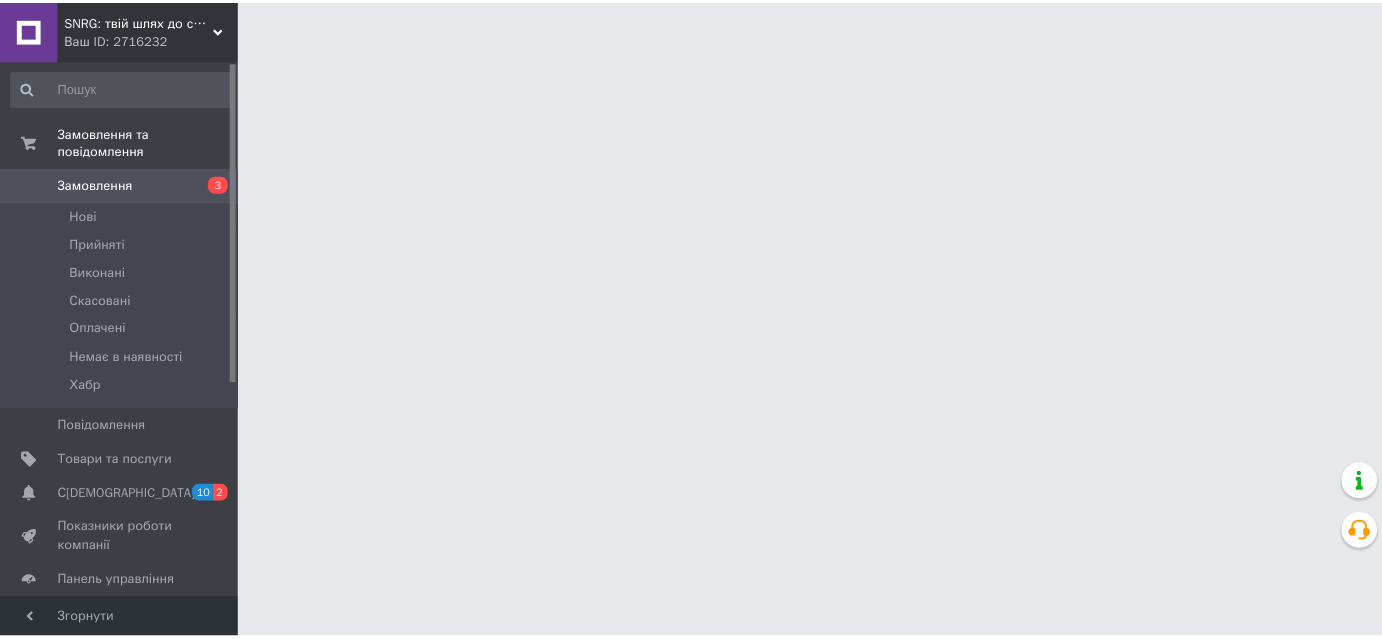 scroll, scrollTop: 0, scrollLeft: 0, axis: both 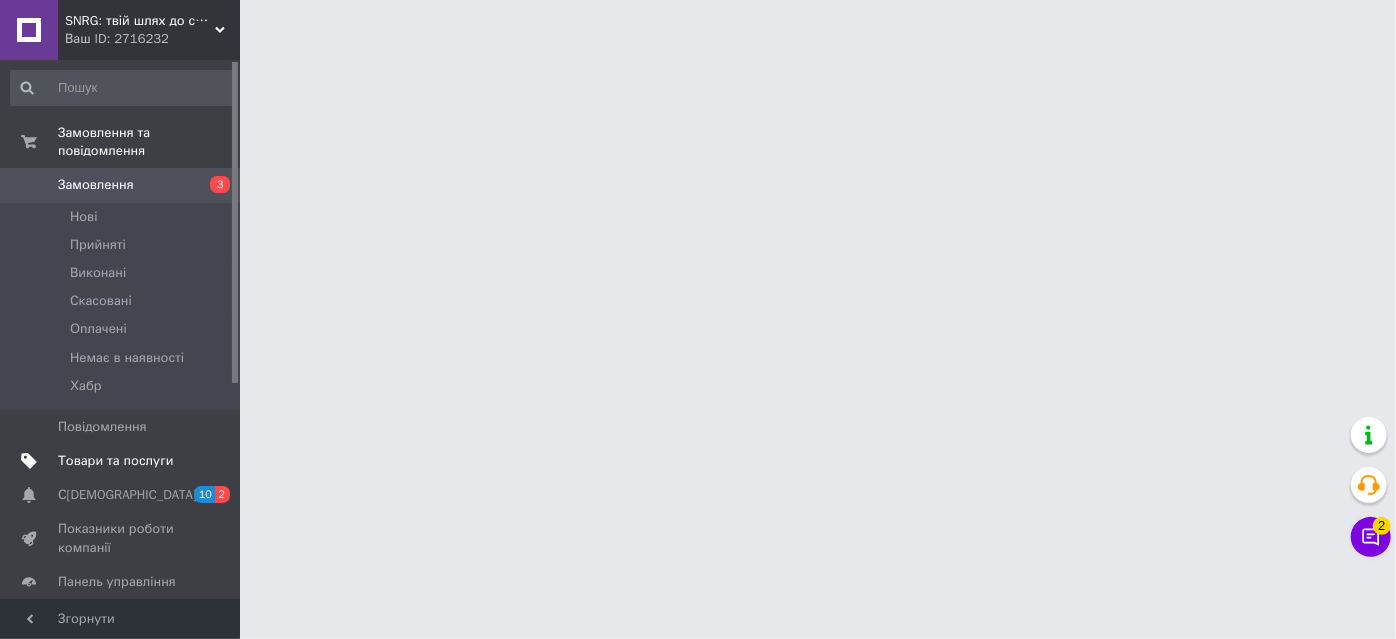 click on "Товари та послуги" at bounding box center (115, 461) 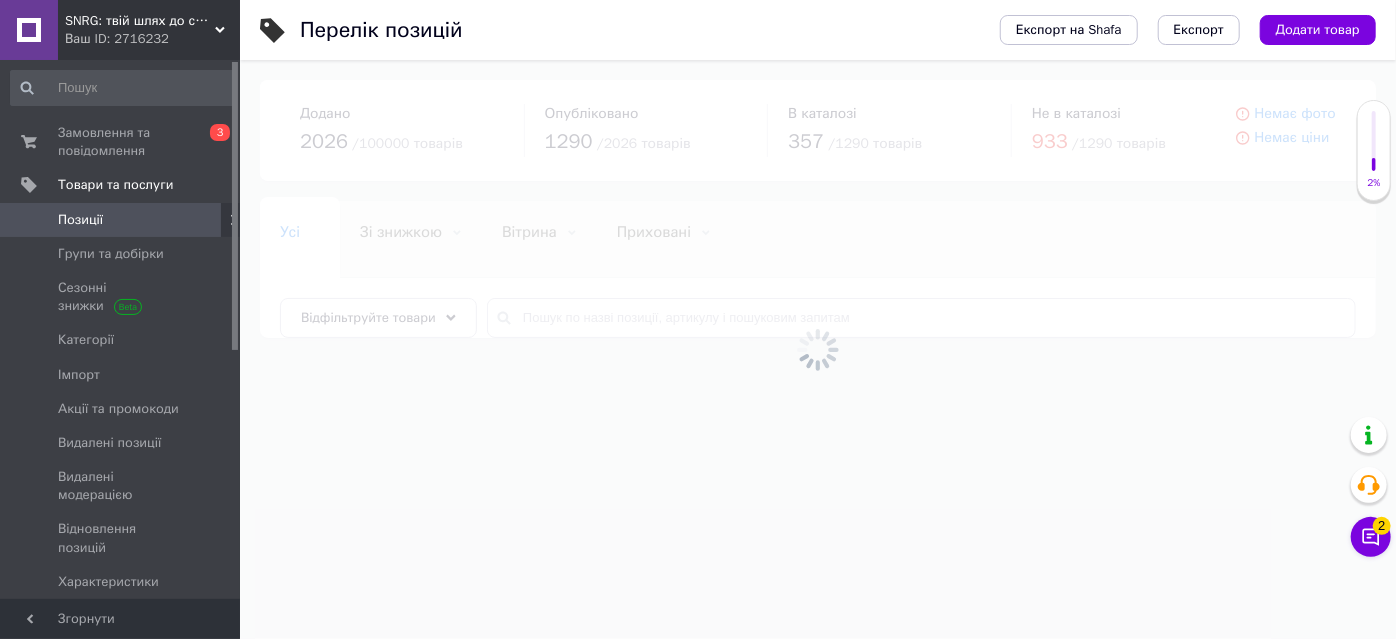 click on "Позиції" at bounding box center [80, 220] 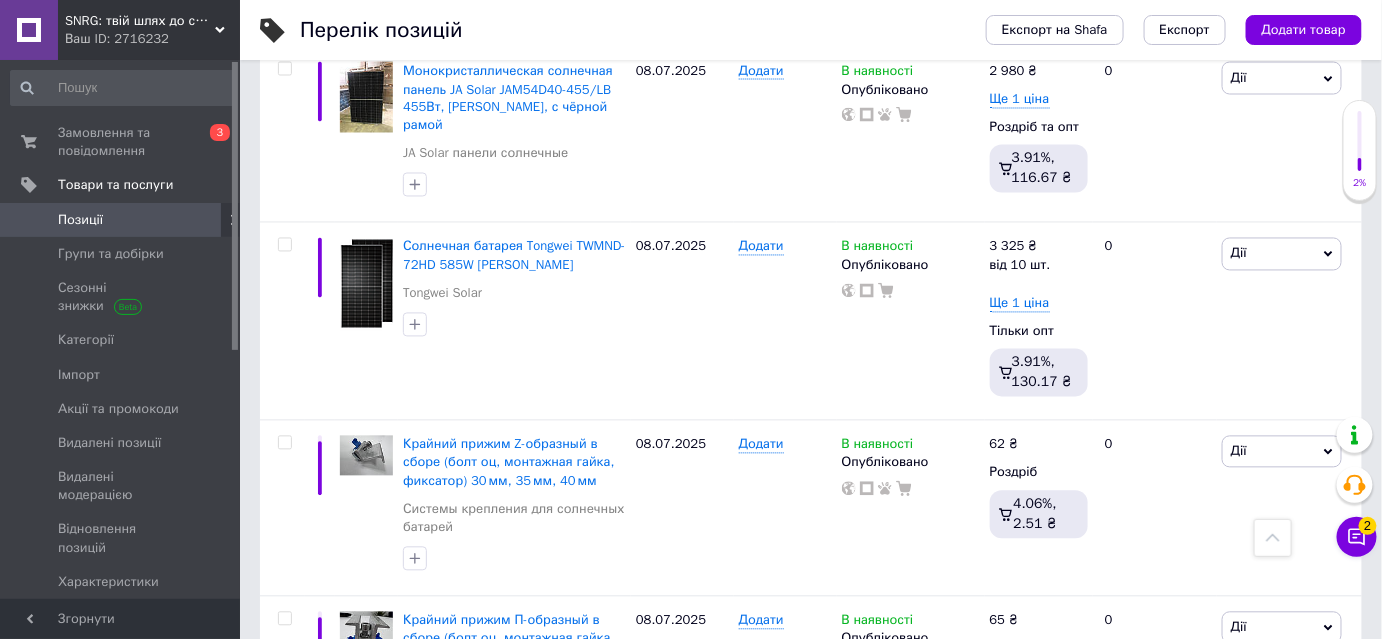 scroll, scrollTop: 1113, scrollLeft: 0, axis: vertical 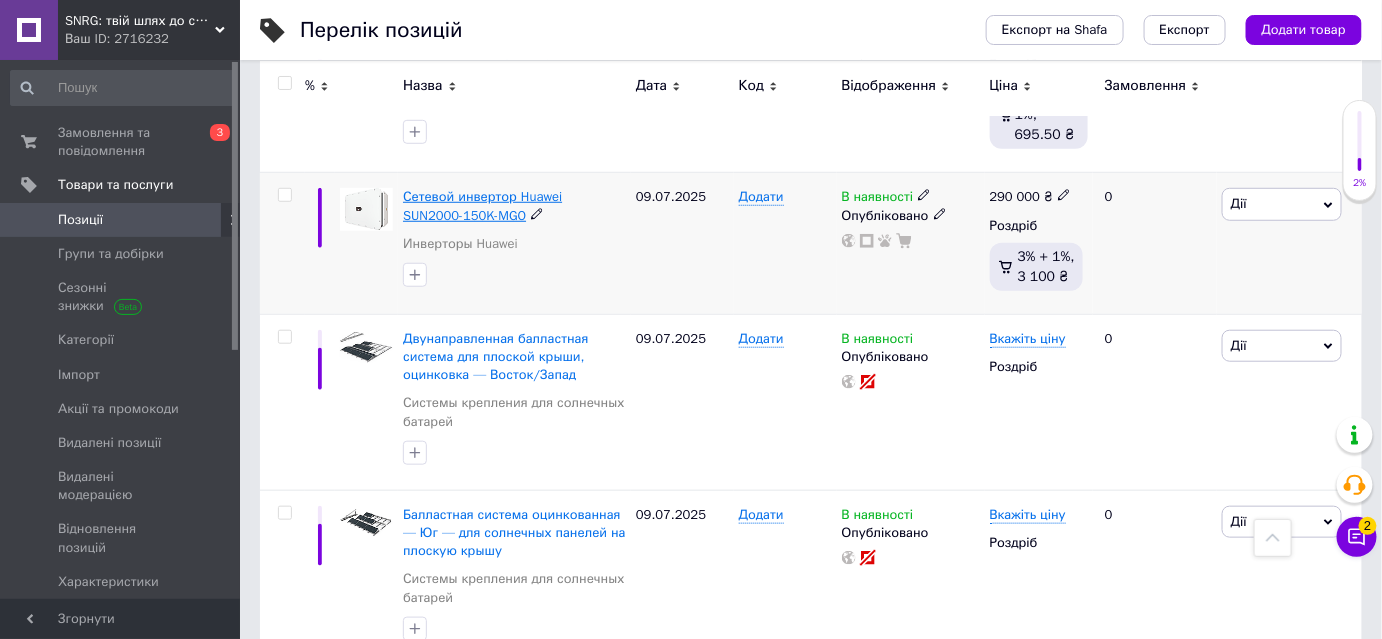 click on "Сетевой инвертор Huawei SUN2000-150K-MGO" at bounding box center (482, 205) 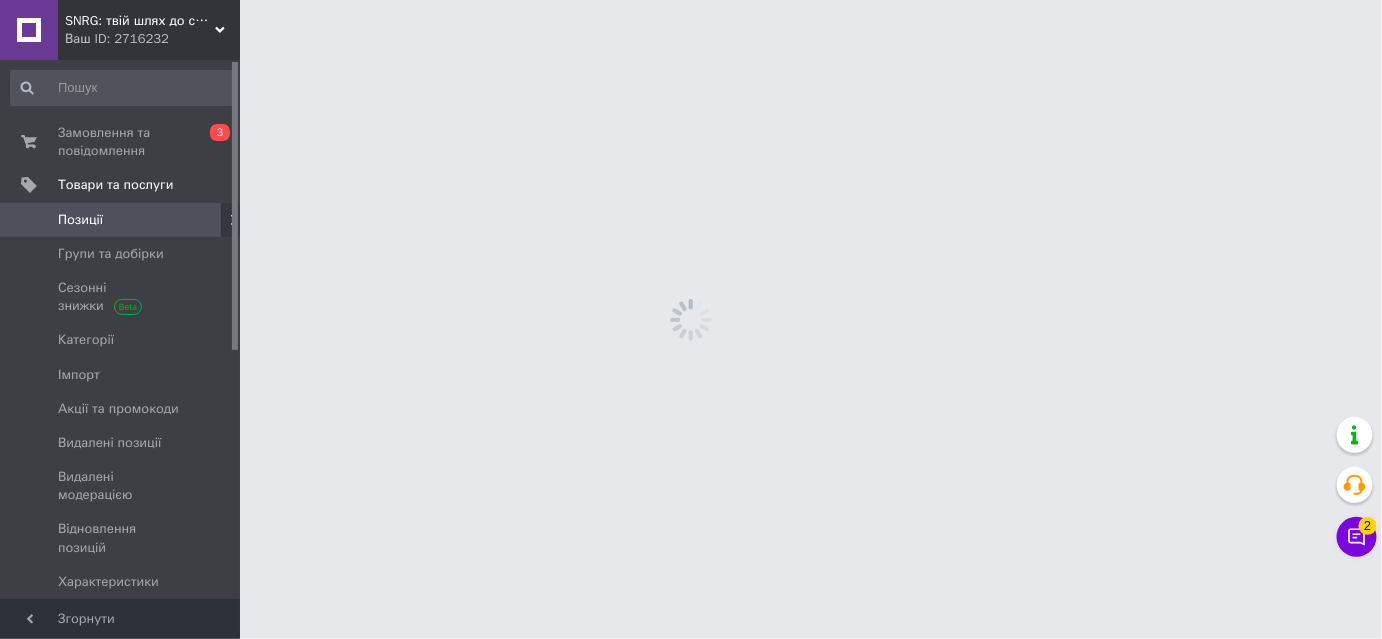 scroll, scrollTop: 0, scrollLeft: 0, axis: both 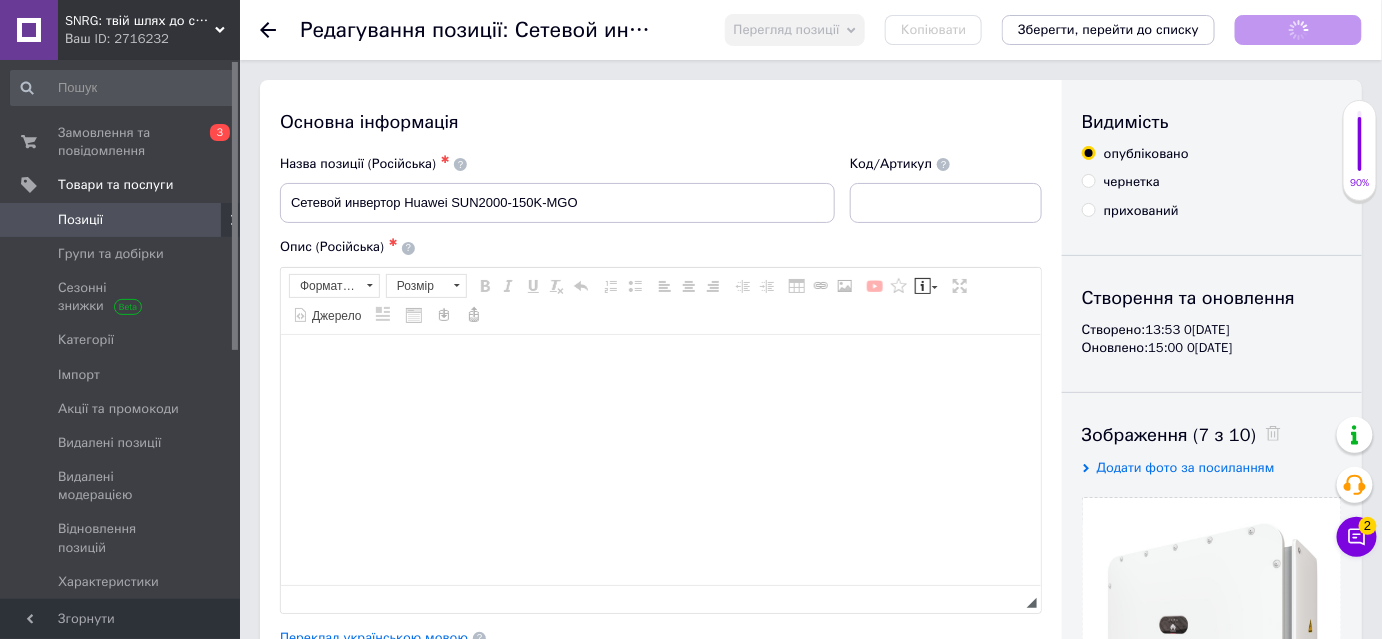 checkbox on "true" 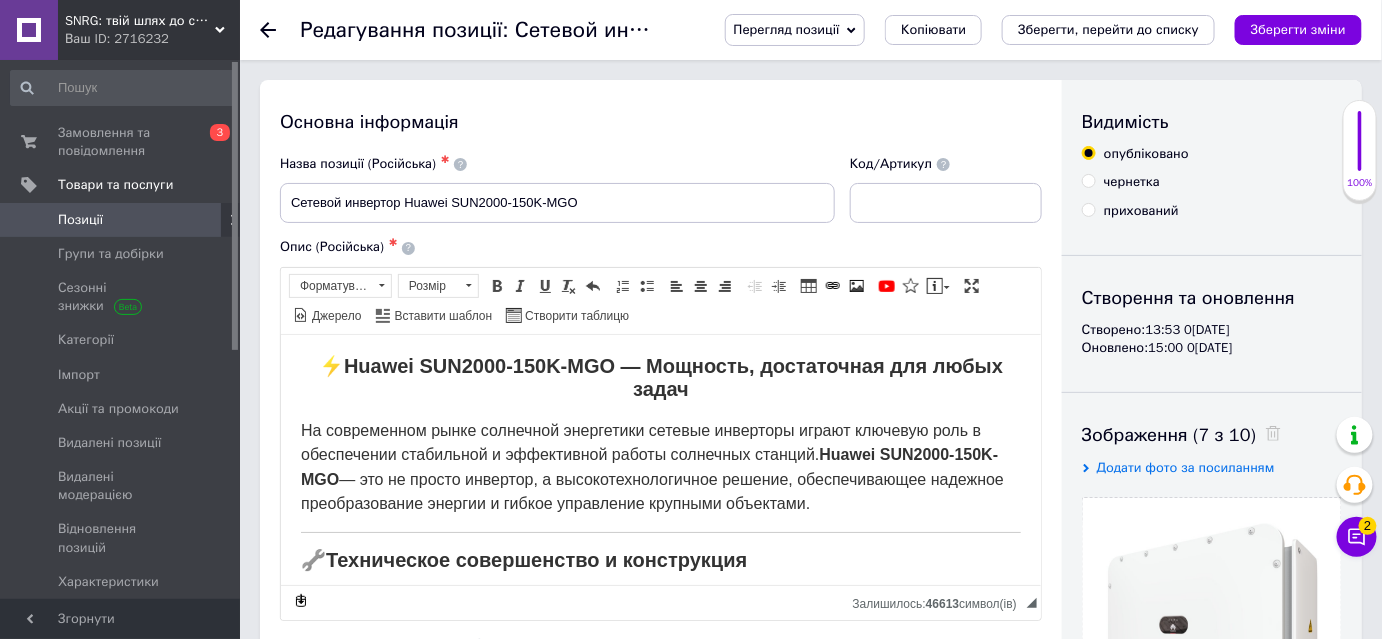 scroll, scrollTop: 0, scrollLeft: 0, axis: both 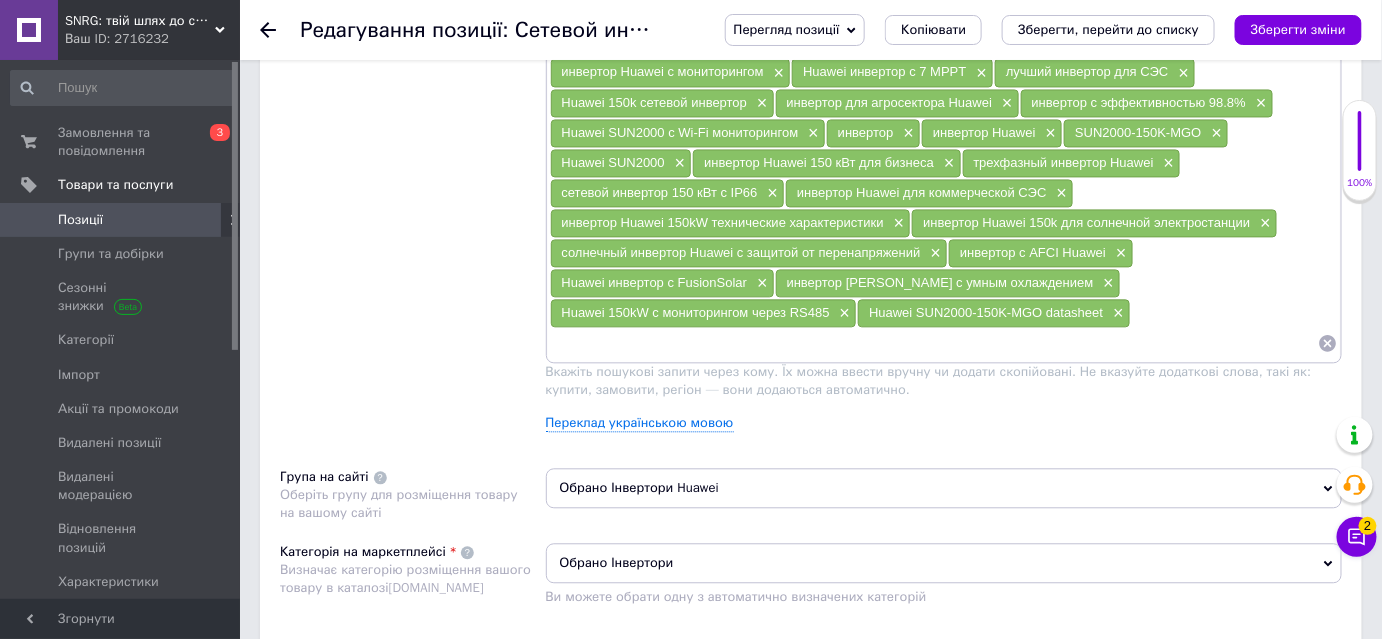 click on "Позиції" at bounding box center [80, 220] 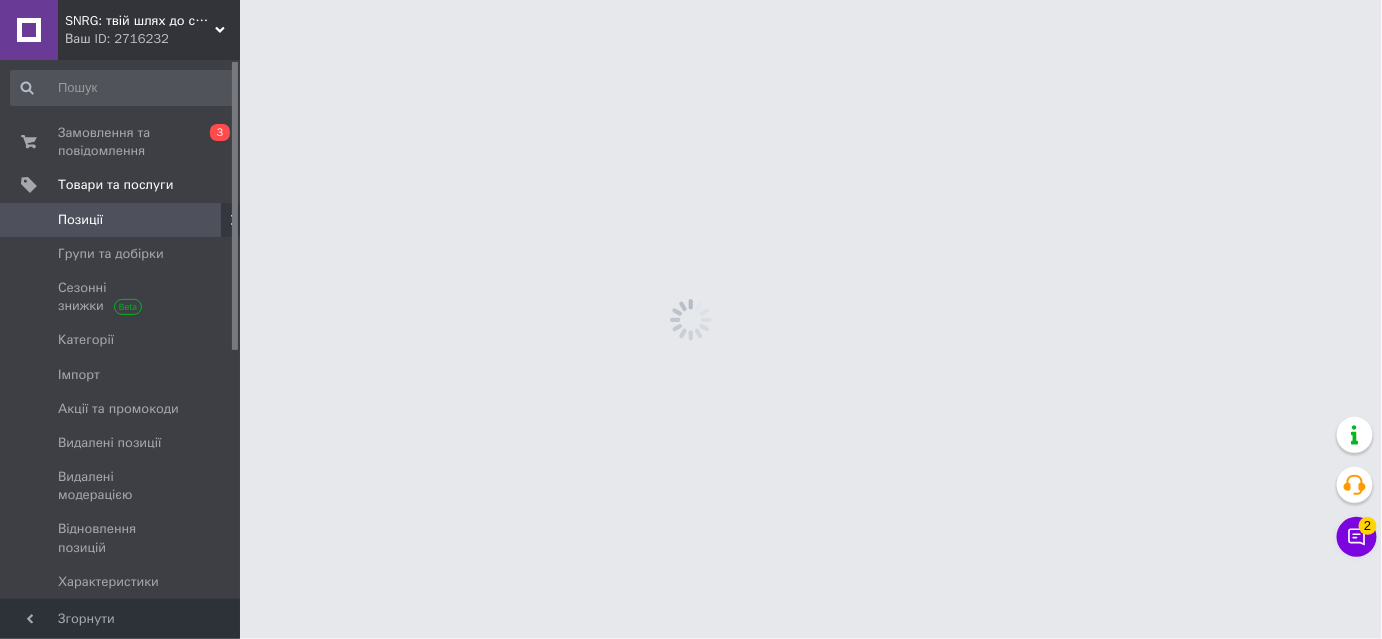 scroll, scrollTop: 0, scrollLeft: 0, axis: both 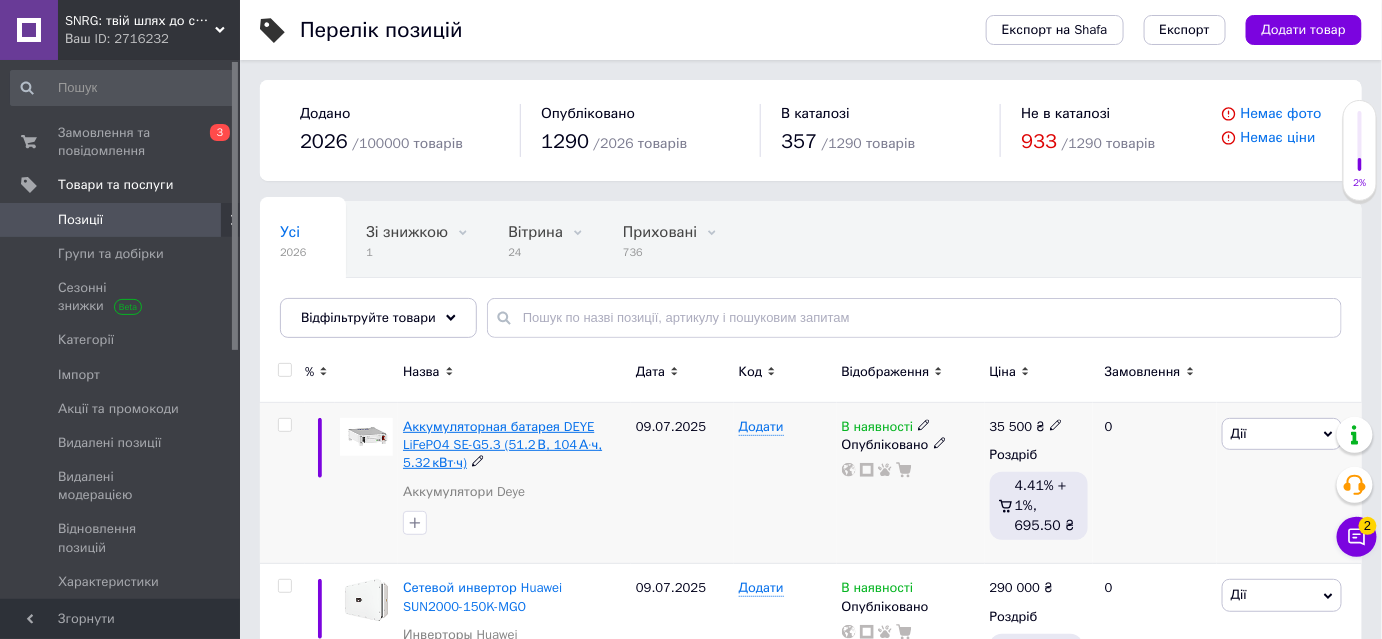click on "Аккумуляторная батарея DEYE LiFePO4 SE-G5.3 (51.2 В, 104 А·ч, 5.32 кВт·ч)" at bounding box center [502, 444] 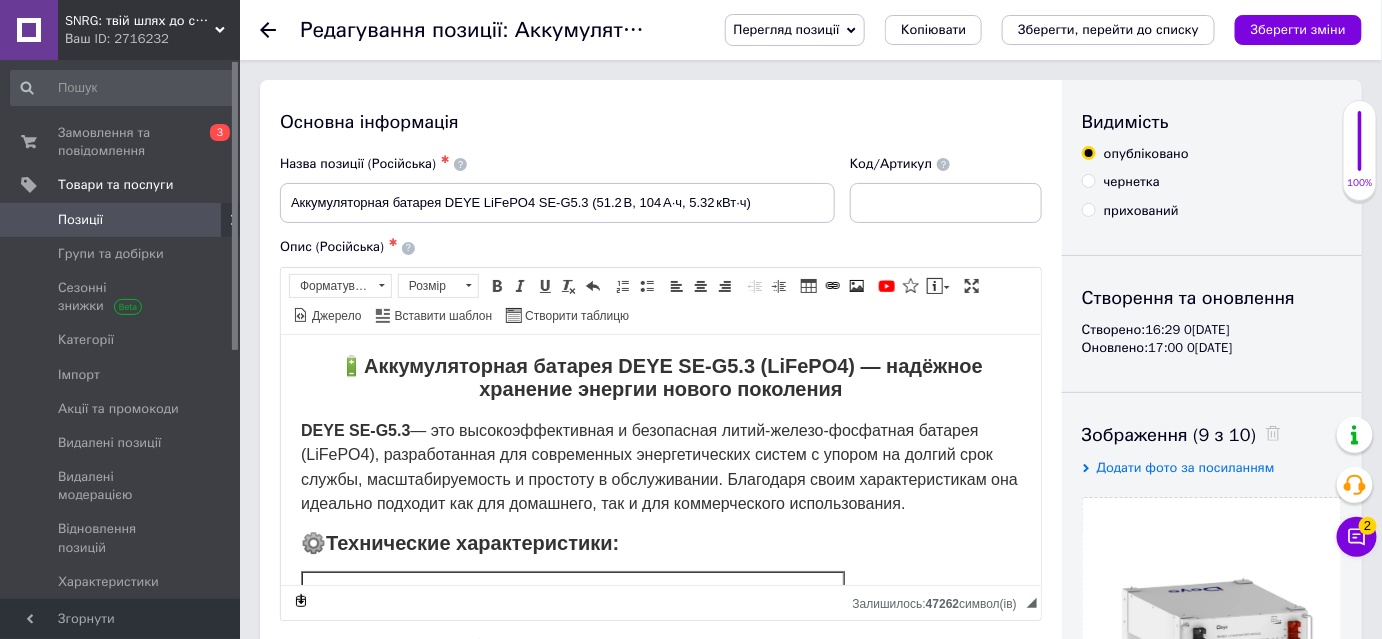 scroll, scrollTop: 0, scrollLeft: 0, axis: both 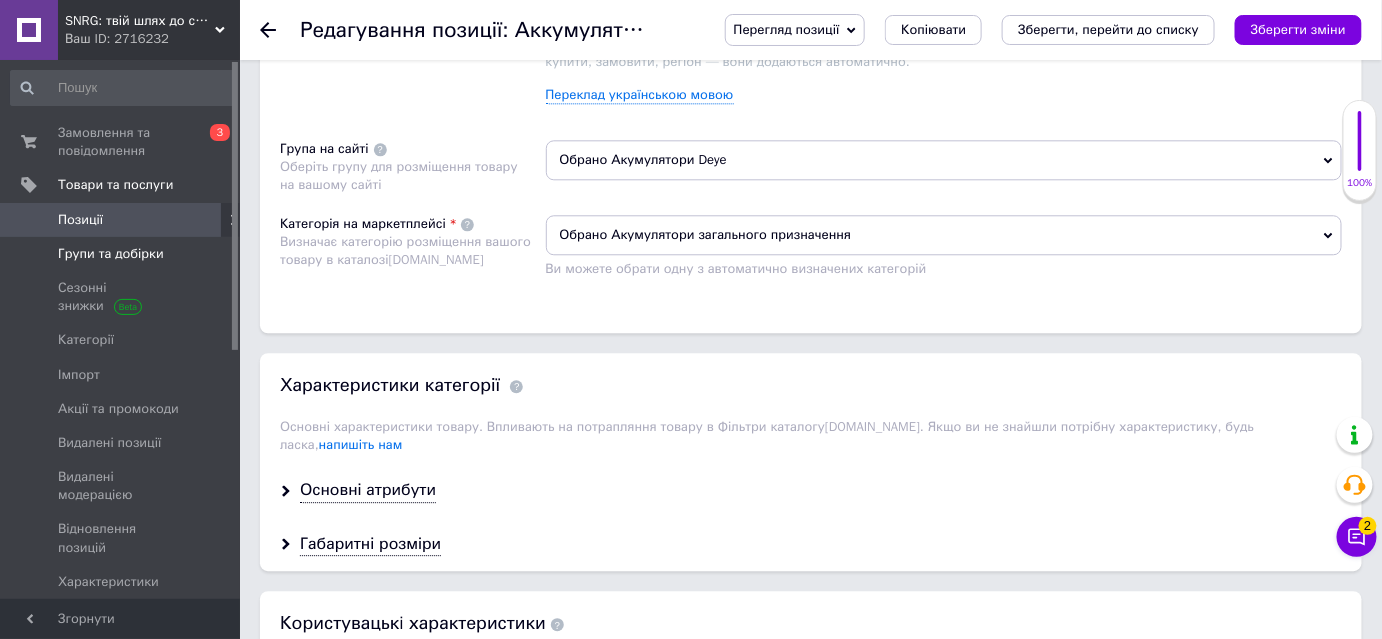 checkbox on "true" 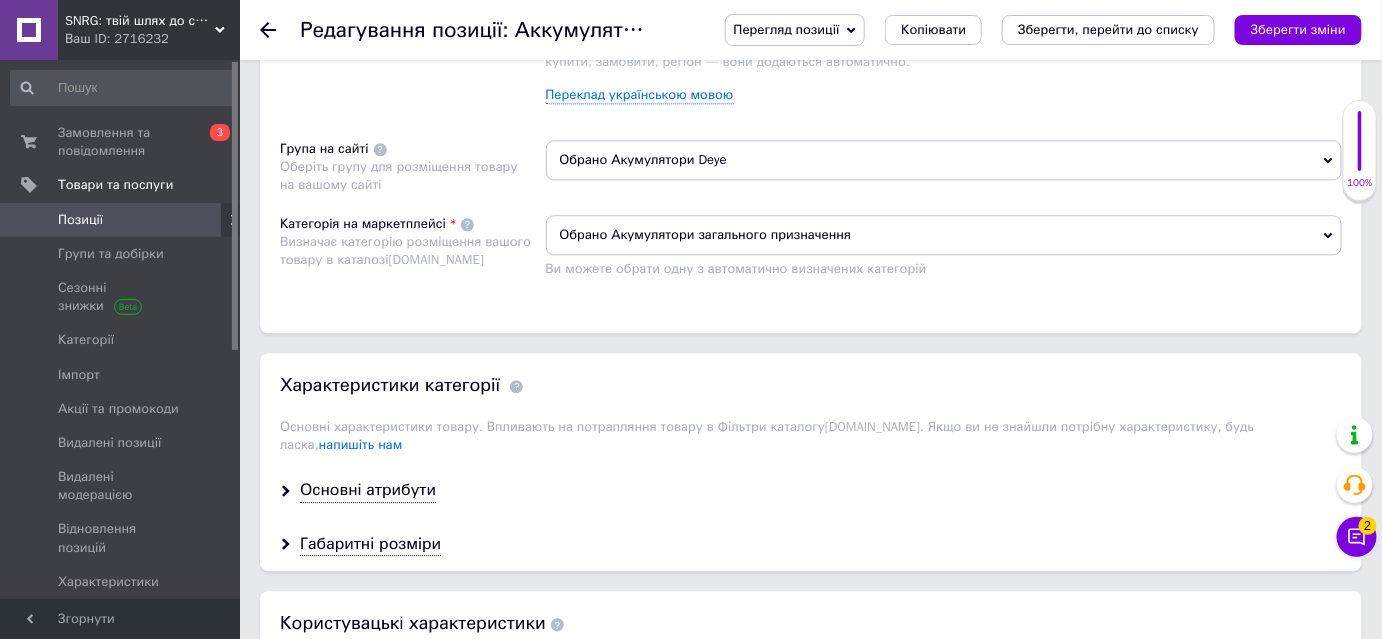 click on "Позиції" at bounding box center (80, 220) 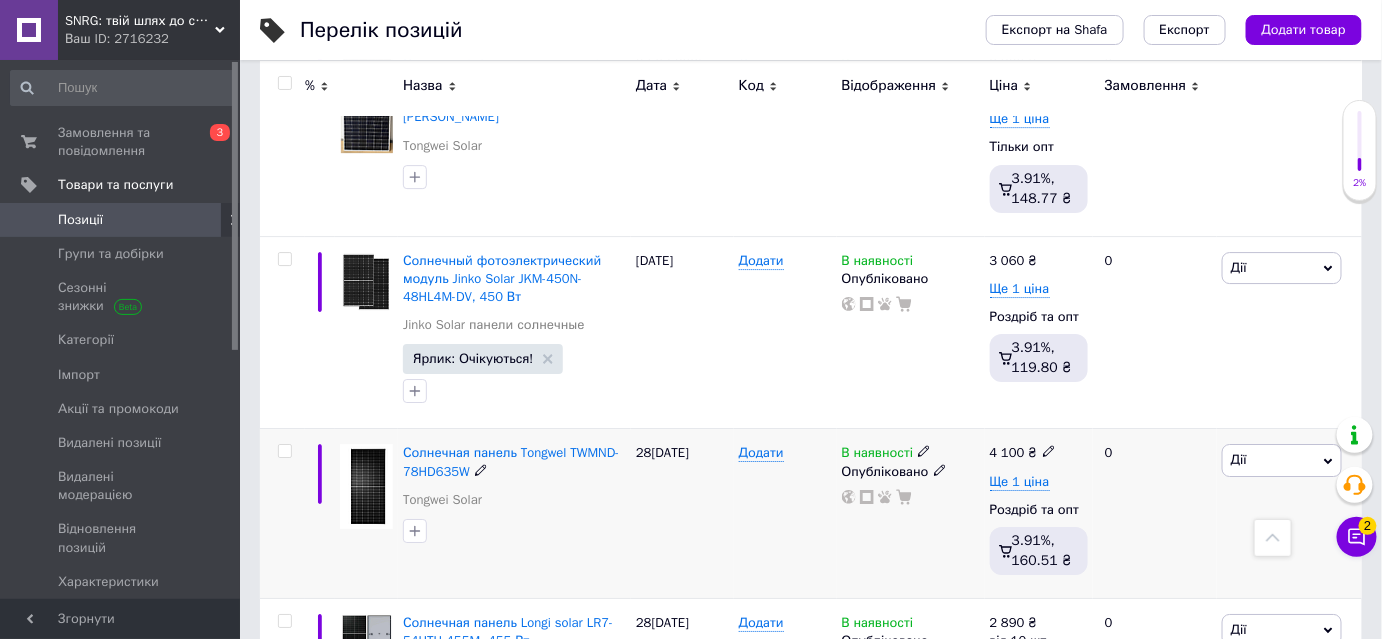 scroll, scrollTop: 2090, scrollLeft: 0, axis: vertical 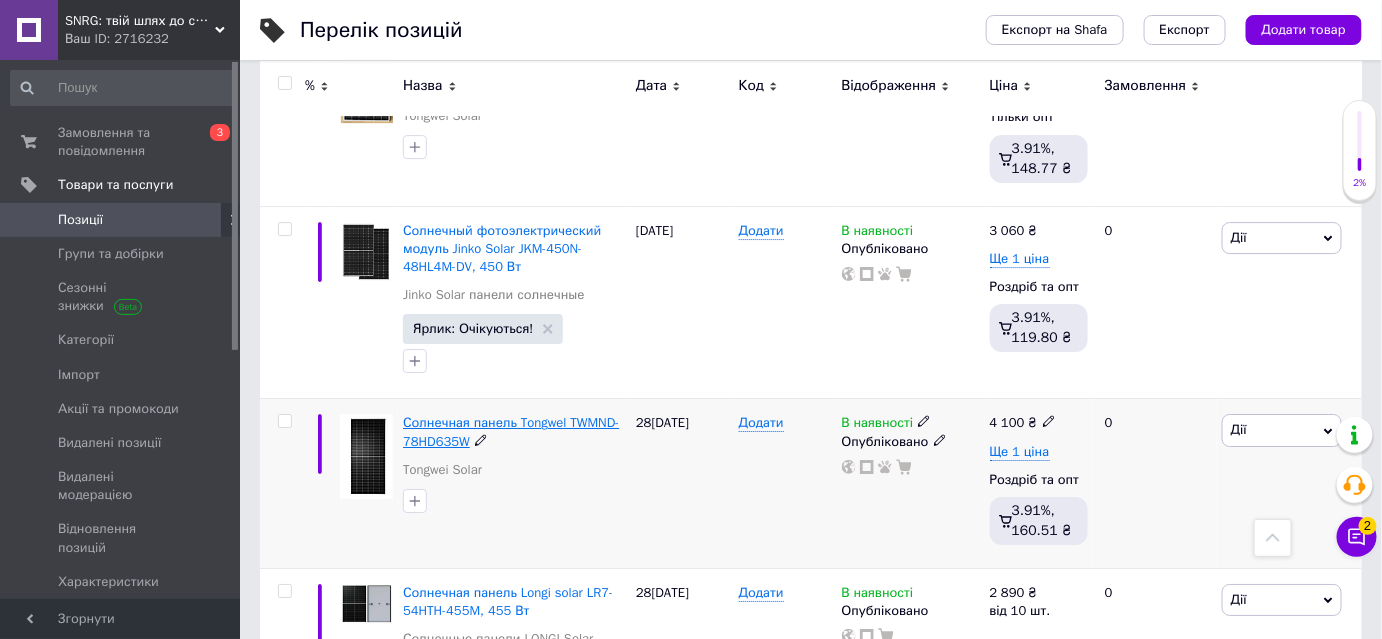 click on "Солнечная панель Tongwel TWMND-78HD635W" at bounding box center (511, 431) 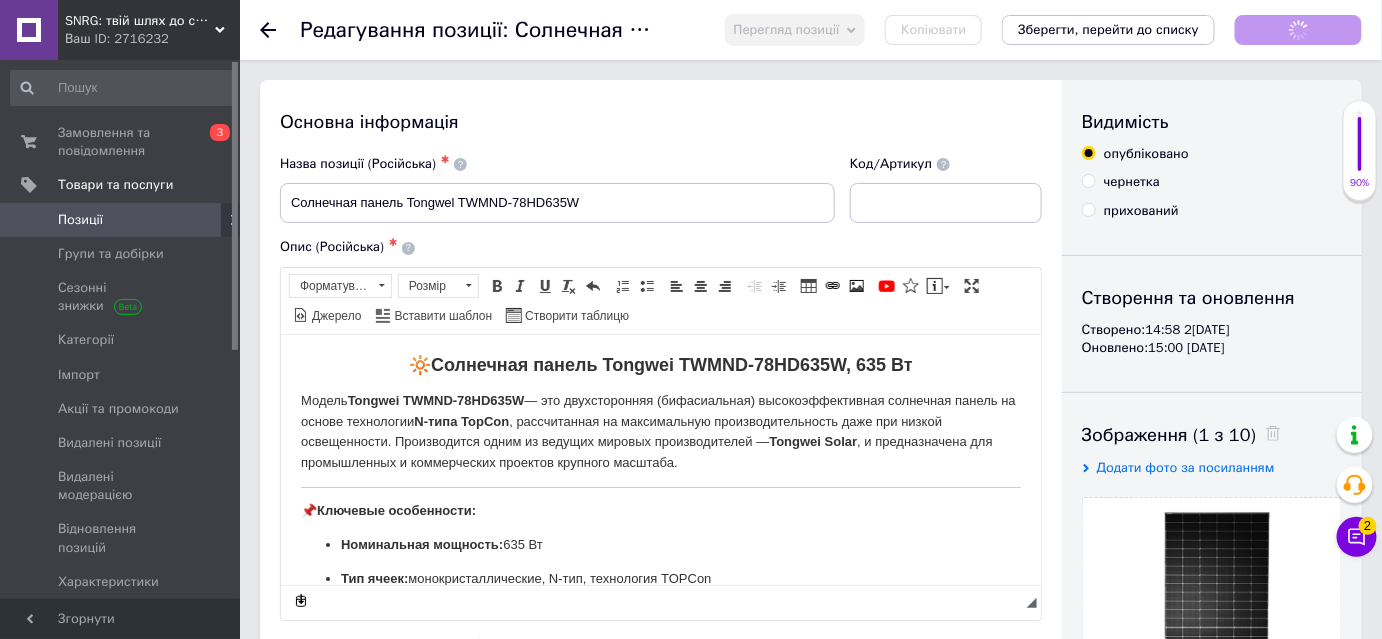 scroll, scrollTop: 0, scrollLeft: 0, axis: both 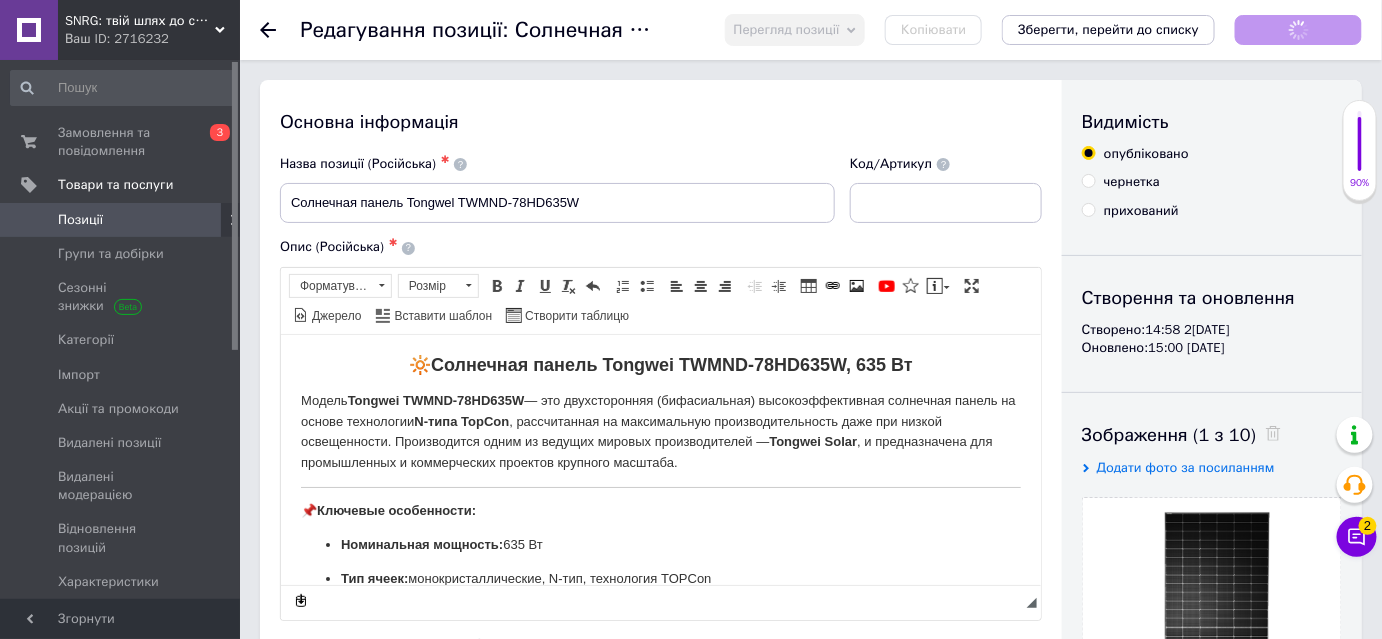 checkbox on "true" 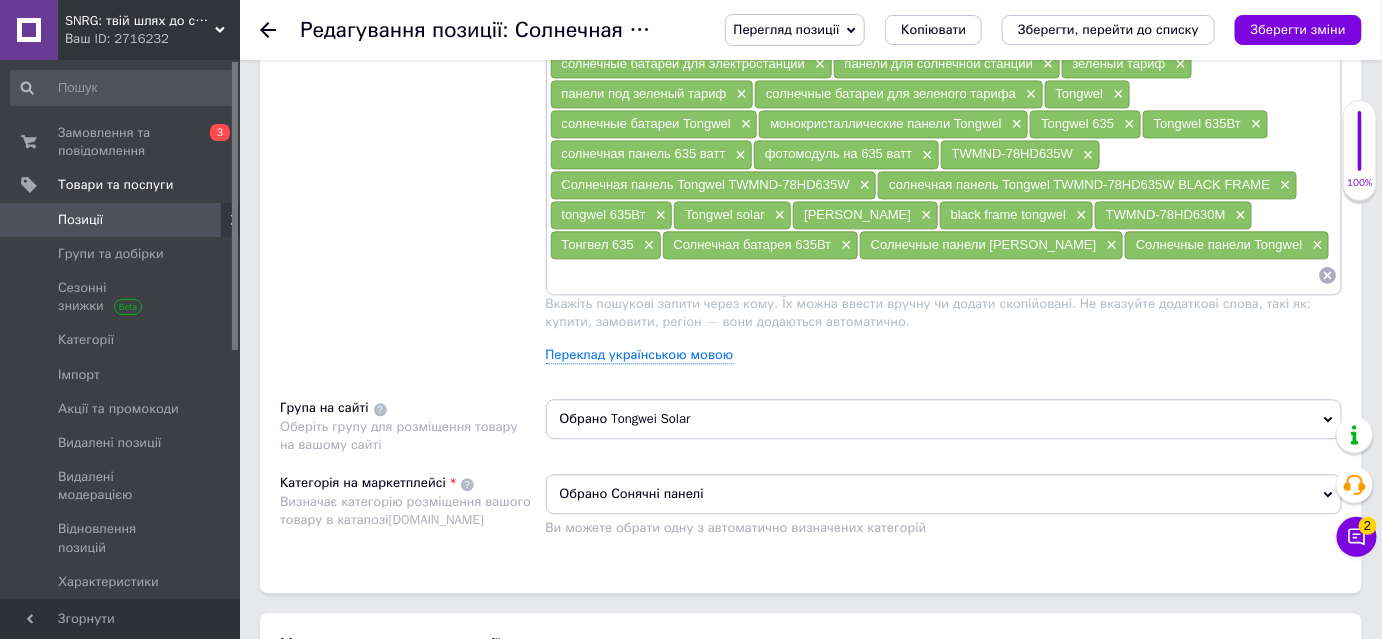 scroll, scrollTop: 1363, scrollLeft: 0, axis: vertical 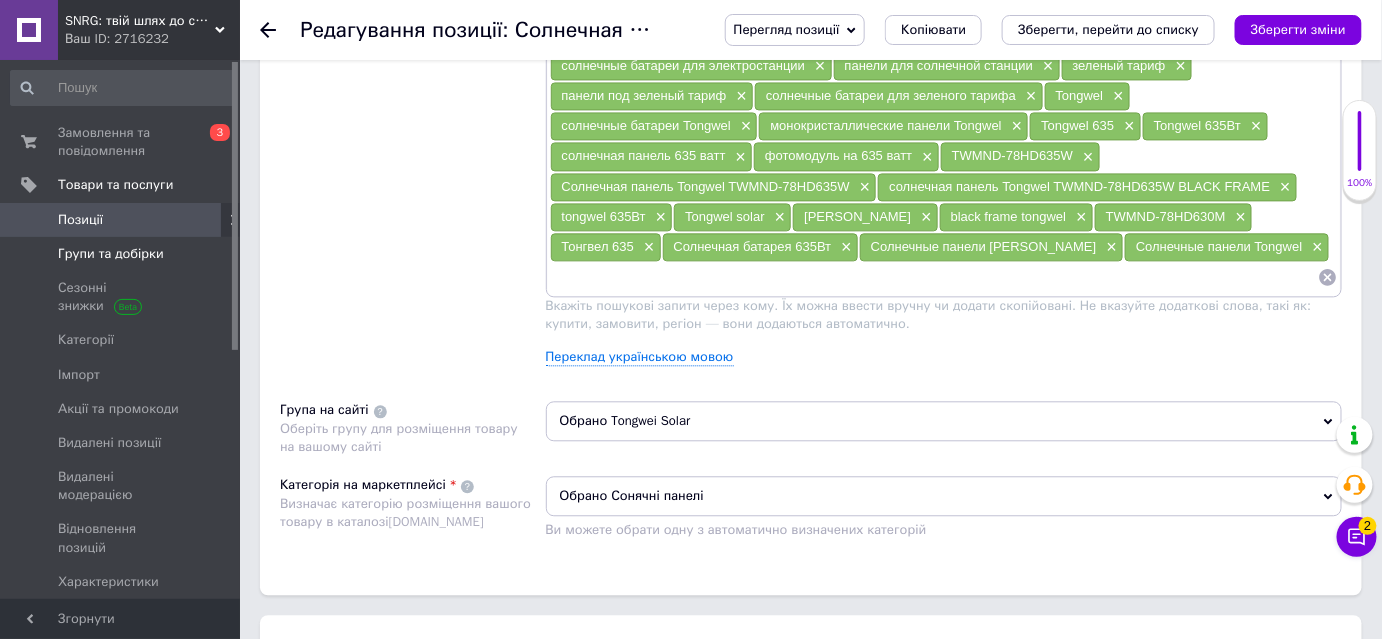 click on "Групи та добірки" at bounding box center [111, 254] 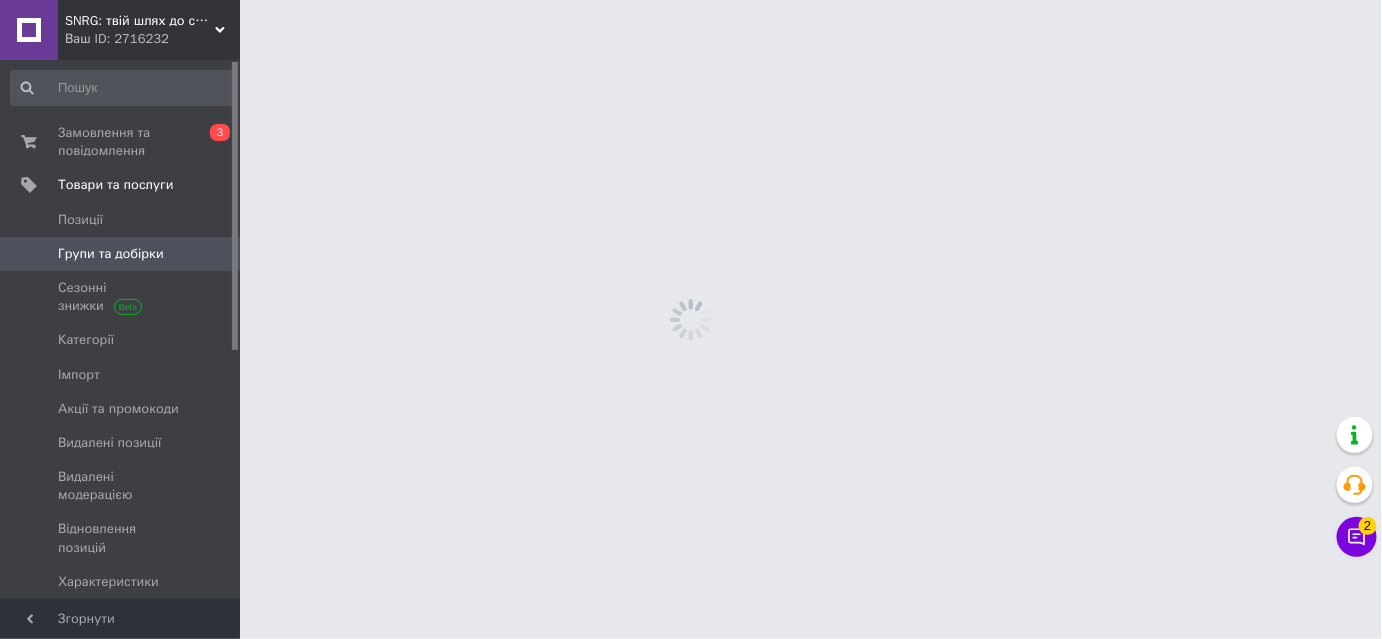 scroll, scrollTop: 0, scrollLeft: 0, axis: both 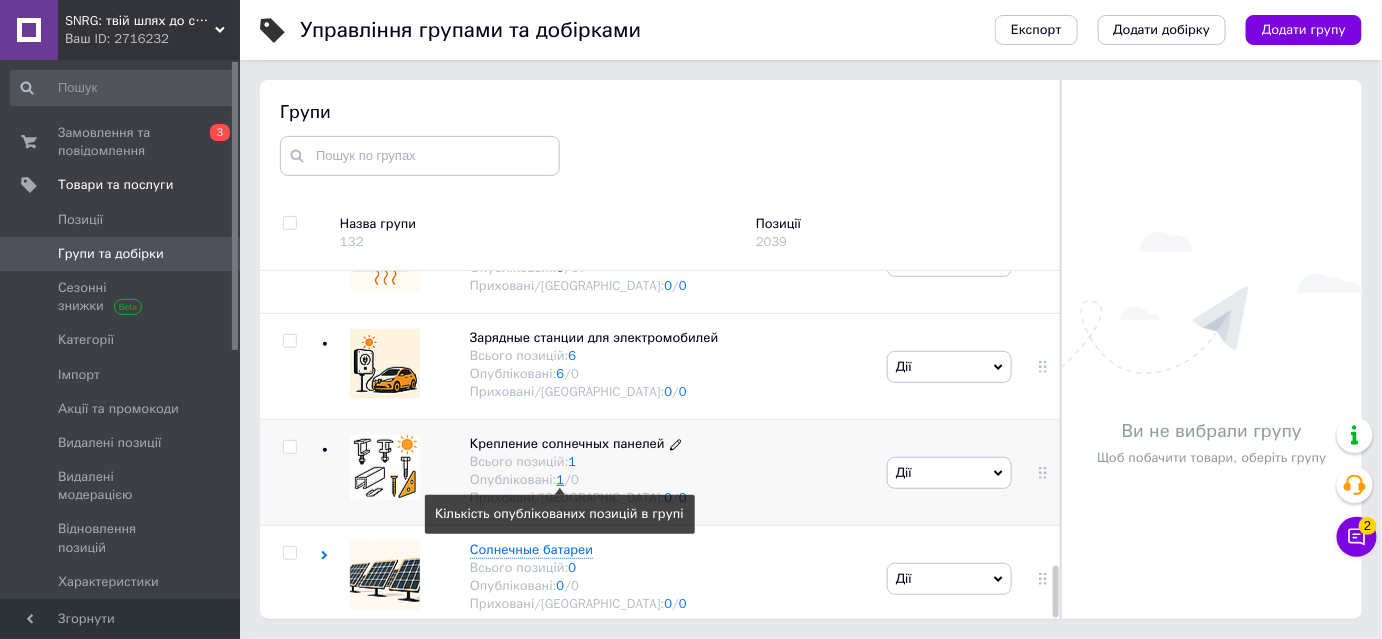 click on "1" at bounding box center (561, 479) 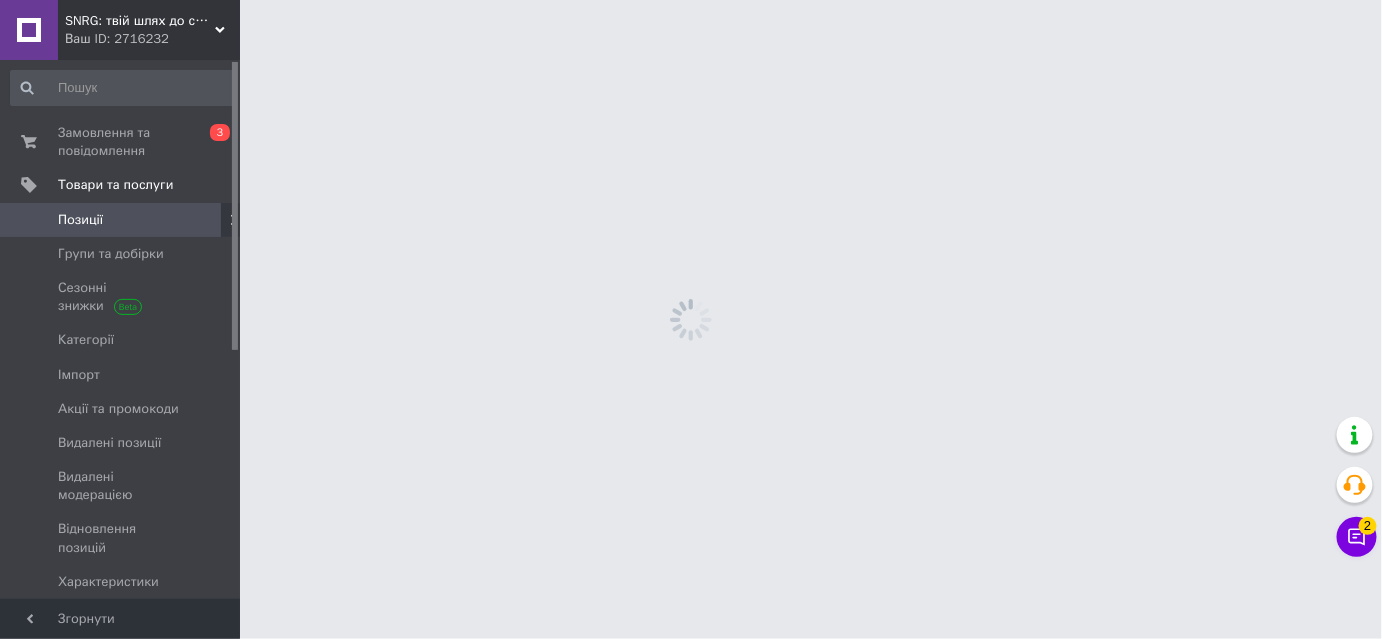 scroll, scrollTop: 0, scrollLeft: 0, axis: both 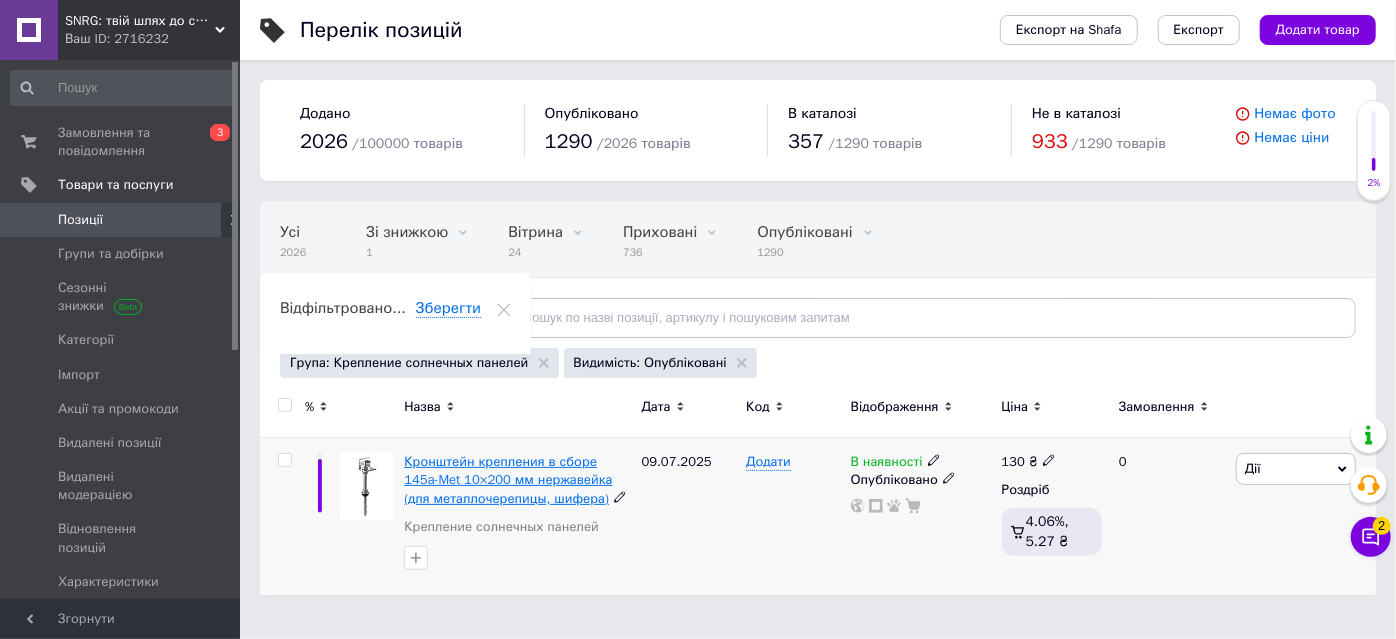 click on "Кронштейн крепления в сборе 145a-Met 10×200 мм нержавейка (для металлочерепицы, шифера)" at bounding box center [508, 479] 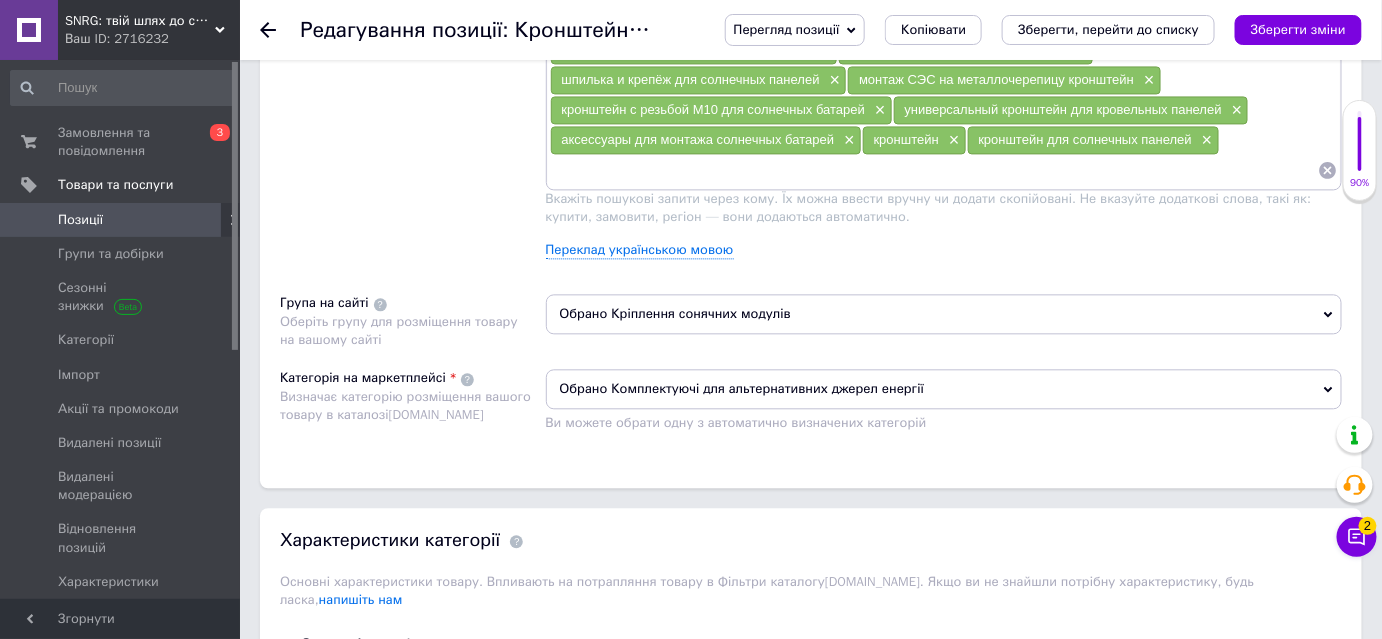 scroll, scrollTop: 1272, scrollLeft: 0, axis: vertical 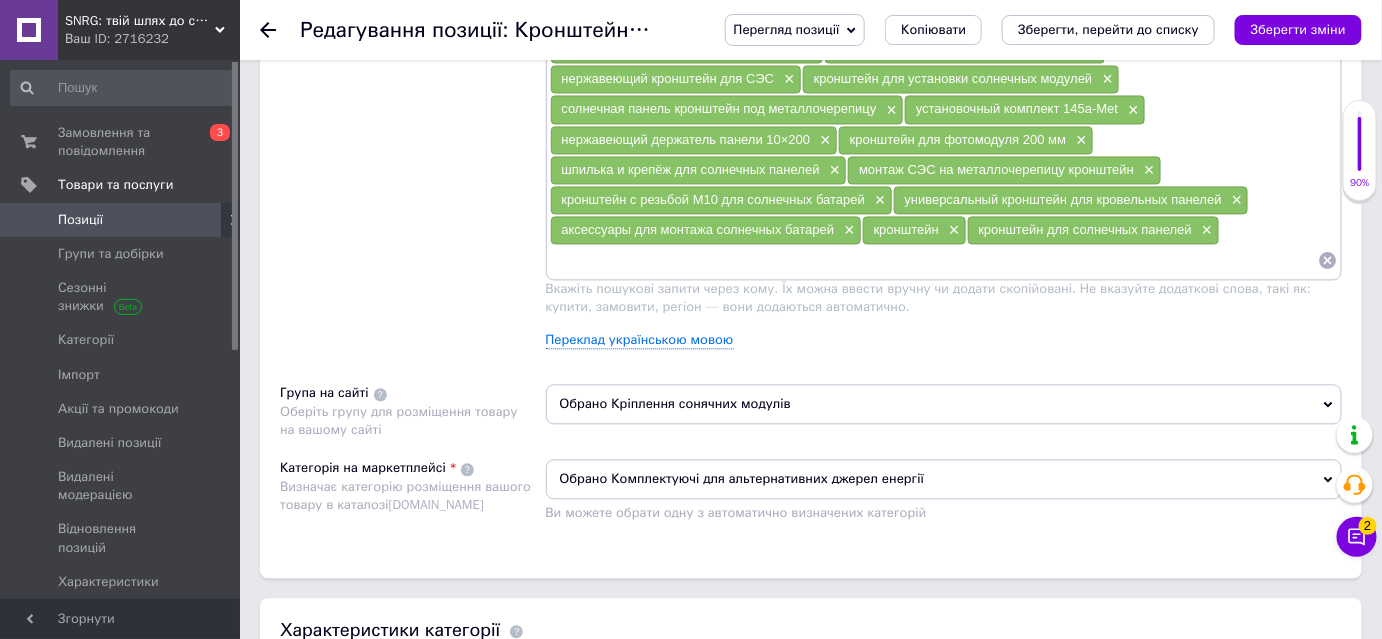 click on "Обрано Кріплення сонячних модулів" at bounding box center [944, 404] 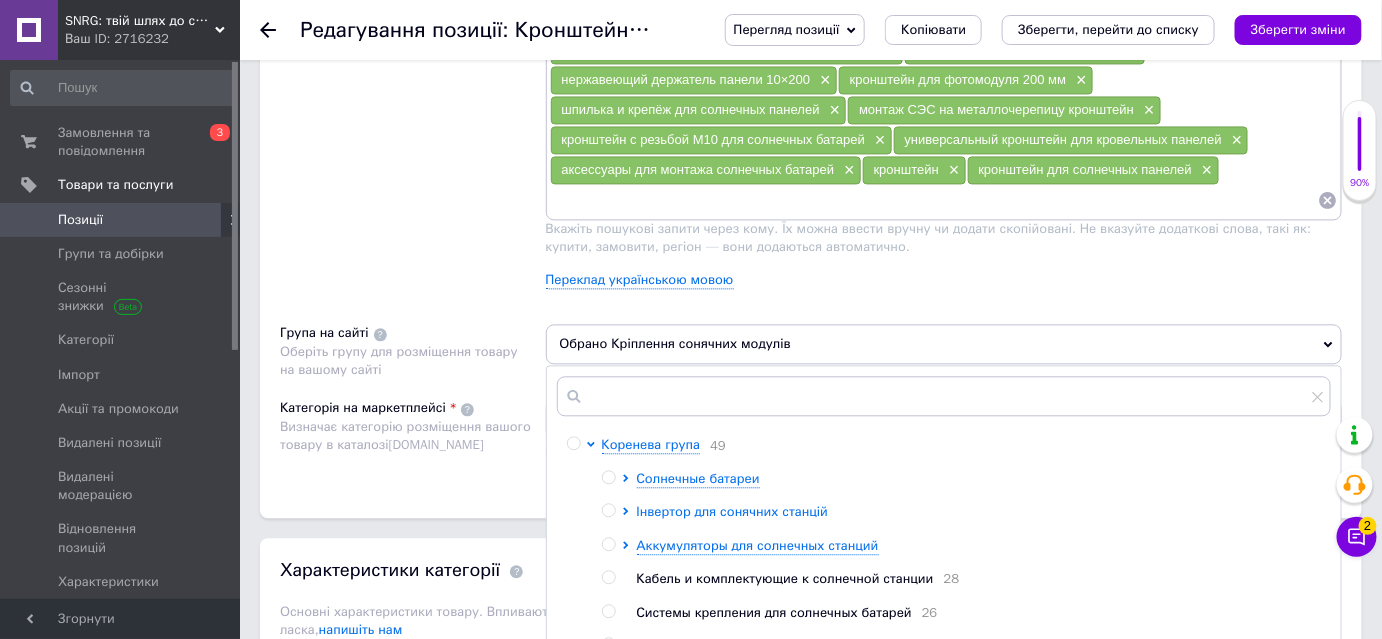 scroll, scrollTop: 1363, scrollLeft: 0, axis: vertical 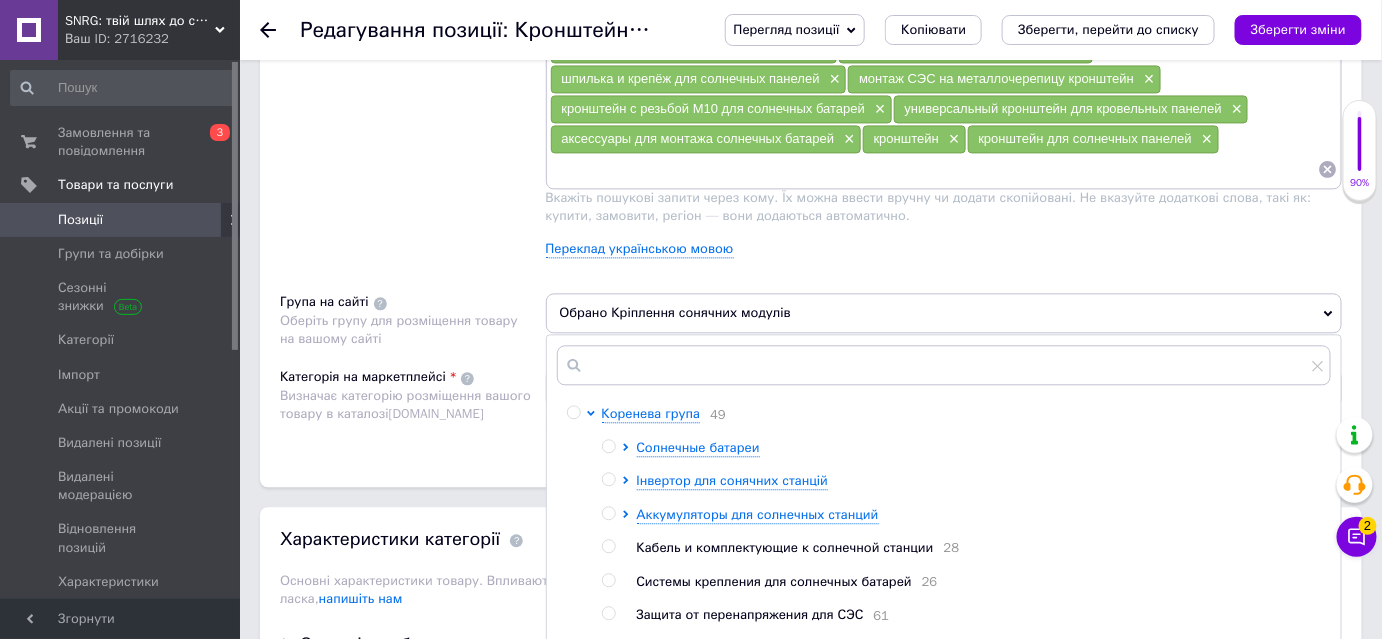click on "Обрано Кріплення сонячних модулів" at bounding box center [944, 313] 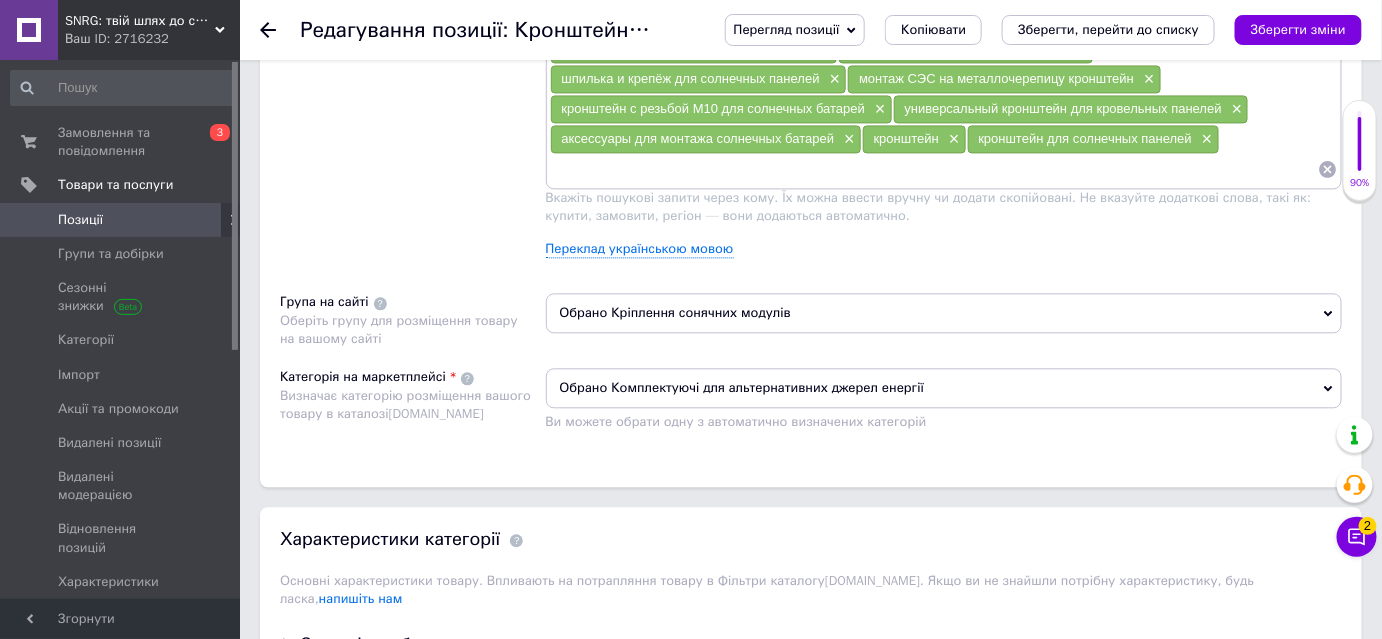 click on "Обрано Кріплення сонячних модулів" at bounding box center [944, 313] 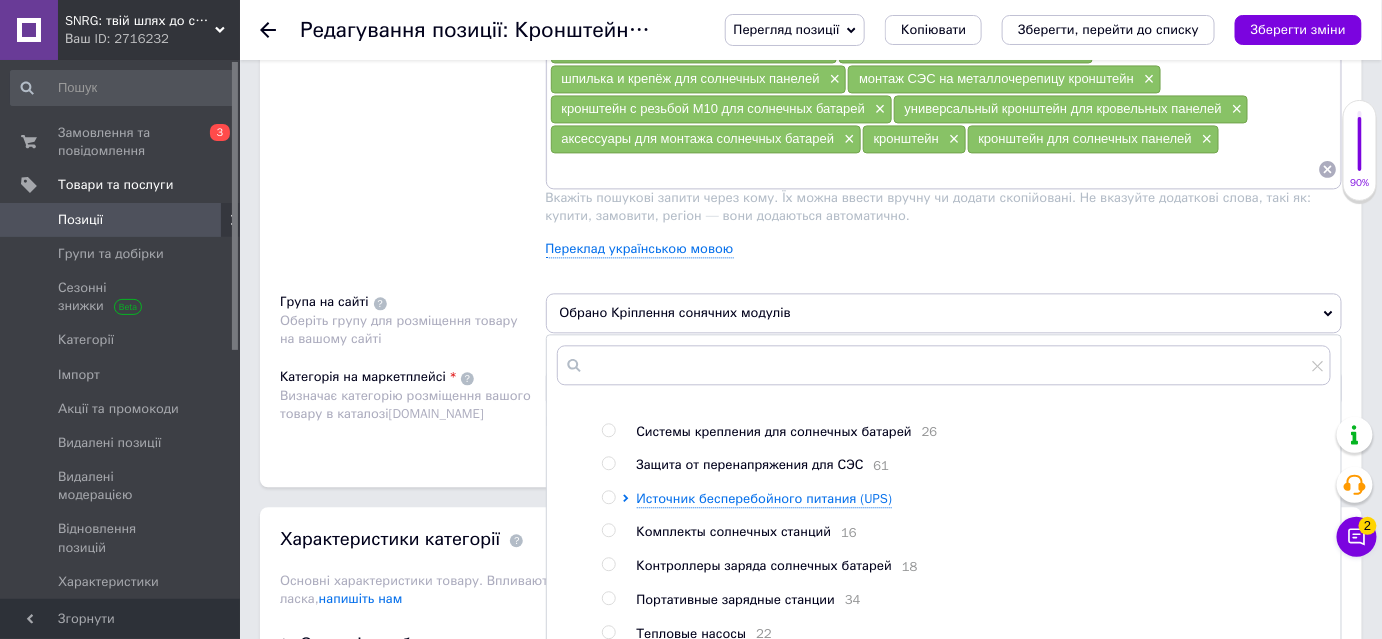 scroll, scrollTop: 168, scrollLeft: 0, axis: vertical 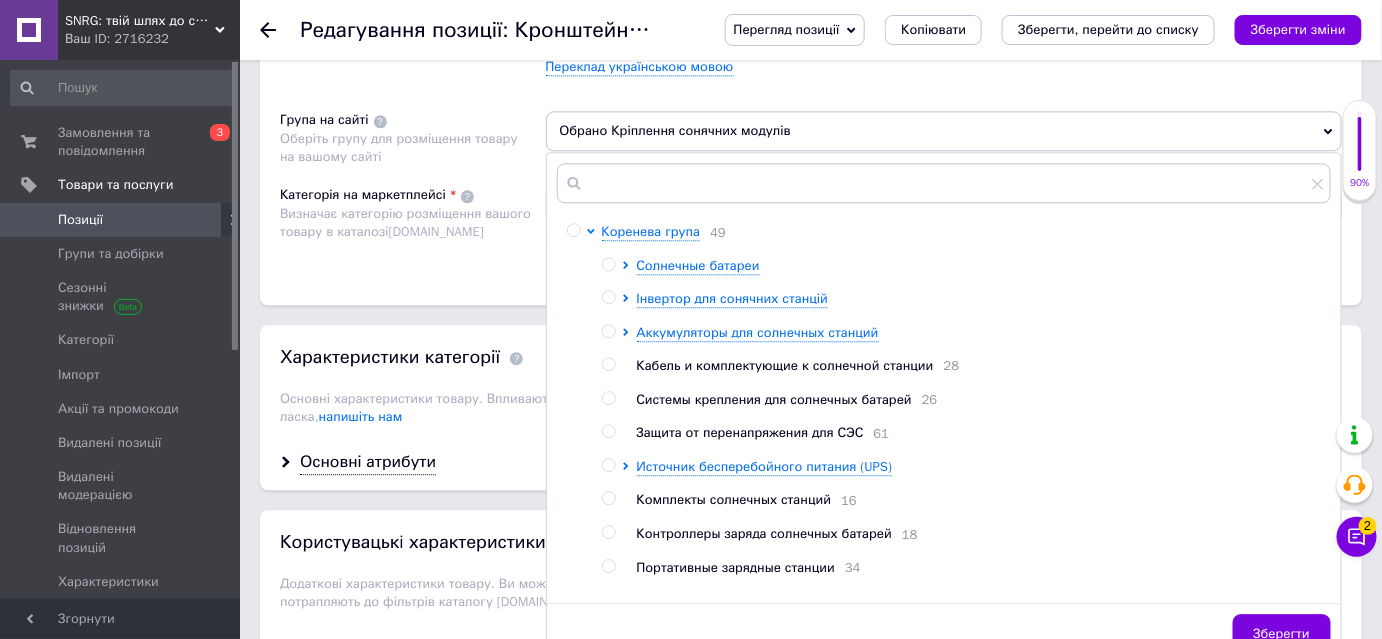 click at bounding box center (608, 398) 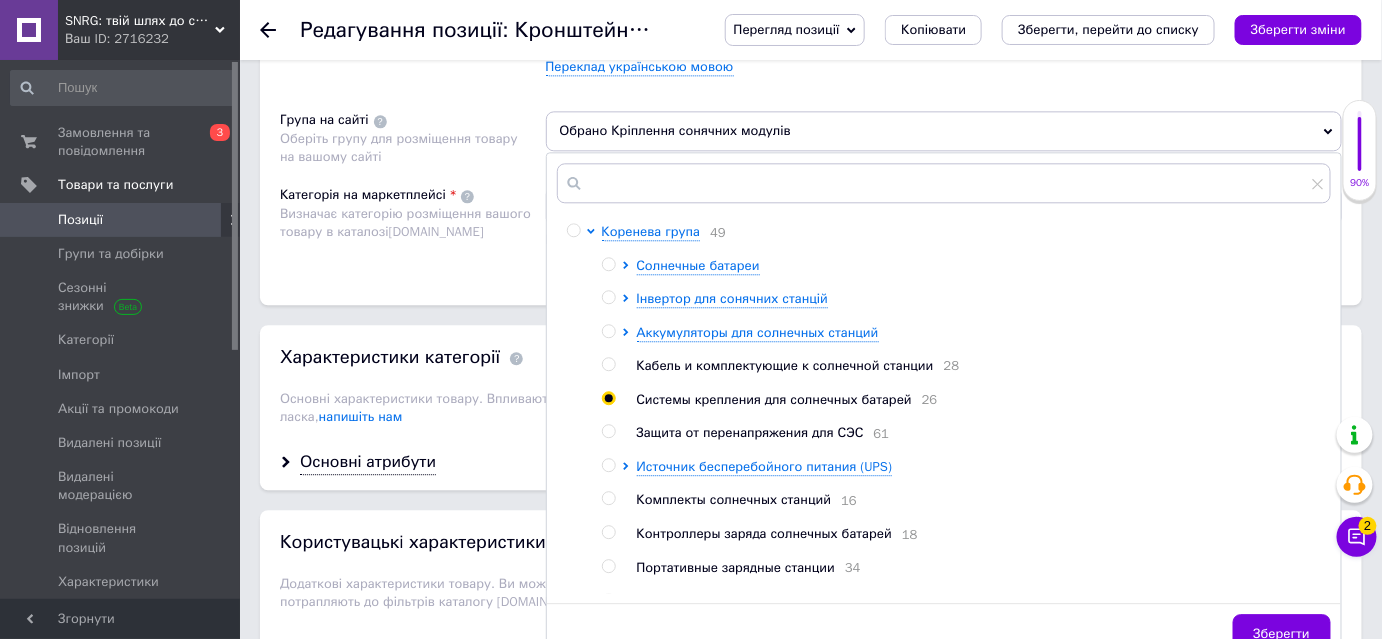 radio on "true" 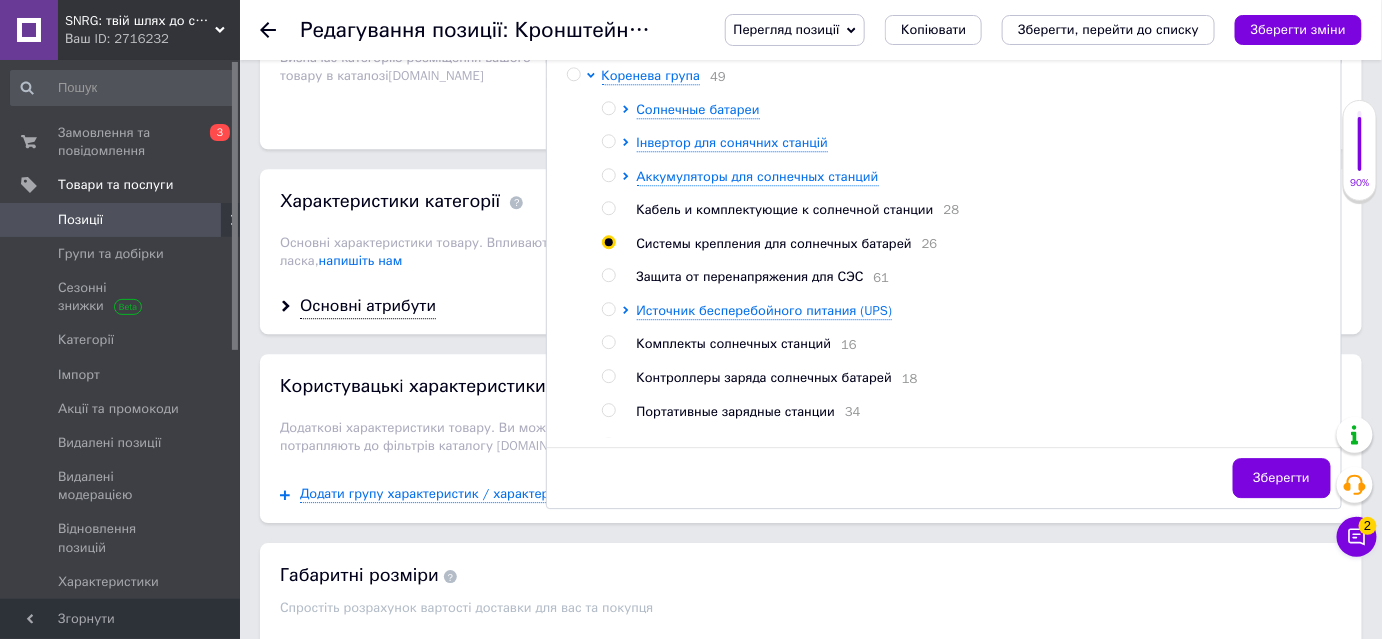 scroll, scrollTop: 1727, scrollLeft: 0, axis: vertical 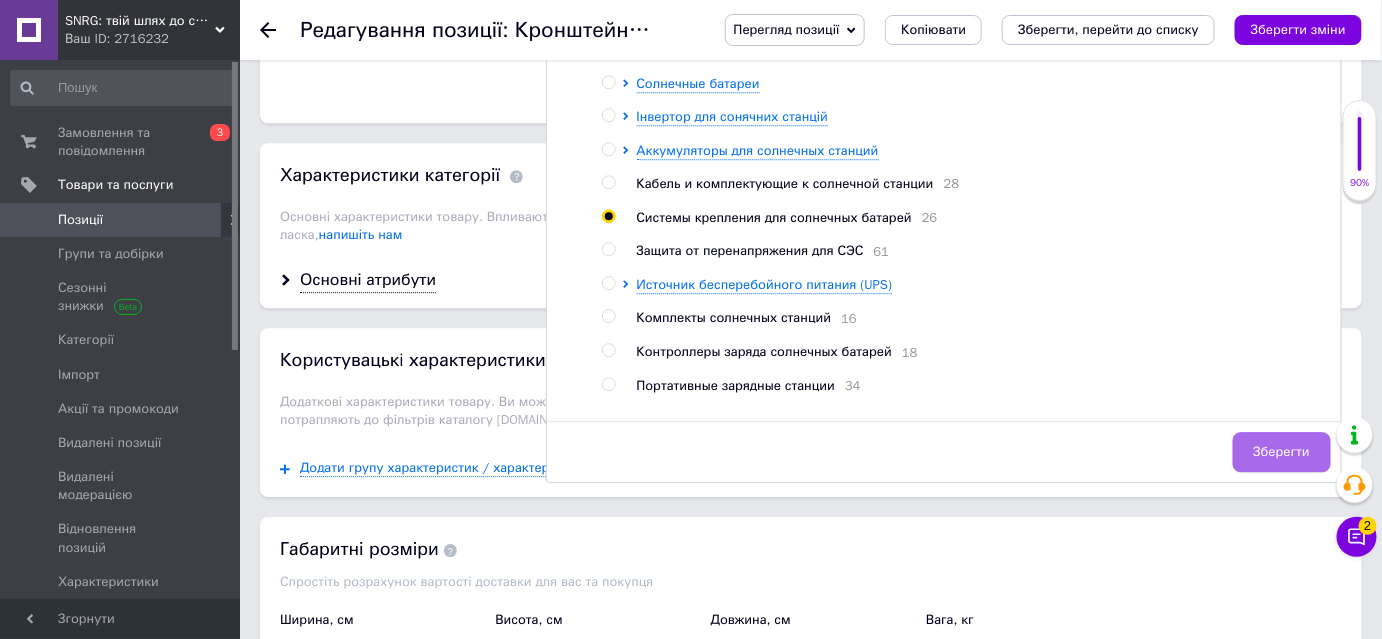 click on "Зберегти" at bounding box center [1282, 452] 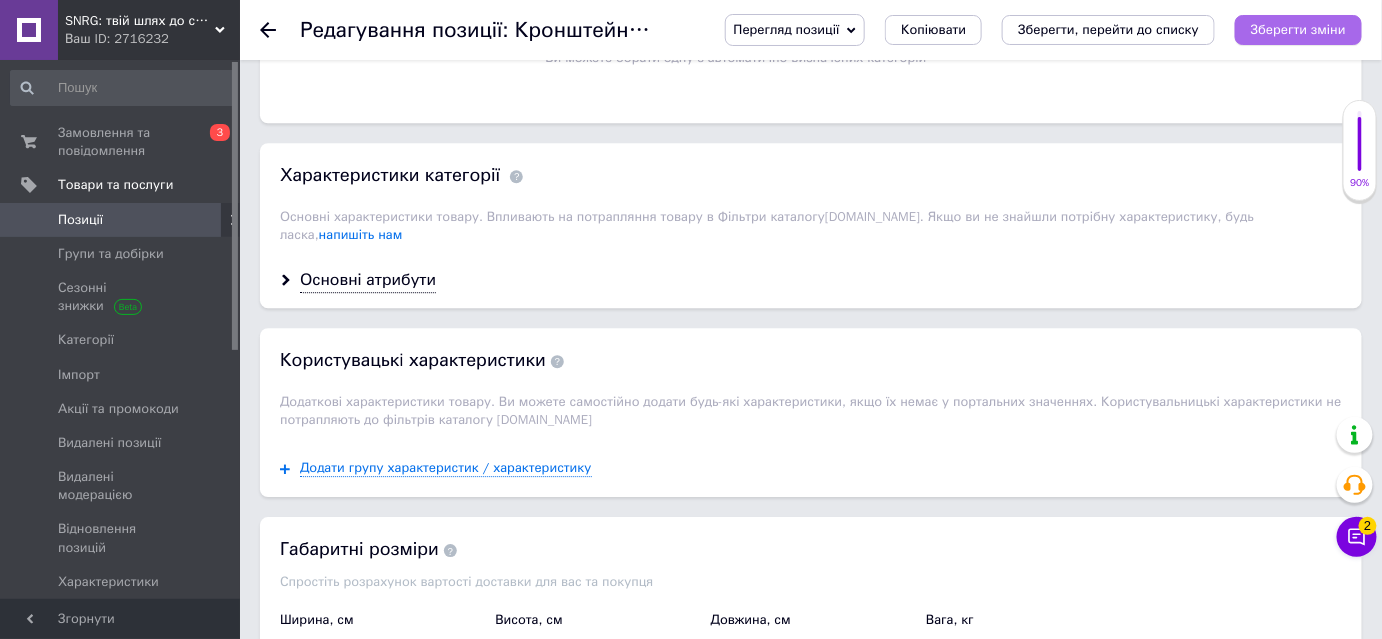 click on "Зберегти зміни" at bounding box center [1298, 29] 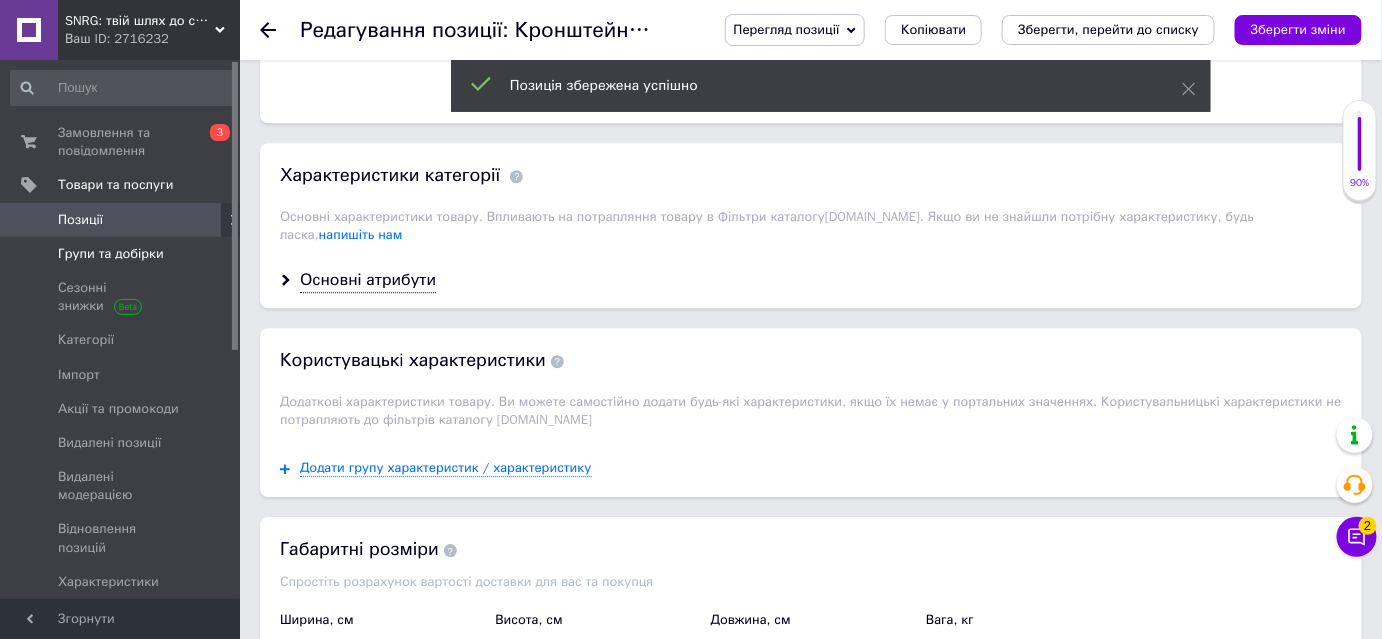 click on "Групи та добірки" at bounding box center (111, 254) 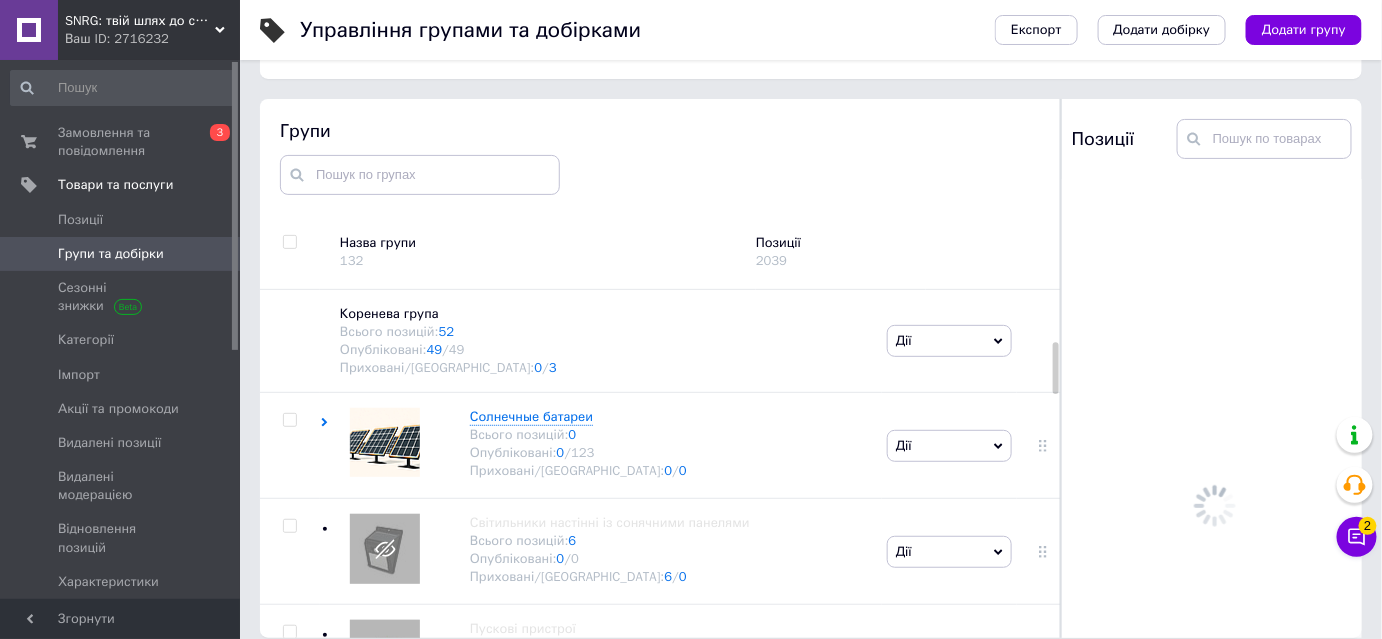 scroll, scrollTop: 113, scrollLeft: 0, axis: vertical 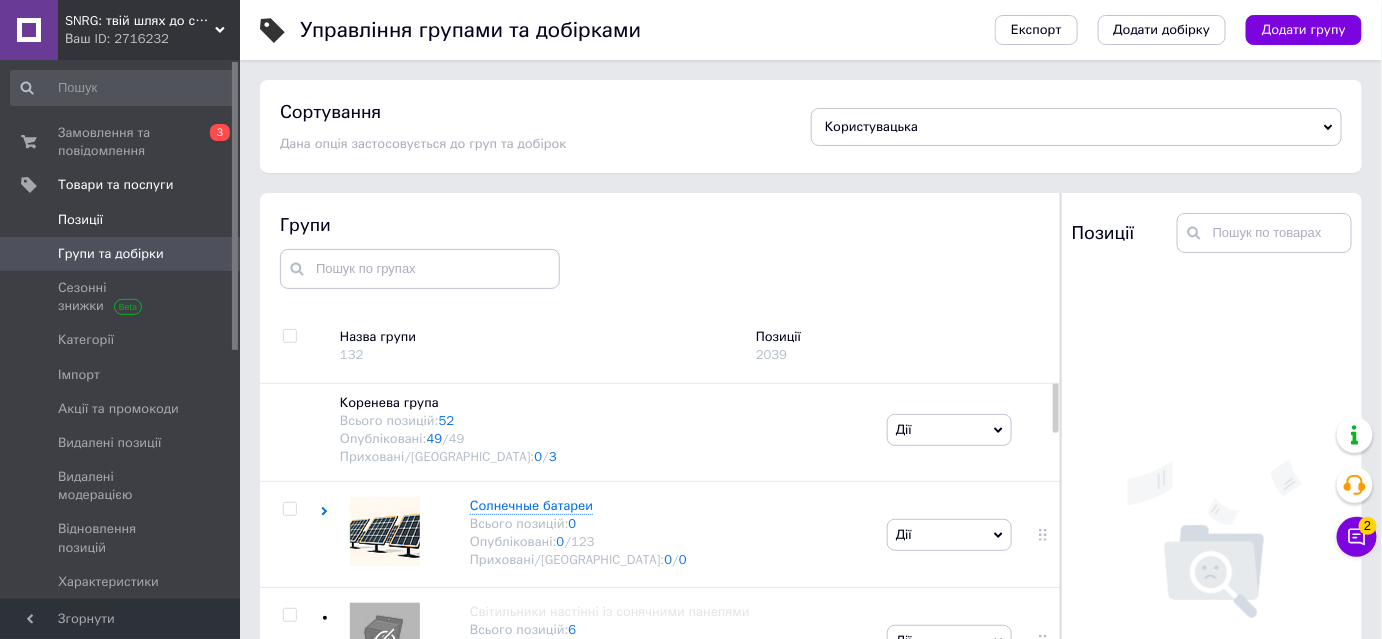 click on "Позиції" at bounding box center (80, 220) 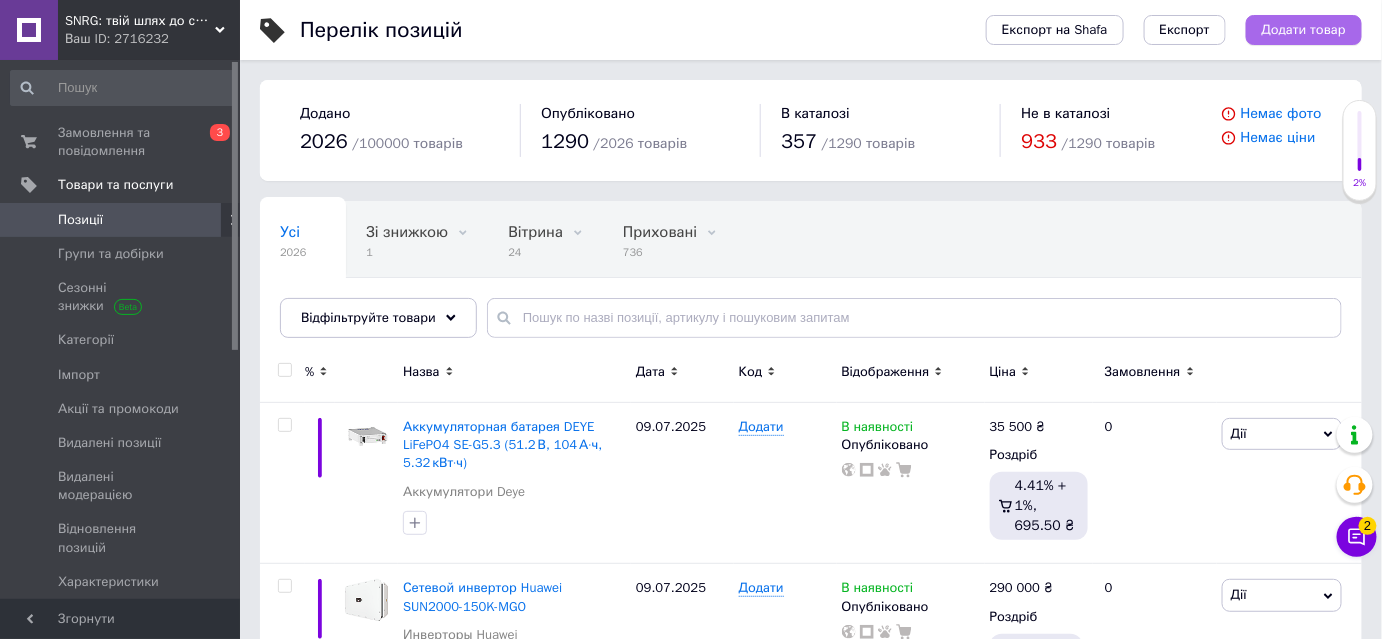 click on "Додати товар" at bounding box center [1304, 30] 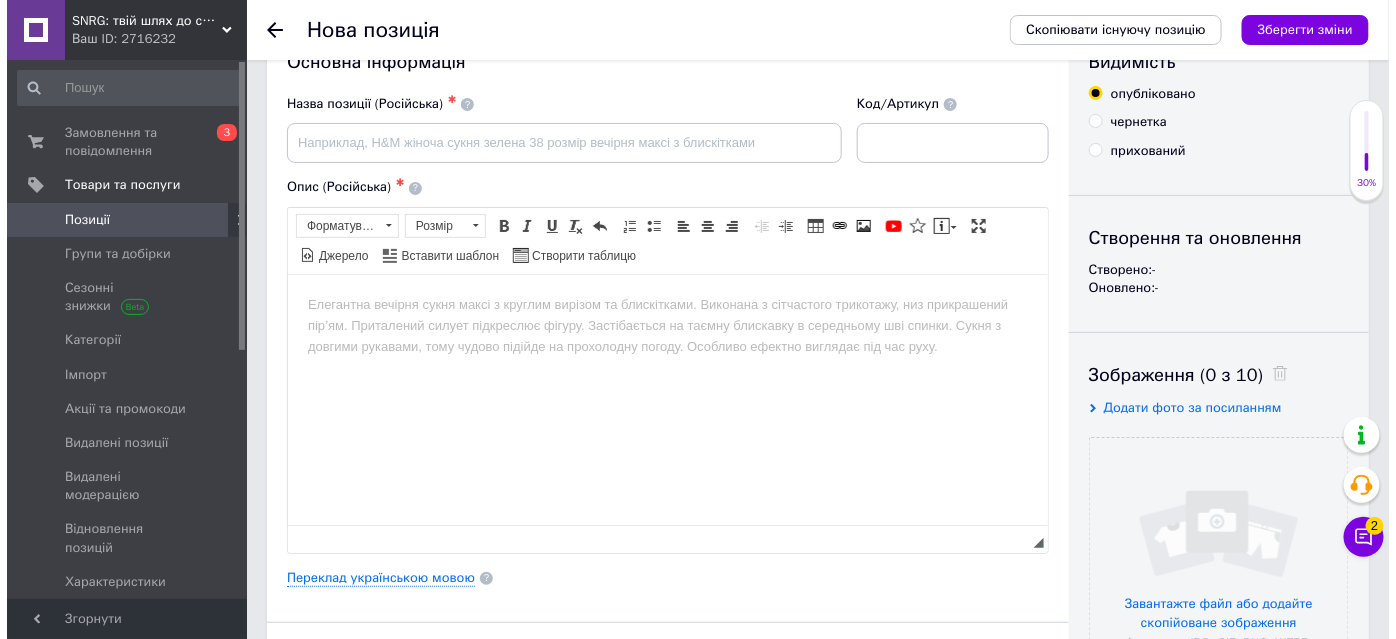 scroll, scrollTop: 90, scrollLeft: 0, axis: vertical 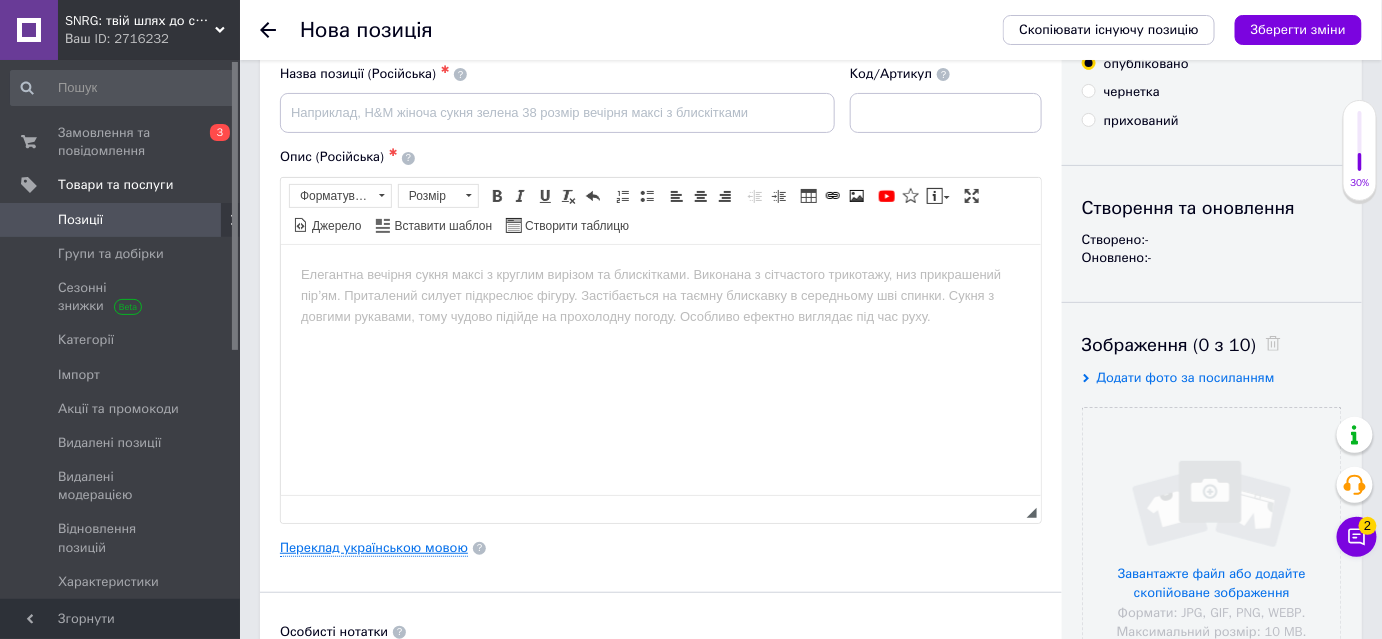 click on "Переклад українською мовою" at bounding box center [374, 548] 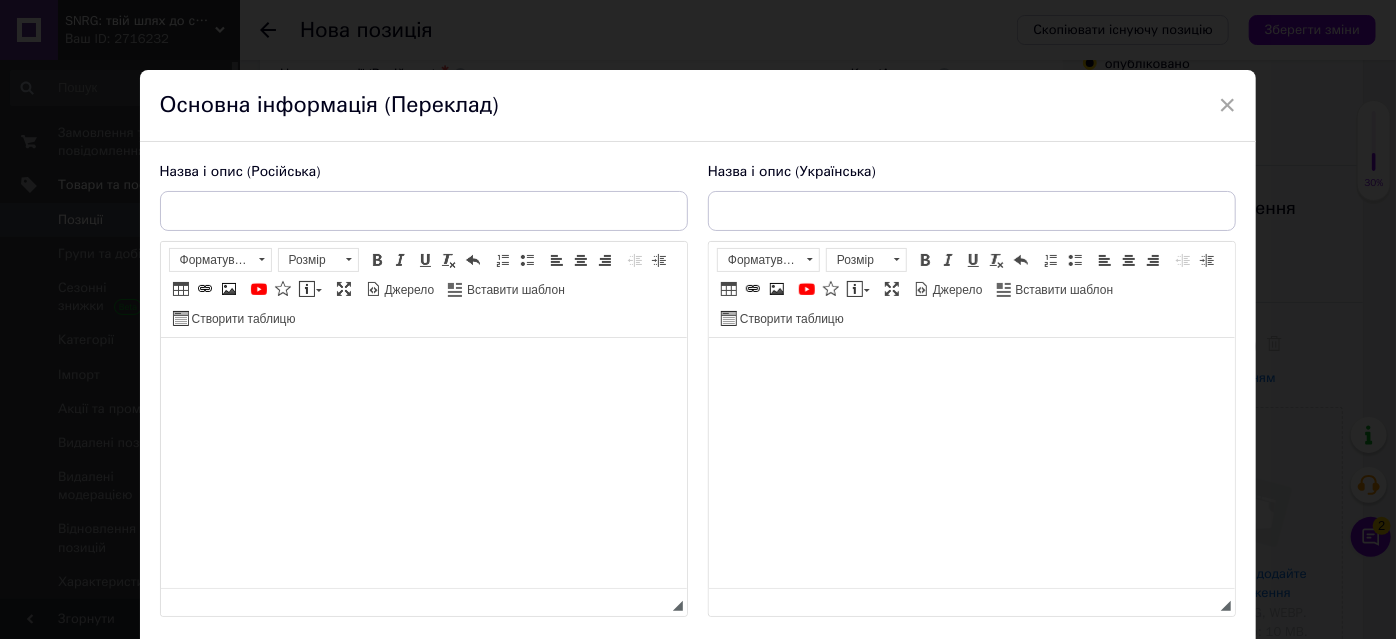 scroll, scrollTop: 0, scrollLeft: 0, axis: both 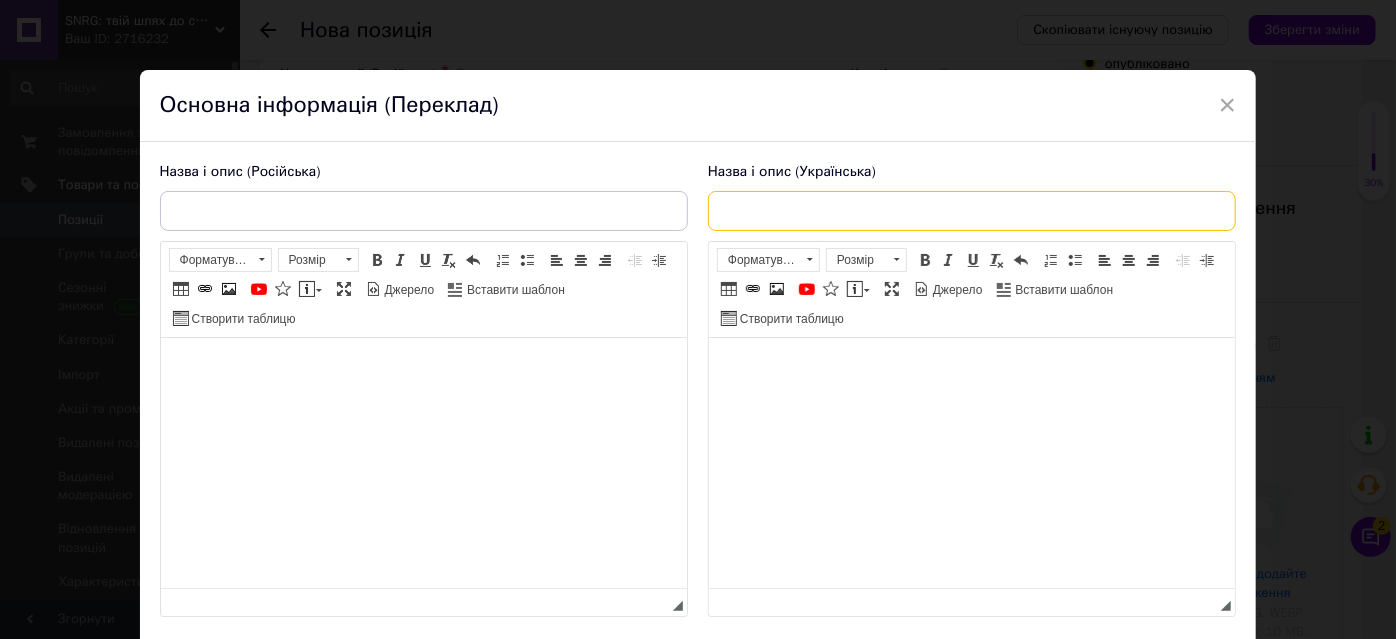 click at bounding box center [972, 211] 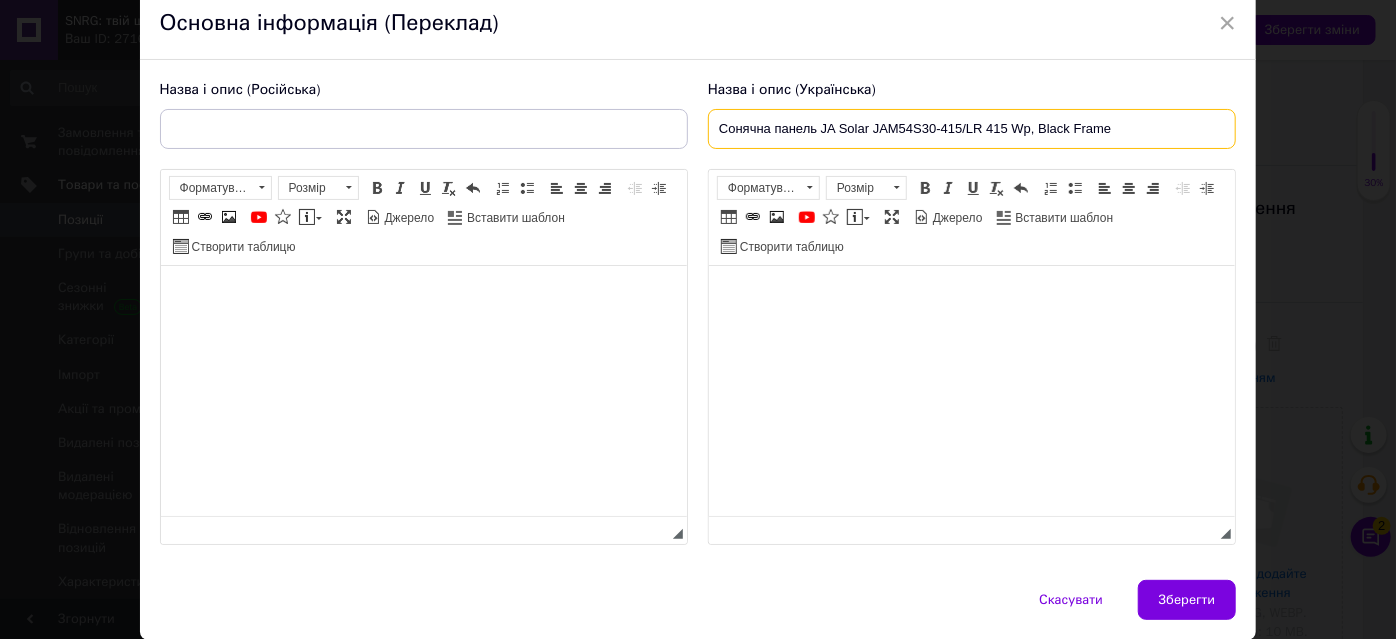 scroll, scrollTop: 149, scrollLeft: 0, axis: vertical 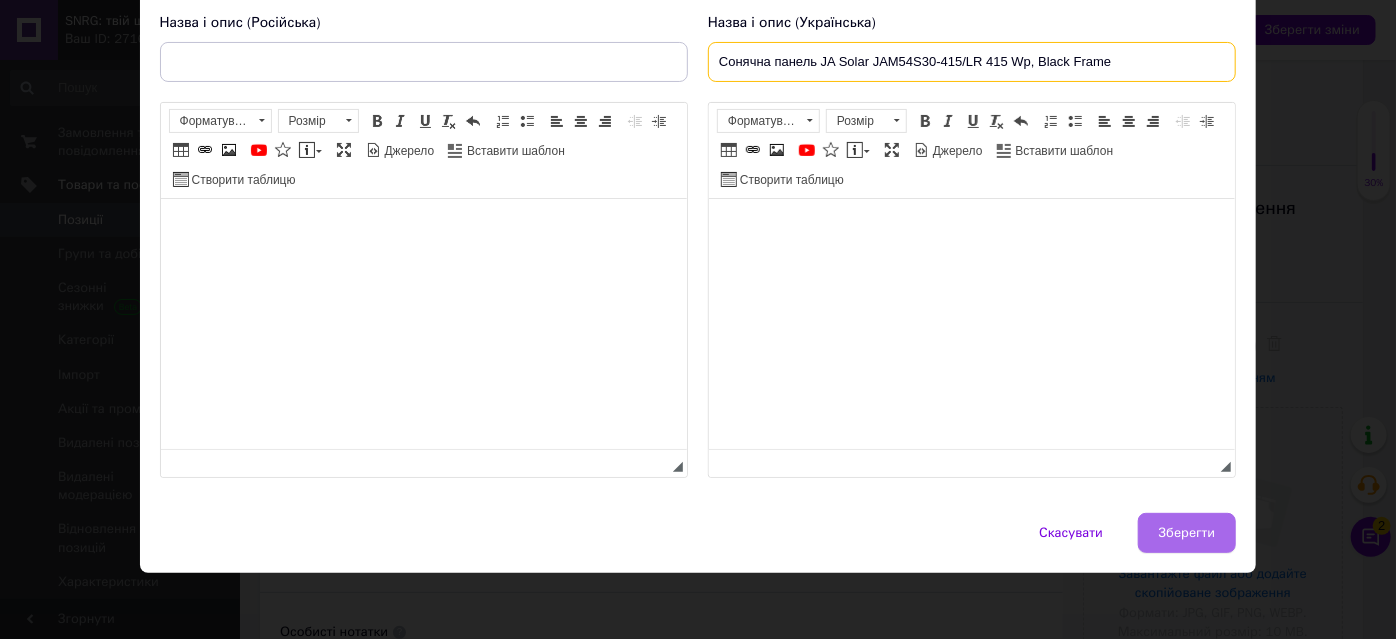 type on "Сонячна панель JA Solar JAM54S30-415/LR 415 Wp, Black Frame" 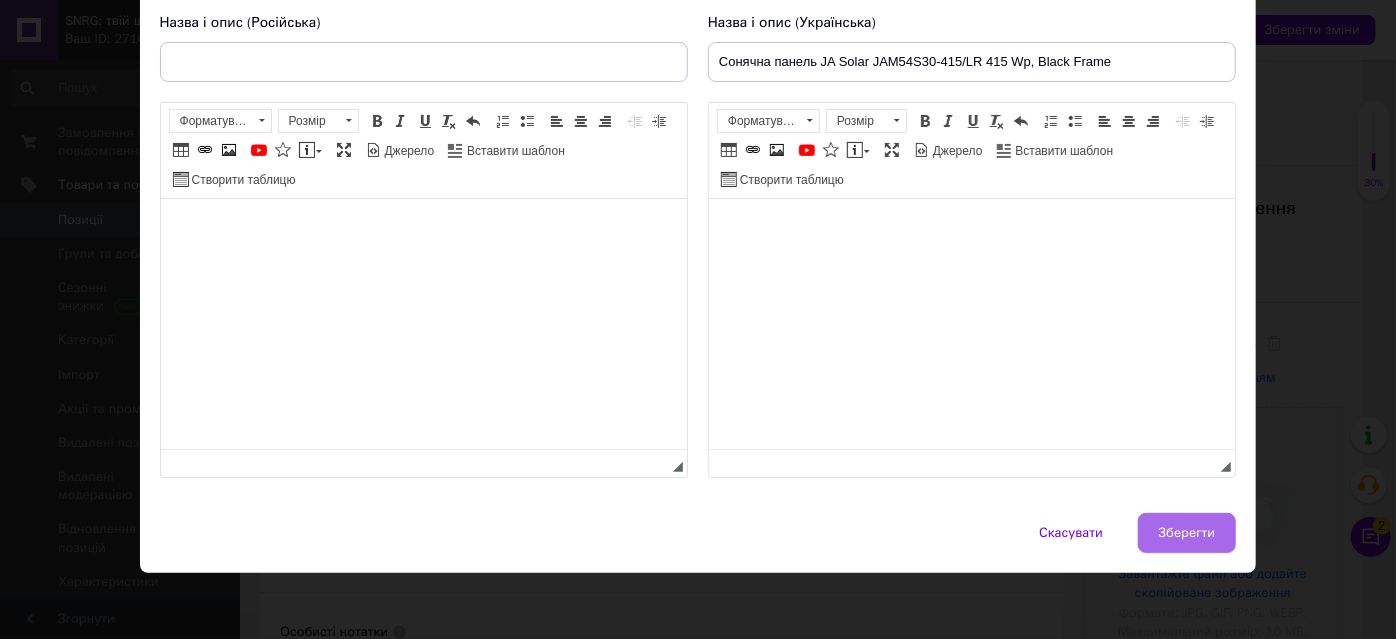 click on "Зберегти" at bounding box center [1187, 533] 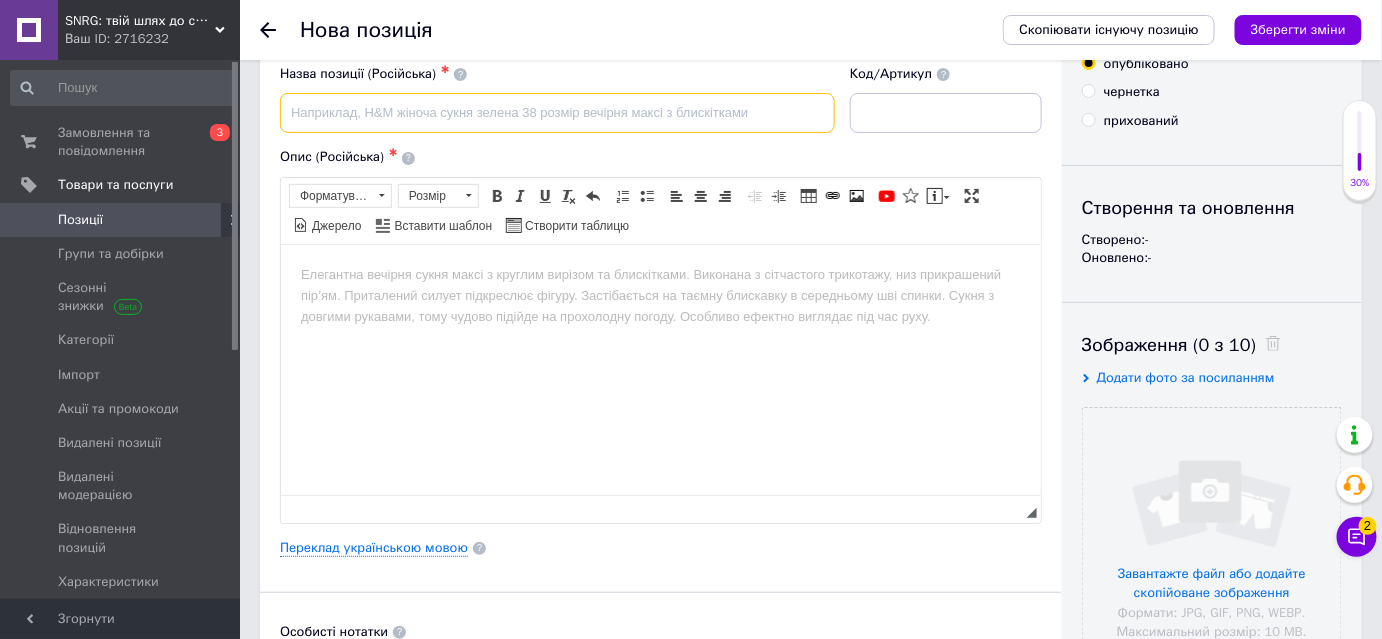 click at bounding box center [557, 113] 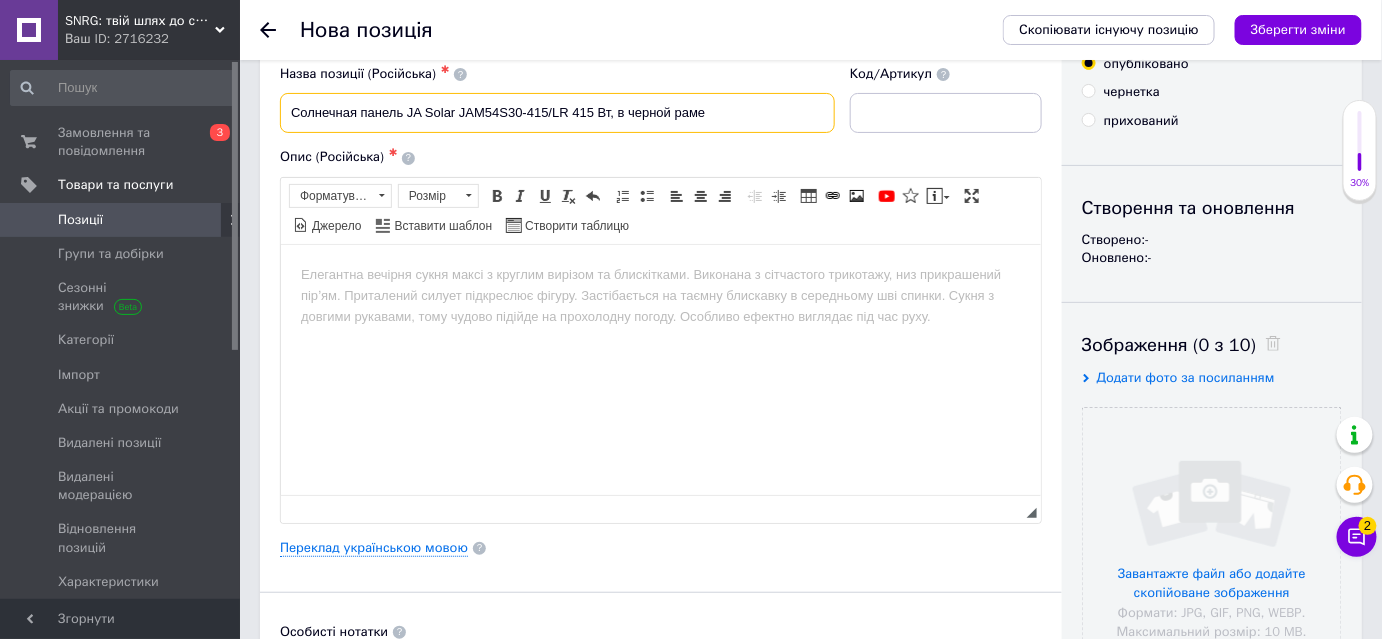 type on "Солнечная панель JA Solar JAM54S30-415/LR 415 Вт, в черной раме" 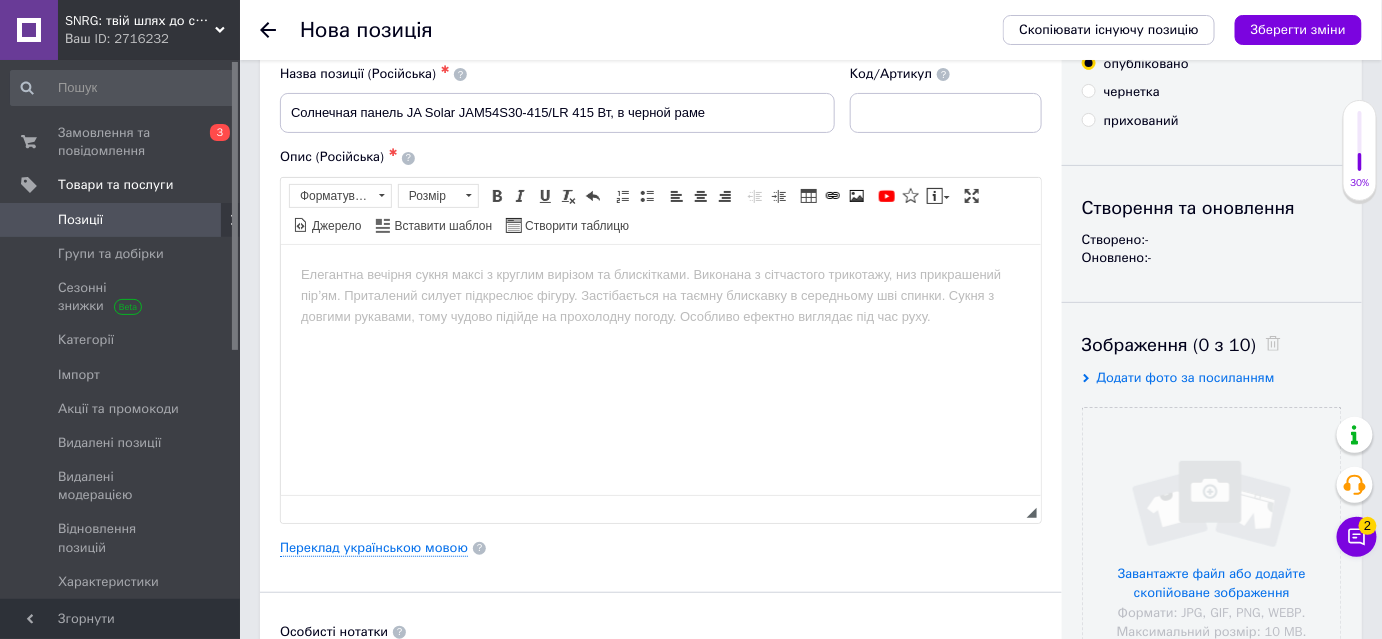 click at bounding box center (660, 274) 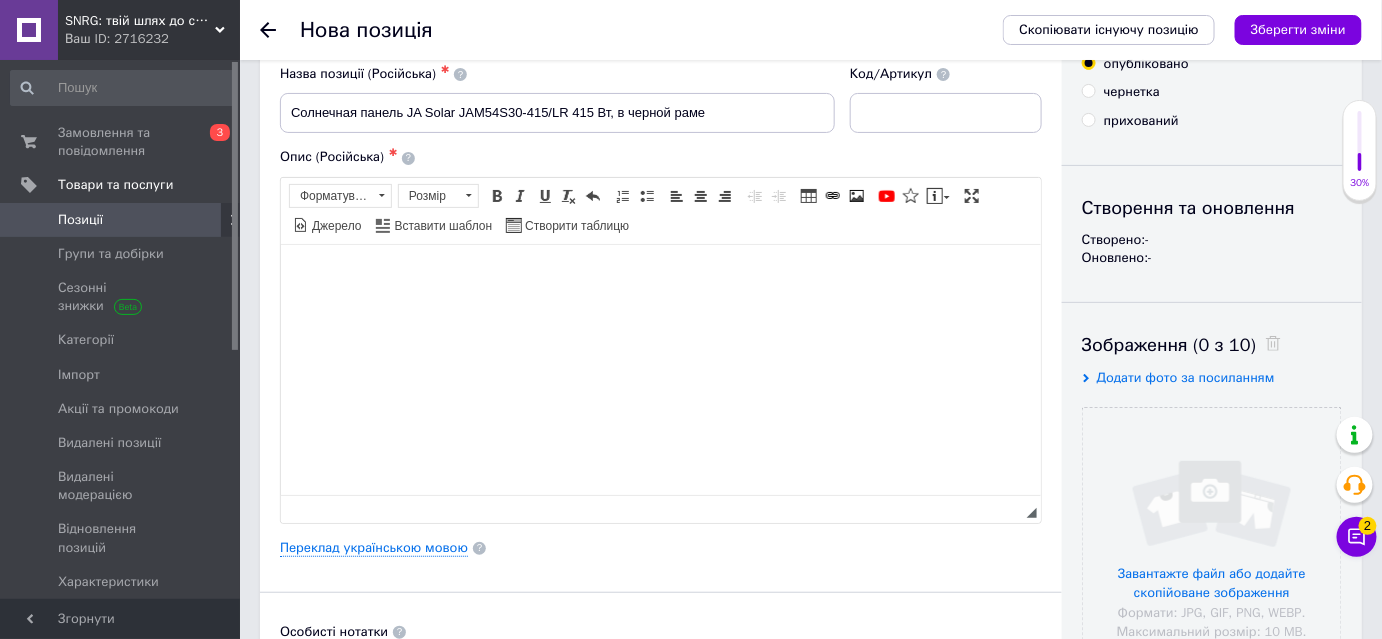 type 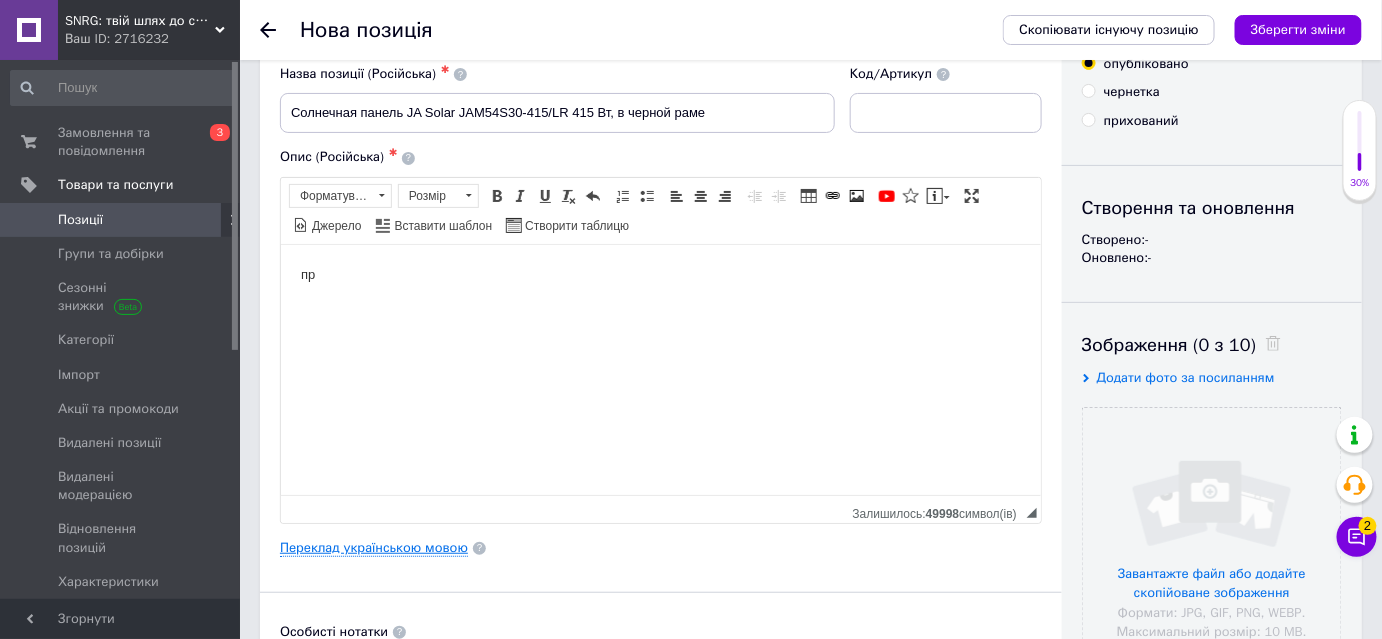 click on "Переклад українською мовою" at bounding box center (374, 548) 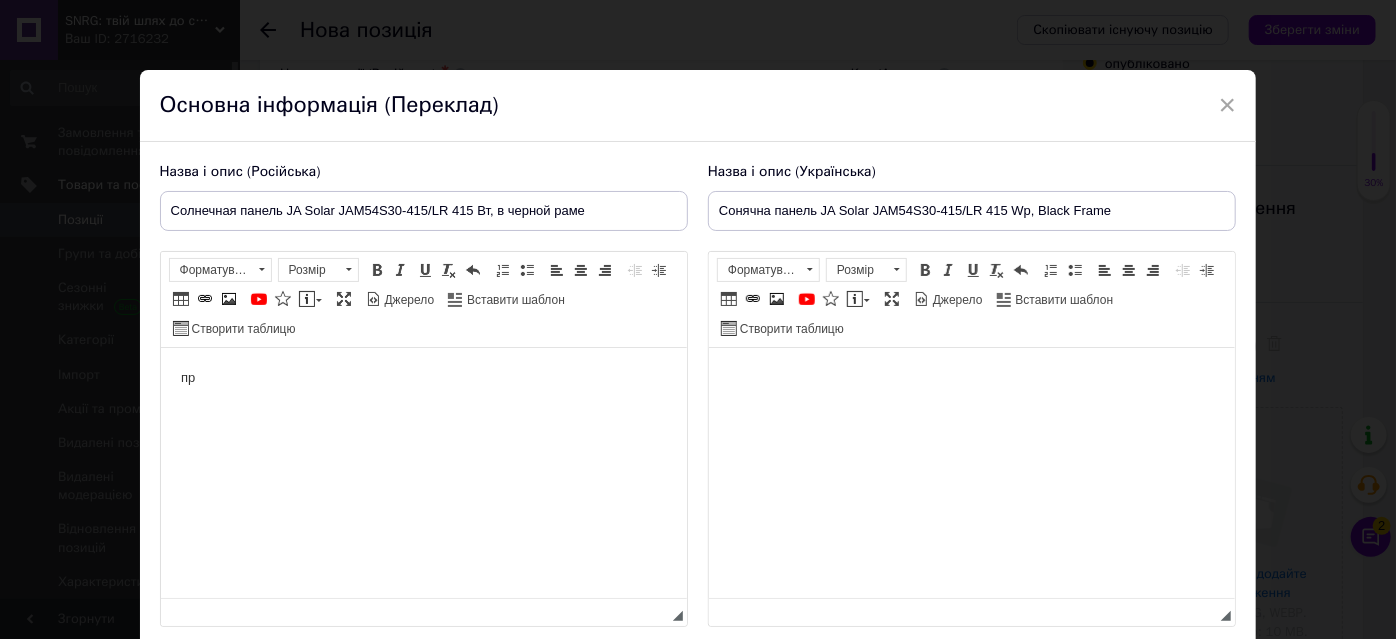 scroll, scrollTop: 0, scrollLeft: 0, axis: both 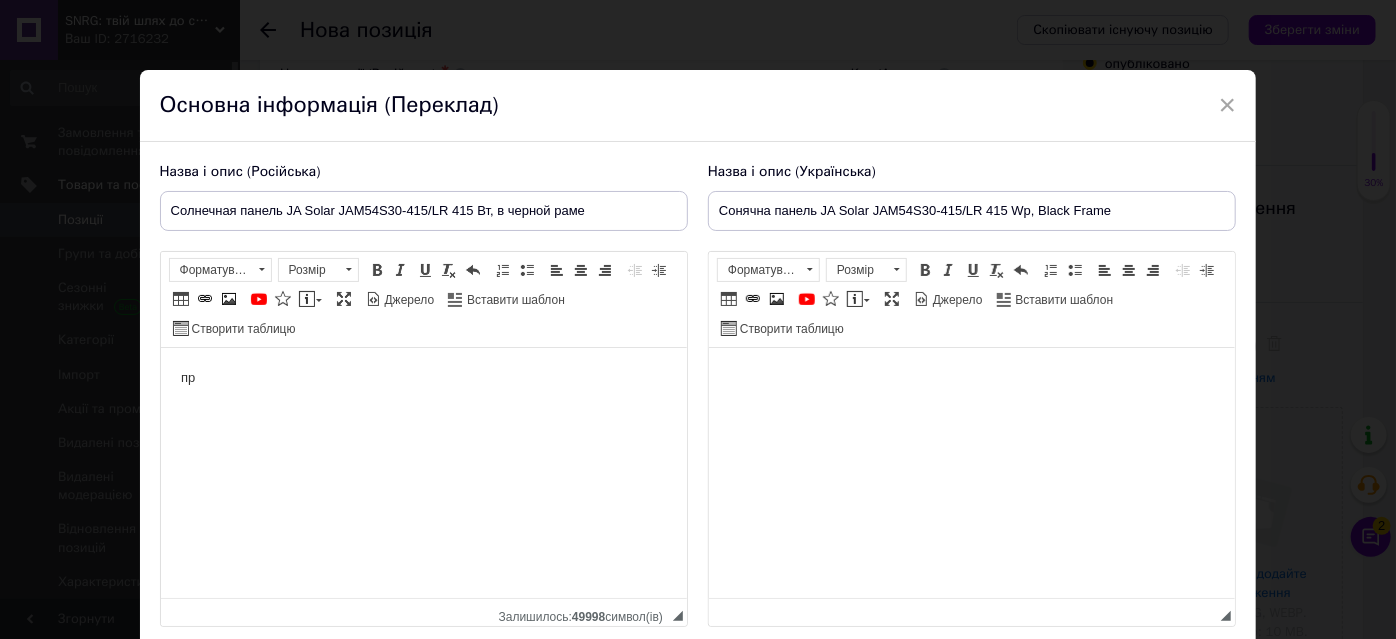 click at bounding box center [971, 378] 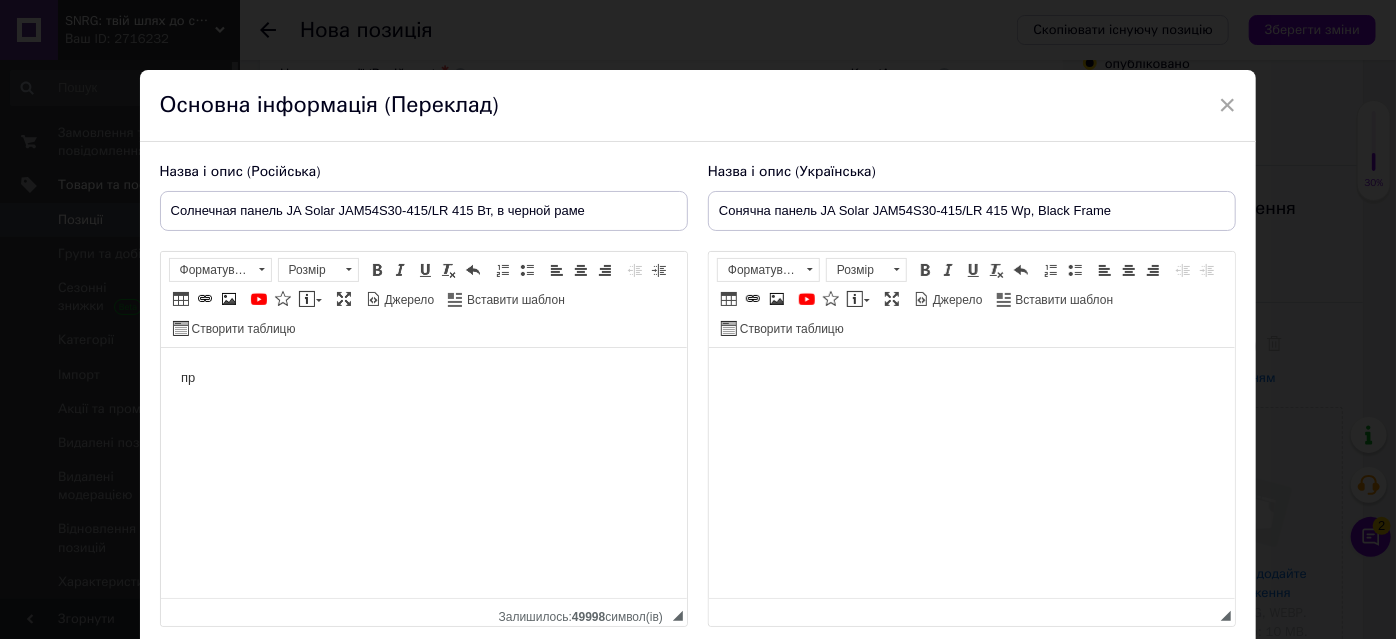 type 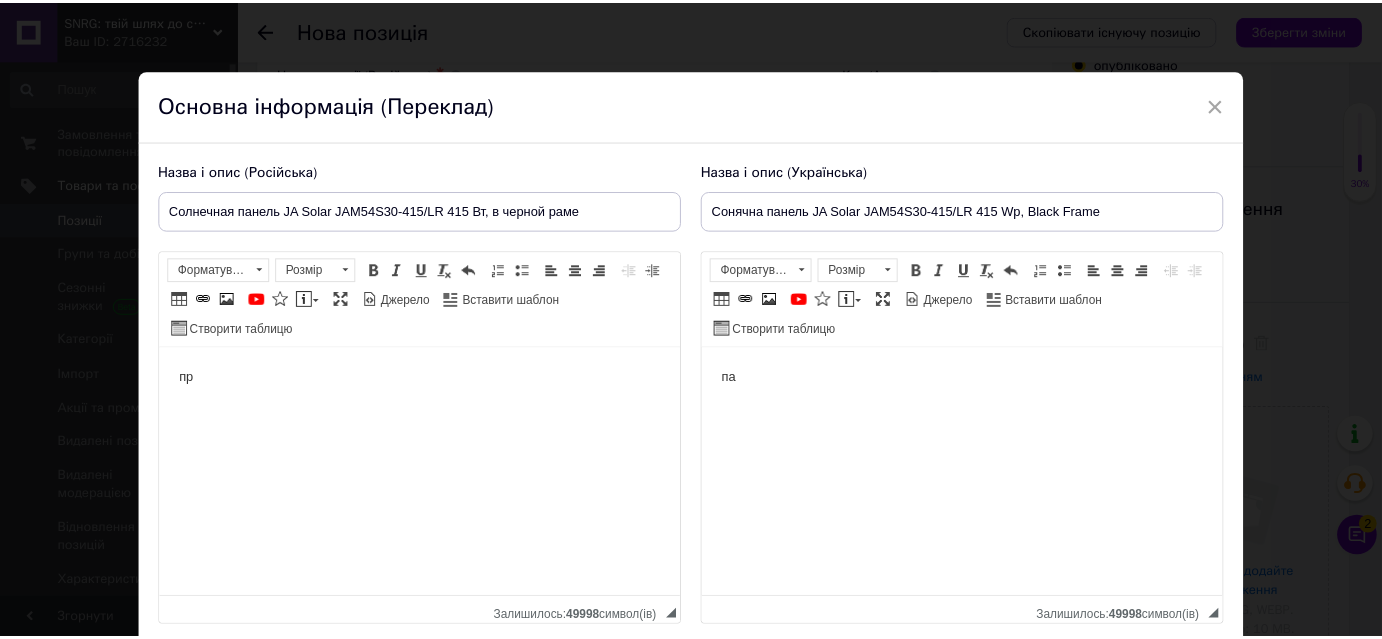 scroll, scrollTop: 149, scrollLeft: 0, axis: vertical 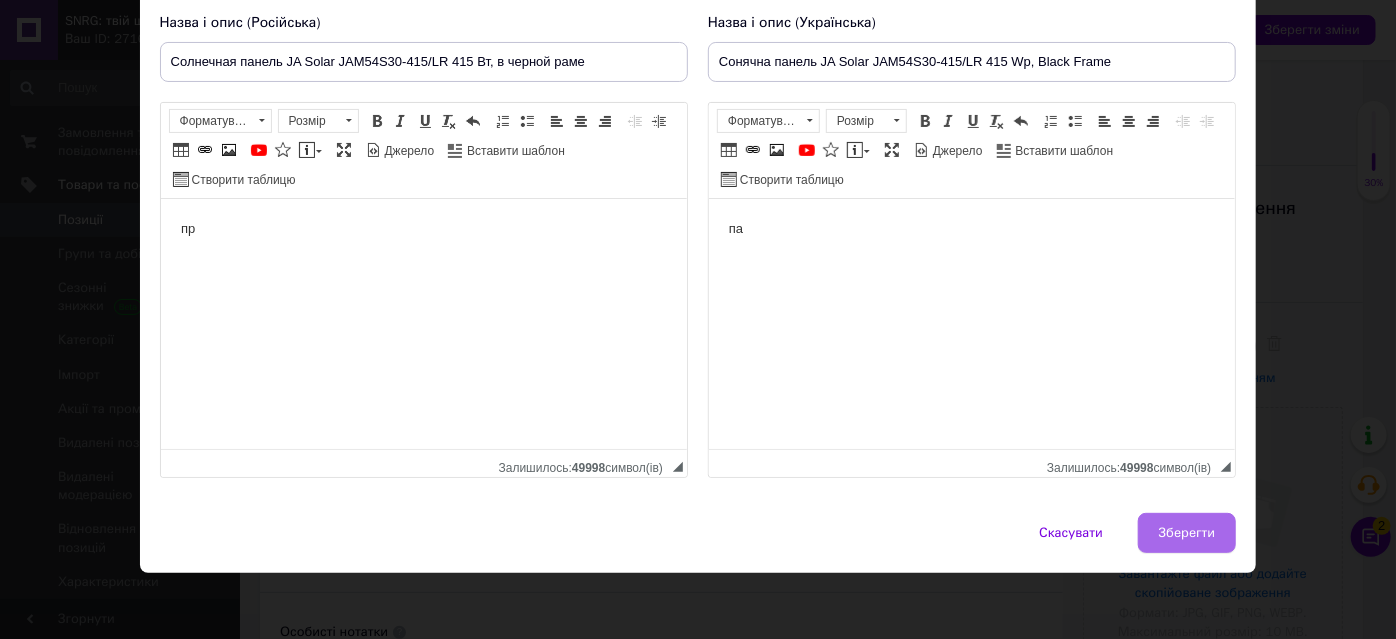 click on "Зберегти" at bounding box center (1187, 533) 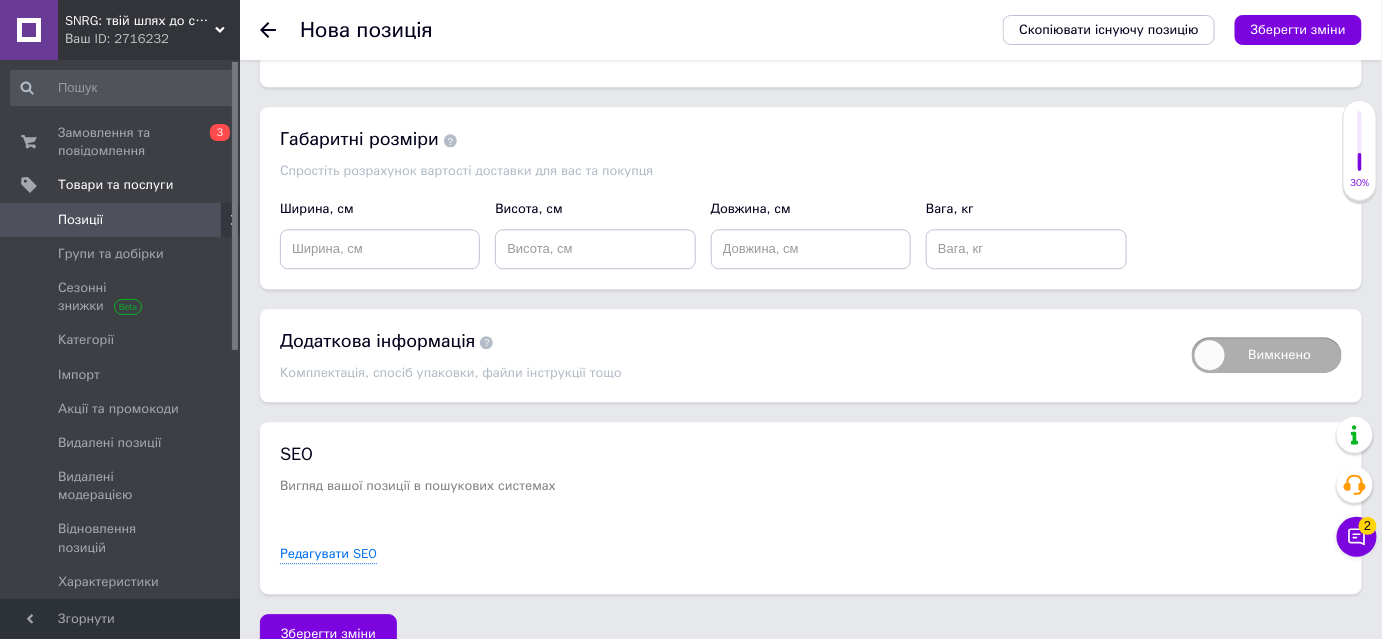 scroll, scrollTop: 1181, scrollLeft: 0, axis: vertical 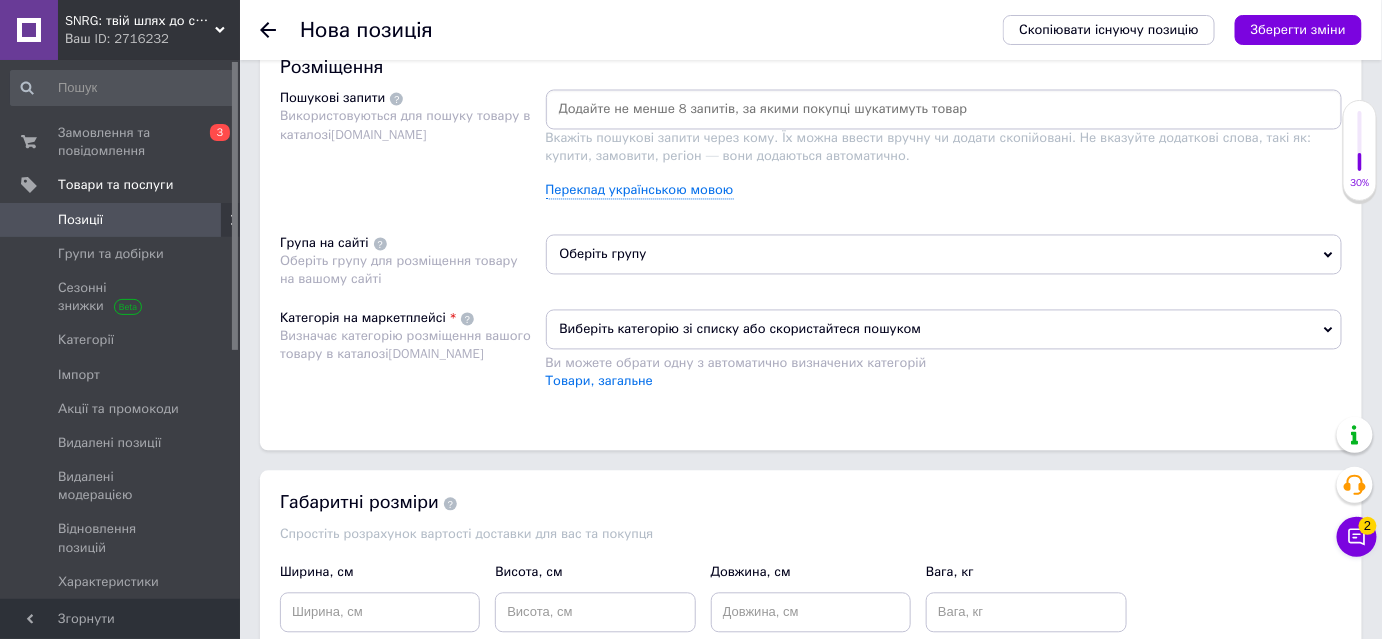 click on "Оберіть групу" at bounding box center (944, 255) 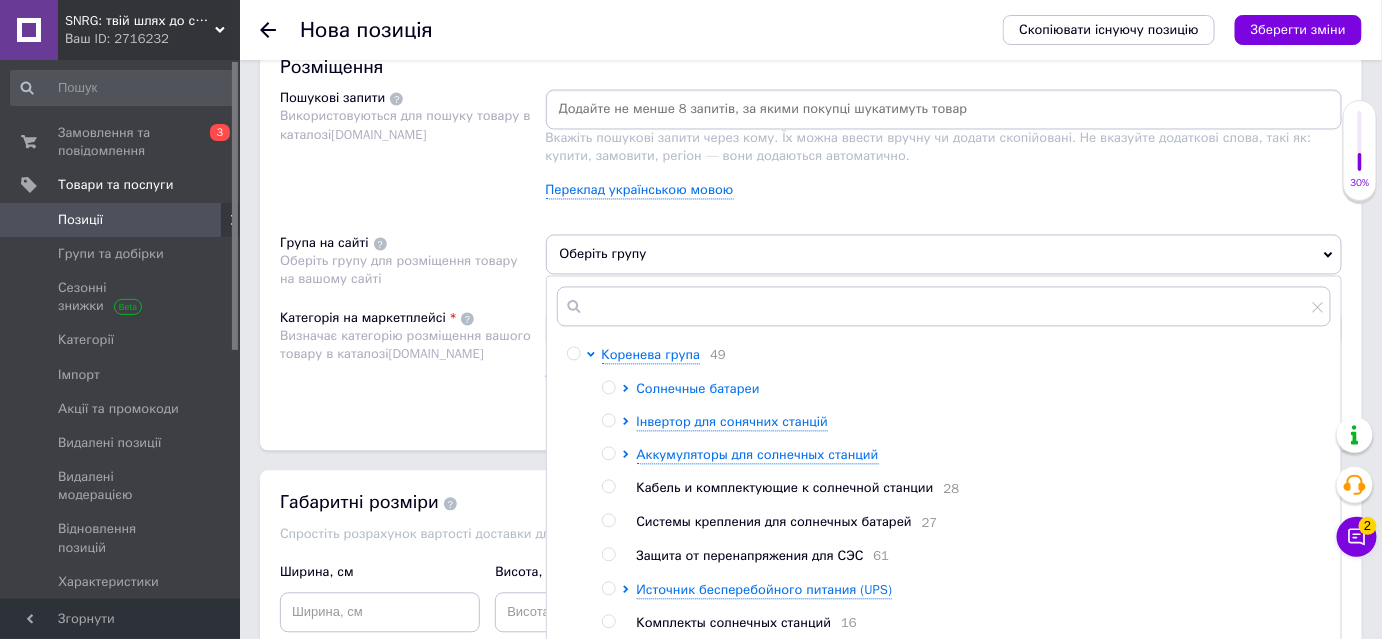click on "Солнечные батареи" at bounding box center [698, 389] 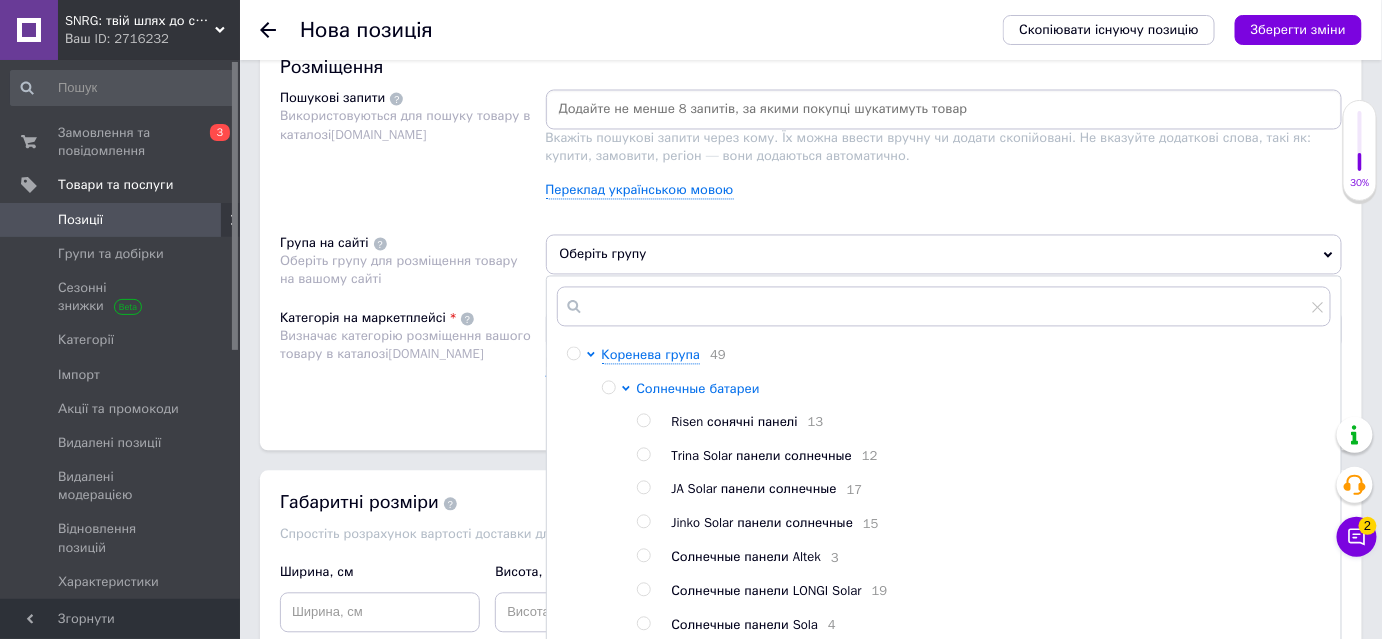 scroll, scrollTop: 90, scrollLeft: 0, axis: vertical 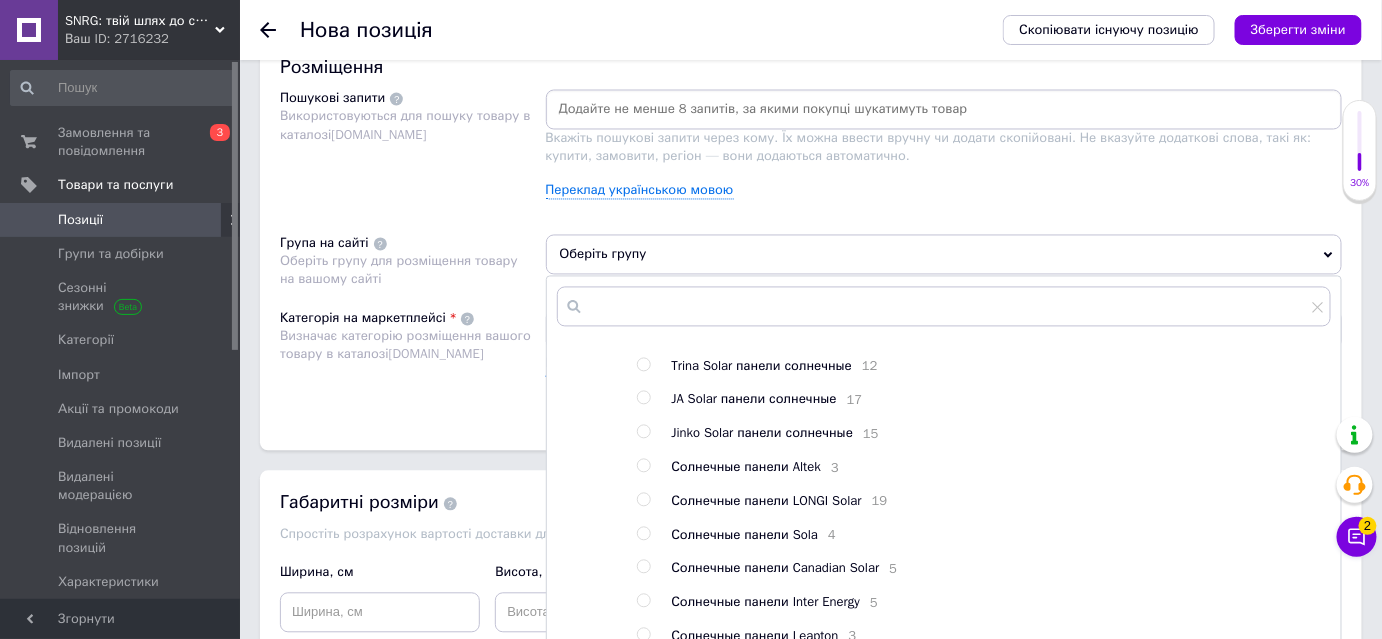 click at bounding box center [643, 398] 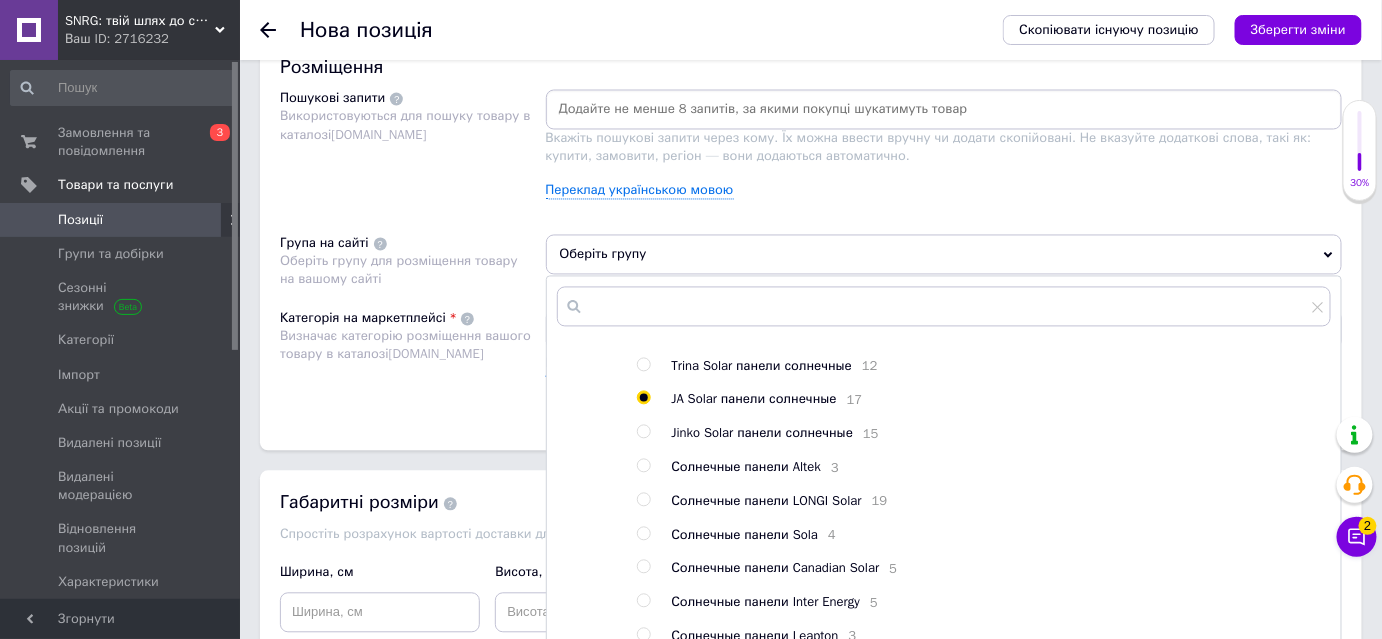 radio on "true" 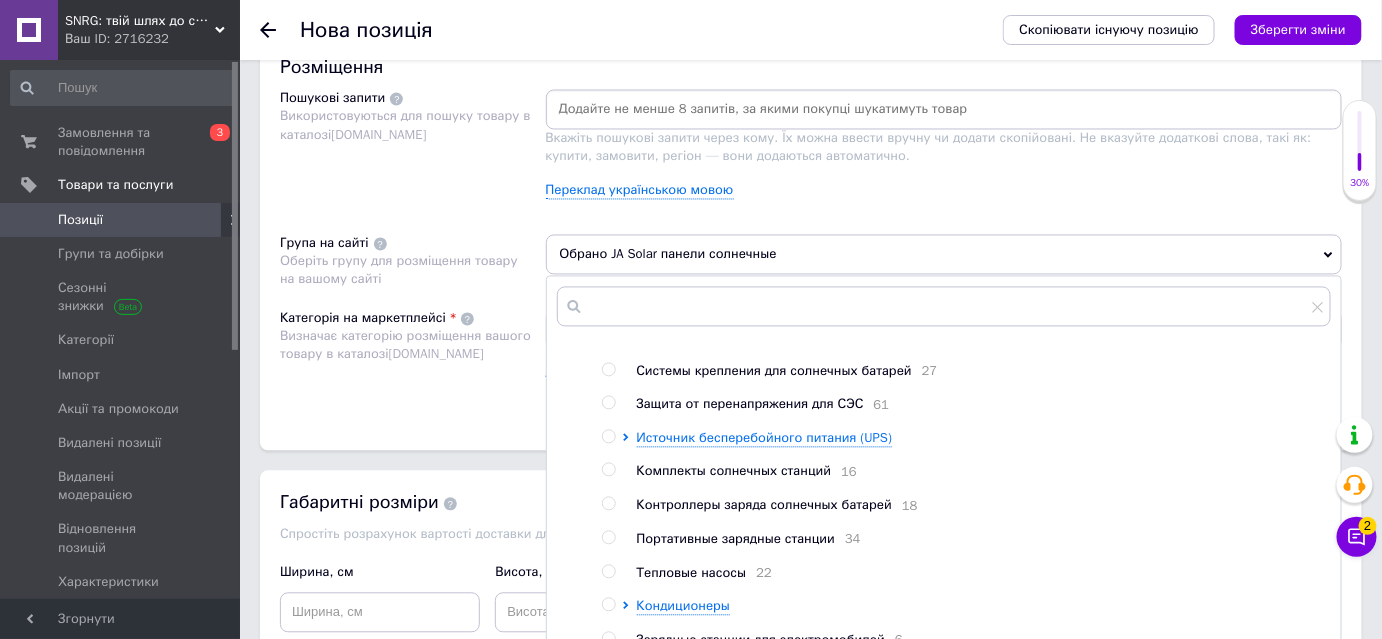 scroll, scrollTop: 731, scrollLeft: 0, axis: vertical 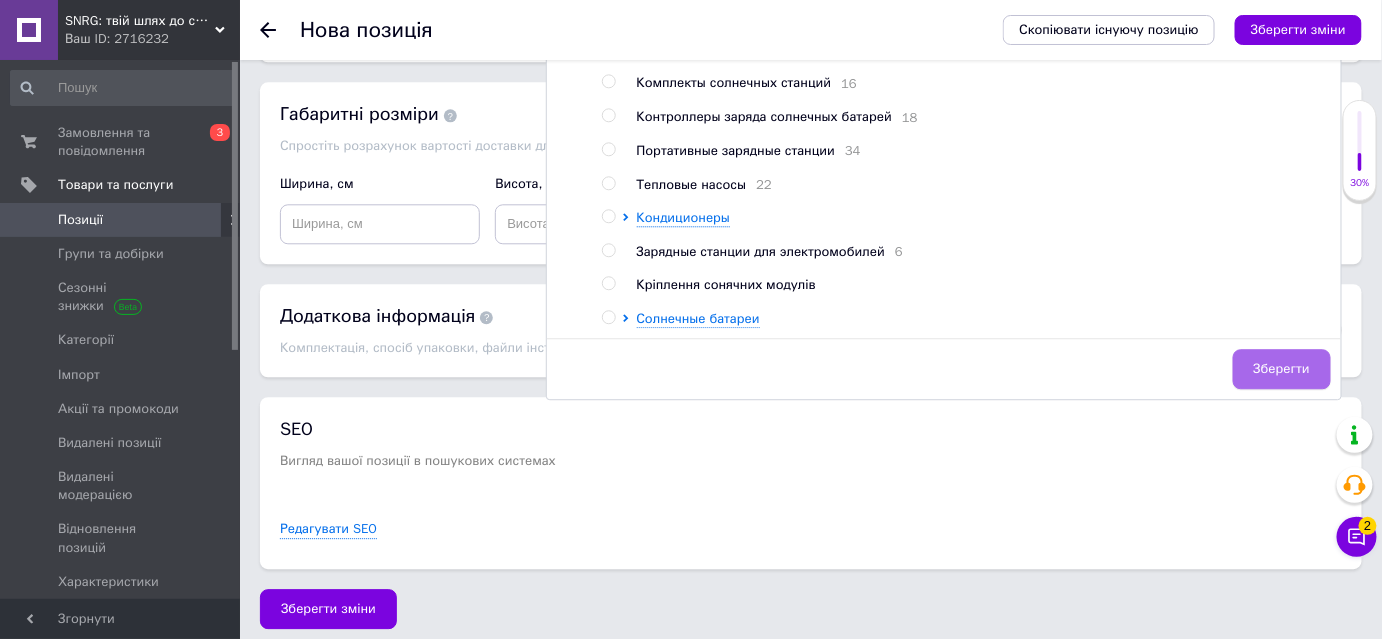 click on "Зберегти" at bounding box center [1282, 369] 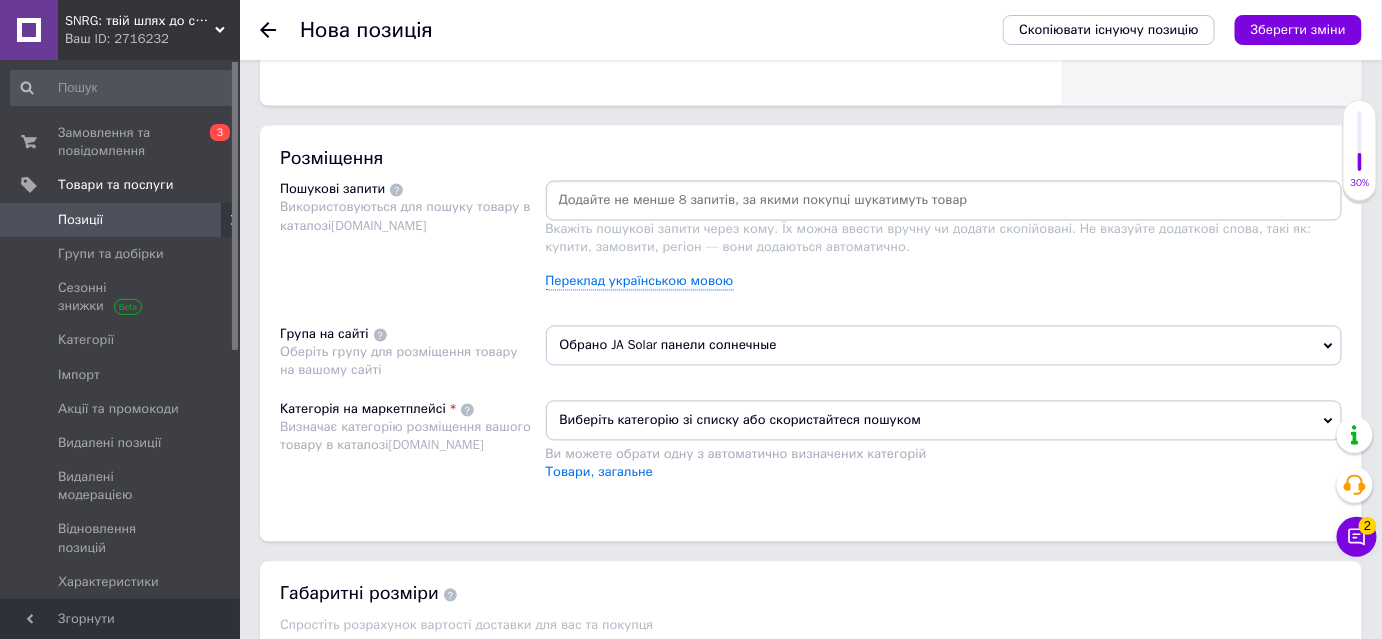 scroll, scrollTop: 1025, scrollLeft: 0, axis: vertical 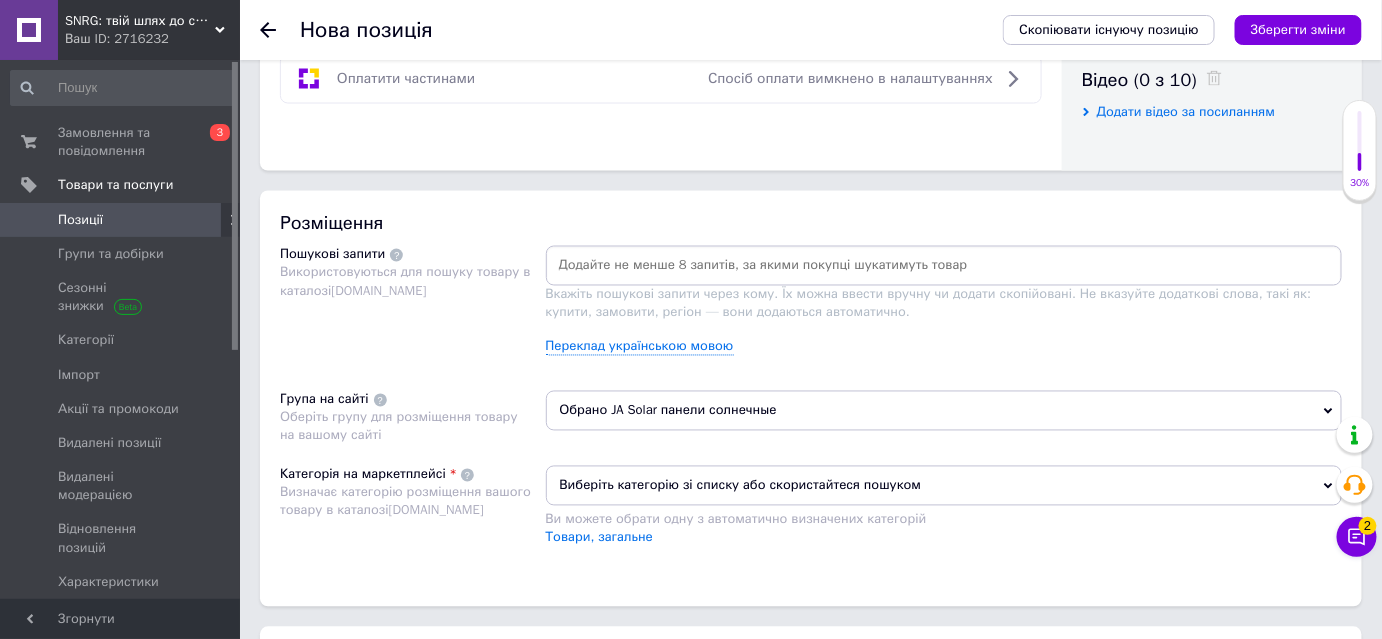 click on "Виберіть категорію зі списку або скористайтеся пошуком" at bounding box center (944, 486) 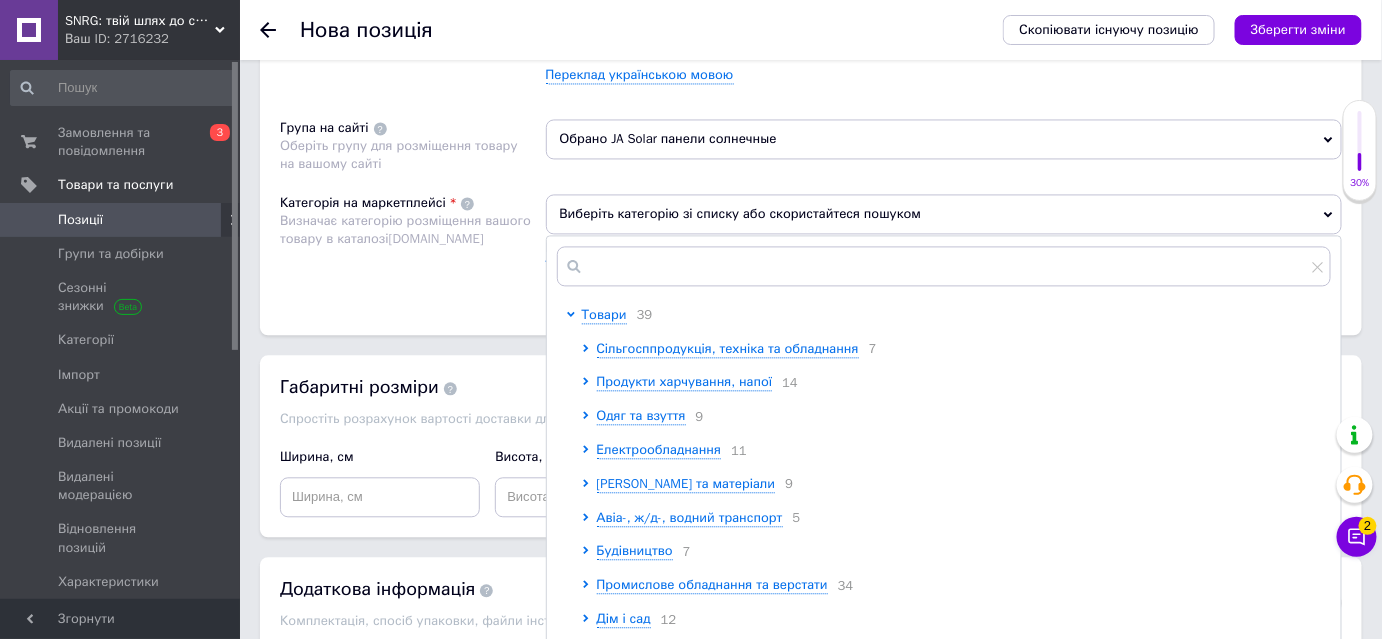 scroll, scrollTop: 1298, scrollLeft: 0, axis: vertical 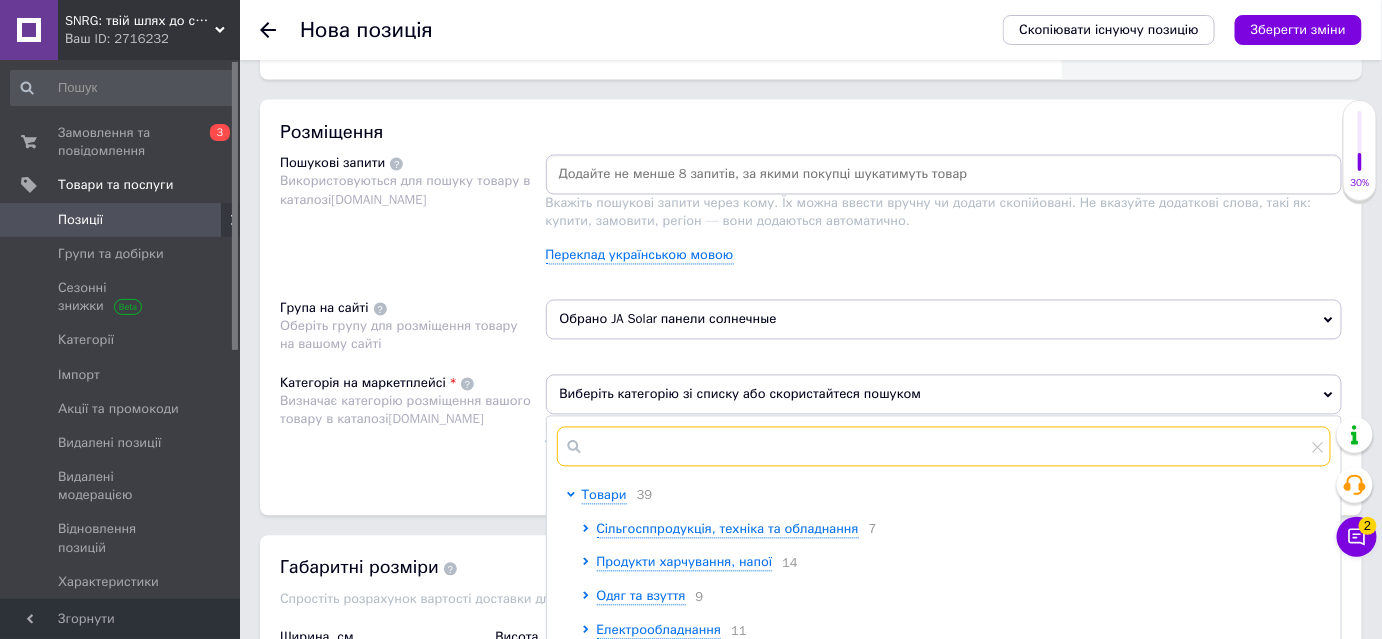 click at bounding box center [944, 447] 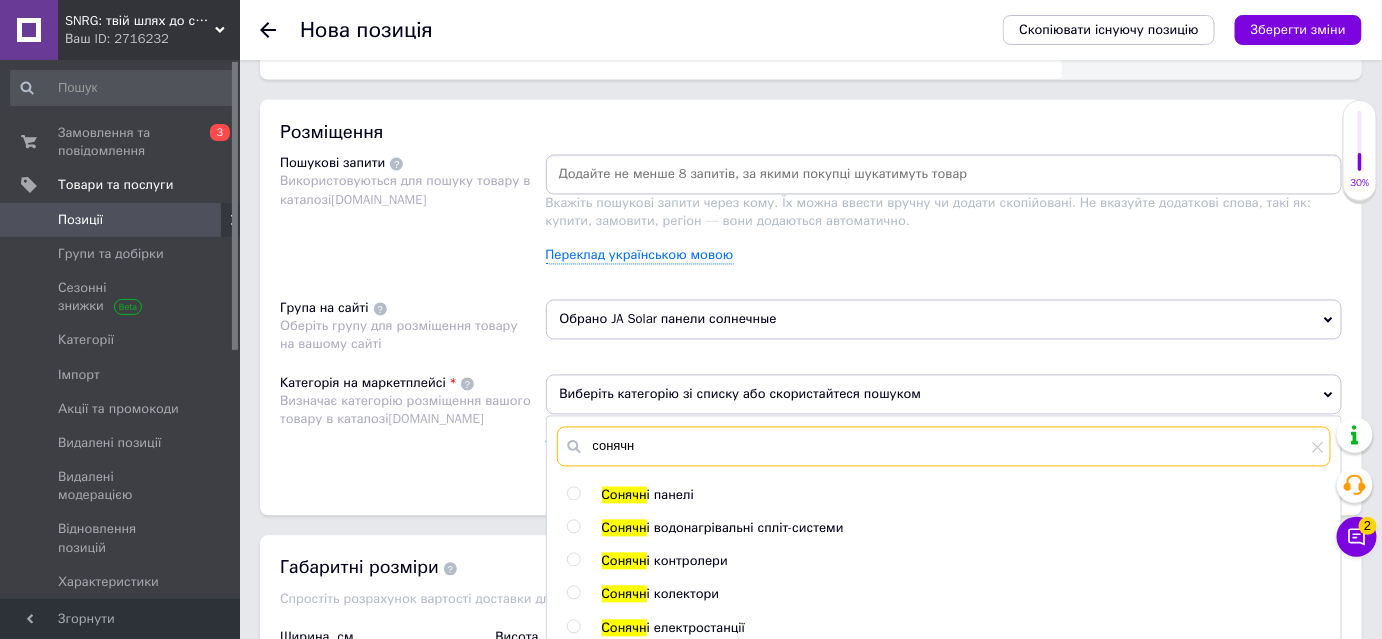 type on "сонячн" 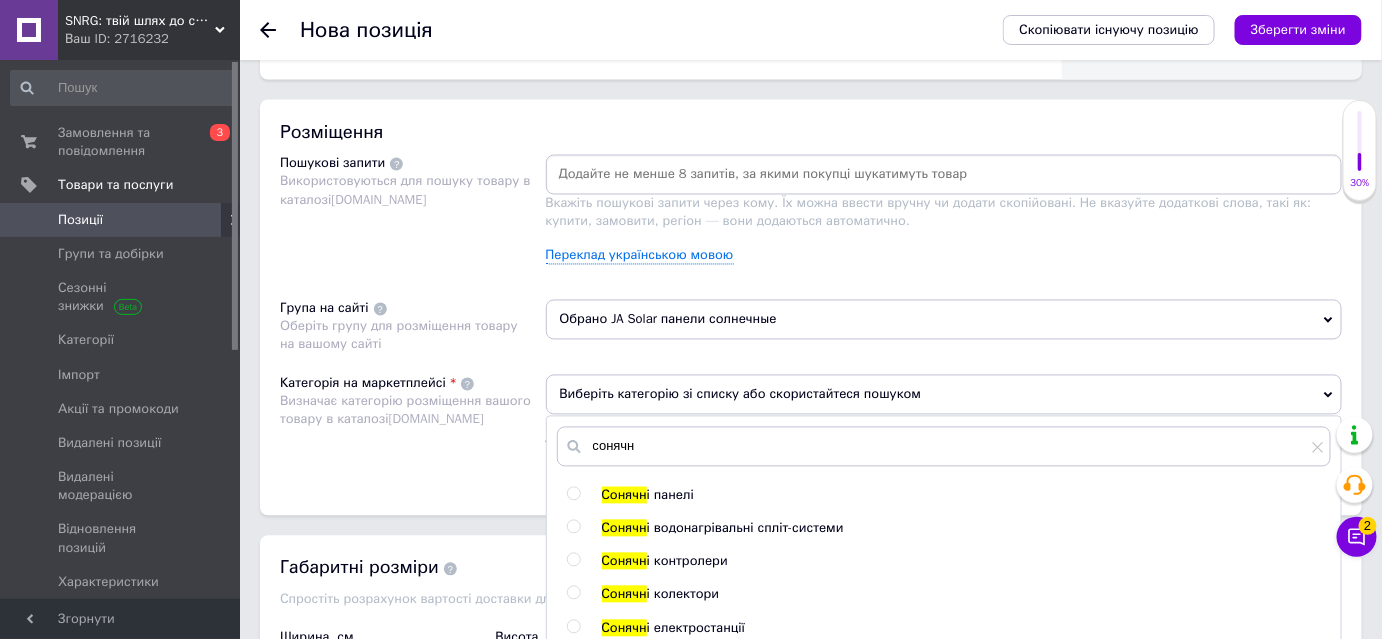 click at bounding box center [573, 494] 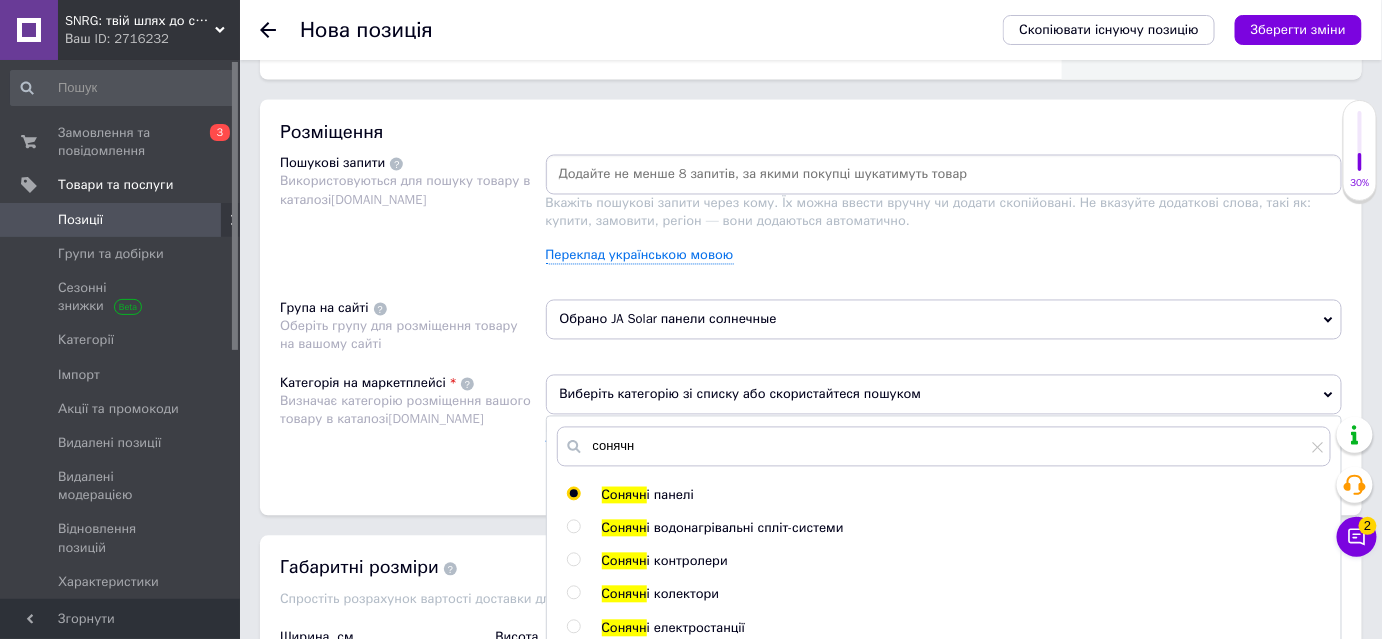 radio on "true" 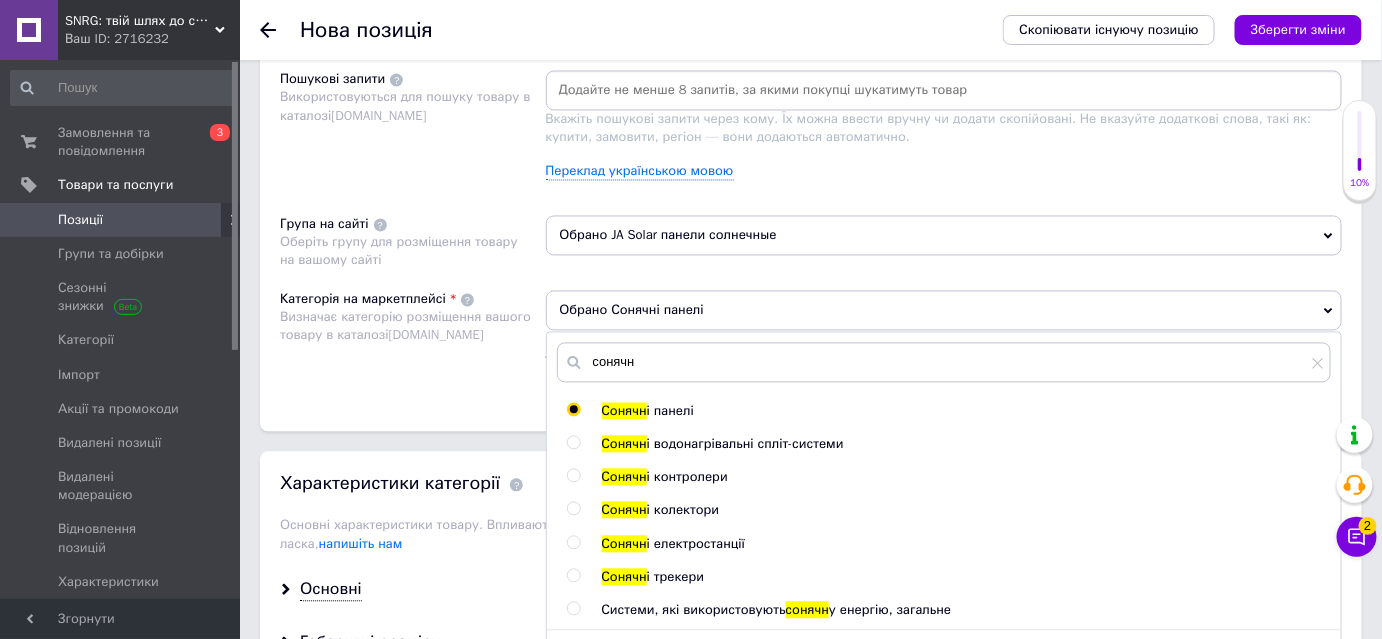 scroll, scrollTop: 1389, scrollLeft: 0, axis: vertical 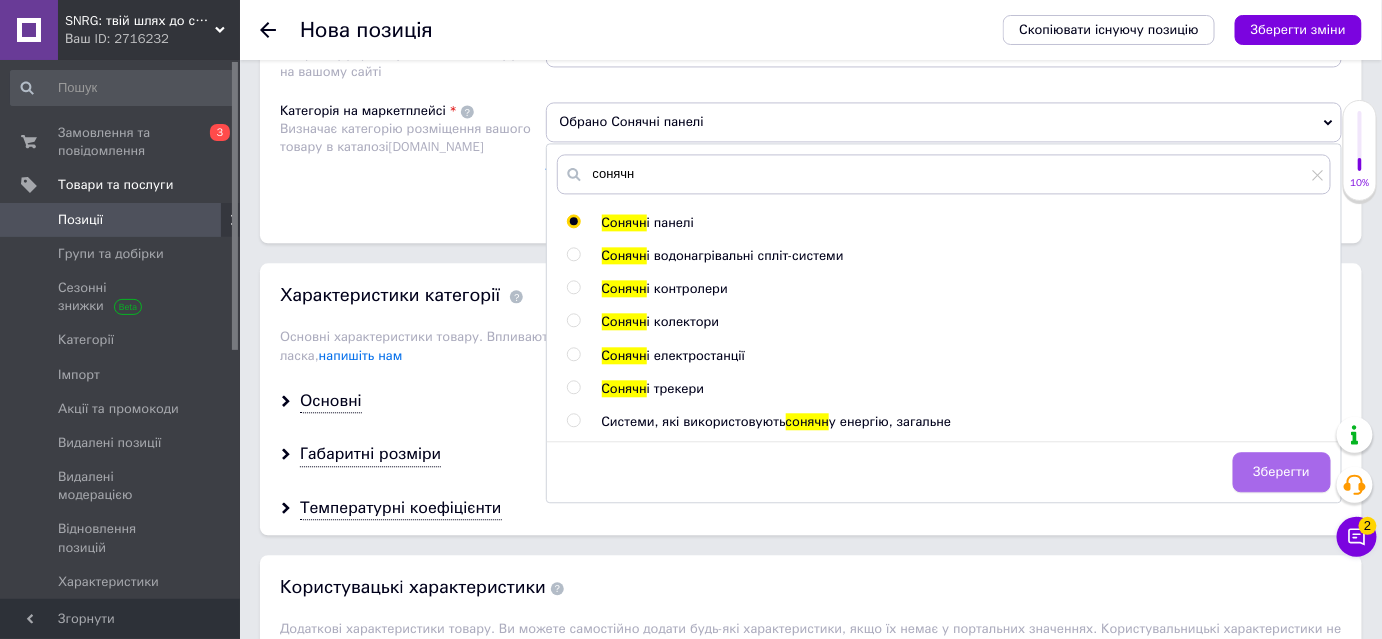 click on "Зберегти" at bounding box center [1282, 472] 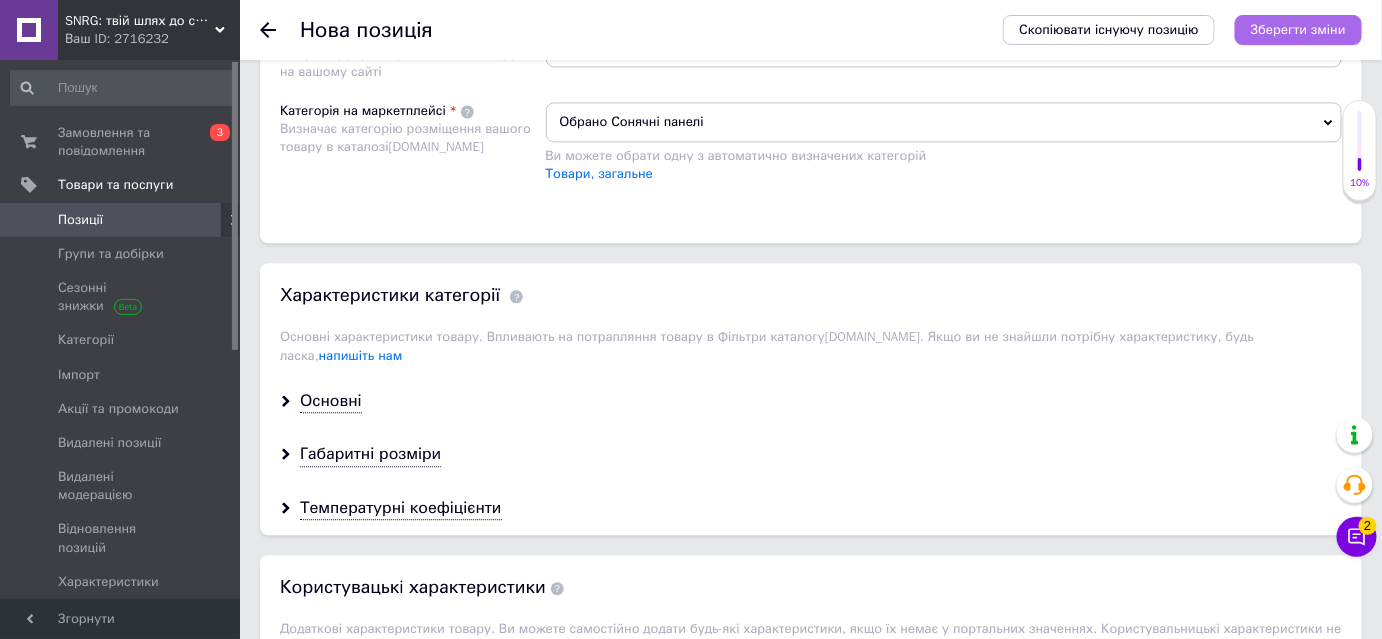 click on "Зберегти зміни" at bounding box center [1298, 29] 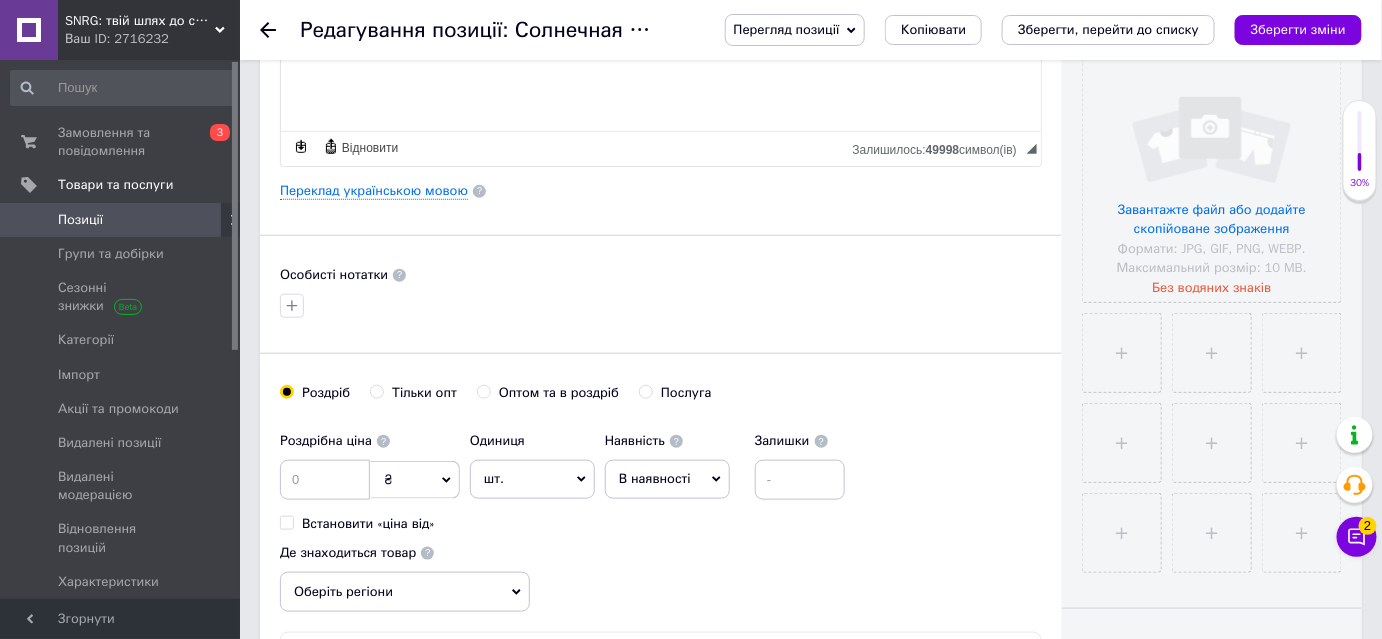 scroll, scrollTop: 636, scrollLeft: 0, axis: vertical 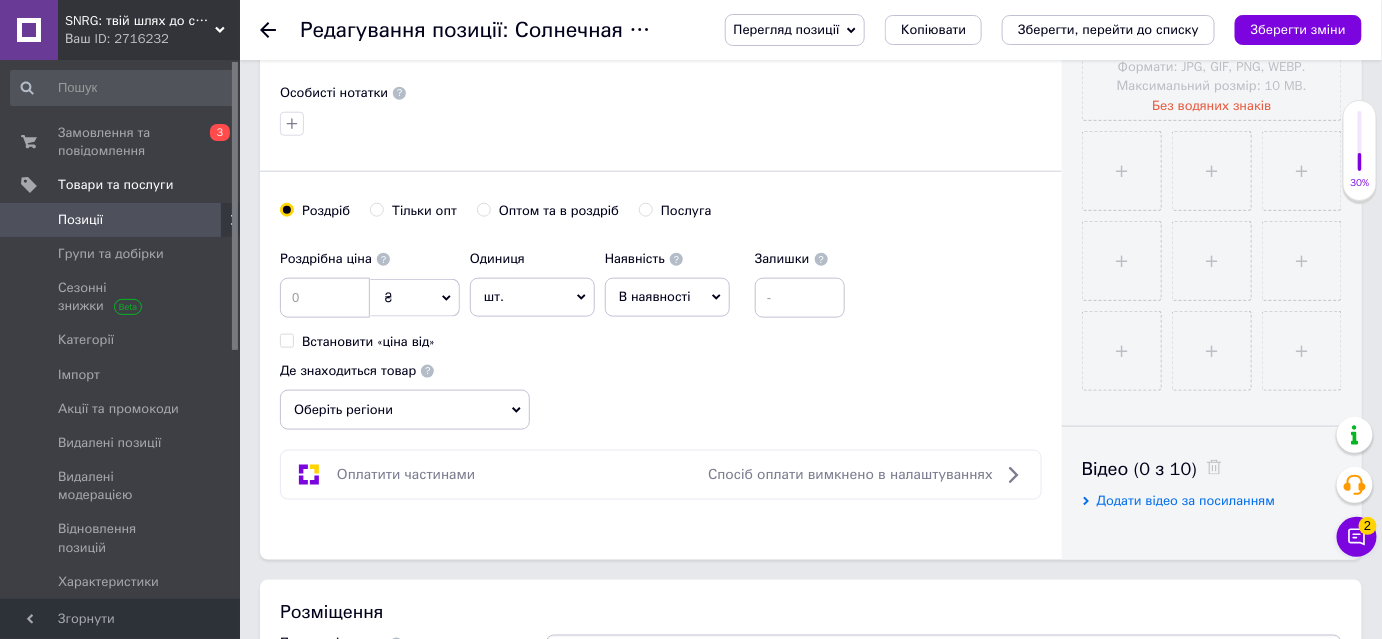 click on "Тільки опт" at bounding box center (413, 211) 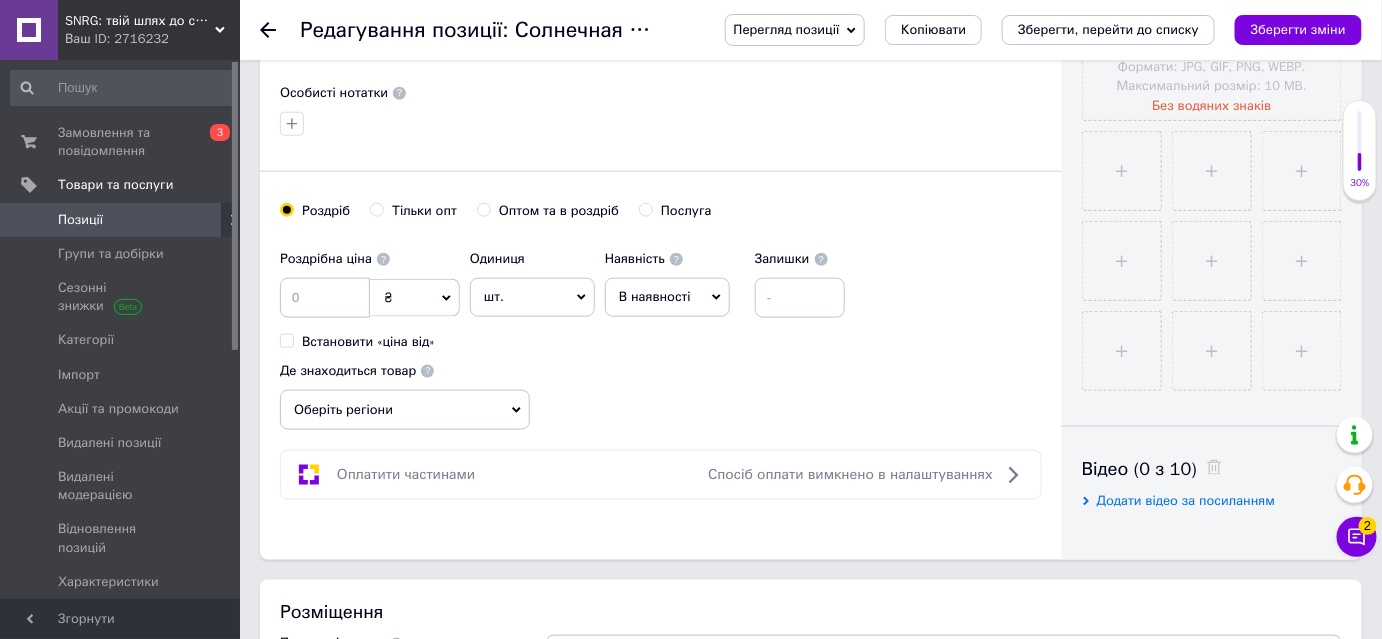 radio on "true" 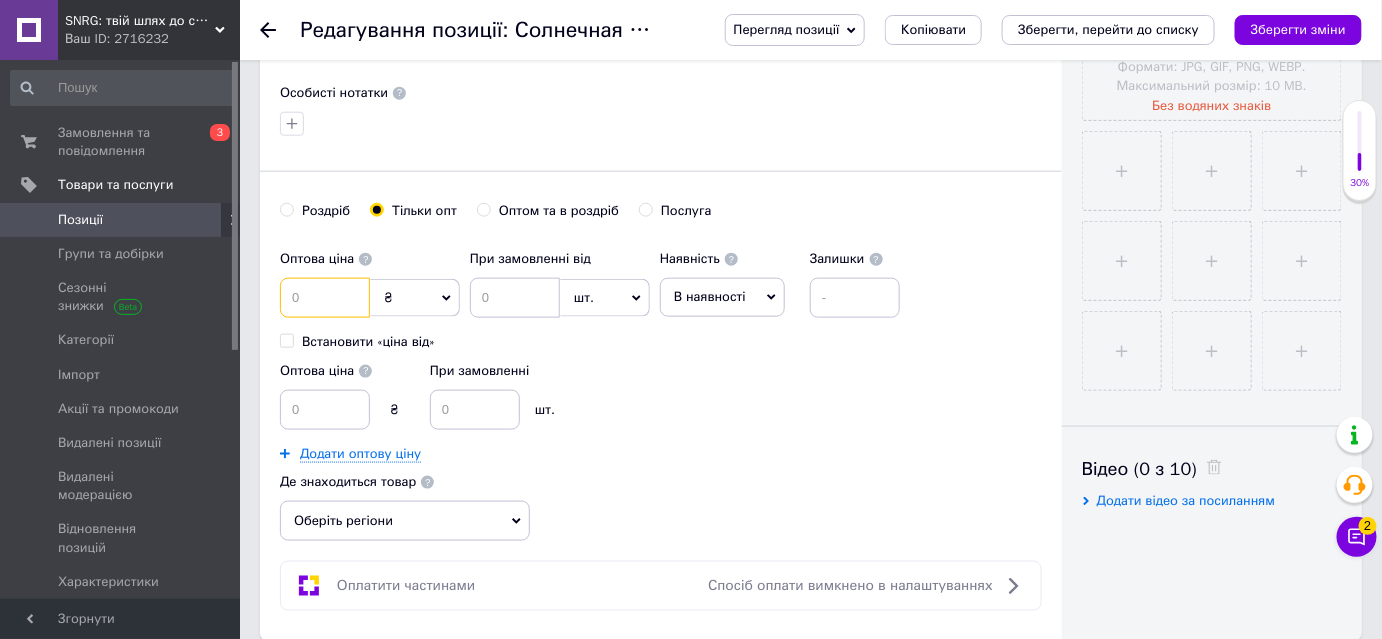 click at bounding box center (325, 298) 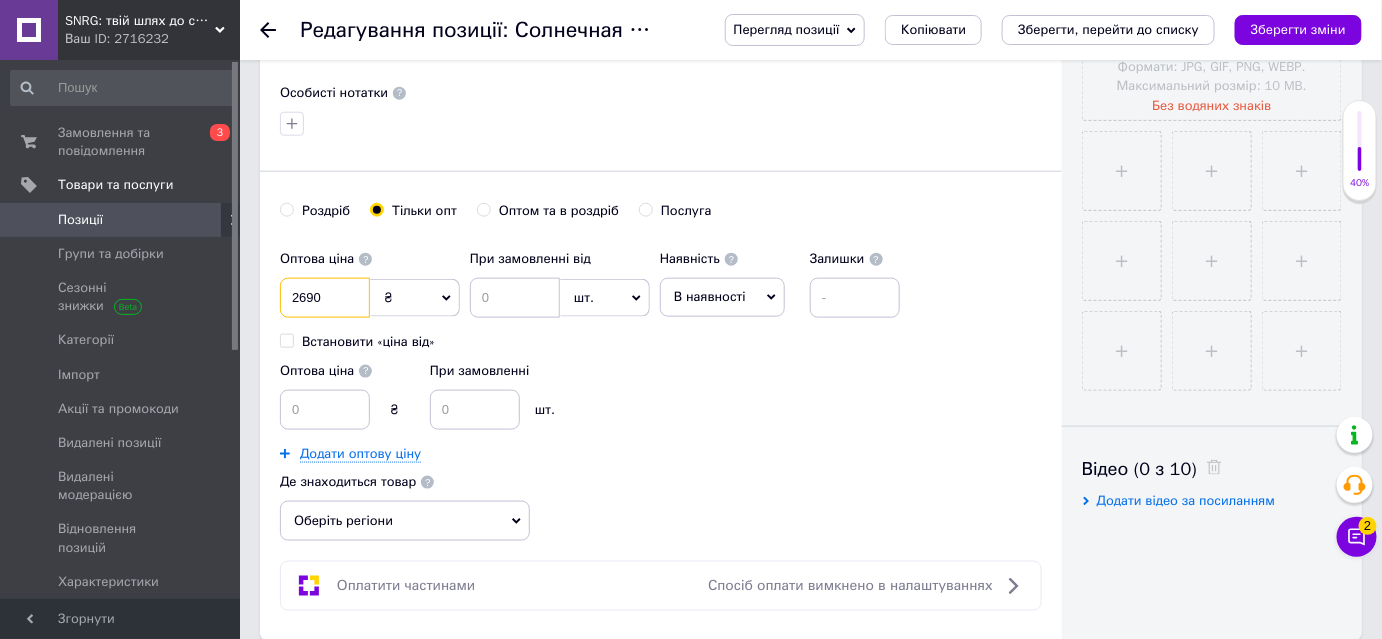 type on "2690" 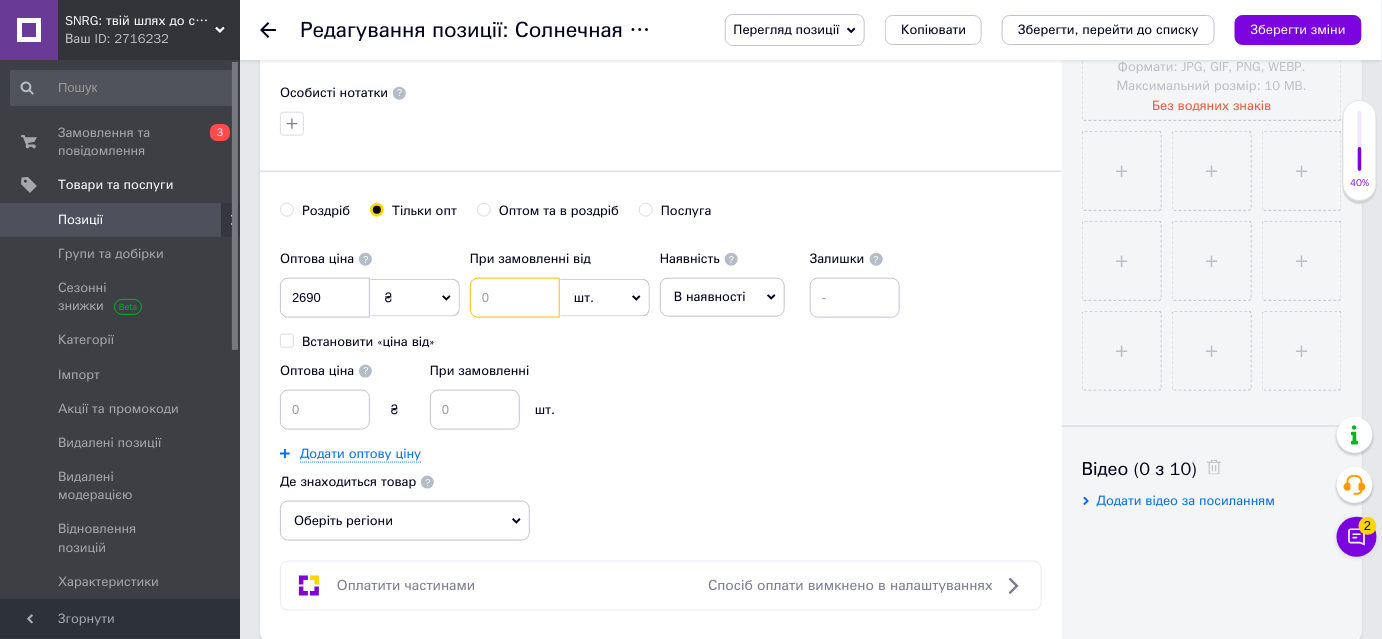 click at bounding box center (515, 298) 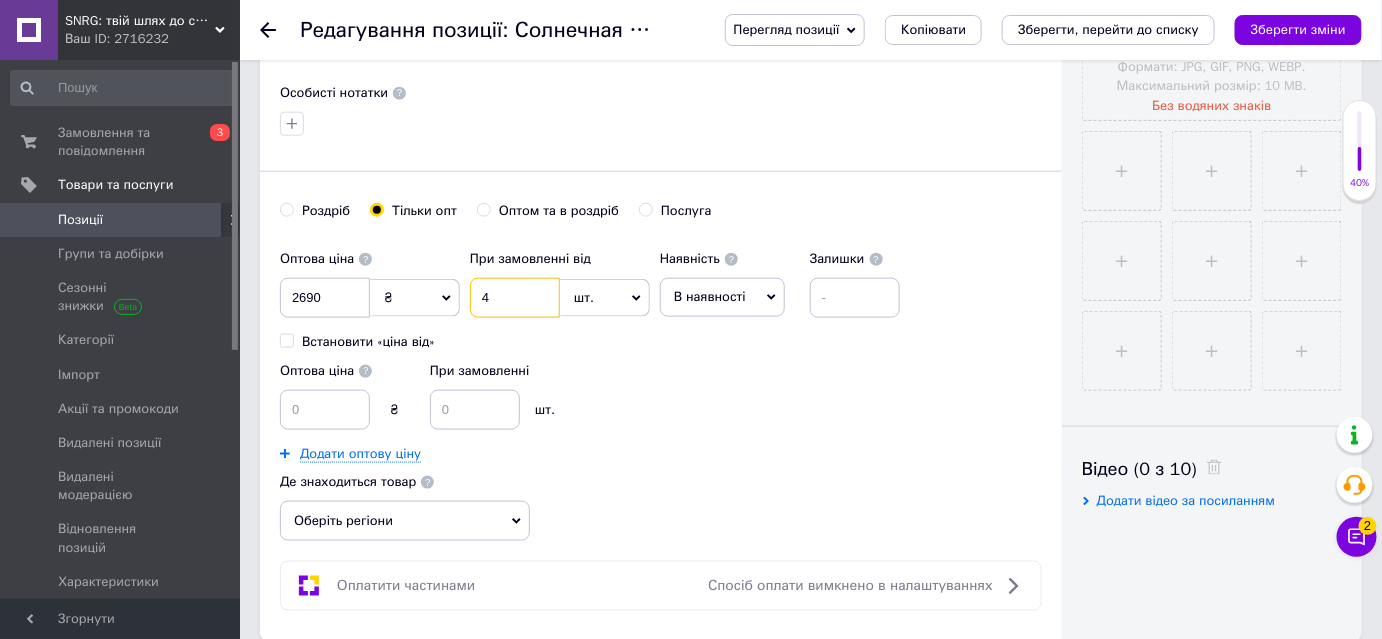 type on "4" 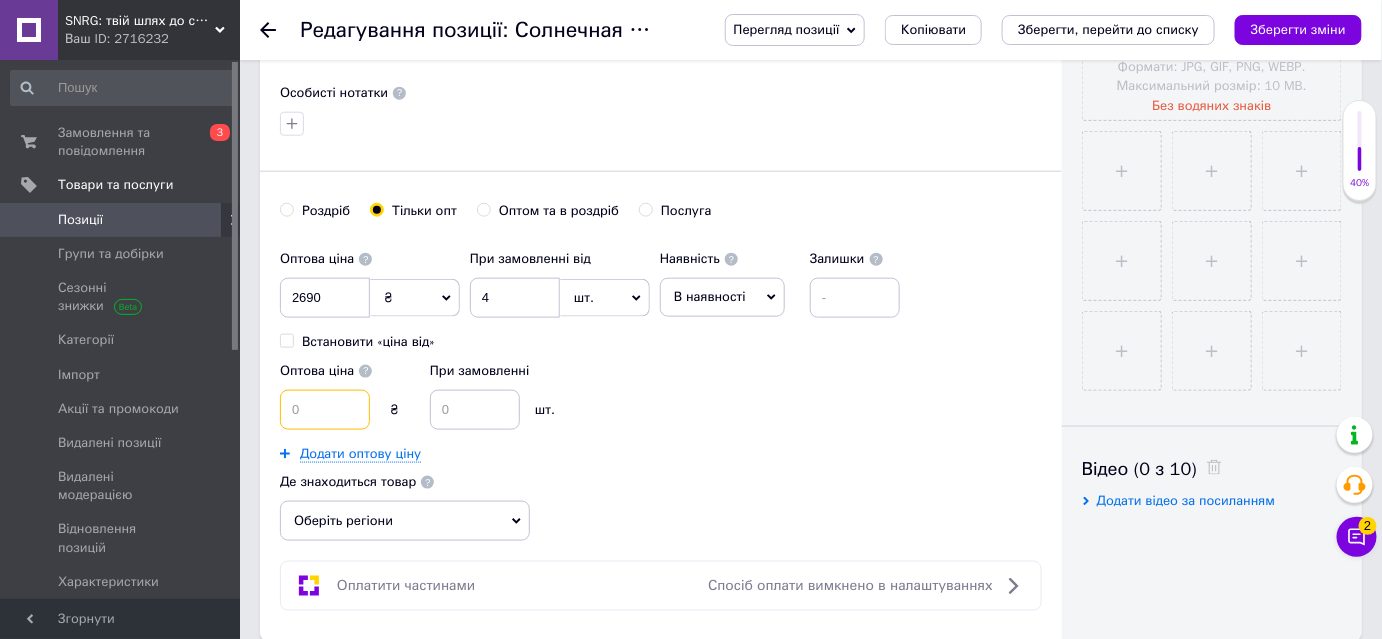 click at bounding box center [325, 410] 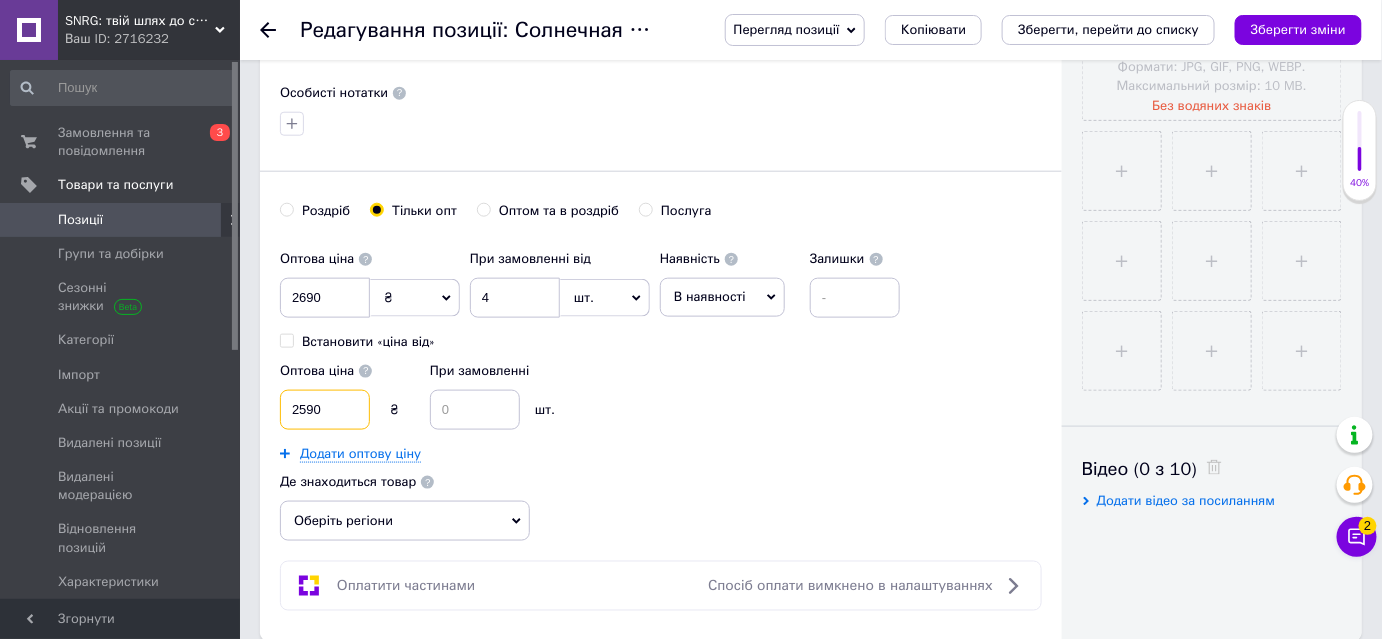 type on "2590" 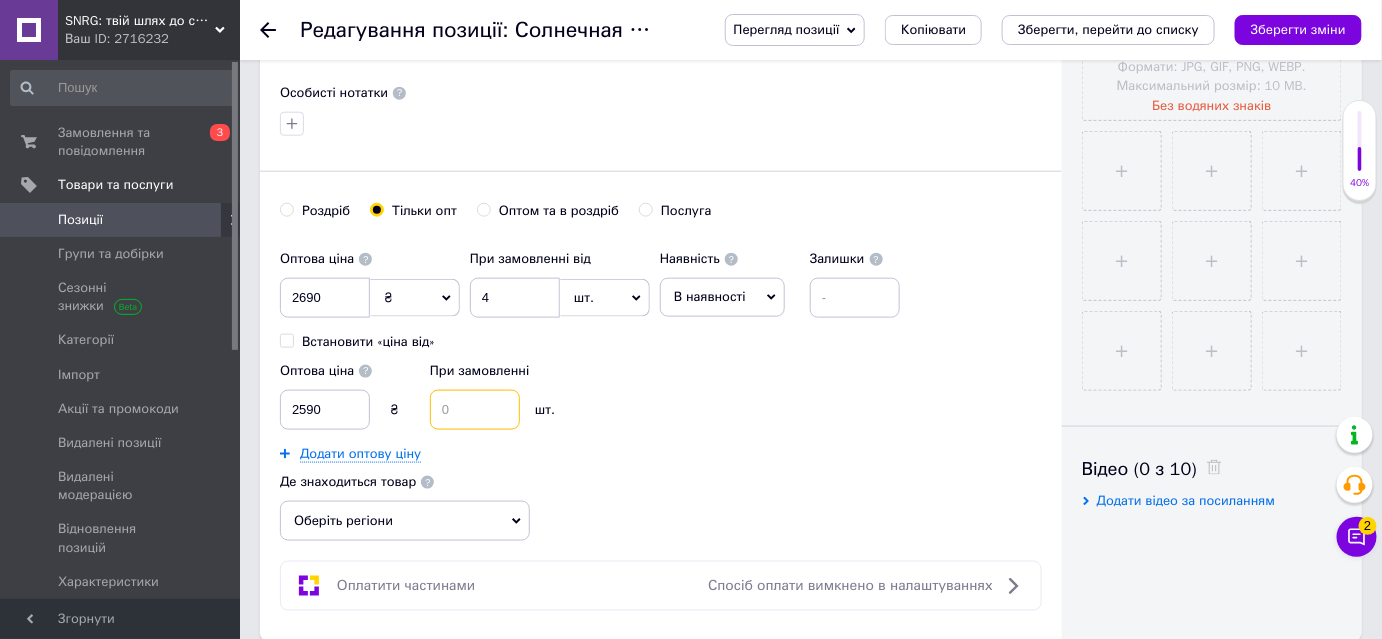 click at bounding box center (475, 410) 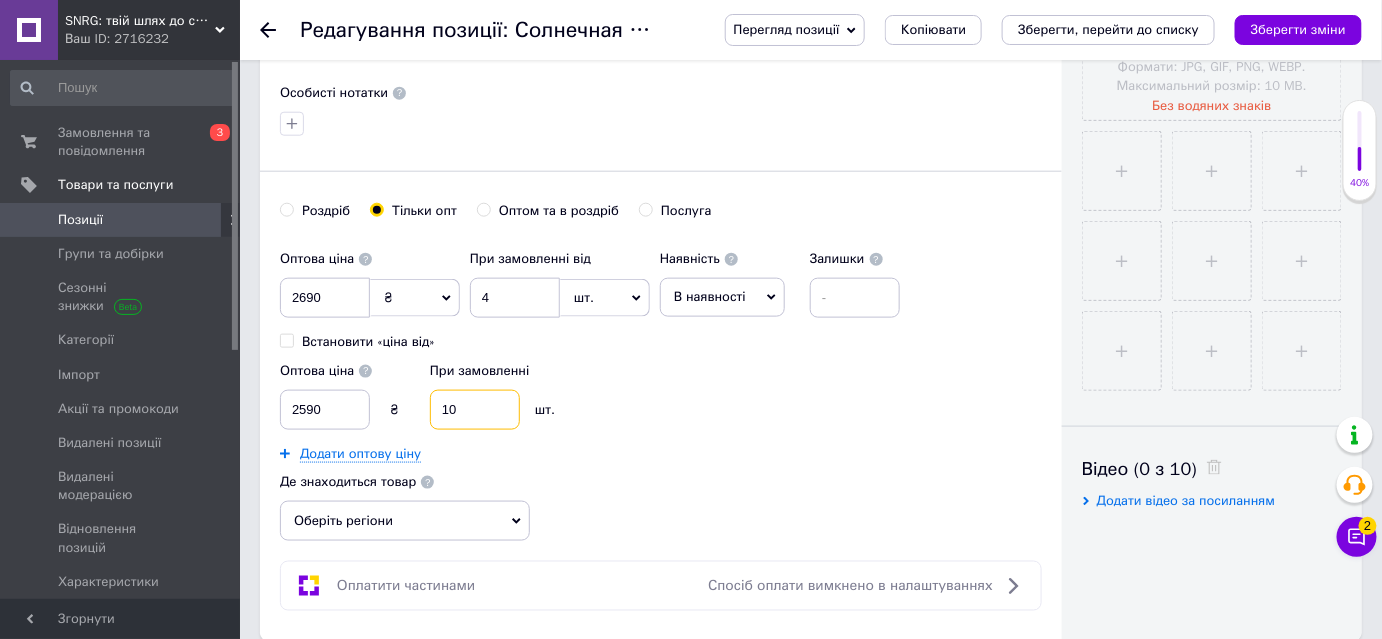 type on "10" 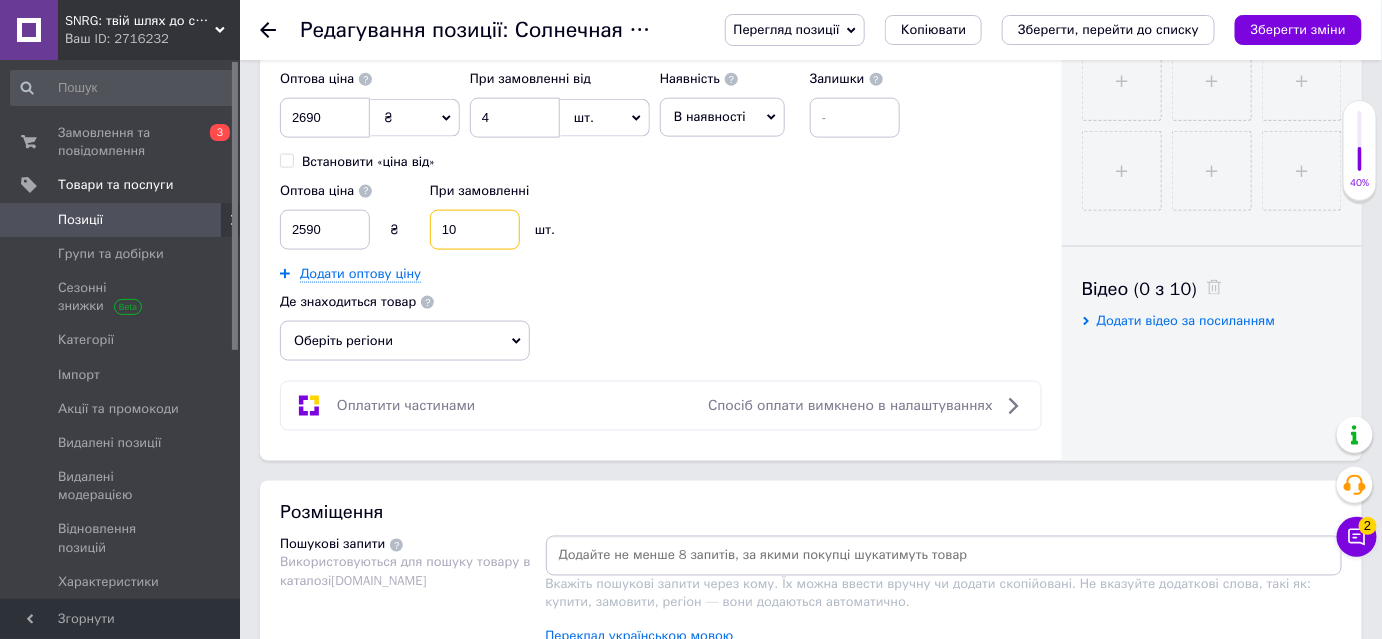 scroll, scrollTop: 818, scrollLeft: 0, axis: vertical 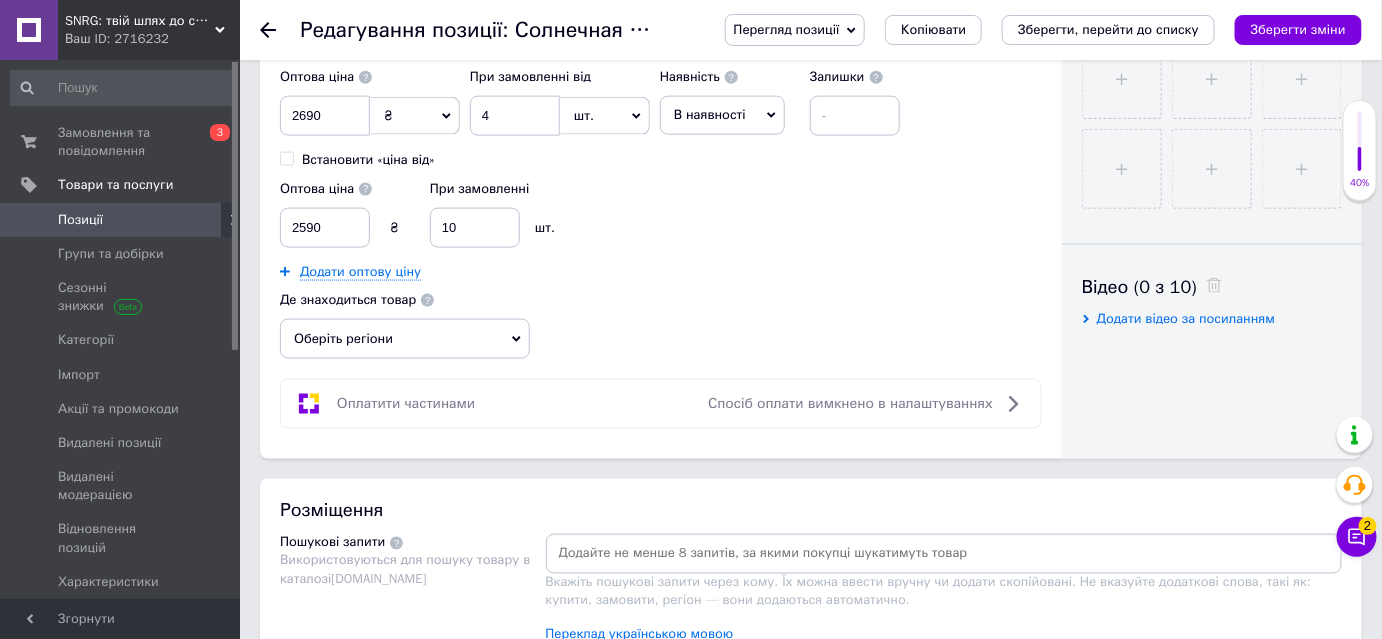 click on "Оберіть регіони" at bounding box center (405, 339) 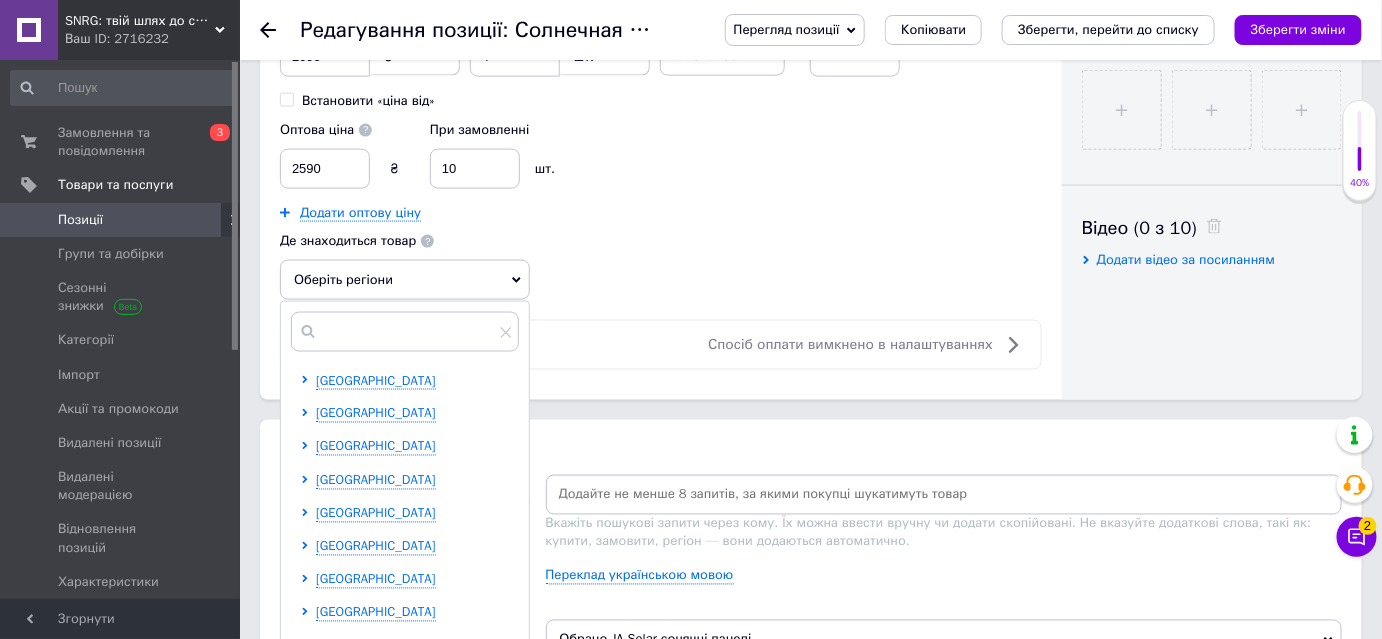 scroll, scrollTop: 909, scrollLeft: 0, axis: vertical 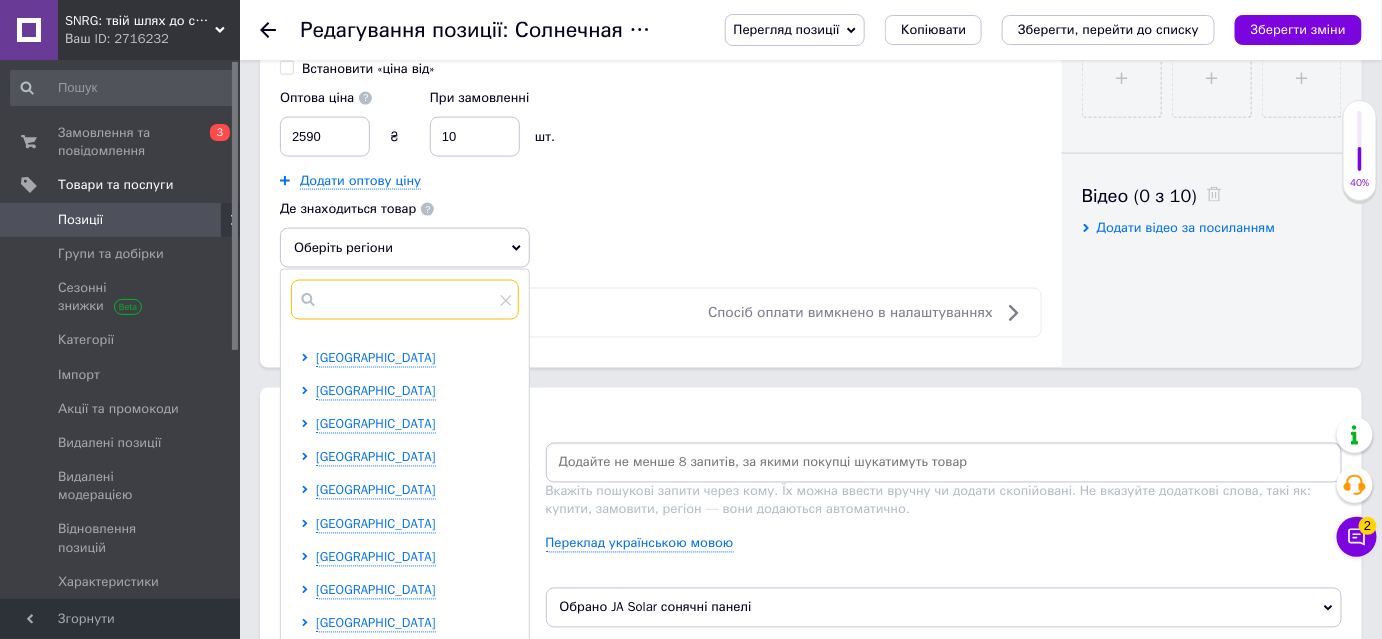 click at bounding box center [405, 300] 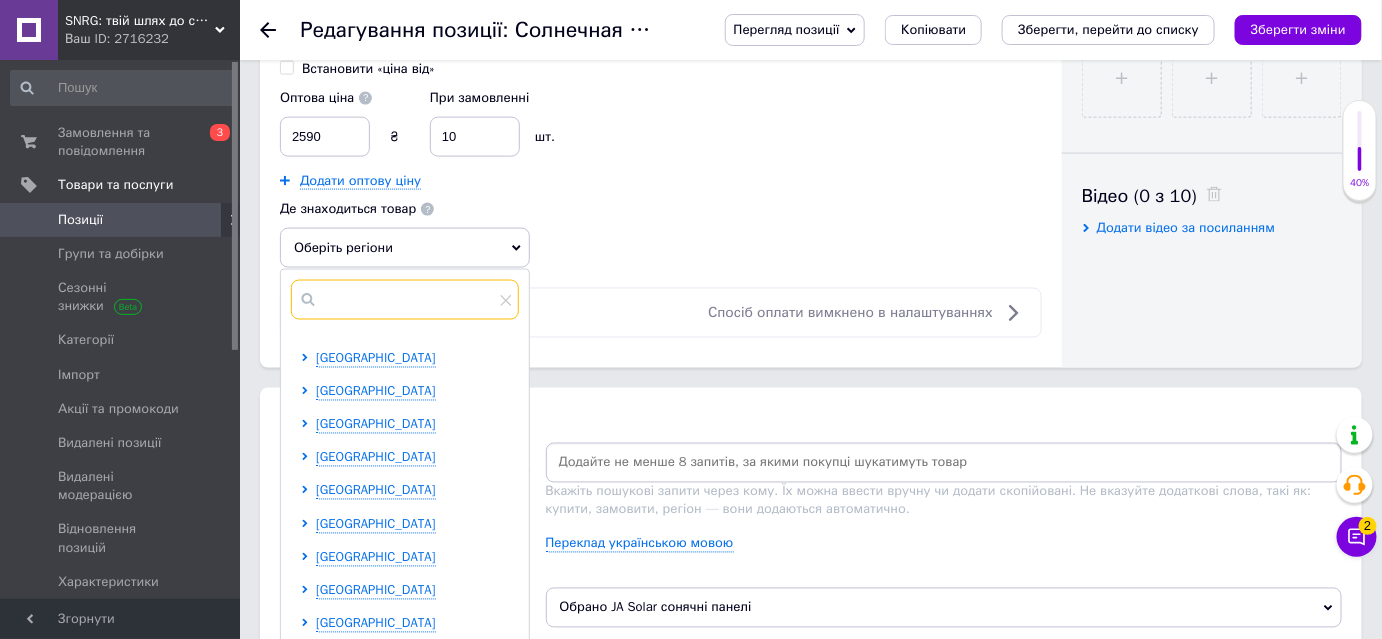 type on "[" 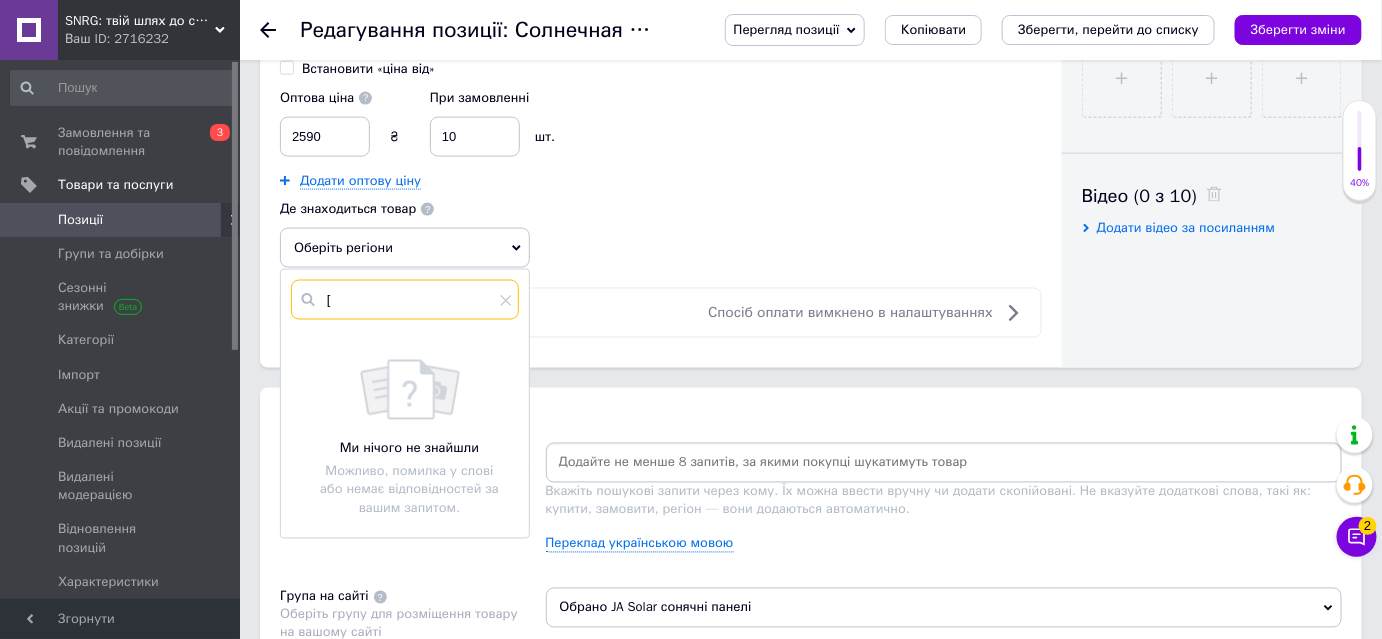 scroll, scrollTop: 0, scrollLeft: 0, axis: both 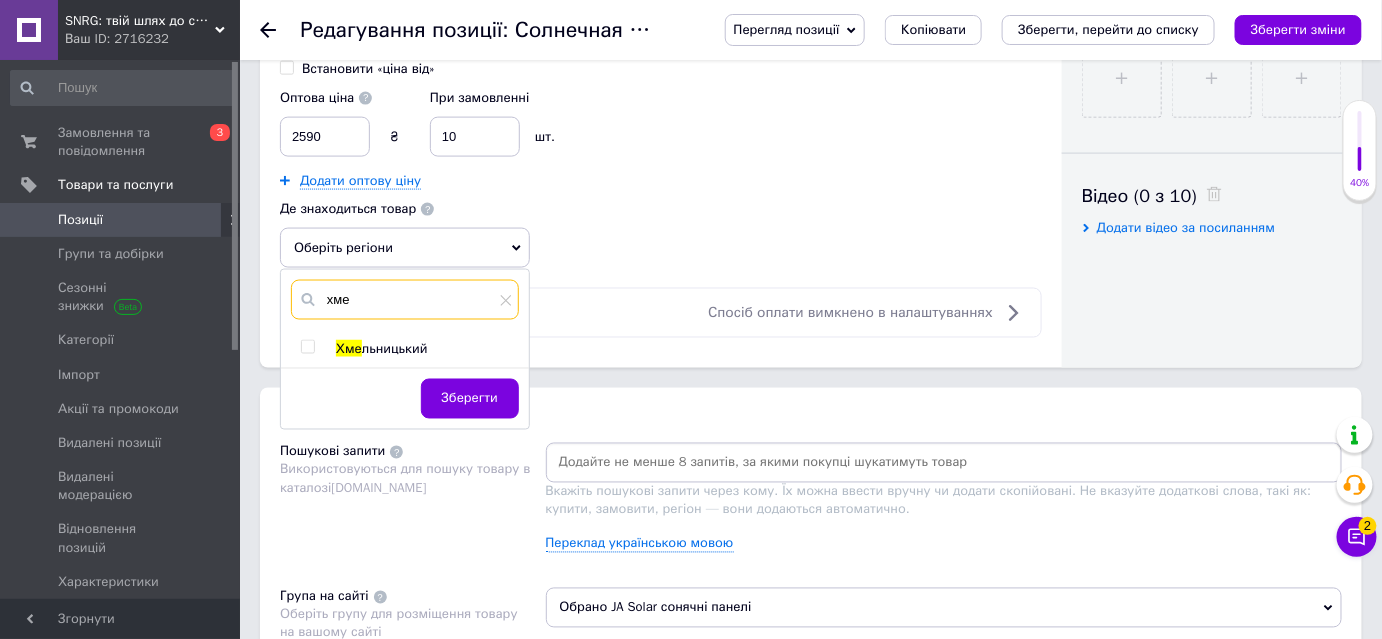 type on "хме" 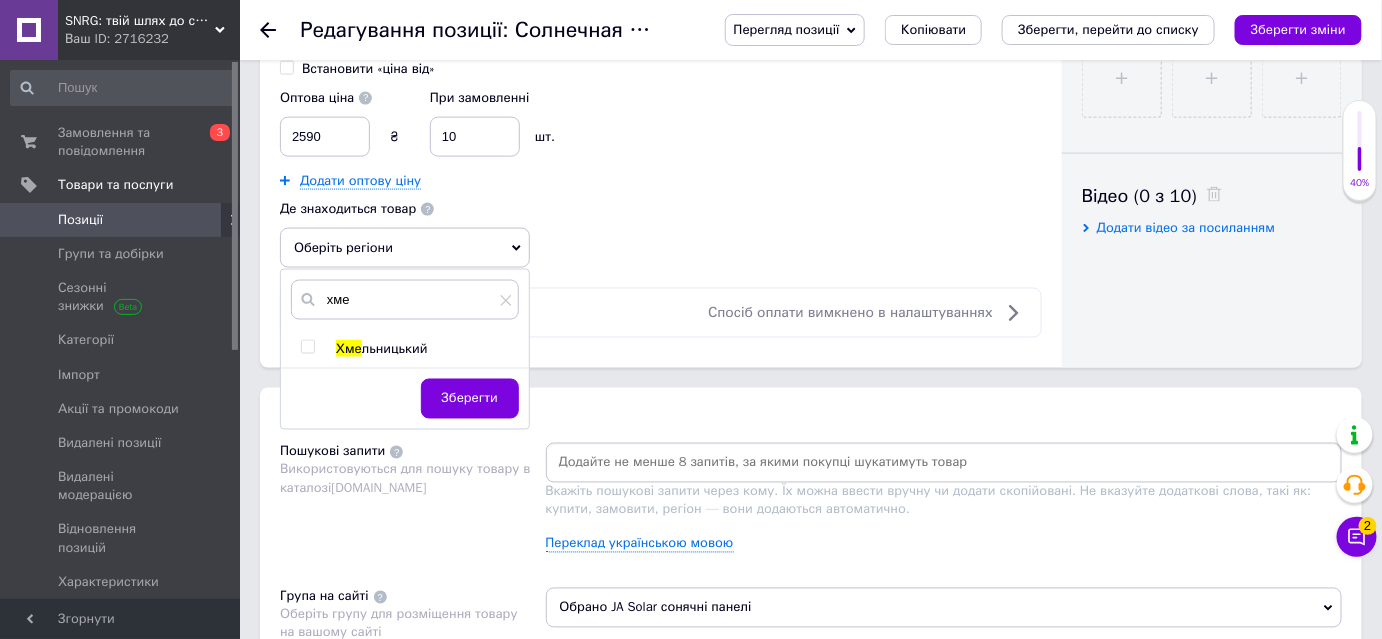 click at bounding box center [307, 347] 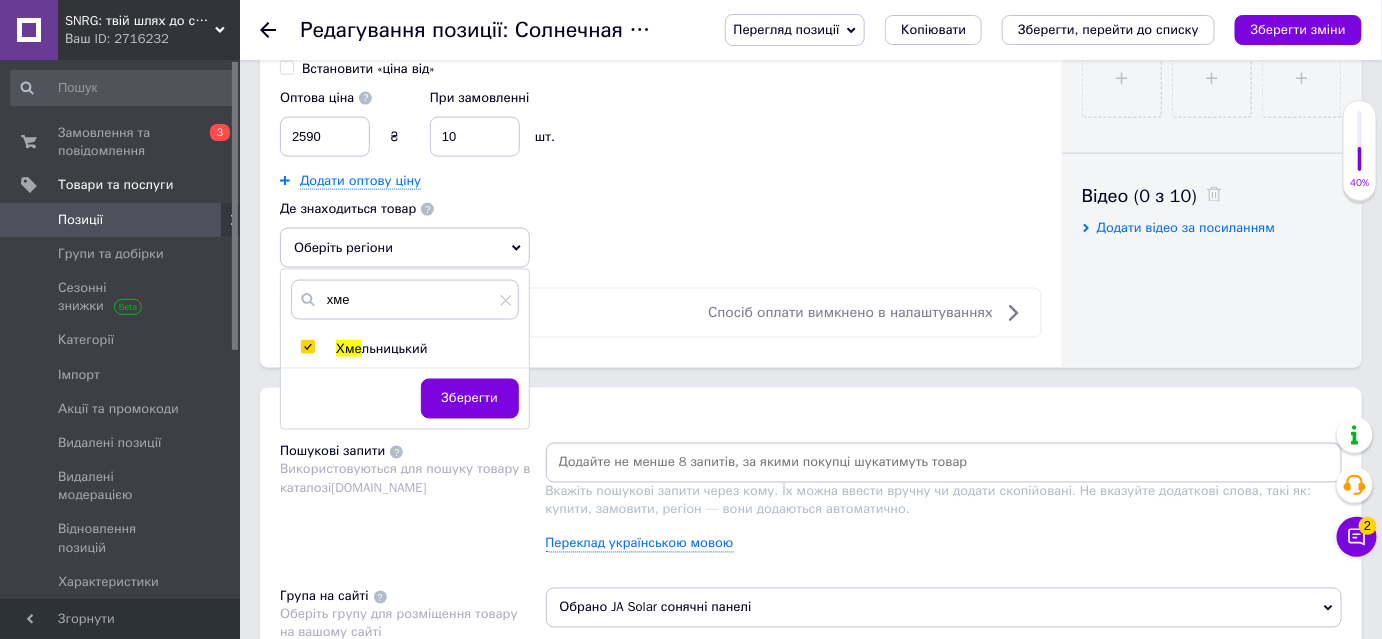 checkbox on "true" 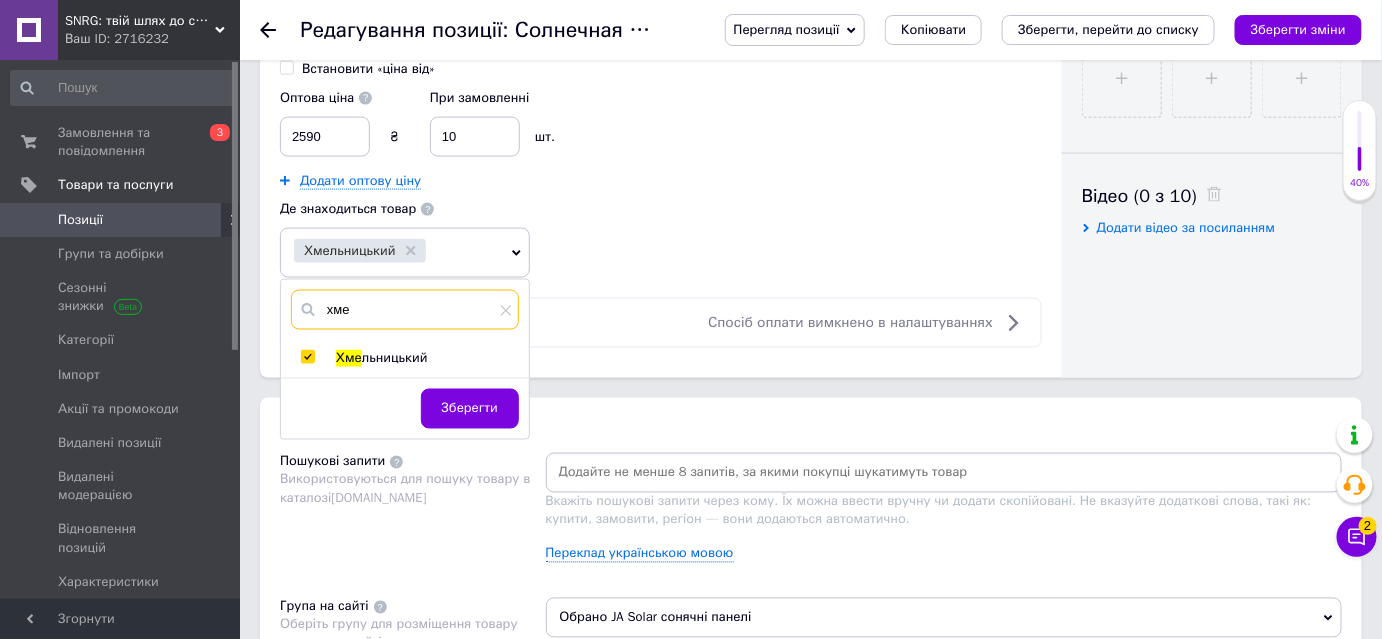 click on "хме" at bounding box center (405, 310) 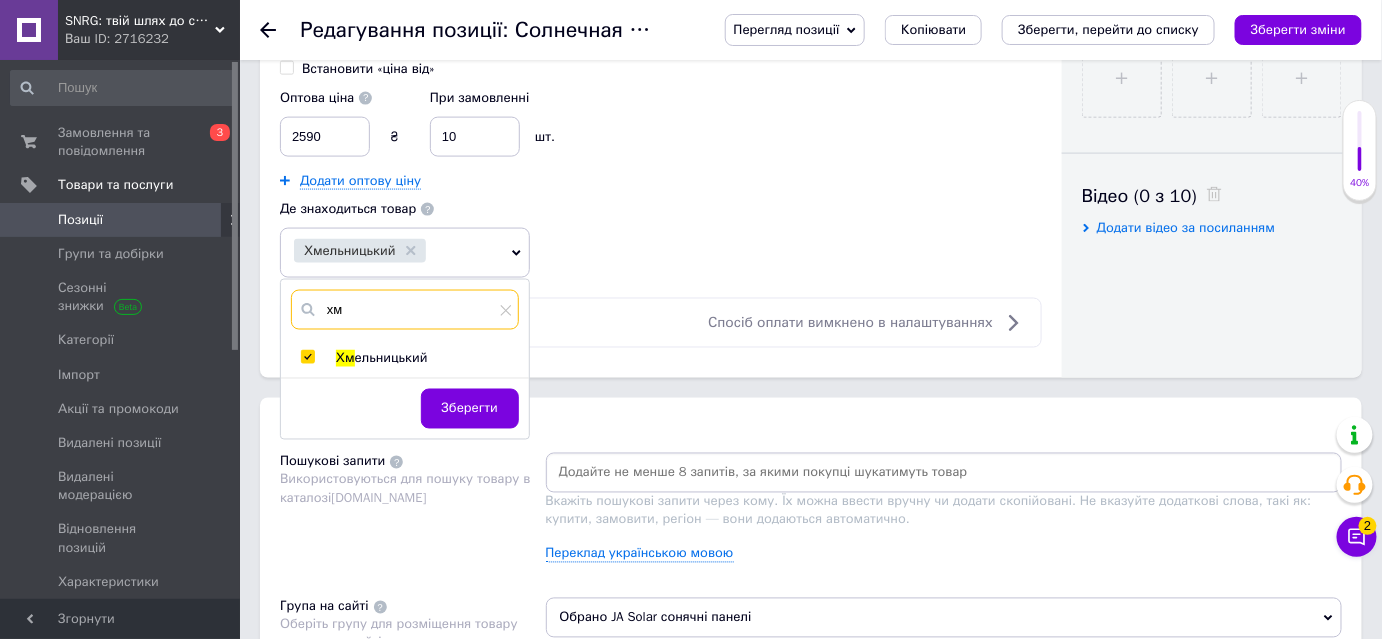 type on "х" 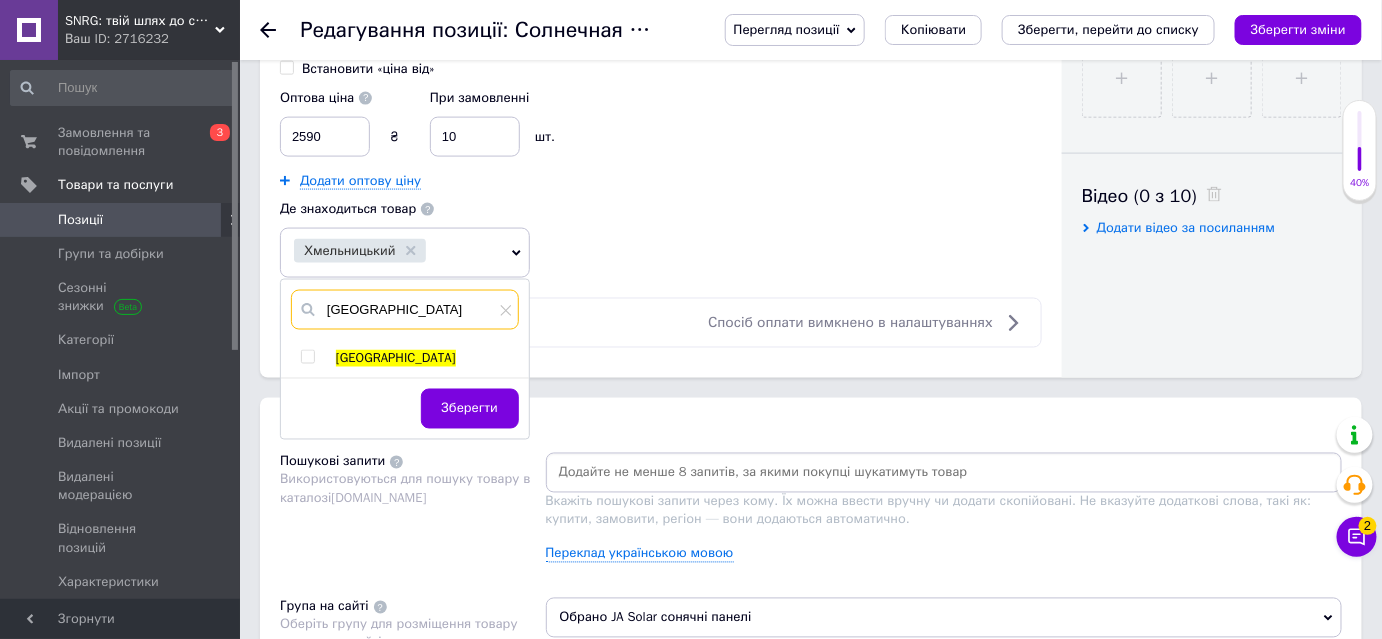 type on "[GEOGRAPHIC_DATA]" 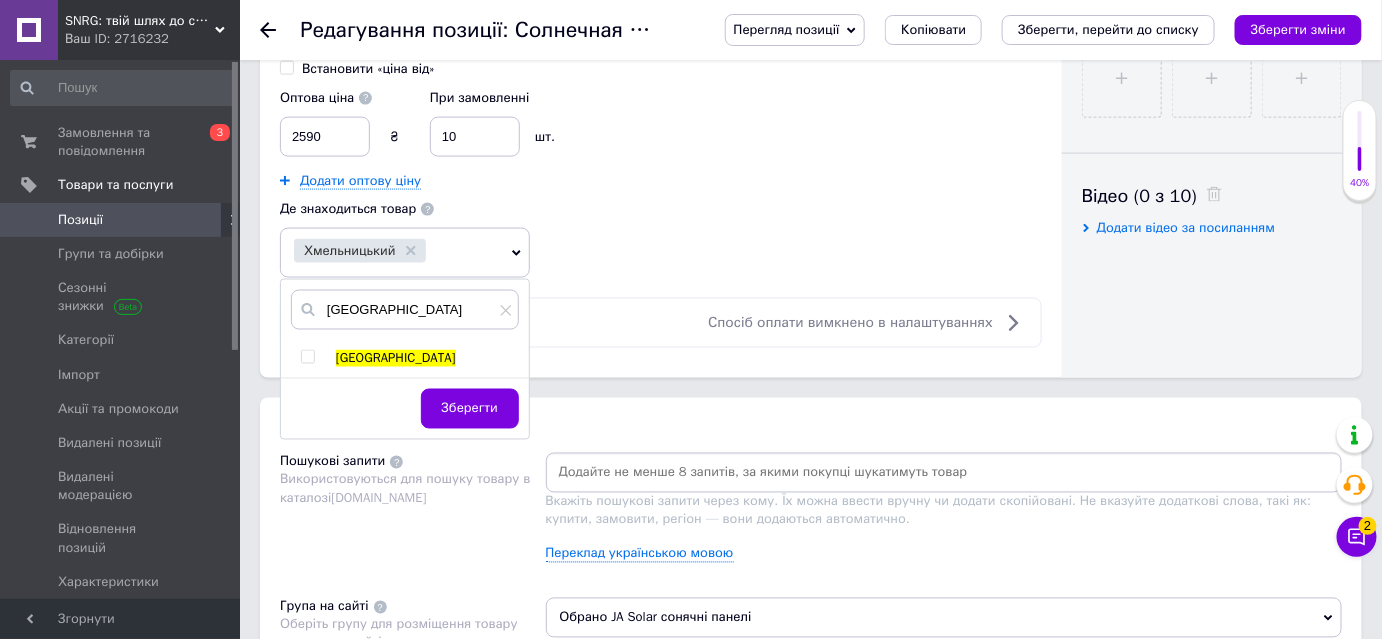 click at bounding box center (307, 357) 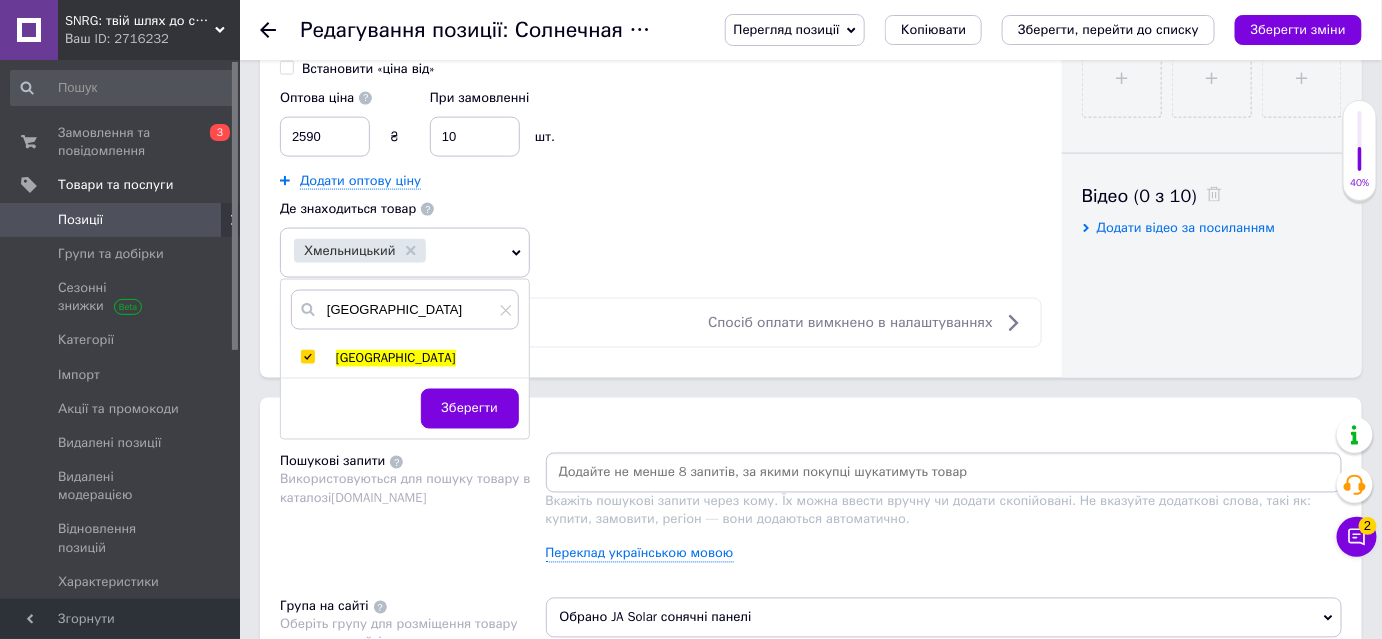 checkbox on "true" 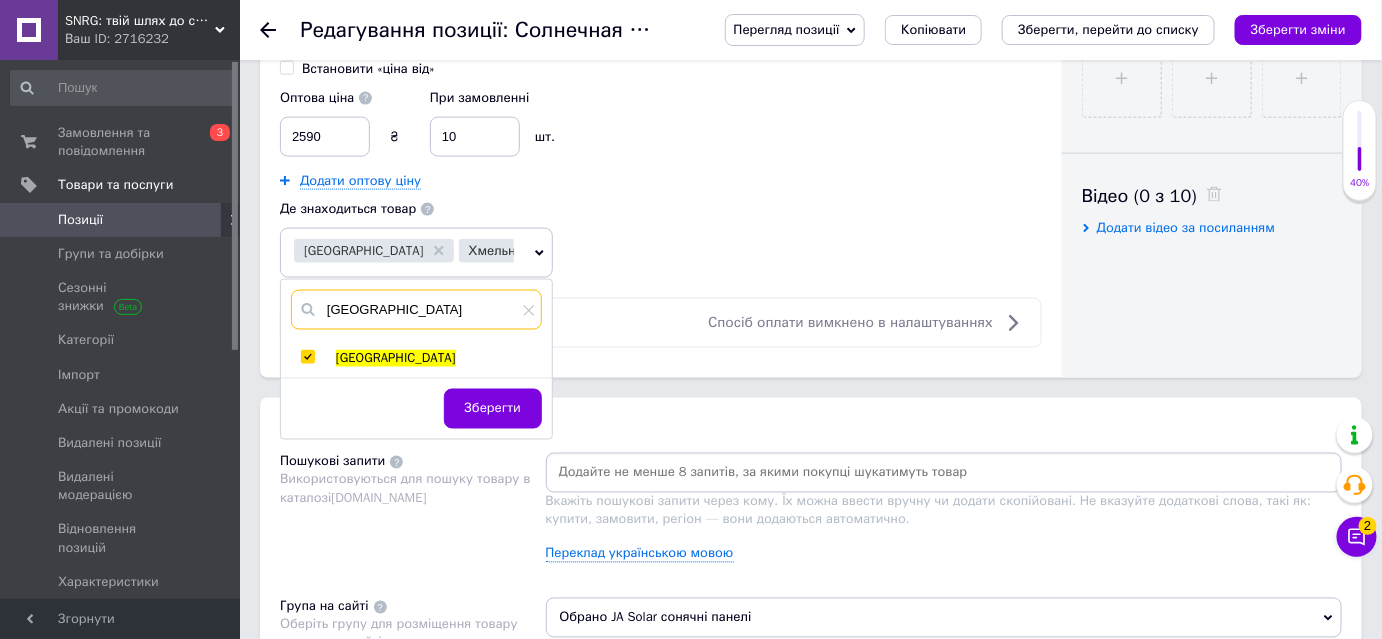 drag, startPoint x: 402, startPoint y: 303, endPoint x: 291, endPoint y: 303, distance: 111 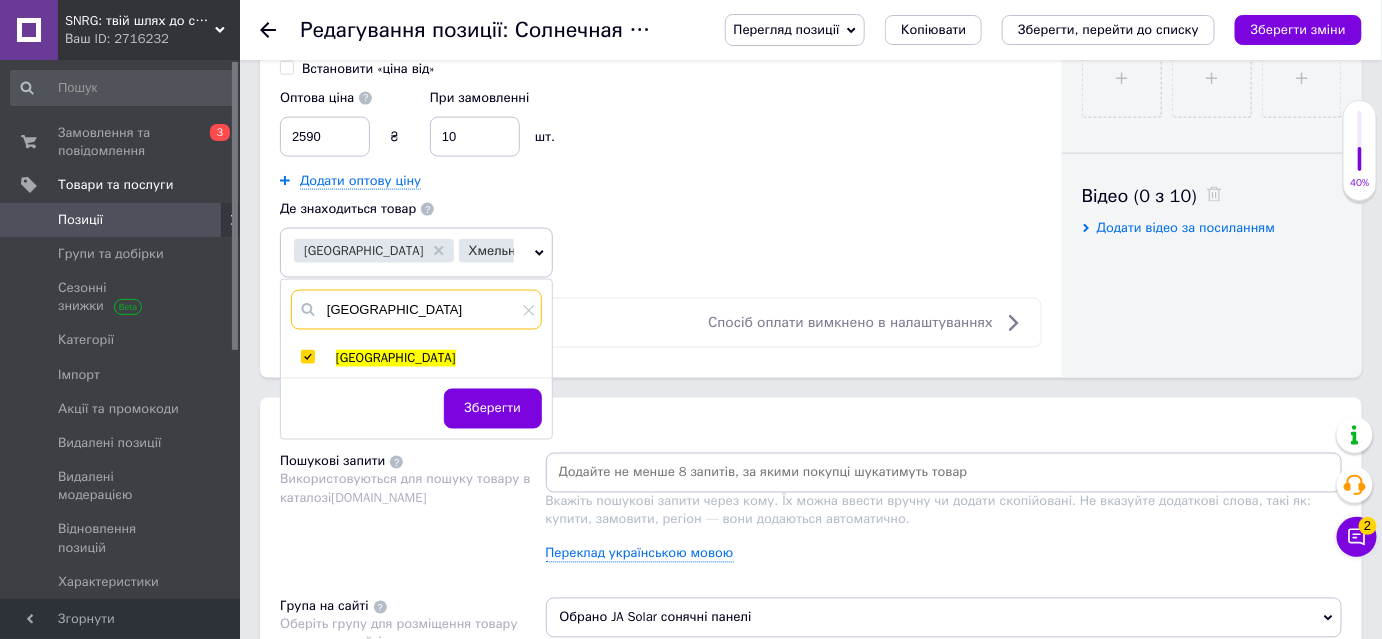 click on "[GEOGRAPHIC_DATA]" at bounding box center (416, 310) 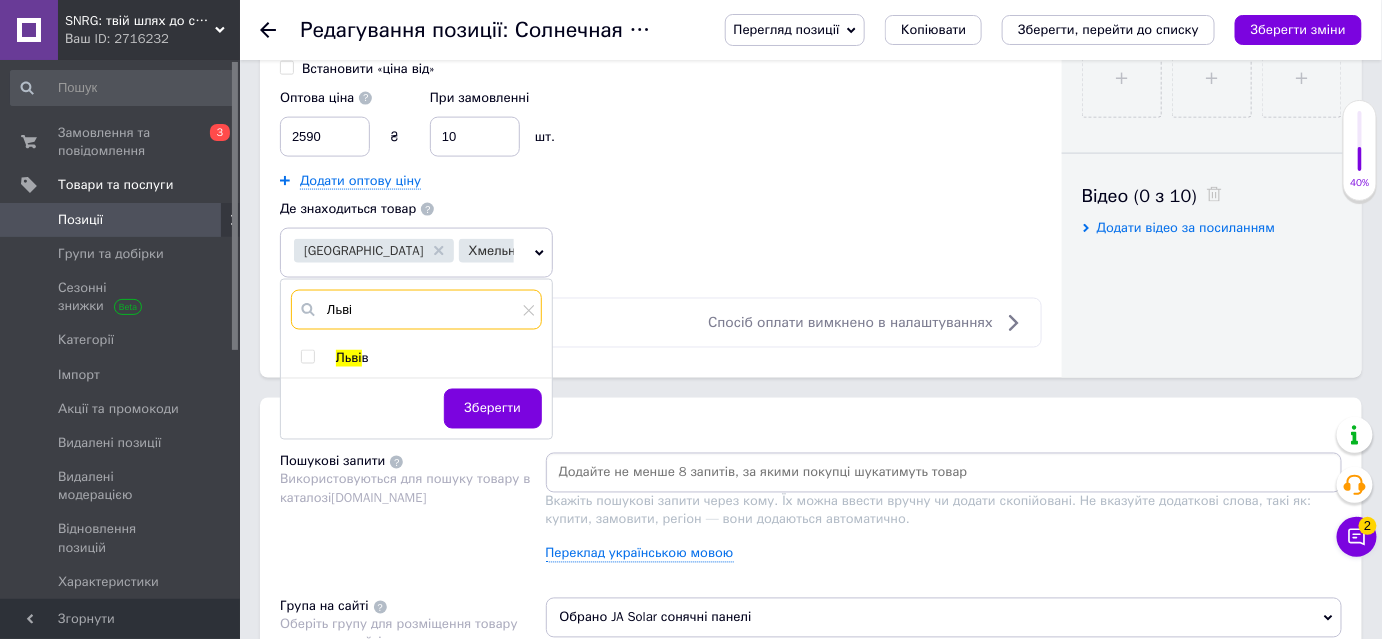 type on "Льві" 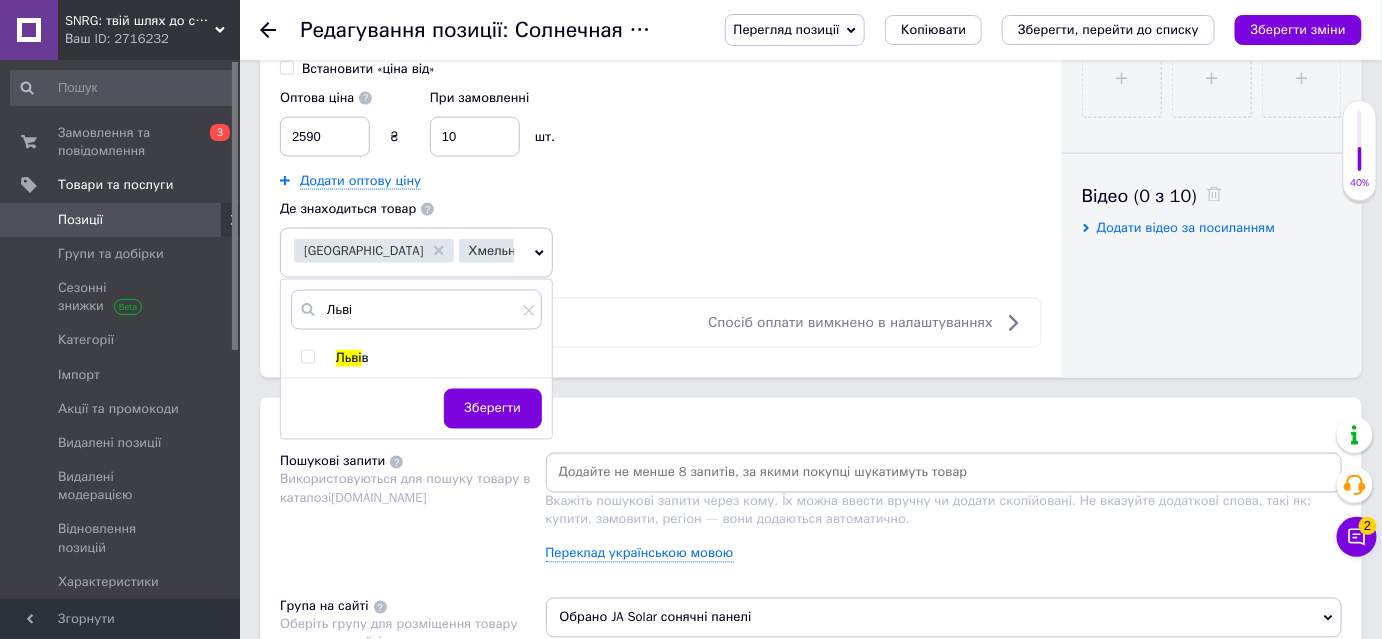 click at bounding box center (307, 357) 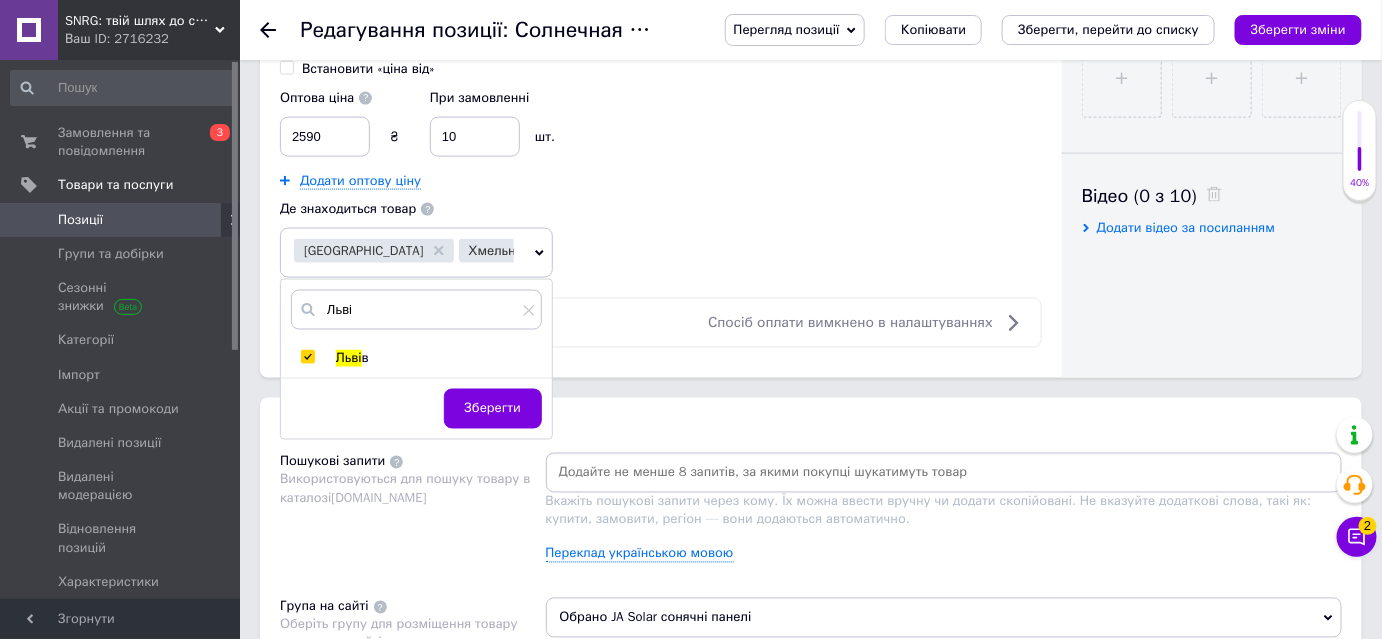 checkbox on "true" 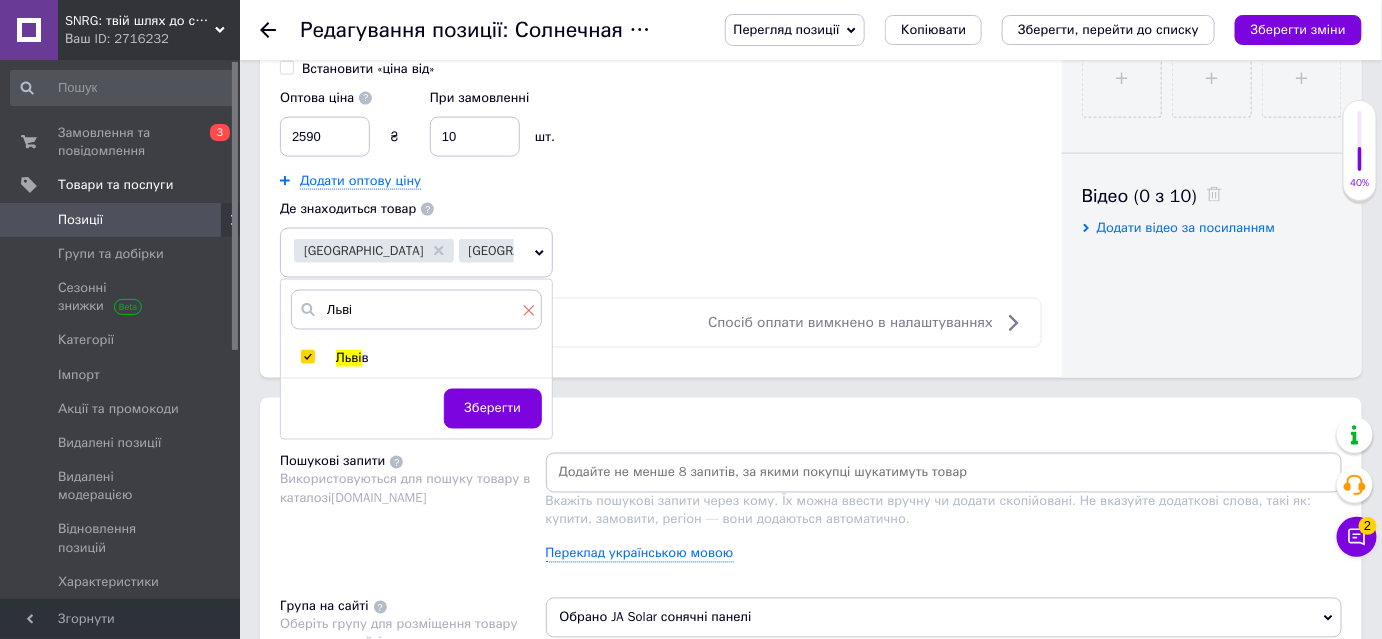 click 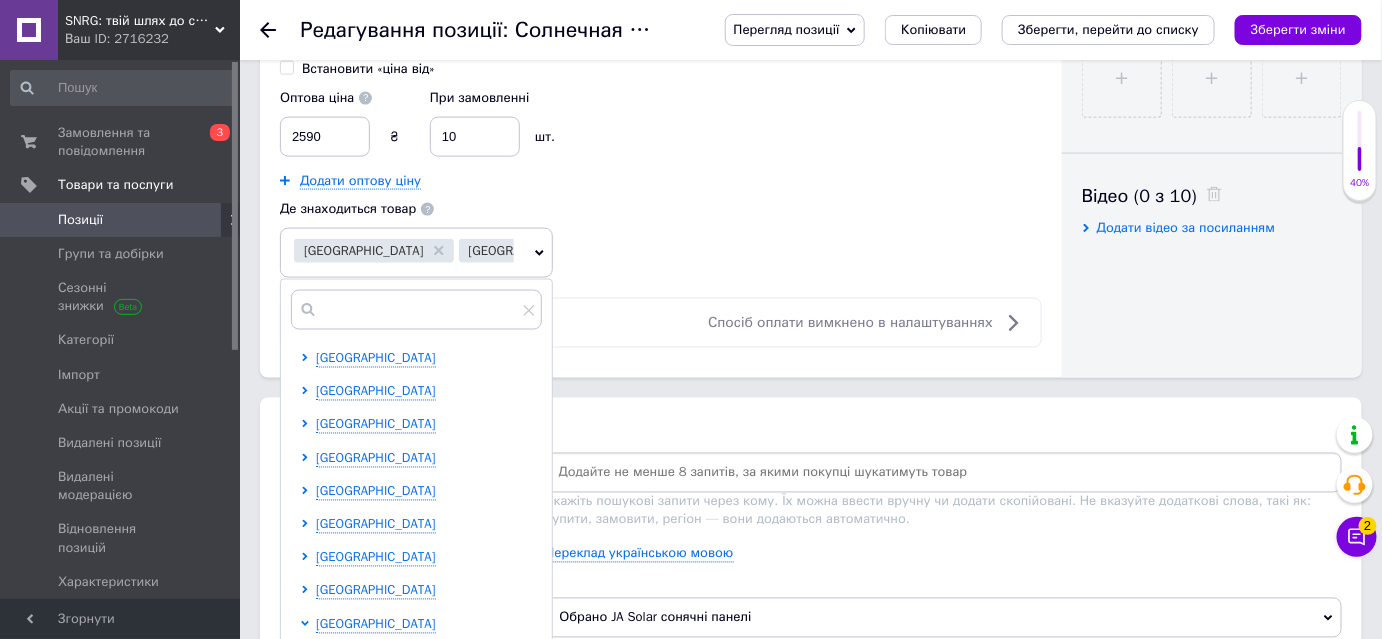 click on "Оптова ціна 2690 ₴ $ EUR CHF GBP ¥ PLN ₸ MDL HUF KGS CNY TRY KRW lei Встановити «ціна від» При замовленні від 4 шт. Популярне комплект упаковка кв.м пара м кг пог.м послуга т а автоцистерна ампула б балон банка блістер бобіна бочка бут бухта в ват виїзд відро г г га година гр/кв.м гігакалорія д дав два місяці день доба доза є єврокуб з зміна к кВт каністра карат кв.дм кв.м кв.см кв.фут квартал кг кг/кв.м км колесо комплект коробка куб.дм куб.м л л лист м м мВт мл мм моток місяць мішок н набір номер о об'єкт од. п палетомісце пара партія пач пог.м послуга посівна одиниця птахомісце р рейс 1" at bounding box center [661, 122] 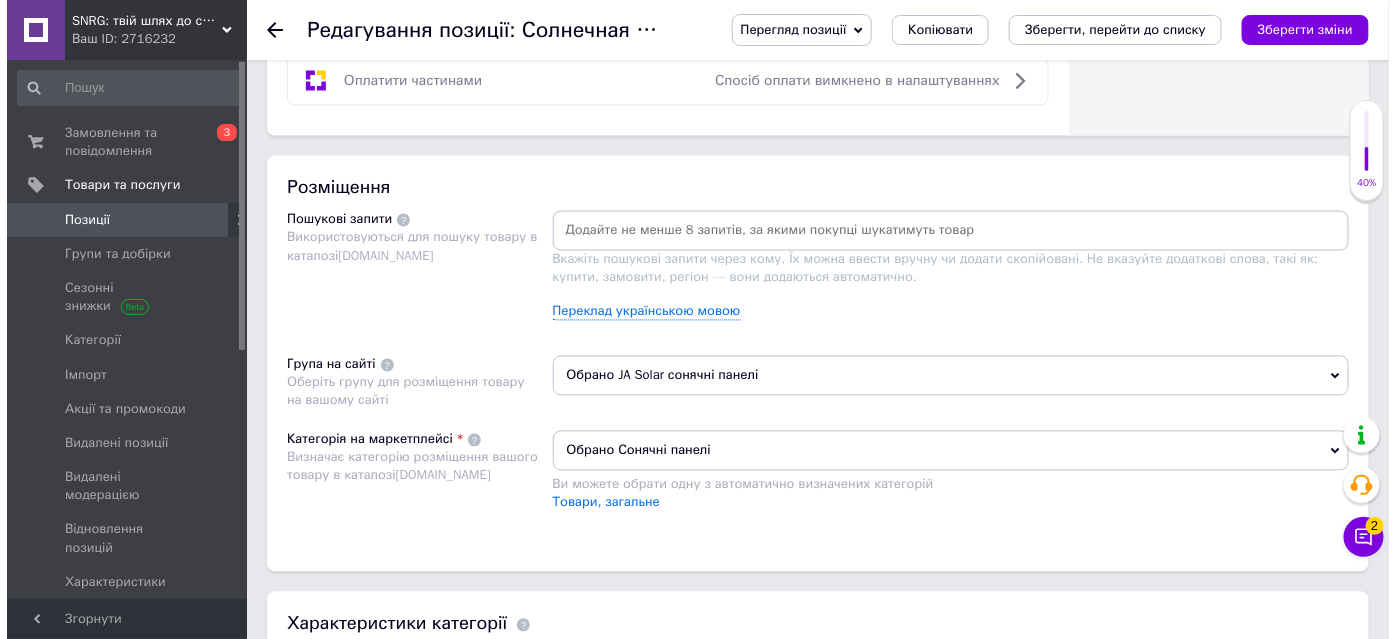 scroll, scrollTop: 1181, scrollLeft: 0, axis: vertical 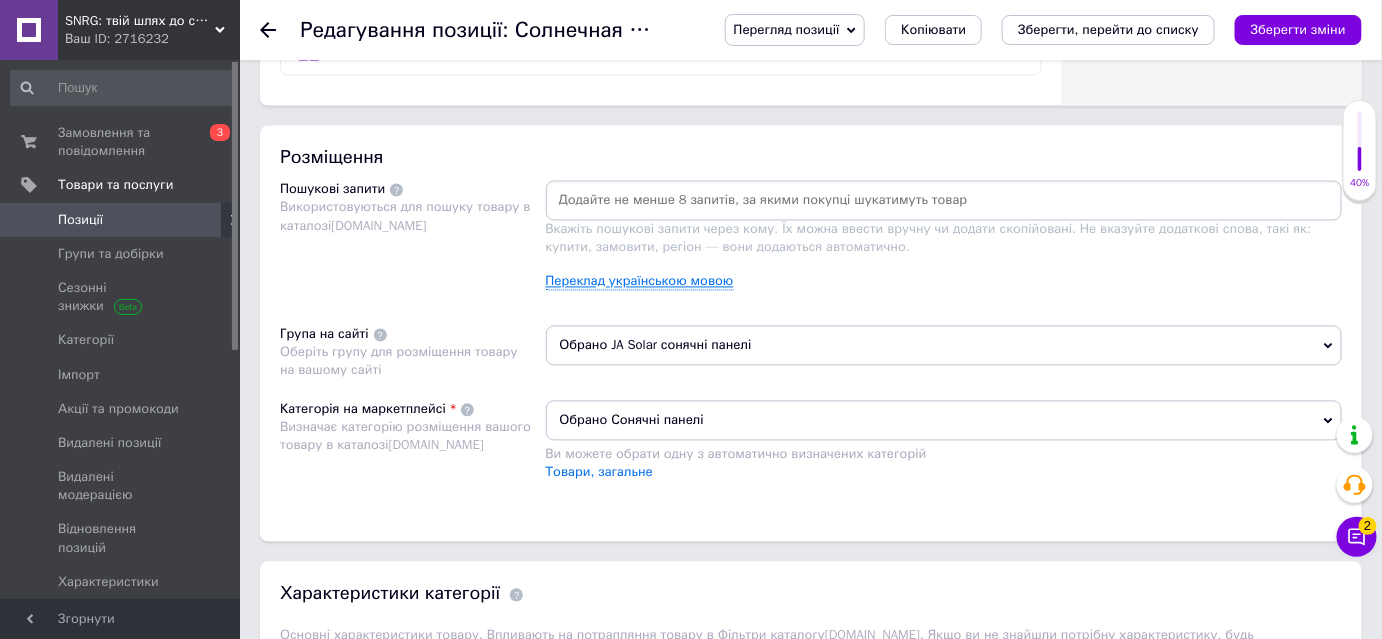 click on "Переклад українською мовою" at bounding box center (640, 282) 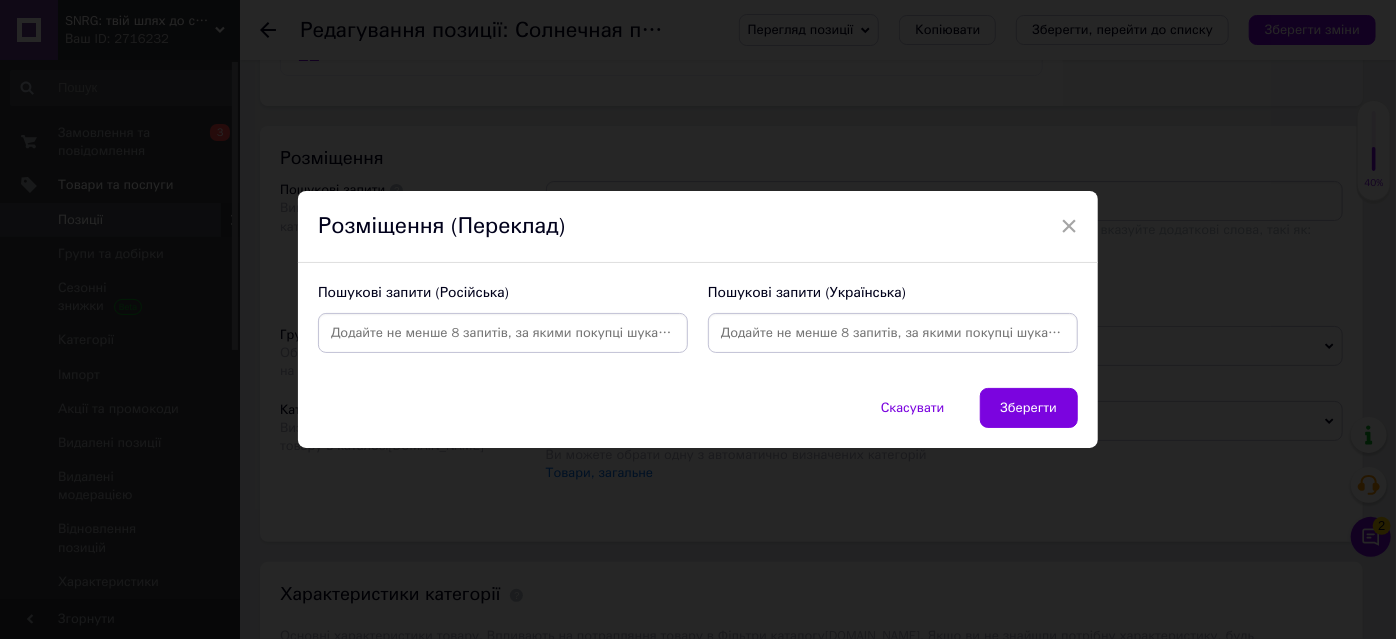 click at bounding box center (893, 333) 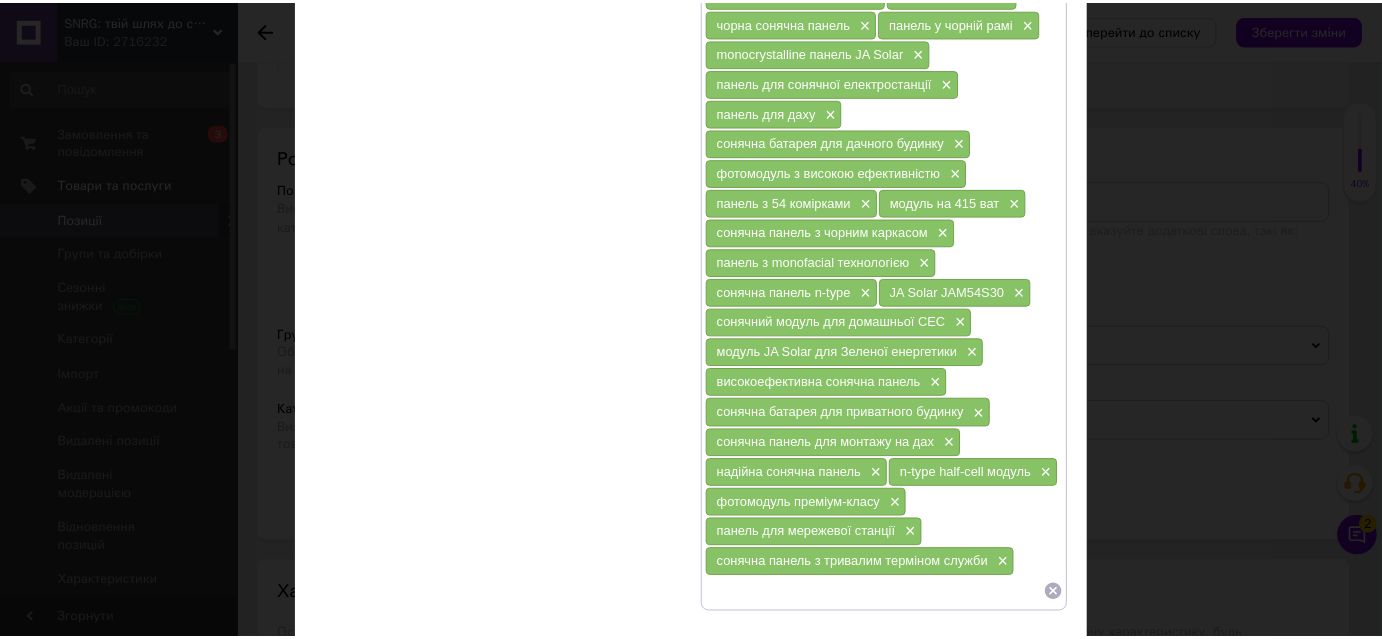 scroll, scrollTop: 421, scrollLeft: 0, axis: vertical 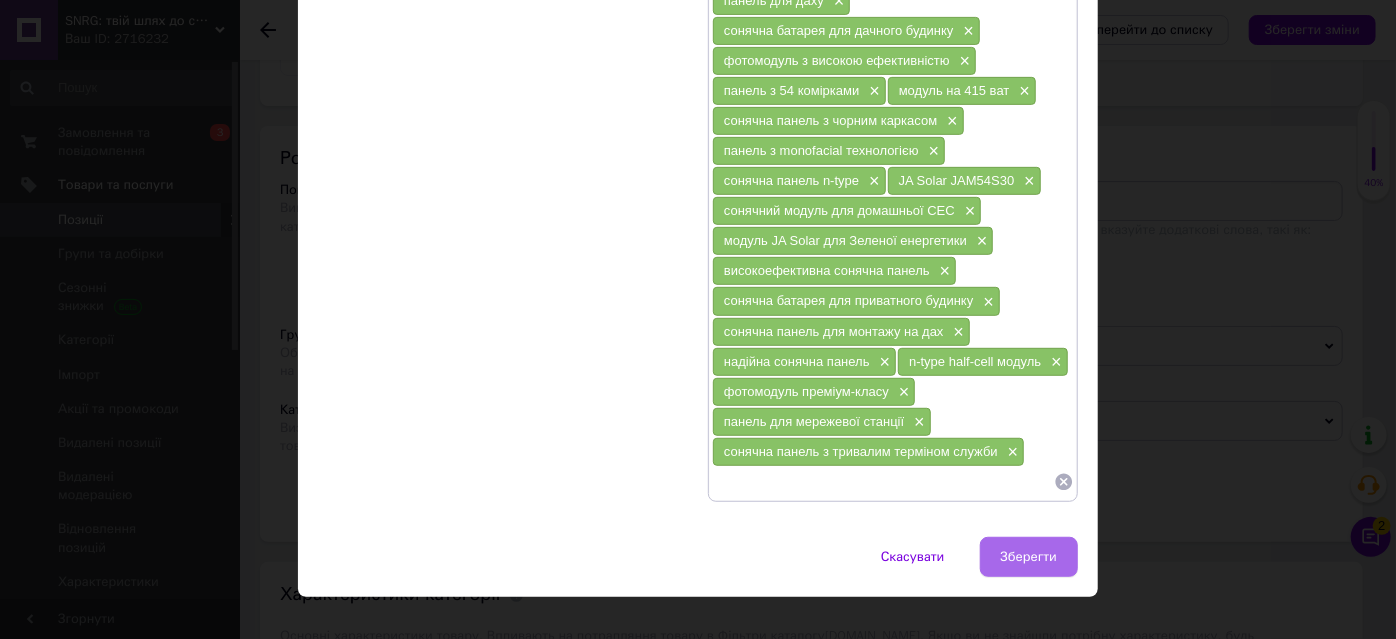 click on "Зберегти" at bounding box center (1029, 557) 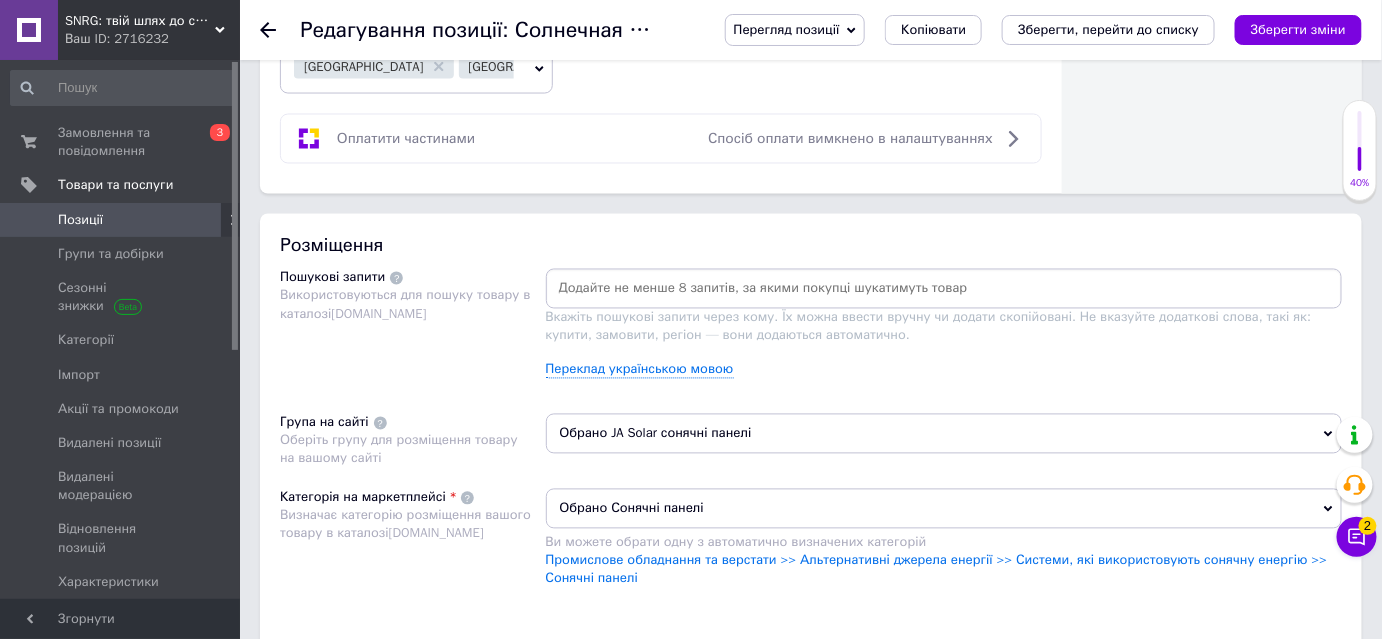 scroll, scrollTop: 1090, scrollLeft: 0, axis: vertical 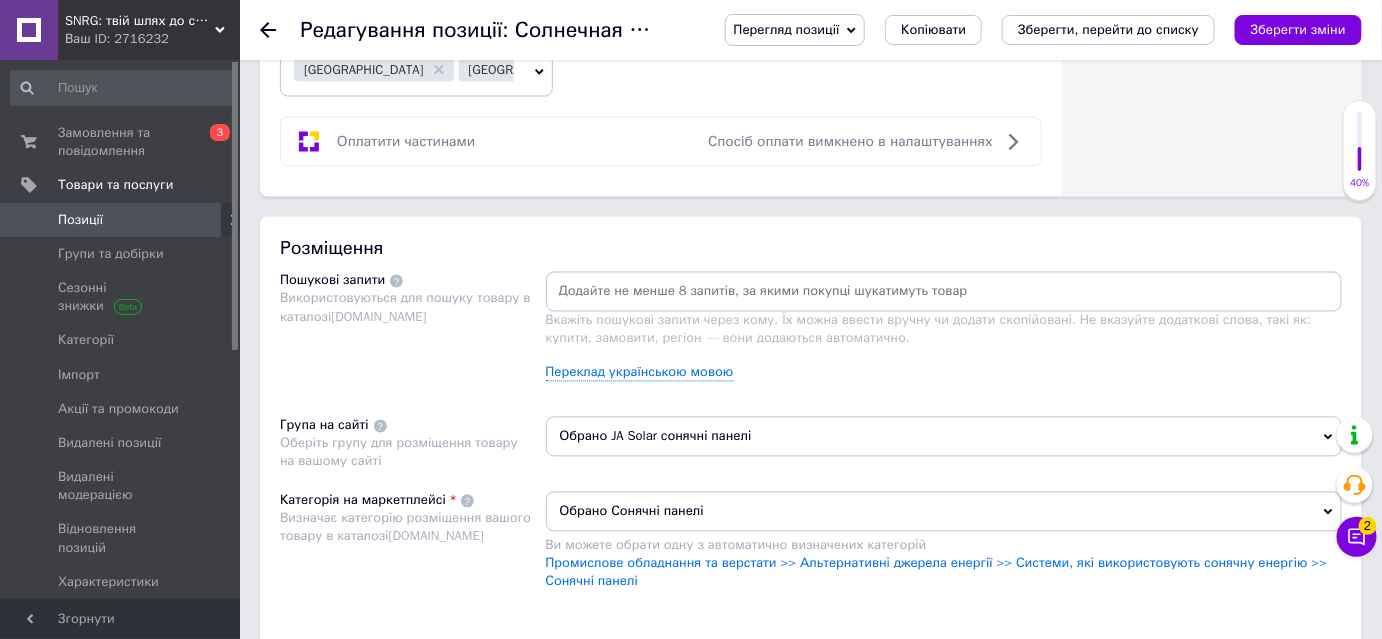 click at bounding box center [944, 292] 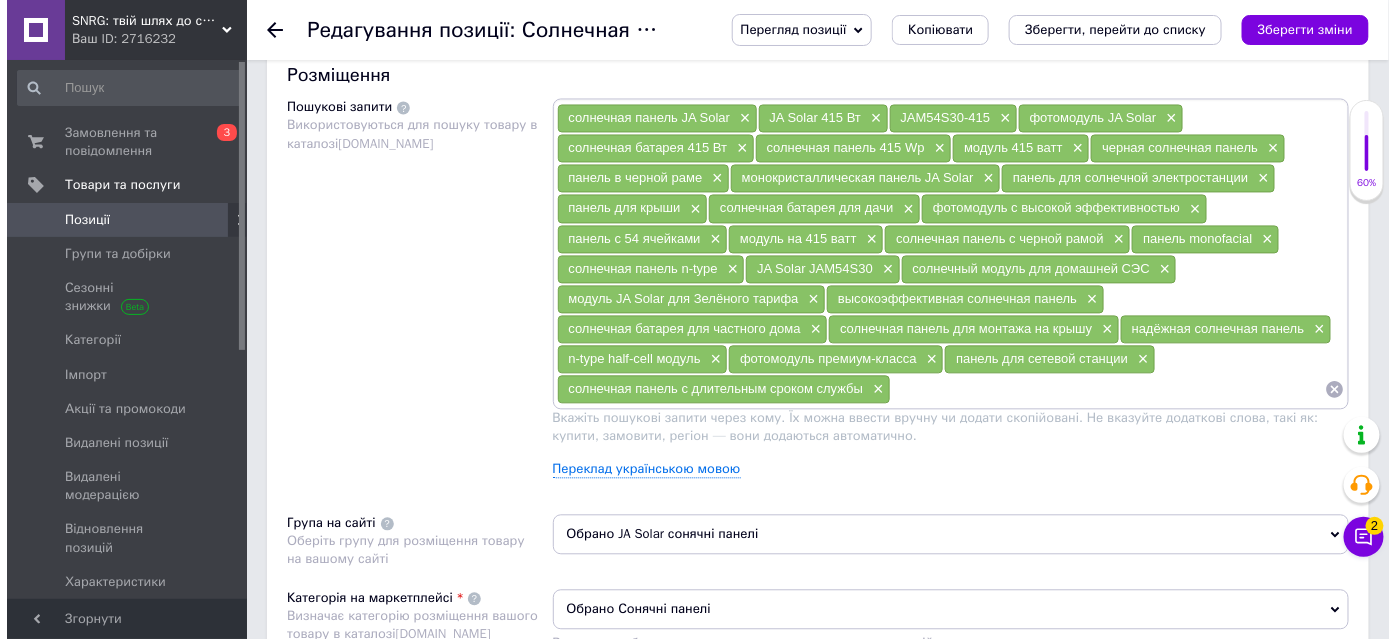 scroll, scrollTop: 1272, scrollLeft: 0, axis: vertical 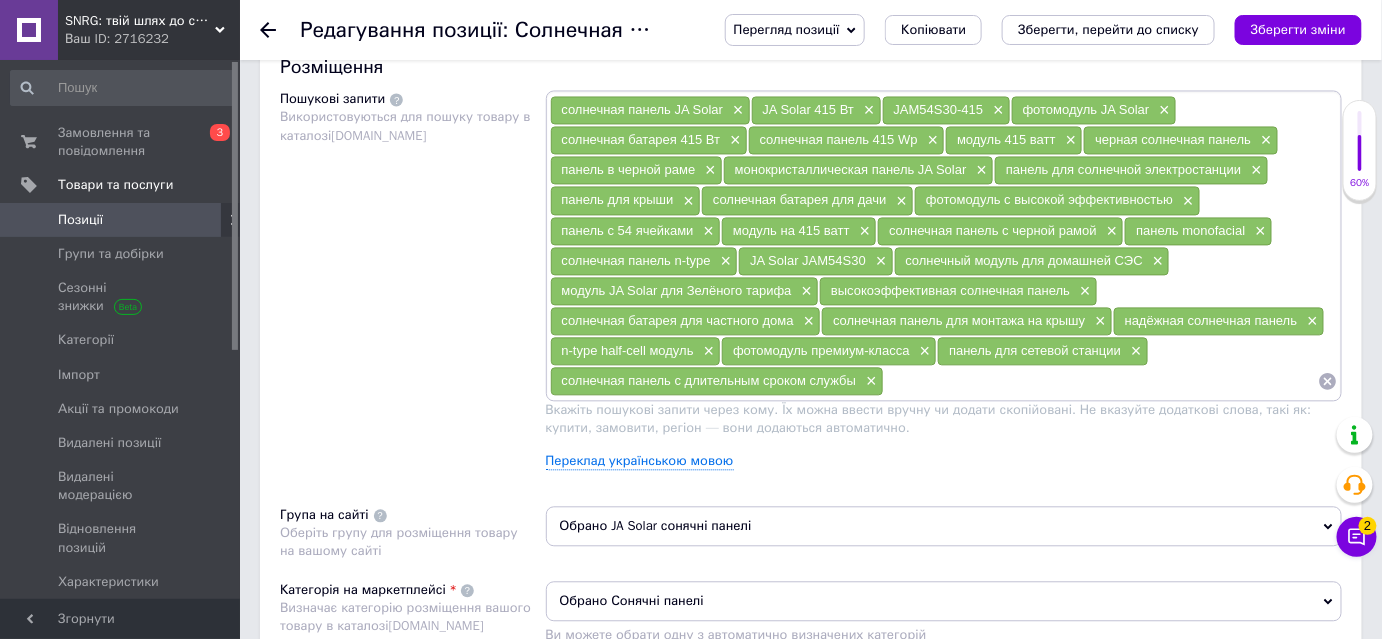 type on "солнечная панель с длительным сроком службы" 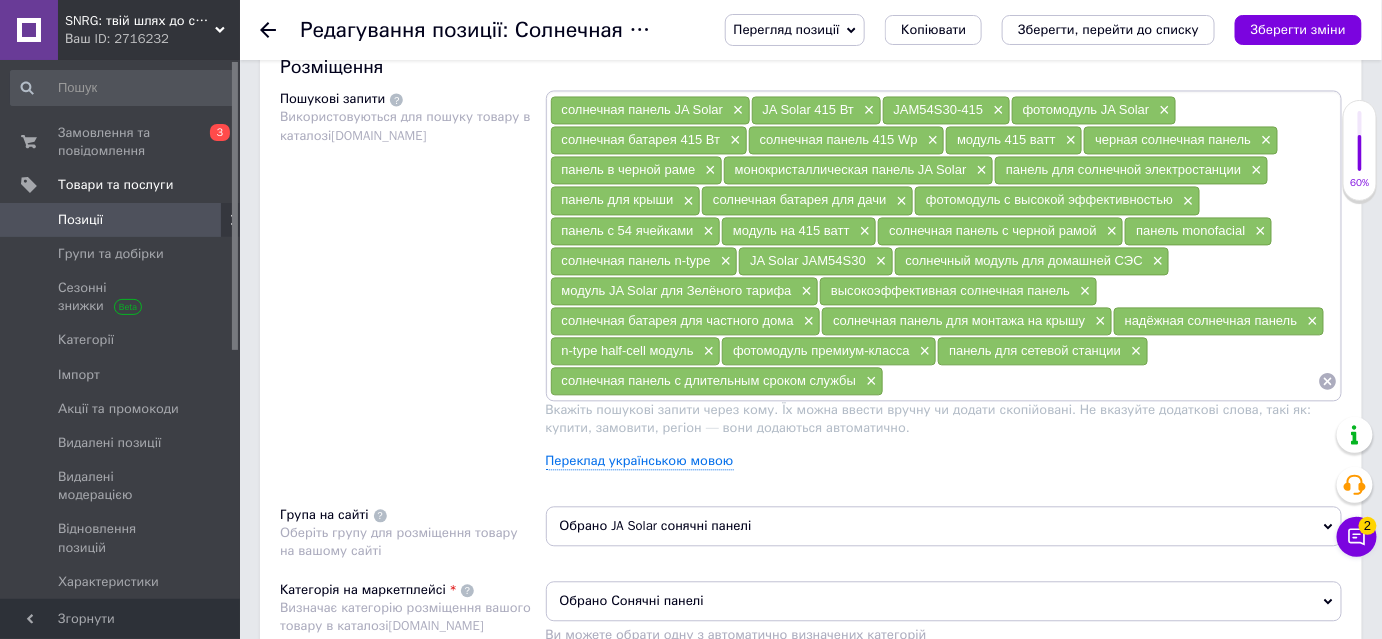 type on "солнечная панель" 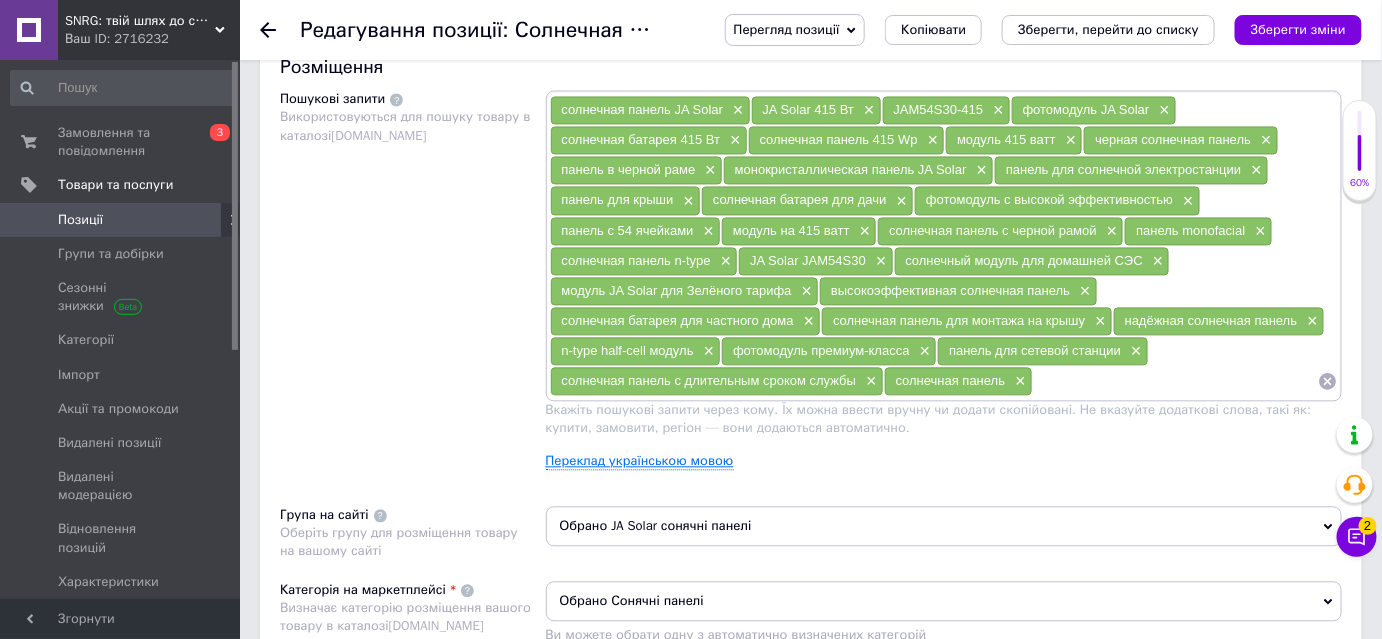 type 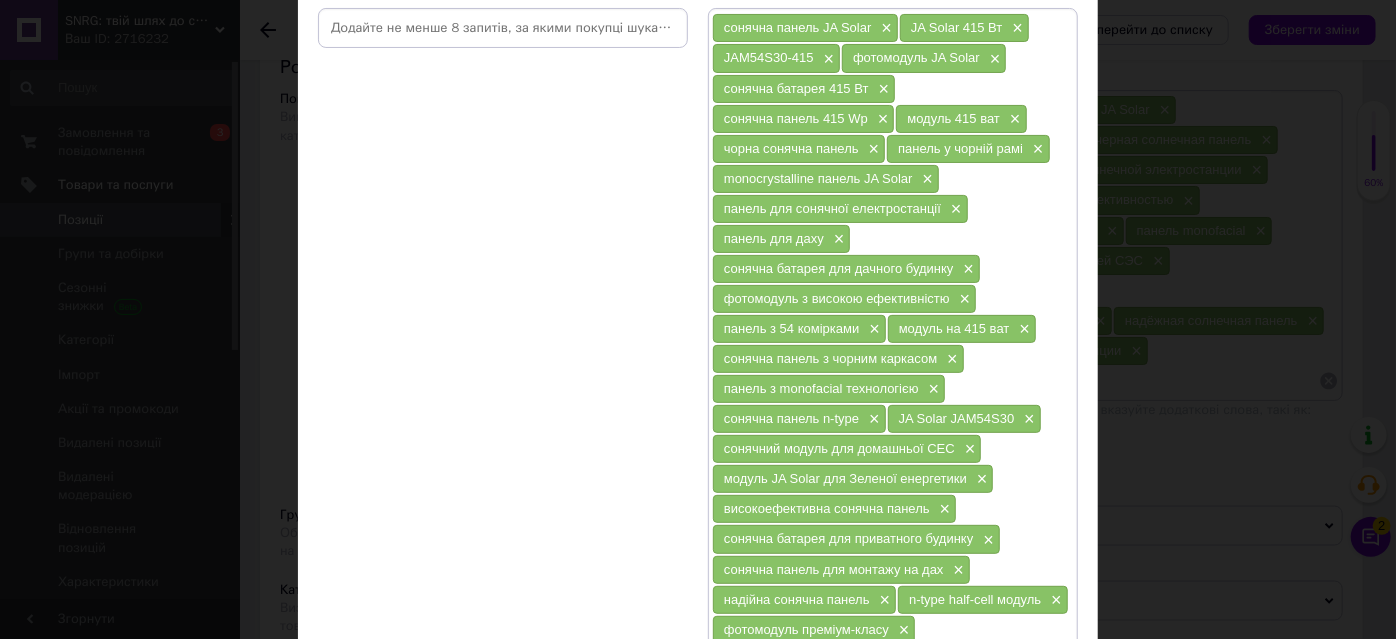 scroll, scrollTop: 421, scrollLeft: 0, axis: vertical 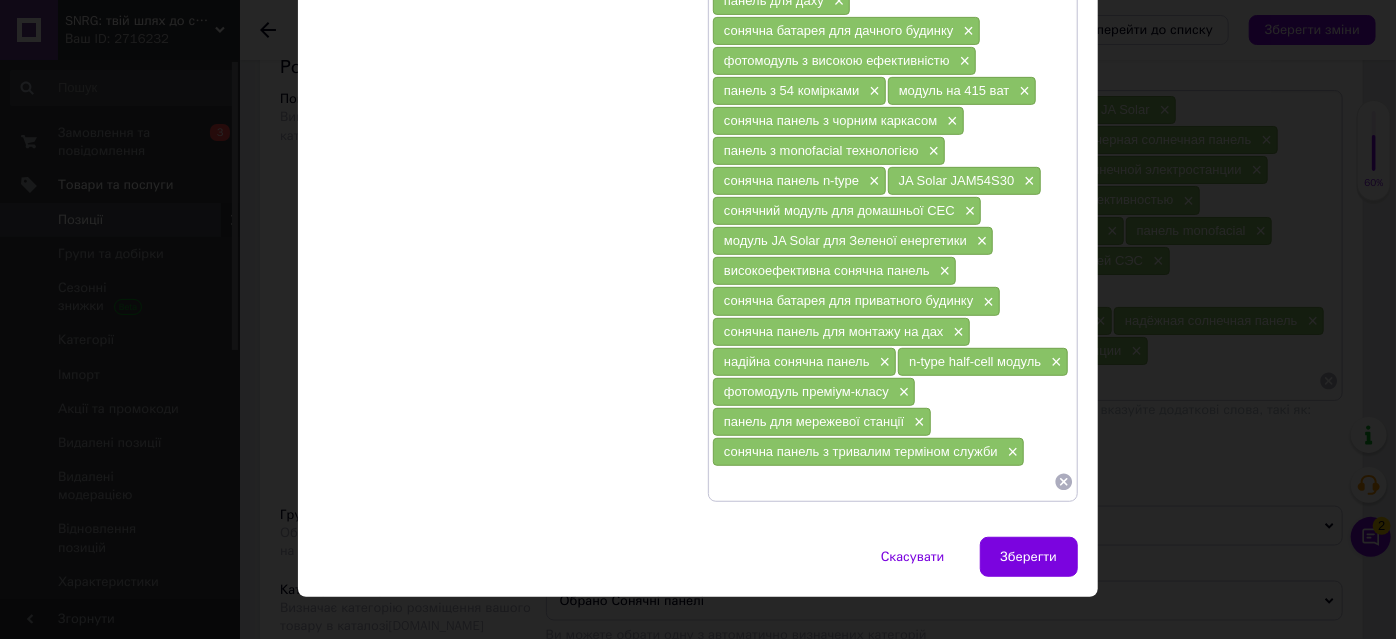 click on "сонячна панель JA Solar × JA Solar 415 Вт × JAM54S30-415 × фотомодуль JA Solar × сонячна батарея 415 Вт × сонячна панель 415 Wp × модуль 415 ват × чорна сонячна панель × панель у чорній рамі × monocrystalline панель JA Solar × панель для сонячної електростанції × панель для даху × сонячна батарея для дачного будинку × фотомодуль з високою ефективністю × панель з 54 комірками × модуль на 415 ват × сонячна панель з чорним каркасом × панель з monofacial технологією × сонячна панель n-type × JA Solar JAM54S30 × сонячний модуль для домашньої СЕС × модуль JA Solar для Зеленої енергетики × високоефективна сонячна панель ×" at bounding box center (893, 135) 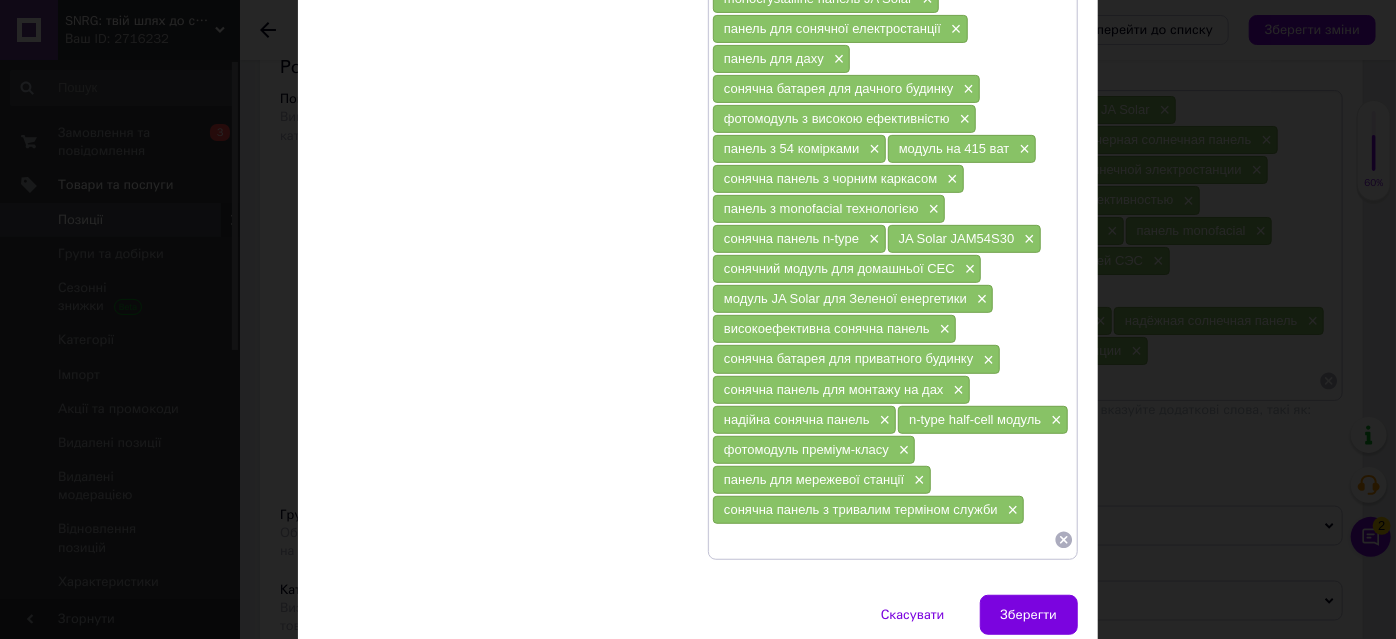 scroll, scrollTop: 421, scrollLeft: 0, axis: vertical 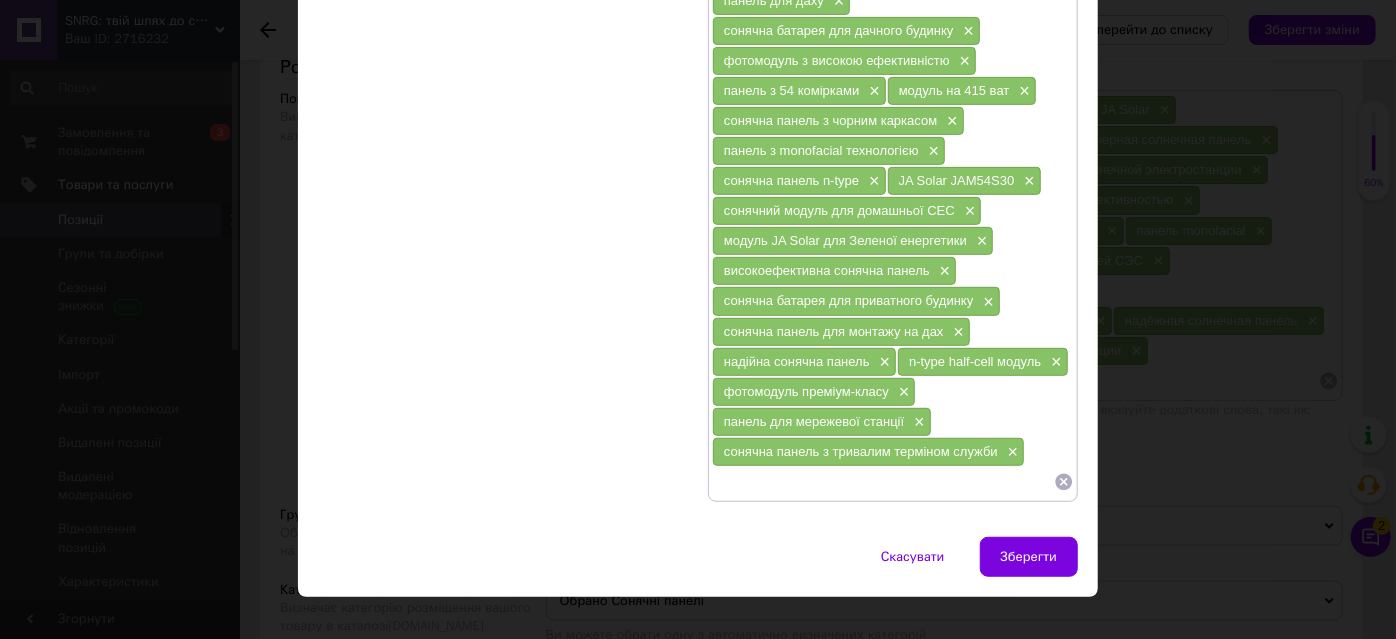 click on "сонячна панель JA Solar × JA Solar 415 Вт × JAM54S30-415 × фотомодуль JA Solar × сонячна батарея 415 Вт × сонячна панель 415 Wp × модуль 415 ват × чорна сонячна панель × панель у чорній рамі × monocrystalline панель JA Solar × панель для сонячної електростанції × панель для даху × сонячна батарея для дачного будинку × фотомодуль з високою ефективністю × панель з 54 комірками × модуль на 415 ват × сонячна панель з чорним каркасом × панель з monofacial технологією × сонячна панель n-type × JA Solar JAM54S30 × сонячний модуль для домашньої СЕС × модуль JA Solar для Зеленої енергетики × високоефективна сонячна панель ×" at bounding box center [893, 135] 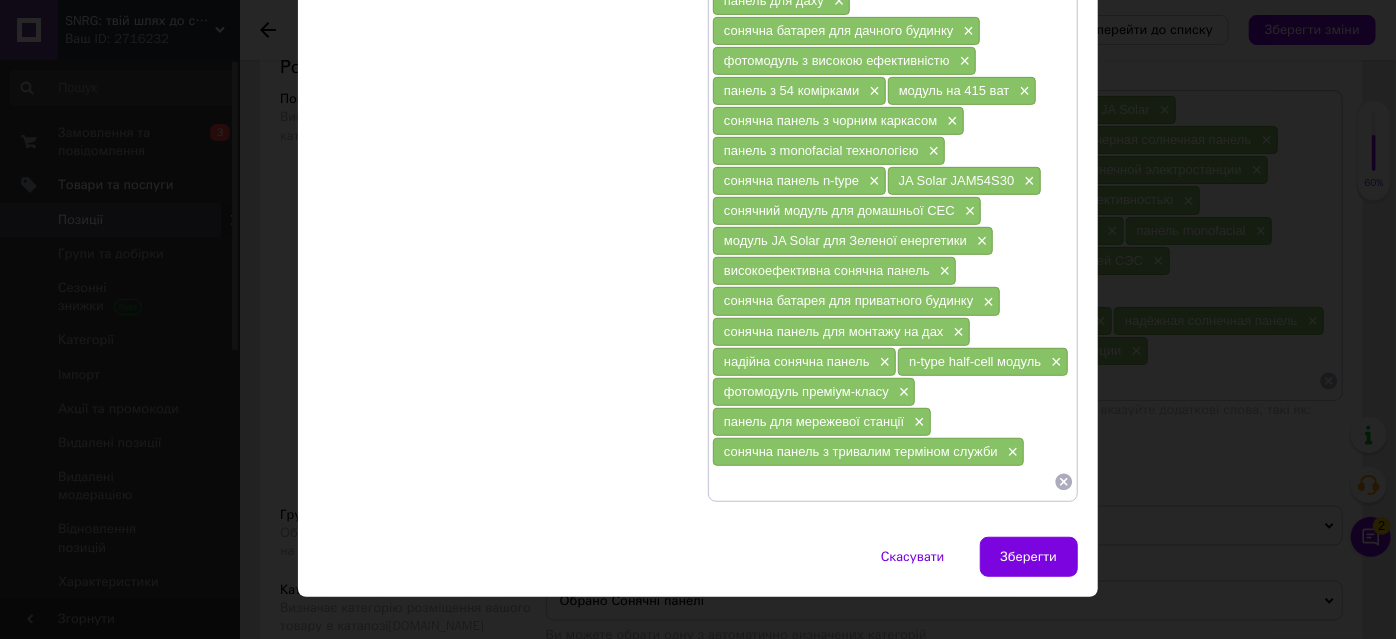 click on "сонячна панель JA Solar × JA Solar 415 Вт × JAM54S30-415 × фотомодуль JA Solar × сонячна батарея 415 Вт × сонячна панель 415 Wp × модуль 415 ват × чорна сонячна панель × панель у чорній рамі × monocrystalline панель JA Solar × панель для сонячної електростанції × панель для даху × сонячна батарея для дачного будинку × фотомодуль з високою ефективністю × панель з 54 комірками × модуль на 415 ват × сонячна панель з чорним каркасом × панель з monofacial технологією × сонячна панель n-type × JA Solar JAM54S30 × сонячний модуль для домашньої СЕС × модуль JA Solar для Зеленої енергетики × високоефективна сонячна панель ×" at bounding box center [893, 135] 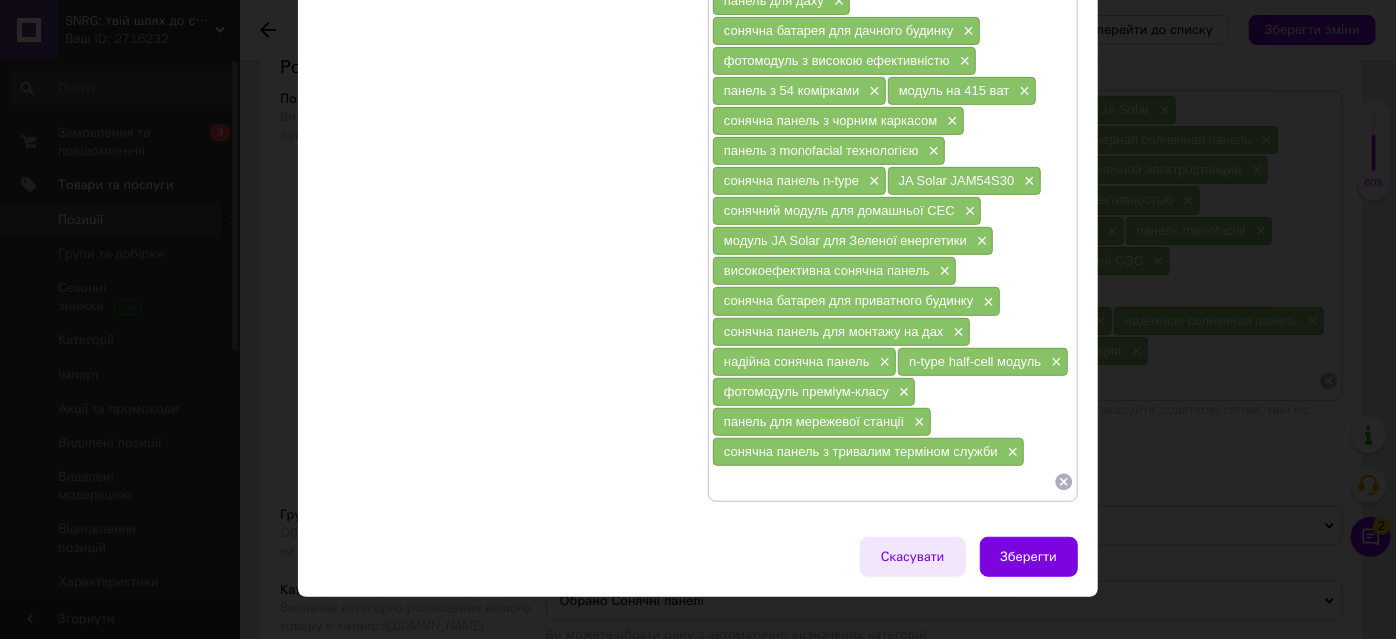 click on "Скасувати" at bounding box center [913, 557] 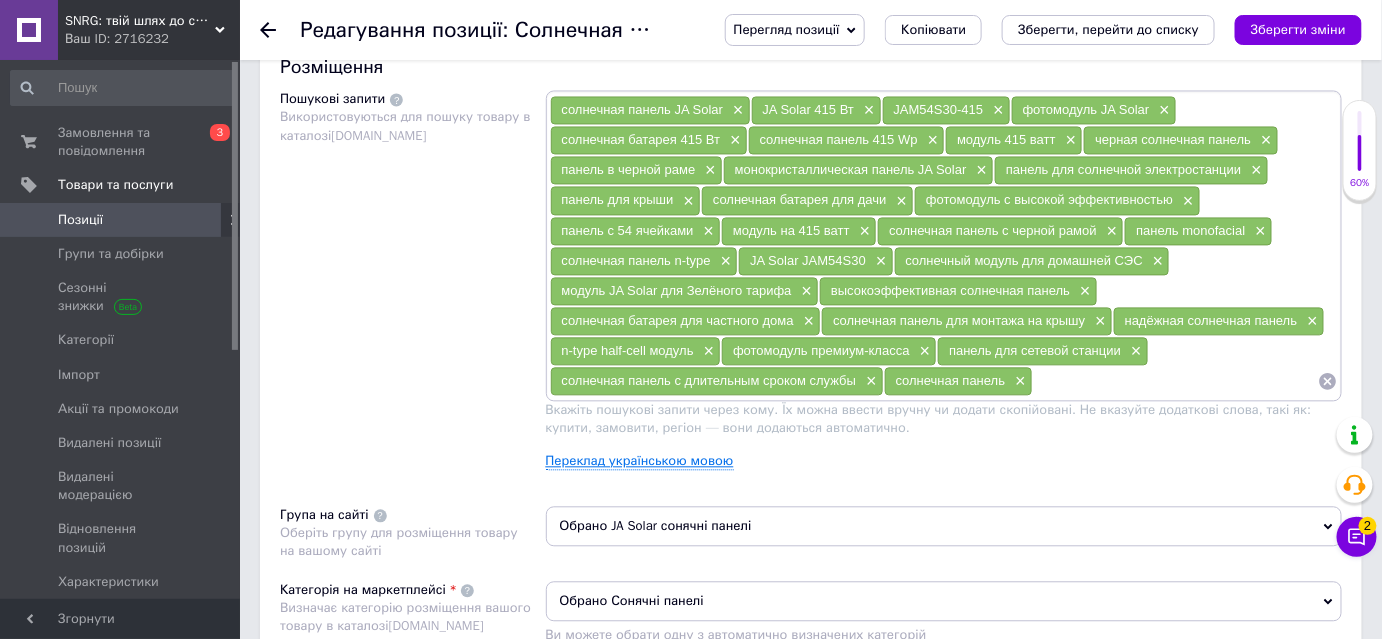 click on "Переклад українською мовою" at bounding box center (640, 461) 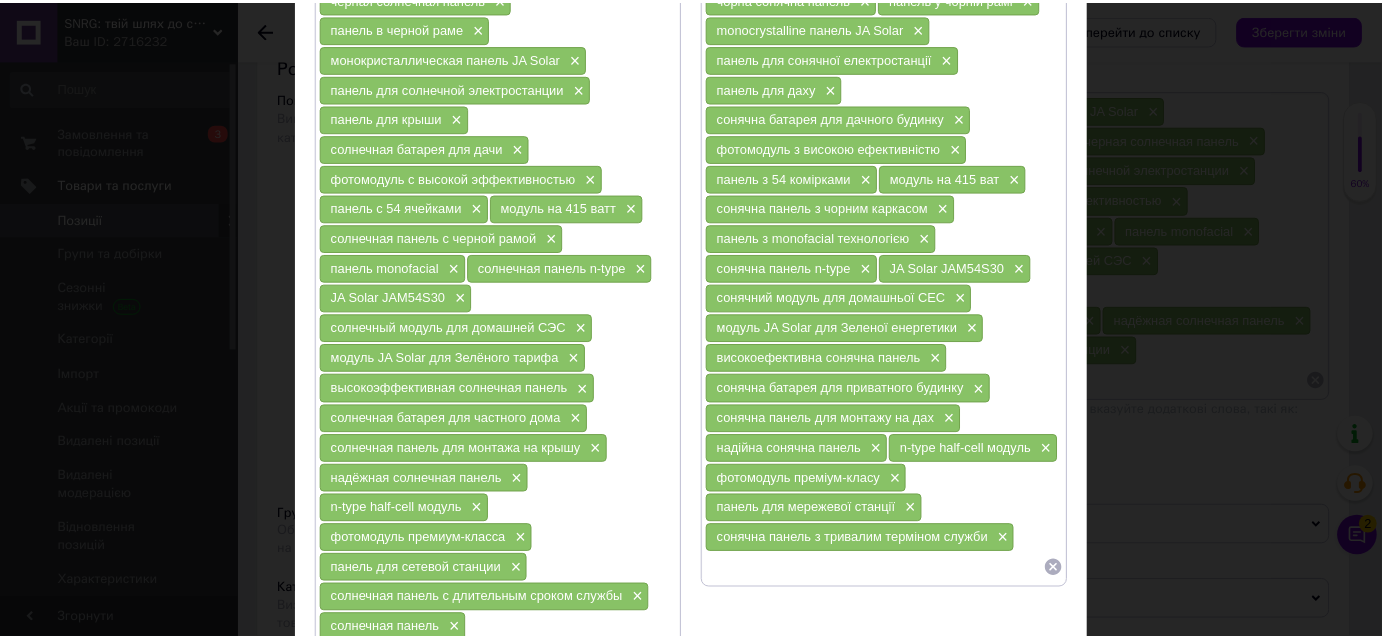 scroll, scrollTop: 509, scrollLeft: 0, axis: vertical 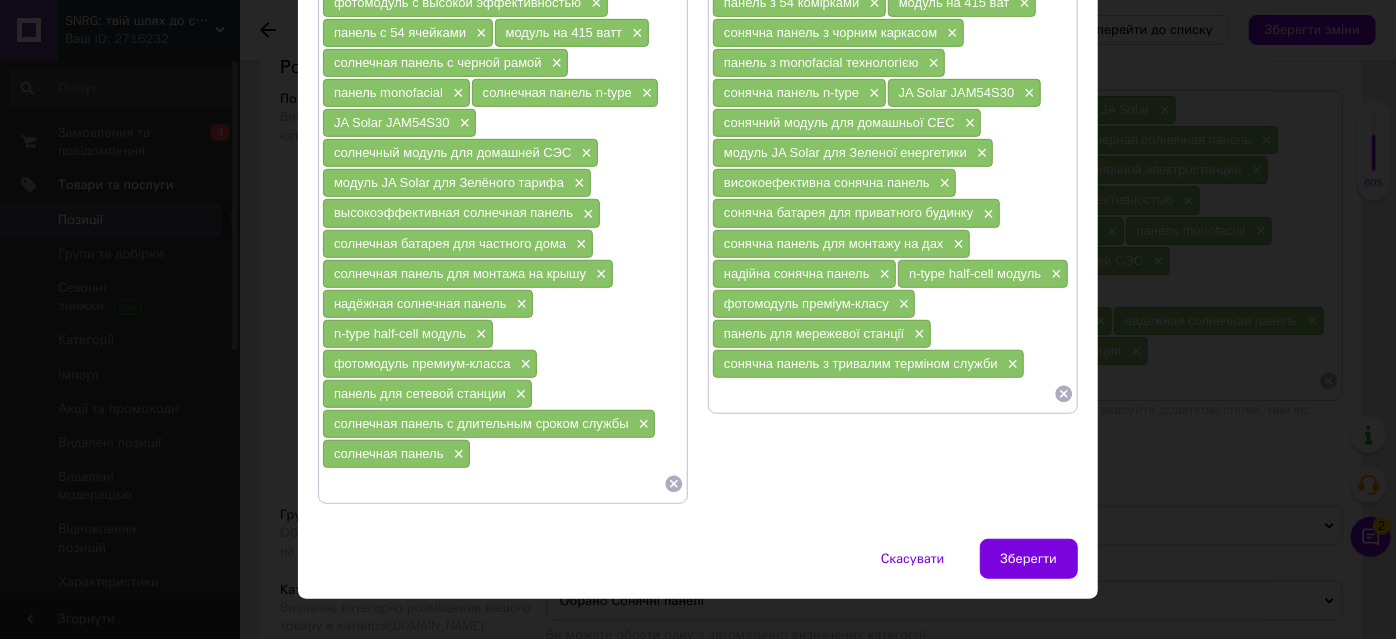 click on "сонячна панель JA Solar × JA Solar 415 Вт × JAM54S30-415 × фотомодуль JA Solar × сонячна батарея 415 Вт × сонячна панель 415 Wp × модуль 415 ват × чорна сонячна панель × панель у чорній рамі × monocrystalline панель JA Solar × панель для сонячної електростанції × панель для даху × сонячна батарея для дачного будинку × фотомодуль з високою ефективністю × панель з 54 комірками × модуль на 415 ват × сонячна панель з чорним каркасом × панель з monofacial технологією × сонячна панель n-type × JA Solar JAM54S30 × сонячний модуль для домашньої СЕС × модуль JA Solar для Зеленої енергетики × високоефективна сонячна панель ×" at bounding box center [893, 47] 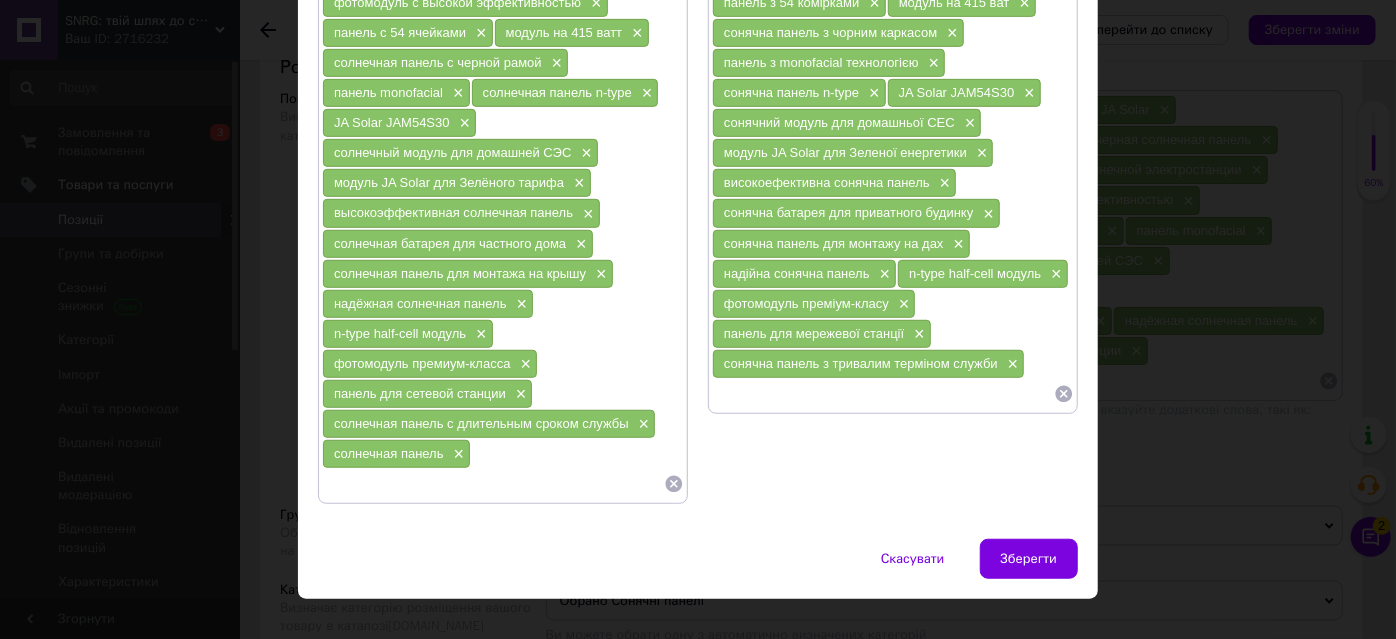 click at bounding box center [883, 394] 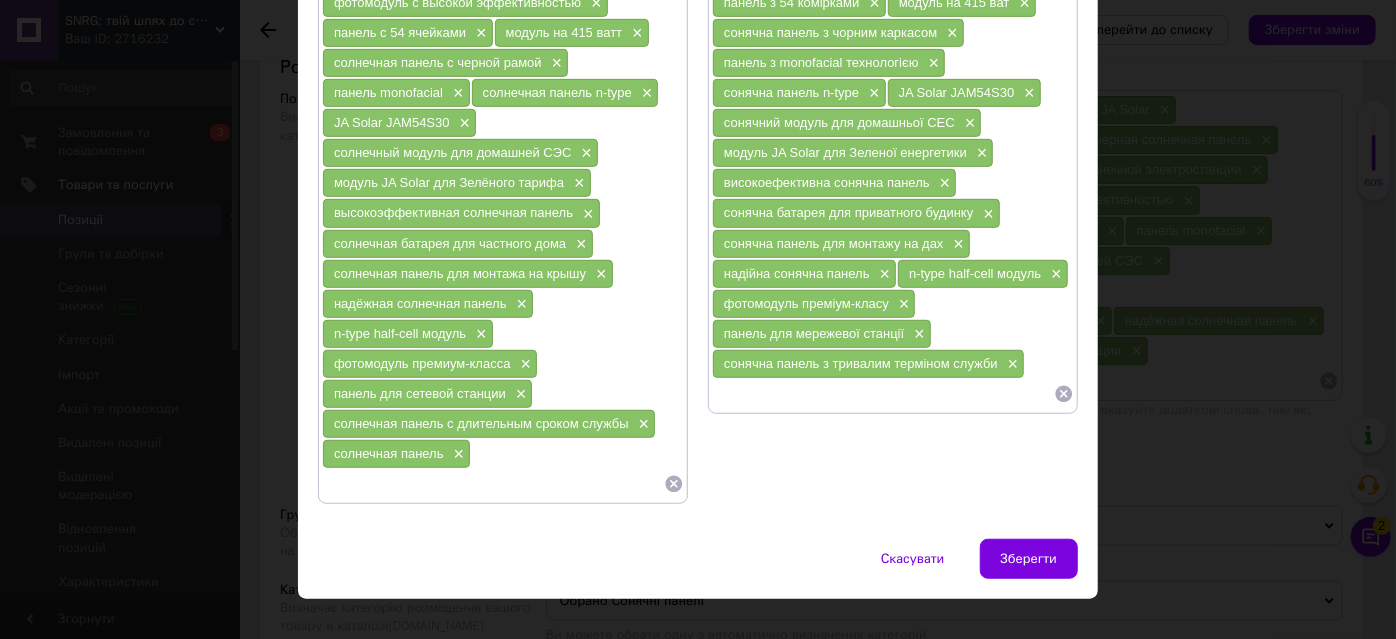 paste on "сонячна панель" 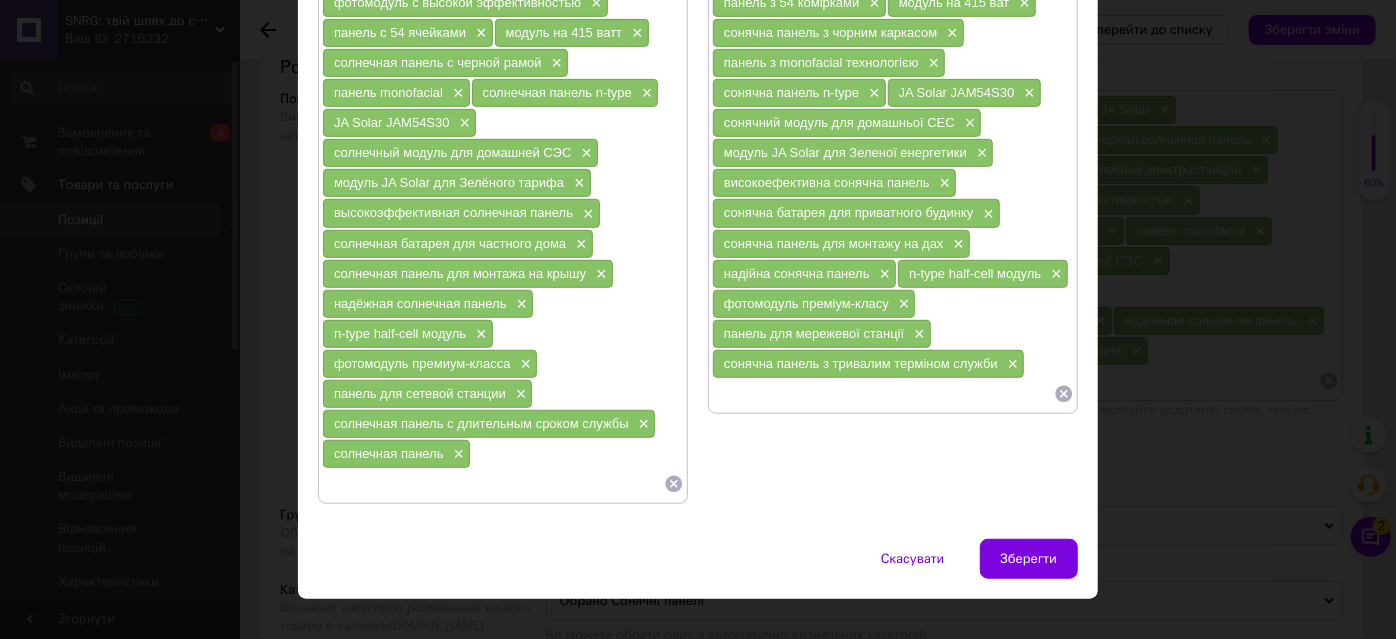 type on "сонячна панель" 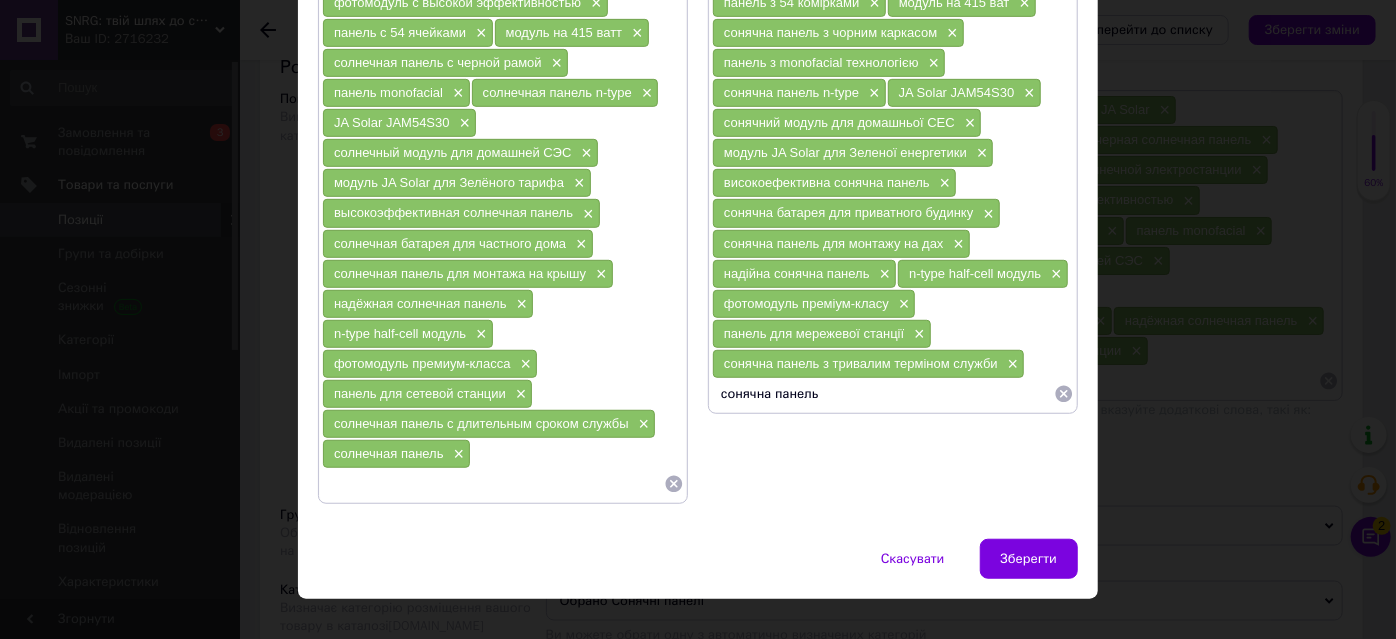 type 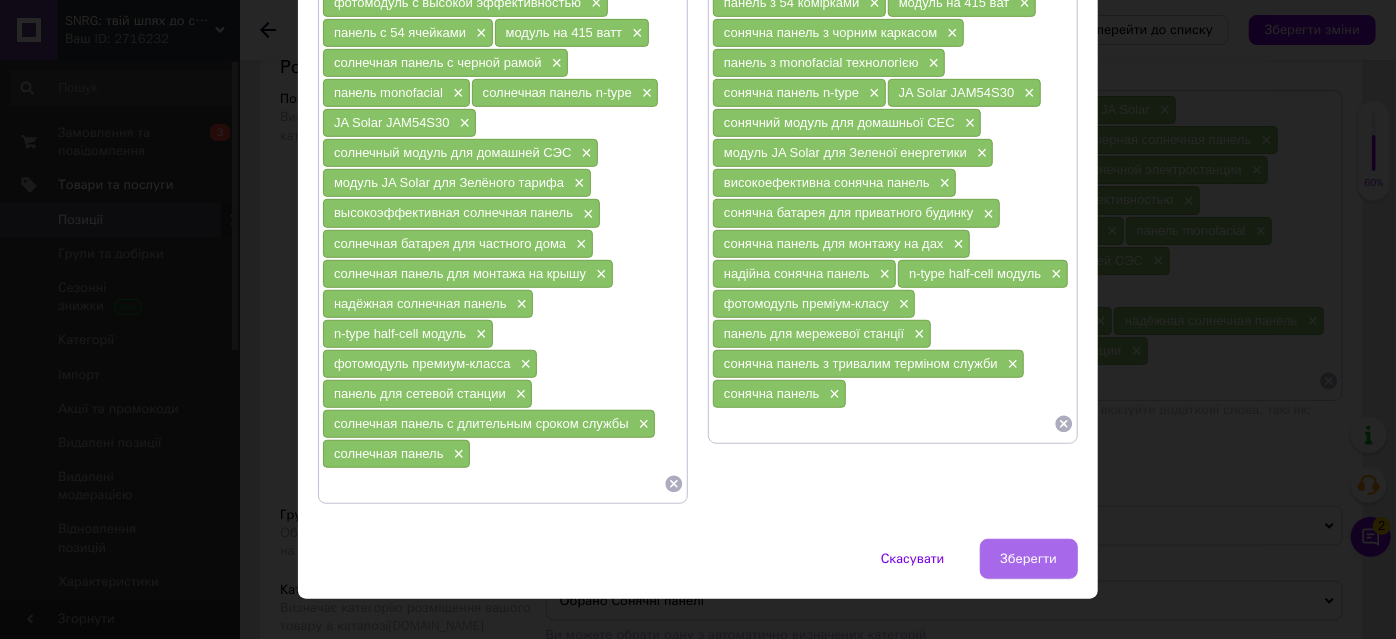 click on "Зберегти" at bounding box center [1029, 559] 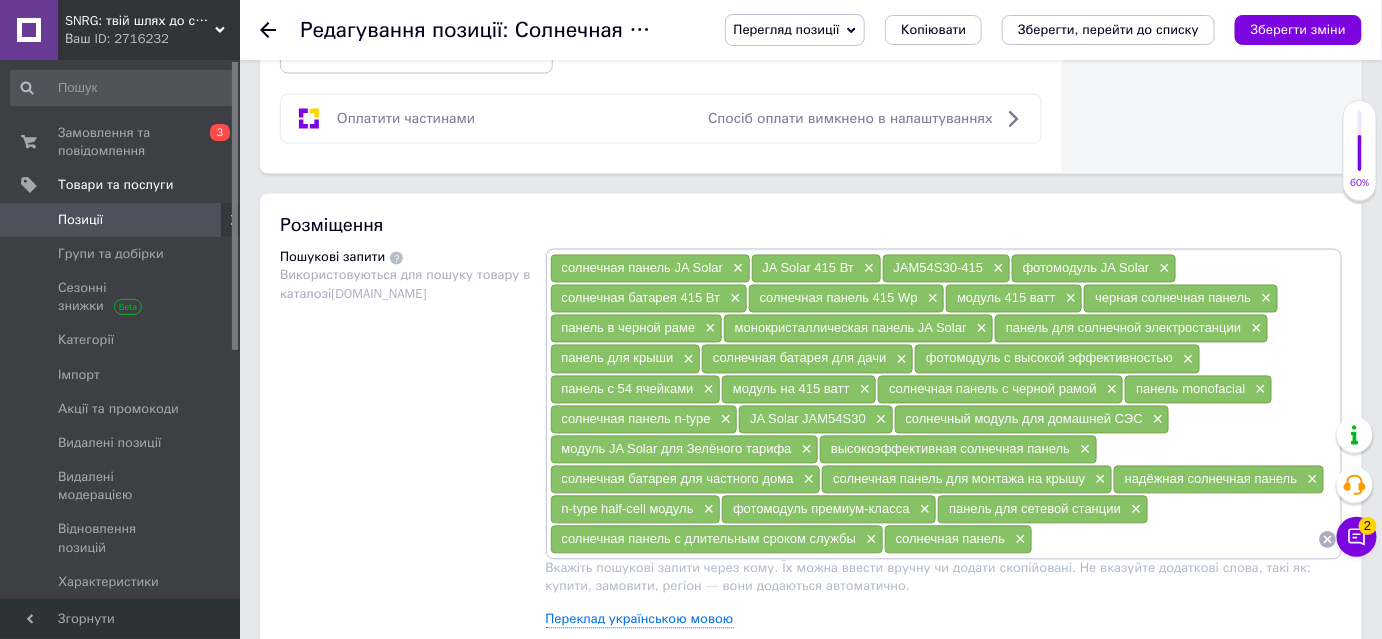 scroll, scrollTop: 1000, scrollLeft: 0, axis: vertical 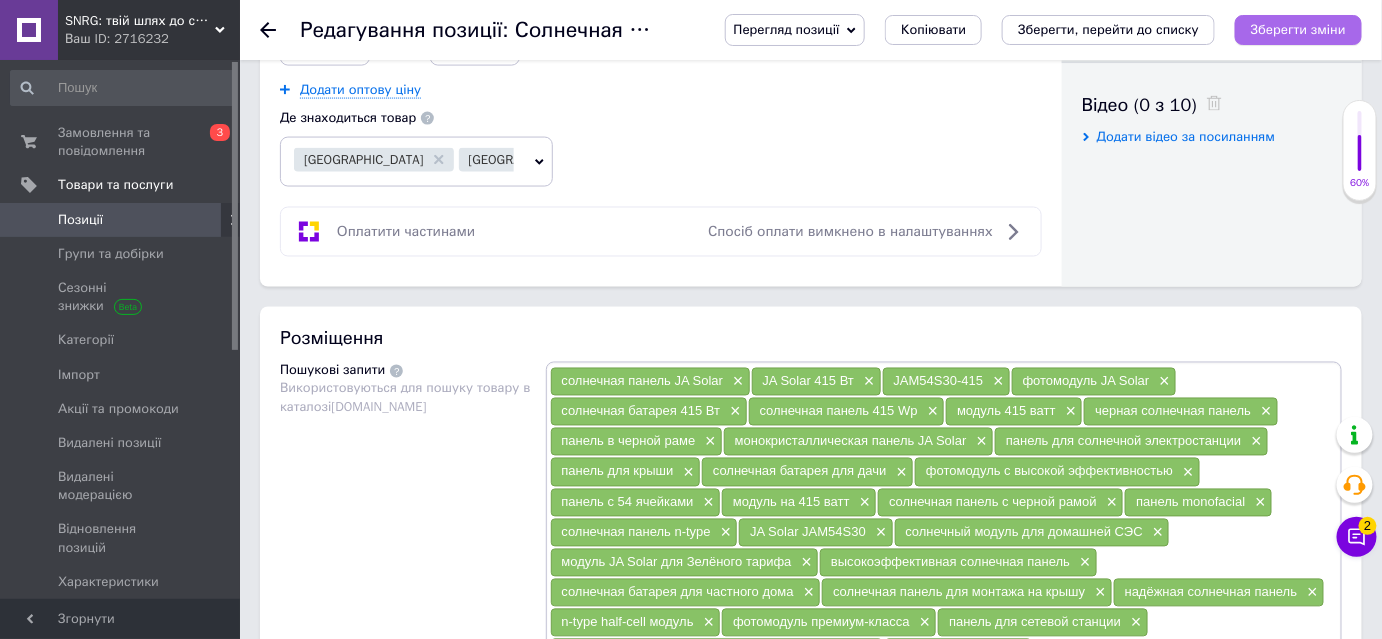 click on "Зберегти зміни" at bounding box center [1298, 30] 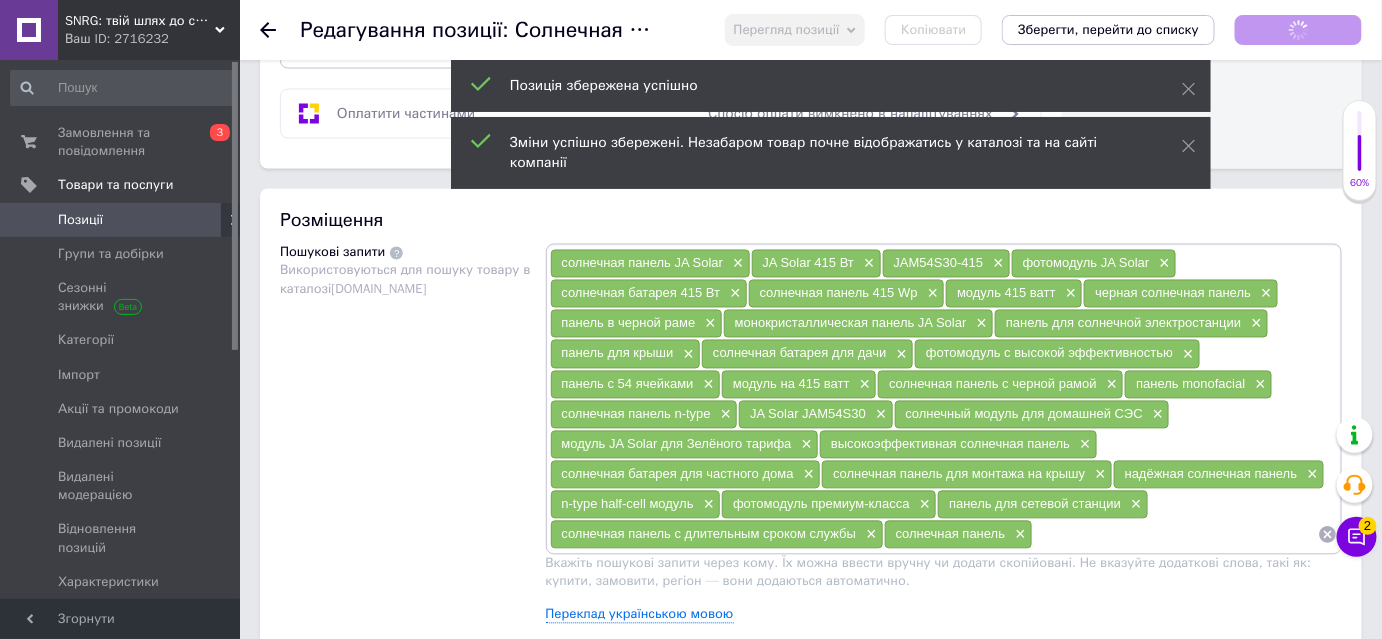 scroll, scrollTop: 1272, scrollLeft: 0, axis: vertical 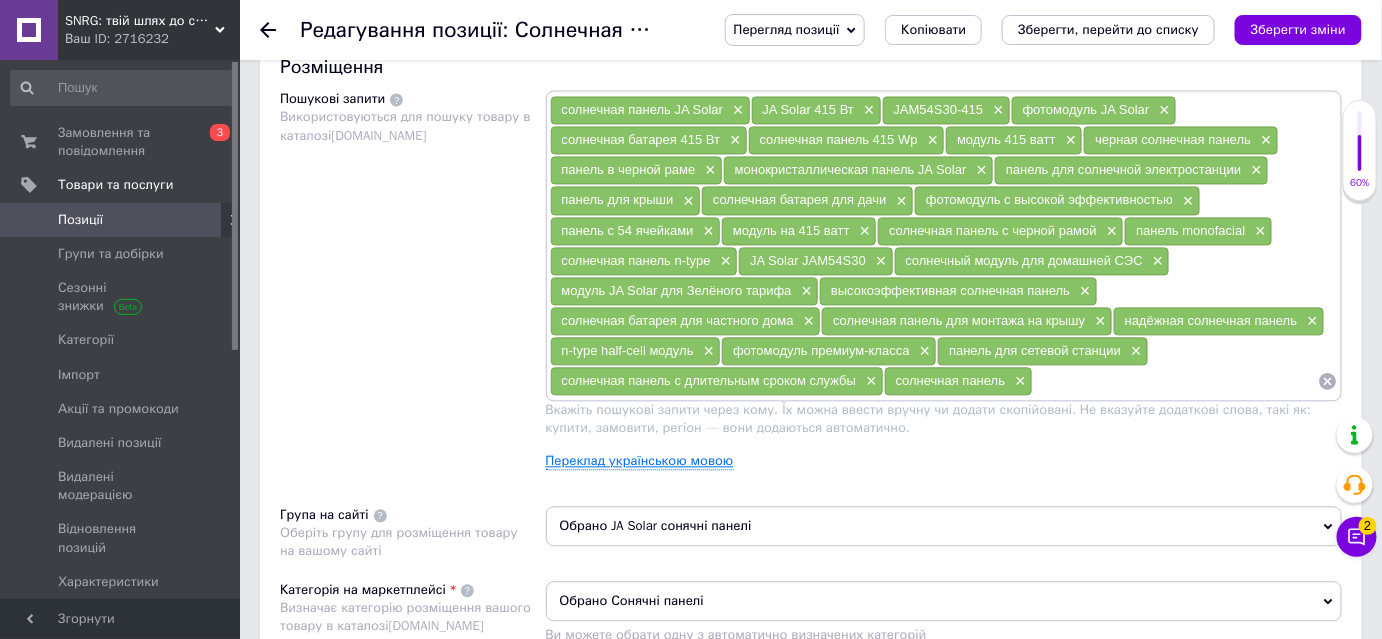 click on "Переклад українською мовою" at bounding box center (640, 461) 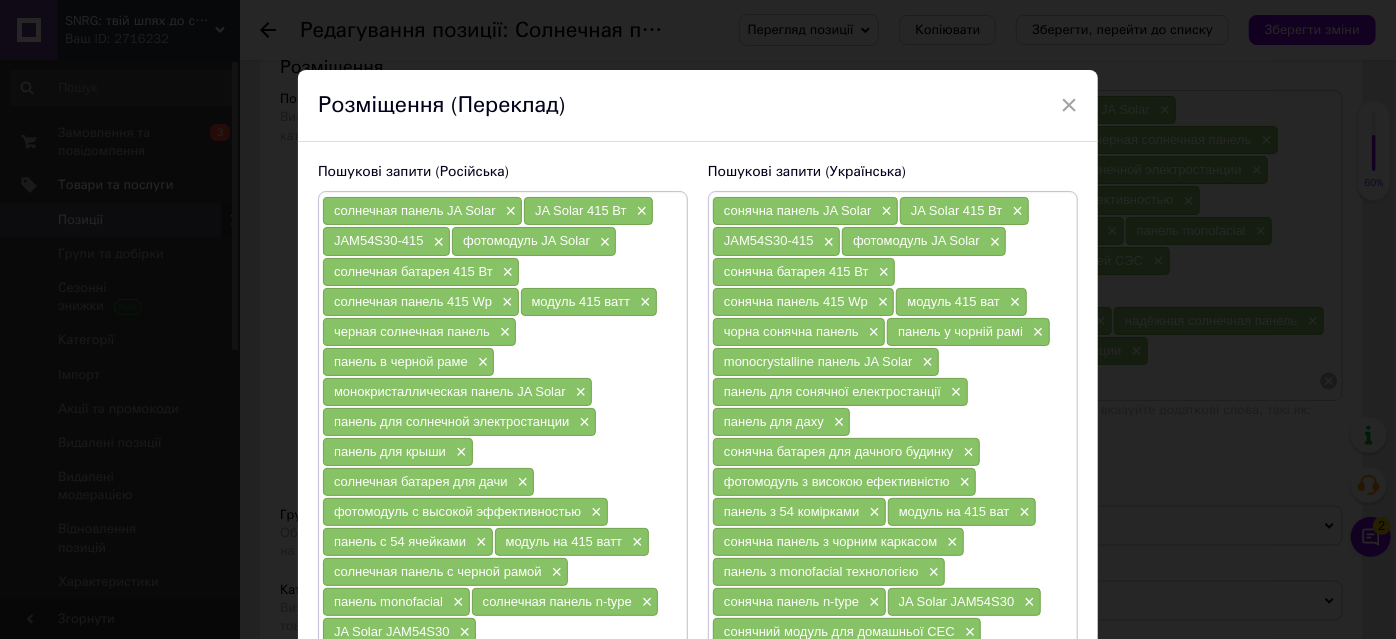 click on "Розміщення (Переклад)" at bounding box center [698, 106] 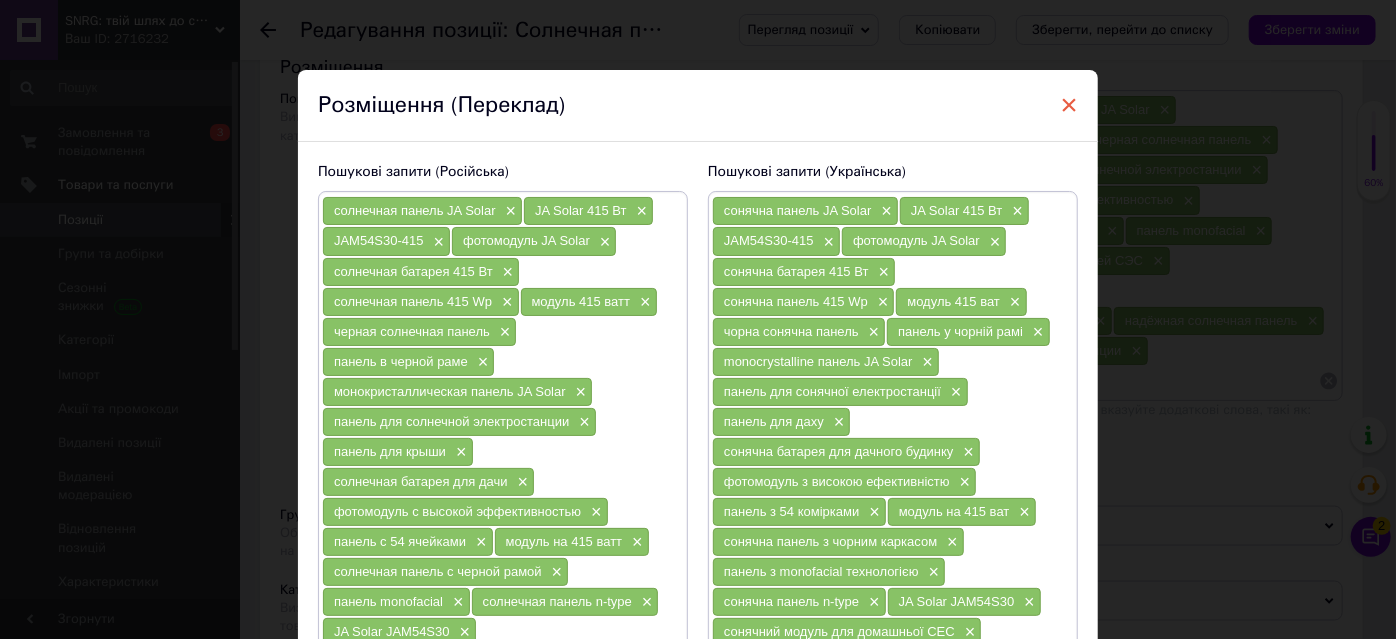 click on "×" at bounding box center (1069, 105) 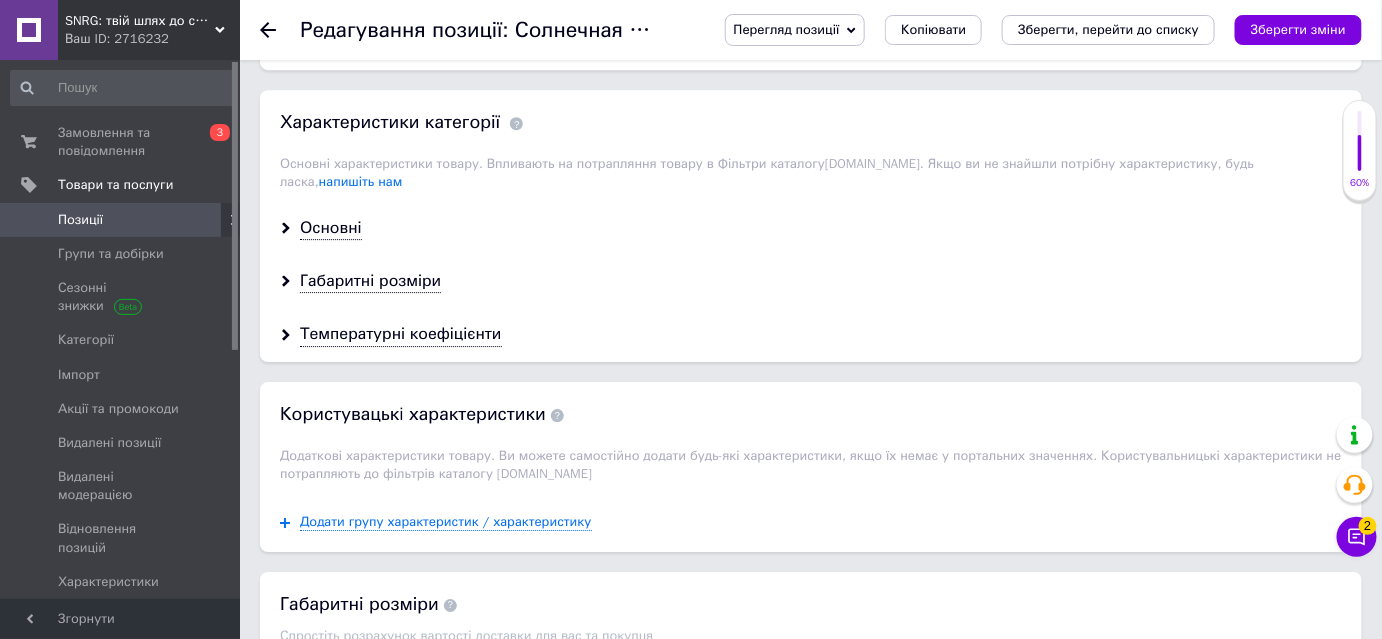 scroll, scrollTop: 2000, scrollLeft: 0, axis: vertical 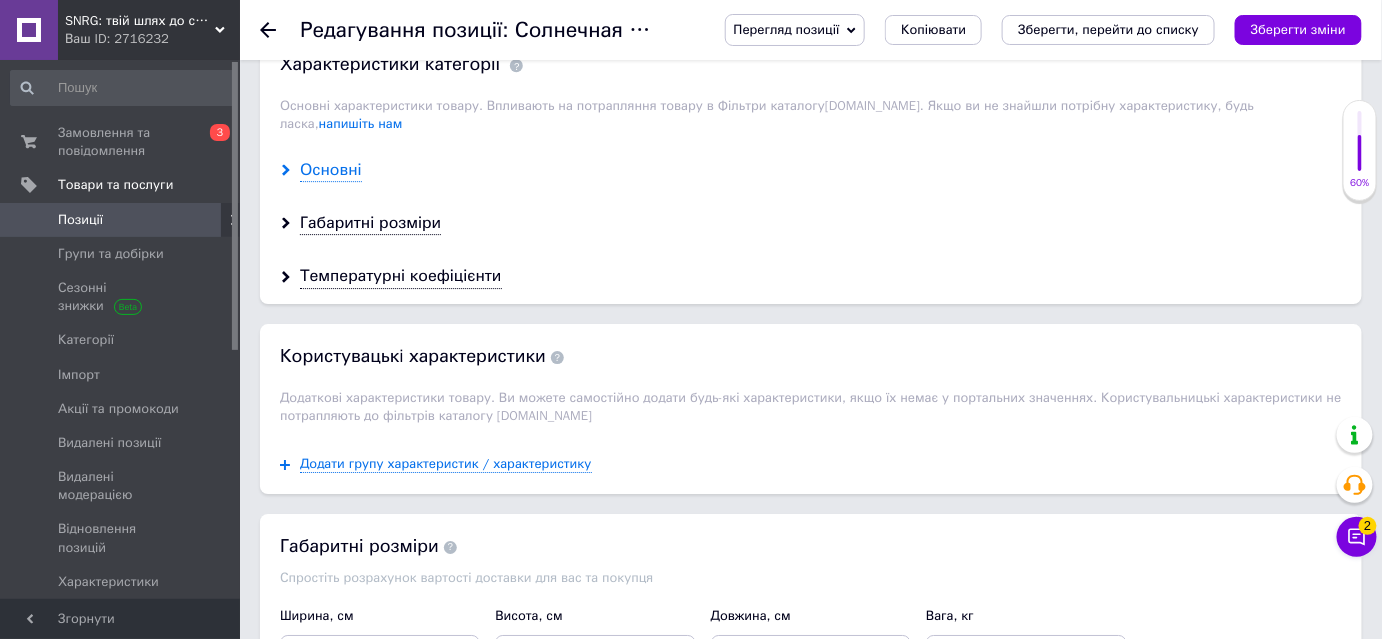 click on "Основні" at bounding box center (331, 170) 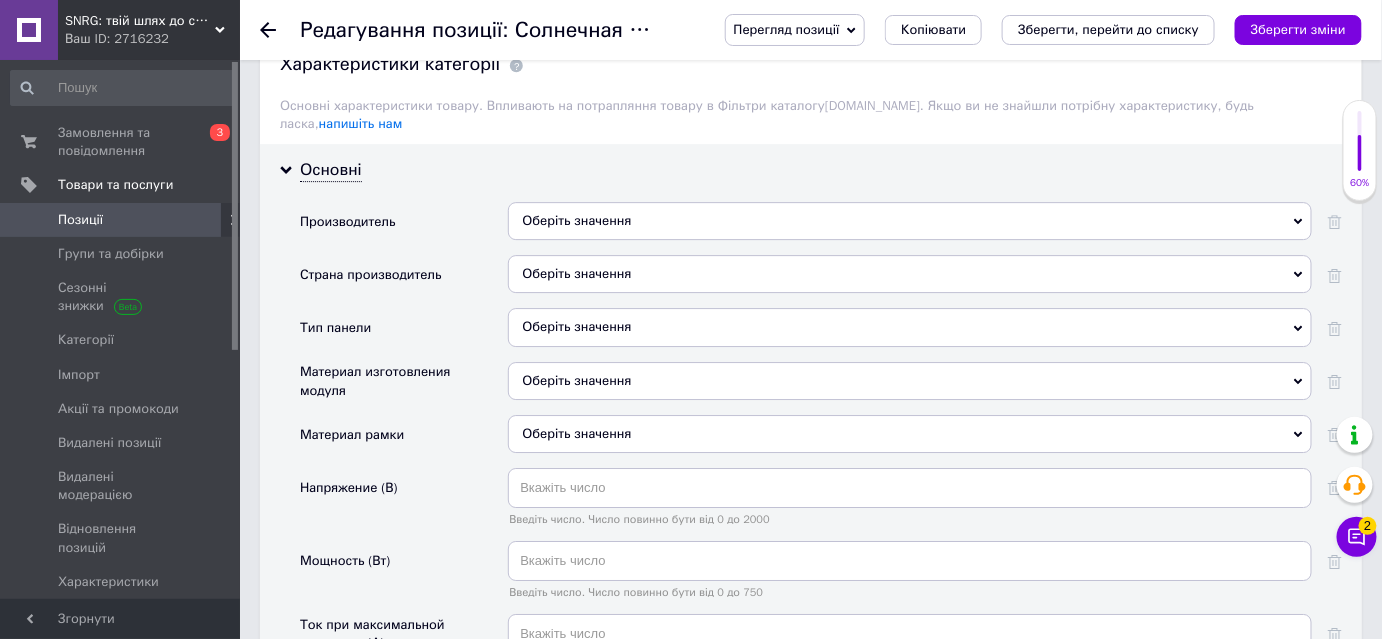 click on "Оберіть значення" at bounding box center [910, 221] 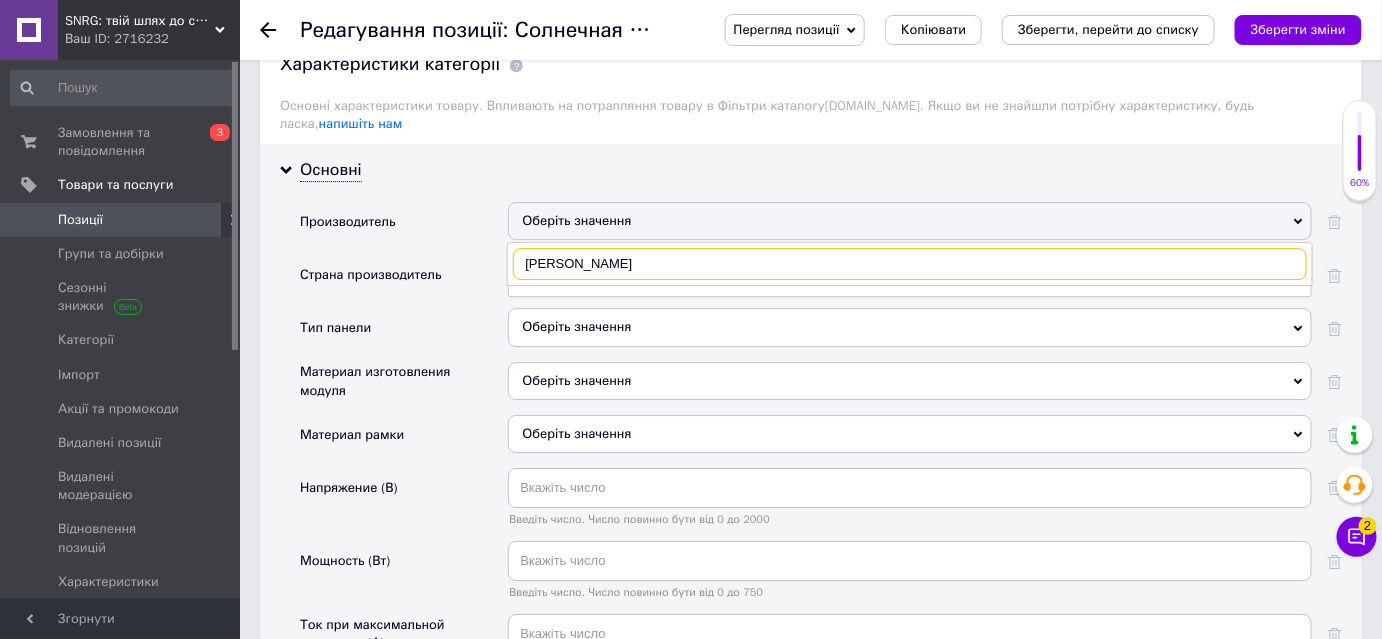 type on "JA S" 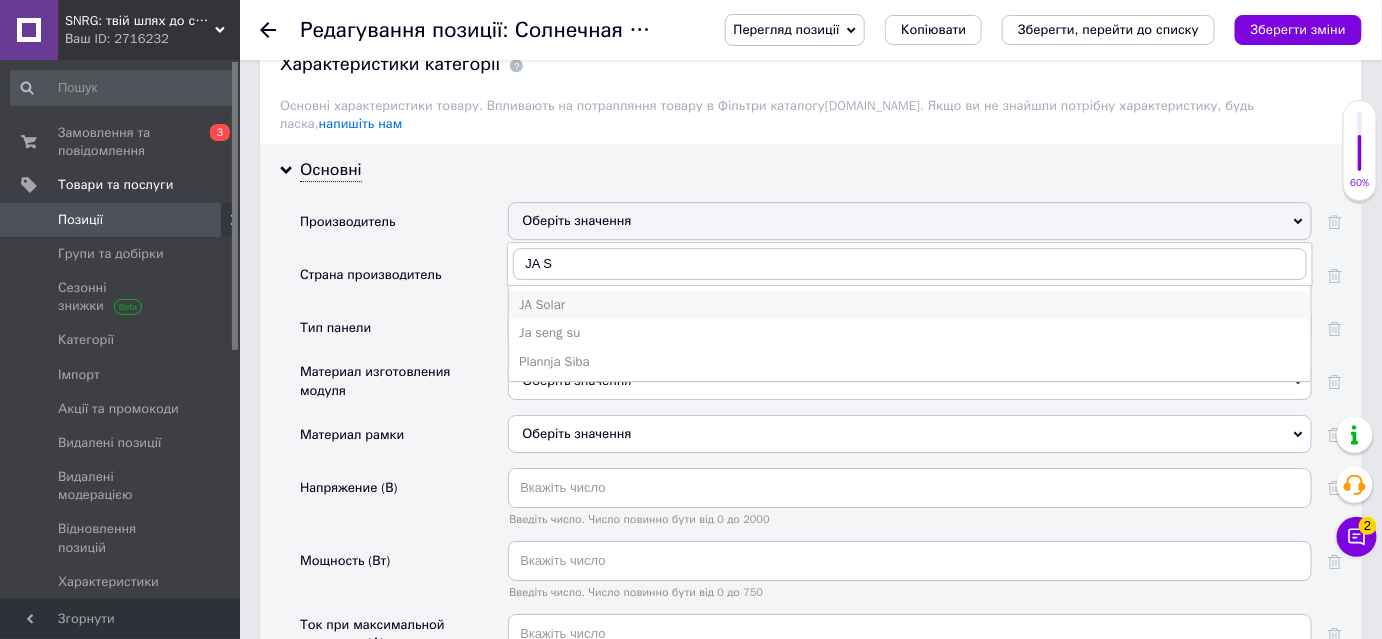 click on "JA Solar" at bounding box center (910, 305) 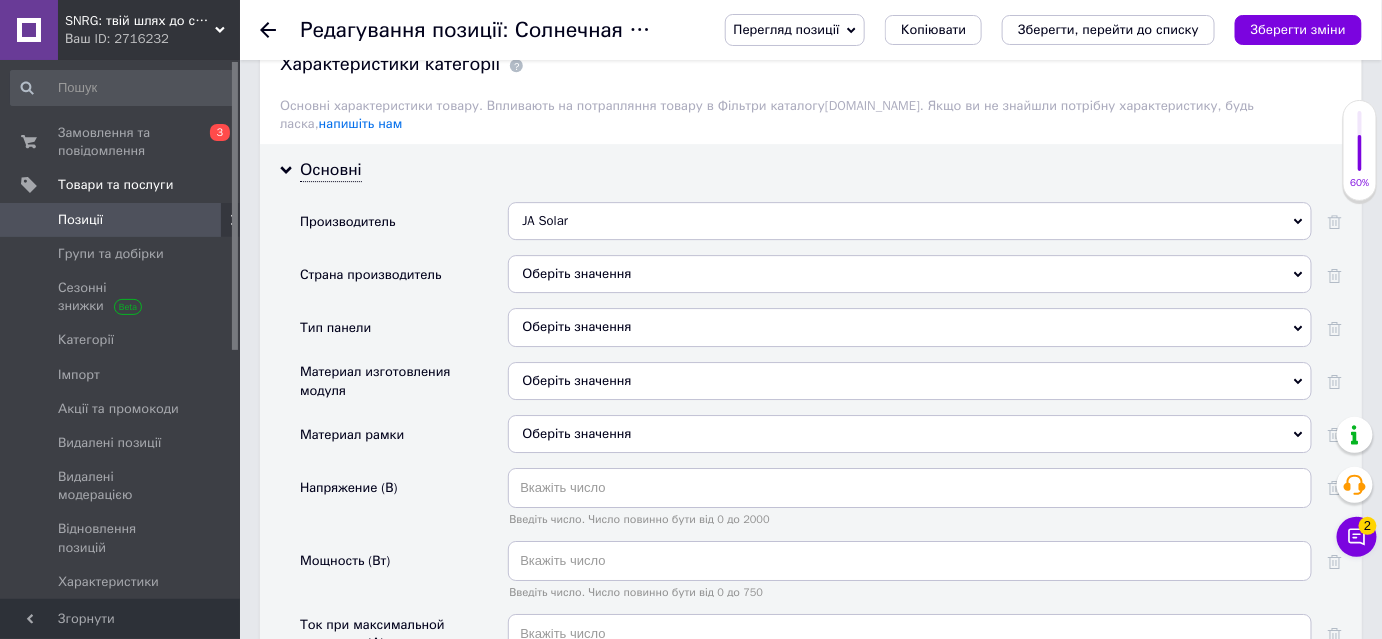 click on "Оберіть значення" at bounding box center (910, 274) 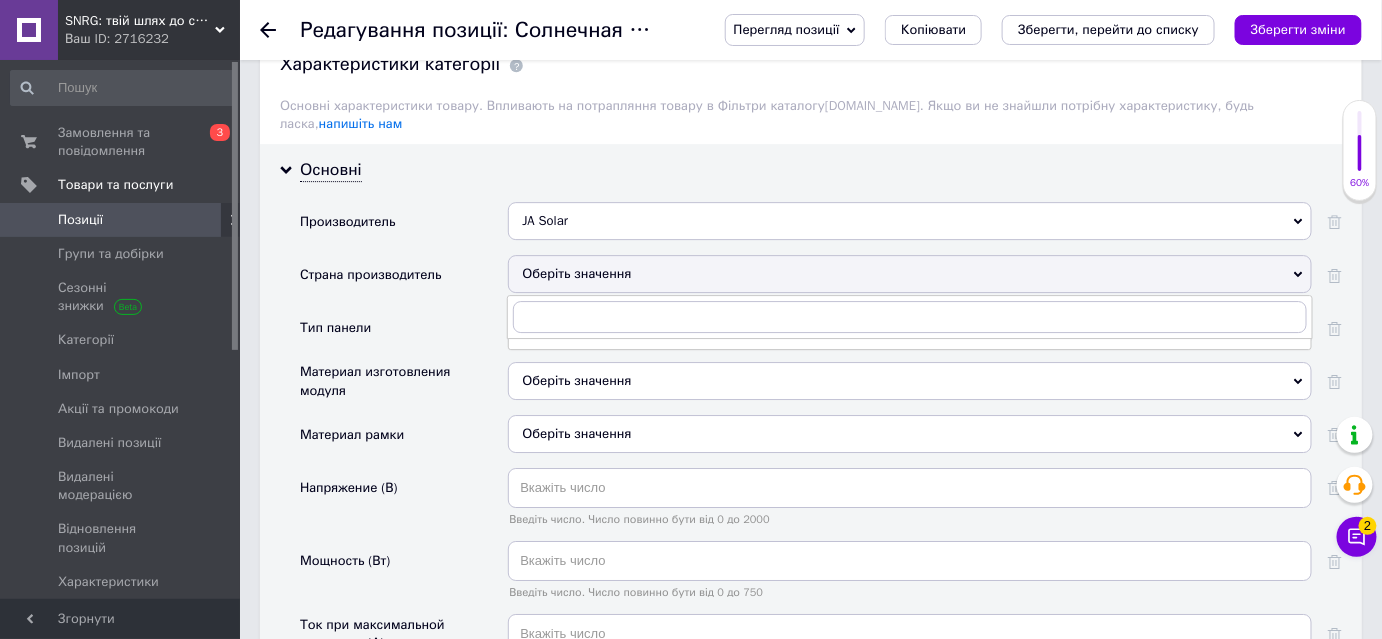 click on "Оберіть значення" at bounding box center (910, 274) 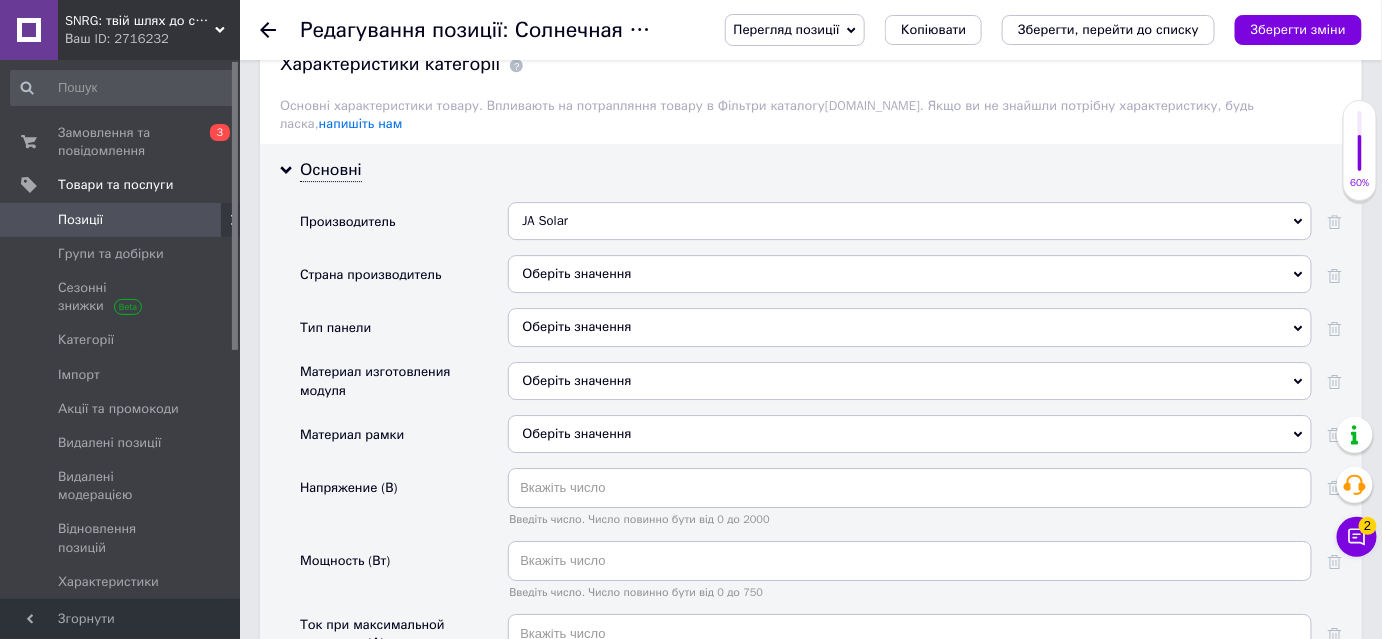 click on "Оберіть значення" at bounding box center [910, 274] 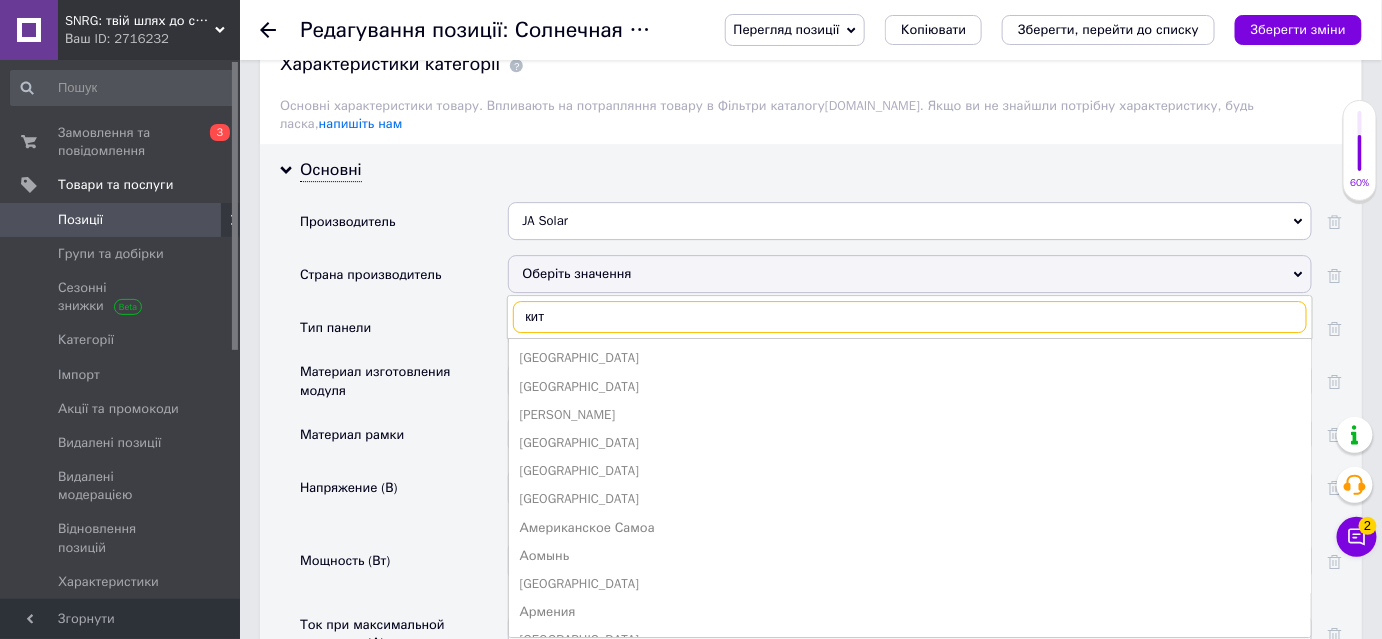 type on "кита" 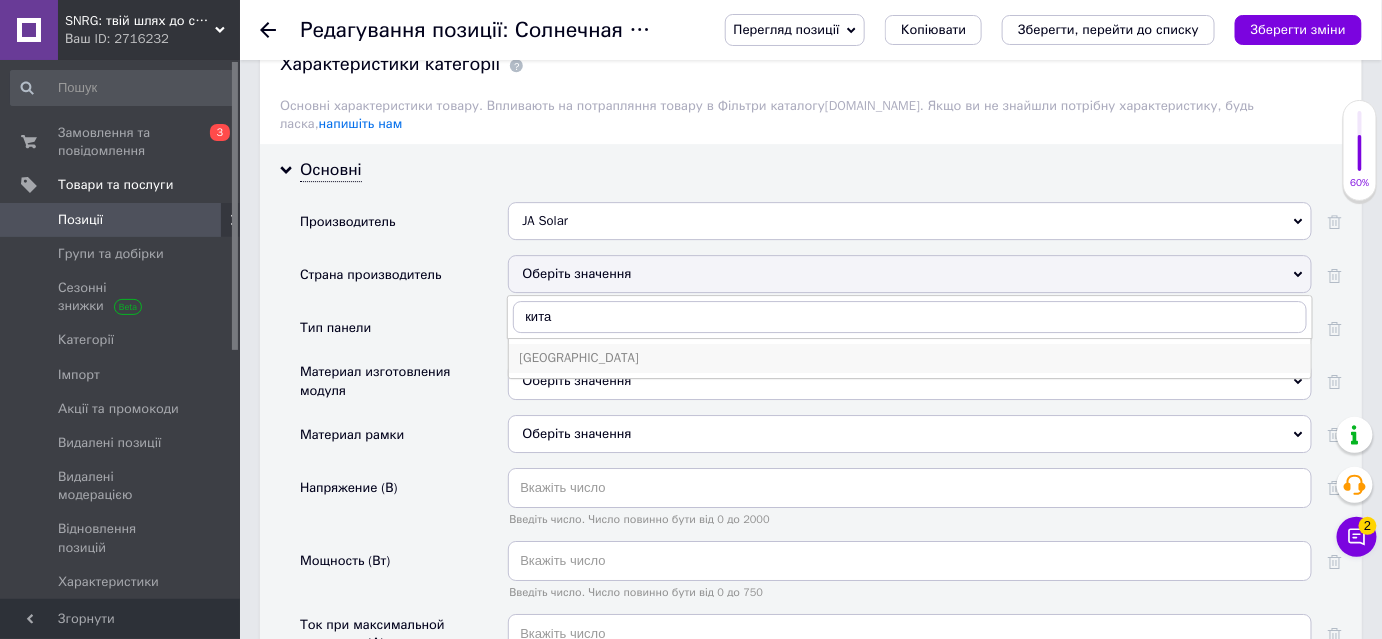 click on "[GEOGRAPHIC_DATA]" at bounding box center [910, 358] 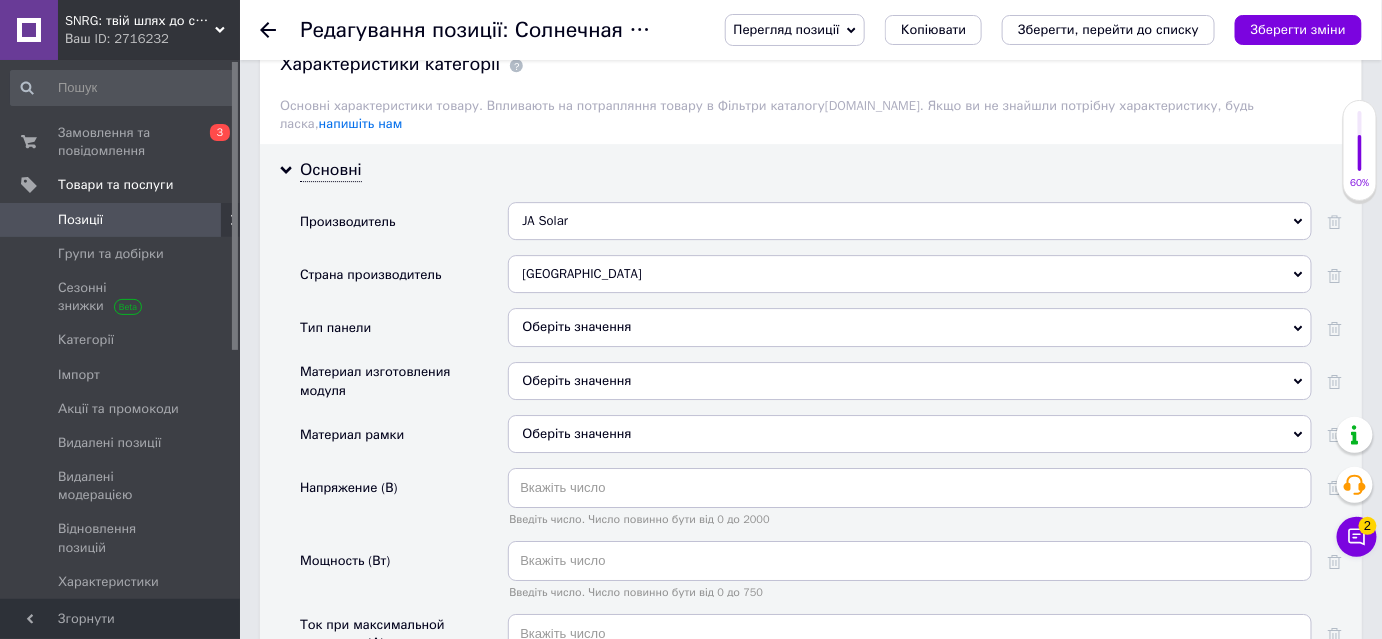 click on "Оберіть значення" at bounding box center (910, 327) 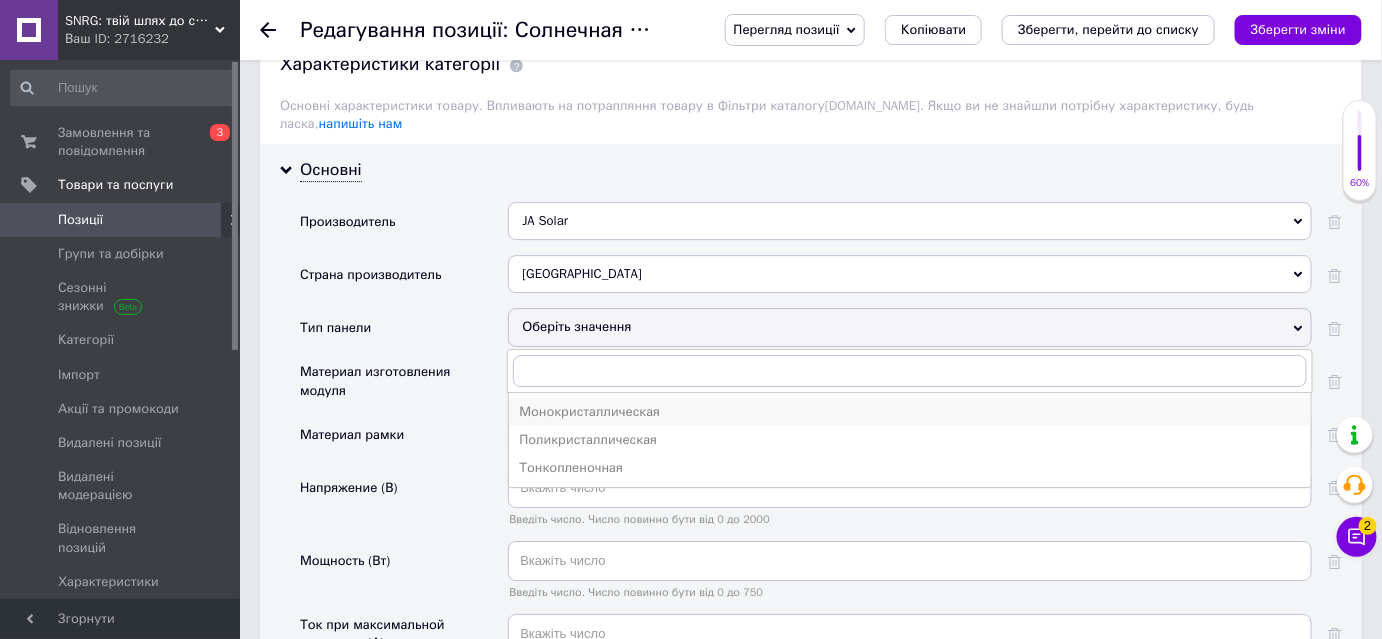 click on "Монокристаллическая" at bounding box center (910, 412) 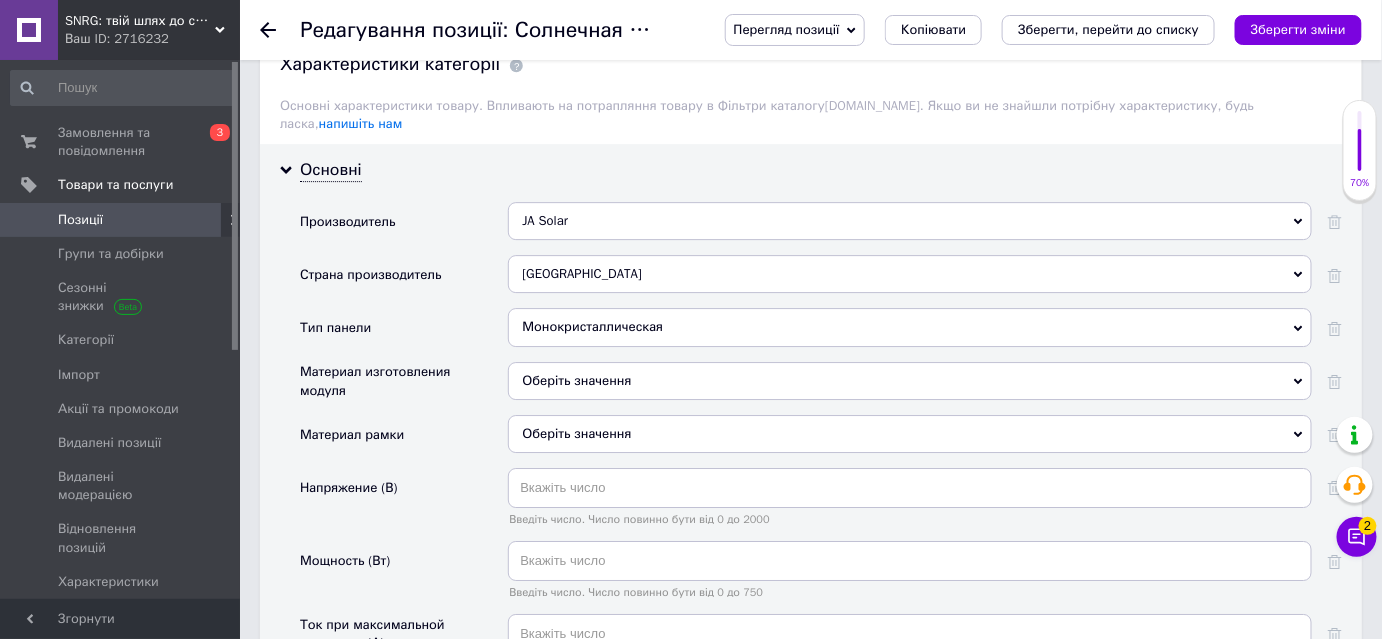 click on "Оберіть значення" at bounding box center [910, 381] 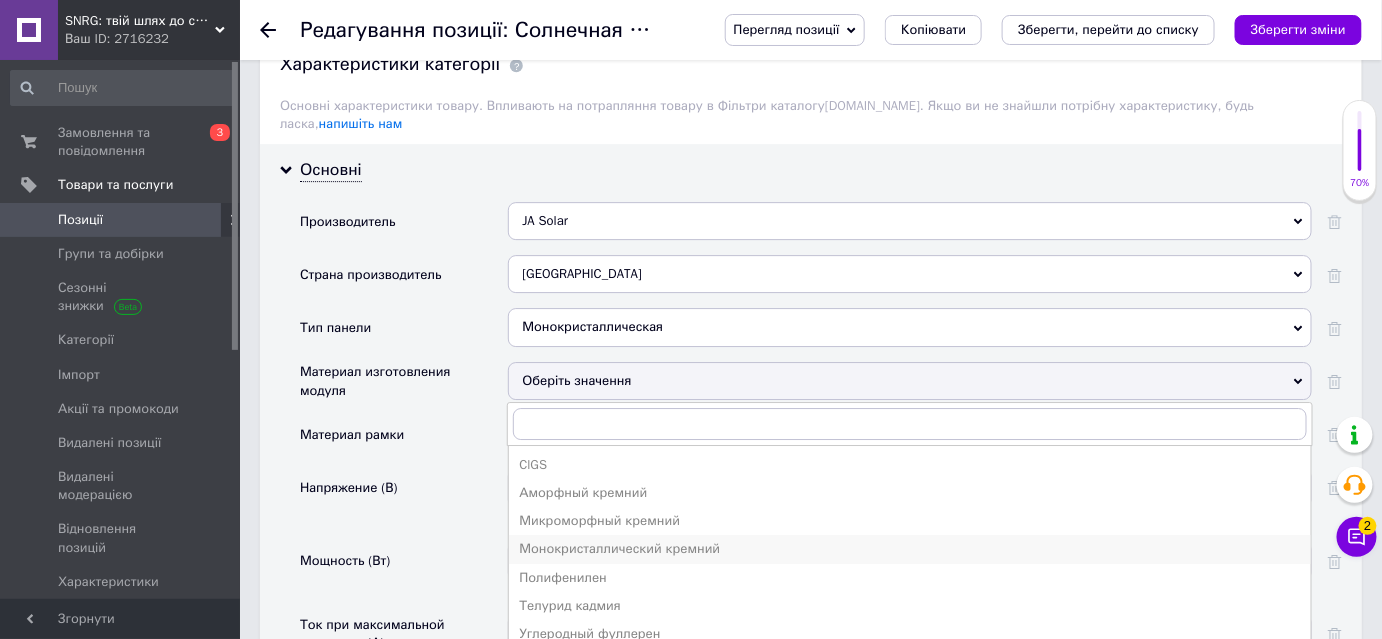 click on "Монокристаллический кремний" at bounding box center [910, 549] 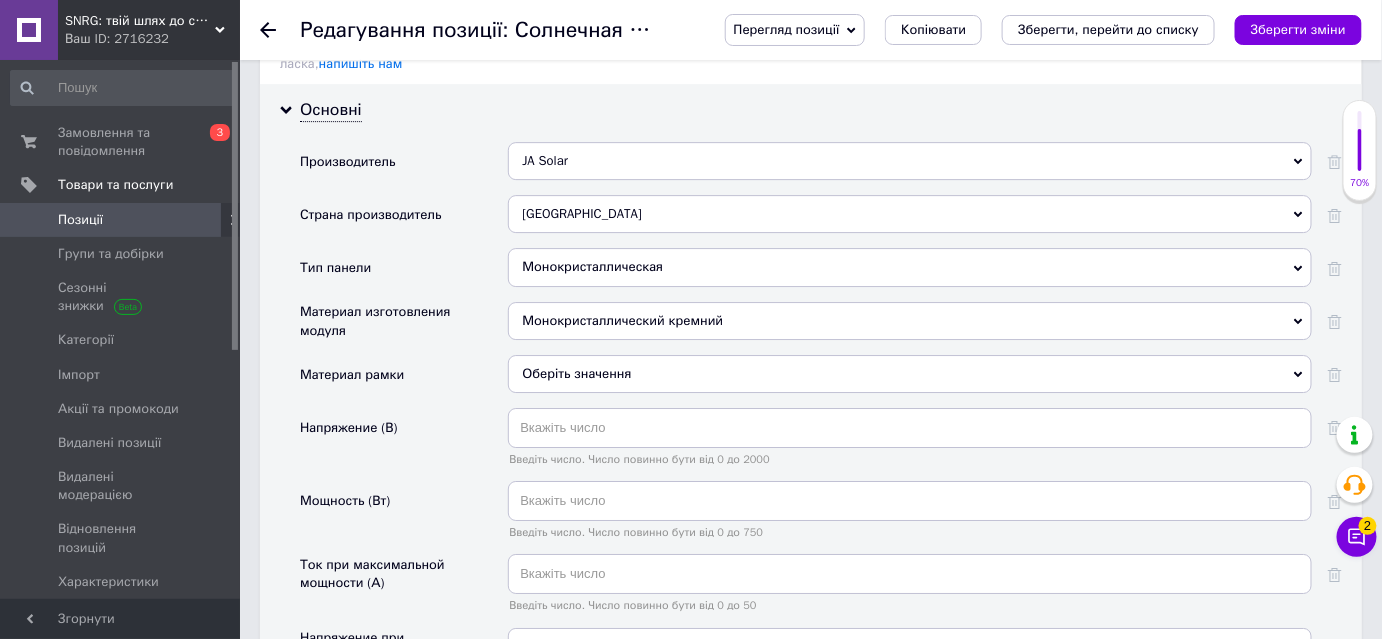 scroll, scrollTop: 2090, scrollLeft: 0, axis: vertical 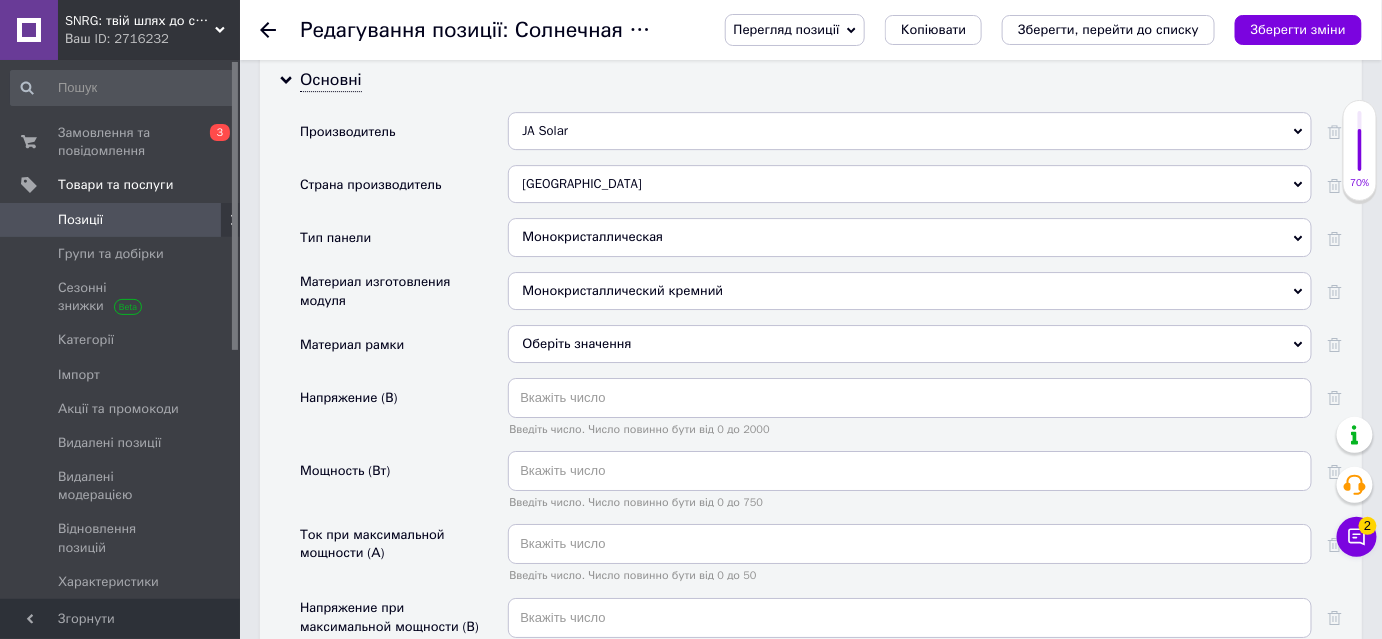 click on "Оберіть значення" at bounding box center [910, 344] 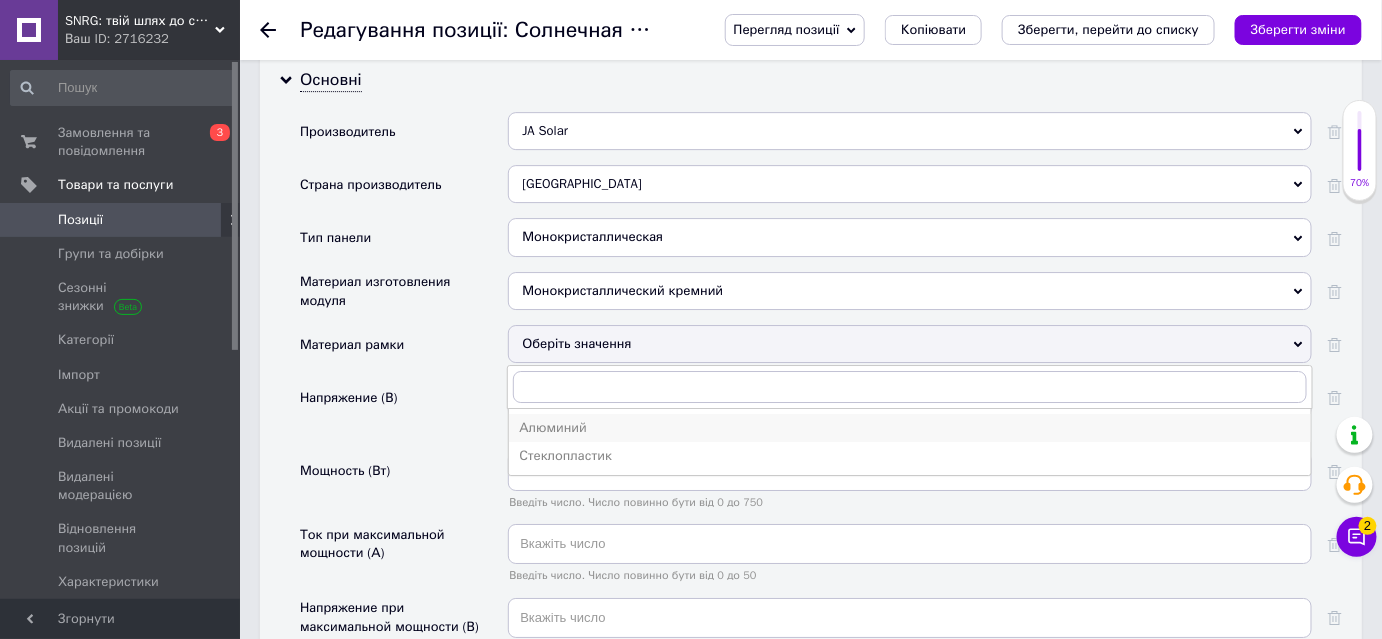 click on "Алюминий" at bounding box center (910, 428) 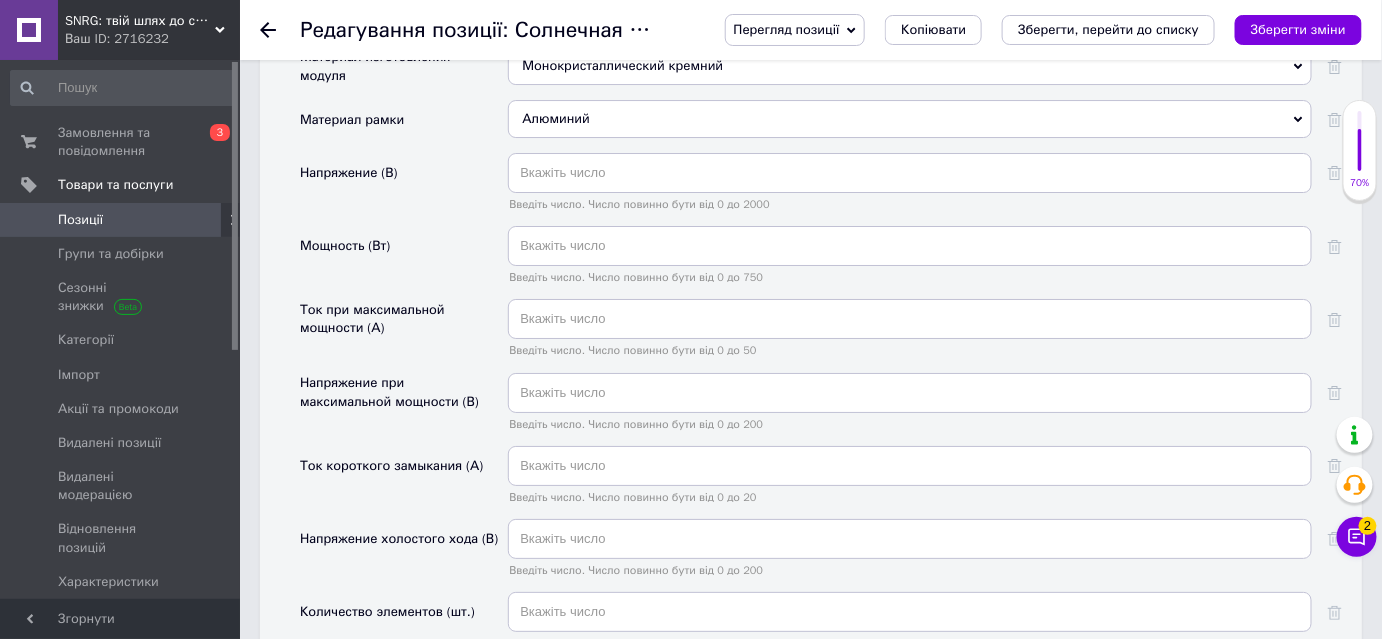 scroll, scrollTop: 2363, scrollLeft: 0, axis: vertical 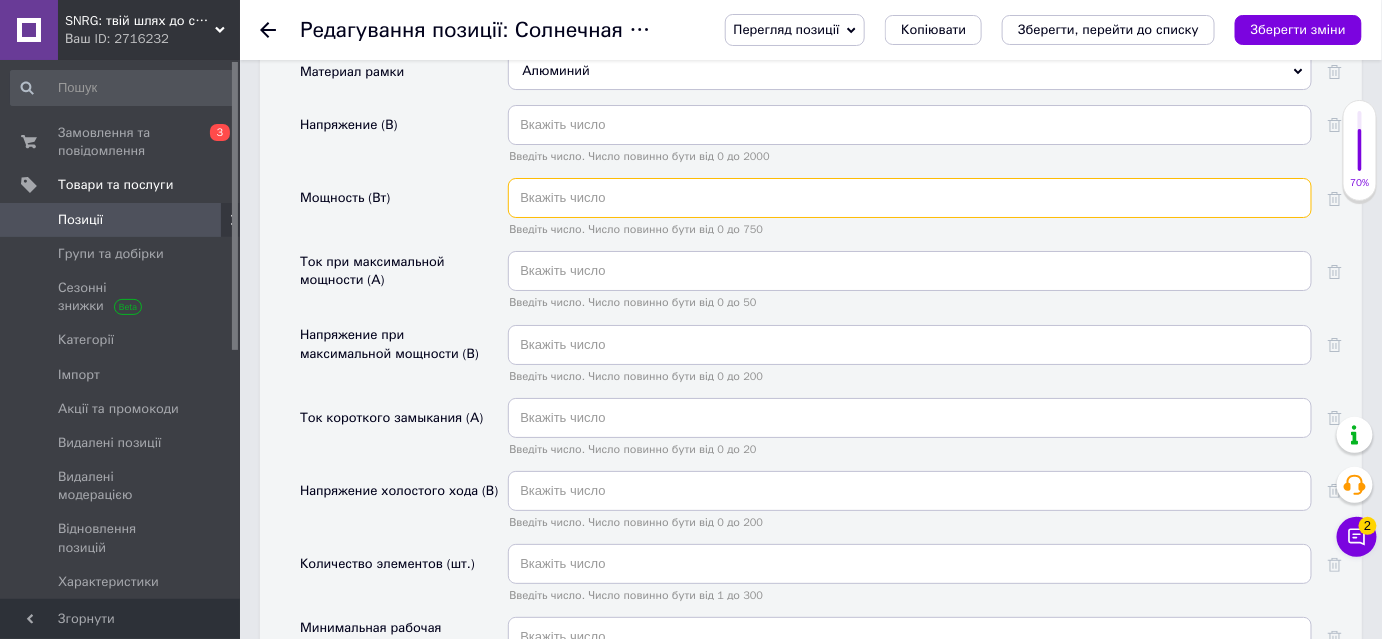 click at bounding box center [910, 198] 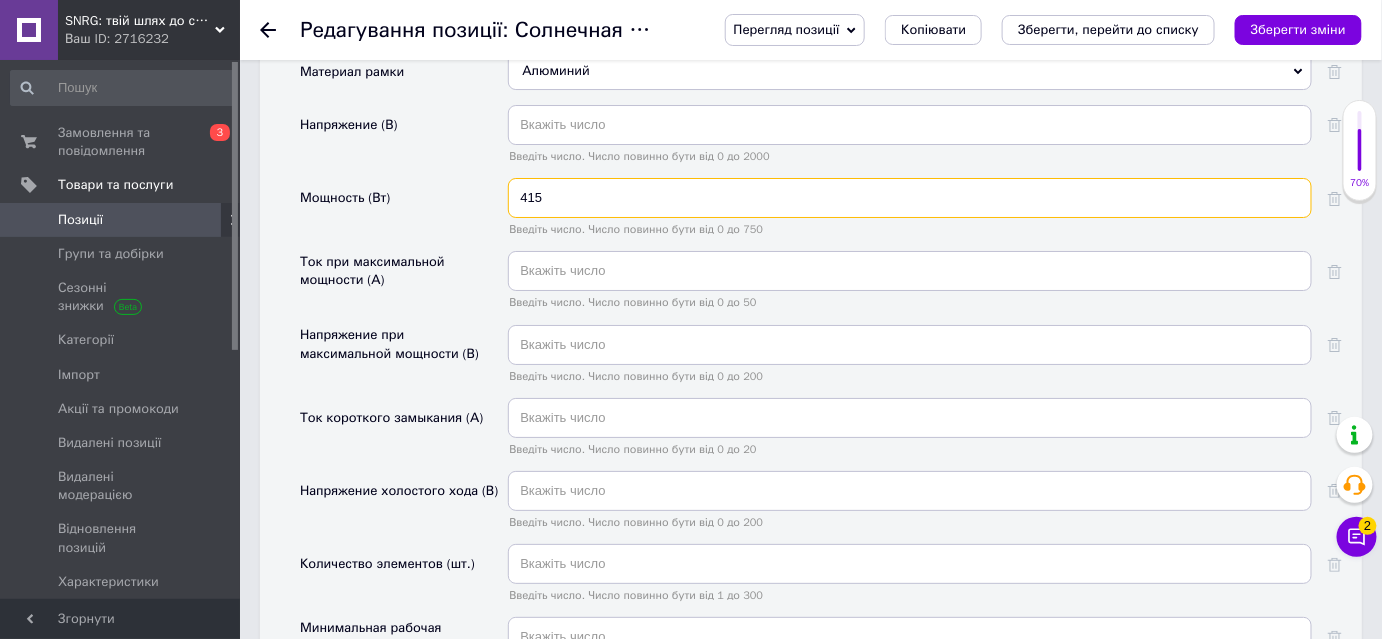 type on "415" 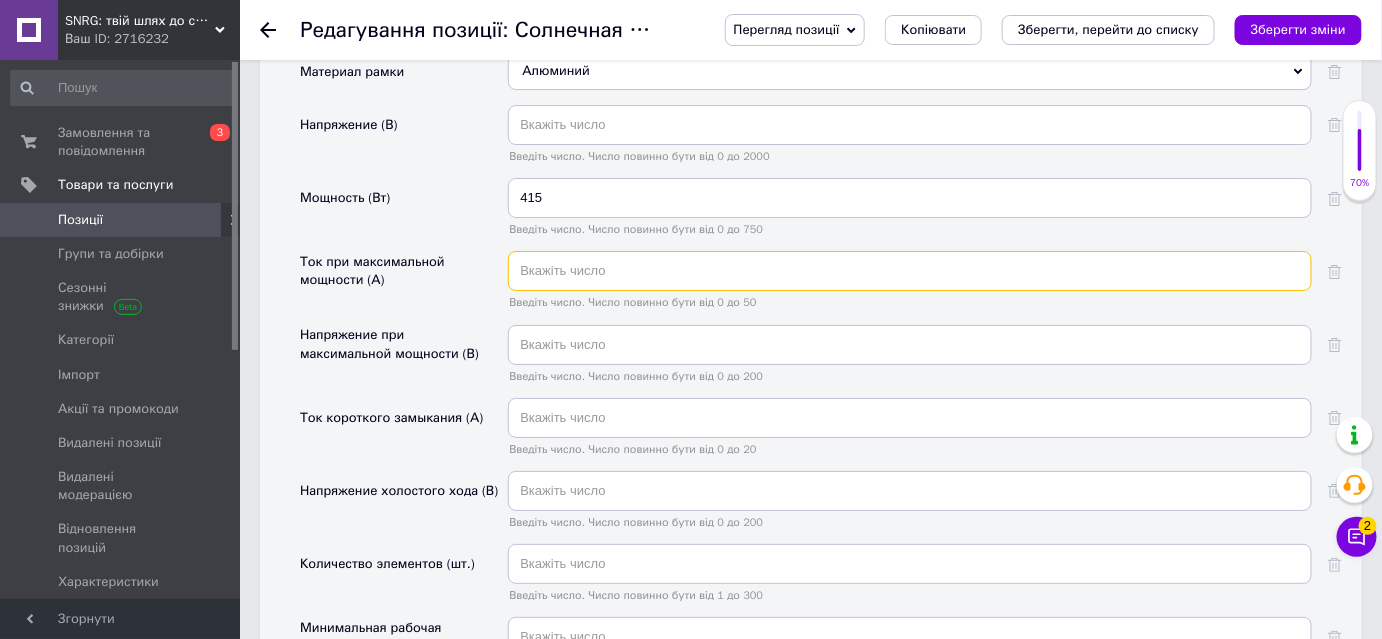 click at bounding box center [910, 271] 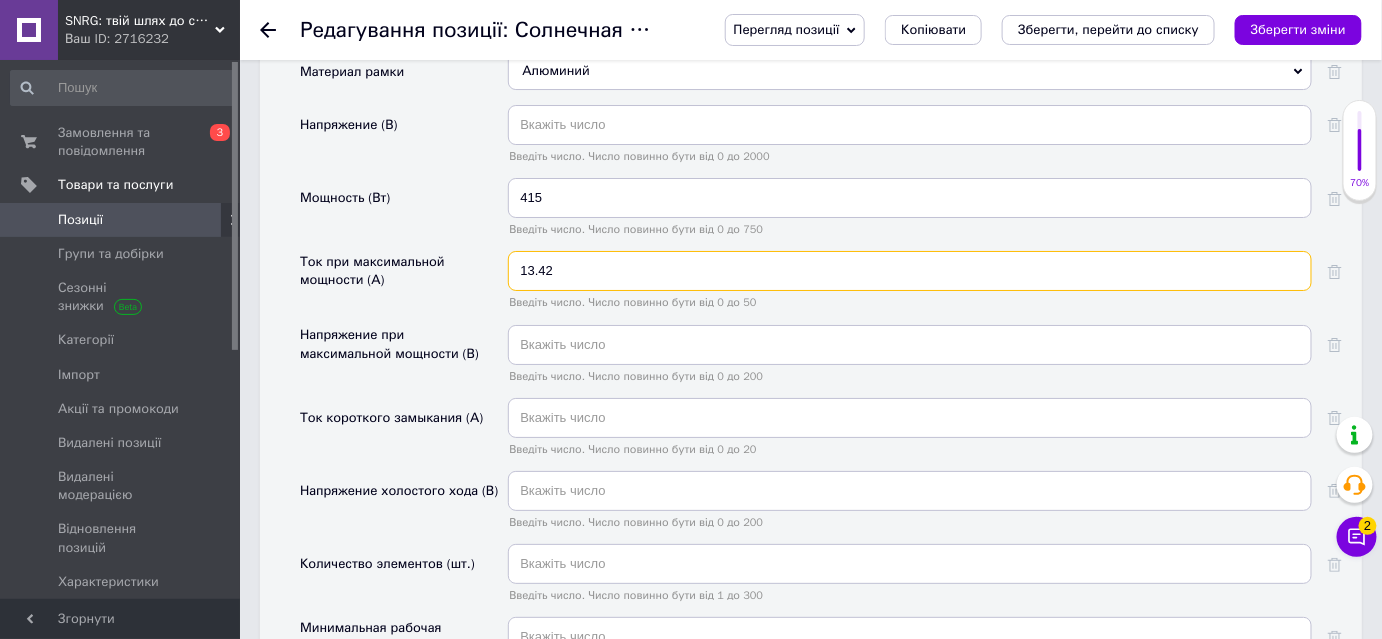 type on "13.42" 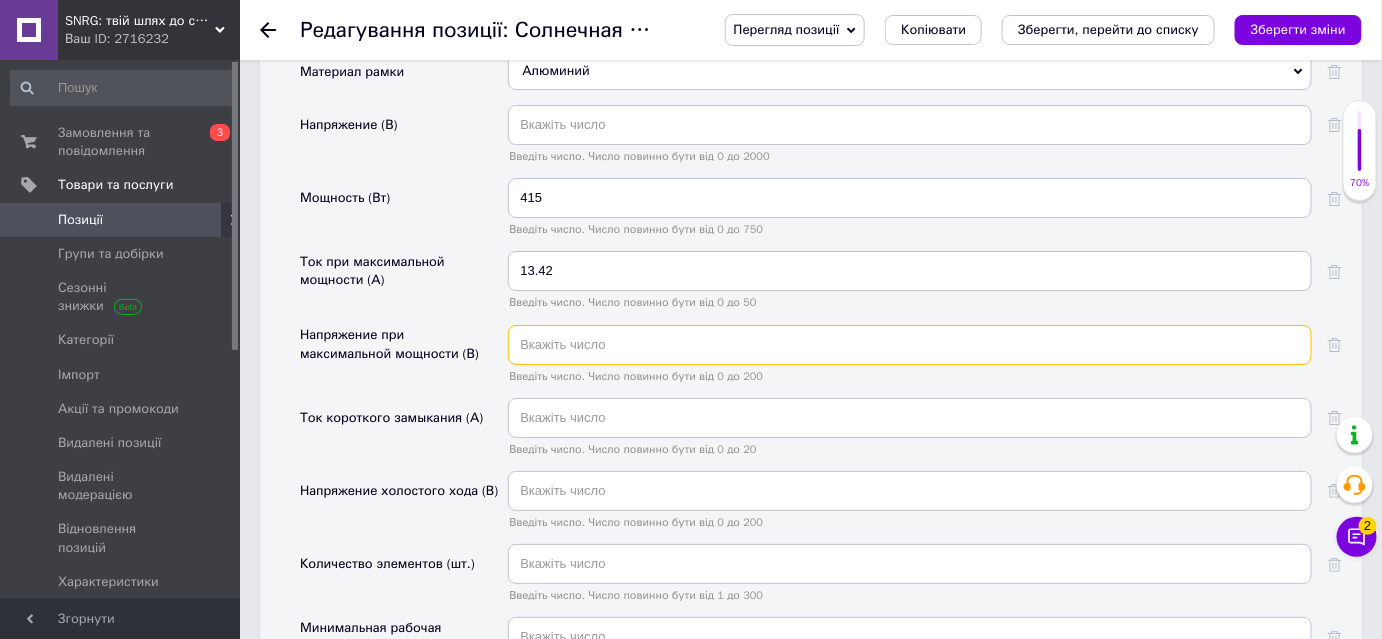 click at bounding box center [910, 345] 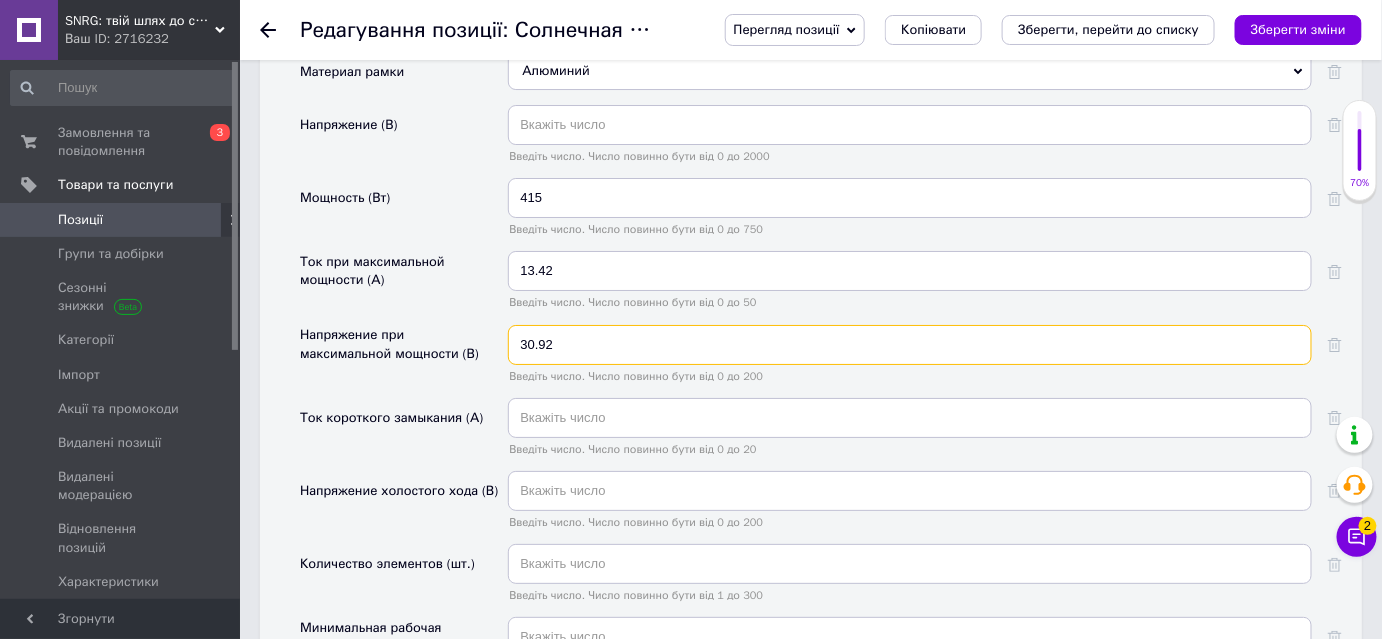 type on "30.92" 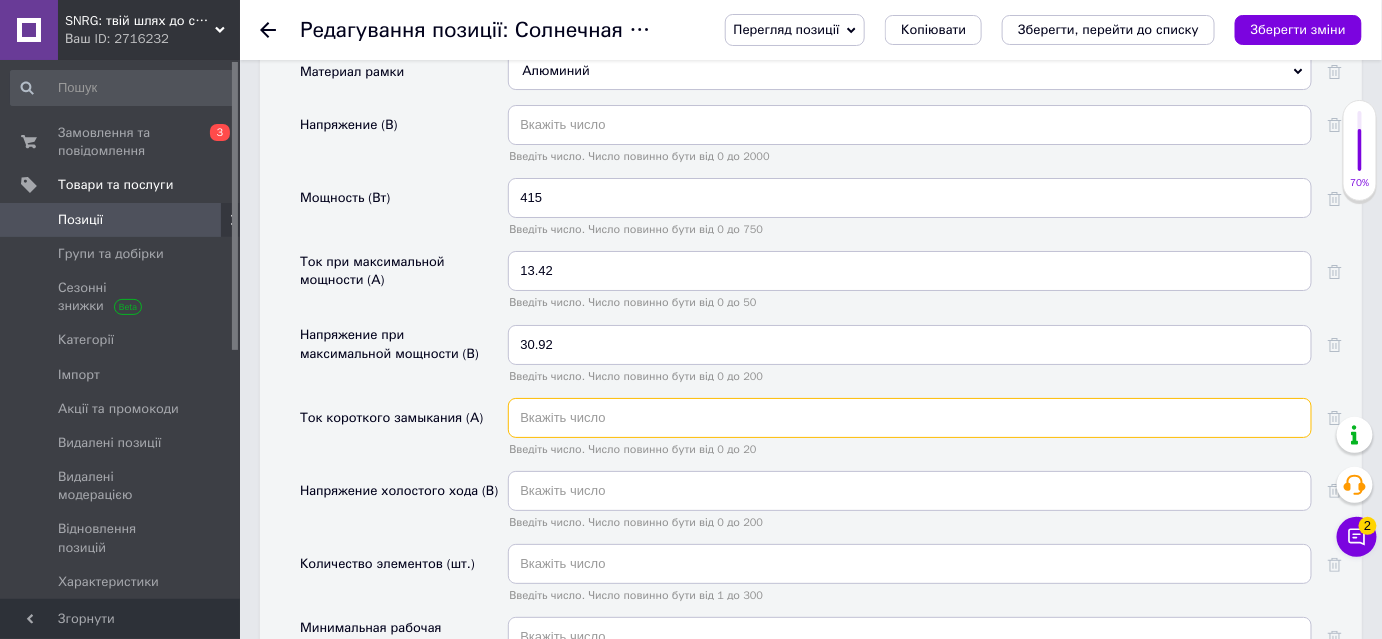 click at bounding box center (910, 418) 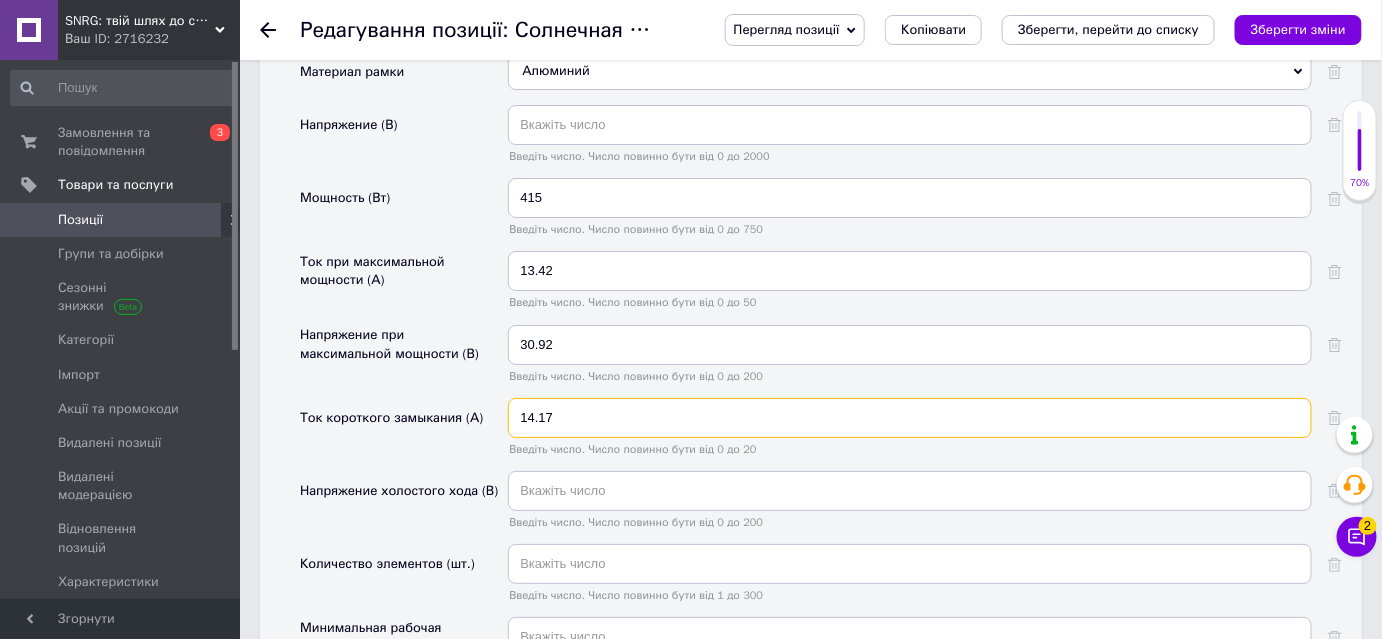 type on "14.17" 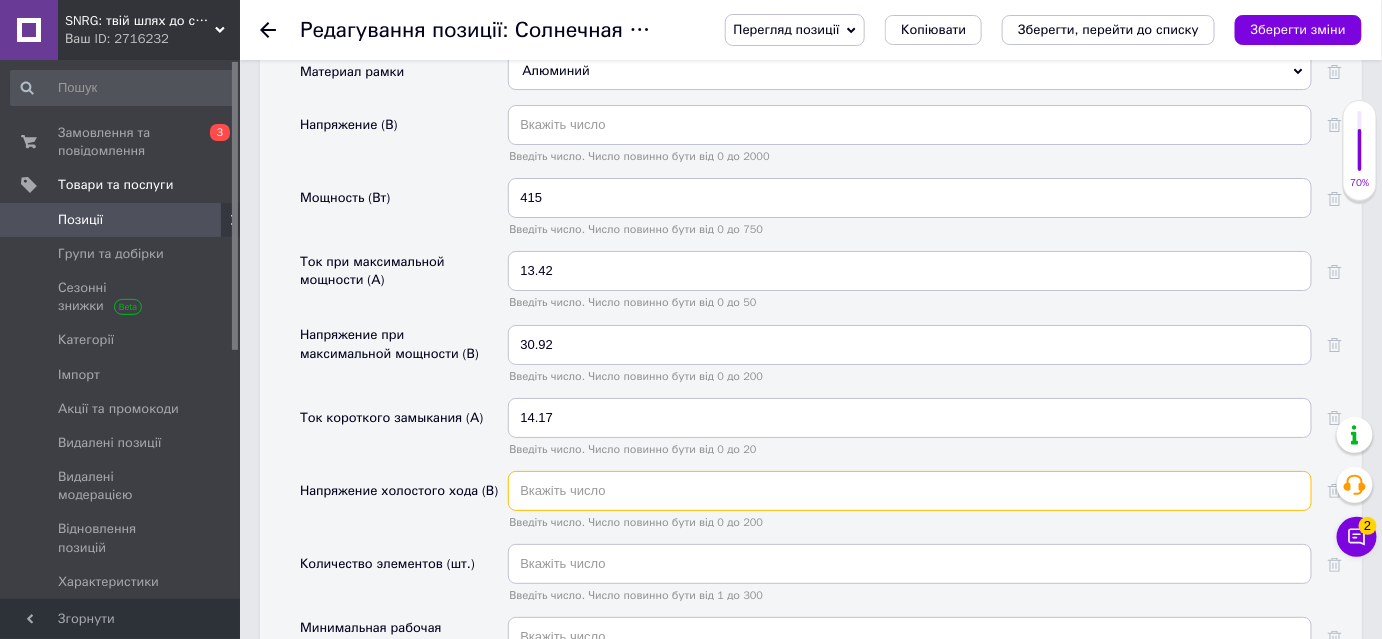 click at bounding box center (910, 491) 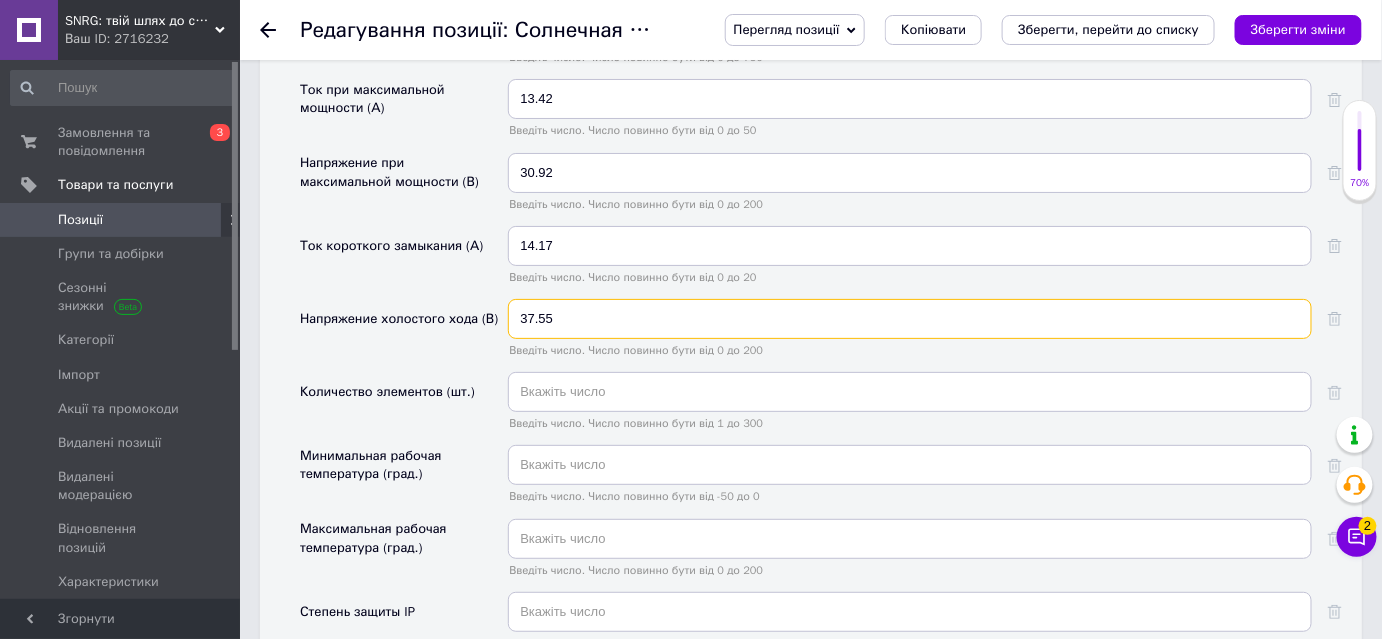 scroll, scrollTop: 2545, scrollLeft: 0, axis: vertical 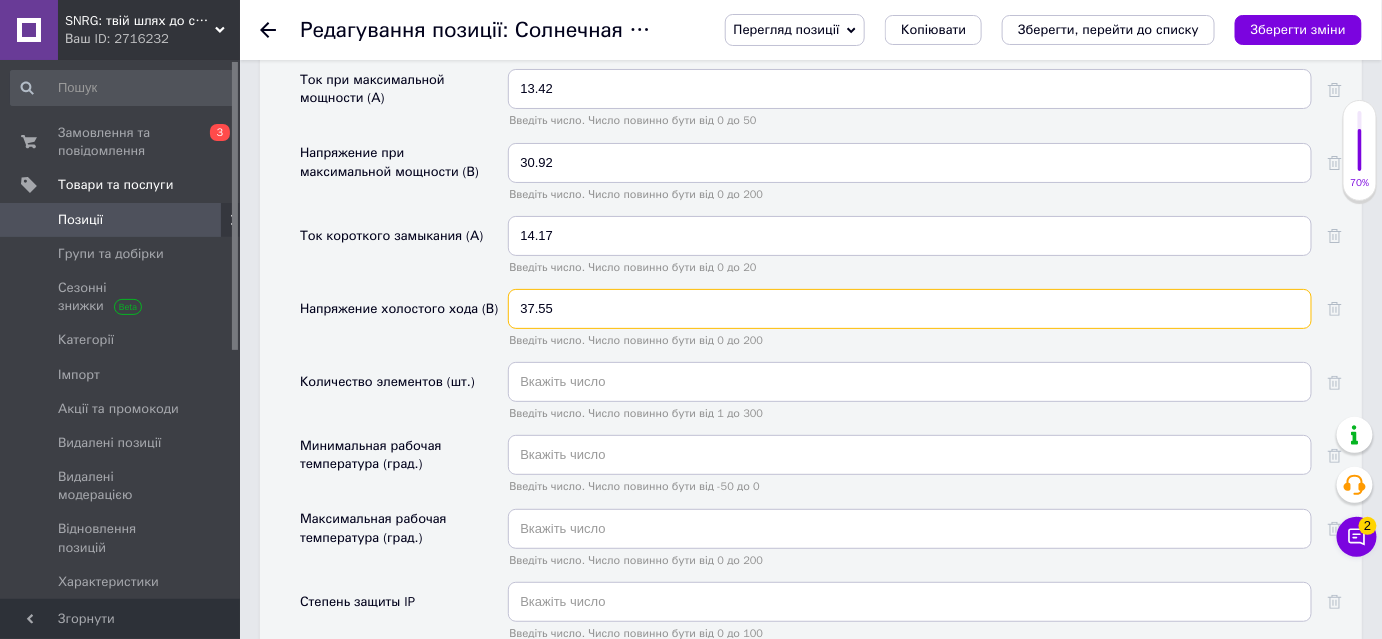 type on "37.55" 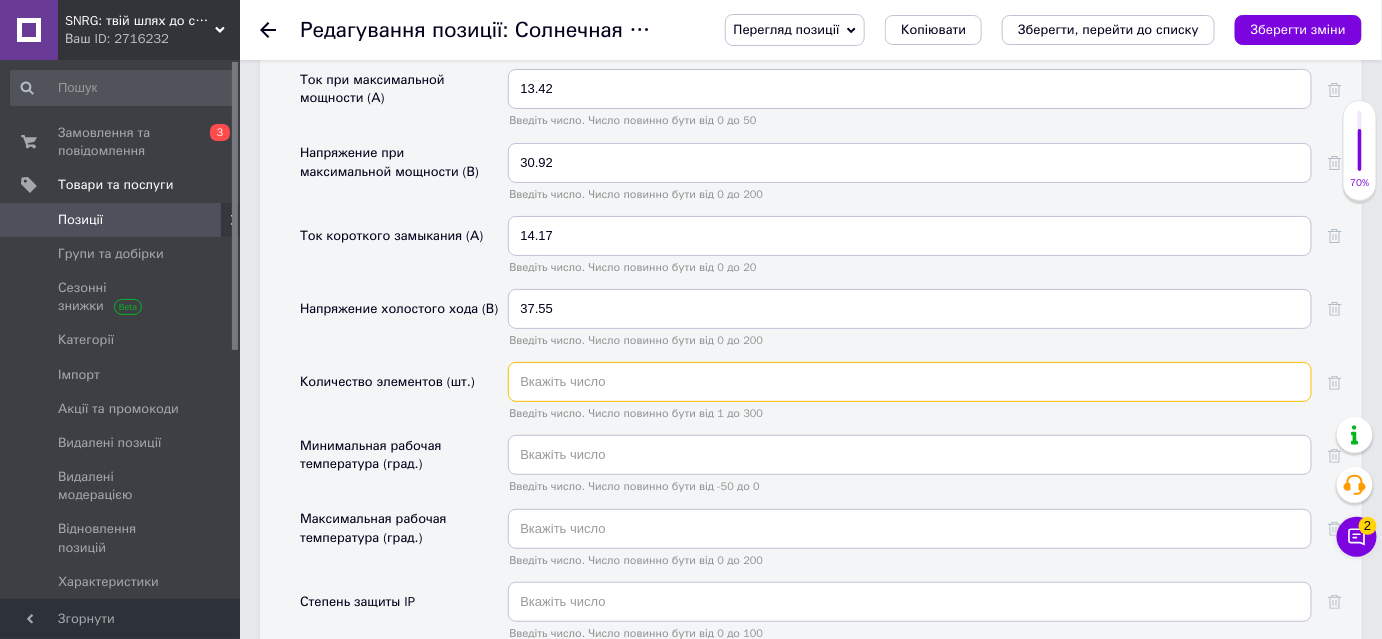 click at bounding box center (910, 382) 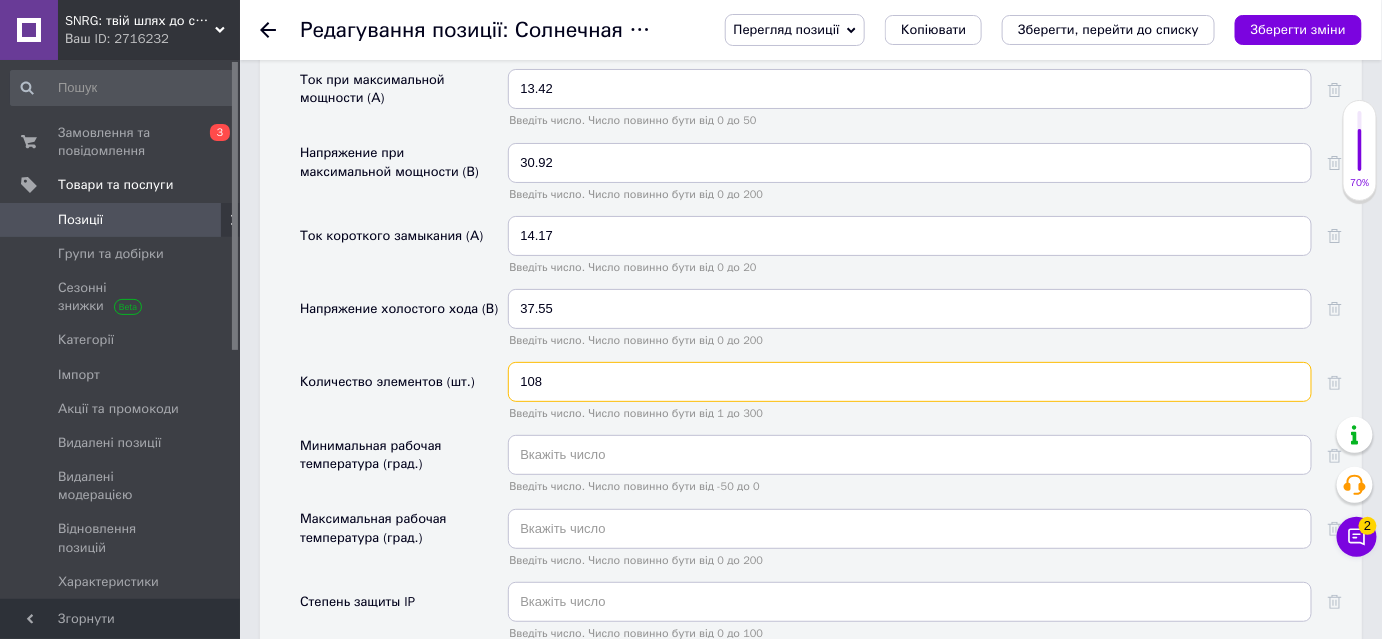 type on "108" 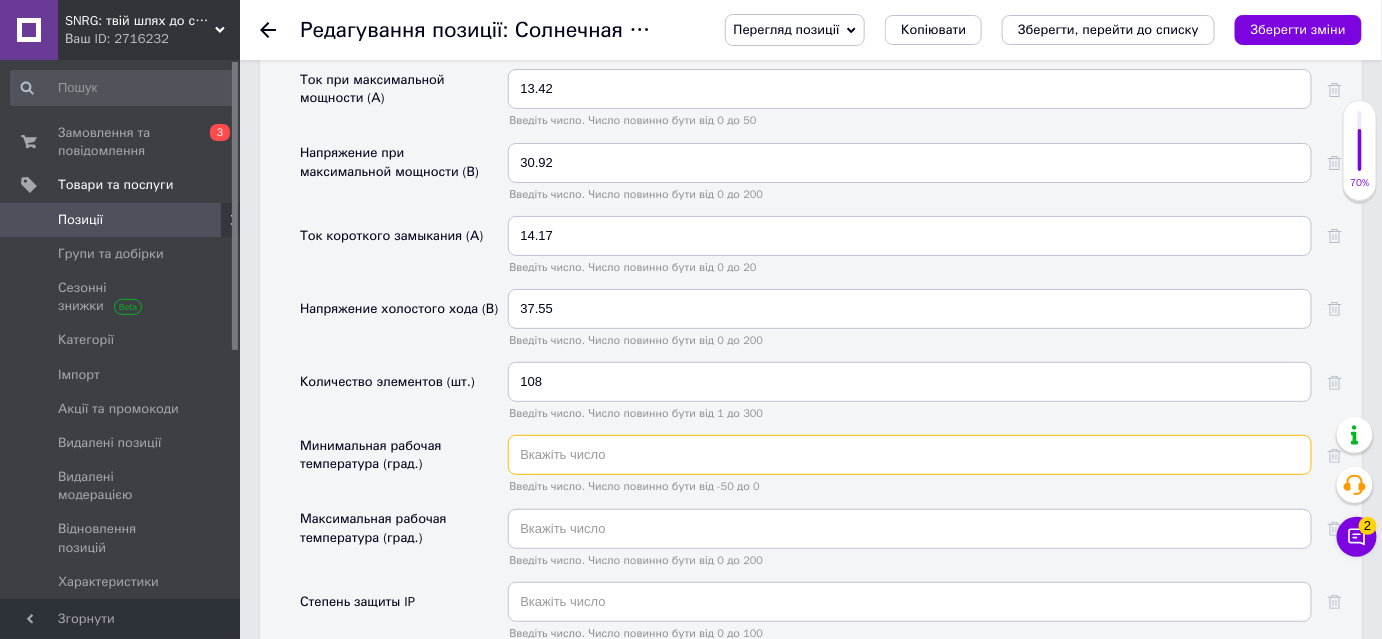 click at bounding box center (910, 455) 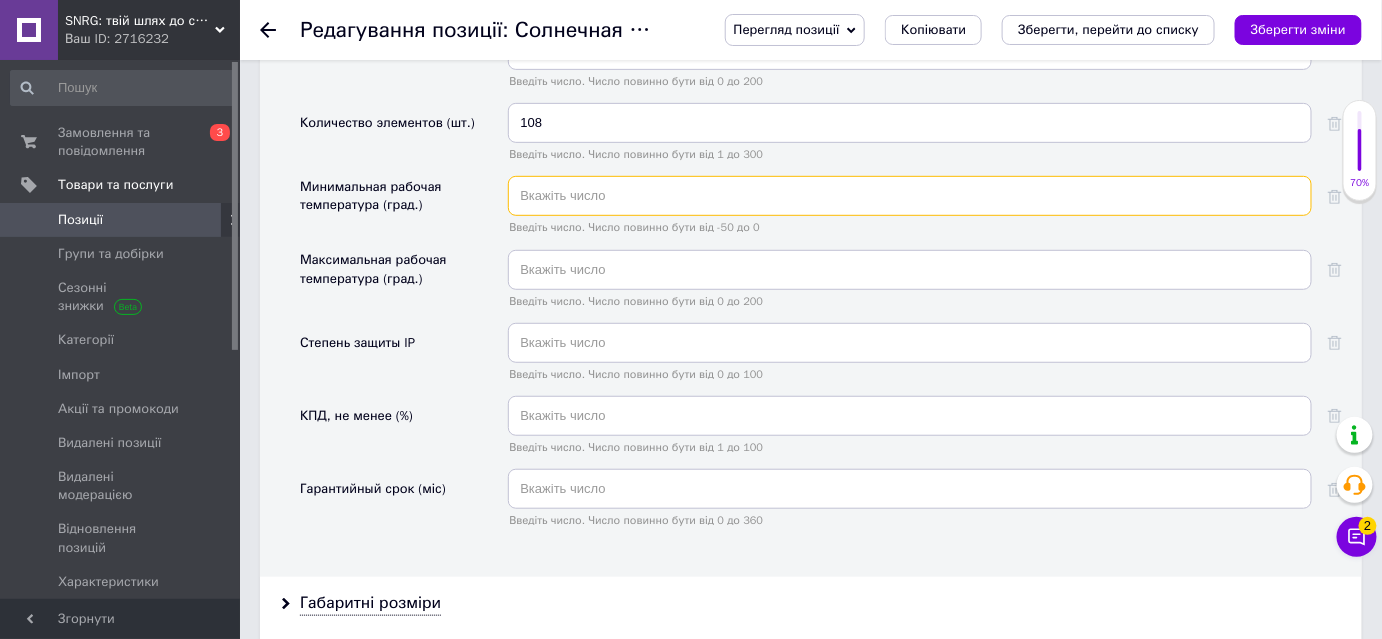 scroll, scrollTop: 2818, scrollLeft: 0, axis: vertical 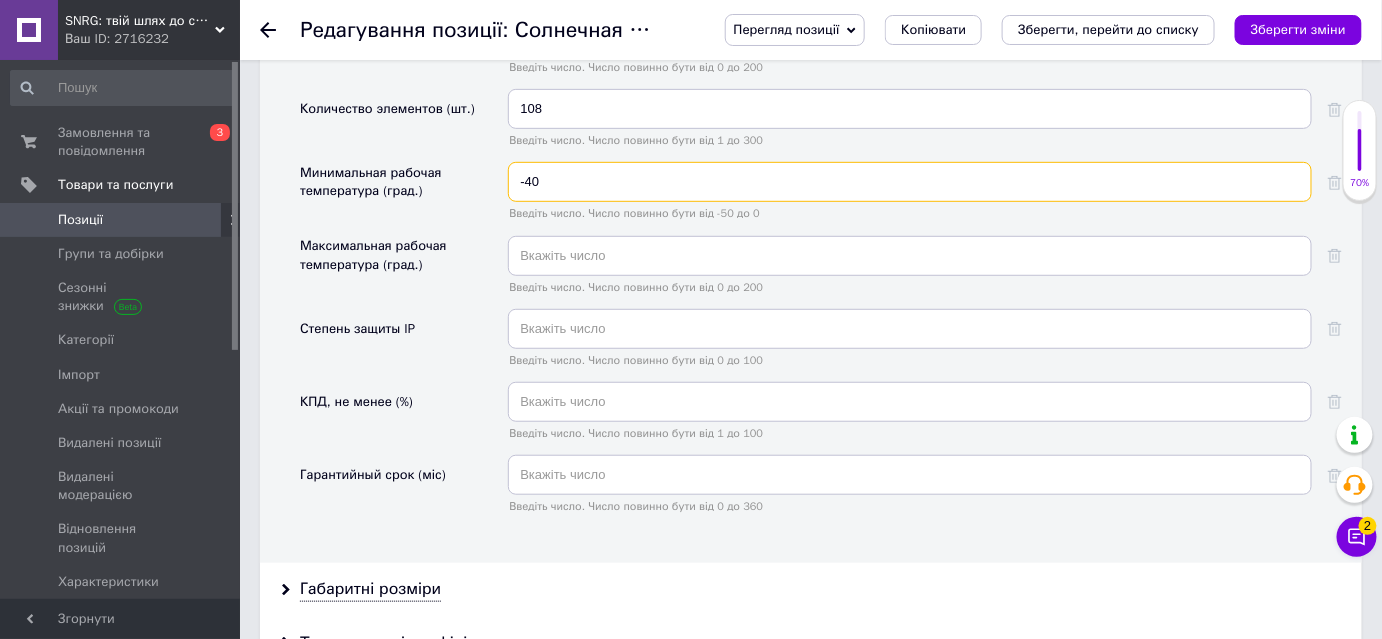 type on "-40" 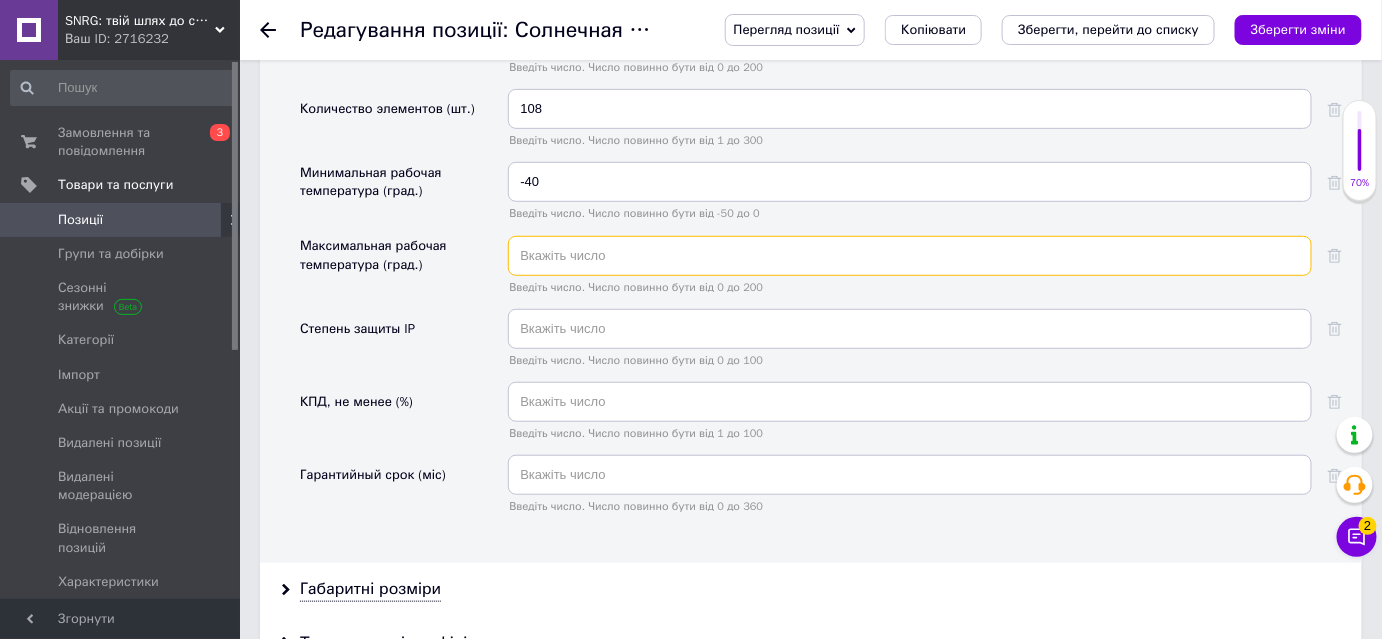 click at bounding box center [910, 256] 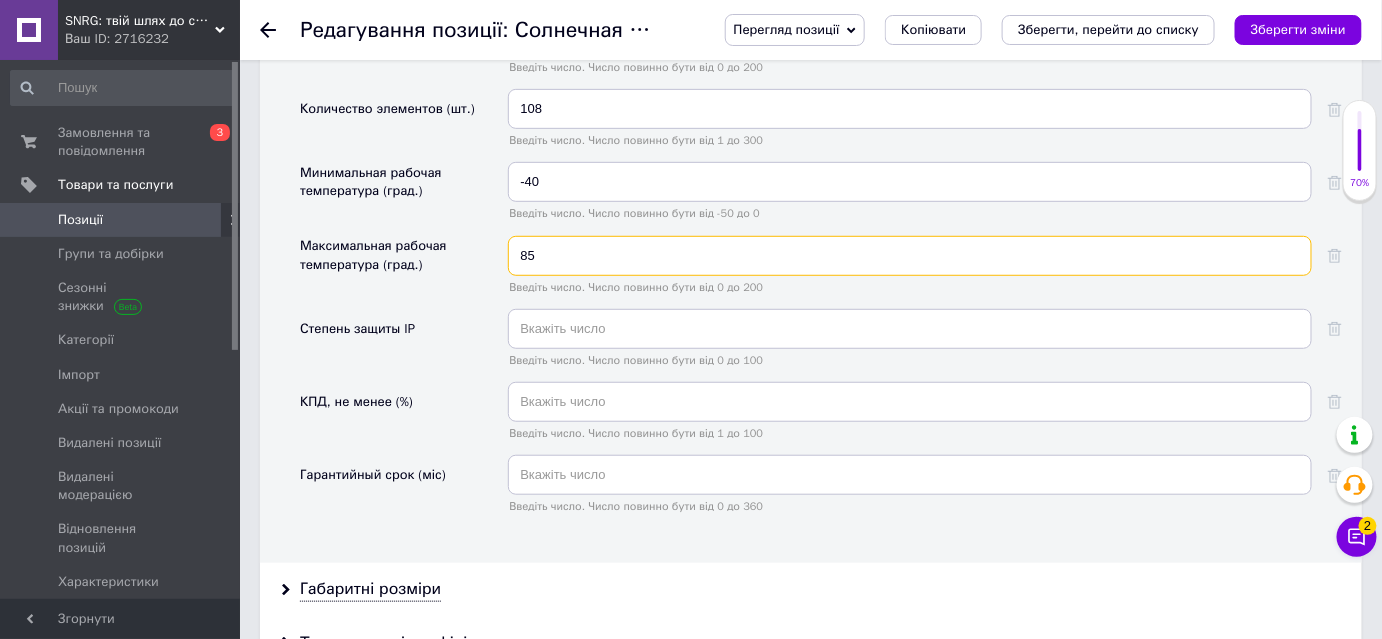 type on "85" 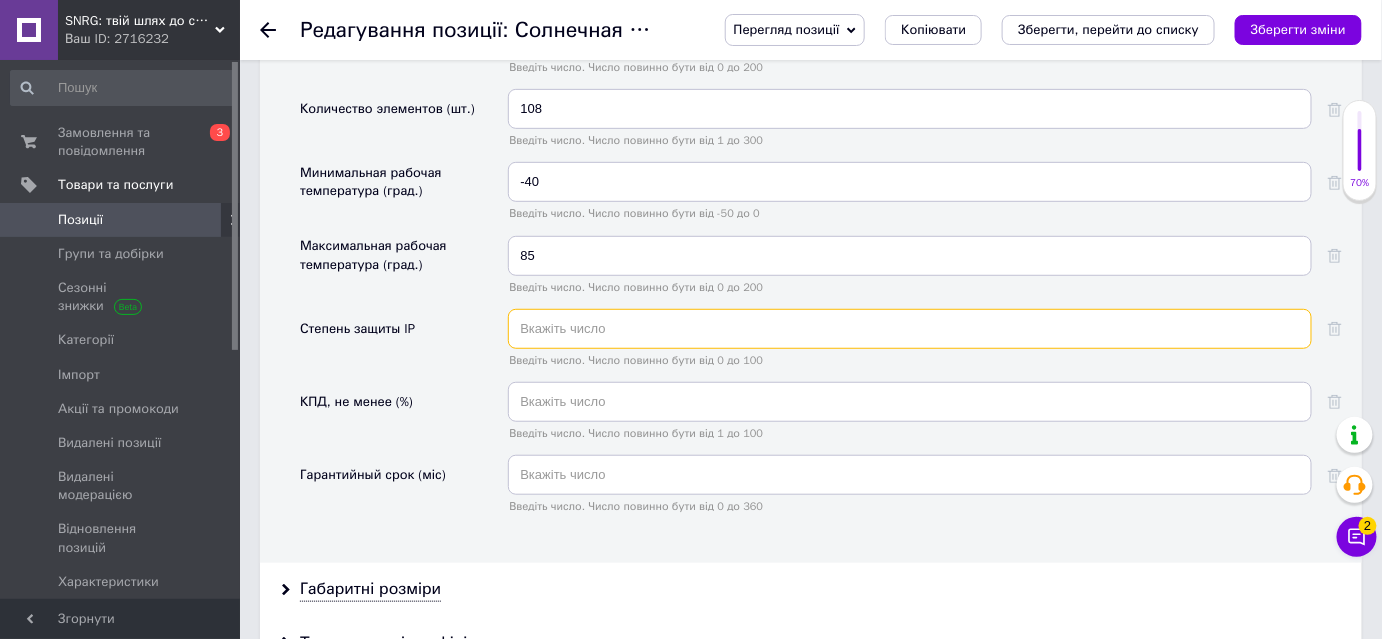 click at bounding box center (910, 329) 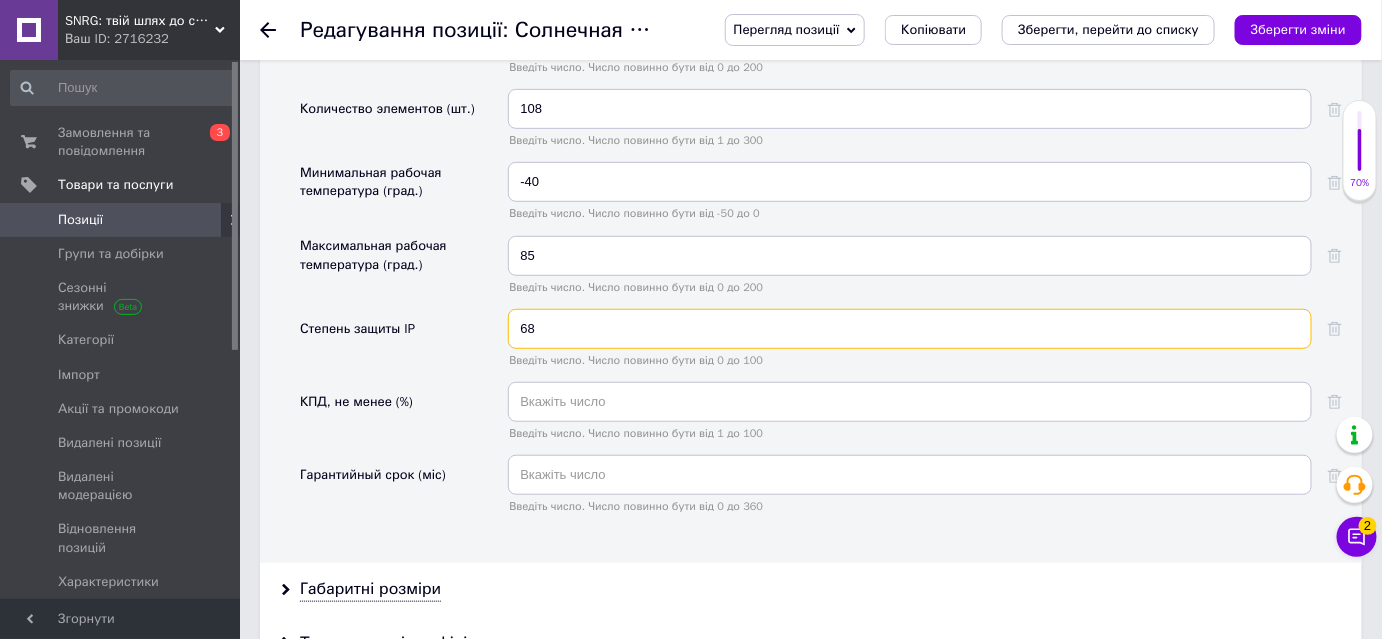 type on "68" 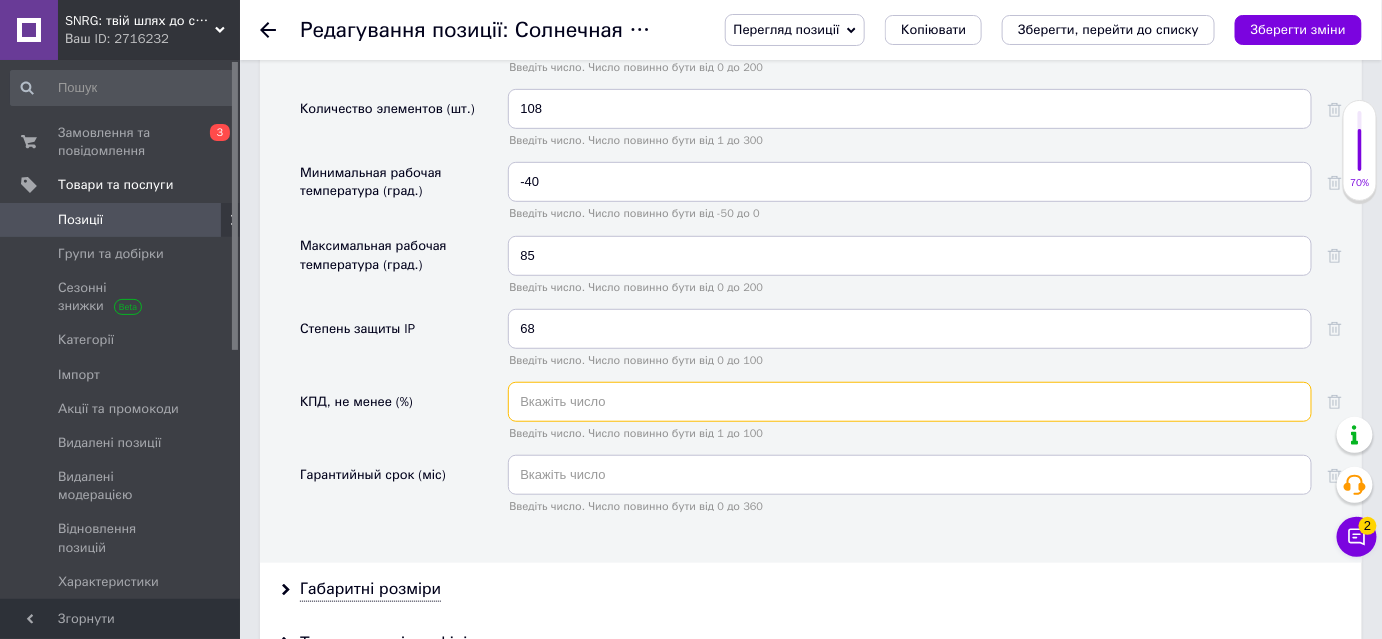 click at bounding box center [910, 402] 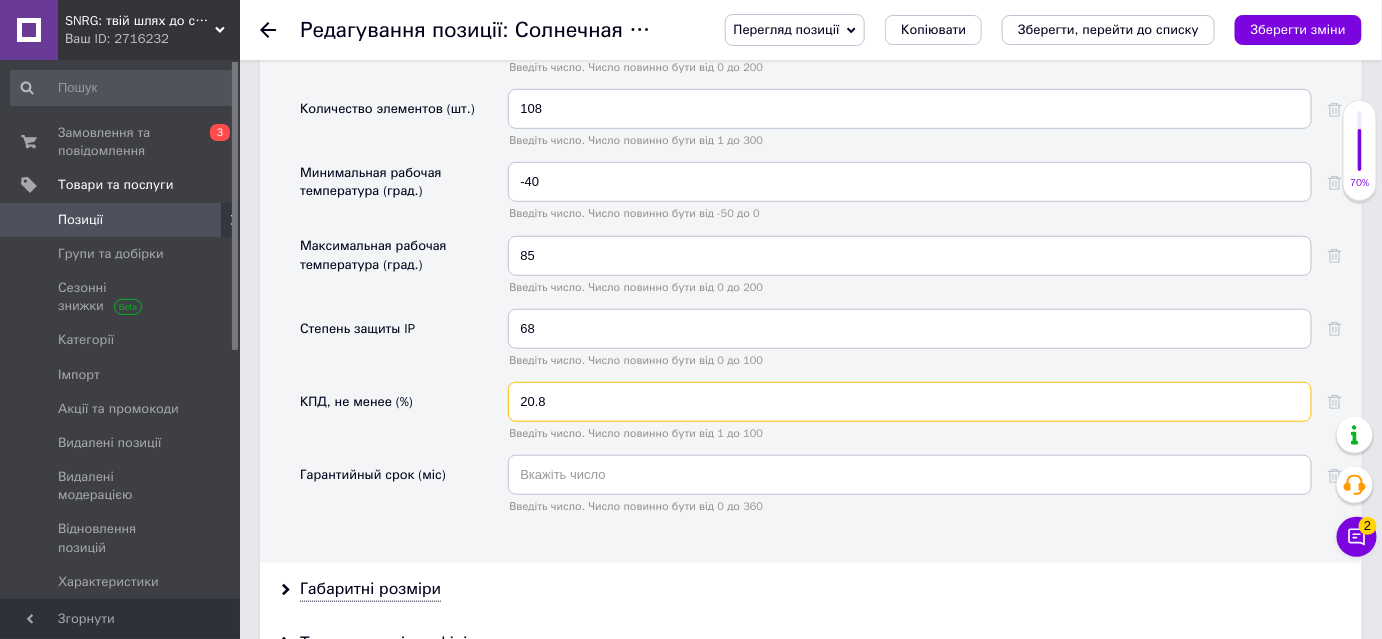type on "20.8" 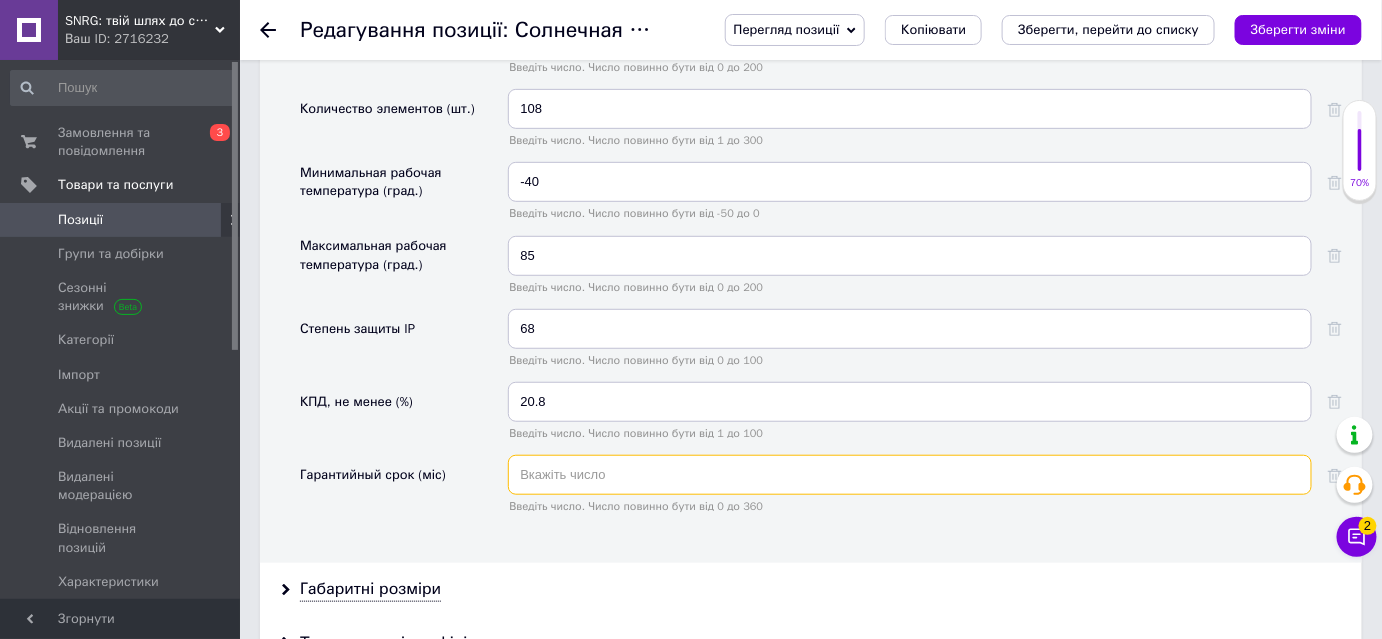 click at bounding box center [910, 475] 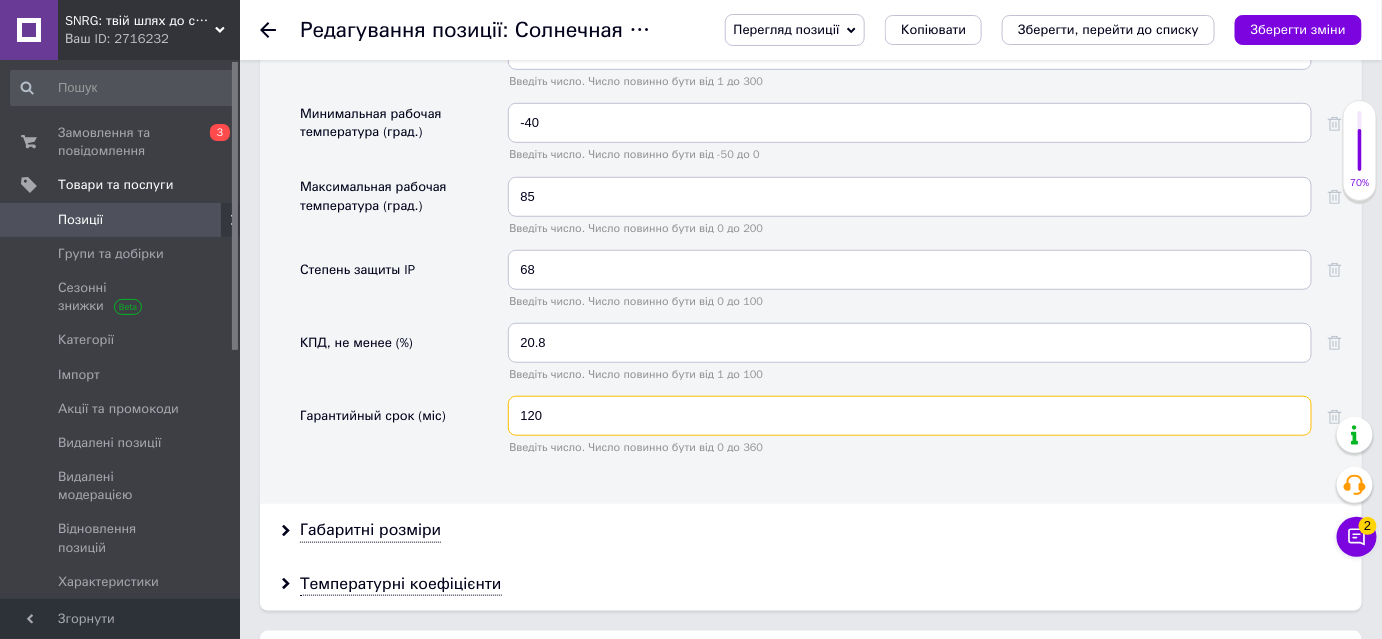scroll, scrollTop: 2909, scrollLeft: 0, axis: vertical 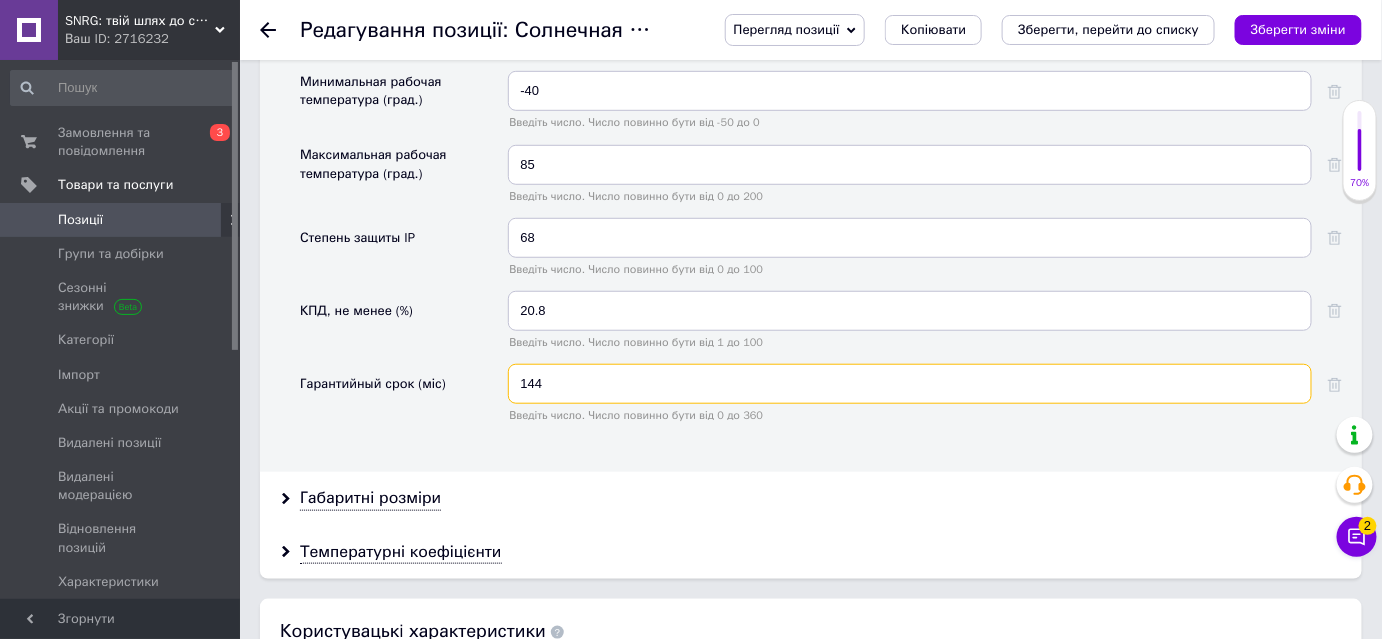 type on "144" 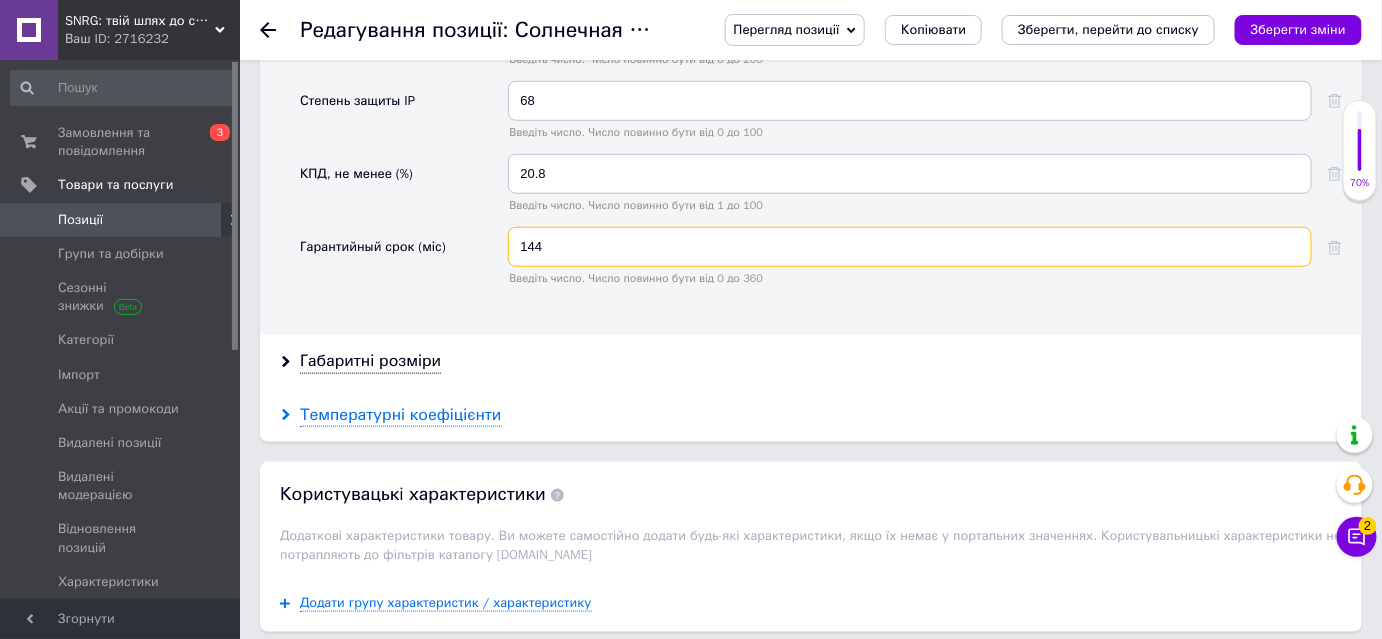 scroll, scrollTop: 3090, scrollLeft: 0, axis: vertical 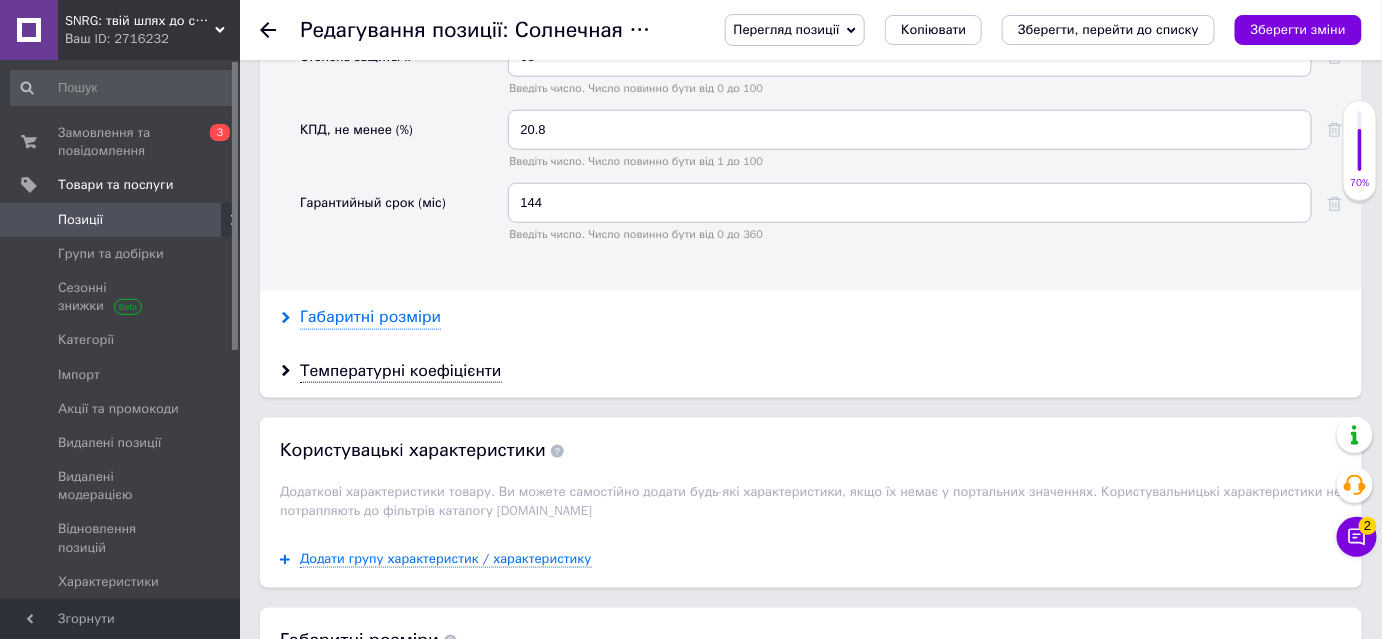 click on "Габаритні розміри" at bounding box center [370, 317] 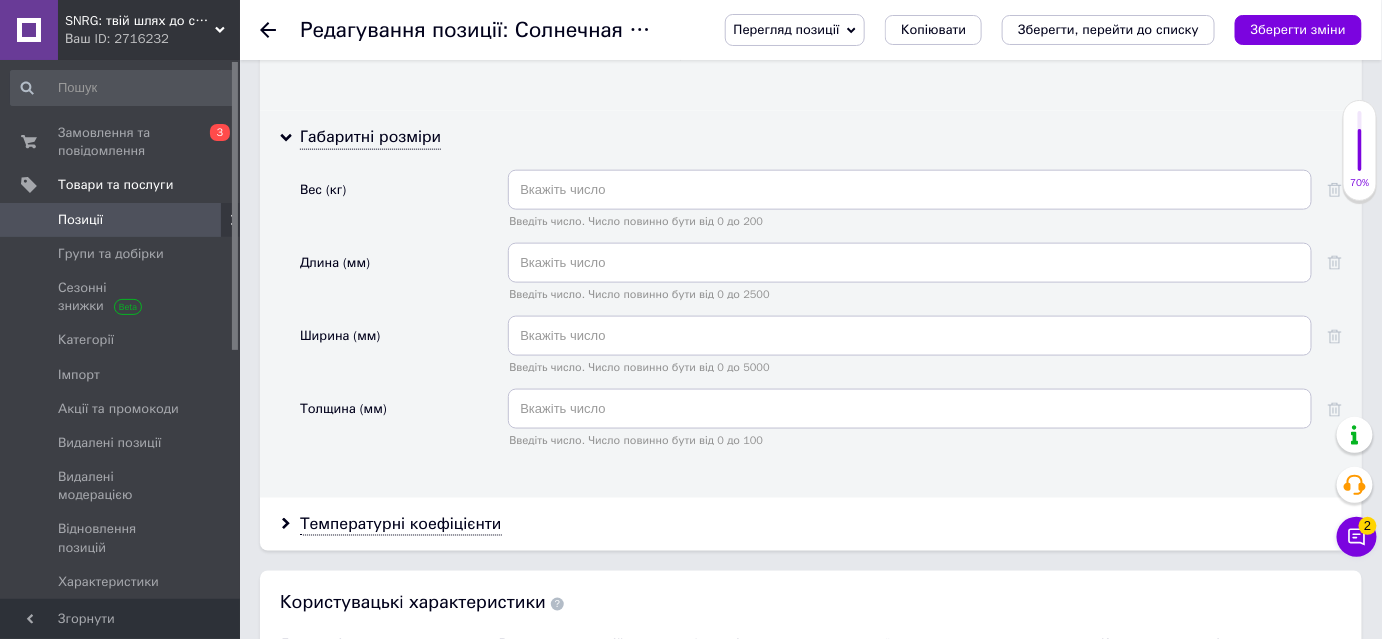 scroll, scrollTop: 3272, scrollLeft: 0, axis: vertical 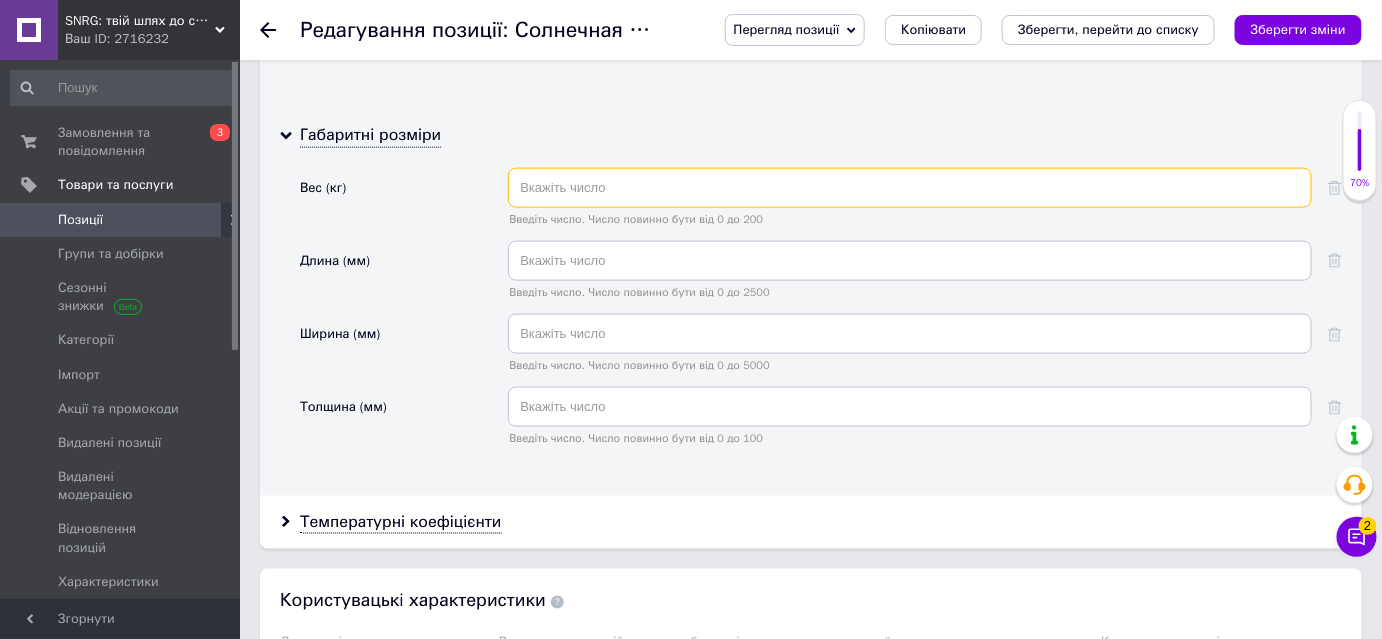 click at bounding box center [910, 188] 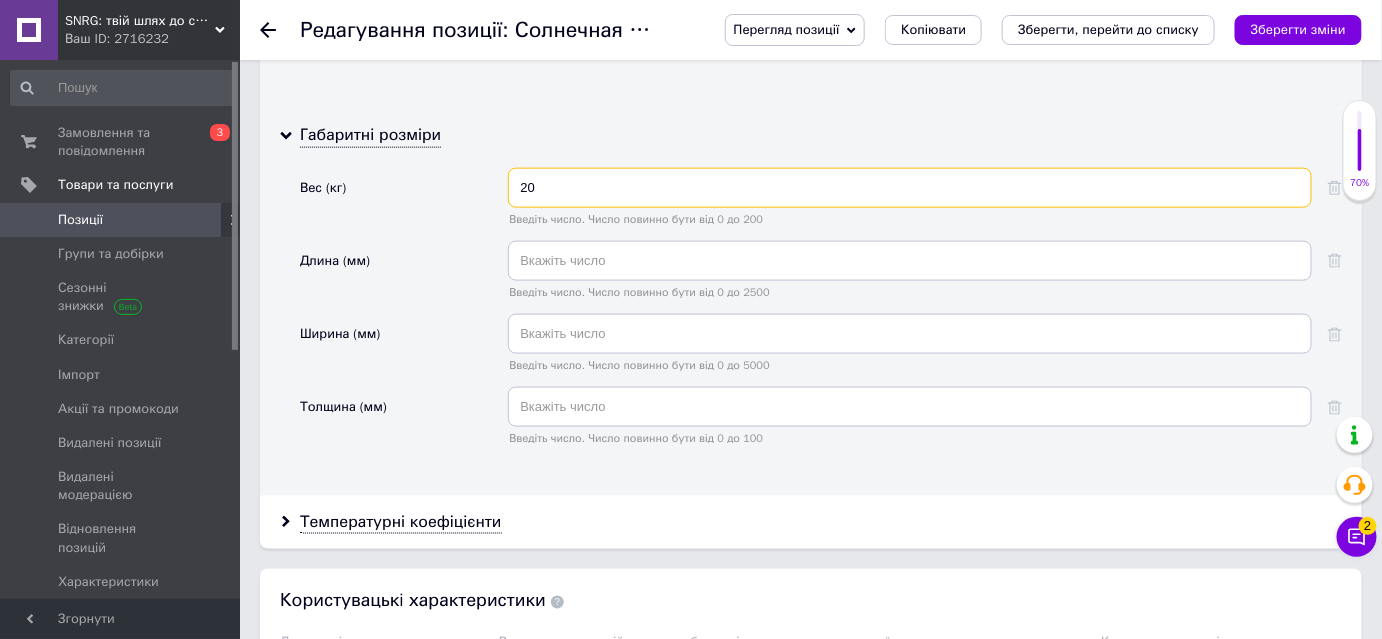 type on "20" 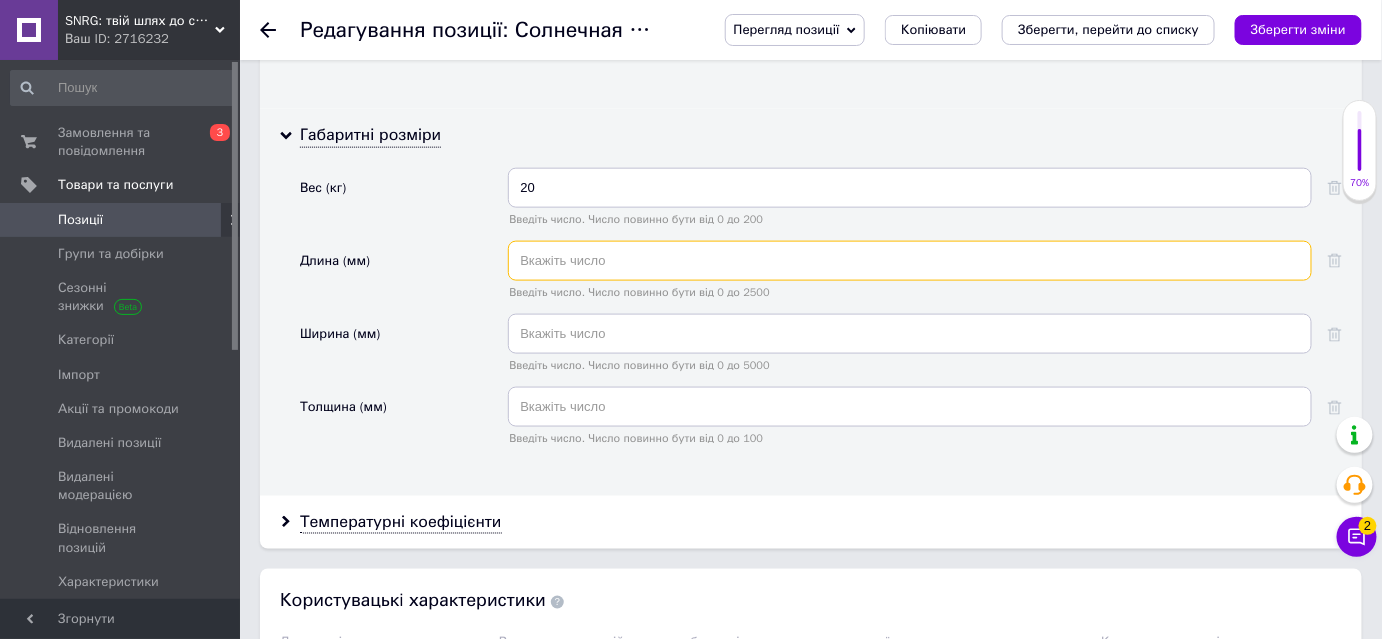 click at bounding box center [910, 261] 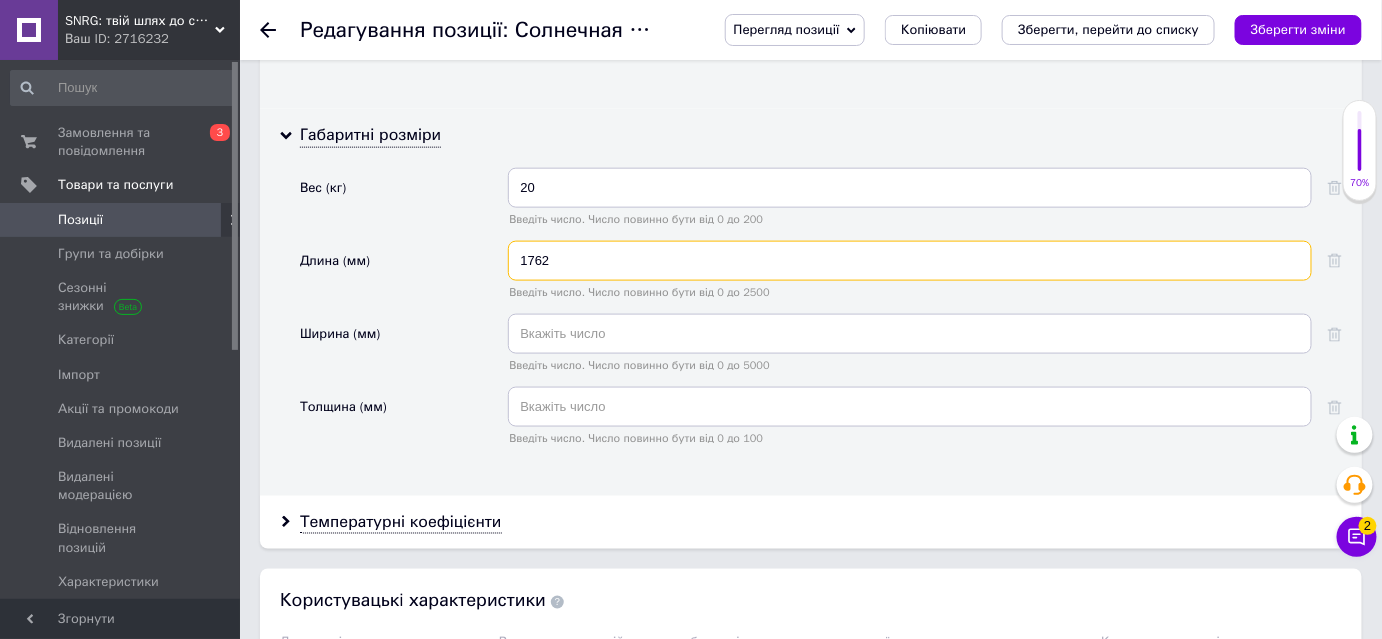 type on "1762" 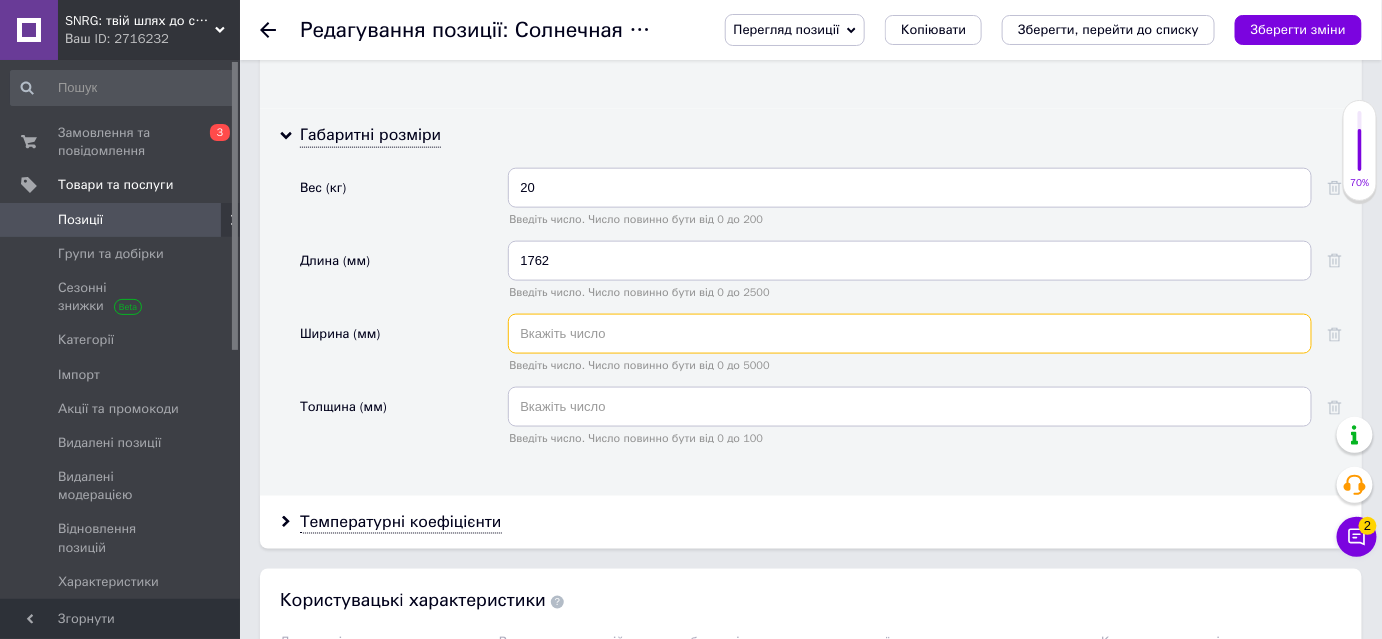 click at bounding box center [910, 334] 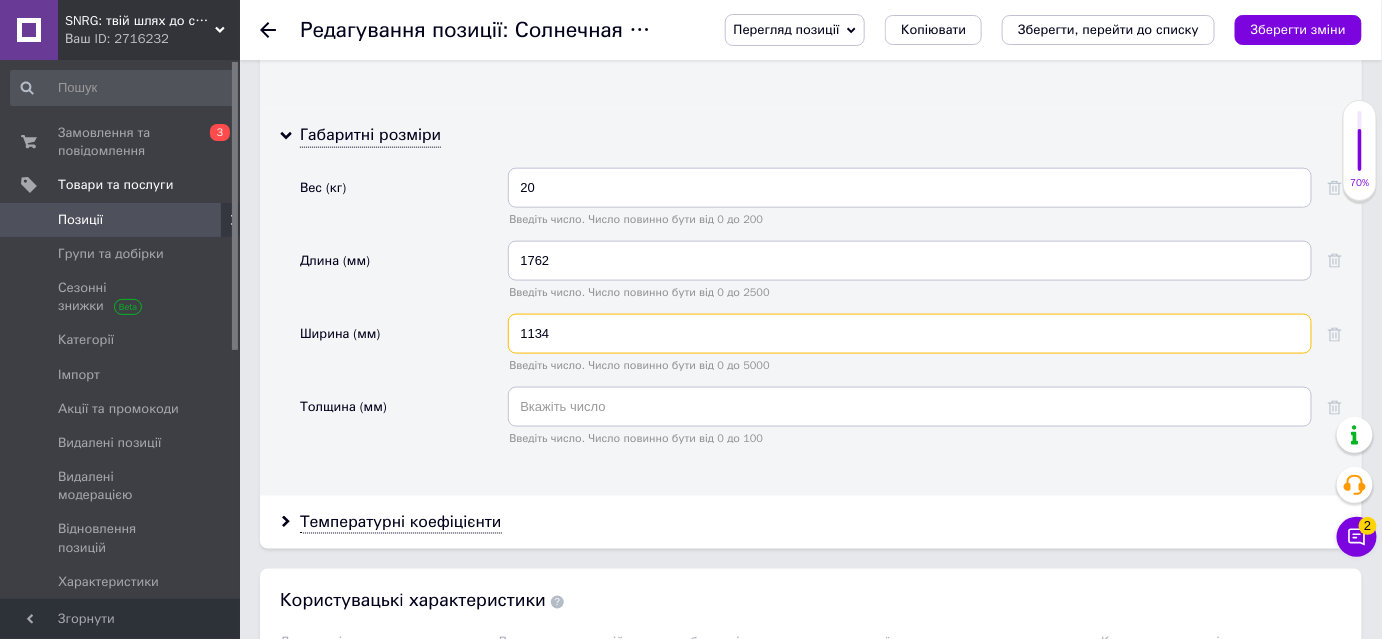 type on "1134" 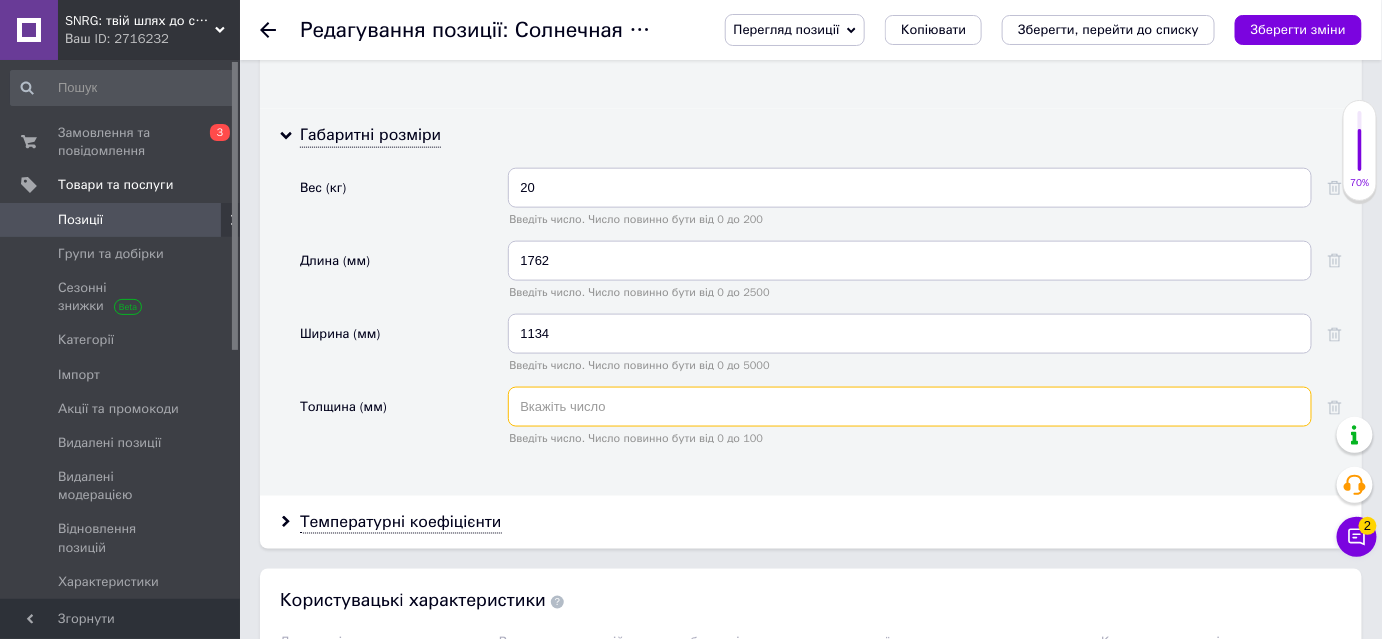 click at bounding box center (910, 407) 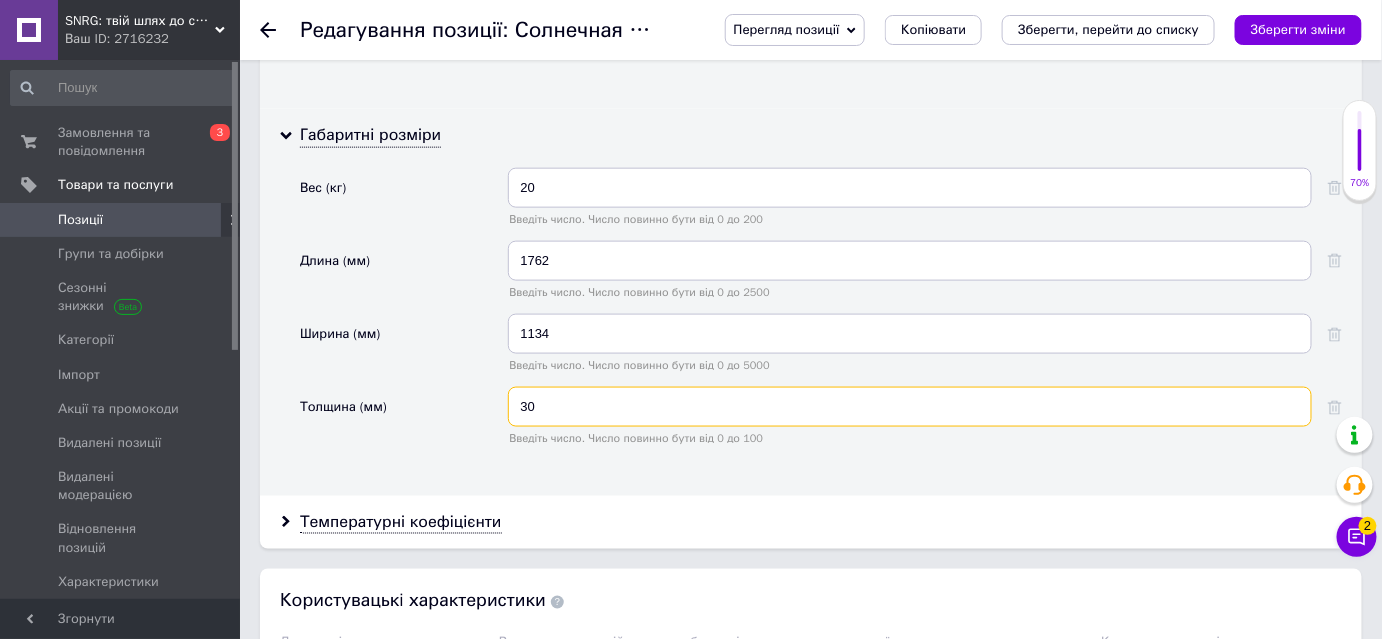 type on "30" 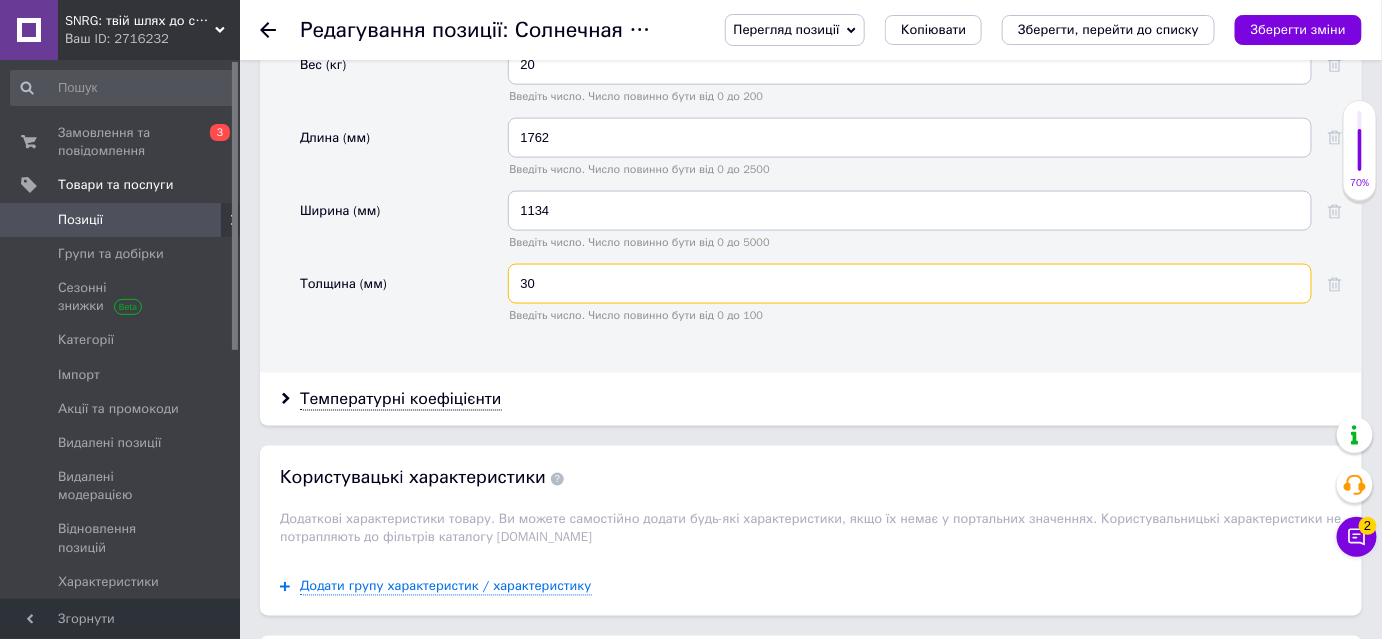 scroll, scrollTop: 3363, scrollLeft: 0, axis: vertical 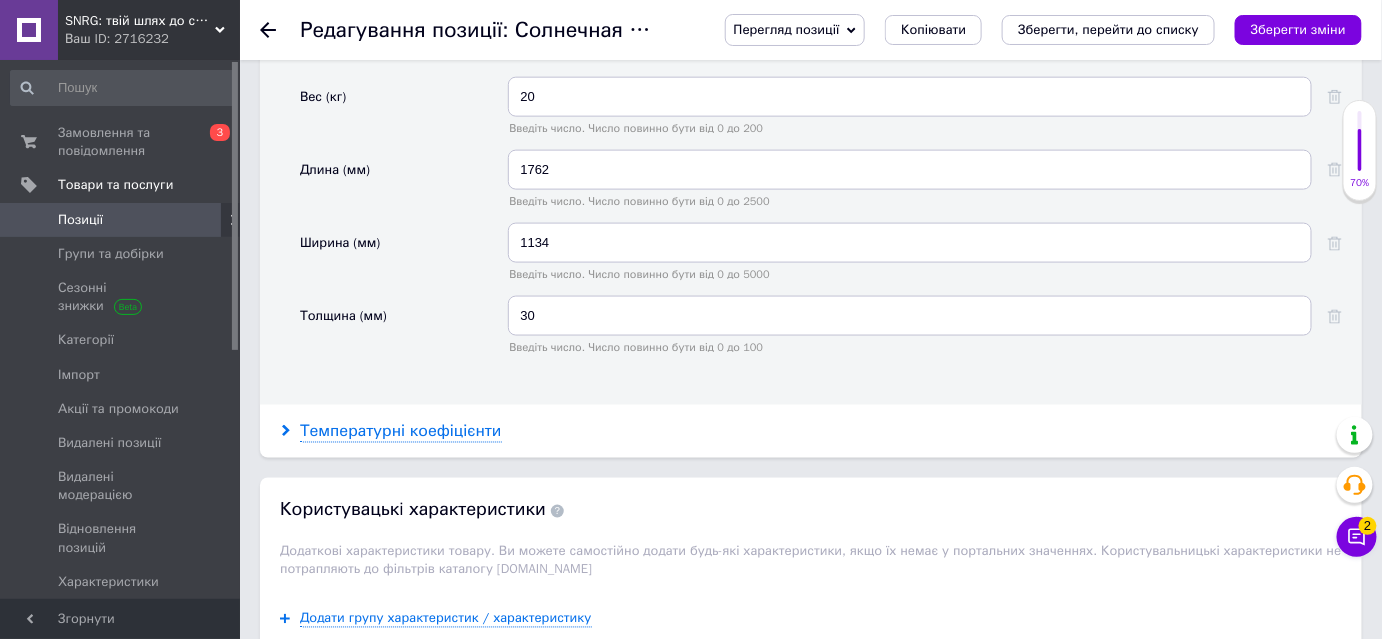 click on "Температурні коефіцієнти" at bounding box center [401, 431] 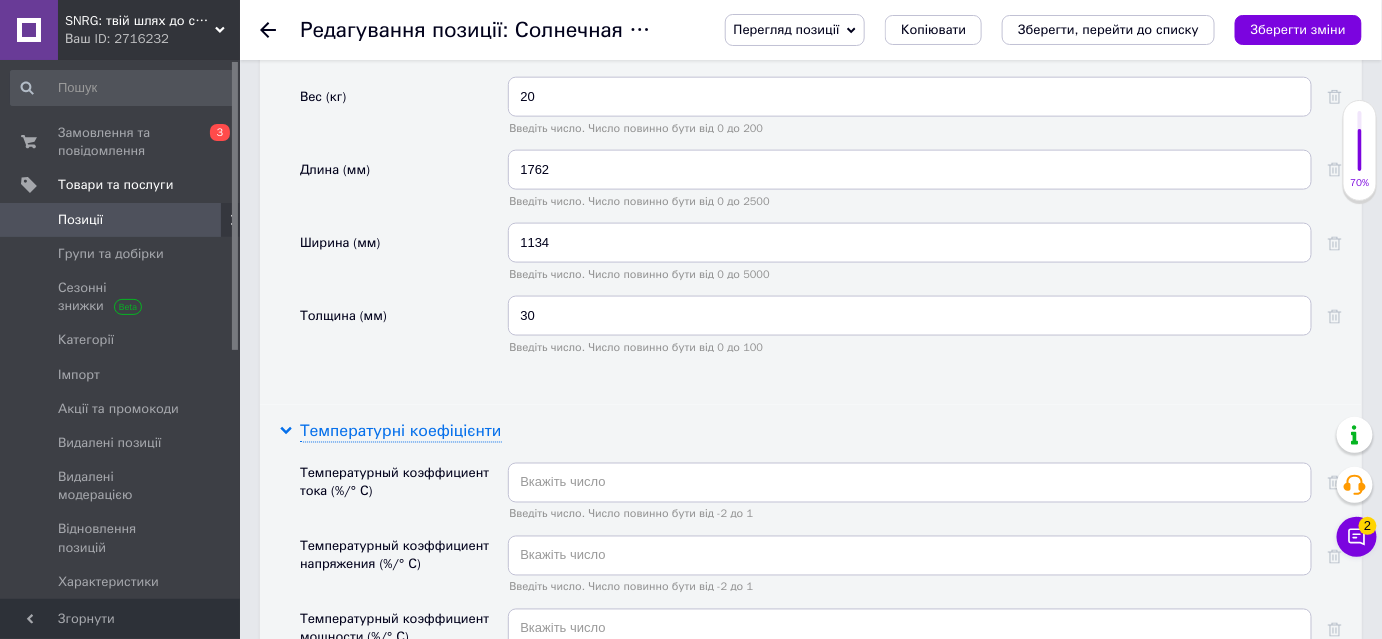 click on "Температурні коефіцієнти" at bounding box center (401, 431) 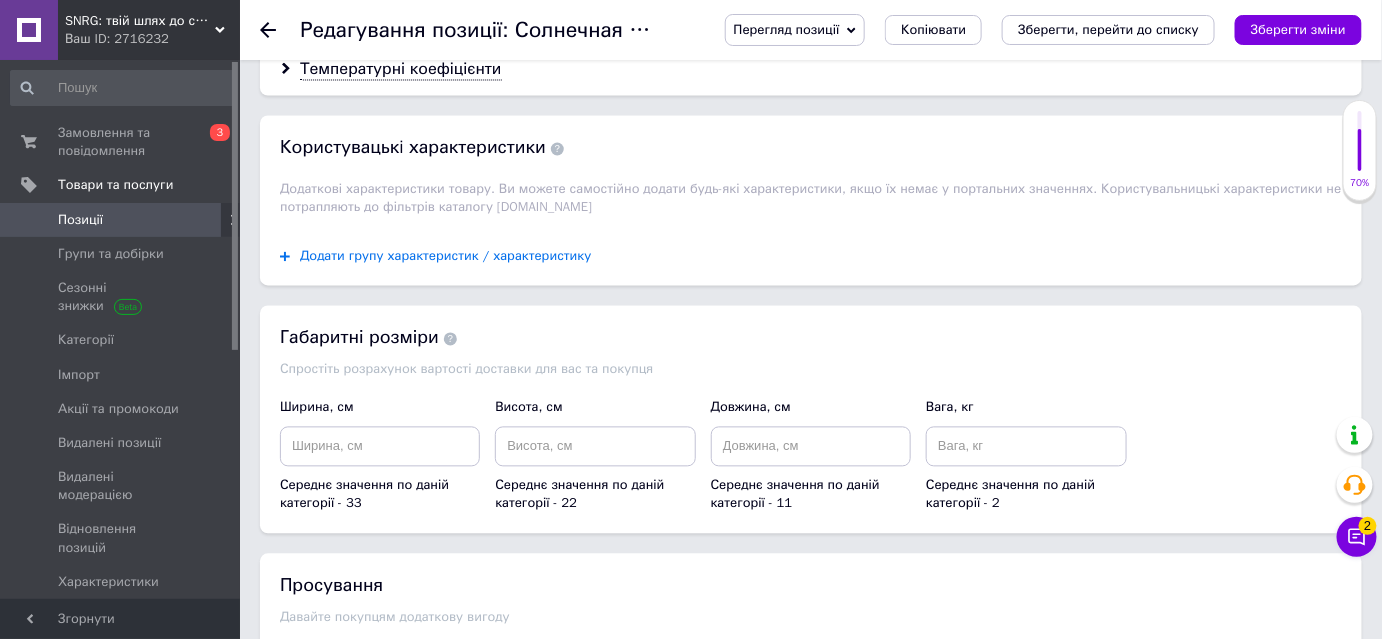 scroll, scrollTop: 3727, scrollLeft: 0, axis: vertical 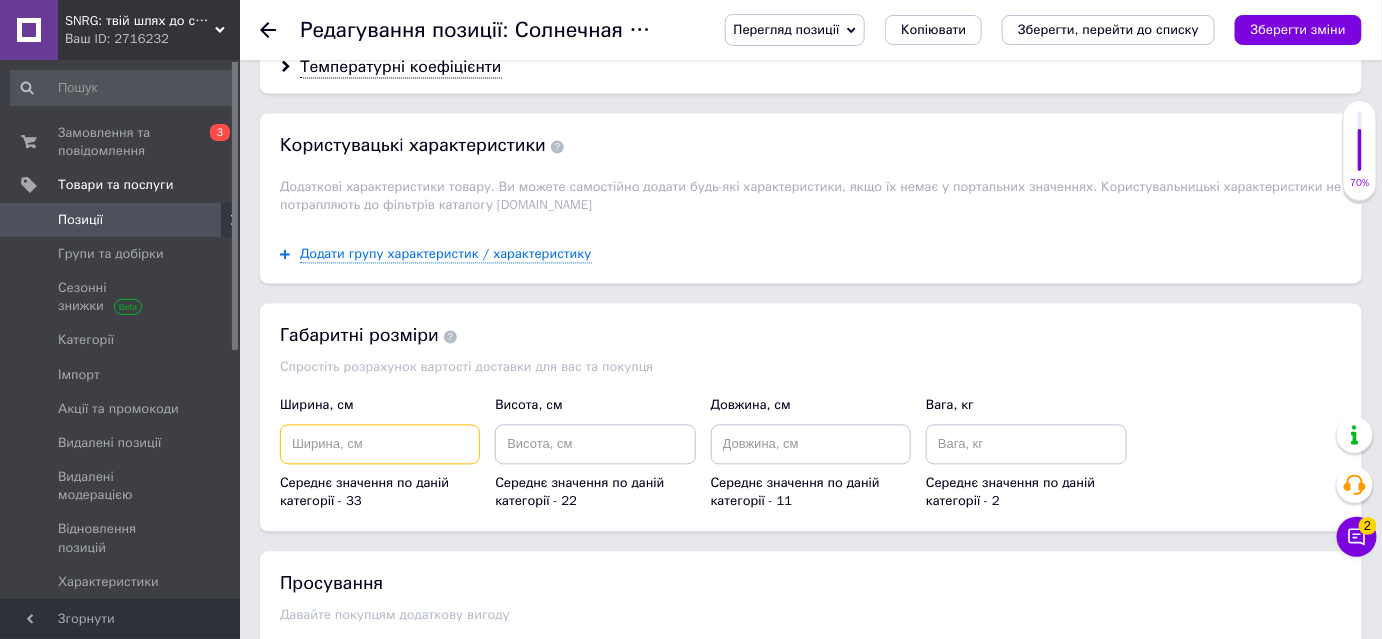 click at bounding box center (380, 445) 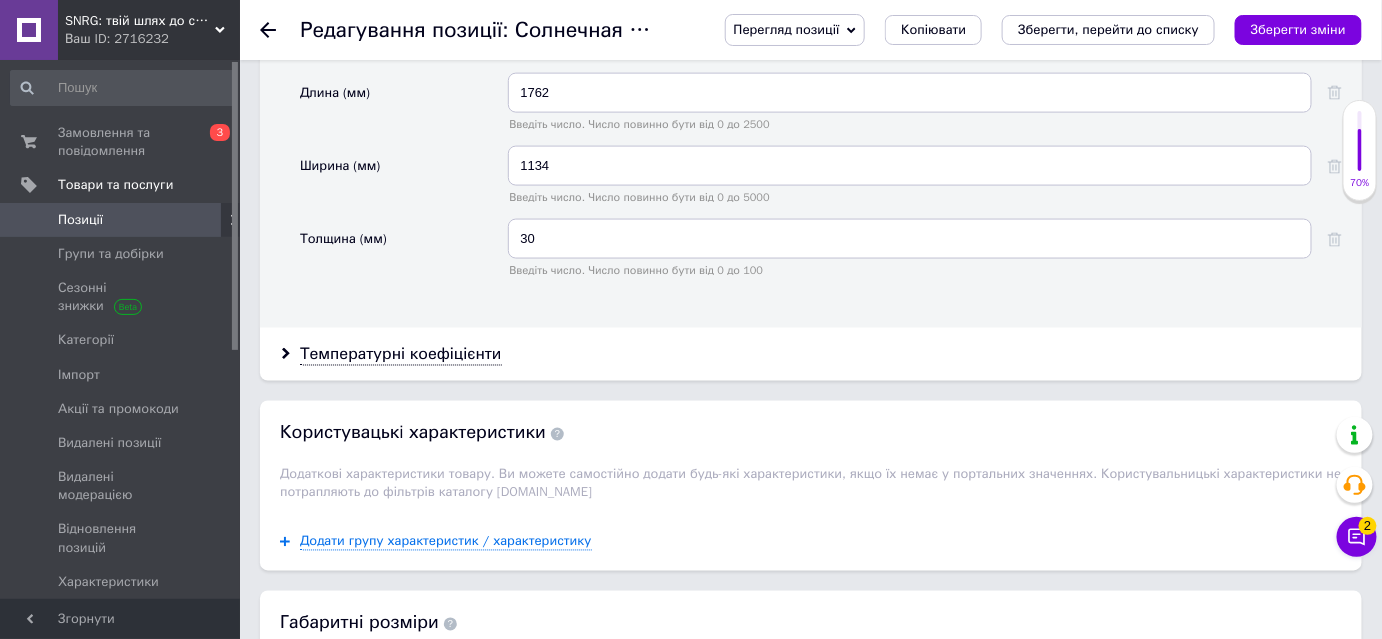 scroll, scrollTop: 3636, scrollLeft: 0, axis: vertical 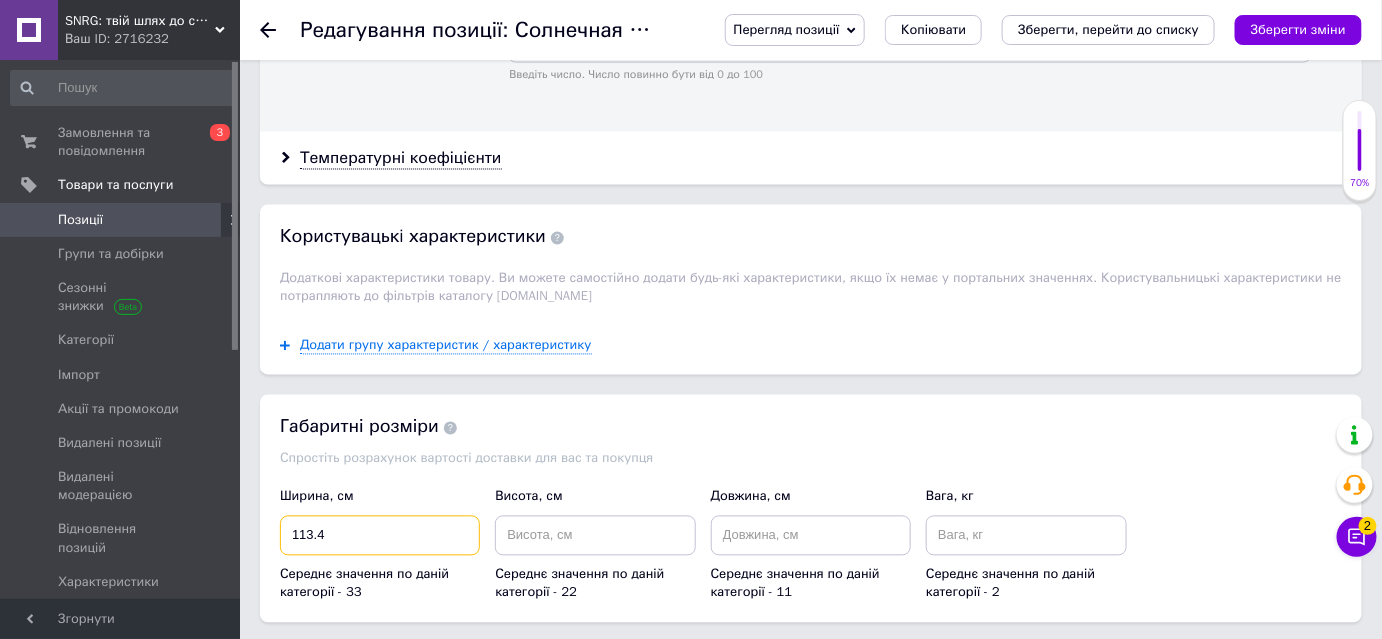 type on "113.4" 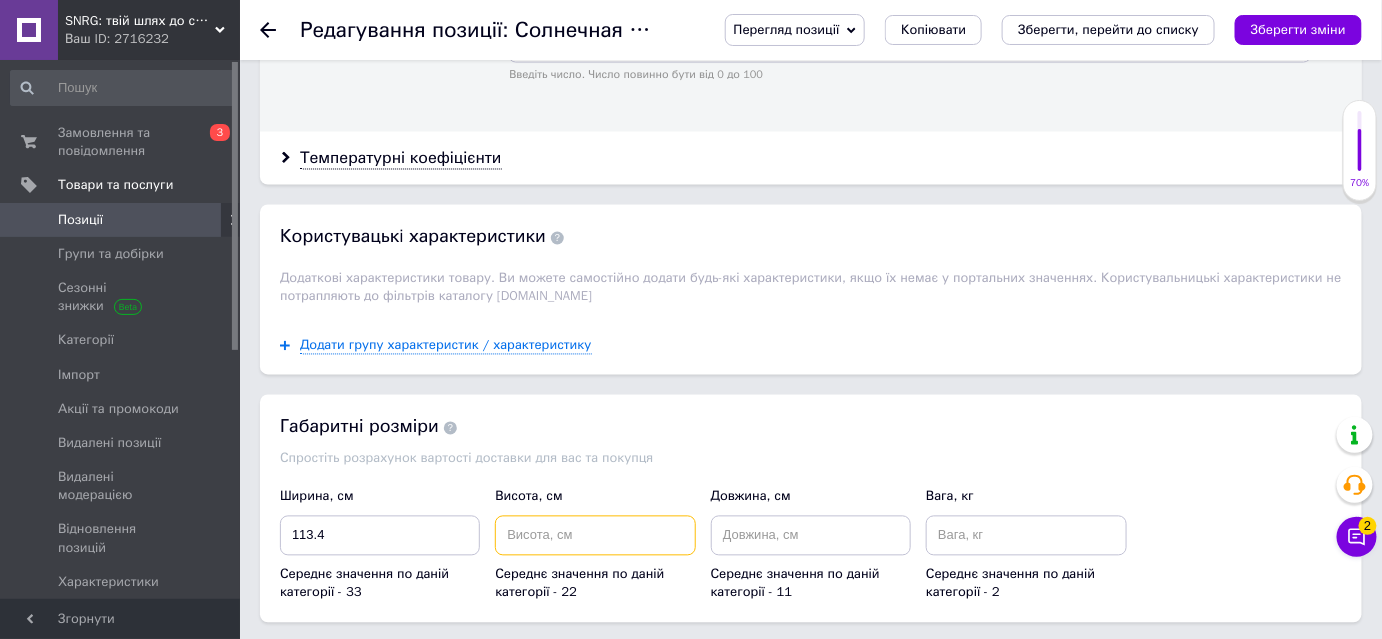 click at bounding box center [595, 536] 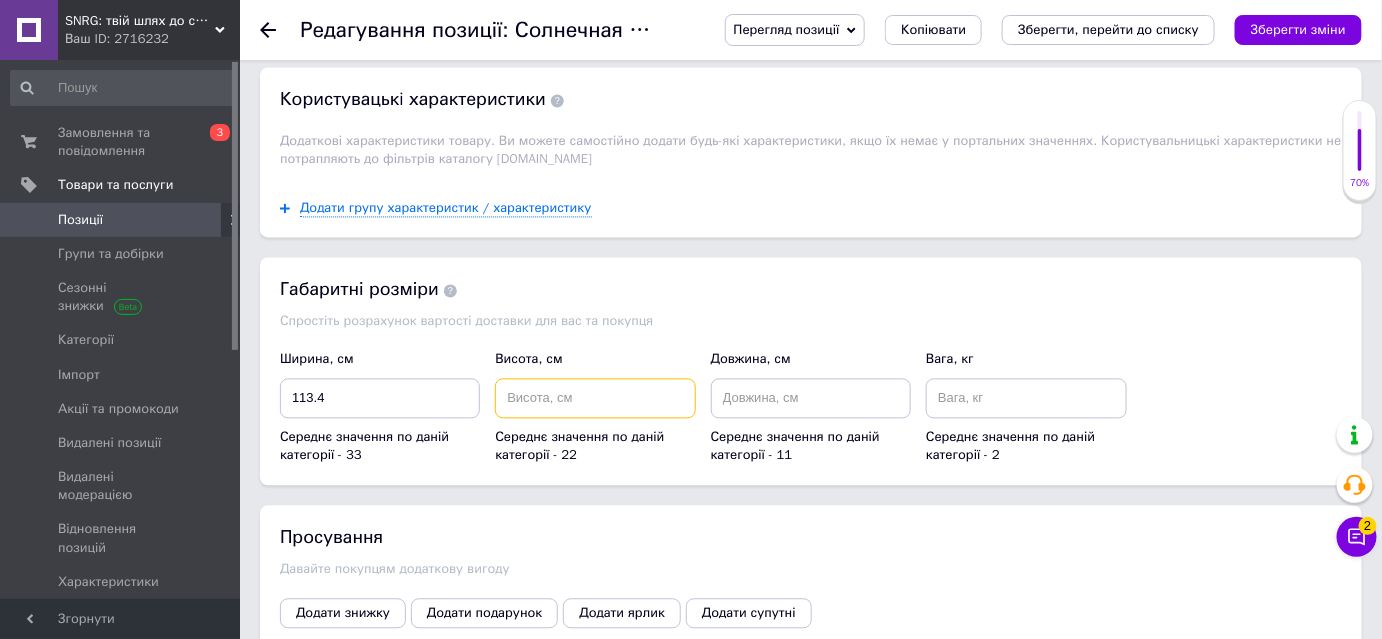 scroll, scrollTop: 3818, scrollLeft: 0, axis: vertical 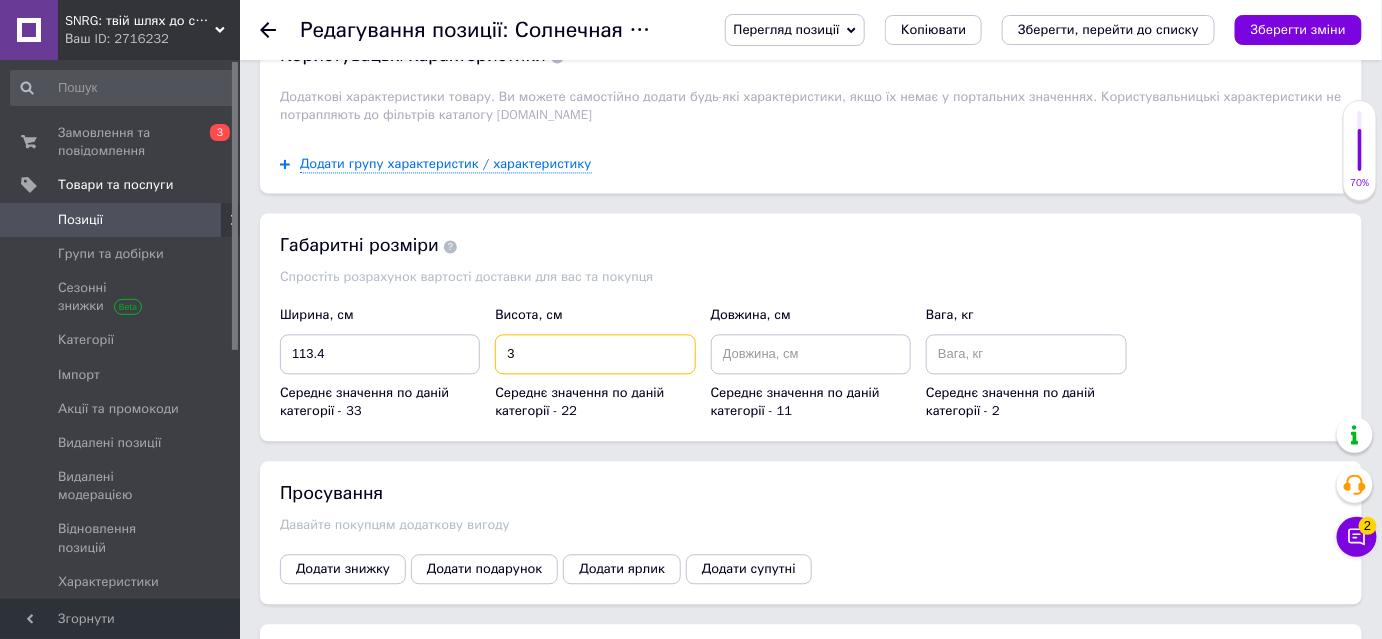 type on "3" 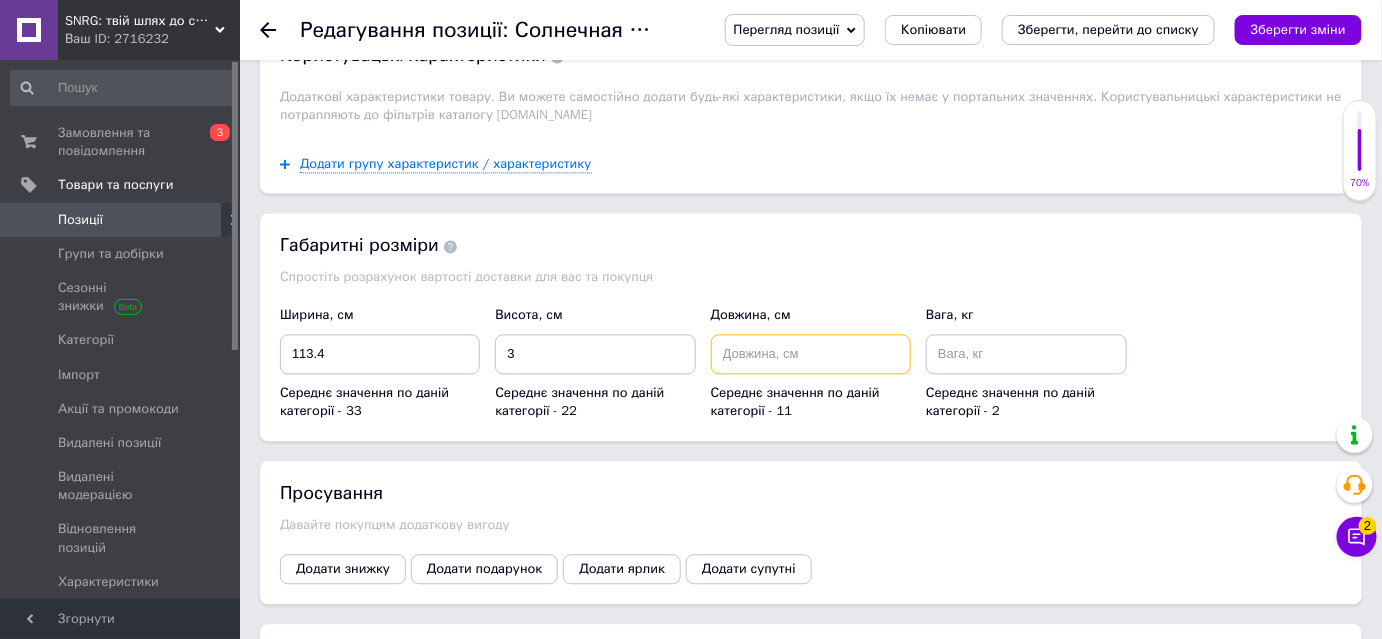 click at bounding box center [811, 354] 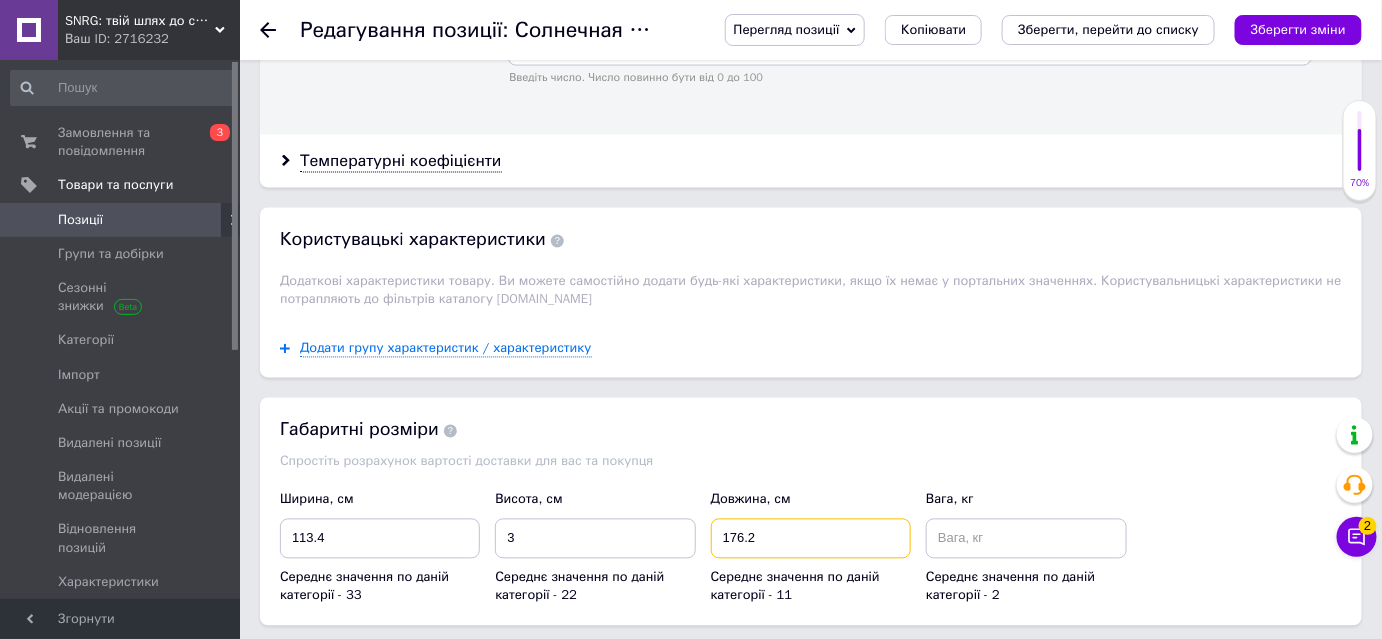 scroll, scrollTop: 3636, scrollLeft: 0, axis: vertical 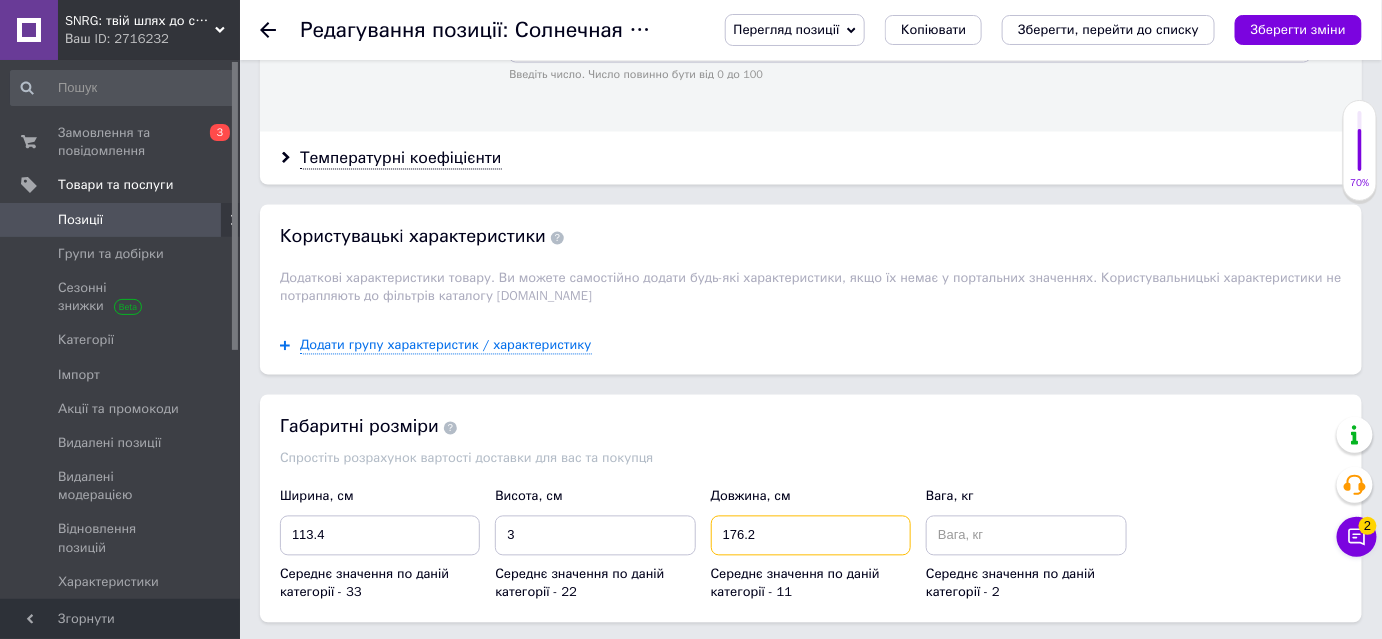 type on "176.2" 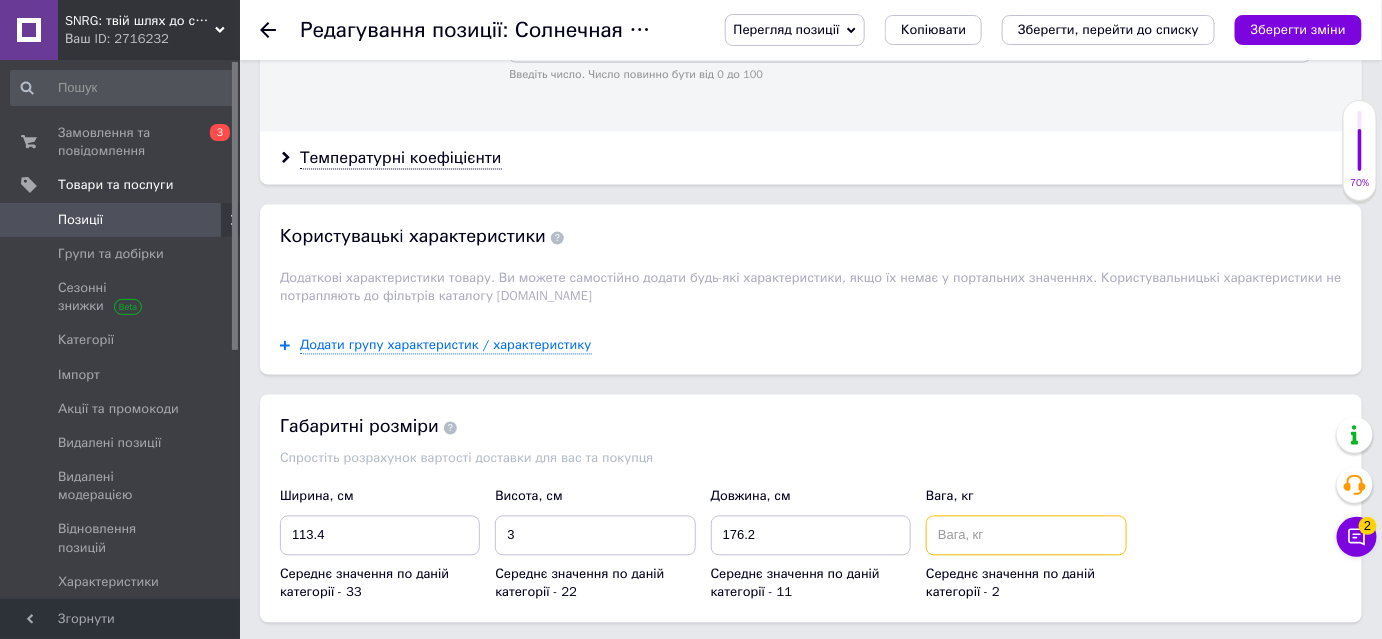 click at bounding box center (1026, 536) 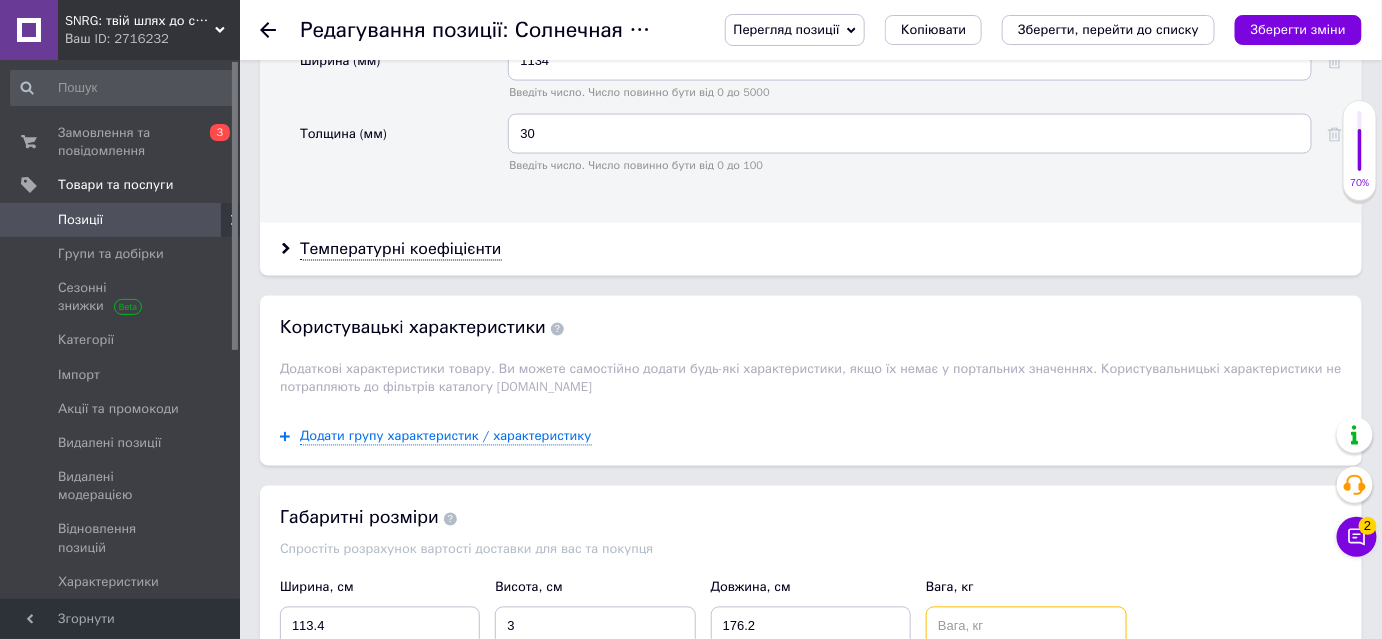 scroll, scrollTop: 3636, scrollLeft: 0, axis: vertical 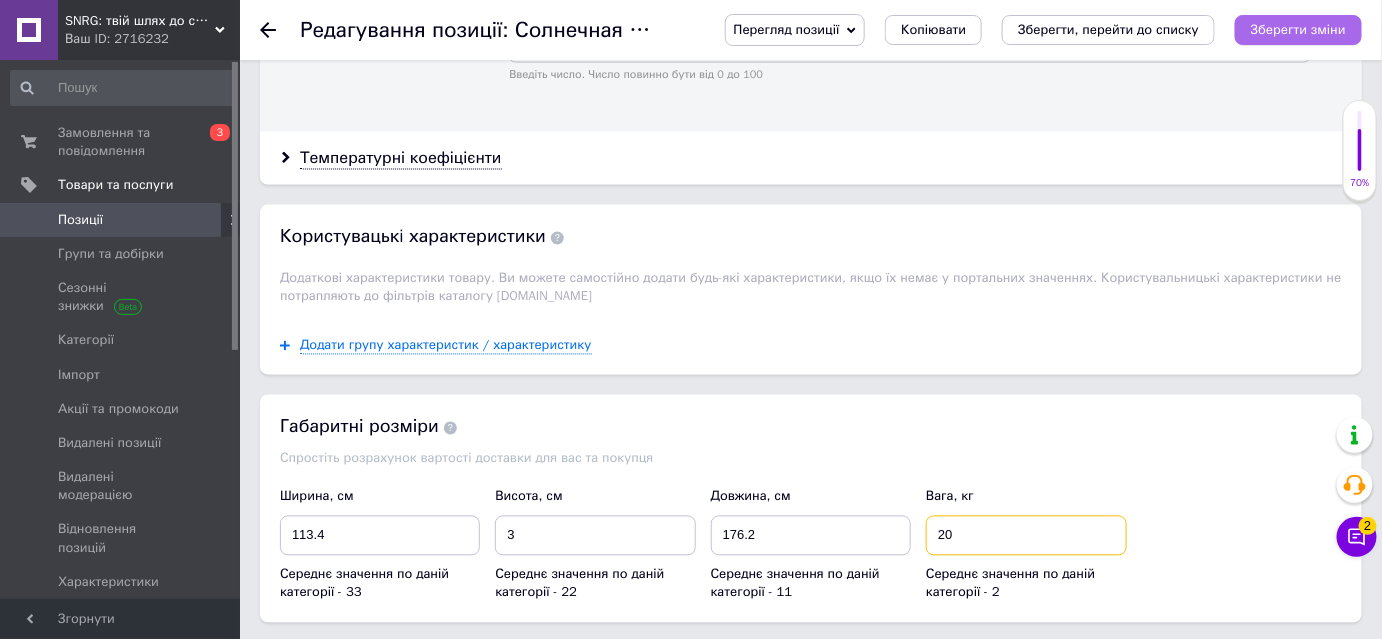 type on "20" 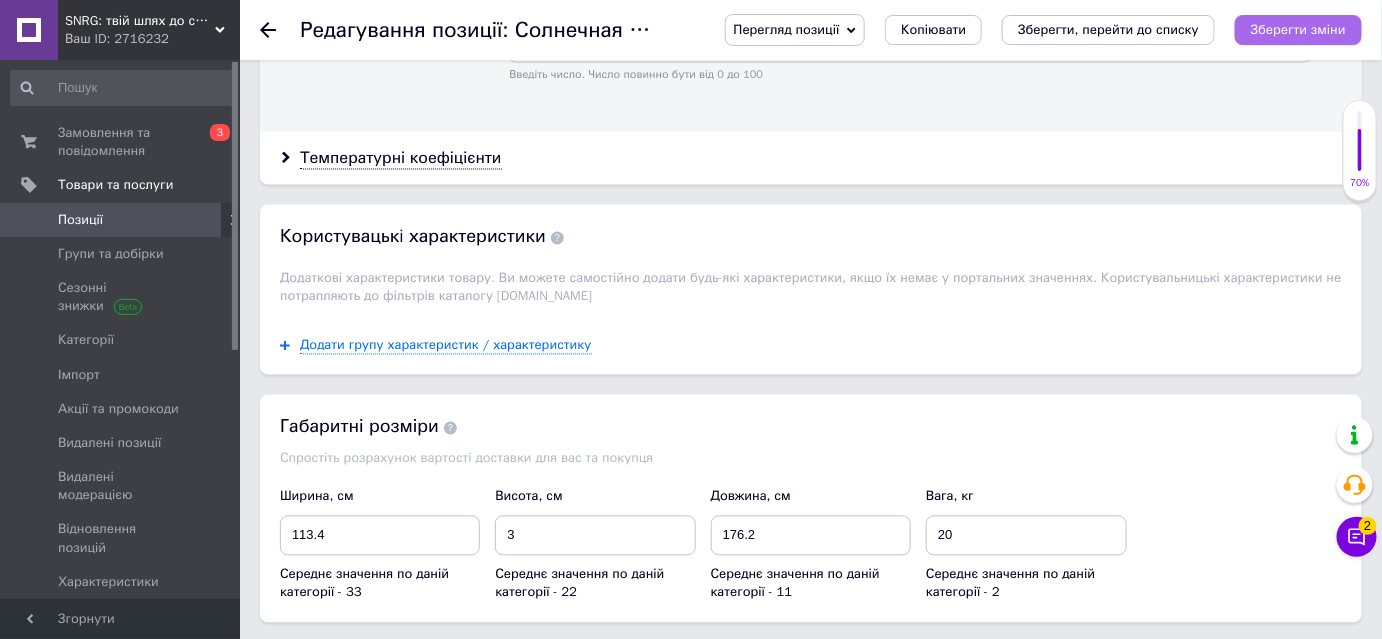 click on "Зберегти зміни" at bounding box center [1298, 29] 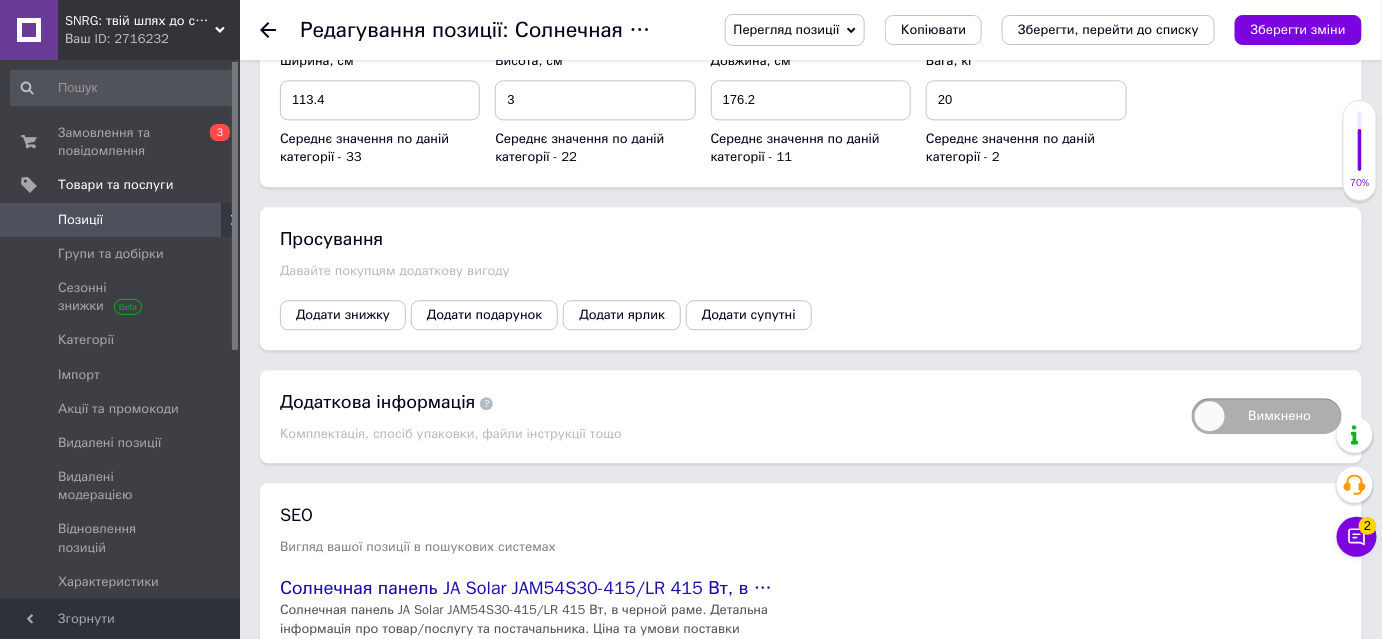 scroll, scrollTop: 4178, scrollLeft: 0, axis: vertical 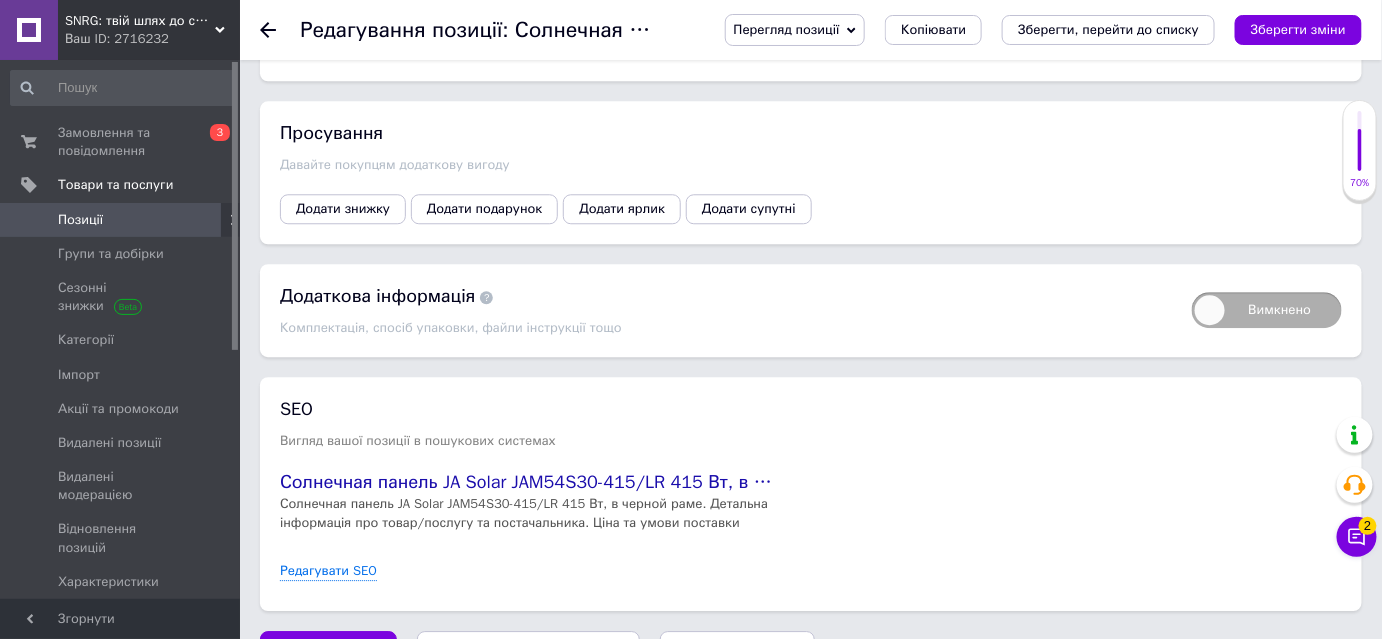 click on "Вимкнено" at bounding box center [1267, 310] 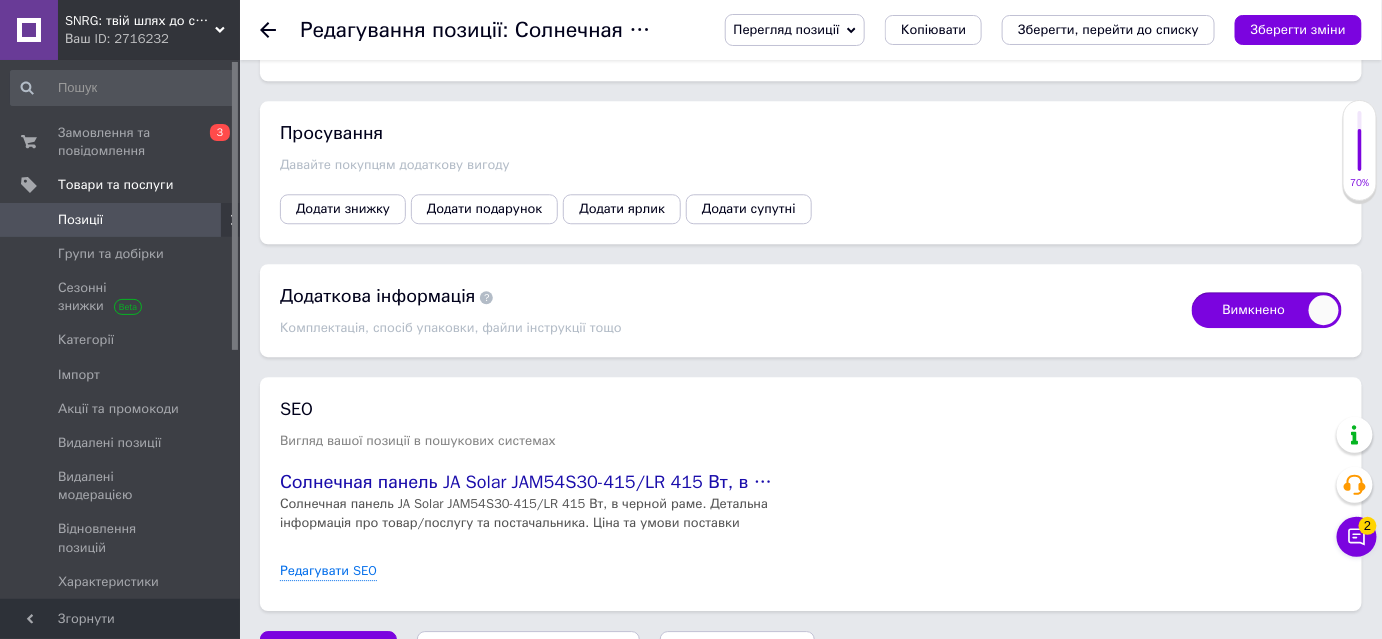 checkbox on "true" 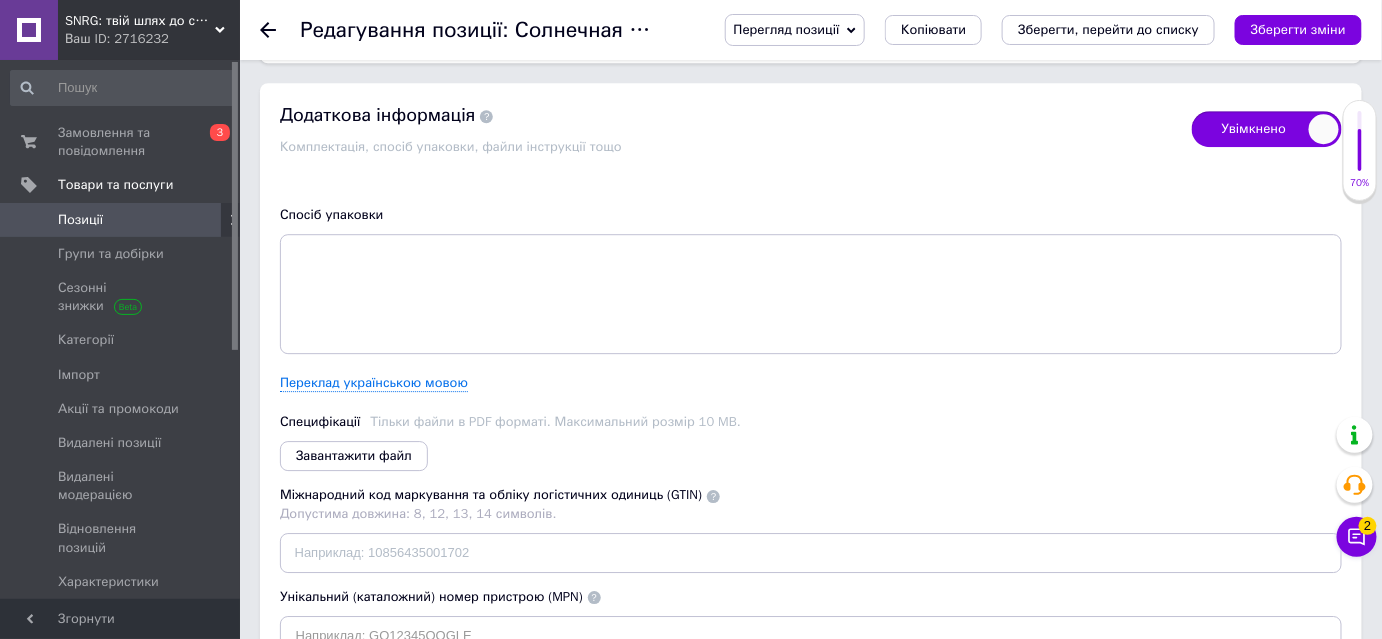 scroll, scrollTop: 4360, scrollLeft: 0, axis: vertical 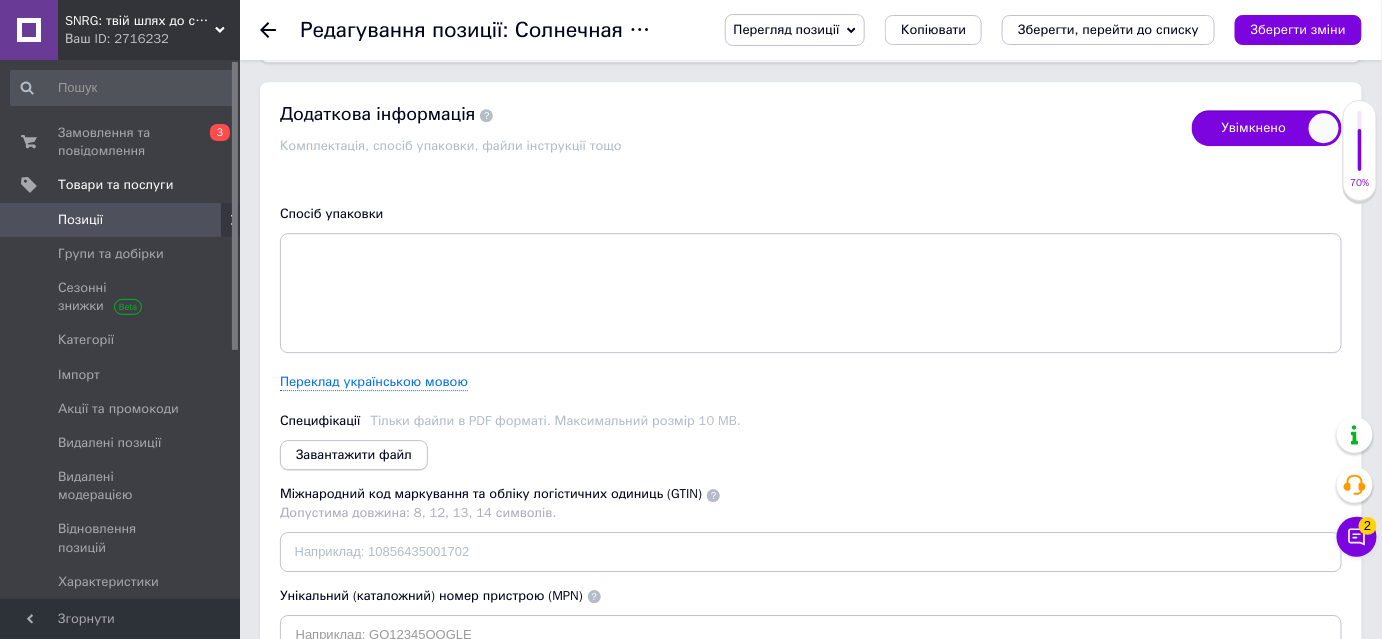 click on "Завантажити файл" at bounding box center (354, 455) 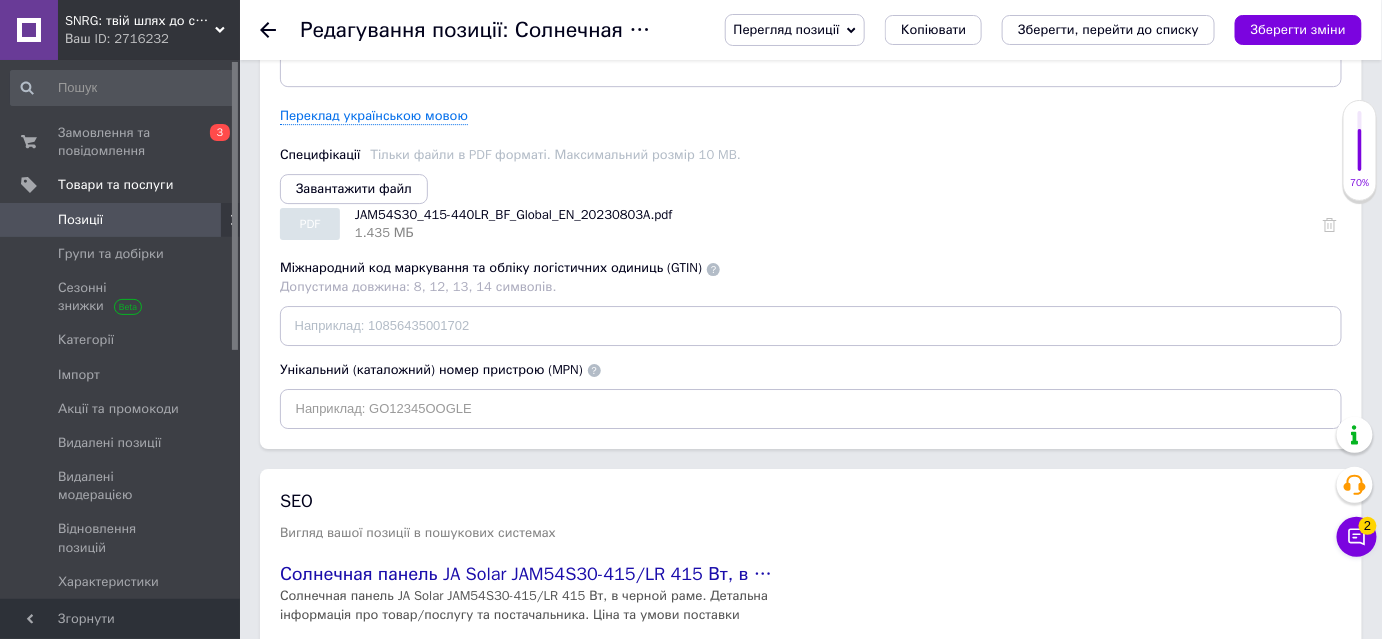 scroll, scrollTop: 4717, scrollLeft: 0, axis: vertical 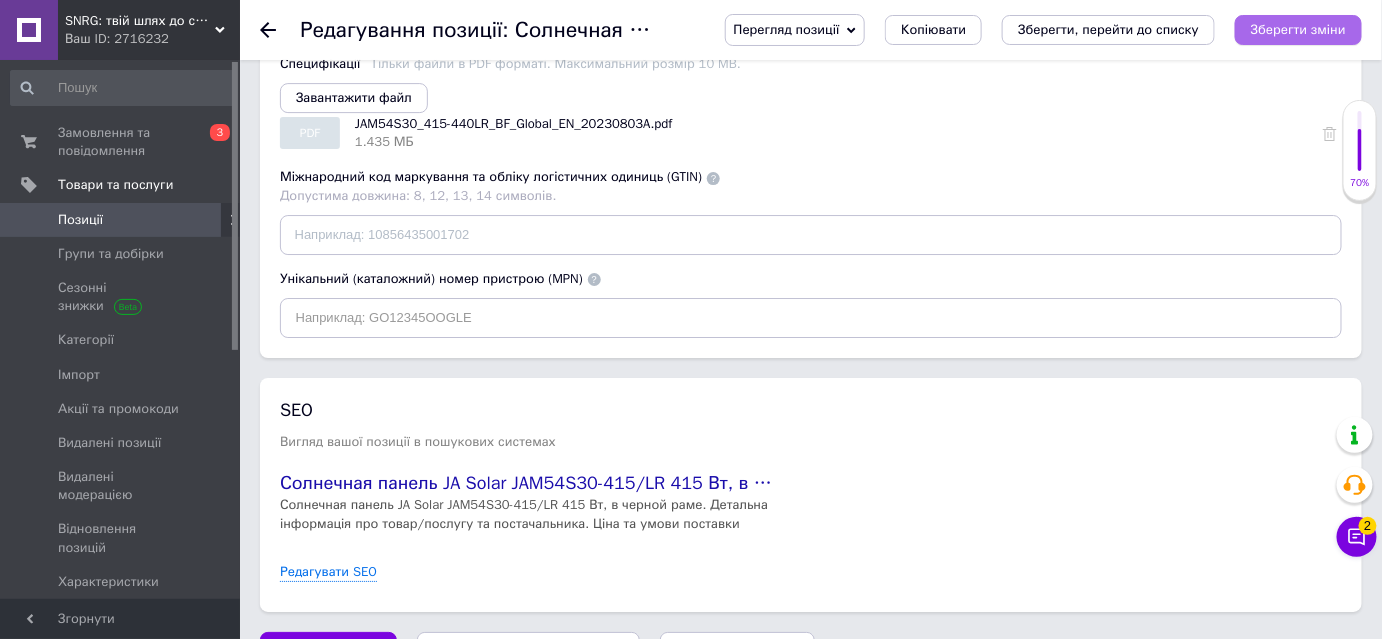 click on "Зберегти зміни" at bounding box center [1298, 29] 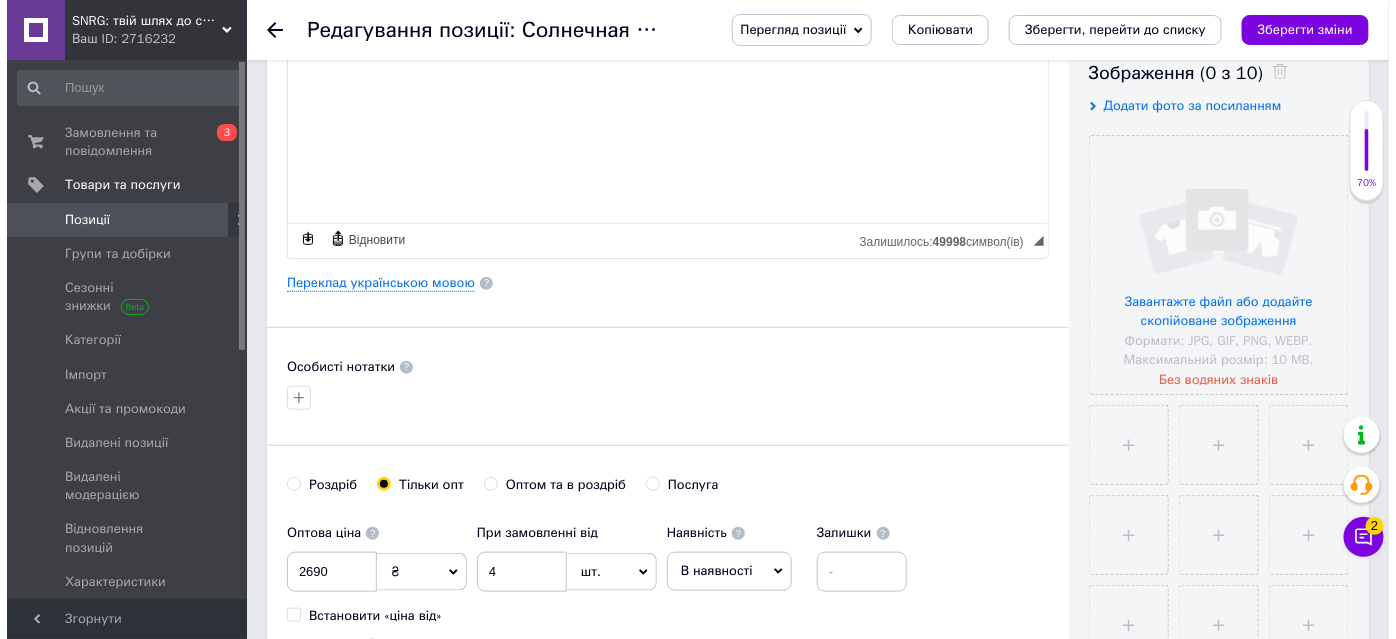 scroll, scrollTop: 363, scrollLeft: 0, axis: vertical 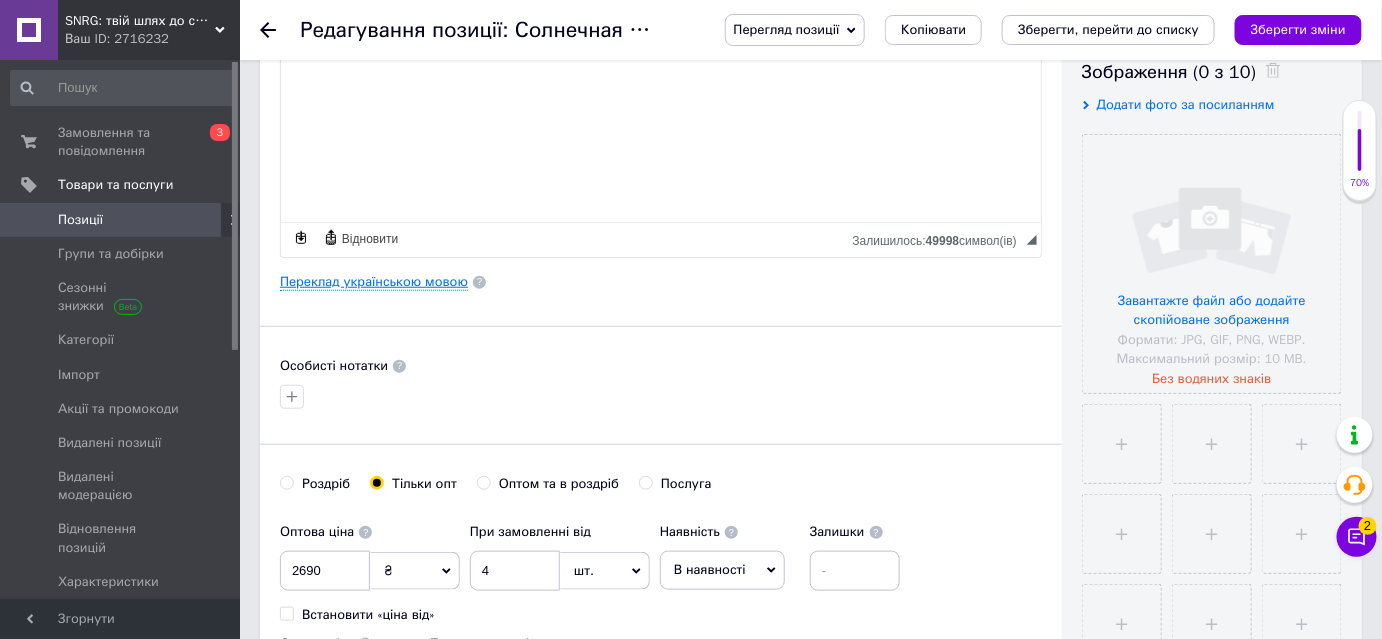 click on "Переклад українською мовою" at bounding box center (374, 282) 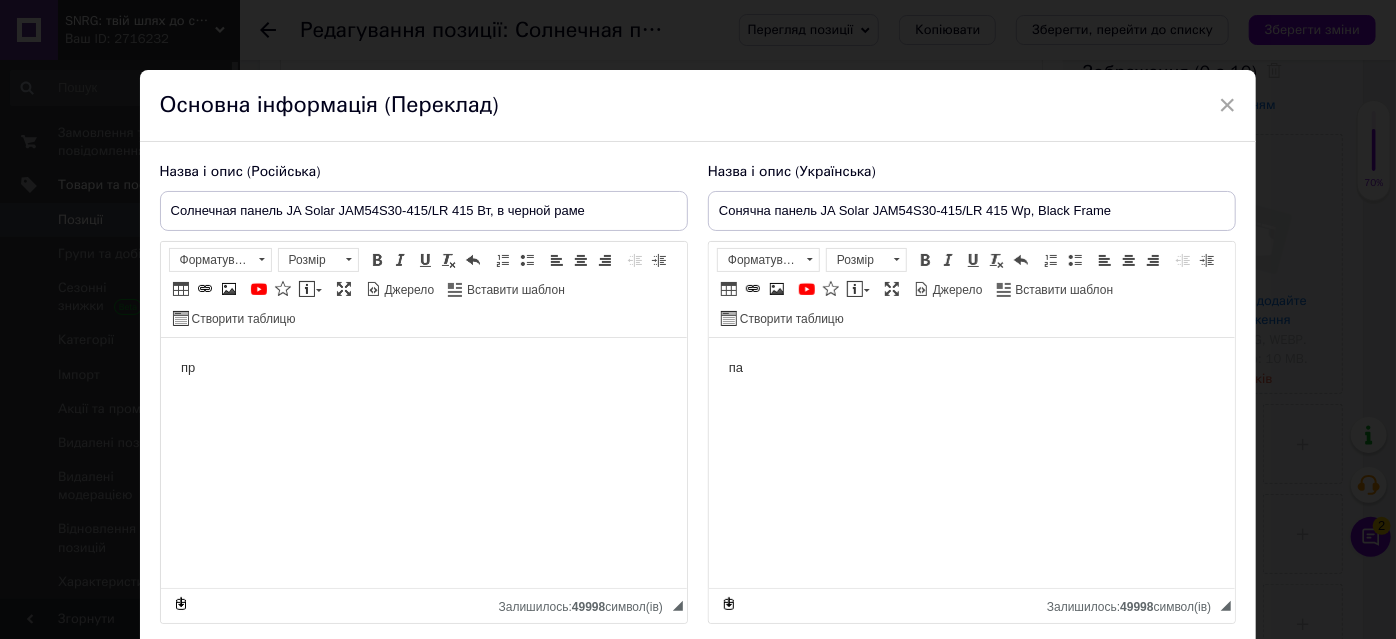 scroll, scrollTop: 0, scrollLeft: 0, axis: both 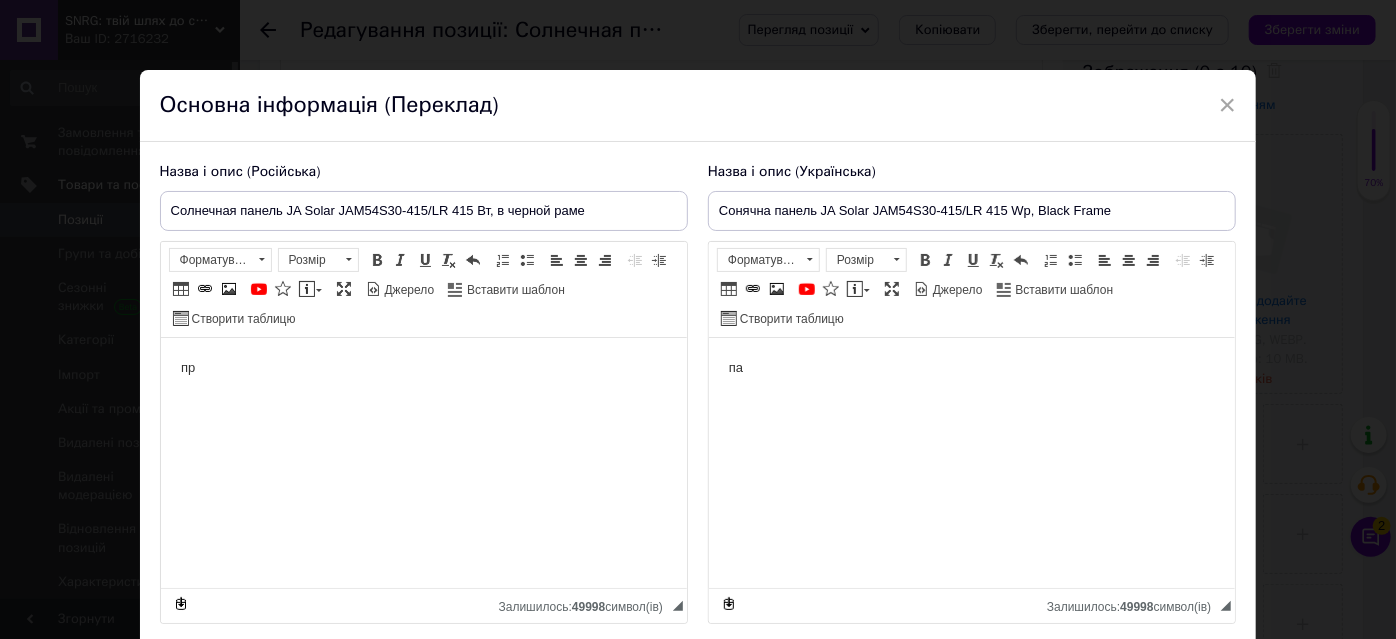 click on "па" at bounding box center [971, 368] 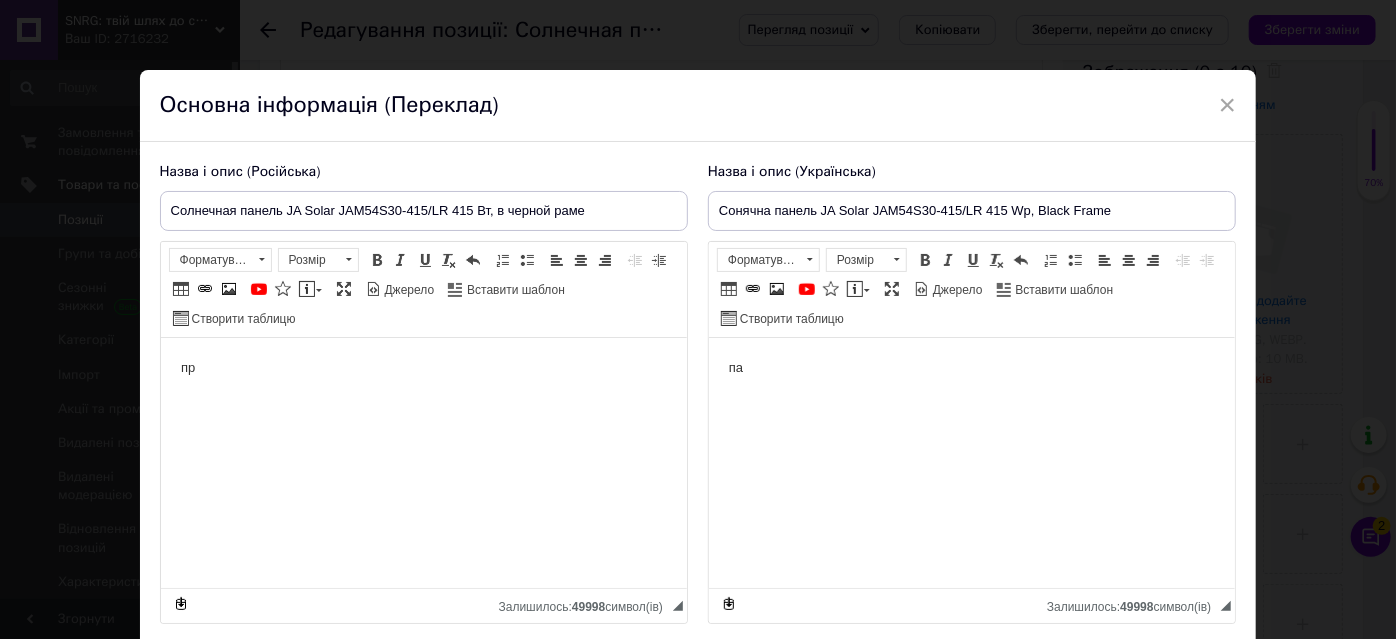 type 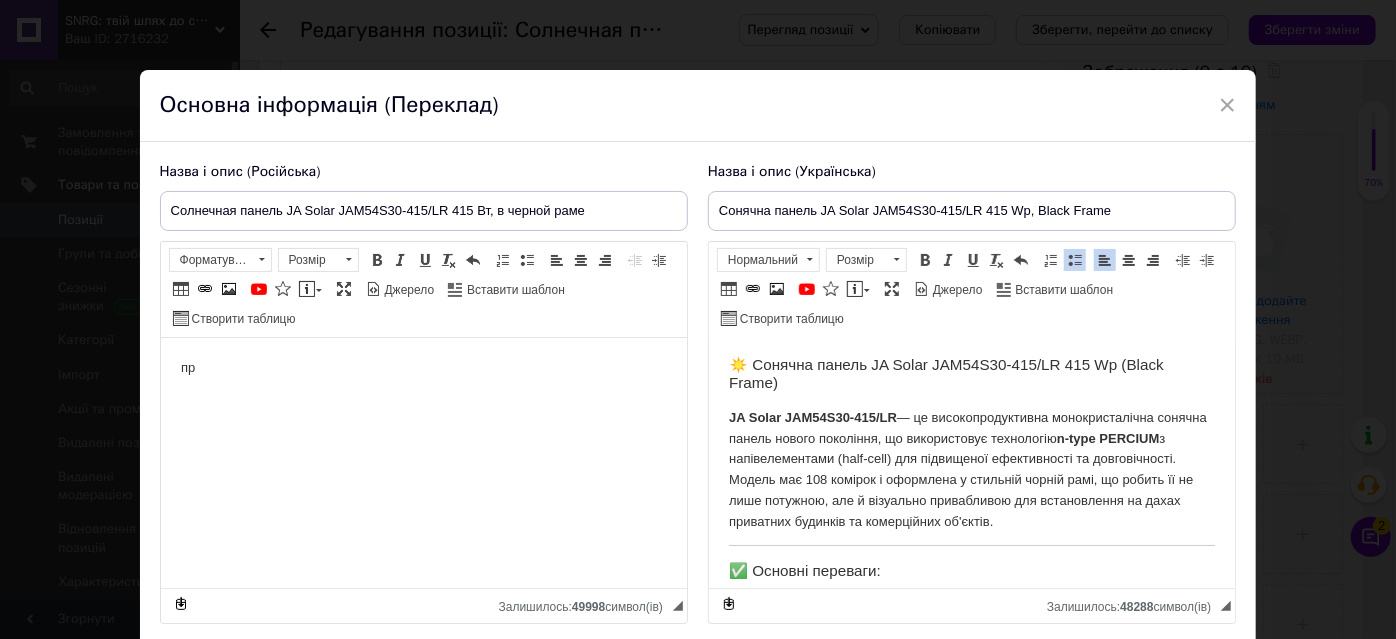 scroll, scrollTop: 0, scrollLeft: 0, axis: both 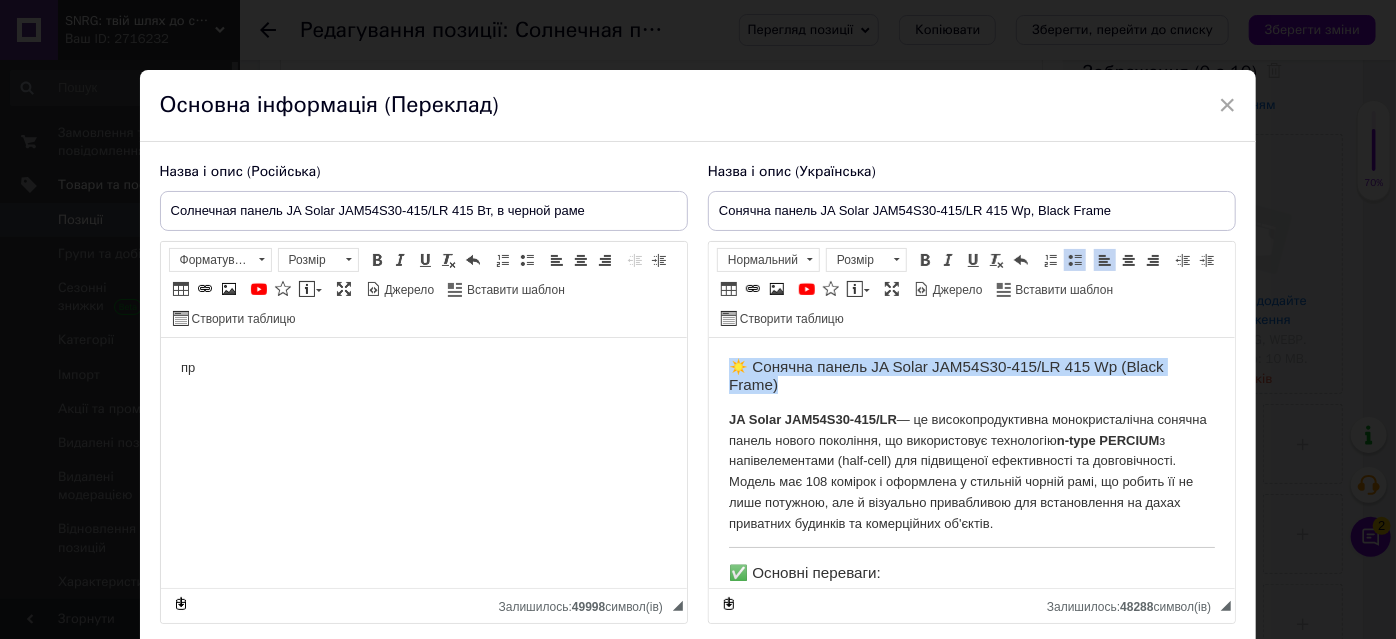drag, startPoint x: 754, startPoint y: 365, endPoint x: 815, endPoint y: 380, distance: 62.817196 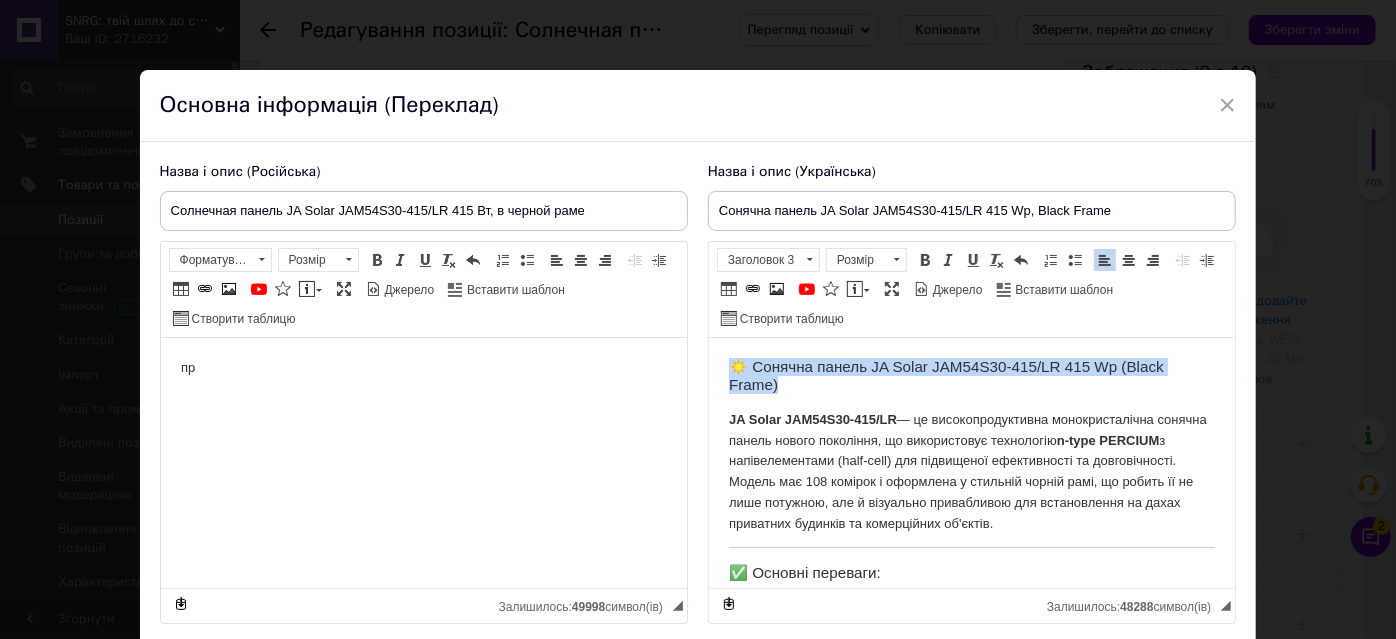 click on "☀️ Сонячна панель JA Solar JAM54S30-415/LR 415 Wp (Black Frame)" at bounding box center (971, 376) 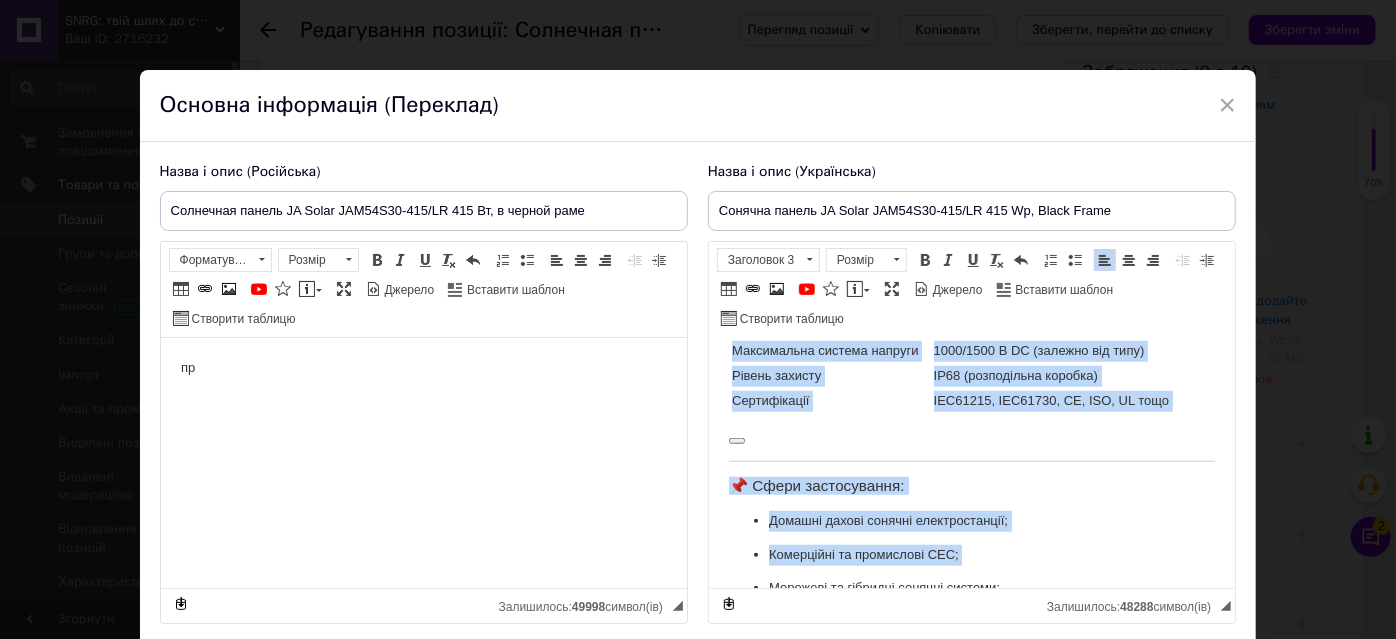 scroll, scrollTop: 1013, scrollLeft: 0, axis: vertical 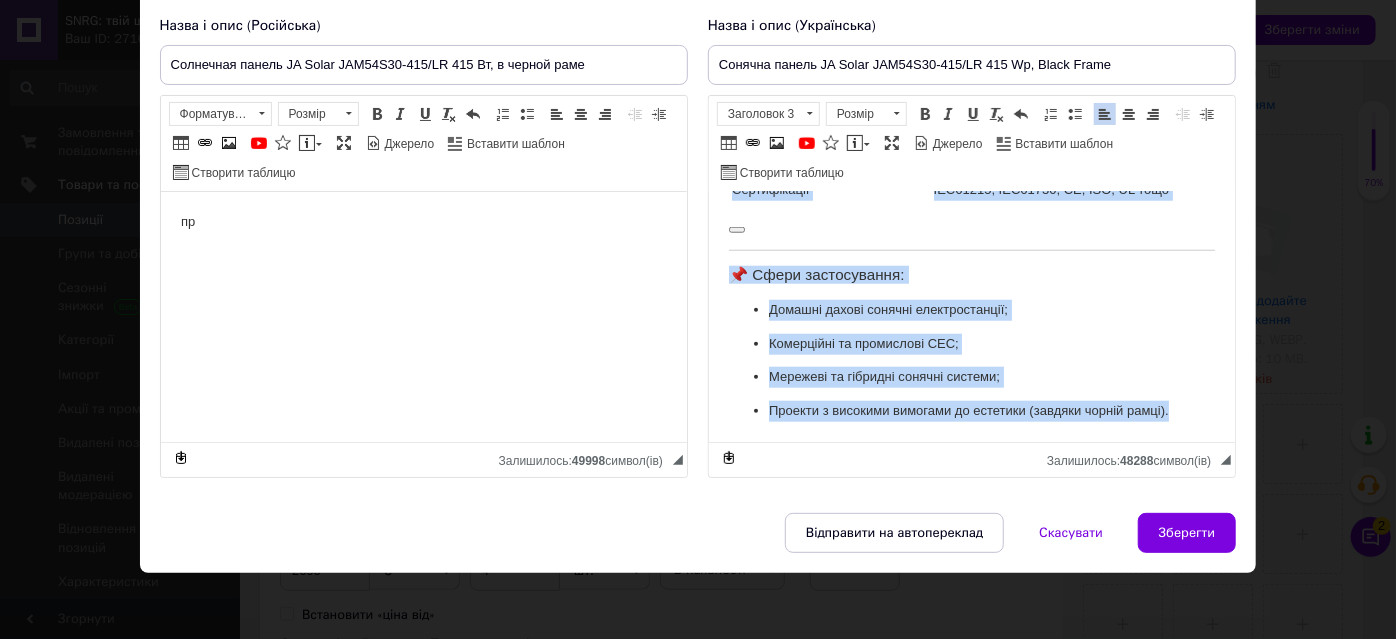 drag, startPoint x: 724, startPoint y: 212, endPoint x: 965, endPoint y: 619, distance: 473.00107 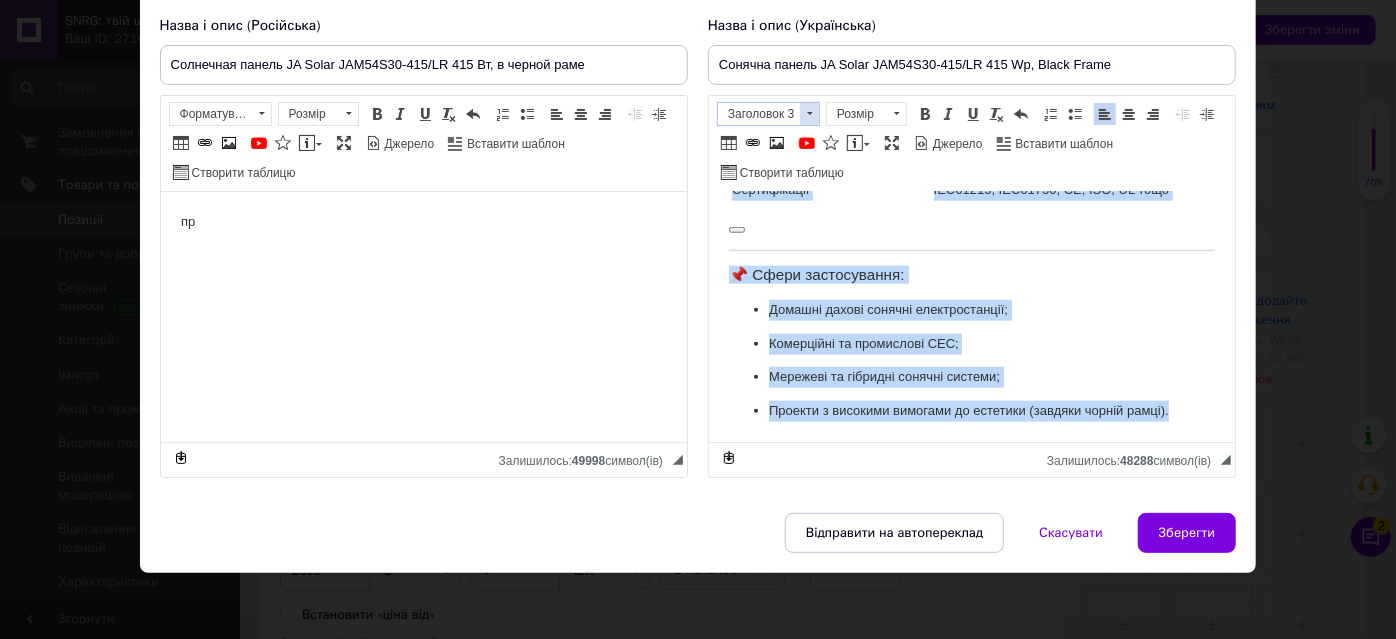 click at bounding box center (809, 114) 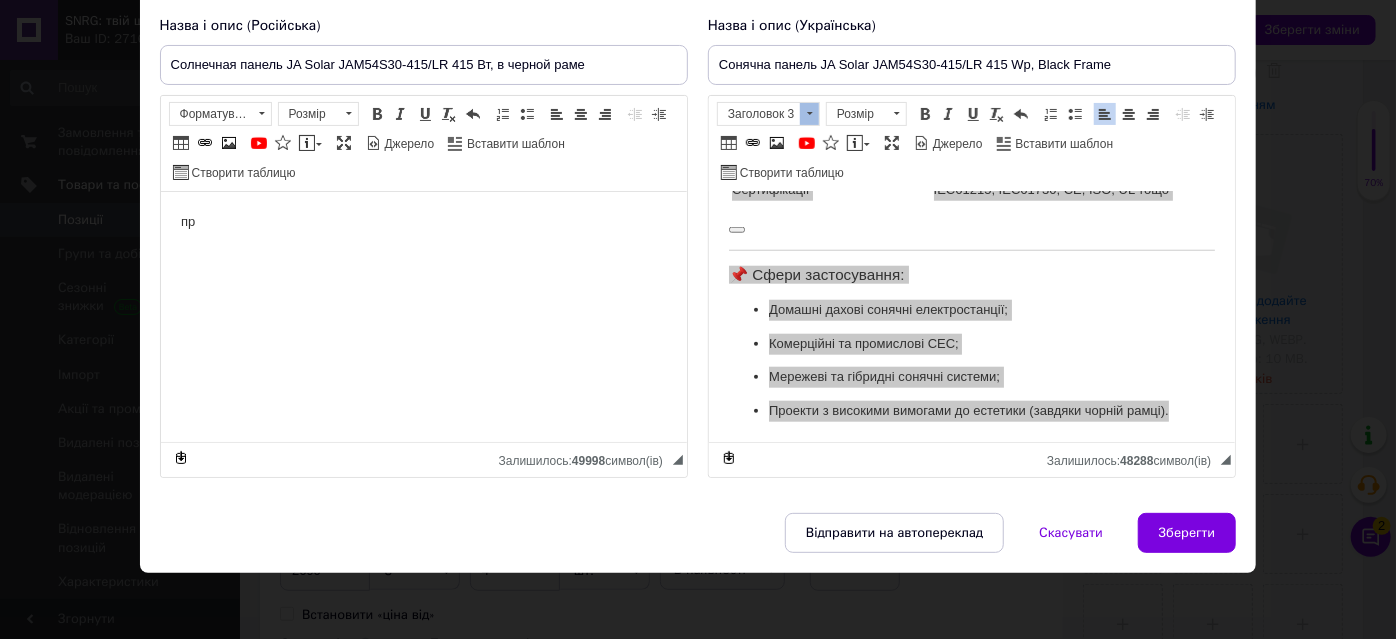 scroll, scrollTop: 0, scrollLeft: 0, axis: both 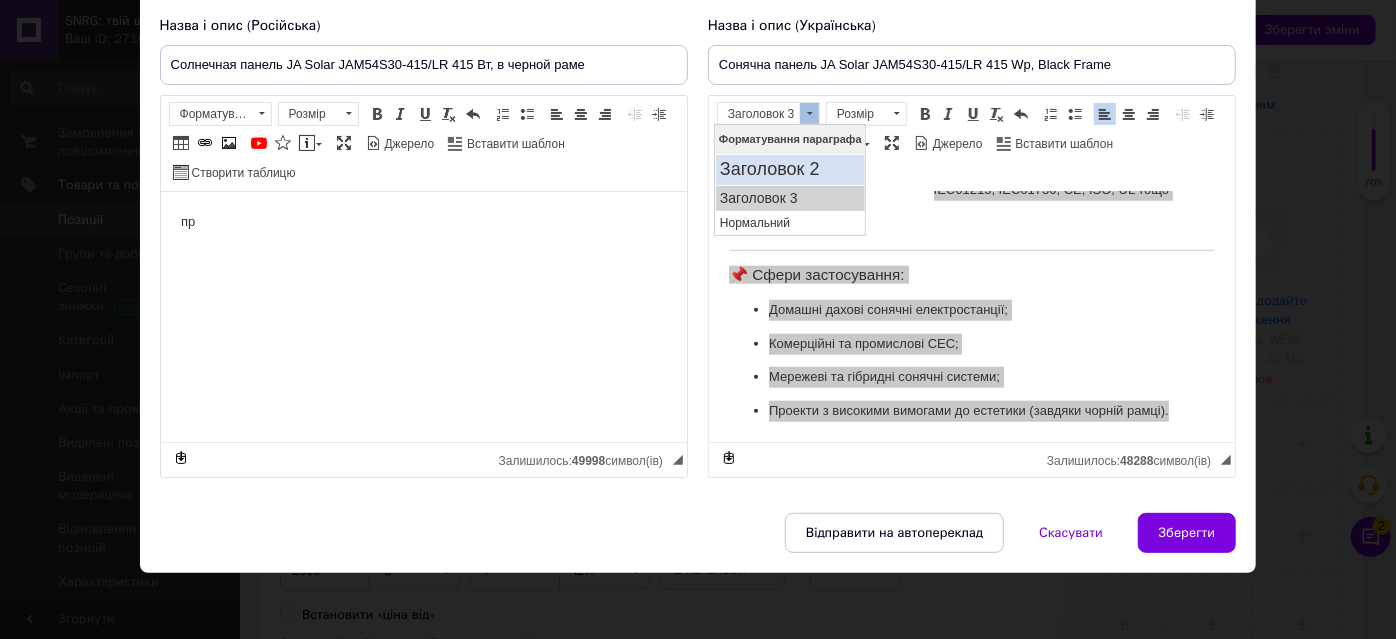 click on "Заголовок 2" at bounding box center [789, 169] 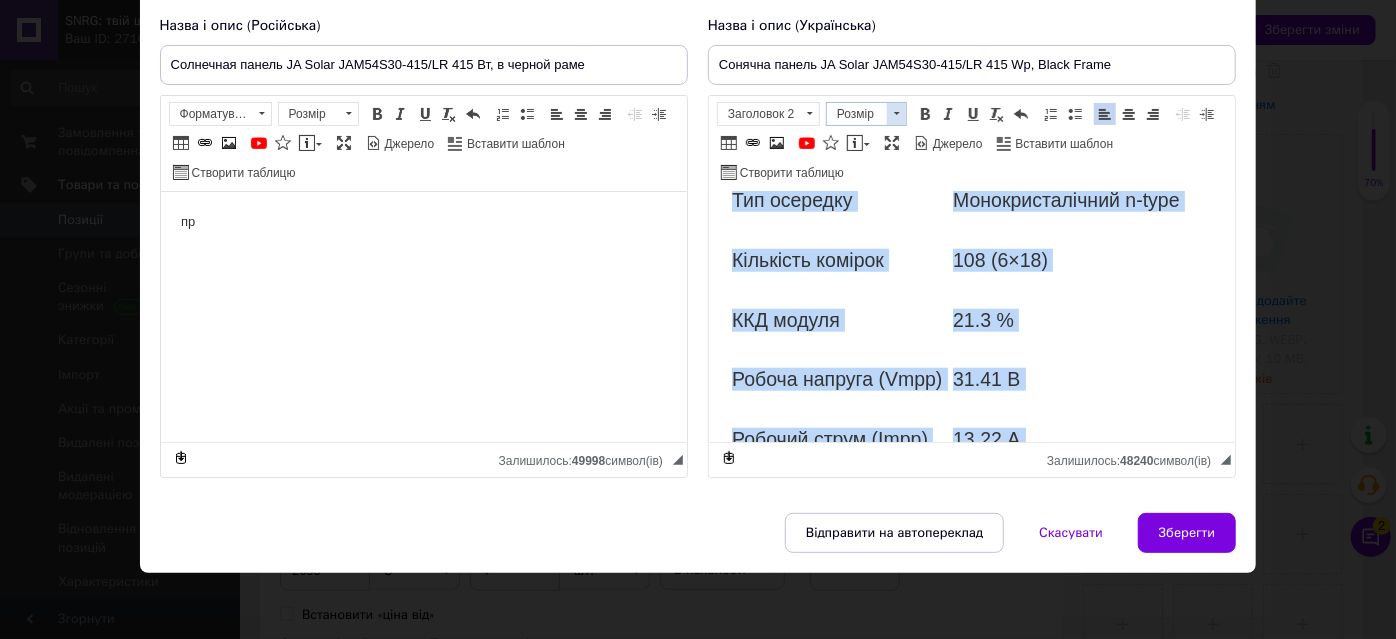 click on "Розмір" at bounding box center (857, 114) 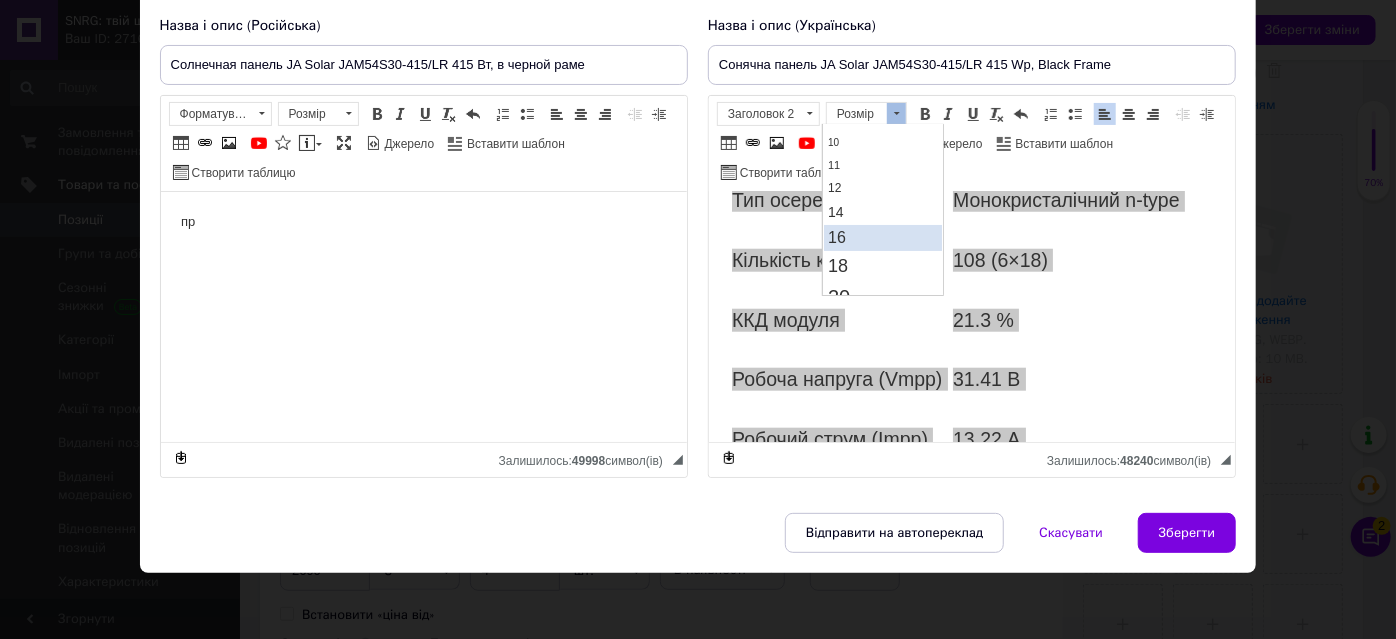 scroll, scrollTop: 181, scrollLeft: 0, axis: vertical 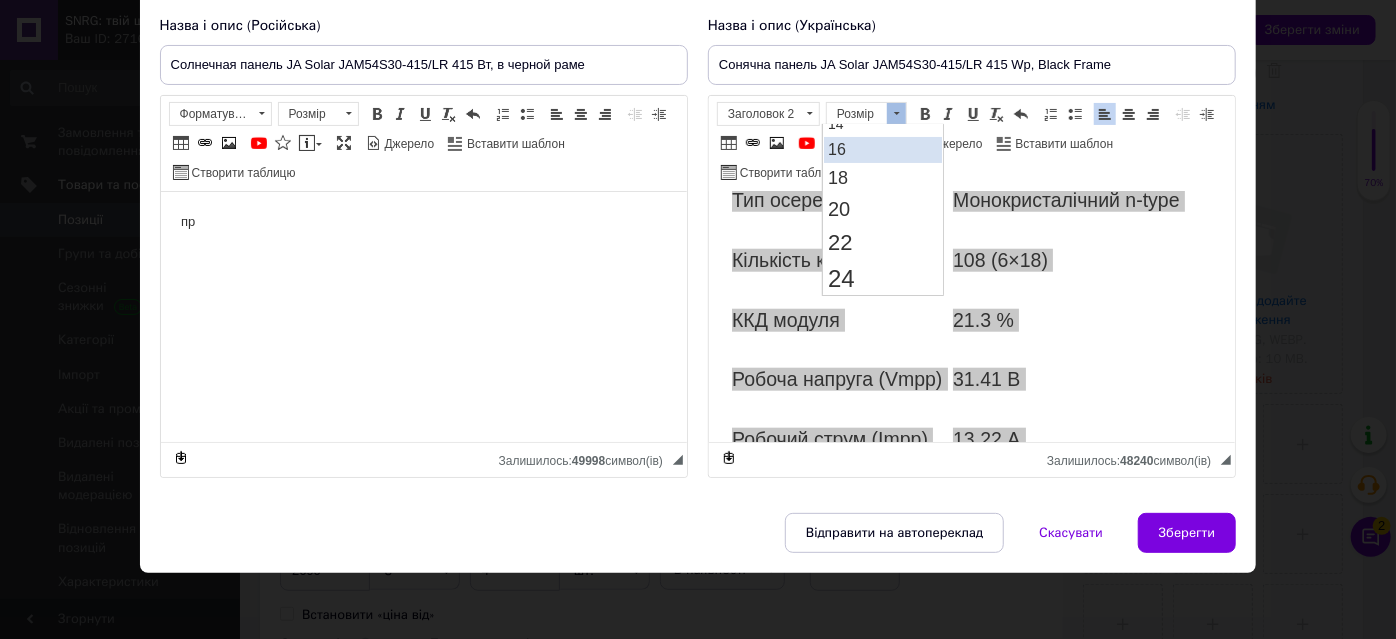 click on "16" at bounding box center (837, 148) 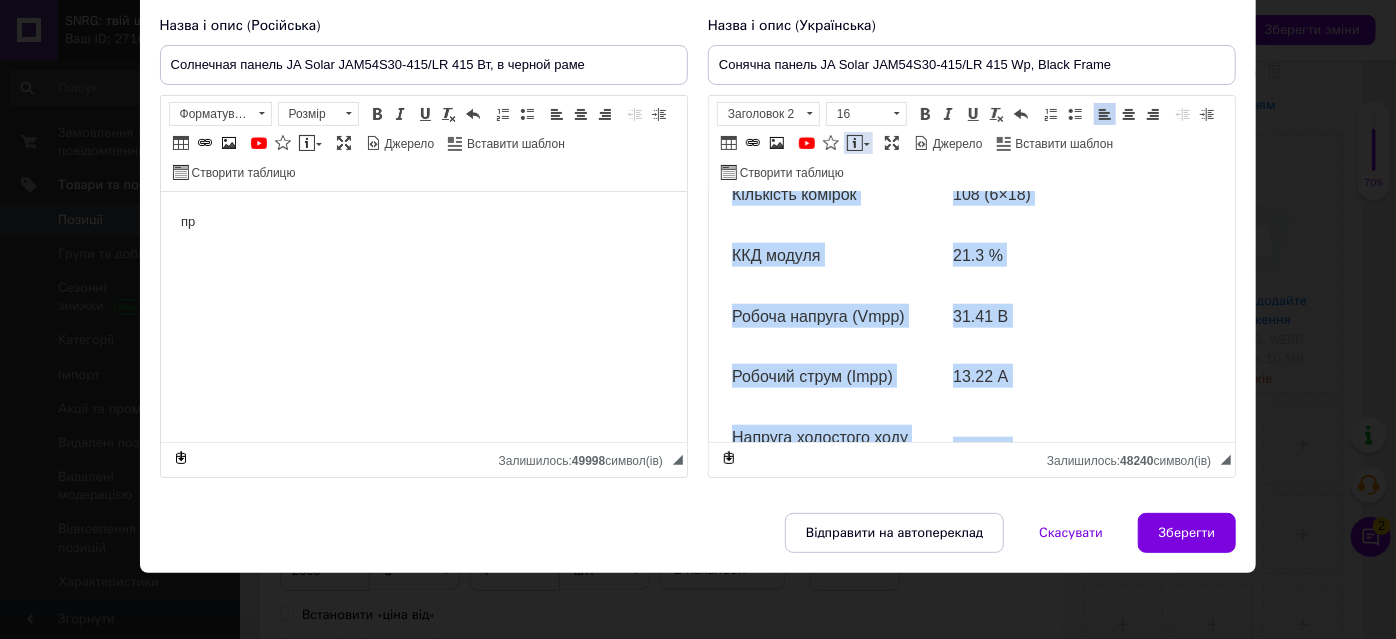 scroll, scrollTop: 0, scrollLeft: 0, axis: both 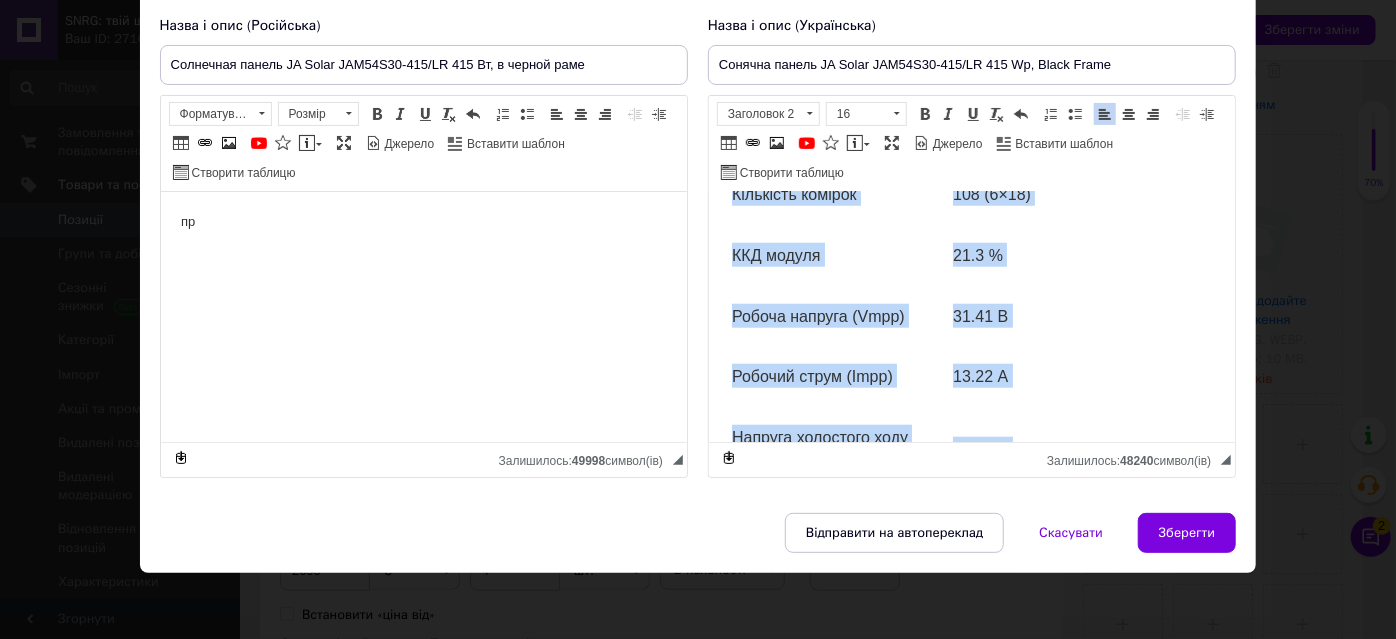 click on "21.3 %" at bounding box center (1081, 255) 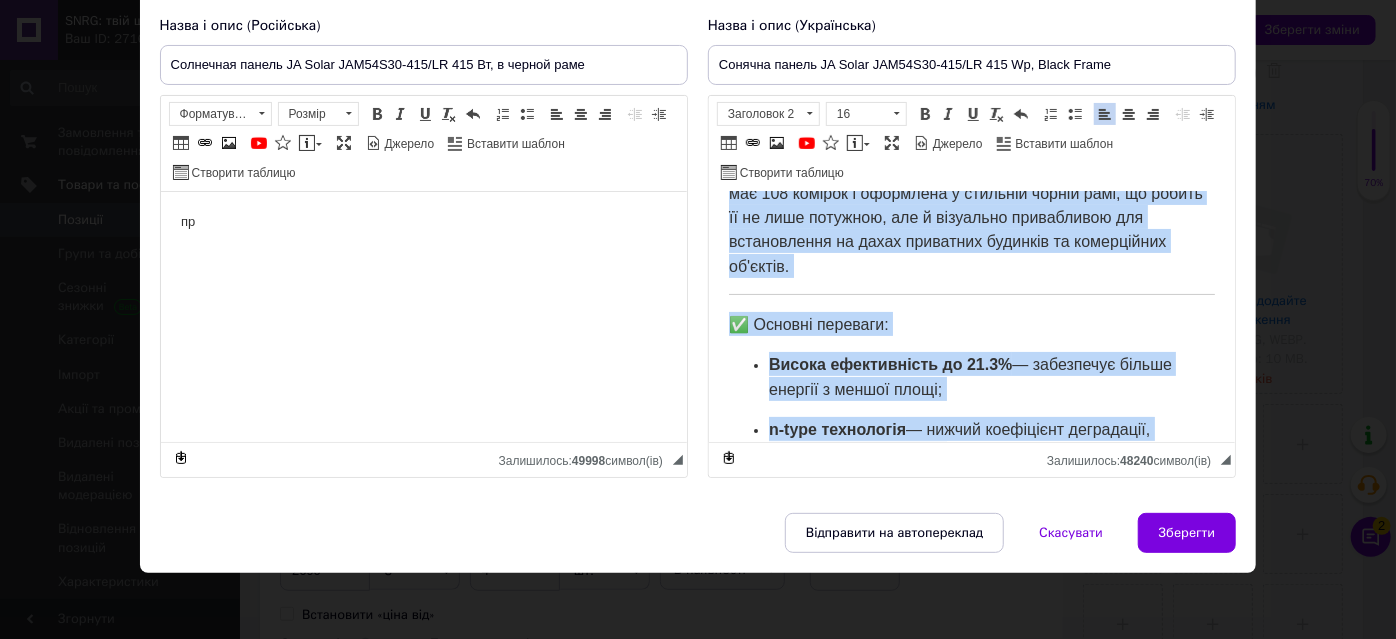 scroll, scrollTop: 0, scrollLeft: 0, axis: both 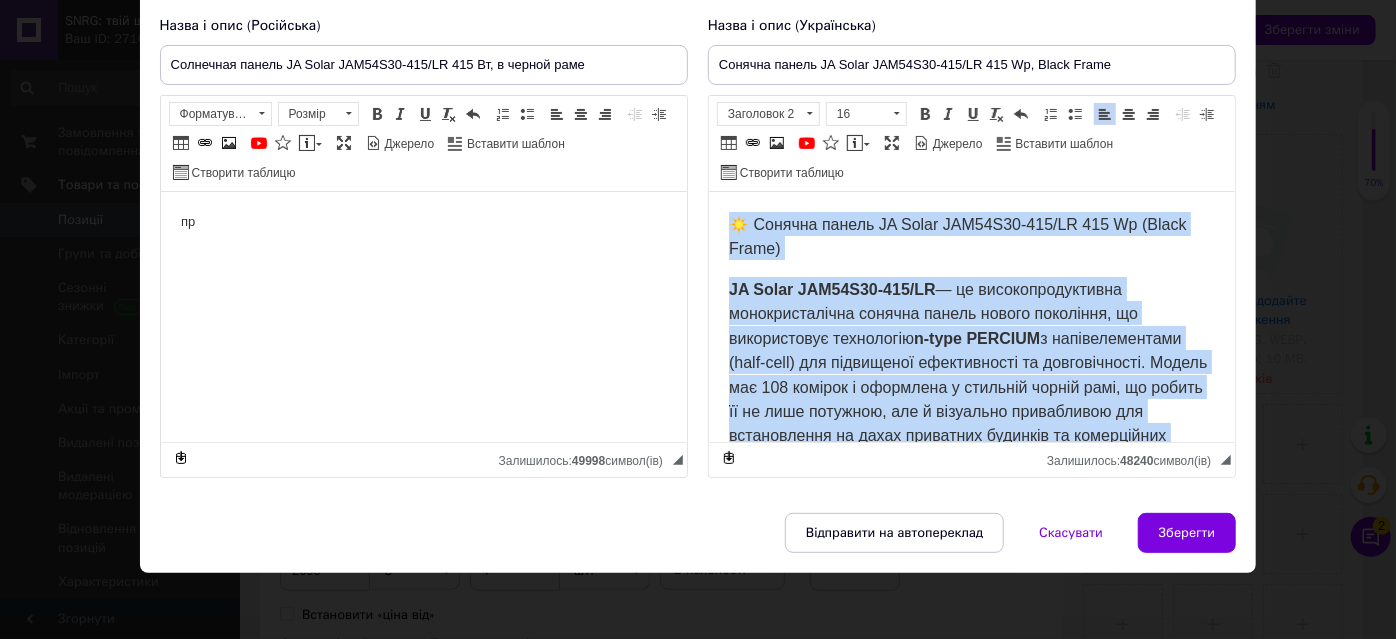 click on "JA Solar JAM54S30-415/LR  — це високопродуктивна монокристалічна сонячна панель нового покоління, що використовує технологію  n-type PERCIUM  з напівелементами (half-cell) для підвищеної ефективності та довговічності. Модель має 108 комірок і оформлена у стильній чорній рамі, що робить її не лише потужною, але й візуально привабливою для встановлення на дахах приватних будинків та комерційних об'єктів." at bounding box center [967, 375] 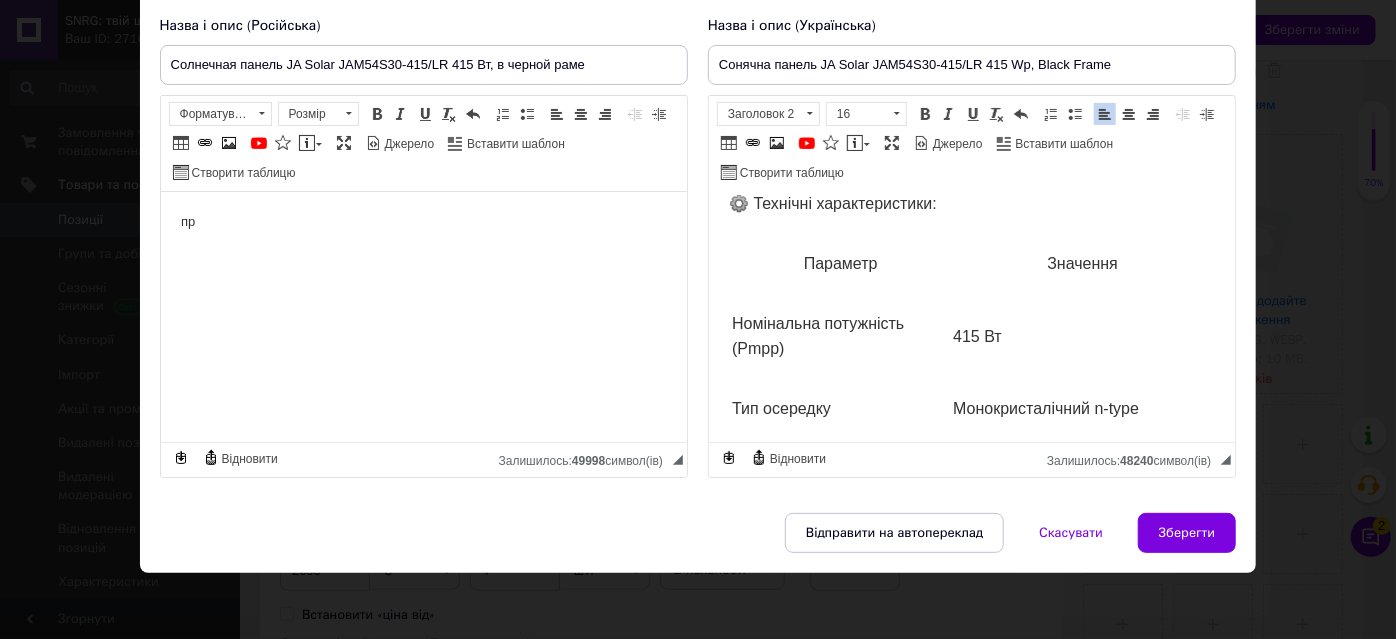scroll, scrollTop: 636, scrollLeft: 0, axis: vertical 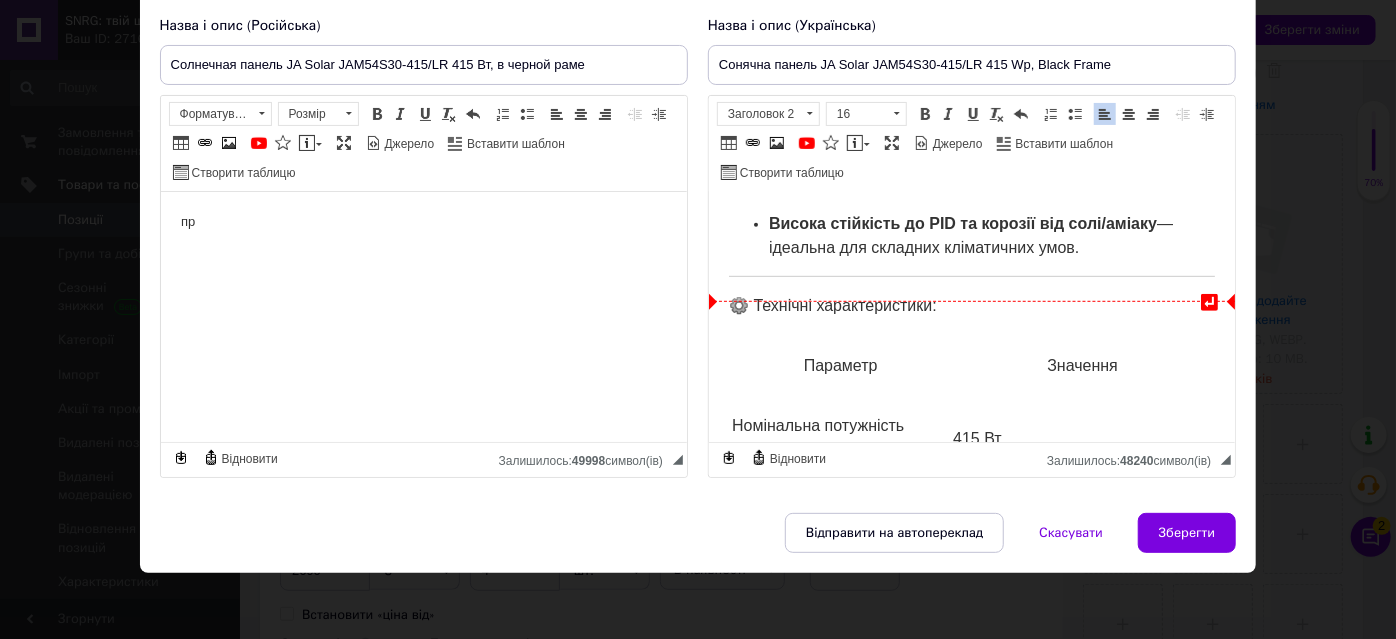 click on "Висока стійкість до PID та корозії від солі/аміаку  — ідеальна для складних кліматичних умов." at bounding box center [971, 235] 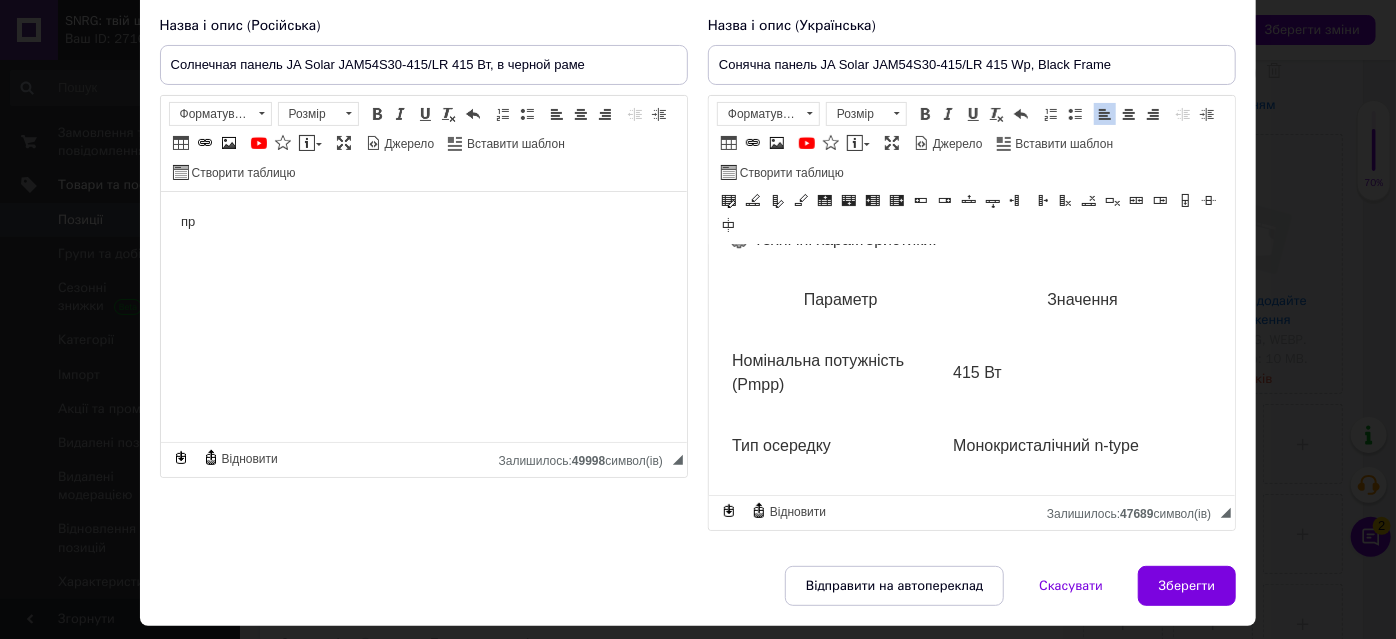 scroll, scrollTop: 1069, scrollLeft: 0, axis: vertical 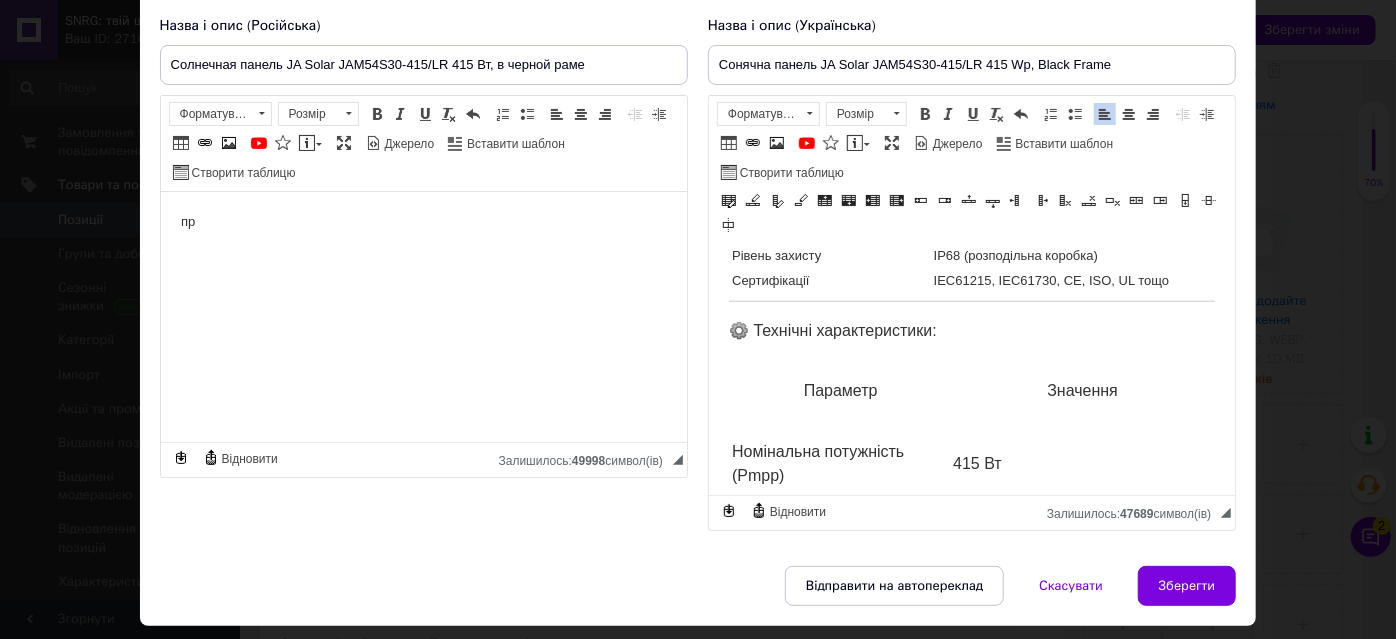 click on "☀️ Сонячна панель JA Solar JAM54S30-415/LR 415 Wp (Black Frame) JA Solar JAM54S30-415/LR  — це високопродуктивна монокристалічна сонячна панель нового покоління, що використовує технологію  n-type PERCIUM  з напівелементами (half-cell) для підвищеної ефективності та довговічності. Модель має 108 комірок і оформлена у стильній чорній рамі, що робить її не лише потужною, але й візуально привабливою для встановлення на дахах приватних будинків та комерційних об'єктів. ✅ Основні переваги: Висока ефективність до 21.3%  — забезпечує більше енергії з меншої площі; n-type технологія Технологія Multi-Busbar (MBB) ;" at bounding box center (971, 492) 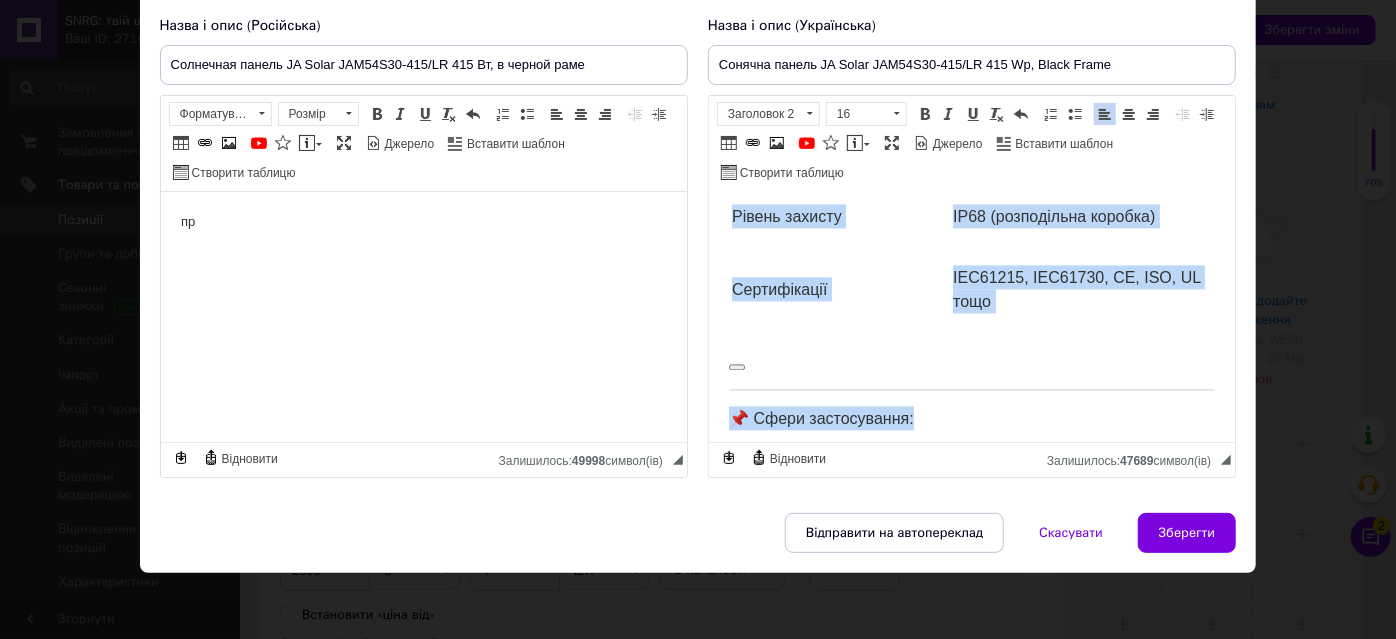 scroll, scrollTop: 2235, scrollLeft: 0, axis: vertical 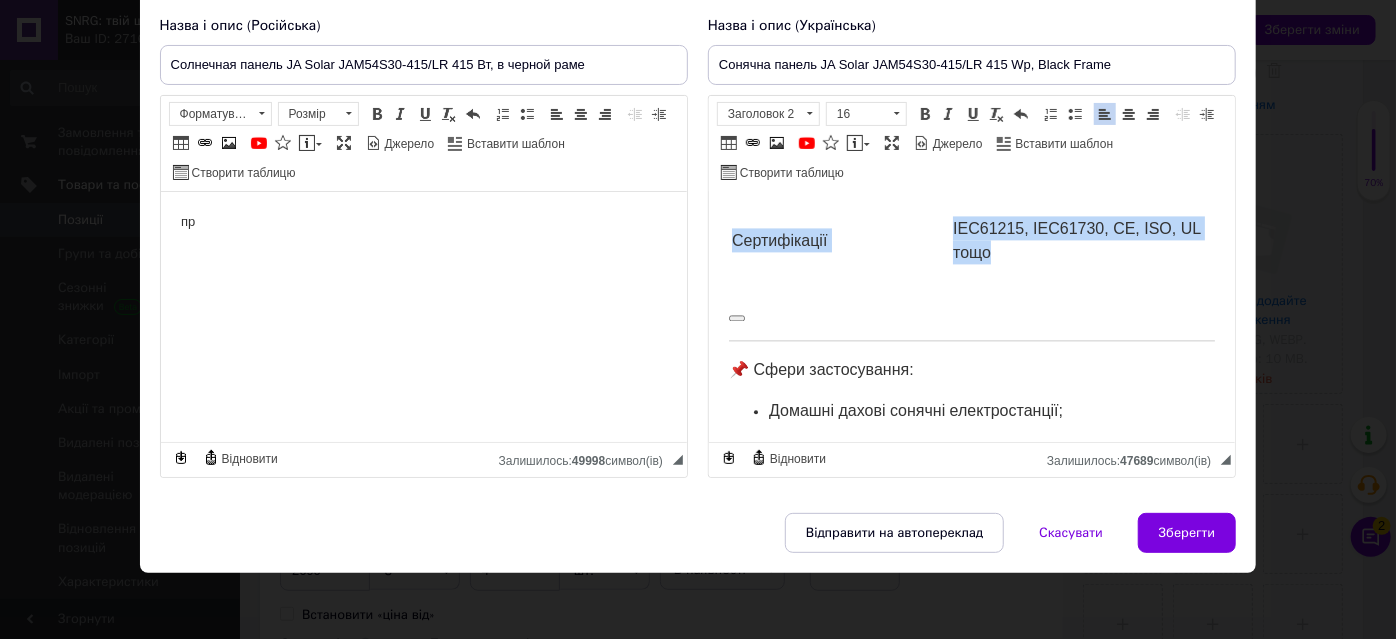 drag, startPoint x: 725, startPoint y: 302, endPoint x: 1093, endPoint y: 346, distance: 370.6211 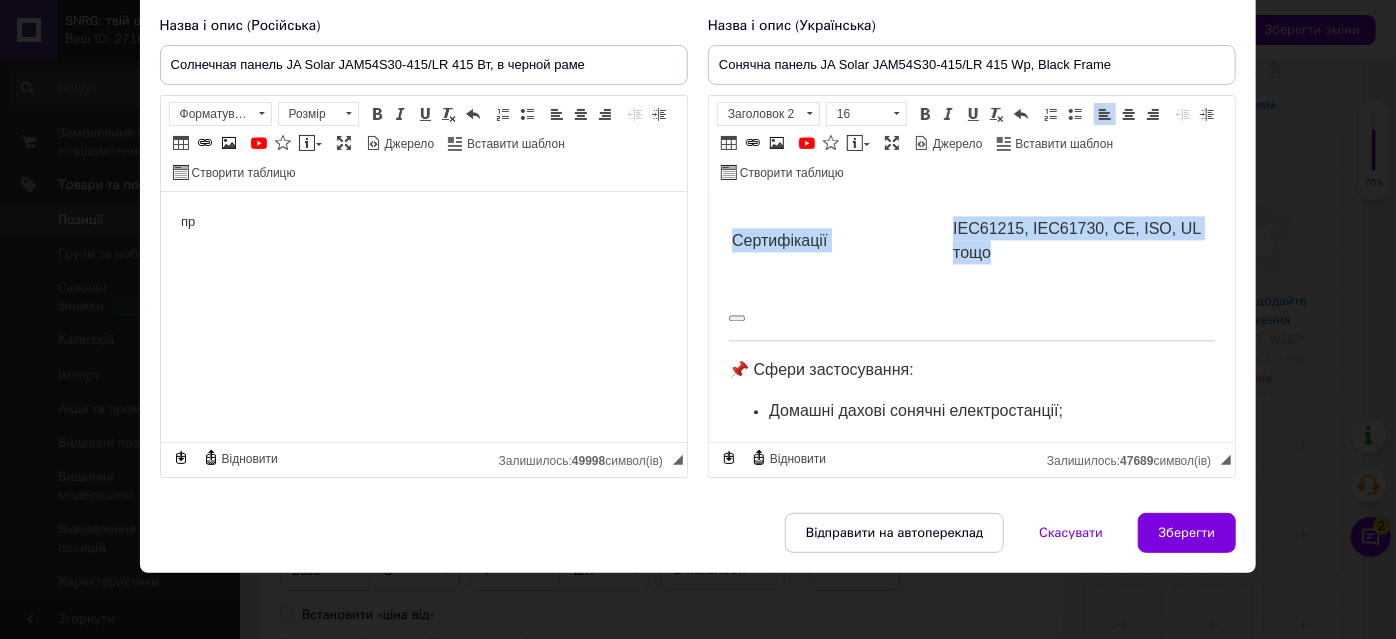 click on "☀️ Сонячна панель JA Solar JAM54S30-415/LR 415 Wp (Black Frame) JA Solar JAM54S30-415/LR  — це високопродуктивна монокристалічна сонячна панель нового покоління, що використовує технологію  n-type PERCIUM  з напівелементами (half-cell) для підвищеної ефективності та довговічності. Модель має 108 комірок і оформлена у стильній чорній рамі, що робить її не лише потужною, але й візуально привабливою для встановлення на дахах приватних будинків та комерційних об'єктів. ✅ Основні переваги: Висока ефективність до 21.3%  — забезпечує більше енергії з меншої площі; n-type технологія Технологія Multi-Busbar (MBB) ;" at bounding box center [971, -727] 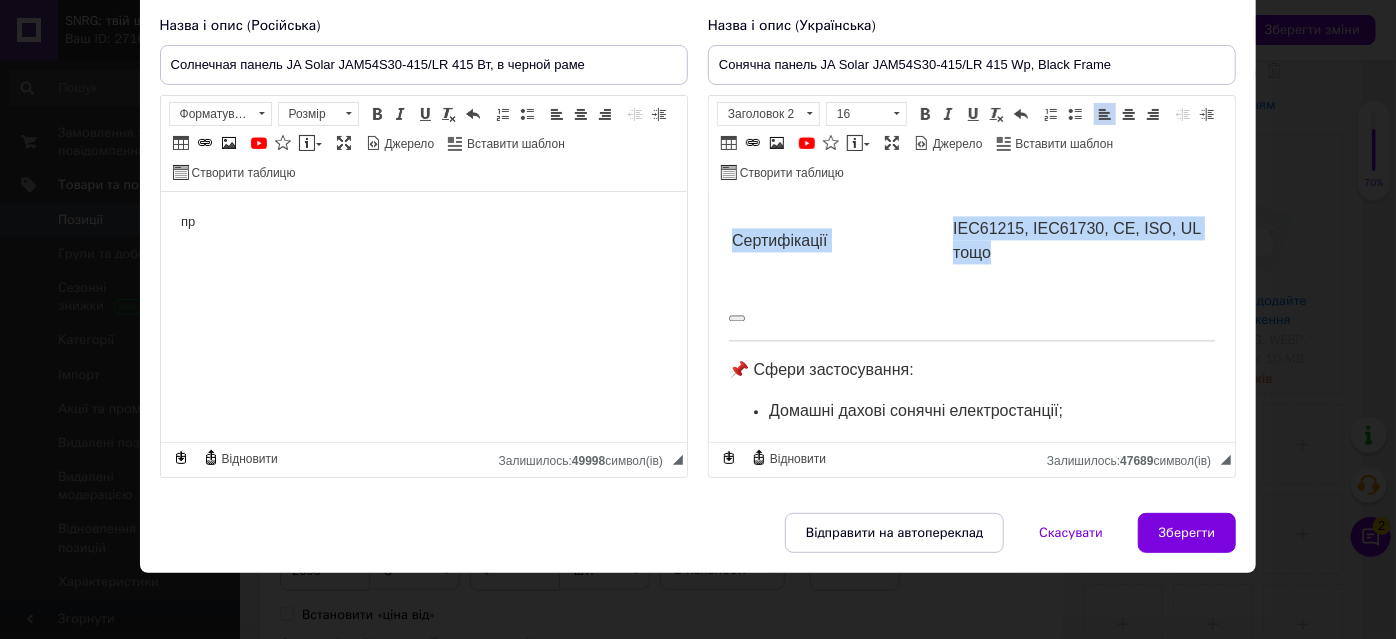 click at bounding box center [971, 313] 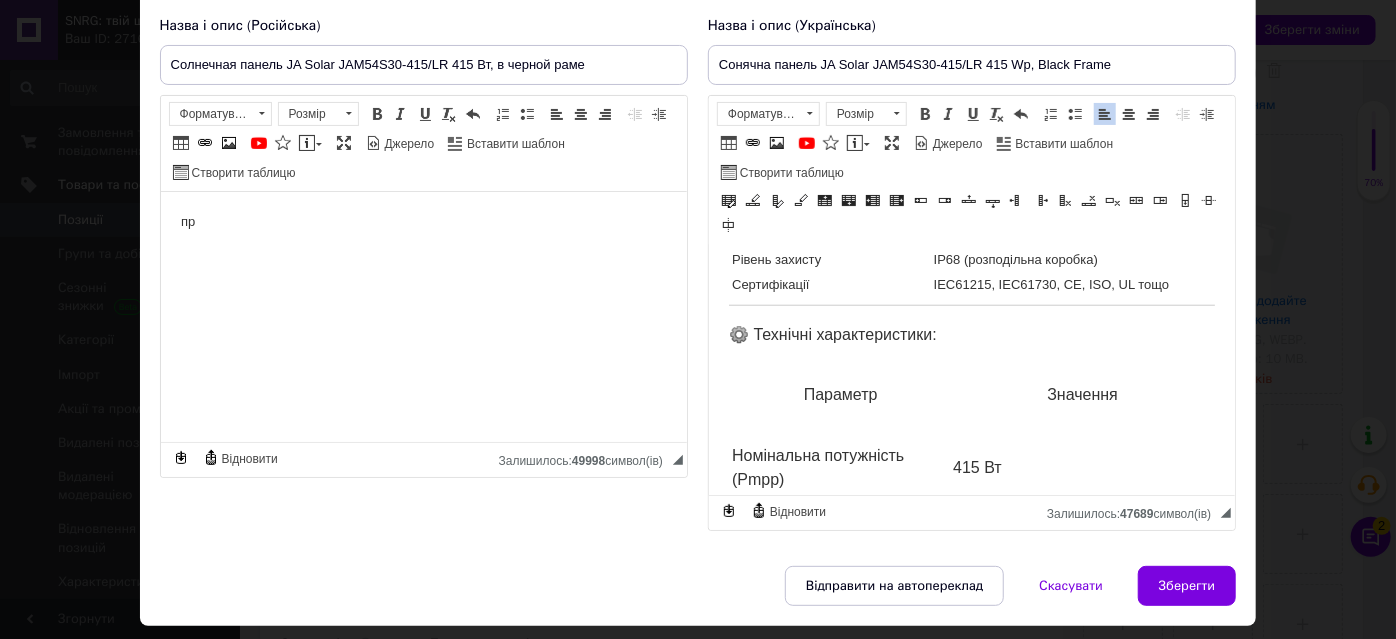 scroll, scrollTop: 1053, scrollLeft: 0, axis: vertical 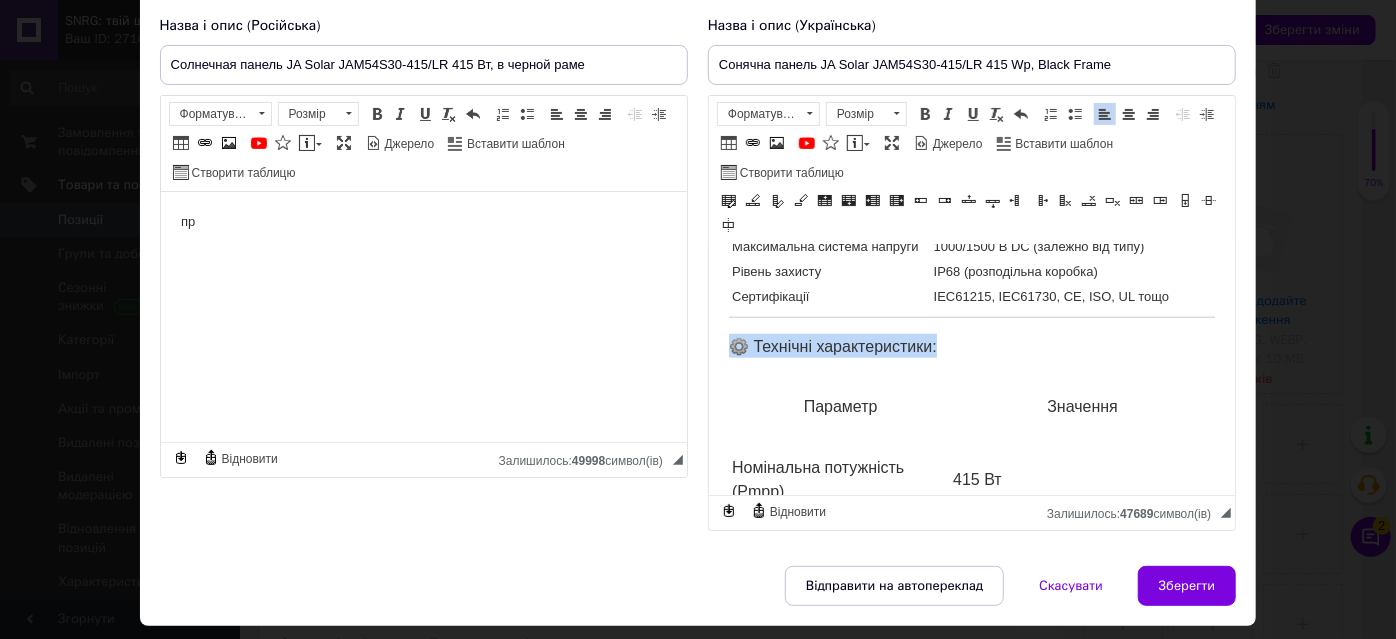 drag, startPoint x: 950, startPoint y: 365, endPoint x: 727, endPoint y: 348, distance: 223.64705 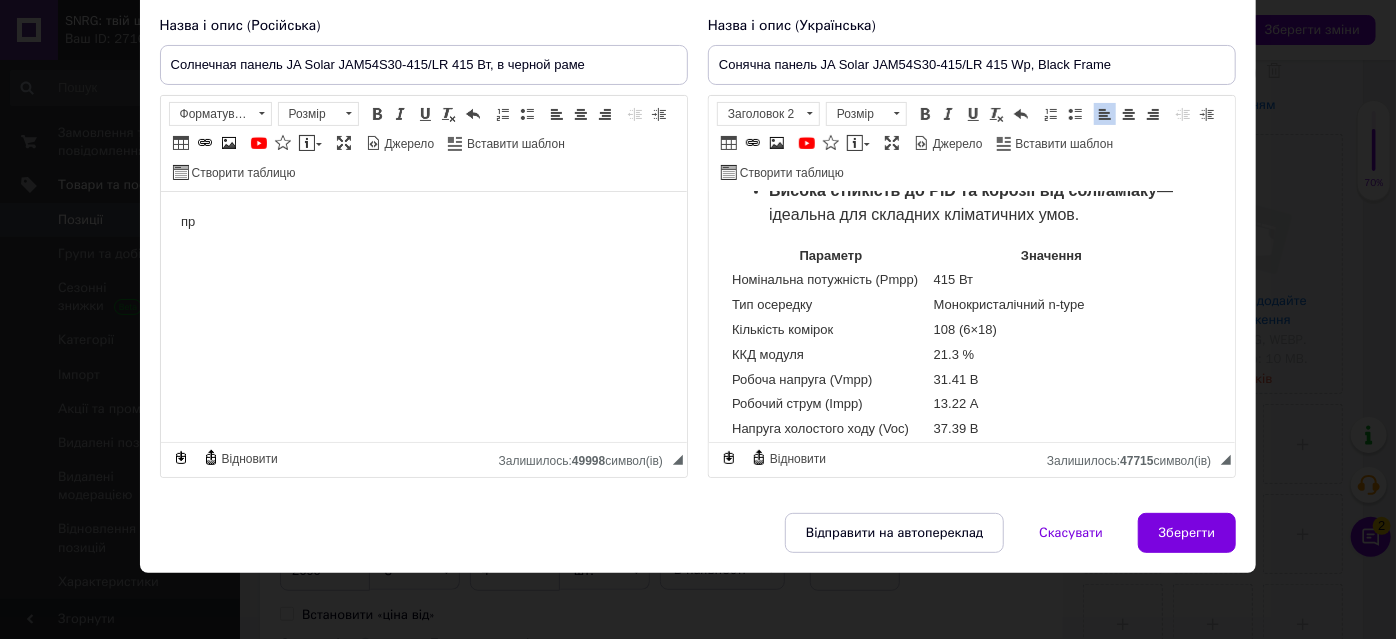 scroll, scrollTop: 690, scrollLeft: 0, axis: vertical 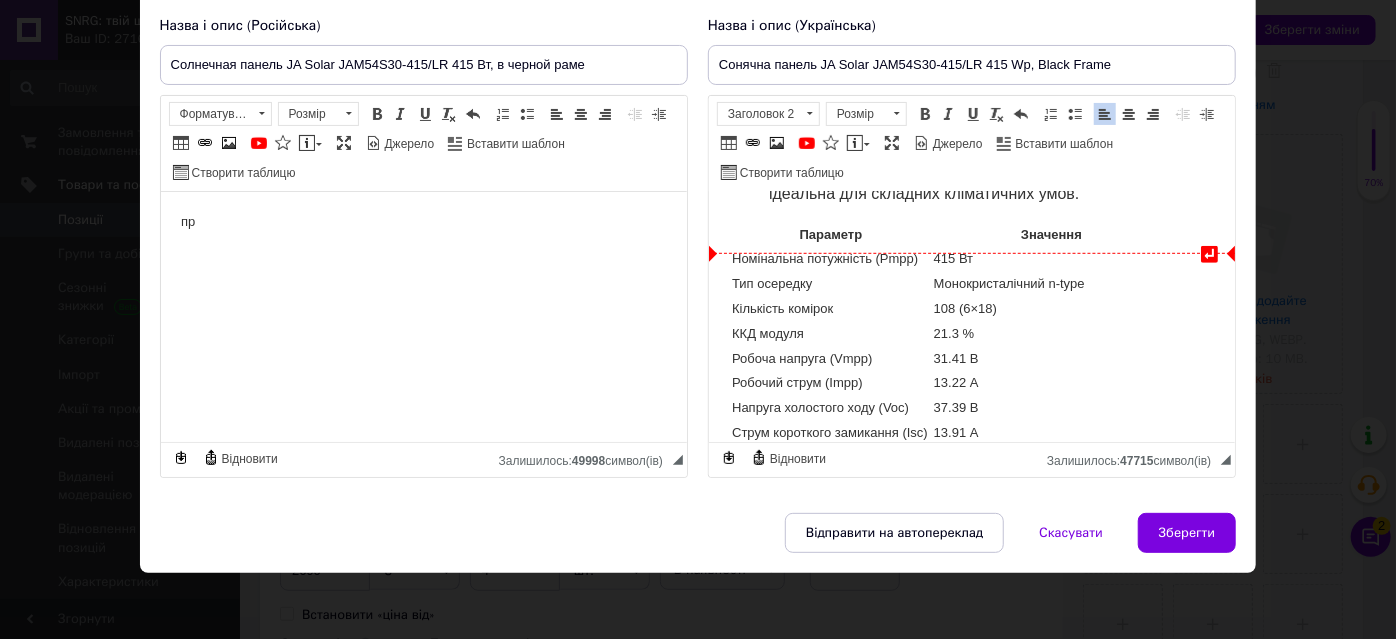 click on "Параметр" at bounding box center [830, 235] 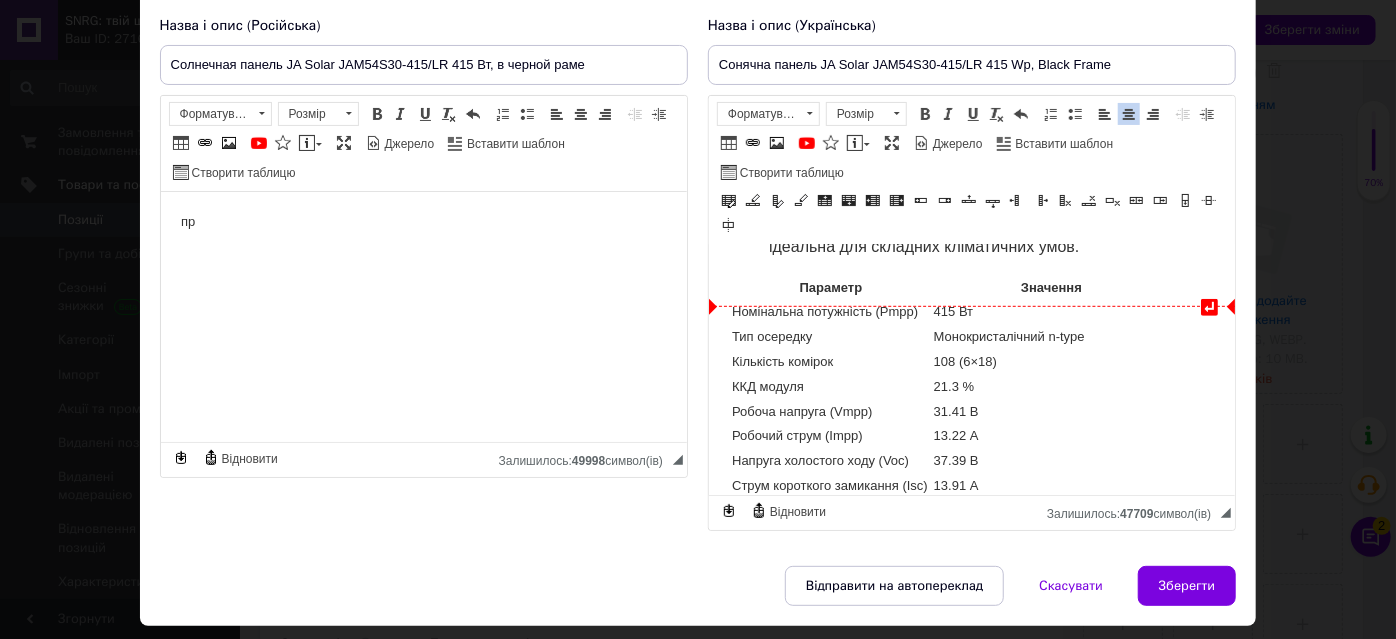 click on "Висока стійкість до PID та корозії від солі/аміаку  — ідеальна для складних кліматичних умов." at bounding box center [971, 234] 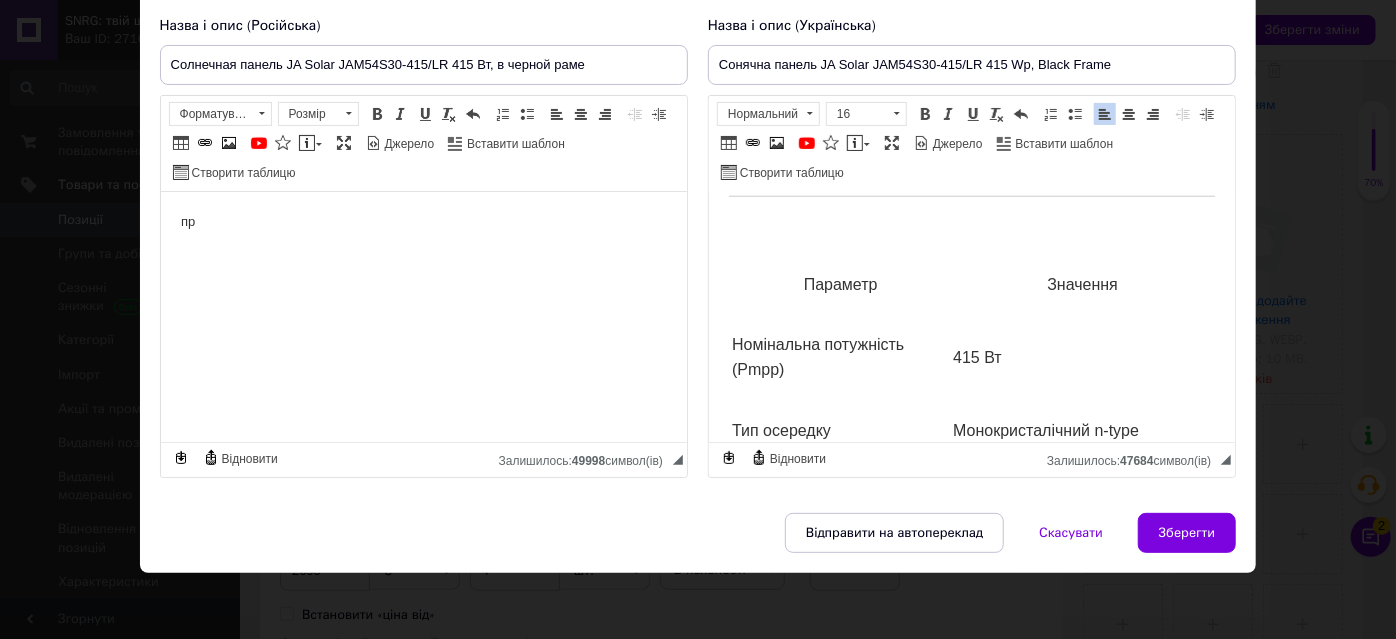 scroll, scrollTop: 1144, scrollLeft: 0, axis: vertical 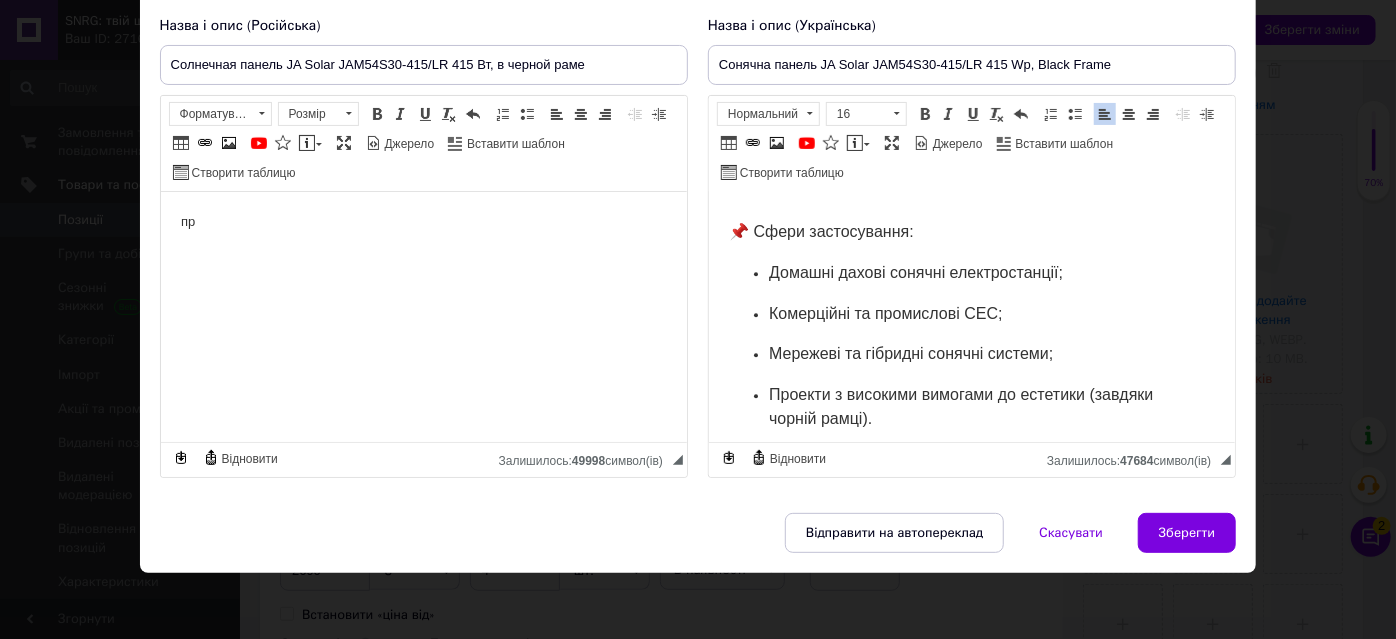 drag, startPoint x: 763, startPoint y: 271, endPoint x: 1033, endPoint y: 214, distance: 275.95108 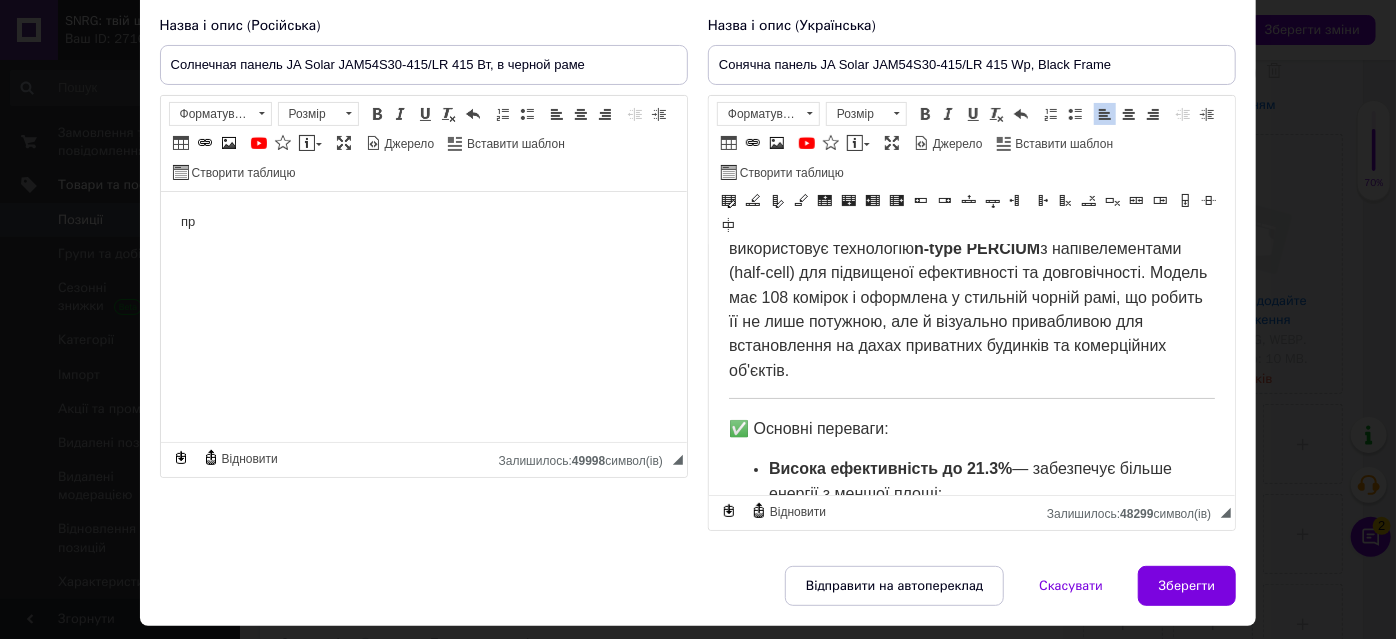 scroll, scrollTop: 0, scrollLeft: 0, axis: both 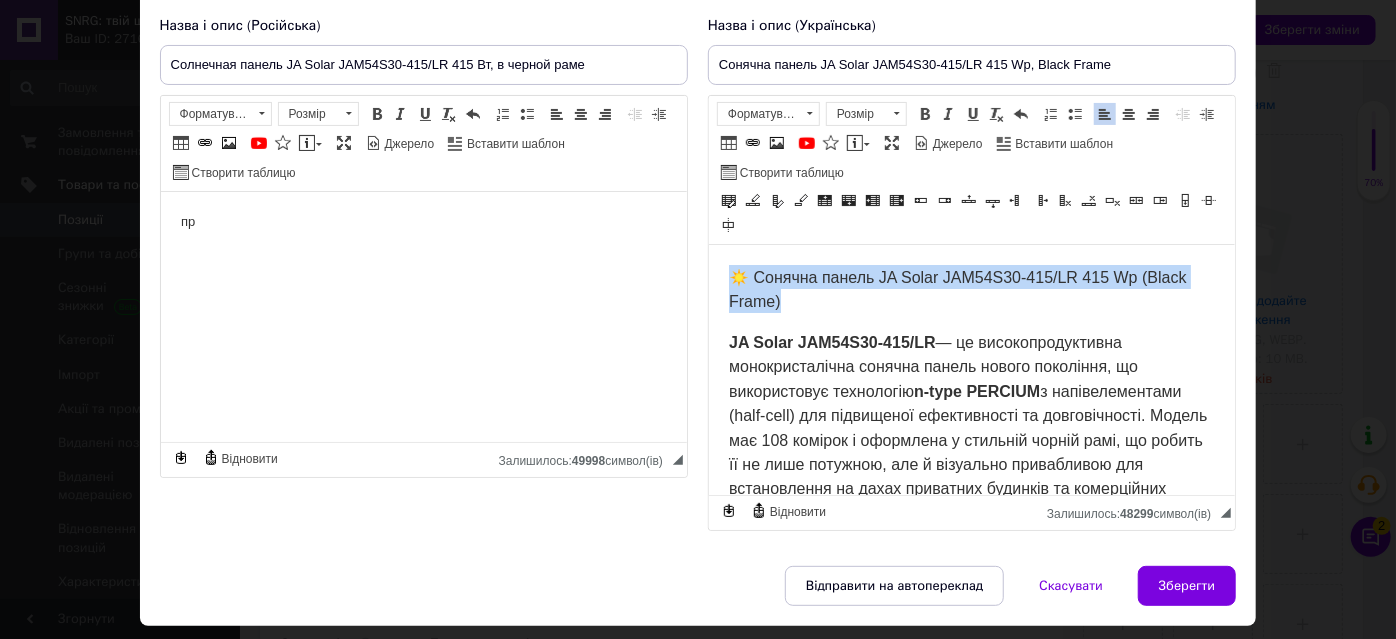 drag, startPoint x: 732, startPoint y: 272, endPoint x: 791, endPoint y: 304, distance: 67.11929 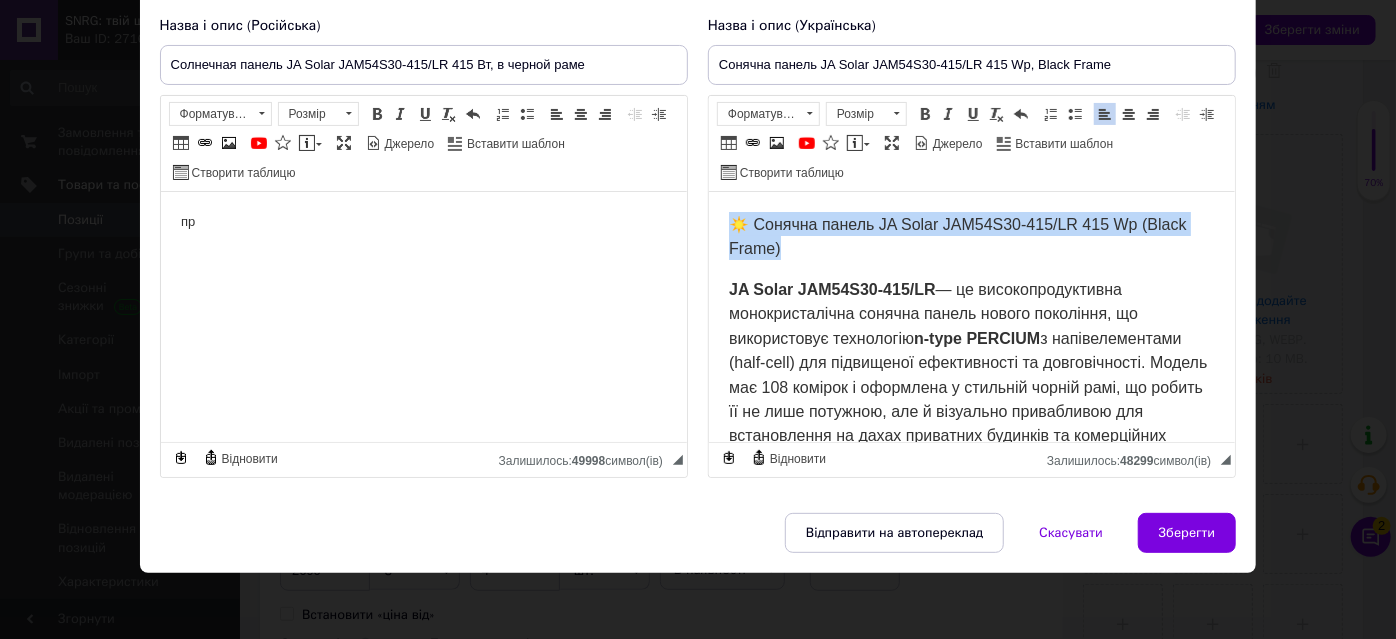 click at bounding box center [896, 114] 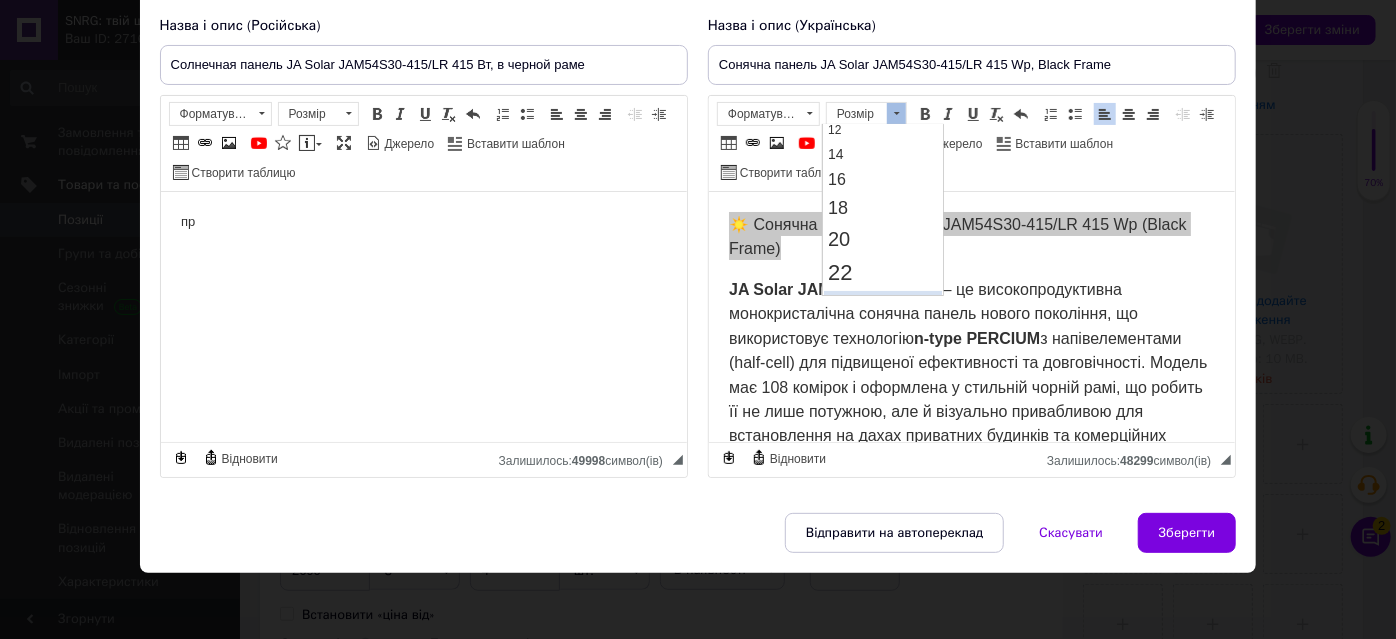scroll, scrollTop: 181, scrollLeft: 0, axis: vertical 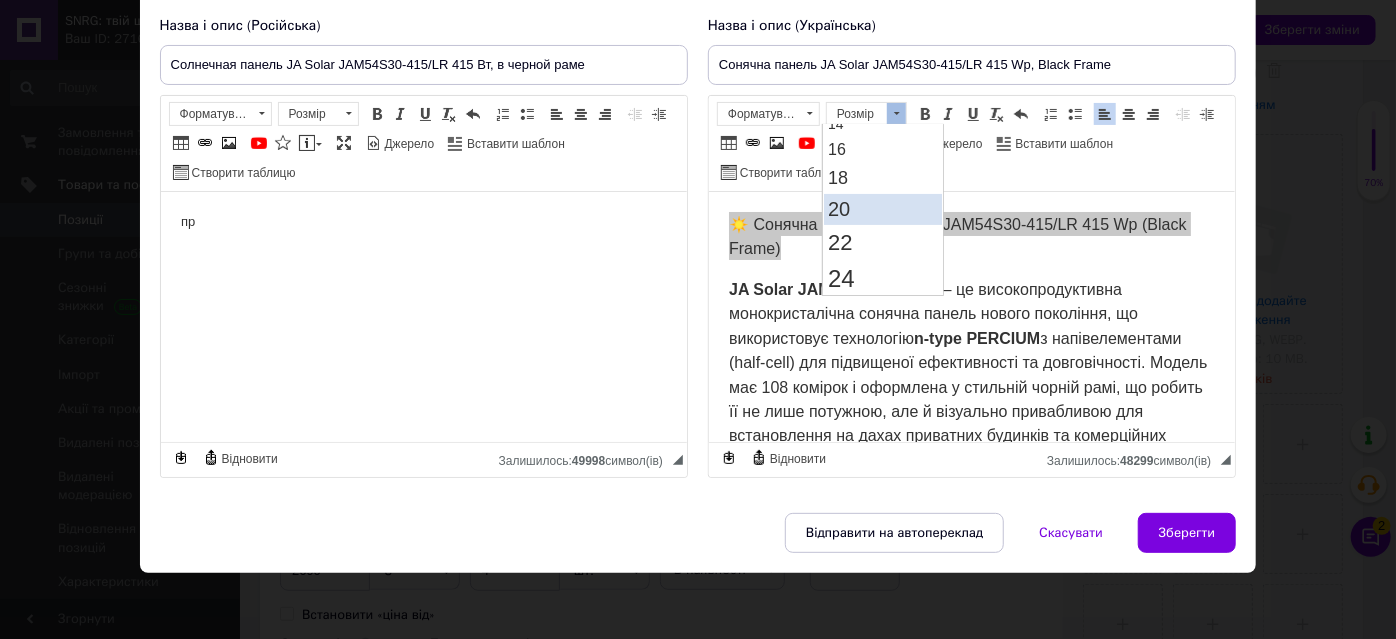 click on "20" at bounding box center (883, 208) 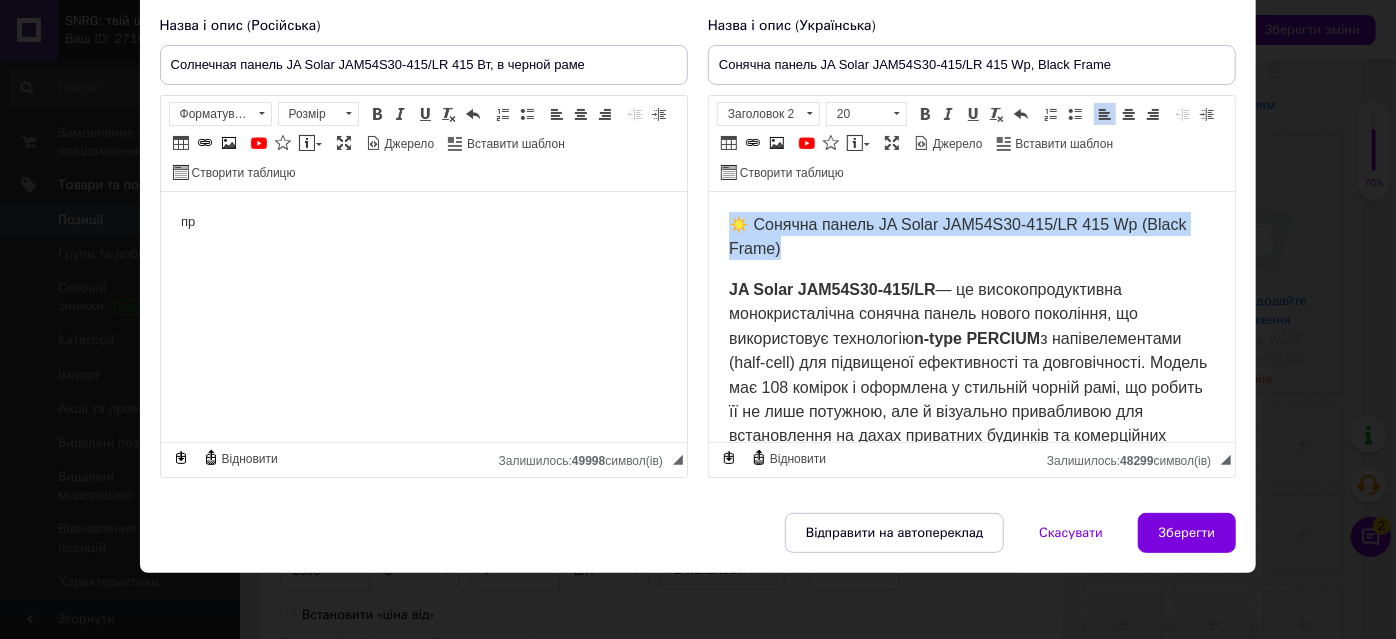 scroll, scrollTop: 0, scrollLeft: 0, axis: both 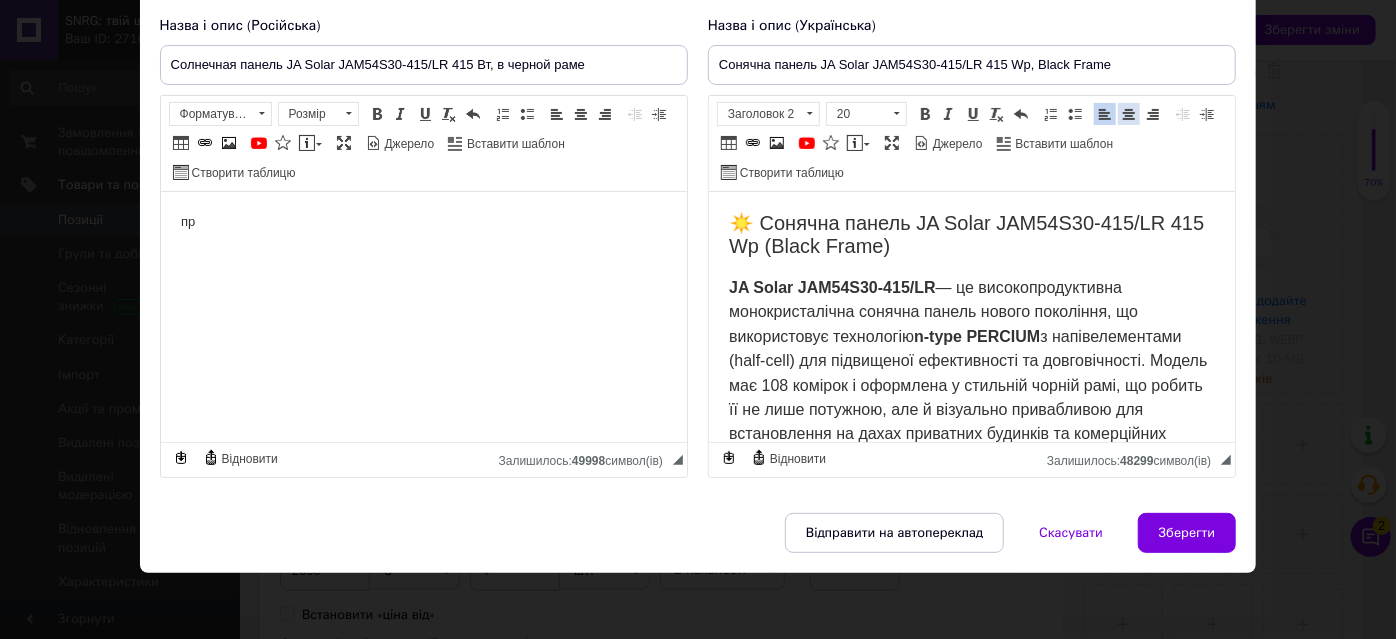 click at bounding box center (1129, 114) 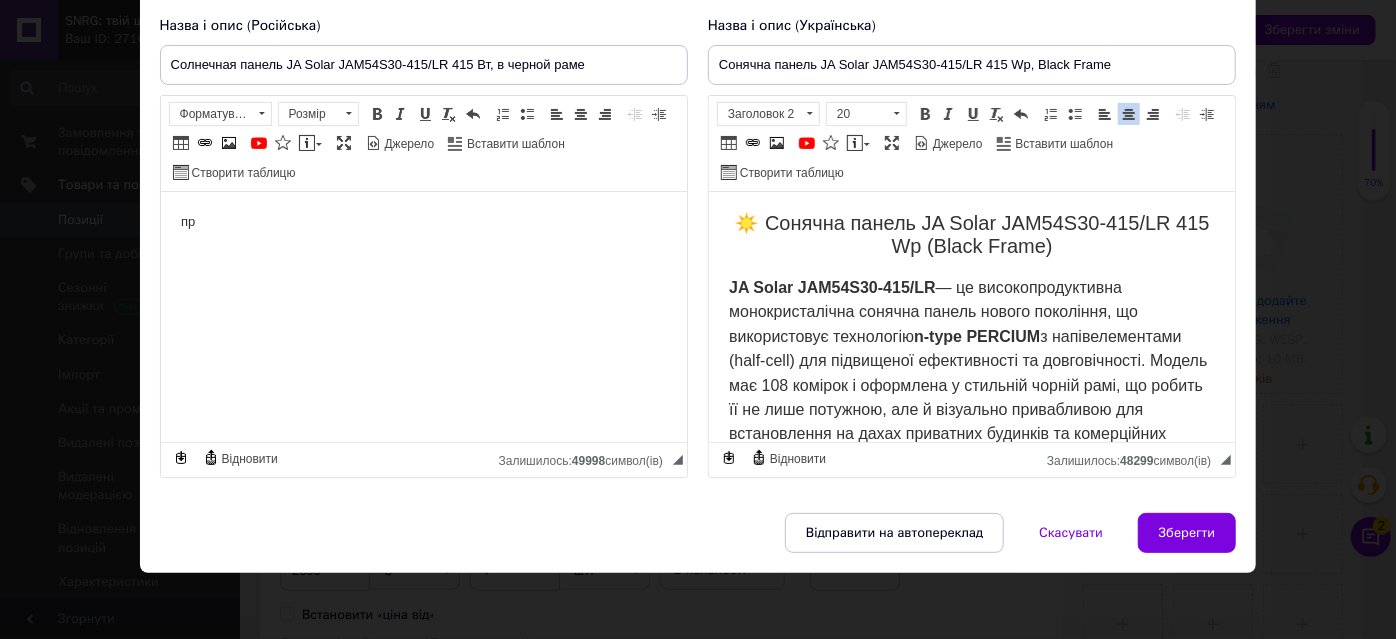 click on "☀️ Сонячна панель JA Solar JAM54S30-415/LR 415 Wp (Black Frame)" at bounding box center (971, 235) 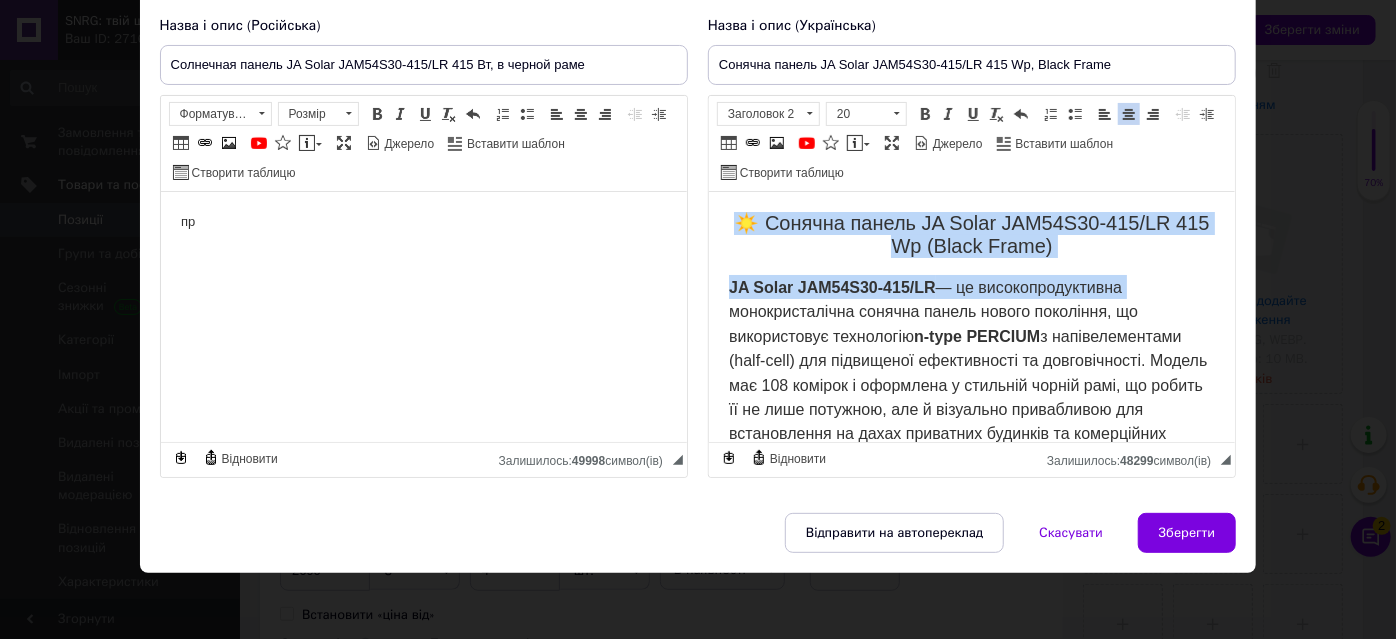 drag, startPoint x: 749, startPoint y: 219, endPoint x: 1118, endPoint y: 256, distance: 370.85037 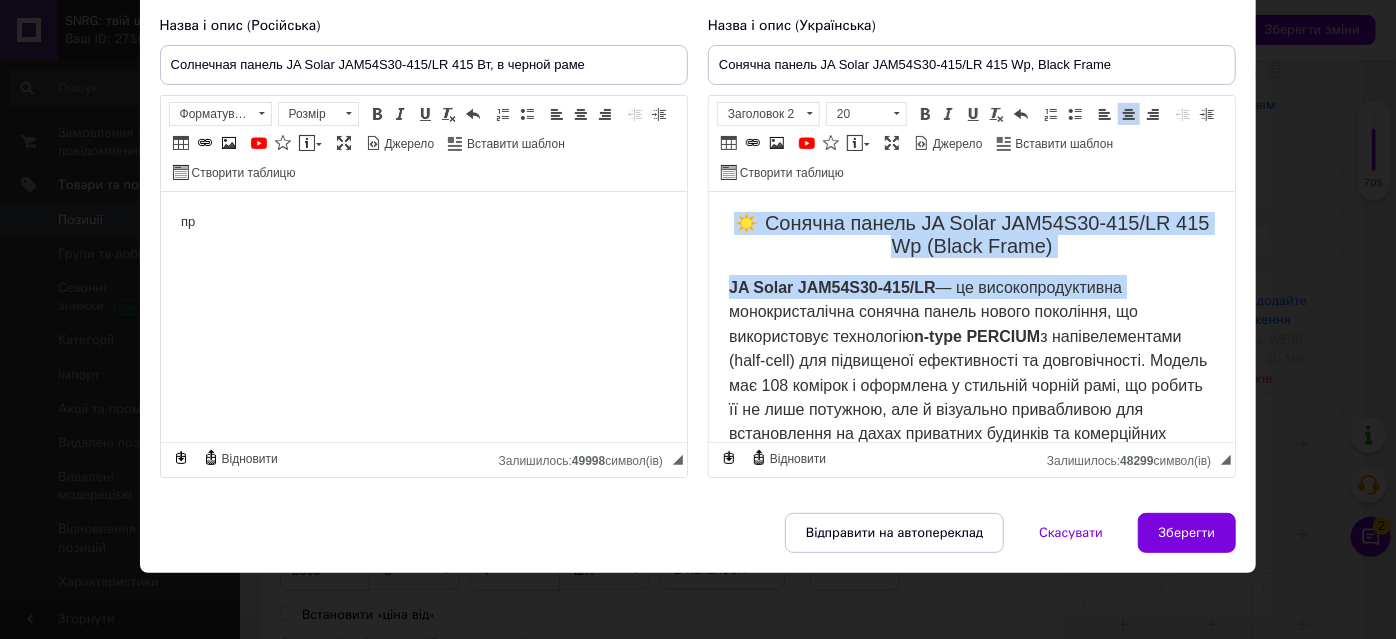 click on "☀️ Сонячна панель JA Solar JAM54S30-415/LR 415 Wp (Black Frame) JA Solar JAM54S30-415/LR  — це високопродуктивна монокристалічна сонячна панель нового покоління, що використовує технологію  n-type PERCIUM  з напівелементами (half-cell) для підвищеної ефективності та довговічності. Модель має 108 комірок і оформлена у стильній чорній рамі, що робить її не лише потужною, але й візуально привабливою для встановлення на дахах приватних будинків та комерційних об'єктів. ✅ Основні переваги: Висока ефективність до 21.3%  — забезпечує більше енергії з меншої площі; n-type технологія Технологія Multi-Busbar (MBB) ;" at bounding box center (971, 891) 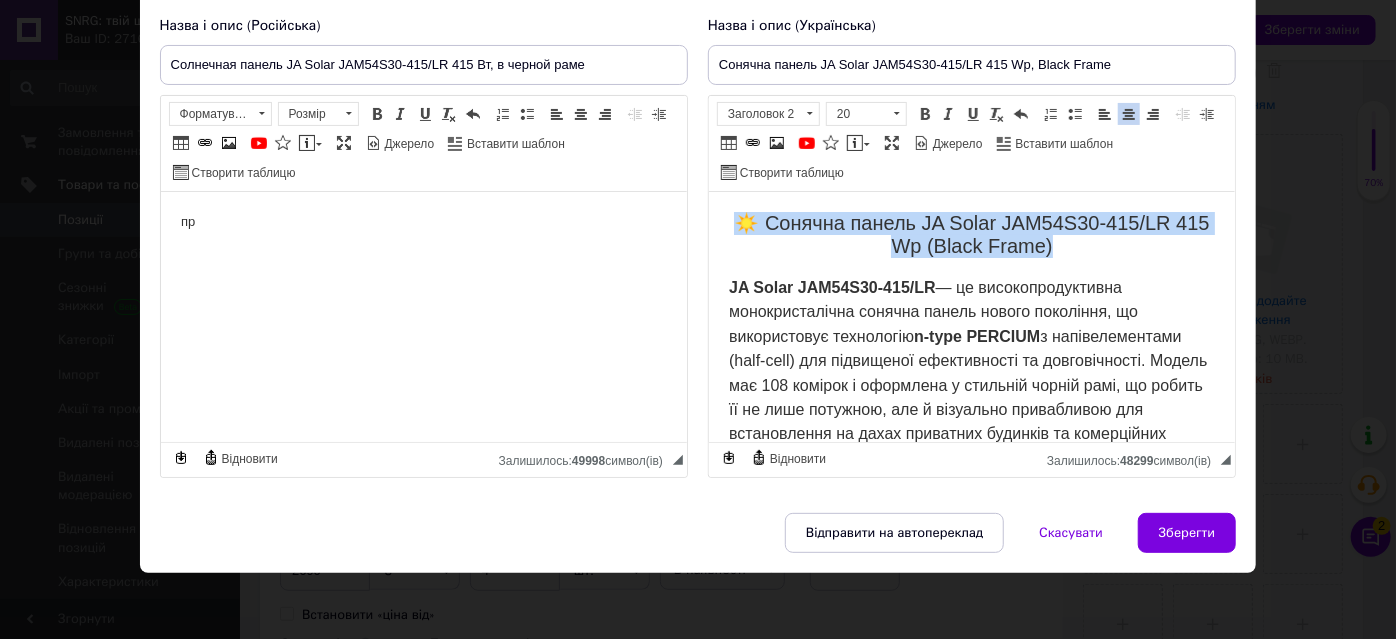 drag, startPoint x: 1076, startPoint y: 243, endPoint x: 752, endPoint y: 198, distance: 327.11008 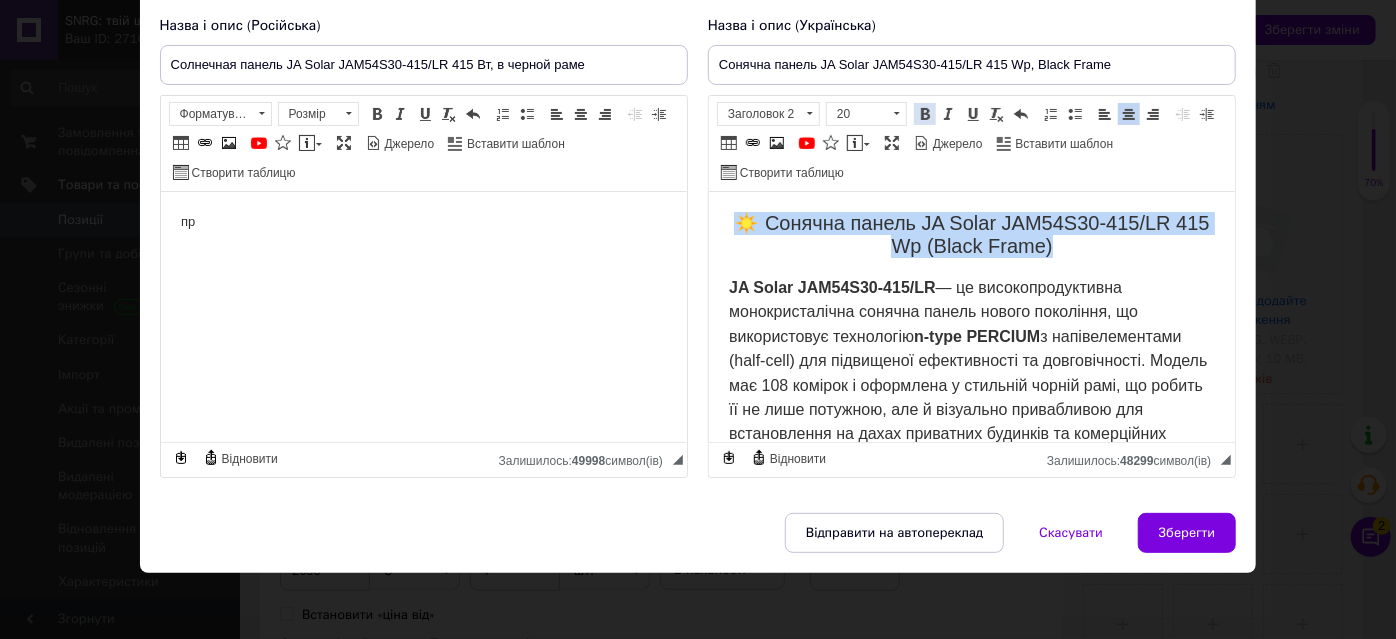 click at bounding box center (925, 114) 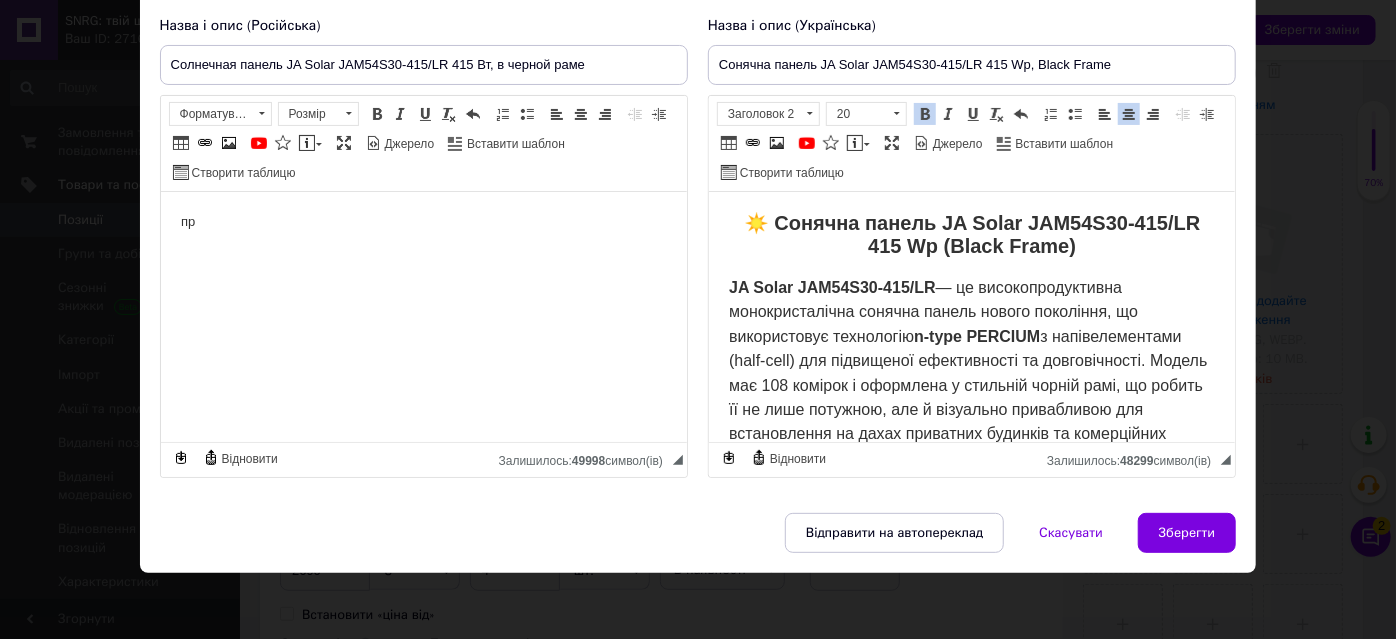 click on "JA Solar JAM54S30-415/LR" at bounding box center [831, 287] 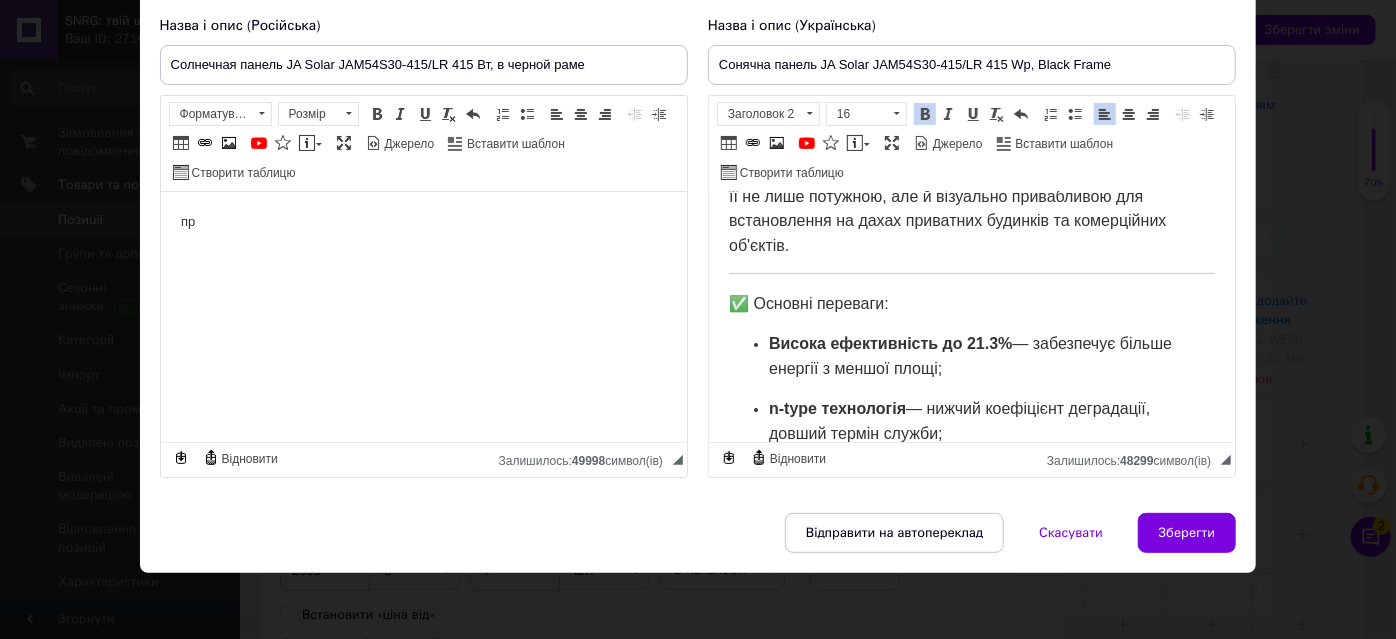 scroll, scrollTop: 181, scrollLeft: 0, axis: vertical 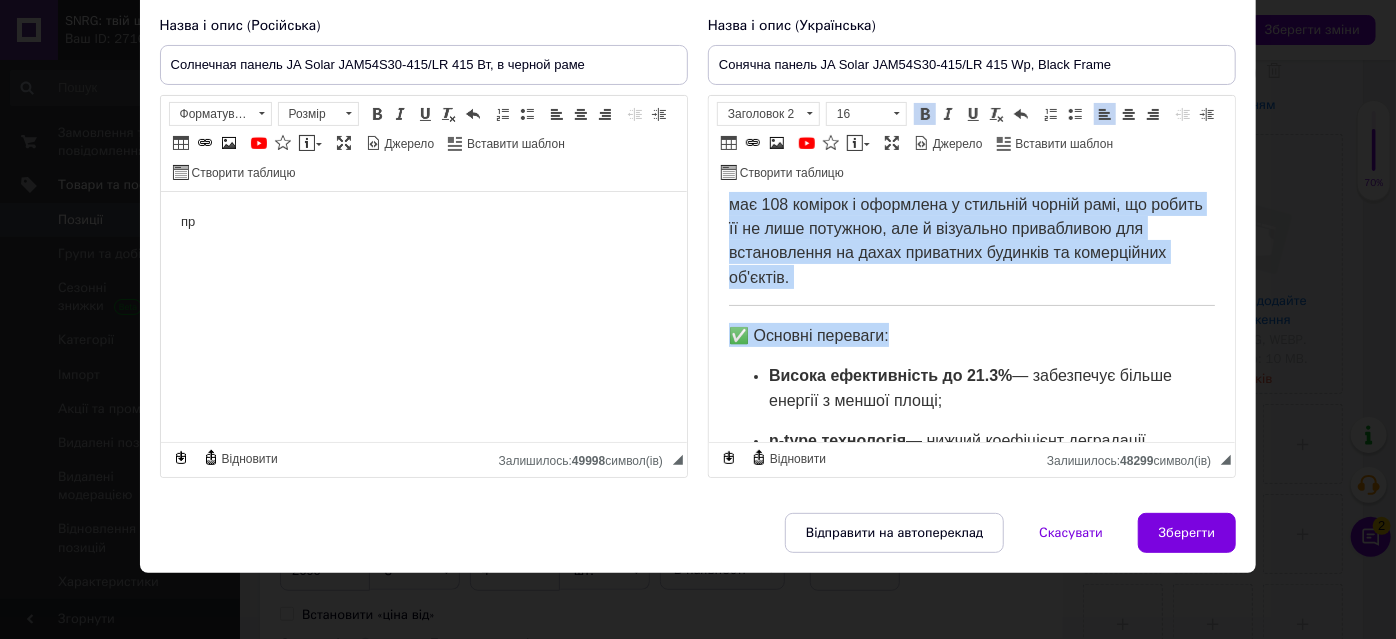 drag, startPoint x: 922, startPoint y: 318, endPoint x: 1413, endPoint y: 492, distance: 520.9194 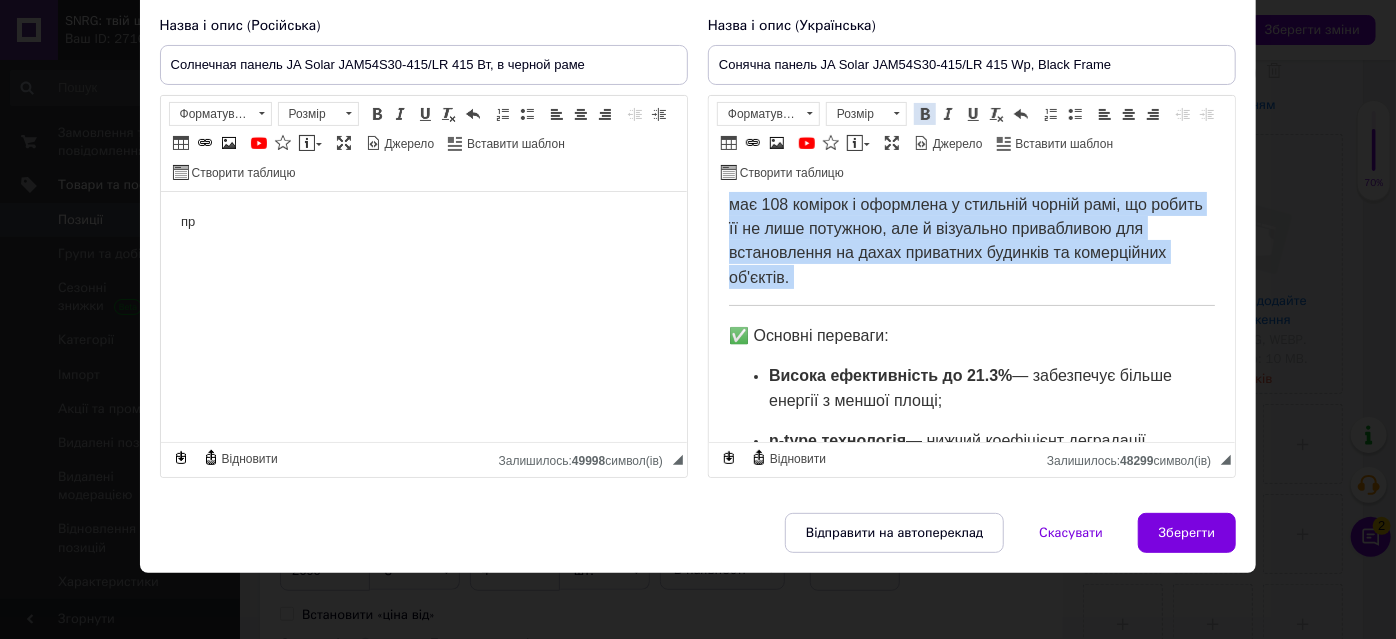 click on "Жирний  Сполучення клавіш Ctrl+B" at bounding box center [925, 114] 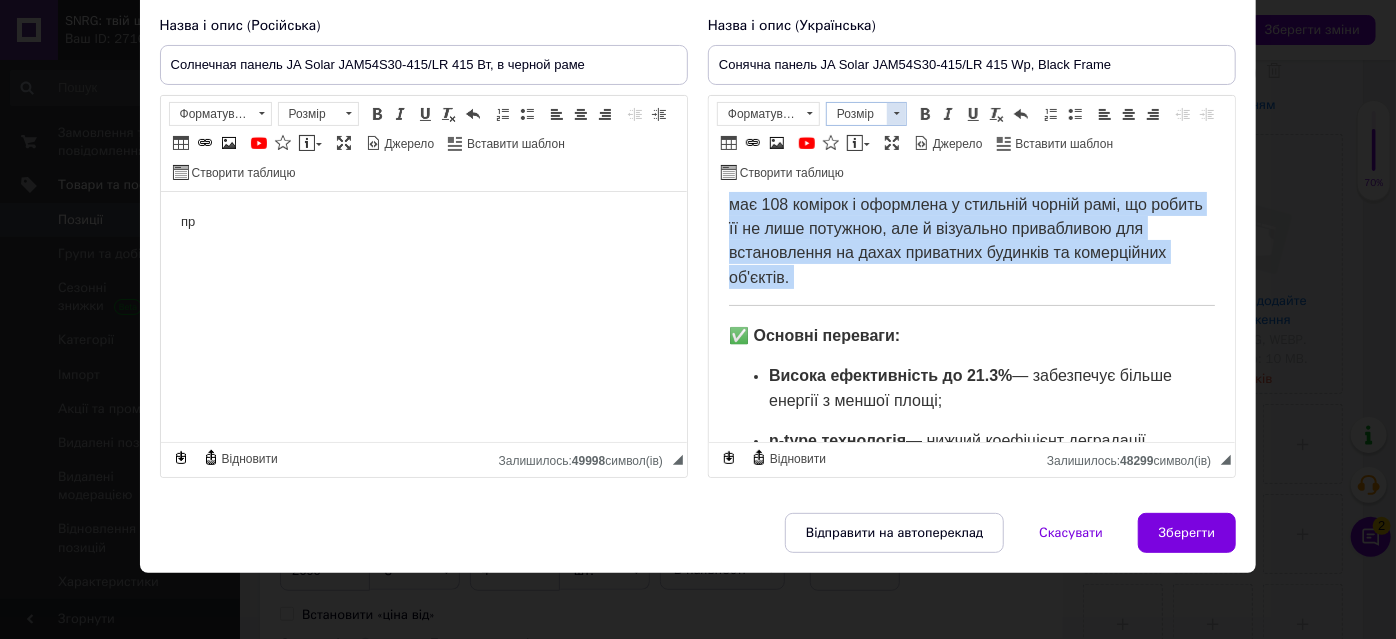 click at bounding box center [896, 114] 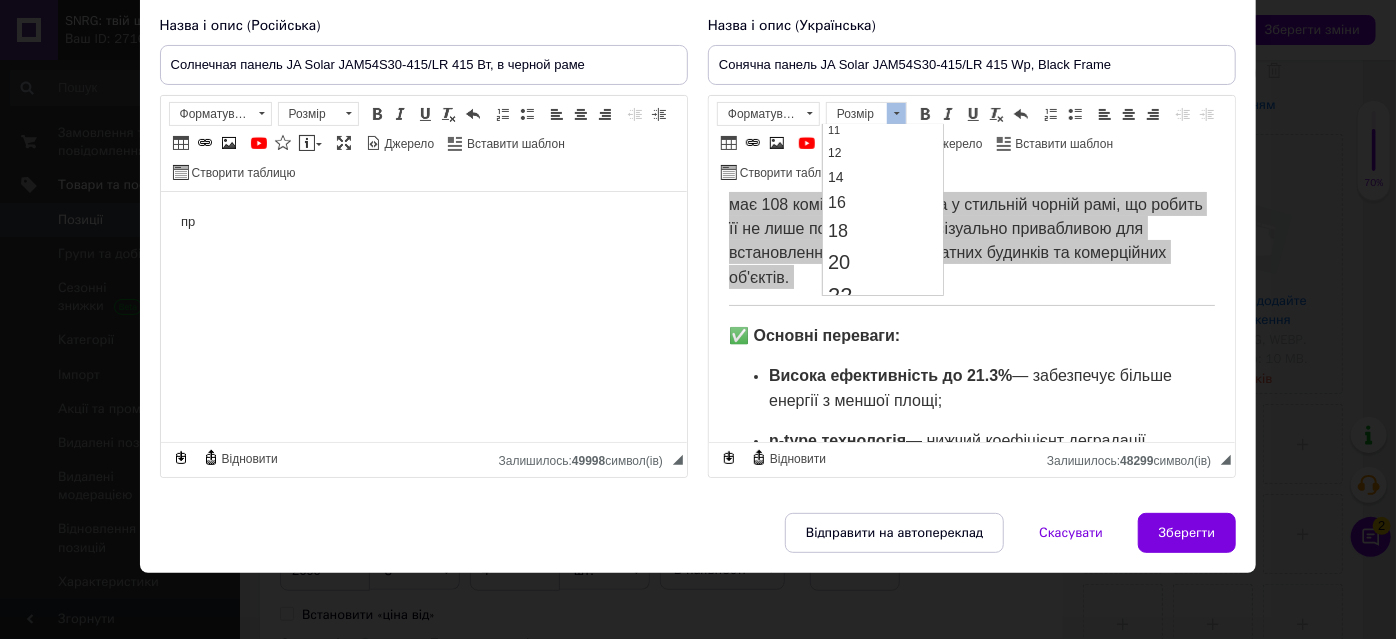 scroll, scrollTop: 181, scrollLeft: 0, axis: vertical 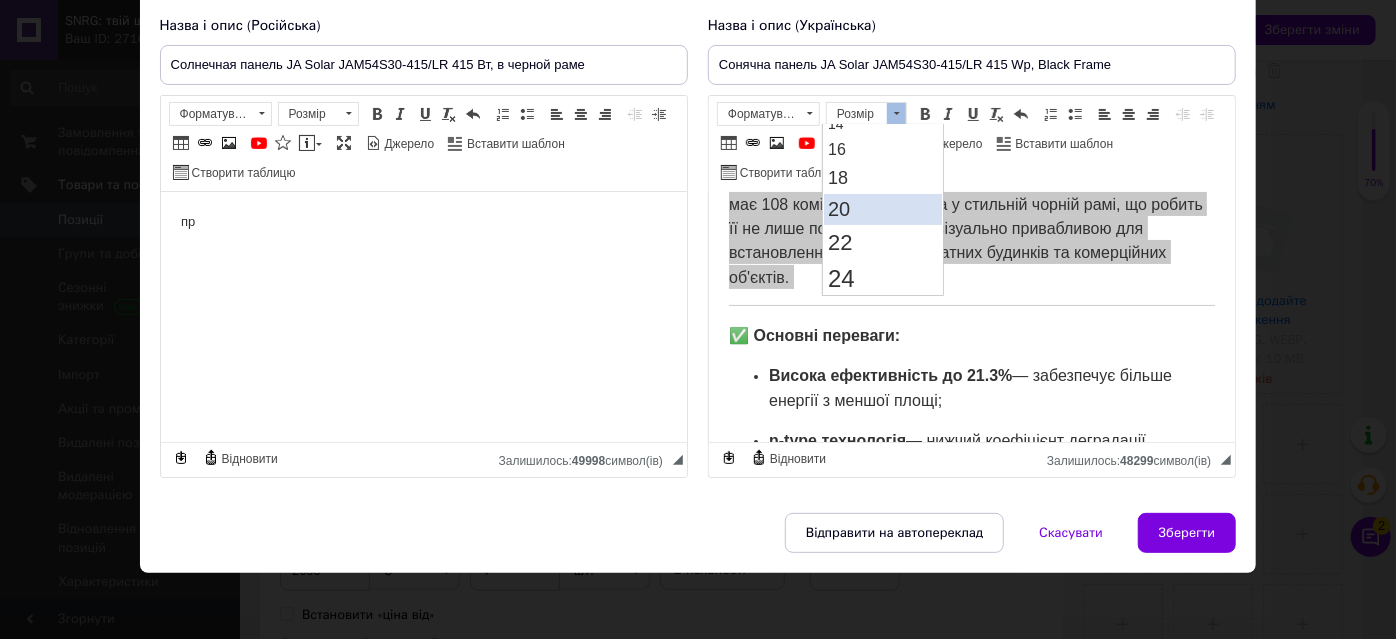 click on "20" at bounding box center [839, 208] 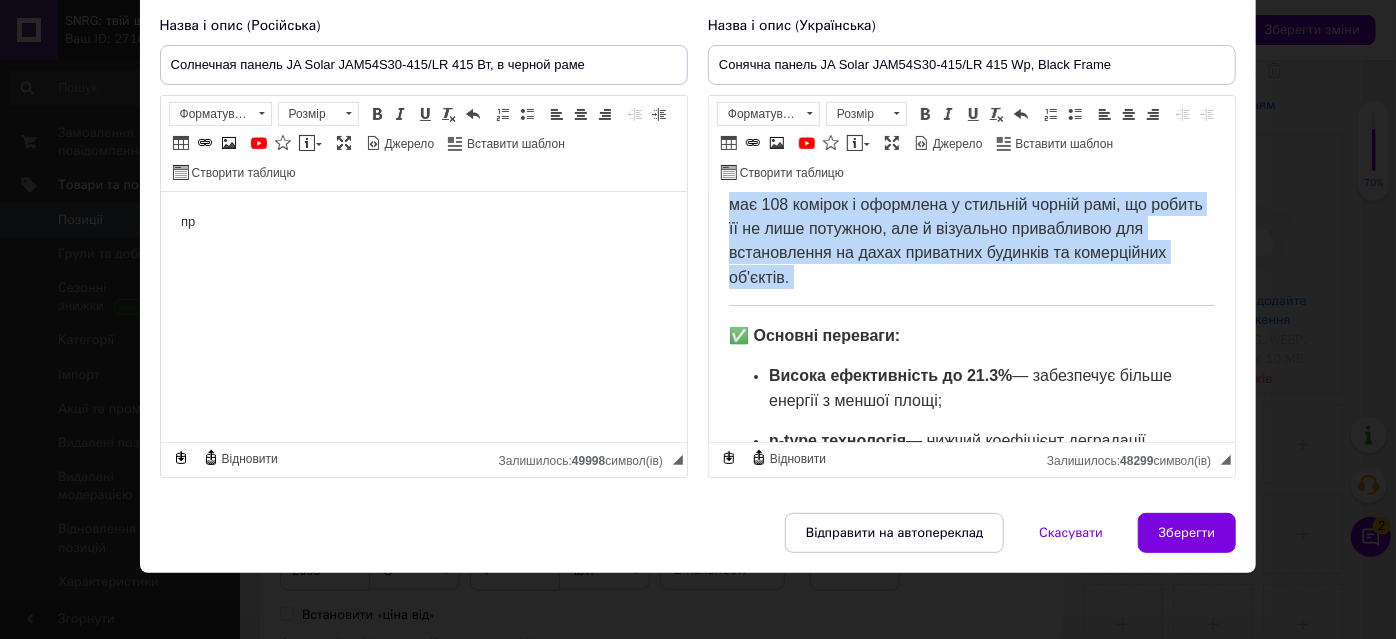 scroll, scrollTop: 0, scrollLeft: 0, axis: both 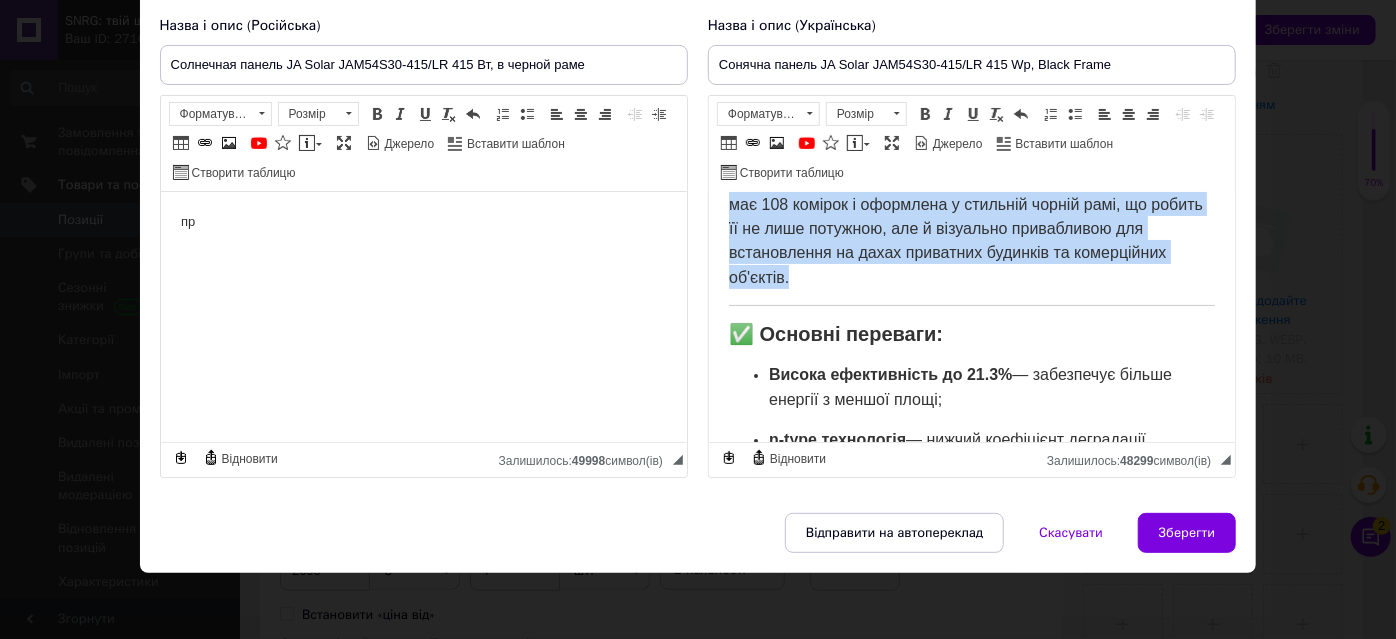 click on "✅ Основні переваги:" at bounding box center [971, 334] 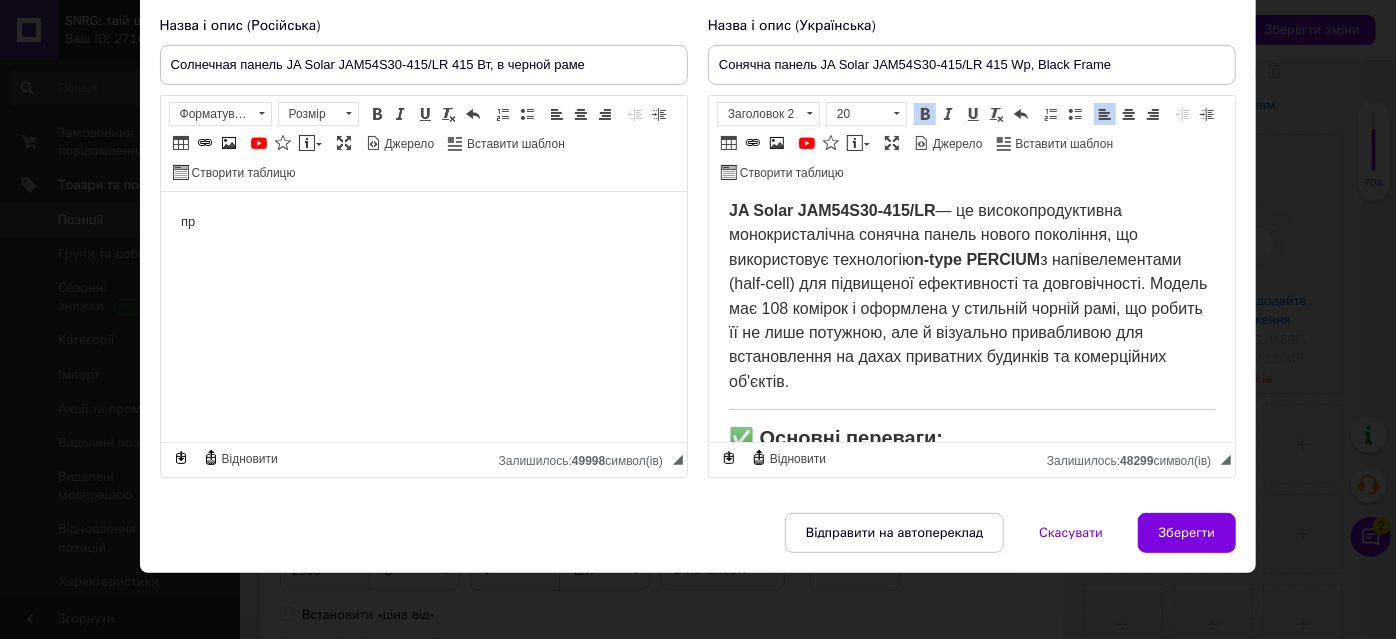 scroll, scrollTop: 0, scrollLeft: 0, axis: both 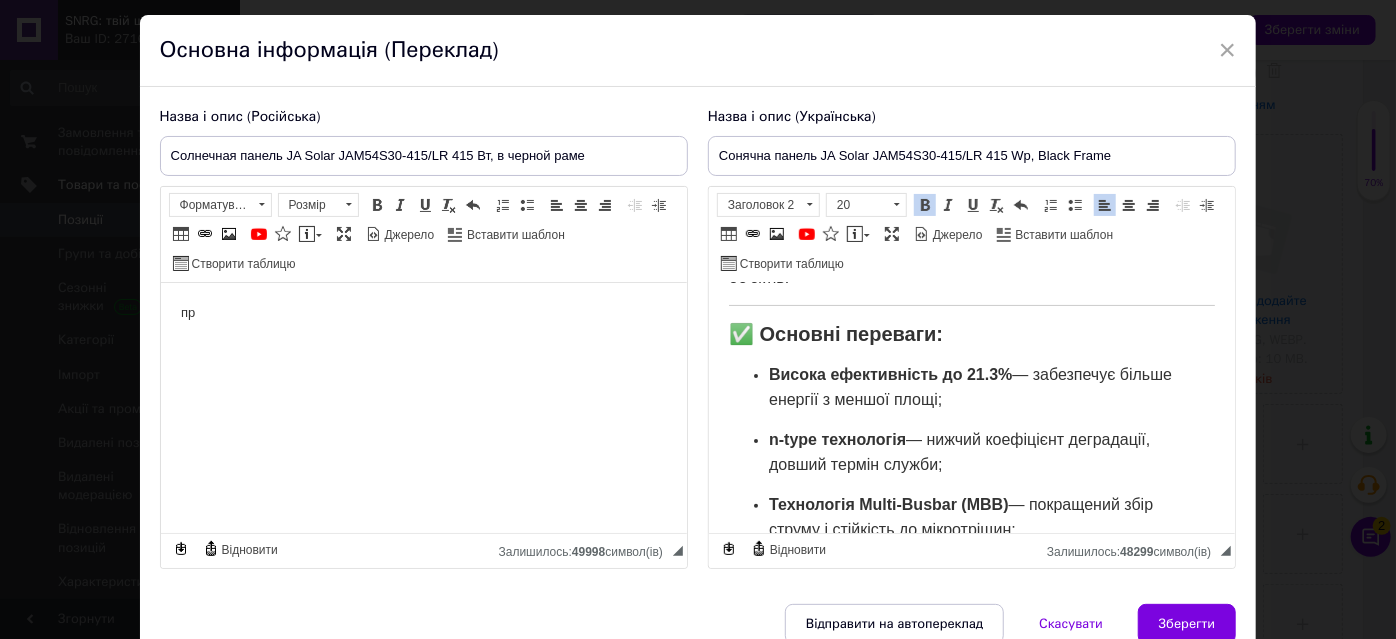 click on "n-type технологія  — нижчий коефіцієнт деградації, довший термін служби;" at bounding box center [971, 451] 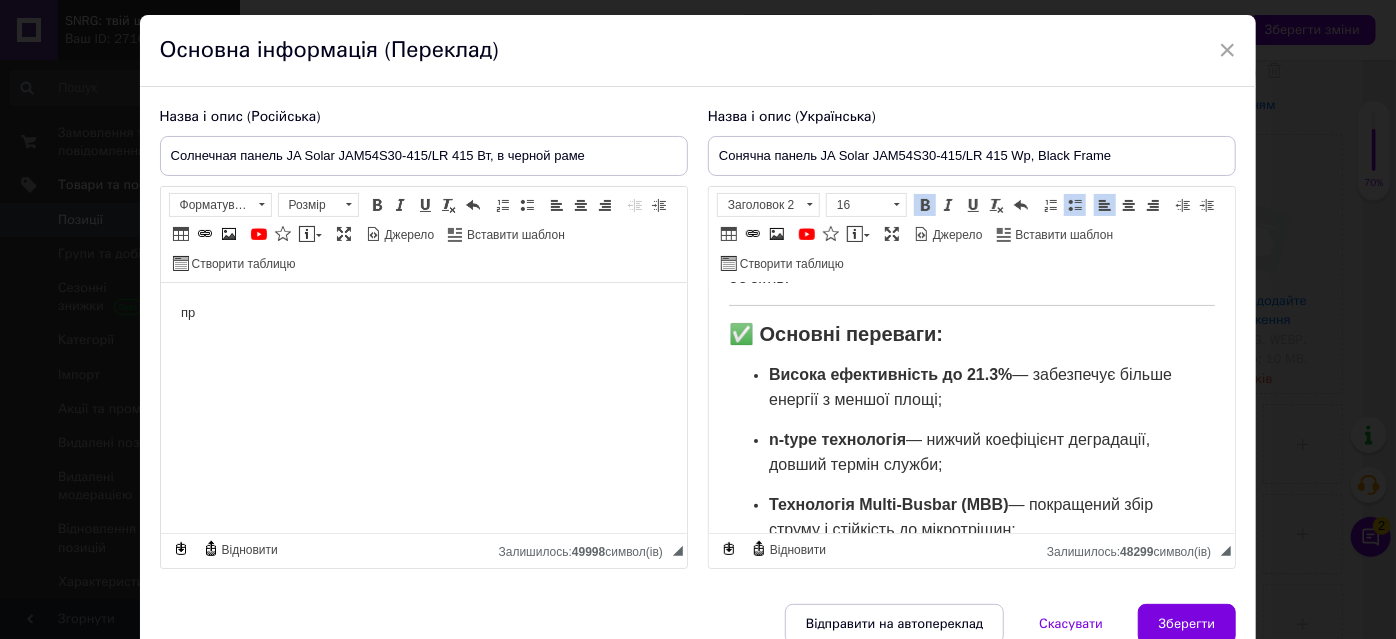 click on "Висока ефективність до 21.3%  — забезпечує більше енергії з меншої площі; n-type технологія  — нижчий коефіцієнт деградації, довший термін служби; Технологія Multi-Busbar (MBB)  — покращений збір струму і стійкість до мікротріщин; Low LID (Light Induced Degradation)  — менші втрати потужності з часом; Чудова продуктивність при слабкому освітленні ; Висока стійкість до PID та корозії від солі/аміаку  — ідеальна для складних кліматичних умов." at bounding box center (971, 536) 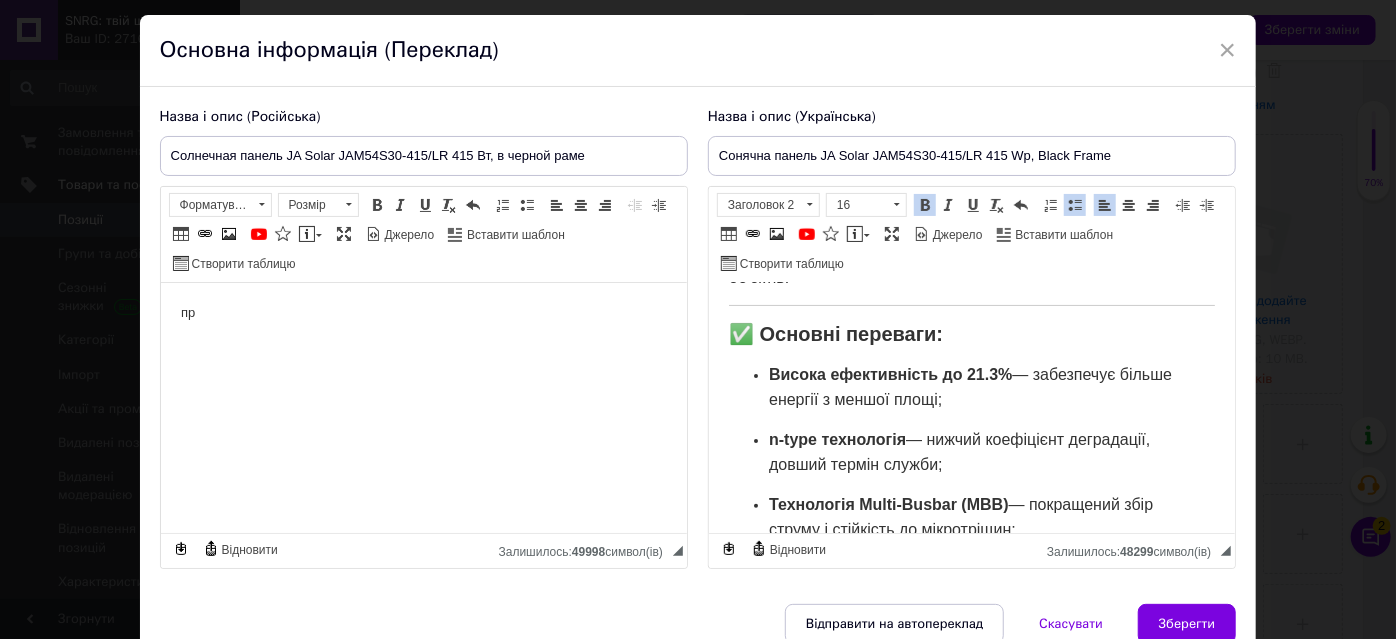 click on "Висока ефективність до 21.3%  — забезпечує більше енергії з меншої площі; n-type технологія  — нижчий коефіцієнт деградації, довший термін служби; Технологія Multi-Busbar (MBB)  — покращений збір струму і стійкість до мікротріщин; Low LID (Light Induced Degradation)  — менші втрати потужності з часом; Чудова продуктивність при слабкому освітленні ; Висока стійкість до PID та корозії від солі/аміаку  — ідеальна для складних кліматичних умов." at bounding box center [971, 536] 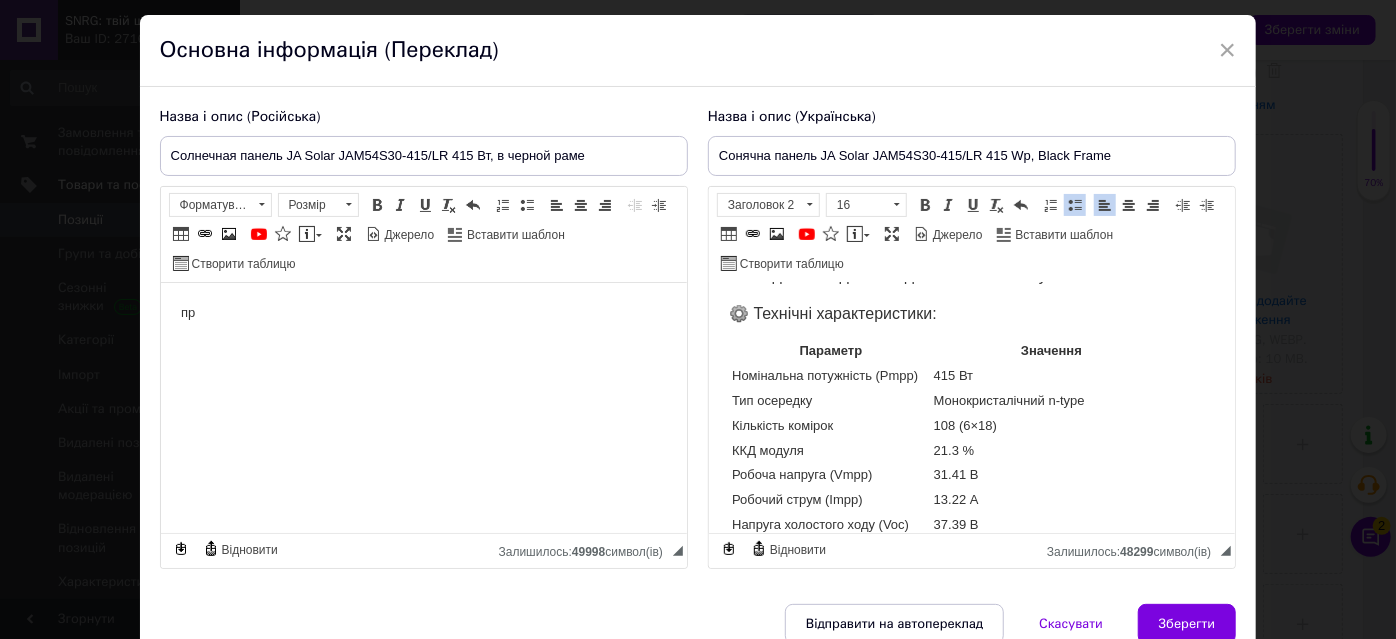 scroll, scrollTop: 727, scrollLeft: 0, axis: vertical 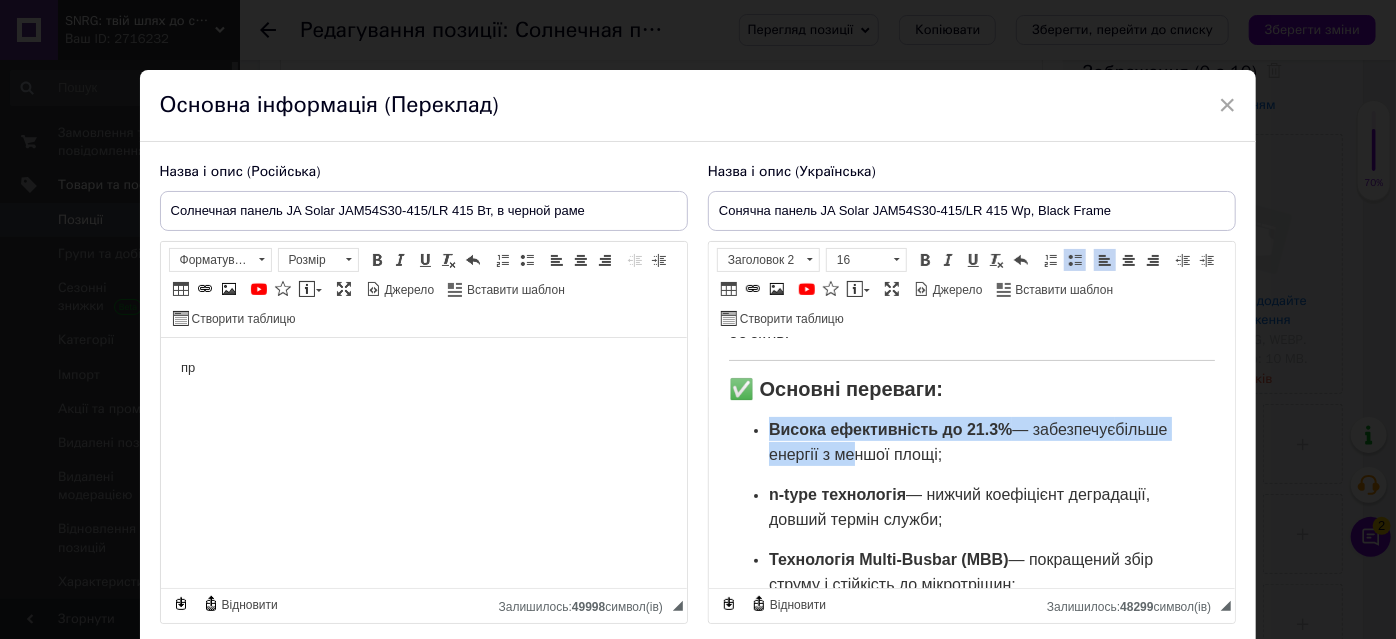 drag, startPoint x: 802, startPoint y: 433, endPoint x: 911, endPoint y: 465, distance: 113.600174 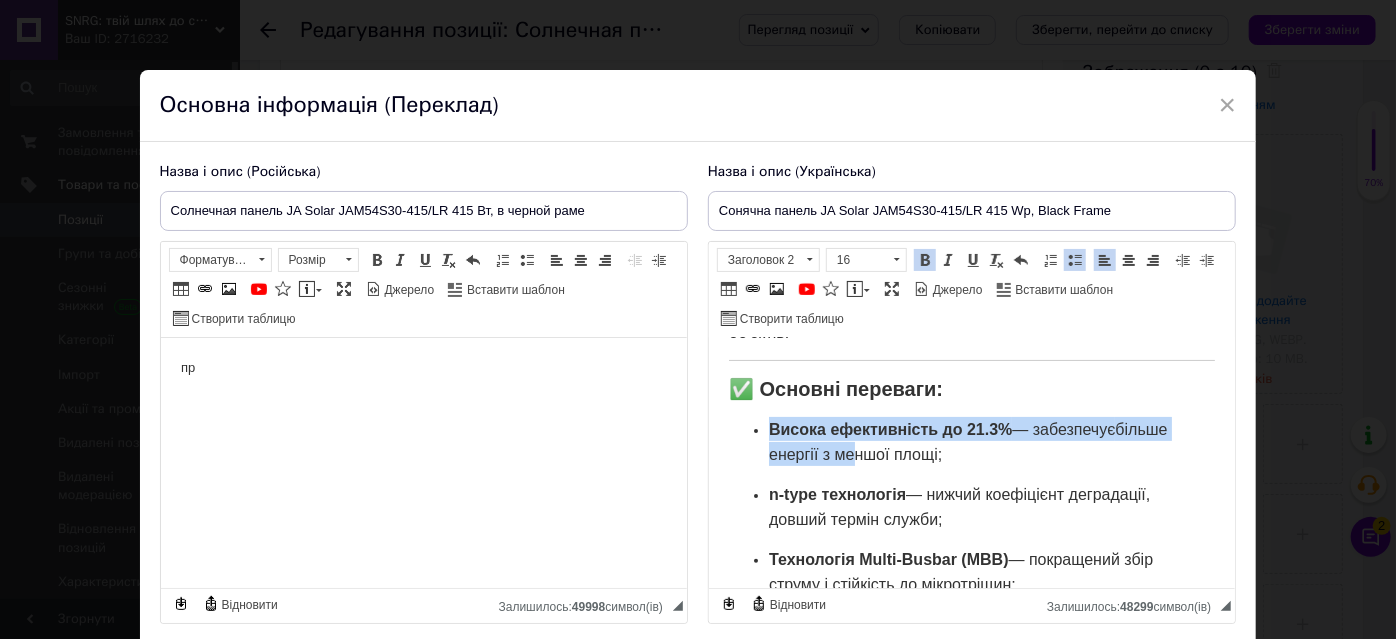click on "Висока ефективність до 21.3%  — забезпечує  більше енергії з меншої площі; n-type технологія  — нижчий коефіцієнт деградації, довший термін служби; Технологія Multi-Busbar (MBB)  — покращений збір струму і стійкість до мікротріщин; Low LID (Light Induced Degradation)  — менші втрати потужності з часом; Чудова продуктивність при слабкому освітленні ; Висока стійкість до PID та корозії від солі/аміаку  — ідеальна для складних кліматичних умов." at bounding box center [971, 591] 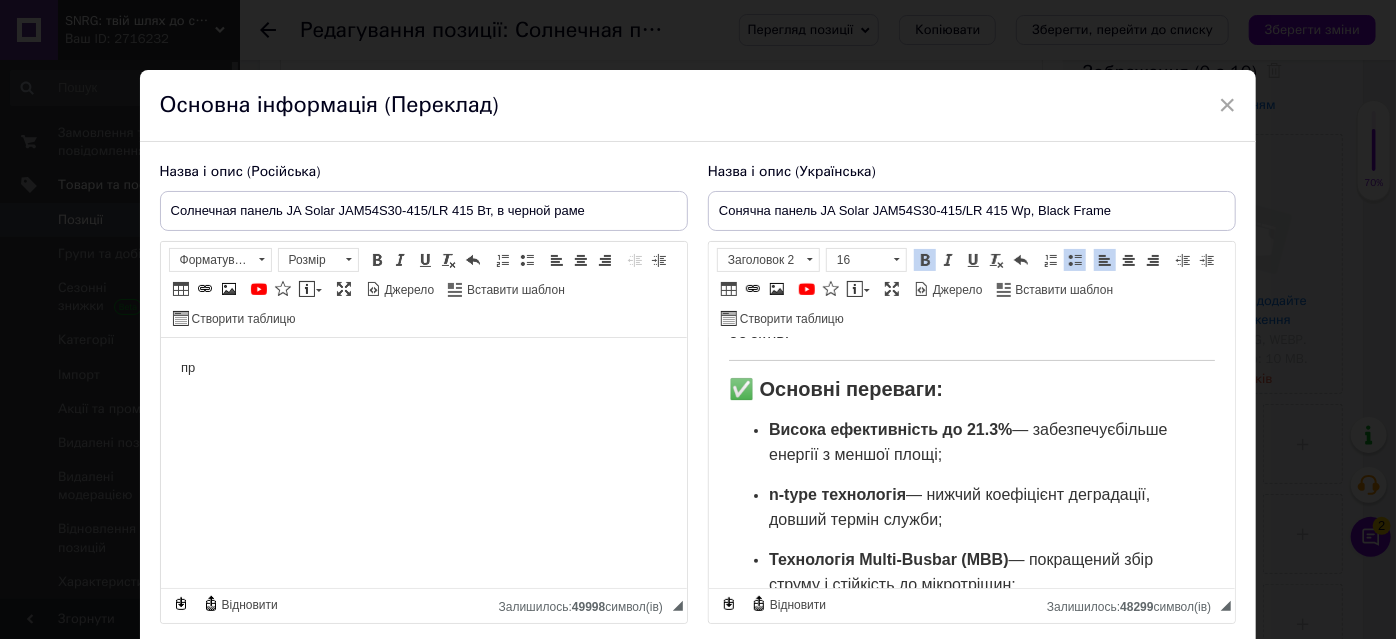 click on "Висока ефективність до 21.3%" at bounding box center [889, 429] 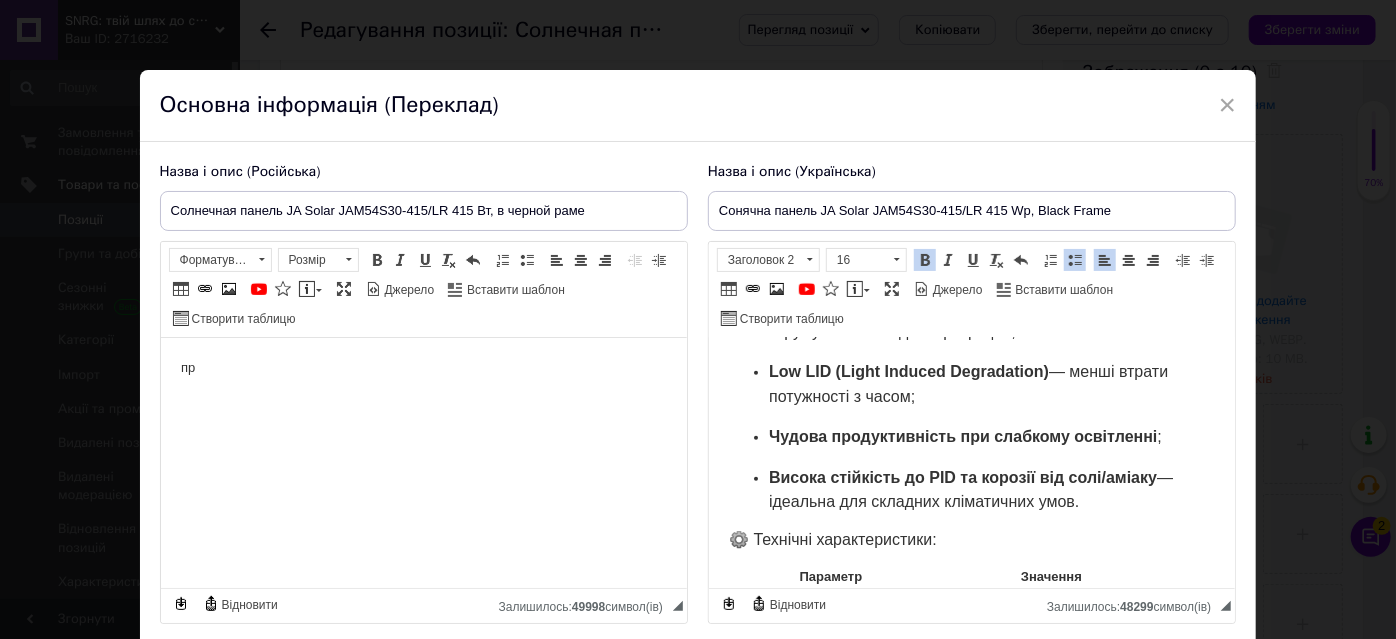 scroll, scrollTop: 636, scrollLeft: 0, axis: vertical 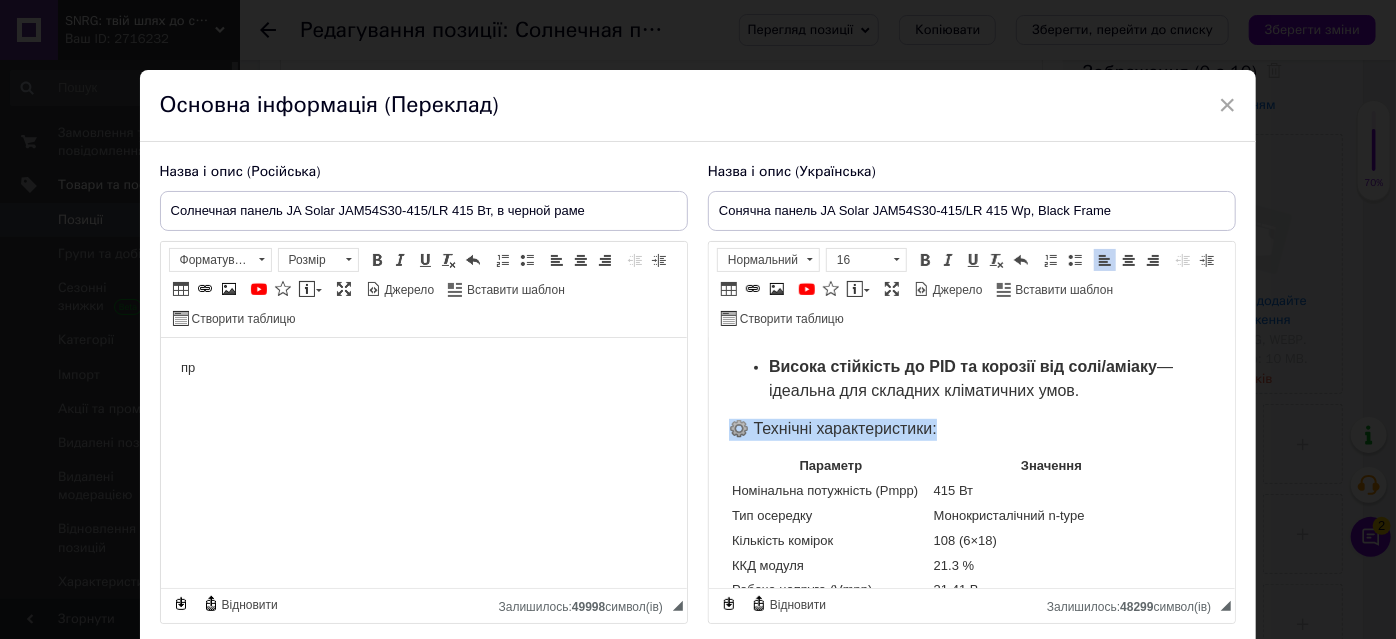 drag, startPoint x: 727, startPoint y: 456, endPoint x: 1019, endPoint y: 455, distance: 292.0017 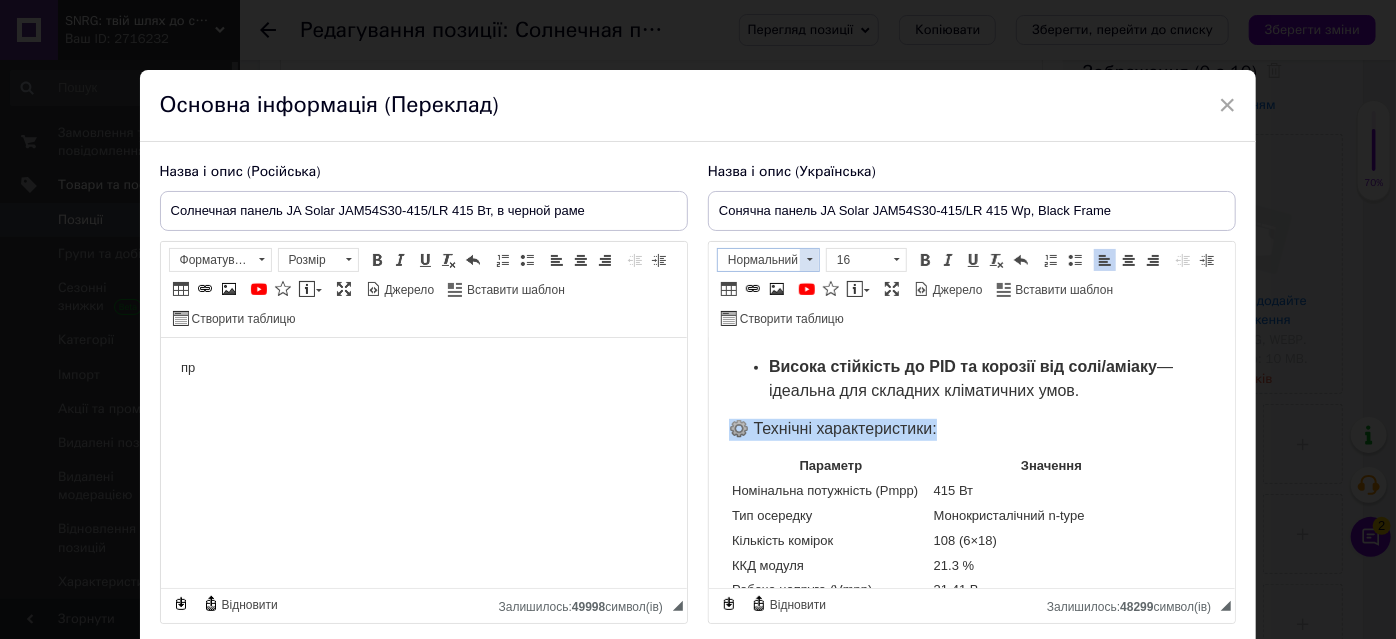 click on "Нормальний" at bounding box center [759, 260] 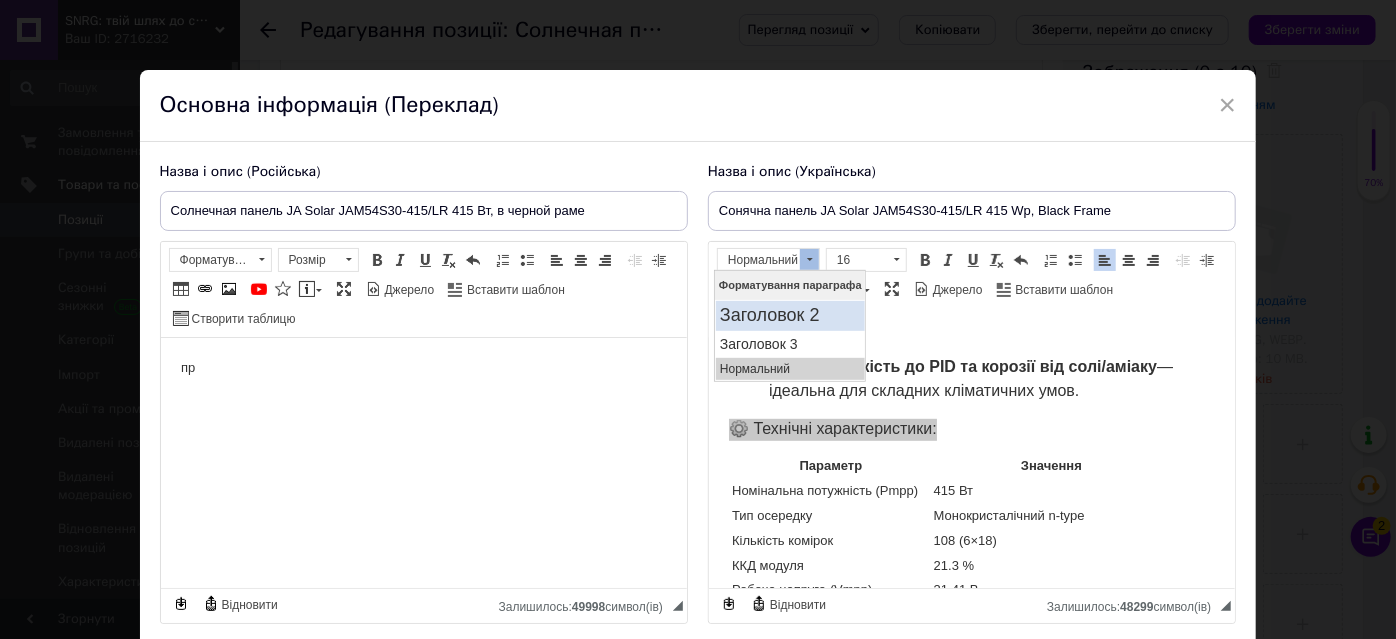 click on "Заголовок 2" at bounding box center (789, 315) 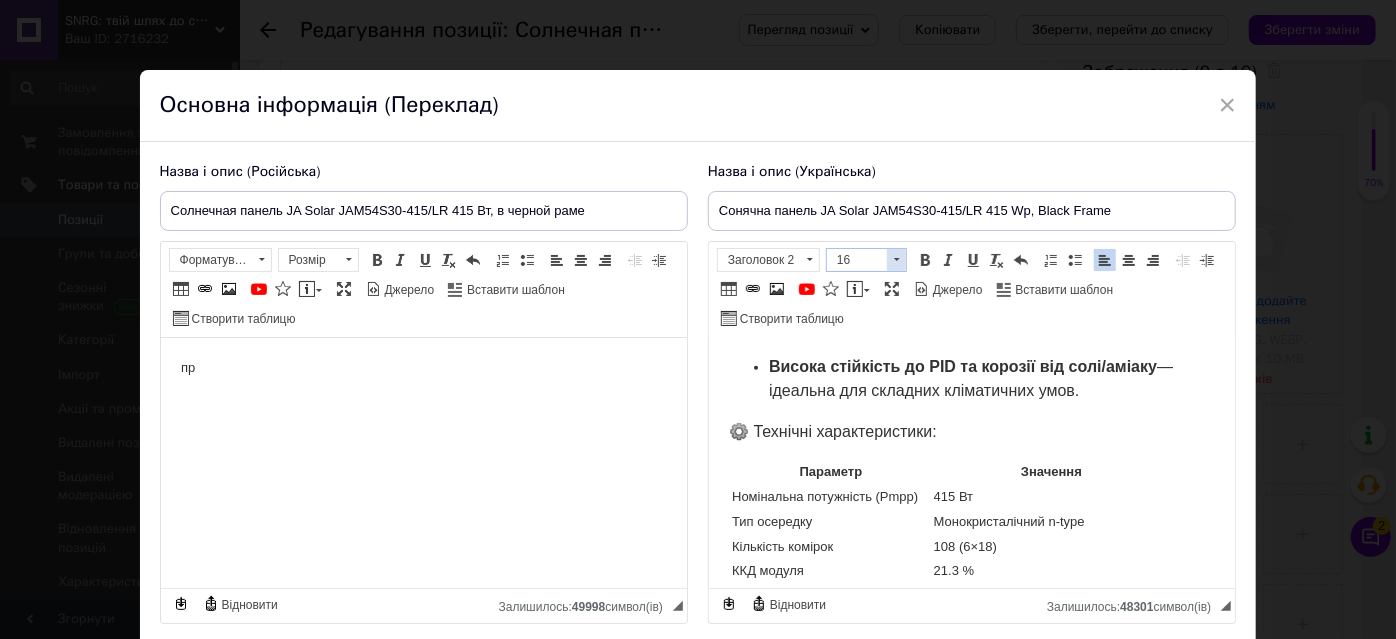 click on "16" at bounding box center [857, 260] 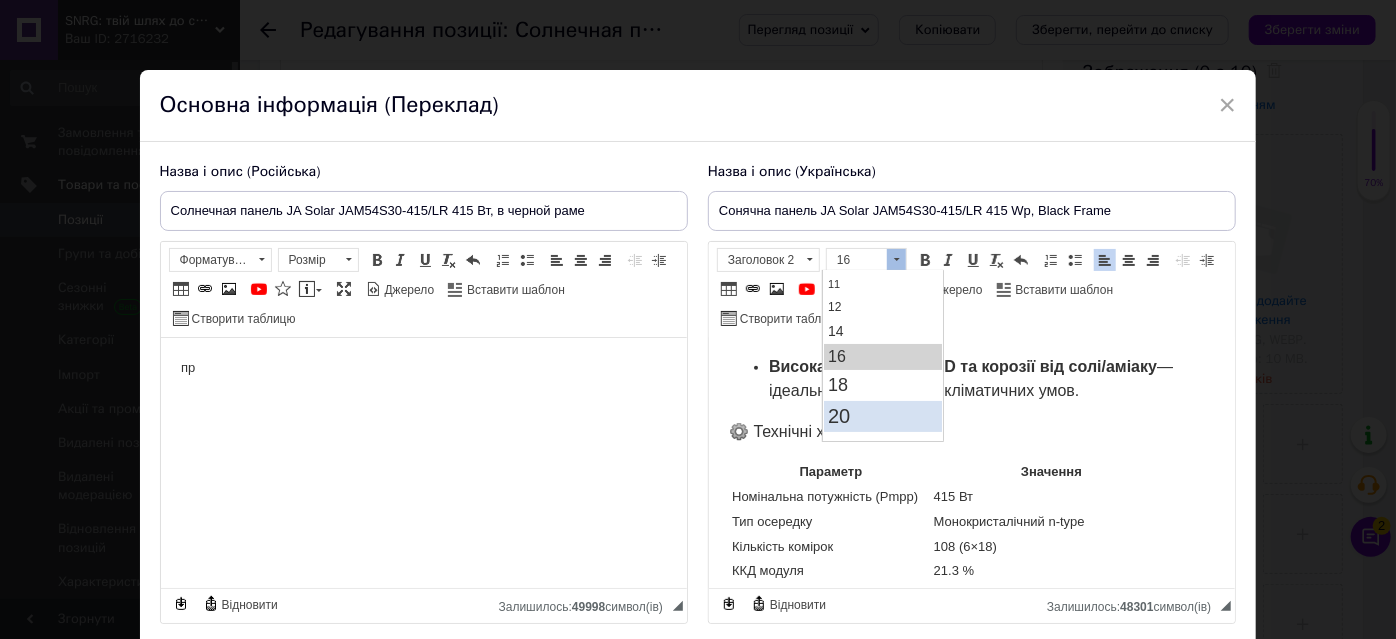 drag, startPoint x: 1006, startPoint y: 341, endPoint x: 889, endPoint y: 407, distance: 134.33168 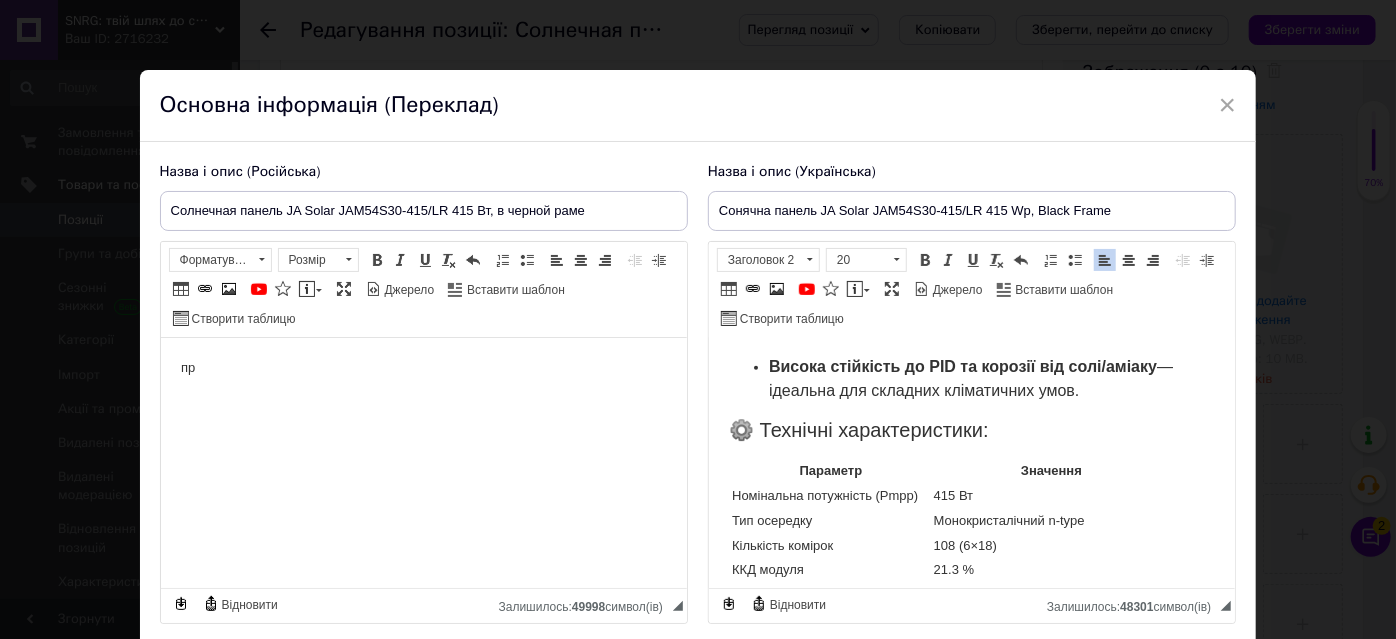 scroll, scrollTop: 0, scrollLeft: 0, axis: both 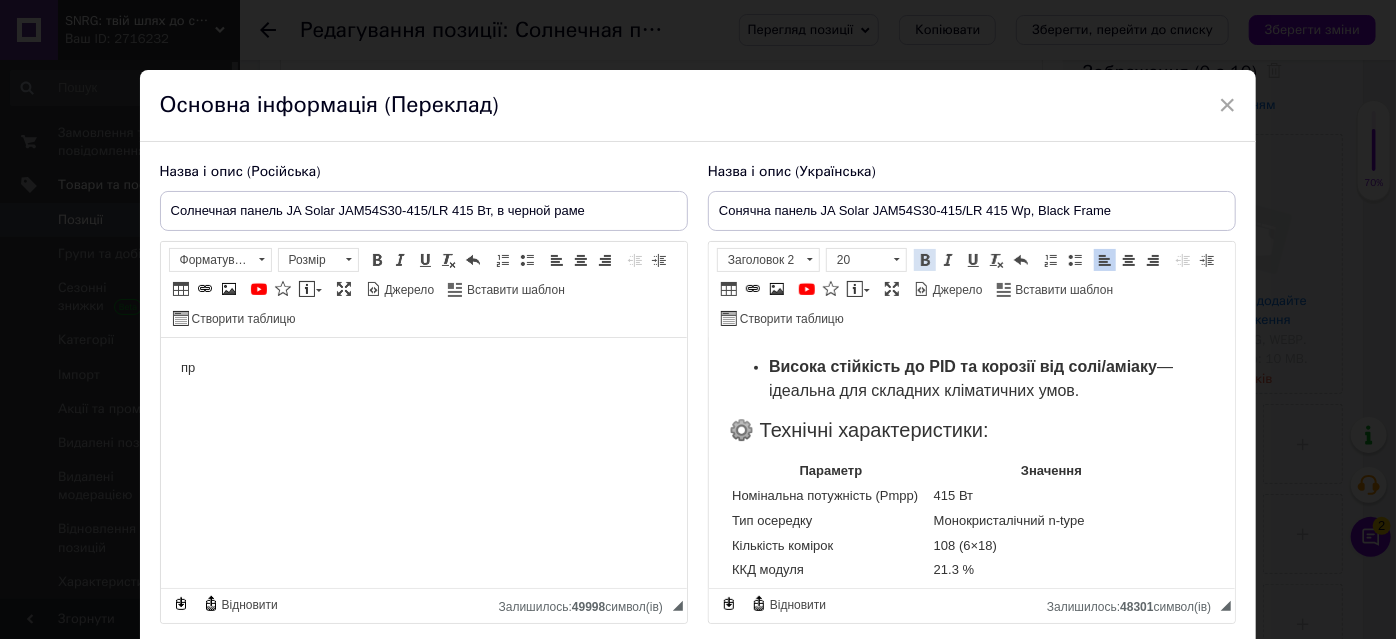 click on "Жирний  Сполучення клавіш Ctrl+B" at bounding box center (925, 260) 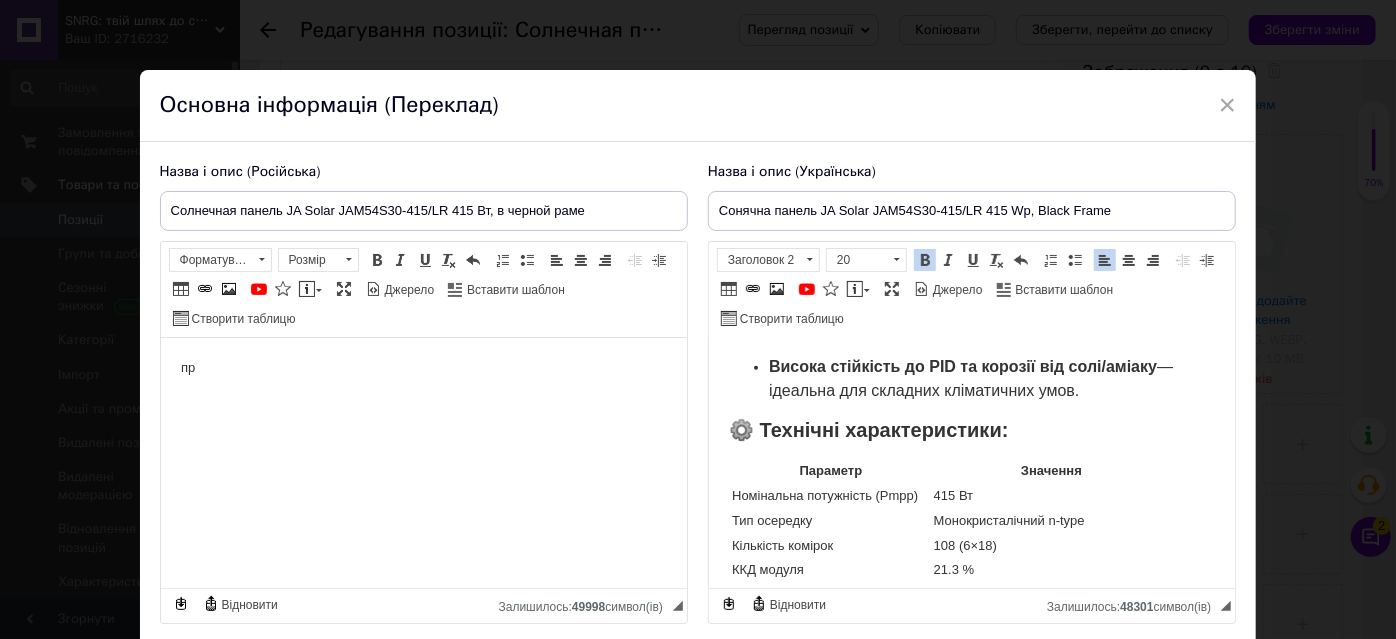 click on "⚙️ Технічні характеристики:" at bounding box center [971, 430] 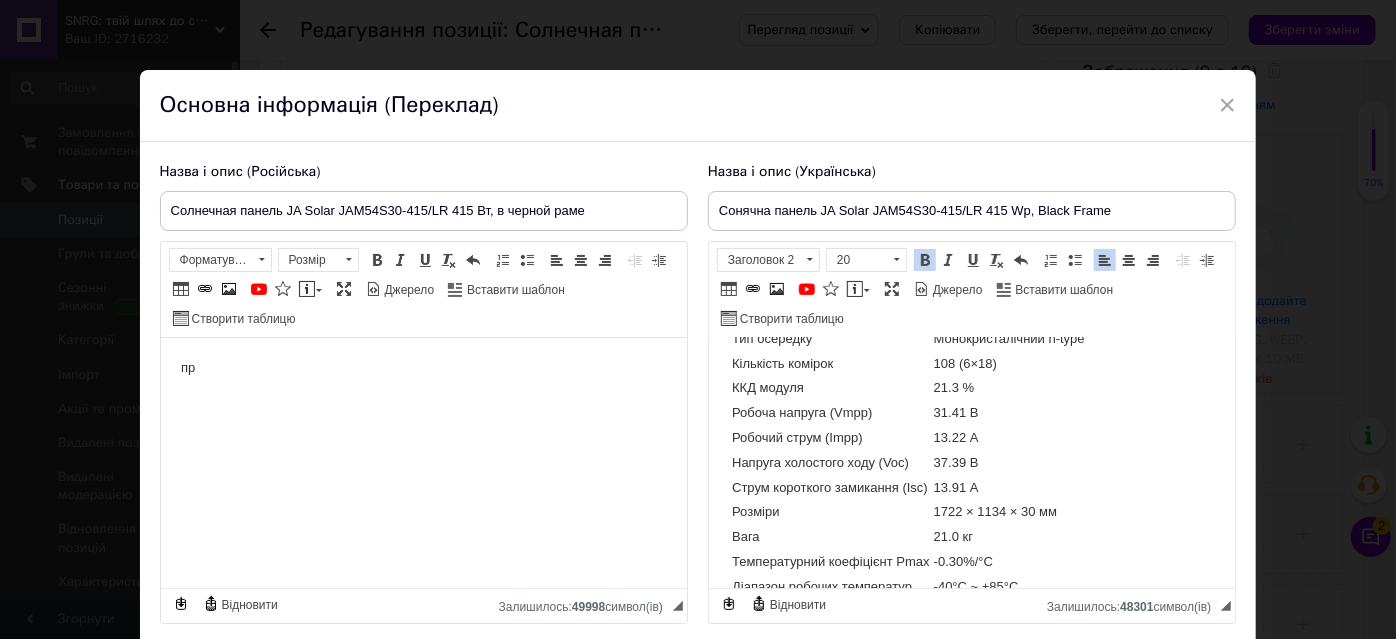 scroll, scrollTop: 727, scrollLeft: 0, axis: vertical 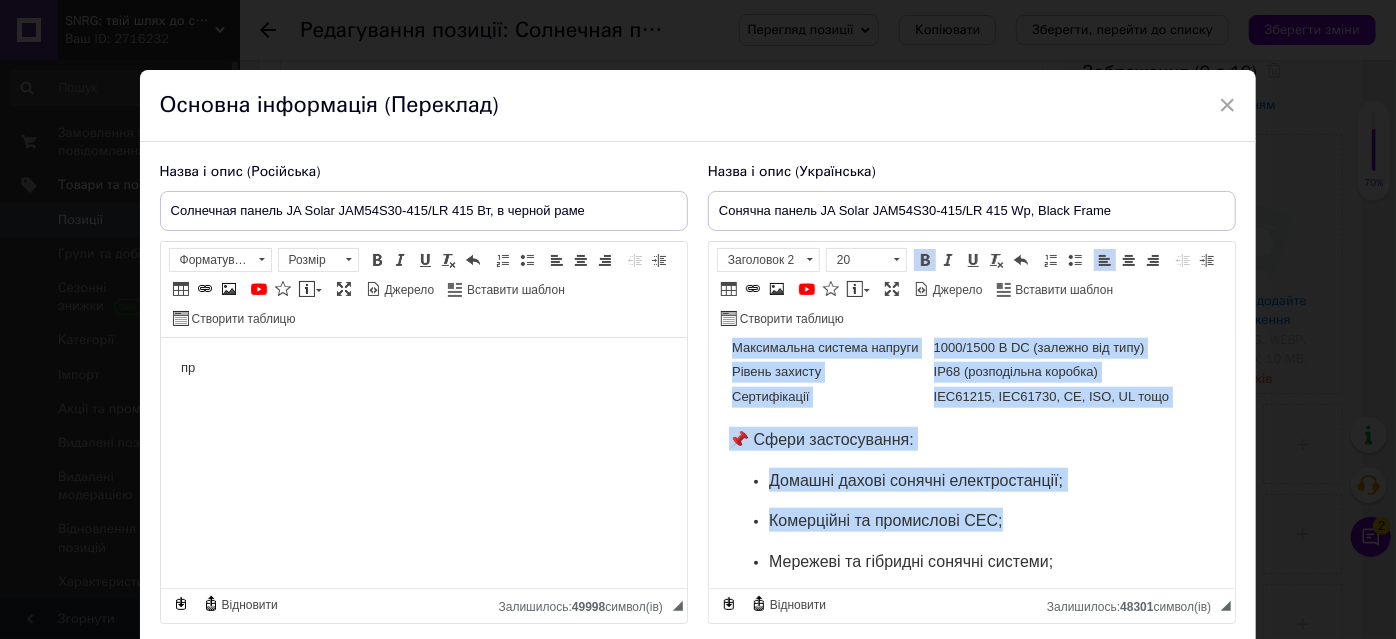 drag, startPoint x: 794, startPoint y: 408, endPoint x: 1010, endPoint y: 399, distance: 216.18742 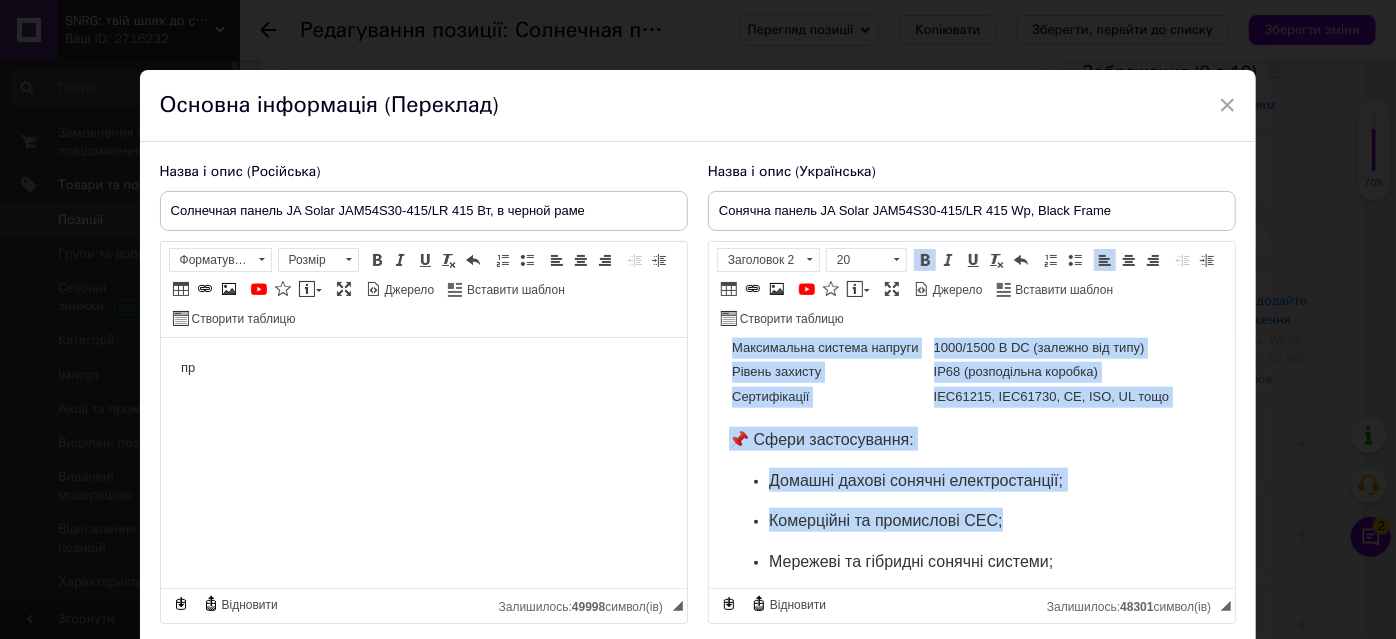 click on "☀️ Сонячна панель JA Solar JAM54S30-415/LR 415 Wp (Black Frame) JA Solar JAM54S30-415/LR  — це високопродуктивна монокристалічна сонячна панель нового покоління, що використовує технологію  n-type PERCIUM  з напівелементами (half-cell) для підвищеної ефективності та довговічності. Модель має 108 комірок і оформлена у стильній чорній рамі, що робить її не лише потужною, але й візуально привабливою для встановлення на дахах приватних будинків та комерційних об'єктів. ✅ Основні переваги: Висока ефективність до 21.3%  — забезпечує  більше енергії з меншої площі; n-type технологія Технологія Multi-Busbar (MBB) ;" at bounding box center [971, -43] 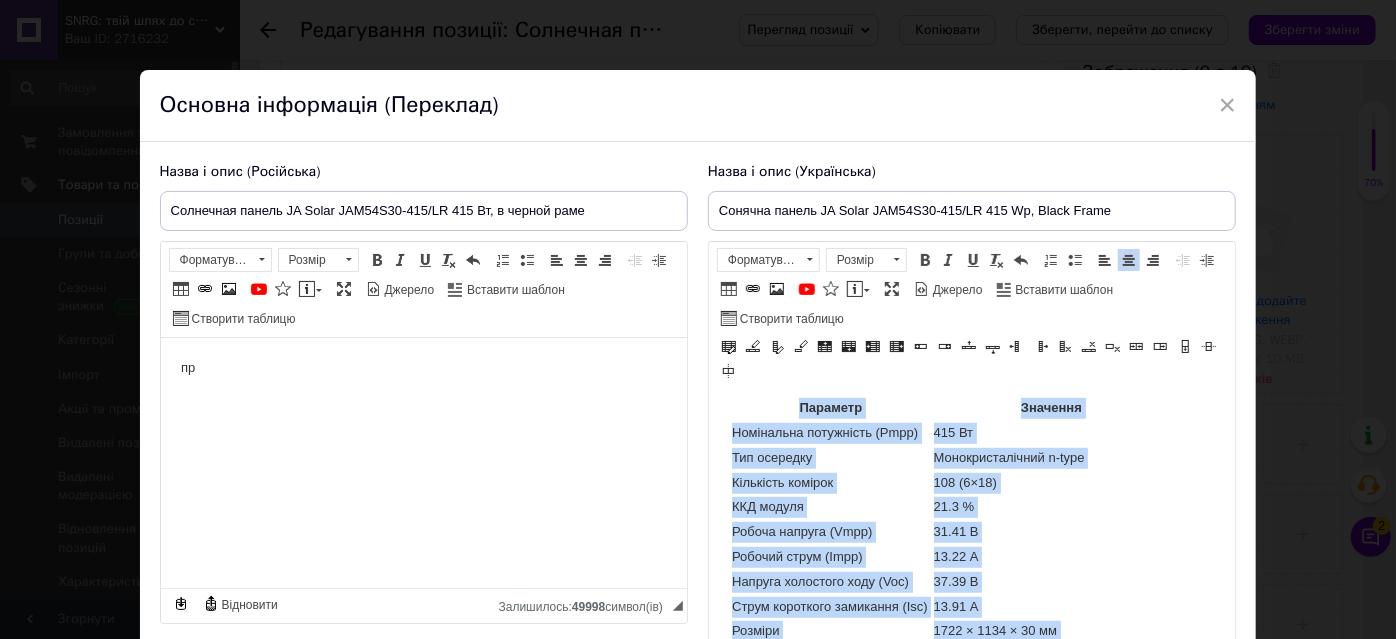scroll, scrollTop: 752, scrollLeft: 0, axis: vertical 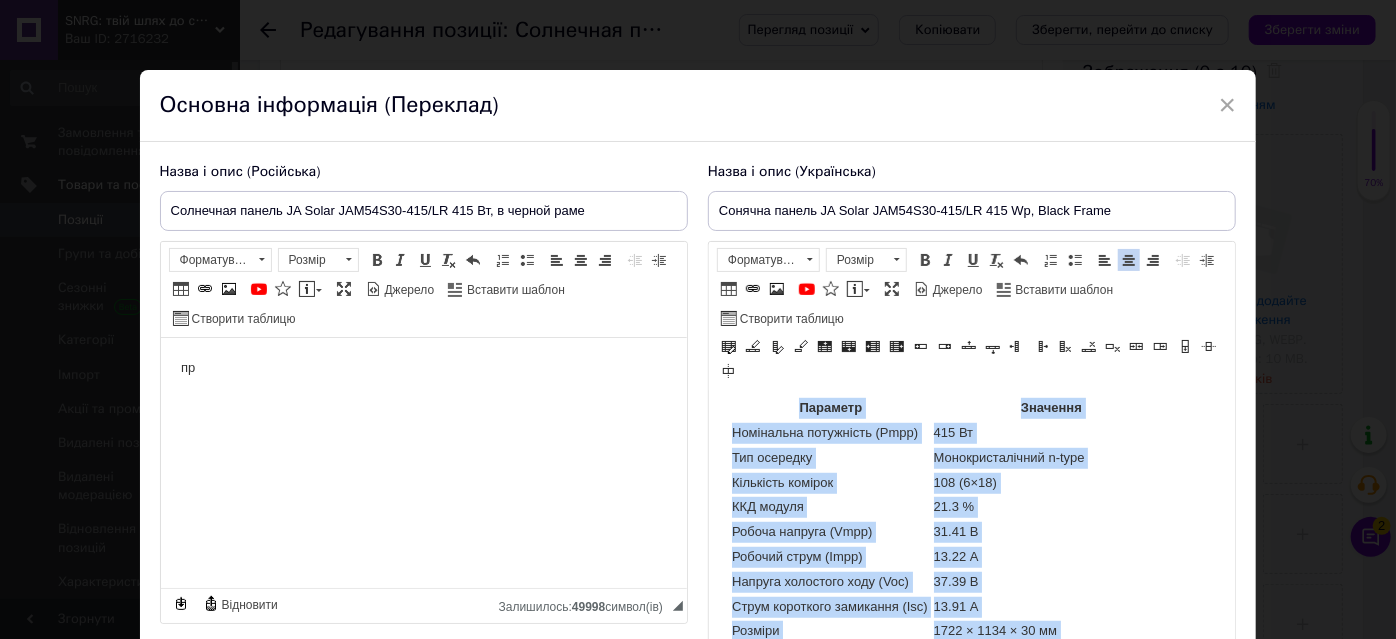 click on "415 Вт" at bounding box center [1051, 433] 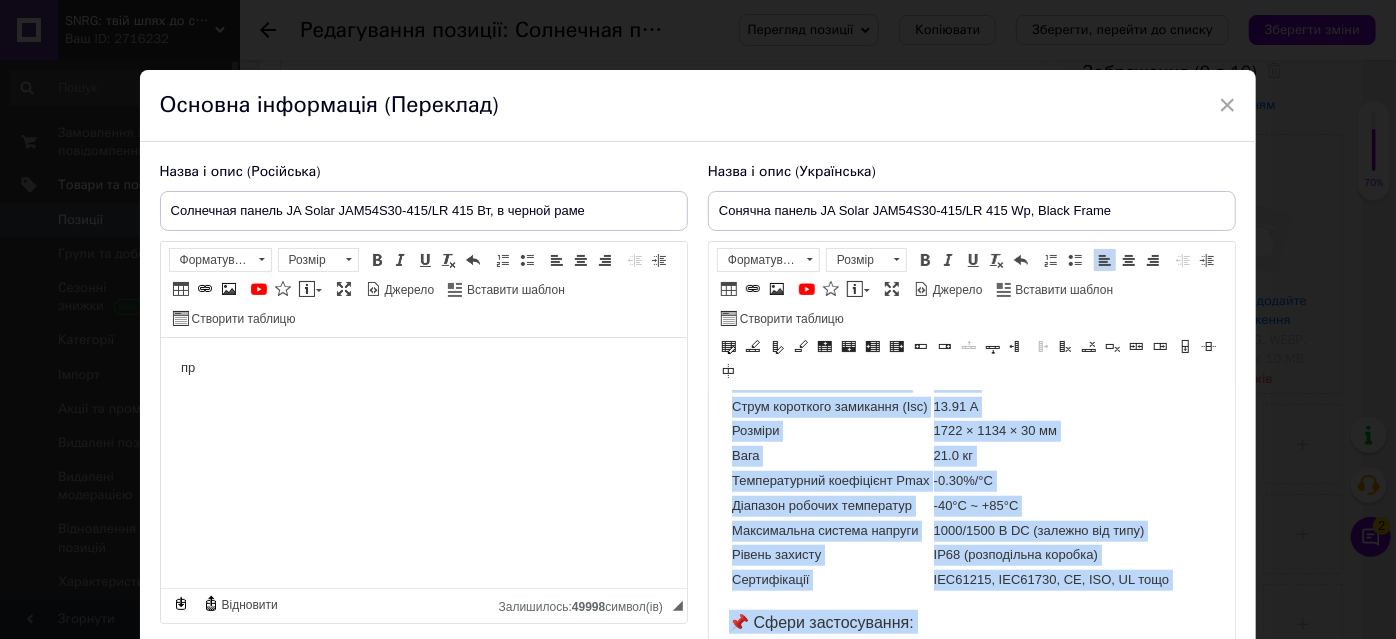 scroll, scrollTop: 1178, scrollLeft: 0, axis: vertical 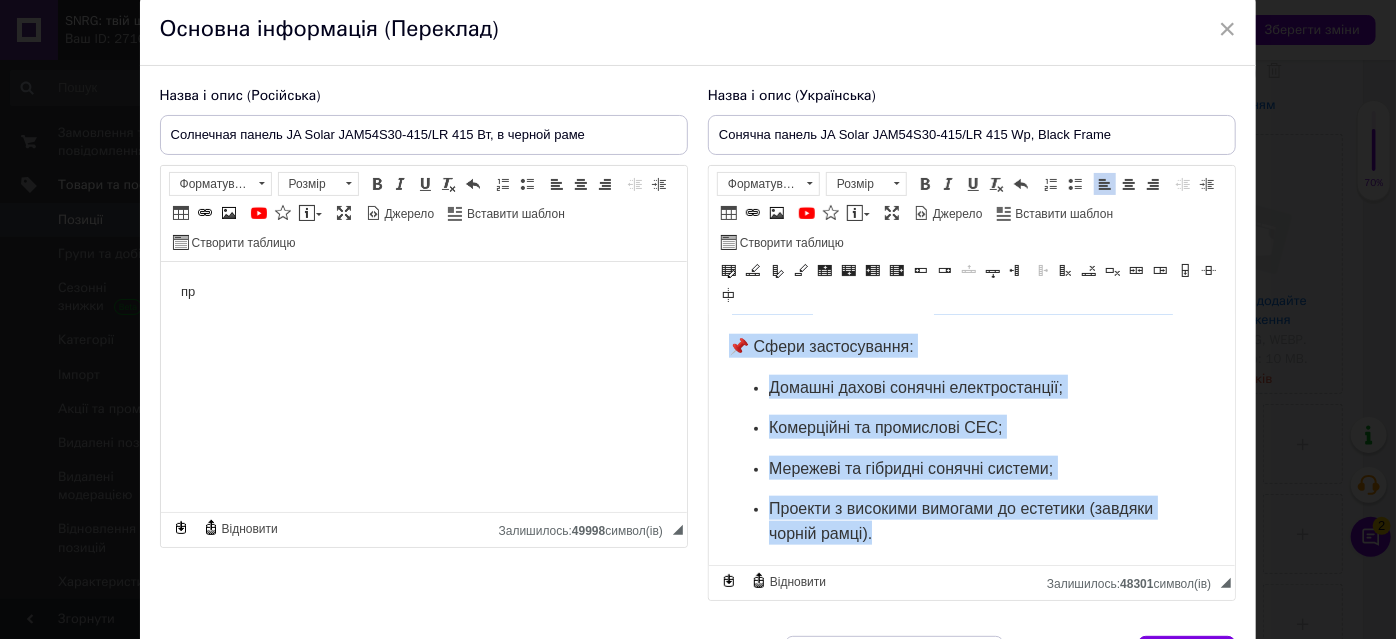 drag, startPoint x: 791, startPoint y: 360, endPoint x: 1171, endPoint y: 550, distance: 424.8529 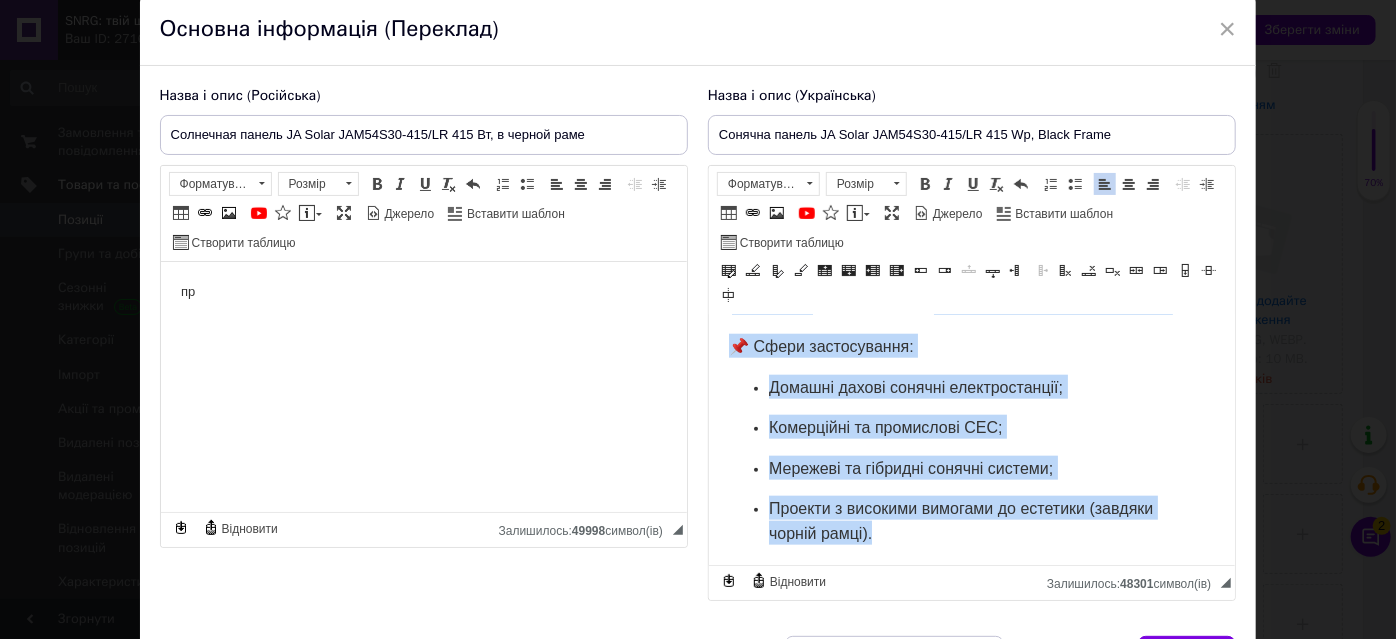 click on "☀️ Сонячна панель JA Solar JAM54S30-415/LR 415 Wp (Black Frame) JA Solar JAM54S30-415/LR  — це високопродуктивна монокристалічна сонячна панель нового покоління, що використовує технологію  n-type PERCIUM  з напівелементами (half-cell) для підвищеної ефективності та довговічності. Модель має 108 комірок і оформлена у стильній чорній рамі, що робить її не лише потужною, але й візуально привабливою для встановлення на дахах приватних будинків та комерційних об'єктів. ✅ Основні переваги: Висока ефективність до 21.3%  — забезпечує  більше енергії з меншої площі; n-type технологія Технологія Multi-Busbar (MBB) ;" at bounding box center (971, -136) 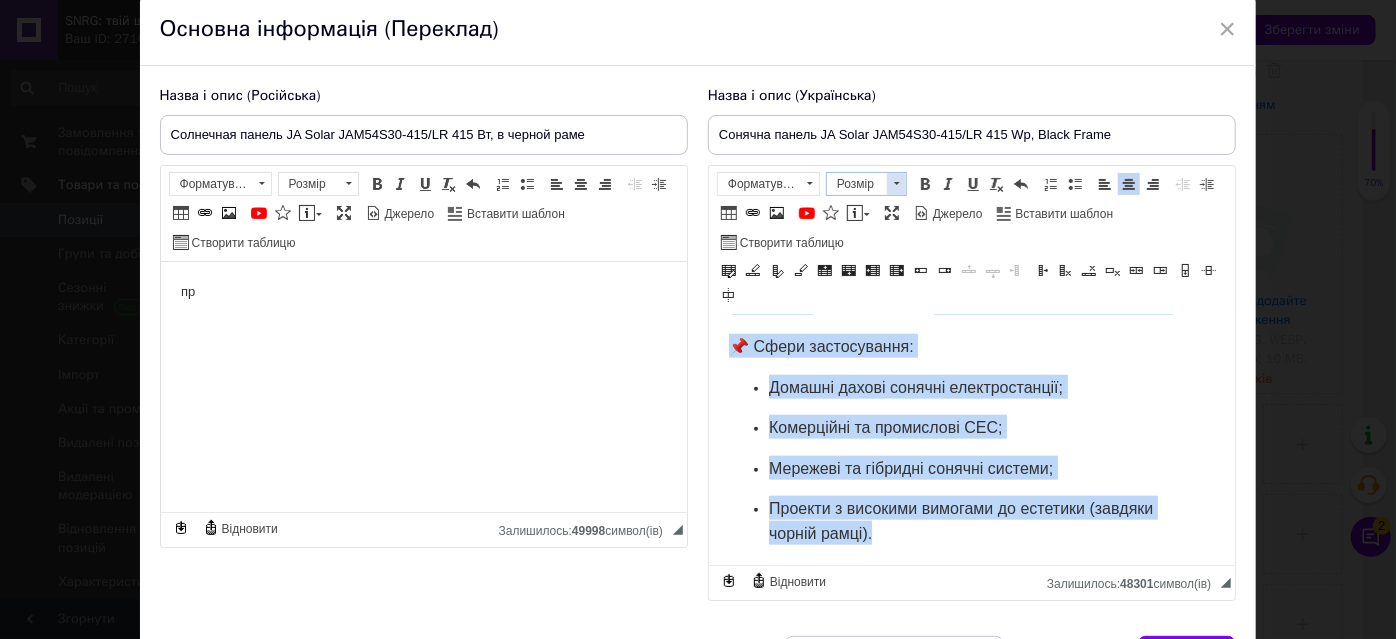 click at bounding box center [896, 184] 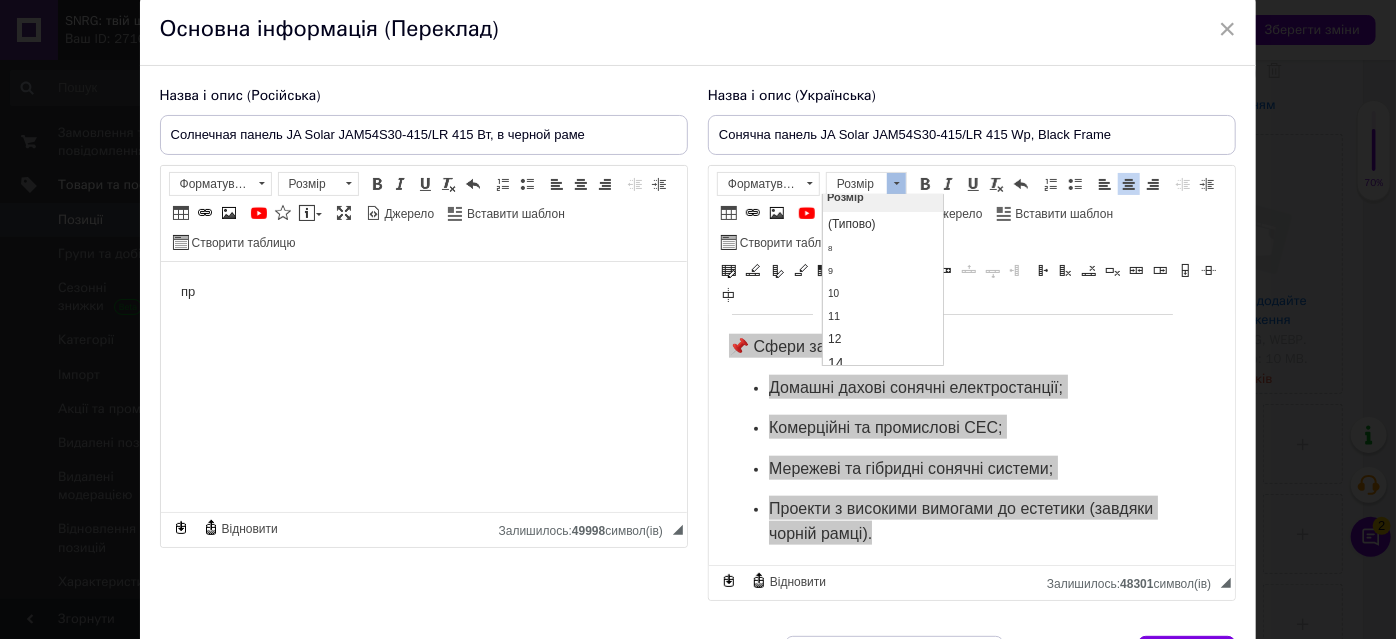scroll, scrollTop: 90, scrollLeft: 0, axis: vertical 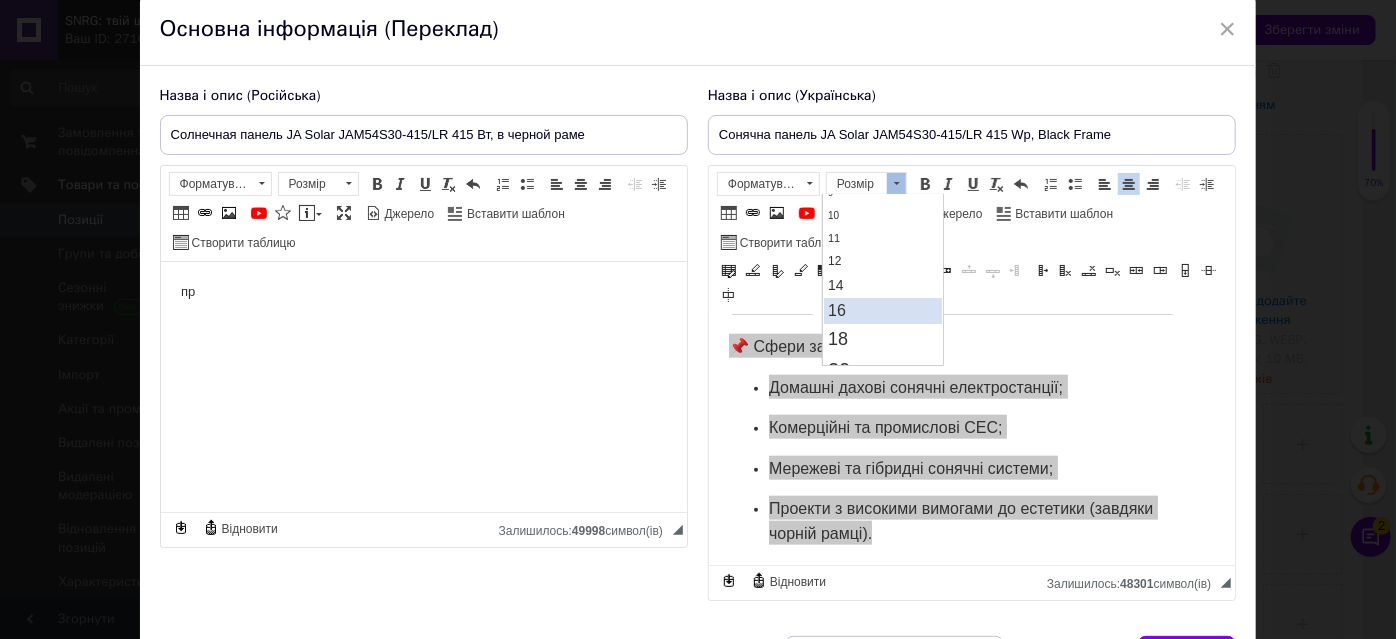 click on "16" at bounding box center [883, 310] 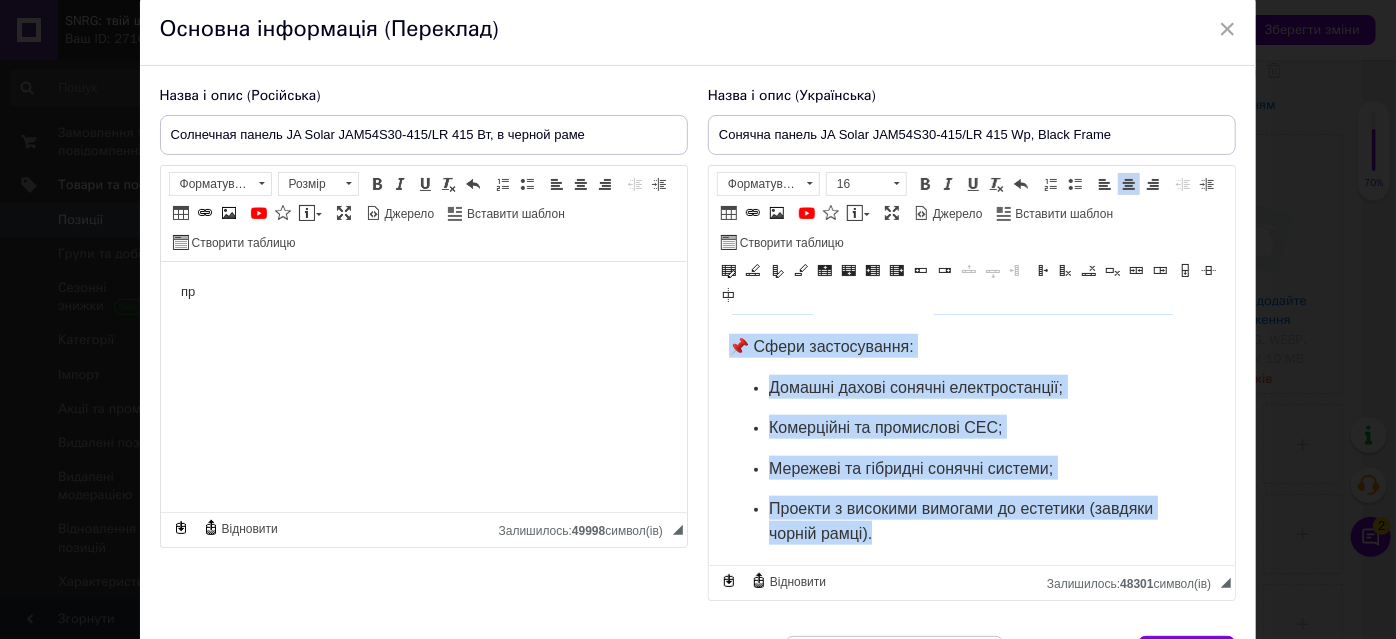 scroll, scrollTop: 0, scrollLeft: 0, axis: both 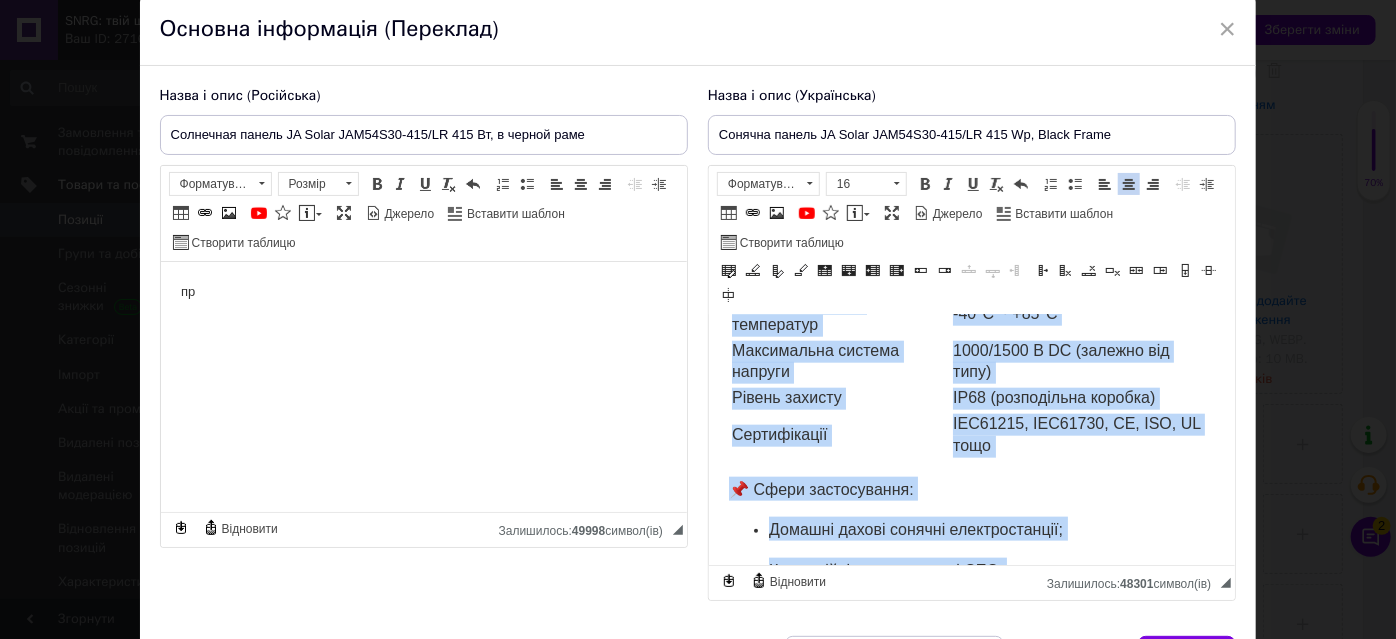click on "Рівень захисту" at bounding box center [839, 399] 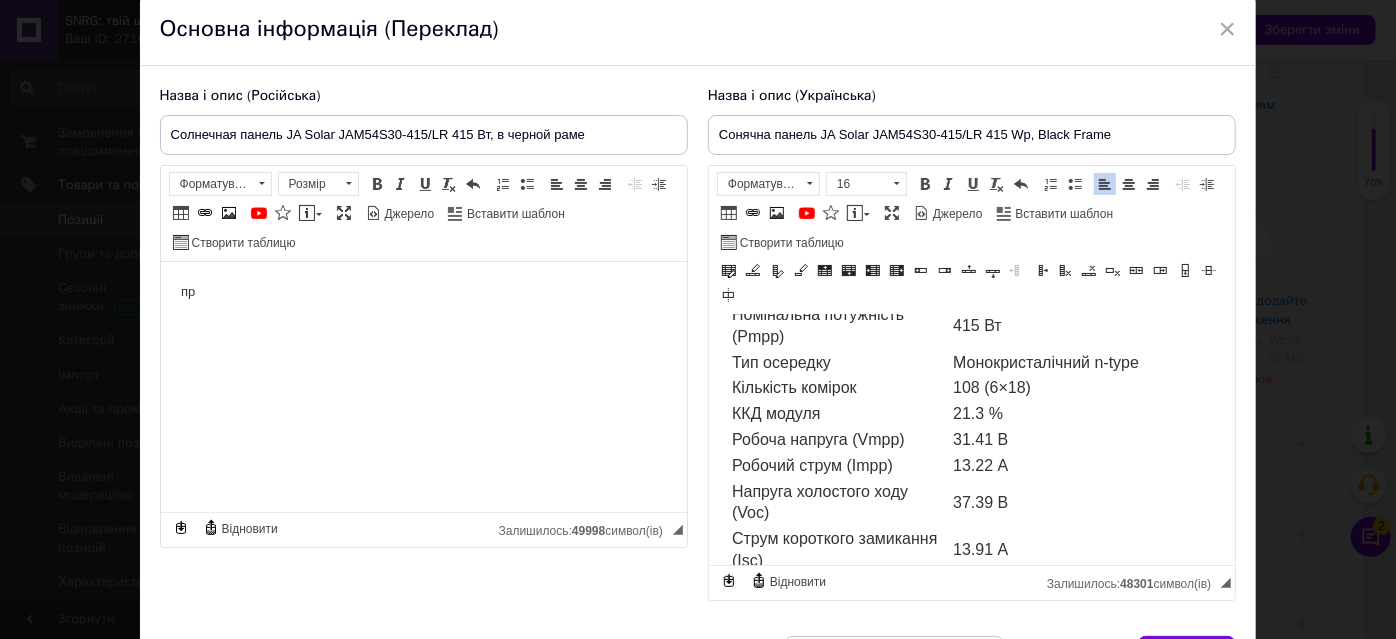 scroll, scrollTop: 815, scrollLeft: 0, axis: vertical 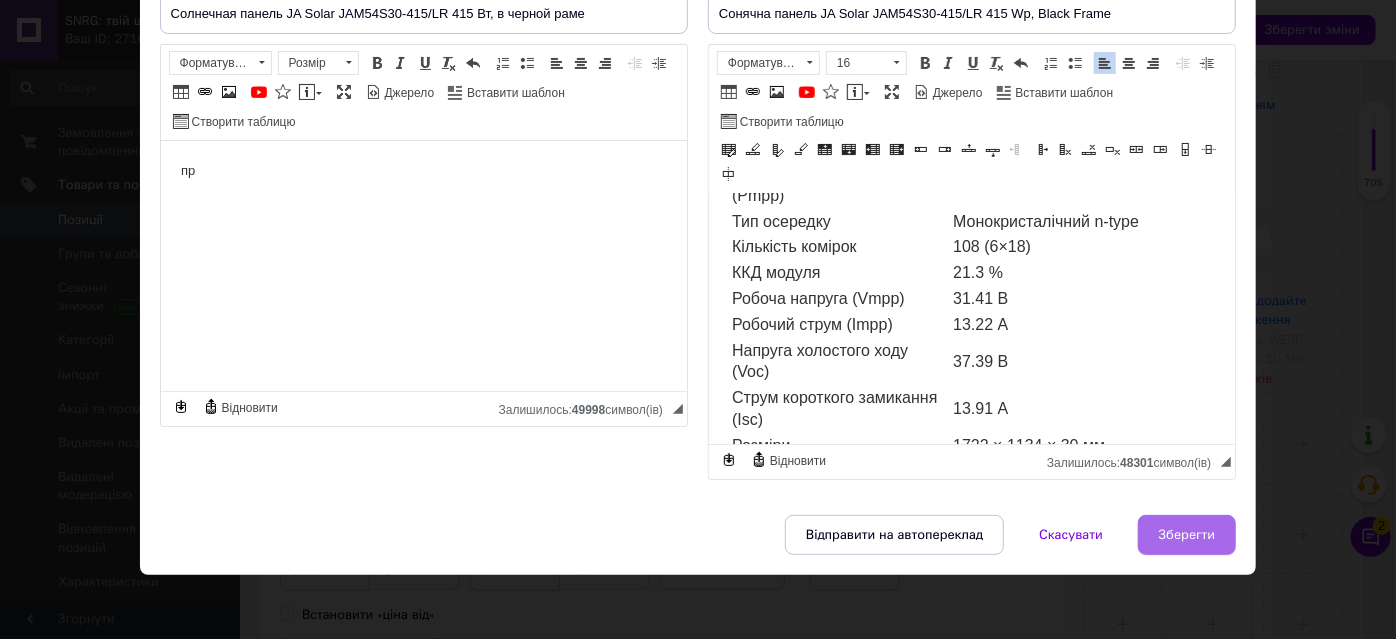 click on "Зберегти" at bounding box center (1187, 535) 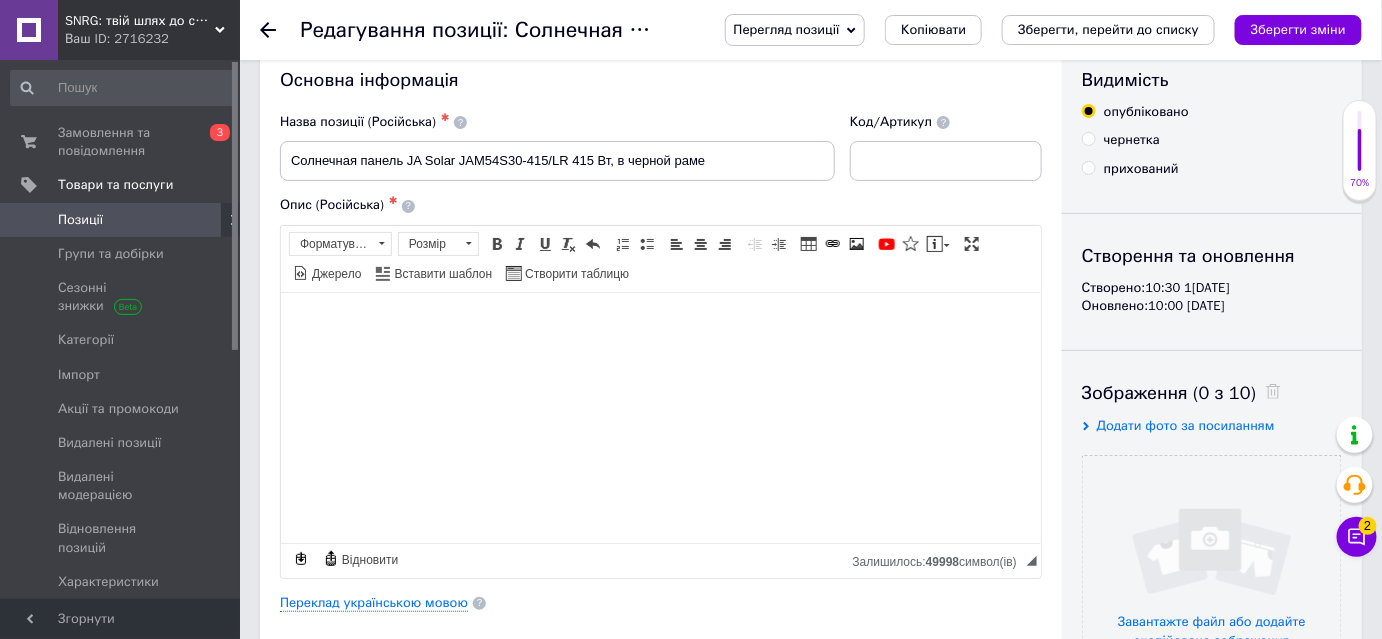 scroll, scrollTop: 0, scrollLeft: 0, axis: both 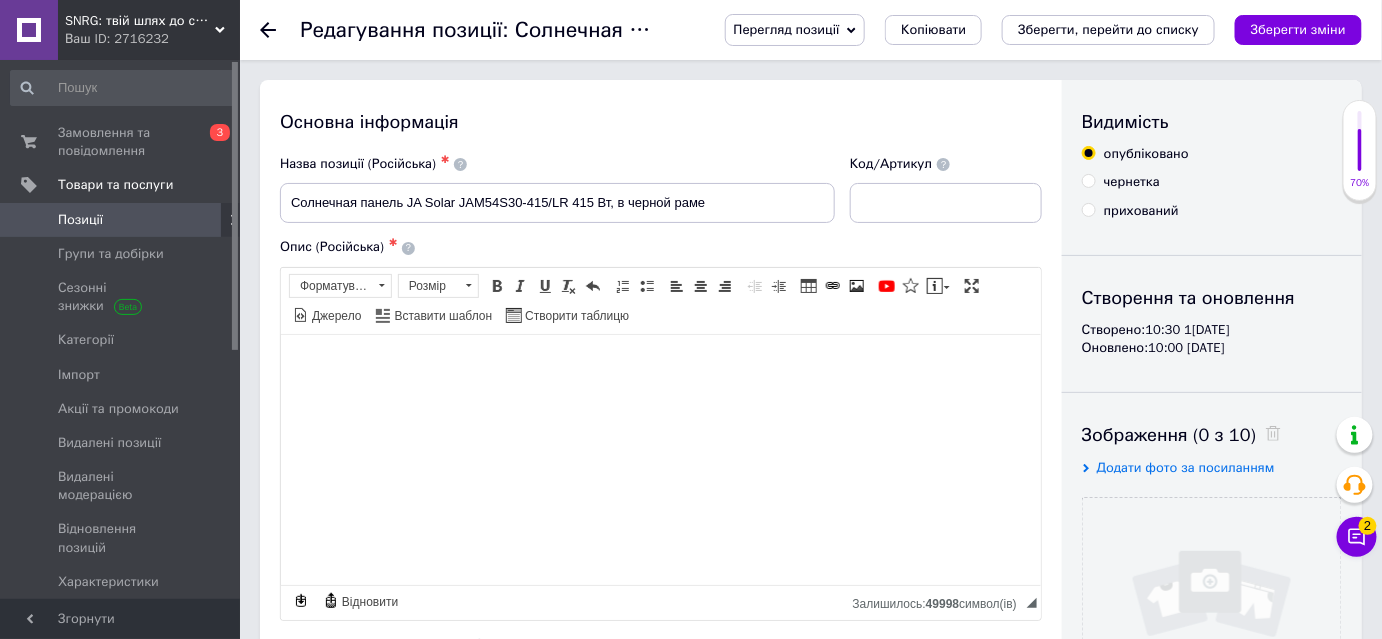 click on "Зберегти зміни" at bounding box center (1298, 29) 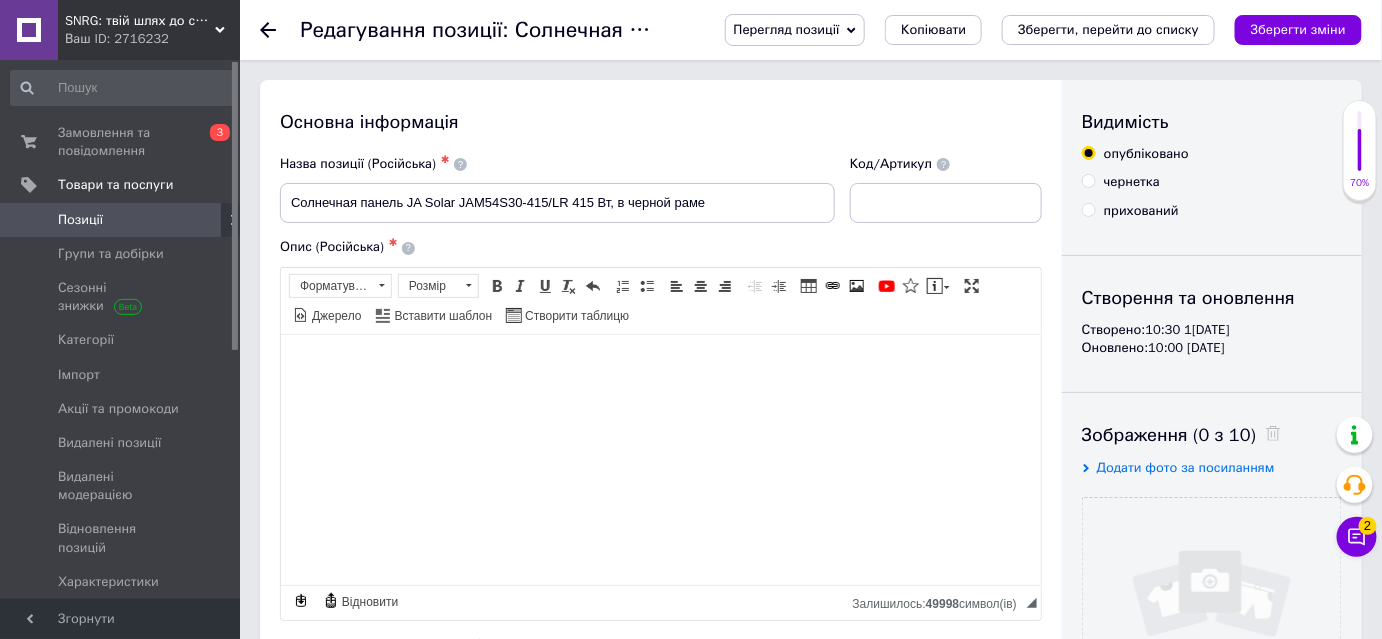 click on "Перегляд позиції" at bounding box center (795, 30) 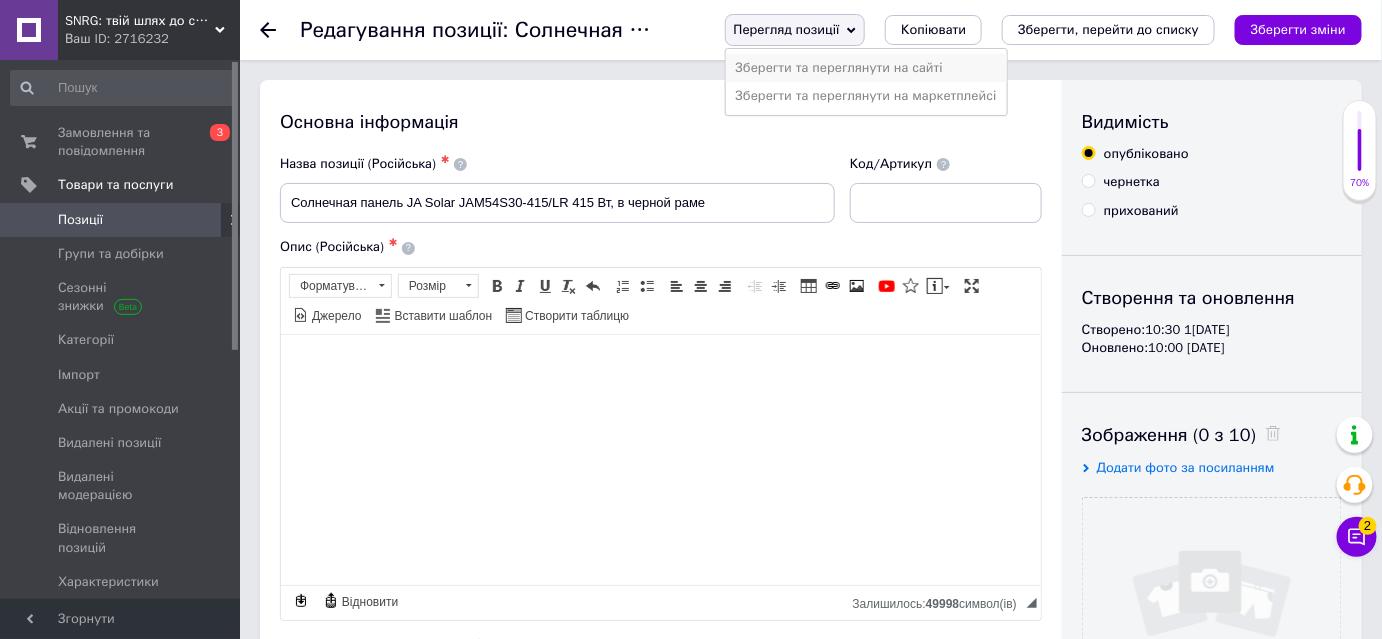 click on "Зберегти та переглянути на сайті" at bounding box center (866, 68) 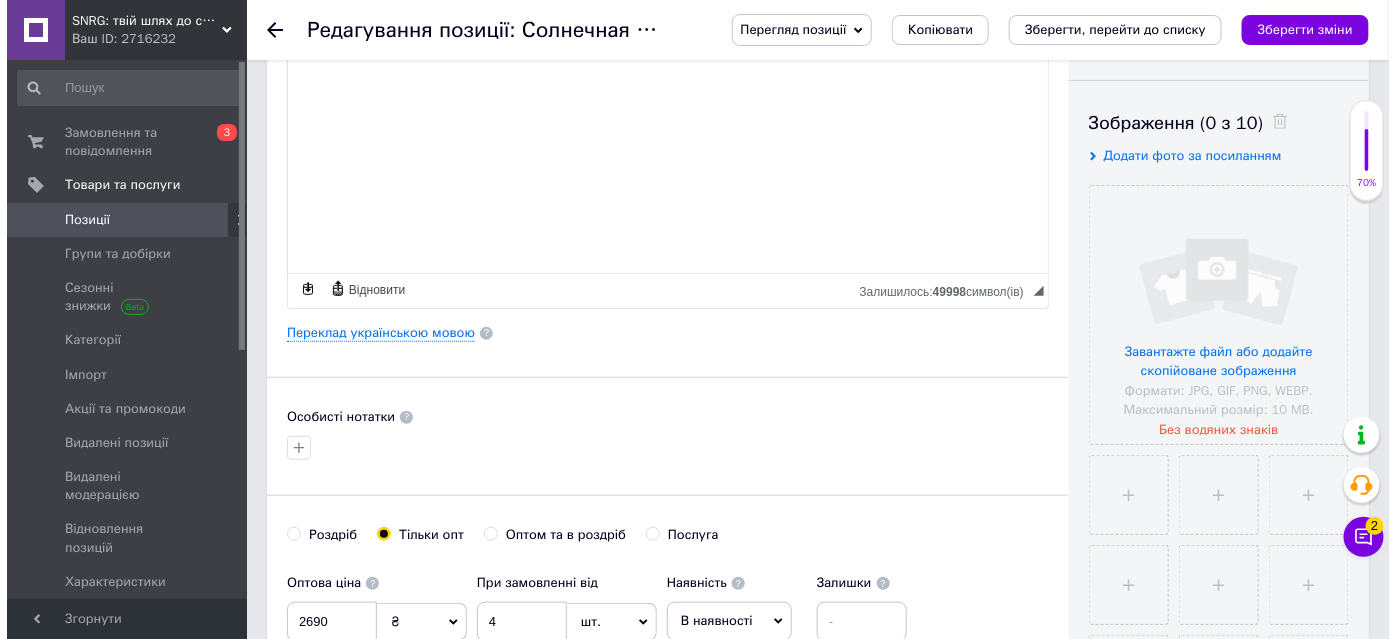 scroll, scrollTop: 181, scrollLeft: 0, axis: vertical 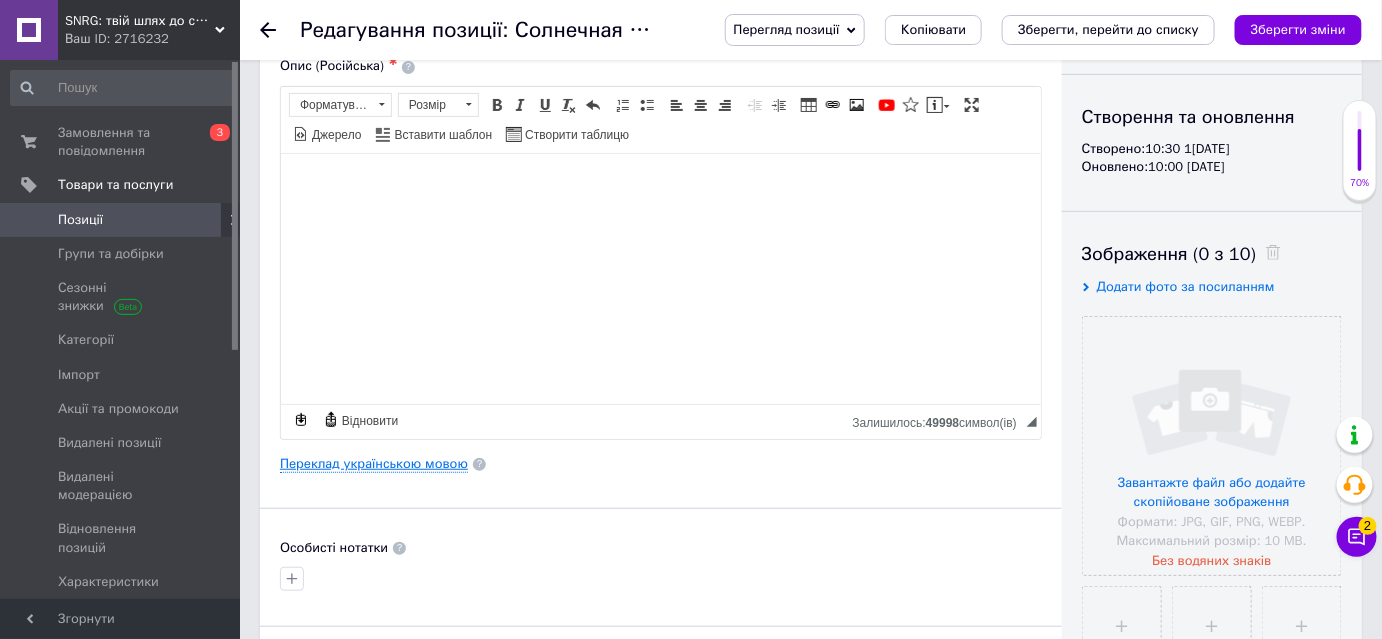 click on "Переклад українською мовою" at bounding box center (374, 464) 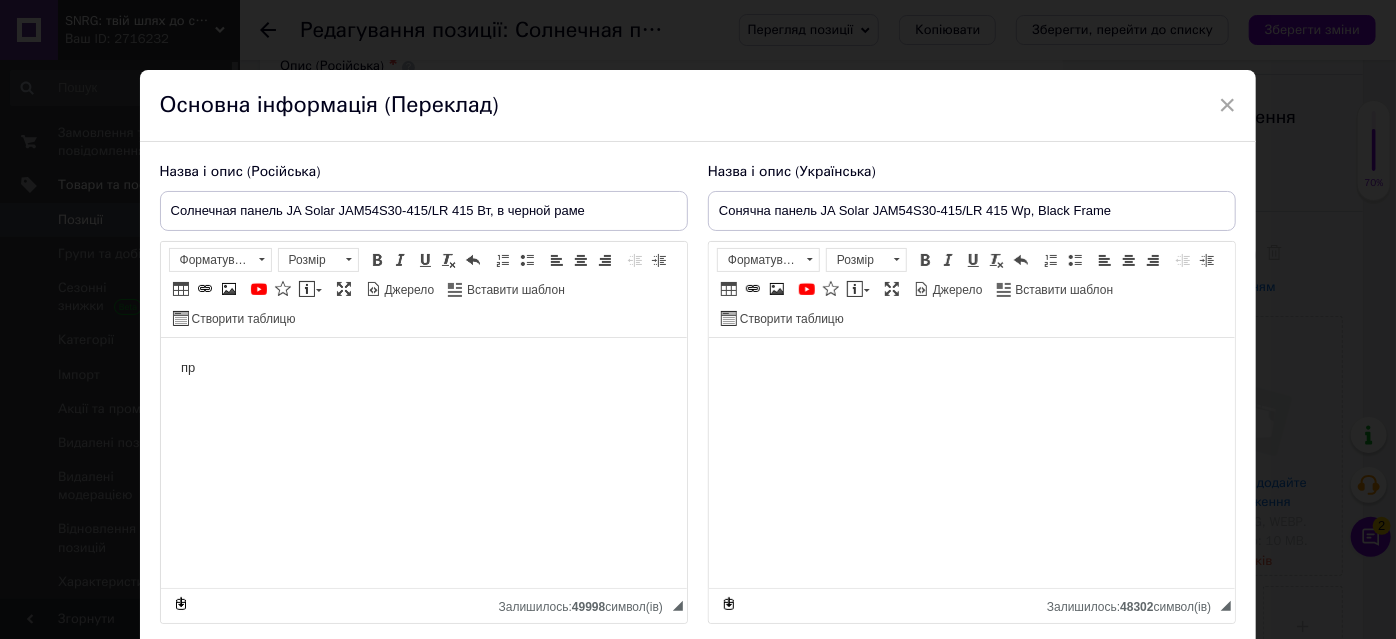scroll, scrollTop: 0, scrollLeft: 0, axis: both 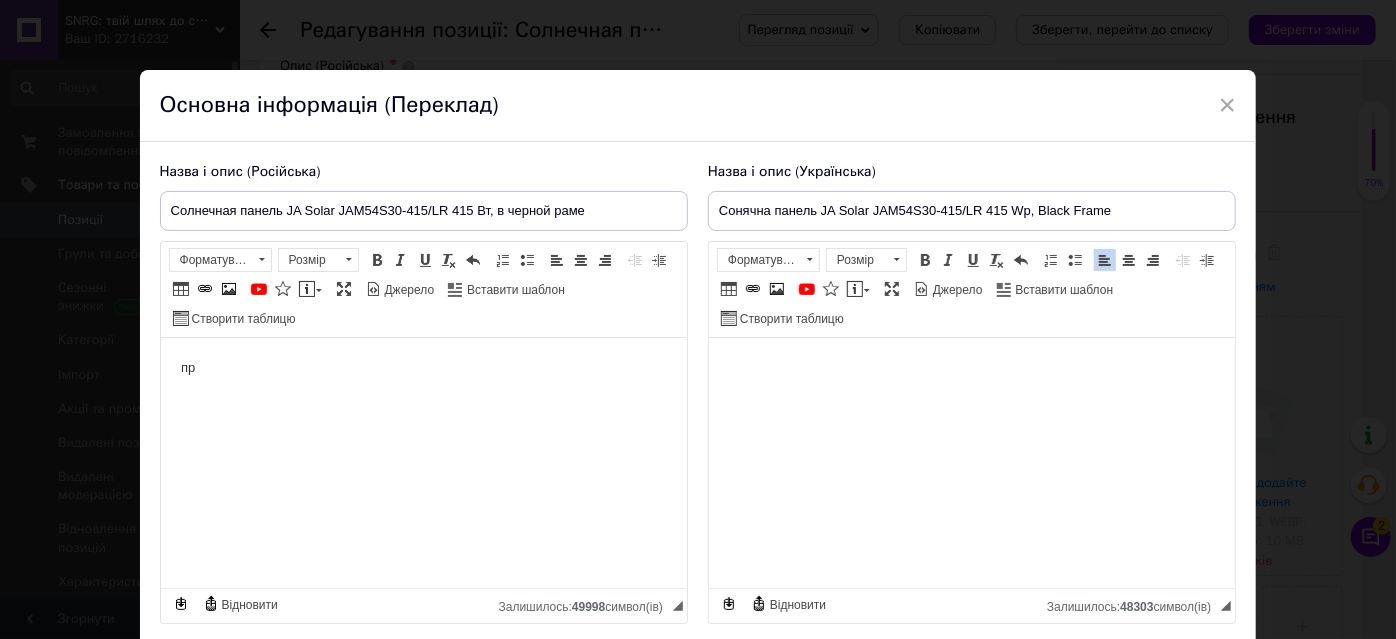 click on "Розмір" at bounding box center (857, 260) 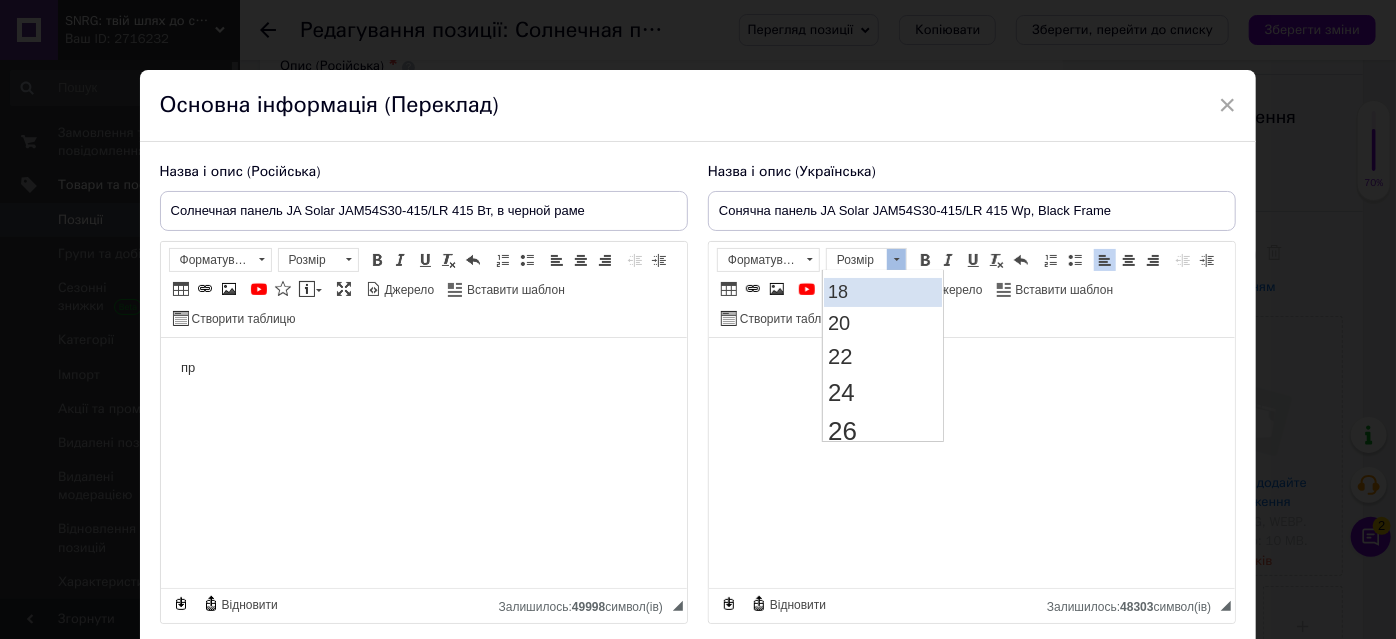 scroll, scrollTop: 181, scrollLeft: 0, axis: vertical 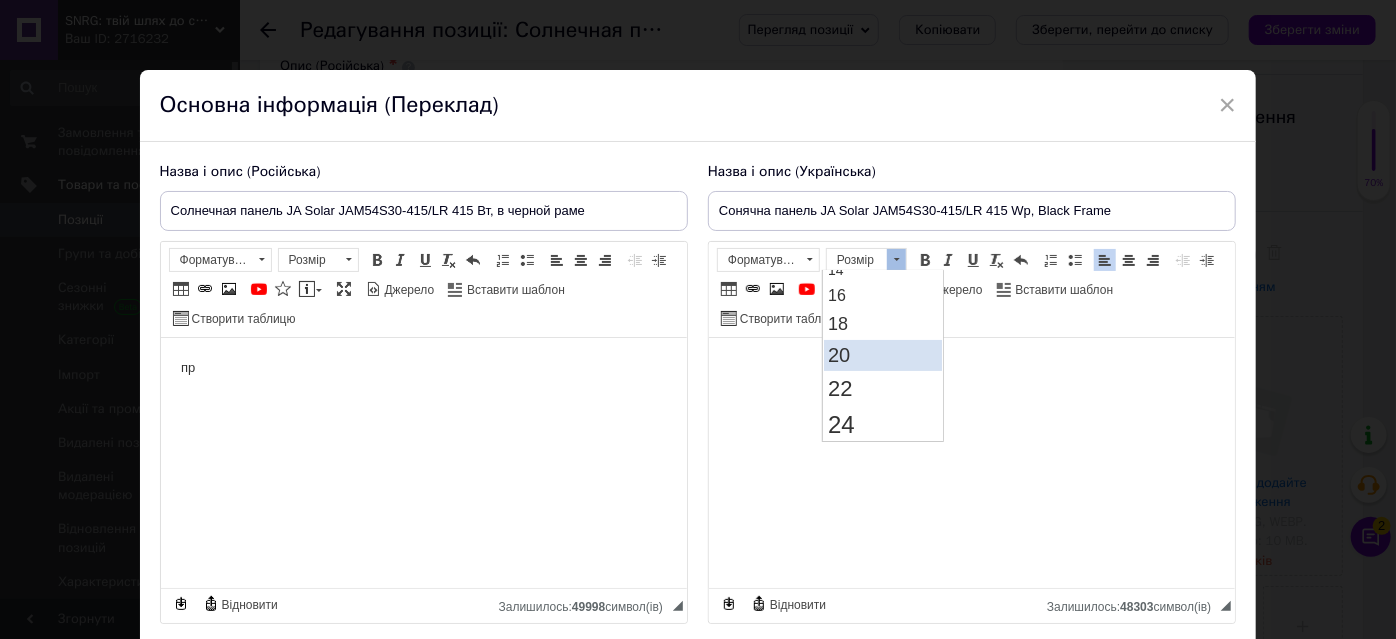 click on "20" at bounding box center [883, 355] 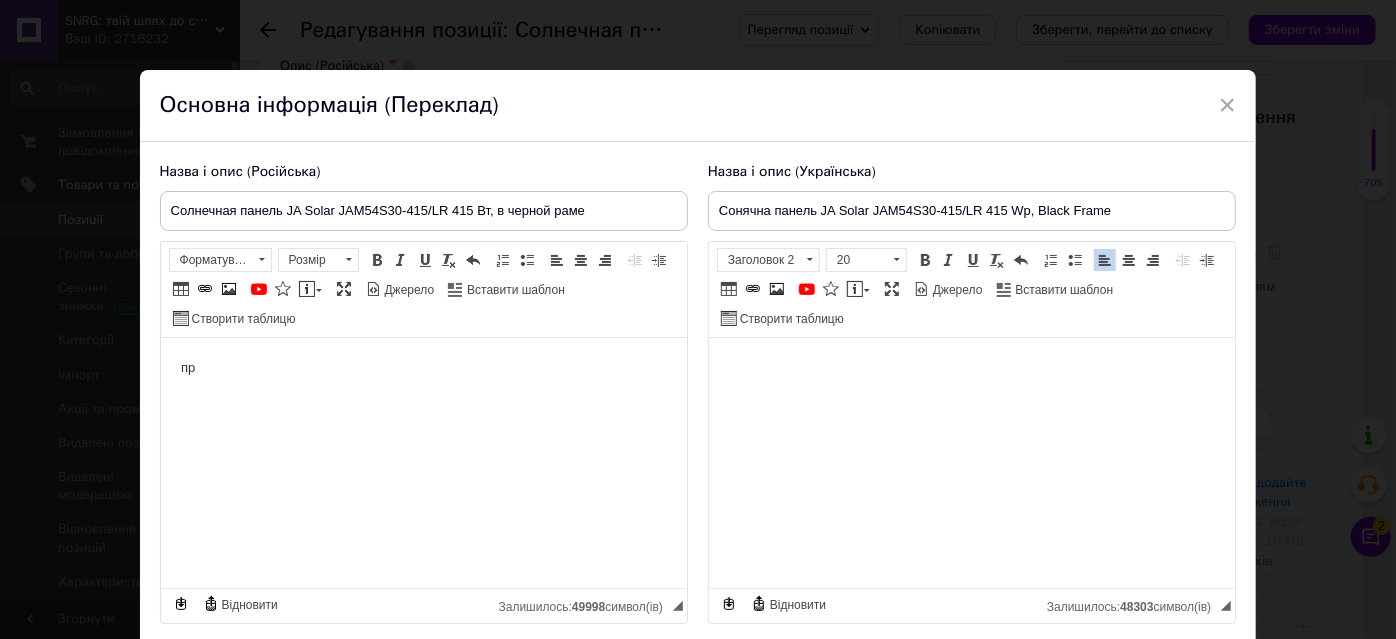 scroll, scrollTop: 0, scrollLeft: 0, axis: both 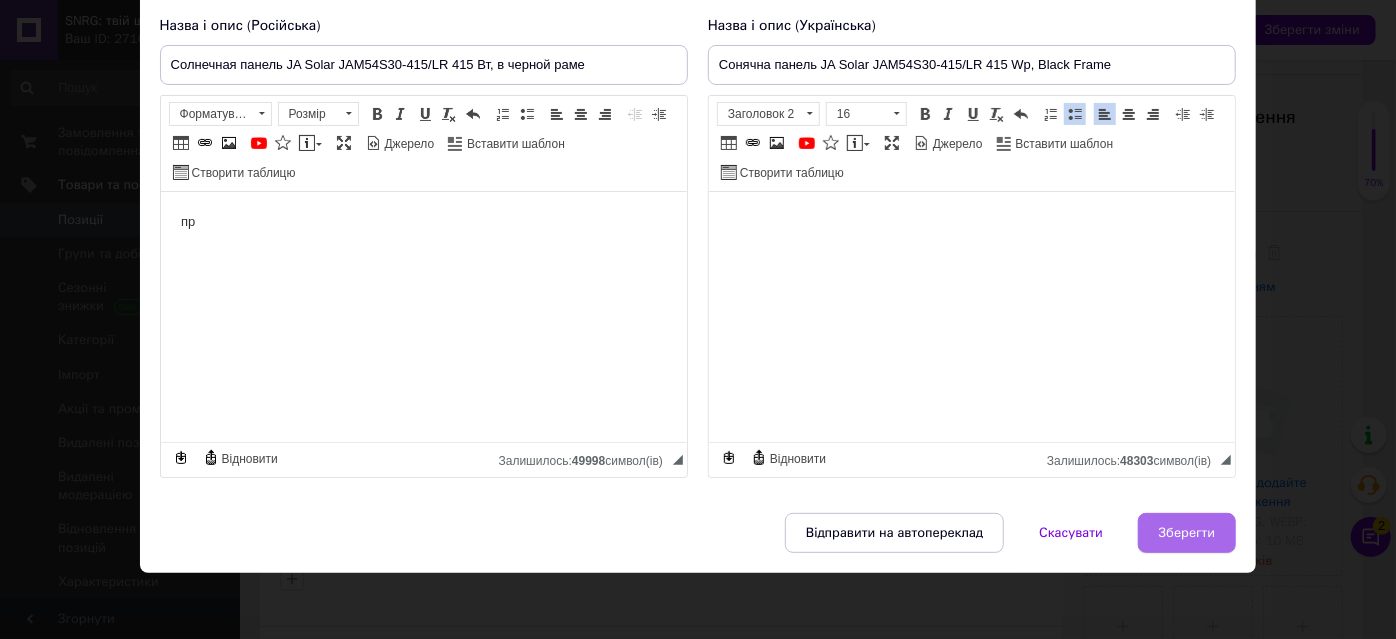 click on "Зберегти" at bounding box center [1187, 533] 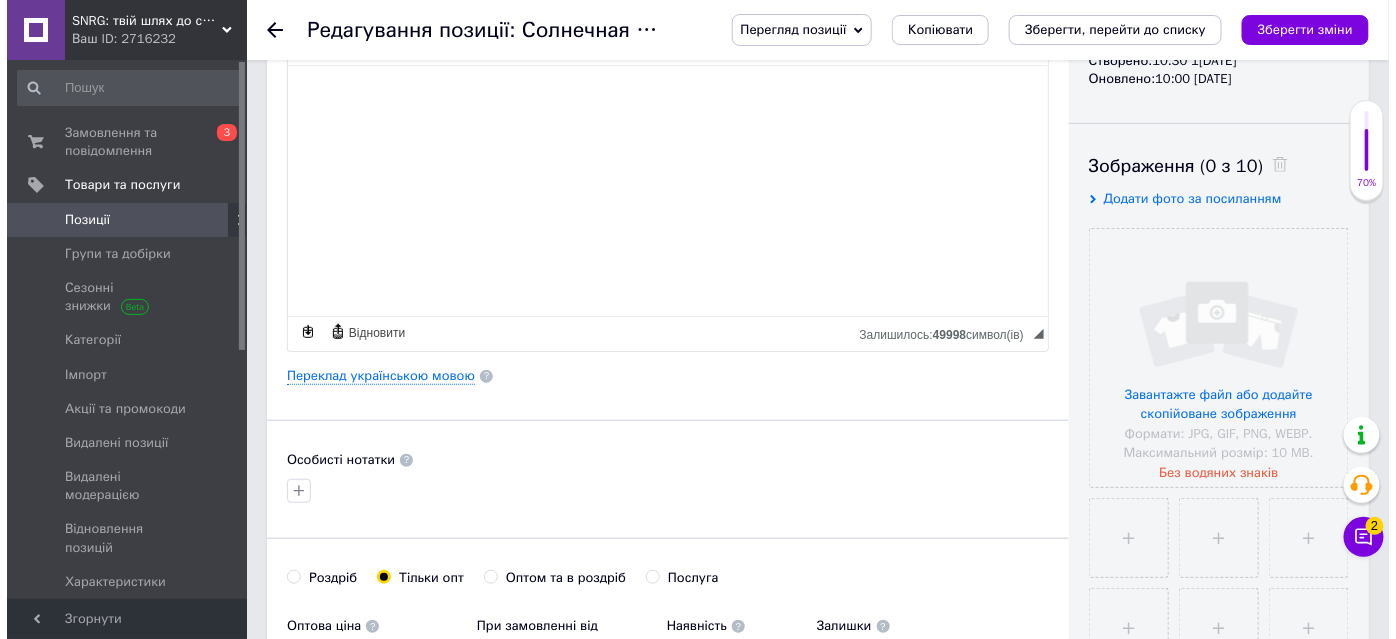 scroll, scrollTop: 272, scrollLeft: 0, axis: vertical 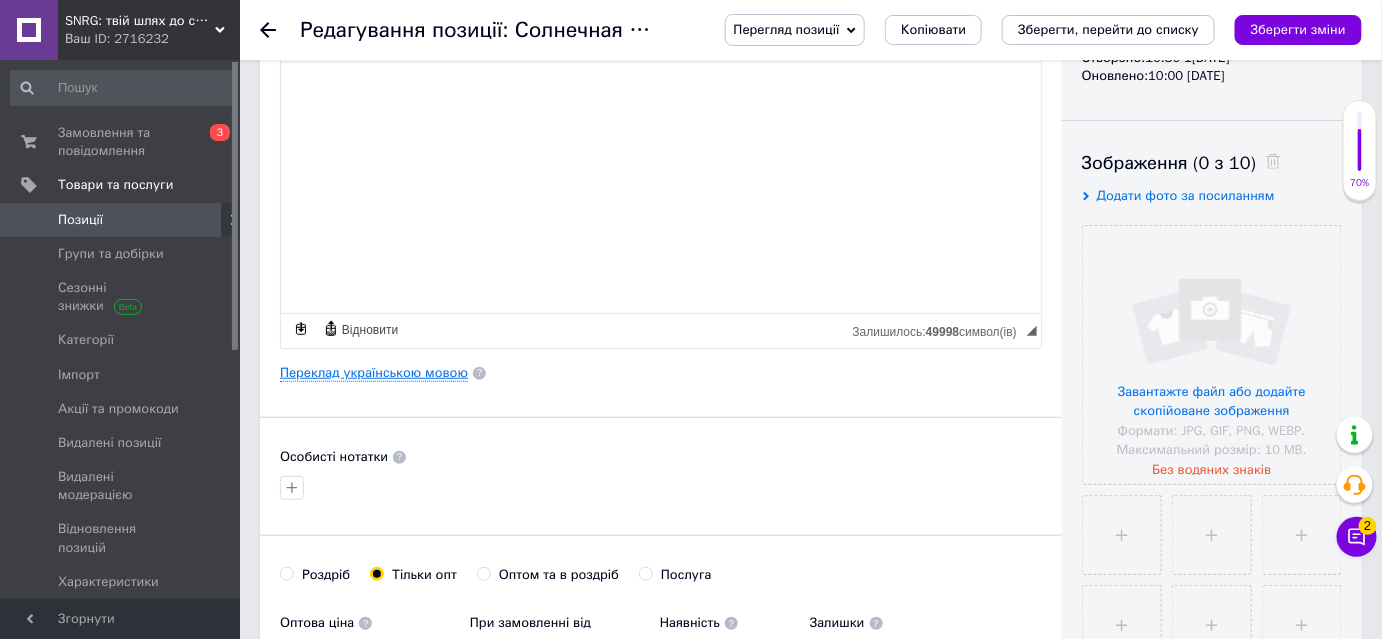 click on "Переклад українською мовою" at bounding box center (374, 373) 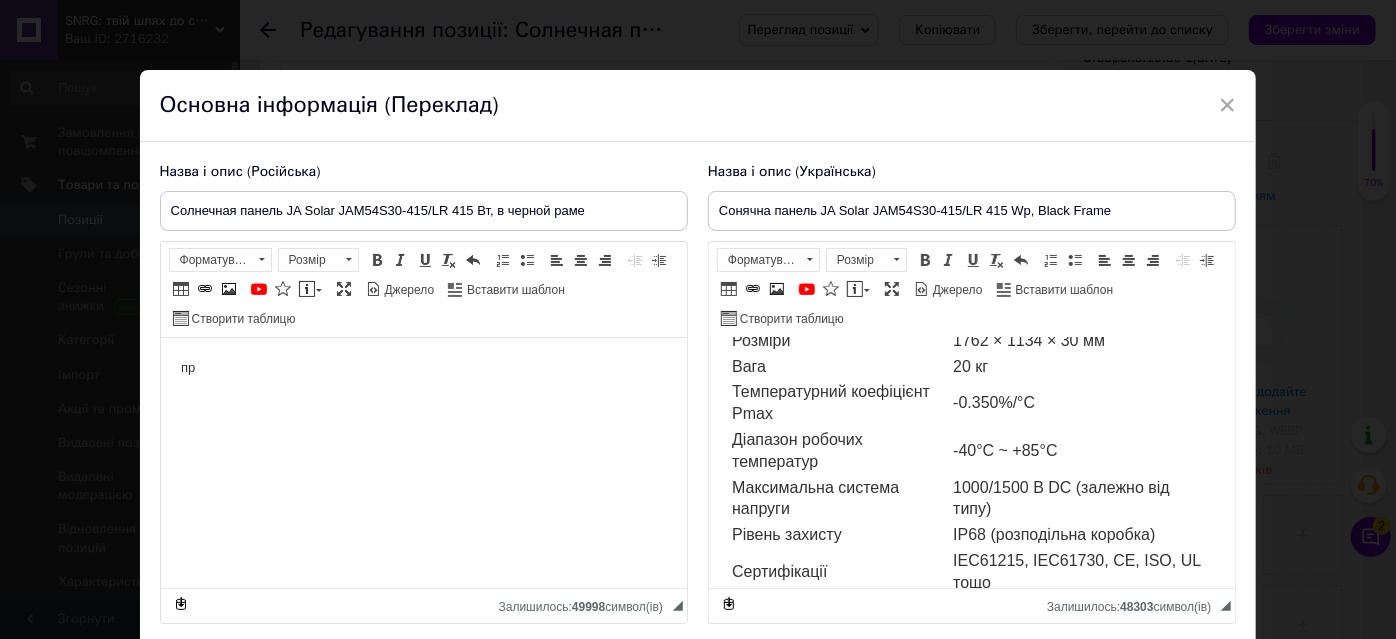 scroll, scrollTop: 1339, scrollLeft: 0, axis: vertical 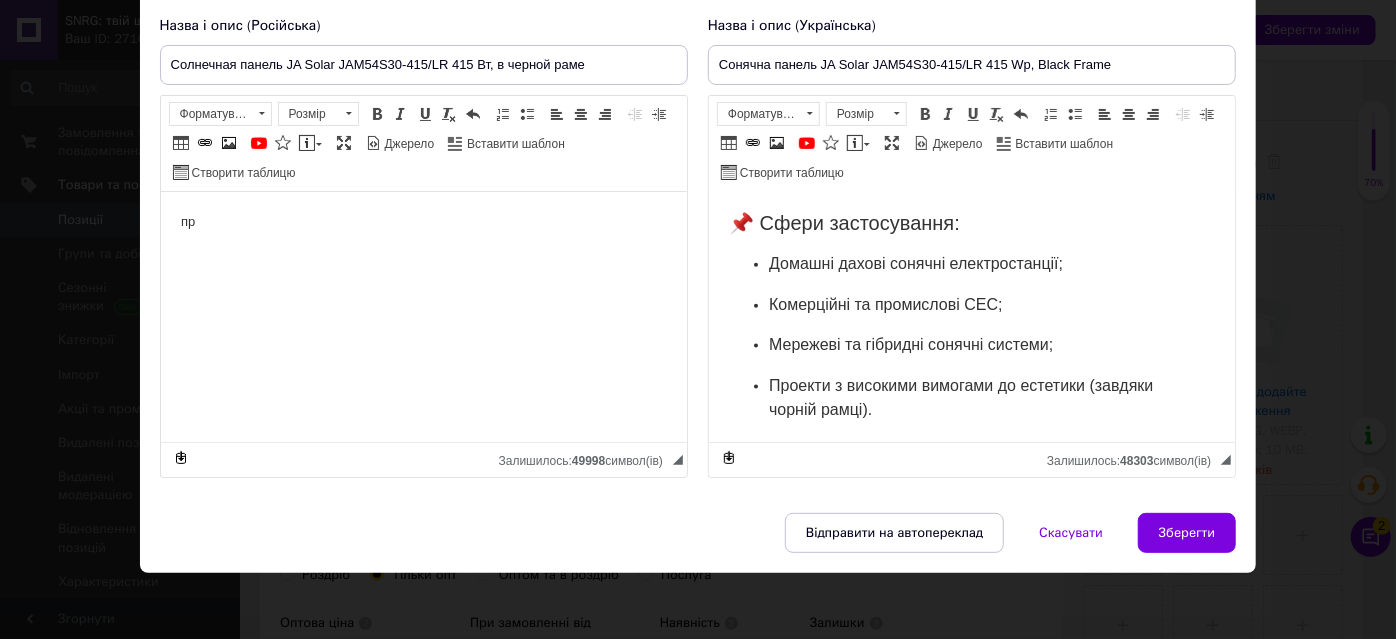 click on "Проекти з високими вимогами до естетики (завдяки чорній рамці)." at bounding box center (971, 397) 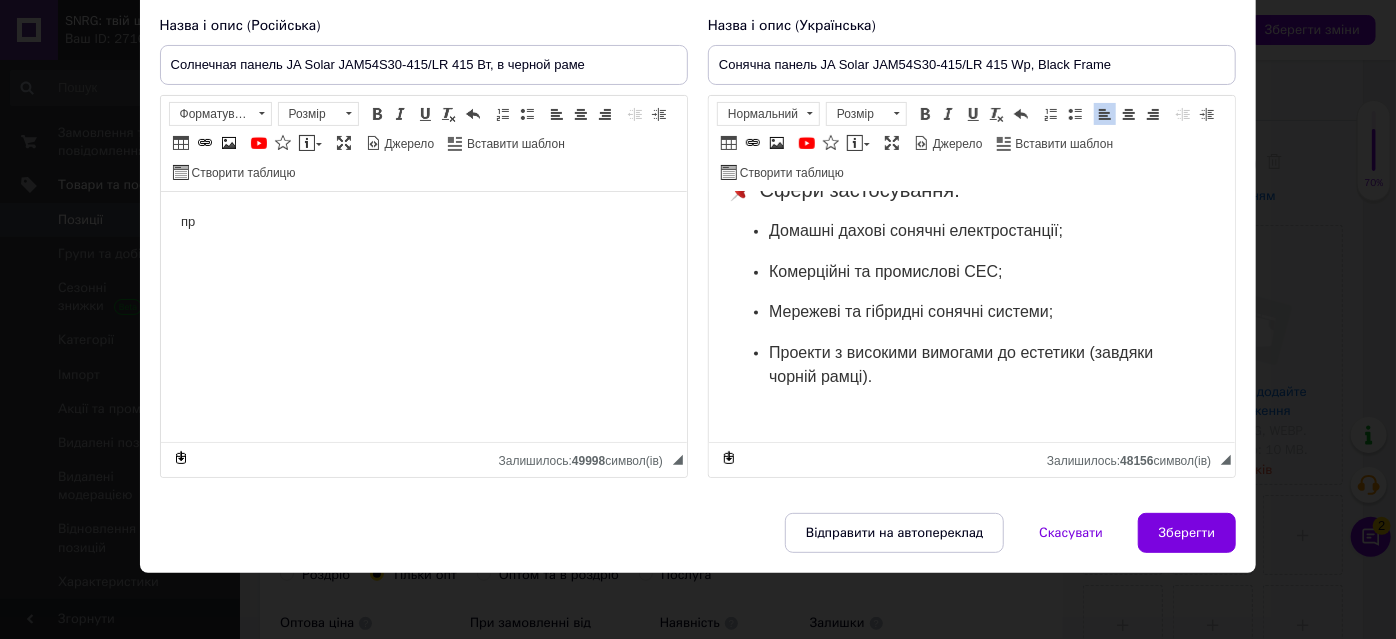 scroll, scrollTop: 1408, scrollLeft: 0, axis: vertical 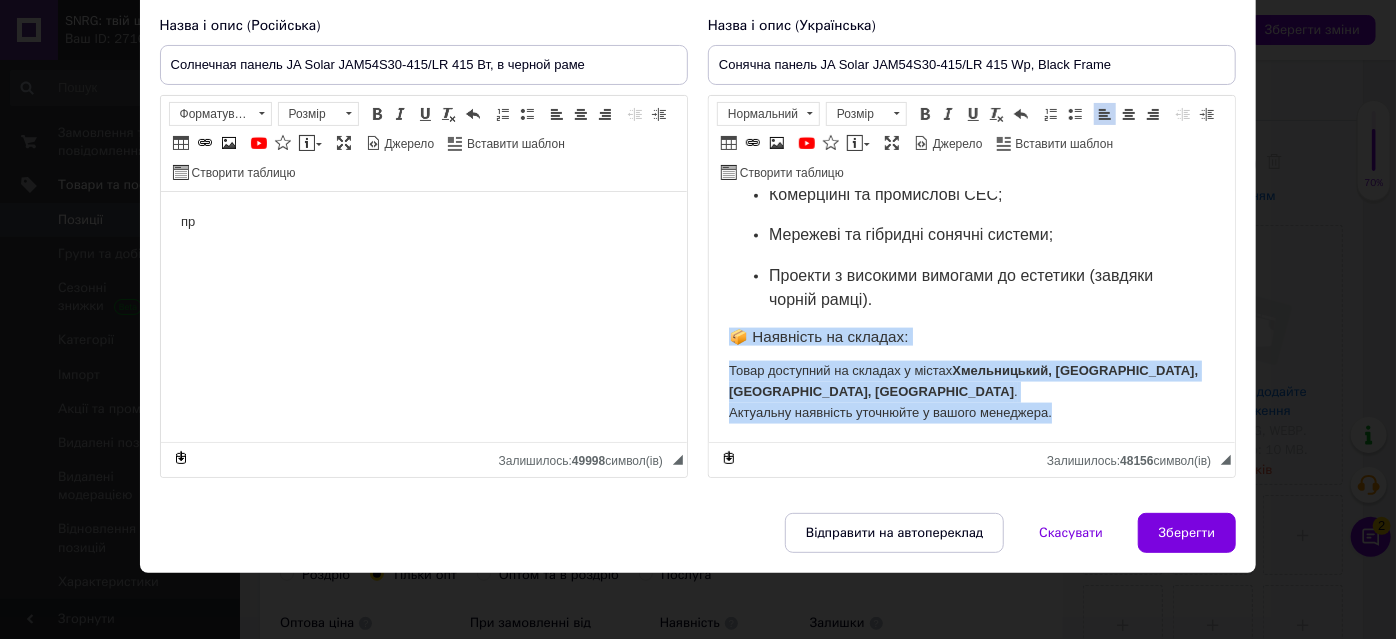 drag, startPoint x: 820, startPoint y: 404, endPoint x: 1099, endPoint y: 453, distance: 283.2702 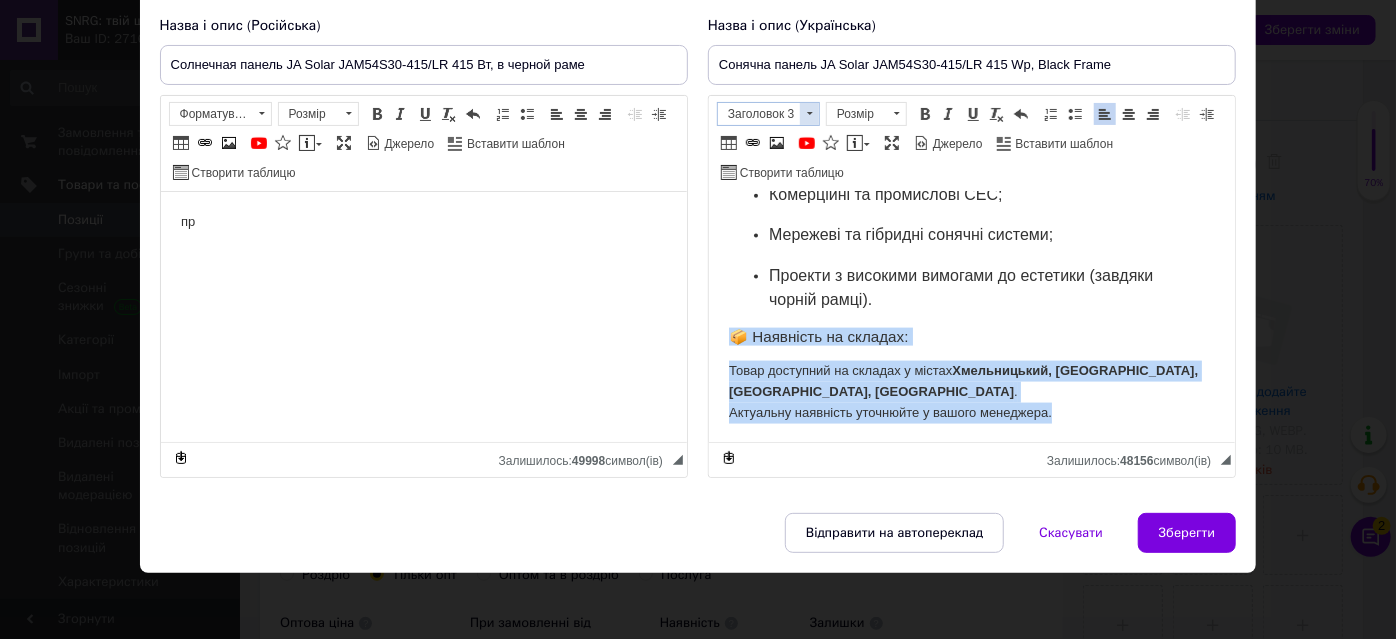 click at bounding box center [810, 113] 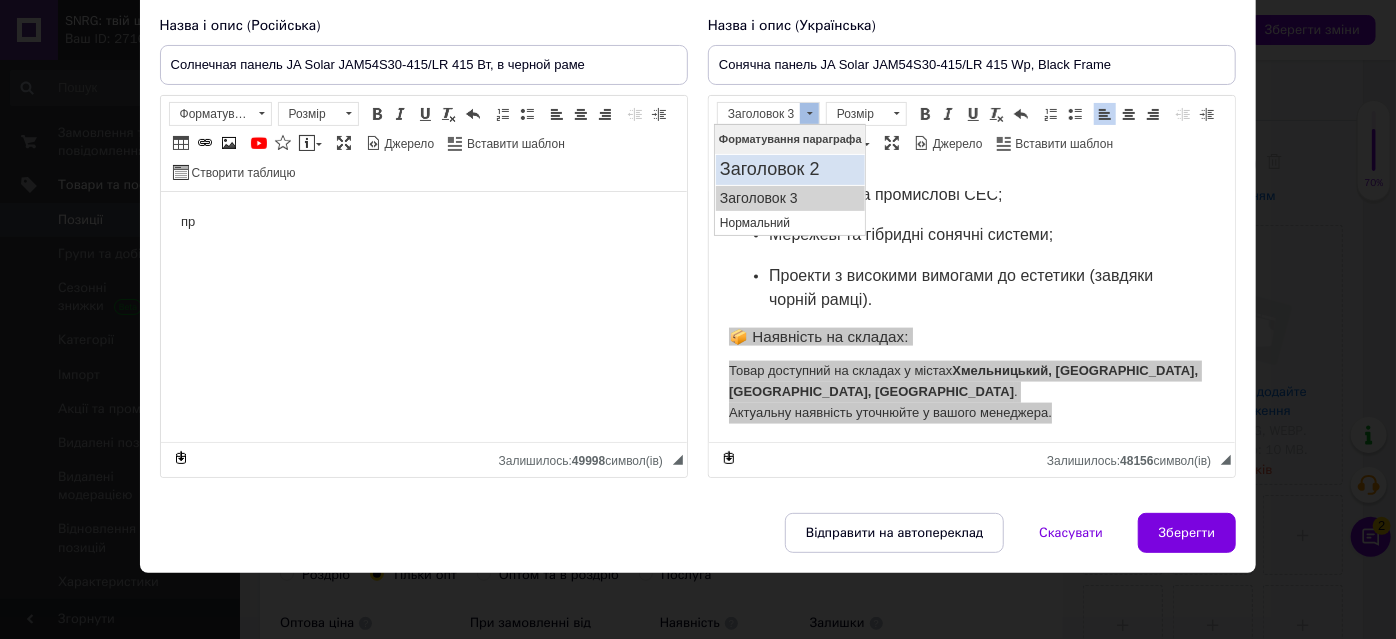click on "Заголовок 2" at bounding box center [789, 169] 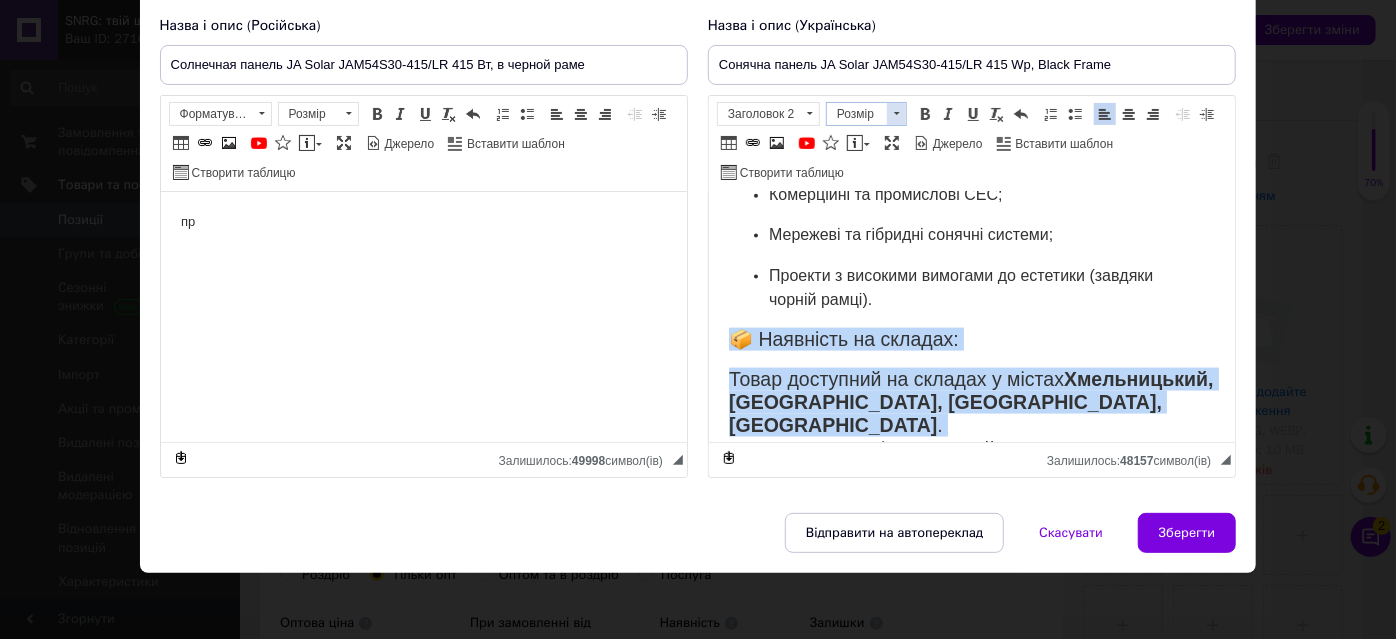 click at bounding box center (896, 114) 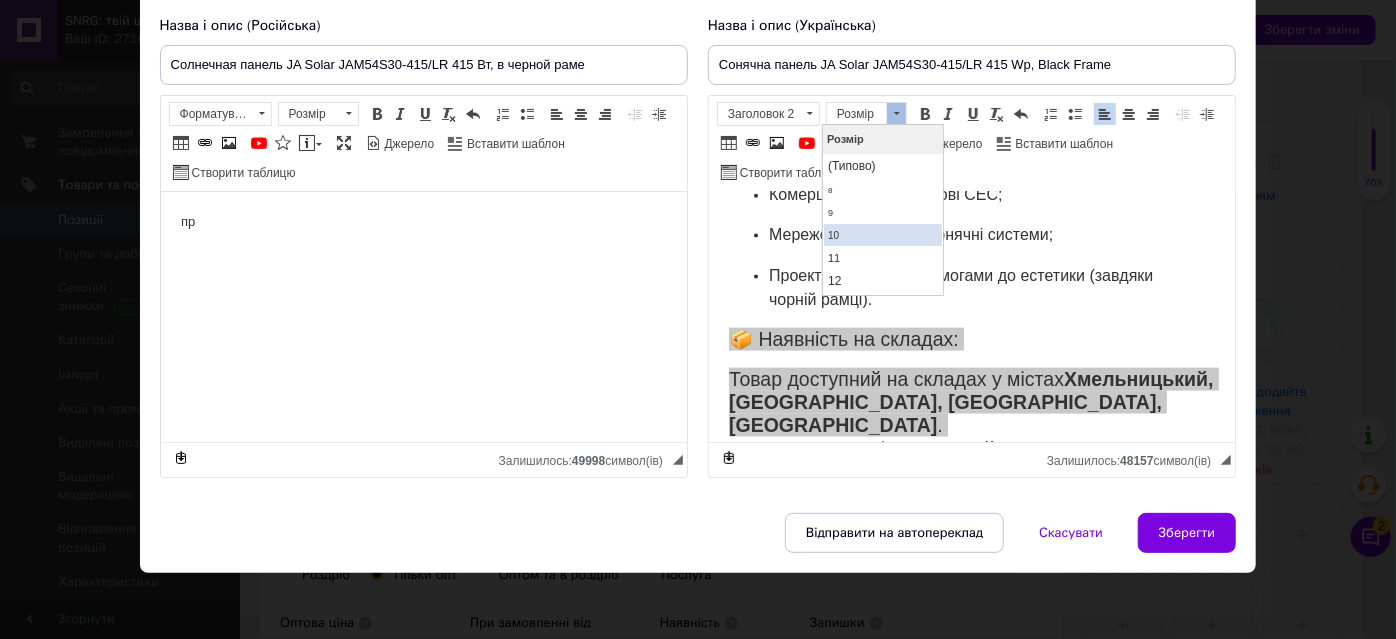 scroll, scrollTop: 181, scrollLeft: 0, axis: vertical 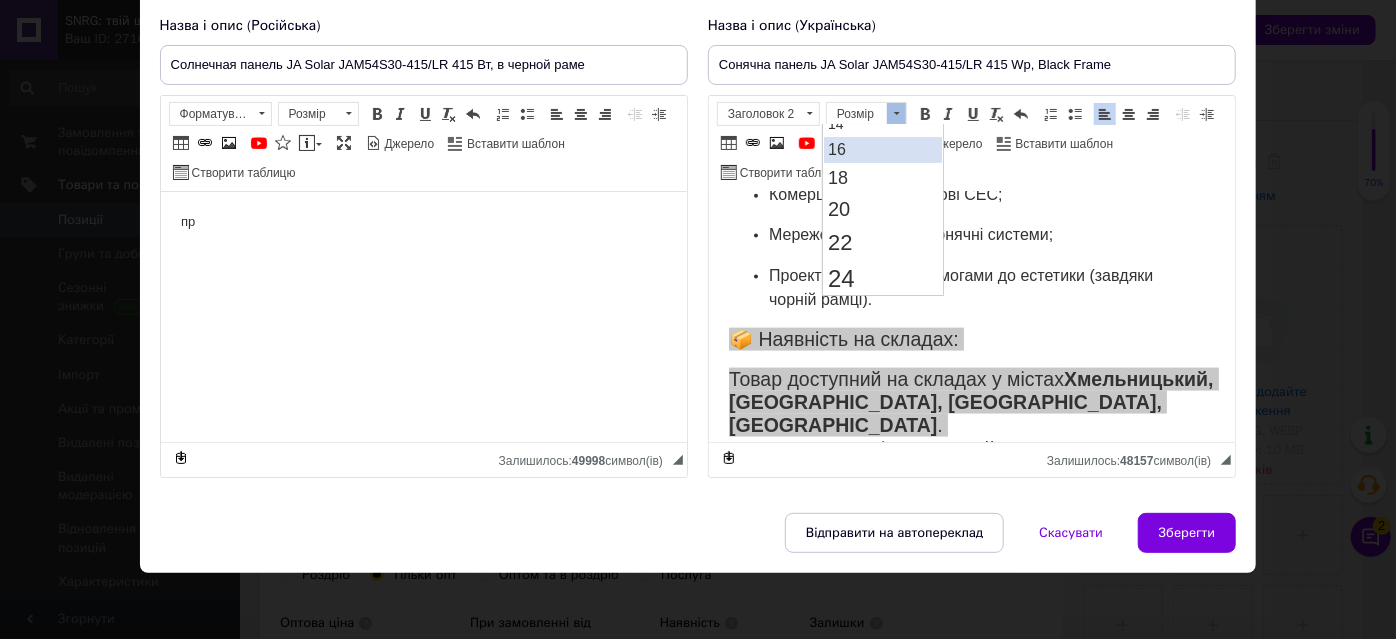 click on "16" at bounding box center (837, 148) 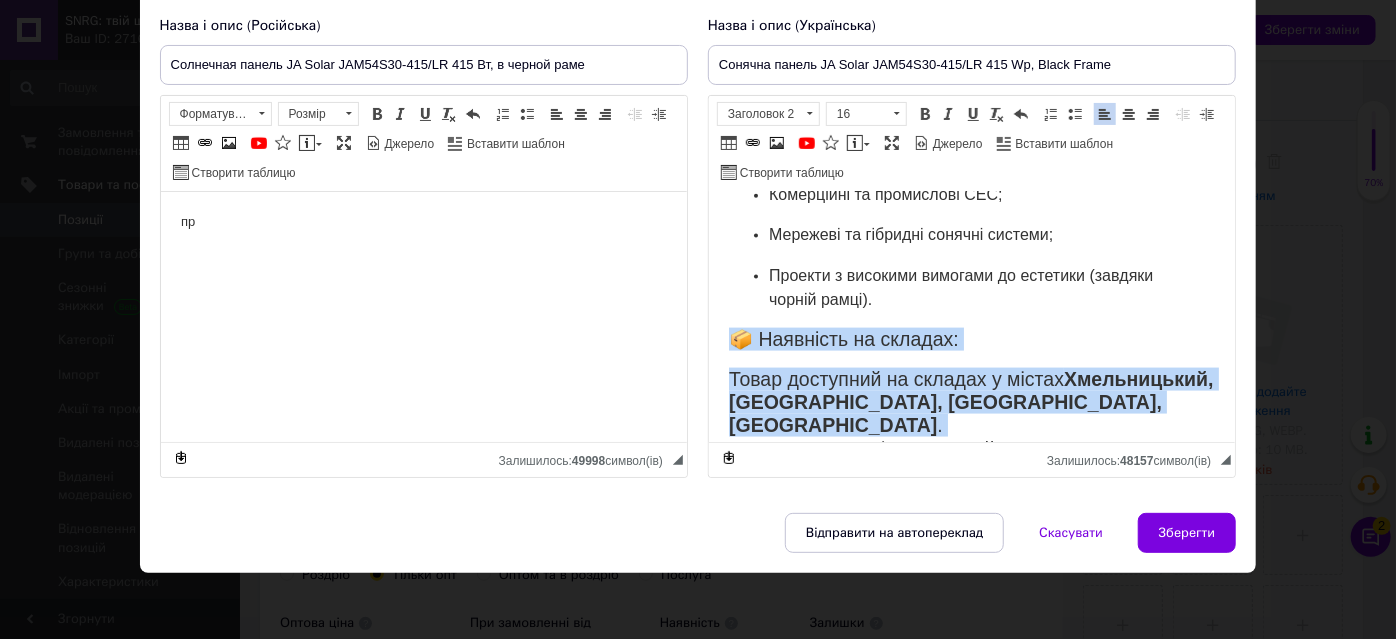 scroll, scrollTop: 0, scrollLeft: 0, axis: both 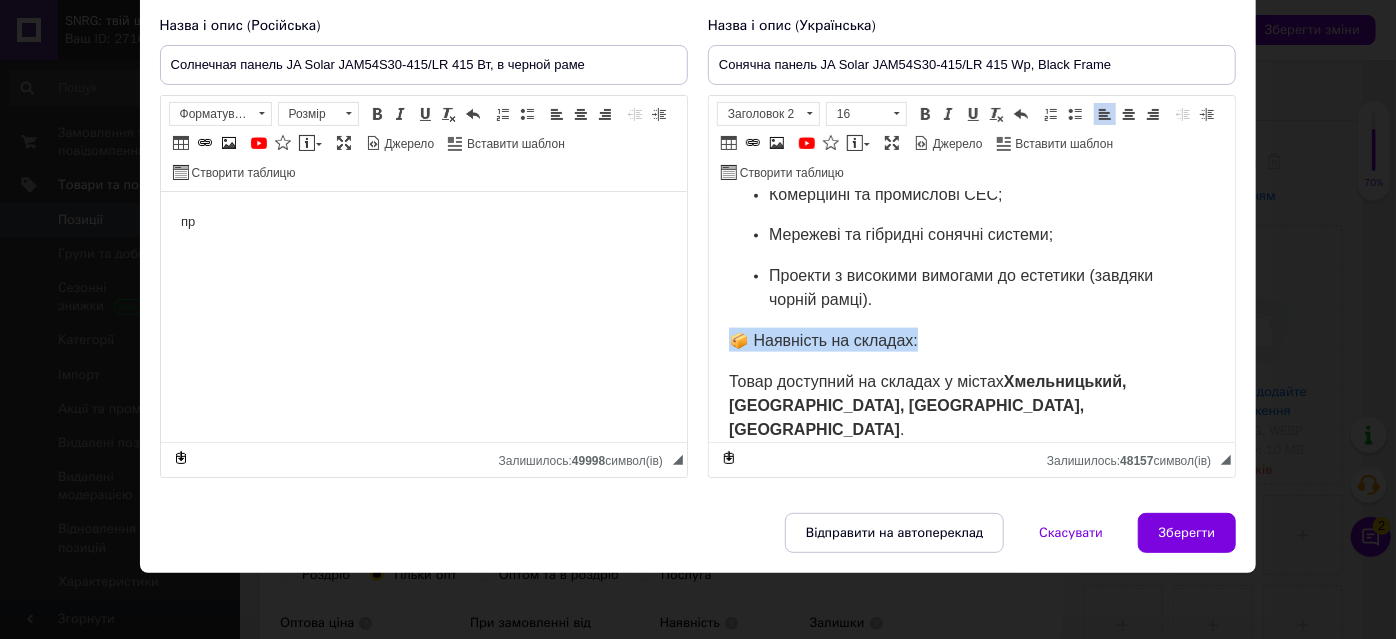 click on "Товар доступний на складах у містах  Хмельницький, Київ, Львів, Дніпро . Актуальну наявність уточнюйте у вашого менеджера." at bounding box center (927, 418) 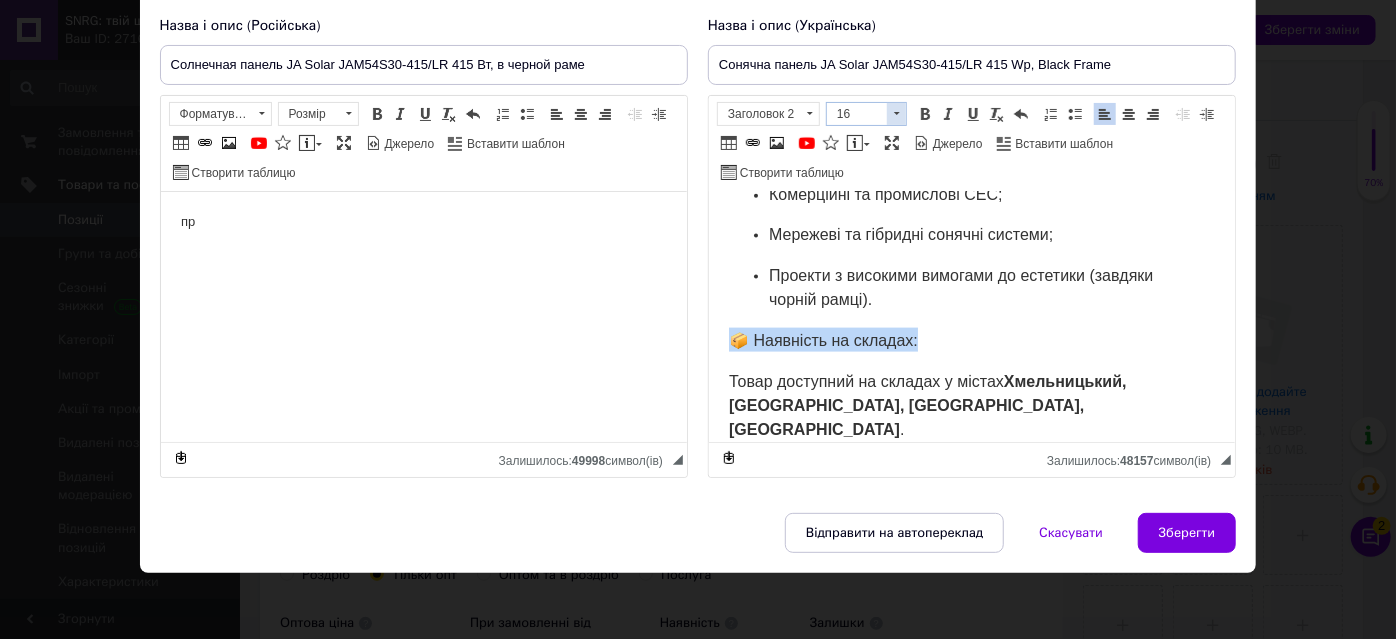click at bounding box center [896, 114] 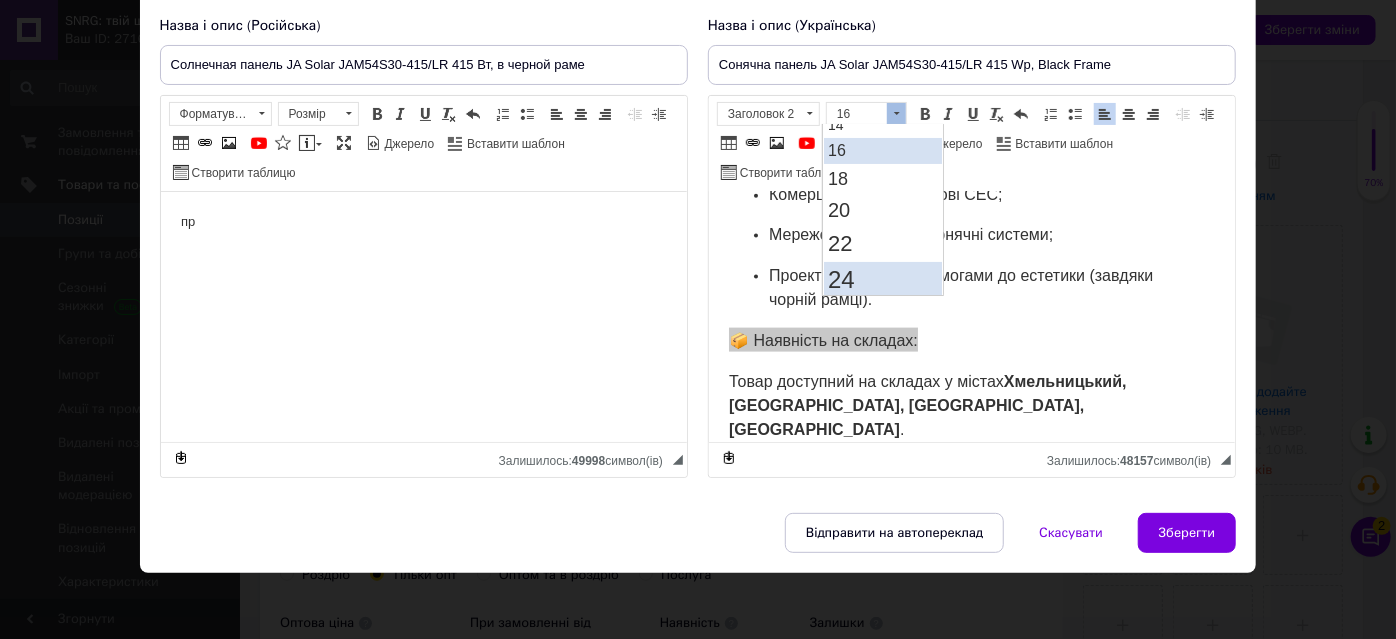 scroll, scrollTop: 211, scrollLeft: 0, axis: vertical 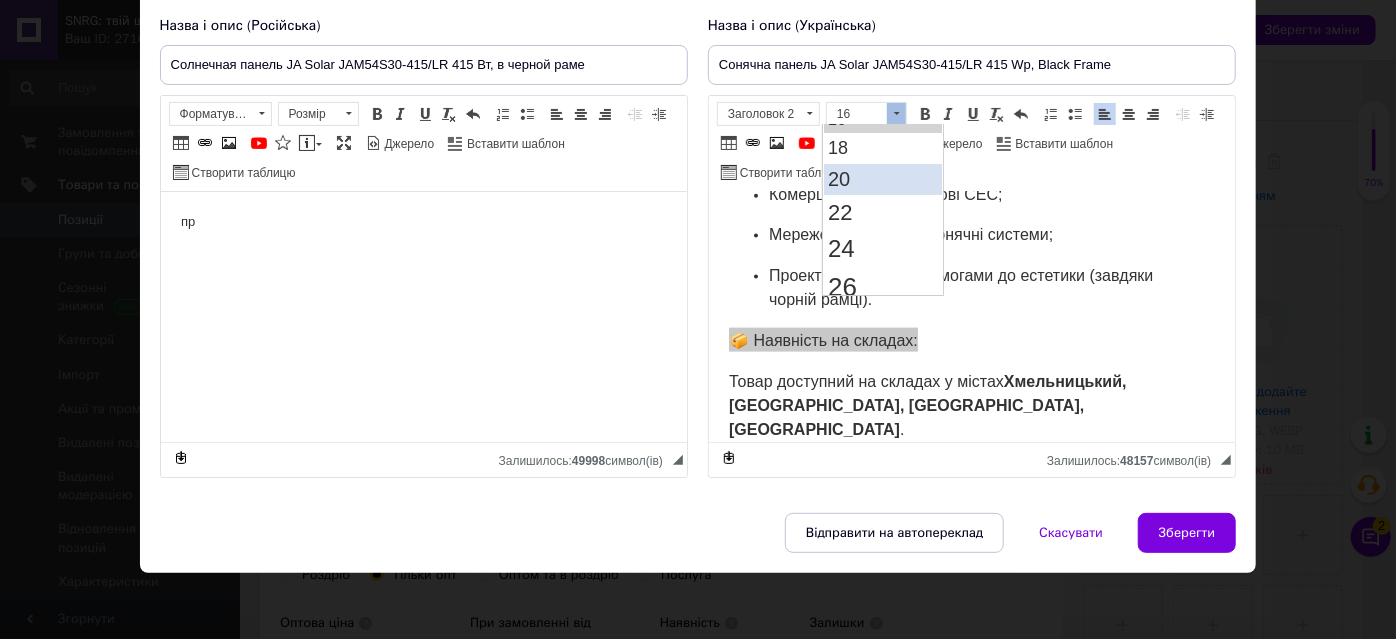 click on "20" at bounding box center [883, 178] 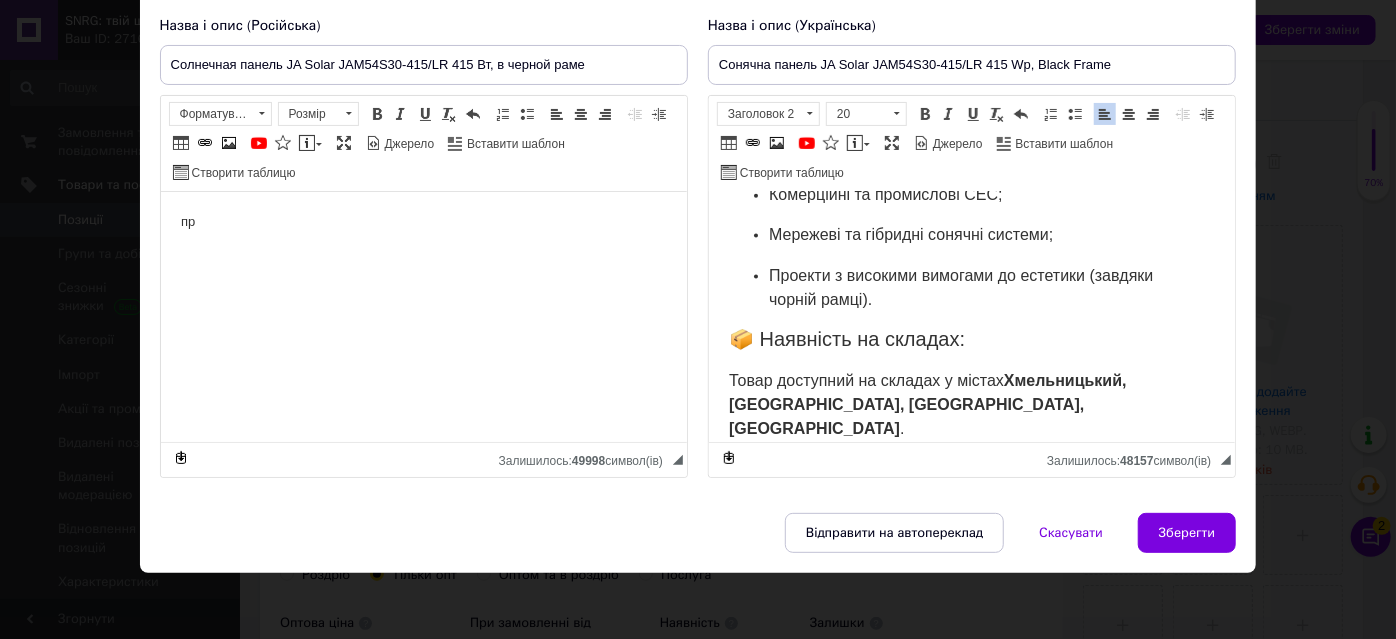 scroll, scrollTop: 0, scrollLeft: 0, axis: both 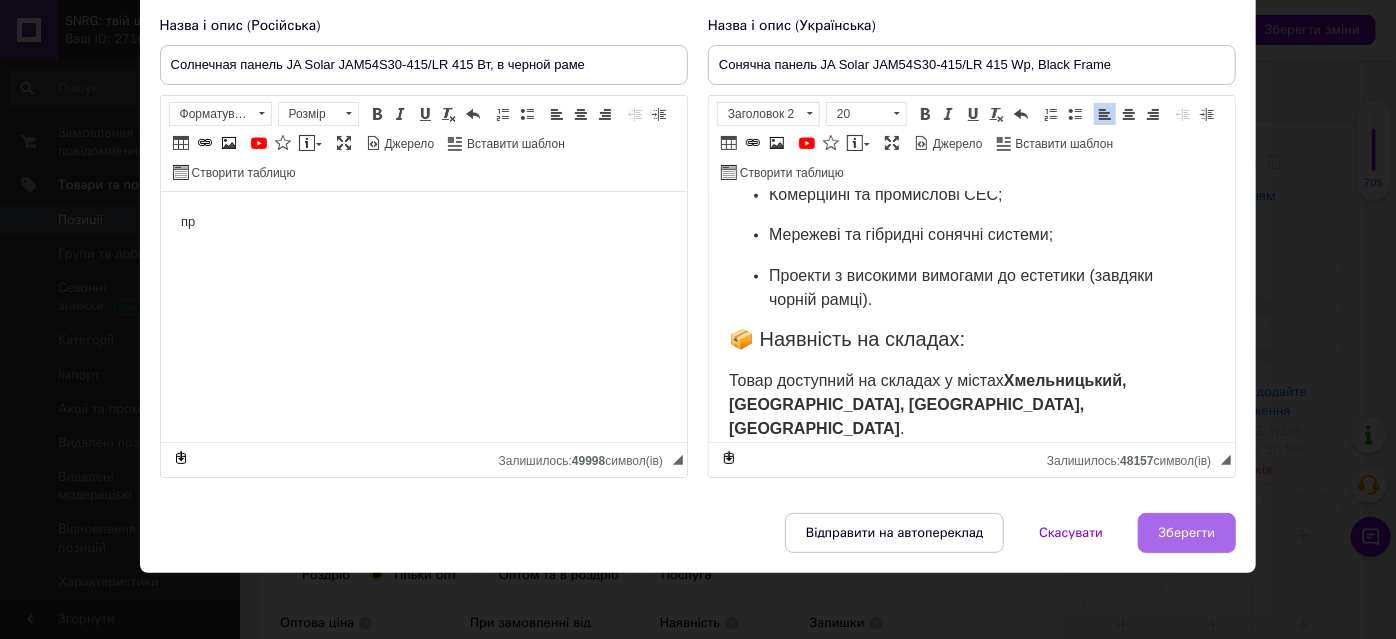 click on "Зберегти" at bounding box center (1187, 533) 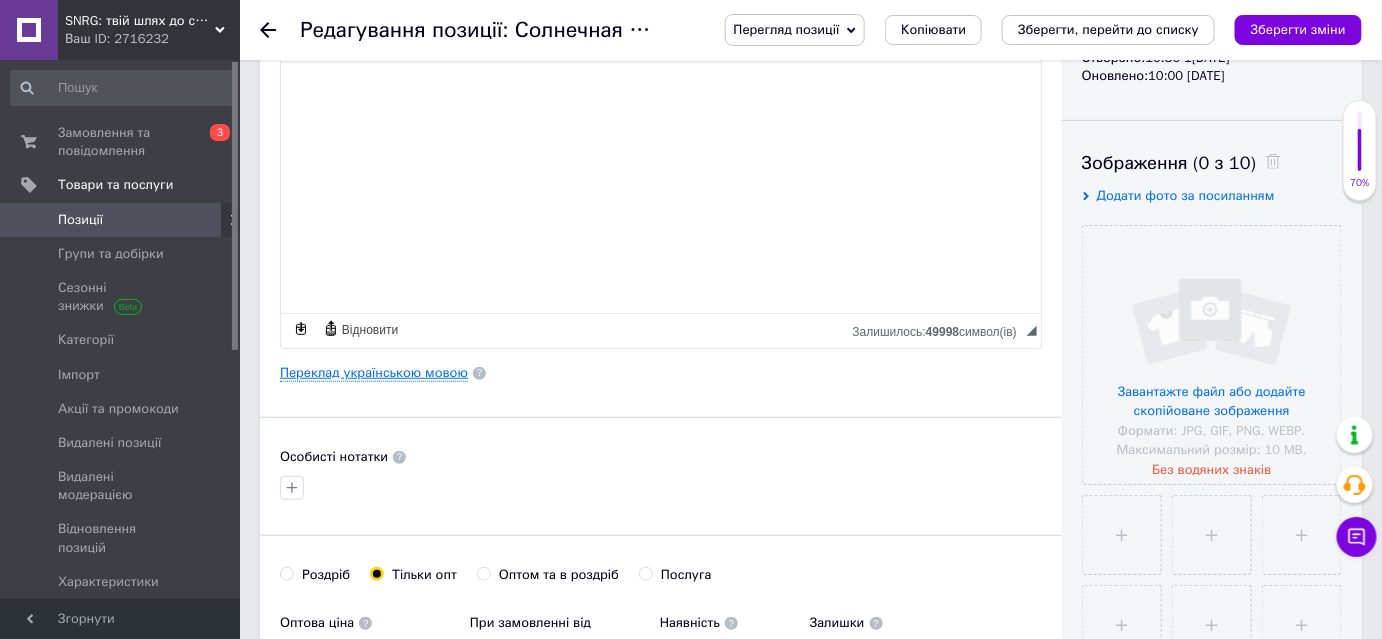 click on "Переклад українською мовою" at bounding box center (374, 373) 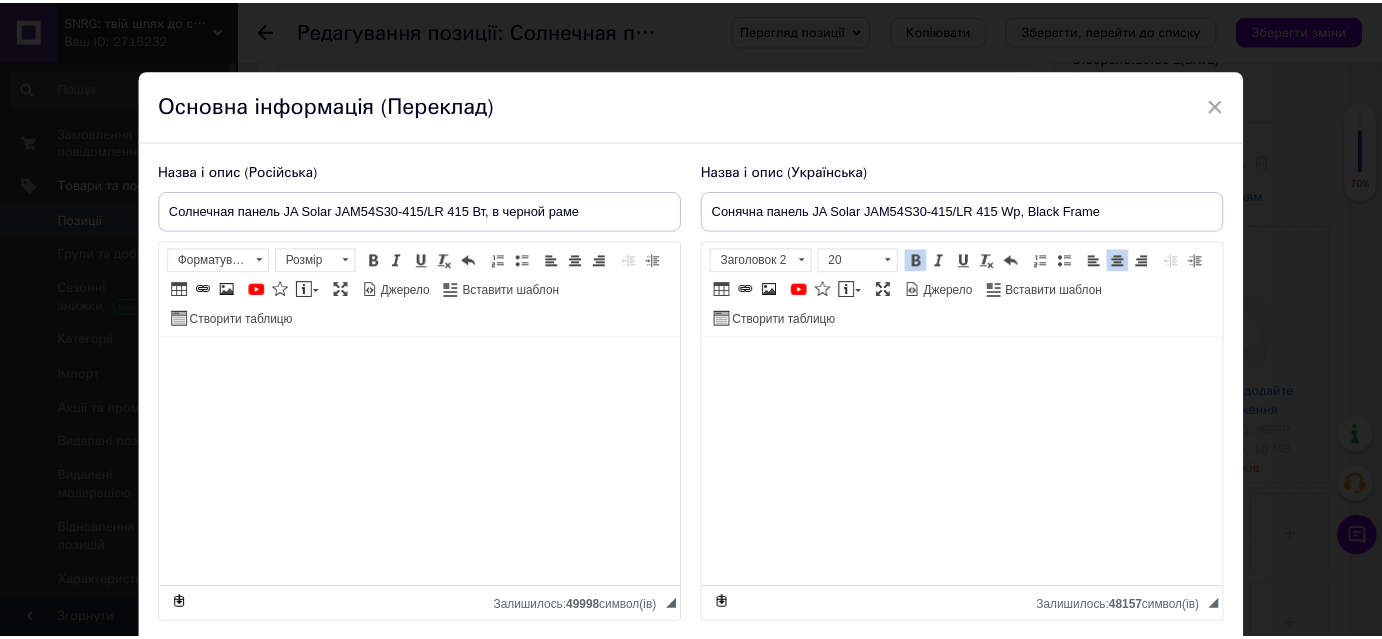 scroll, scrollTop: 146, scrollLeft: 0, axis: vertical 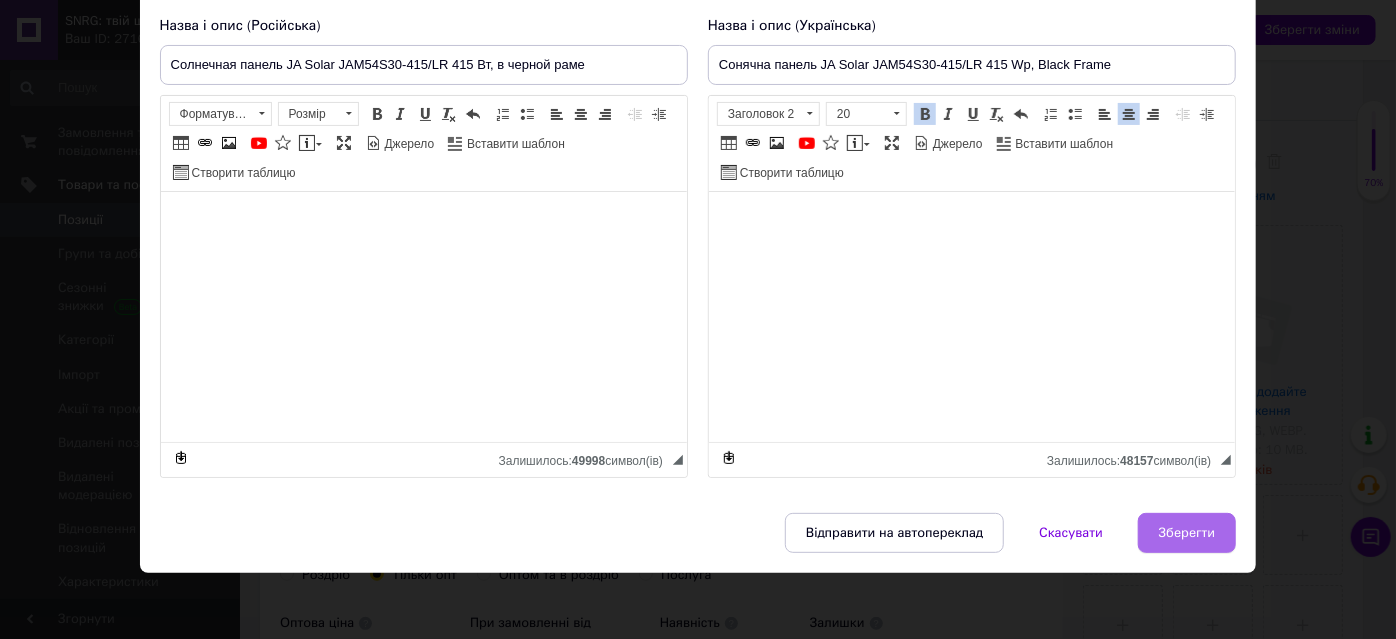 click on "Зберегти" at bounding box center (1187, 533) 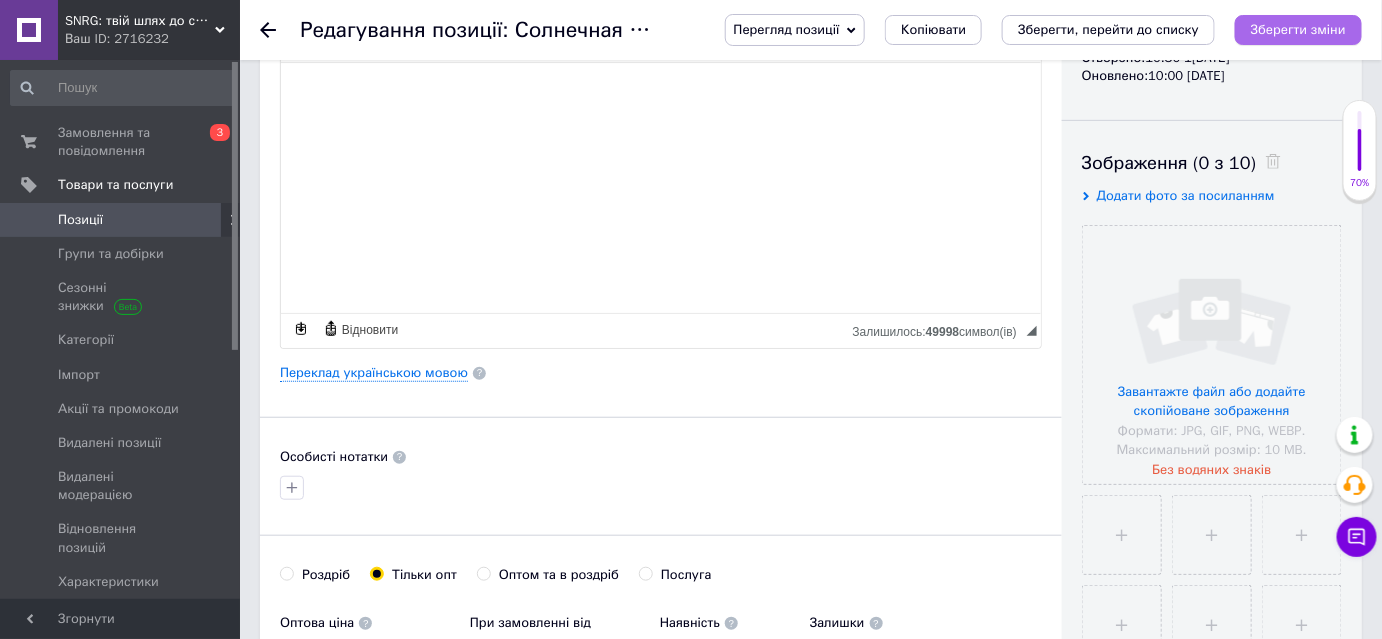 click on "Зберегти зміни" at bounding box center [1298, 29] 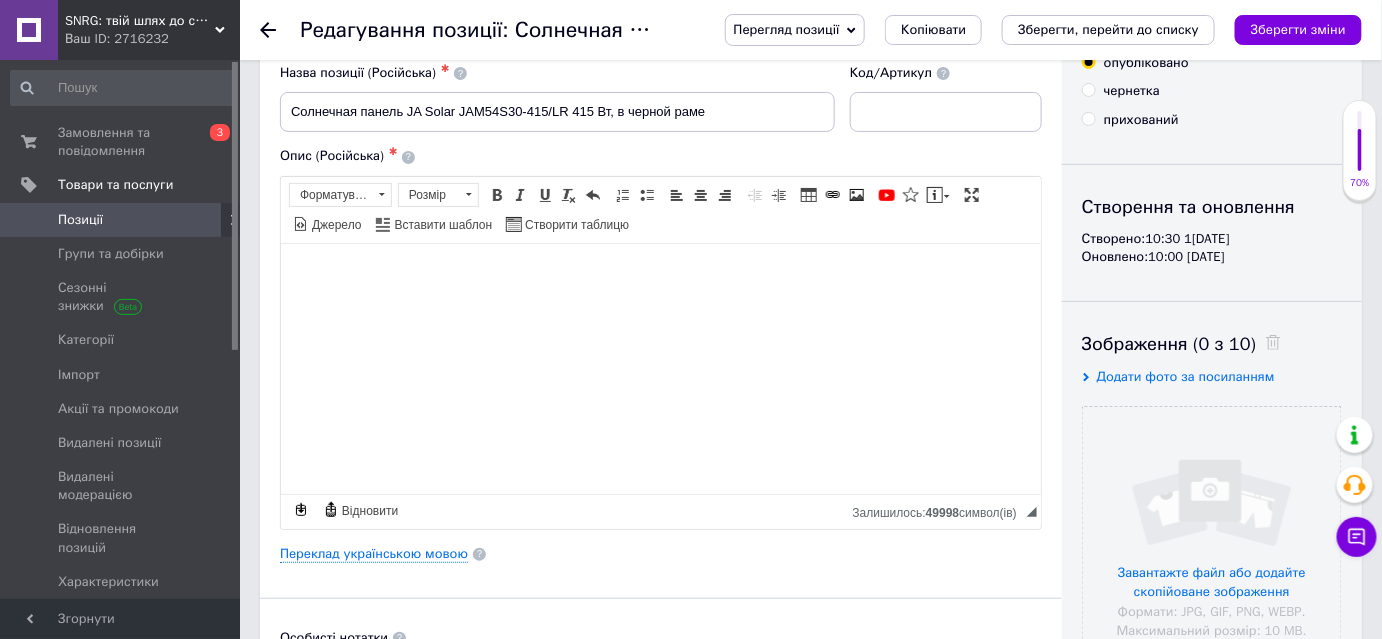 scroll, scrollTop: 90, scrollLeft: 0, axis: vertical 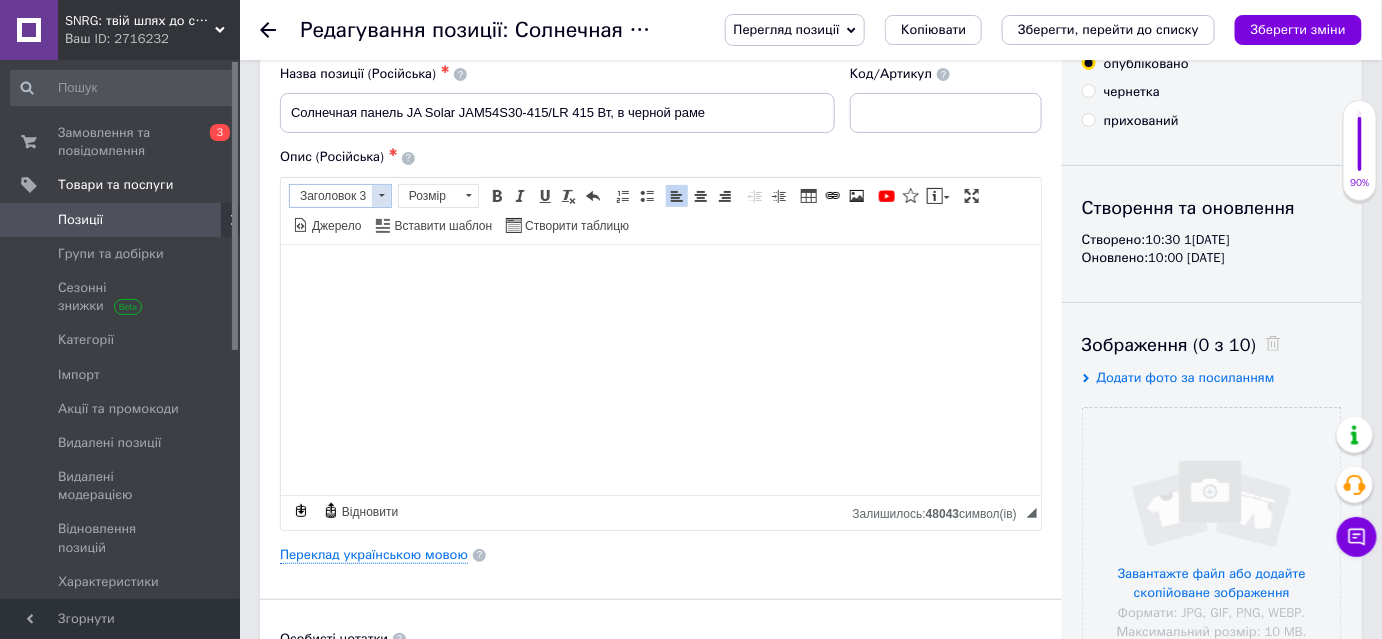 click at bounding box center [381, 196] 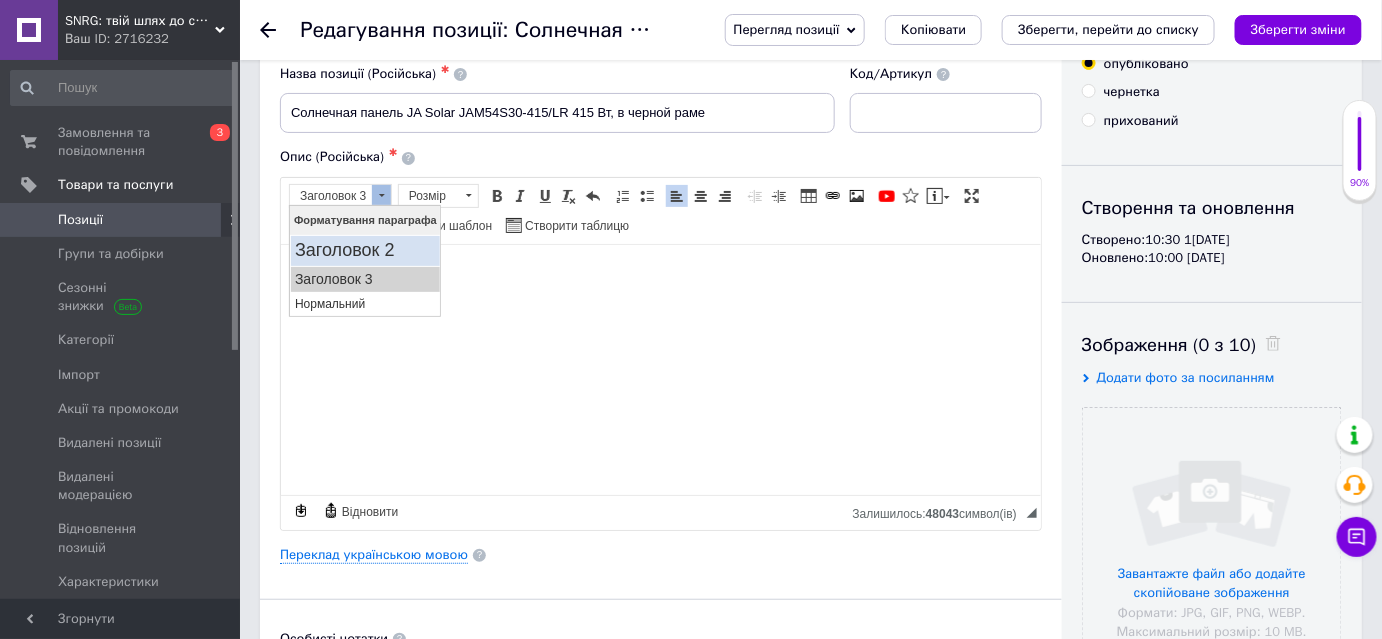 click on "Заголовок 2" at bounding box center [364, 250] 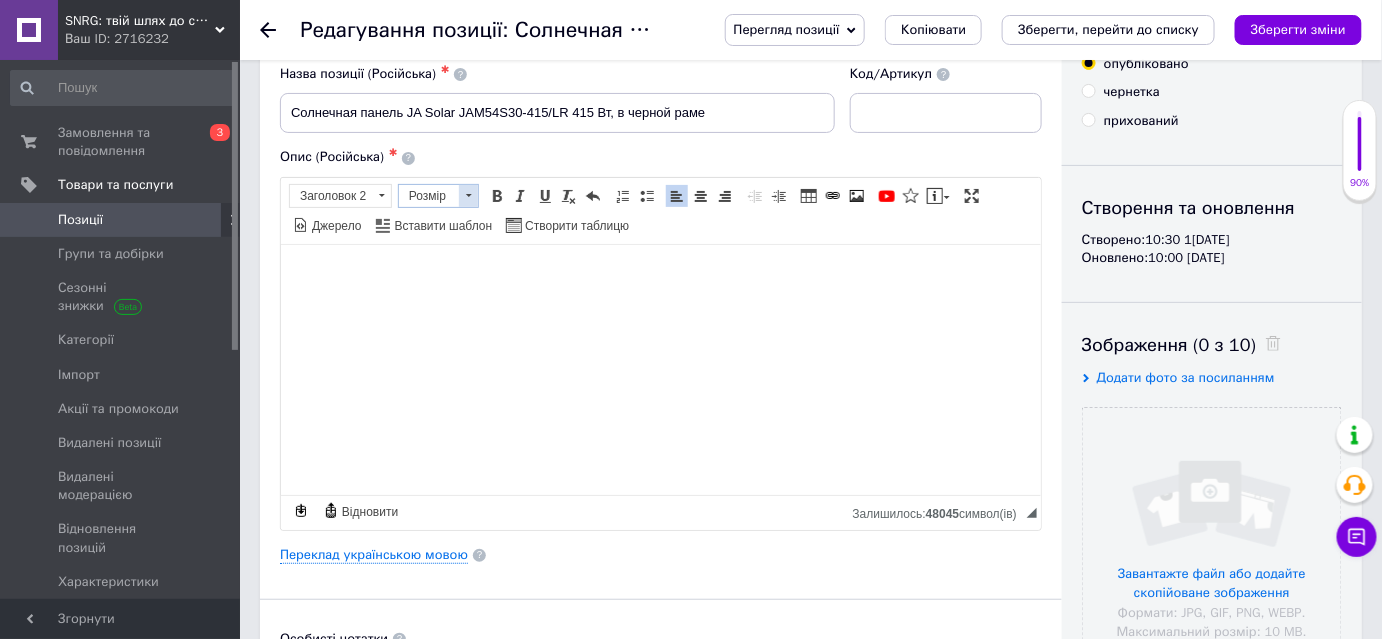 click on "Розмір" at bounding box center [429, 196] 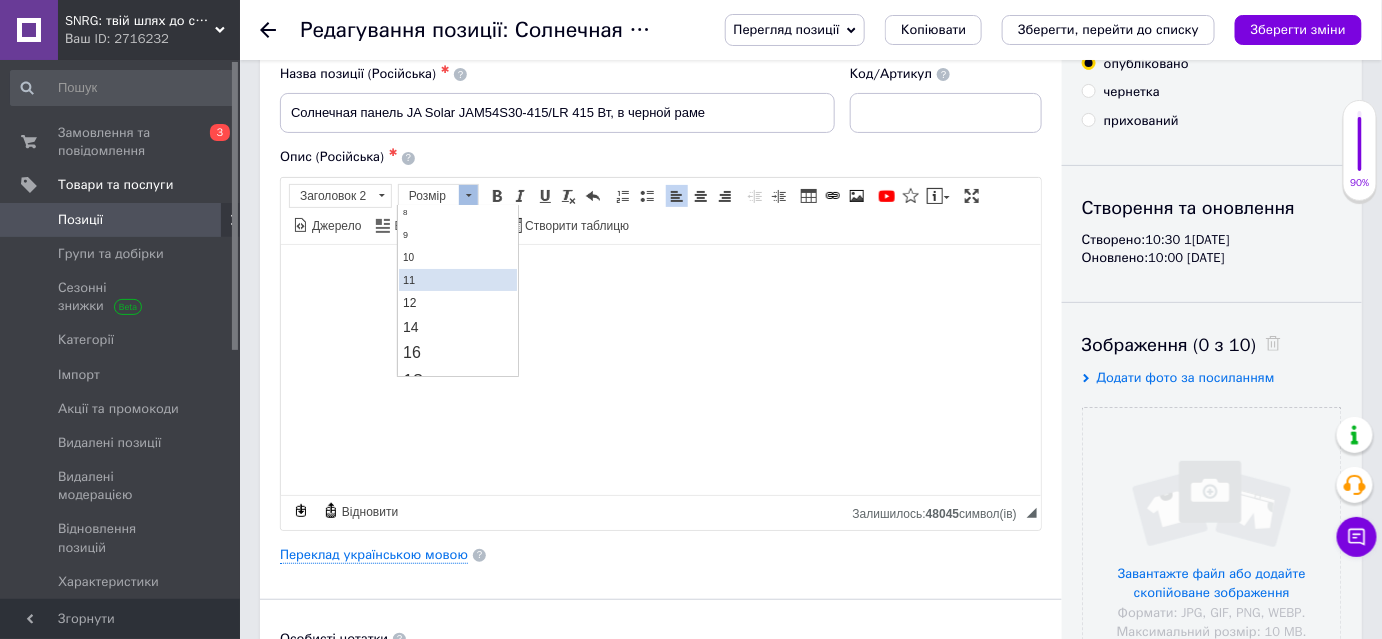 scroll, scrollTop: 90, scrollLeft: 0, axis: vertical 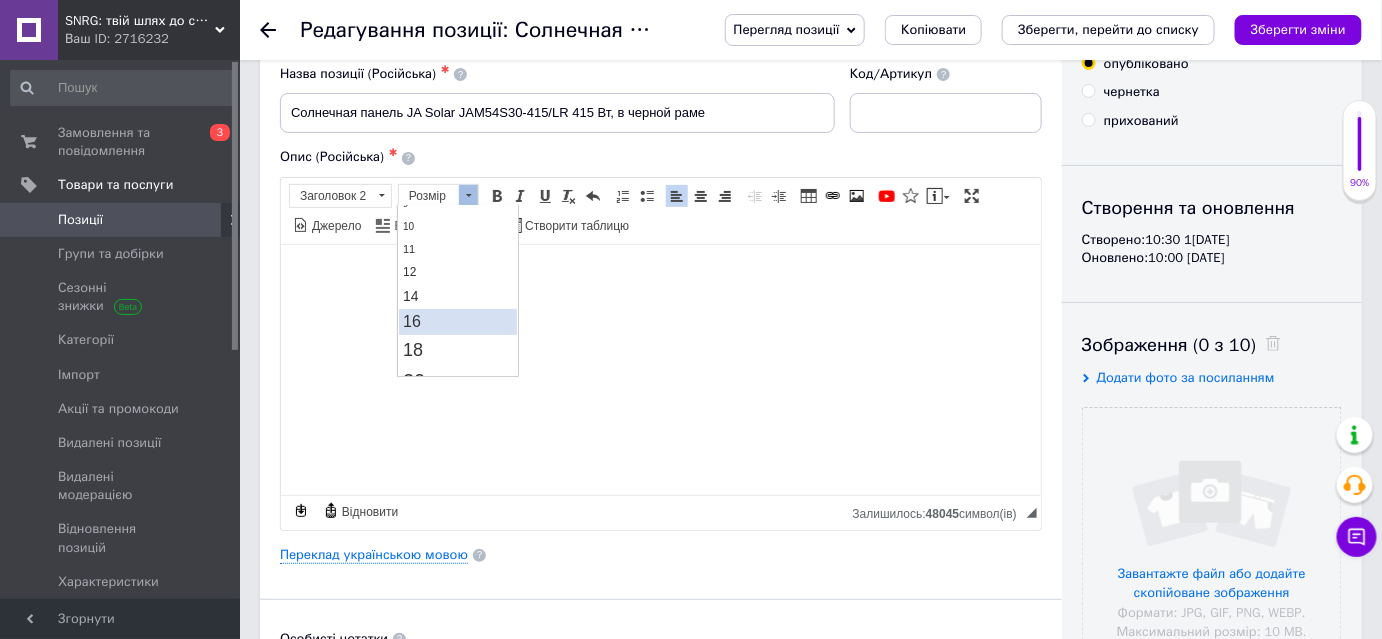 click on "16" at bounding box center (458, 321) 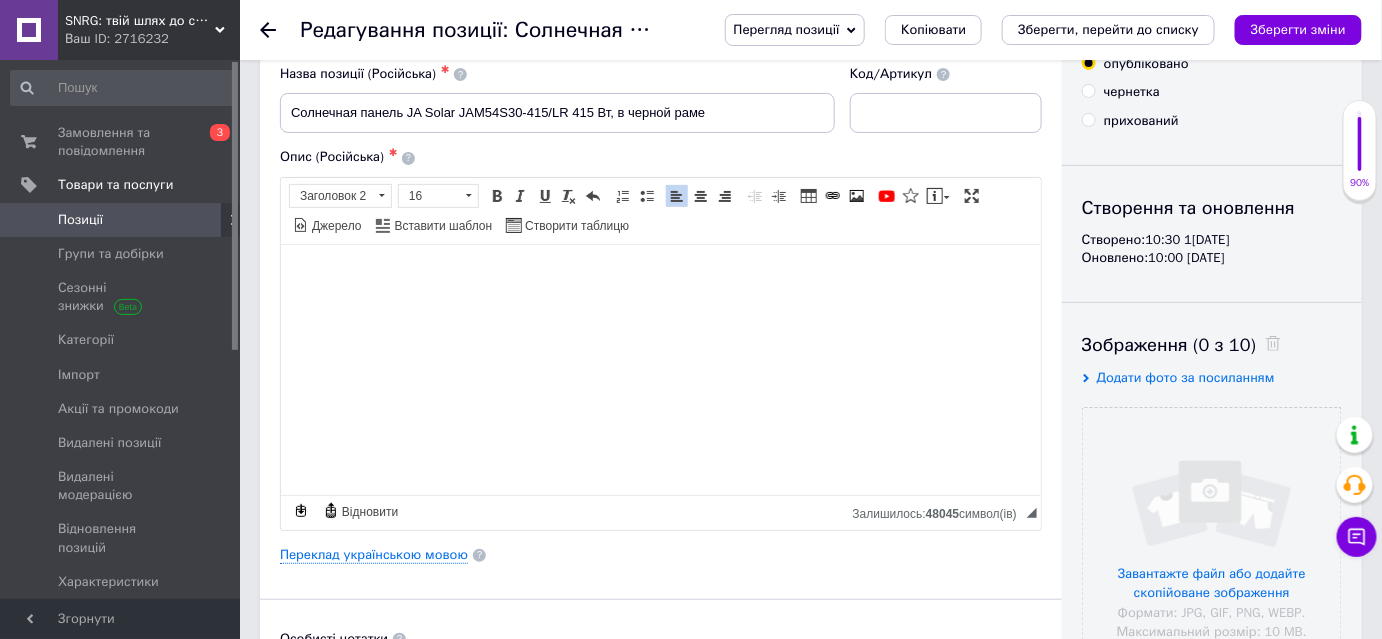 scroll, scrollTop: 0, scrollLeft: 0, axis: both 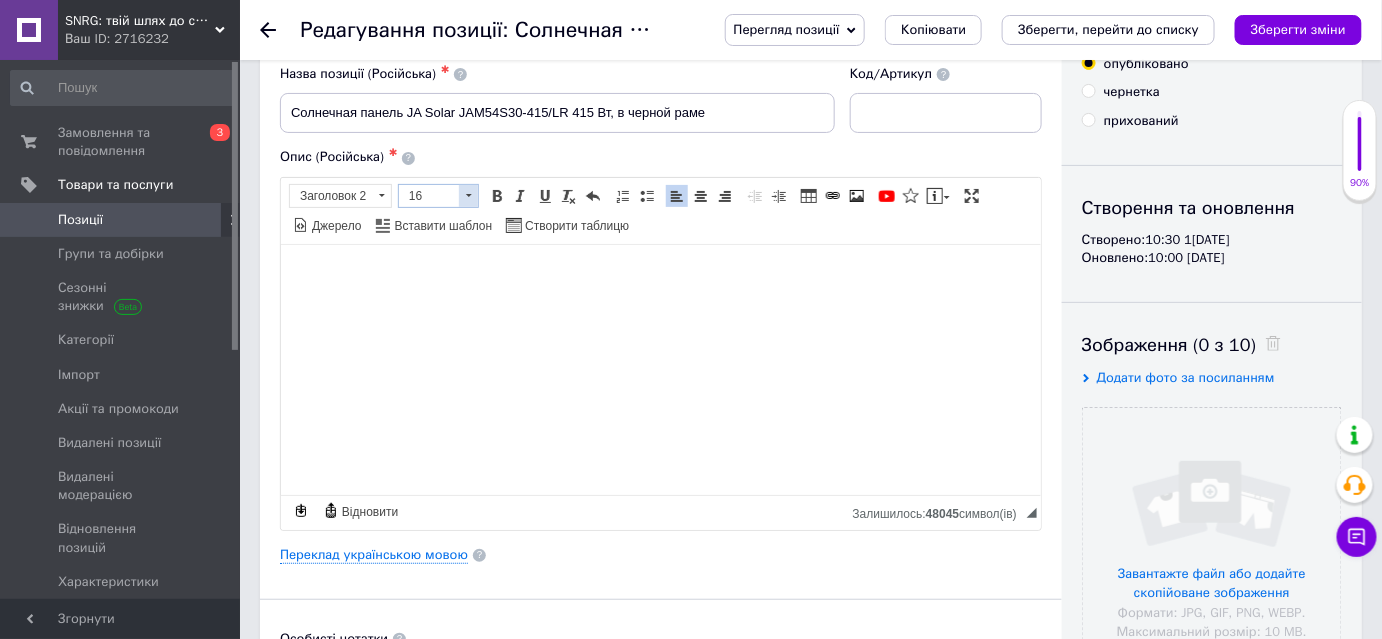 click at bounding box center [468, 196] 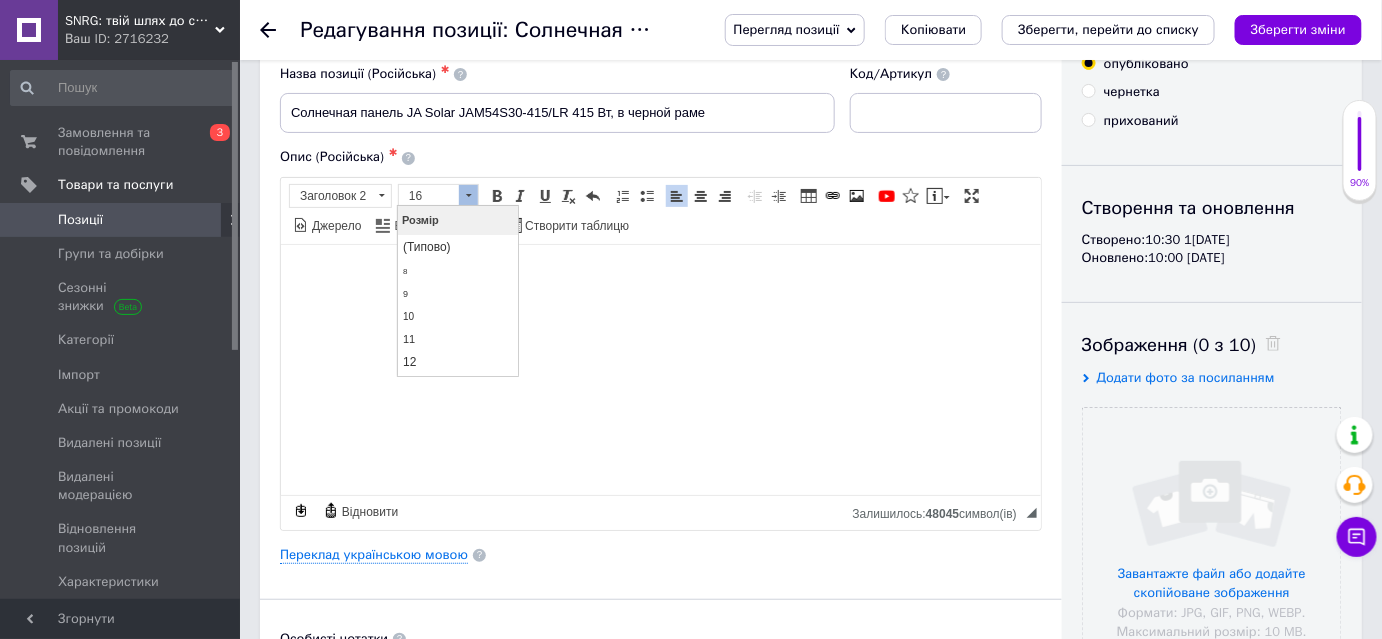 scroll, scrollTop: 120, scrollLeft: 0, axis: vertical 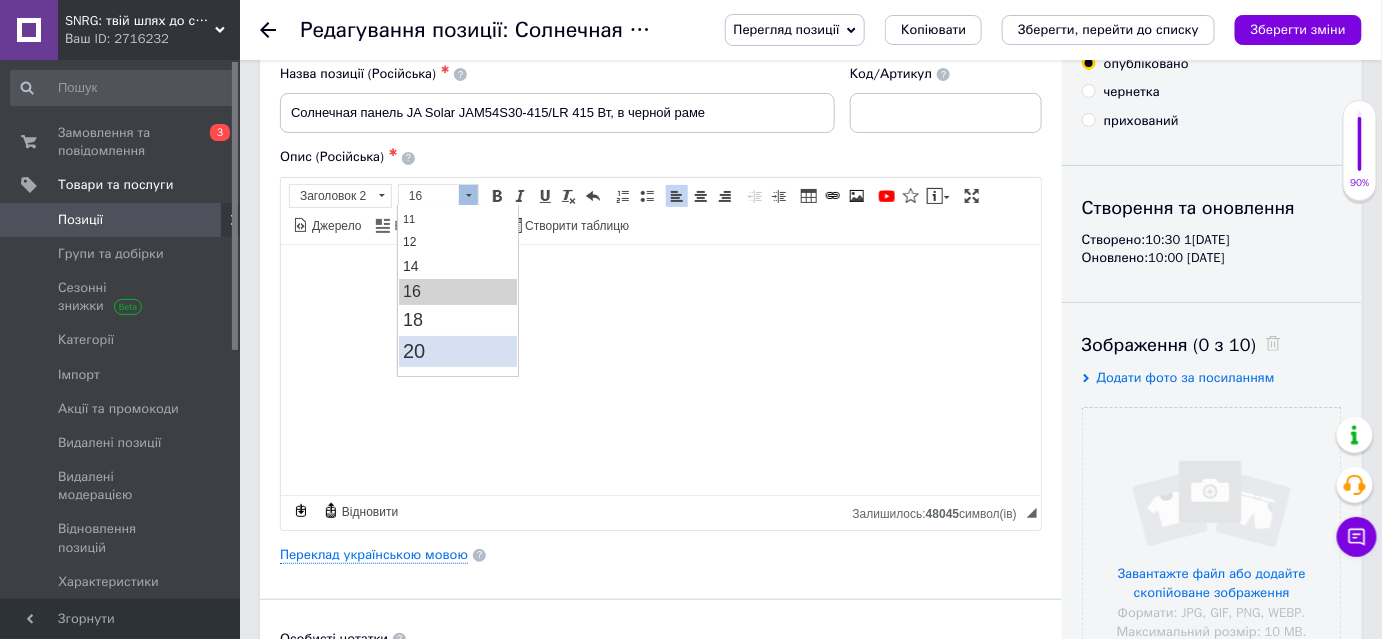 click on "20" at bounding box center [458, 350] 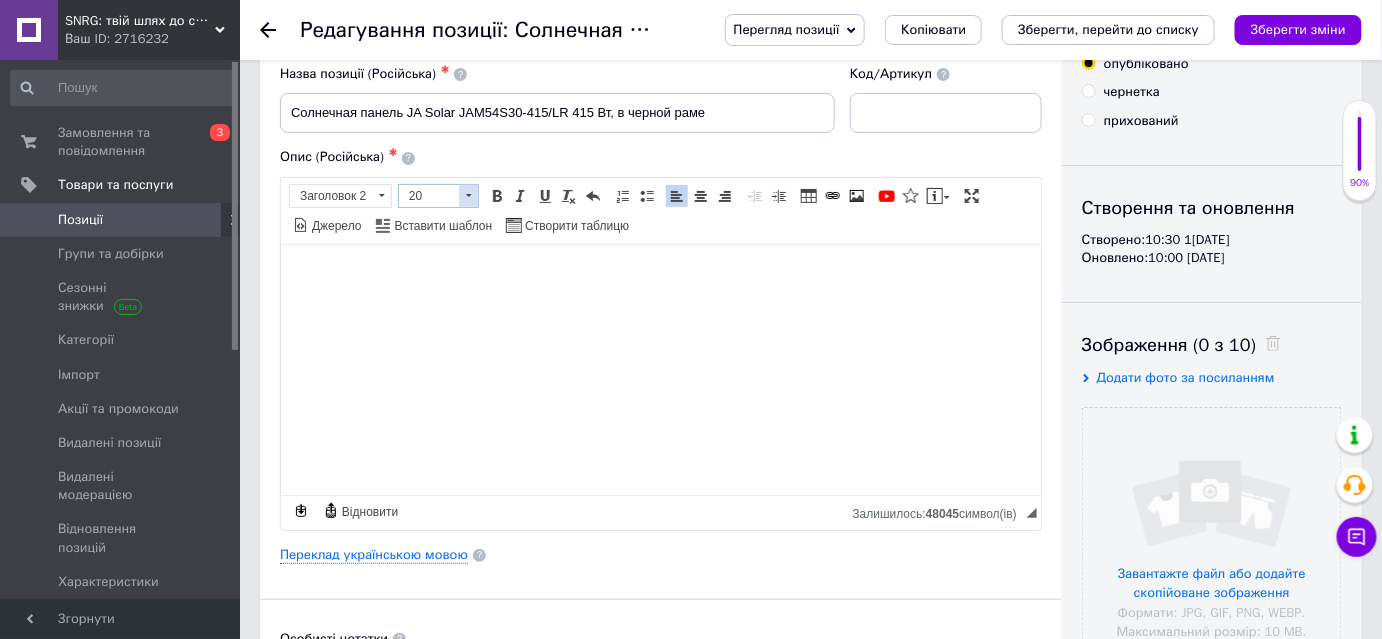 scroll, scrollTop: 0, scrollLeft: 0, axis: both 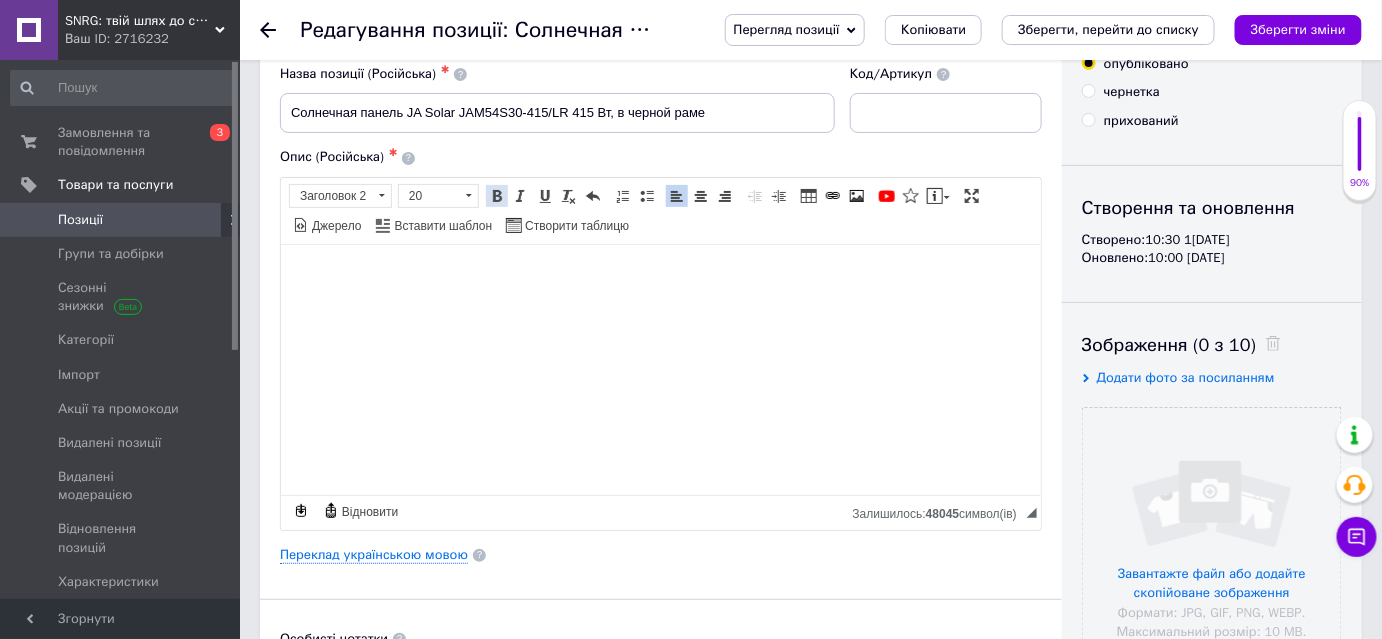 click at bounding box center (497, 196) 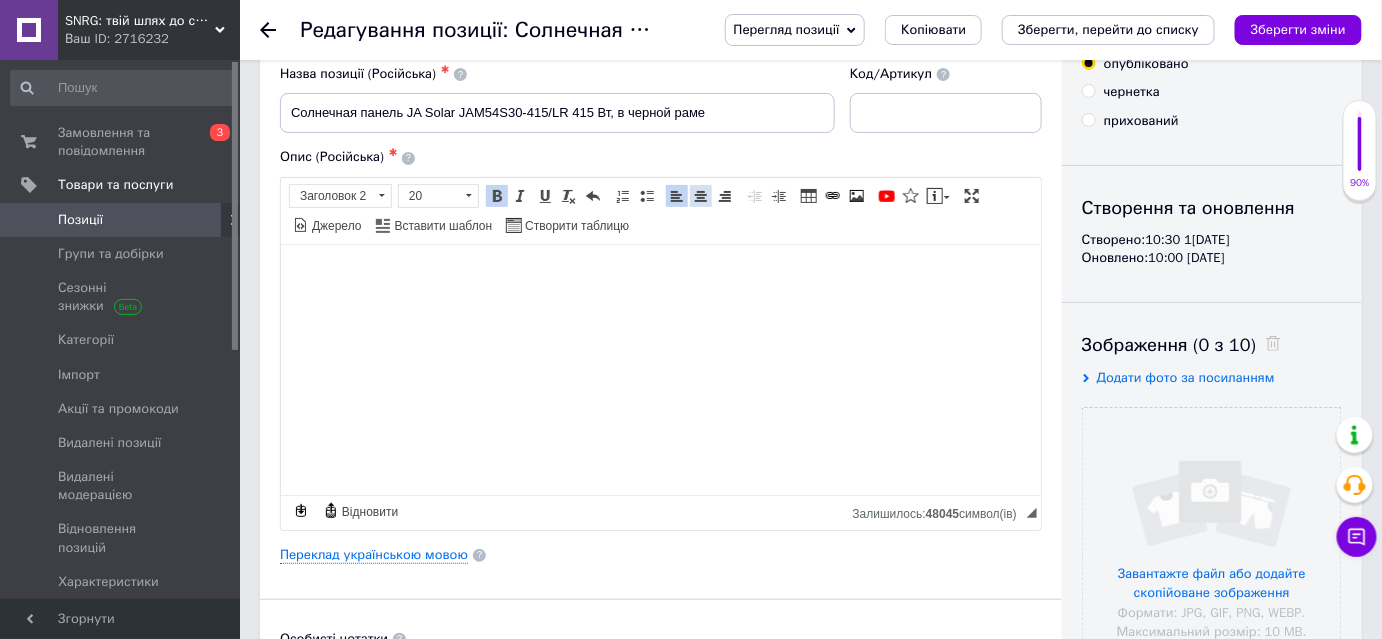 click at bounding box center (701, 196) 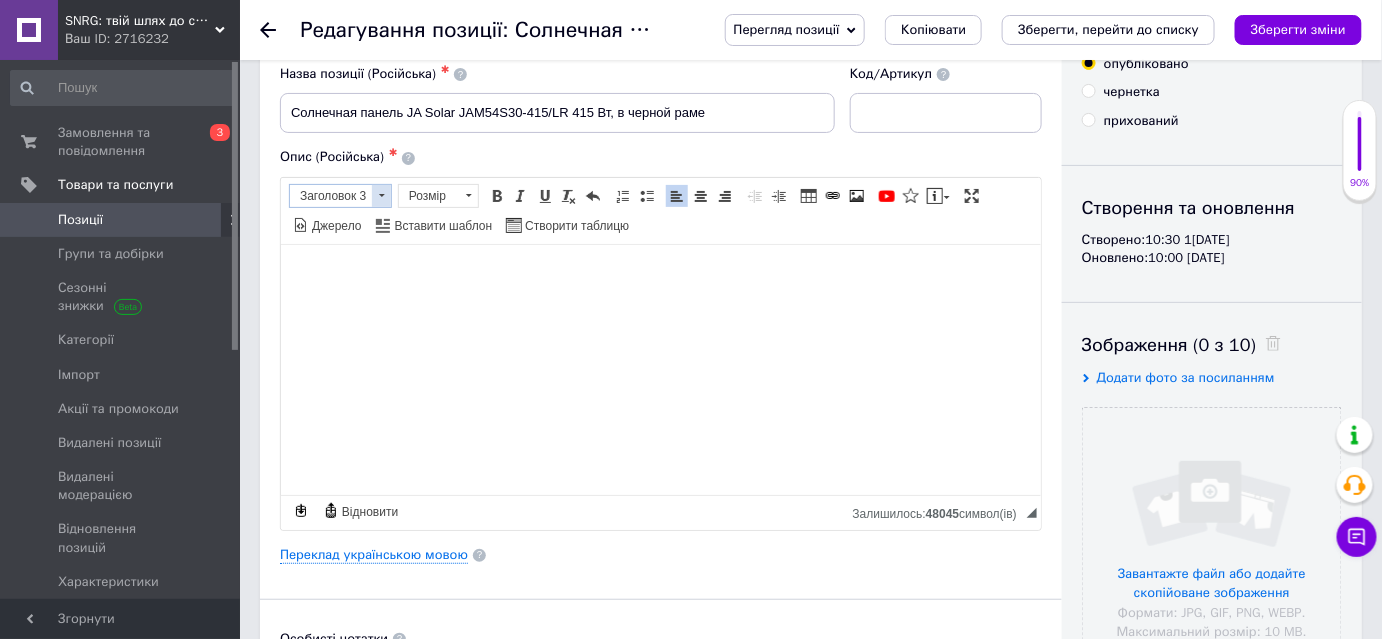 click at bounding box center [381, 196] 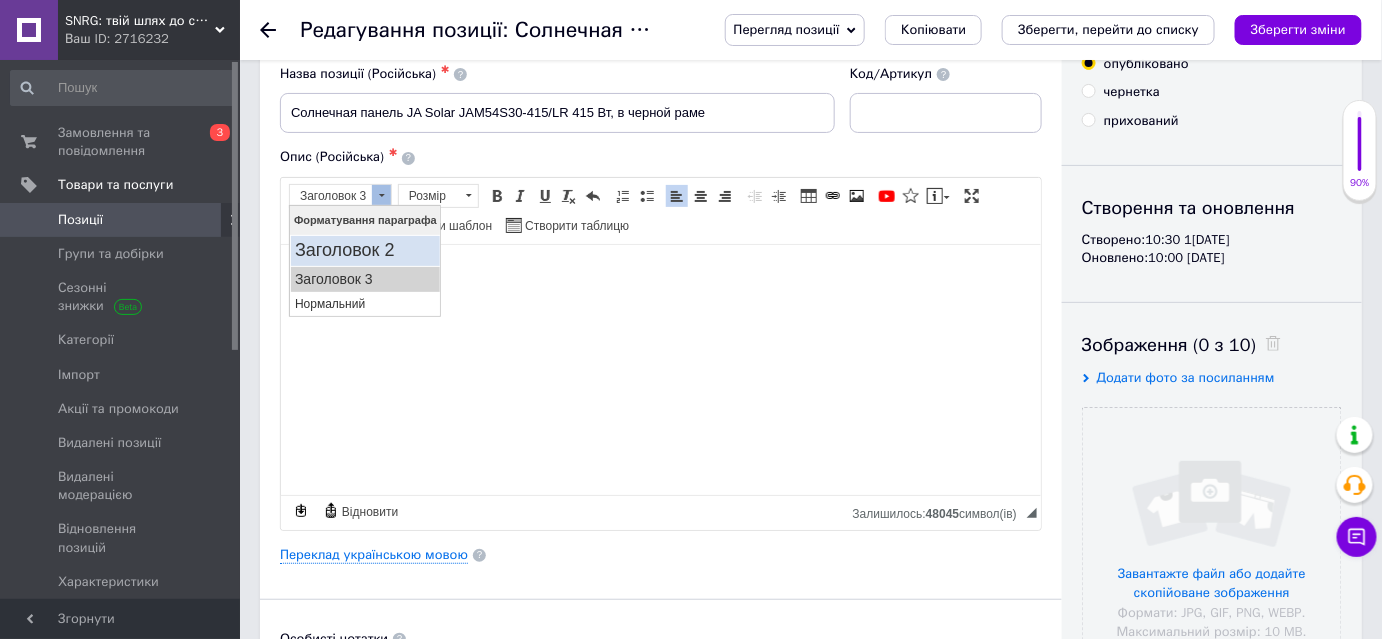 click on "Заголовок 2" at bounding box center [364, 250] 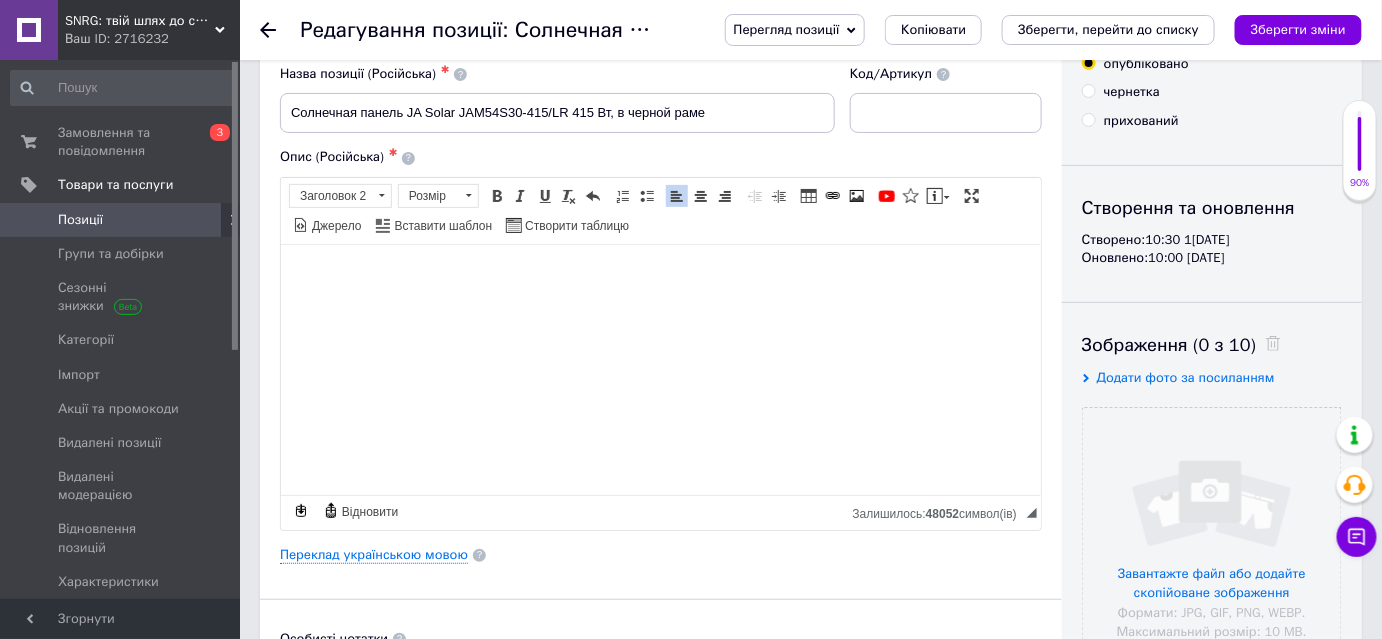 click on "Розмір Розмір" at bounding box center [441, 198] 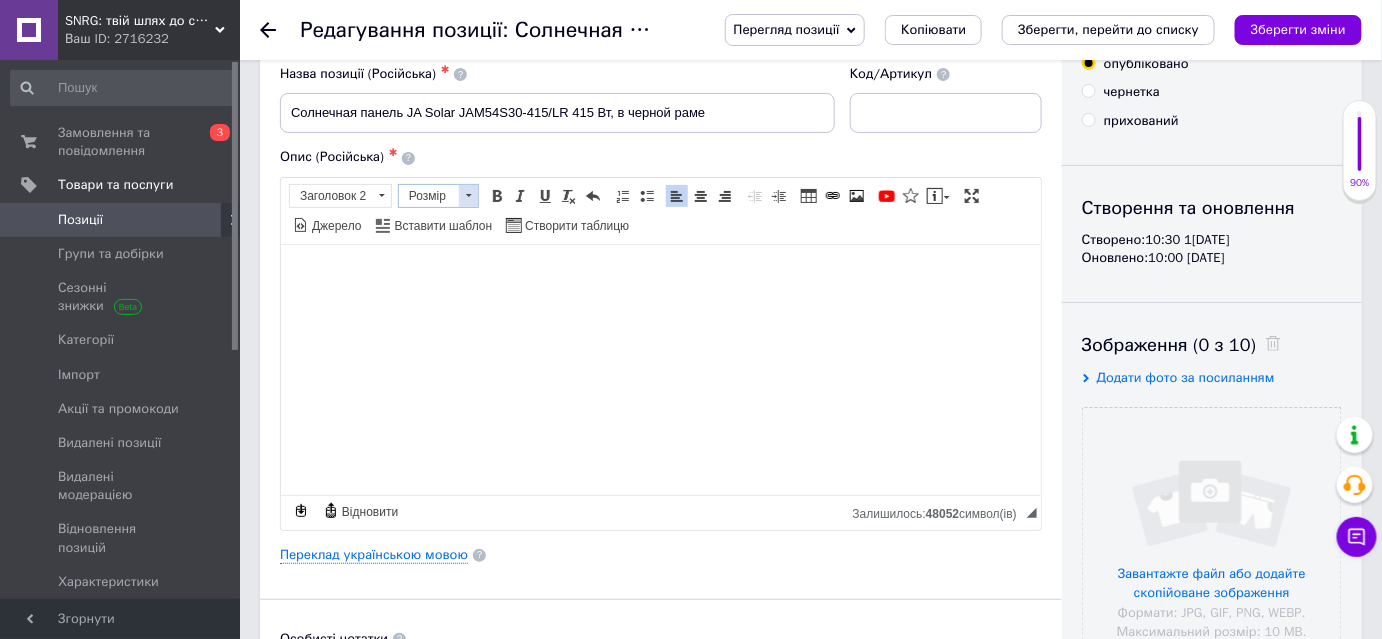 click on "Розмір" at bounding box center [438, 196] 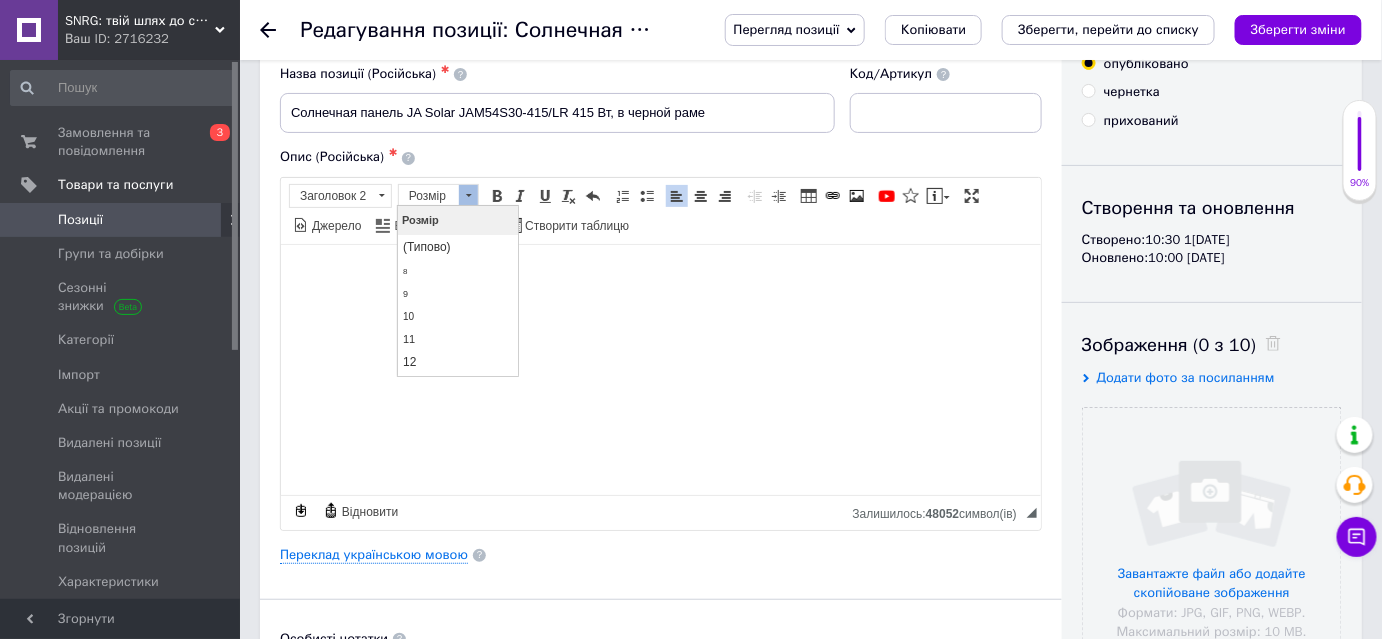 click at bounding box center (468, 196) 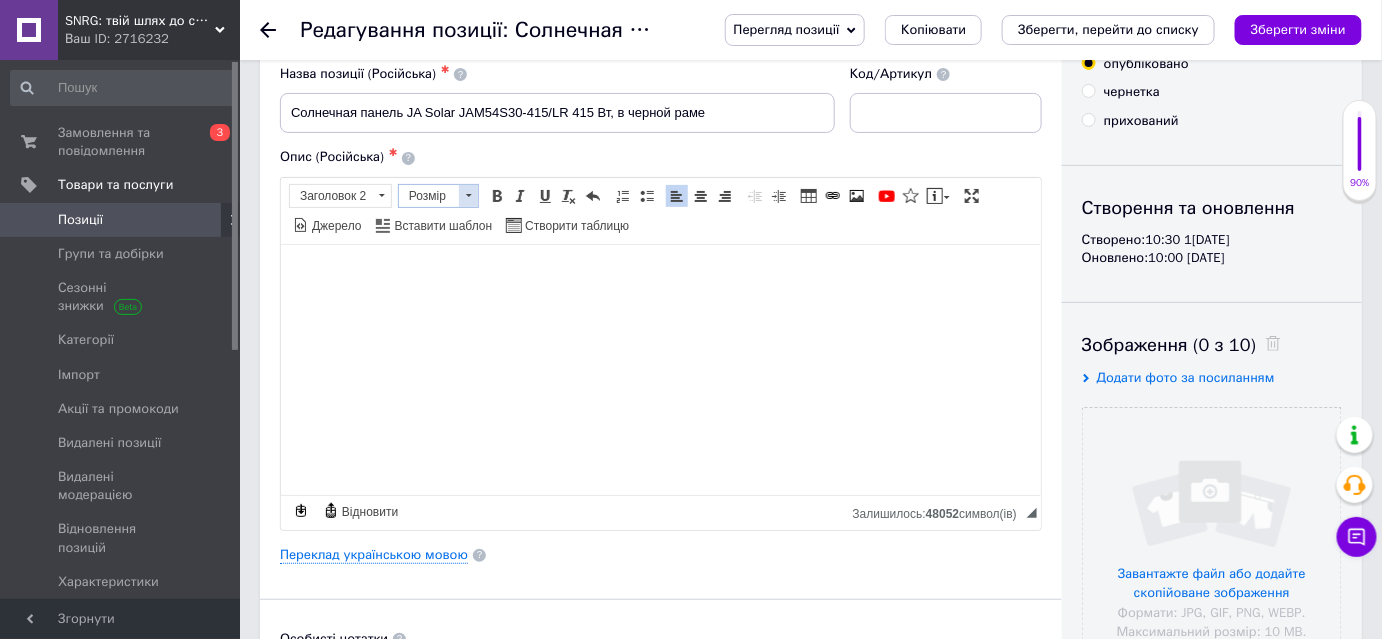 click at bounding box center [469, 195] 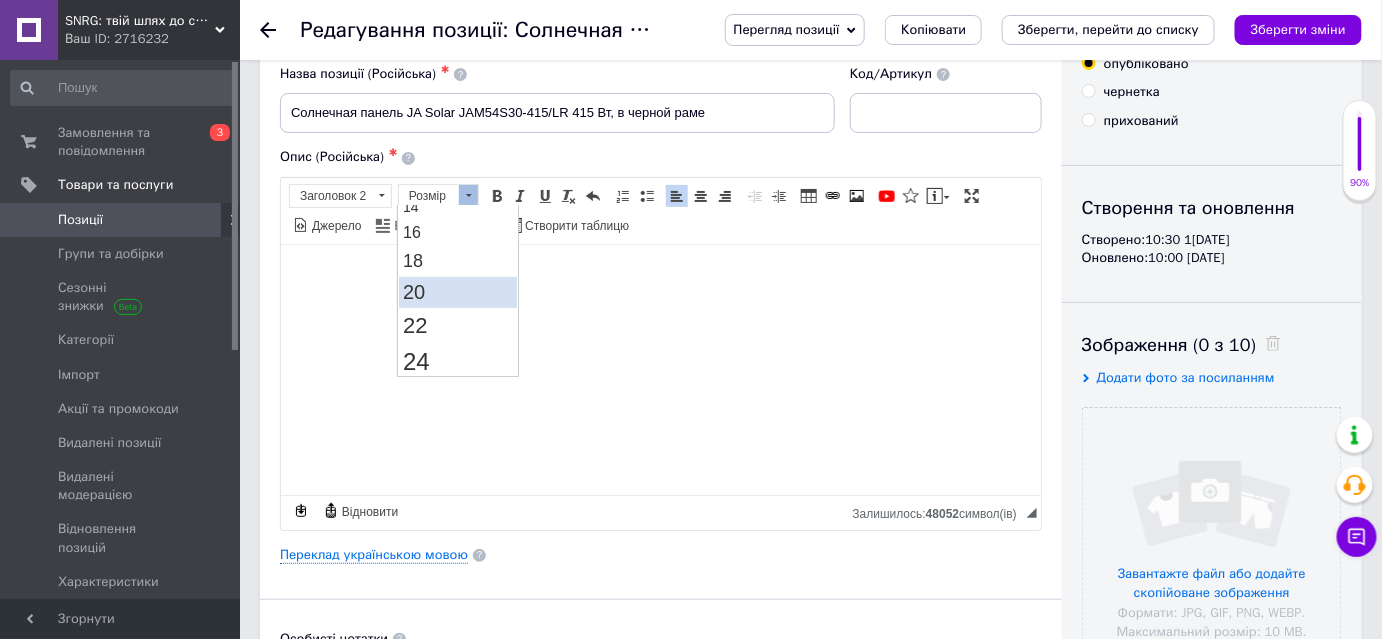 scroll, scrollTop: 181, scrollLeft: 0, axis: vertical 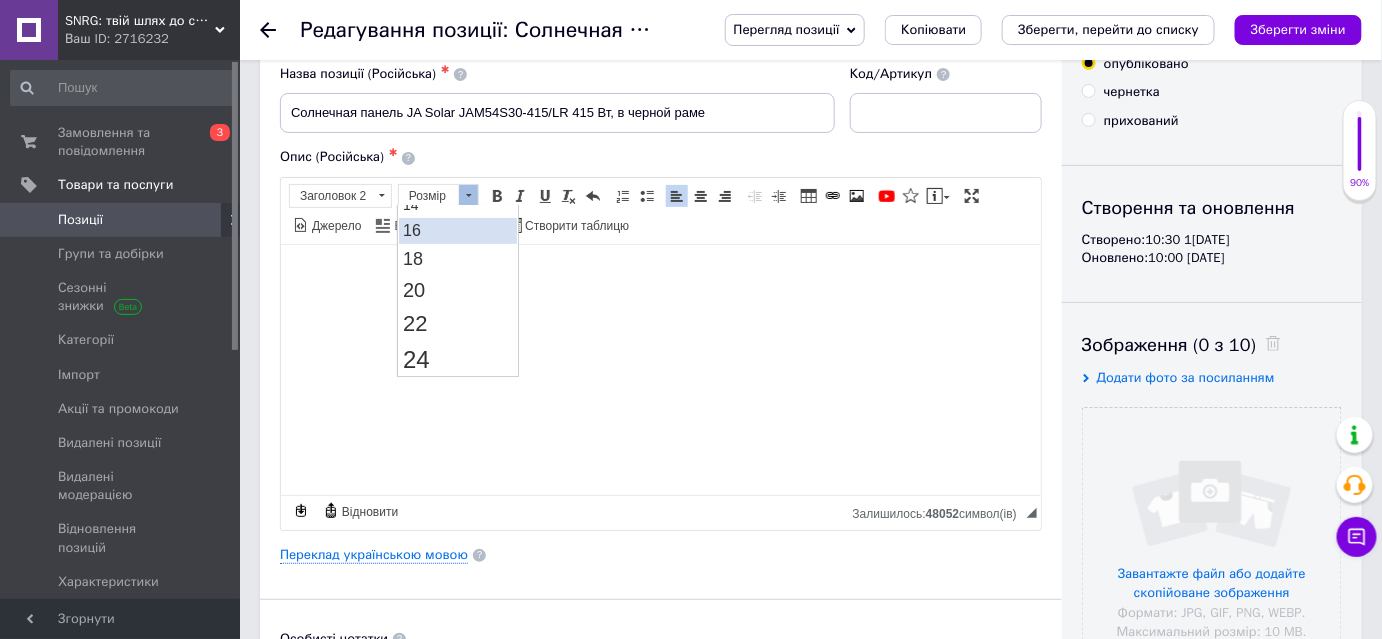 click on "16" at bounding box center (458, 230) 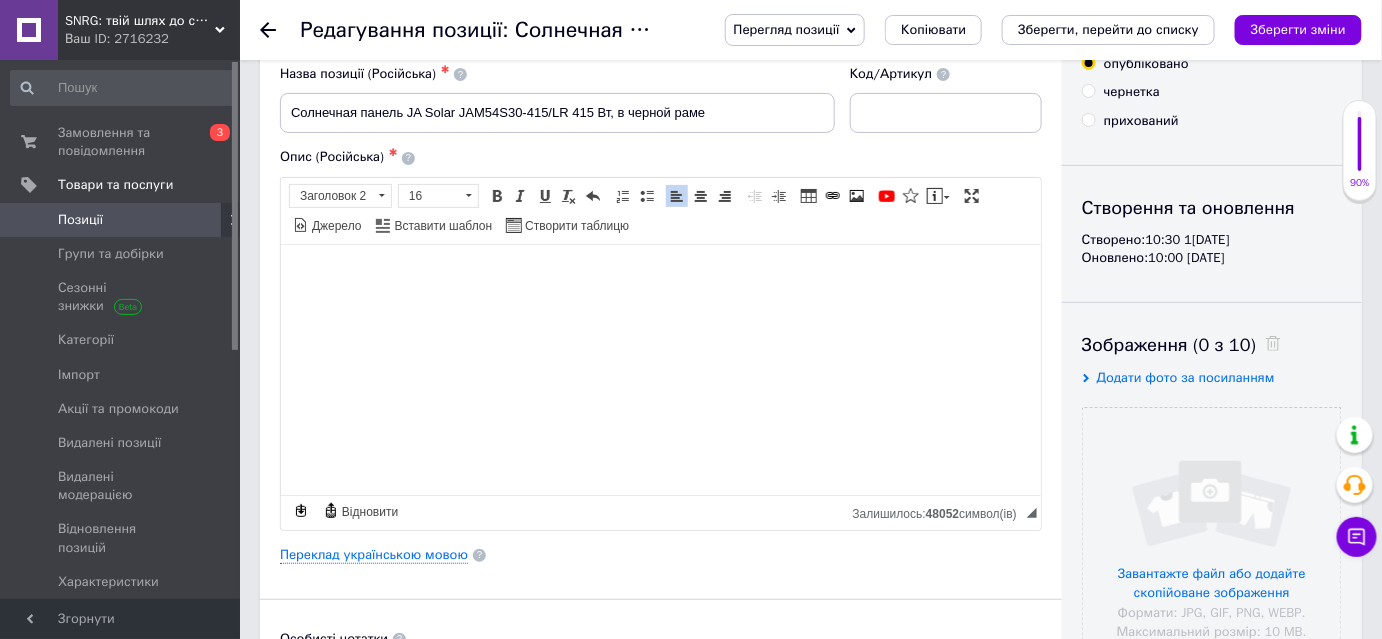 scroll, scrollTop: 0, scrollLeft: 0, axis: both 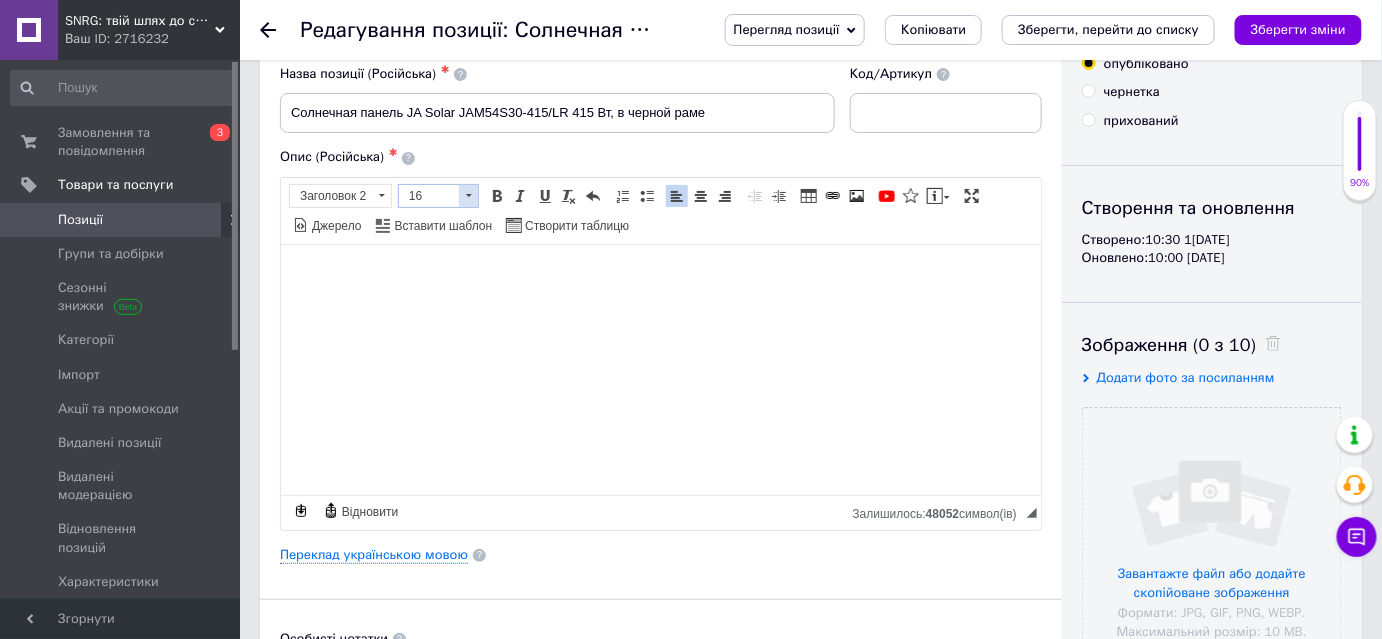 click at bounding box center (468, 196) 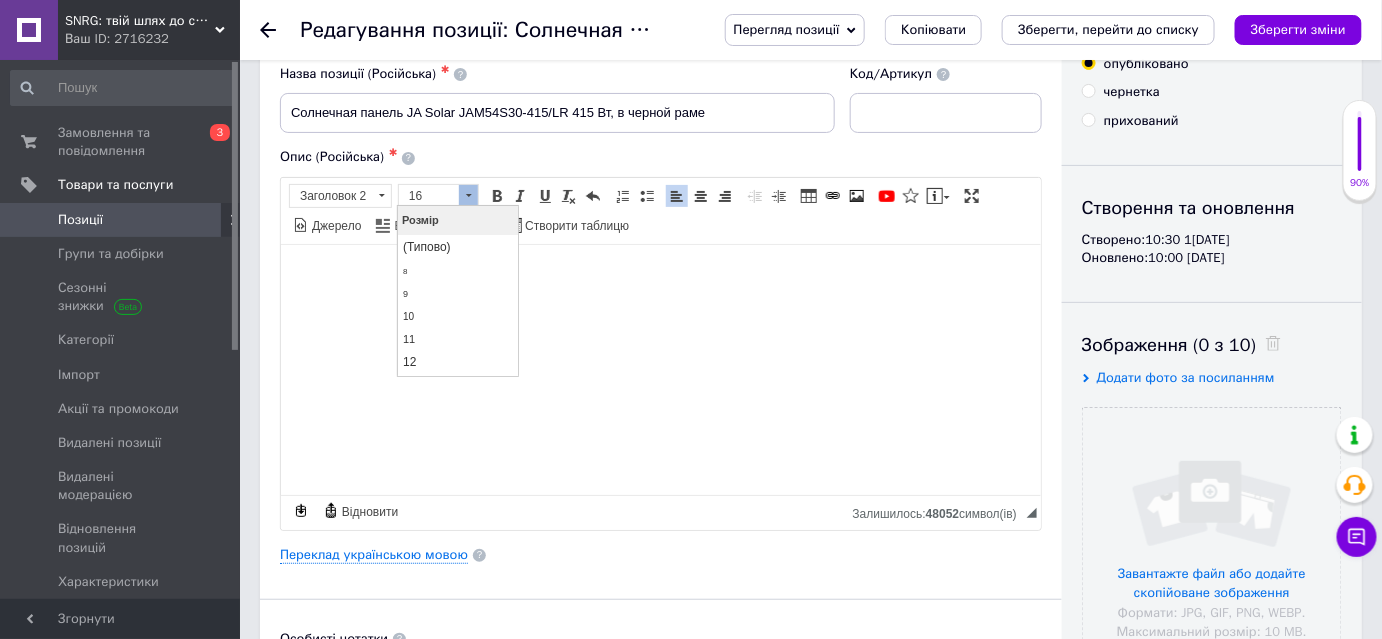 scroll, scrollTop: 120, scrollLeft: 0, axis: vertical 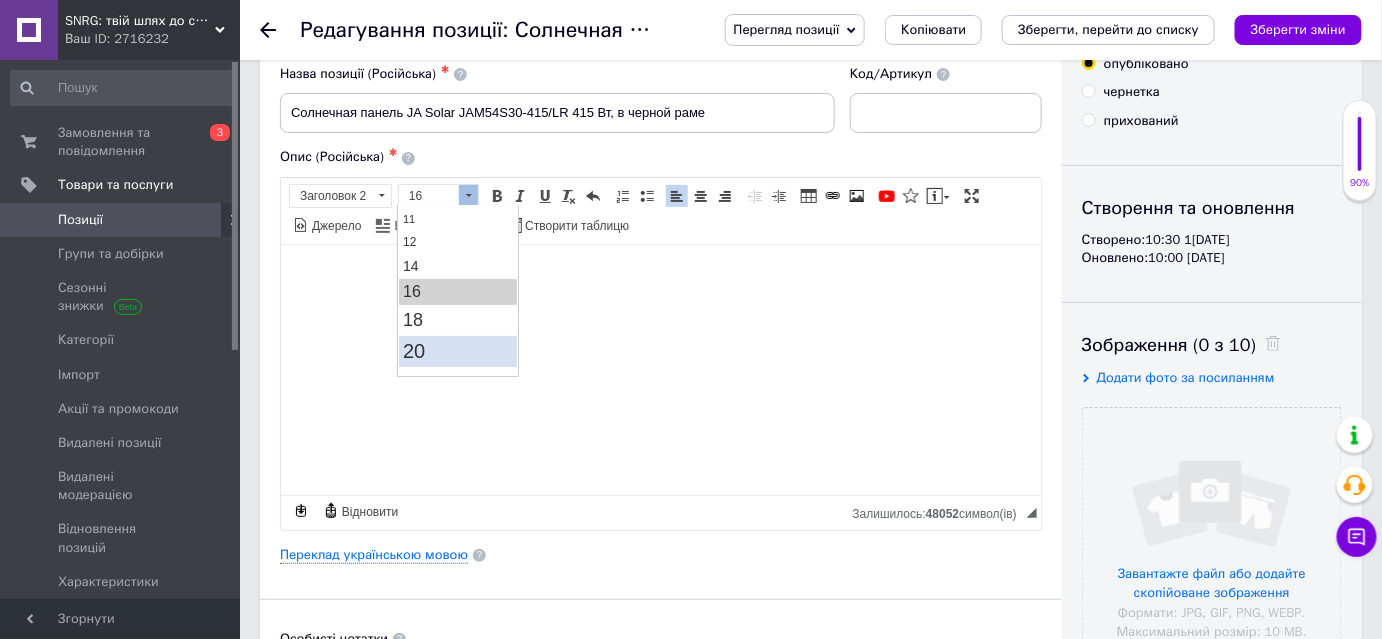 click on "20" at bounding box center [458, 350] 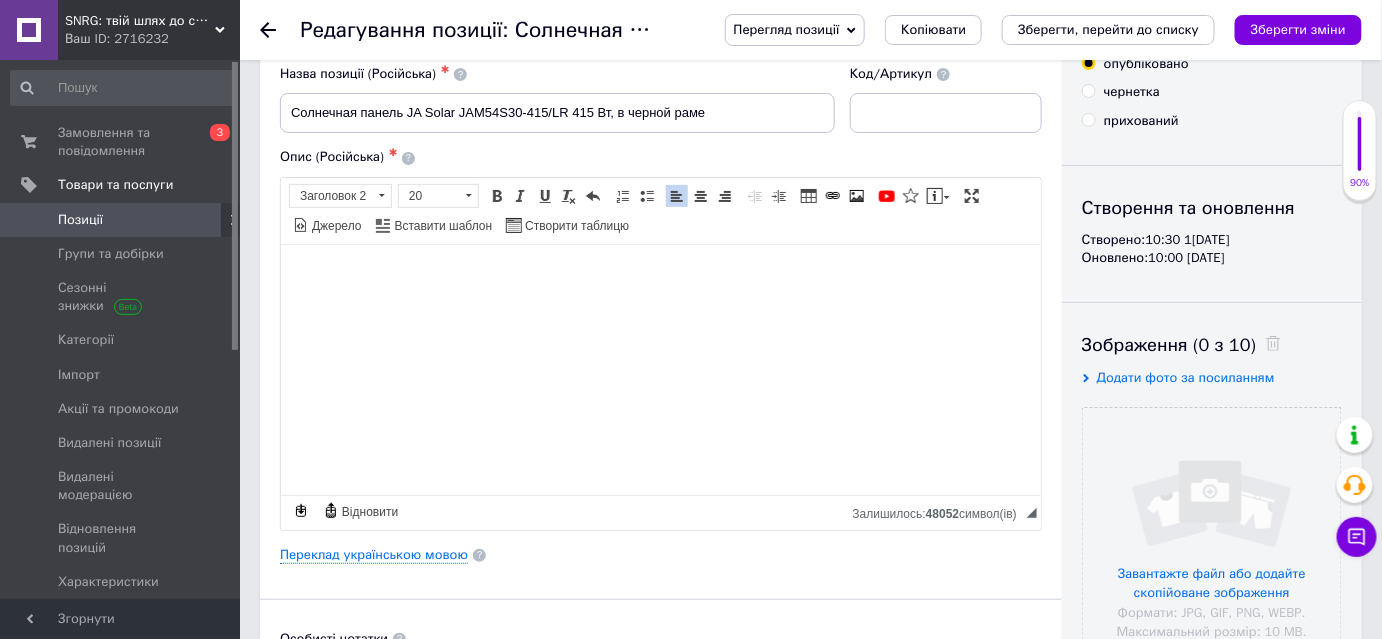 scroll, scrollTop: 0, scrollLeft: 0, axis: both 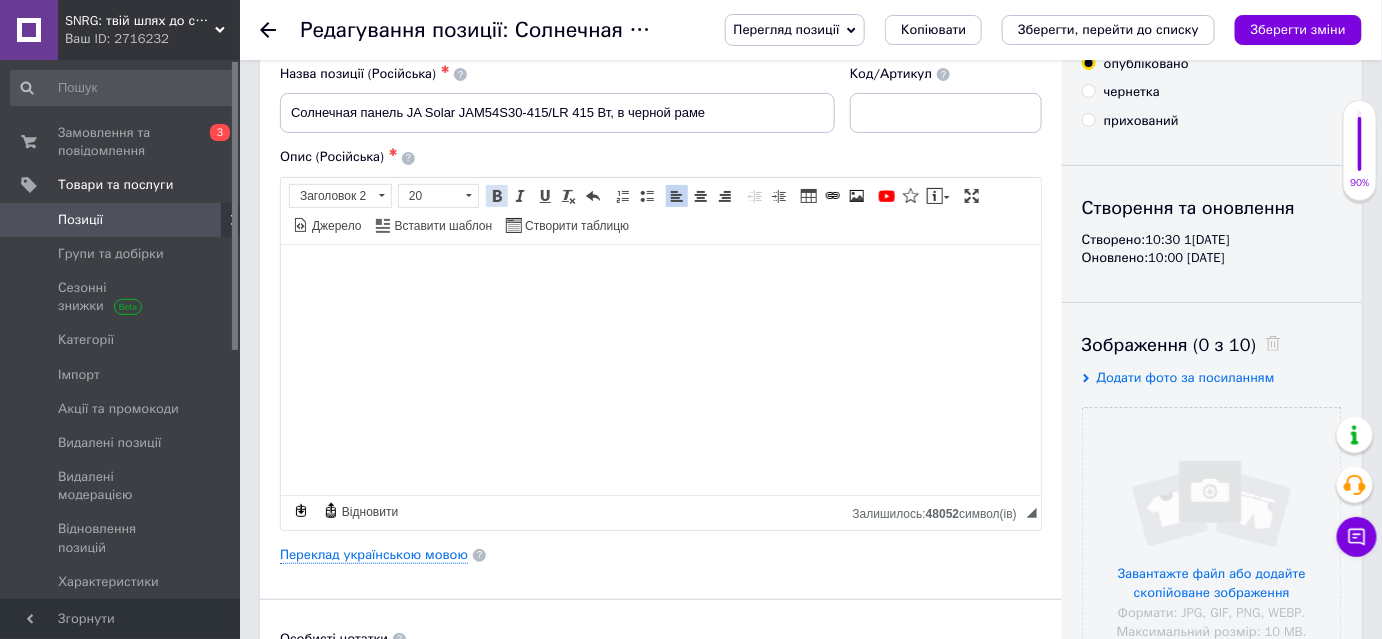 click at bounding box center [497, 196] 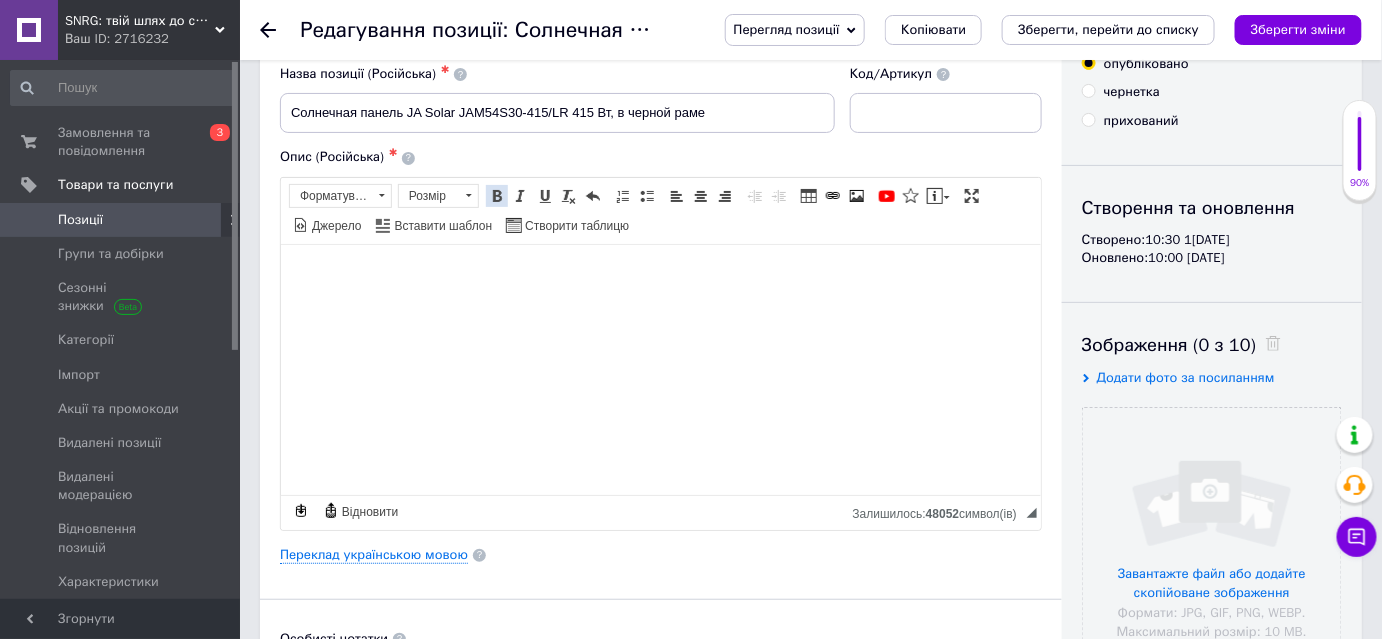 click at bounding box center [497, 196] 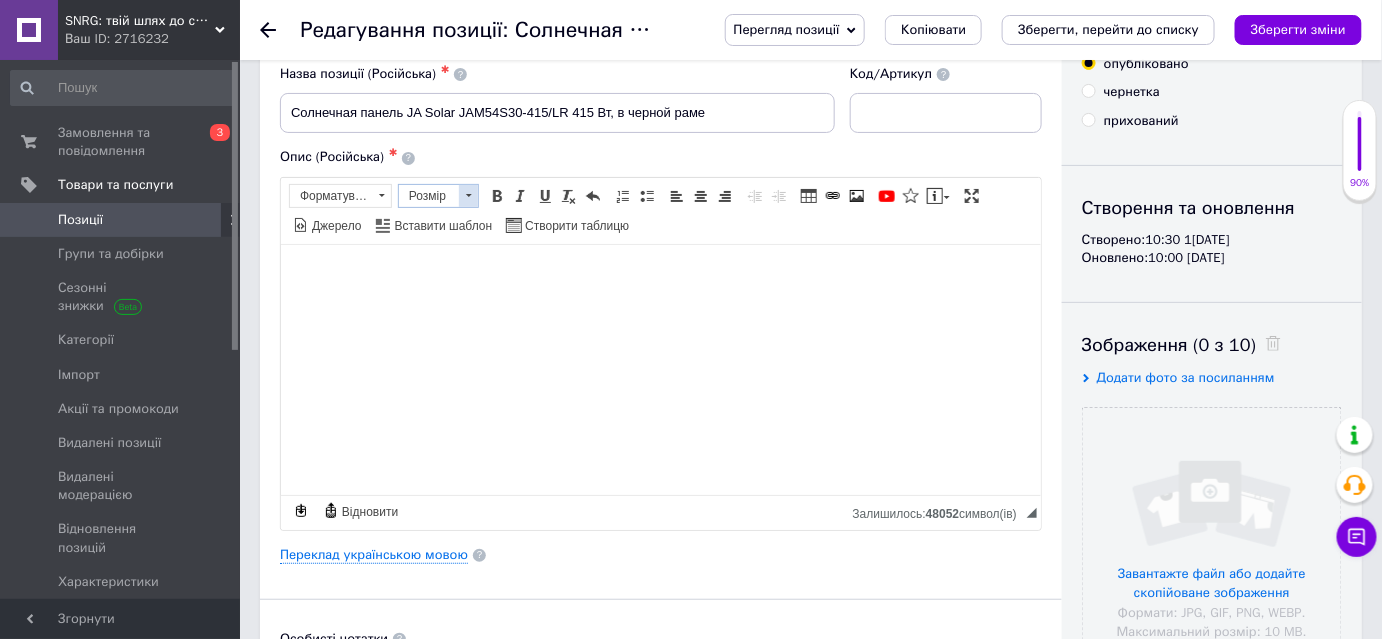 click at bounding box center [468, 196] 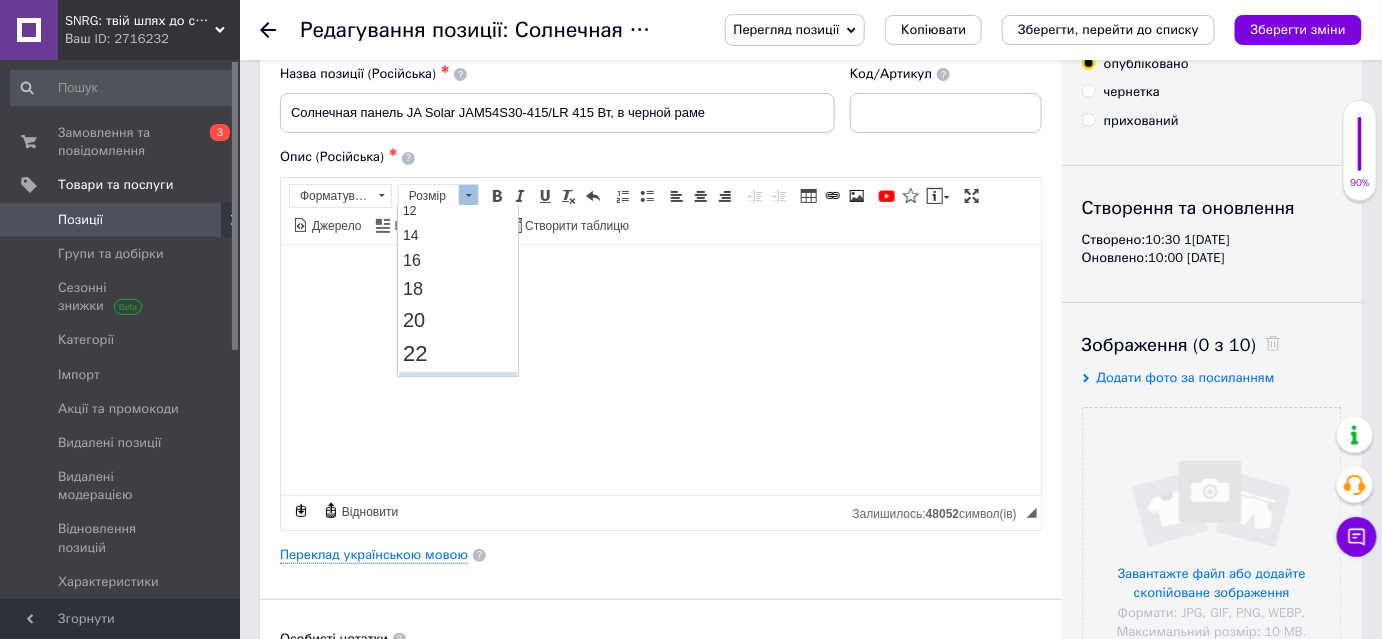 scroll, scrollTop: 181, scrollLeft: 0, axis: vertical 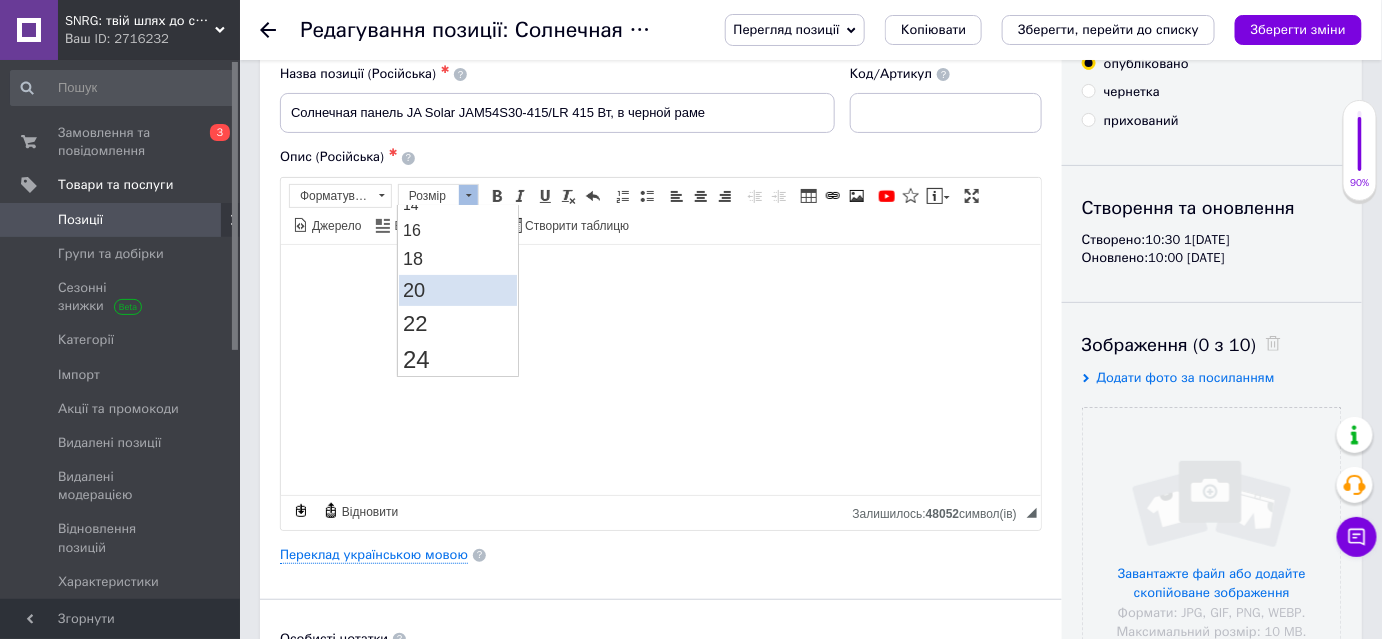 click on "20" at bounding box center [458, 289] 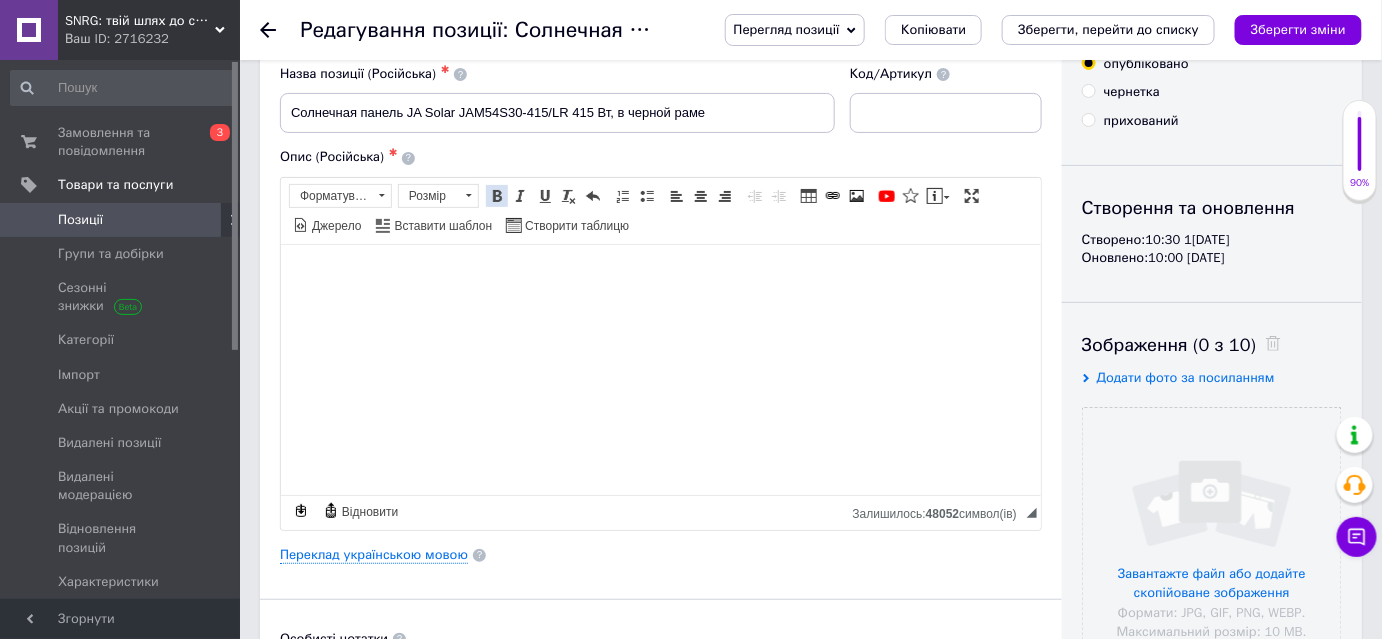 click at bounding box center [497, 196] 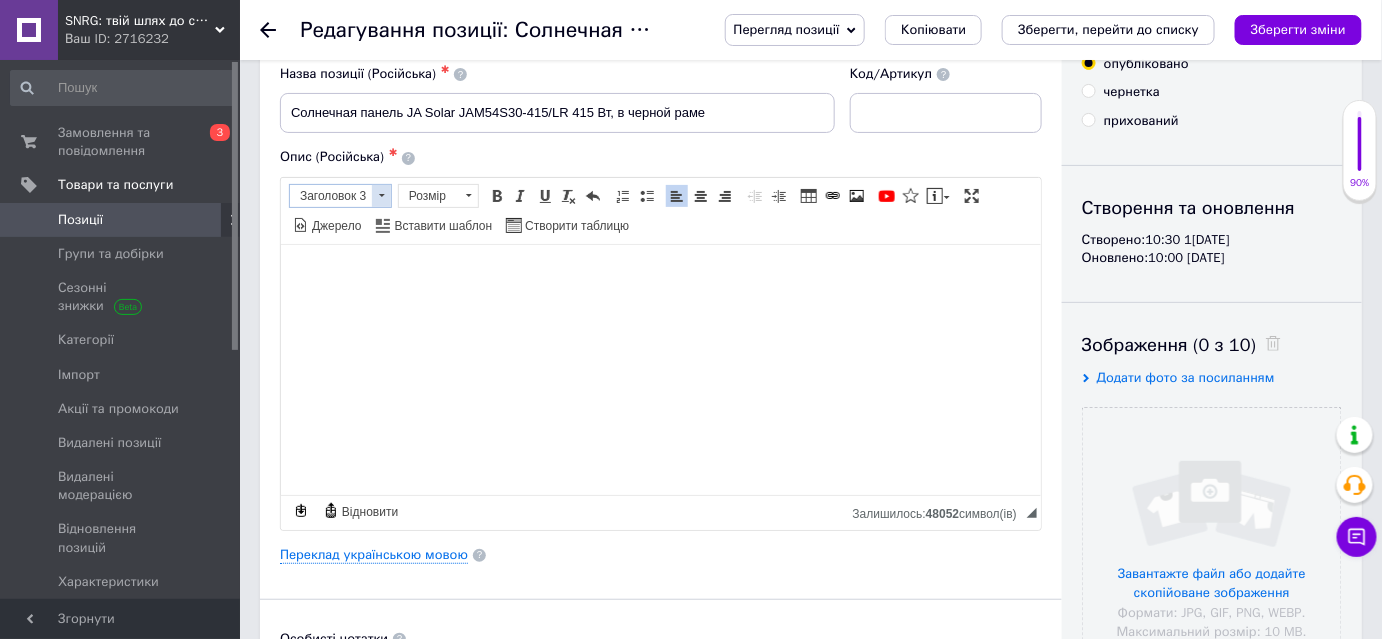 click at bounding box center (381, 196) 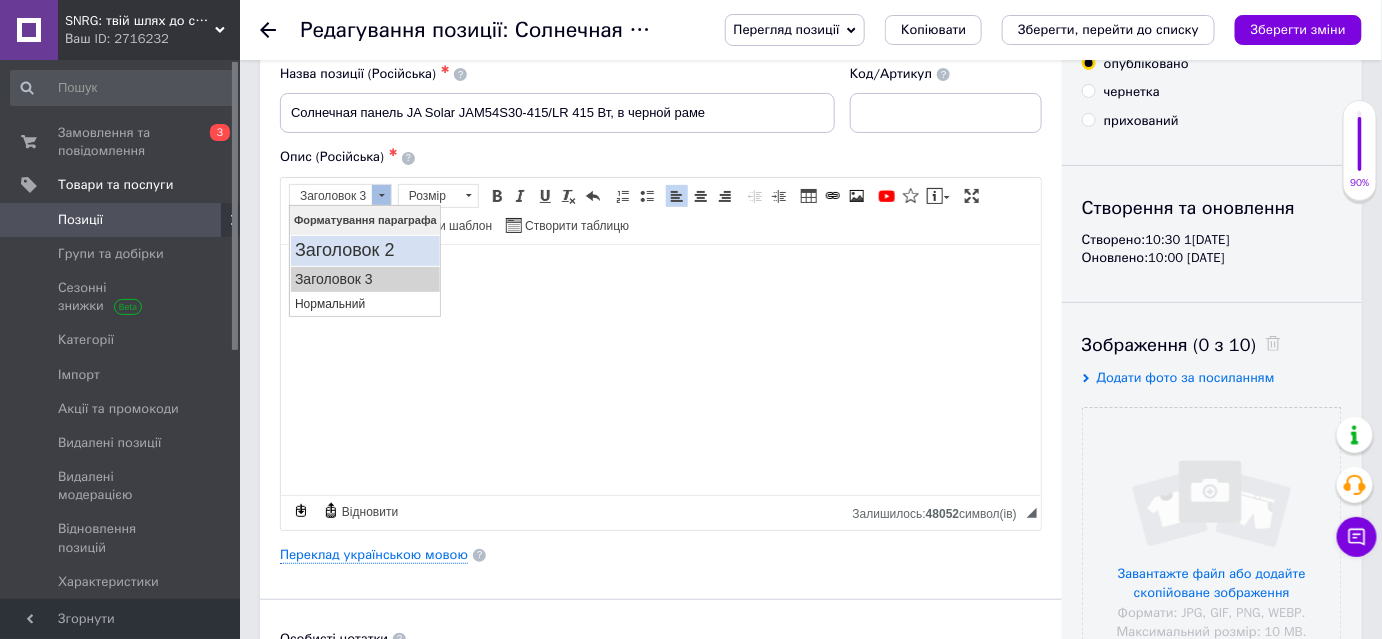 click on "Заголовок 2" at bounding box center (364, 250) 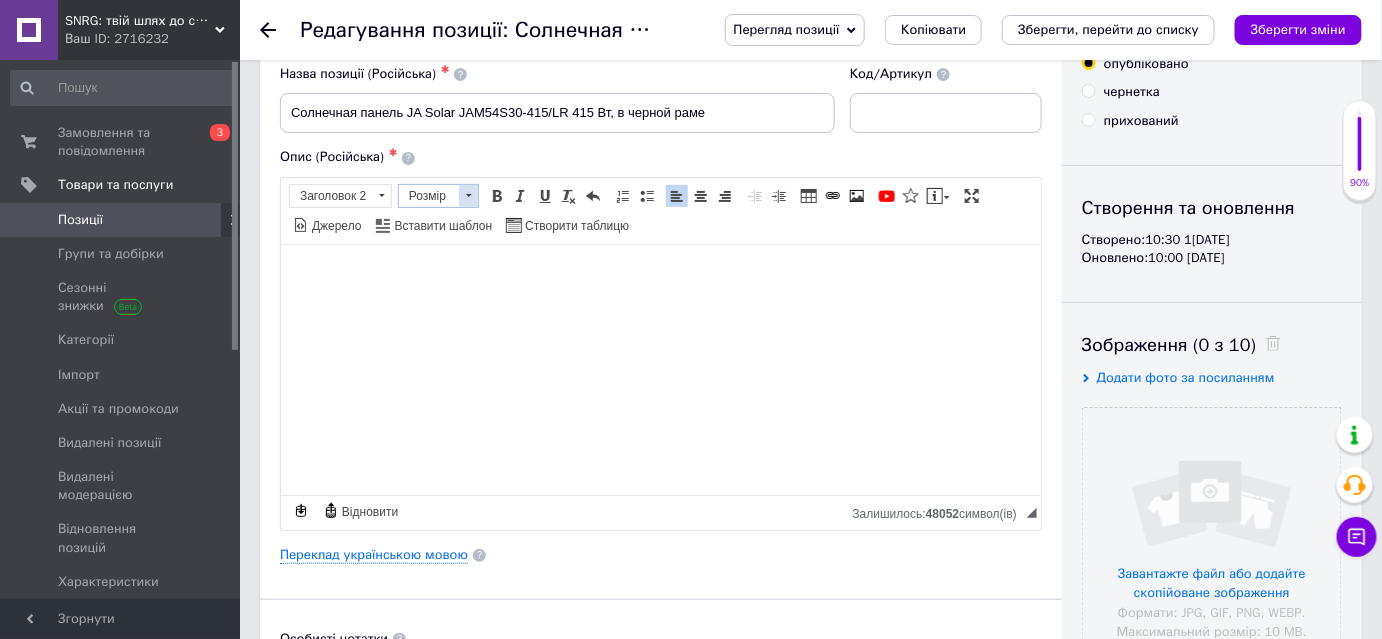 click at bounding box center [468, 196] 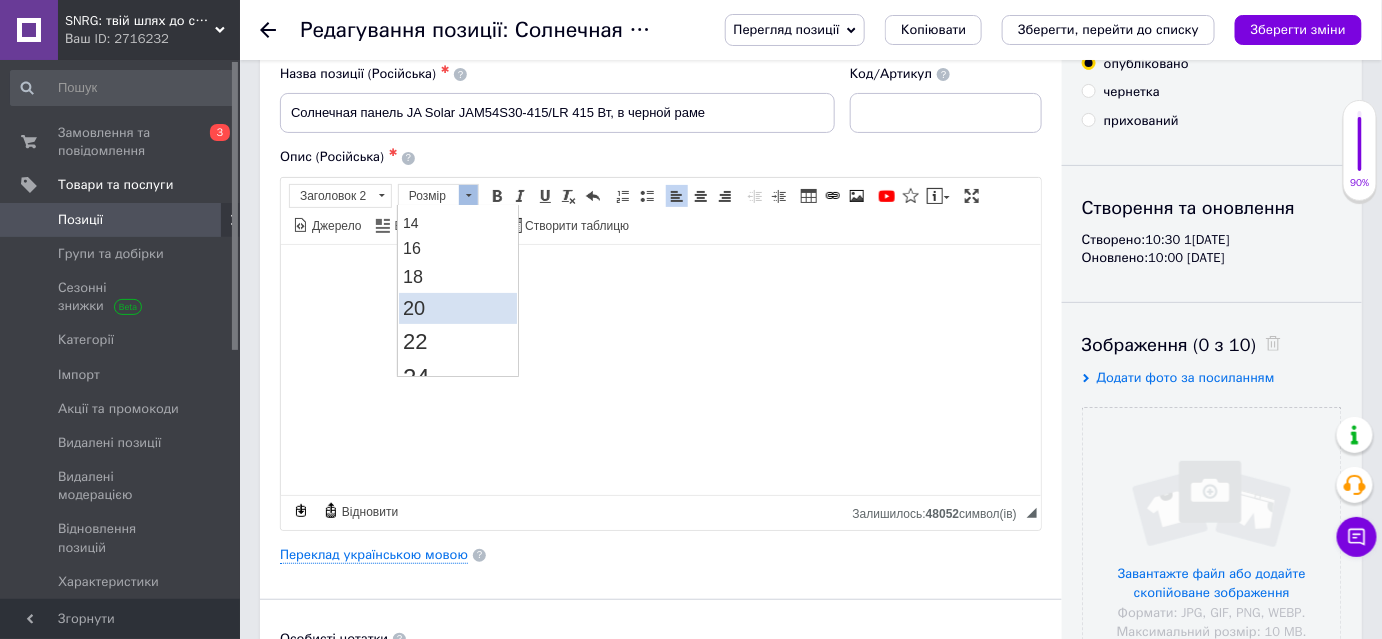 scroll, scrollTop: 181, scrollLeft: 0, axis: vertical 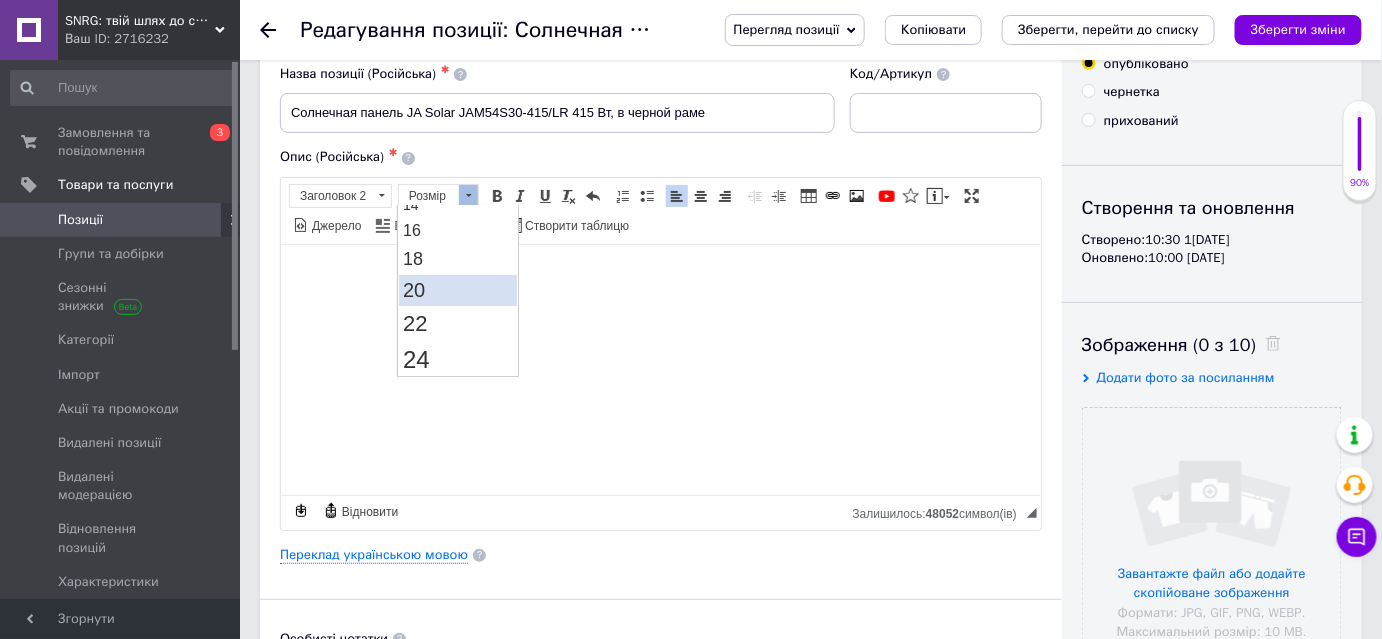 click on "20" at bounding box center [458, 289] 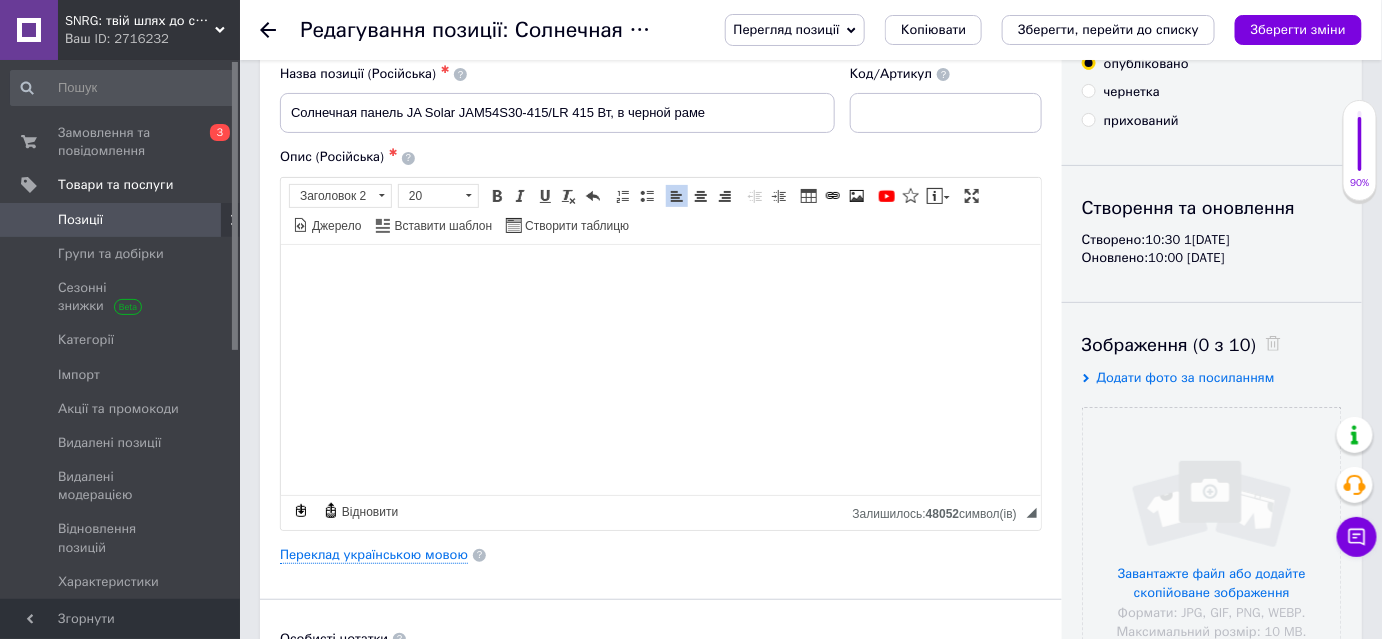 scroll, scrollTop: 0, scrollLeft: 0, axis: both 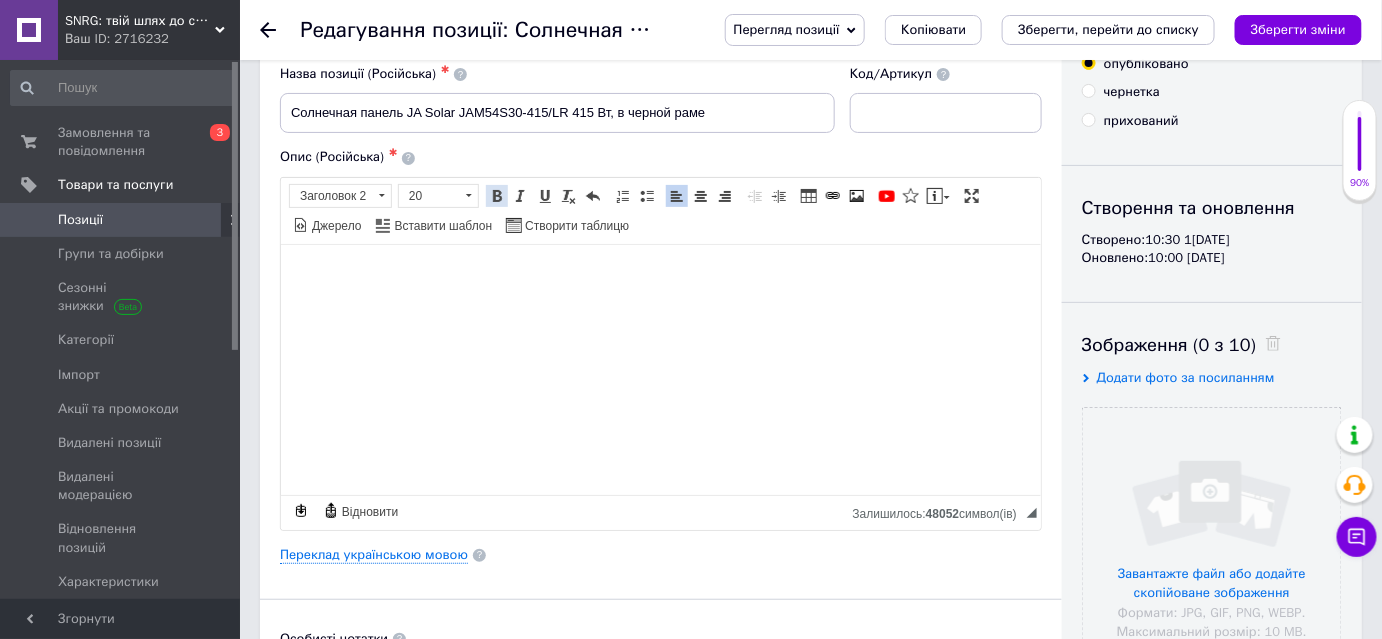 click at bounding box center [497, 196] 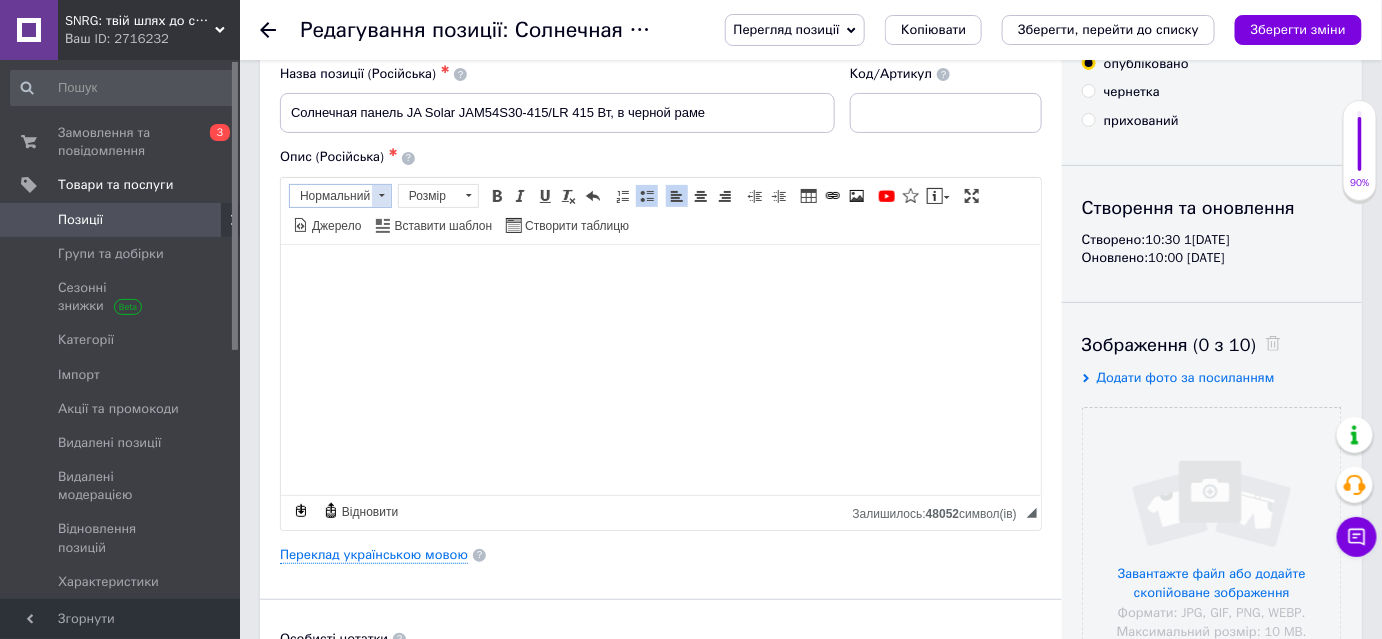 click at bounding box center [381, 196] 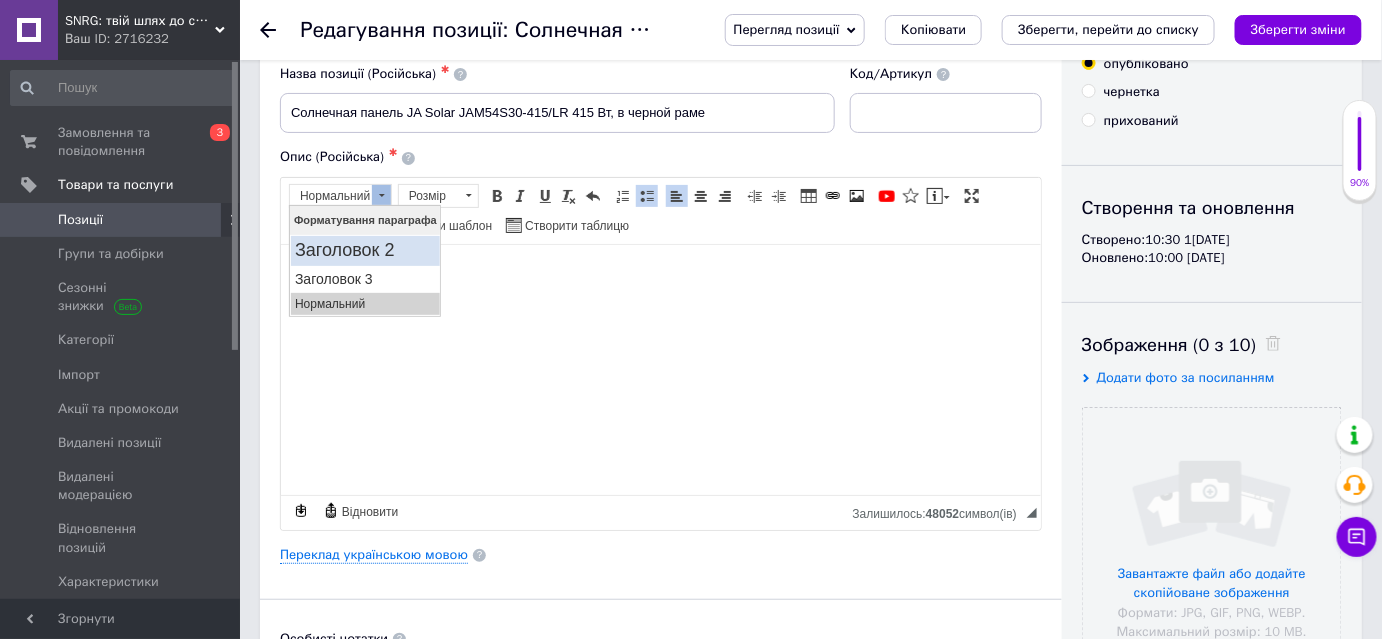 click on "Заголовок 2" at bounding box center [364, 250] 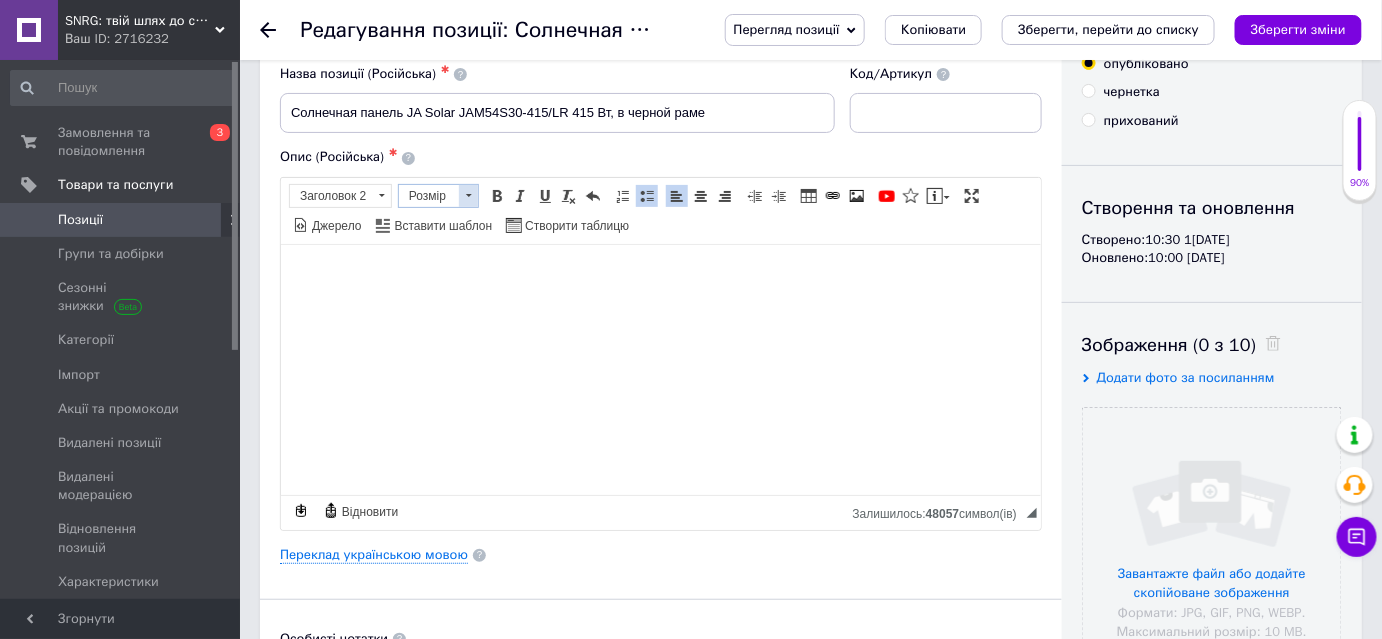 click at bounding box center (468, 196) 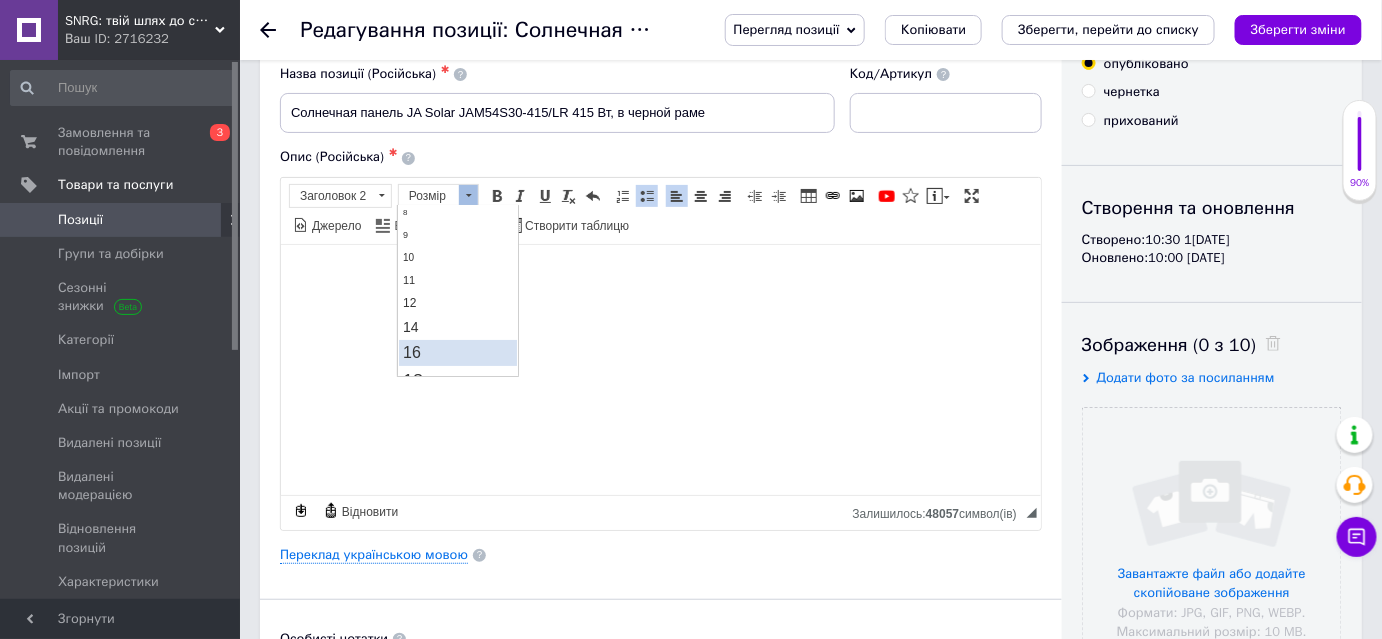 scroll, scrollTop: 90, scrollLeft: 0, axis: vertical 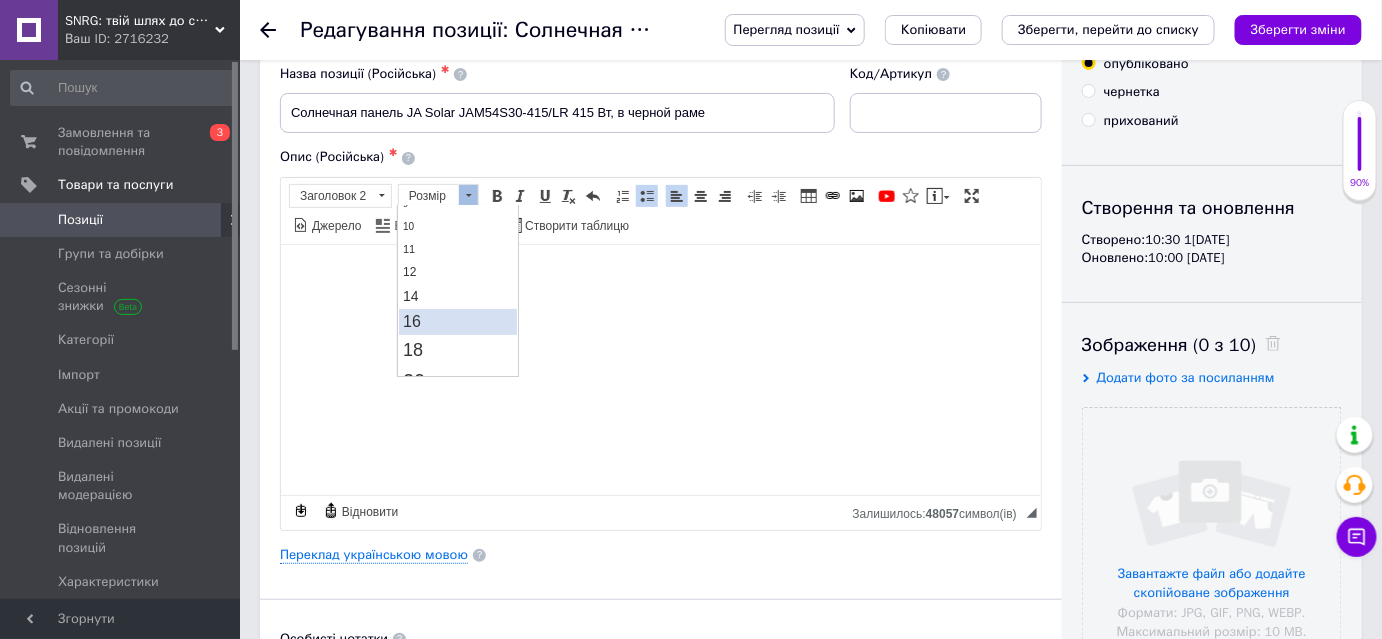 click on "16" at bounding box center (458, 321) 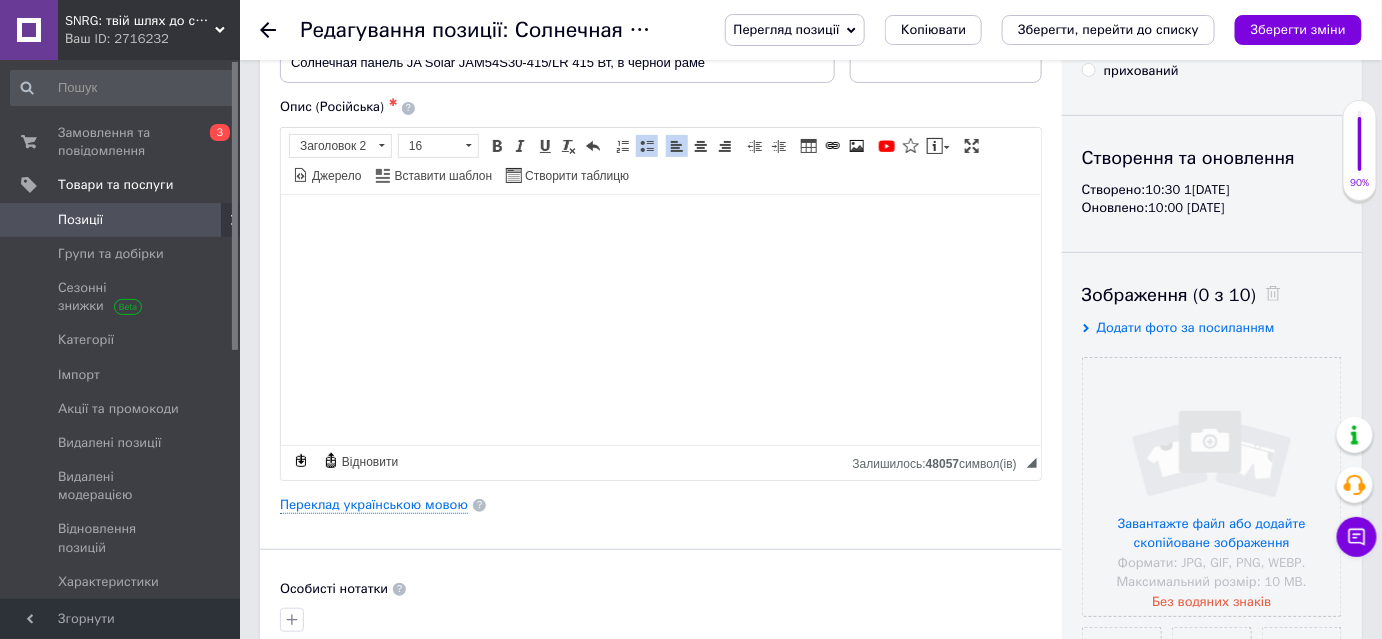 scroll, scrollTop: 181, scrollLeft: 0, axis: vertical 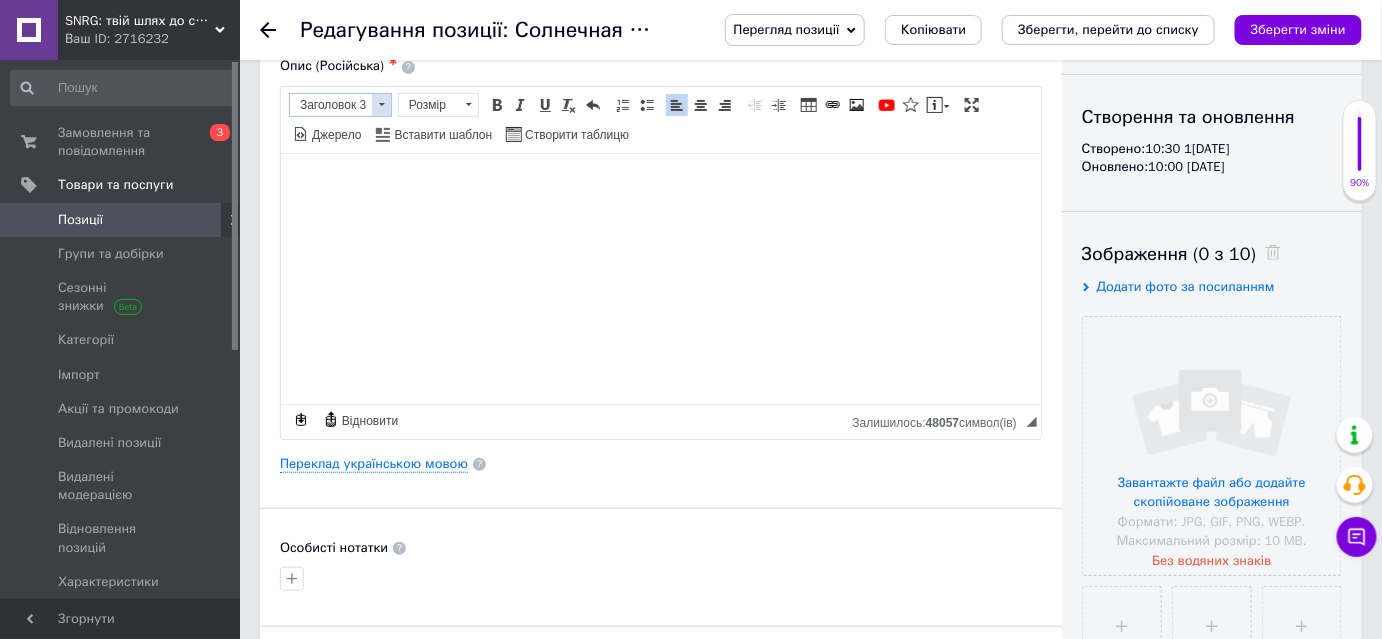 click at bounding box center [381, 105] 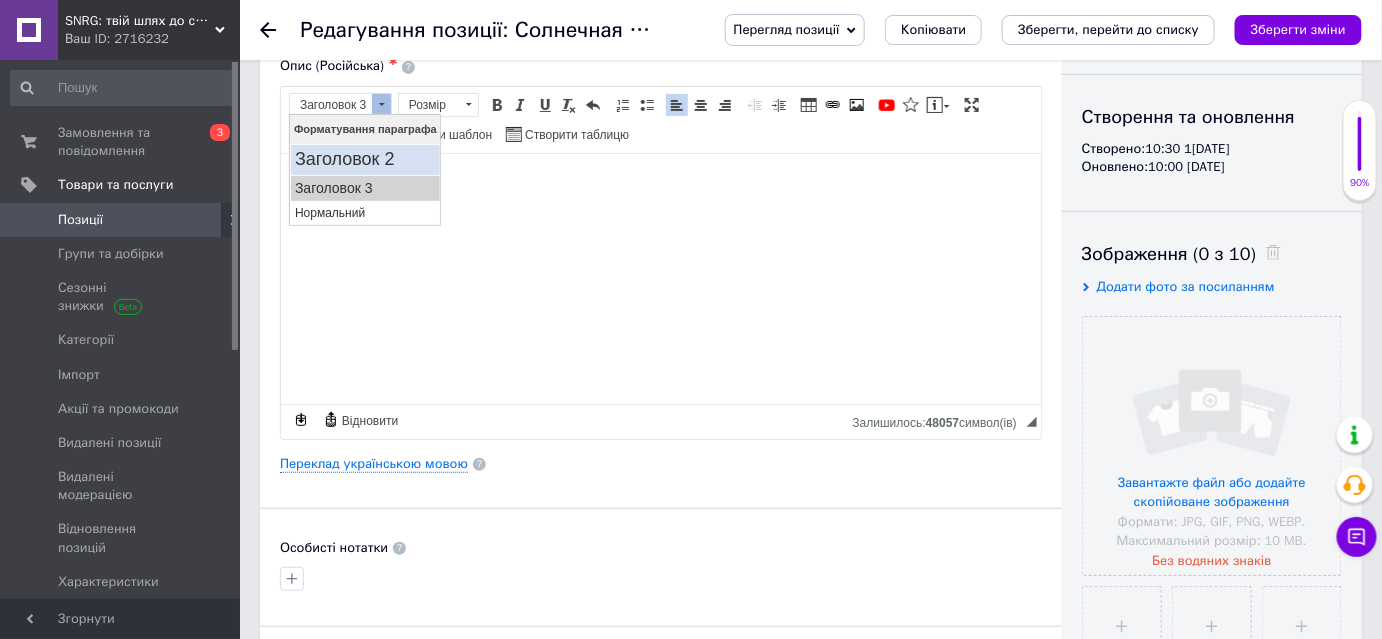 click on "Заголовок 2" at bounding box center [364, 159] 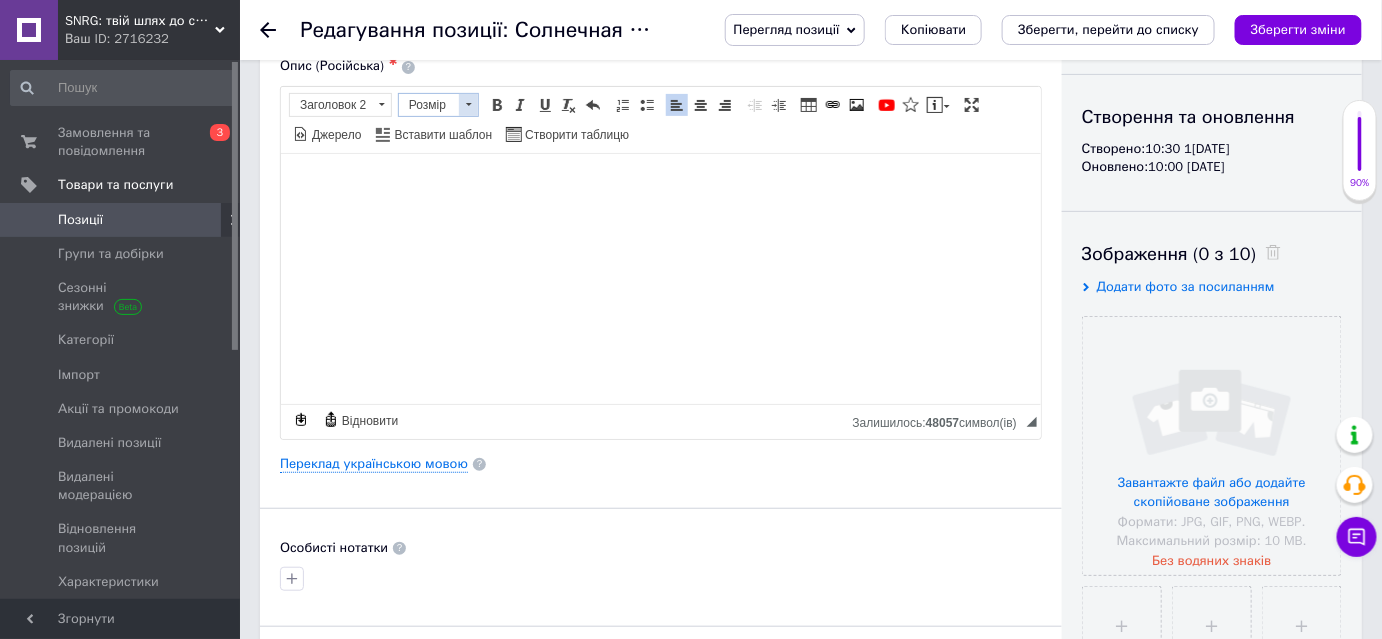 click on "Розмір" at bounding box center [429, 105] 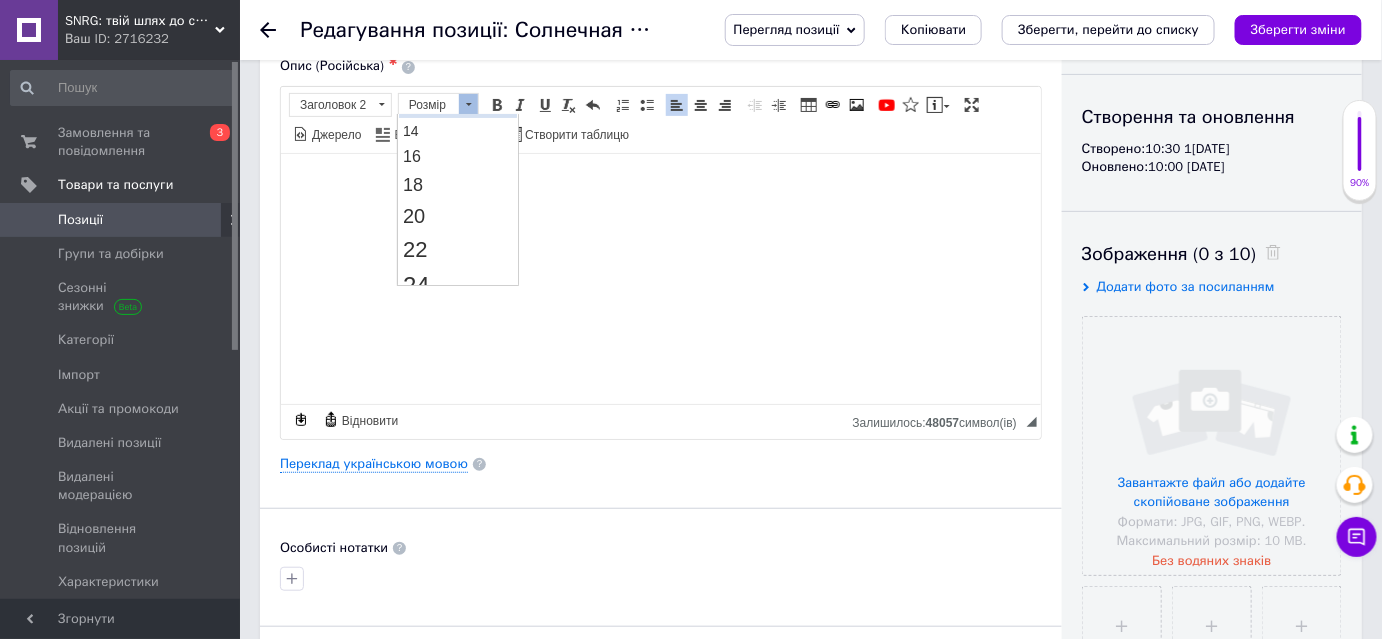 scroll, scrollTop: 181, scrollLeft: 0, axis: vertical 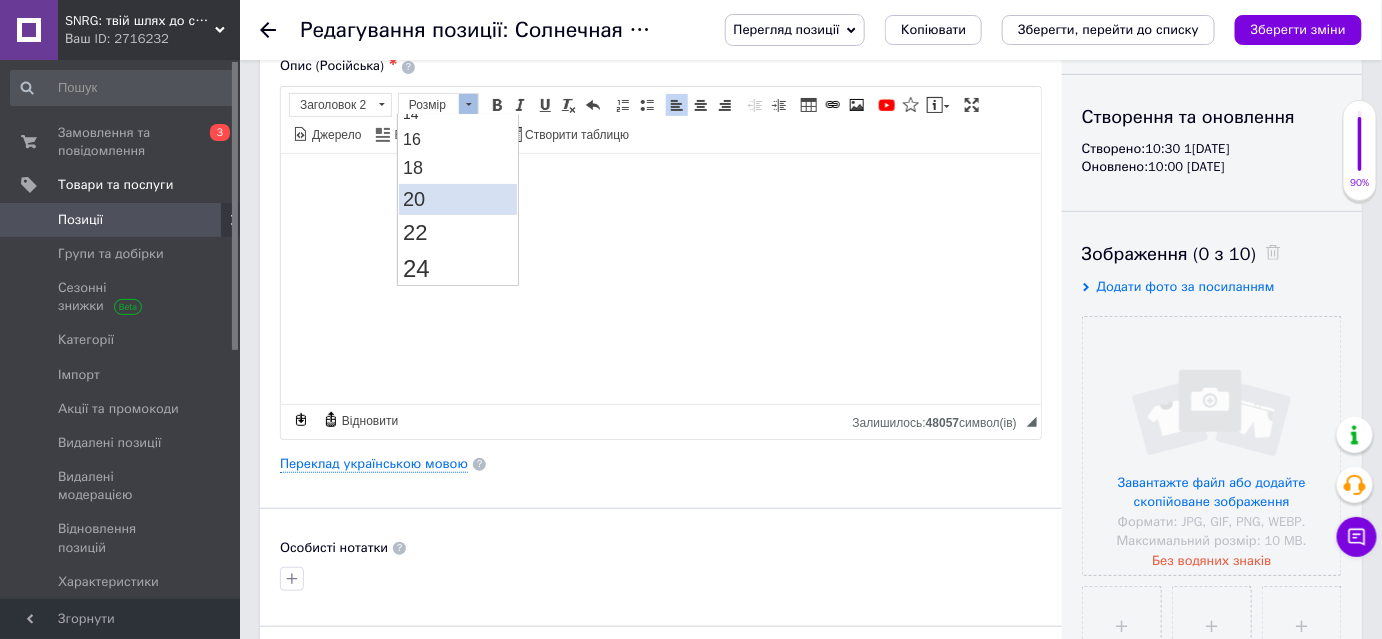 click on "20" at bounding box center [458, 198] 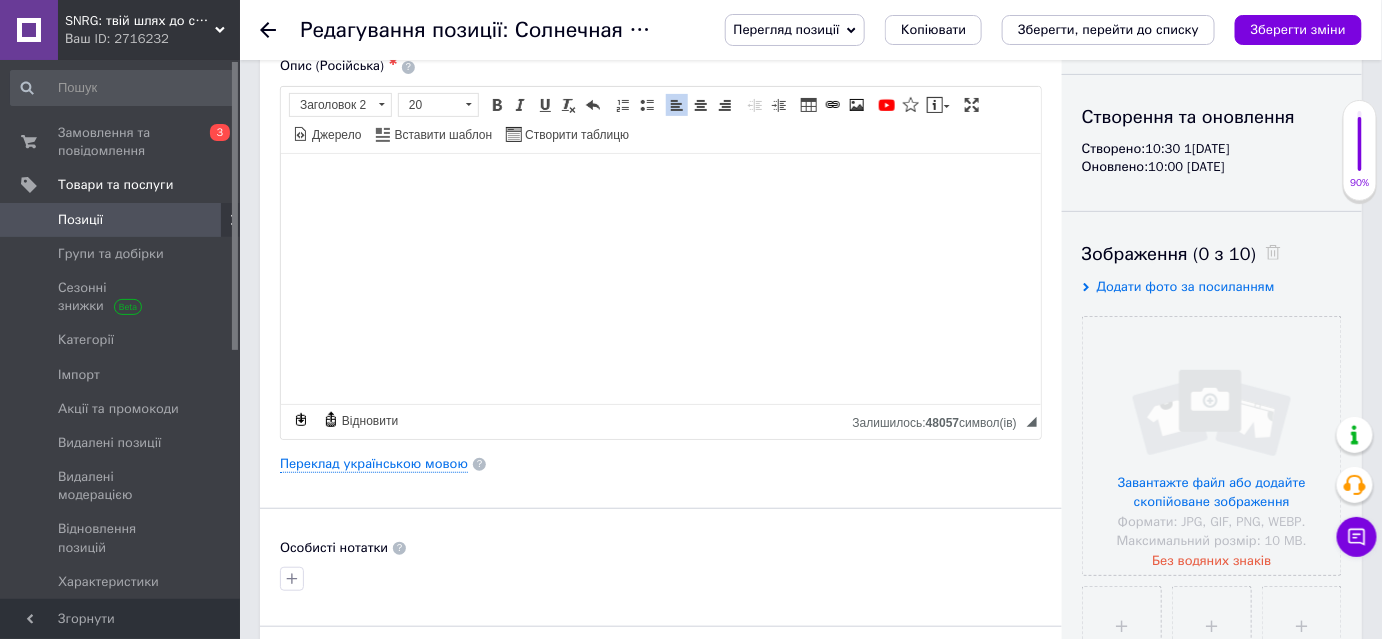 scroll, scrollTop: 0, scrollLeft: 0, axis: both 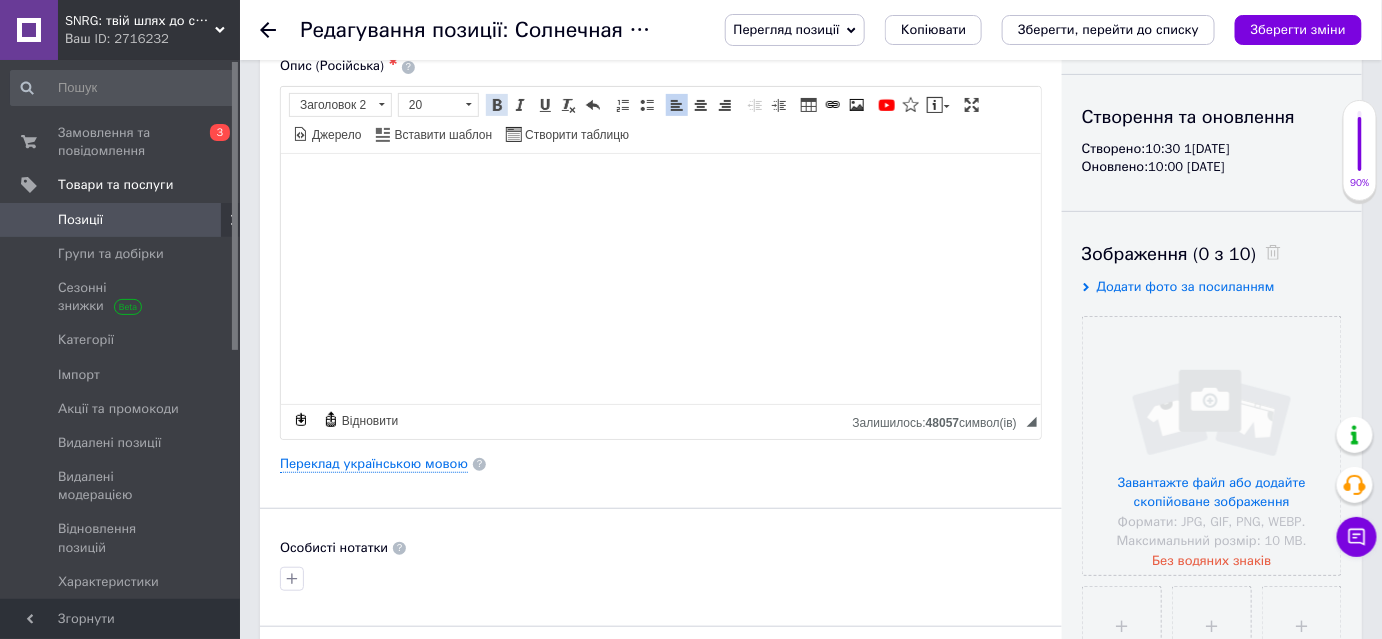 click on "Жирний  Сполучення клавіш Ctrl+B" at bounding box center (497, 105) 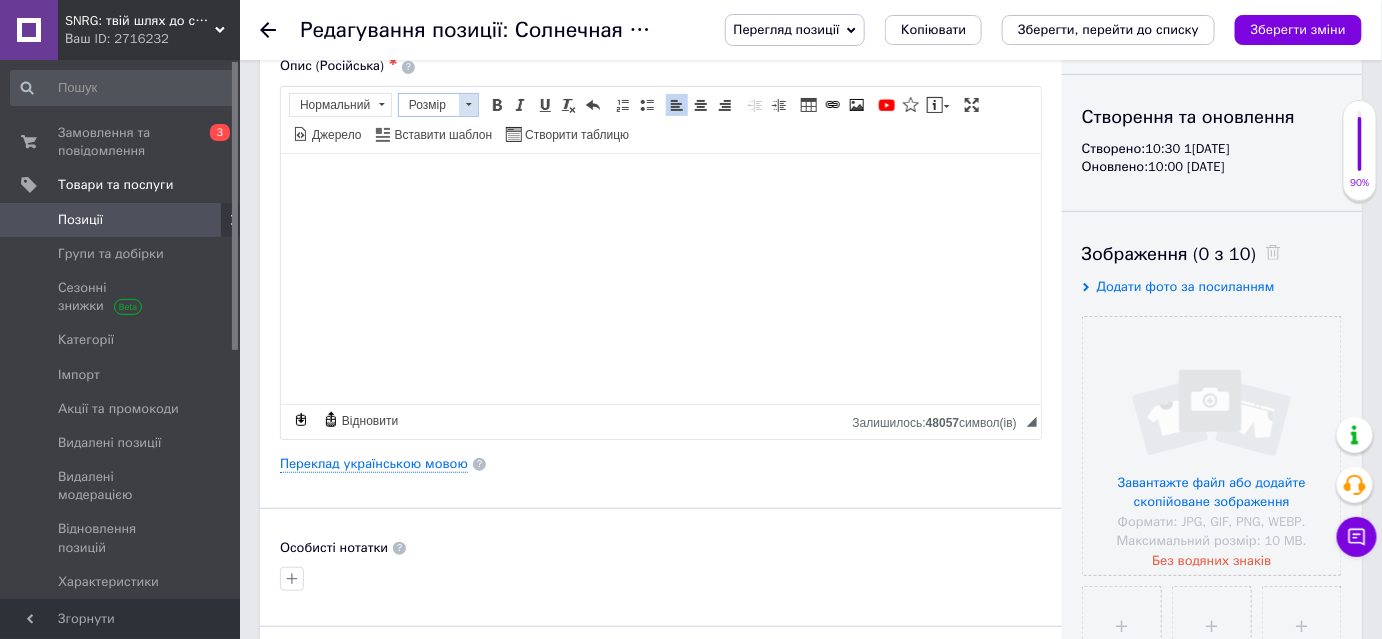 click at bounding box center (468, 105) 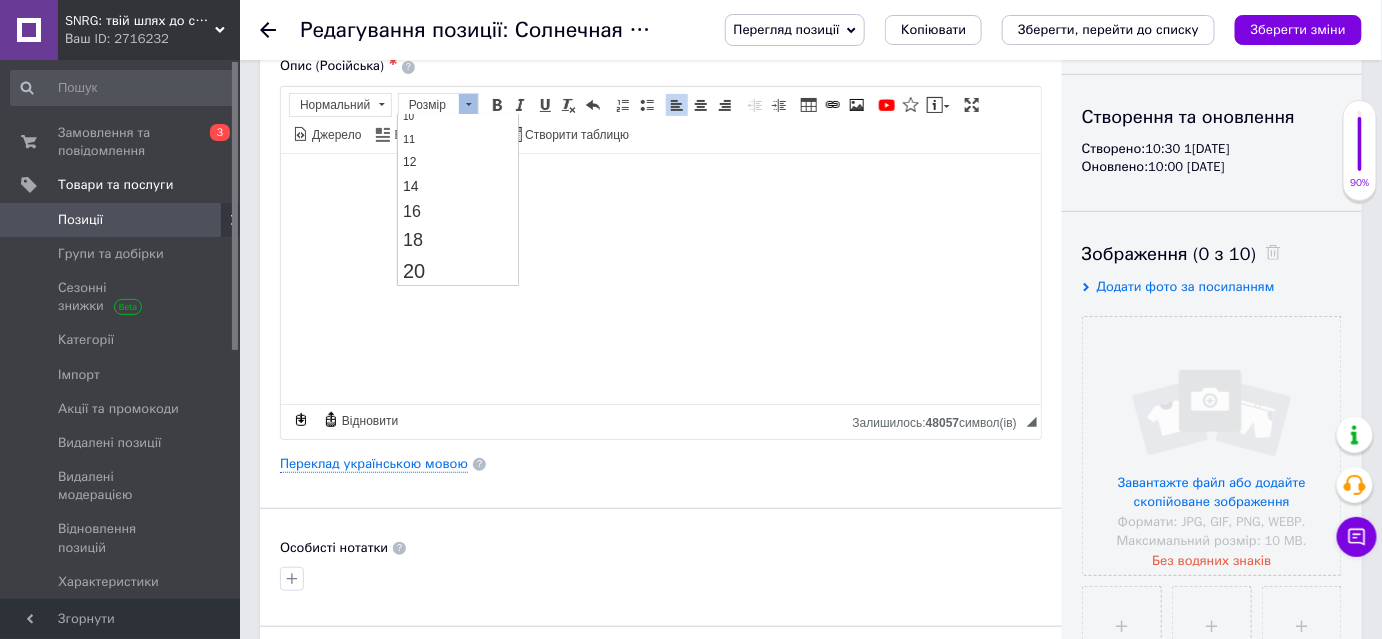 scroll, scrollTop: 181, scrollLeft: 0, axis: vertical 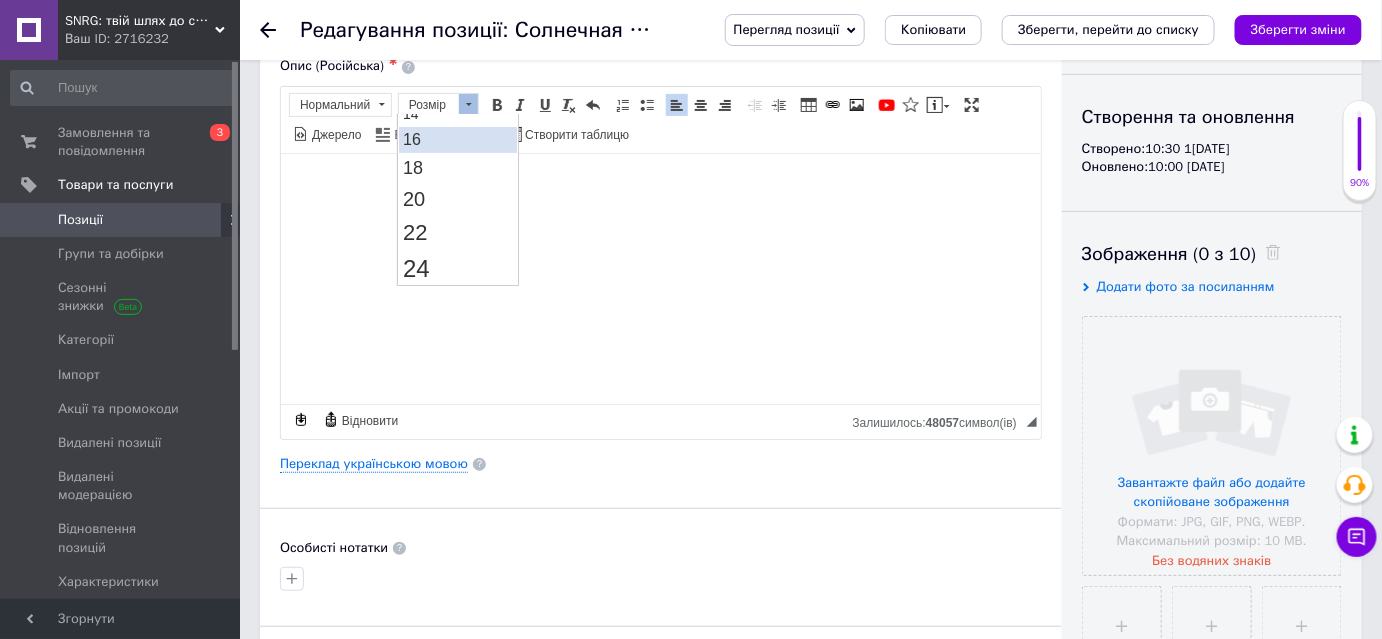 click on "16" at bounding box center [458, 139] 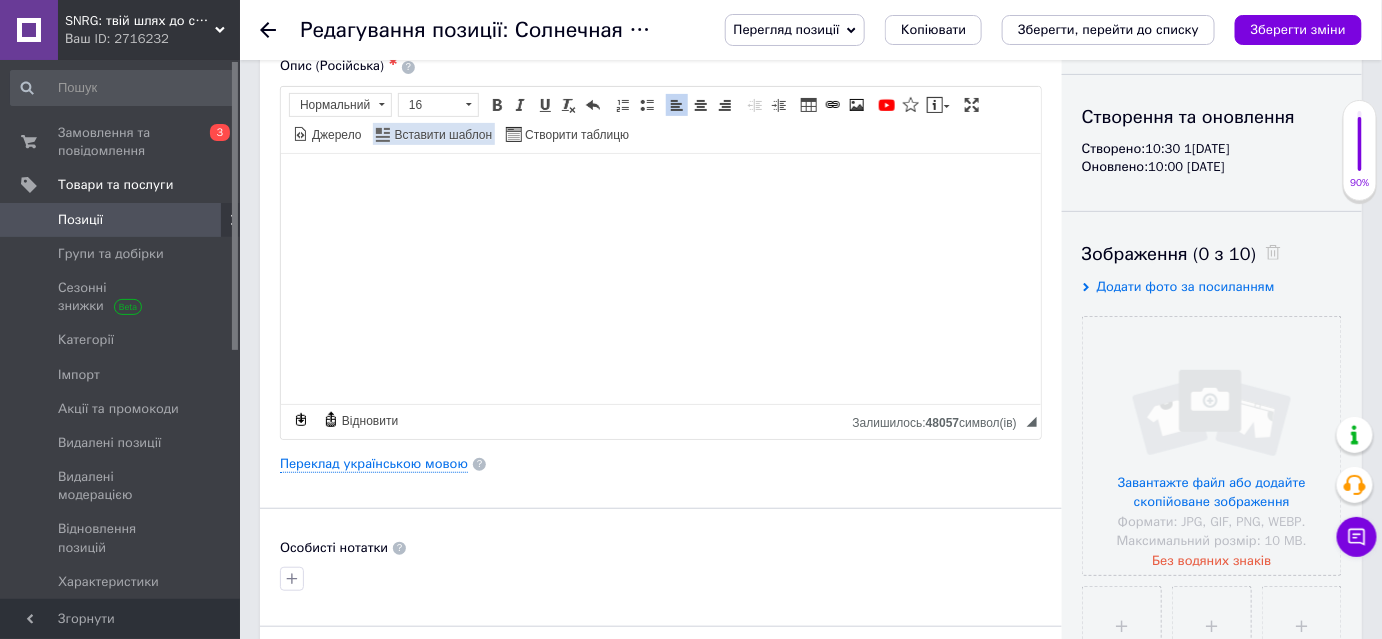 scroll, scrollTop: 0, scrollLeft: 0, axis: both 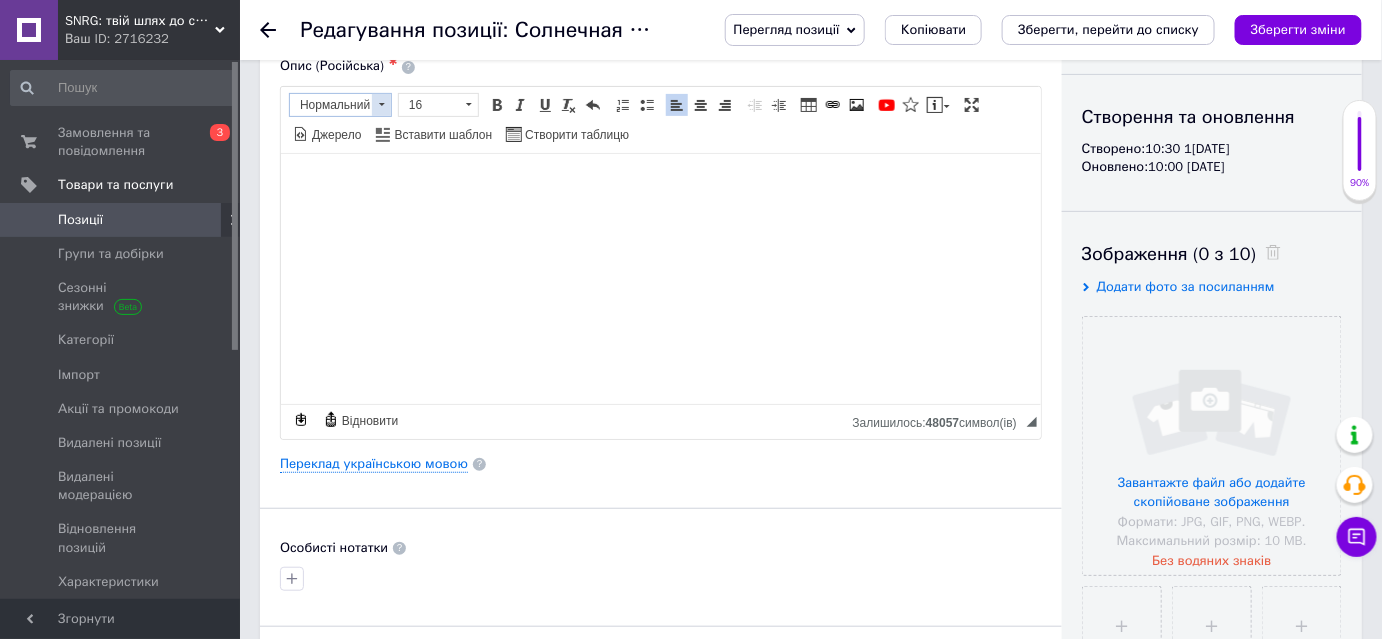 click at bounding box center [381, 105] 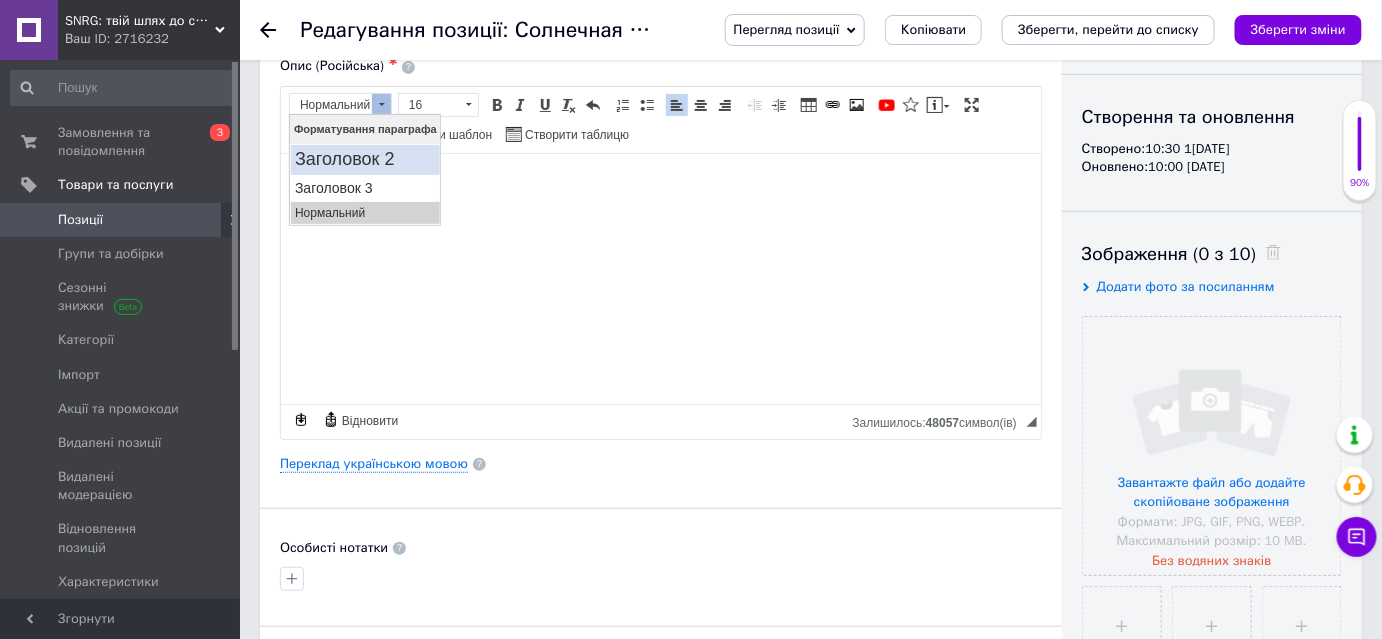 click on "Заголовок 2" at bounding box center [364, 159] 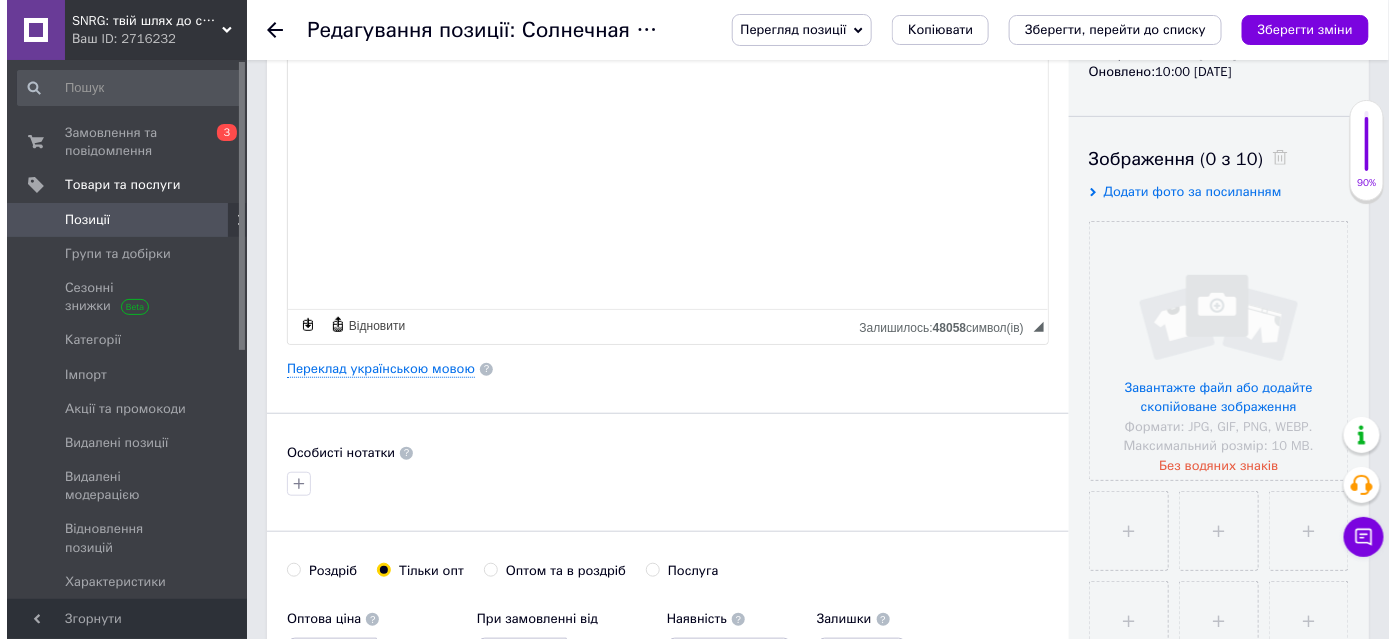 scroll, scrollTop: 272, scrollLeft: 0, axis: vertical 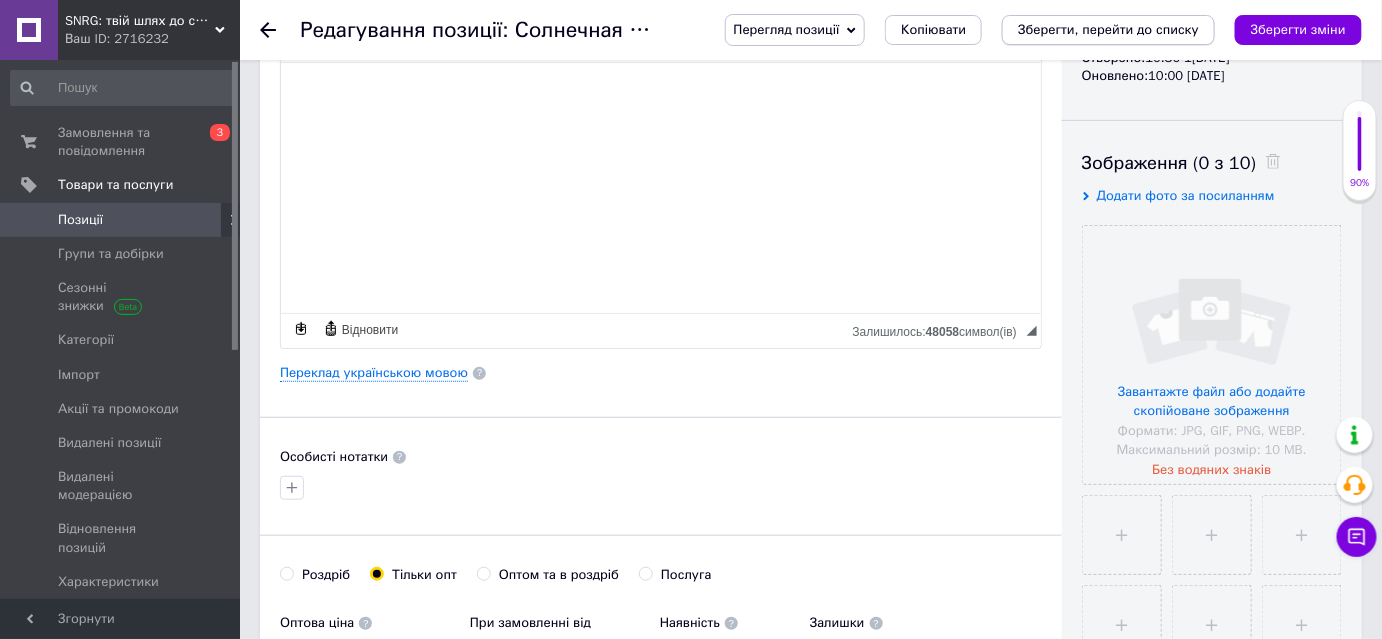 click on "Зберегти зміни" at bounding box center (1298, 30) 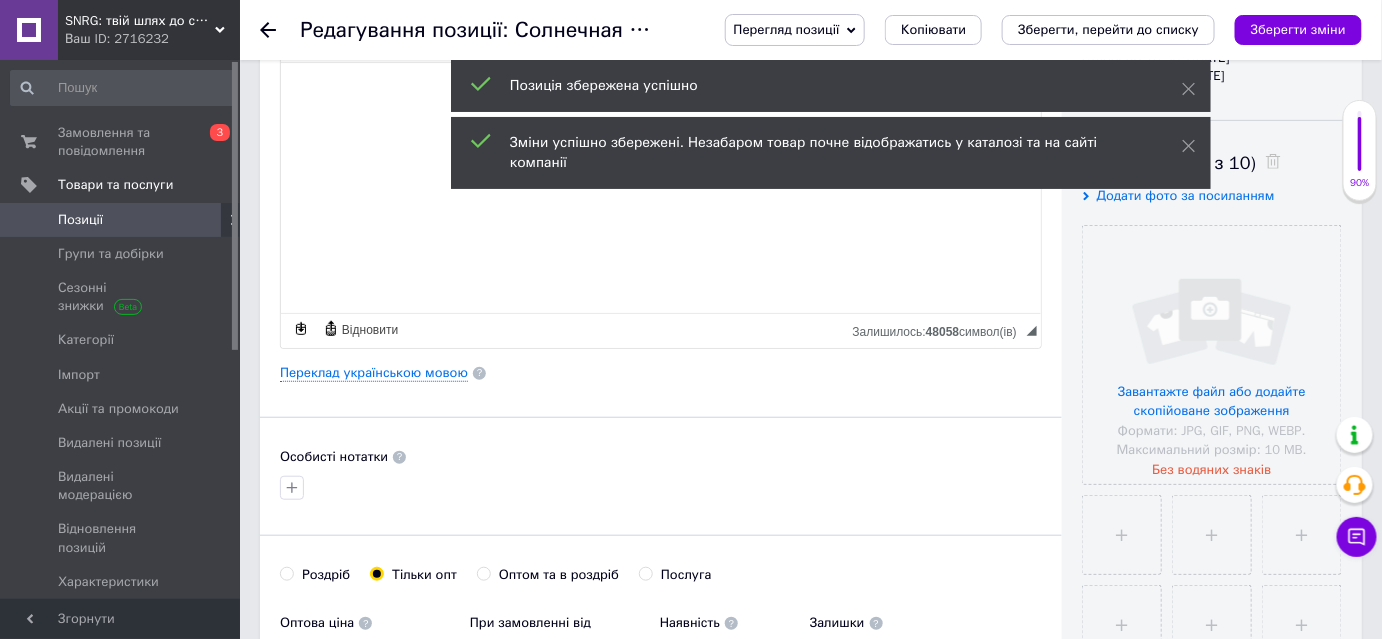 click on "Основна інформація Назва позиції (Російська) ✱ Солнечная панель JA Solar JAM54S30-415/LR 415 Вт, в черной раме Код/Артикул Опис (Російська) ✱ ☀️ Солнечная панель JA Solar JAM54S30-415/LR 415 Wp (Black Frame)
JA Solar JAM54S30-415/LR  — это высокоэффективная монокристаллическая солнечная панель нового поколения, основанная на технологии  n-type PERCIUM
✅ Основные преимущества:
Высокий КПД до 21.3%  — больше энергии с меньшей площади;
Технология n-type  — более низкий коэффициент деградации, увеличенный срок службы;
MBB-технология (Multi-Busbar)
Низкий уровень деградации на свету (Low LID)
;" at bounding box center [661, 411] 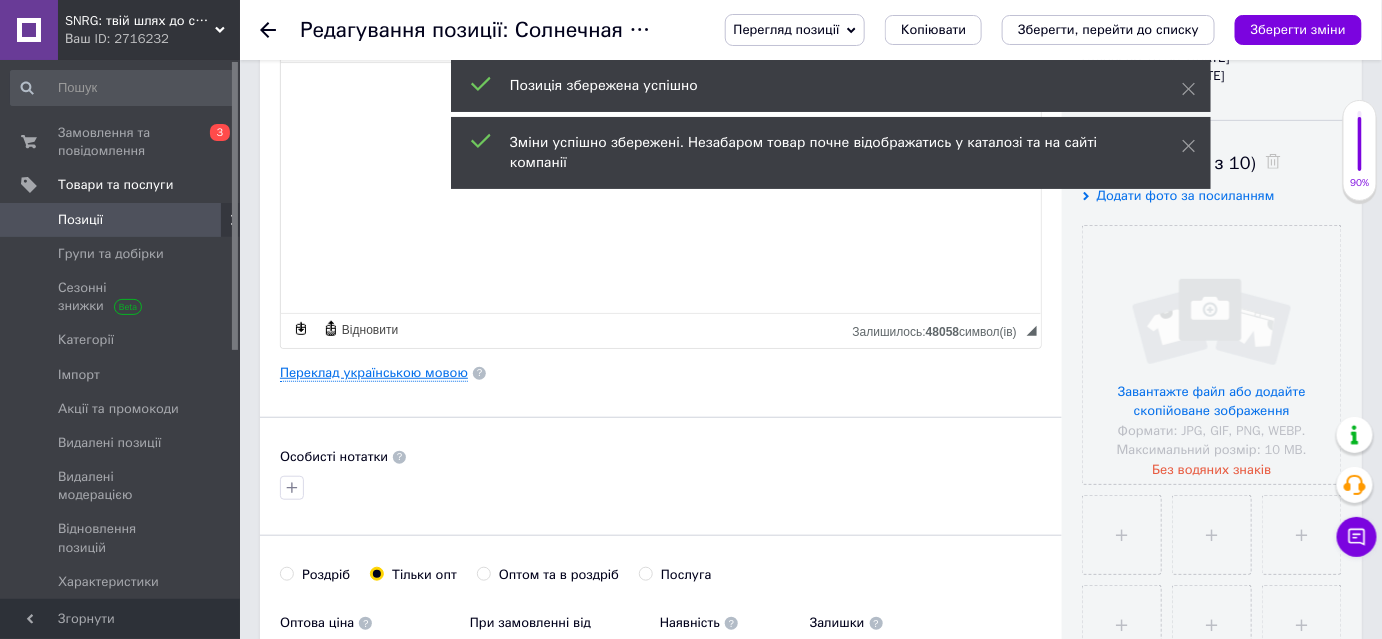 click on "Переклад українською мовою" at bounding box center (374, 373) 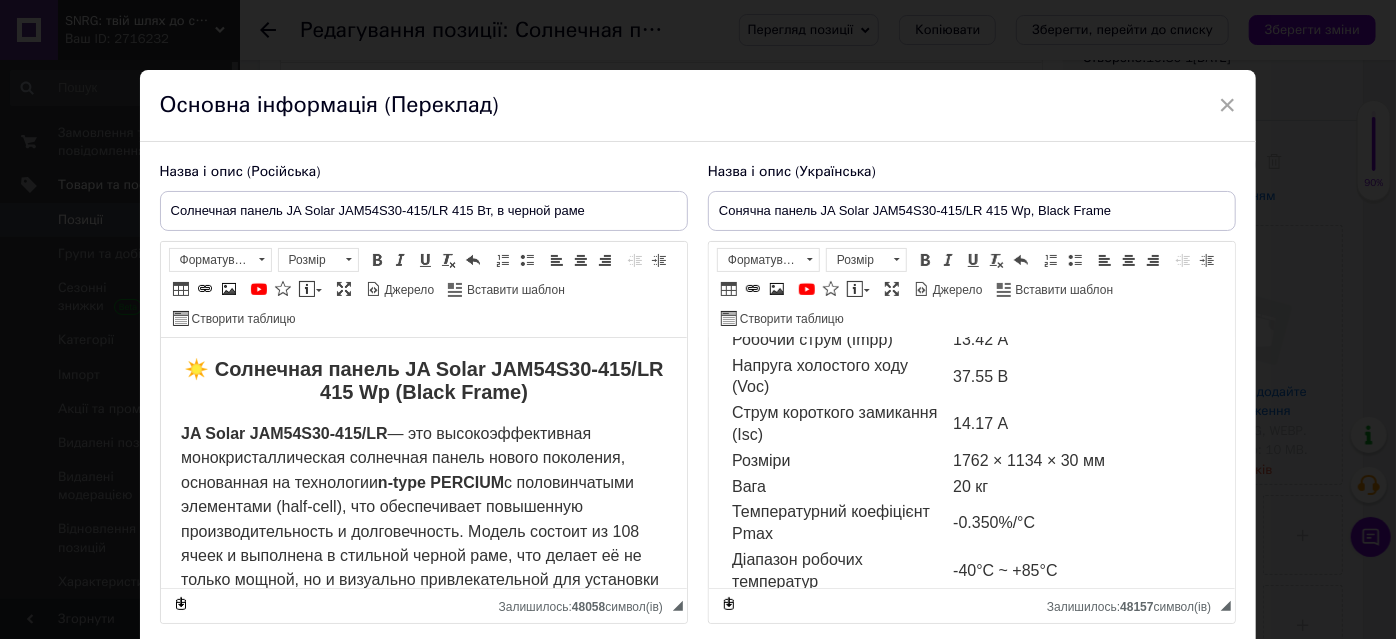 scroll, scrollTop: 1000, scrollLeft: 0, axis: vertical 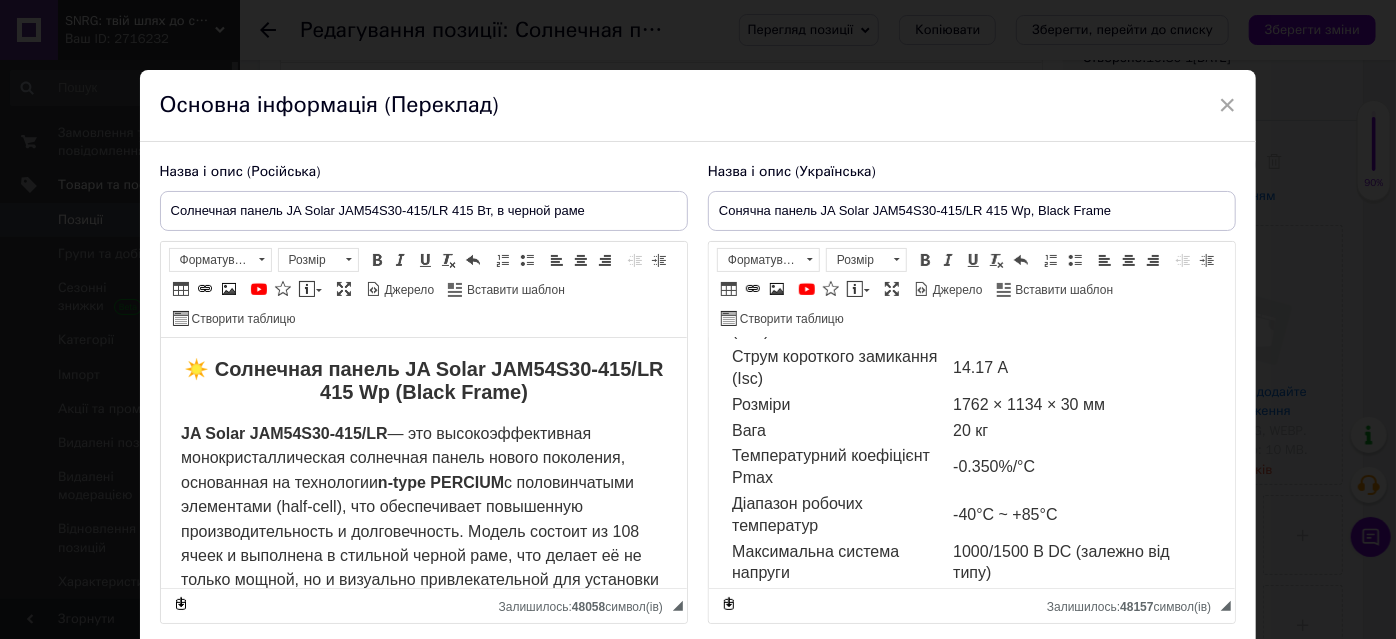 click on "Вага" at bounding box center [748, 430] 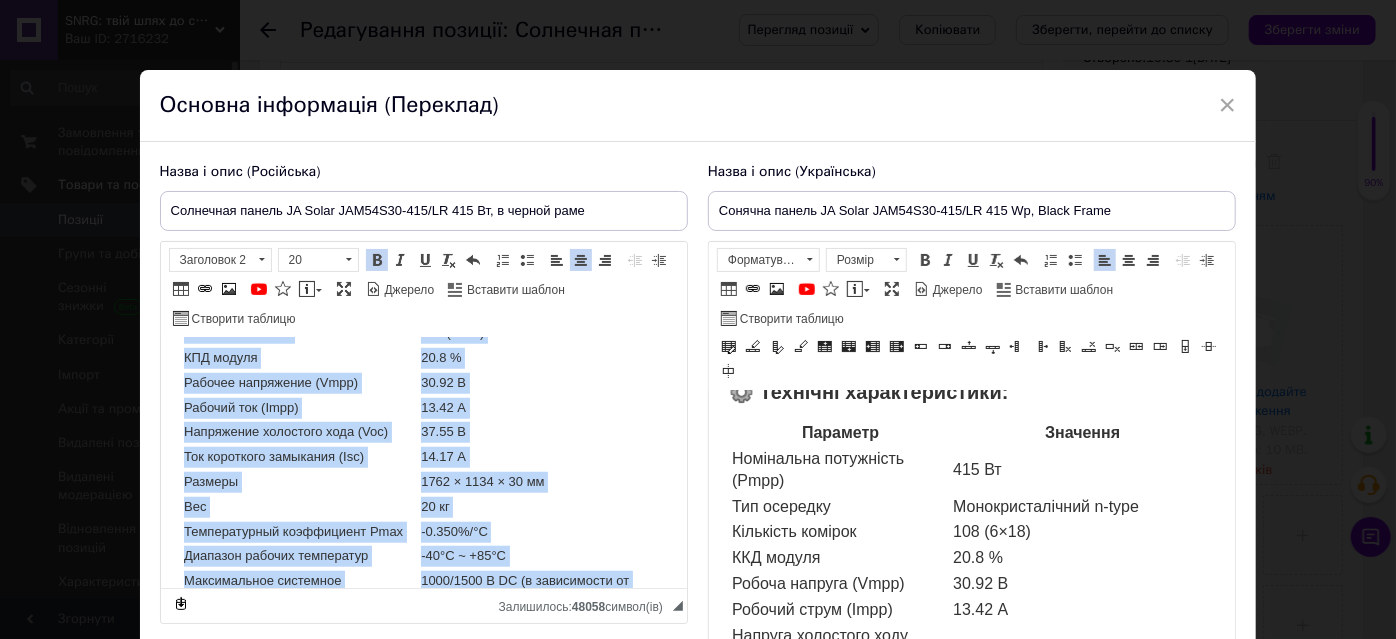 scroll, scrollTop: 1434, scrollLeft: 0, axis: vertical 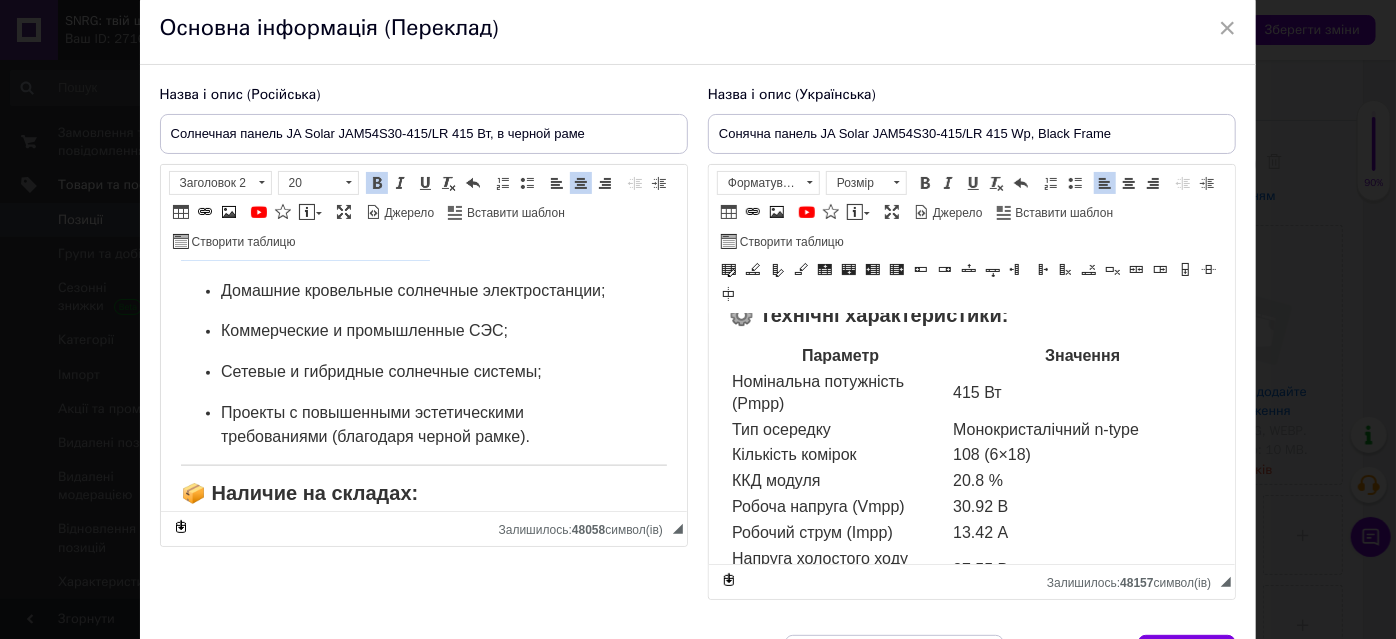 drag, startPoint x: 248, startPoint y: 366, endPoint x: 480, endPoint y: 256, distance: 256.75668 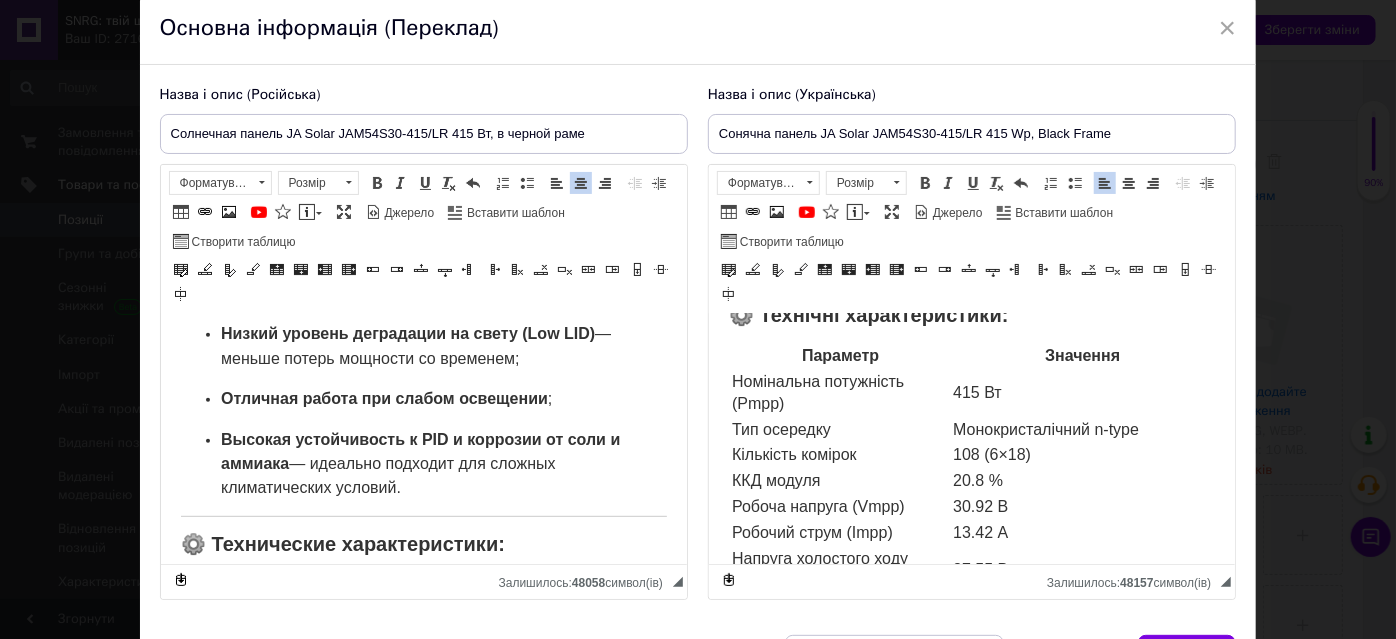 scroll, scrollTop: 721, scrollLeft: 0, axis: vertical 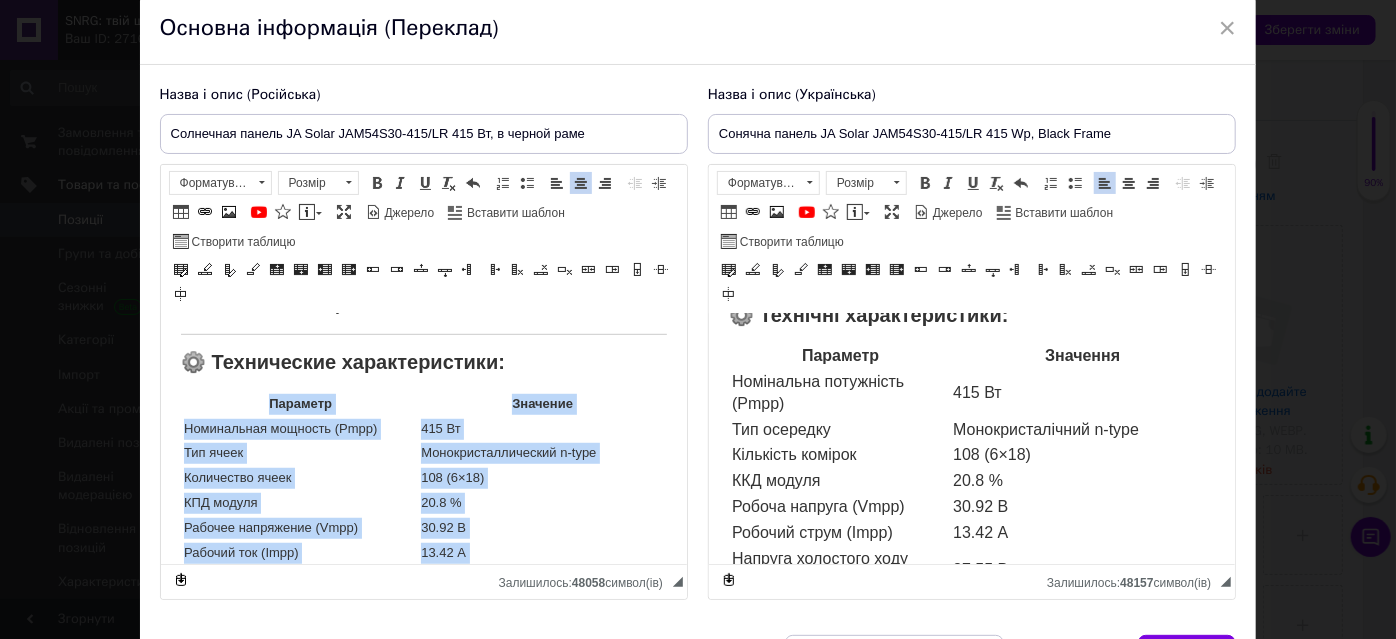 click on "415 Вт" at bounding box center (541, 429) 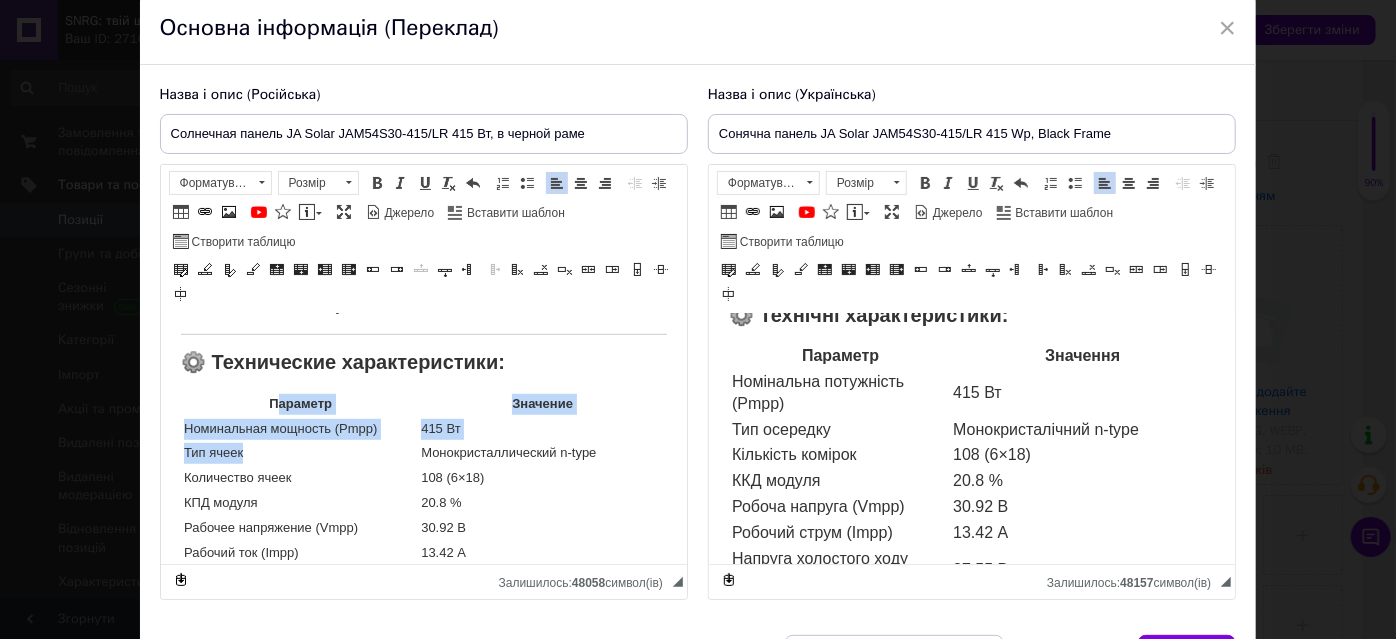 drag, startPoint x: 272, startPoint y: 439, endPoint x: 370, endPoint y: 474, distance: 104.062485 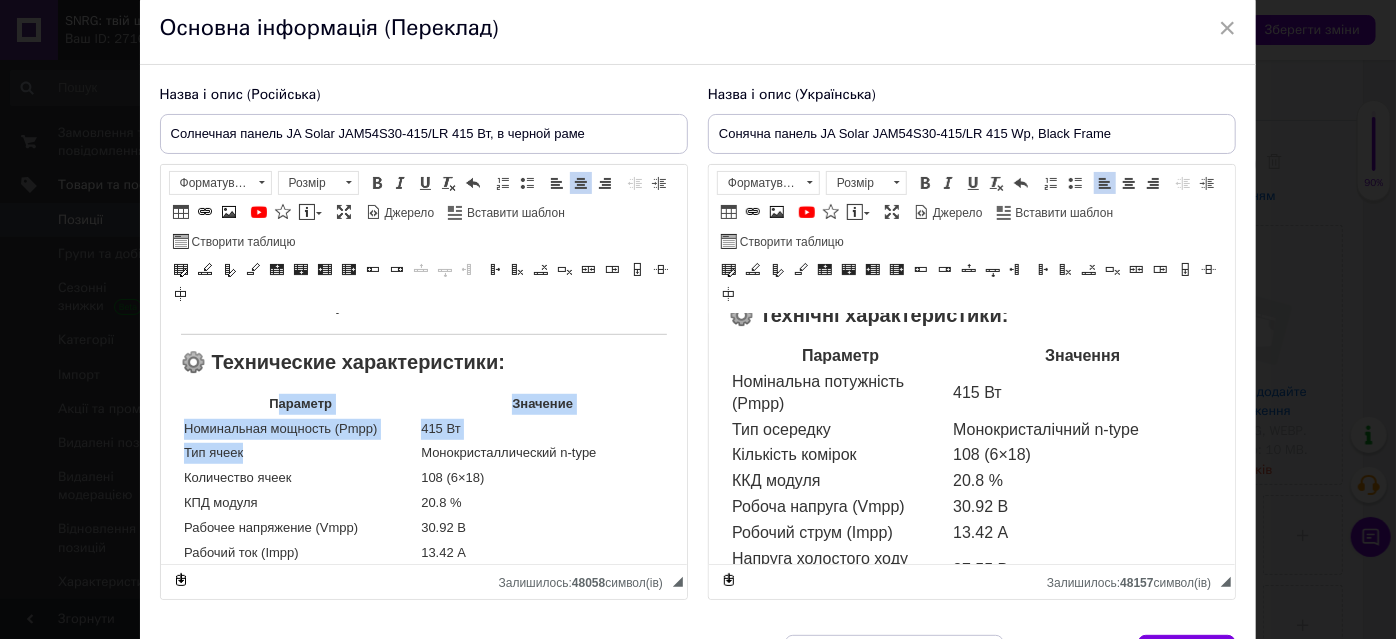 click on "Параметр" at bounding box center [299, 404] 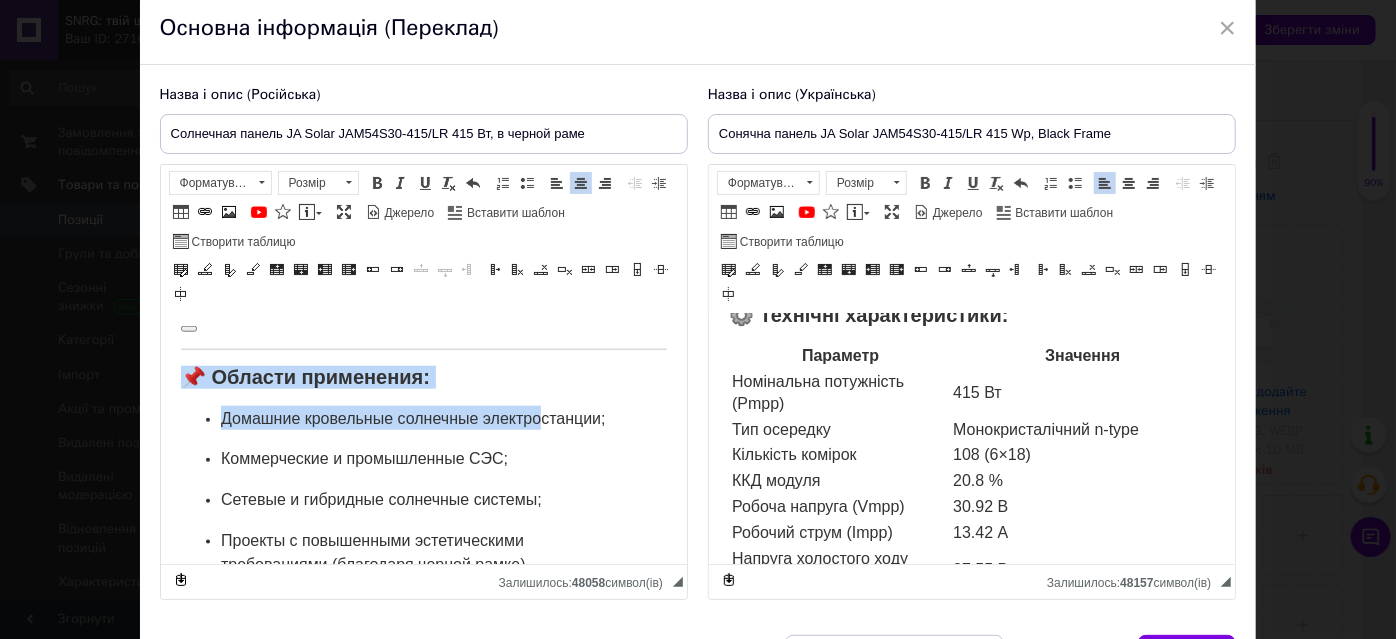 scroll, scrollTop: 1235, scrollLeft: 0, axis: vertical 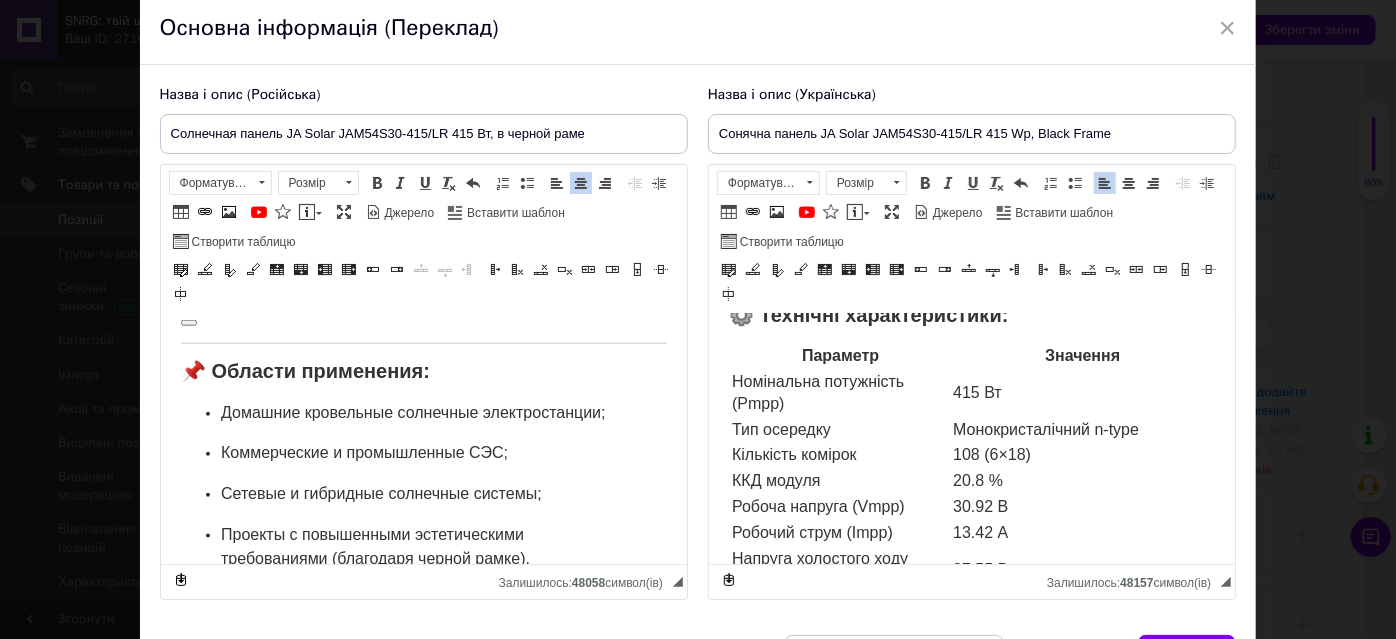 drag, startPoint x: 263, startPoint y: 437, endPoint x: 623, endPoint y: 329, distance: 375.85104 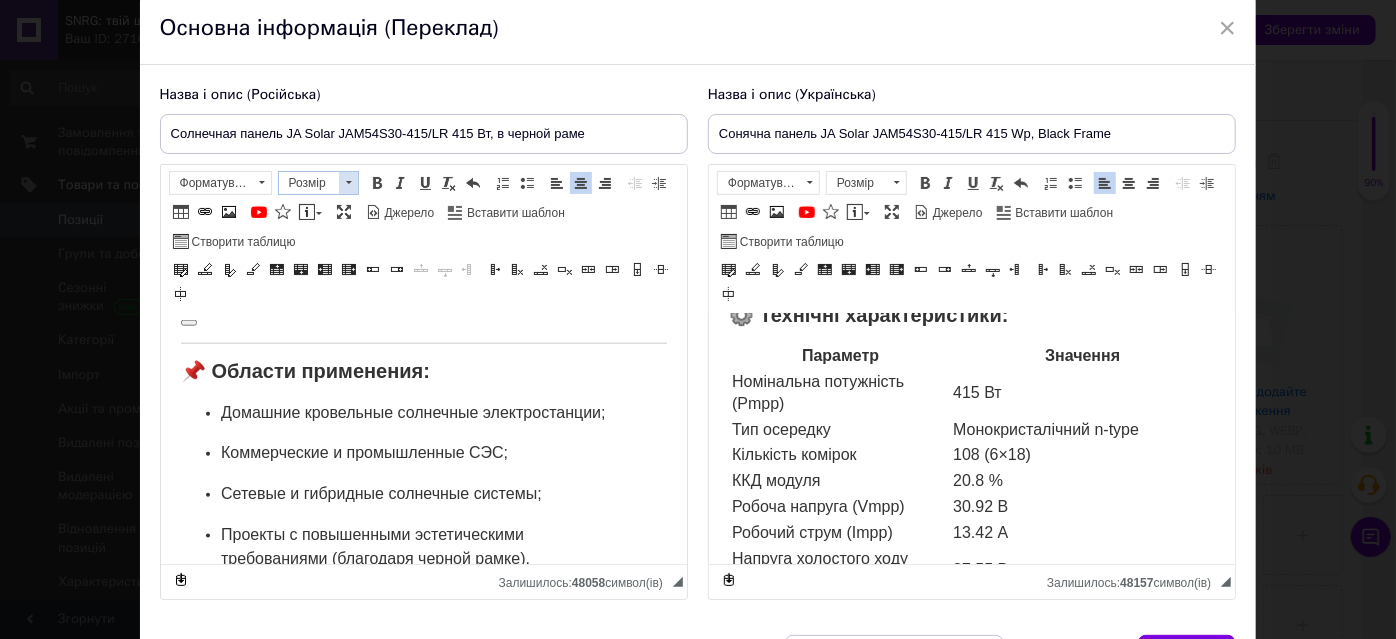 click at bounding box center [348, 183] 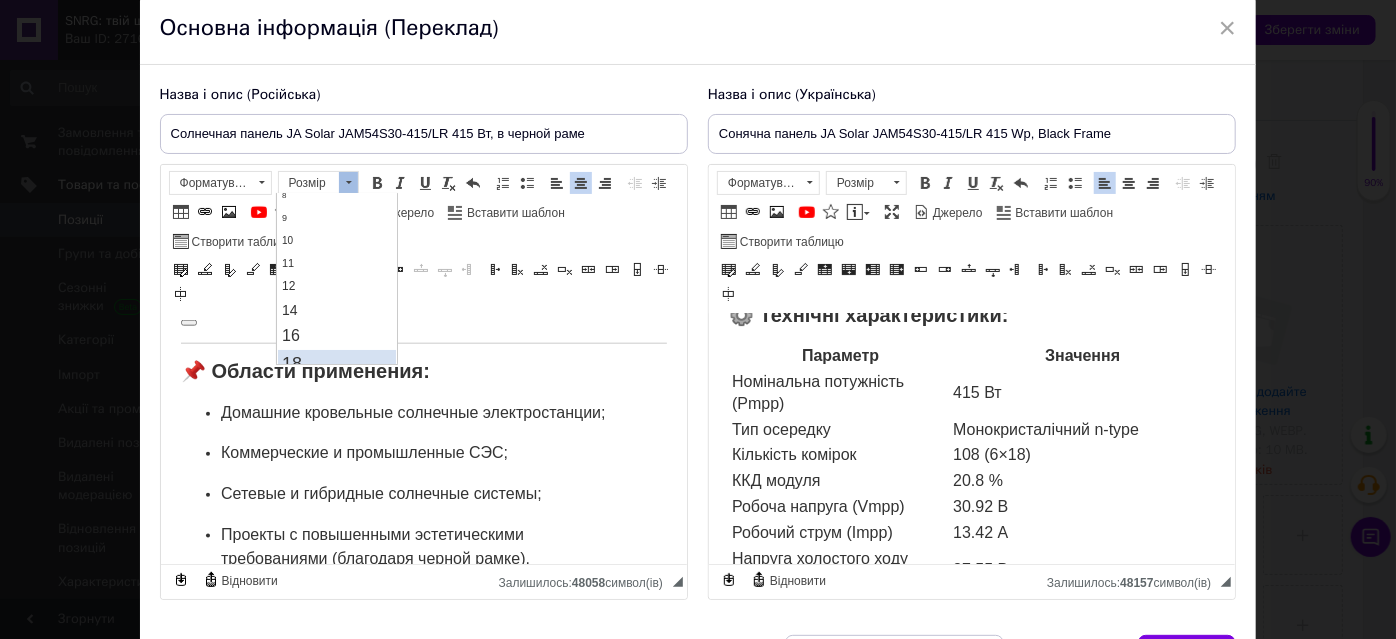 scroll, scrollTop: 90, scrollLeft: 0, axis: vertical 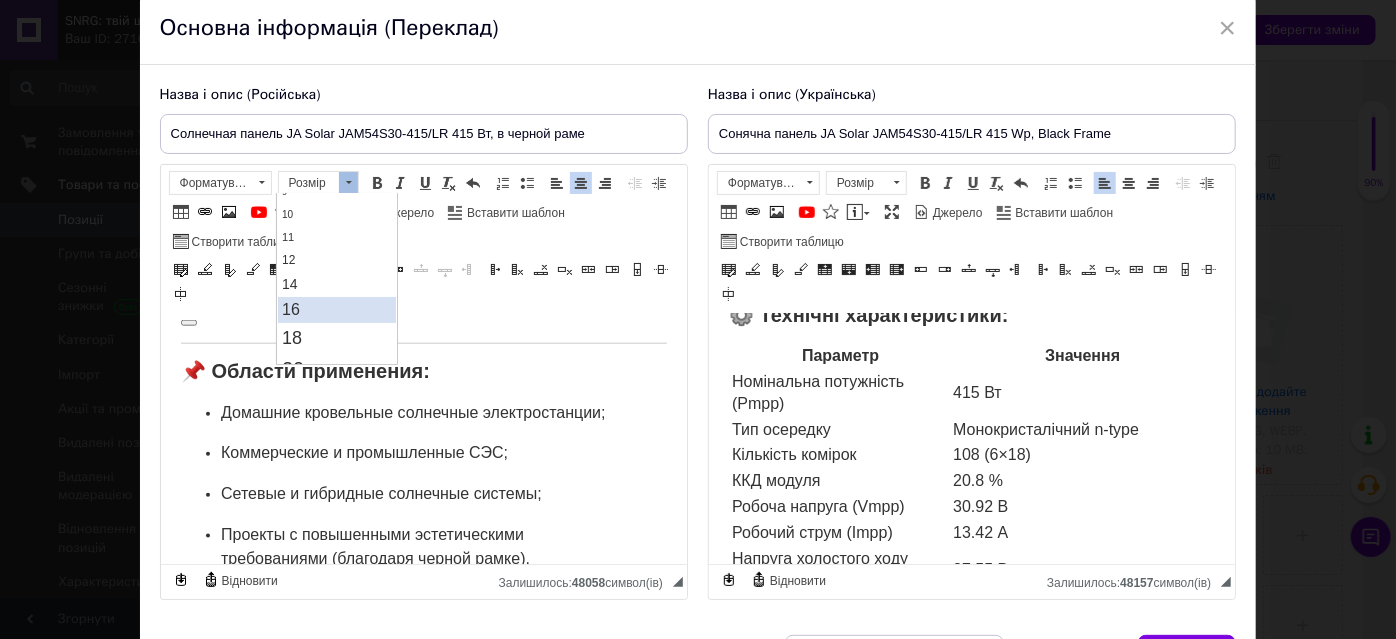 click on "16" at bounding box center [337, 309] 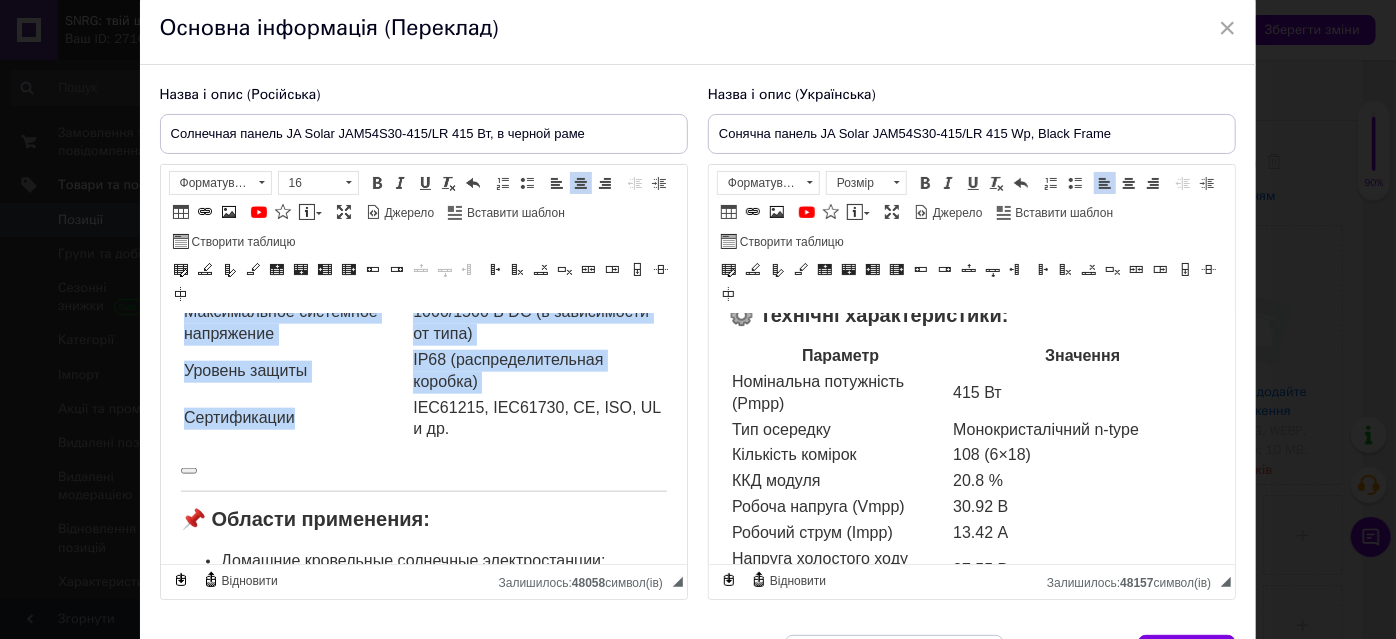 click on "☀️ Солнечная панель JA Solar JAM54S30-415/LR 415 Wp (Black Frame) JA Solar JAM54S30-415/LR  — это высокоэффективная монокристаллическая солнечная панель нового поколения, основанная на технологии  n-type PERCIUM  с половинчатыми элементами (half-cell), что обеспечивает повышенную производительность и долговечность. Модель состоит из 108 ячеек и выполнена в стильной черной раме, что делает её не только мощной, но и визуально привлекательной для установки на крышах частных домов и коммерческих объектов. ✅ Основные преимущества: Высокий КПД до 21.3%  — больше энергии с меньшей площади; ; Параметр ." at bounding box center [423, -19] 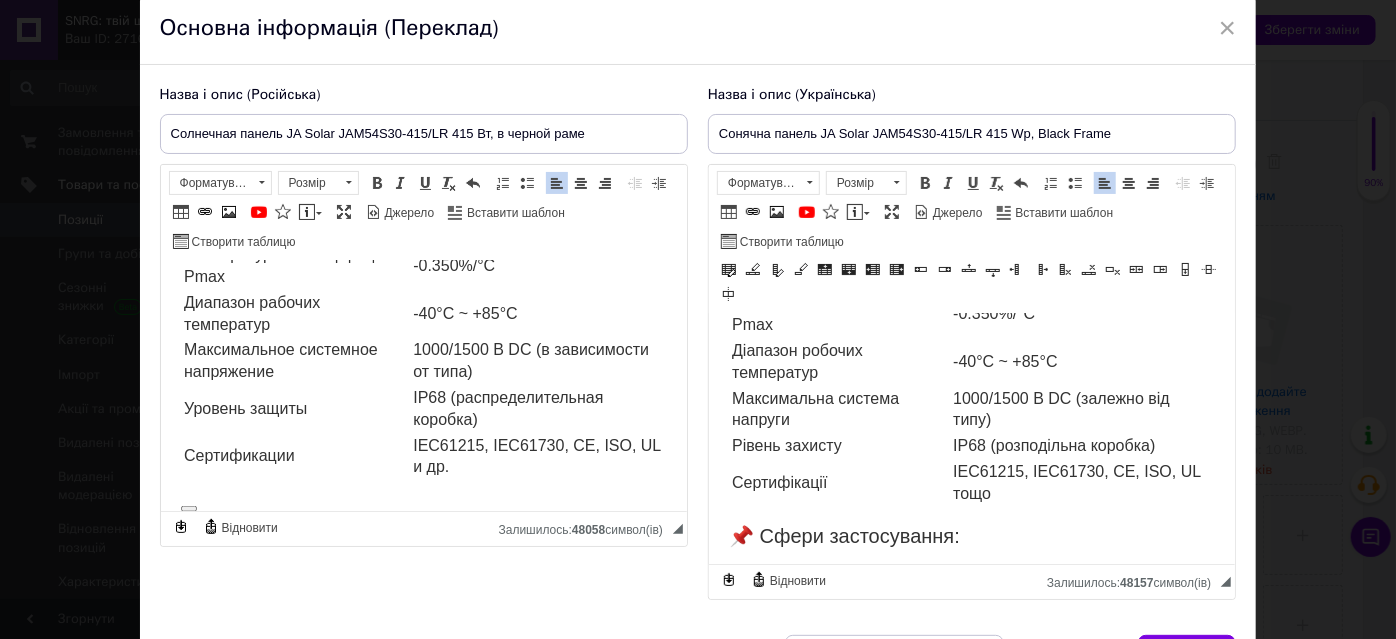 scroll, scrollTop: 1363, scrollLeft: 0, axis: vertical 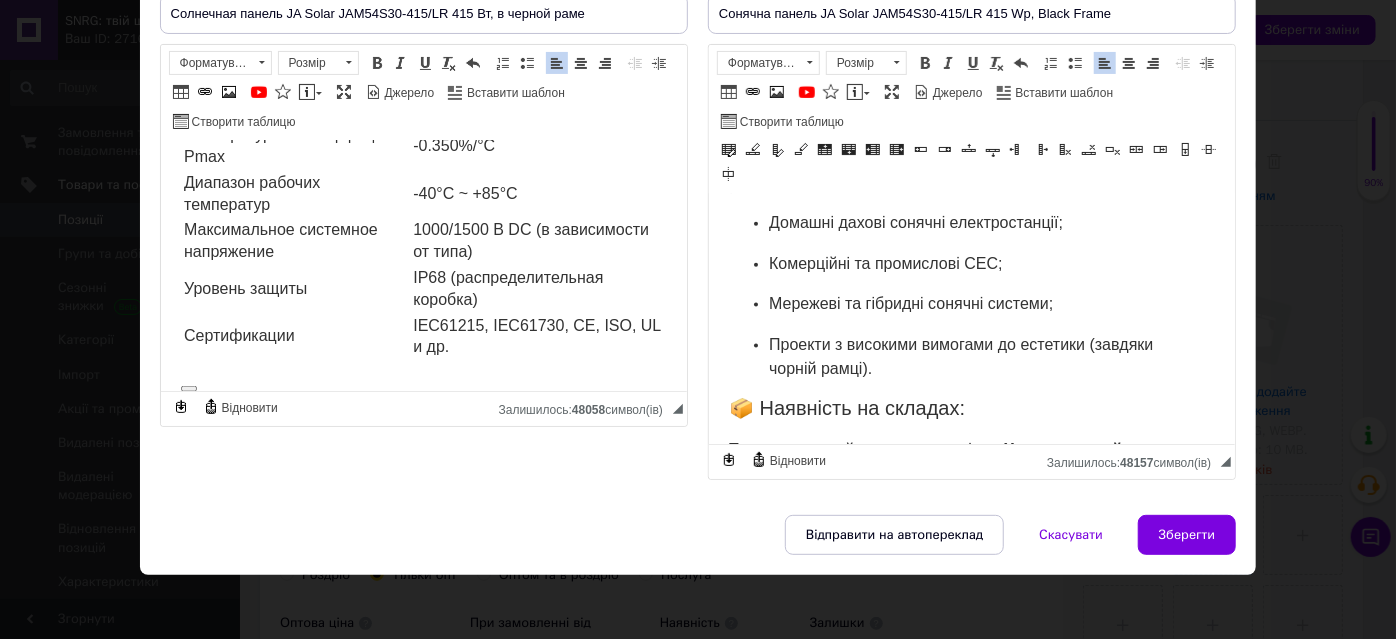 click on "Зберегти" at bounding box center (1187, 535) 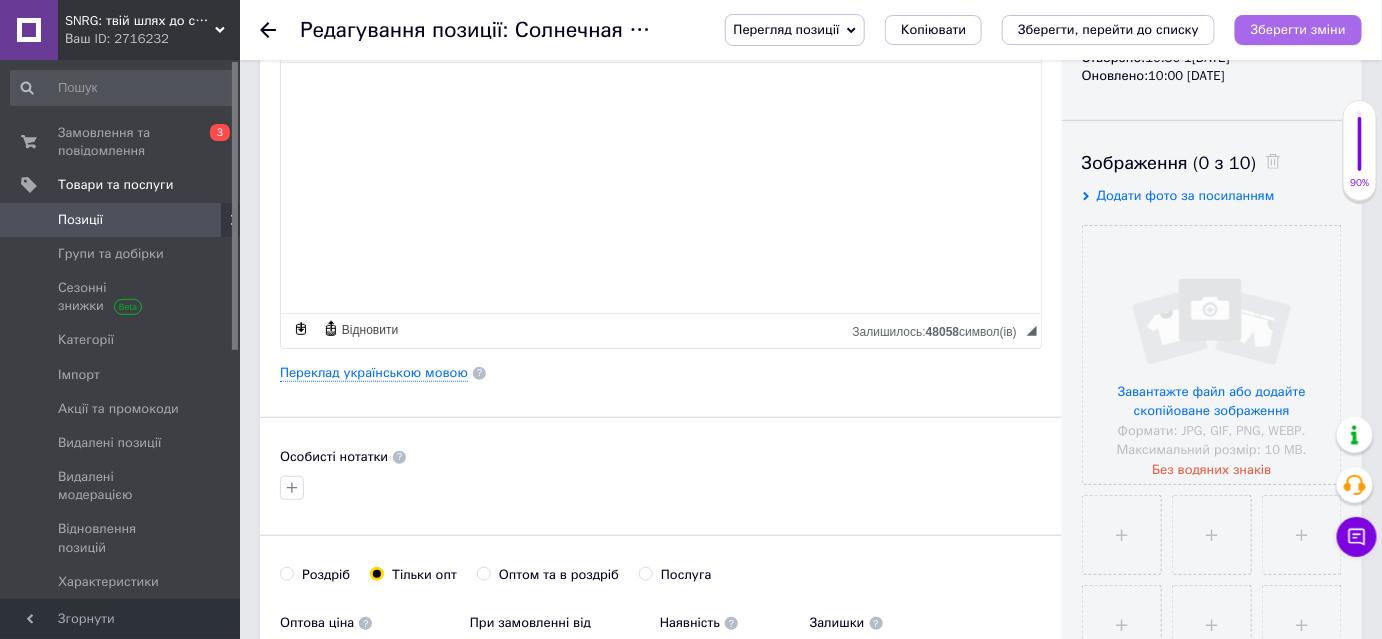 click on "Зберегти зміни" at bounding box center (1298, 29) 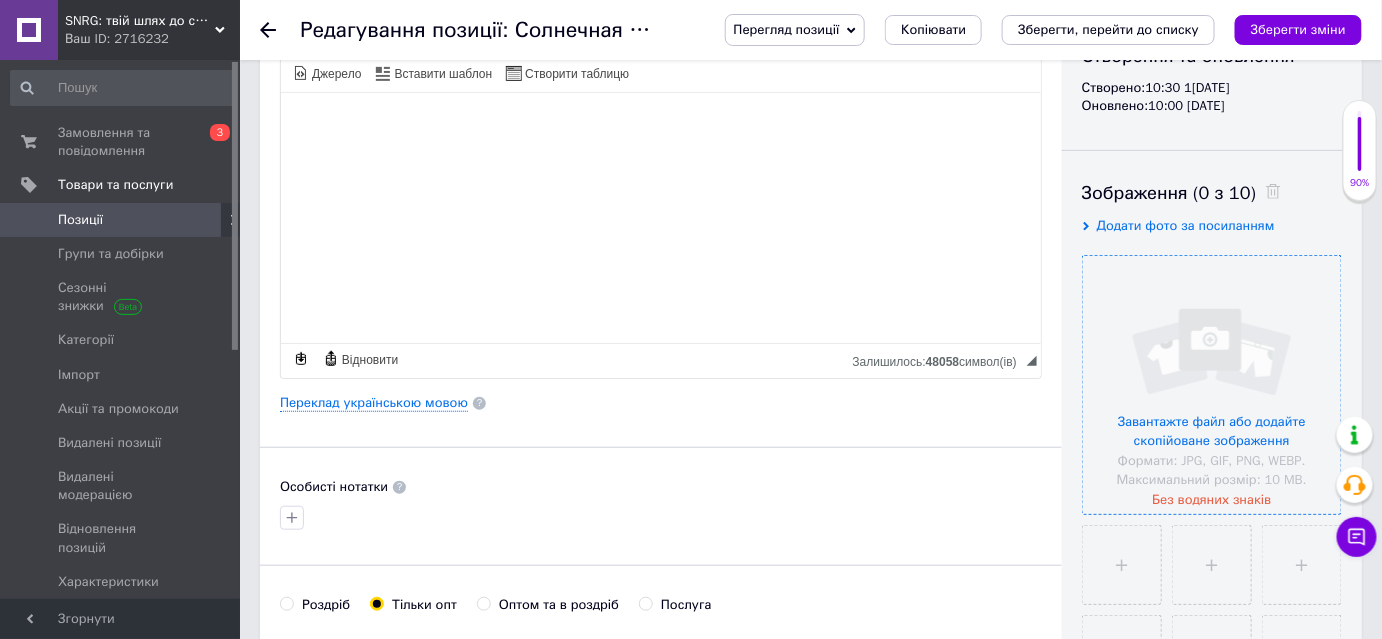 scroll, scrollTop: 272, scrollLeft: 0, axis: vertical 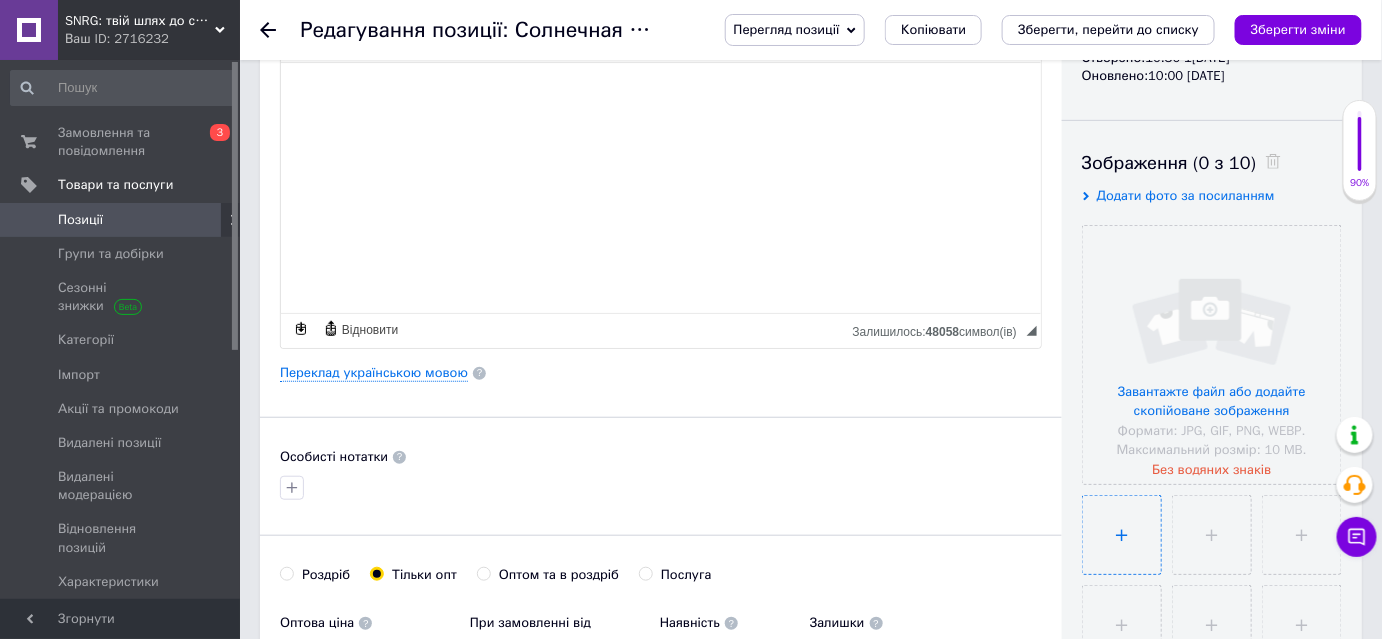 click at bounding box center (1122, 535) 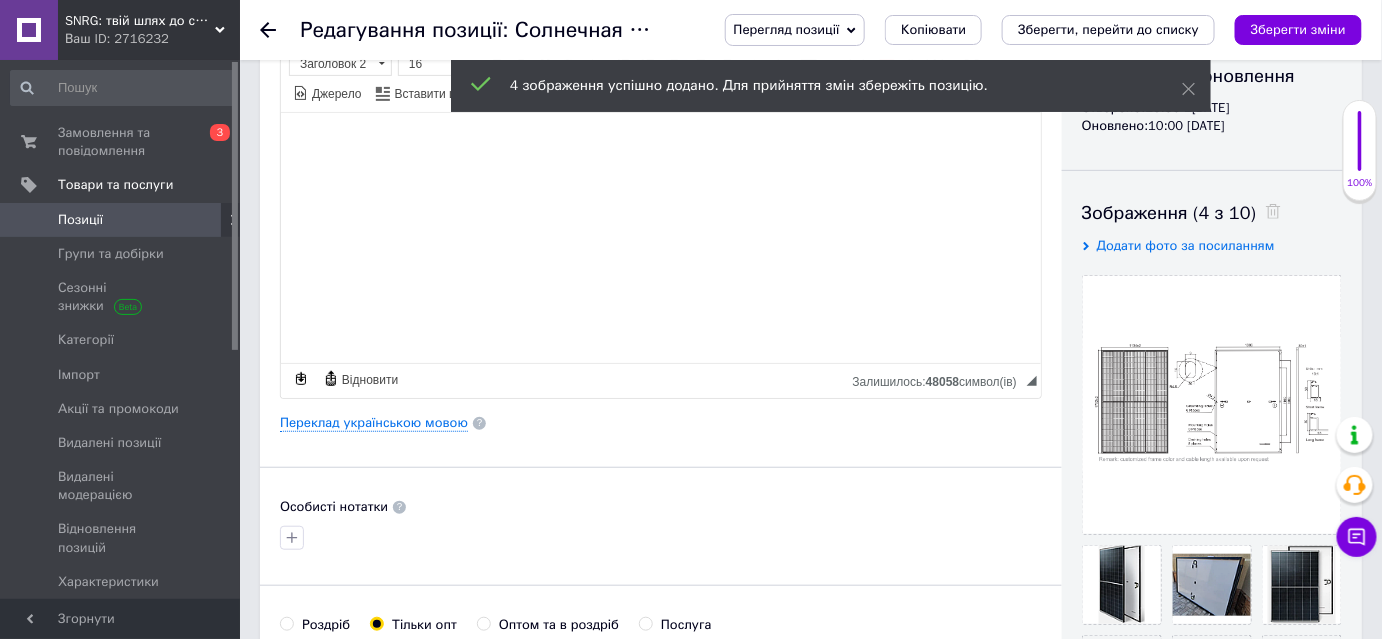 scroll, scrollTop: 181, scrollLeft: 0, axis: vertical 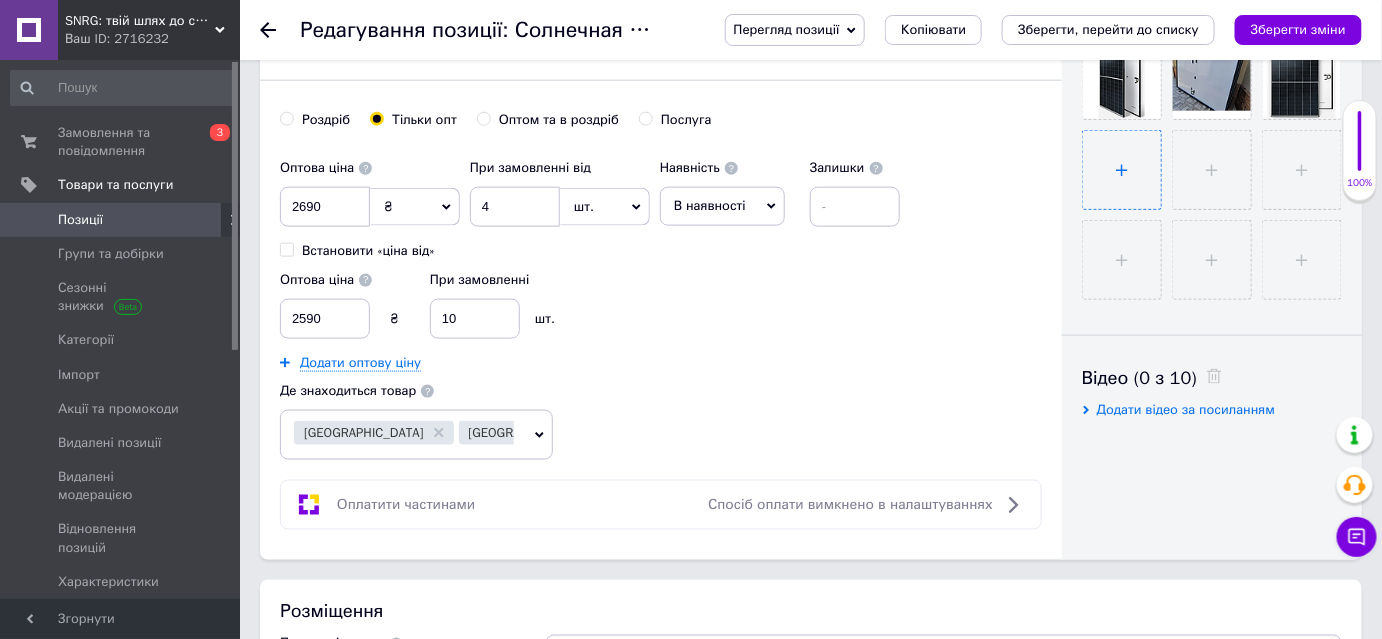 click at bounding box center [1122, 170] 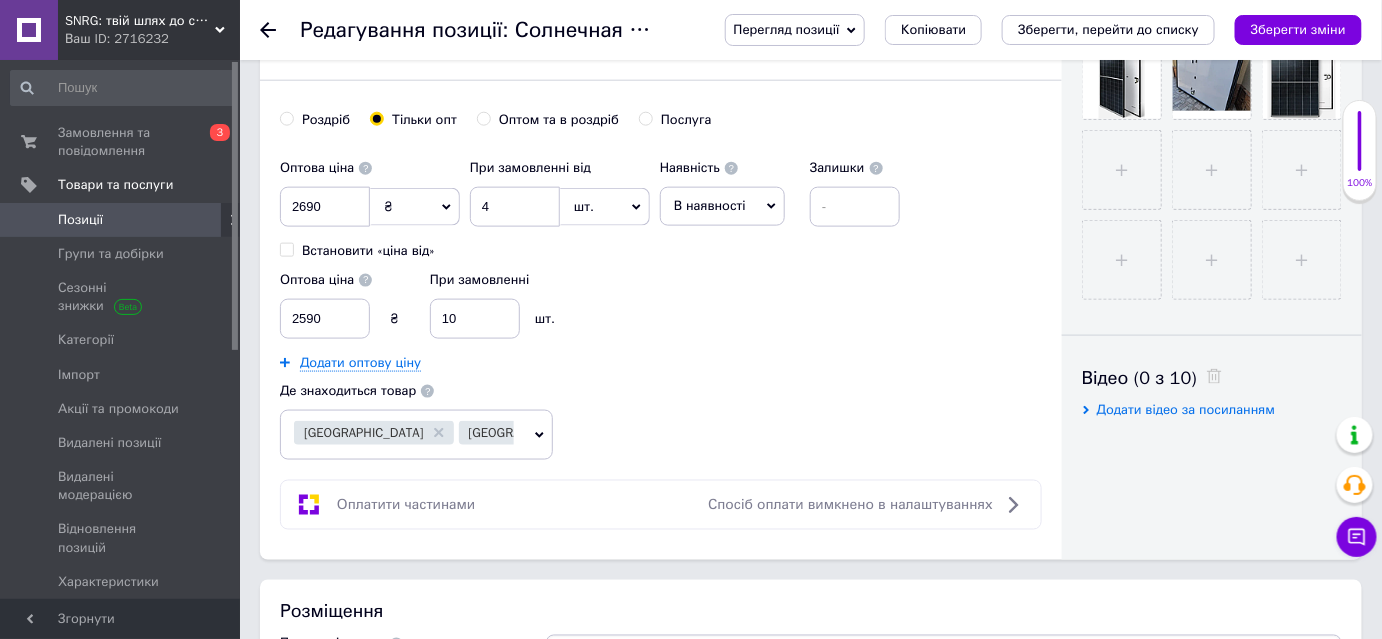 type 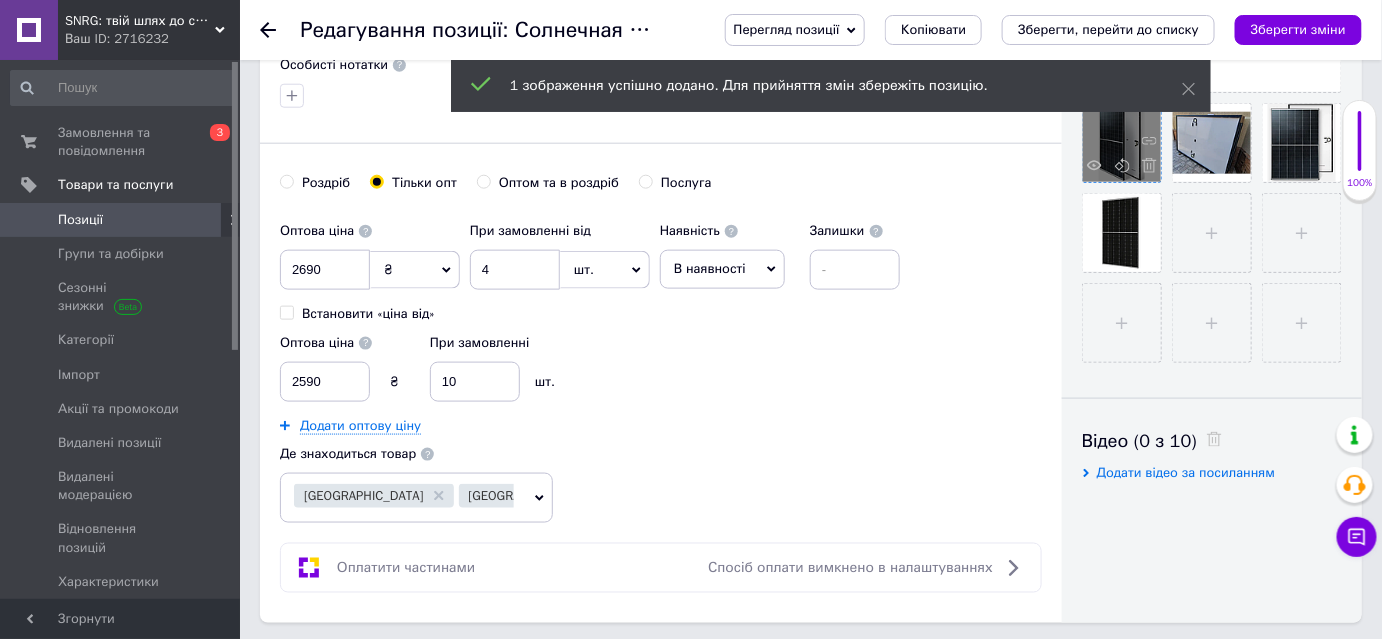 scroll, scrollTop: 454, scrollLeft: 0, axis: vertical 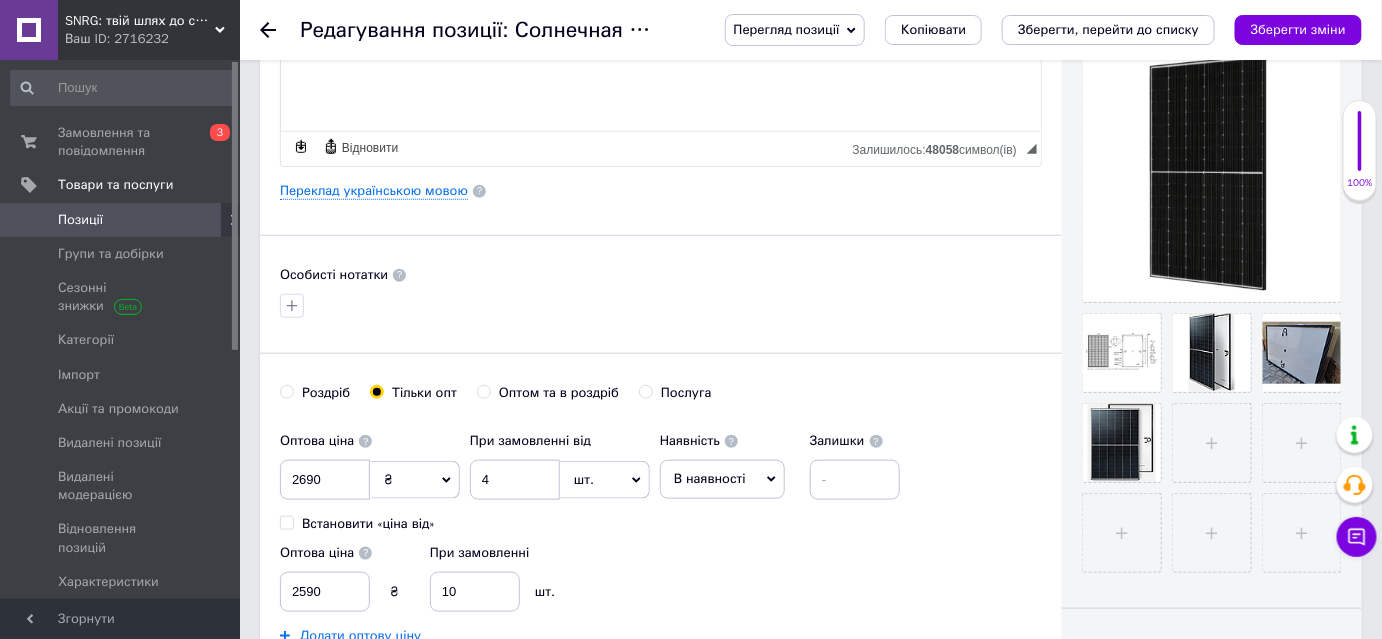 click on "Видимість опубліковано чернетка прихований Створення та оновлення Створено:  10:30 10.07.2025 Оновлено:  10:00 10.07.2025 Зображення (5 з 10) Додати фото за посиланням Відео (0 з 10) Додати відео за посиланням" at bounding box center (1212, 229) 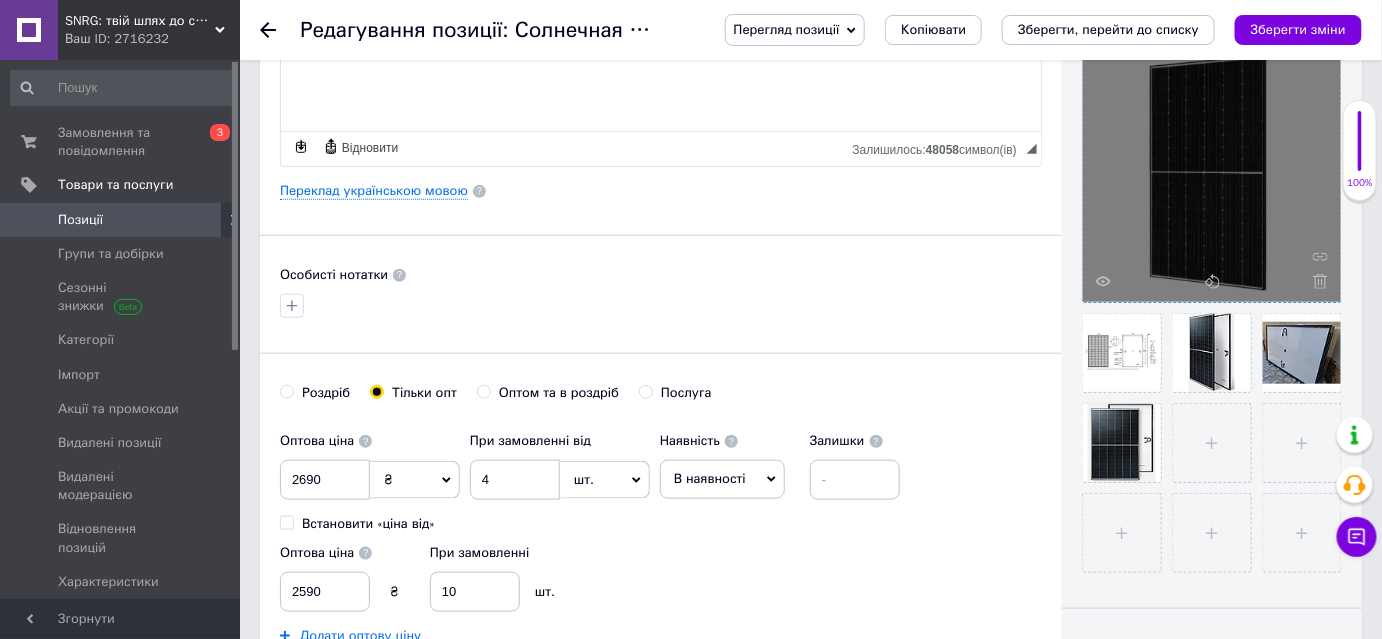 scroll, scrollTop: 363, scrollLeft: 0, axis: vertical 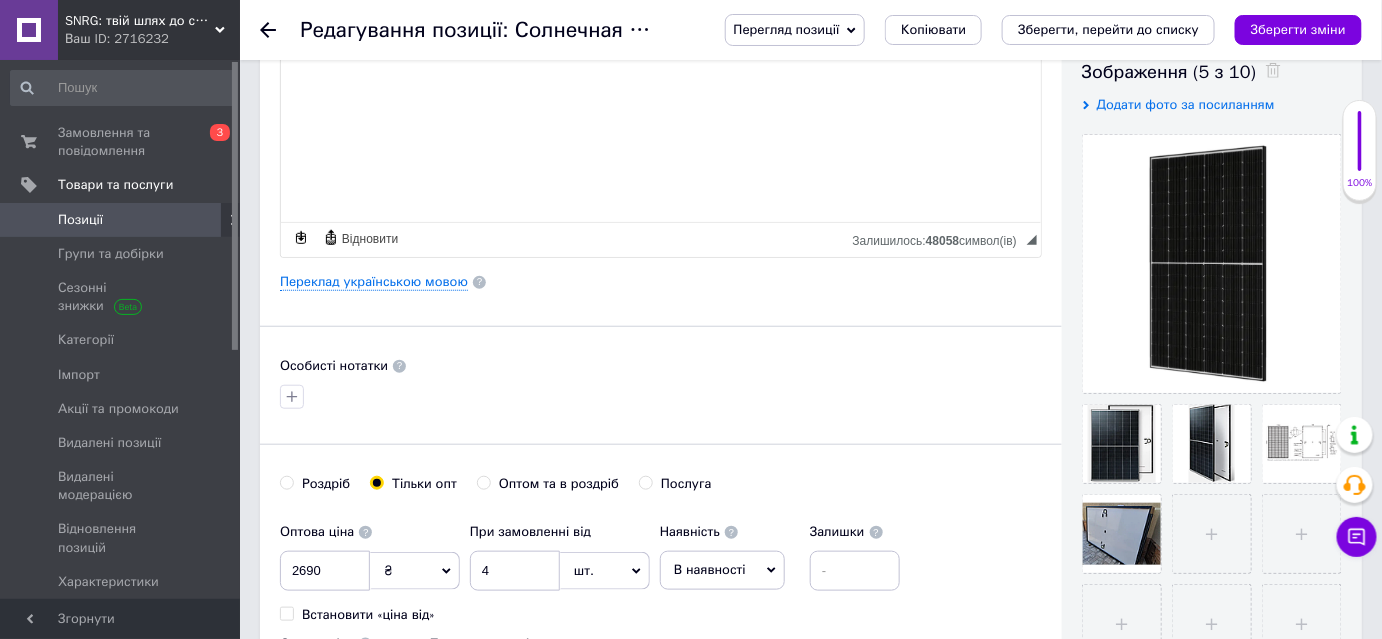 click on "Видимість опубліковано чернетка прихований Створення та оновлення Створено:  10:30 10.07.2025 Оновлено:  10:00 10.07.2025 Зображення (5 з 10) Додати фото за посиланням Відео (0 з 10) Додати відео за посиланням" at bounding box center (1212, 320) 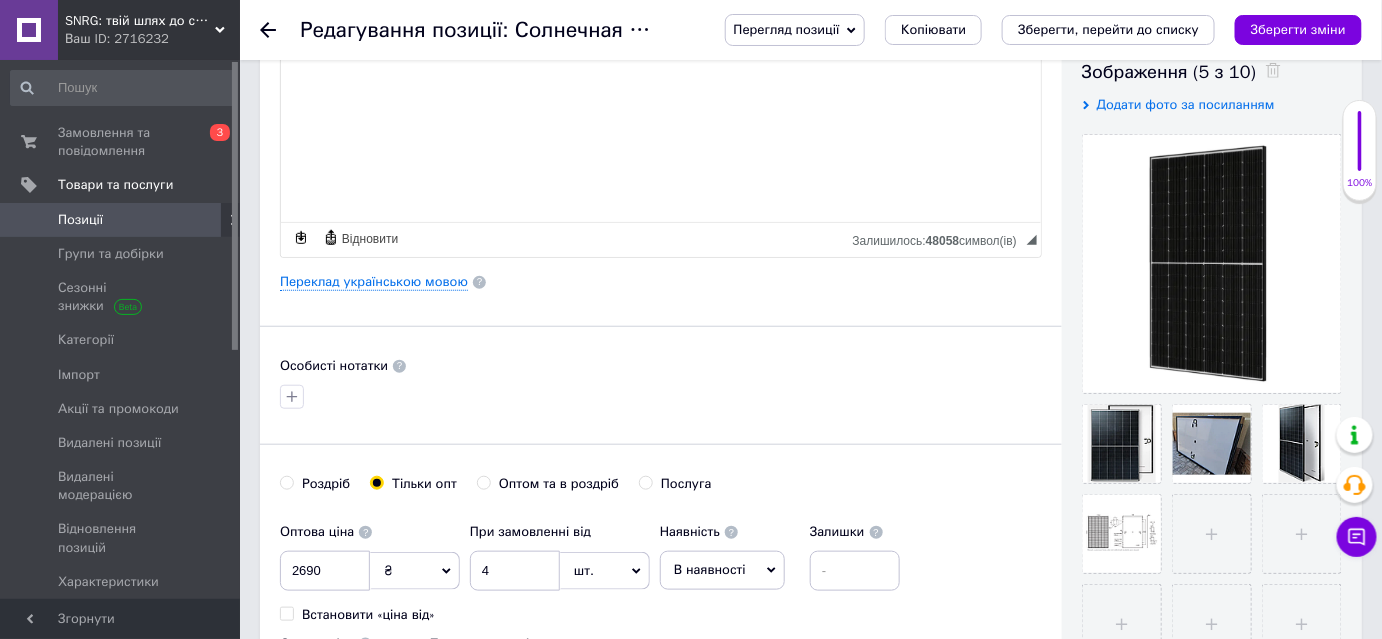 click on "Основна інформація Назва позиції (Російська) ✱ Солнечная панель JA Solar JAM54S30-415/LR 415 Вт, в черной раме Код/Артикул Опис (Російська) ✱ ☀️ Солнечная панель JA Solar JAM54S30-415/LR 415 Wp (Black Frame)
JA Solar JAM54S30-415/LR  — это высокоэффективная монокристаллическая солнечная панель нового поколения, основанная на технологии  n-type PERCIUM
✅ Основные преимущества:
Высокий КПД до 21.3%  — больше энергии с меньшей площади;
Технология n-type  — более низкий коэффициент деградации, увеличенный срок службы;
MBB-технология (Multi-Busbar)
Низкий уровень деградации на свету (Low LID)
;" at bounding box center [811, 2371] 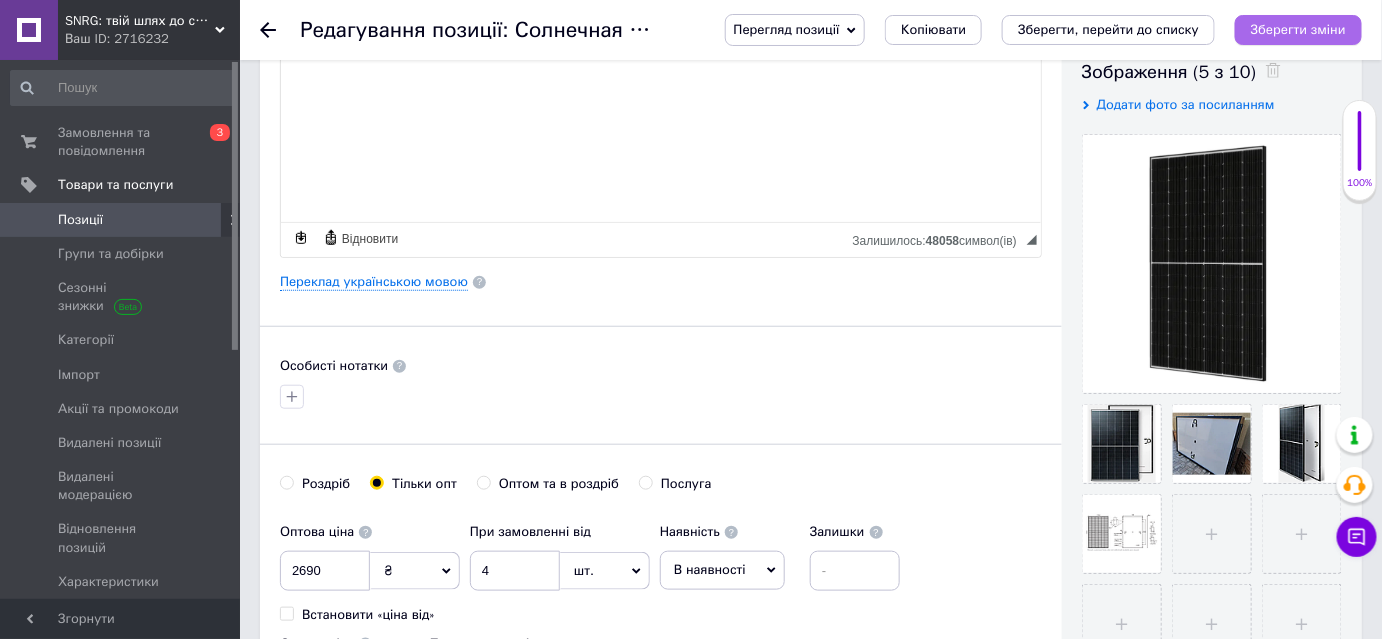 click on "Зберегти зміни" at bounding box center [1298, 29] 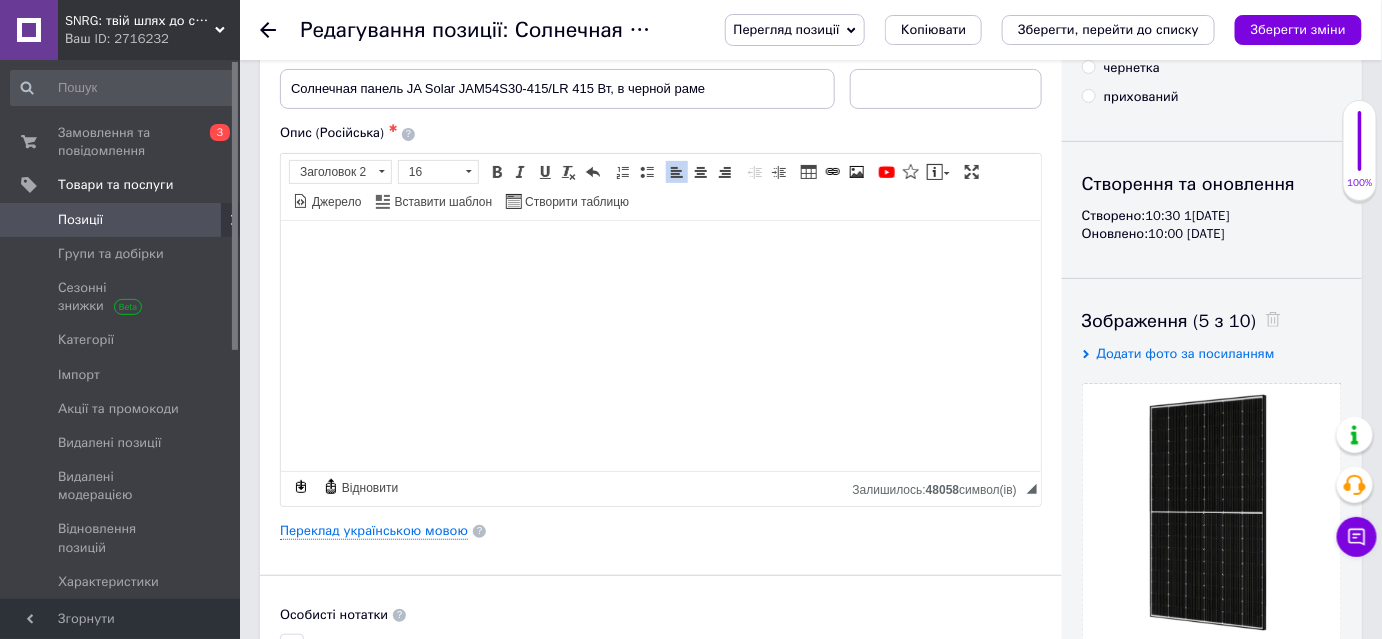 scroll, scrollTop: 0, scrollLeft: 0, axis: both 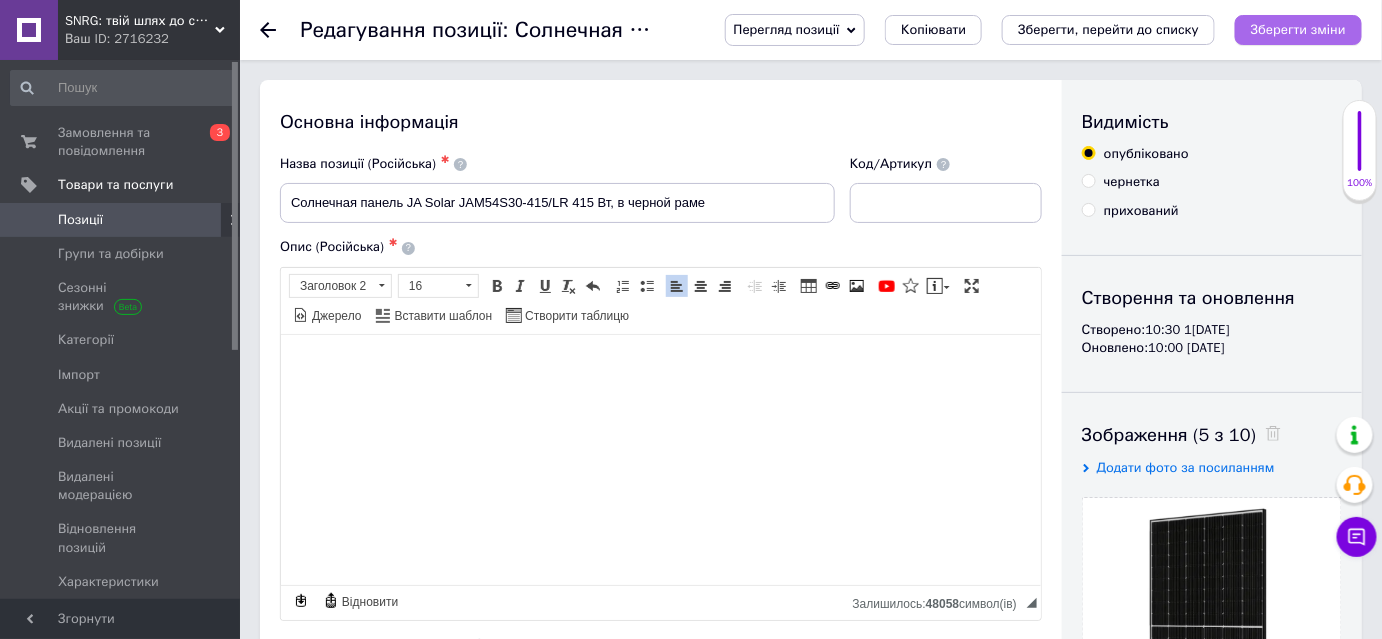 click on "Зберегти зміни" at bounding box center [1298, 29] 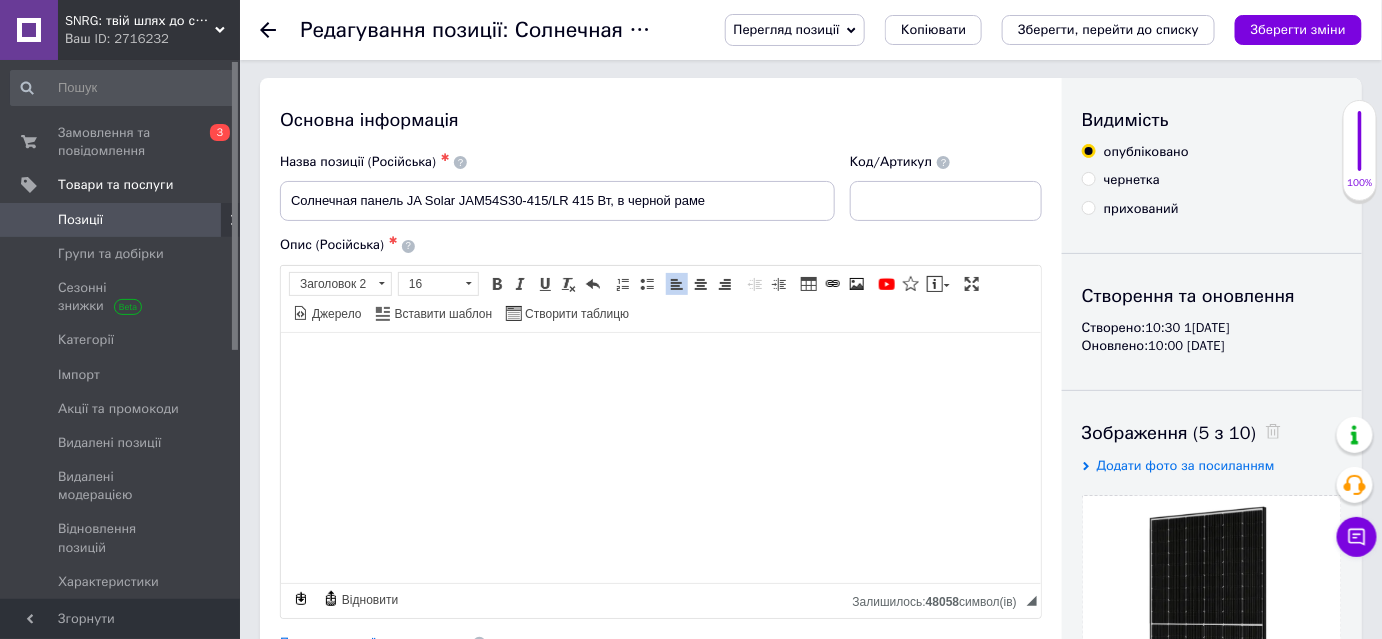 scroll, scrollTop: 0, scrollLeft: 0, axis: both 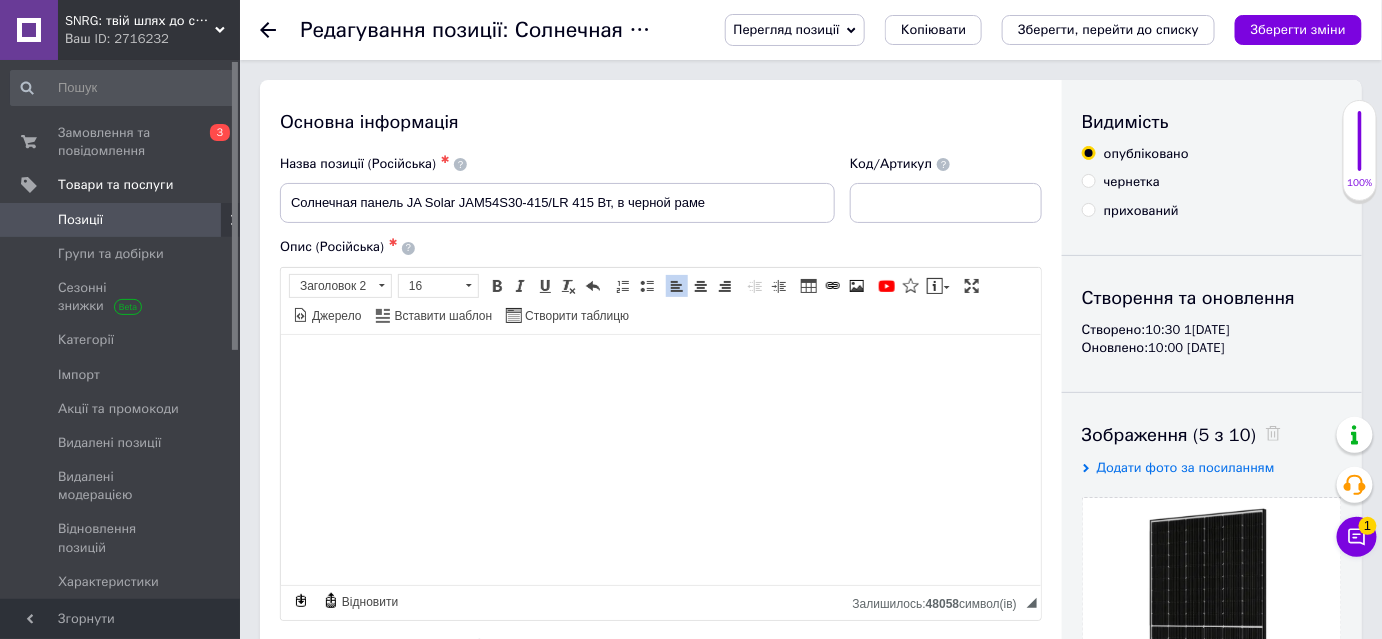 click on "Перегляд позиції" at bounding box center [795, 30] 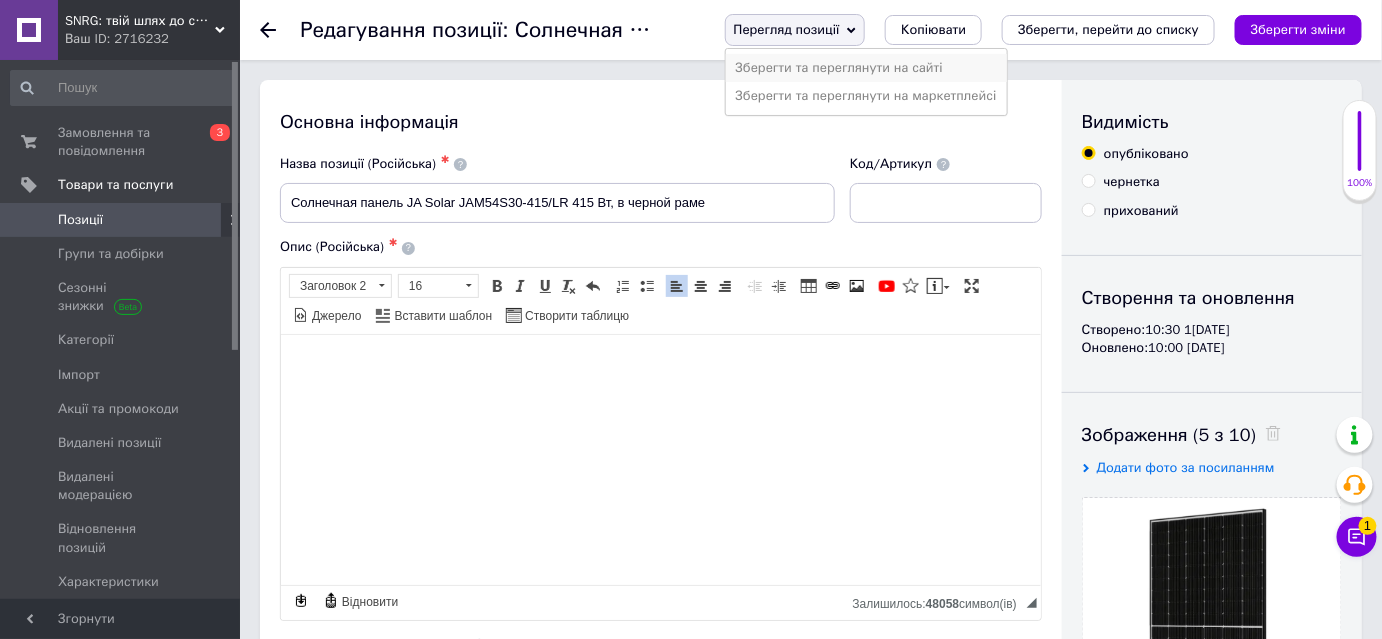 click on "Зберегти та переглянути на сайті" at bounding box center [866, 68] 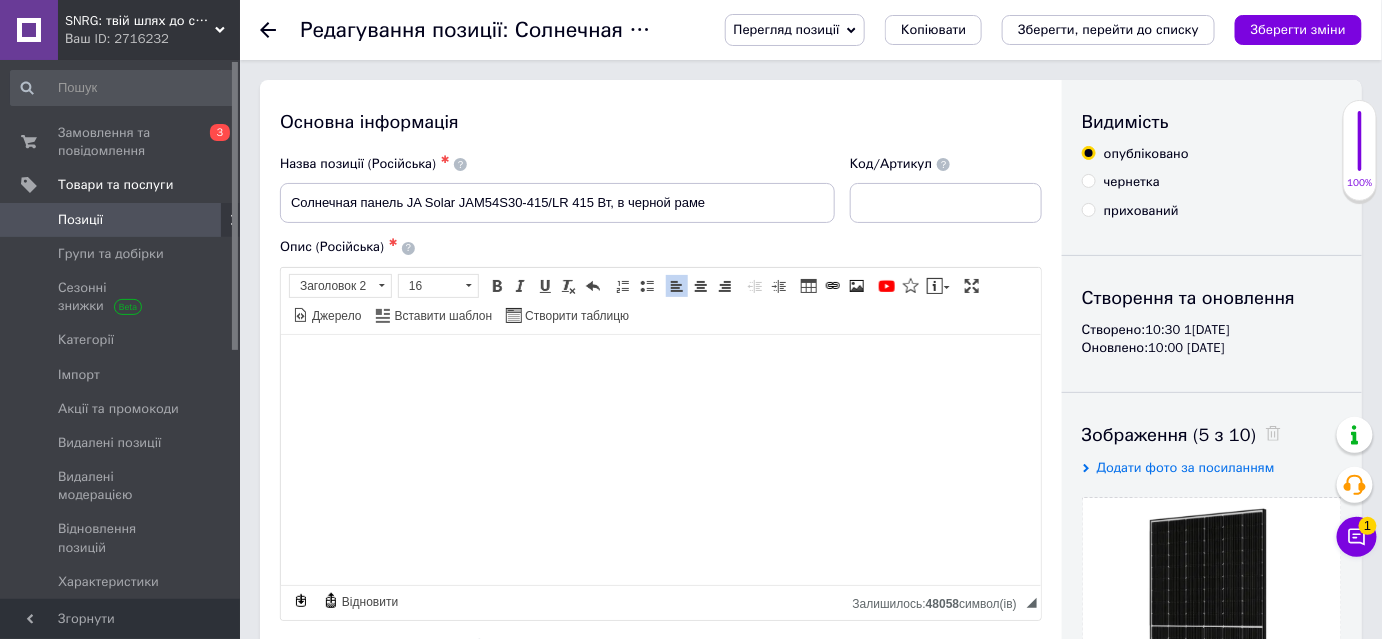 click on "Позиції" at bounding box center (80, 220) 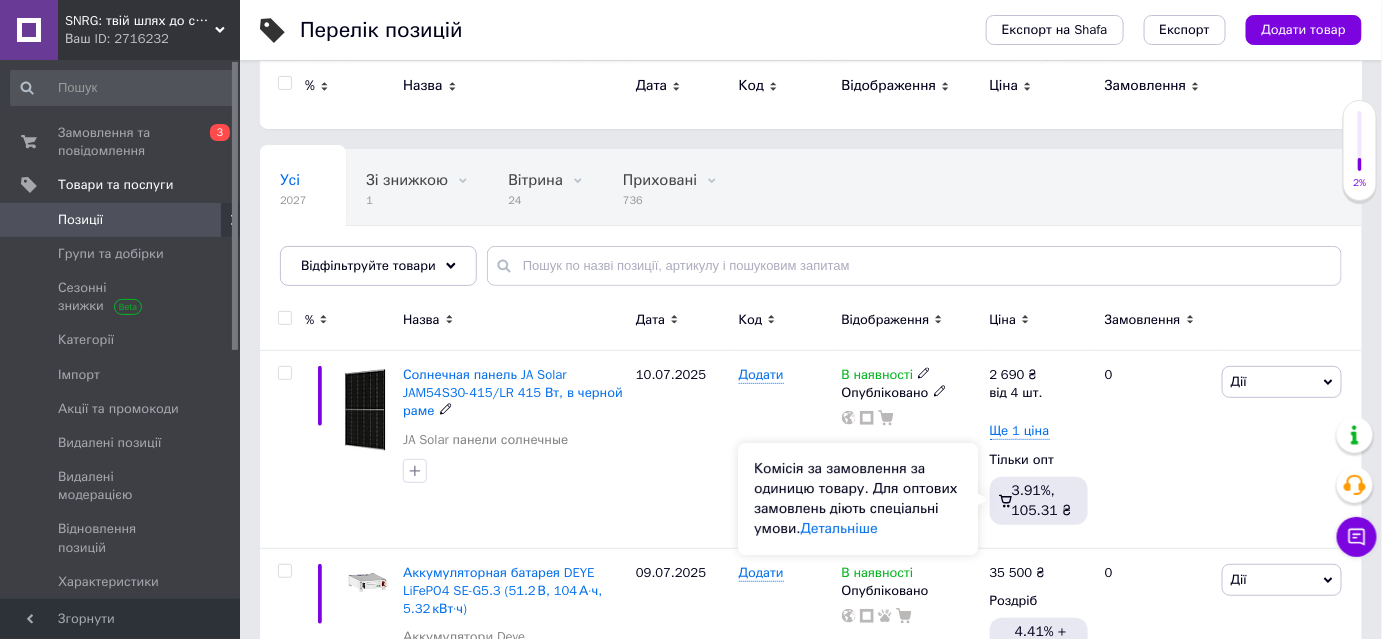 scroll, scrollTop: 0, scrollLeft: 0, axis: both 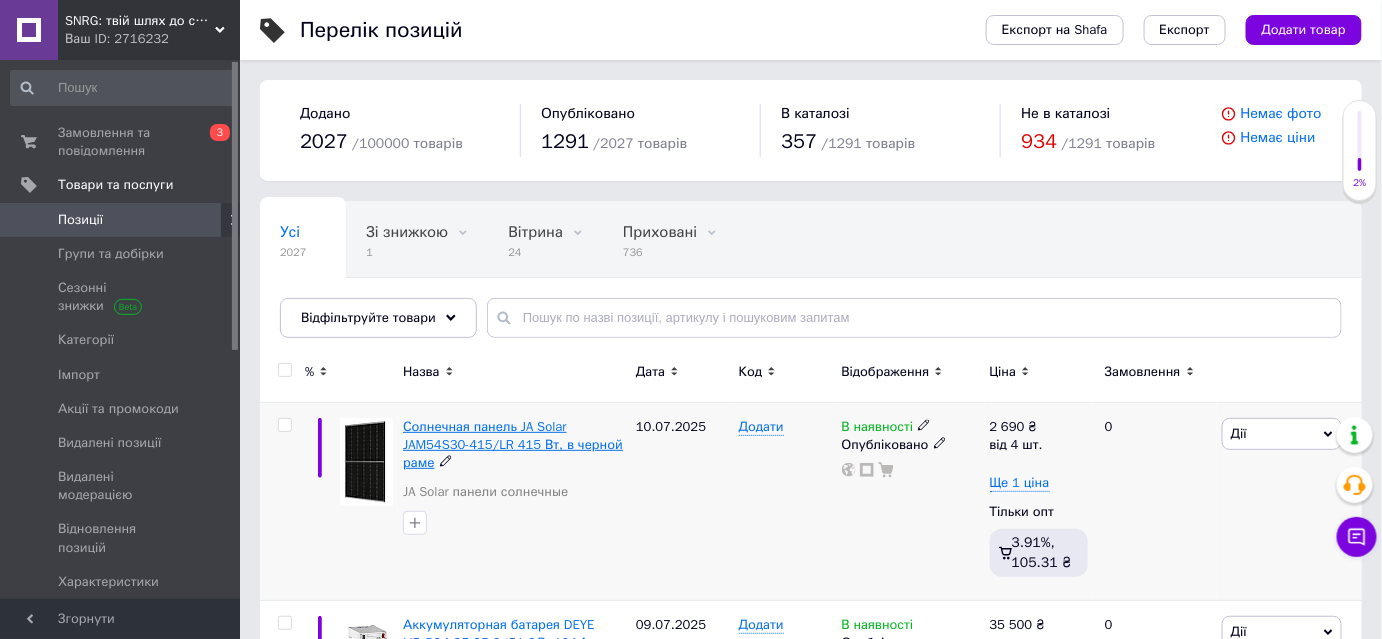 click on "Солнечная панель JA Solar JAM54S30-415/LR 415 Вт, в черной раме" at bounding box center (513, 444) 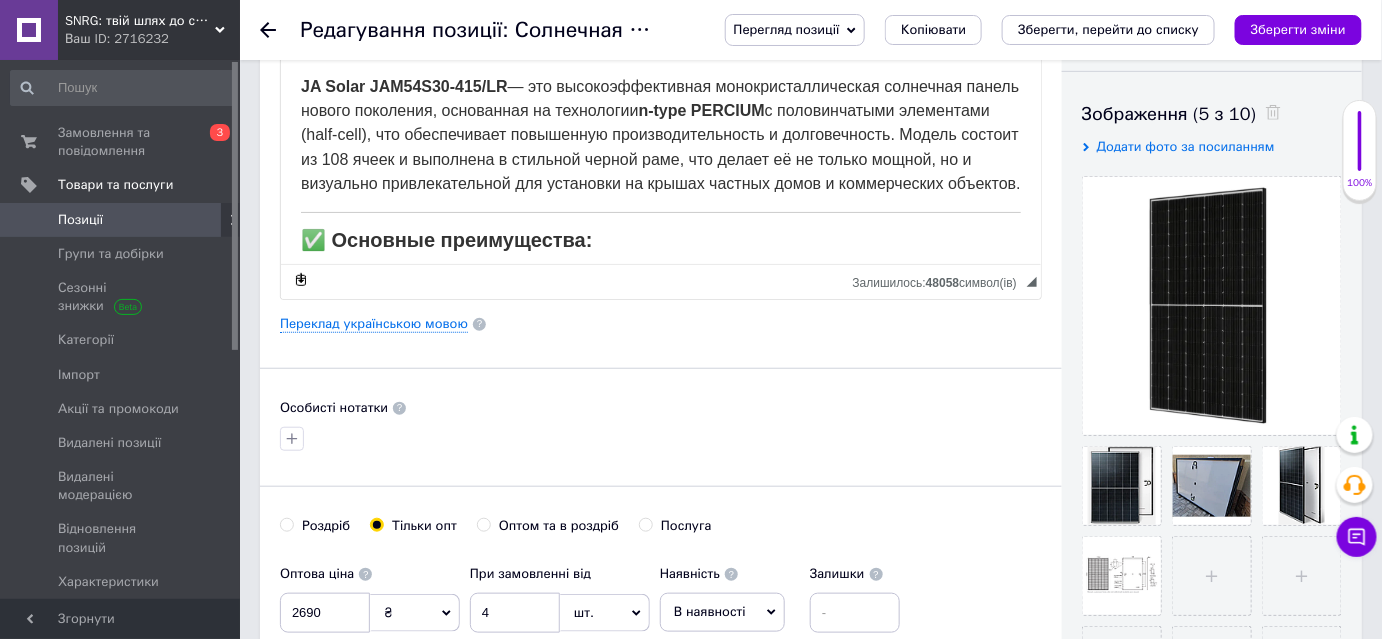scroll, scrollTop: 454, scrollLeft: 0, axis: vertical 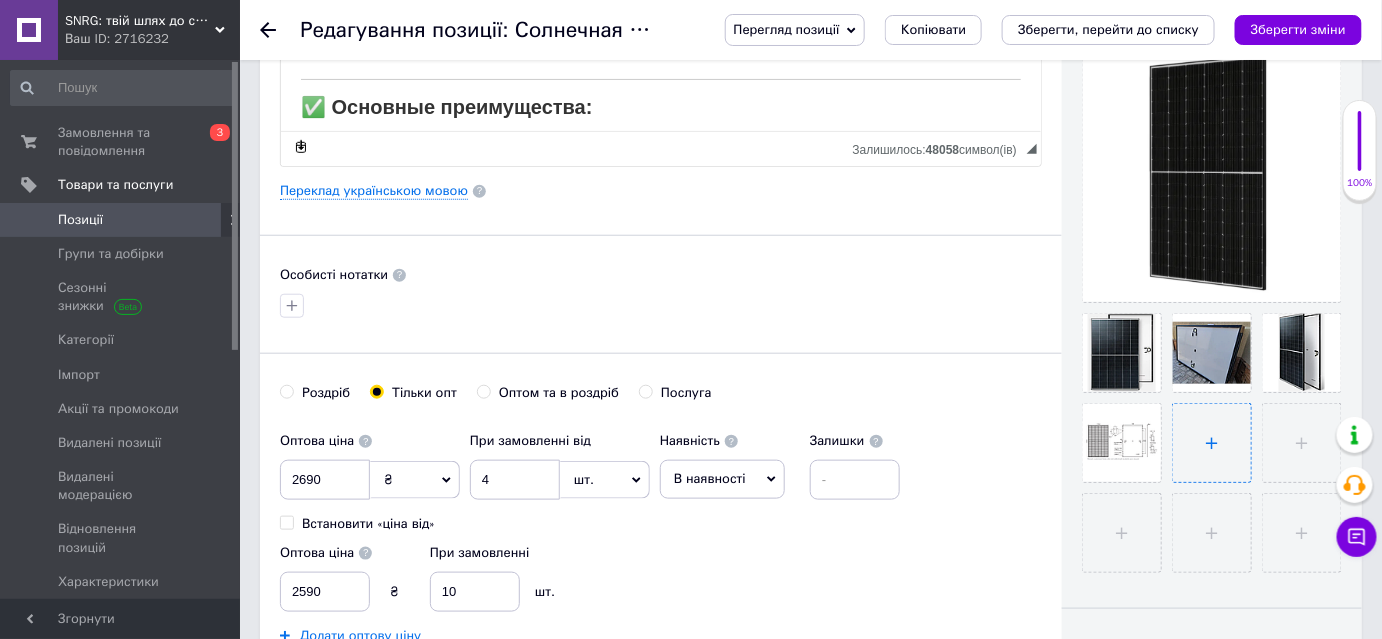 click at bounding box center [1212, 443] 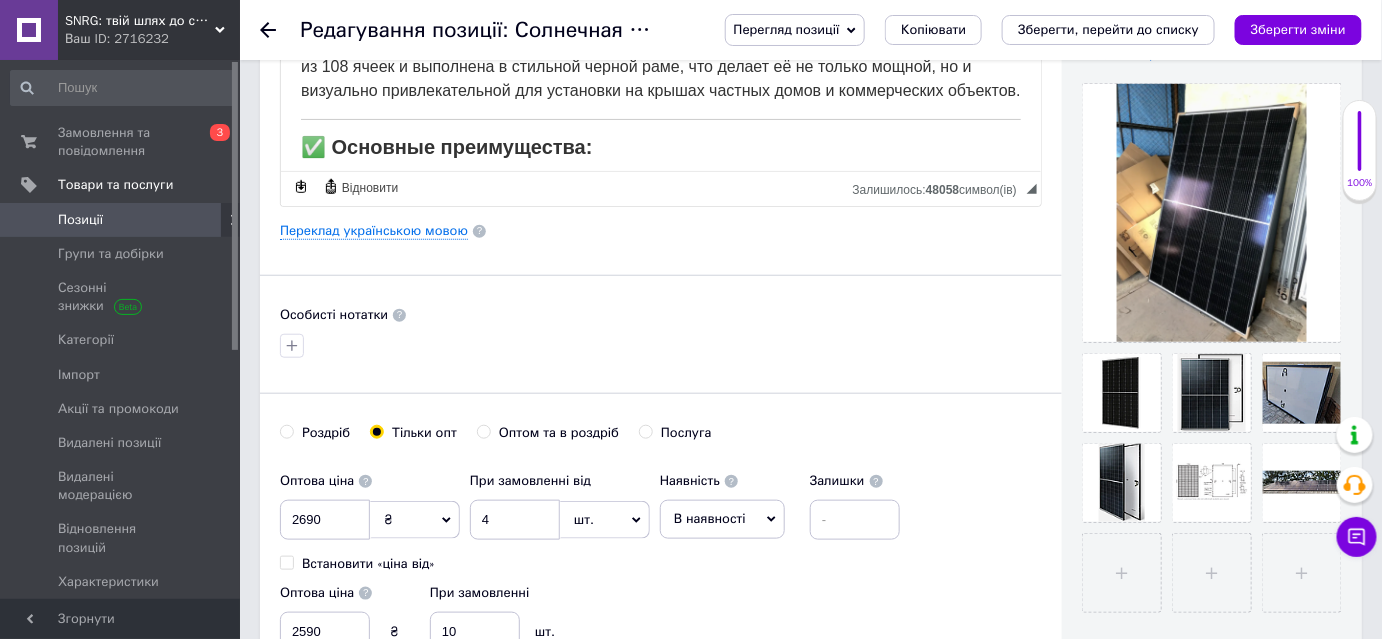scroll, scrollTop: 545, scrollLeft: 0, axis: vertical 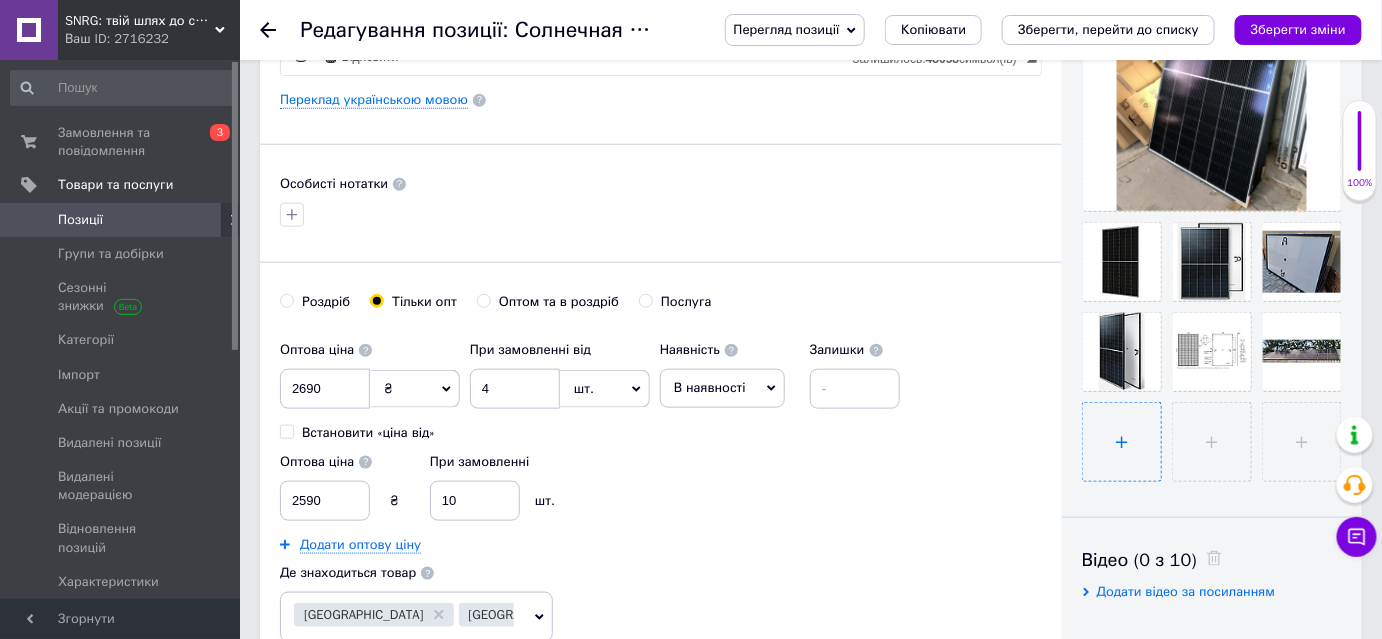 click at bounding box center [1122, 442] 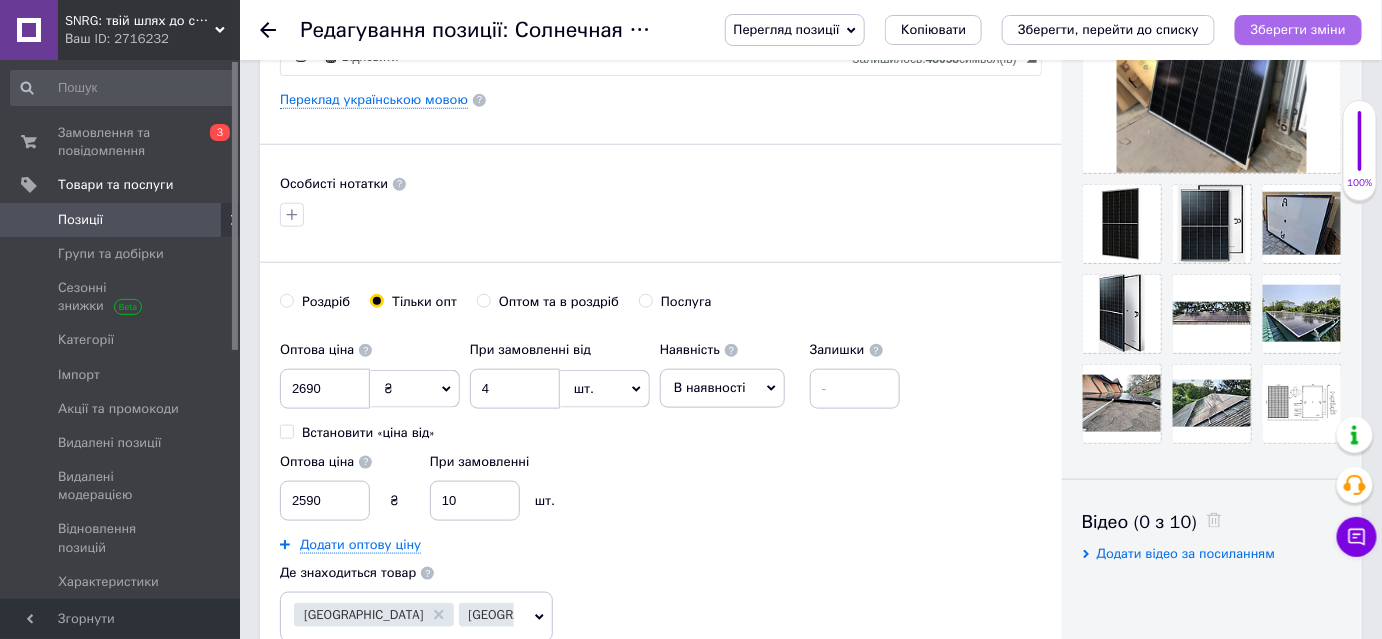click on "Зберегти зміни" at bounding box center (1298, 29) 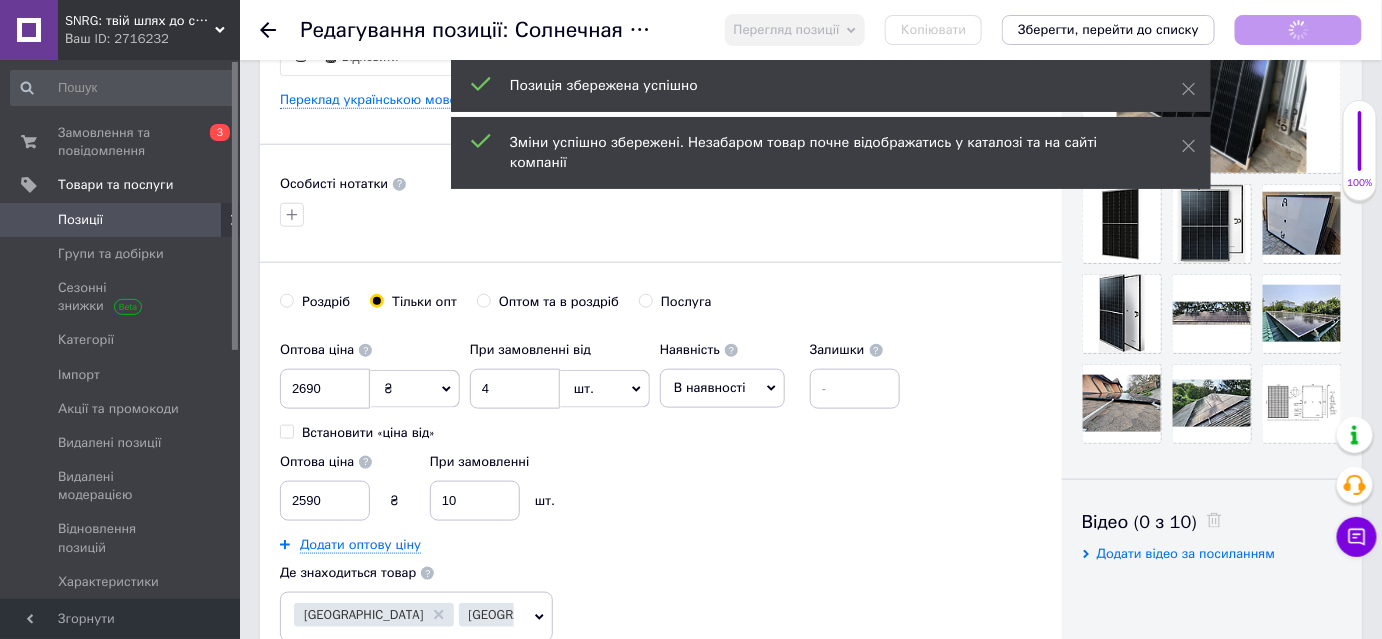 checkbox on "true" 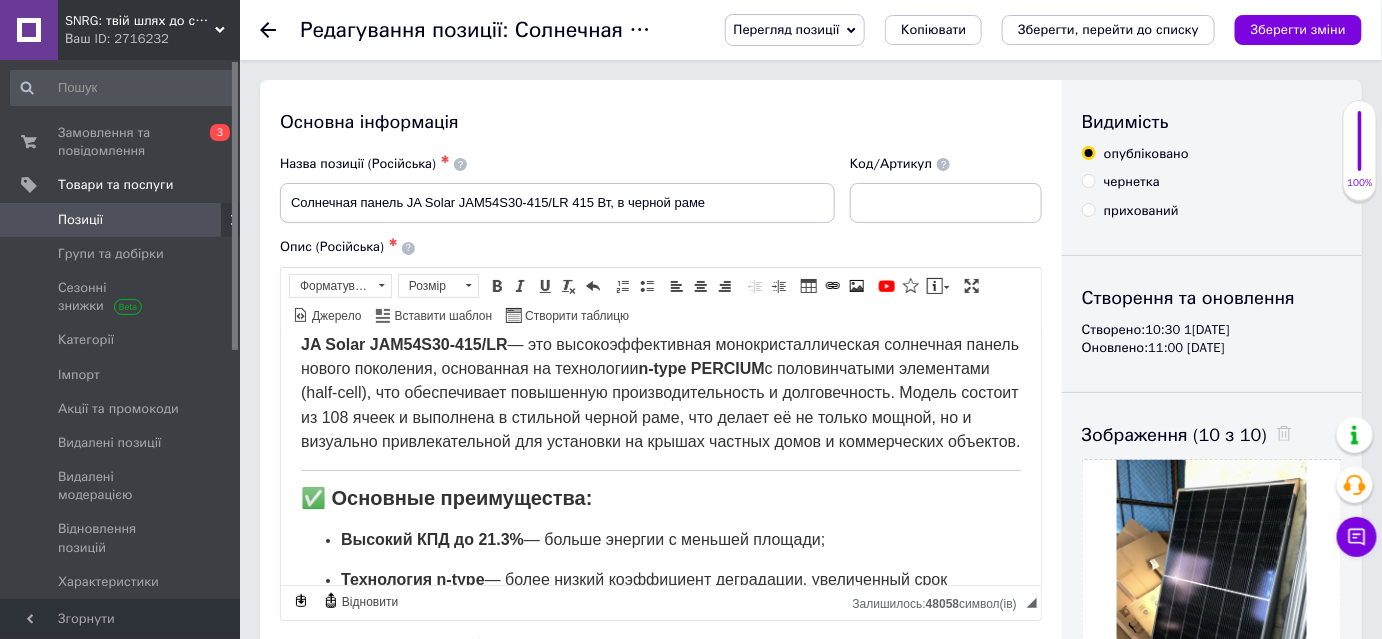 scroll, scrollTop: 90, scrollLeft: 0, axis: vertical 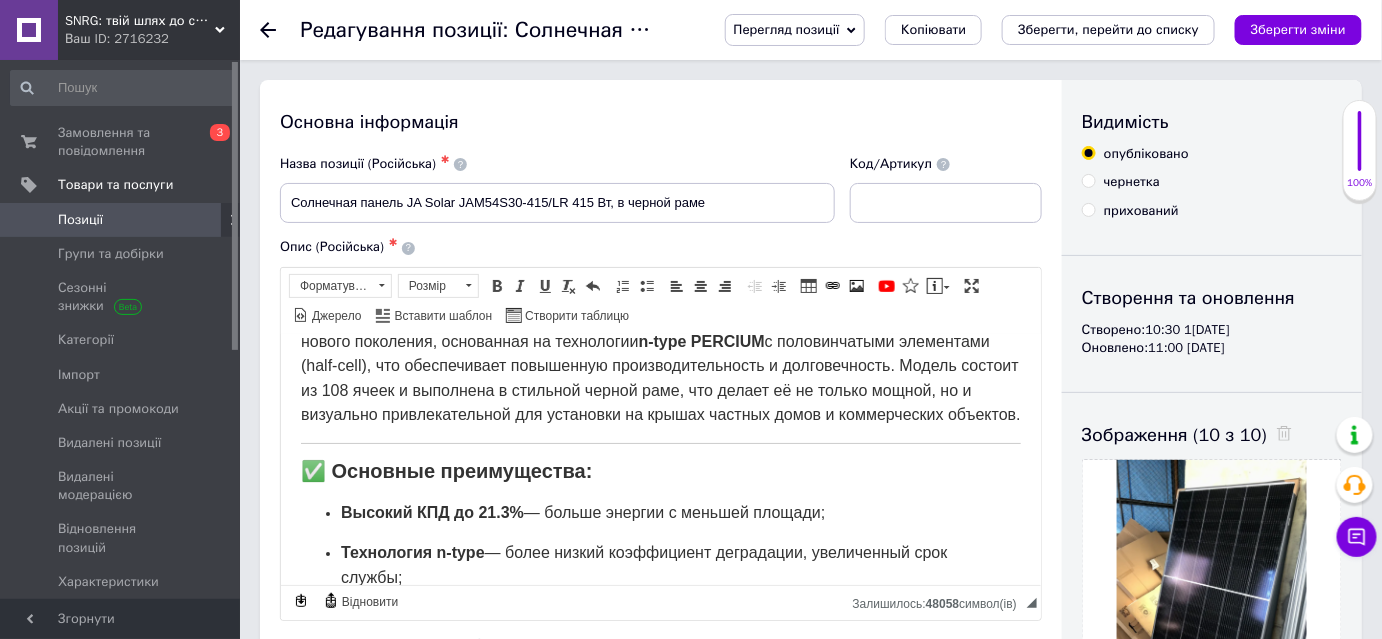 click on "Позиції" at bounding box center [123, 220] 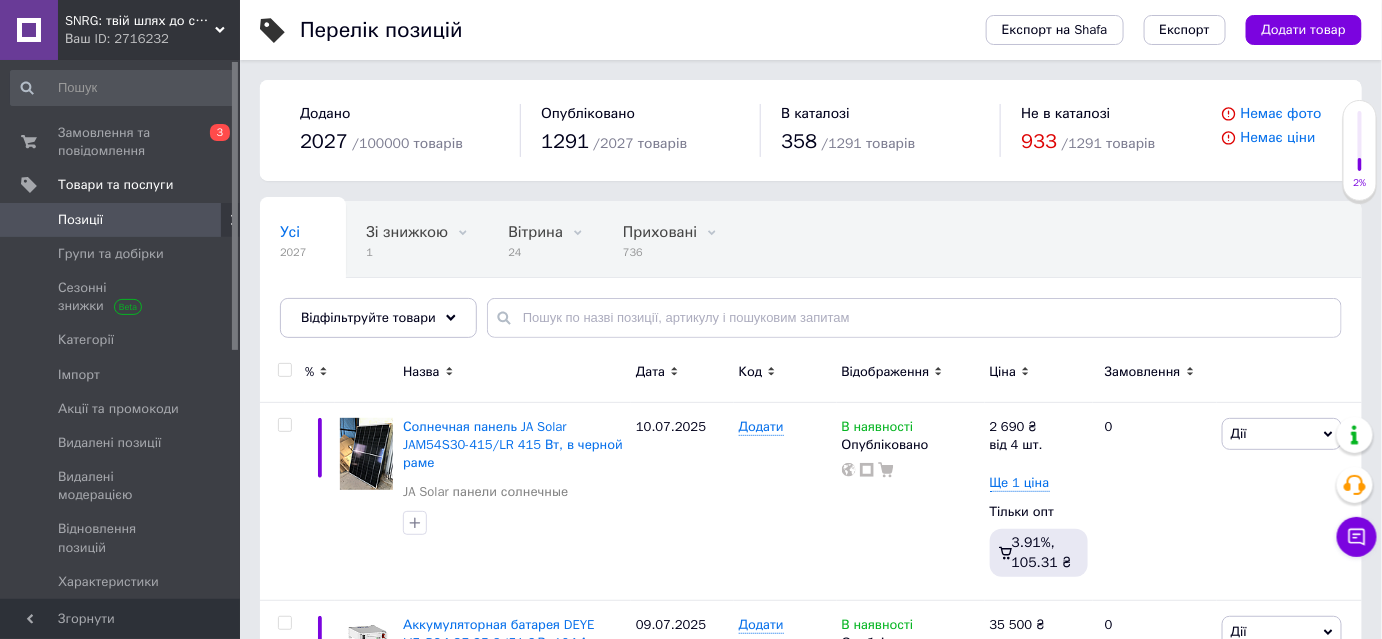 scroll, scrollTop: 90, scrollLeft: 0, axis: vertical 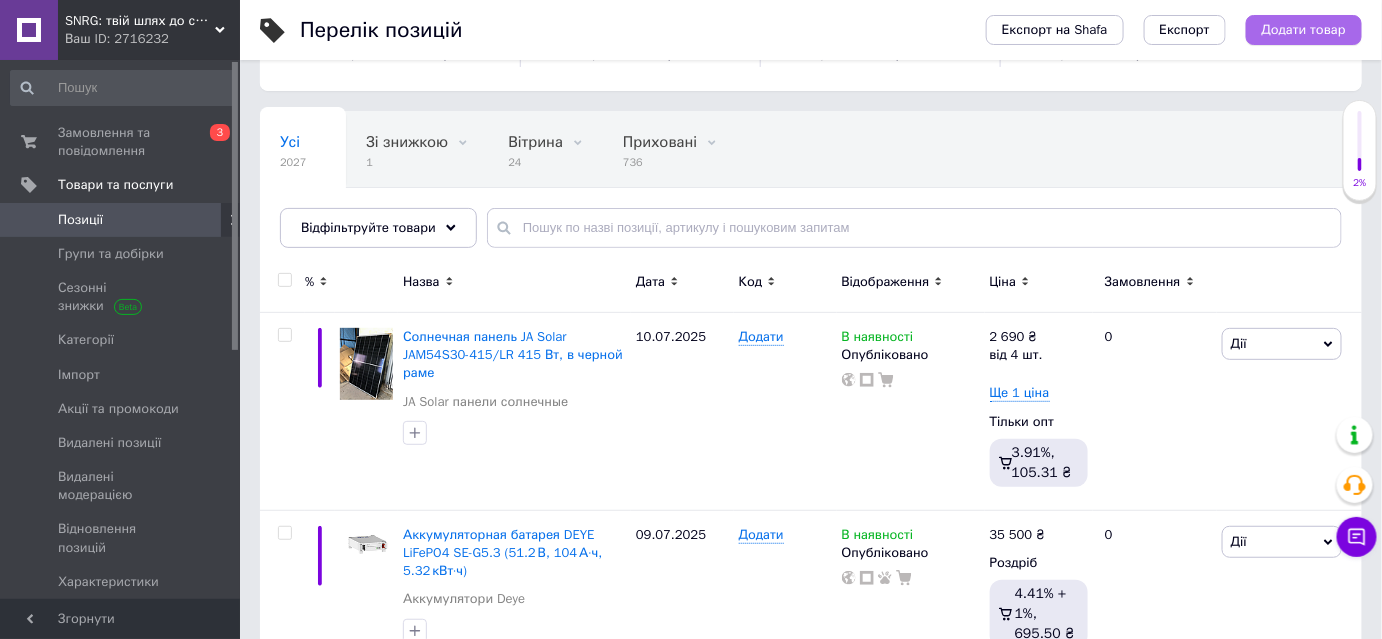 click on "Додати товар" at bounding box center (1304, 30) 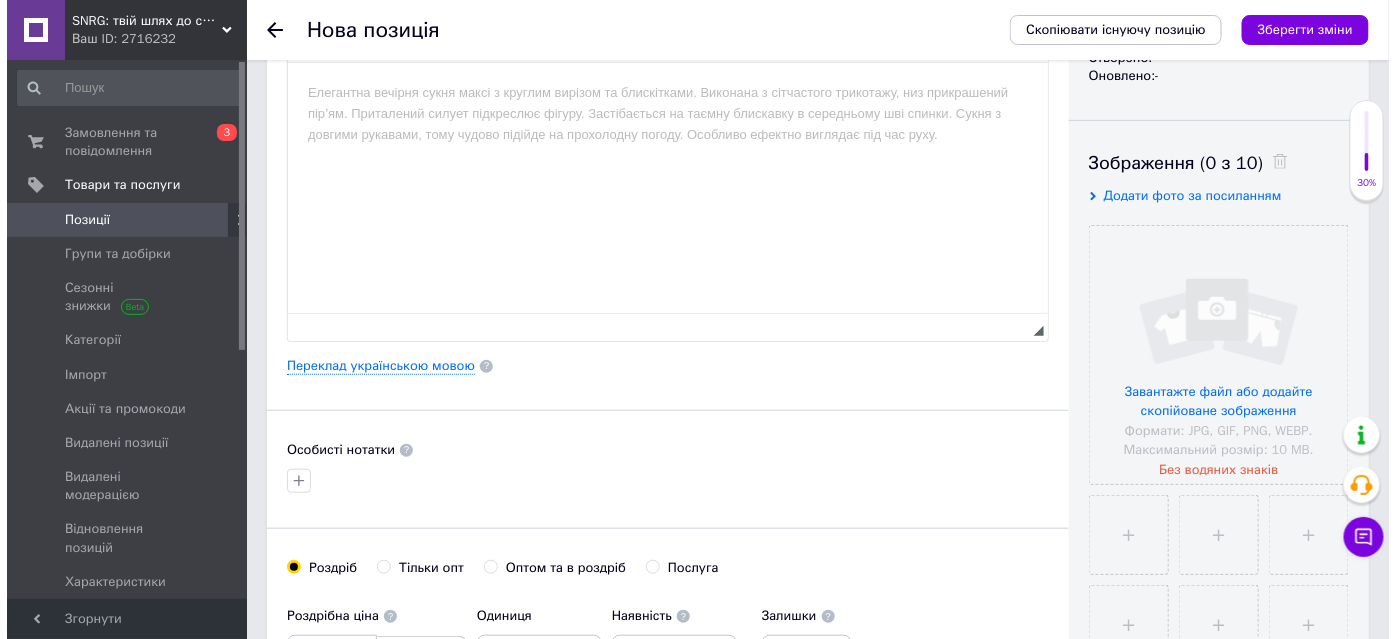 scroll, scrollTop: 272, scrollLeft: 0, axis: vertical 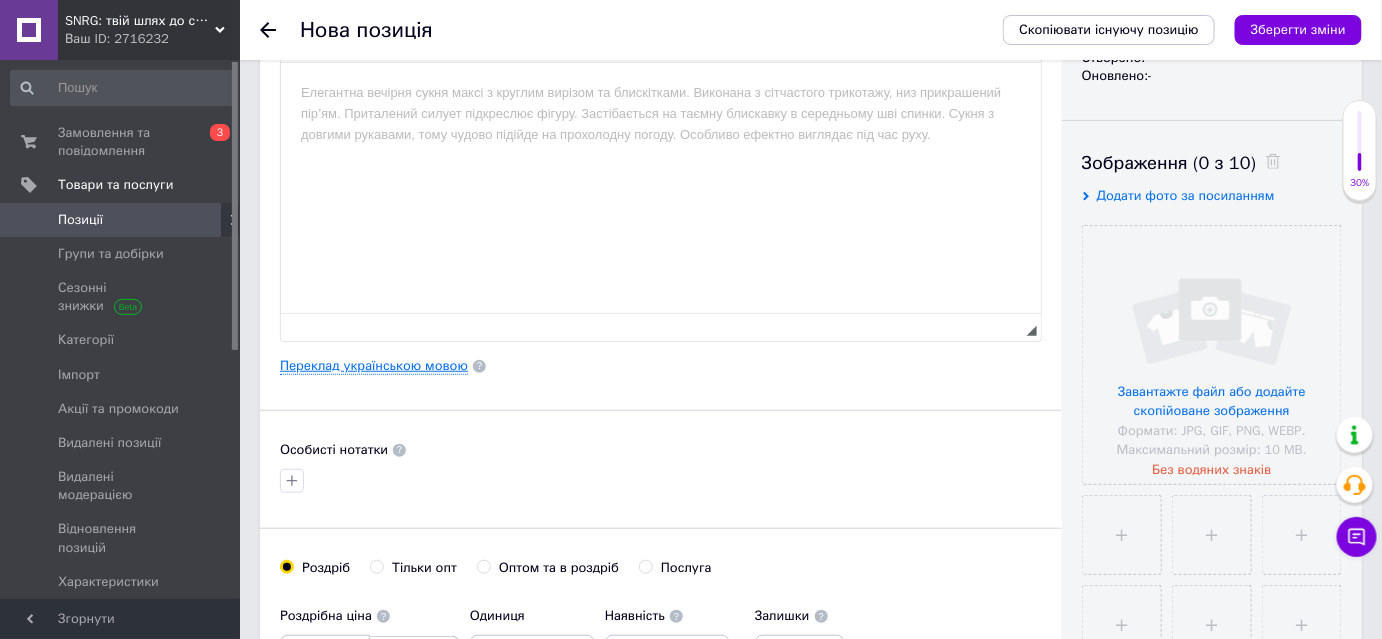 click on "Переклад українською мовою" at bounding box center [374, 366] 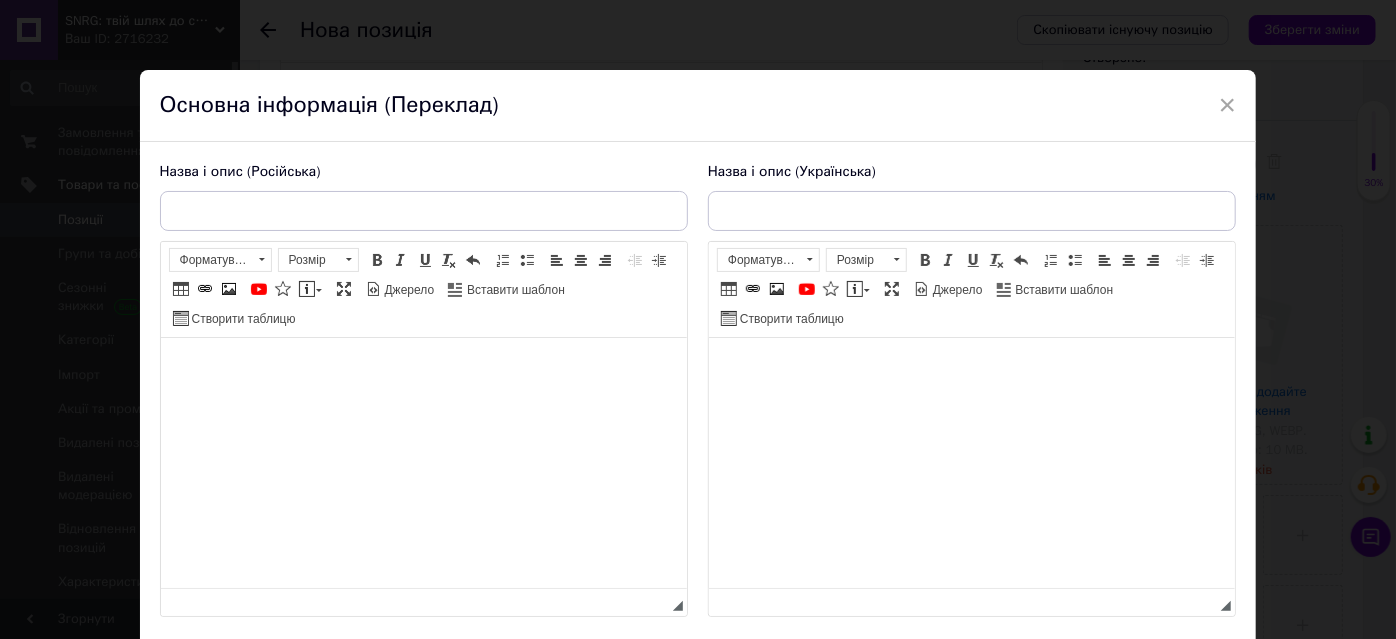 scroll, scrollTop: 0, scrollLeft: 0, axis: both 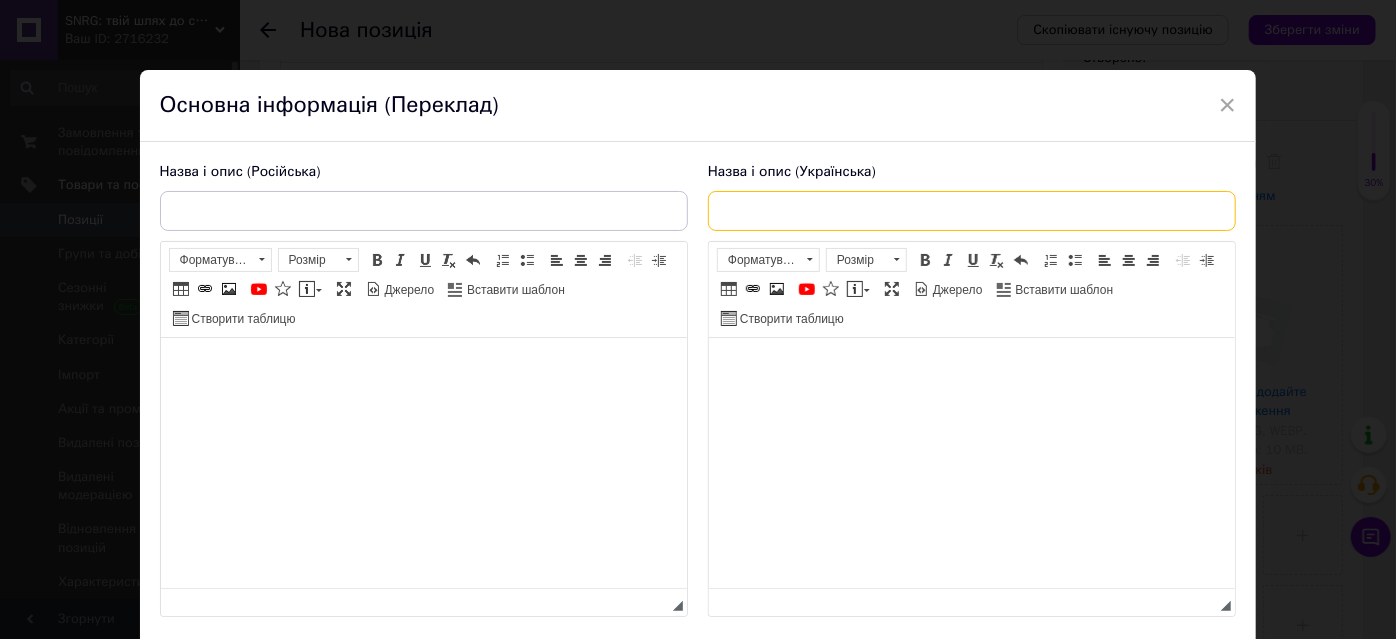 click at bounding box center (972, 211) 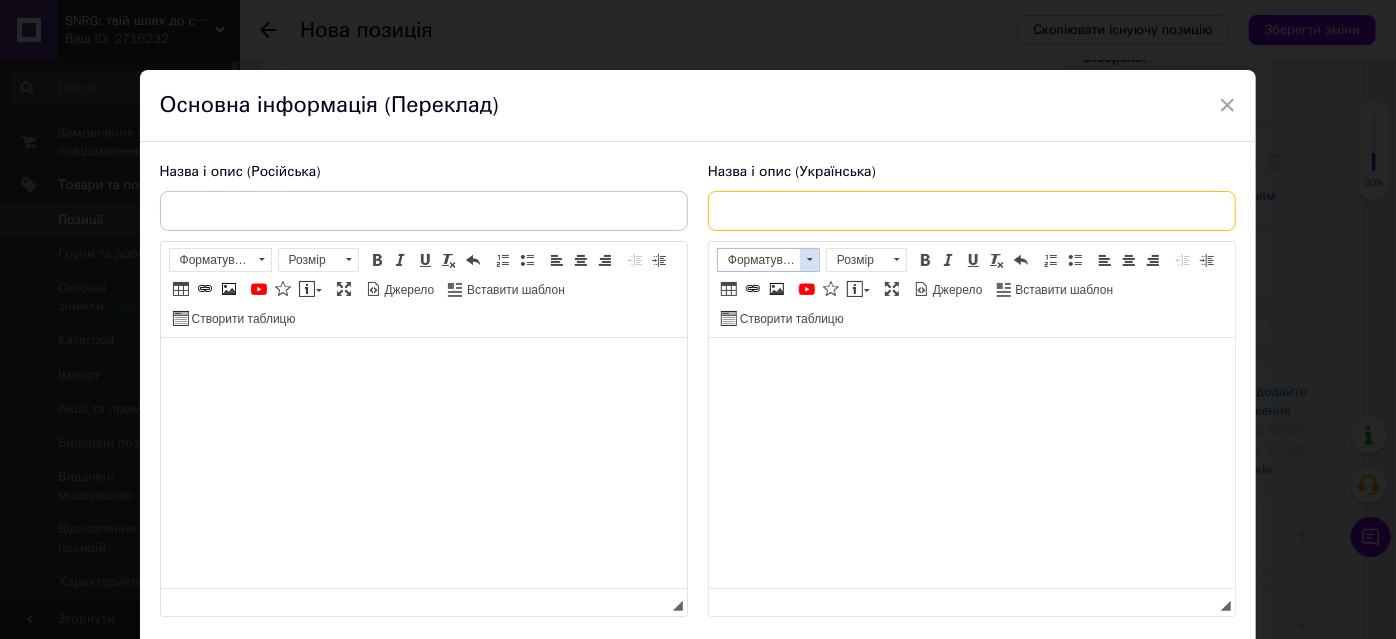 paste on "Сонячна панель TONGWEI TWMNH-54HD500W, 500Вт(BF) Topcon, N-Type, Black Frame" 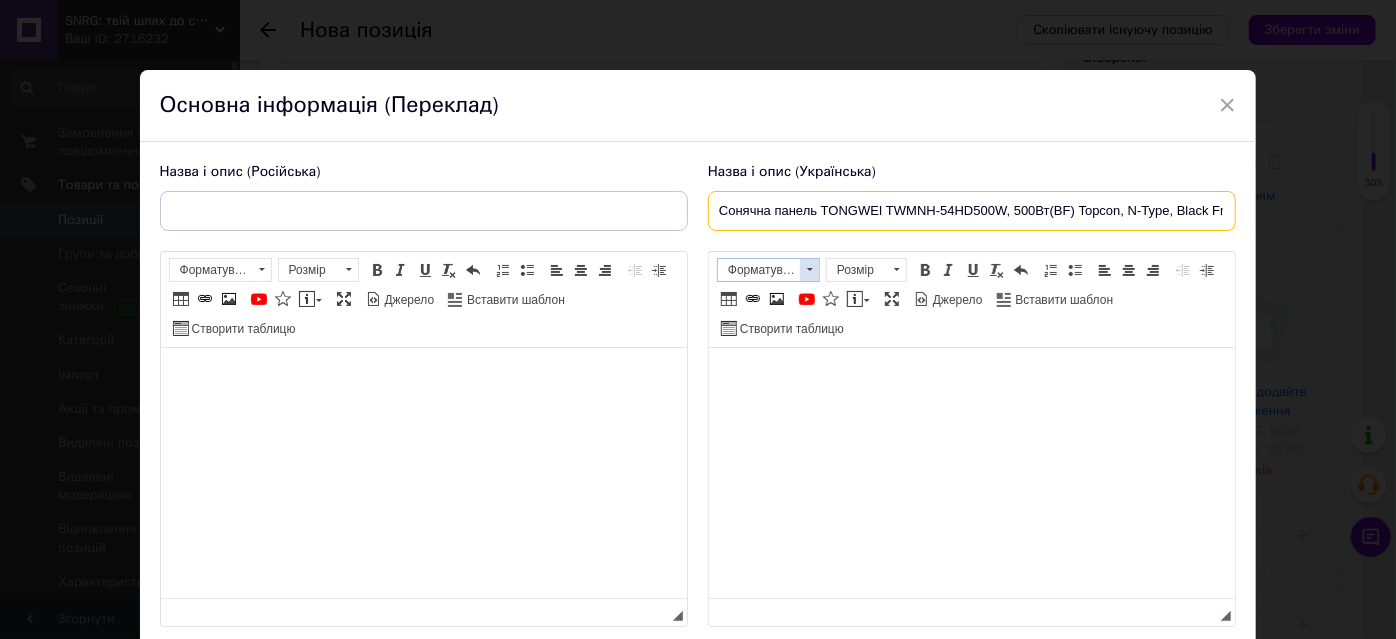 scroll, scrollTop: 0, scrollLeft: 27, axis: horizontal 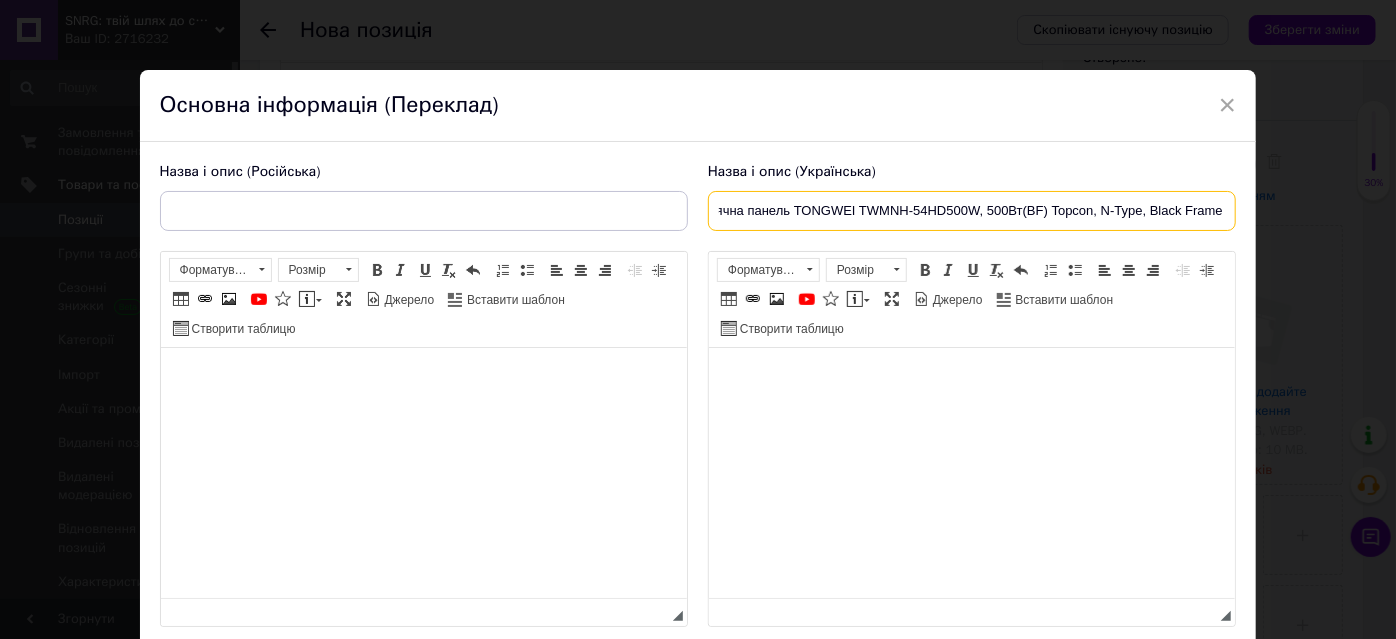 click on "Сонячна панель TONGWEI TWMNH-54HD500W, 500Вт(BF) Topcon, N-Type, Black Frame" at bounding box center (972, 211) 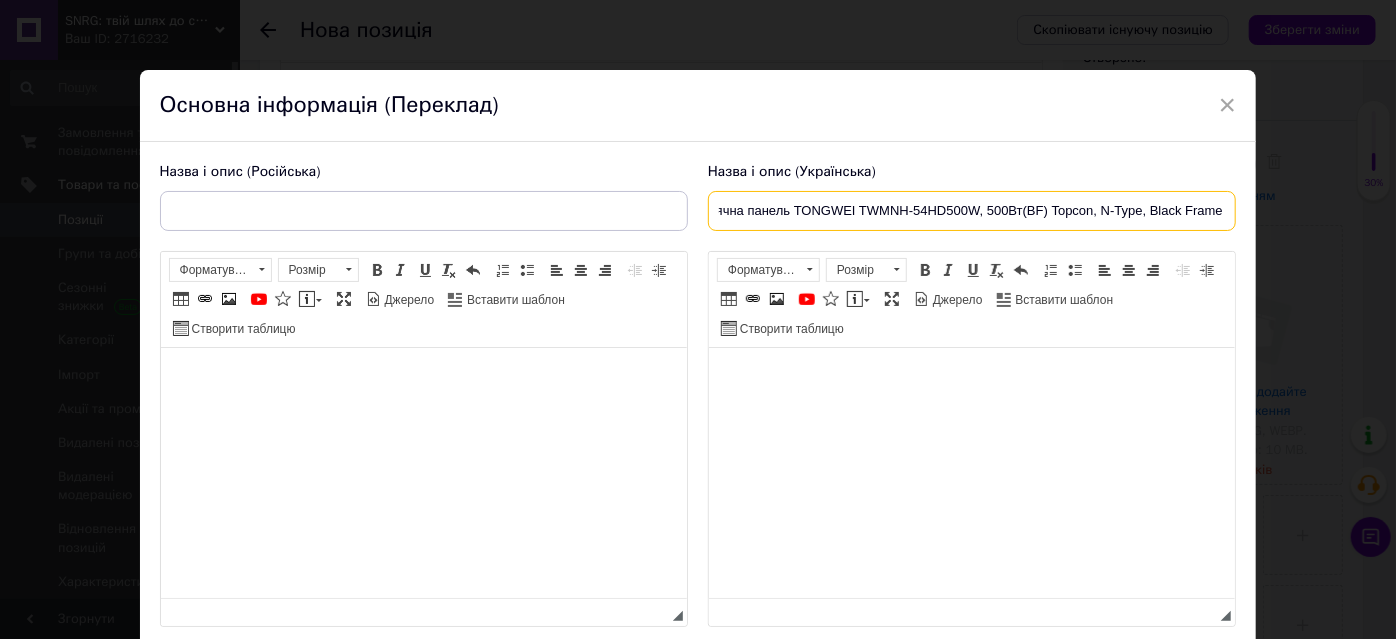 type on "Сонячна панель TONGWEI TWMNH-54HD500W, 500Вт(BF) Topcon, N-Type, Black Frame" 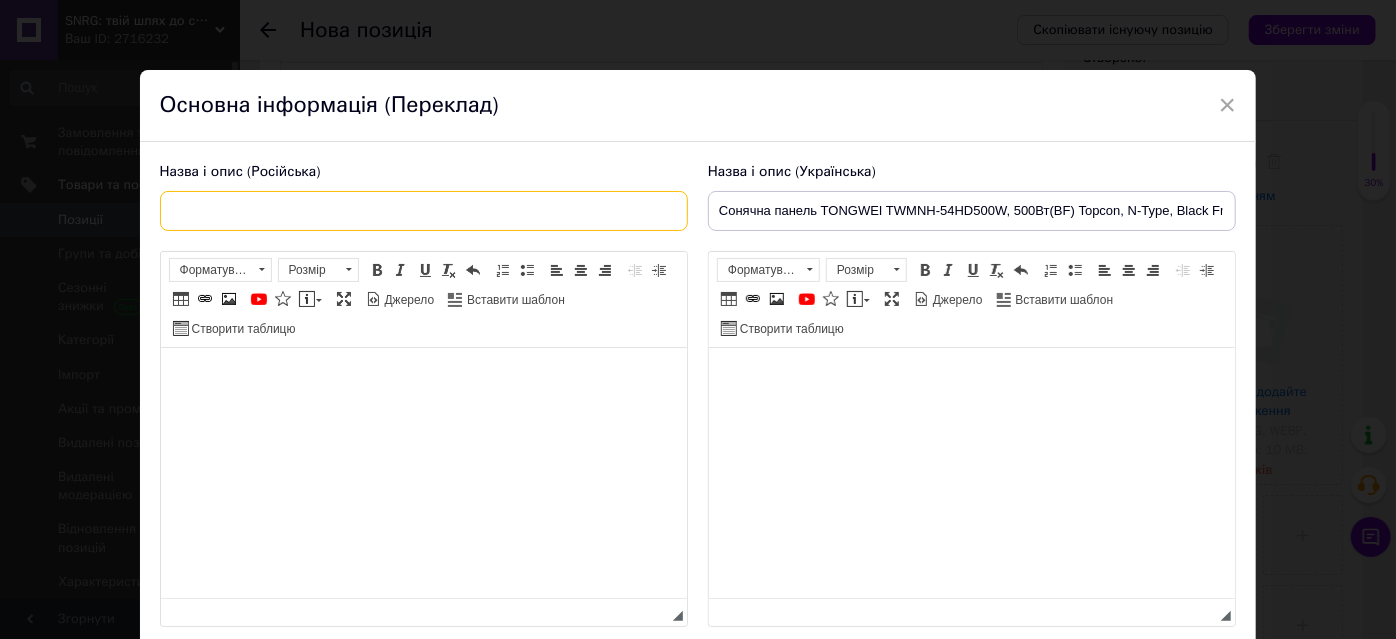 click at bounding box center (424, 211) 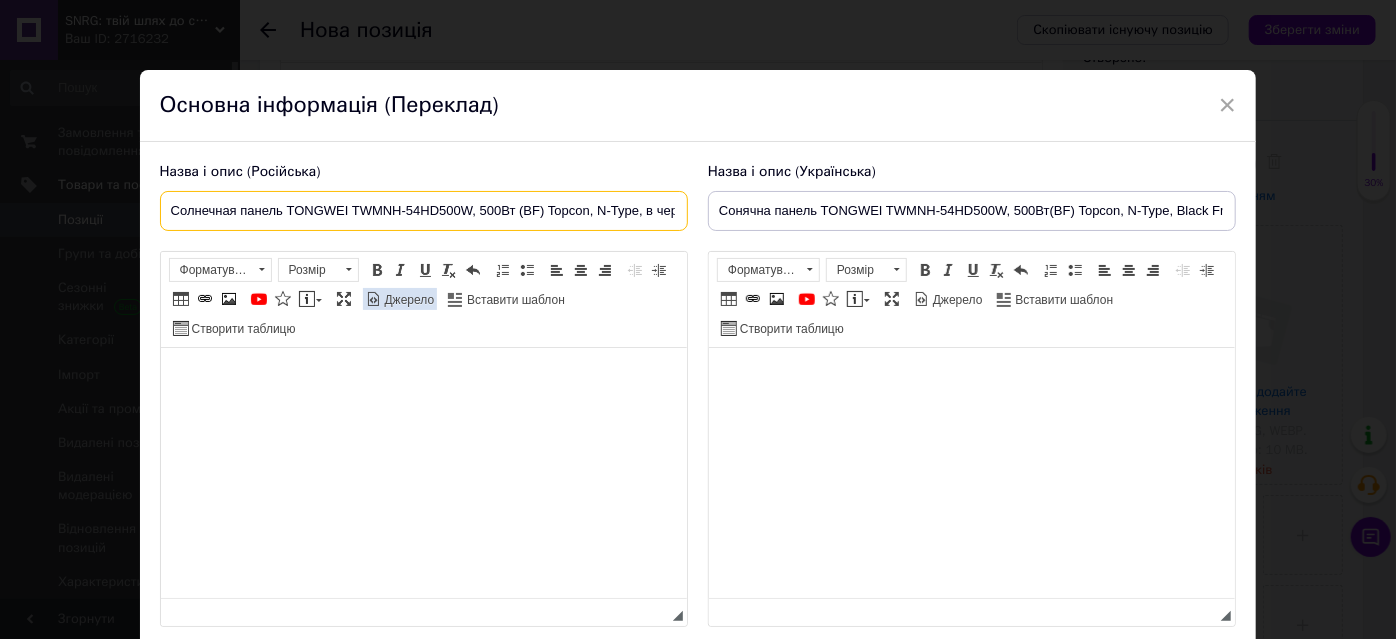scroll, scrollTop: 0, scrollLeft: 60, axis: horizontal 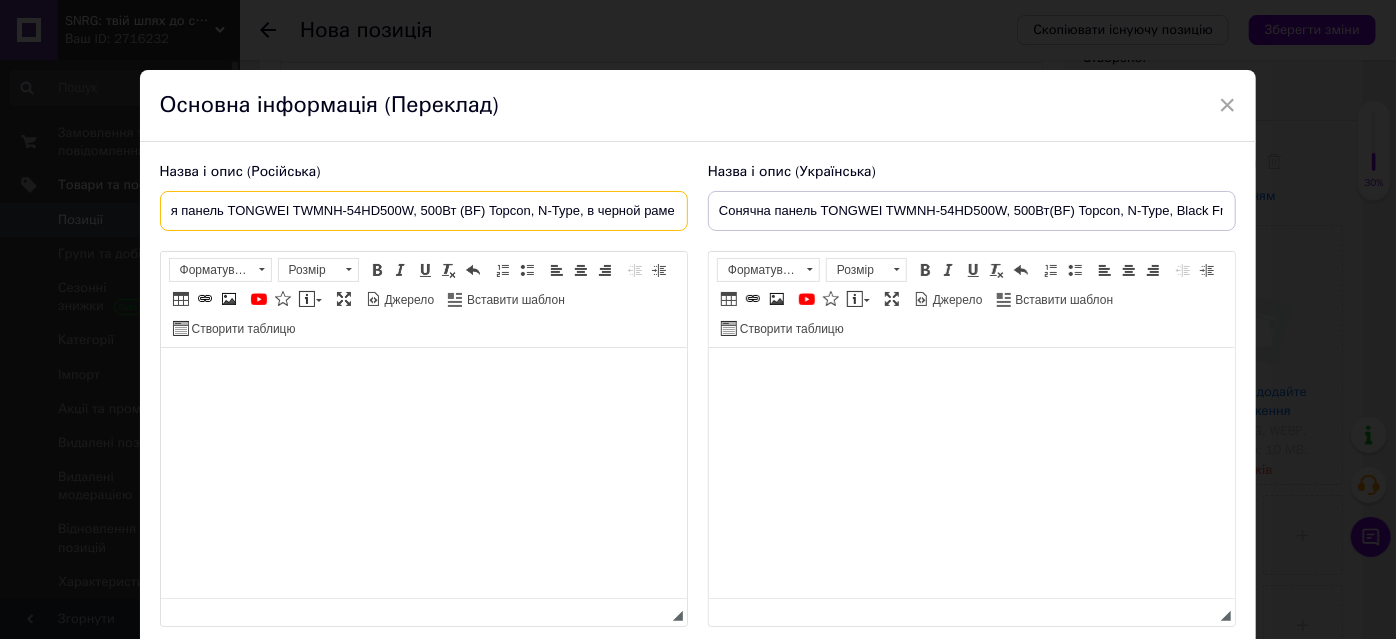 type on "Солнечная панель TONGWEI TWMNH-54HD500W, 500Вт (BF) Topcon, N-Type, в черной раме" 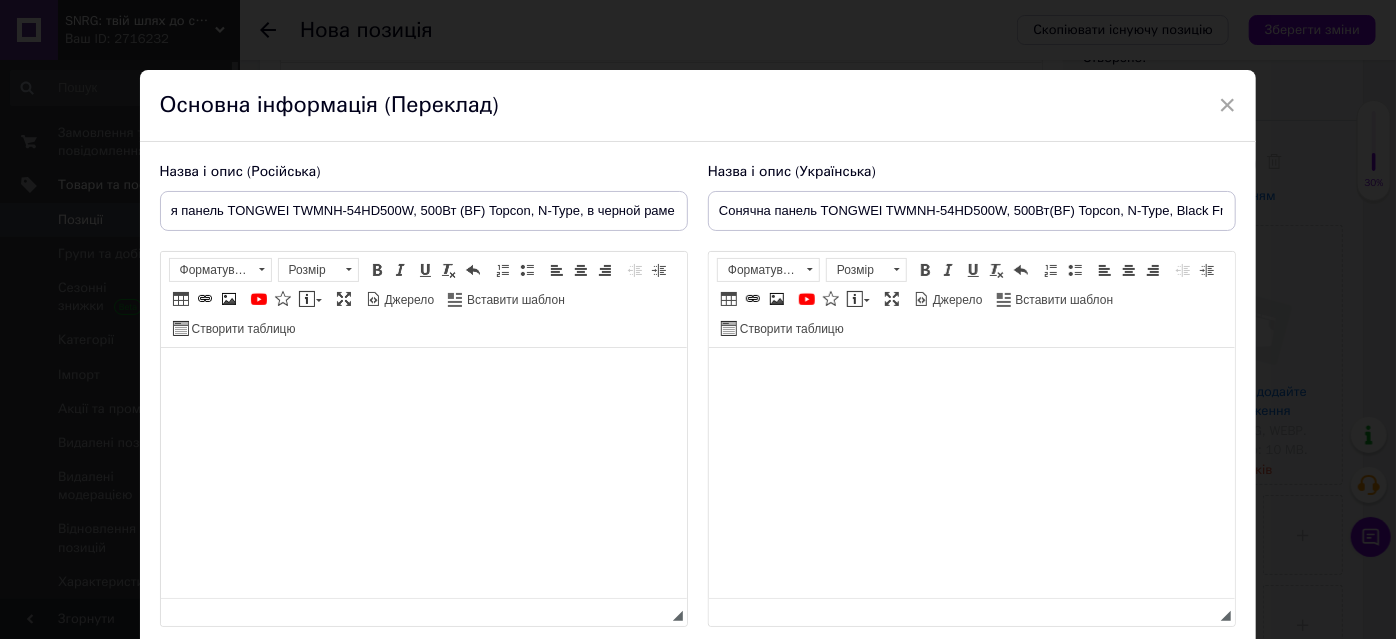 click at bounding box center [423, 378] 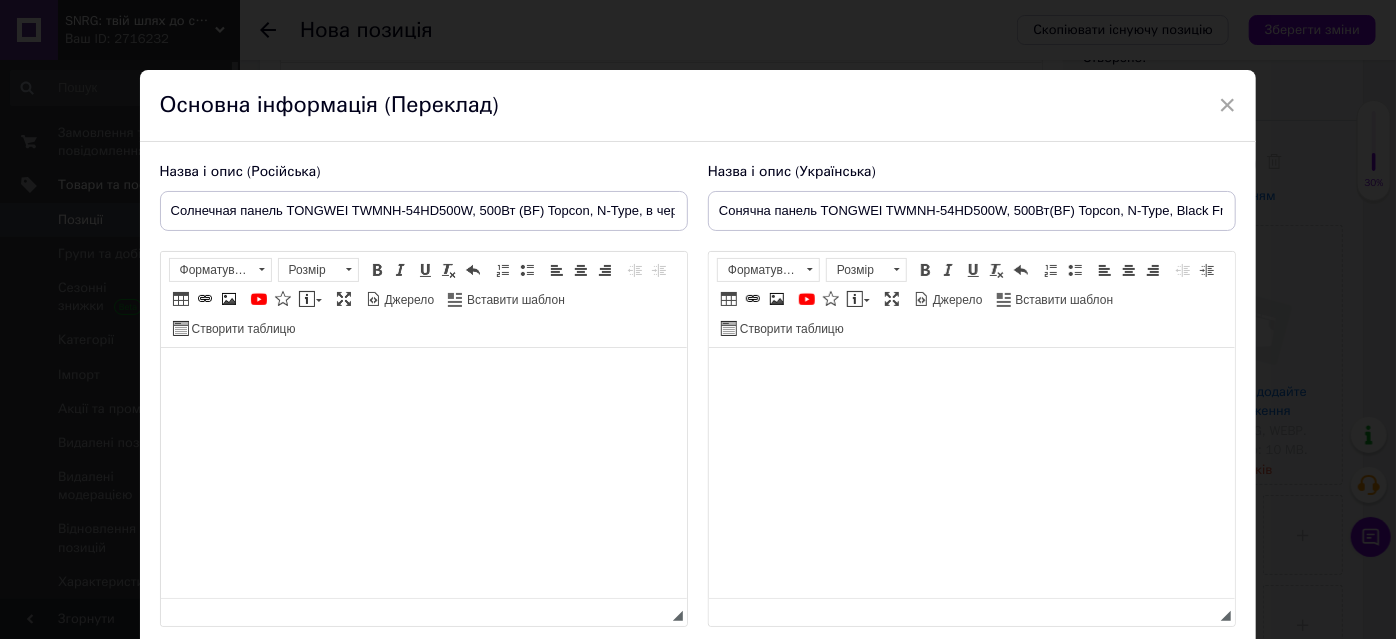 type 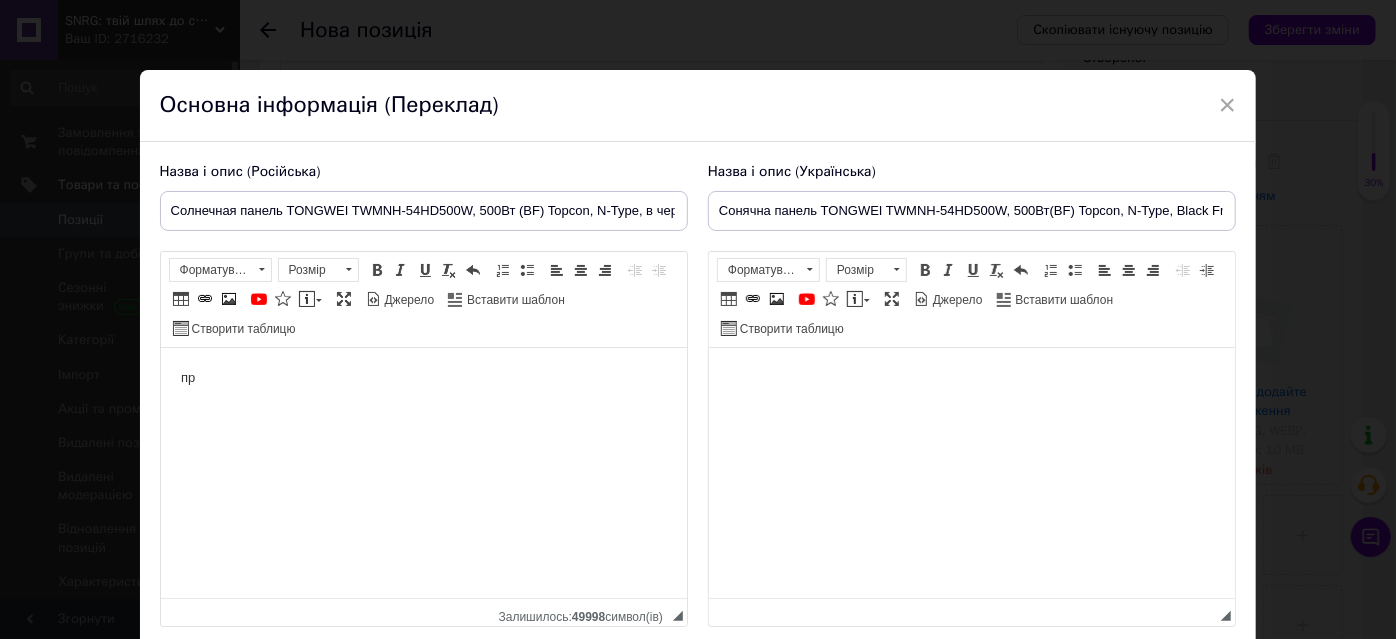 click at bounding box center [971, 378] 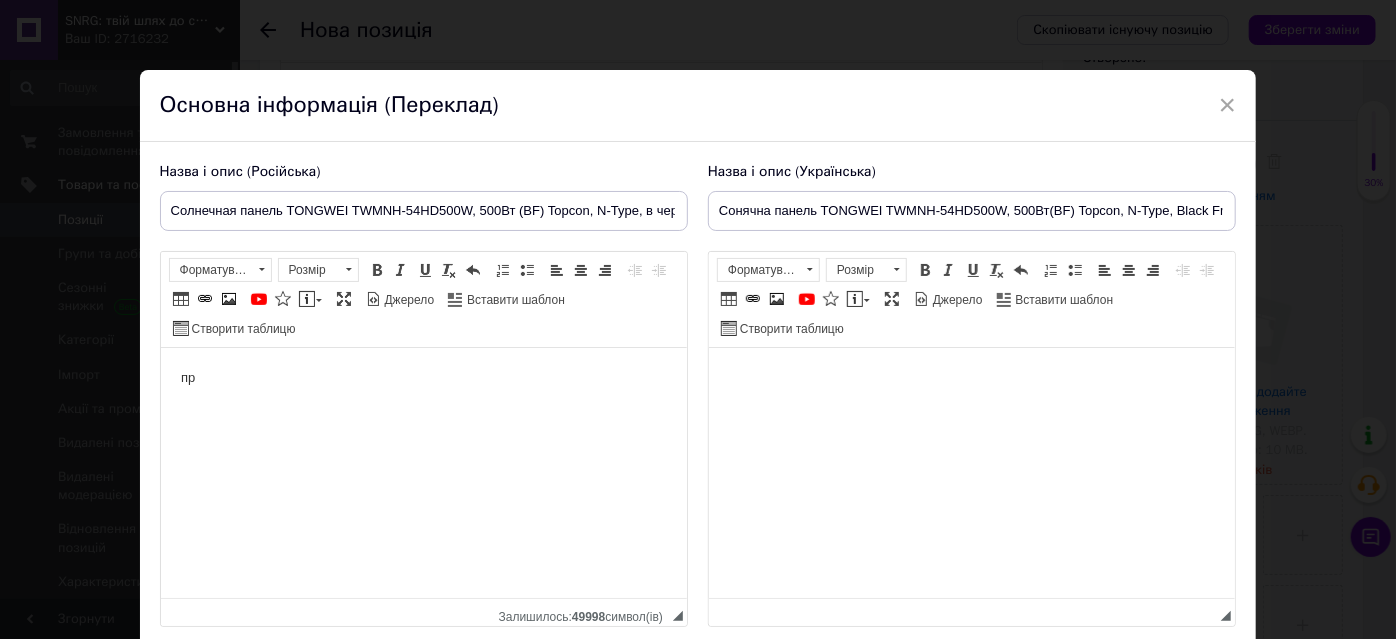 type 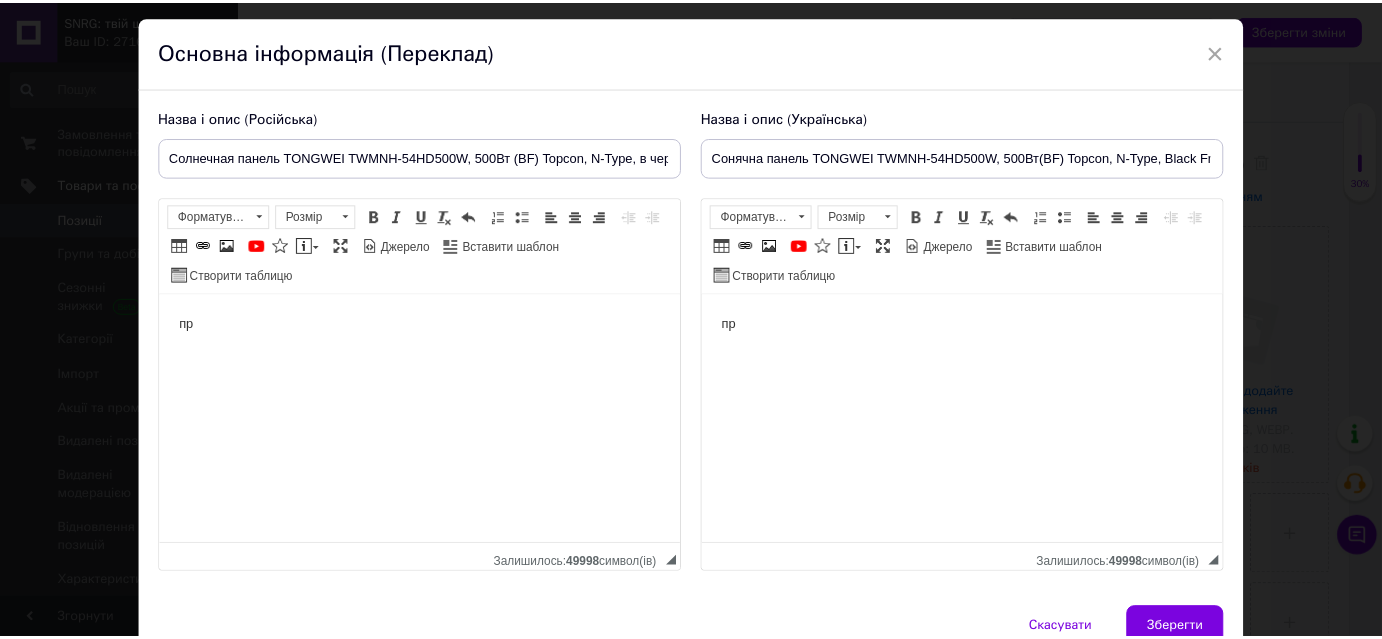 scroll, scrollTop: 149, scrollLeft: 0, axis: vertical 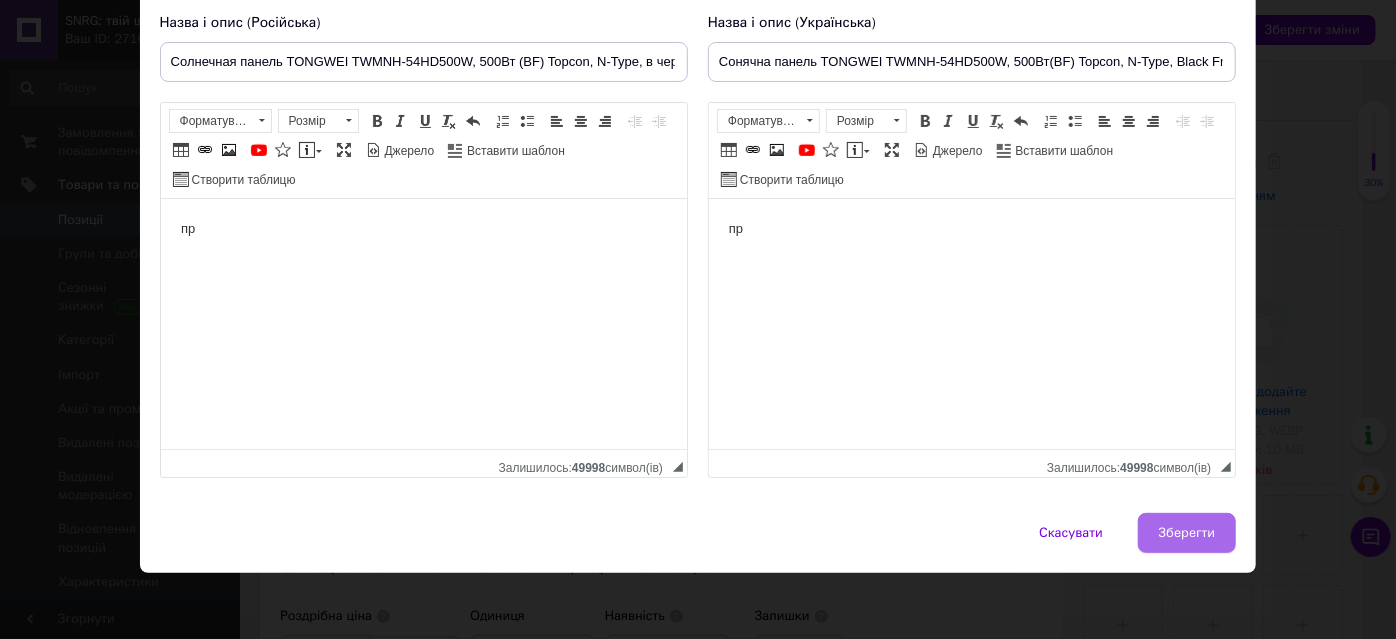 click on "Зберегти" at bounding box center [1187, 533] 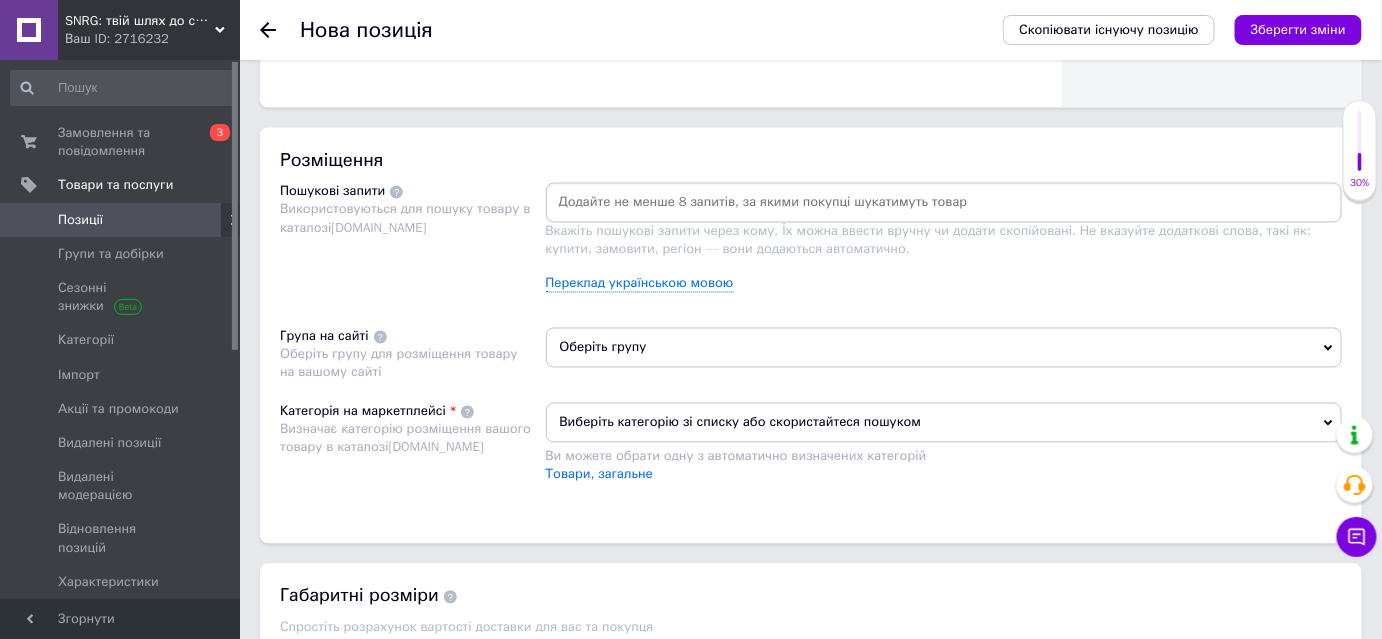 scroll, scrollTop: 1090, scrollLeft: 0, axis: vertical 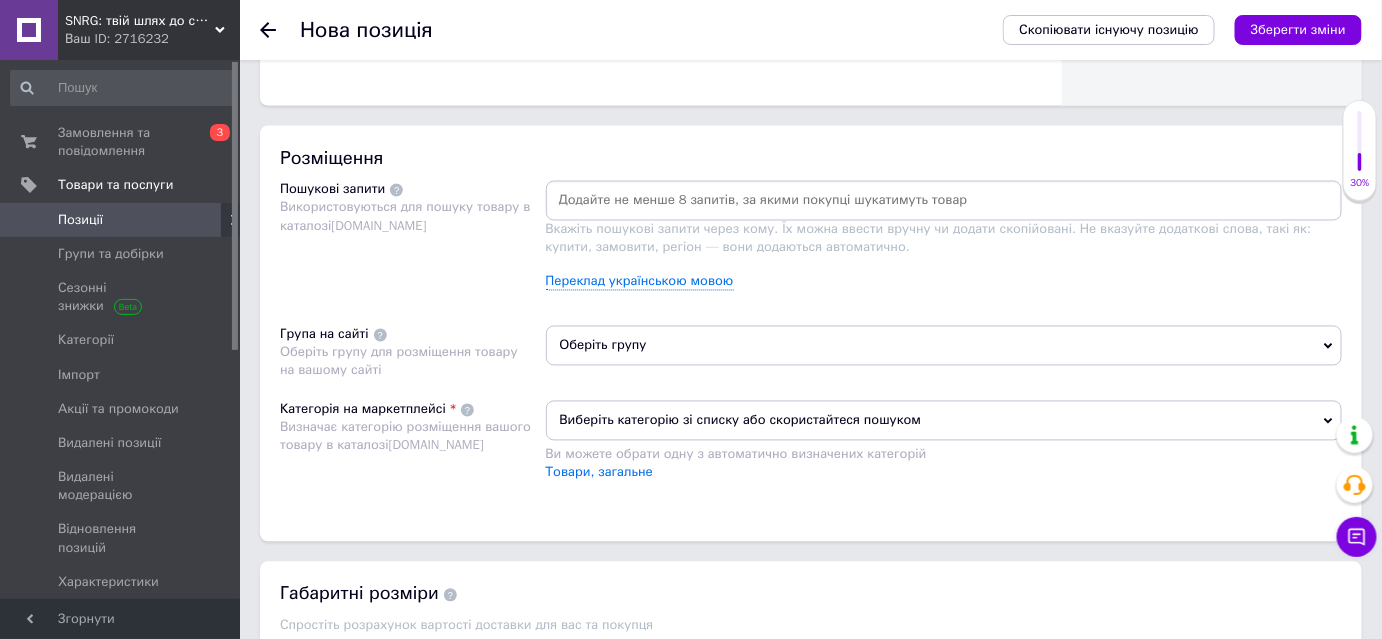 click on "Оберіть групу" at bounding box center [944, 346] 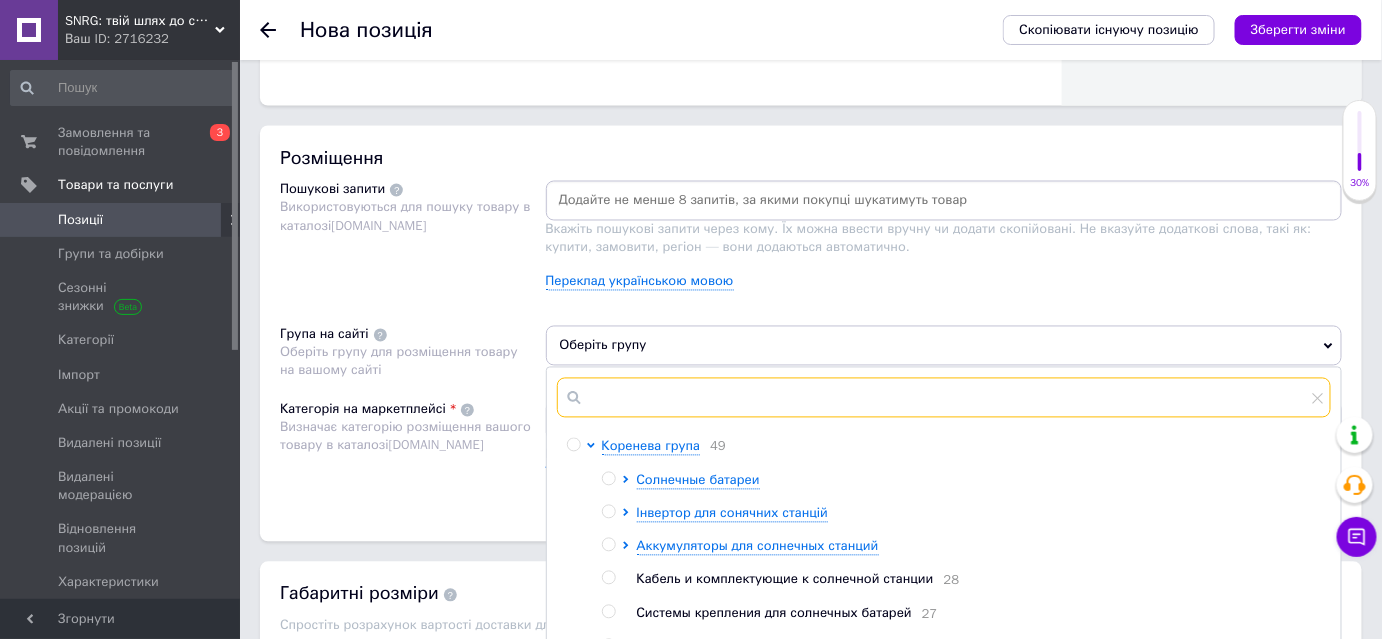 click at bounding box center [944, 398] 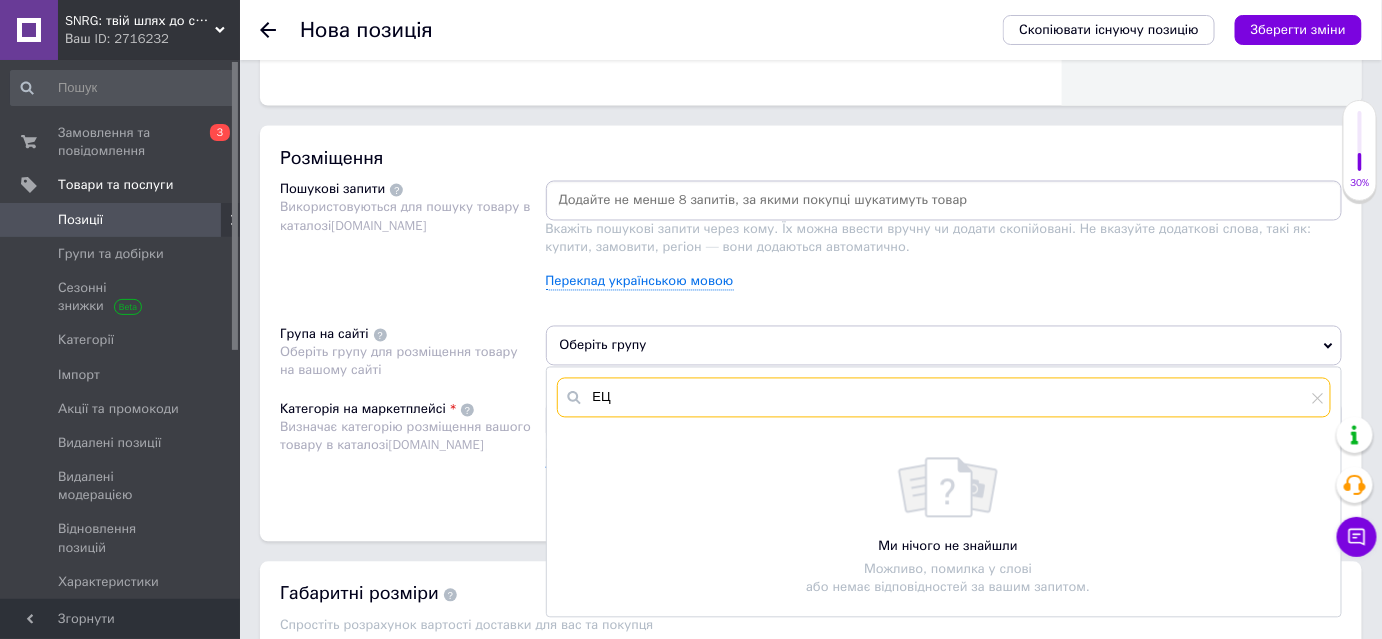 type on "Е" 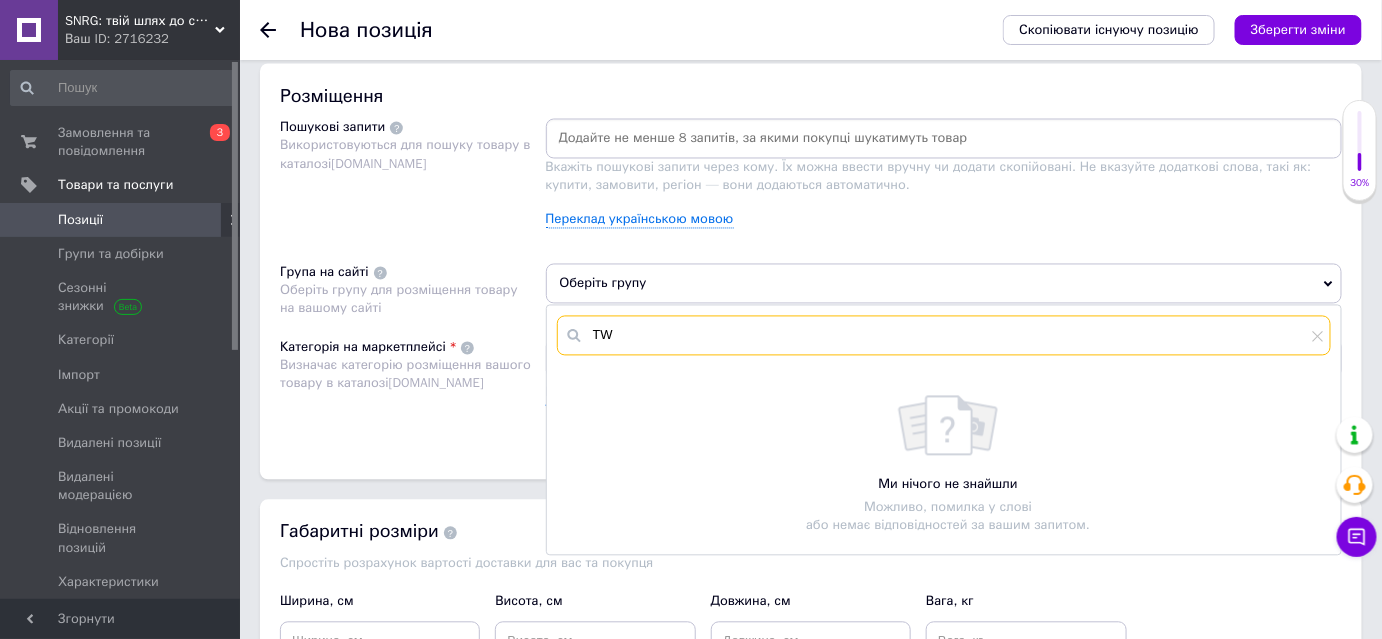 scroll, scrollTop: 1272, scrollLeft: 0, axis: vertical 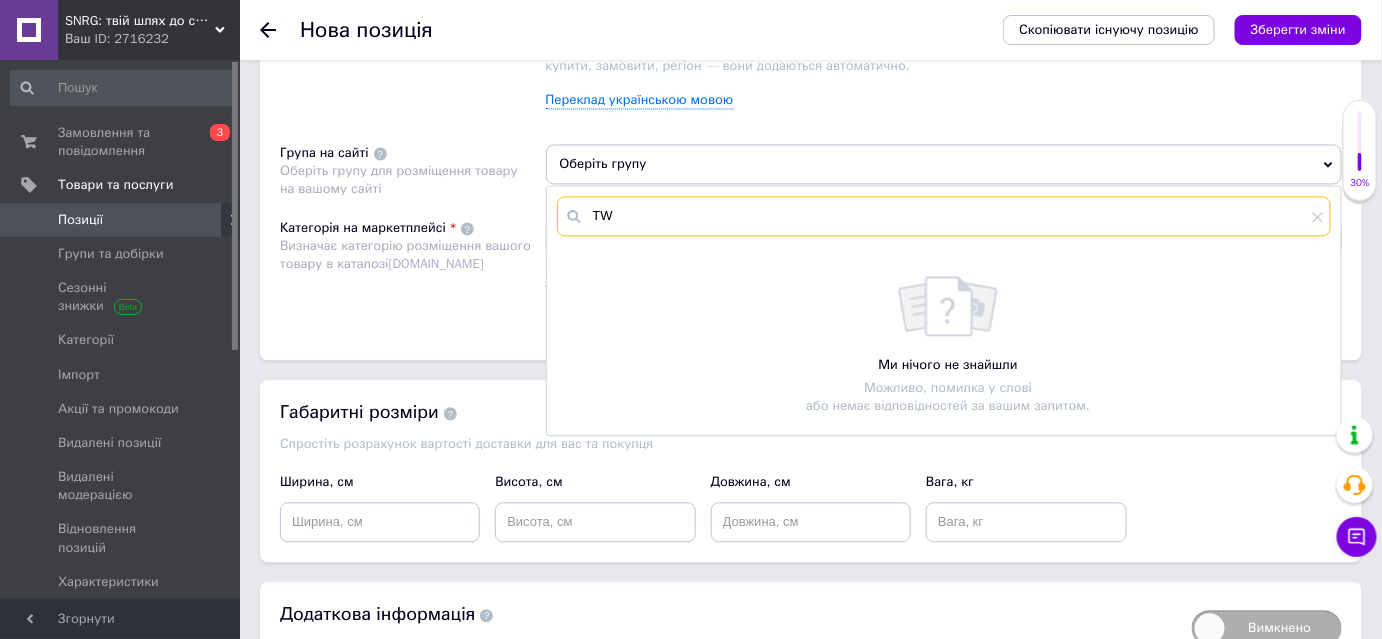 type on "T" 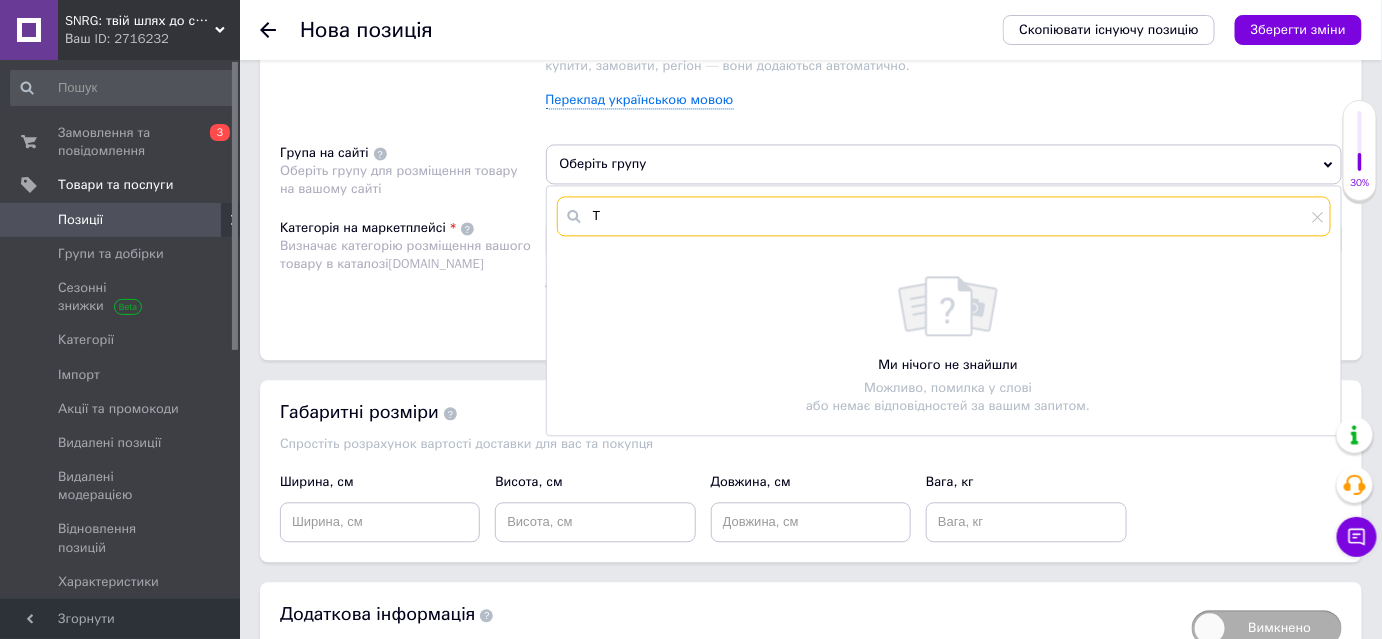 type 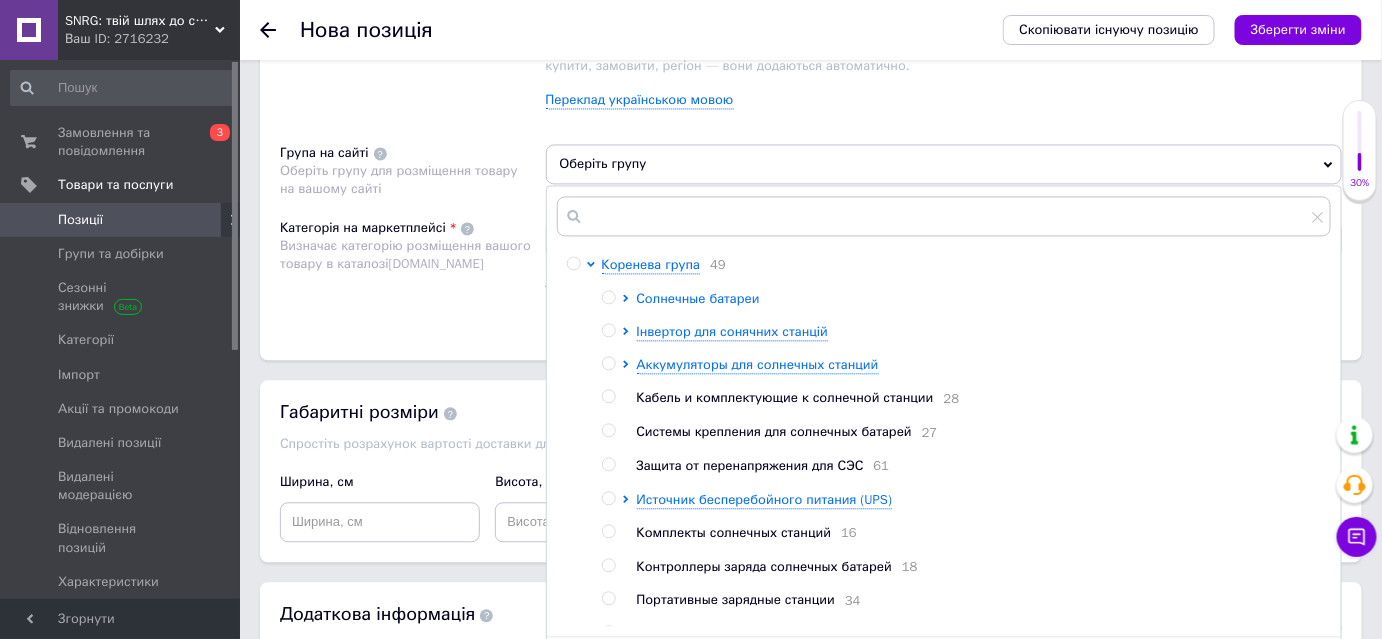 click on "Солнечные батареи" at bounding box center [698, 298] 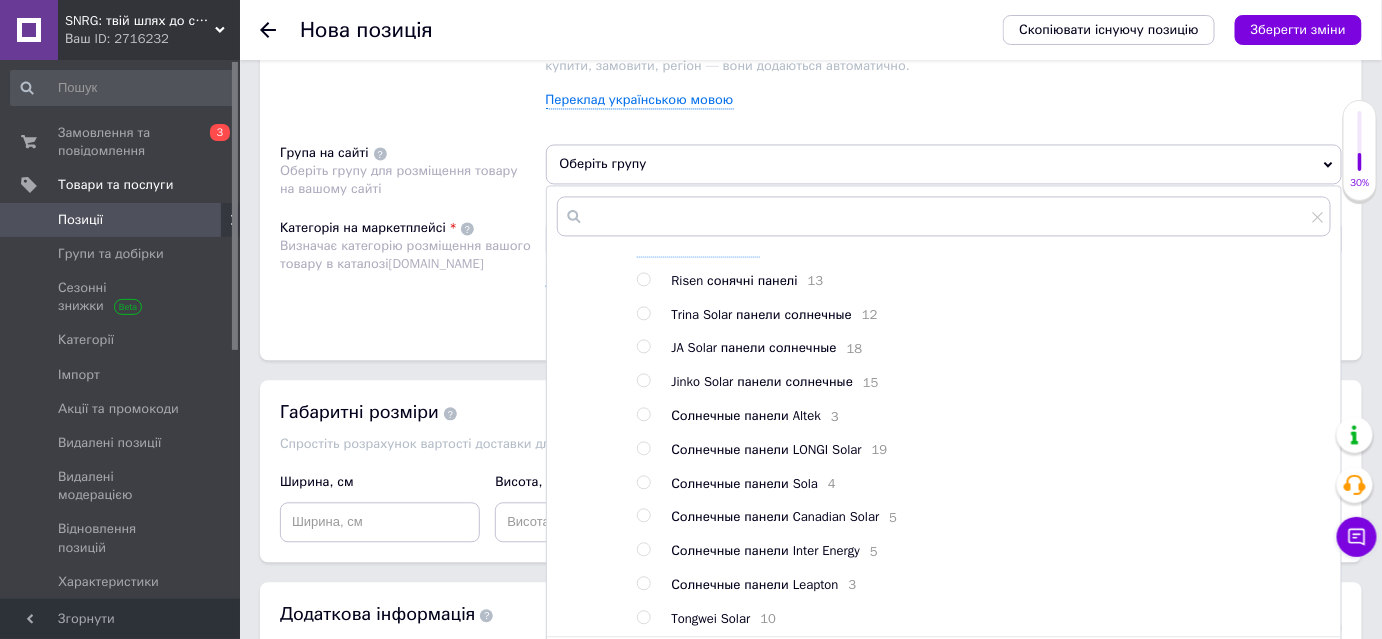 scroll, scrollTop: 181, scrollLeft: 0, axis: vertical 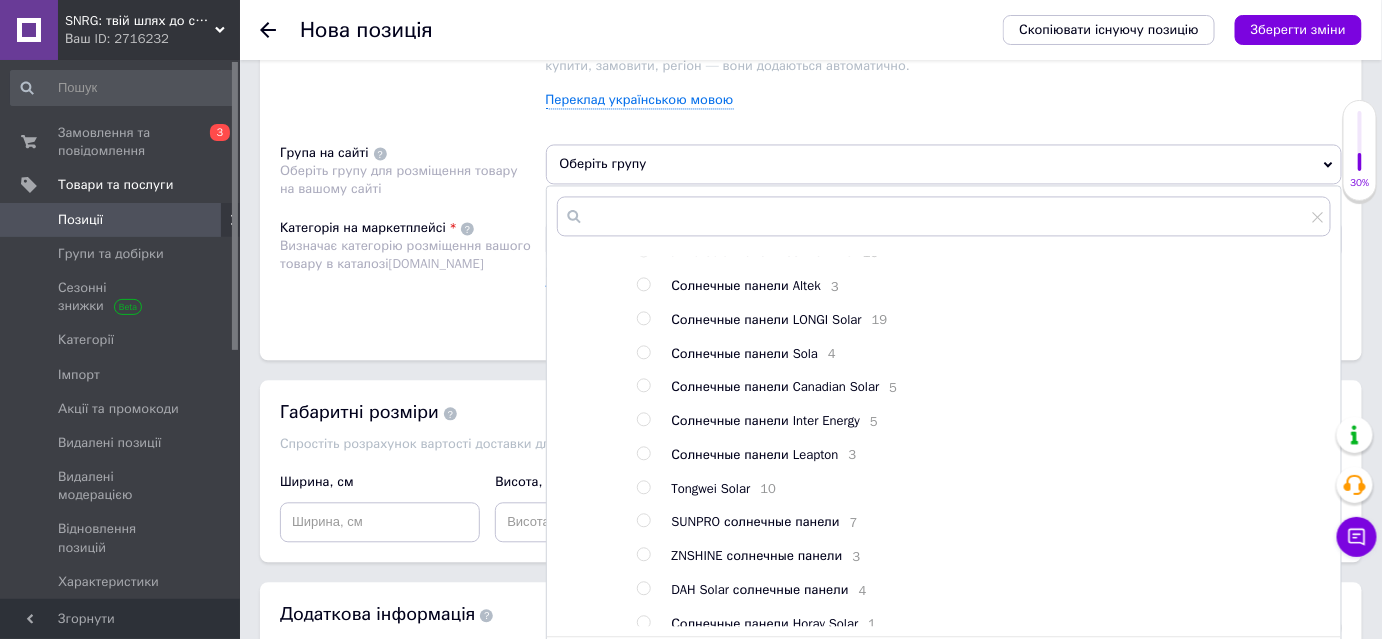 click at bounding box center (643, 487) 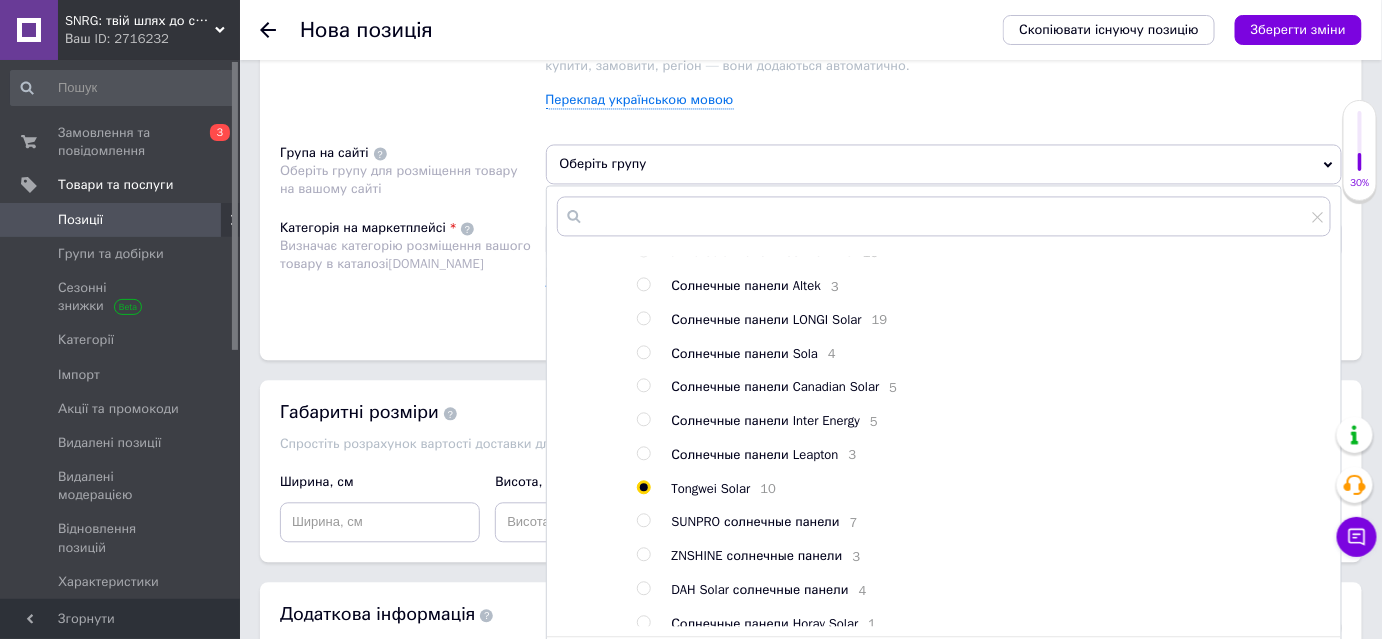 radio on "true" 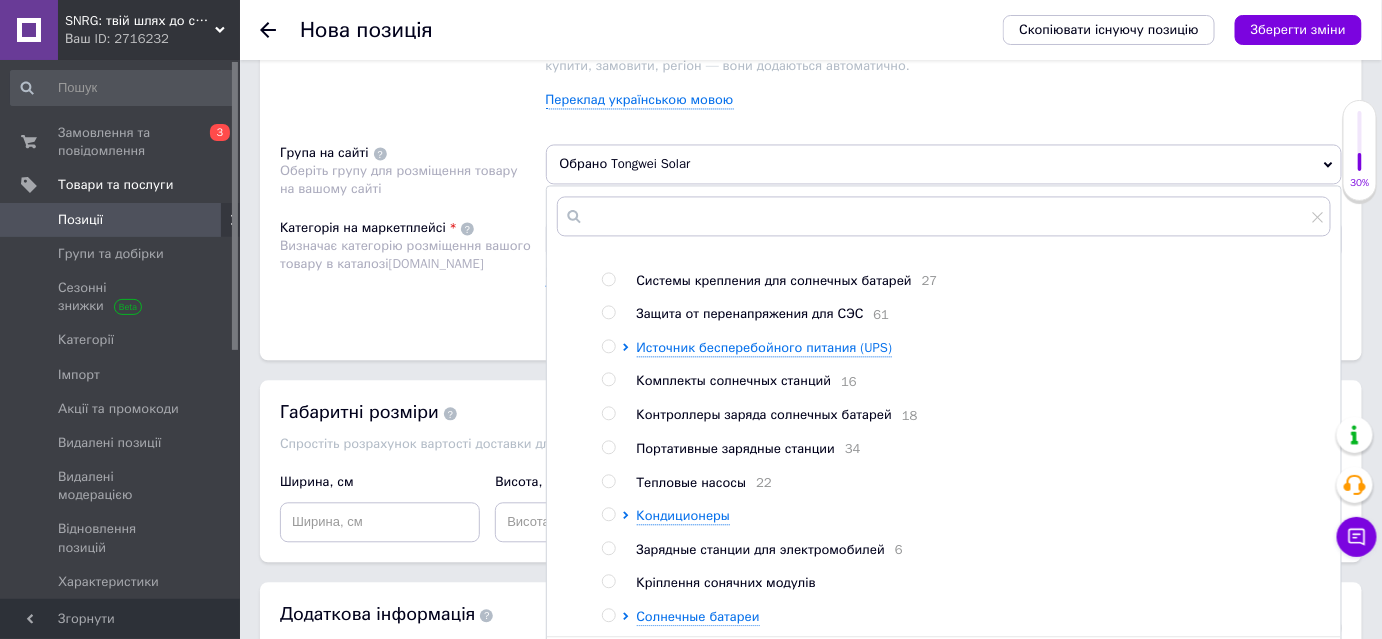 scroll, scrollTop: 731, scrollLeft: 0, axis: vertical 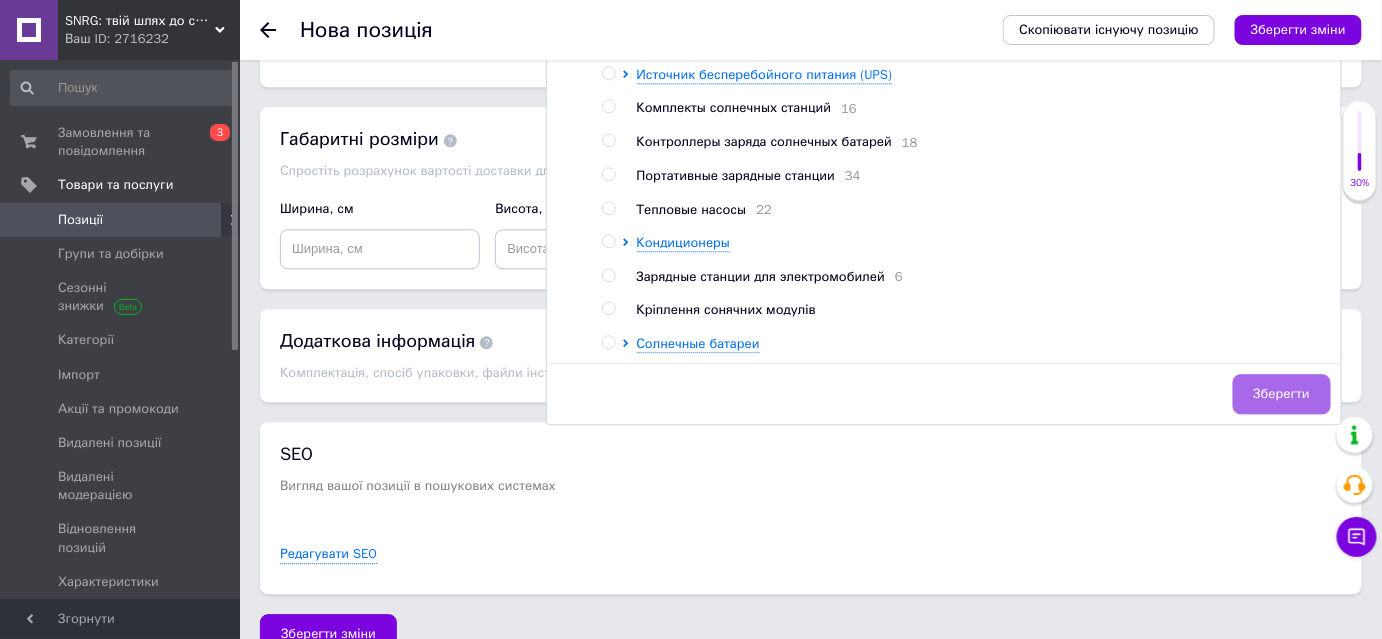 click on "Зберегти" at bounding box center (1282, 394) 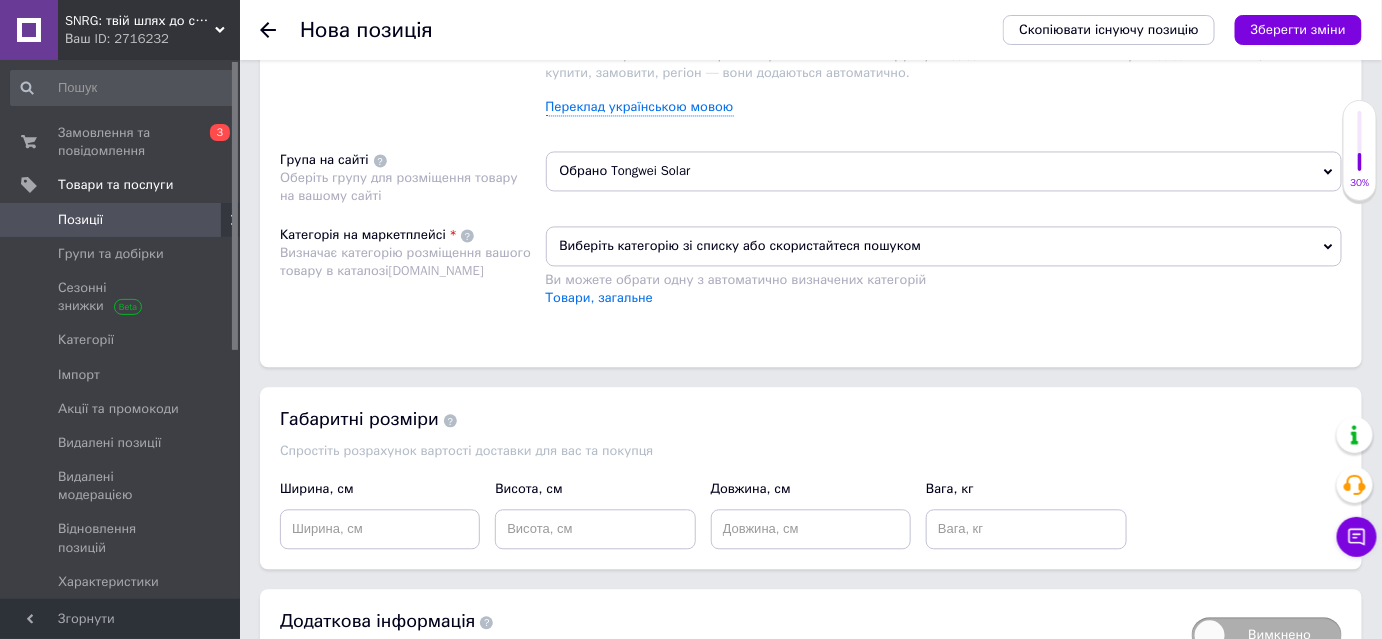 scroll, scrollTop: 1000, scrollLeft: 0, axis: vertical 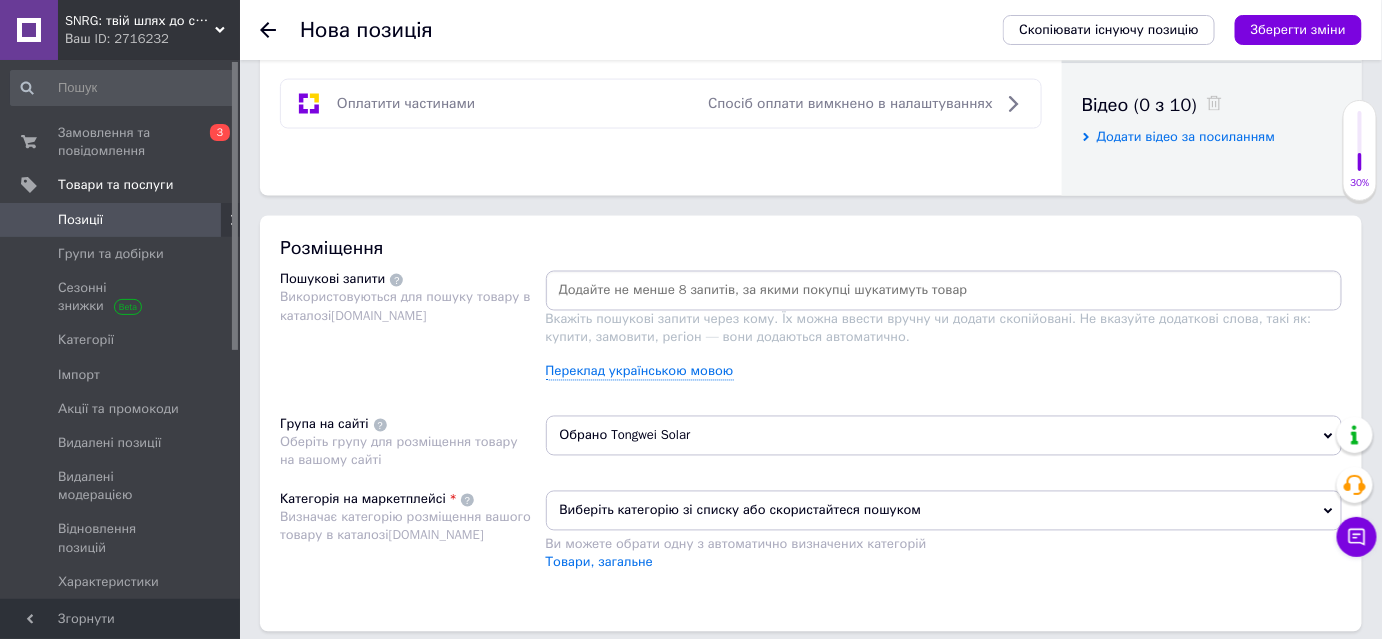 click on "Виберіть категорію зі списку або скористайтеся пошуком" at bounding box center (944, 511) 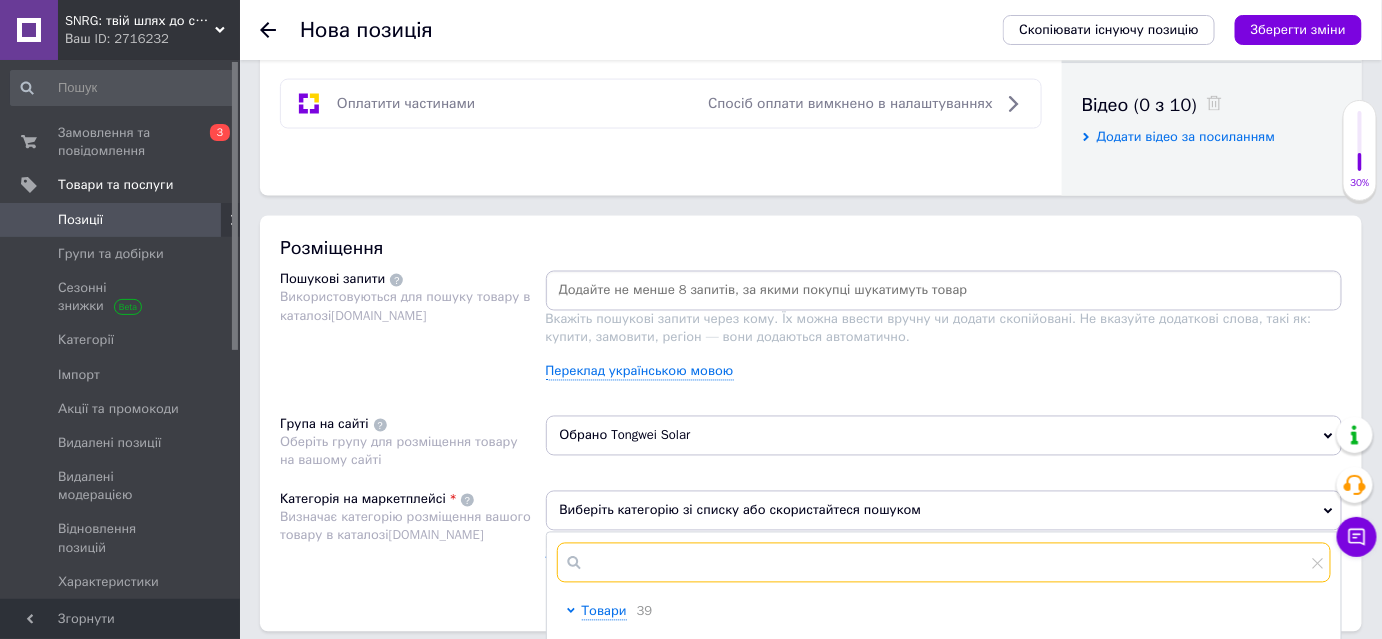 click at bounding box center [944, 563] 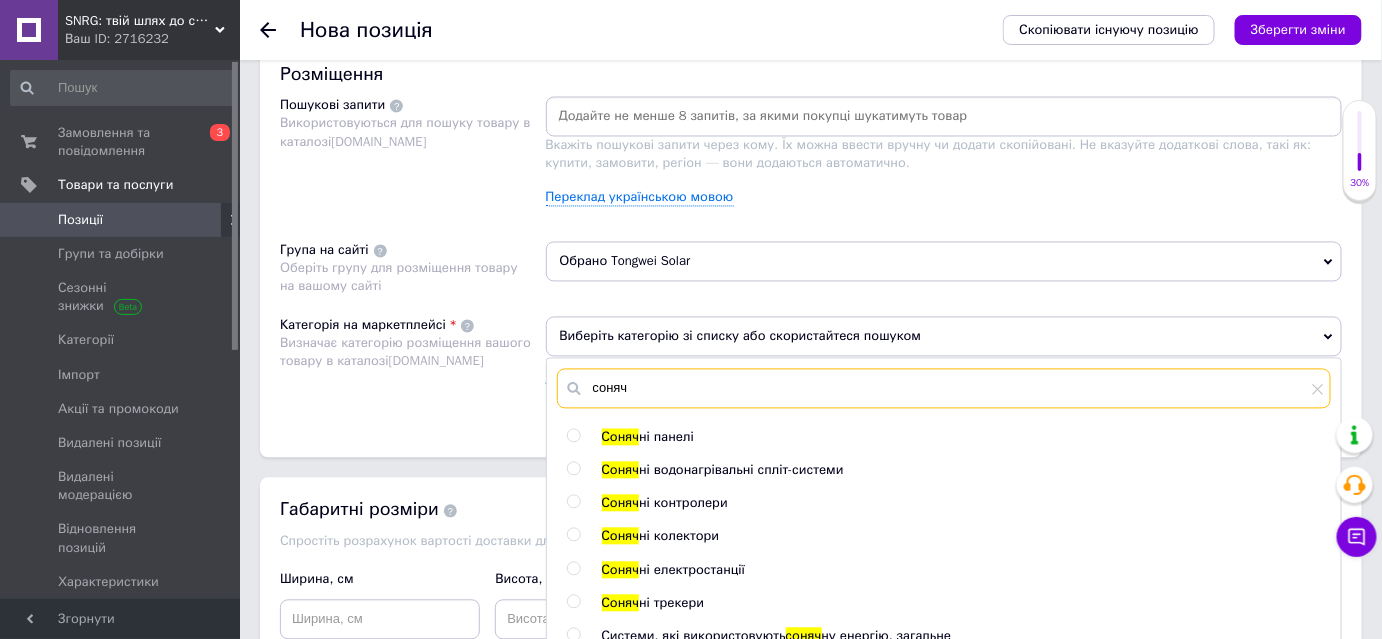 scroll, scrollTop: 1181, scrollLeft: 0, axis: vertical 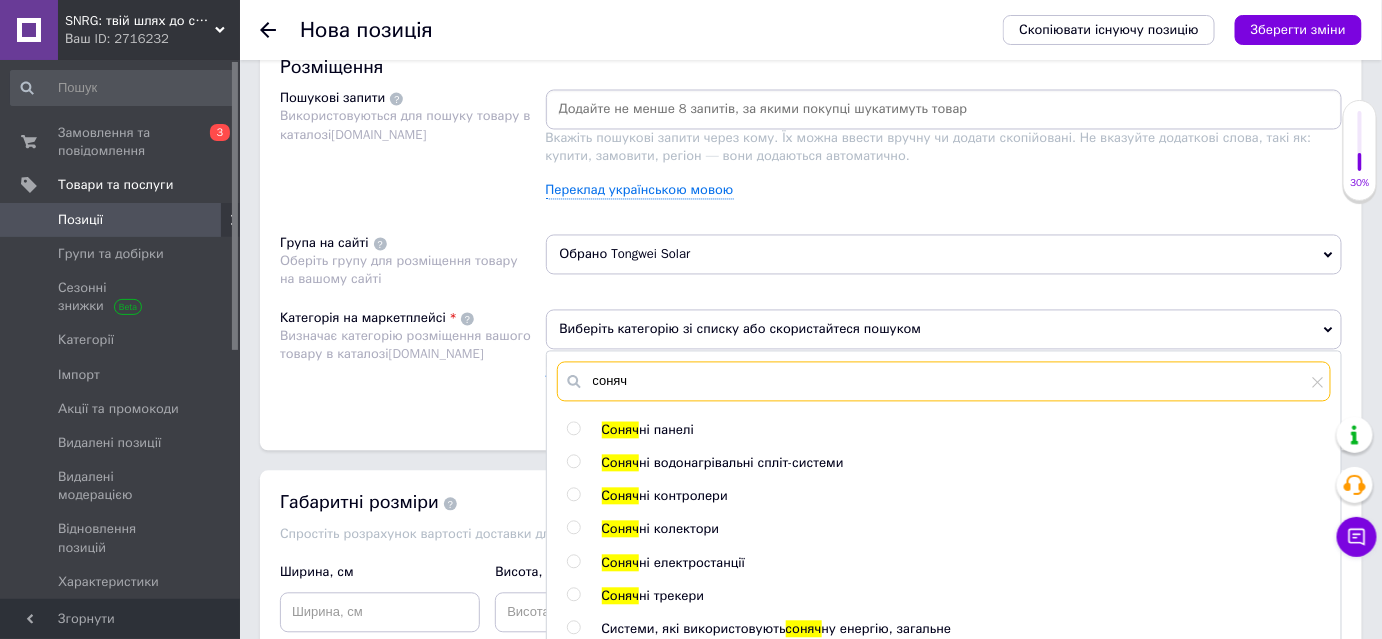 type on "соняч" 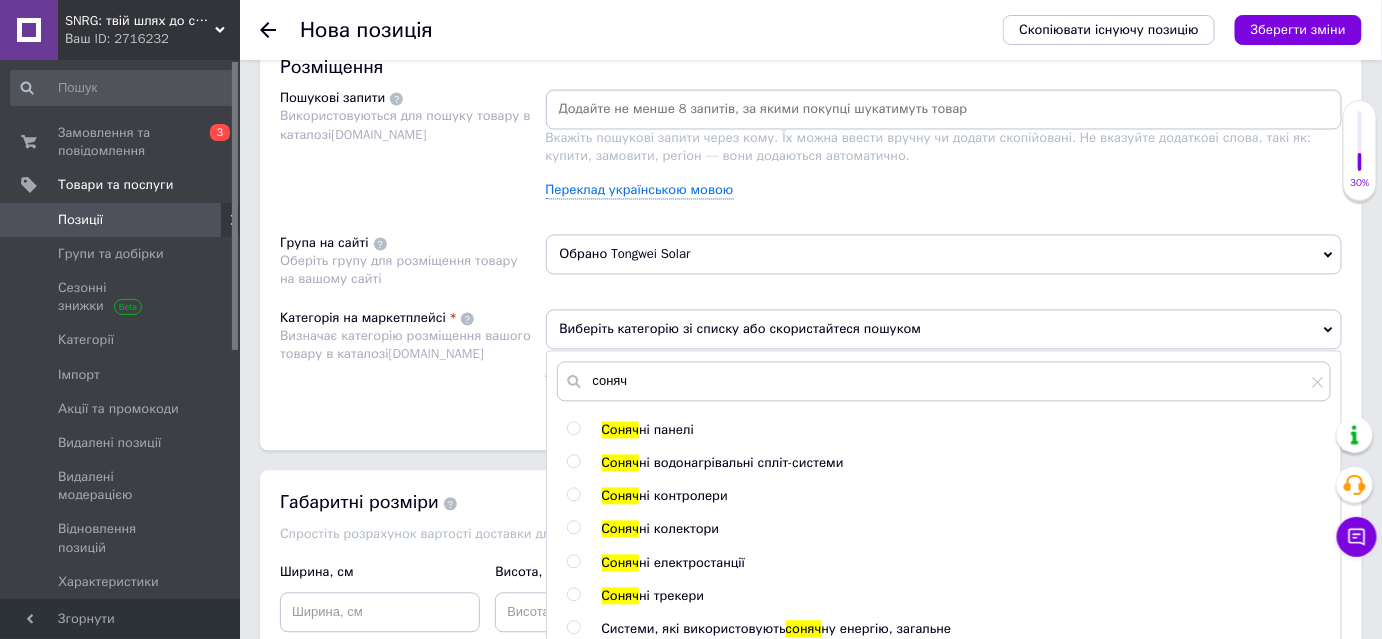 click at bounding box center (573, 429) 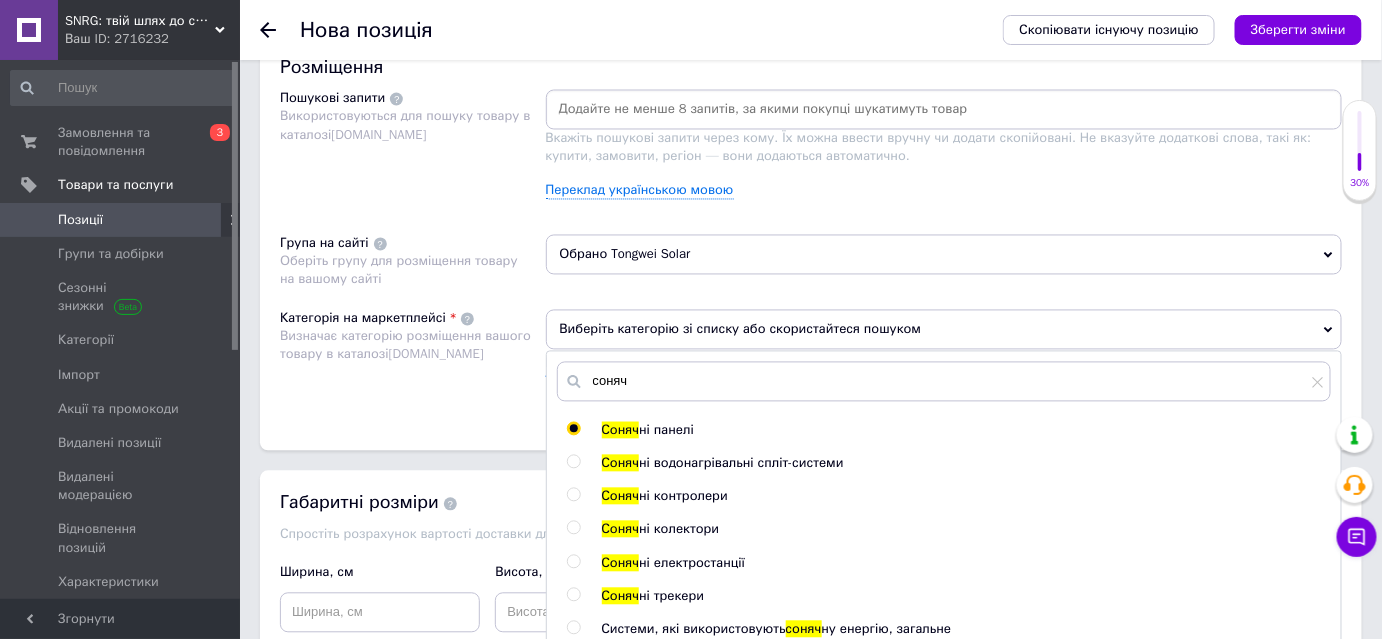 radio on "true" 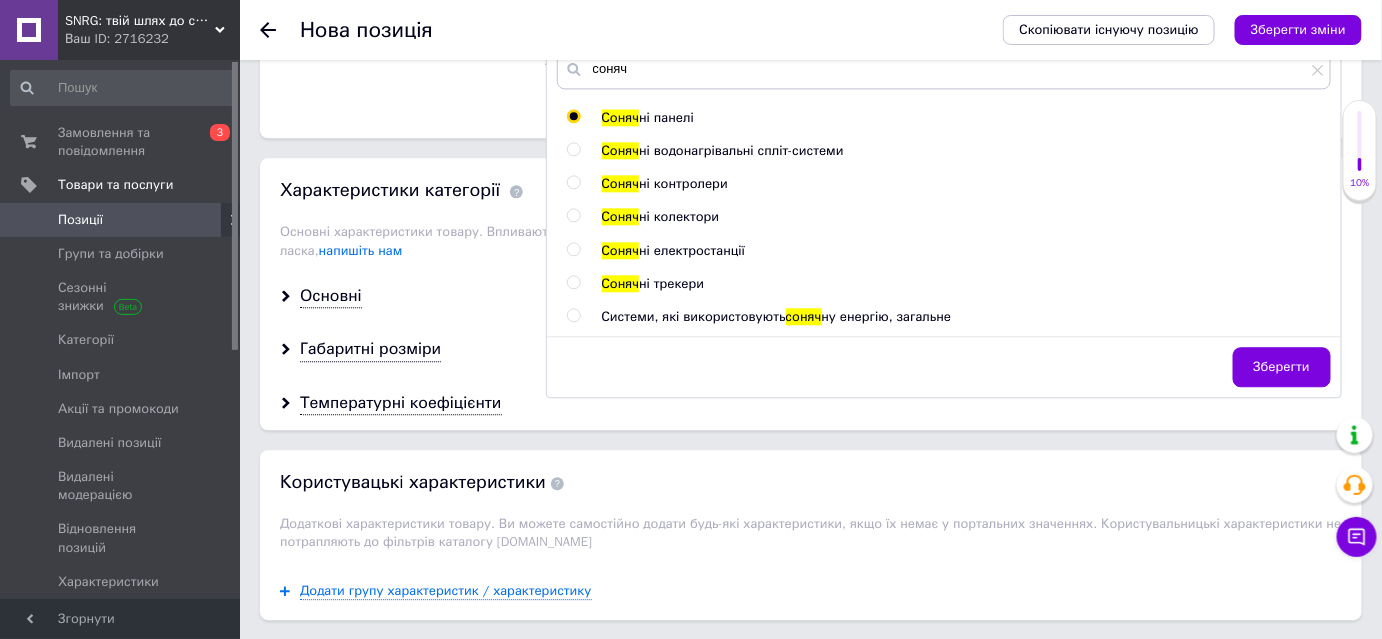 scroll, scrollTop: 1545, scrollLeft: 0, axis: vertical 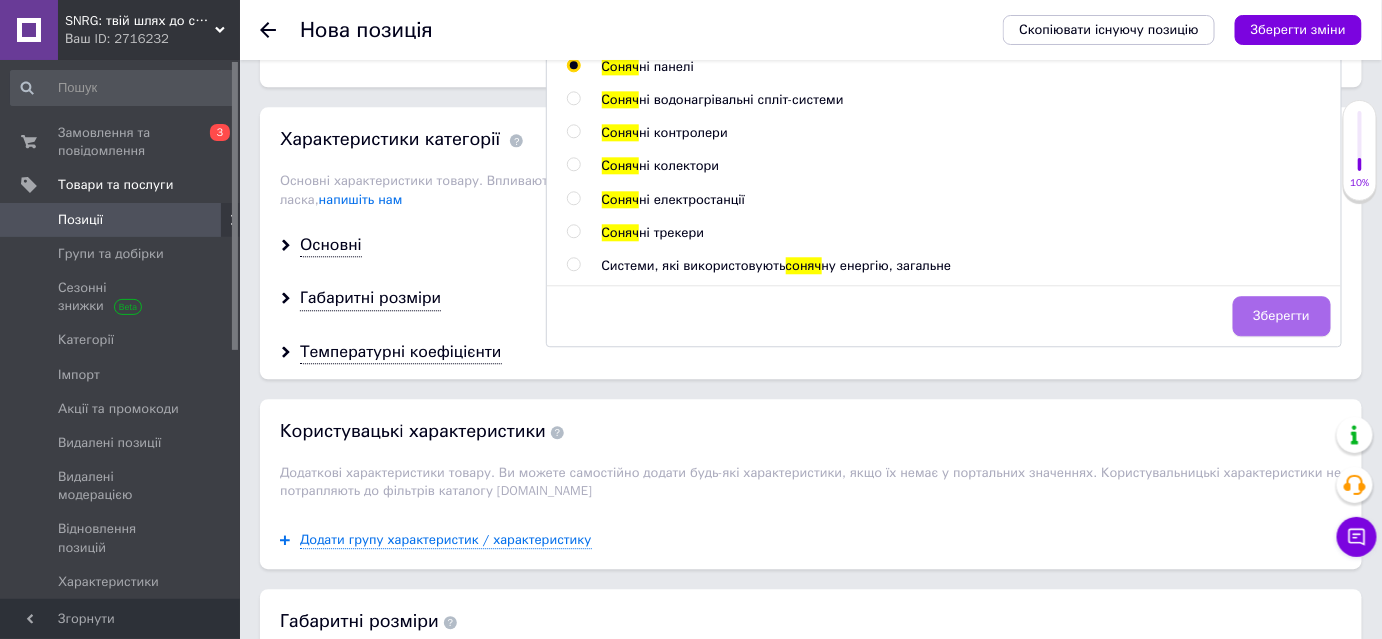 click on "Зберегти" at bounding box center (1282, 316) 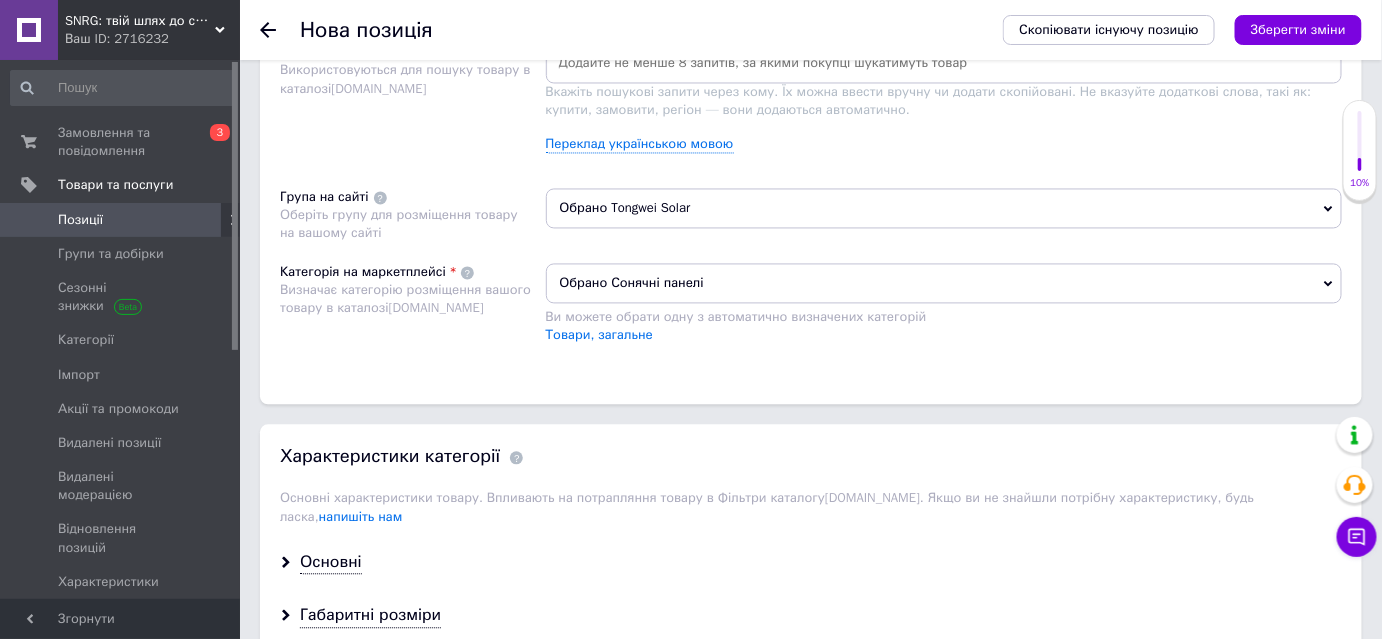 scroll, scrollTop: 1181, scrollLeft: 0, axis: vertical 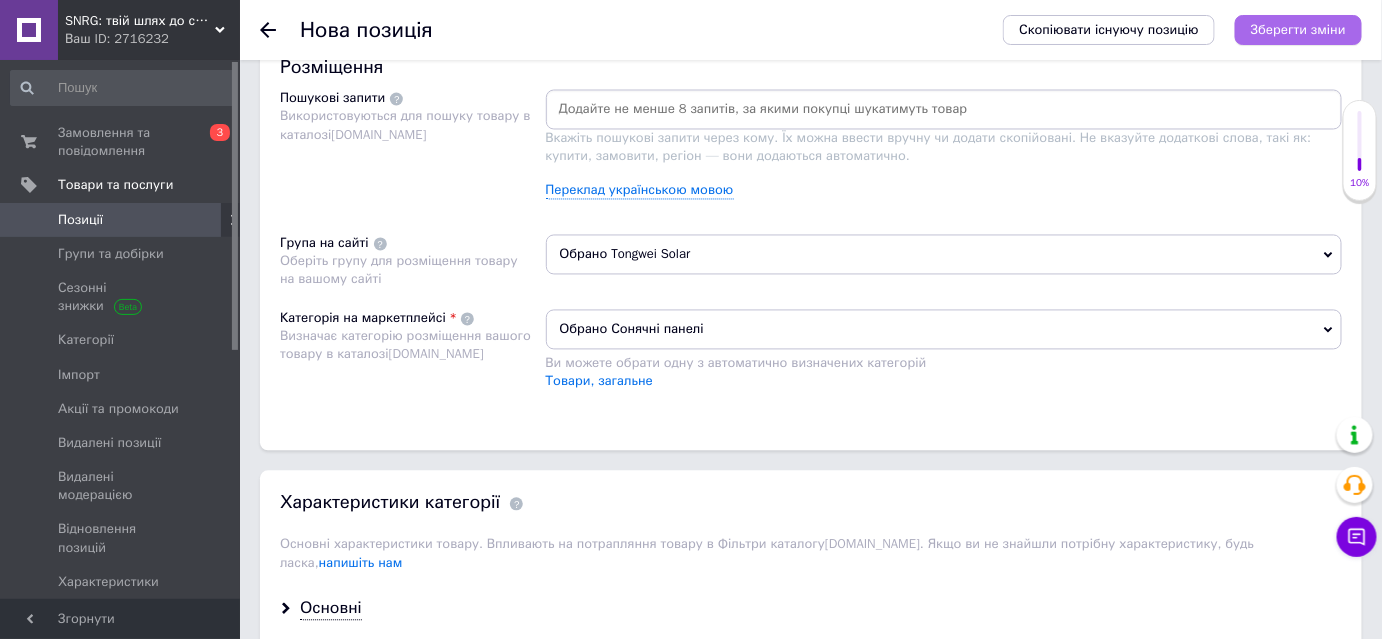 click on "Зберегти зміни" at bounding box center [1298, 30] 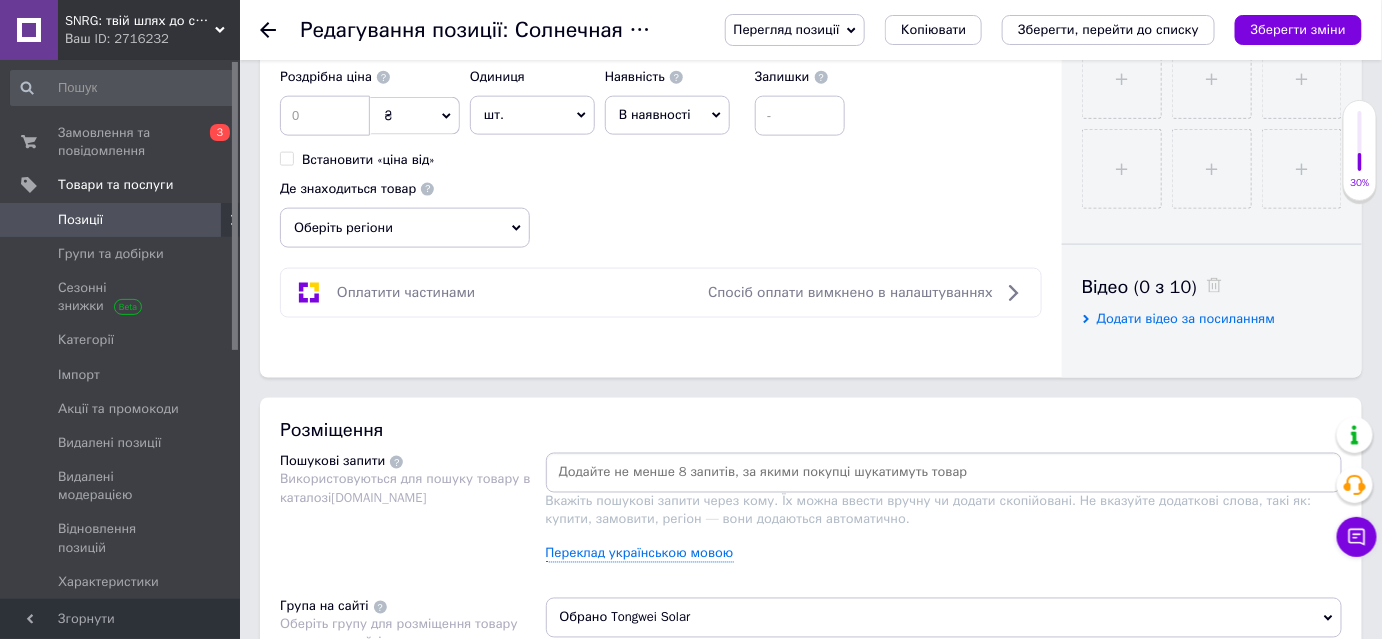 scroll, scrollTop: 727, scrollLeft: 0, axis: vertical 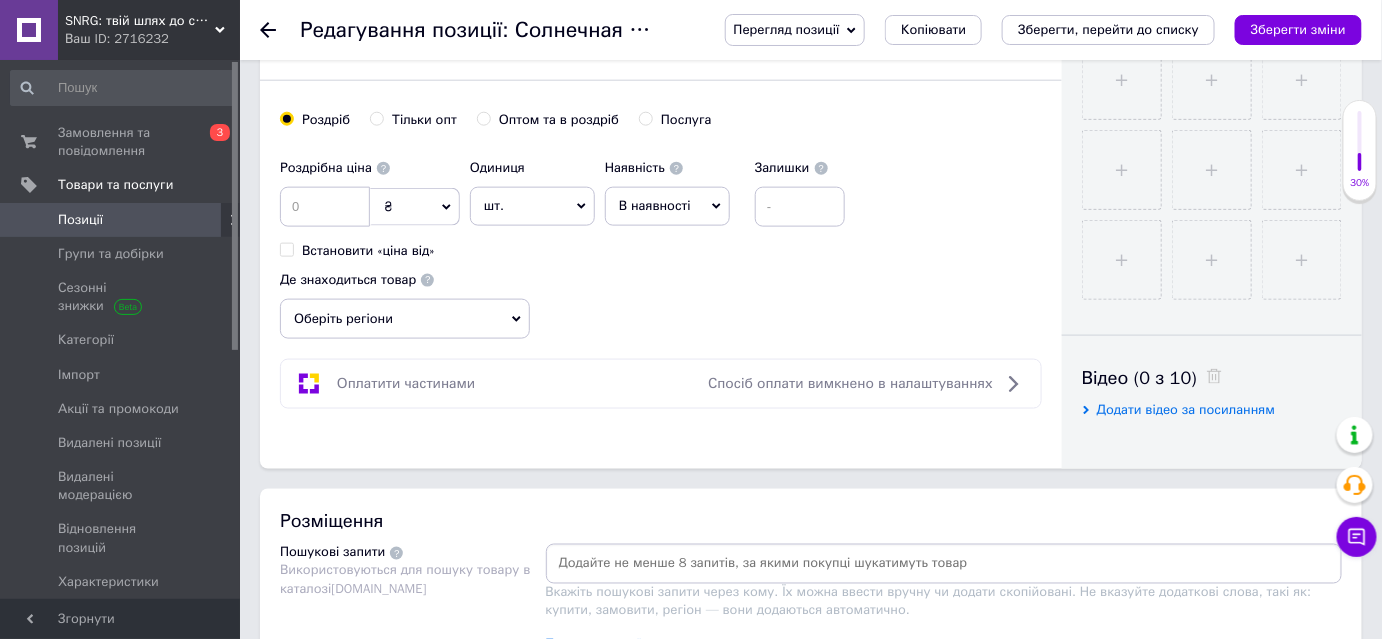 click on "Тільки опт" at bounding box center [424, 120] 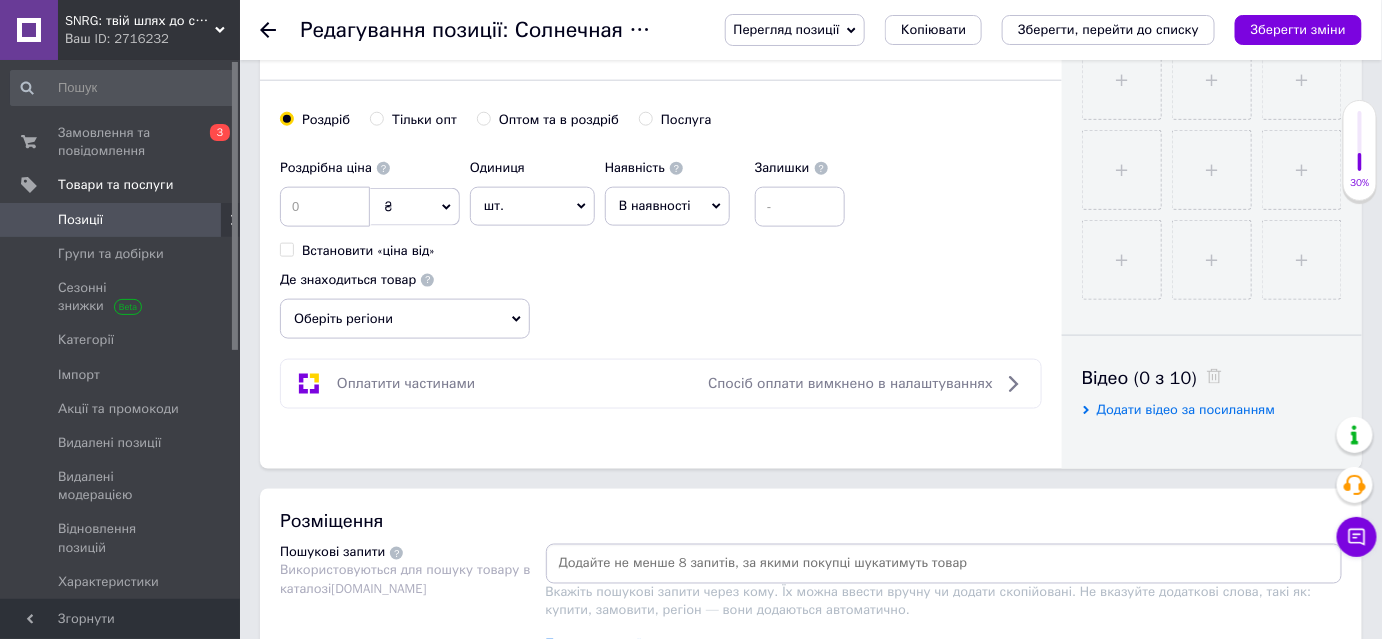 radio on "true" 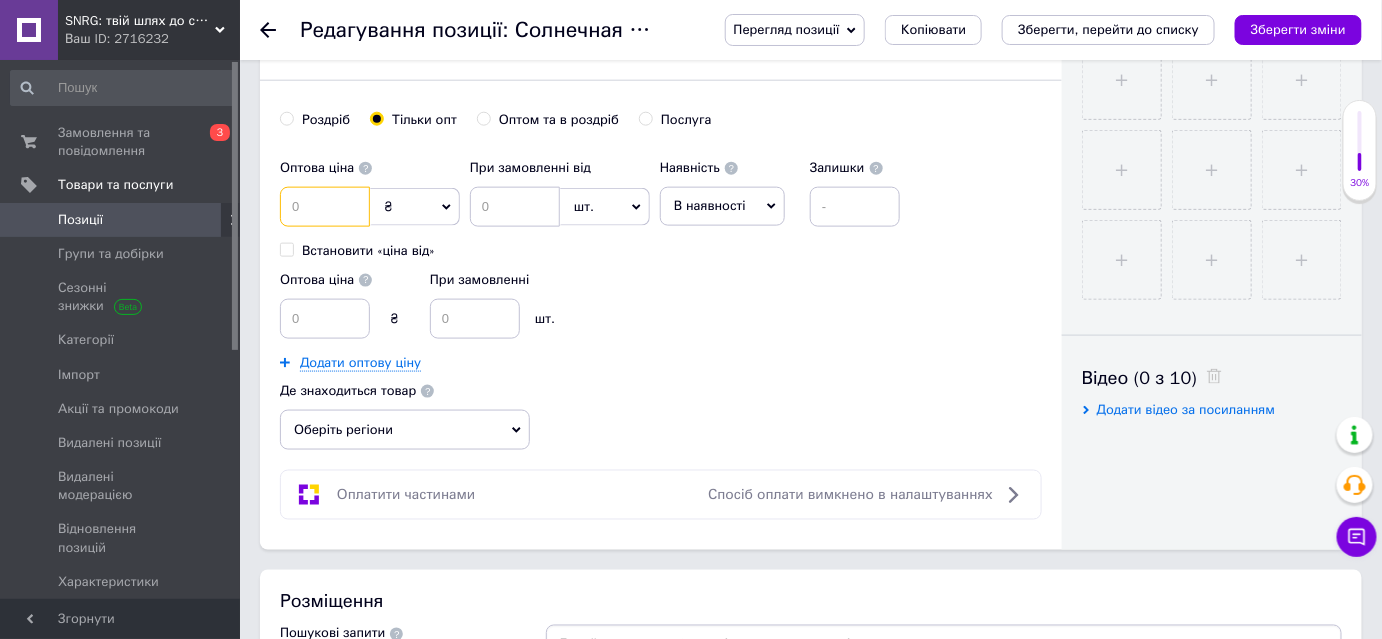click at bounding box center (325, 207) 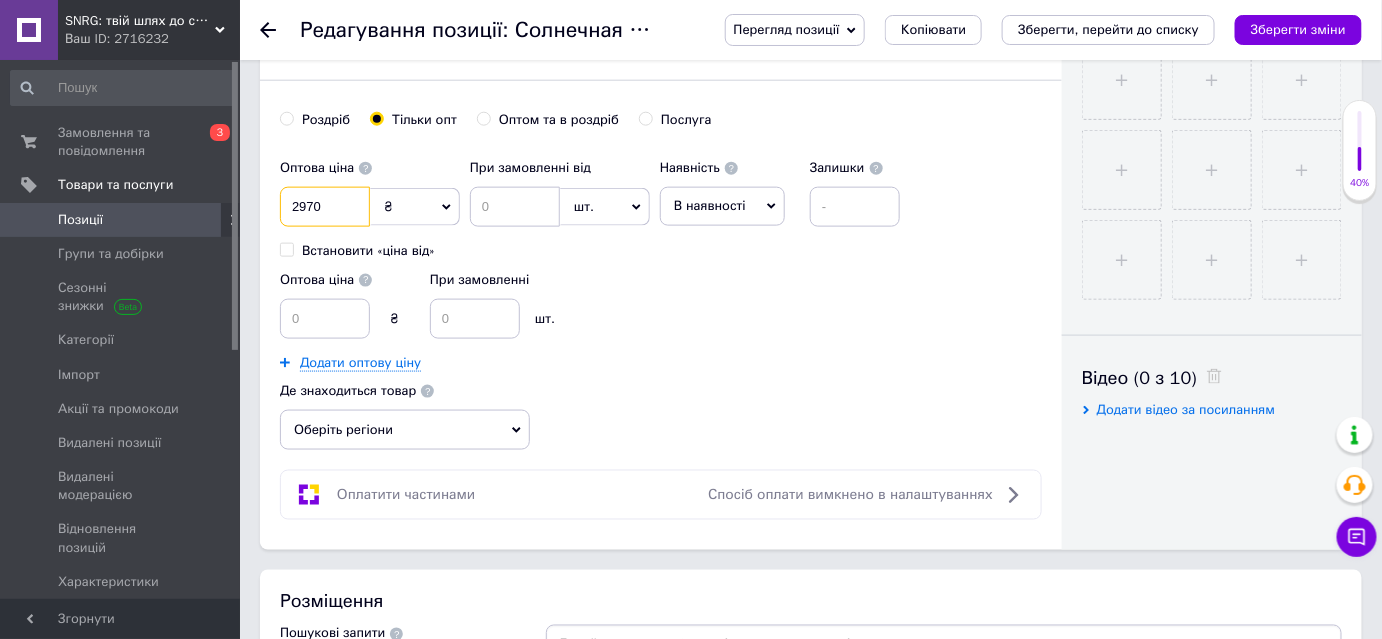 type on "2970" 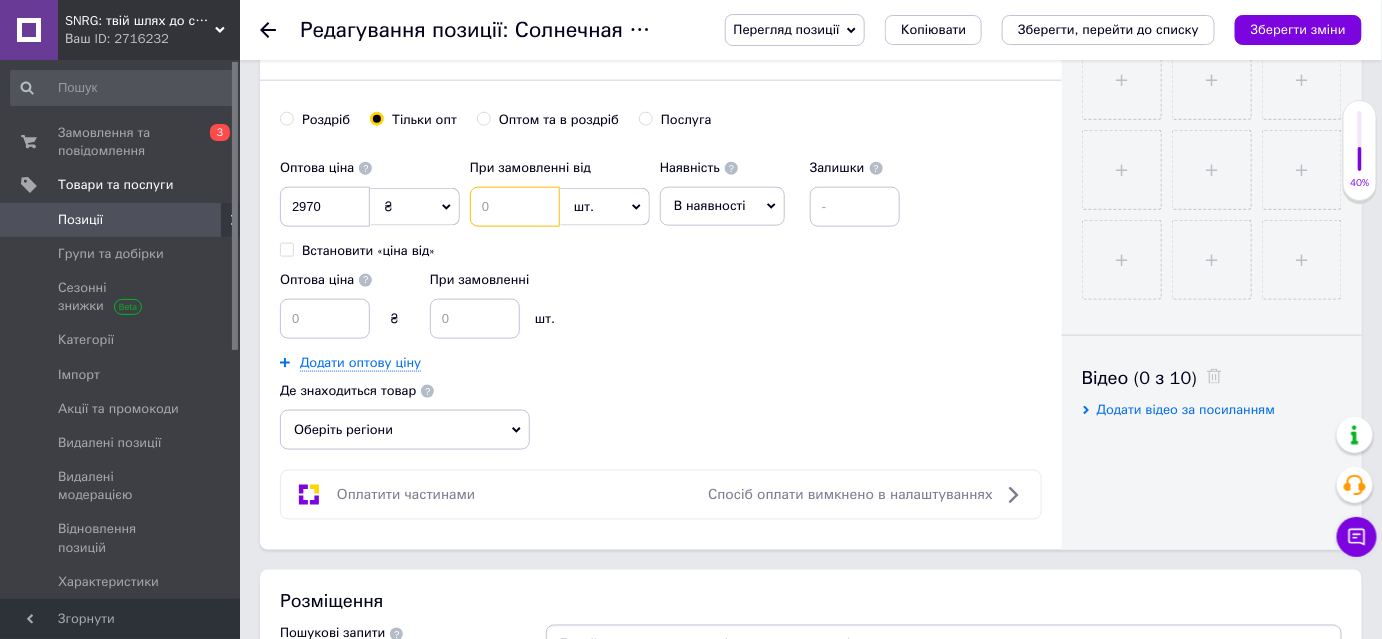 click at bounding box center (515, 207) 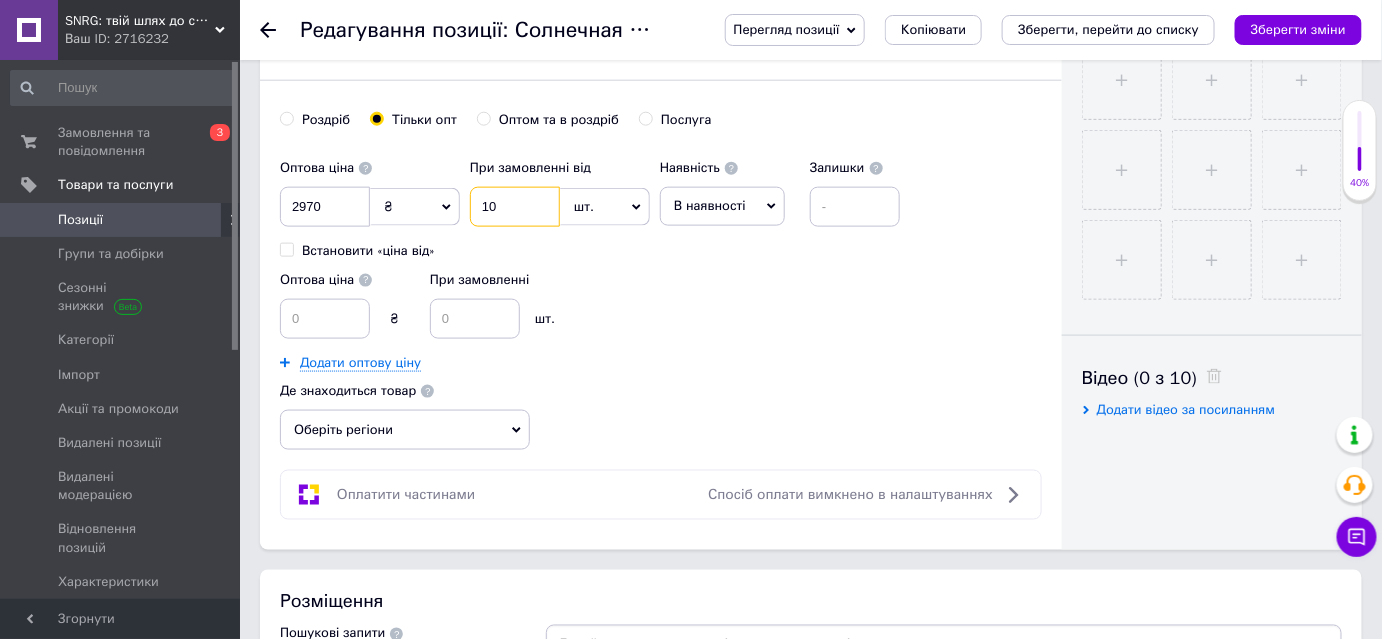 type on "10" 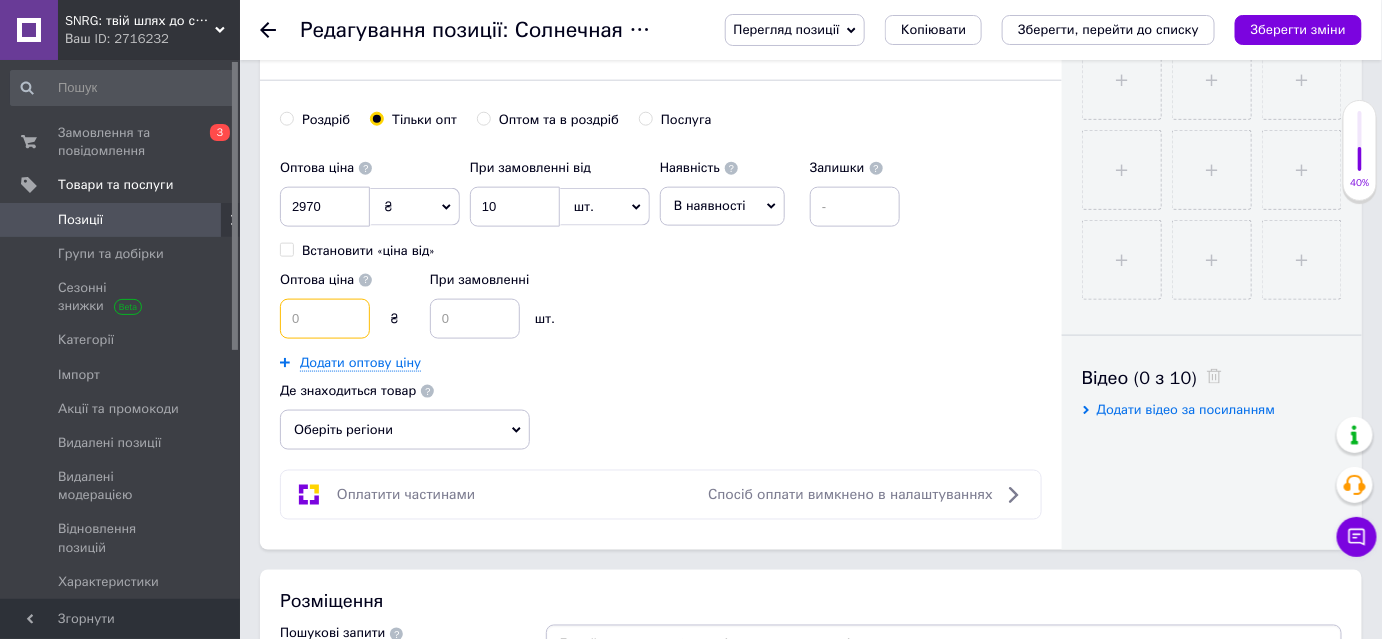 click at bounding box center [325, 319] 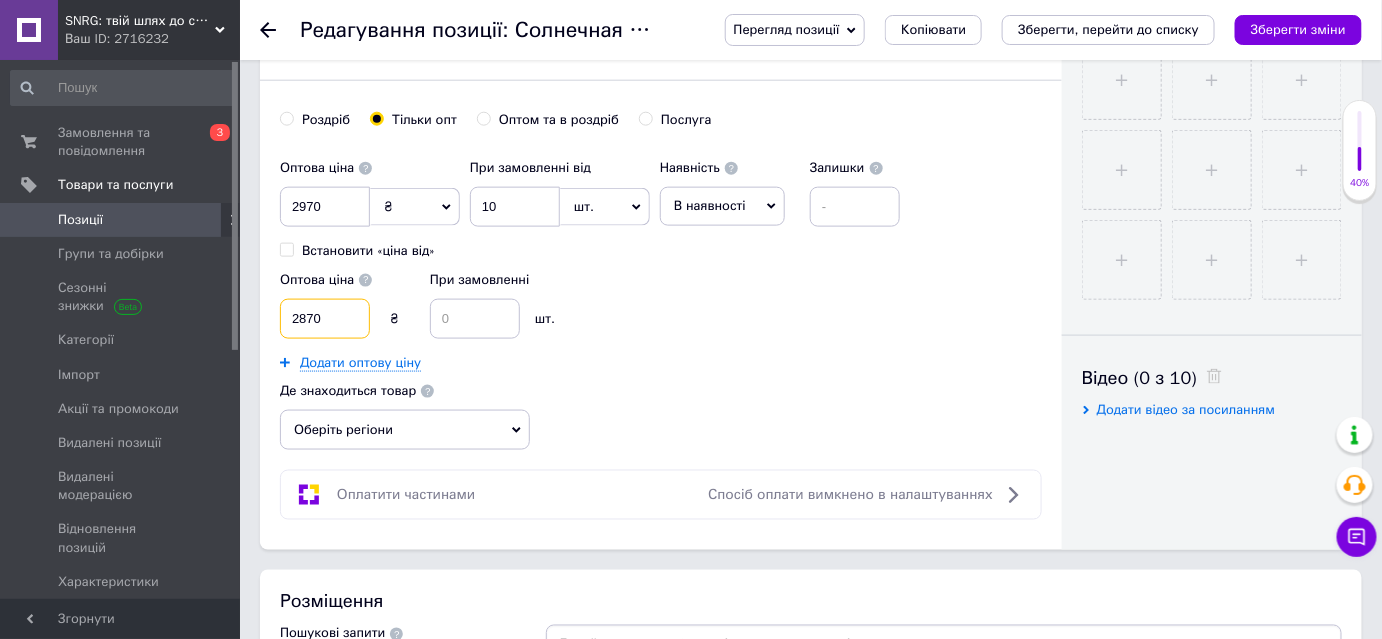 type on "2870" 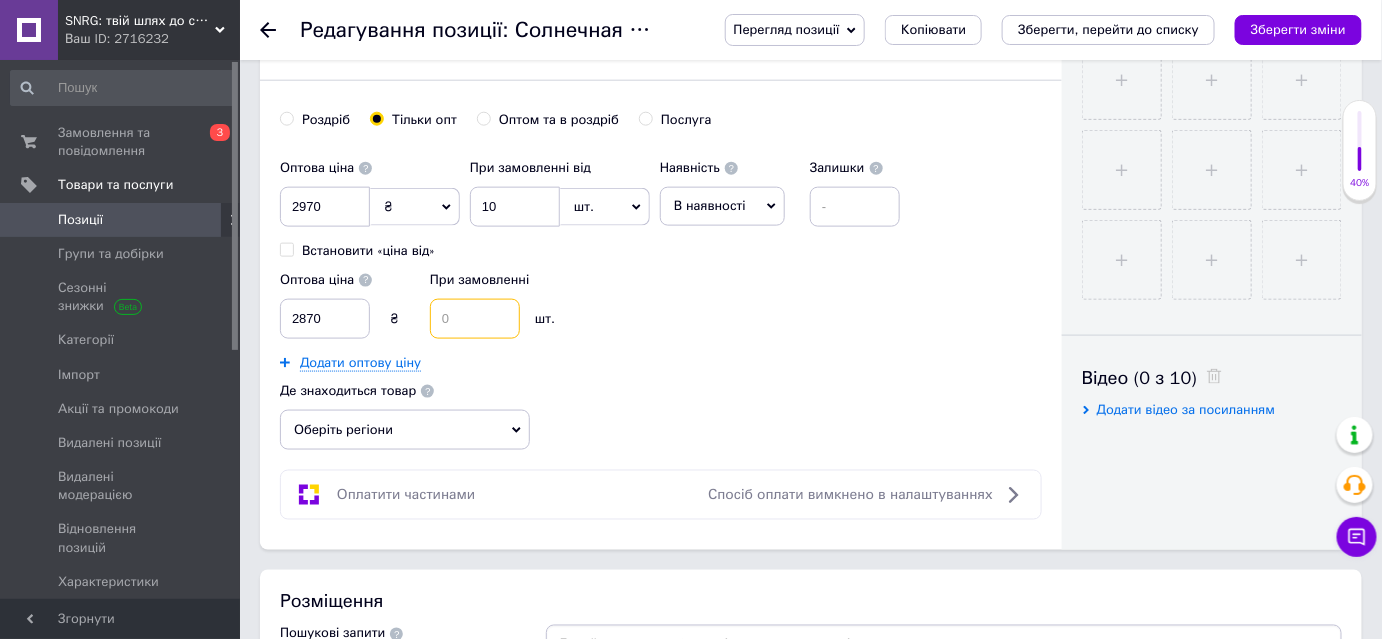 click at bounding box center [475, 319] 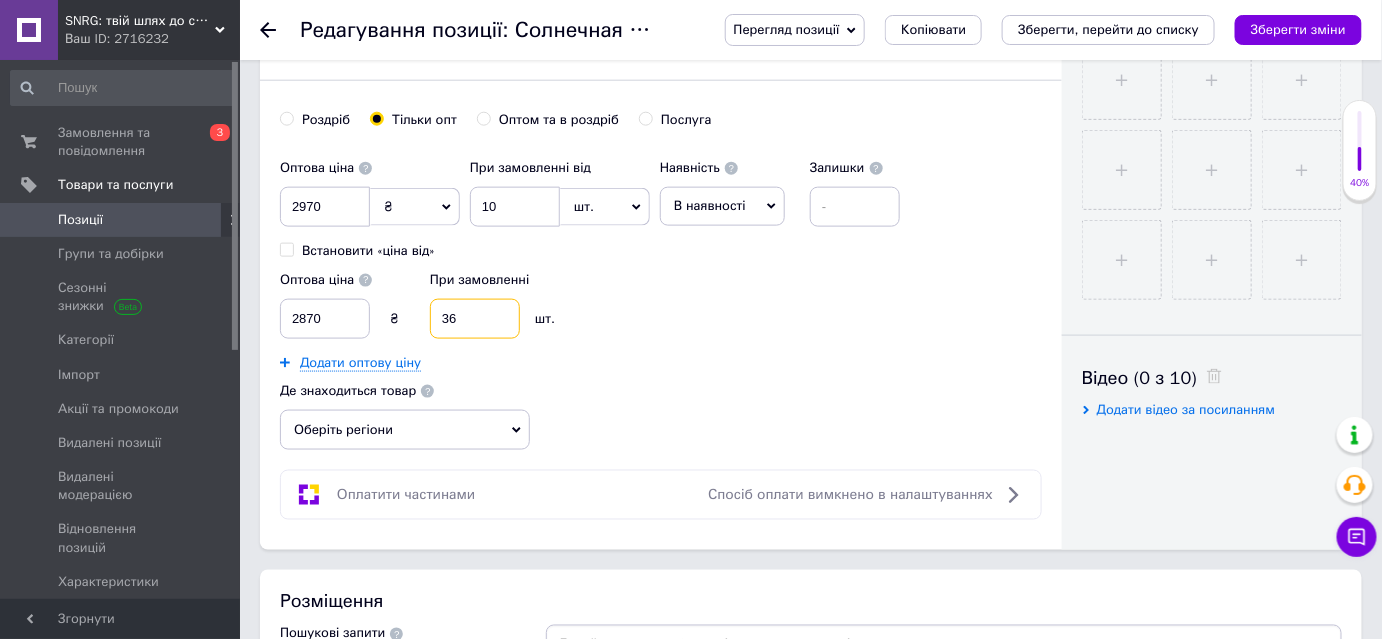type on "36" 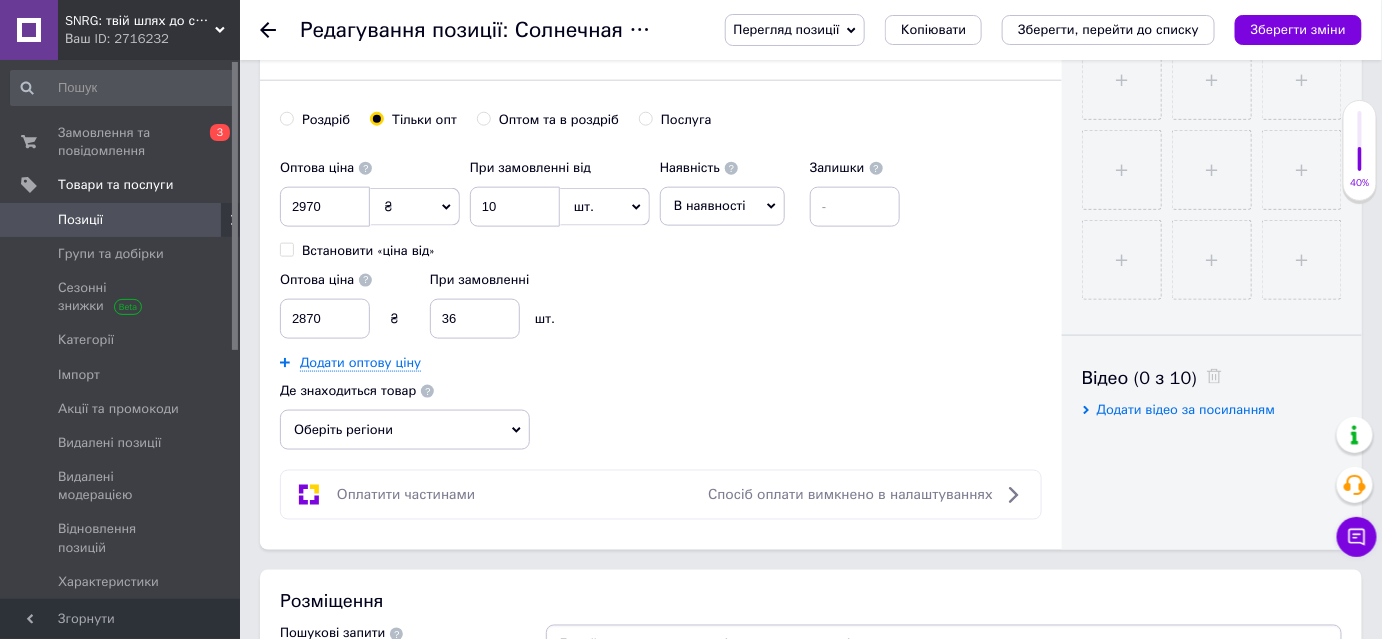 click on "Оберіть регіони" at bounding box center [405, 430] 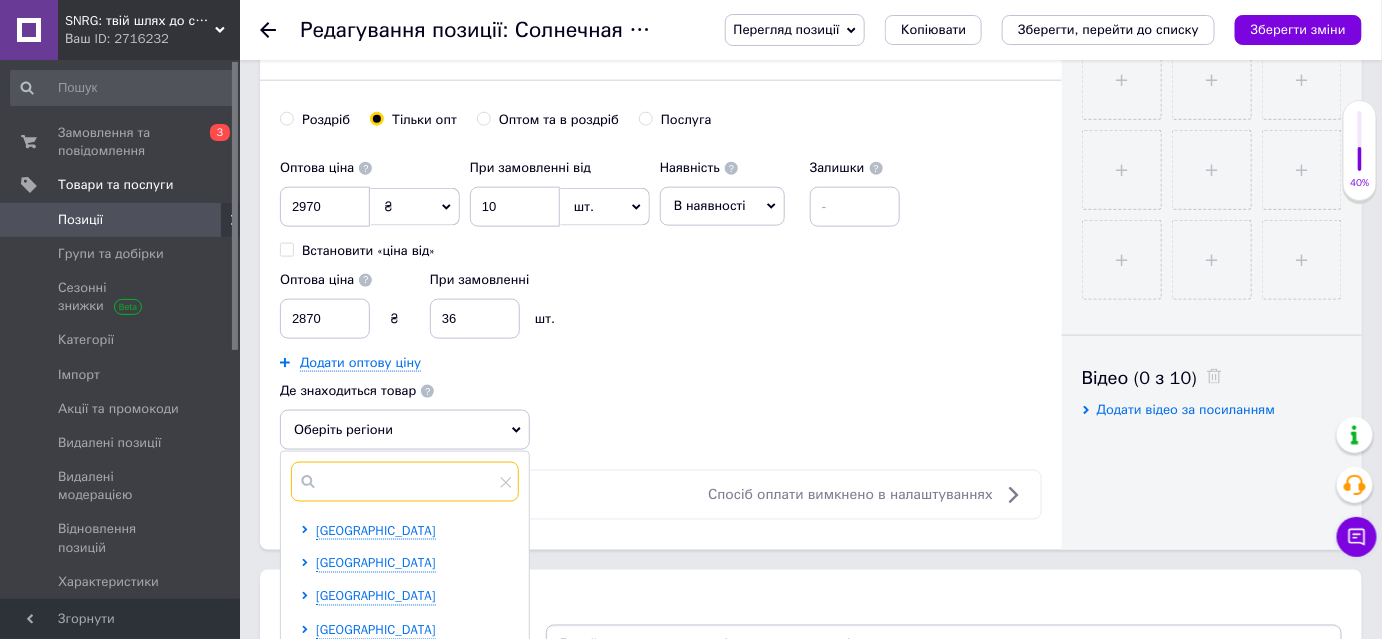 click at bounding box center (405, 482) 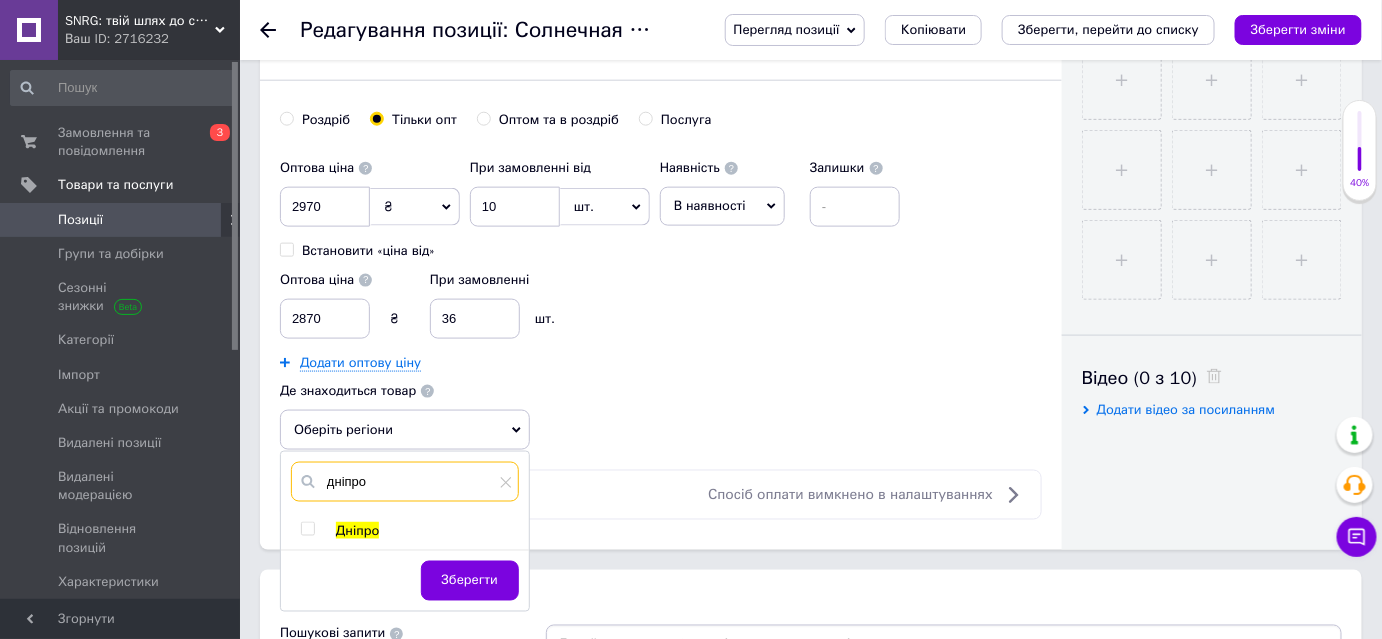 type on "дніпро" 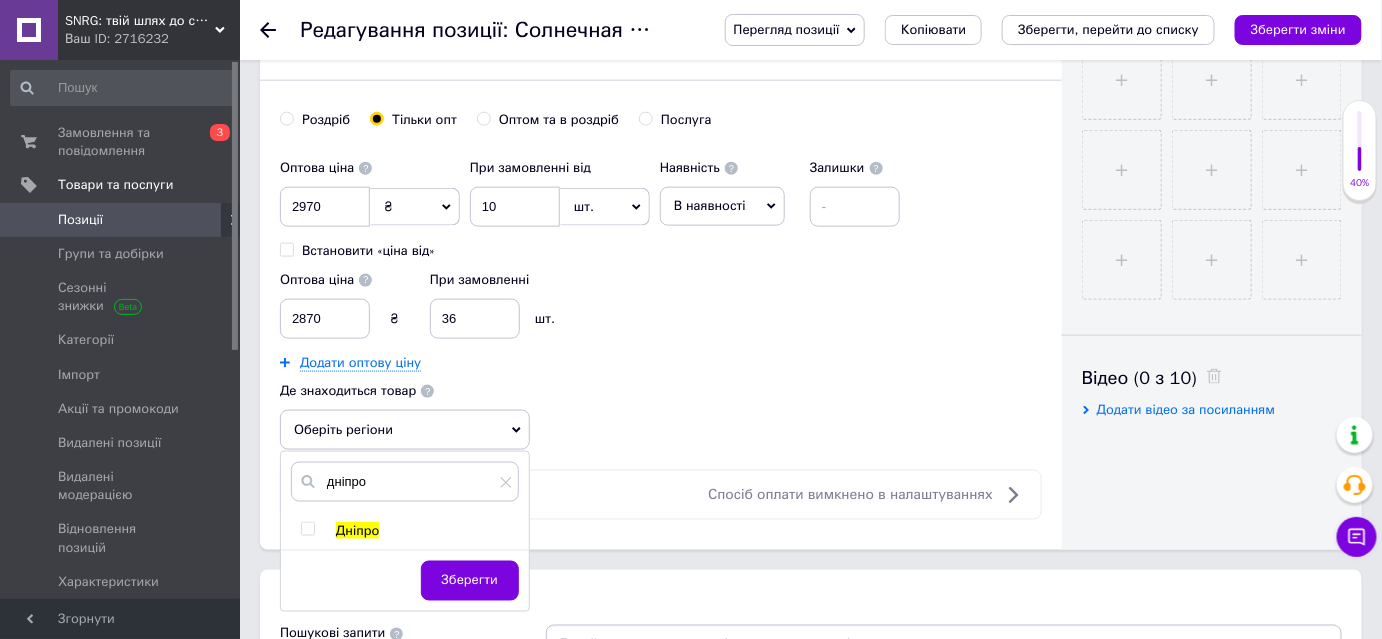 click at bounding box center [307, 529] 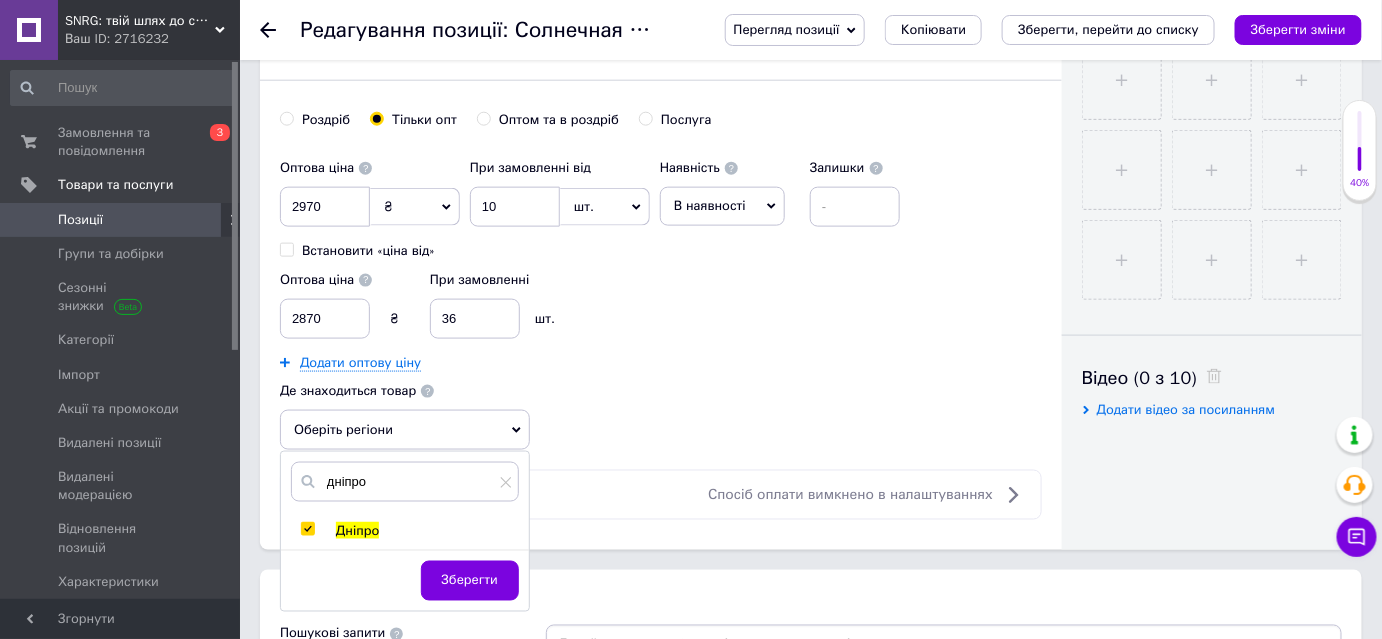 checkbox on "true" 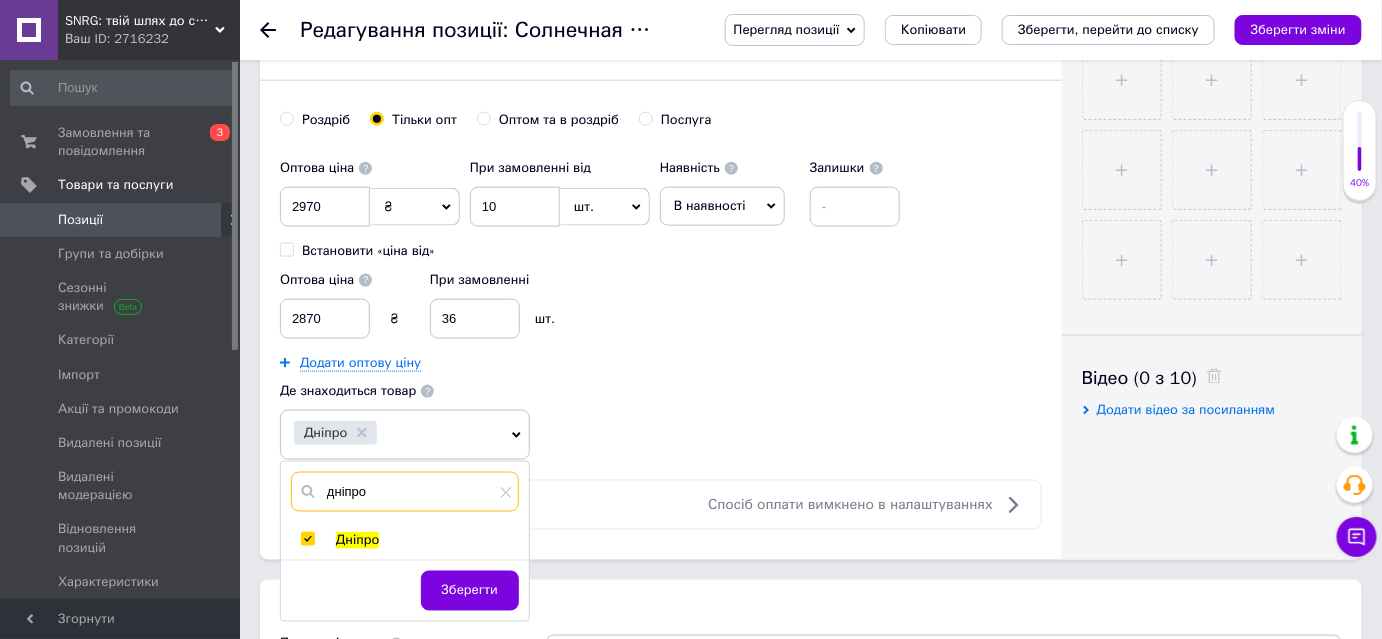 drag, startPoint x: 360, startPoint y: 495, endPoint x: 327, endPoint y: 495, distance: 33 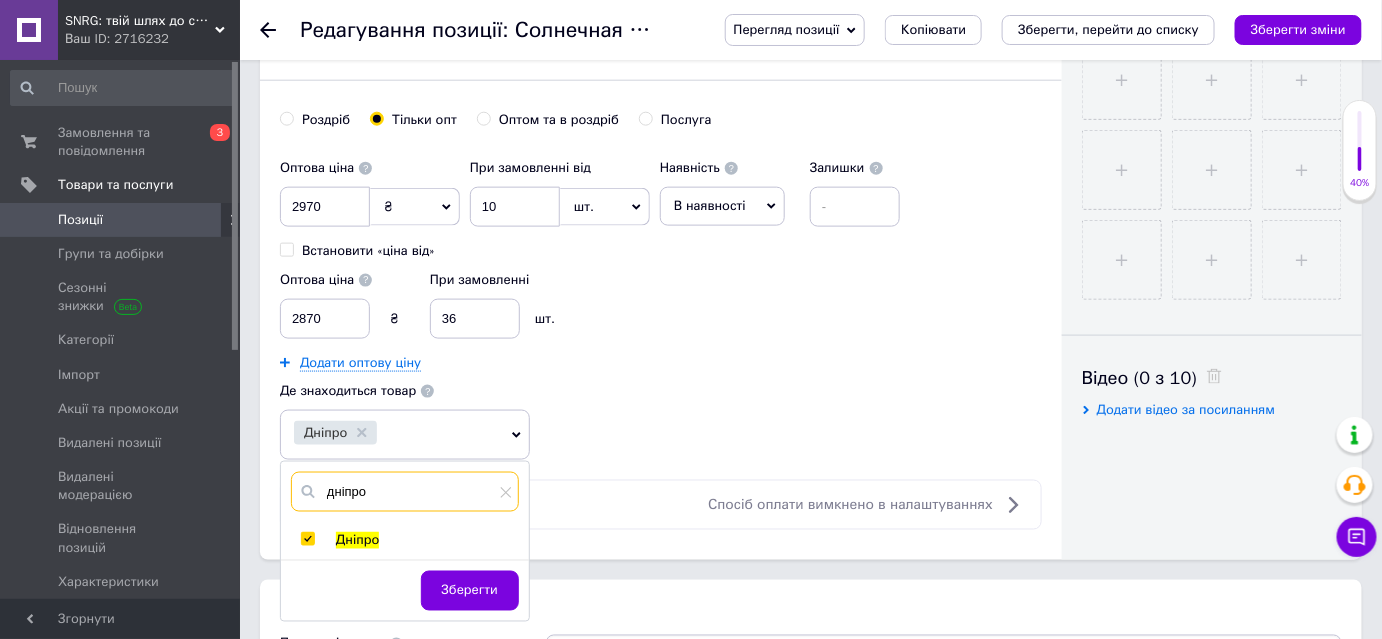 click on "дніпро" at bounding box center (405, 492) 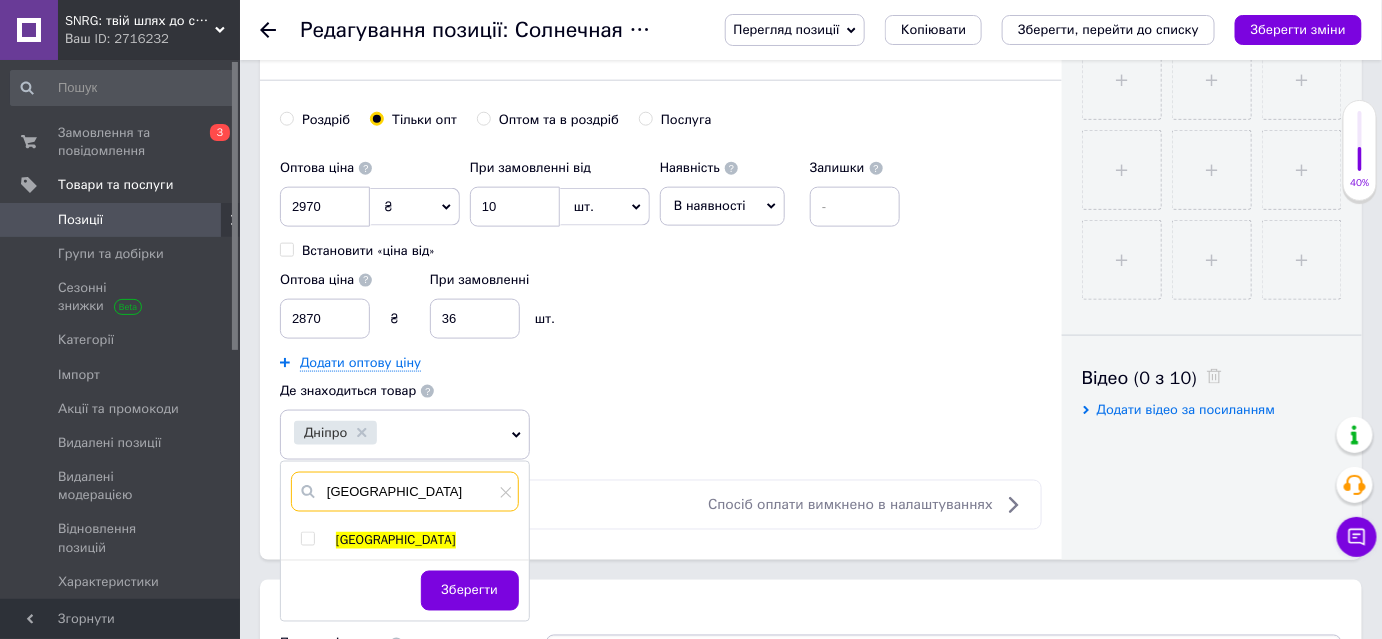 type on "київ" 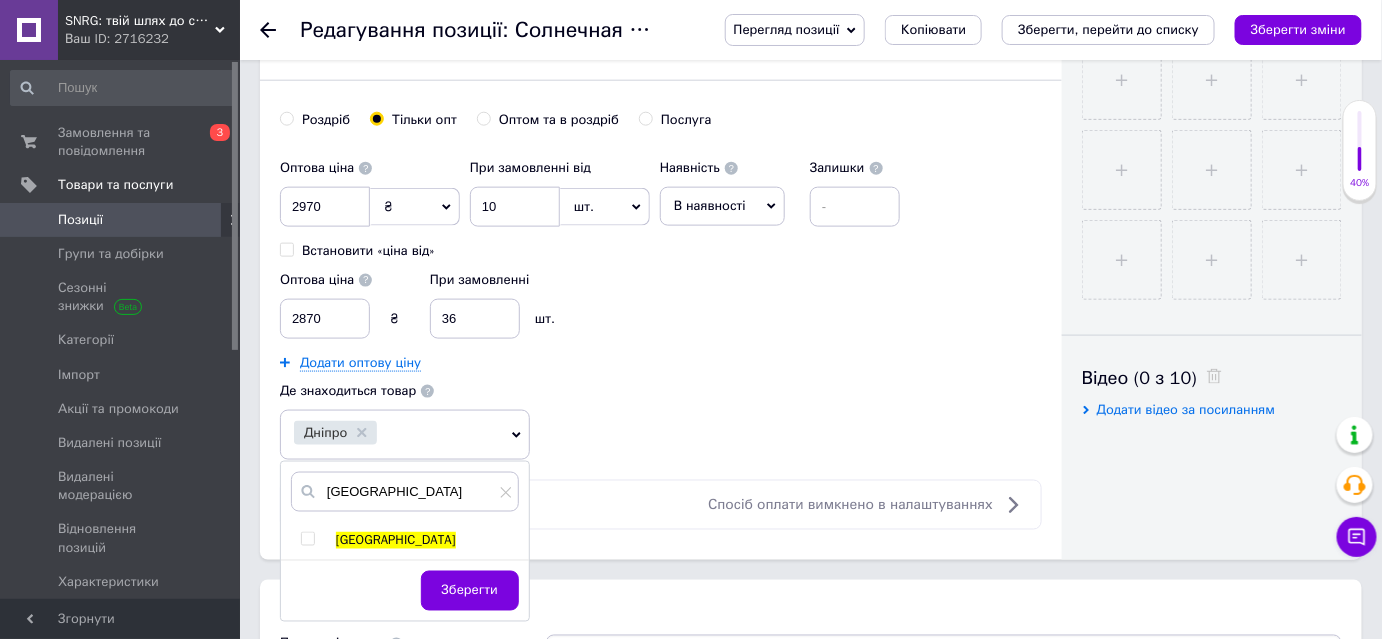 click at bounding box center (307, 539) 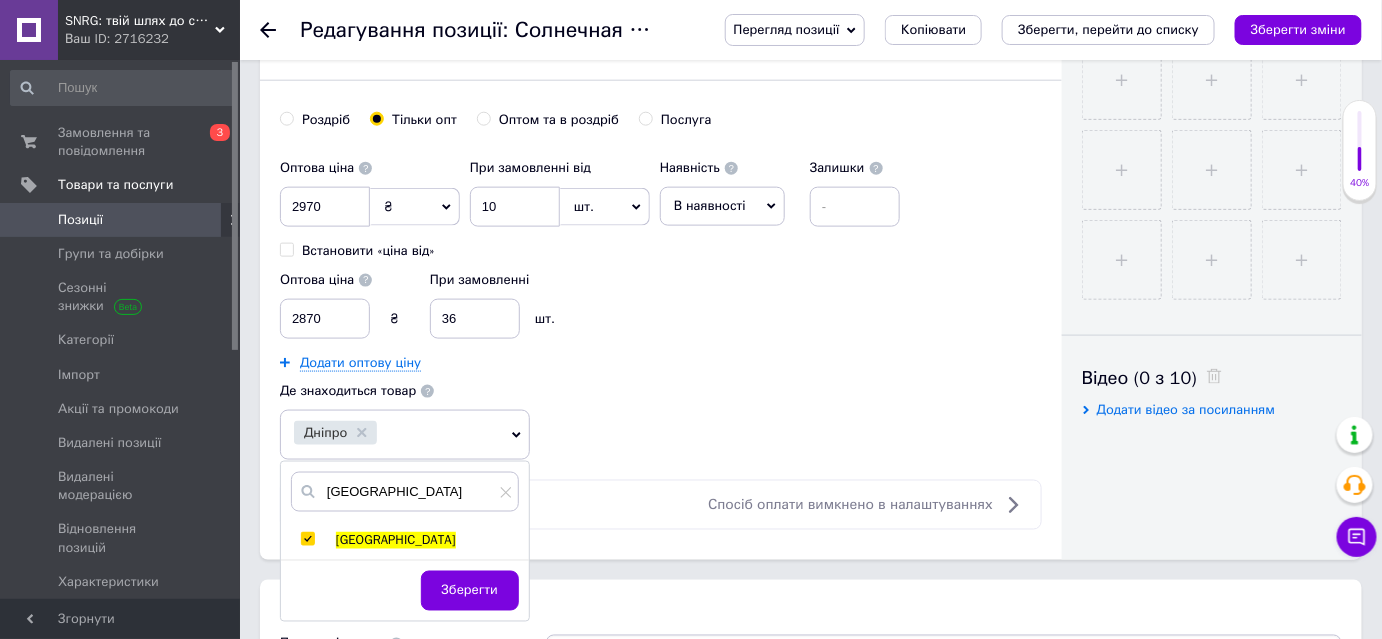 checkbox on "true" 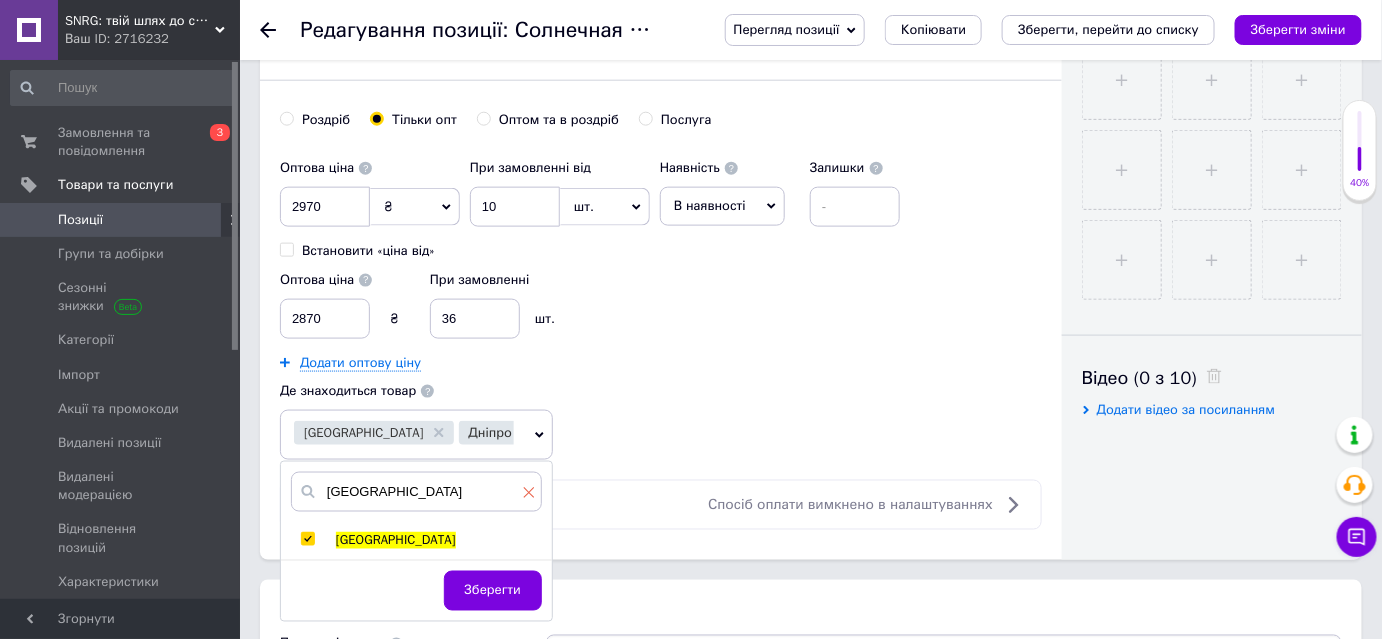 click 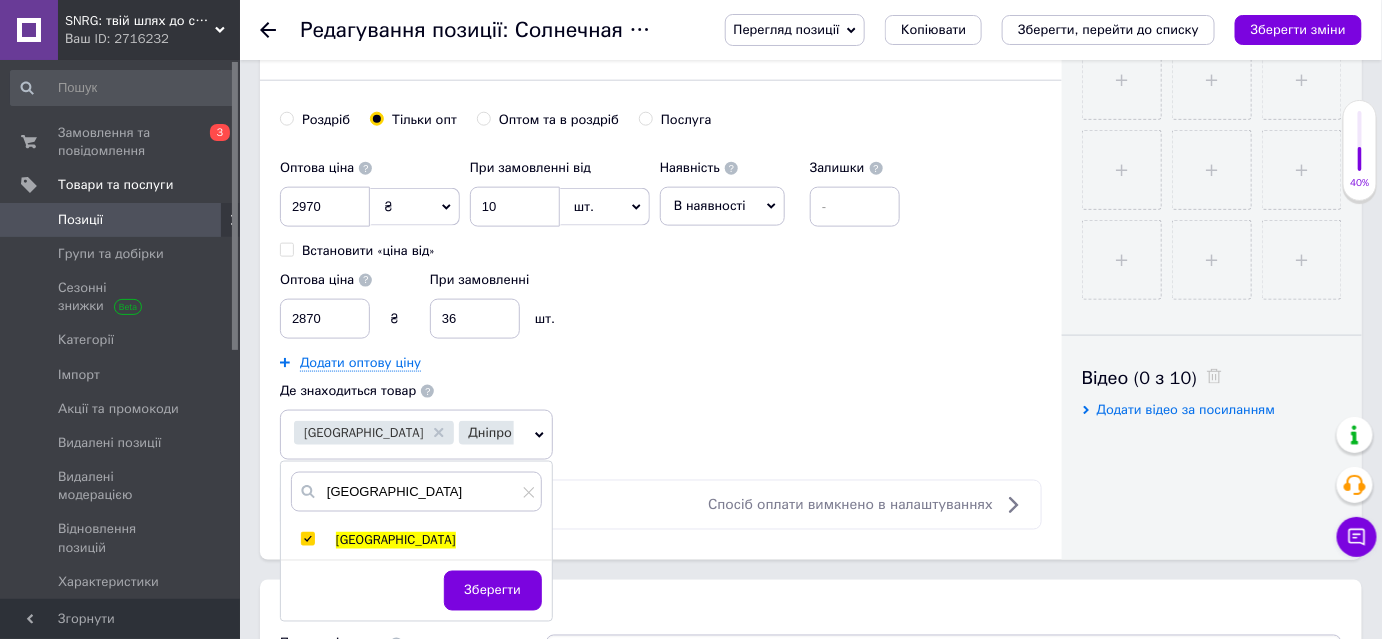 type 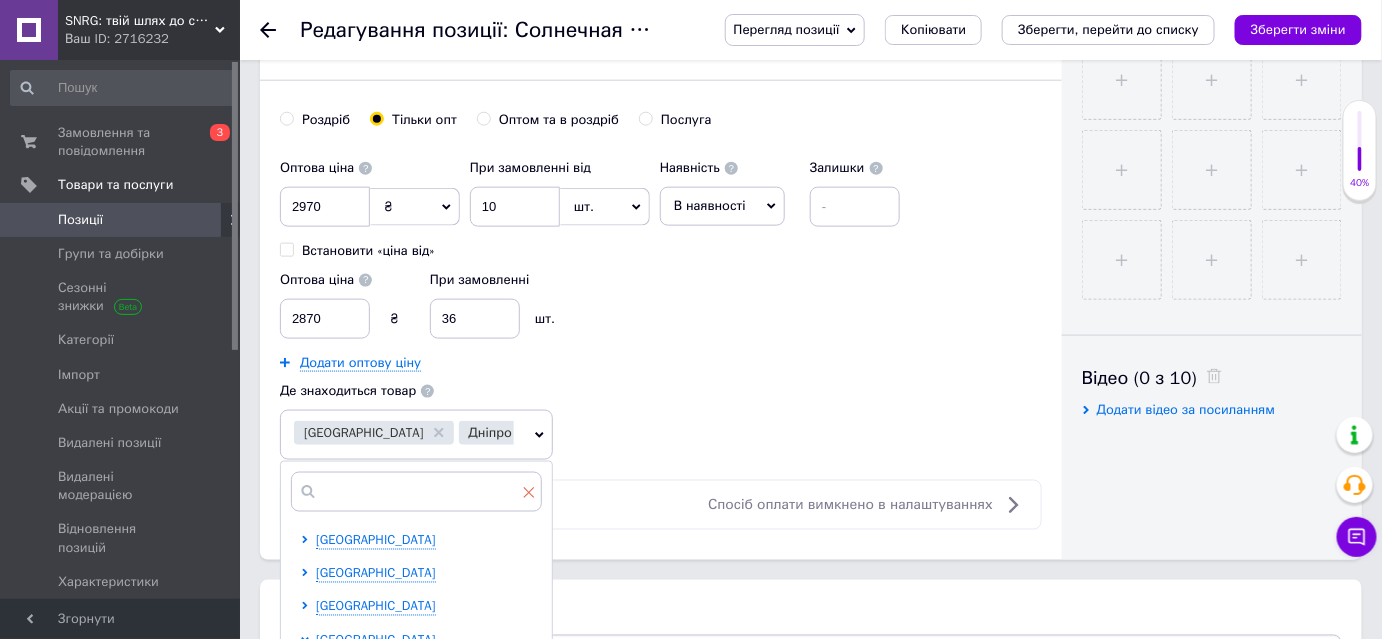 click at bounding box center (529, 492) 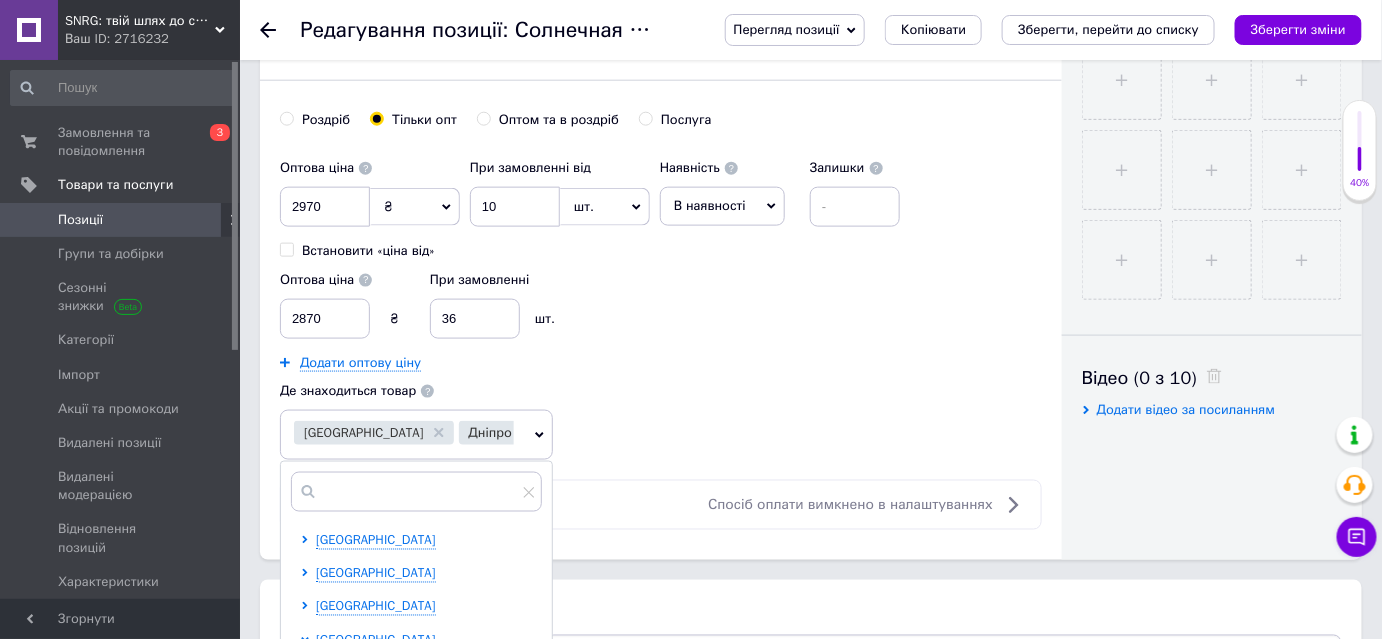 click on "Основна інформація Назва позиції (Російська) ✱ Солнечная панель TONGWEI TWMNH-54HD500W, 500Вт (BF) Topcon, N-Type, в черной раме Код/Артикул Опис (Російська) ✱ пр Розширений текстовий редактор, 1762CB8B-BE31-44D0-81E9-8BFADBED695C Панель інструментів редактора Форматування Форматування Розмір Розмір   Жирний  Сполучення клавіш Ctrl+B   Курсив  Сполучення клавіш Ctrl+I   Підкреслений  Сполучення клавіш Ctrl+U   Видалити форматування   Повернути  Сполучення клавіш Ctrl+Z   Вставити/видалити нумерований список   Вставити/видалити маркований список   По лівому краю   По центру   По правому краю" at bounding box center (661, -44) 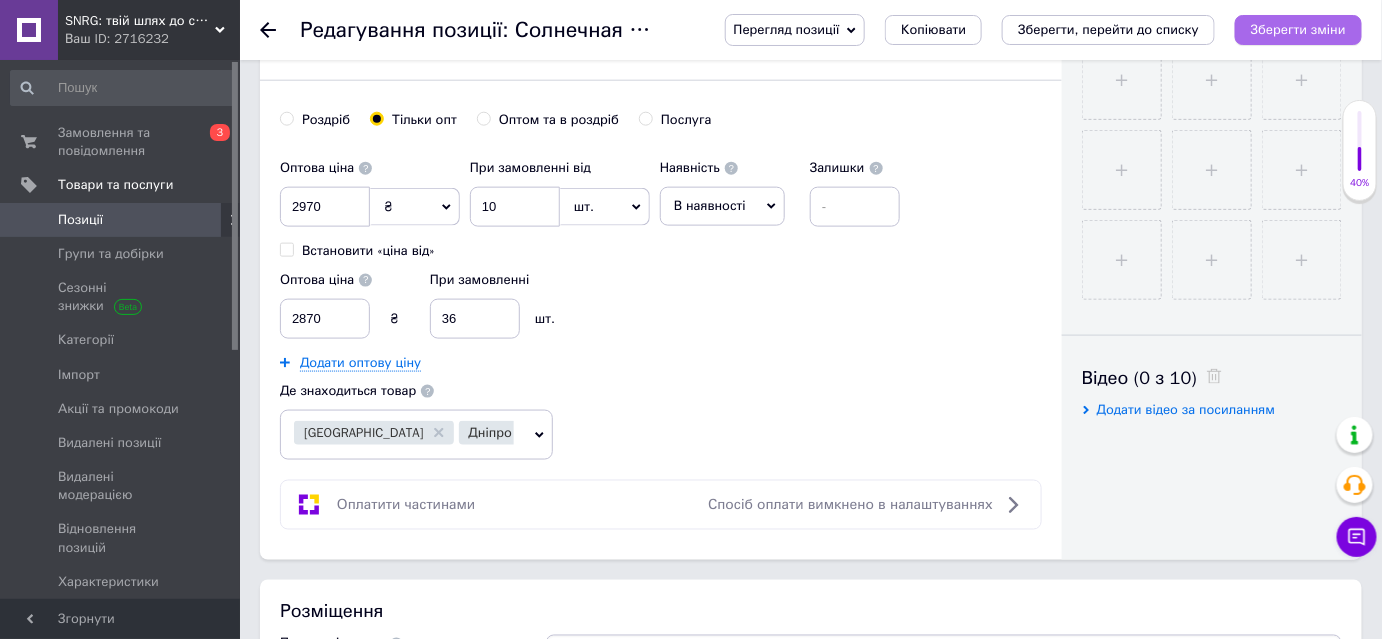 click on "Зберегти зміни" at bounding box center [1298, 29] 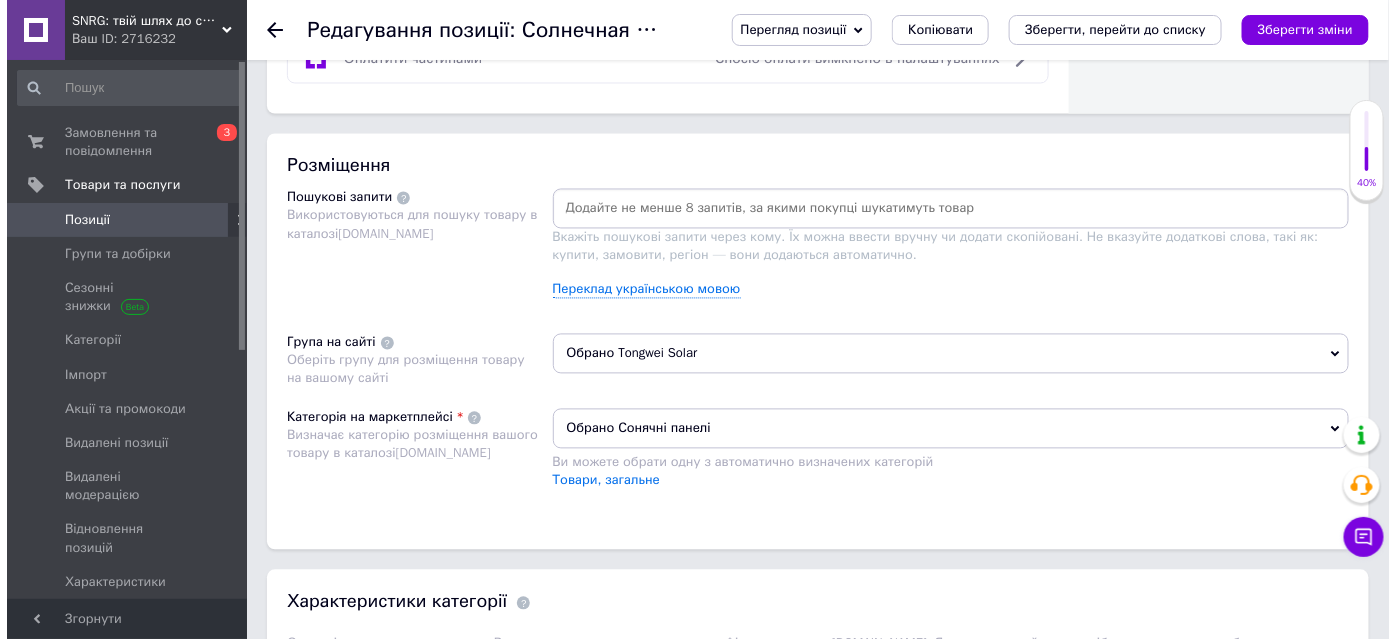 scroll, scrollTop: 1181, scrollLeft: 0, axis: vertical 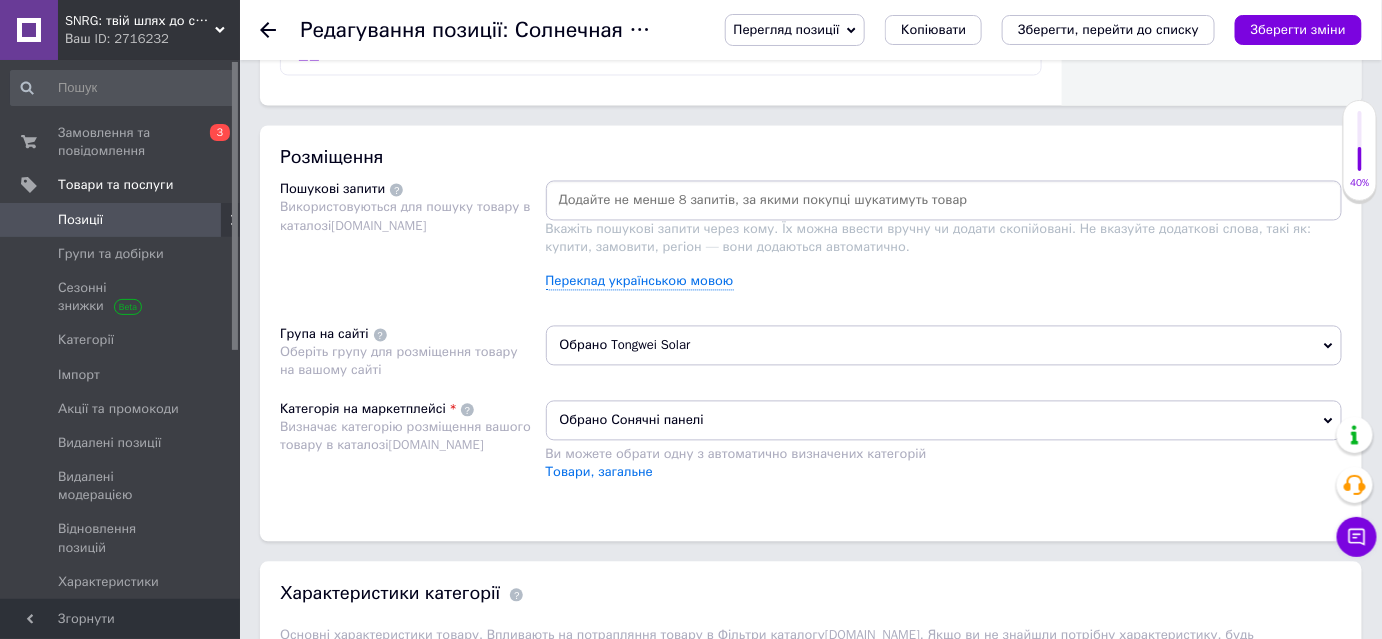 click at bounding box center [944, 201] 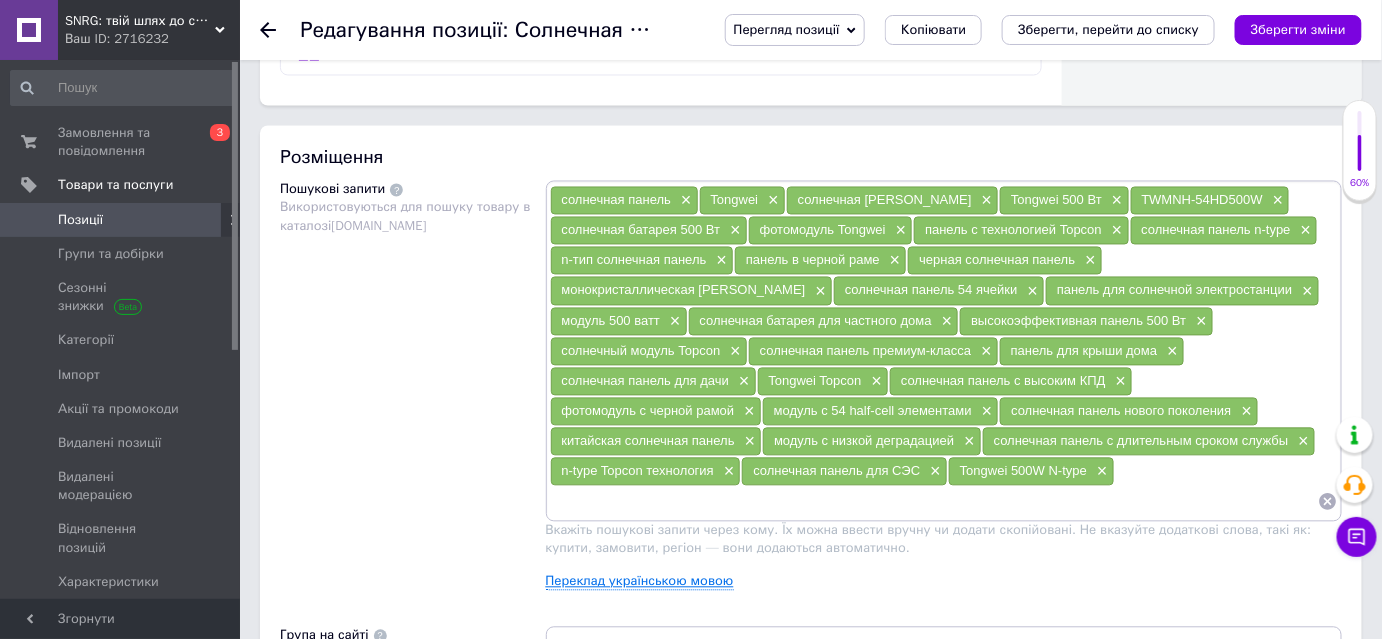click on "Переклад українською мовою" at bounding box center (640, 582) 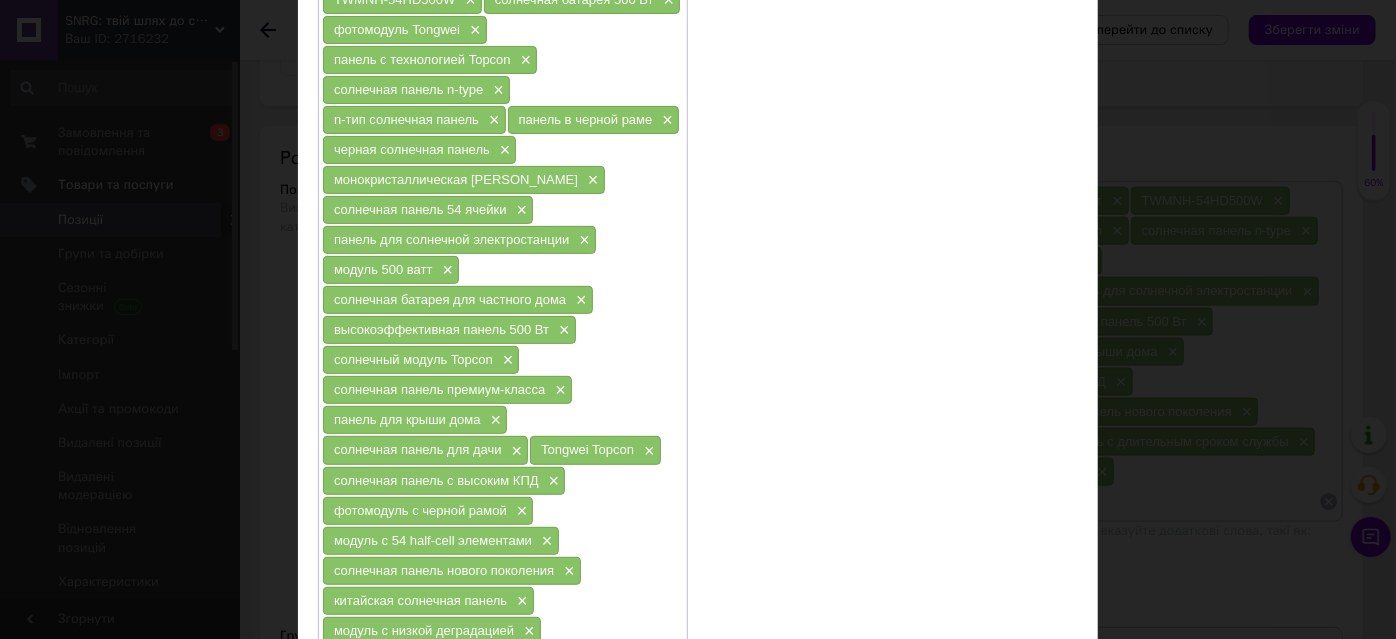 scroll, scrollTop: 0, scrollLeft: 0, axis: both 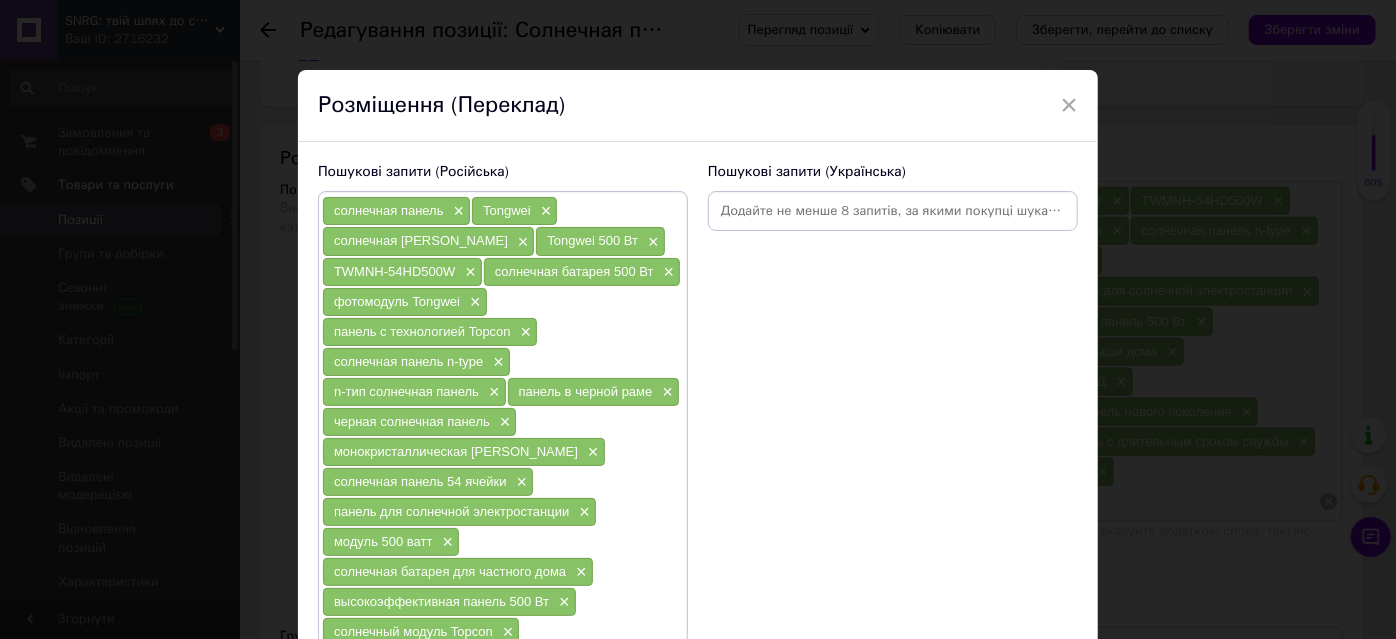 click at bounding box center [893, 211] 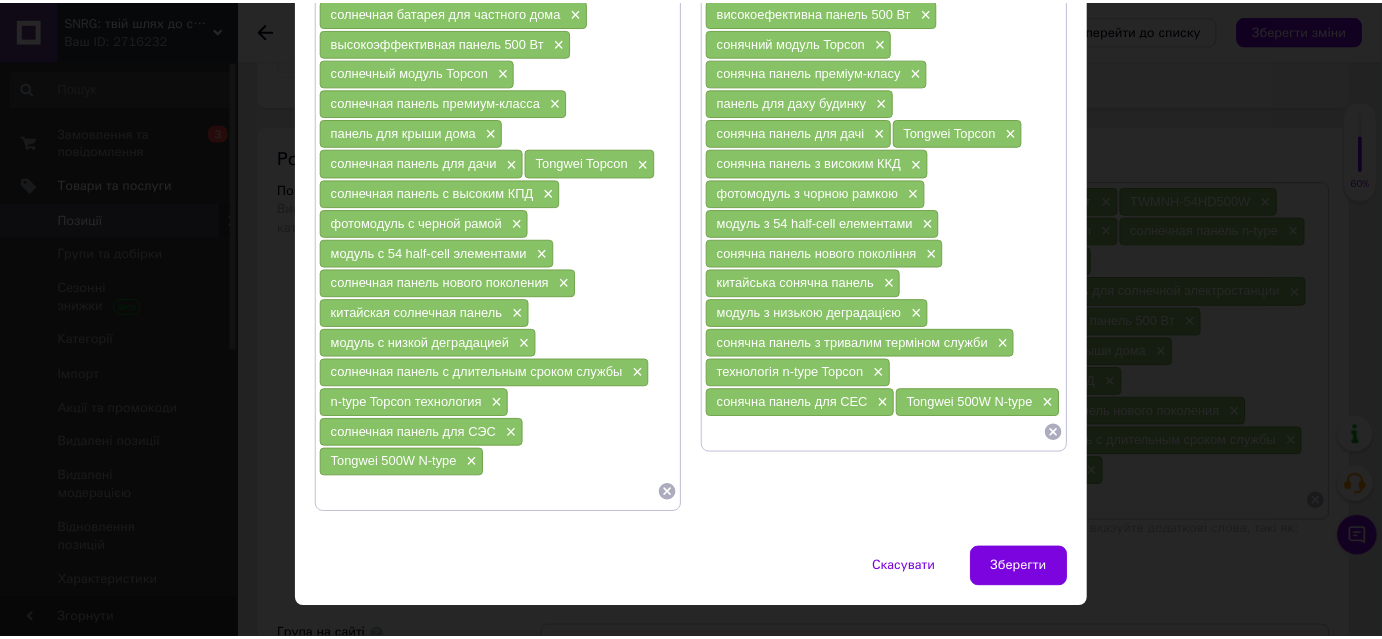 scroll, scrollTop: 566, scrollLeft: 0, axis: vertical 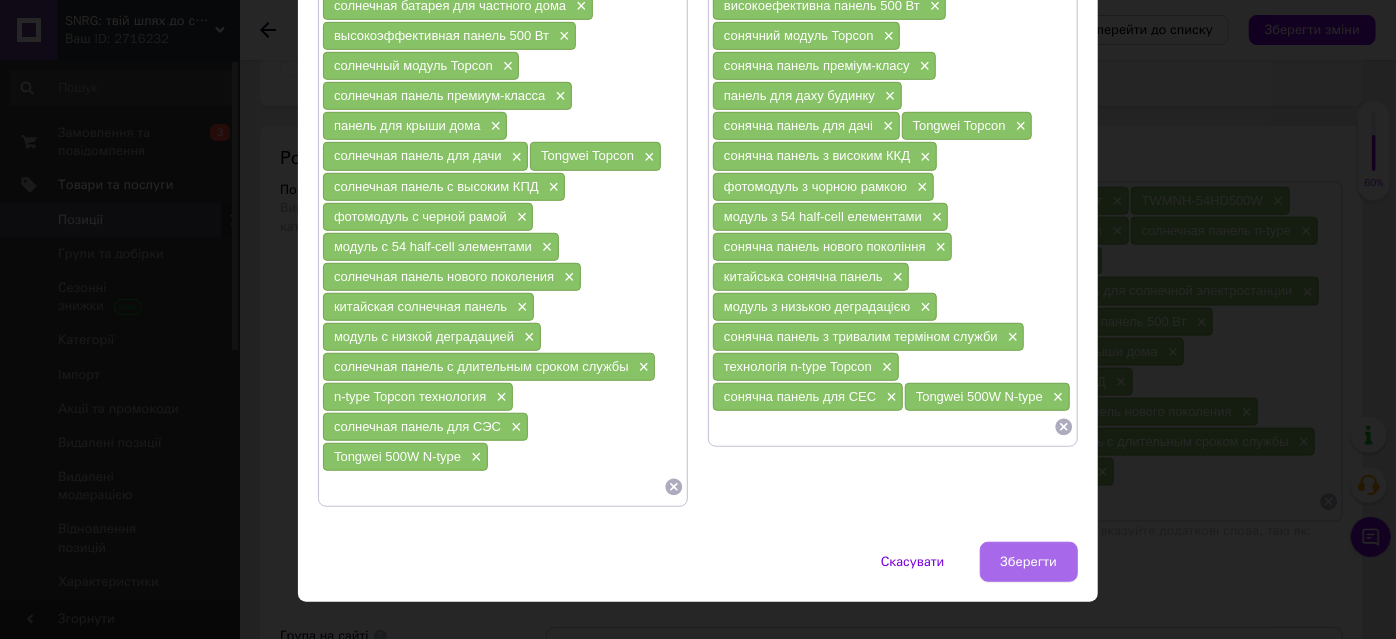 click on "Зберегти" at bounding box center (1029, 562) 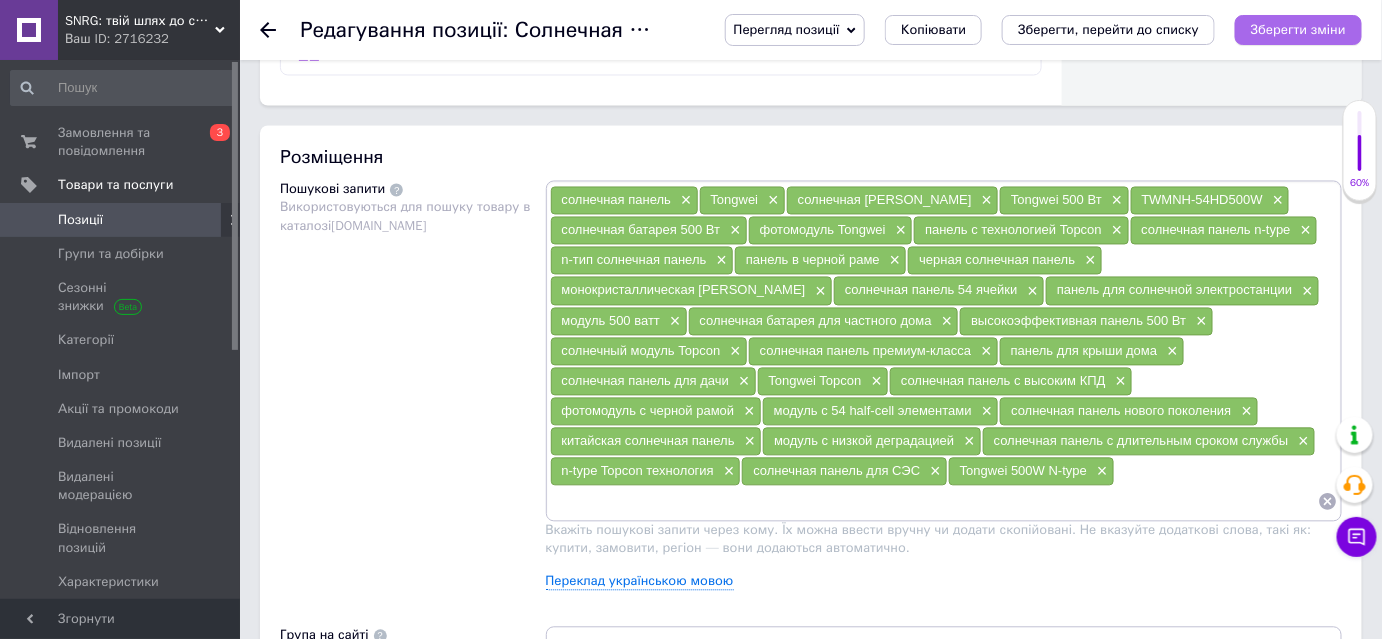 click on "Зберегти зміни" at bounding box center (1298, 29) 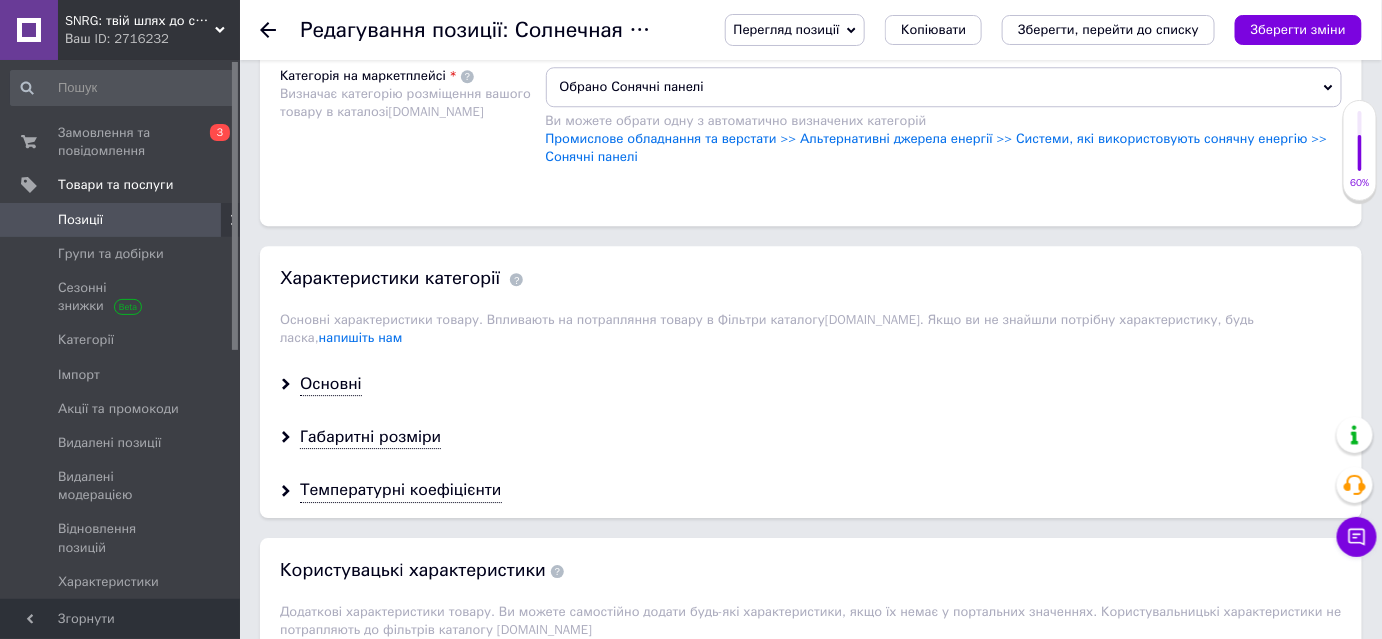 scroll, scrollTop: 1818, scrollLeft: 0, axis: vertical 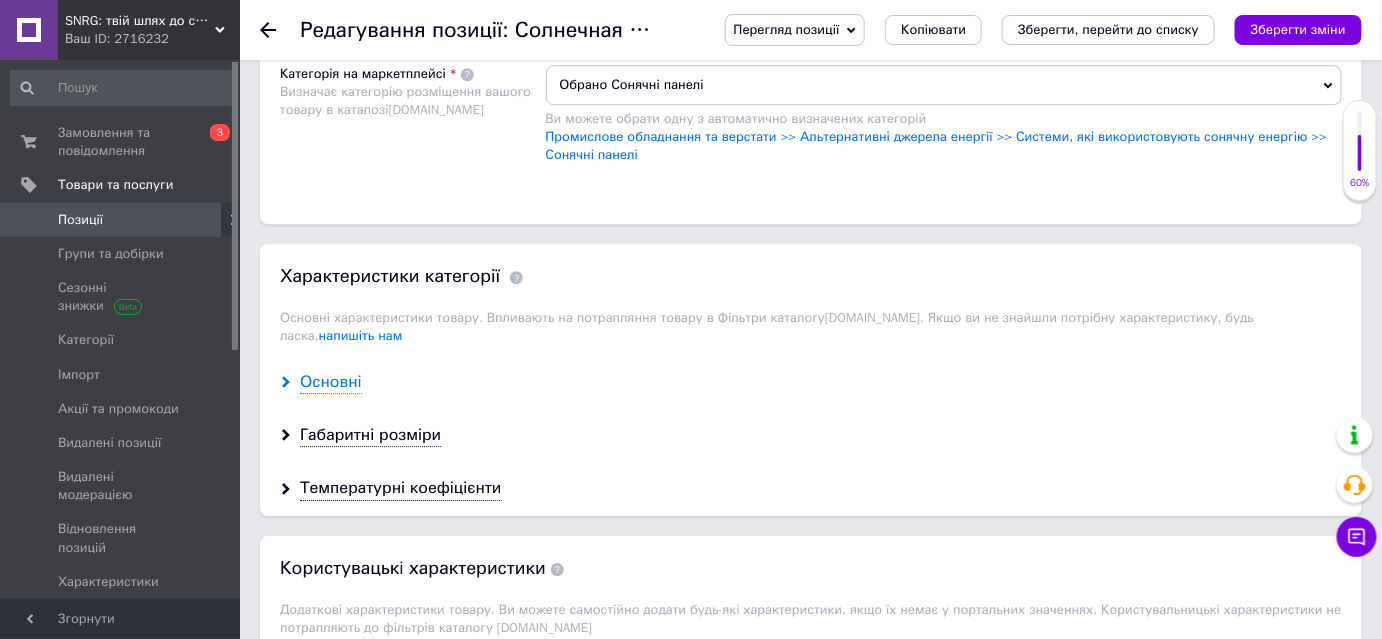 click on "Основні" at bounding box center (331, 382) 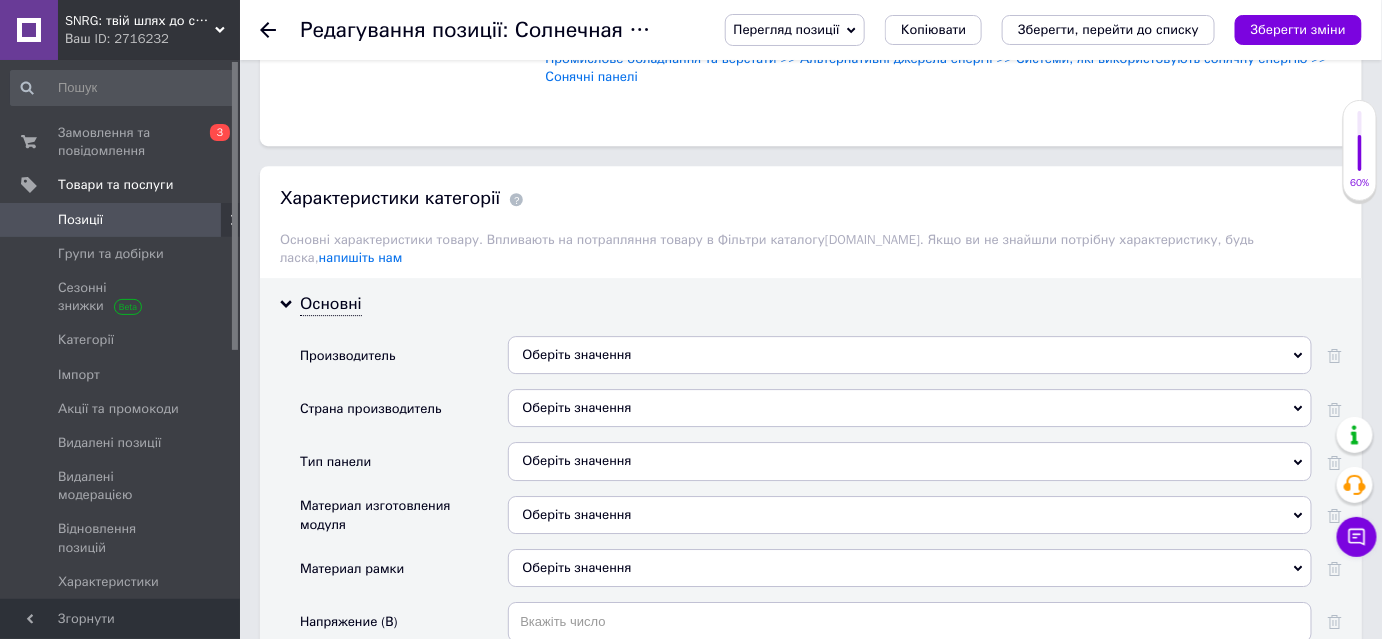 scroll, scrollTop: 2000, scrollLeft: 0, axis: vertical 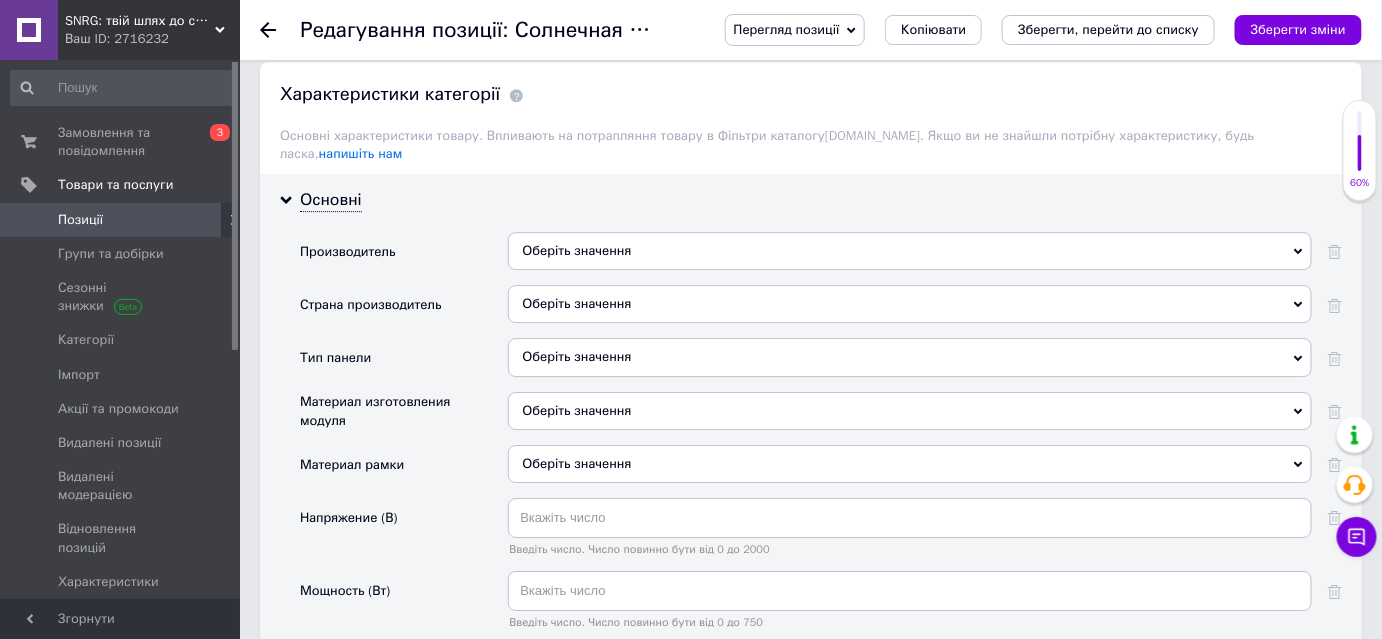 click on "Оберіть значення" at bounding box center [910, 251] 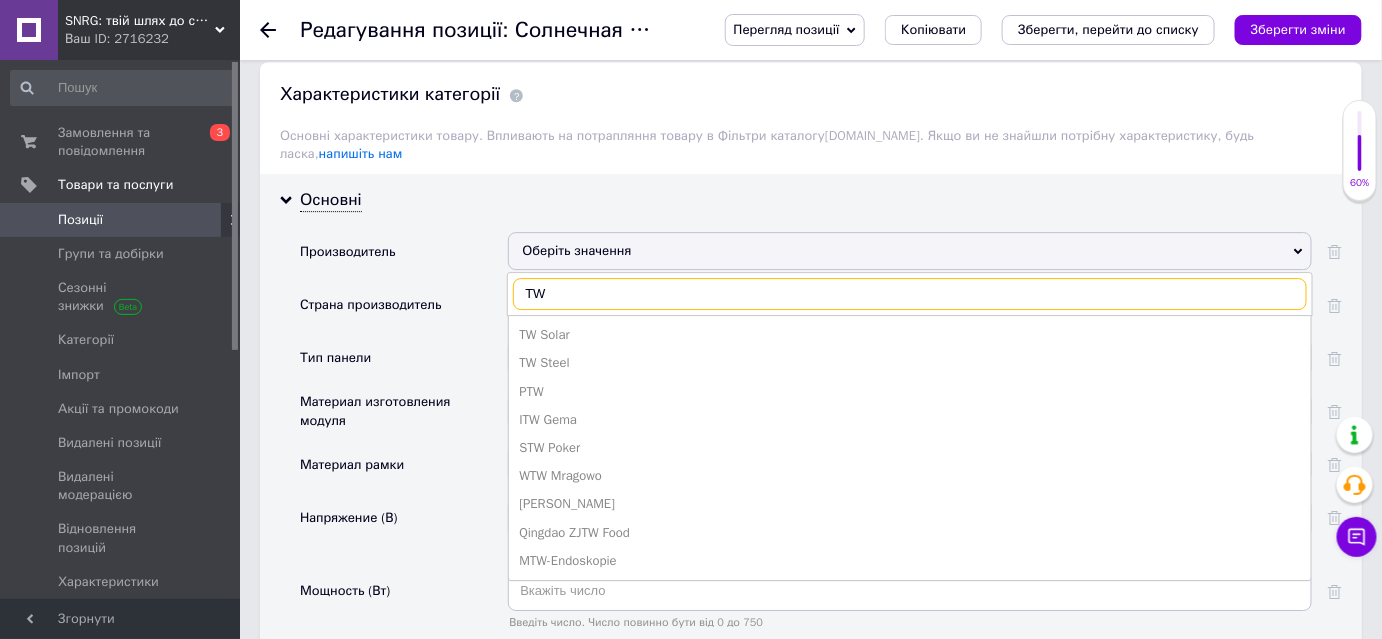 type on "TW" 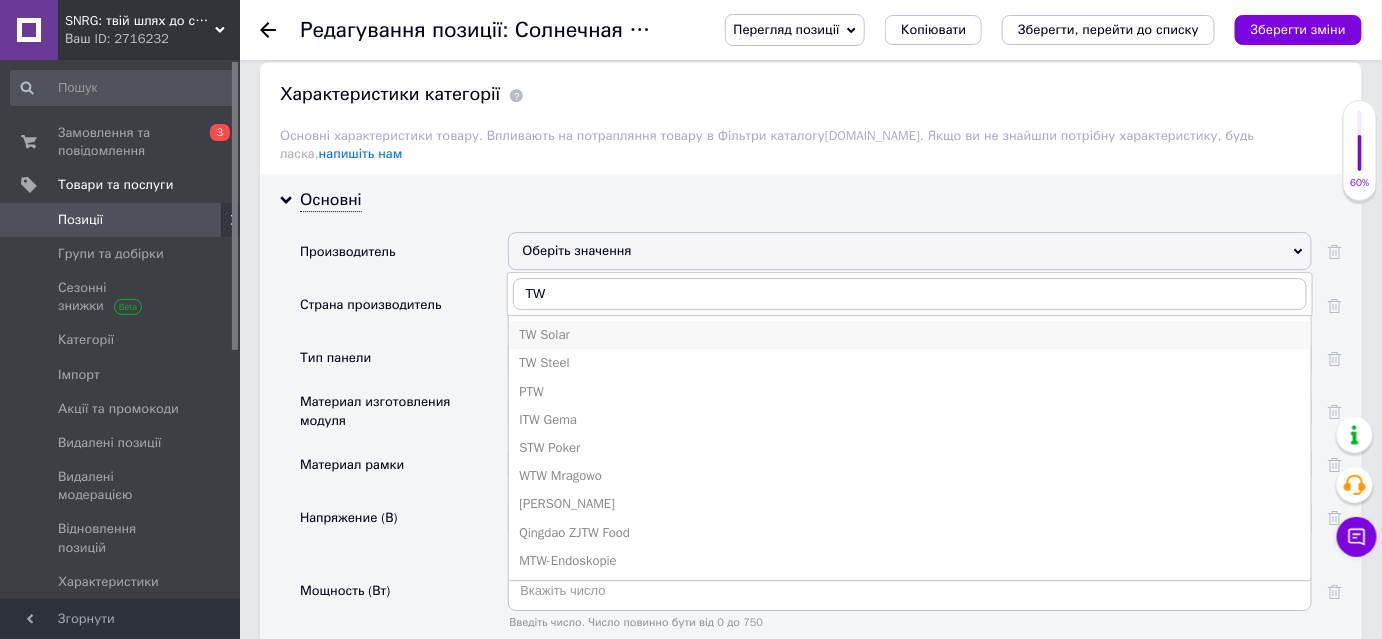 click on "TW Solar" at bounding box center (910, 335) 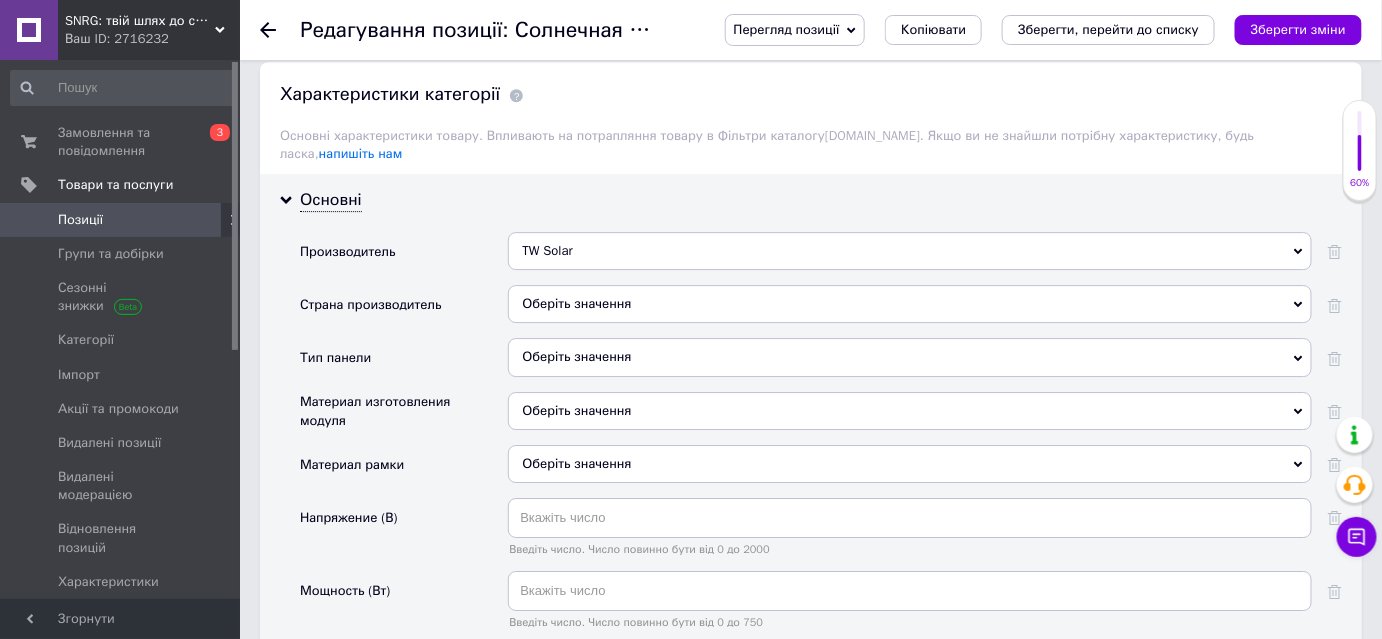 click on "Оберіть значення" at bounding box center (910, 304) 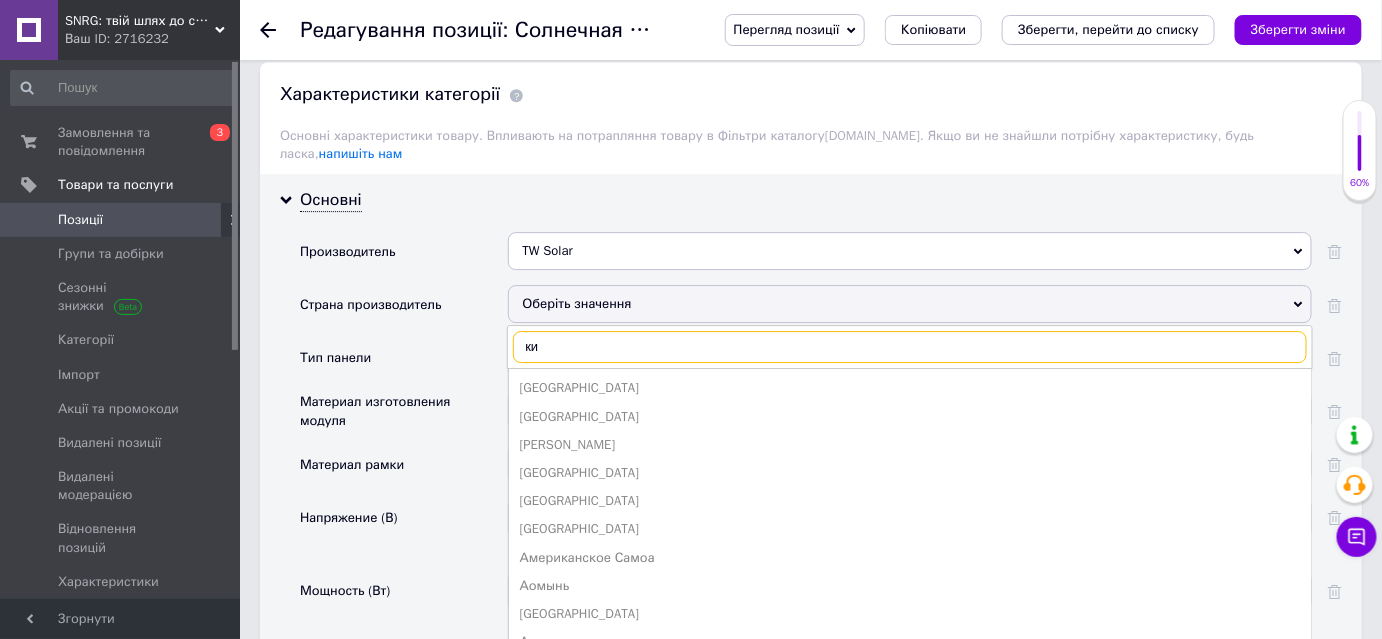 type on "кит" 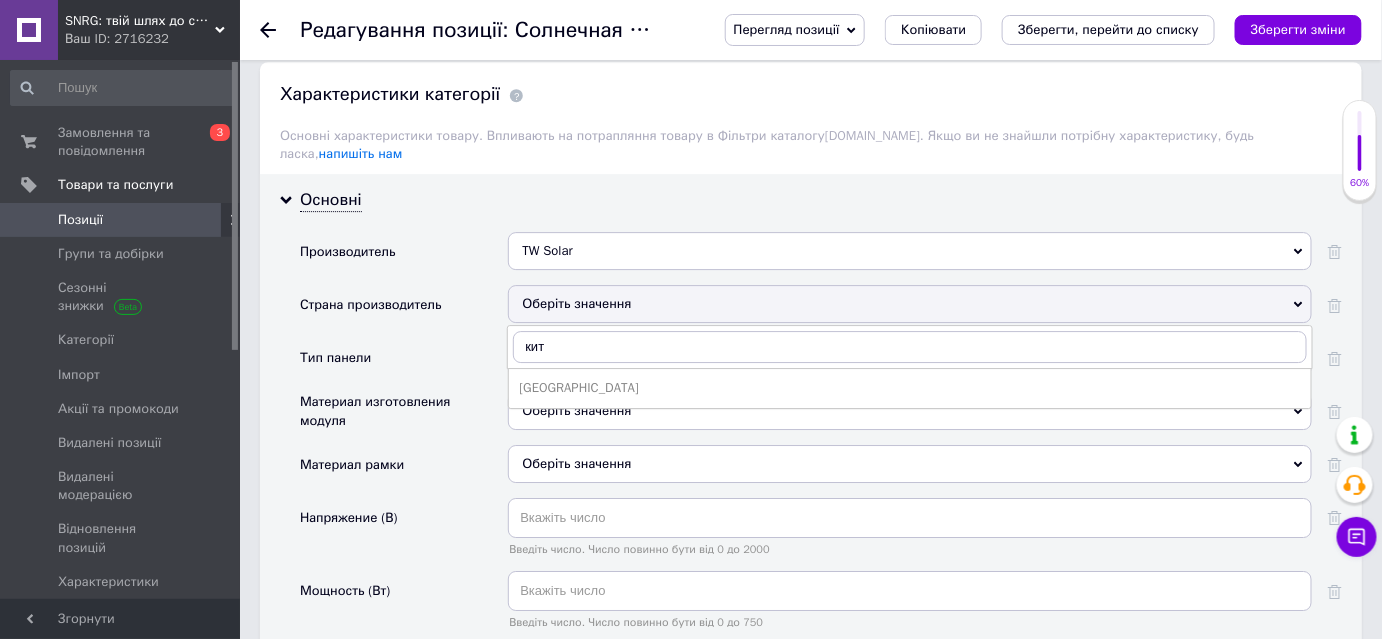click on "[GEOGRAPHIC_DATA]" at bounding box center [910, 388] 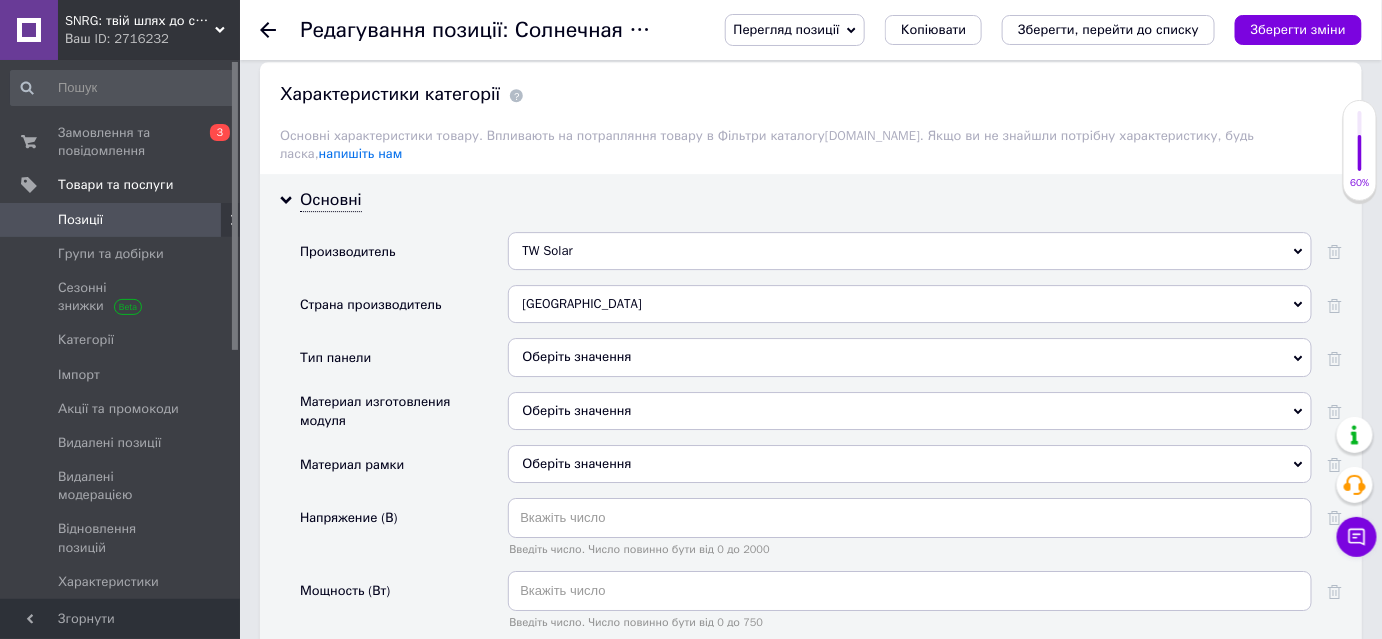 click on "Оберіть значення" at bounding box center [910, 357] 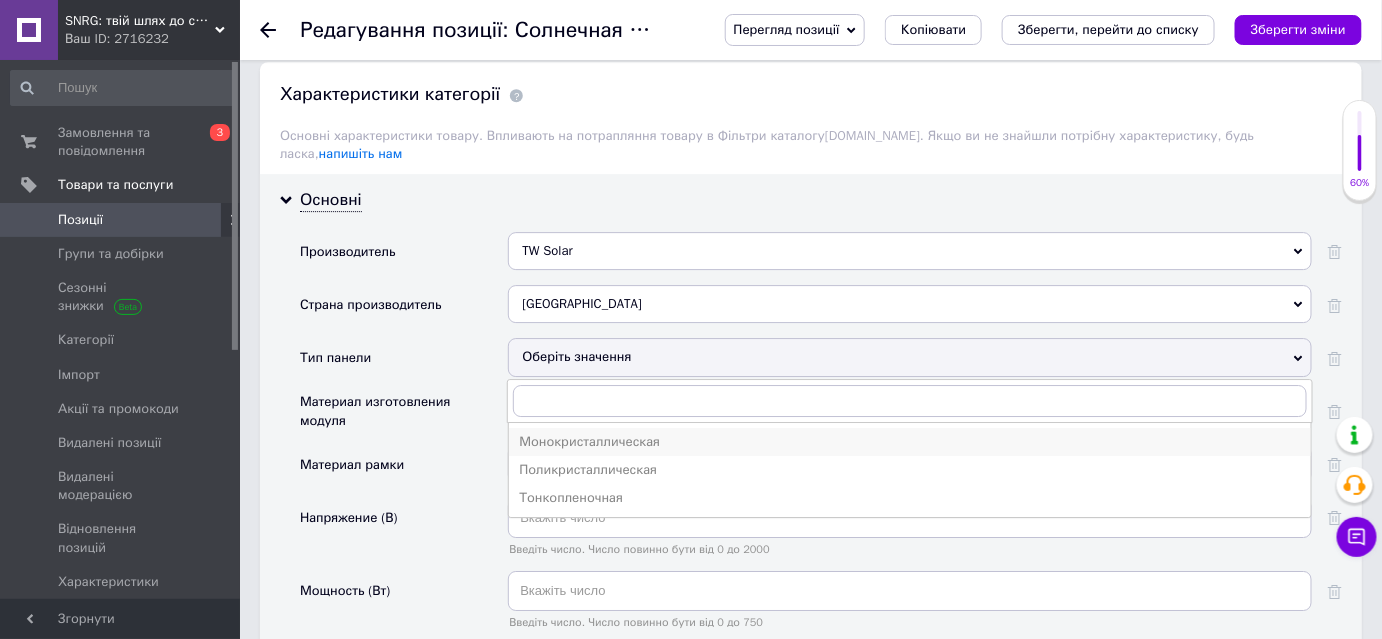 click on "Монокристаллическая" at bounding box center (910, 442) 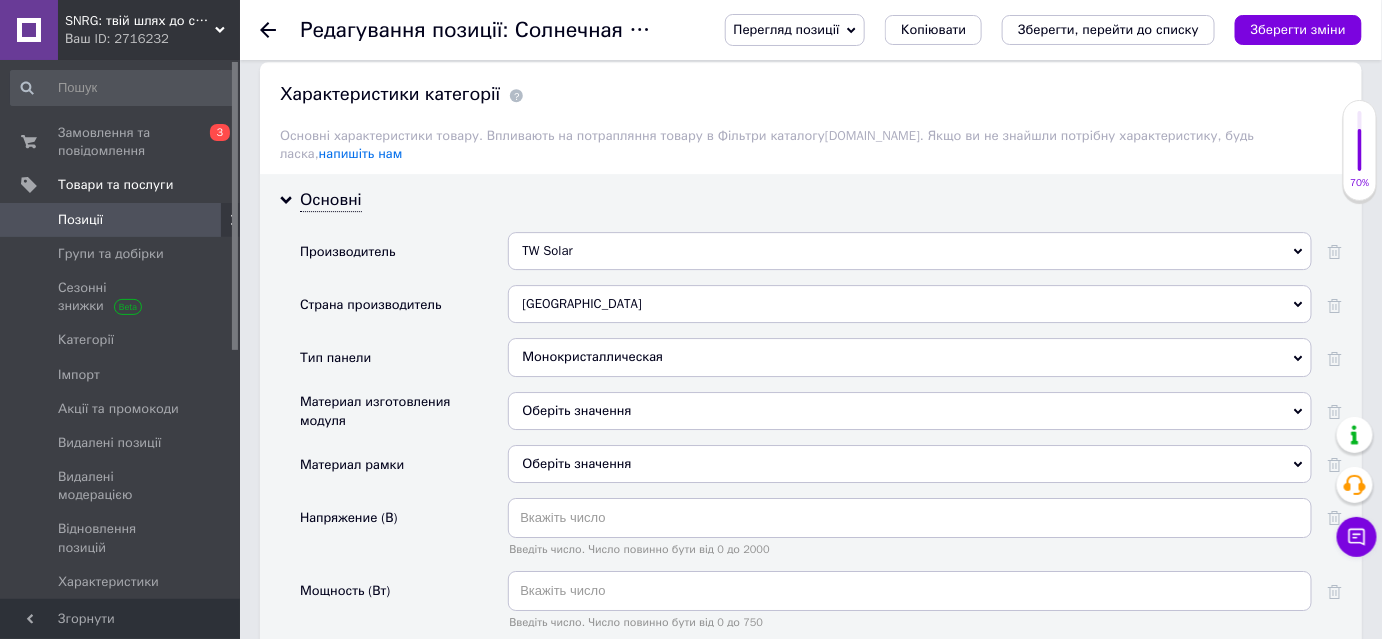 click on "Оберіть значення" at bounding box center (910, 411) 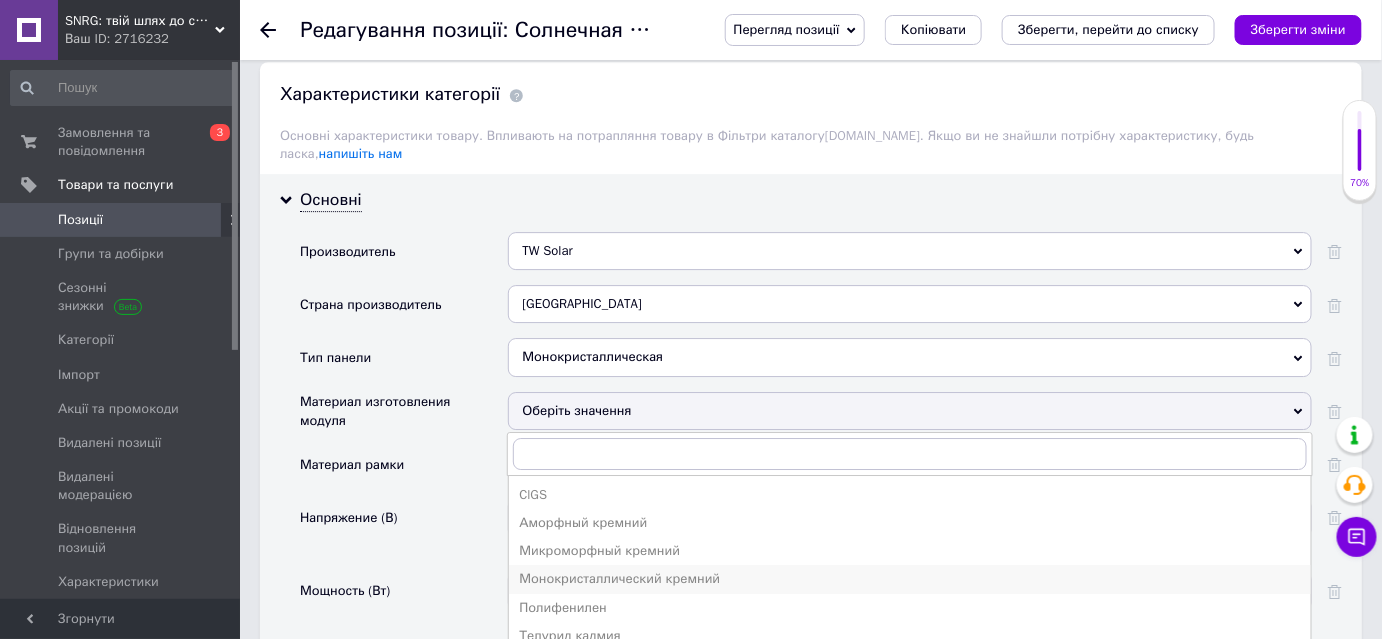 click on "Монокристаллический кремний" at bounding box center [910, 579] 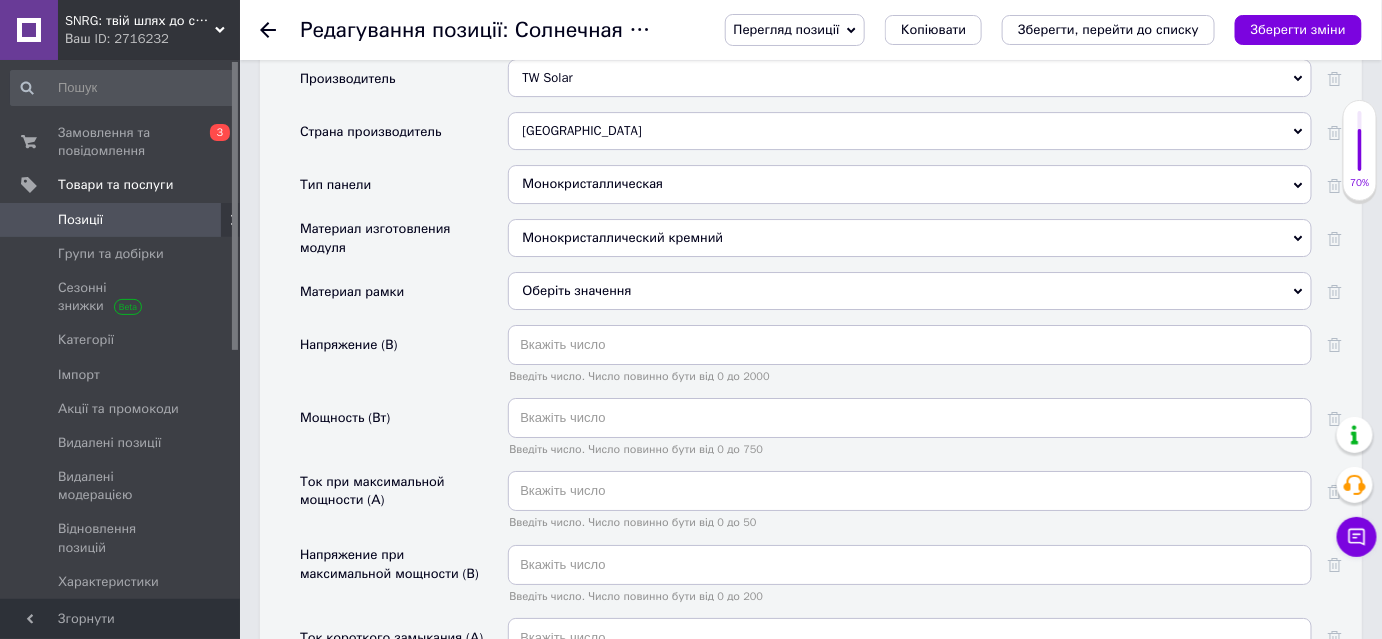 scroll, scrollTop: 2181, scrollLeft: 0, axis: vertical 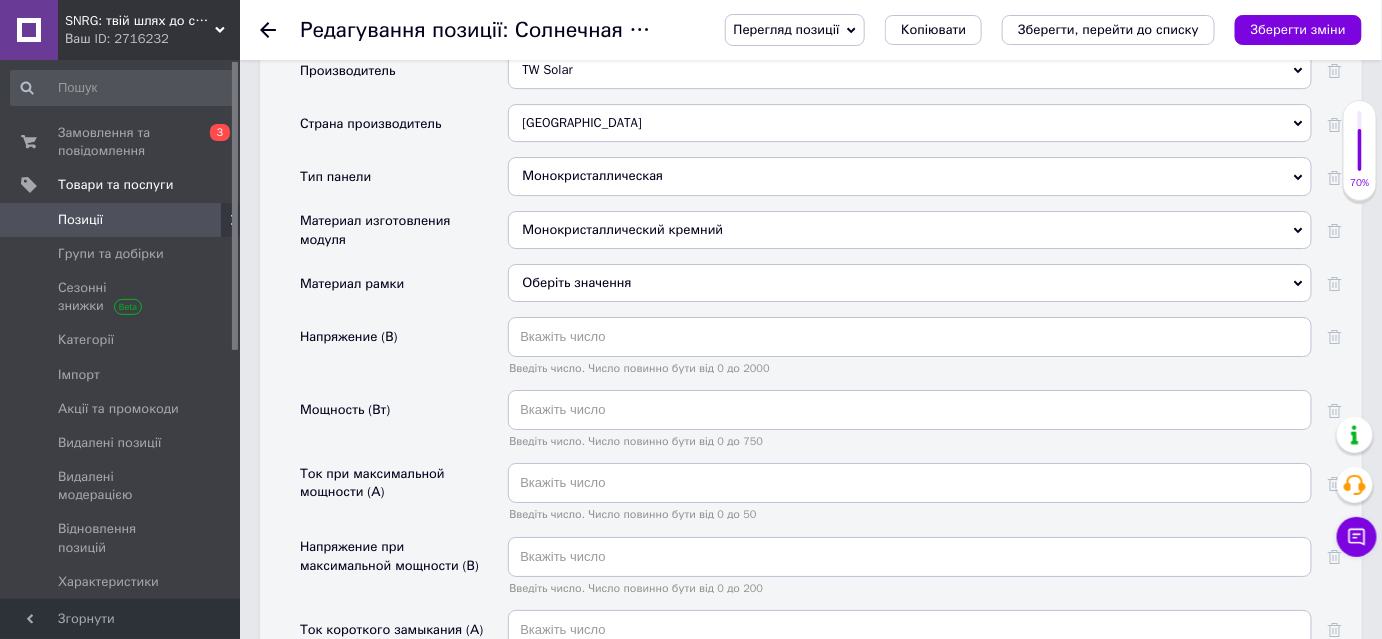 click on "Оберіть значення" at bounding box center (910, 283) 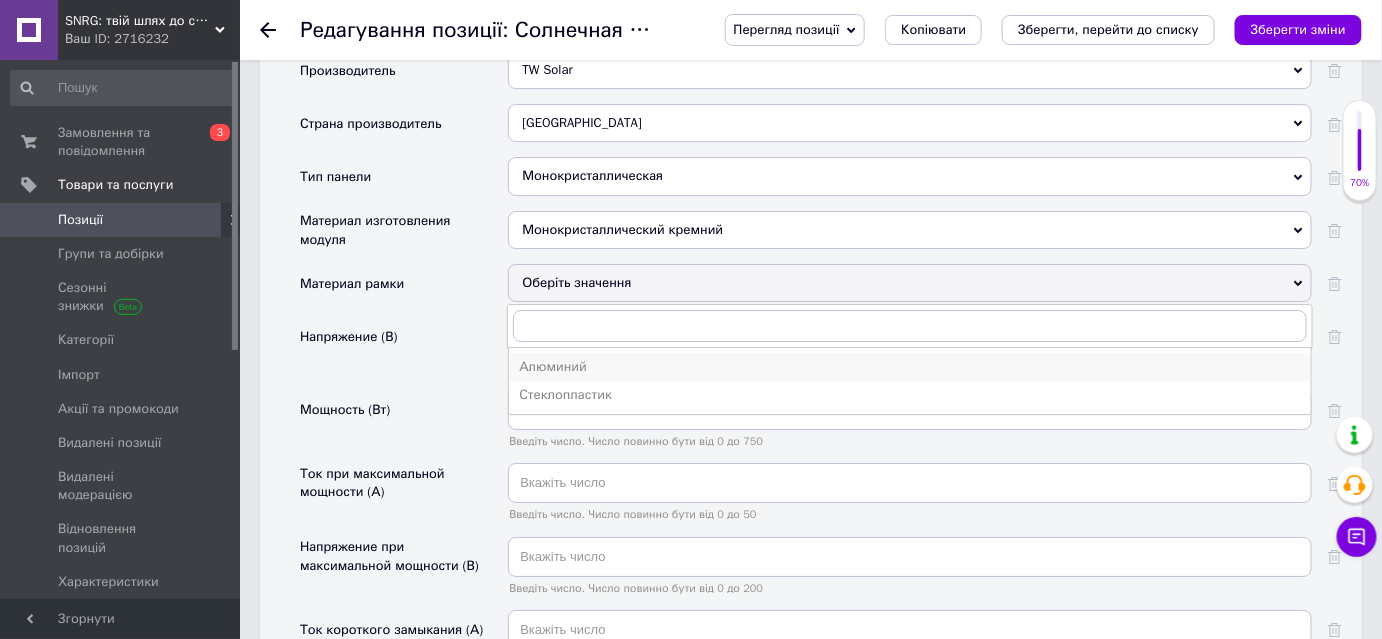 click on "Алюминий" at bounding box center [910, 367] 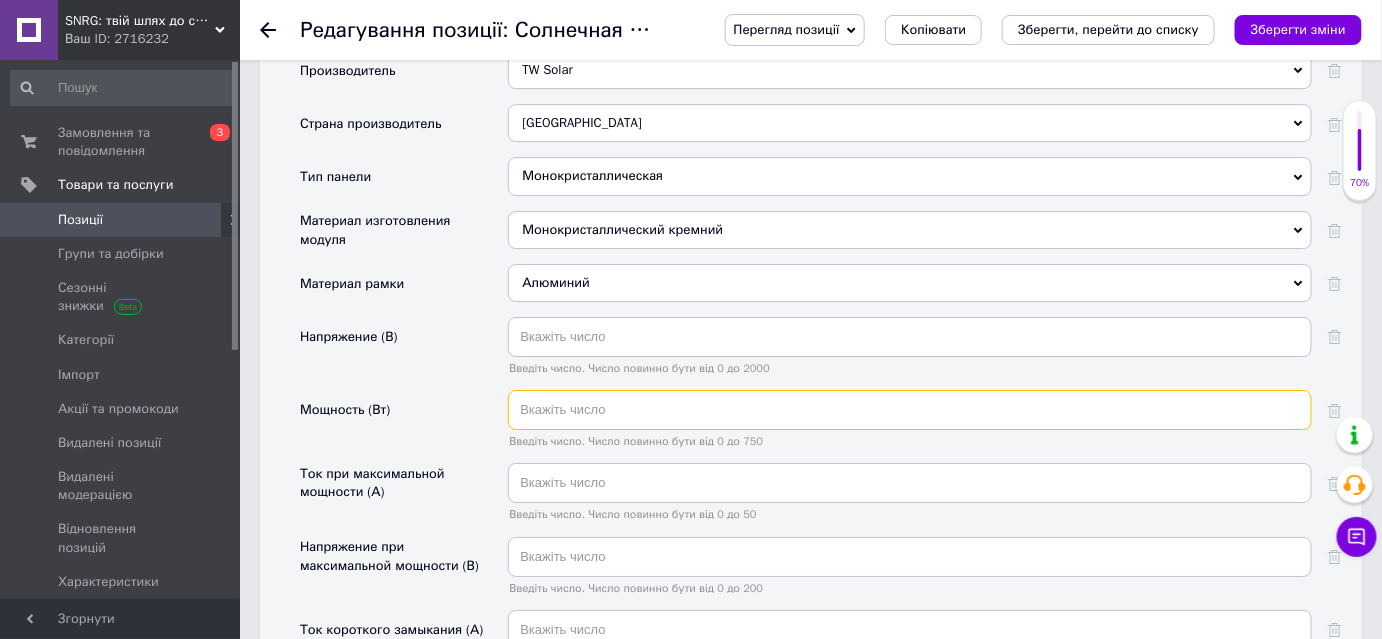 click at bounding box center (910, 410) 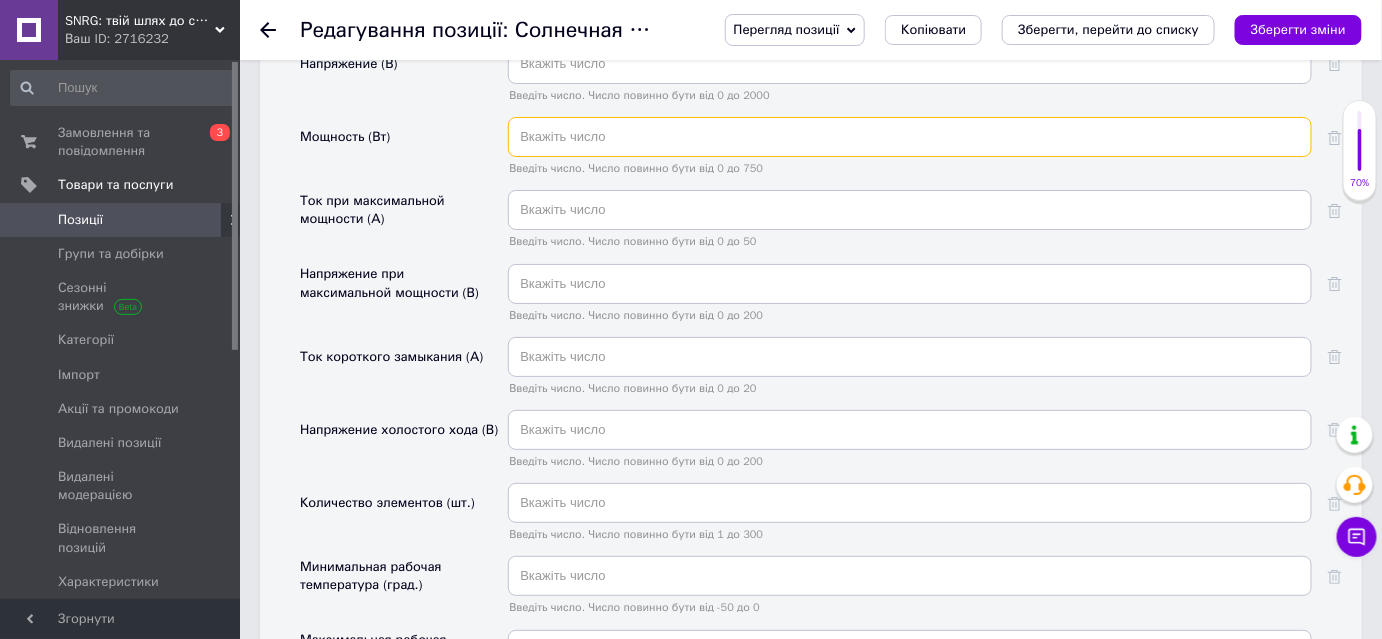 scroll, scrollTop: 2363, scrollLeft: 0, axis: vertical 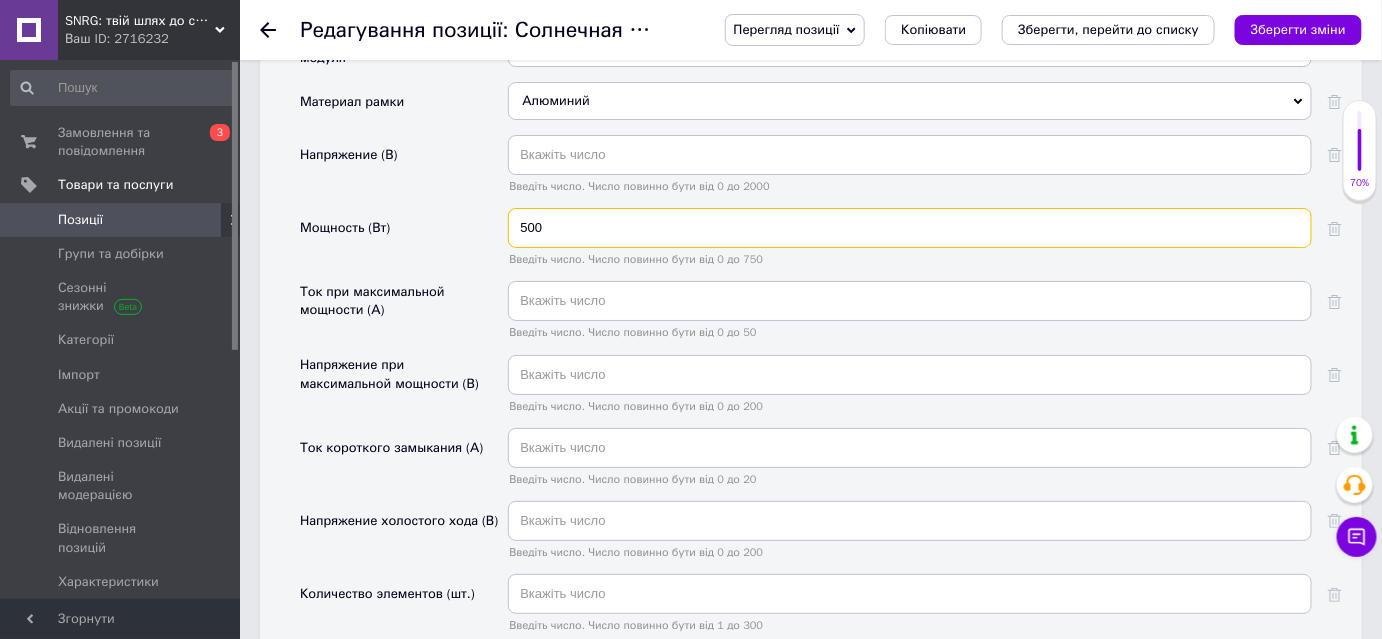 type on "500" 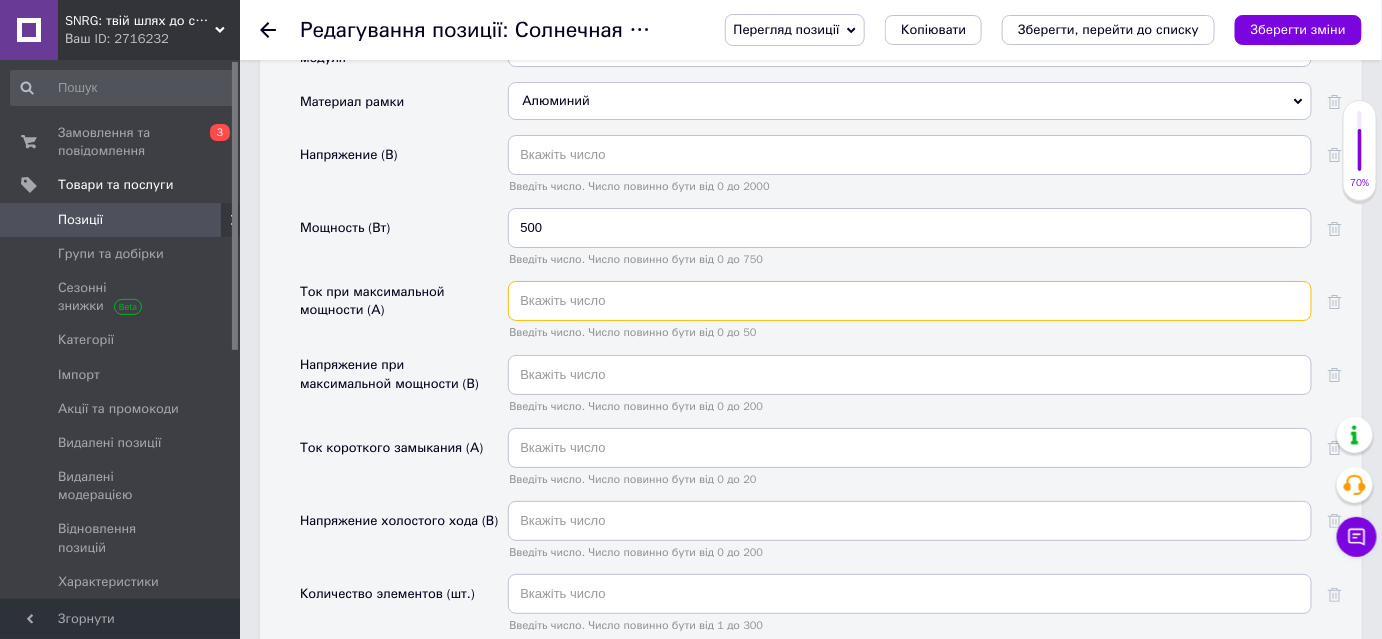 click at bounding box center (910, 301) 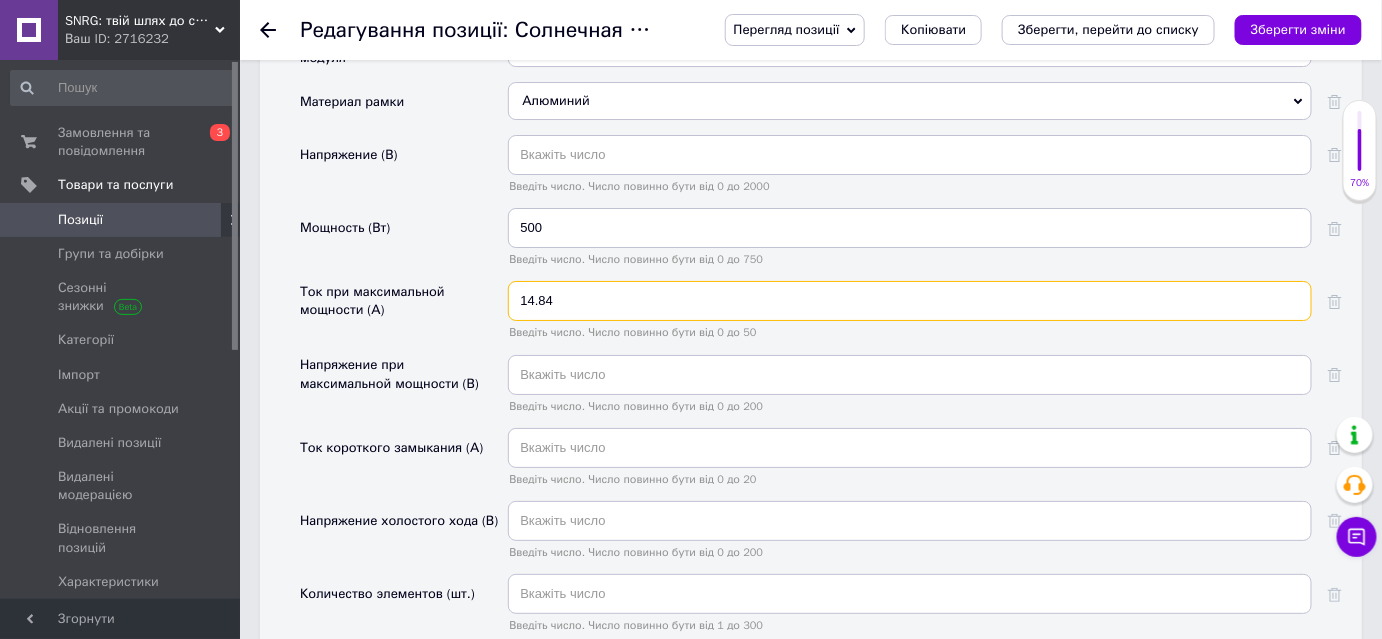 type on "14.84" 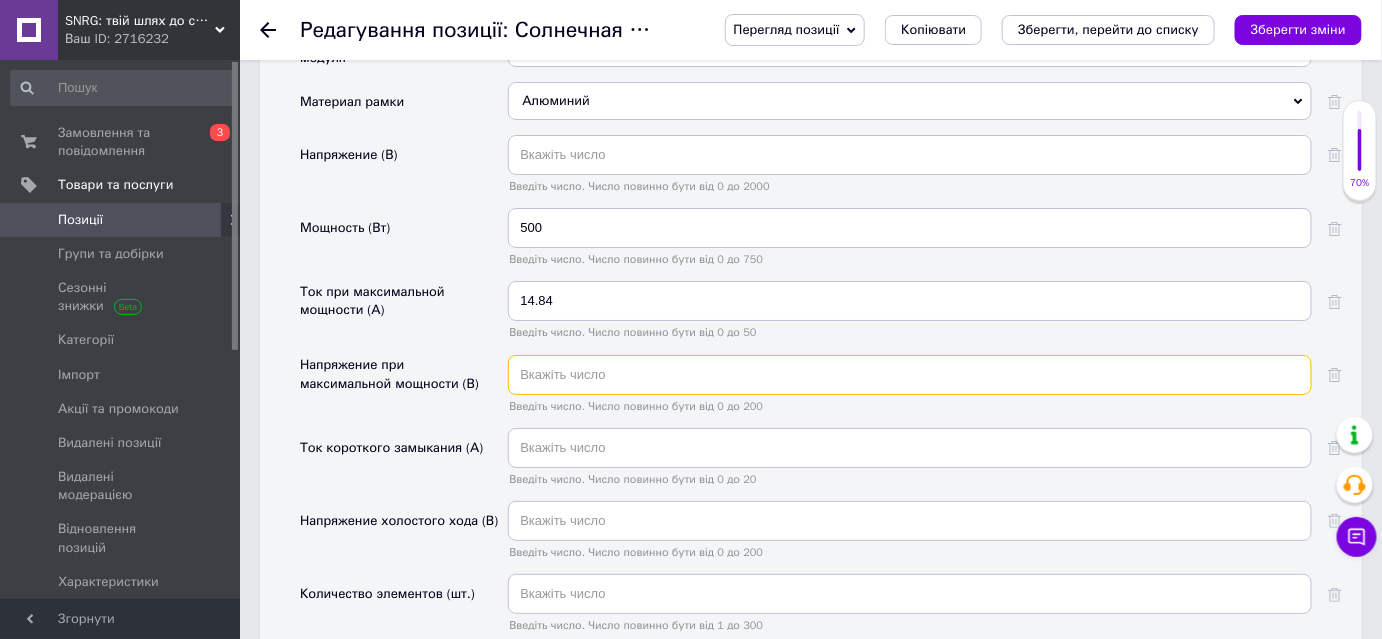 click at bounding box center (910, 375) 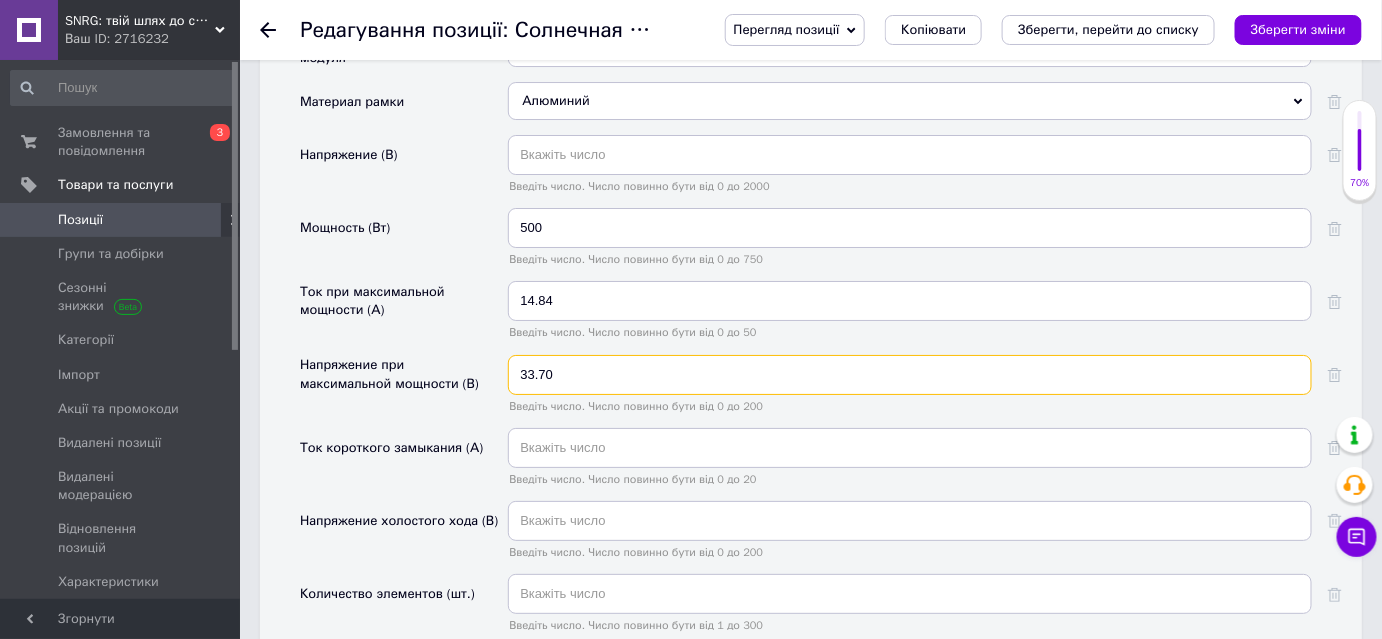 type on "33.70" 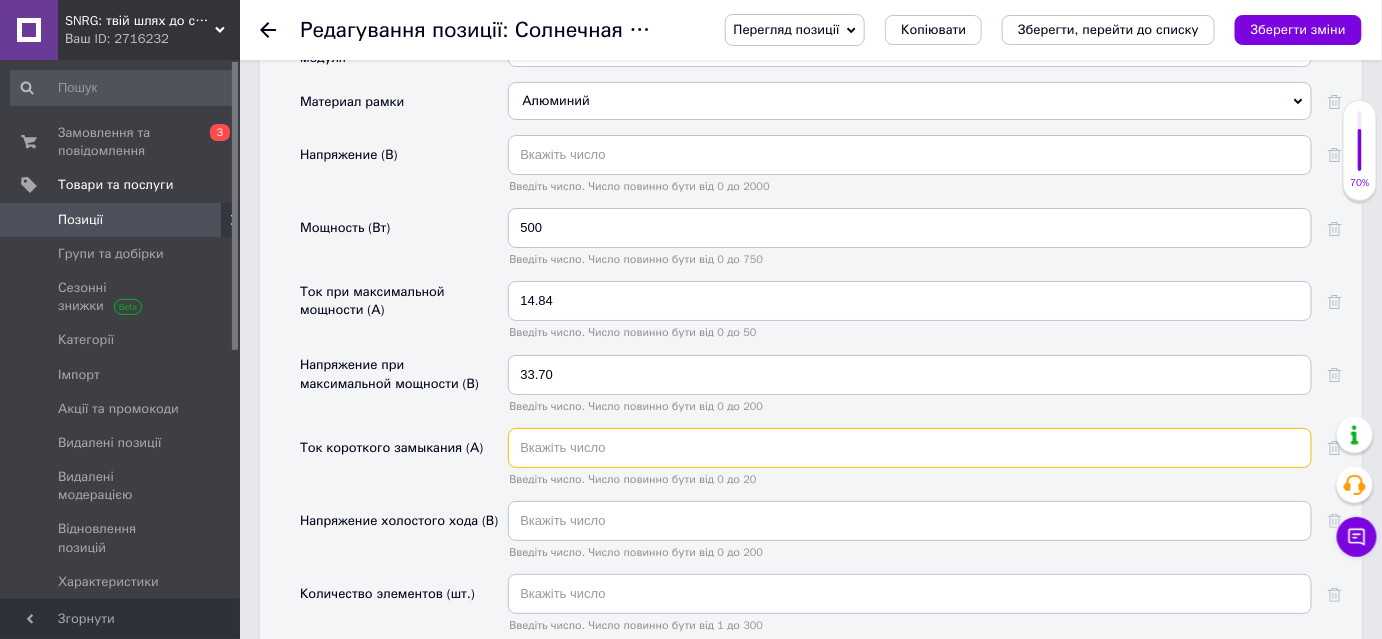 click at bounding box center (910, 448) 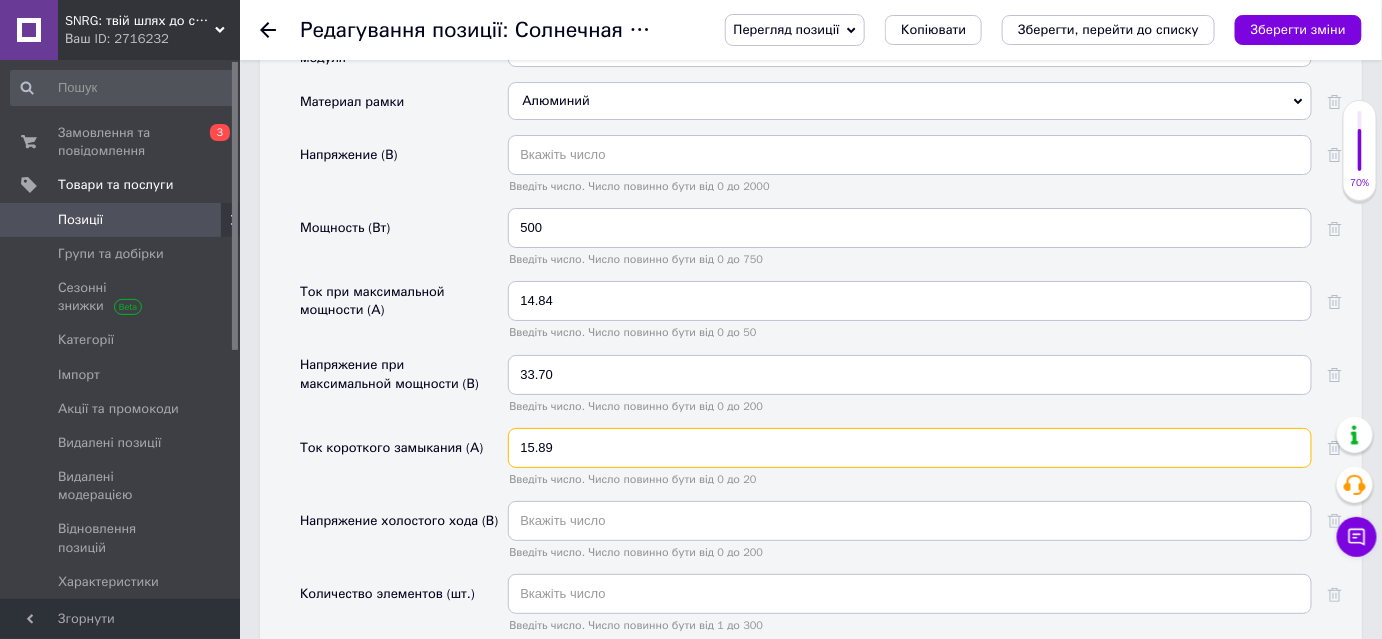 type on "15.89" 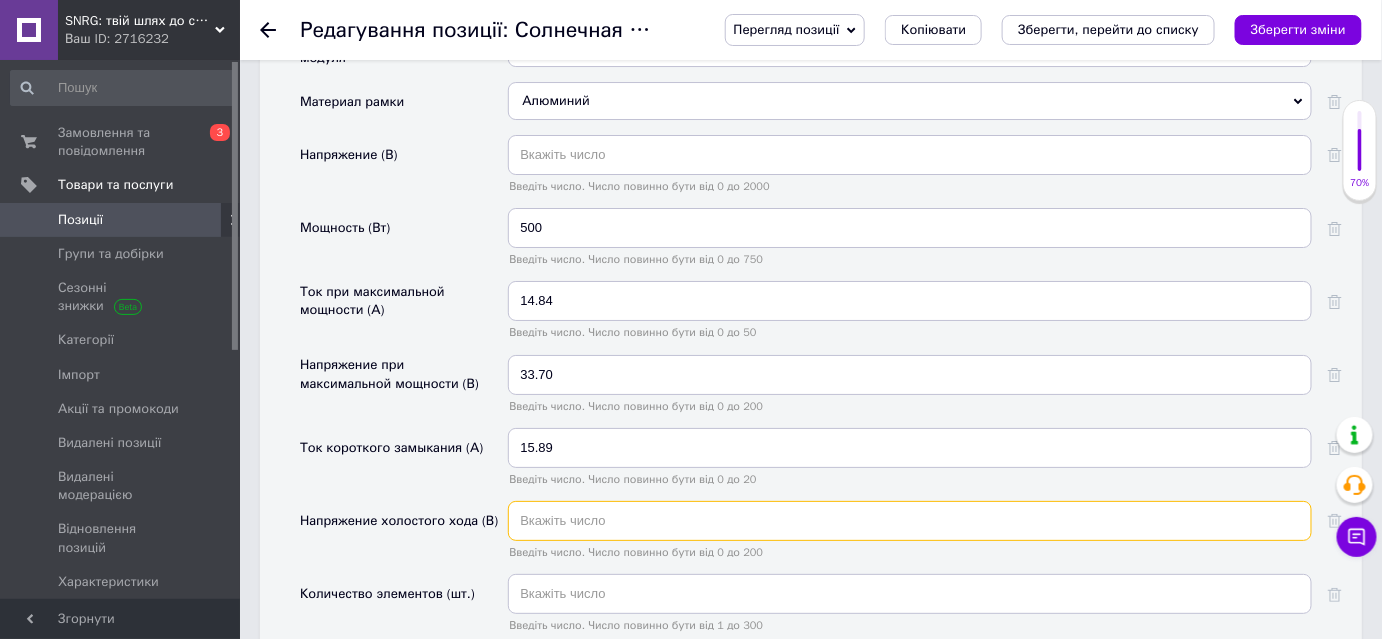 click at bounding box center (910, 521) 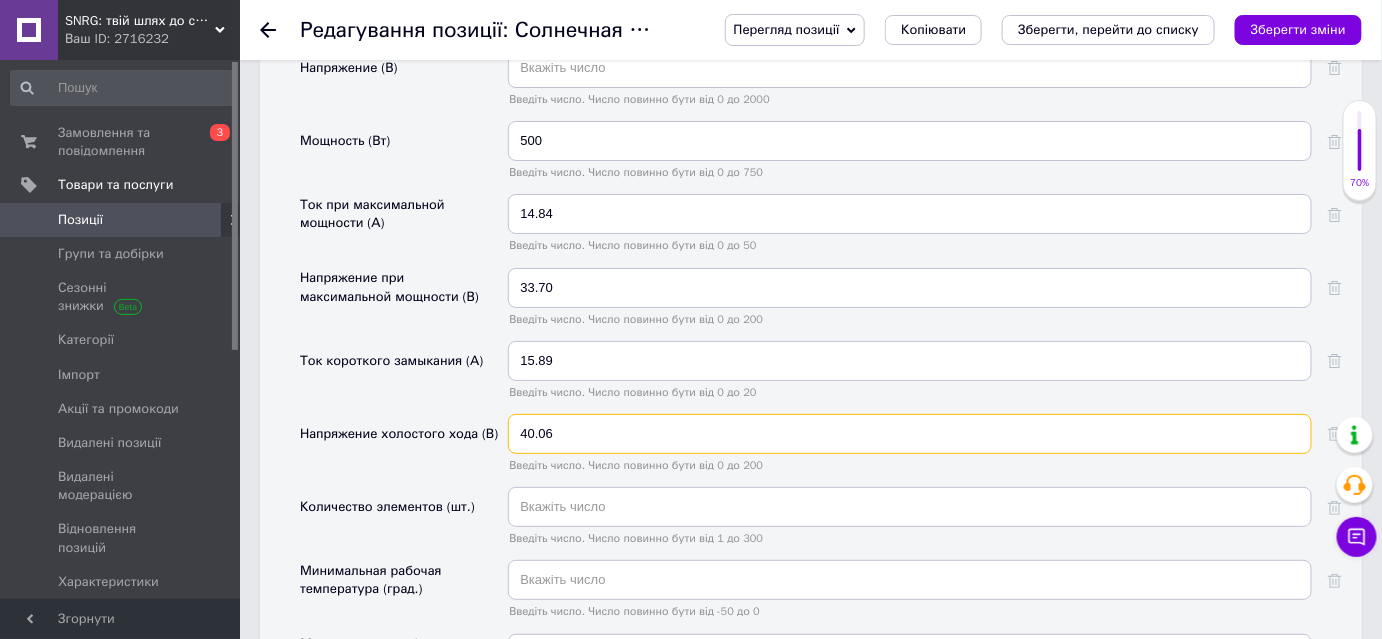 scroll, scrollTop: 2636, scrollLeft: 0, axis: vertical 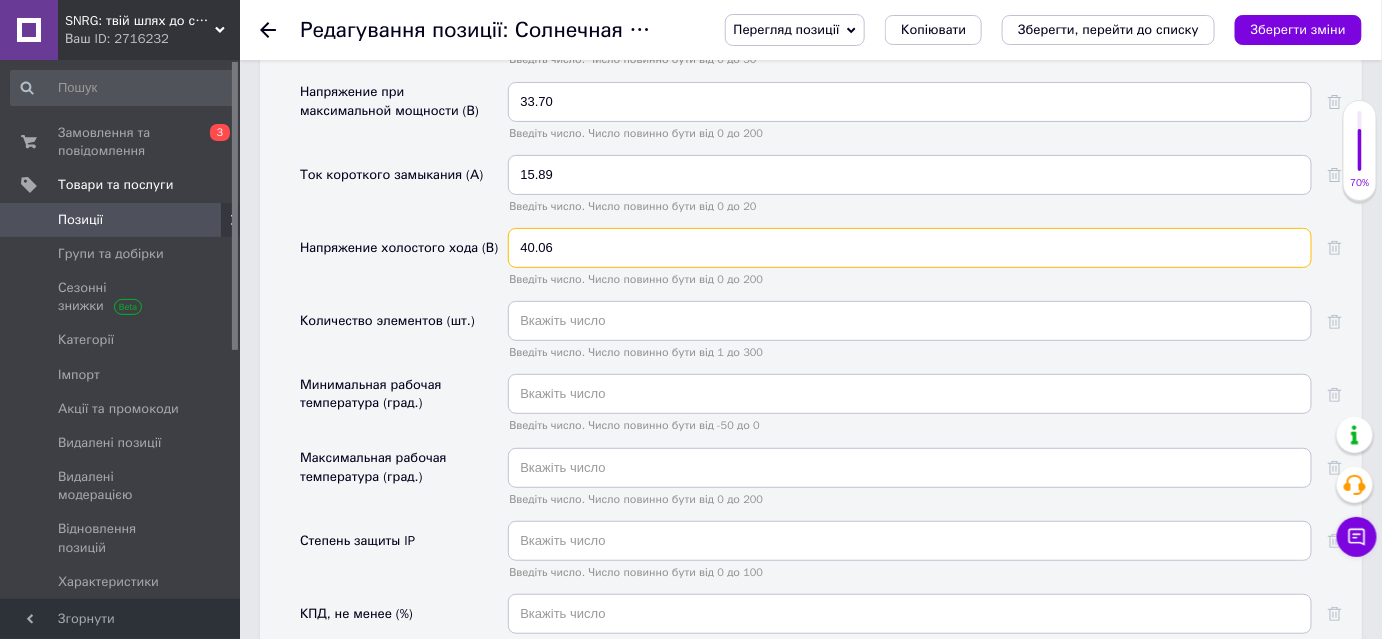 type on "40.06" 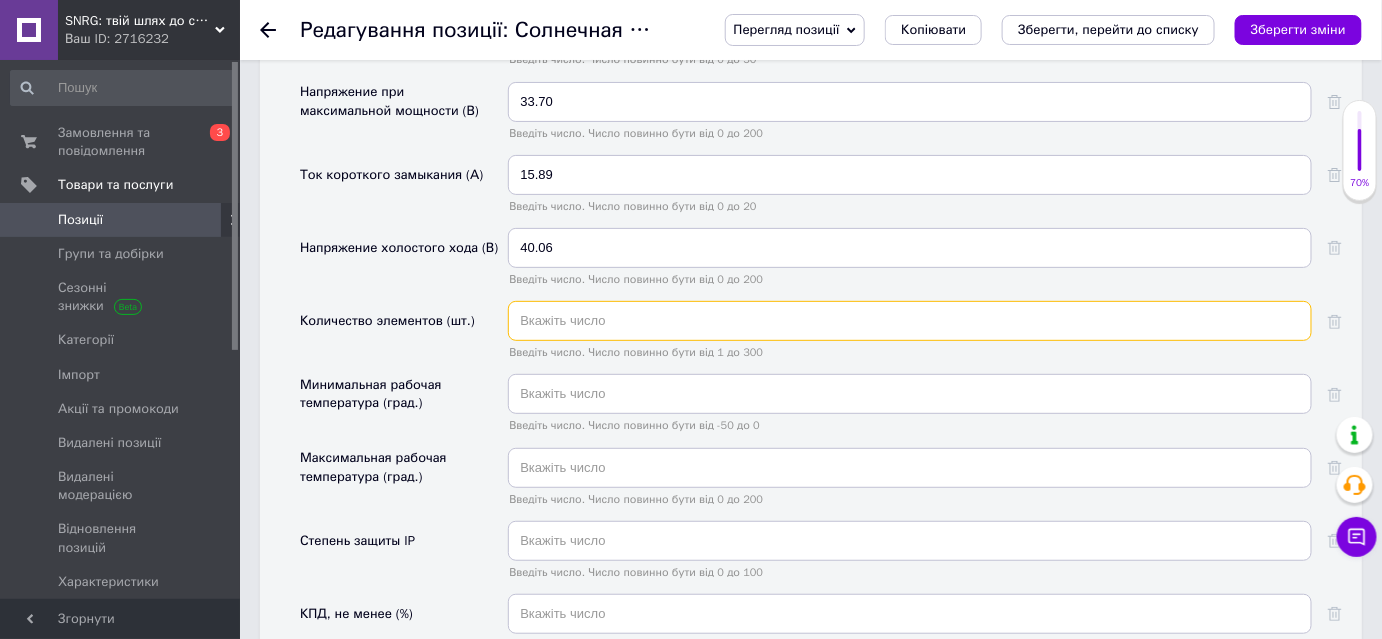 click at bounding box center (910, 321) 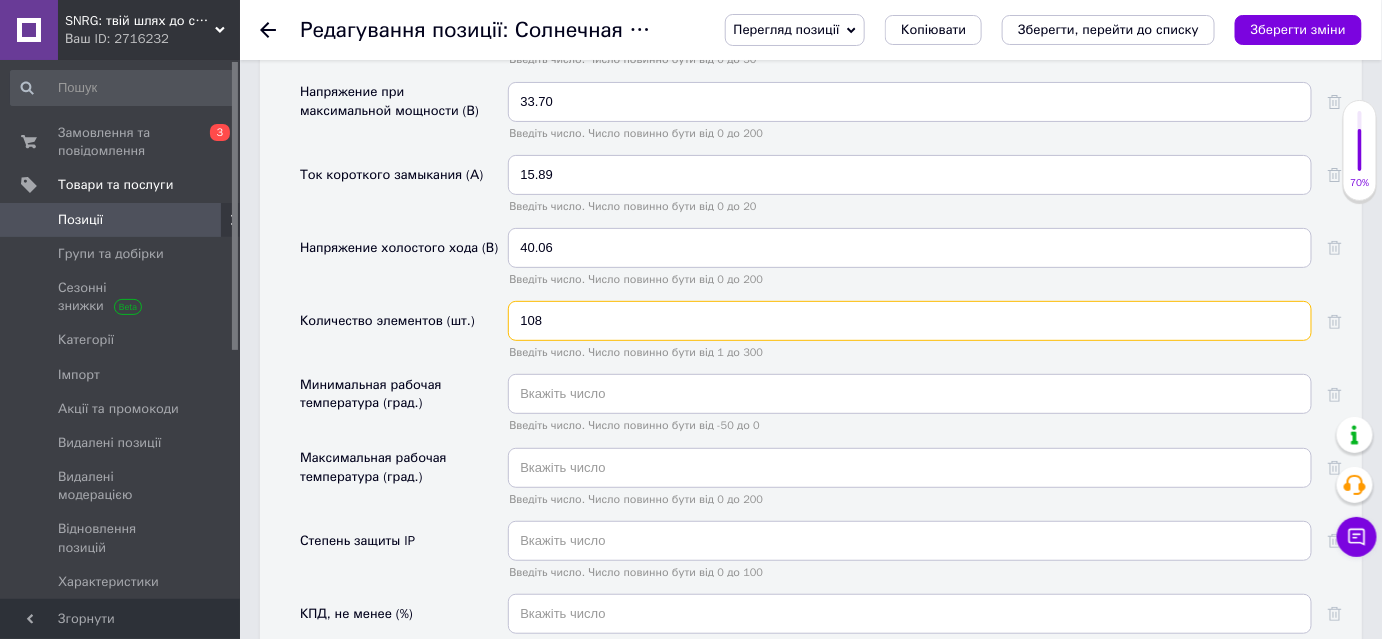type on "108" 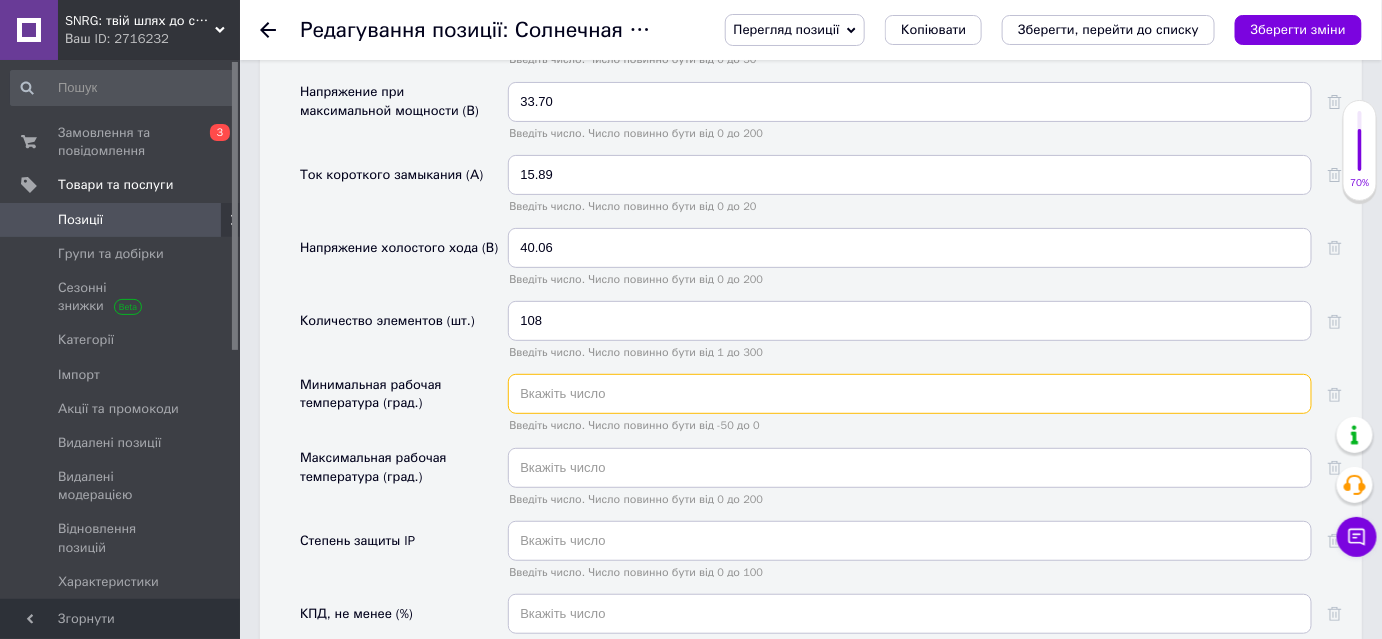 drag, startPoint x: 650, startPoint y: 346, endPoint x: 662, endPoint y: 349, distance: 12.369317 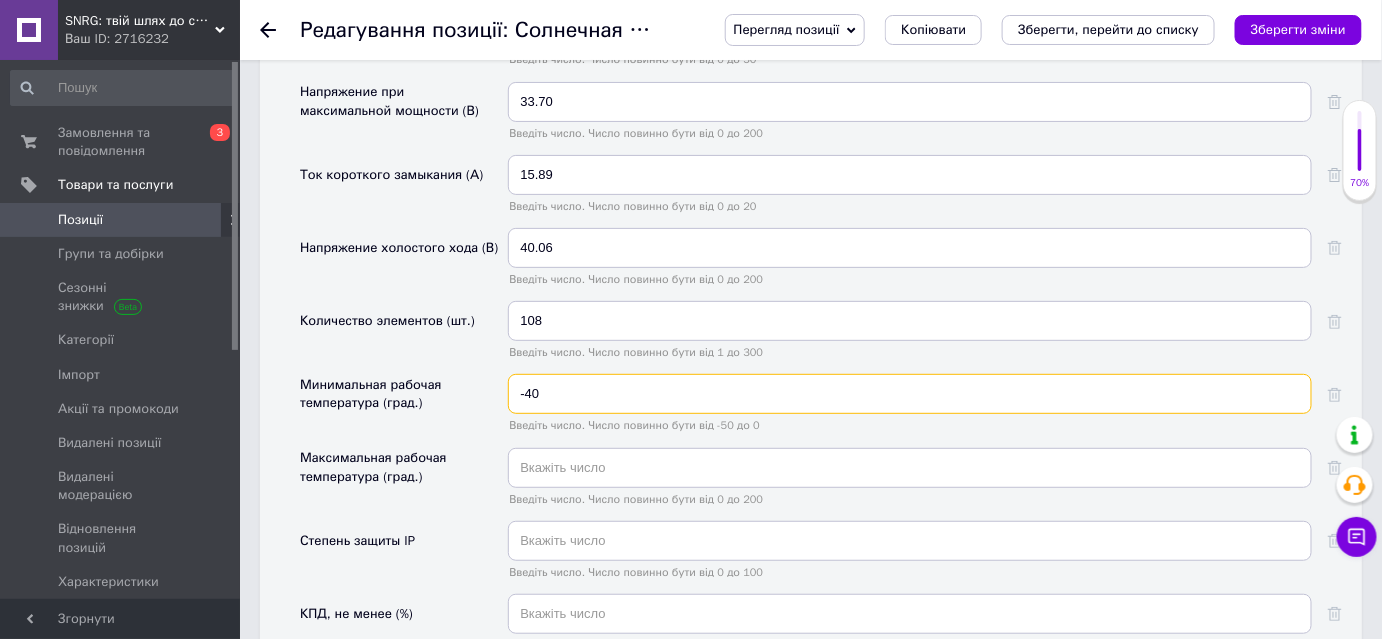 type on "-40" 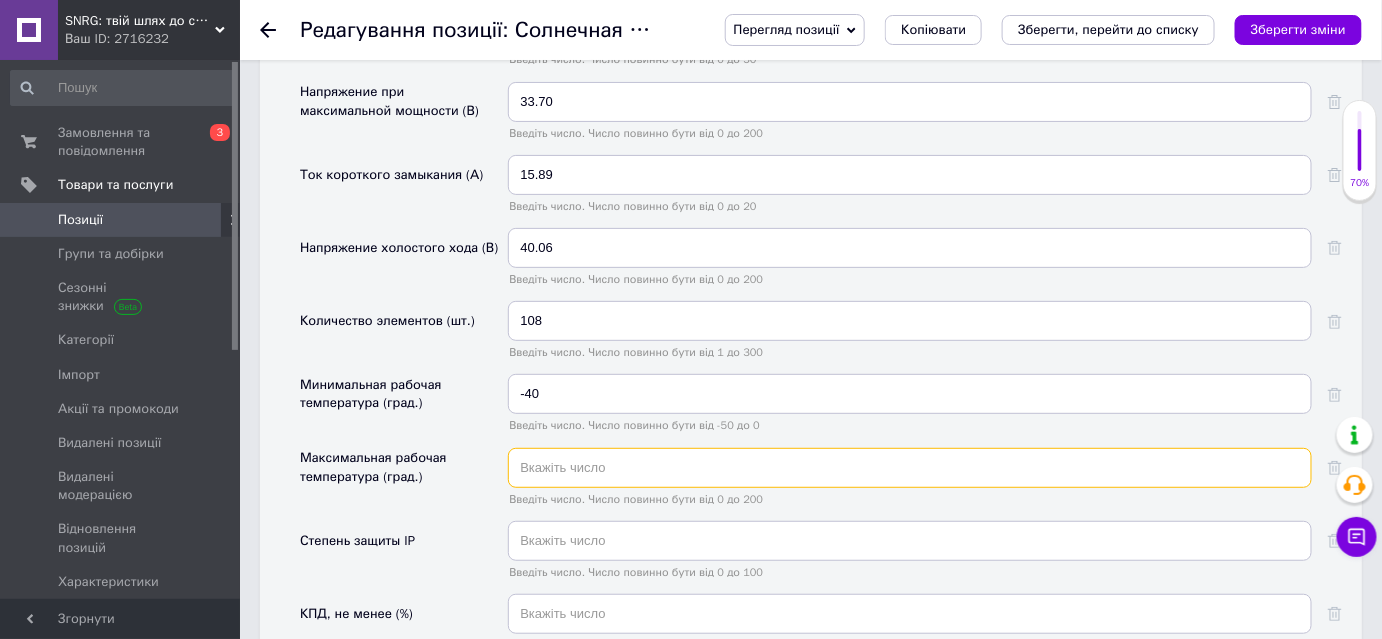 click at bounding box center (910, 468) 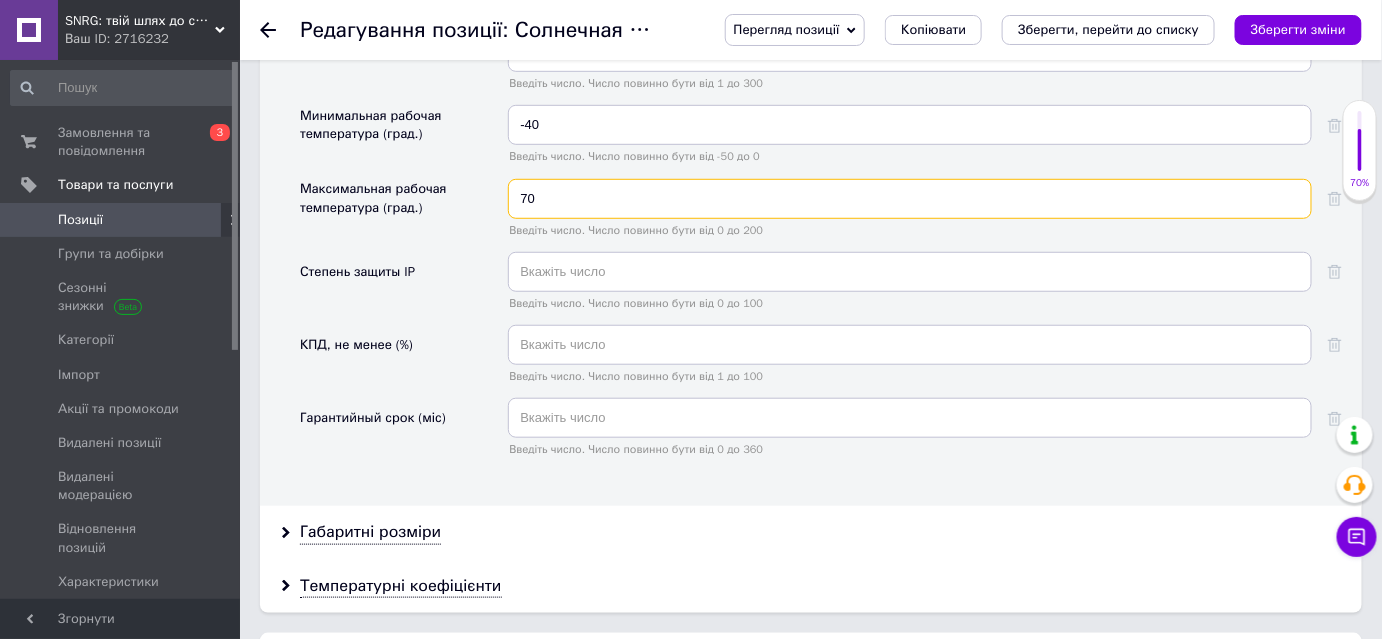 scroll, scrollTop: 2909, scrollLeft: 0, axis: vertical 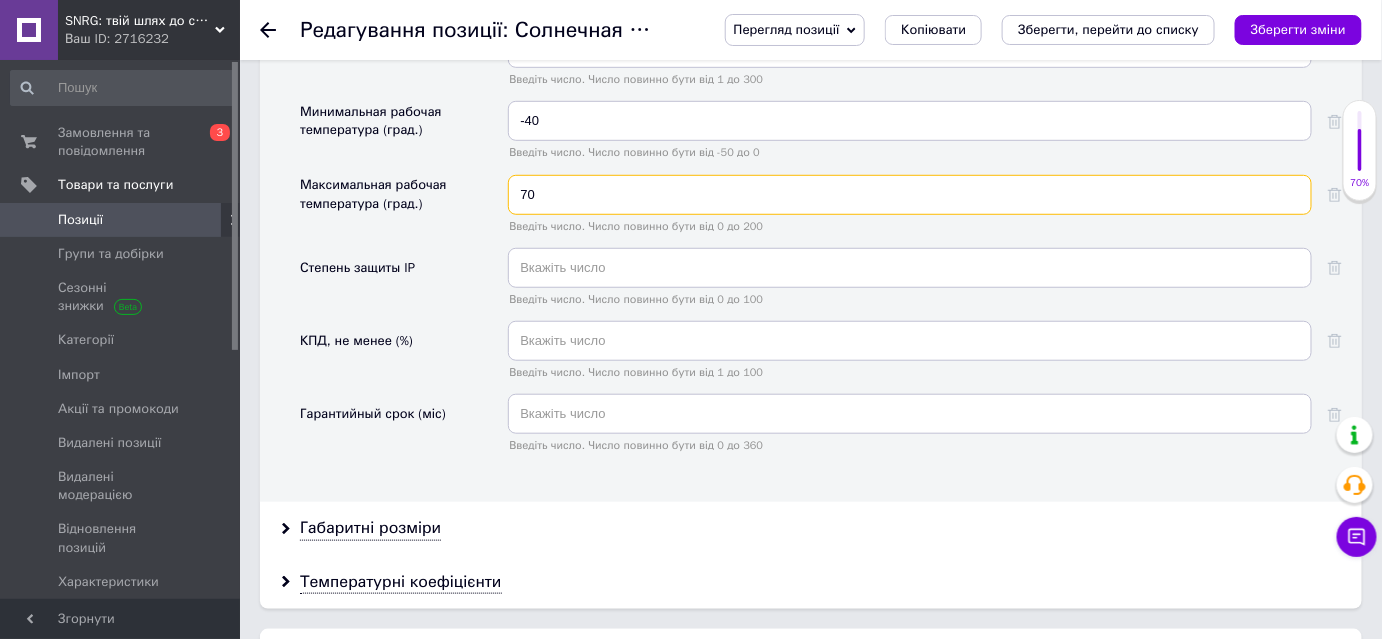 type on "70" 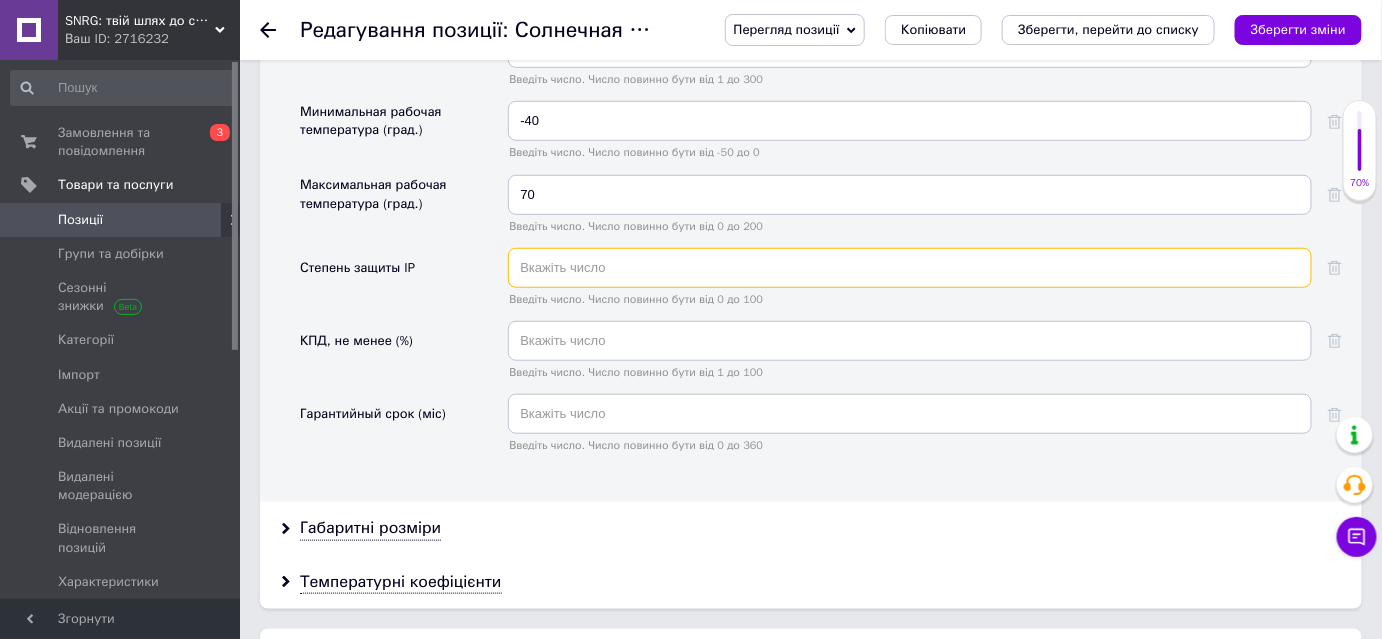 click at bounding box center (910, 268) 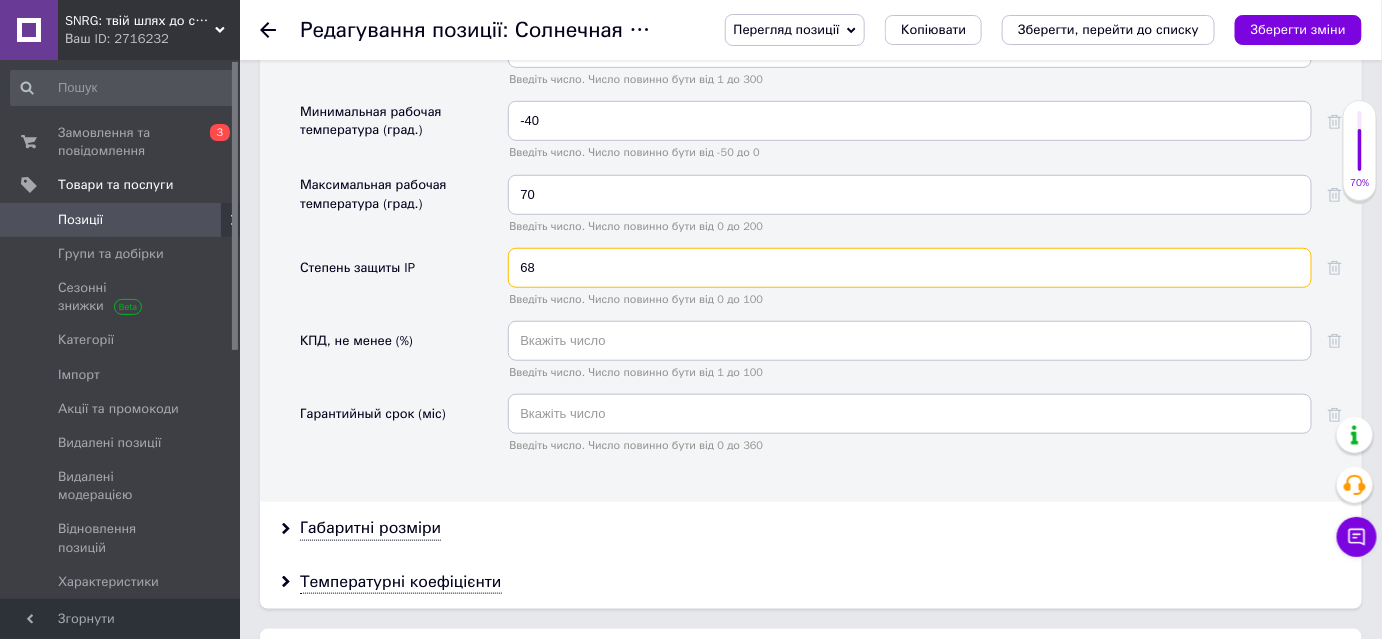 type on "68" 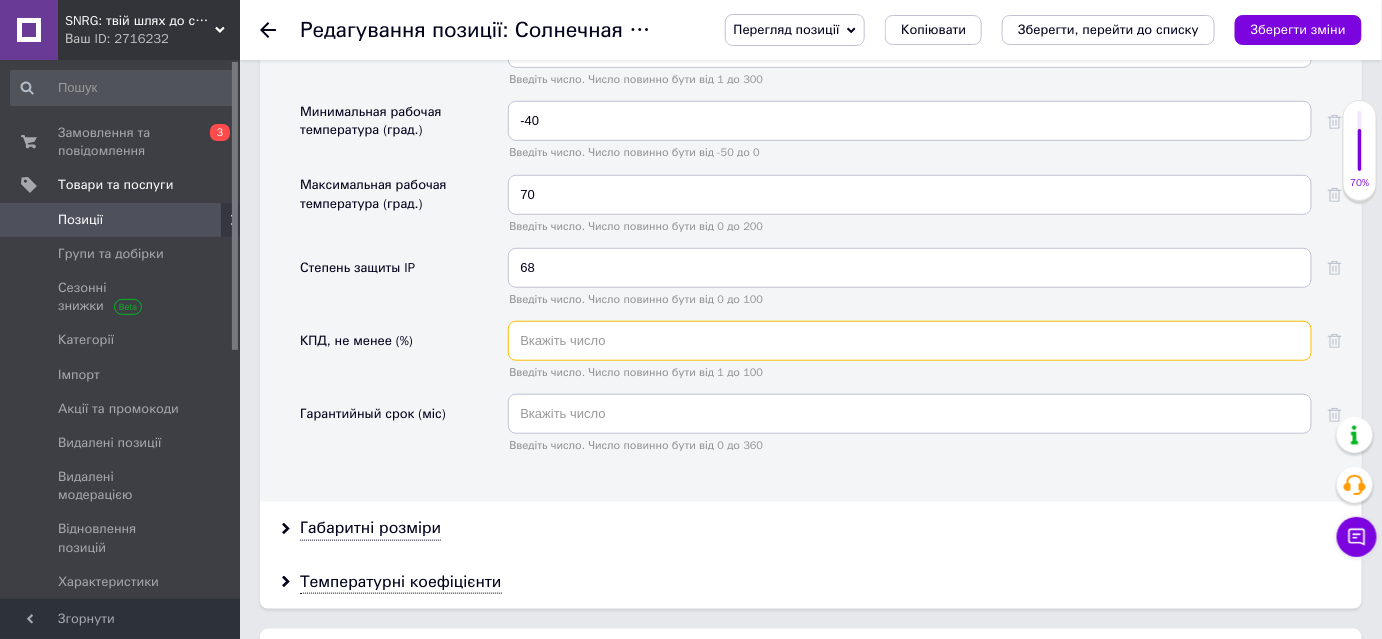 click at bounding box center [910, 341] 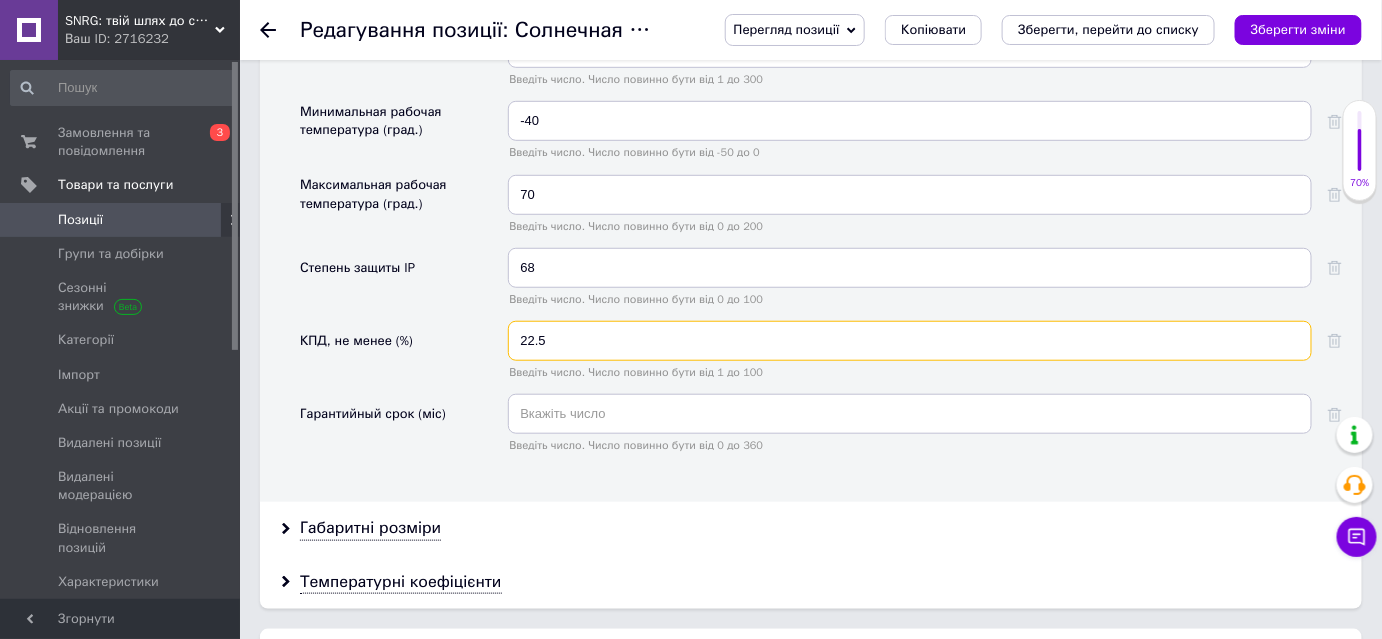 type on "22.5" 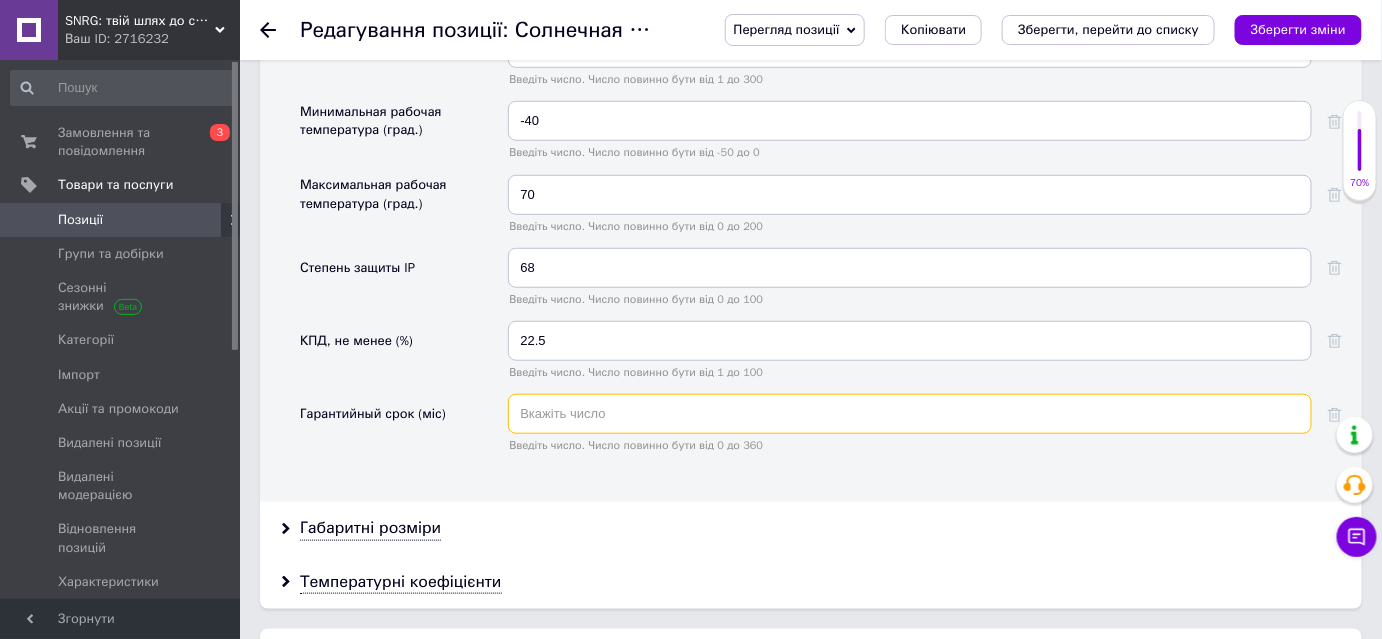 click at bounding box center (910, 414) 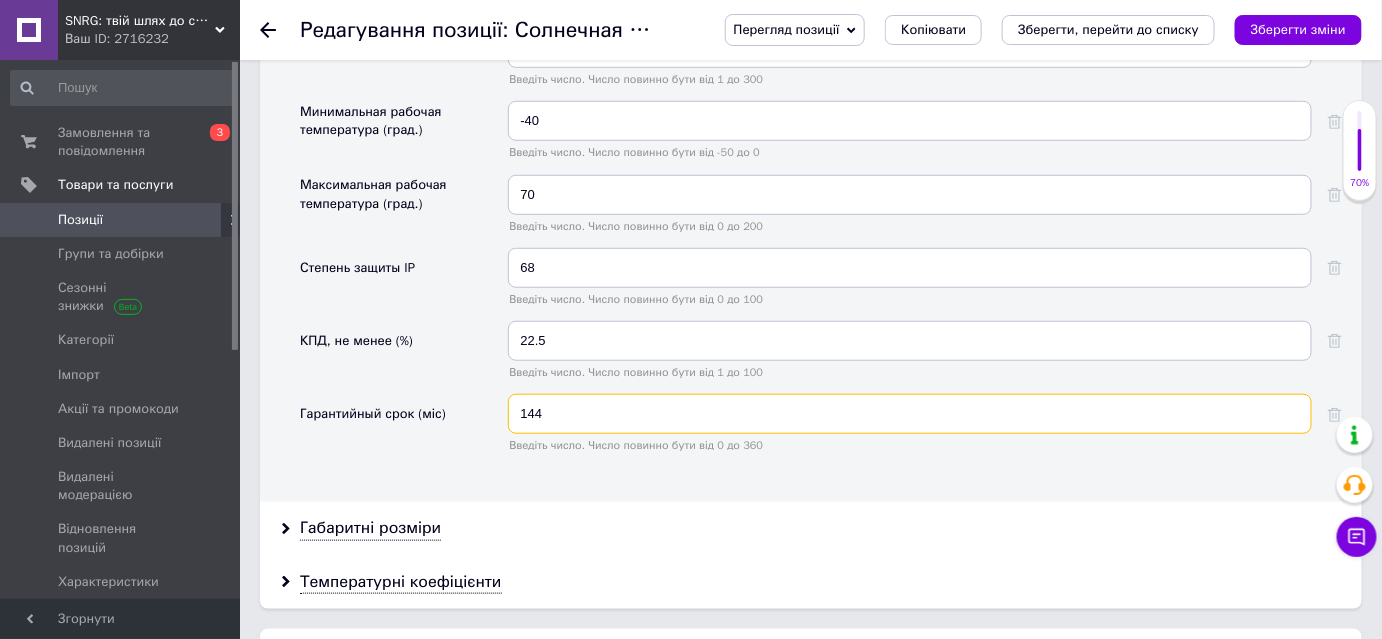 type on "144" 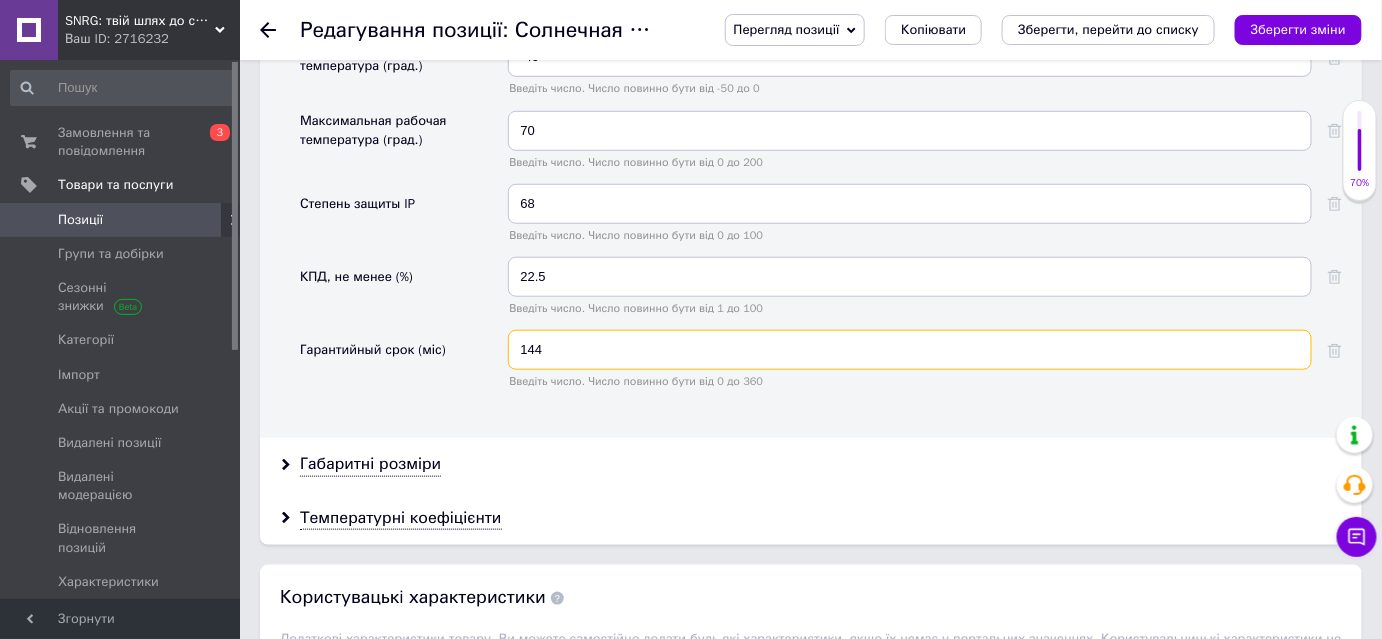 scroll, scrollTop: 3090, scrollLeft: 0, axis: vertical 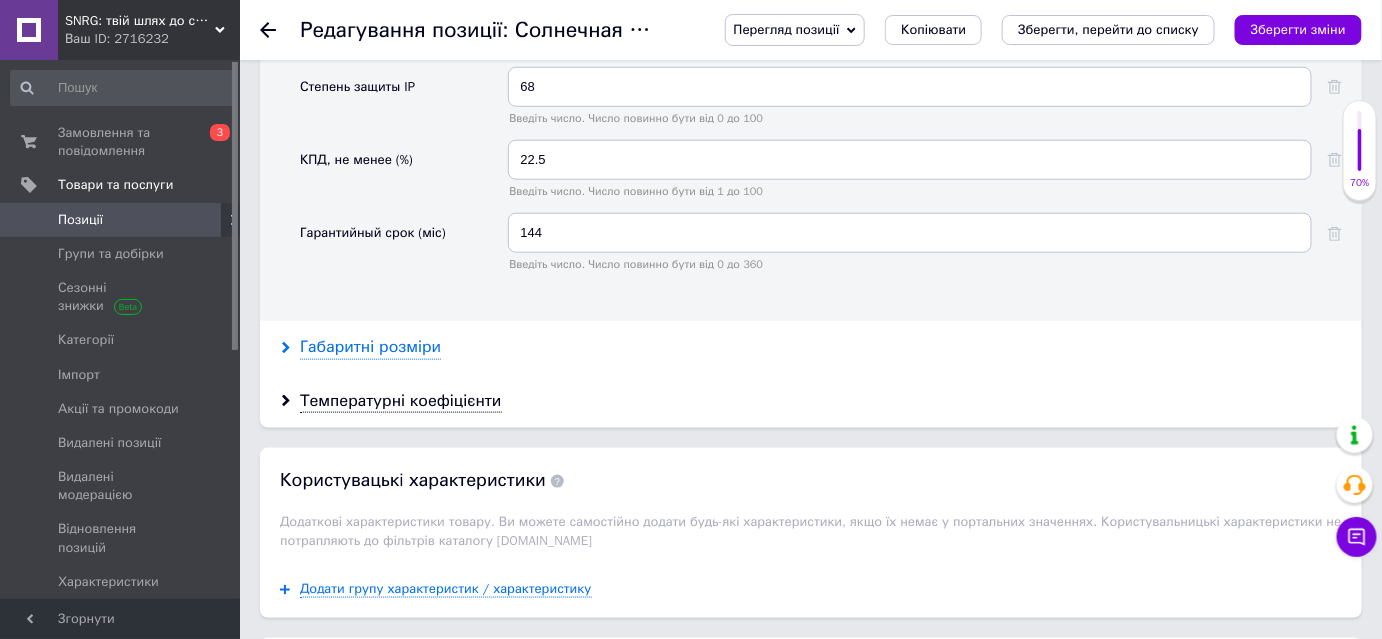 click on "Габаритні розміри" at bounding box center [370, 347] 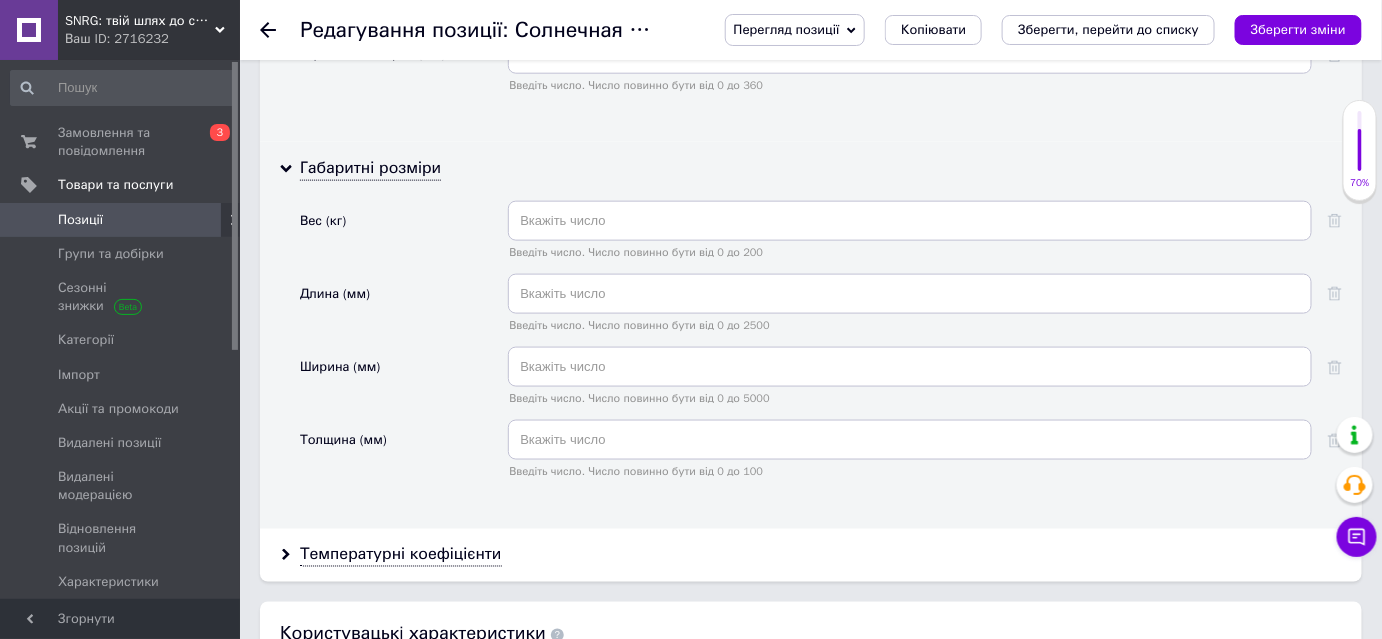 scroll, scrollTop: 3272, scrollLeft: 0, axis: vertical 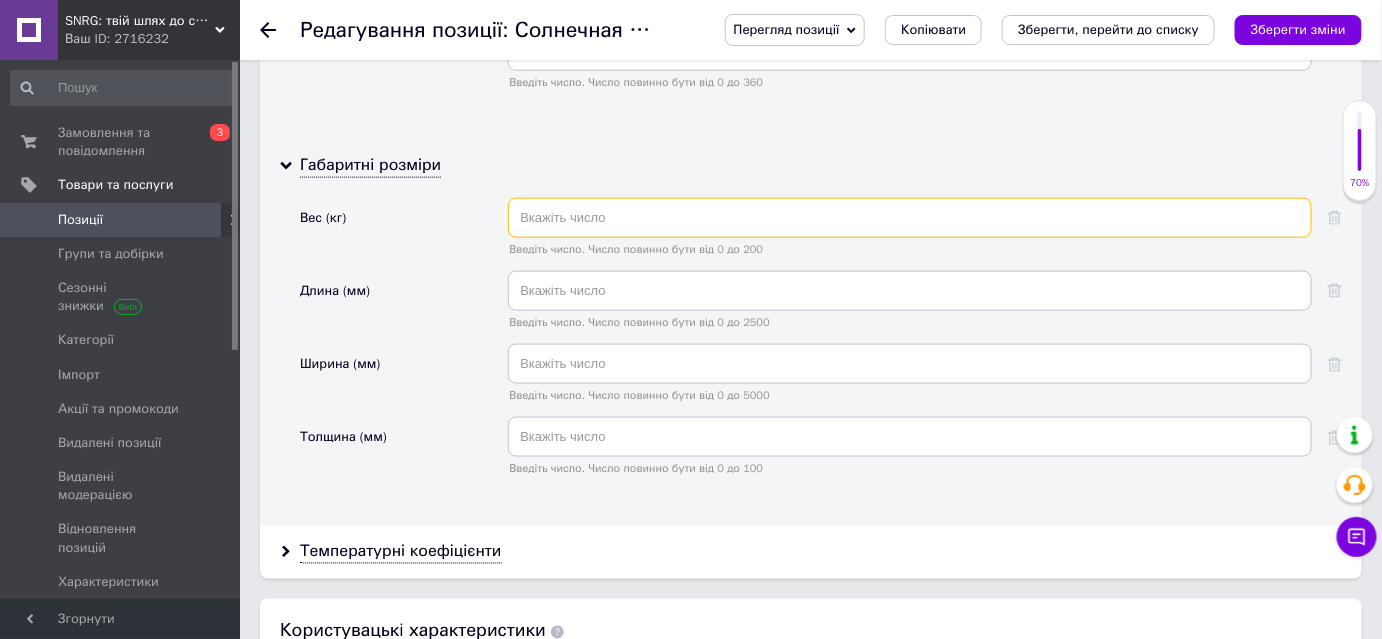 click at bounding box center [910, 218] 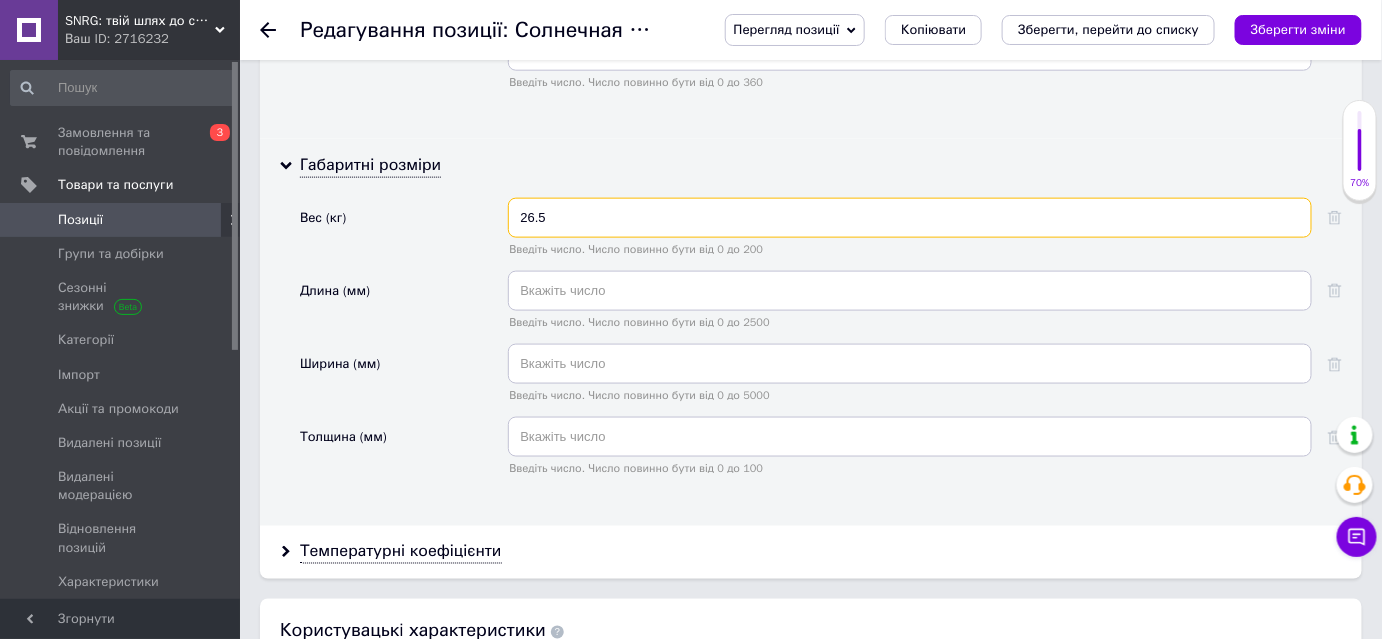 type on "26.5" 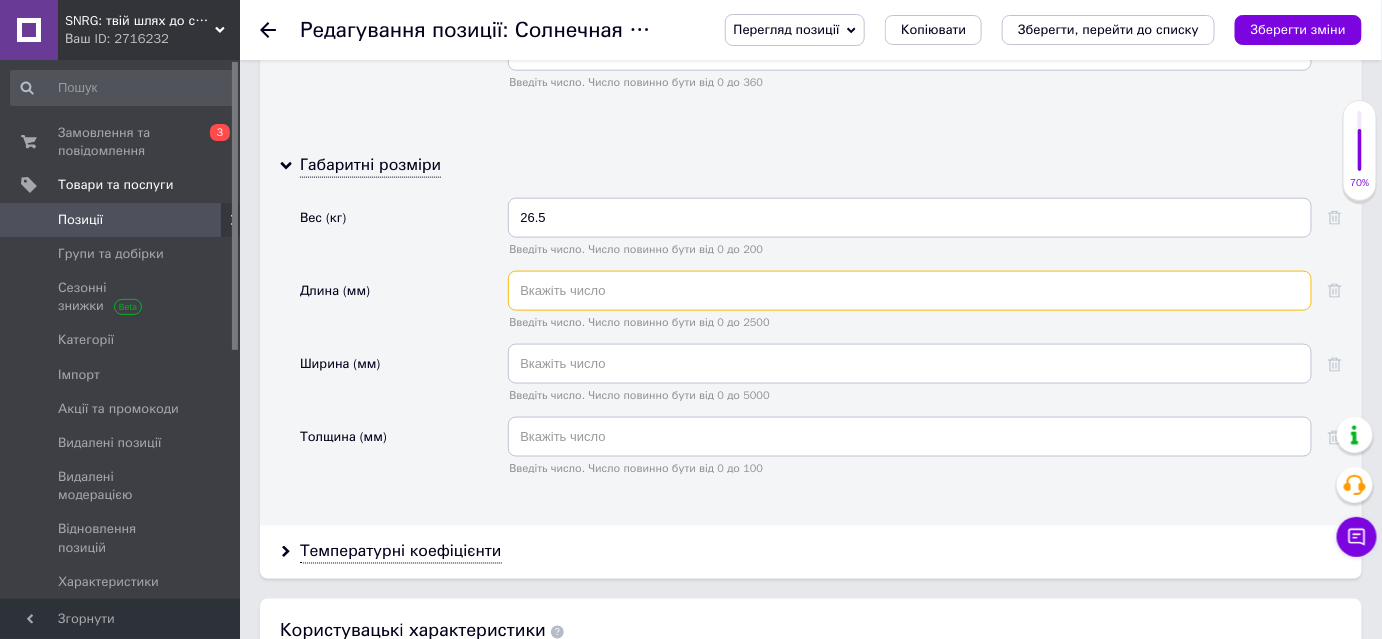 click at bounding box center [910, 291] 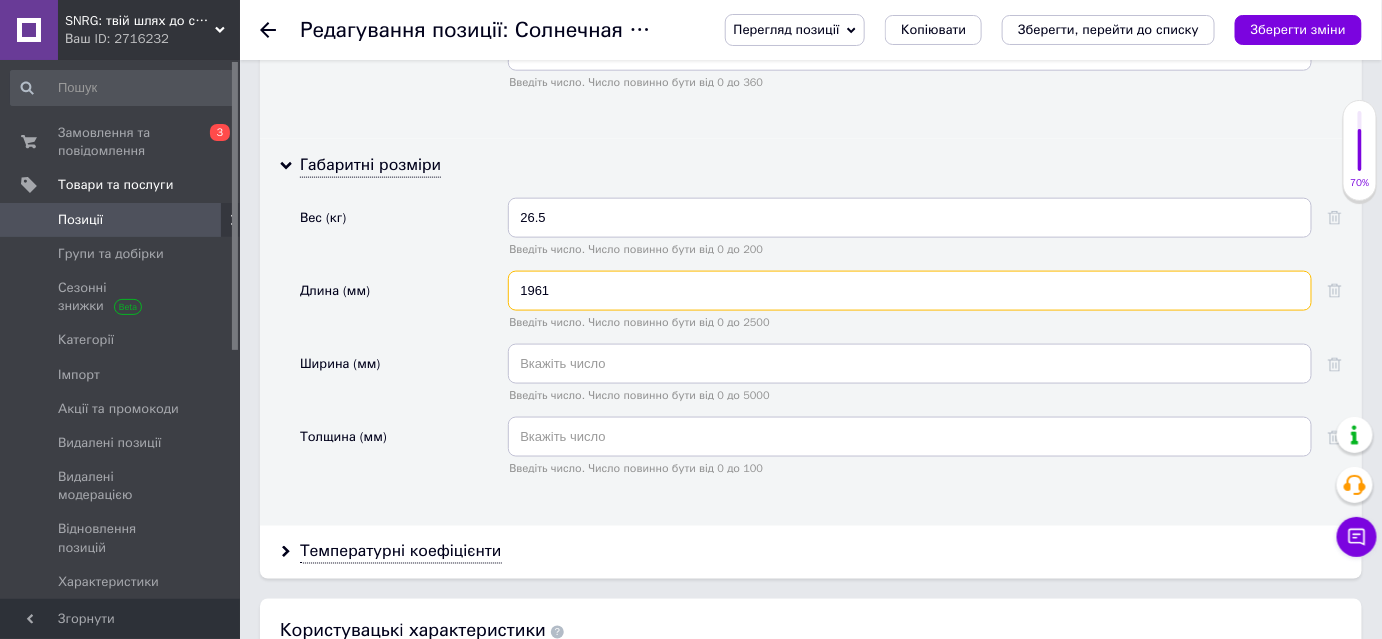 type on "1961" 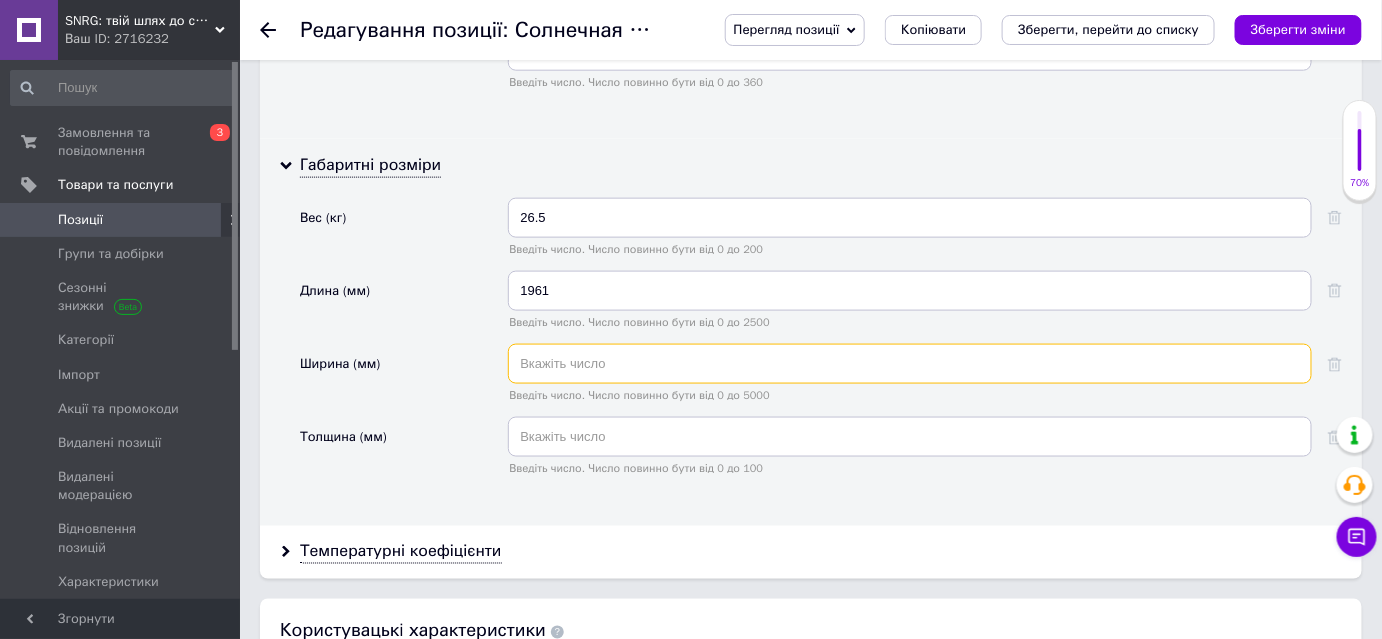 click at bounding box center [910, 364] 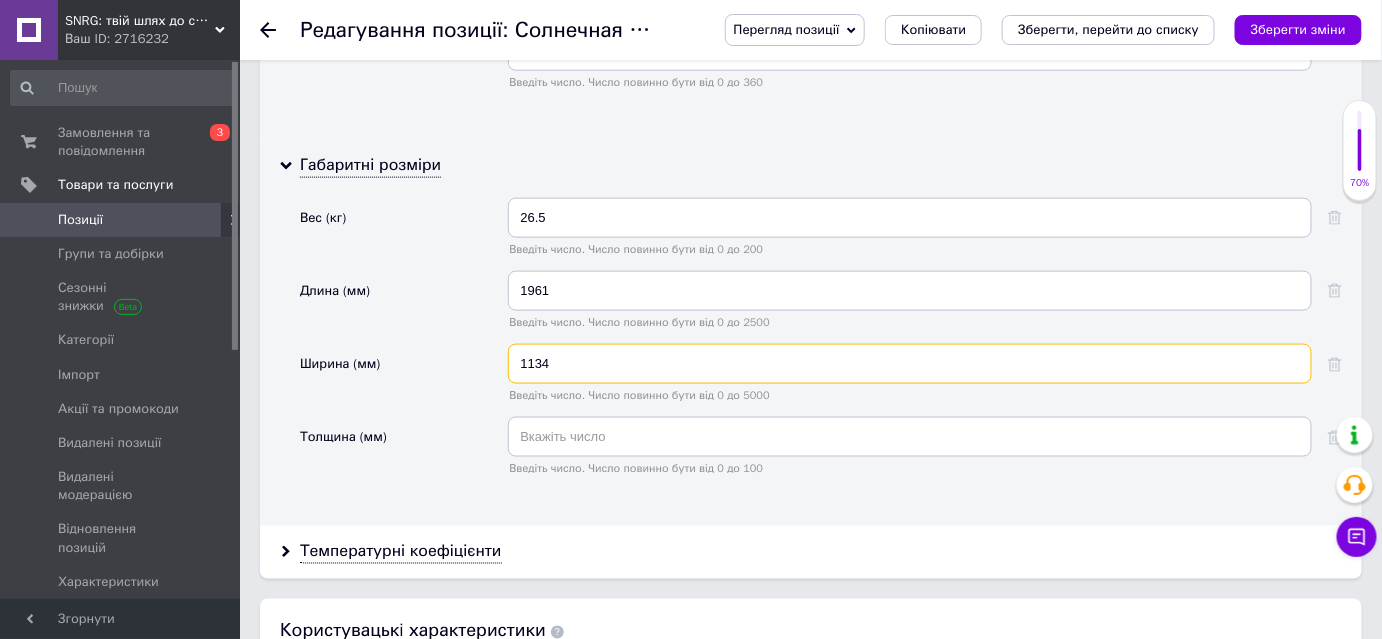 type on "1134" 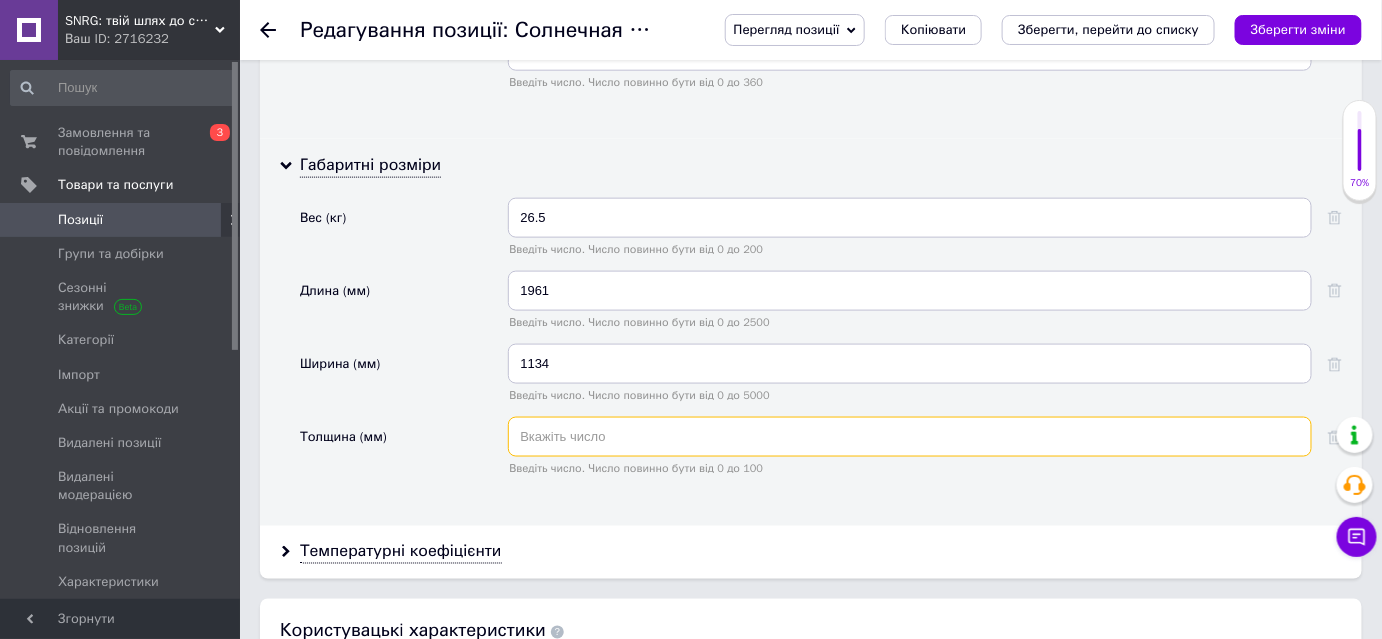 click at bounding box center (910, 437) 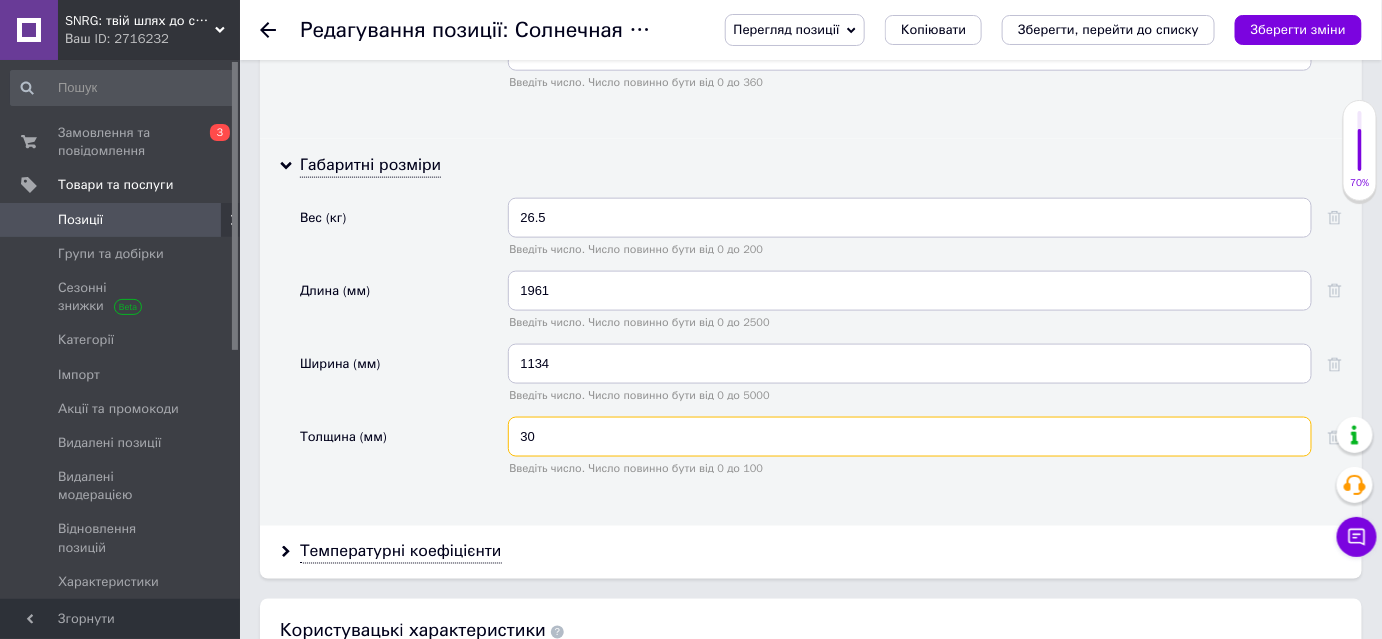 type on "30" 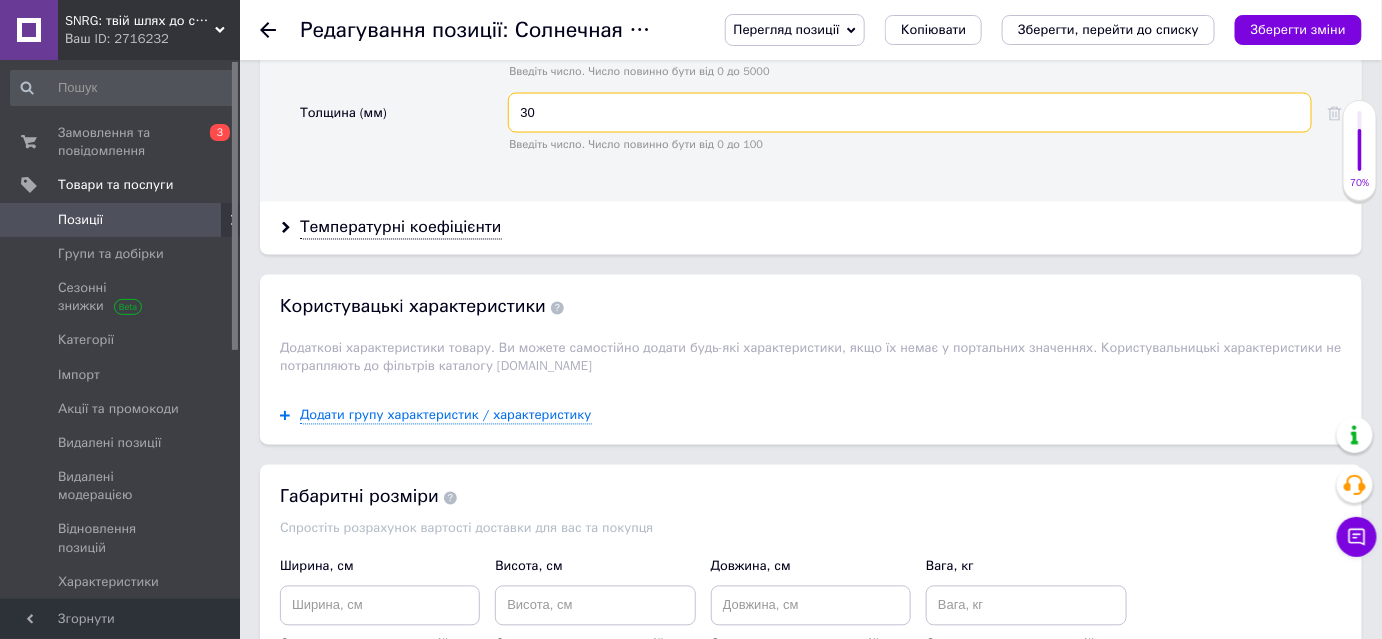 scroll, scrollTop: 3636, scrollLeft: 0, axis: vertical 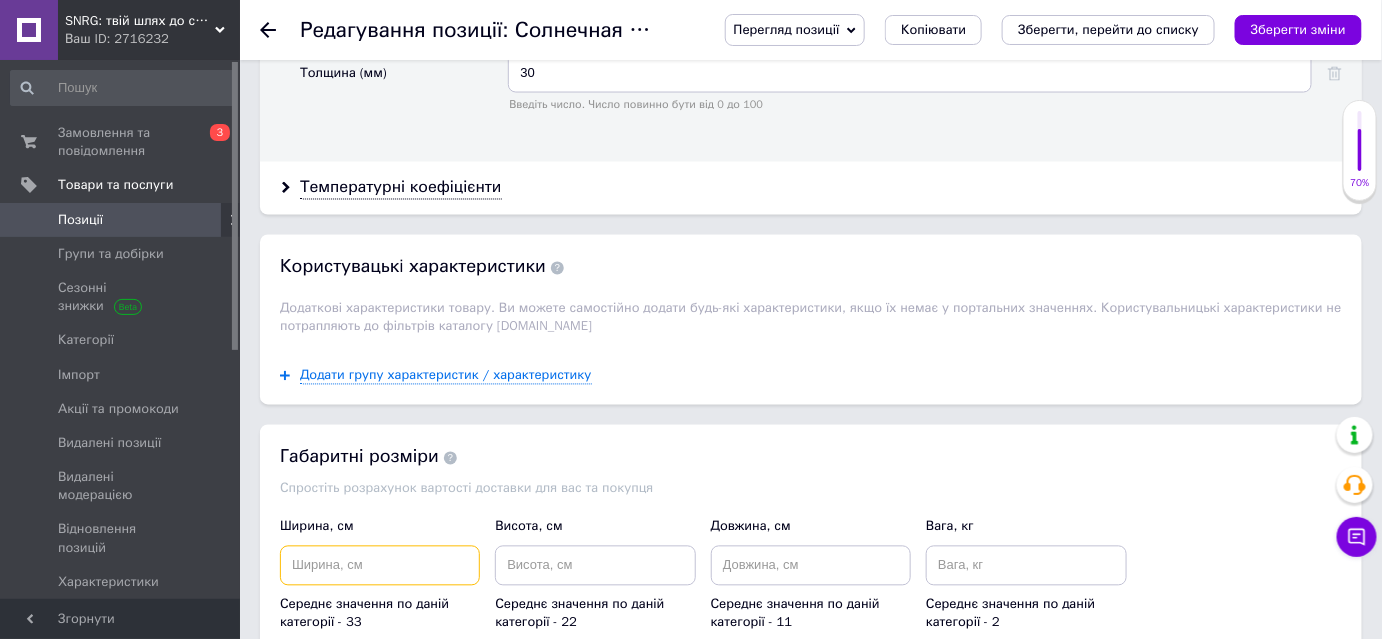 click at bounding box center (380, 566) 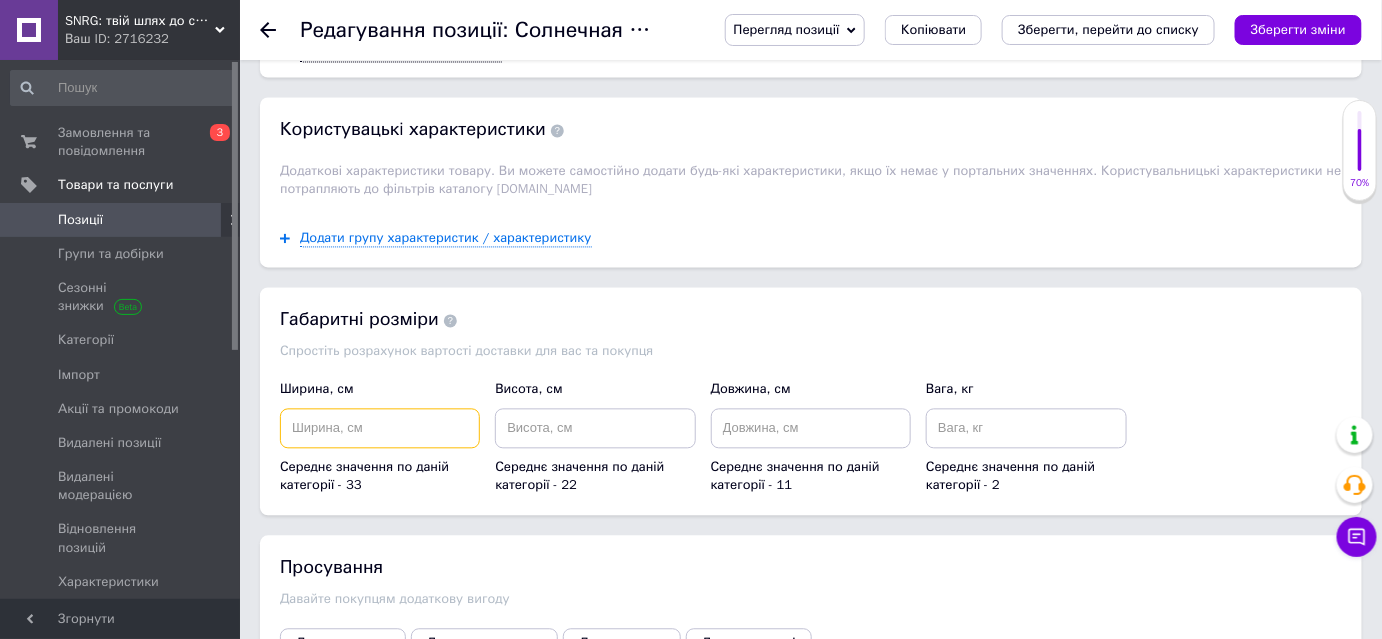 scroll, scrollTop: 3818, scrollLeft: 0, axis: vertical 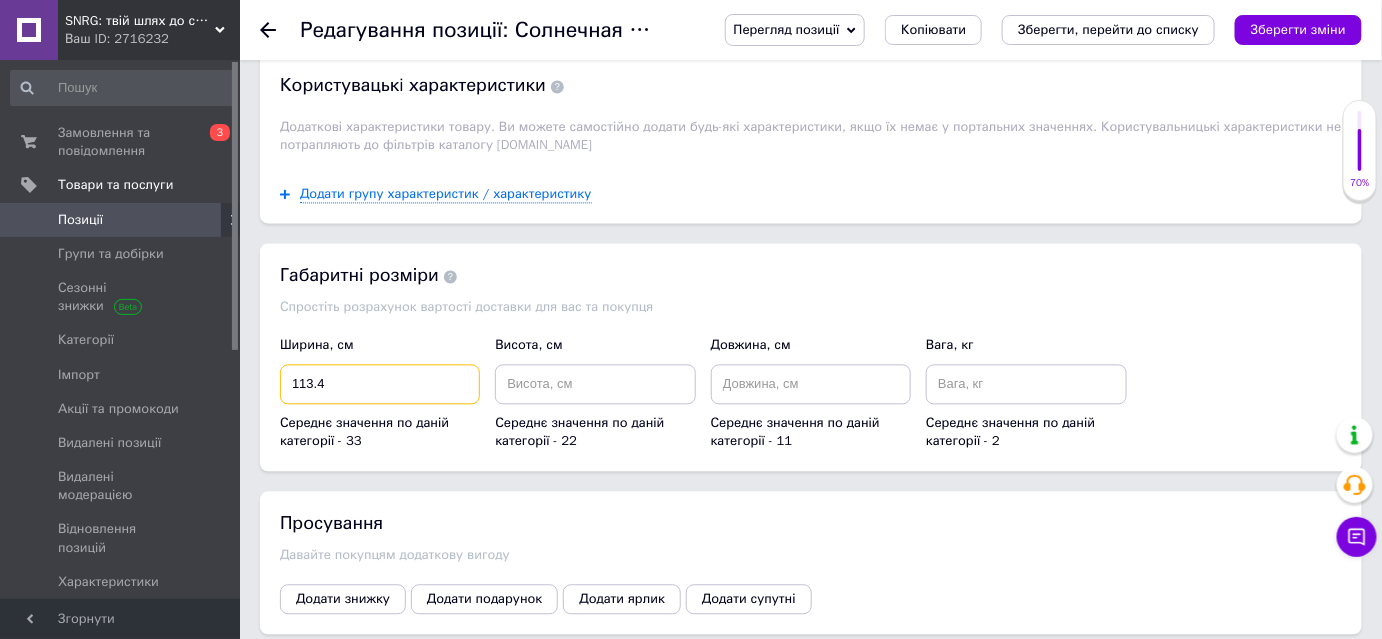 type on "113.4" 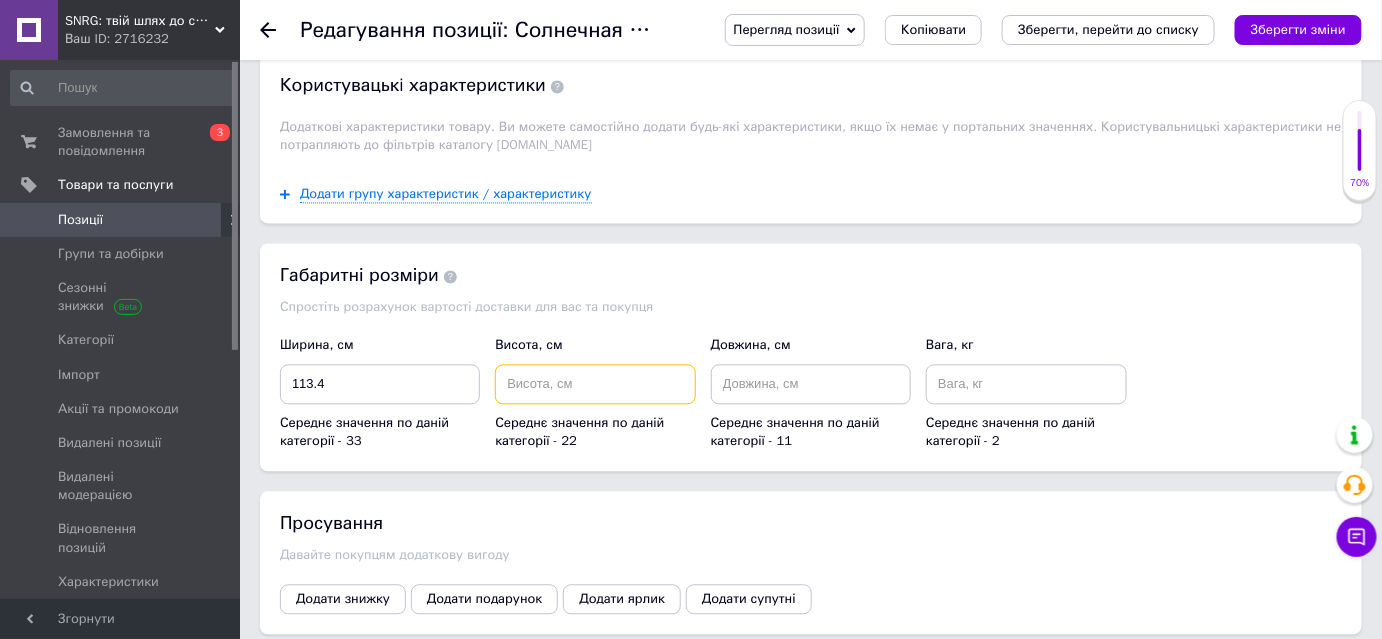 click at bounding box center [595, 384] 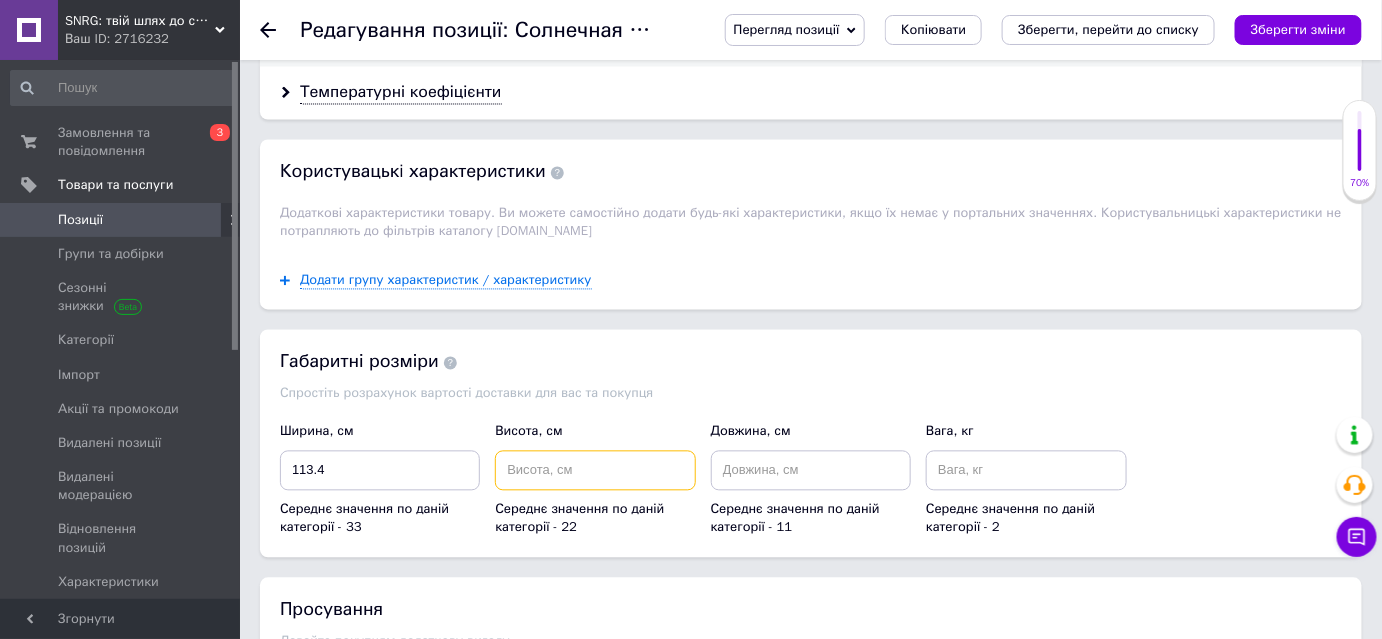 scroll, scrollTop: 3636, scrollLeft: 0, axis: vertical 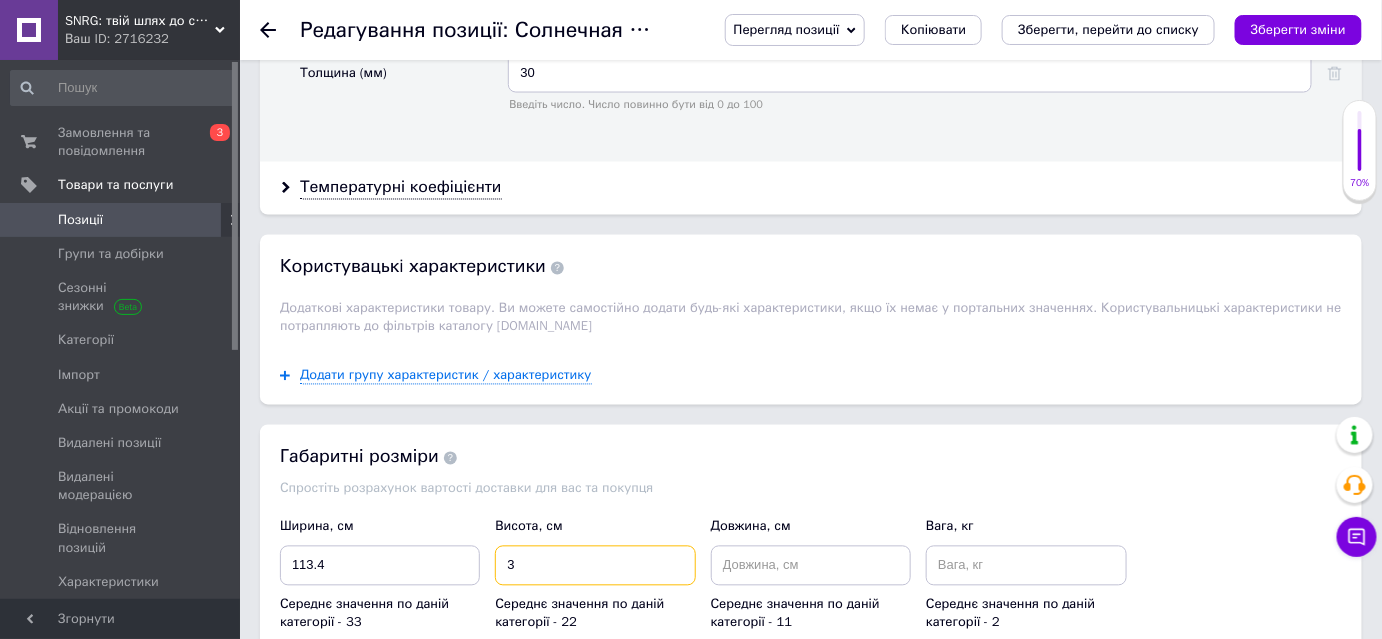type on "3" 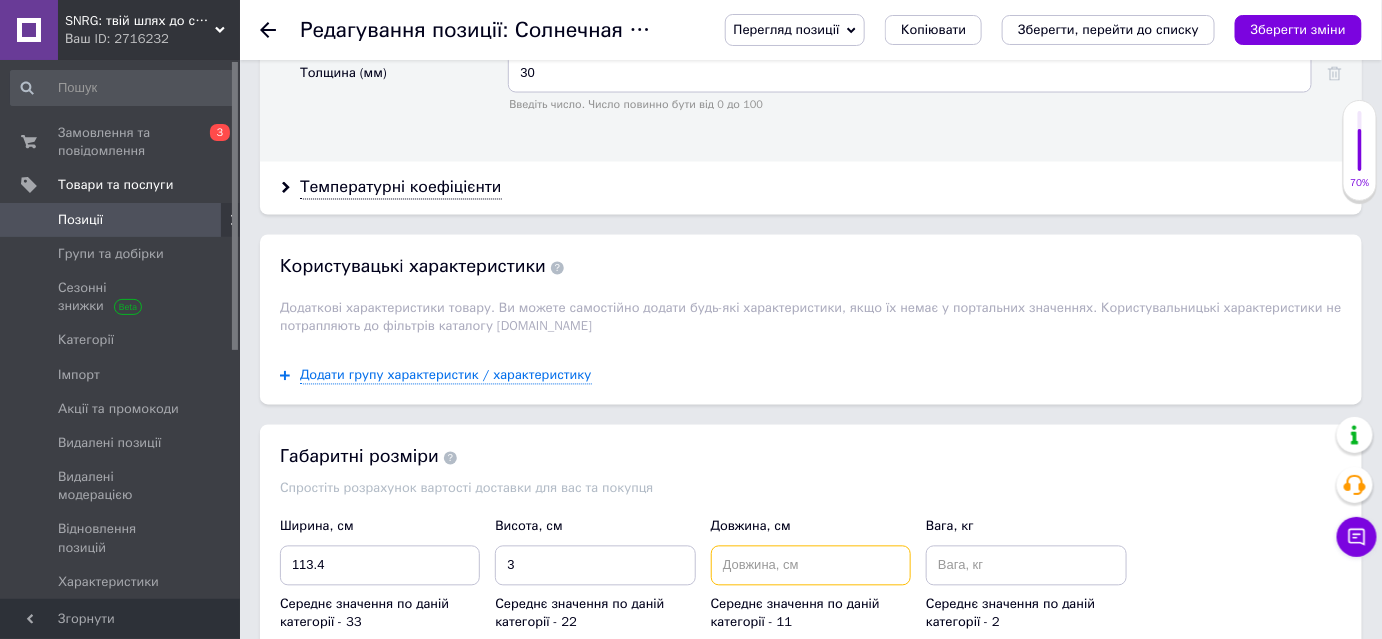 click at bounding box center [811, 566] 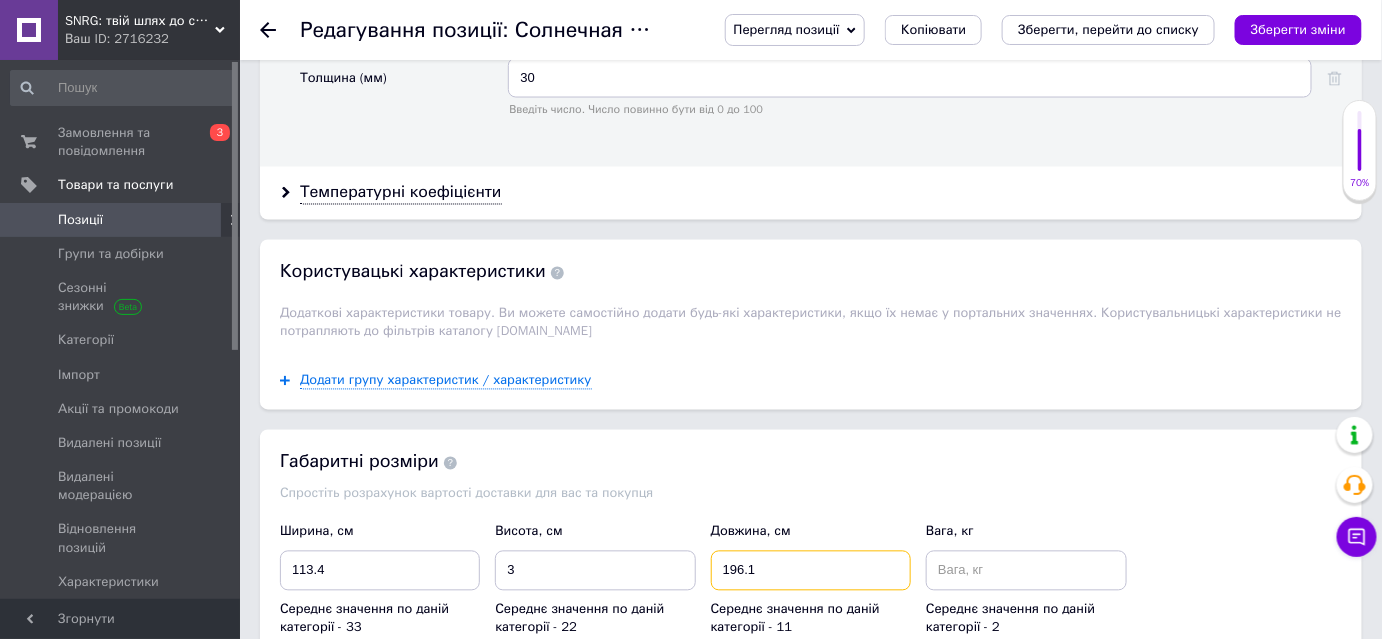 scroll, scrollTop: 3636, scrollLeft: 0, axis: vertical 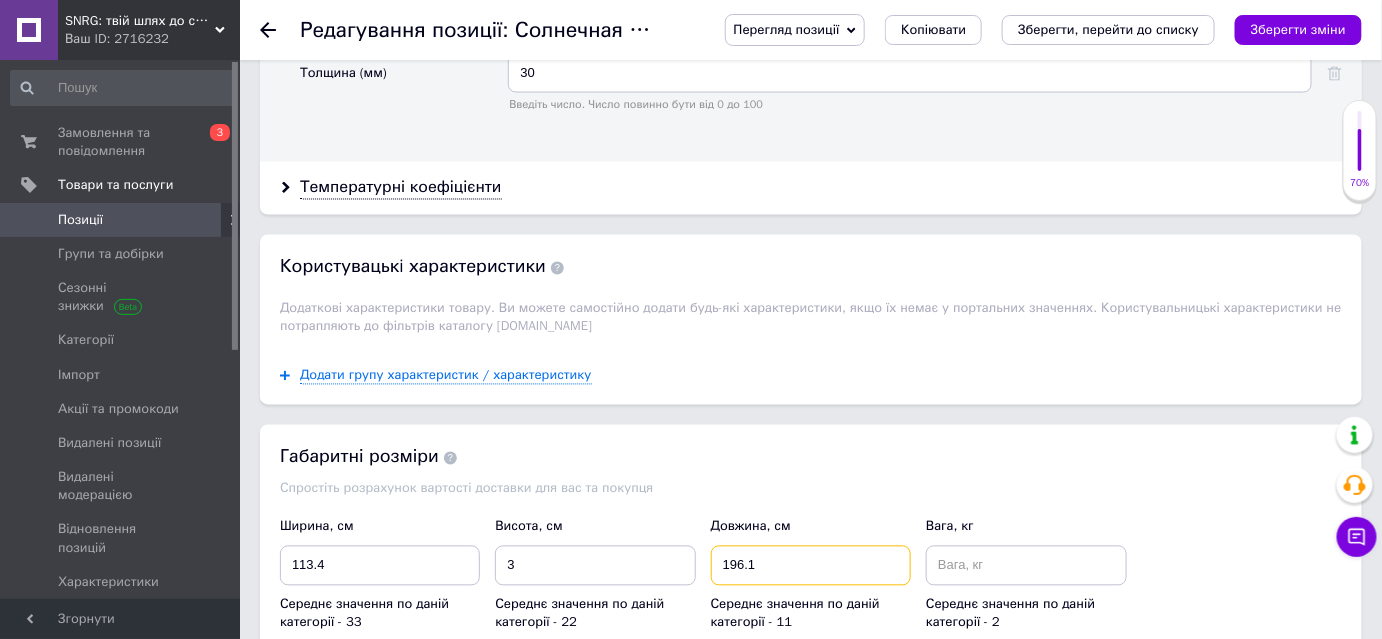 type on "196.1" 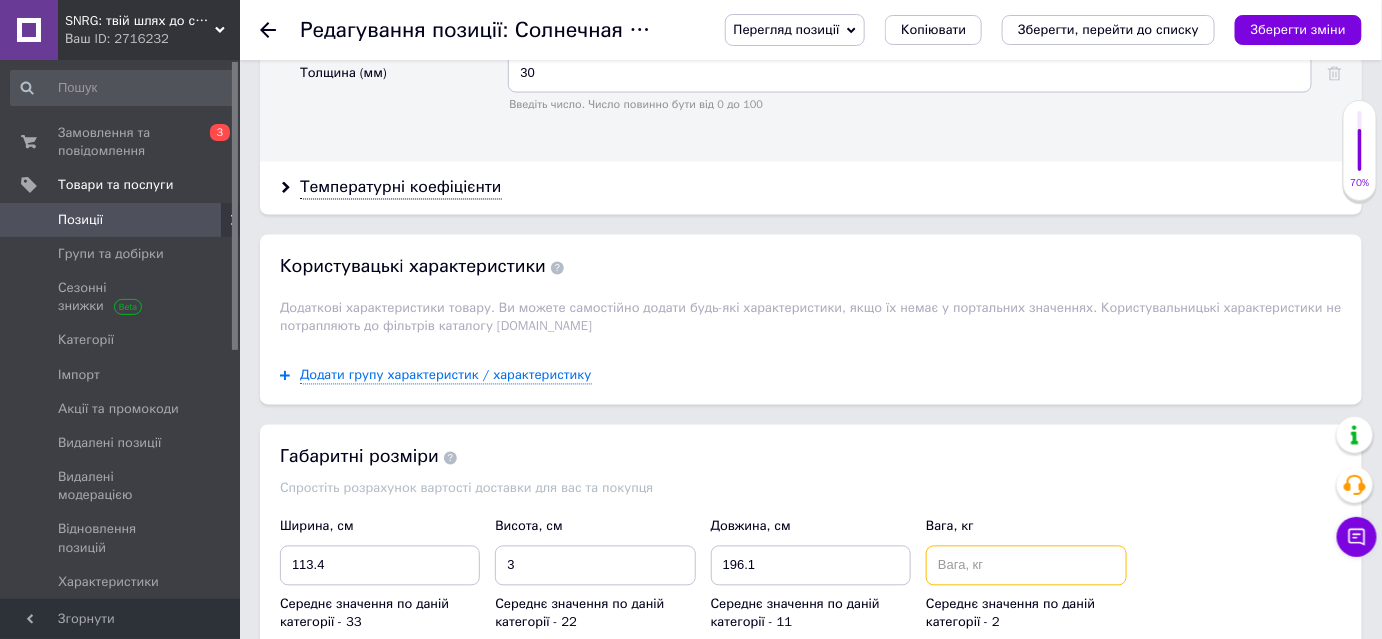 click at bounding box center (1026, 566) 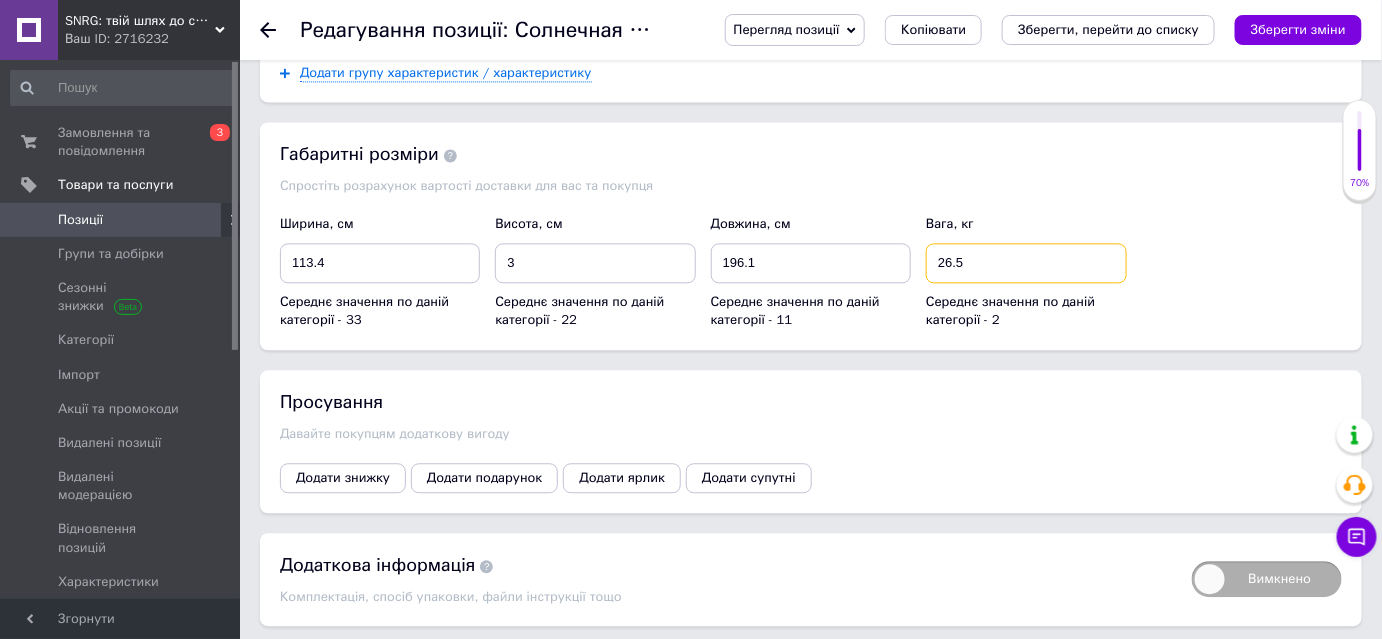 scroll, scrollTop: 4000, scrollLeft: 0, axis: vertical 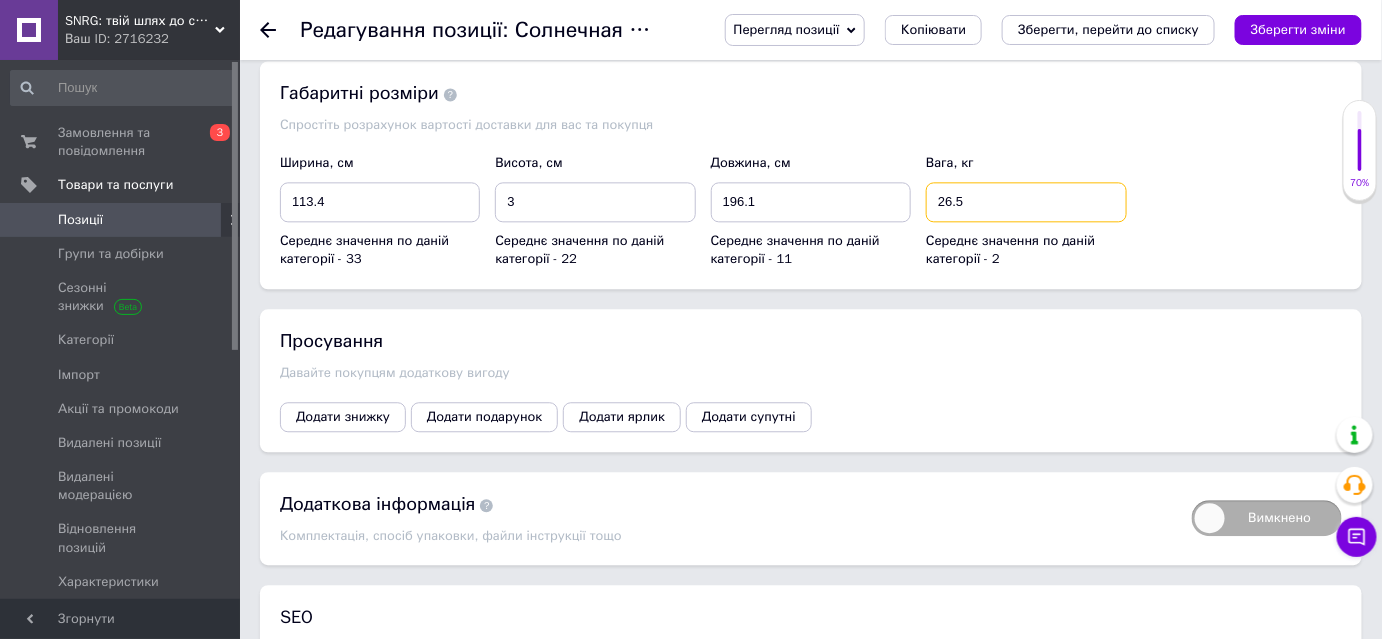 type on "26.5" 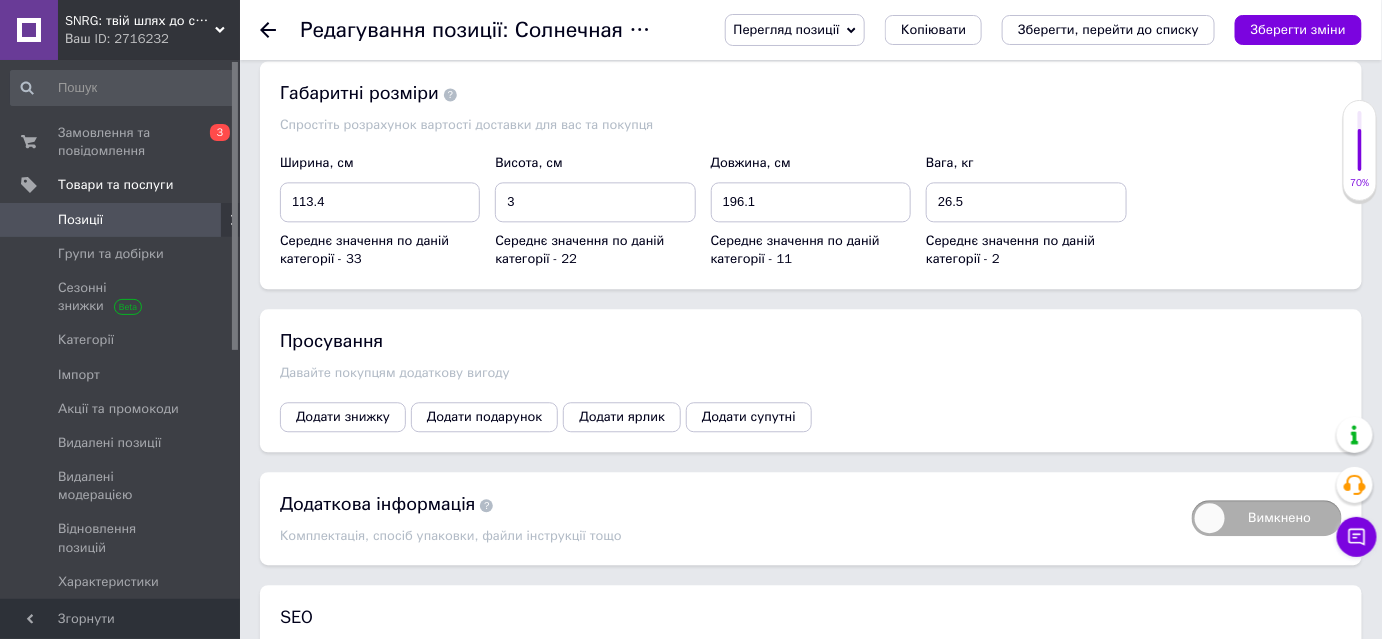 click on "Вимкнено" at bounding box center (1267, 518) 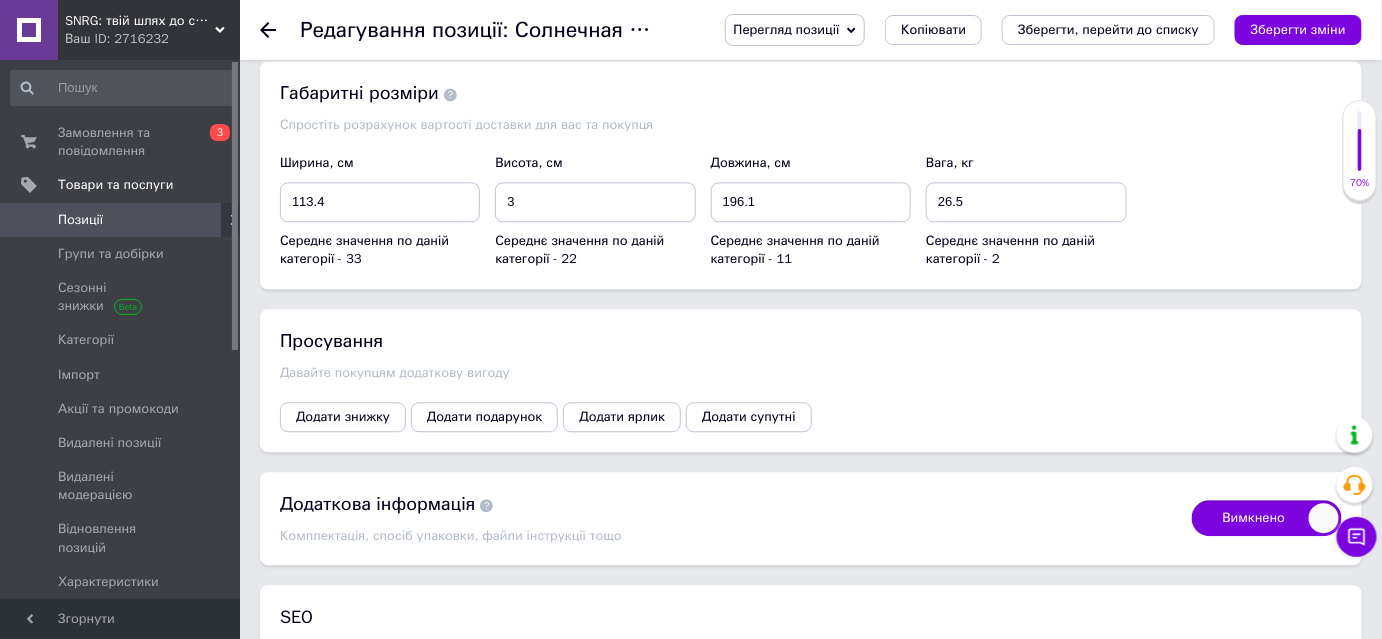 checkbox on "true" 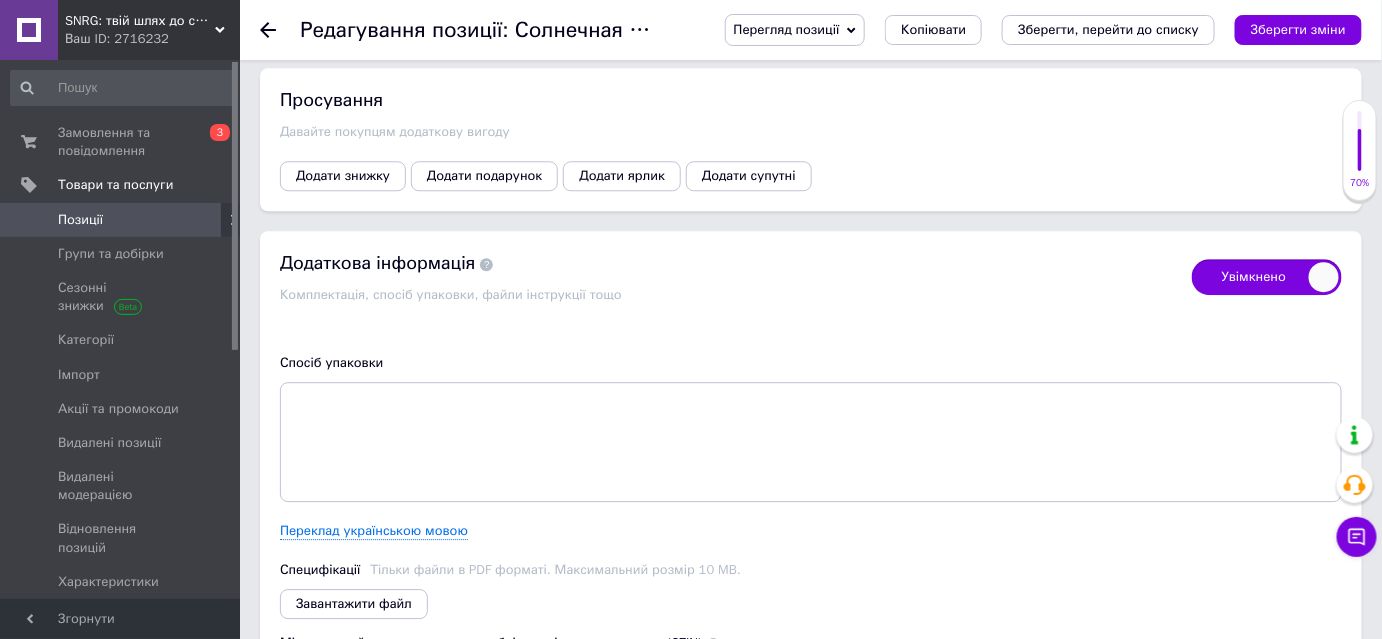 scroll, scrollTop: 4272, scrollLeft: 0, axis: vertical 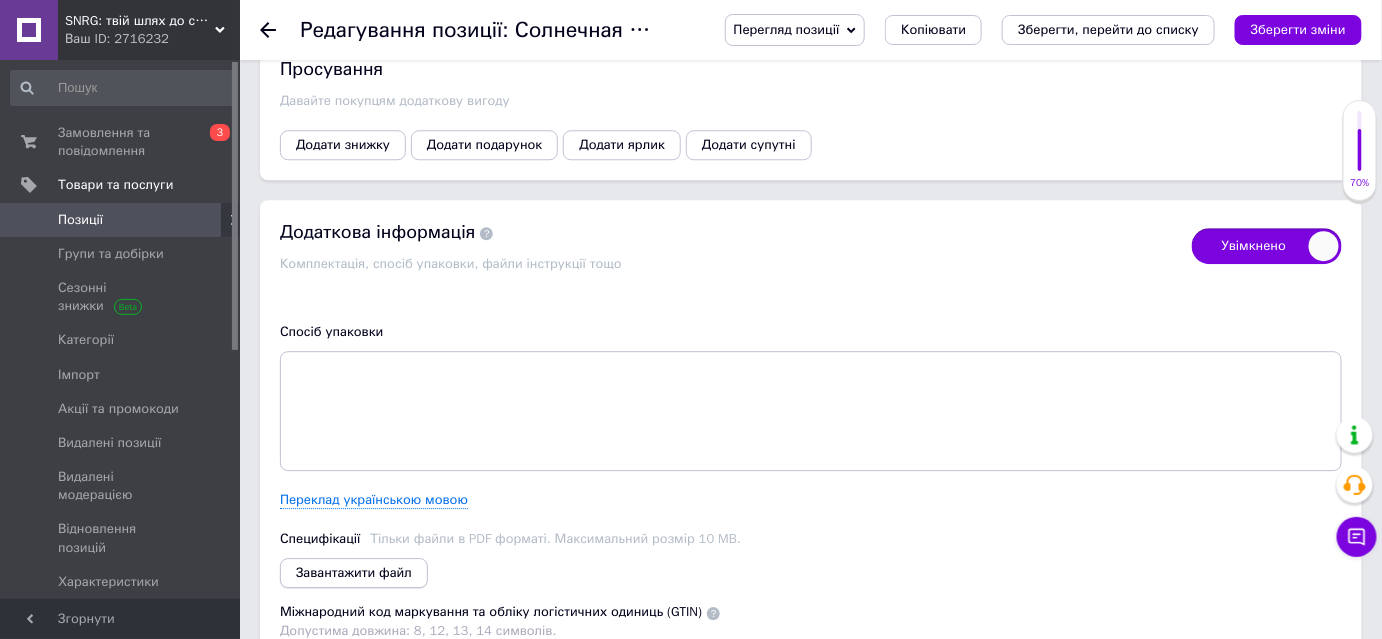 click on "Завантажити файл" at bounding box center [354, 573] 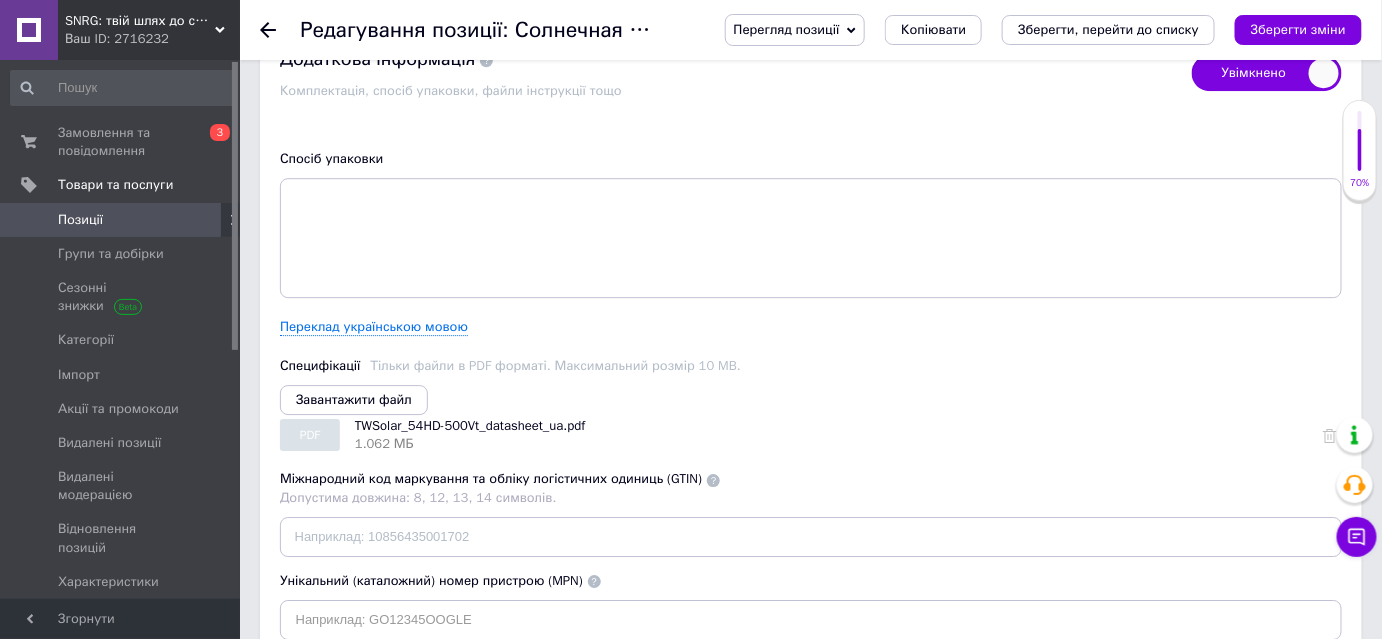scroll, scrollTop: 4761, scrollLeft: 0, axis: vertical 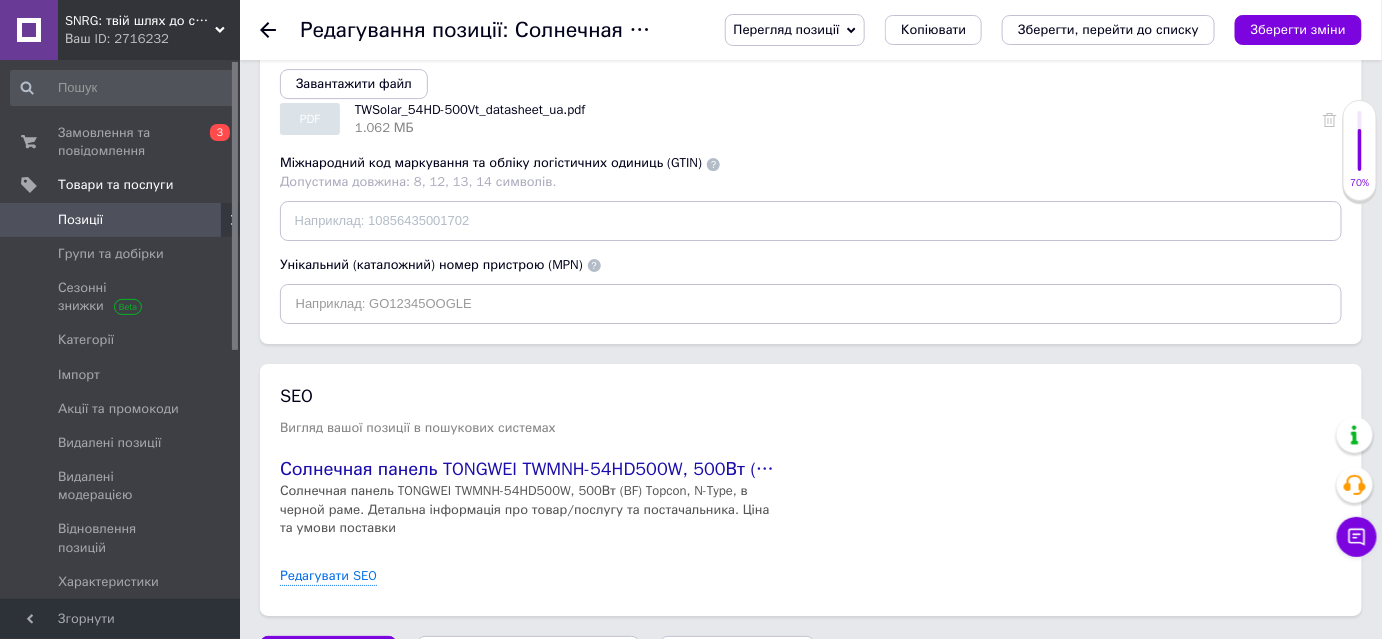 drag, startPoint x: 334, startPoint y: 598, endPoint x: 363, endPoint y: 588, distance: 30.675724 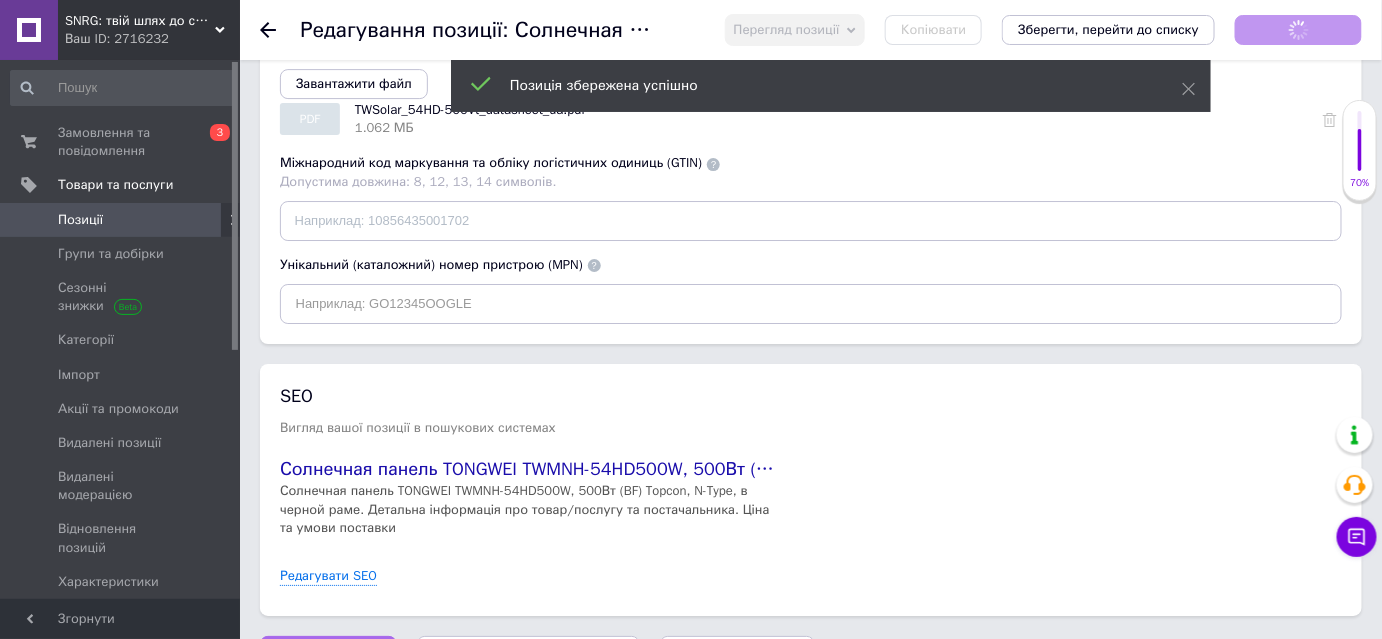 type on "33.7" 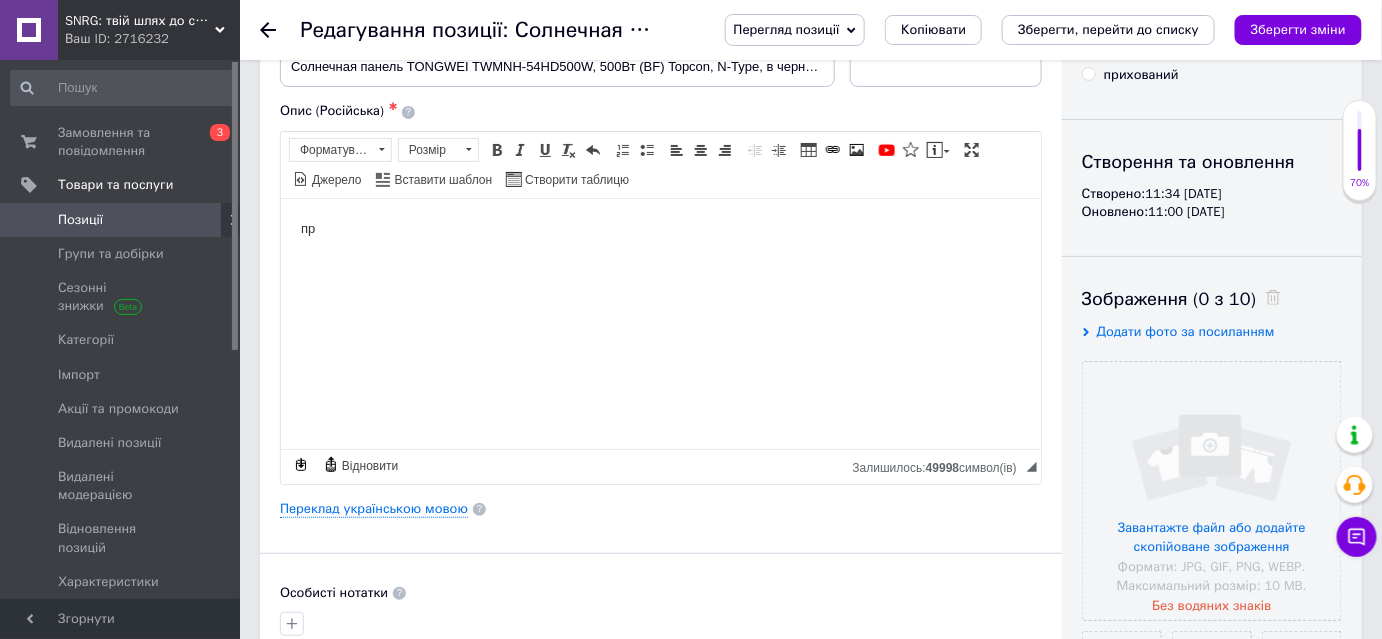 scroll, scrollTop: 125, scrollLeft: 0, axis: vertical 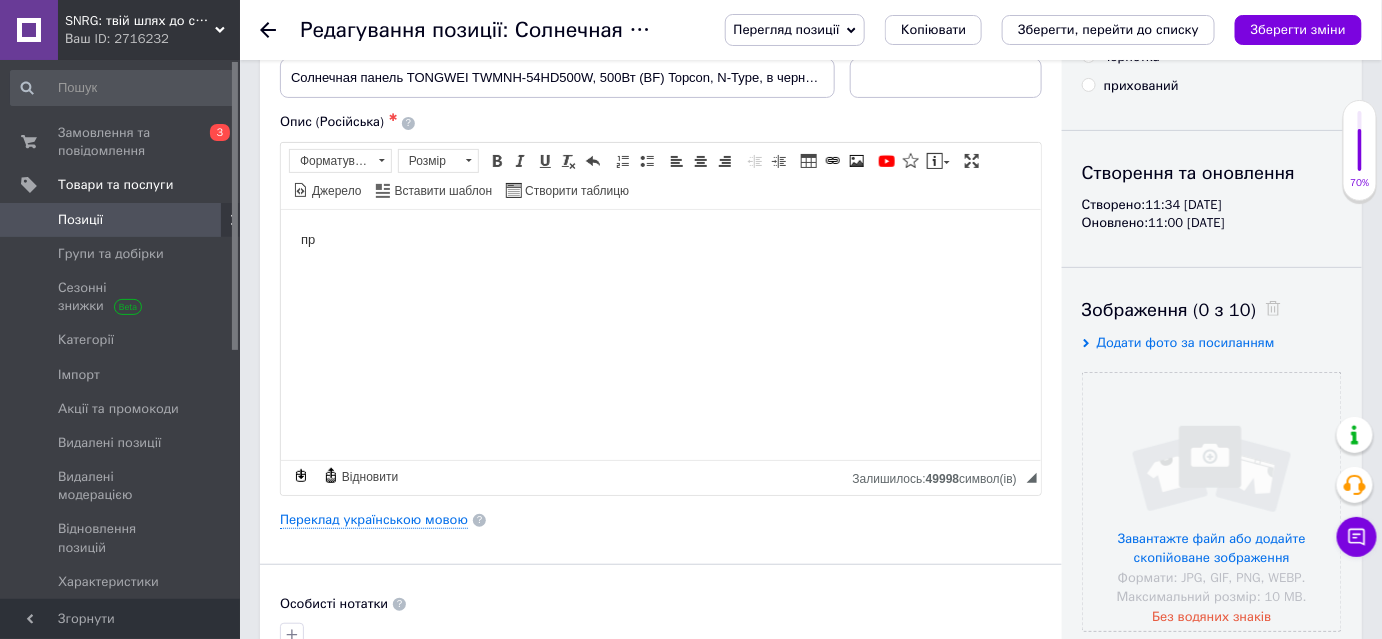 click on "пр" at bounding box center (660, 239) 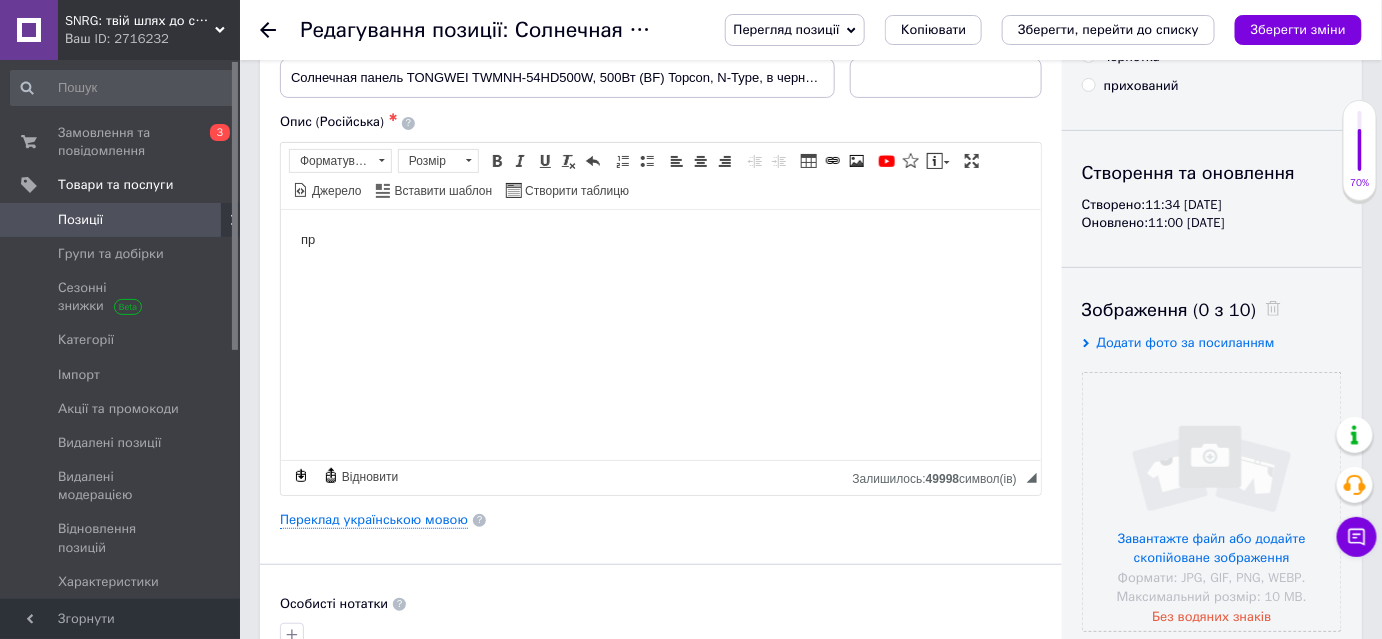 type 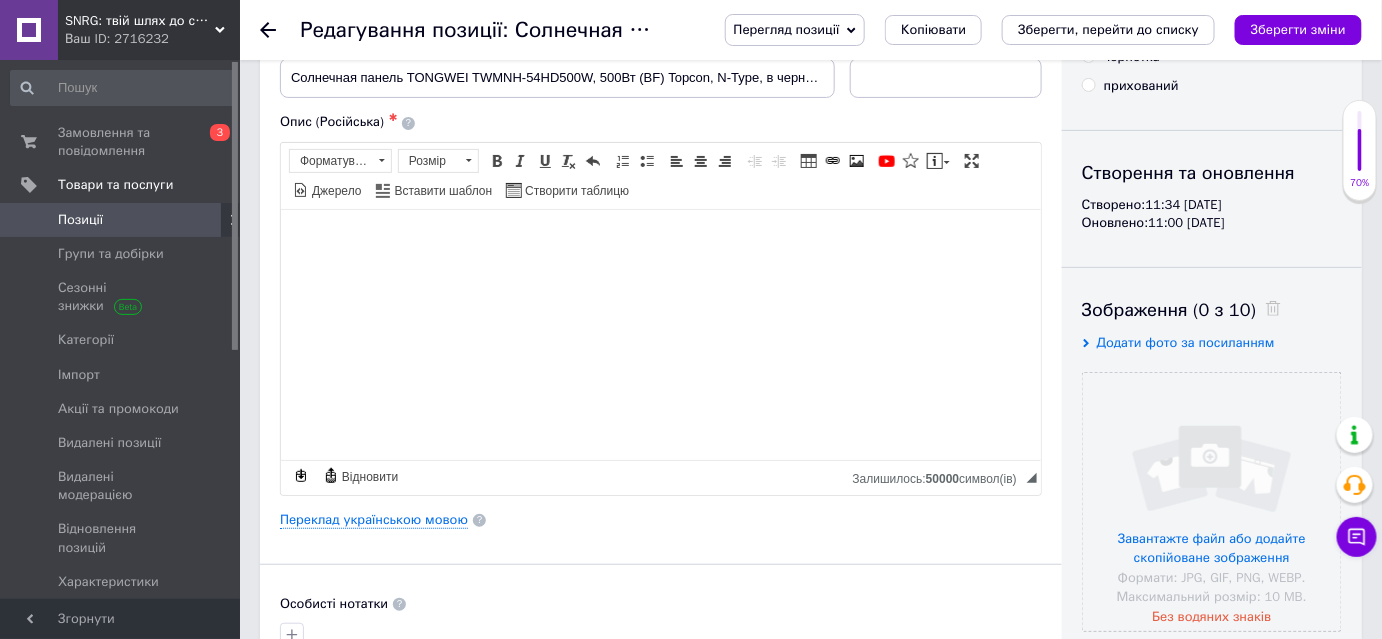 scroll, scrollTop: 1099, scrollLeft: 0, axis: vertical 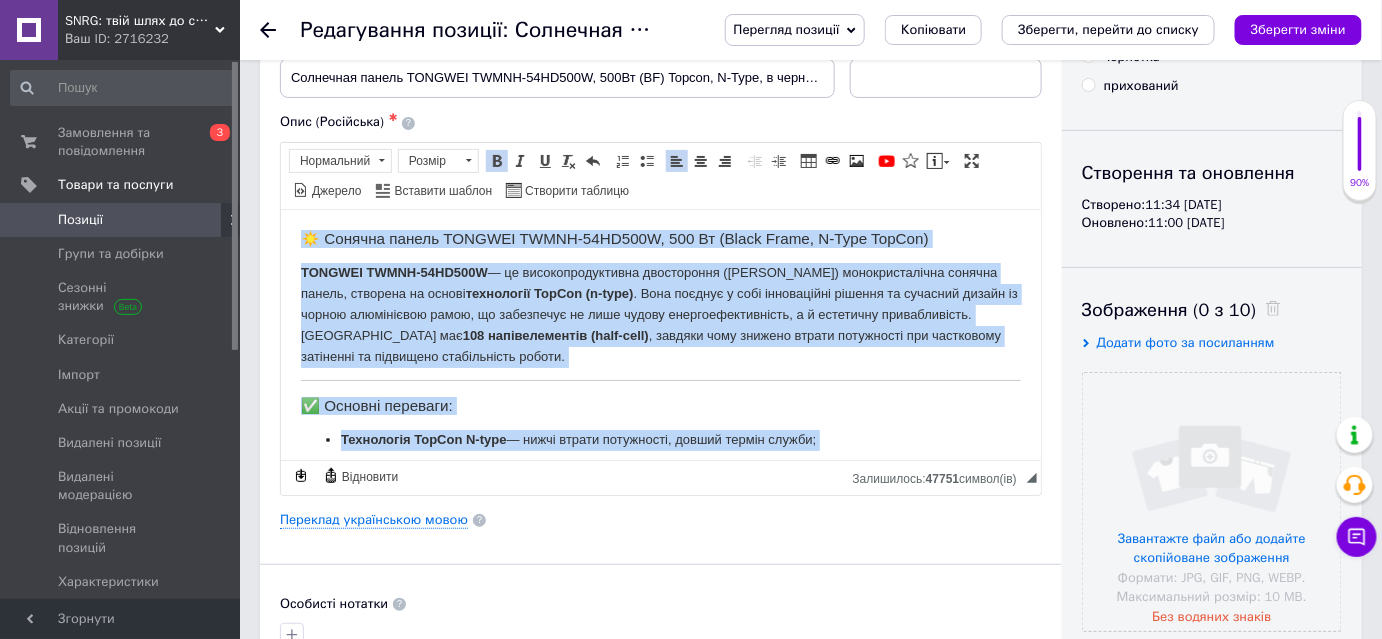 drag, startPoint x: 517, startPoint y: 448, endPoint x: 438, endPoint y: 253, distance: 210.39487 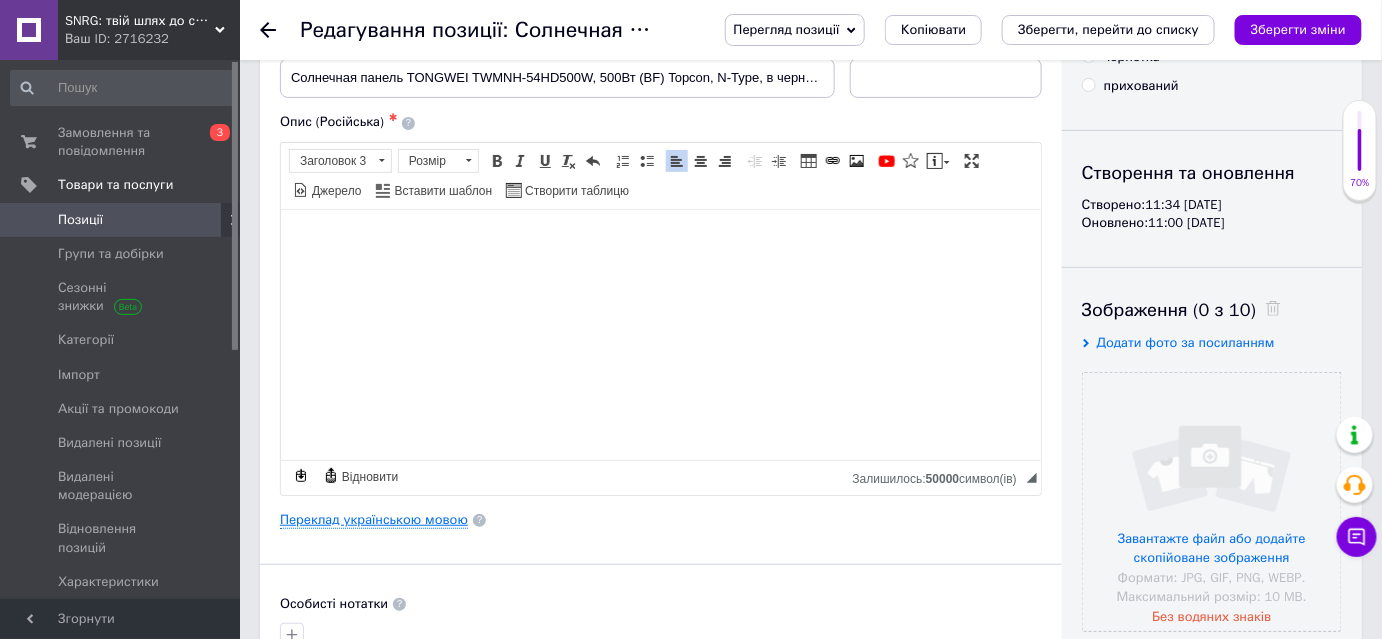 click on "Переклад українською мовою" at bounding box center [374, 520] 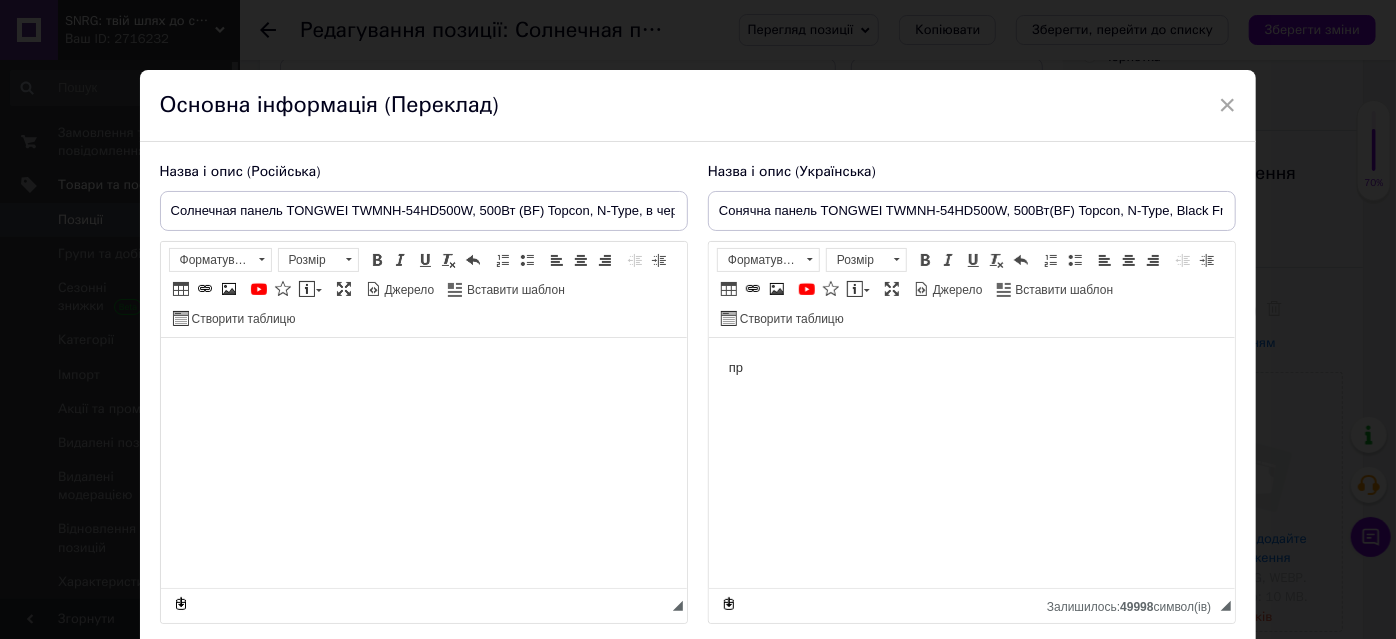 scroll, scrollTop: 0, scrollLeft: 0, axis: both 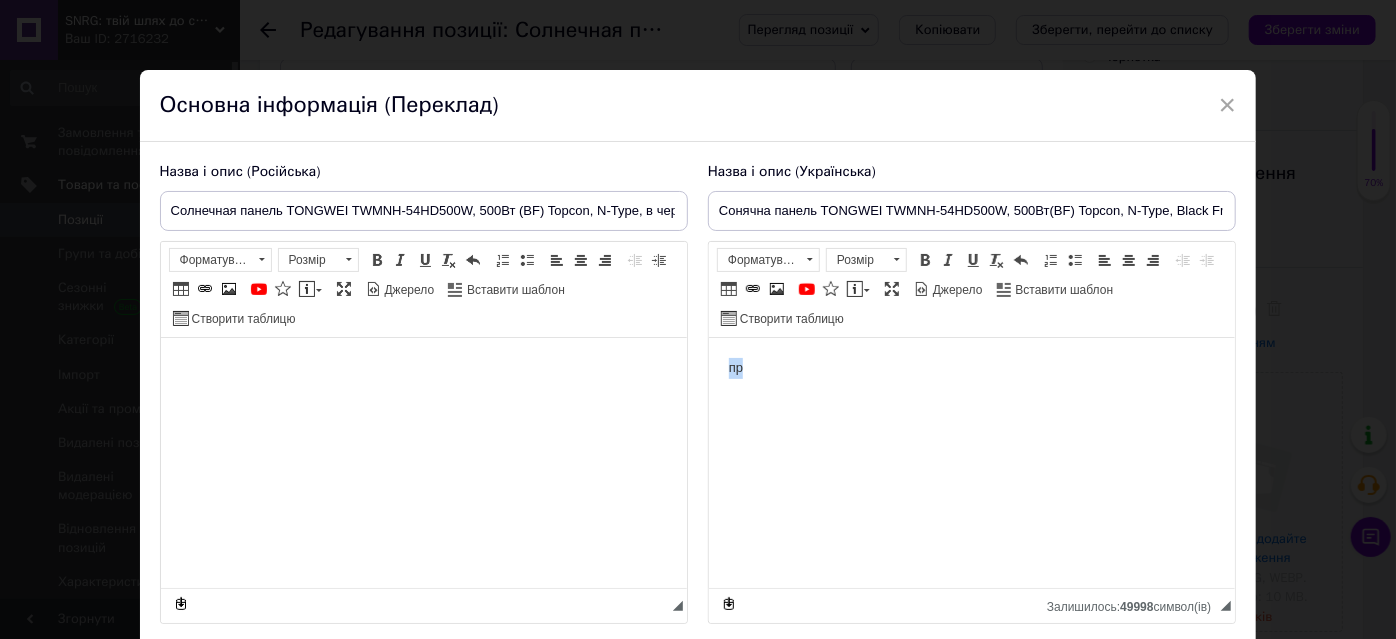 drag, startPoint x: 751, startPoint y: 354, endPoint x: 1401, endPoint y: 718, distance: 744.9805 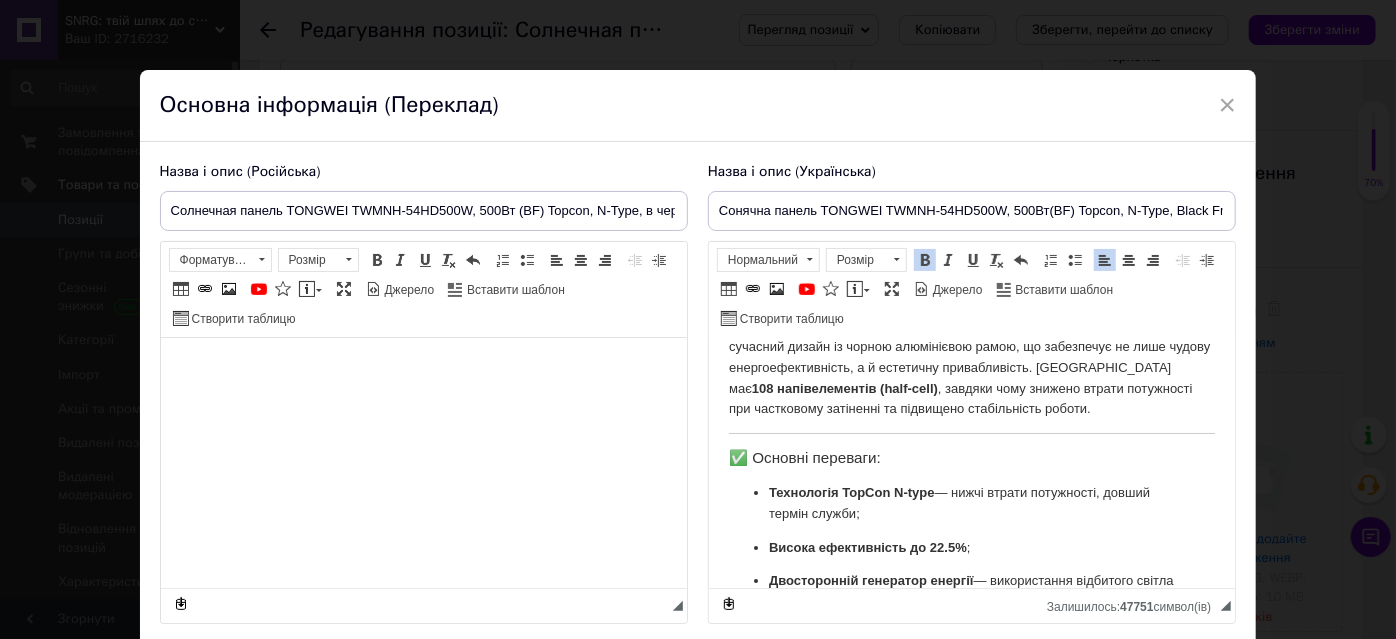 scroll, scrollTop: 0, scrollLeft: 0, axis: both 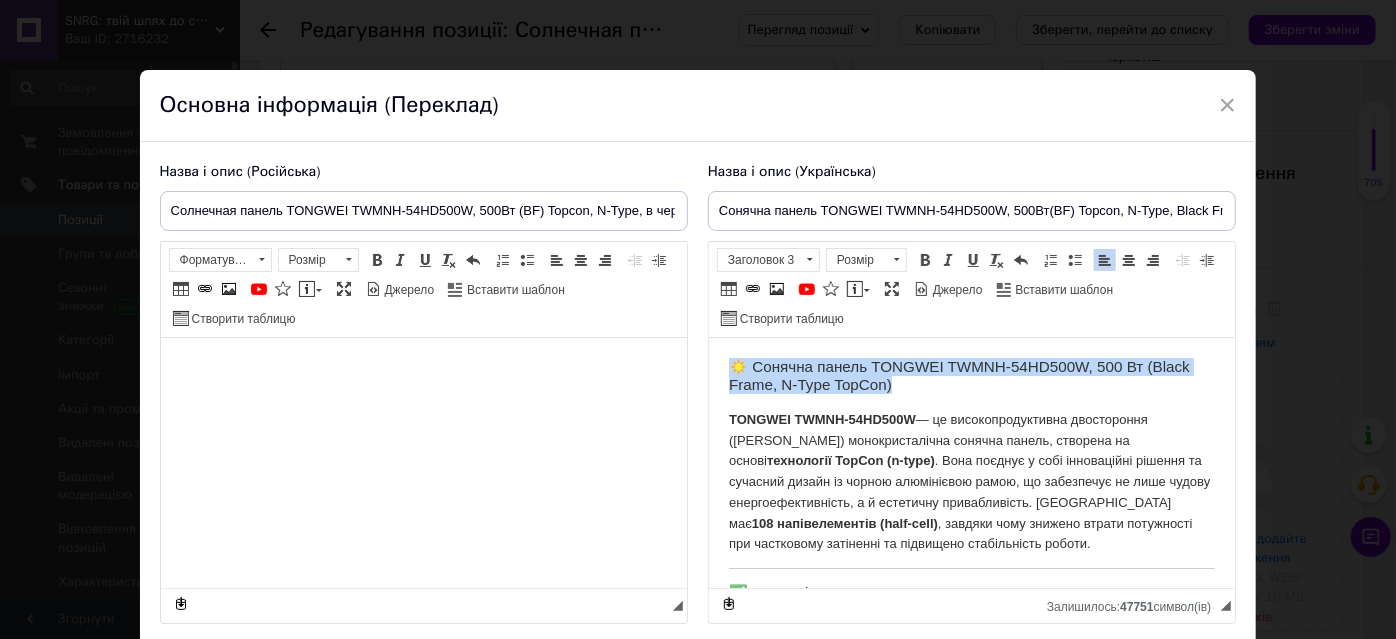 drag, startPoint x: 726, startPoint y: 363, endPoint x: 968, endPoint y: 392, distance: 243.73141 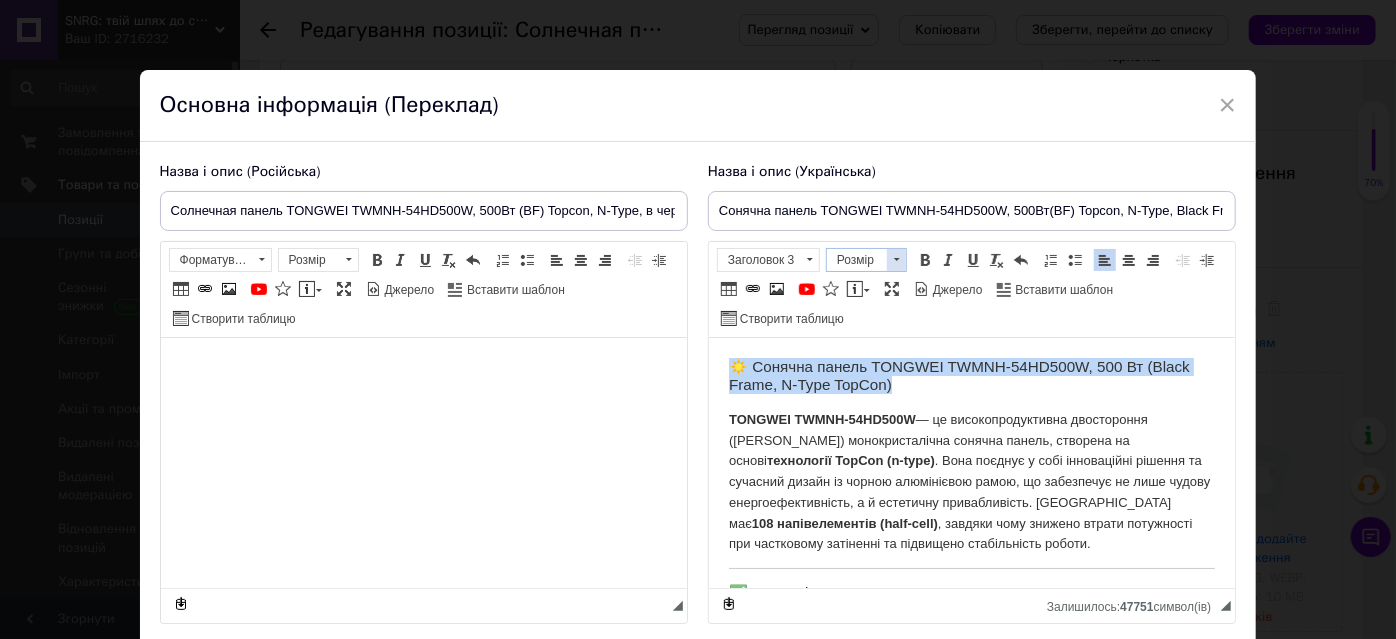 click at bounding box center [896, 260] 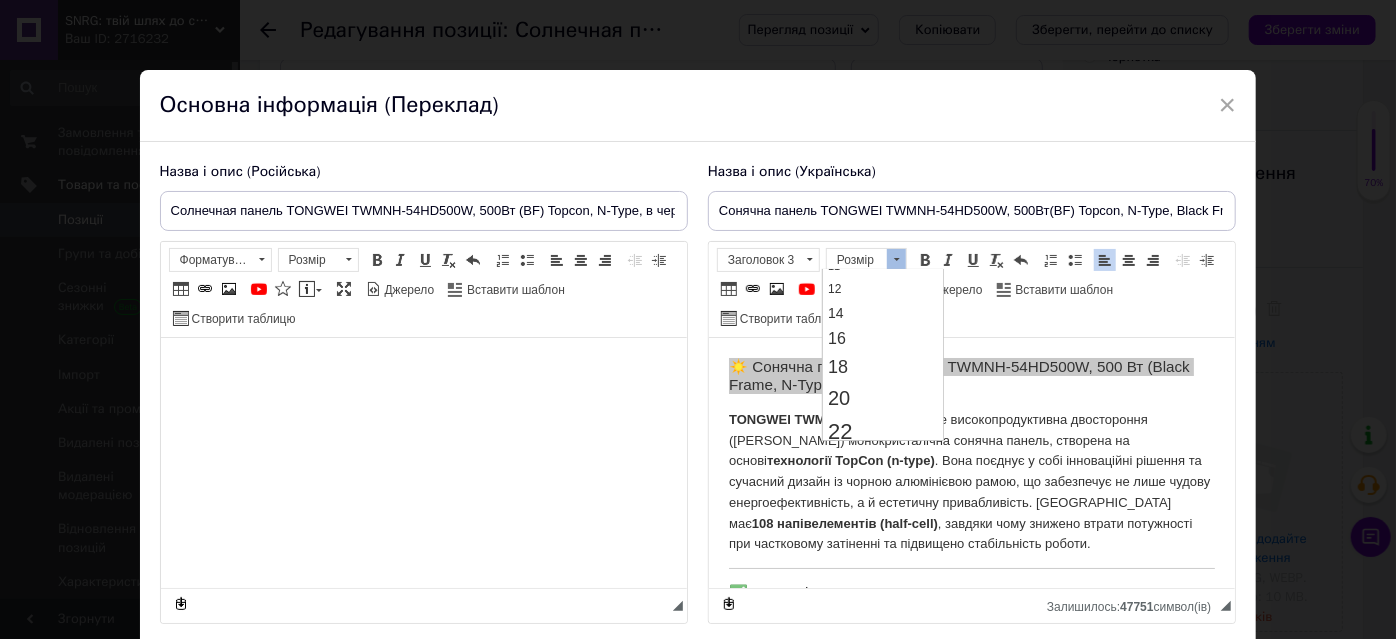 scroll, scrollTop: 181, scrollLeft: 0, axis: vertical 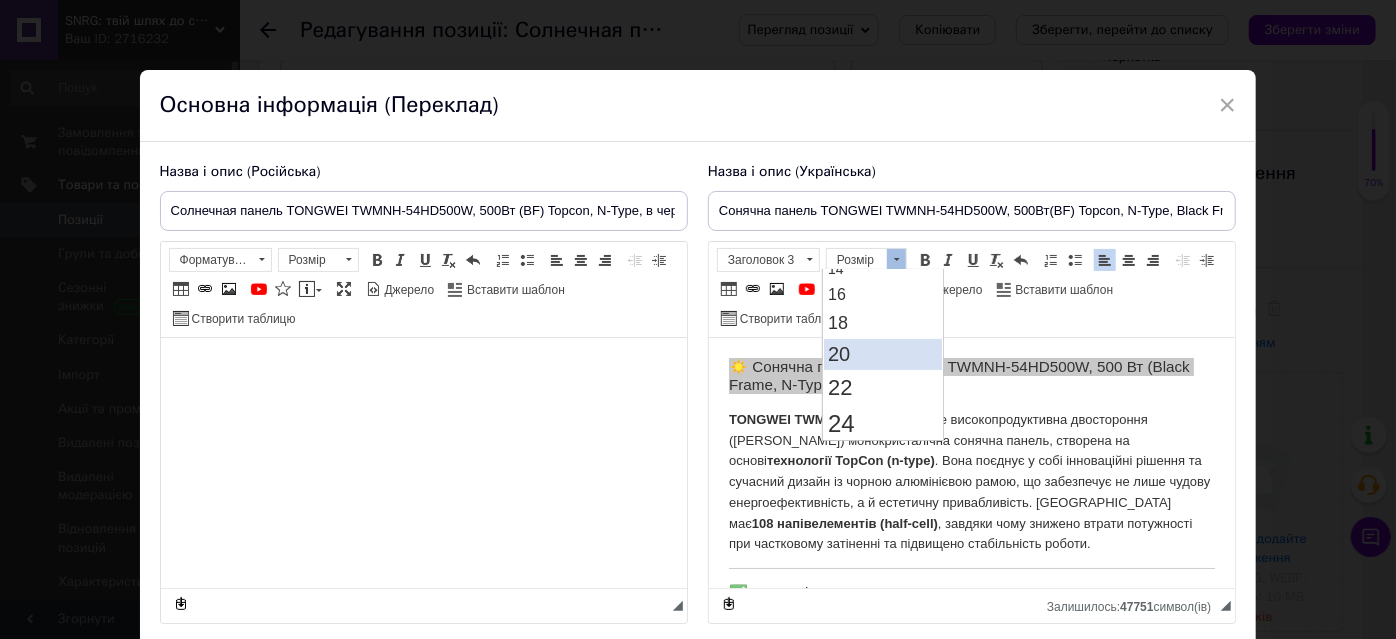 click on "20" at bounding box center (883, 354) 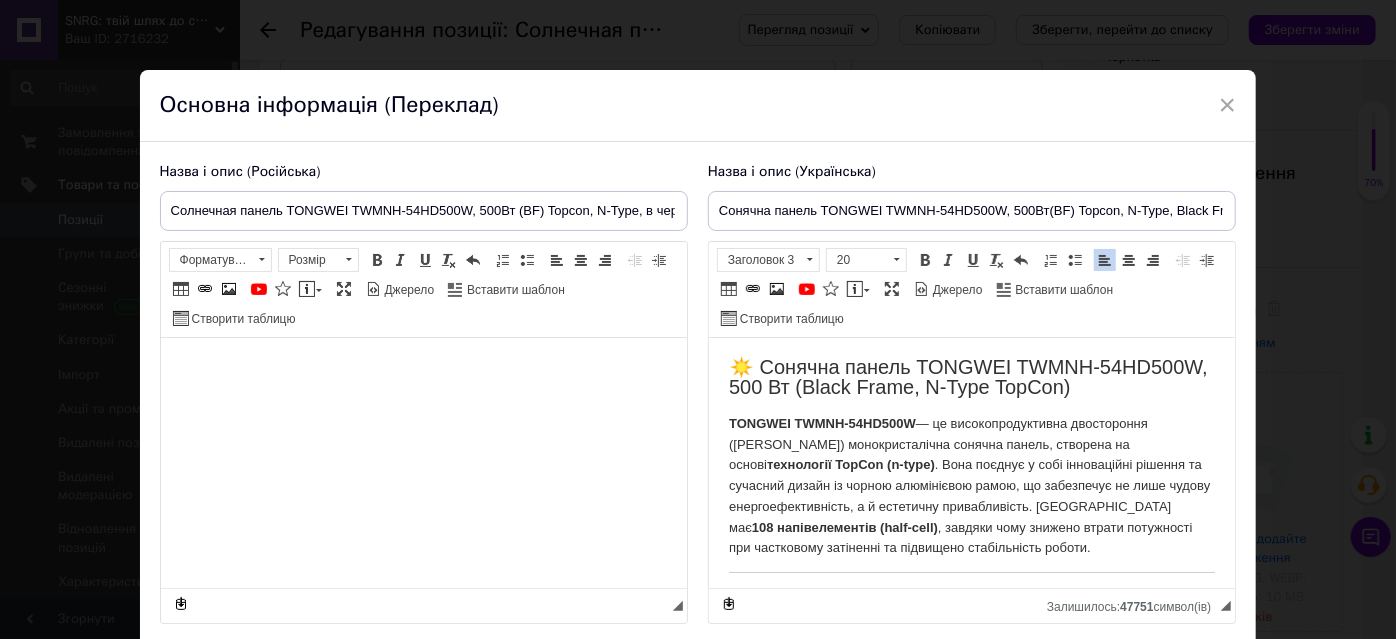 scroll, scrollTop: 0, scrollLeft: 0, axis: both 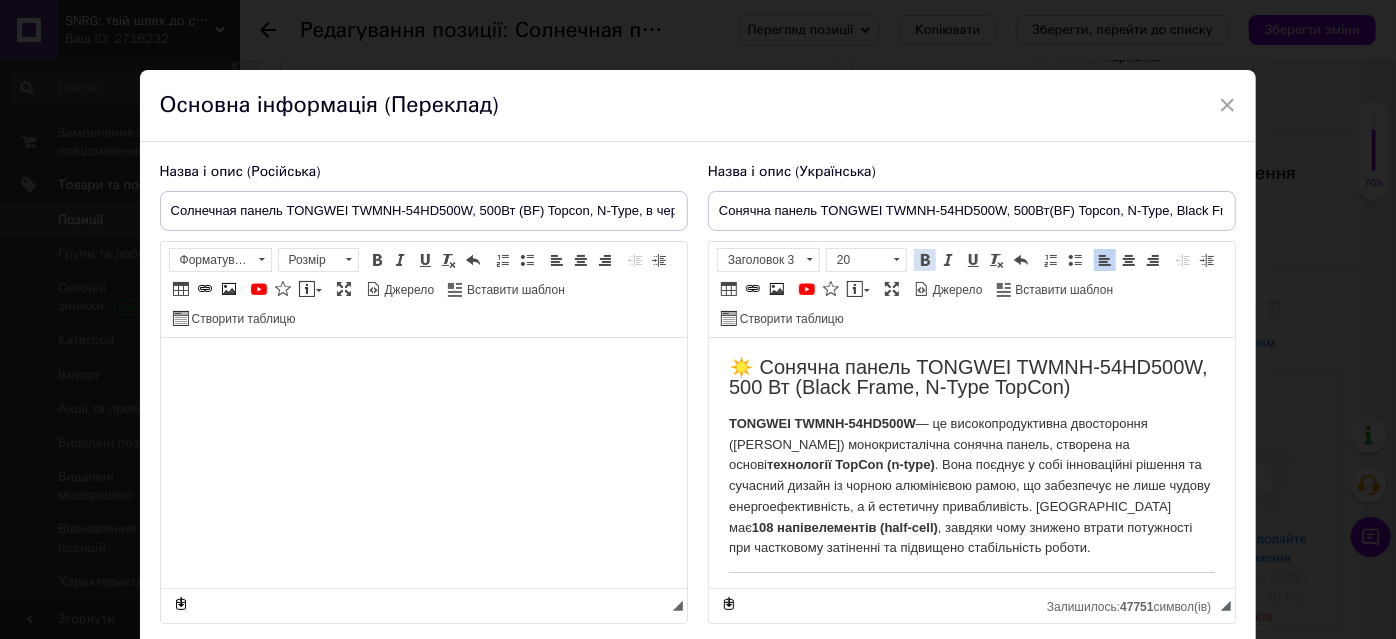 click at bounding box center (925, 260) 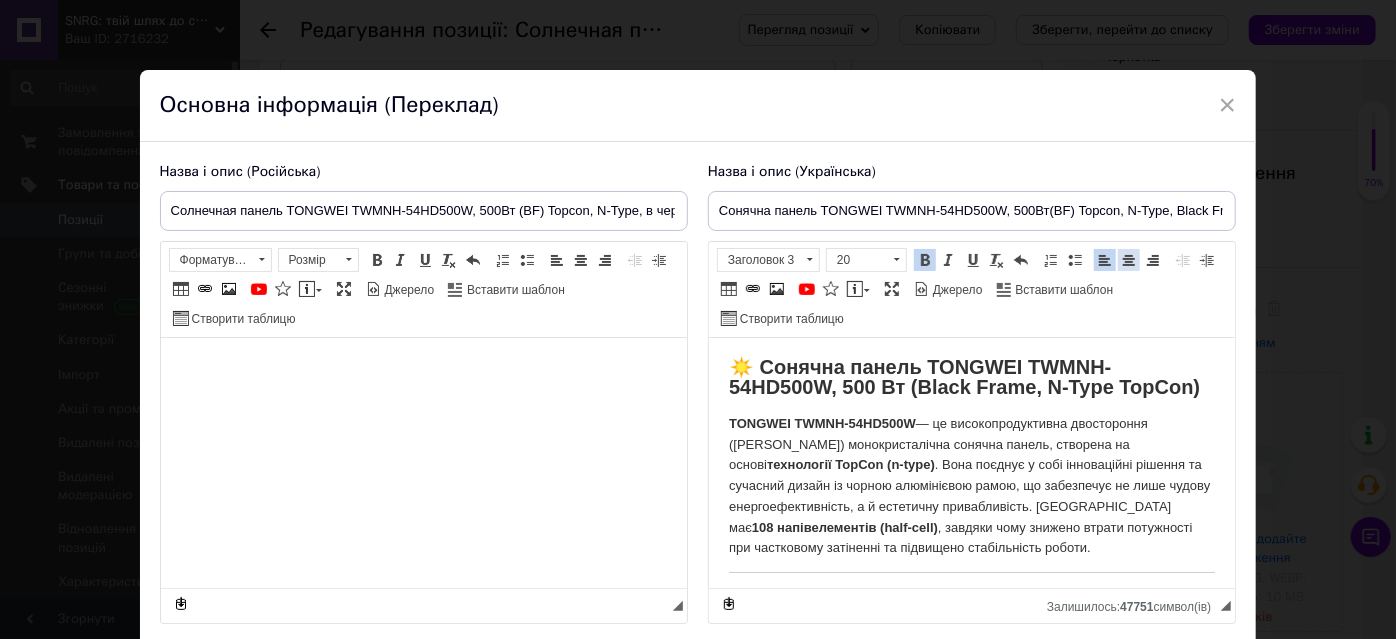 click on "По центру" at bounding box center [1129, 260] 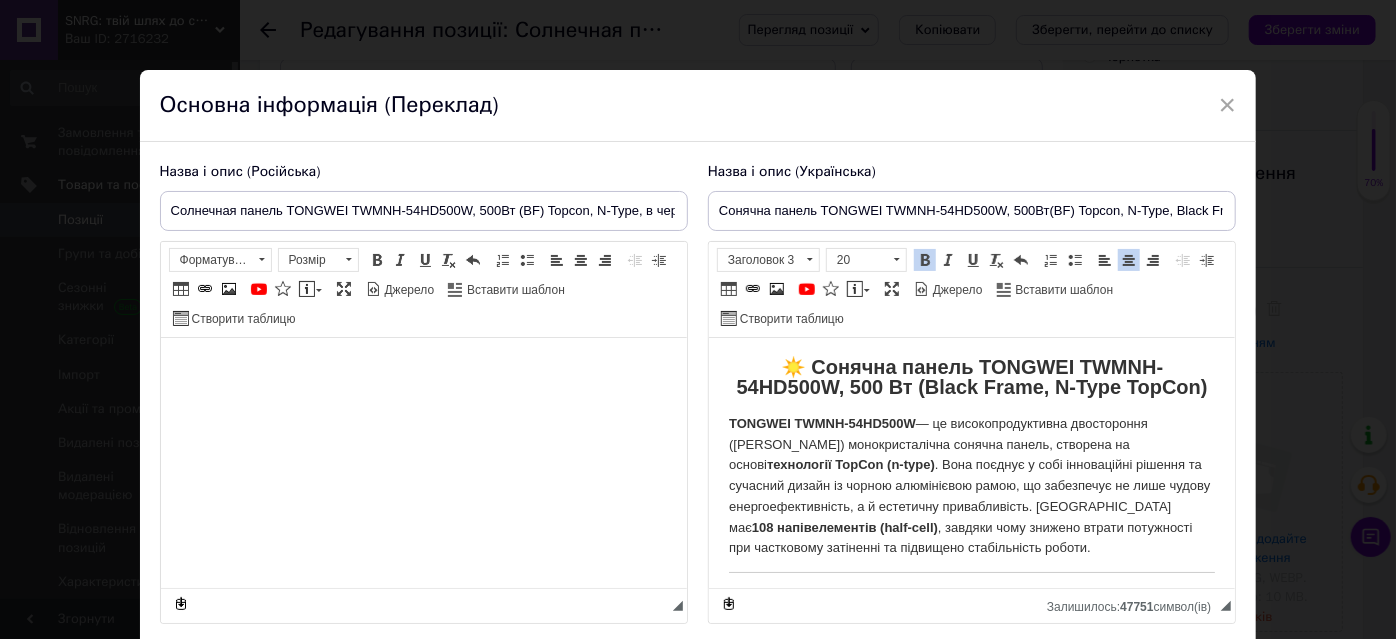 click on "☀️ Сонячна панель TONGWEI TWMNH-54HD500W, 500 Вт (Black Frame, N-Type TopCon)" at bounding box center (970, 377) 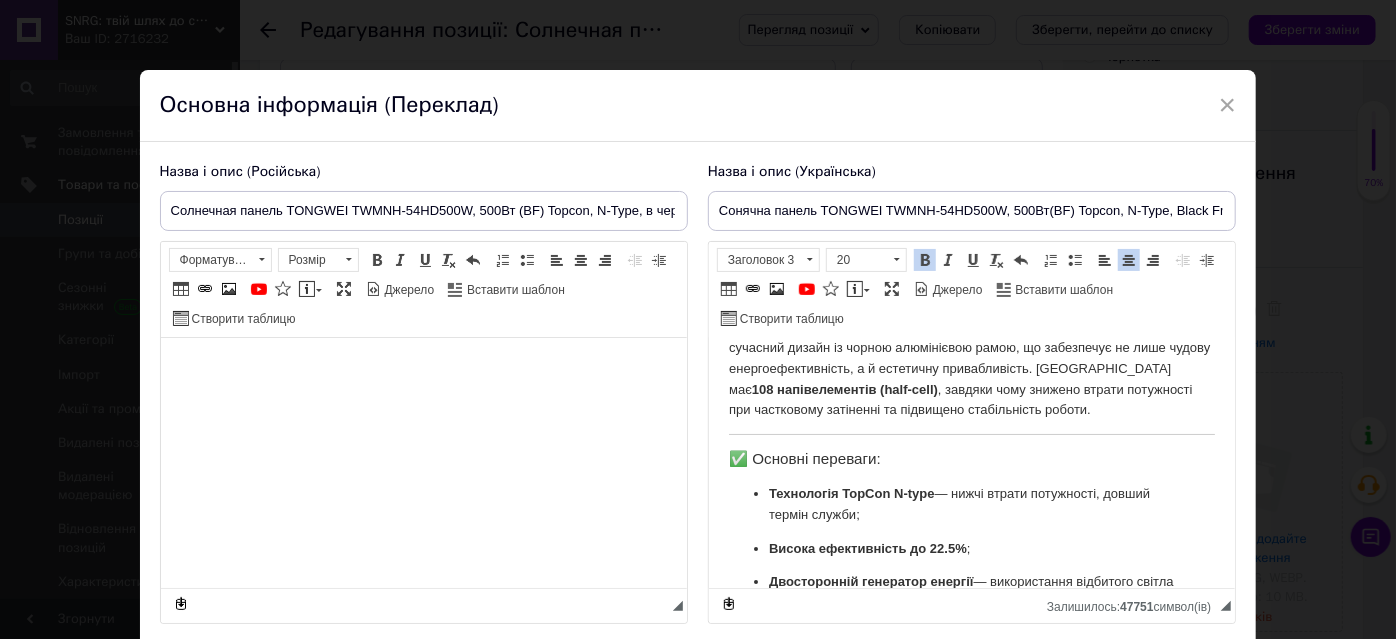 scroll, scrollTop: 181, scrollLeft: 0, axis: vertical 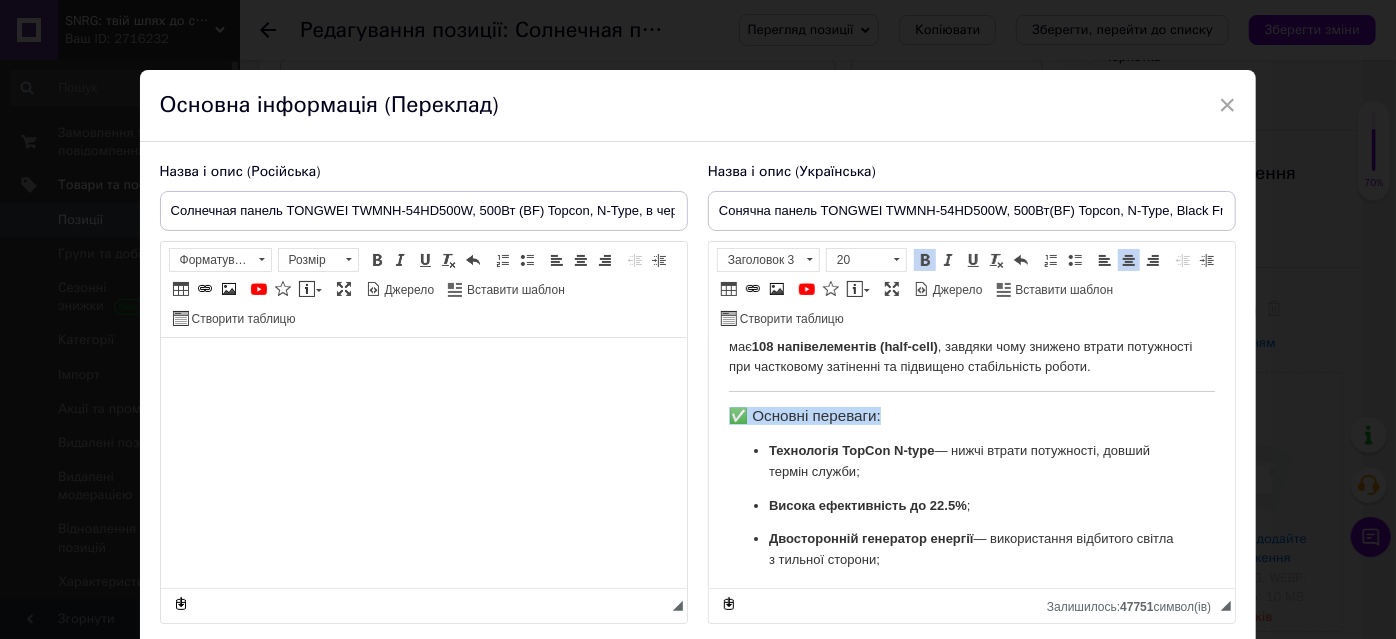 drag, startPoint x: 871, startPoint y: 403, endPoint x: 725, endPoint y: 400, distance: 146.03082 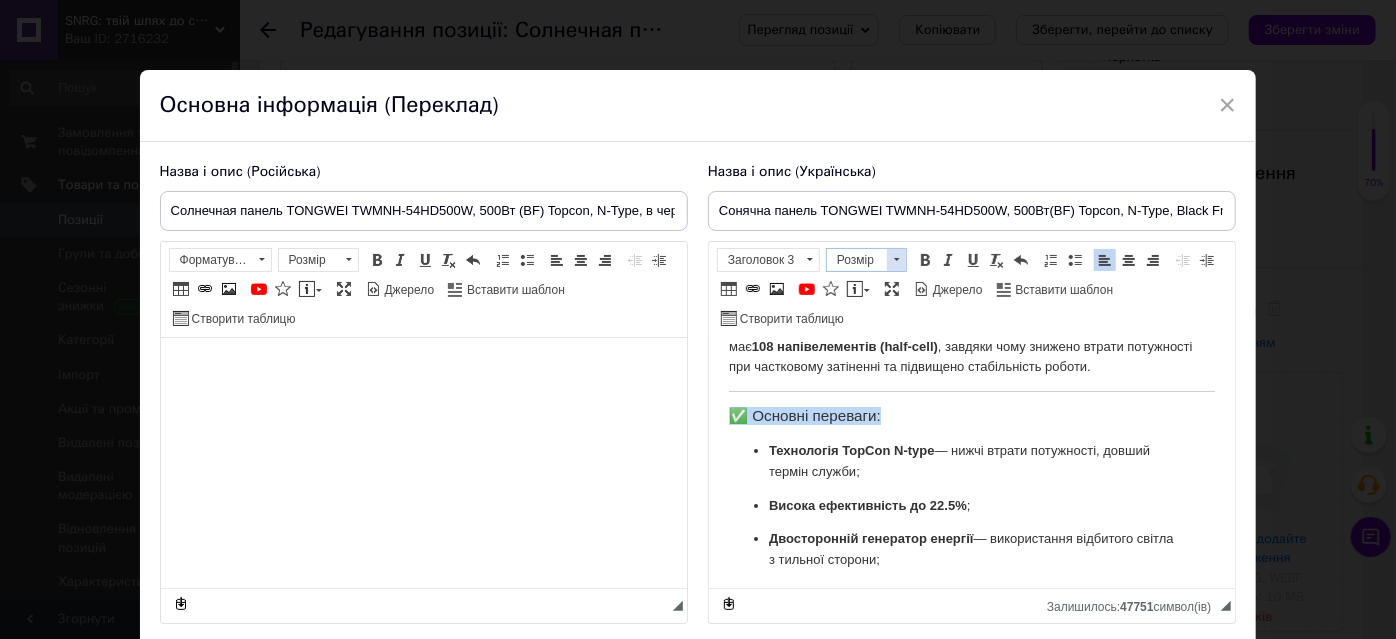 click at bounding box center [896, 260] 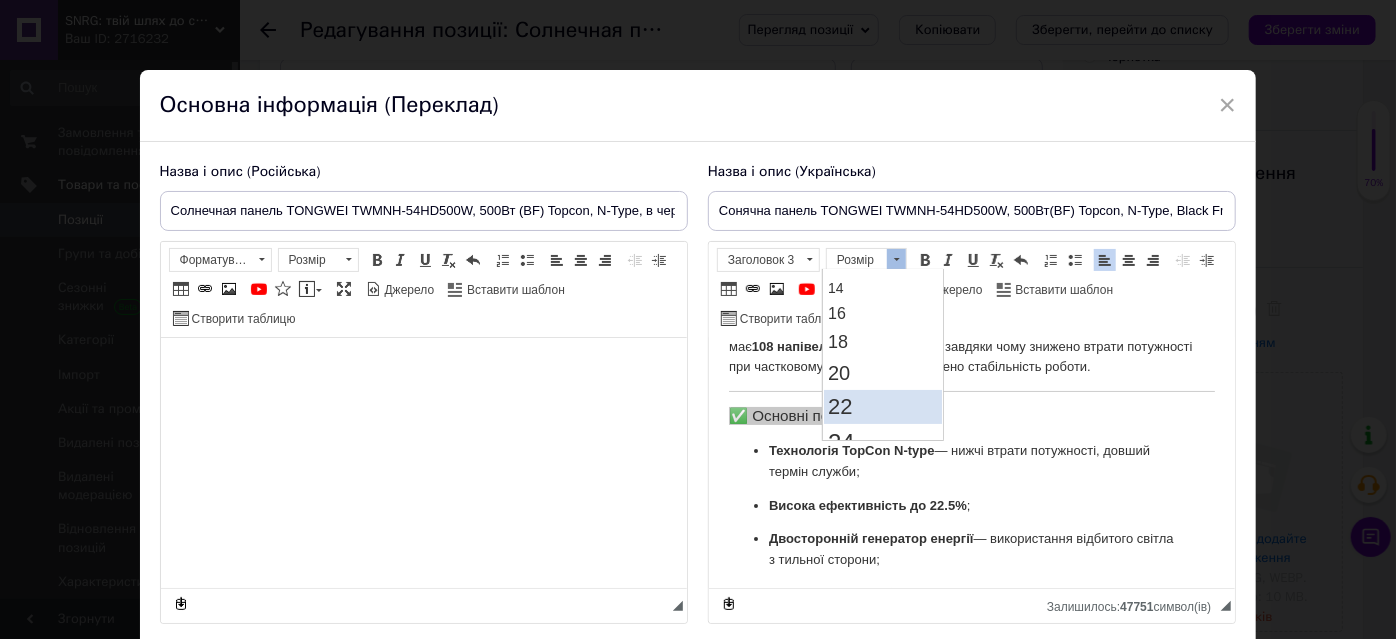 scroll, scrollTop: 181, scrollLeft: 0, axis: vertical 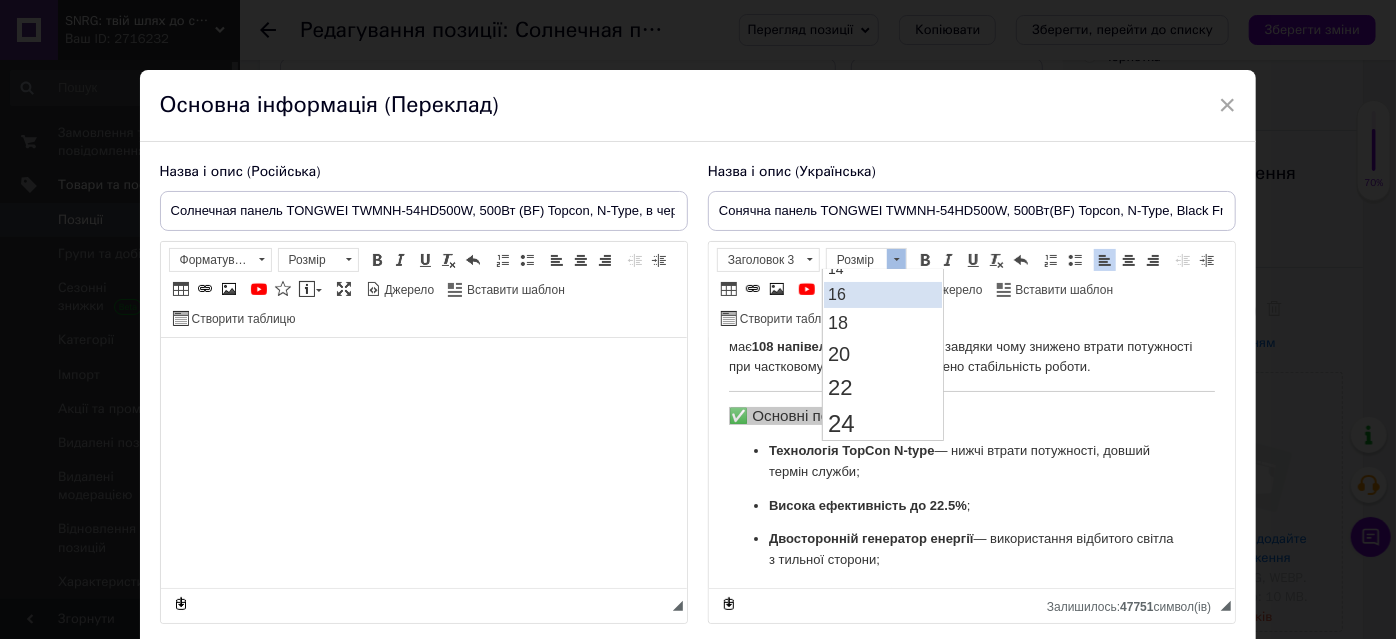 click on "16" at bounding box center [883, 295] 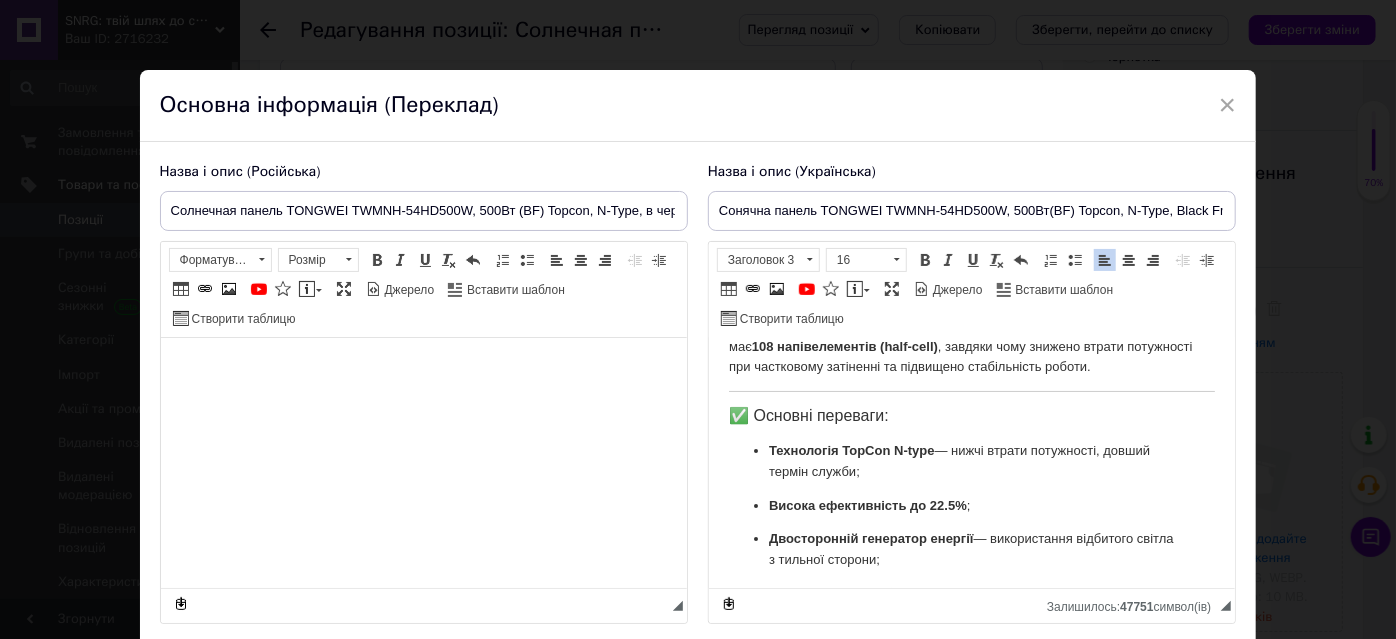 scroll, scrollTop: 0, scrollLeft: 0, axis: both 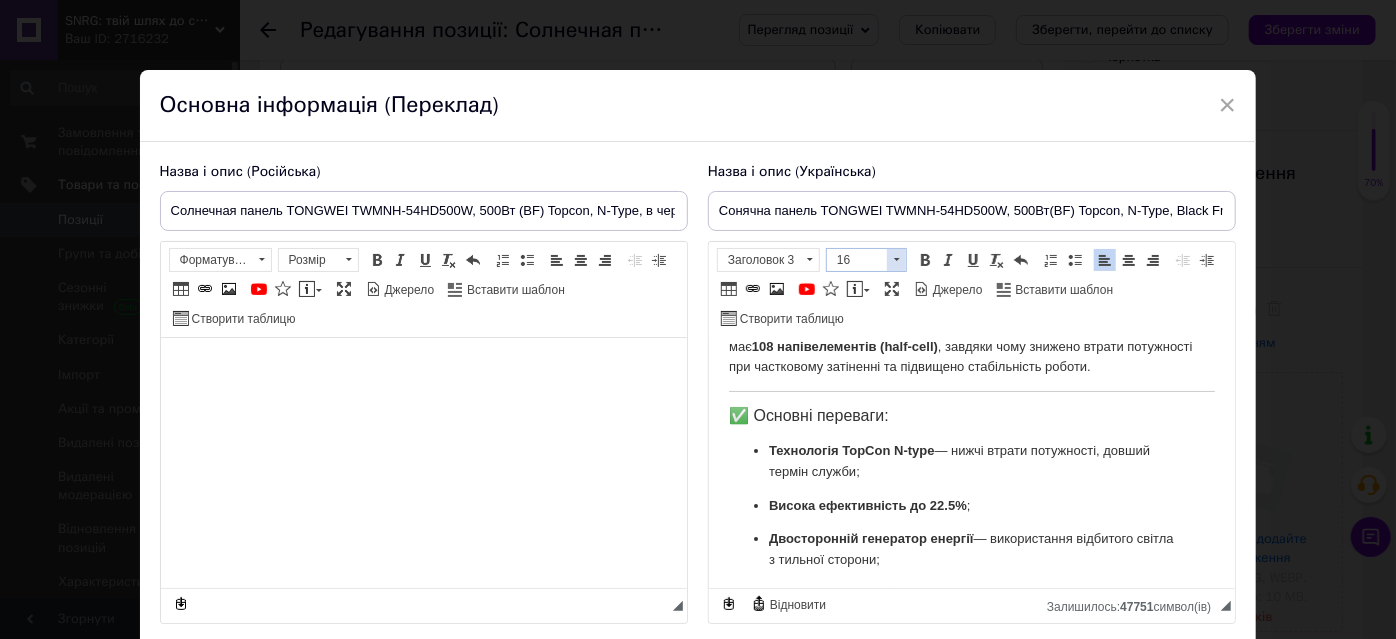 click on "16" at bounding box center (857, 260) 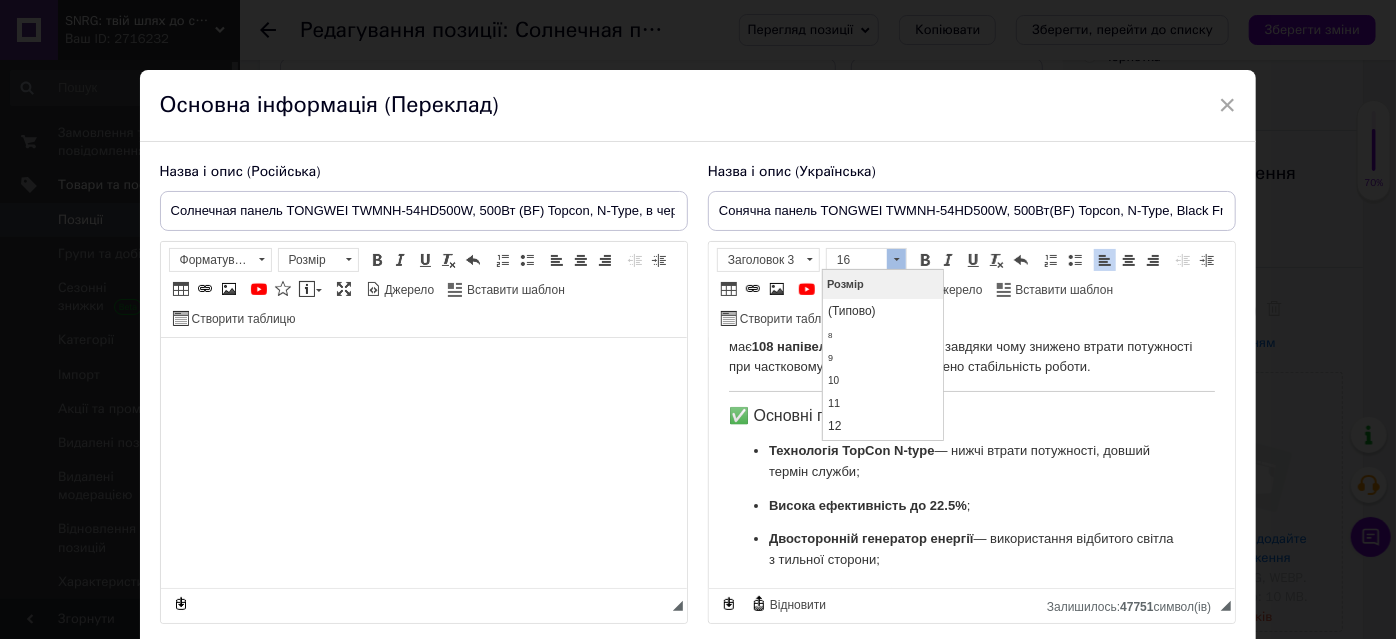 scroll, scrollTop: 120, scrollLeft: 0, axis: vertical 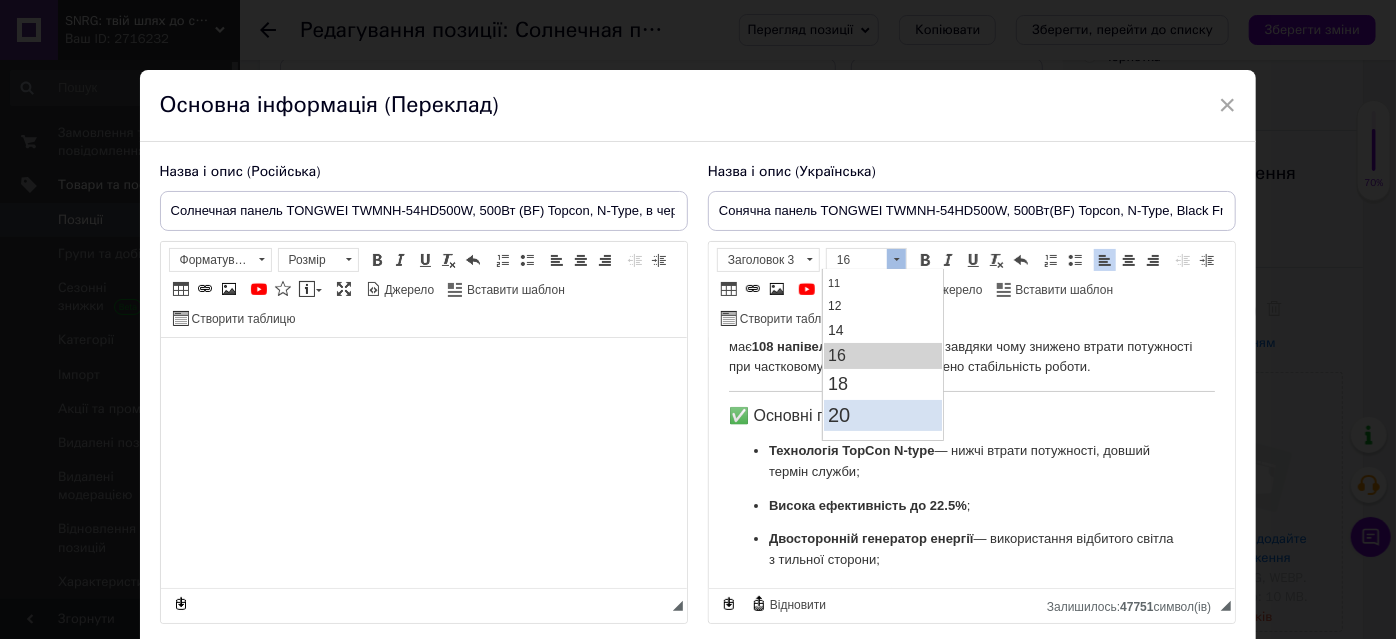 click on "20" at bounding box center [883, 415] 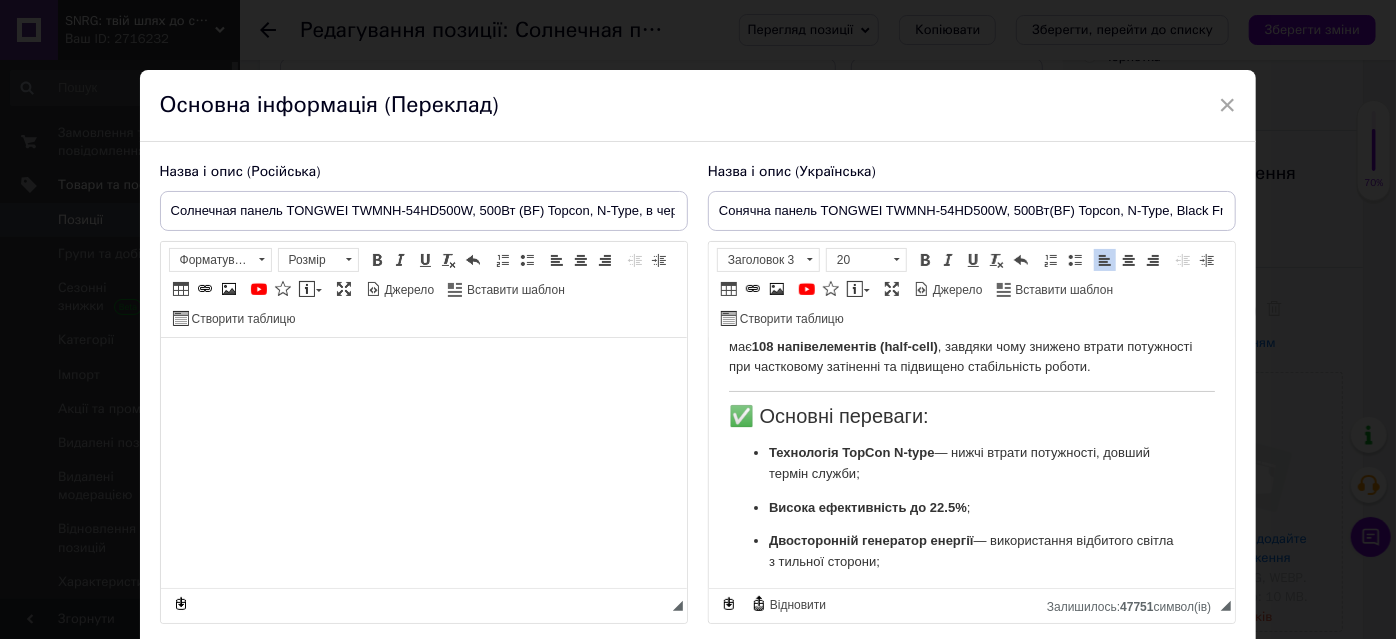 scroll, scrollTop: 0, scrollLeft: 0, axis: both 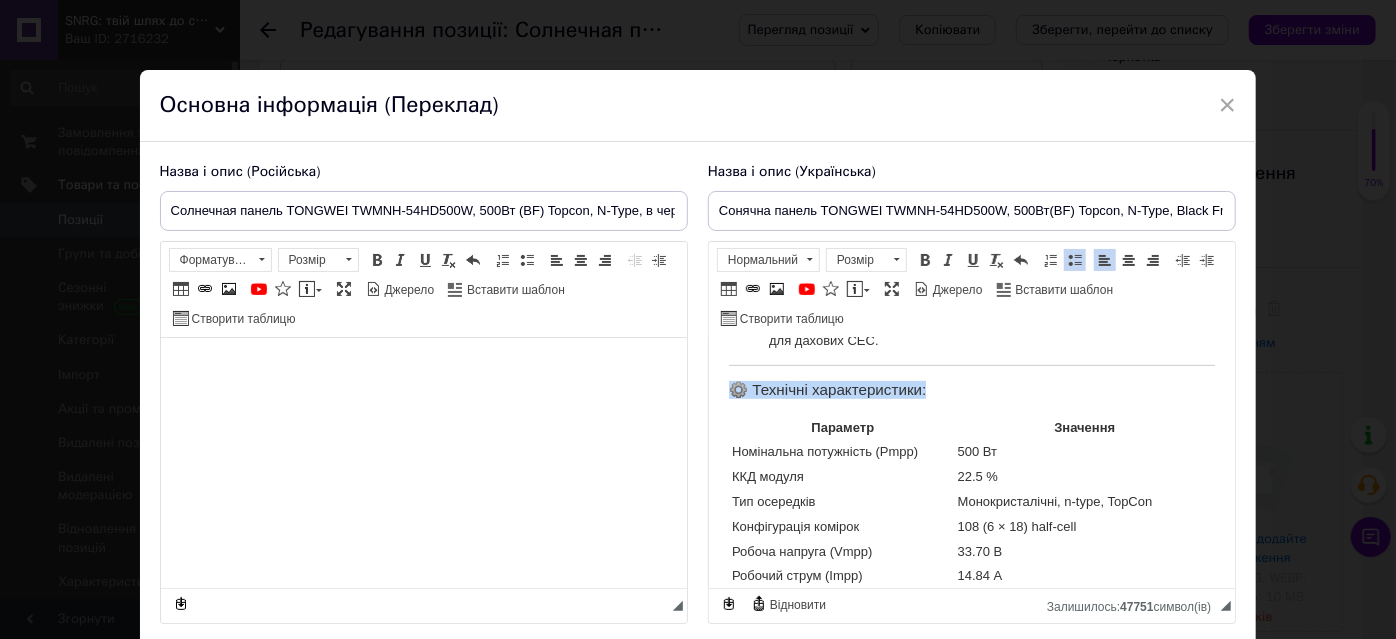 drag, startPoint x: 961, startPoint y: 391, endPoint x: 697, endPoint y: 371, distance: 264.7565 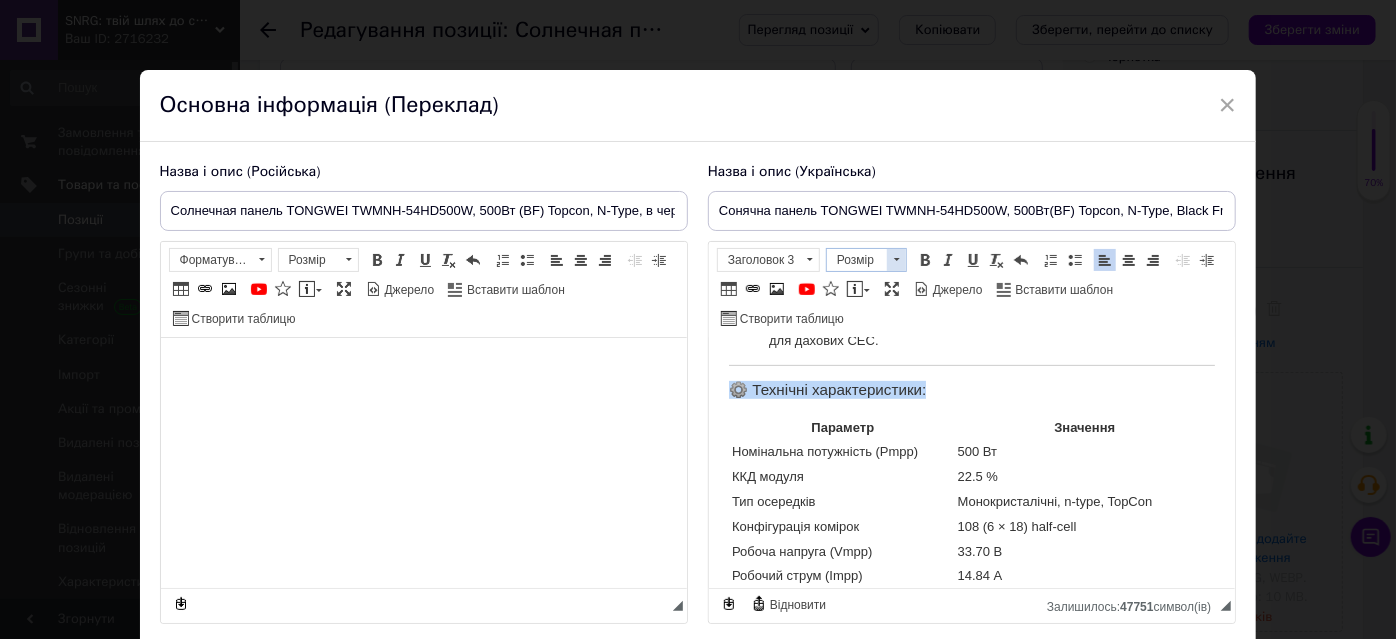 click at bounding box center [896, 260] 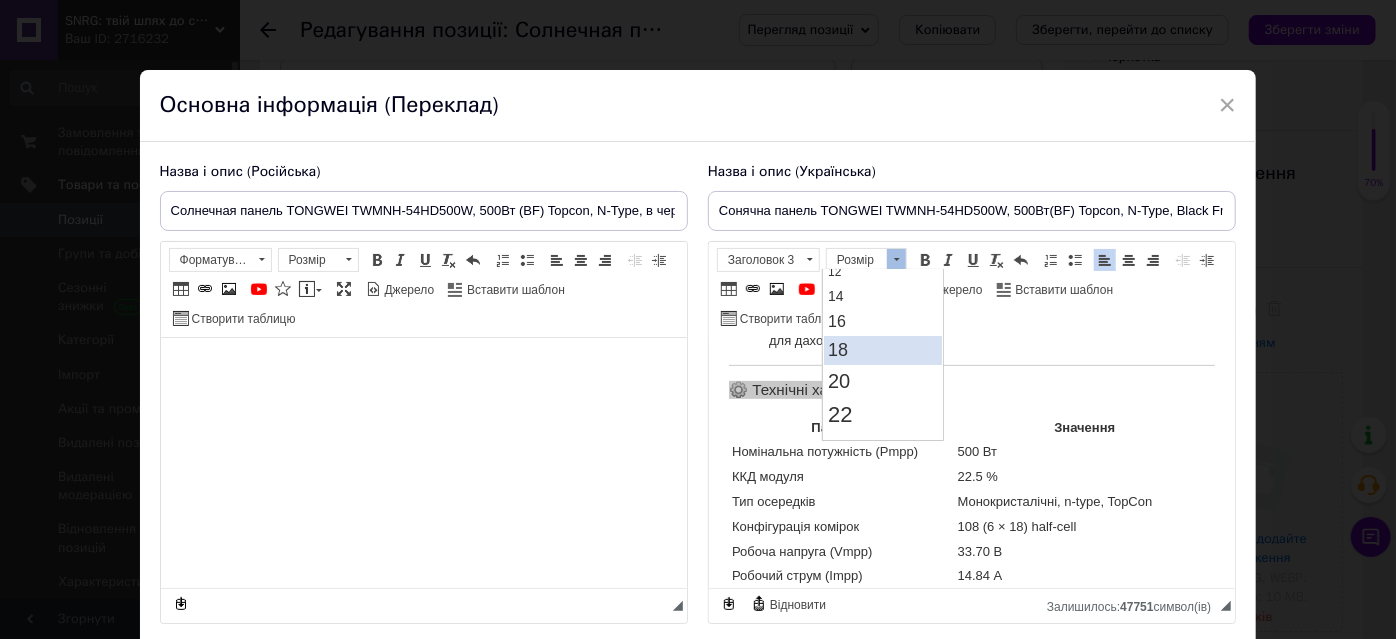 scroll, scrollTop: 181, scrollLeft: 0, axis: vertical 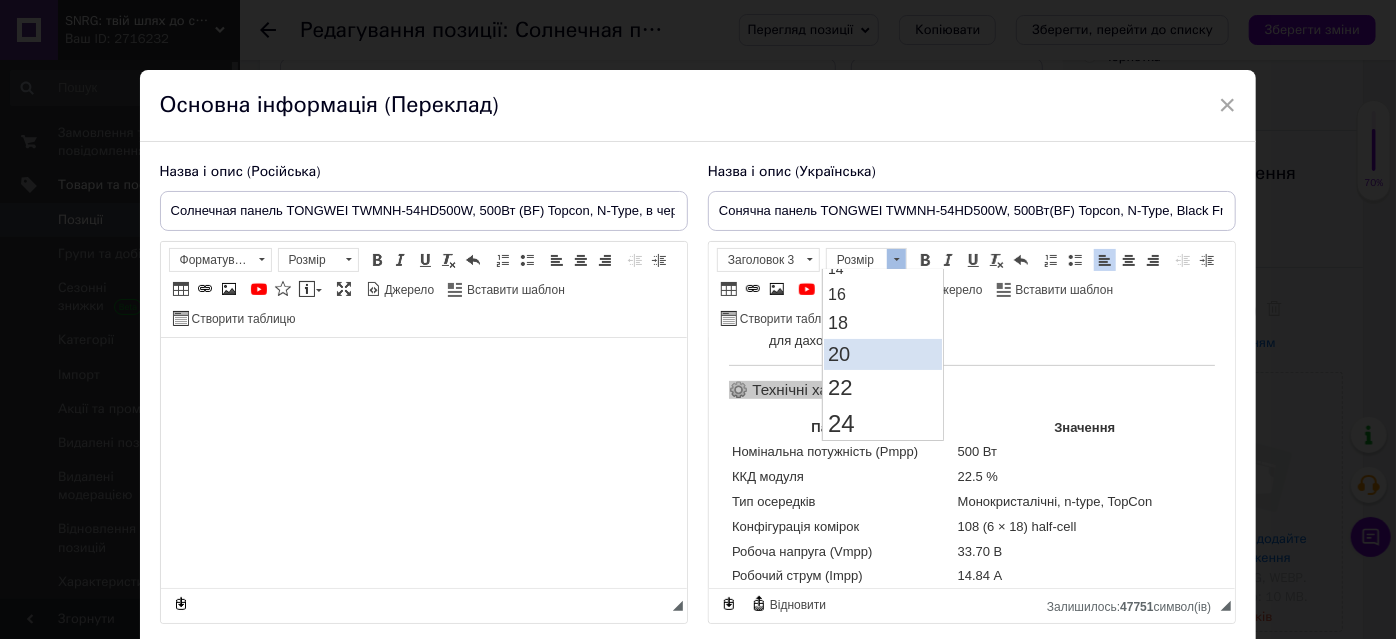 click on "20" at bounding box center (883, 354) 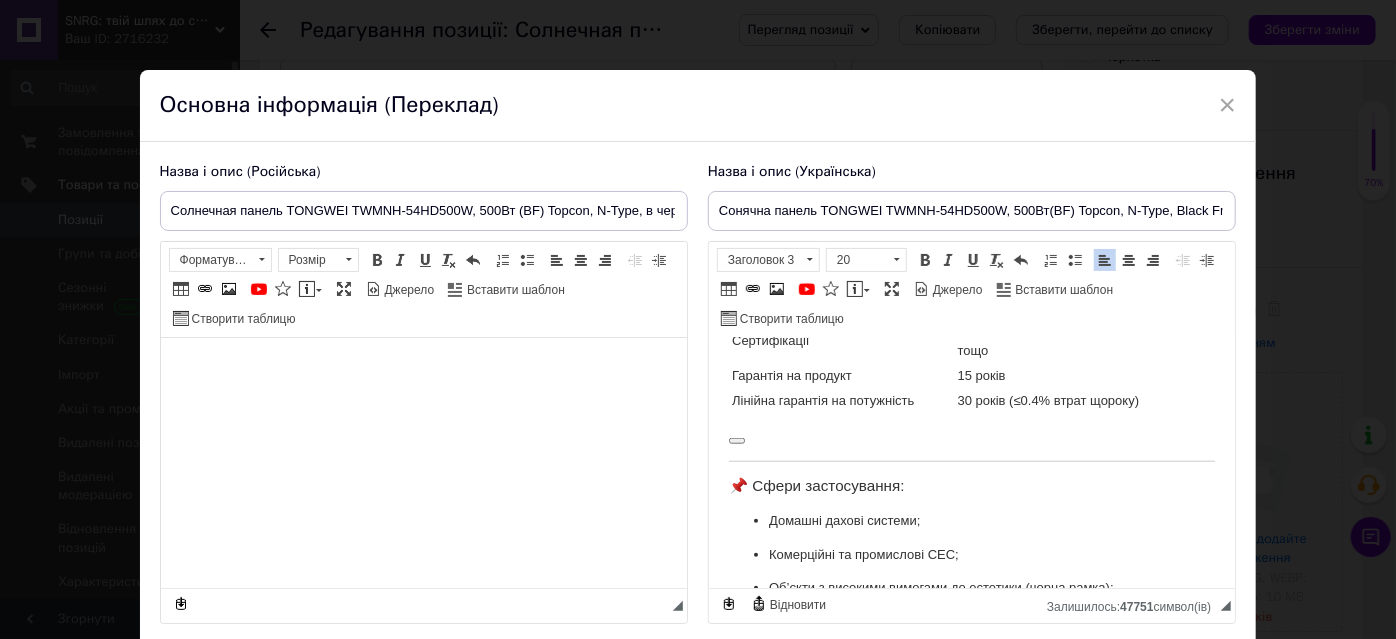 scroll, scrollTop: 1090, scrollLeft: 0, axis: vertical 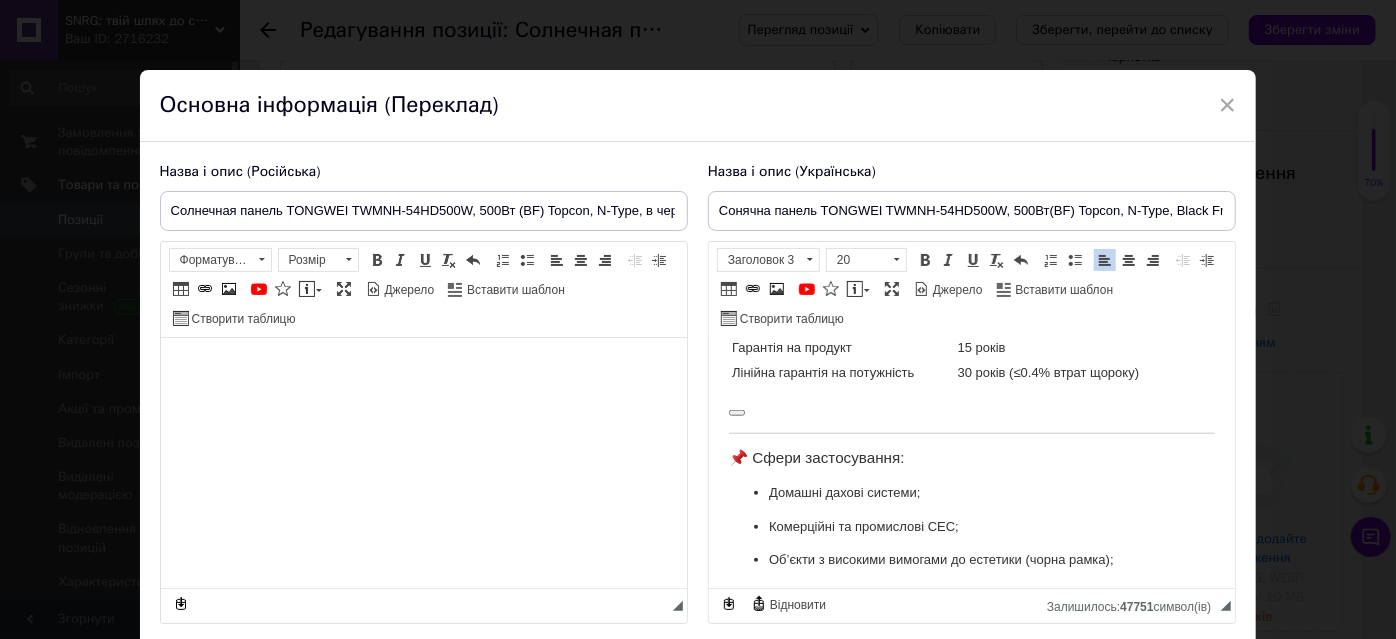 click at bounding box center [971, 409] 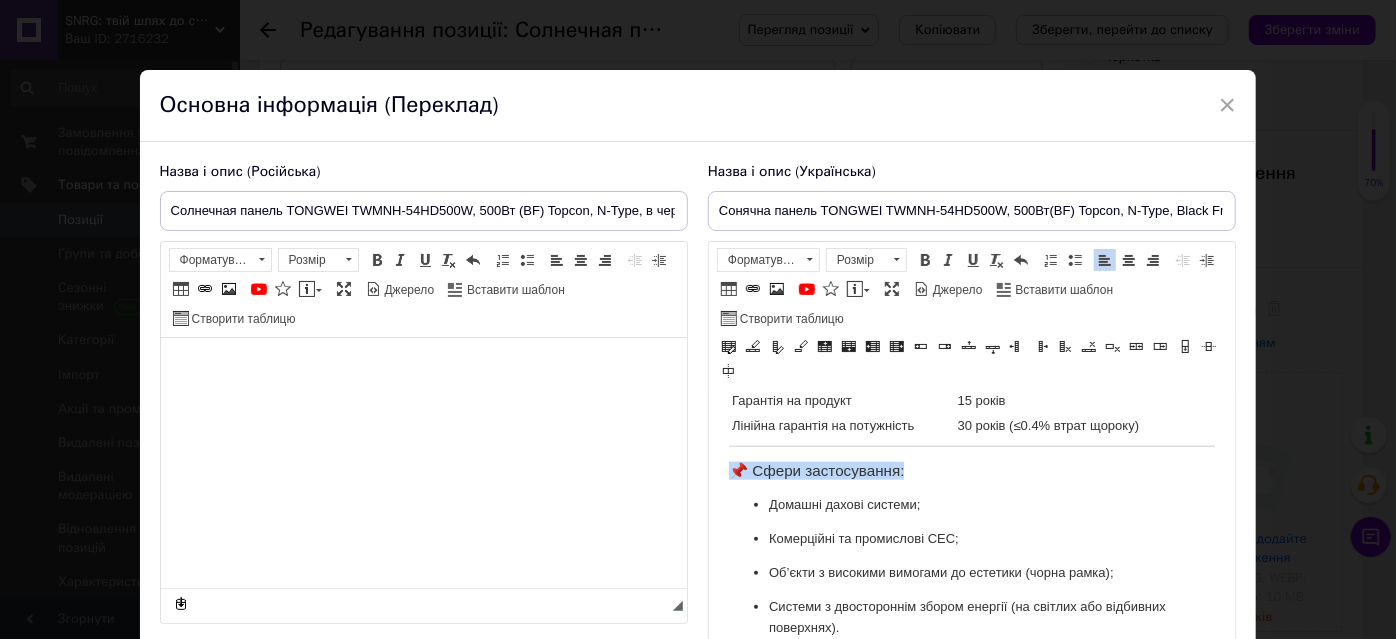 drag, startPoint x: 877, startPoint y: 457, endPoint x: 714, endPoint y: 446, distance: 163.37074 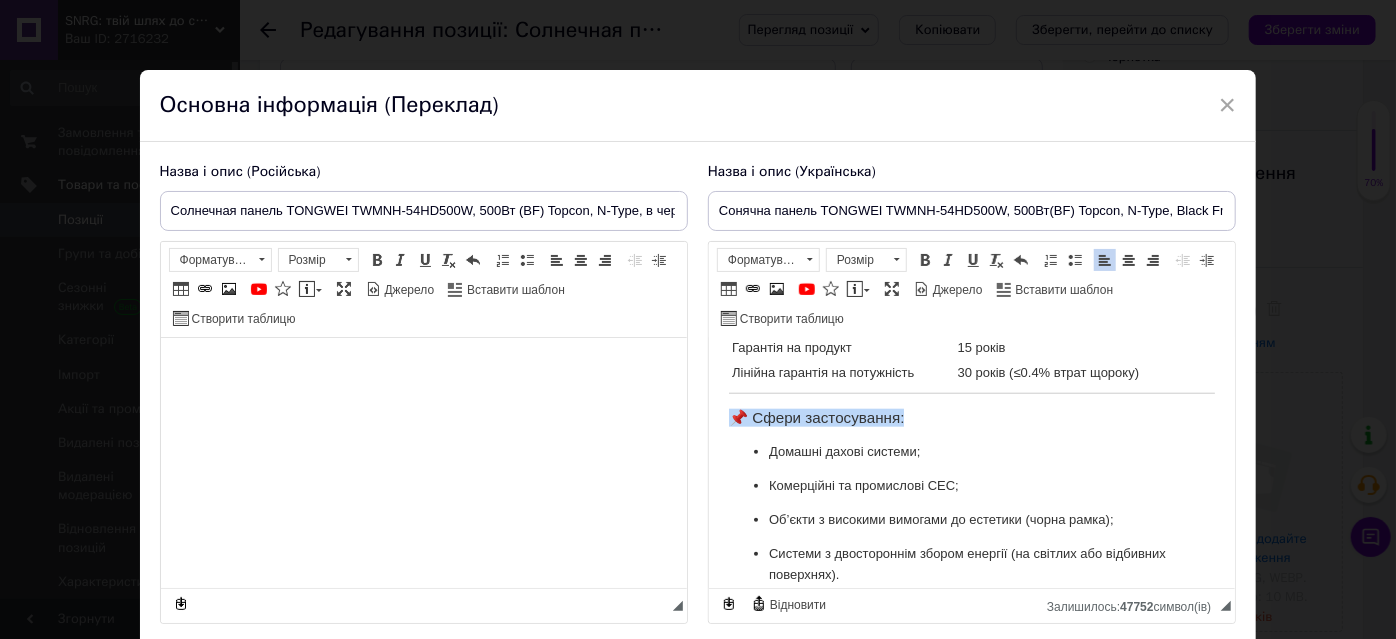 click at bounding box center [896, 260] 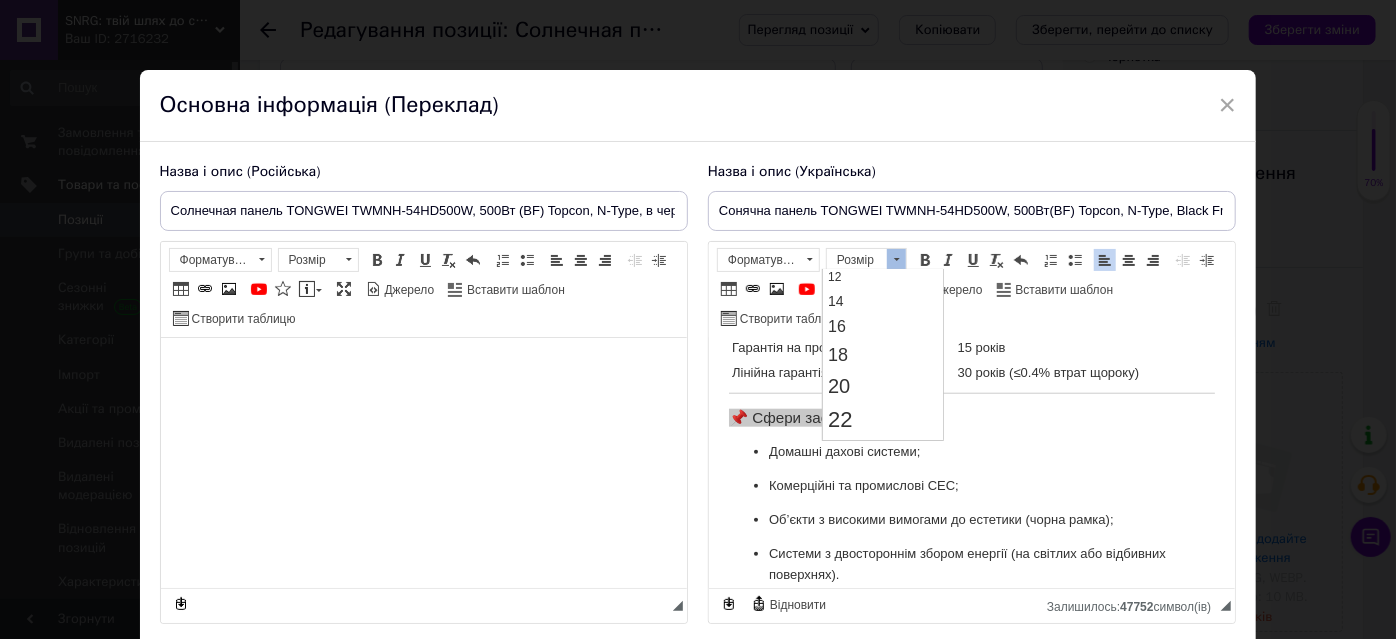 scroll, scrollTop: 181, scrollLeft: 0, axis: vertical 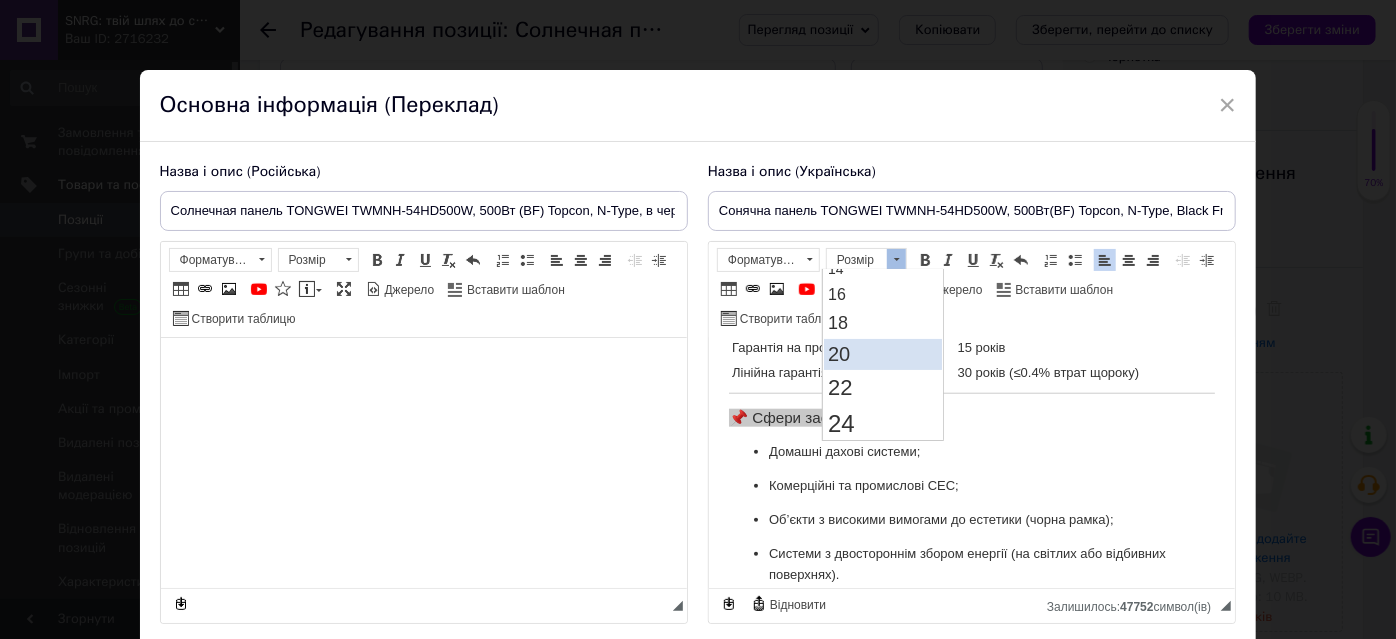 click on "20" at bounding box center [883, 354] 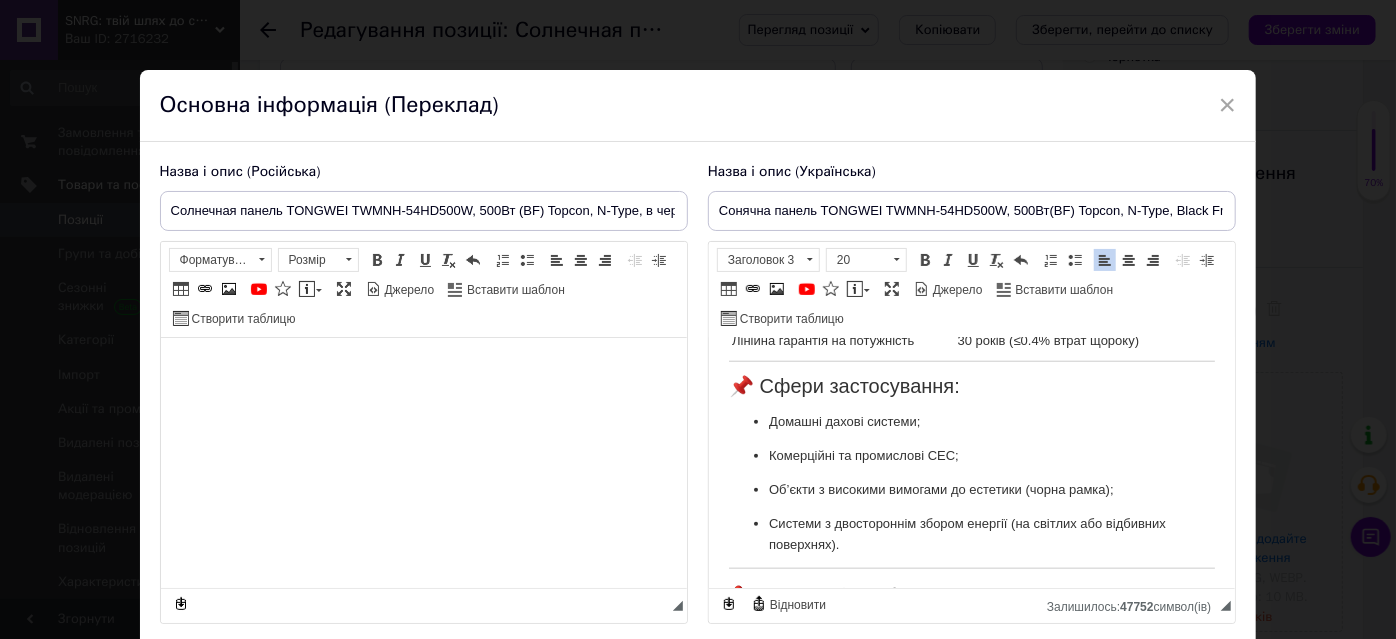 scroll, scrollTop: 1090, scrollLeft: 0, axis: vertical 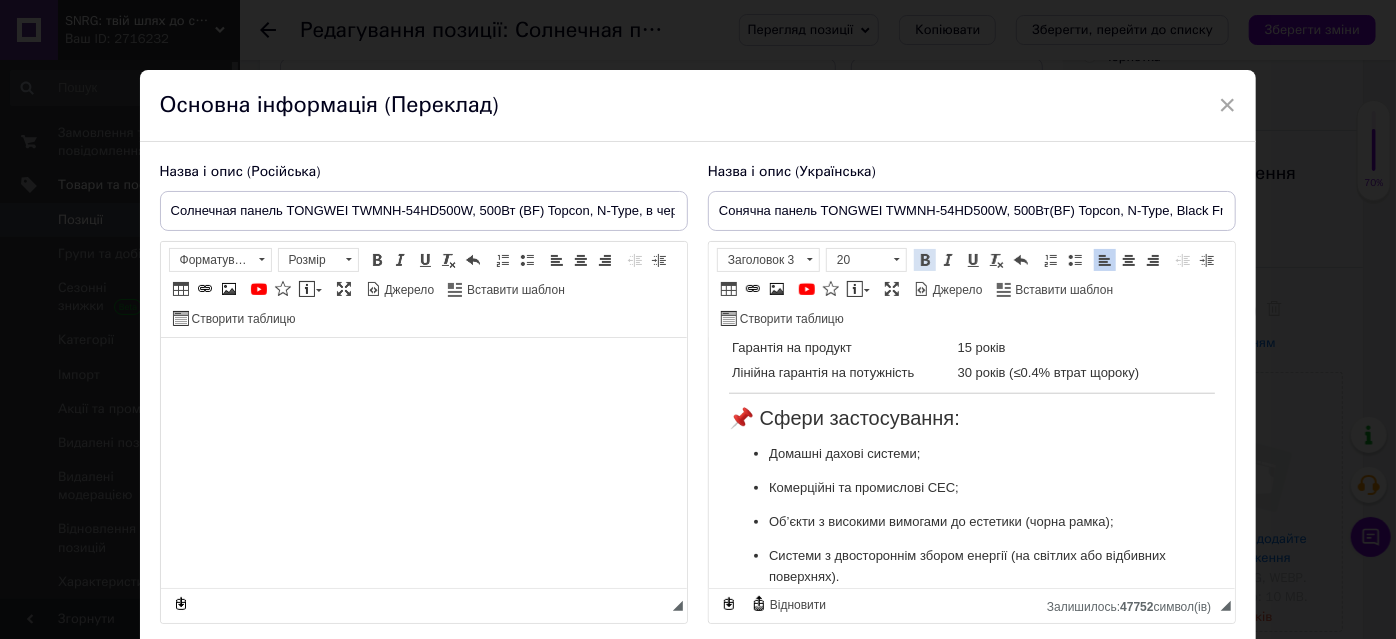 click at bounding box center [925, 260] 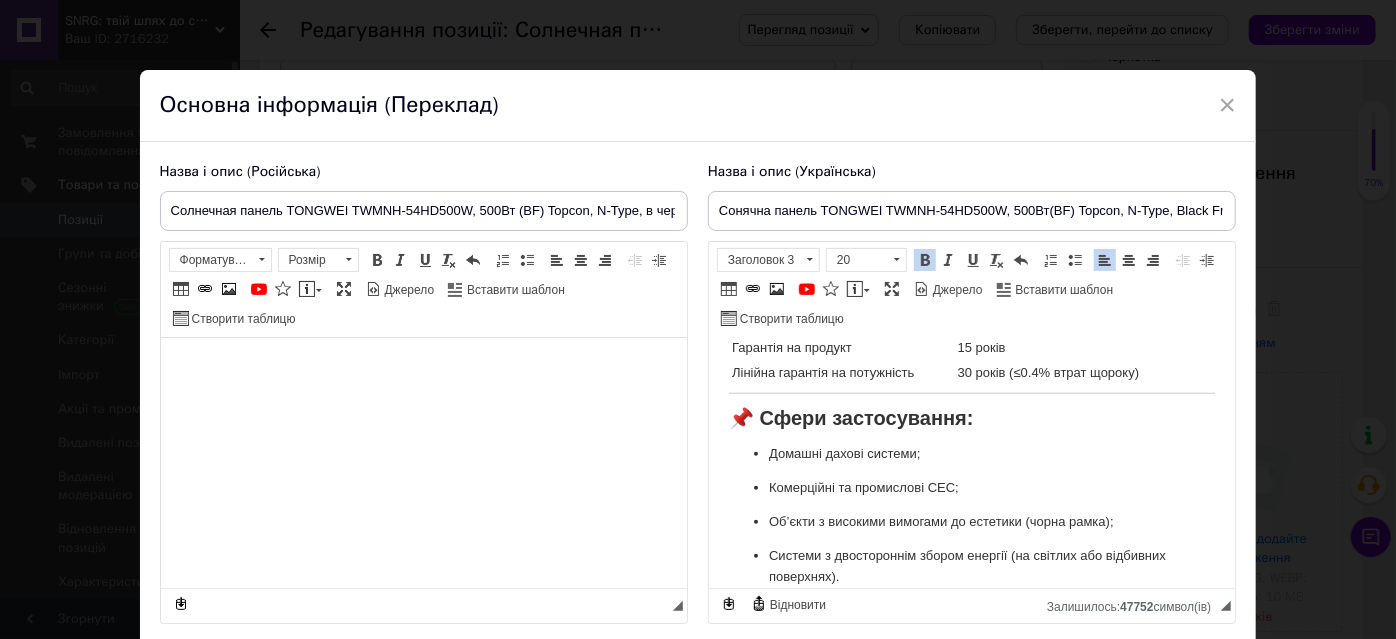 click on "☀️ Сонячна панель TONGWEI TWMNH-54HD500W, 500 Вт (Black Frame, N-Type TopCon) TONGWEI TWMNH-54HD500W  — це високопродуктивна двостороння (bifacial) монокристалічна сонячна панель, створена на основі  технології TopCon (n-type) . Вона поєднує у собі інноваційні рішення та сучасний дизайн із чорною алюмінієвою рамою, що забезпечує не лише чудову енергоефективність, а й естетичну привабливість. Панель має  108 напівелементів (half-cell) , завдяки чому знижено втрати потужності при частковому затіненні та підвищено стабільність роботи. ✅ Основні переваги: Технологія TopCon N-type Висока ефективність до 22.5% ; 500 Вт ." at bounding box center (971, 38) 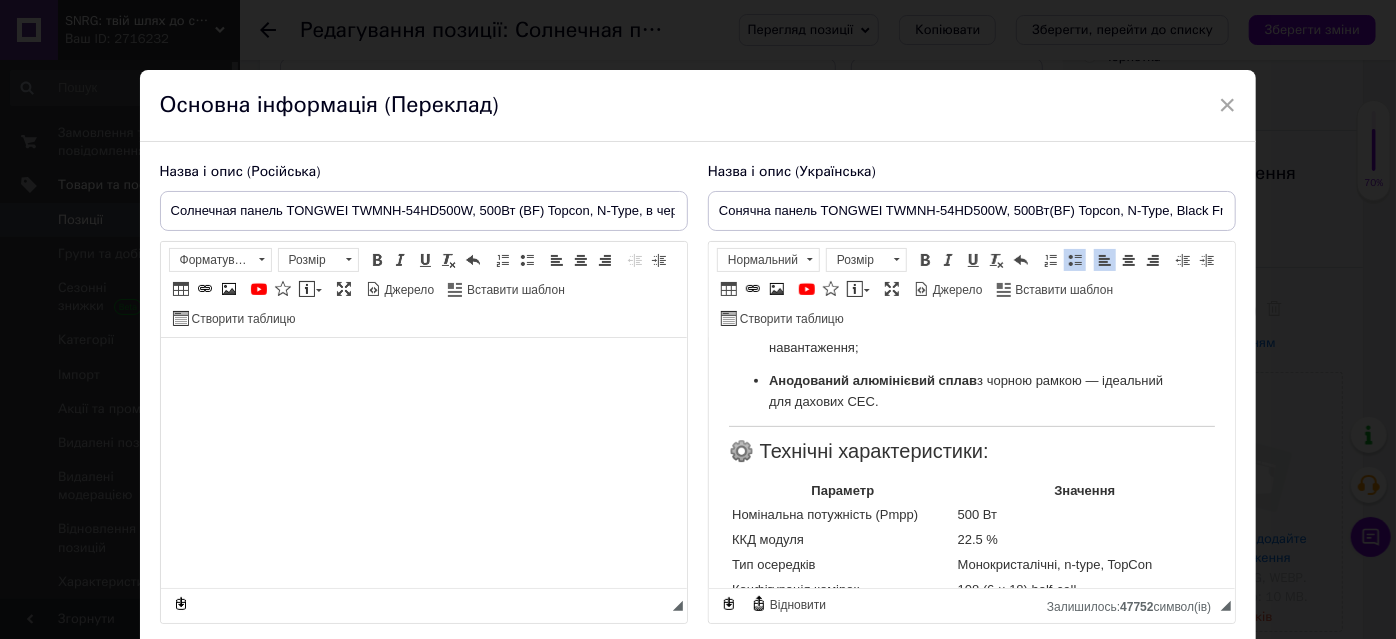 scroll, scrollTop: 454, scrollLeft: 0, axis: vertical 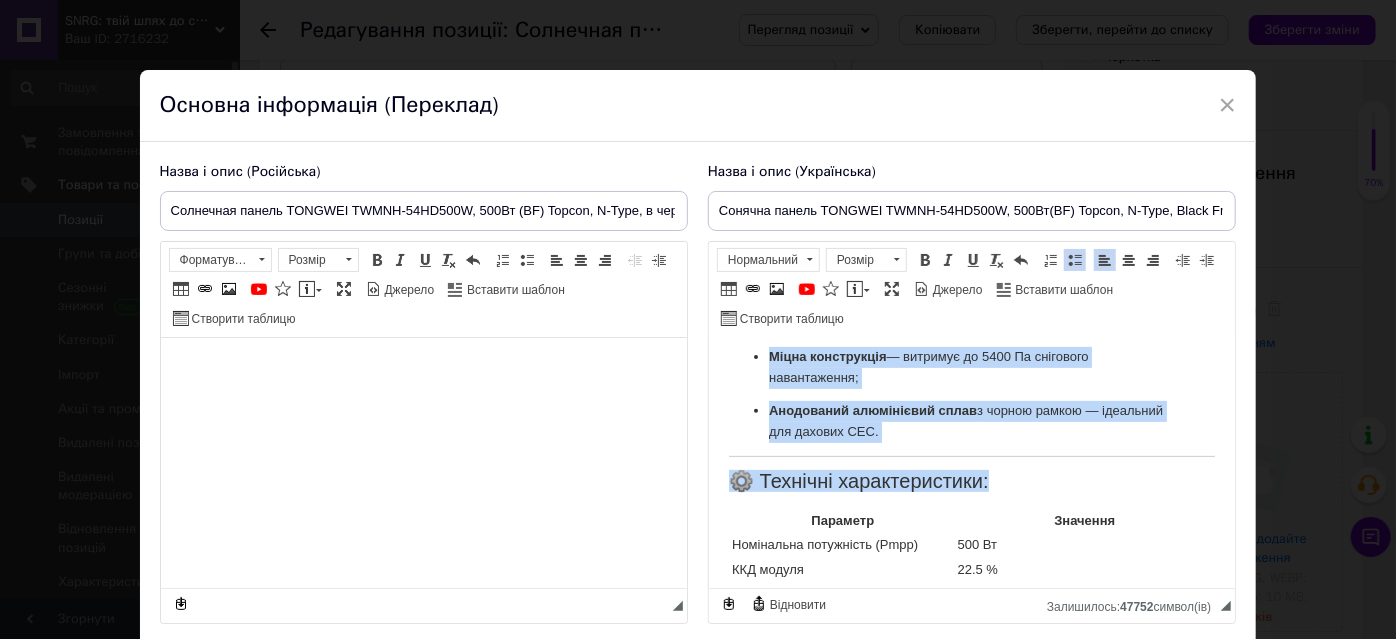 drag, startPoint x: 988, startPoint y: 476, endPoint x: 748, endPoint y: 452, distance: 241.19702 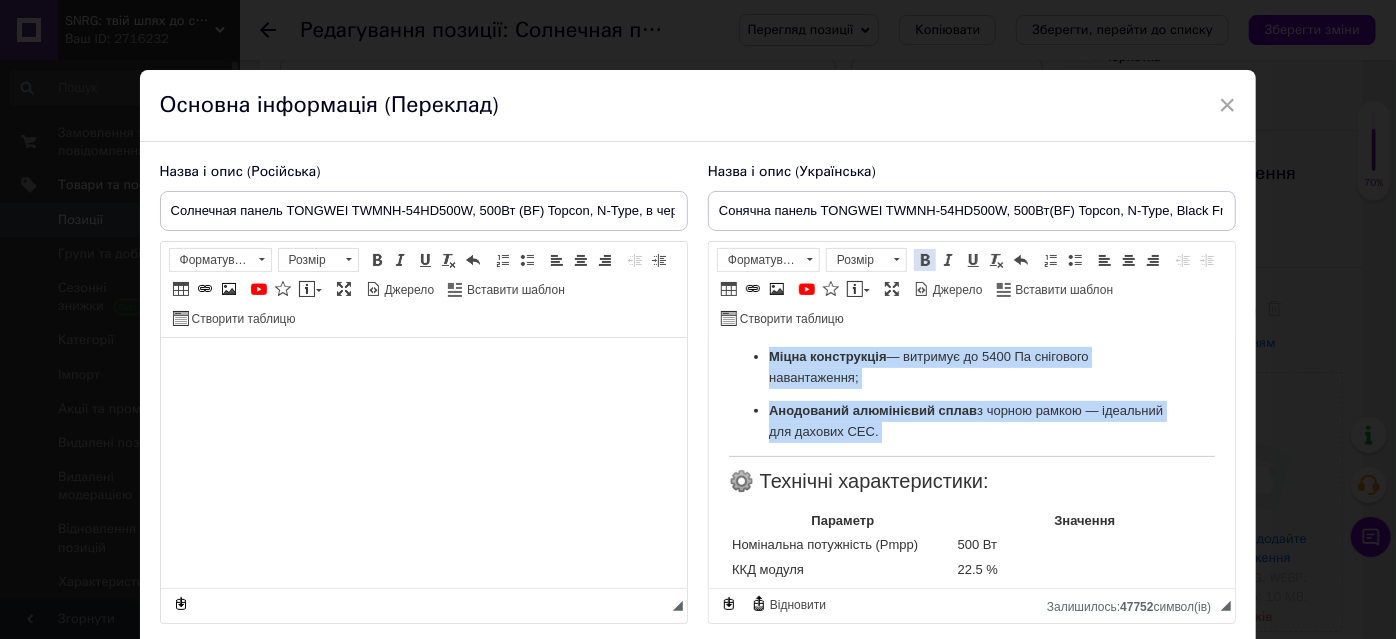 click at bounding box center (925, 260) 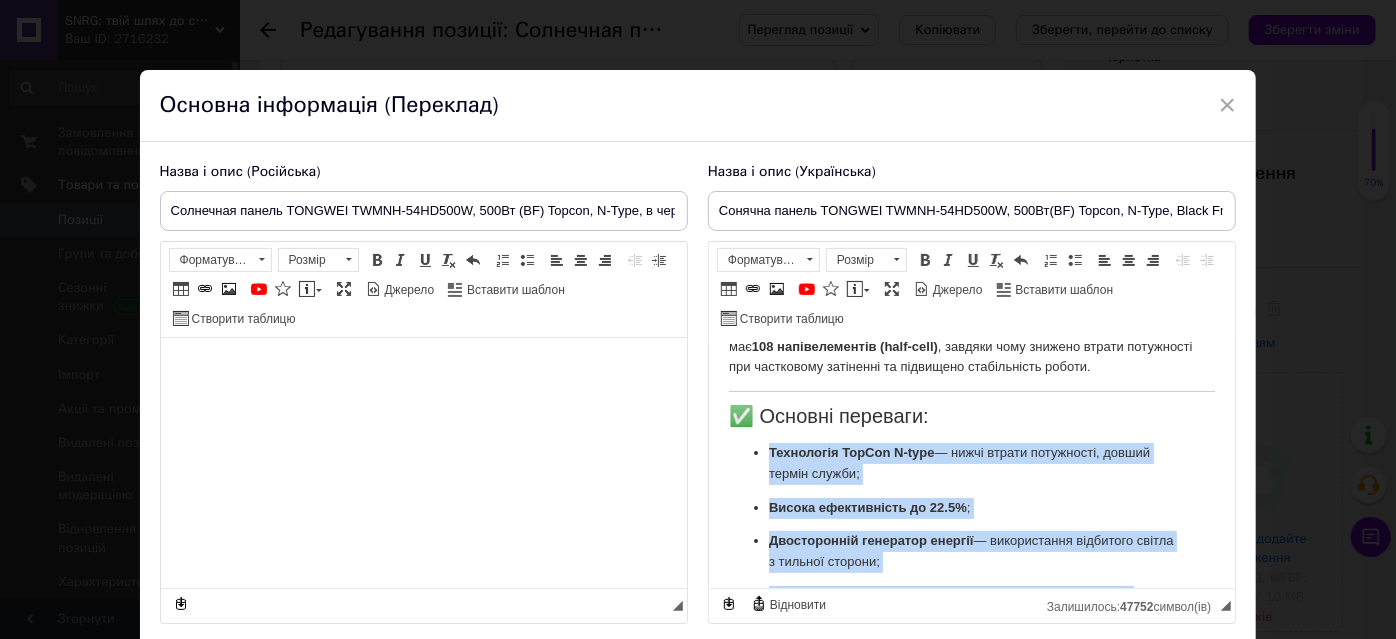 scroll, scrollTop: 90, scrollLeft: 0, axis: vertical 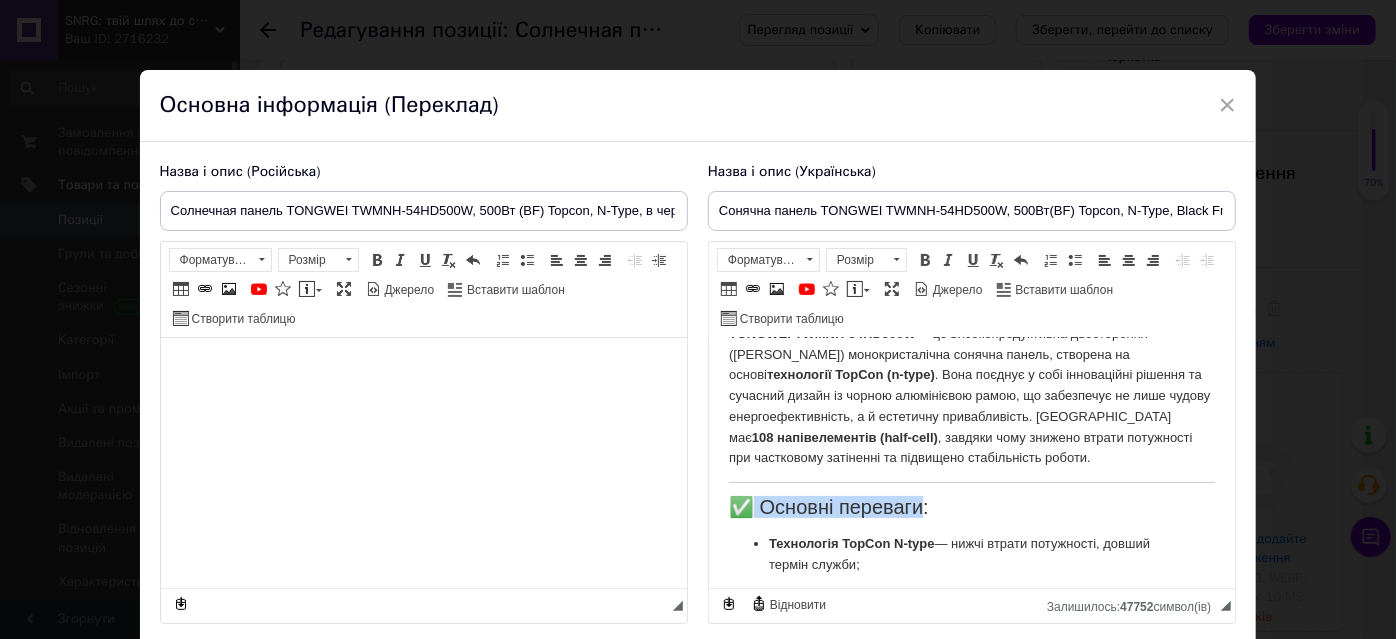 drag, startPoint x: 874, startPoint y: 502, endPoint x: 748, endPoint y: 503, distance: 126.00397 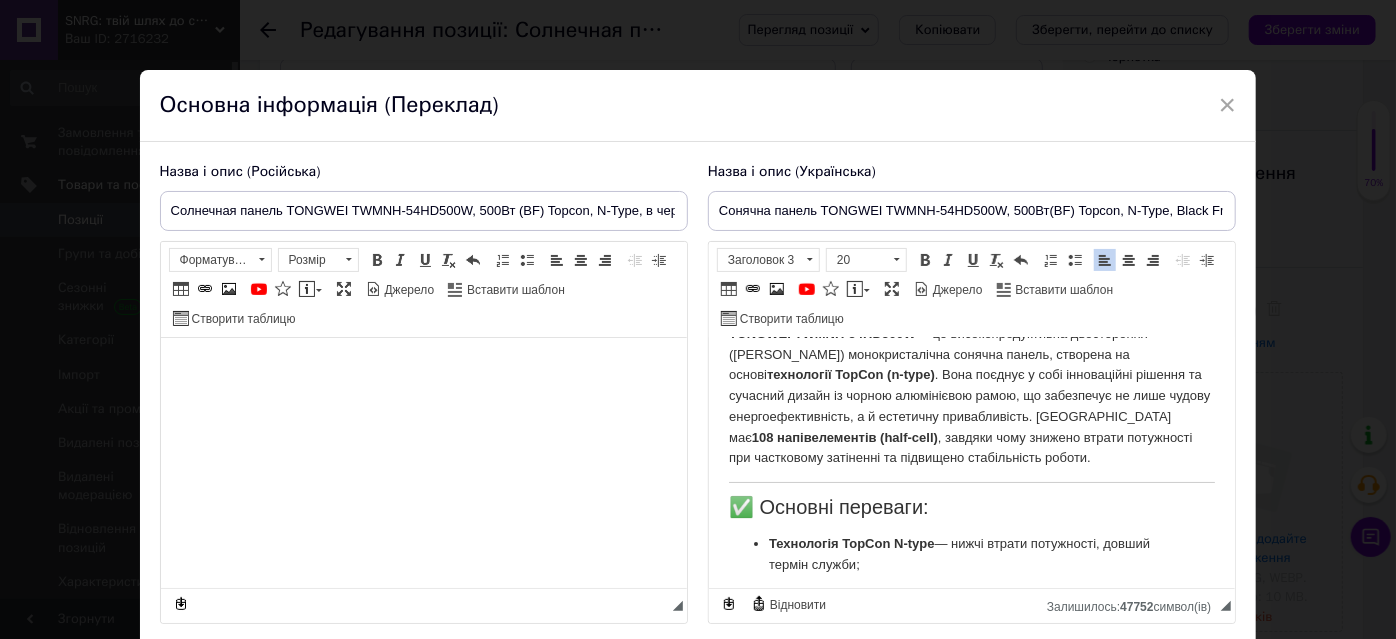 click on "☀️ Сонячна панель TONGWEI TWMNH-54HD500W, 500 Вт (Black Frame, N-Type TopCon) TONGWEI TWMNH-54HD500W  — це високопродуктивна двостороння (bifacial) монокристалічна сонячна панель, створена на основі  технології TopCon (n-type) . Вона поєднує у собі інноваційні рішення та сучасний дизайн із чорною алюмінієвою рамою, що забезпечує не лише чудову енергоефективність, а й естетичну привабливість. Панель має  108 напівелементів (half-cell) , завдяки чому знижено втрати потужності при частковому затіненні та підвищено стабільність роботи. ✅ Основні переваги: Технологія TopCon N-type Висока ефективність до 22.5% ; 500 Вт ." at bounding box center (971, 1038) 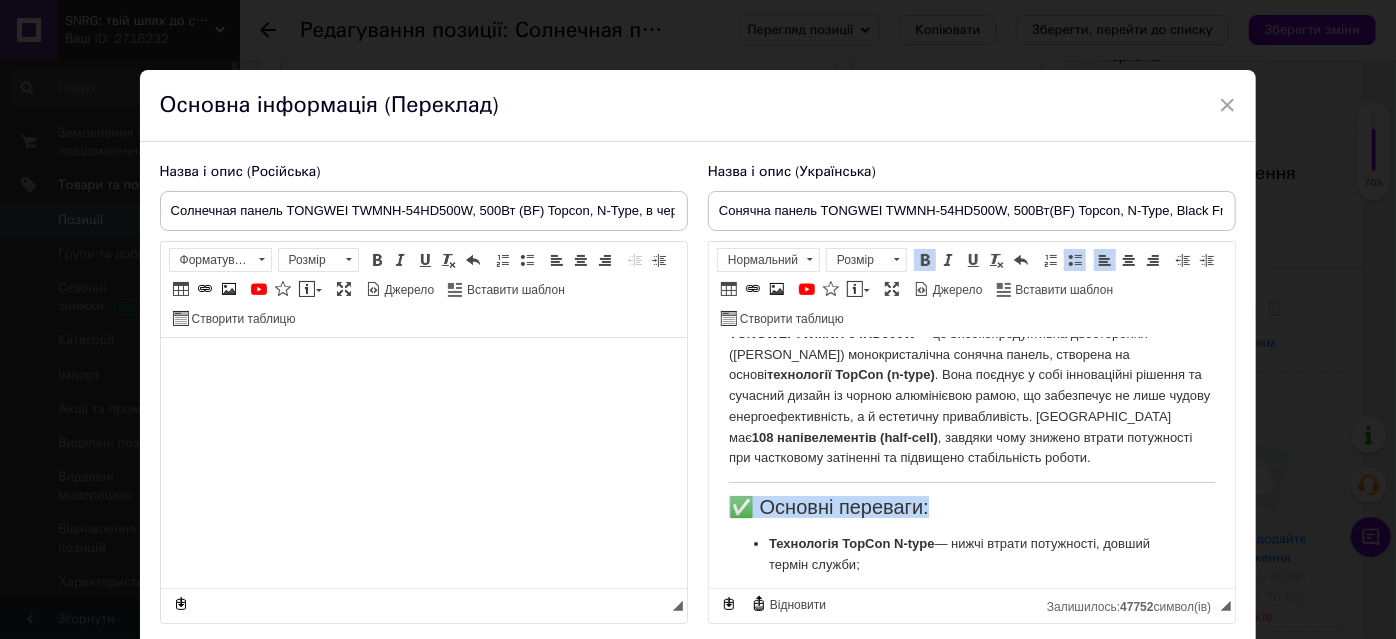 drag, startPoint x: 954, startPoint y: 512, endPoint x: 1412, endPoint y: 837, distance: 561.59503 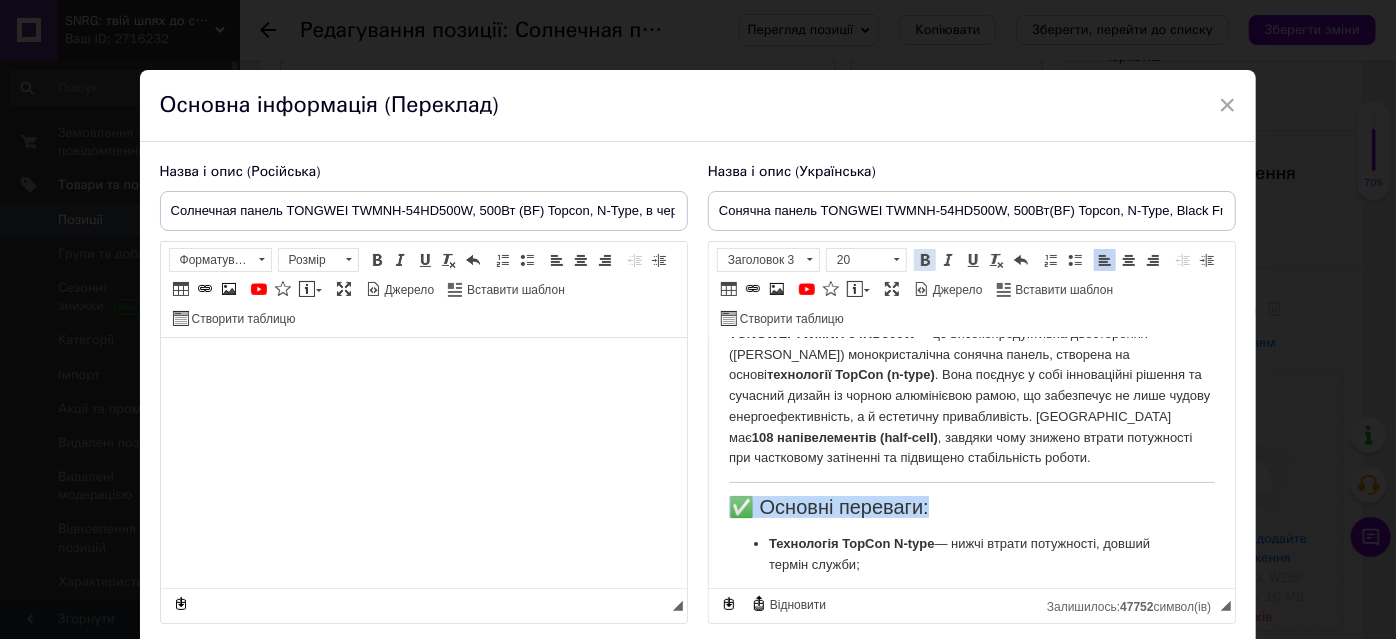 click at bounding box center [925, 260] 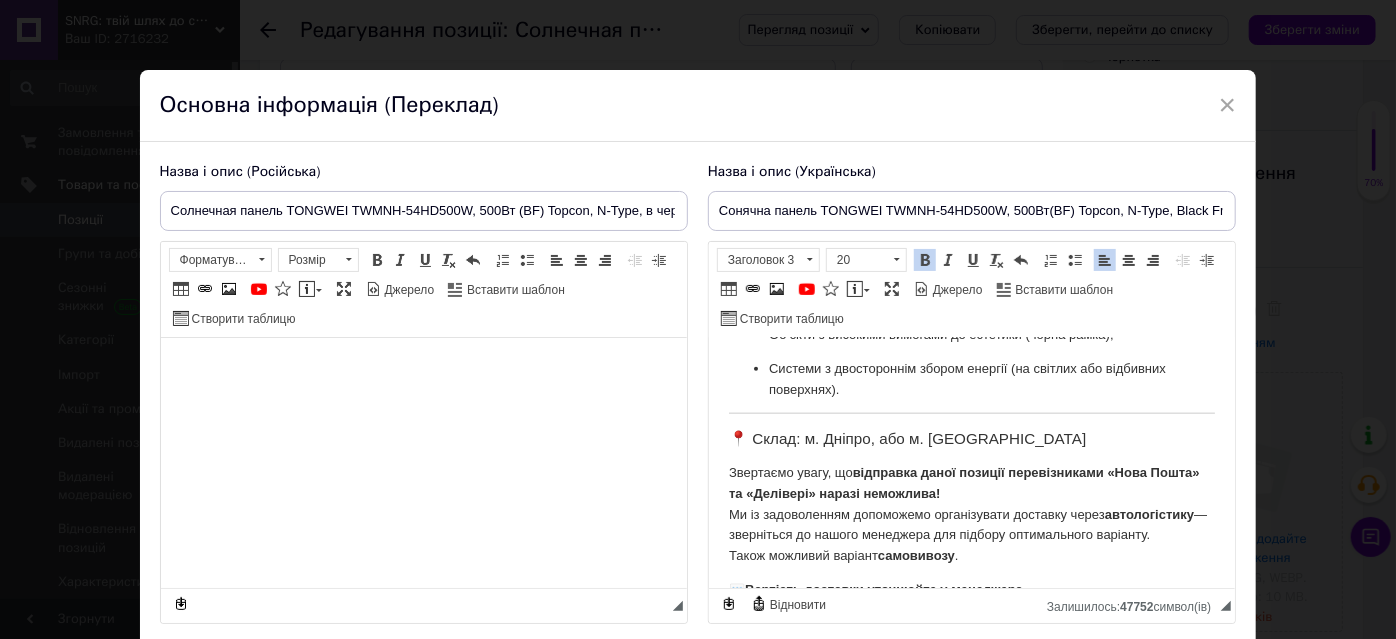 scroll, scrollTop: 1315, scrollLeft: 0, axis: vertical 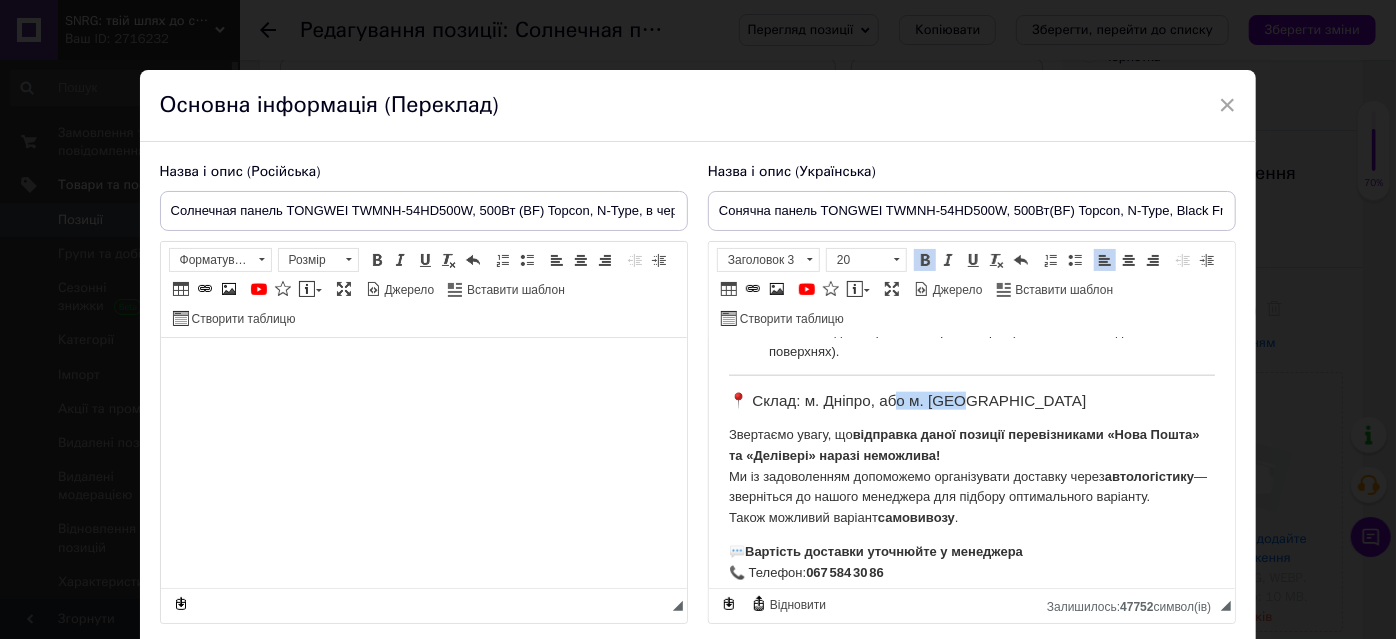 drag, startPoint x: 977, startPoint y: 383, endPoint x: 887, endPoint y: 371, distance: 90.79648 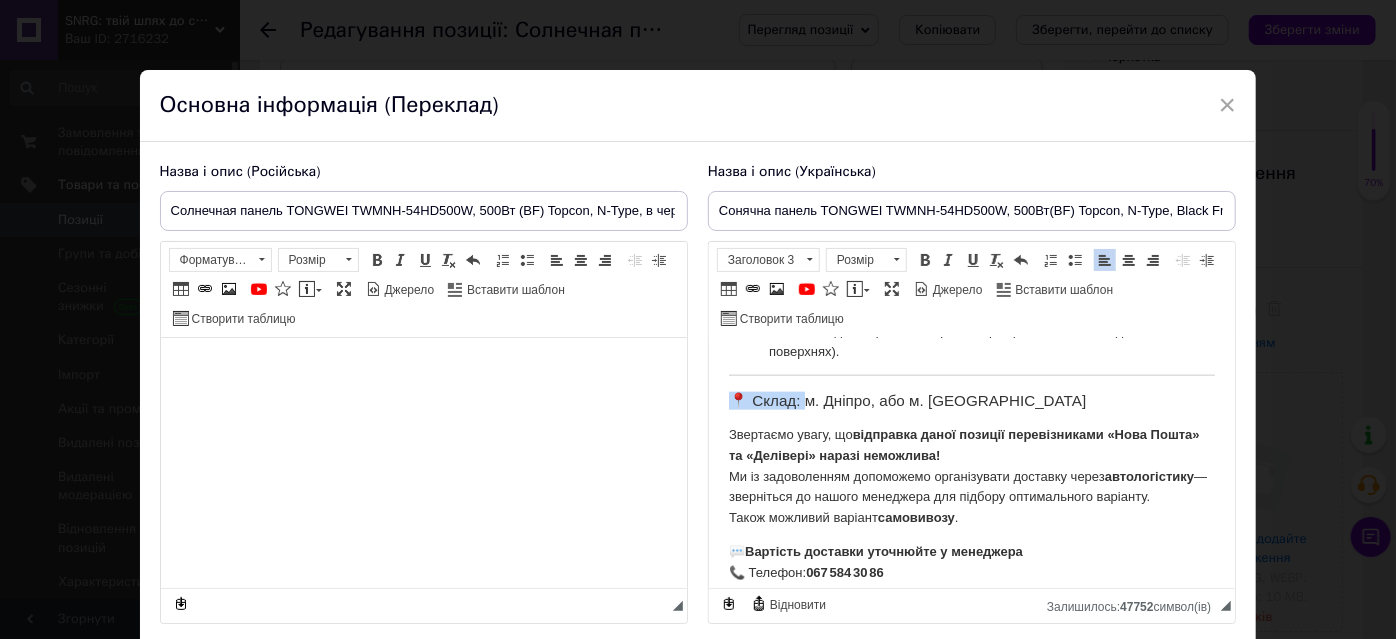 drag, startPoint x: 728, startPoint y: 382, endPoint x: 802, endPoint y: 394, distance: 74.96666 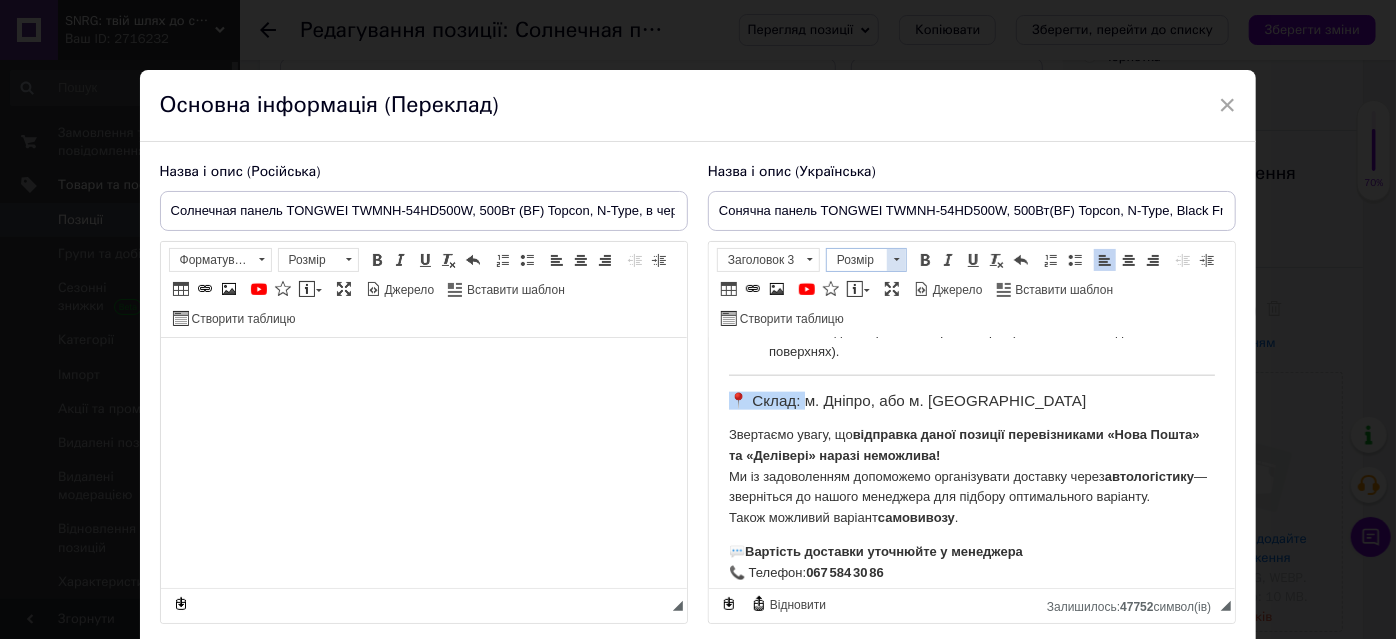 click at bounding box center [896, 260] 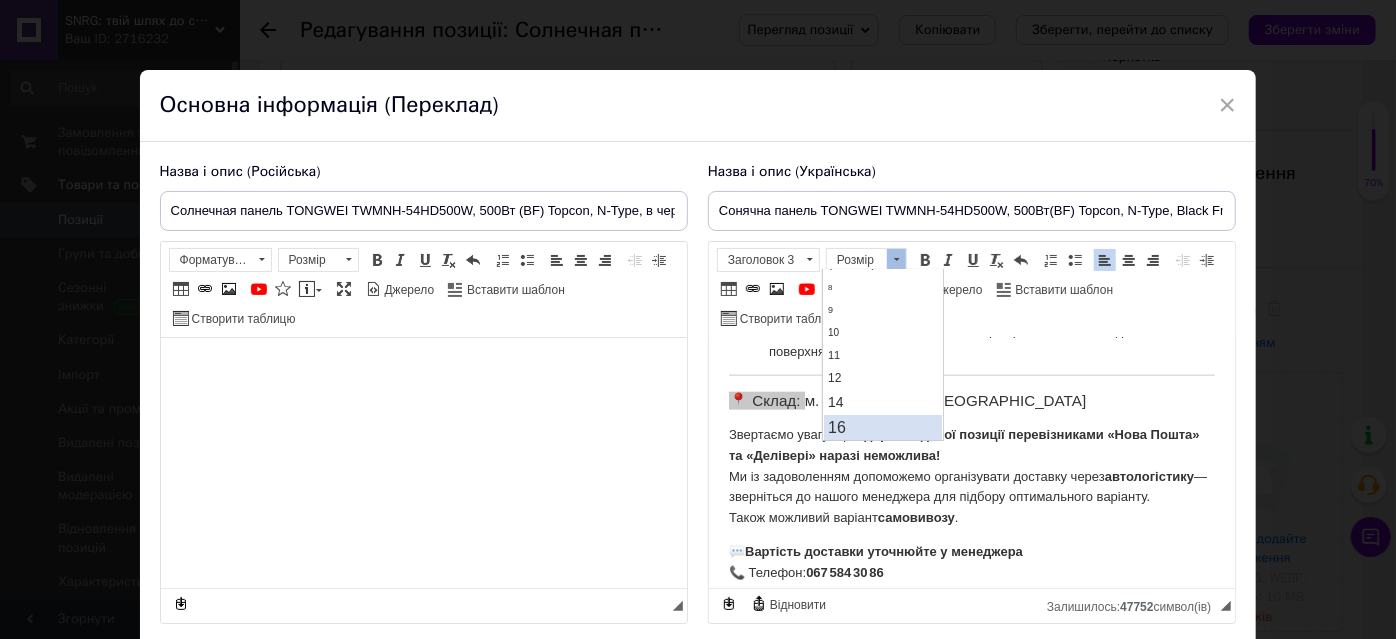 scroll, scrollTop: 90, scrollLeft: 0, axis: vertical 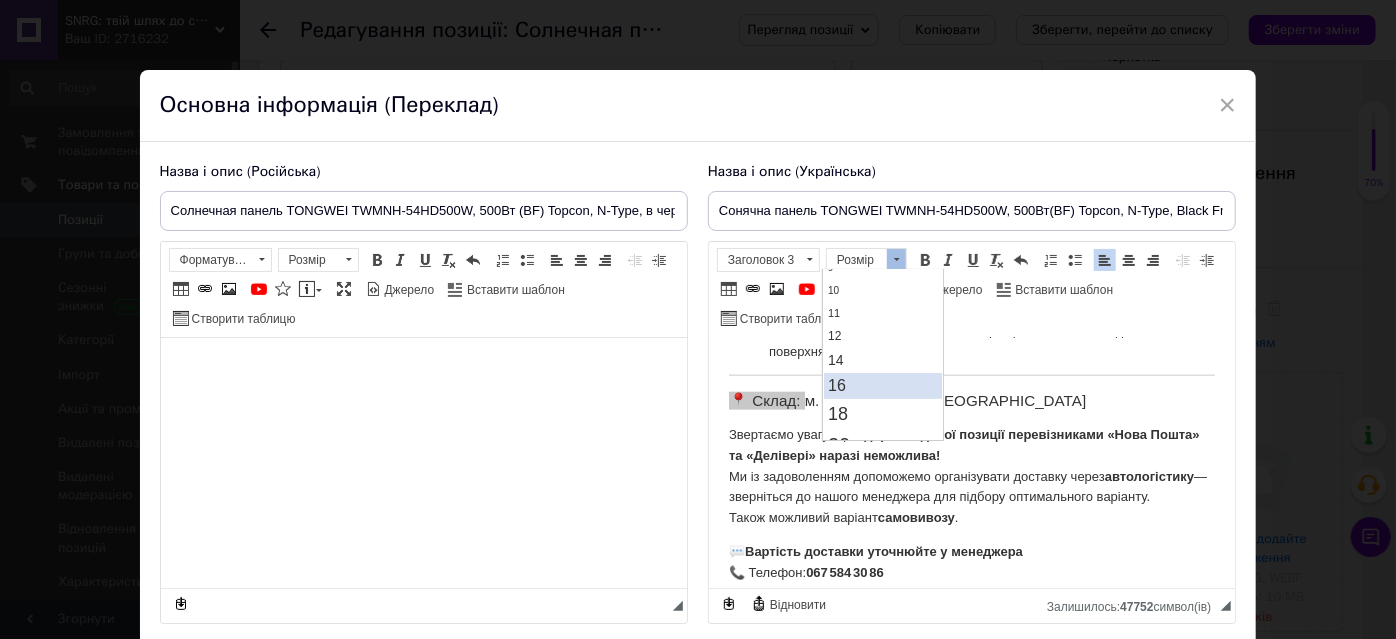 click on "16" at bounding box center [883, 386] 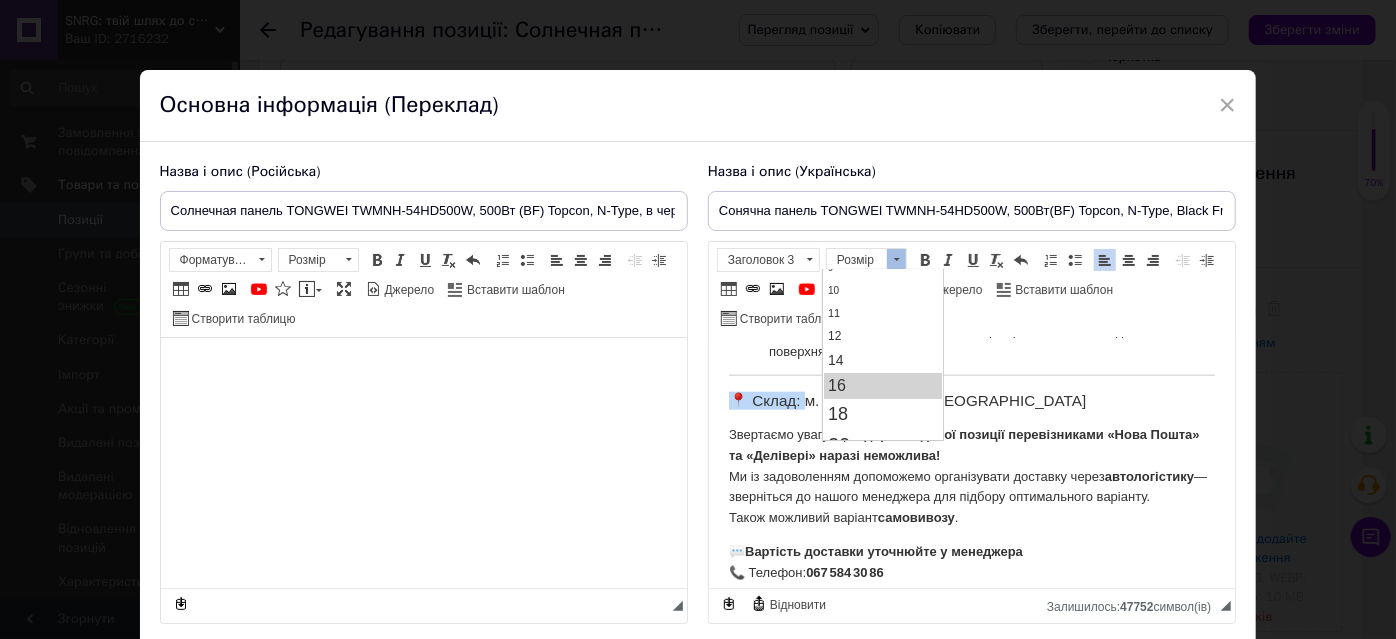 scroll, scrollTop: 0, scrollLeft: 0, axis: both 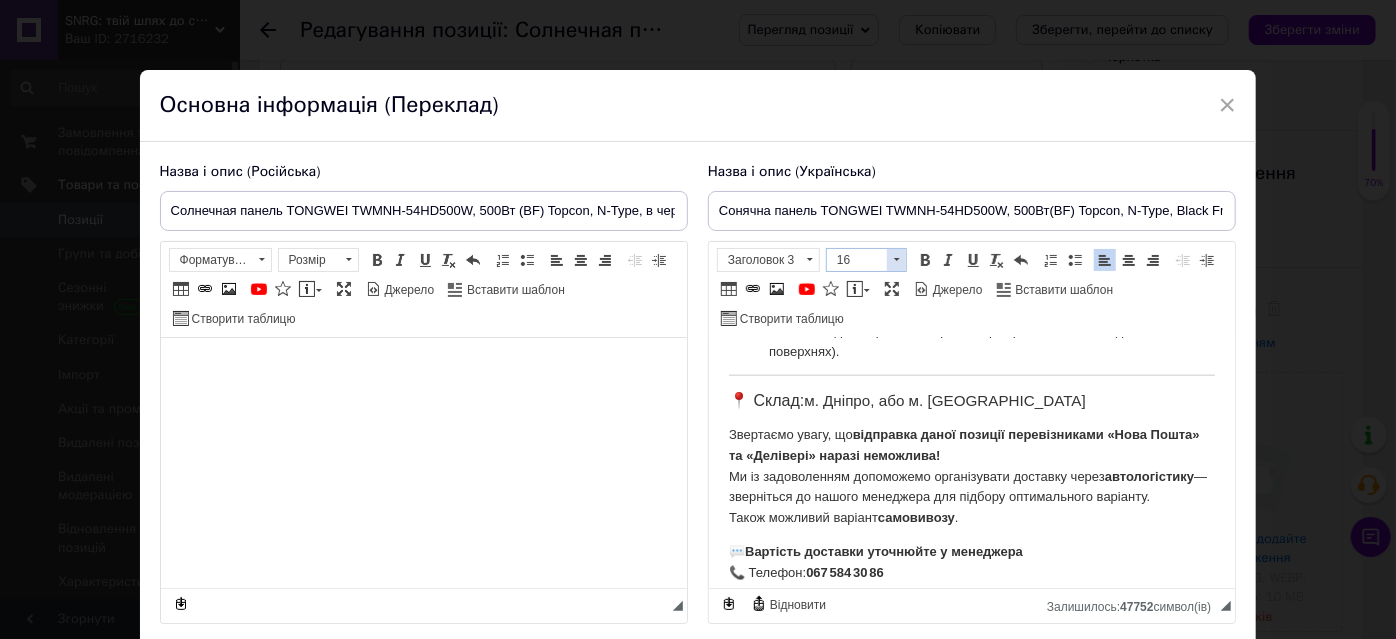 click at bounding box center [896, 260] 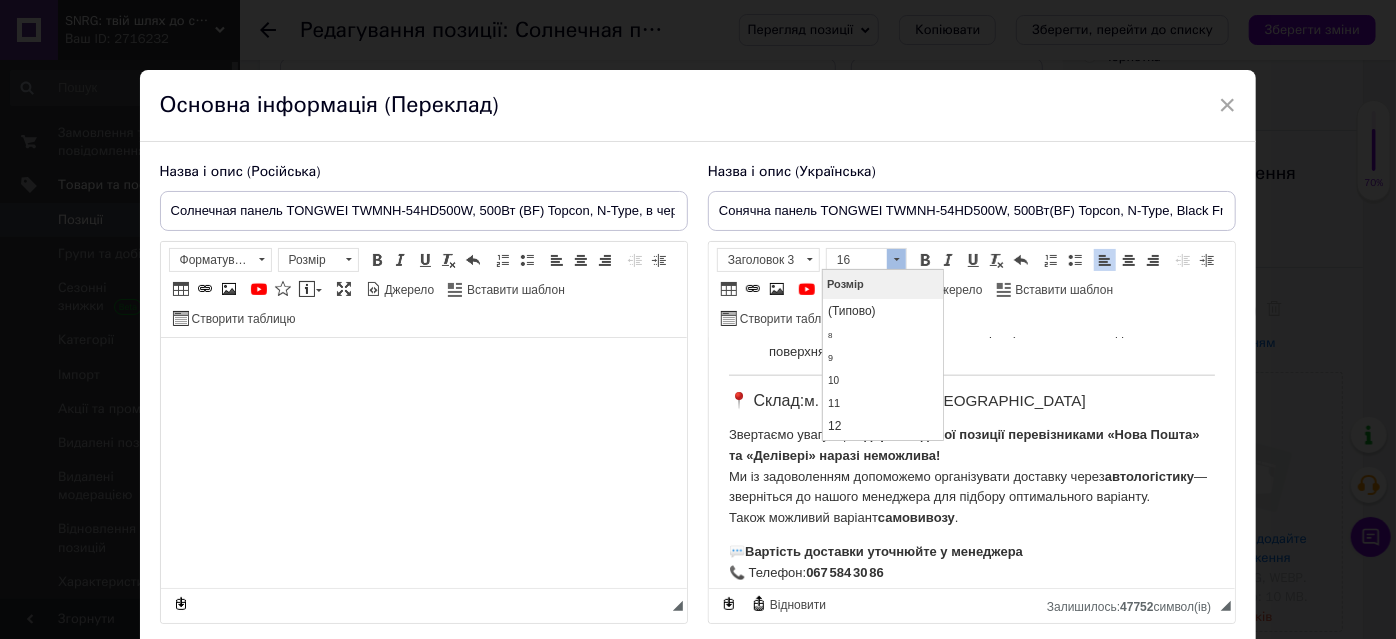 scroll, scrollTop: 120, scrollLeft: 0, axis: vertical 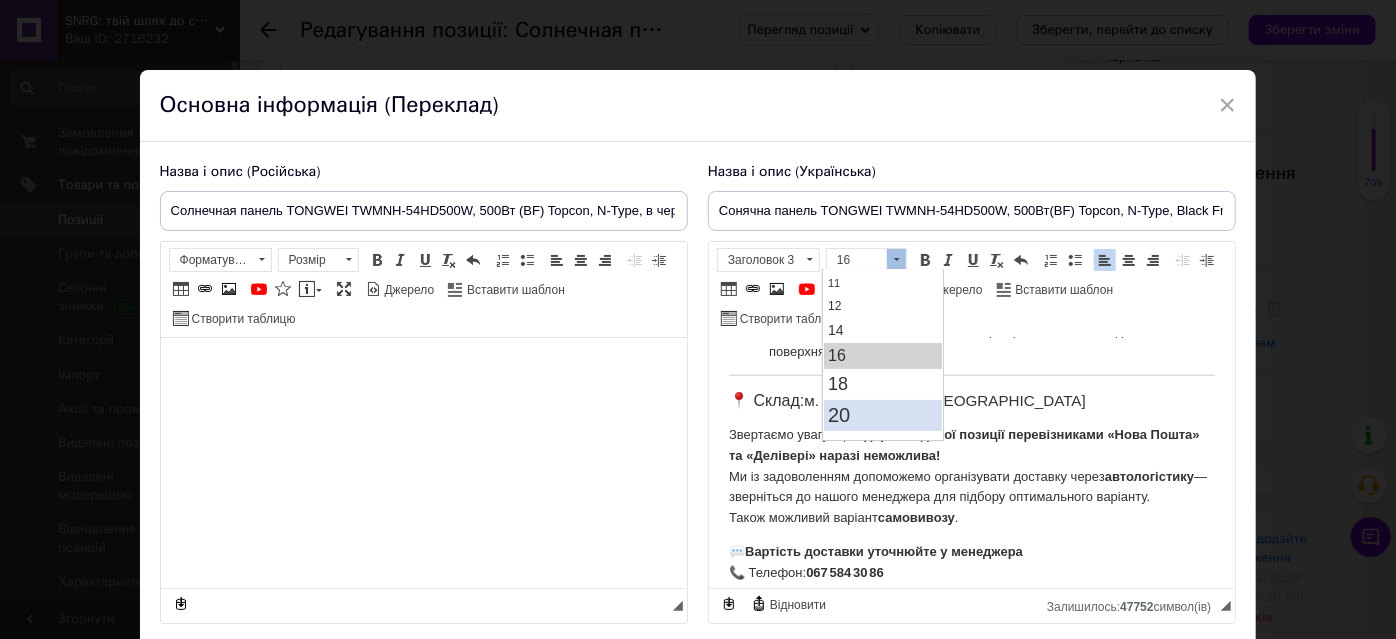 click on "20" at bounding box center (883, 415) 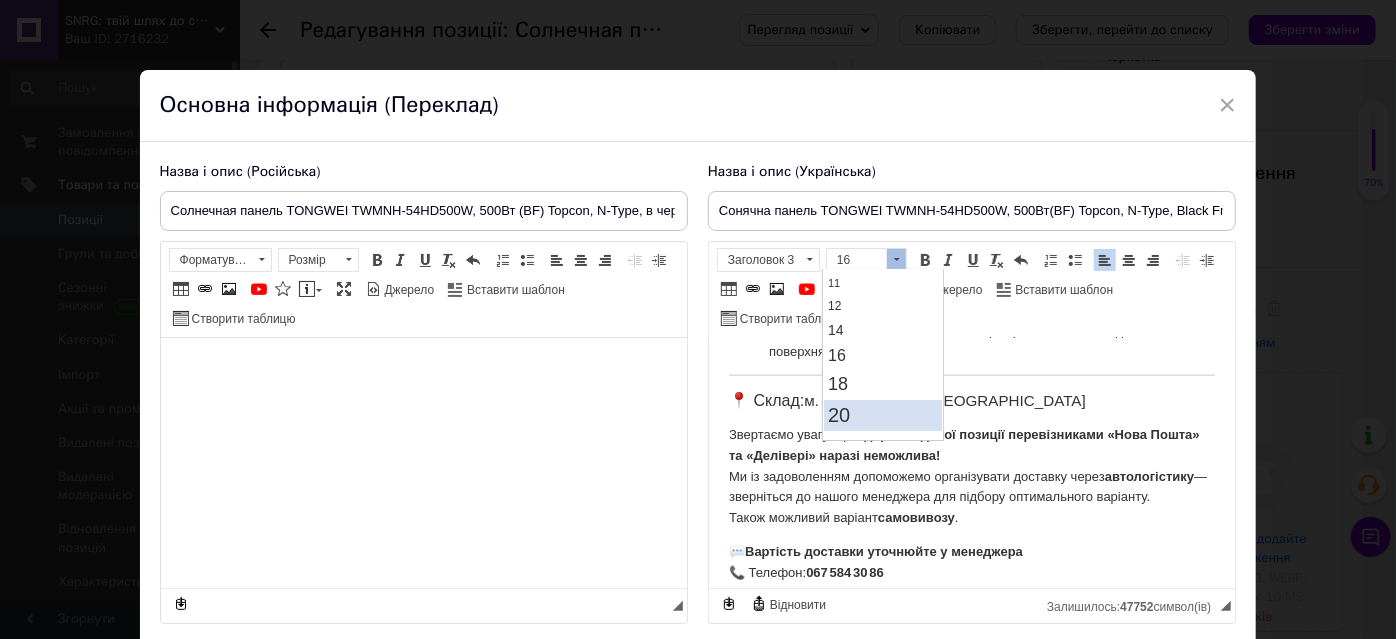 scroll, scrollTop: 0, scrollLeft: 0, axis: both 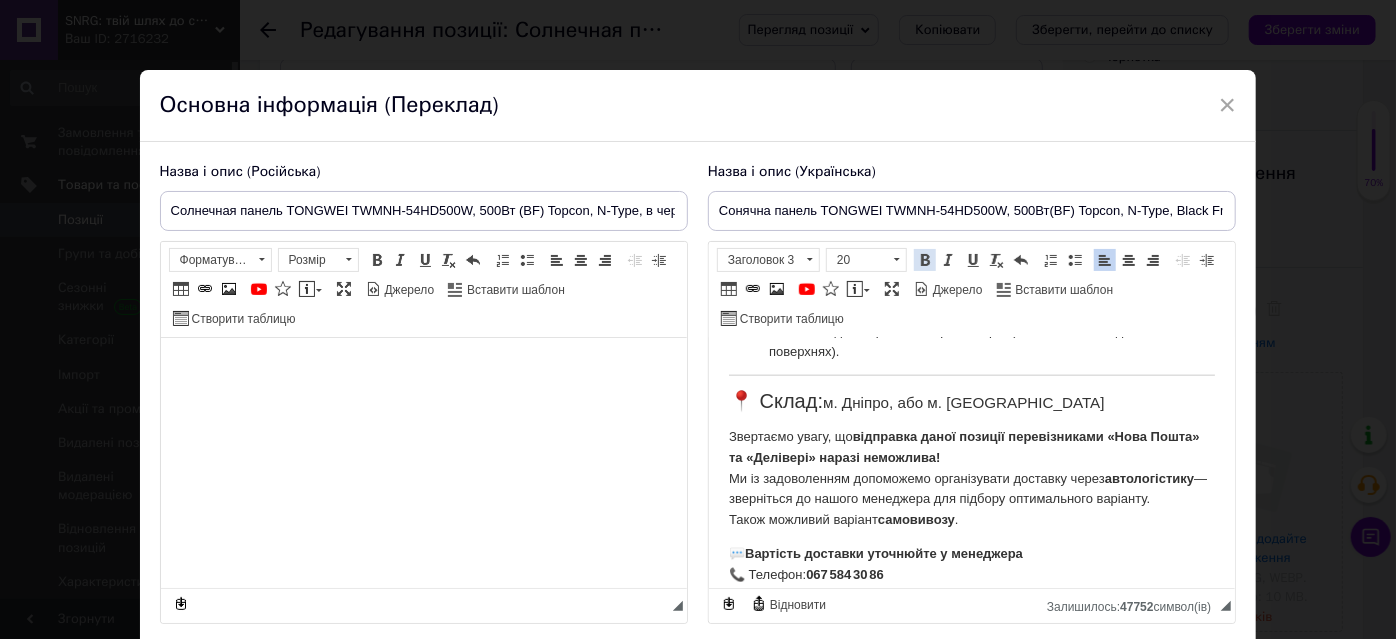 click at bounding box center [925, 260] 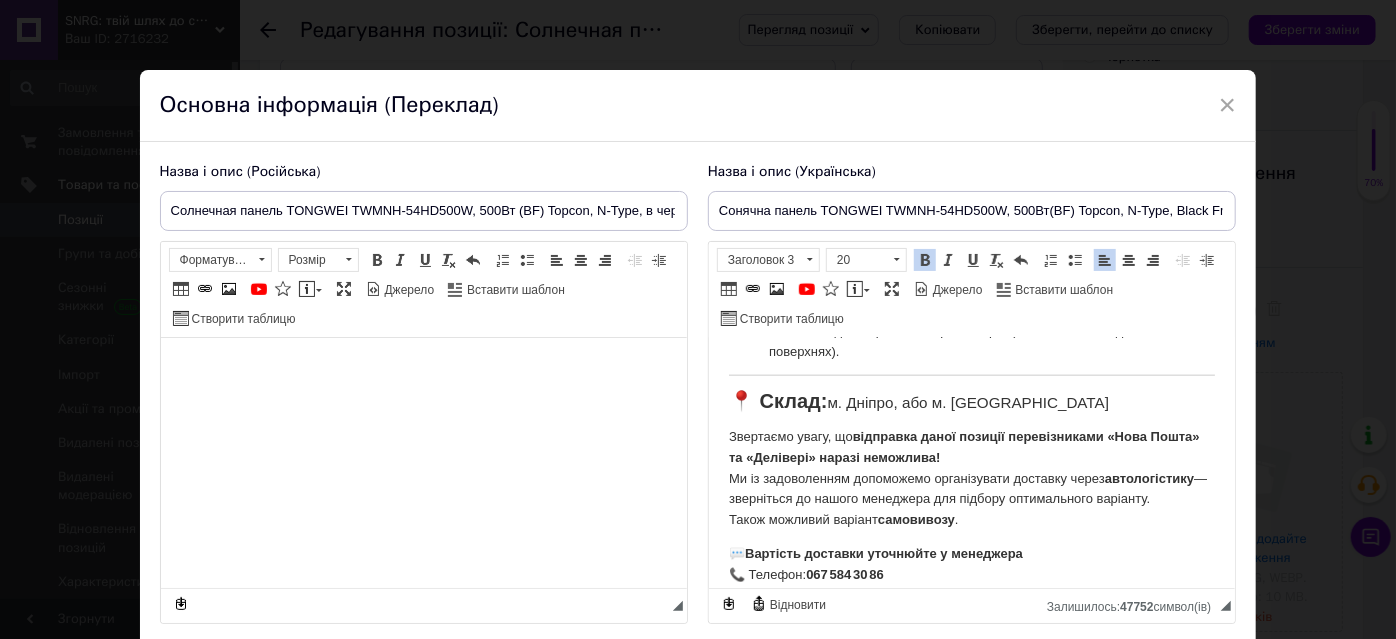 click on "☀️ Сонячна панель TONGWEI TWMNH-54HD500W, 500 Вт (Black Frame, N-Type TopCon) TONGWEI TWMNH-54HD500W  — це високопродуктивна двостороння (bifacial) монокристалічна сонячна панель, створена на основі  технології TopCon (n-type) . Вона поєднує у собі інноваційні рішення та сучасний дизайн із чорною алюмінієвою рамою, що забезпечує не лише чудову енергоефективність, а й естетичну привабливість. Панель має  108 напівелементів (half-cell) , завдяки чому знижено втрати потужності при частковому затіненні та підвищено стабільність роботи. ✅ Основні переваги: Технологія TopCon N-type Висока ефективність до 22.5% ; 500 Вт ." at bounding box center (971, -186) 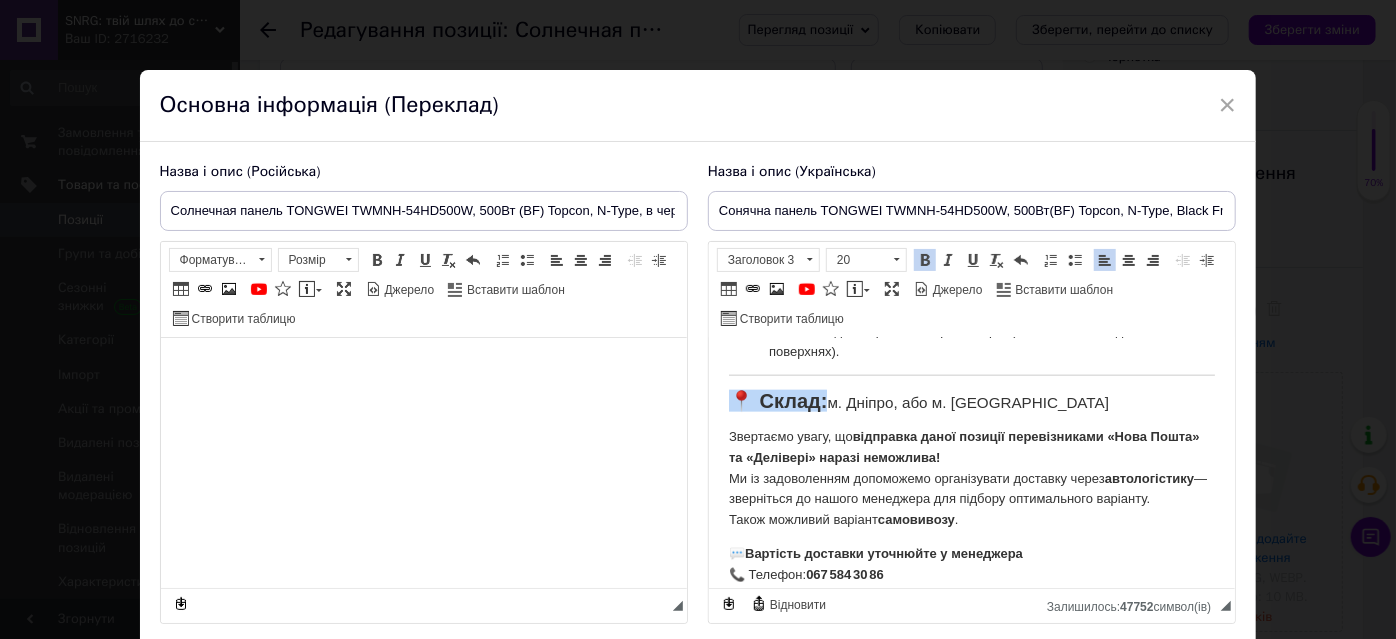 drag, startPoint x: 722, startPoint y: 382, endPoint x: 816, endPoint y: 385, distance: 94.04786 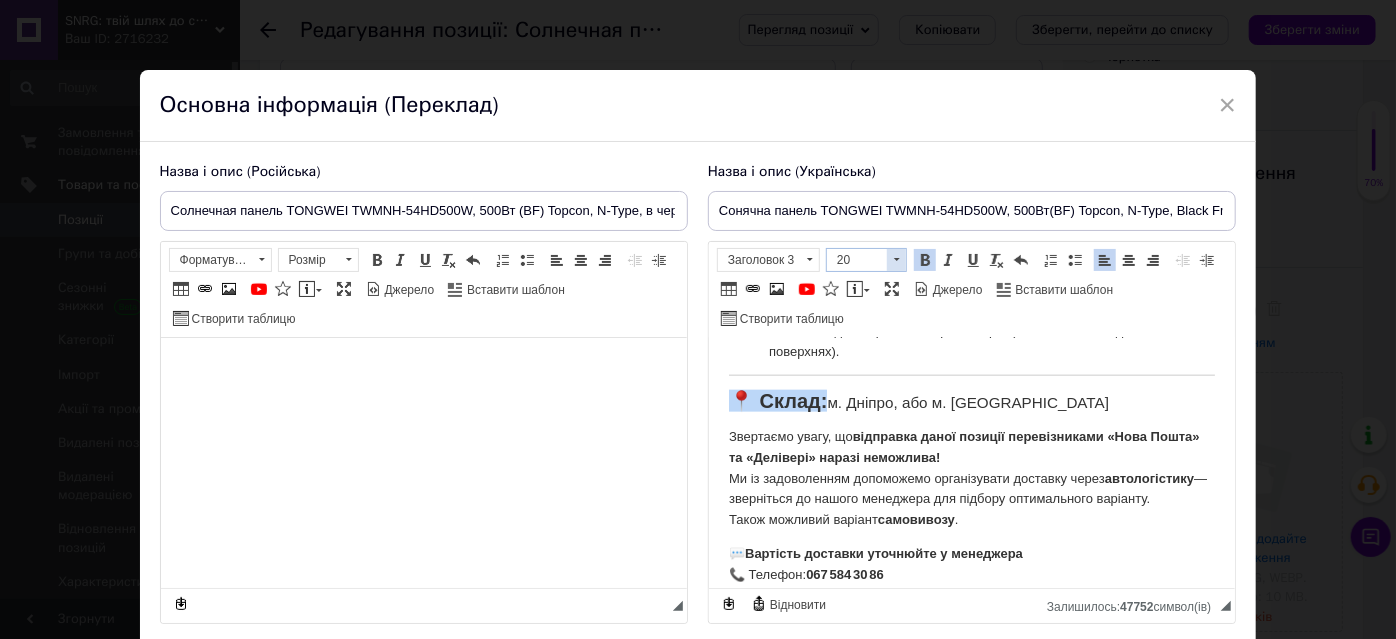 click at bounding box center (896, 260) 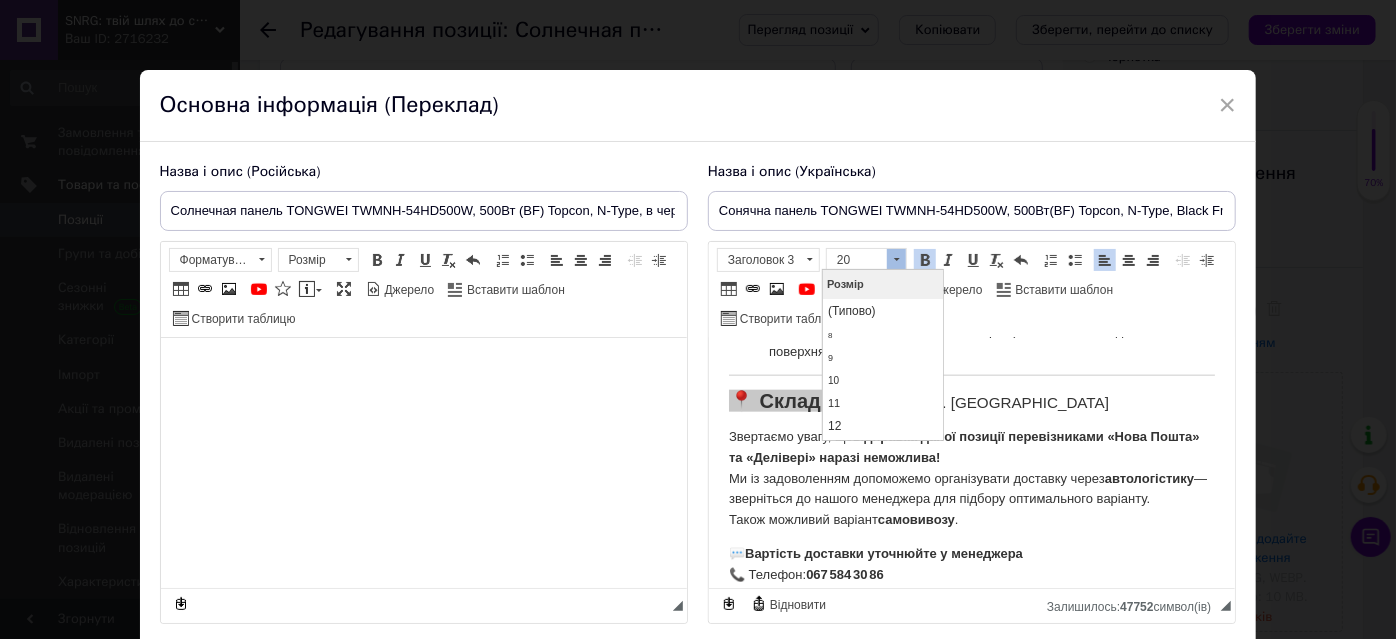 scroll, scrollTop: 179, scrollLeft: 0, axis: vertical 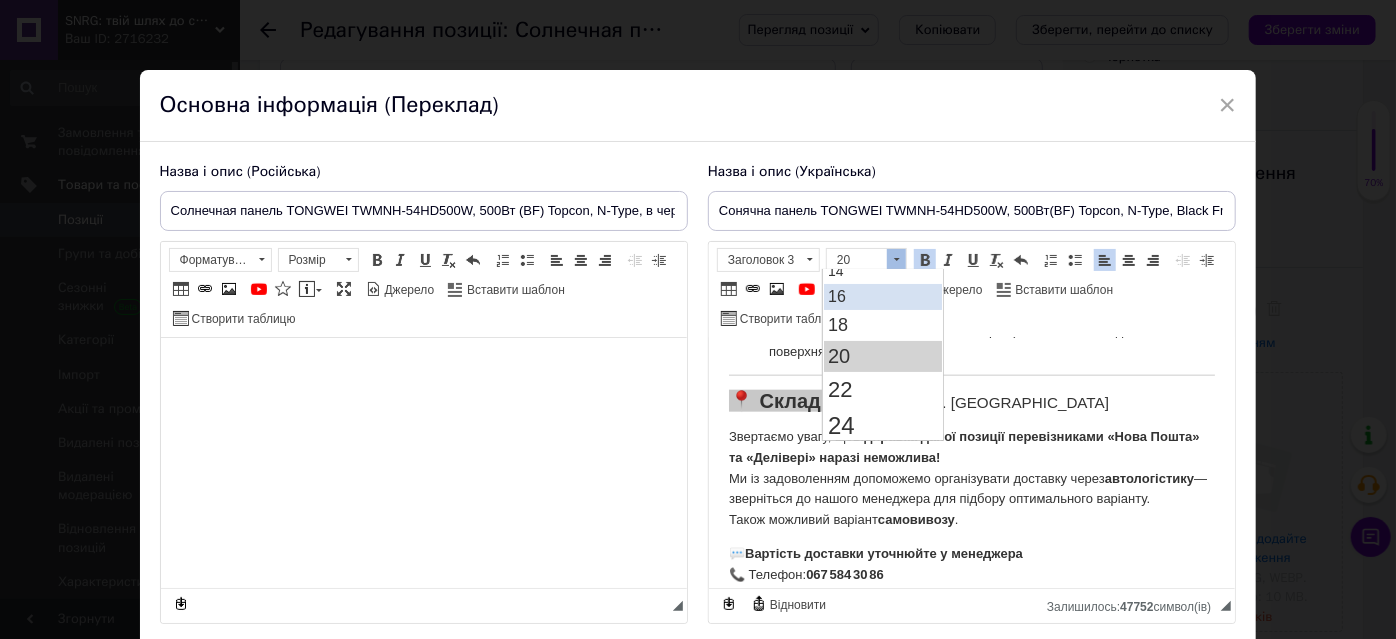 click on "16" at bounding box center [883, 297] 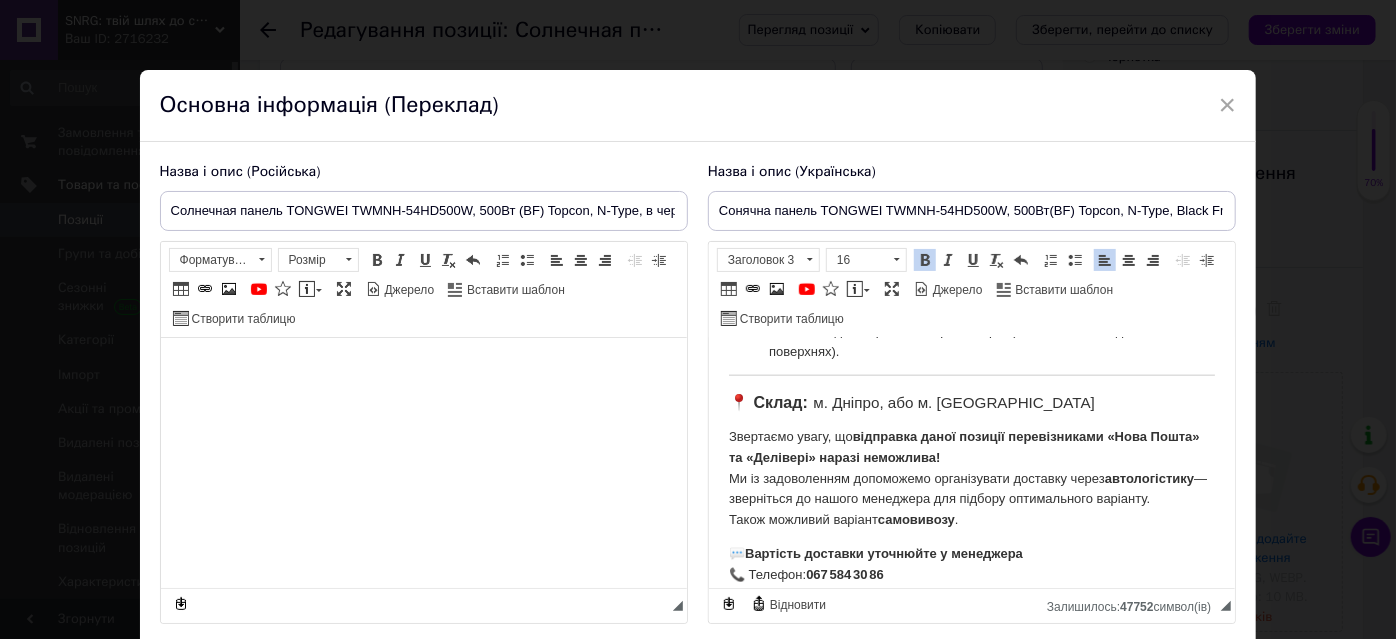 scroll, scrollTop: 1317, scrollLeft: 0, axis: vertical 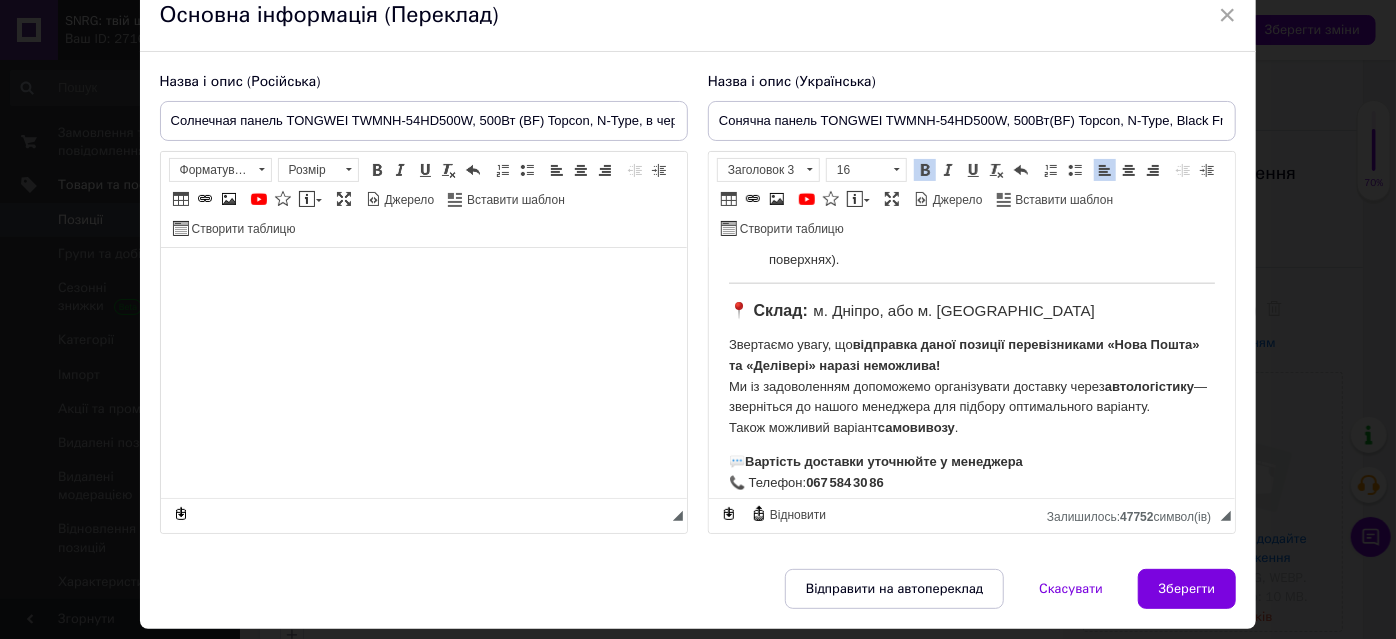 click on "Звертаємо увагу, що  відправка даної позиції перевізниками «Нова Пошта» та «Делівері» наразі неможлива! Ми із задоволенням допоможемо організувати доставку через  автологістику  — зверніться до нашого менеджера для підбору оптимального варіанту. Також можливий варіант  самовивозу ." at bounding box center (971, 387) 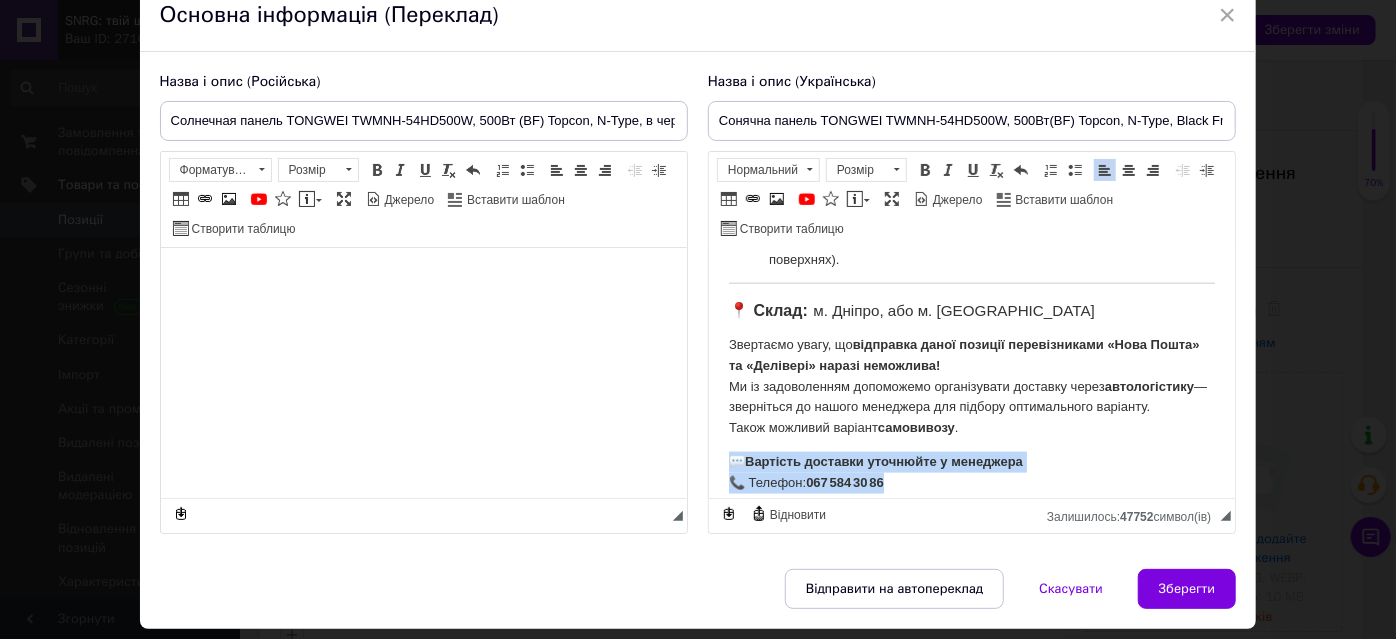 drag, startPoint x: 726, startPoint y: 446, endPoint x: 930, endPoint y: 474, distance: 205.9126 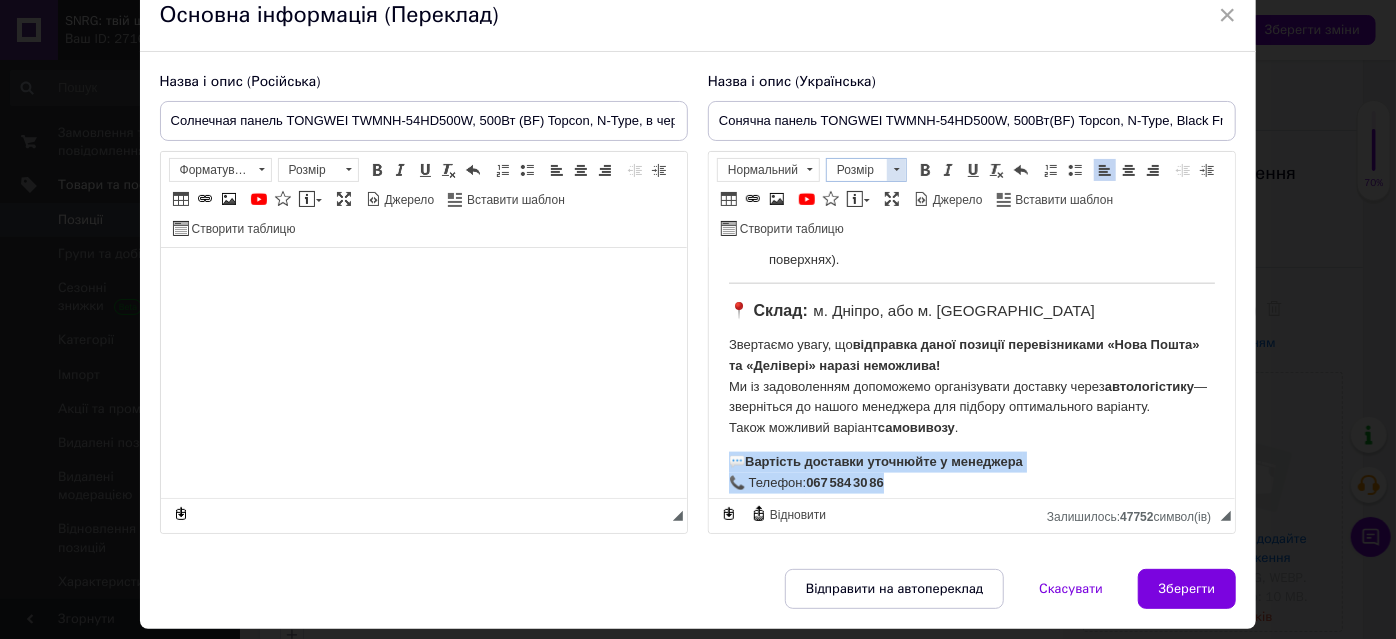 click at bounding box center [896, 170] 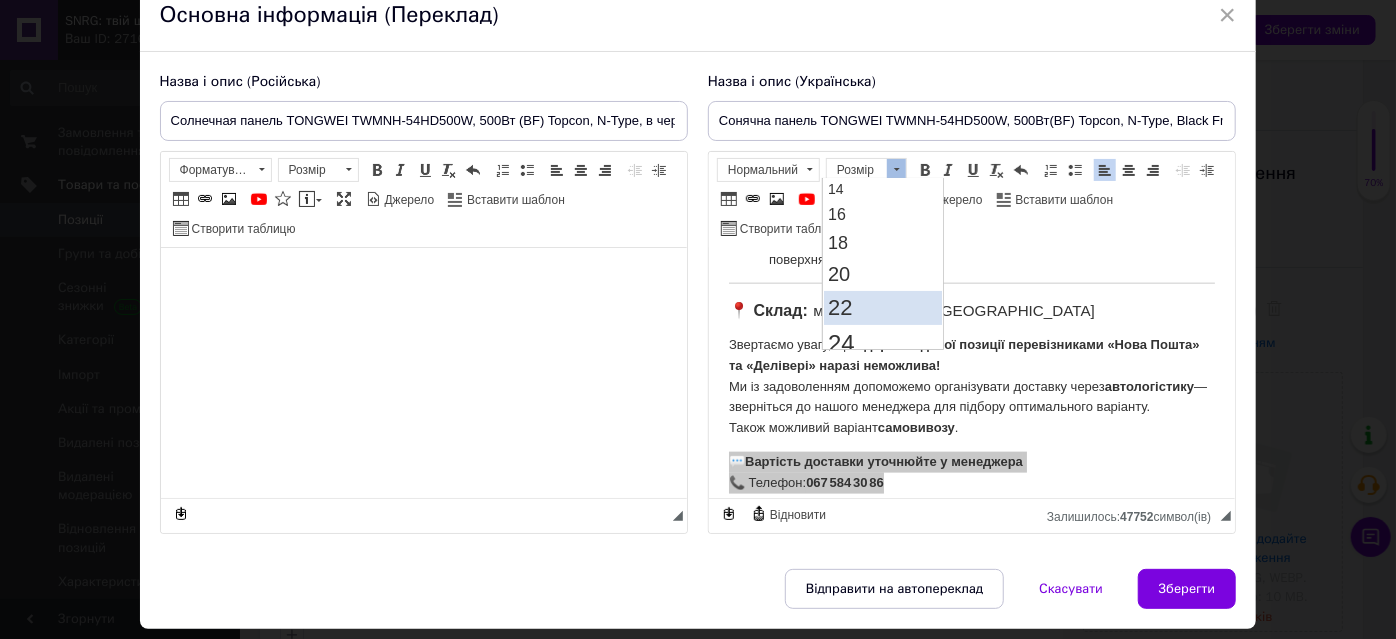 scroll, scrollTop: 181, scrollLeft: 0, axis: vertical 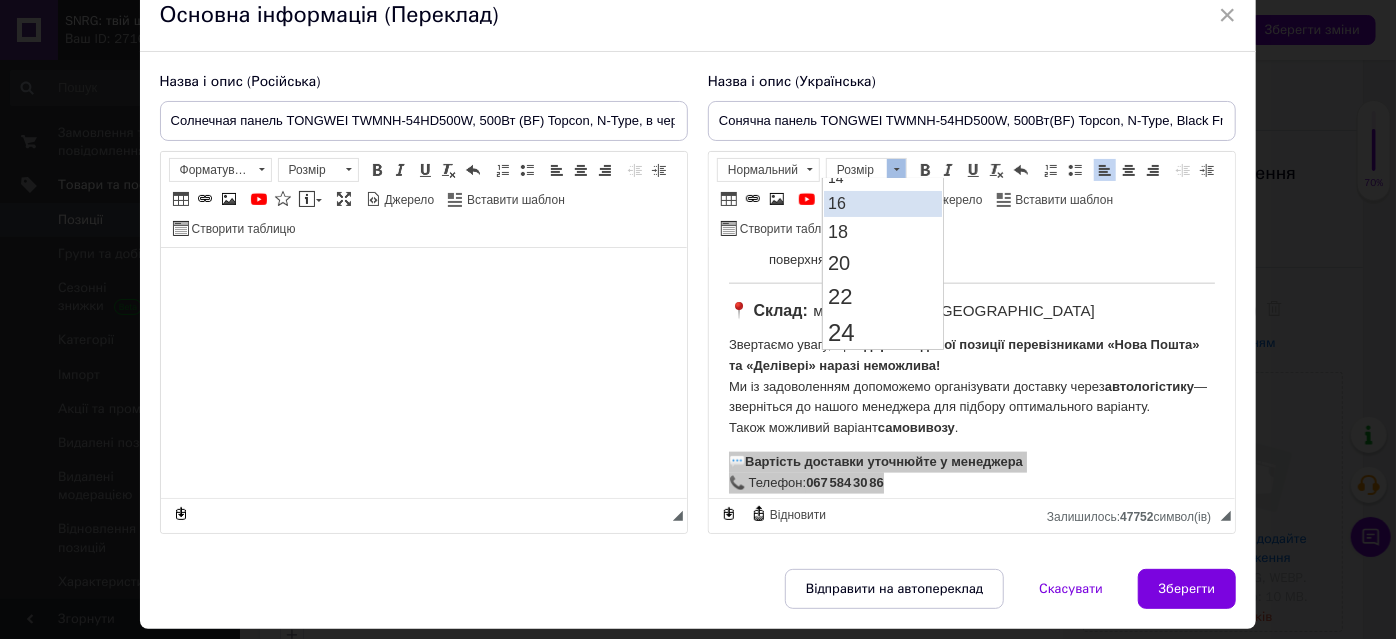 click on "16" at bounding box center (883, 204) 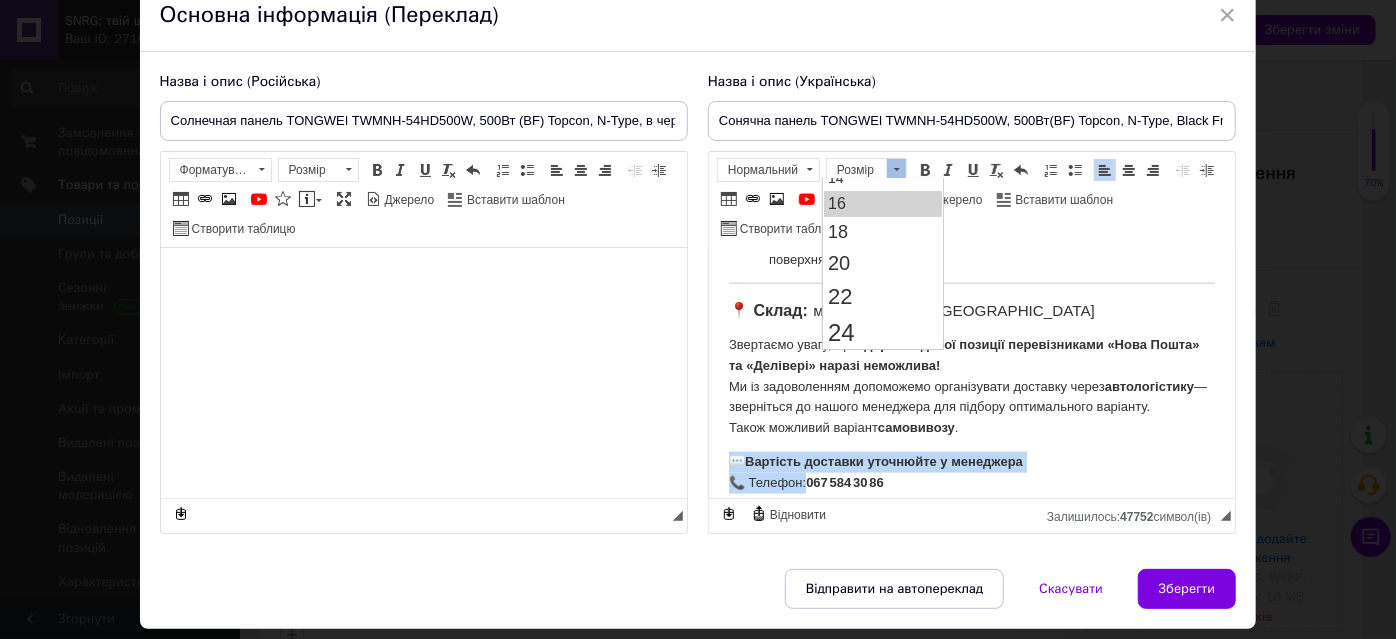 scroll, scrollTop: 0, scrollLeft: 0, axis: both 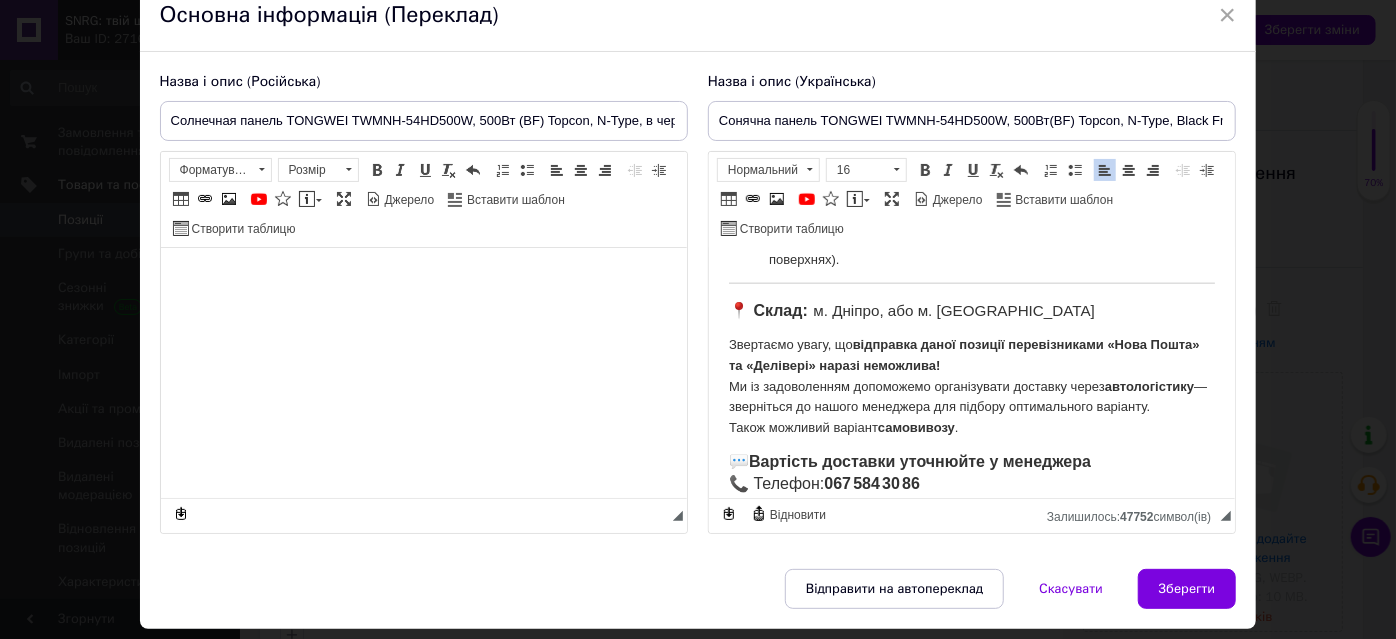 click on "💬  Вартість доставки уточнюйте у менеджера 📞 Телефон:  067 584 30 86" at bounding box center (971, 474) 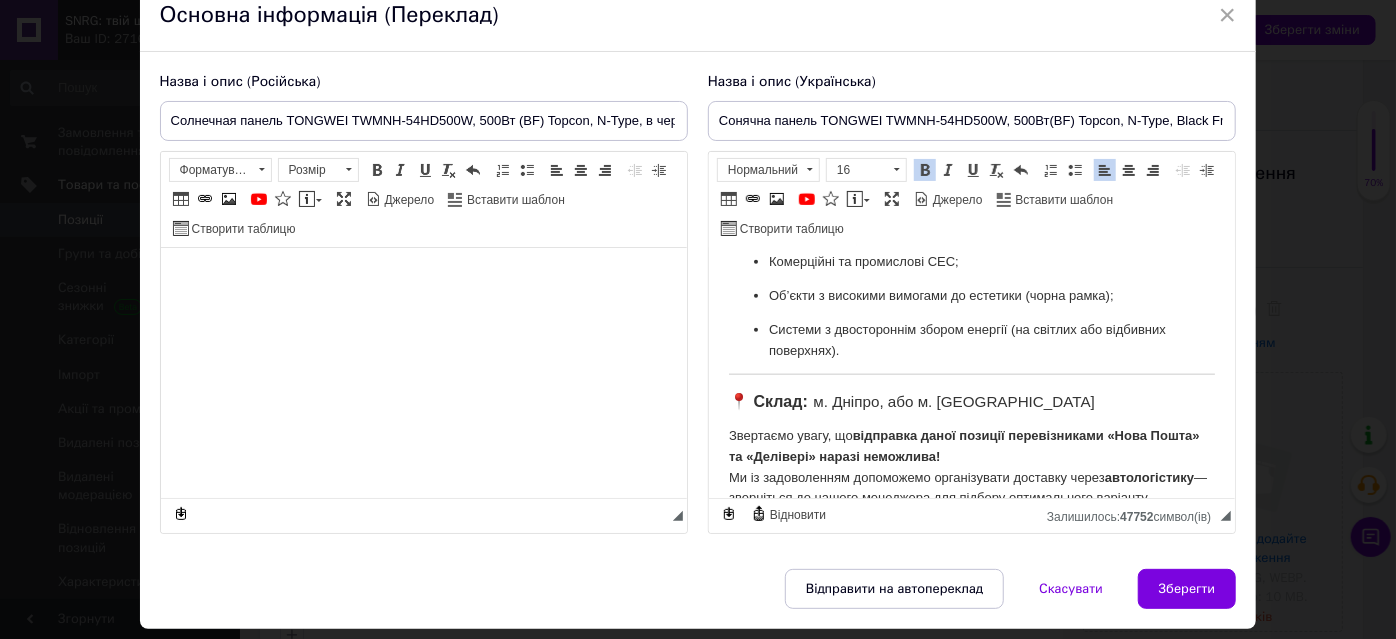 scroll, scrollTop: 1318, scrollLeft: 0, axis: vertical 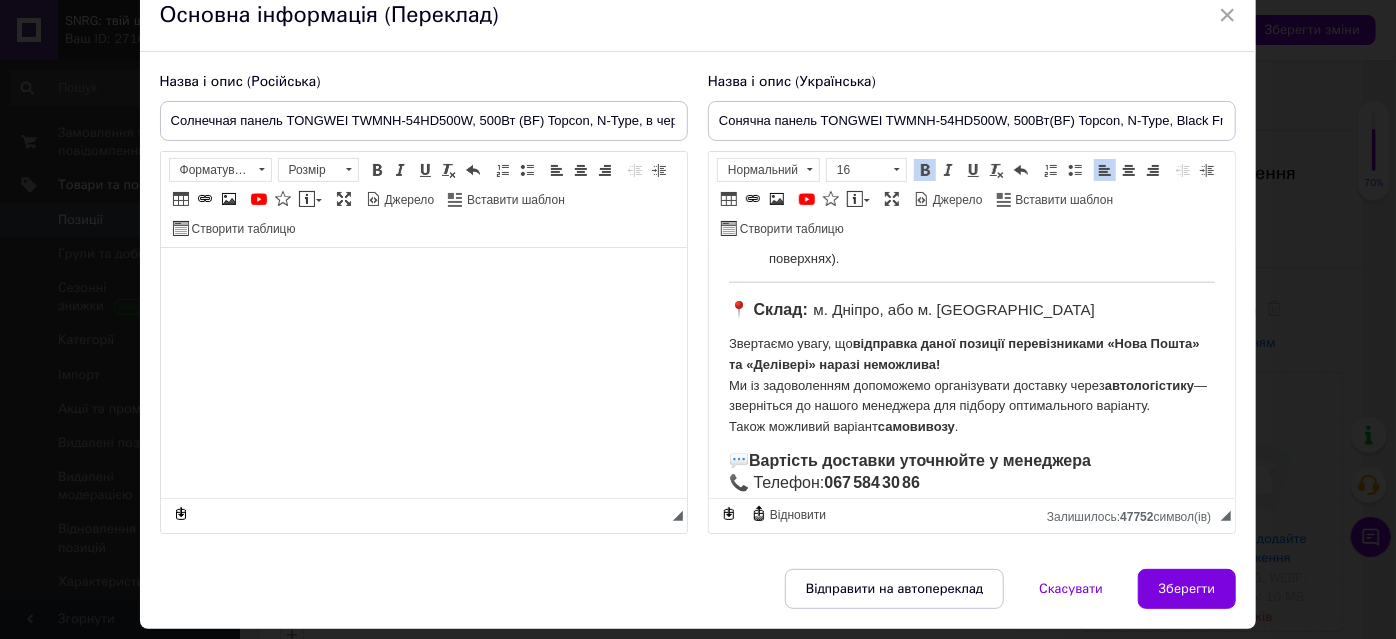 click on "Звертаємо увагу, що  відправка даної позиції перевізниками «Нова Пошта» та «Делівері» наразі неможлива! Ми із задоволенням допоможемо організувати доставку через  автологістику  — зверніться до нашого менеджера для підбору оптимального варіанту. Також можливий варіант  самовивозу ." at bounding box center [971, 386] 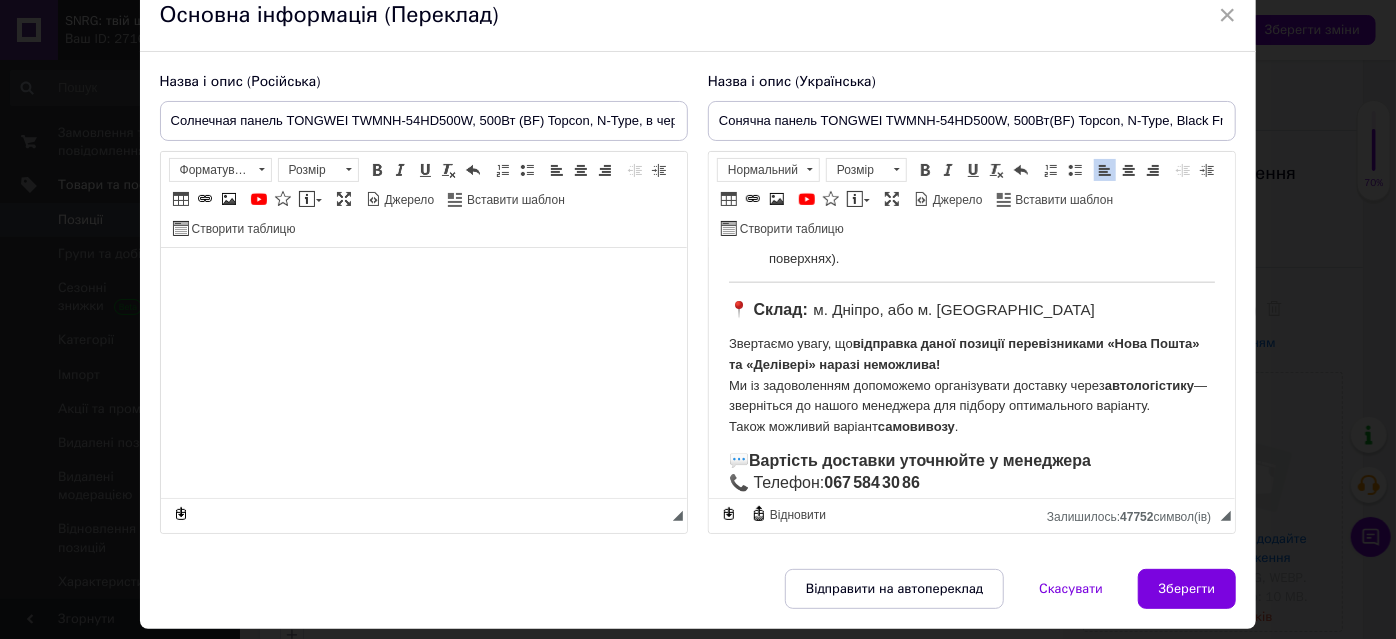 paste 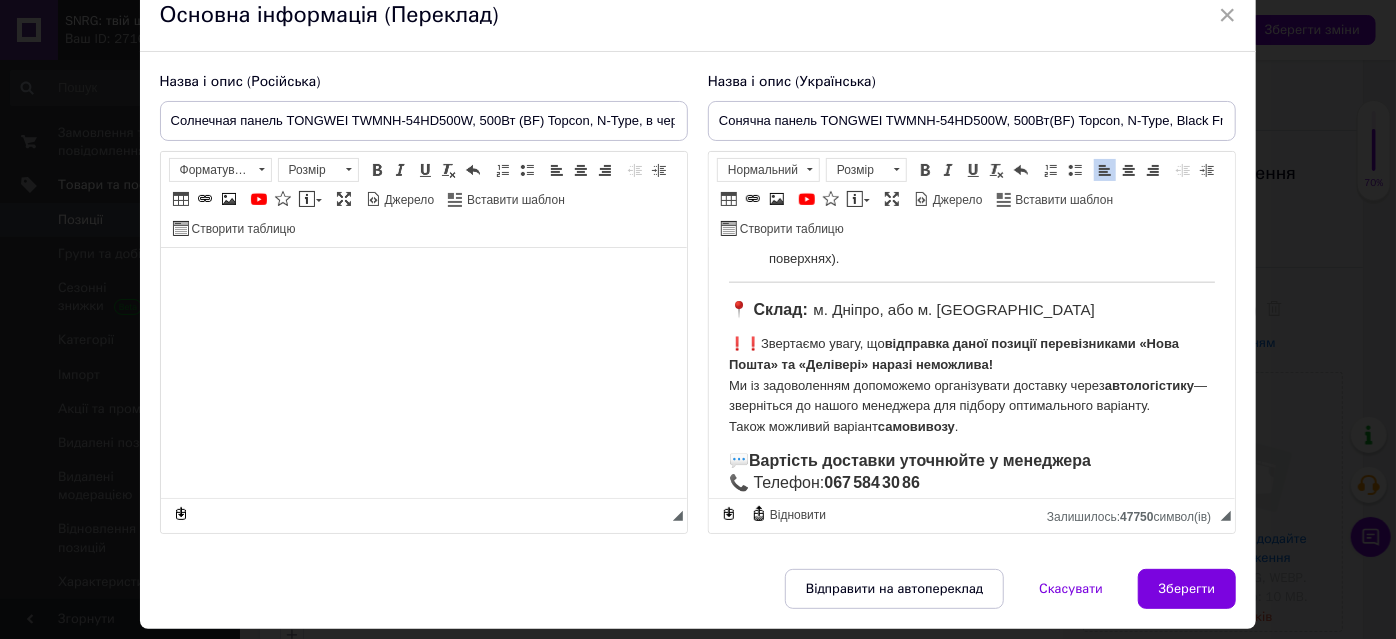 type 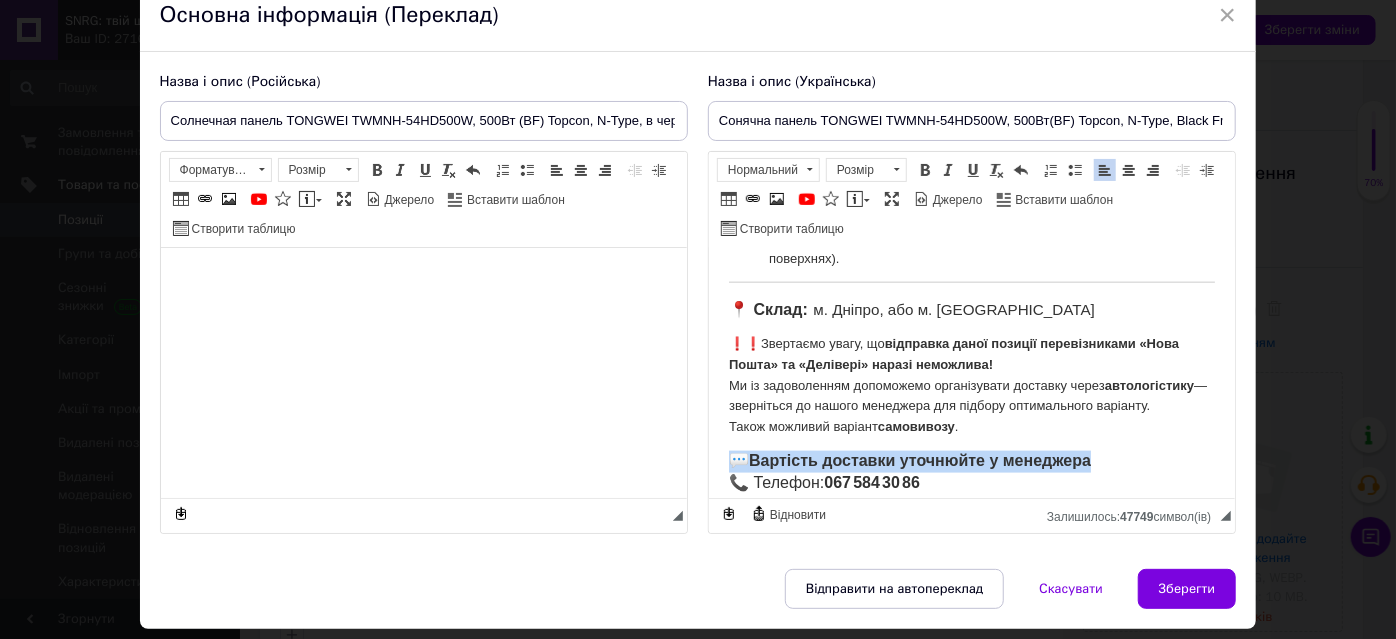 drag, startPoint x: 728, startPoint y: 438, endPoint x: 1120, endPoint y: 444, distance: 392.04593 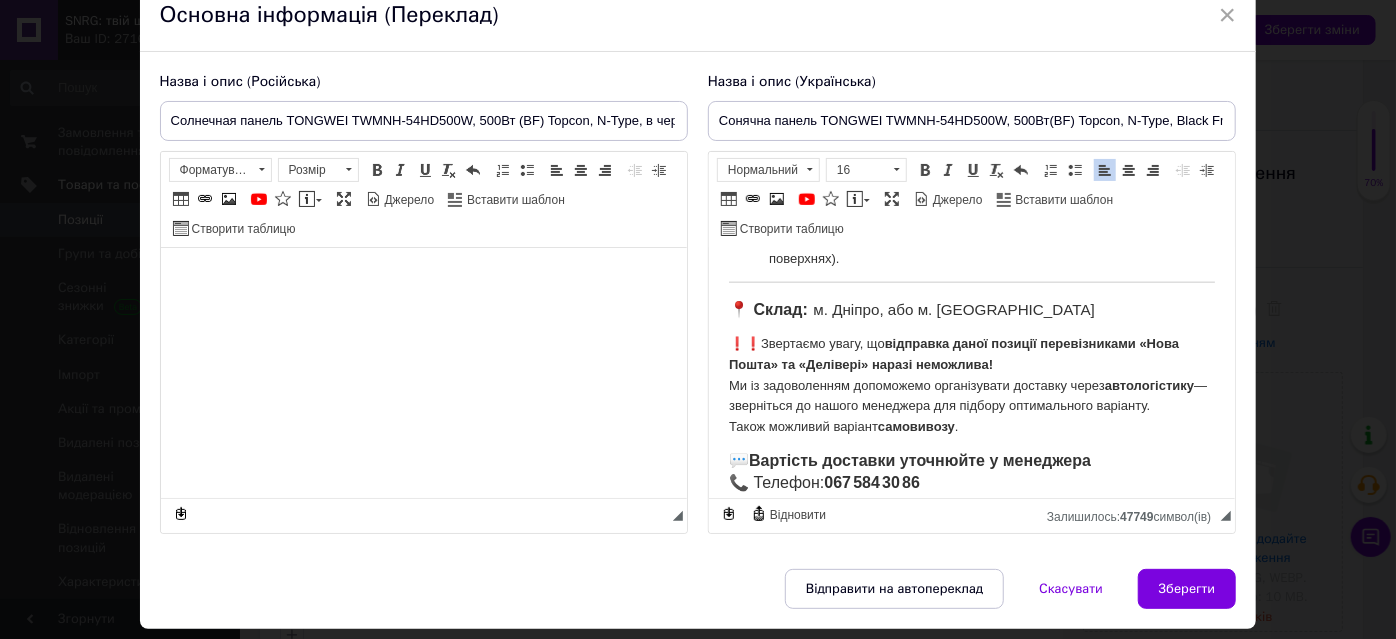 click on "❗❗  Звертаємо увагу, що  відправка даної позиції перевізниками «Нова Пошта» та «Делівері» наразі неможлива! Ми із задоволенням допоможемо організувати доставку через  автологістику  — зверніться до нашого менеджера для підбору оптимального варіанту. Також можливий варіант  самовивозу ." at bounding box center [971, 386] 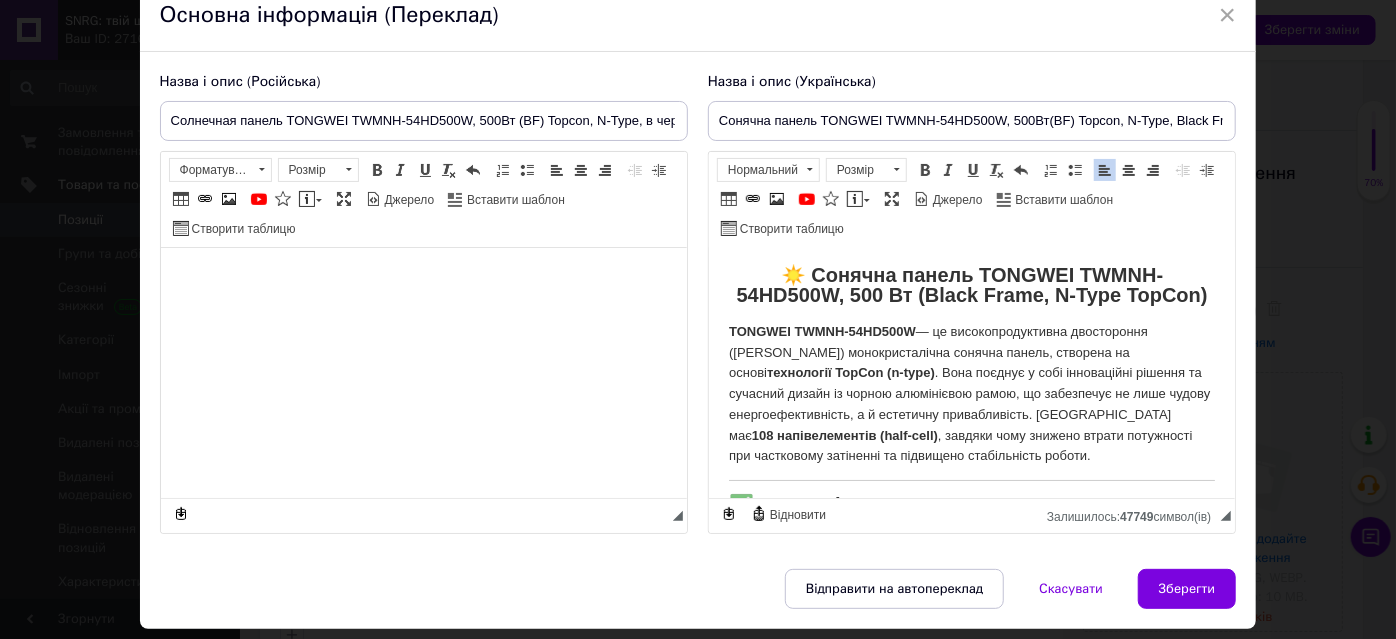 scroll, scrollTop: 0, scrollLeft: 0, axis: both 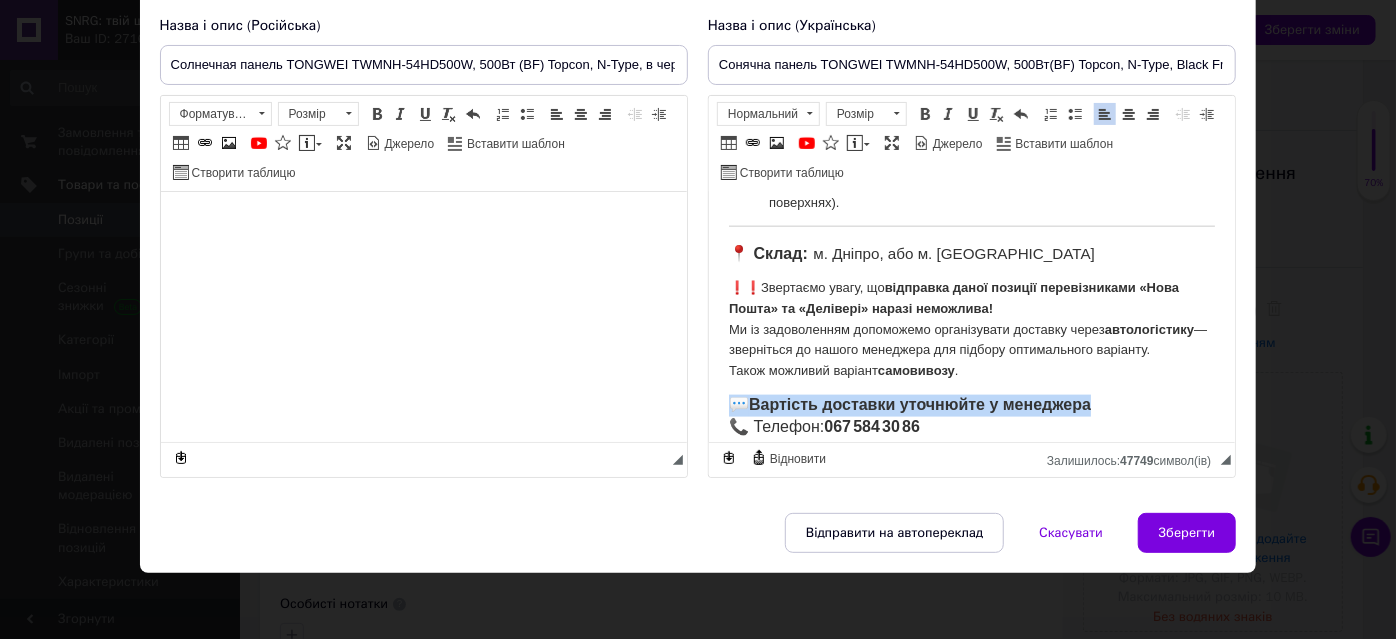 drag, startPoint x: 1074, startPoint y: 384, endPoint x: 716, endPoint y: 371, distance: 358.23596 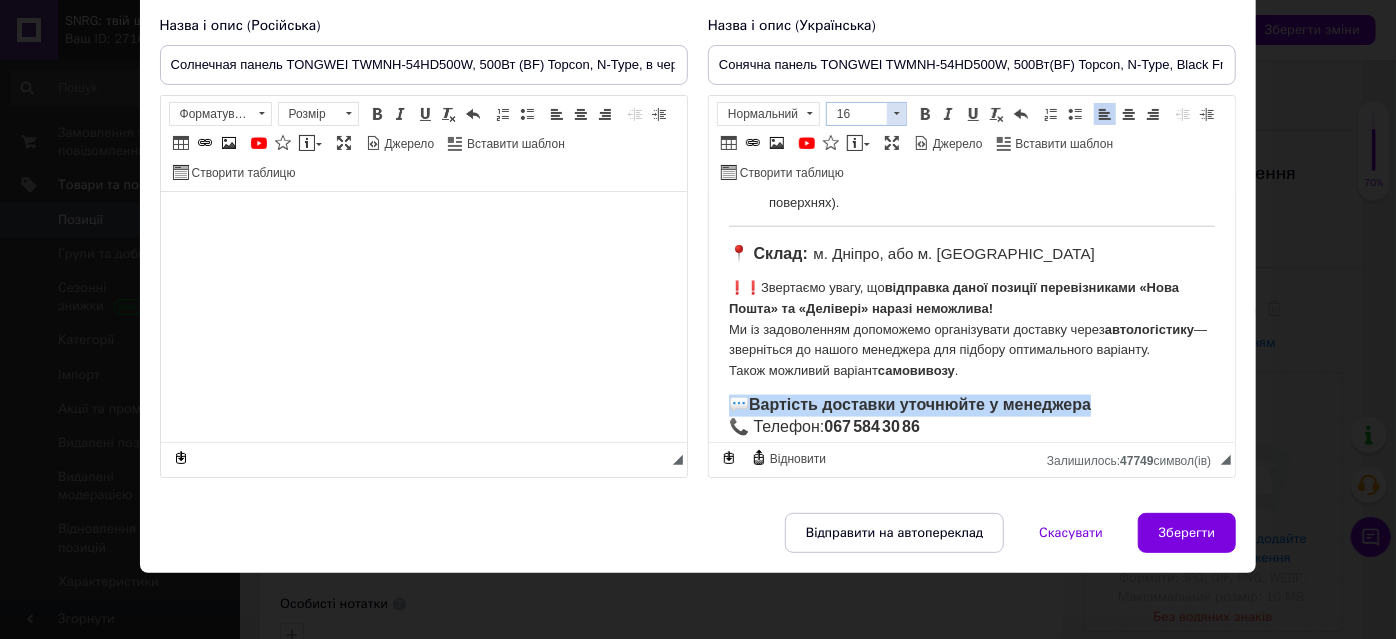 click at bounding box center [896, 114] 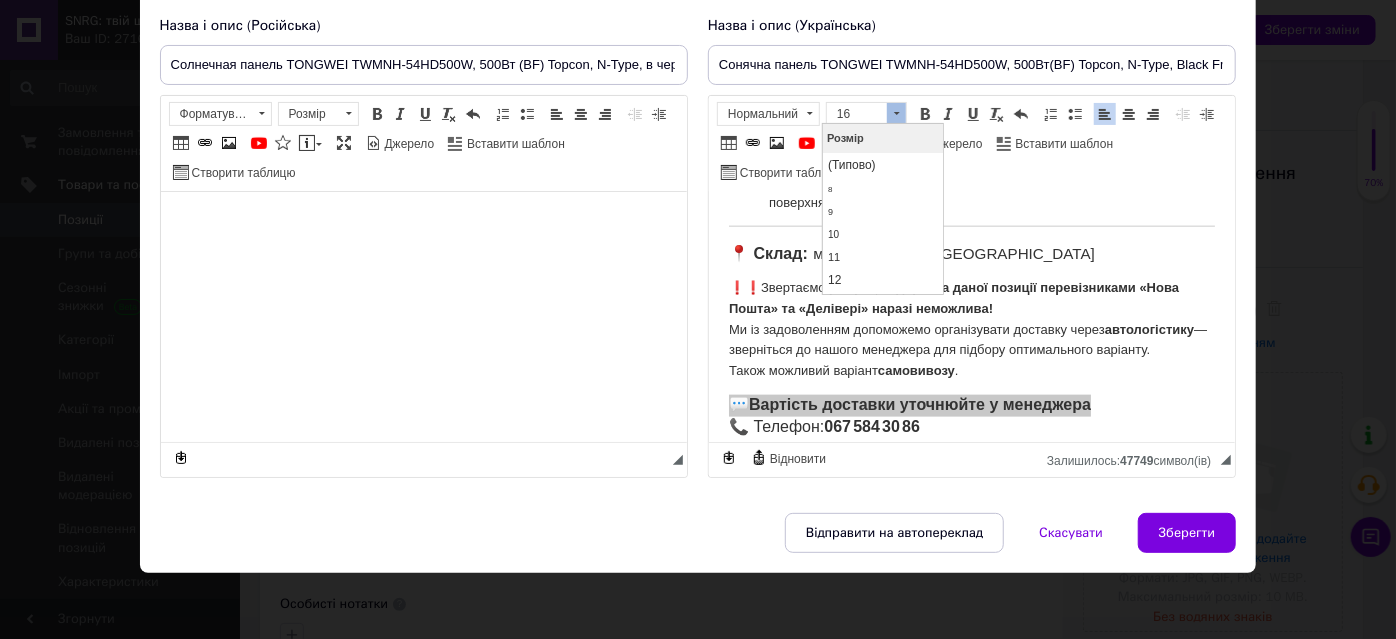 scroll, scrollTop: 120, scrollLeft: 0, axis: vertical 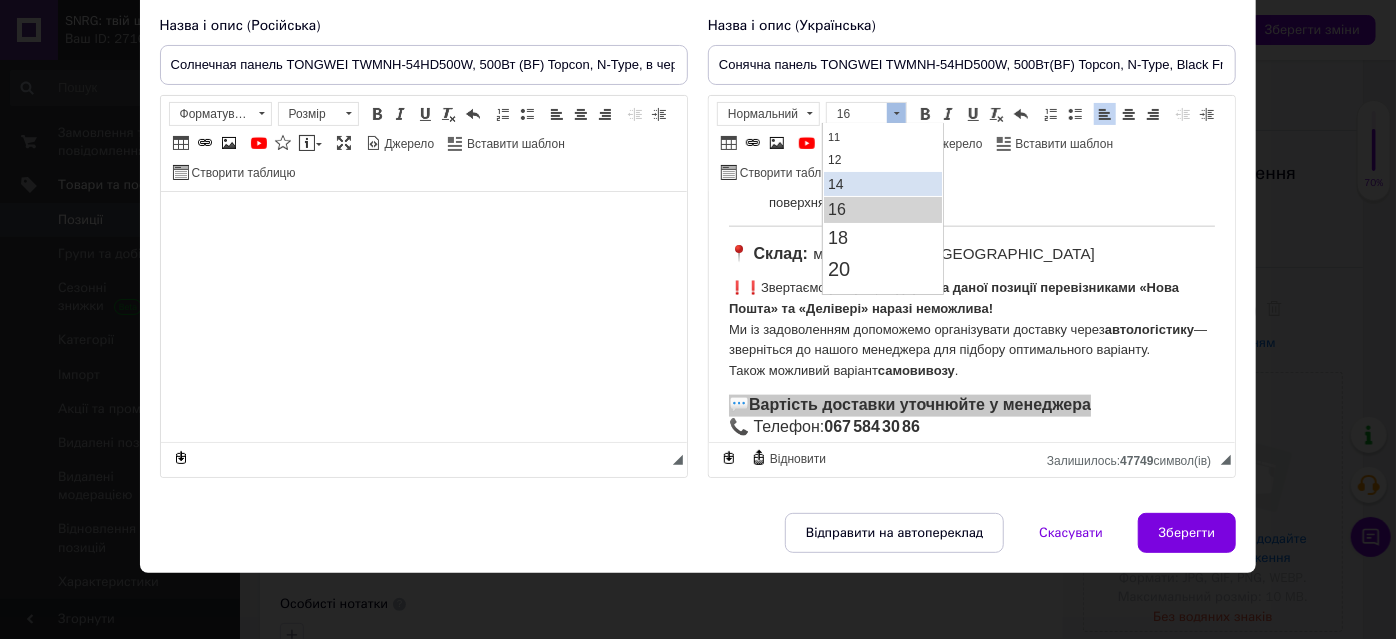 drag, startPoint x: 1701, startPoint y: 302, endPoint x: 878, endPoint y: 181, distance: 831.84735 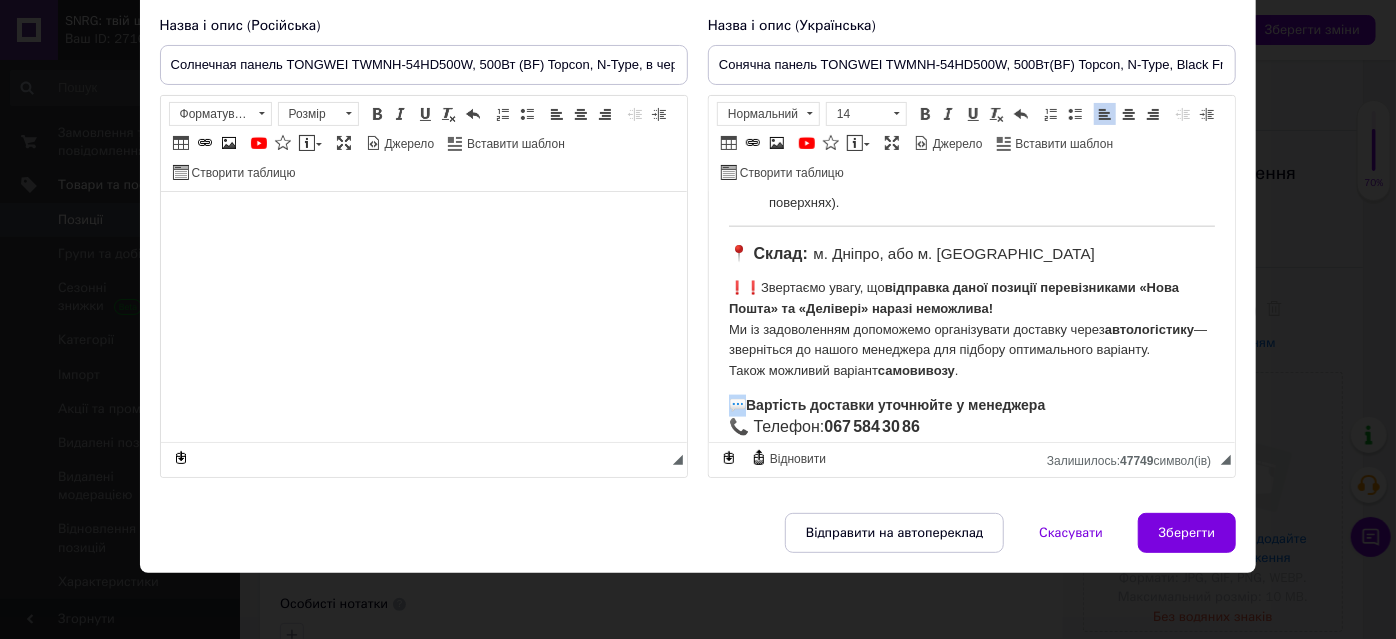 scroll, scrollTop: 0, scrollLeft: 0, axis: both 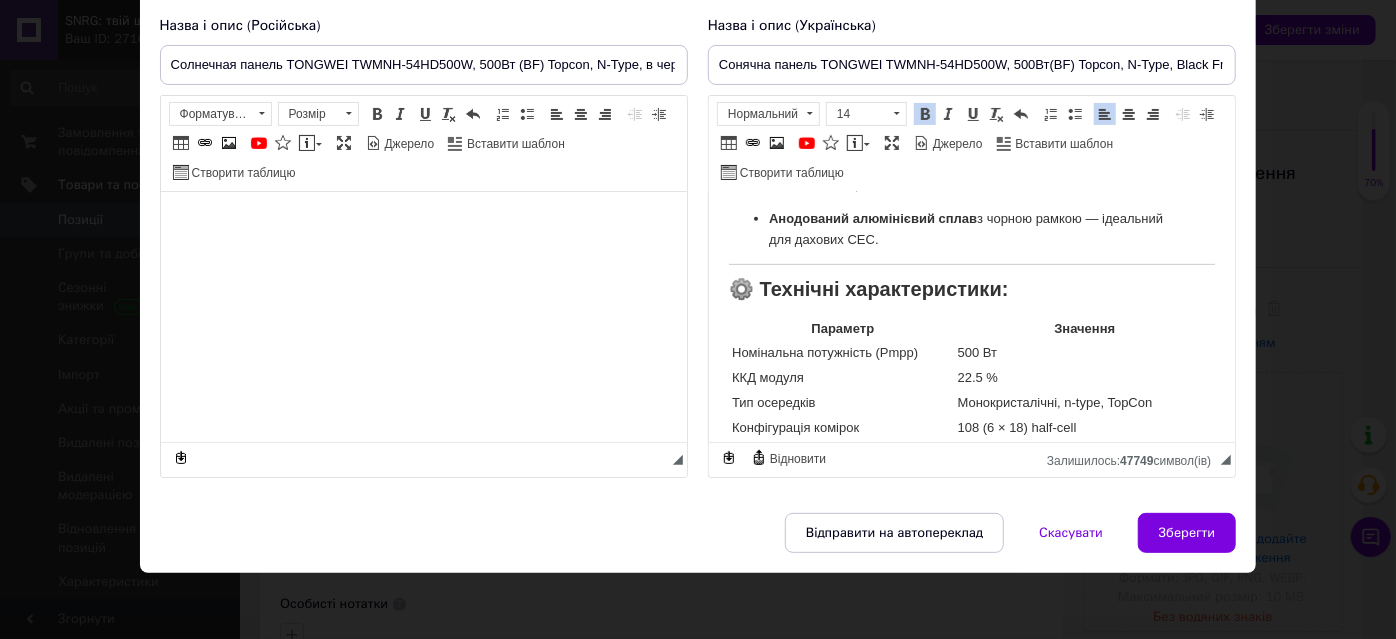 click on "500 Вт" at bounding box center (1084, 353) 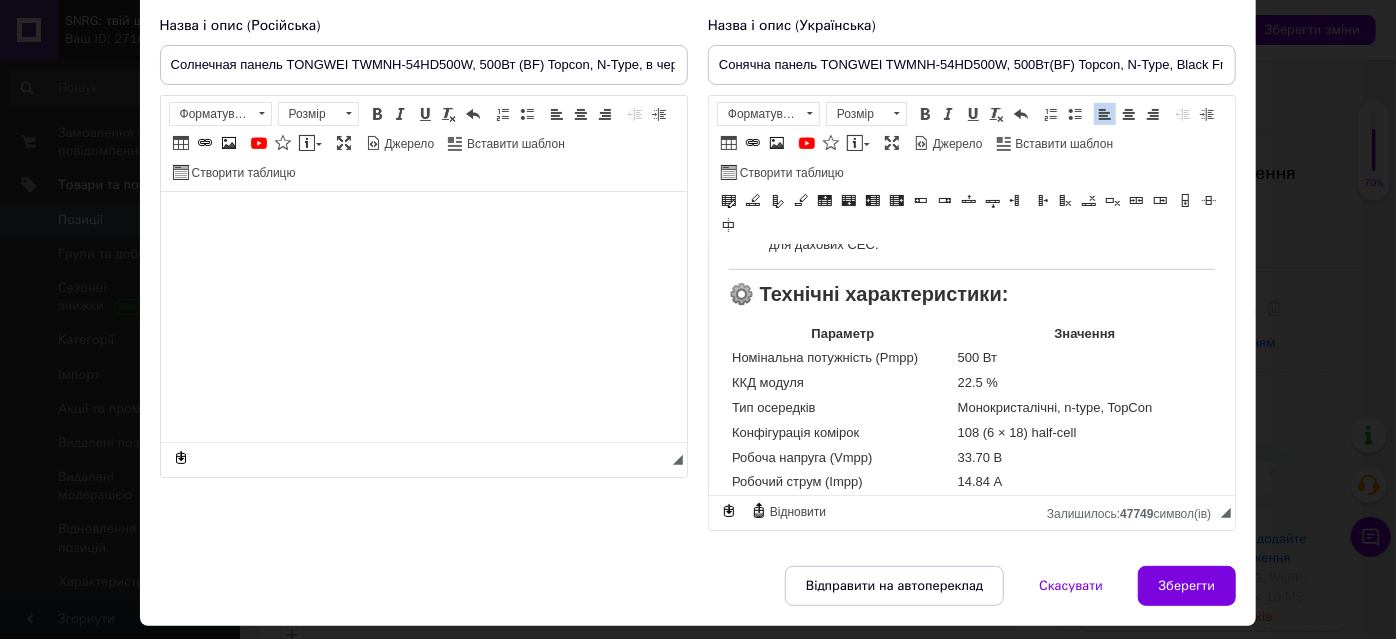 scroll, scrollTop: 591, scrollLeft: 0, axis: vertical 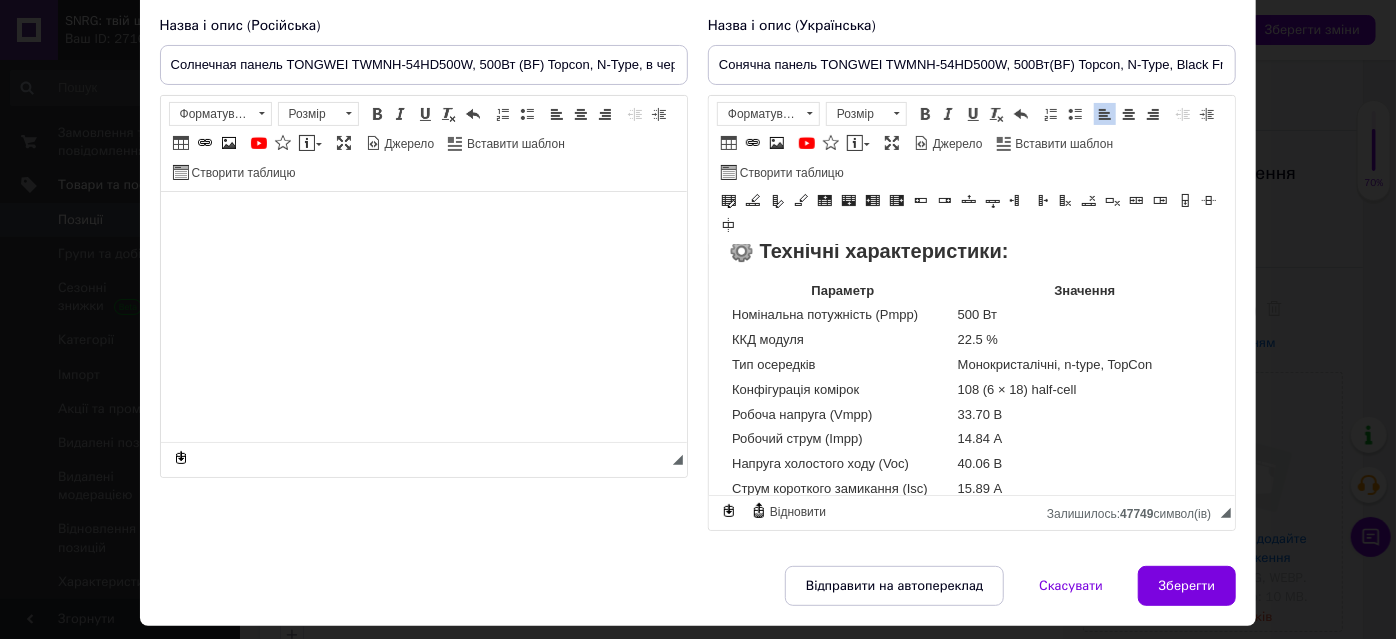 click on "22.5 %" at bounding box center (1084, 340) 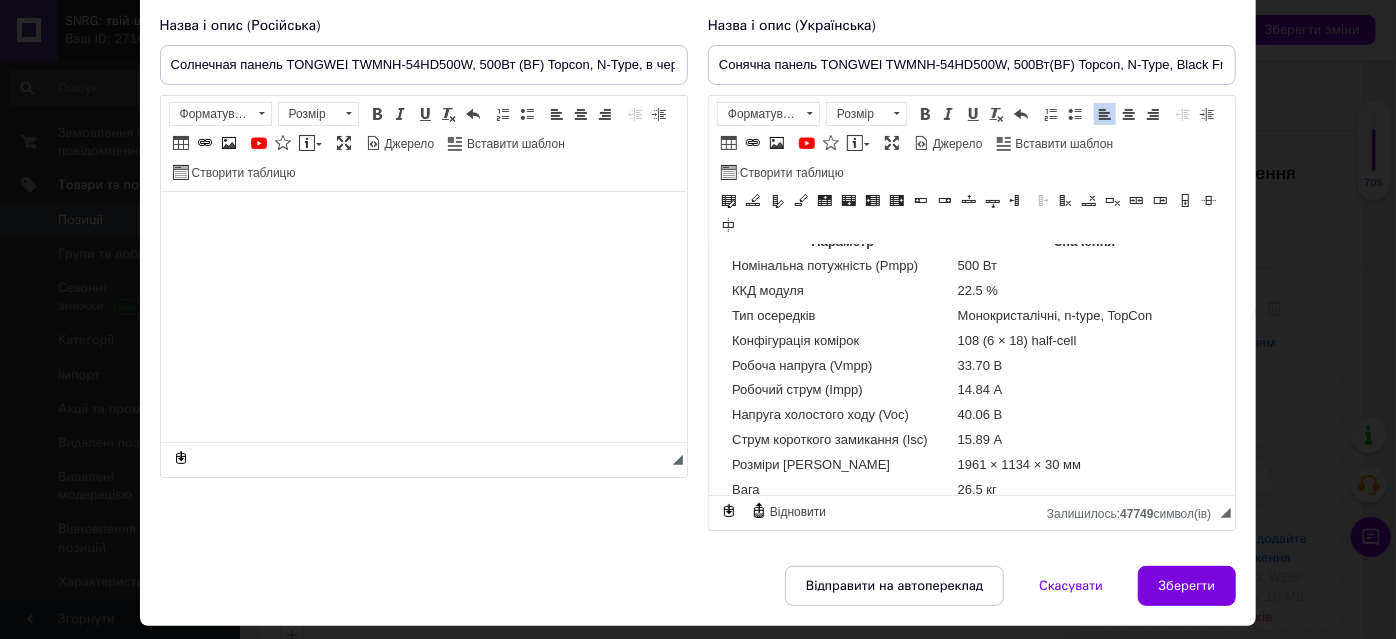 scroll, scrollTop: 682, scrollLeft: 0, axis: vertical 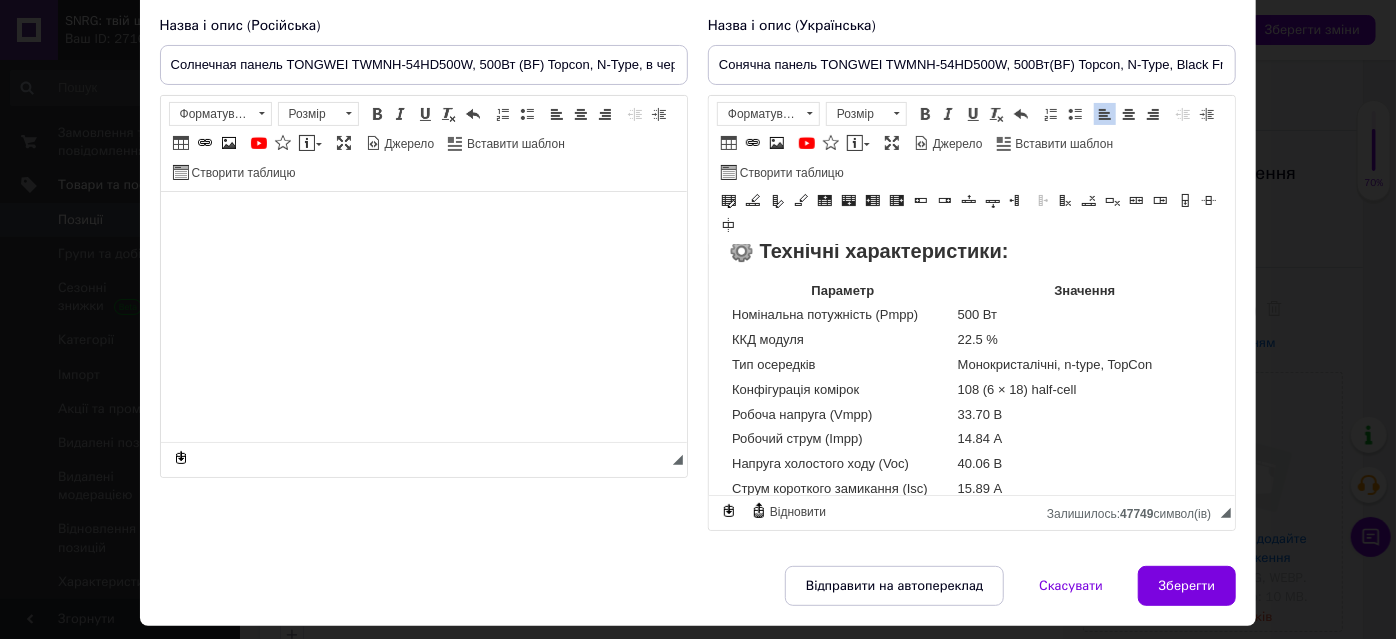 click on "33.70 В" at bounding box center [1084, 415] 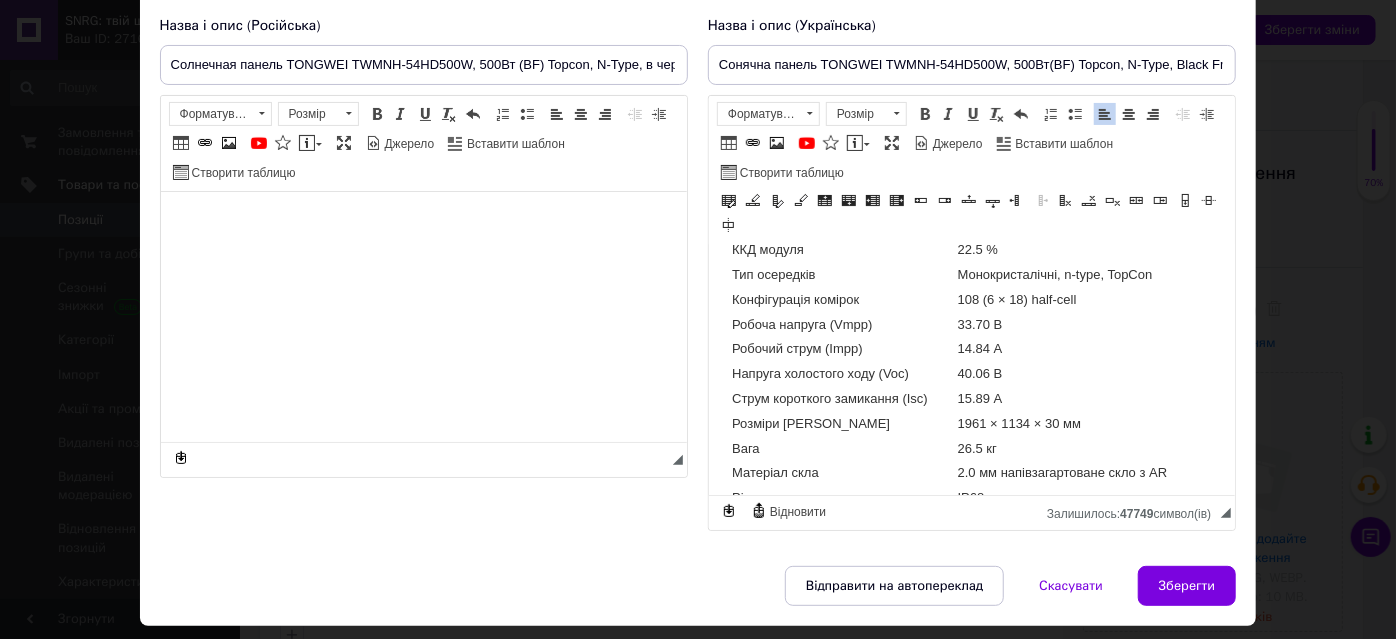 scroll, scrollTop: 682, scrollLeft: 0, axis: vertical 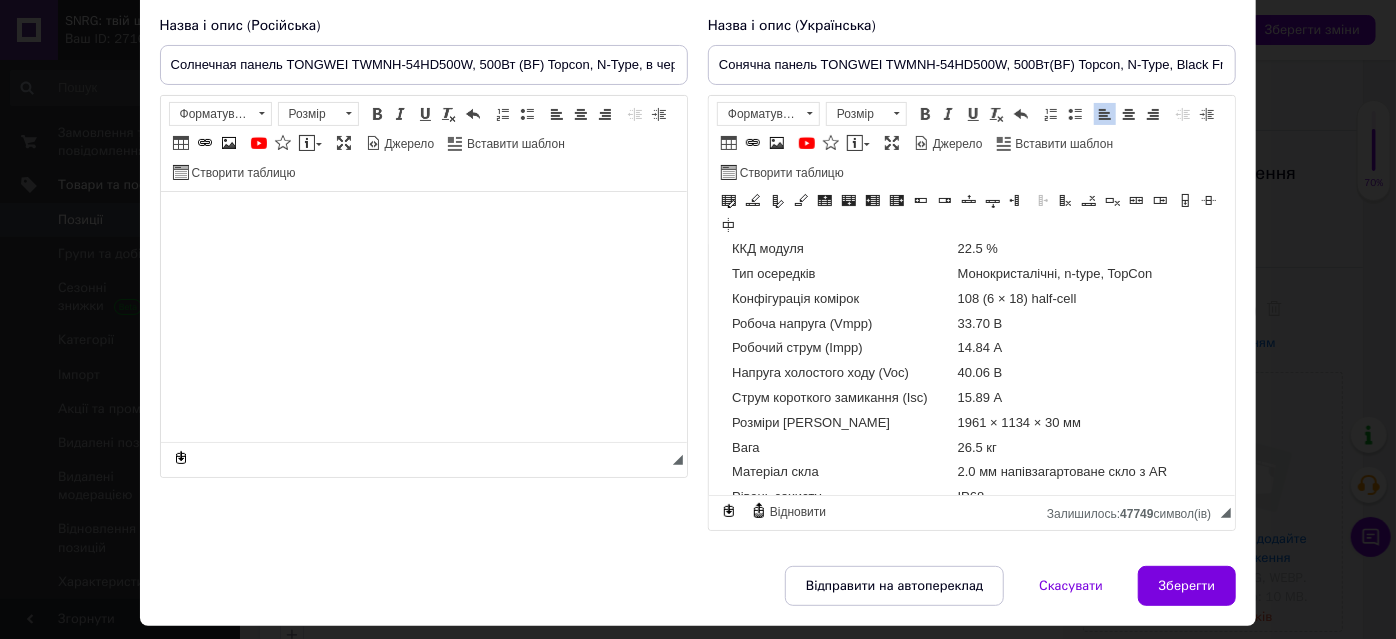 click on "40.06 В" at bounding box center [1084, 373] 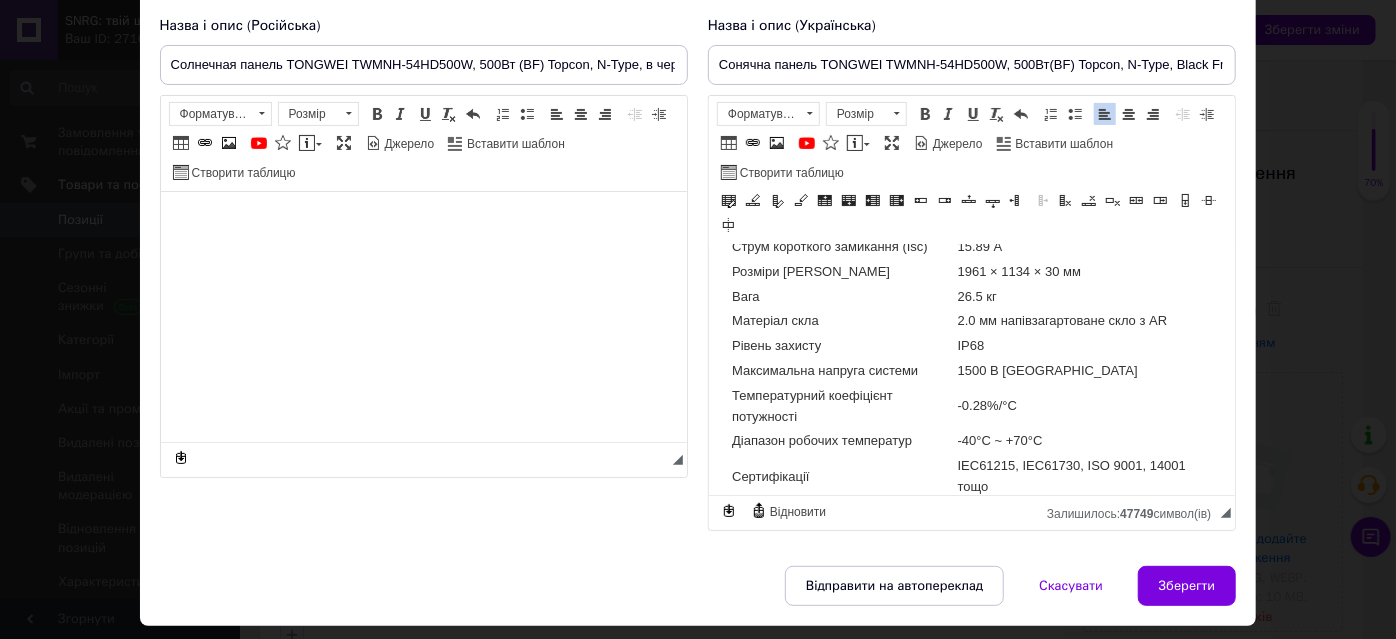 scroll, scrollTop: 864, scrollLeft: 0, axis: vertical 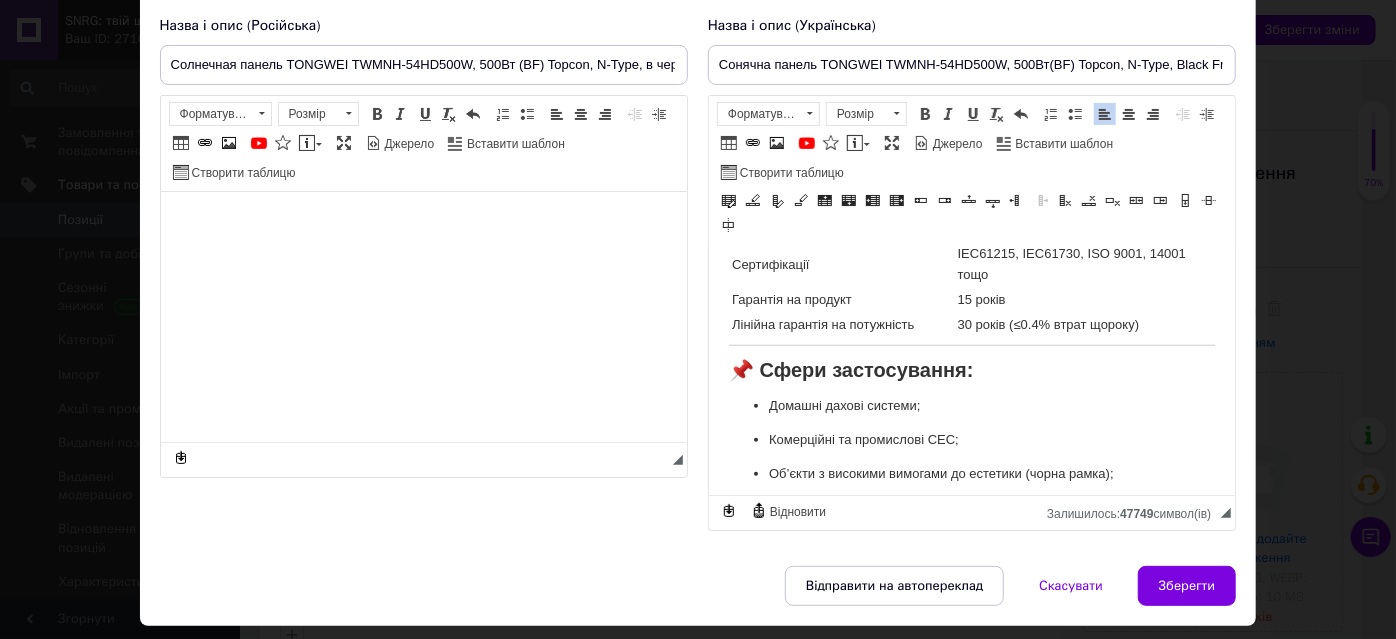 click on "15 років" at bounding box center [1084, 300] 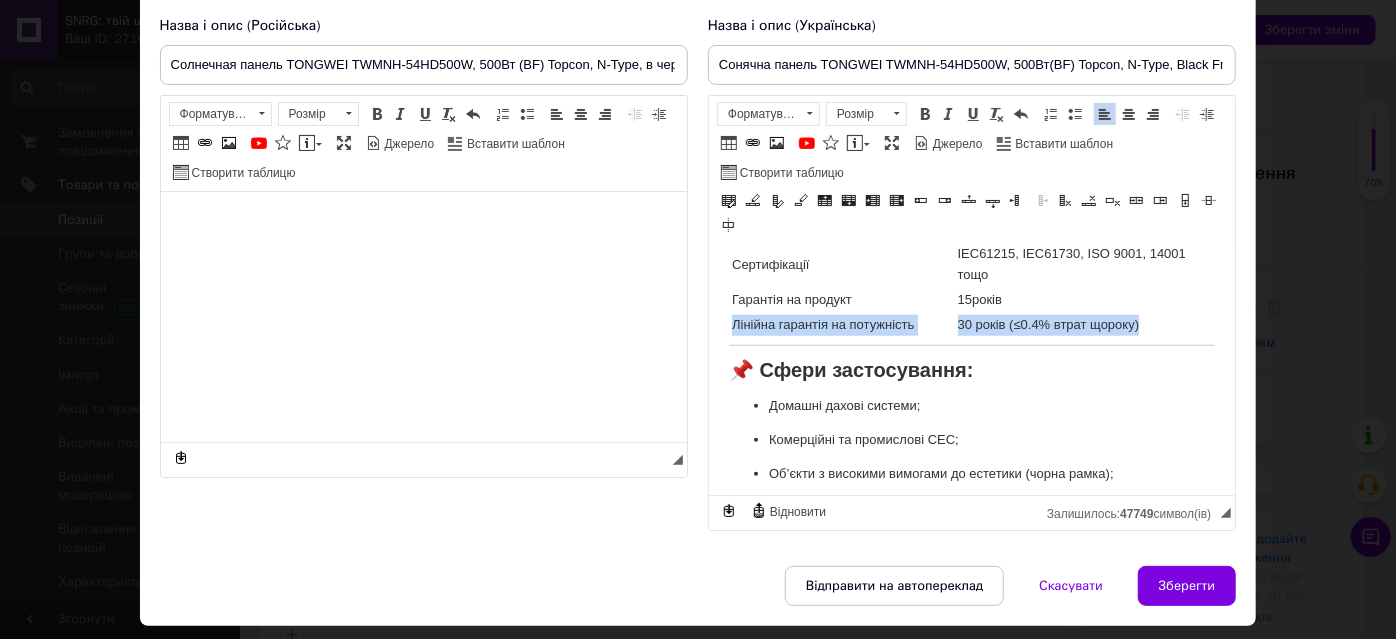 drag, startPoint x: 1135, startPoint y: 314, endPoint x: 734, endPoint y: 319, distance: 401.03116 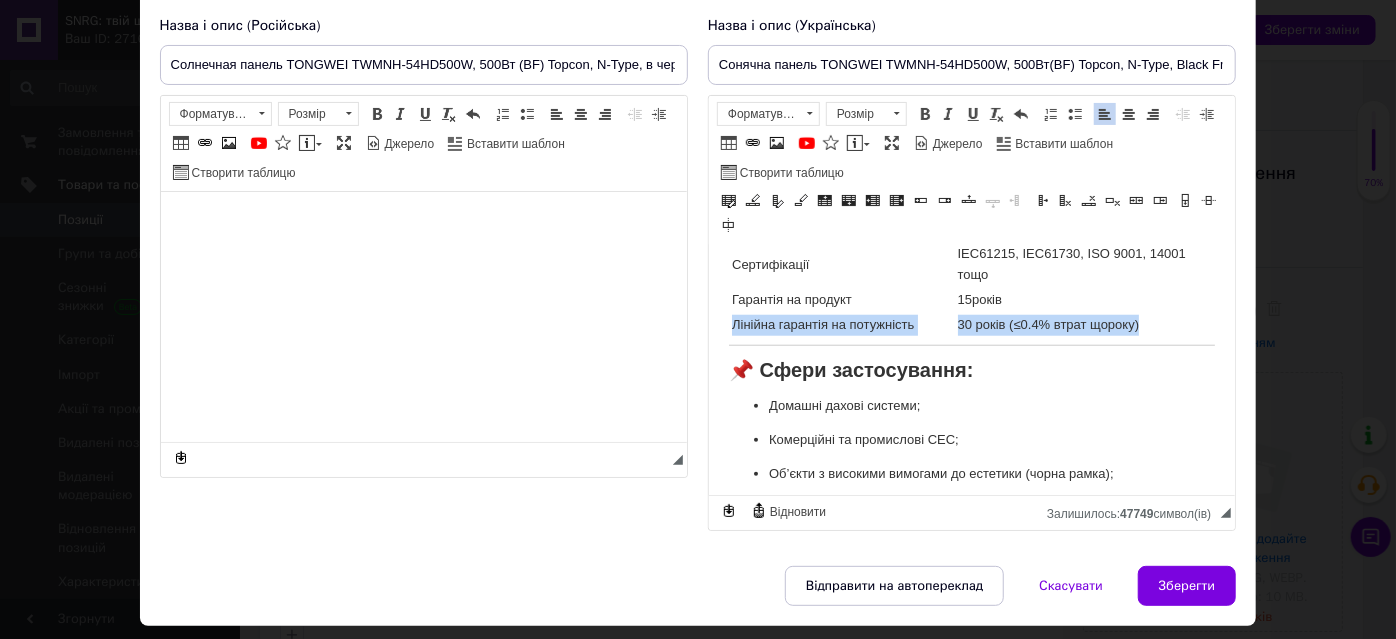 click on "Лінійна гарантія на потужність" at bounding box center [842, 325] 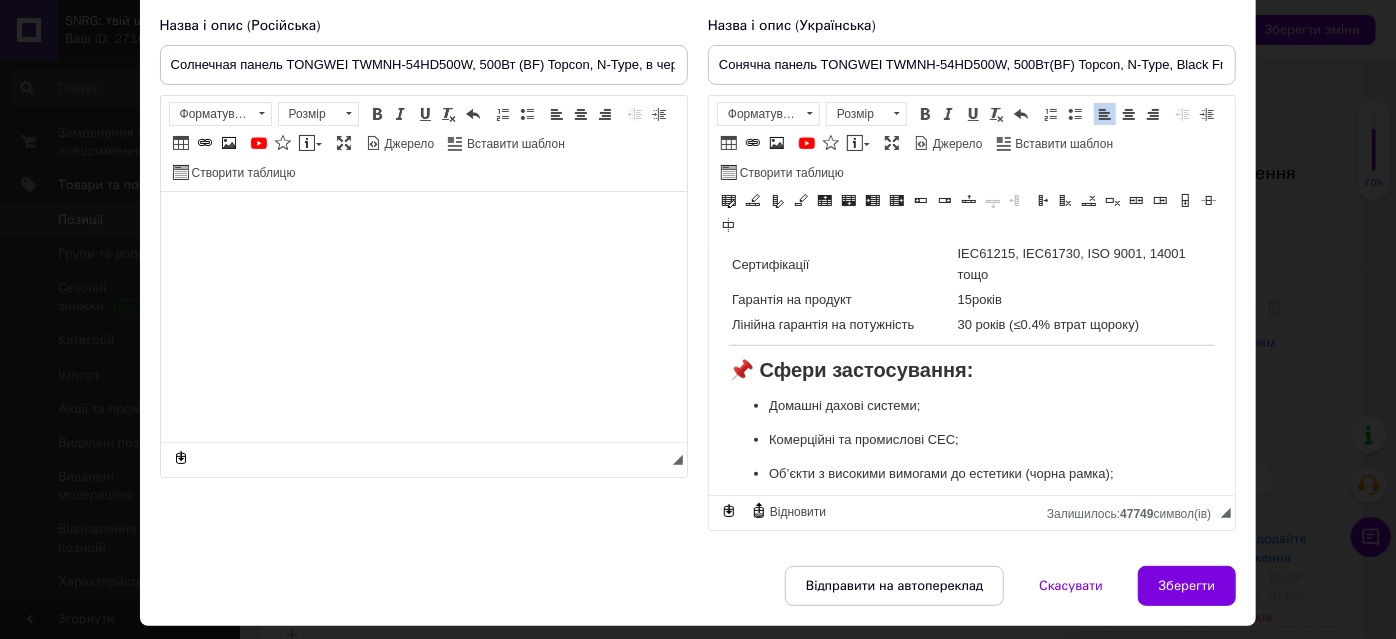 click on "15  років" at bounding box center (1084, 300) 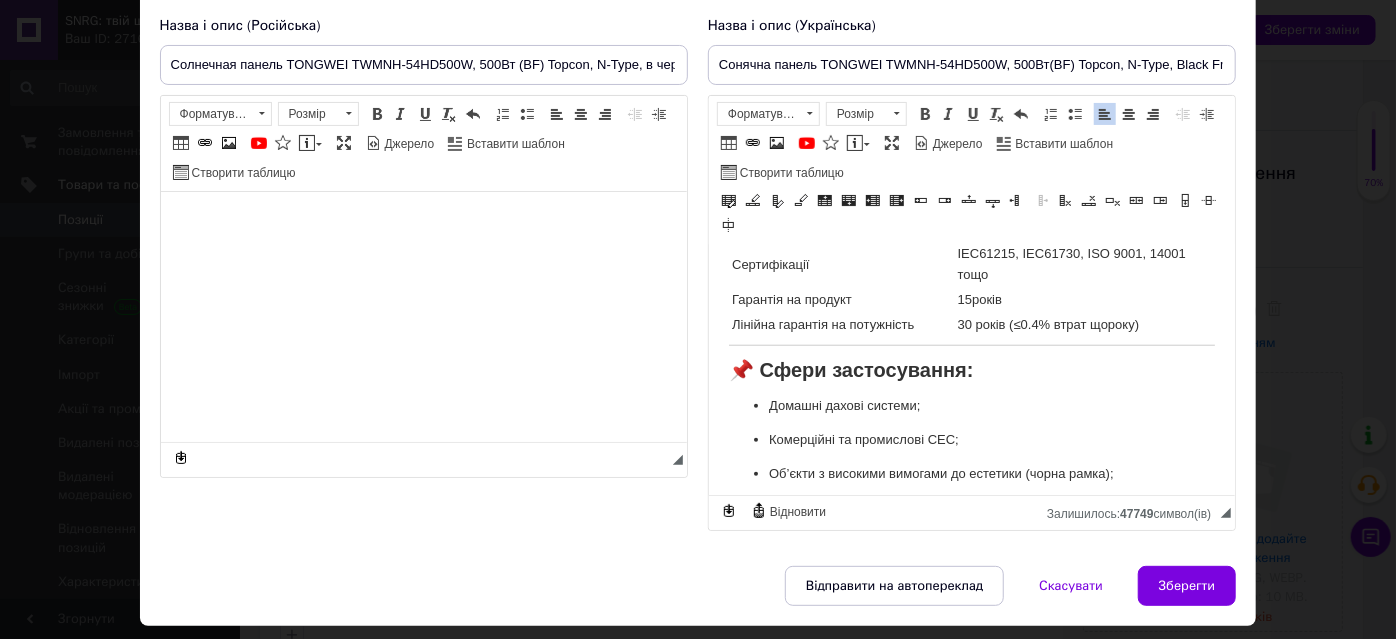 click on "15  років" at bounding box center [1084, 300] 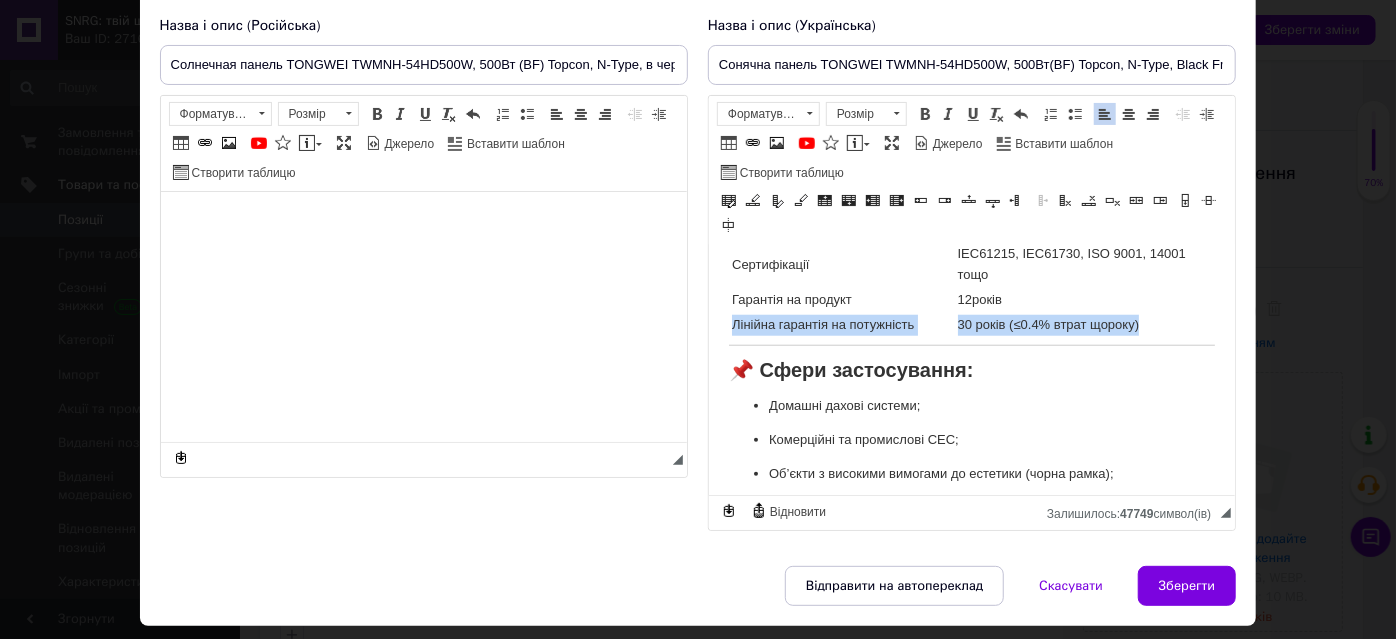 drag, startPoint x: 1134, startPoint y: 311, endPoint x: 730, endPoint y: 316, distance: 404.03094 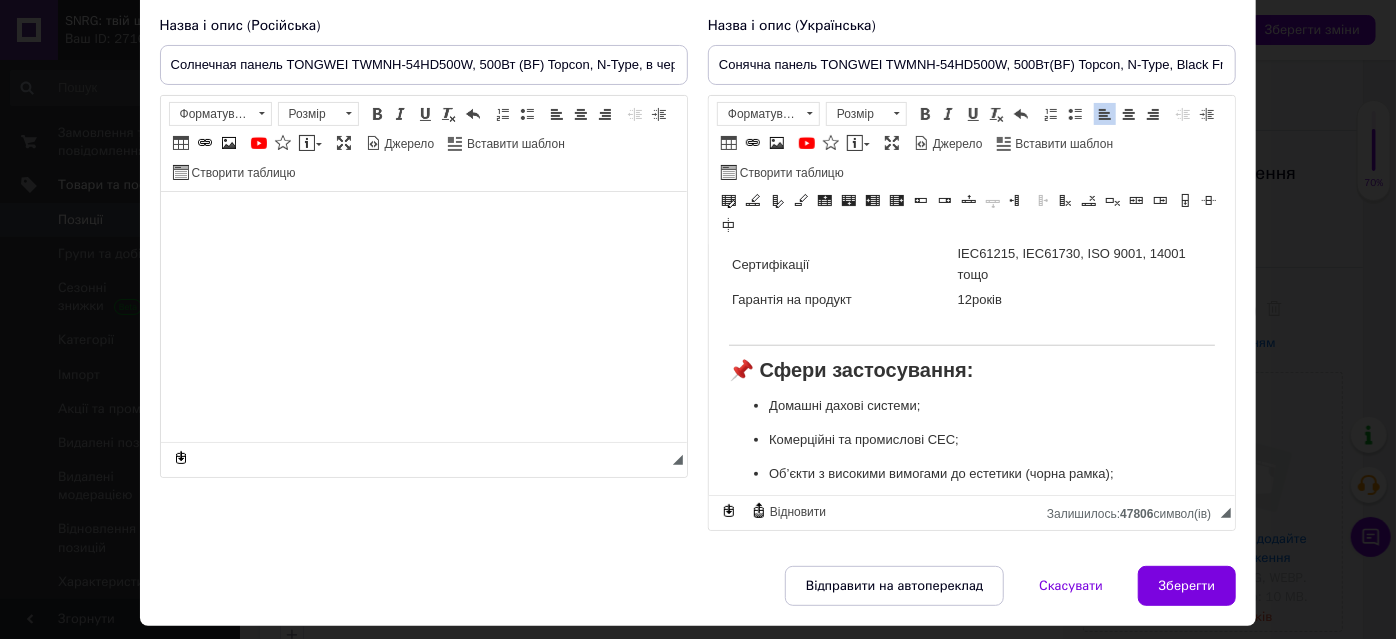 drag, startPoint x: 730, startPoint y: 303, endPoint x: 759, endPoint y: 326, distance: 37.01351 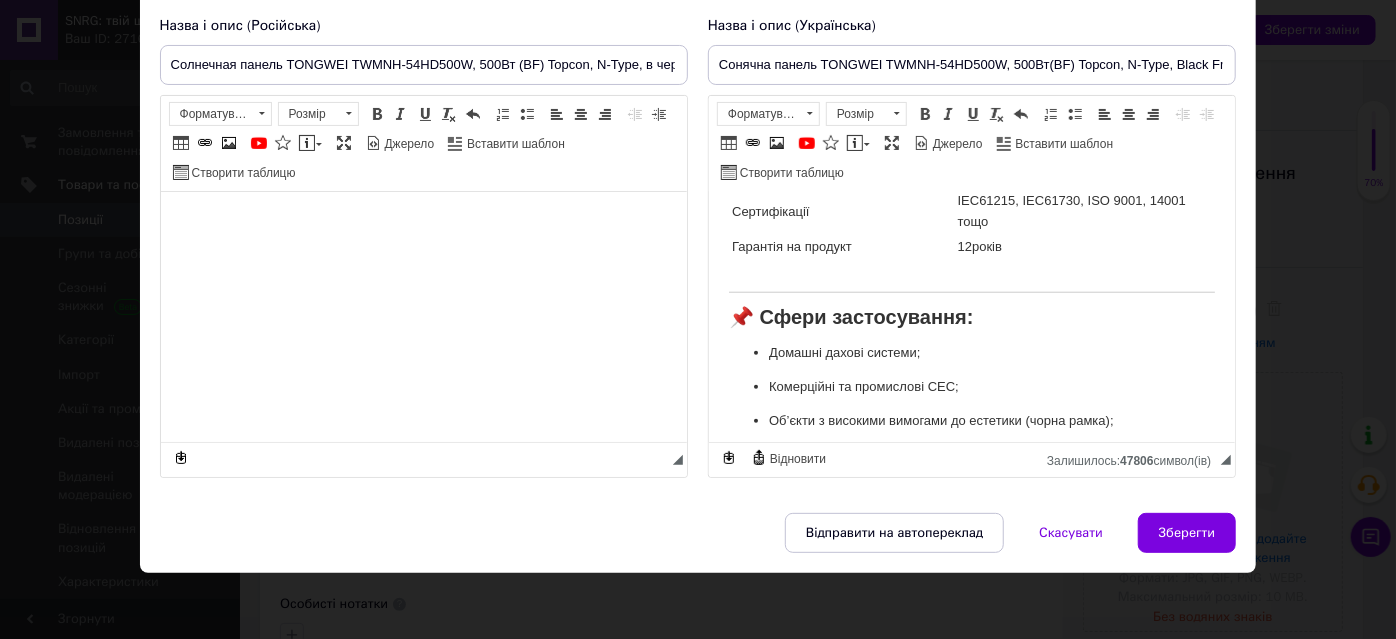 drag, startPoint x: 749, startPoint y: 257, endPoint x: 796, endPoint y: 263, distance: 47.38143 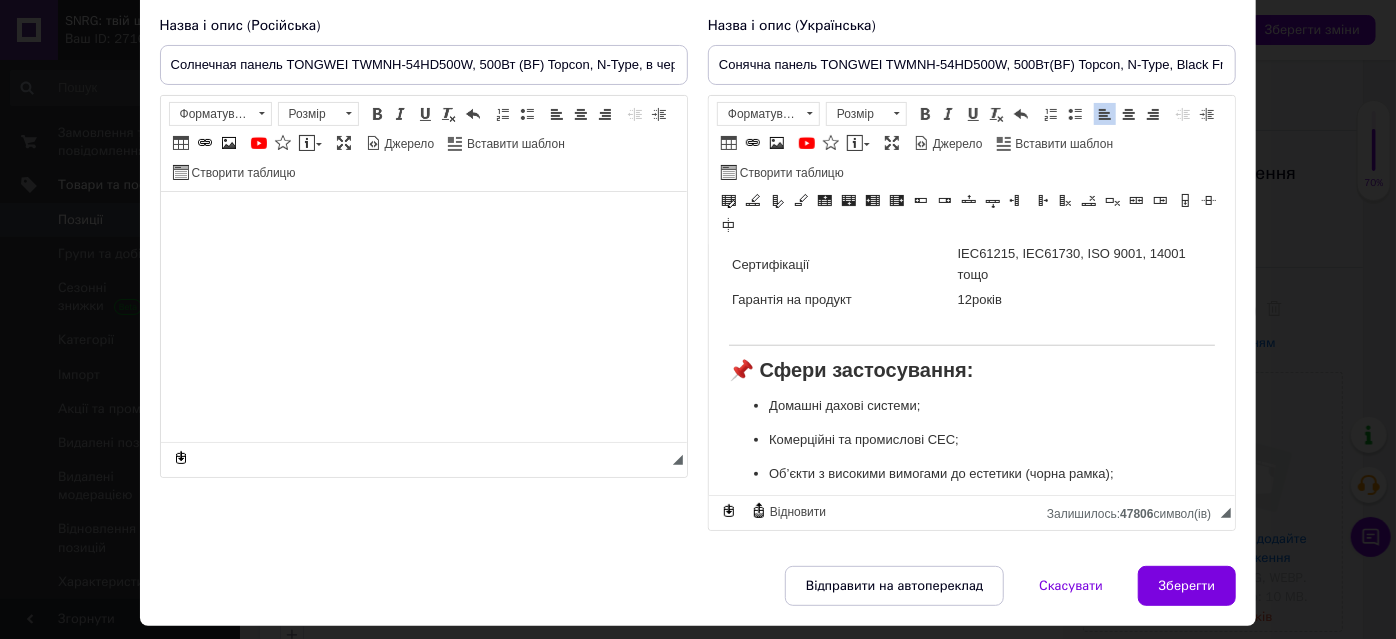 click on "Сертифікації" at bounding box center [842, 265] 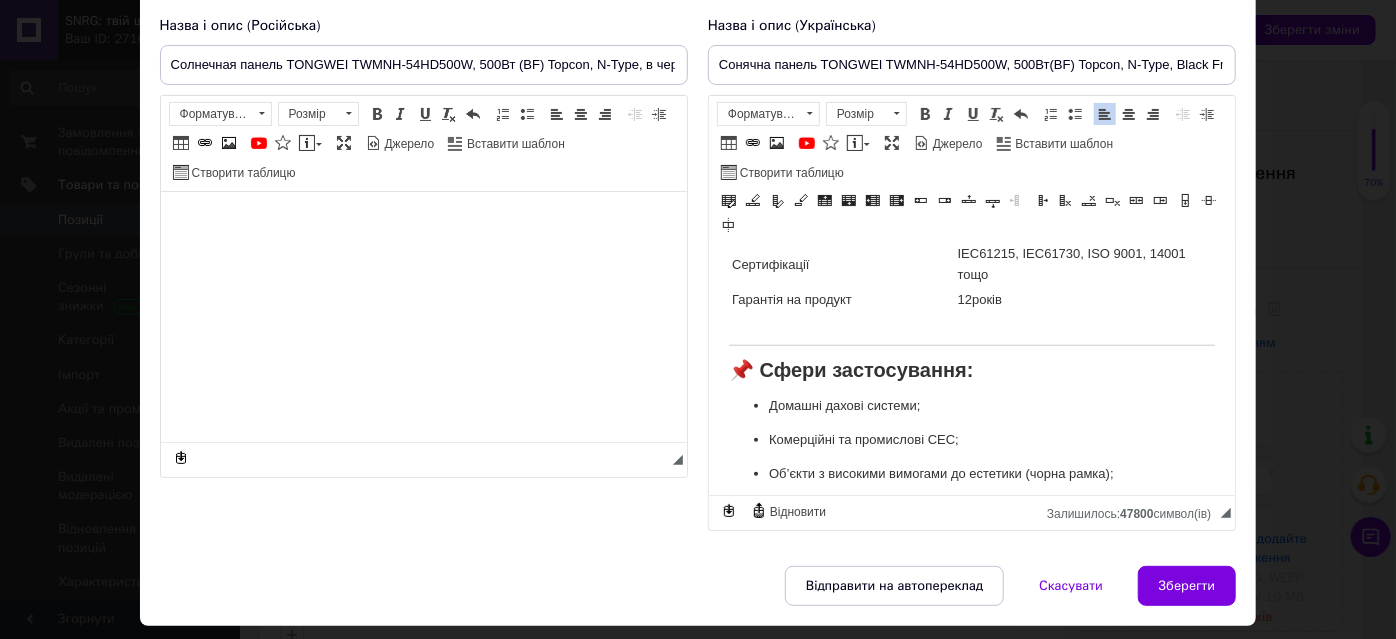 click at bounding box center [842, 325] 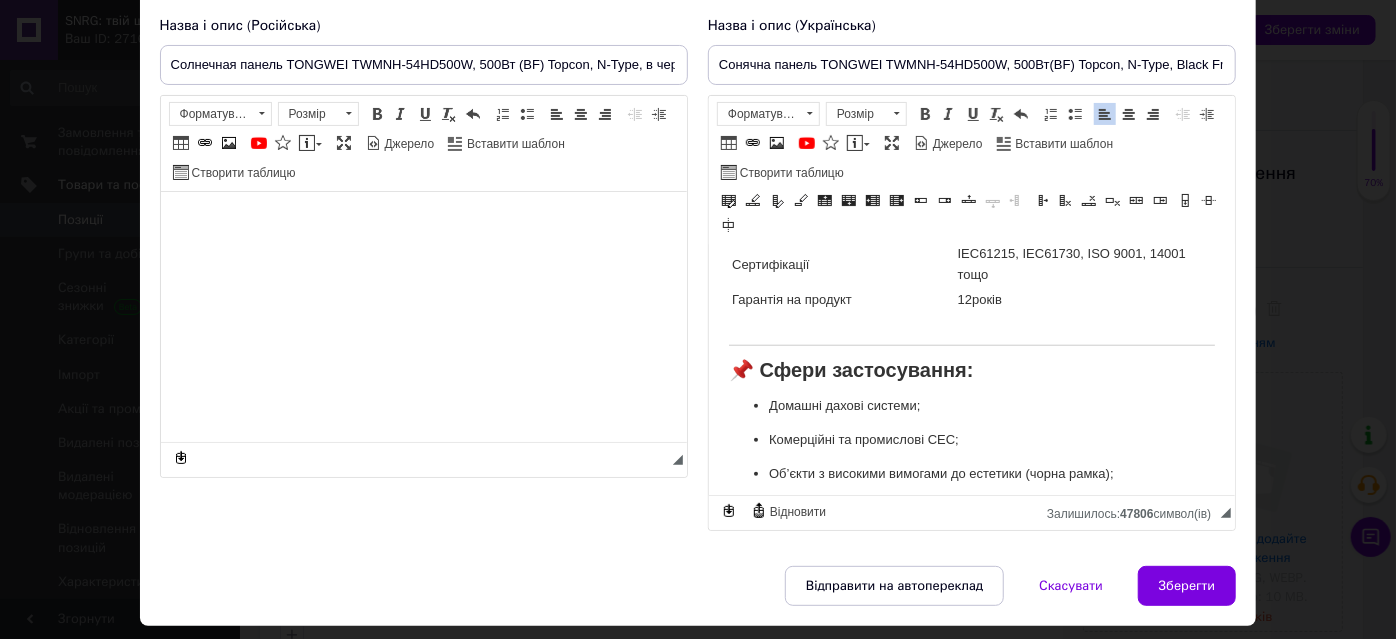 click on "Параметр Значення Номінальна потужність (Pmpp) 500 Вт ККД модуля 22.5 % Тип осередків Монокристалічні, n-type, TopCon Конфігурація комірок 108 (6 × 18) half-cell Робоча напруга (Vmpp) 33.70 В Робочий струм (Impp) 14.84 А Напруга холостого ходу (Voc) 40.06 В Струм короткого замикання (Isc) 15.89 А Розміри панелі 1961 × 1134 × 30 мм Вага 26.5 кг Матеріал скла 2.0 мм напівзагартоване скло з AR Рівень захисту IP68 Максимальна напруга системи 1500 В DC Температурний коефіцієнт потужності -0.28%/°C Діапазон робочих температур -40°C ~ +70°C Сертифікації IEC61215, IEC61730, ISO 9001, 14001 тощо Гарантія на продукт 12  років" at bounding box center [971, 81] 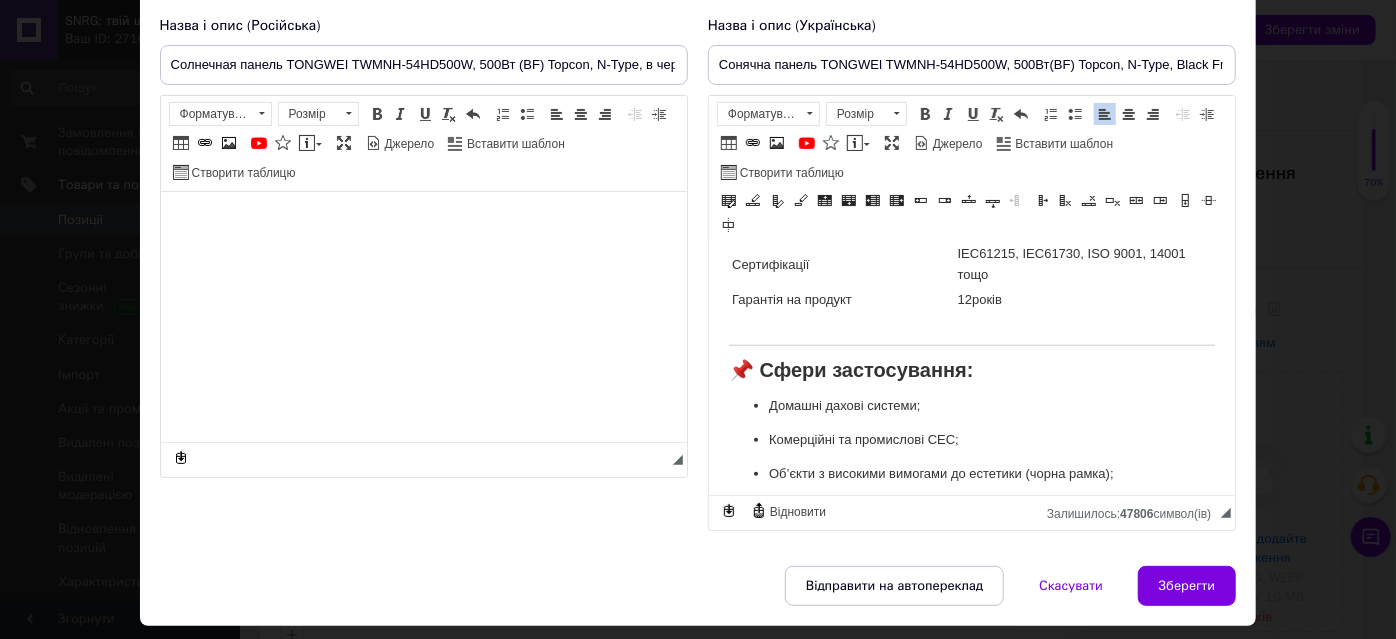 click on "☀️ Сонячна панель TONGWEI TWMNH-54HD500W, 500 Вт (Black Frame, N-Type TopCon) TONGWEI TWMNH-54HD500W  — це високопродуктивна двостороння (bifacial) монокристалічна сонячна панель, створена на основі  технології TopCon (n-type) . Вона поєднує у собі інноваційні рішення та сучасний дизайн із чорною алюмінієвою рамою, що забезпечує не лише чудову енергоефективність, а й естетичну привабливість. Панель має  108 напівелементів (half-cell) , завдяки чому знижено втрати потужності при частковому затіненні та підвищено стабільність роботи. ✅ Основні переваги: Технологія TopCon N-type Висока ефективність до 22.5% ; 500 Вт" at bounding box center (971, -8) 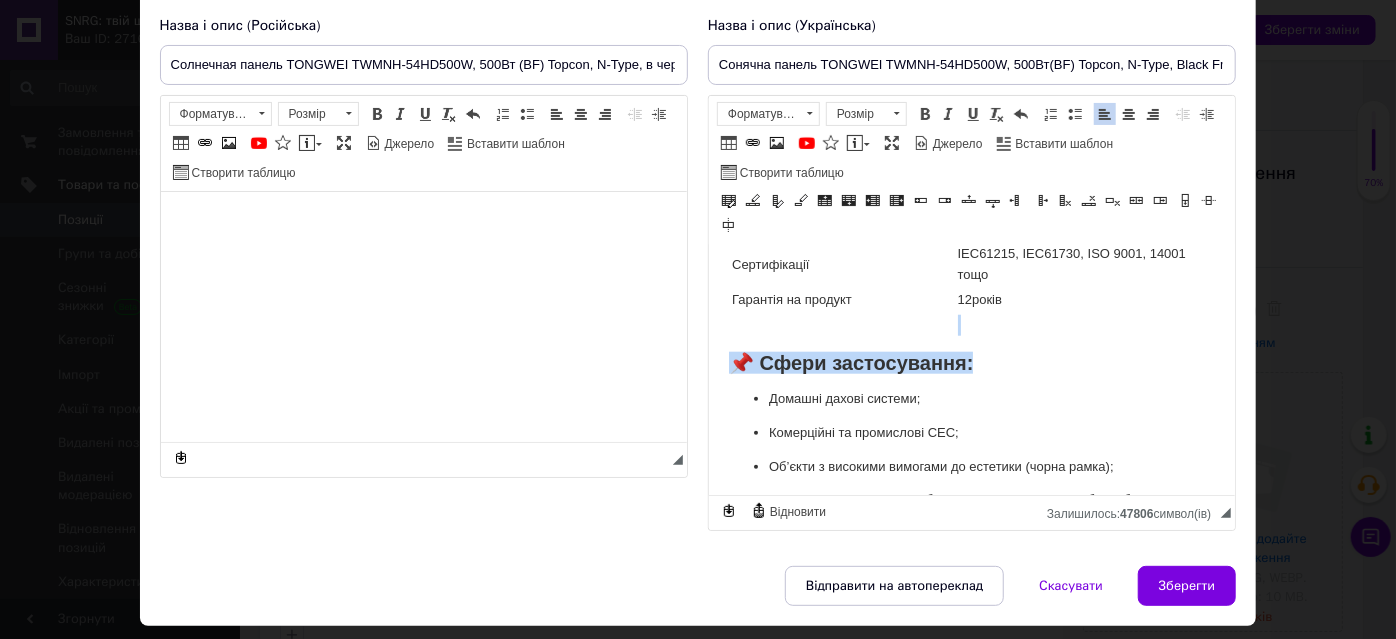 drag, startPoint x: 990, startPoint y: 332, endPoint x: 1001, endPoint y: 335, distance: 11.401754 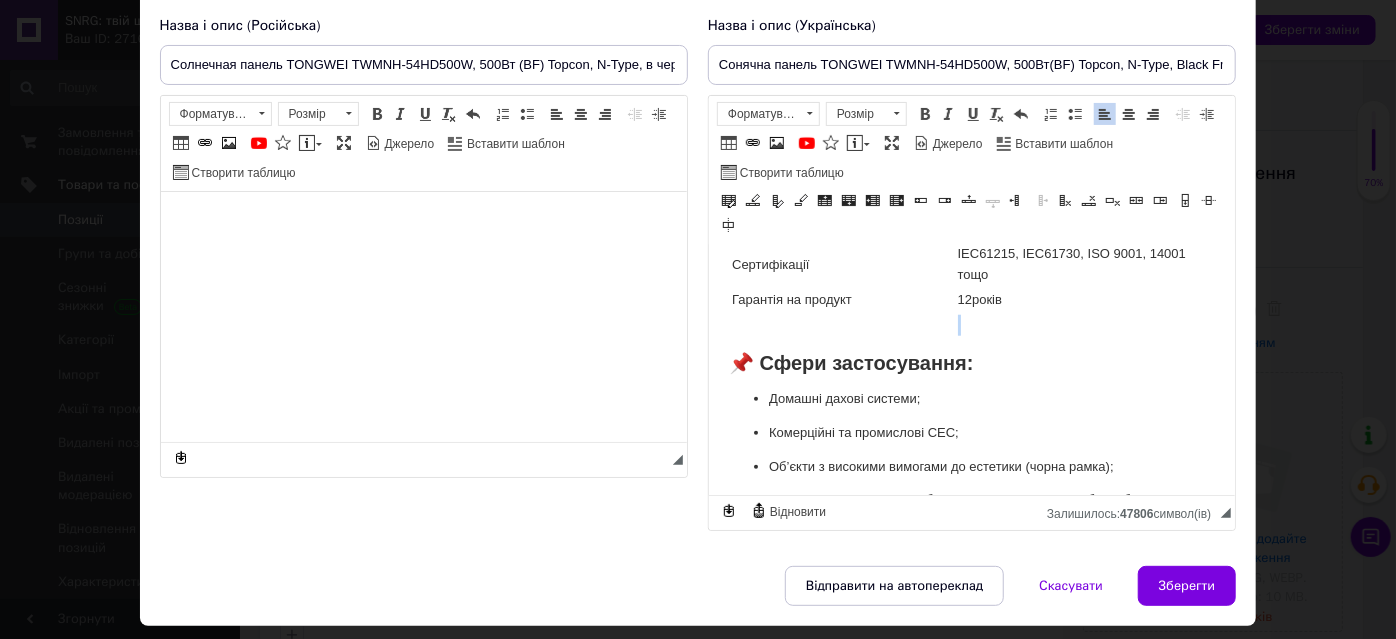 click on "☀️ Сонячна панель TONGWEI TWMNH-54HD500W, 500 Вт (Black Frame, N-Type TopCon) TONGWEI TWMNH-54HD500W  — це високопродуктивна двостороння (bifacial) монокристалічна сонячна панель, створена на основі  технології TopCon (n-type) . Вона поєднує у собі інноваційні рішення та сучасний дизайн із чорною алюмінієвою рамою, що забезпечує не лише чудову енергоефективність, а й естетичну привабливість. Панель має  108 напівелементів (half-cell) , завдяки чому знижено втрати потужності при частковому затіненні та підвищено стабільність роботи. ✅ Основні переваги: Технологія TopCon N-type Висока ефективність до 22.5% ; 500 Вт" at bounding box center [971, -12] 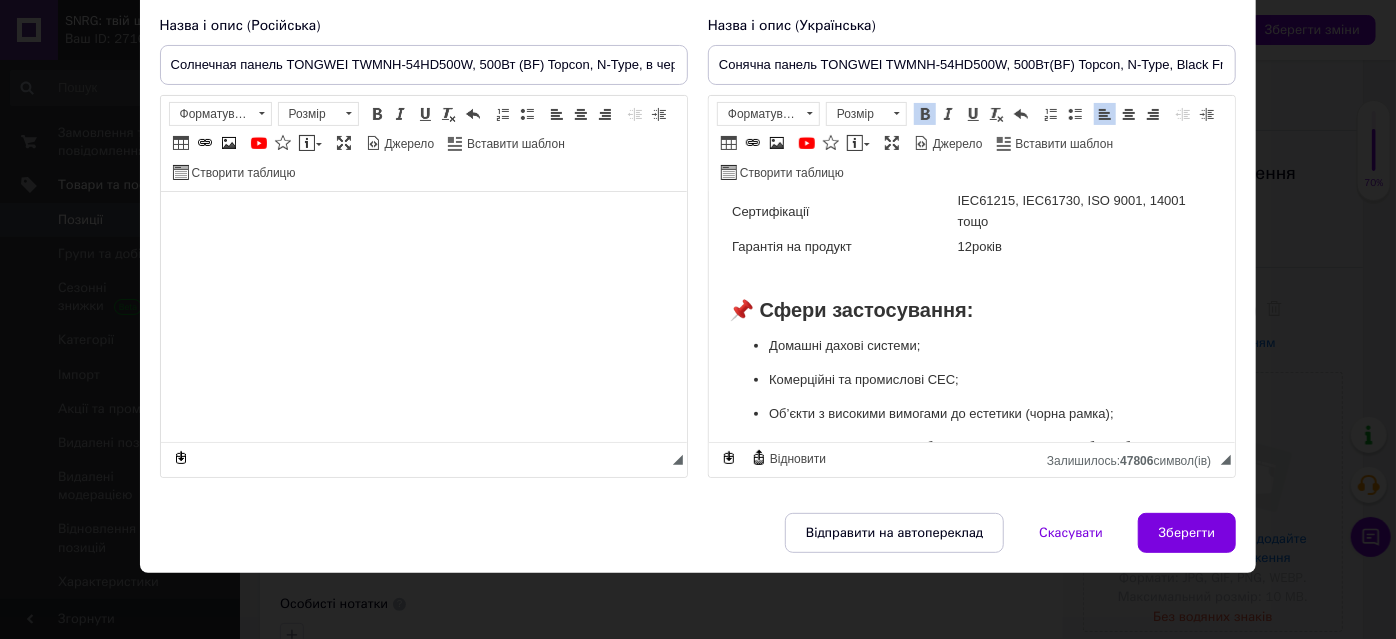 click on "☀️ Сонячна панель TONGWEI TWMNH-54HD500W, 500 Вт (Black Frame, N-Type TopCon) TONGWEI TWMNH-54HD500W  — це високопродуктивна двостороння (bifacial) монокристалічна сонячна панель, створена на основі  технології TopCon (n-type) . Вона поєднує у собі інноваційні рішення та сучасний дизайн із чорною алюмінієвою рамою, що забезпечує не лише чудову енергоефективність, а й естетичну привабливість. Панель має  108 напівелементів (half-cell) , завдяки чому знижено втрати потужності при частковому затіненні та підвищено стабільність роботи. ✅ Основні переваги: Технологія TopCon N-type Висока ефективність до 22.5% ; 500 Вт" at bounding box center (971, -65) 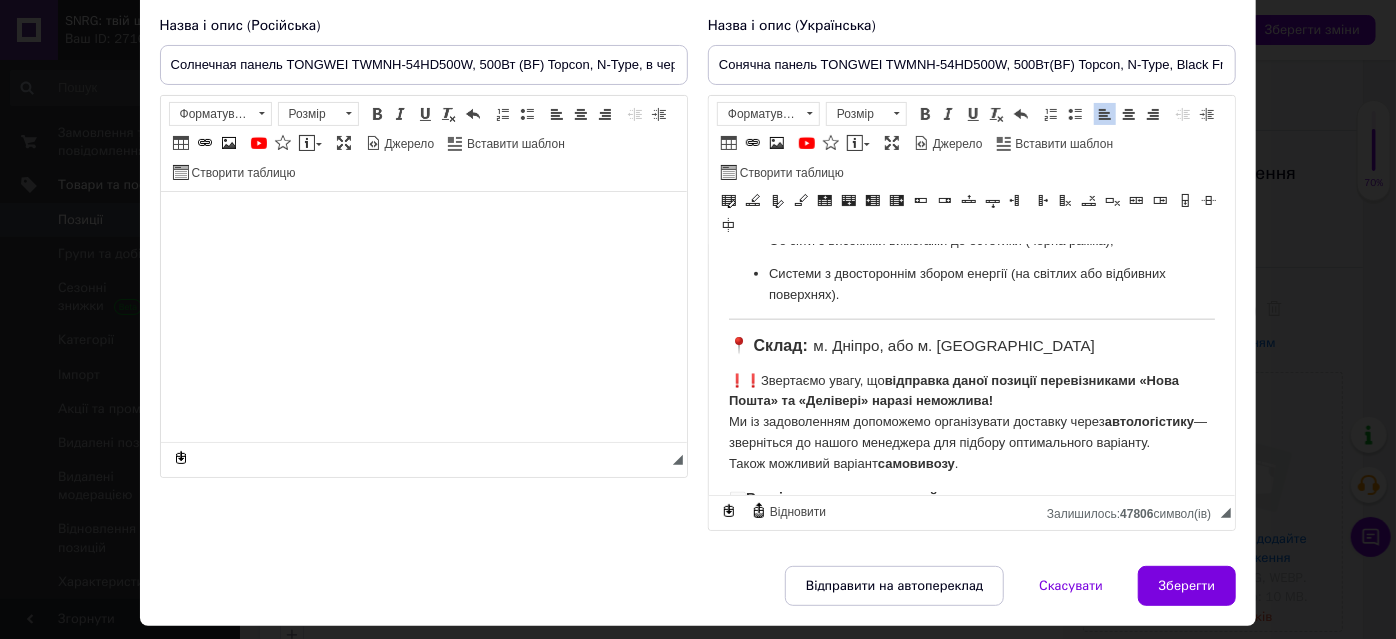 scroll, scrollTop: 1311, scrollLeft: 0, axis: vertical 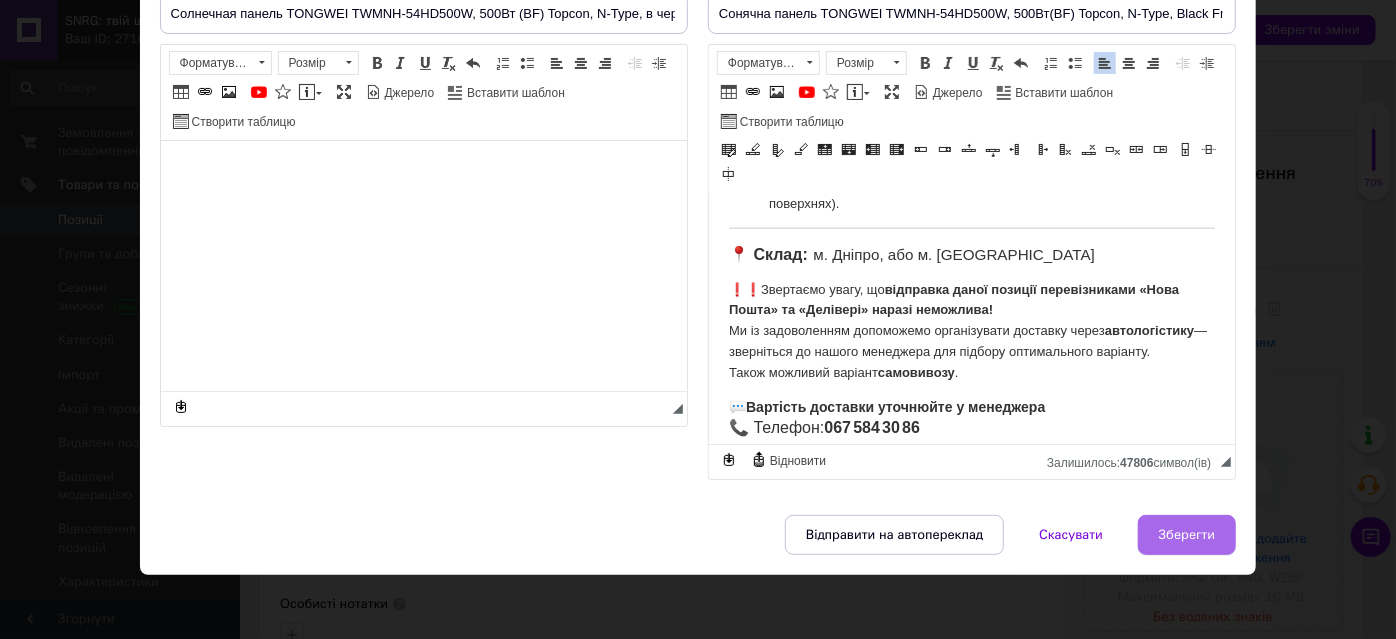 click on "Зберегти" at bounding box center (1187, 535) 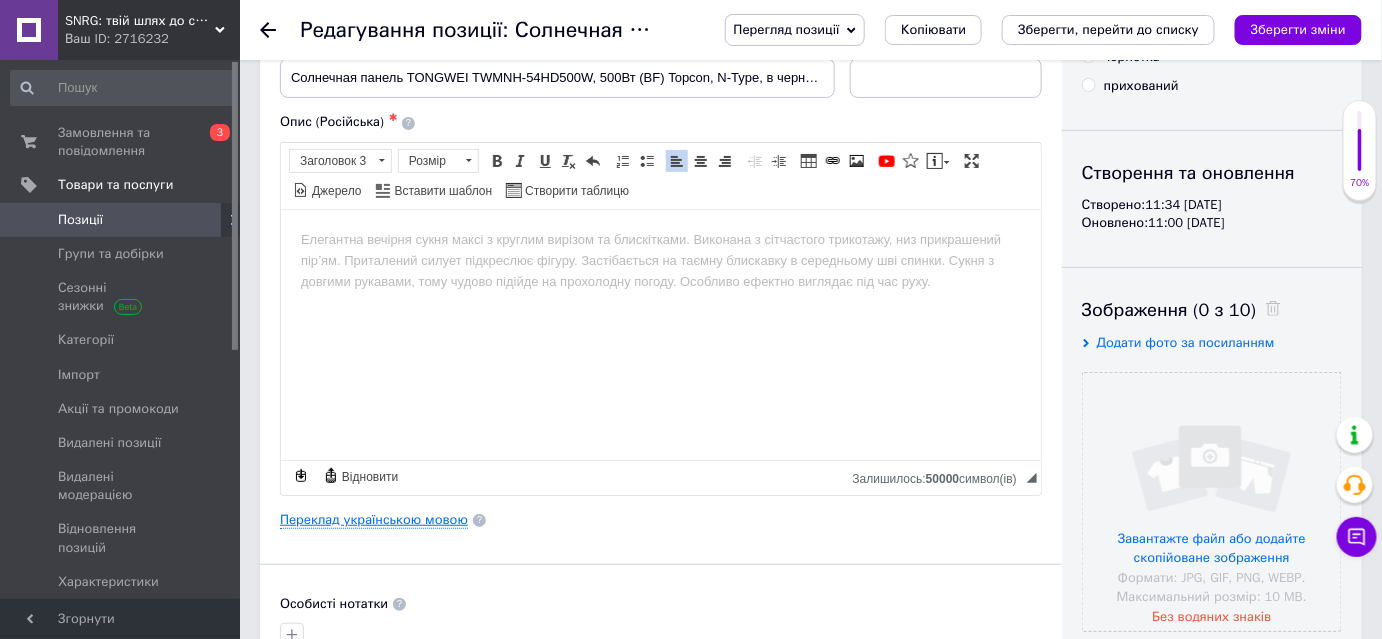 click on "Переклад українською мовою" at bounding box center (374, 520) 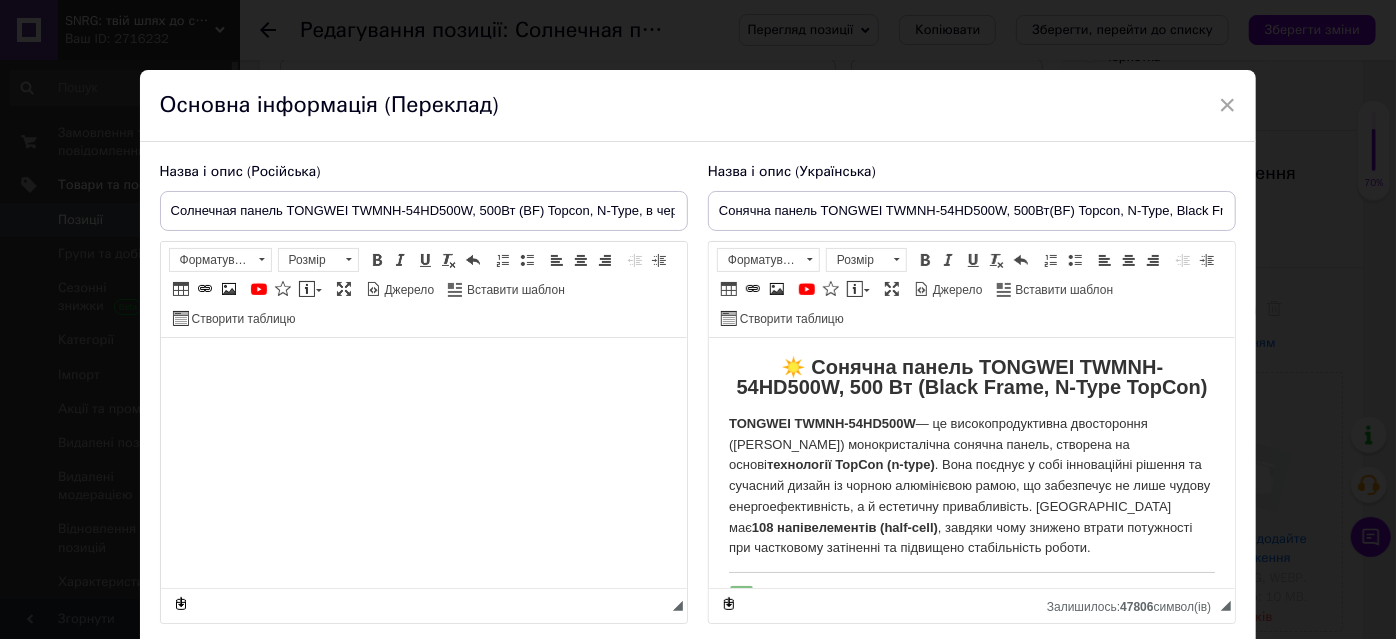 scroll, scrollTop: 0, scrollLeft: 0, axis: both 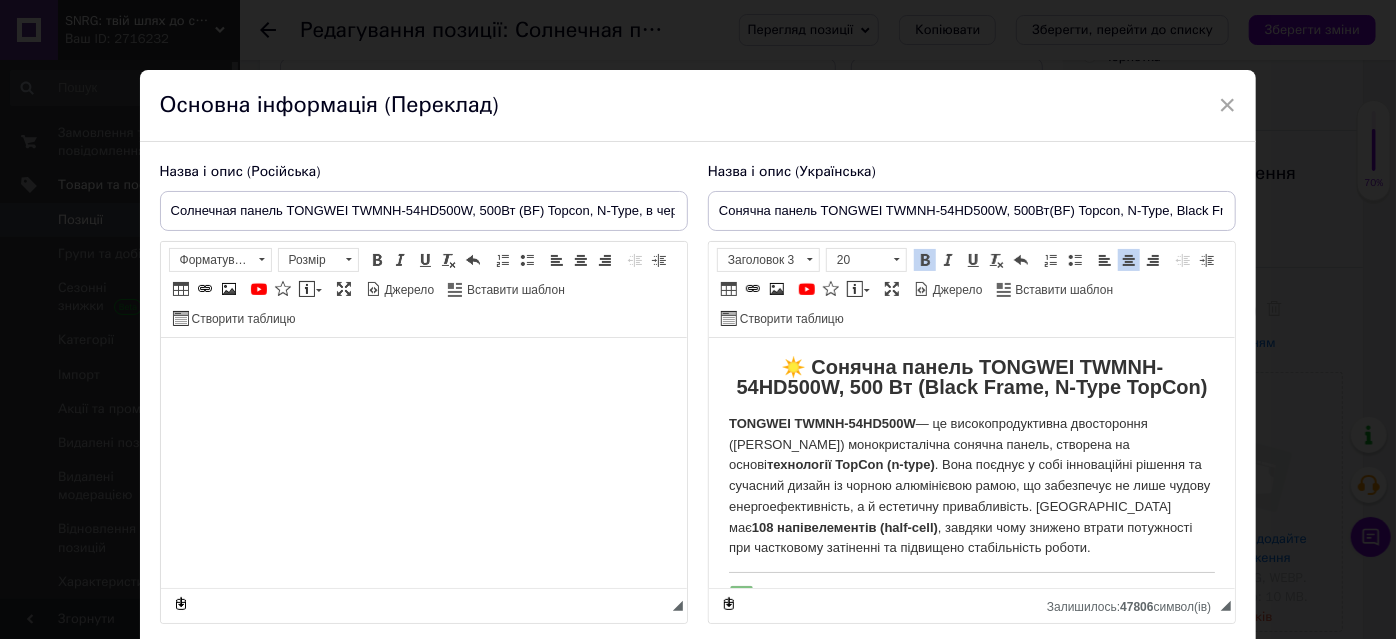 click on "☀️ Сонячна панель TONGWEI TWMNH-54HD500W, 500 Вт (Black Frame, N-Type TopCon)" at bounding box center (970, 377) 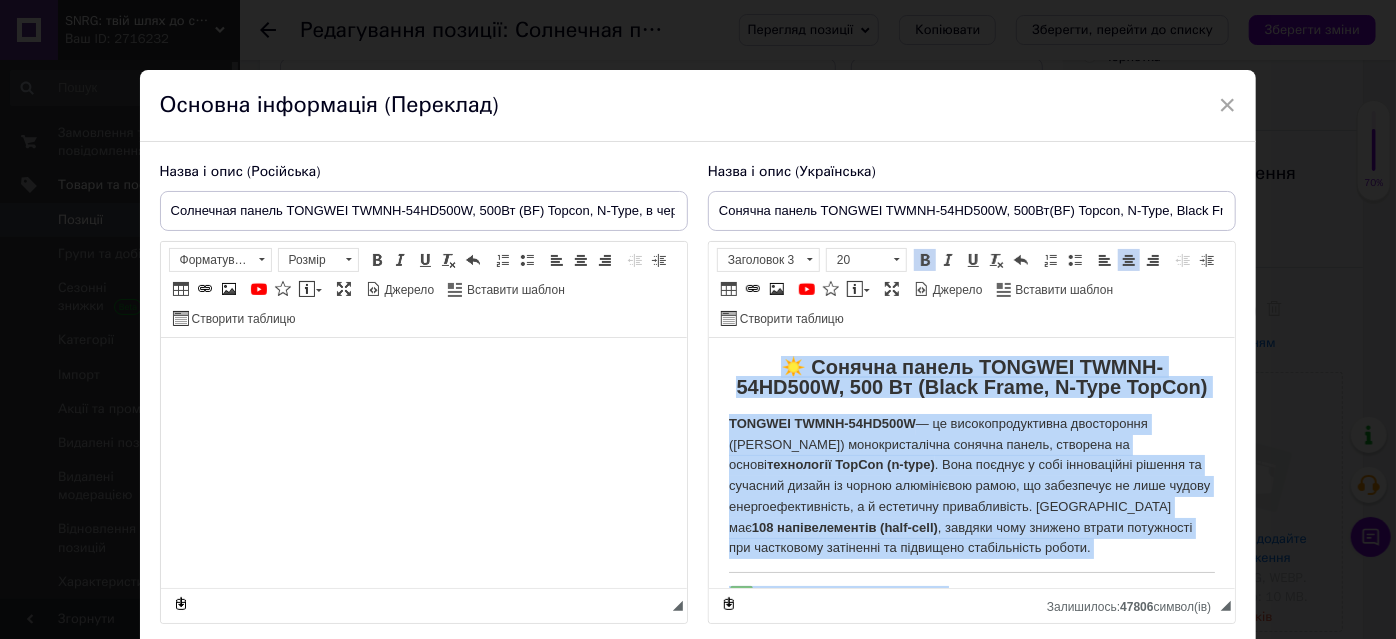 copy on "☀️ Сонячна панель TONGWEI TWMNH-54HD500W, 500 Вт (Black Frame, N-Type TopCon) TONGWEI TWMNH-54HD500W  — це високопродуктивна двостороння (bifacial) монокристалічна сонячна панель, створена на основі  технології TopCon (n-type) . Вона поєднує у собі інноваційні рішення та сучасний дизайн із чорною алюмінієвою рамою, що забезпечує не лише чудову енергоефективність, а й естетичну привабливість. Панель має  108 напівелементів (half-cell) , завдяки чому знижено втрати потужності при частковому затіненні та підвищено стабільність роботи. ✅ Основні переваги: Технологія TopCon N-type  — нижчі втрати потужності, довший термін служби; Висока ефективність до 22.5% ; Двосторонній генератор енергії  — використання відбитого світла з тильної сторони; Температурна стабільність  — менше втрат навіть у спеку; Міцна конструкція  — витримує до 5400 Па снігового навантаження; Анодований алюмінієвий сплав  з чорною рамкою — ідеальний для дахових СЕС. ⚙️ Технічні характеристики: Параметр Значення Номінальна потужність (Pmpp) 50..." 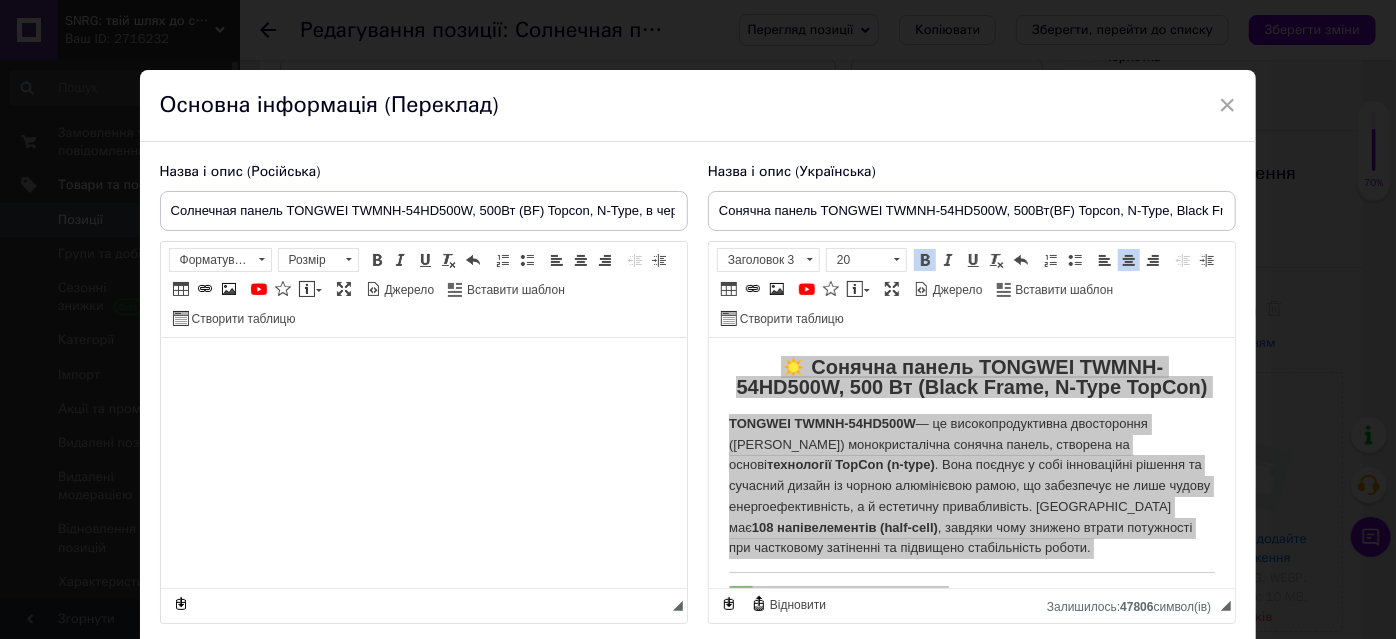 click on "Панель інструментів редактора Форматування Форматування Розмір Розмір   Жирний  Сполучення клавіш Ctrl+B   Курсив  Сполучення клавіш Ctrl+I   Підкреслений  Сполучення клавіш Ctrl+U   Видалити форматування   Повернути  Сполучення клавіш Ctrl+Z   Вставити/видалити нумерований список   Вставити/видалити маркований список   По лівому краю   По центру   По правому краю   Зменшити відступ   Збільшити відступ   Таблиця   Вставити/Редагувати посилання  Сполучення клавіш Ctrl+L   Зображення   YouTube   {label}   Вставити повідомлення   Максимізувати   Джерело   Вставити шаблон" at bounding box center (424, 290) 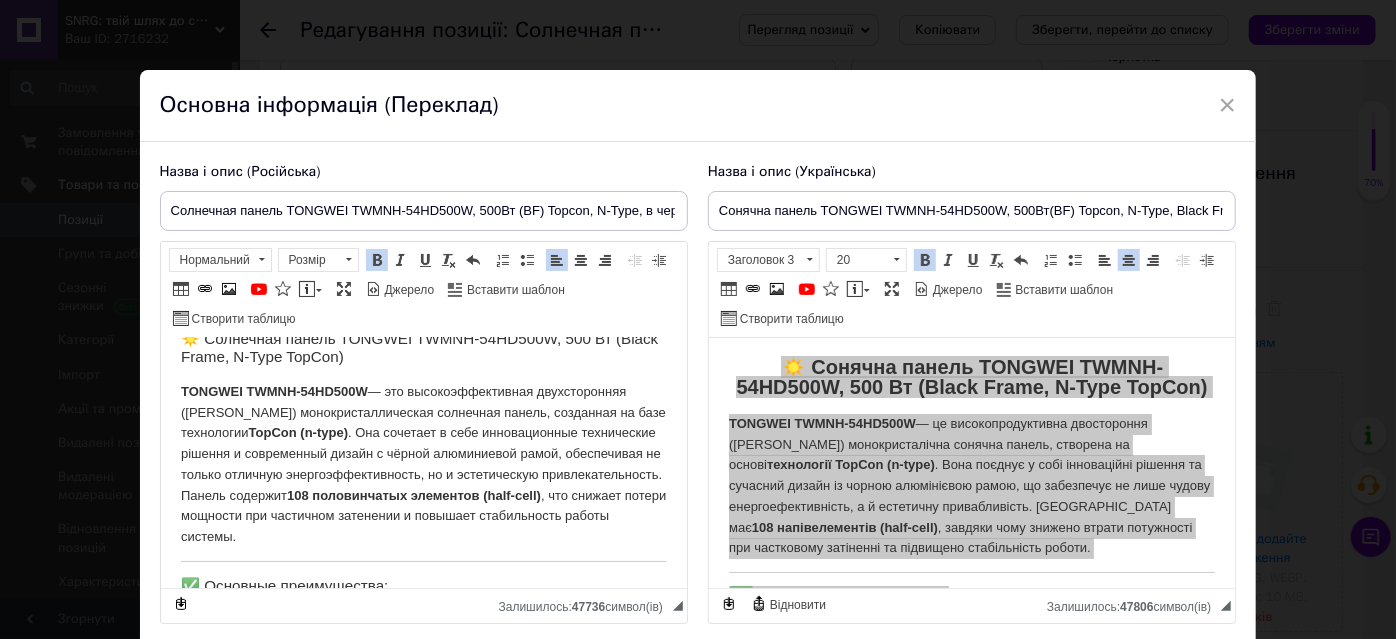 scroll, scrollTop: 0, scrollLeft: 0, axis: both 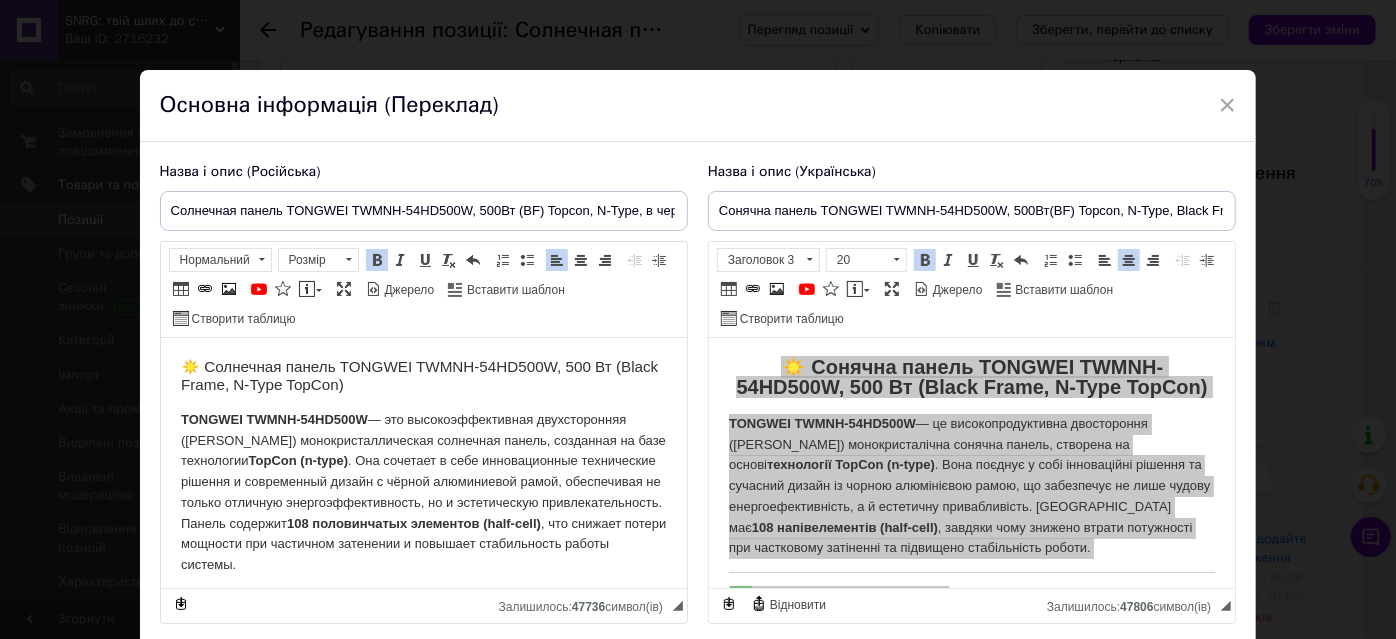 click on "☀️ Солнечная панель TONGWEI TWMNH-54HD500W, 500 Вт (Black Frame, N-Type TopCon)" at bounding box center [423, 376] 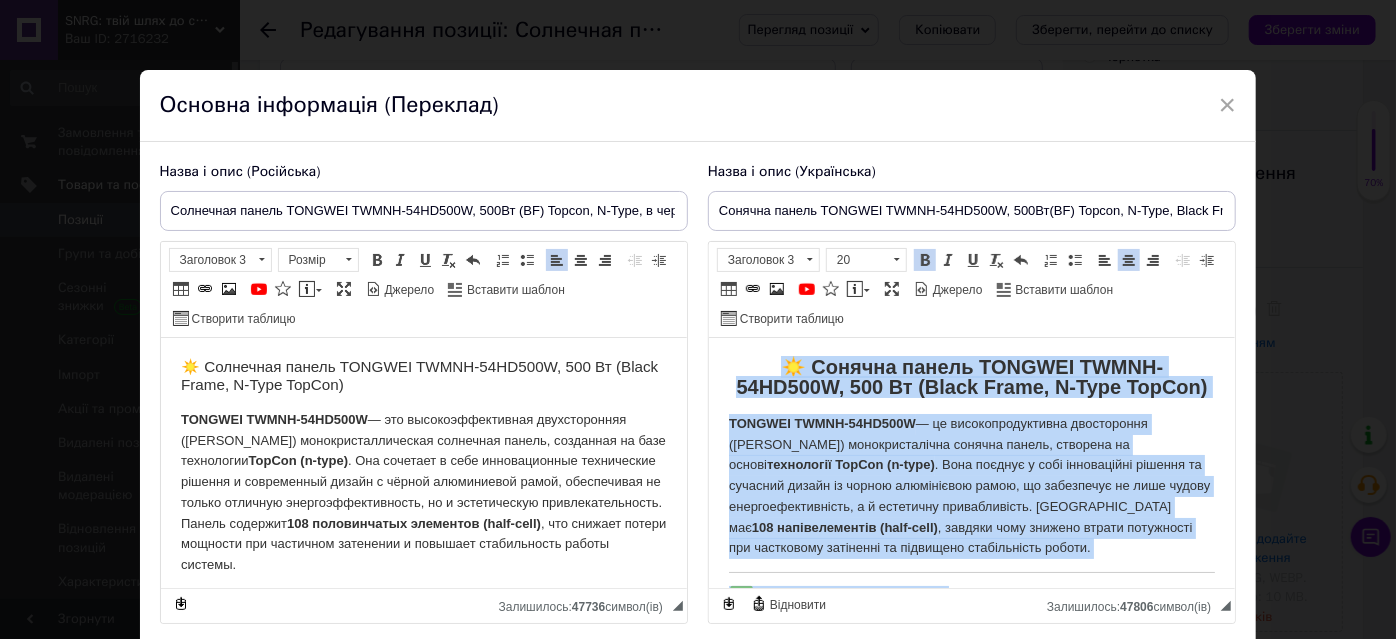 click on "TONGWEI TWMNH-54HD500W  — це високопродуктивна двостороння (bifacial) монокристалічна сонячна панель, створена на основі  технології TopCon (n-type) . Вона поєднує у собі інноваційні рішення та сучасний дизайн із чорною алюмінієвою рамою, що забезпечує не лише чудову енергоефективність, а й естетичну привабливість. Панель має  108 напівелементів (half-cell) , завдяки чому знижено втрати потужності при частковому затіненні та підвищено стабільність роботи." at bounding box center (971, 487) 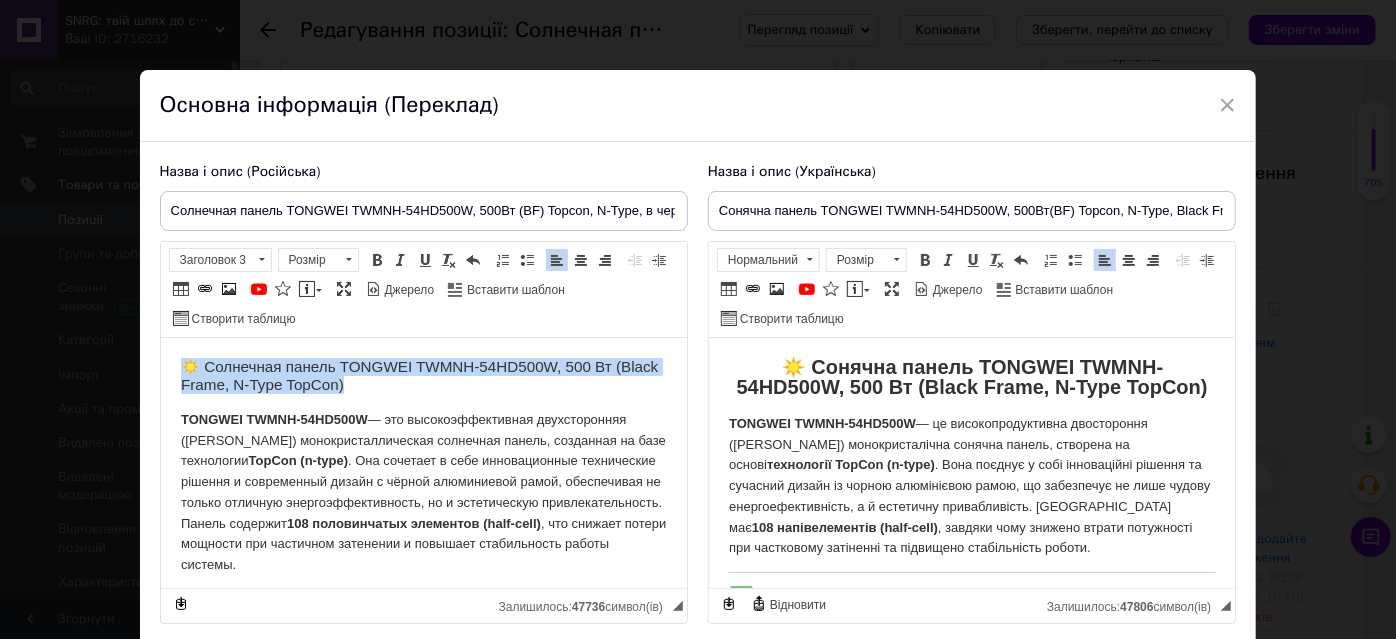 drag, startPoint x: 182, startPoint y: 360, endPoint x: 427, endPoint y: 382, distance: 245.98578 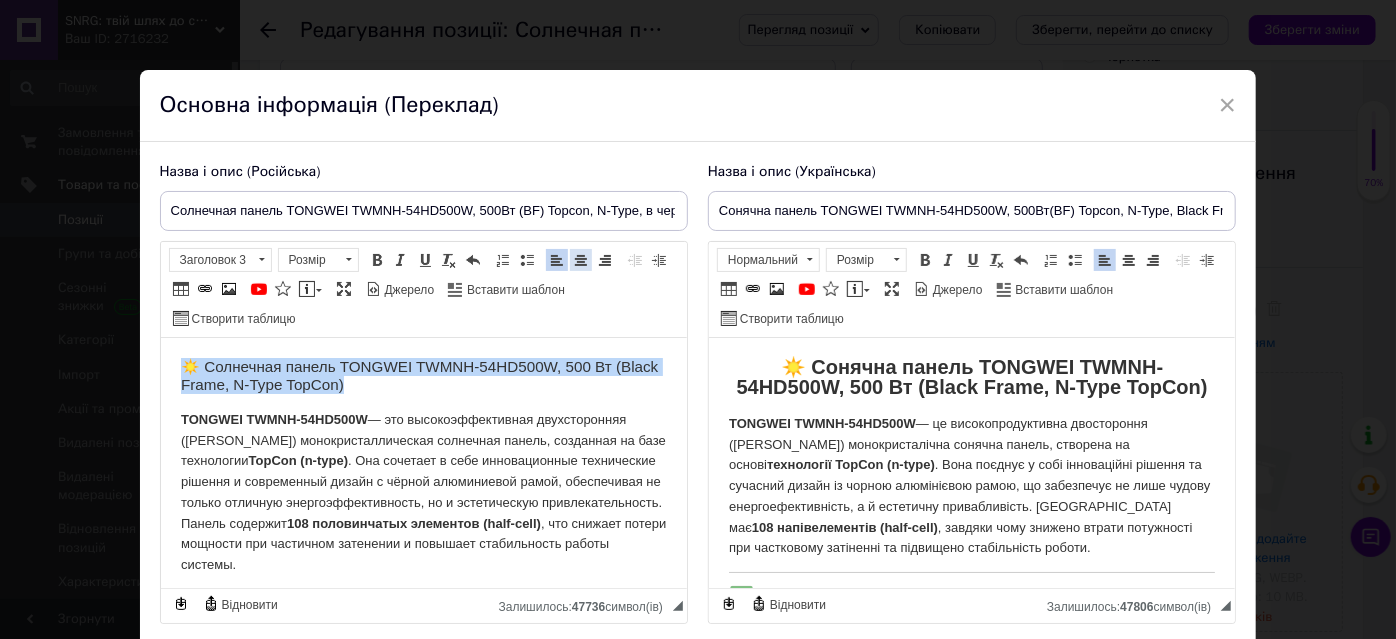 click on "По центру" at bounding box center (581, 260) 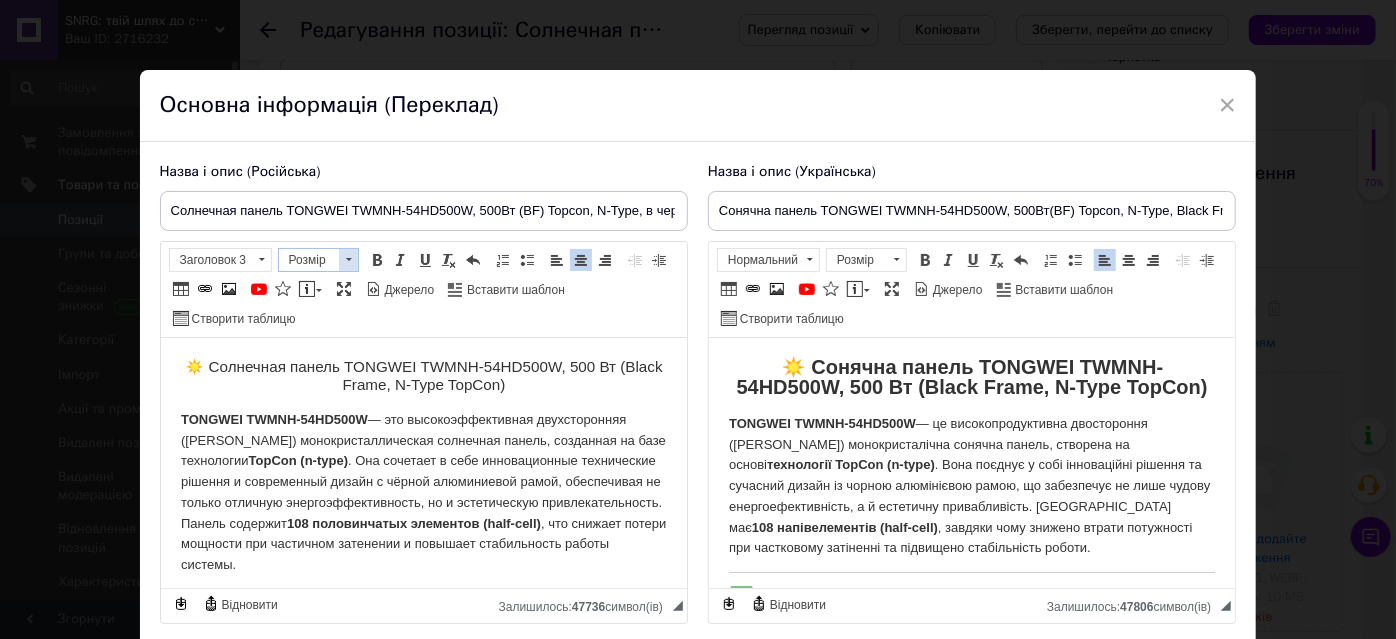 click at bounding box center [348, 260] 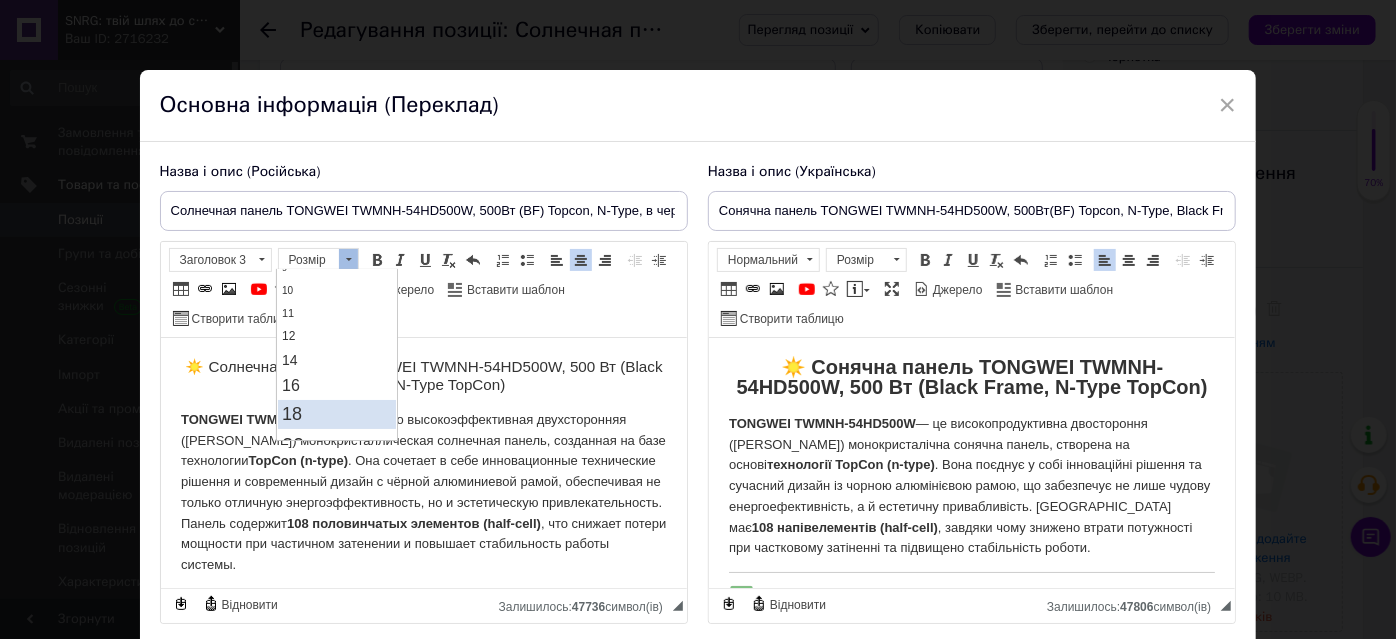 scroll, scrollTop: 181, scrollLeft: 0, axis: vertical 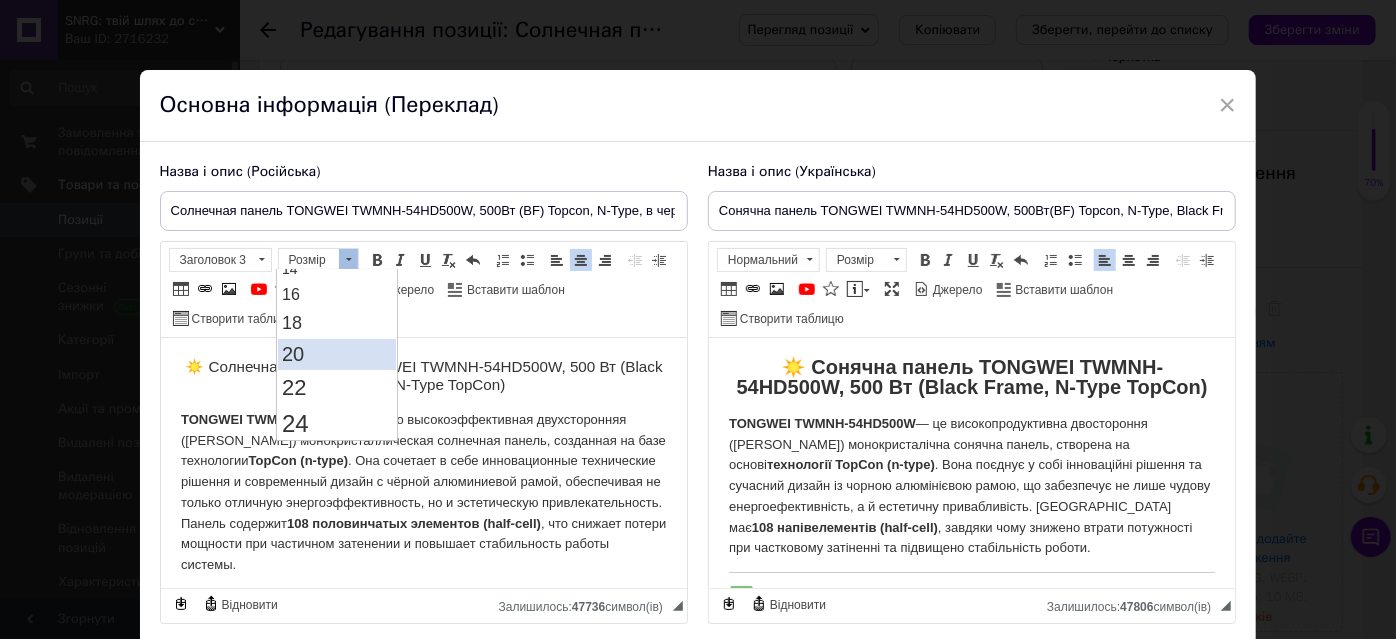 click on "20" at bounding box center (293, 354) 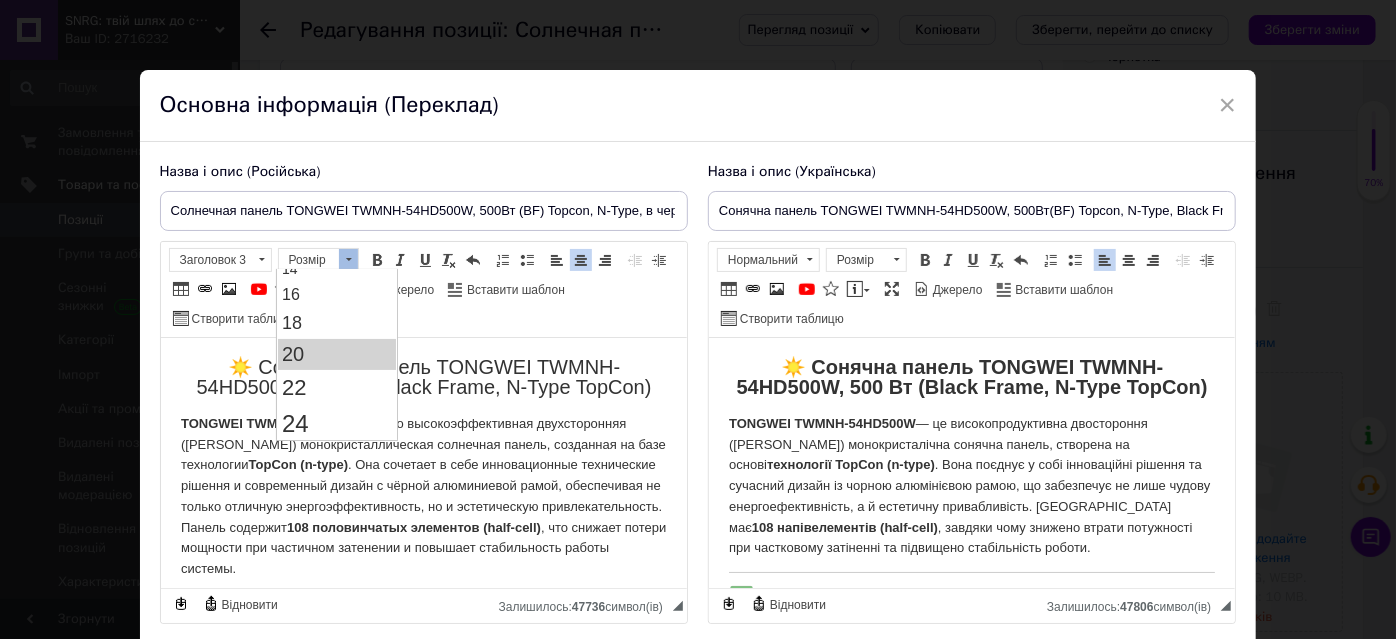 scroll, scrollTop: 0, scrollLeft: 0, axis: both 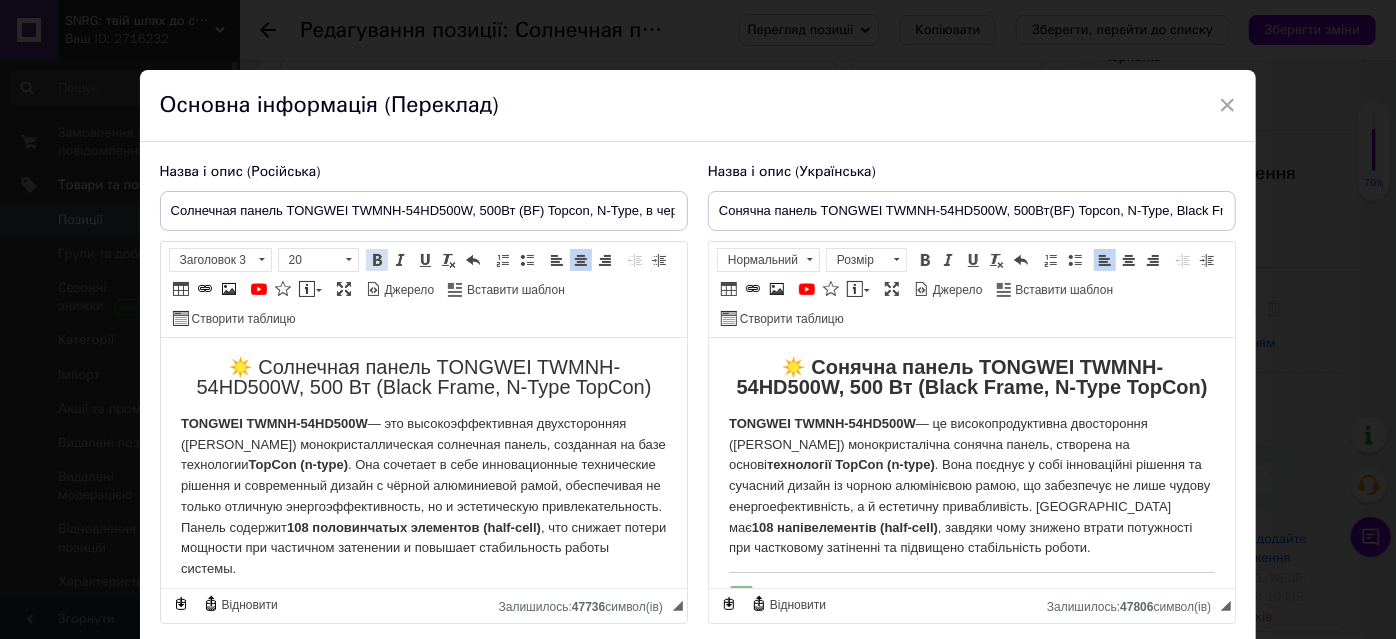 click at bounding box center [377, 260] 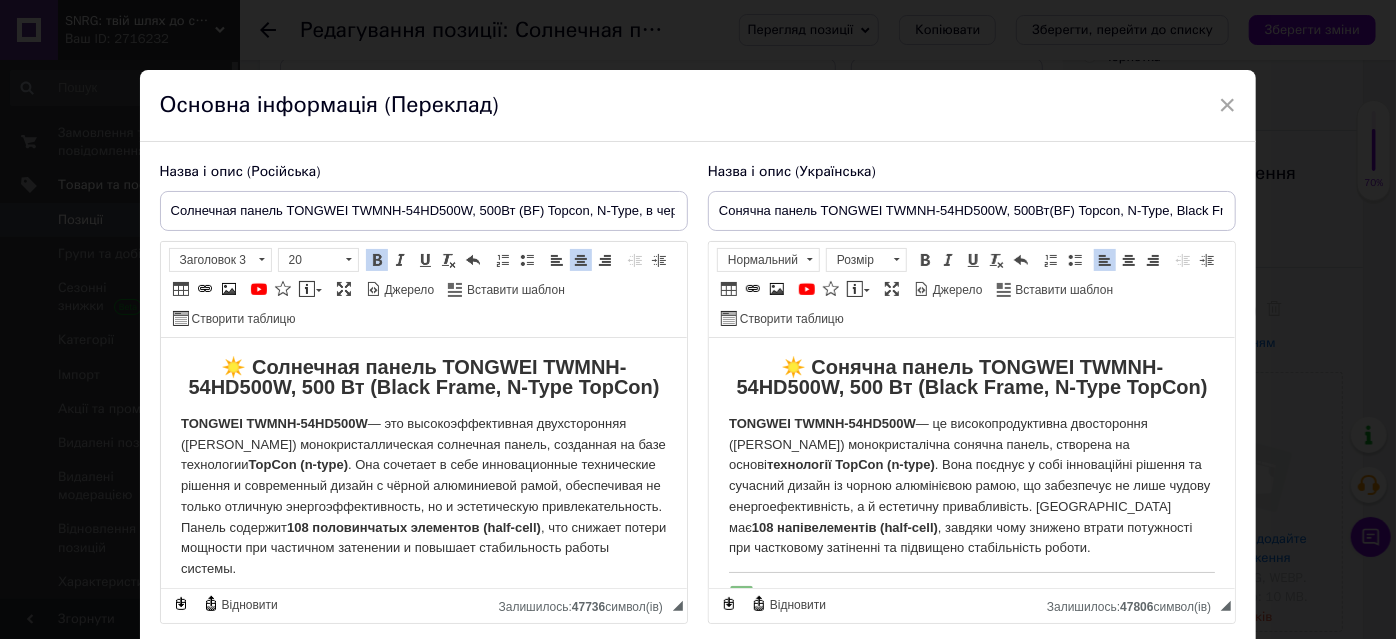 click on "☀️ Солнечная панель TONGWEI TWMNH-54HD500W, 500 Вт (Black Frame, N-Type TopCon)" at bounding box center [422, 377] 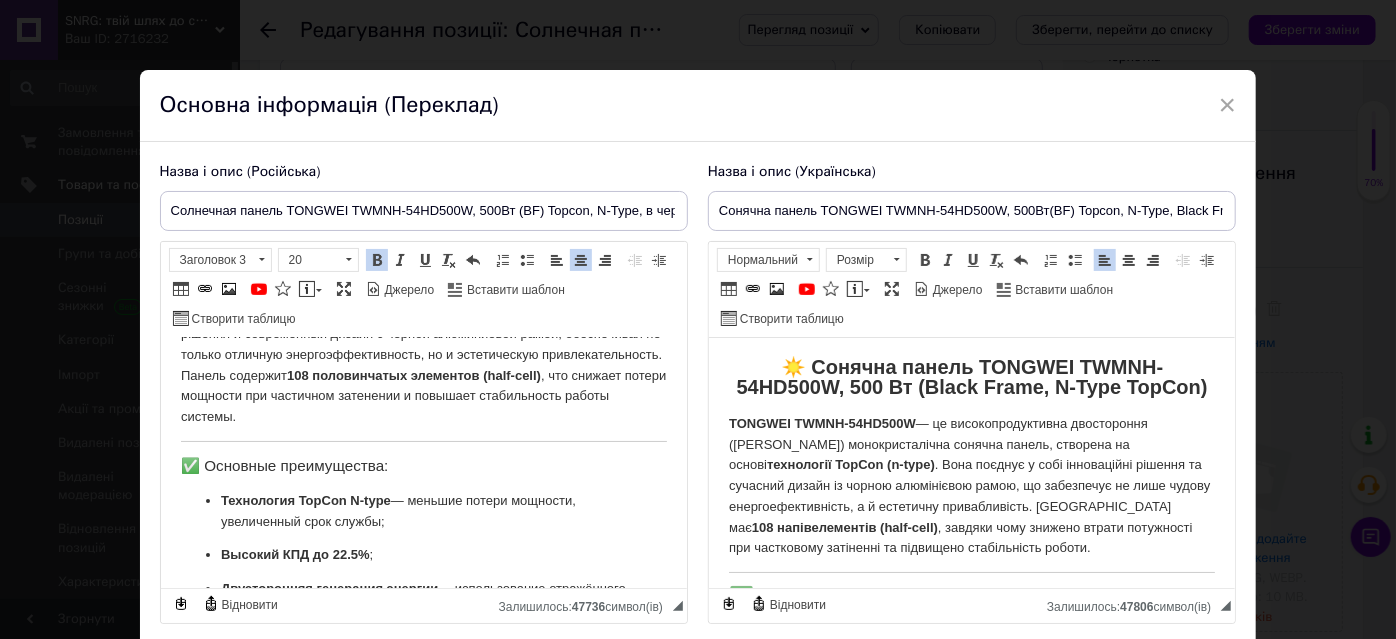 scroll, scrollTop: 181, scrollLeft: 0, axis: vertical 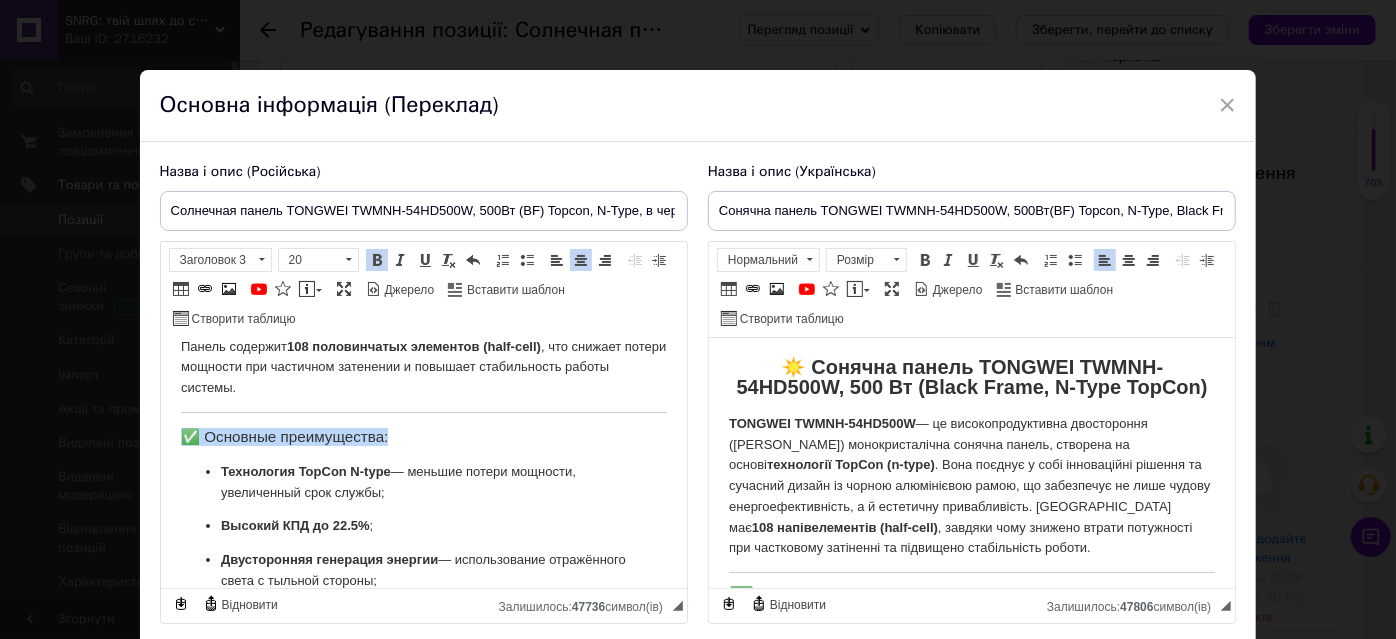 drag, startPoint x: 399, startPoint y: 439, endPoint x: 173, endPoint y: 431, distance: 226.14156 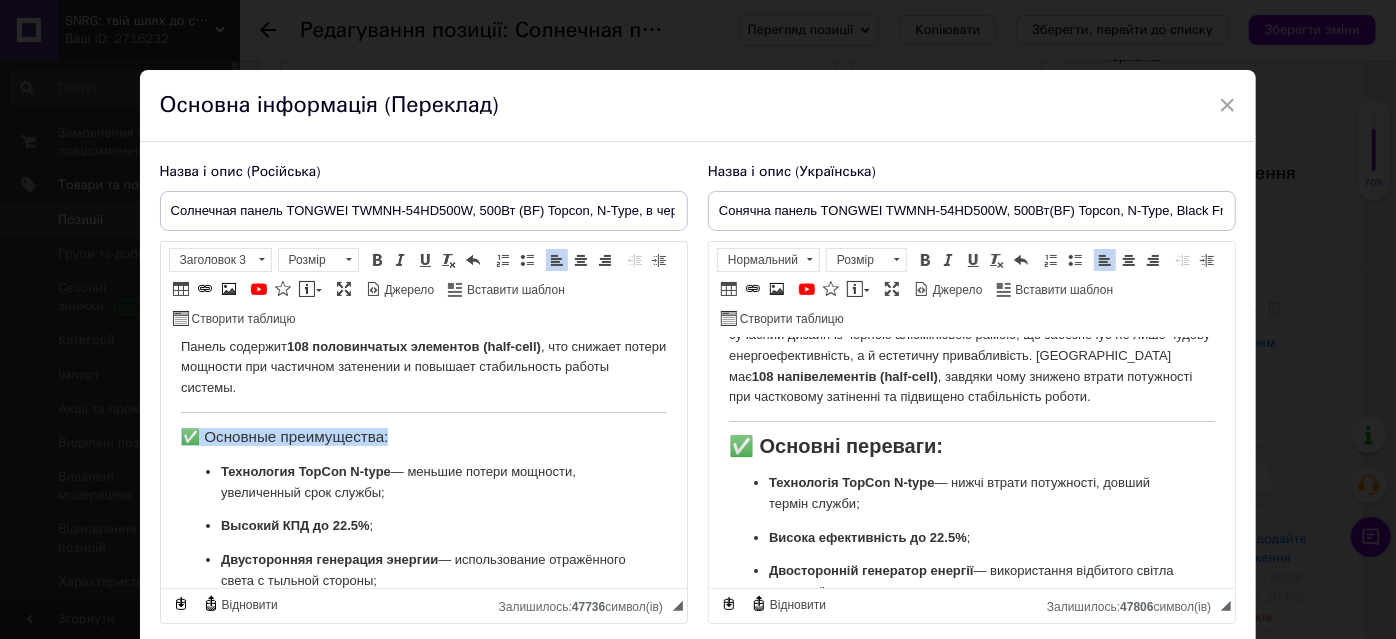 scroll, scrollTop: 181, scrollLeft: 0, axis: vertical 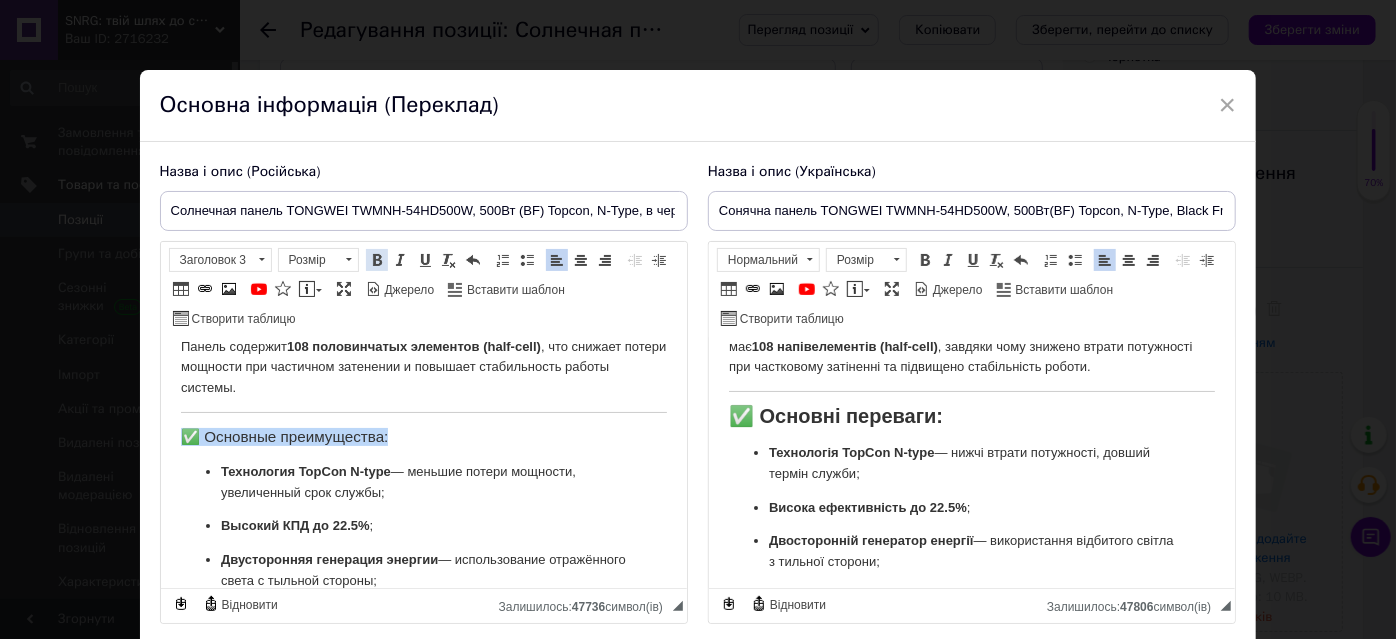 click on "Жирний  Сполучення клавіш Ctrl+B" at bounding box center [377, 260] 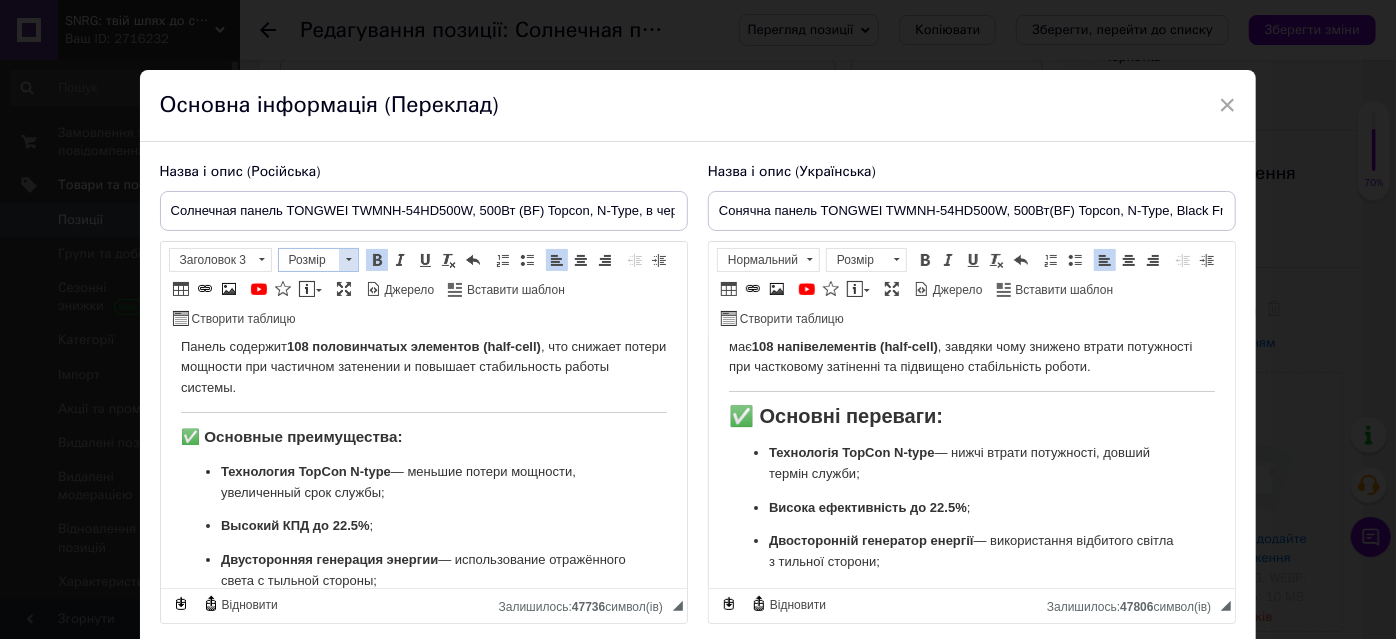 click at bounding box center [348, 260] 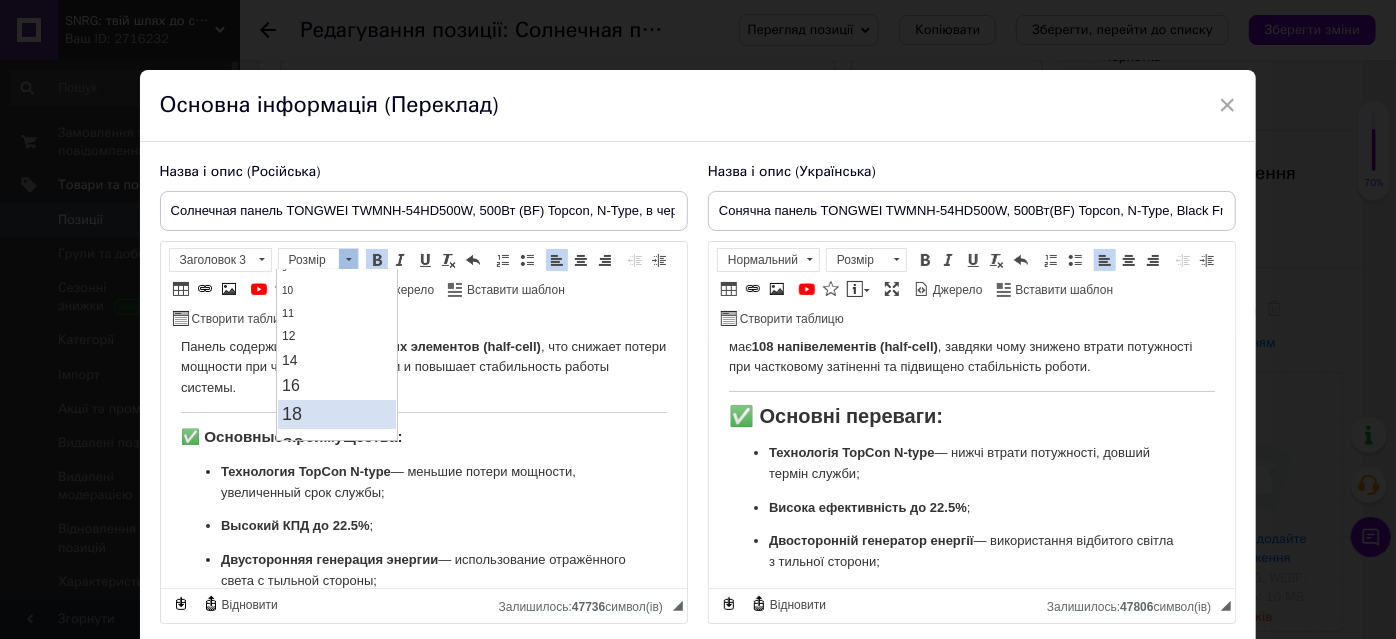 scroll, scrollTop: 181, scrollLeft: 0, axis: vertical 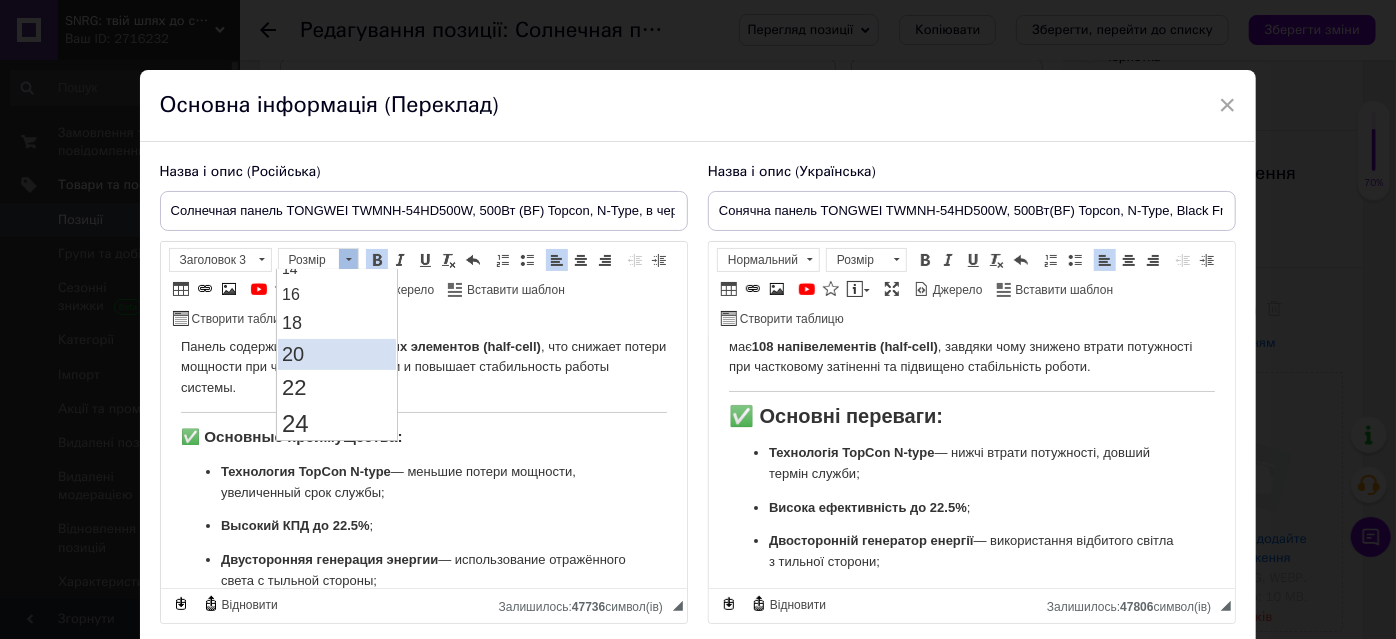 click on "20" at bounding box center [337, 354] 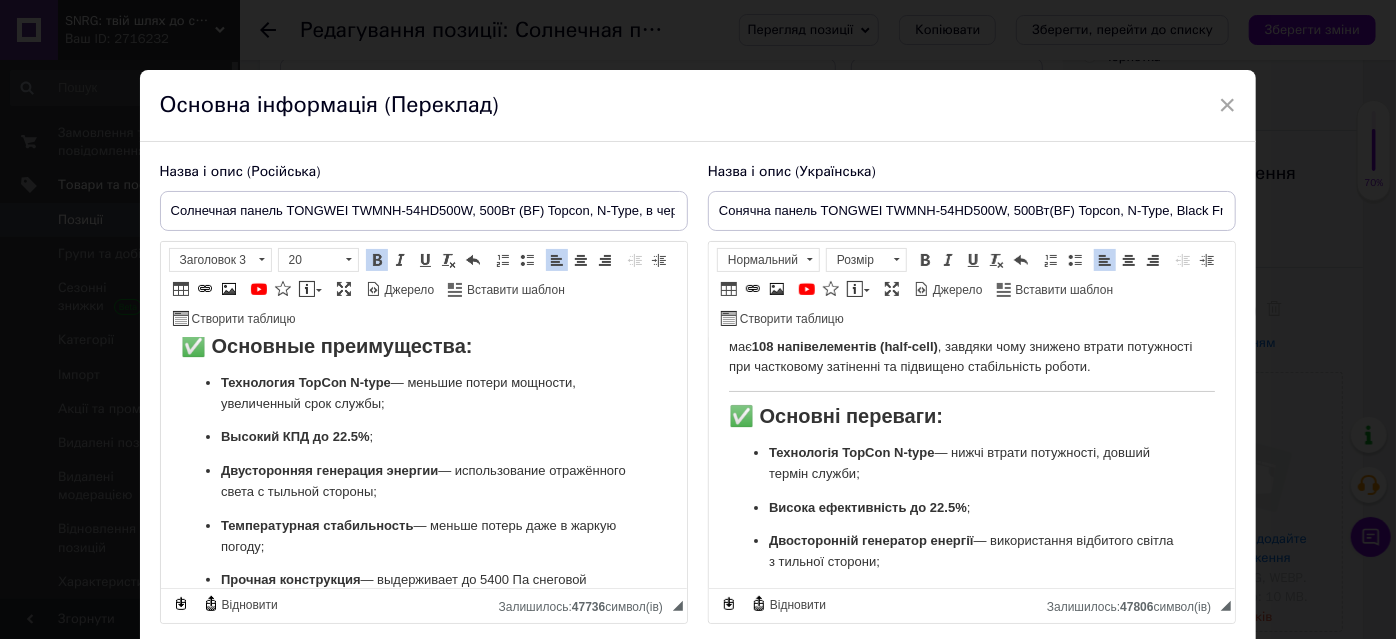scroll, scrollTop: 454, scrollLeft: 0, axis: vertical 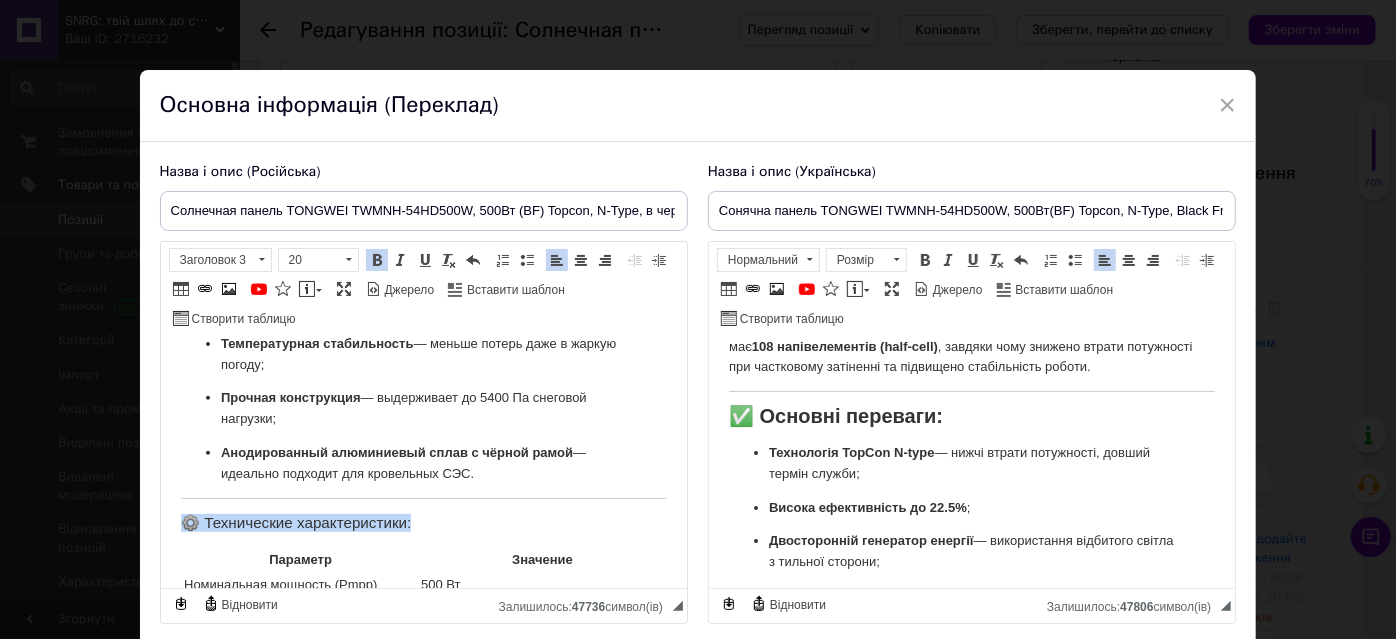 drag, startPoint x: 427, startPoint y: 519, endPoint x: 179, endPoint y: 504, distance: 248.45322 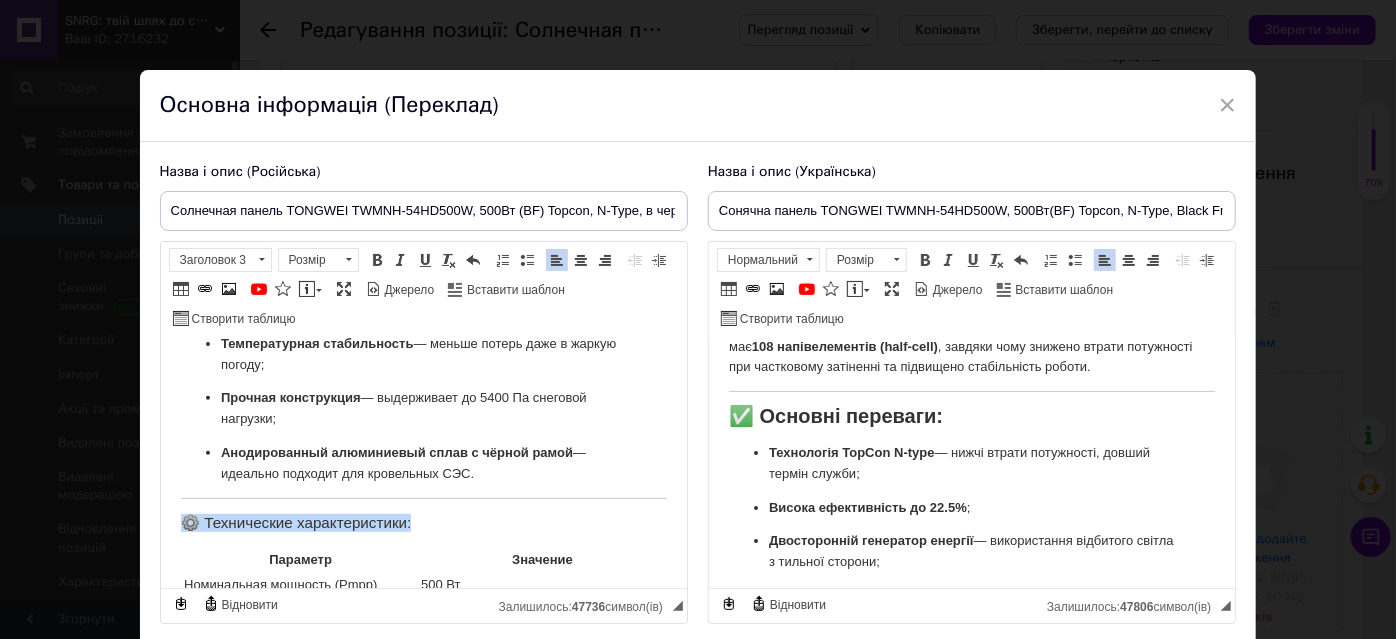 click at bounding box center (377, 260) 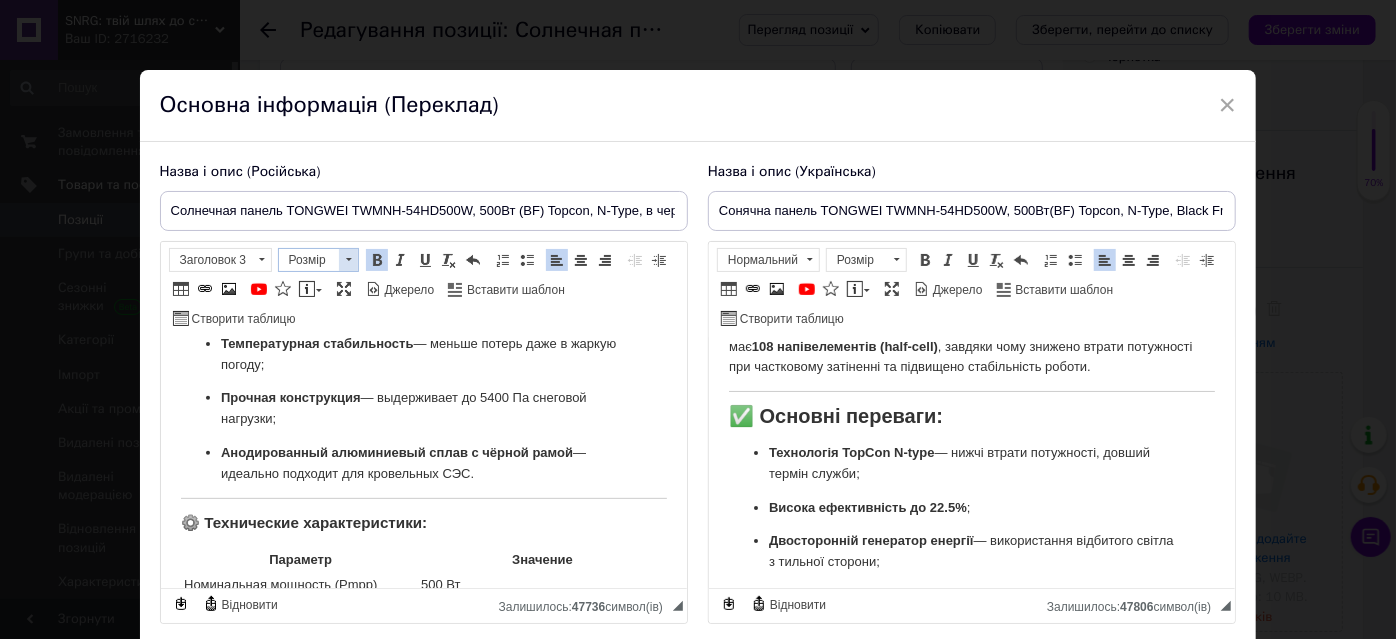 click at bounding box center (348, 260) 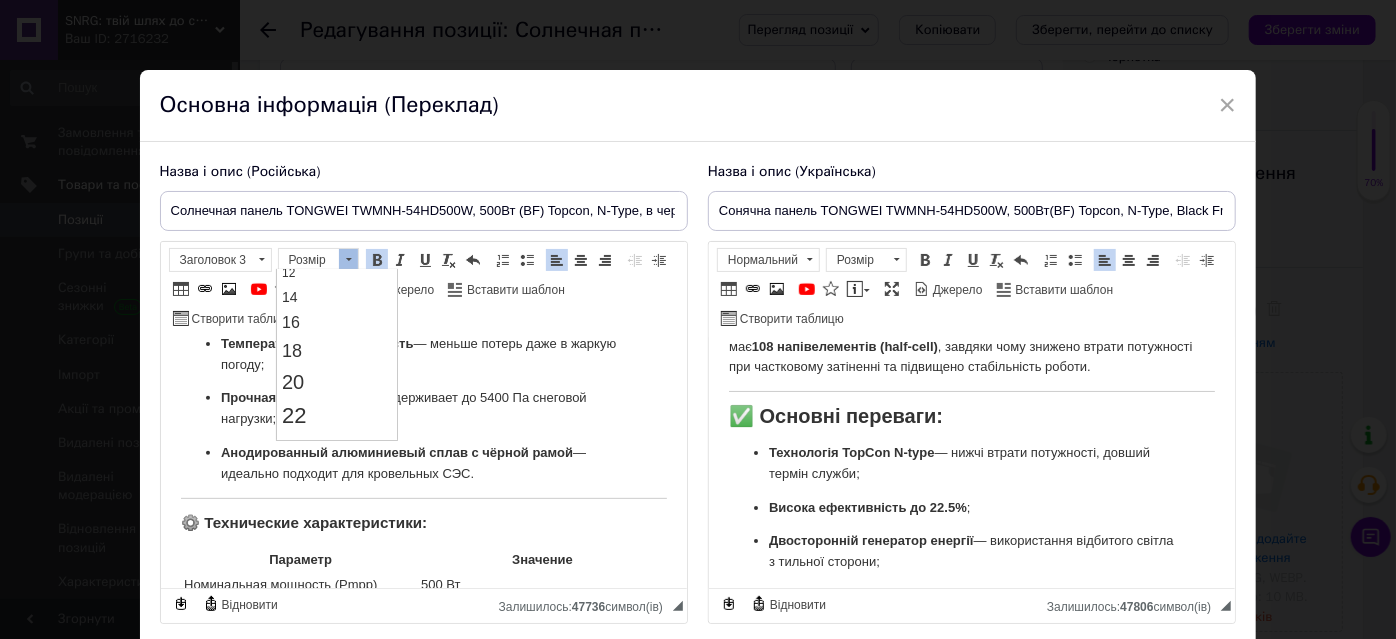 scroll, scrollTop: 181, scrollLeft: 0, axis: vertical 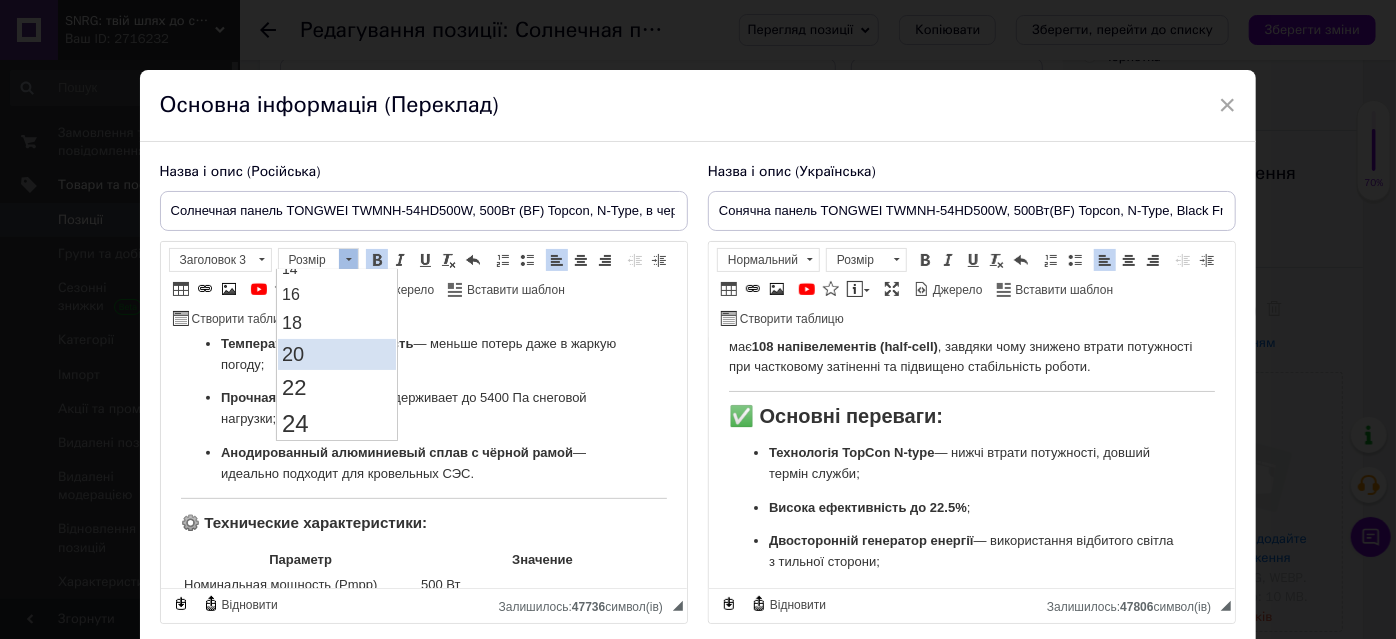 click on "20" at bounding box center [337, 354] 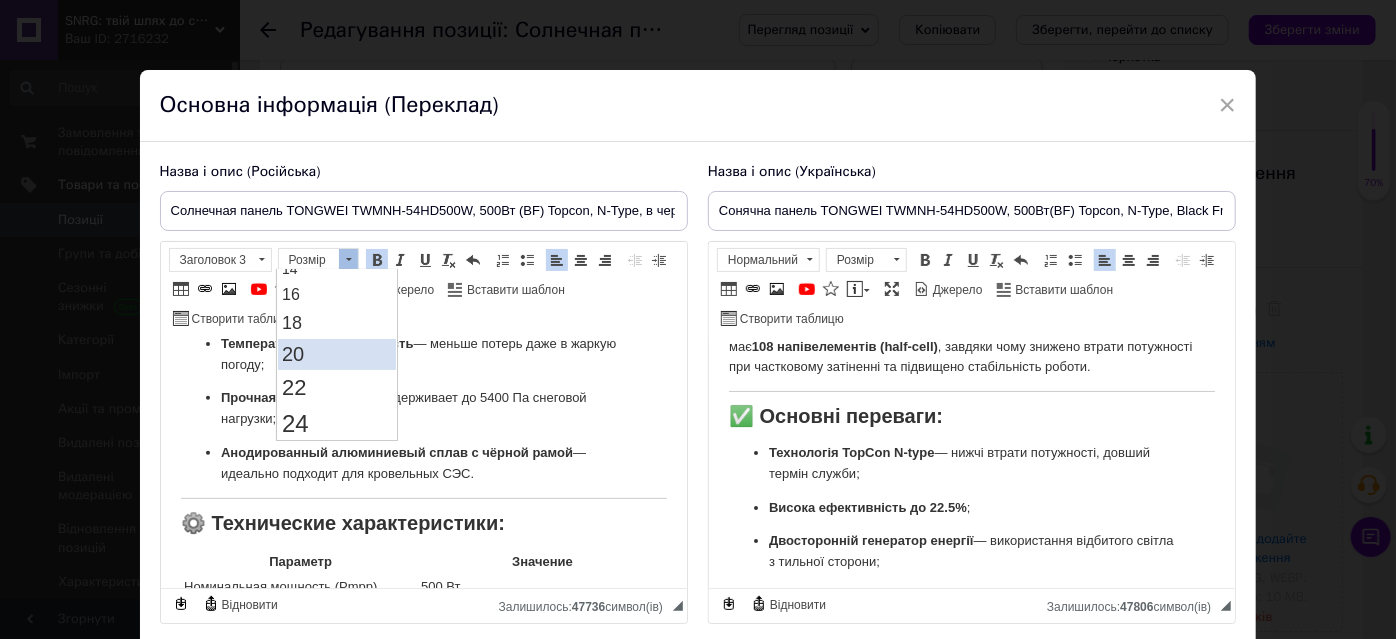 scroll, scrollTop: 0, scrollLeft: 0, axis: both 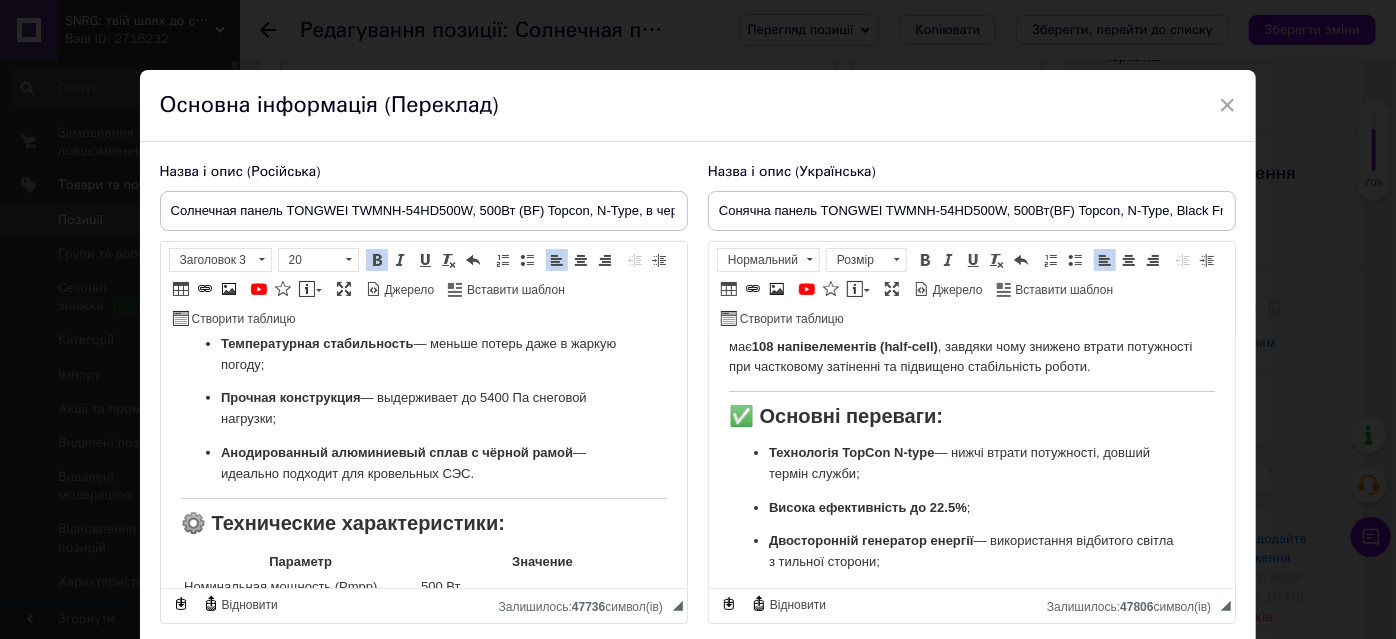 click on "⚙️ Технические характеристики:" at bounding box center (342, 523) 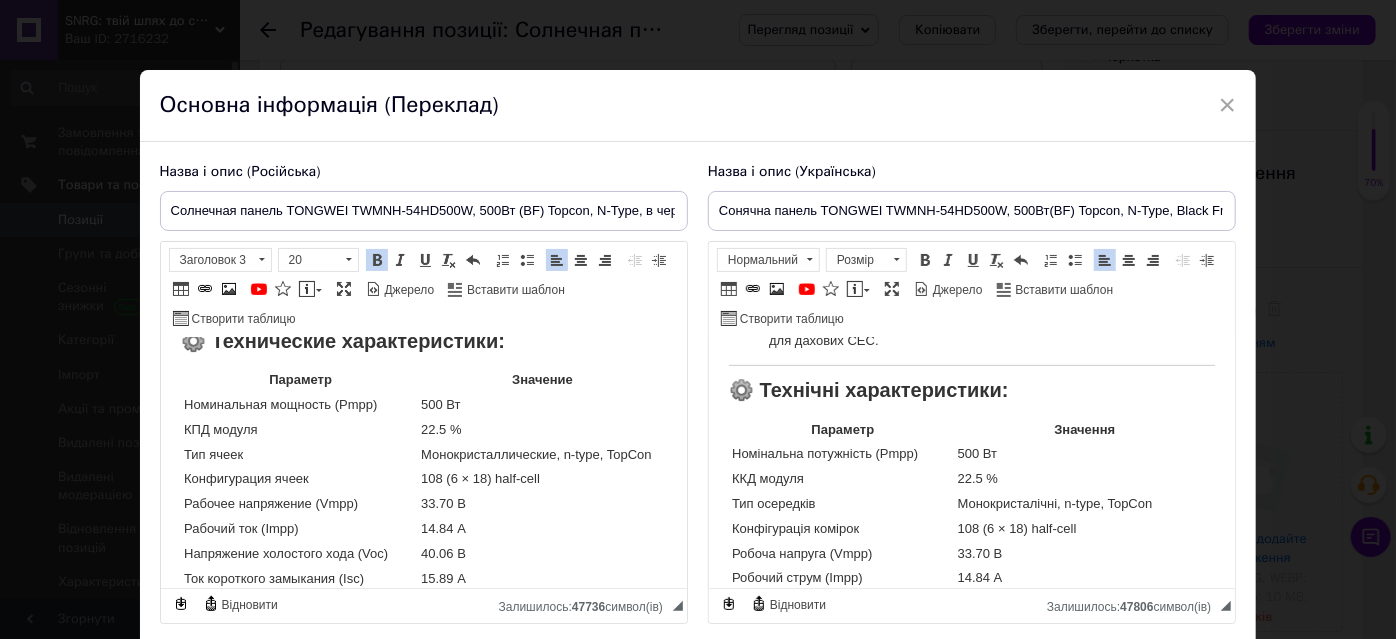 scroll, scrollTop: 545, scrollLeft: 0, axis: vertical 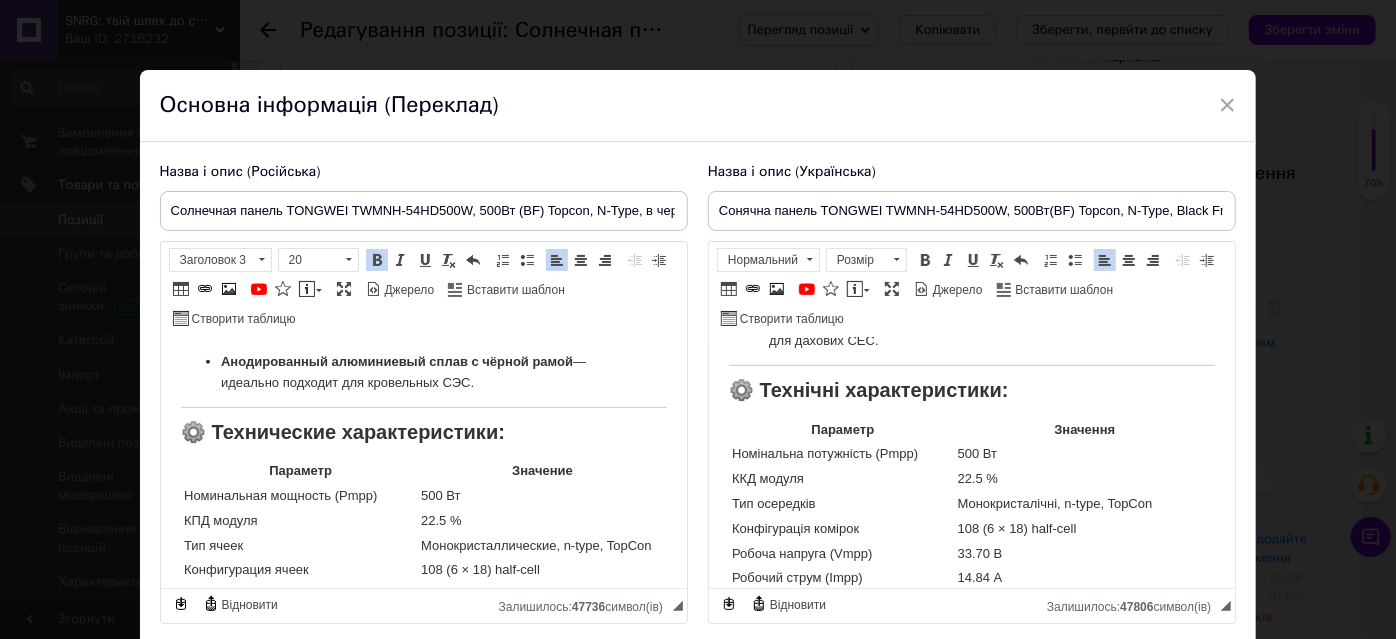 click on "⚙️ Технические характеристики:" at bounding box center (342, 432) 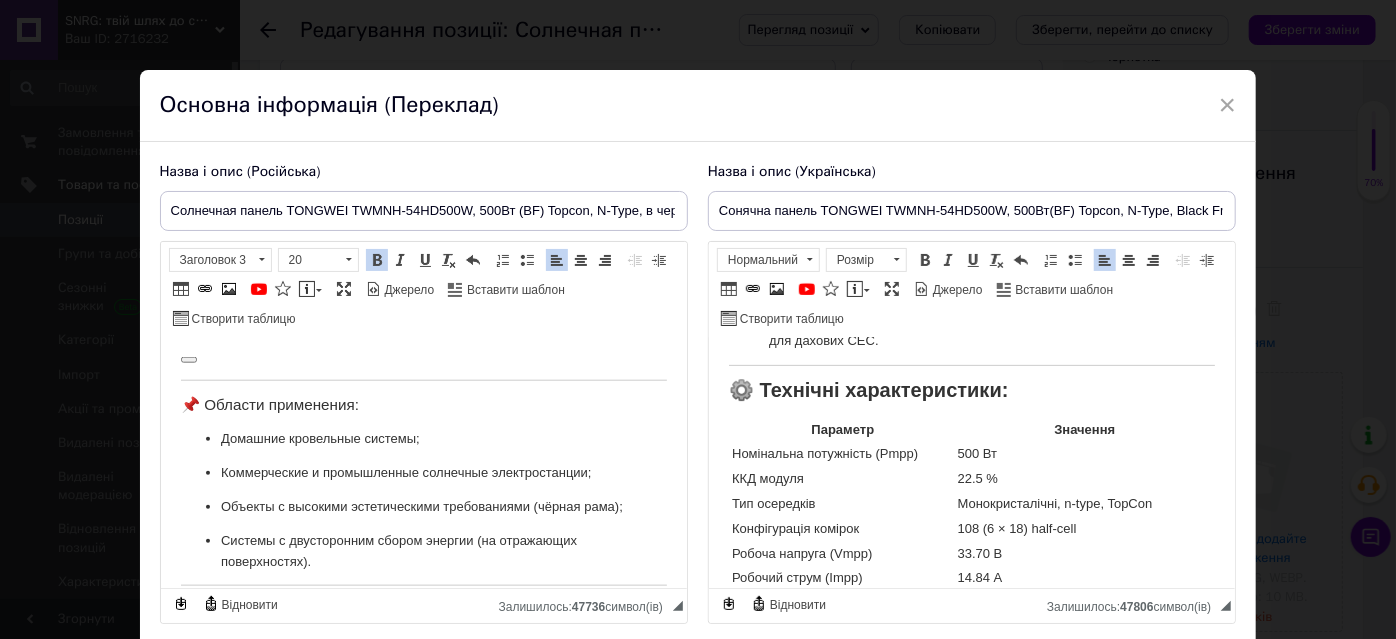 scroll, scrollTop: 1090, scrollLeft: 0, axis: vertical 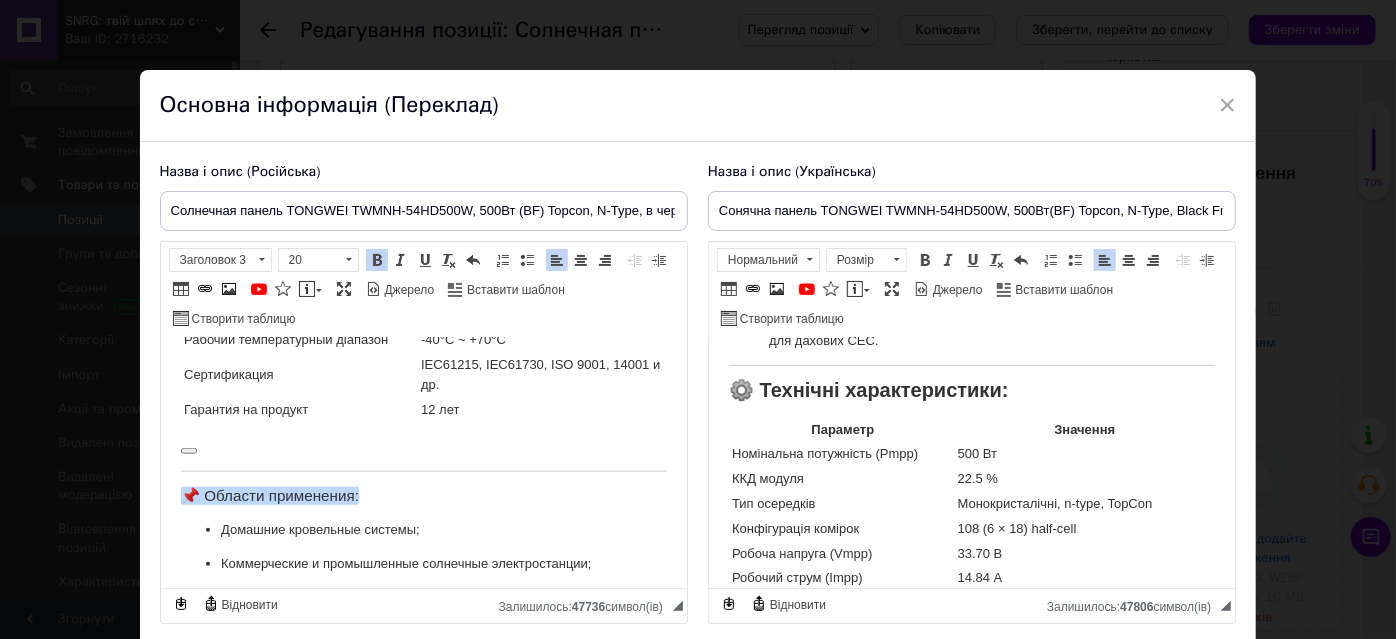drag, startPoint x: 378, startPoint y: 475, endPoint x: 184, endPoint y: 454, distance: 195.13329 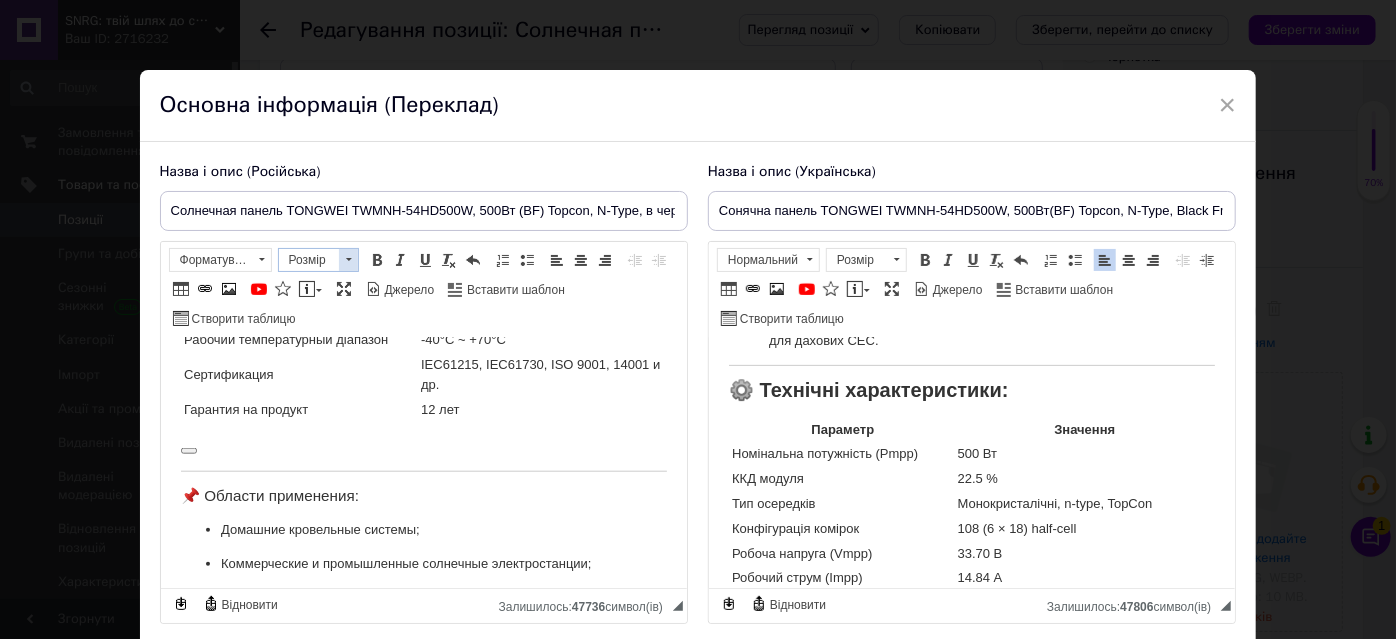 click at bounding box center (348, 260) 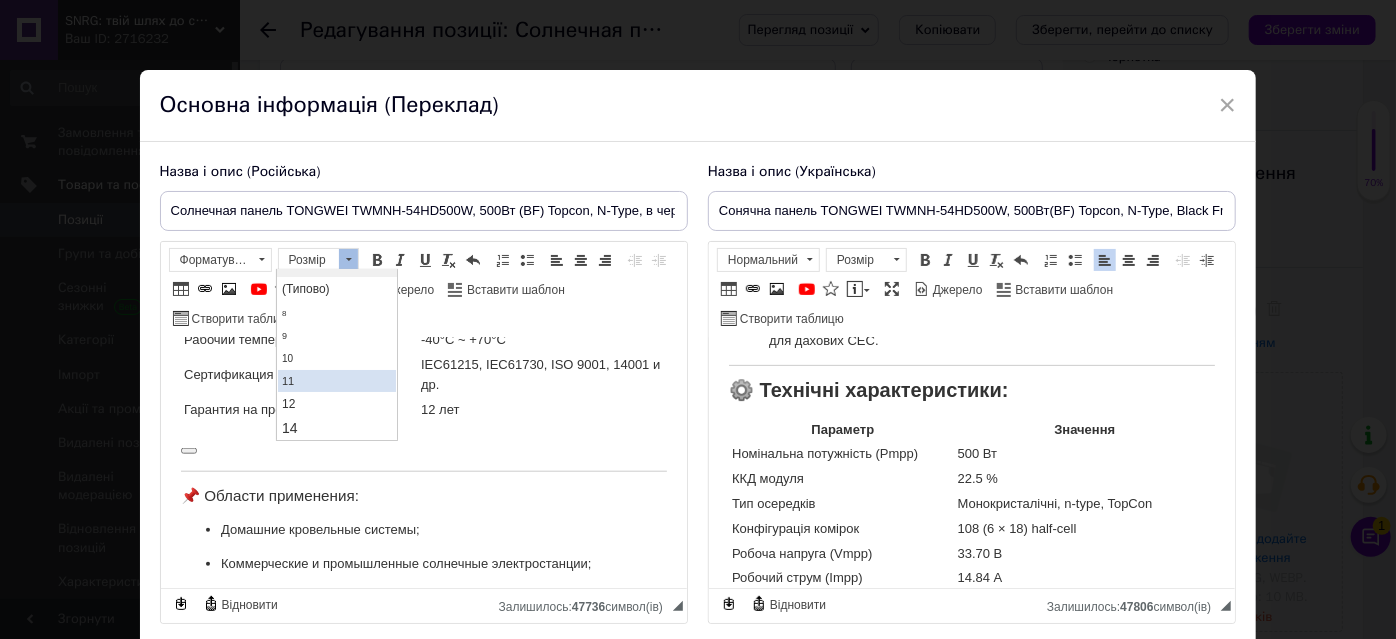 scroll, scrollTop: 90, scrollLeft: 0, axis: vertical 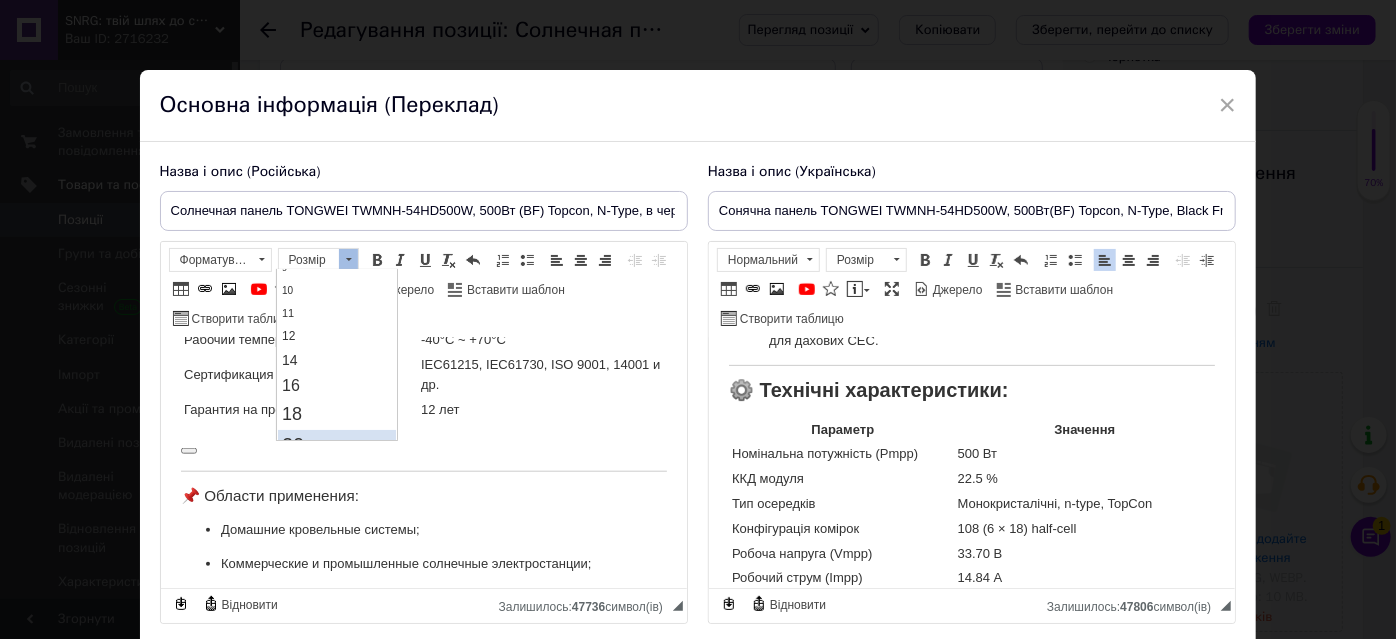 click on "20" at bounding box center [337, 445] 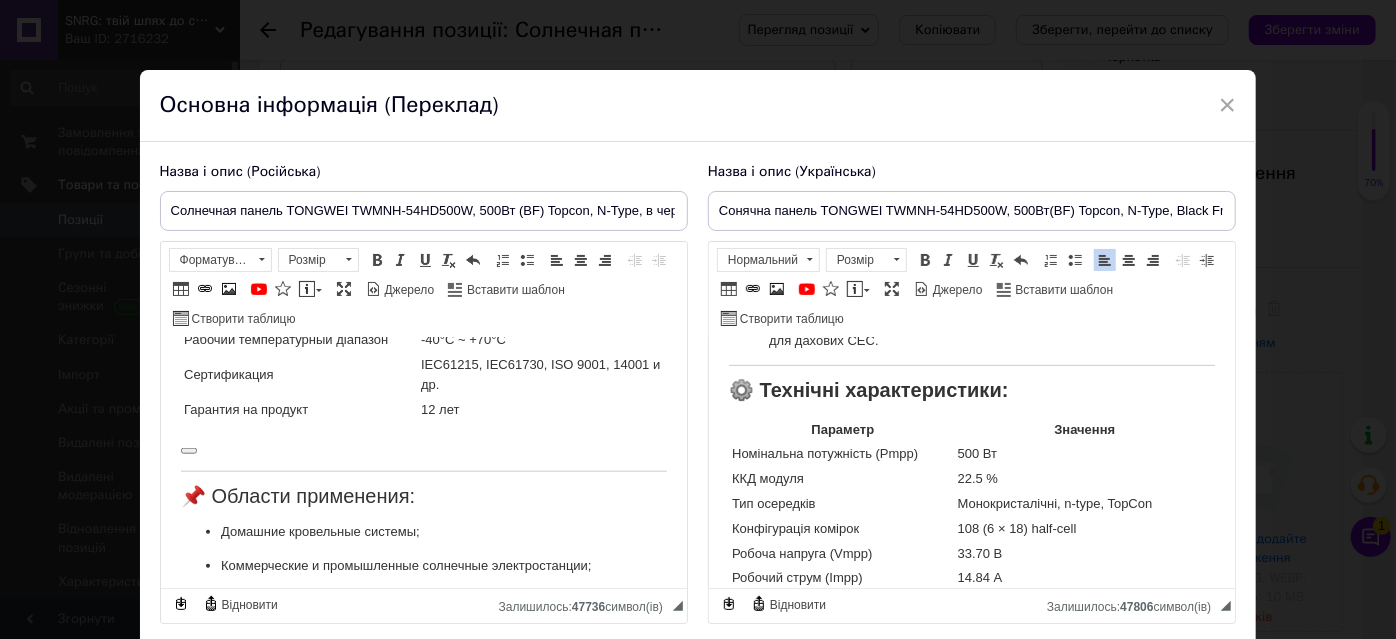 scroll, scrollTop: 0, scrollLeft: 0, axis: both 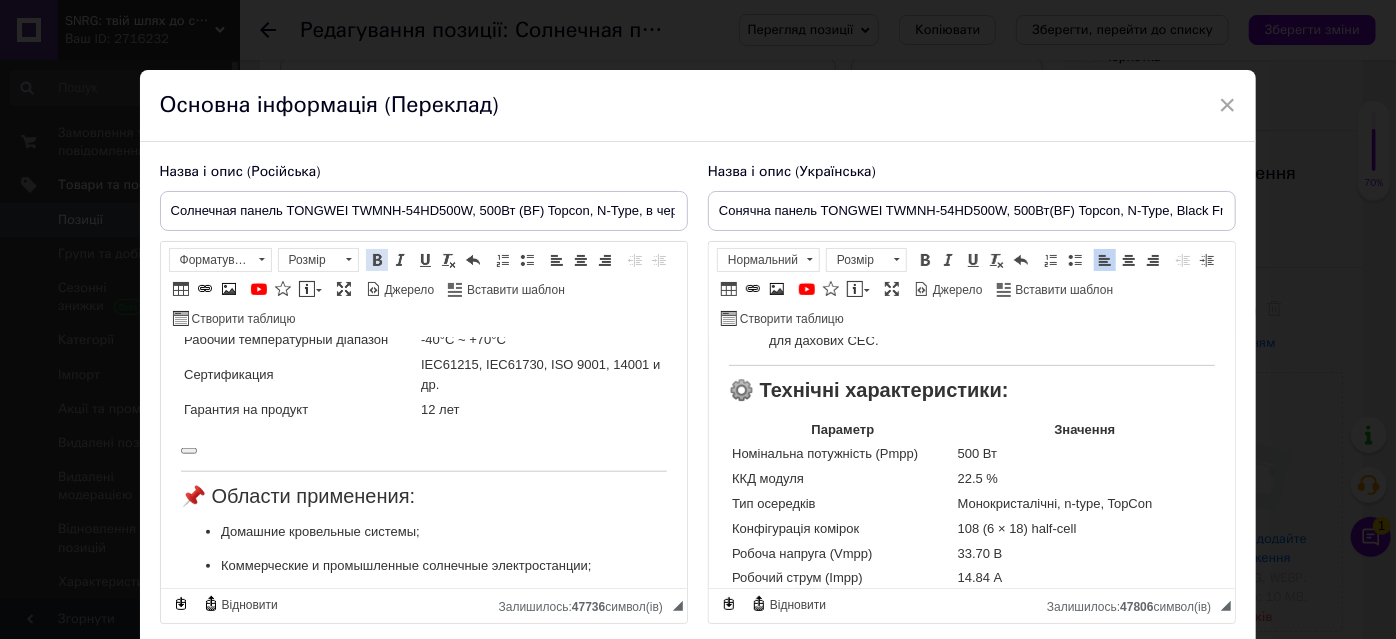 click at bounding box center [377, 260] 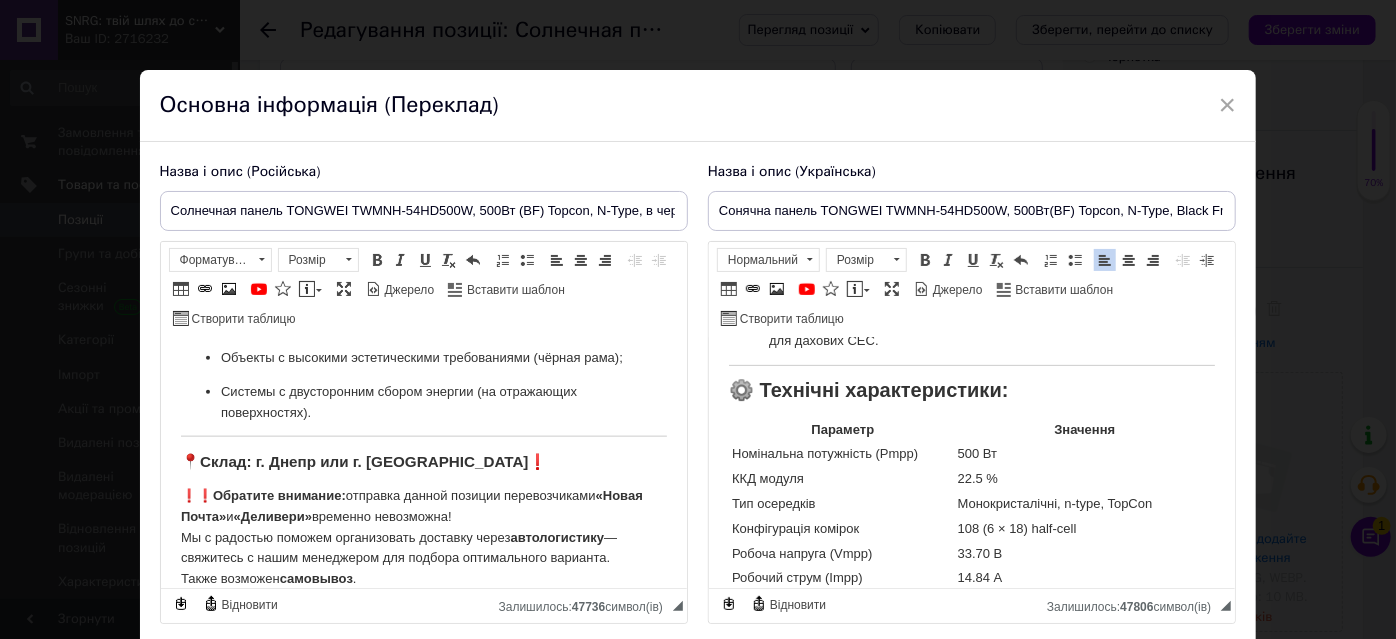 scroll, scrollTop: 1363, scrollLeft: 0, axis: vertical 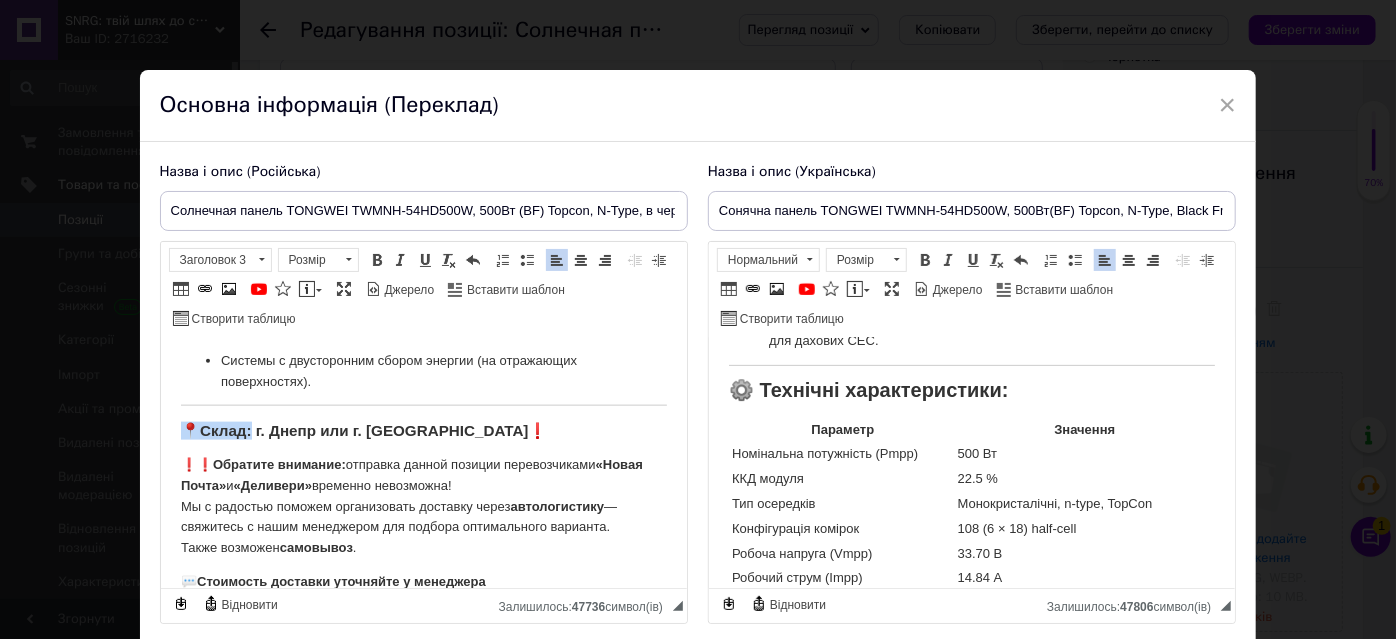 drag, startPoint x: 186, startPoint y: 438, endPoint x: 244, endPoint y: 440, distance: 58.034473 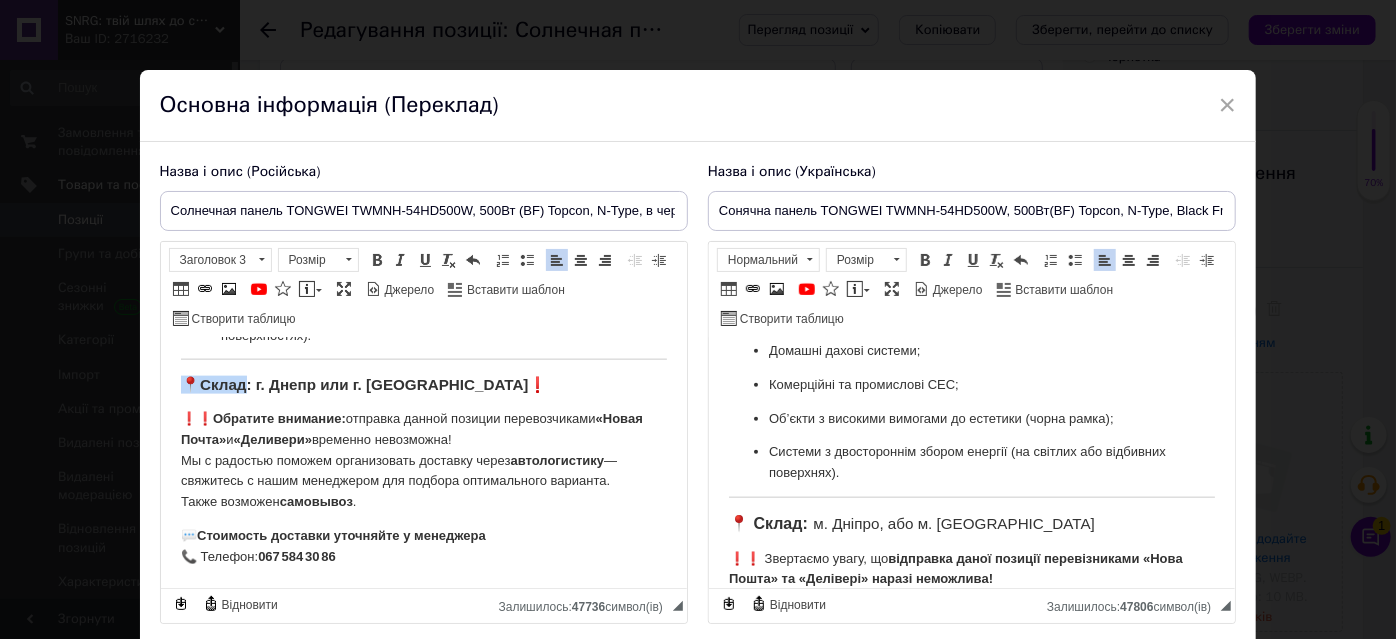 scroll, scrollTop: 1311, scrollLeft: 0, axis: vertical 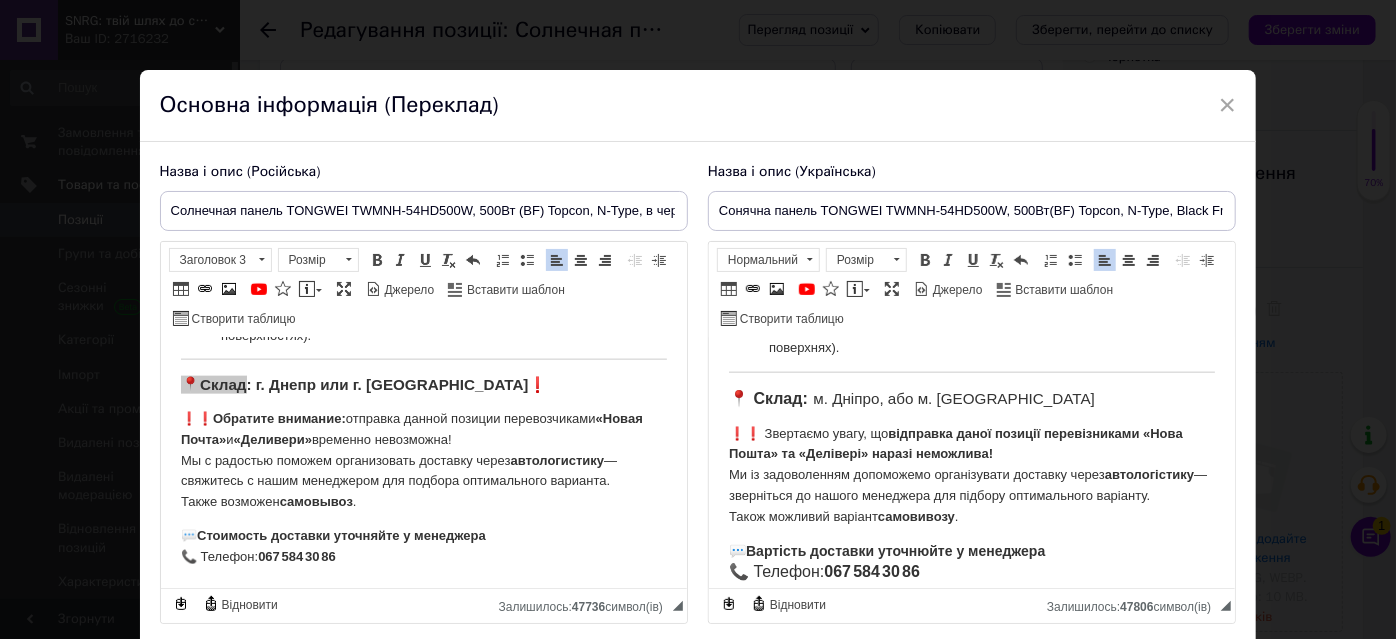 click on "відправка даної позиції перевізниками «Нова Пошта» та «Делівері» наразі неможлива!" at bounding box center [955, 444] 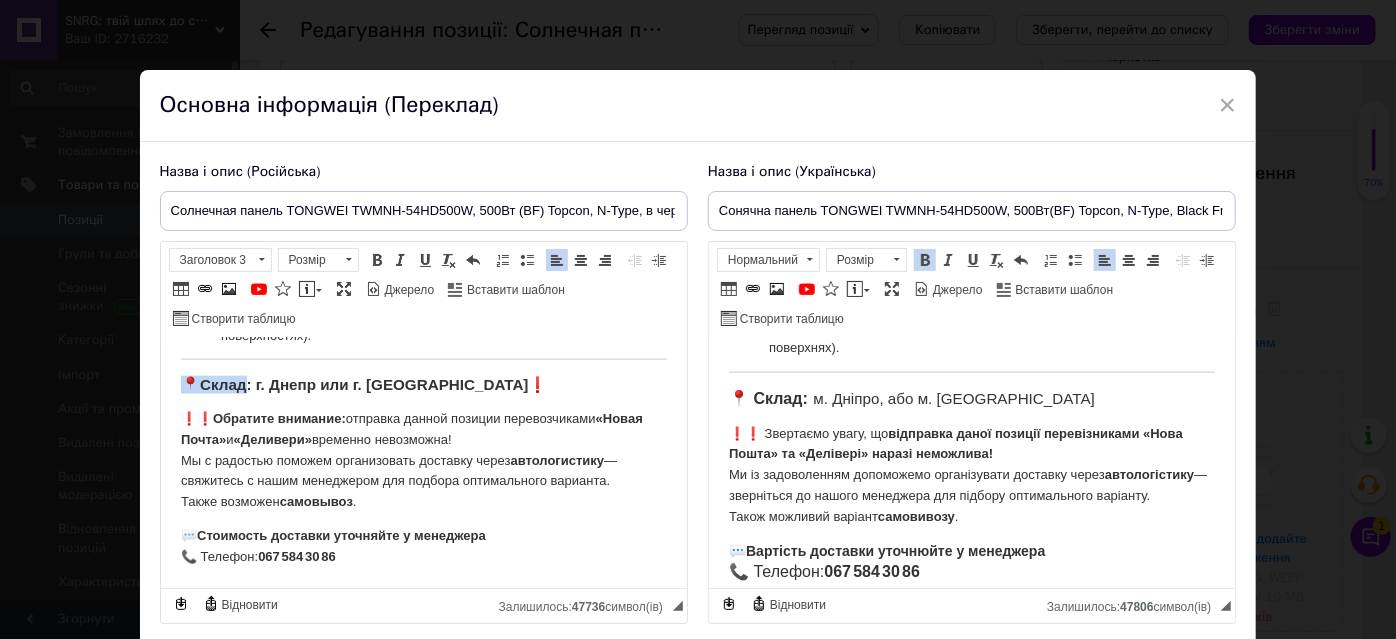 click on "❗❗  Обратите внимание:  отправка данной позиции перевозчиками  «Новая Почта»  и  «Деливери»  временно невозможна! Мы с радостью поможем организовать доставку через  автологистику  — свяжитесь с нашим менеджером для подбора оптимального варианта. Также возможен  самовывоз ." at bounding box center (423, 461) 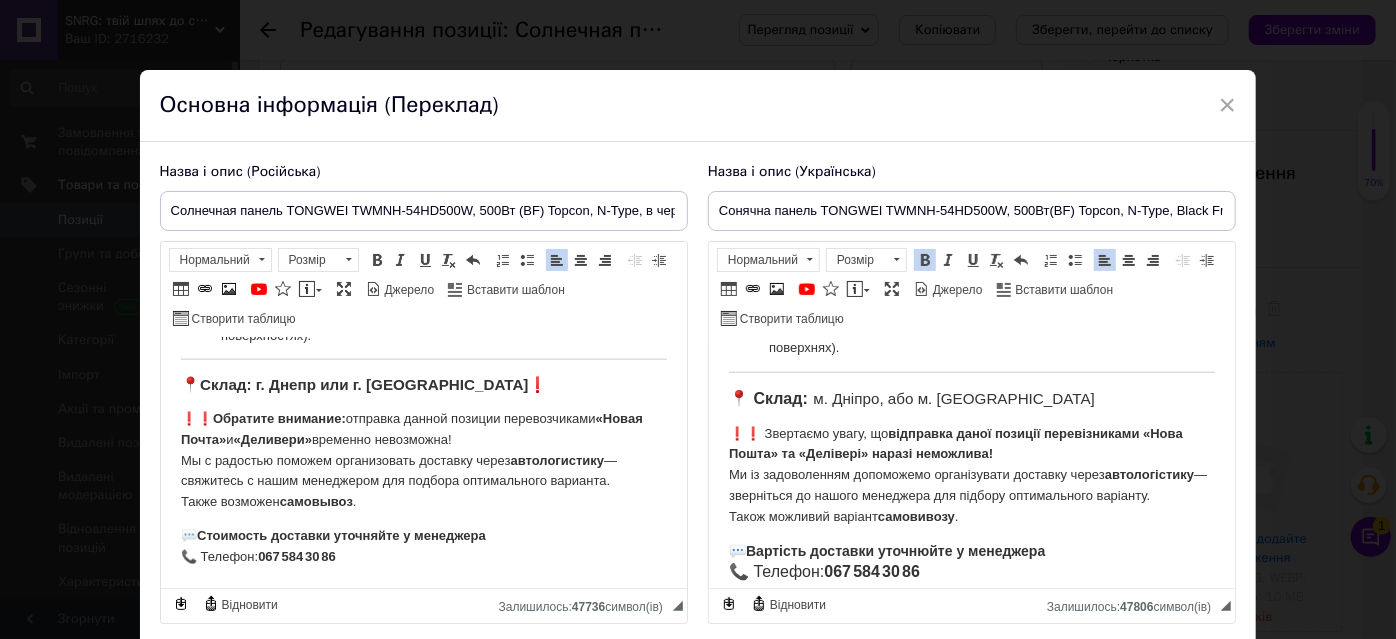 click on "Стоимость доставки уточняйте у менеджера" at bounding box center [340, 535] 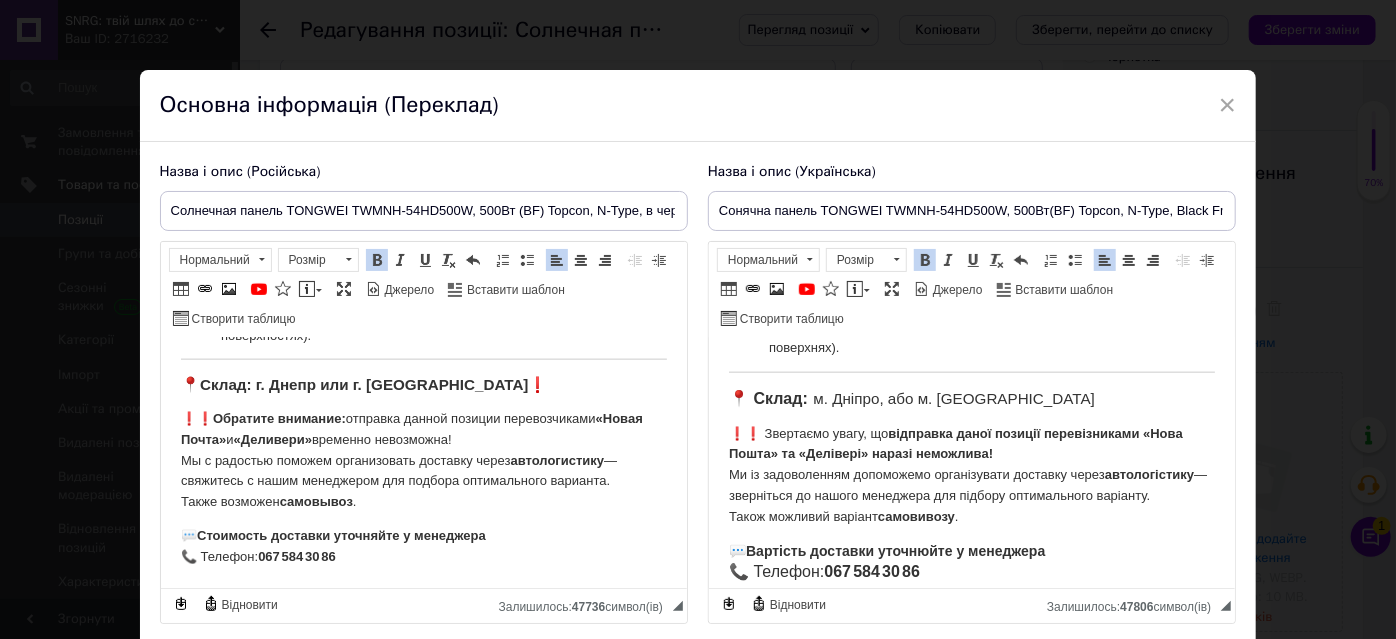 click on "Вартість доставки уточнюйте у менеджера" at bounding box center [894, 551] 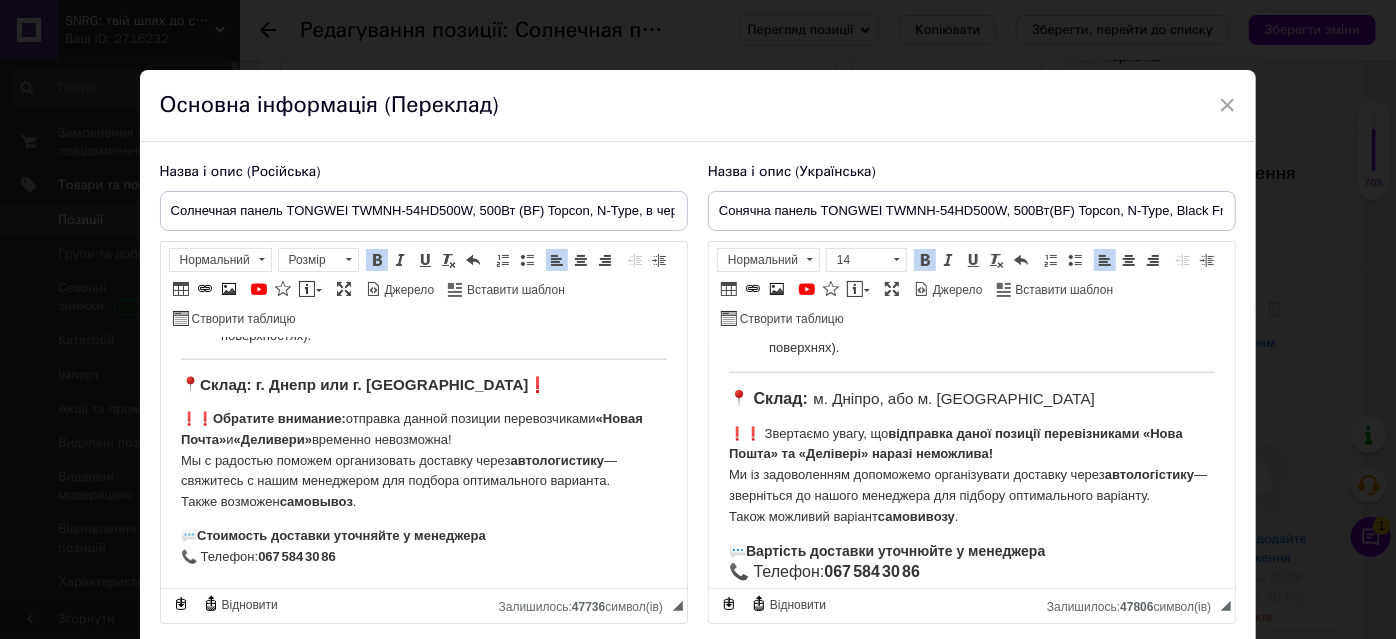 click on "💬  Стоимость доставки уточняйте у менеджера 📞 Телефон:  067 584 30 86" at bounding box center [423, 547] 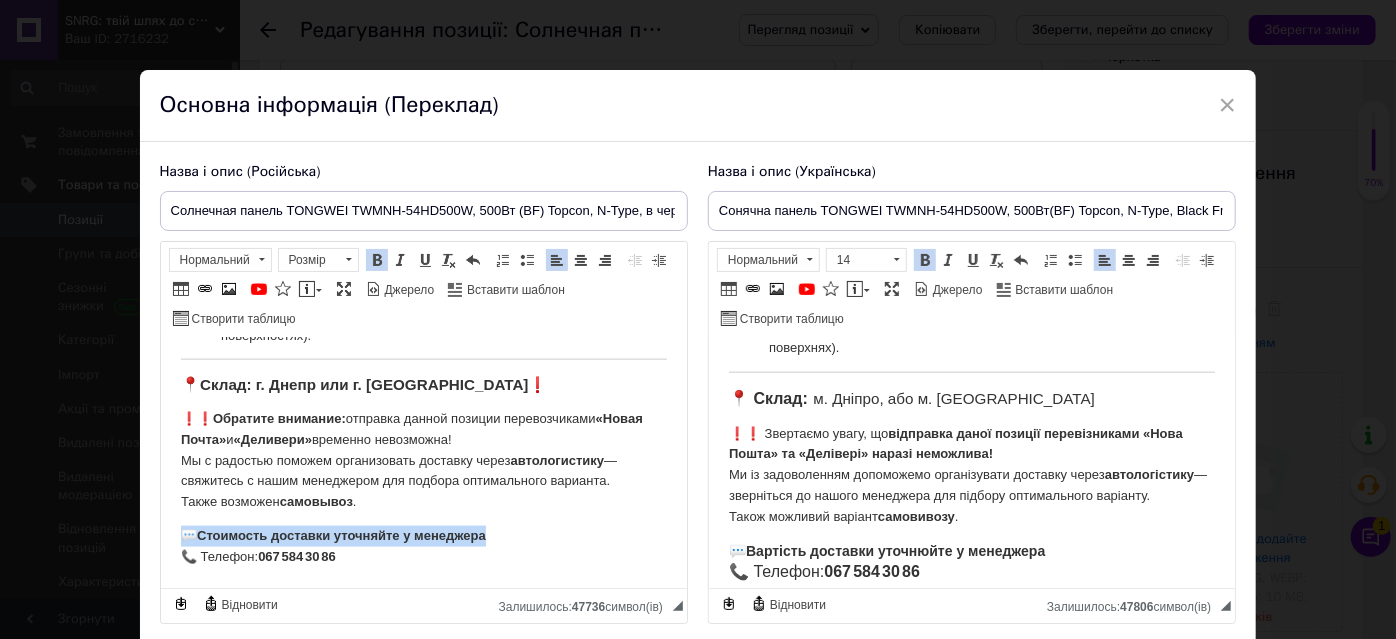 drag, startPoint x: 525, startPoint y: 543, endPoint x: 182, endPoint y: 531, distance: 343.20984 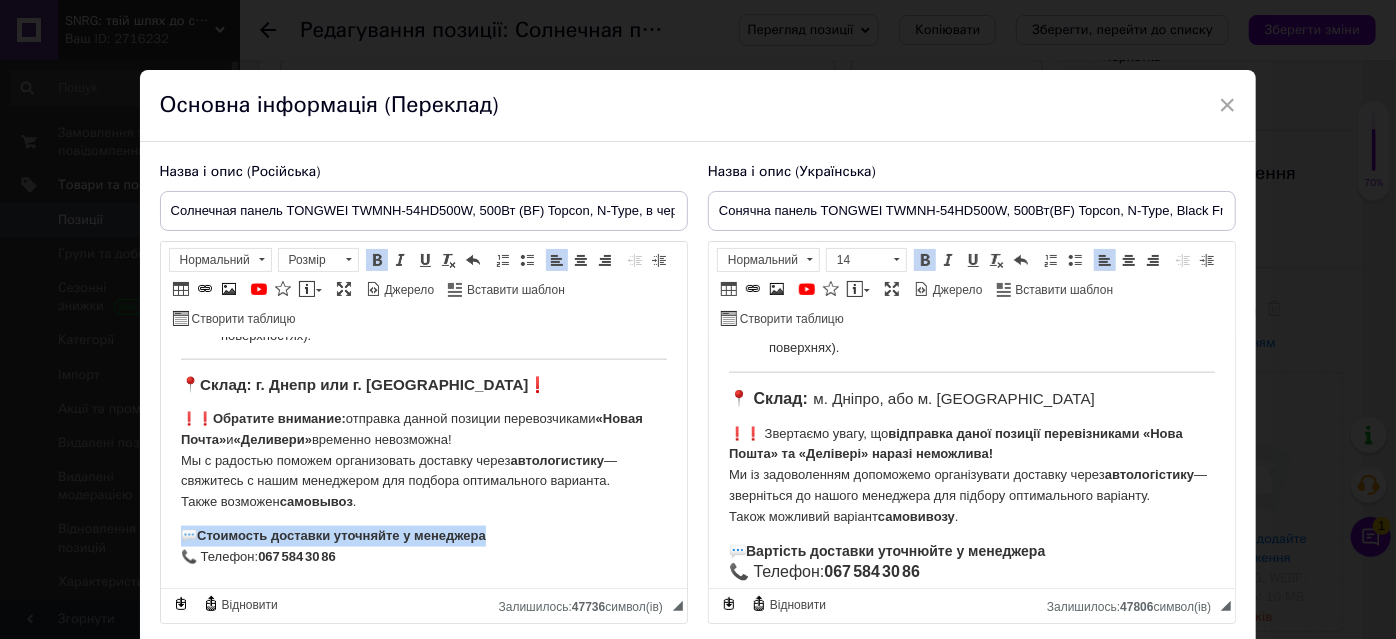 click on "💬  Стоимость доставки уточняйте у менеджера 📞 Телефон:  067 584 30 86" at bounding box center (423, 547) 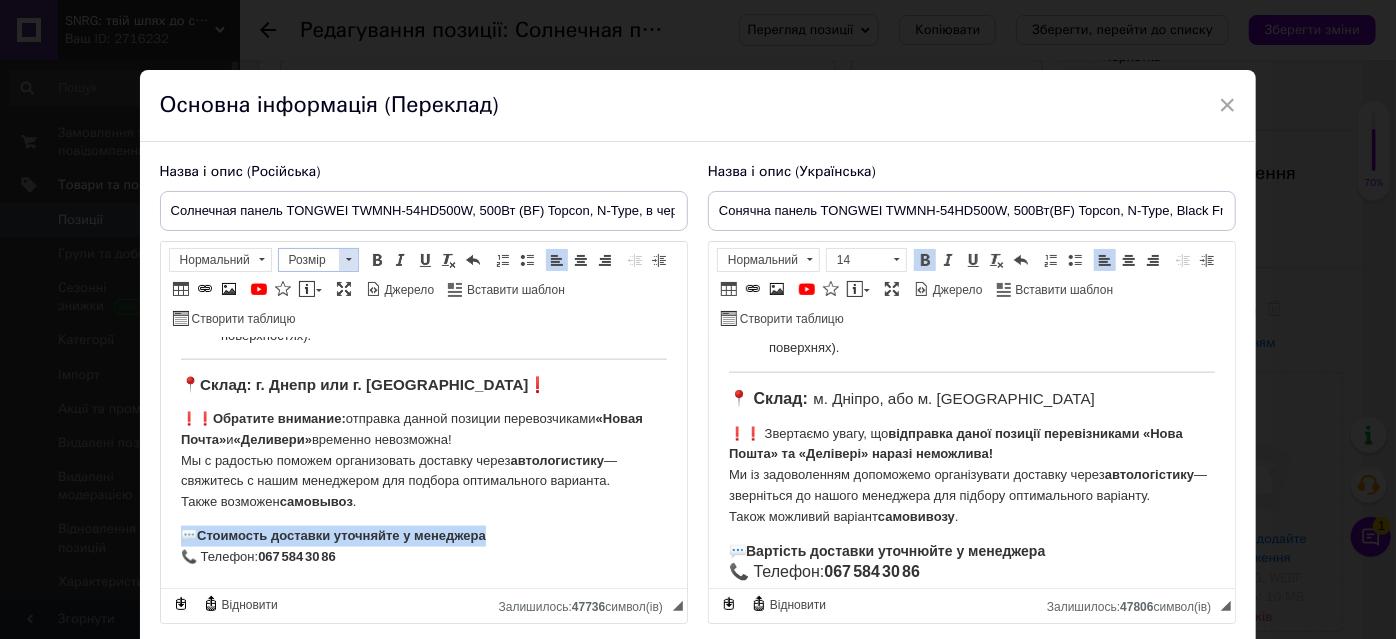 click at bounding box center [348, 260] 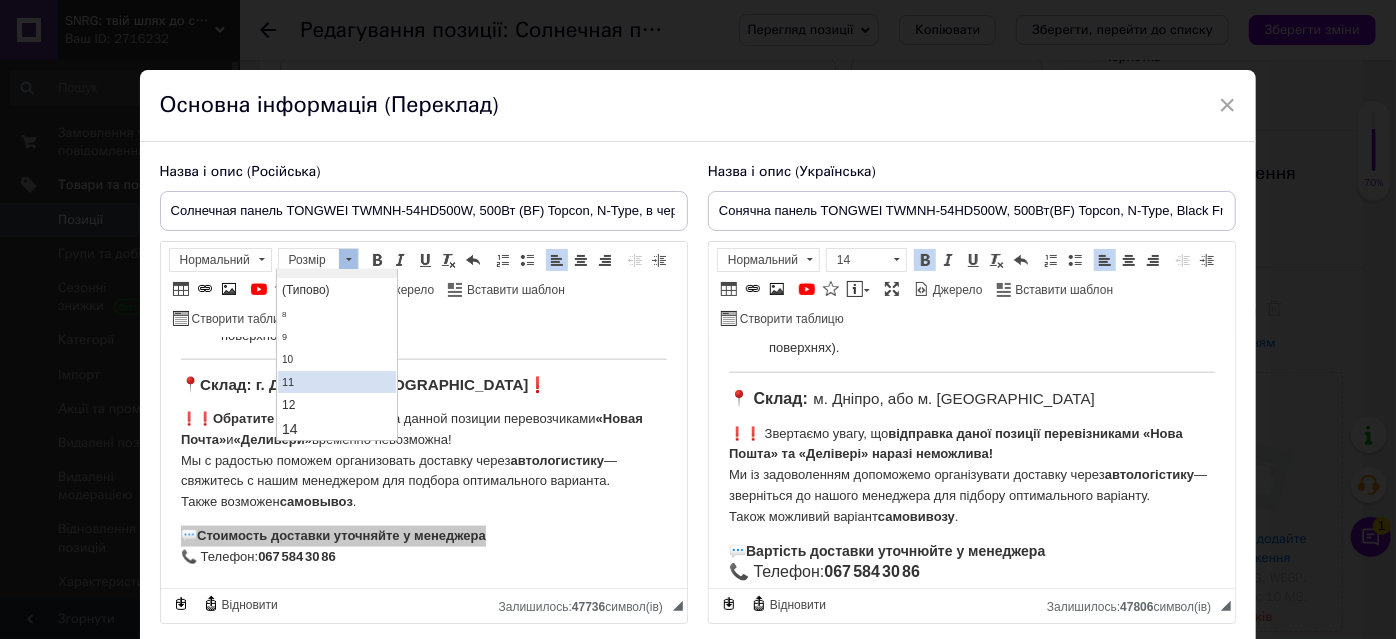 scroll, scrollTop: 90, scrollLeft: 0, axis: vertical 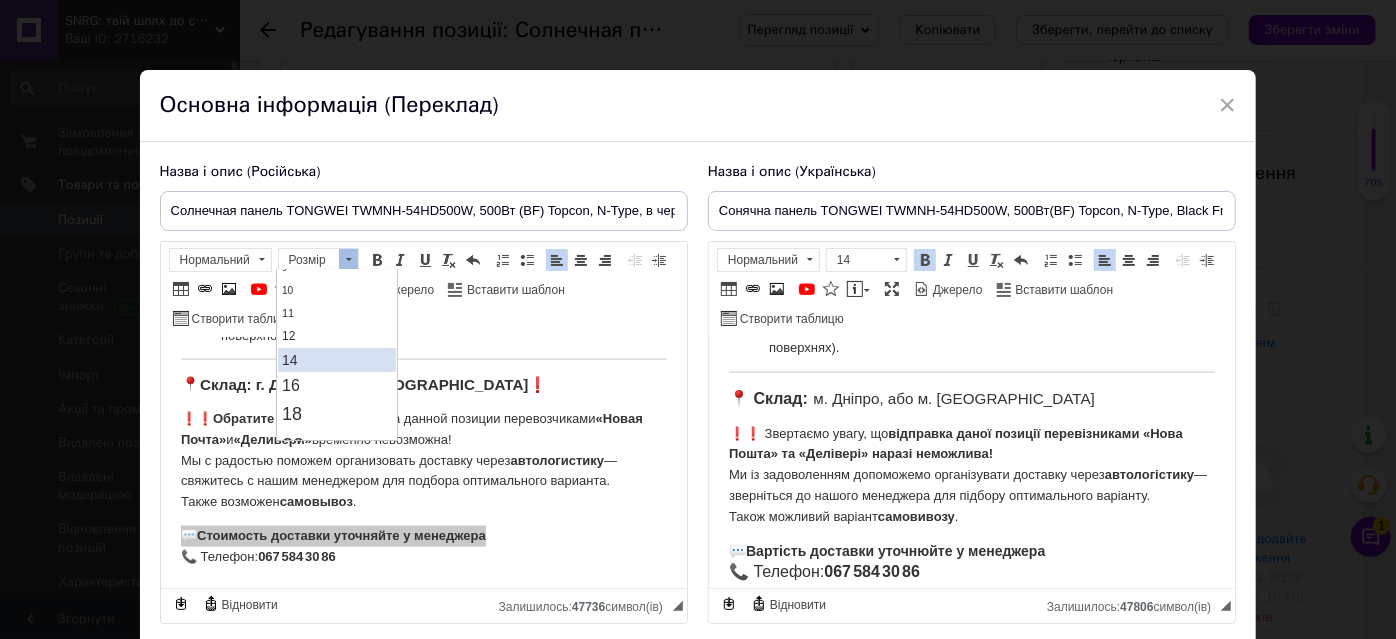 click on "14" at bounding box center (337, 360) 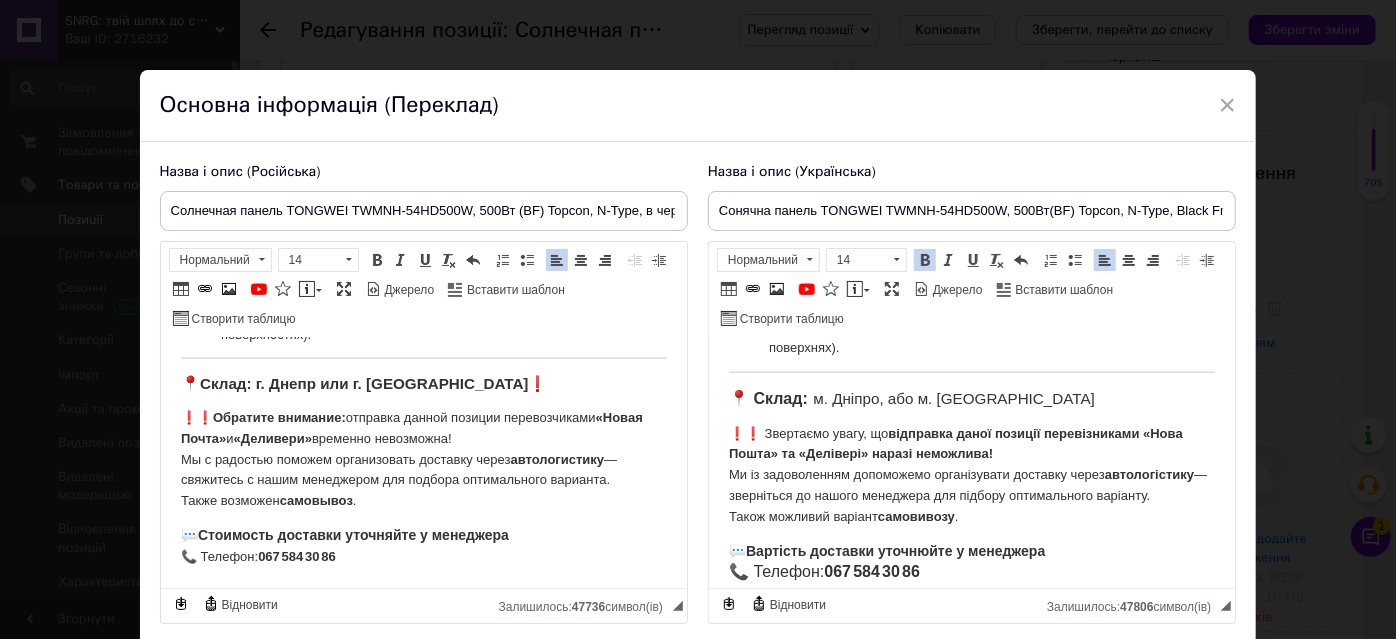 scroll, scrollTop: 0, scrollLeft: 0, axis: both 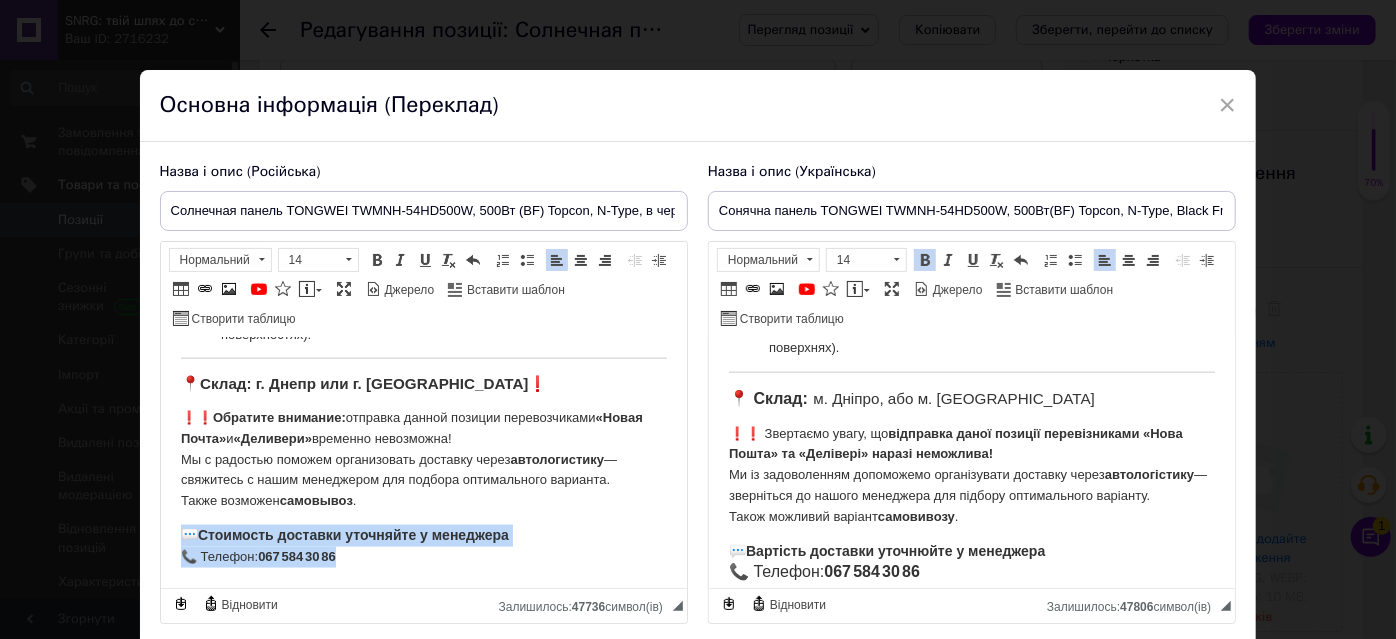 drag, startPoint x: 360, startPoint y: 558, endPoint x: 163, endPoint y: 547, distance: 197.30687 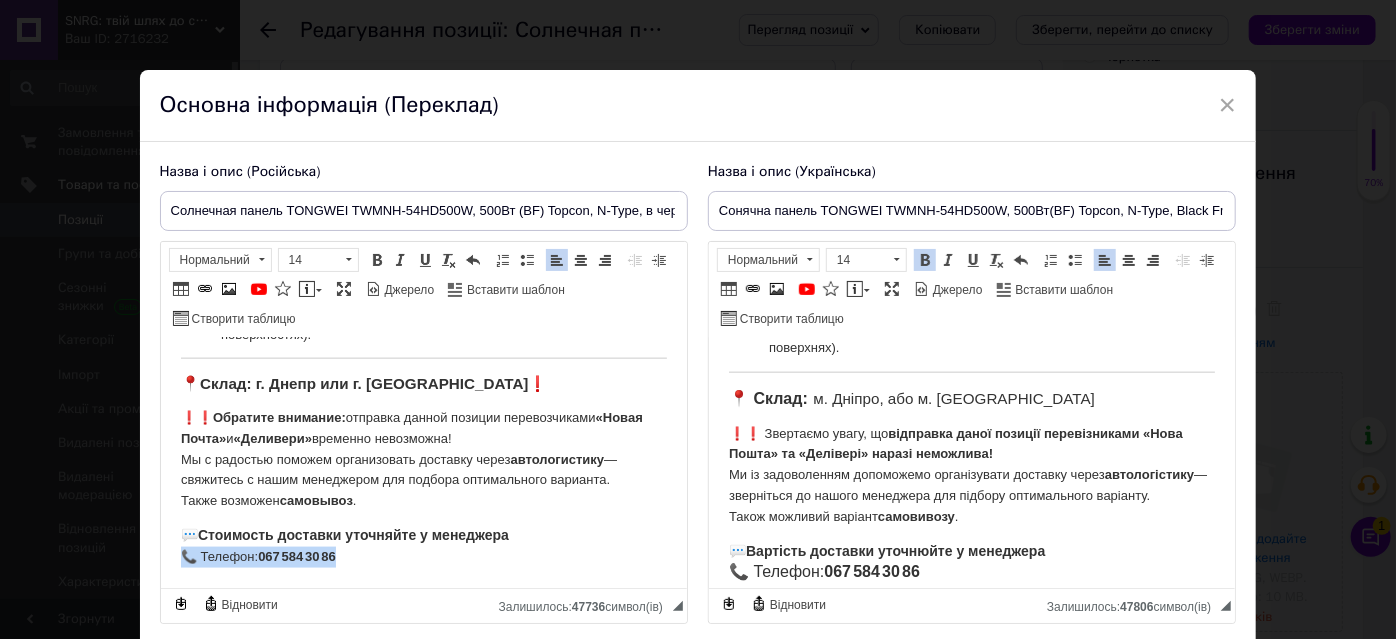 drag, startPoint x: 328, startPoint y: 560, endPoint x: 183, endPoint y: 555, distance: 145.08618 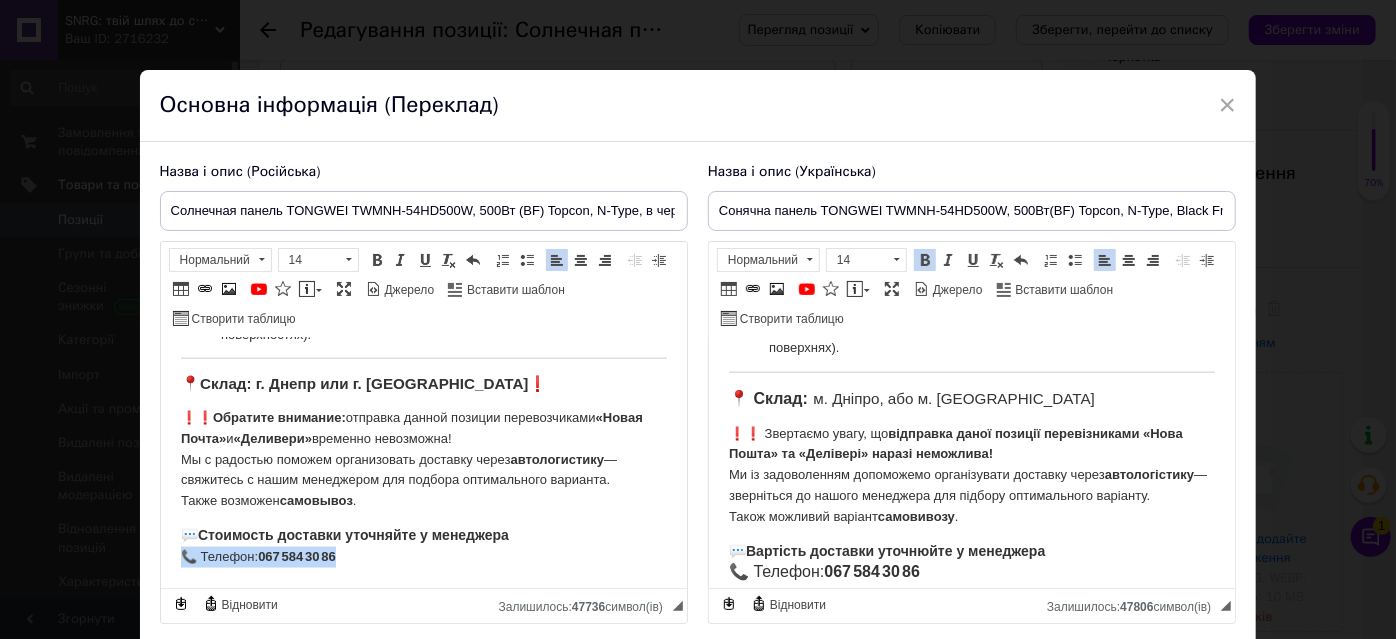 click on "💬  Стоимость доставки уточняйте у менеджера 📞 Телефон:  067 584 30 86" at bounding box center (423, 546) 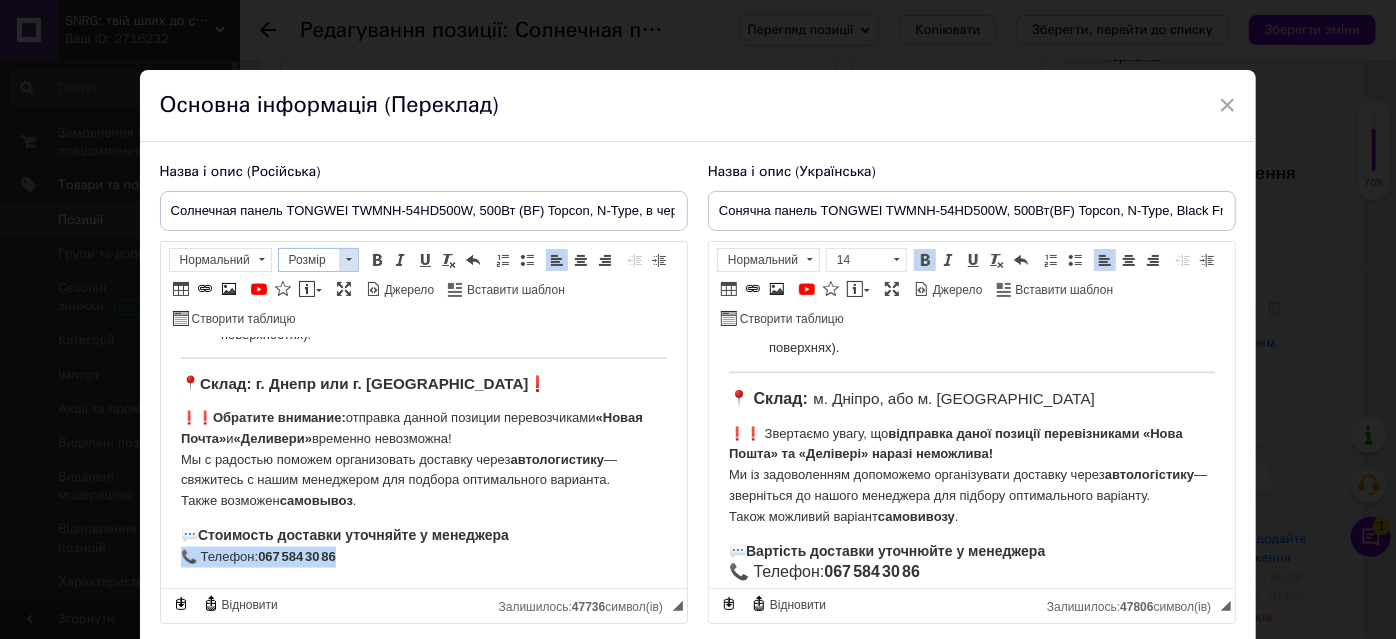 click at bounding box center [349, 259] 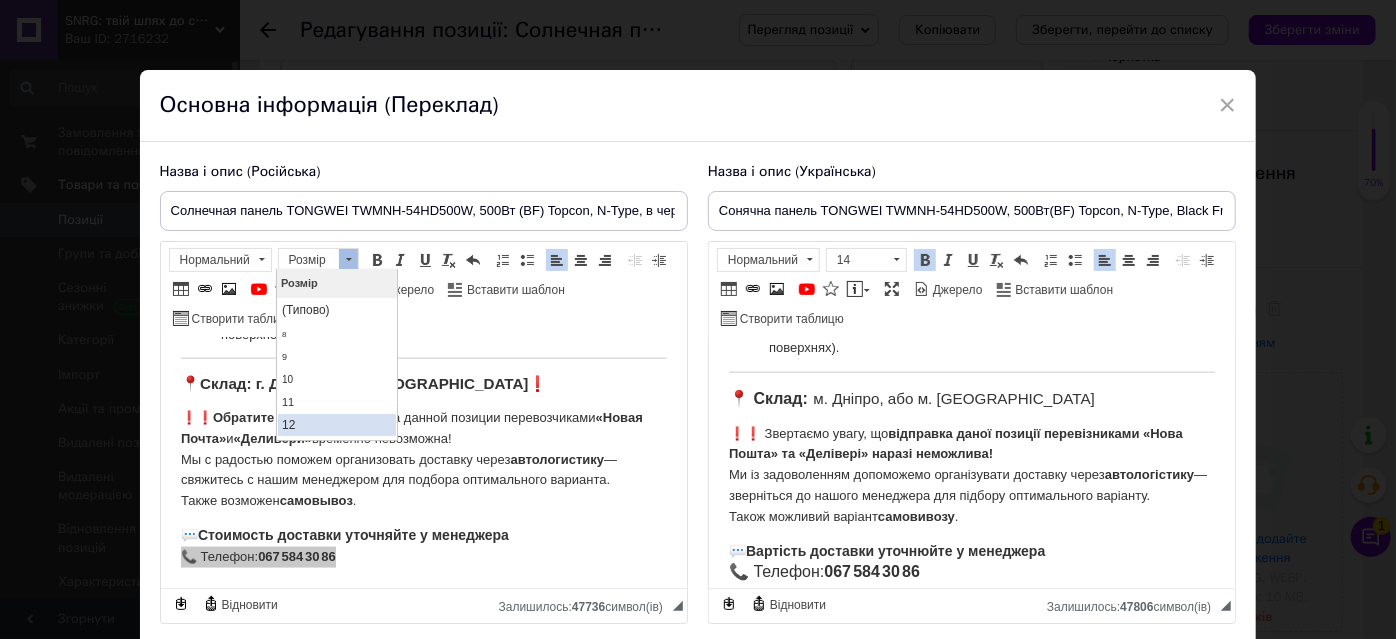 scroll, scrollTop: 90, scrollLeft: 0, axis: vertical 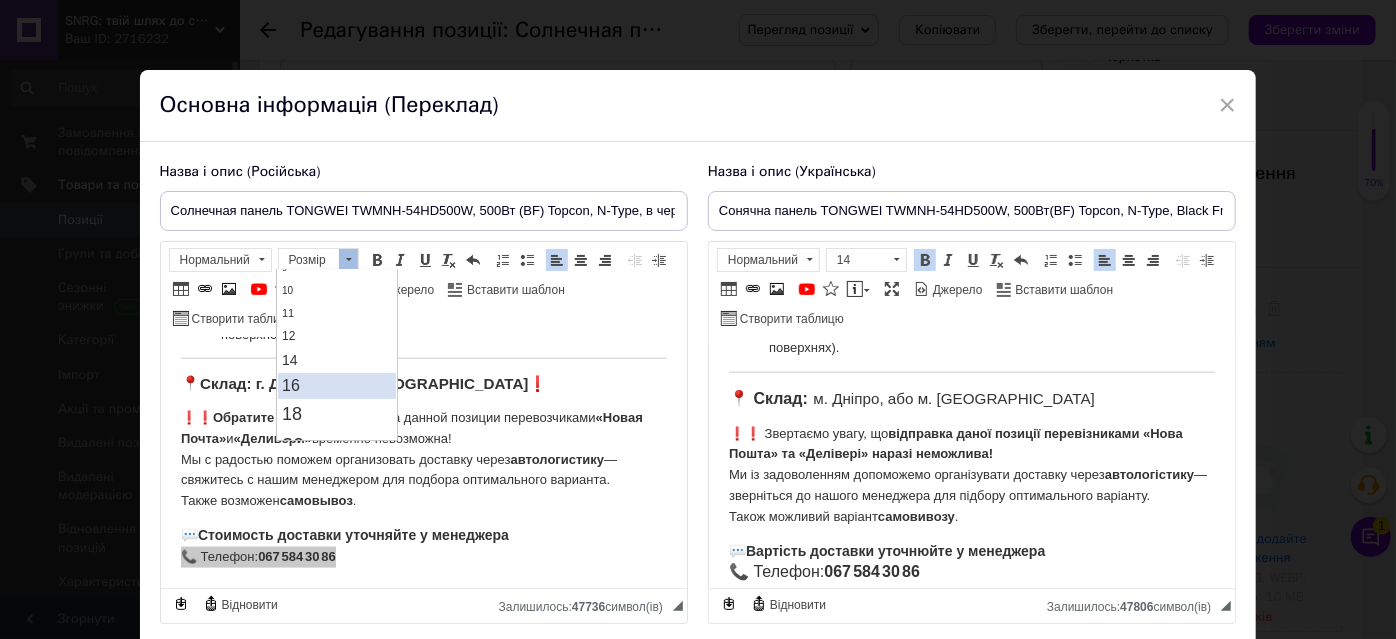 drag, startPoint x: 427, startPoint y: 319, endPoint x: 306, endPoint y: 384, distance: 137.35356 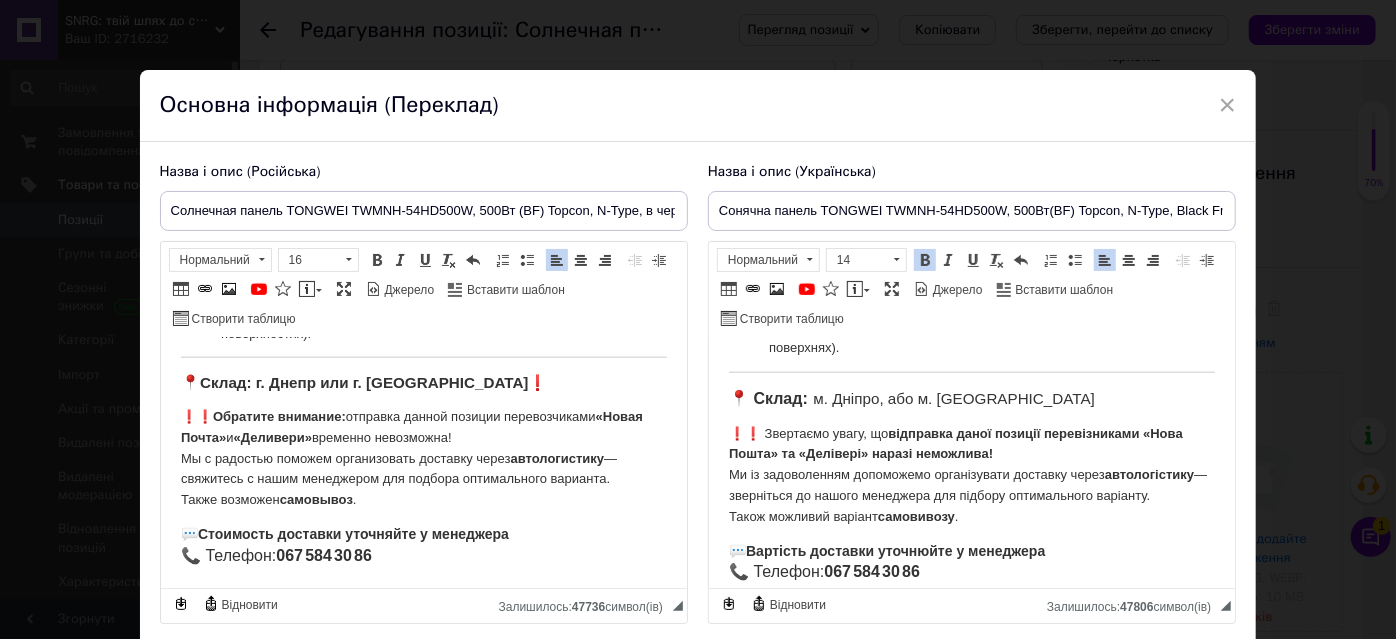 scroll, scrollTop: 0, scrollLeft: 0, axis: both 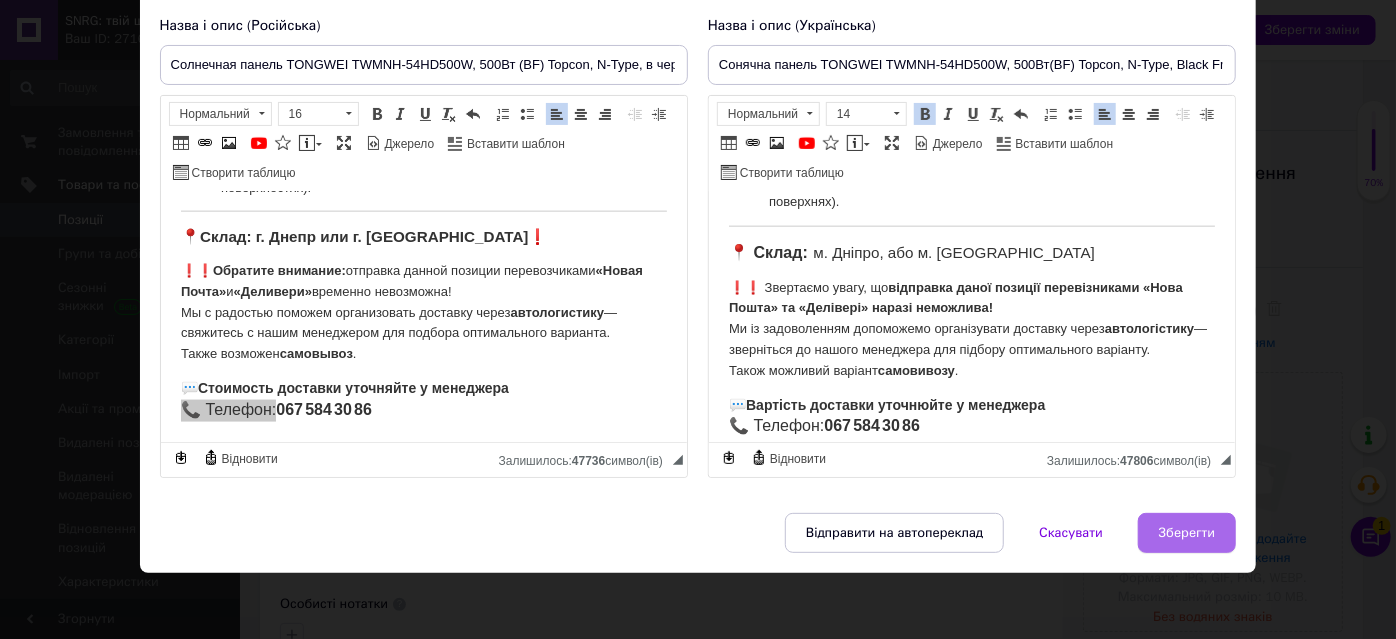 click on "Зберегти" at bounding box center (1187, 533) 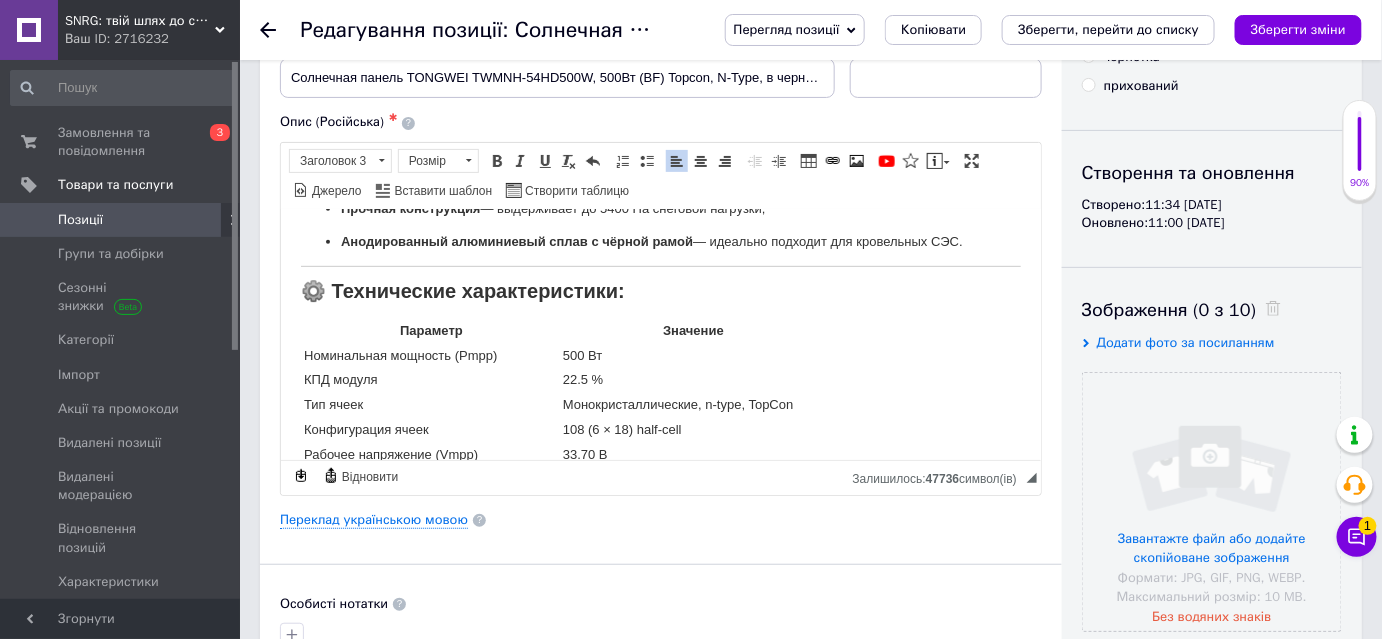 scroll, scrollTop: 636, scrollLeft: 0, axis: vertical 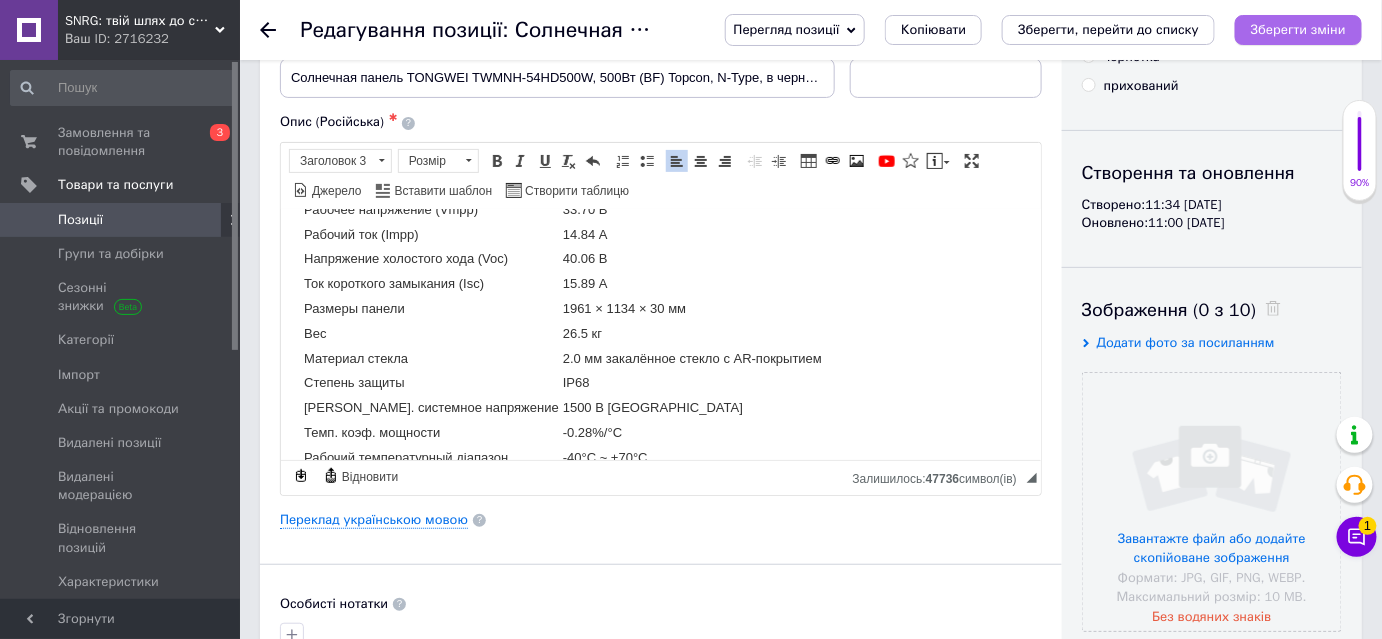 click on "Зберегти зміни" at bounding box center (1298, 29) 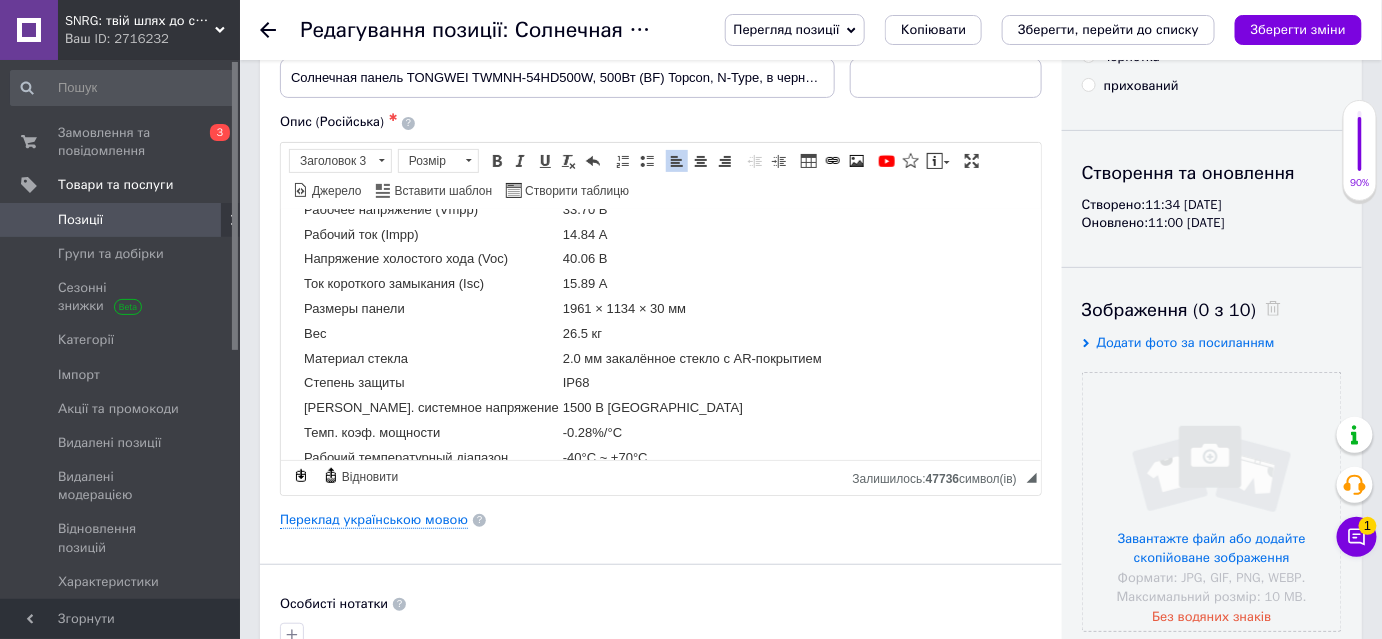 scroll, scrollTop: 0, scrollLeft: 0, axis: both 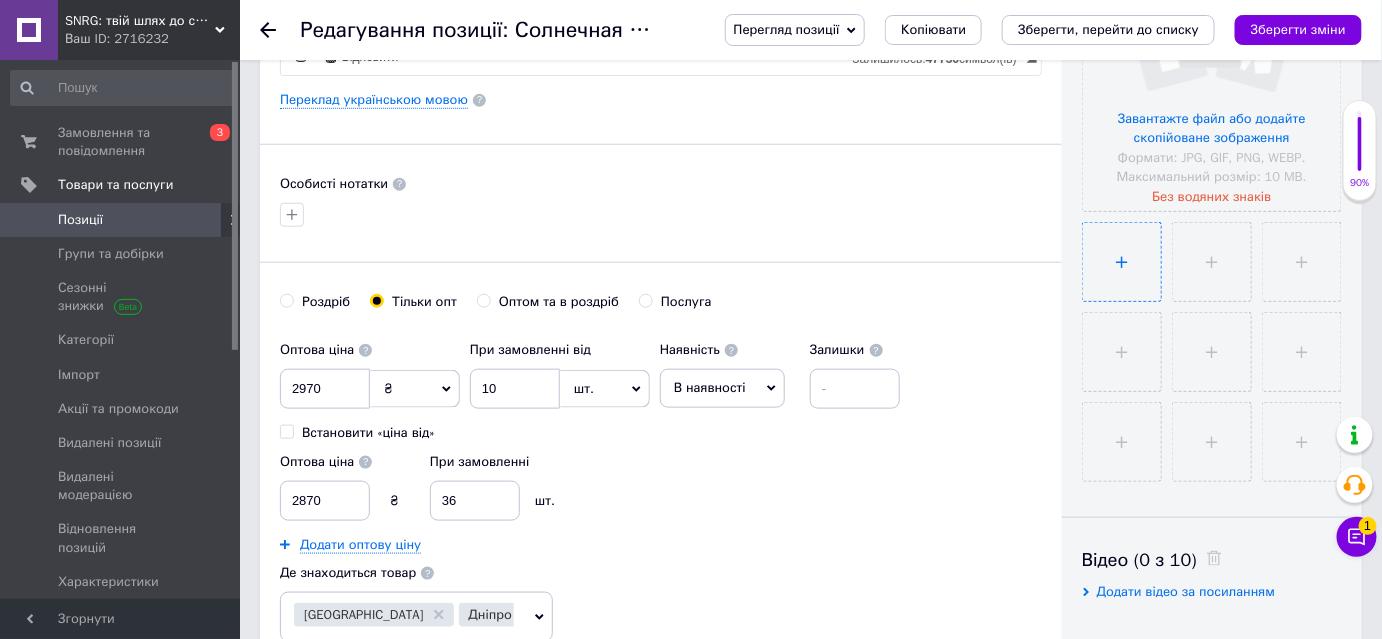 click at bounding box center (1122, 262) 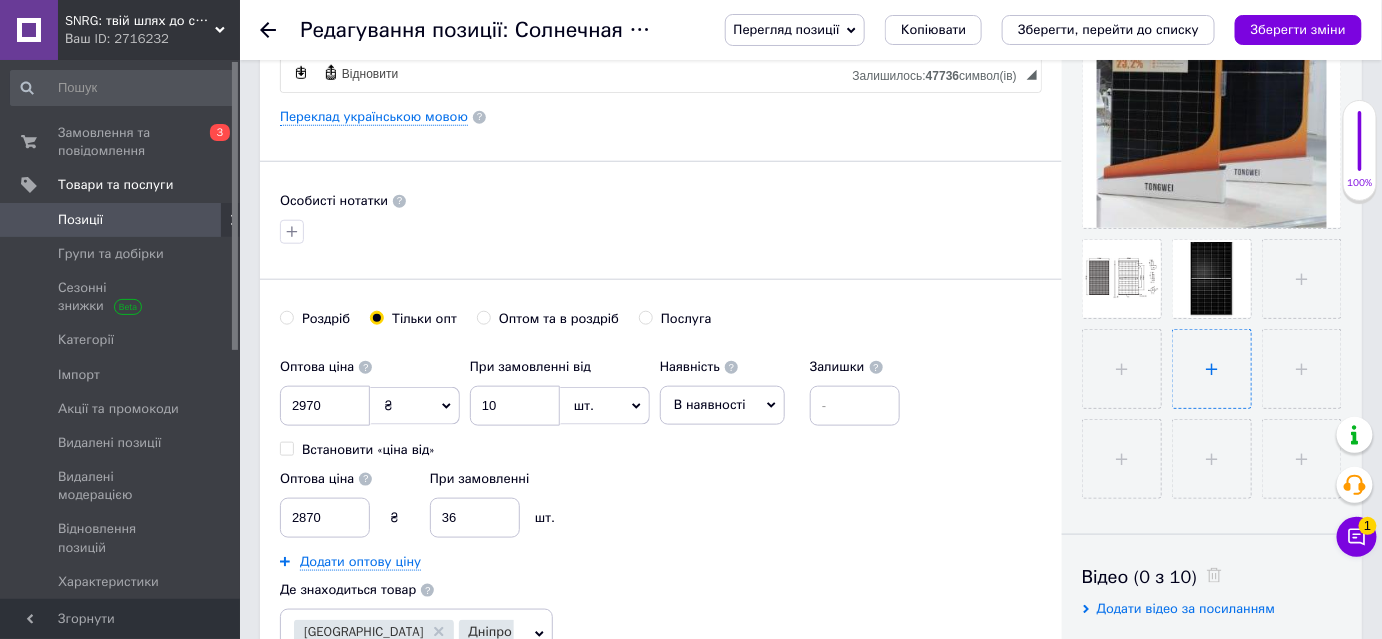 scroll, scrollTop: 272, scrollLeft: 0, axis: vertical 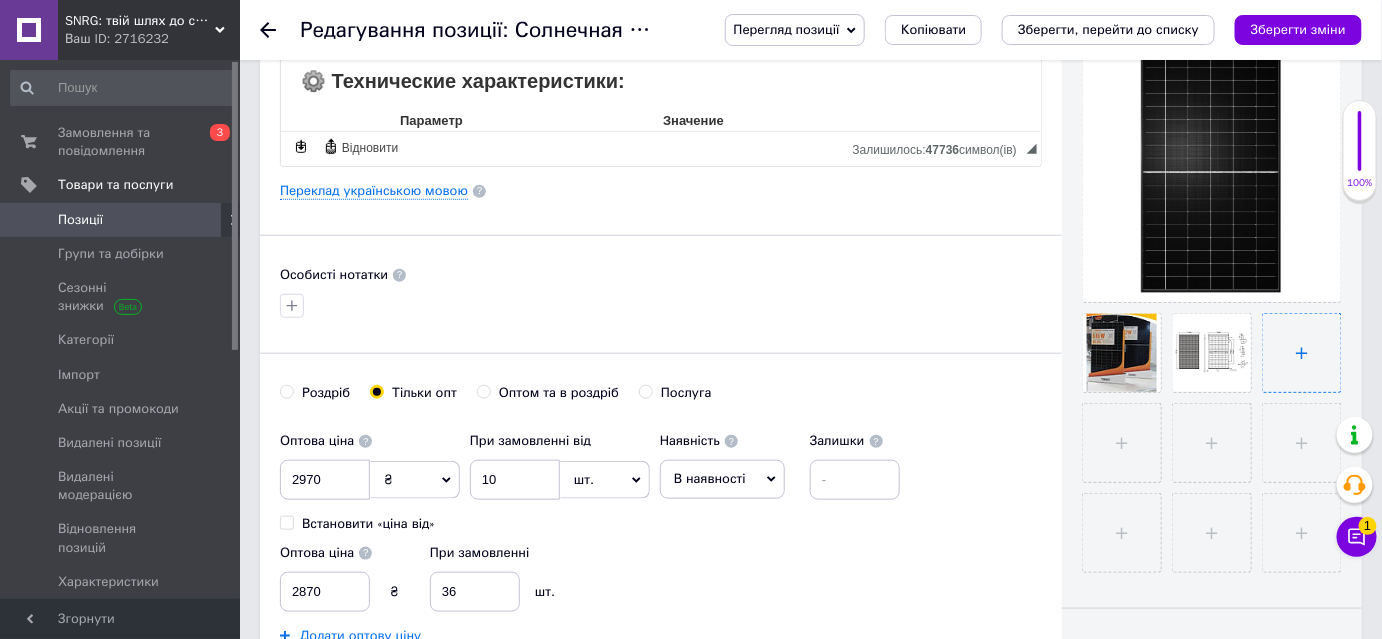 click at bounding box center [1302, 353] 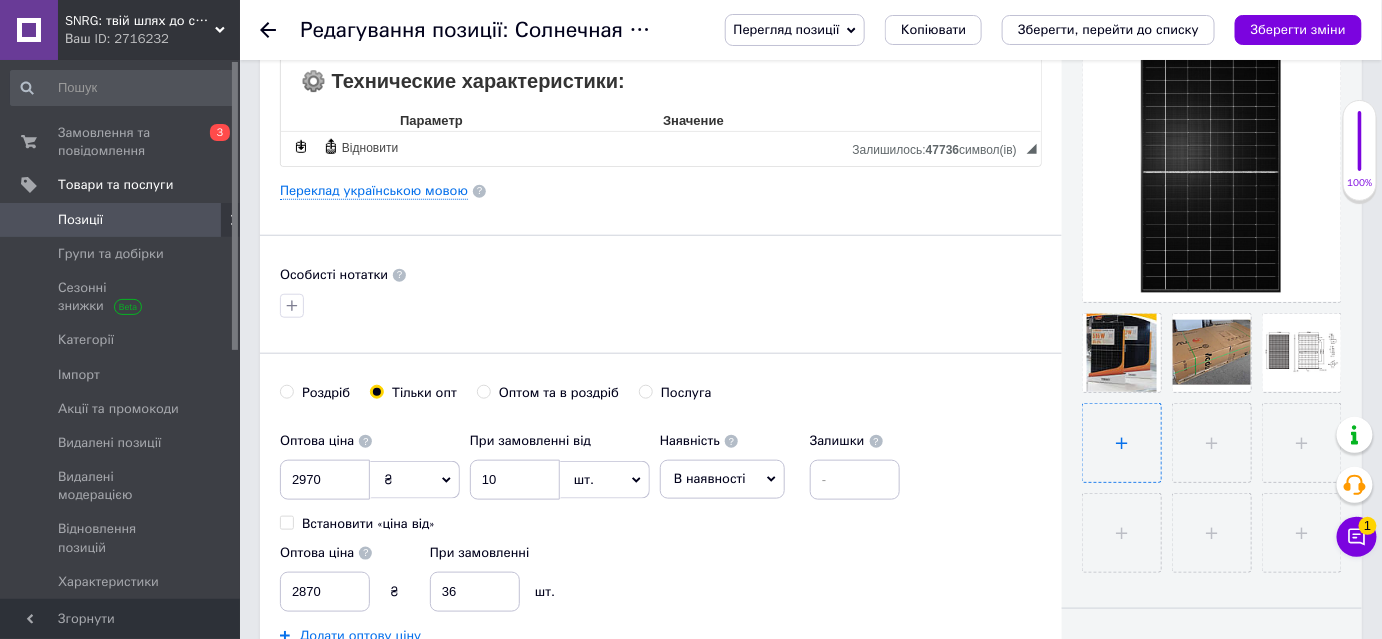 click at bounding box center [1122, 443] 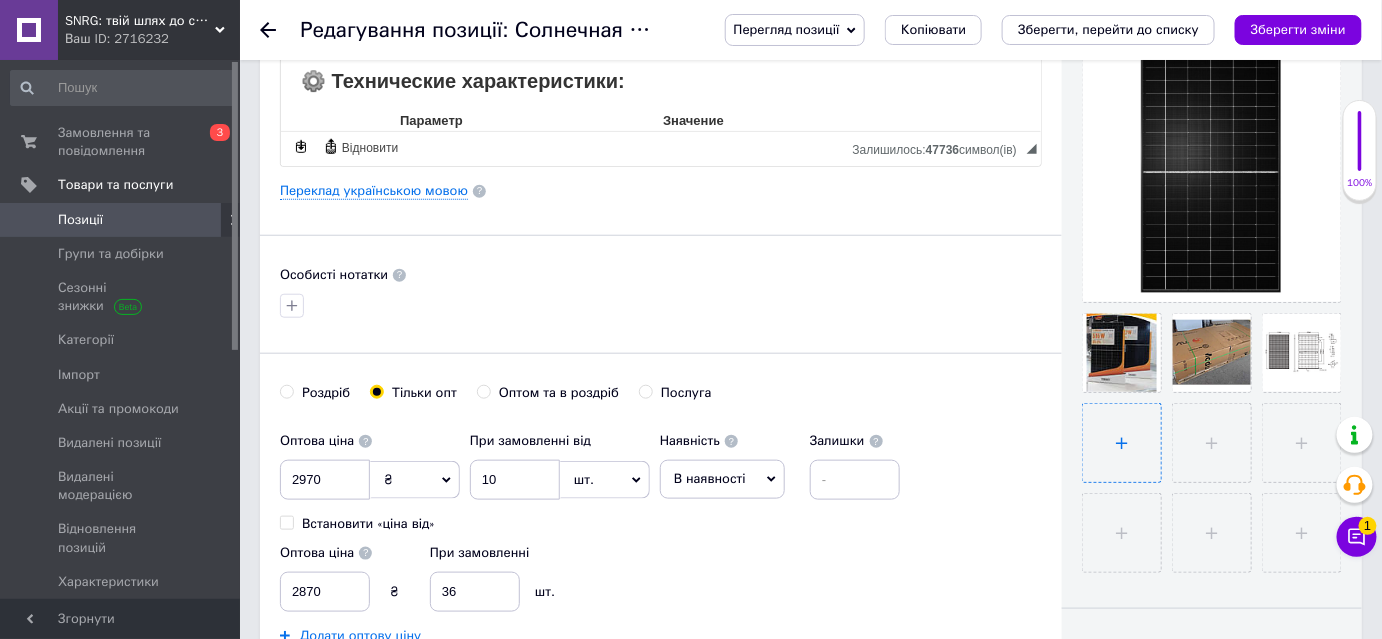 type on "C:\fakepath\Screenshot_17.png" 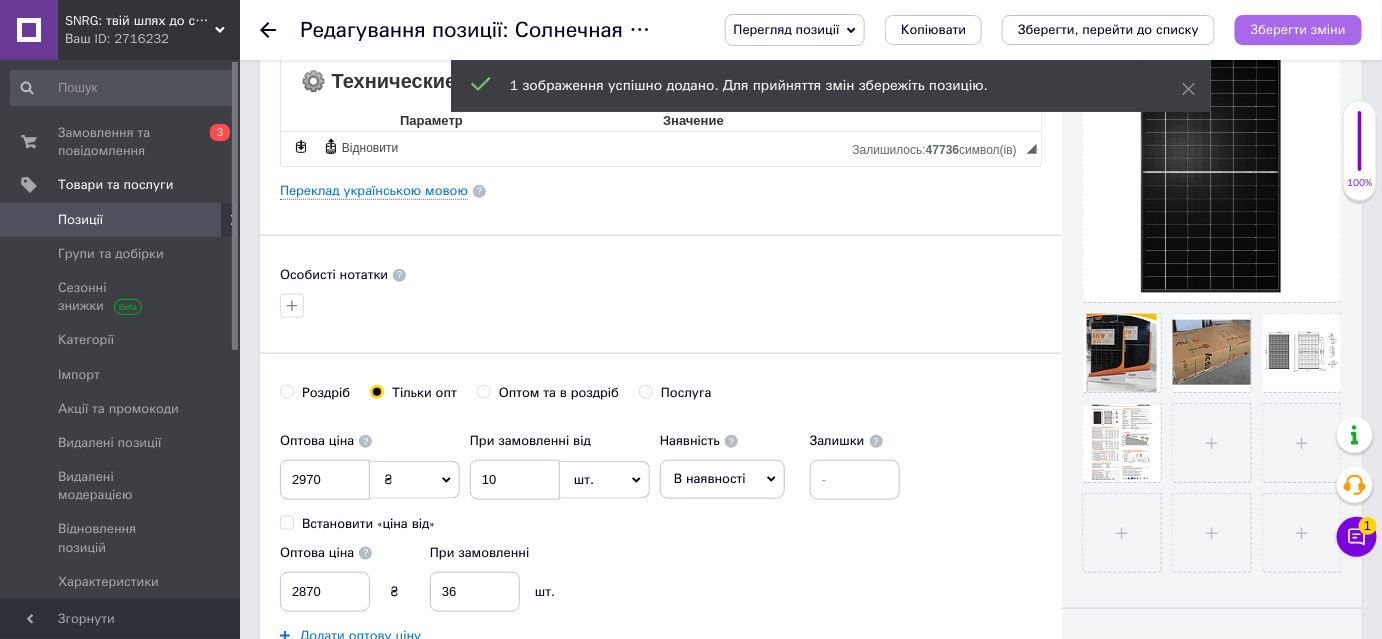 click on "Зберегти зміни" at bounding box center (1298, 30) 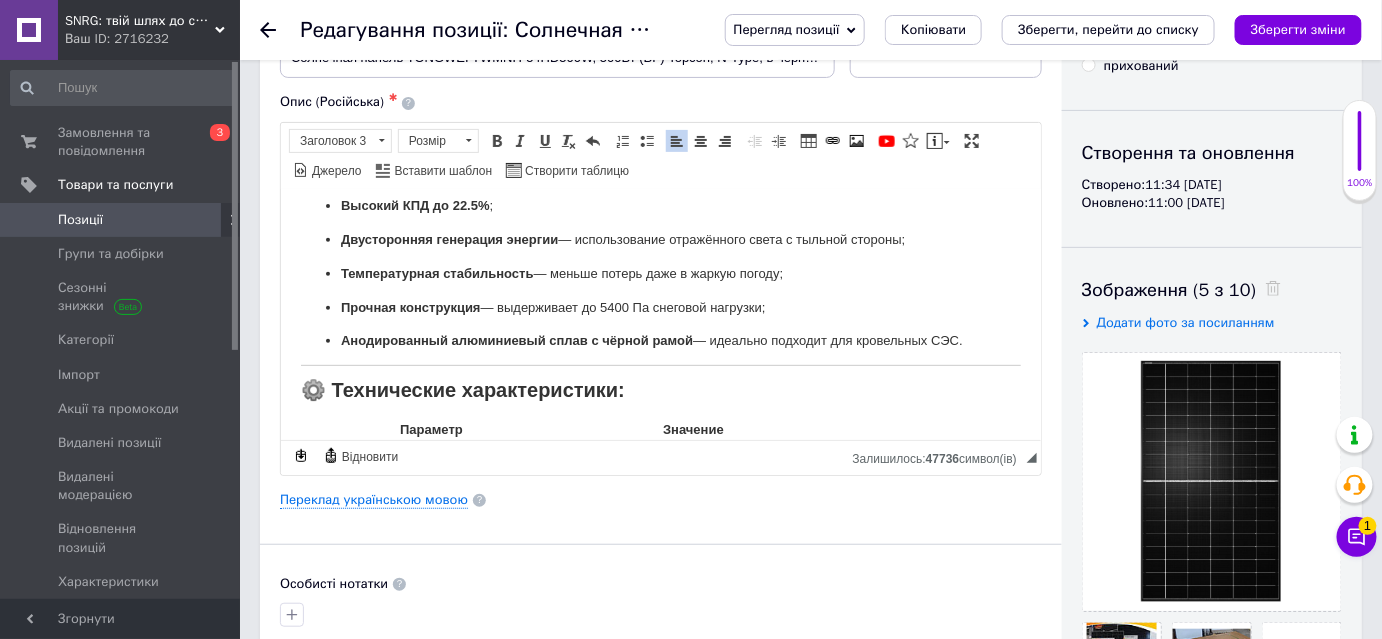 scroll, scrollTop: 0, scrollLeft: 0, axis: both 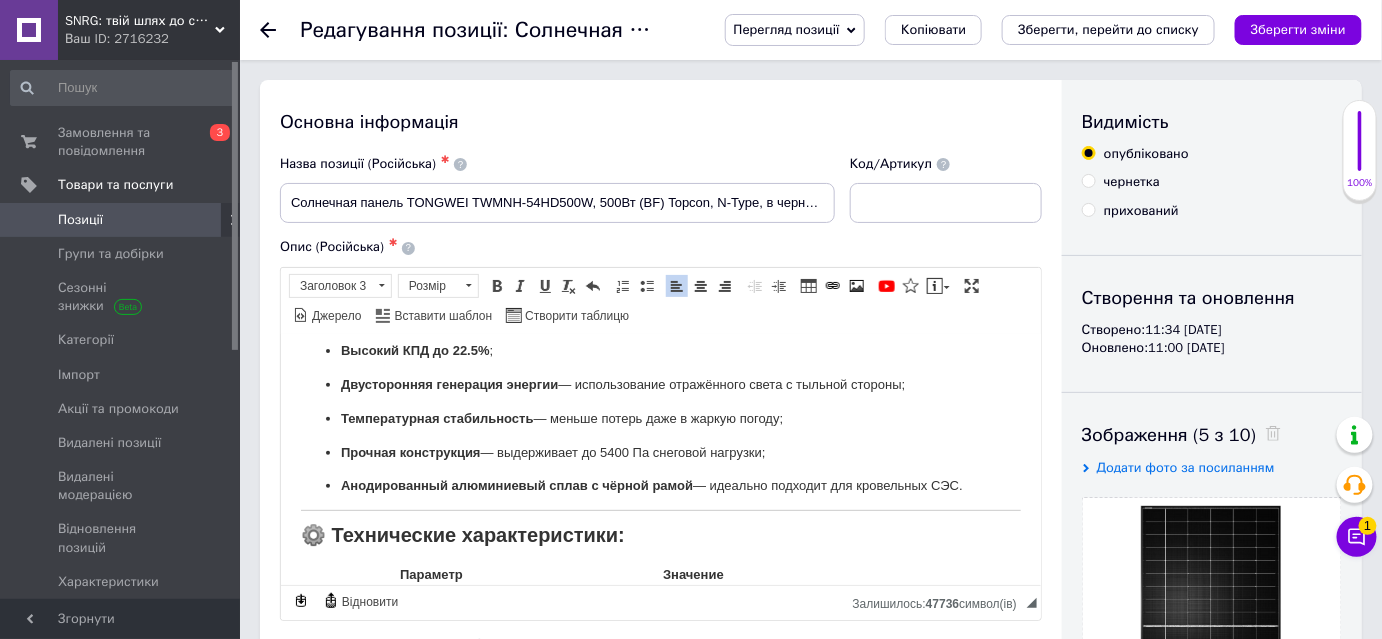 click on "Технология TopCon N-type  — меньшие потери мощности, увеличенный срок службы; Высокий КПД до 22.5% ; Двусторонняя генерация энергии  — использование отражённого света с тыльной стороны; Температурная стабильность  — меньше потерь даже в жаркую погоду; Прочная конструкция  — выдерживает до 5400 Па снеговой нагрузки; Анодированный алюминиевый сплав с чёрной рамой  — идеально подходит для кровельных СЭС." at bounding box center [660, 401] 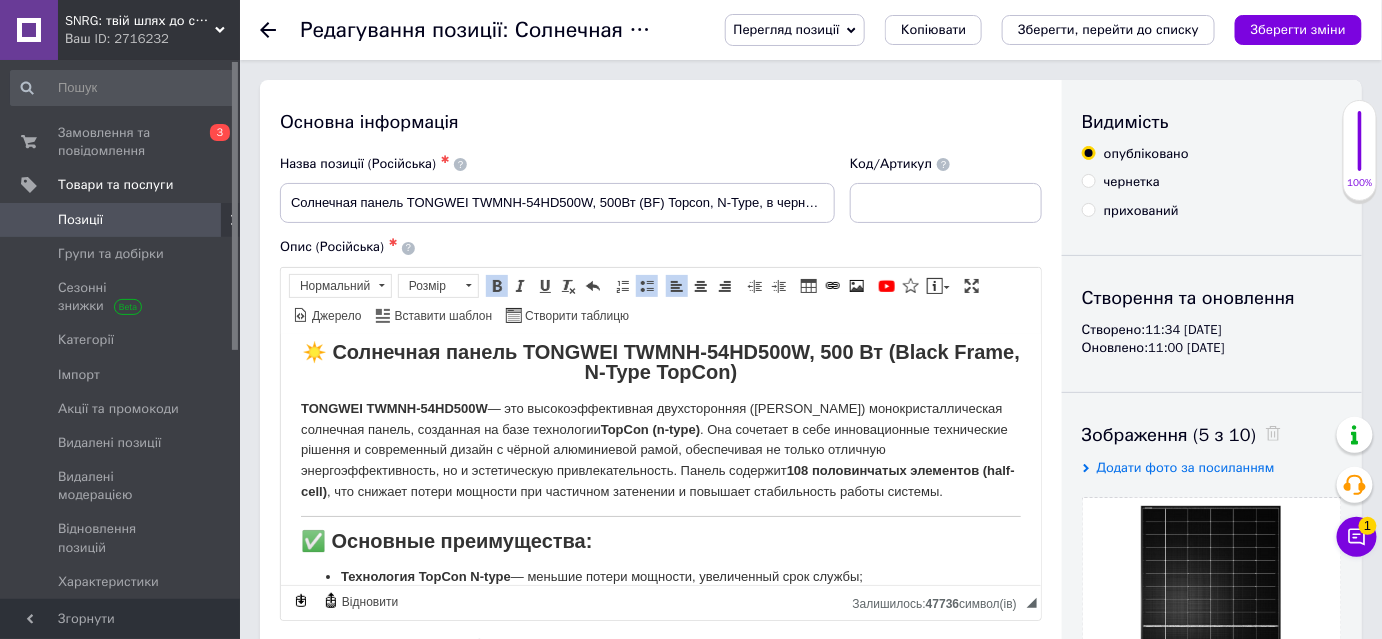 scroll, scrollTop: 0, scrollLeft: 0, axis: both 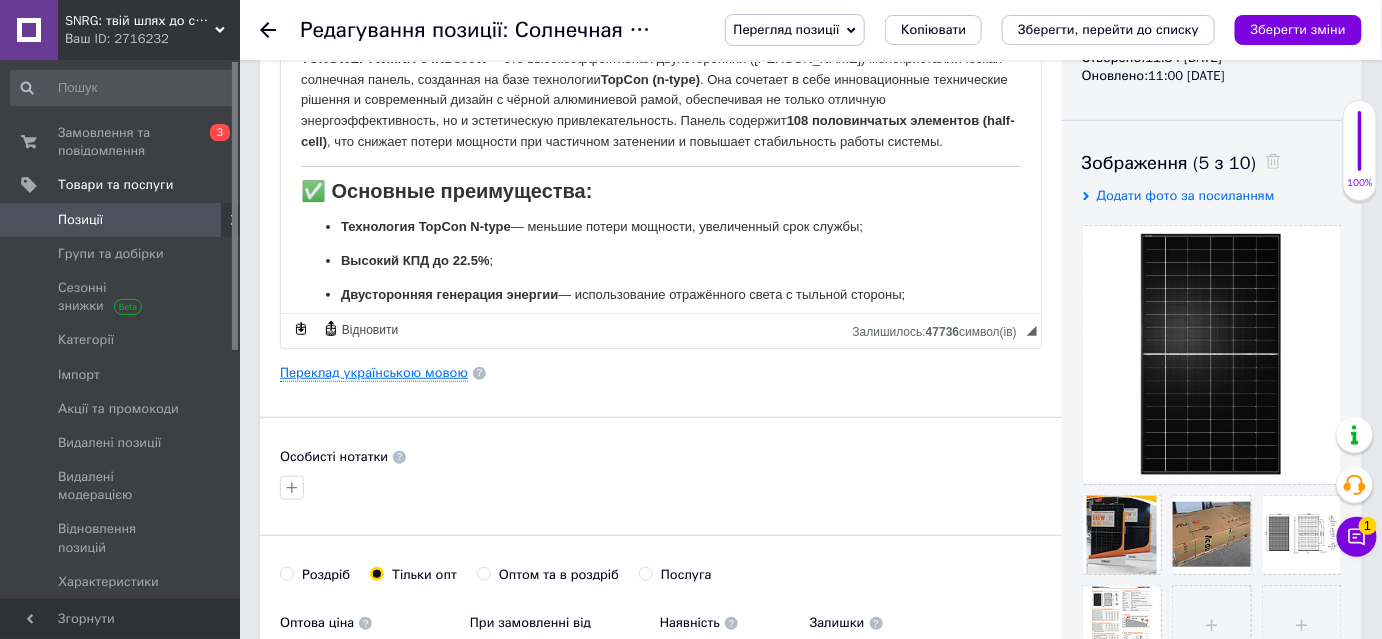 click on "Переклад українською мовою" at bounding box center [374, 373] 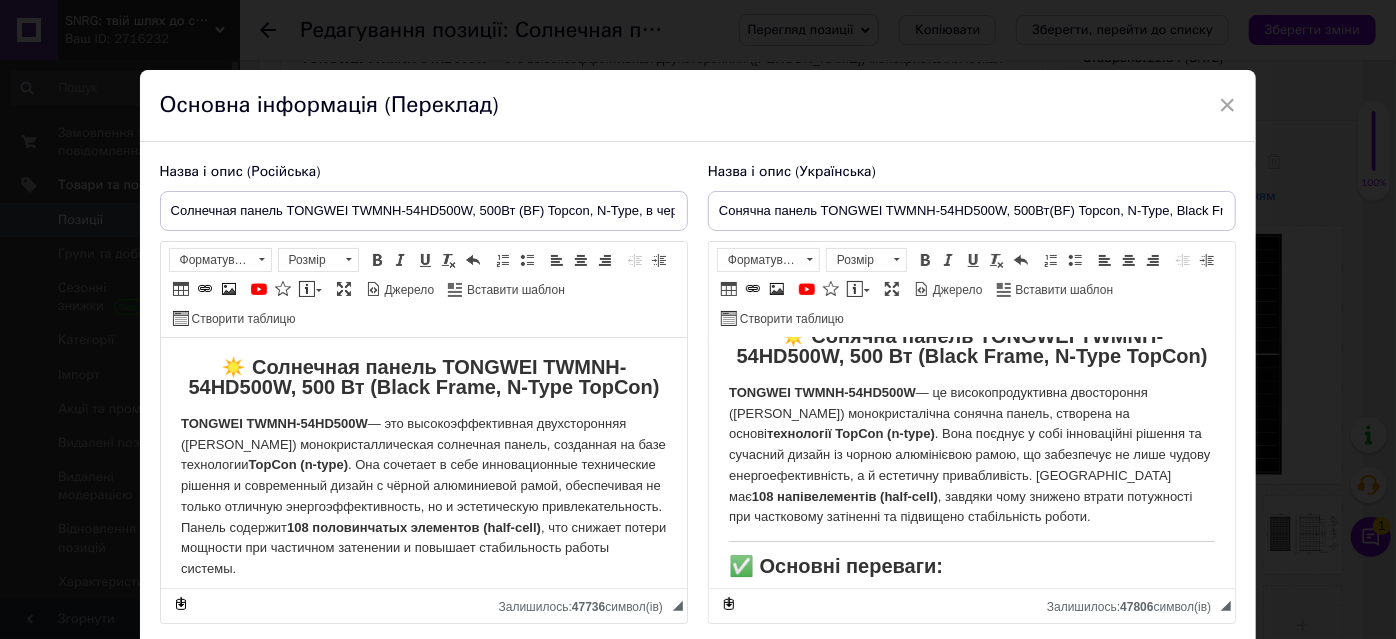 scroll, scrollTop: 0, scrollLeft: 0, axis: both 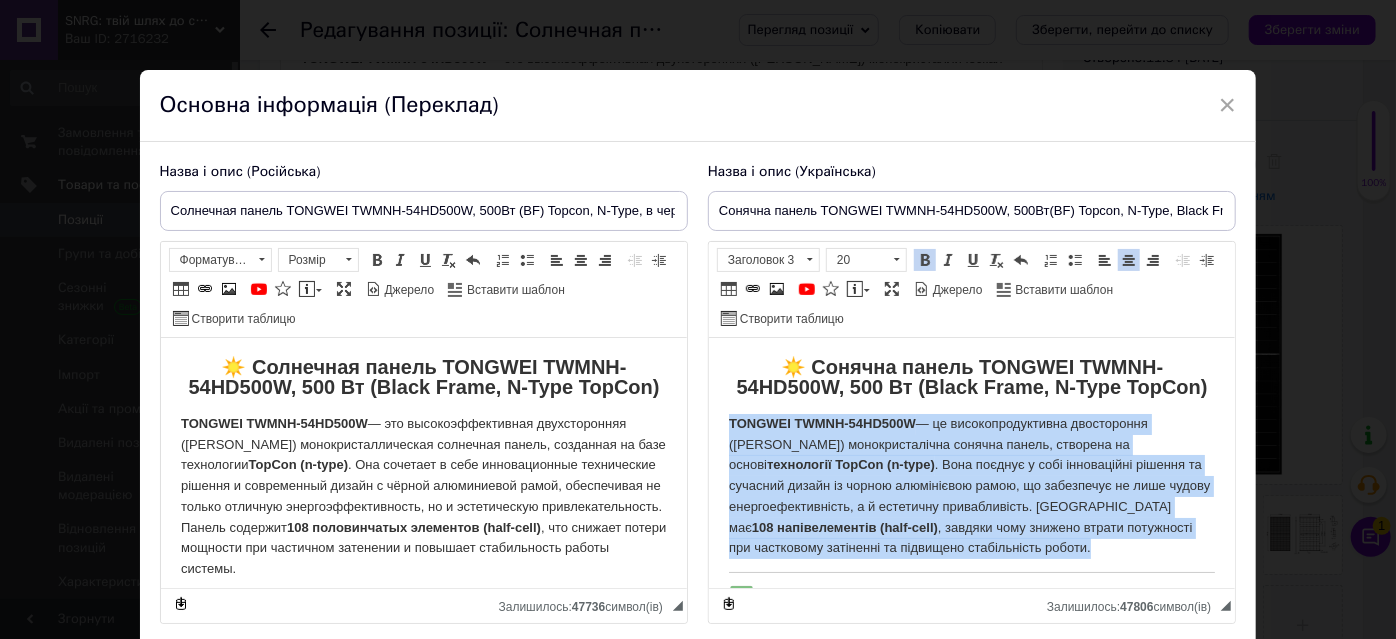 drag, startPoint x: 728, startPoint y: 417, endPoint x: 1094, endPoint y: 558, distance: 392.2206 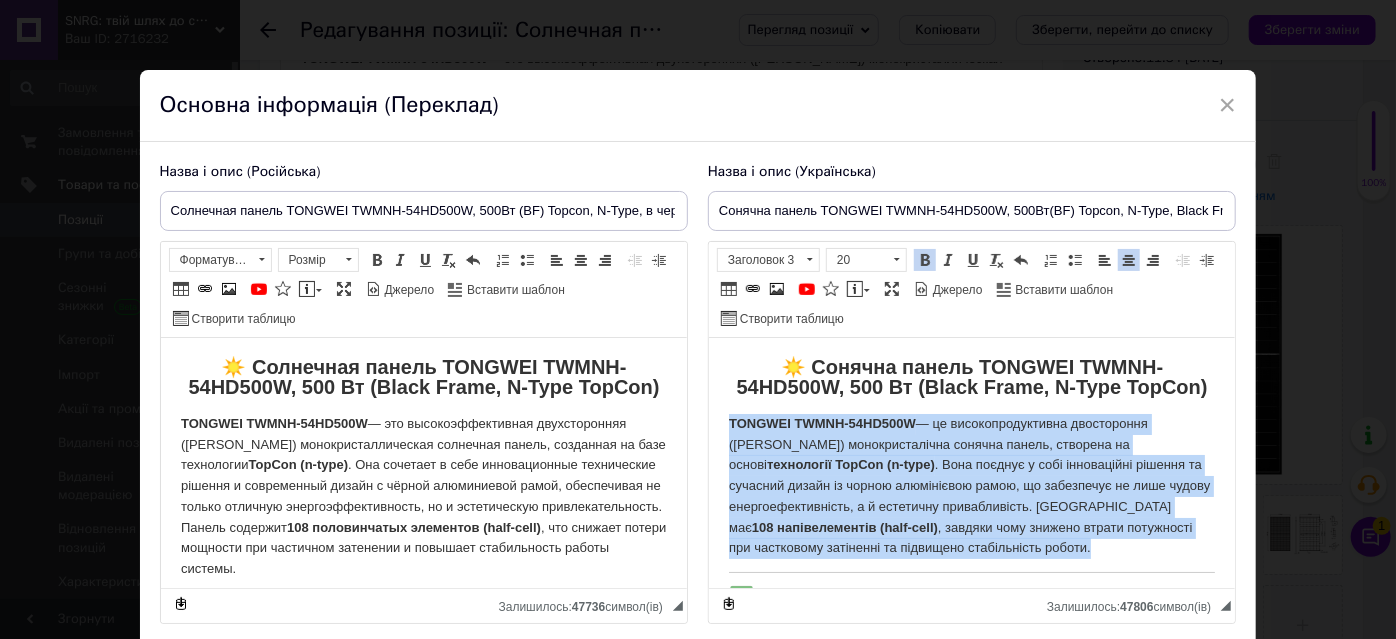 click on "TONGWEI TWMNH-54HD500W  — це високопродуктивна двостороння (bifacial) монокристалічна сонячна панель, створена на основі  технології TopCon (n-type) . Вона поєднує у собі інноваційні рішення та сучасний дизайн із чорною алюмінієвою рамою, що забезпечує не лише чудову енергоефективність, а й естетичну привабливість. Панель має  108 напівелементів (half-cell) , завдяки чому знижено втрати потужності при частковому затіненні та підвищено стабільність роботи." at bounding box center (971, 487) 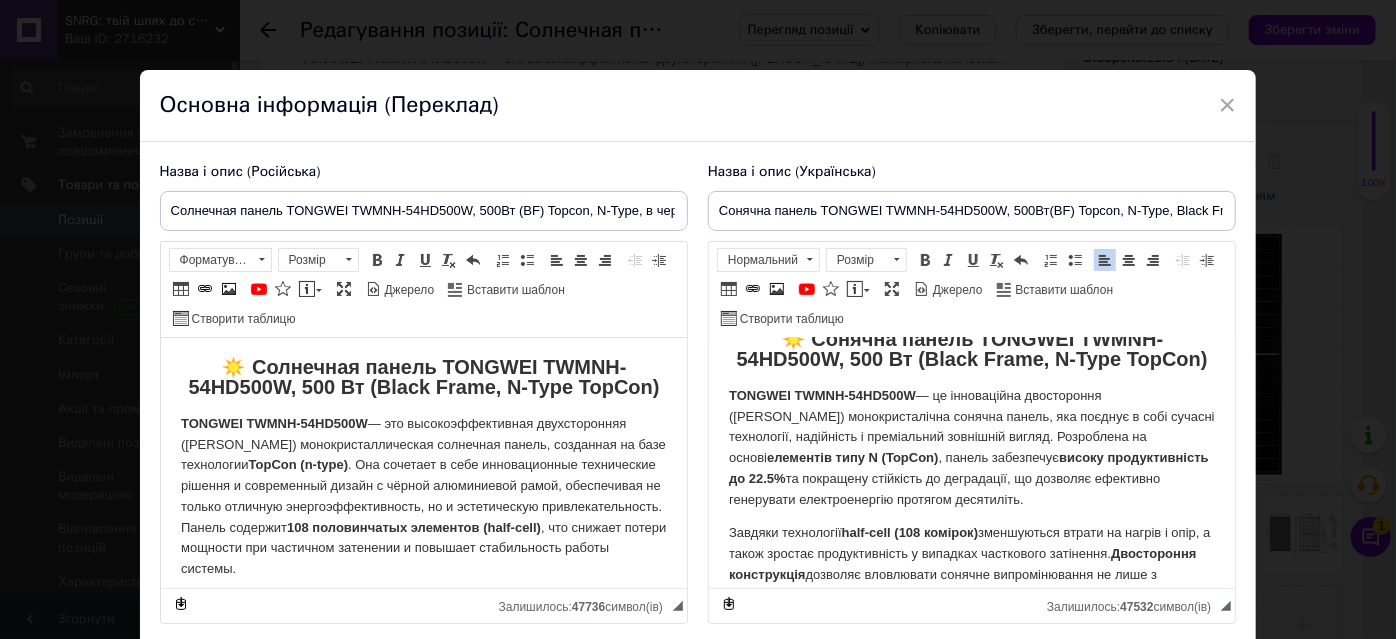 scroll, scrollTop: 0, scrollLeft: 0, axis: both 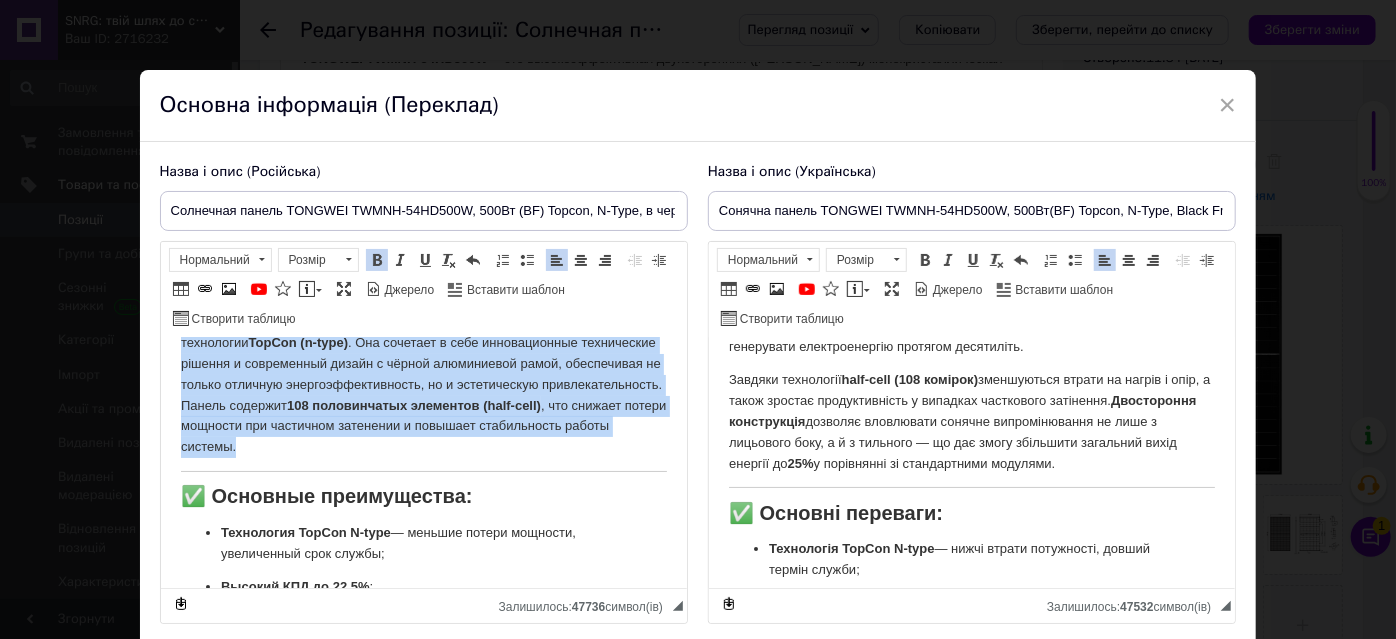 drag, startPoint x: 190, startPoint y: 428, endPoint x: 408, endPoint y: 446, distance: 218.74185 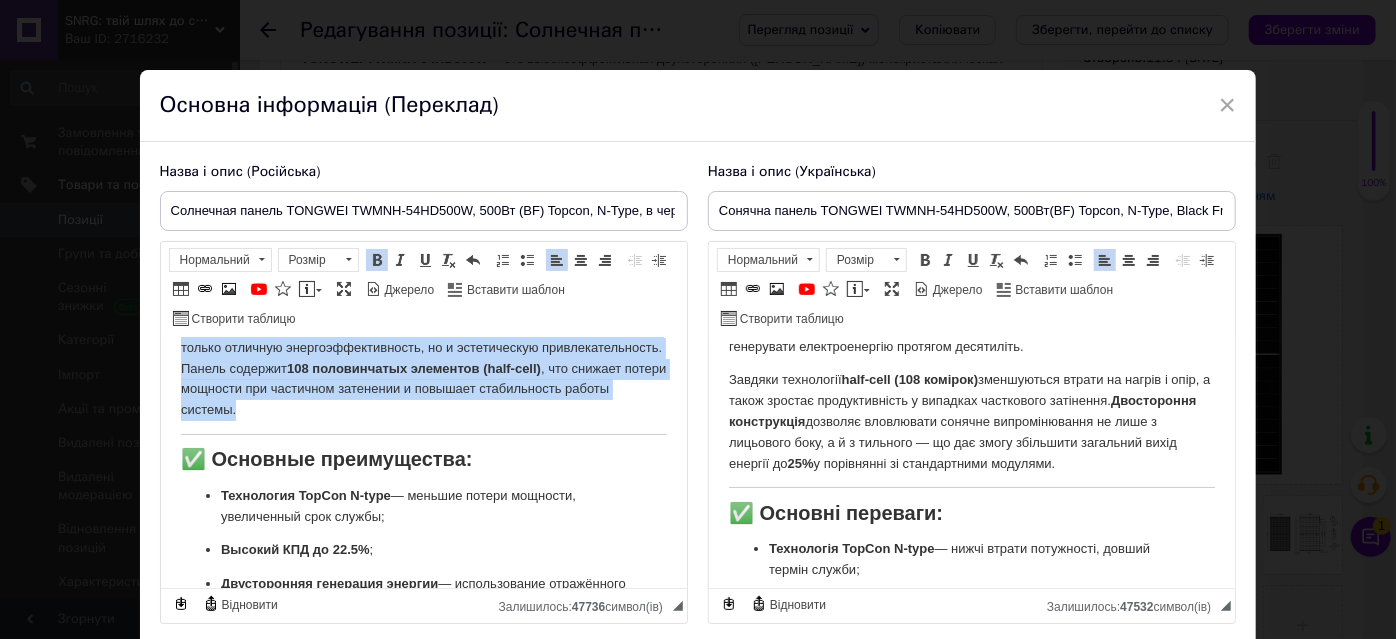 scroll, scrollTop: 128, scrollLeft: 0, axis: vertical 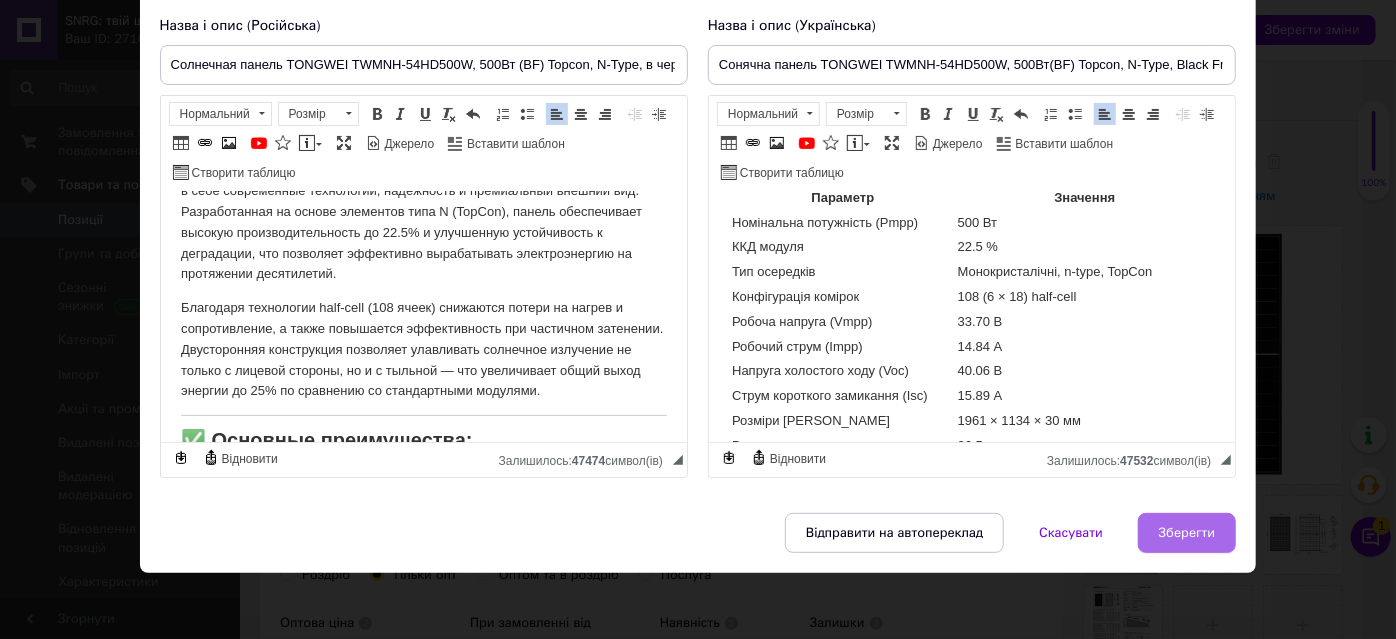 click on "Зберегти" at bounding box center (1187, 533) 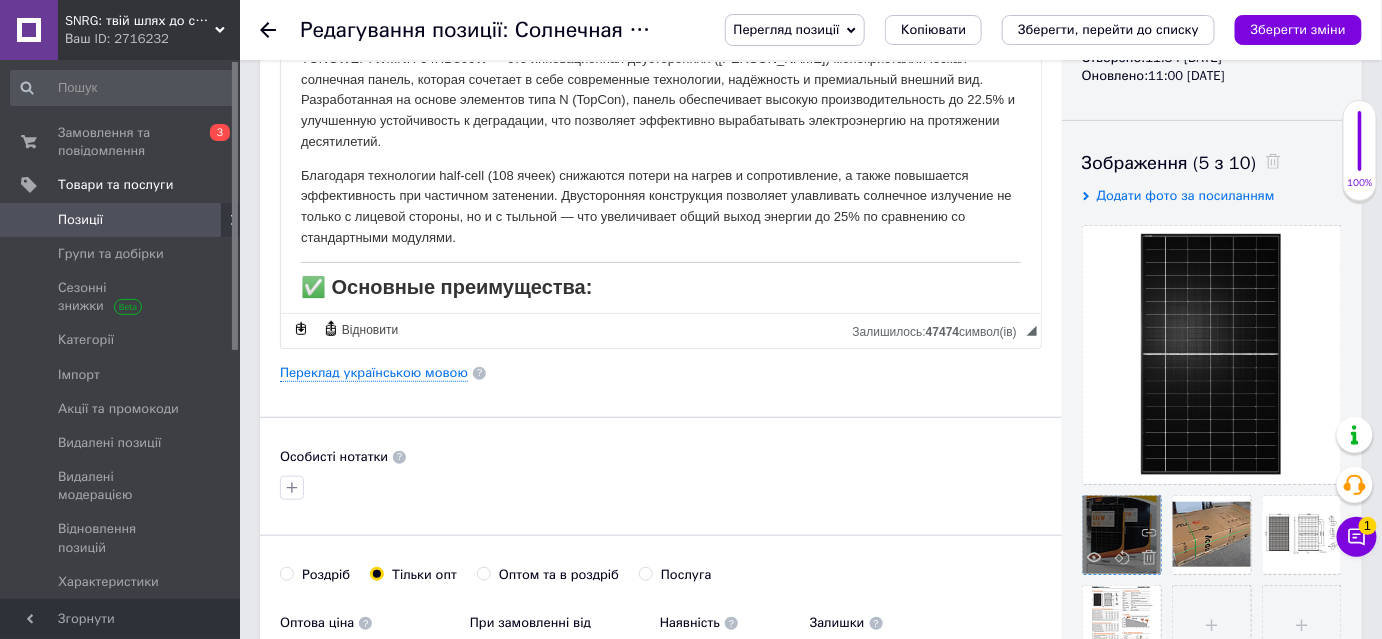 scroll, scrollTop: 90, scrollLeft: 0, axis: vertical 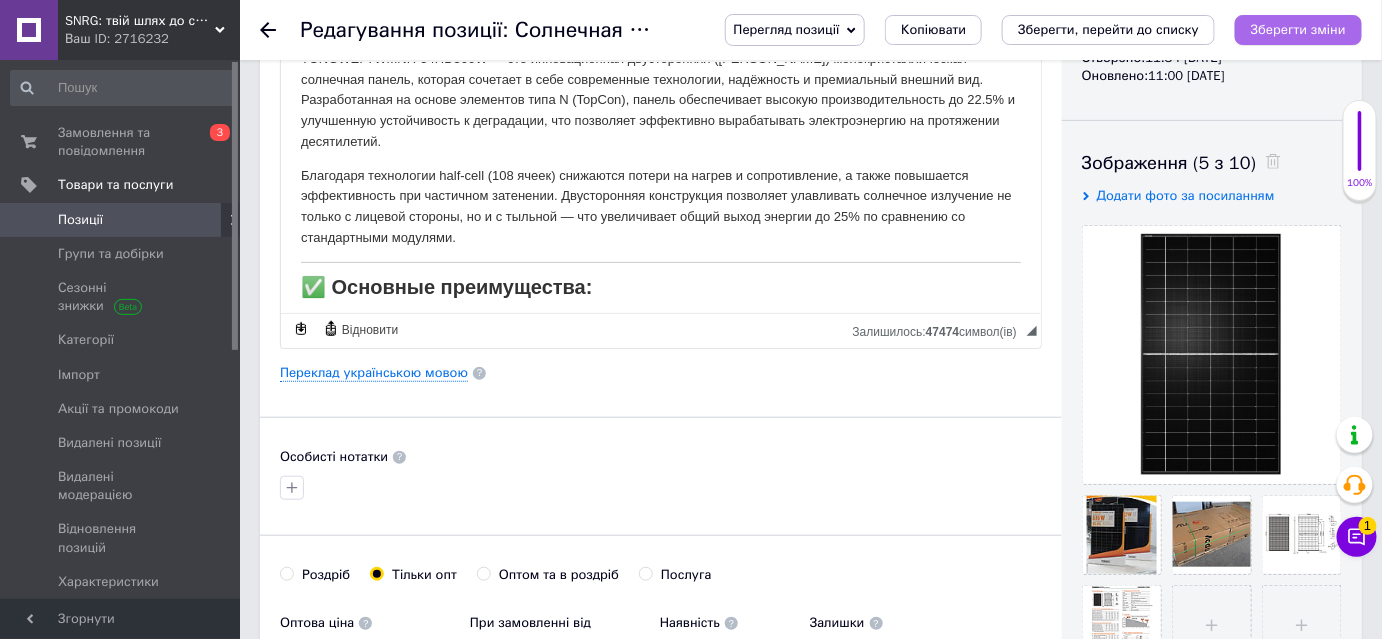 click on "Зберегти зміни" at bounding box center (1298, 29) 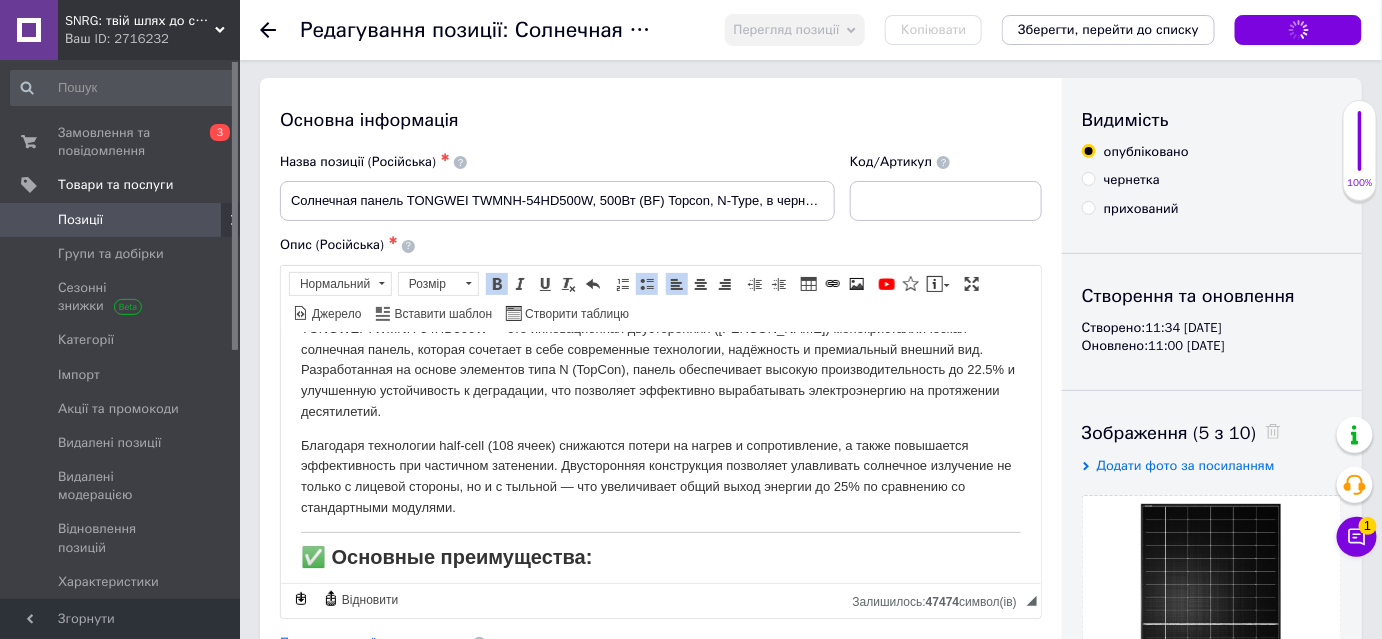 scroll, scrollTop: 0, scrollLeft: 0, axis: both 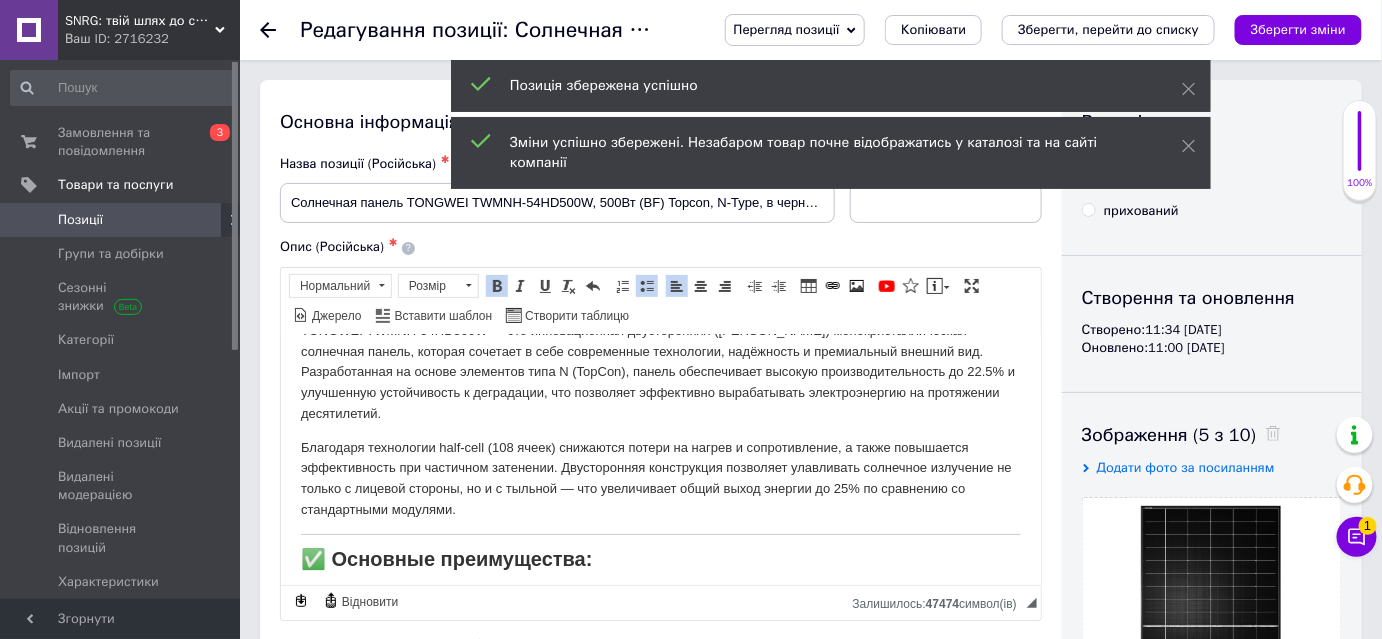 click on "Позиції" at bounding box center (80, 220) 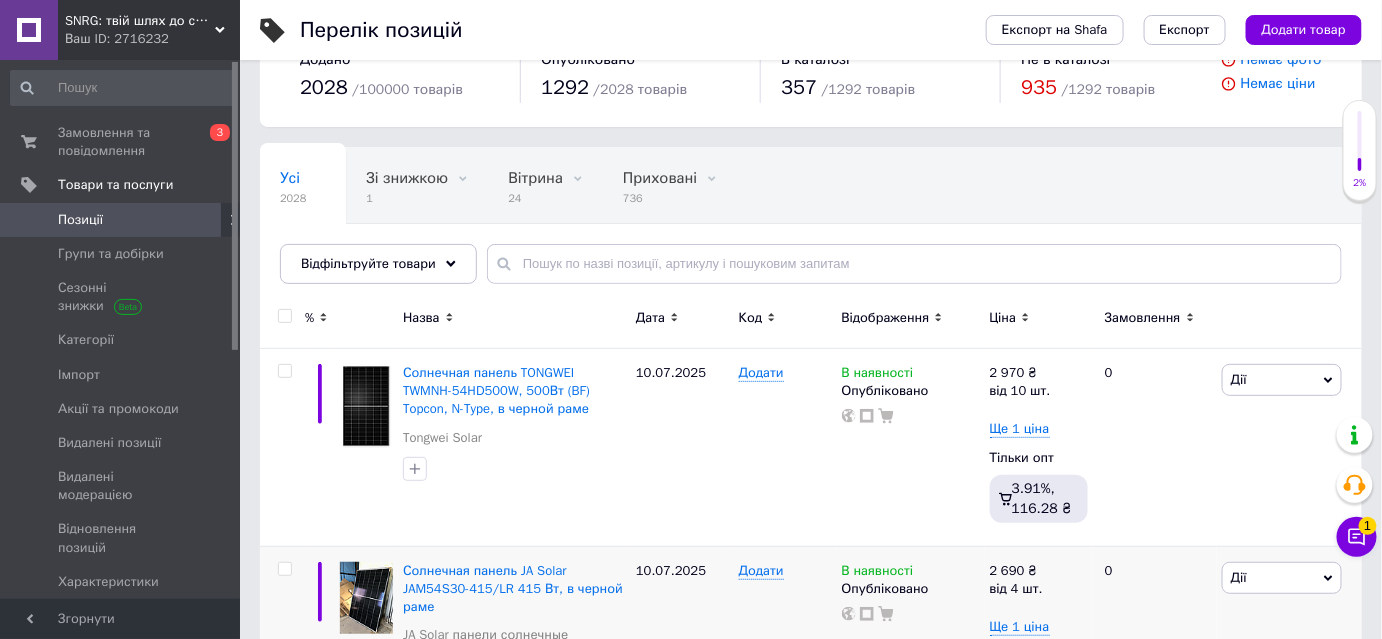 scroll, scrollTop: 0, scrollLeft: 0, axis: both 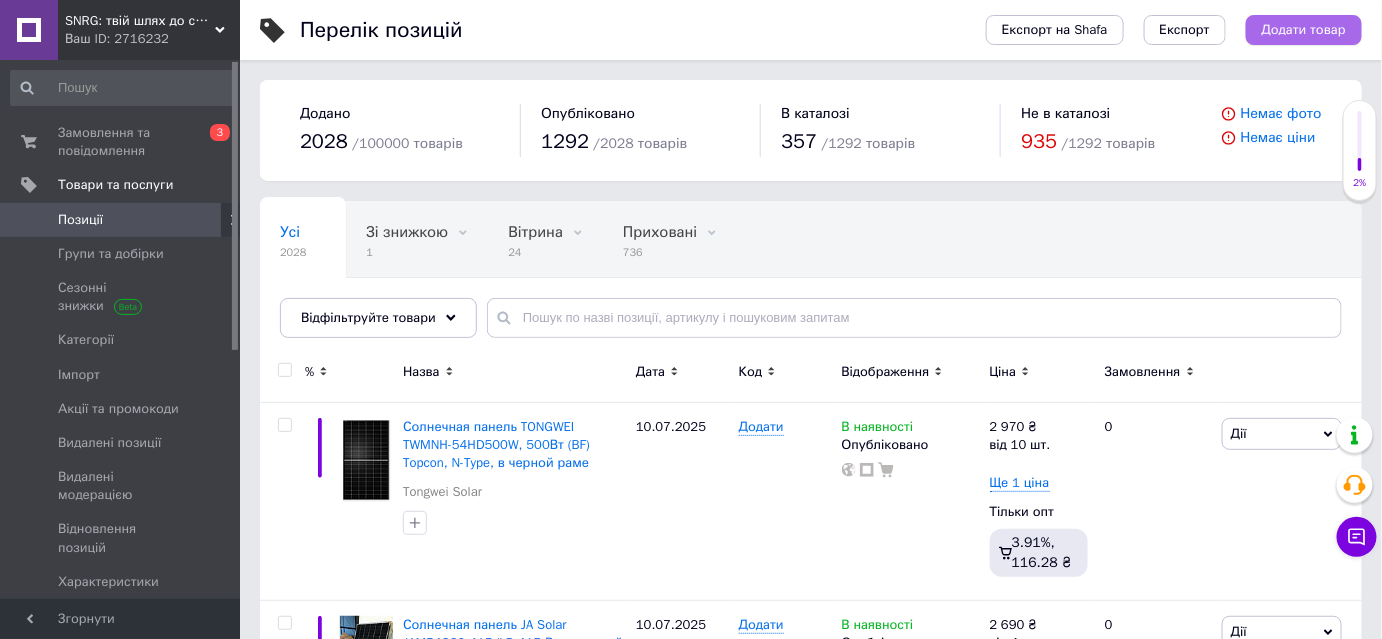 click on "Додати товар" at bounding box center [1304, 30] 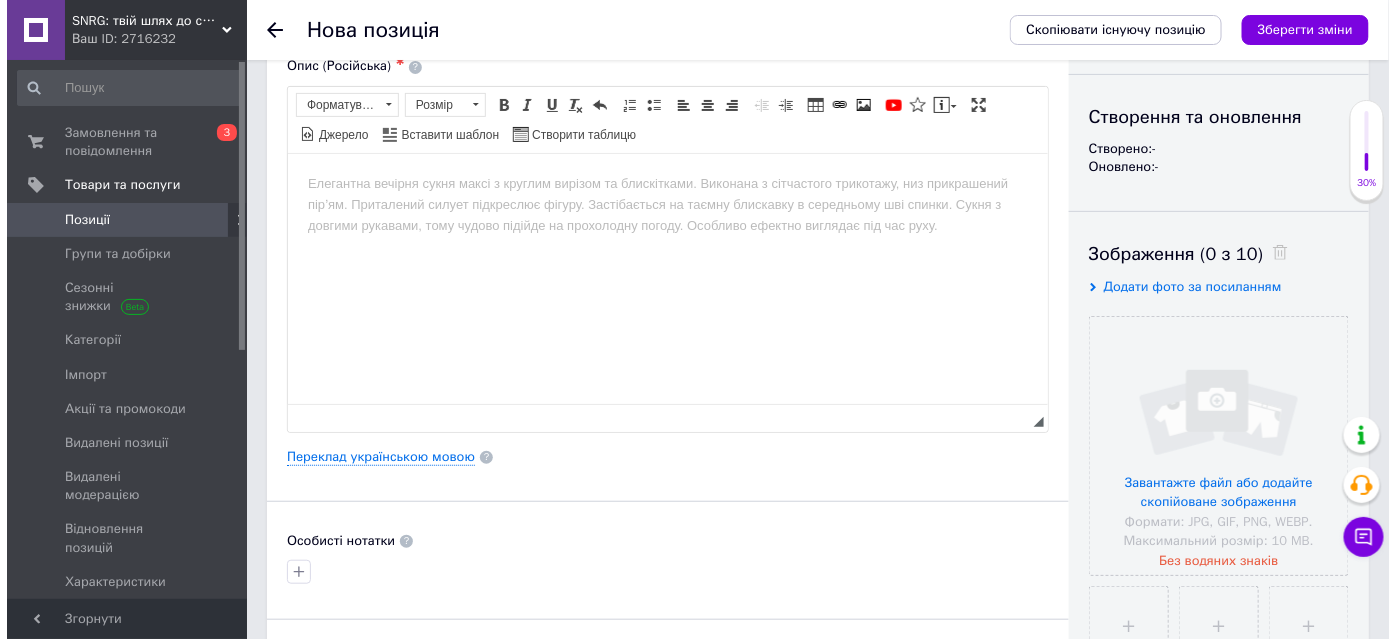scroll, scrollTop: 363, scrollLeft: 0, axis: vertical 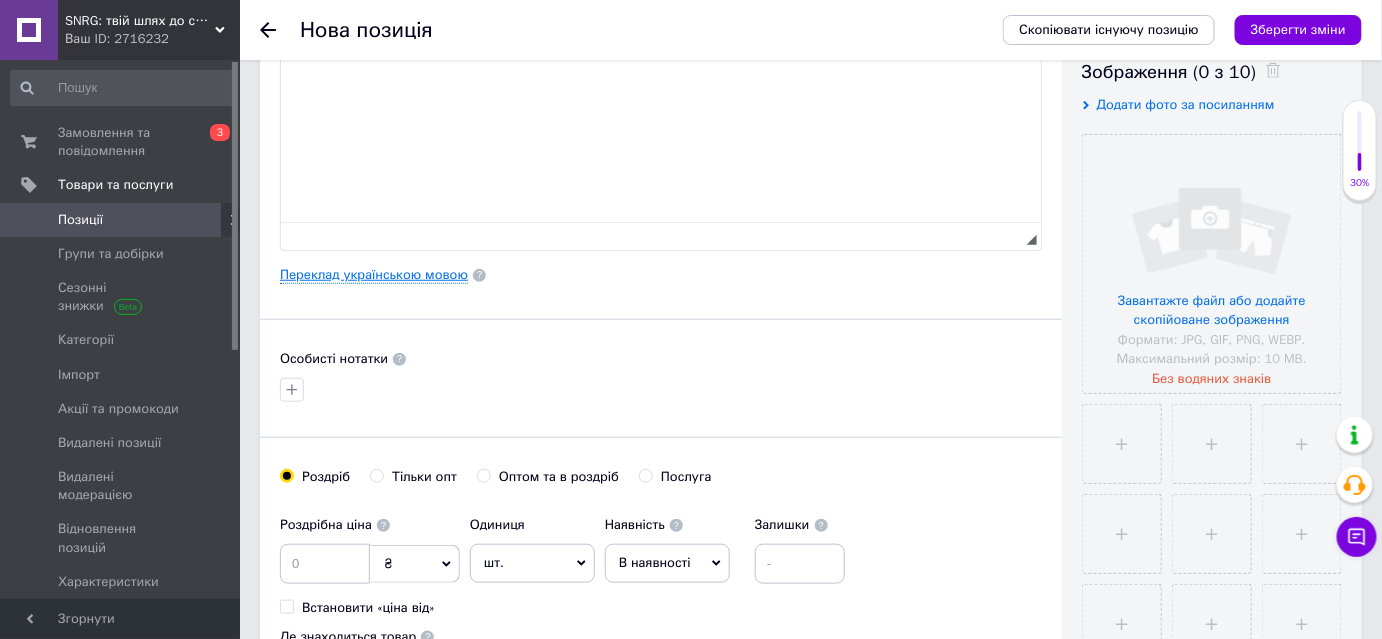 click on "Переклад українською мовою" at bounding box center [374, 275] 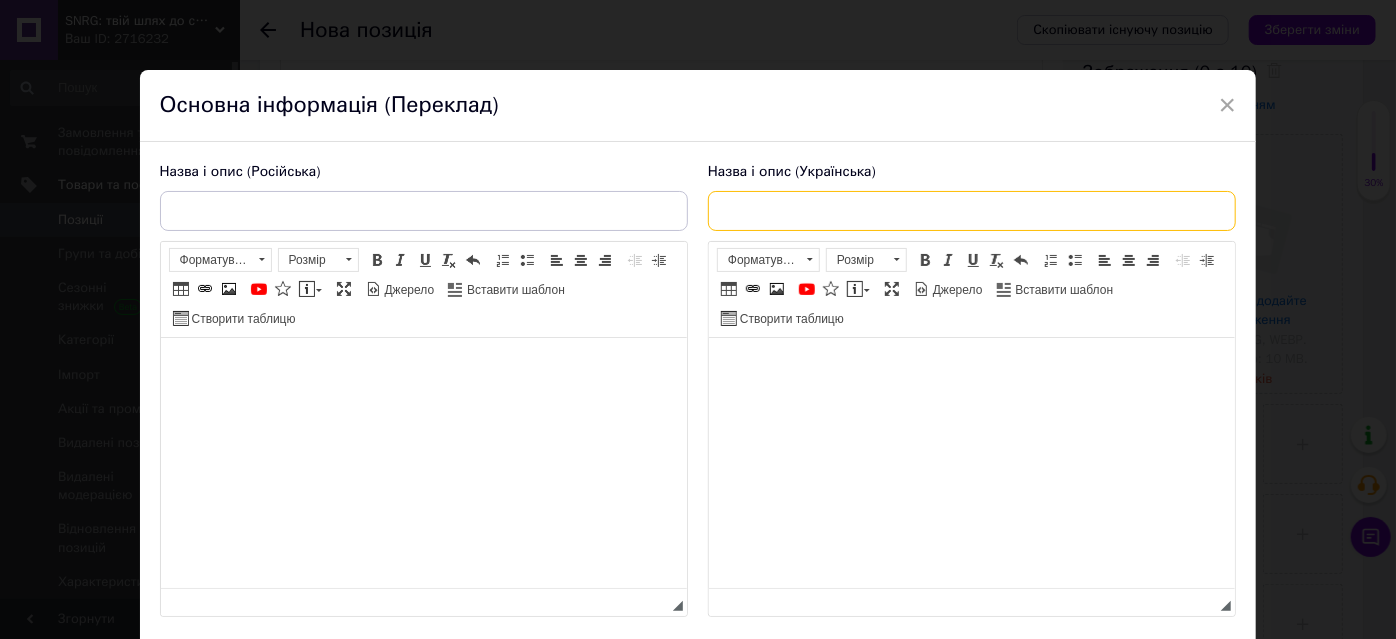 click at bounding box center [972, 211] 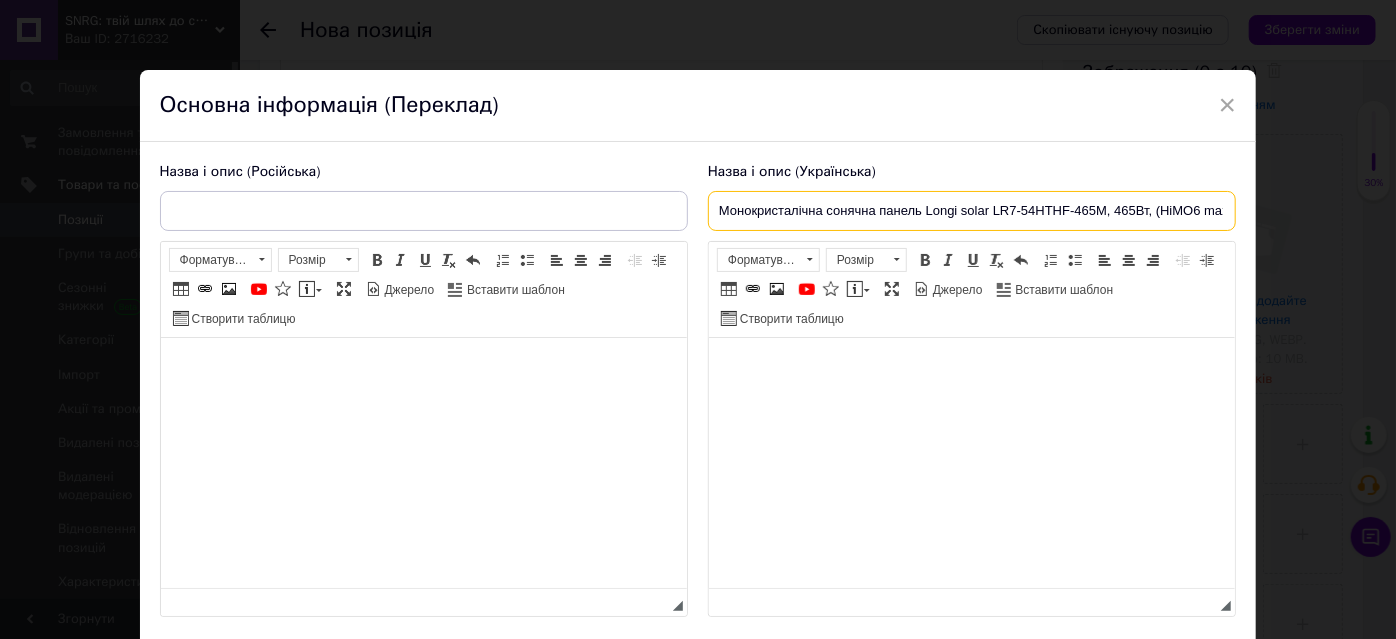 scroll, scrollTop: 0, scrollLeft: 71, axis: horizontal 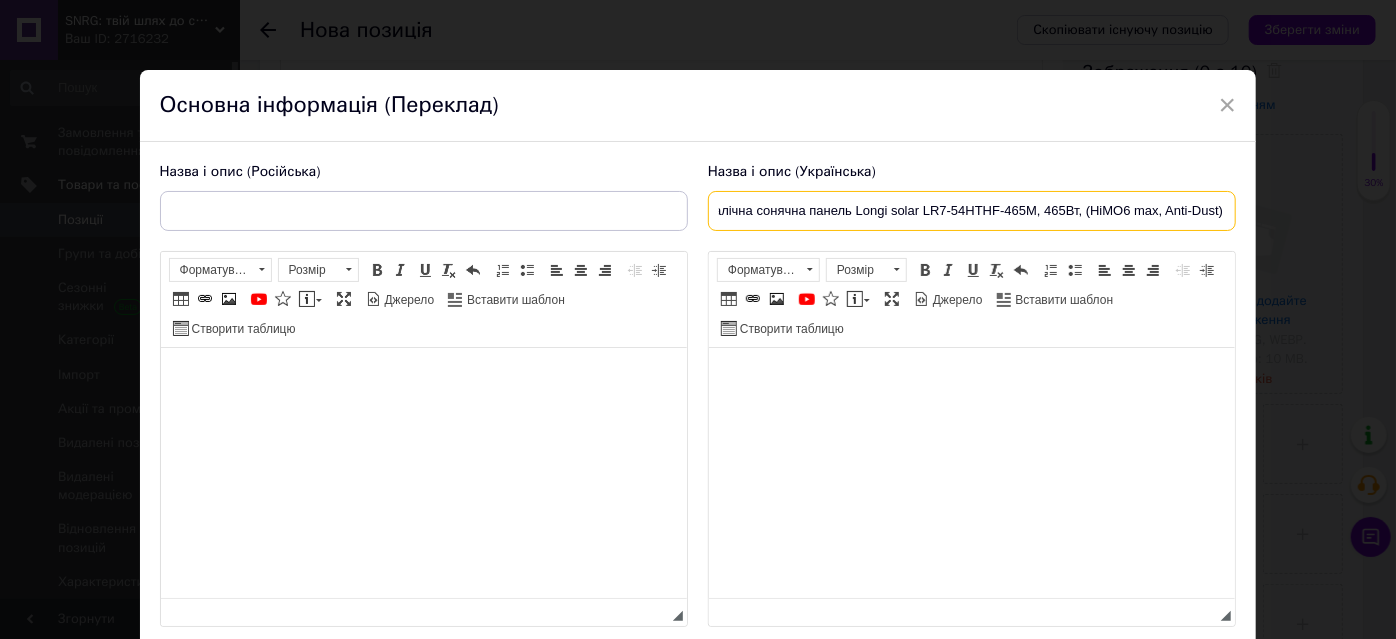 click on "Монокристалічна сонячна панель Longi solar LR7-54HTHF-465M, 465Вт, (HiMO6 max, Anti-Dust)" at bounding box center (972, 211) 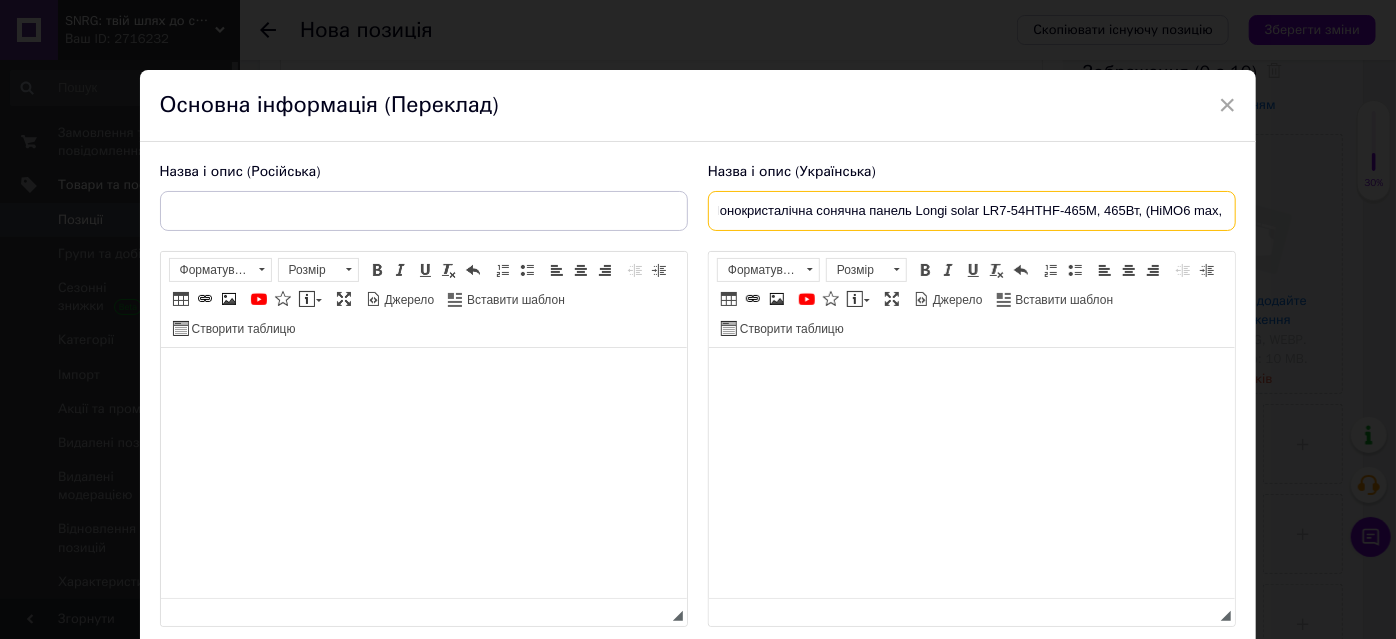 scroll, scrollTop: 0, scrollLeft: 0, axis: both 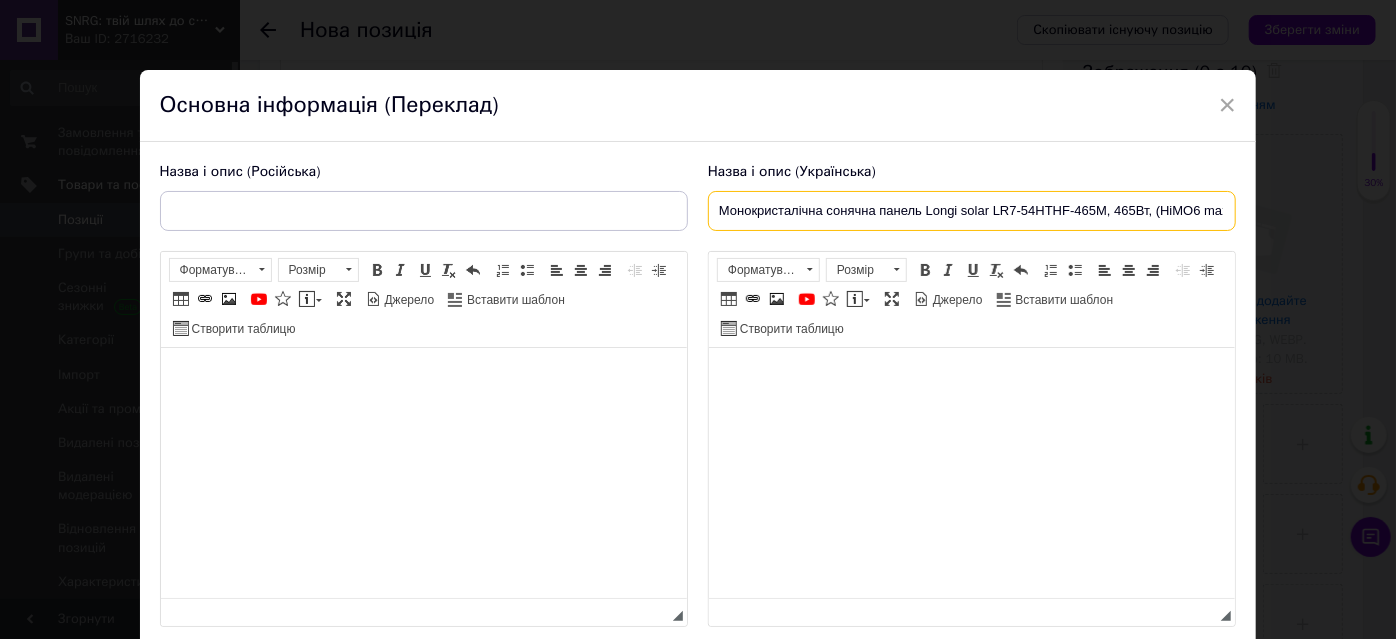 type on "Монокристалічна сонячна панель Longi solar LR7-54HTHF-465M, 465Вт, (HiMO6 max, Anti-Dust)" 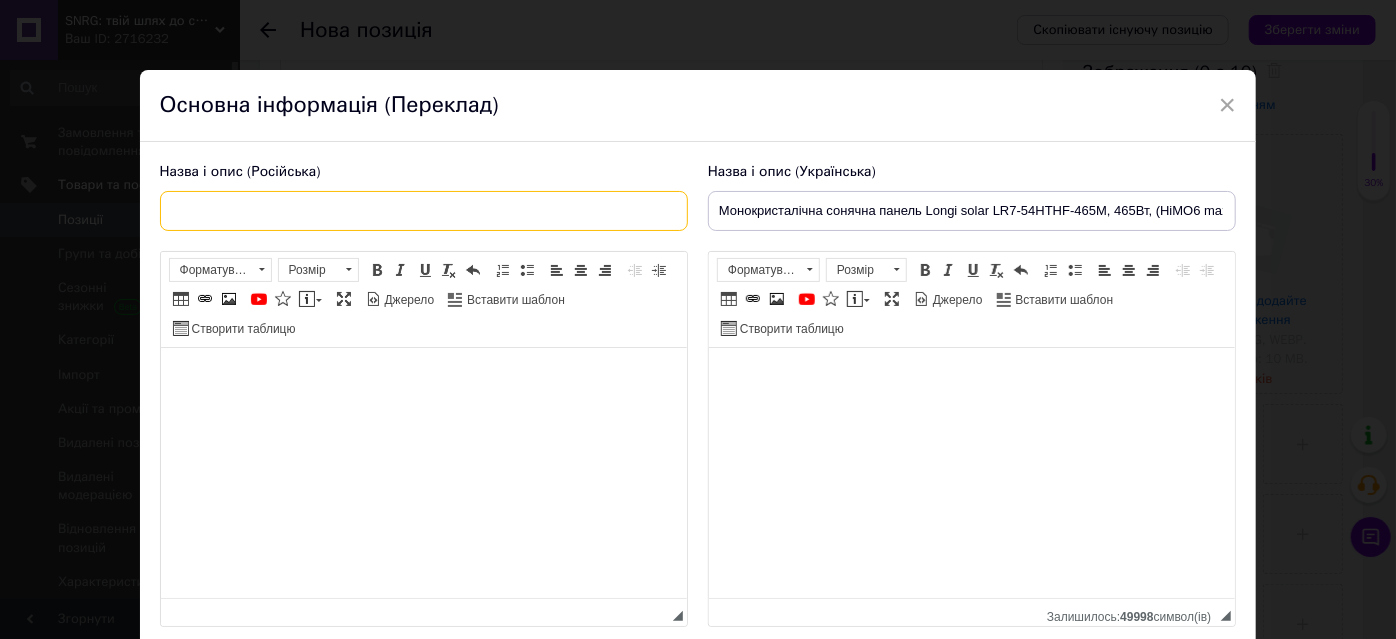 click at bounding box center (424, 211) 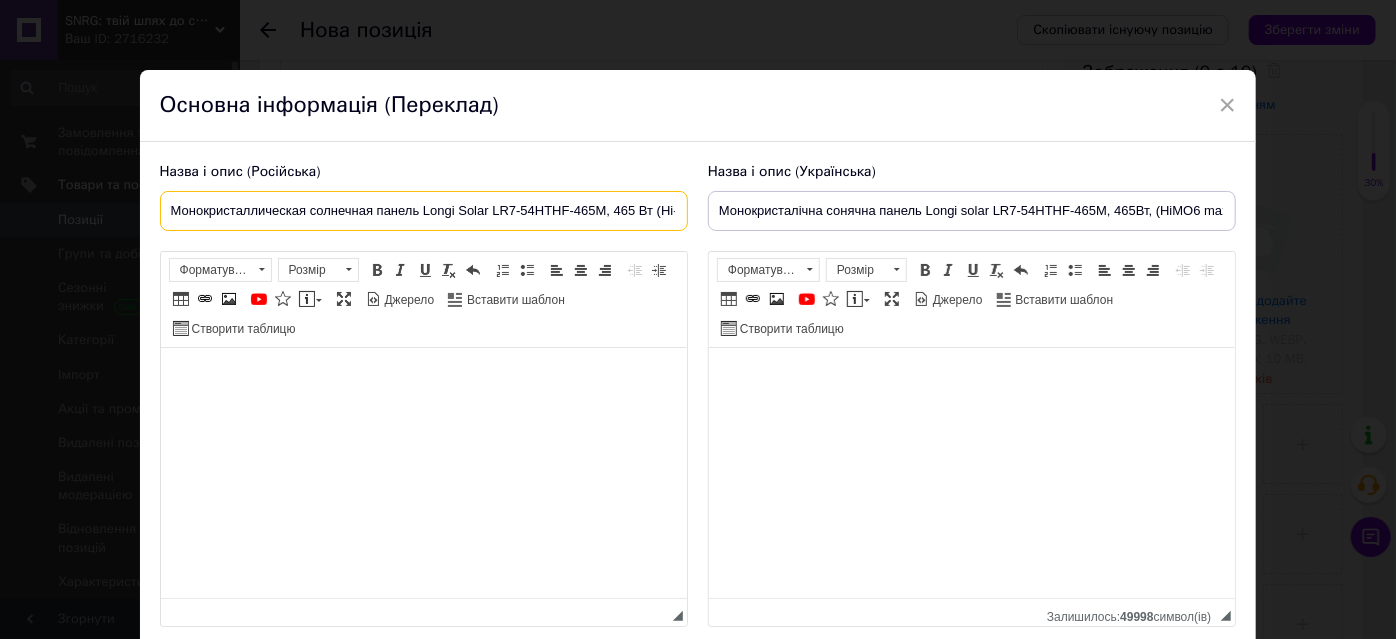 scroll, scrollTop: 0, scrollLeft: 124, axis: horizontal 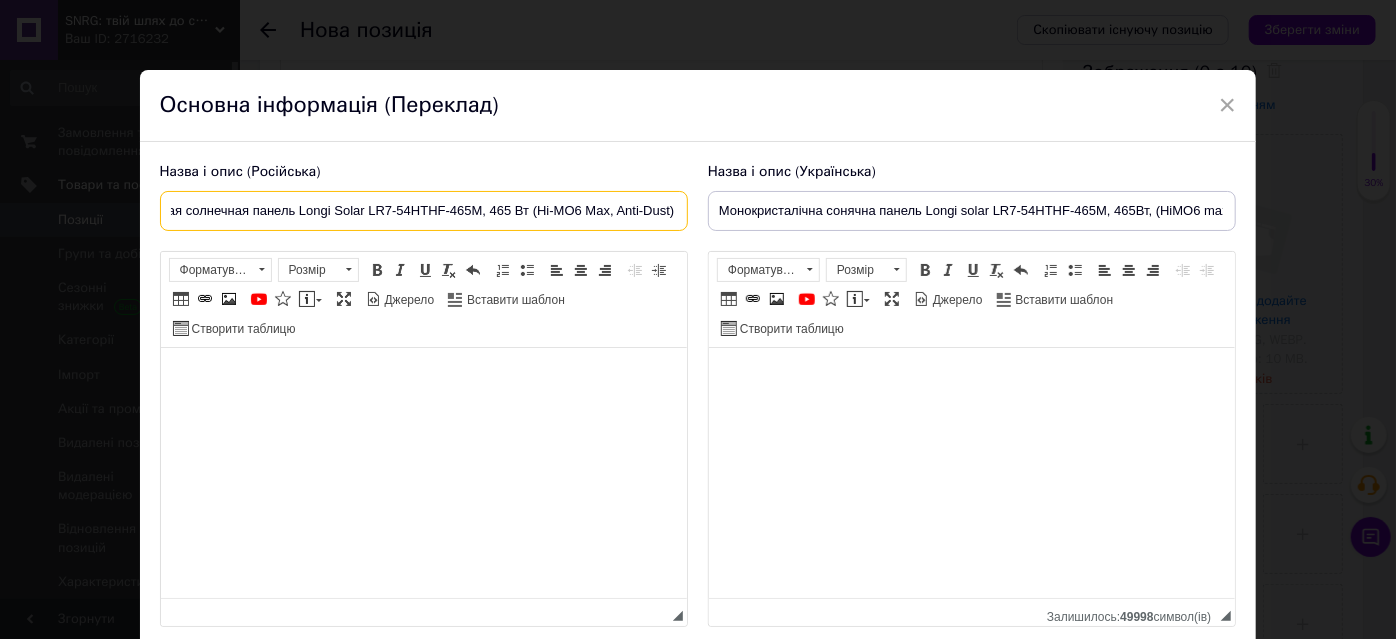 type on "Монокристаллическая солнечная панель Longi Solar LR7-54HTHF-465M, 465 Вт (Hi-MO6 Max, Anti-Dust)" 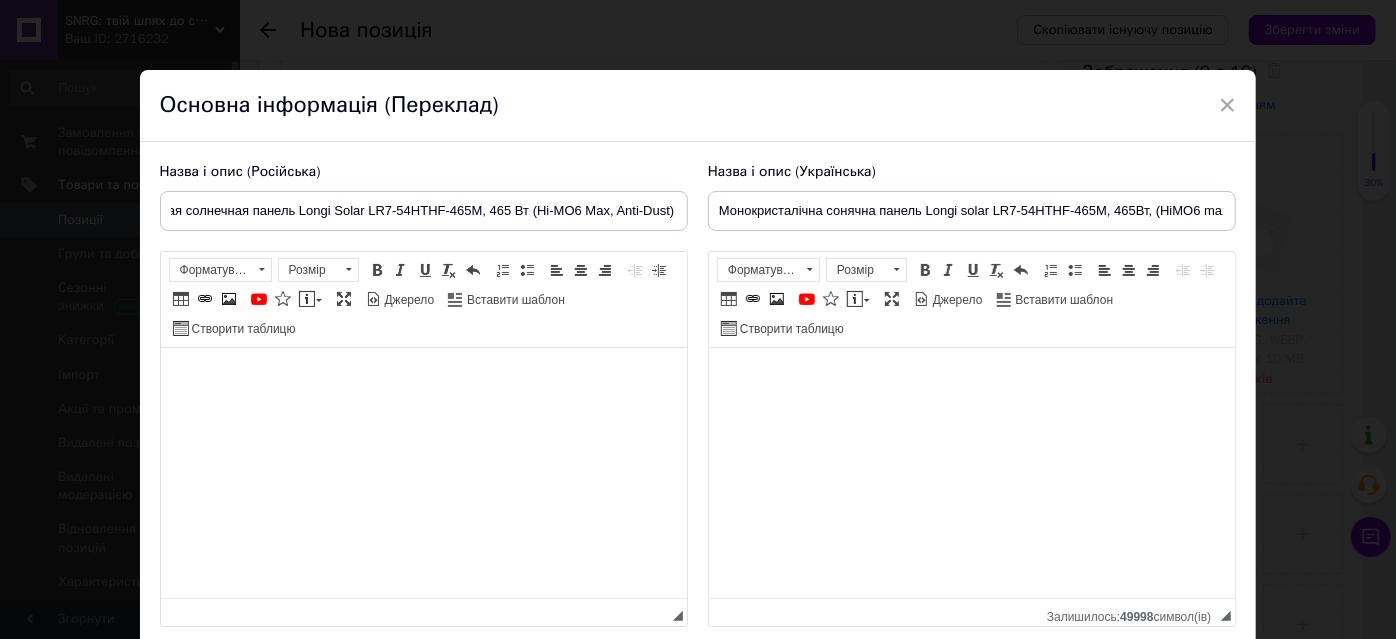 scroll, scrollTop: 0, scrollLeft: 0, axis: both 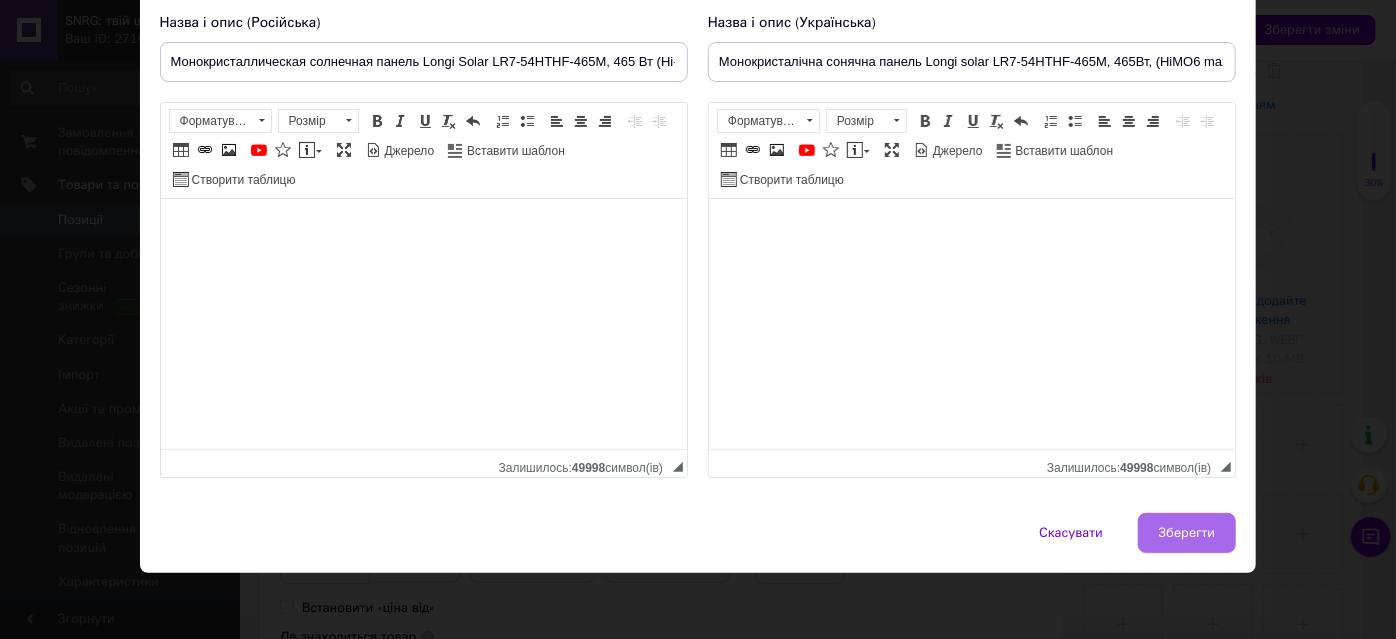 click on "Зберегти" at bounding box center [1187, 533] 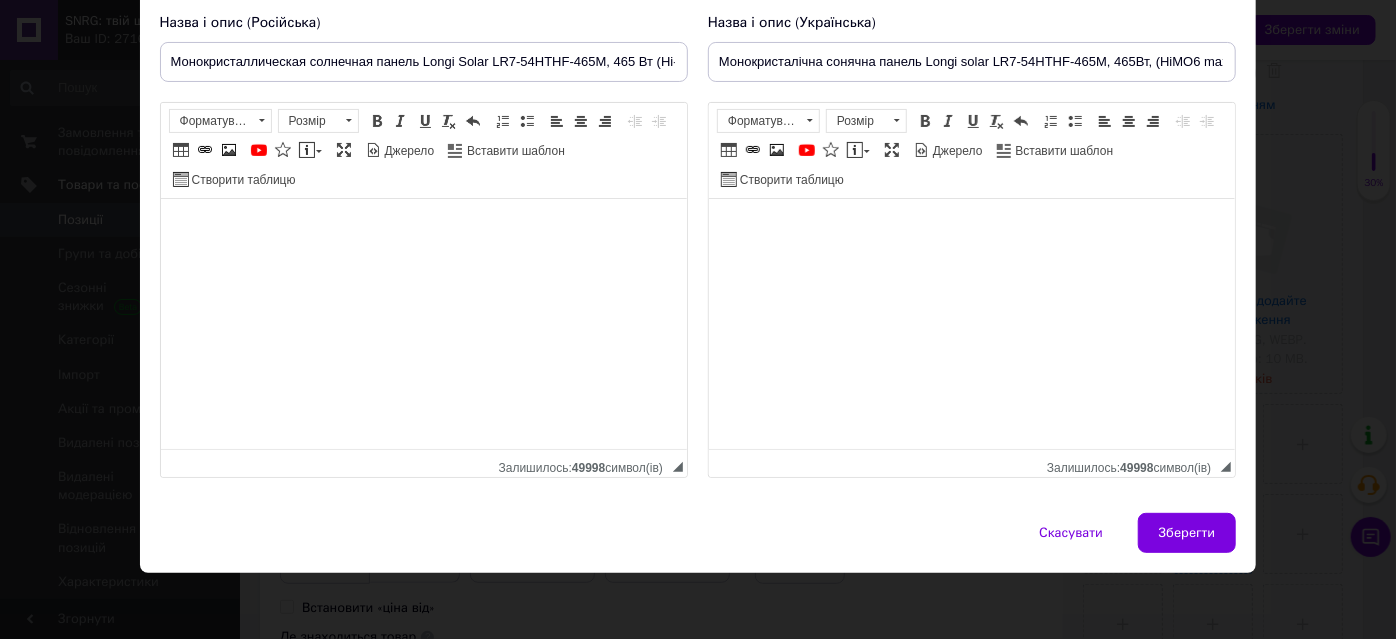 type on "Монокристаллическая солнечная панель Longi Solar LR7-54HTHF-465M, 465 Вт (Hi-MO6 Max, Anti-Dust)" 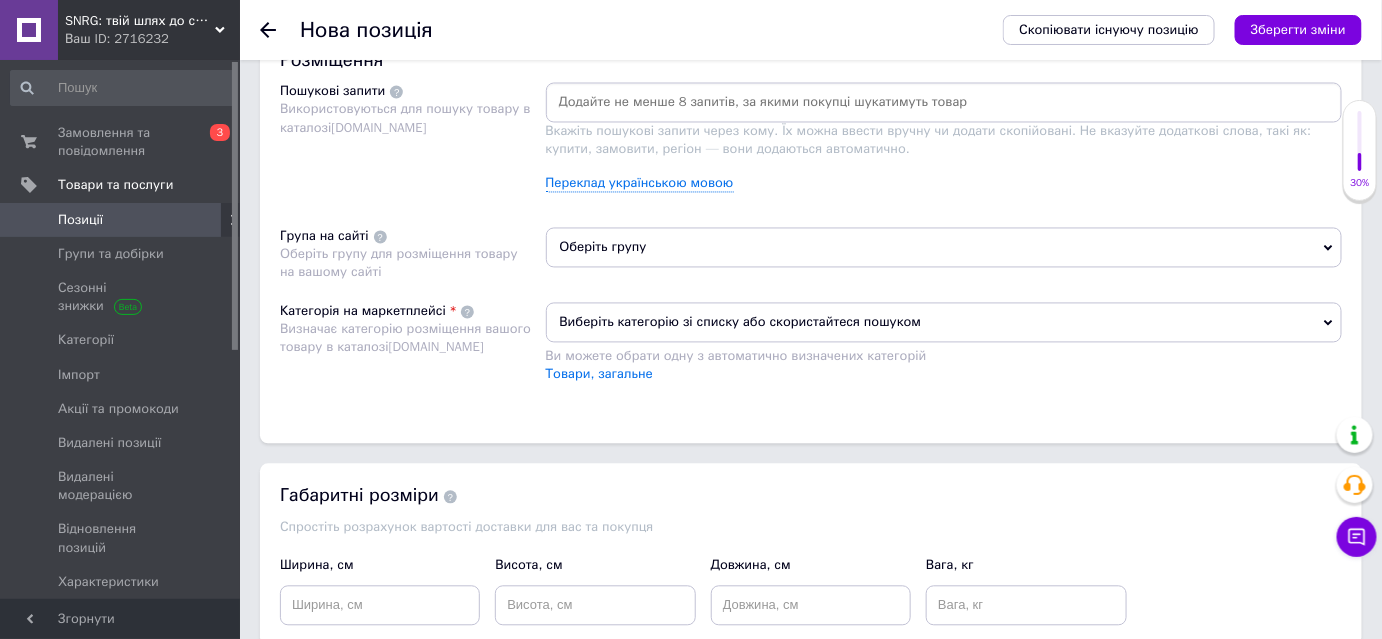 scroll, scrollTop: 1181, scrollLeft: 0, axis: vertical 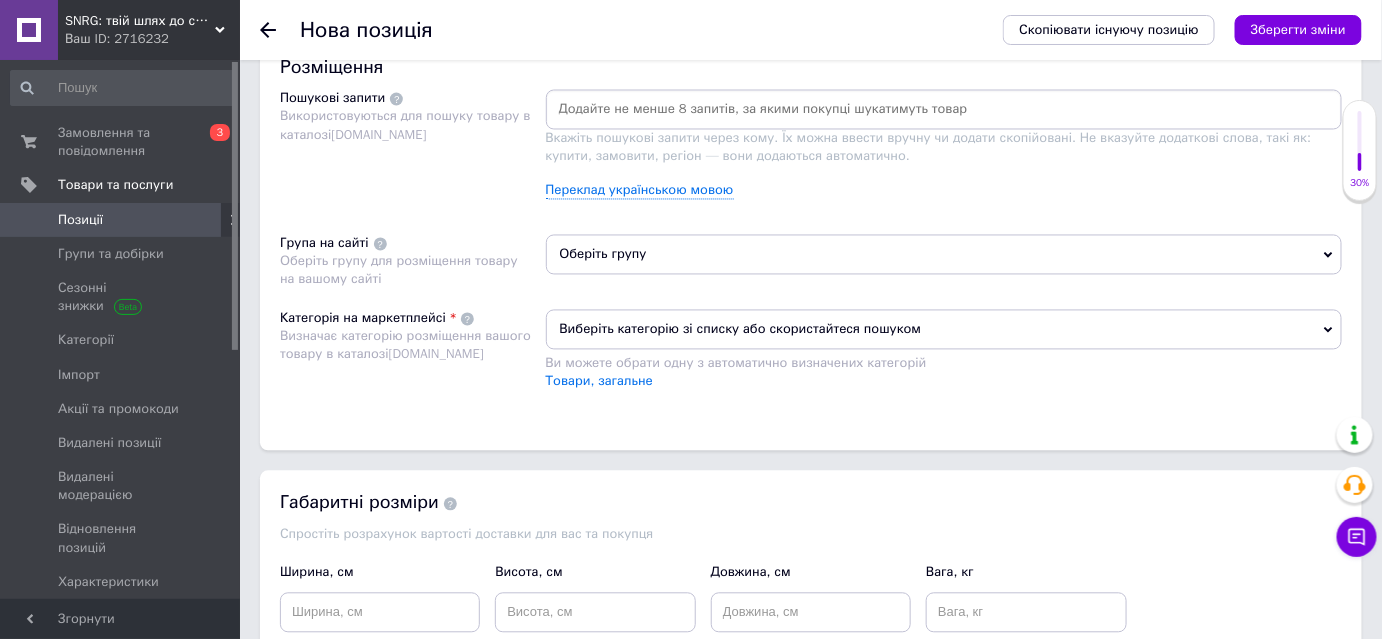 click on "Оберіть групу" at bounding box center [944, 255] 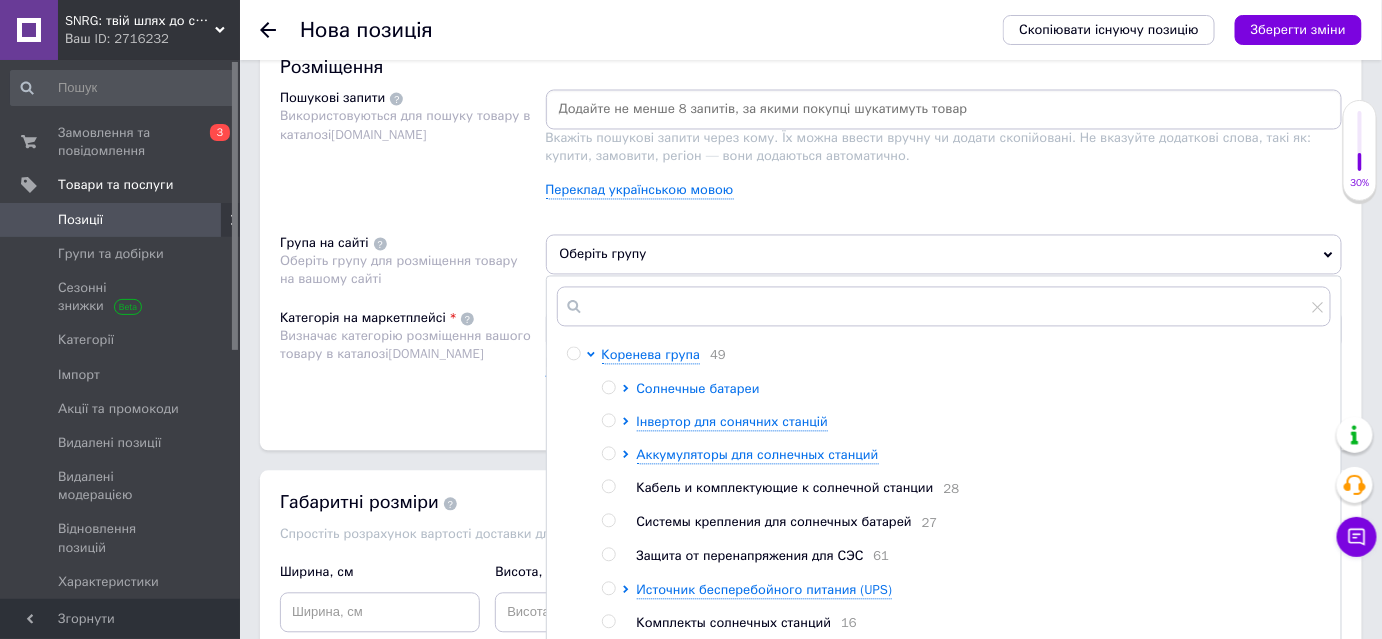 click on "Солнечные батареи" at bounding box center [698, 389] 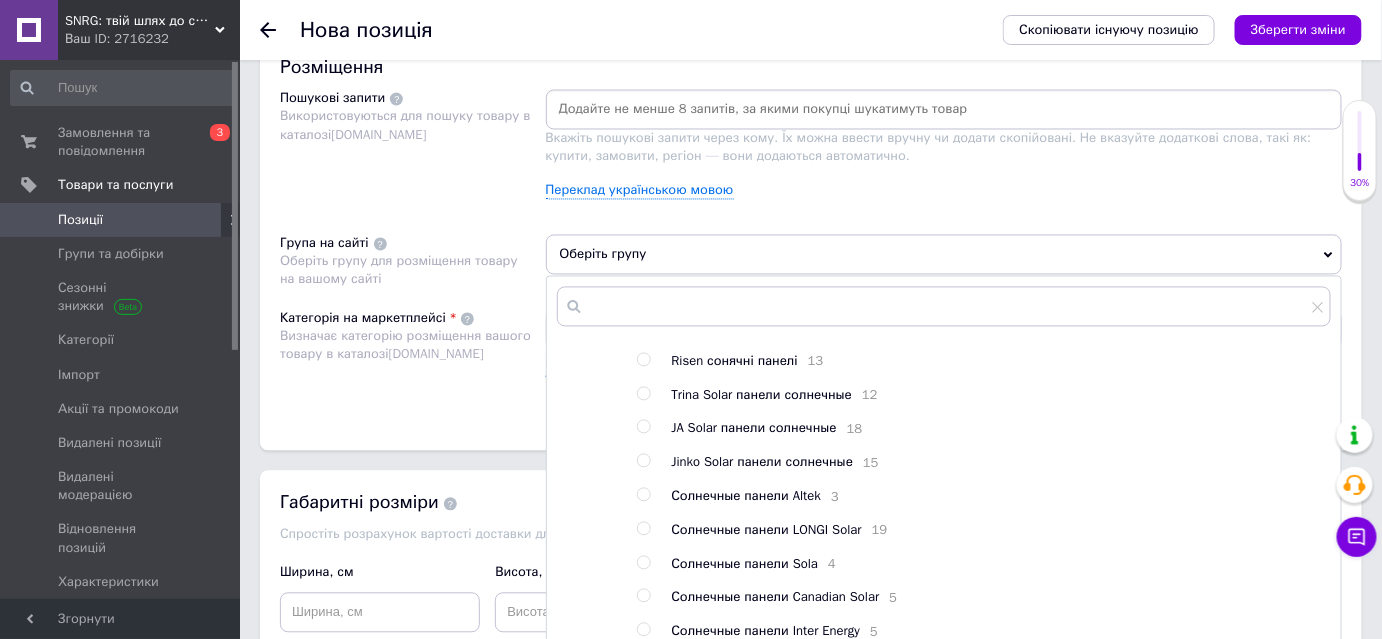 scroll, scrollTop: 90, scrollLeft: 0, axis: vertical 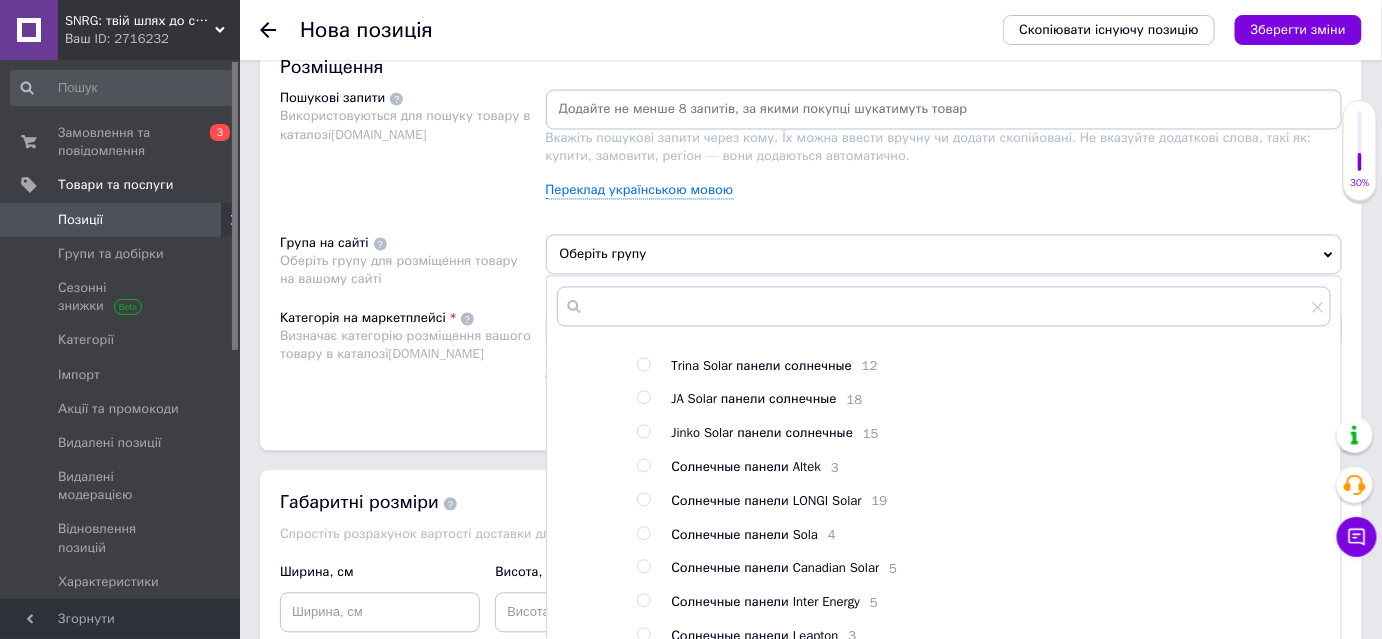 click at bounding box center (643, 500) 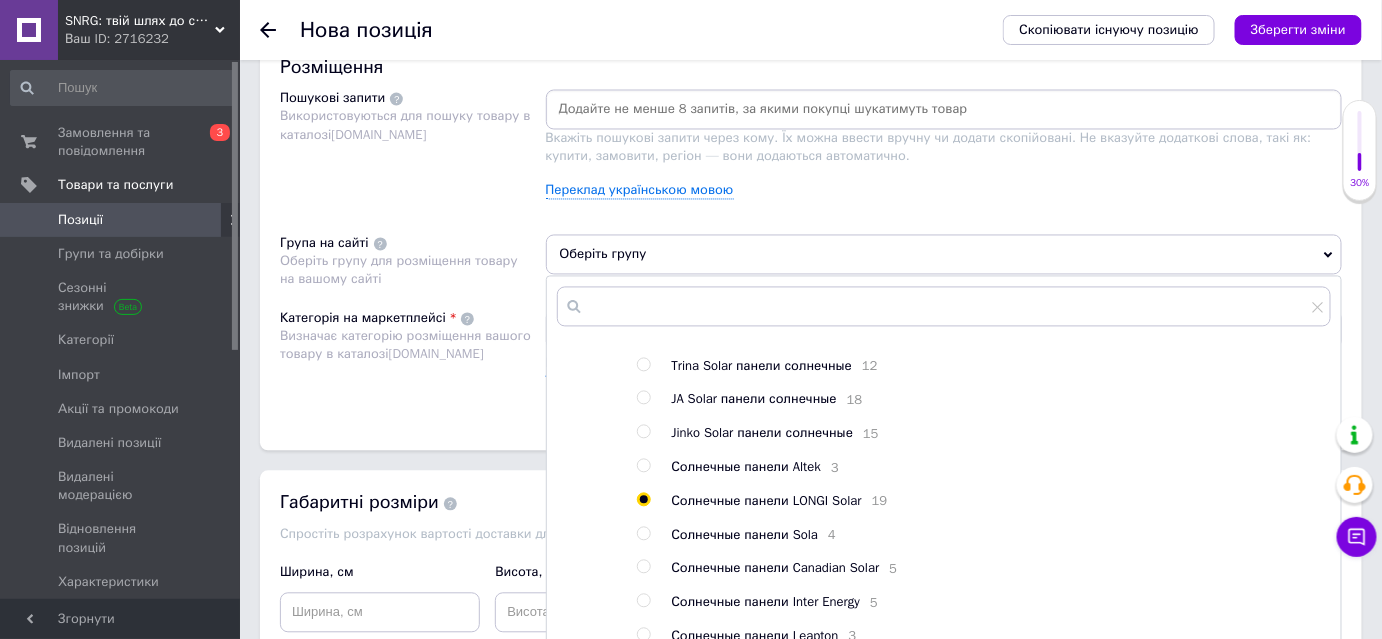 radio on "true" 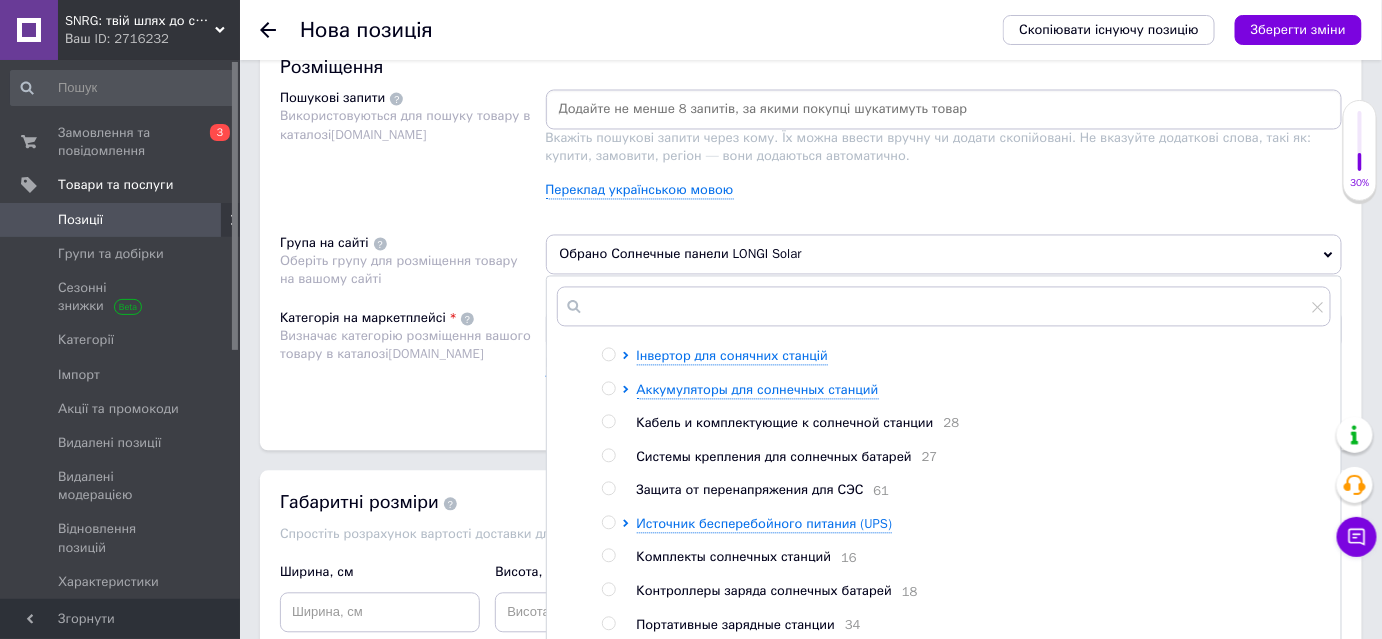 scroll, scrollTop: 731, scrollLeft: 0, axis: vertical 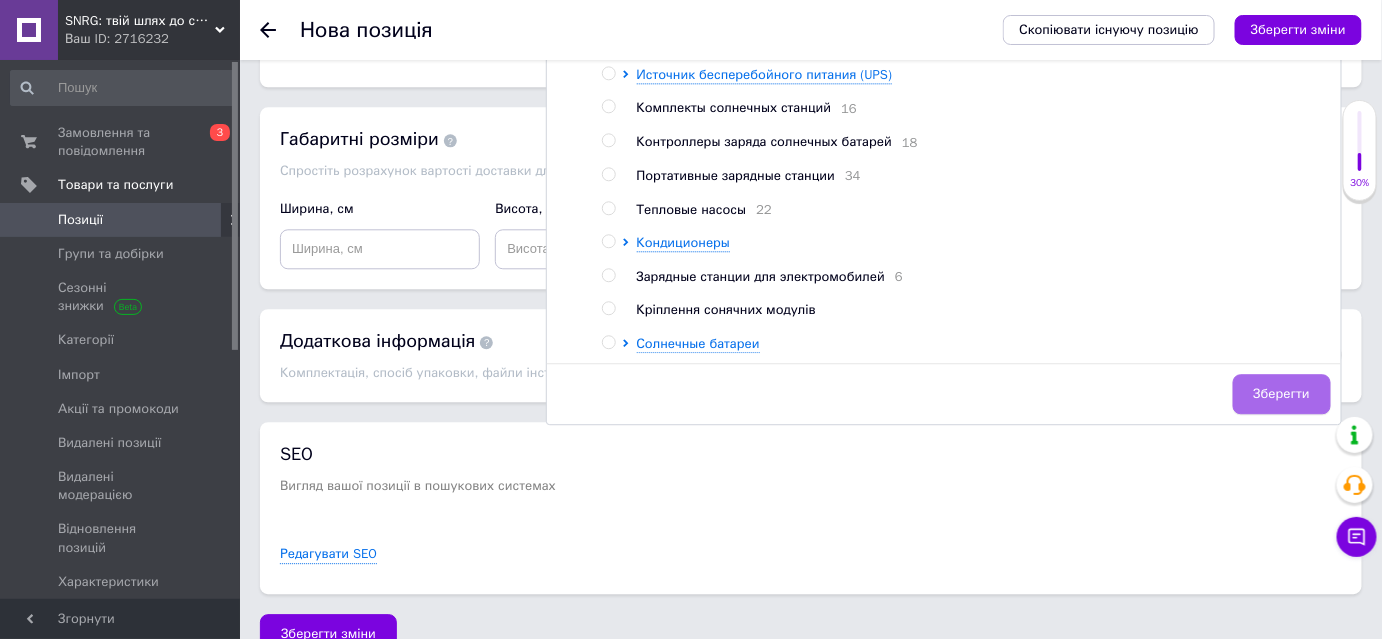 click on "Зберегти" at bounding box center (1282, 394) 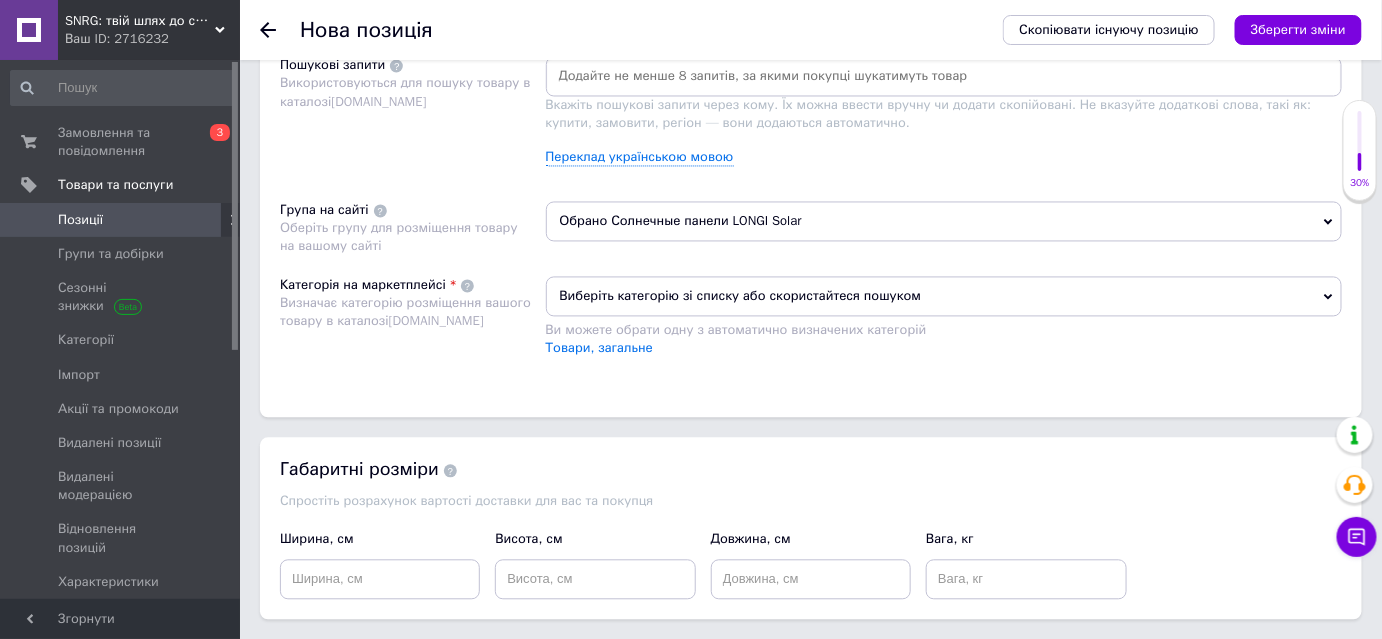 scroll, scrollTop: 1116, scrollLeft: 0, axis: vertical 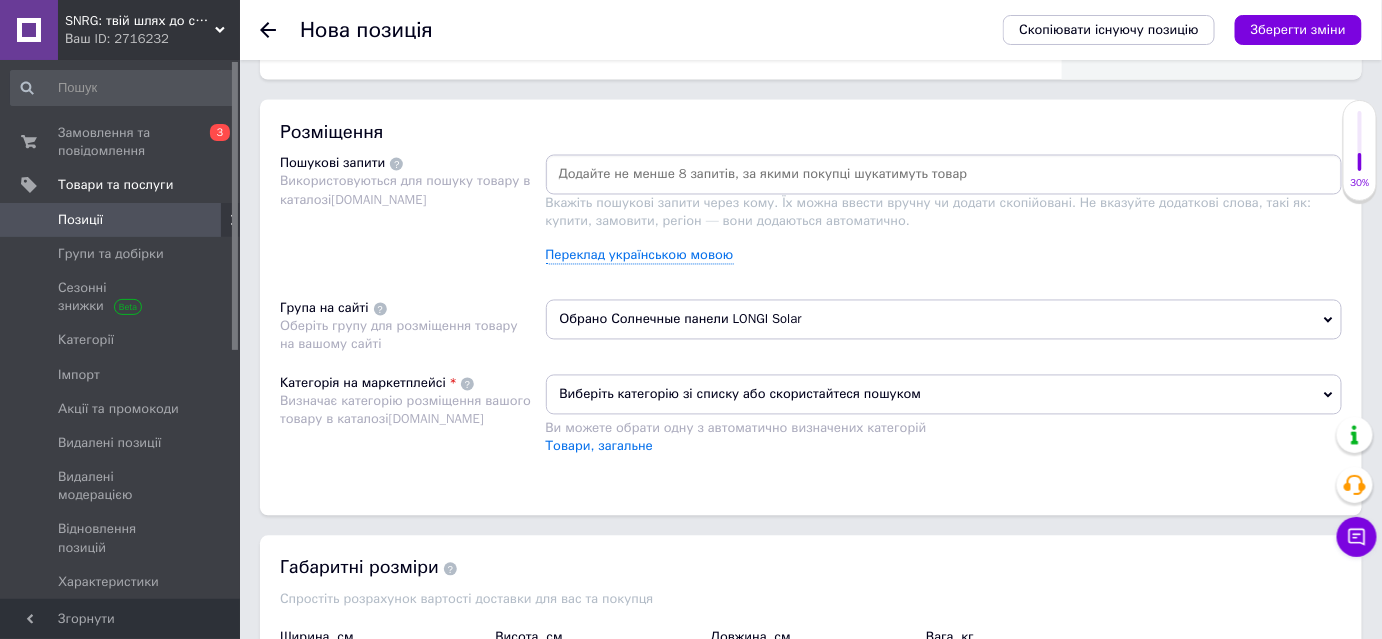 click on "Виберіть категорію зі списку або скористайтеся пошуком" at bounding box center (944, 395) 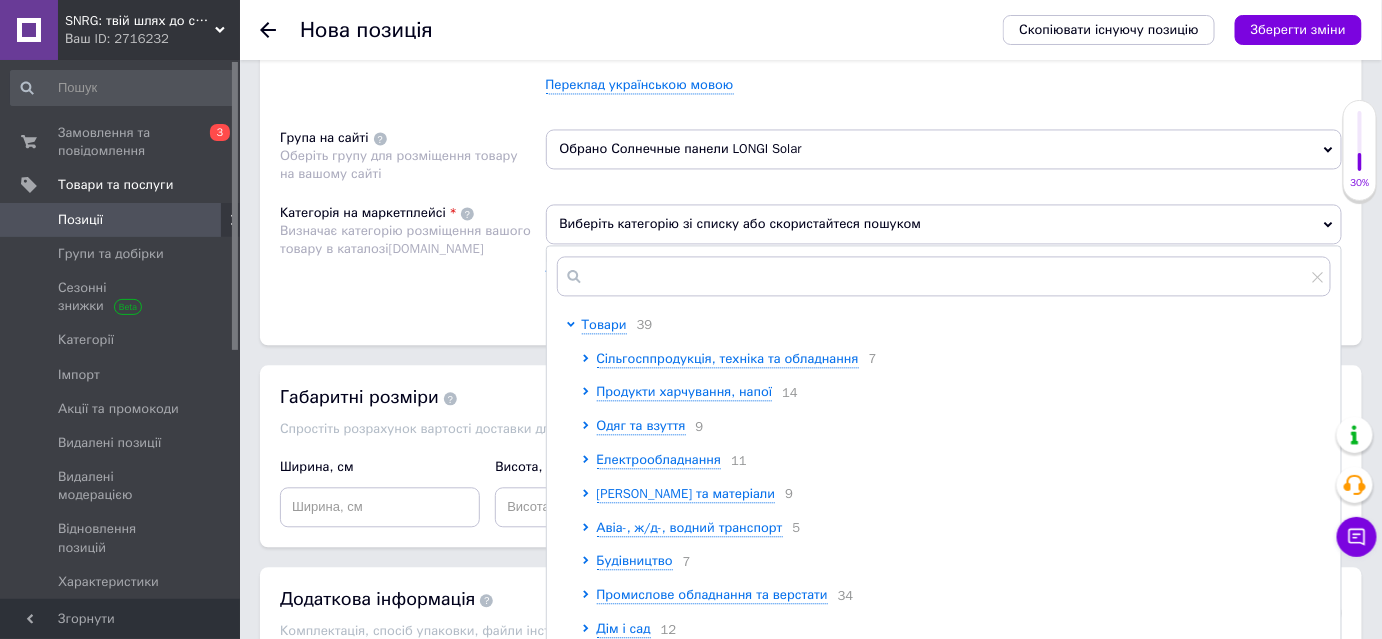 scroll, scrollTop: 1298, scrollLeft: 0, axis: vertical 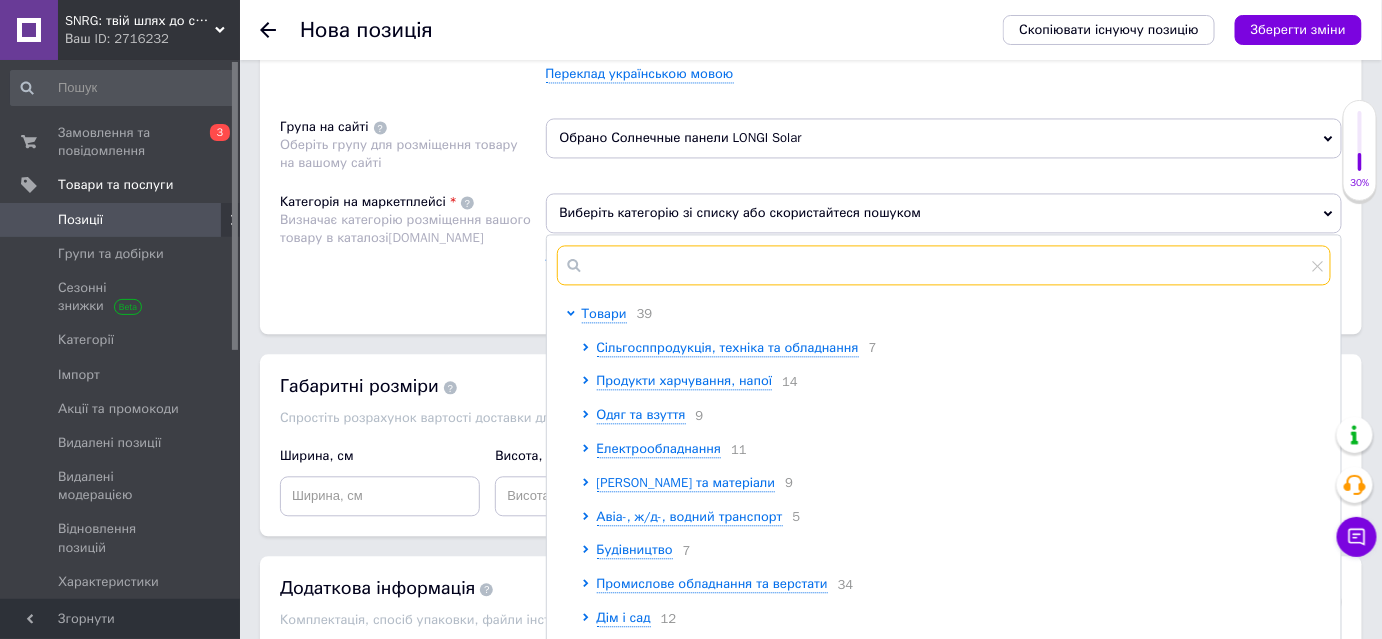 click at bounding box center (944, 265) 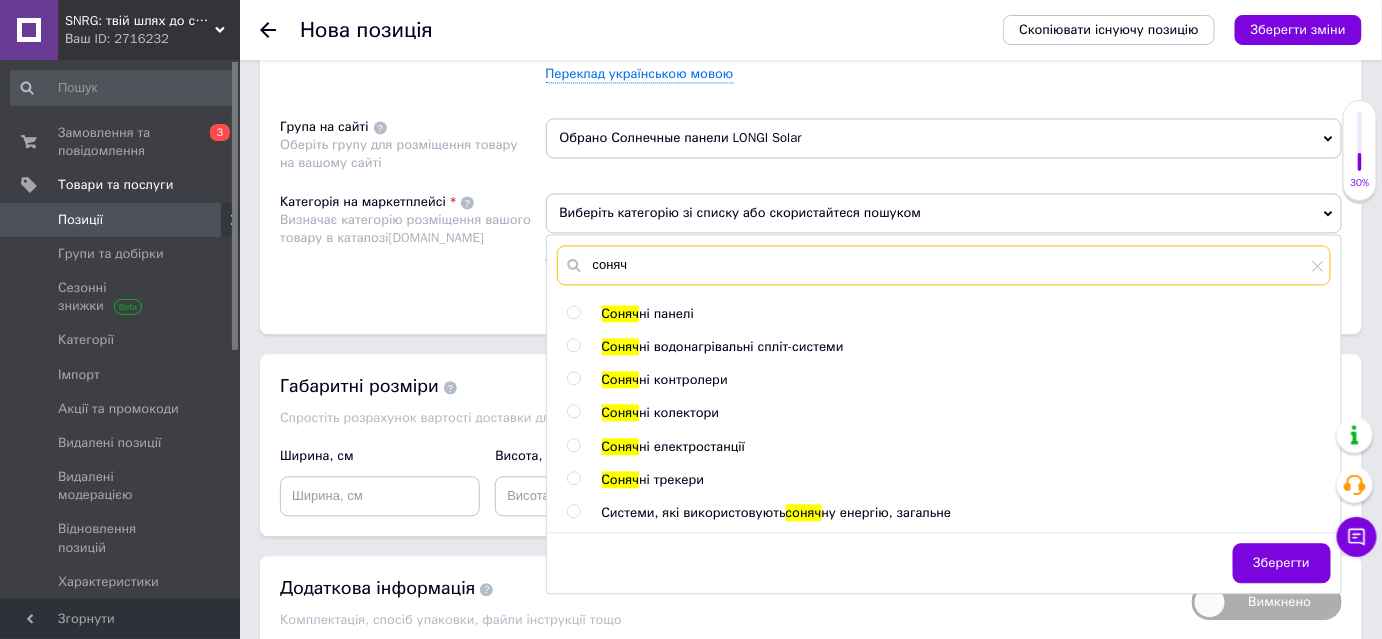 type on "соняч" 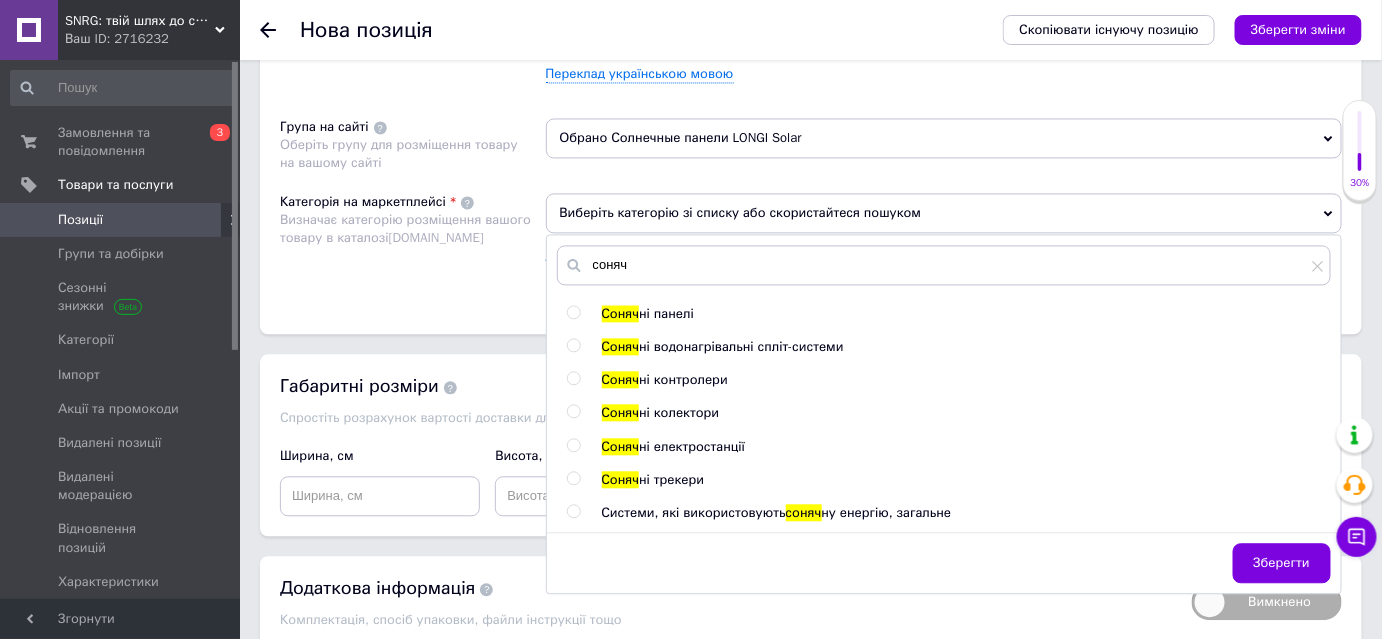 click at bounding box center [573, 312] 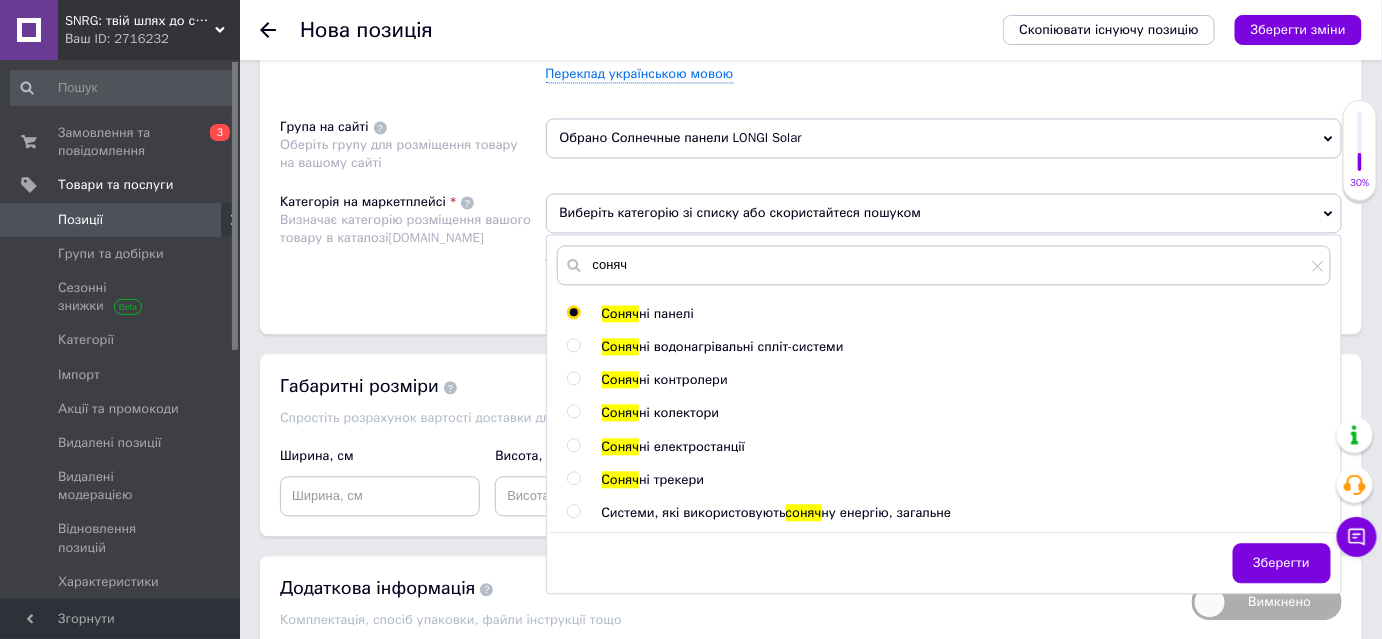 radio on "true" 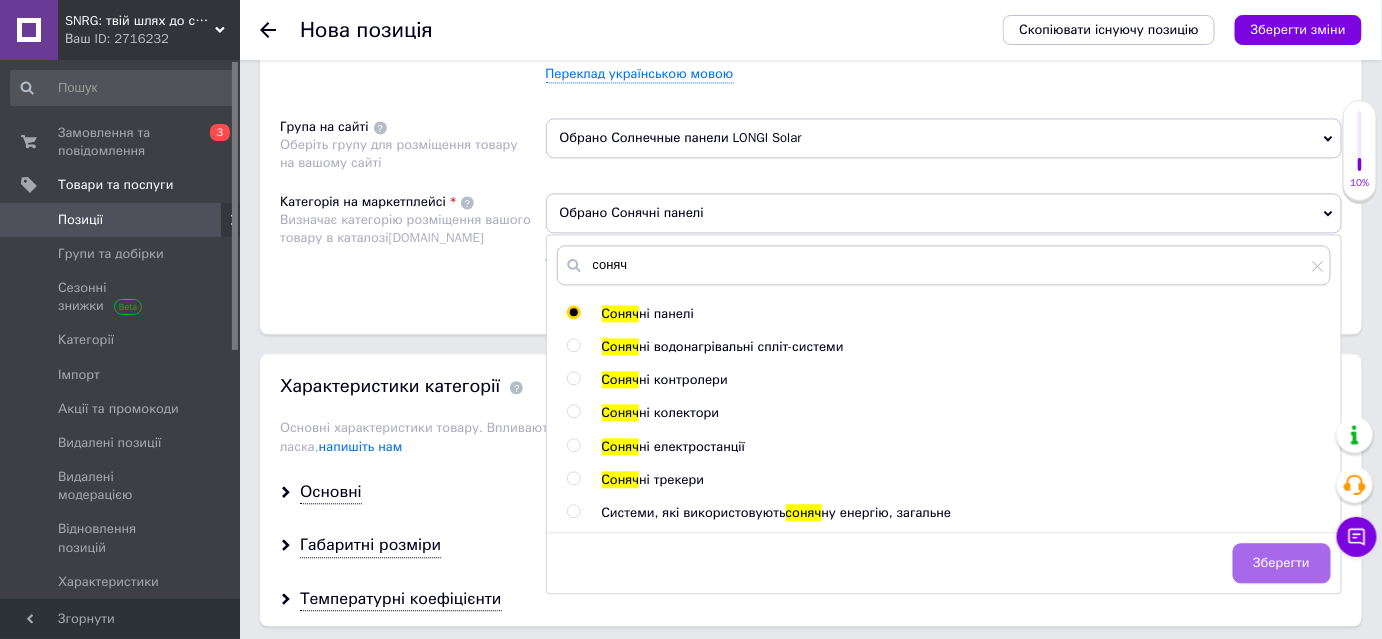 click on "Зберегти" at bounding box center [1282, 563] 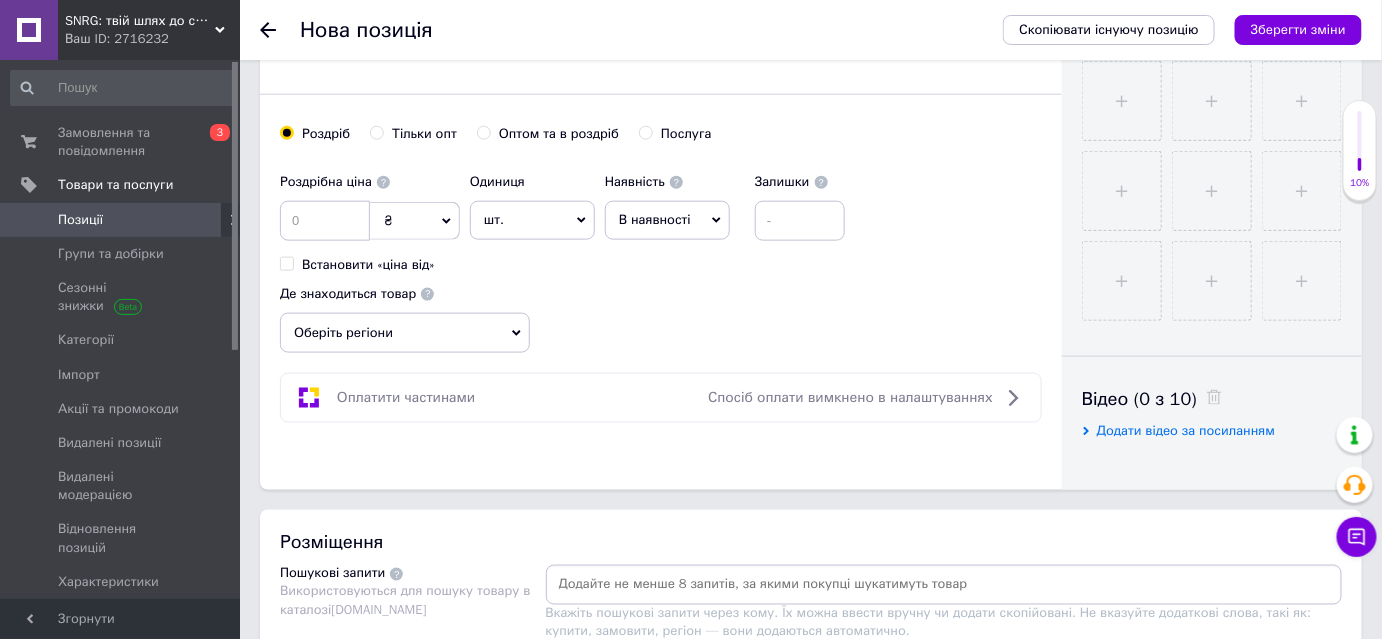 scroll, scrollTop: 752, scrollLeft: 0, axis: vertical 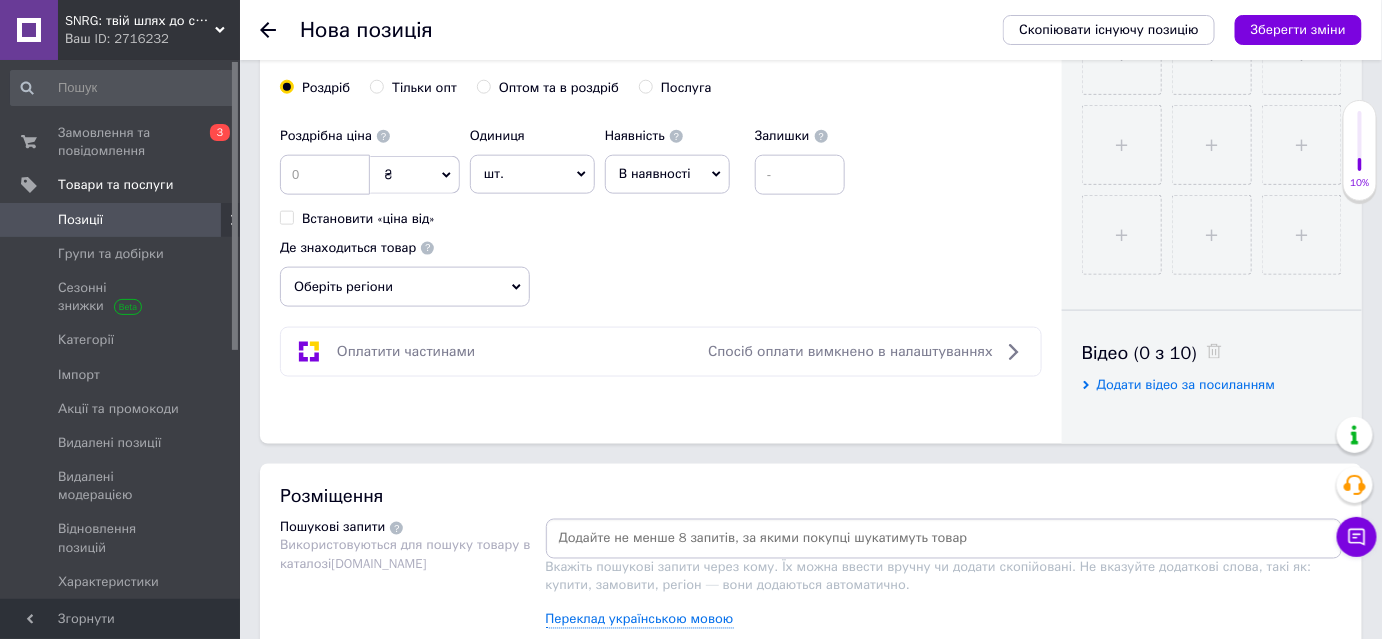 click on "Оптом та в роздріб" at bounding box center [483, 86] 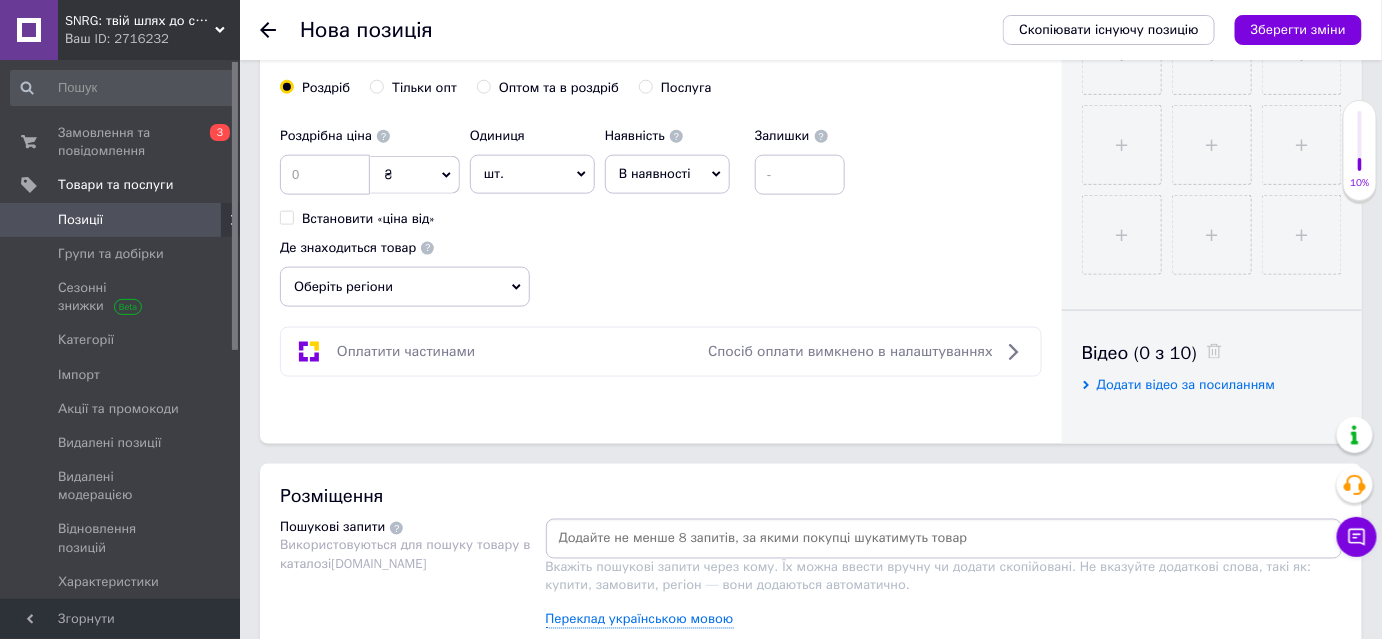 radio on "true" 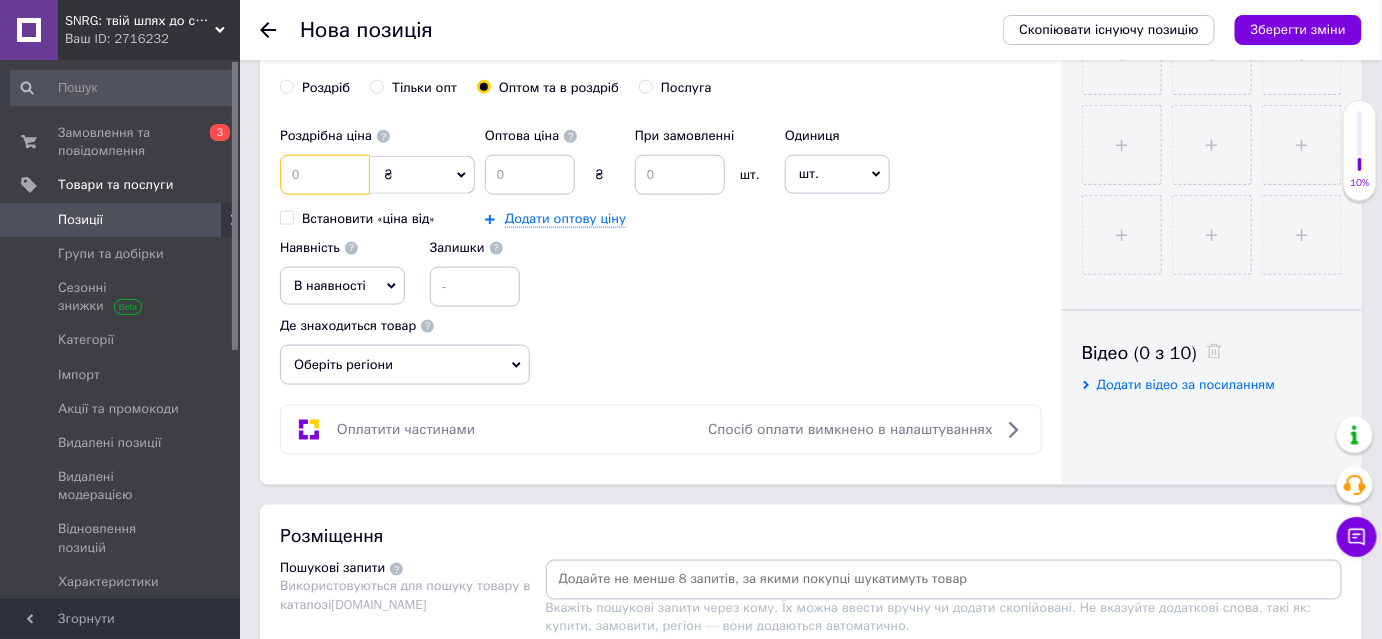 click at bounding box center [325, 175] 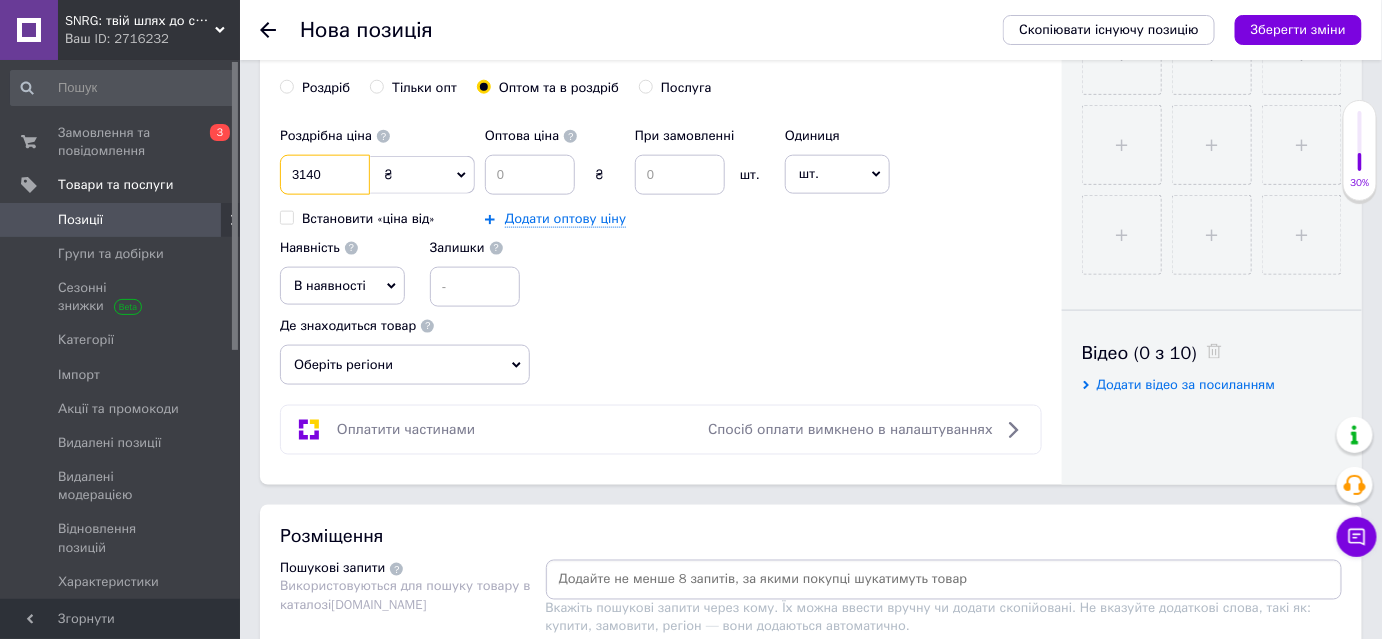 type on "3140" 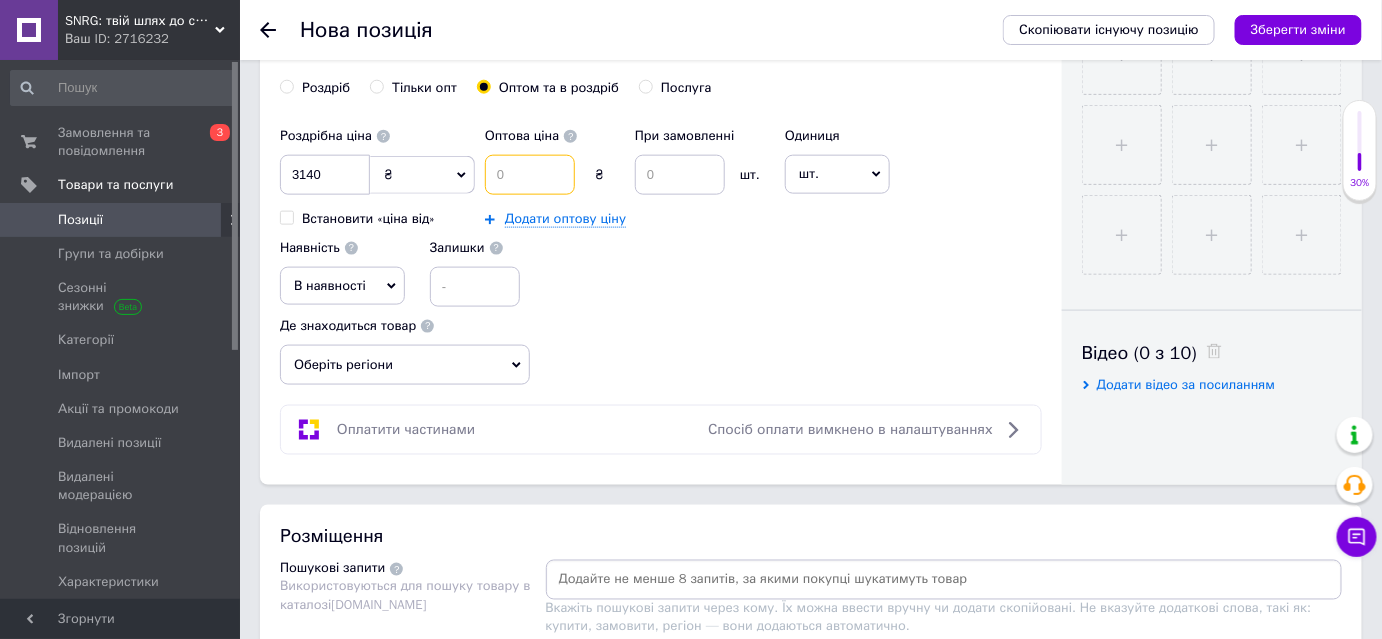 click at bounding box center (530, 175) 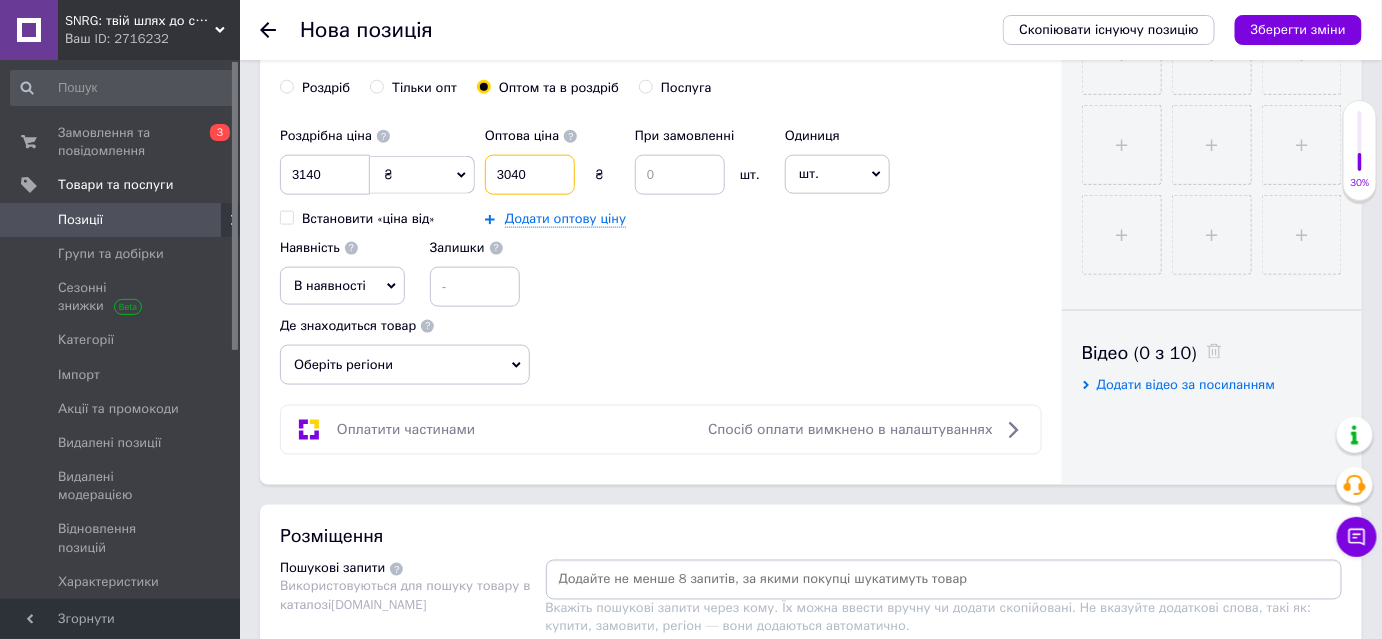 type on "3040" 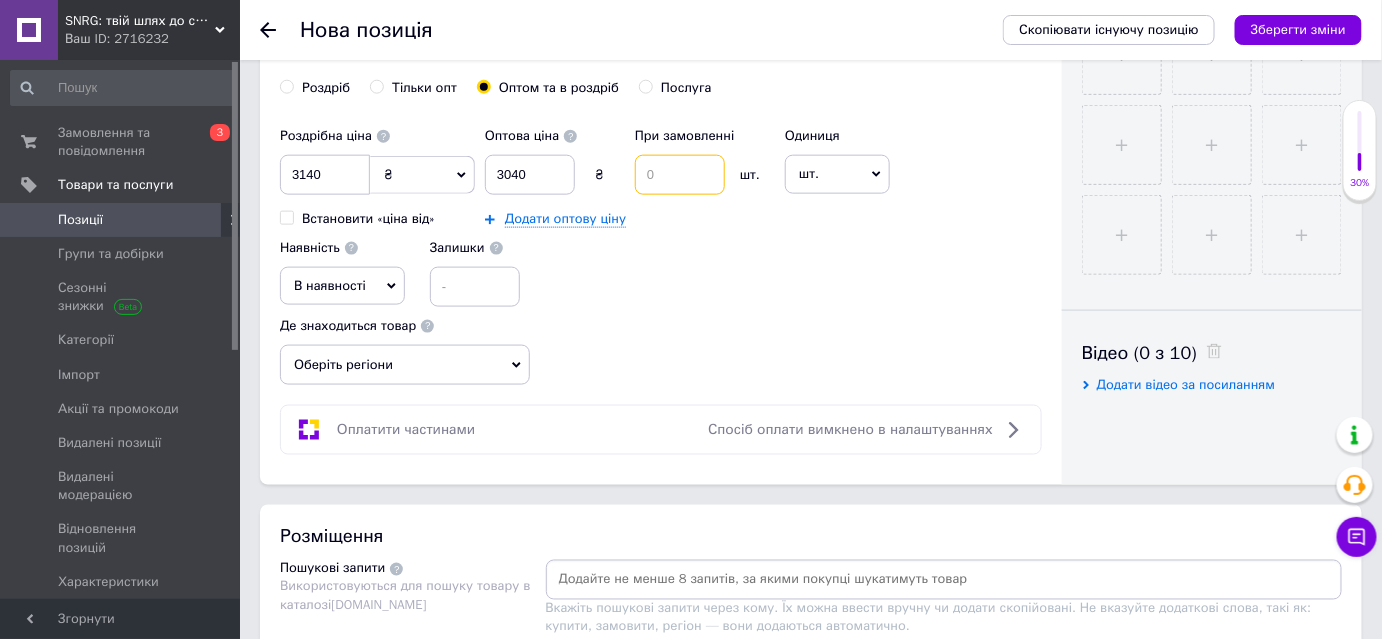 click at bounding box center [680, 175] 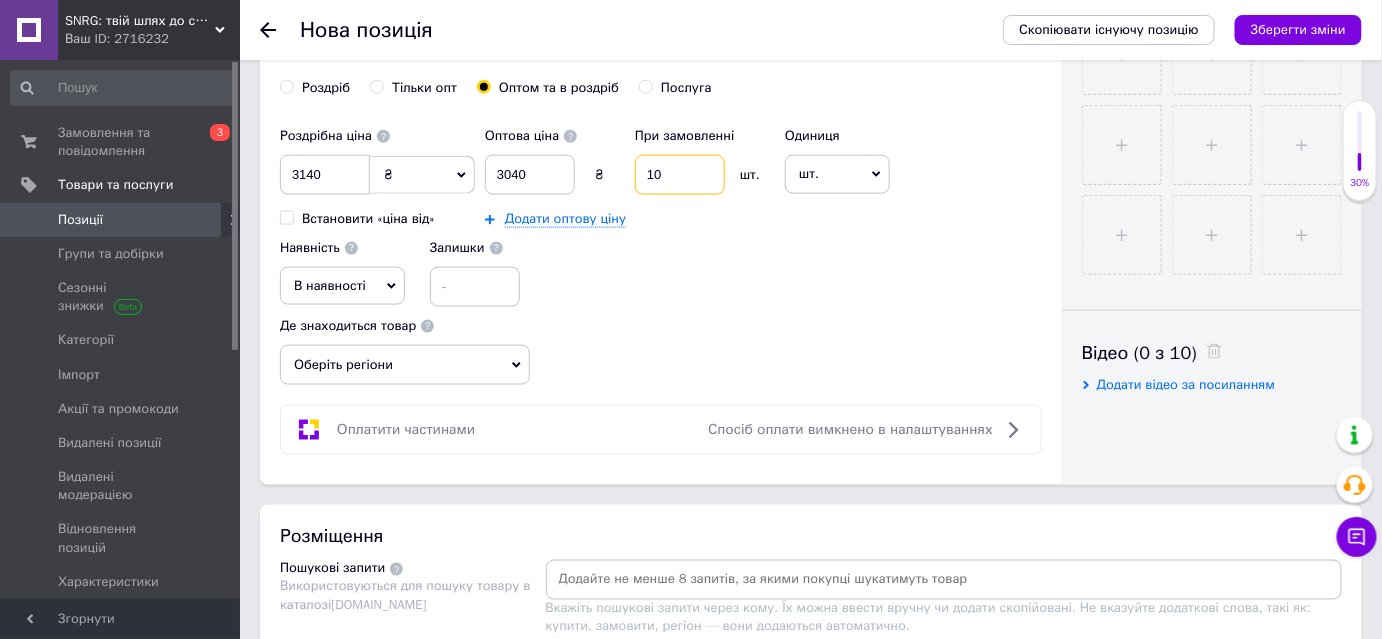 type on "10" 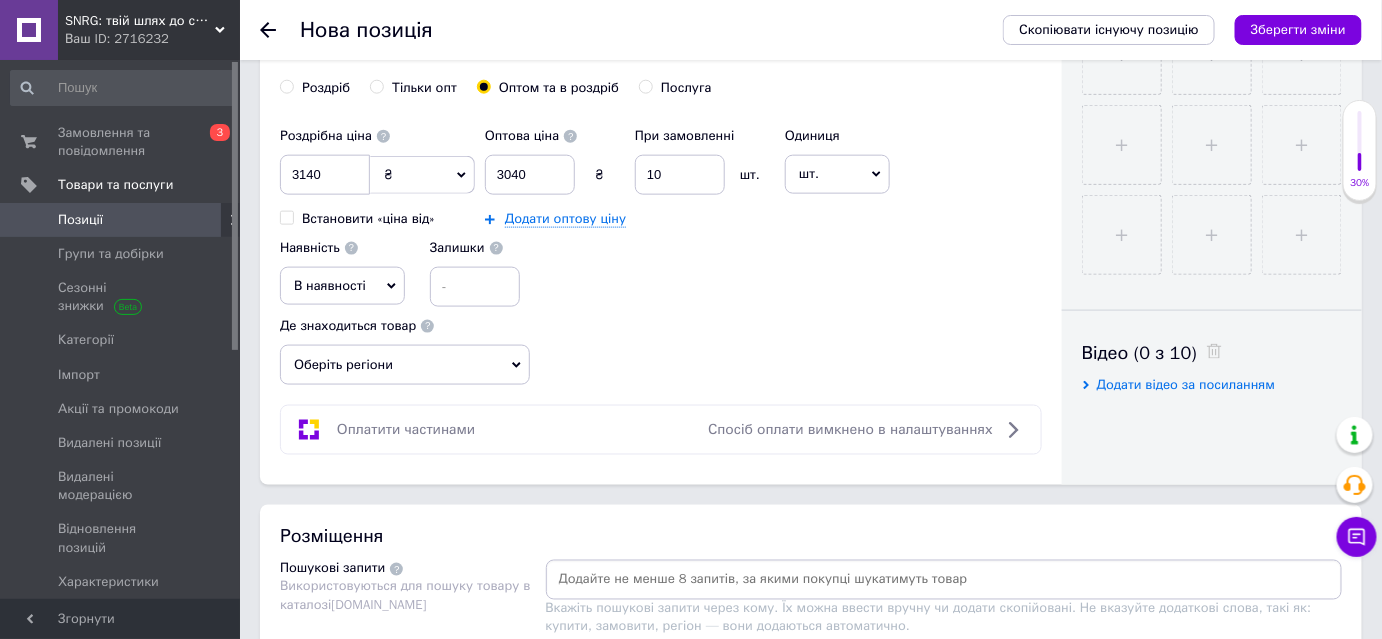 click on "Оберіть регіони" at bounding box center [405, 365] 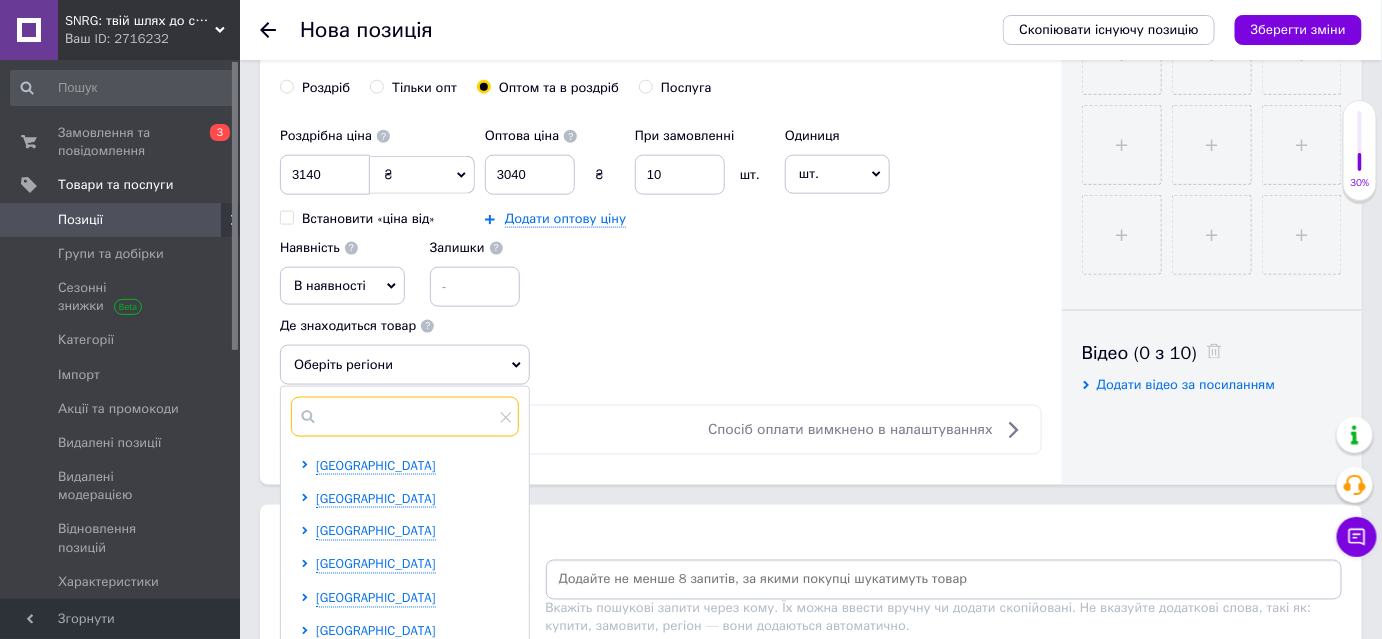click at bounding box center [405, 417] 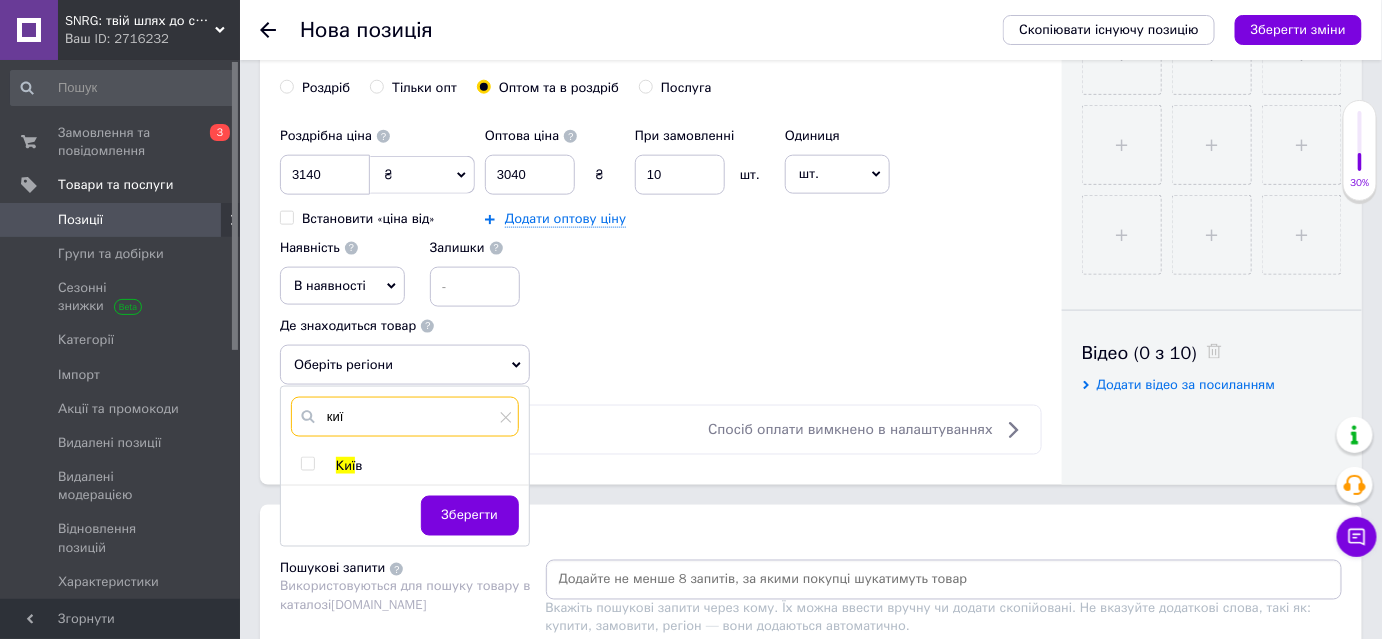 type on "киї" 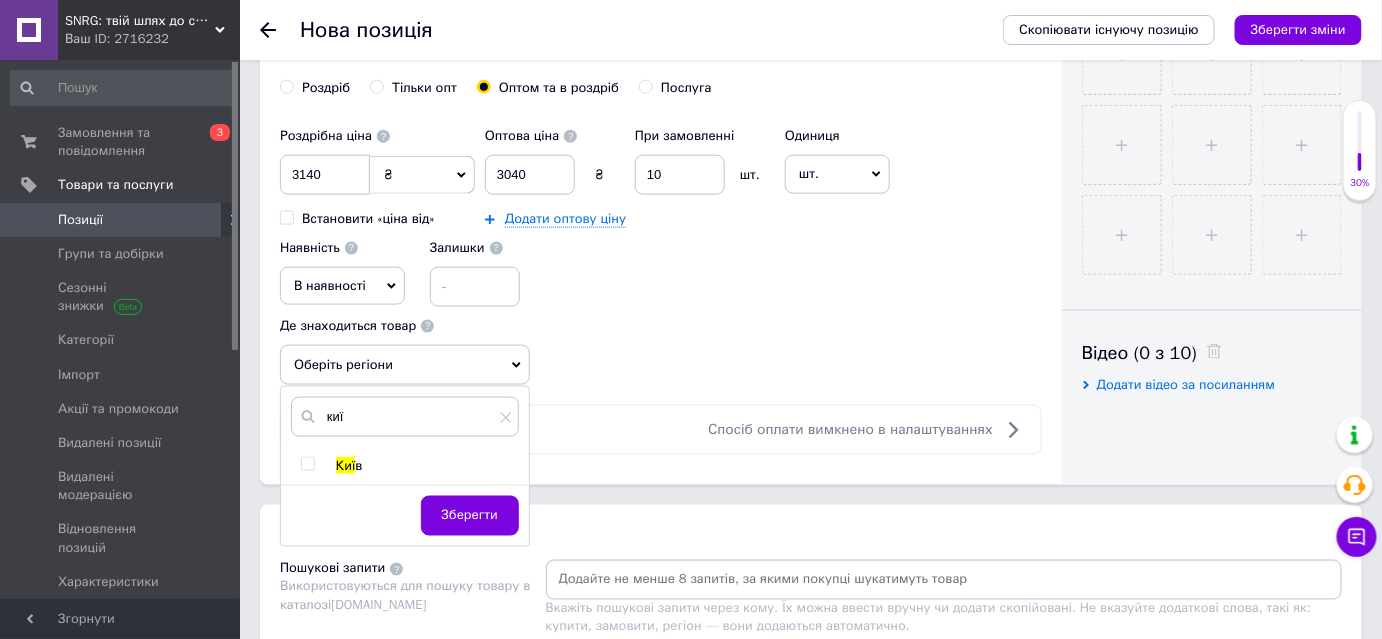 click at bounding box center [307, 464] 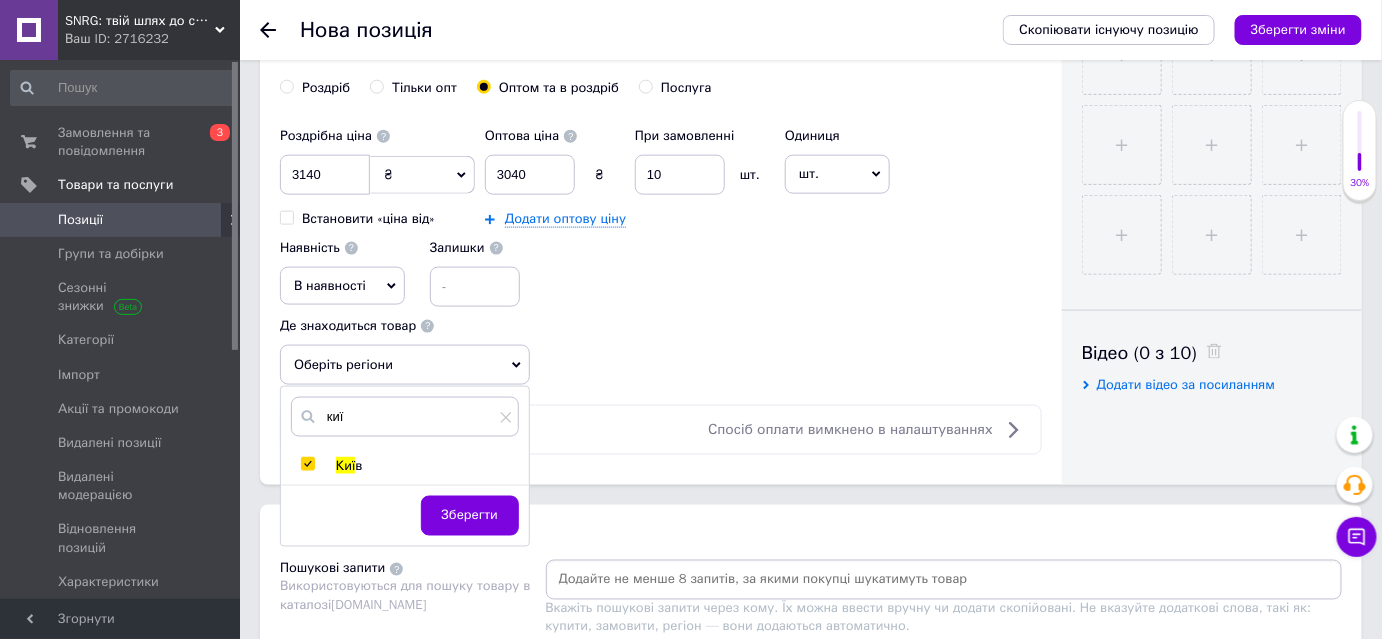 checkbox on "true" 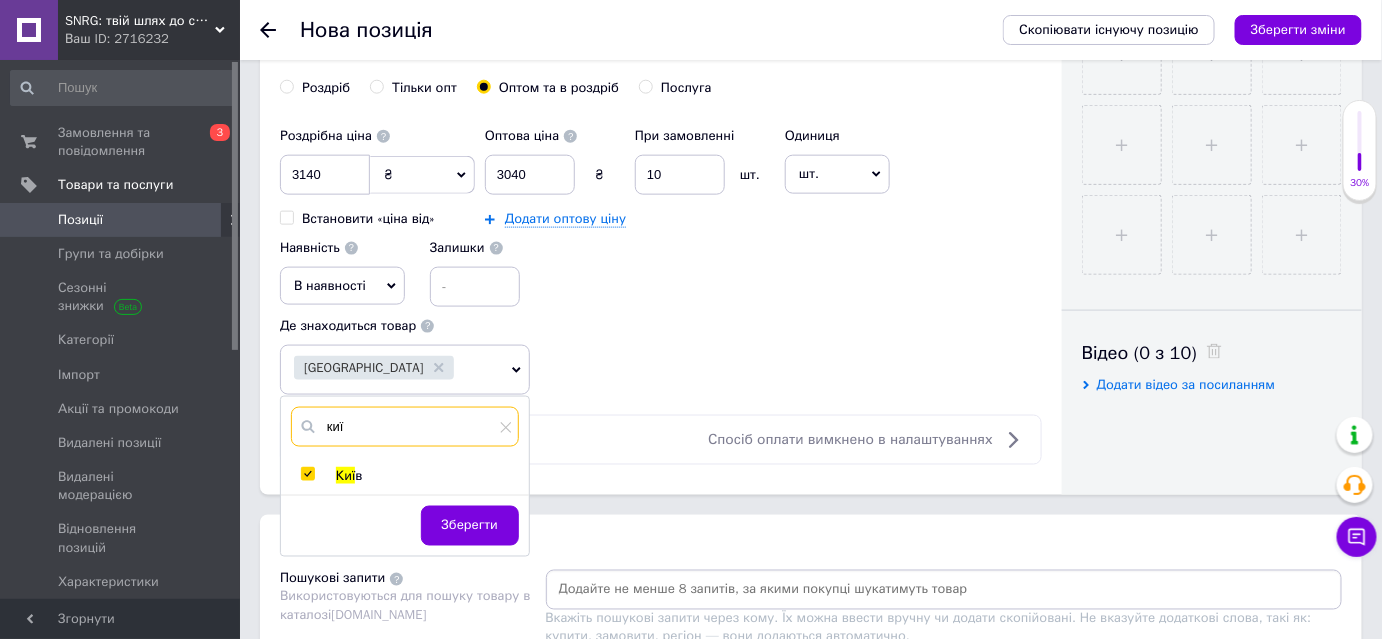 drag, startPoint x: 385, startPoint y: 411, endPoint x: 287, endPoint y: 404, distance: 98.24968 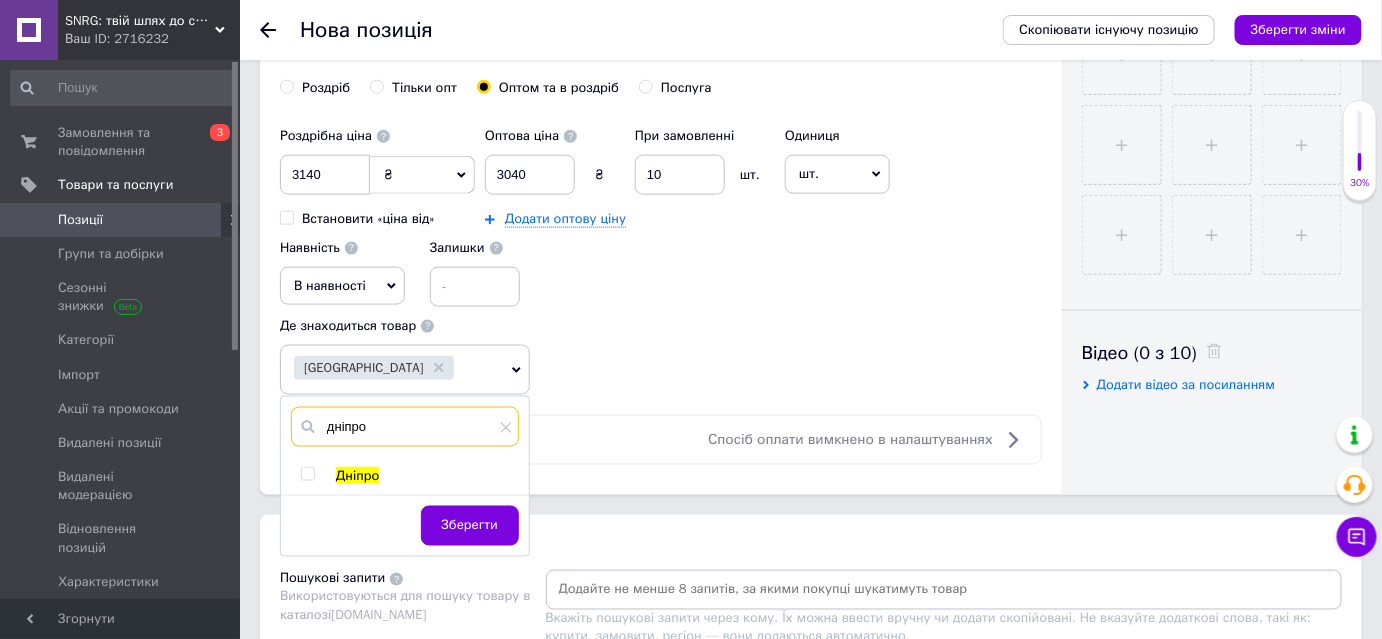 type on "дніпро" 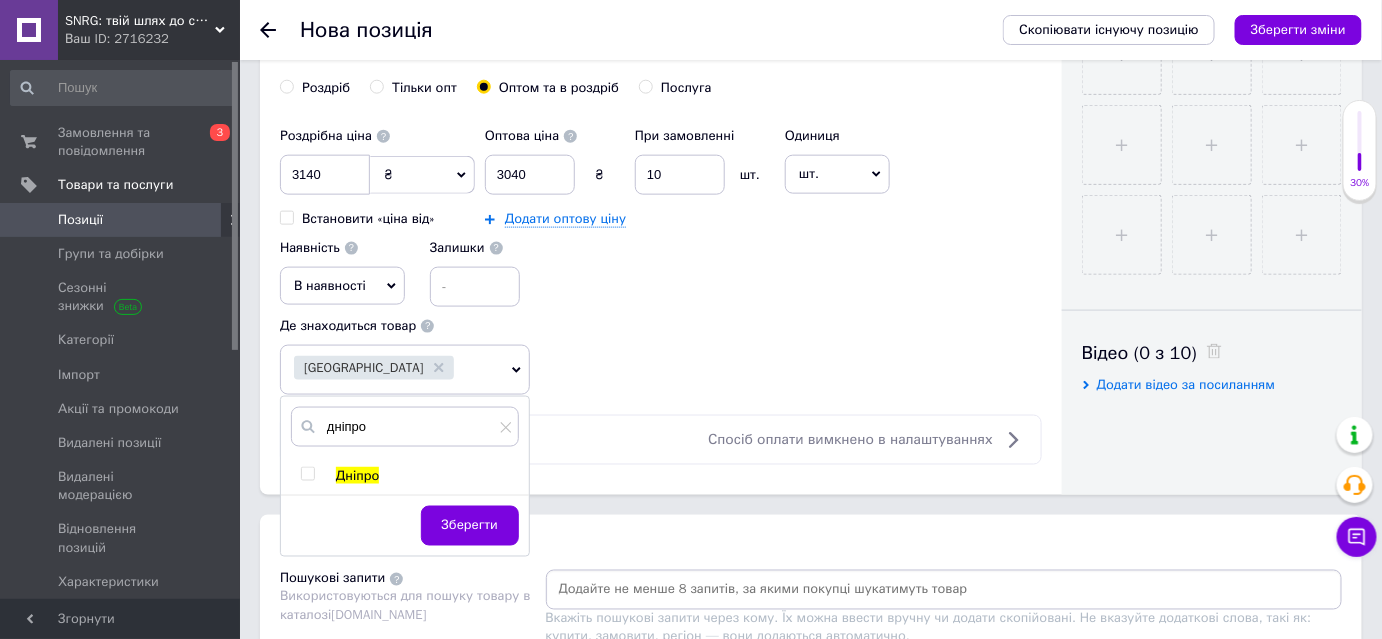 click at bounding box center [307, 474] 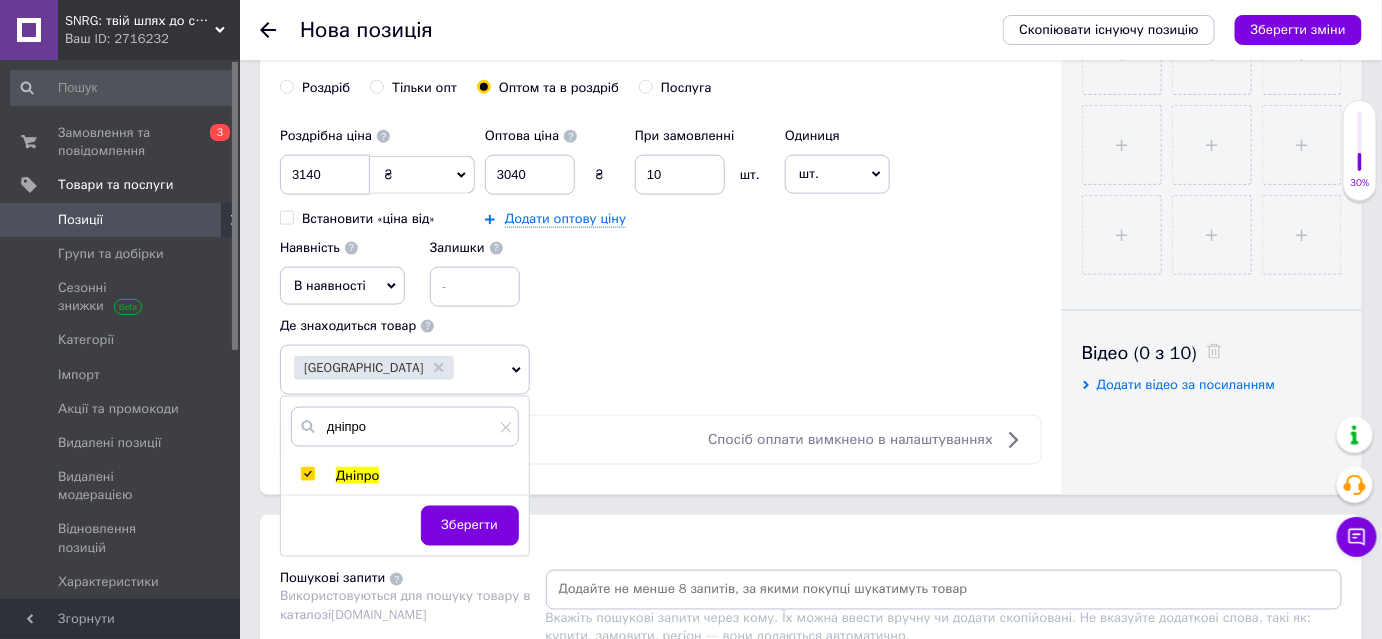 checkbox on "true" 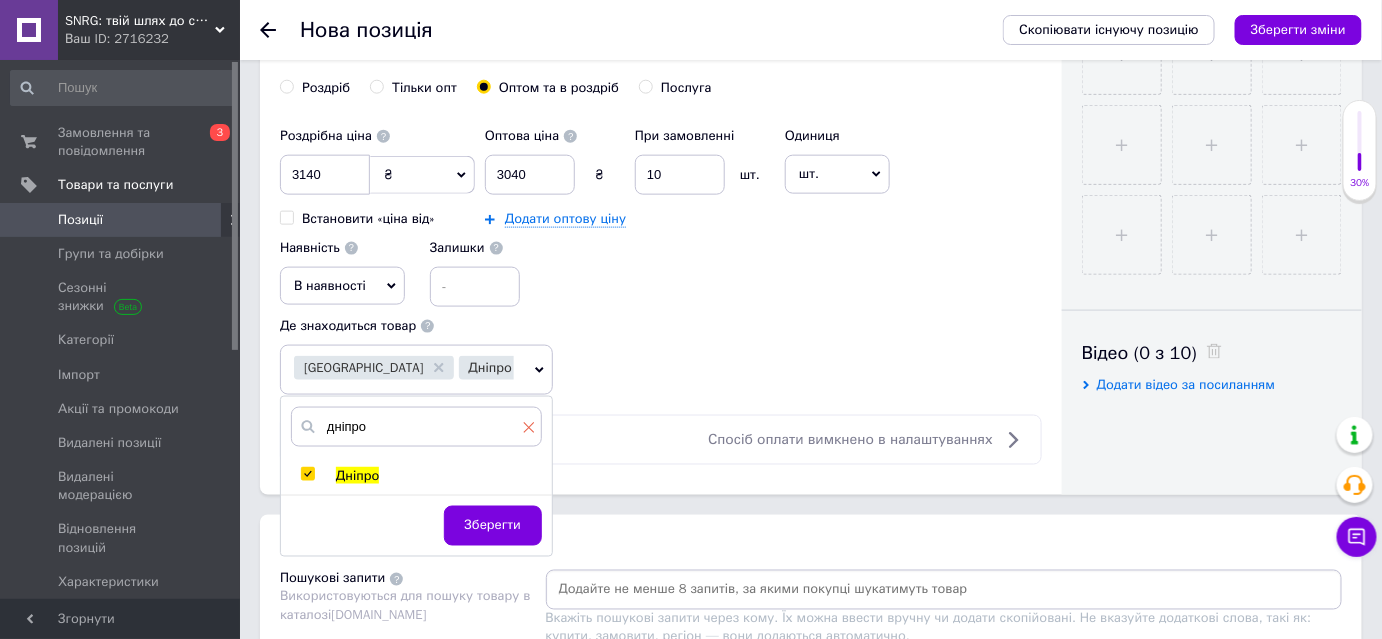 click 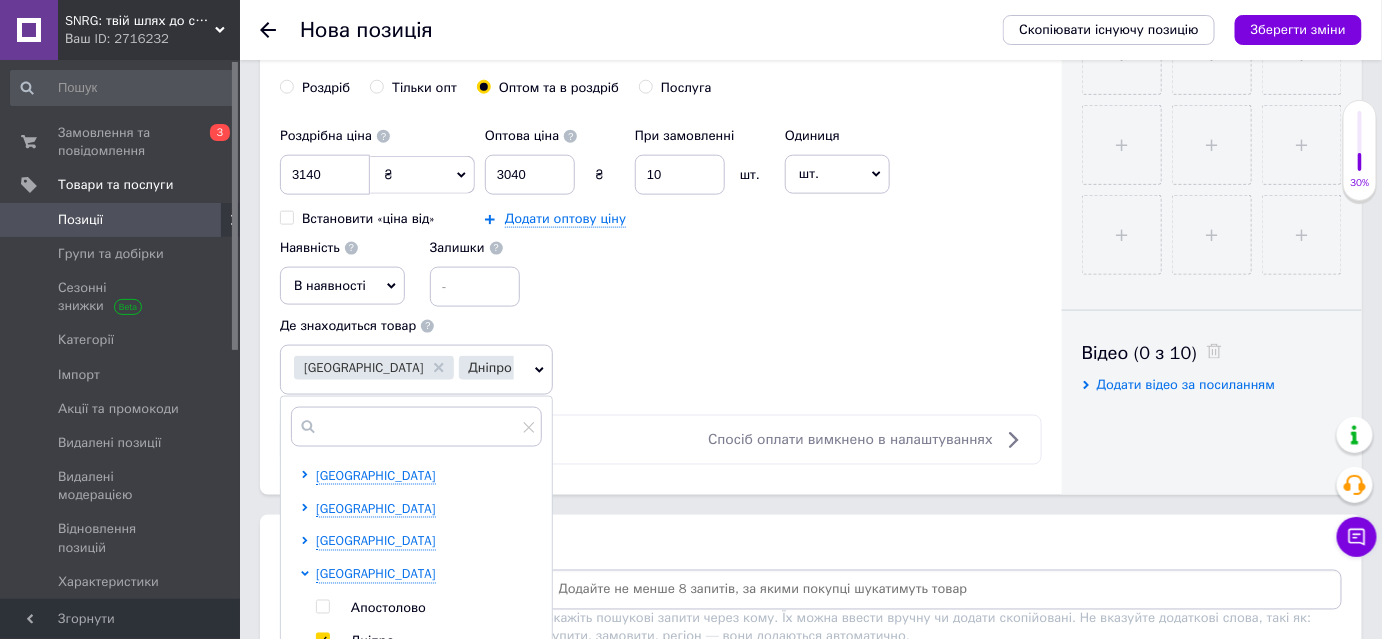 click on "Роздрібна ціна 3140 ₴ $ EUR CHF GBP ¥ PLN ₸ MDL HUF KGS CNY TRY KRW lei Встановити «ціна від» Оптова ціна 3040 ₴ При замовленні 10 шт. Додати оптову ціну Одиниця шт. Популярне комплект упаковка кв.м пара м кг пог.м послуга т а автоцистерна ампула б балон банка блістер бобіна бочка бут бухта в ват виїзд відро г г га година гр/кв.м гігакалорія д дав два місяці день доба доза є єврокуб з зміна к кВт каністра карат кв.дм кв.м кв.см кв.фут квартал кг кг/кв.м км колесо комплект коробка куб.дм куб.м л л лист м м мВт мл мм моток місяць мішок н набір номер о об'єкт од. п палетомісце пара партія пач р" at bounding box center [661, 256] 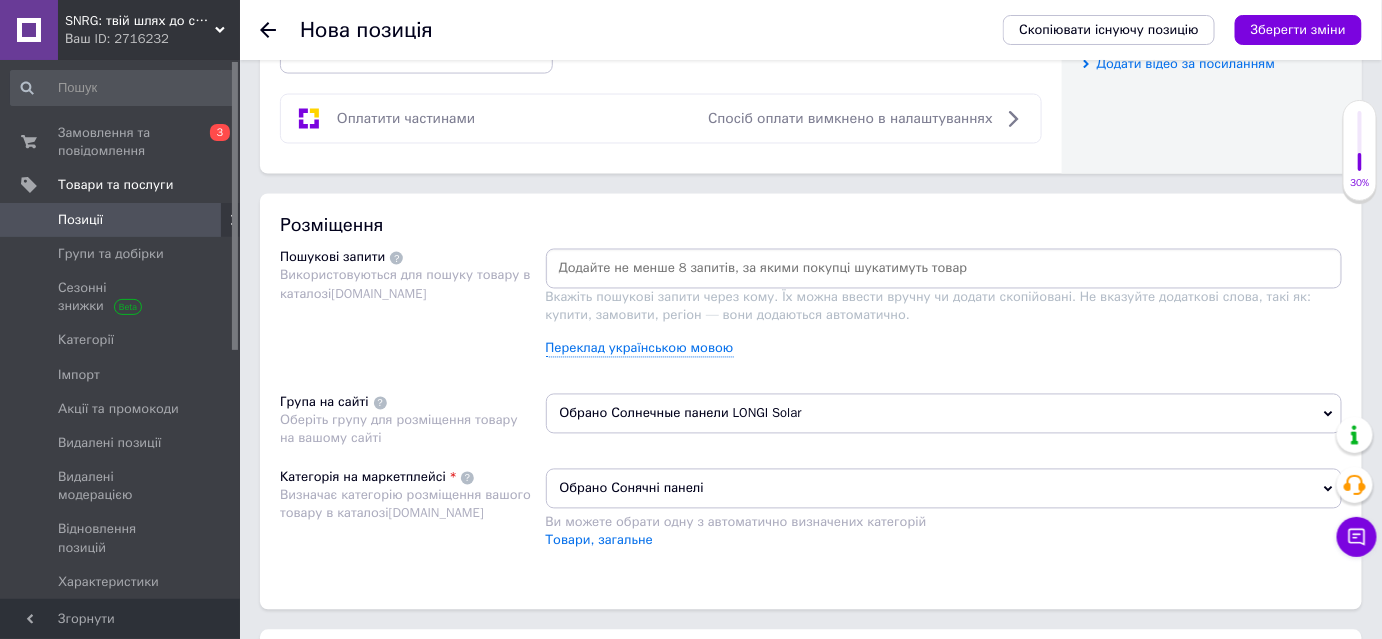 scroll, scrollTop: 1116, scrollLeft: 0, axis: vertical 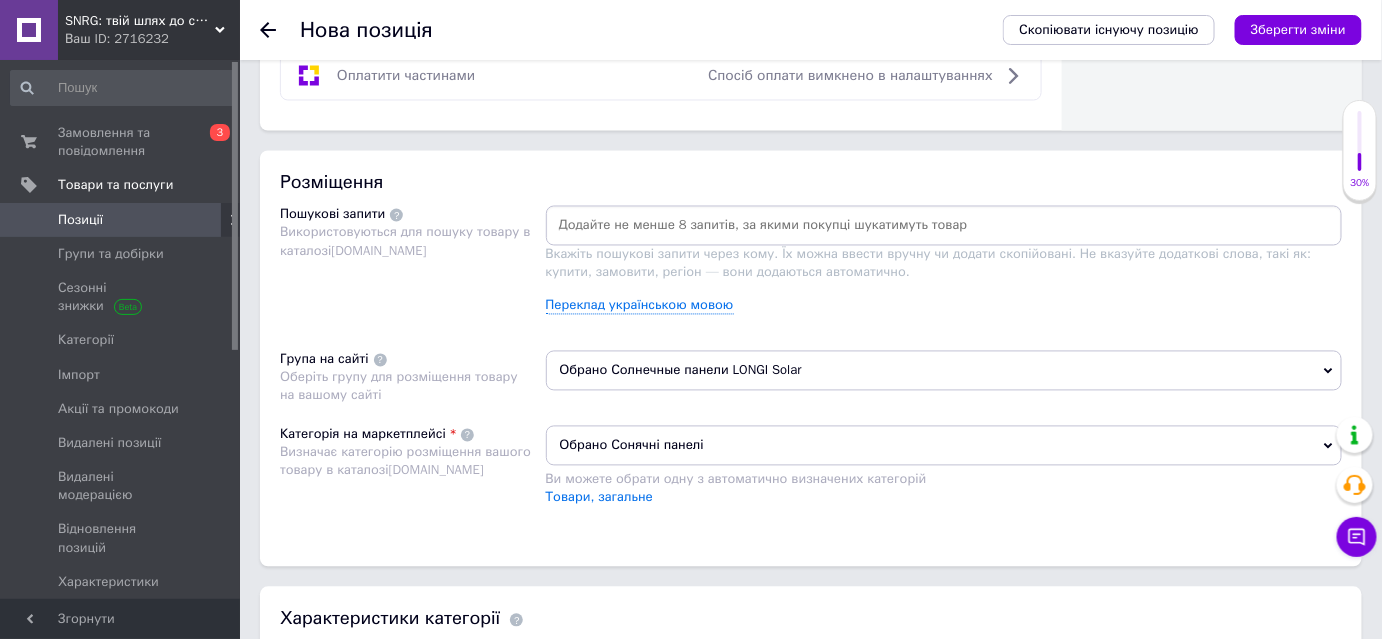 click at bounding box center (944, 226) 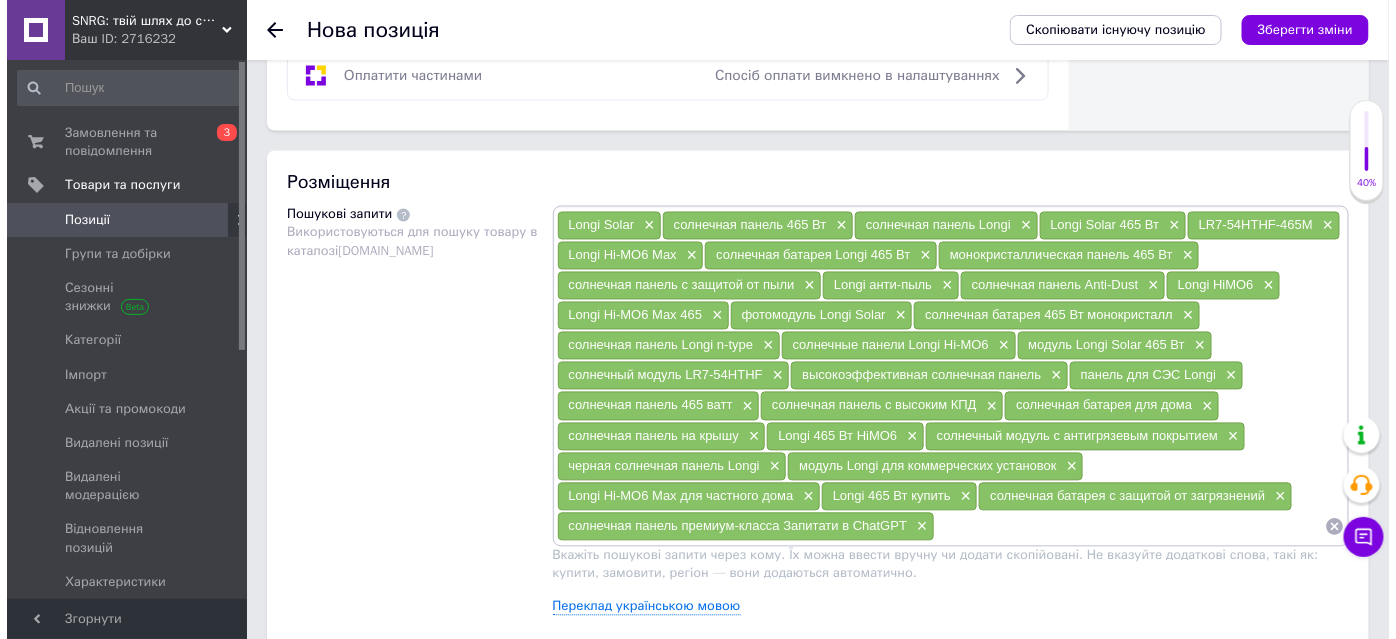 scroll, scrollTop: 1298, scrollLeft: 0, axis: vertical 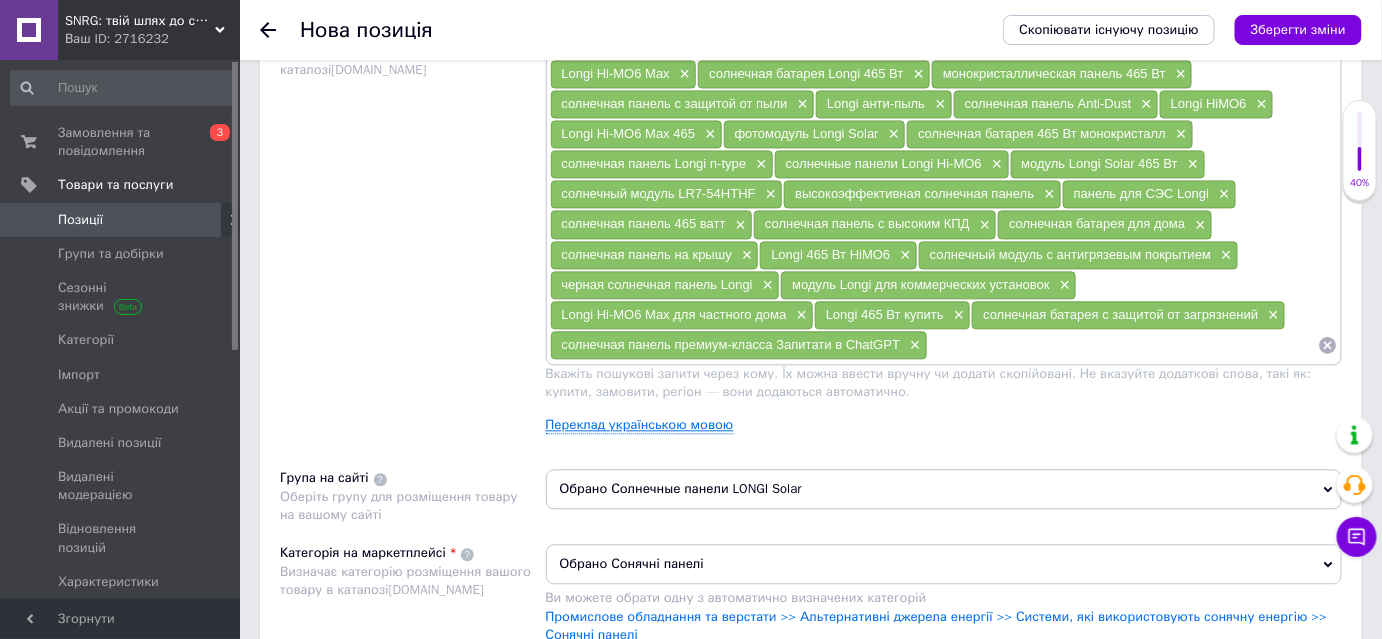 click on "Переклад українською мовою" at bounding box center (640, 425) 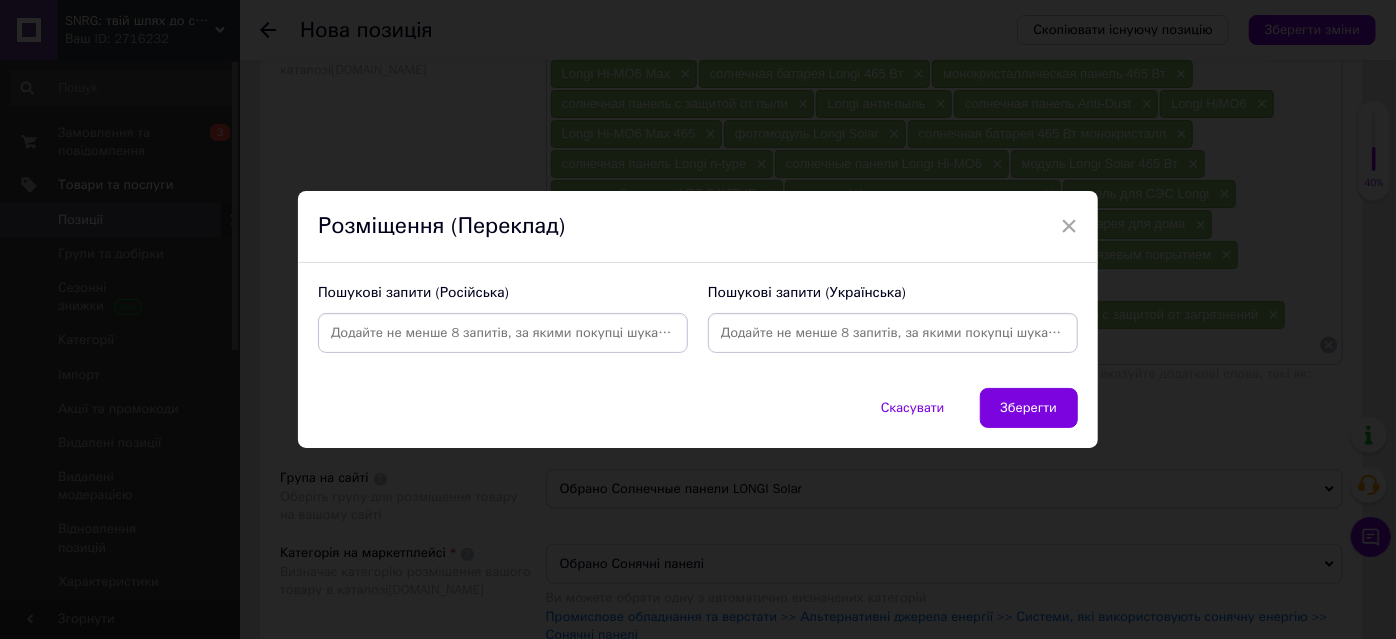 click at bounding box center (503, 333) 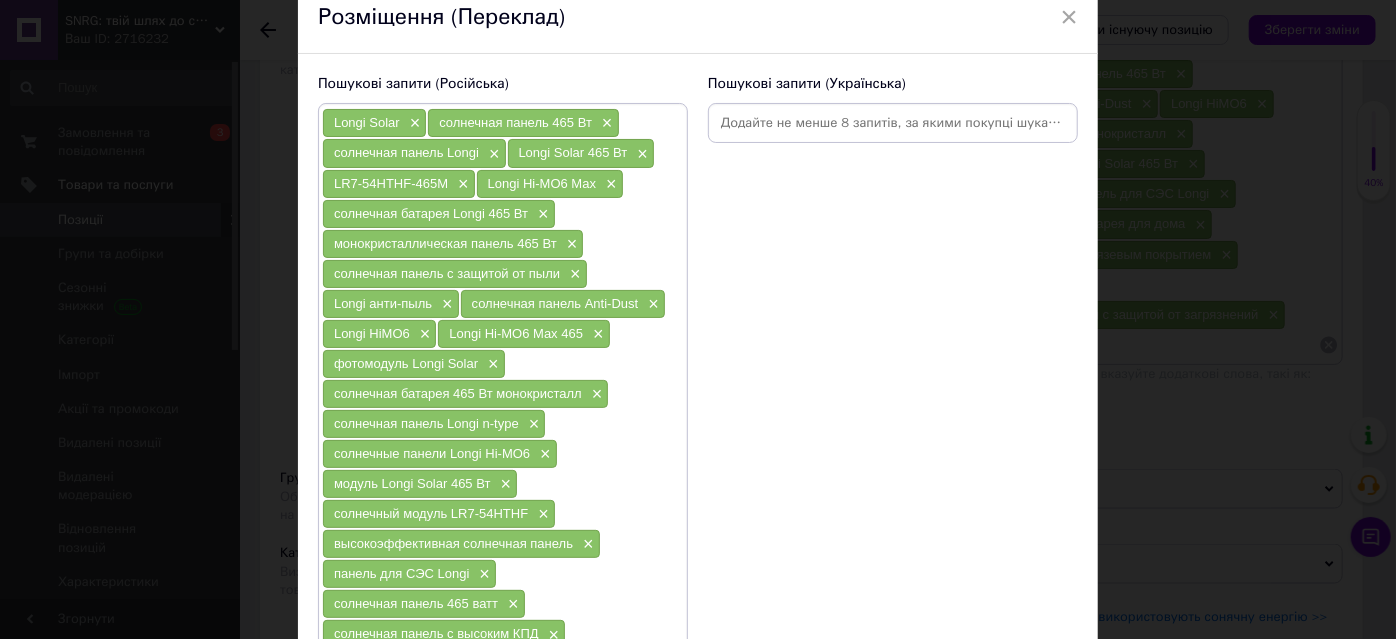 scroll, scrollTop: 0, scrollLeft: 0, axis: both 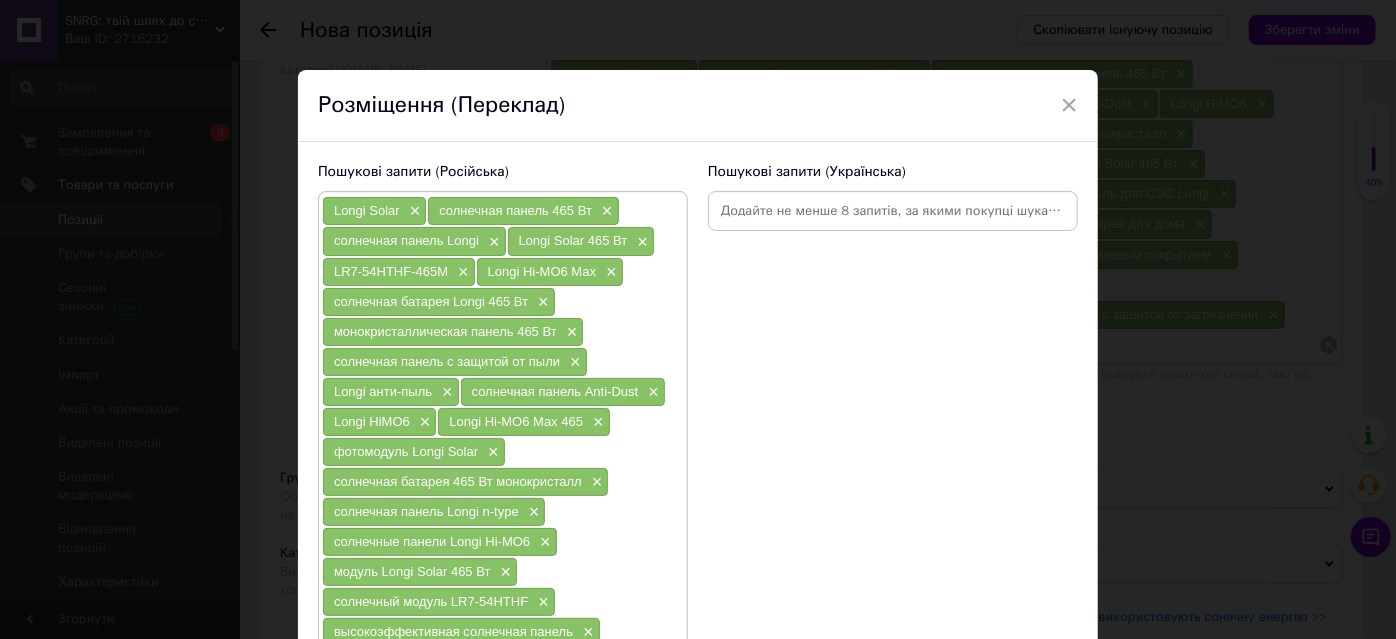 click at bounding box center (893, 211) 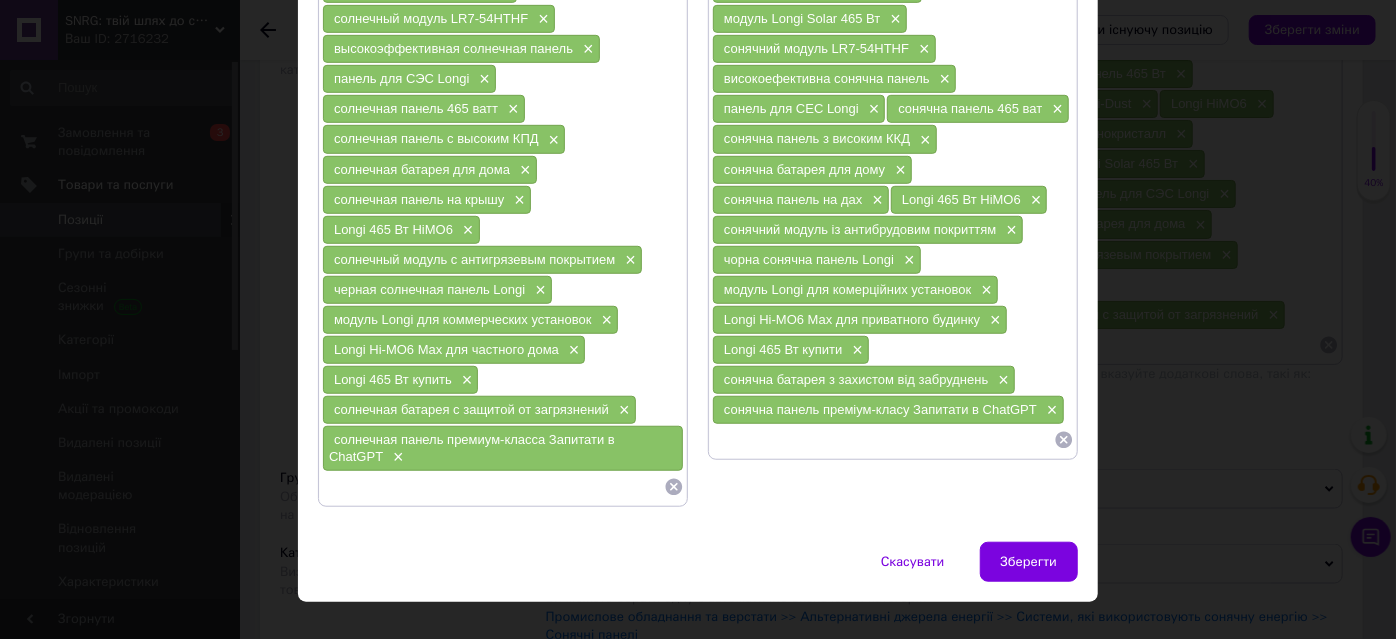 scroll, scrollTop: 584, scrollLeft: 0, axis: vertical 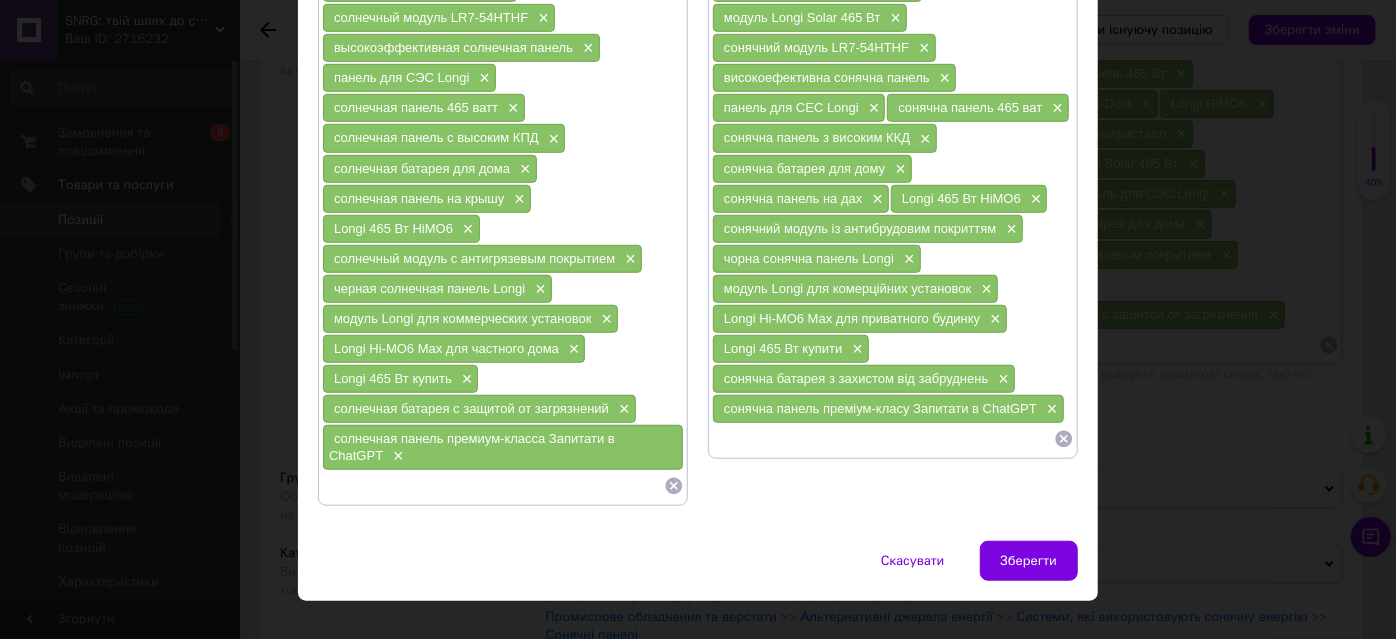 click on "Зберегти" at bounding box center (1029, 561) 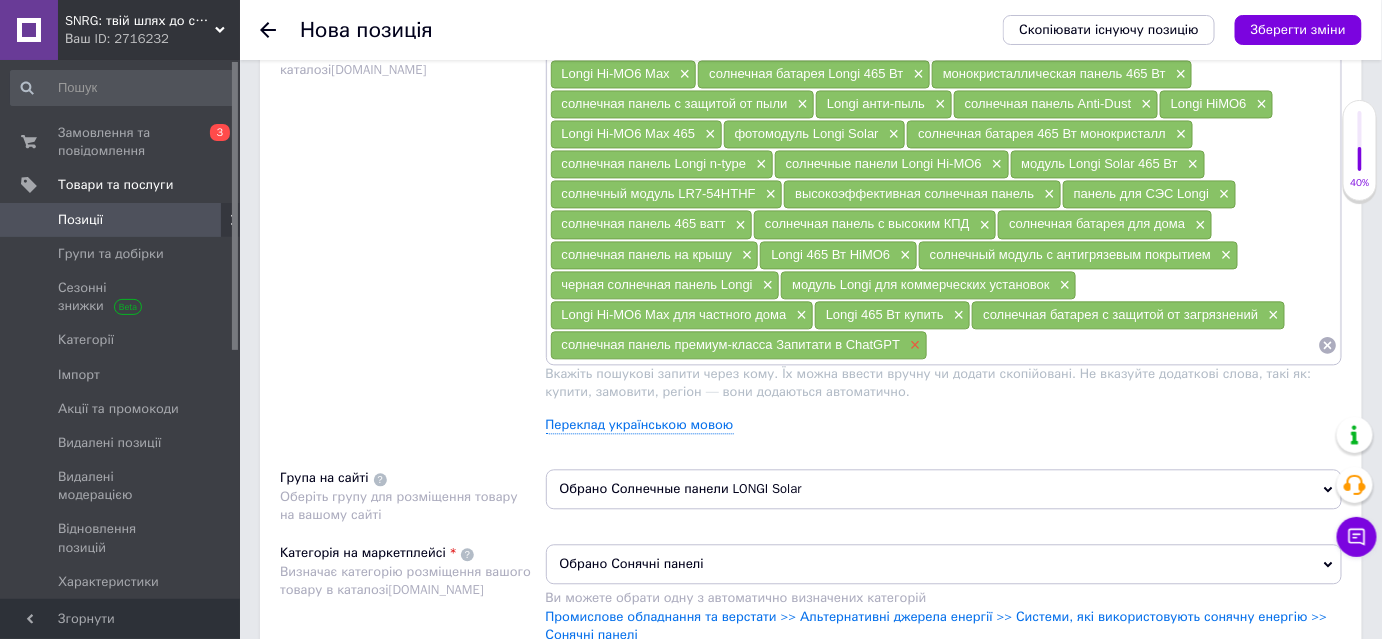 click on "×" at bounding box center [913, 345] 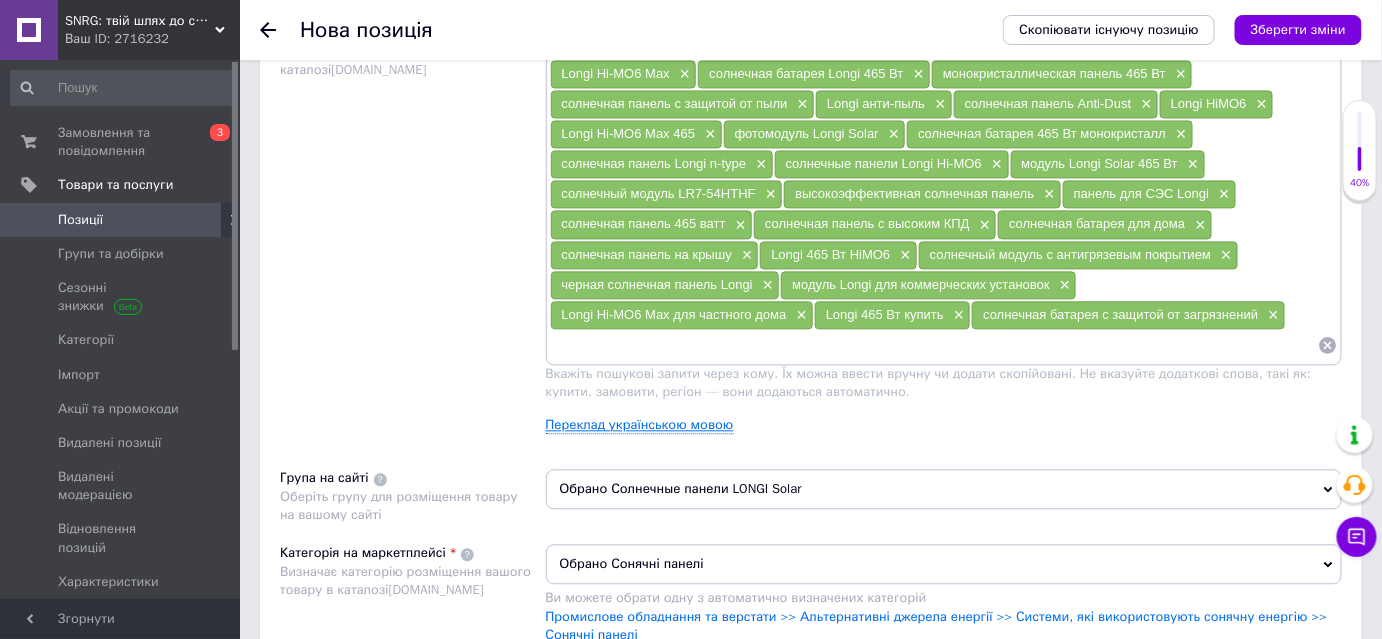 click on "Переклад українською мовою" at bounding box center (640, 425) 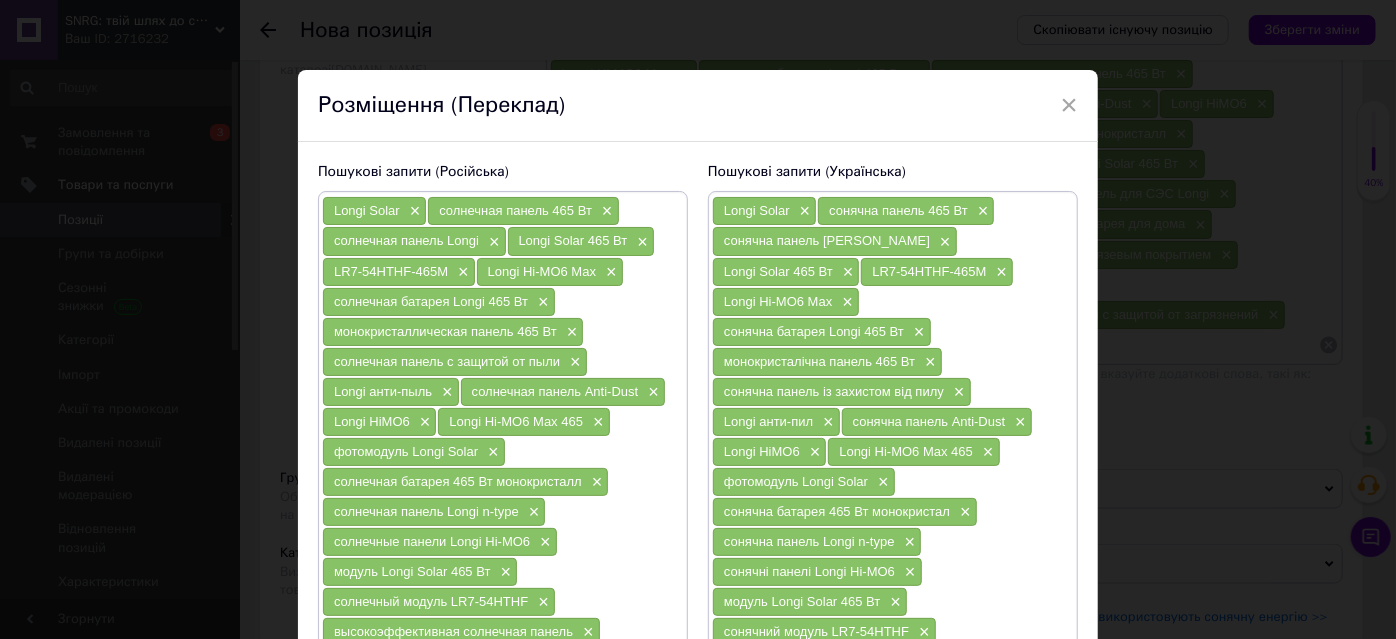 scroll, scrollTop: 454, scrollLeft: 0, axis: vertical 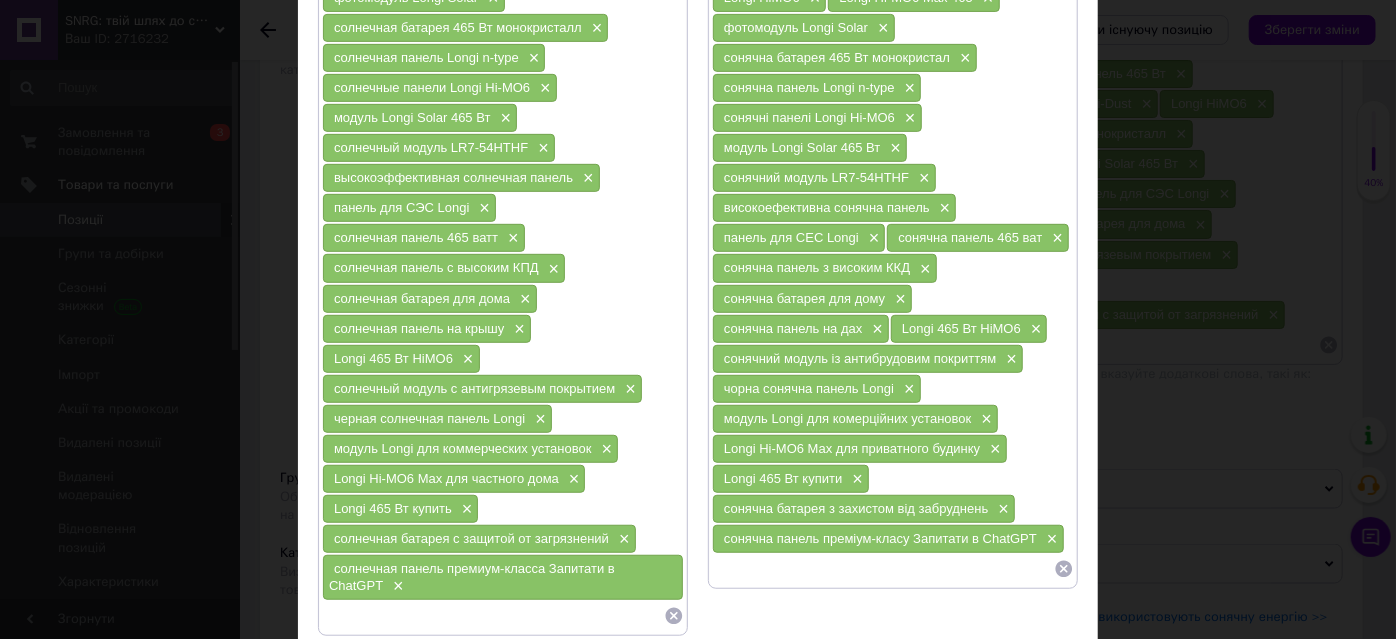 click on "солнечная панель премиум-класса
Запитати в ChatGPT" at bounding box center [472, 577] 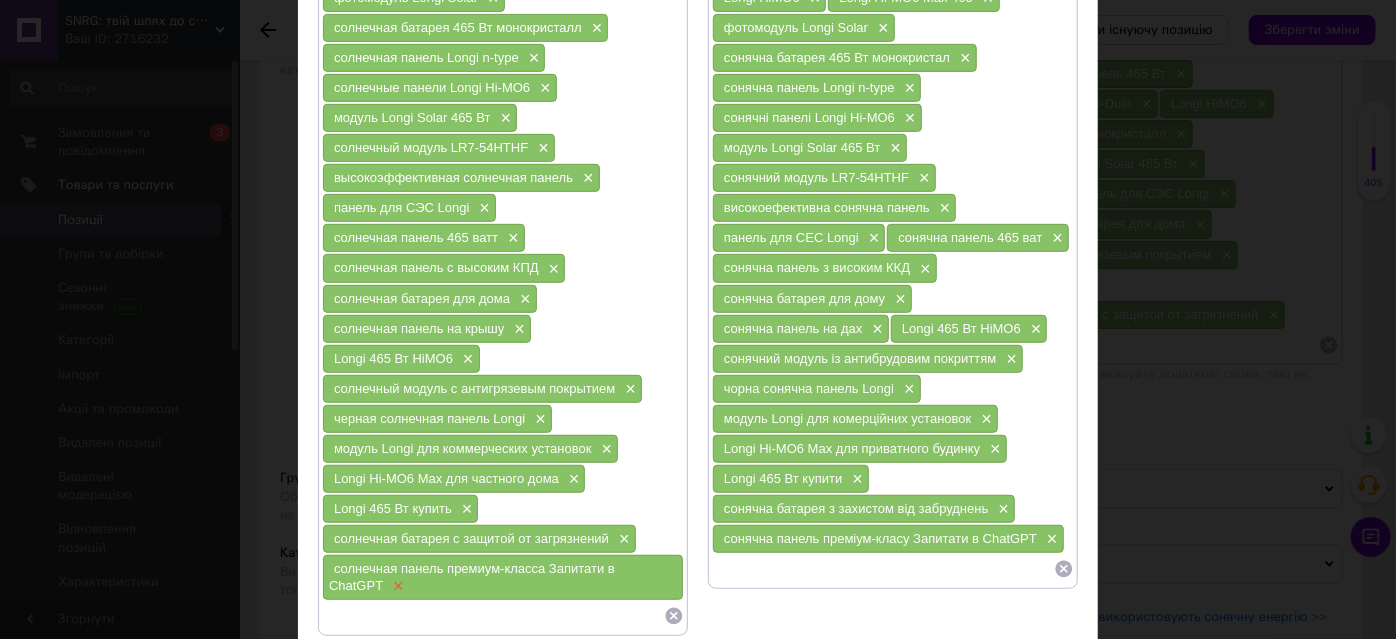 click on "×" at bounding box center [396, 586] 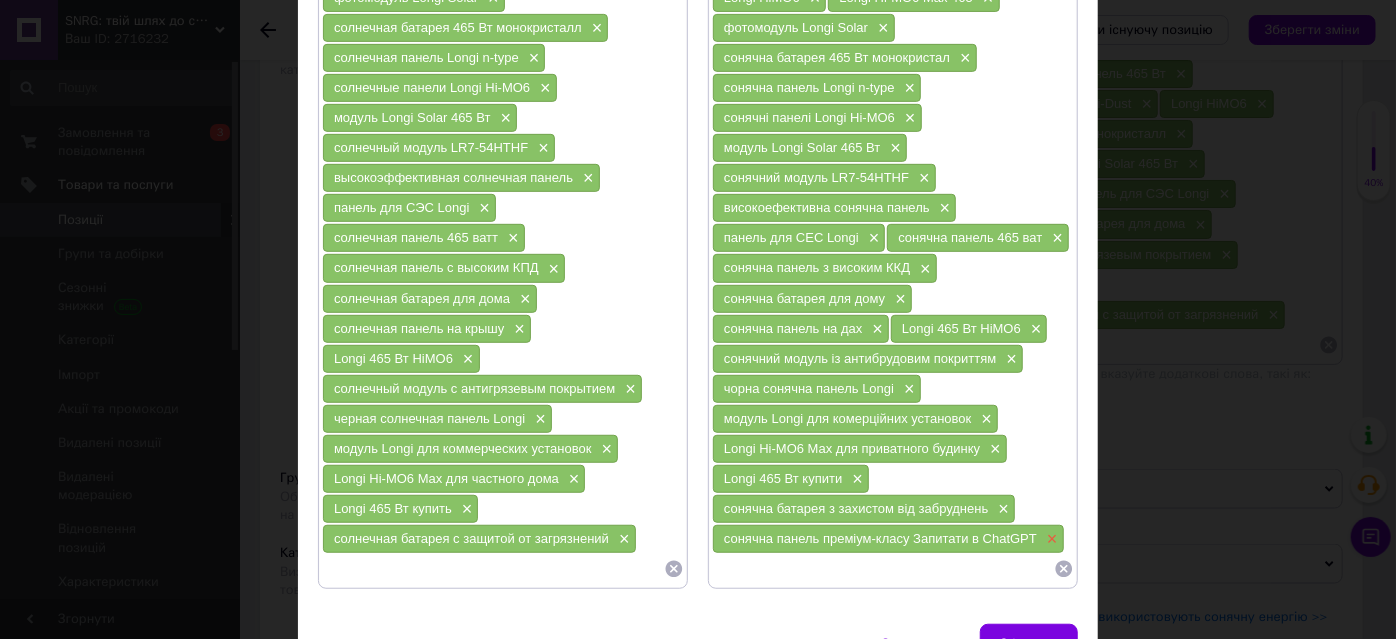 click on "×" at bounding box center (1050, 539) 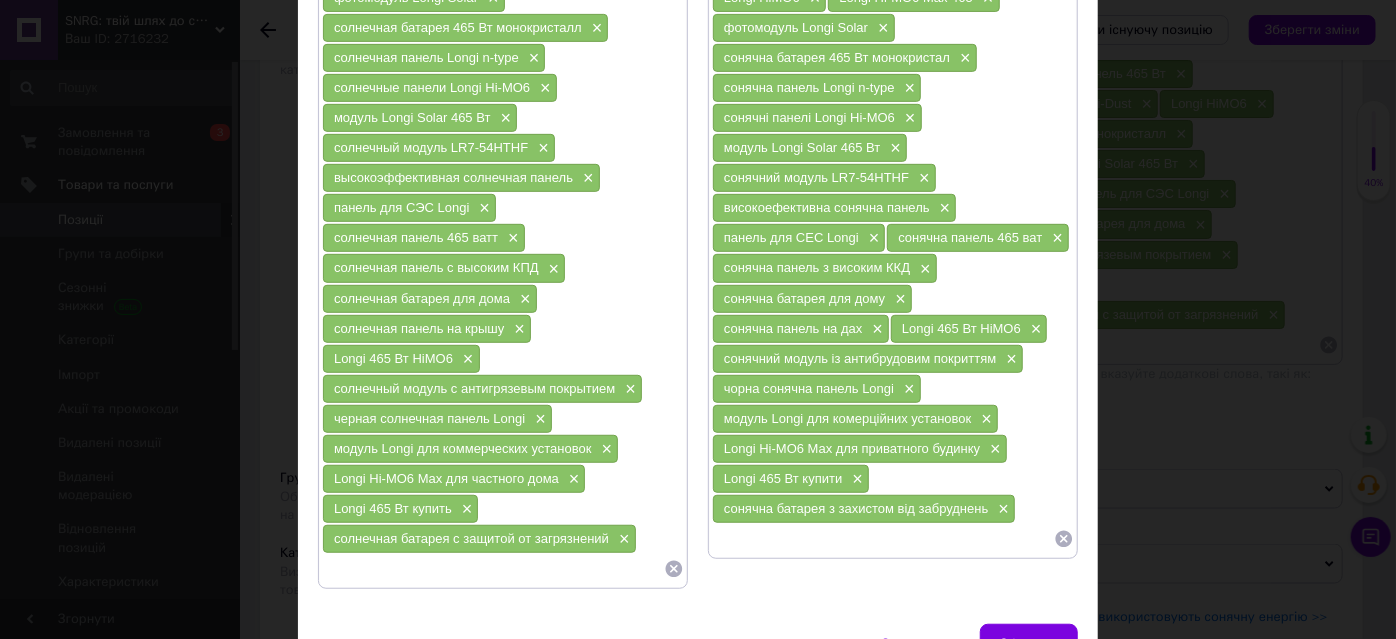 click at bounding box center (883, 539) 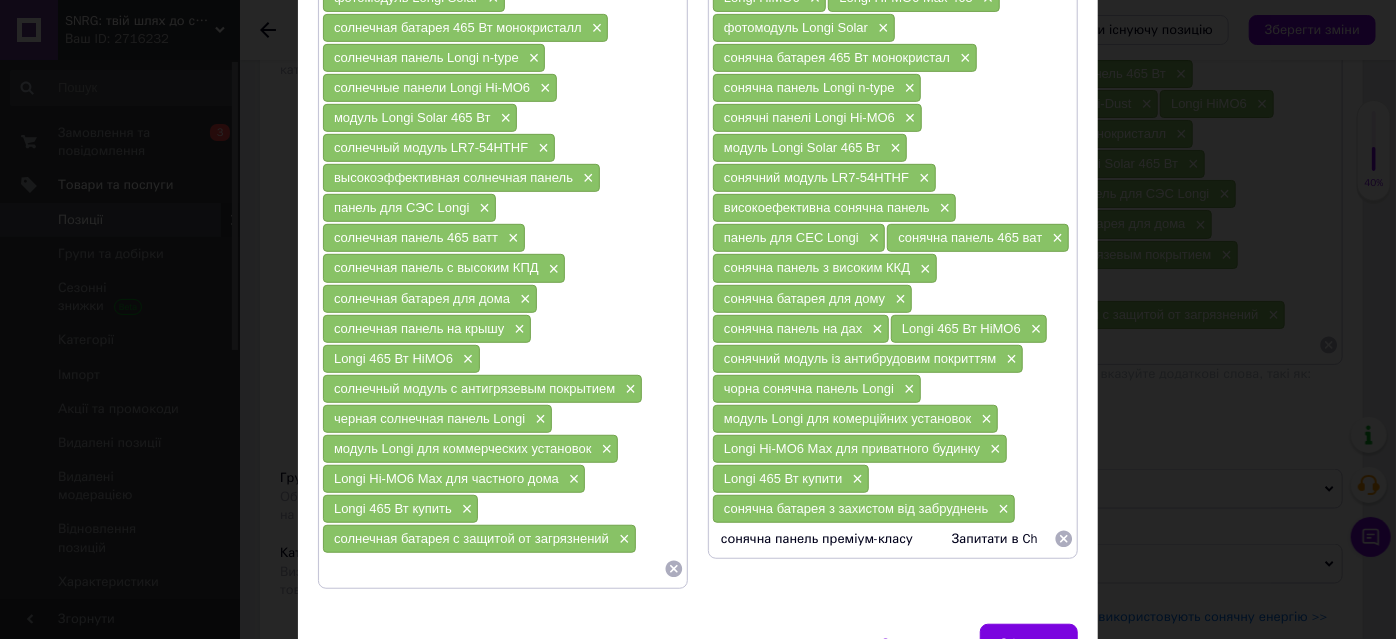 scroll, scrollTop: 0, scrollLeft: 0, axis: both 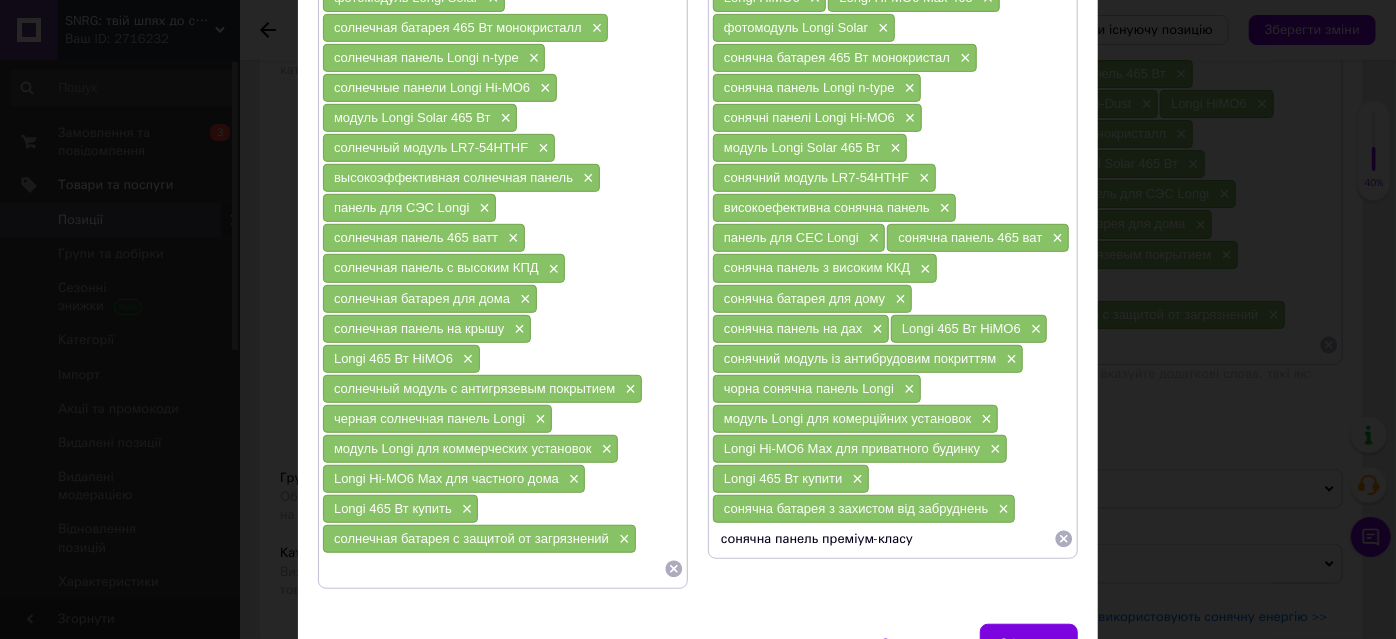 type on "сонячна панель преміум-класу" 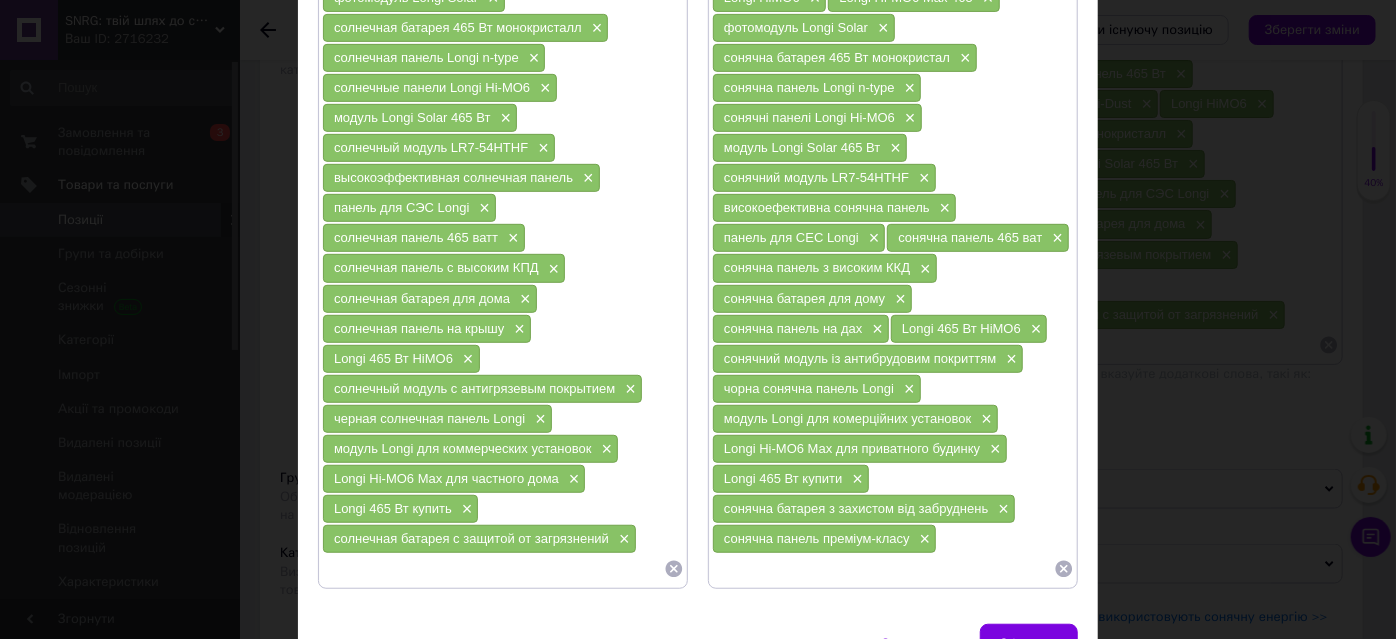 click at bounding box center [493, 569] 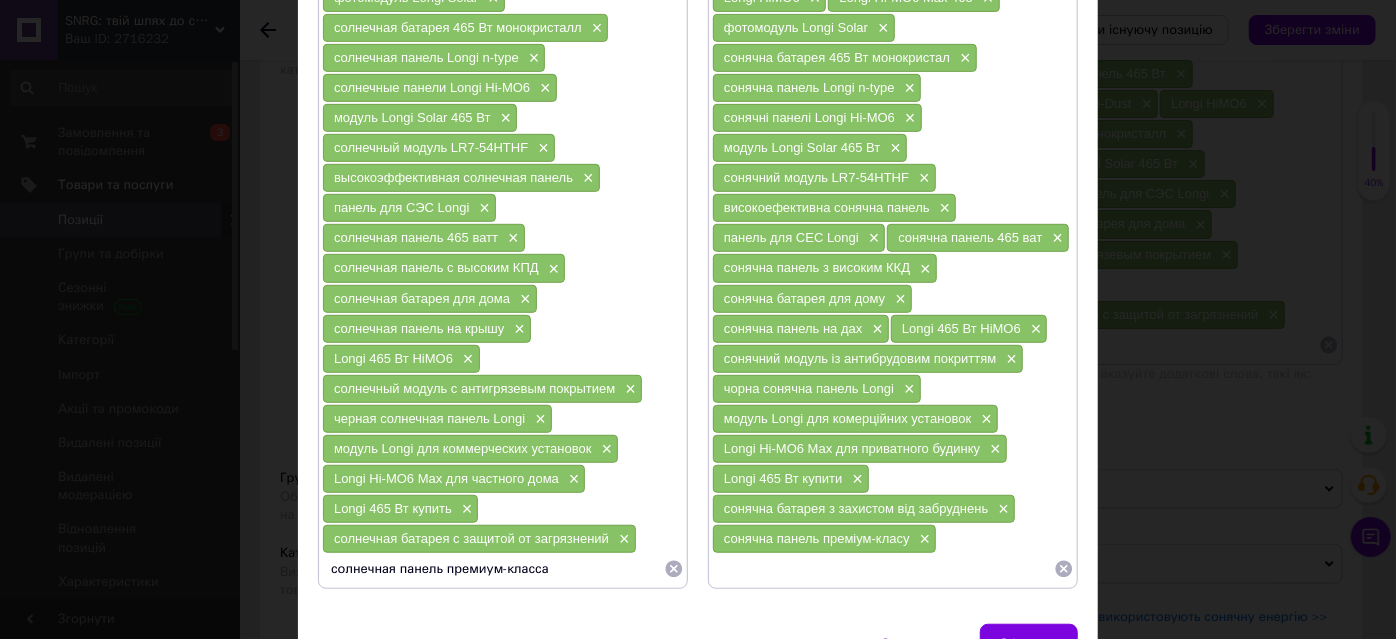 type 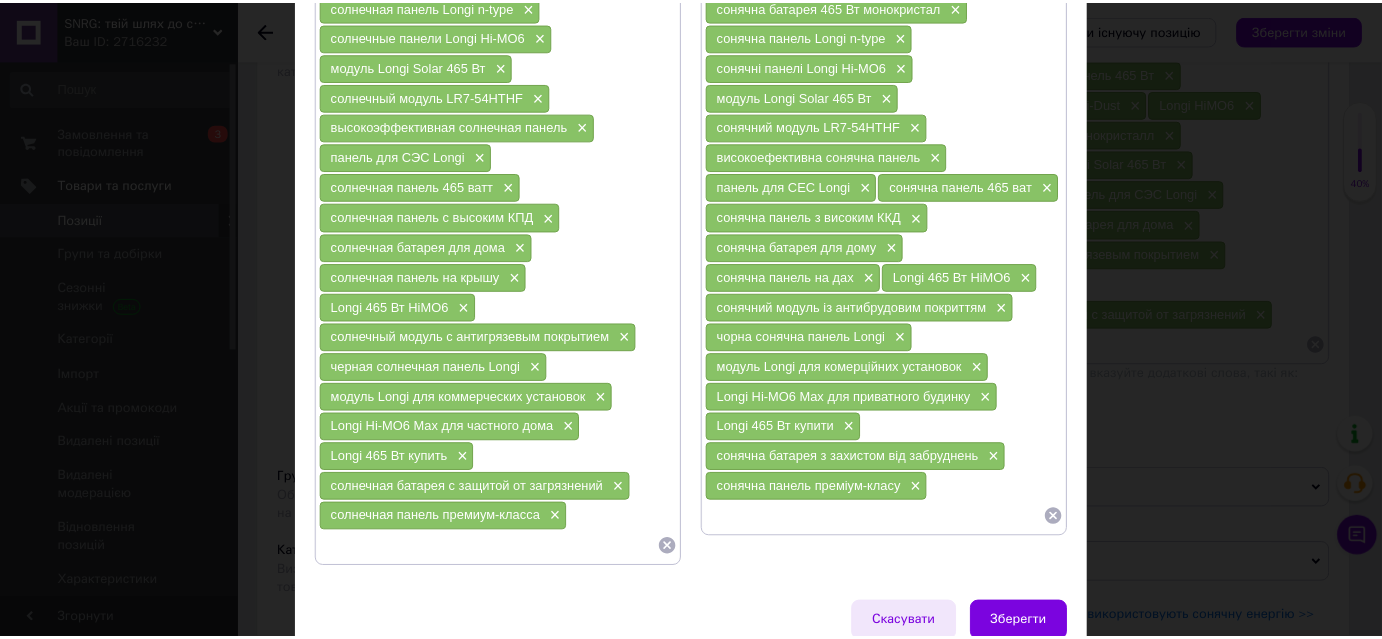 scroll, scrollTop: 545, scrollLeft: 0, axis: vertical 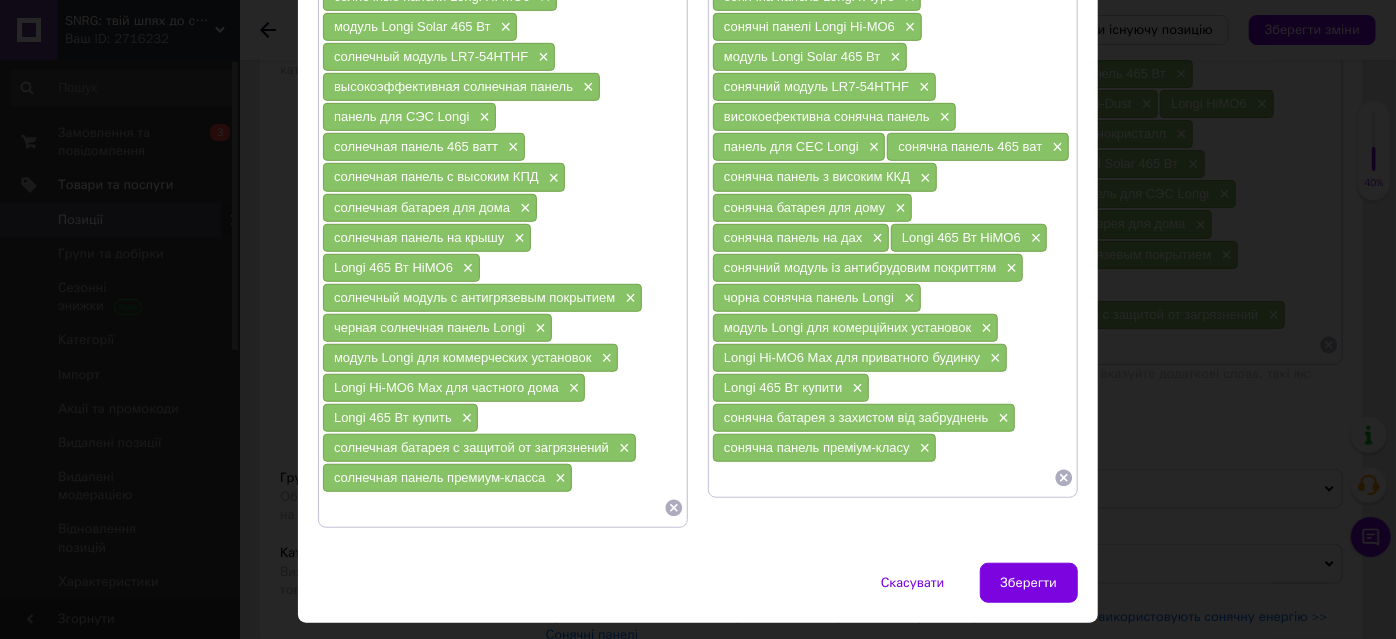 click on "Зберегти" at bounding box center [1029, 583] 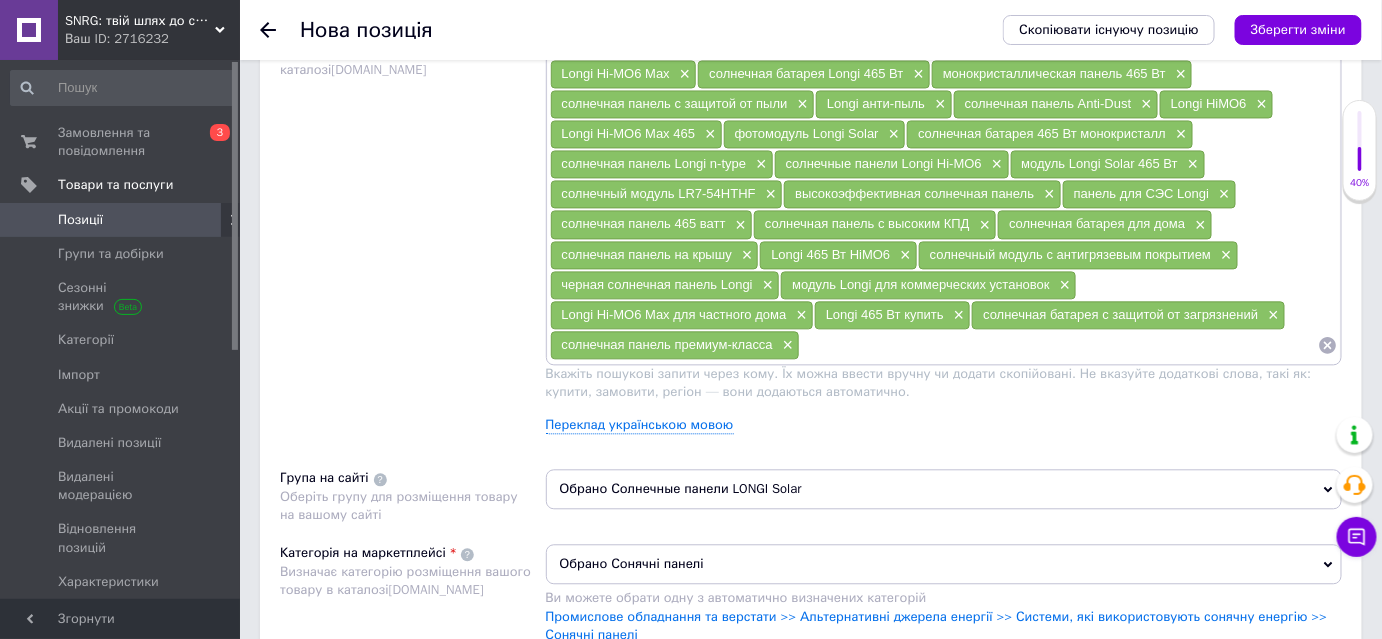 drag, startPoint x: 1302, startPoint y: 31, endPoint x: 1282, endPoint y: 33, distance: 20.09975 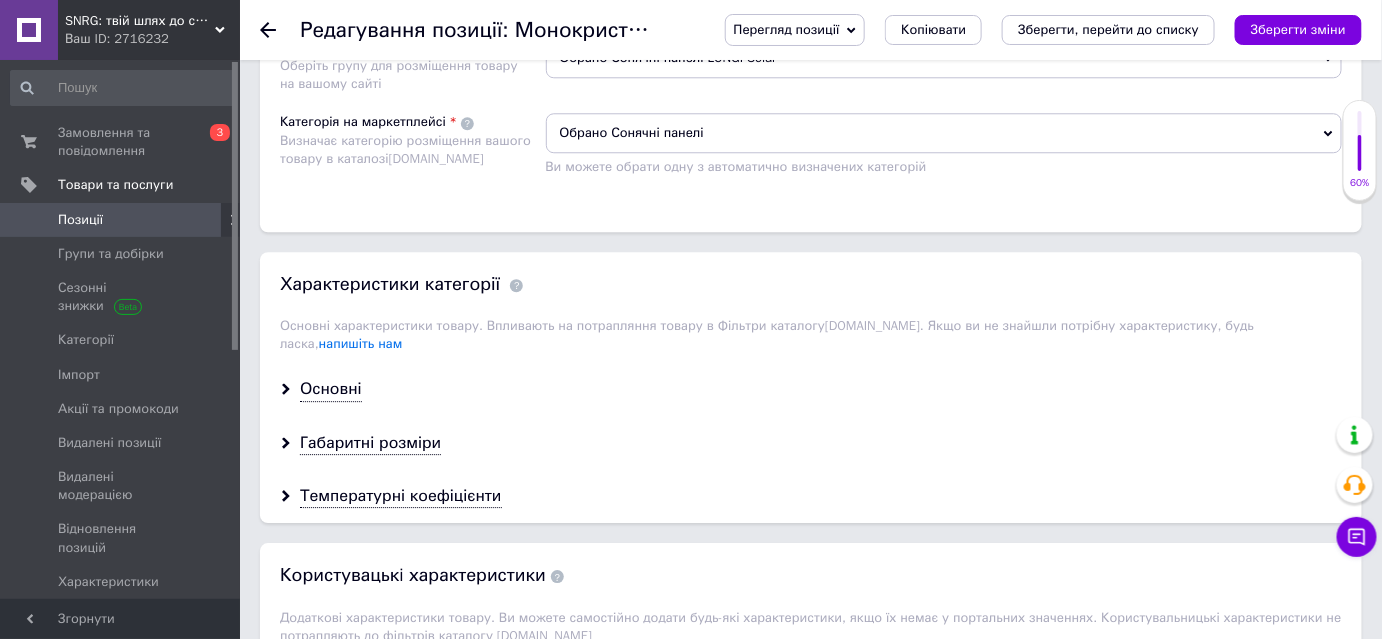scroll, scrollTop: 1818, scrollLeft: 0, axis: vertical 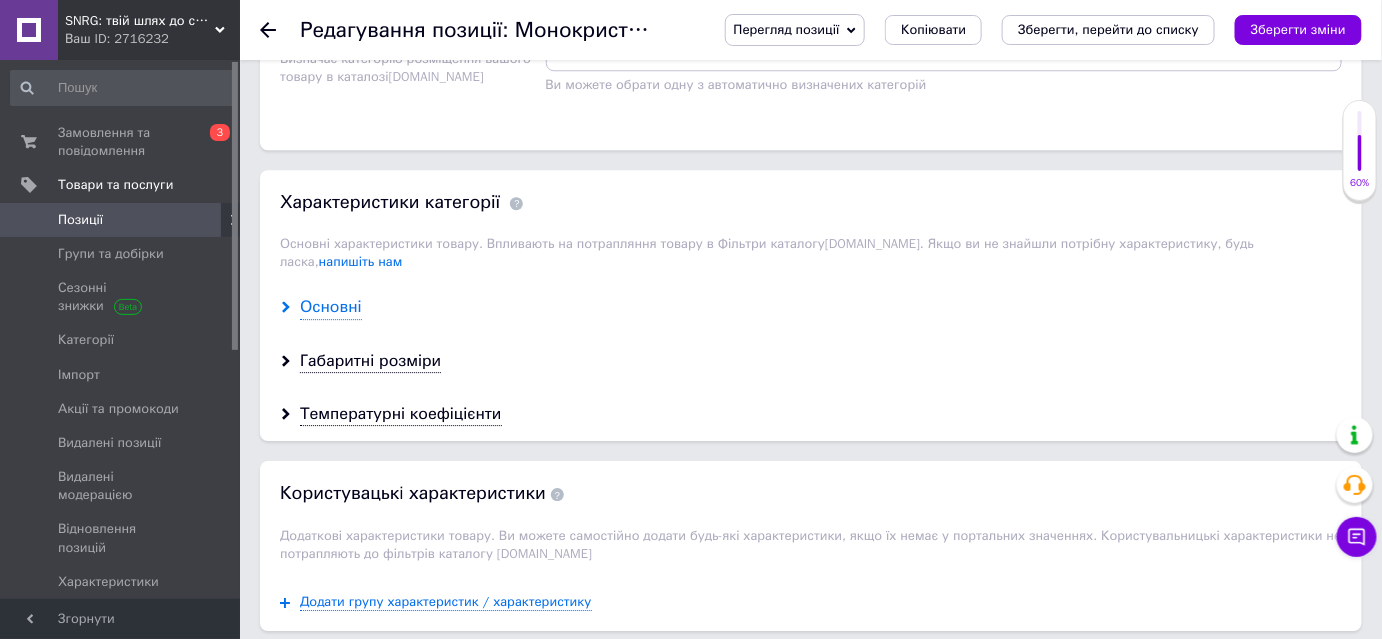 click on "Основні" at bounding box center [331, 307] 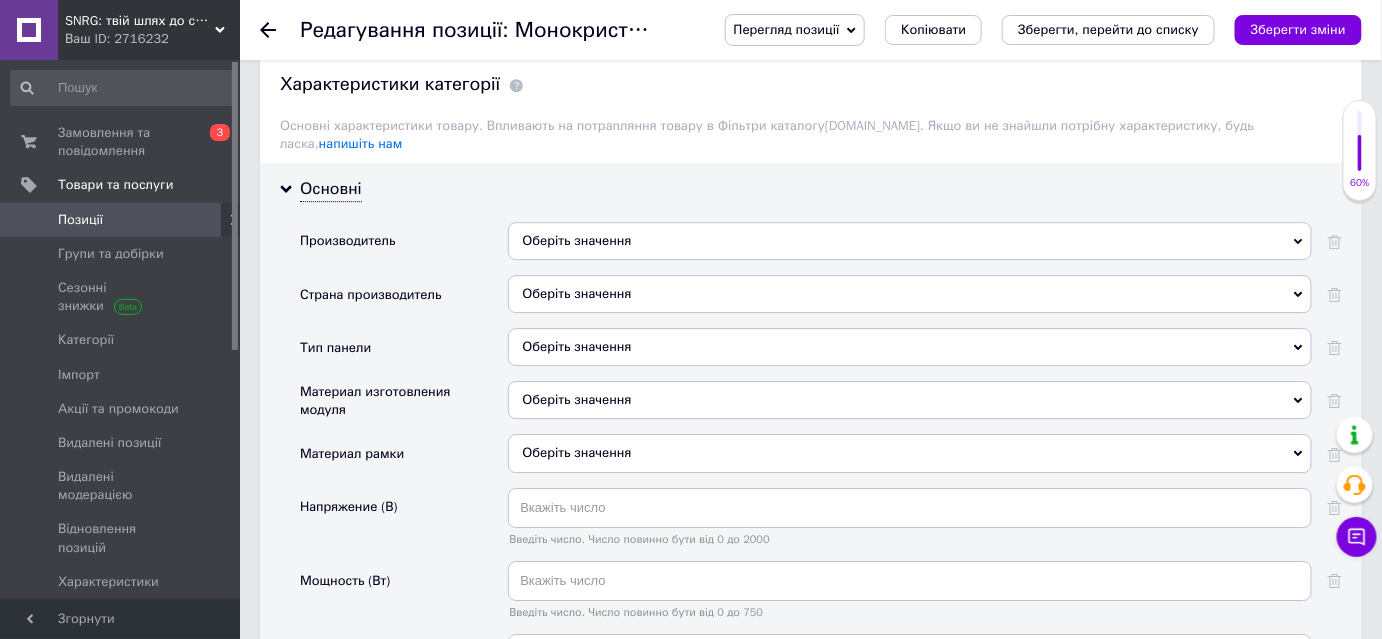 scroll, scrollTop: 1909, scrollLeft: 0, axis: vertical 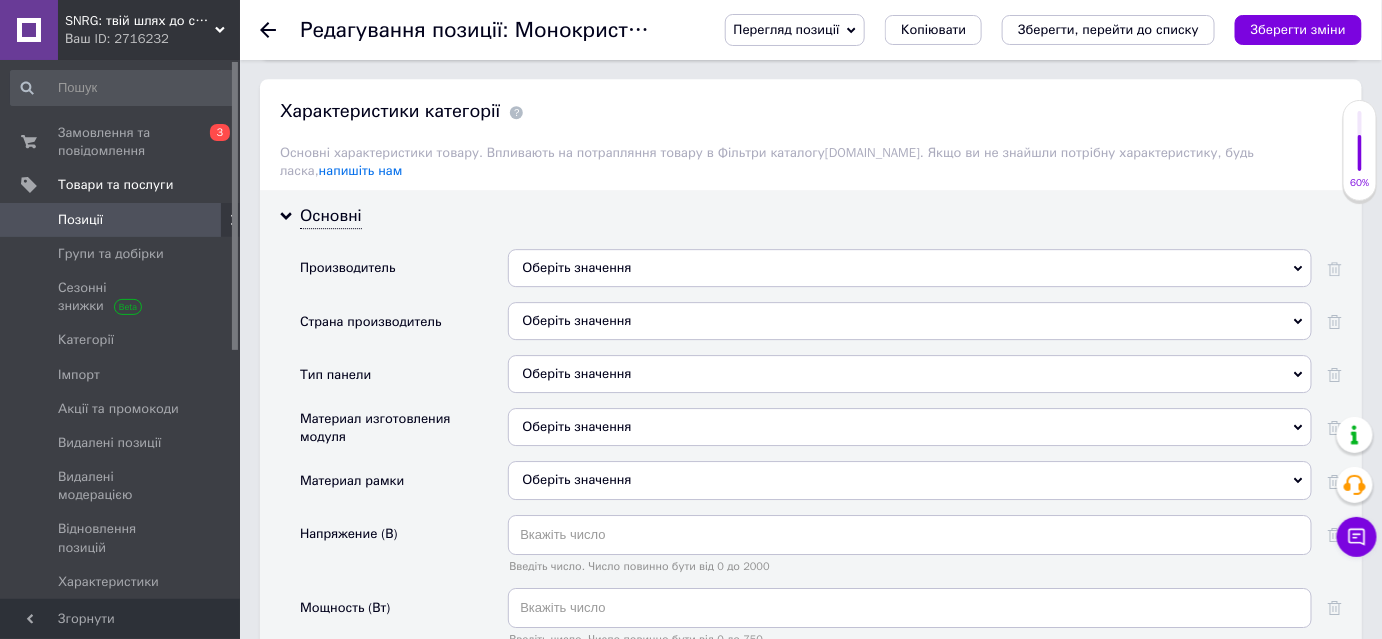 click on "Оберіть значення" at bounding box center [910, 268] 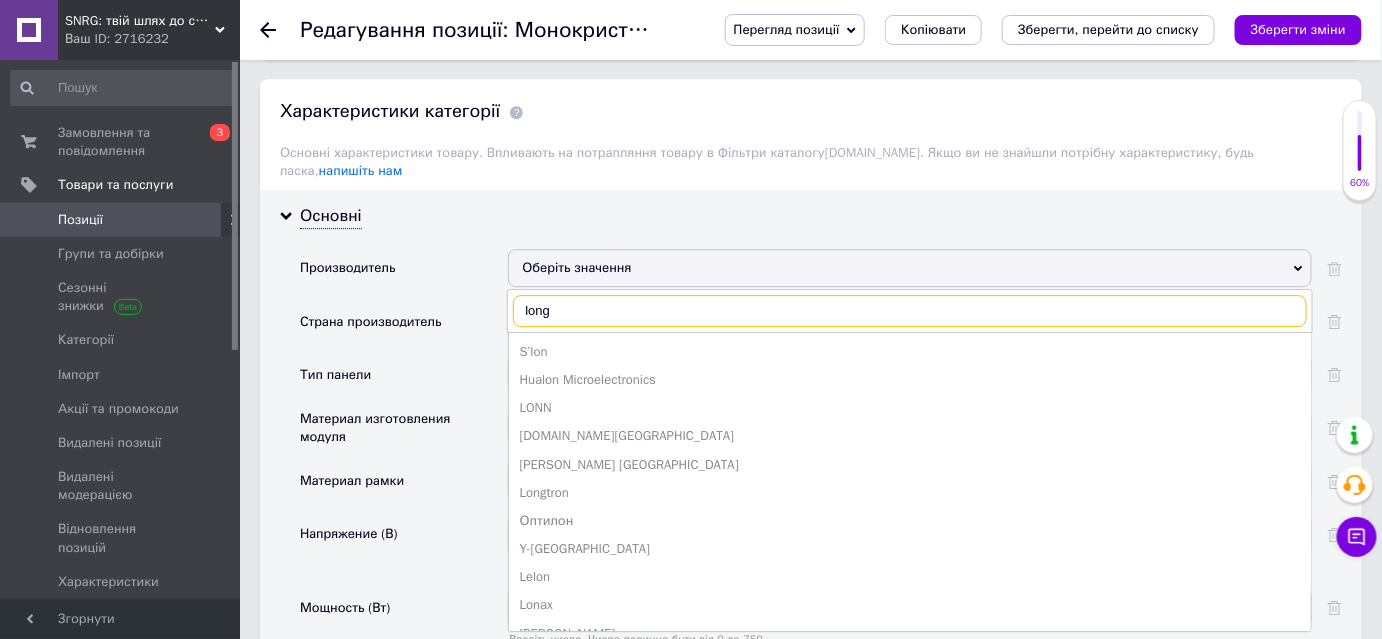 type on "longi" 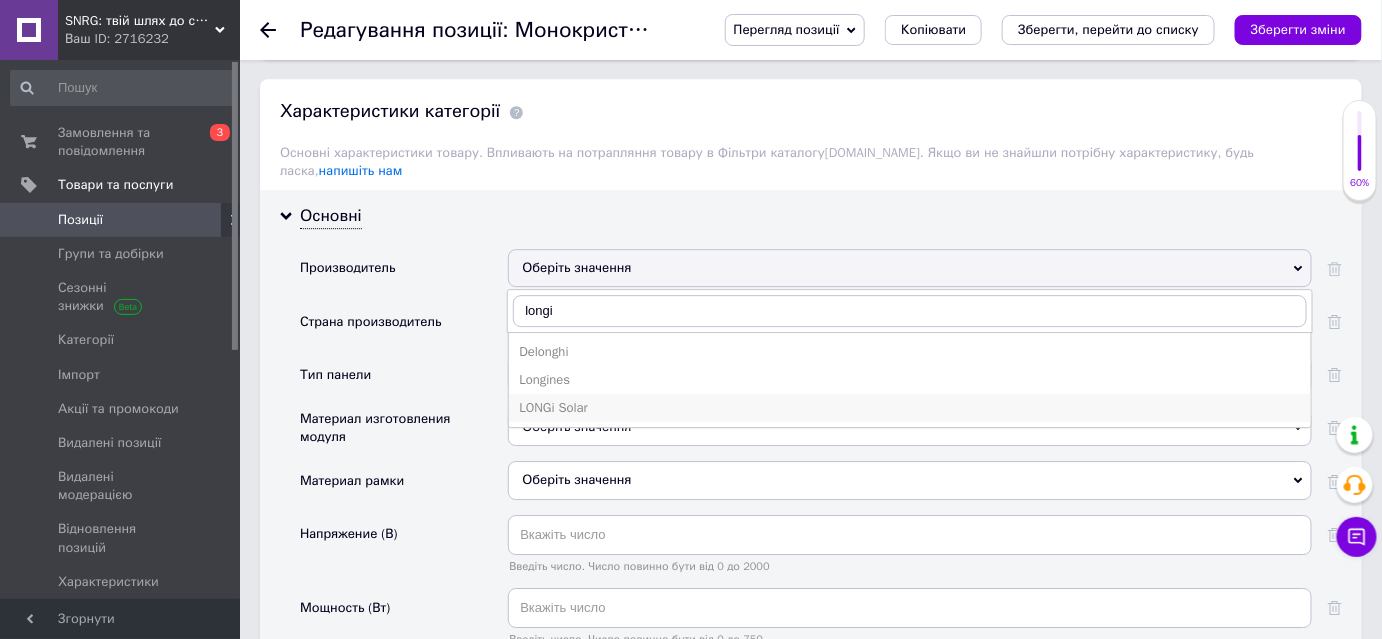 click on "LONGi Solar" at bounding box center [910, 408] 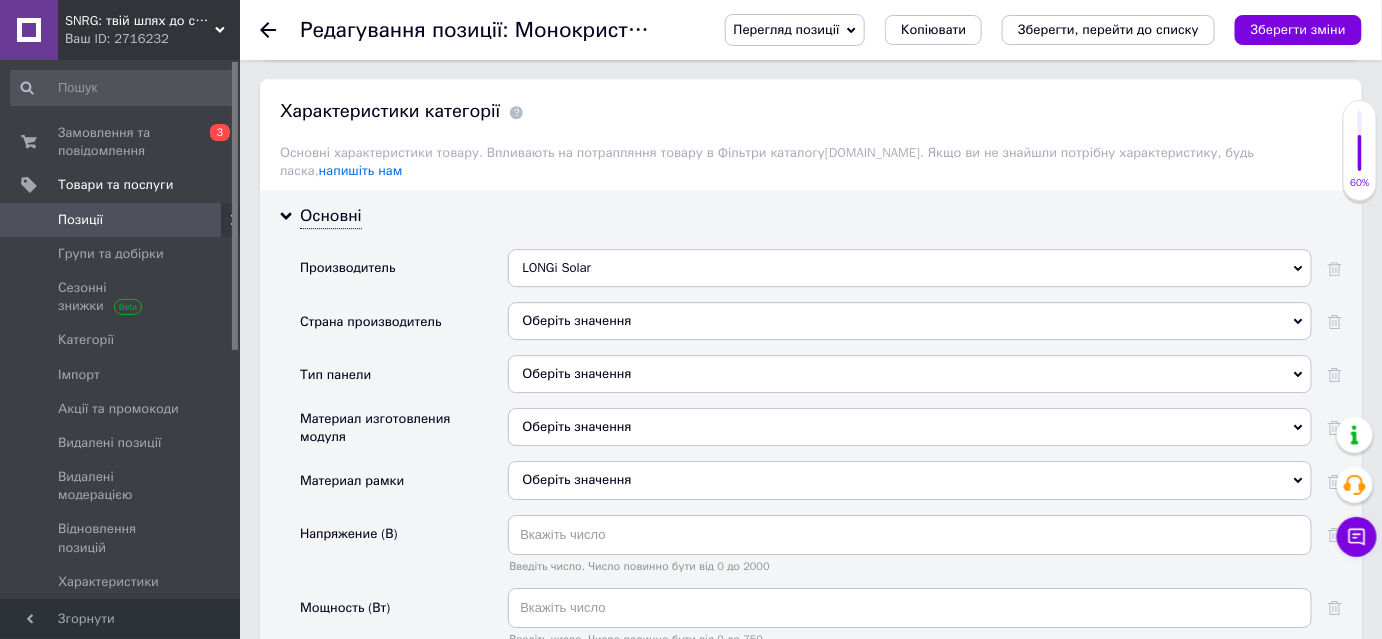 click on "Оберіть значення" at bounding box center [910, 321] 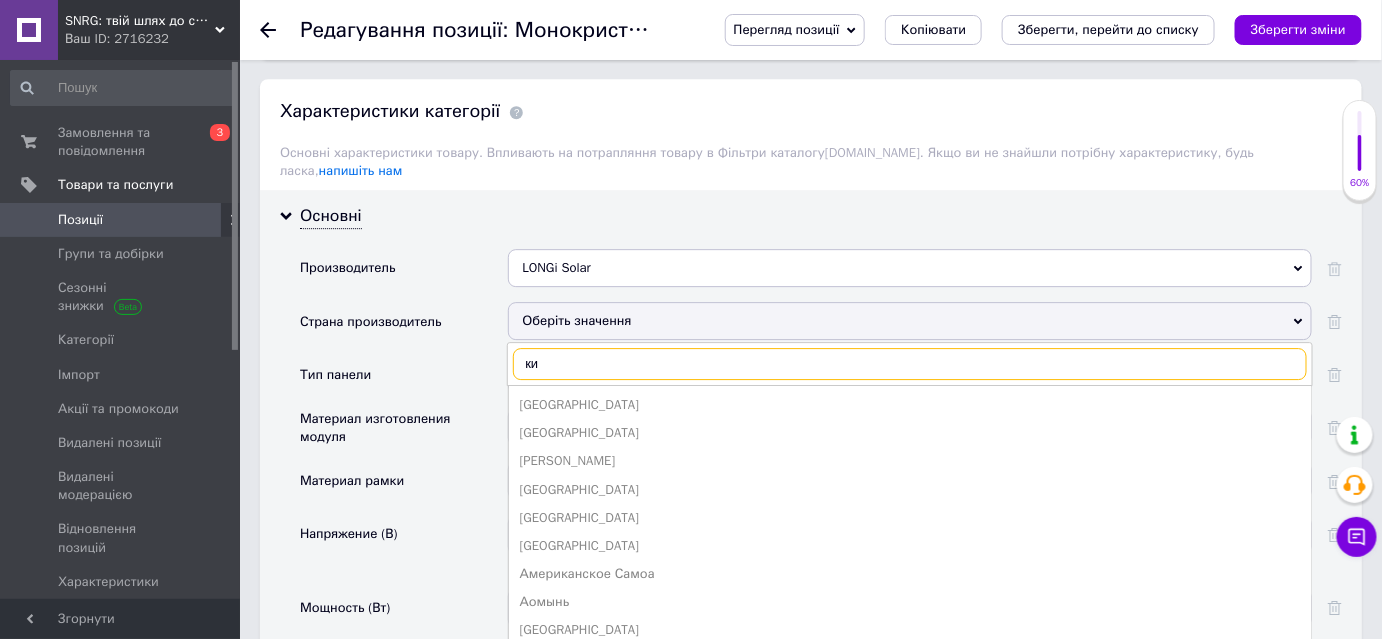 type on "кит" 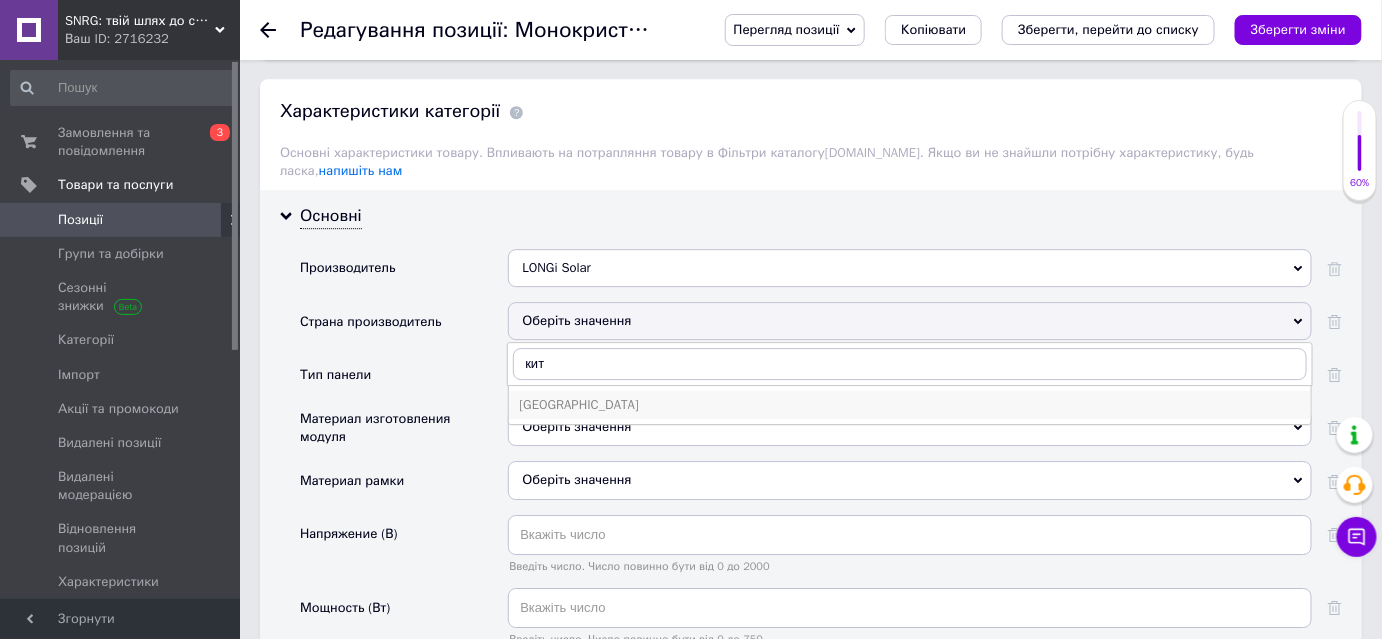 click on "[GEOGRAPHIC_DATA]" at bounding box center (910, 405) 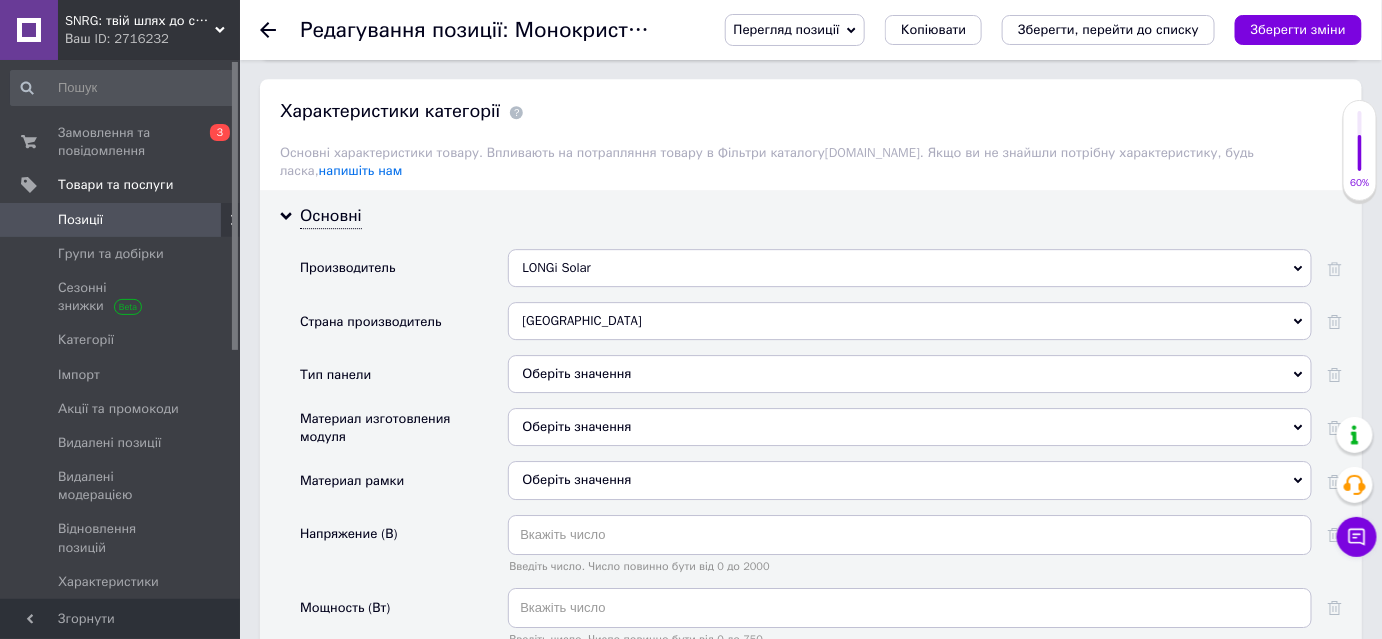click on "Оберіть значення" at bounding box center (910, 374) 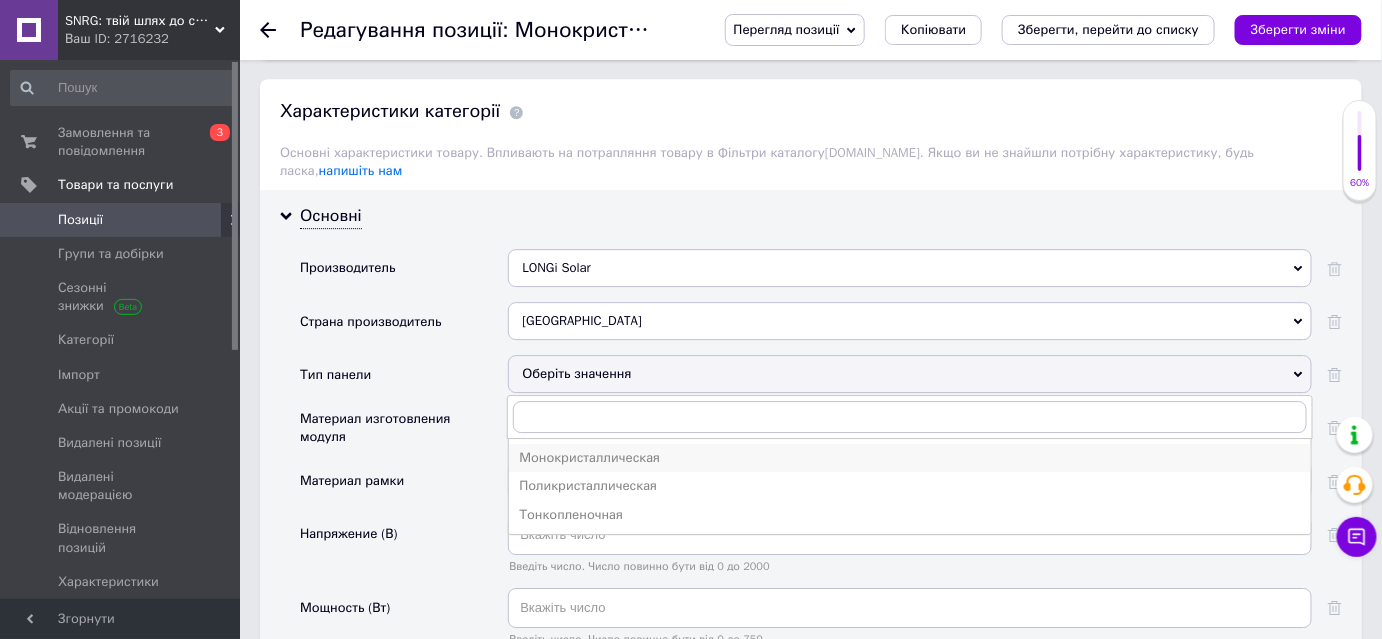 click on "Монокристаллическая" at bounding box center (910, 458) 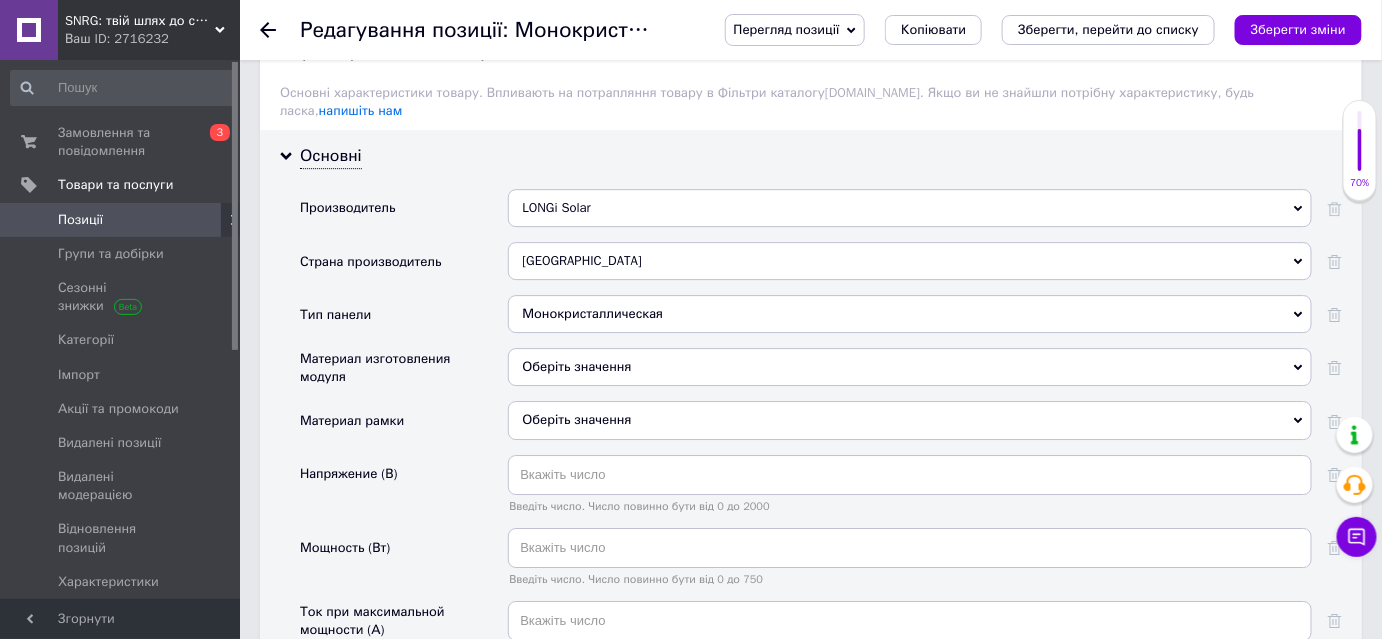 scroll, scrollTop: 2000, scrollLeft: 0, axis: vertical 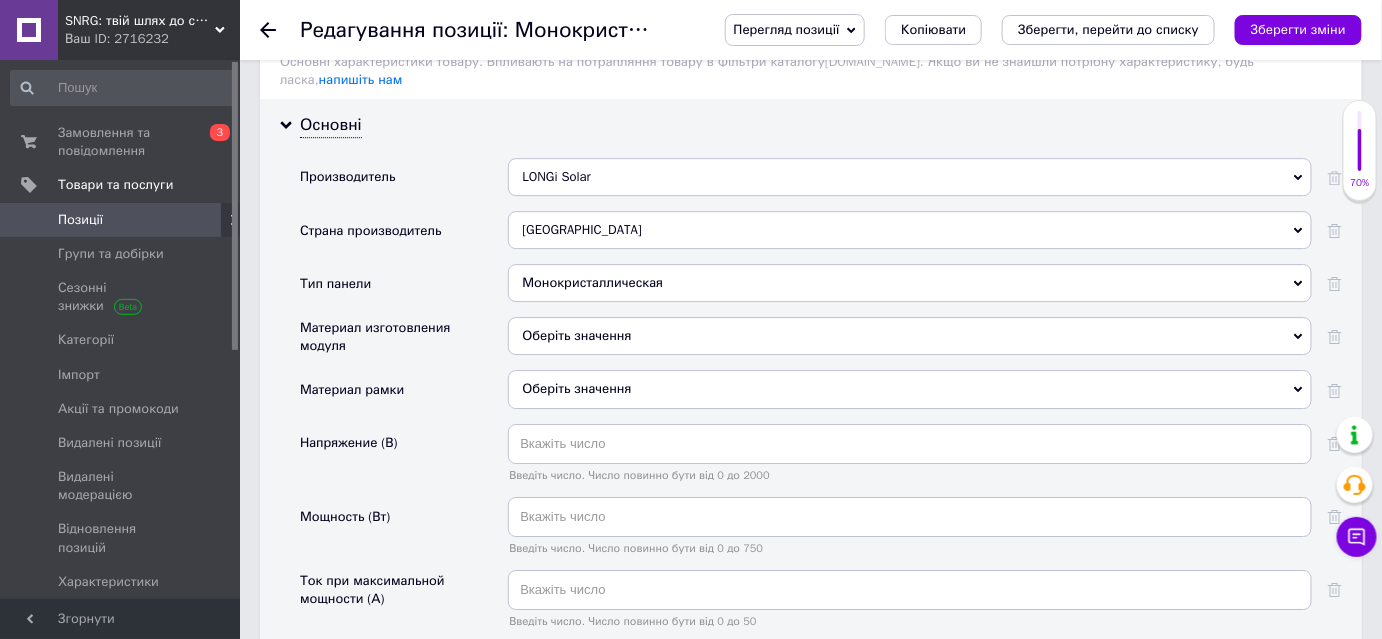 click on "Оберіть значення" at bounding box center (910, 336) 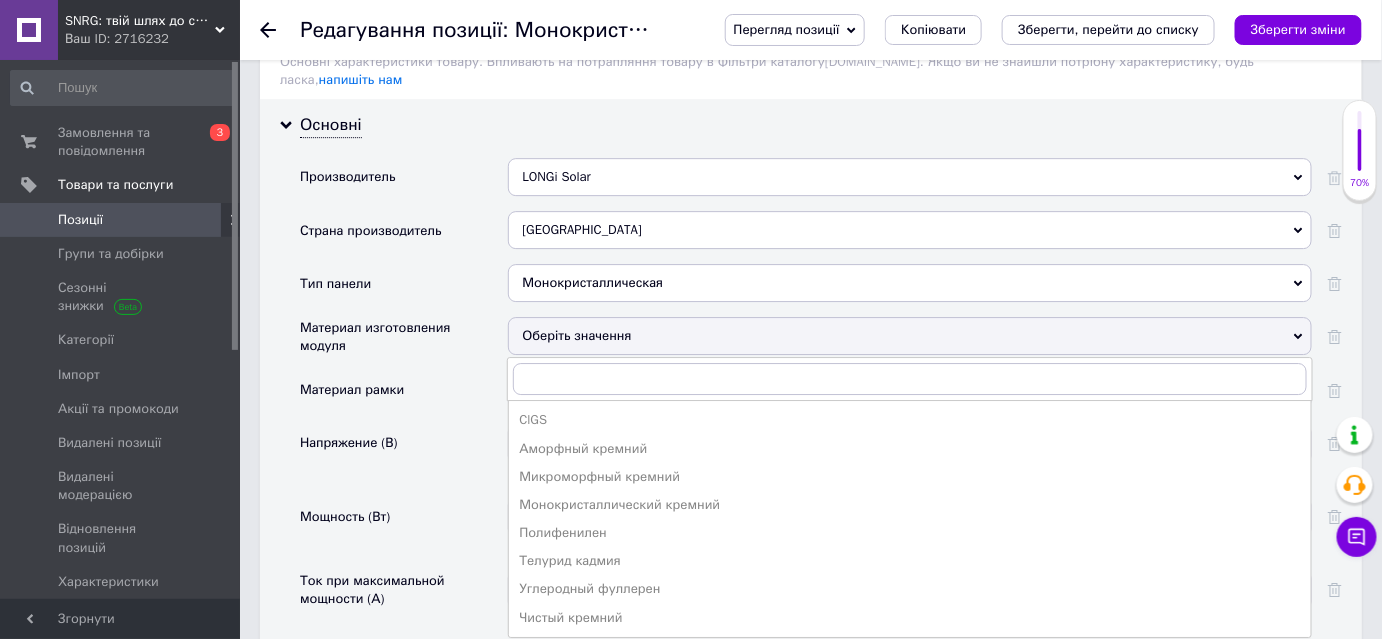 click on "Оберіть значення" at bounding box center (910, 336) 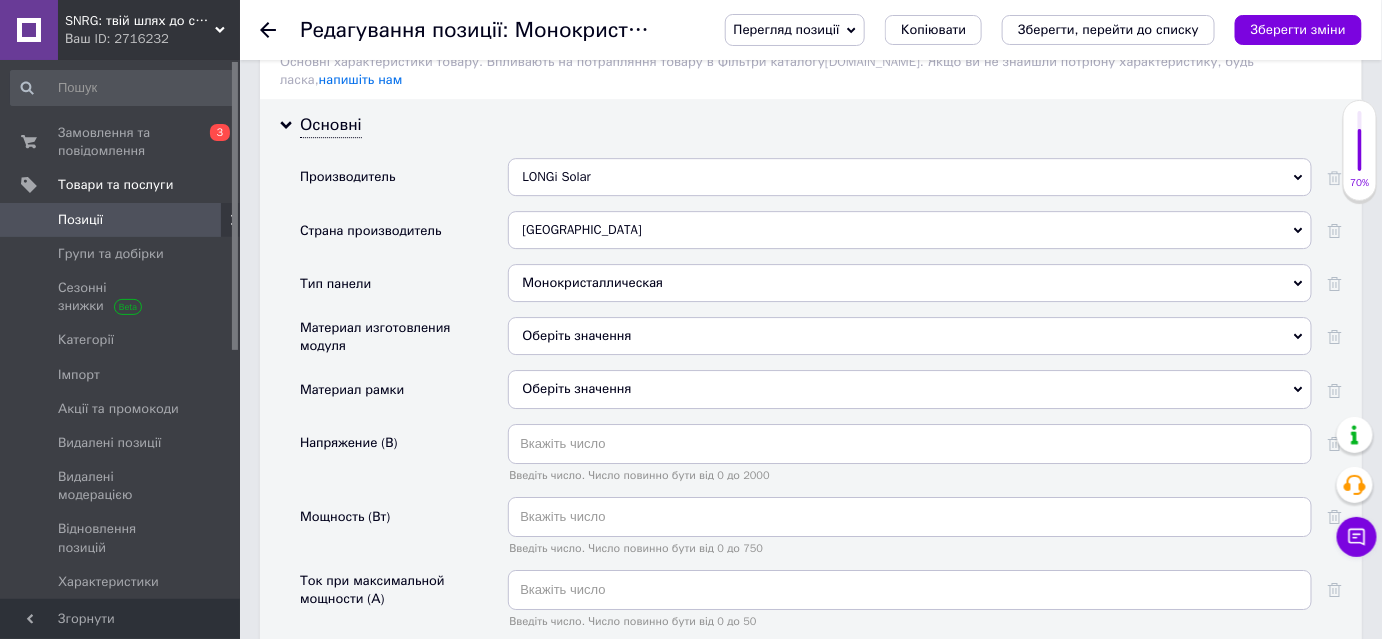click on "Оберіть значення" at bounding box center [910, 336] 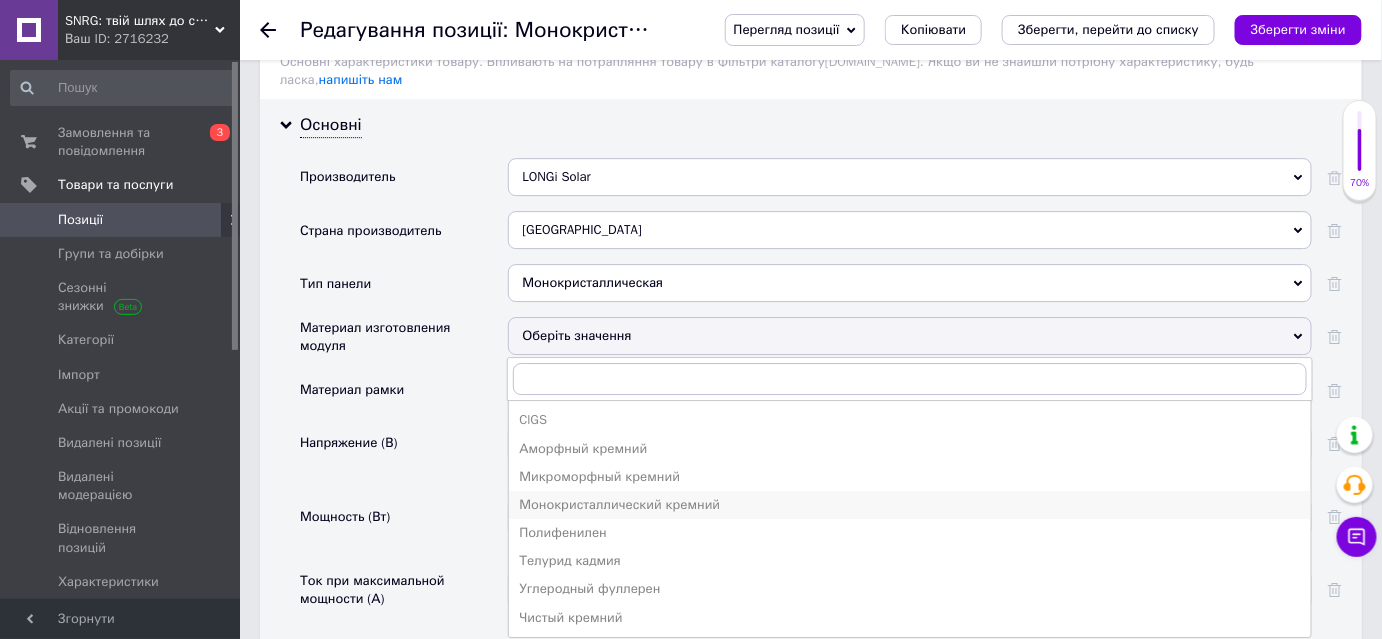 click on "Монокристаллический кремний" at bounding box center (910, 505) 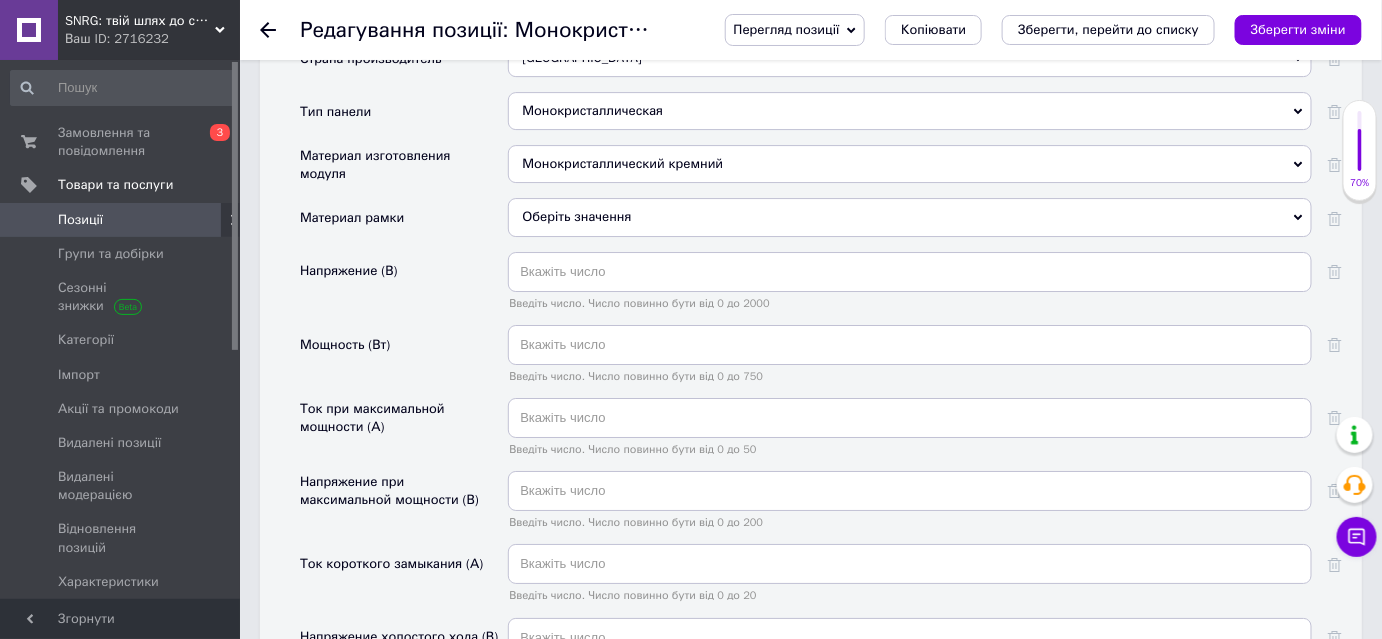 scroll, scrollTop: 2181, scrollLeft: 0, axis: vertical 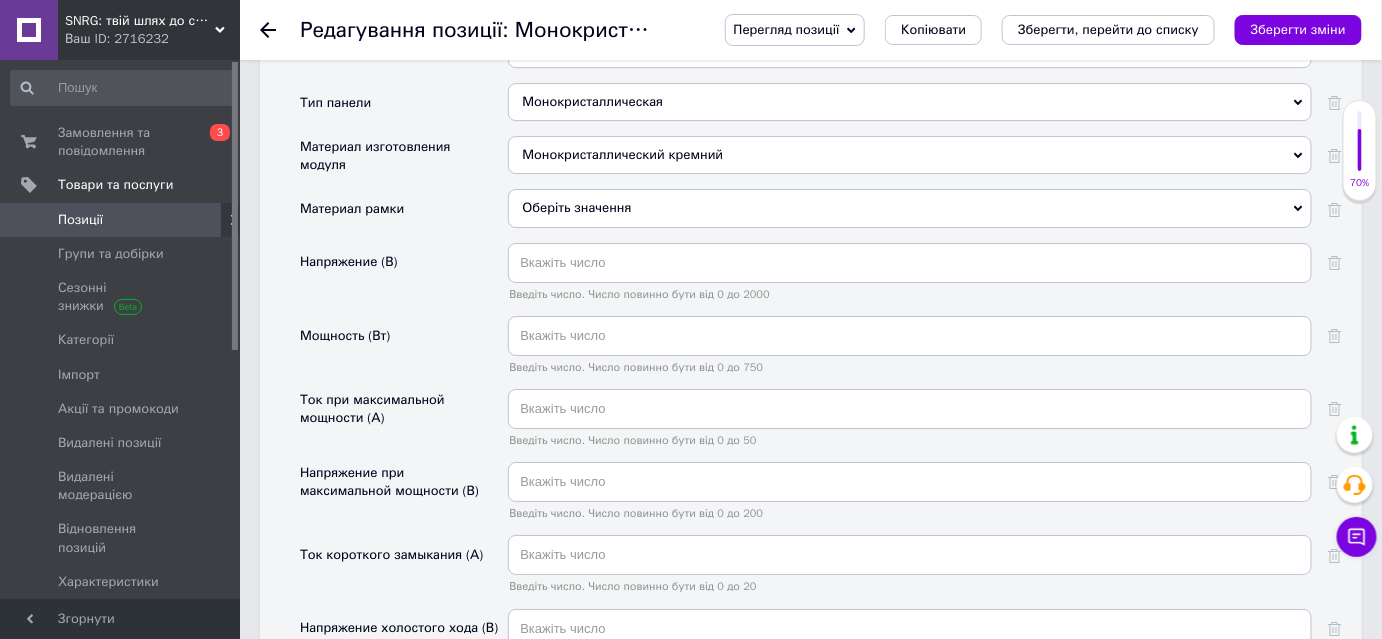 click on "Оберіть значення" at bounding box center [910, 208] 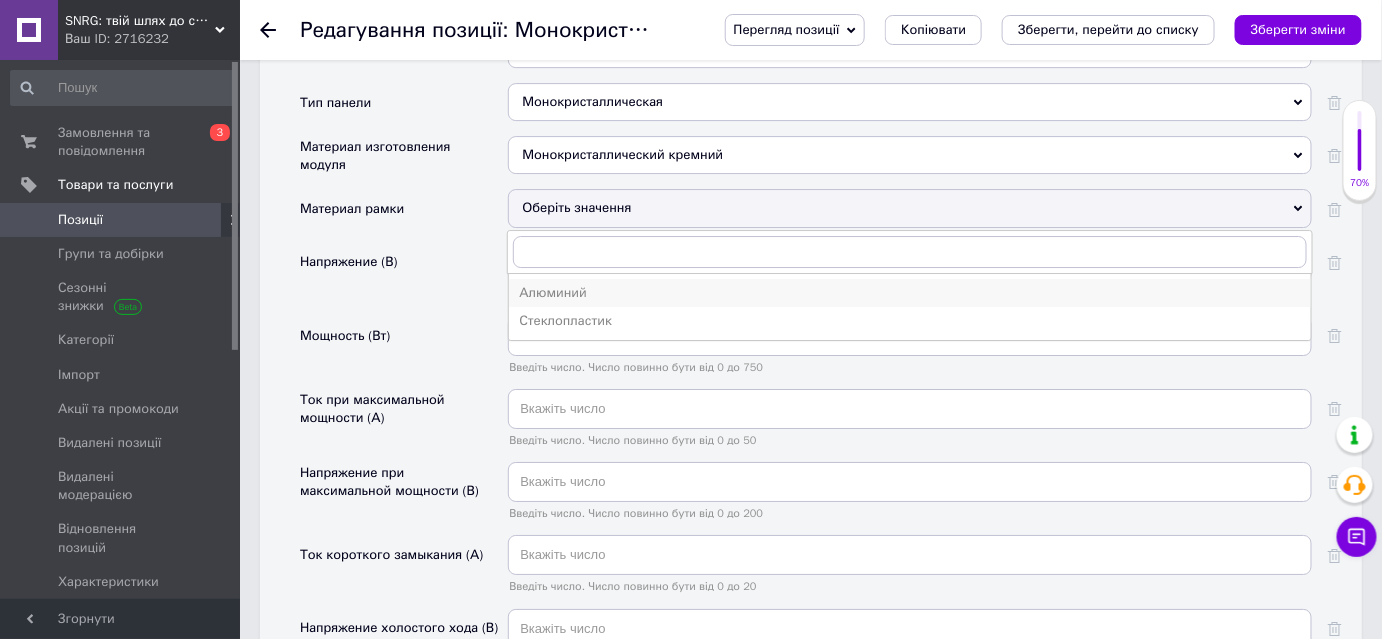 click on "Алюминий" at bounding box center [910, 293] 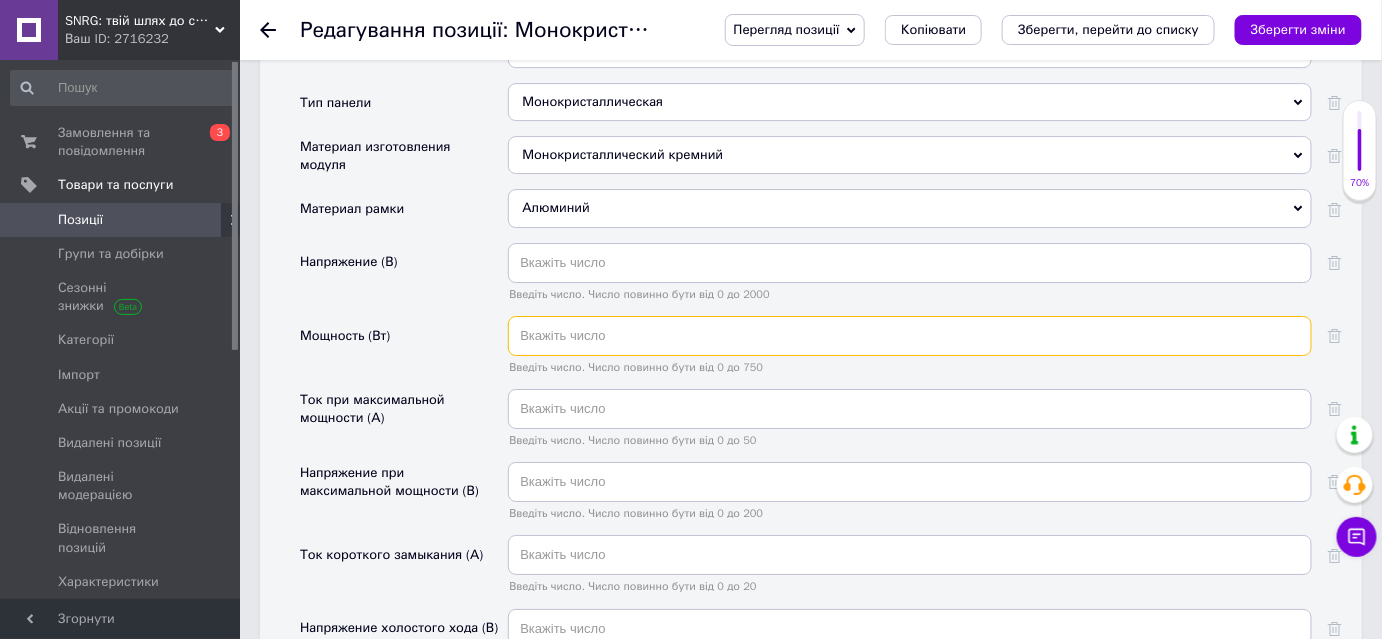 click at bounding box center (910, 336) 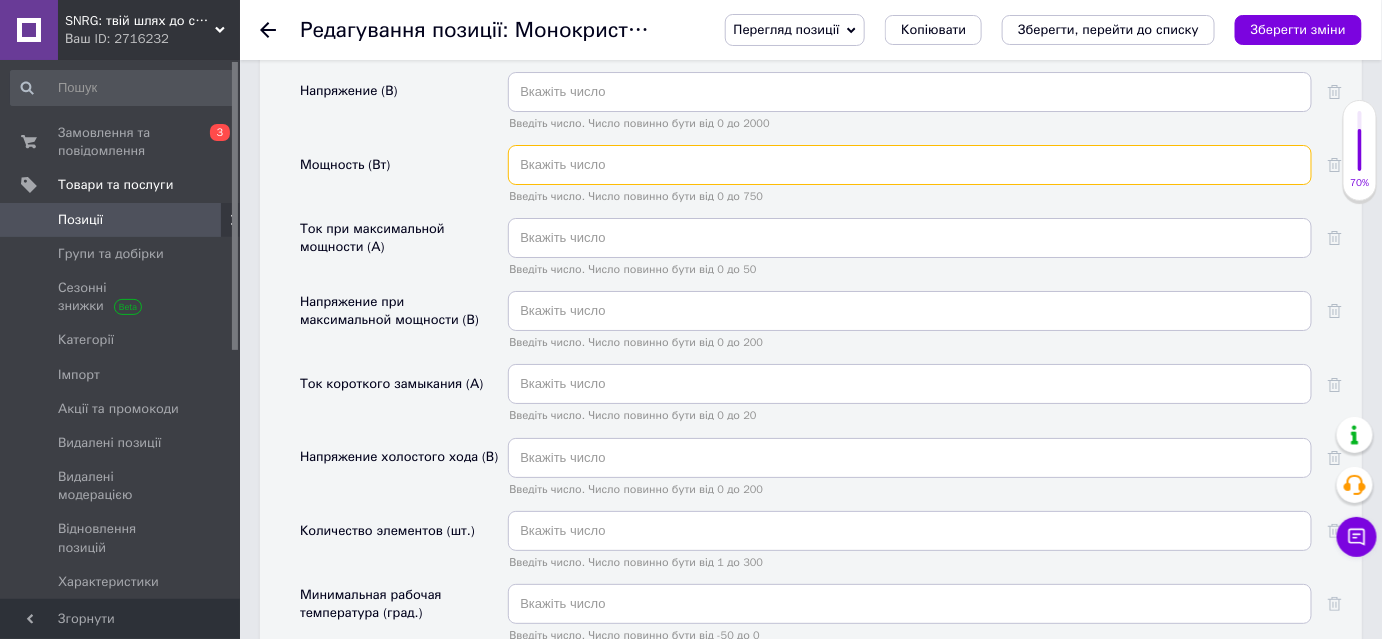 scroll, scrollTop: 2363, scrollLeft: 0, axis: vertical 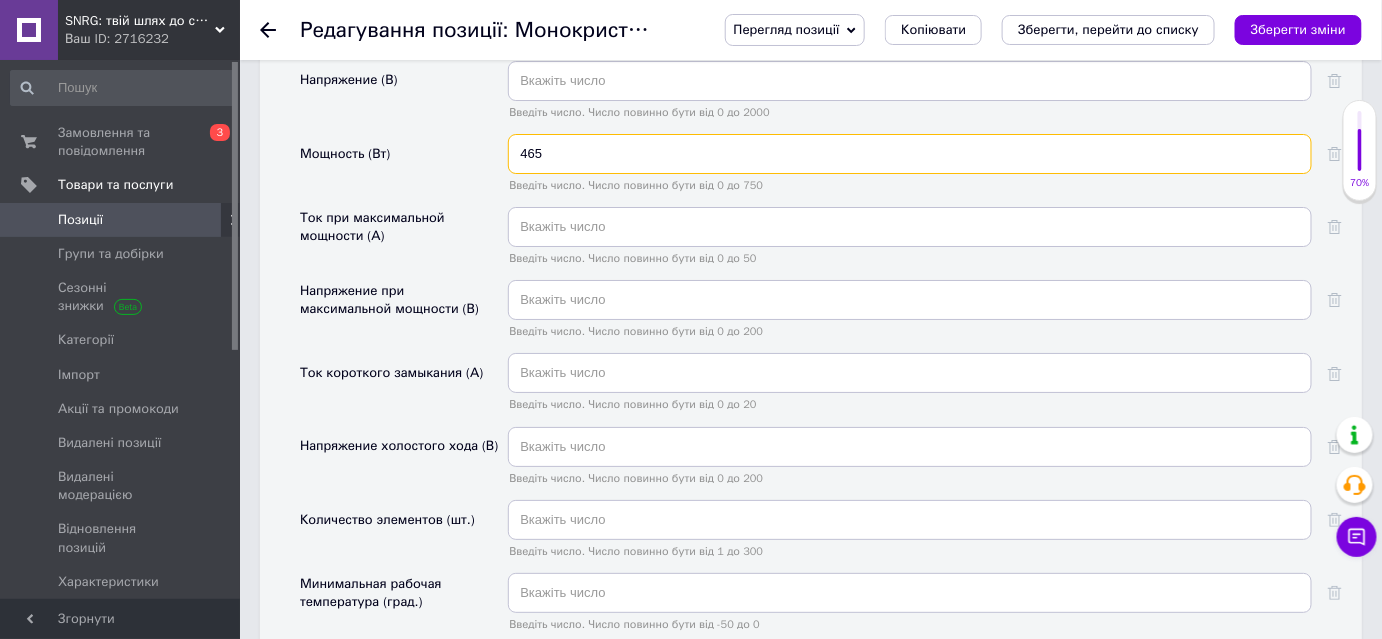 type on "465" 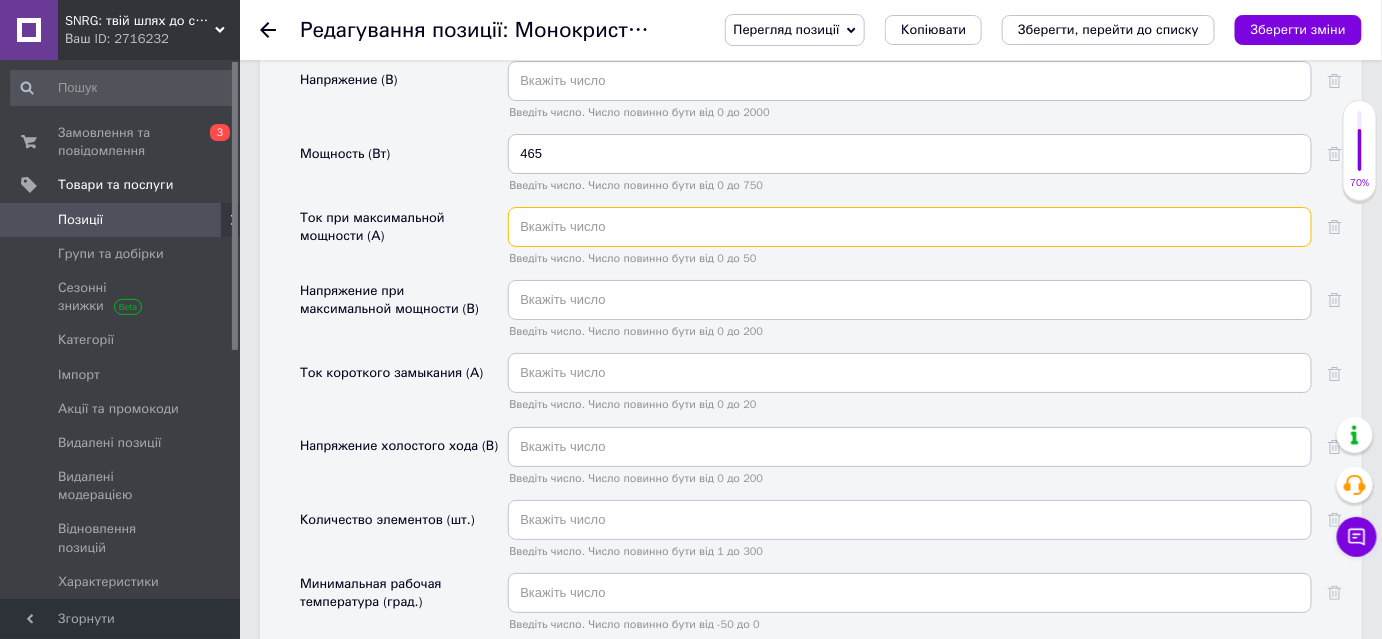 click at bounding box center [910, 227] 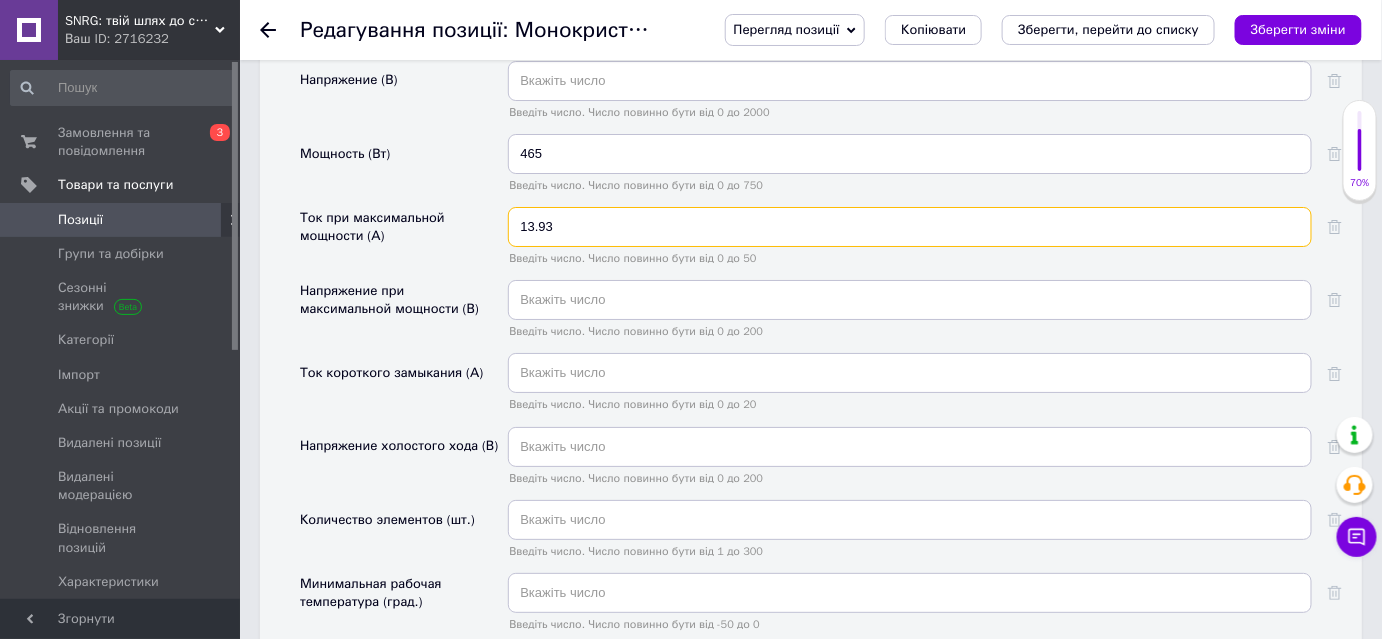 type on "13.93" 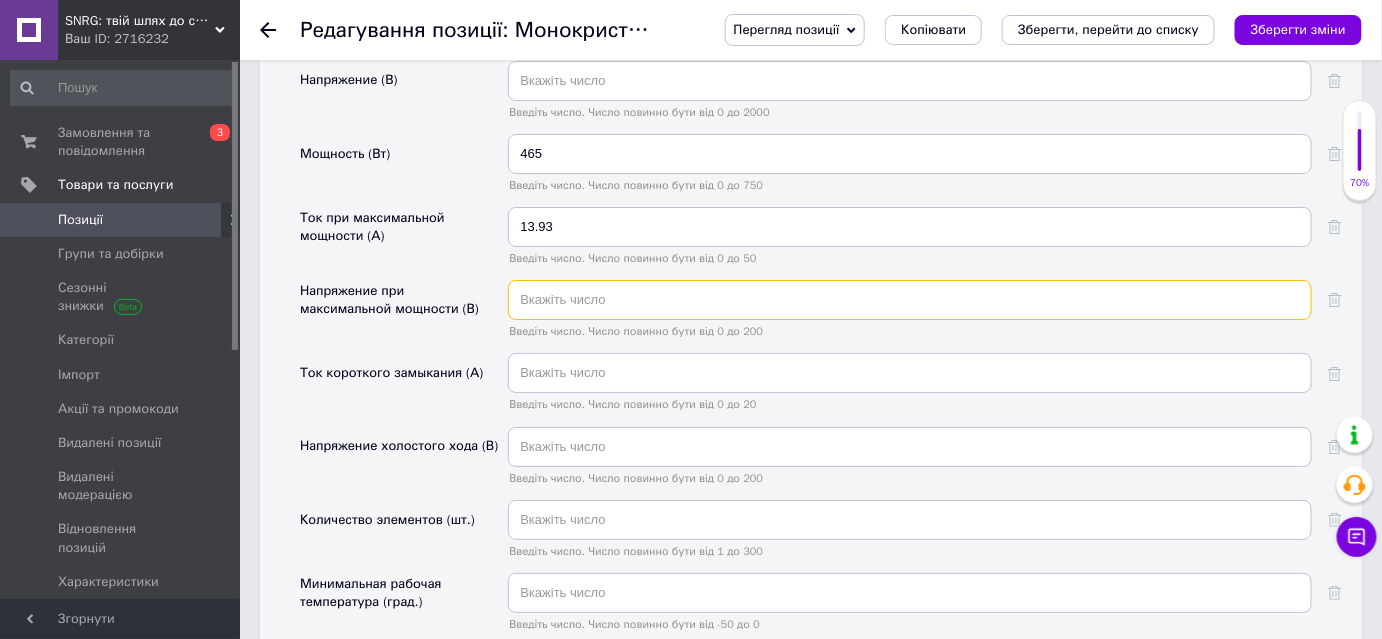 click at bounding box center [910, 300] 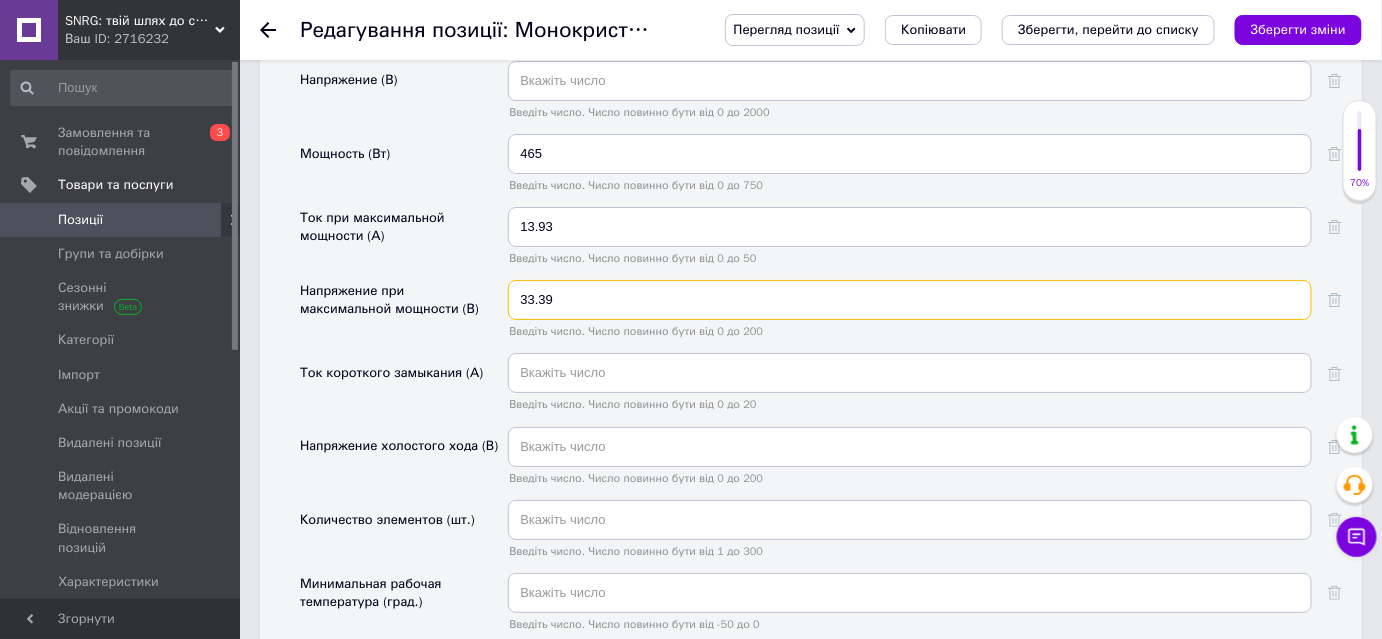 type on "33.39" 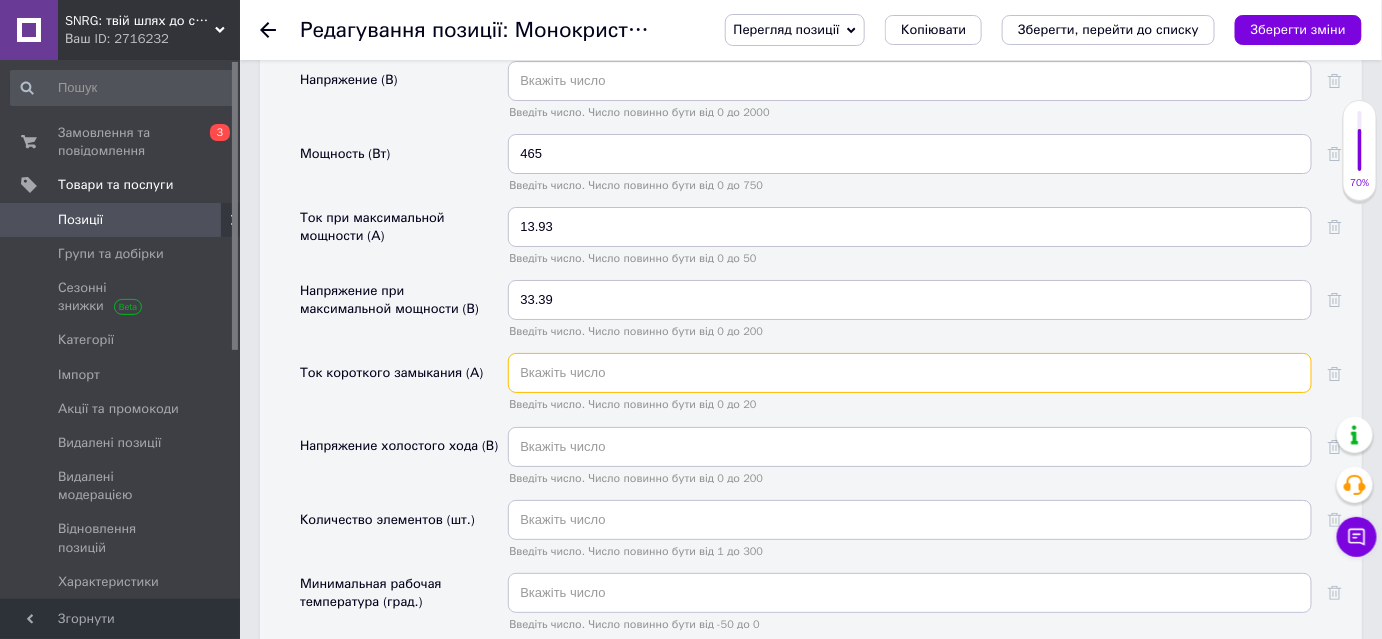 click at bounding box center [910, 373] 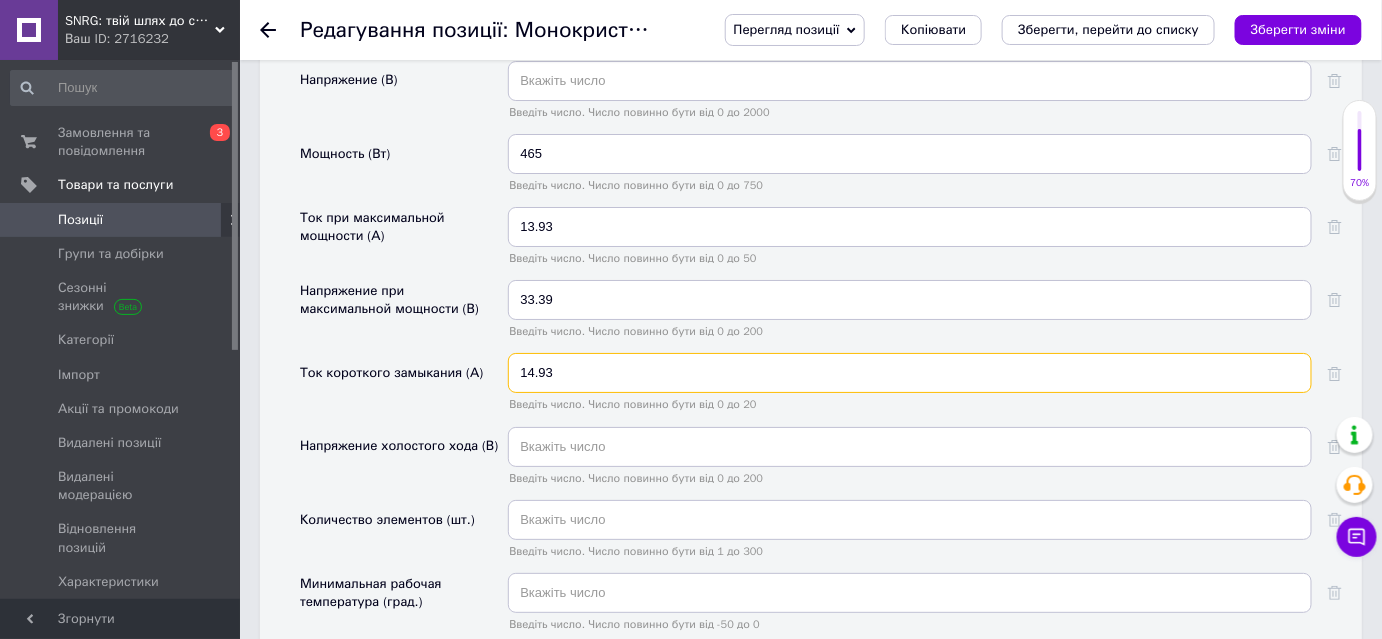type on "14.93" 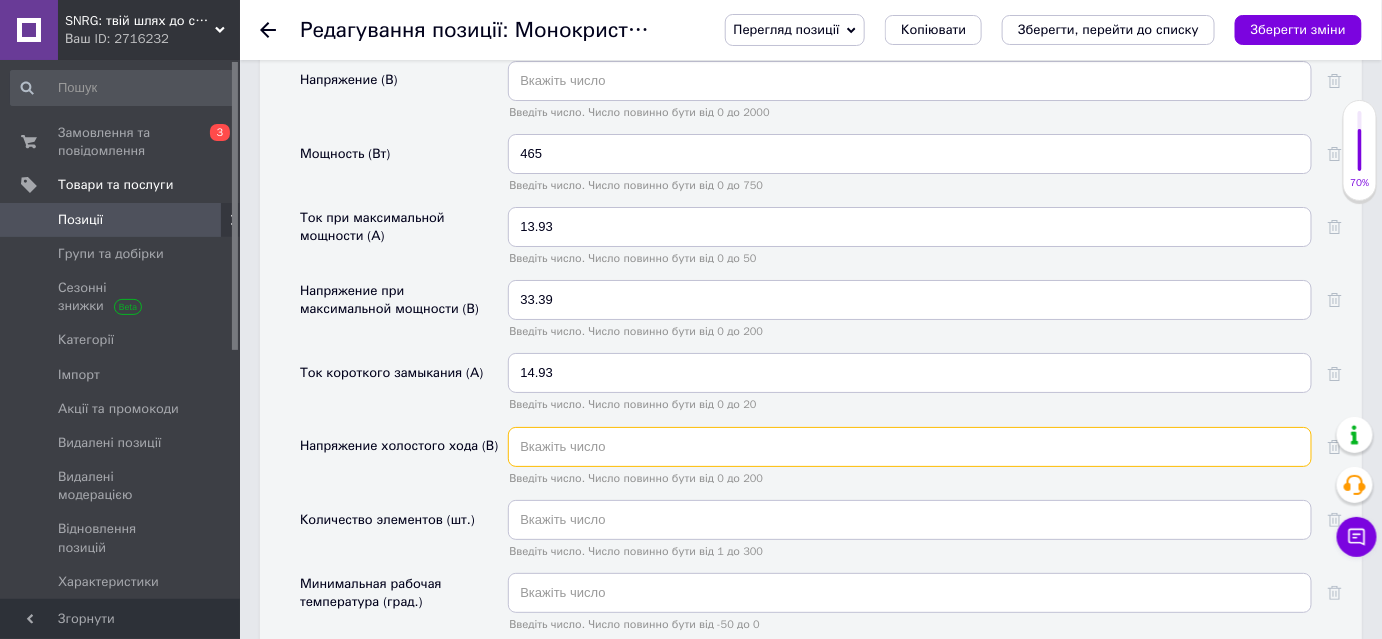 click at bounding box center [910, 447] 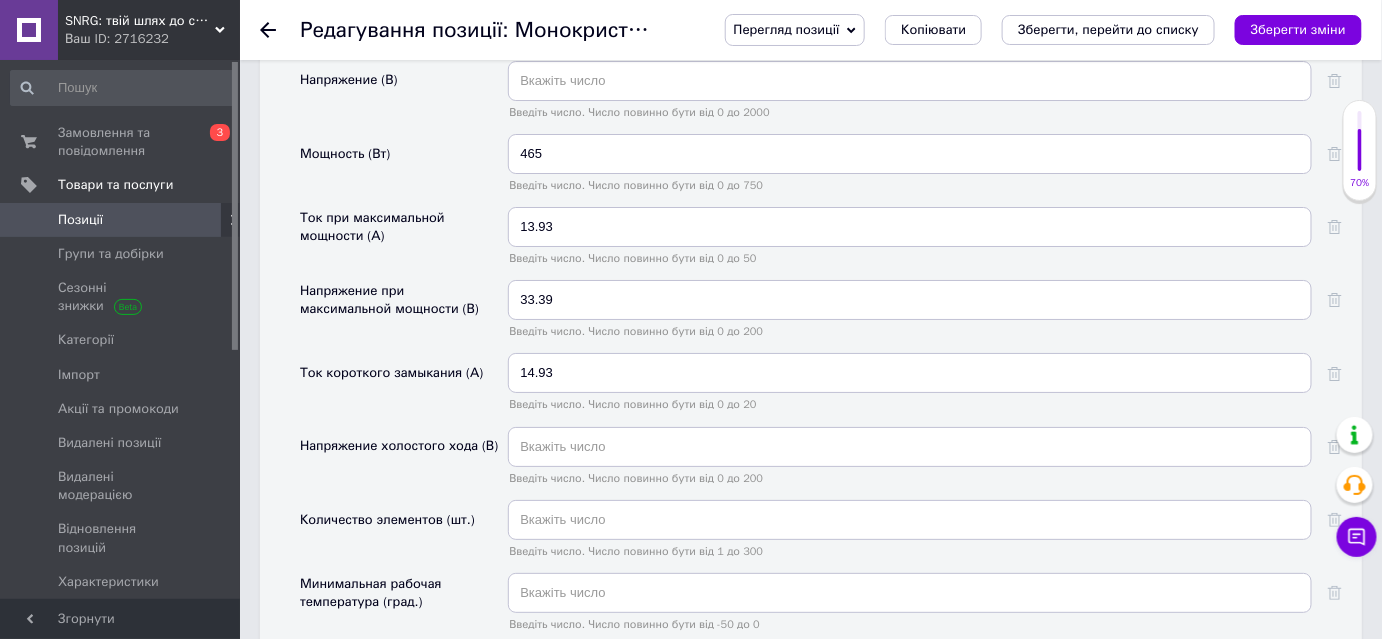 scroll, scrollTop: 2363, scrollLeft: 0, axis: vertical 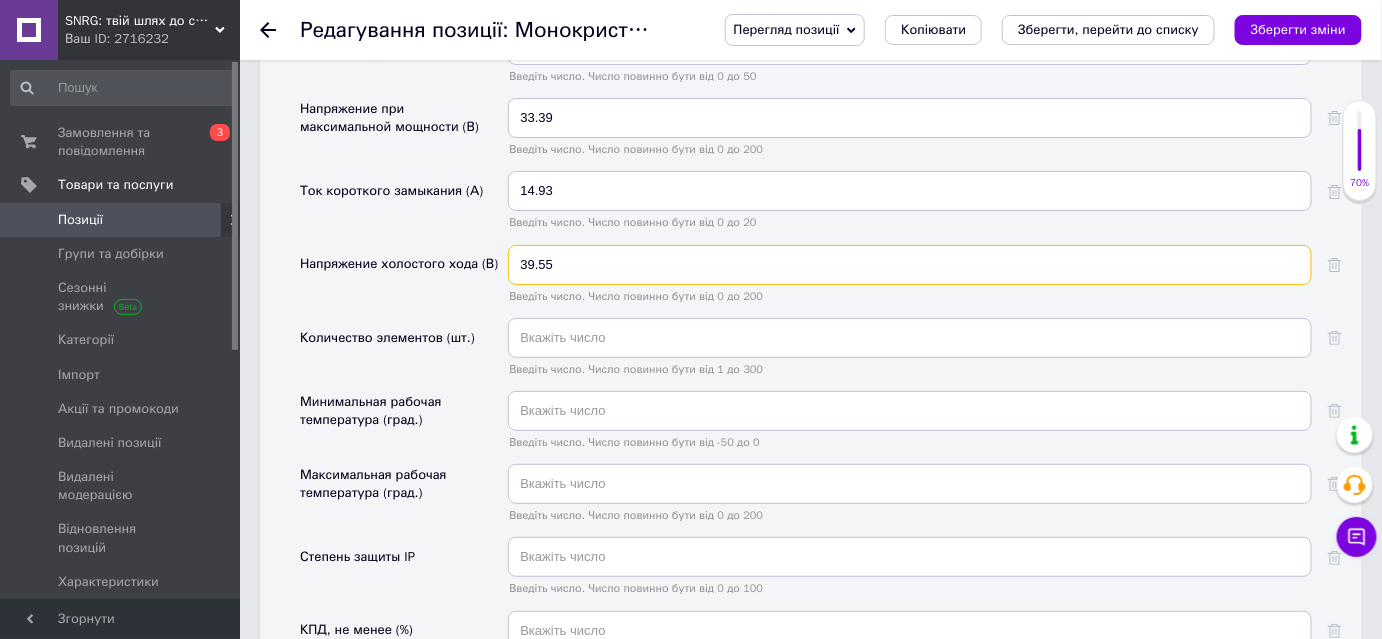type on "39.55" 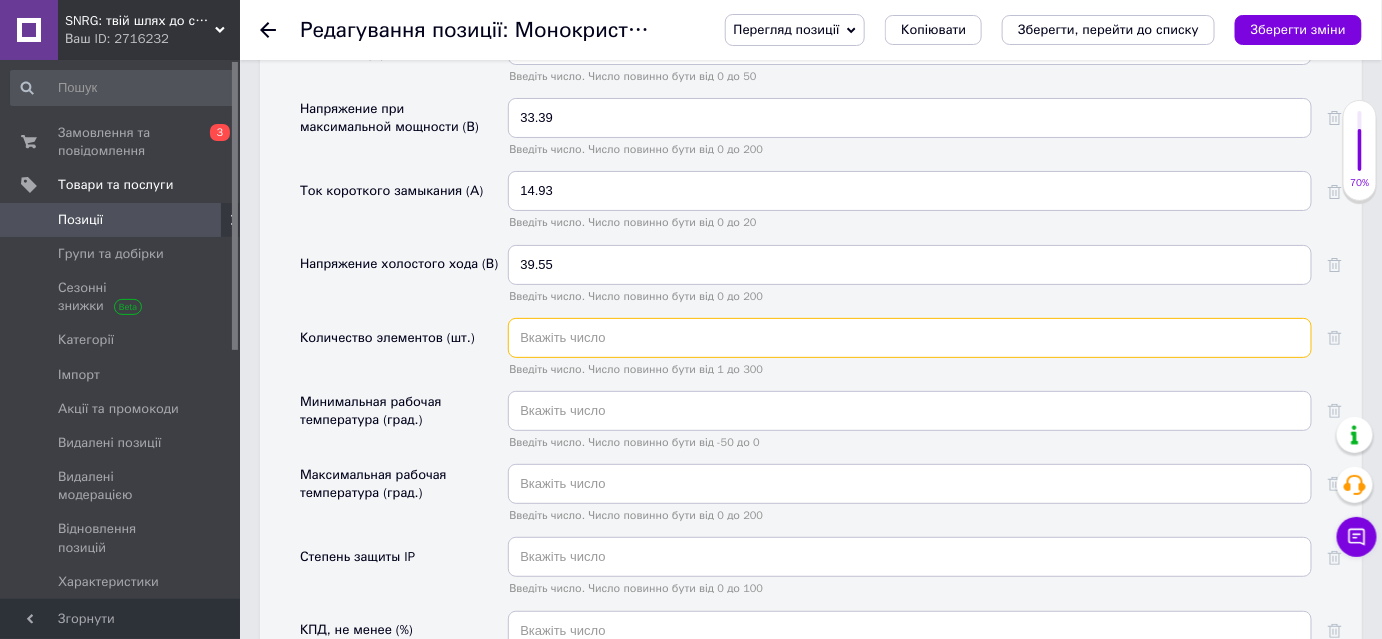 click at bounding box center (910, 338) 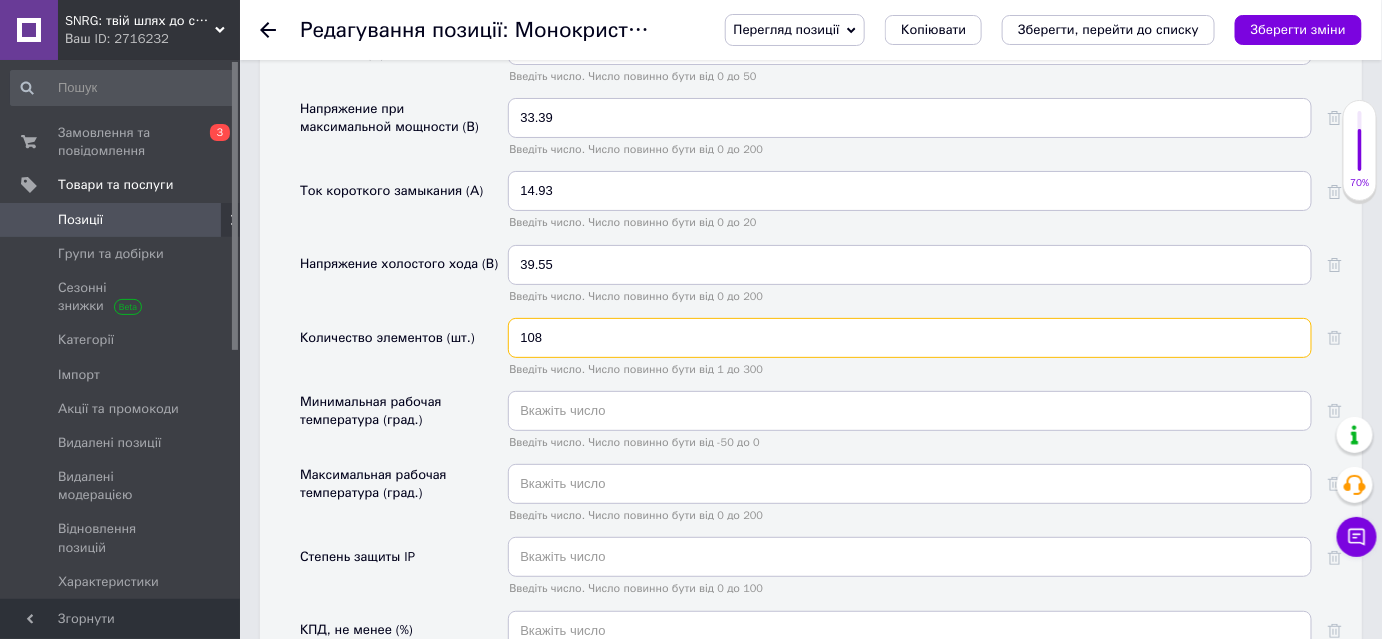 type on "108" 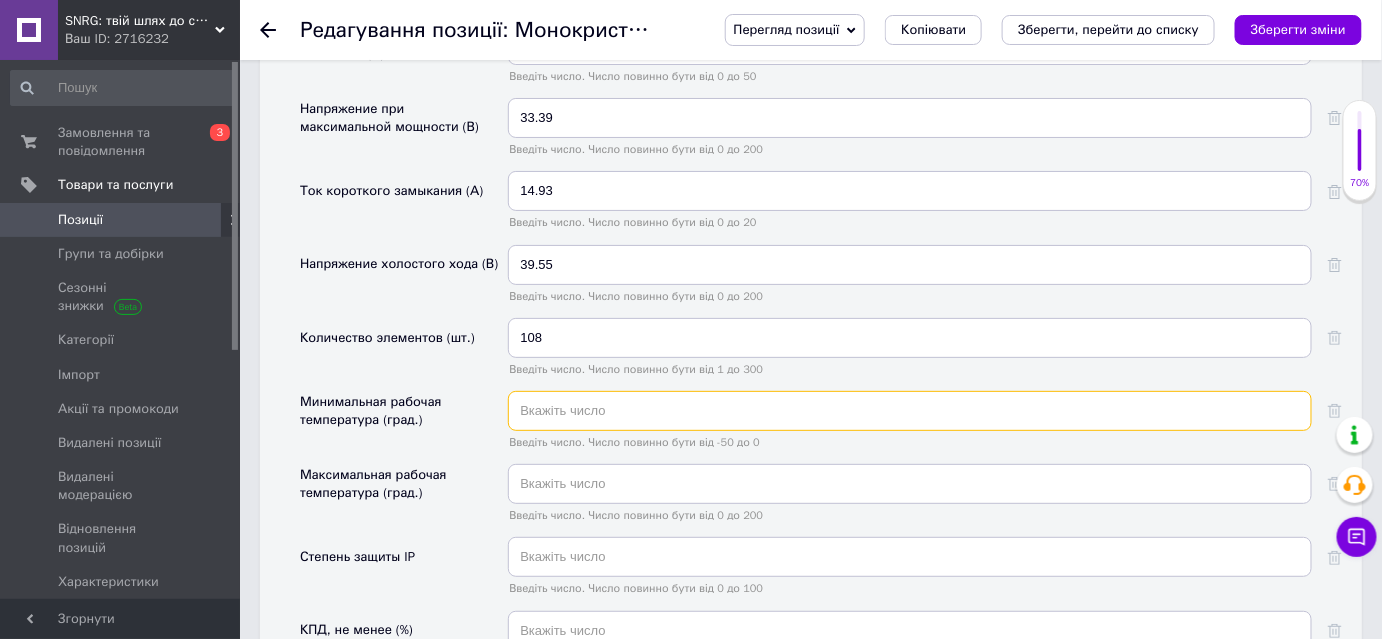 click at bounding box center [910, 411] 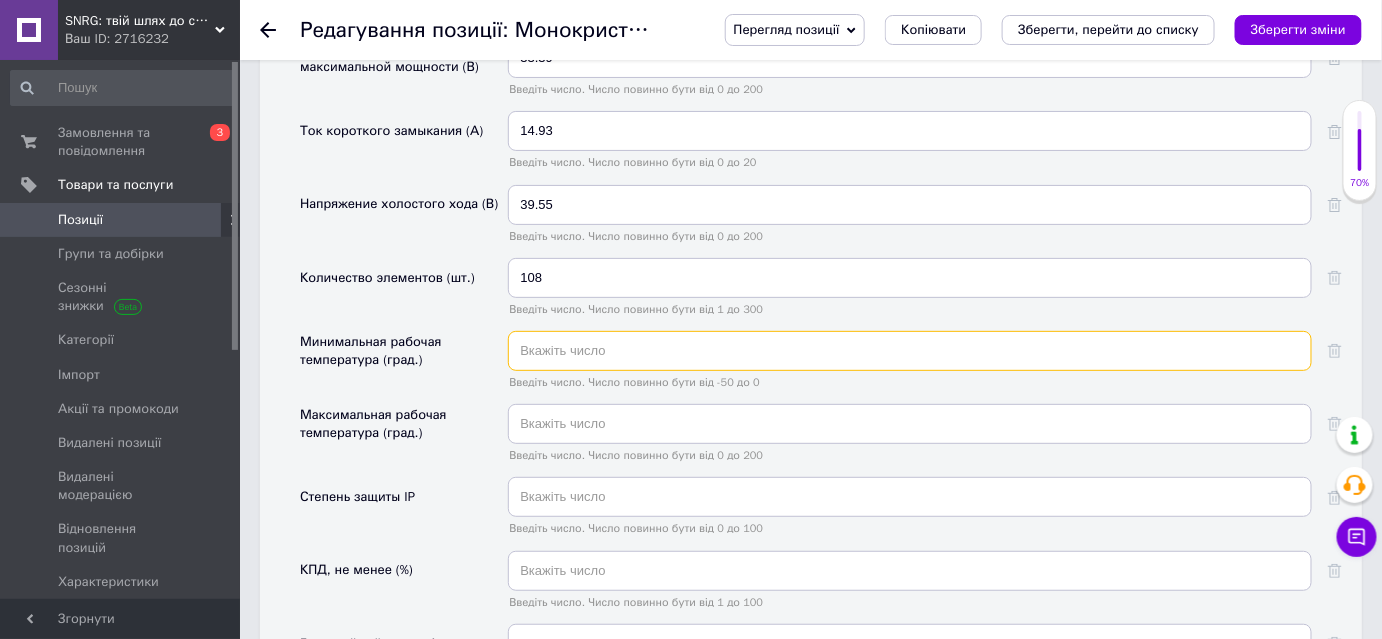 scroll, scrollTop: 2636, scrollLeft: 0, axis: vertical 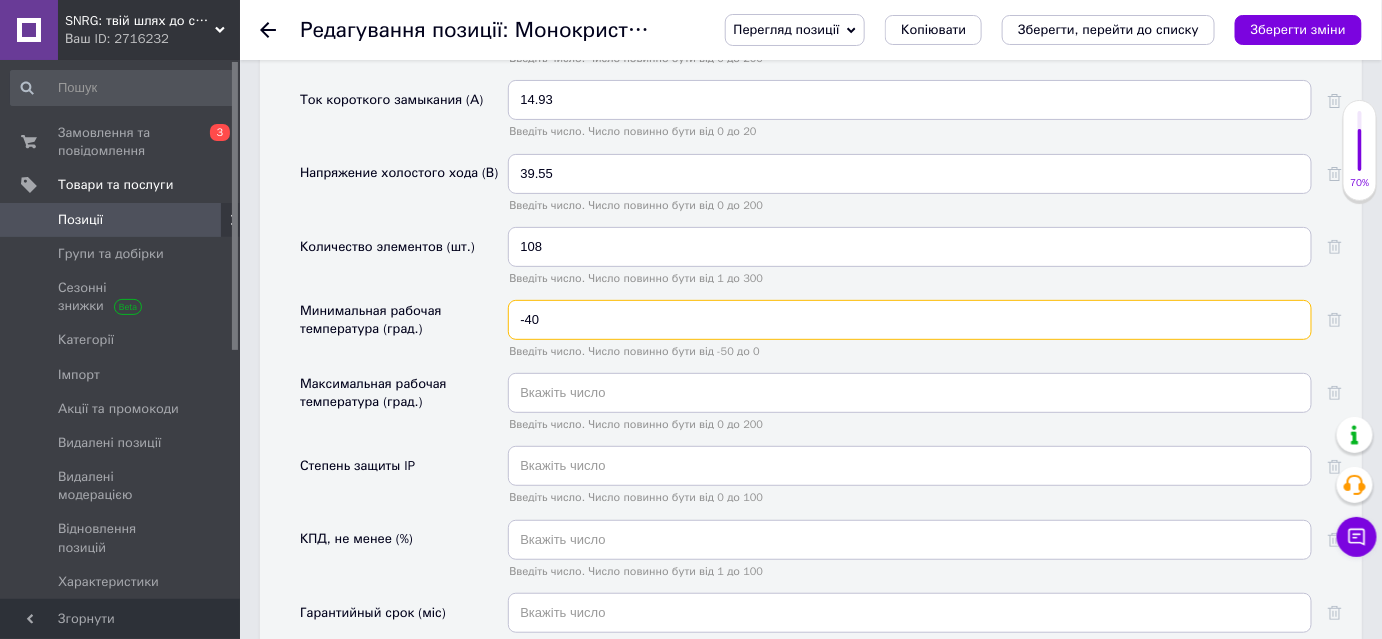 type on "-40" 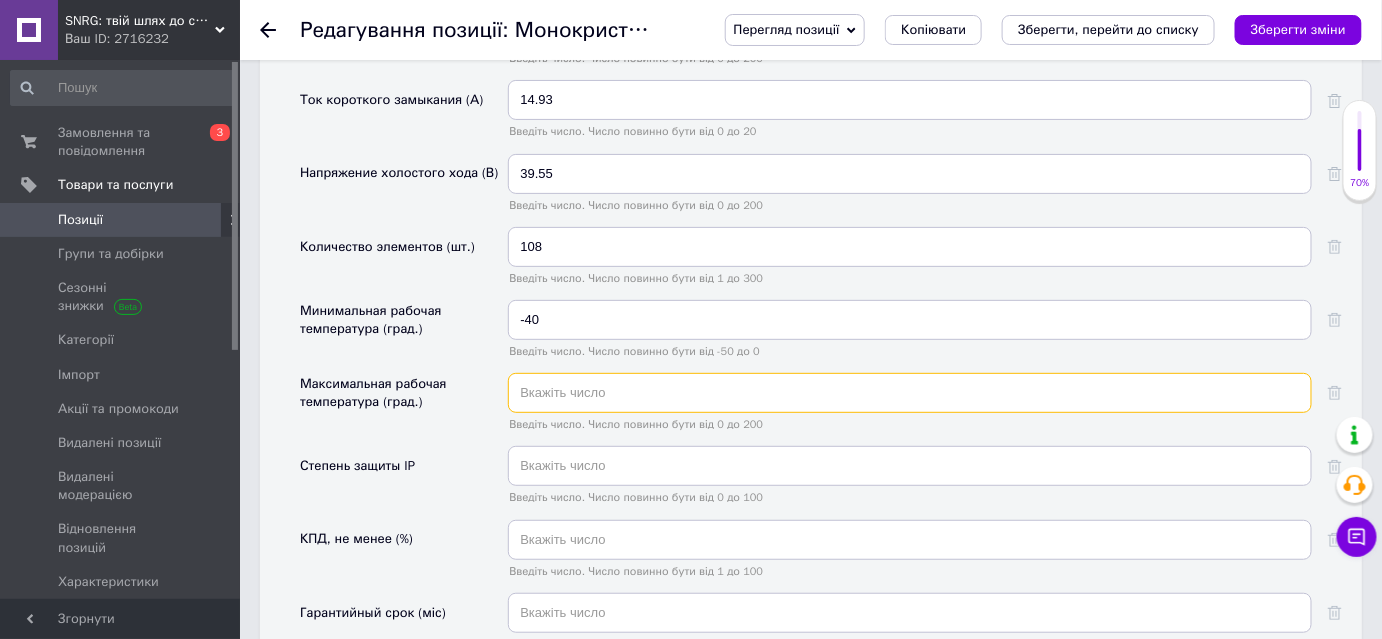 click at bounding box center (910, 393) 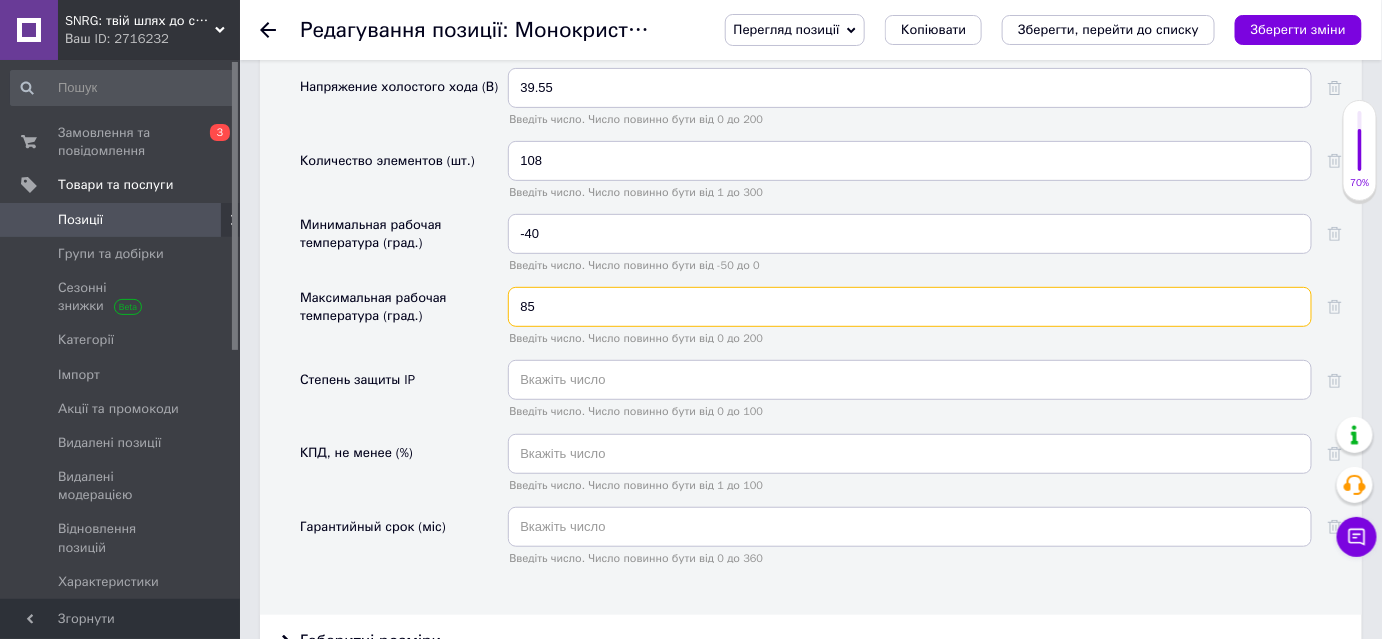 scroll, scrollTop: 2818, scrollLeft: 0, axis: vertical 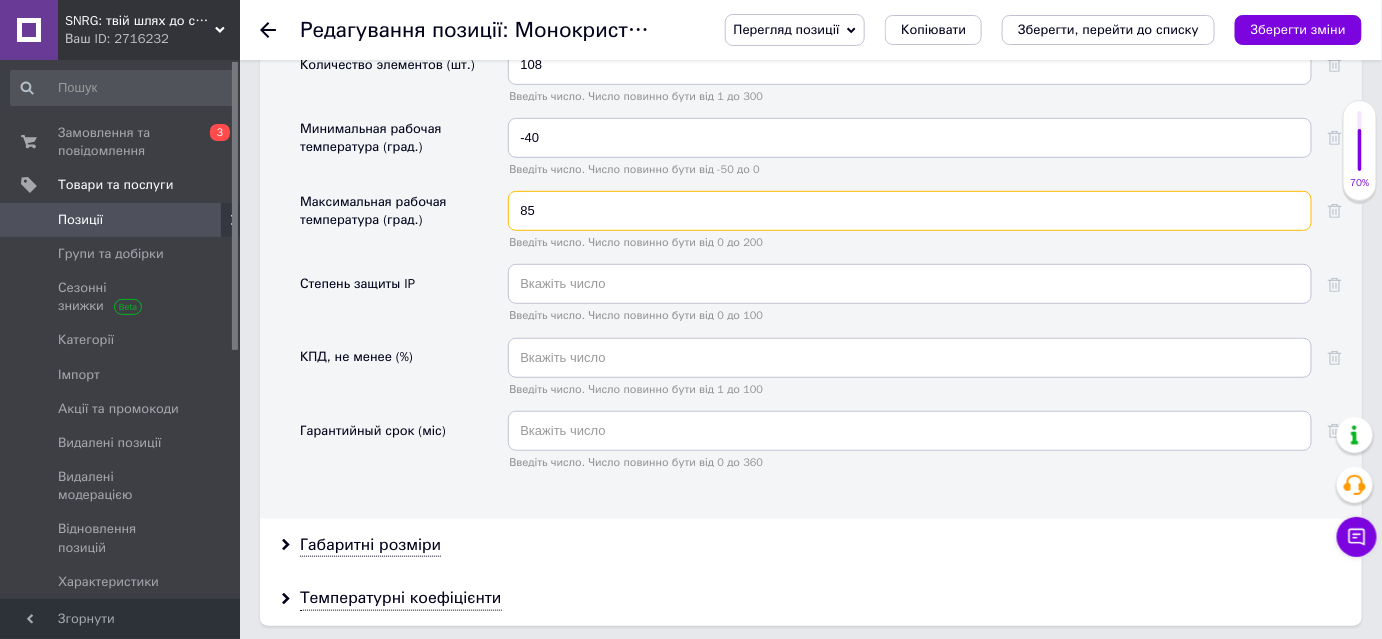 type on "85" 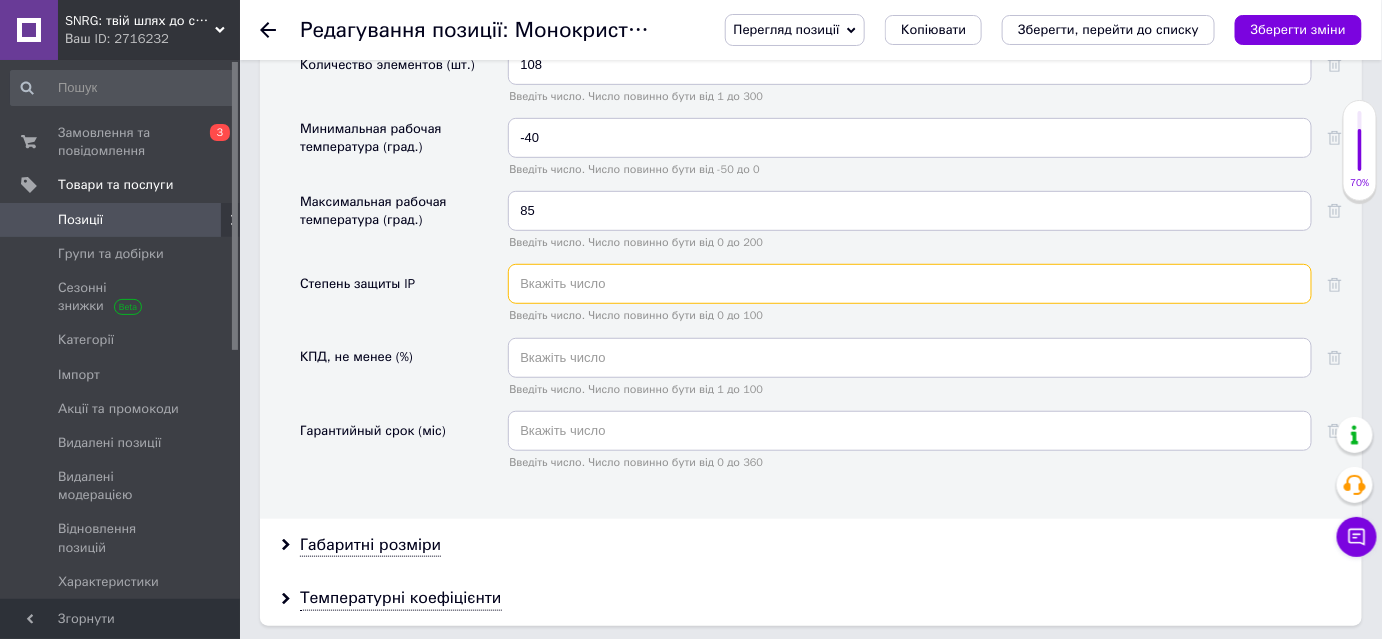 click at bounding box center (910, 284) 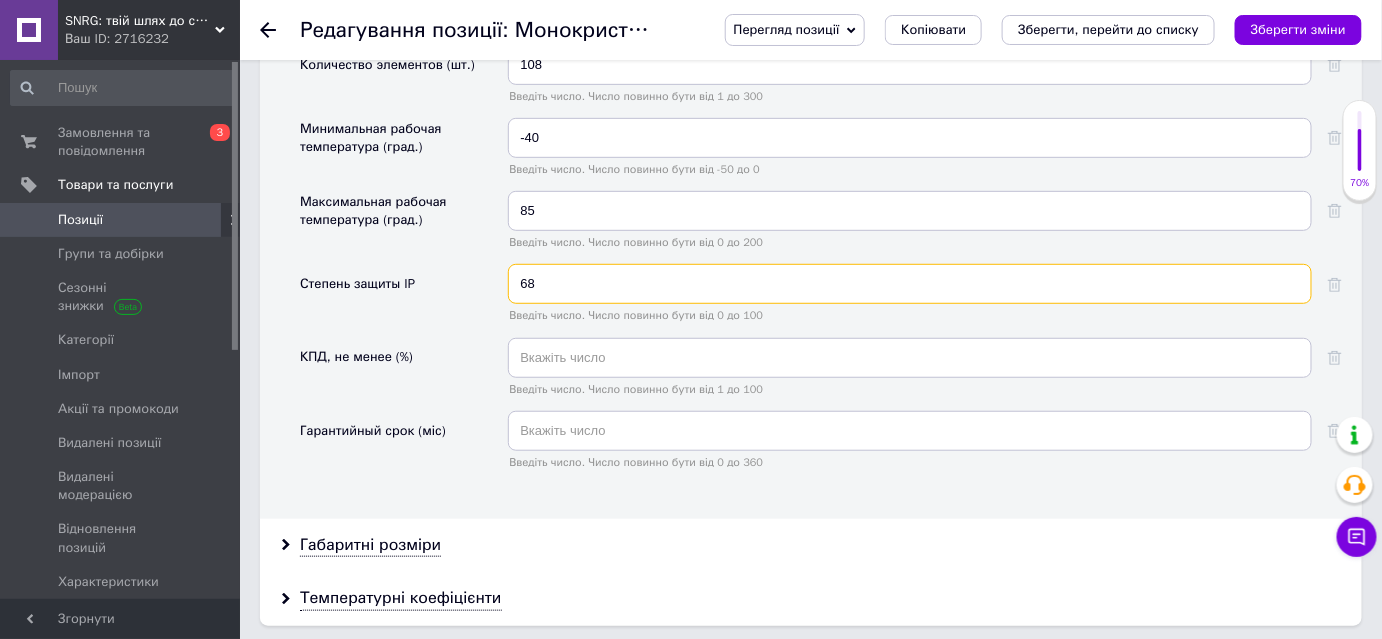 type on "68" 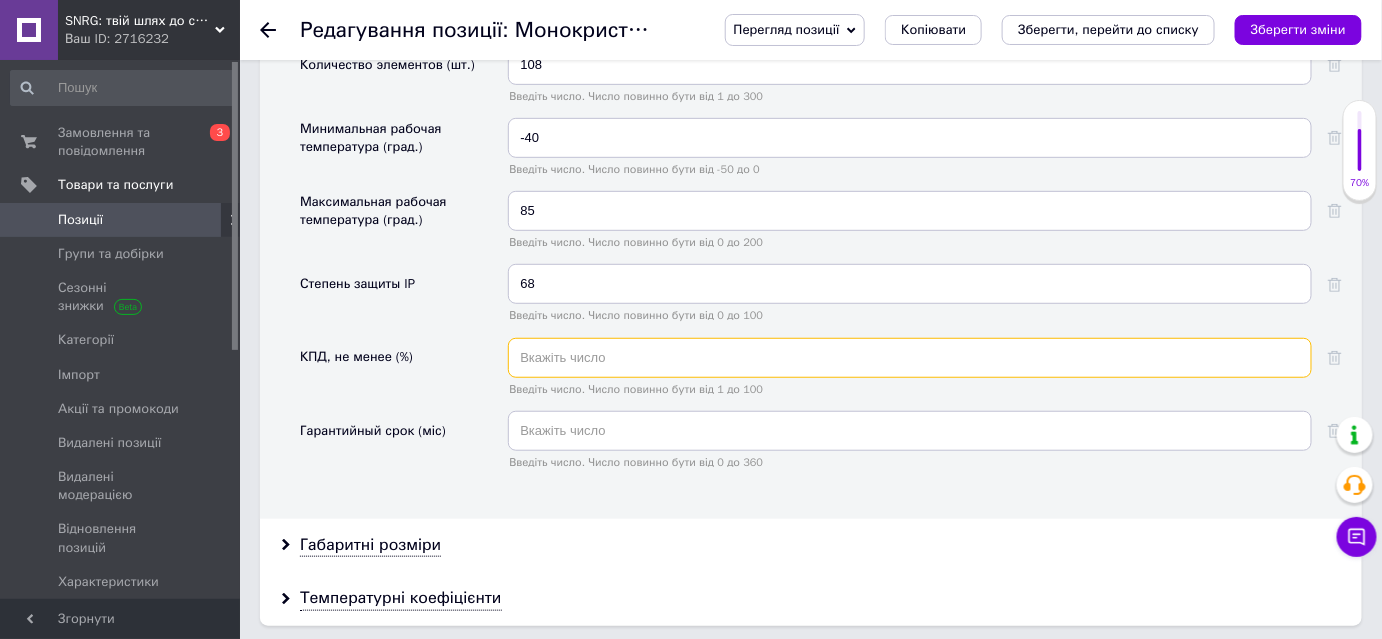 click at bounding box center (910, 358) 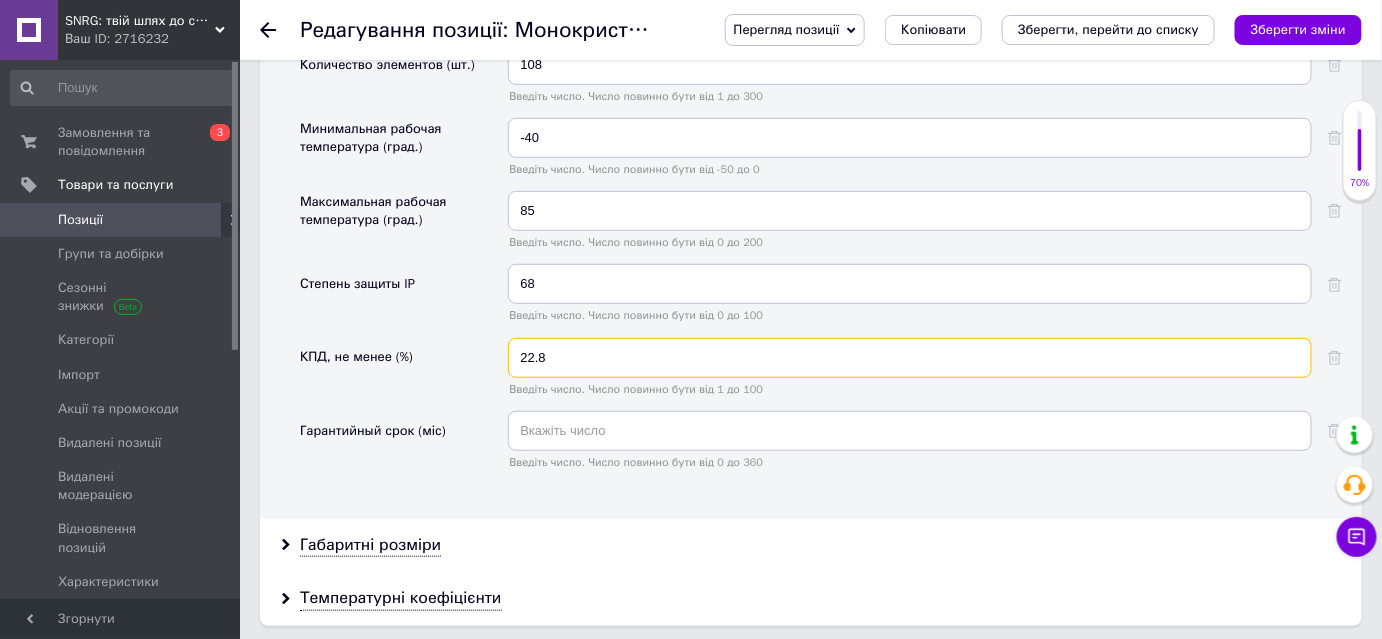 type on "22.8" 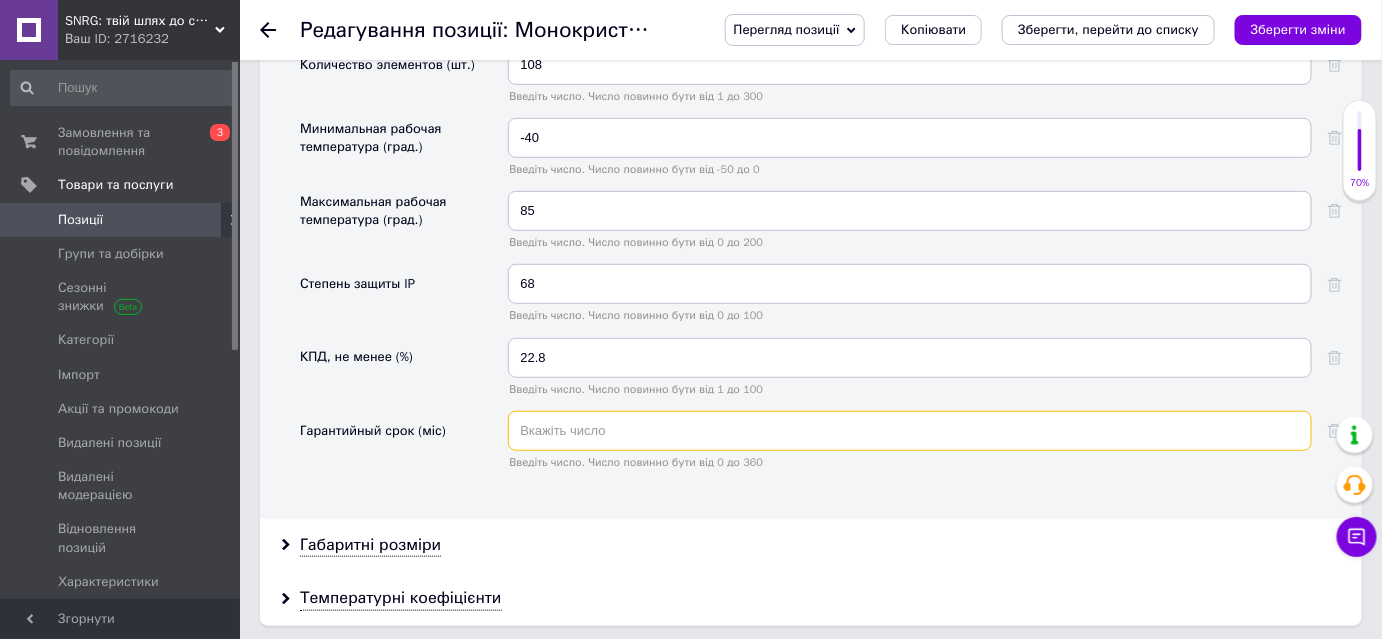 click at bounding box center (910, 431) 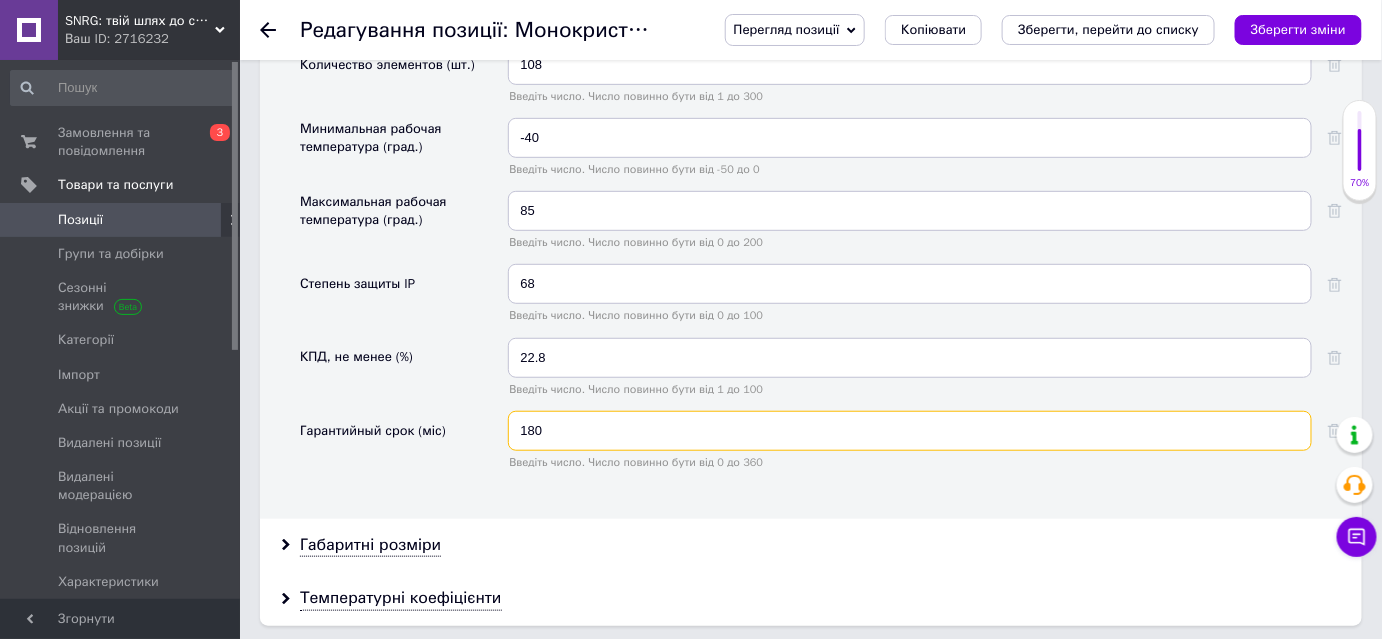 type on "180" 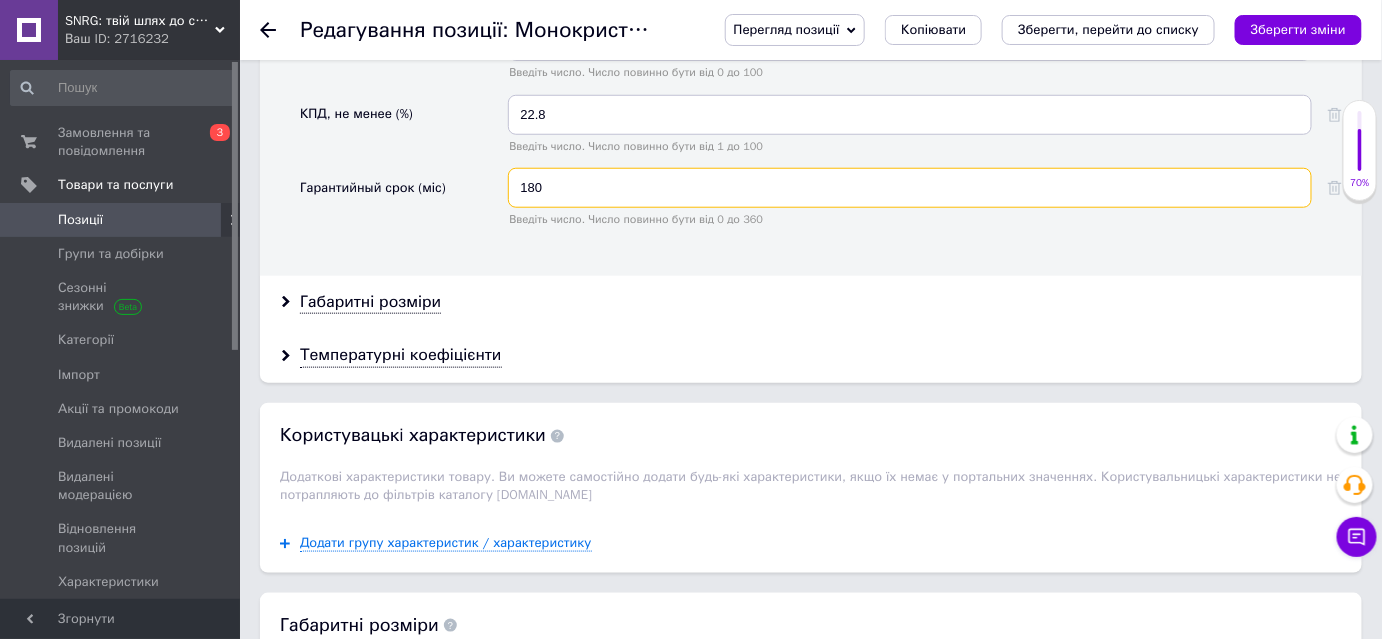 scroll, scrollTop: 3090, scrollLeft: 0, axis: vertical 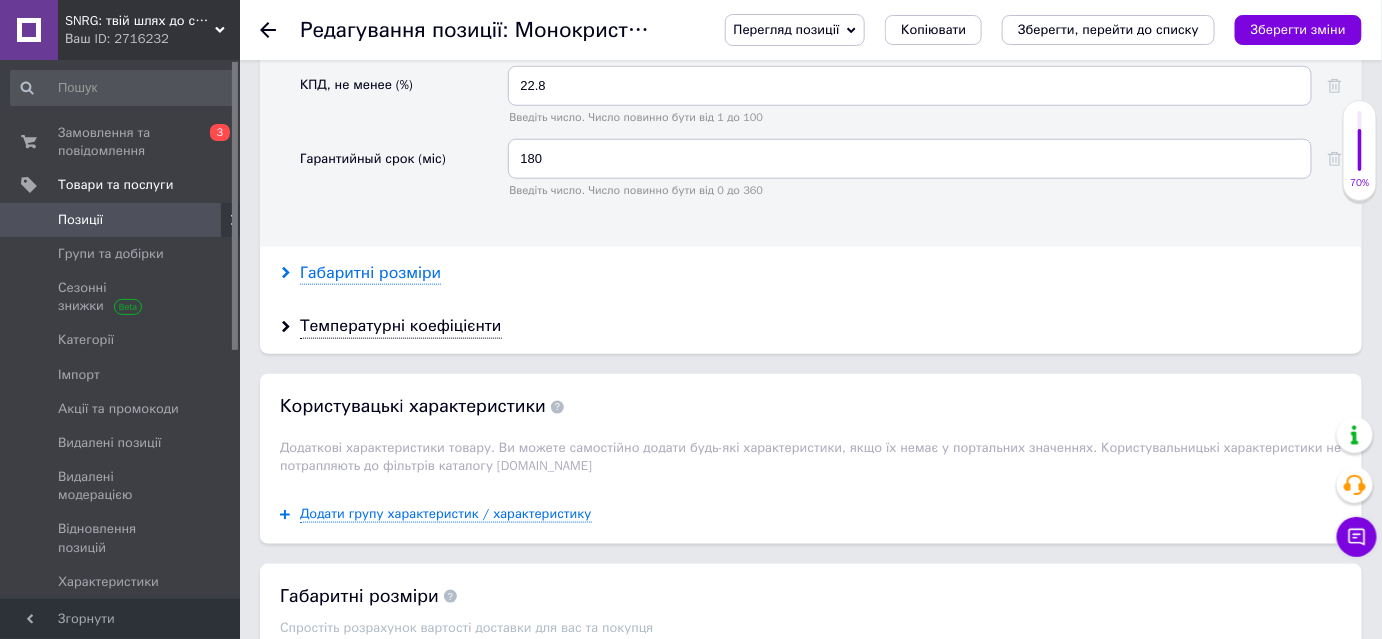 click on "Габаритні розміри" at bounding box center (370, 273) 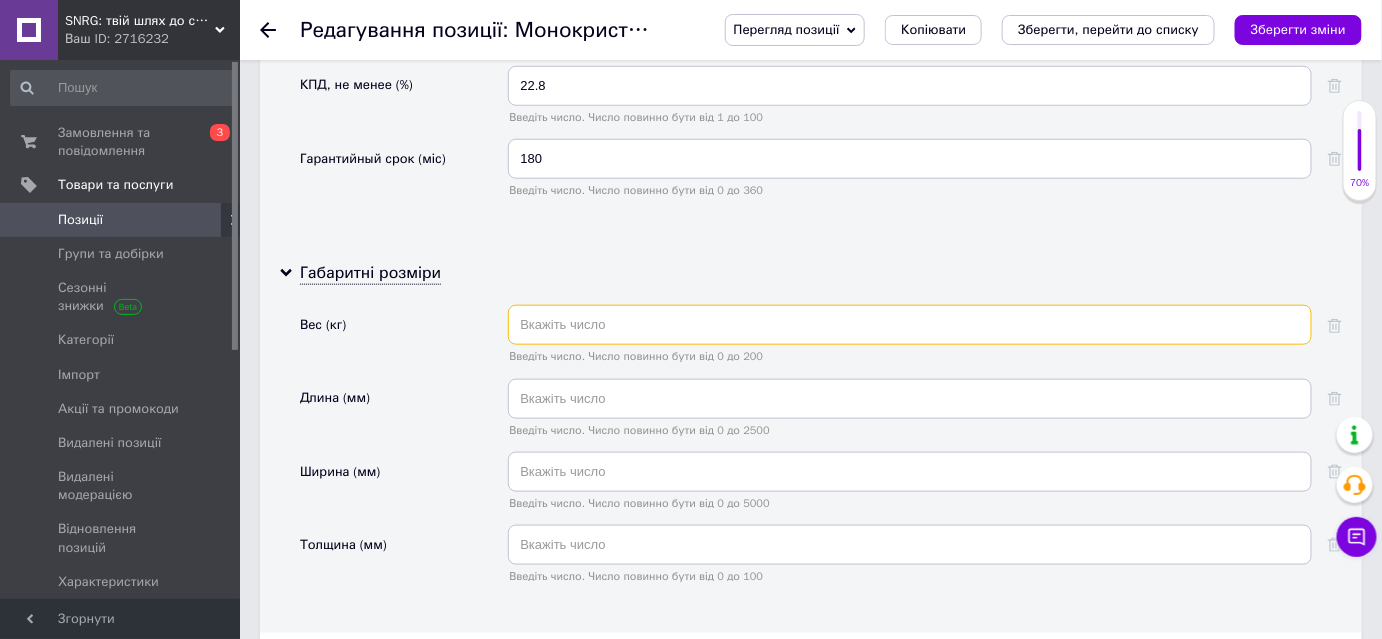 click at bounding box center [910, 325] 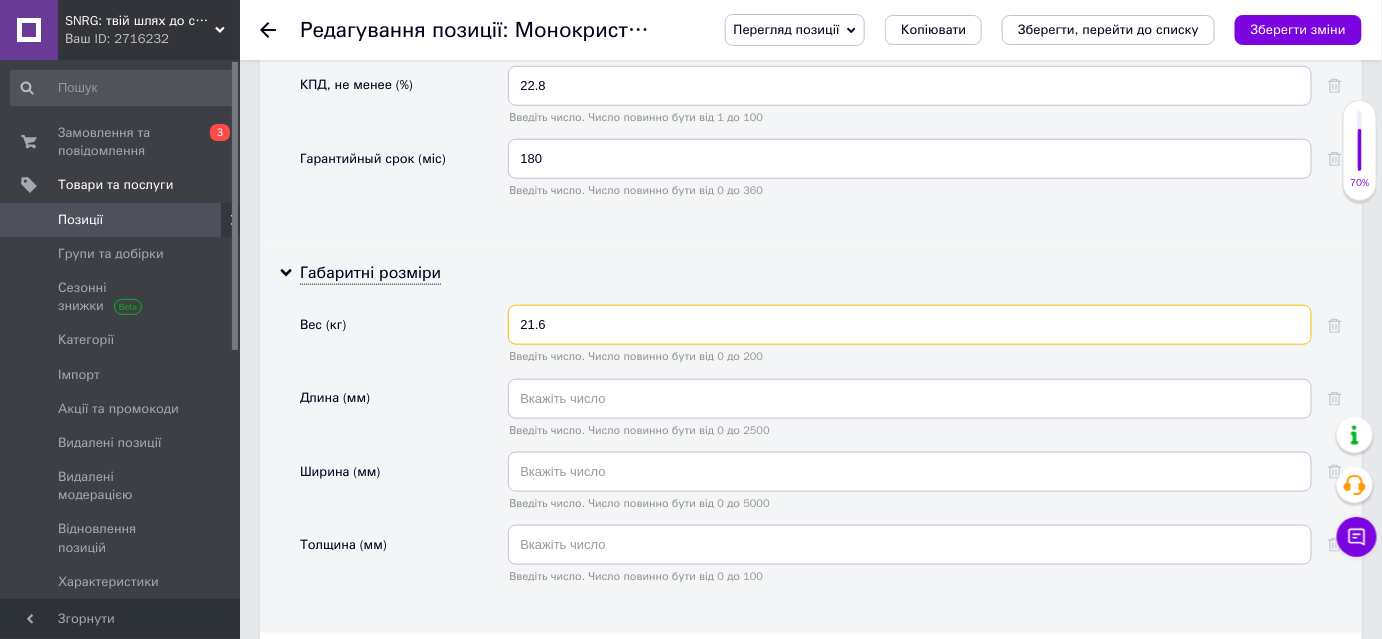 type on "21.6" 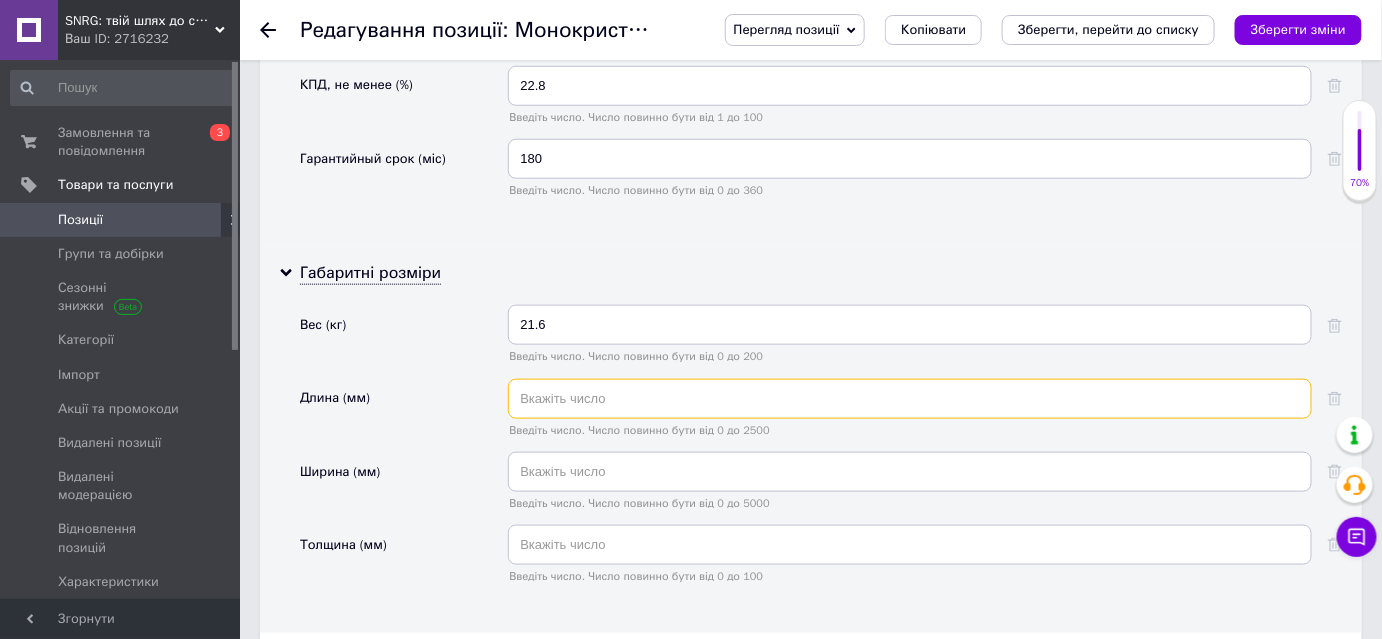 click at bounding box center (910, 399) 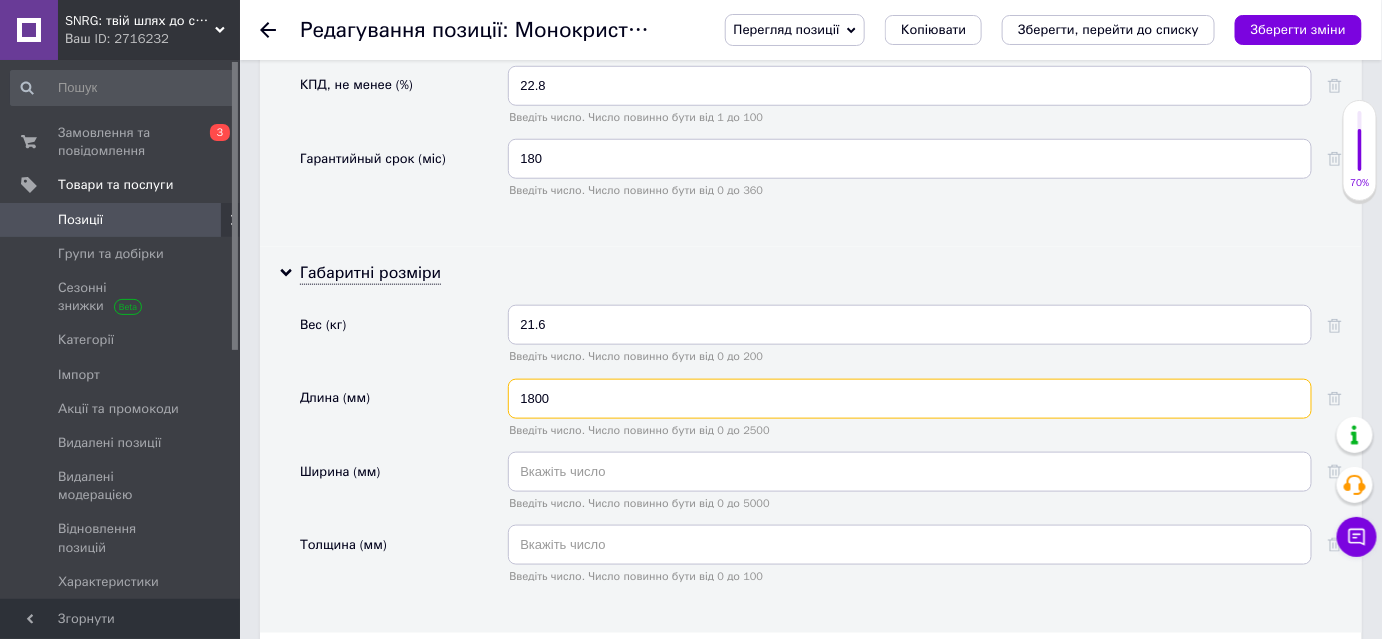 type on "1800" 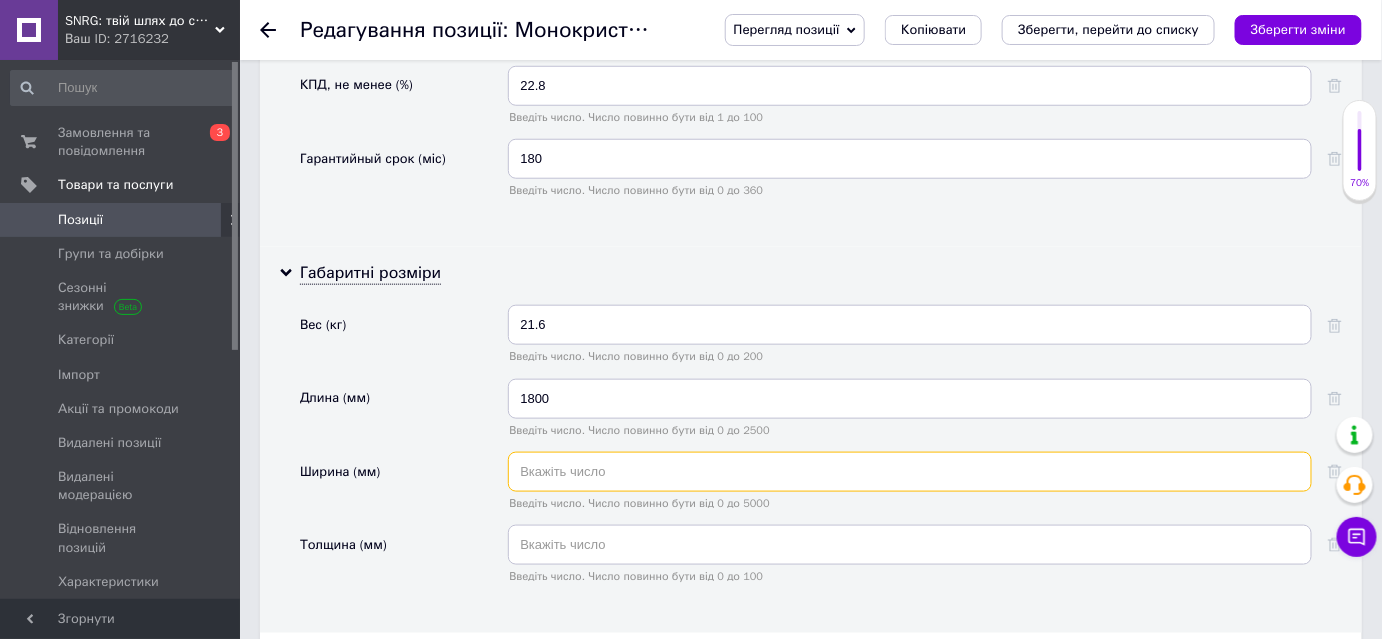 click at bounding box center [910, 472] 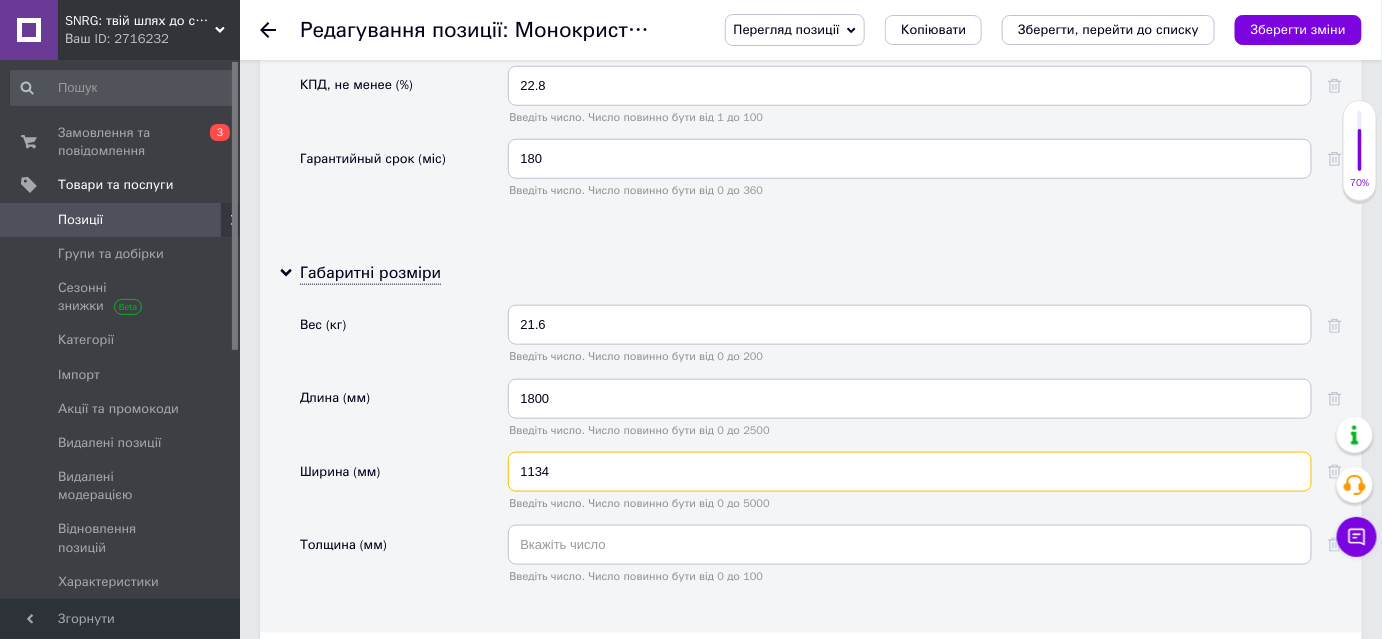 type on "1134" 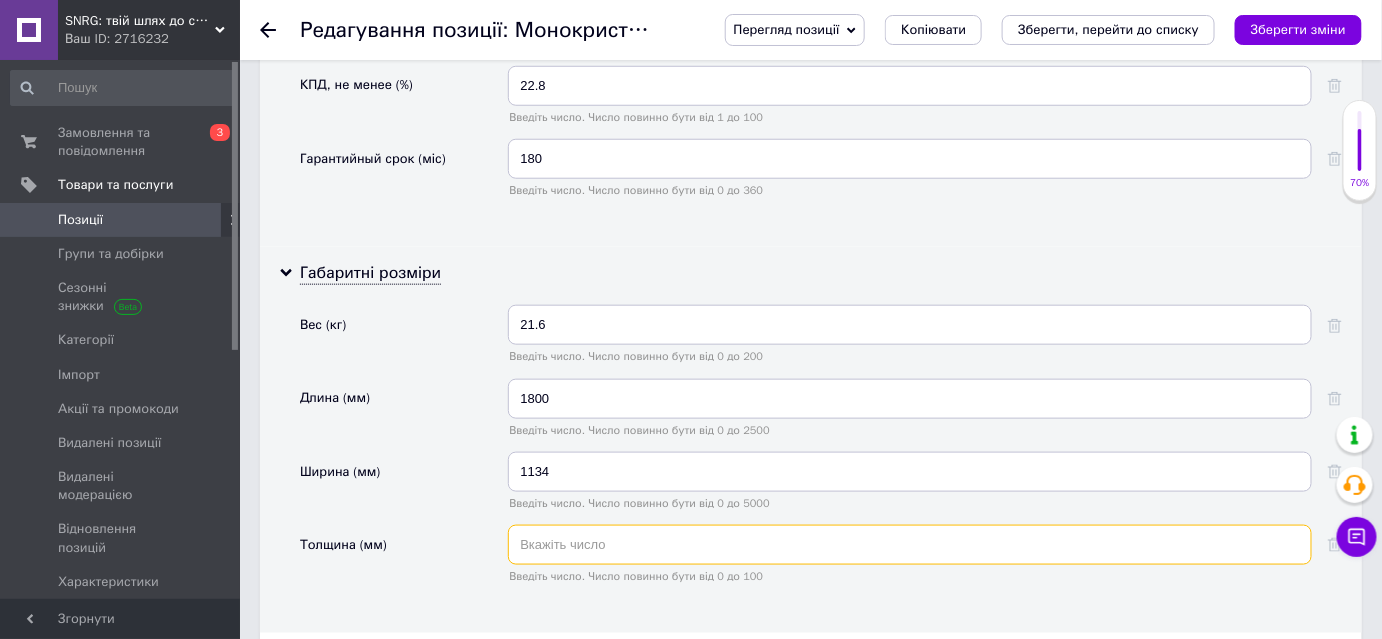click at bounding box center (910, 545) 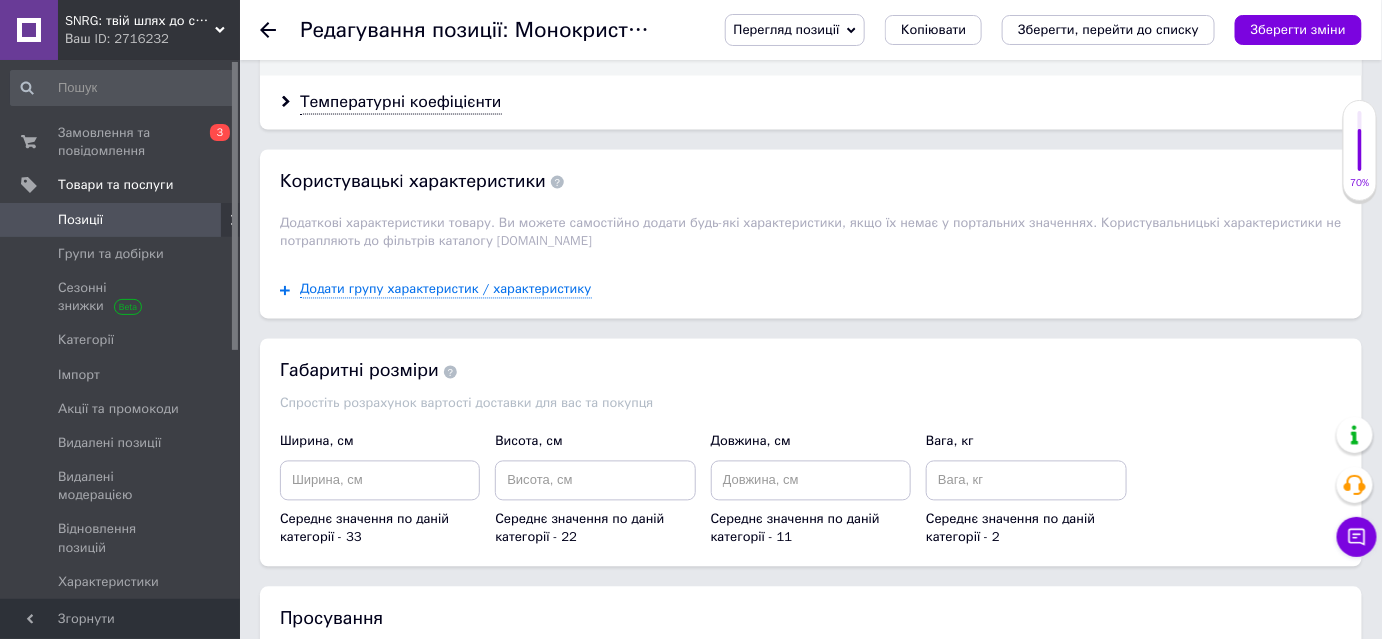 scroll, scrollTop: 3636, scrollLeft: 0, axis: vertical 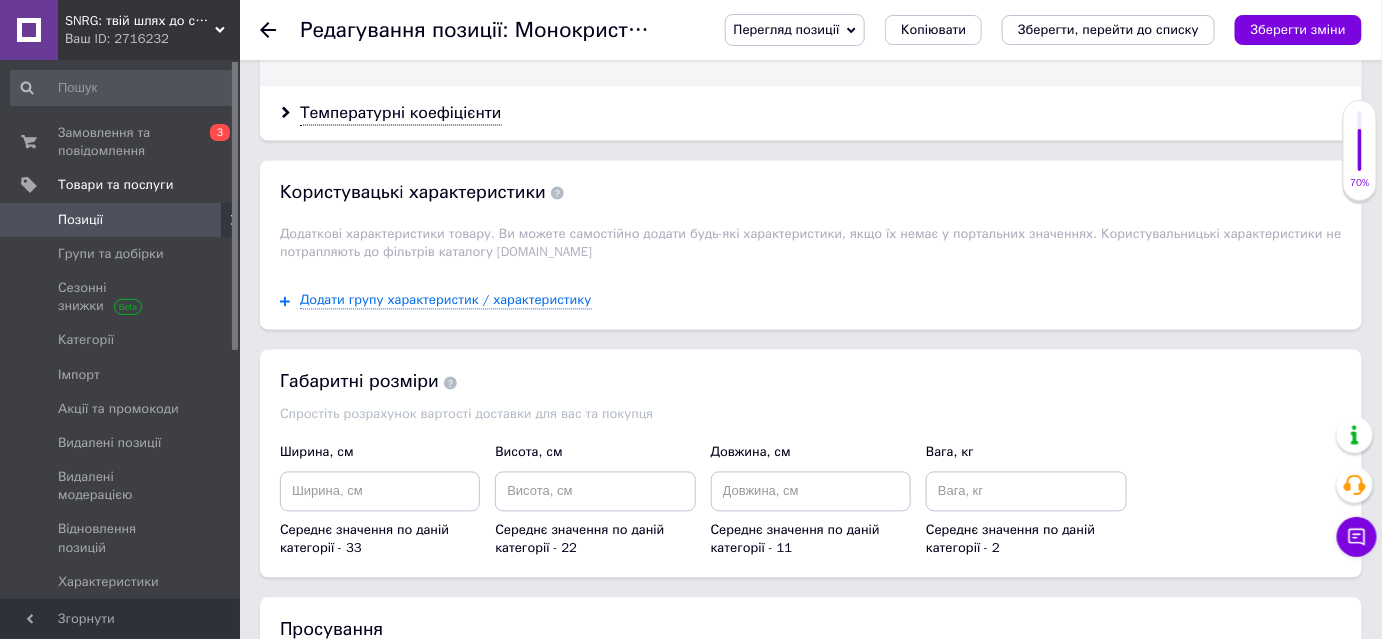 type on "30" 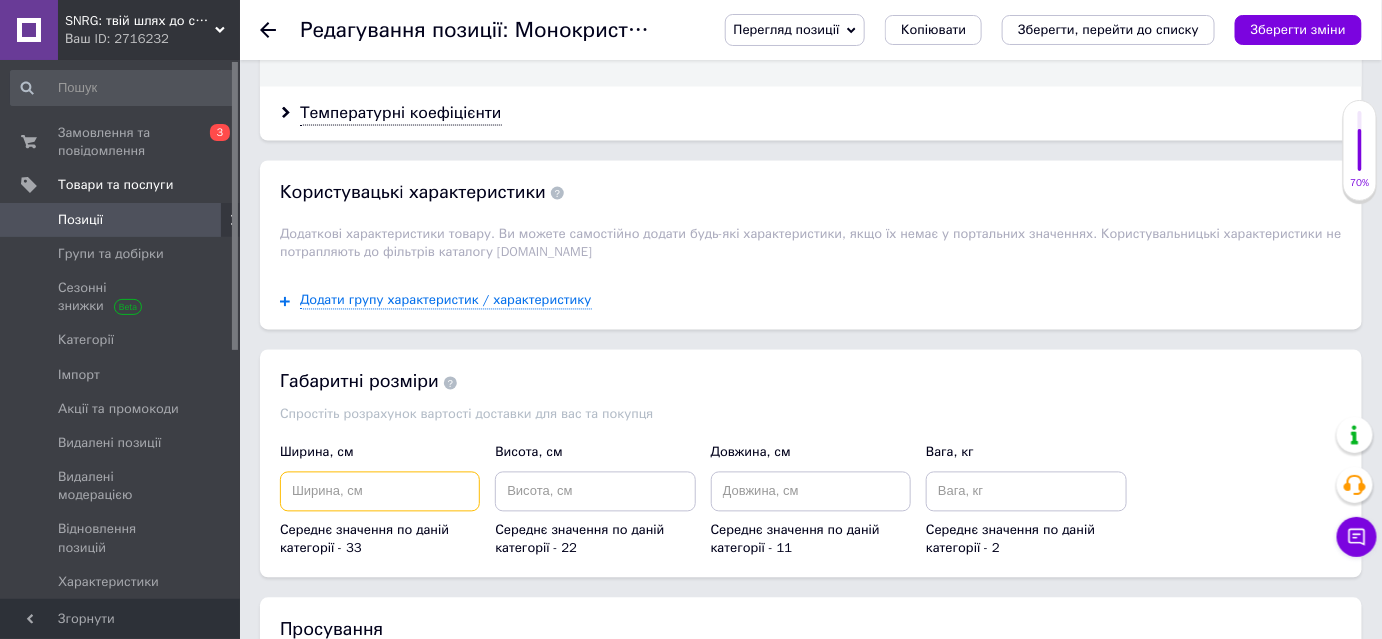 click at bounding box center [380, 492] 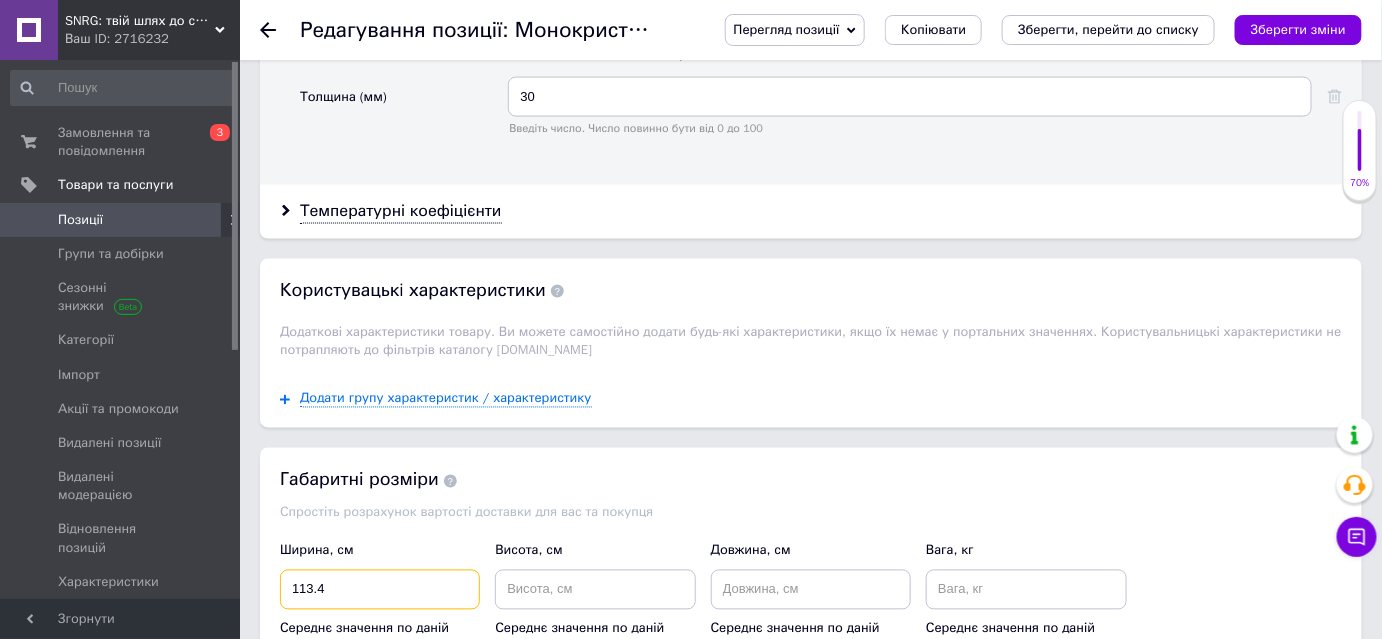 scroll, scrollTop: 3636, scrollLeft: 0, axis: vertical 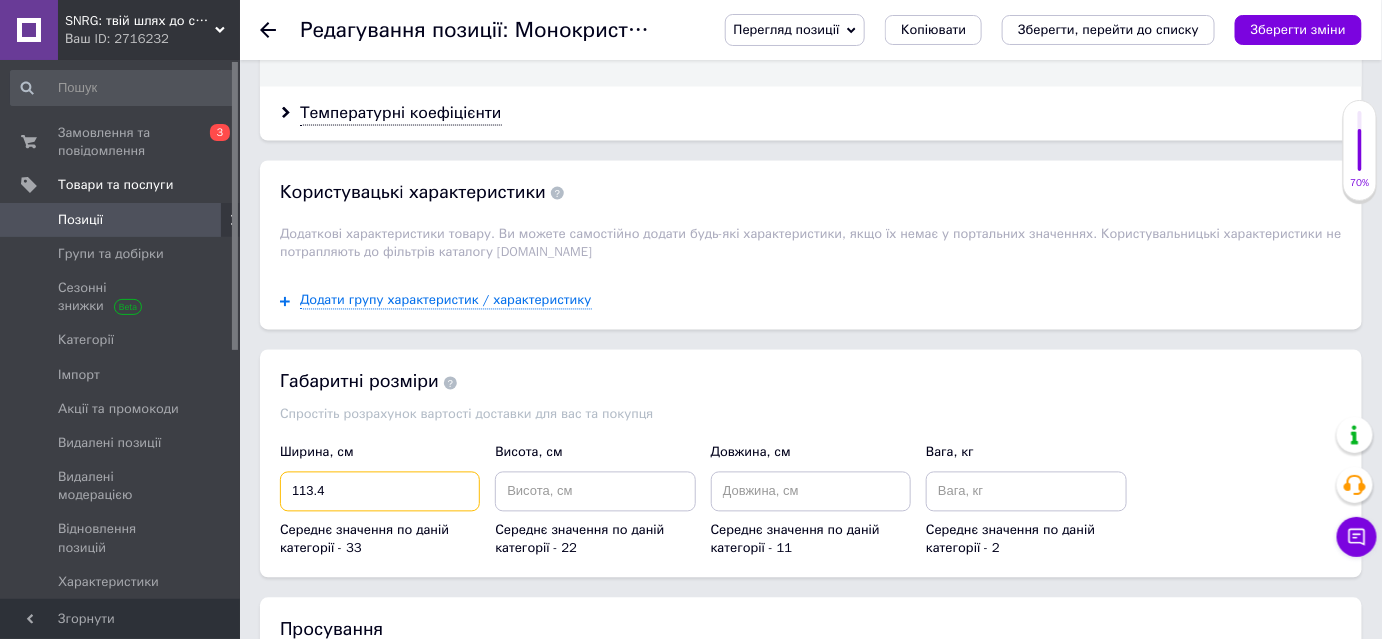 type on "113.4" 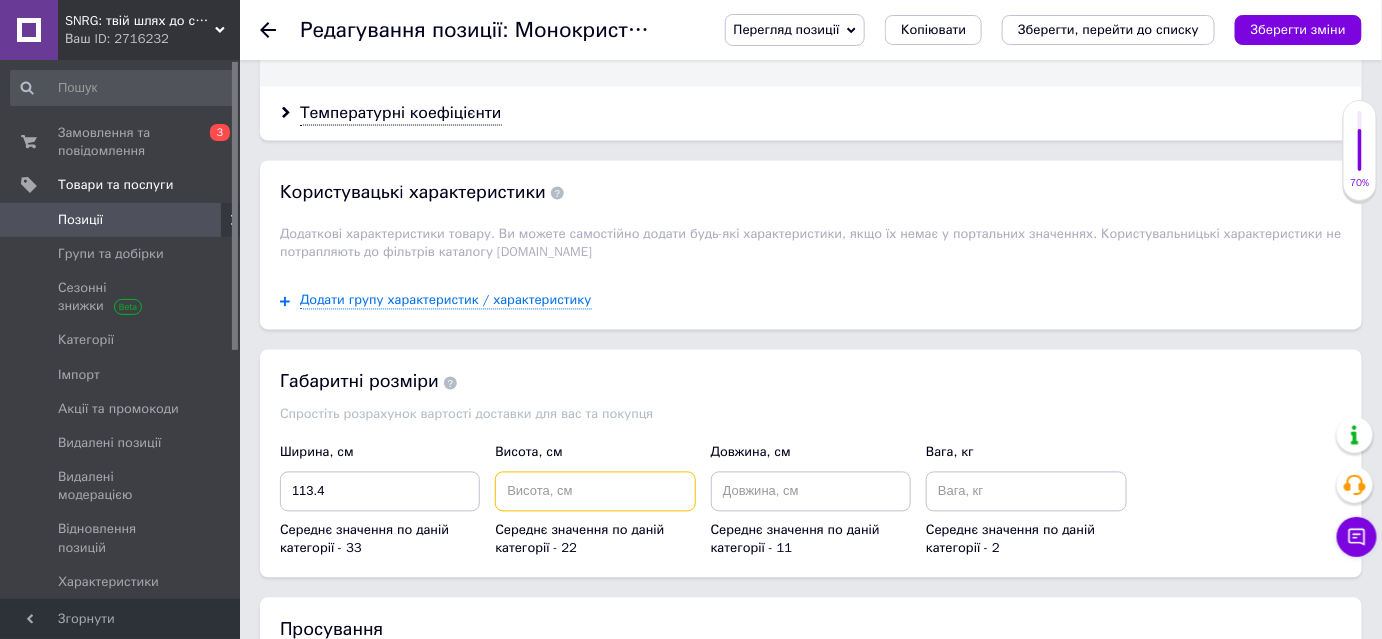 click at bounding box center (595, 492) 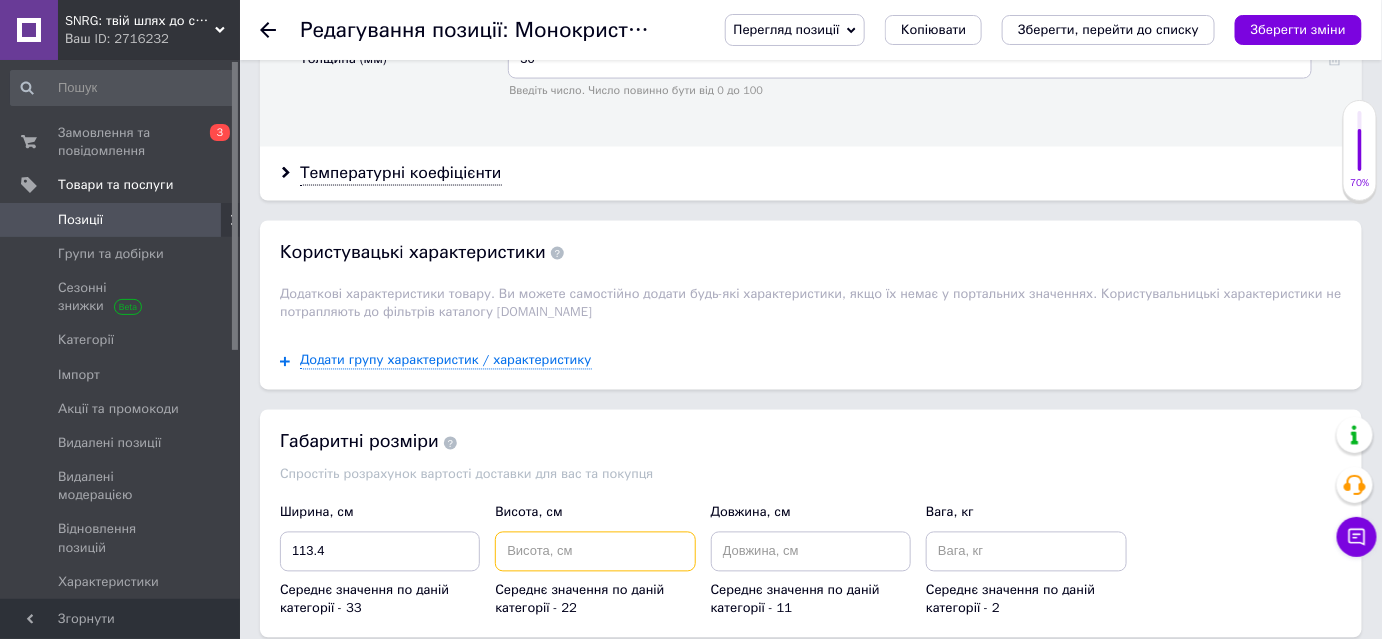scroll, scrollTop: 3545, scrollLeft: 0, axis: vertical 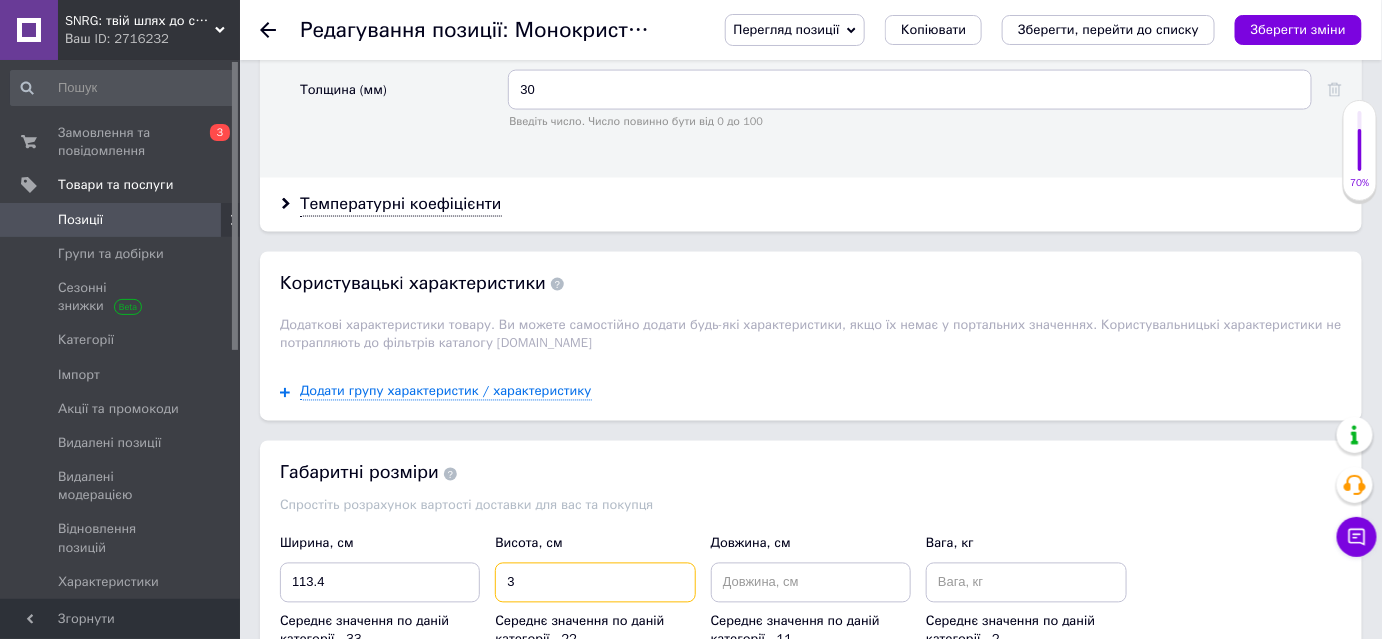 type on "3" 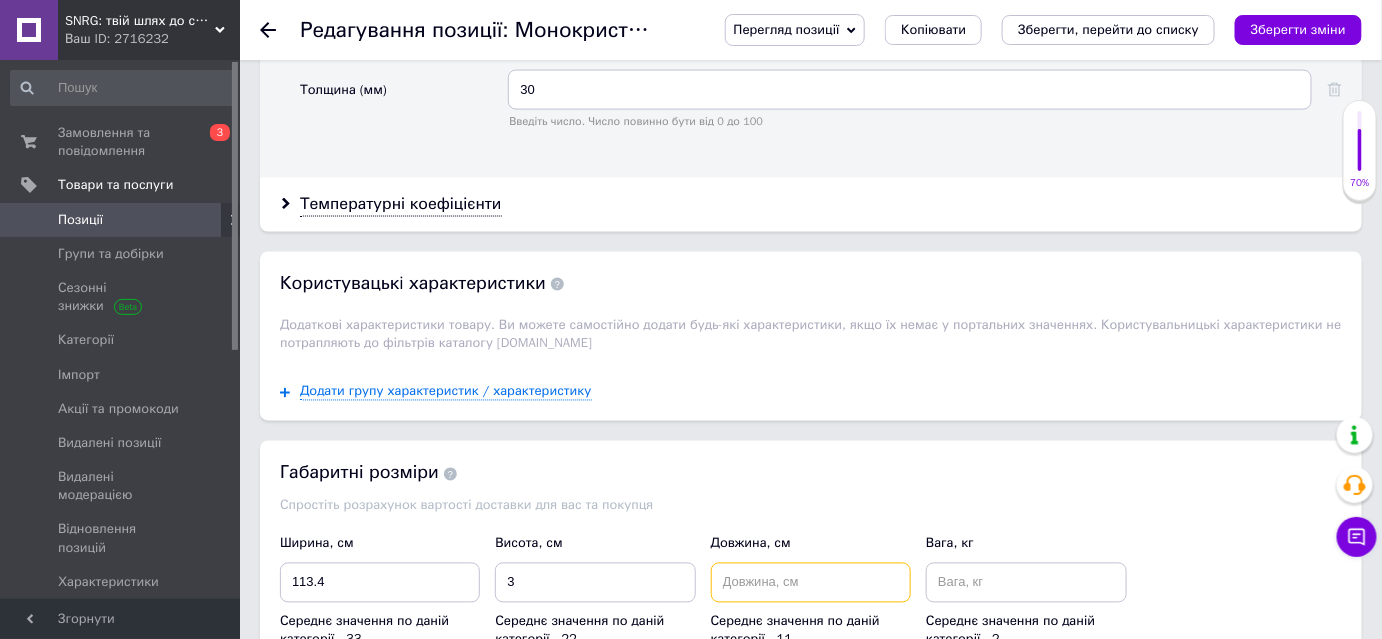 click at bounding box center [811, 583] 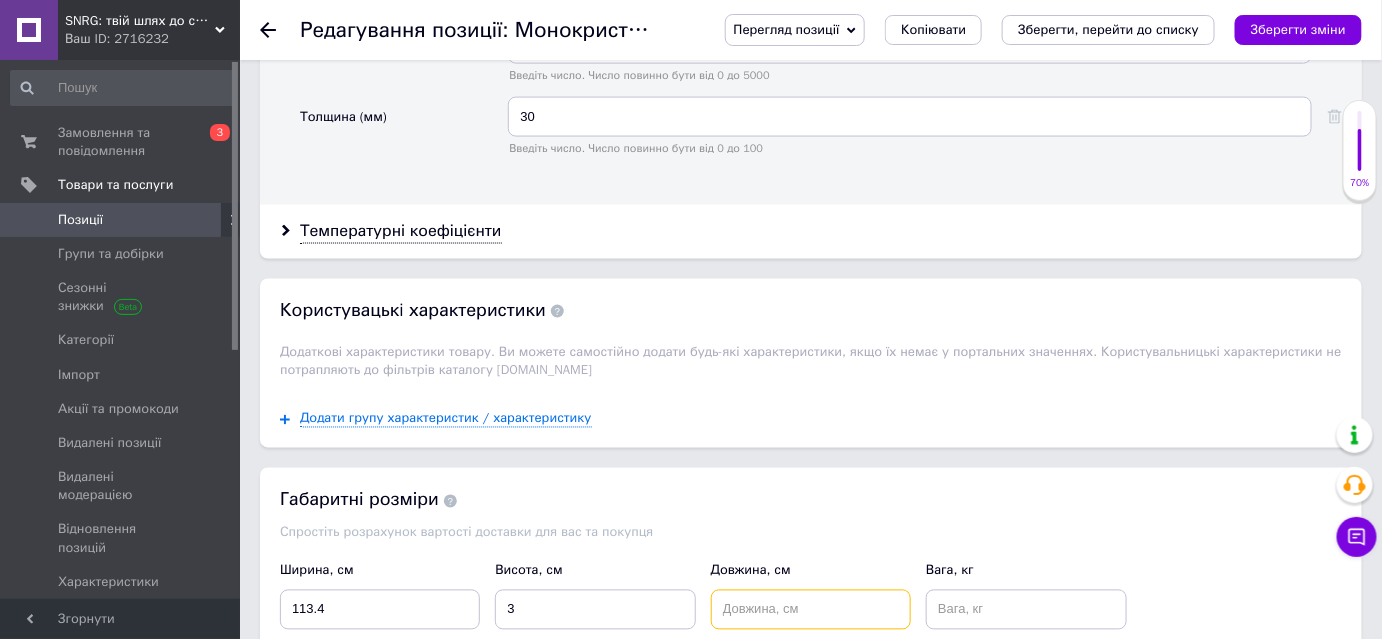 scroll, scrollTop: 3545, scrollLeft: 0, axis: vertical 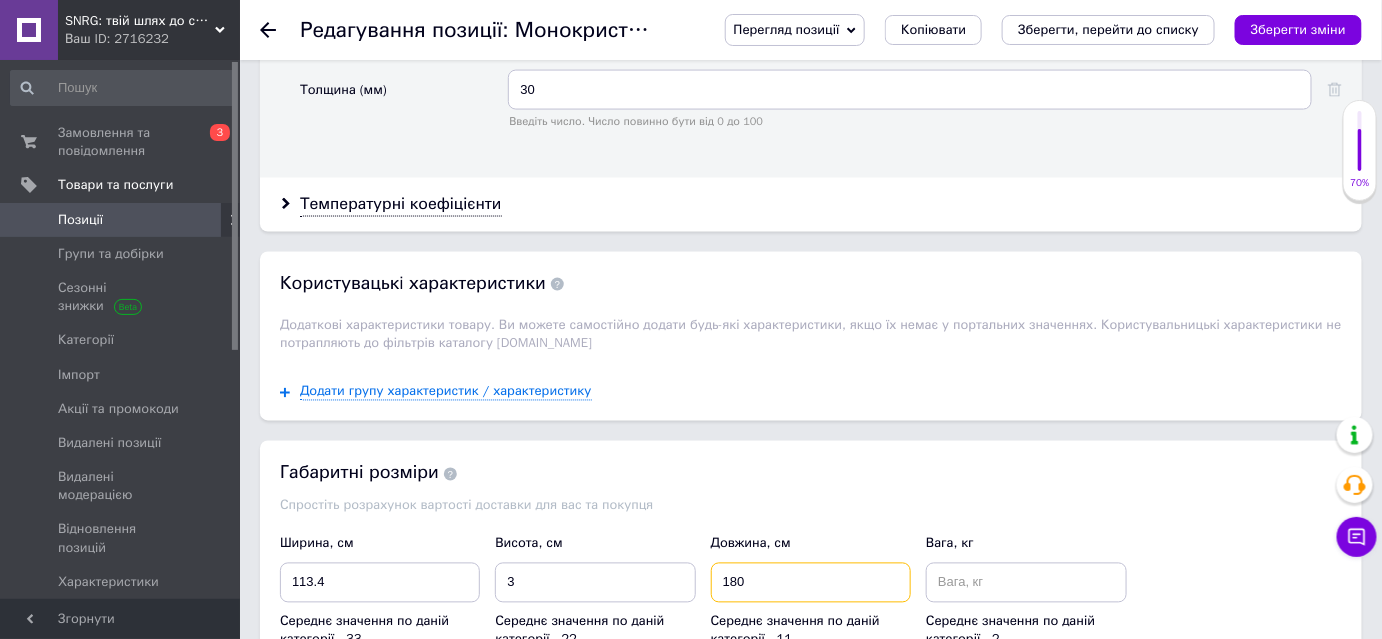 type on "180" 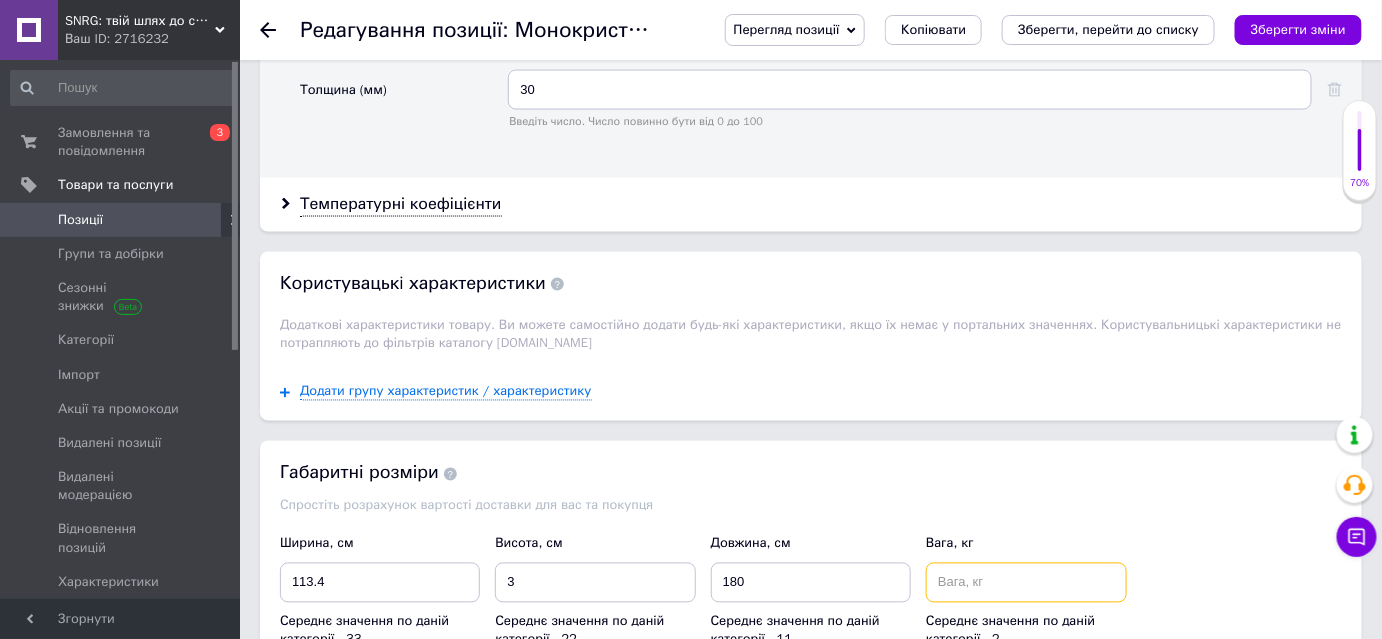 click at bounding box center [1026, 583] 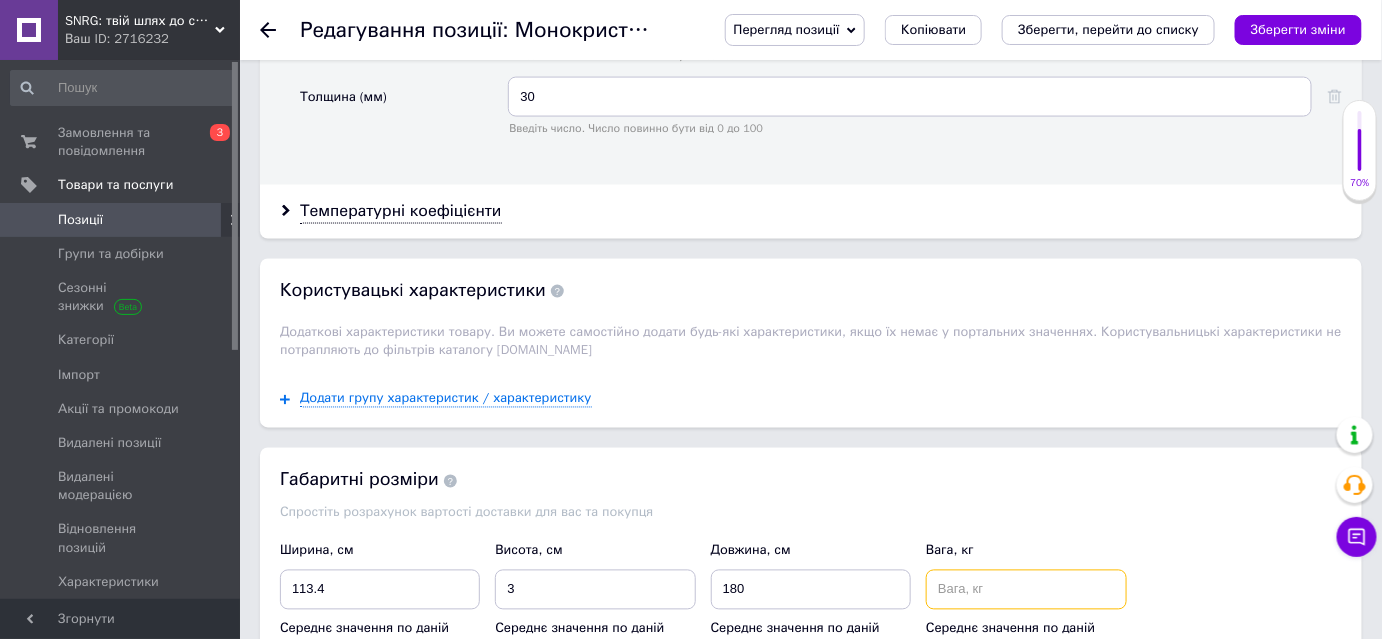 scroll, scrollTop: 3636, scrollLeft: 0, axis: vertical 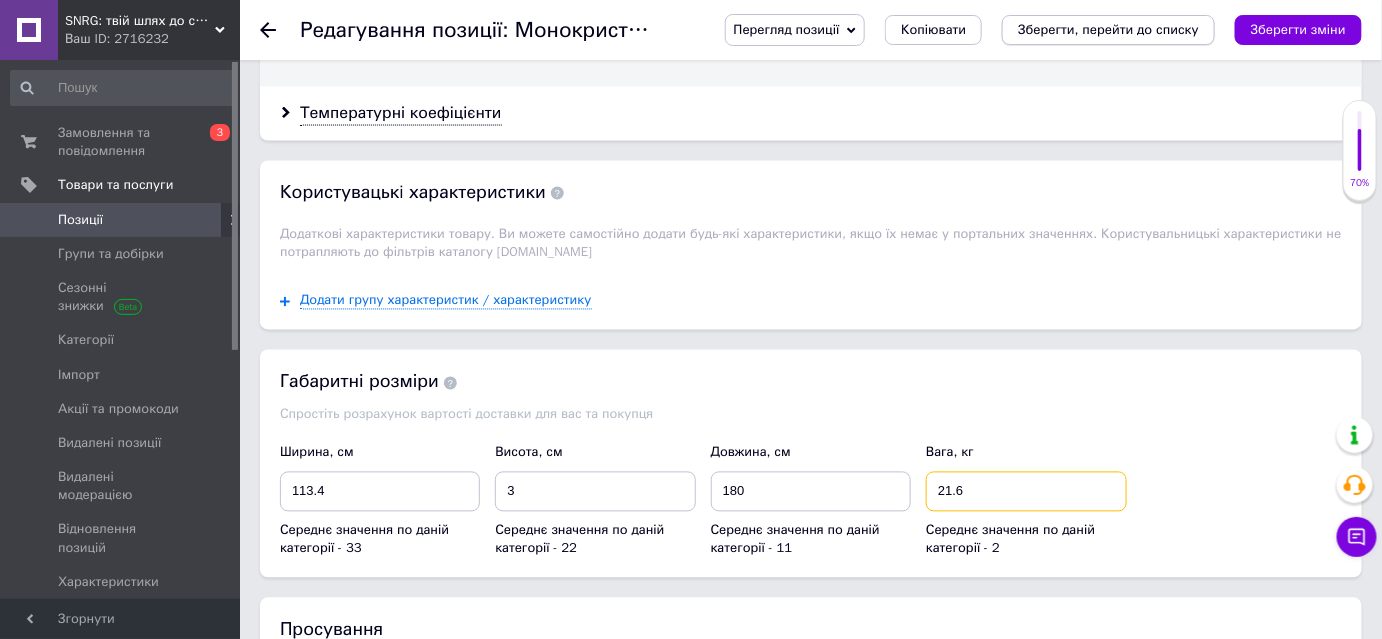 type on "21.6" 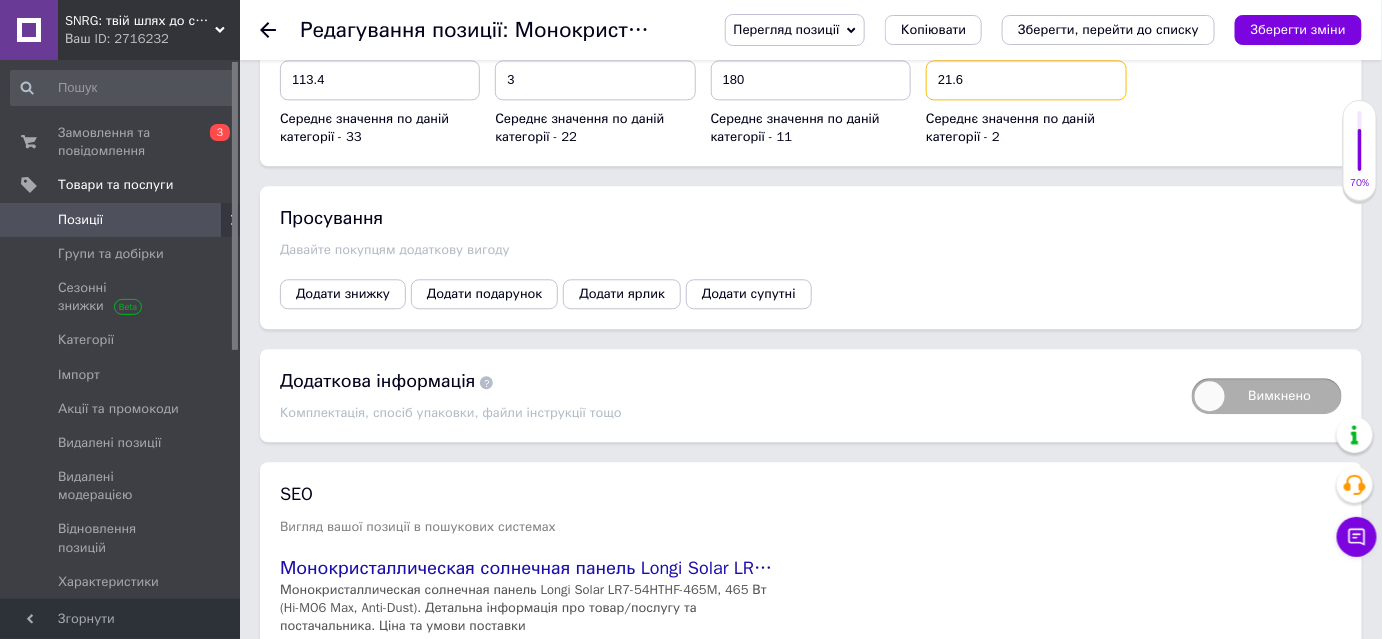 scroll, scrollTop: 4090, scrollLeft: 0, axis: vertical 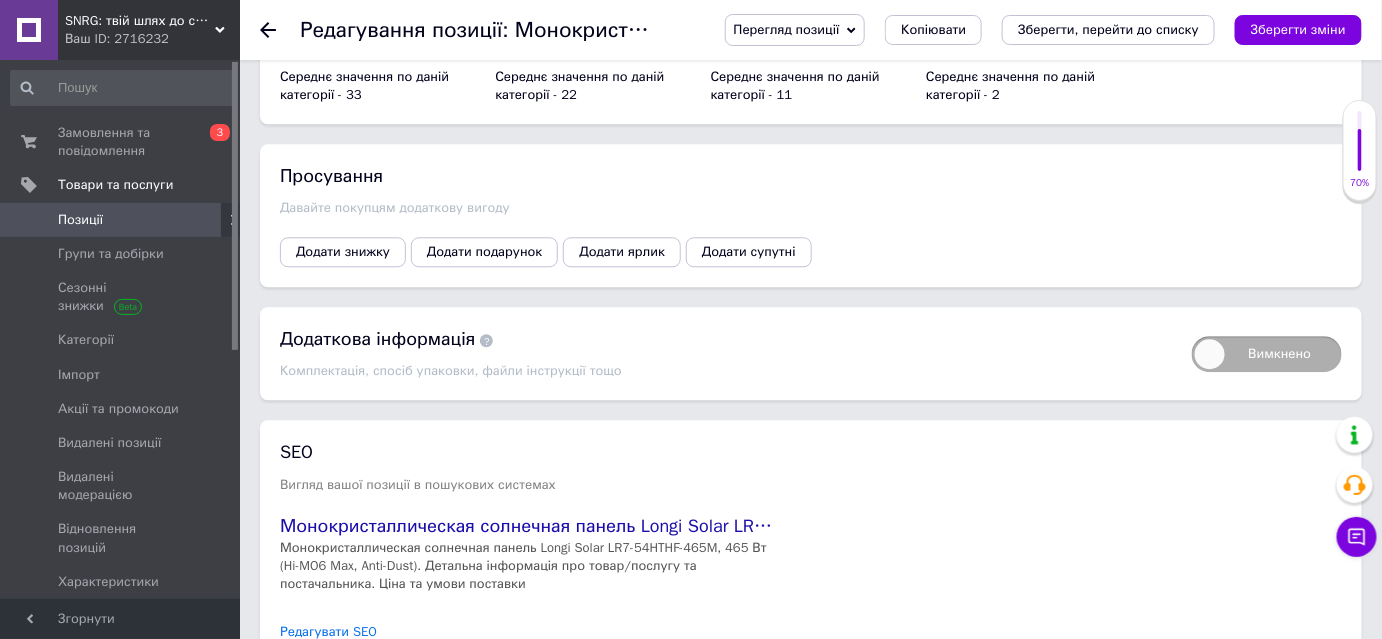 click on "Вимкнено" at bounding box center [1267, 354] 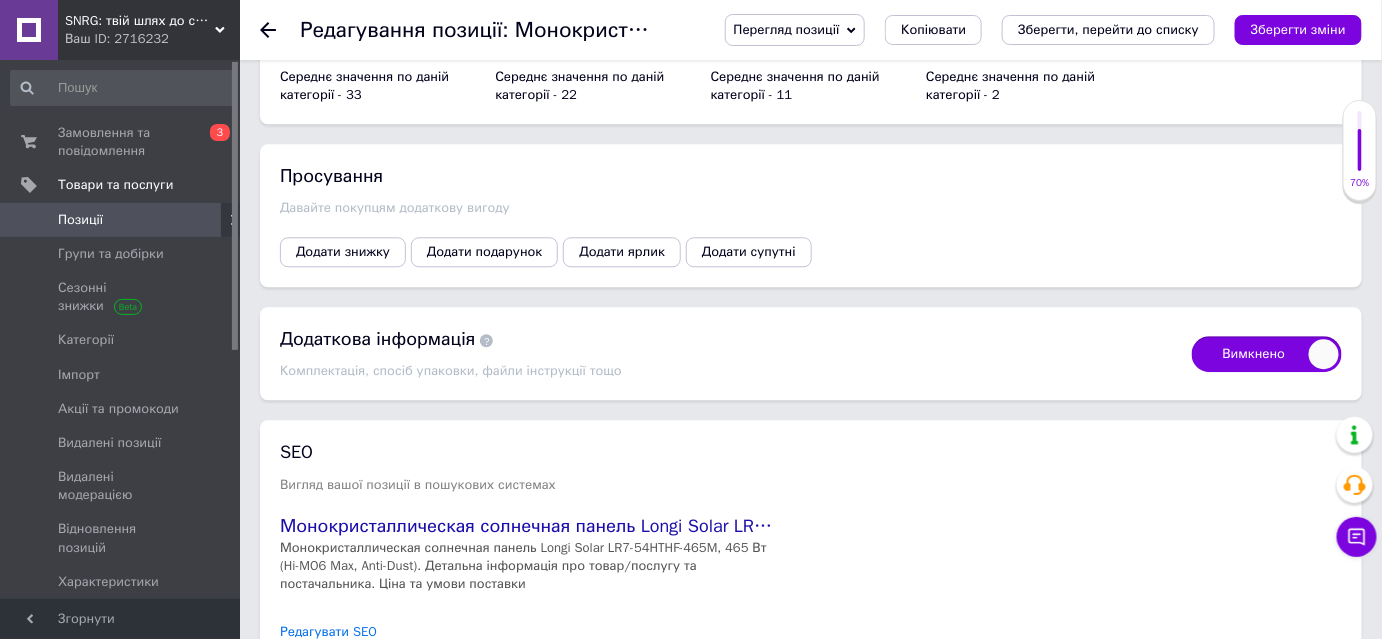 checkbox on "true" 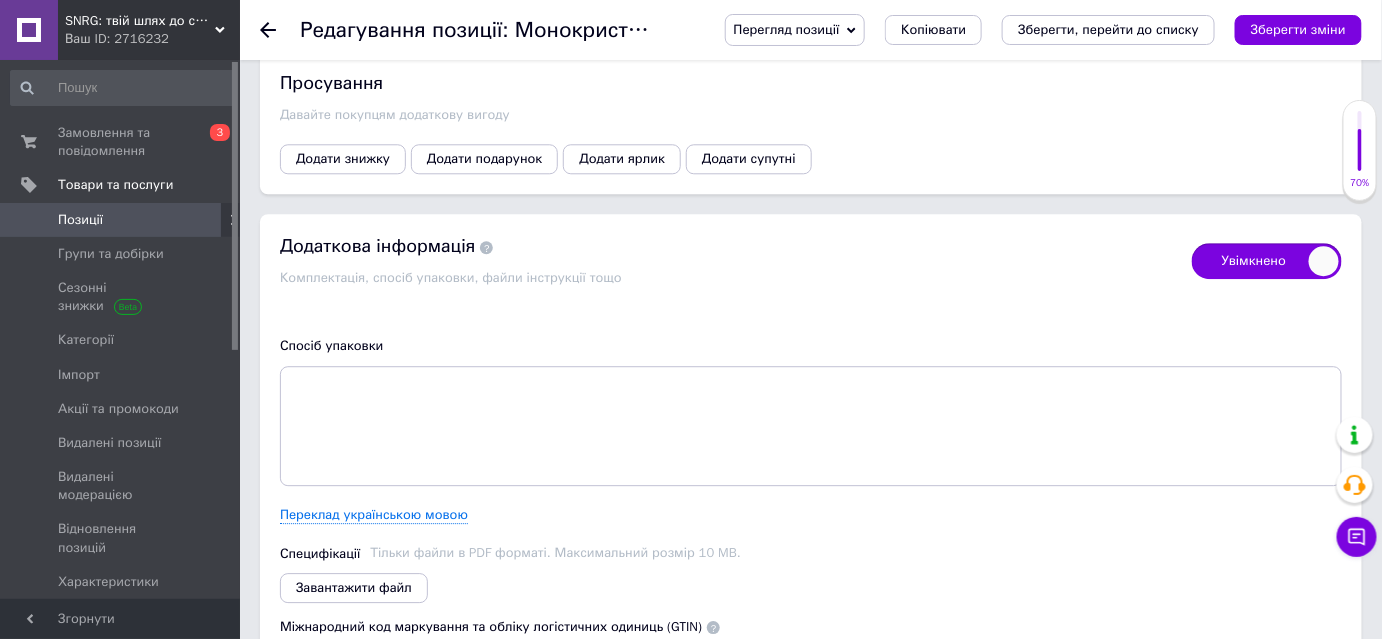 scroll, scrollTop: 4363, scrollLeft: 0, axis: vertical 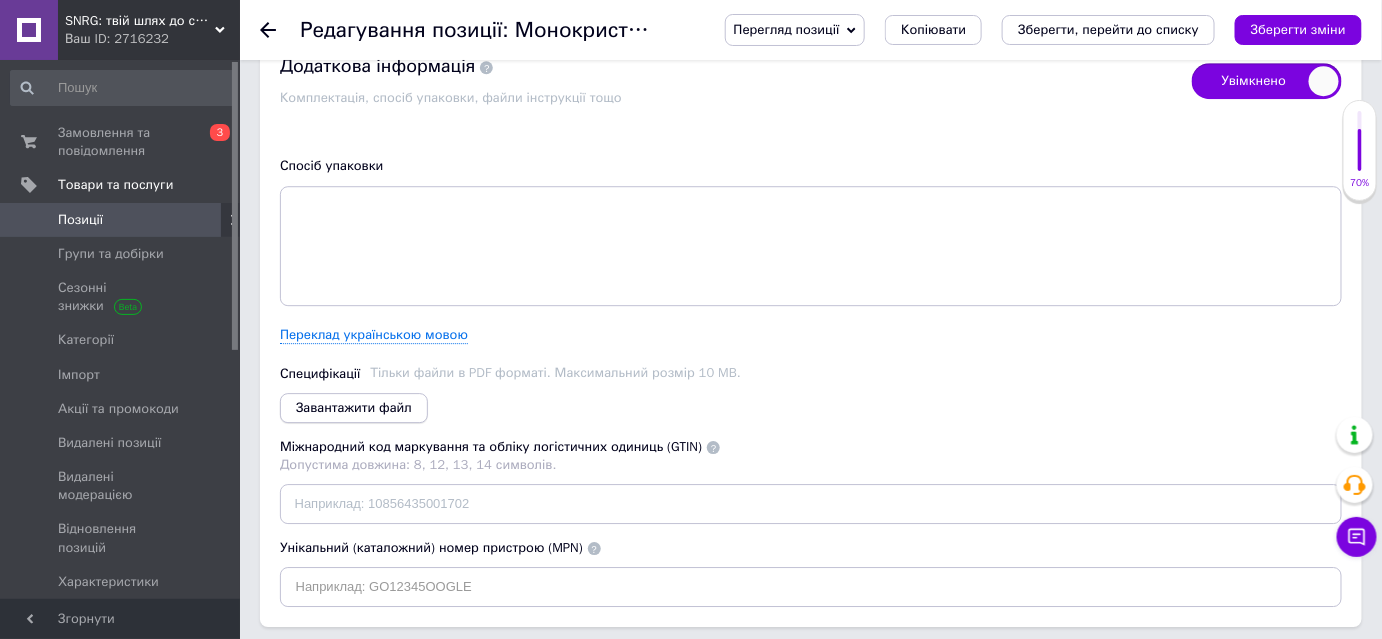 click on "Завантажити файл" at bounding box center (354, 408) 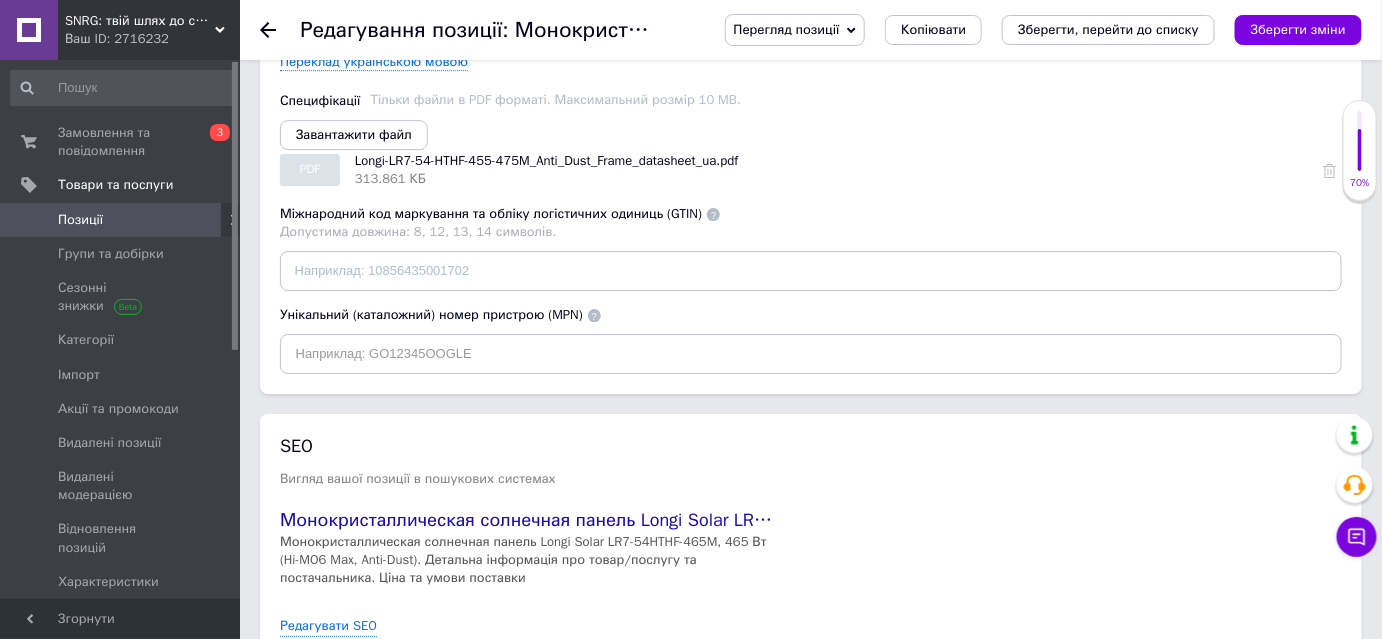 scroll, scrollTop: 4686, scrollLeft: 0, axis: vertical 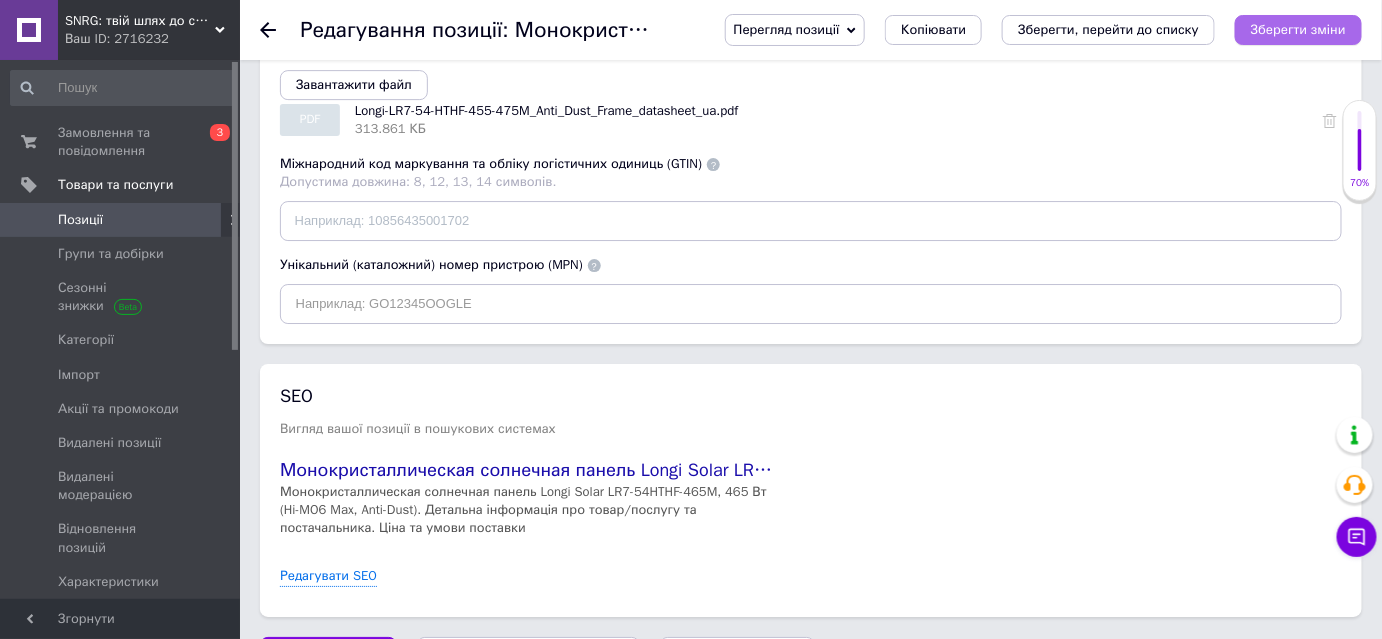 click on "Зберегти зміни" at bounding box center (1298, 29) 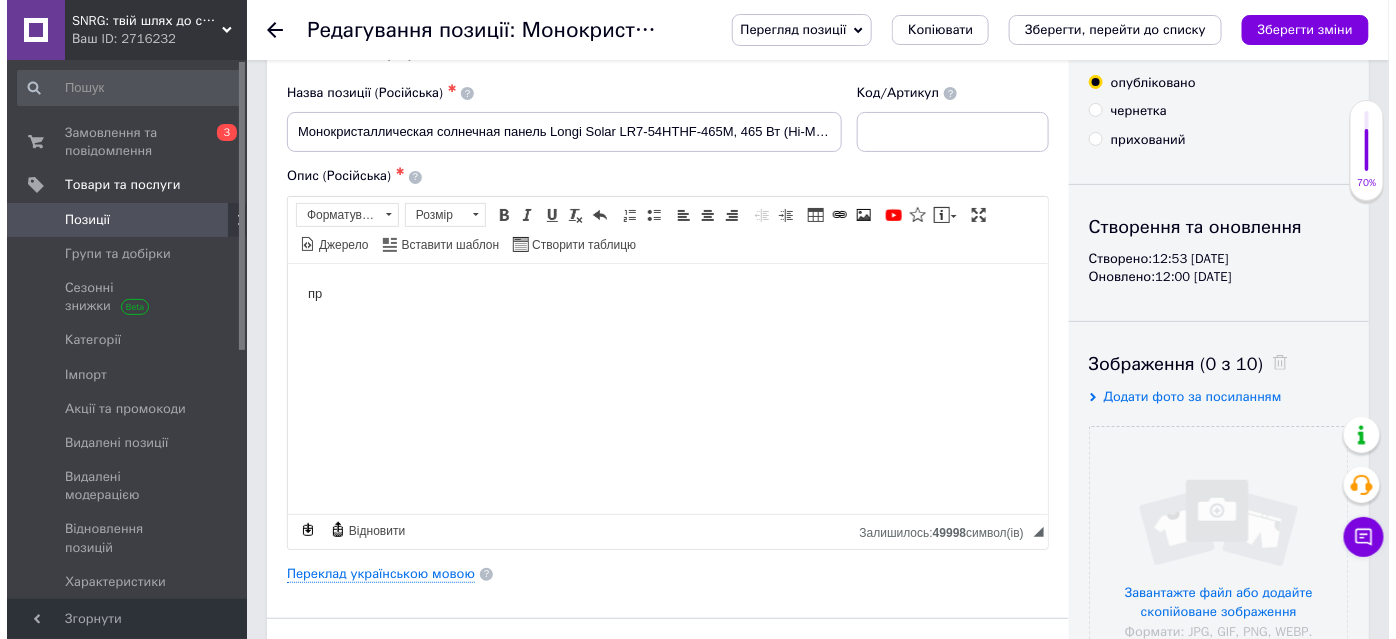 scroll, scrollTop: 181, scrollLeft: 0, axis: vertical 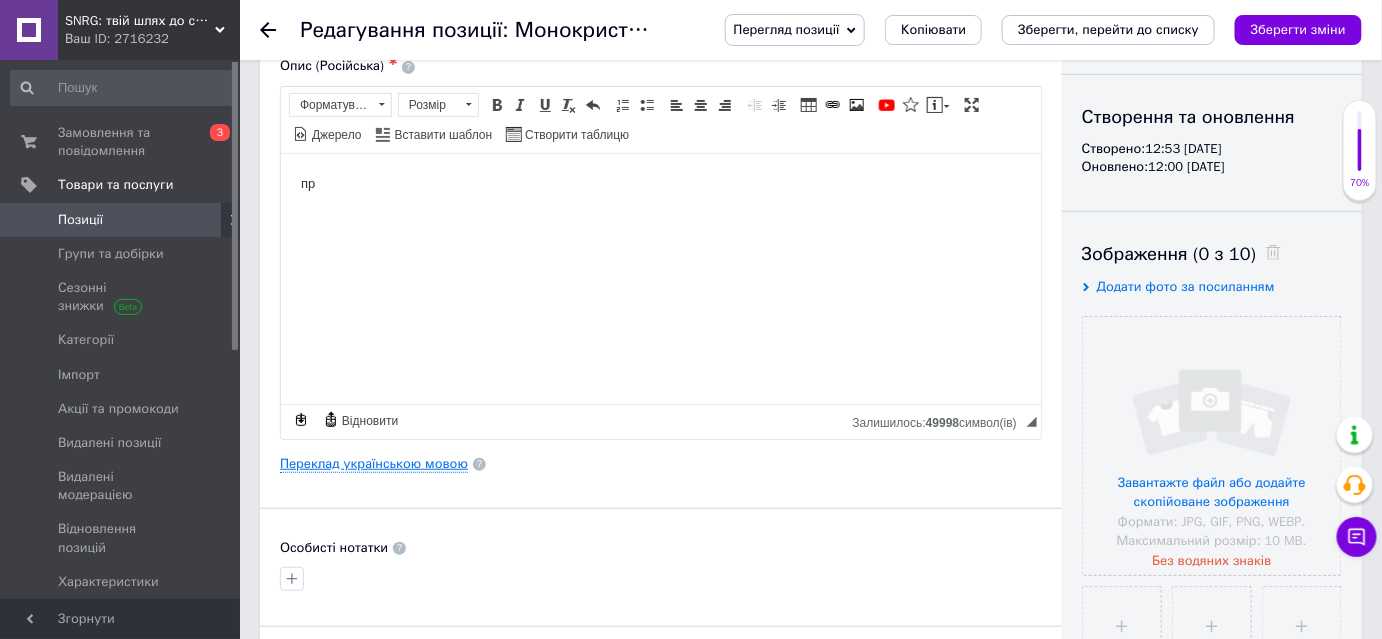 click on "Переклад українською мовою" at bounding box center [374, 464] 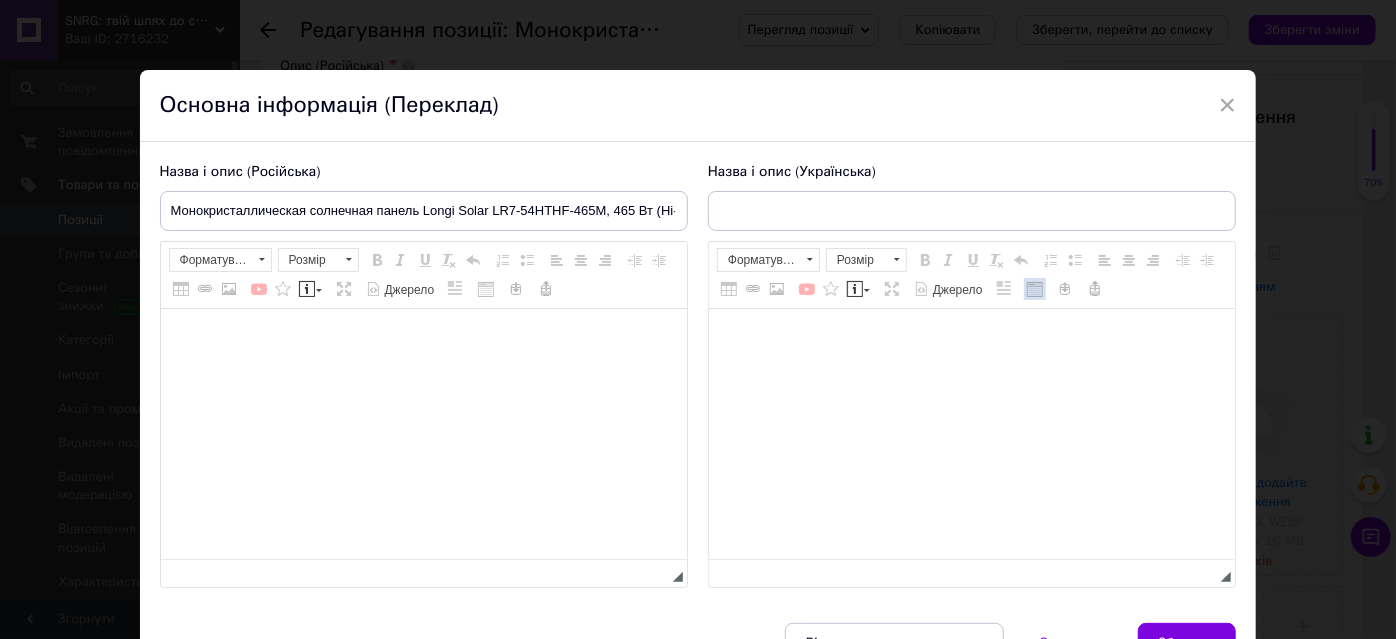 type on "Монокристалічна сонячна панель Longi solar LR7-54HTHF-465M, 465Вт, (HiMO6 max, Anti-Dust)" 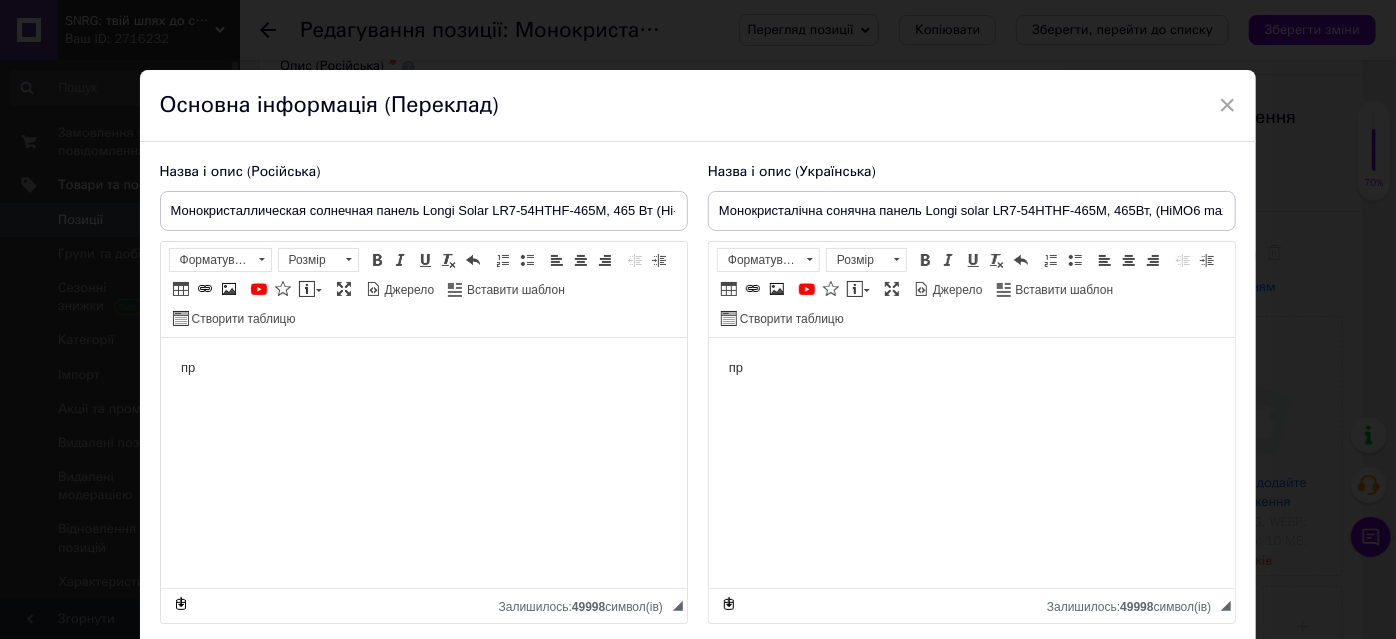 scroll, scrollTop: 0, scrollLeft: 0, axis: both 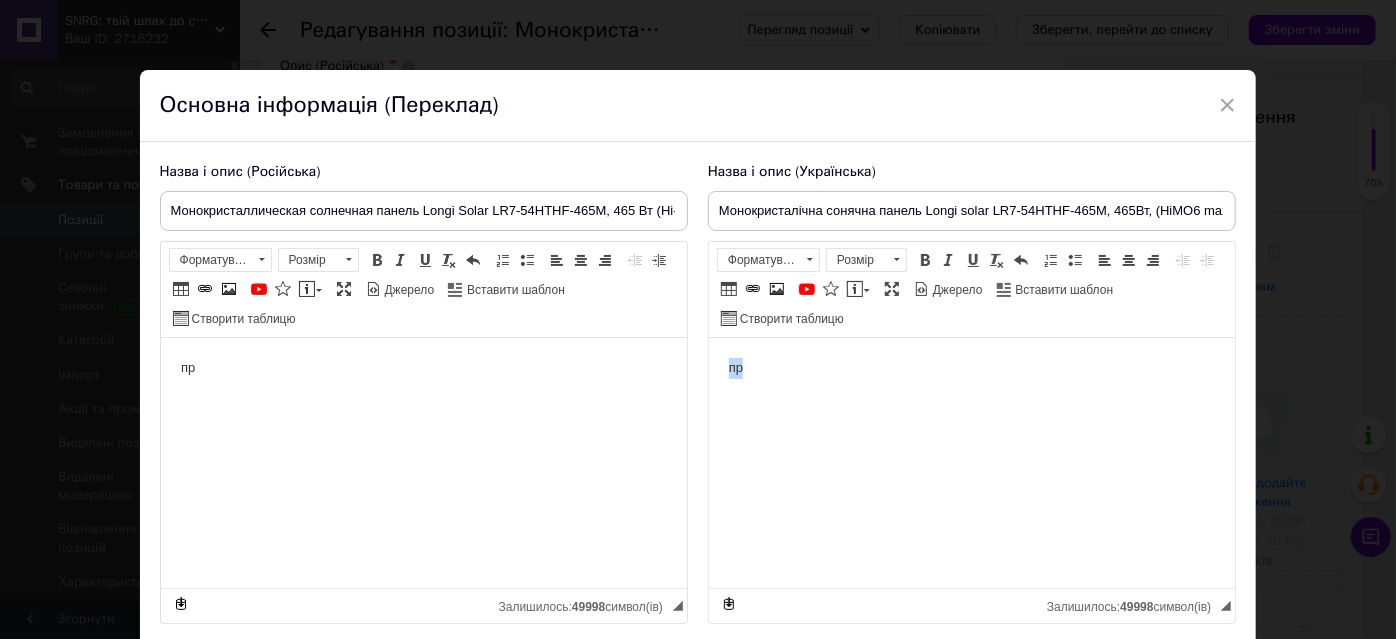 drag, startPoint x: 761, startPoint y: 371, endPoint x: 702, endPoint y: 370, distance: 59.008472 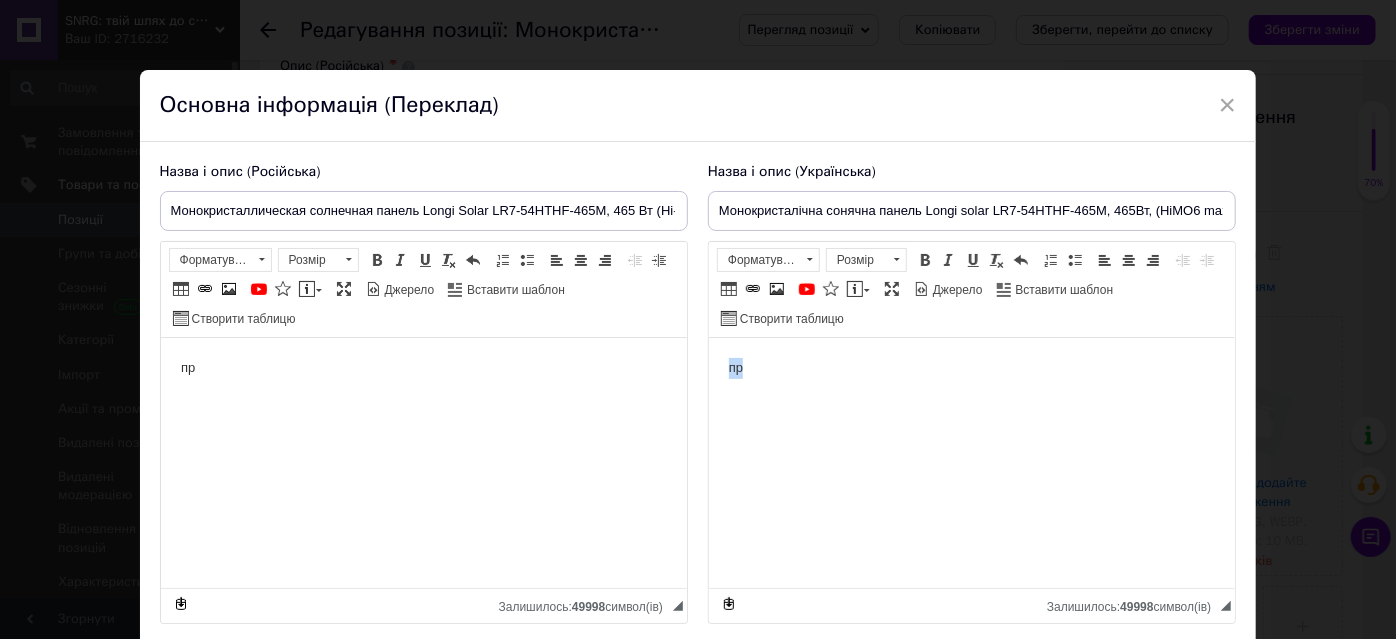 scroll, scrollTop: 18, scrollLeft: 0, axis: vertical 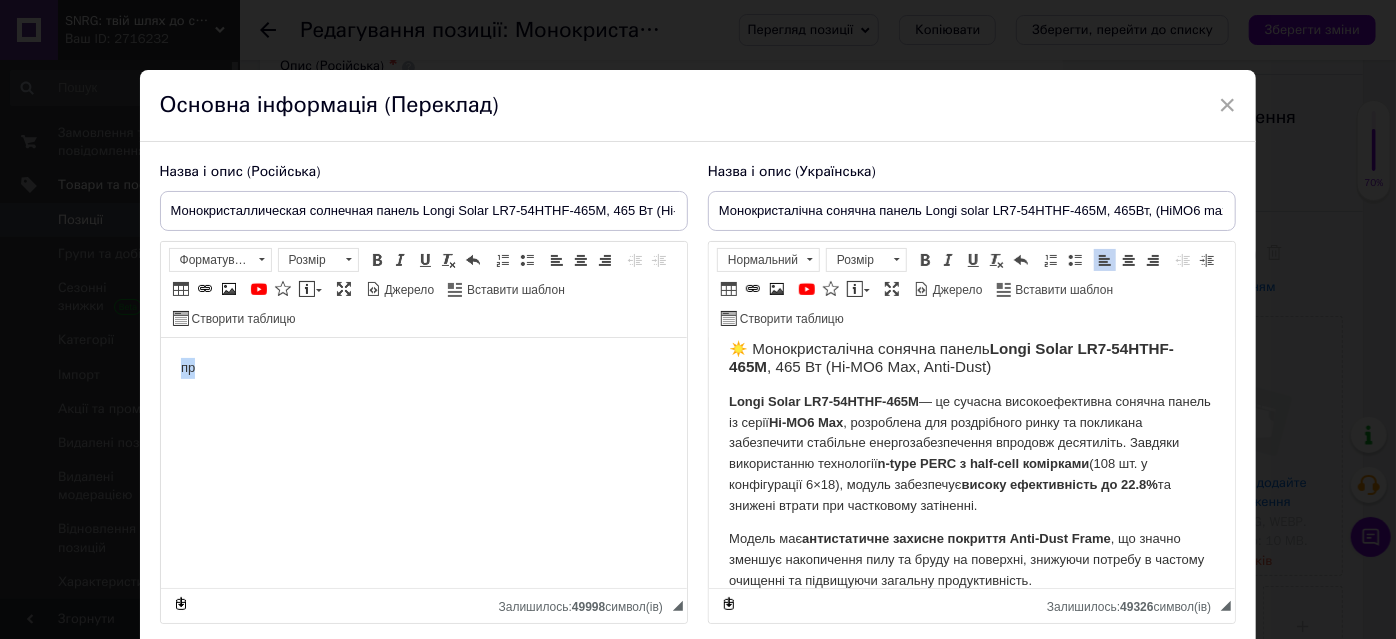 drag, startPoint x: 224, startPoint y: 349, endPoint x: 152, endPoint y: 364, distance: 73.545906 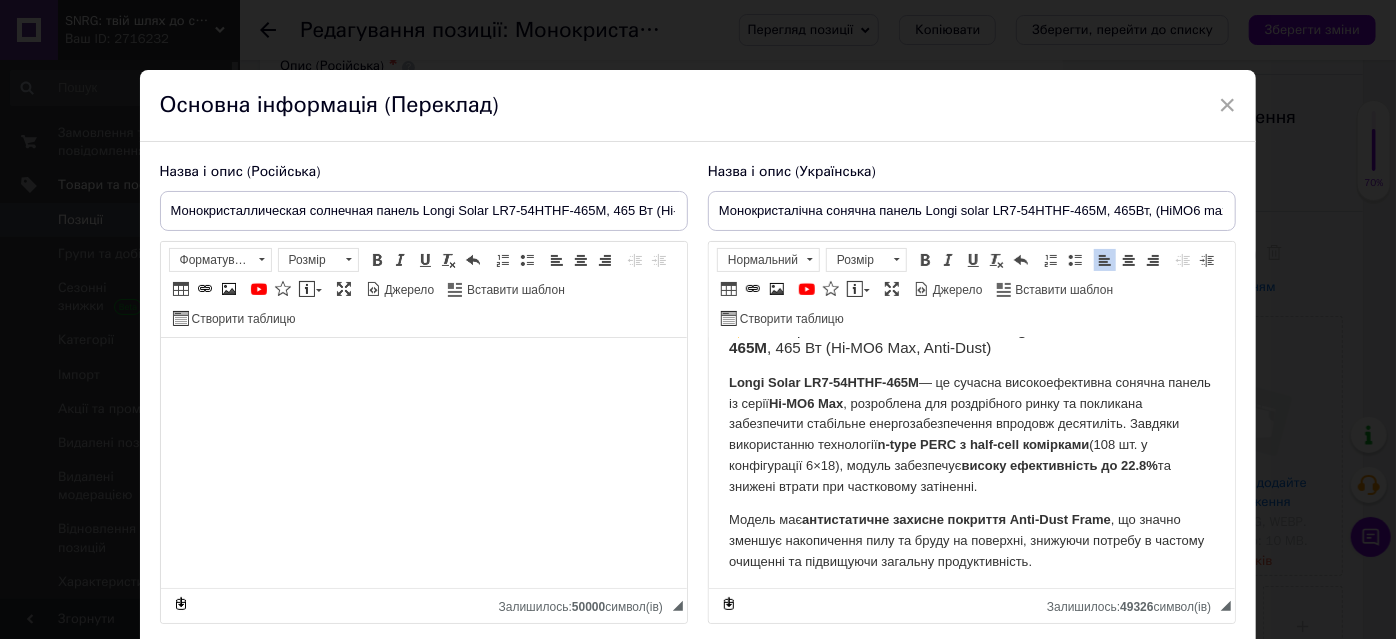 scroll, scrollTop: 41, scrollLeft: 0, axis: vertical 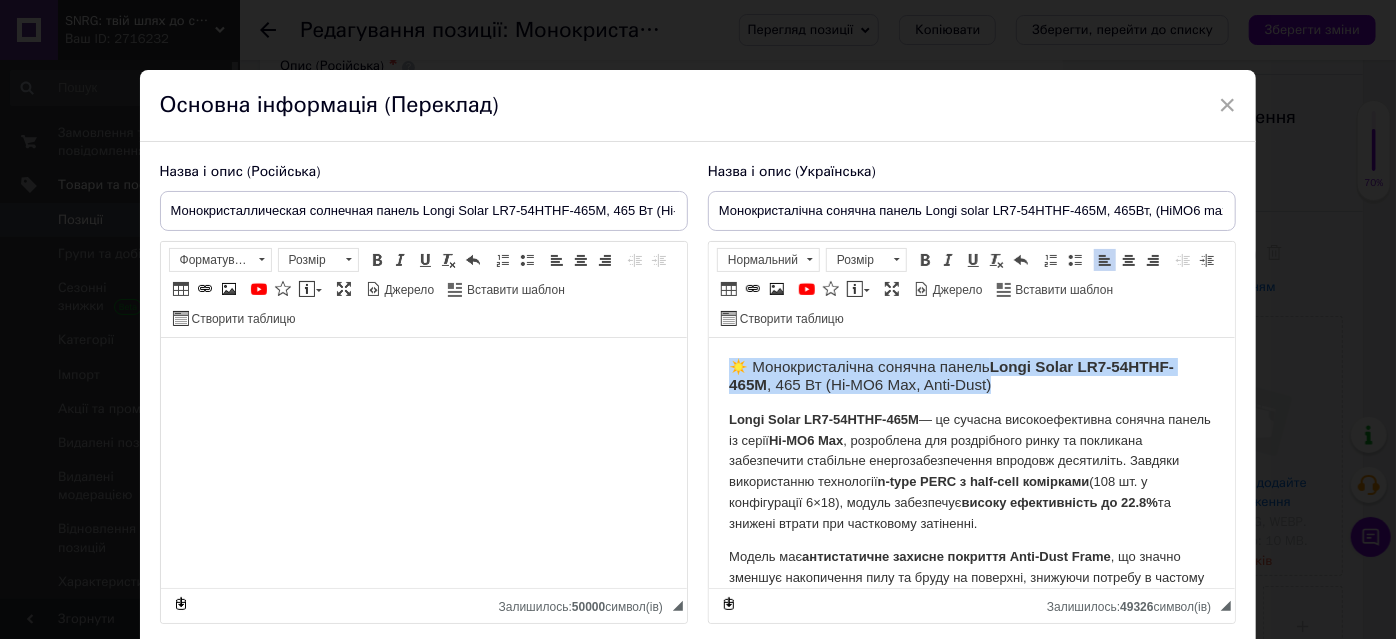 drag, startPoint x: 732, startPoint y: 368, endPoint x: 1075, endPoint y: 391, distance: 343.77026 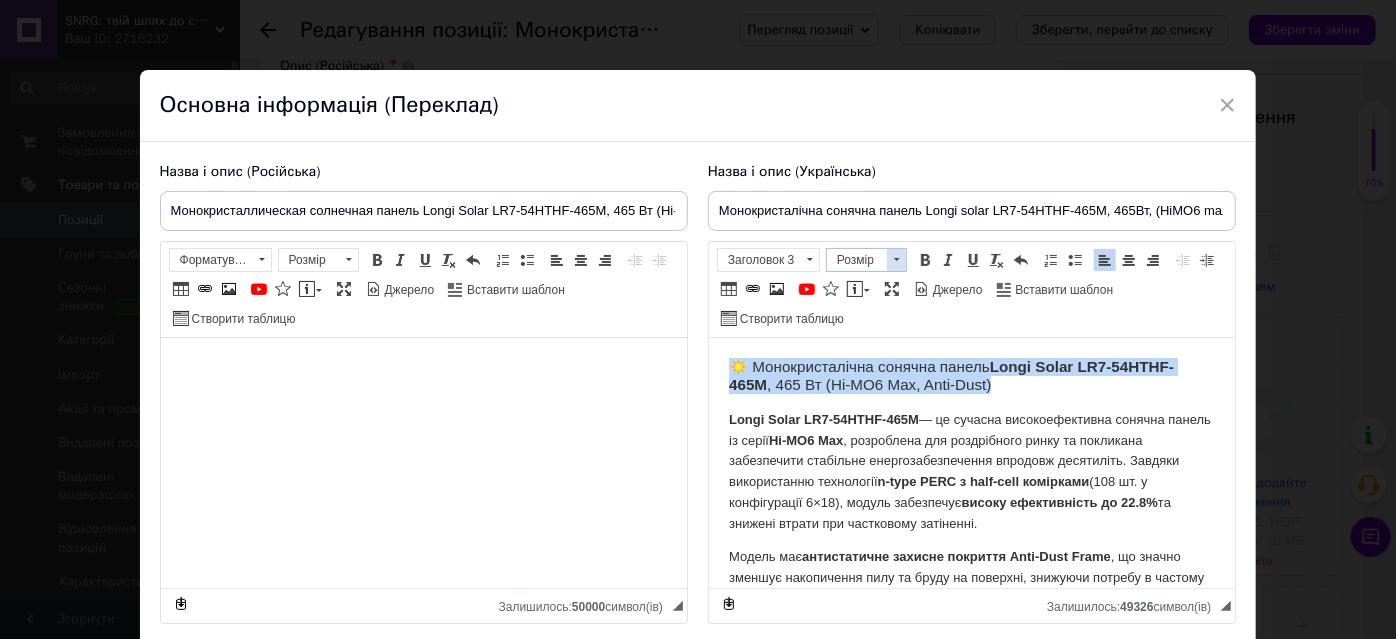 click at bounding box center [896, 260] 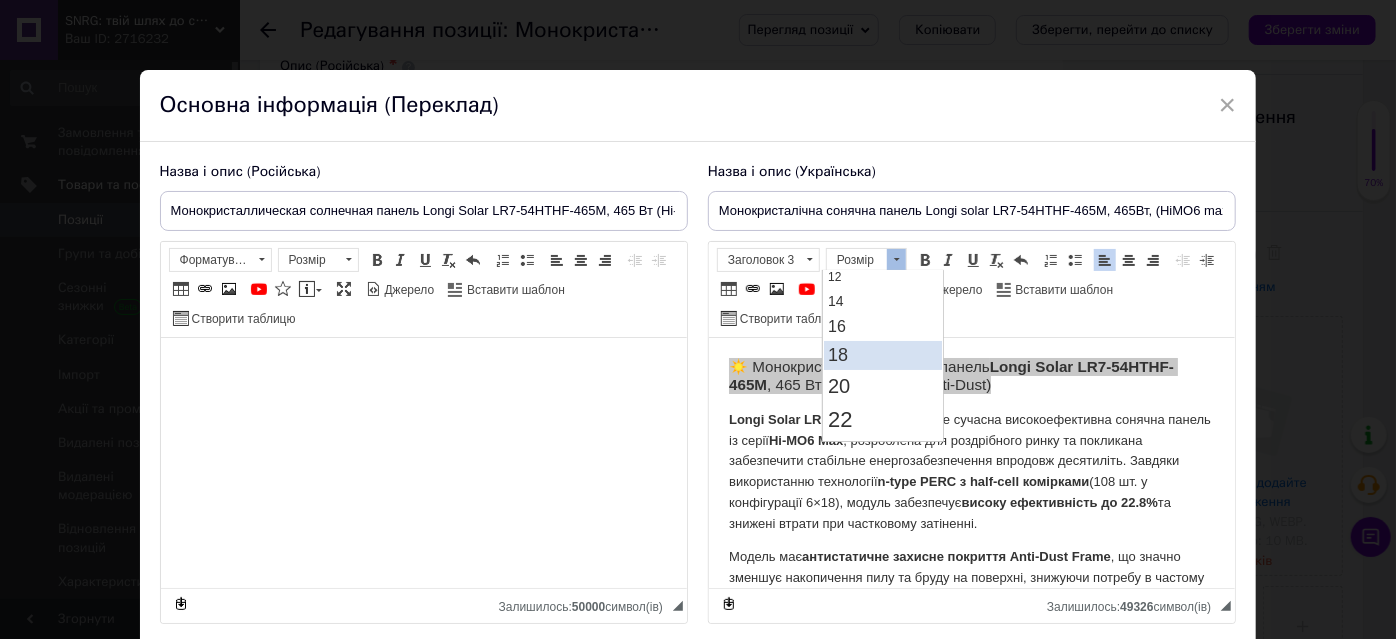 scroll, scrollTop: 181, scrollLeft: 0, axis: vertical 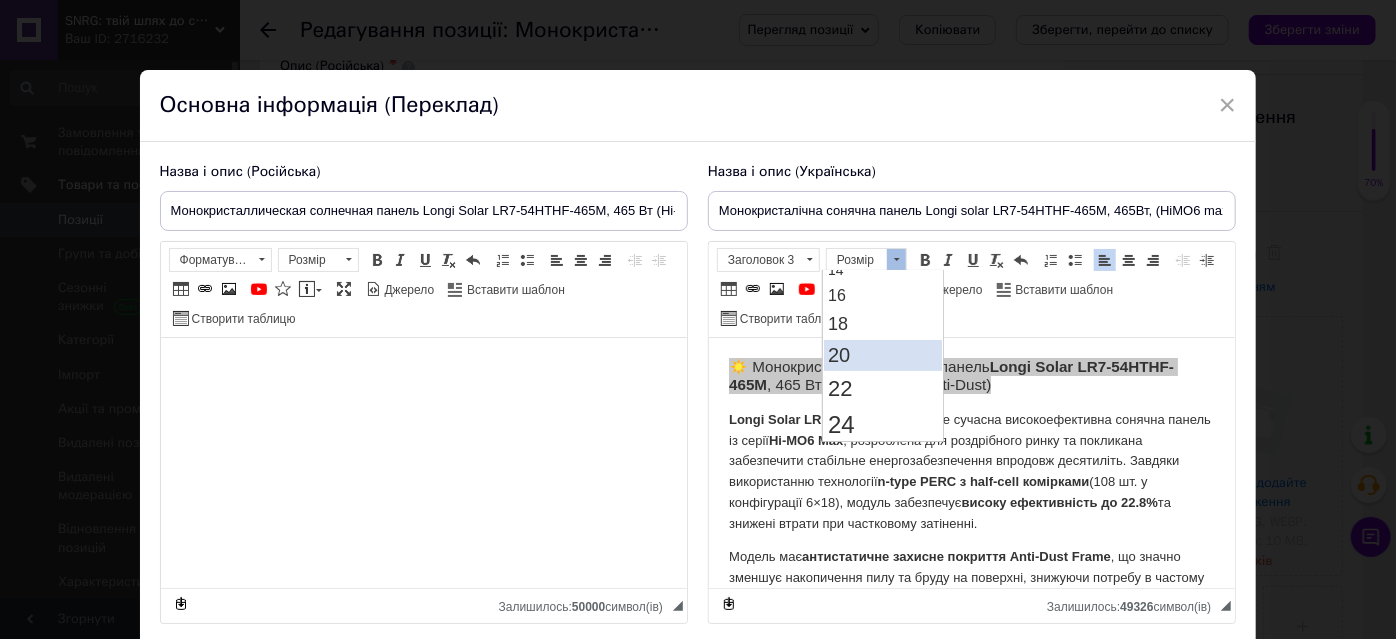 click on "20" at bounding box center [883, 355] 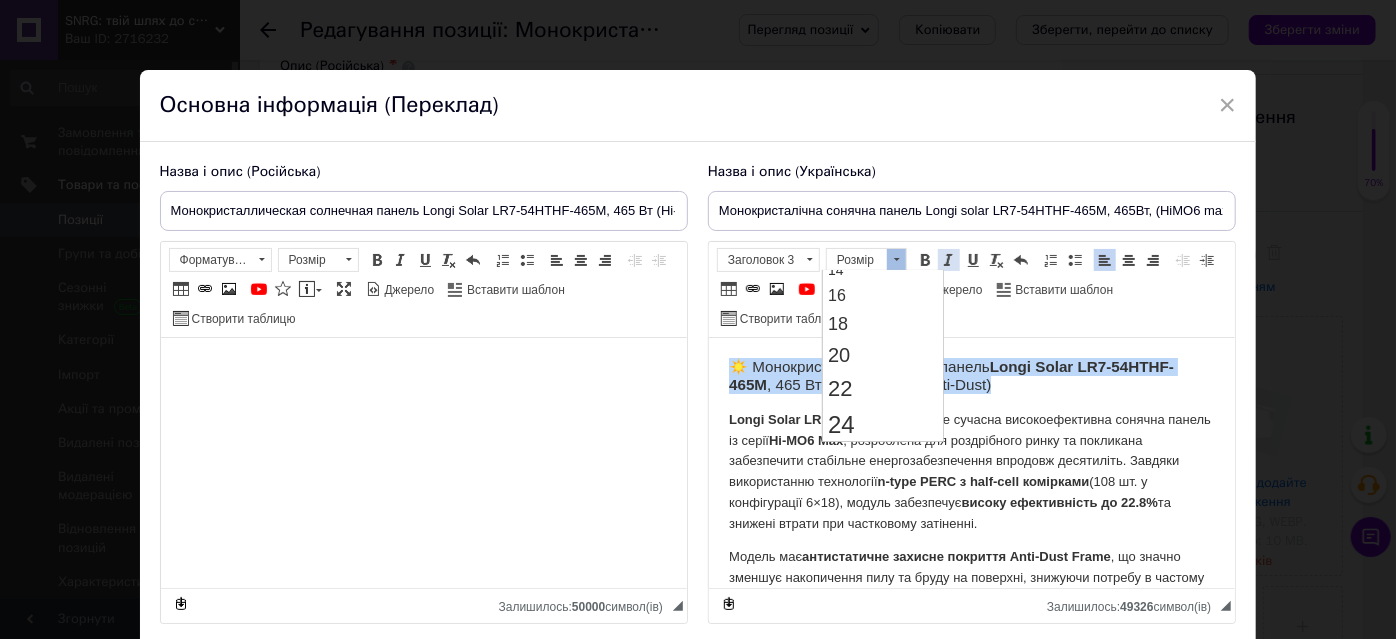 scroll, scrollTop: 0, scrollLeft: 0, axis: both 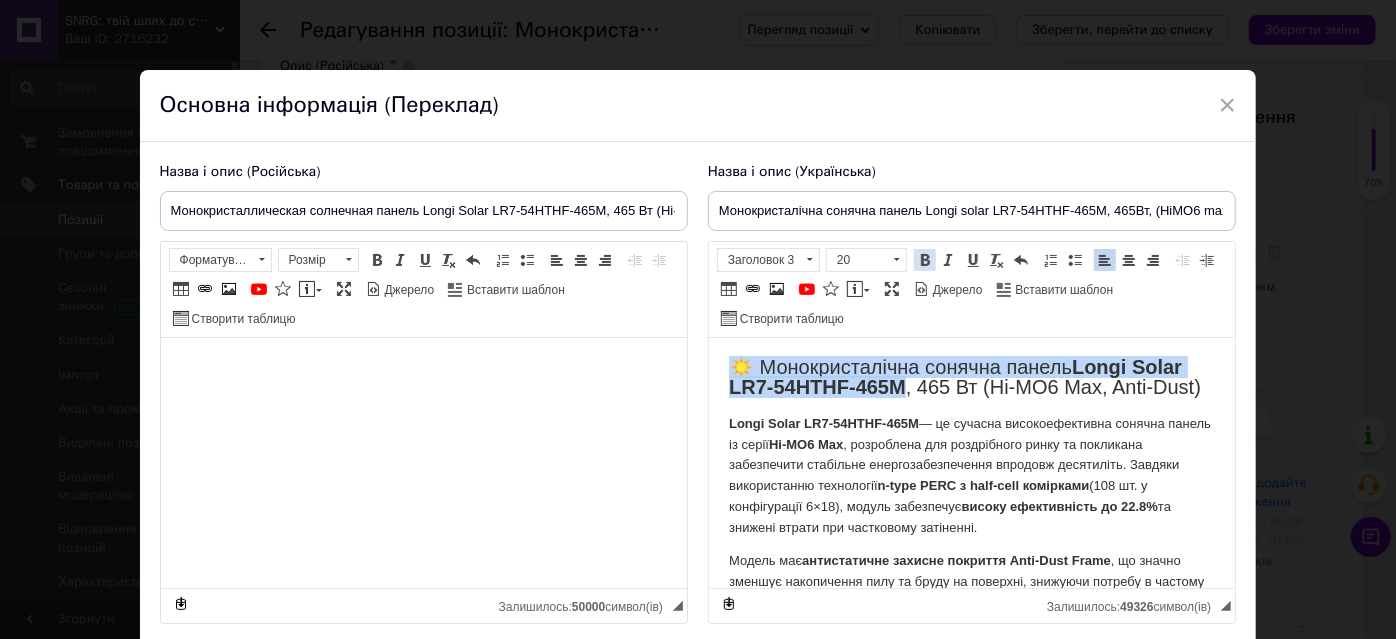 click on "Жирний  Сполучення клавіш Ctrl+B" at bounding box center (925, 260) 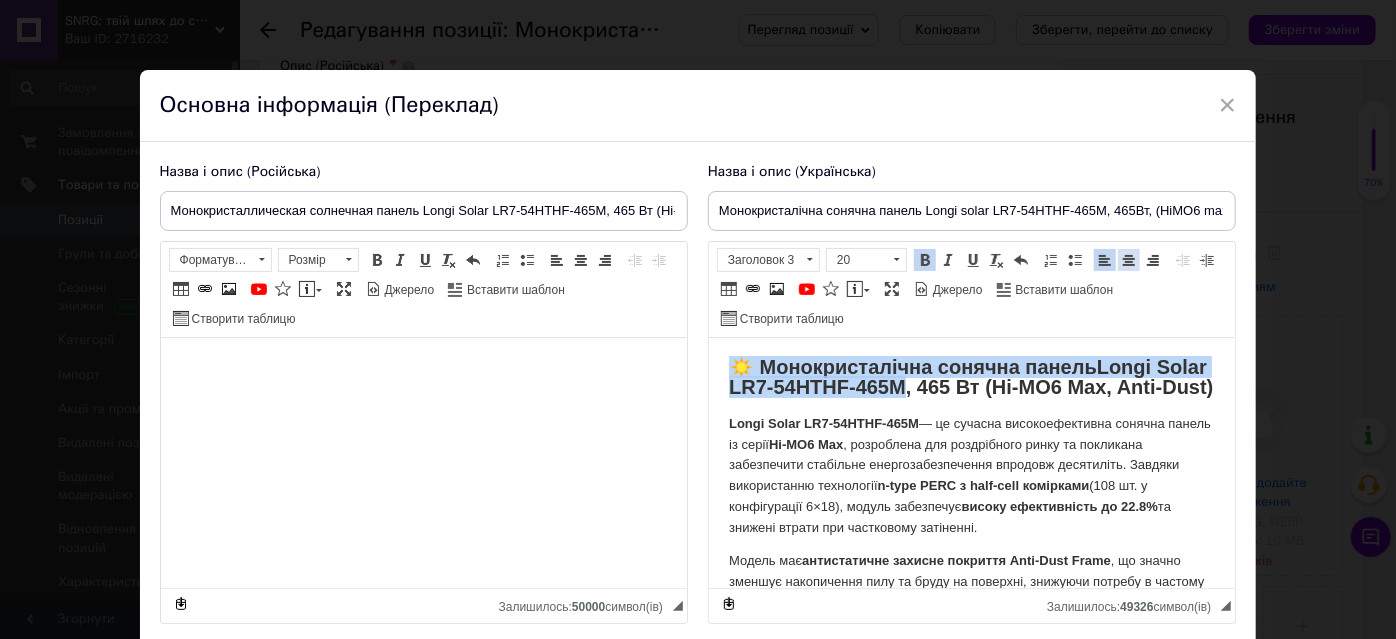click at bounding box center [1129, 260] 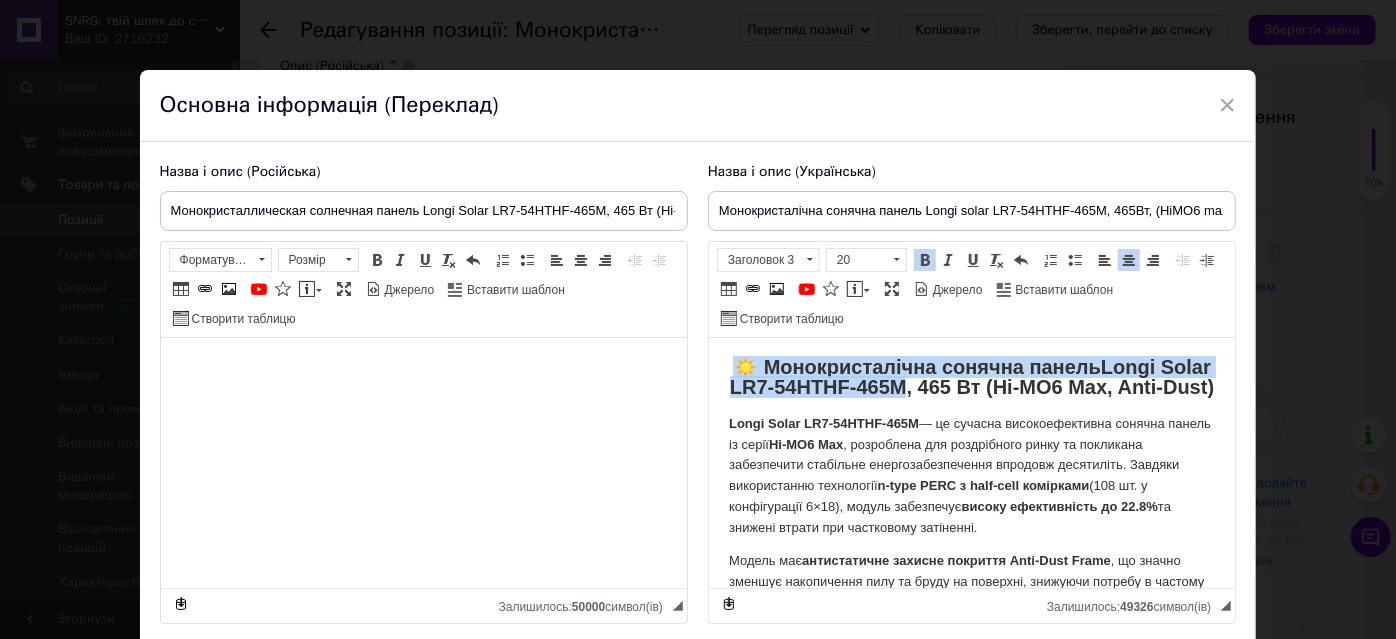 click on "Longi Solar LR7-54HTHF-465M  — це сучасна високоефективна сонячна панель із серії  Hi-MO6 Max , розроблена для роздрібного ринку та покликана забезпечити стабільне енергозабезпечення впродовж десятиліть. Завдяки використанню технології  n-type PERC з half-cell комірками  (108 шт. у конфігурації 6×18), модуль забезпечує  високу ефективність до 22.8%  та знижені втрати при частковому затіненні." at bounding box center (971, 476) 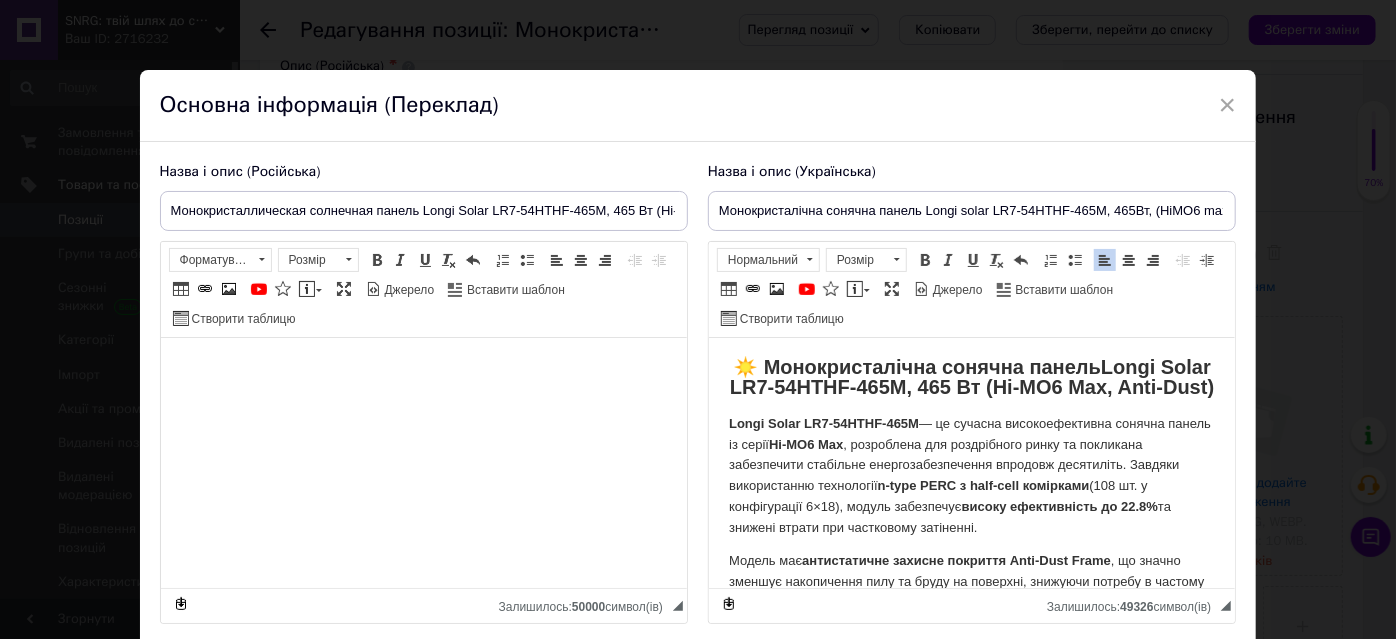 scroll, scrollTop: 64, scrollLeft: 0, axis: vertical 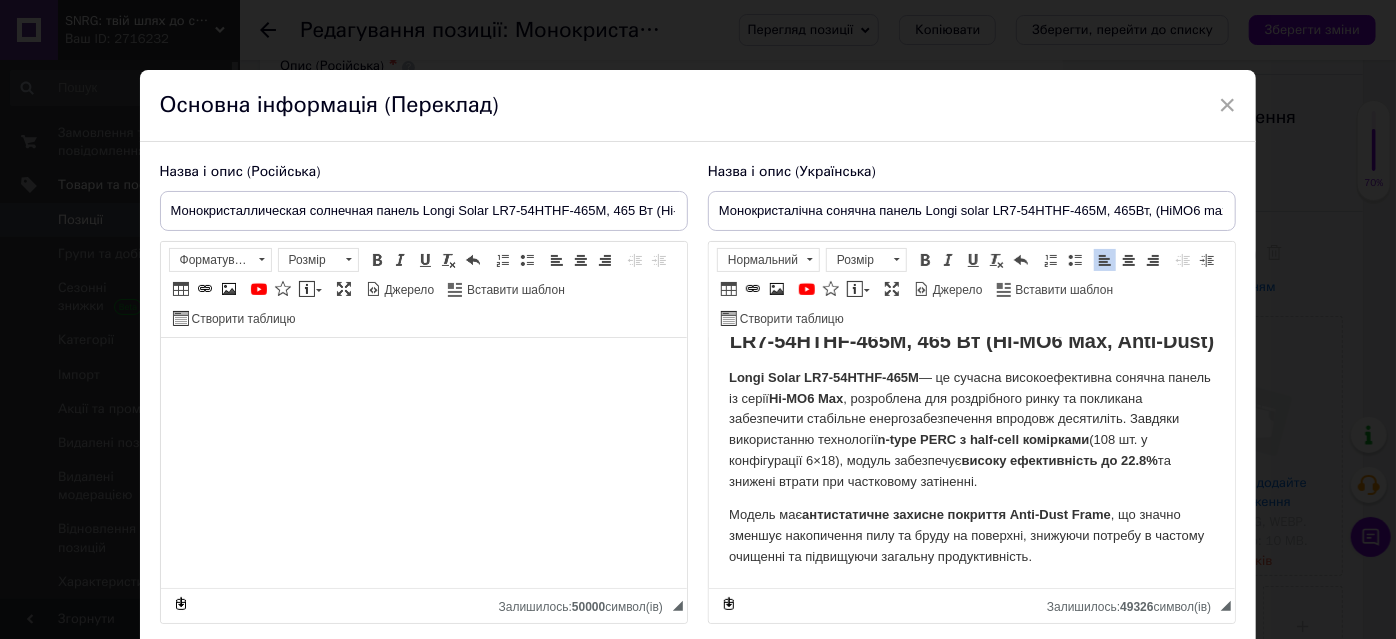 click on "Модель має  антистатичне захисне покриття Anti-Dust Frame , що значно зменшує накопичення пилу та бруду на поверхні, знижуючи потребу в частому очищенні та підвищуючи загальну продуктивність." at bounding box center (971, 536) 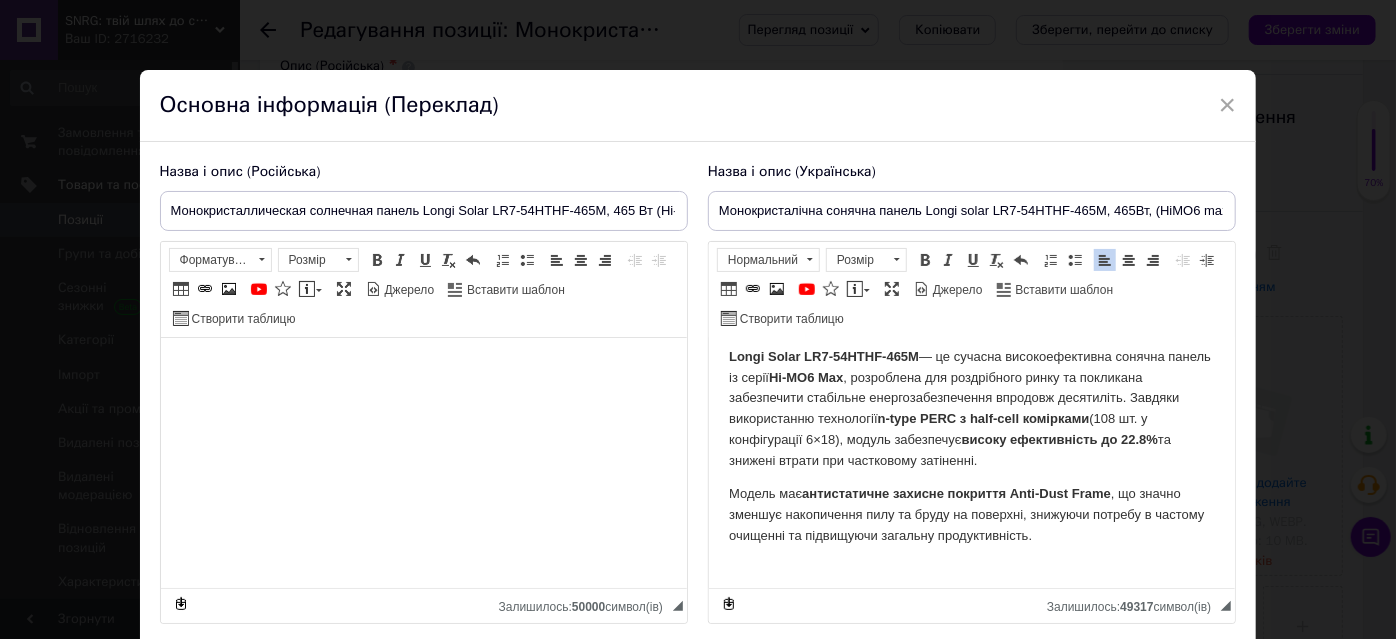 scroll, scrollTop: 85, scrollLeft: 0, axis: vertical 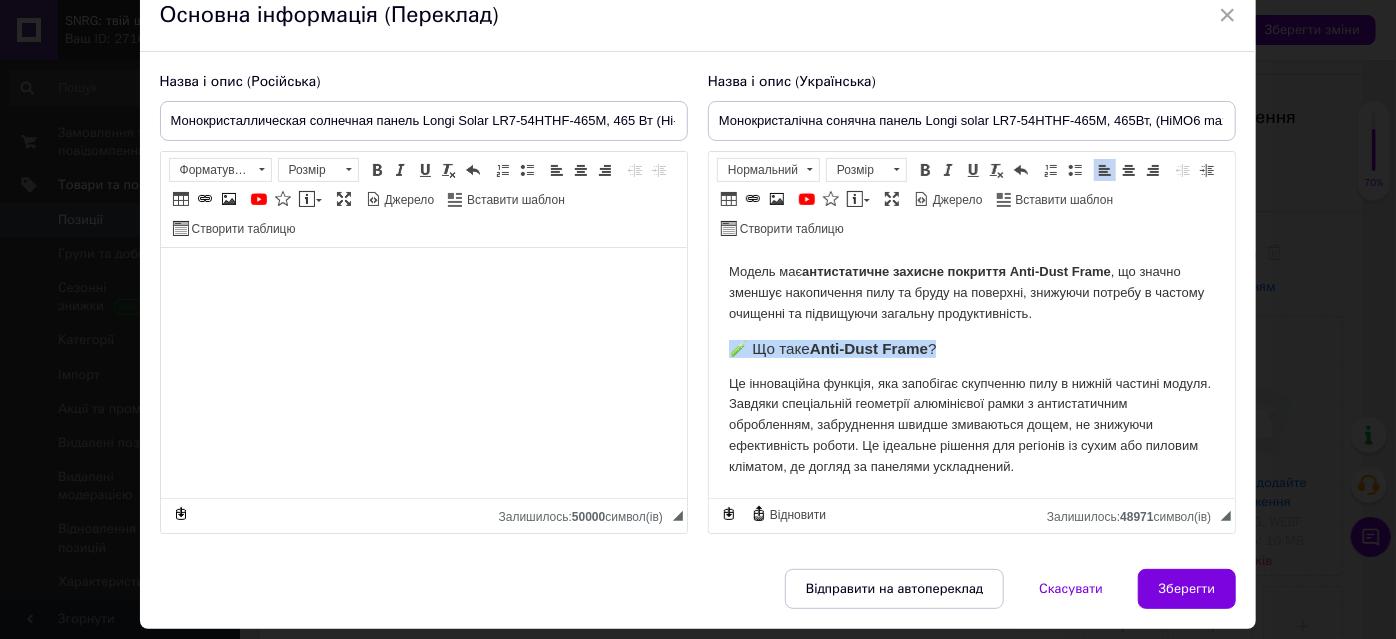 drag, startPoint x: 979, startPoint y: 348, endPoint x: 1413, endPoint y: 588, distance: 495.9395 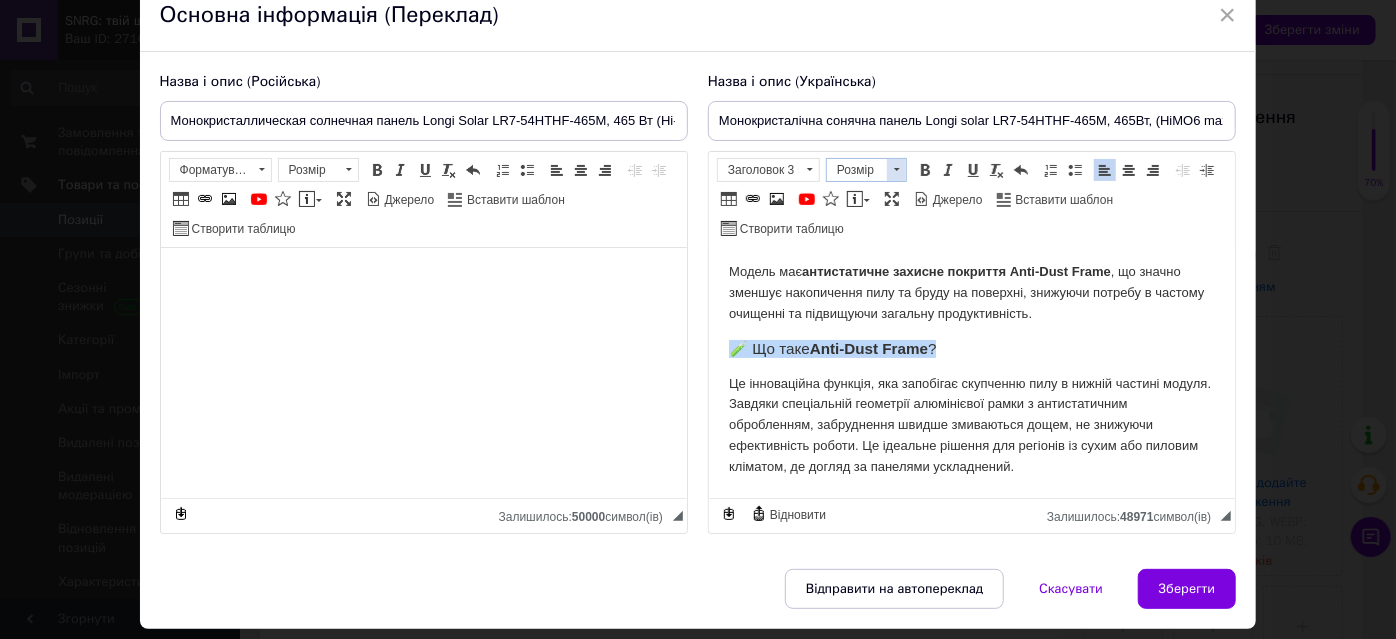 click at bounding box center [896, 170] 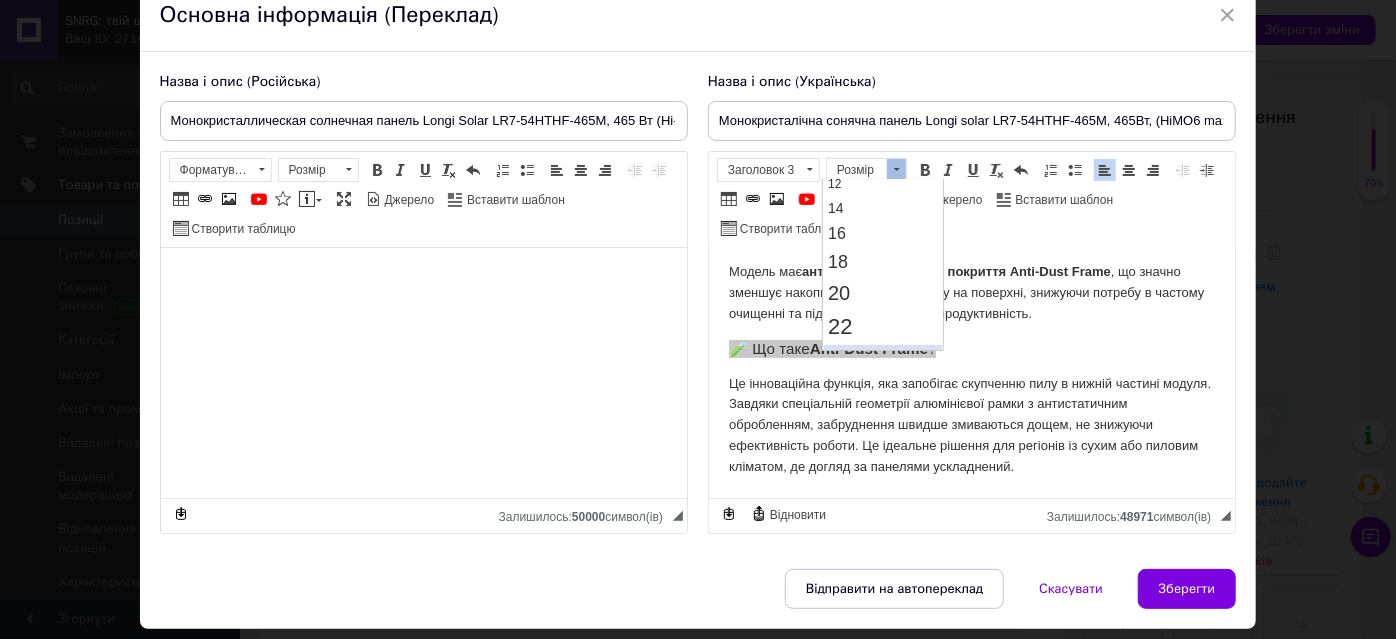 scroll, scrollTop: 181, scrollLeft: 0, axis: vertical 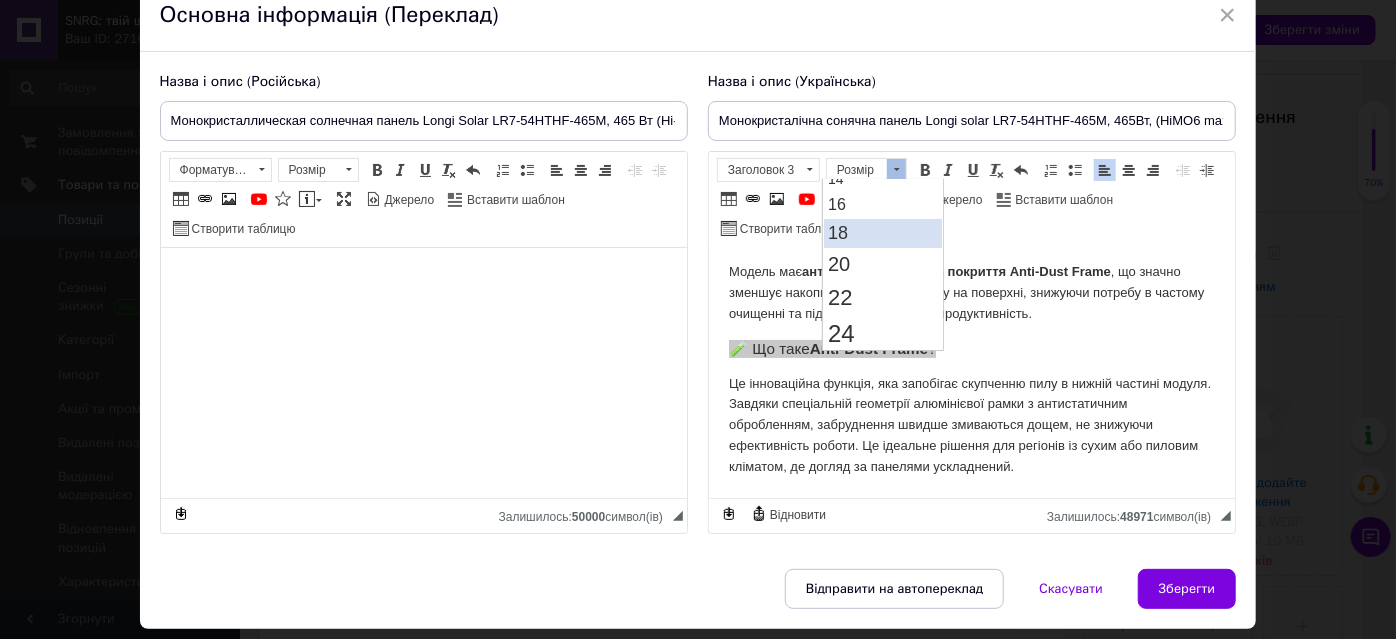 click on "18" at bounding box center [883, 233] 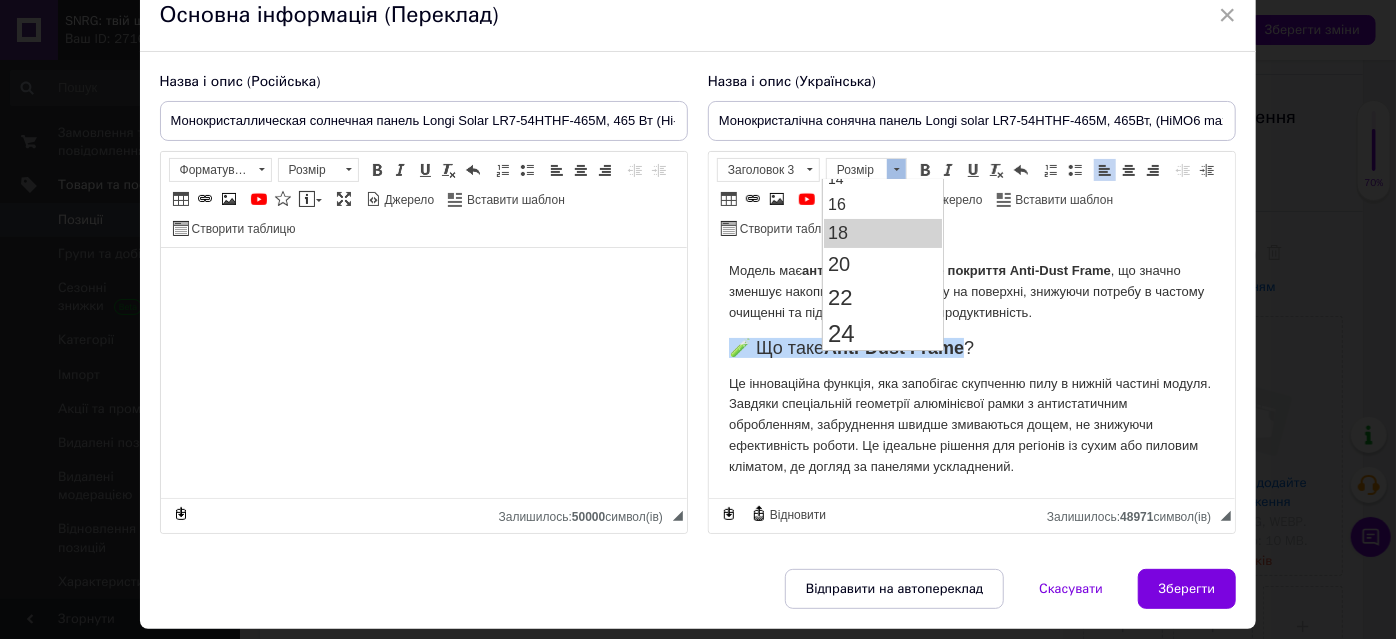scroll, scrollTop: 0, scrollLeft: 0, axis: both 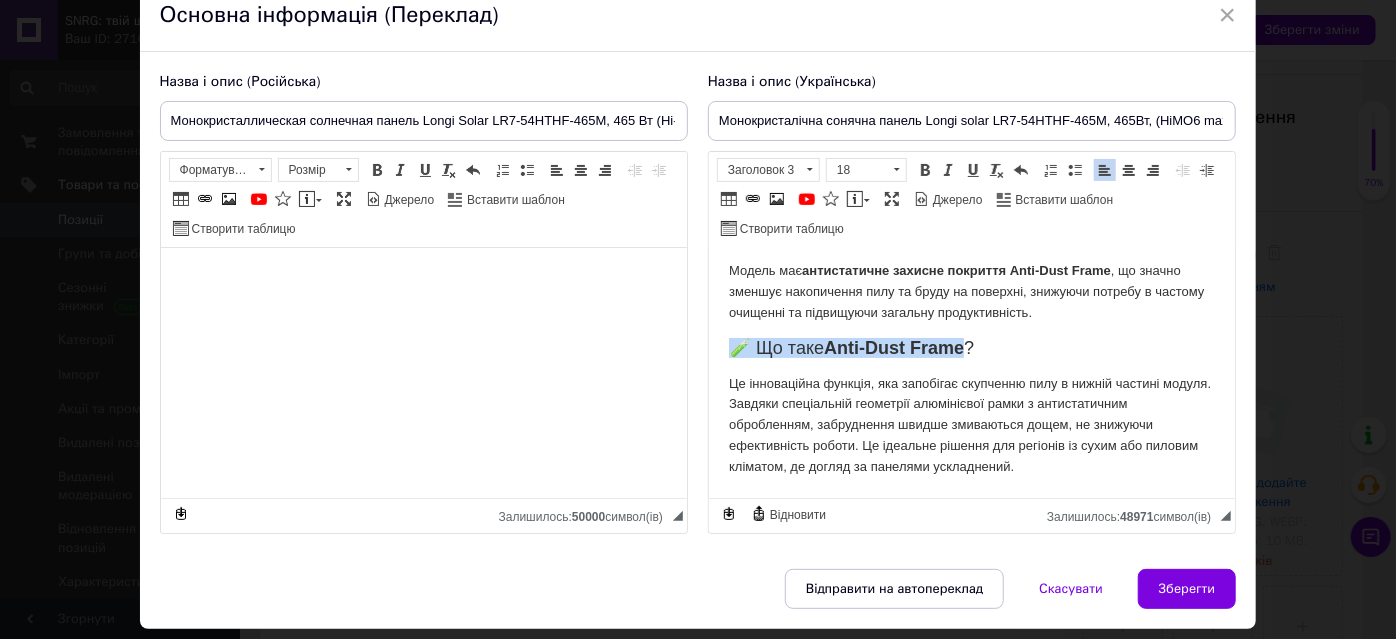 click on "☀️ Монокристалічна сонячна панель  Longi Solar LR7-54HTHF-465M , 465 Вт (Hi-MO6 Max, Anti-Dust) Longi Solar LR7-54HTHF-465M  — це сучасна високоефективна сонячна панель із серії  Hi-MO6 Max , розроблена для роздрібного ринку та покликана забезпечити стабільне енергозабезпечення впродовж десятиліть. Завдяки використанню технології  n-type PERC з half-cell комірками  (108 шт. у конфігурації 6×18), модуль забезпечує  високу ефективність до 22.8%  та знижені втрати при частковому затіненні. Модель має  антистатичне захисне покриття Anti-Dust Frame 🧪 Що таке  Anti-Dust Frame ?" at bounding box center (971, 273) 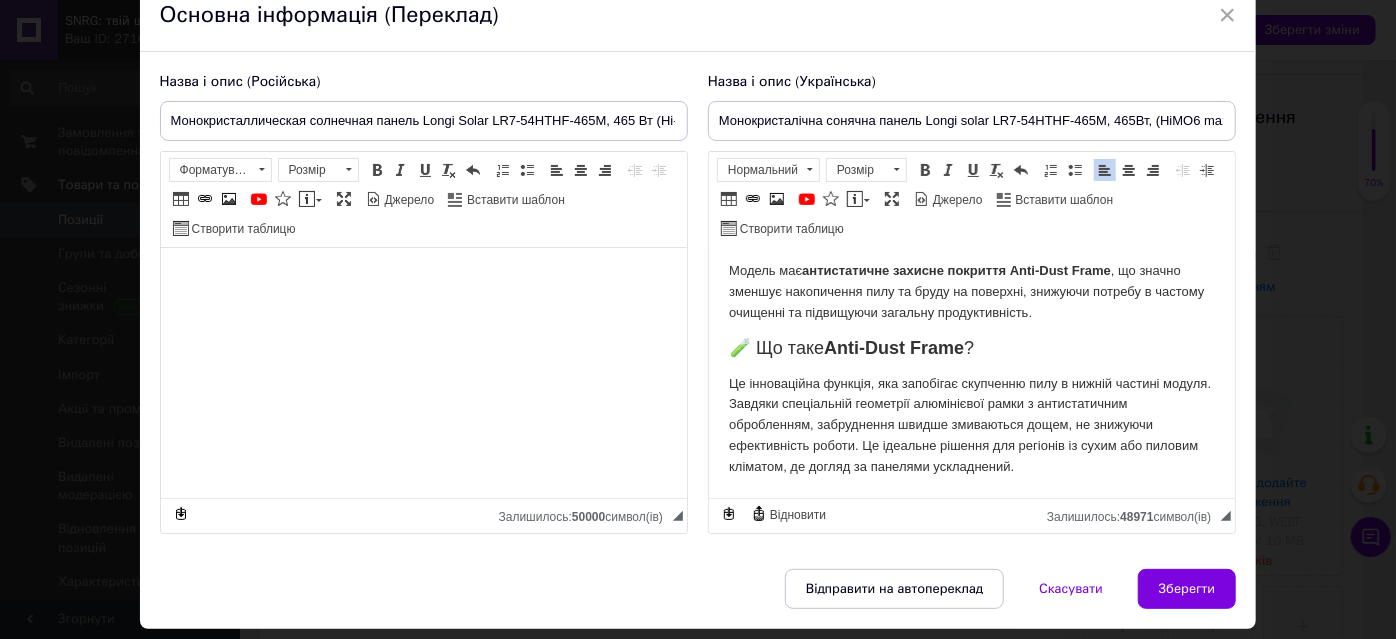 scroll, scrollTop: 217, scrollLeft: 0, axis: vertical 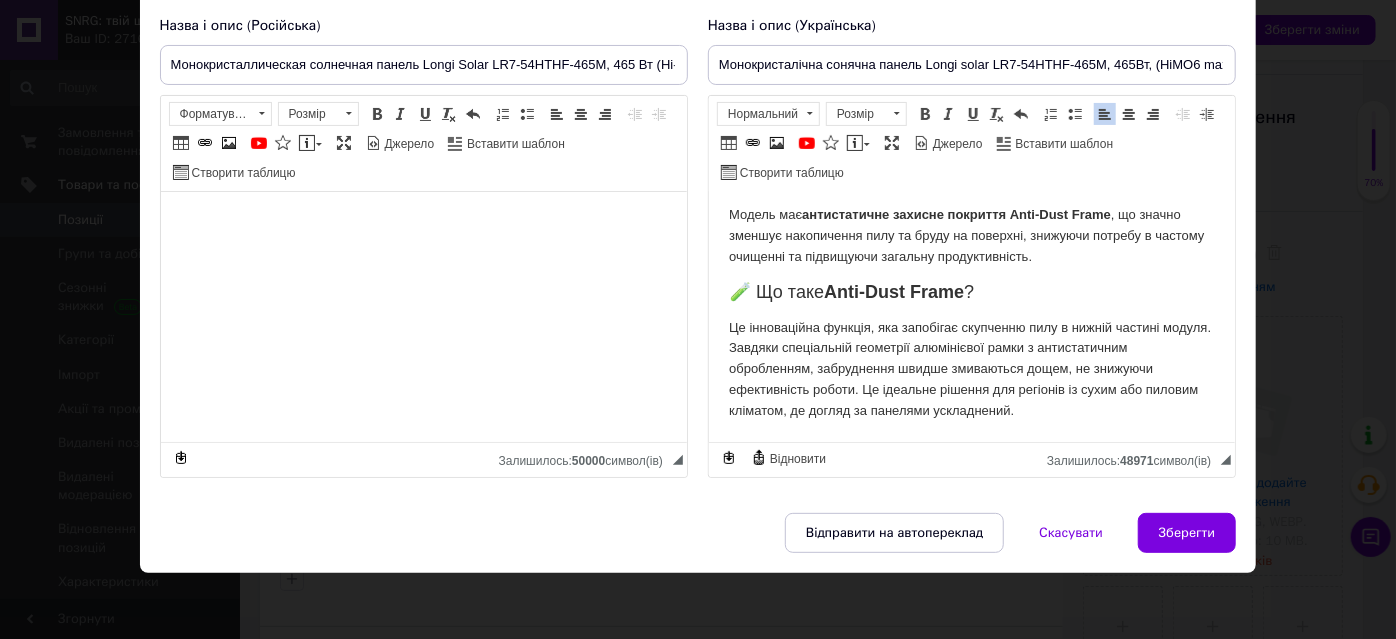 click on "Це інноваційна функція, яка запобігає скупченню пилу в нижній частині модуля. Завдяки спеціальній геометрії алюмінієвої рамки з антистатичним обробленням, забруднення швидше змиваються дощем, не знижуючи ефективність роботи. Це ідеальне рішення для регіонів із сухим або пиловим кліматом, де догляд за панелями ускладнений." at bounding box center (971, 370) 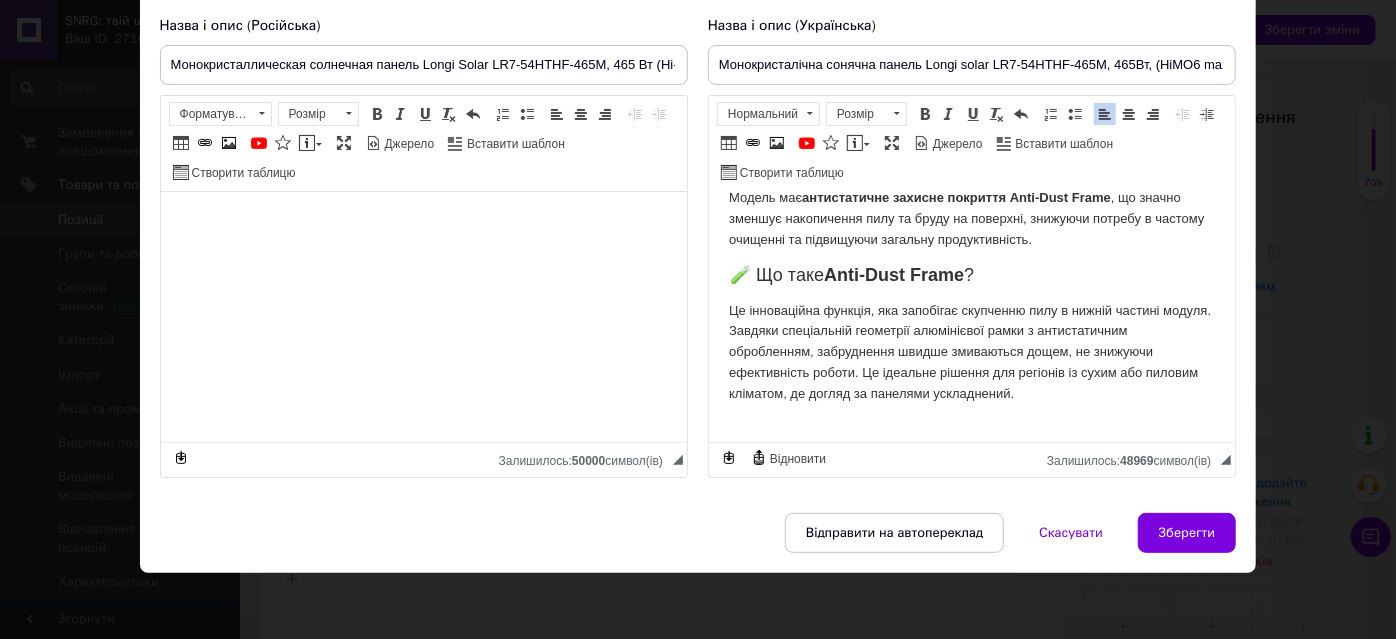 scroll, scrollTop: 238, scrollLeft: 0, axis: vertical 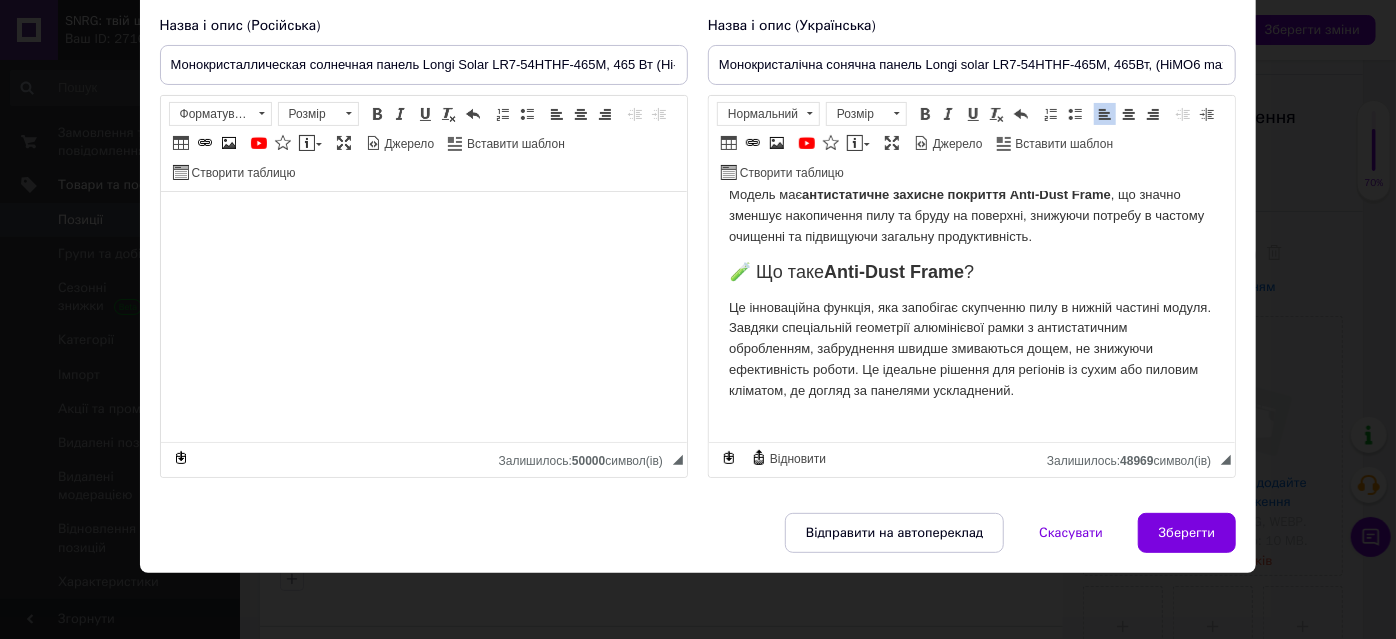 paste 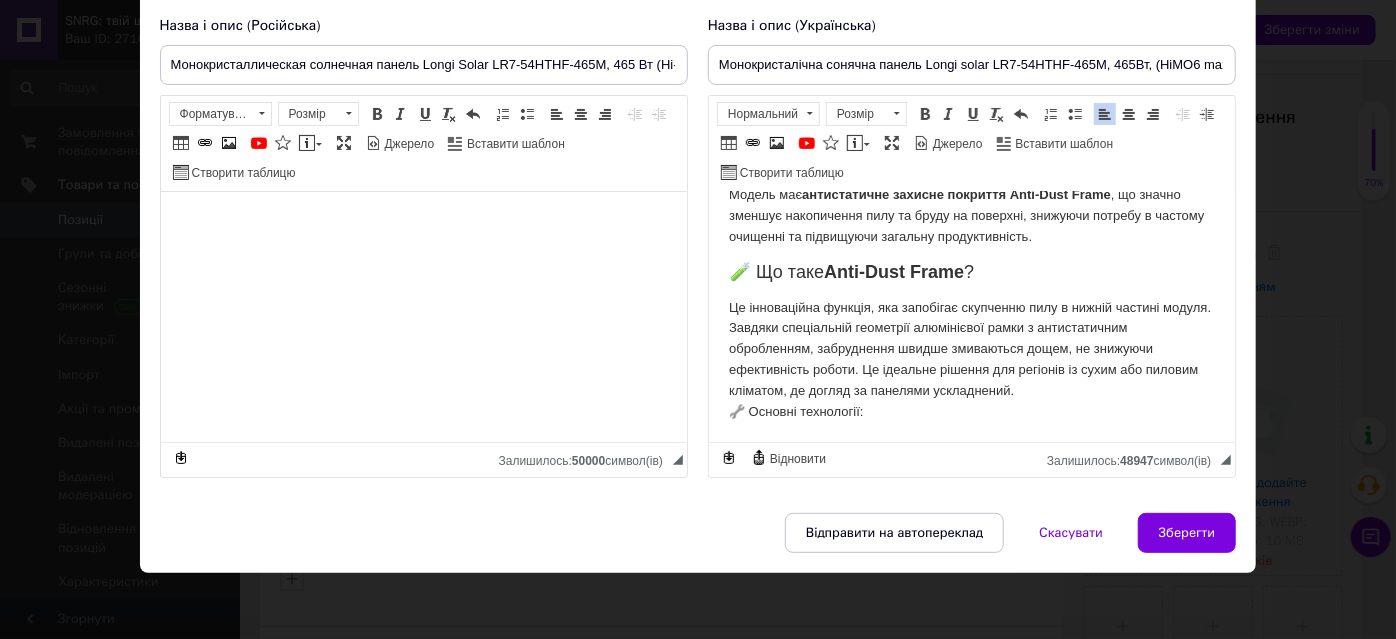 type 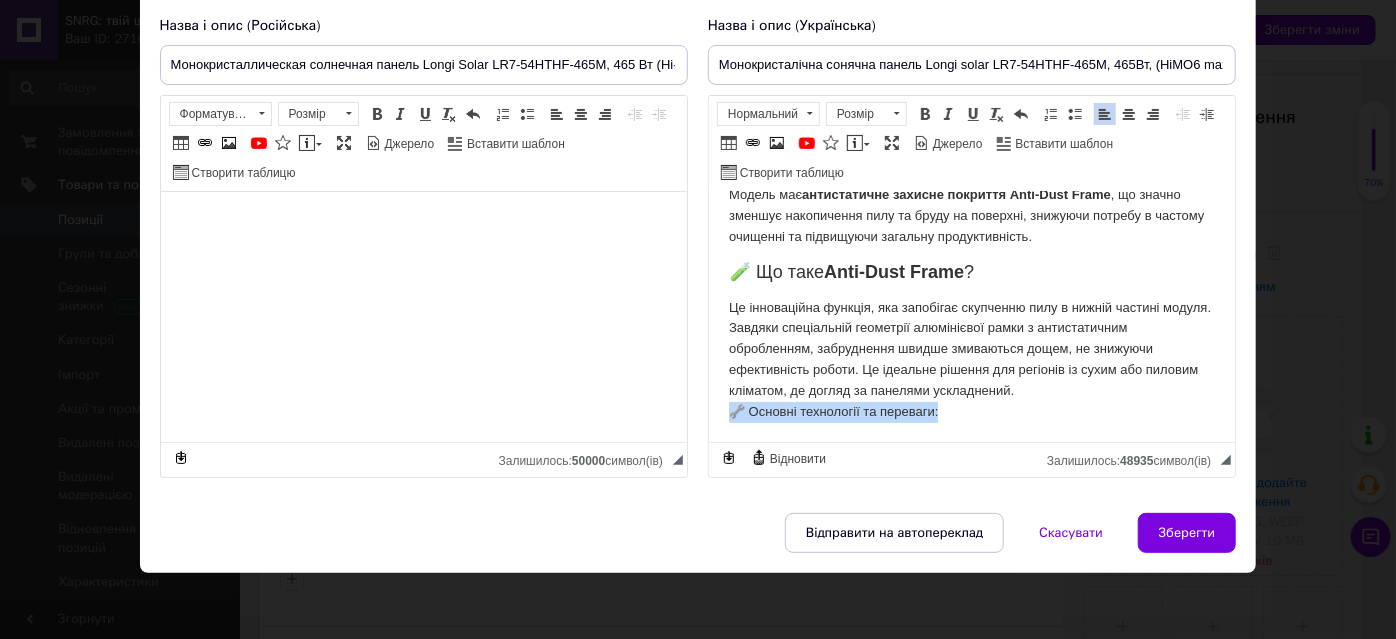 drag, startPoint x: 951, startPoint y: 416, endPoint x: 729, endPoint y: 403, distance: 222.38031 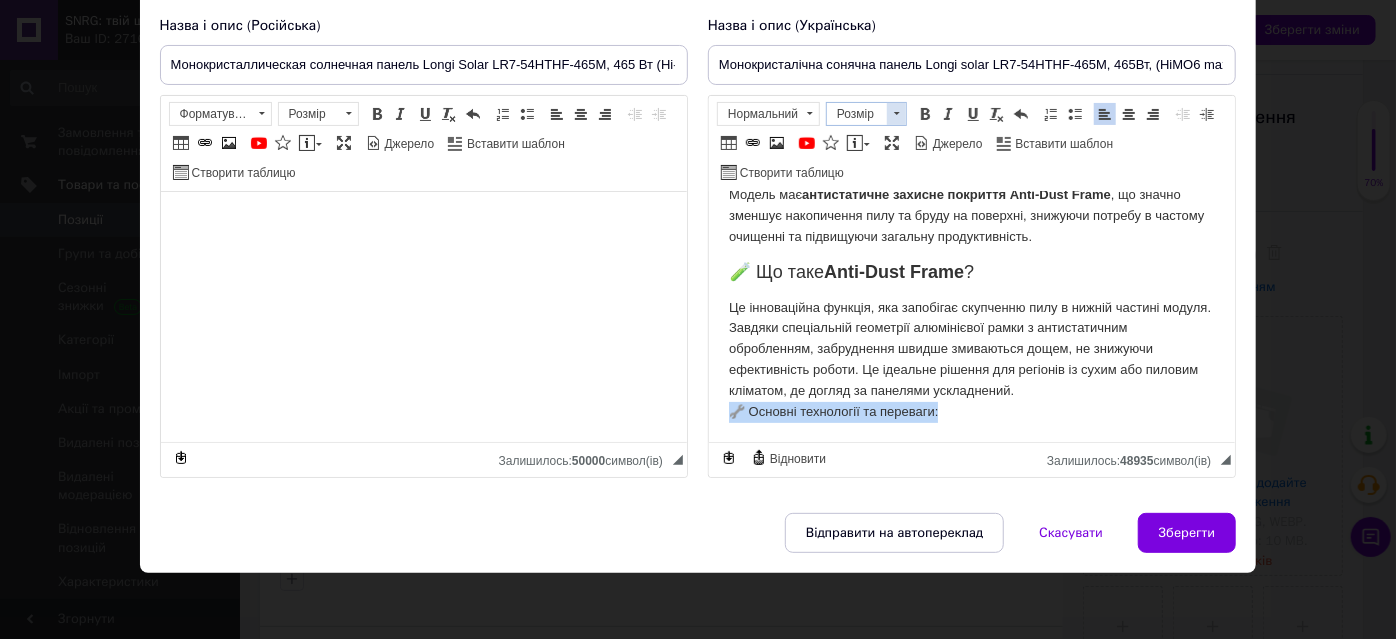 drag, startPoint x: 896, startPoint y: 113, endPoint x: 76, endPoint y: 73, distance: 820.97504 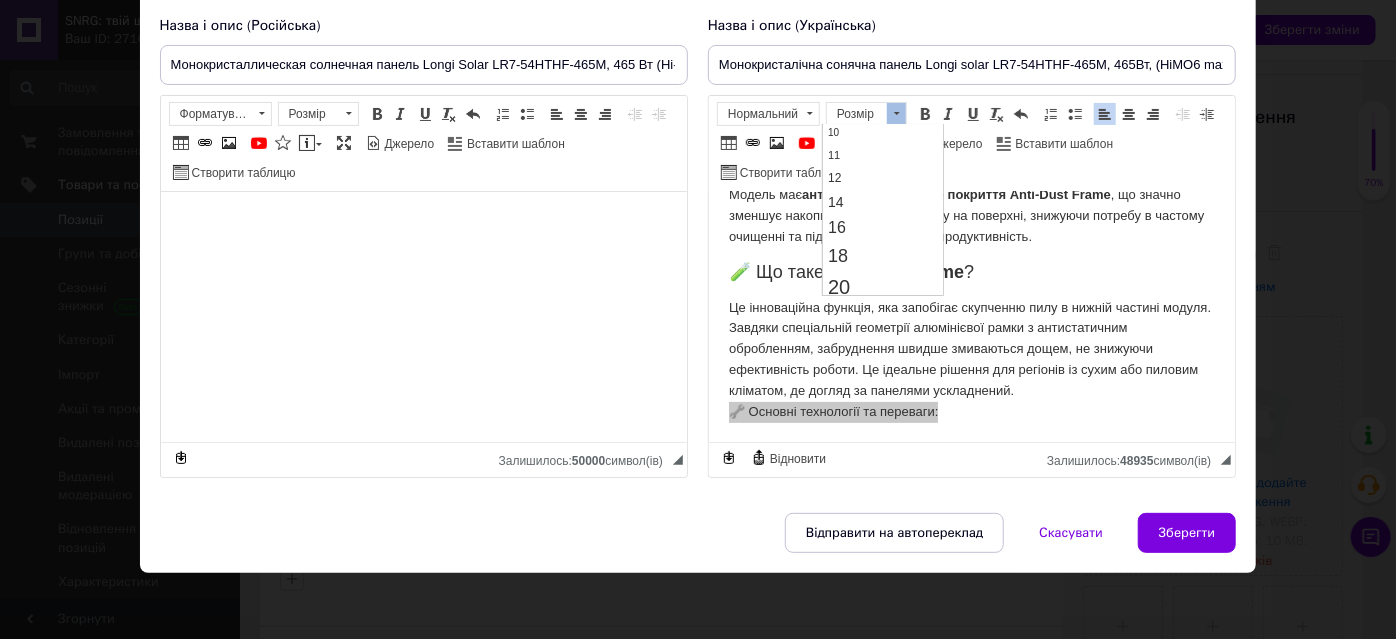 scroll, scrollTop: 181, scrollLeft: 0, axis: vertical 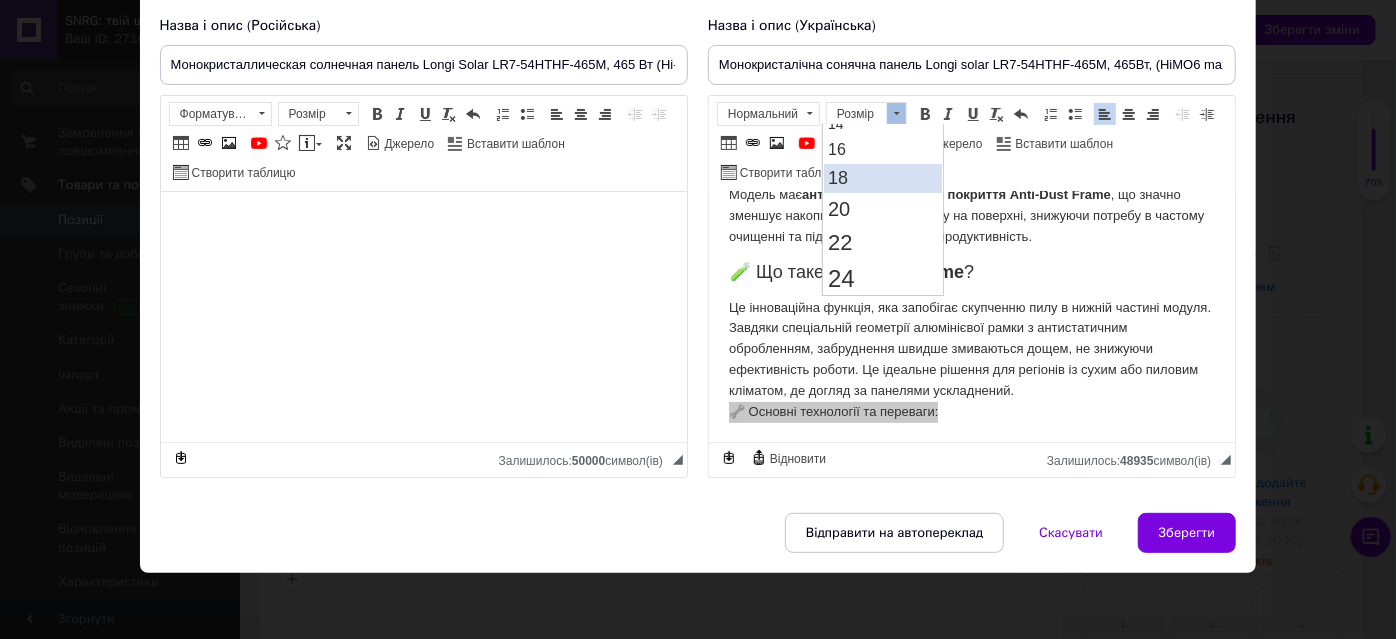 click on "18" at bounding box center (883, 177) 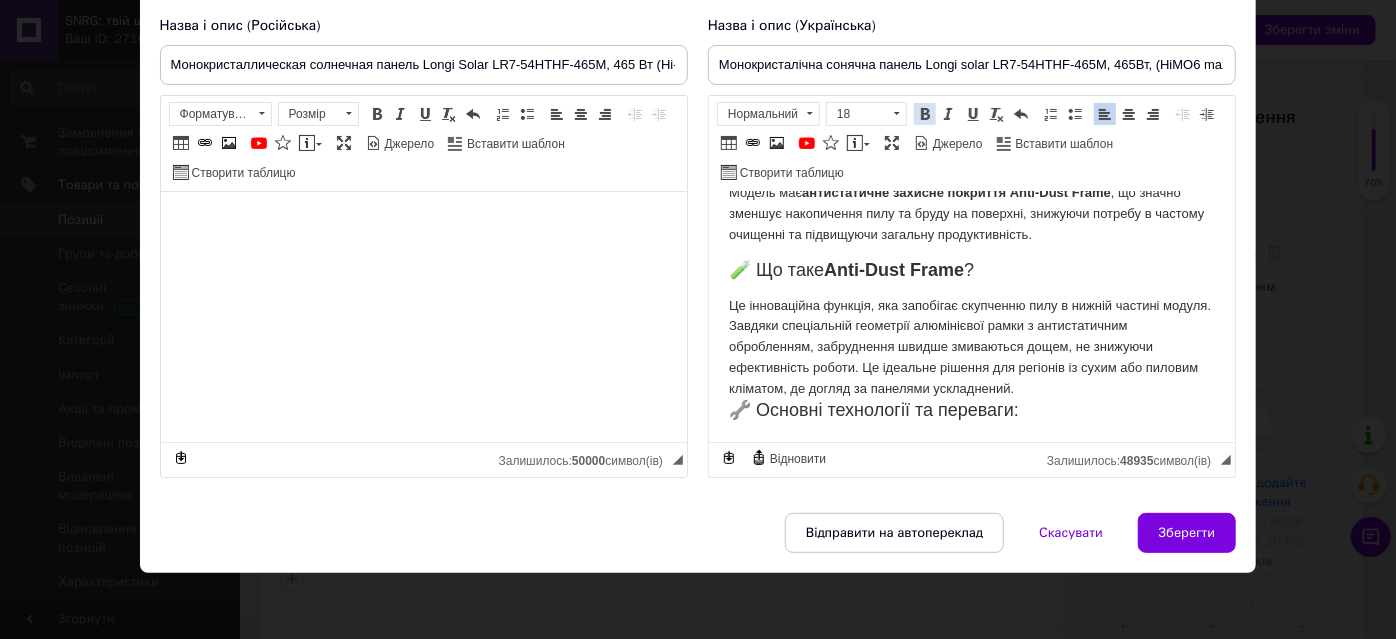 scroll, scrollTop: 0, scrollLeft: 0, axis: both 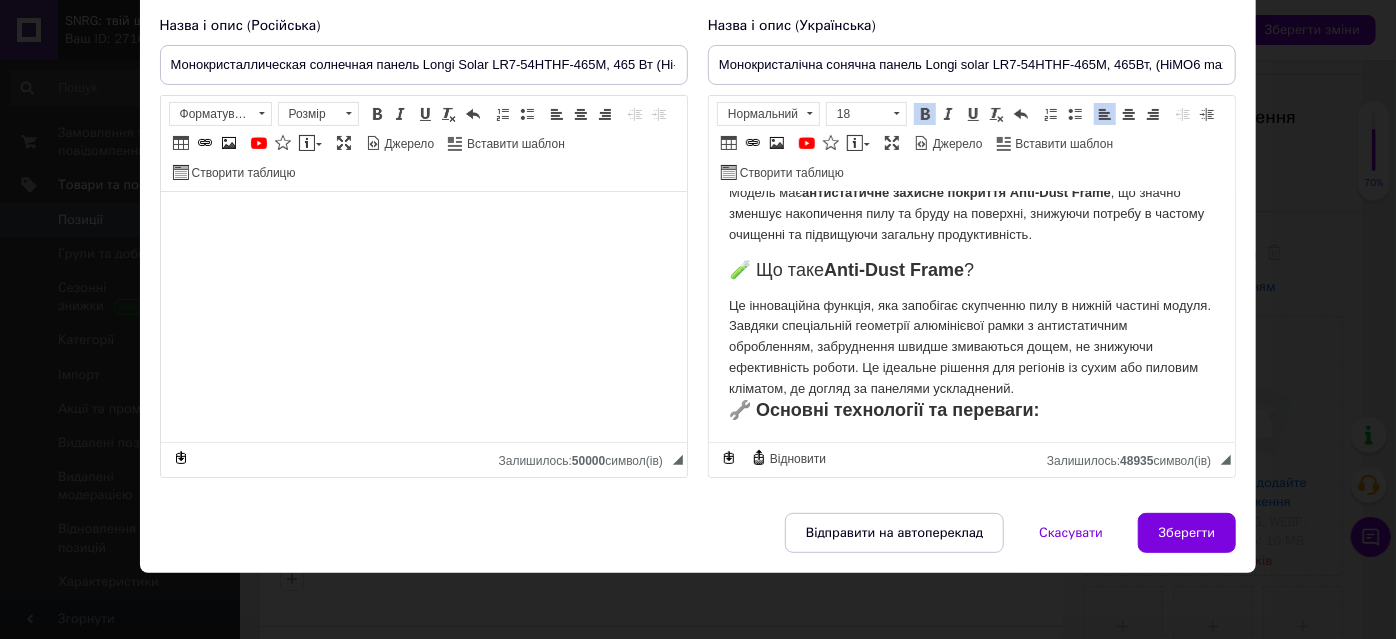 click on "Це інноваційна функція, яка запобігає скупченню пилу в нижній частині модуля. Завдяки спеціальній геометрії алюмінієвої рамки з антистатичним обробленням, забруднення швидше змиваються дощем, не знижуючи ефективність роботи. Це ідеальне рішення для регіонів із сухим або пиловим кліматом, де догляд за панелями ускладнений. 🔧 Основні технології та переваги:" at bounding box center [971, 359] 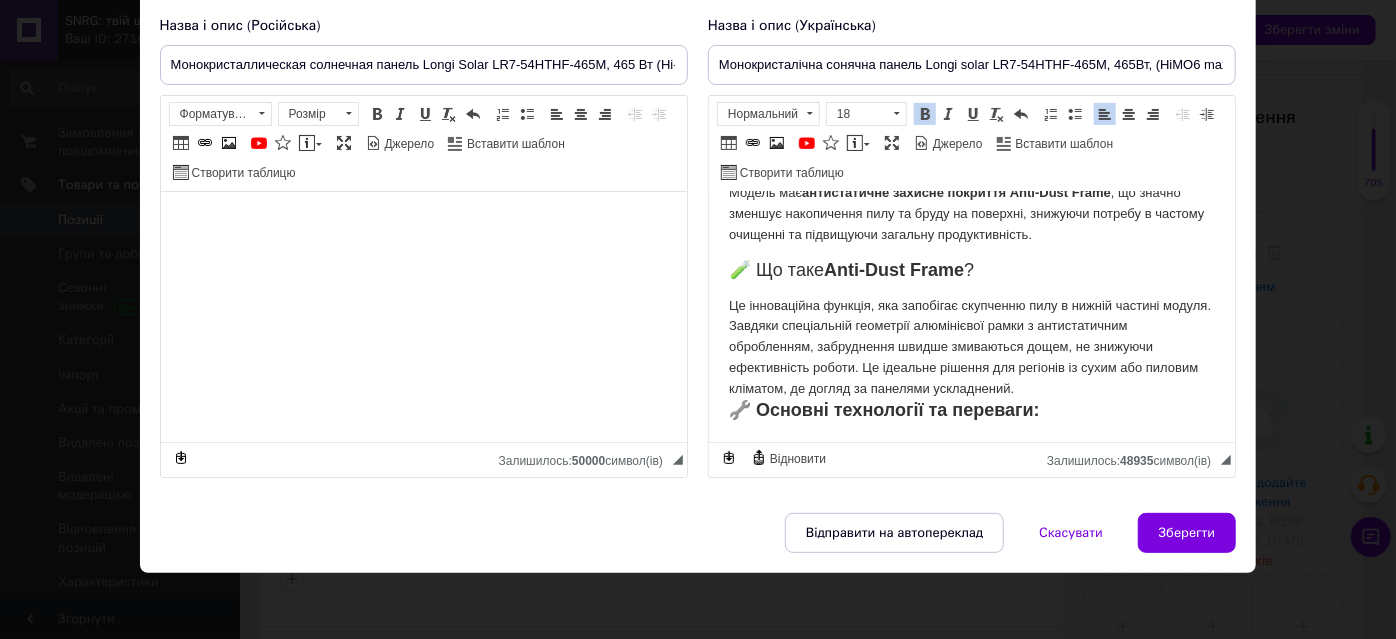 click on "Це інноваційна функція, яка запобігає скупченню пилу в нижній частині модуля. Завдяки спеціальній геометрії алюмінієвої рамки з антистатичним обробленням, забруднення швидше змиваються дощем, не знижуючи ефективність роботи. Це ідеальне рішення для регіонів із сухим або пиловим кліматом, де догляд за панелями ускладнений. 🔧 Основні технології та переваги:" at bounding box center (971, 359) 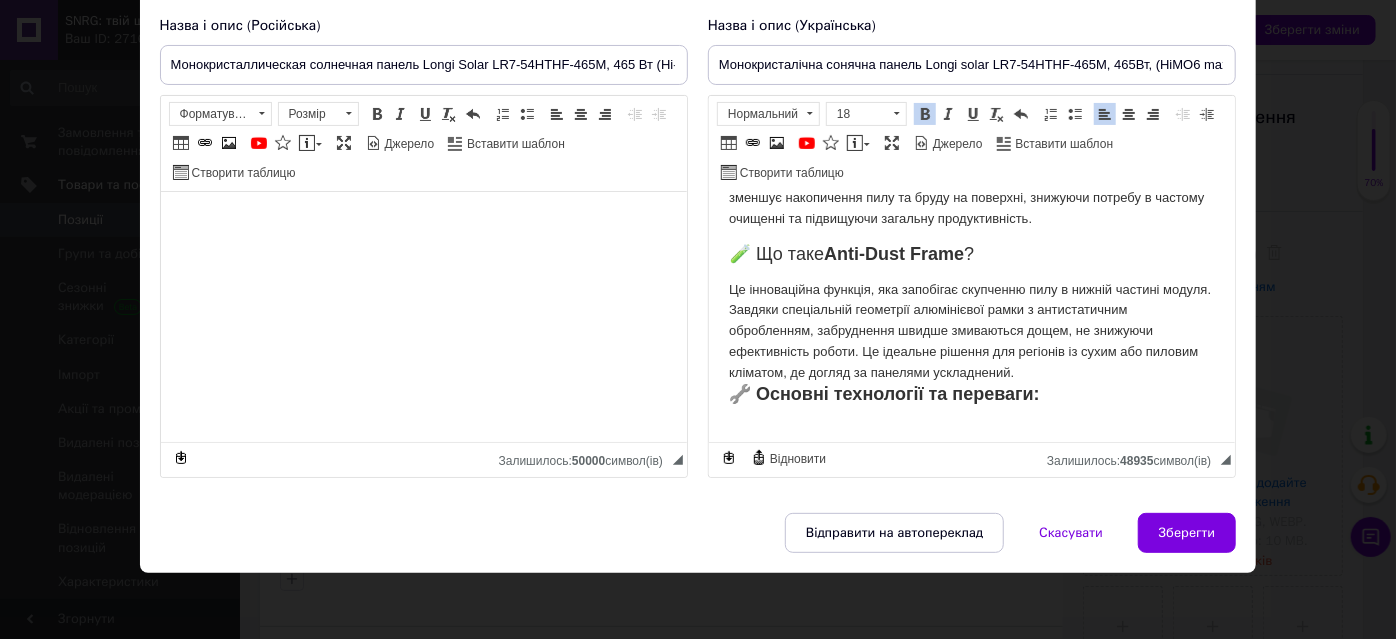 scroll, scrollTop: 250, scrollLeft: 0, axis: vertical 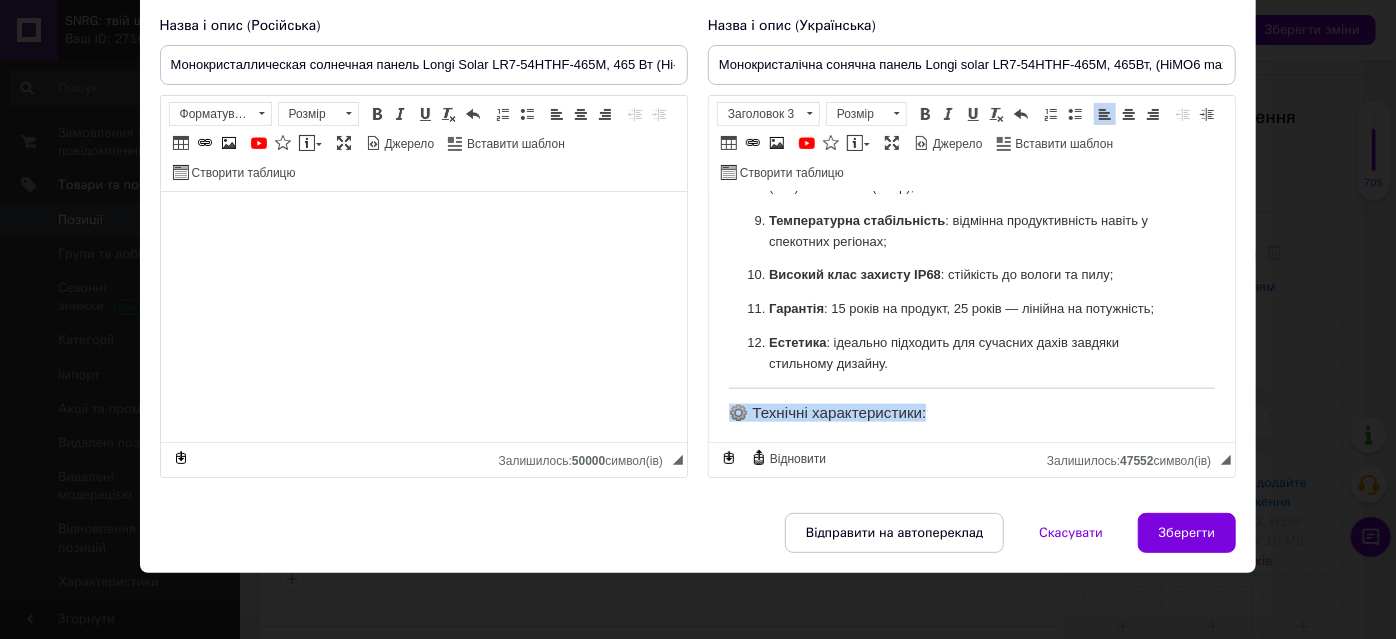 drag, startPoint x: 958, startPoint y: 417, endPoint x: 1227, endPoint y: 401, distance: 269.4754 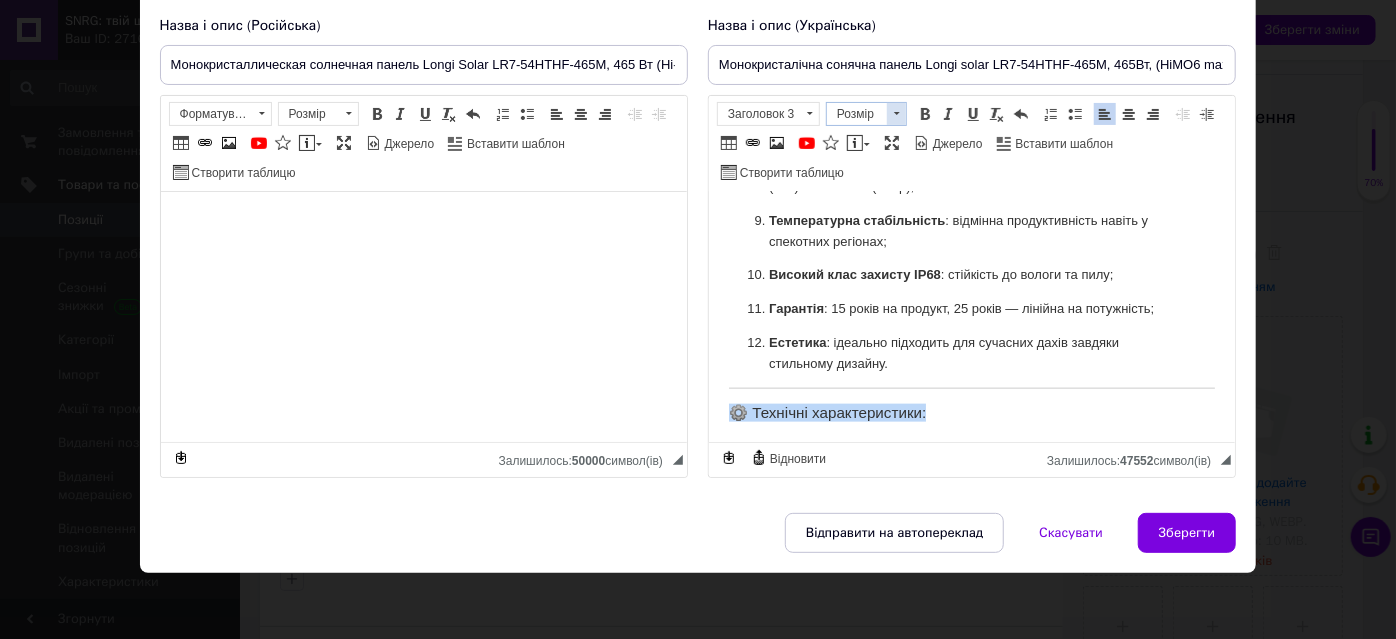 click at bounding box center (896, 114) 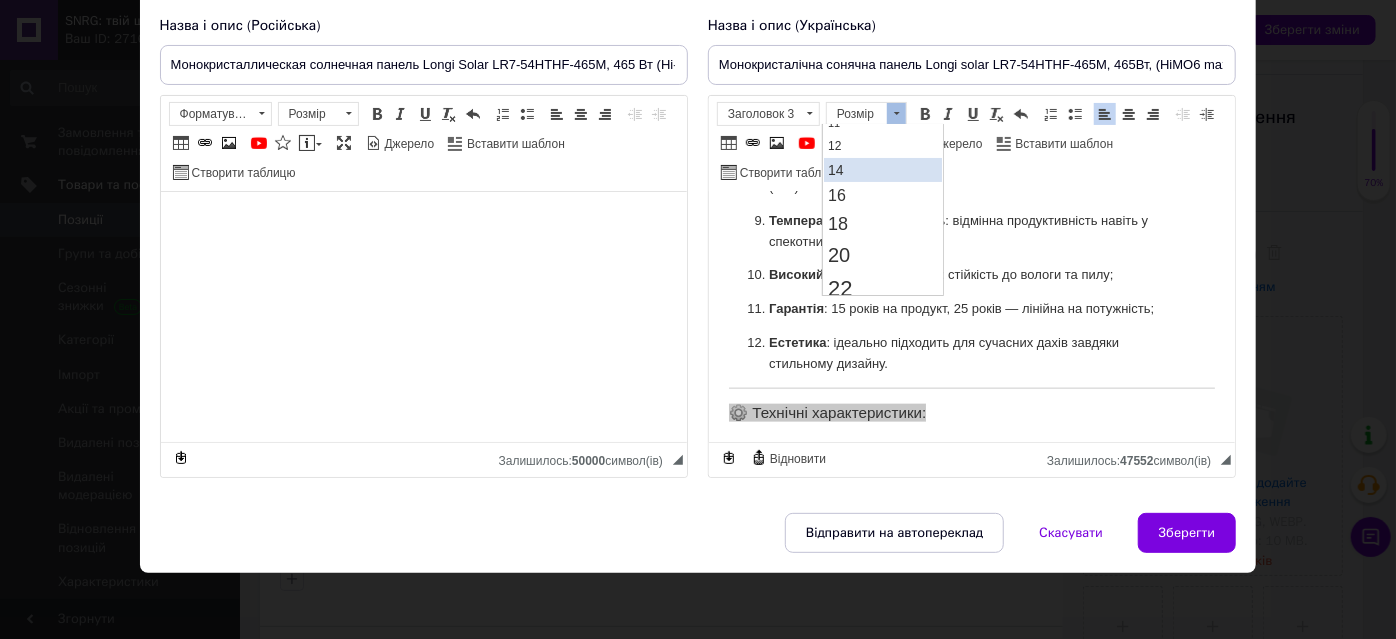 scroll, scrollTop: 90, scrollLeft: 0, axis: vertical 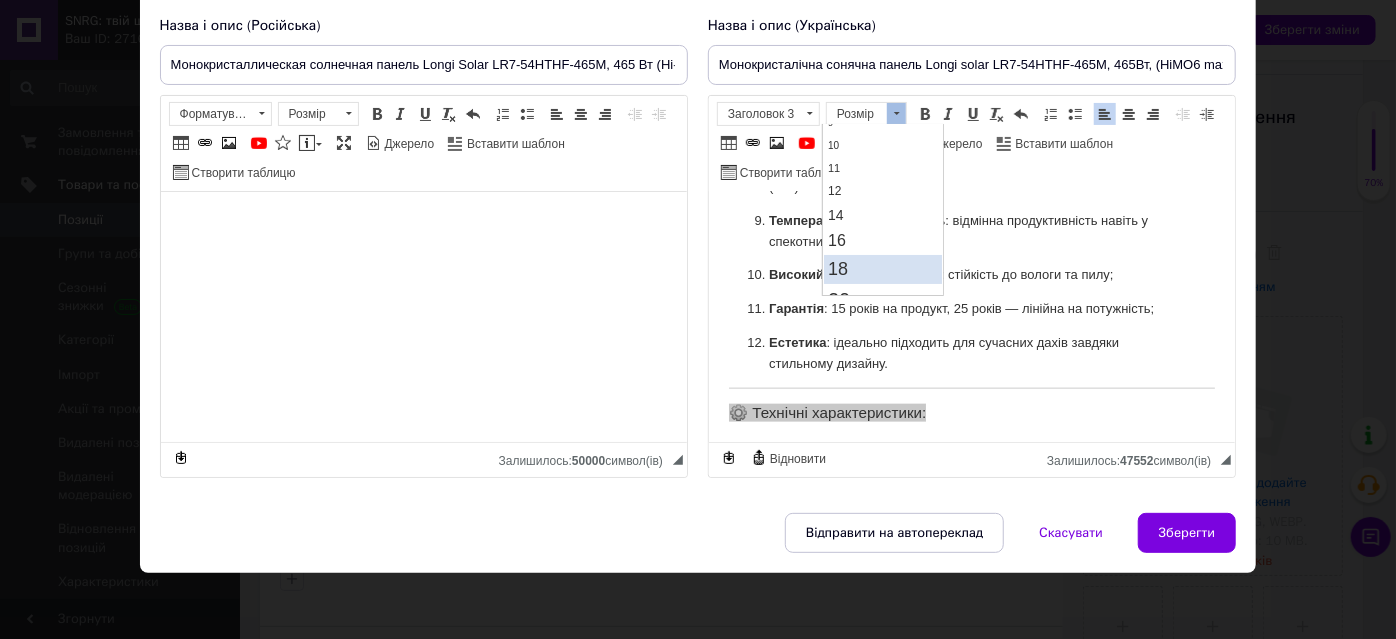 click on "18" at bounding box center (838, 268) 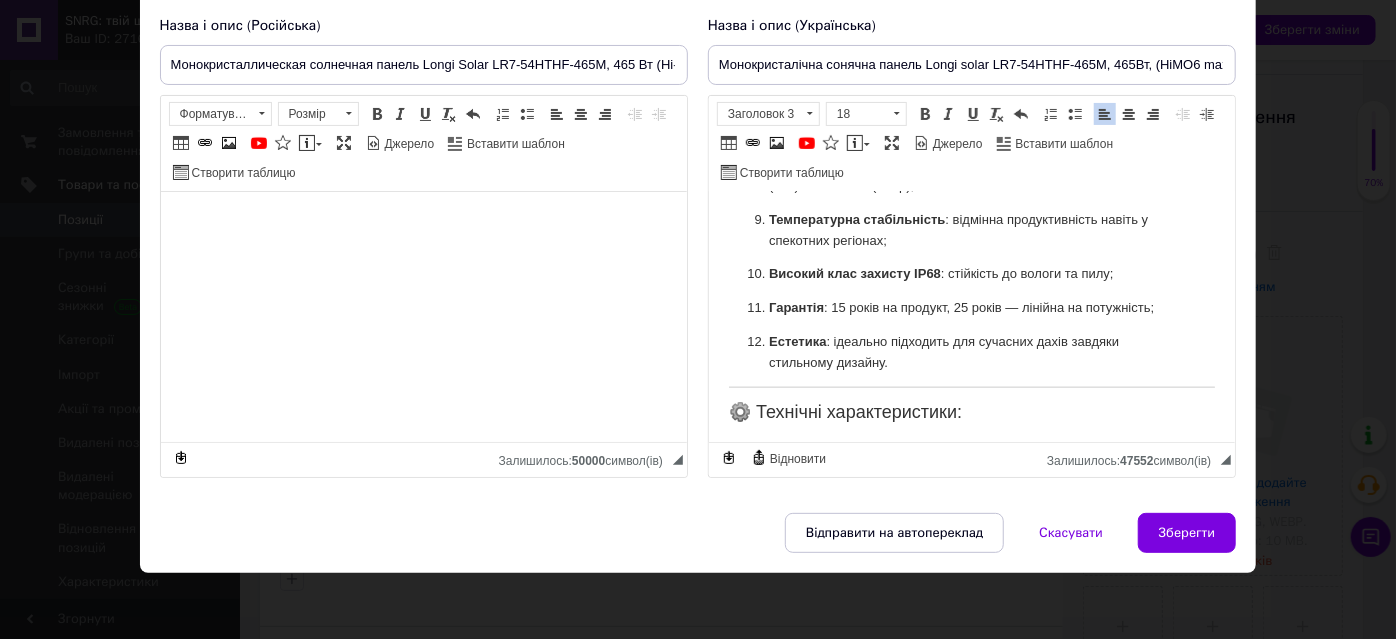 scroll, scrollTop: 0, scrollLeft: 0, axis: both 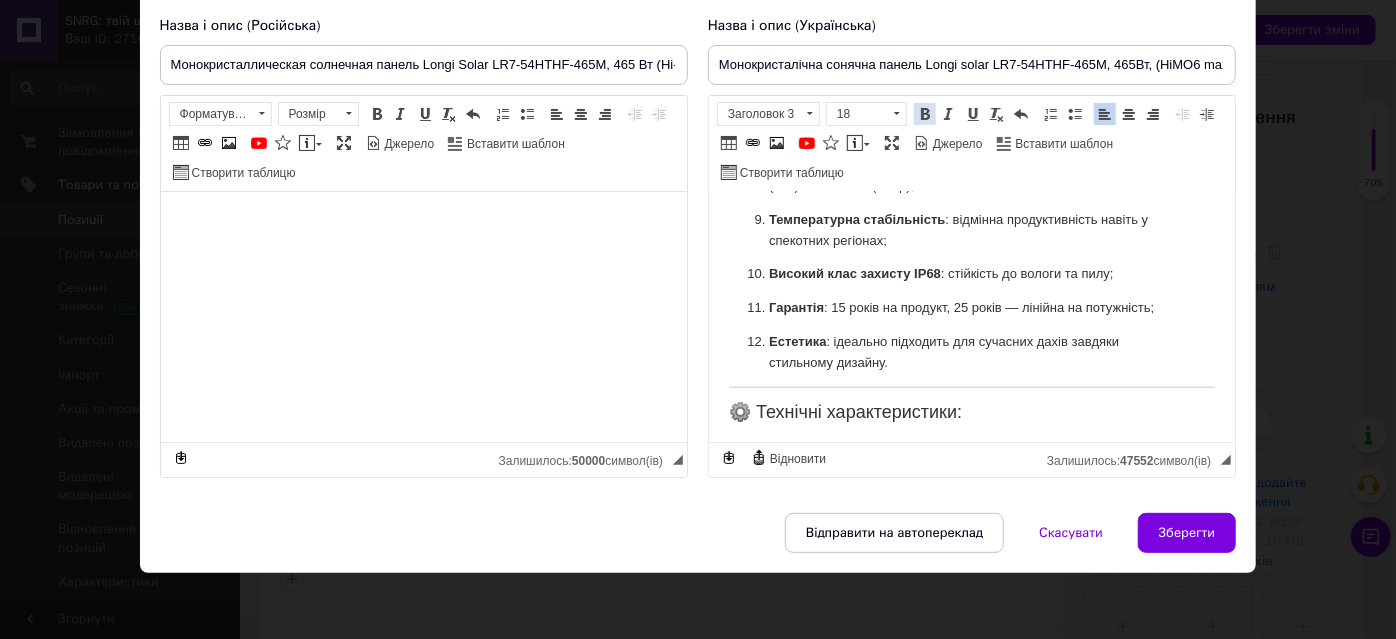 click at bounding box center (925, 114) 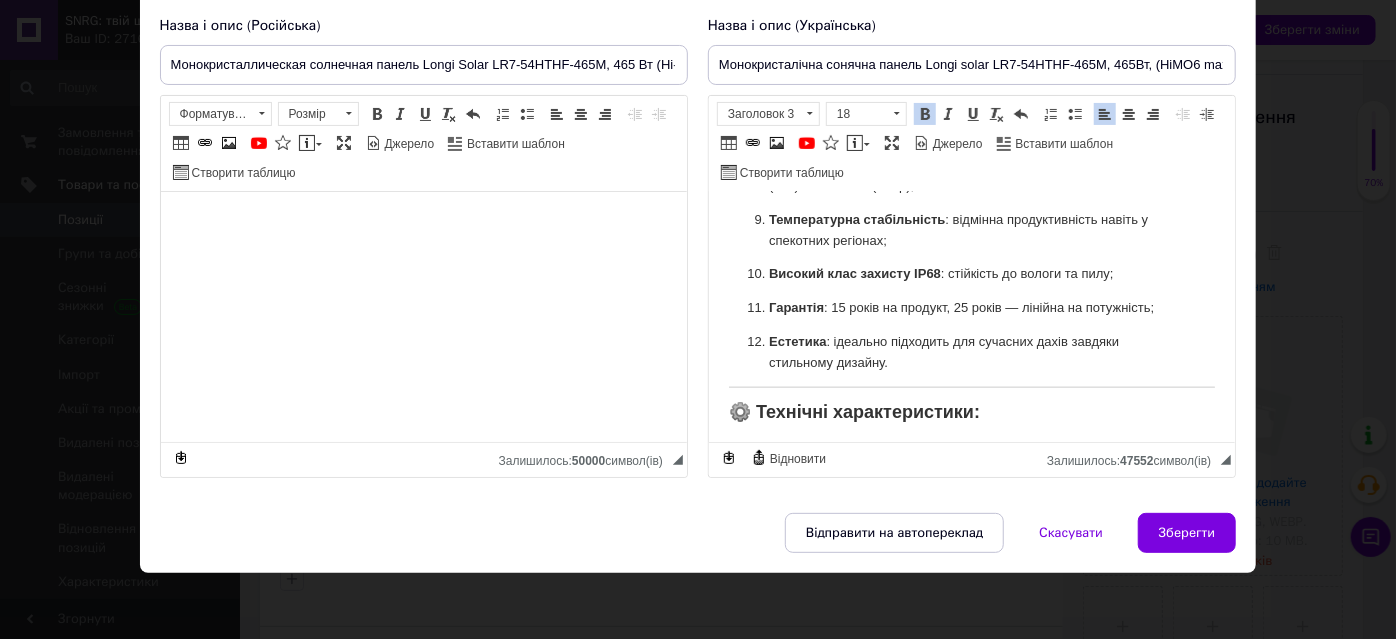click on "⚙️ Технічні характеристики:" at bounding box center [971, 412] 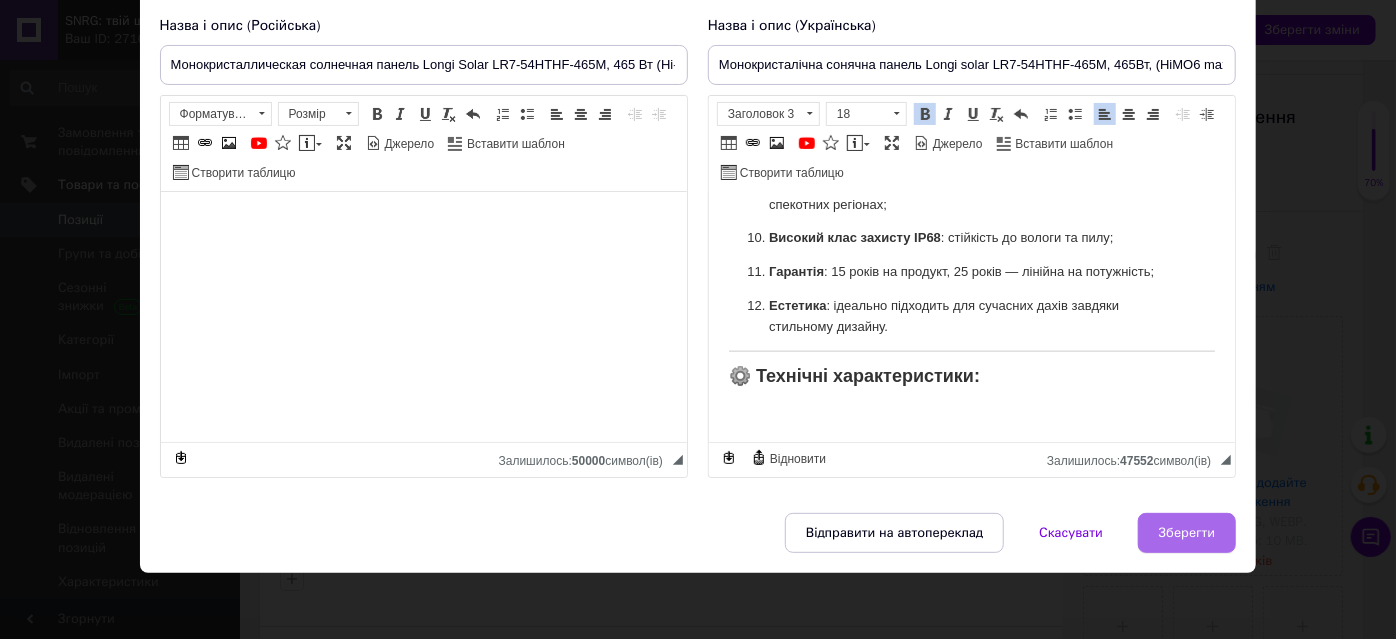 scroll, scrollTop: 1301, scrollLeft: 0, axis: vertical 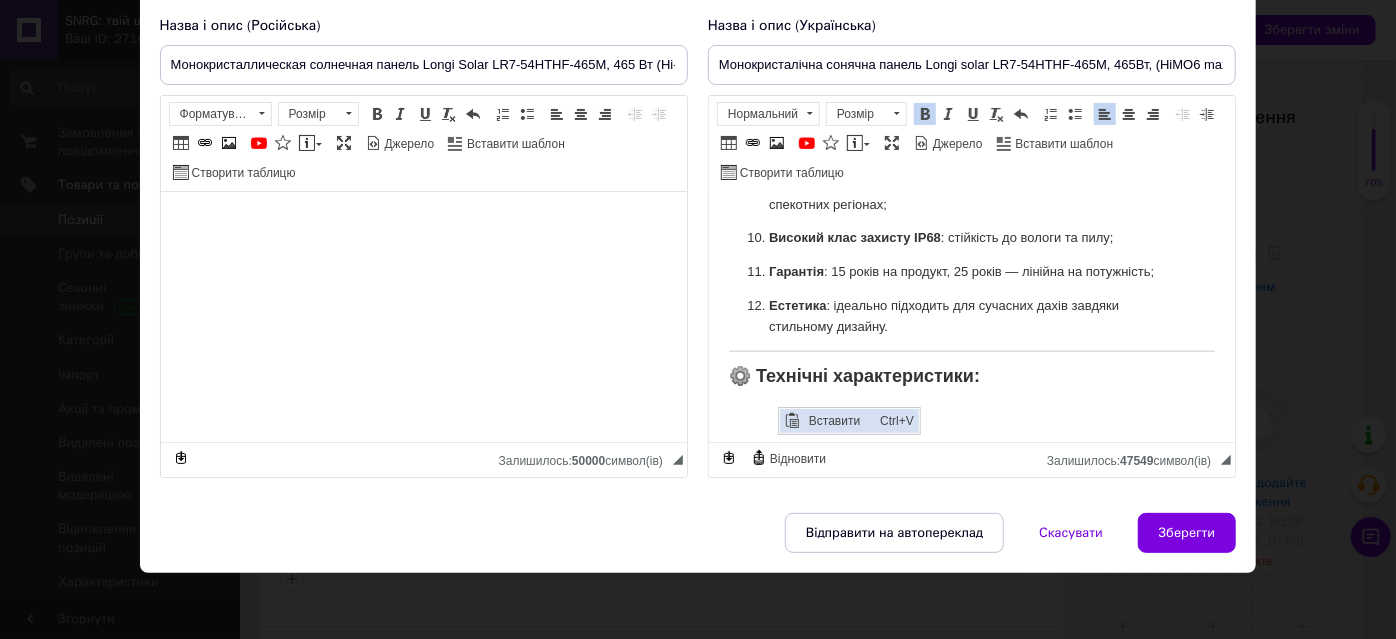 click on "Вставити" at bounding box center [838, 420] 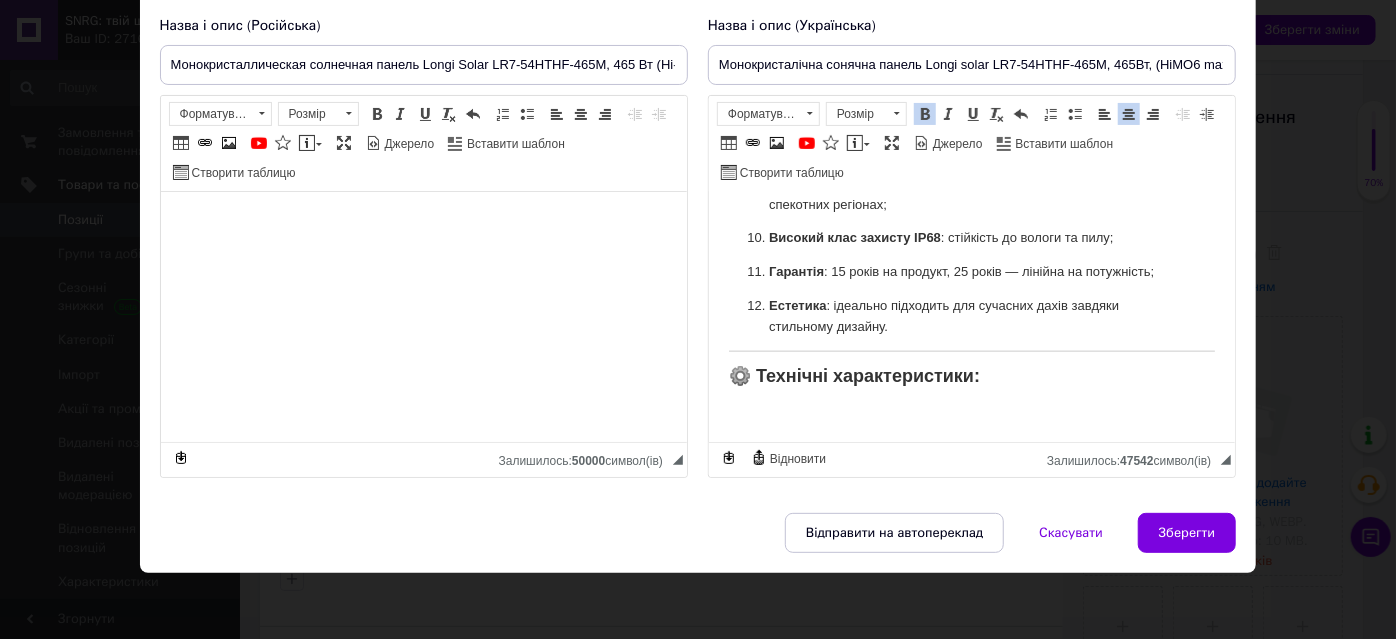 scroll, scrollTop: 1324, scrollLeft: 0, axis: vertical 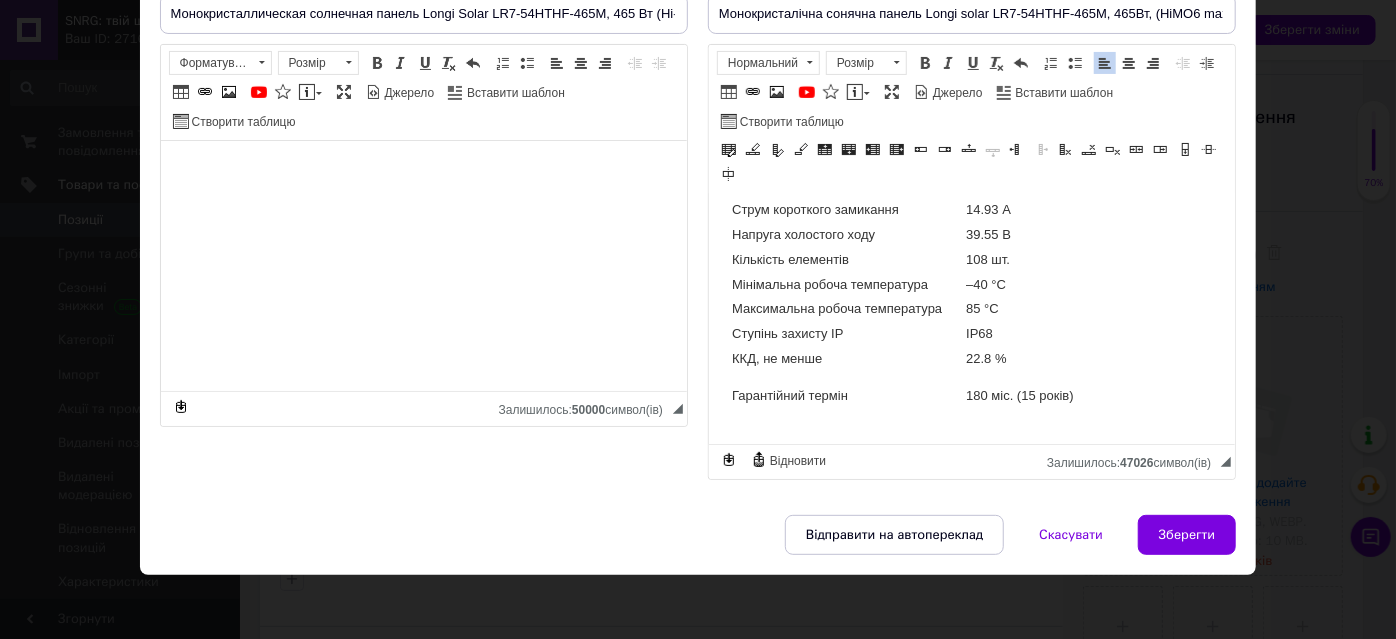 click on "Гарантійний термін" at bounding box center (846, 397) 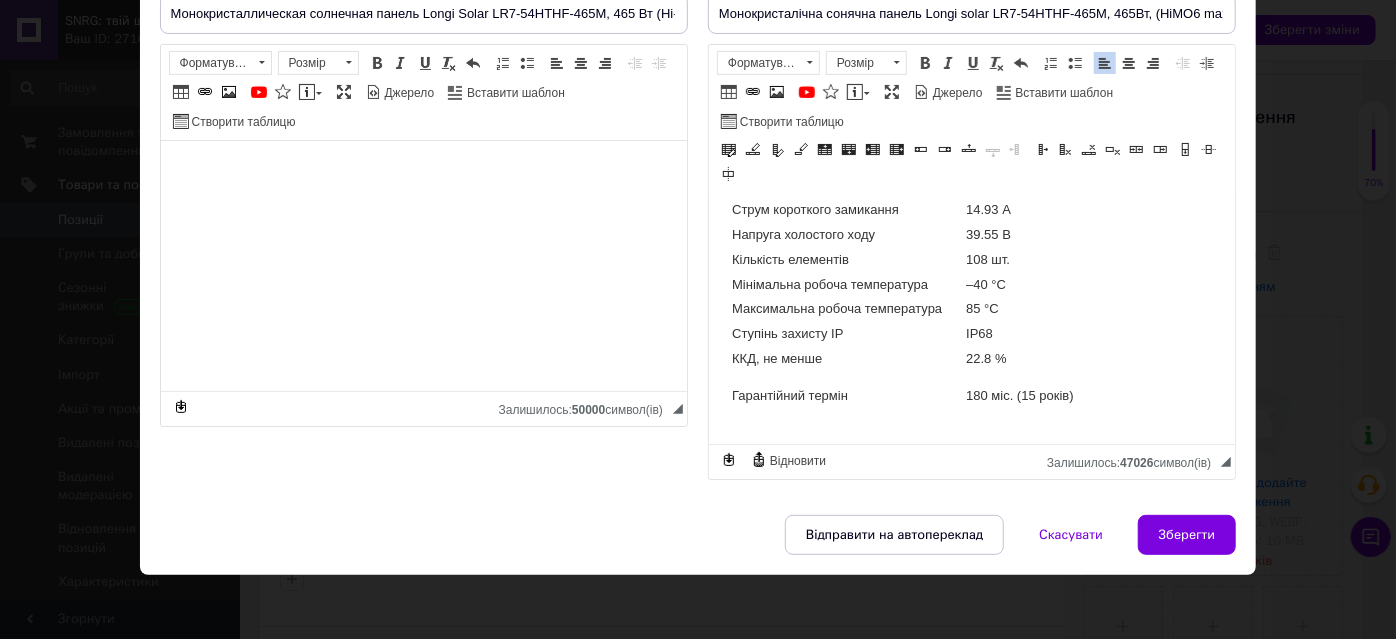 click on "Гарантійний термін" at bounding box center [846, 397] 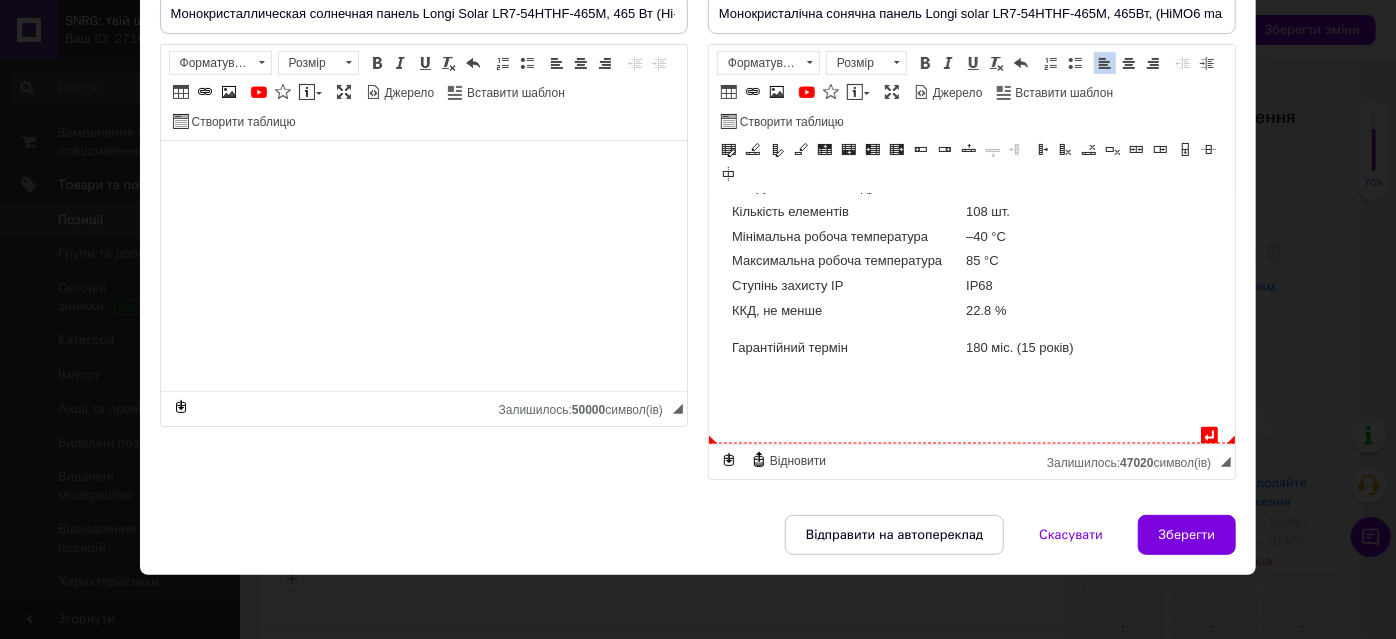 click on "Гарантійний термін" at bounding box center (846, 349) 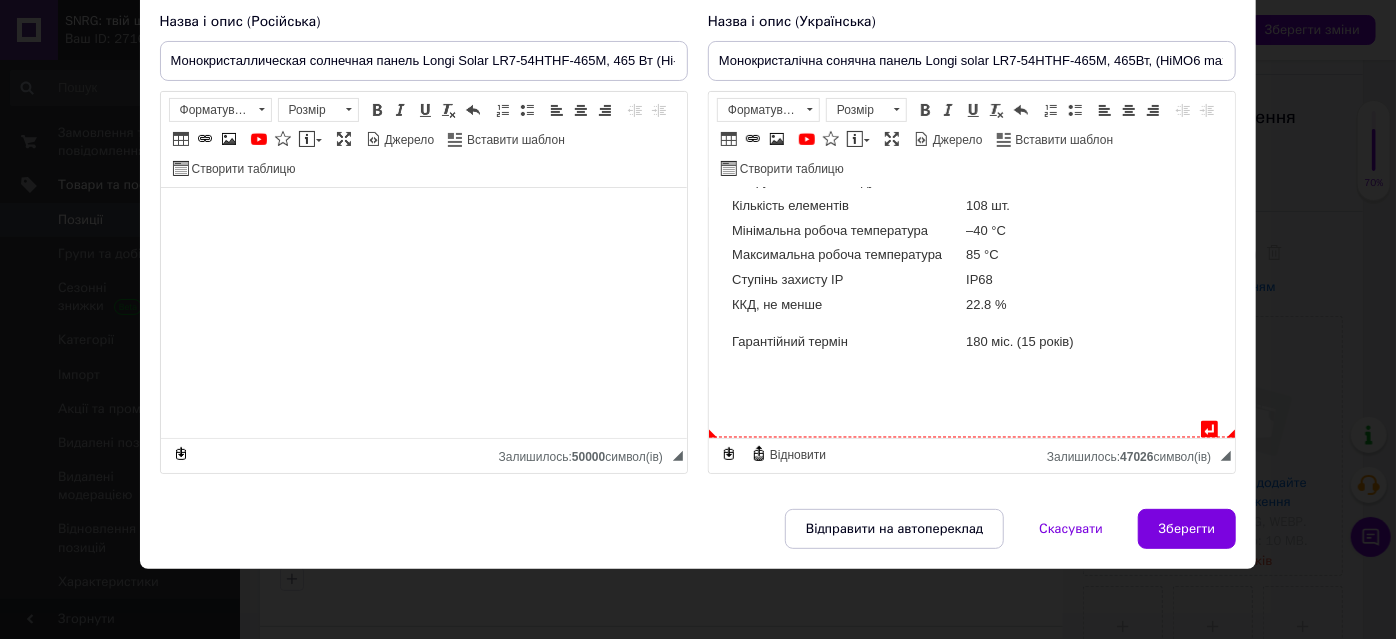click on "↵ ☀️ Монокристалічна сонячна панель  Longi Solar LR7-54HTHF-465M , 465 Вт (Hi-MO6 Max, Anti-Dust) Longi Solar LR7-54HTHF-465M  — це сучасна високоефективна сонячна панель із серії  Hi-MO6 Max , розроблена для роздрібного ринку та покликана забезпечити стабільне енергозабезпечення впродовж десятиліть. Завдяки використанню технології  n-type PERC з half-cell комірками  (108 шт. у конфігурації 6×18), модуль забезпечує  високу ефективність до 22.8%  та знижені втрати при частковому затіненні. Модель має  антистатичне захисне покриття Anti-Dust Frame 🧪 Що таке  Anti-Dust Frame ? 🔧 Основні технології та переваги: Hi-MO6 Max серія" at bounding box center (971, -595) 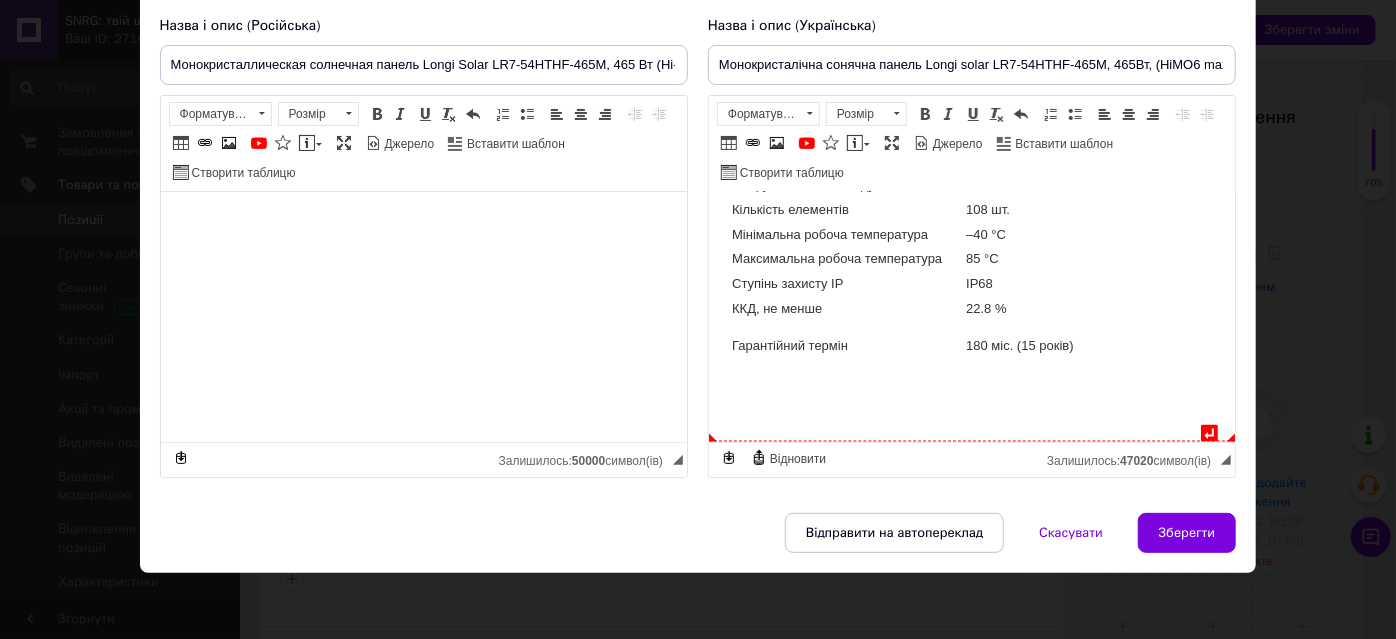 click on "Параметр Значення Виробник LONGi Solar Країна виробник Китай Тип панелі Монокристалічна Матеріал модуля Монокристалічний кремній Матеріал рамки Алюміній Напруга 1500 В Потужність 465 Вт Струм при максимальній потужності 13.93 А Напруга при максимальній потужності 33.39 В Струм короткого замикання 14.93 А Напруга холостого ходу 39.55 В Кількість елементів 108 шт. Мінімальна робоча температура –40 °C Максимальна робоча температура 85 °C Ступінь захисту IP IP68 ККД, не менше 22.8 % Гарантійний термін 180 міс. (15 років)" at bounding box center [928, 136] 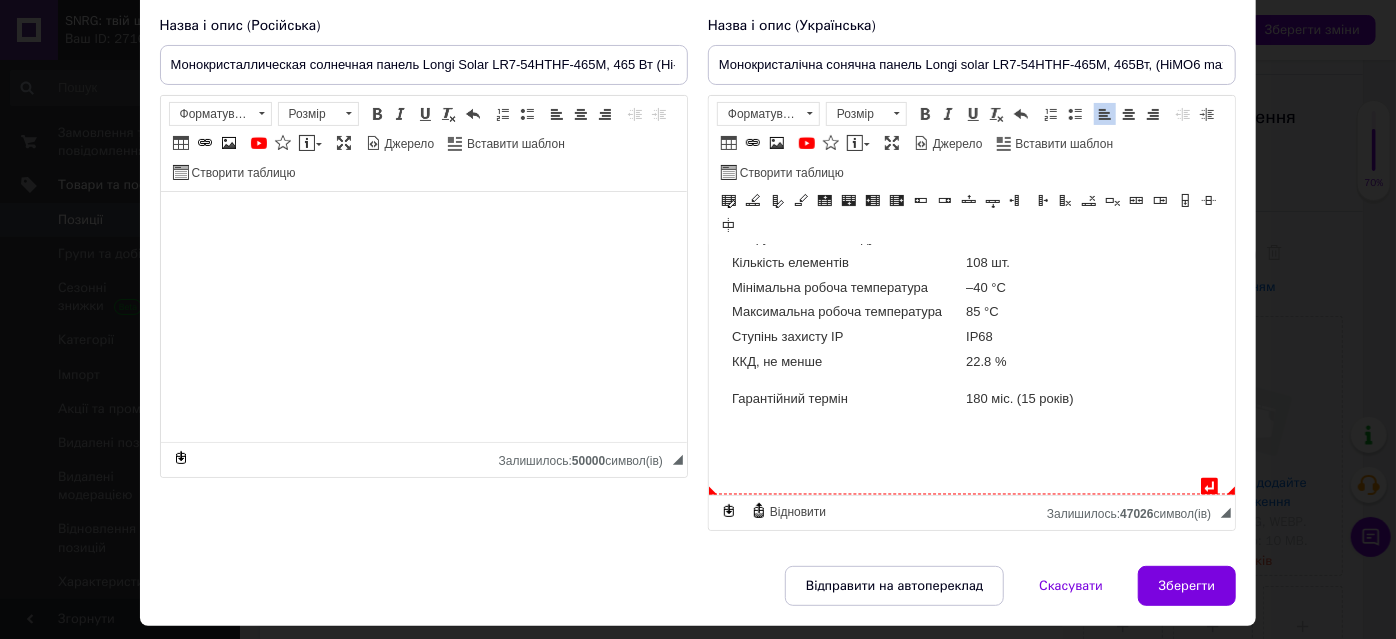 scroll, scrollTop: 197, scrollLeft: 0, axis: vertical 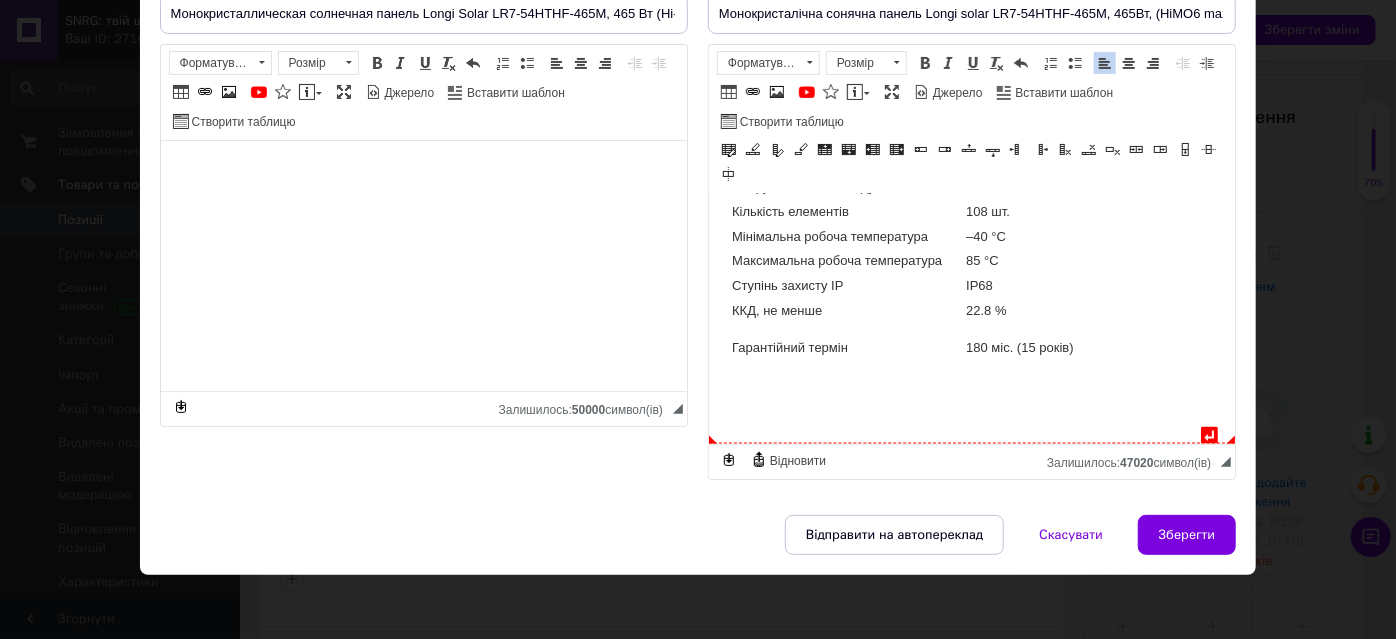 click on "180 міс. (15 років)" at bounding box center (1045, 349) 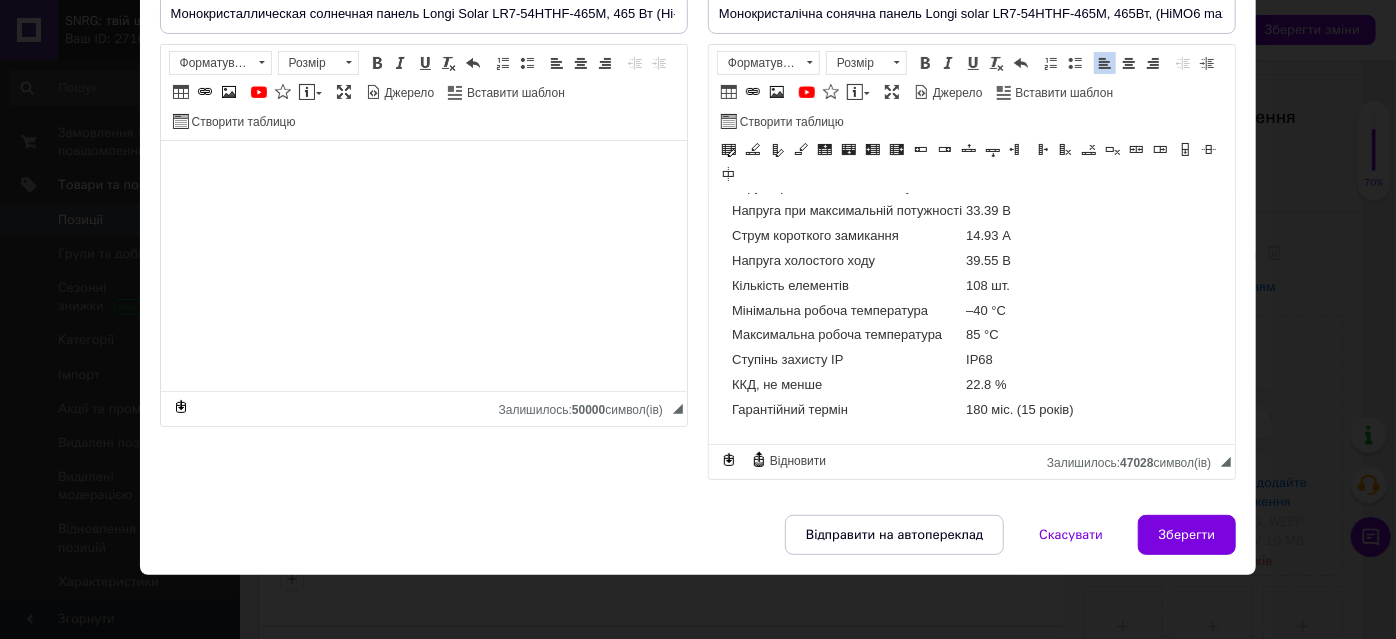 scroll, scrollTop: 1741, scrollLeft: 0, axis: vertical 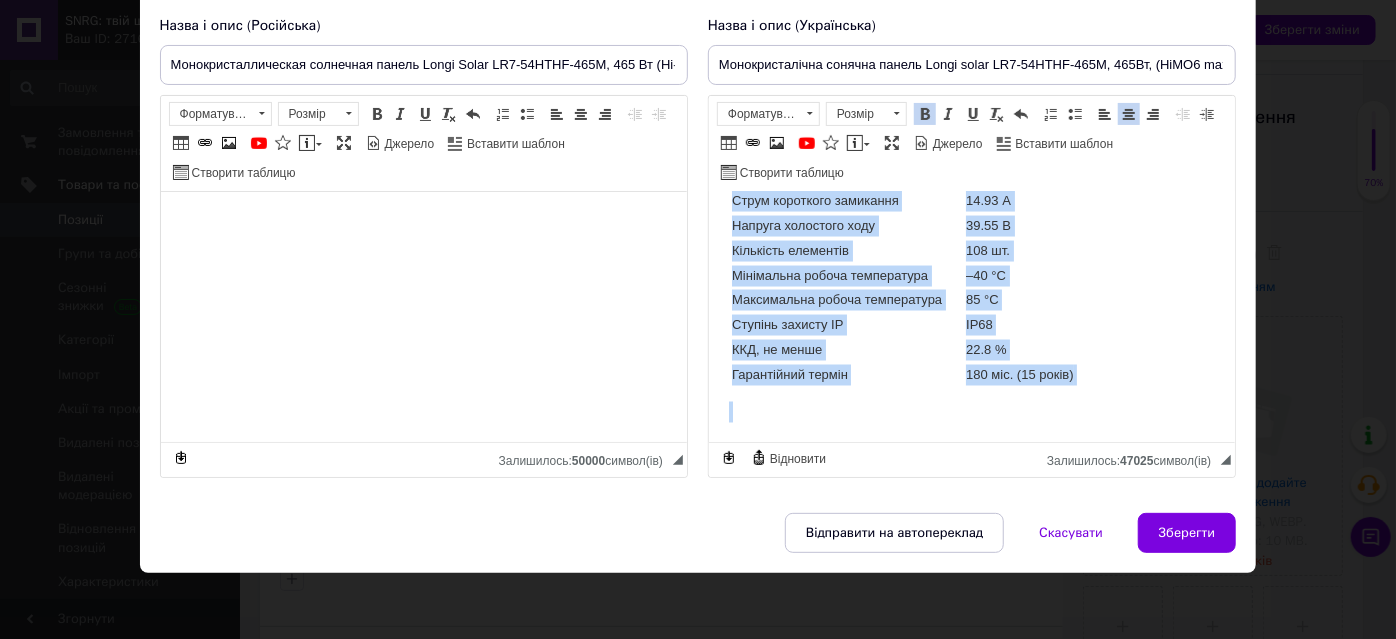 drag, startPoint x: 778, startPoint y: 231, endPoint x: 1025, endPoint y: 458, distance: 335.46683 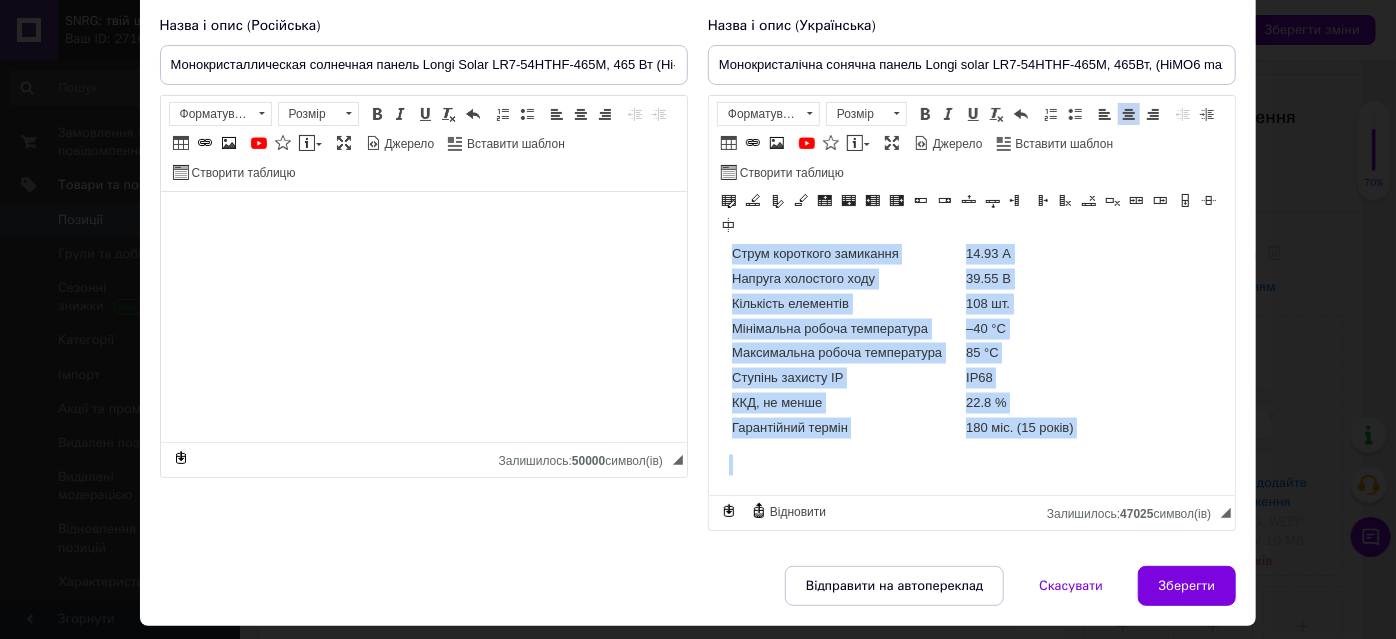 scroll, scrollTop: 197, scrollLeft: 0, axis: vertical 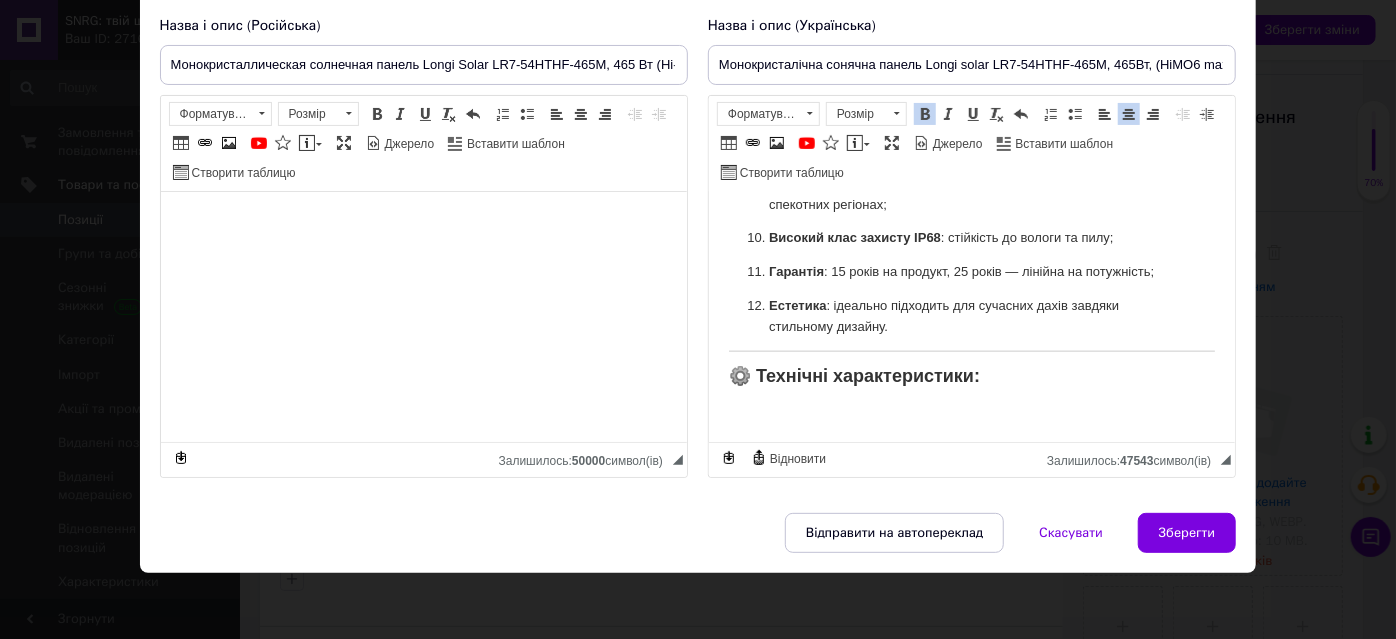 click on "☀️ Монокристалічна сонячна панель  Longi Solar LR7-54HTHF-465M , 465 Вт (Hi-MO6 Max, Anti-Dust) Longi Solar LR7-54HTHF-465M  — це сучасна високоефективна сонячна панель із серії  Hi-MO6 Max , розроблена для роздрібного ринку та покликана забезпечити стабільне енергозабезпечення впродовж десятиліть. Завдяки використанню технології  n-type PERC з half-cell комірками  (108 шт. у конфігурації 6×18), модуль забезпечує  високу ефективність до 22.8%  та знижені втрати при частковому затіненні. Модель має  антистатичне захисне покриття Anti-Dust Frame 🧪 Що таке  Anti-Dust Frame ? 🔧 Основні технології та переваги: Hi-MO6 Max серія" at bounding box center (971, -316) 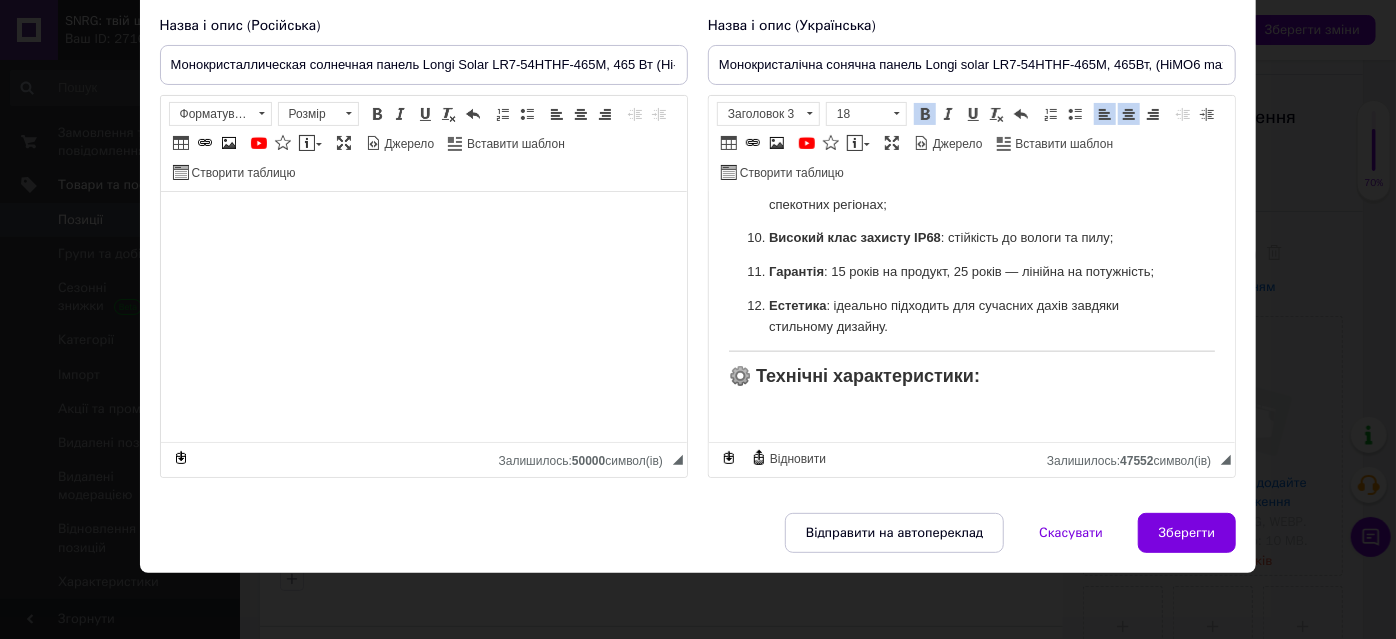 scroll, scrollTop: 1324, scrollLeft: 0, axis: vertical 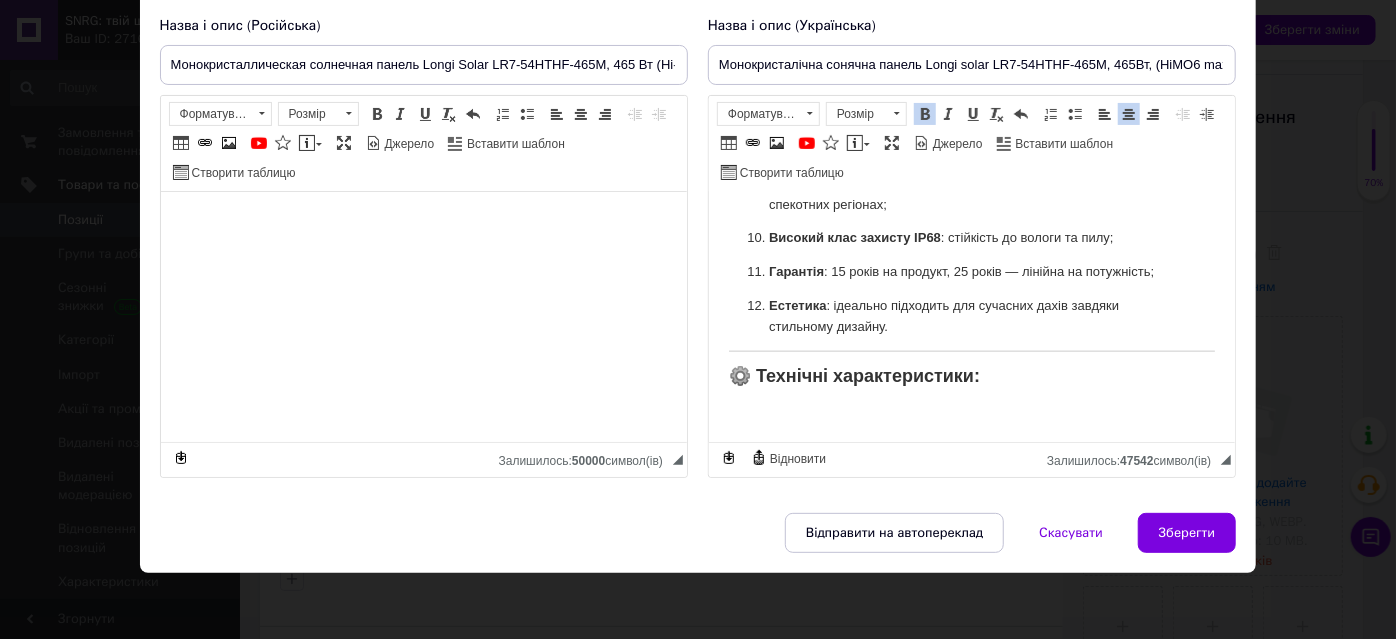 click on "​​​​​​​" at bounding box center [971, 411] 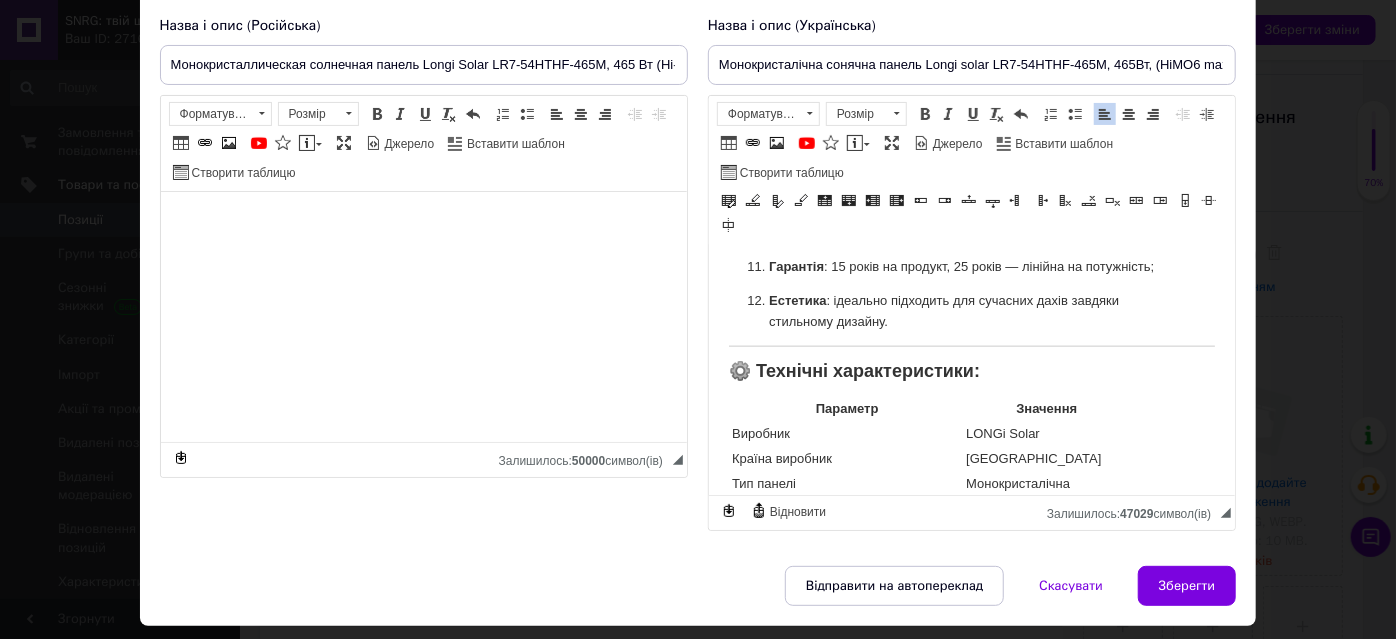 scroll, scrollTop: 1716, scrollLeft: 0, axis: vertical 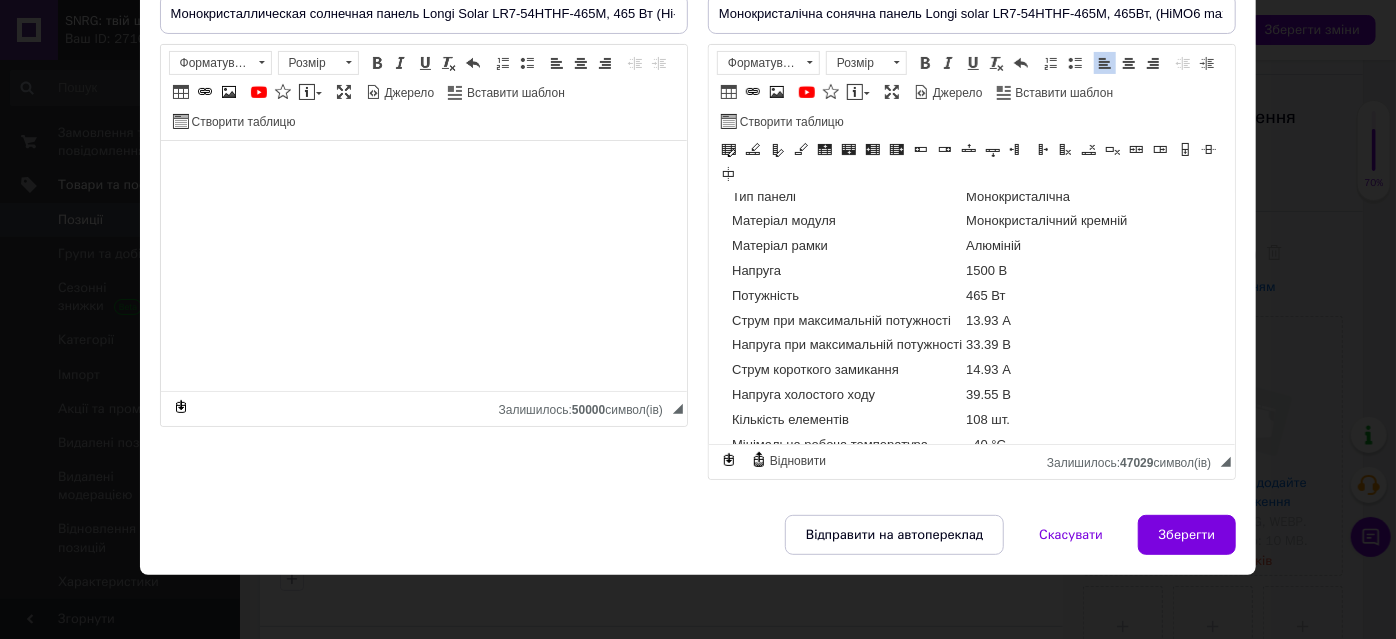 click at bounding box center [963, 387] 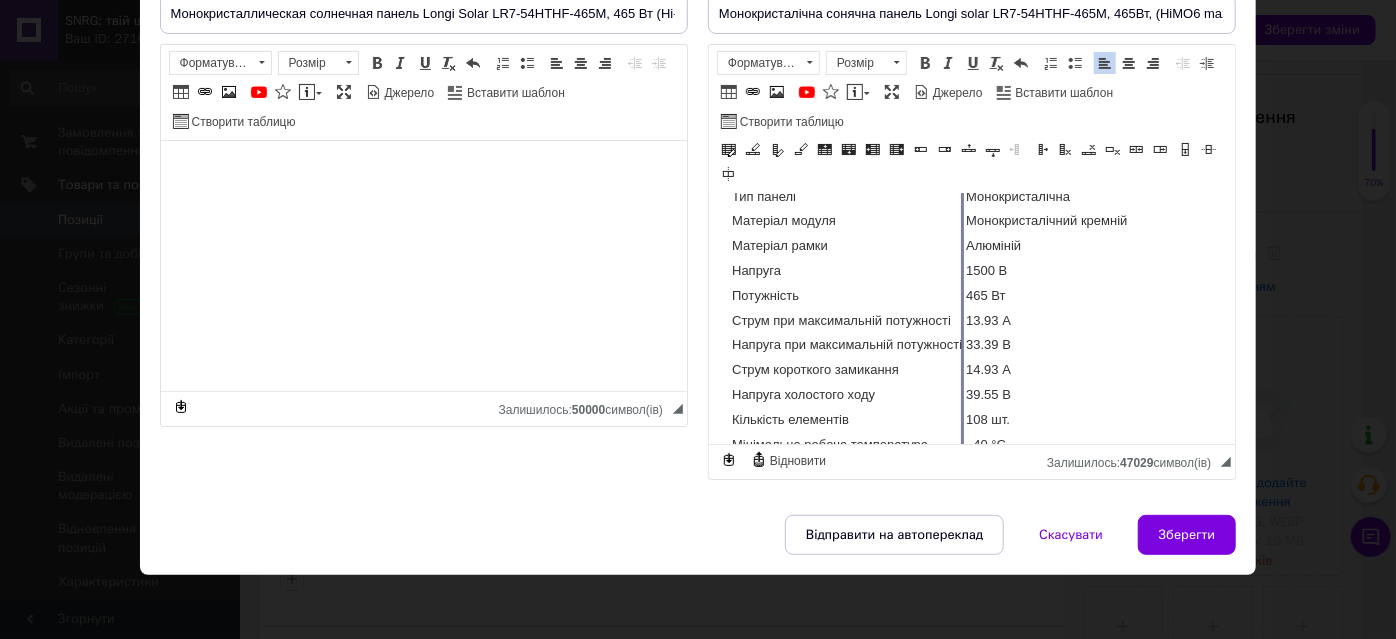 click at bounding box center (961, 387) 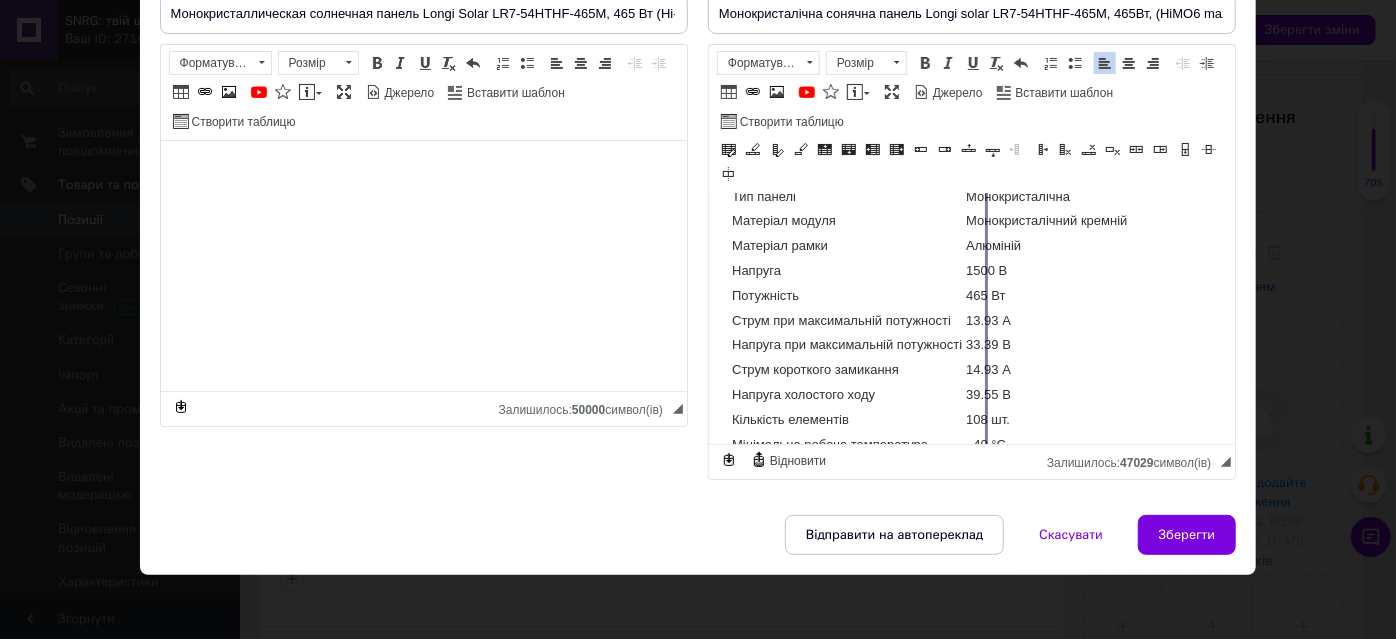 drag, startPoint x: 964, startPoint y: 394, endPoint x: 996, endPoint y: 399, distance: 32.38827 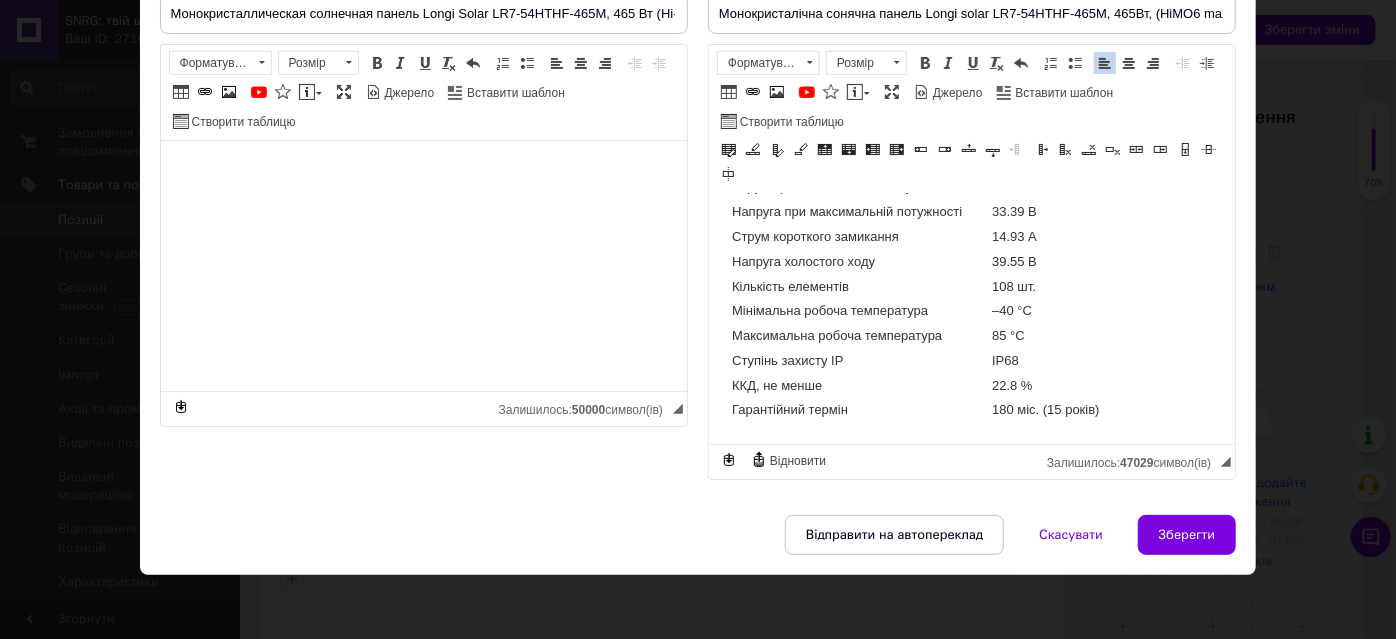 scroll, scrollTop: 1762, scrollLeft: 0, axis: vertical 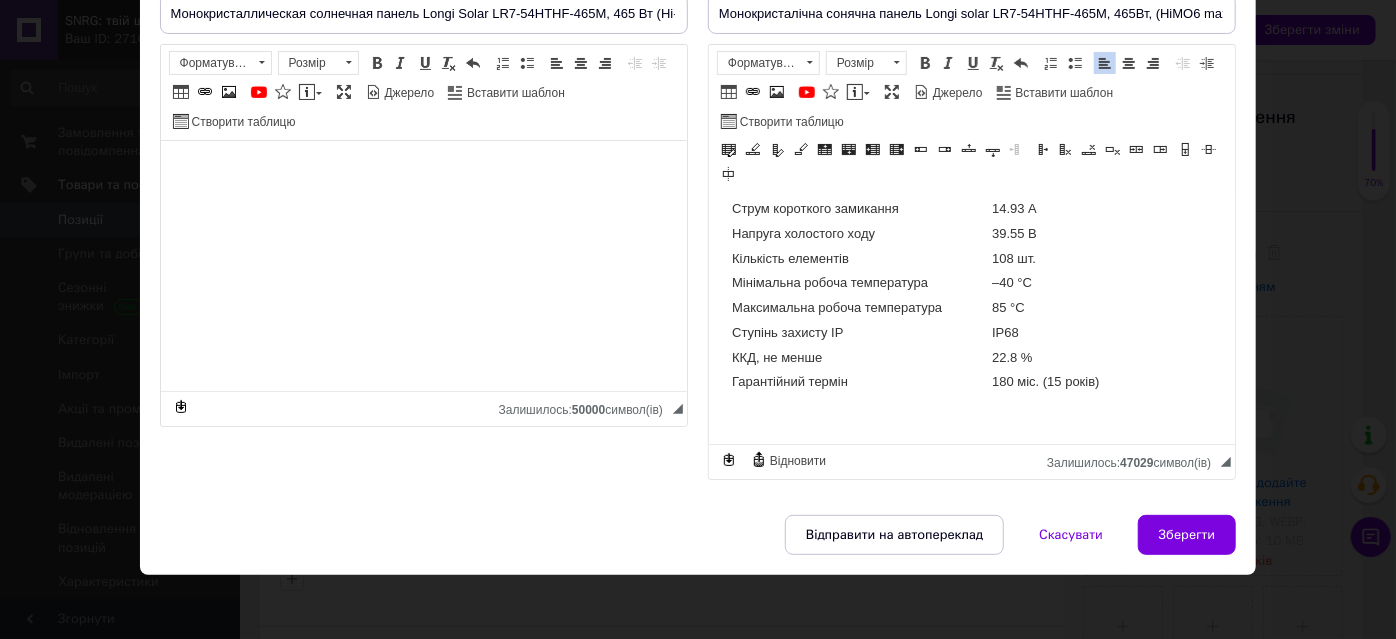 click at bounding box center (988, 216) 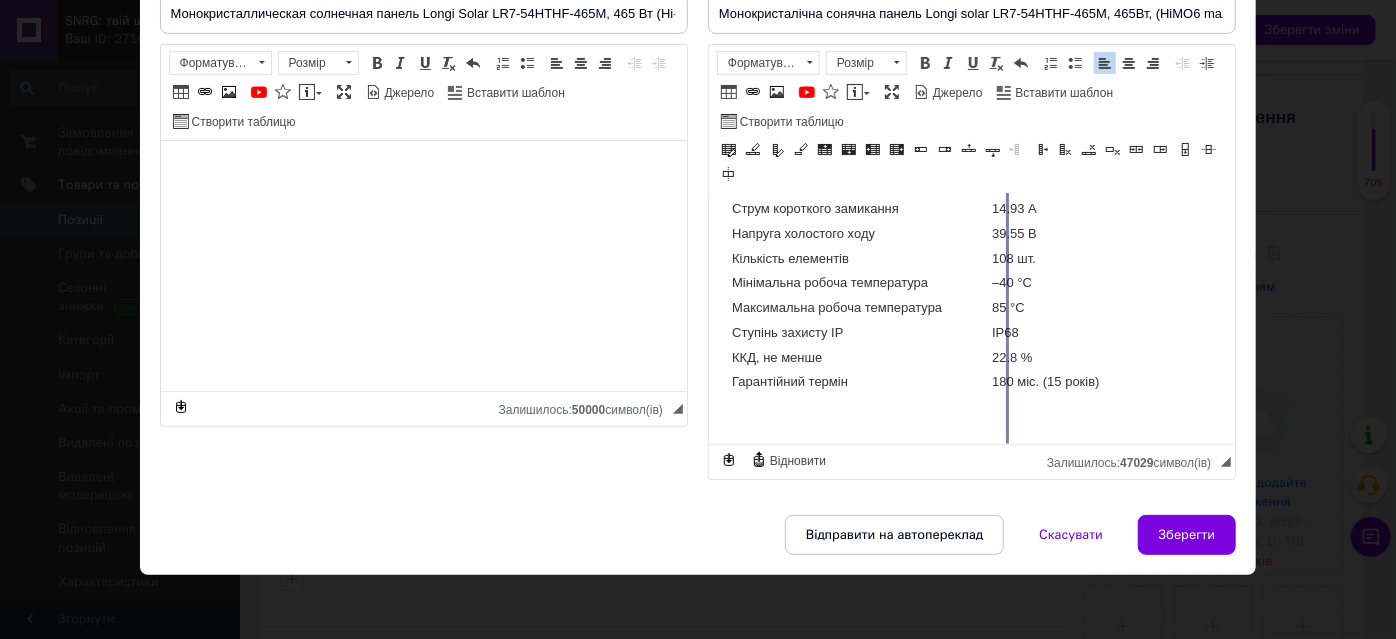 drag, startPoint x: 990, startPoint y: 284, endPoint x: 1007, endPoint y: 292, distance: 18.788294 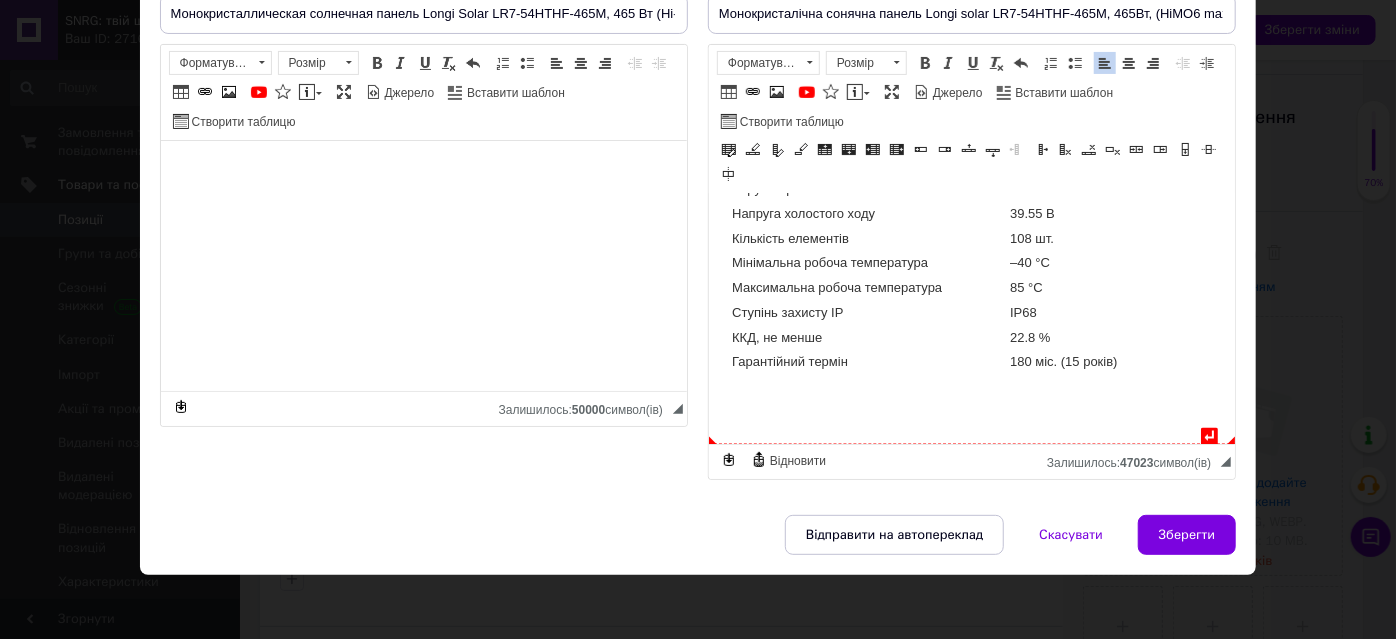 click on "↵ ☀️ Монокристалічна сонячна панель  Longi Solar LR7-54HTHF-465M , 465 Вт (Hi-MO6 Max, Anti-Dust) Longi Solar LR7-54HTHF-465M  — це сучасна високоефективна сонячна панель із серії  Hi-MO6 Max , розроблена для роздрібного ринку та покликана забезпечити стабільне енергозабезпечення впродовж десятиліть. Завдяки використанню технології  n-type PERC з half-cell комірками  (108 шт. у конфігурації 6×18), модуль забезпечує  високу ефективність до 22.8%  та знижені втрати при частковому затіненні. Модель має  антистатичне захисне покриття Anti-Dust Frame 🧪 Що таке  Anti-Dust Frame ? 🔧 Основні технології та переваги: Hi-MO6 Max серія" at bounding box center [971, -586] 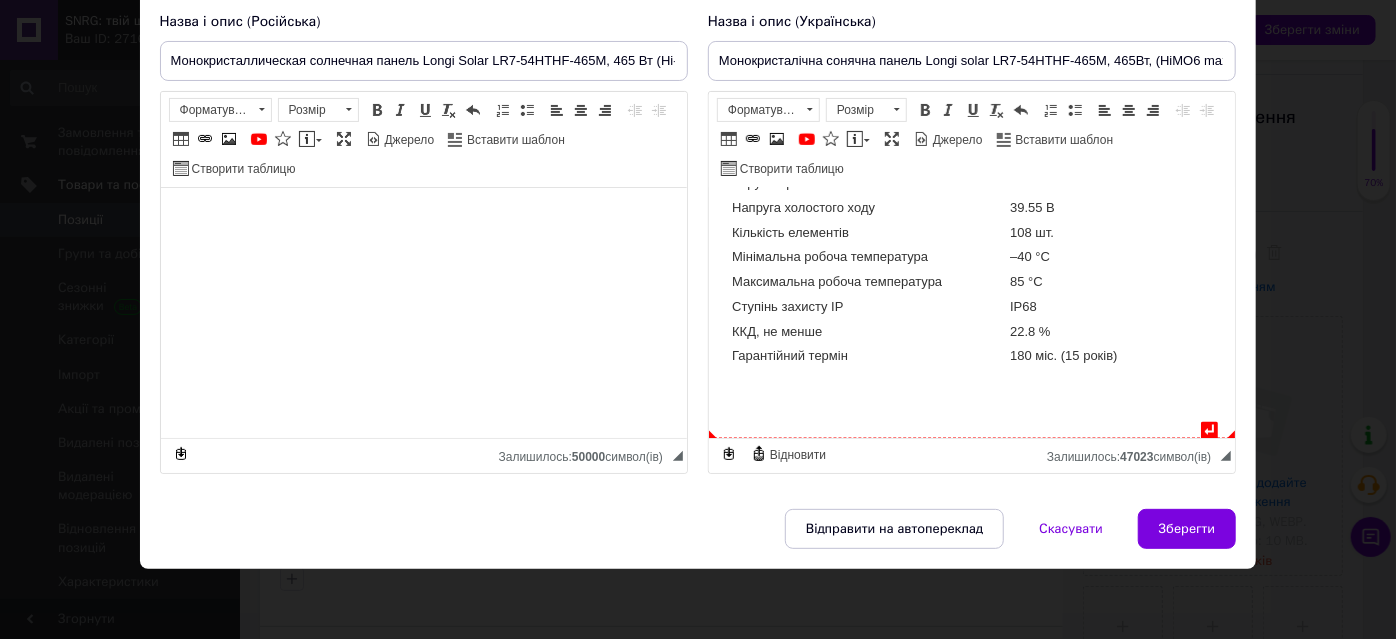 scroll, scrollTop: 146, scrollLeft: 0, axis: vertical 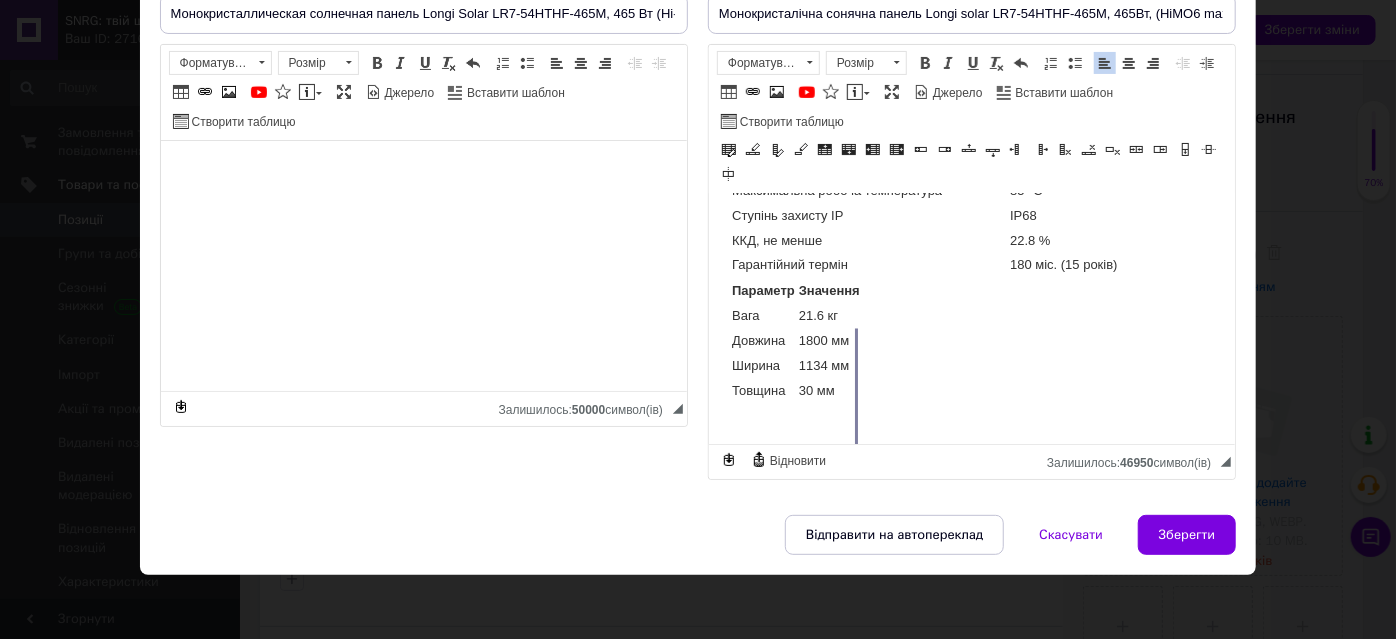 drag, startPoint x: 796, startPoint y: 403, endPoint x: 1015, endPoint y: 388, distance: 219.51309 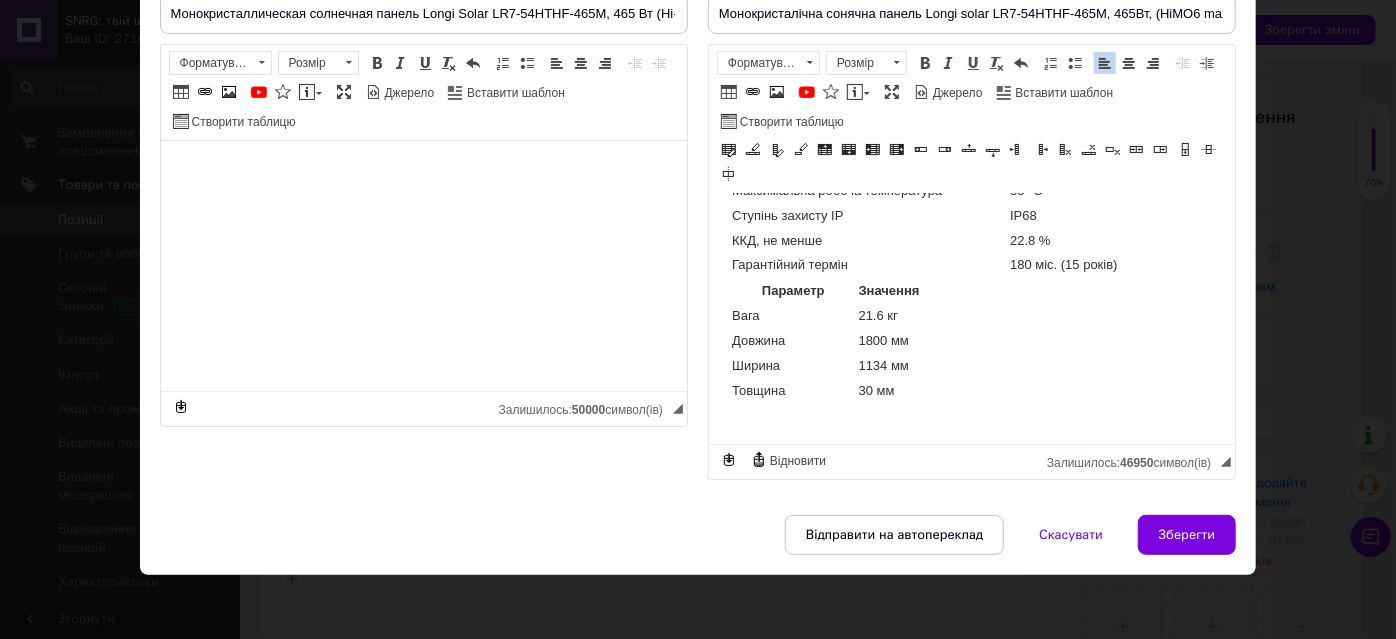 click on "1134 мм" at bounding box center [887, 367] 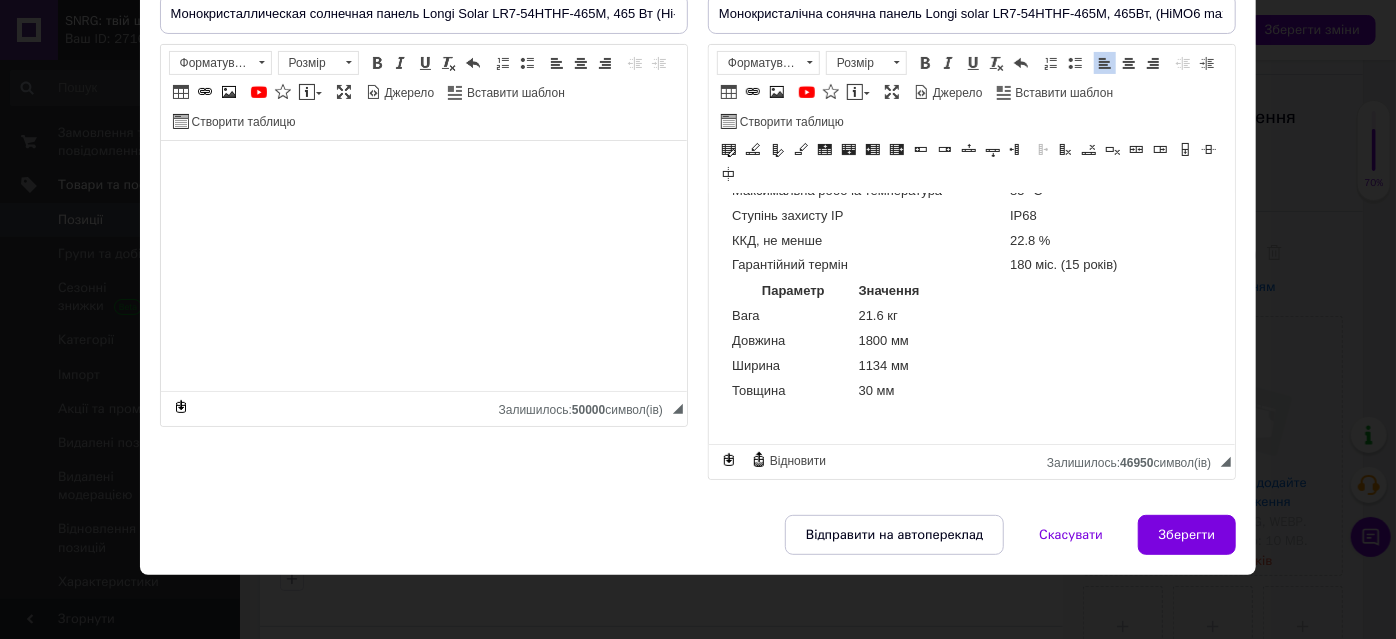 click at bounding box center (708, 194) 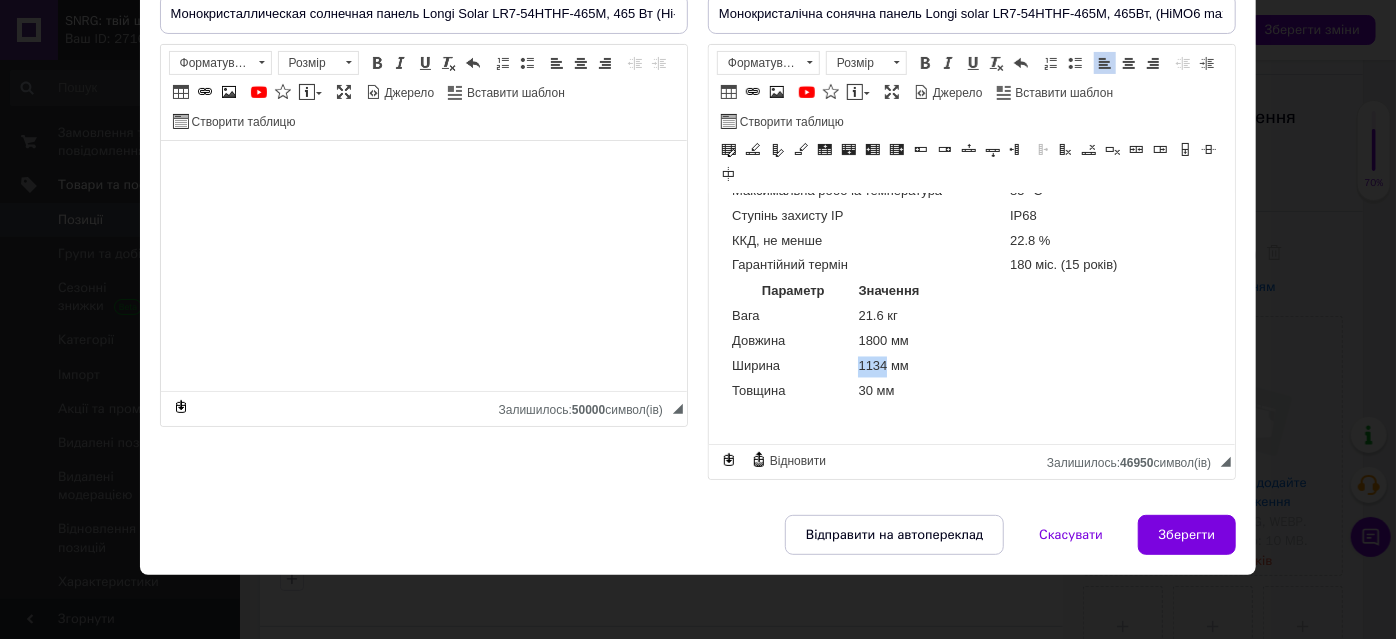 click on "☀️ Монокристалічна сонячна панель  Longi Solar LR7-54HTHF-465M , 465 Вт (Hi-MO6 Max, Anti-Dust) Longi Solar LR7-54HTHF-465M  — це сучасна високоефективна сонячна панель із серії  Hi-MO6 Max , розроблена для роздрібного ринку та покликана забезпечити стабільне енергозабезпечення впродовж десятиліть. Завдяки використанню технології  n-type PERC з half-cell комірками  (108 шт. у конфігурації 6×18), модуль забезпечує  високу ефективність до 22.8%  та знижені втрати при частковому затіненні. Модель має  антистатичне захисне покриття Anti-Dust Frame 🧪 Що таке  Anti-Dust Frame ? 🔧 Основні технології та переваги: Hi-MO6 Max серія Китай" at bounding box center [971, -603] 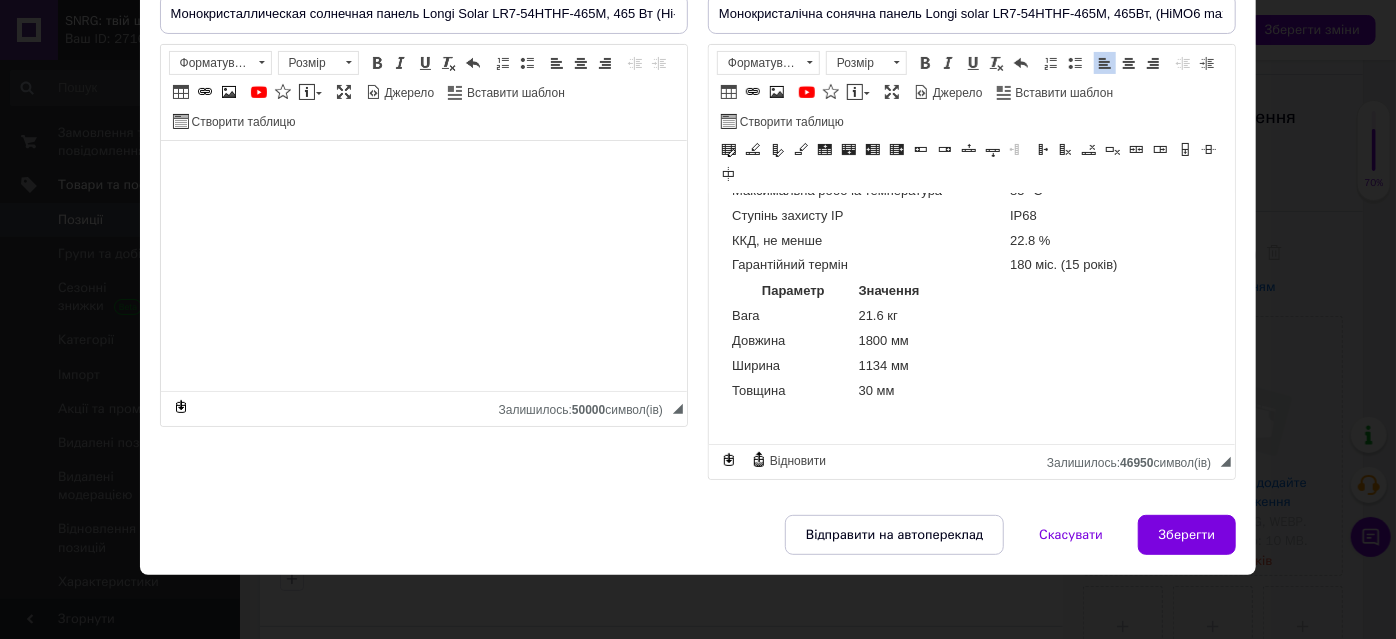 click on "1800 мм" at bounding box center (887, 342) 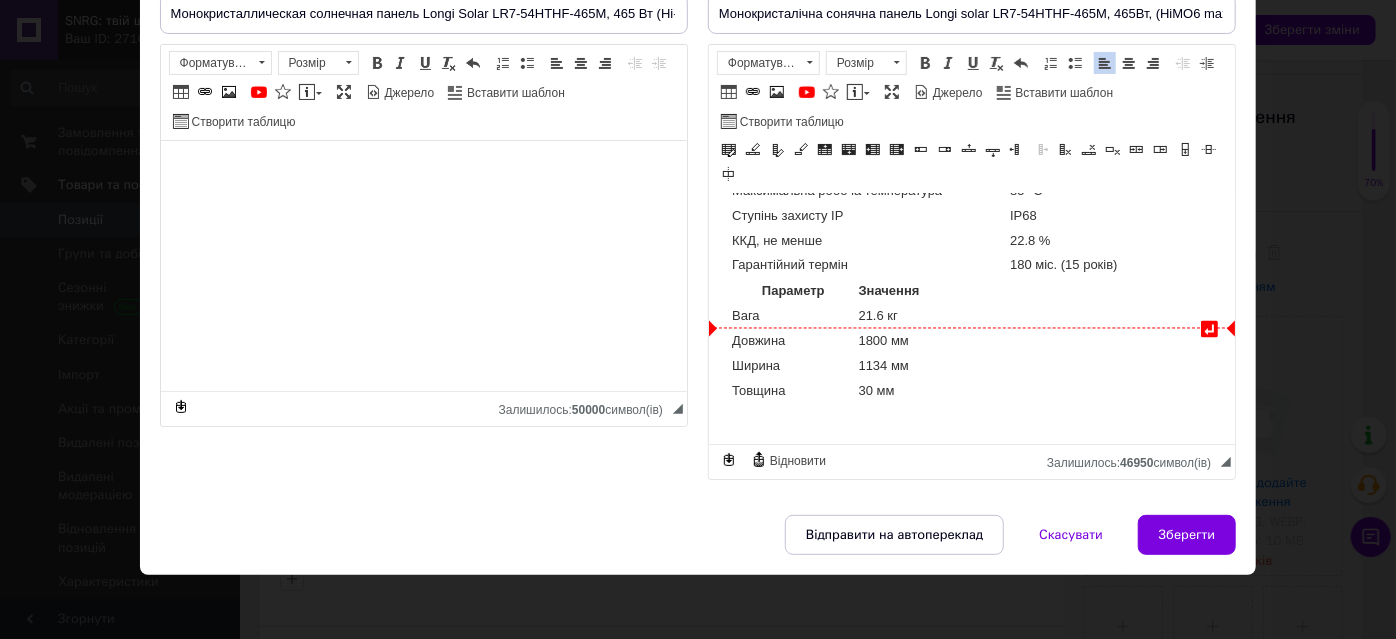 click on "Параметр" at bounding box center (792, 292) 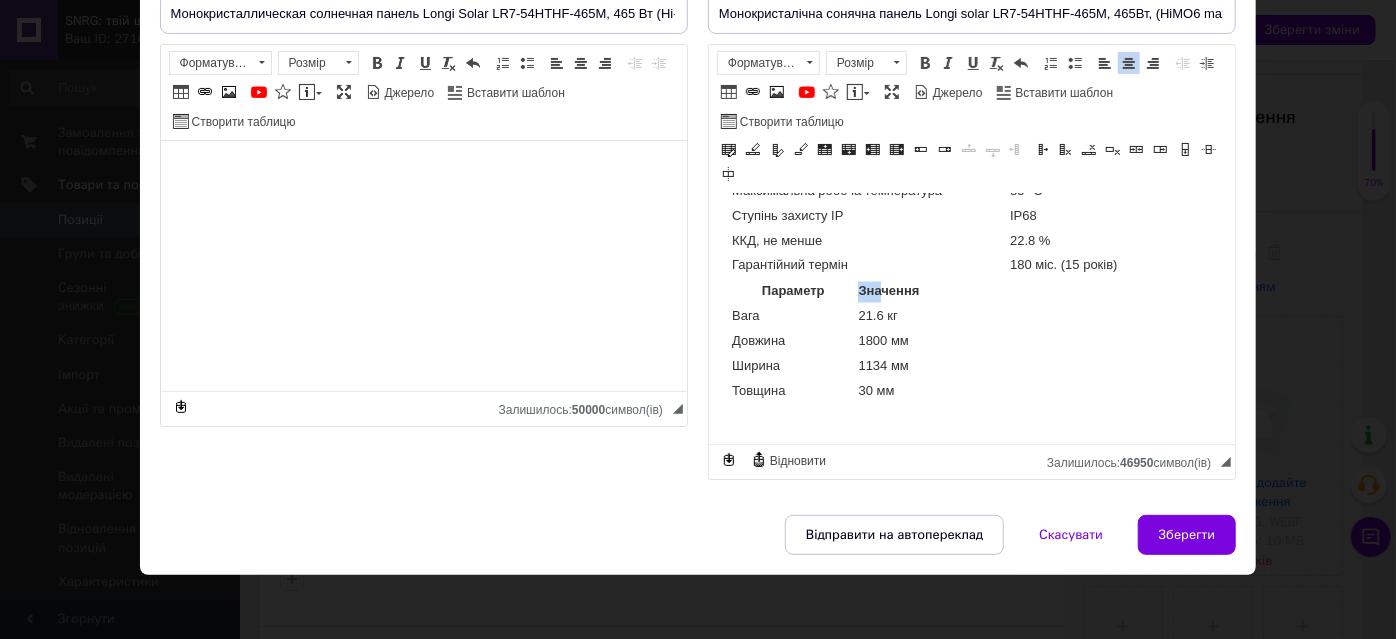drag, startPoint x: 856, startPoint y: 344, endPoint x: 876, endPoint y: 345, distance: 20.024984 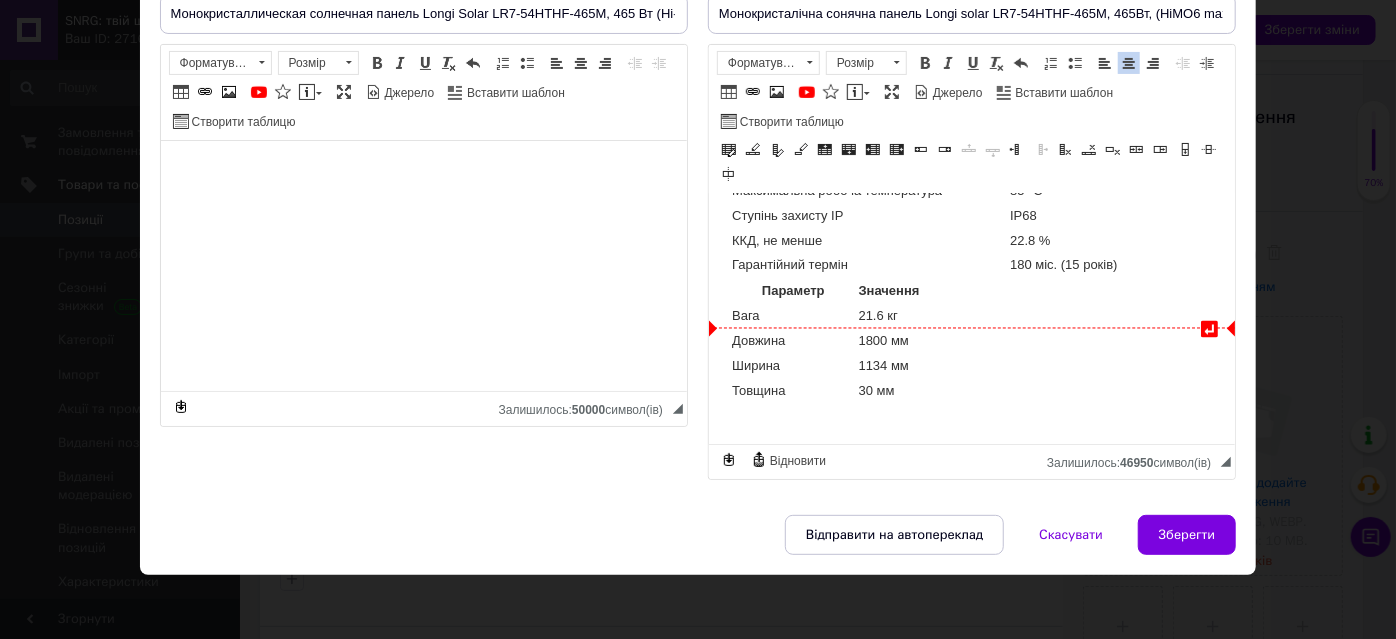 click on "21.6 кг" at bounding box center [887, 317] 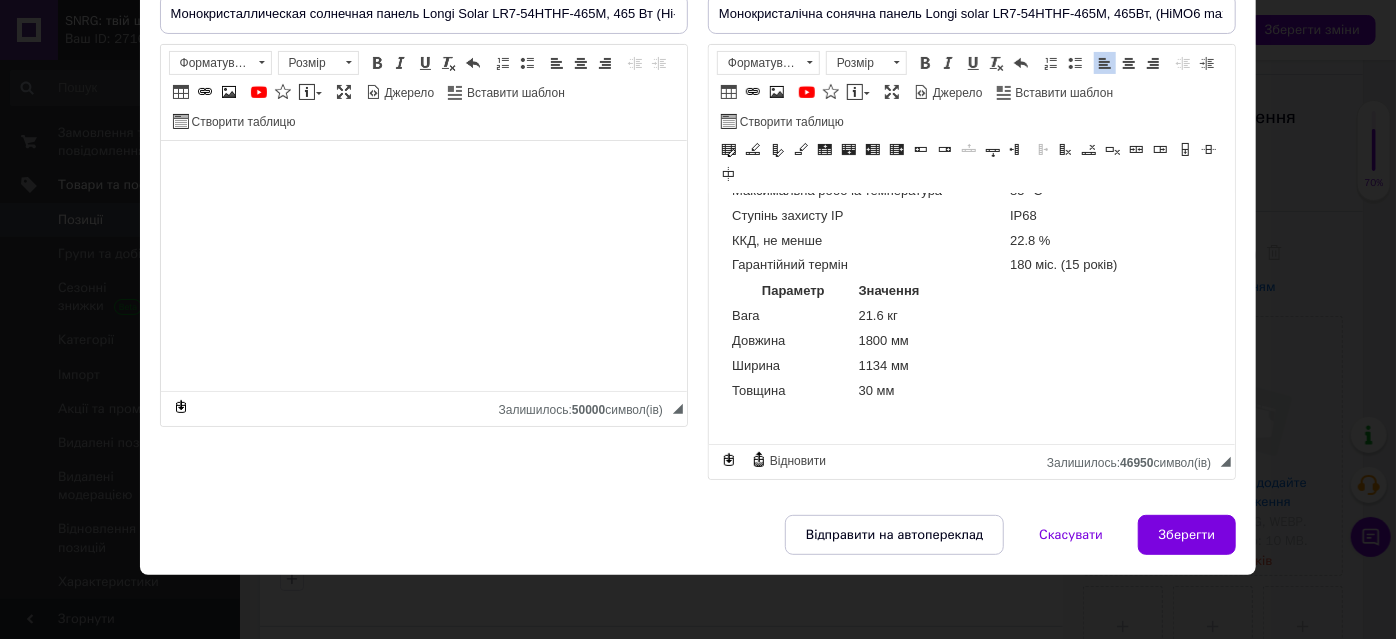 click at bounding box center [708, 194] 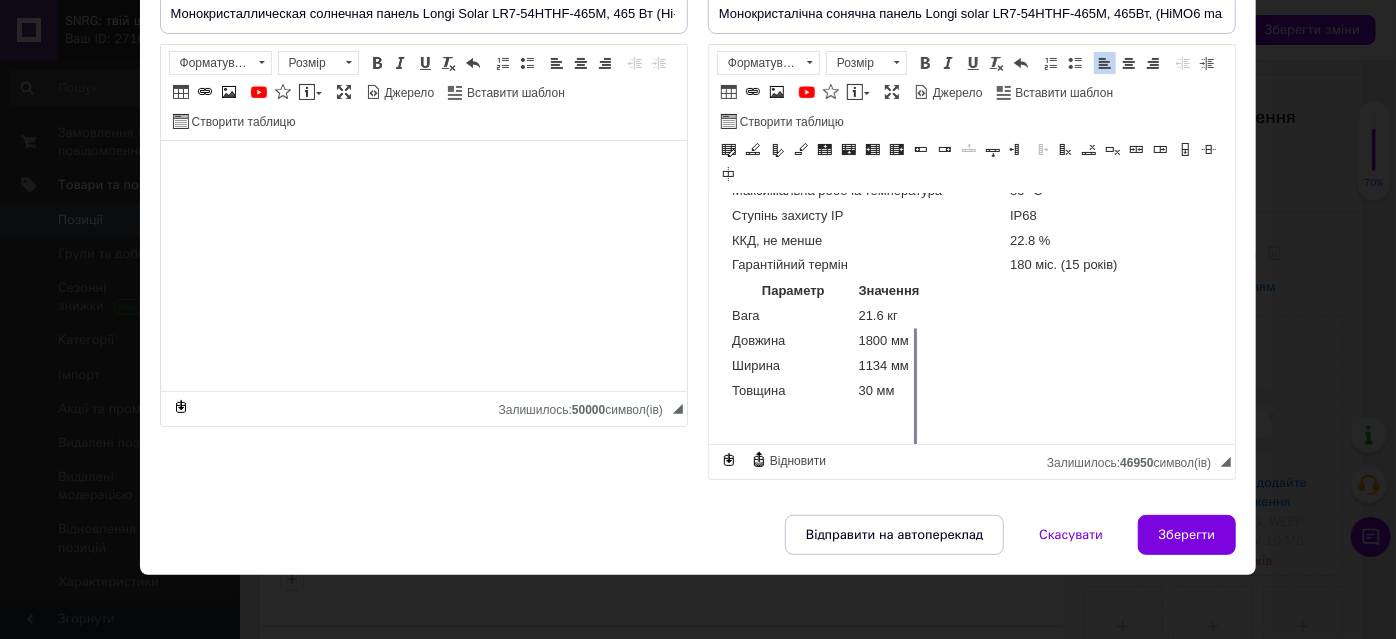drag, startPoint x: 854, startPoint y: 406, endPoint x: 1008, endPoint y: 428, distance: 155.56349 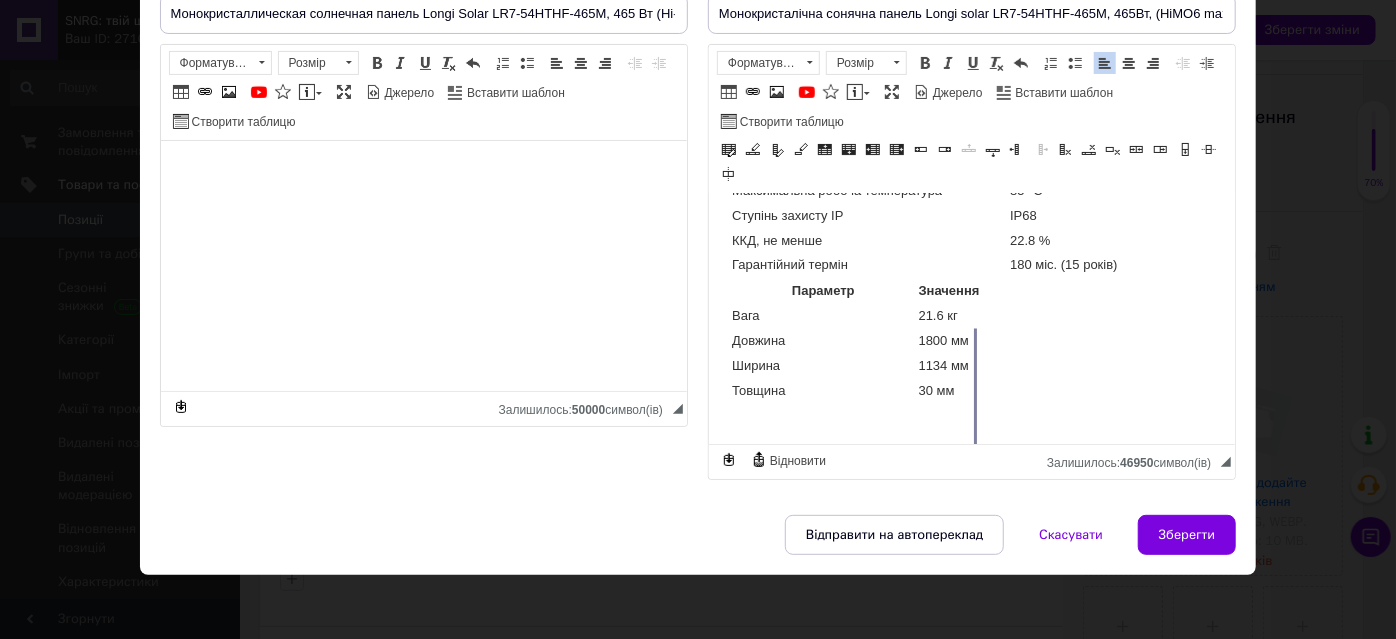 drag, startPoint x: 914, startPoint y: 423, endPoint x: 1028, endPoint y: 430, distance: 114.21471 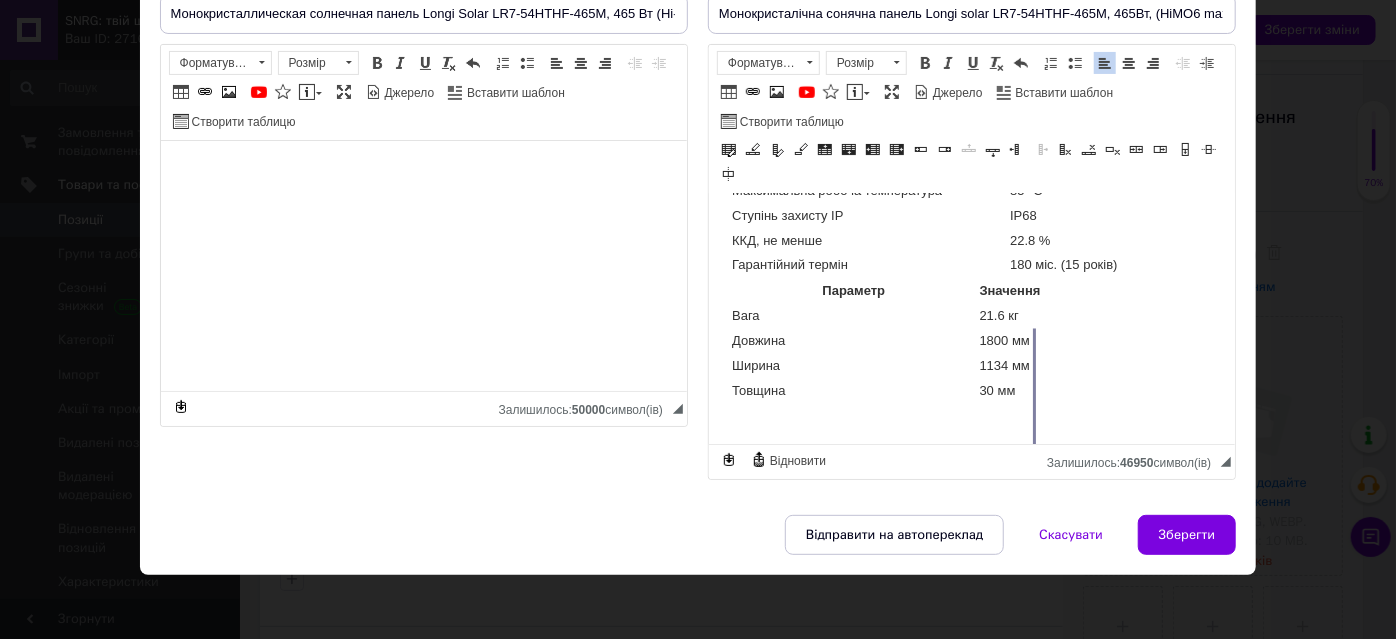 drag, startPoint x: 975, startPoint y: 426, endPoint x: 1034, endPoint y: 432, distance: 59.3043 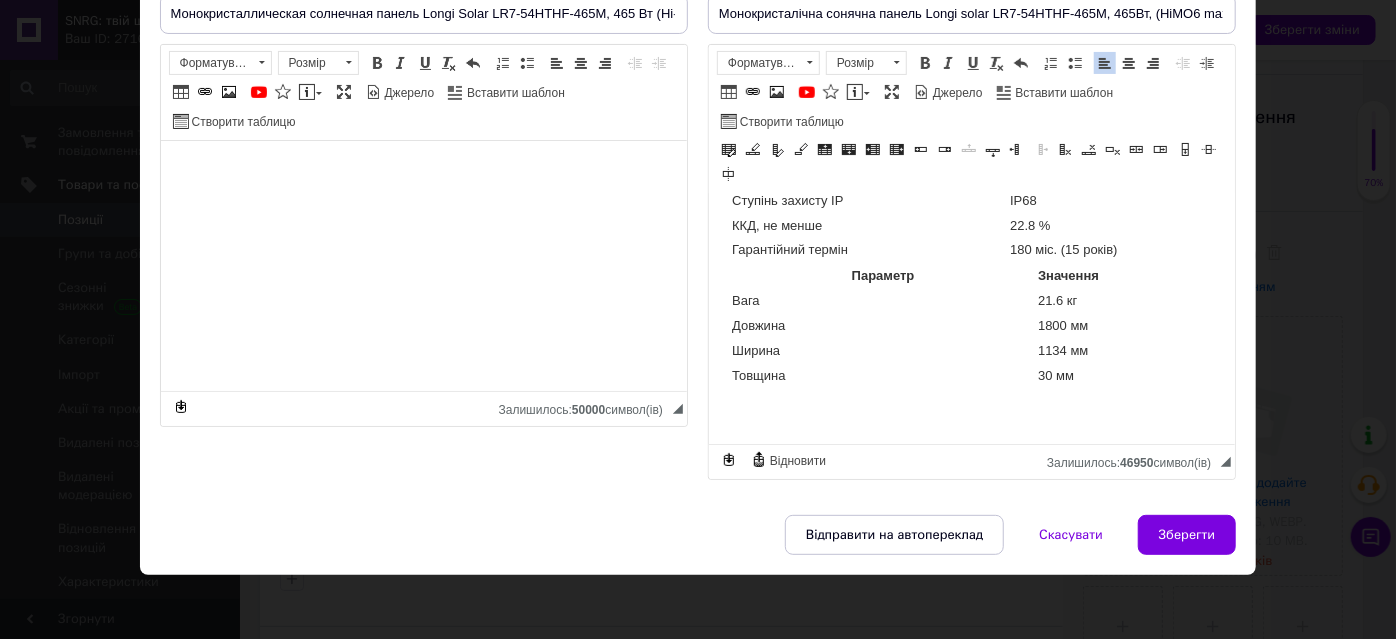 scroll, scrollTop: 1919, scrollLeft: 0, axis: vertical 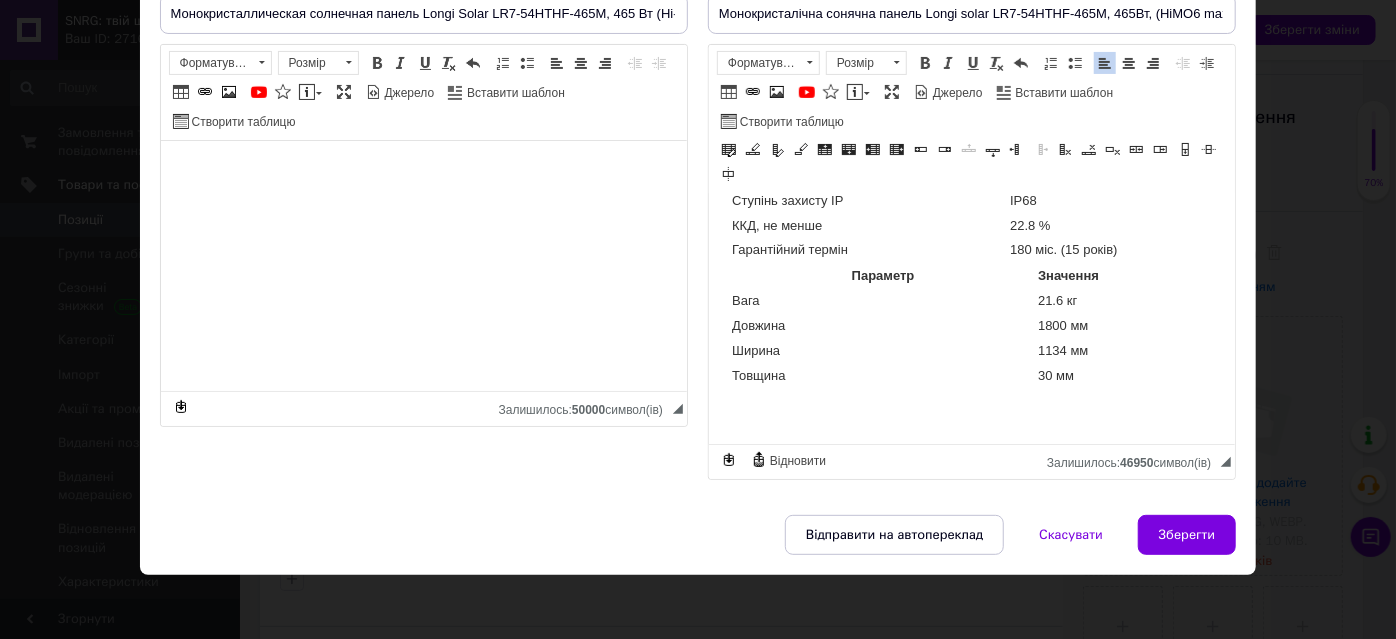 click on "☀️ Монокристалічна сонячна панель  Longi Solar LR7-54HTHF-465M , 465 Вт (Hi-MO6 Max, Anti-Dust) Longi Solar LR7-54HTHF-465M  — це сучасна високоефективна сонячна панель із серії  Hi-MO6 Max , розроблена для роздрібного ринку та покликана забезпечити стабільне енергозабезпечення впродовж десятиліть. Завдяки використанню технології  n-type PERC з half-cell комірками  (108 шт. у конфігурації 6×18), модуль забезпечує  високу ефективність до 22.8%  та знижені втрати при частковому затіненні. Модель має  антистатичне захисне покриття Anti-Dust Frame 🧪 Що таке  Anti-Dust Frame ? 🔧 Основні технології та переваги: Hi-MO6 Max серія Китай" at bounding box center (971, -618) 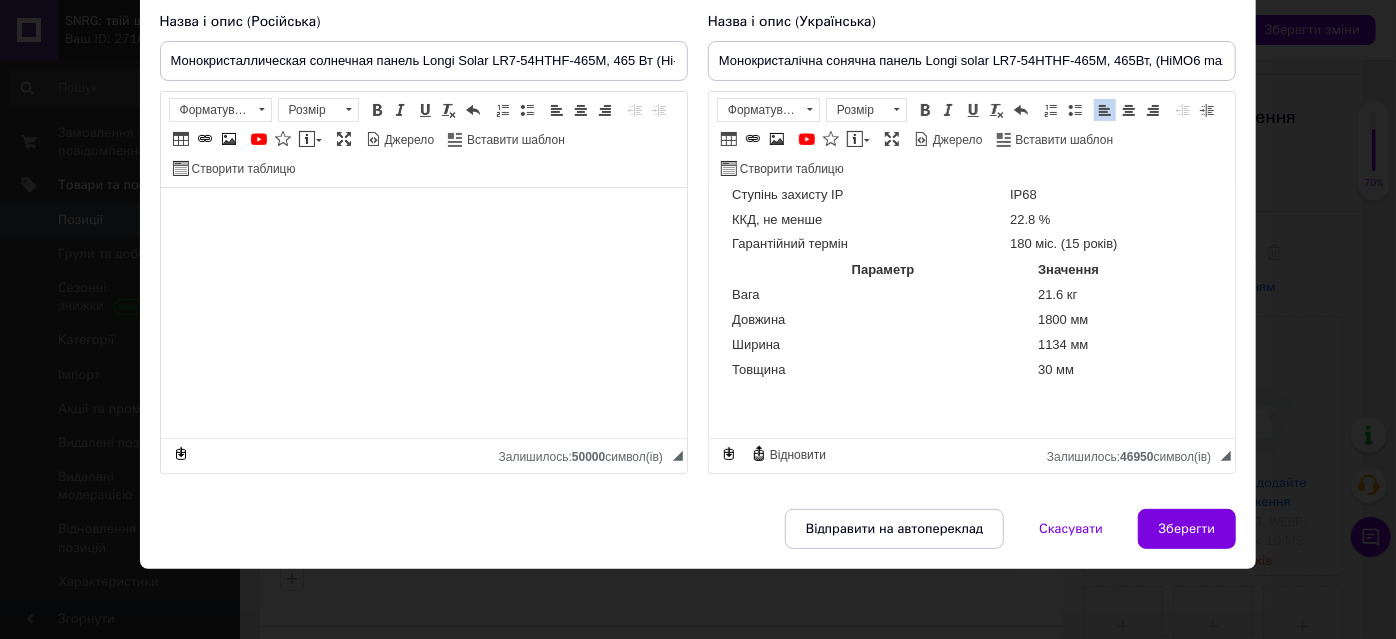 scroll, scrollTop: 146, scrollLeft: 0, axis: vertical 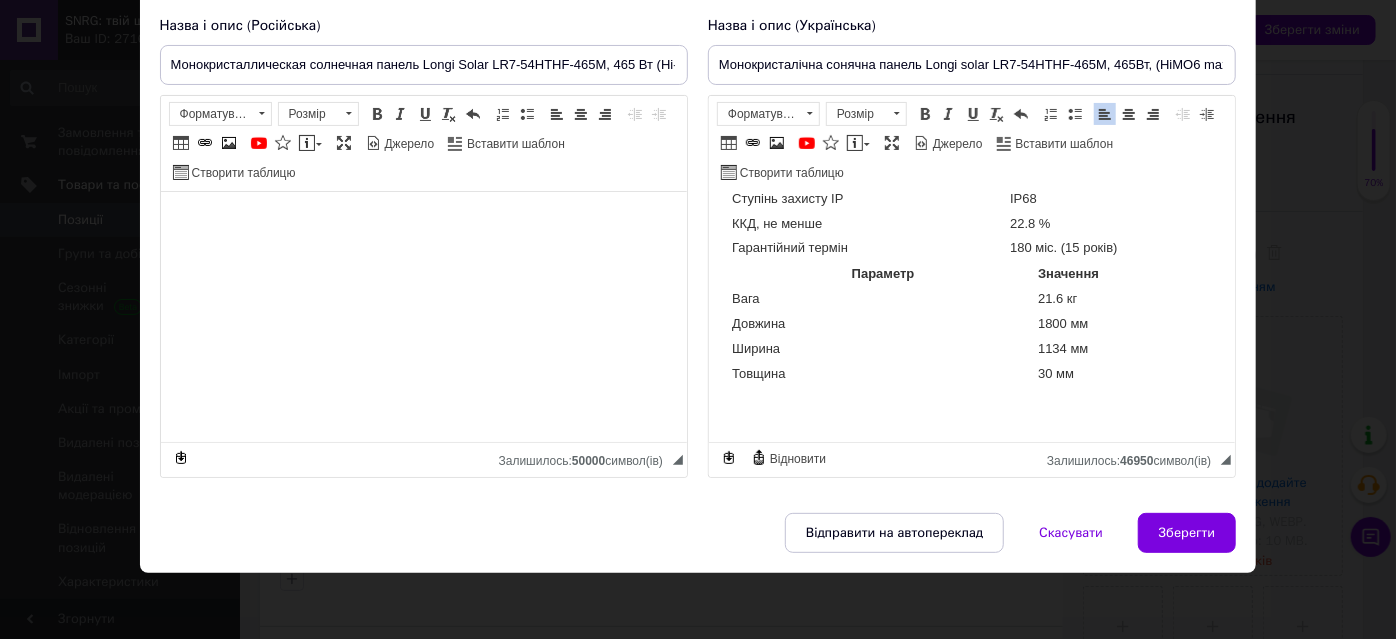 click on "☀️ Монокристалічна сонячна панель  Longi Solar LR7-54HTHF-465M , 465 Вт (Hi-MO6 Max, Anti-Dust) Longi Solar LR7-54HTHF-465M  — це сучасна високоефективна сонячна панель із серії  Hi-MO6 Max , розроблена для роздрібного ринку та покликана забезпечити стабільне енергозабезпечення впродовж десятиліть. Завдяки використанню технології  n-type PERC з half-cell комірками  (108 шт. у конфігурації 6×18), модуль забезпечує  високу ефективність до 22.8%  та знижені втрати при частковому затіненні. Модель має  антистатичне захисне покриття Anti-Dust Frame 🧪 Що таке  Anti-Dust Frame ? 🔧 Основні технології та переваги: Hi-MO6 Max серія Китай" at bounding box center (971, -620) 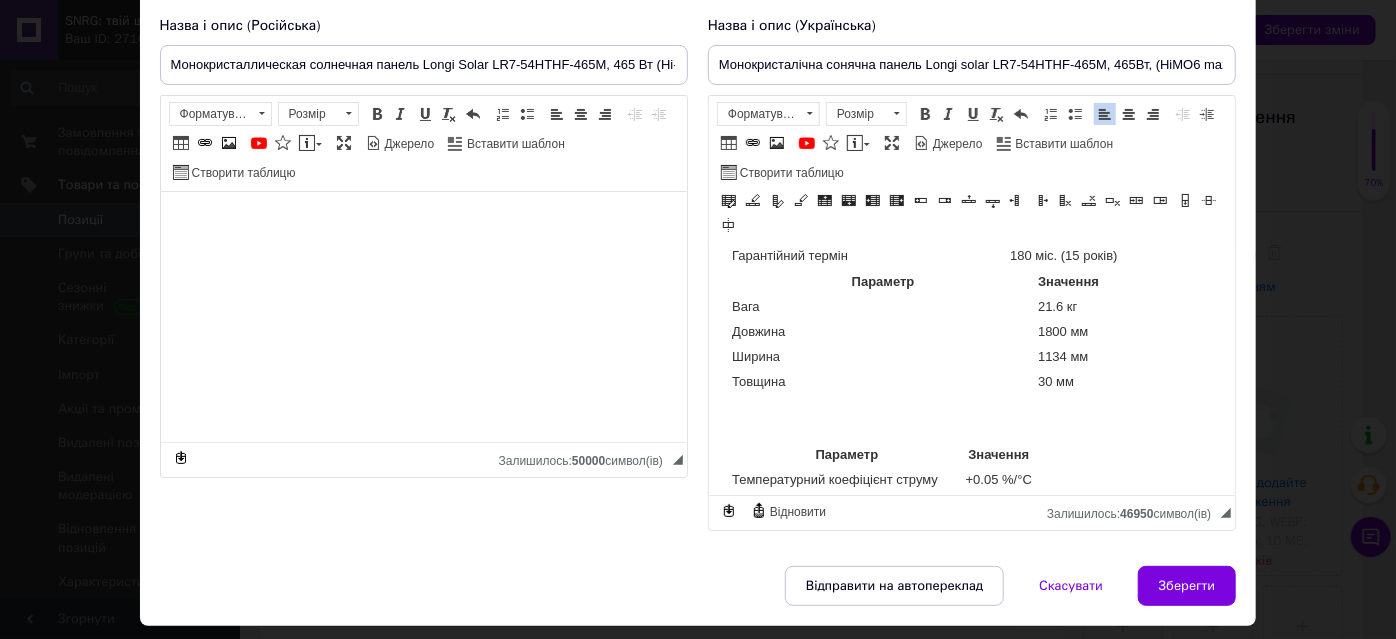 scroll, scrollTop: 2005, scrollLeft: 0, axis: vertical 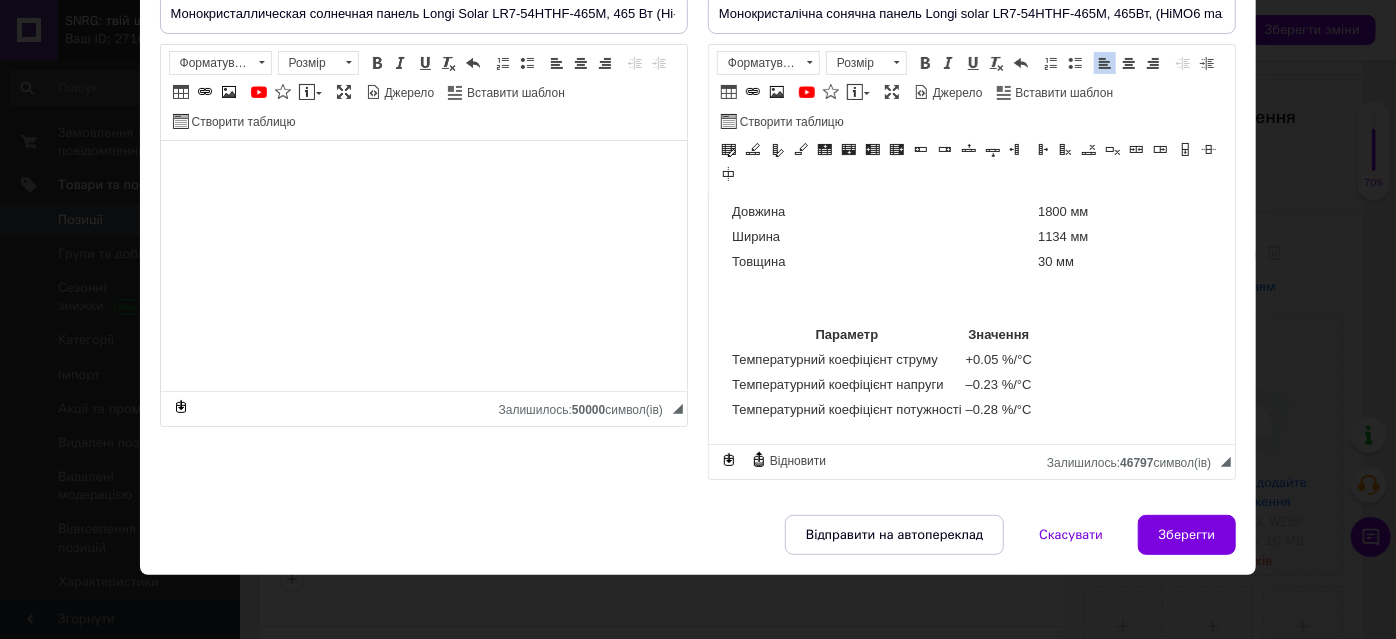 click on "–0.23 %/°C" at bounding box center [998, 386] 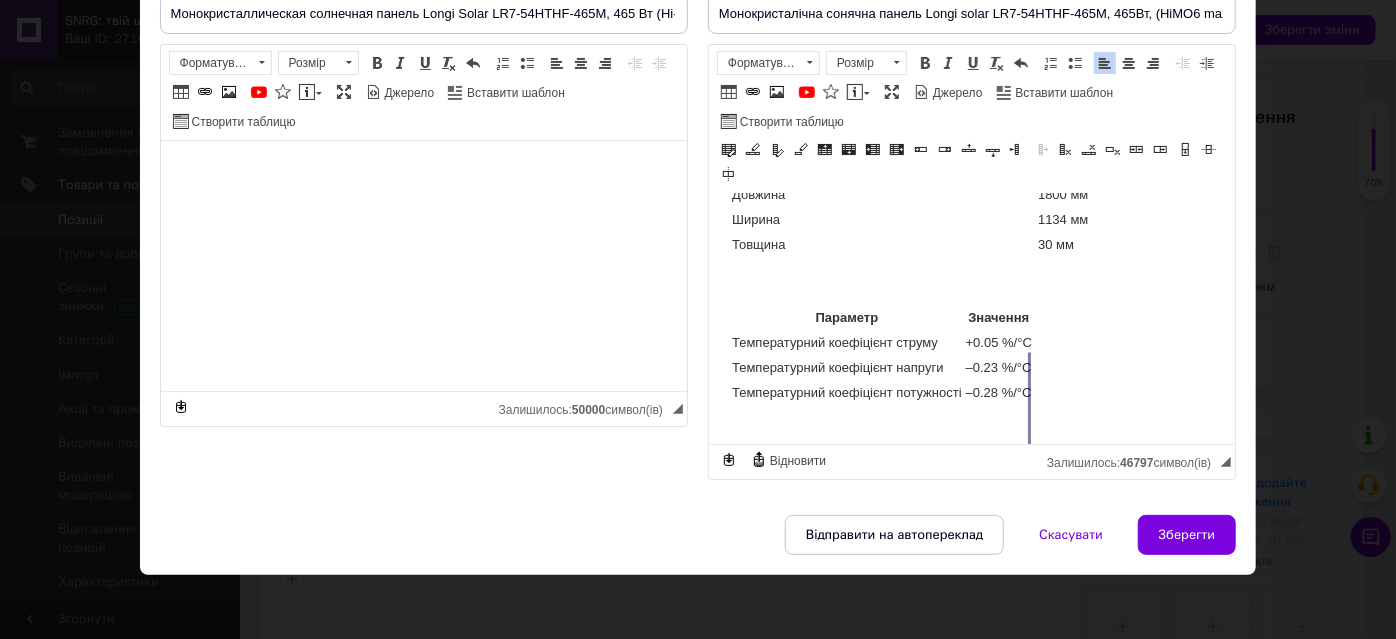 drag, startPoint x: 964, startPoint y: 408, endPoint x: 1052, endPoint y: 415, distance: 88.27797 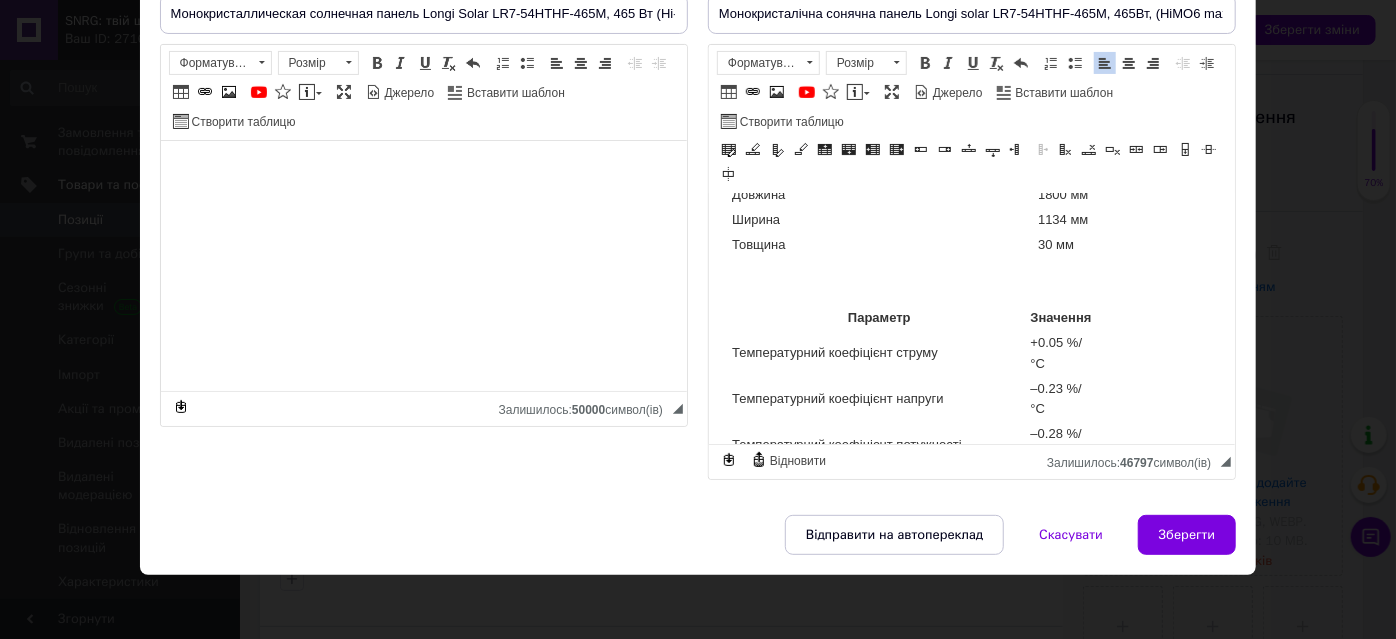 click on "+0.05 %/°C" at bounding box center [1059, 355] 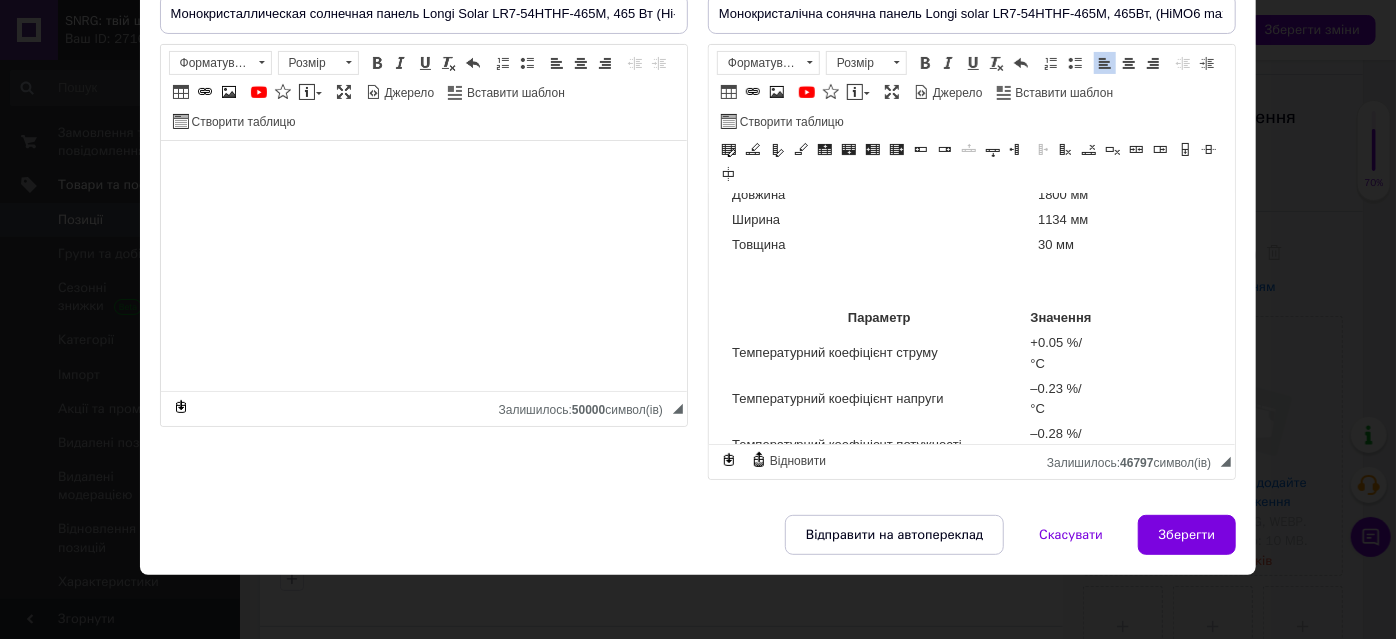 click on "Температурний коефіцієнт струму" at bounding box center [878, 355] 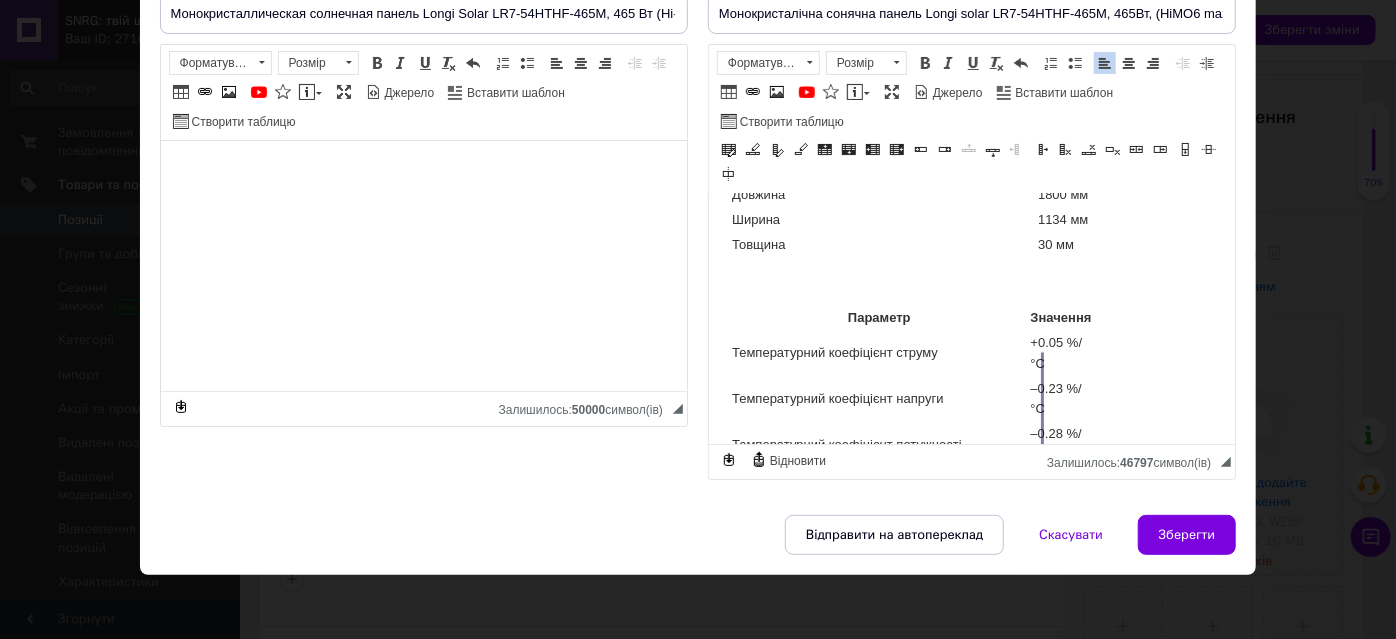 drag, startPoint x: 1027, startPoint y: 407, endPoint x: 1042, endPoint y: 410, distance: 15.297058 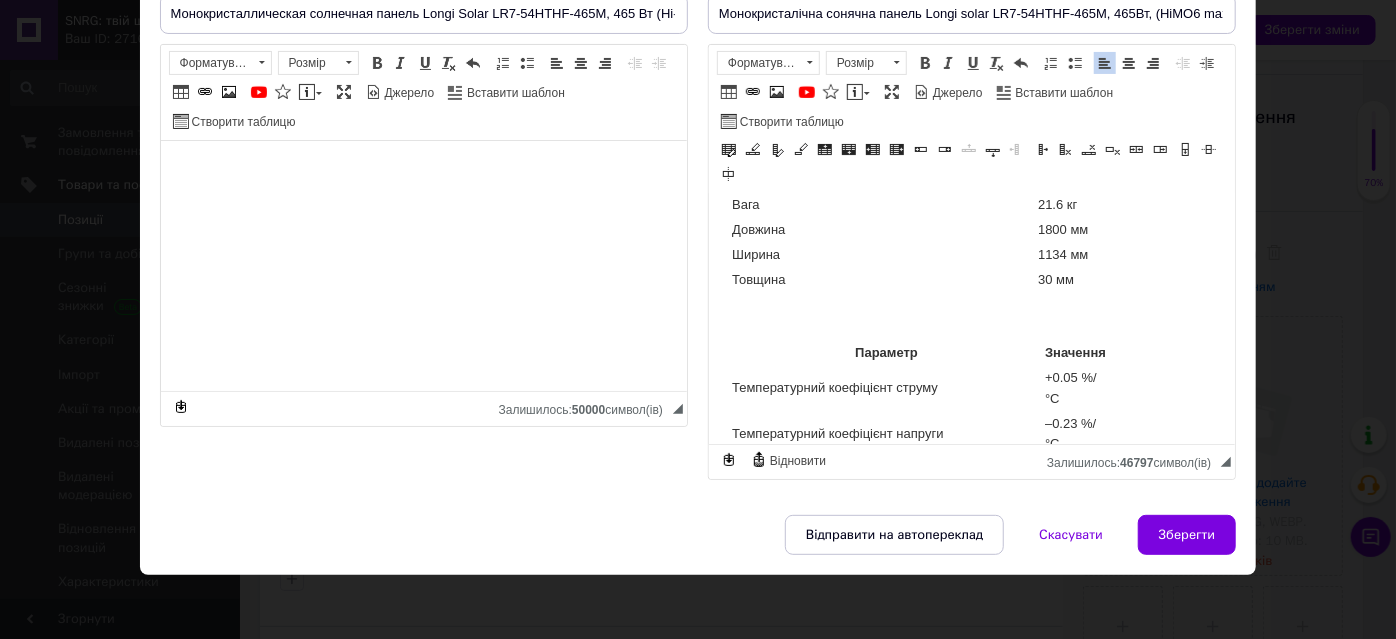 scroll, scrollTop: 2002, scrollLeft: 0, axis: vertical 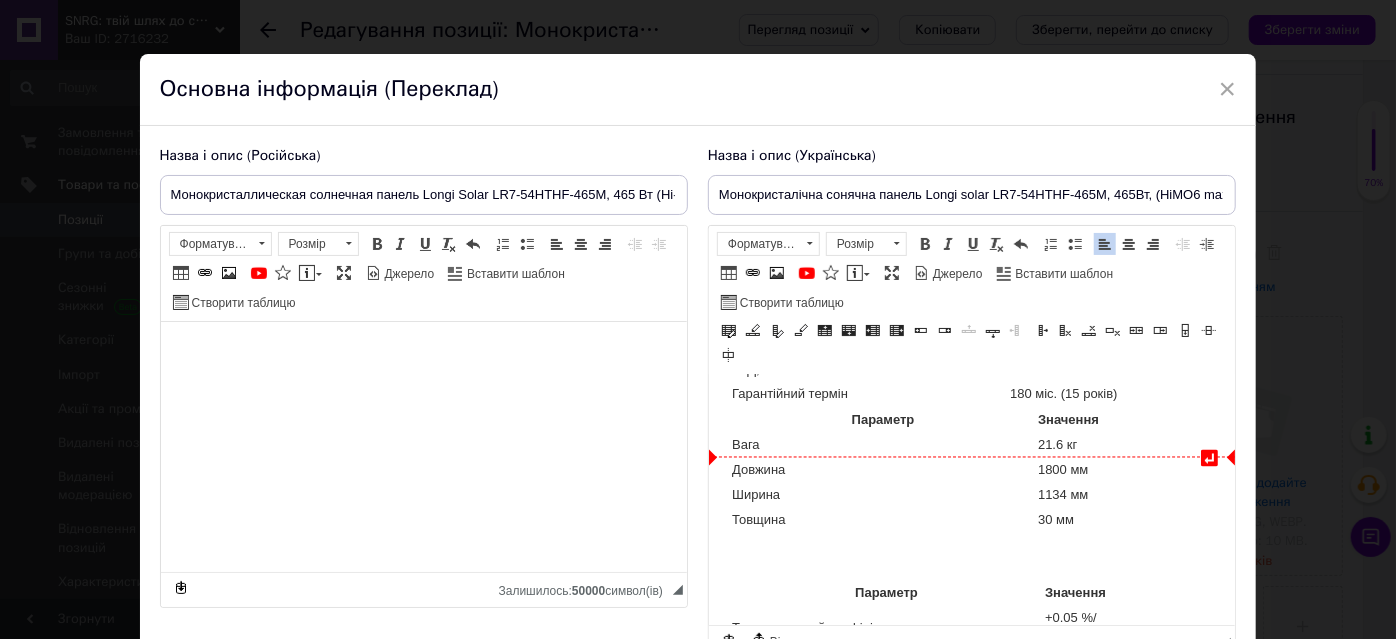 click on "Параметр" at bounding box center (882, 421) 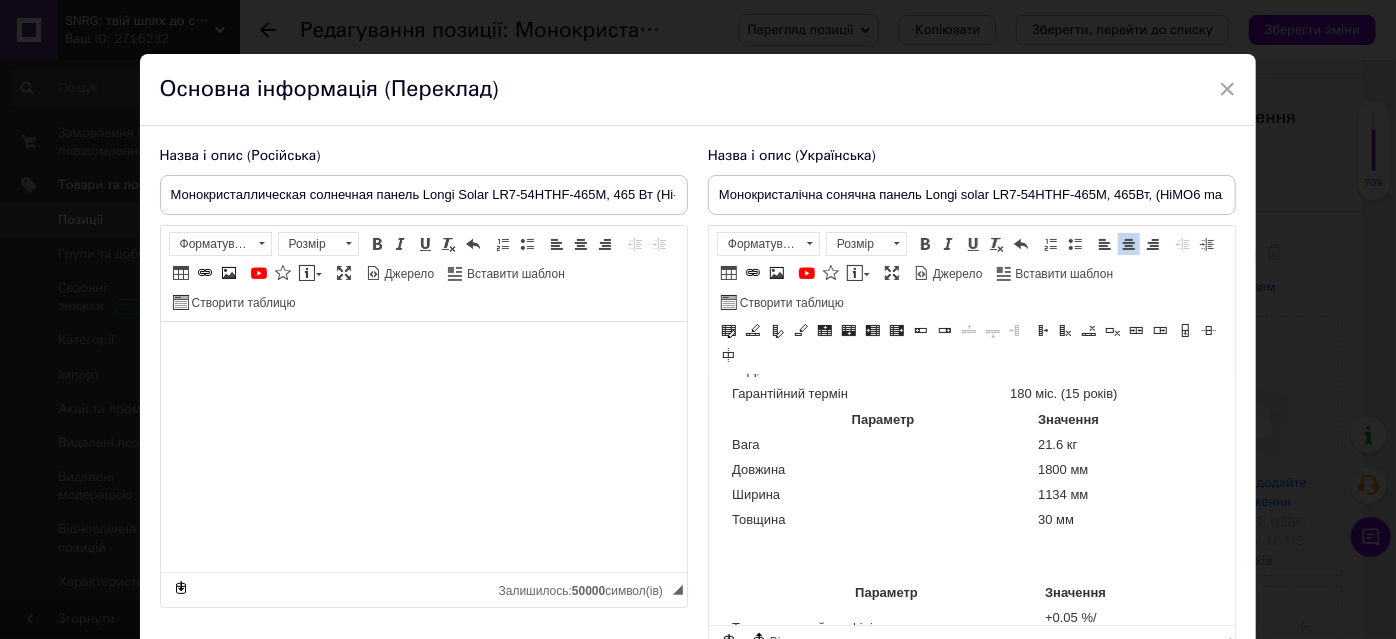 drag, startPoint x: 844, startPoint y: 461, endPoint x: 1095, endPoint y: 451, distance: 251.19913 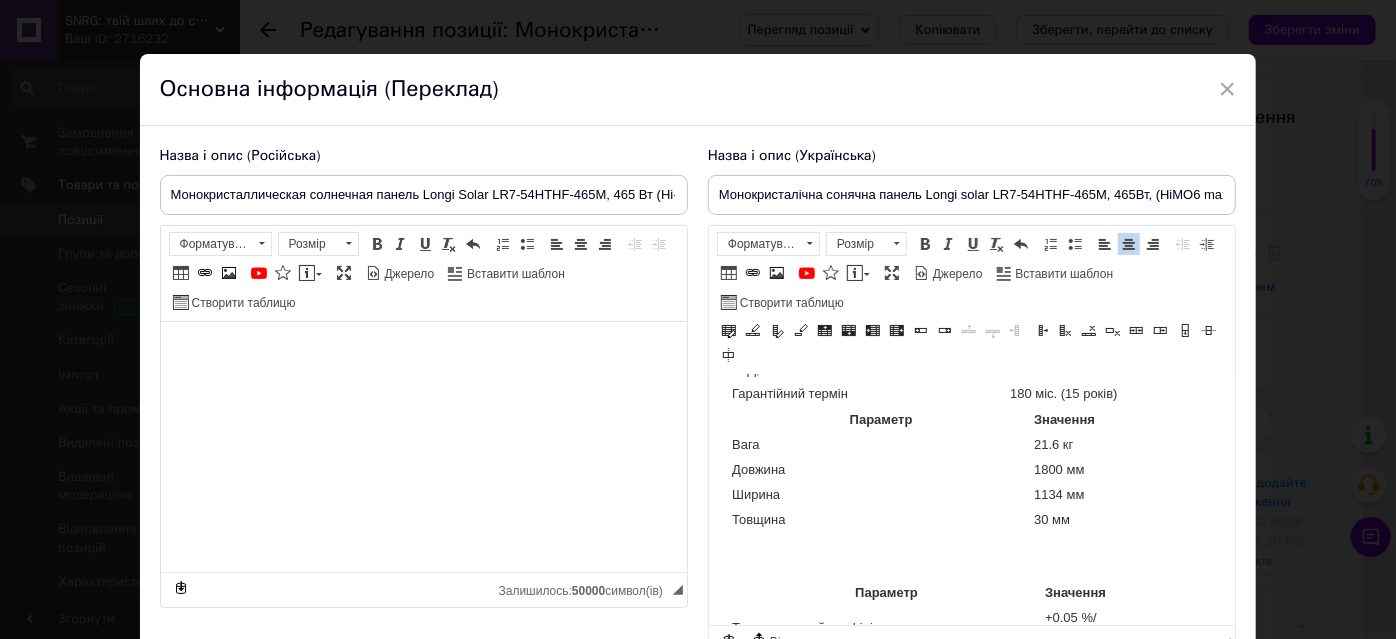 click on "180 міс. (15 років)" at bounding box center [1076, 395] 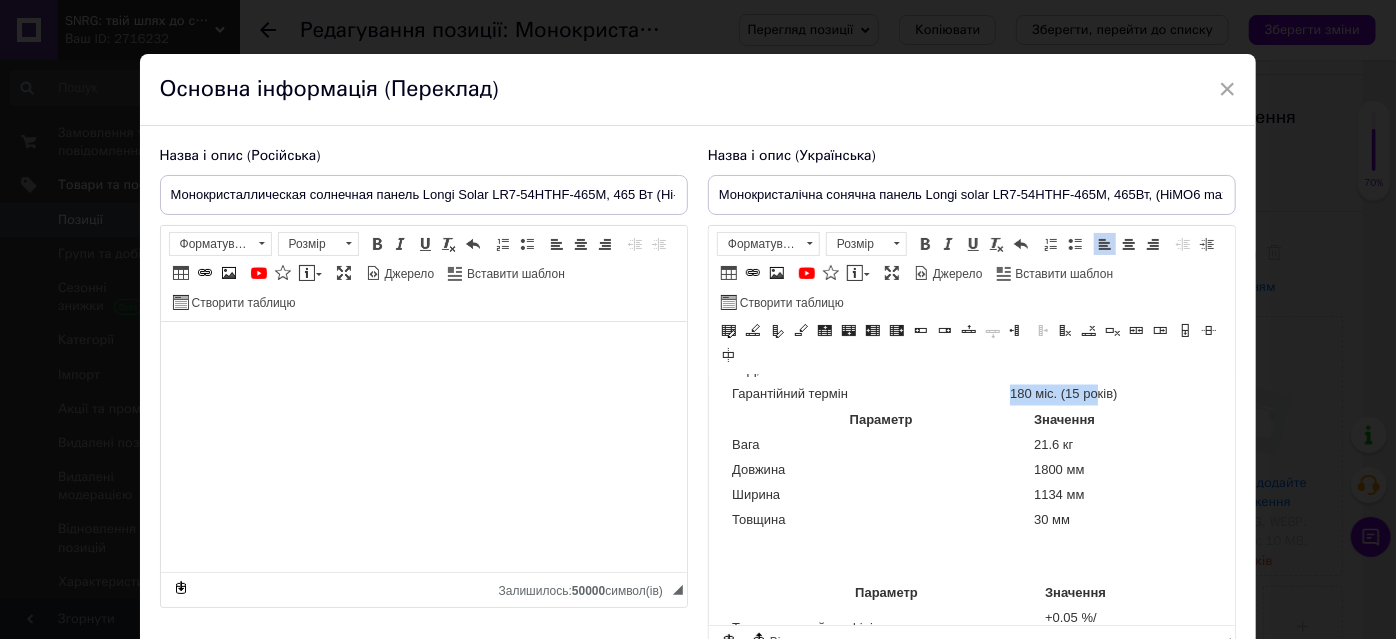 drag, startPoint x: 1085, startPoint y: 451, endPoint x: 1009, endPoint y: 462, distance: 76.79192 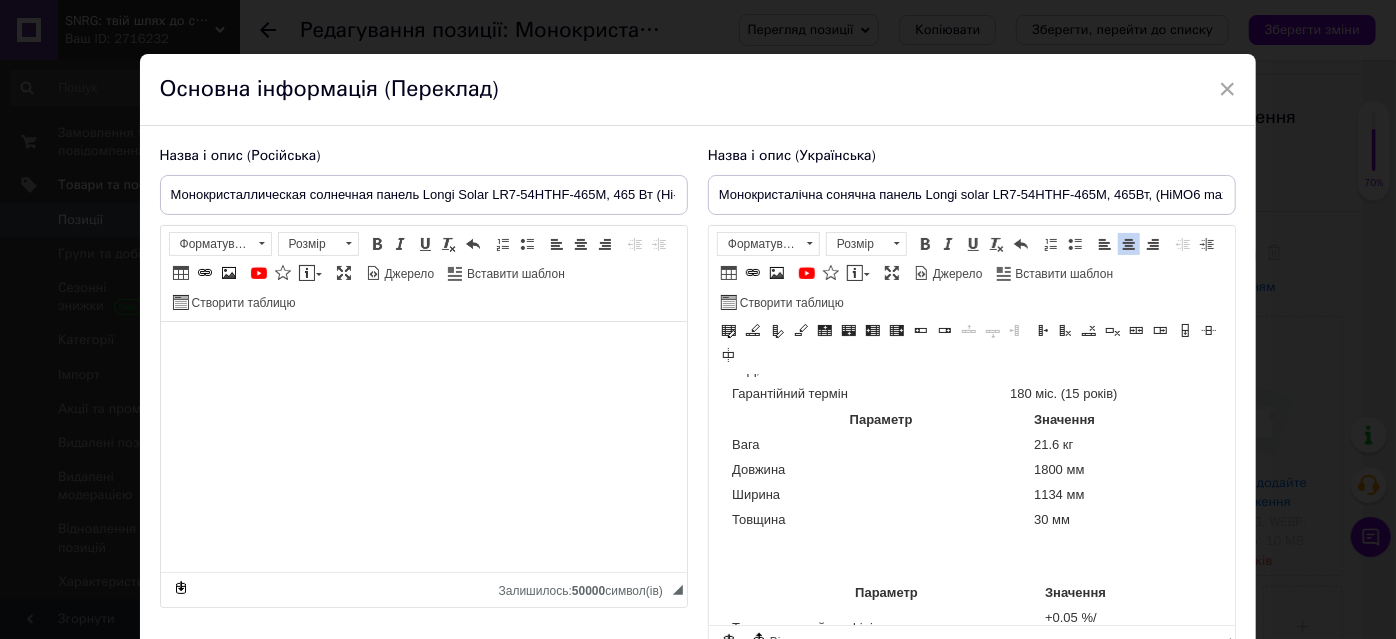 drag, startPoint x: 1009, startPoint y: 462, endPoint x: 927, endPoint y: 457, distance: 82.1523 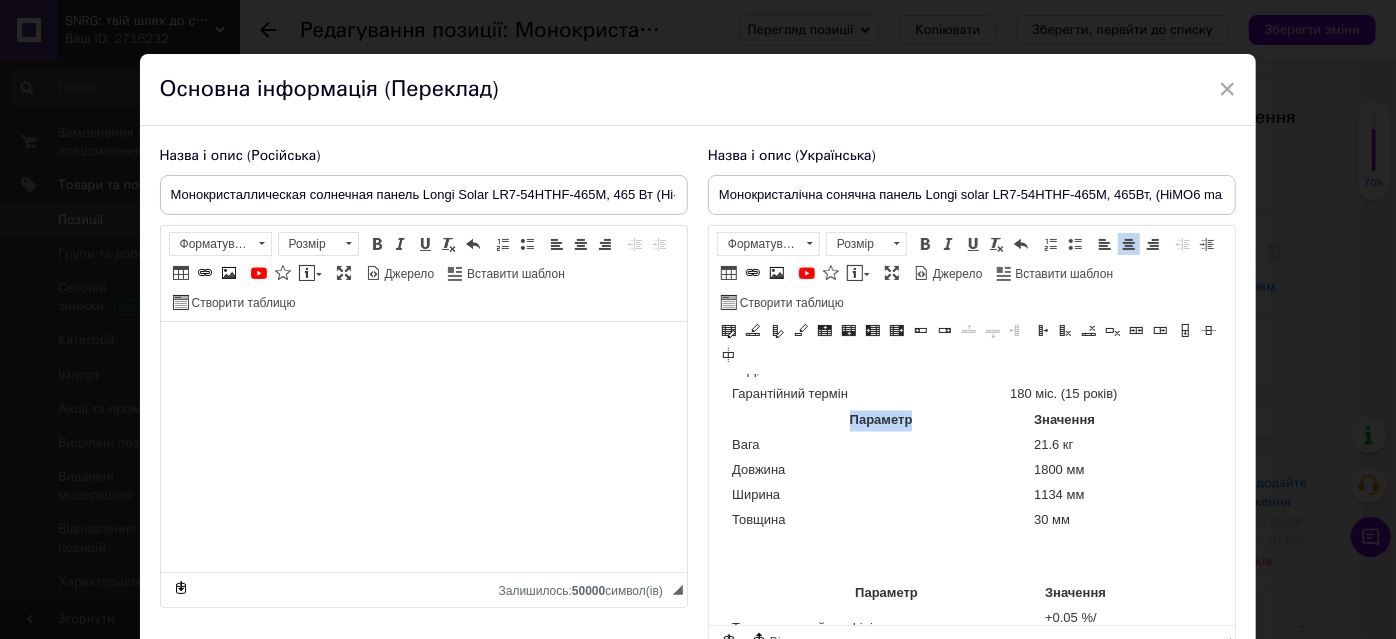 drag, startPoint x: 924, startPoint y: 473, endPoint x: 844, endPoint y: 466, distance: 80.305664 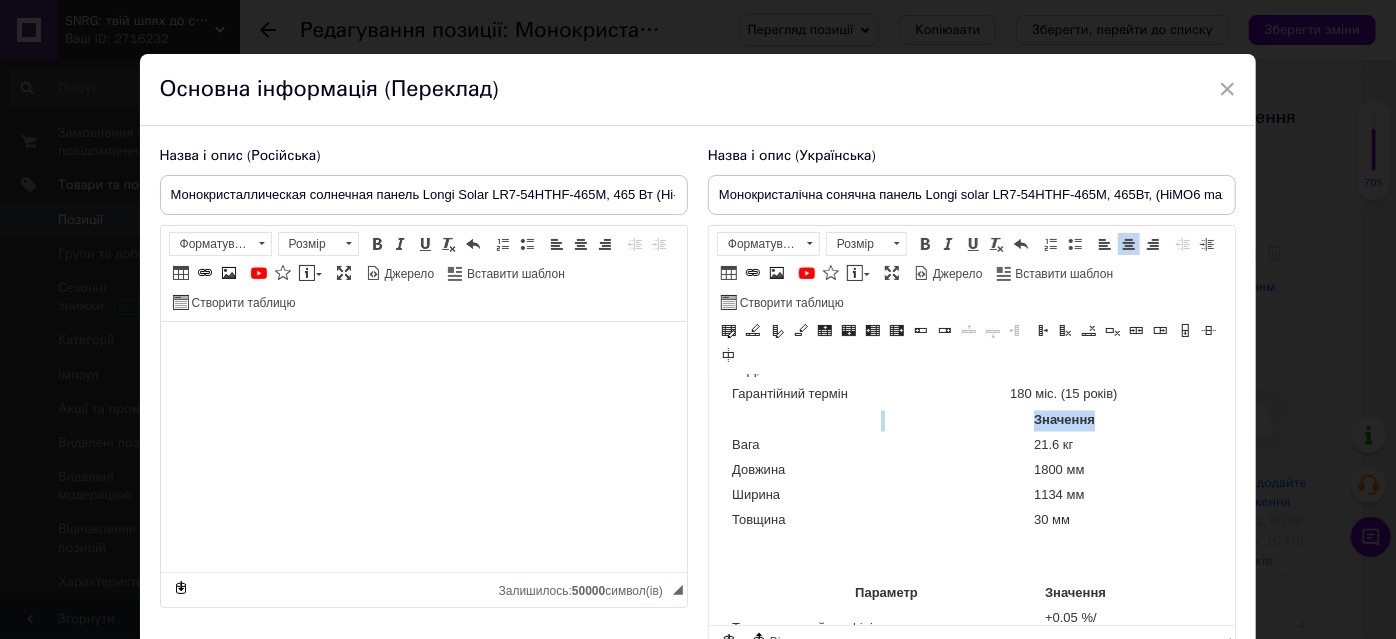 drag, startPoint x: 1056, startPoint y: 459, endPoint x: 1017, endPoint y: 459, distance: 39 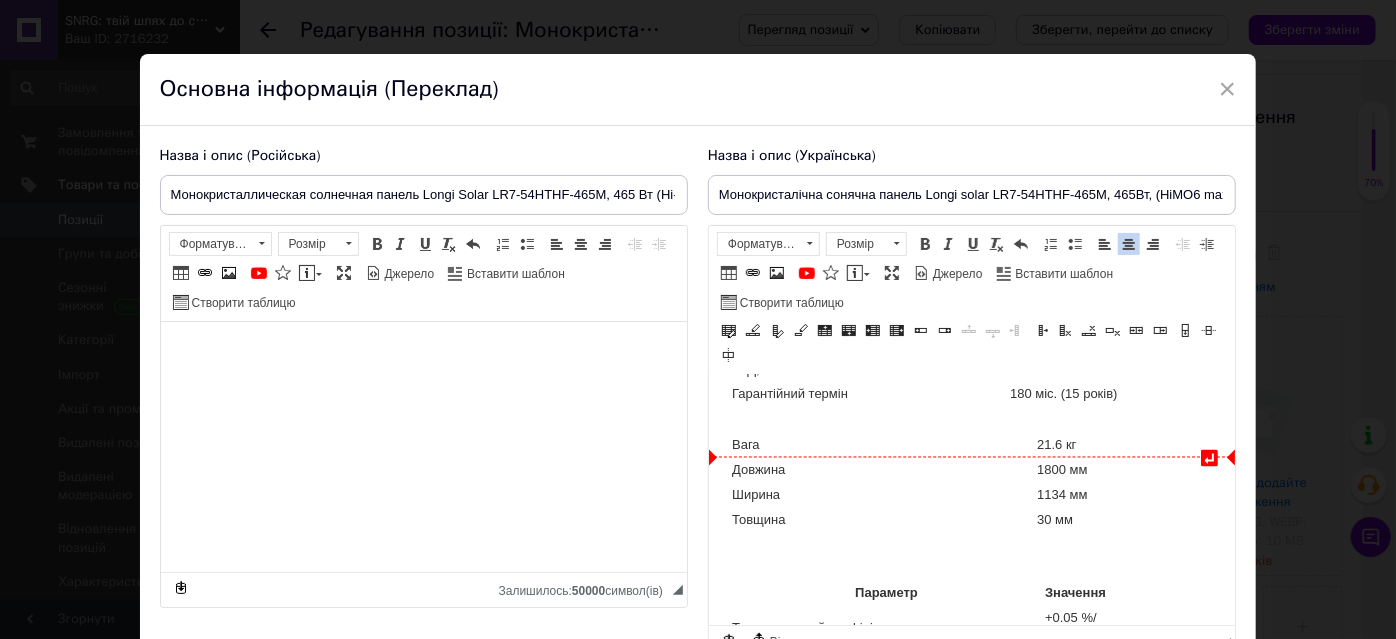 click at bounding box center [881, 421] 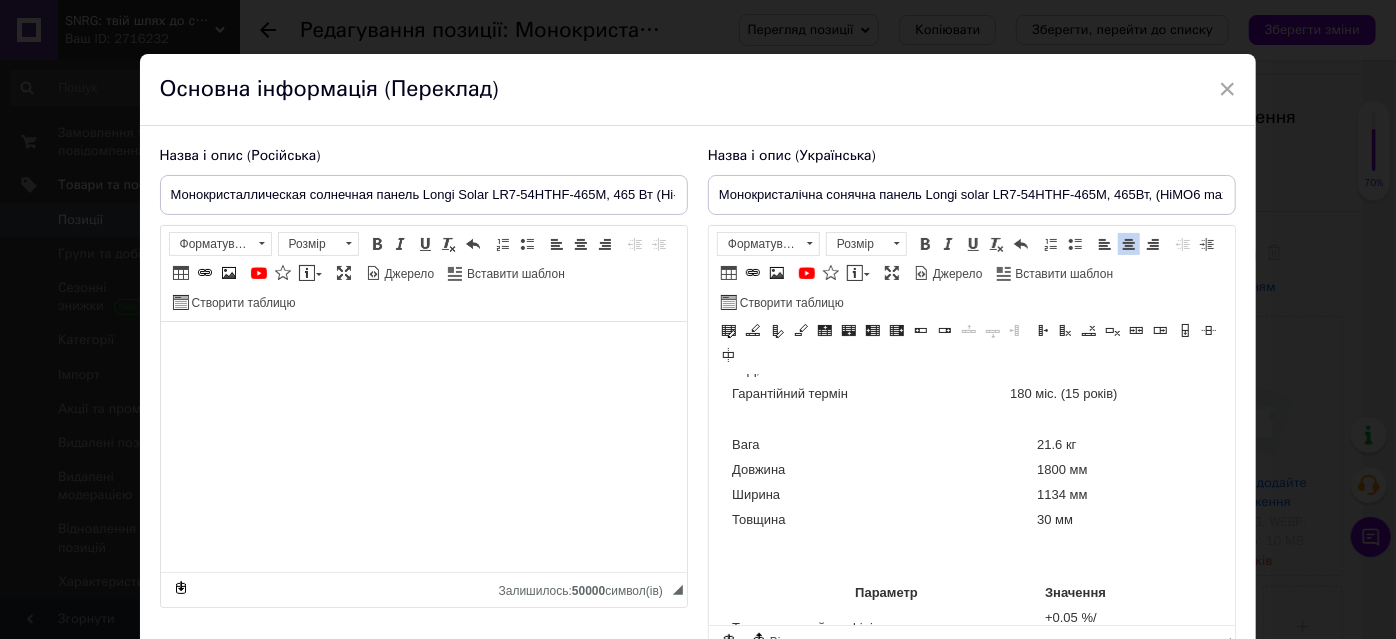 drag, startPoint x: 751, startPoint y: 467, endPoint x: 877, endPoint y: 476, distance: 126.32102 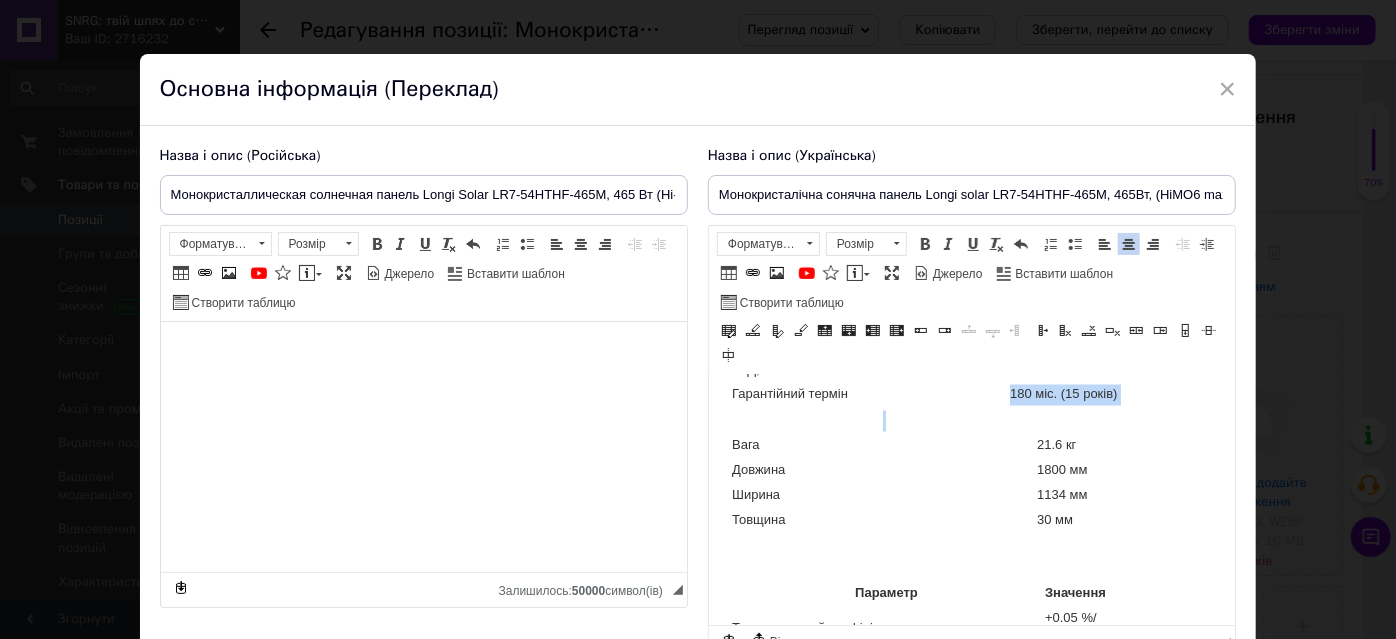 drag, startPoint x: 898, startPoint y: 453, endPoint x: 894, endPoint y: 473, distance: 20.396078 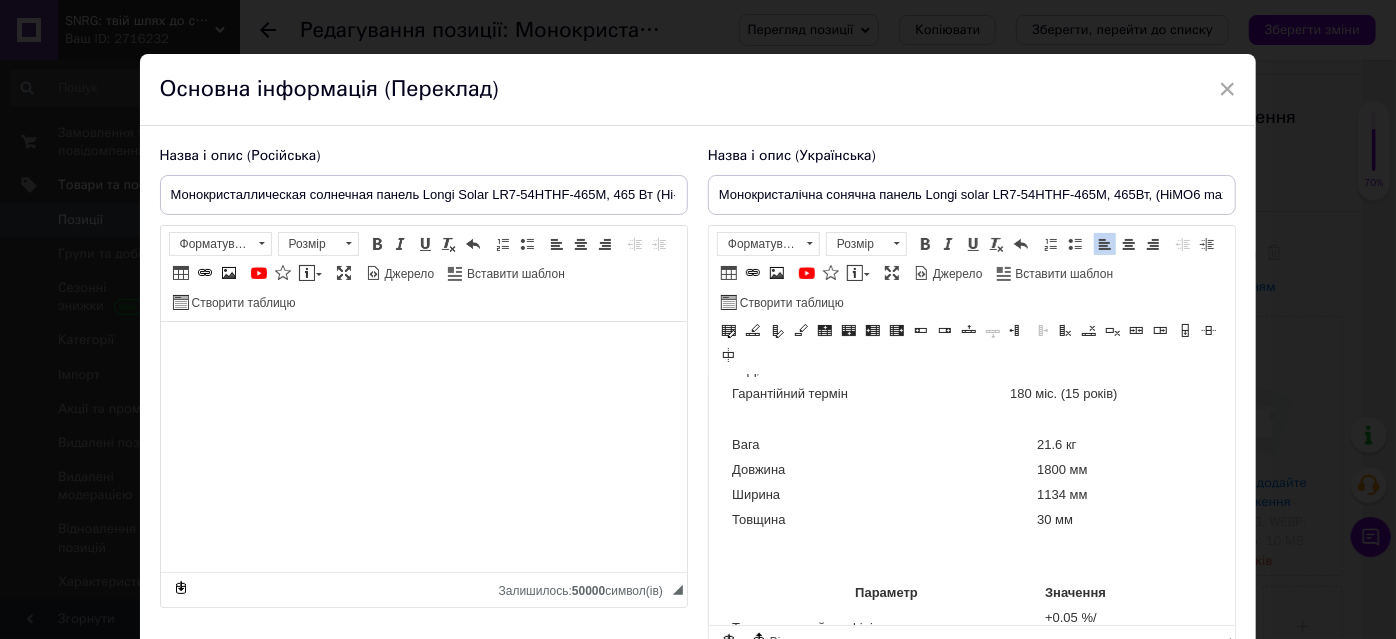 click on "☀️ Монокристалічна сонячна панель  Longi Solar LR7-54HTHF-465M , 465 Вт (Hi-MO6 Max, Anti-Dust) Longi Solar LR7-54HTHF-465M  — це сучасна високоефективна сонячна панель із серії  Hi-MO6 Max , розроблена для роздрібного ринку та покликана забезпечити стабільне енергозабезпечення впродовж десятиліть. Завдяки використанню технології  n-type PERC з half-cell комірками  (108 шт. у конфігурації 6×18), модуль забезпечує  високу ефективність до 22.8%  та знижені втрати при частковому затіненні. Модель має  антистатичне захисне покриття Anti-Dust Frame 🧪 Що таке  Anti-Dust Frame ? 🔧 Основні технології та переваги: Hi-MO6 Max серія Китай" at bounding box center (971, -386) 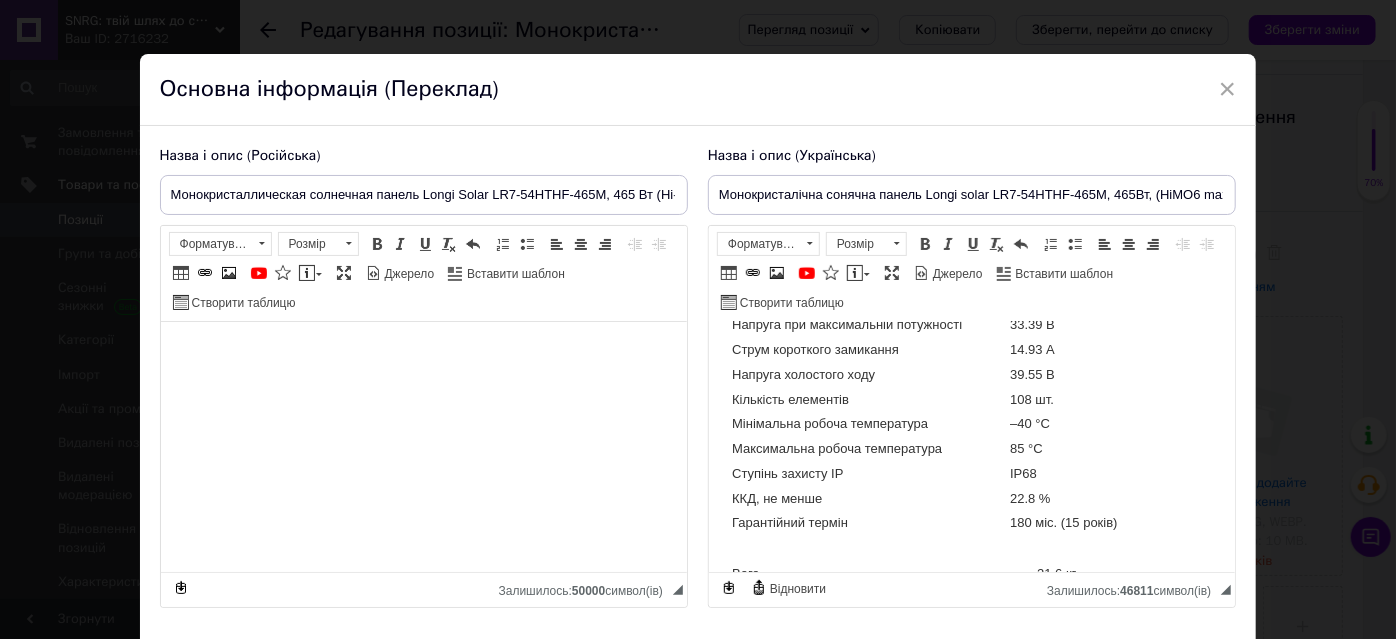 scroll, scrollTop: 1820, scrollLeft: 0, axis: vertical 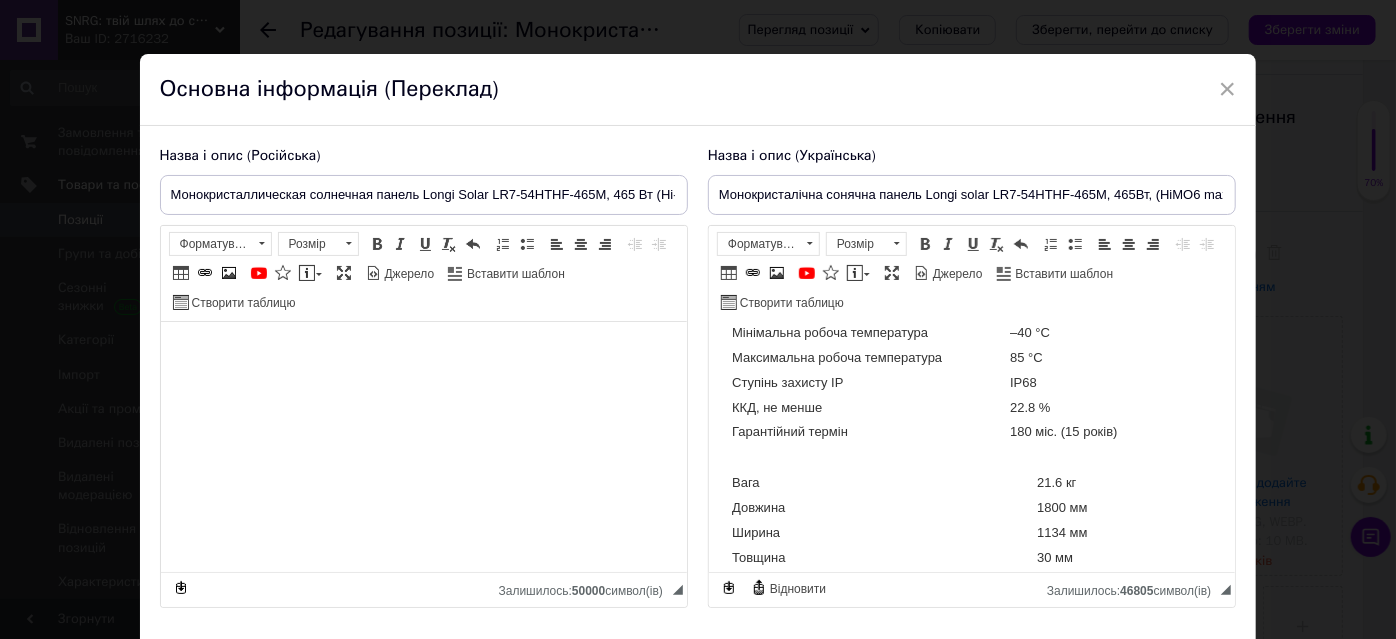 drag, startPoint x: 1216, startPoint y: 494, endPoint x: 1215, endPoint y: 522, distance: 28.01785 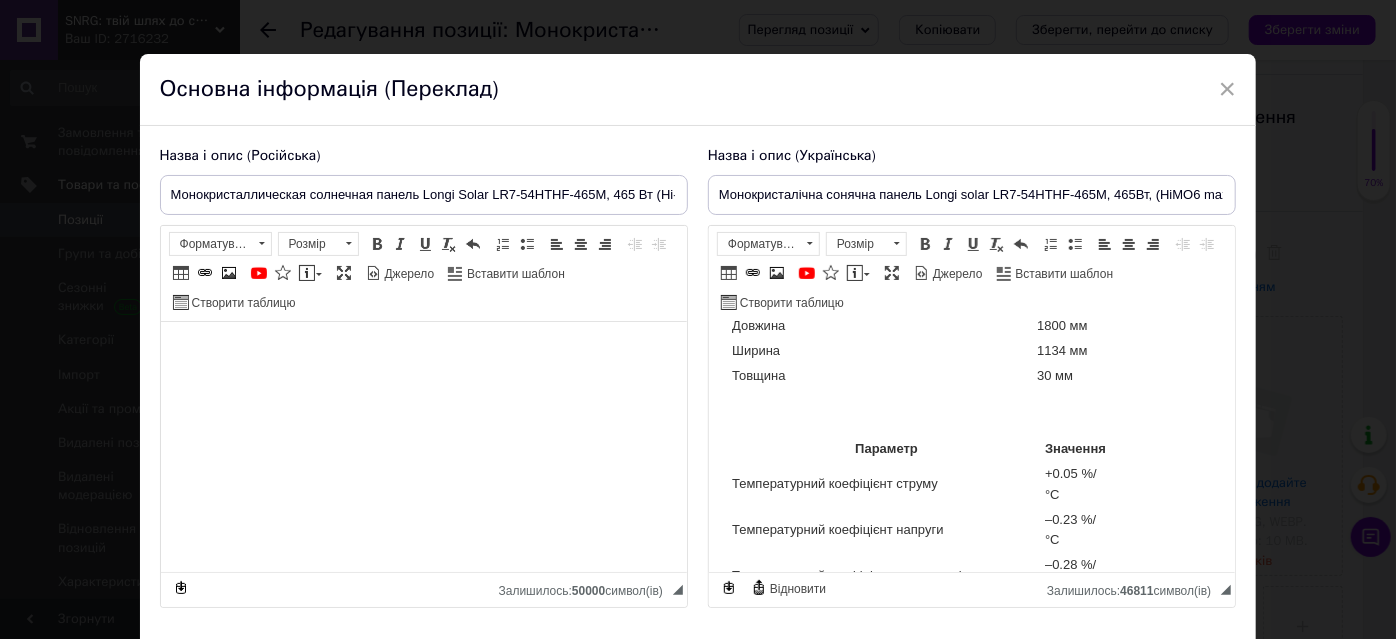 scroll, scrollTop: 1911, scrollLeft: 0, axis: vertical 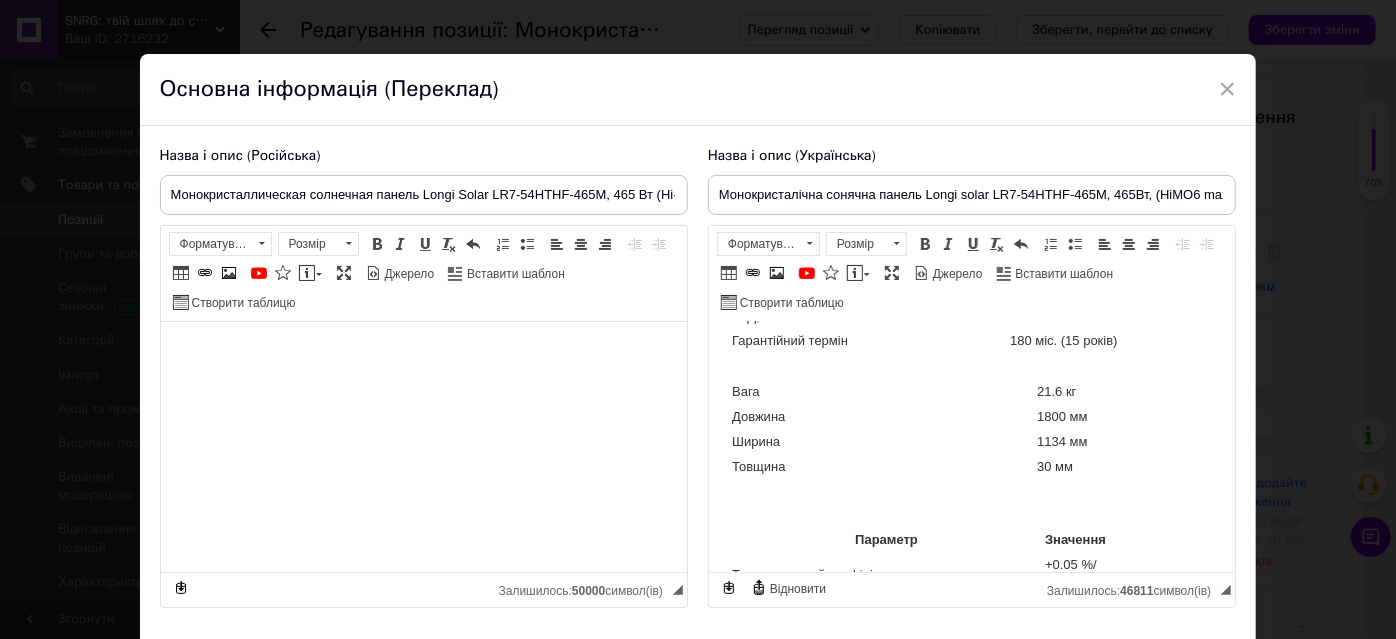 click on "Ширина" at bounding box center [881, 443] 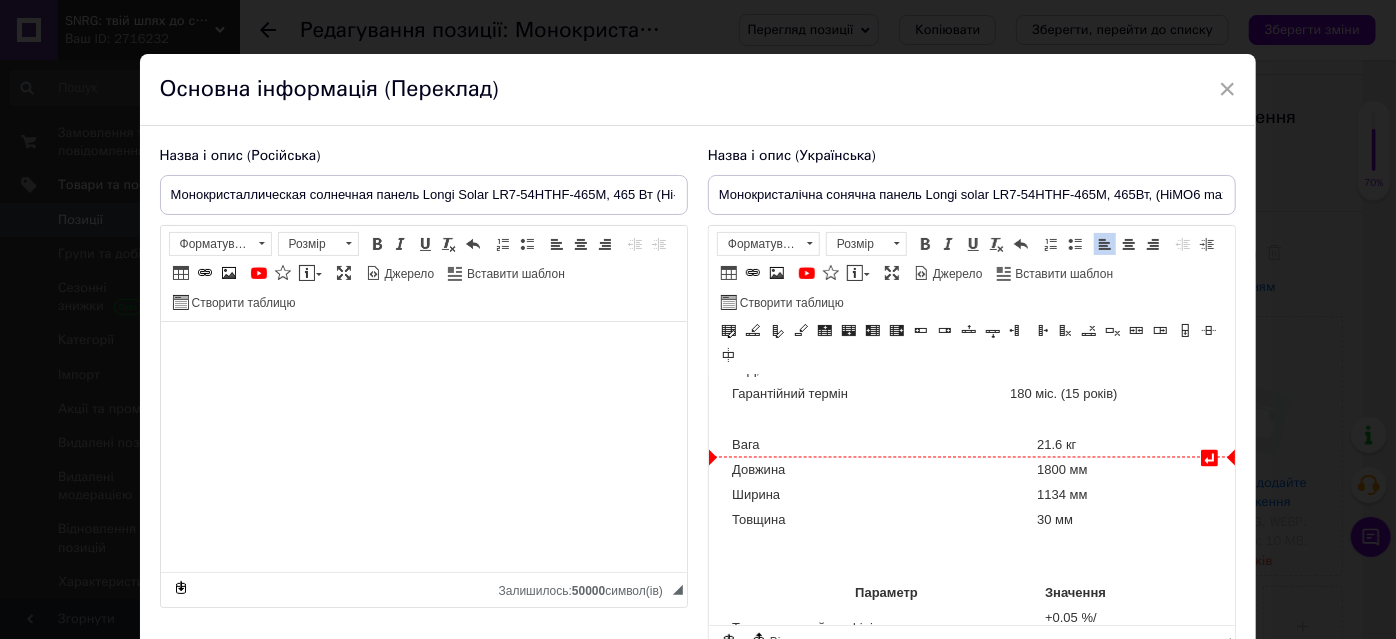 click at bounding box center (881, 421) 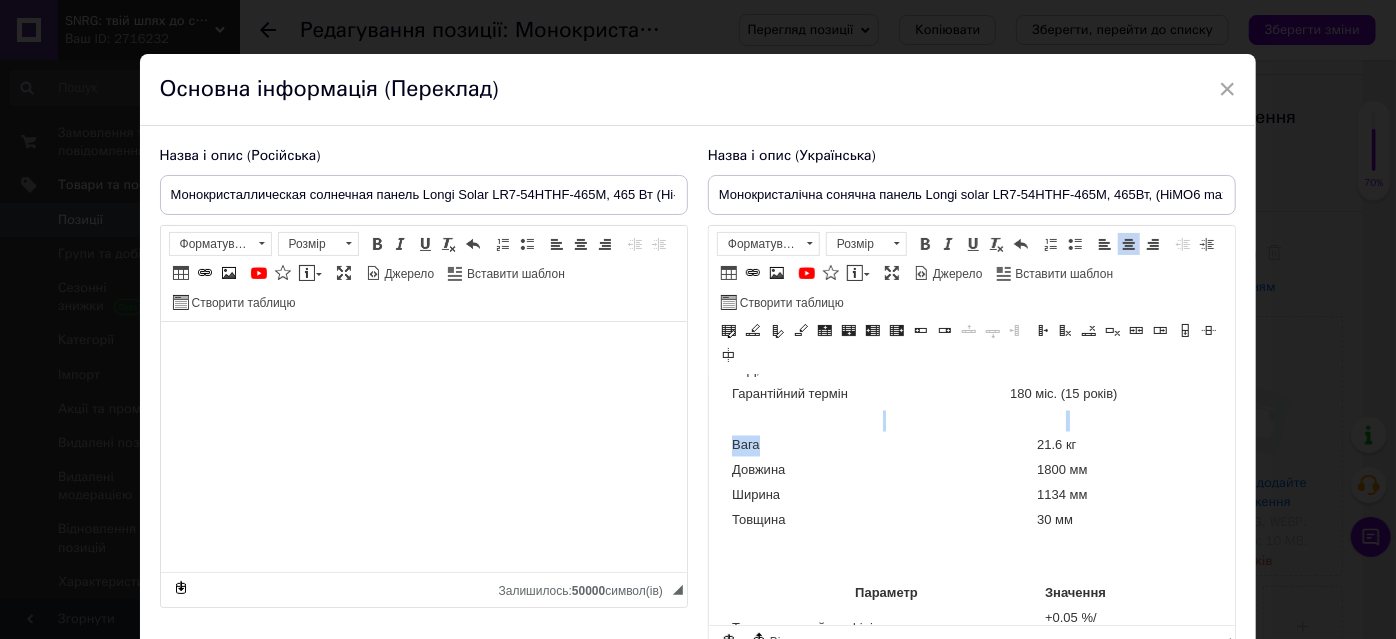 drag, startPoint x: 860, startPoint y: 487, endPoint x: 944, endPoint y: 495, distance: 84.38009 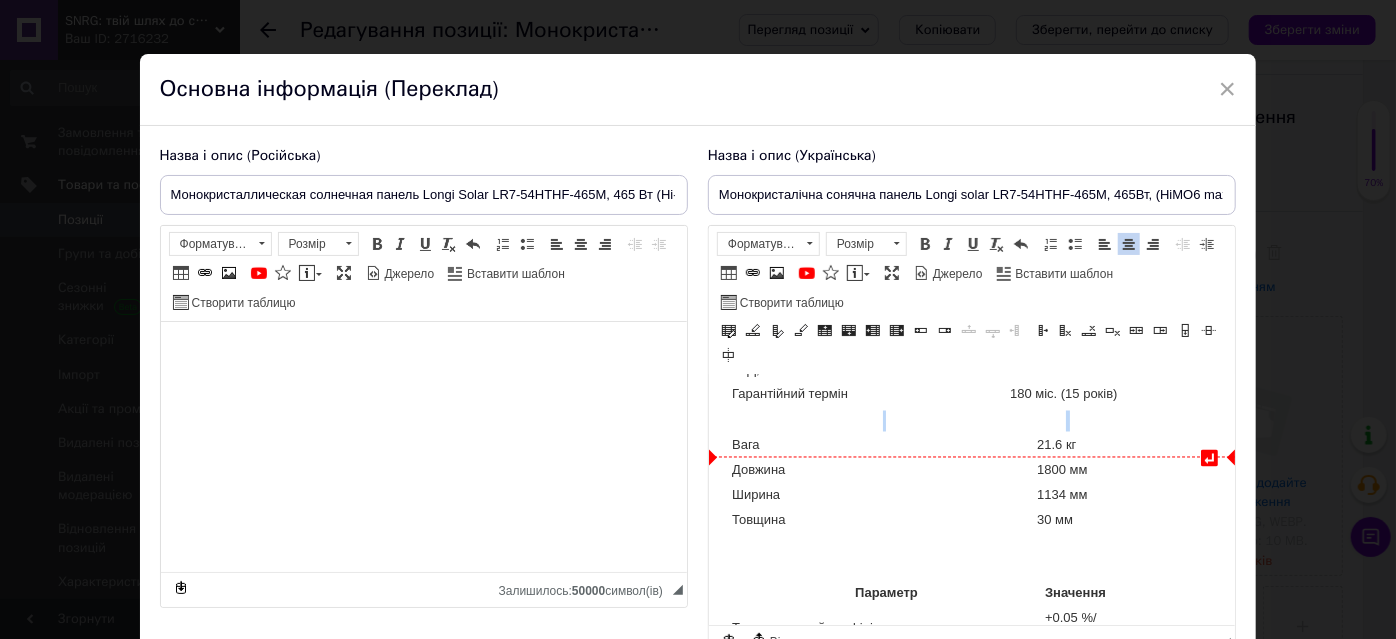 click at bounding box center (881, 421) 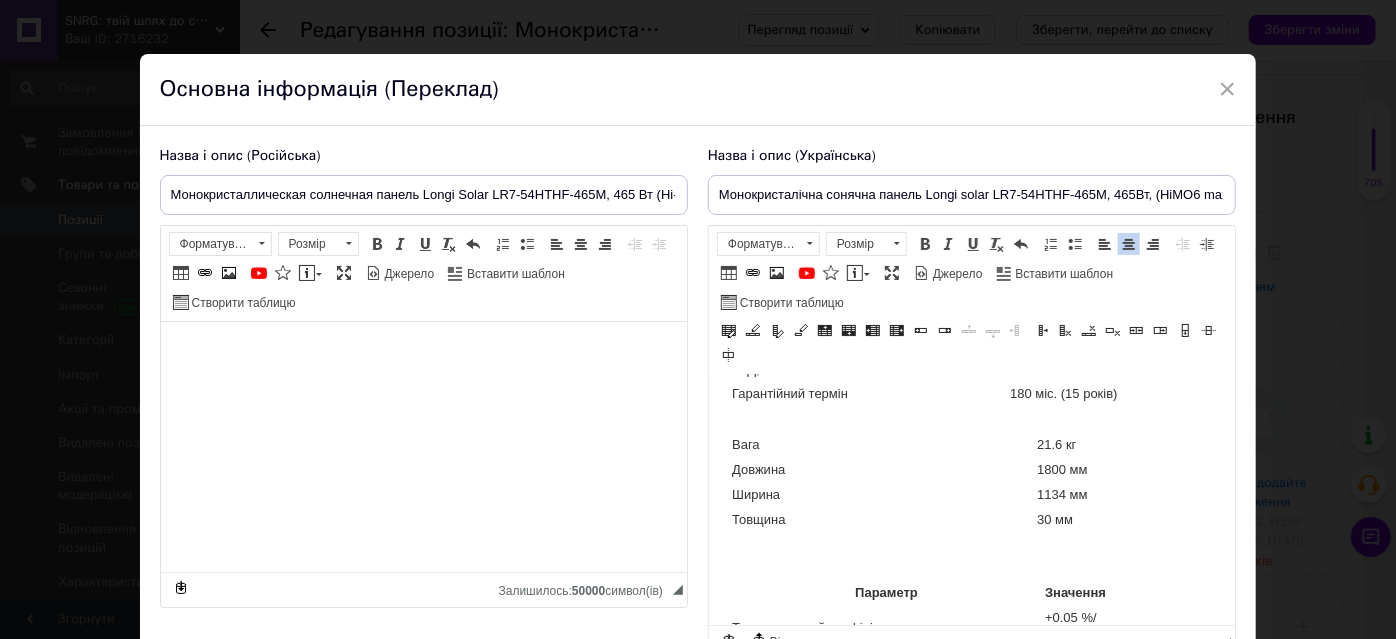 drag, startPoint x: 879, startPoint y: 468, endPoint x: 937, endPoint y: 465, distance: 58.077534 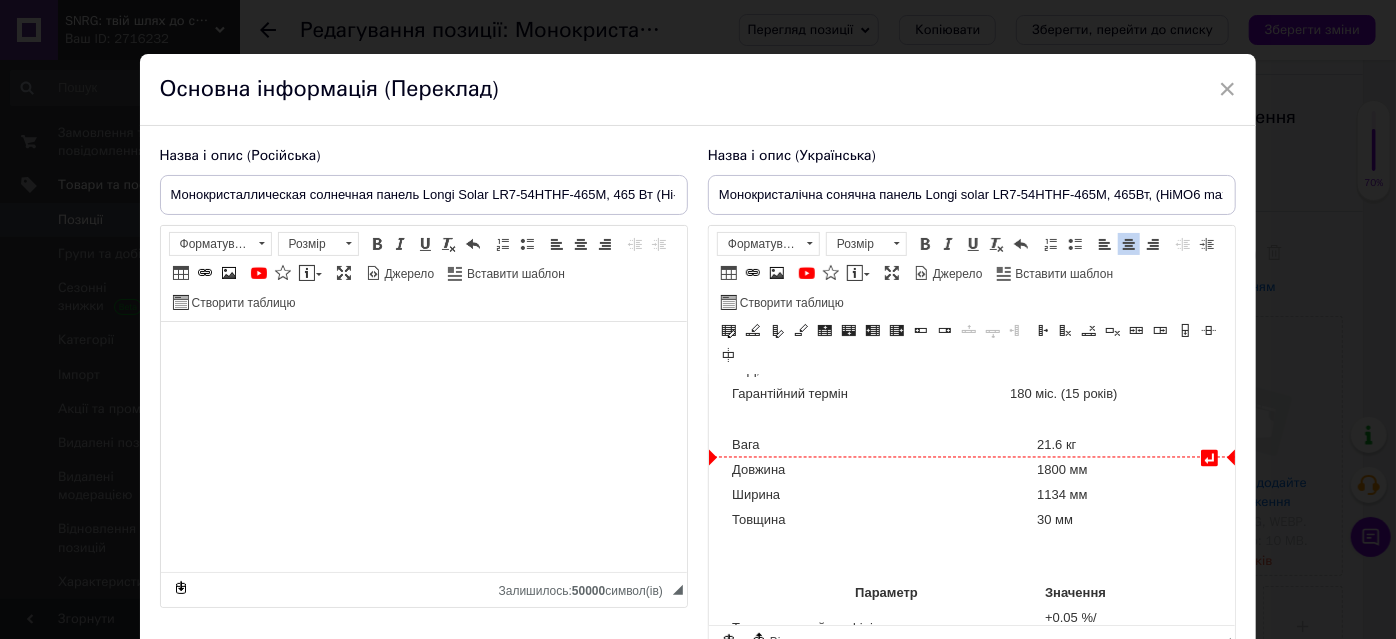 click at bounding box center (881, 421) 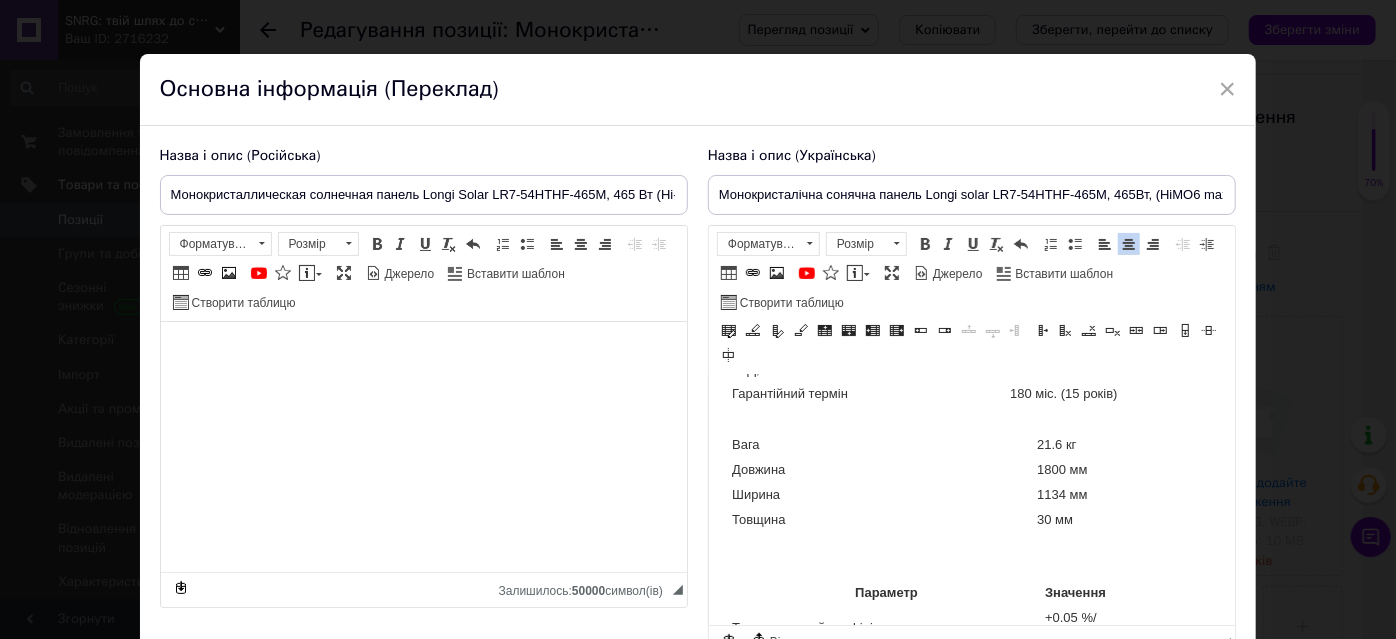 drag, startPoint x: 909, startPoint y: 470, endPoint x: 955, endPoint y: 483, distance: 47.801674 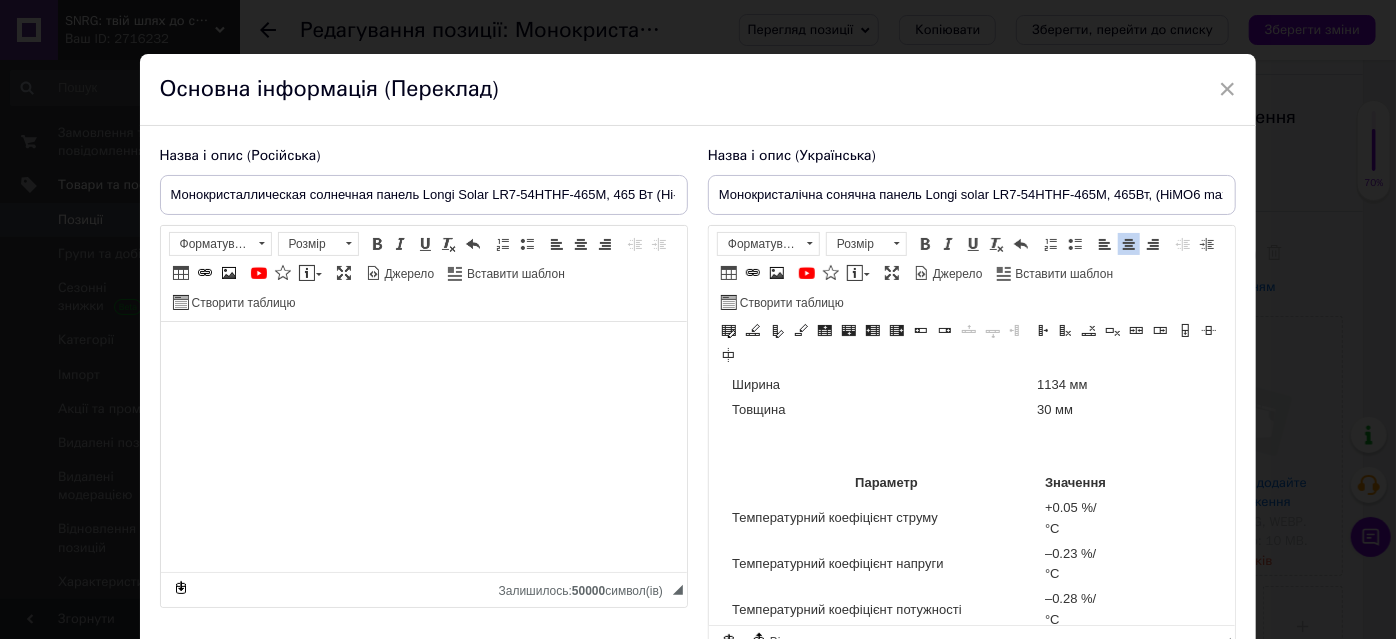 scroll, scrollTop: 2093, scrollLeft: 0, axis: vertical 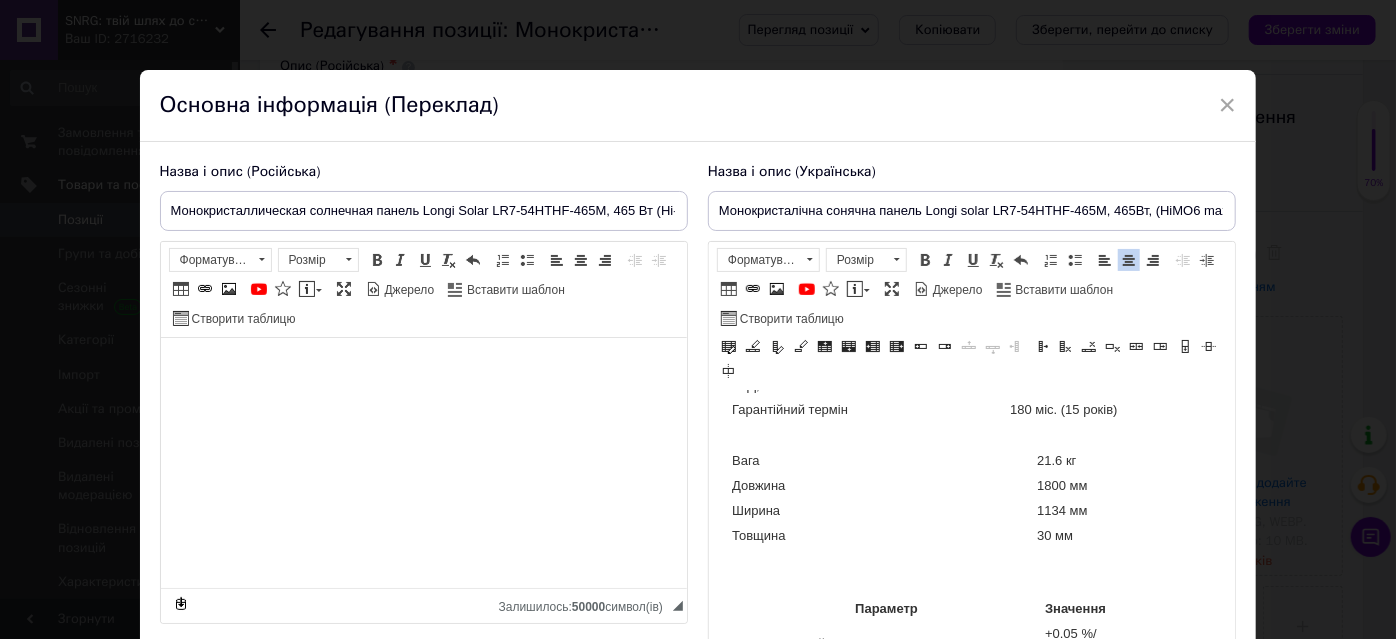 click on "Ширина" at bounding box center (881, 512) 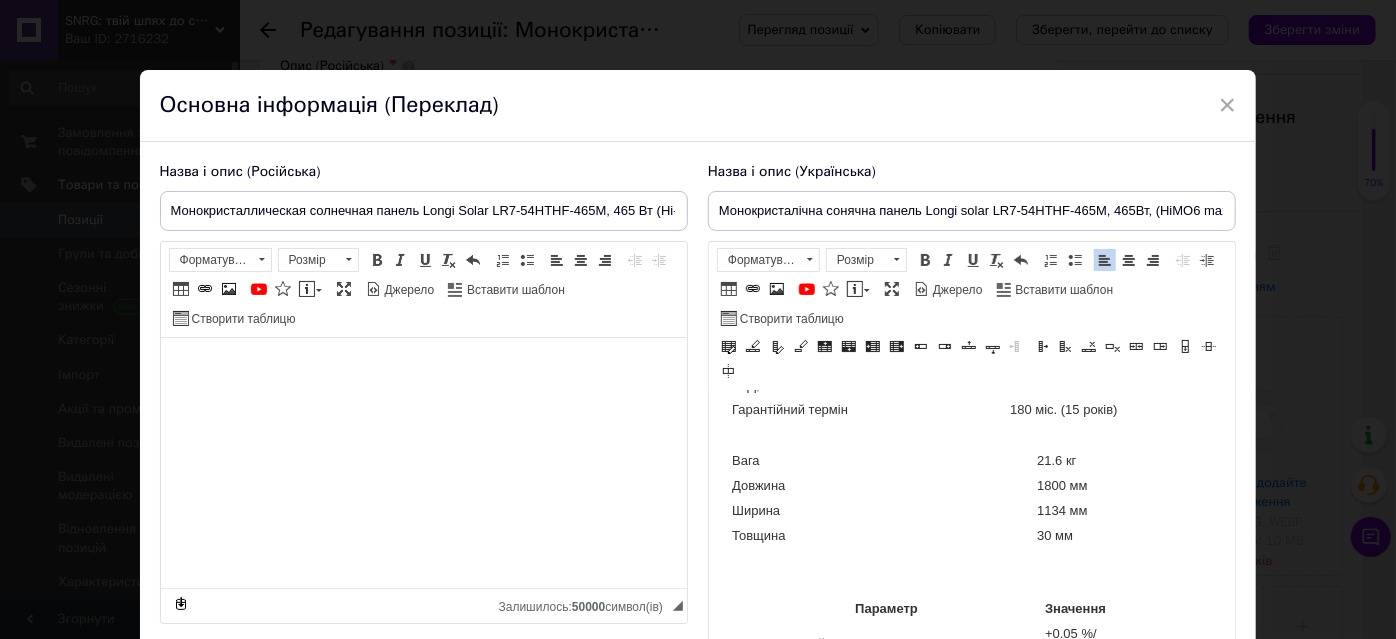 click on "Вага" at bounding box center [881, 462] 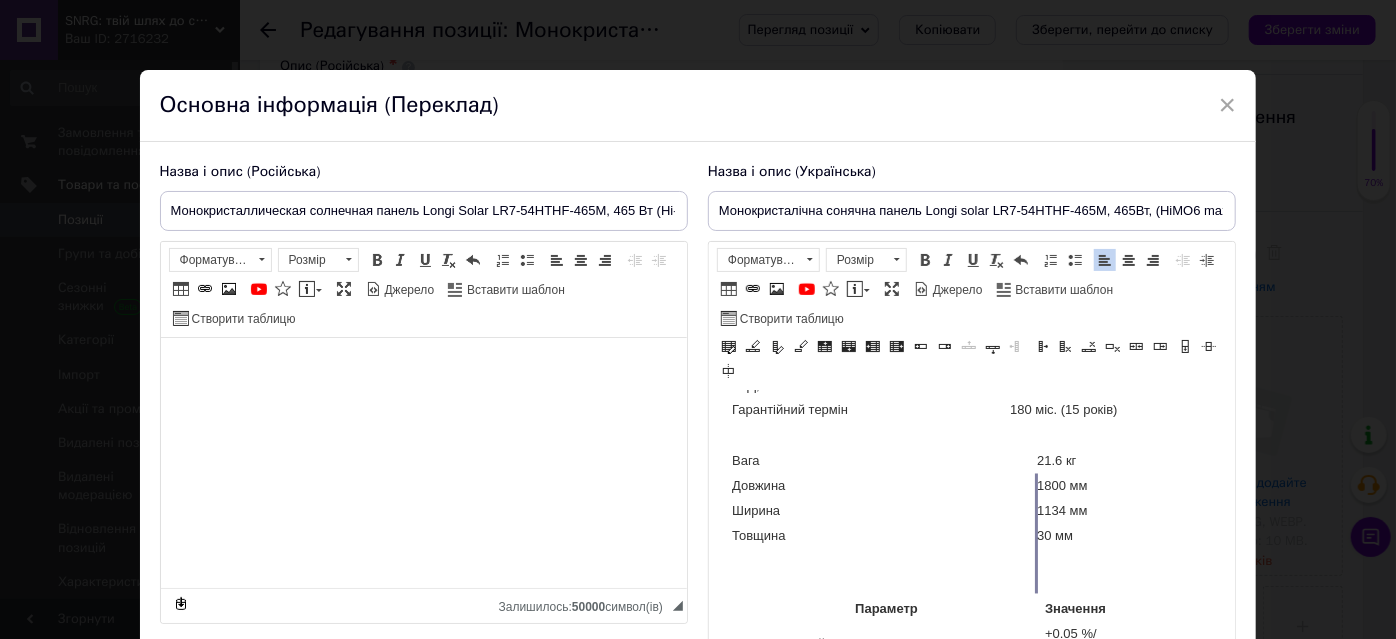 click at bounding box center (1035, 534) 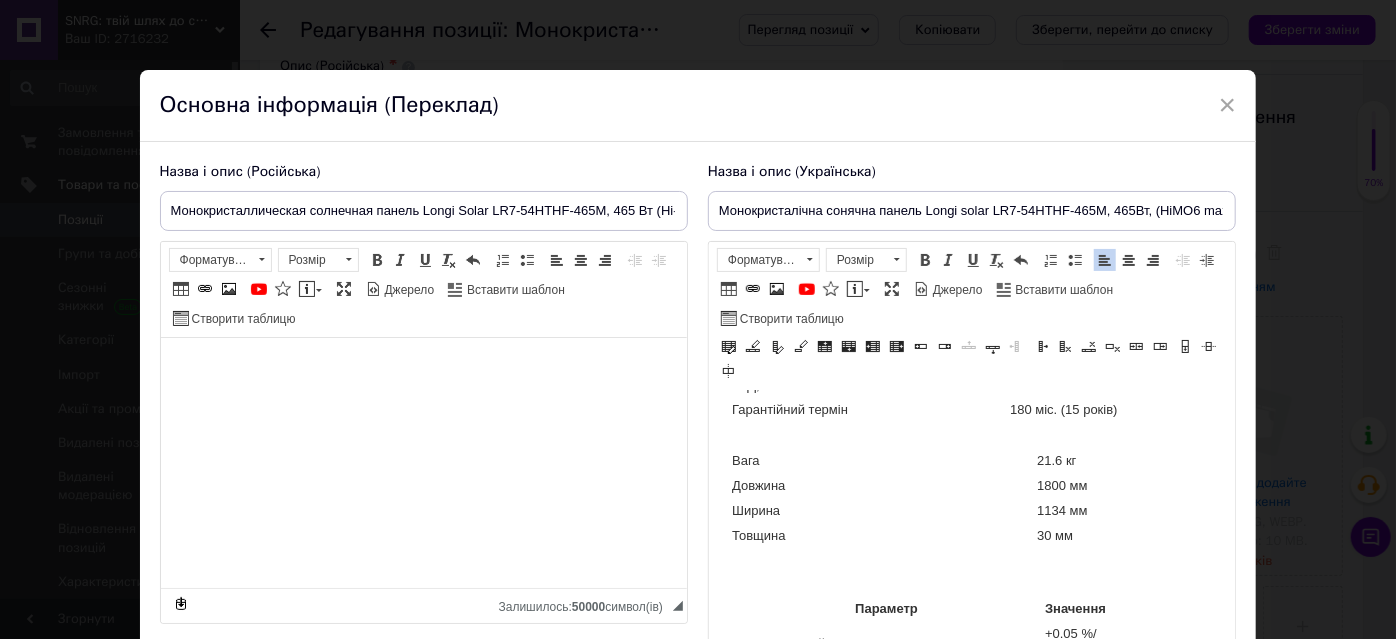click on "Вага" at bounding box center [881, 462] 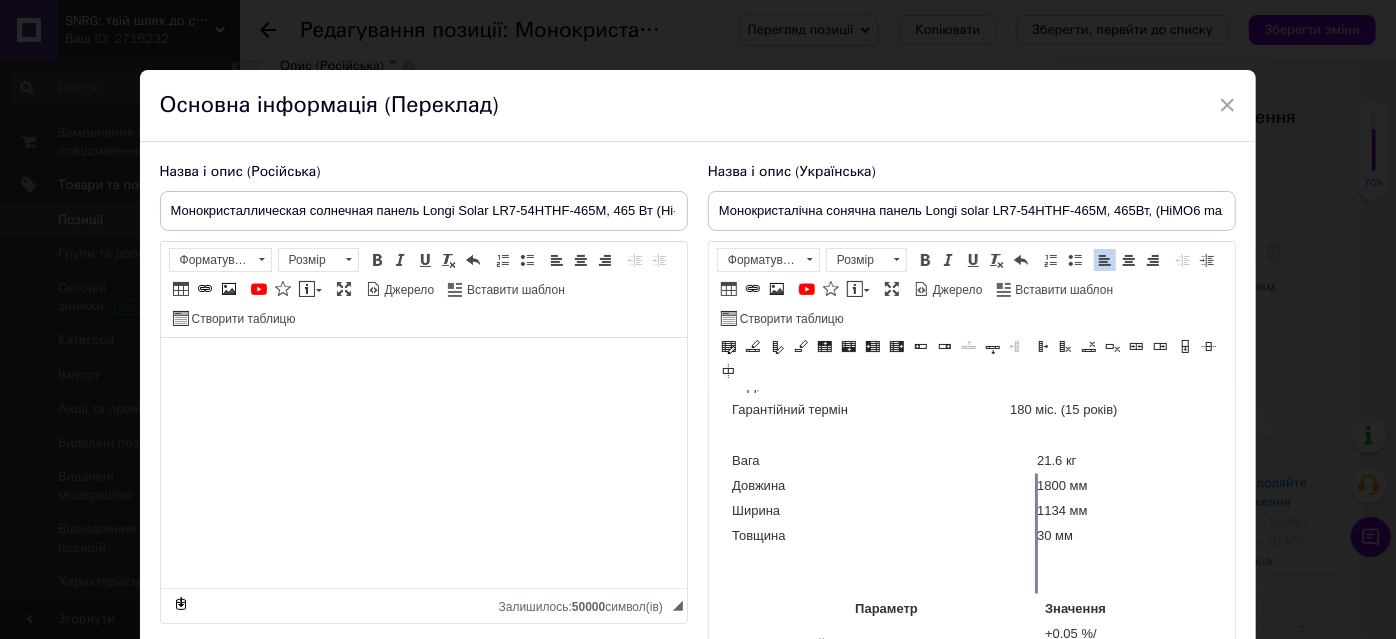 click at bounding box center (1035, 534) 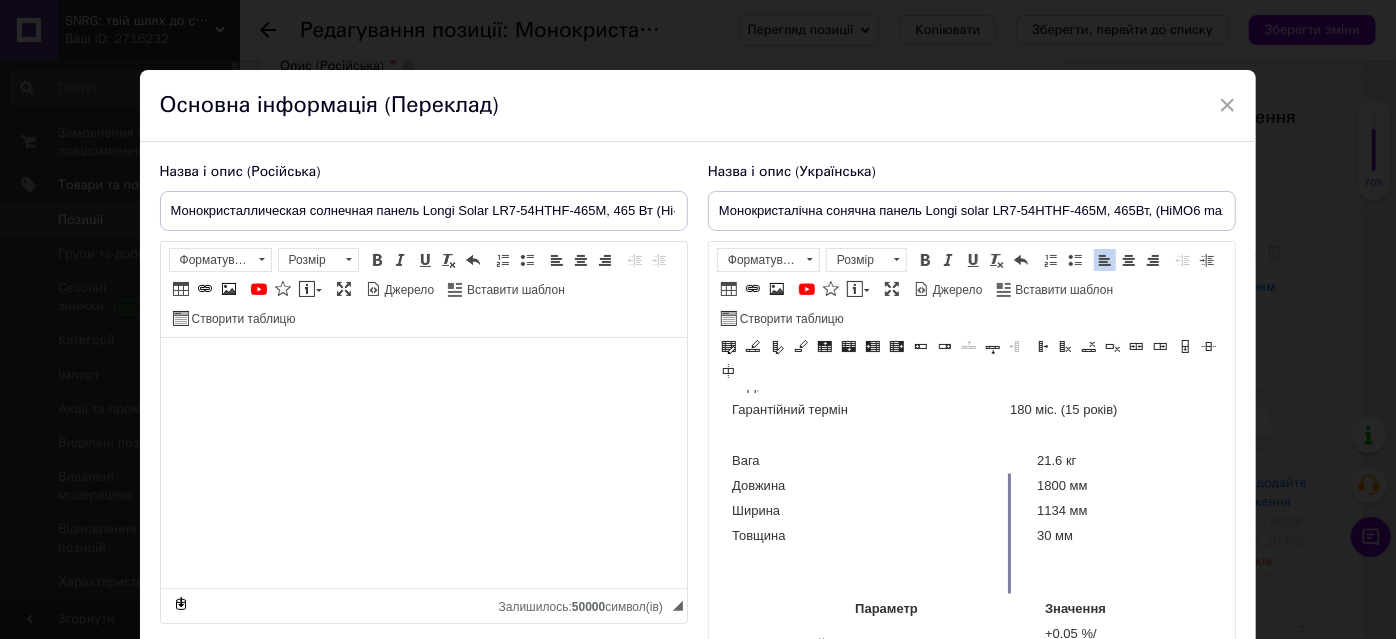 drag, startPoint x: 1036, startPoint y: 511, endPoint x: 1009, endPoint y: 511, distance: 27 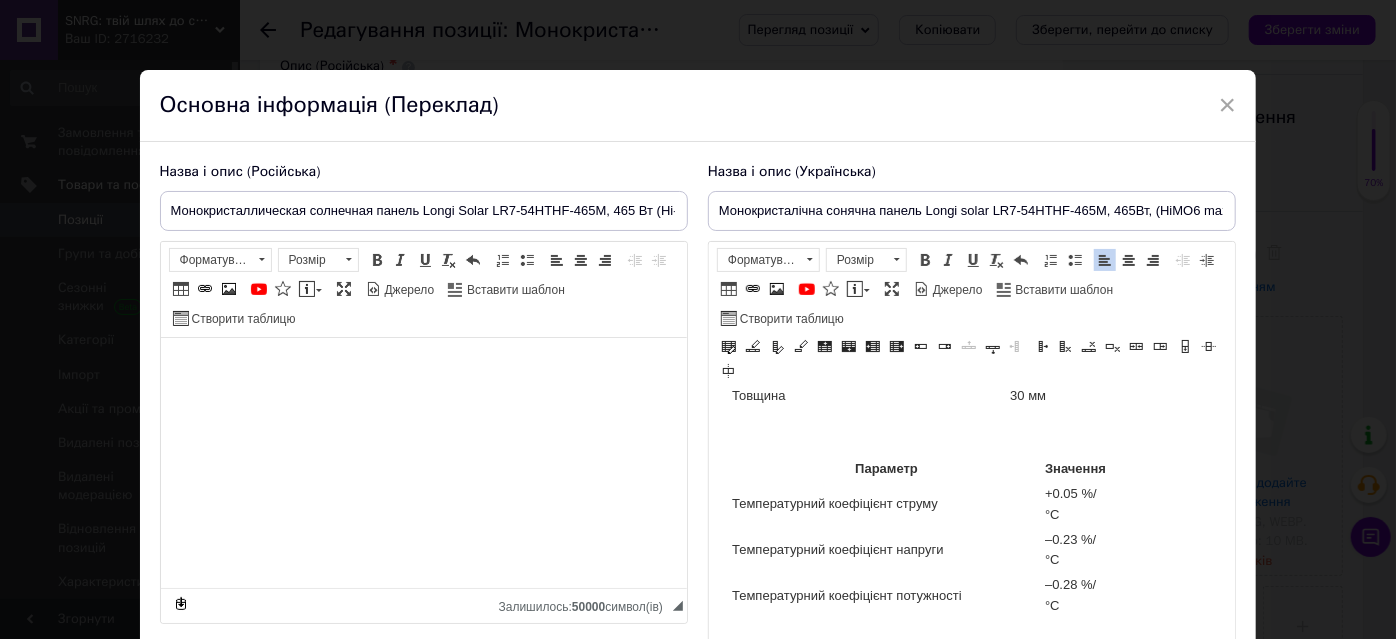 scroll, scrollTop: 2093, scrollLeft: 0, axis: vertical 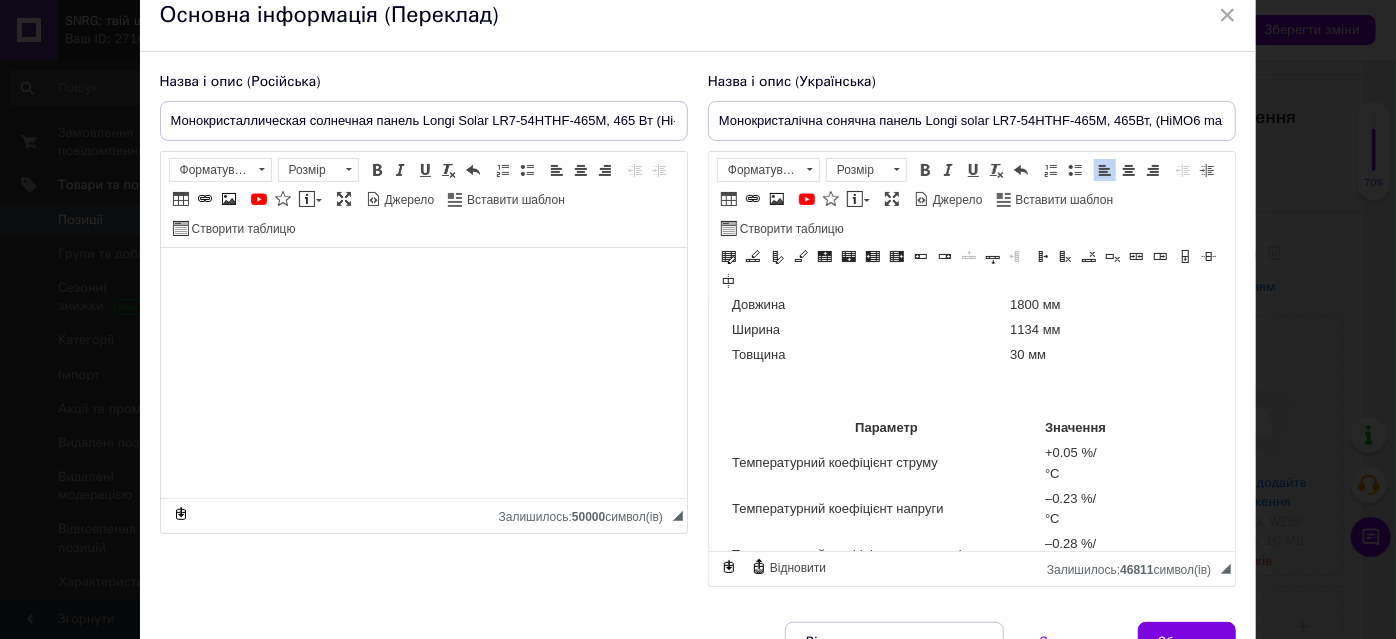 drag, startPoint x: 854, startPoint y: 472, endPoint x: 1091, endPoint y: 457, distance: 237.47421 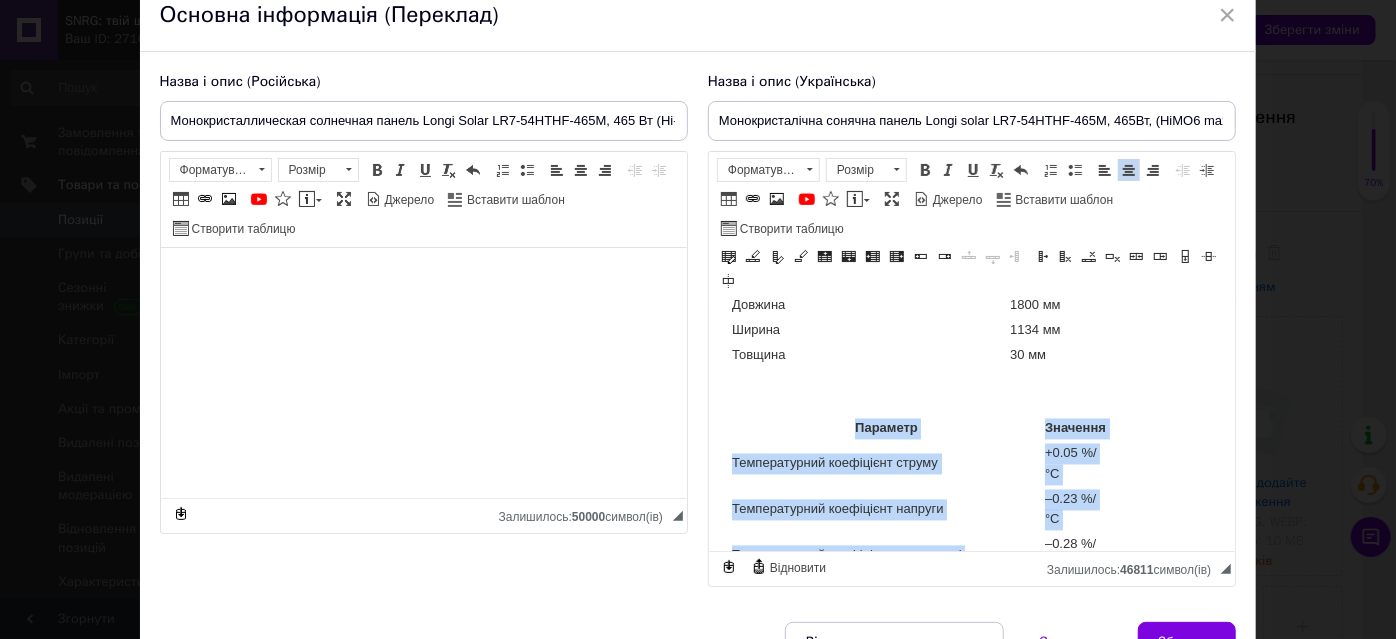 click at bounding box center [971, 392] 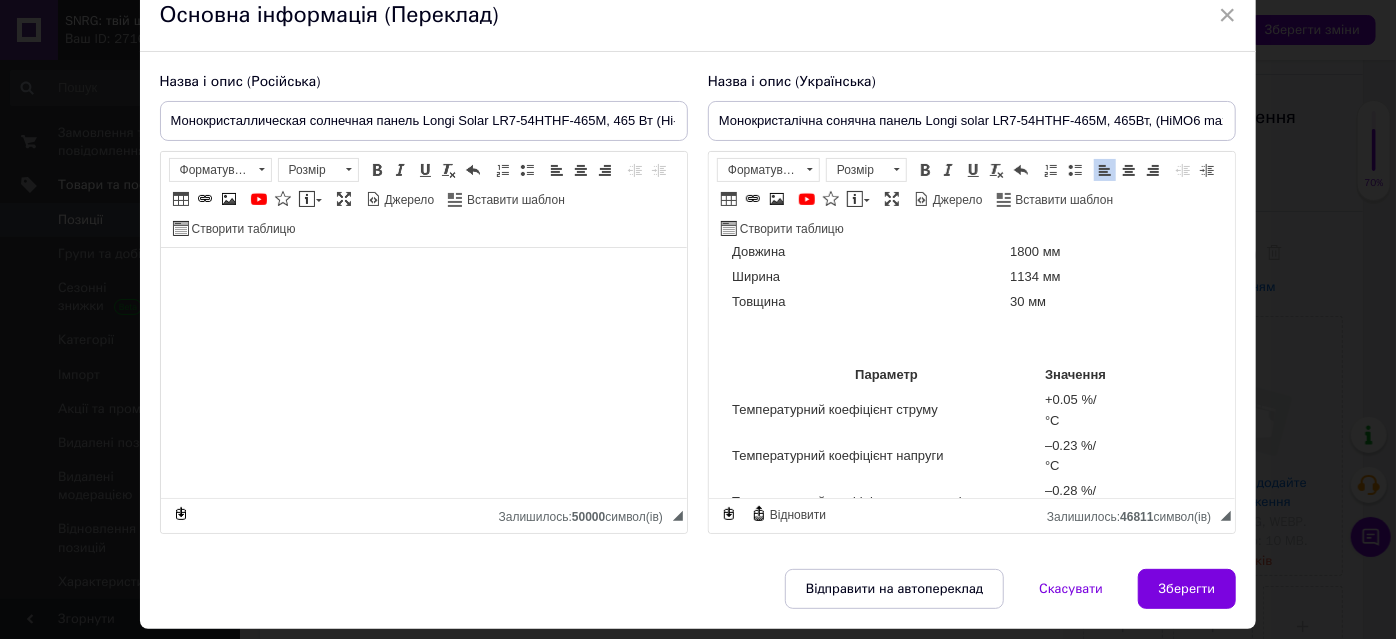 drag, startPoint x: 823, startPoint y: 400, endPoint x: 903, endPoint y: 407, distance: 80.305664 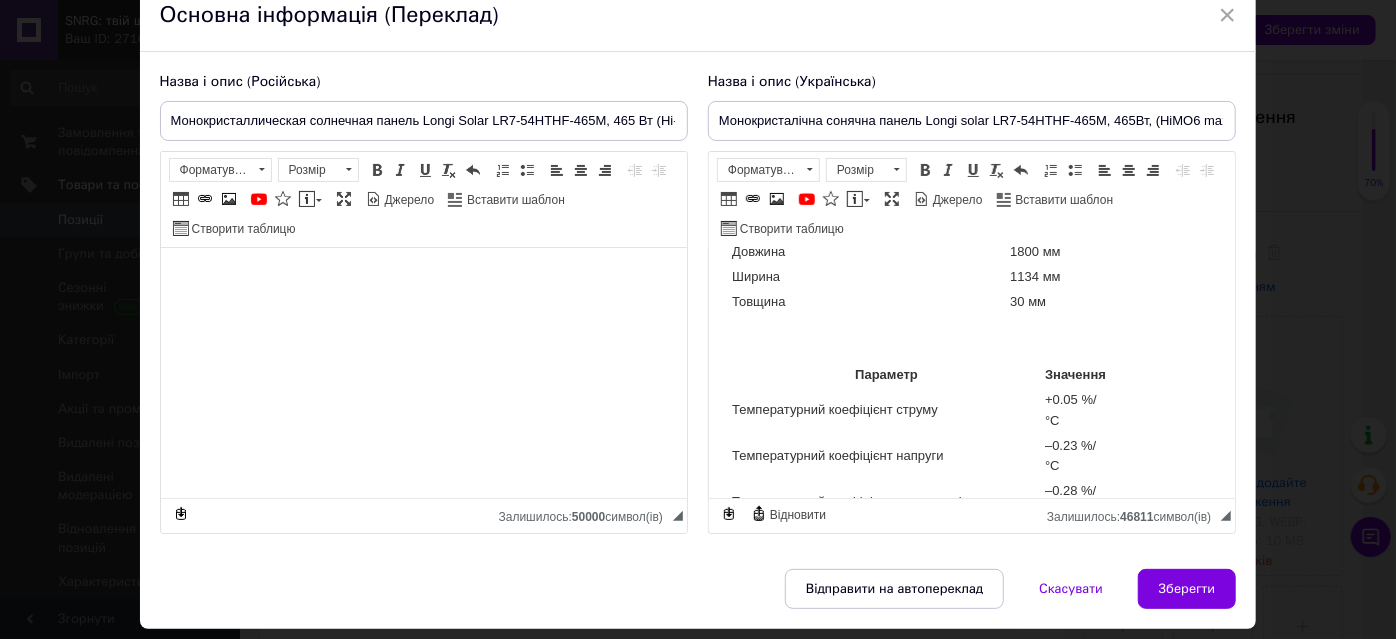 click on "Параметр" at bounding box center [885, 376] 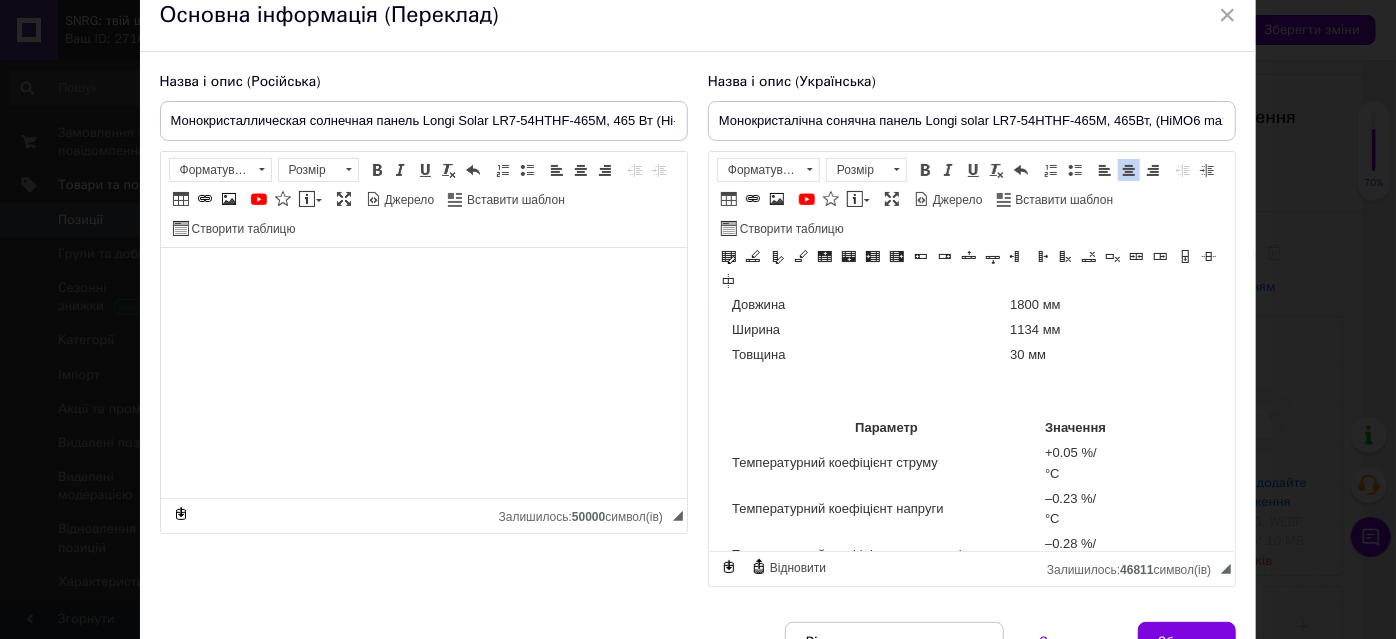 drag, startPoint x: 1121, startPoint y: 462, endPoint x: 1028, endPoint y: 454, distance: 93.34345 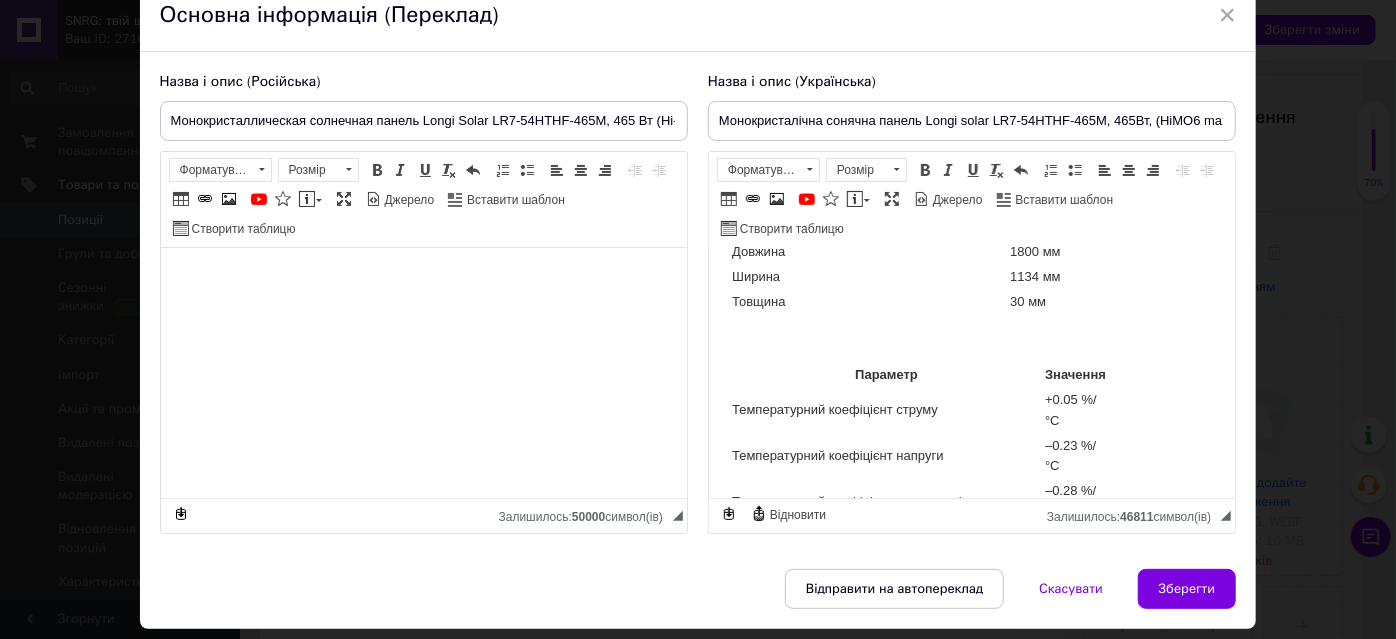 click on "Значення" at bounding box center [1074, 376] 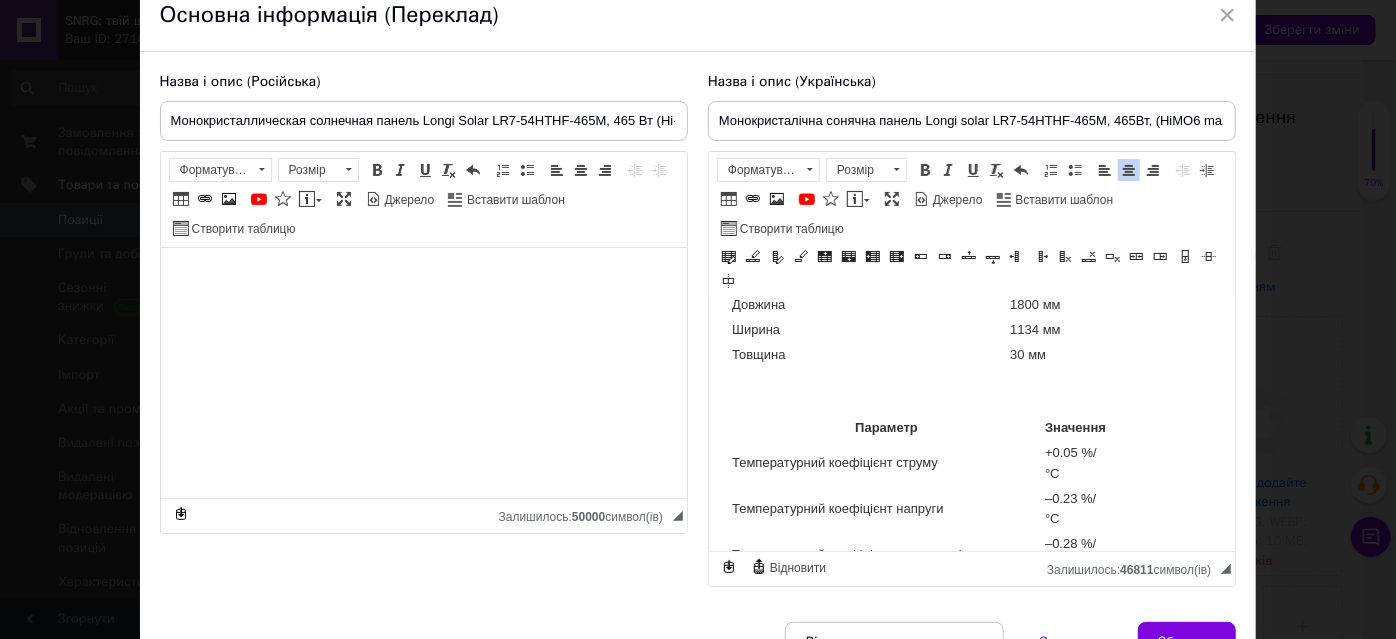 drag, startPoint x: 1047, startPoint y: 461, endPoint x: 1098, endPoint y: 474, distance: 52.63079 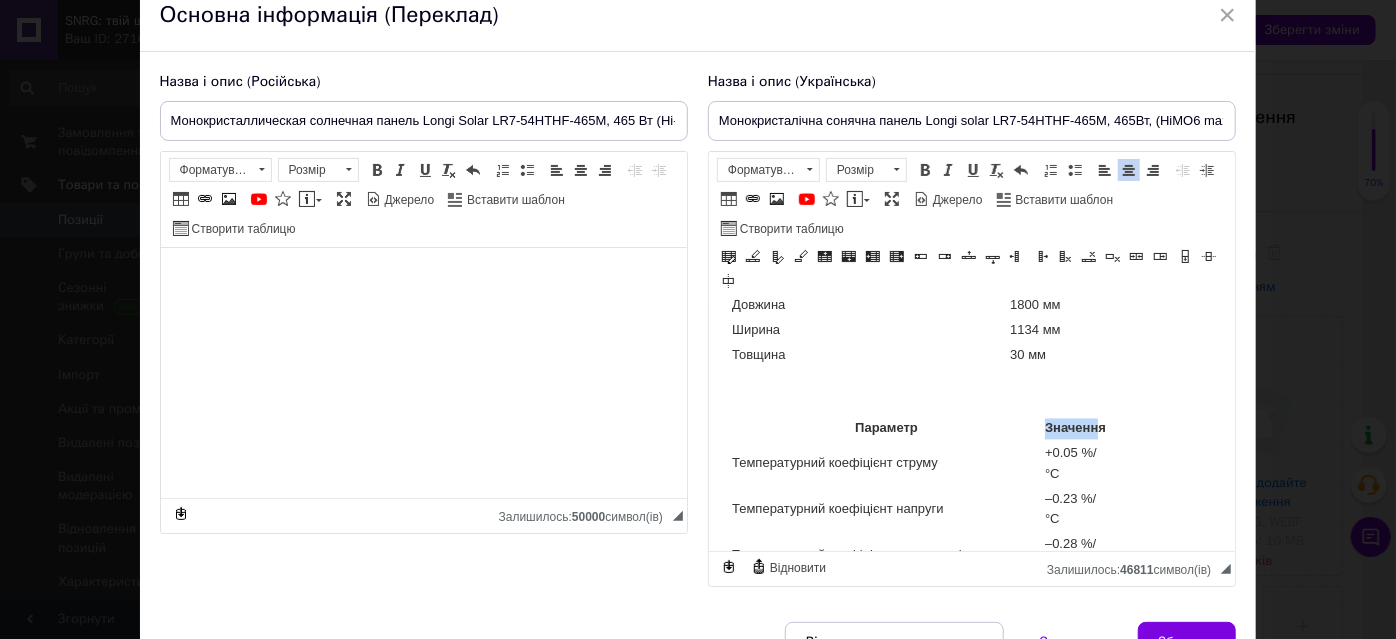 drag, startPoint x: 1099, startPoint y: 472, endPoint x: 1042, endPoint y: 468, distance: 57.14018 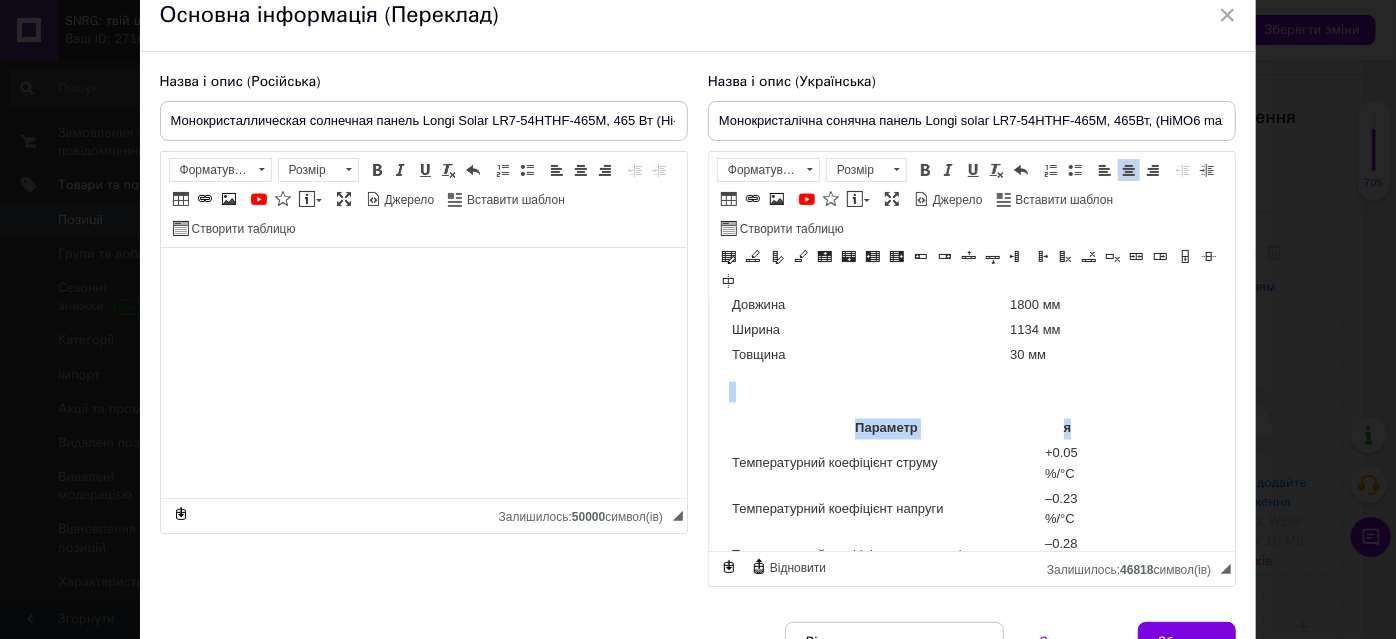 drag, startPoint x: 1074, startPoint y: 469, endPoint x: 868, endPoint y: 451, distance: 206.78491 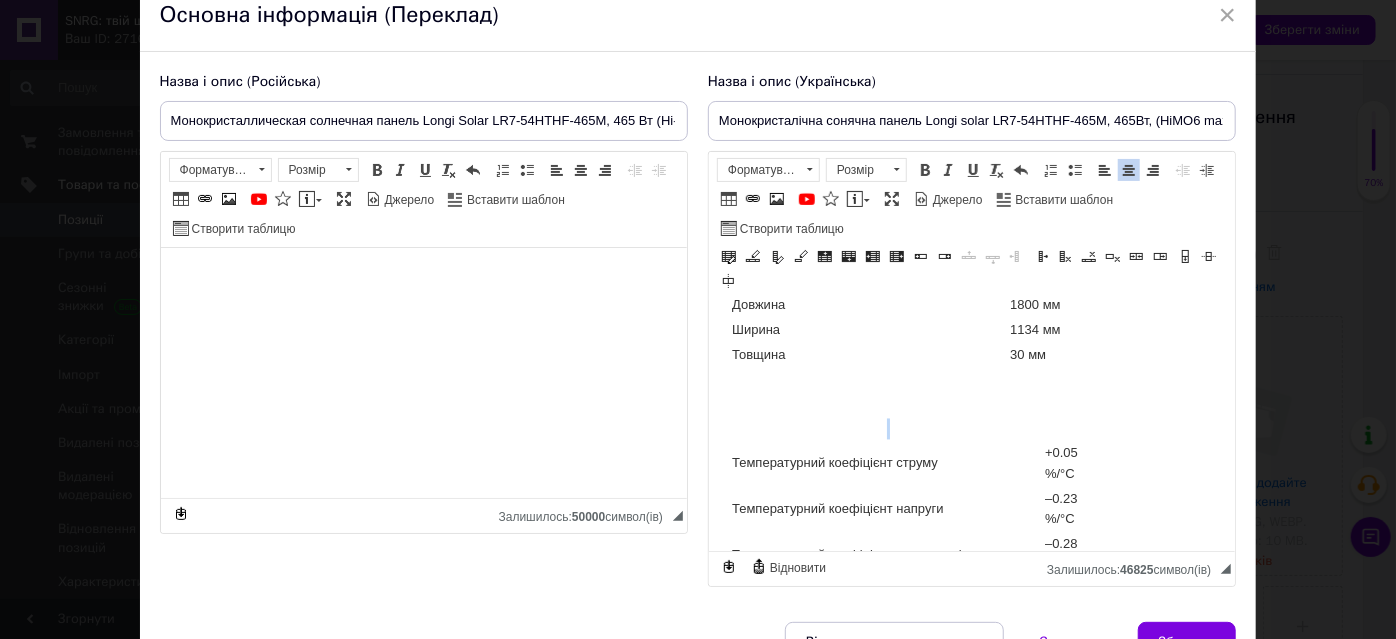 drag, startPoint x: 853, startPoint y: 442, endPoint x: 890, endPoint y: 472, distance: 47.63402 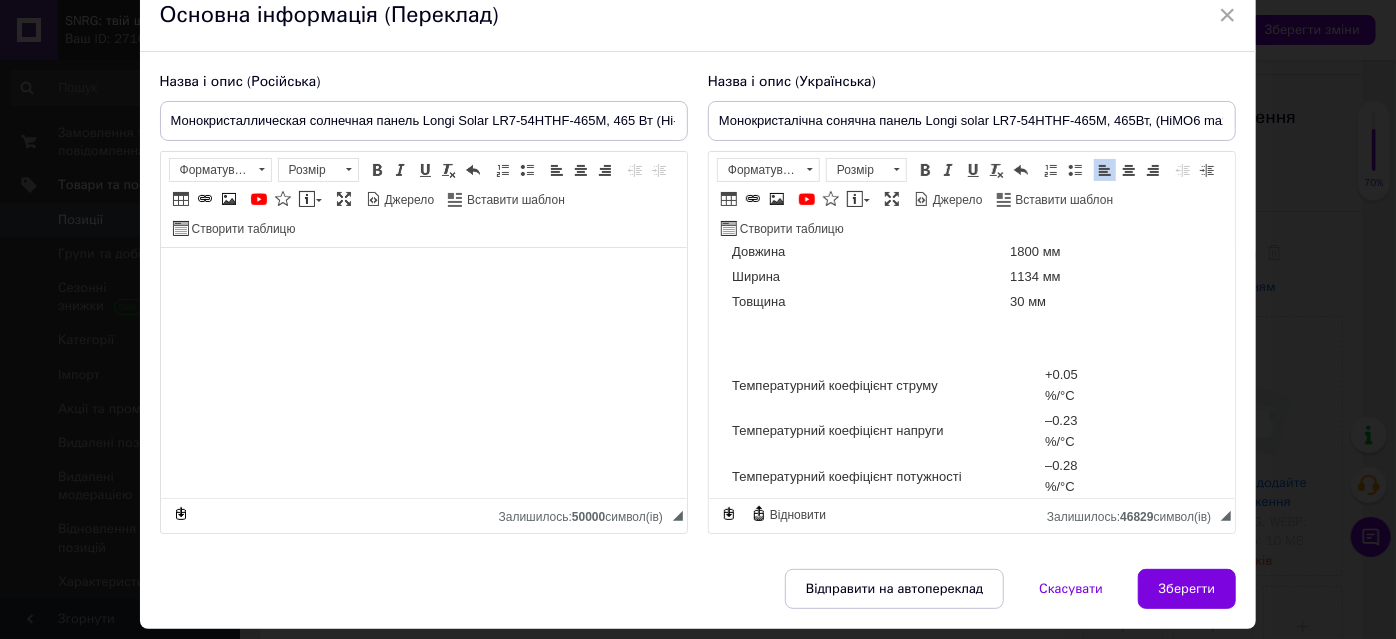 click on "☀️ Монокристалічна сонячна панель  Longi Solar LR7-54HTHF-465M , 465 Вт (Hi-MO6 Max, Anti-Dust) Longi Solar LR7-54HTHF-465M  — це сучасна високоефективна сонячна панель із серії  Hi-MO6 Max , розроблена для роздрібного ринку та покликана забезпечити стабільне енергозабезпечення впродовж десятиліть. Завдяки використанню технології  n-type PERC з half-cell комірками  (108 шт. у конфігурації 6×18), модуль забезпечує  високу ефективність до 22.8%  та знижені втрати при частковому затіненні. Модель має  антистатичне захисне покриття Anti-Dust Frame 🧪 Що таке  Anti-Dust Frame ? 🔧 Основні технології та переваги: Hi-MO6 Max серія Китай" at bounding box center [971, -616] 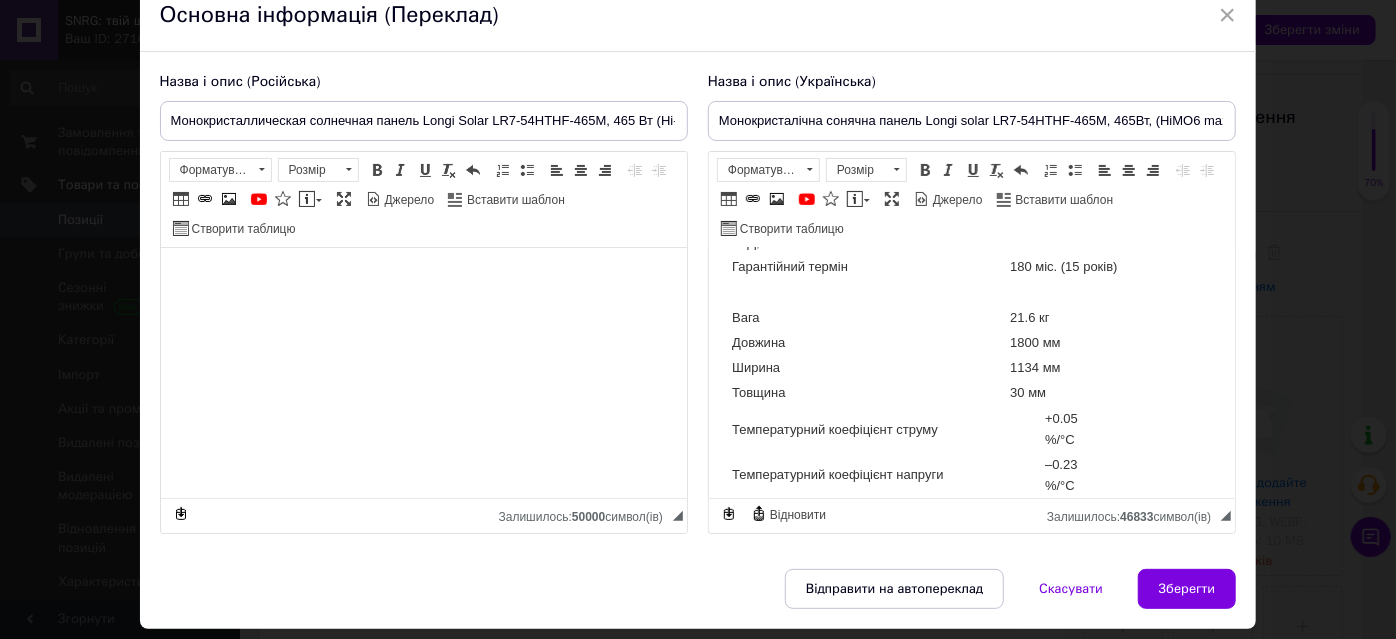 scroll, scrollTop: 2021, scrollLeft: 0, axis: vertical 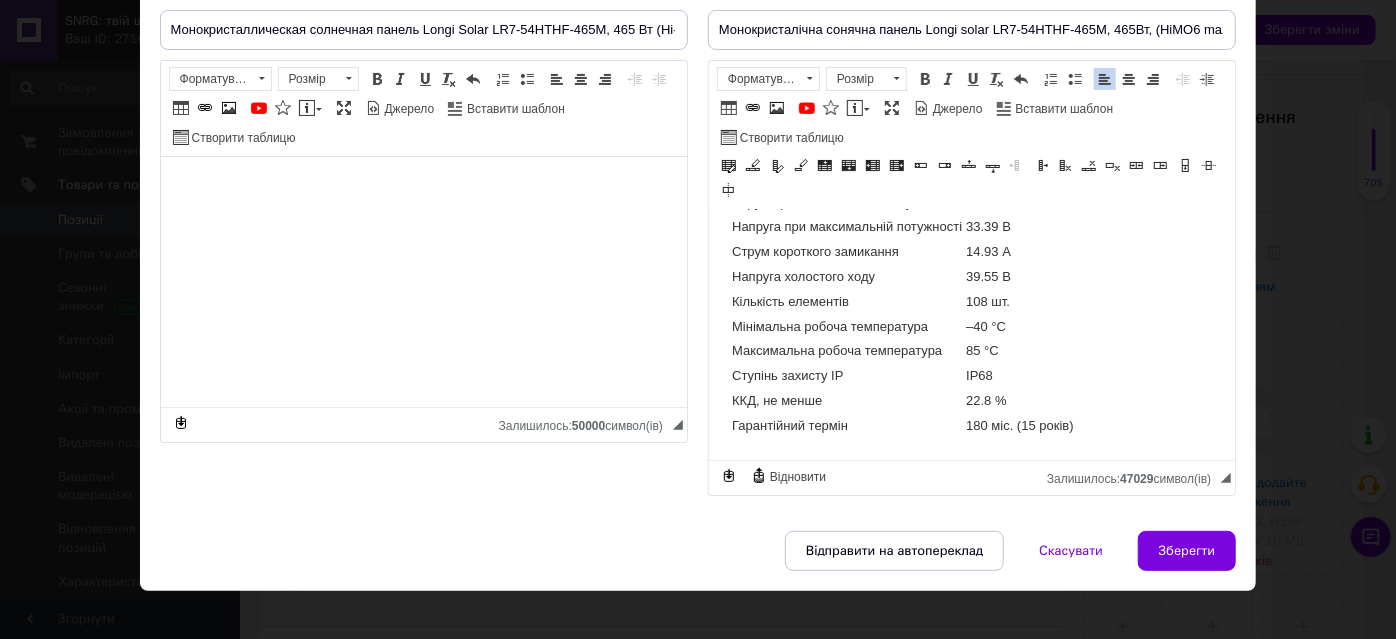 drag, startPoint x: 1115, startPoint y: 477, endPoint x: 1890, endPoint y: 729, distance: 814.9411 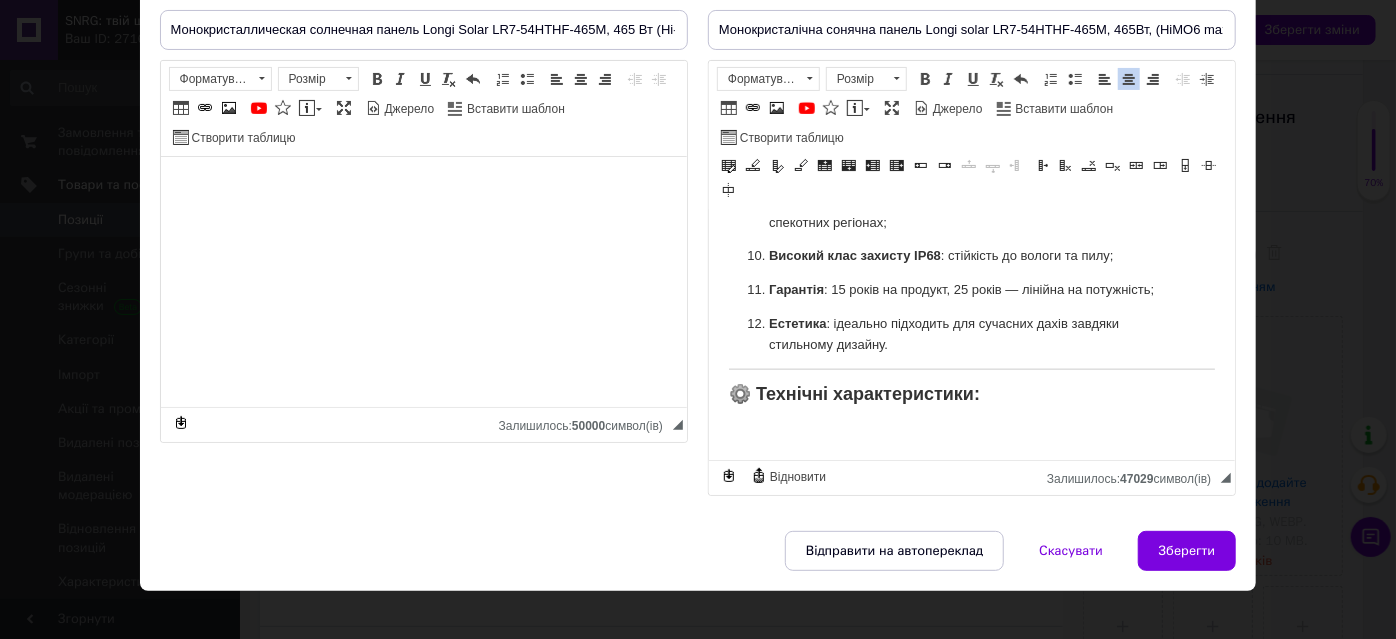 scroll, scrollTop: 1324, scrollLeft: 0, axis: vertical 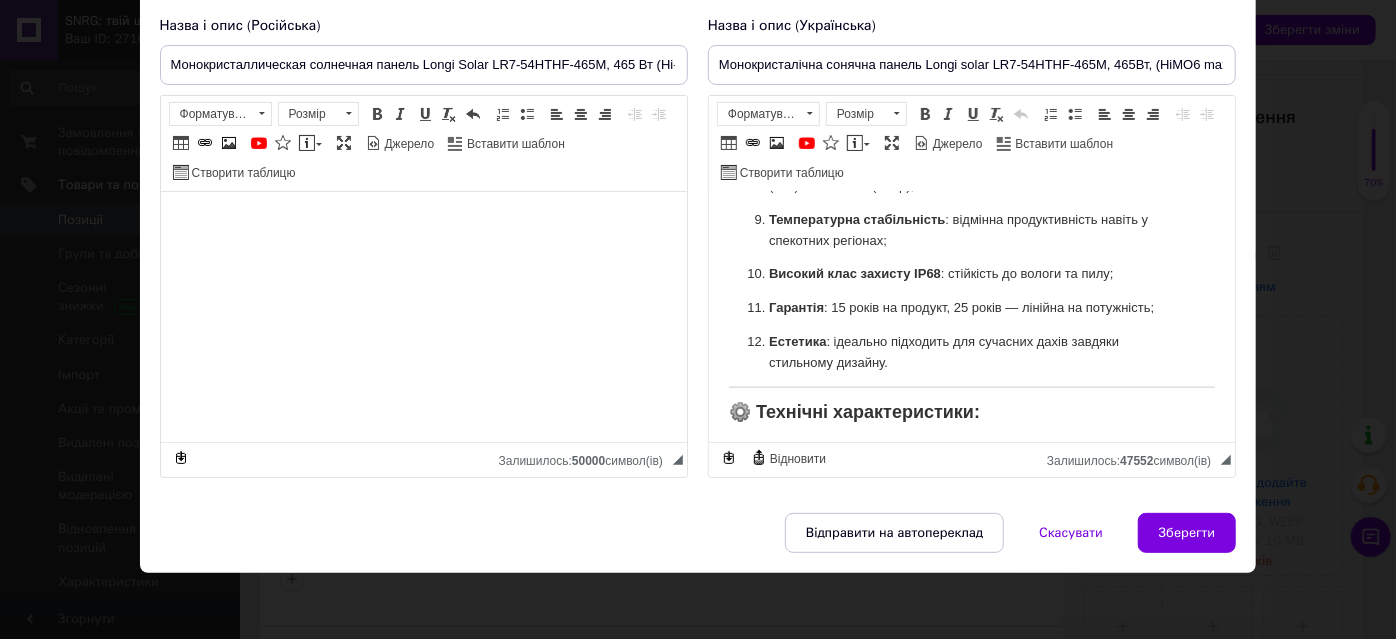 click on "☀️ Монокристалічна сонячна панель  Longi Solar LR7-54HTHF-465M , 465 Вт (Hi-MO6 Max, Anti-Dust) Longi Solar LR7-54HTHF-465M  — це сучасна високоефективна сонячна панель із серії  Hi-MO6 Max , розроблена для роздрібного ринку та покликана забезпечити стабільне енергозабезпечення впродовж десятиліть. Завдяки використанню технології  n-type PERC з half-cell комірками  (108 шт. у конфігурації 6×18), модуль забезпечує  високу ефективність до 22.8%  та знижені втрати при частковому затіненні. Модель має  антистатичне захисне покриття Anti-Dust Frame 🧪 Що таке  Anti-Dust Frame ? 🔧 Основні технології та переваги: Hi-MO6 Max серія" at bounding box center (971, -298) 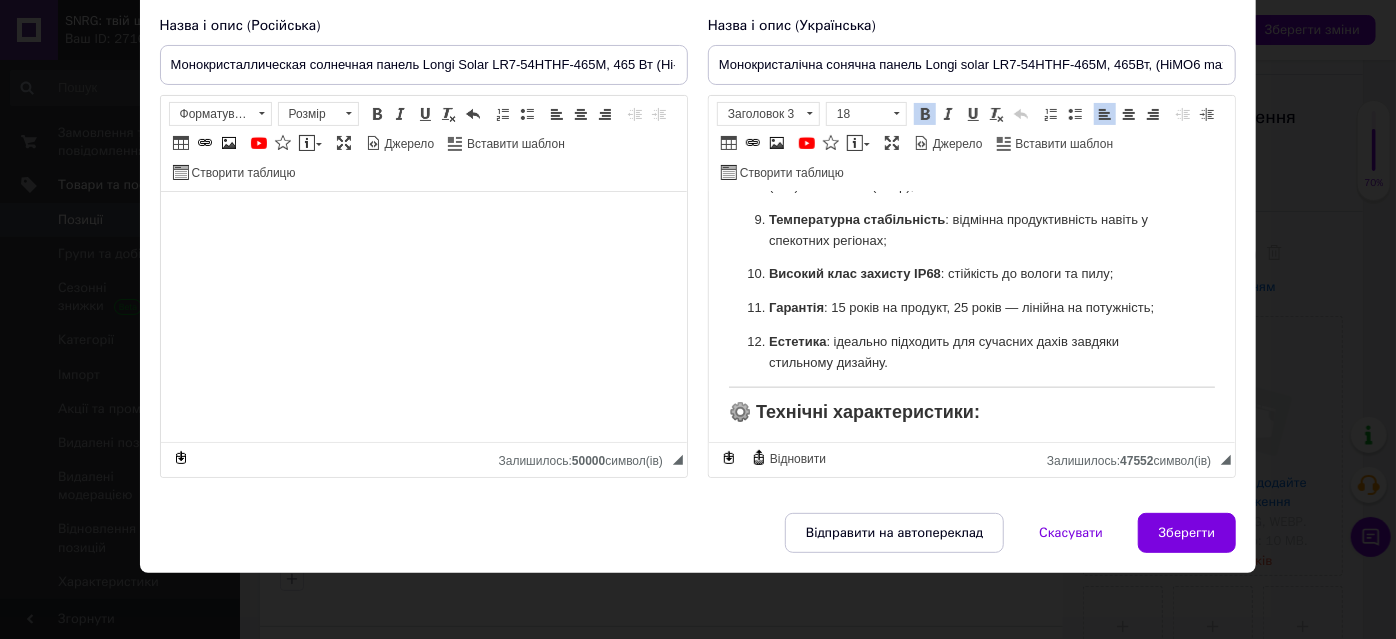 click on "⚙️ Технічні характеристики:" at bounding box center [971, 412] 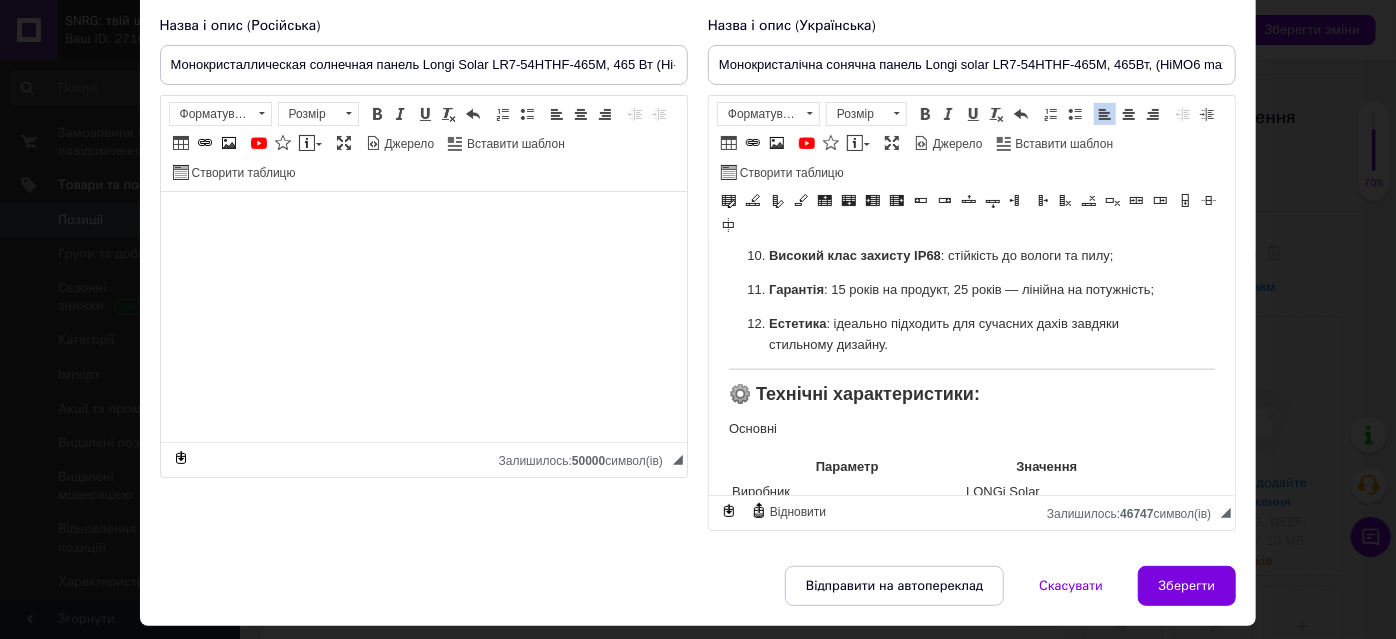 scroll, scrollTop: 2168, scrollLeft: 0, axis: vertical 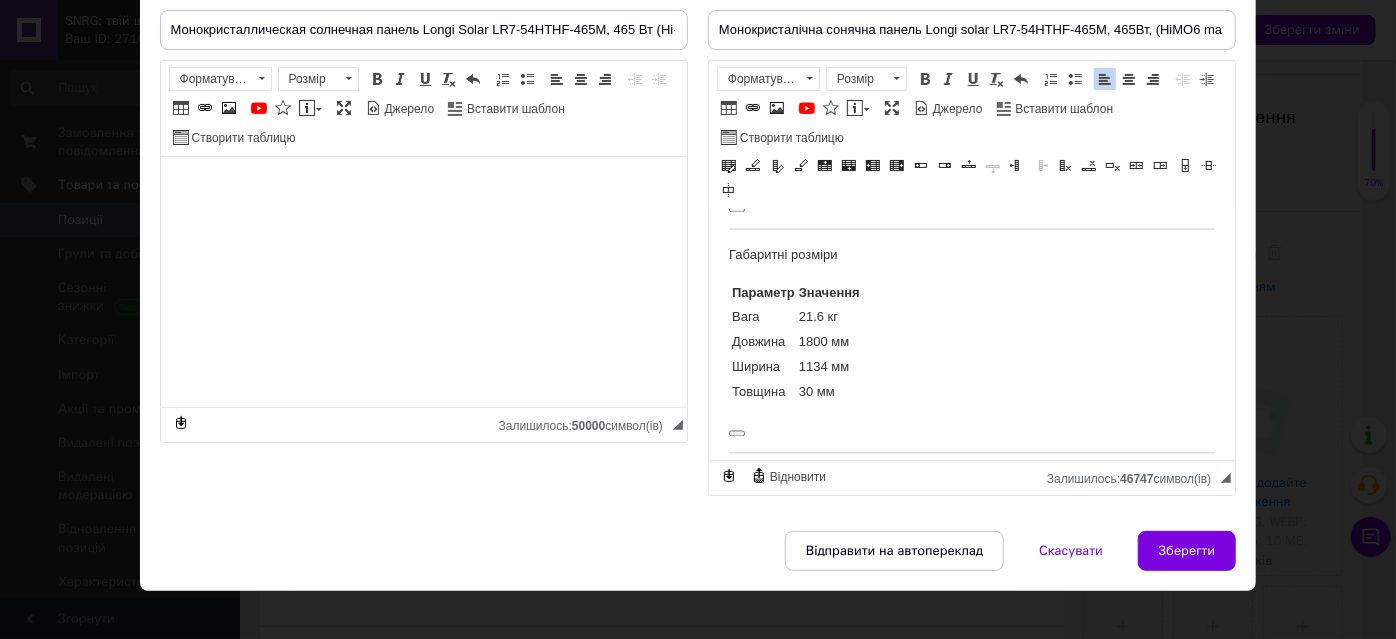 drag, startPoint x: 729, startPoint y: 255, endPoint x: 761, endPoint y: 283, distance: 42.520584 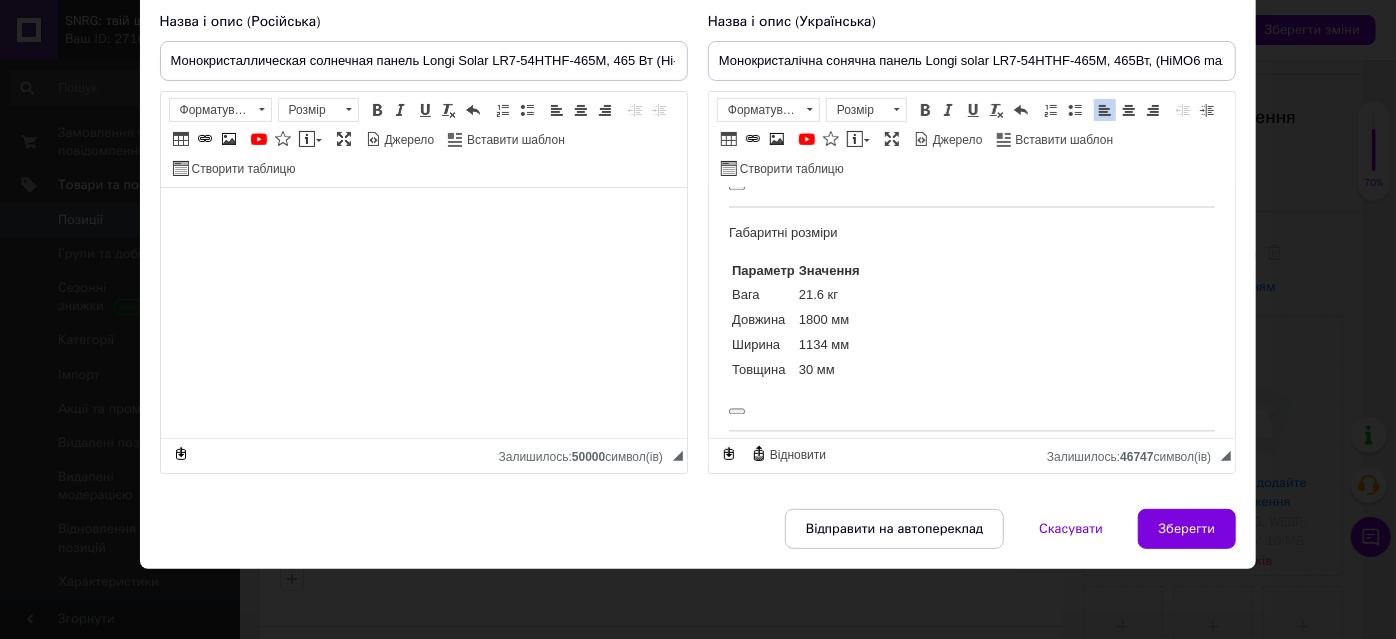 scroll, scrollTop: 146, scrollLeft: 0, axis: vertical 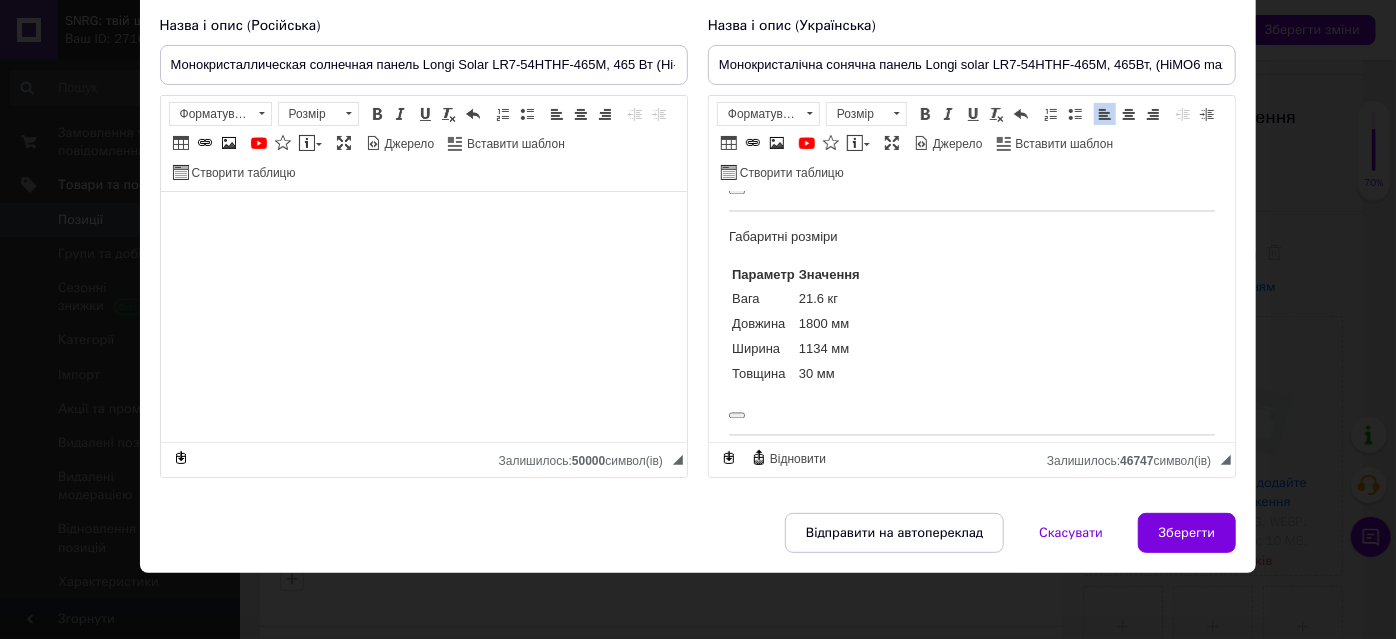 click on "Габаритні розміри" at bounding box center [971, 238] 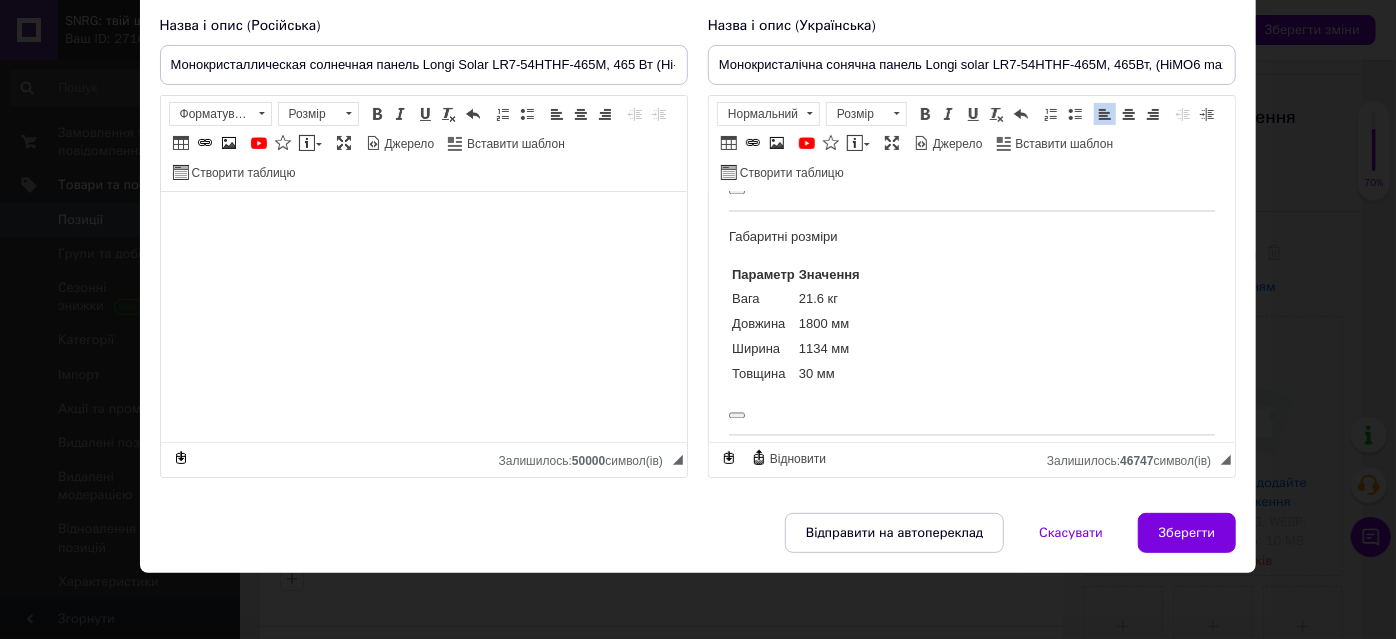 click at bounding box center (971, 188) 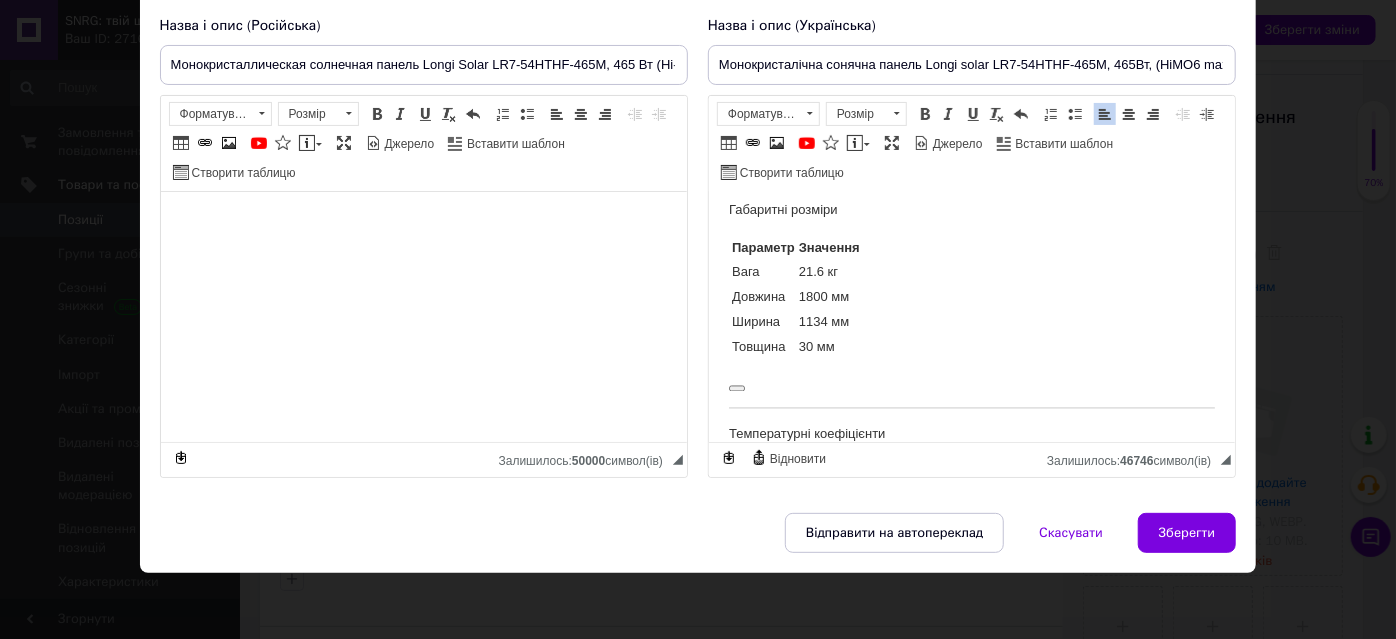 click on "☀️ Монокристалічна сонячна панель  Longi Solar LR7-54HTHF-465M , 465 Вт (Hi-MO6 Max, Anti-Dust) Longi Solar LR7-54HTHF-465M  — це сучасна високоефективна сонячна панель із серії  Hi-MO6 Max , розроблена для роздрібного ринку та покликана забезпечити стабільне енергозабезпечення впродовж десятиліть. Завдяки використанню технології  n-type PERC з half-cell комірками  (108 шт. у конфігурації 6×18), модуль забезпечує  високу ефективність до 22.8%  та знижені втрати при частковому затіненні. Модель має  антистатичне захисне покриття Anti-Dust Frame 🧪 Що таке  Anti-Dust Frame ? 🔧 Основні технології та переваги: Hi-MO6 Max серія Китай" at bounding box center (971, -607) 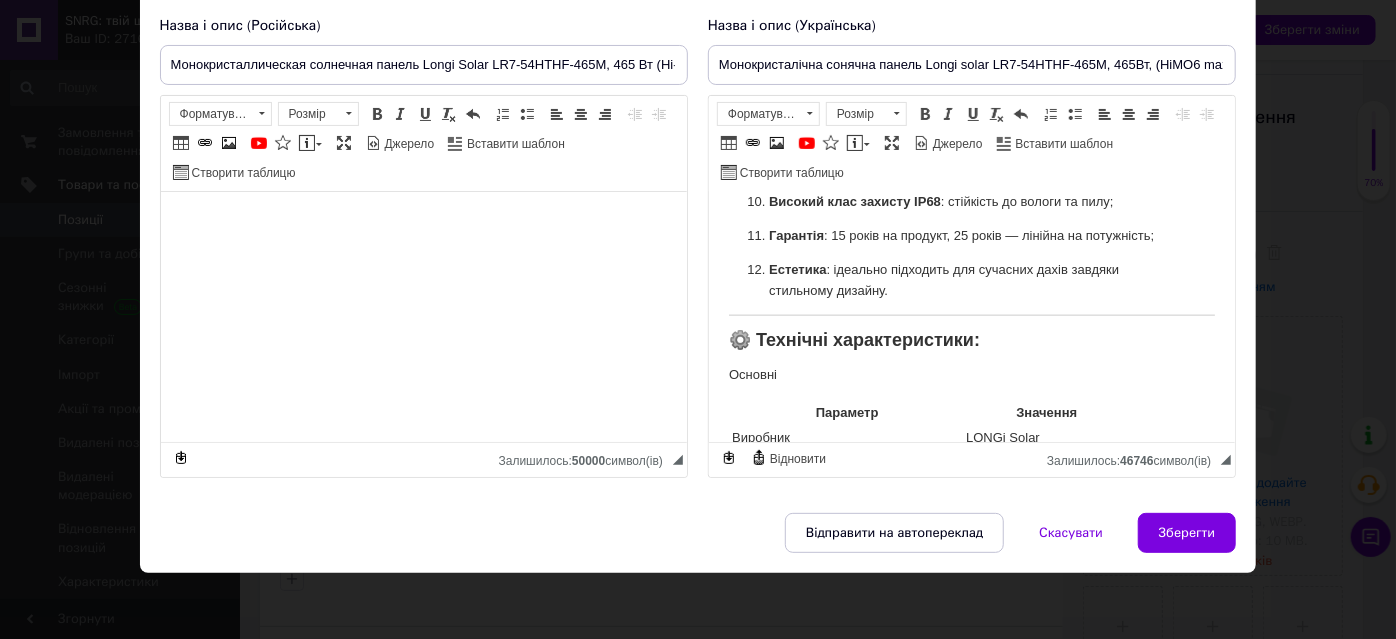 scroll, scrollTop: 1484, scrollLeft: 0, axis: vertical 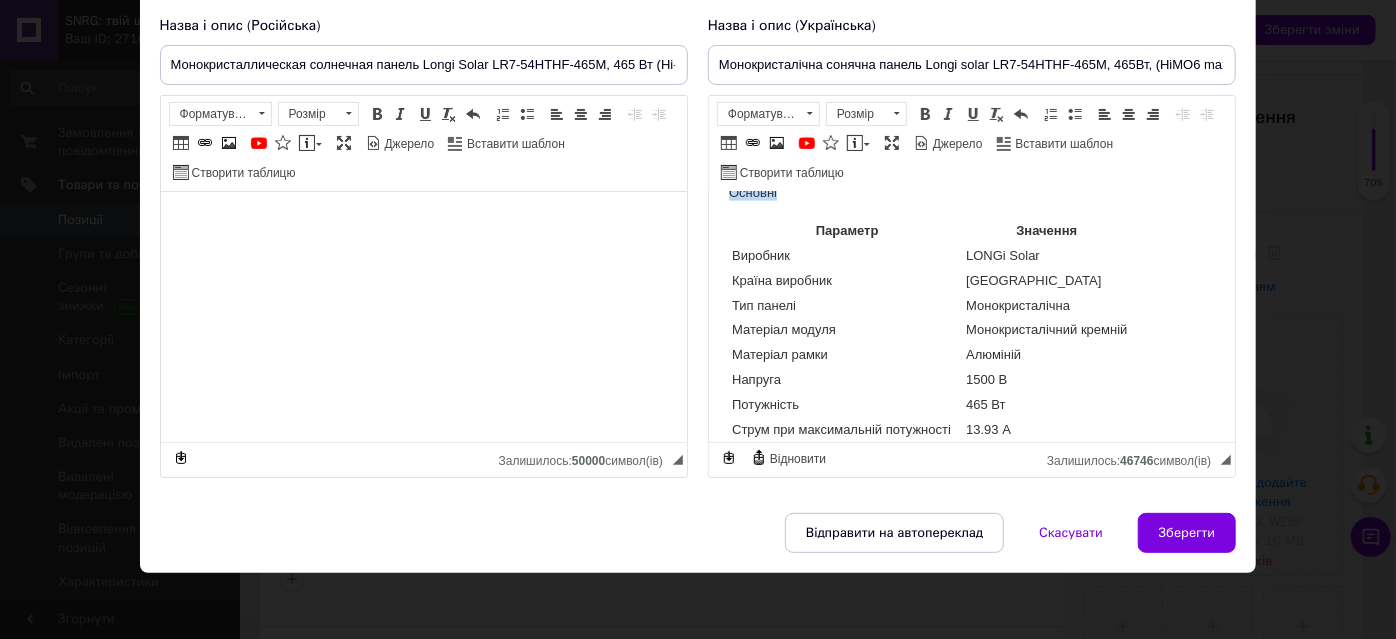 drag, startPoint x: 800, startPoint y: 249, endPoint x: 717, endPoint y: 243, distance: 83.21658 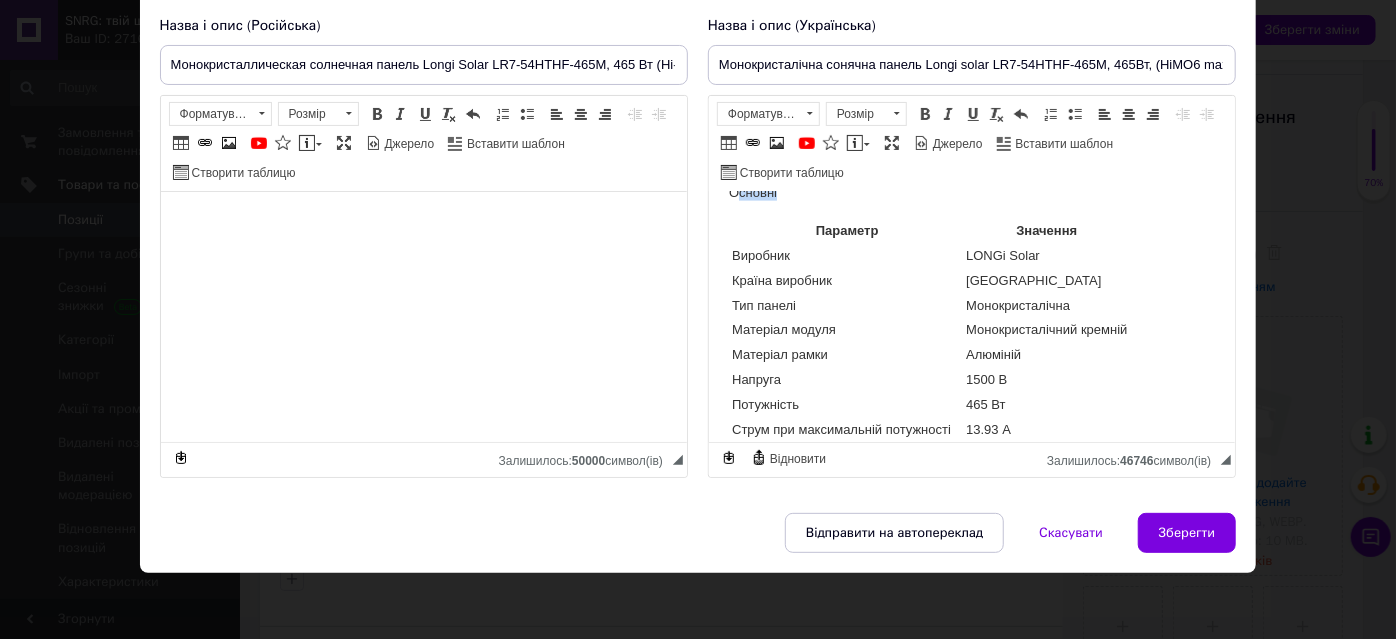 drag, startPoint x: 734, startPoint y: 255, endPoint x: 820, endPoint y: 254, distance: 86.00581 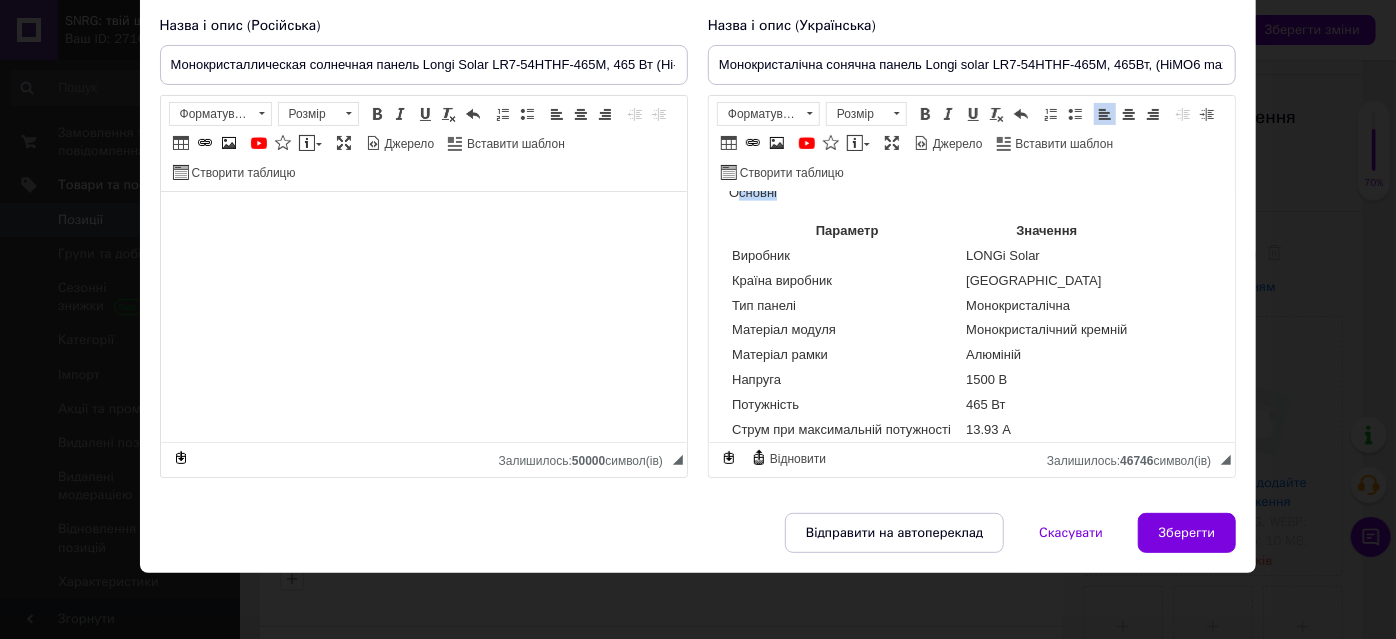 click on "Основні" at bounding box center [971, 193] 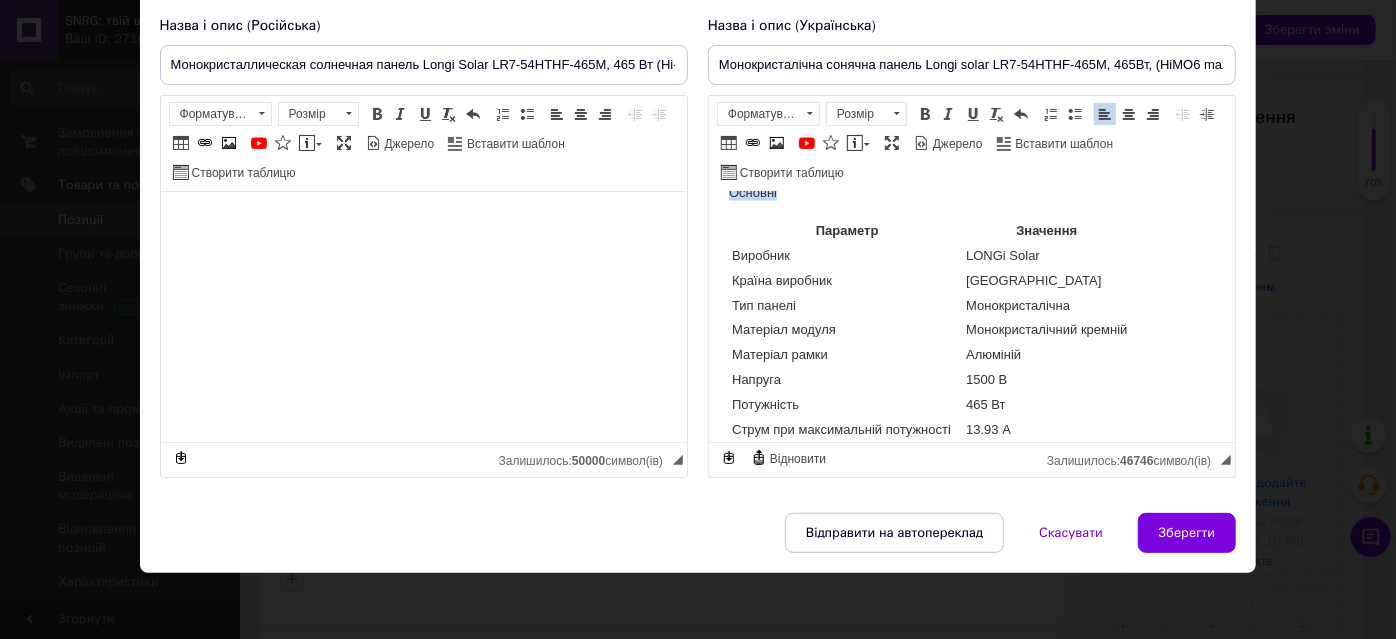 drag, startPoint x: 799, startPoint y: 254, endPoint x: 719, endPoint y: 249, distance: 80.1561 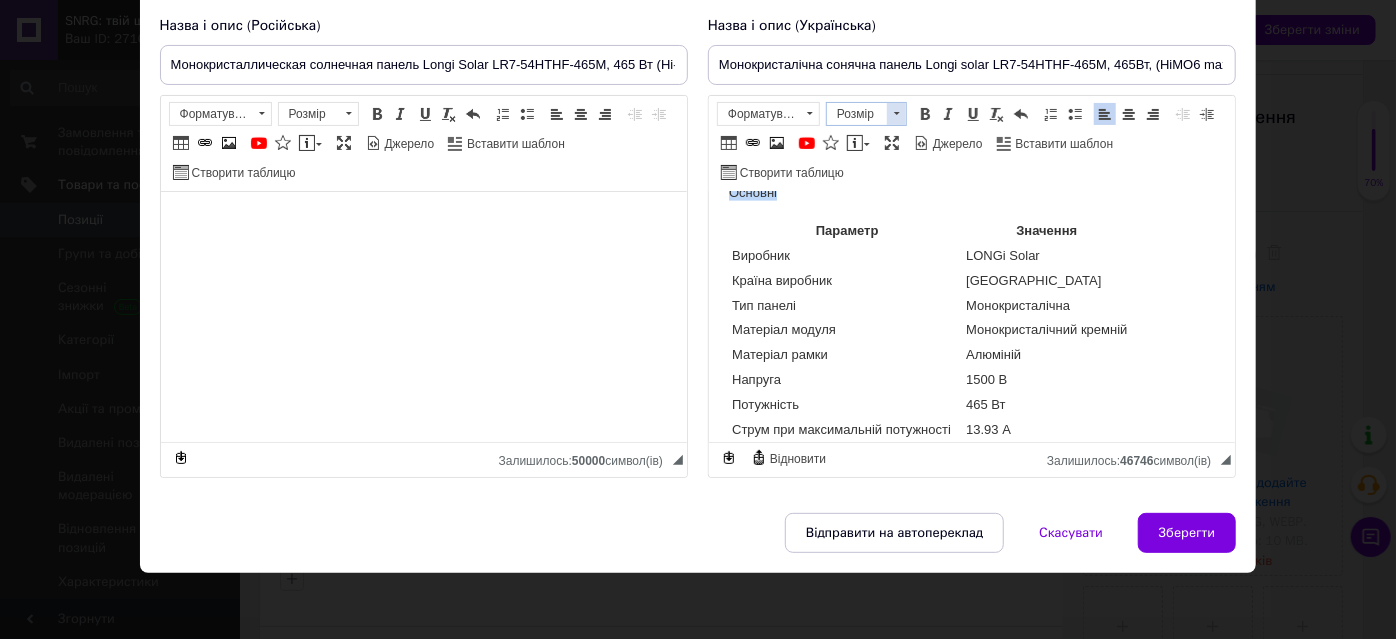click at bounding box center [896, 114] 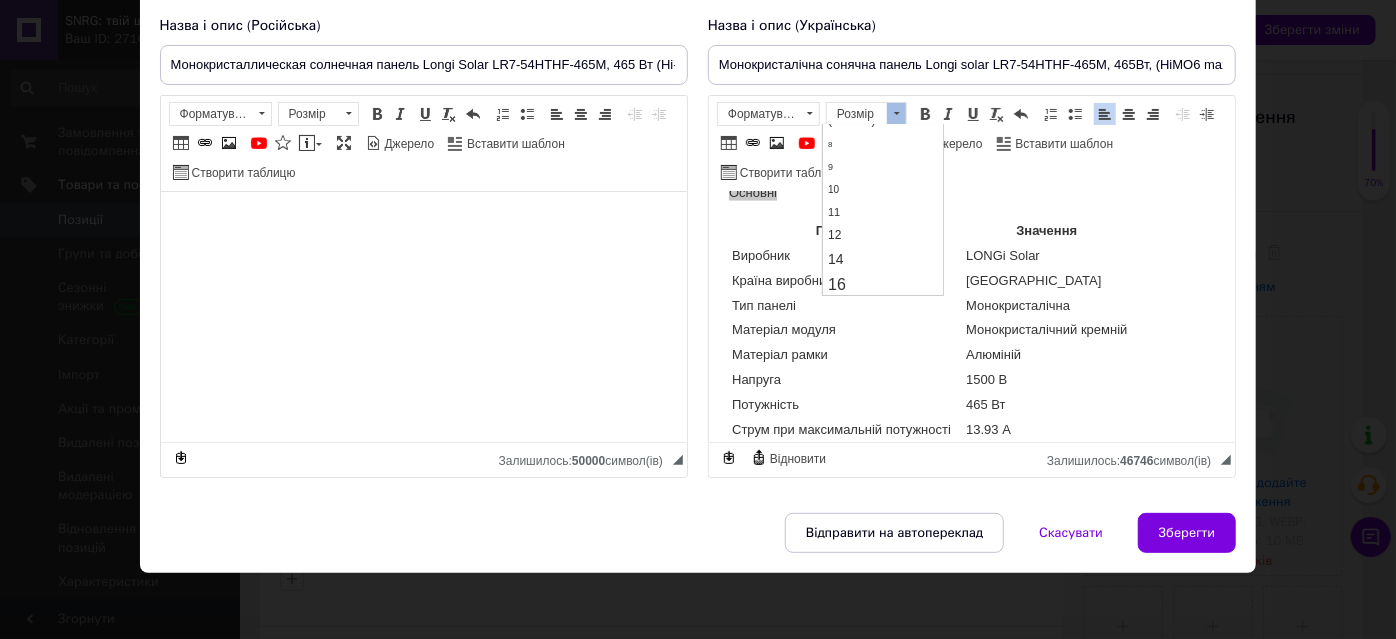 scroll, scrollTop: 90, scrollLeft: 0, axis: vertical 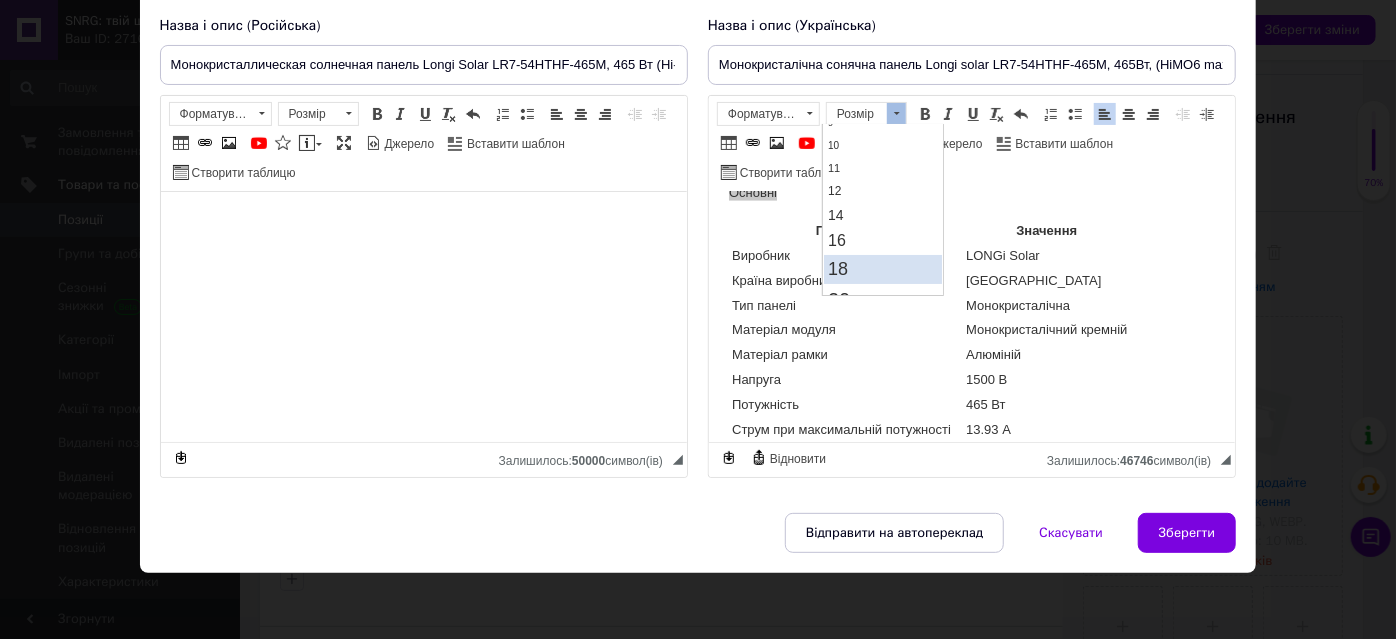 click on "18" at bounding box center [883, 268] 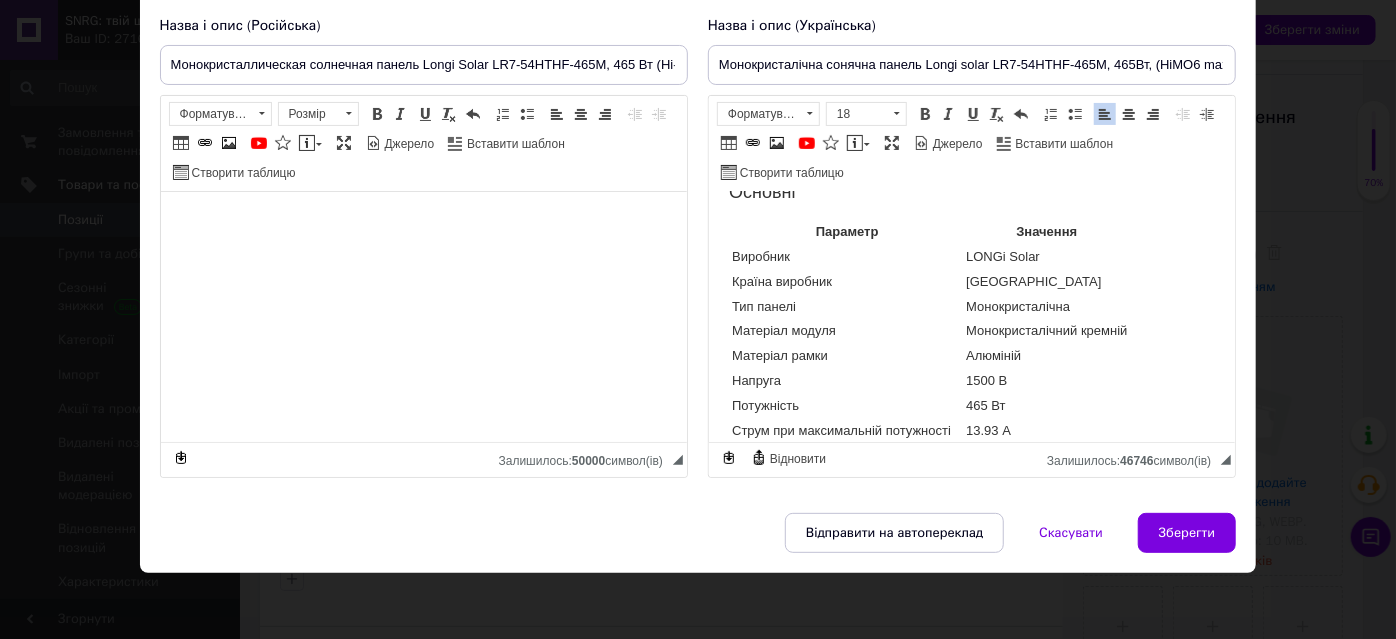 scroll, scrollTop: 0, scrollLeft: 0, axis: both 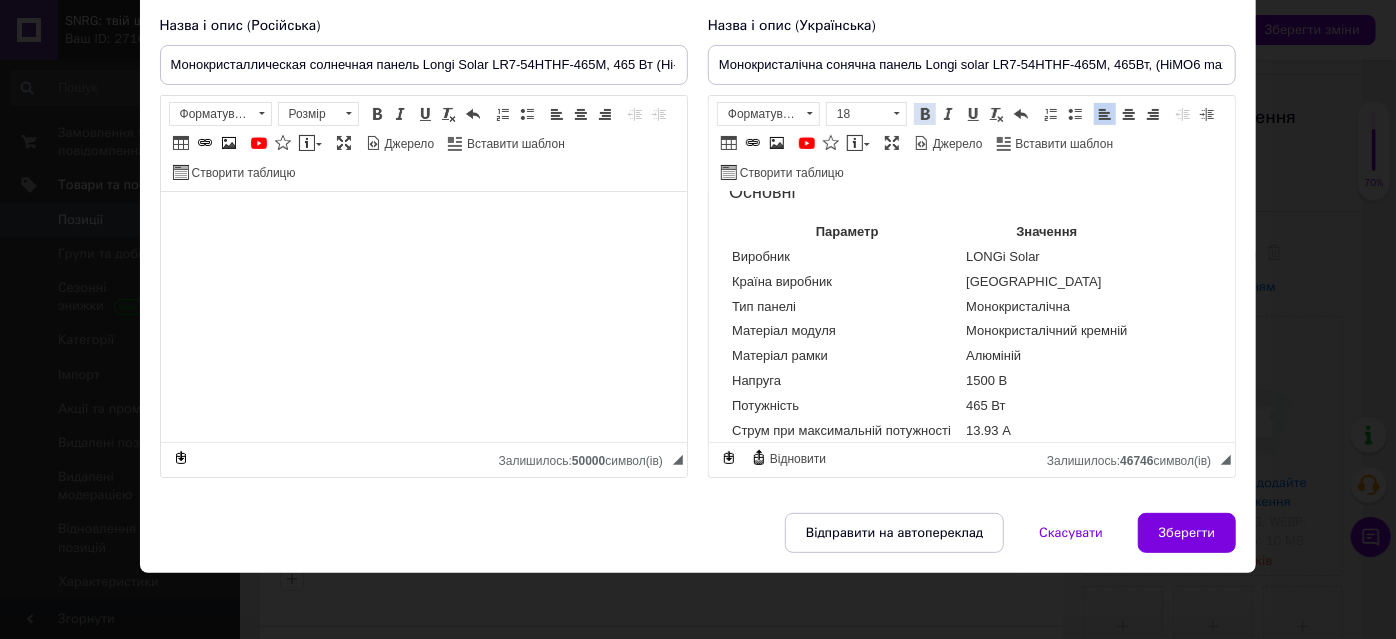 click at bounding box center [925, 114] 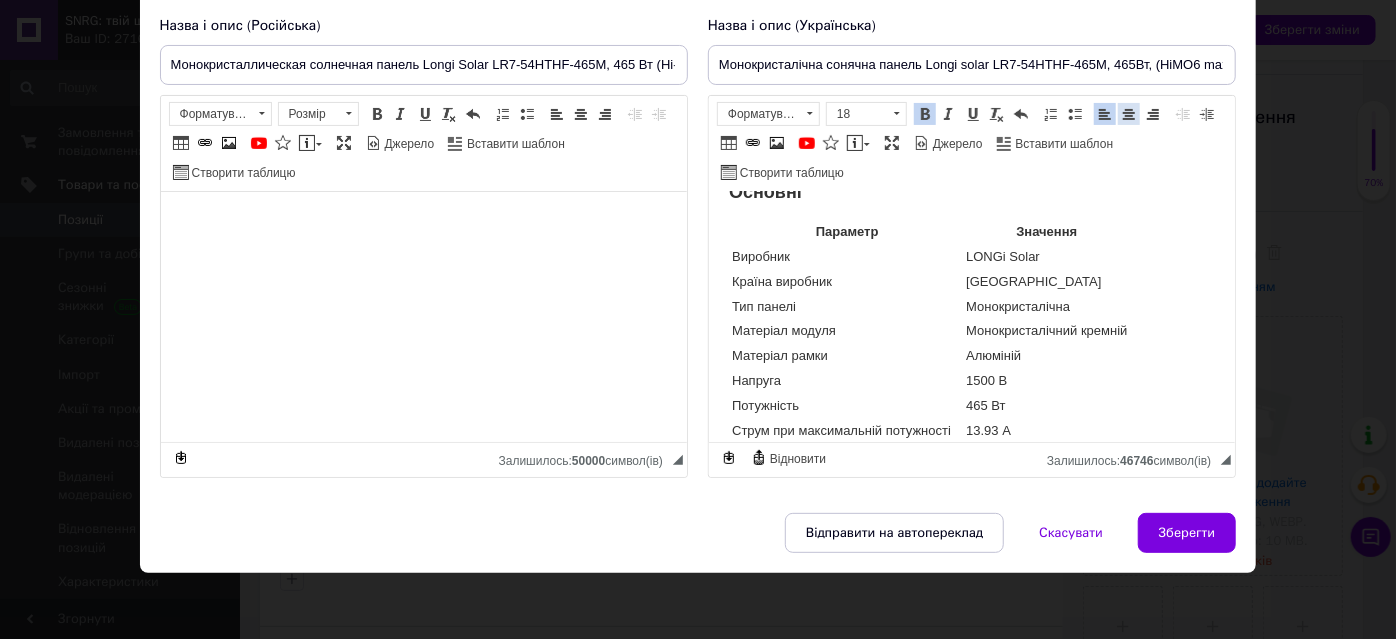 click on "По центру" at bounding box center (1129, 114) 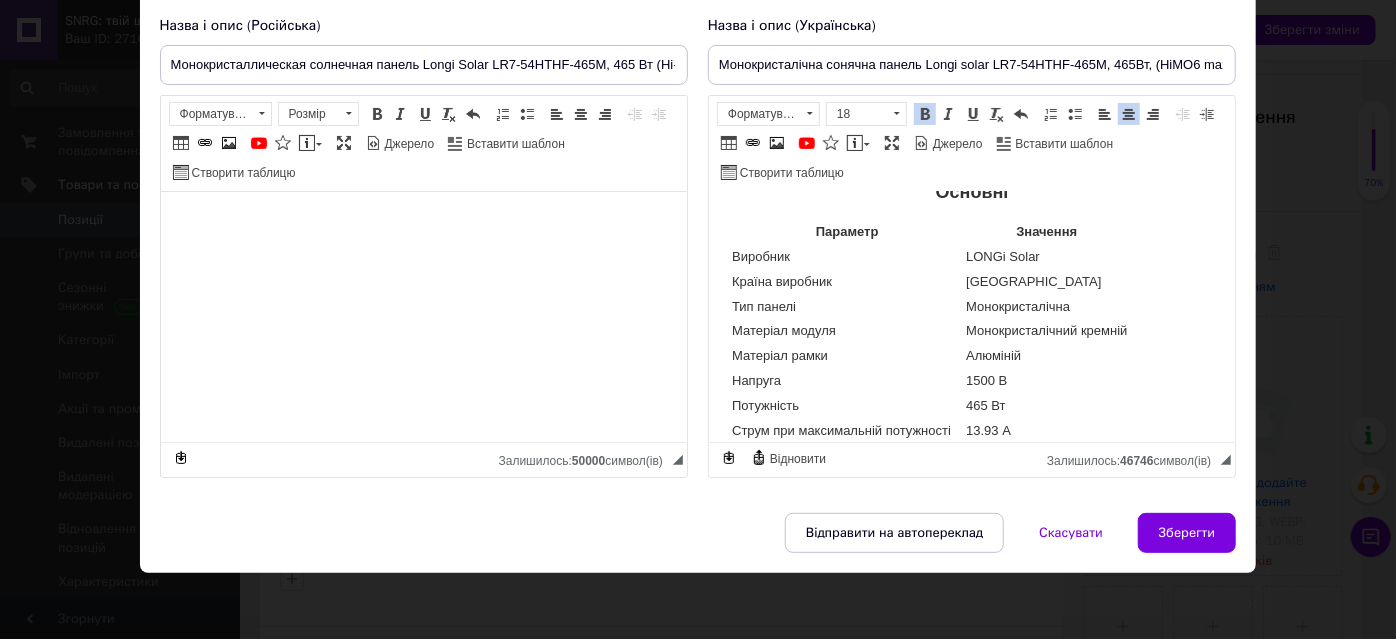 click on "☀️ Монокристалічна сонячна панель  Longi Solar LR7-54HTHF-465M , 465 Вт (Hi-MO6 Max, Anti-Dust) Longi Solar LR7-54HTHF-465M  — це сучасна високоефективна сонячна панель із серії  Hi-MO6 Max , розроблена для роздрібного ринку та покликана забезпечити стабільне енергозабезпечення впродовж десятиліть. Завдяки використанню технології  n-type PERC з half-cell комірками  (108 шт. у конфігурації 6×18), модуль забезпечує  високу ефективність до 22.8%  та знижені втрати при частковому затіненні. Модель має  антистатичне захисне покриття Anti-Dust Frame 🧪 Що таке  Anti-Dust Frame ? 🔧 Основні технології та переваги: Hi-MO6 Max серія Китай" at bounding box center [971, -101] 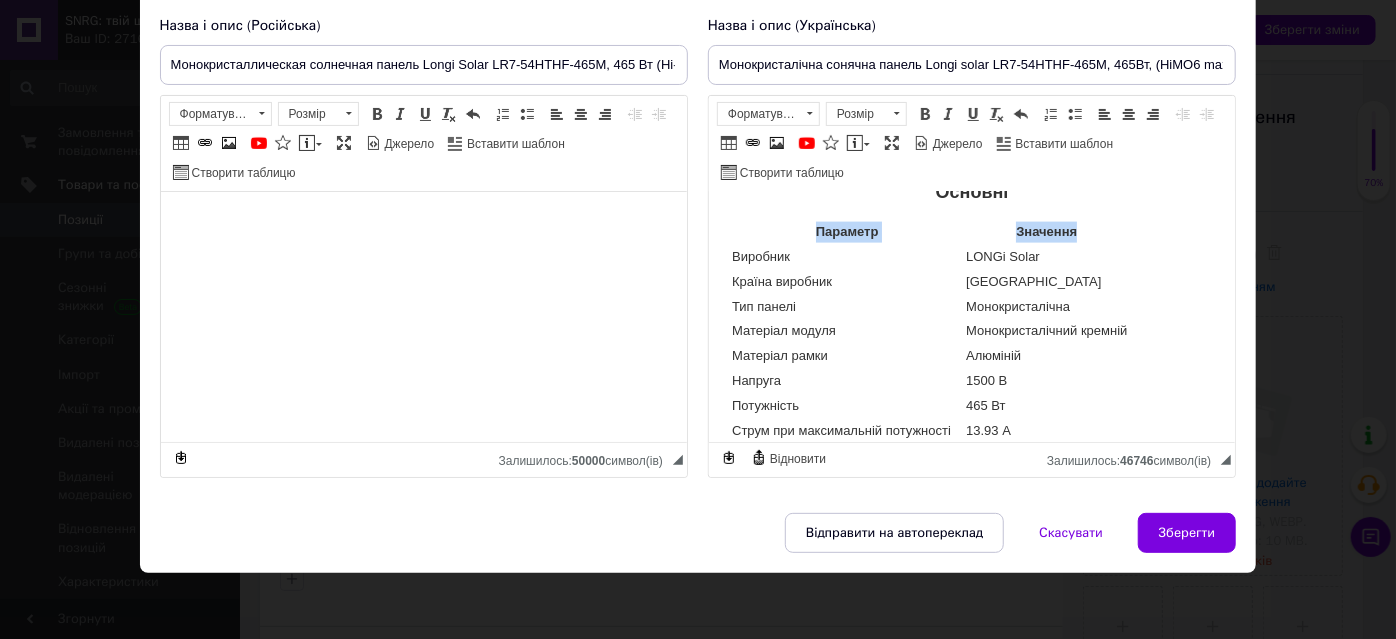 drag, startPoint x: 813, startPoint y: 284, endPoint x: 1093, endPoint y: 294, distance: 280.17853 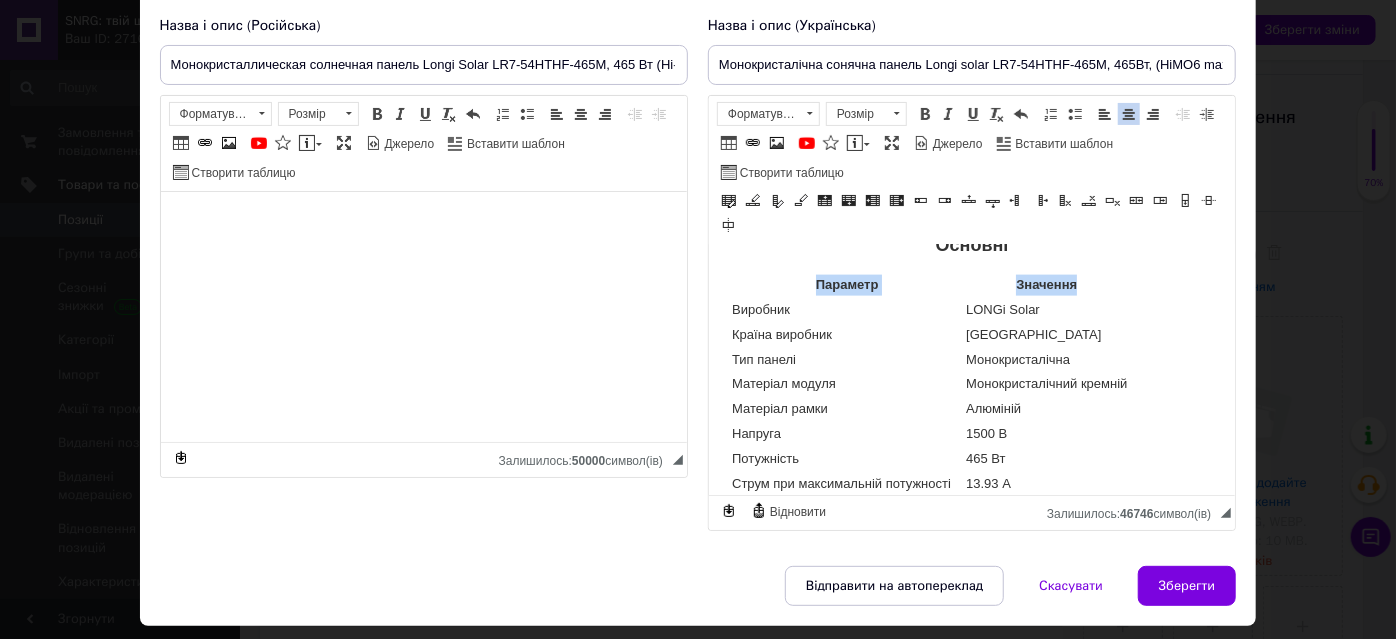 scroll, scrollTop: 181, scrollLeft: 0, axis: vertical 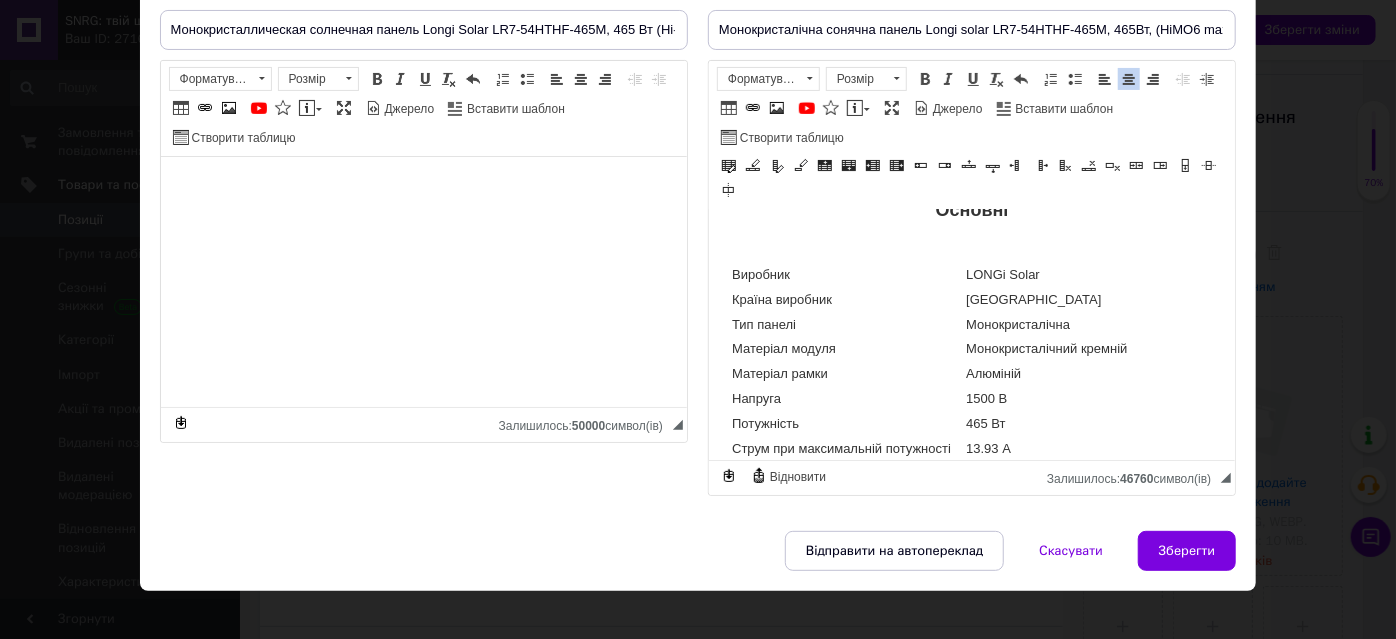 click at bounding box center (846, 250) 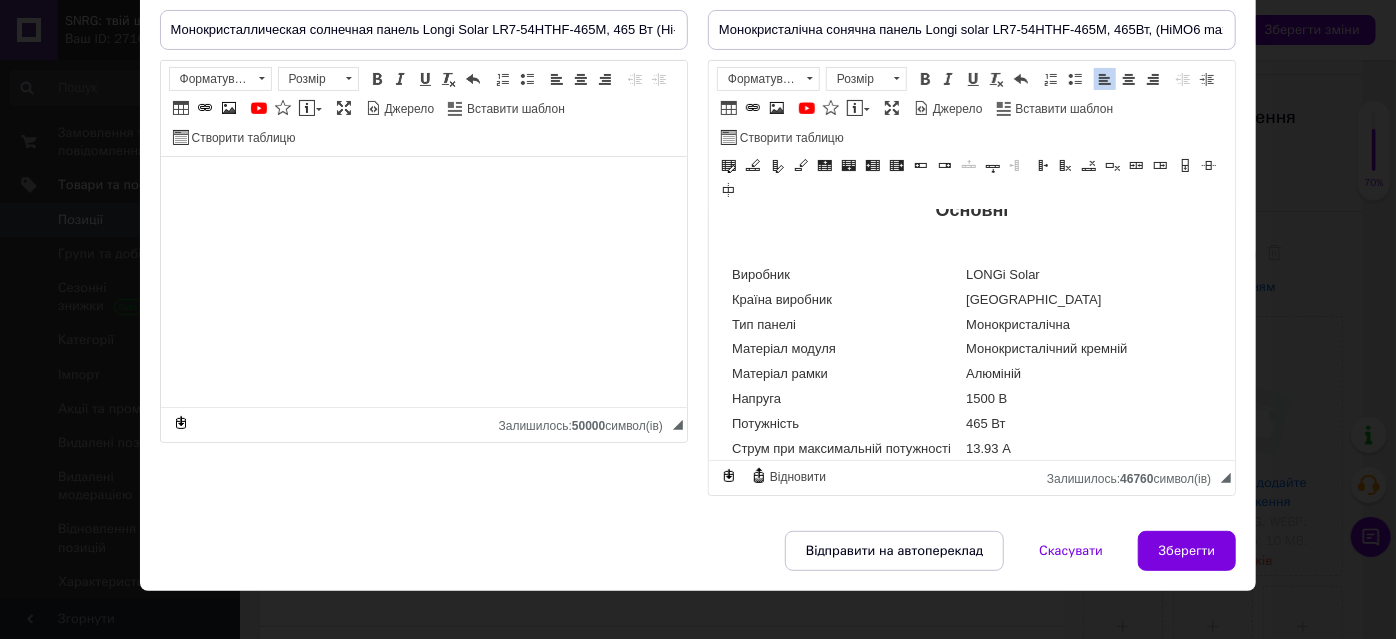 click at bounding box center (846, 250) 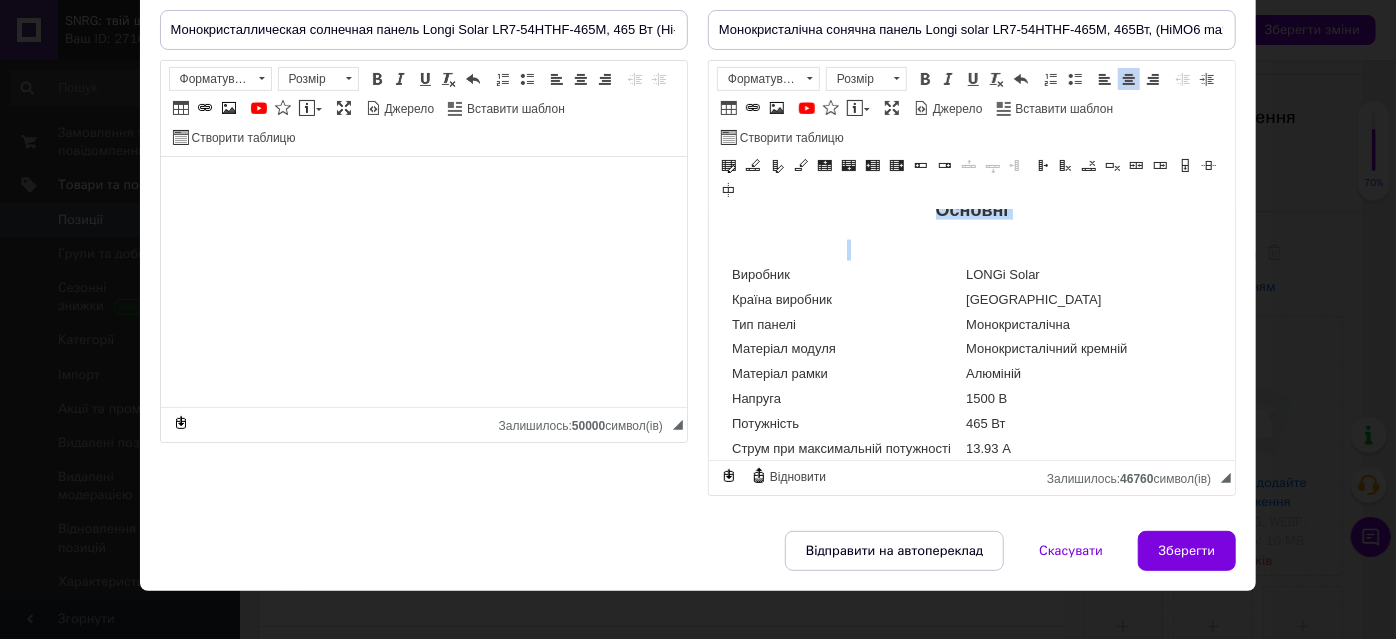 drag, startPoint x: 861, startPoint y: 278, endPoint x: 916, endPoint y: 300, distance: 59.236813 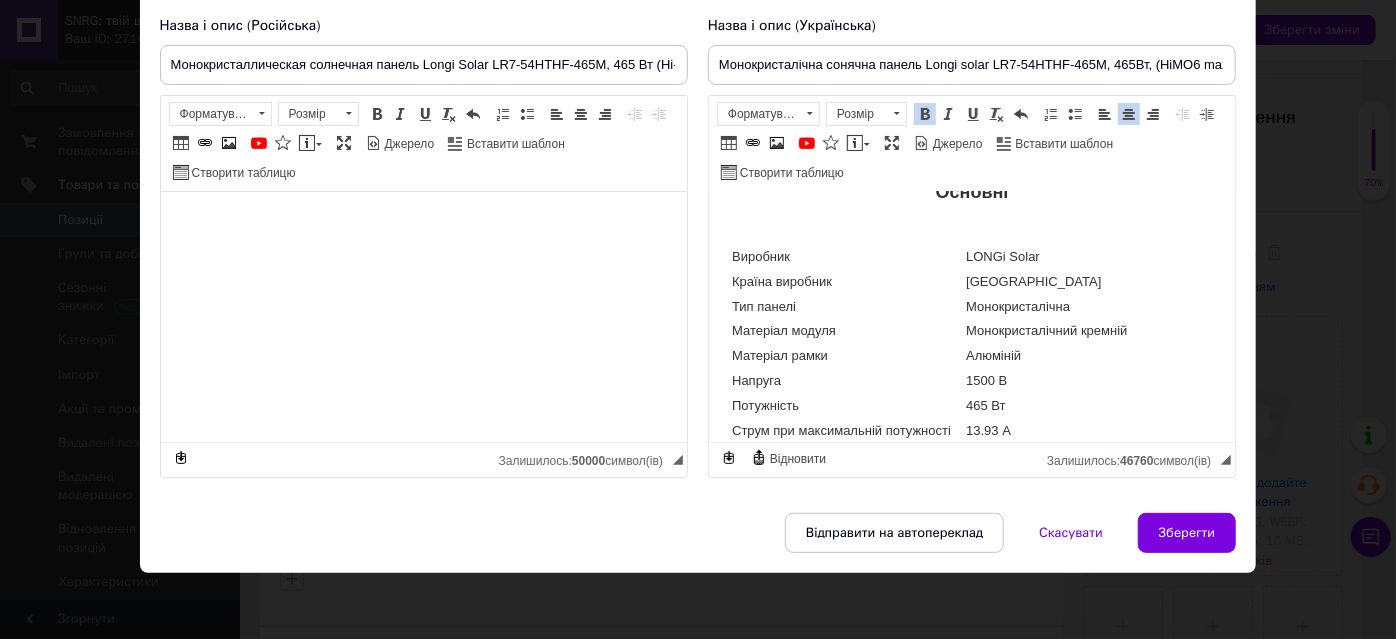 click at bounding box center (846, 232) 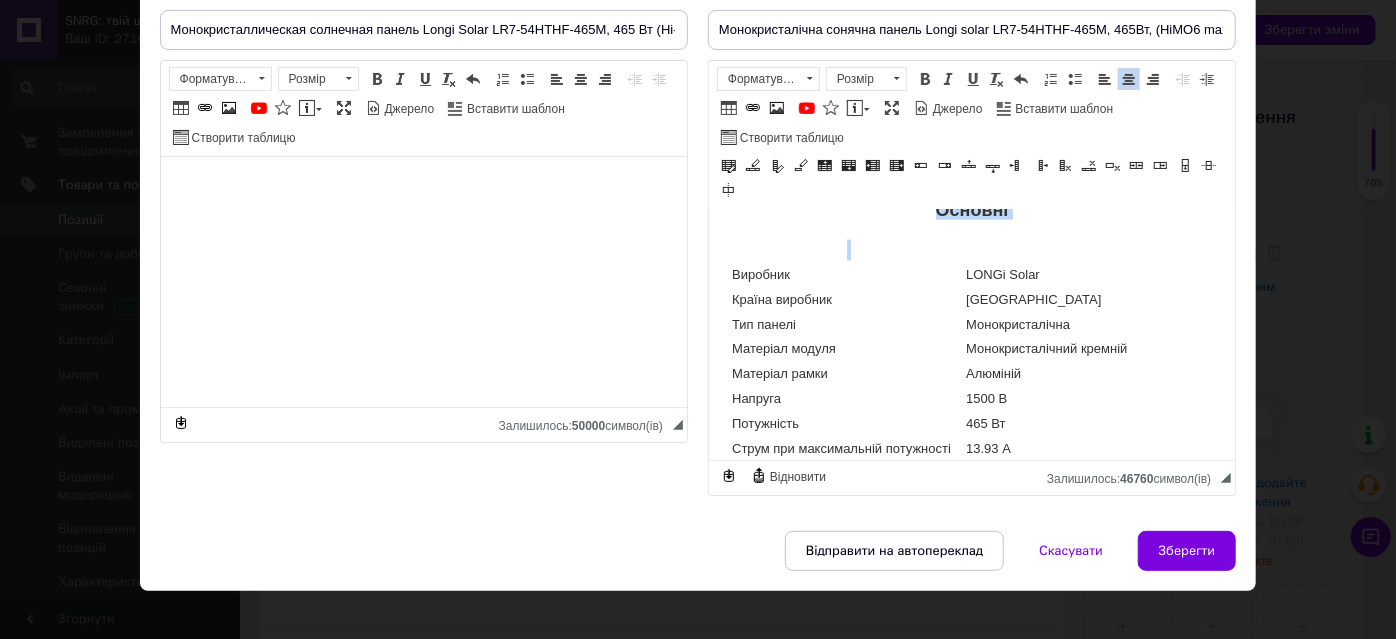 drag, startPoint x: 887, startPoint y: 285, endPoint x: 920, endPoint y: 310, distance: 41.400482 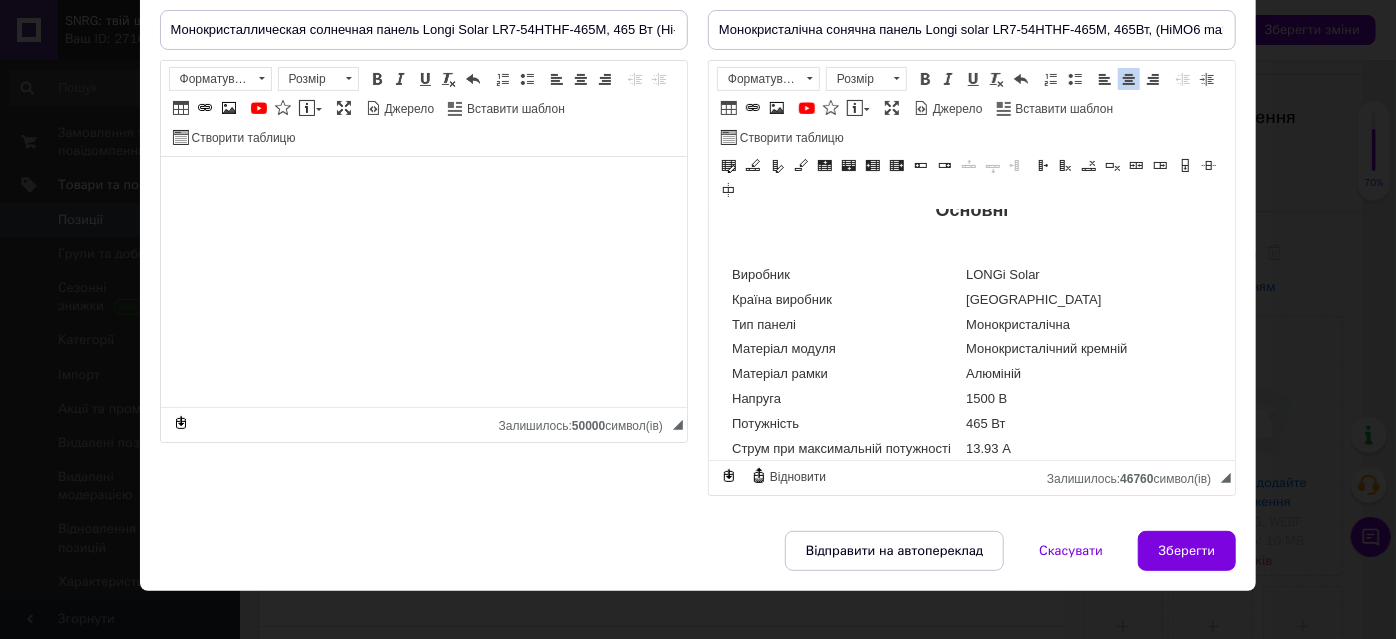 click at bounding box center [1045, 250] 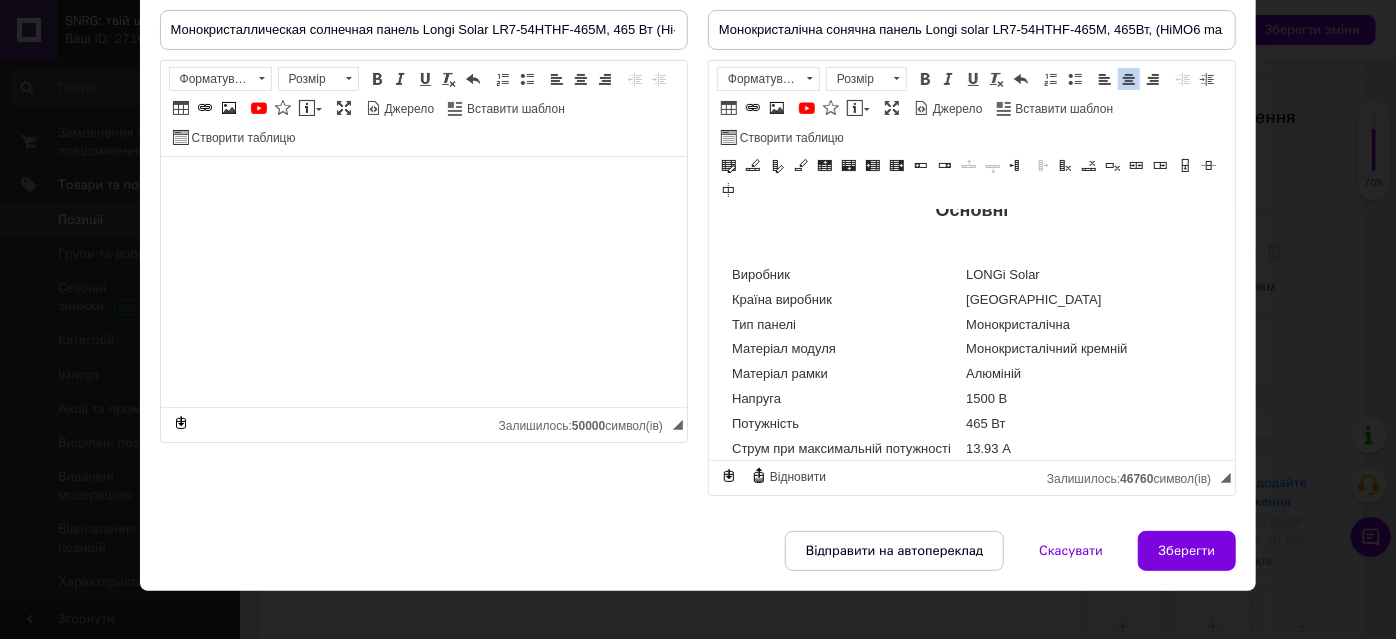 click on "☀️ Монокристалічна сонячна панель  Longi Solar LR7-54HTHF-465M , 465 Вт (Hi-MO6 Max, Anti-Dust) Longi Solar LR7-54HTHF-465M  — це сучасна високоефективна сонячна панель із серії  Hi-MO6 Max , розроблена для роздрібного ринку та покликана забезпечити стабільне енергозабезпечення впродовж десятиліть. Завдяки використанню технології  n-type PERC з half-cell комірками  (108 шт. у конфігурації 6×18), модуль забезпечує  високу ефективність до 22.8%  та знижені втрати при частковому затіненні. Модель має  антистатичне захисне покриття Anti-Dust Frame 🧪 Що таке  Anti-Dust Frame ? 🔧 Основні технології та переваги: Hi-MO6 Max серія Китай" at bounding box center (971, -83) 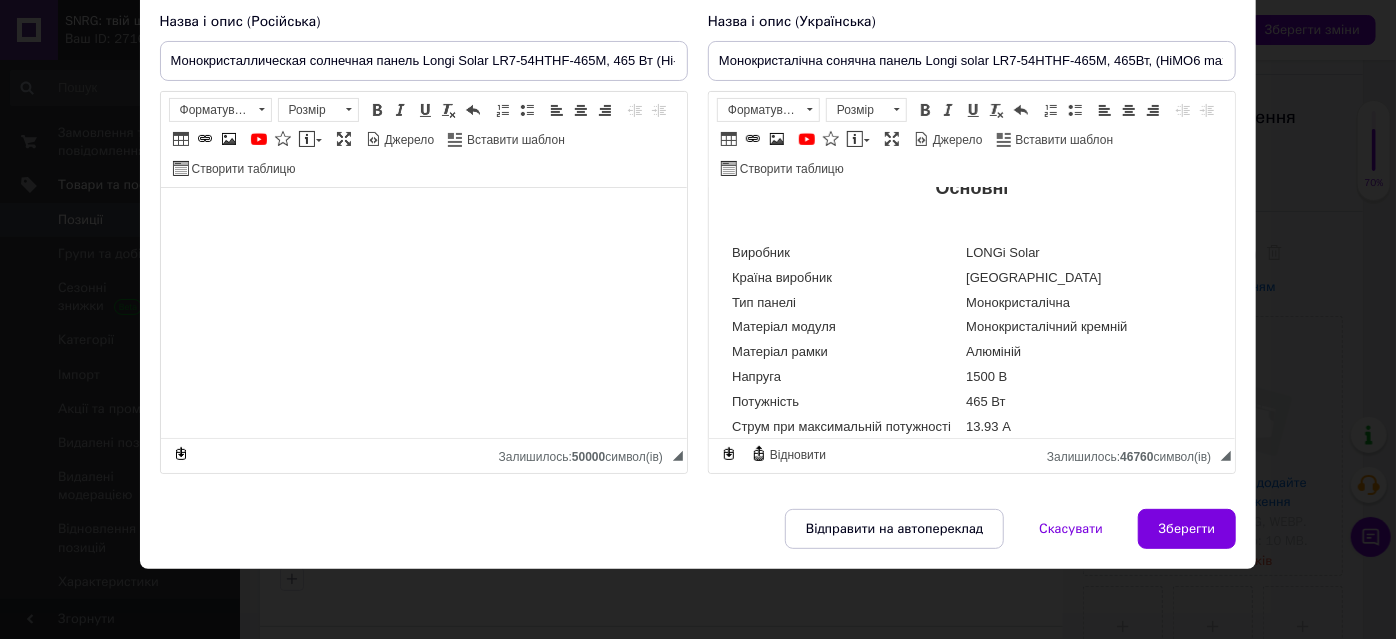 scroll, scrollTop: 146, scrollLeft: 0, axis: vertical 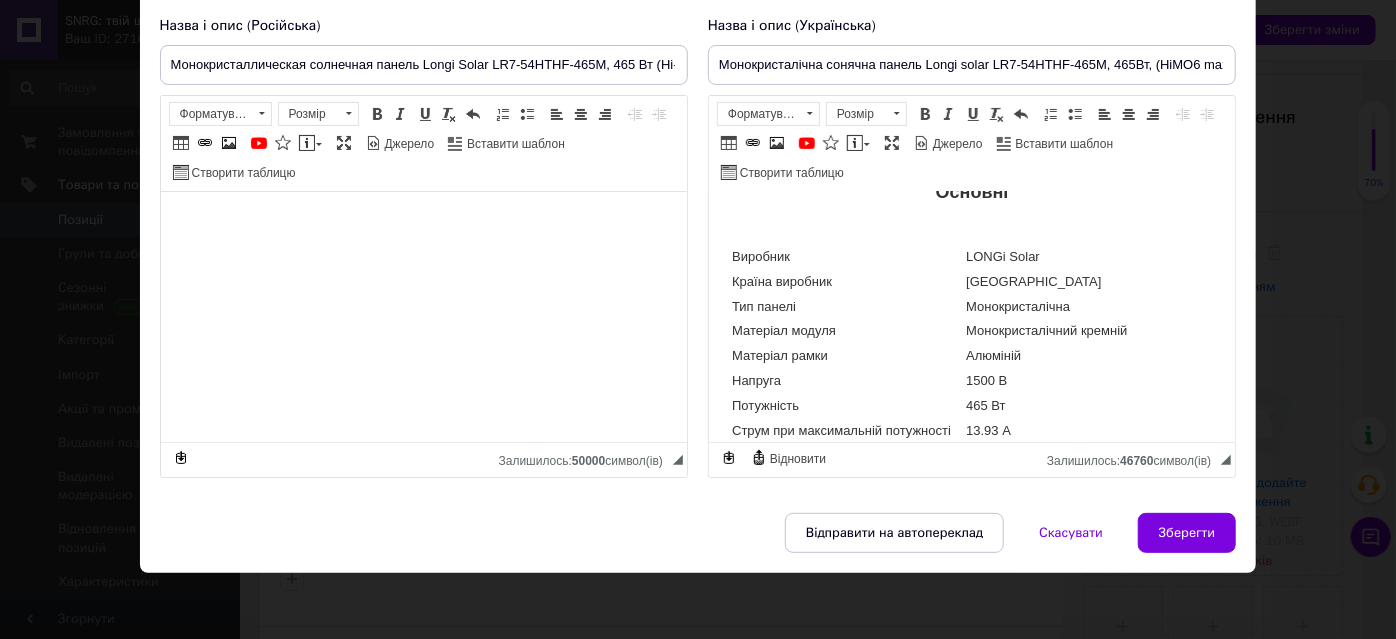 click on "☀️ Монокристалічна сонячна панель  Longi Solar LR7-54HTHF-465M , 465 Вт (Hi-MO6 Max, Anti-Dust) Longi Solar LR7-54HTHF-465M  — це сучасна високоефективна сонячна панель із серії  Hi-MO6 Max , розроблена для роздрібного ринку та покликана забезпечити стабільне енергозабезпечення впродовж десятиліть. Завдяки використанню технології  n-type PERC з half-cell комірками  (108 шт. у конфігурації 6×18), модуль забезпечує  високу ефективність до 22.8%  та знижені втрати при частковому затіненні. Модель має  антистатичне захисне покриття Anti-Dust Frame 🧪 Що таке  Anti-Dust Frame ? 🔧 Основні технології та переваги: Hi-MO6 Max серія Китай" at bounding box center [971, -101] 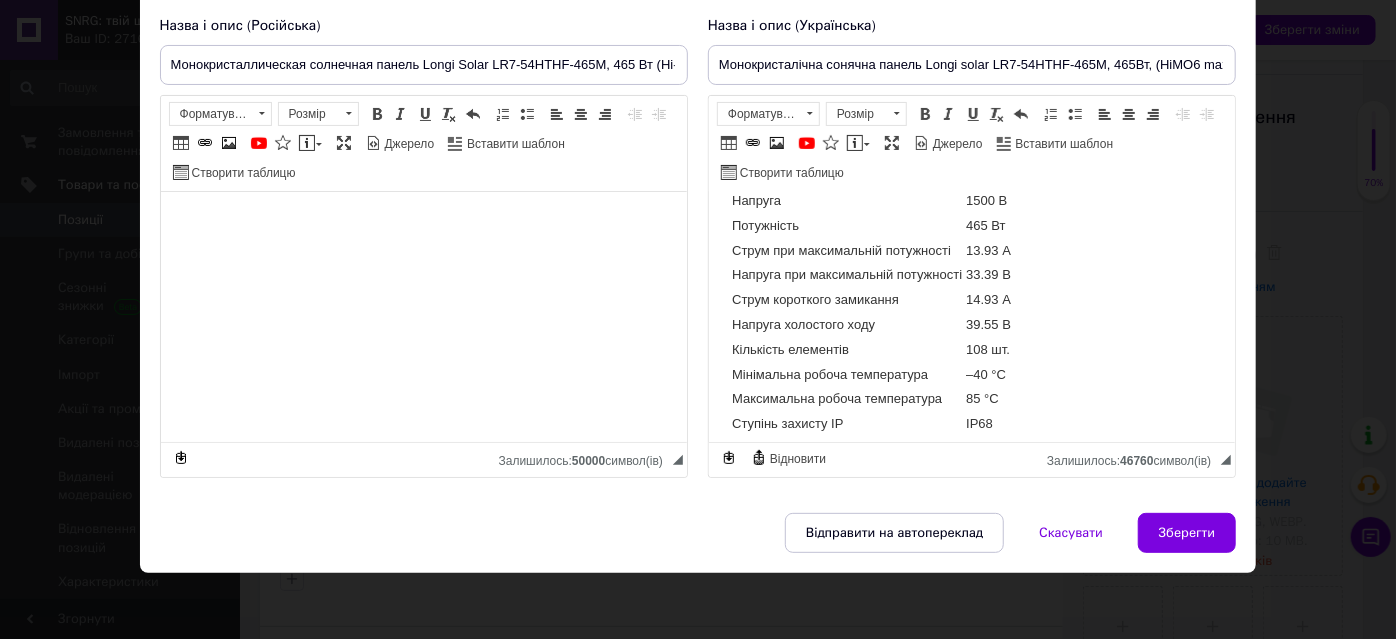 scroll, scrollTop: 1575, scrollLeft: 0, axis: vertical 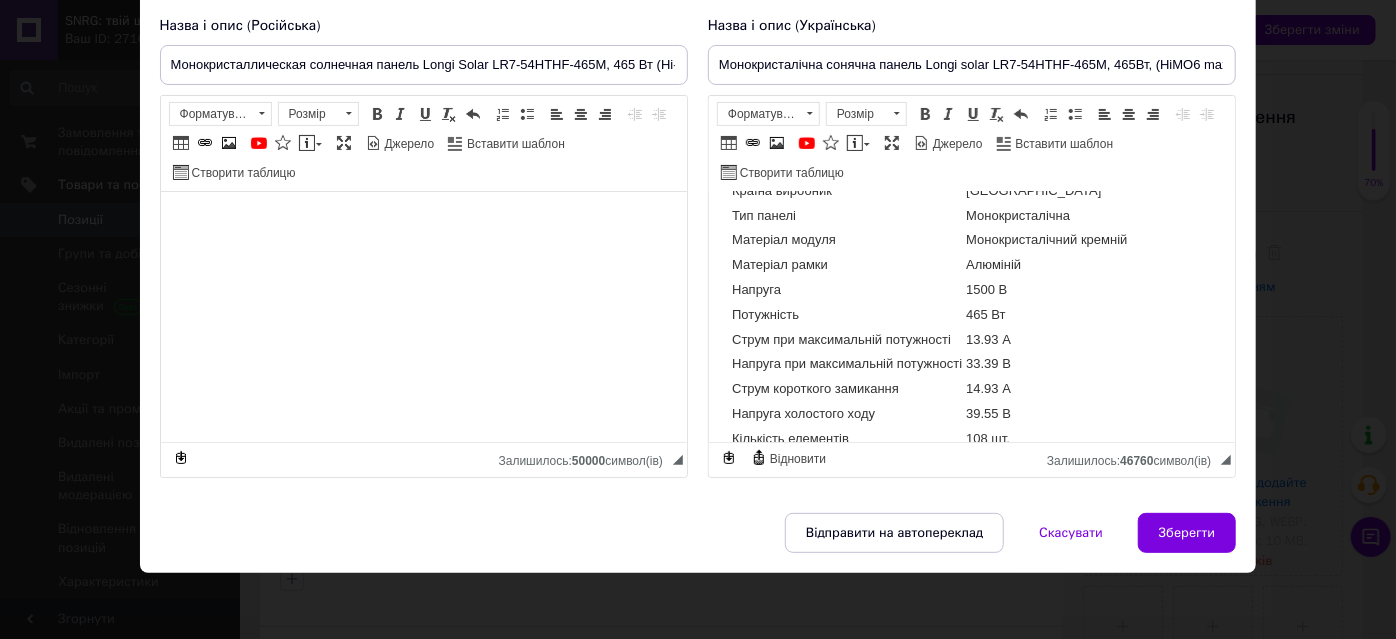 click on "Монокристалічна" at bounding box center [1045, 216] 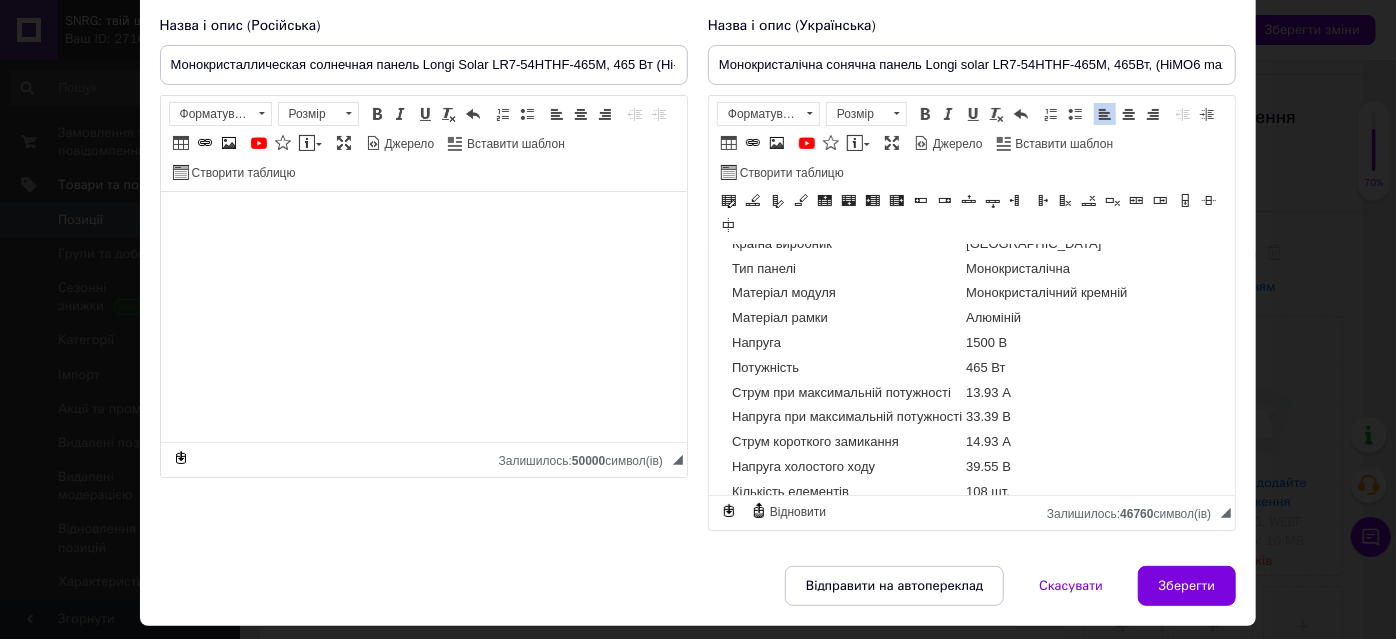 scroll, scrollTop: 181, scrollLeft: 0, axis: vertical 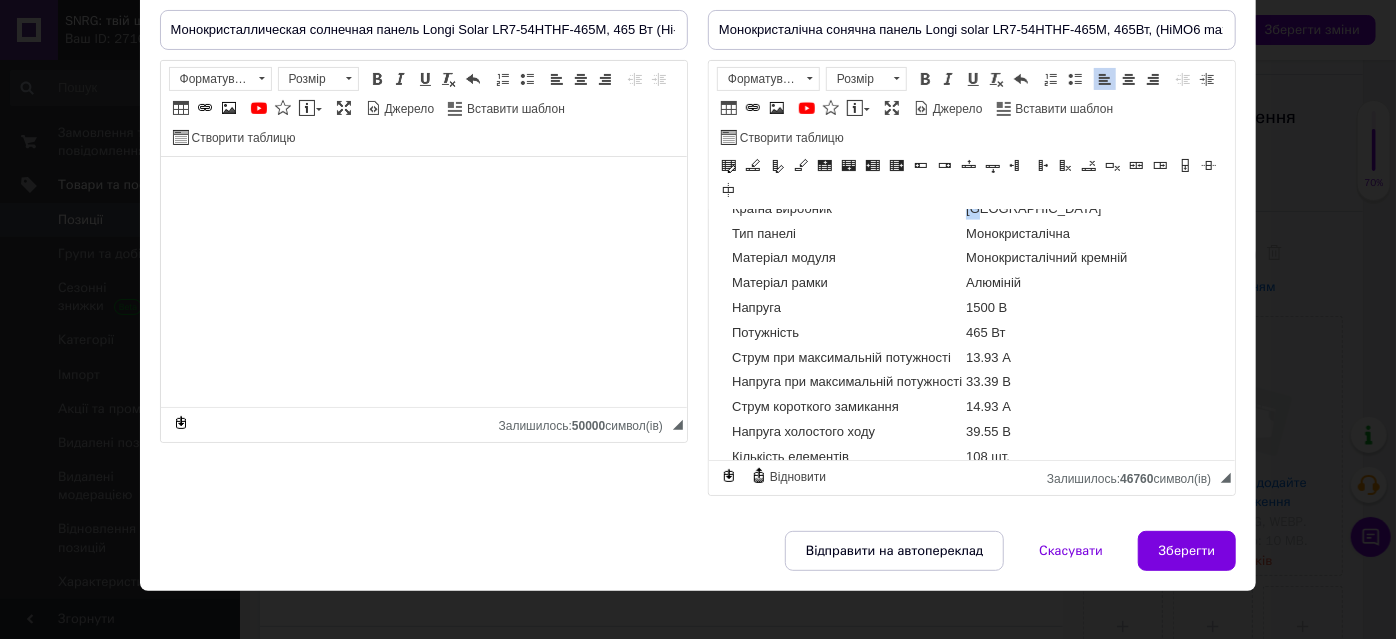drag, startPoint x: 966, startPoint y: 277, endPoint x: 981, endPoint y: 279, distance: 15.132746 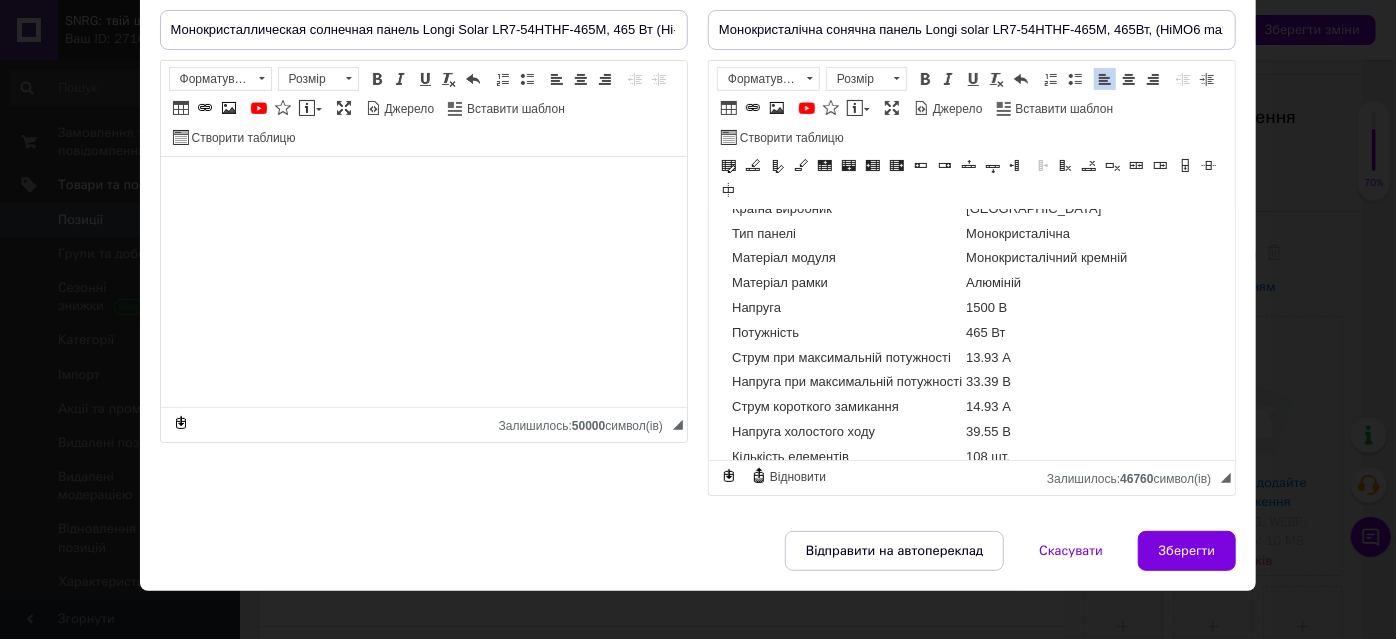 click on "Алюміній" at bounding box center (1045, 283) 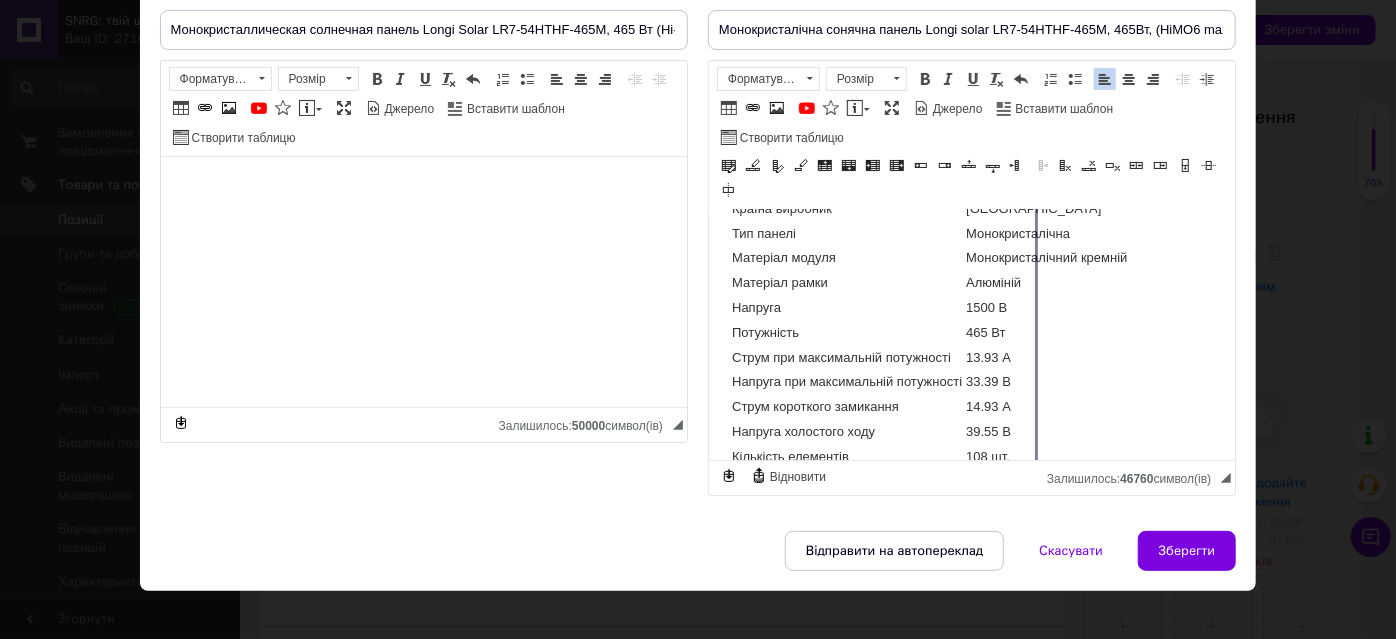 drag, startPoint x: 964, startPoint y: 340, endPoint x: 1036, endPoint y: 345, distance: 72.1734 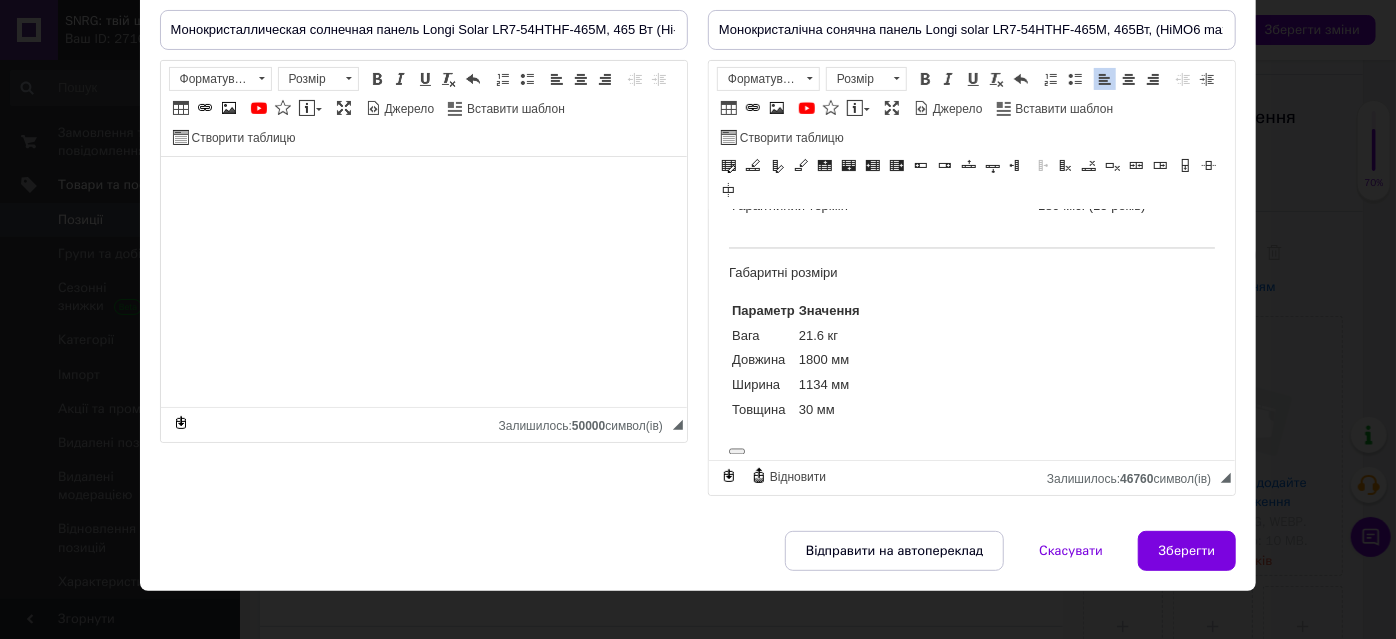 scroll, scrollTop: 1938, scrollLeft: 0, axis: vertical 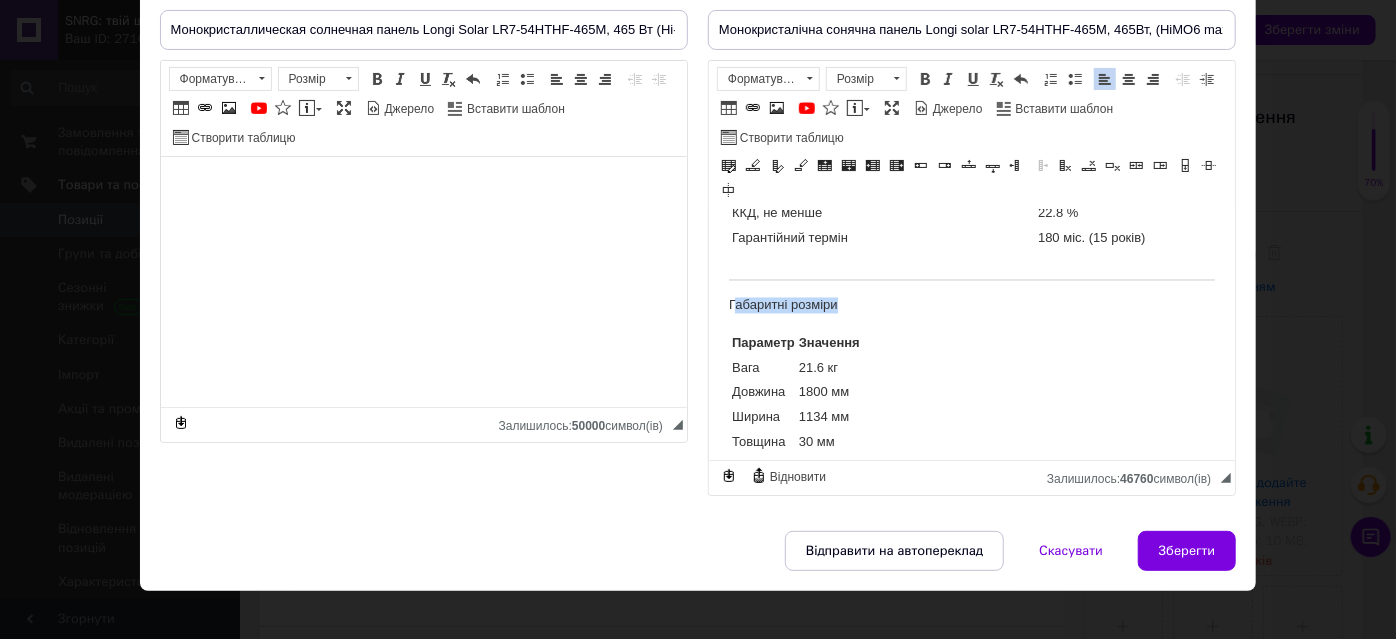 drag, startPoint x: 843, startPoint y: 356, endPoint x: 735, endPoint y: 347, distance: 108.37435 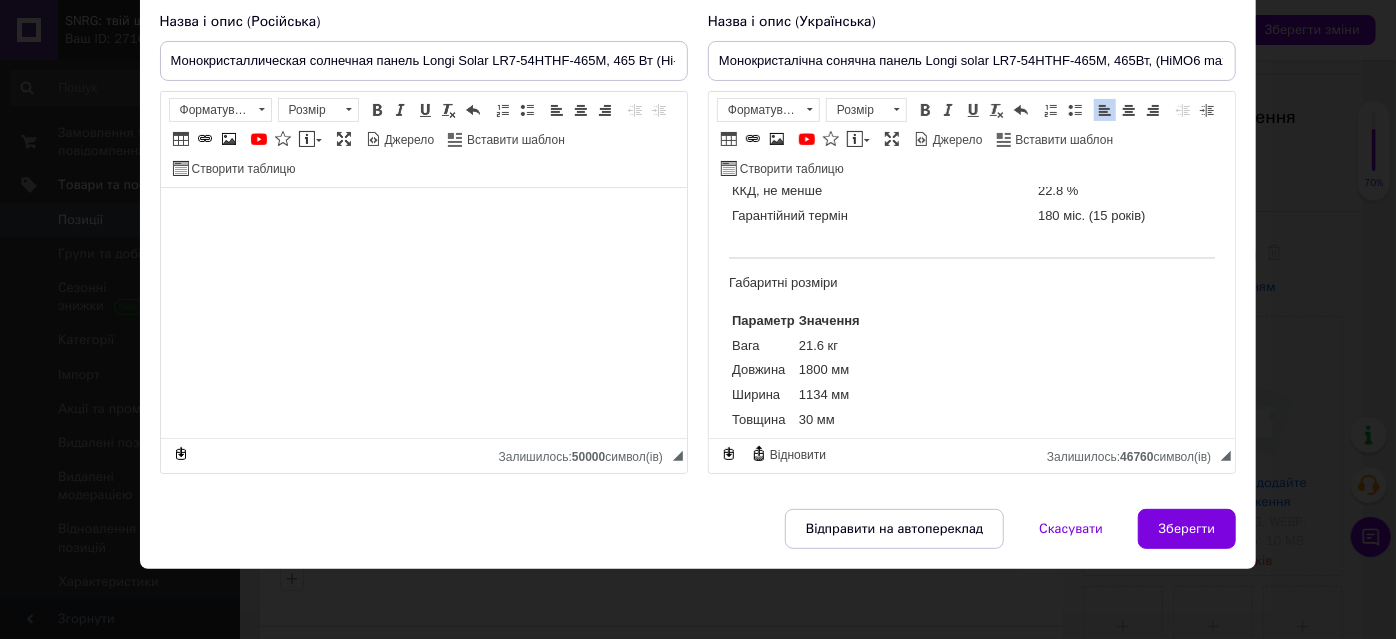 click on "☀️ Монокристалічна сонячна панель  Longi Solar LR7-54HTHF-465M , 465 Вт (Hi-MO6 Max, Anti-Dust) Longi Solar LR7-54HTHF-465M  — це сучасна високоефективна сонячна панель із серії  Hi-MO6 Max , розроблена для роздрібного ринку та покликана забезпечити стабільне енергозабезпечення впродовж десятиліть. Завдяки використанню технології  n-type PERC з half-cell комірками  (108 шт. у конфігурації 6×18), модуль забезпечує  високу ефективність до 22.8%  та знижені втрати при частковому затіненні. Модель має  антистатичне захисне покриття Anti-Dust Frame 🧪 Що таке  Anti-Dust Frame ? 🔧 Основні технології та переваги: Hi-MO6 Max серія Китай" at bounding box center [971, -548] 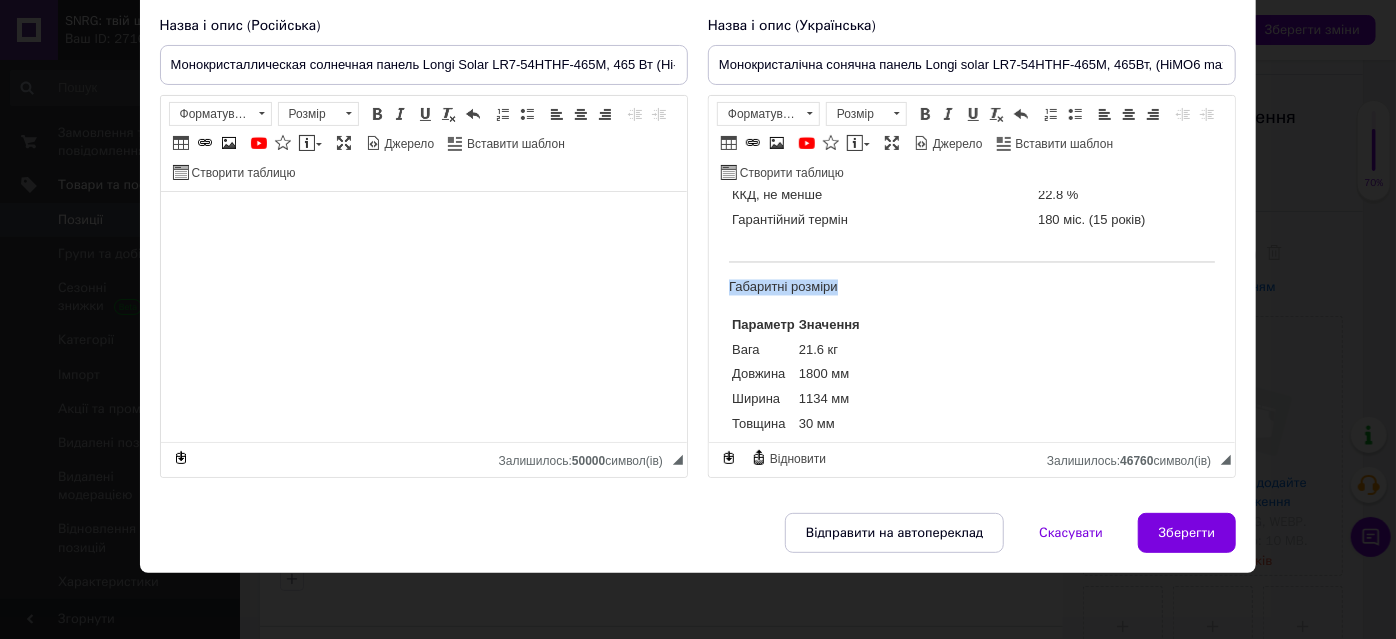 drag, startPoint x: 727, startPoint y: 334, endPoint x: 856, endPoint y: 334, distance: 129 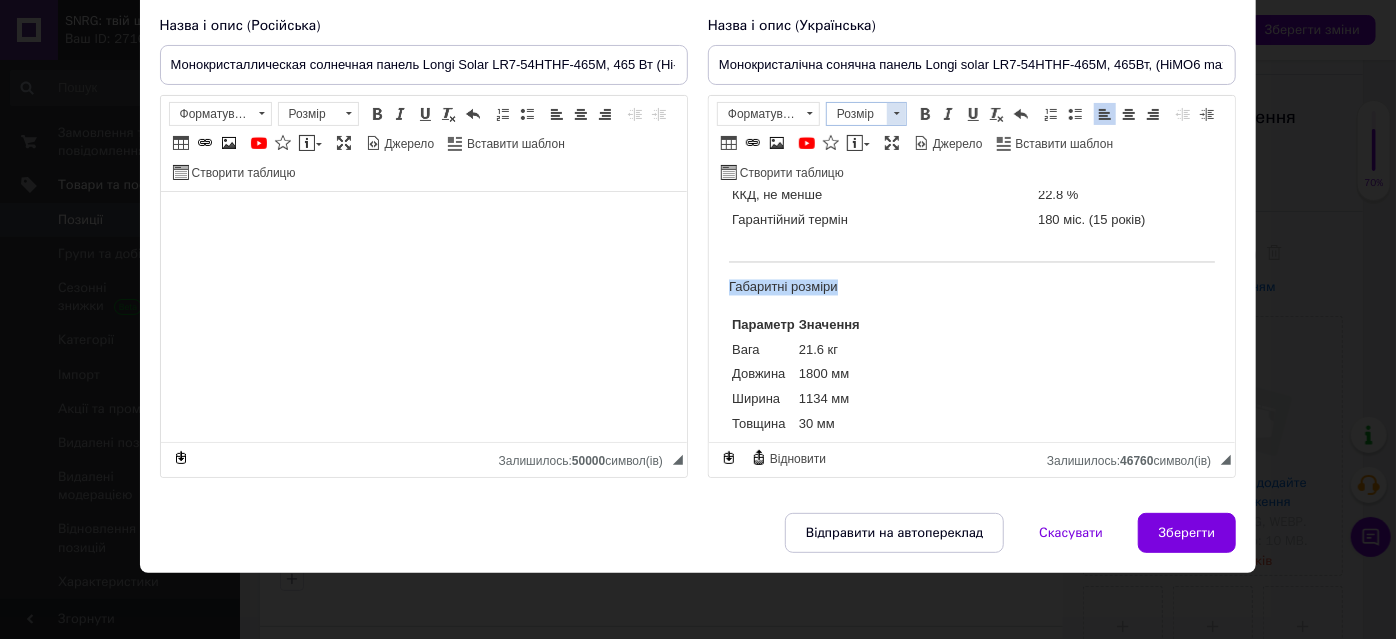 click at bounding box center [896, 114] 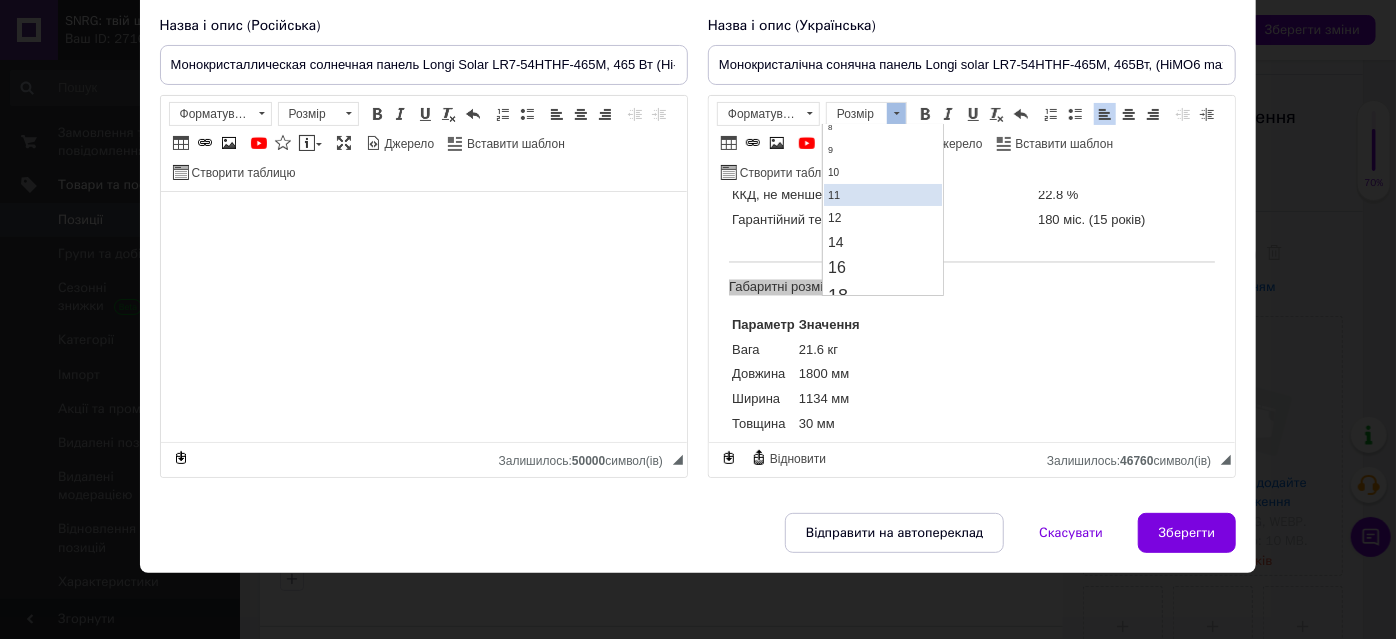 scroll, scrollTop: 90, scrollLeft: 0, axis: vertical 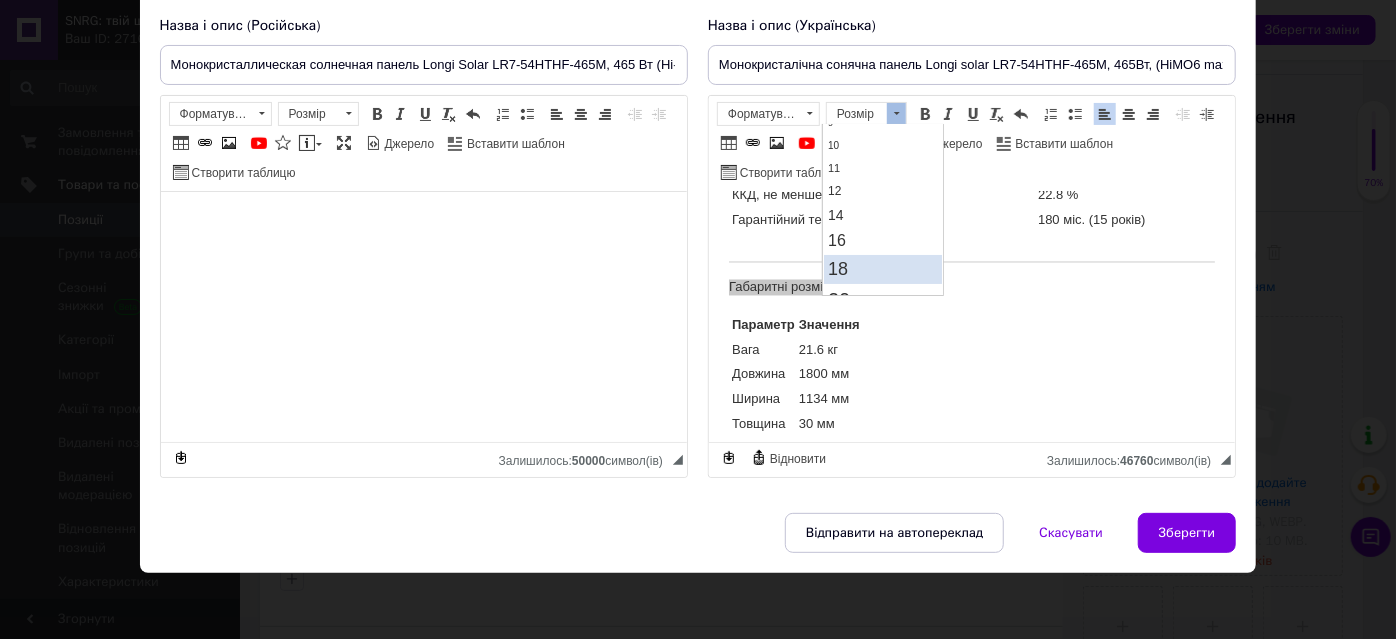 click on "18" at bounding box center (883, 268) 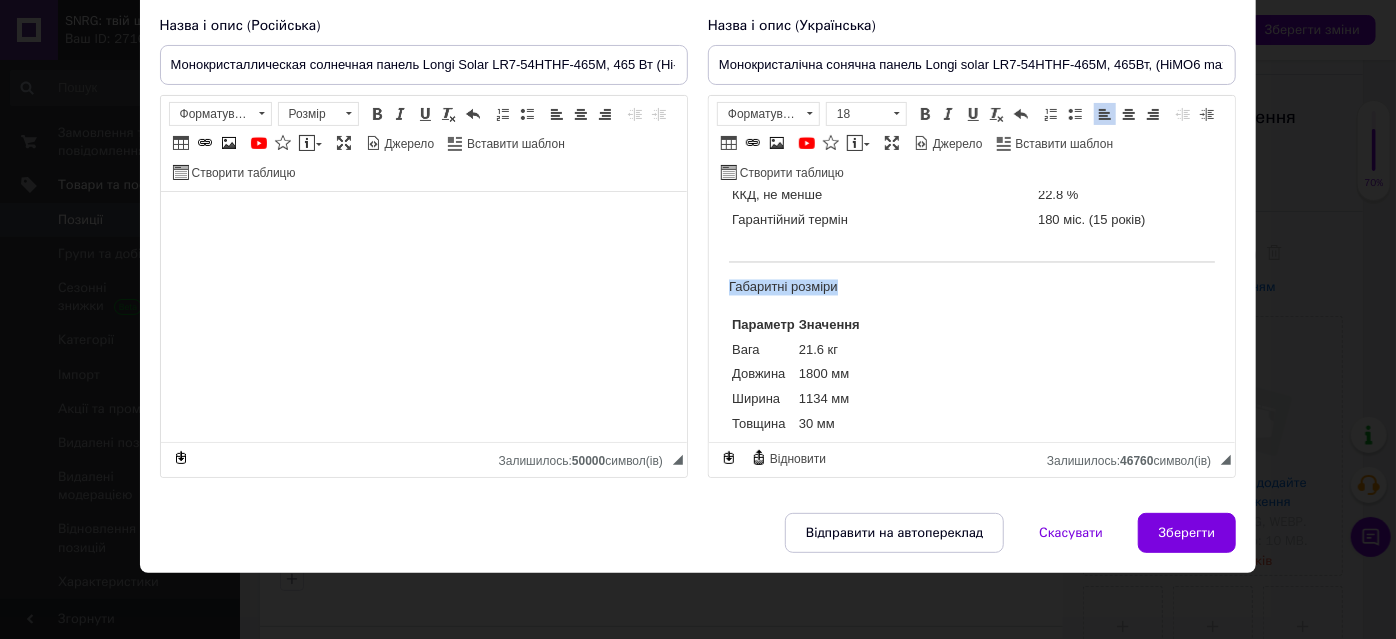 scroll, scrollTop: 0, scrollLeft: 0, axis: both 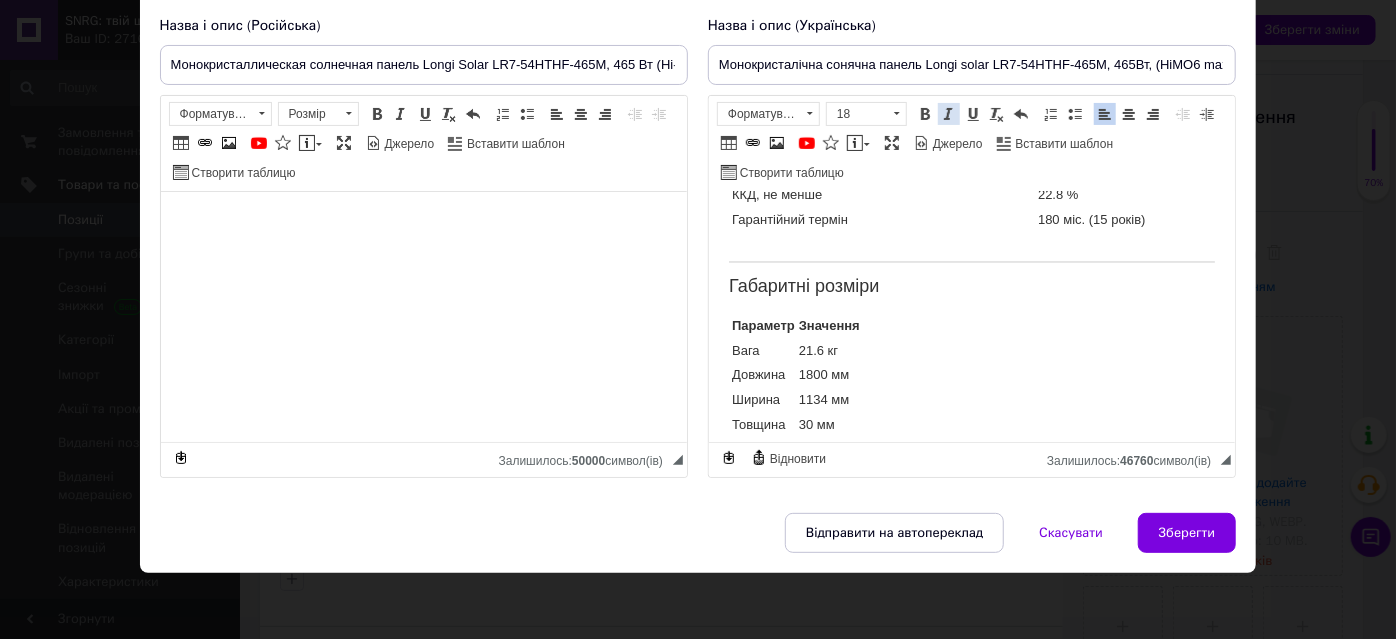 click at bounding box center [925, 114] 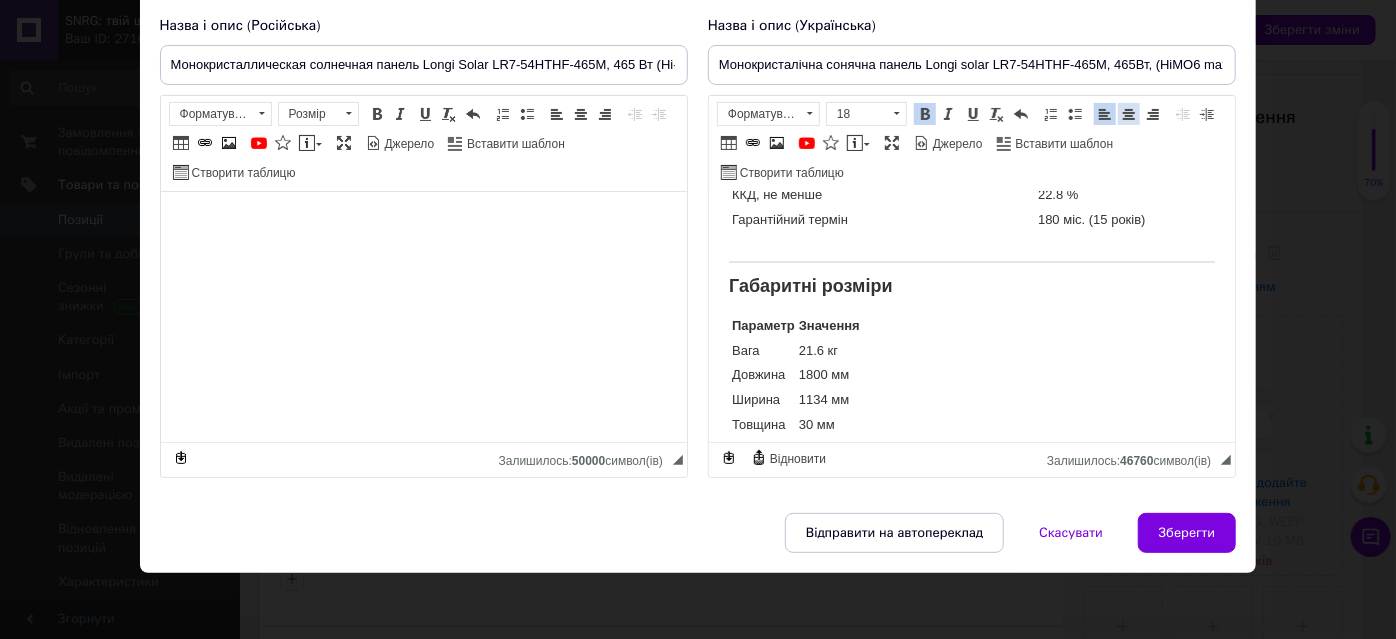 click at bounding box center [1129, 114] 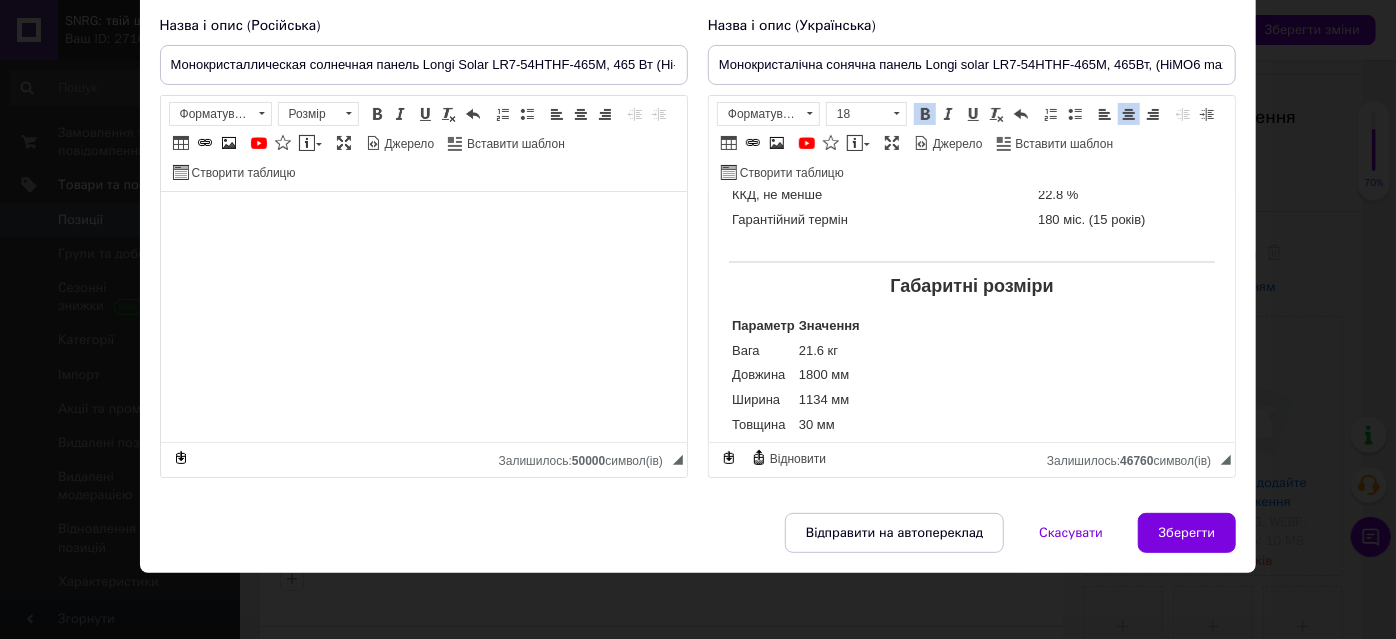 click on "☀️ Монокристалічна сонячна панель  Longi Solar LR7-54HTHF-465M , 465 Вт (Hi-MO6 Max, Anti-Dust) Longi Solar LR7-54HTHF-465M  — це сучасна високоефективна сонячна панель із серії  Hi-MO6 Max , розроблена для роздрібного ринку та покликана забезпечити стабільне енергозабезпечення впродовж десятиліть. Завдяки використанню технології  n-type PERC з half-cell комірками  (108 шт. у конфігурації 6×18), модуль забезпечує  високу ефективність до 22.8%  та знижені втрати при частковому затіненні. Модель має  антистатичне захисне покриття Anti-Dust Frame 🧪 Що таке  Anti-Dust Frame ? 🔧 Основні технології та переваги: Hi-MO6 Max серія Китай" at bounding box center [971, -544] 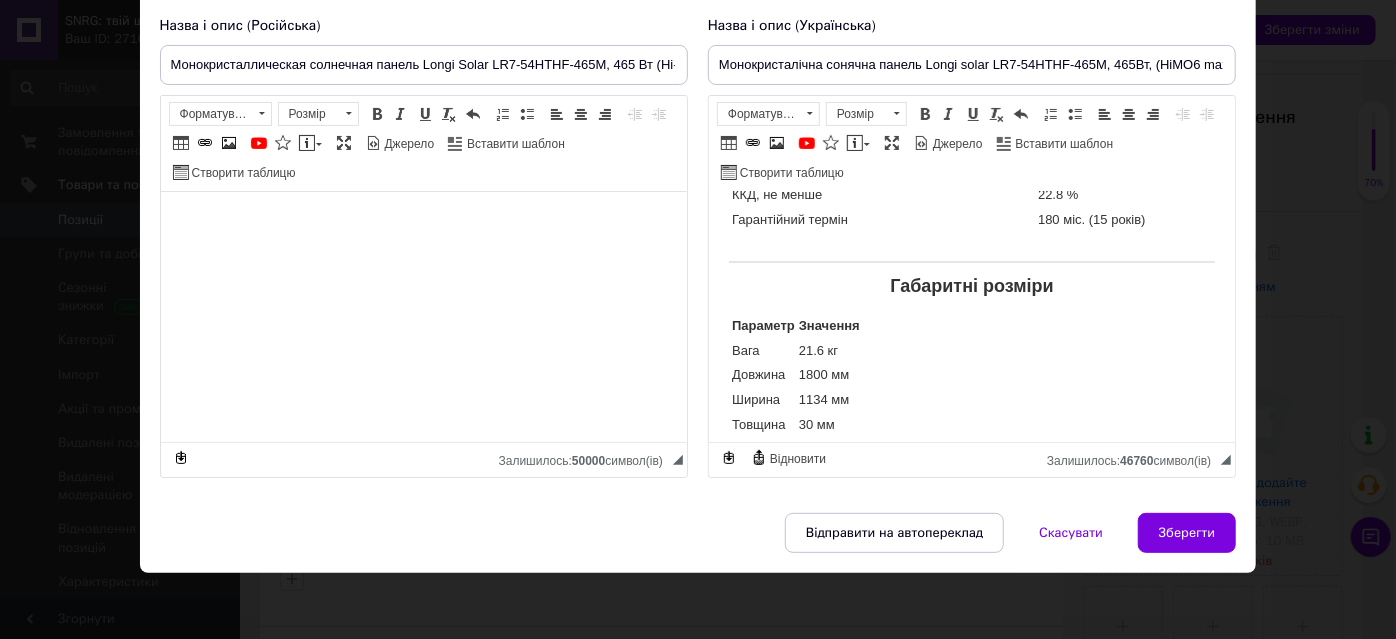 click 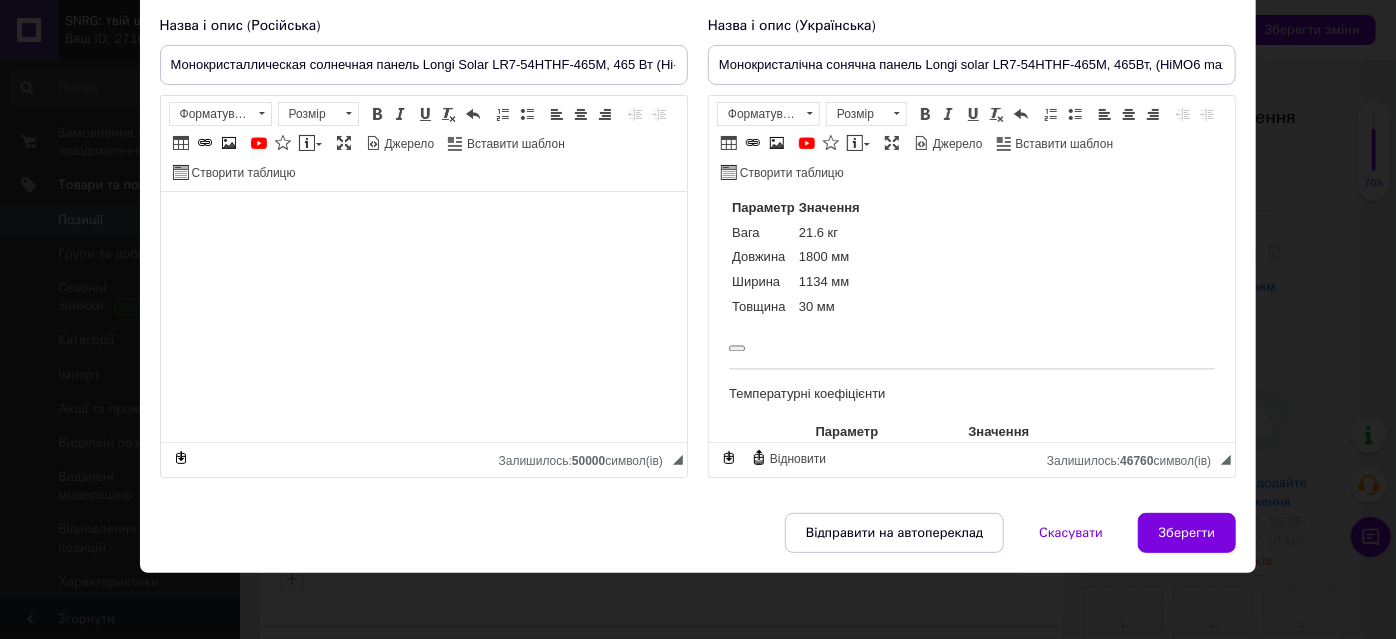 scroll, scrollTop: 2029, scrollLeft: 0, axis: vertical 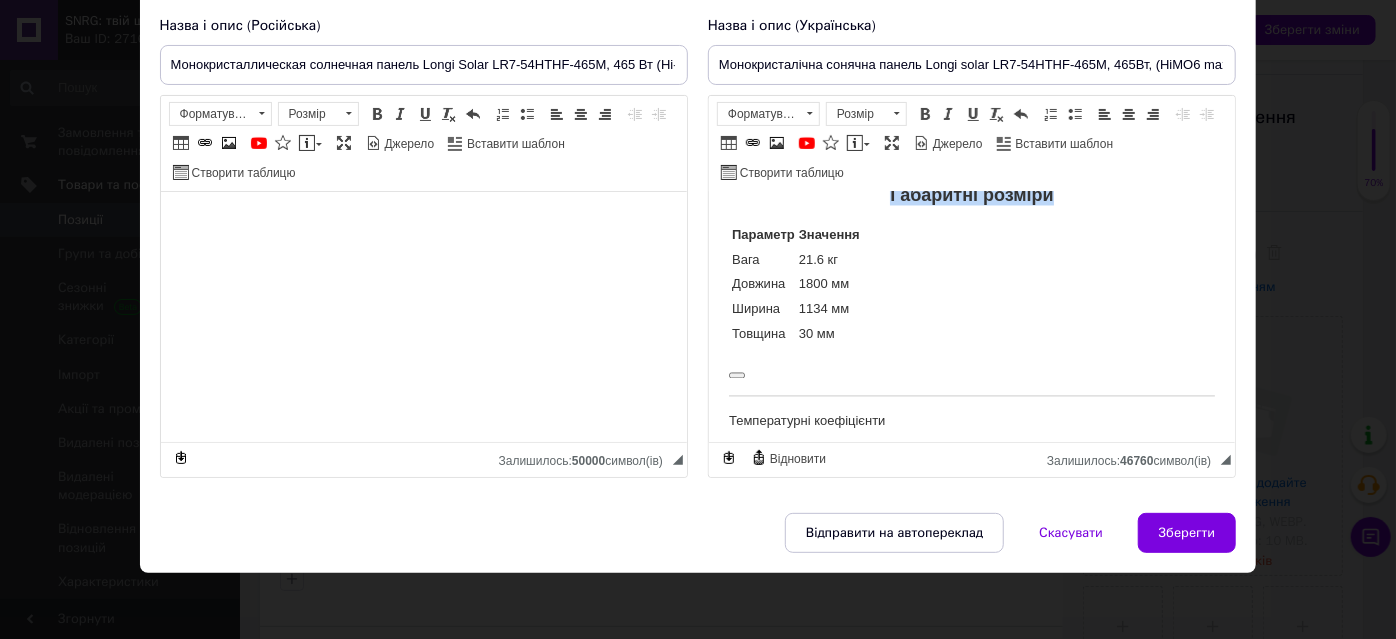 drag, startPoint x: 850, startPoint y: 282, endPoint x: 770, endPoint y: 271, distance: 80.75271 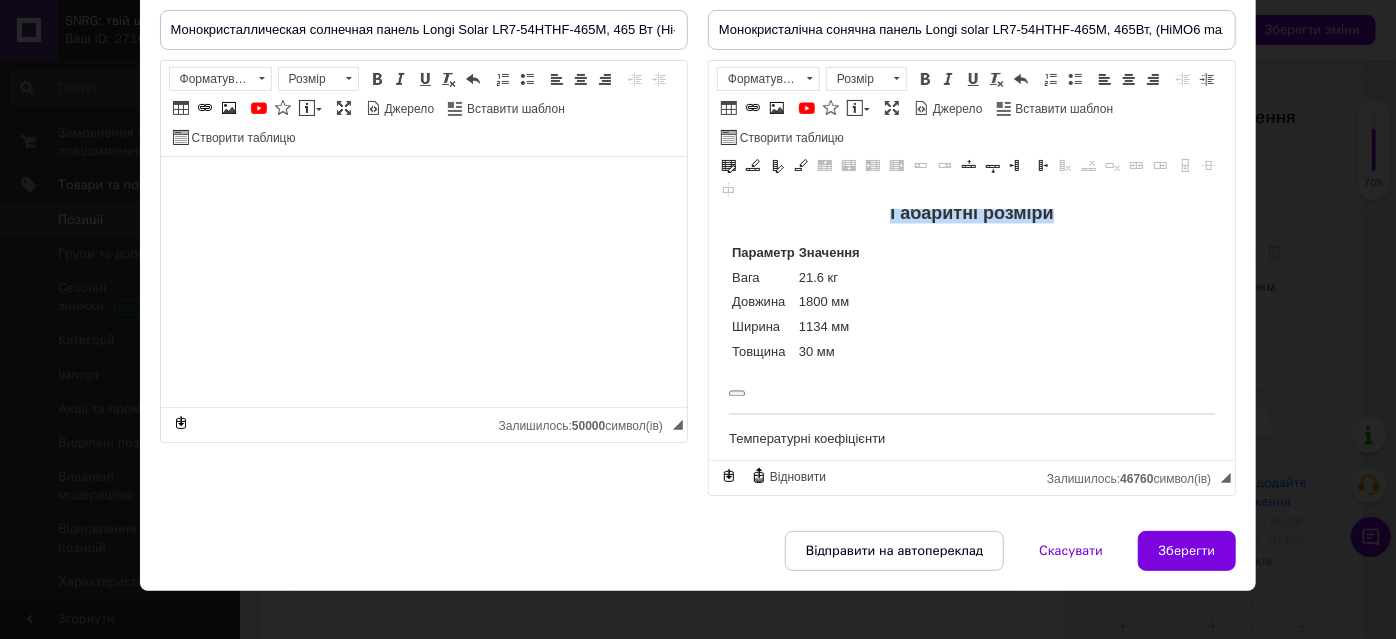click on "☀️ Монокристалічна сонячна панель  Longi Solar LR7-54HTHF-465M , 465 Вт (Hi-MO6 Max, Anti-Dust) Longi Solar LR7-54HTHF-465M  — це сучасна високоефективна сонячна панель із серії  Hi-MO6 Max , розроблена для роздрібного ринку та покликана забезпечити стабільне енергозабезпечення впродовж десятиліть. Завдяки використанню технології  n-type PERC з half-cell комірками  (108 шт. у конфігурації 6×18), модуль забезпечує  високу ефективність до 22.8%  та знижені втрати при частковому затіненні. Модель має  антистатичне захисне покриття Anti-Dust Frame 🧪 Що таке  Anti-Dust Frame ? 🔧 Основні технології та переваги: Hi-MO6 Max серія Китай" at bounding box center [971, -617] 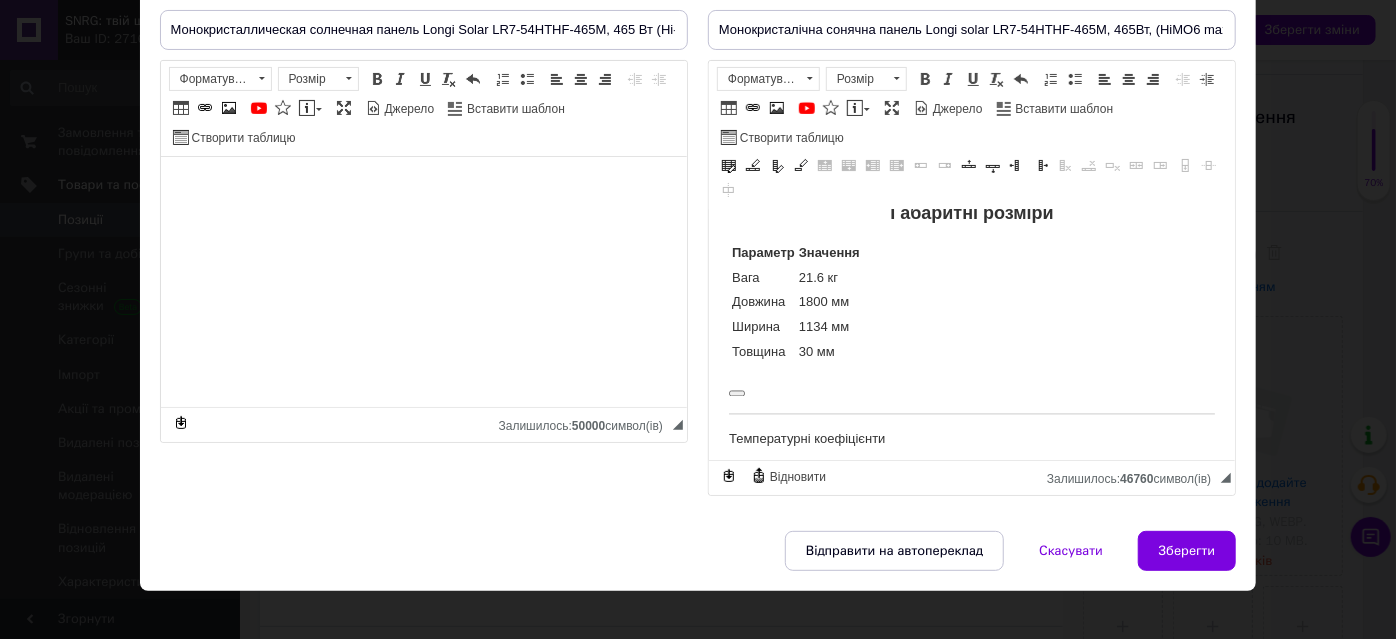 scroll, scrollTop: 146, scrollLeft: 0, axis: vertical 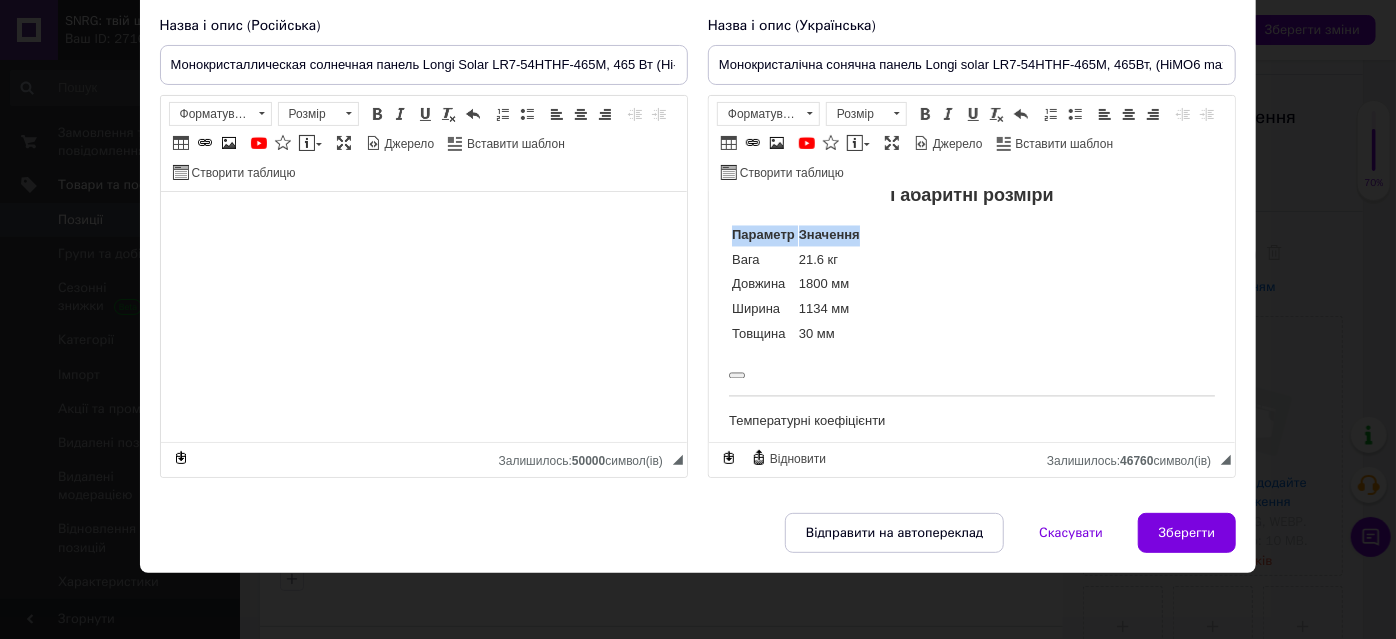 drag, startPoint x: 734, startPoint y: 279, endPoint x: 855, endPoint y: 281, distance: 121.016525 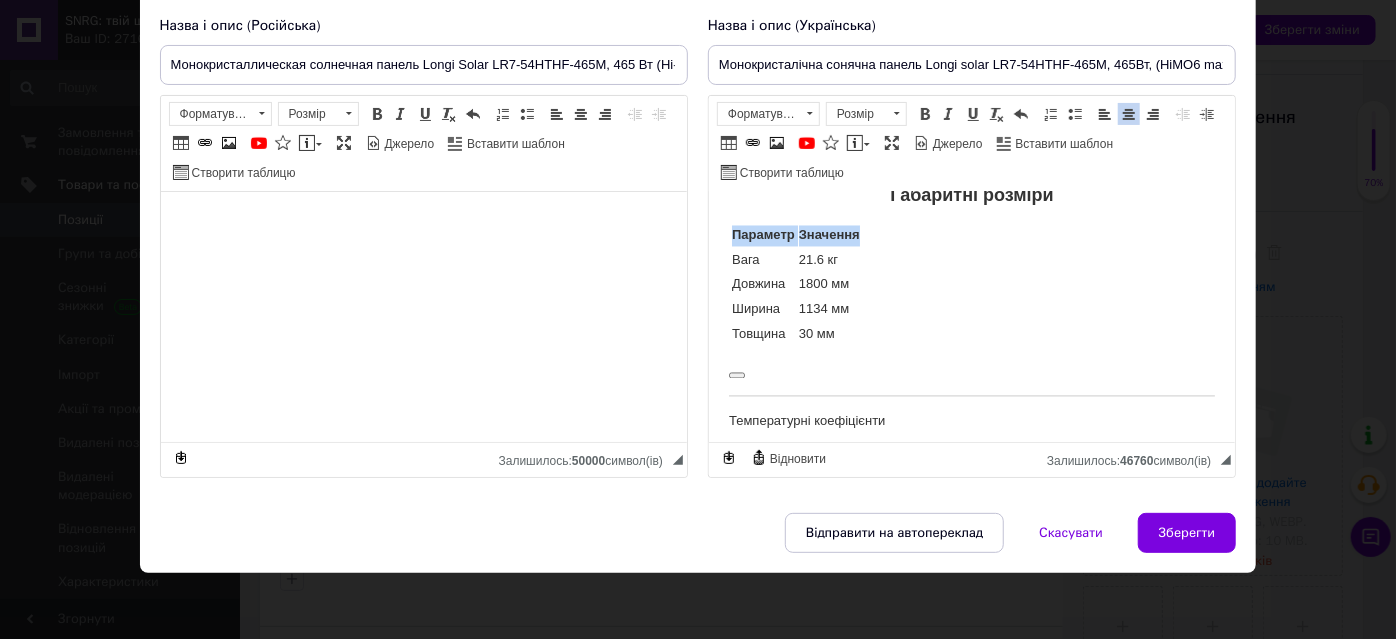 scroll, scrollTop: 181, scrollLeft: 0, axis: vertical 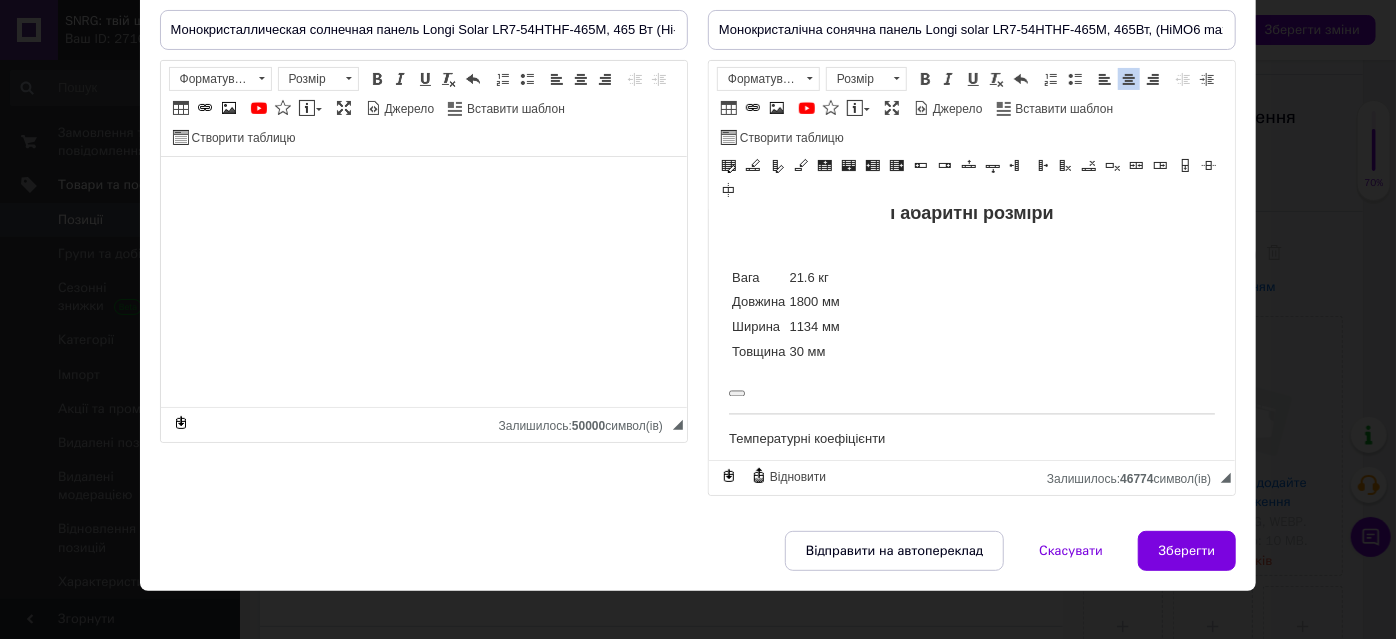 click at bounding box center (795, 353) 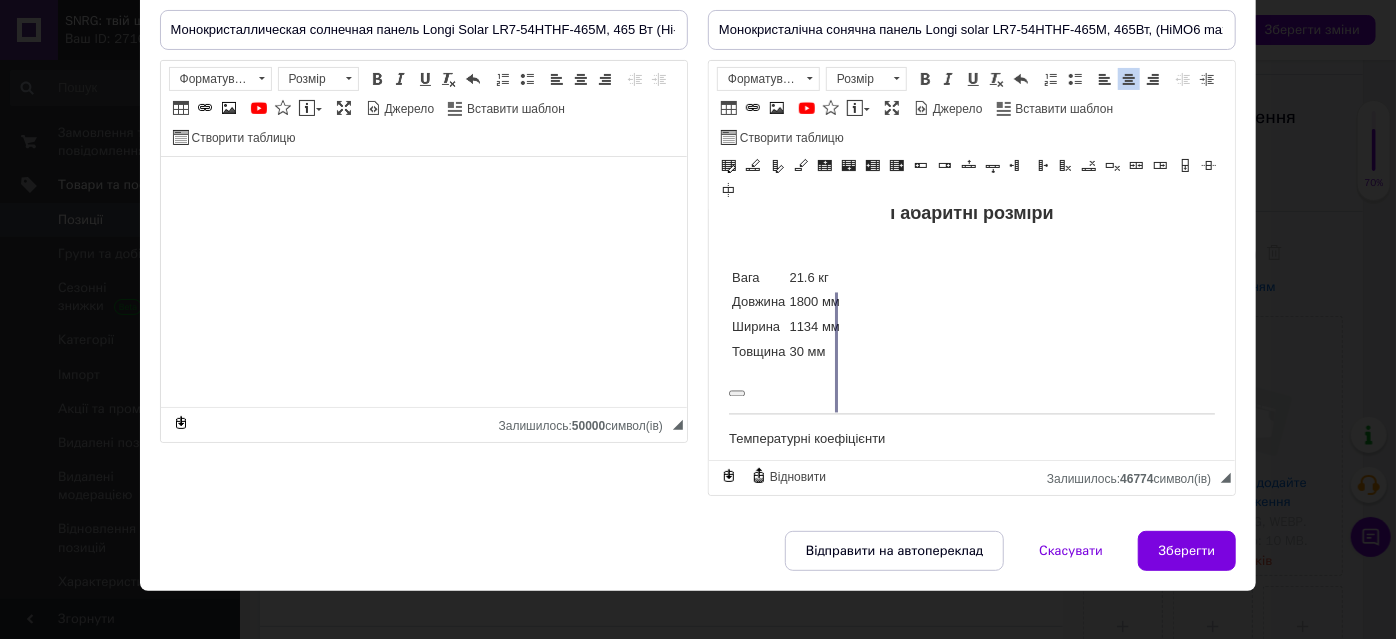 drag, startPoint x: 785, startPoint y: 375, endPoint x: 1071, endPoint y: 387, distance: 286.25165 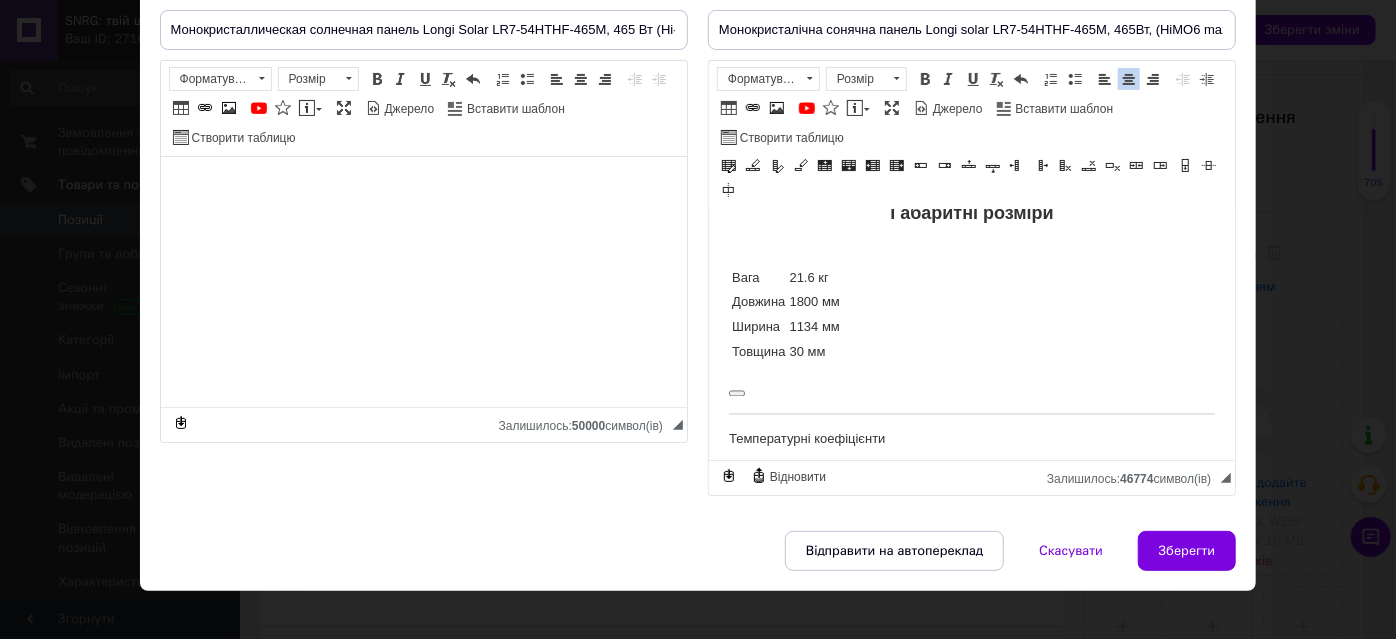 scroll, scrollTop: 181, scrollLeft: 0, axis: vertical 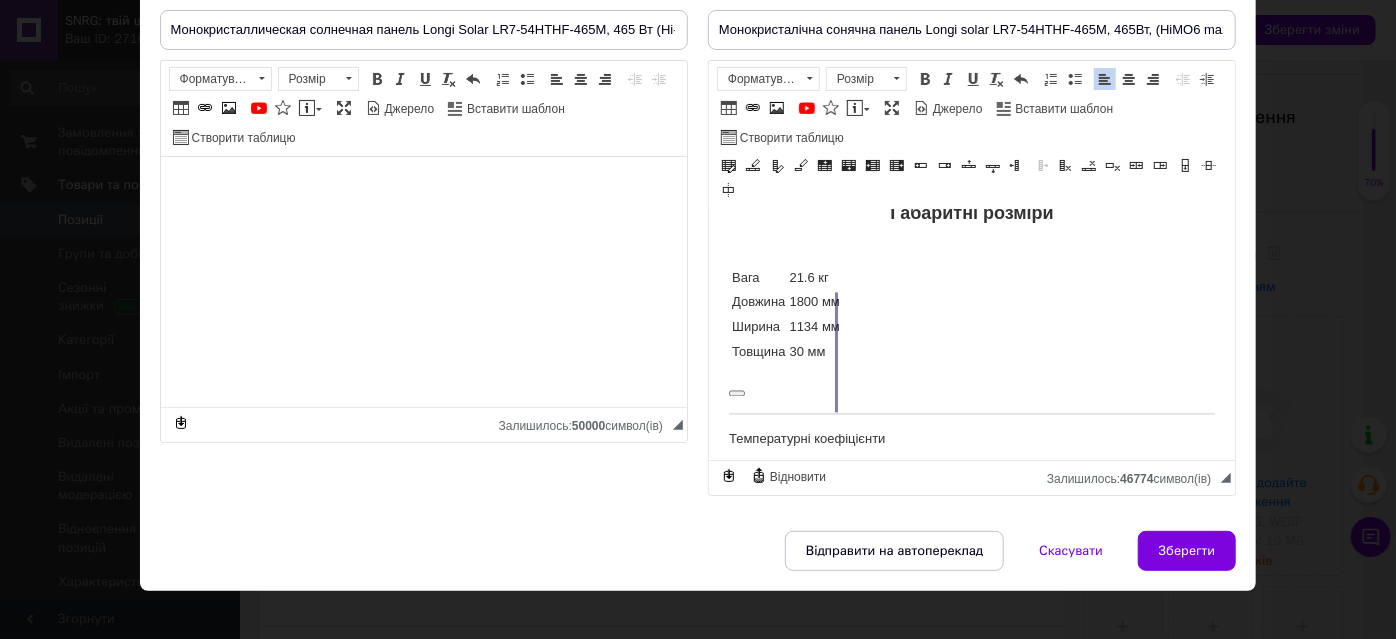 drag, startPoint x: 787, startPoint y: 329, endPoint x: 890, endPoint y: 339, distance: 103.4843 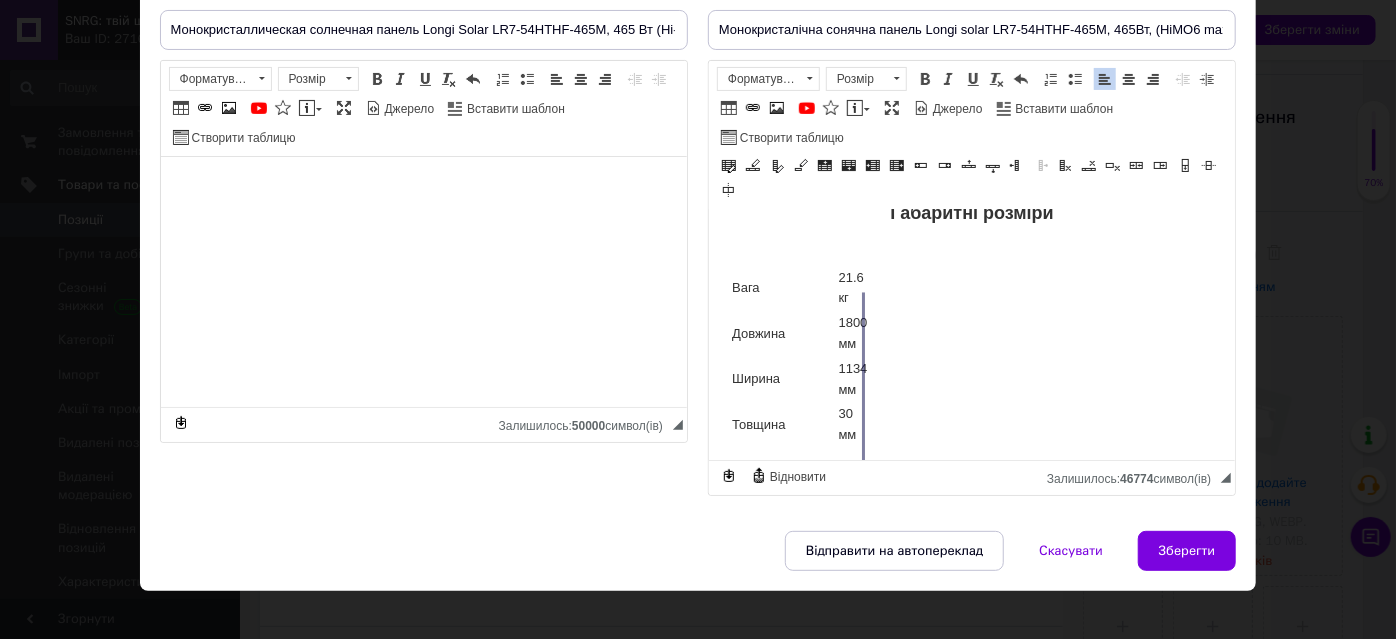 drag, startPoint x: 834, startPoint y: 327, endPoint x: 1002, endPoint y: 365, distance: 172.24402 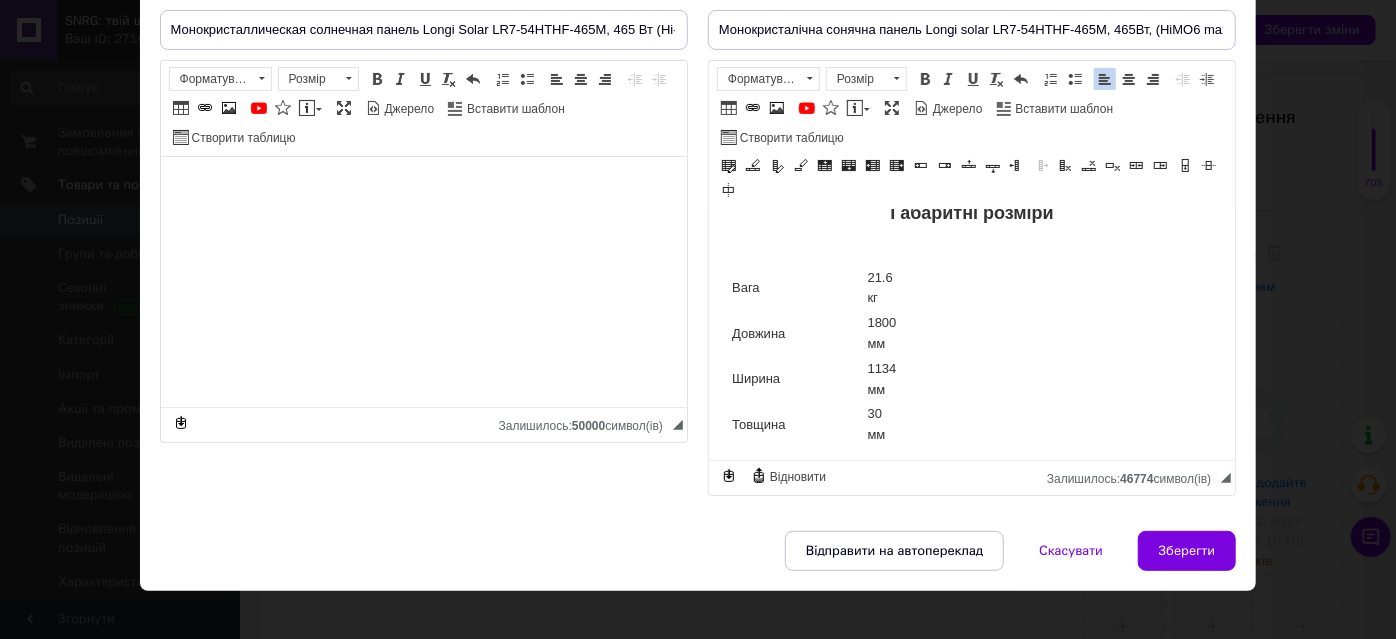 click on "21.6 кг" at bounding box center [880, 290] 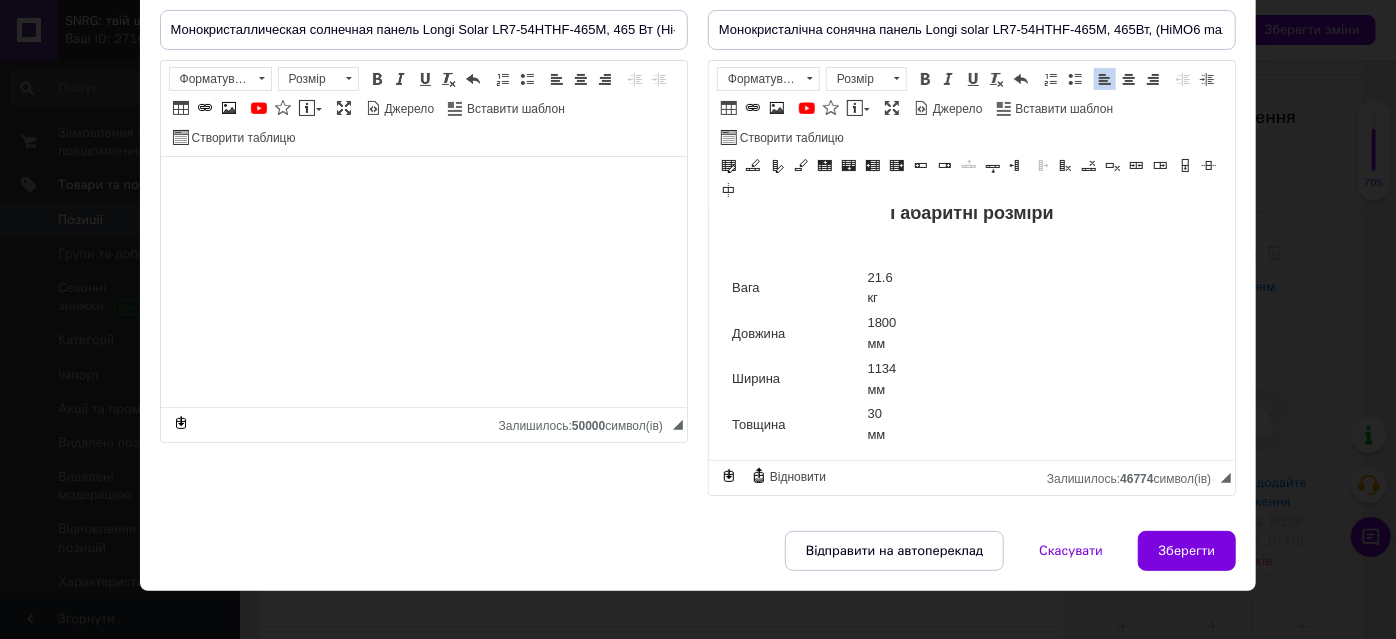 click on "Вага" at bounding box center (796, 290) 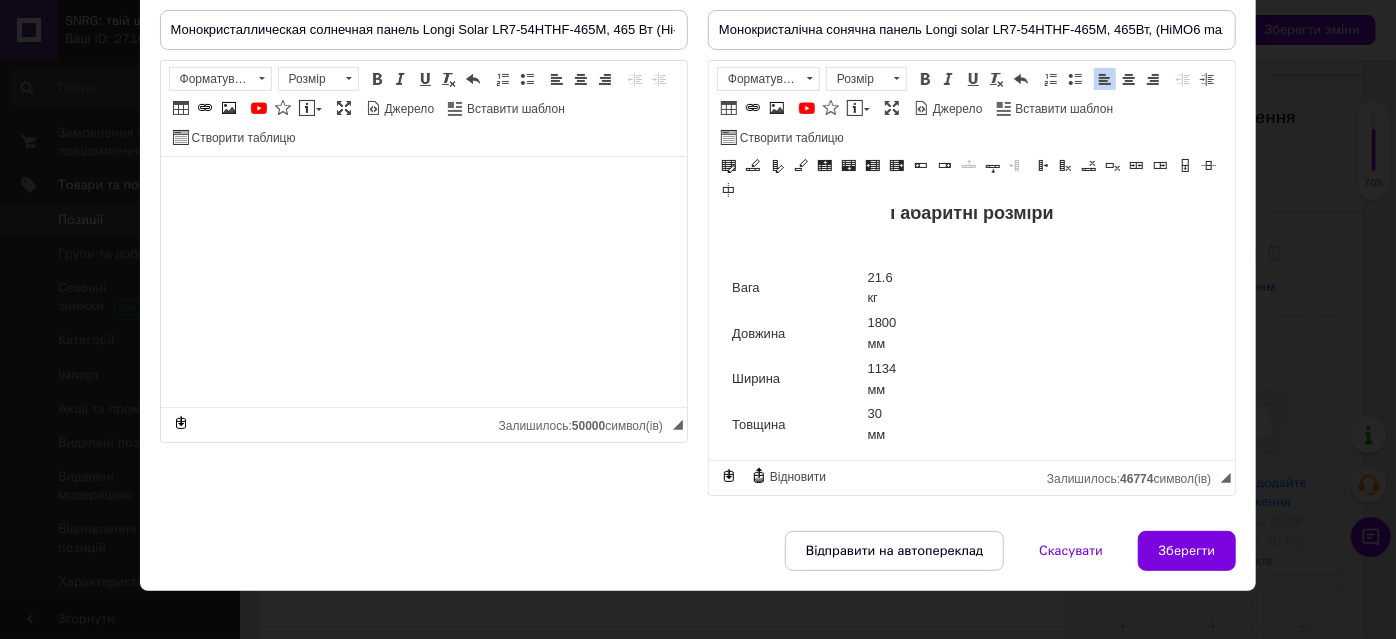 click at bounding box center [708, 210] 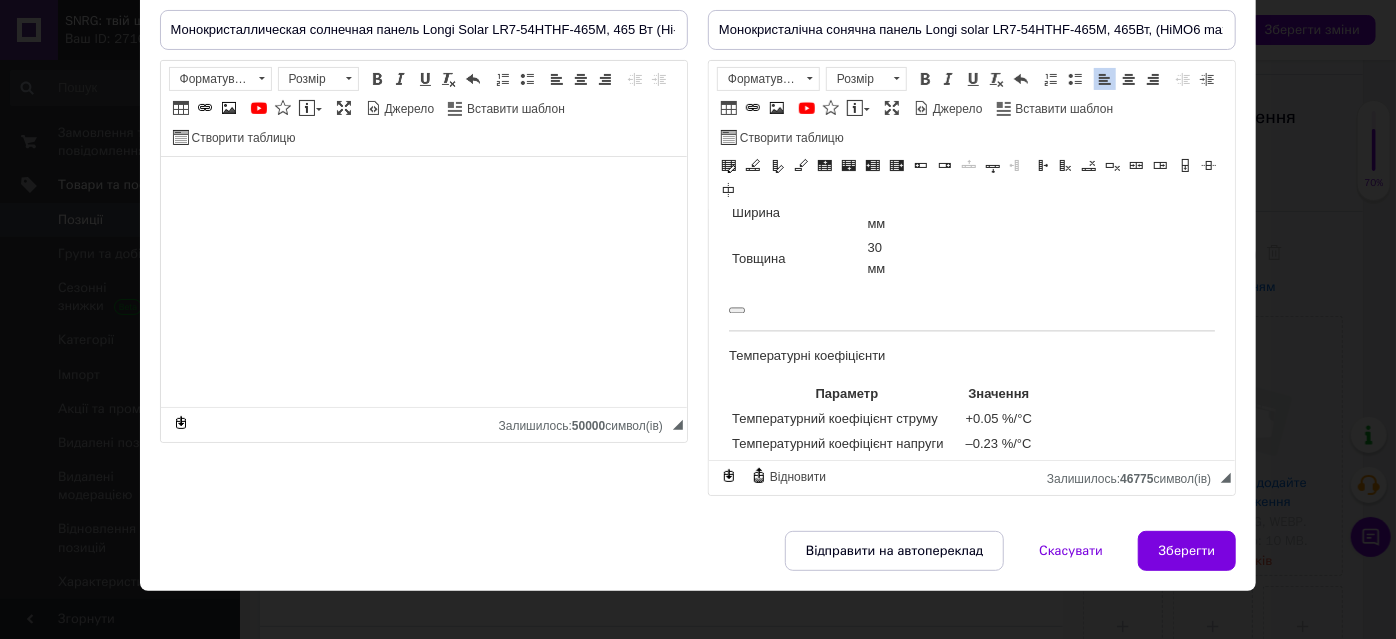 scroll, scrollTop: 2282, scrollLeft: 0, axis: vertical 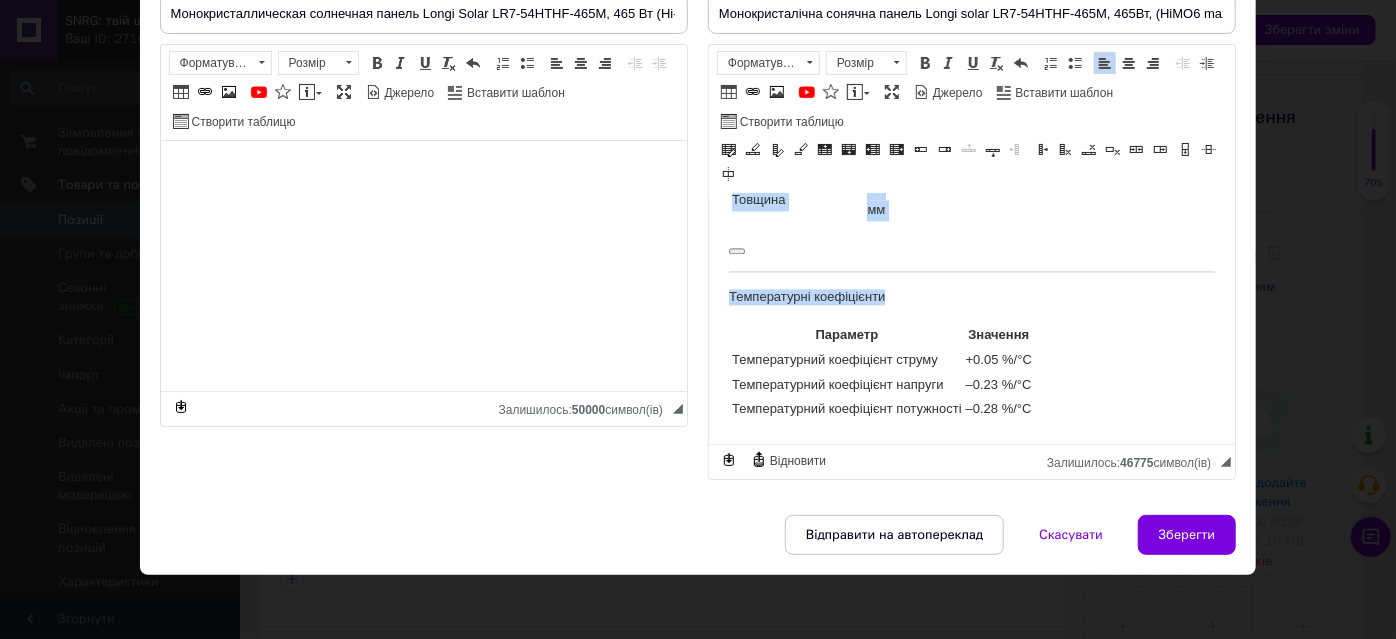 drag, startPoint x: 876, startPoint y: 360, endPoint x: 1051, endPoint y: 522, distance: 238.47221 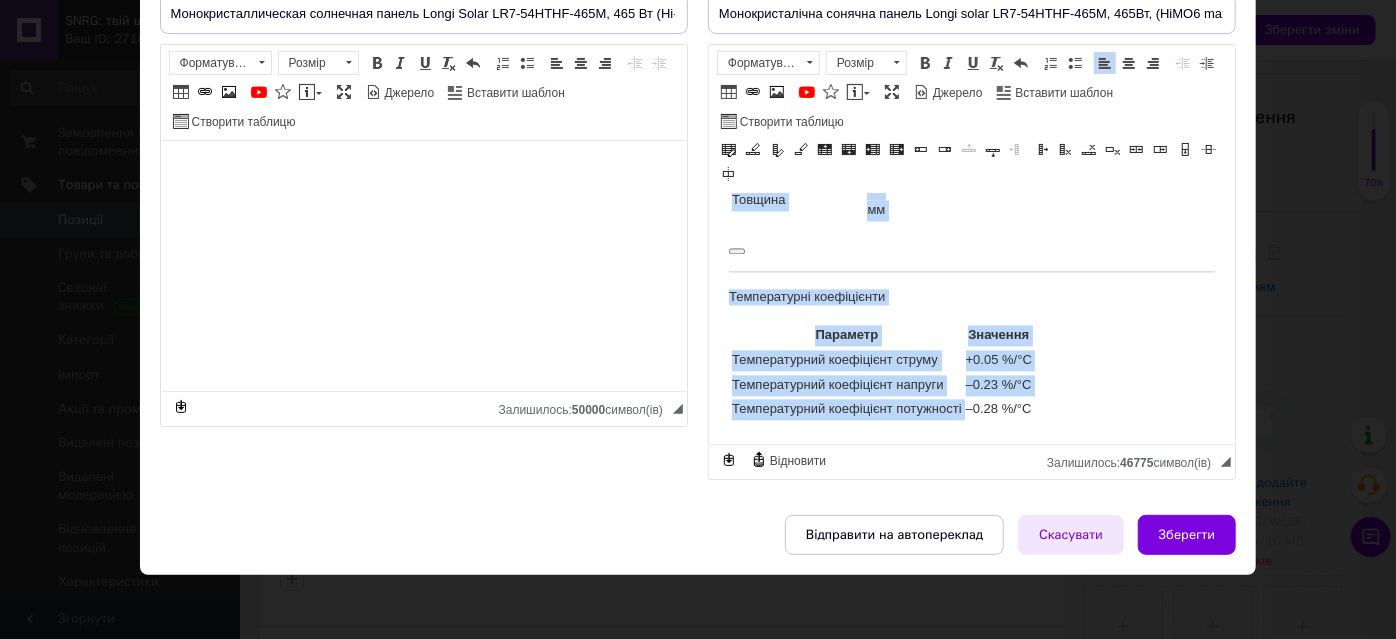 scroll, scrollTop: 146, scrollLeft: 0, axis: vertical 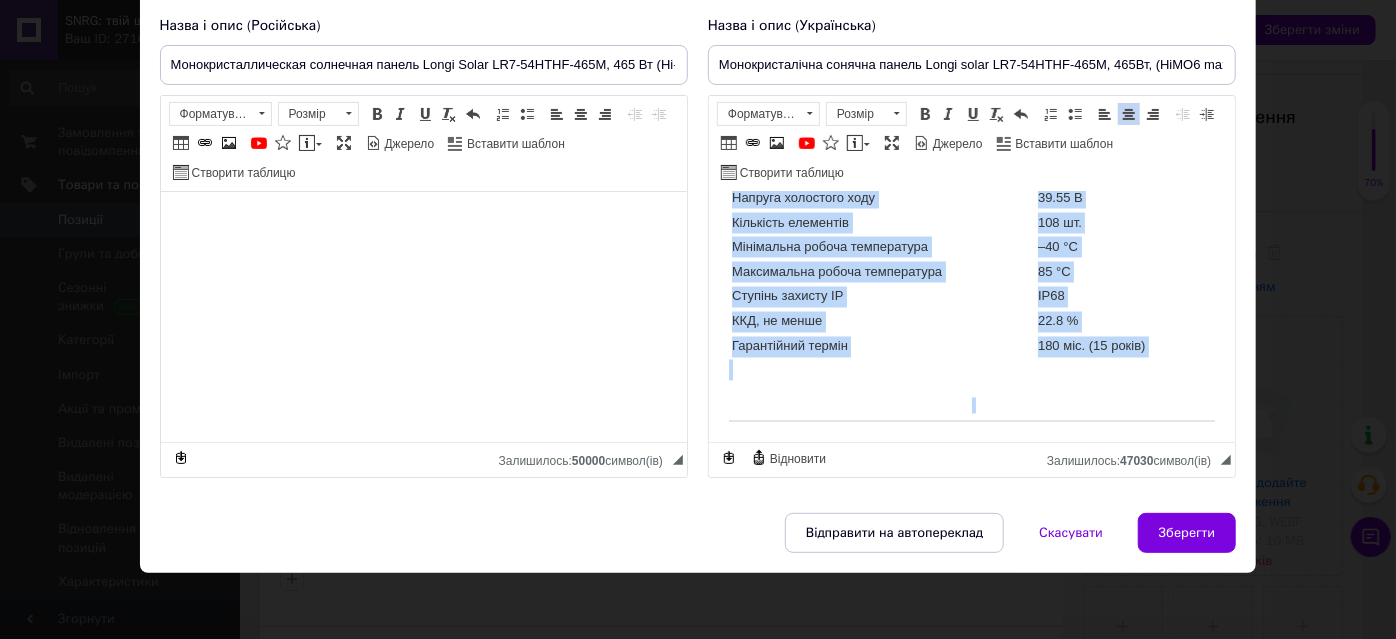drag, startPoint x: 774, startPoint y: 377, endPoint x: 972, endPoint y: 399, distance: 199.21848 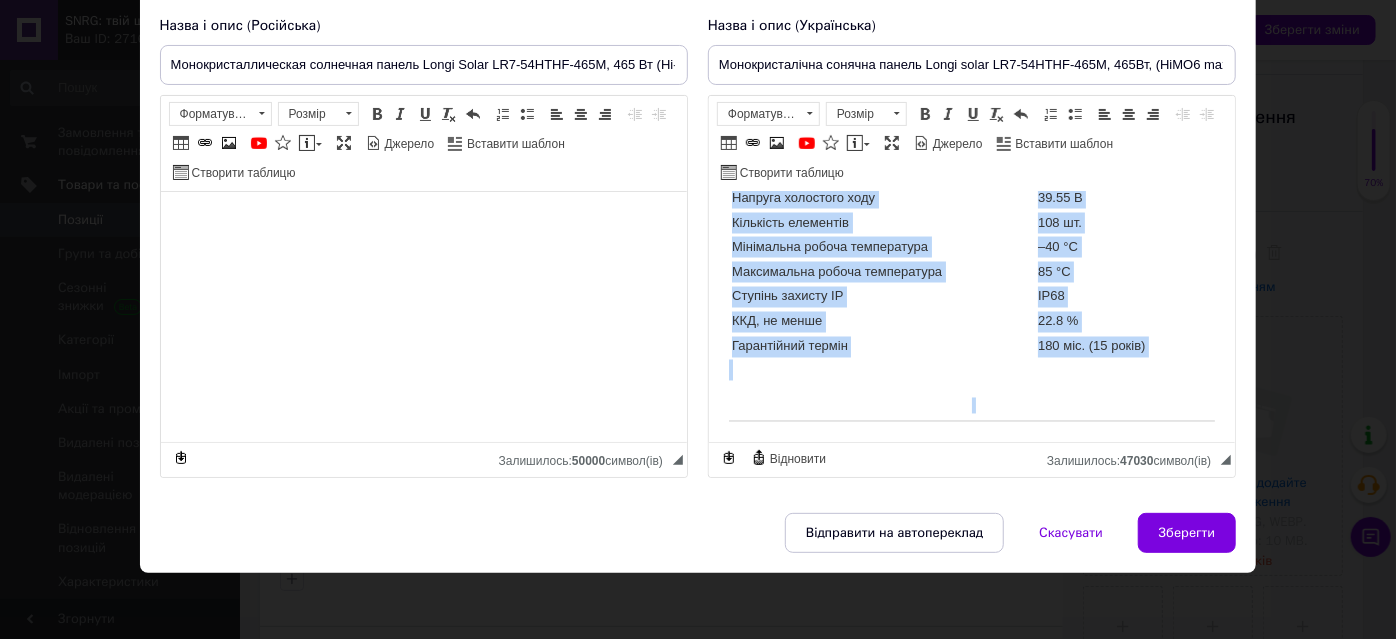 scroll, scrollTop: 1840, scrollLeft: 0, axis: vertical 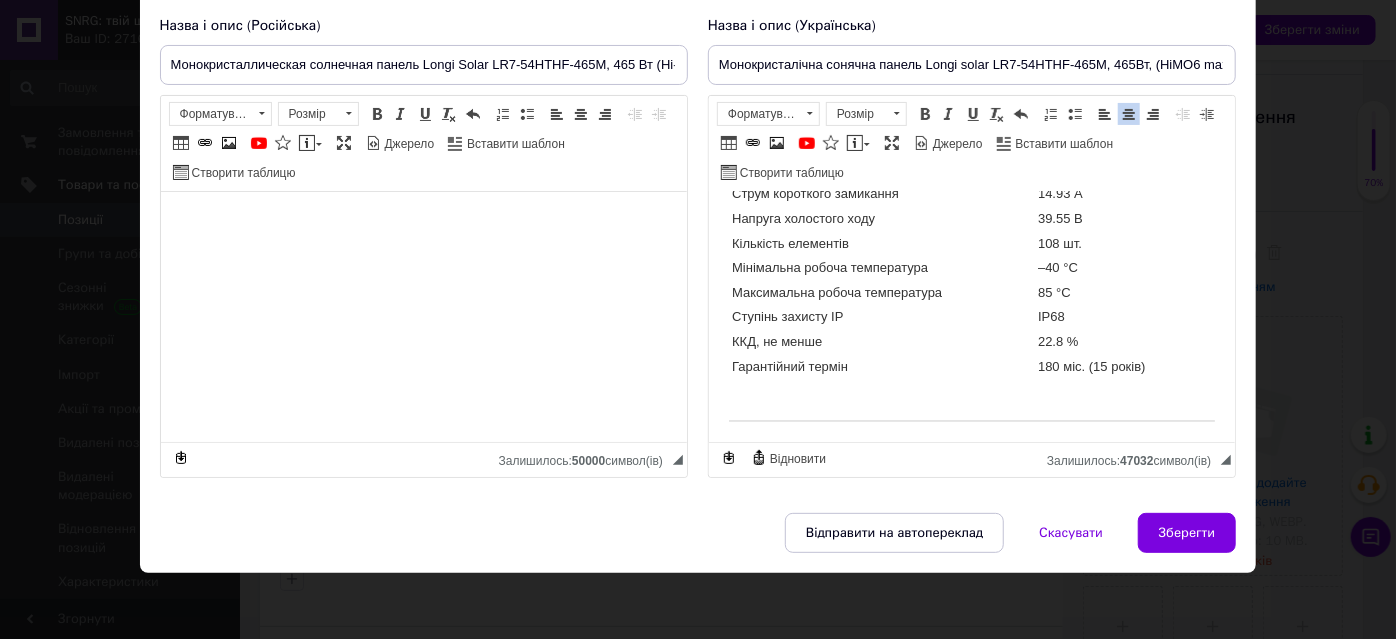 drag, startPoint x: 1020, startPoint y: 415, endPoint x: 912, endPoint y: 396, distance: 109.65856 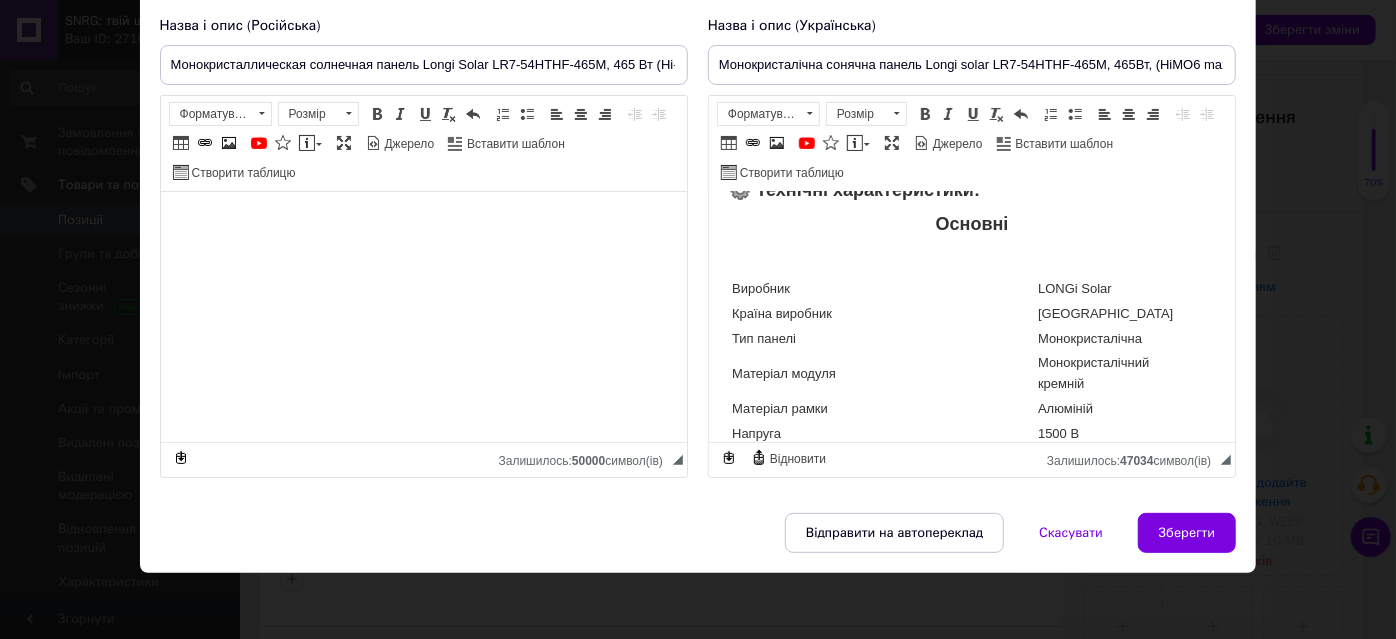 scroll, scrollTop: 1345, scrollLeft: 0, axis: vertical 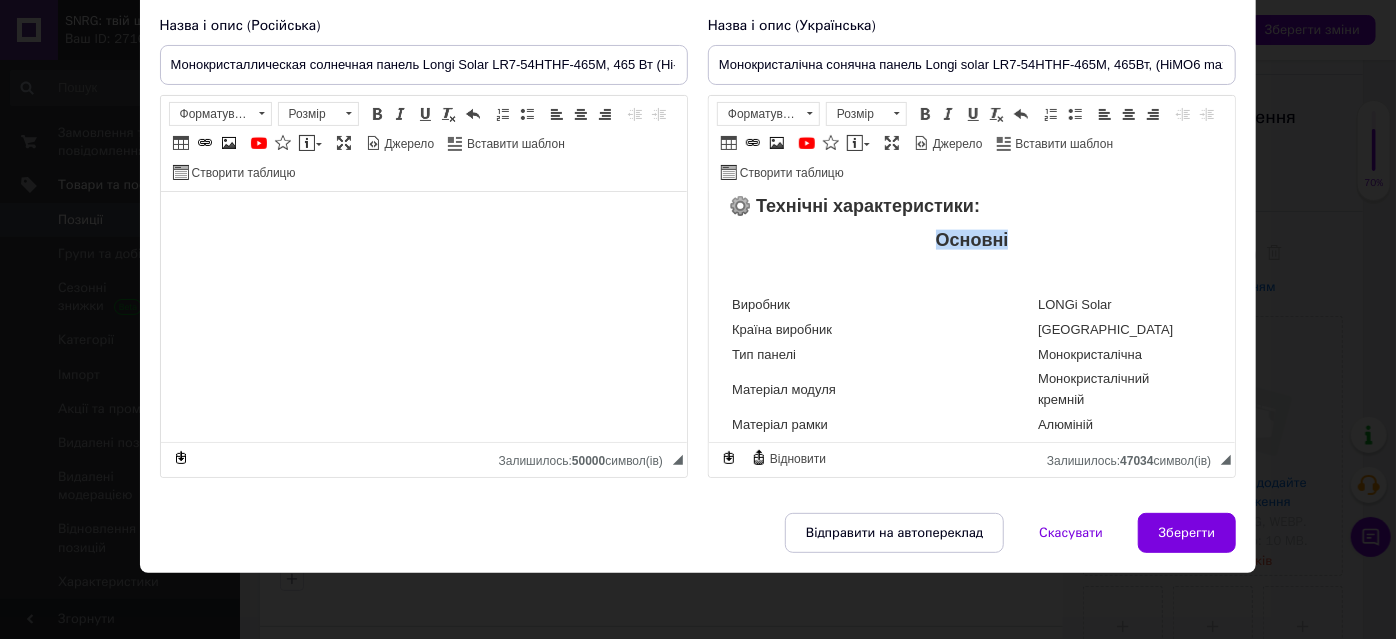 drag, startPoint x: 812, startPoint y: 285, endPoint x: 1037, endPoint y: 294, distance: 225.17993 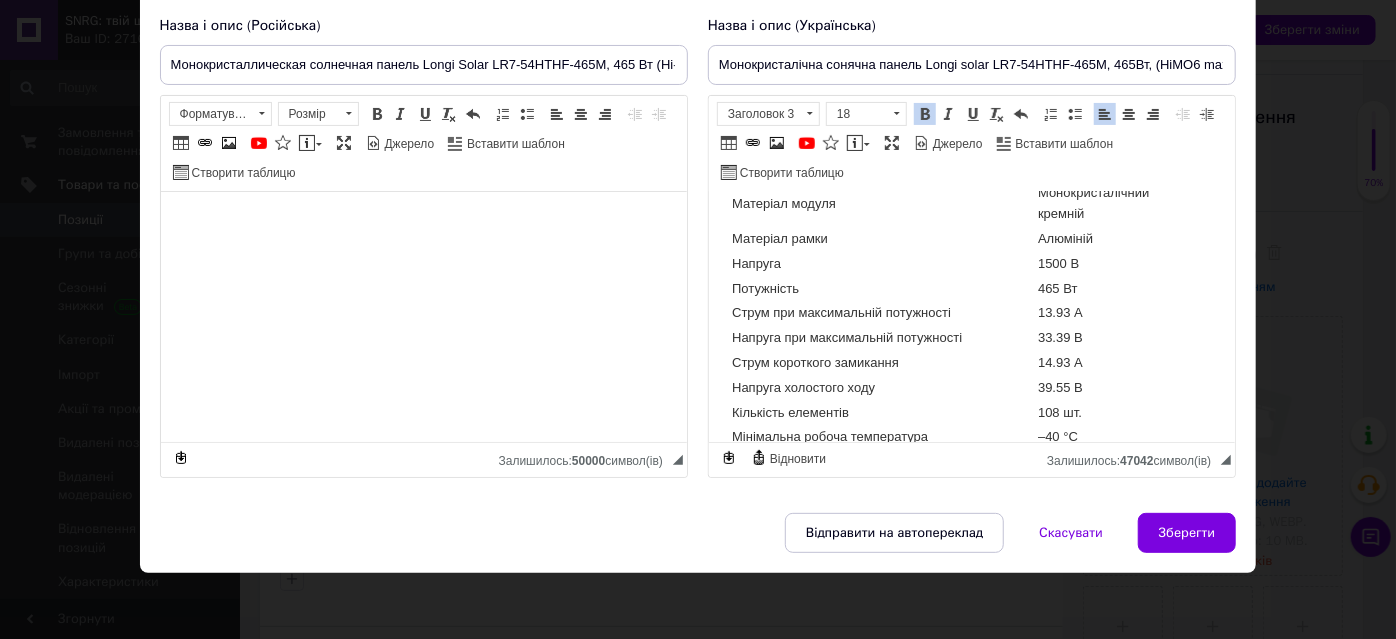 scroll, scrollTop: 1618, scrollLeft: 0, axis: vertical 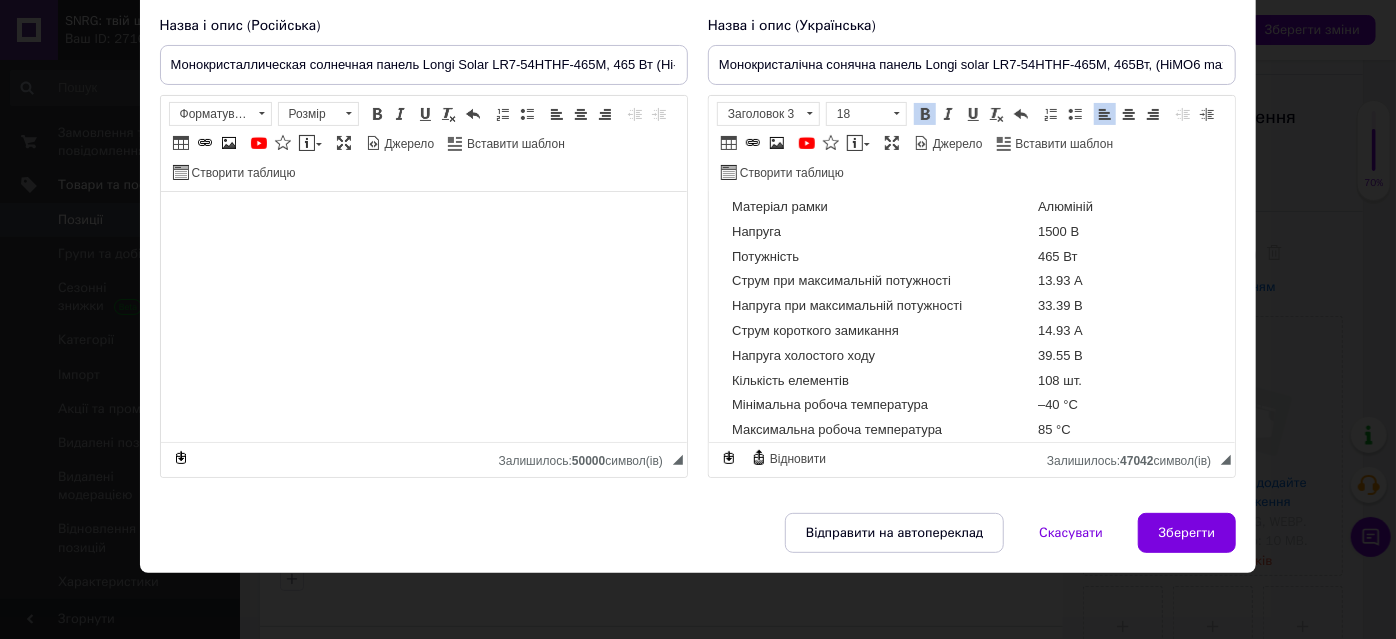 click on "1500 В" at bounding box center (1104, 232) 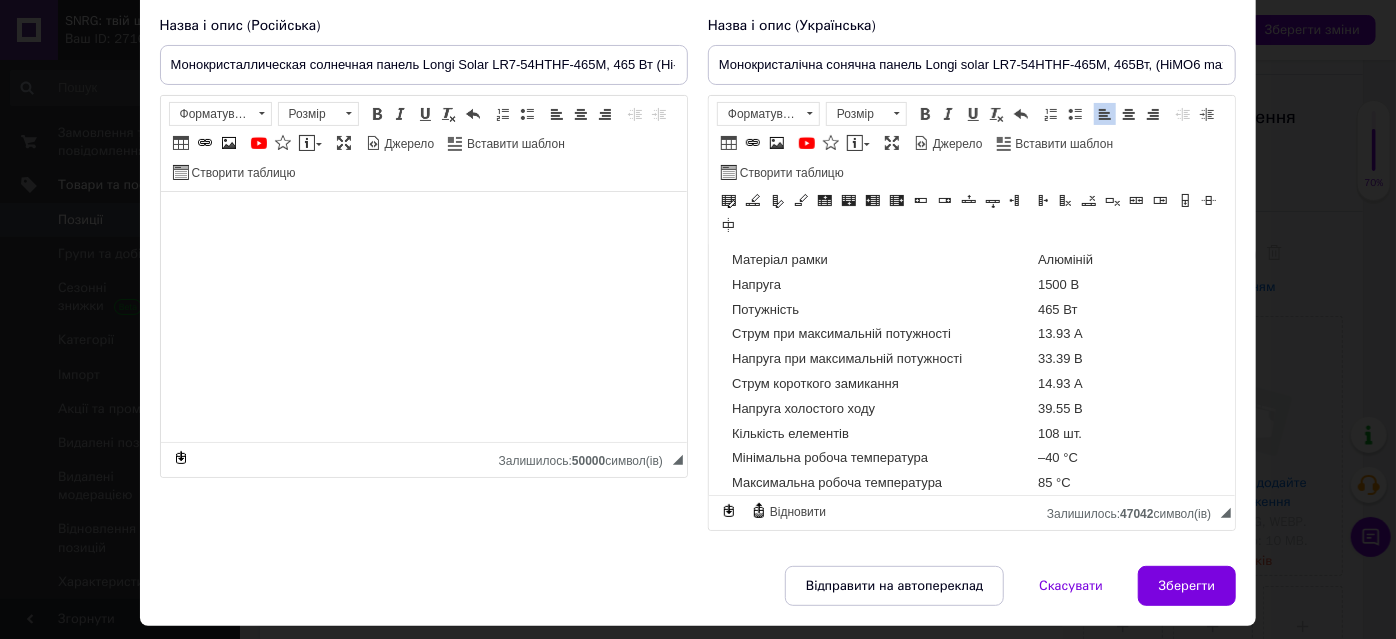 scroll, scrollTop: 197, scrollLeft: 0, axis: vertical 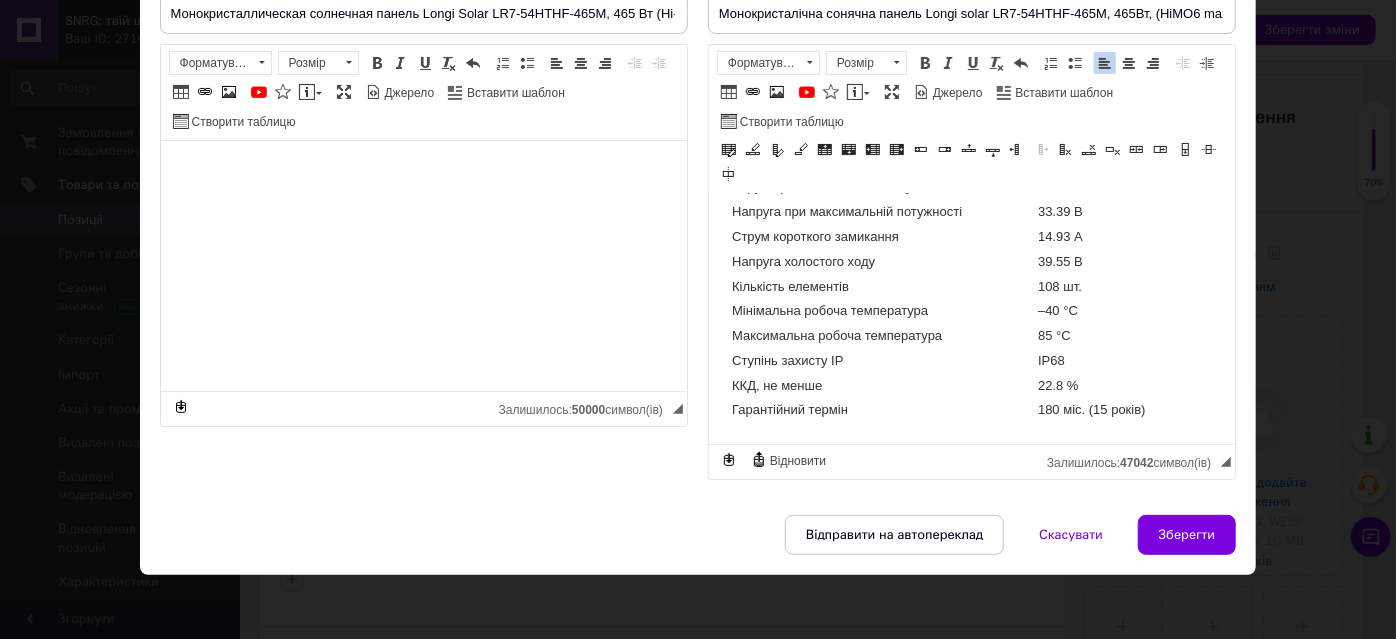 click on "☀️ Монокристалічна сонячна панель  Longi Solar LR7-54HTHF-465M , 465 Вт (Hi-MO6 Max, Anti-Dust) Longi Solar LR7-54HTHF-465M  — це сучасна високоефективна сонячна панель із серії  Hi-MO6 Max , розроблена для роздрібного ринку та покликана забезпечити стабільне енергозабезпечення впродовж десятиліть. Завдяки використанню технології  n-type PERC з half-cell комірками  (108 шт. у конфігурації 6×18), модуль забезпечує  високу ефективність до 22.8%  та знижені втрати при частковому затіненні. Модель має  антистатичне захисне покриття Anti-Dust Frame 🧪 Що таке  Anti-Dust Frame ? 🔧 Основні технології та переваги: Hi-MO6 Max серія Китай" at bounding box center (971, -538) 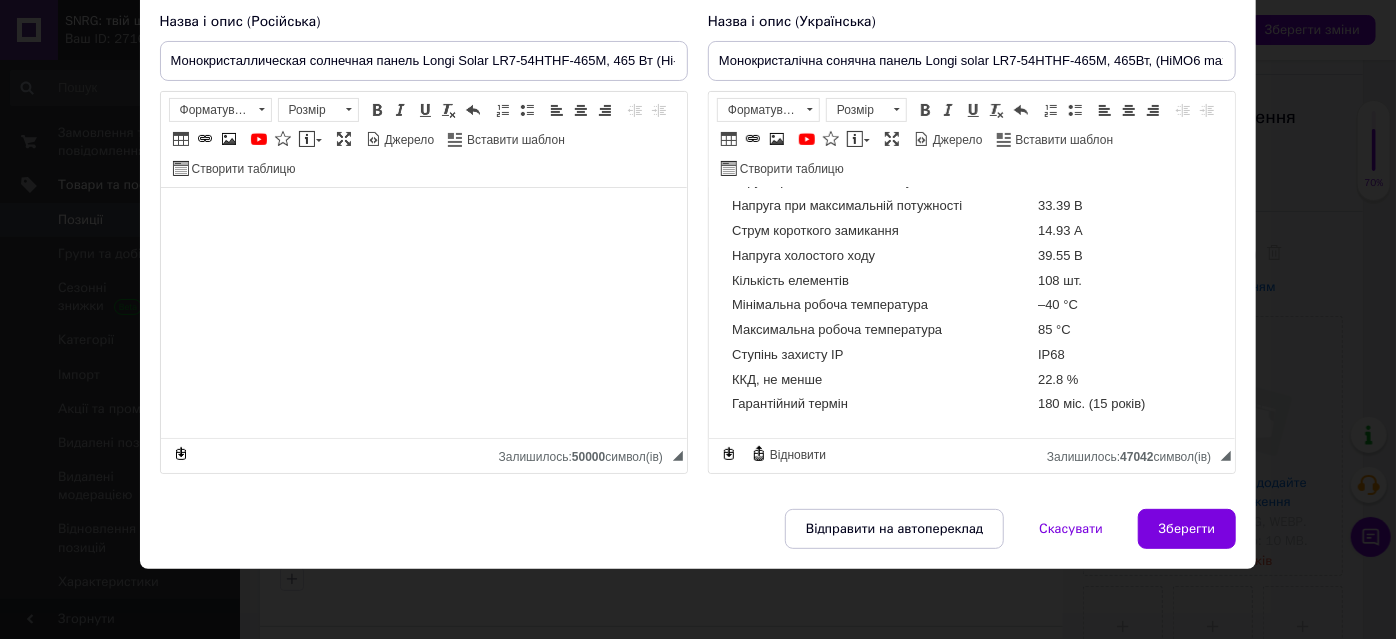 scroll, scrollTop: 146, scrollLeft: 0, axis: vertical 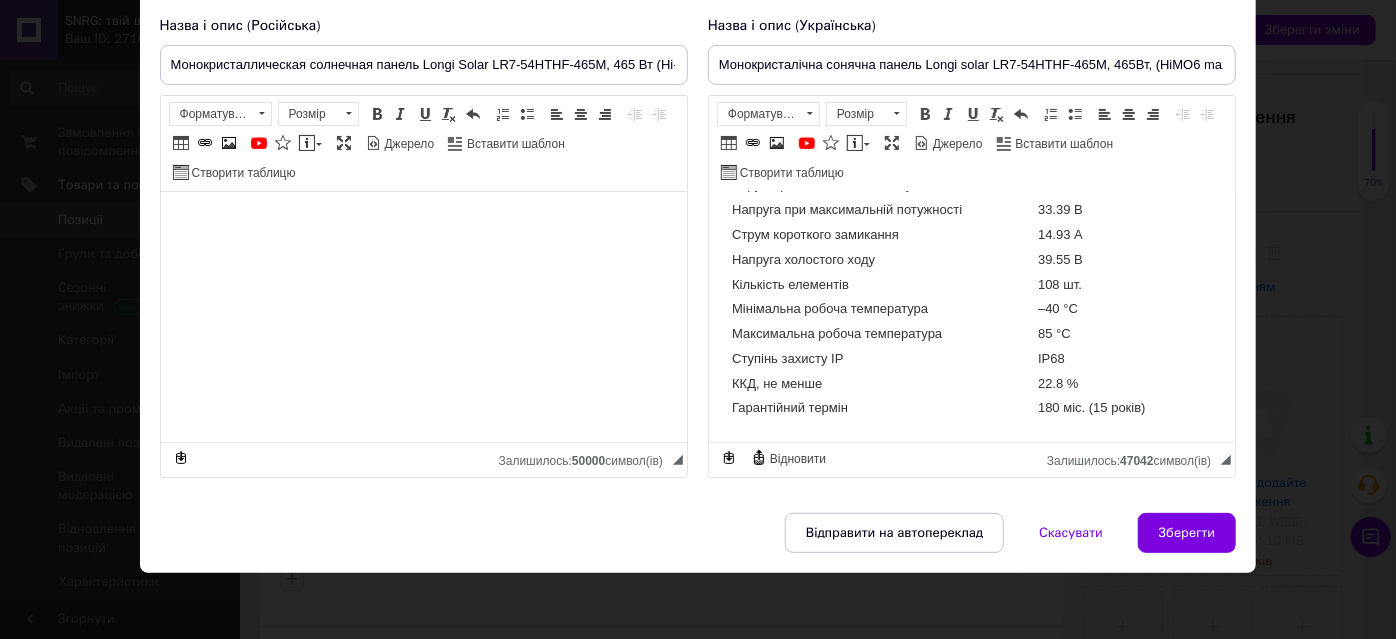 click on "180 міс. (15 років)" at bounding box center [1104, 409] 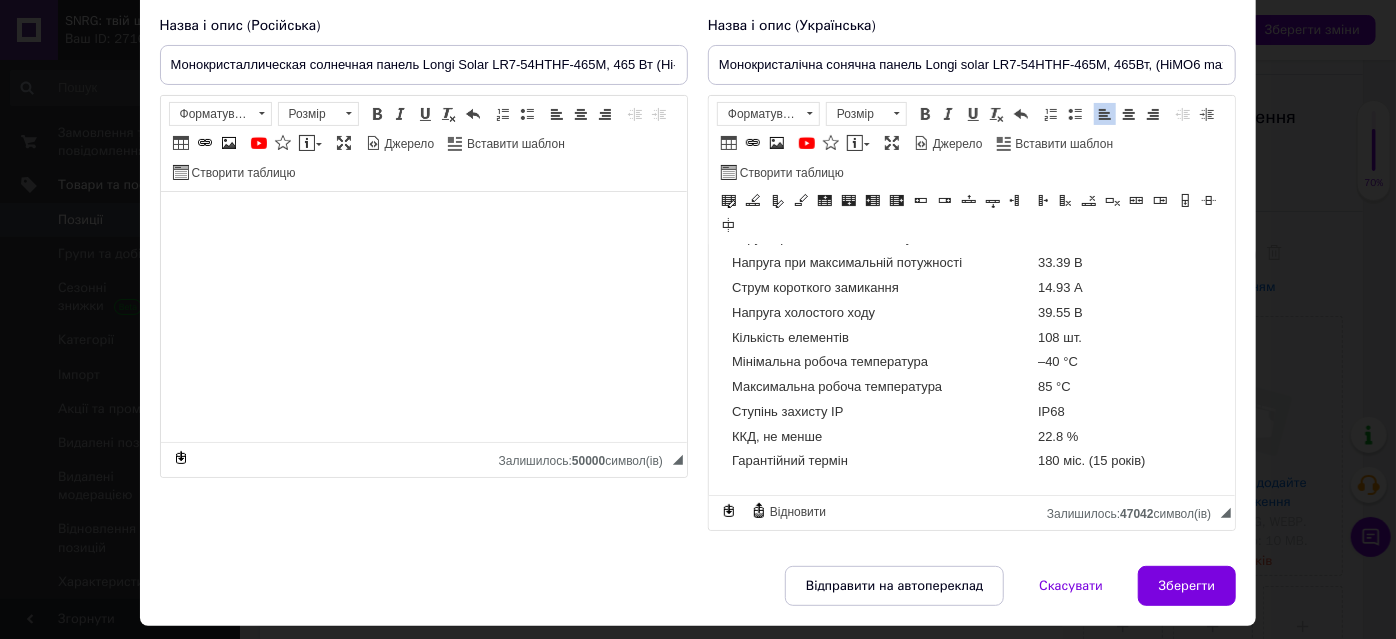 scroll, scrollTop: 197, scrollLeft: 0, axis: vertical 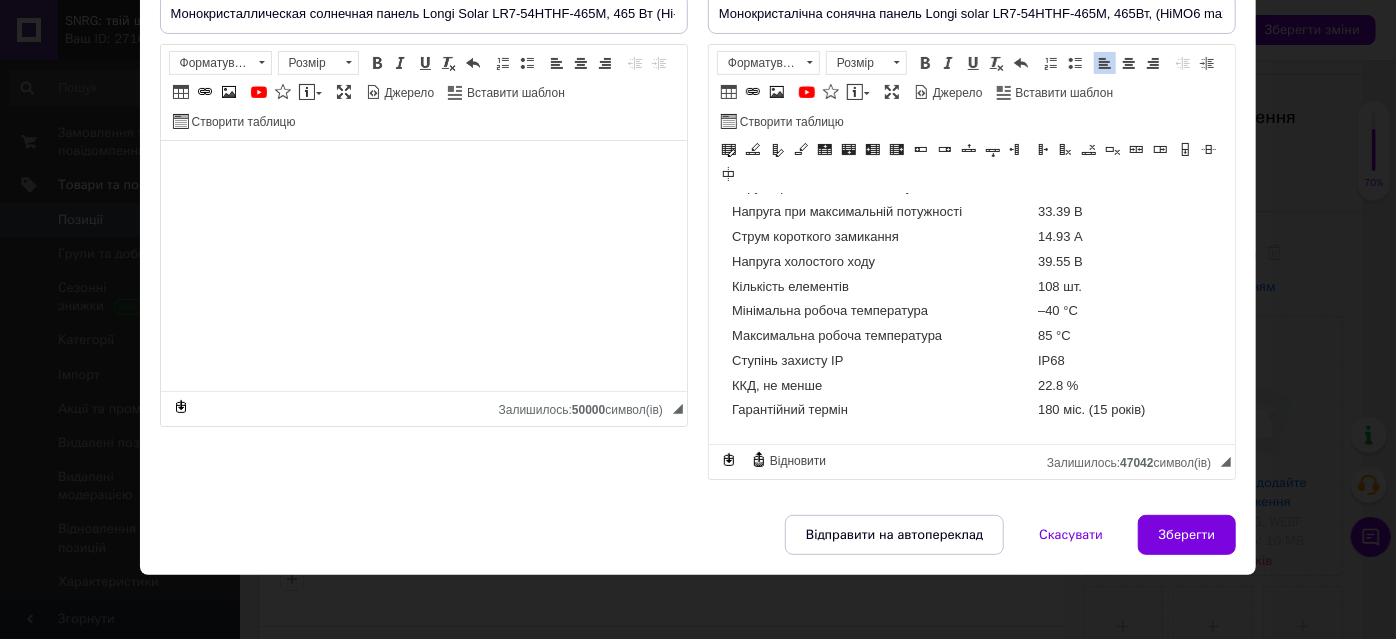 click on "180 міс. (15 років)" at bounding box center [1104, 411] 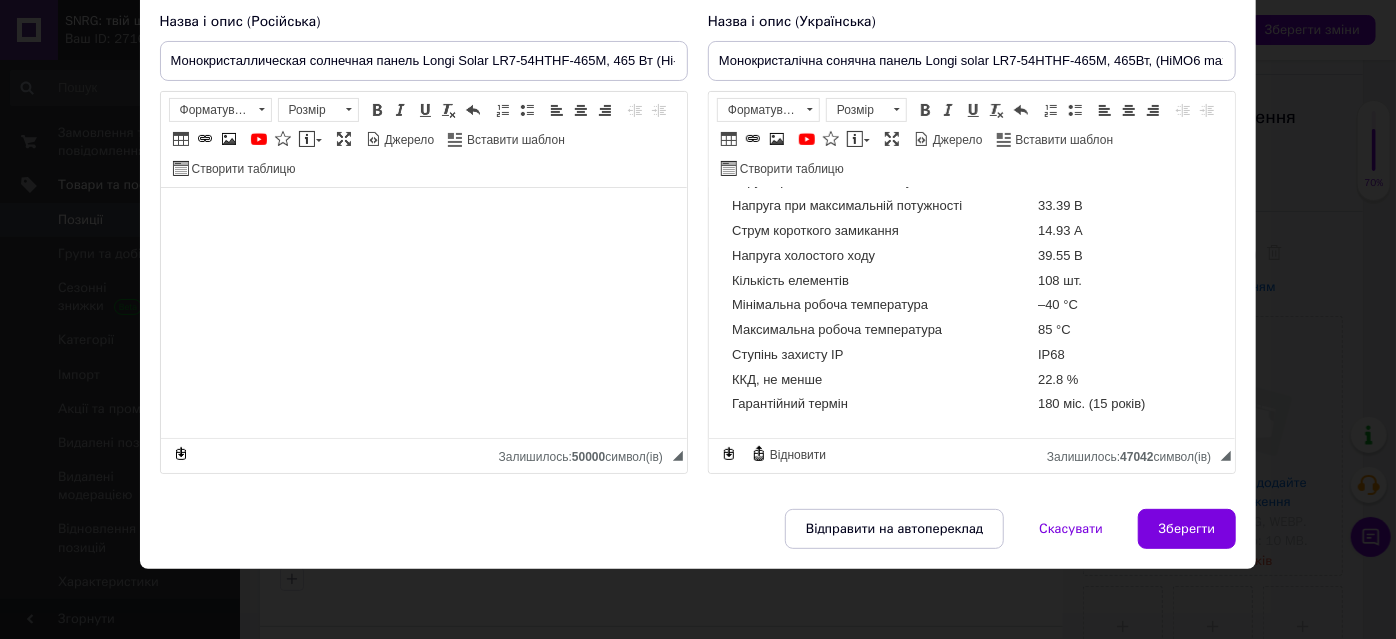 scroll, scrollTop: 146, scrollLeft: 0, axis: vertical 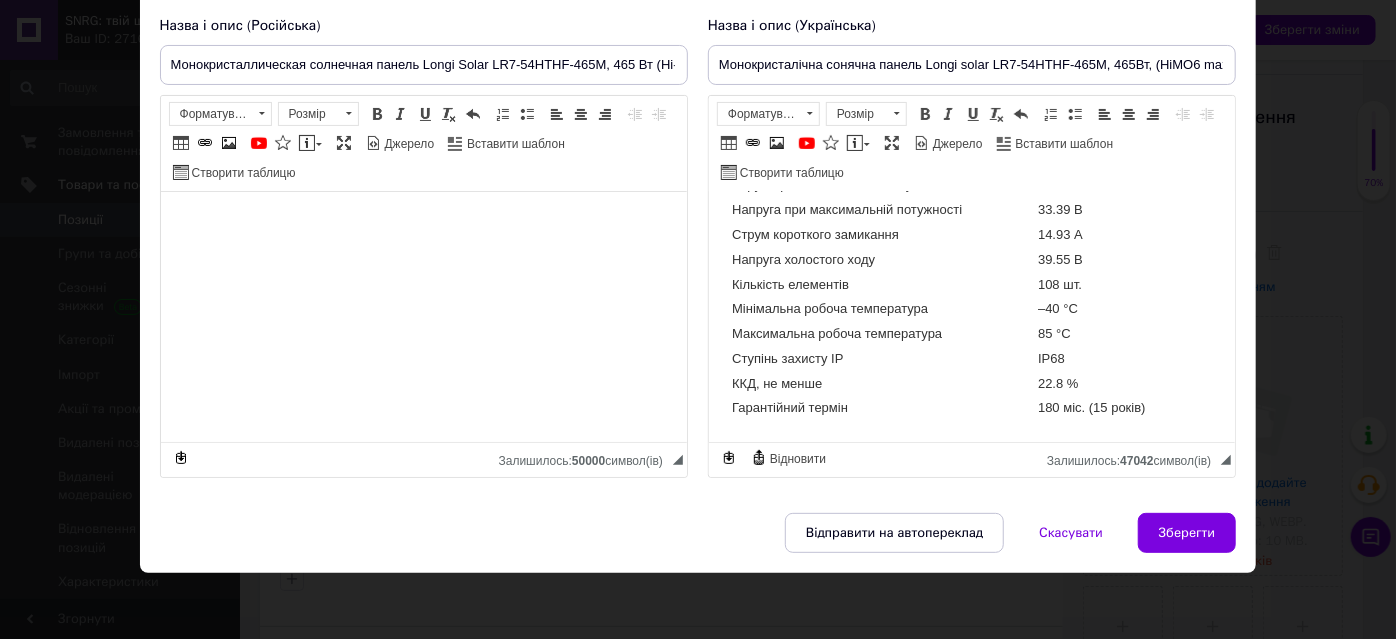 click on "☀️ Монокристалічна сонячна панель  Longi Solar LR7-54HTHF-465M , 465 Вт (Hi-MO6 Max, Anti-Dust) Longi Solar LR7-54HTHF-465M  — це сучасна високоефективна сонячна панель із серії  Hi-MO6 Max , розроблена для роздрібного ринку та покликана забезпечити стабільне енергозабезпечення впродовж десятиліть. Завдяки використанню технології  n-type PERC з half-cell комірками  (108 шт. у конфігурації 6×18), модуль забезпечує  високу ефективність до 22.8%  та знижені втрати при частковому затіненні. Модель має  антистатичне захисне покриття Anti-Dust Frame 🧪 Що таке  Anti-Dust Frame ? 🔧 Основні технології та переваги: Hi-MO6 Max серія Китай" at bounding box center (971, -540) 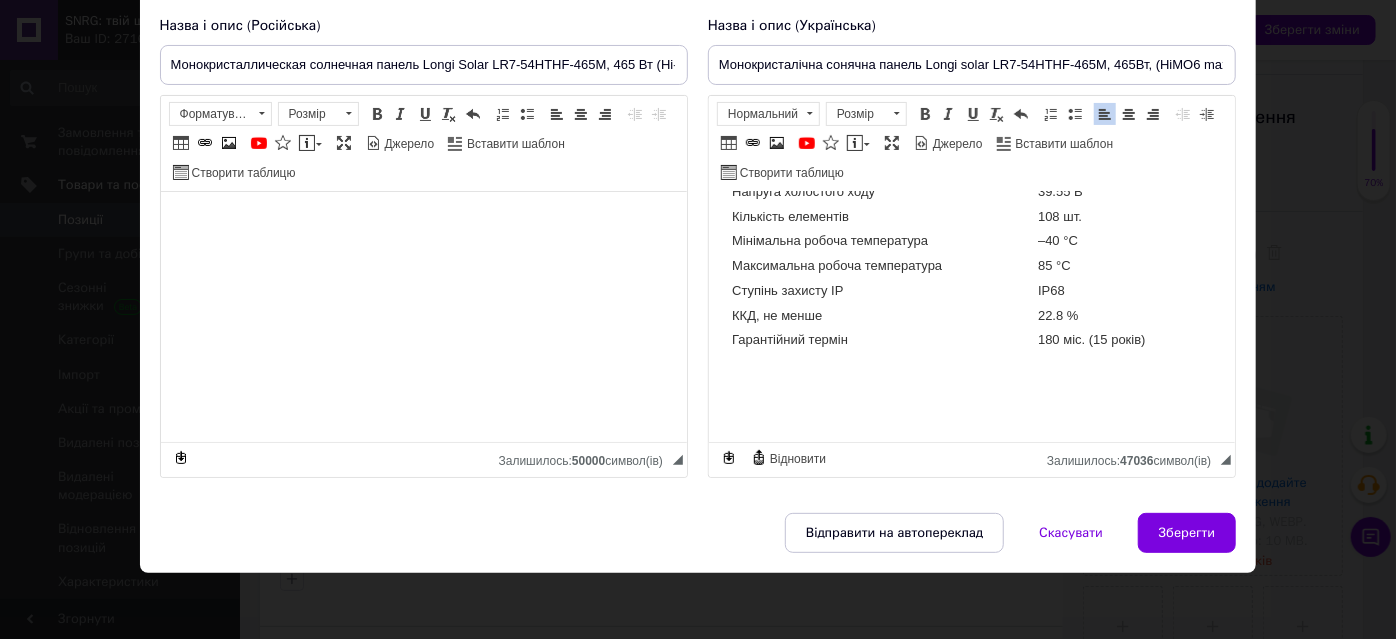 scroll, scrollTop: 1863, scrollLeft: 0, axis: vertical 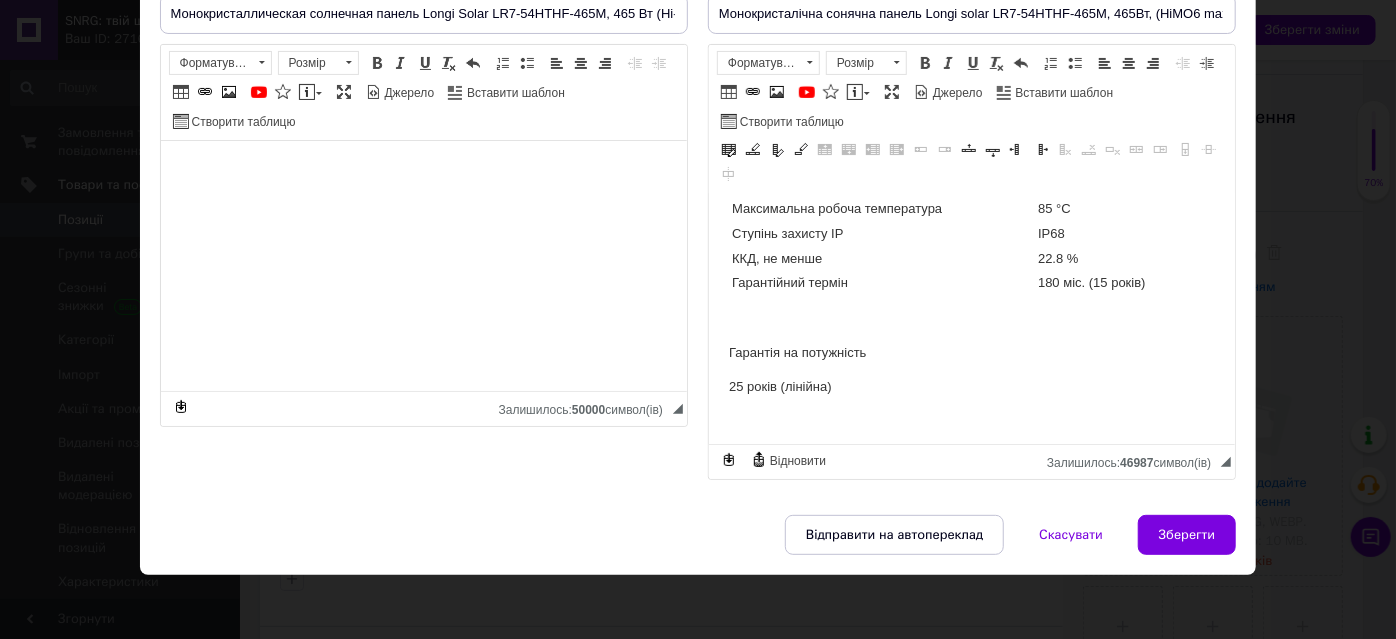 click on "☀️ Монокристалічна сонячна панель  Longi Solar LR7-54HTHF-465M , 465 Вт (Hi-MO6 Max, Anti-Dust) Longi Solar LR7-54HTHF-465M  — це сучасна високоефективна сонячна панель із серії  Hi-MO6 Max , розроблена для роздрібного ринку та покликана забезпечити стабільне енергозабезпечення впродовж десятиліть. Завдяки використанню технології  n-type PERC з half-cell комірками  (108 шт. у конфігурації 6×18), модуль забезпечує  високу ефективність до 22.8%  та знижені втрати при частковому затіненні. Модель має  антистатичне захисне покриття Anti-Dust Frame 🧪 Що таке  Anti-Dust Frame ? 🔧 Основні технології та переваги: Hi-MO6 Max серія Китай" at bounding box center (971, -602) 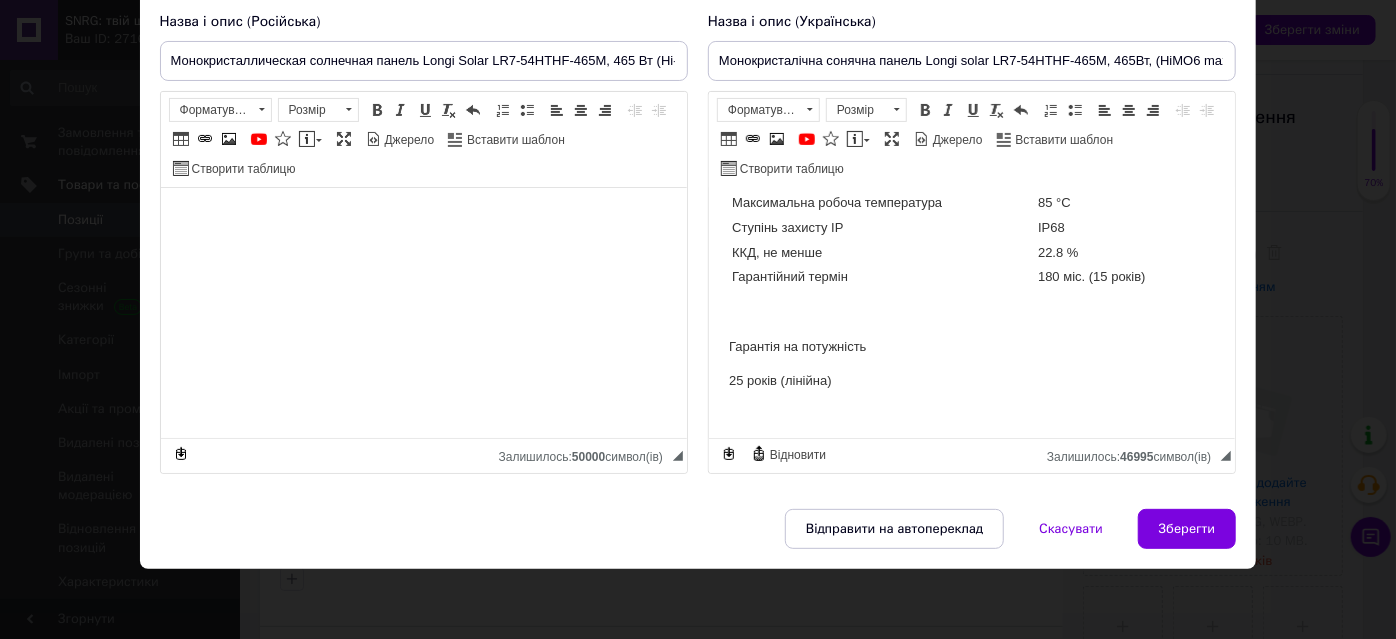 scroll, scrollTop: 146, scrollLeft: 0, axis: vertical 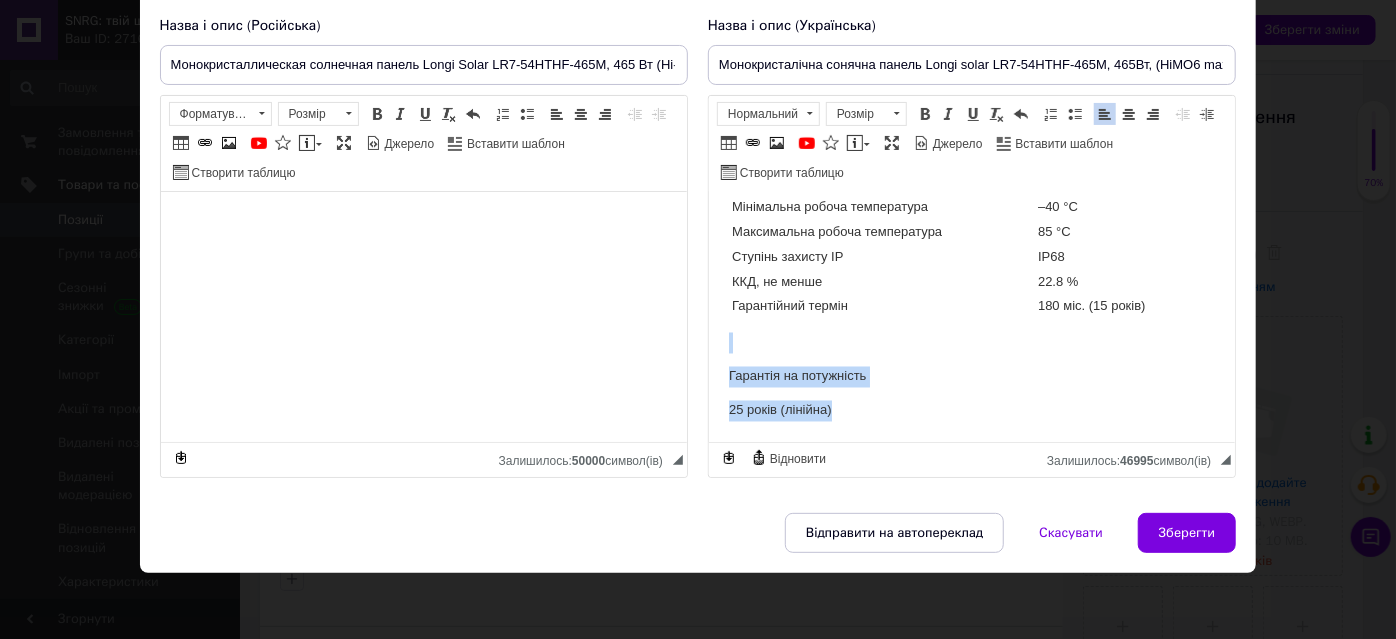drag, startPoint x: 788, startPoint y: 380, endPoint x: 966, endPoint y: 444, distance: 189.15602 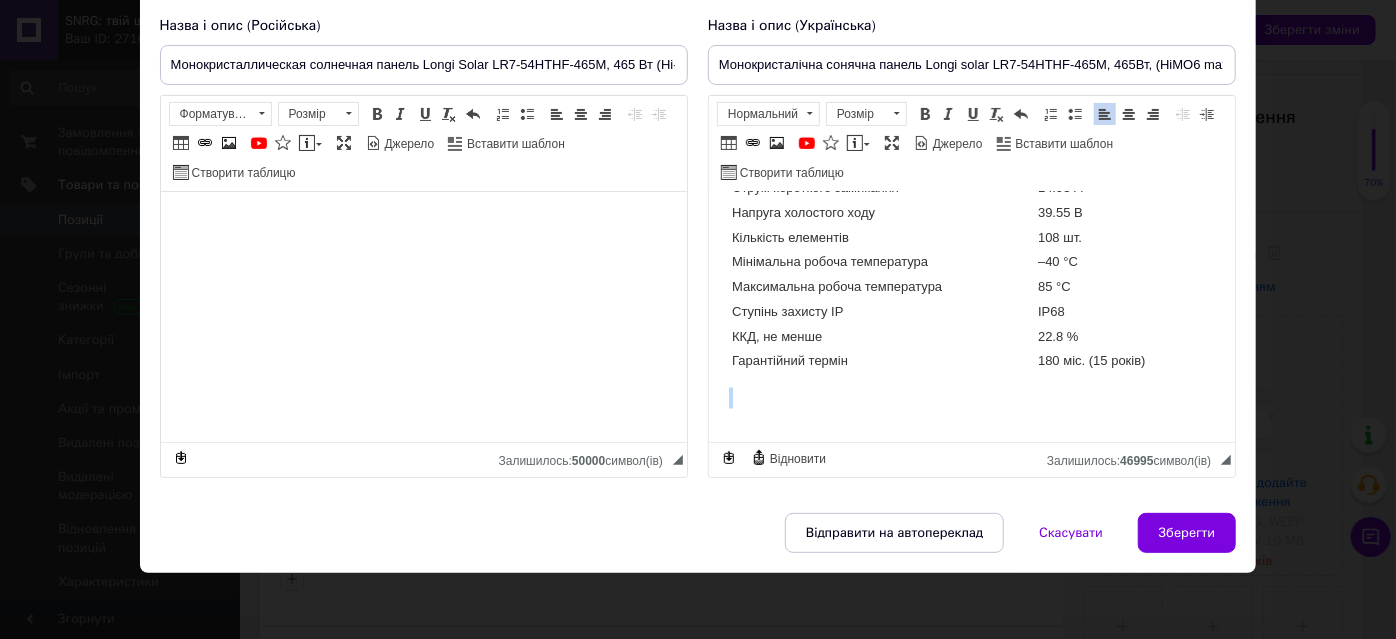 scroll, scrollTop: 1809, scrollLeft: 0, axis: vertical 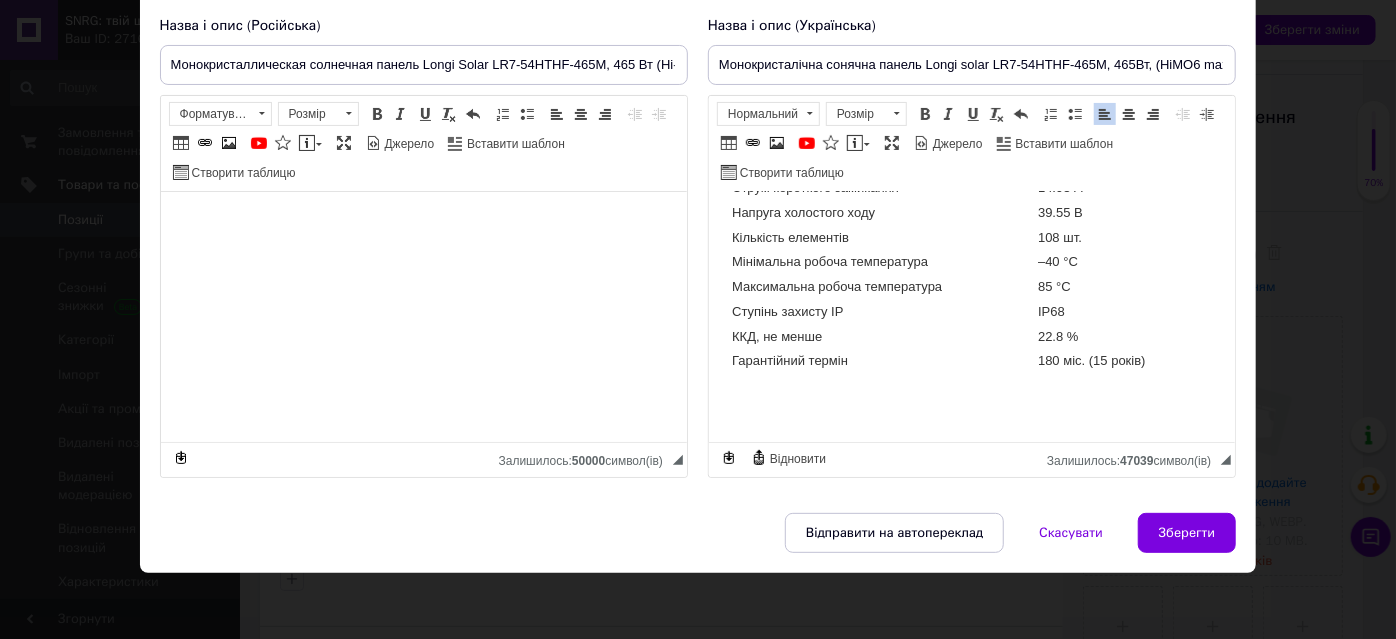 drag, startPoint x: 767, startPoint y: 401, endPoint x: 820, endPoint y: 428, distance: 59.48109 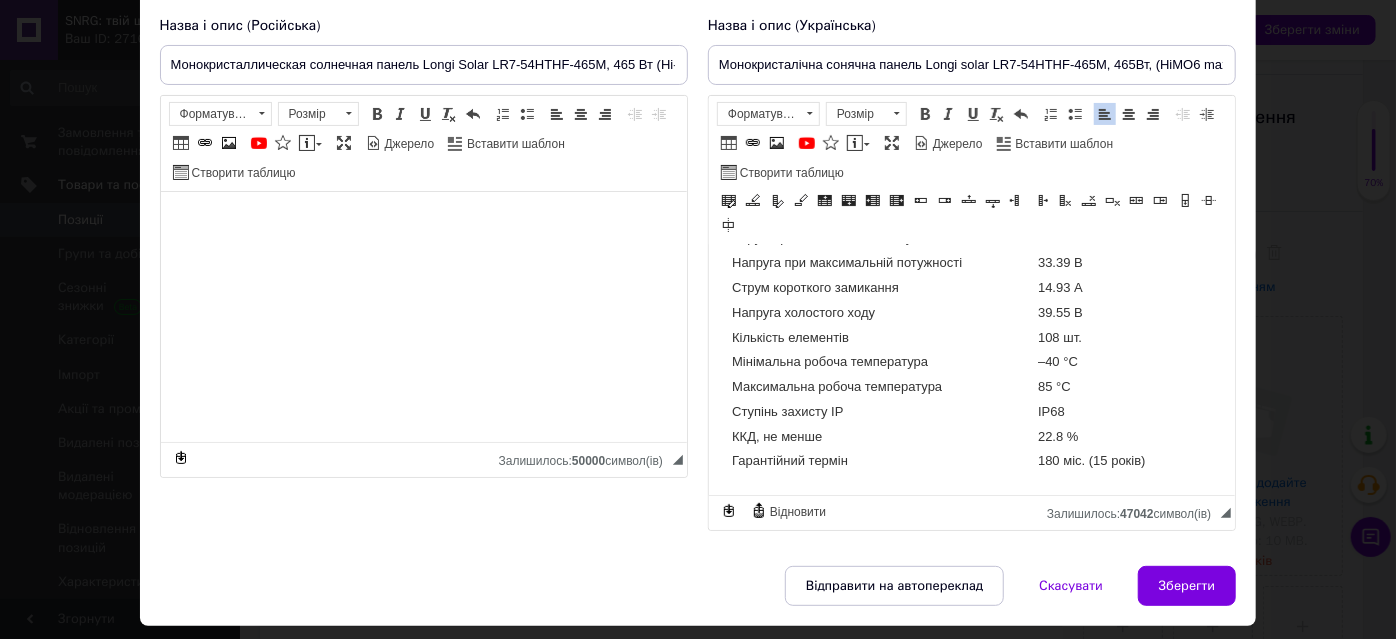 scroll, scrollTop: 1762, scrollLeft: 0, axis: vertical 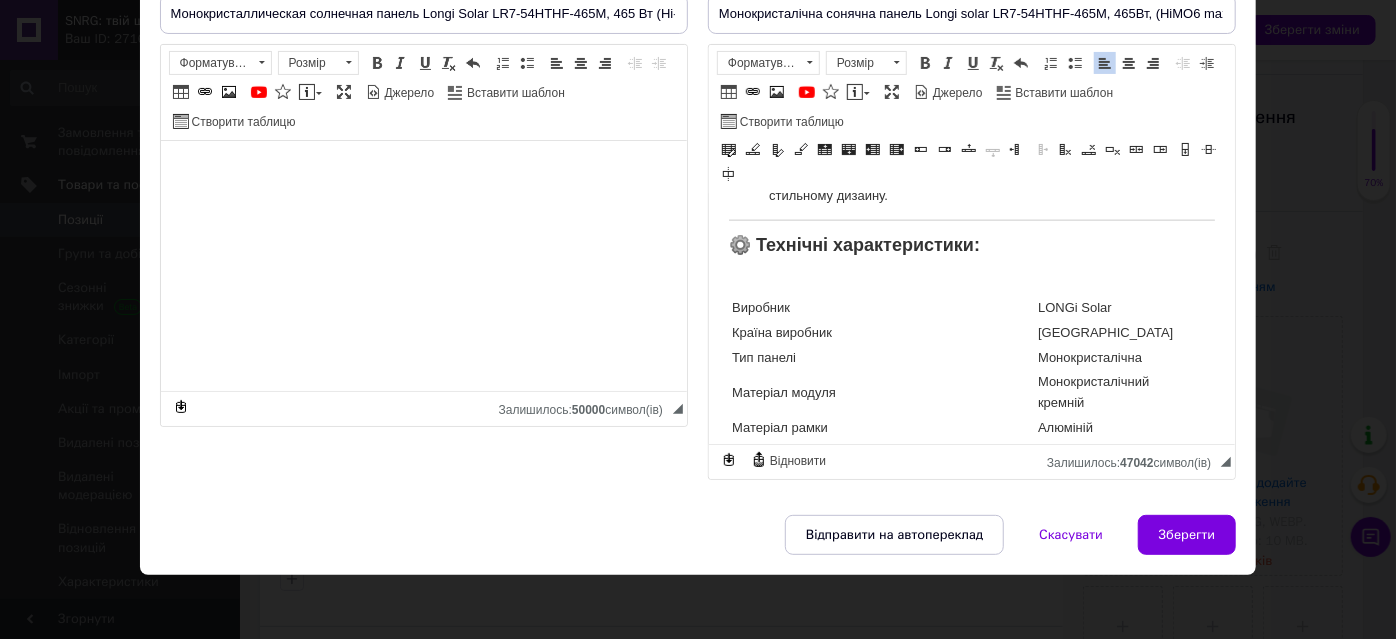 click on "⚙️ Технічні характеристики:" at bounding box center [971, 245] 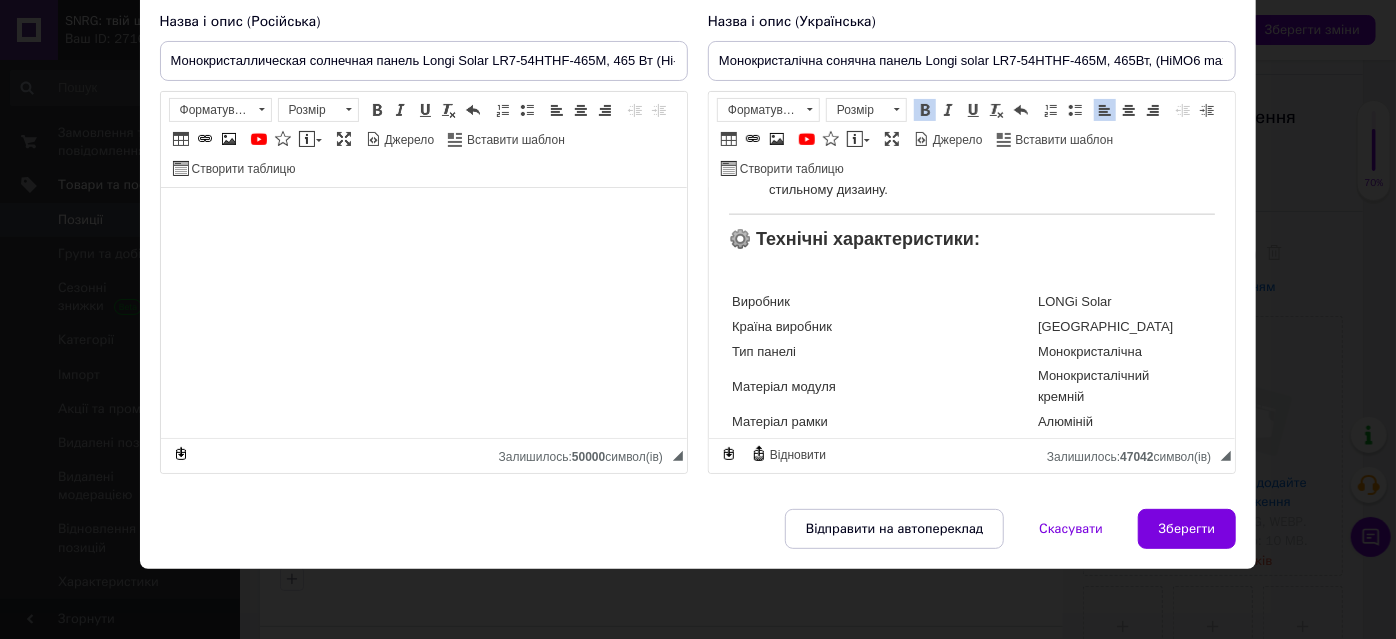 scroll, scrollTop: 146, scrollLeft: 0, axis: vertical 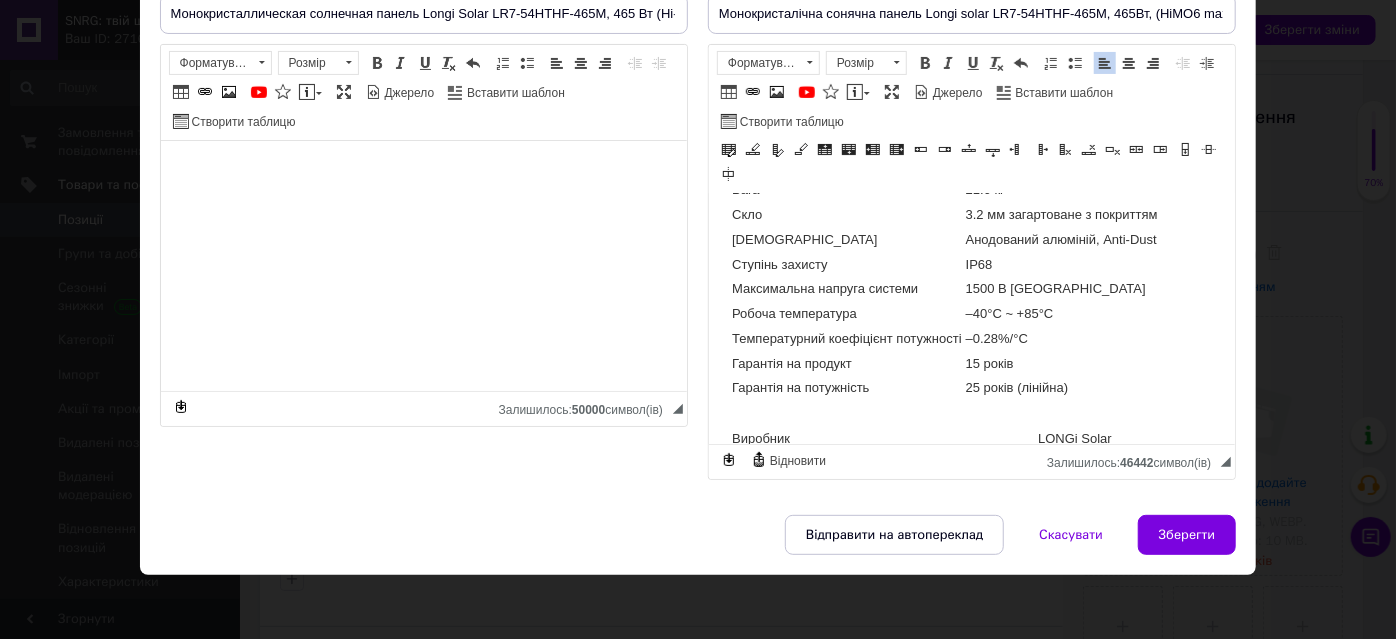 click on "3.2 мм загартоване з покриттям" at bounding box center [1061, 215] 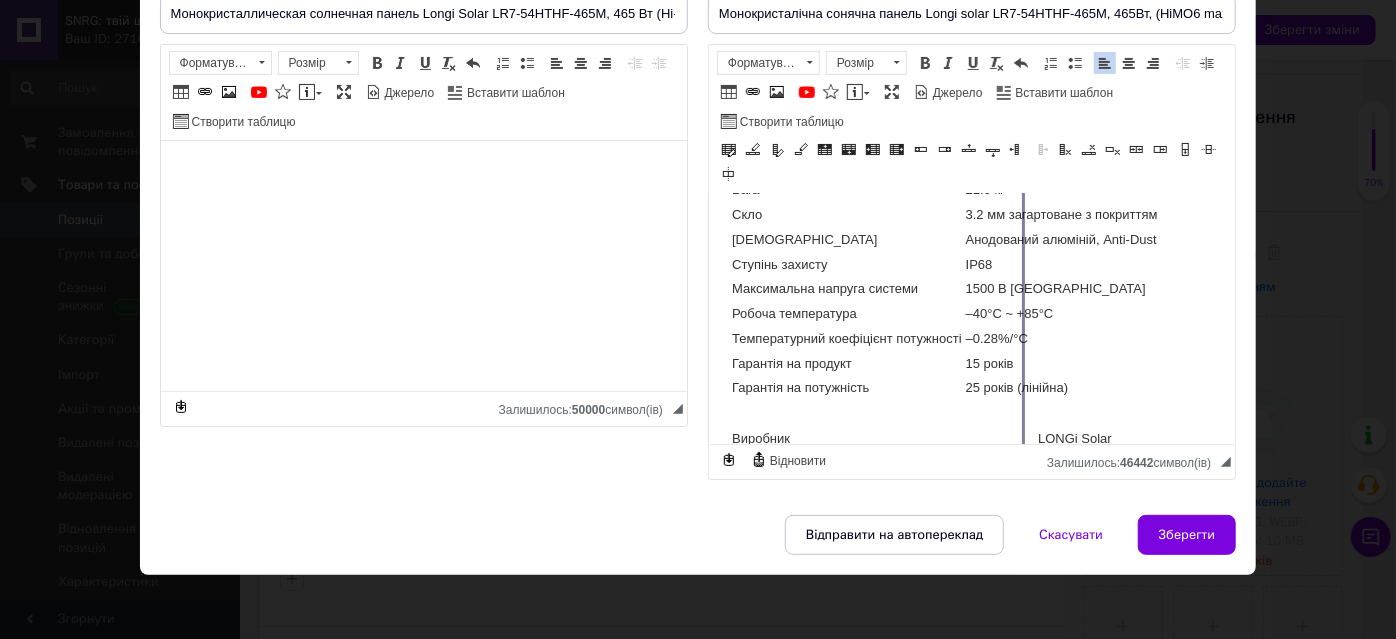 drag, startPoint x: 964, startPoint y: 274, endPoint x: 1023, endPoint y: 285, distance: 60.016663 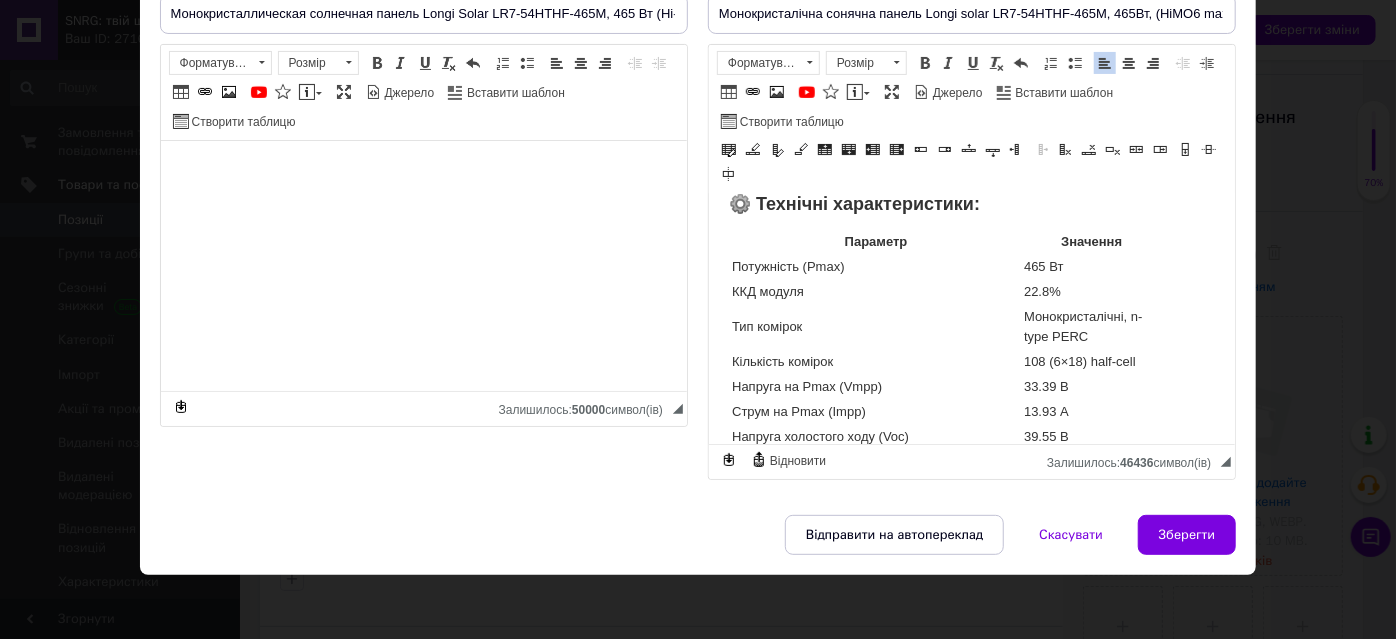 scroll, scrollTop: 1467, scrollLeft: 0, axis: vertical 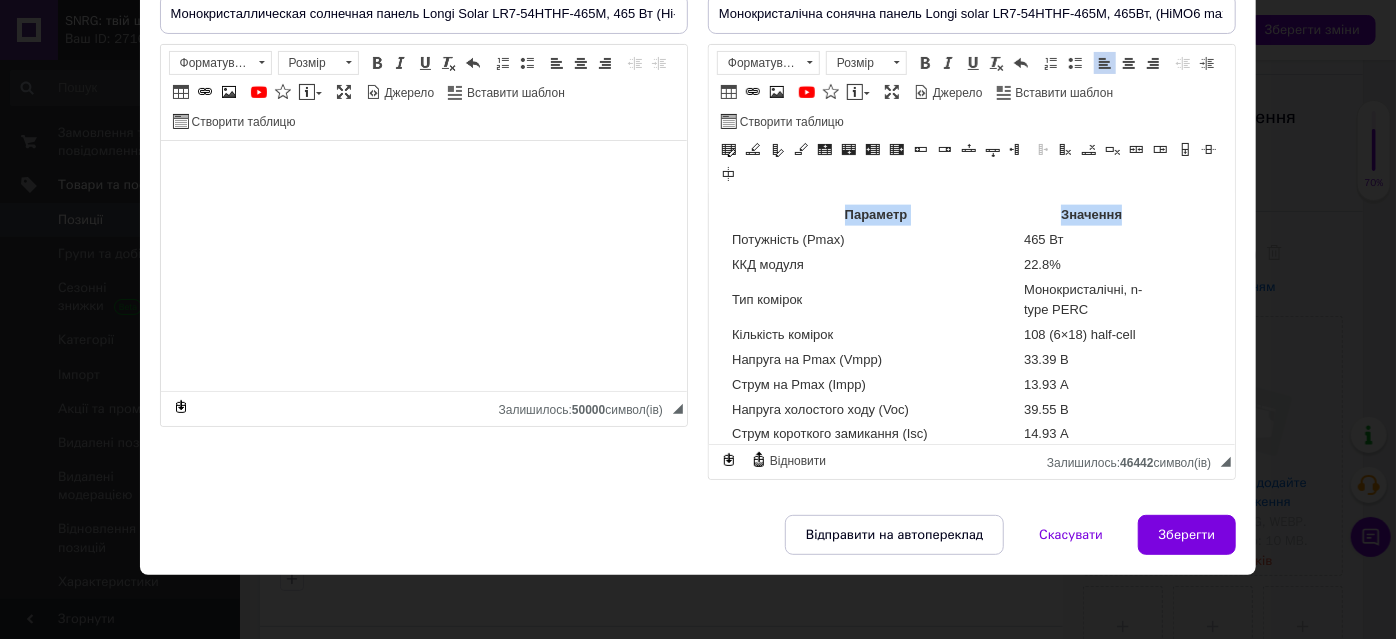 drag, startPoint x: 879, startPoint y: 275, endPoint x: 1146, endPoint y: 282, distance: 267.09174 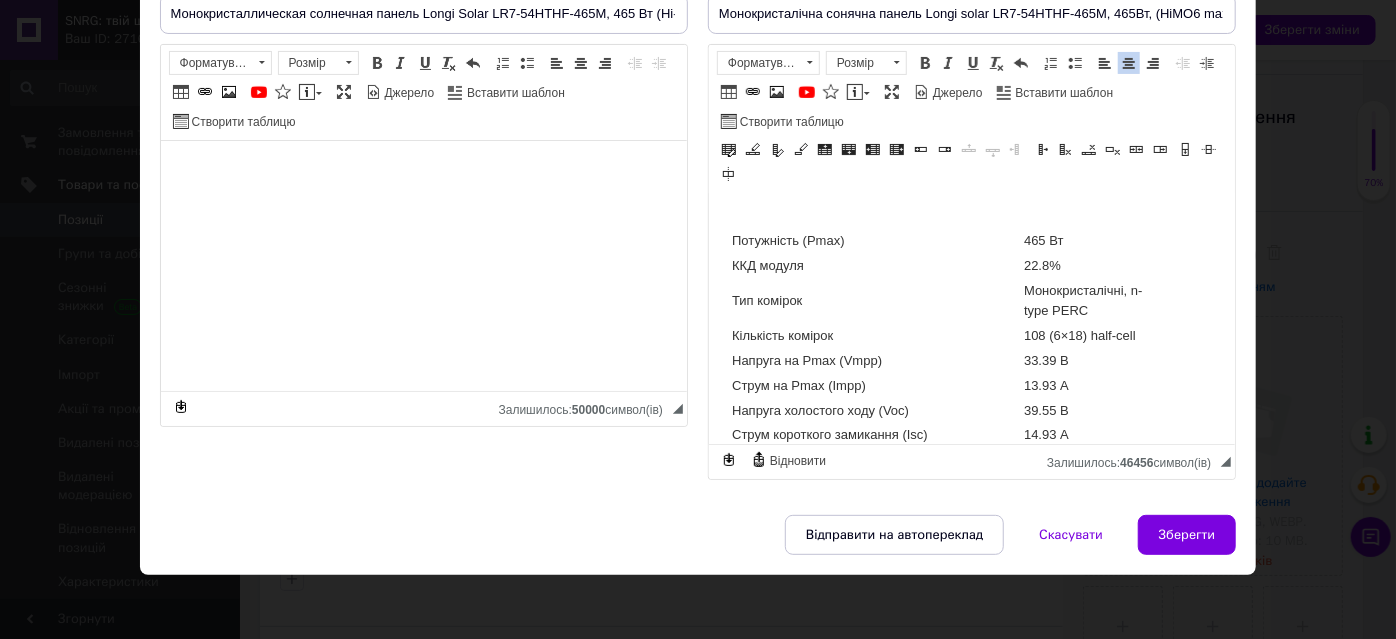 scroll, scrollTop: 1376, scrollLeft: 0, axis: vertical 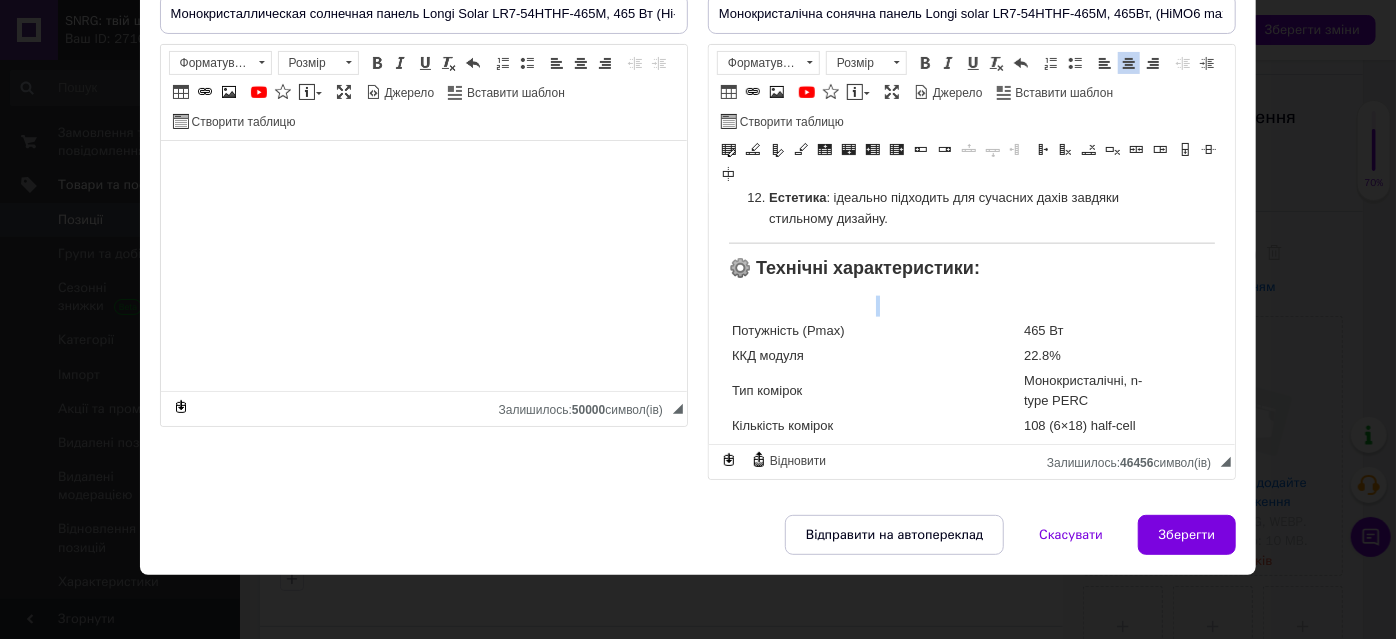 drag, startPoint x: 744, startPoint y: 348, endPoint x: 863, endPoint y: 363, distance: 119.94165 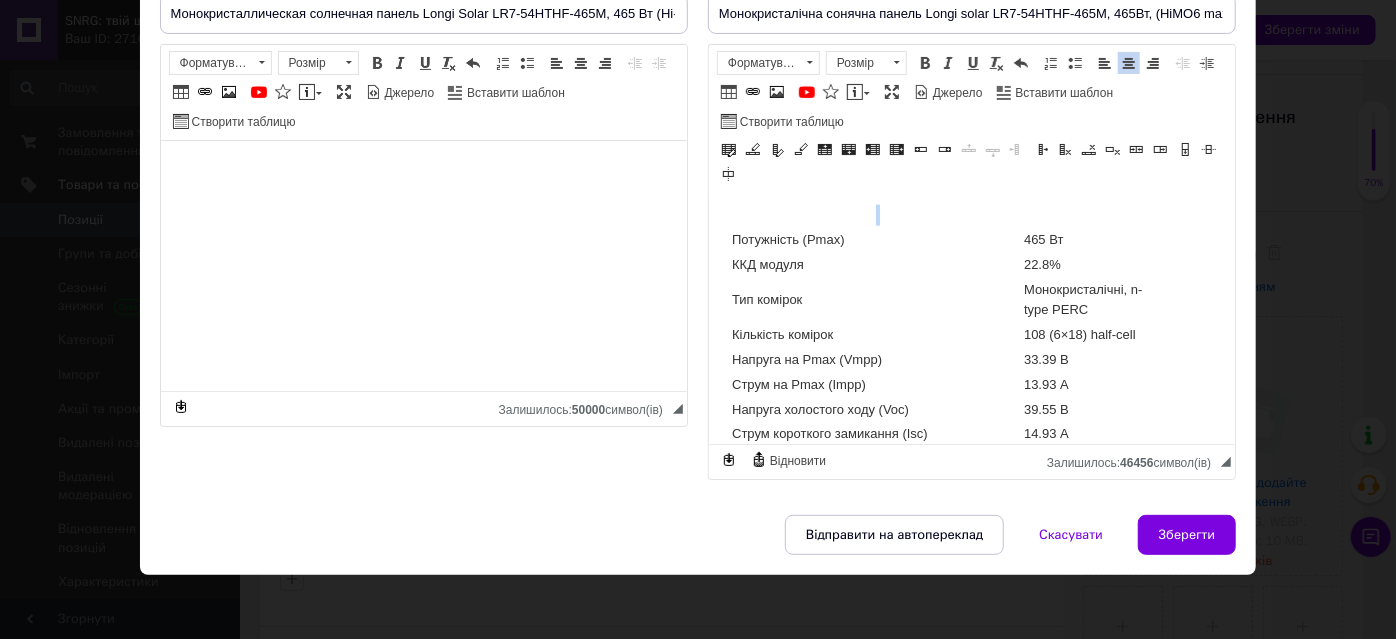 click at bounding box center (875, 215) 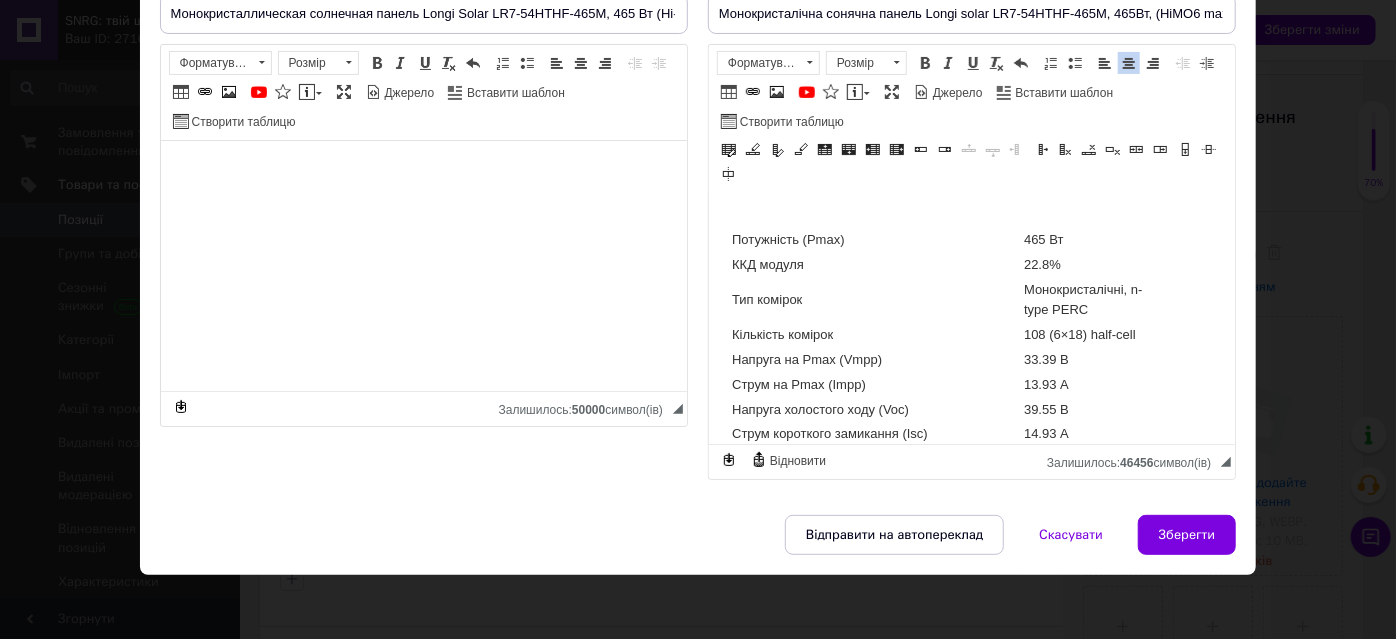 click at bounding box center (875, 215) 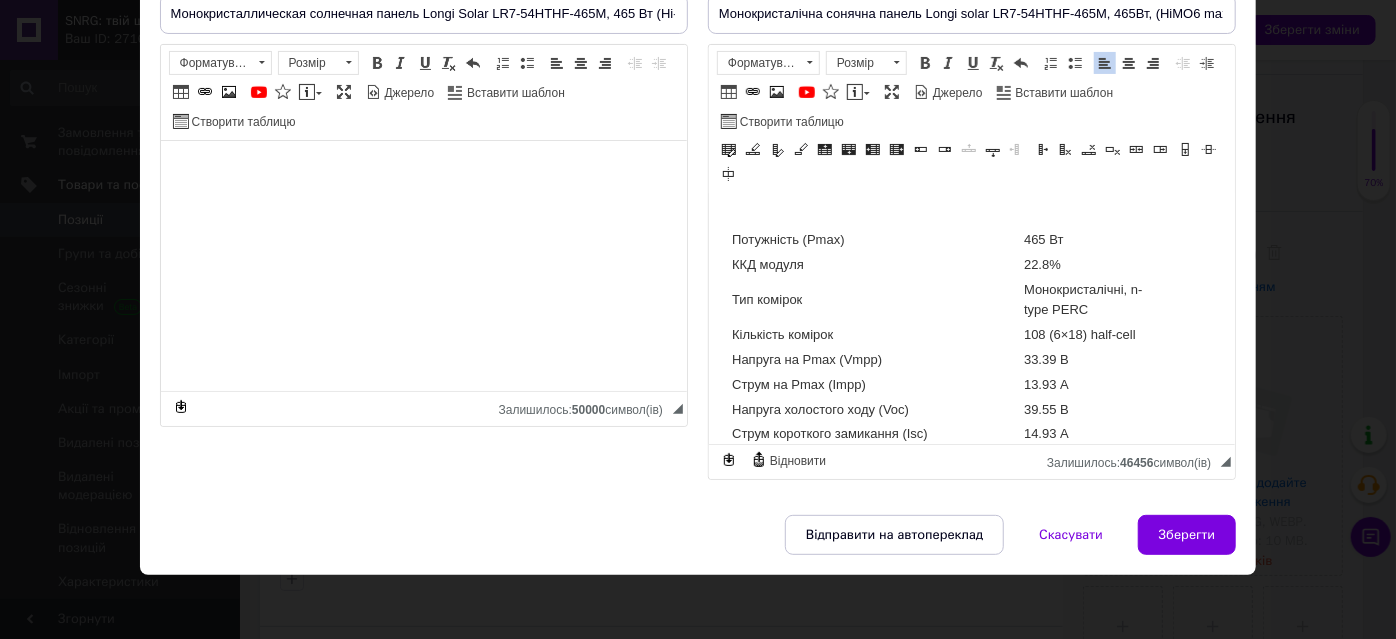 click at bounding box center [875, 215] 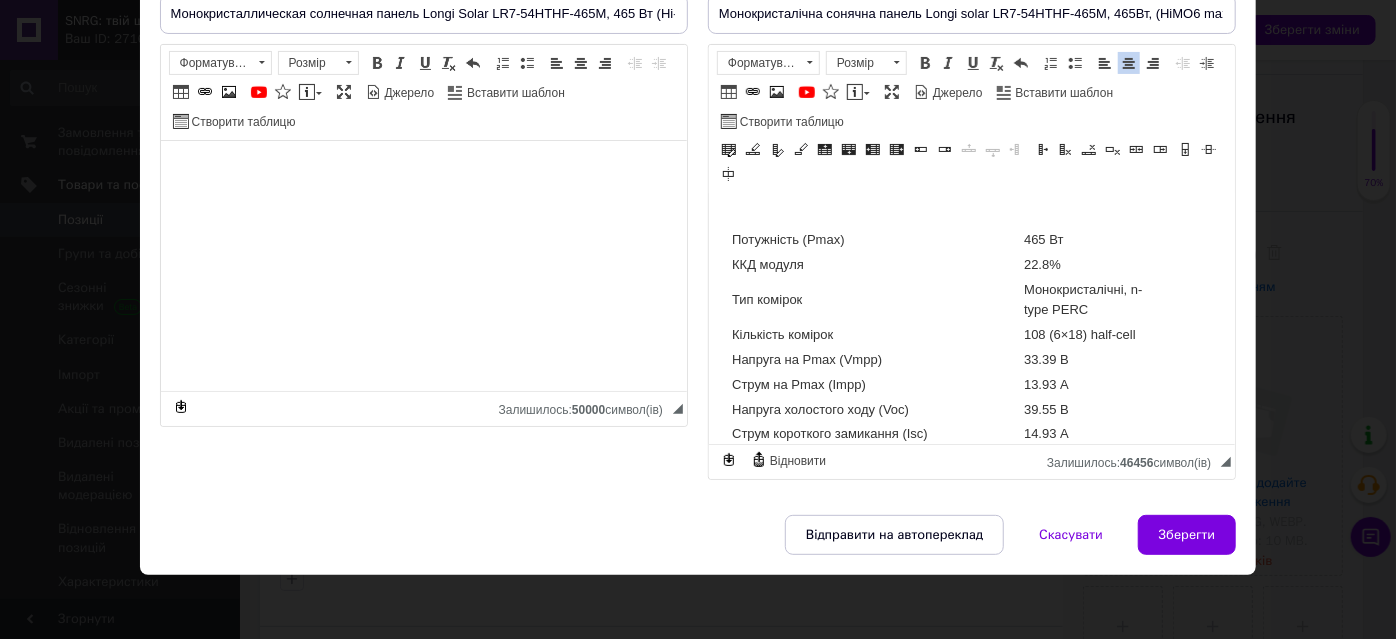 drag, startPoint x: 732, startPoint y: 269, endPoint x: 839, endPoint y: 269, distance: 107 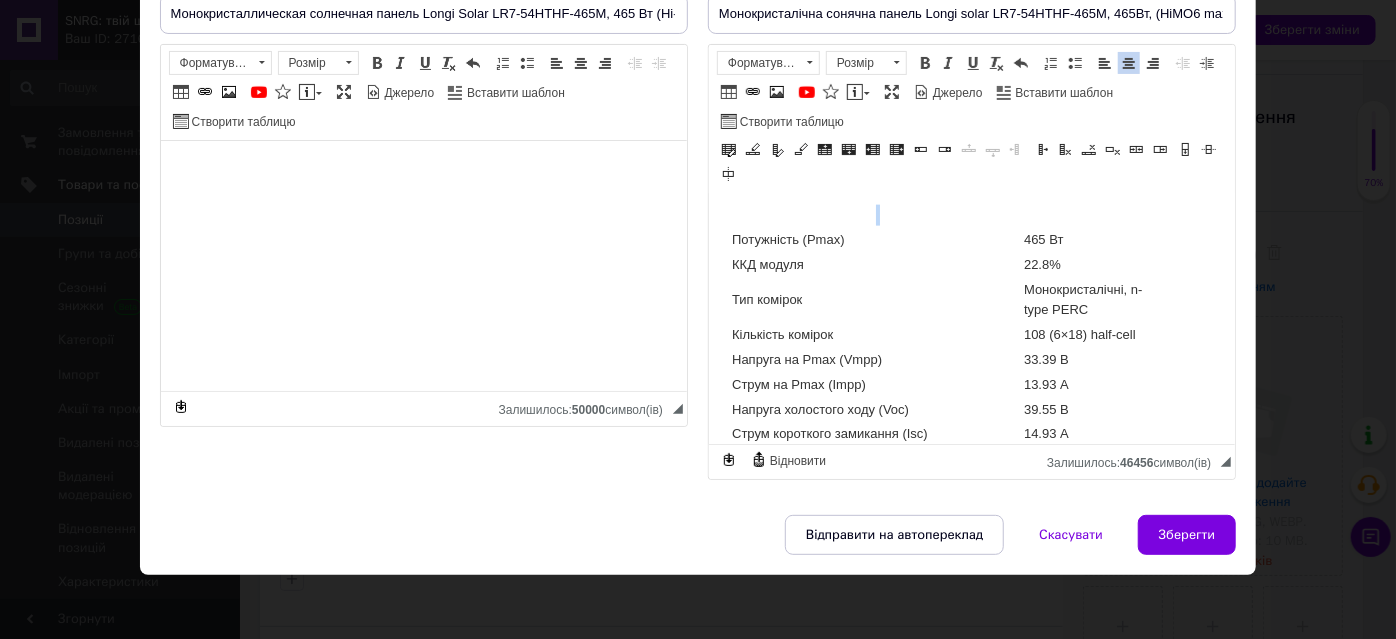 drag, startPoint x: 863, startPoint y: 267, endPoint x: 733, endPoint y: 255, distance: 130.55267 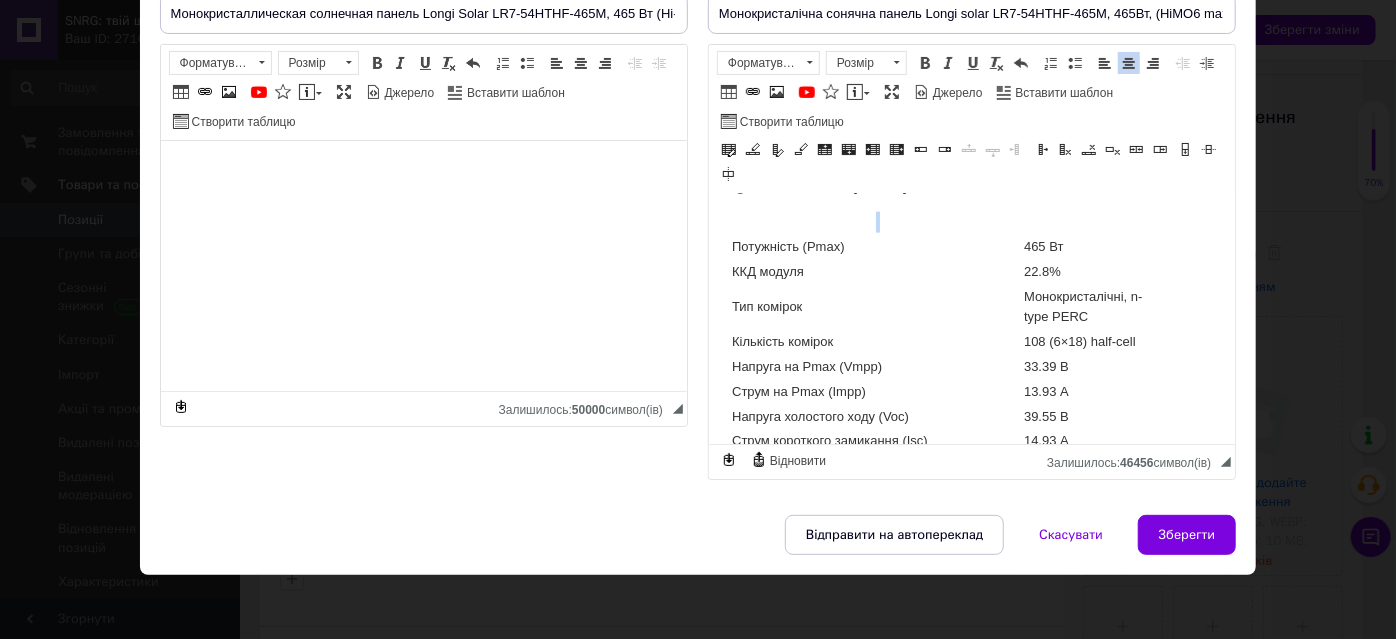 scroll, scrollTop: 1467, scrollLeft: 0, axis: vertical 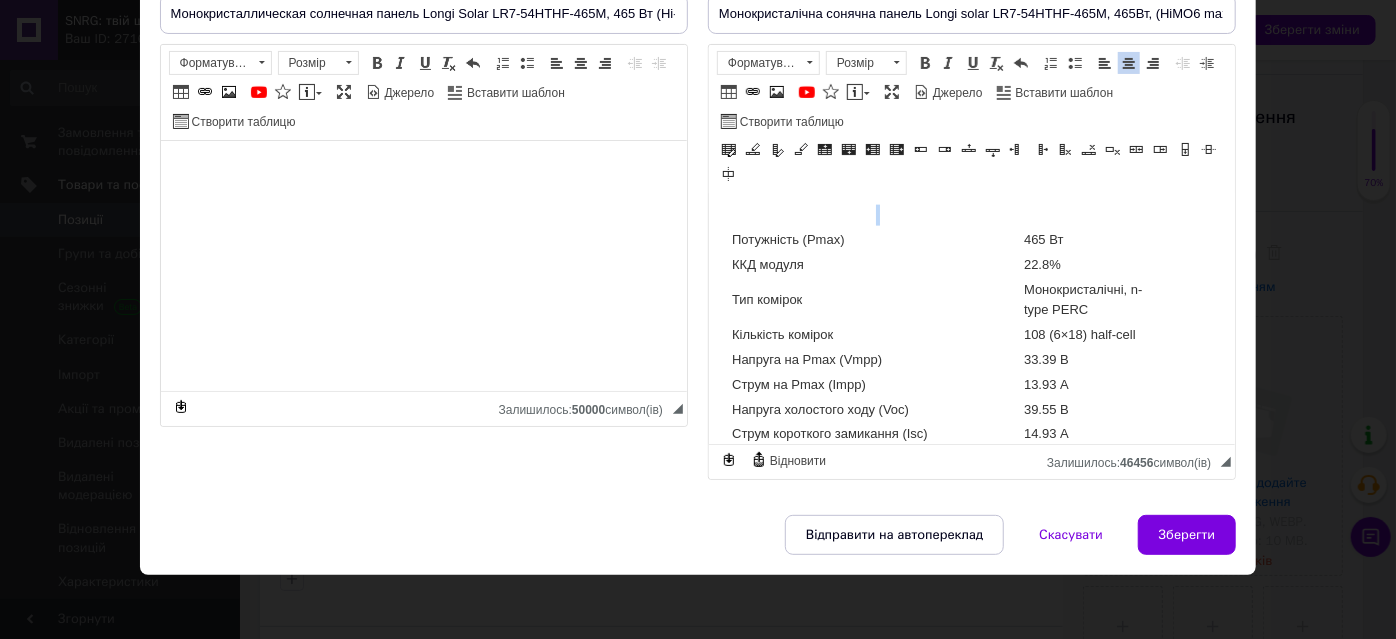 click at bounding box center [875, 215] 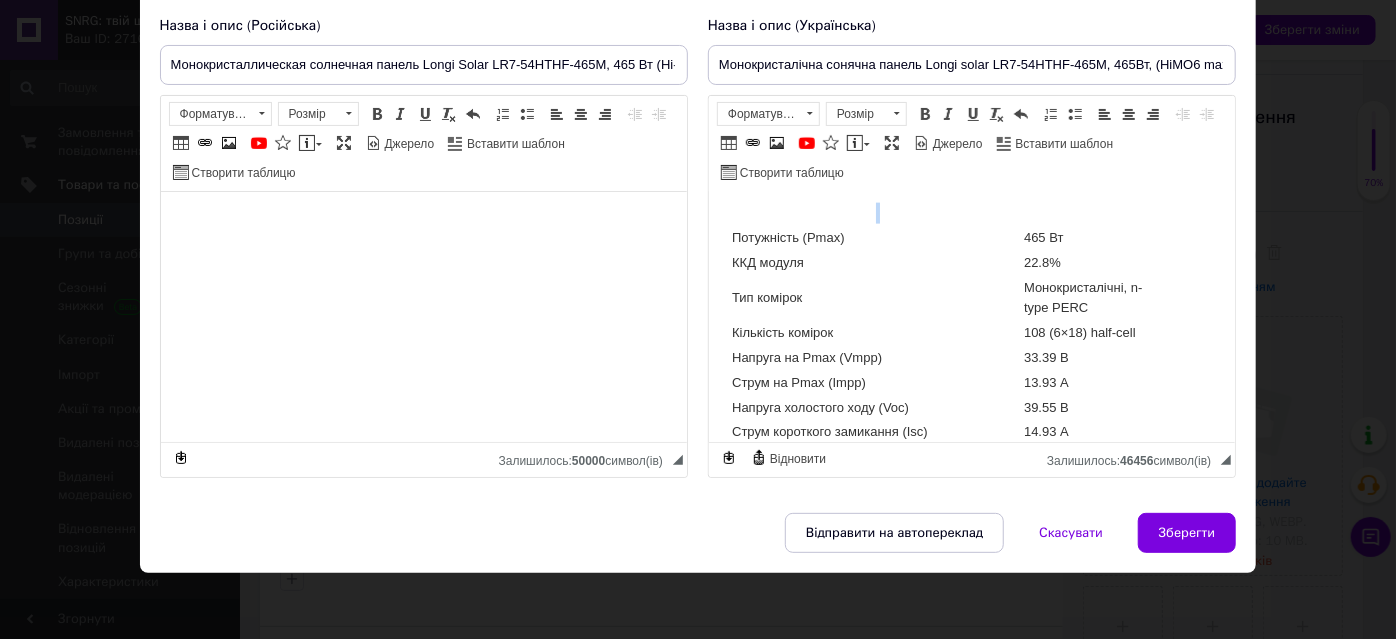 drag, startPoint x: 742, startPoint y: 258, endPoint x: 759, endPoint y: 260, distance: 17.117243 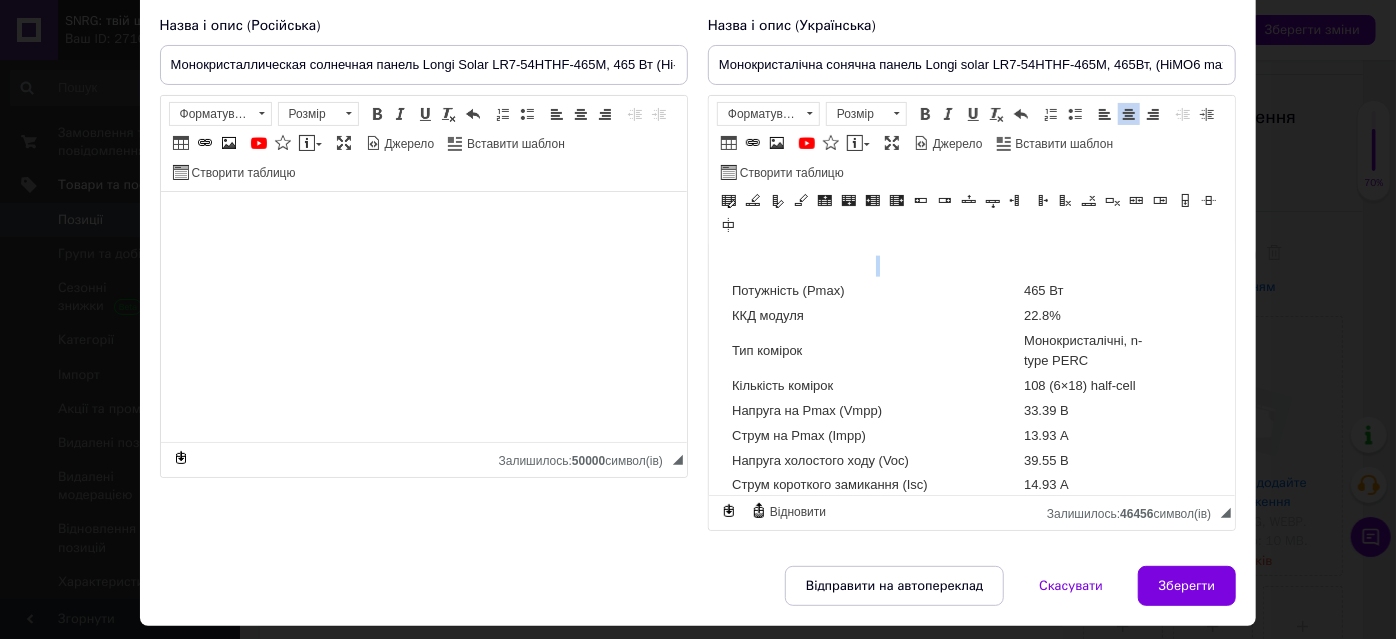 scroll, scrollTop: 197, scrollLeft: 0, axis: vertical 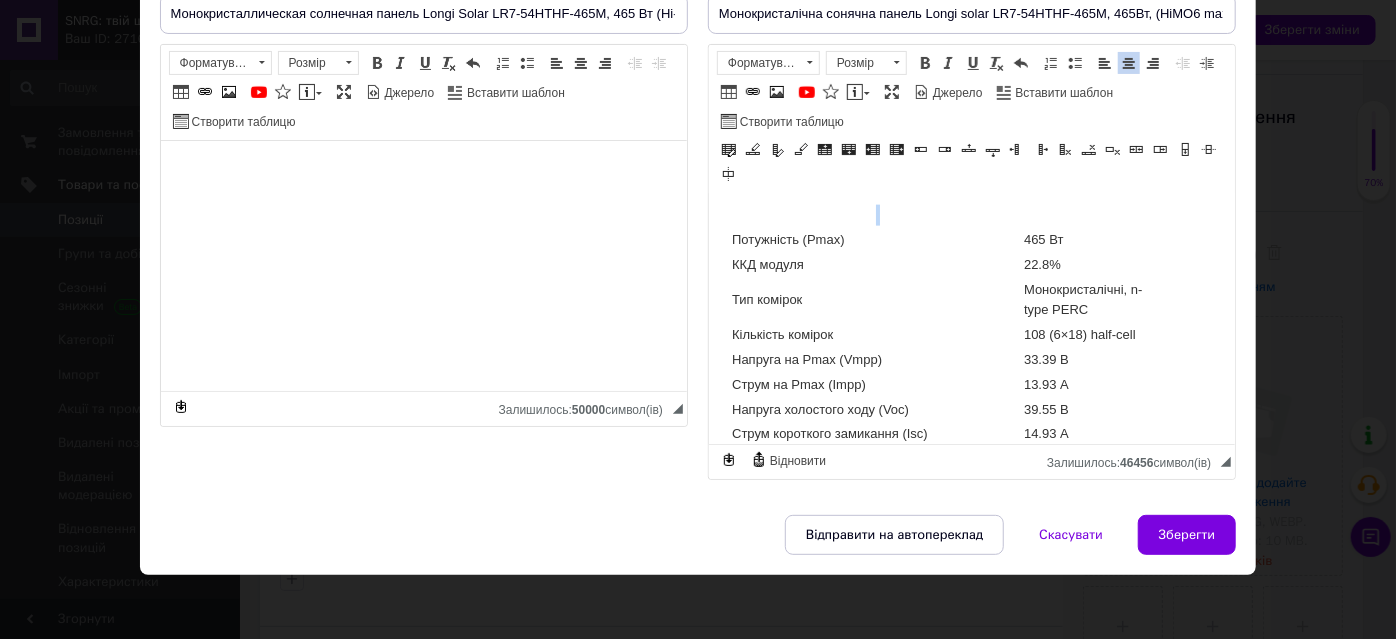 click on "☀️ Монокристалічна сонячна панель  Longi Solar LR7-54HTHF-465M , 465 Вт (Hi-MO6 Max, Anti-Dust) Longi Solar LR7-54HTHF-465M  — це сучасна високоефективна сонячна панель із серії  Hi-MO6 Max , розроблена для роздрібного ринку та покликана забезпечити стабільне енергозабезпечення впродовж десятиліть. Завдяки використанню технології  n-type PERC з half-cell комірками  (108 шт. у конфігурації 6×18), модуль забезпечує  високу ефективність до 22.8%  та знижені втрати при частковому затіненні. Модель має  антистатичне захисне покриття Anti-Dust Frame 🧪 Що таке  Anti-Dust Frame ? 🔧 Основні технології та переваги: Hi-MO6 Max серія 465 Вт" at bounding box center (971, -13) 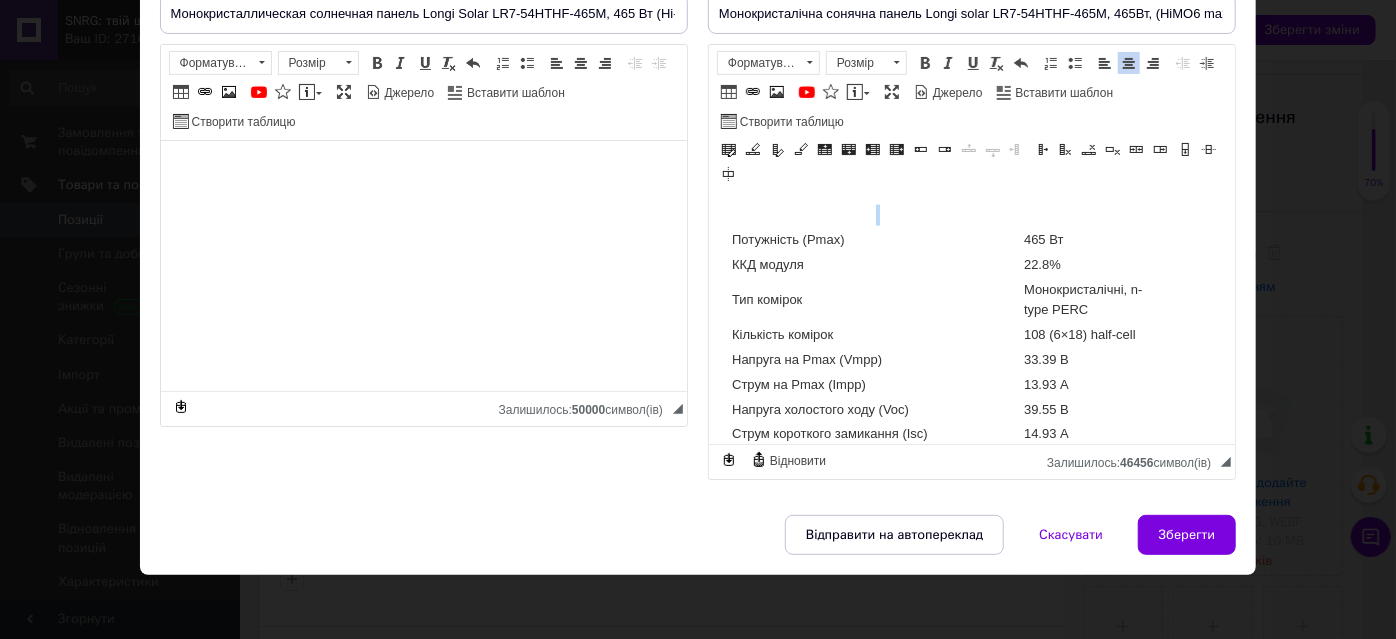 click on "☀️ Монокристалічна сонячна панель  Longi Solar LR7-54HTHF-465M , 465 Вт (Hi-MO6 Max, Anti-Dust) Longi Solar LR7-54HTHF-465M  — це сучасна високоефективна сонячна панель із серії  Hi-MO6 Max , розроблена для роздрібного ринку та покликана забезпечити стабільне енергозабезпечення впродовж десятиліть. Завдяки використанню технології  n-type PERC з half-cell комірками  (108 шт. у конфігурації 6×18), модуль забезпечує  високу ефективність до 22.8%  та знижені втрати при частковому затіненні. Модель має  антистатичне захисне покриття Anti-Dust Frame 🧪 Що таке  Anti-Dust Frame ? 🔧 Основні технології та переваги: Hi-MO6 Max серія 465 Вт" at bounding box center (971, -13) 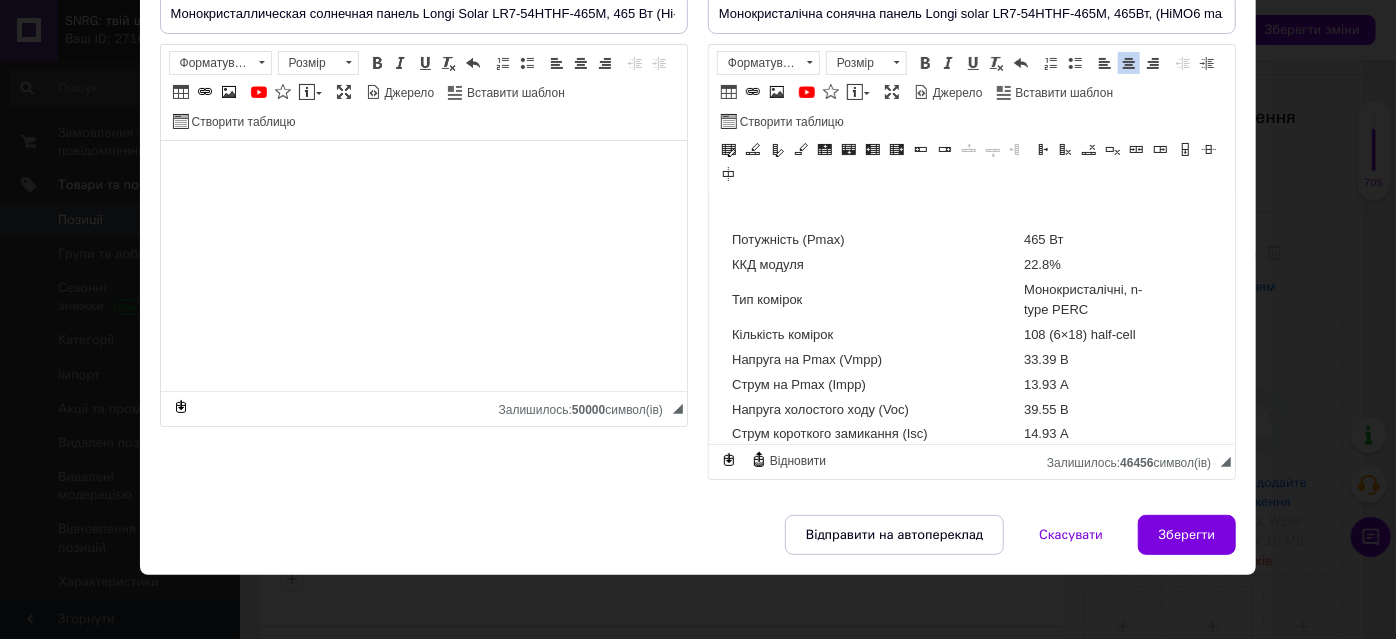 click on "Потужність (Pmax) 465 Вт ККД модуля 22.8% Тип комірок Монокристалічні, n-type PERC Кількість комірок 108 (6×18) half-cell Напруга на Pmax (Vmpp) 33.39 В Струм на Pmax (Impp) 13.93 А Напруга холостого ходу (Voc) 39.55 В Струм короткого замикання (Isc) 14.93 А Розміри 1800 × 1134 × 30 мм Вага 21.6 кг Скло 3.2 мм загартоване з покриттям Рама Анодований алюміній, Anti-Dust Ступінь захисту IP68 Максимальна напруга системи 1500 В DC Робоча температура –40°C ~ +85°C Температурний коефіцієнт потужності –0.28%/°C Гарантія на продукт 15 років Гарантія на потужність 25 років (лінійна)" at bounding box center [944, 480] 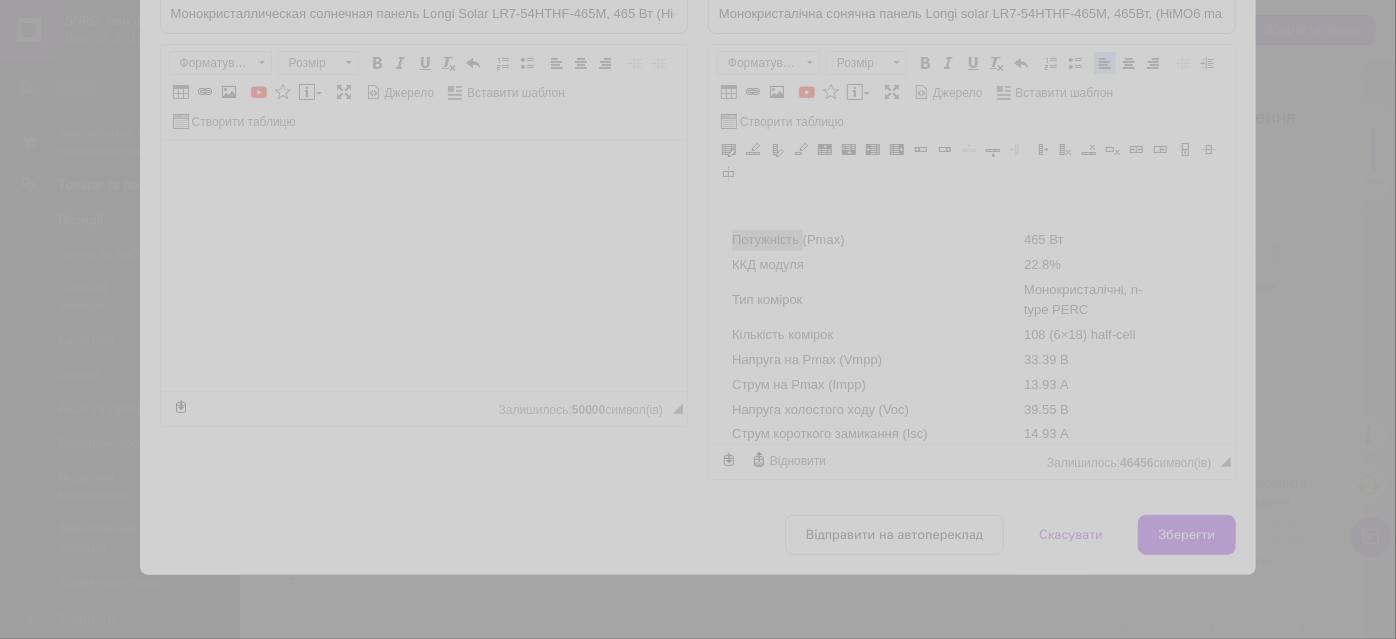 click at bounding box center [698, 319] 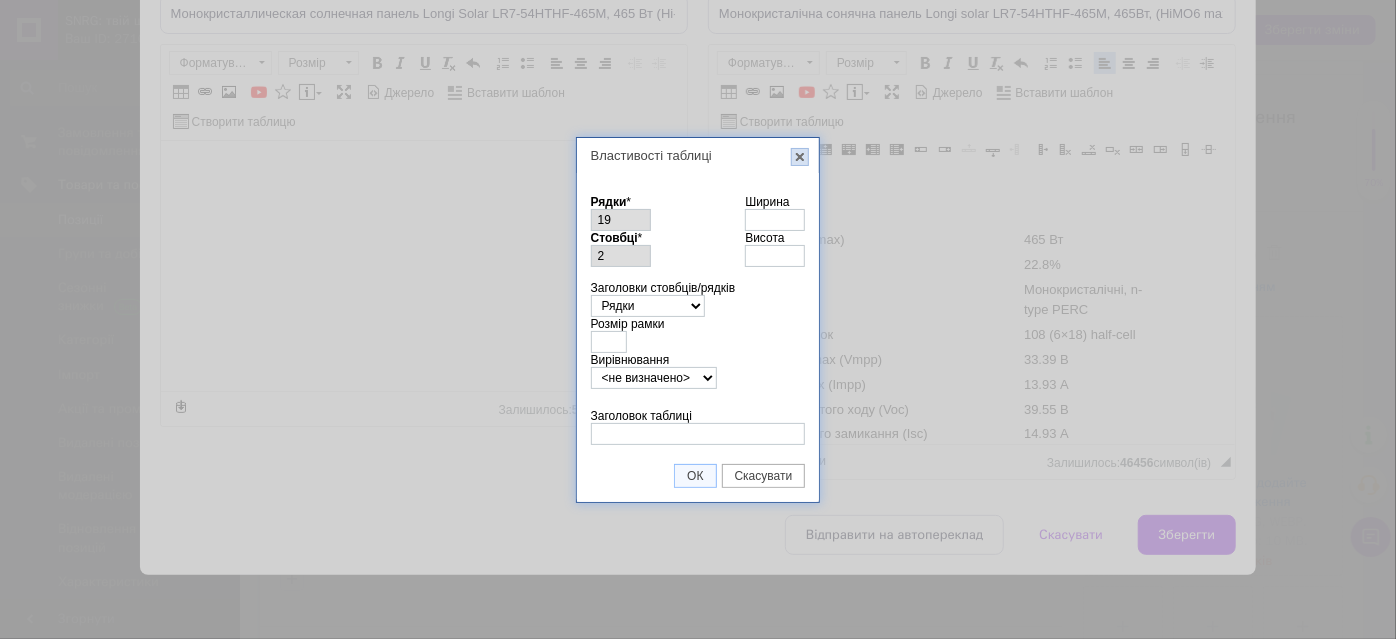 drag, startPoint x: 794, startPoint y: 161, endPoint x: 95, endPoint y: 109, distance: 700.9315 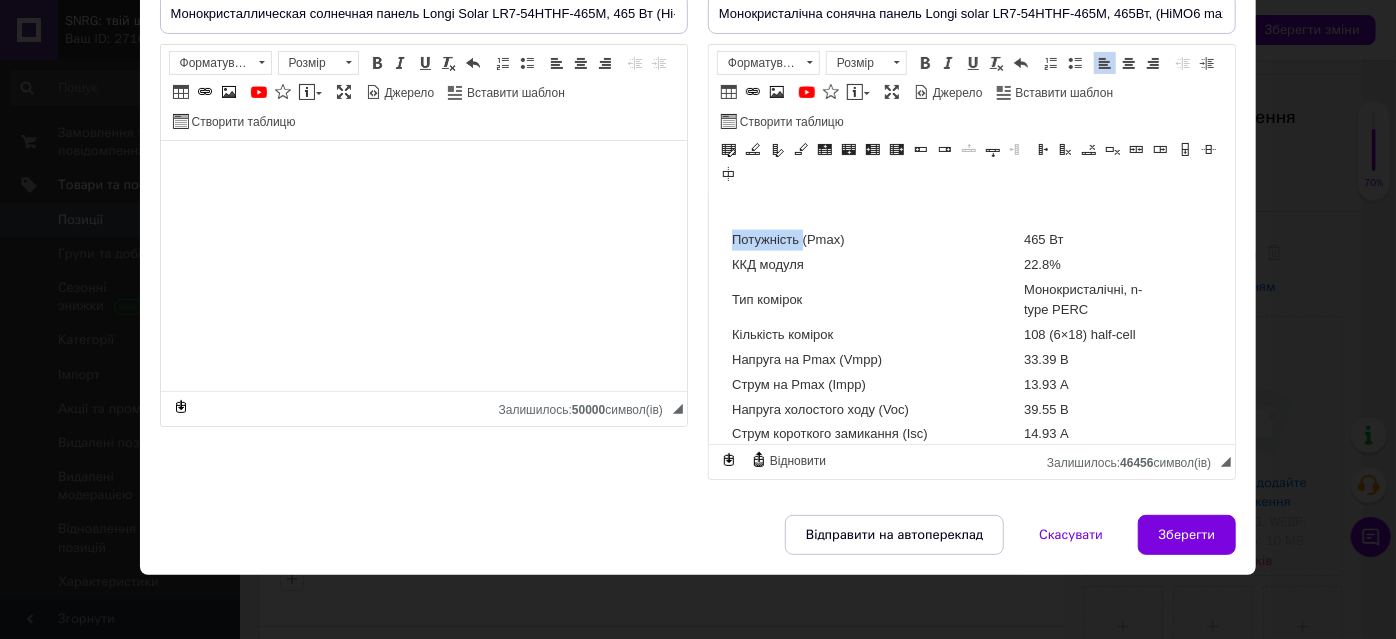 click at bounding box center (875, 215) 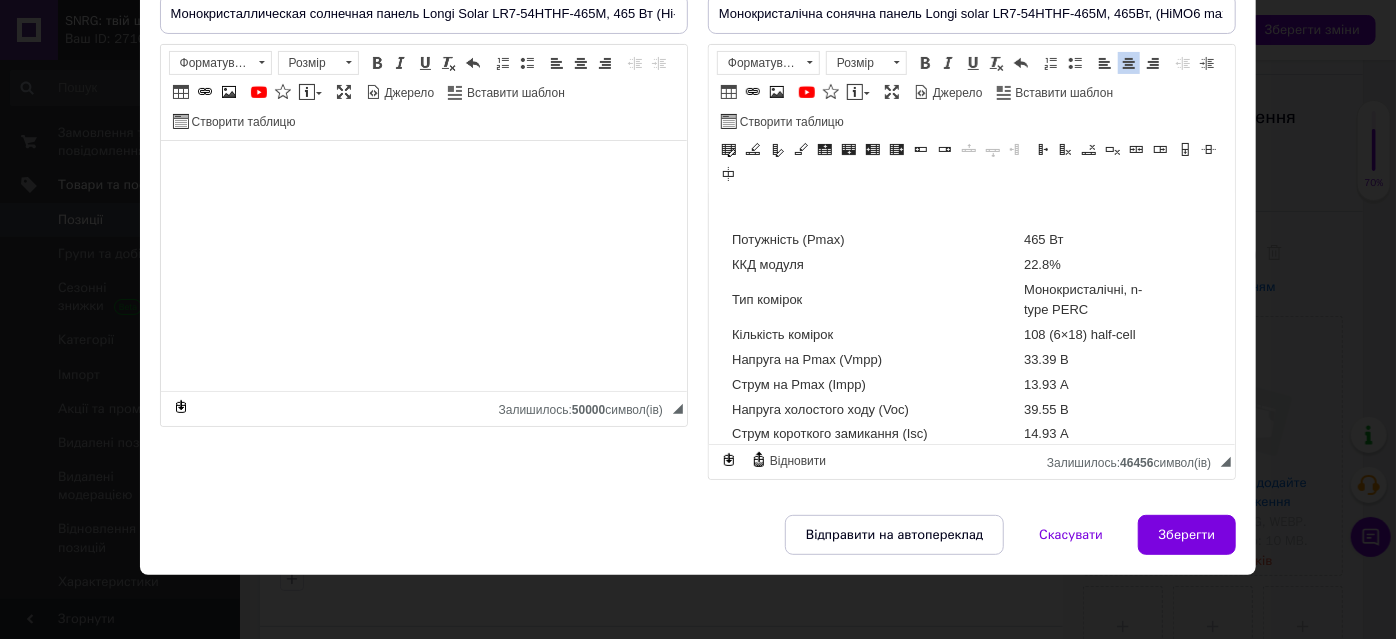 click on "☀️ Монокристалічна сонячна панель  Longi Solar LR7-54HTHF-465M , 465 Вт (Hi-MO6 Max, Anti-Dust) Longi Solar LR7-54HTHF-465M  — це сучасна високоефективна сонячна панель із серії  Hi-MO6 Max , розроблена для роздрібного ринку та покликана забезпечити стабільне енергозабезпечення впродовж десятиліть. Завдяки використанню технології  n-type PERC з half-cell комірками  (108 шт. у конфігурації 6×18), модуль забезпечує  високу ефективність до 22.8%  та знижені втрати при частковому затіненні. Модель має  антистатичне захисне покриття Anti-Dust Frame 🧪 Що таке  Anti-Dust Frame ? 🔧 Основні технології та переваги: Hi-MO6 Max серія 465 Вт" at bounding box center [971, -13] 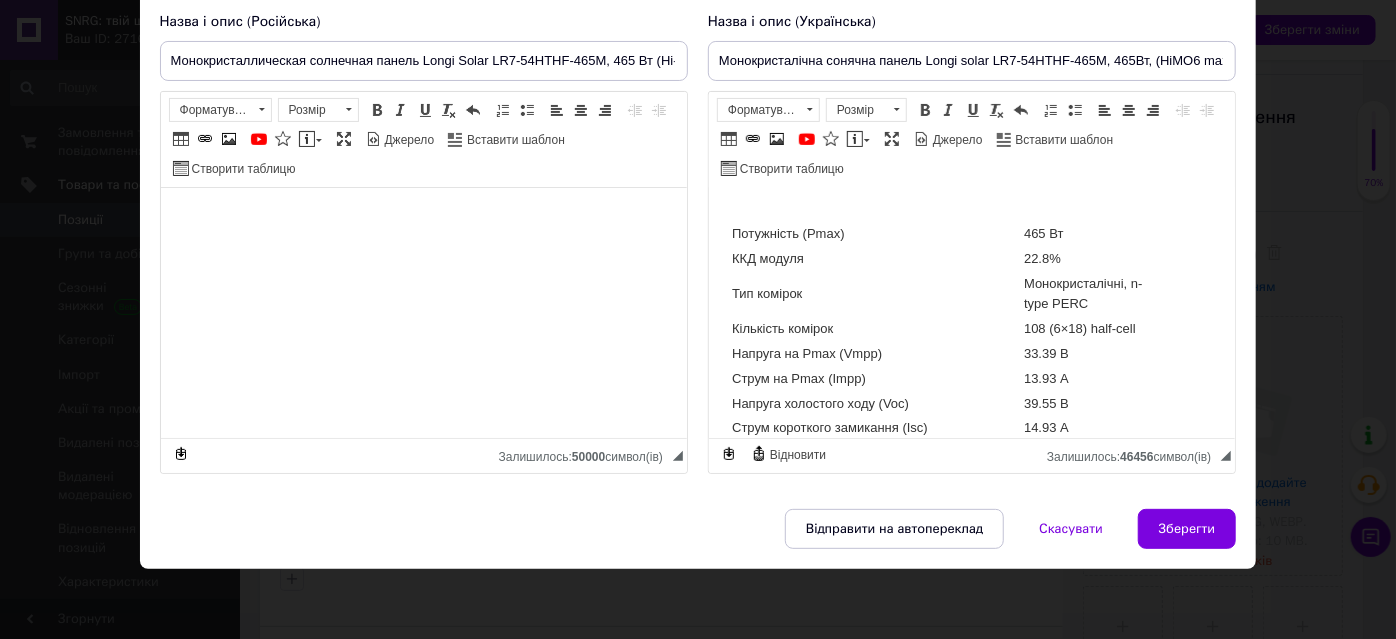 scroll, scrollTop: 146, scrollLeft: 0, axis: vertical 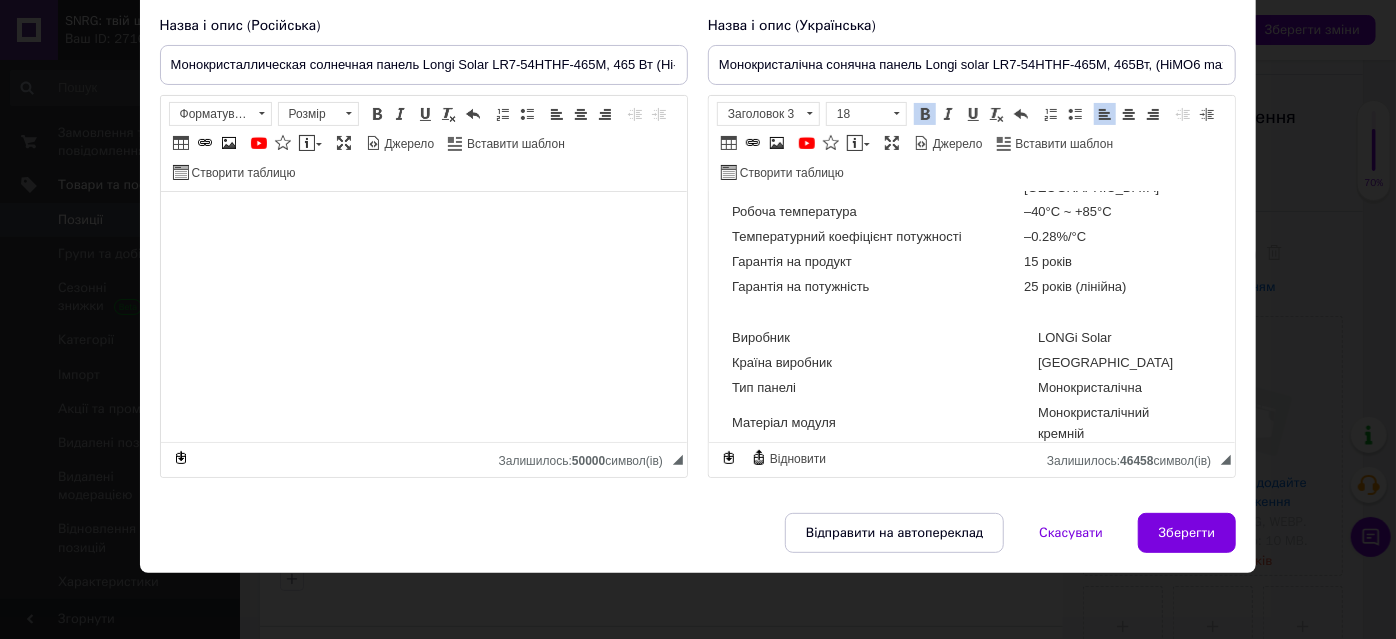 click on "Виробник" at bounding box center [882, 339] 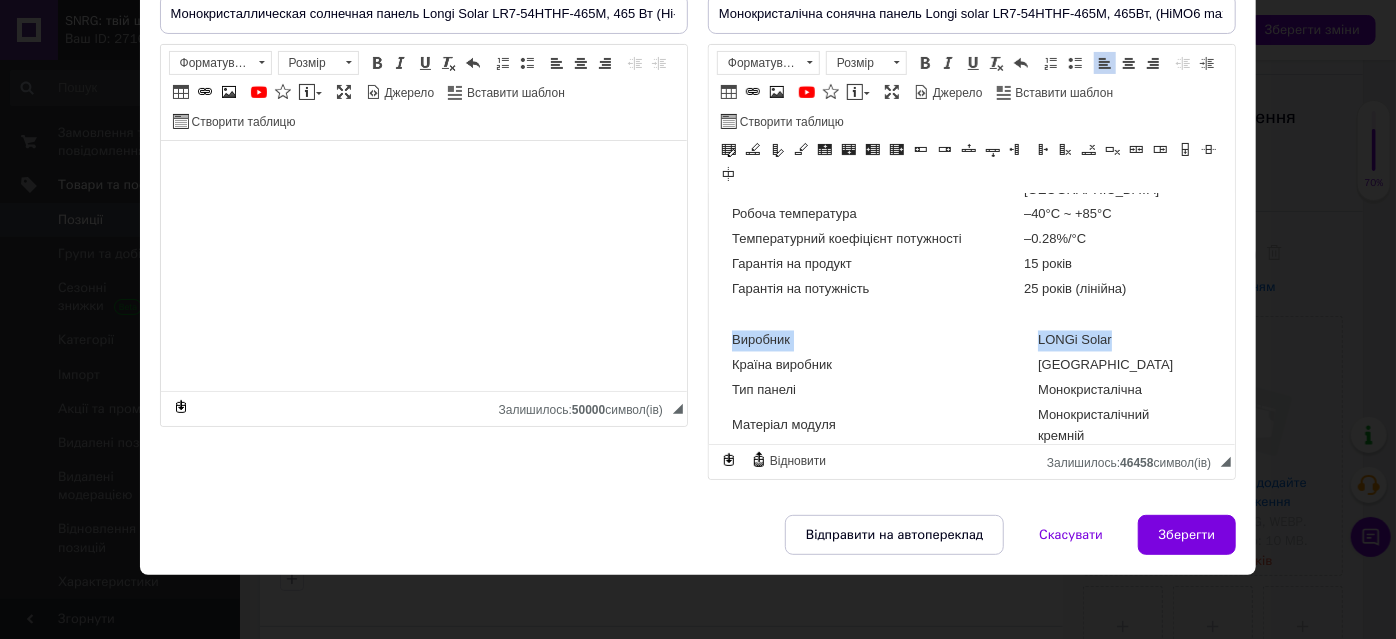 drag, startPoint x: 730, startPoint y: 365, endPoint x: 1115, endPoint y: 370, distance: 385.03247 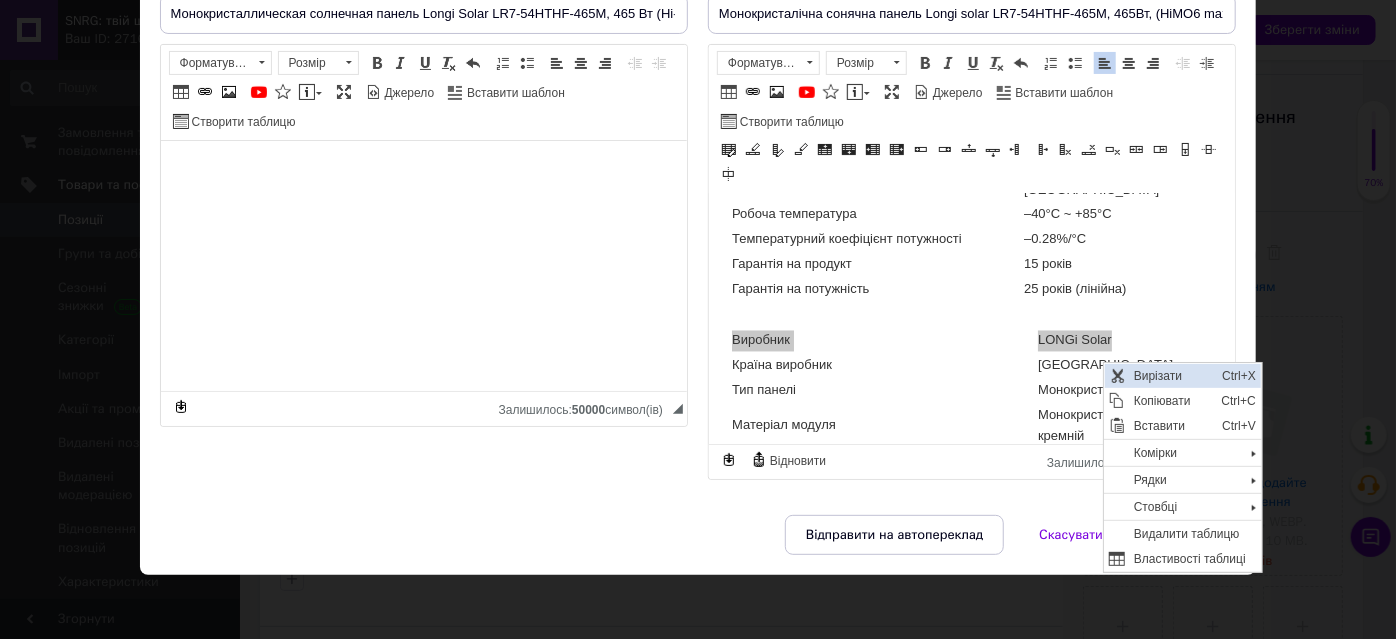 click on "Вирізати" at bounding box center (1172, 376) 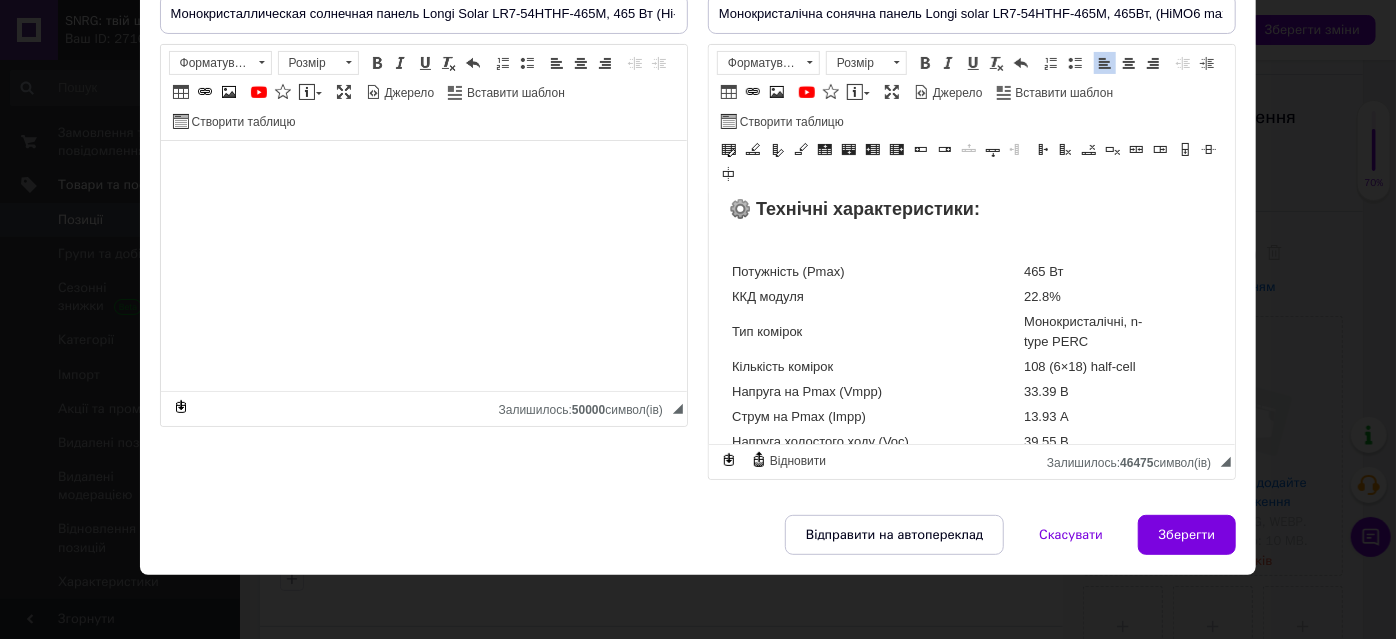 scroll, scrollTop: 1467, scrollLeft: 0, axis: vertical 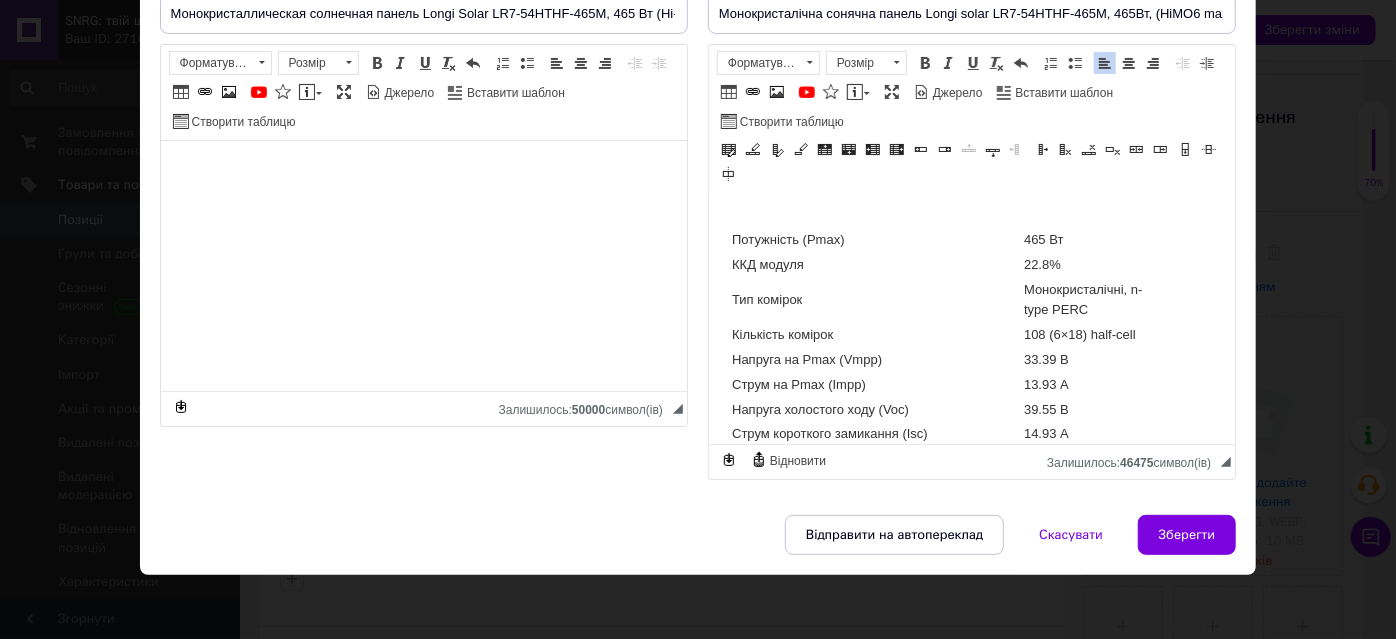 click at bounding box center (875, 215) 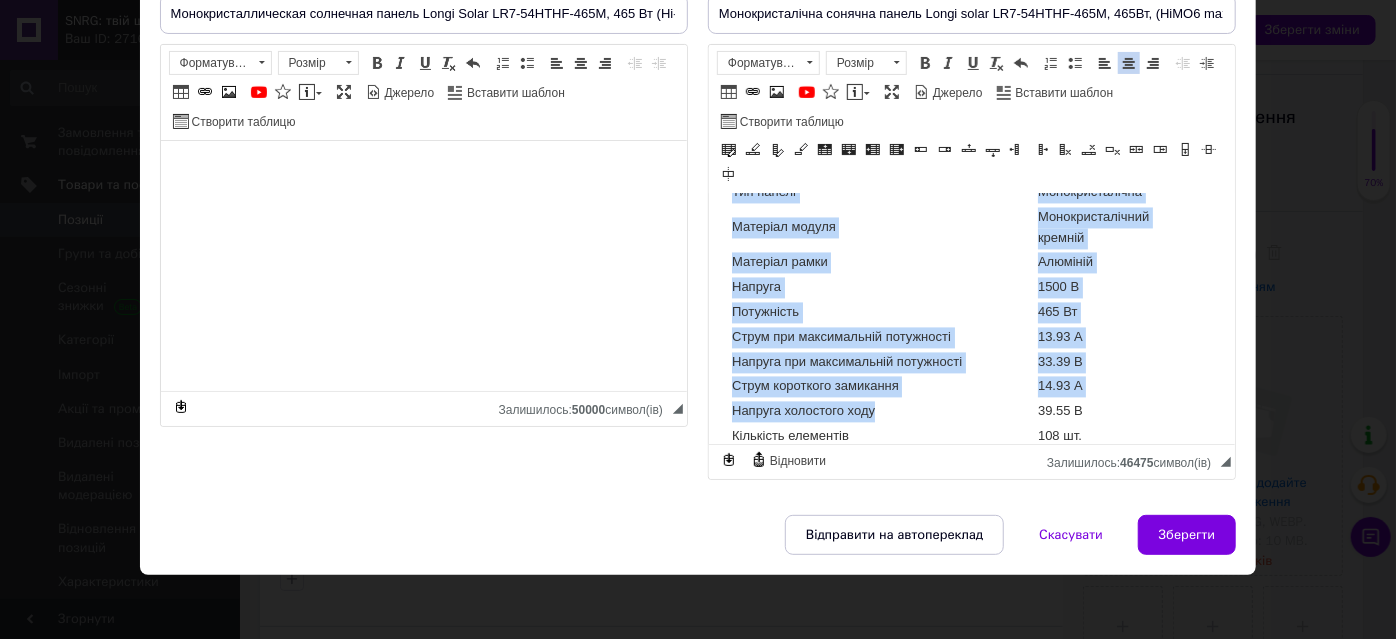 scroll, scrollTop: 2287, scrollLeft: 0, axis: vertical 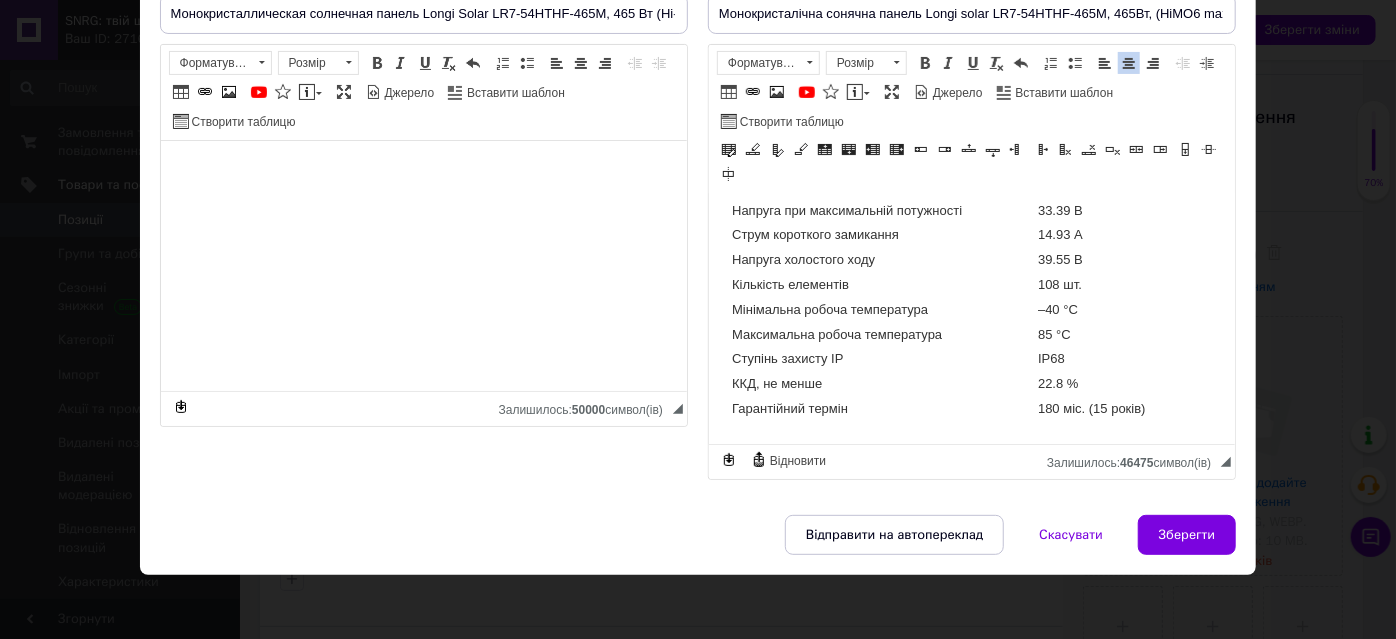 drag, startPoint x: 731, startPoint y: 207, endPoint x: 1008, endPoint y: 493, distance: 398.15198 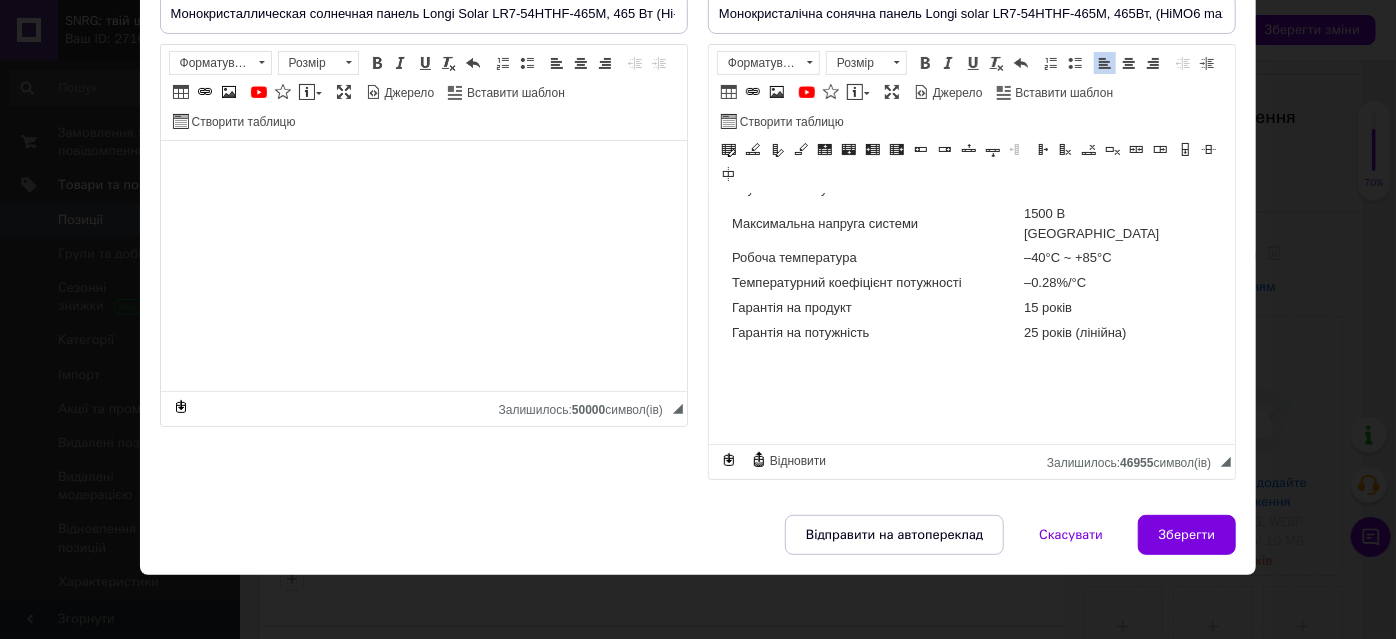 scroll, scrollTop: 1902, scrollLeft: 0, axis: vertical 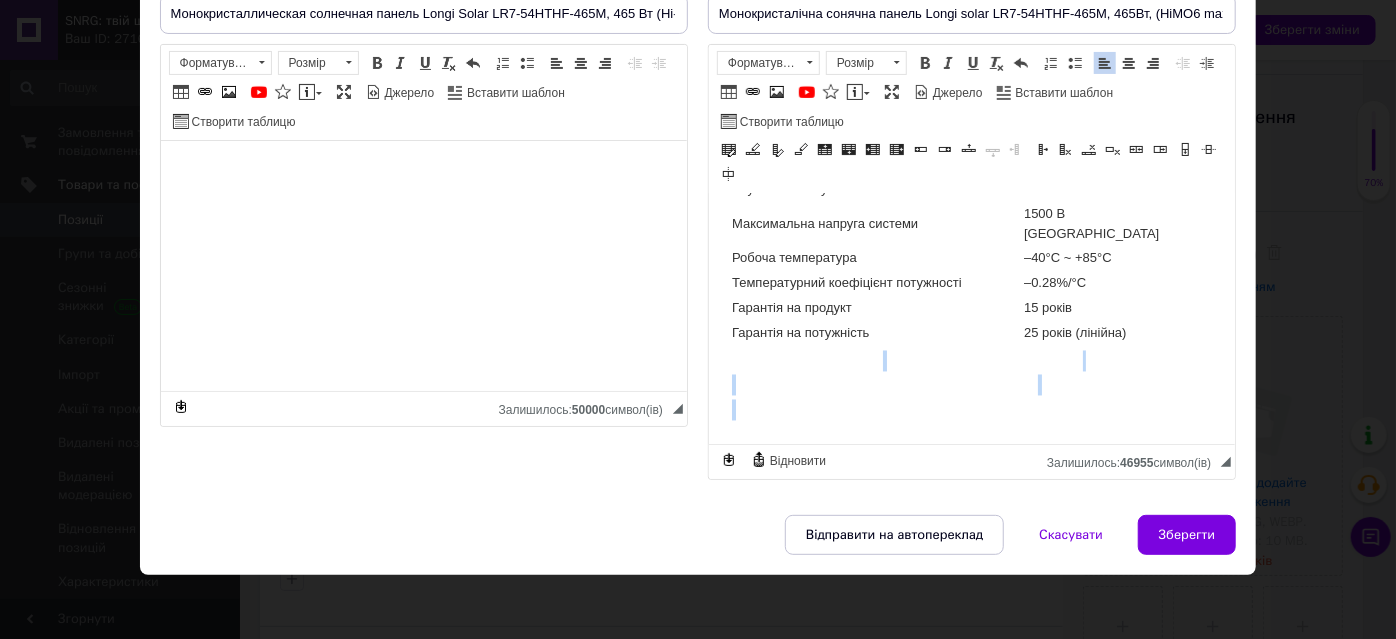 drag, startPoint x: 783, startPoint y: 372, endPoint x: 863, endPoint y: 420, distance: 93.29523 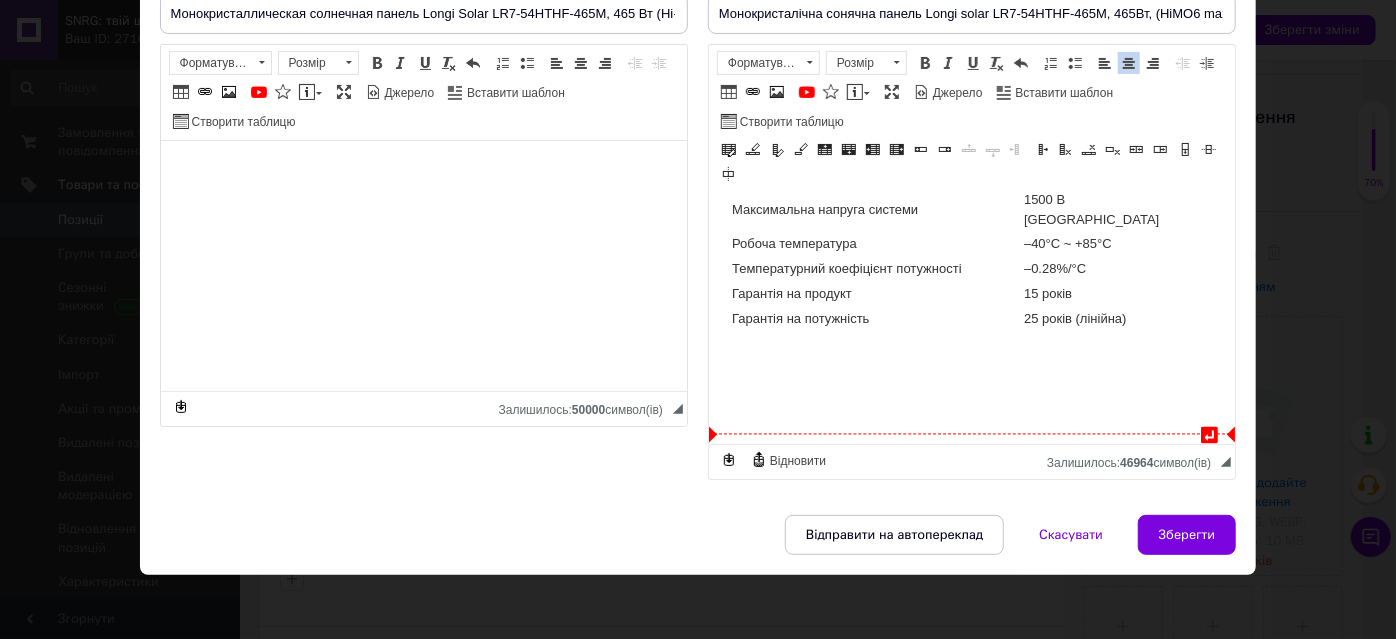 scroll, scrollTop: 1853, scrollLeft: 0, axis: vertical 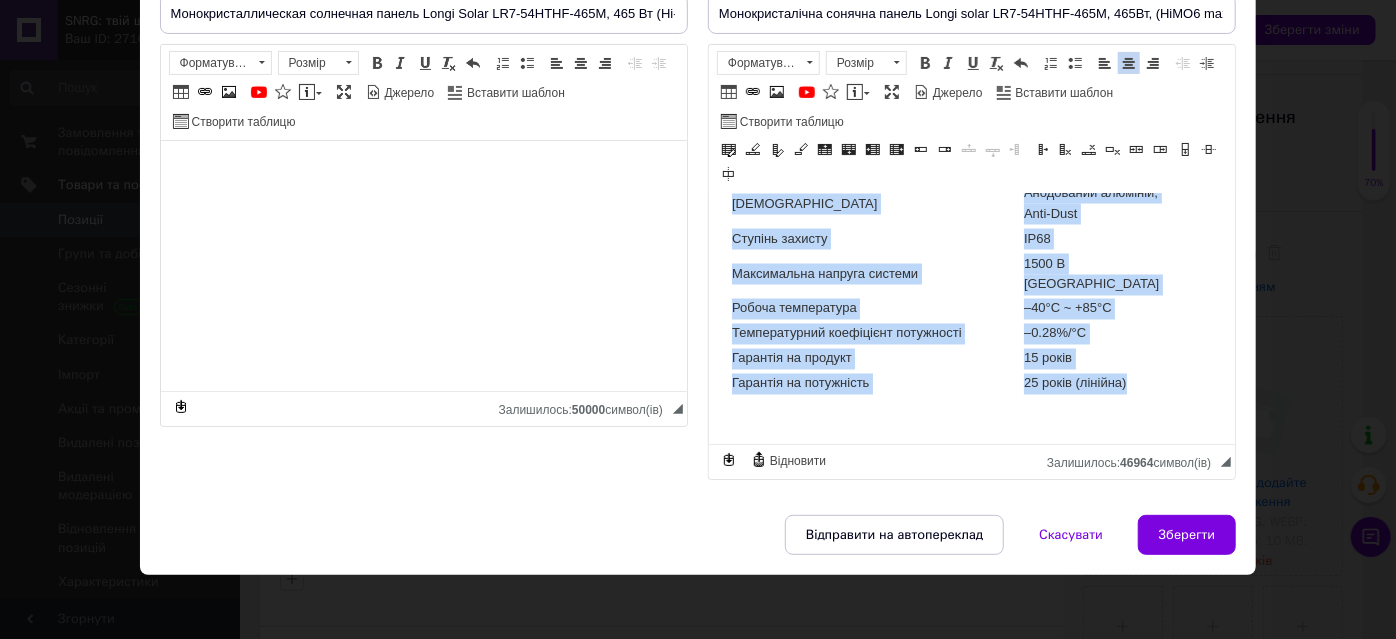 drag, startPoint x: 759, startPoint y: 402, endPoint x: 810, endPoint y: 434, distance: 60.207973 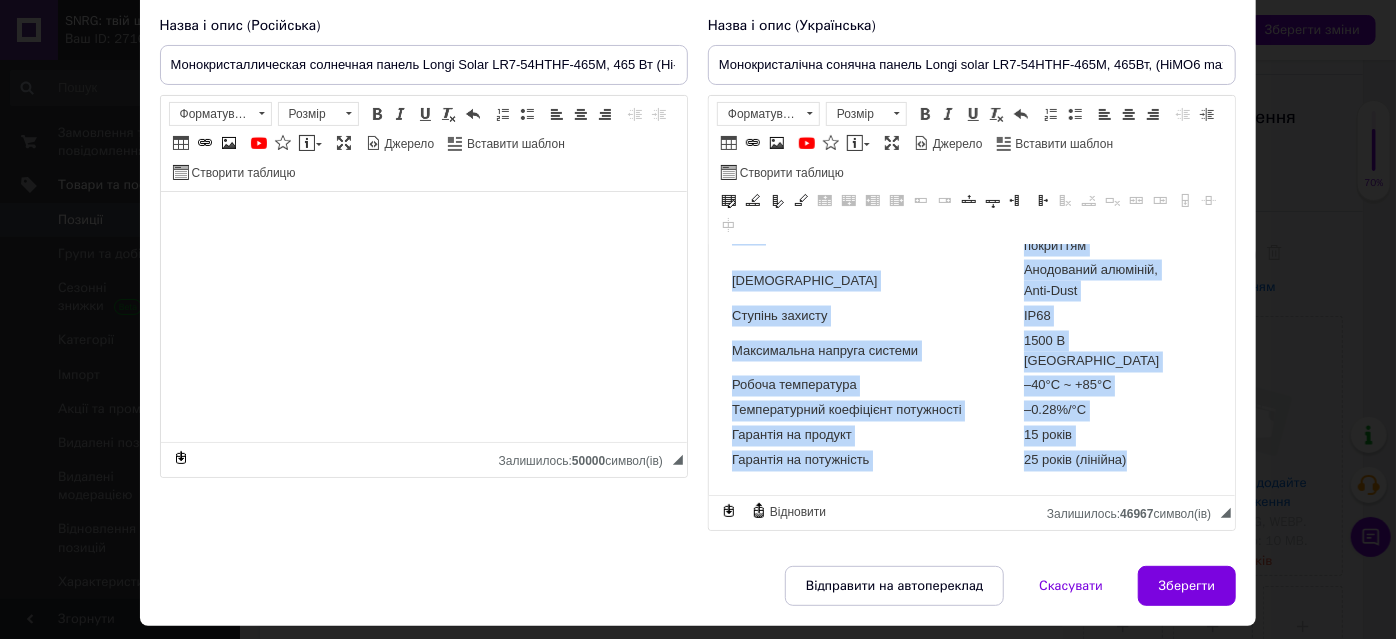 scroll, scrollTop: 197, scrollLeft: 0, axis: vertical 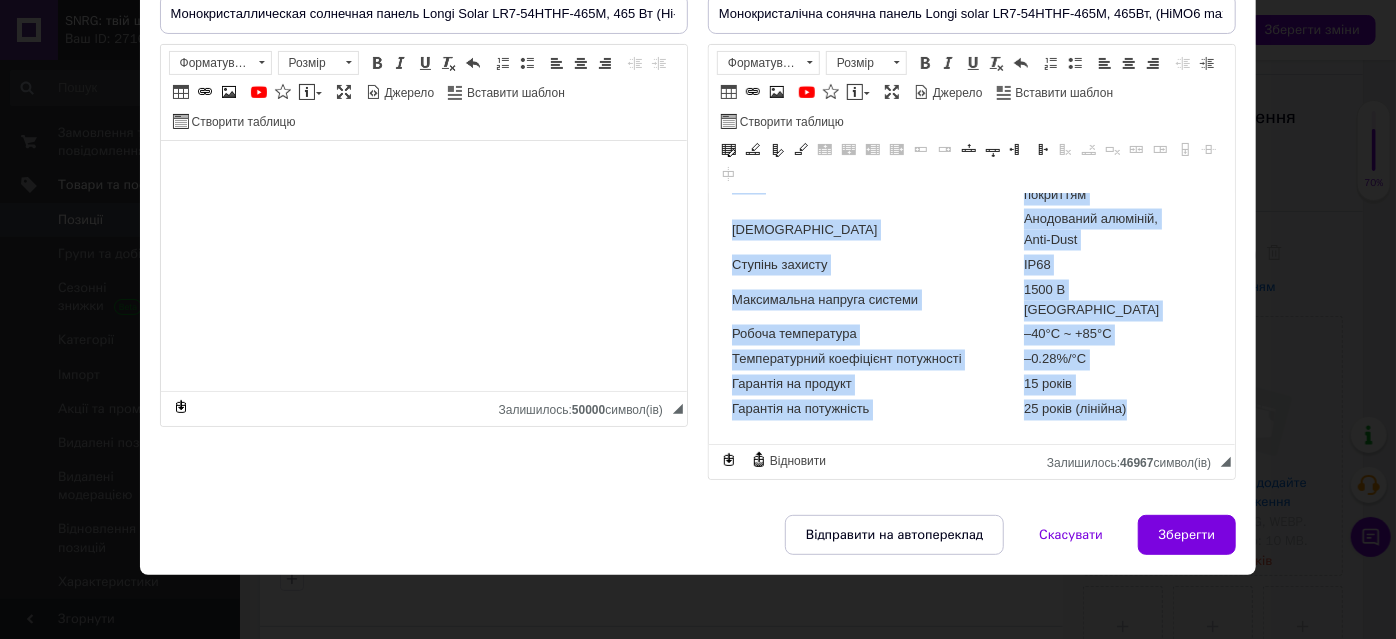 click on "☀️ Монокристалічна сонячна панель  Longi Solar LR7-54HTHF-465M , 465 Вт (Hi-MO6 Max, Anti-Dust) Longi Solar LR7-54HTHF-465M  — це сучасна високоефективна сонячна панель із серії  Hi-MO6 Max , розроблена для роздрібного ринку та покликана забезпечити стабільне енергозабезпечення впродовж десятиліть. Завдяки використанню технології  n-type PERC з half-cell комірками  (108 шт. у конфігурації 6×18), модуль забезпечує  високу ефективність до 22.8%  та знижені втрати при частковому затіненні. Модель має  антистатичне захисне покриття Anti-Dust Frame 🧪 Що таке  Anti-Dust Frame ? 🔧 Основні технології та переваги: Hi-MO6 Max серія 465 Вт" at bounding box center (971, -582) 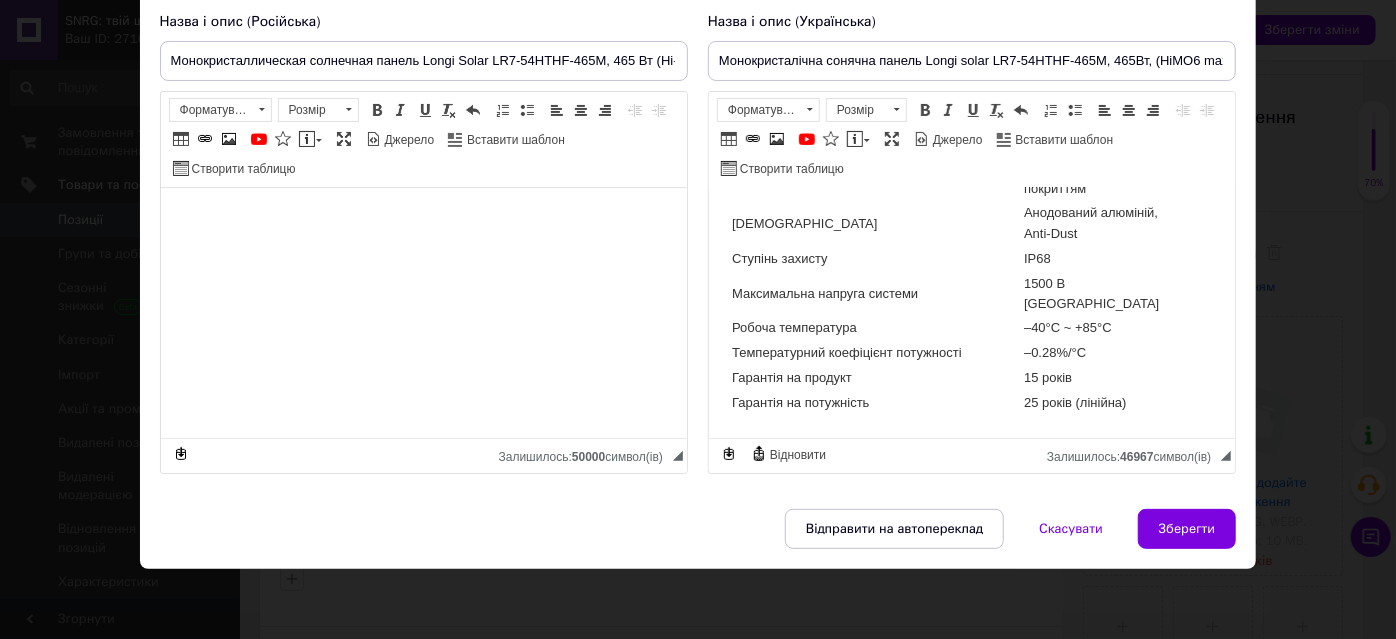 scroll, scrollTop: 146, scrollLeft: 0, axis: vertical 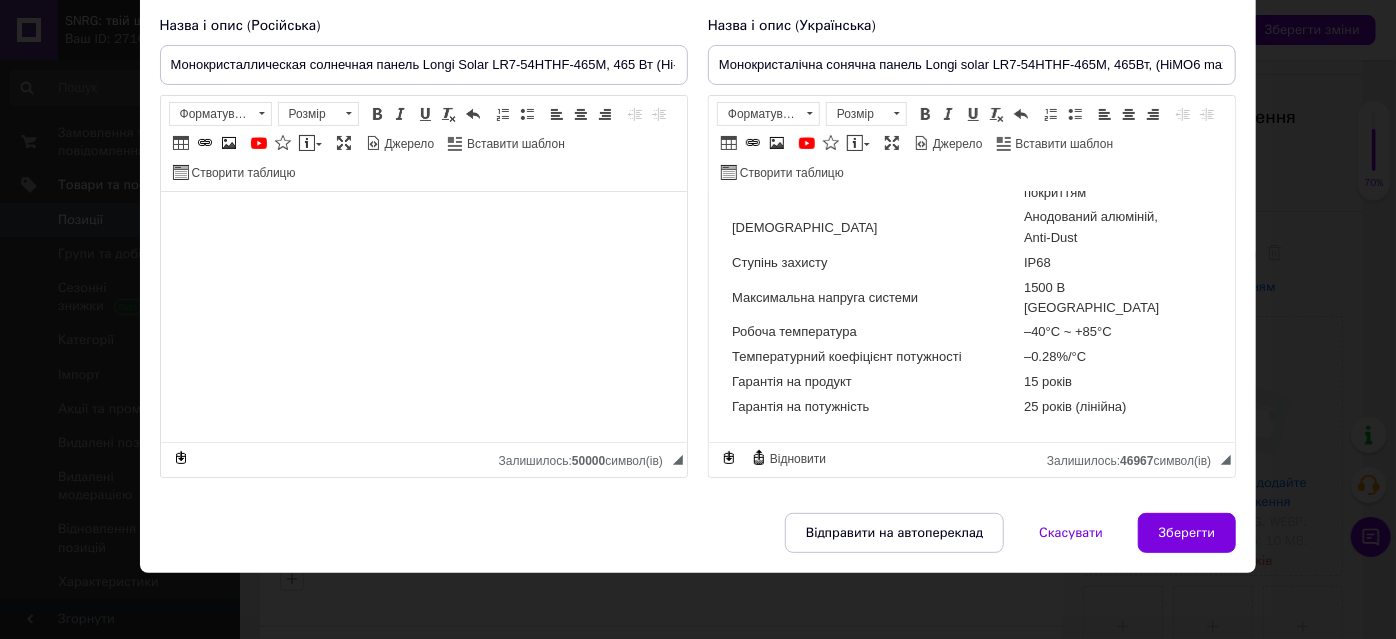click on "–0.28%/°C" at bounding box center [1090, 358] 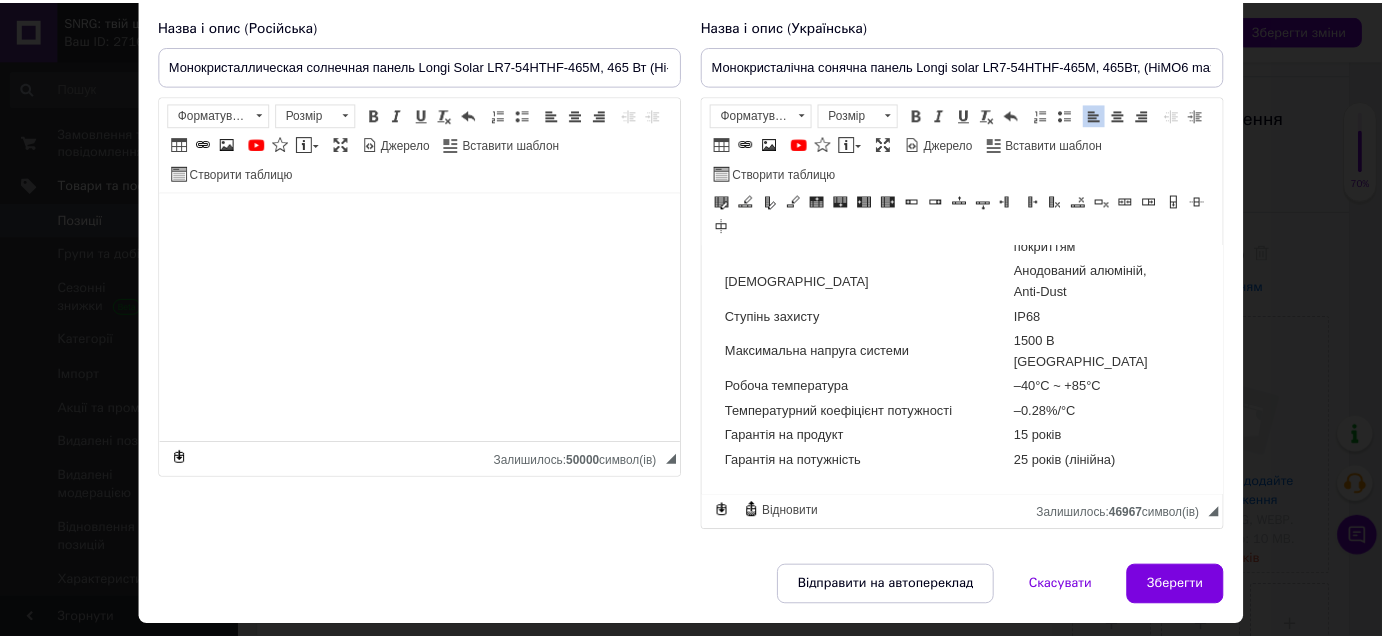 scroll, scrollTop: 197, scrollLeft: 0, axis: vertical 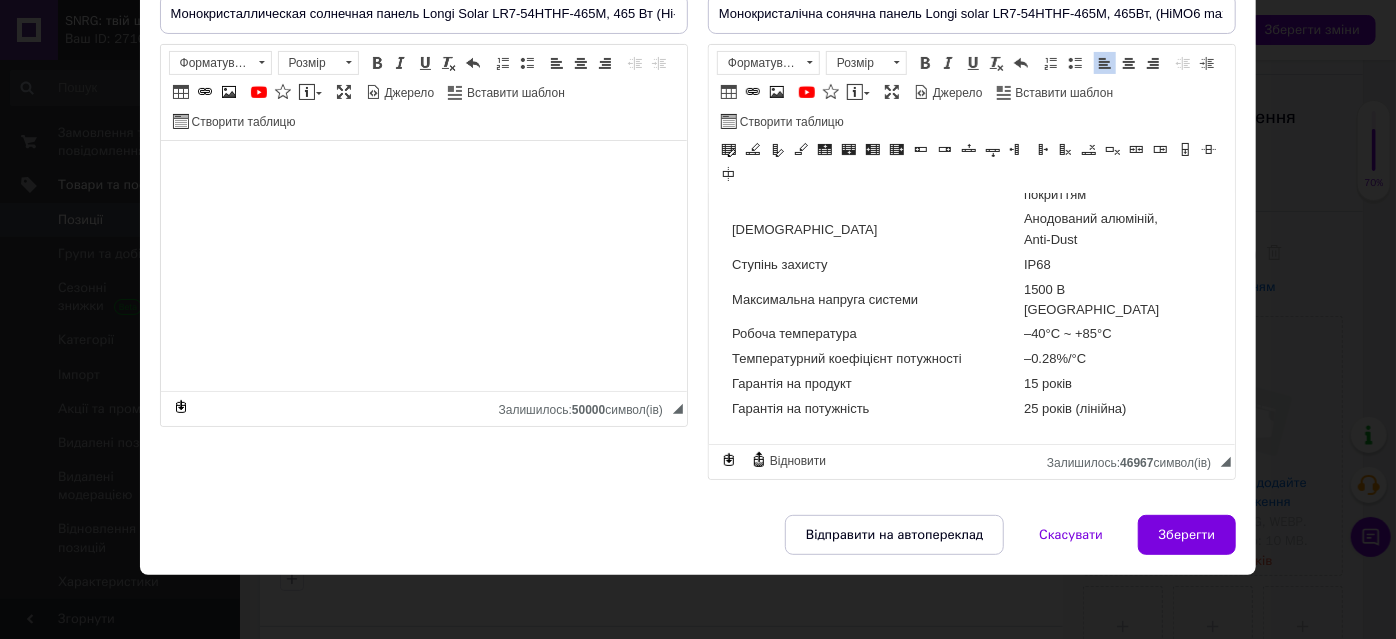 click on "–0.28%/°C" at bounding box center [1090, 360] 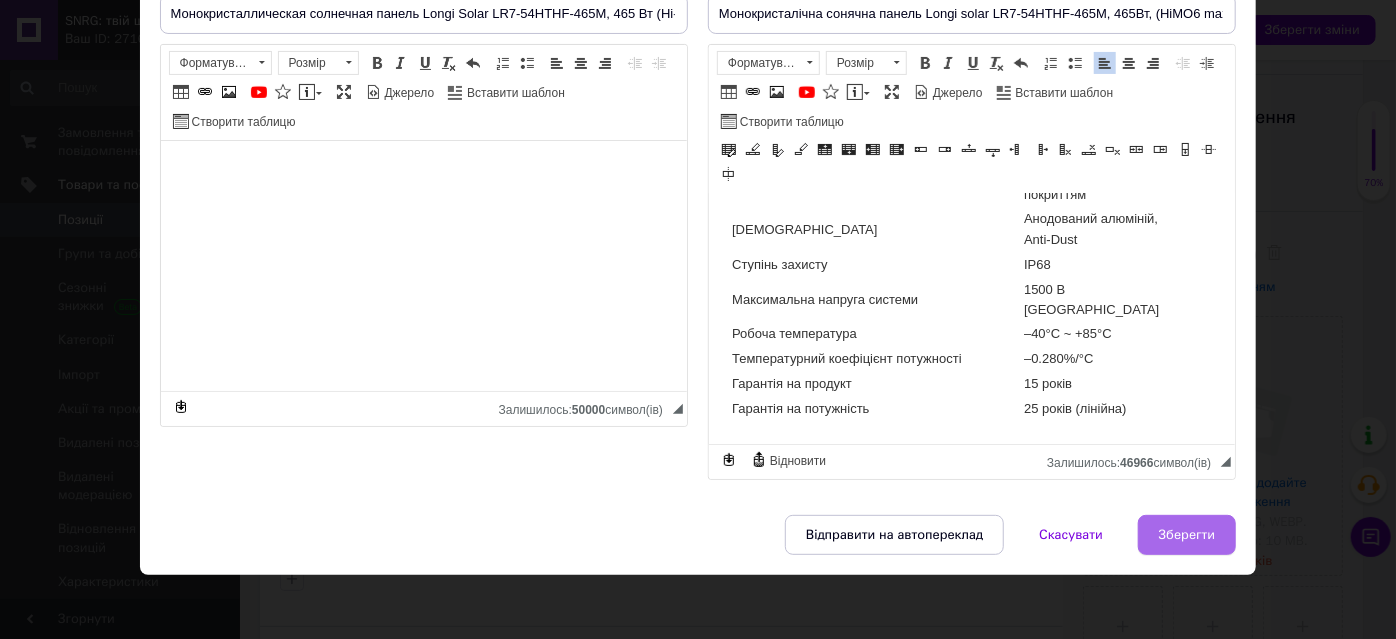click on "Зберегти" at bounding box center [1187, 535] 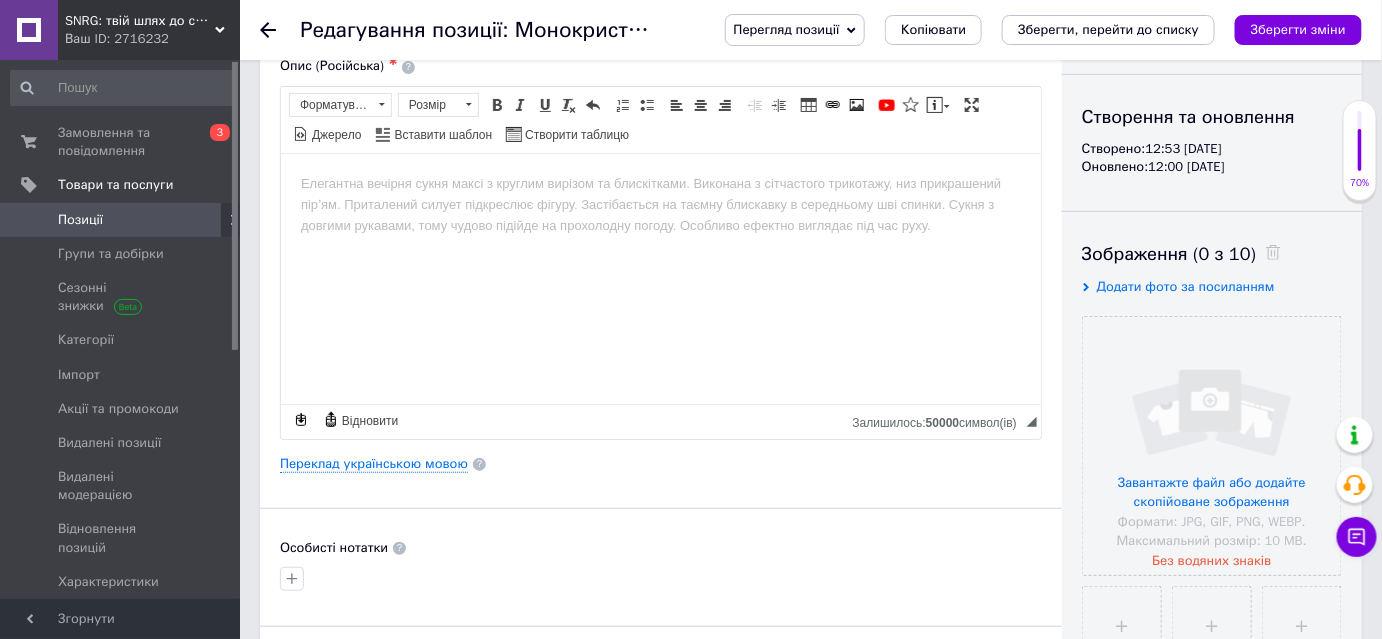 drag, startPoint x: 1344, startPoint y: 29, endPoint x: 1370, endPoint y: 130, distance: 104.292854 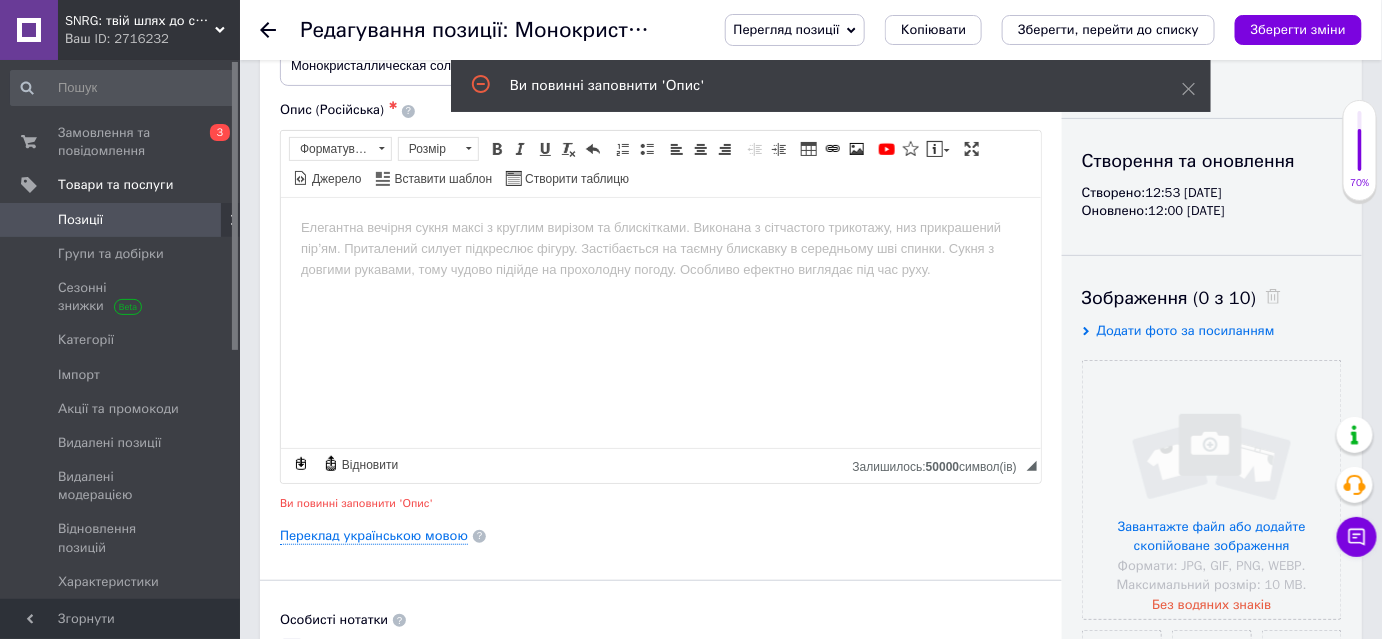 scroll, scrollTop: 136, scrollLeft: 0, axis: vertical 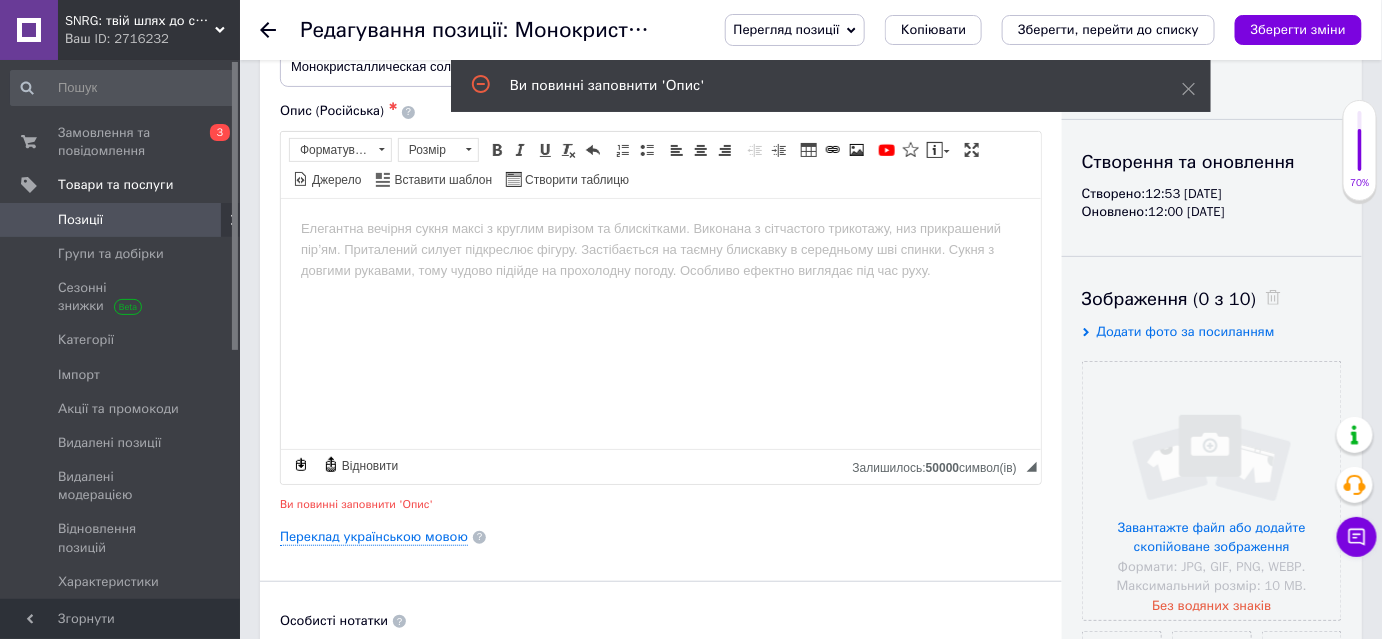 click at bounding box center [660, 228] 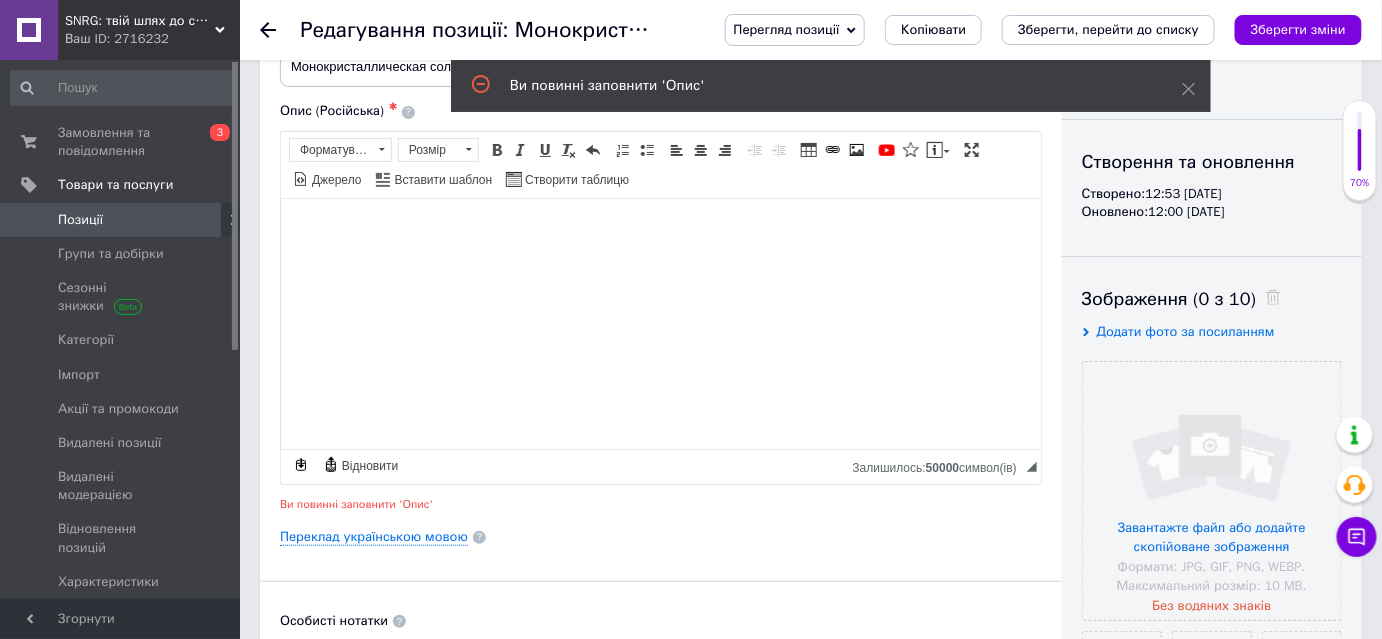 click at bounding box center [660, 228] 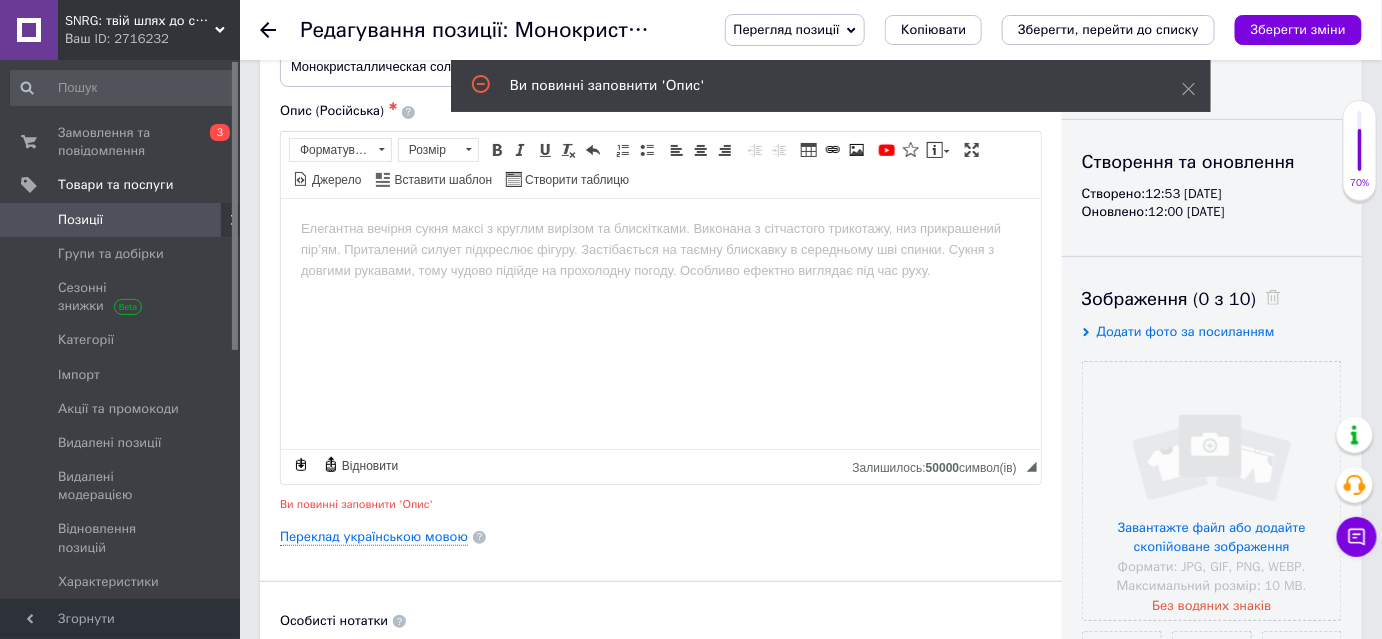 drag, startPoint x: 959, startPoint y: 284, endPoint x: 968, endPoint y: 270, distance: 16.643316 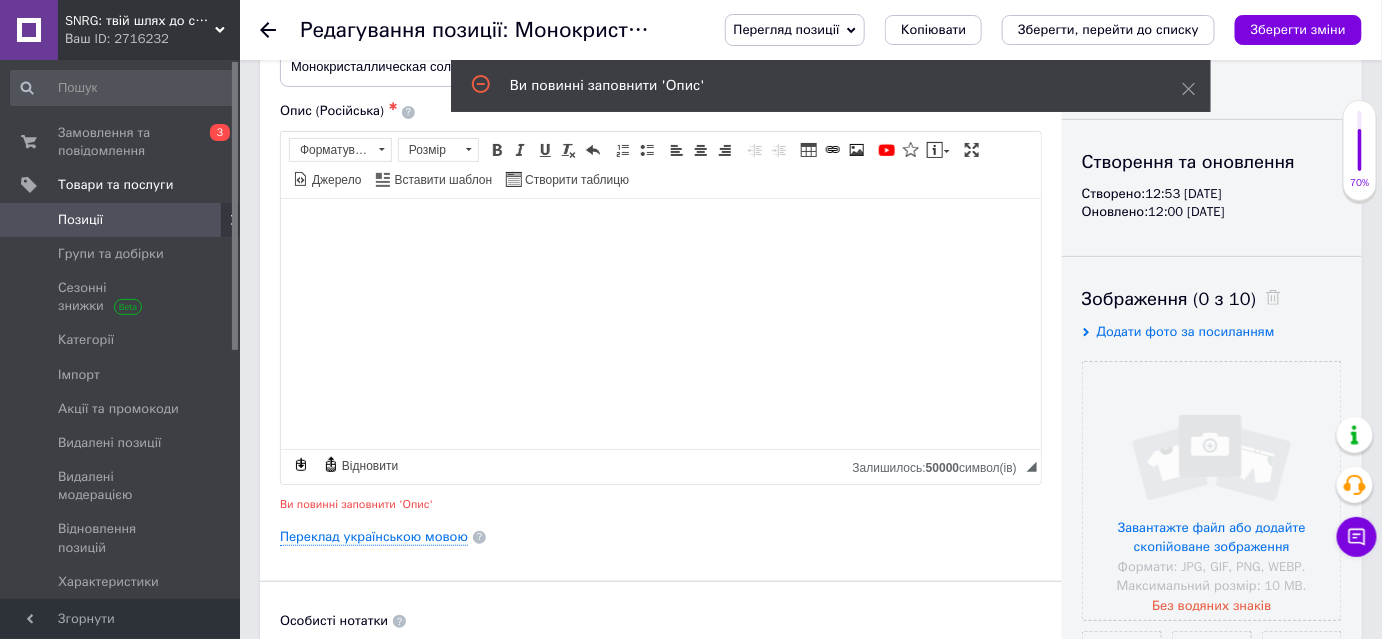 click on "Основна інформація Назва позиції (Російська) ✱ Монокристаллическая солнечная панель Longi Solar LR7-54HTHF-465M, 465 Вт (Hi-MO6 Max, Anti-Dust) Код/Артикул Опис (Російська) ✱ Розширений текстовий редактор, C94F974E-99B0-4337-9AAD-12678D2C4C59 Панель інструментів редактора Форматування Форматування Розмір Розмір   Жирний  Сполучення клавіш Ctrl+B   Курсив  Сполучення клавіш Ctrl+I   Підкреслений  Сполучення клавіш Ctrl+U   Видалити форматування   Повернути  Сполучення клавіш Ctrl+Z   Вставити/видалити нумерований список   Вставити/видалити маркований список   По лівому краю   По центру         Таблиця" at bounding box center [661, 545] 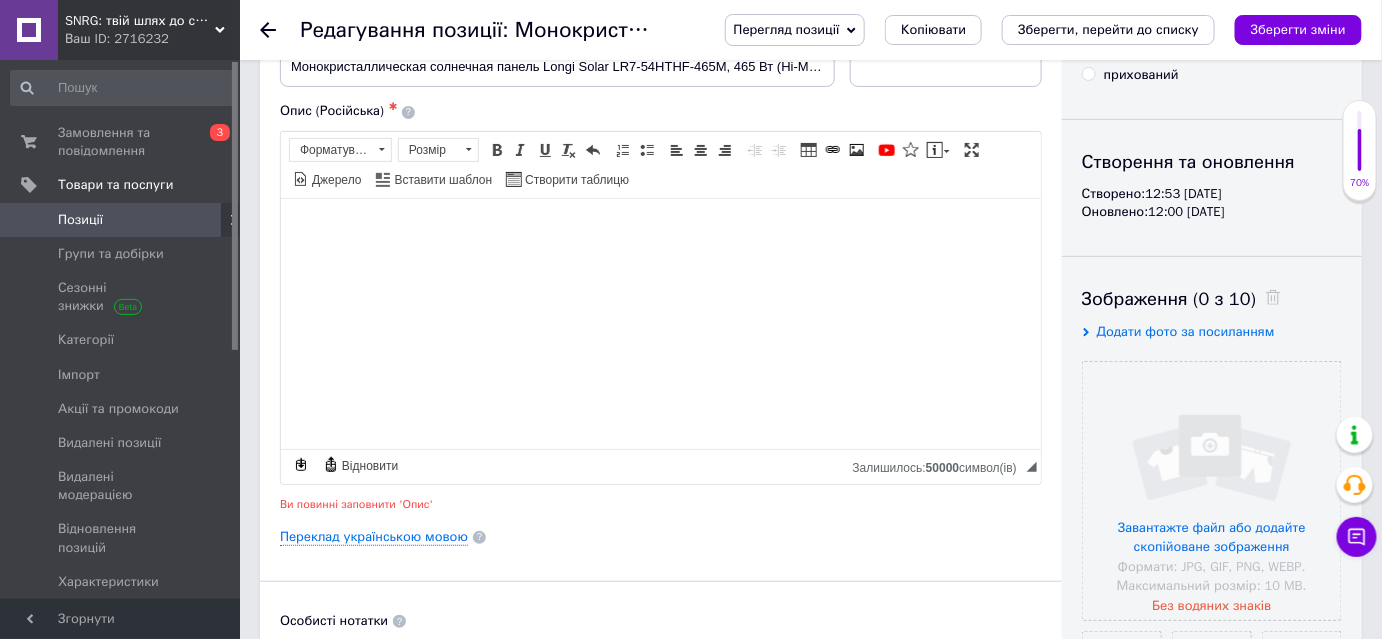 drag, startPoint x: 301, startPoint y: 229, endPoint x: 525, endPoint y: 279, distance: 229.51253 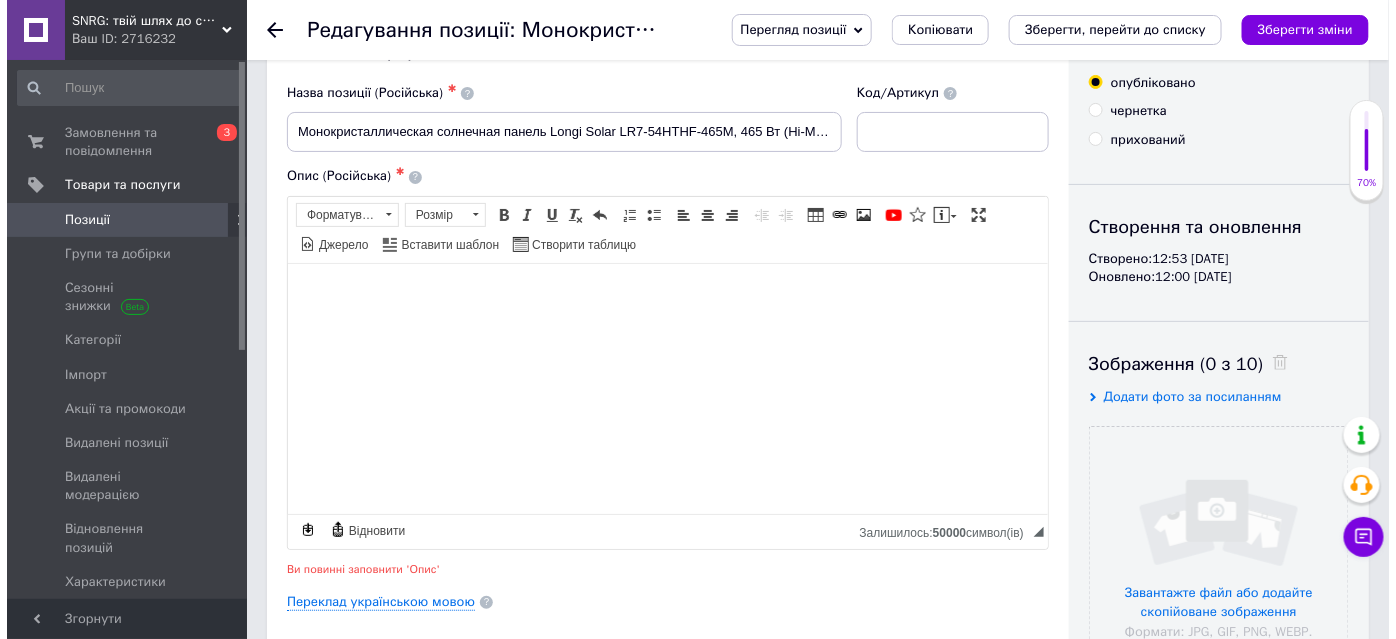 scroll, scrollTop: 181, scrollLeft: 0, axis: vertical 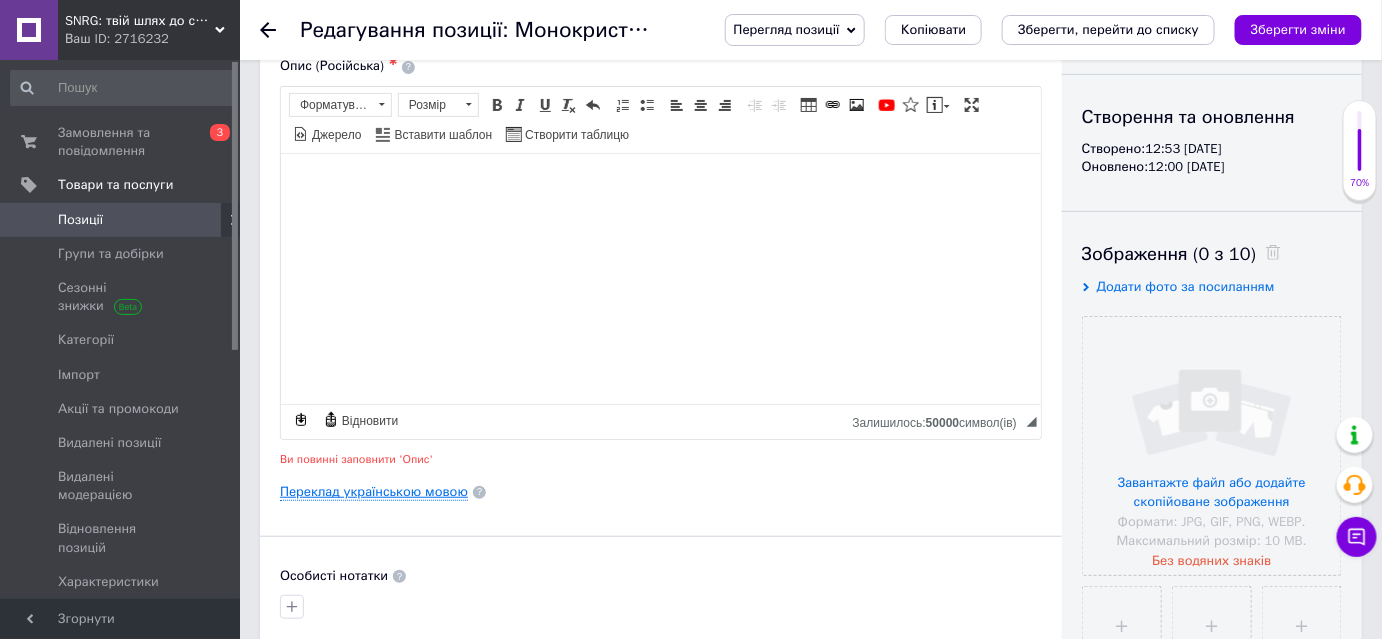 click on "Переклад українською мовою" at bounding box center (374, 492) 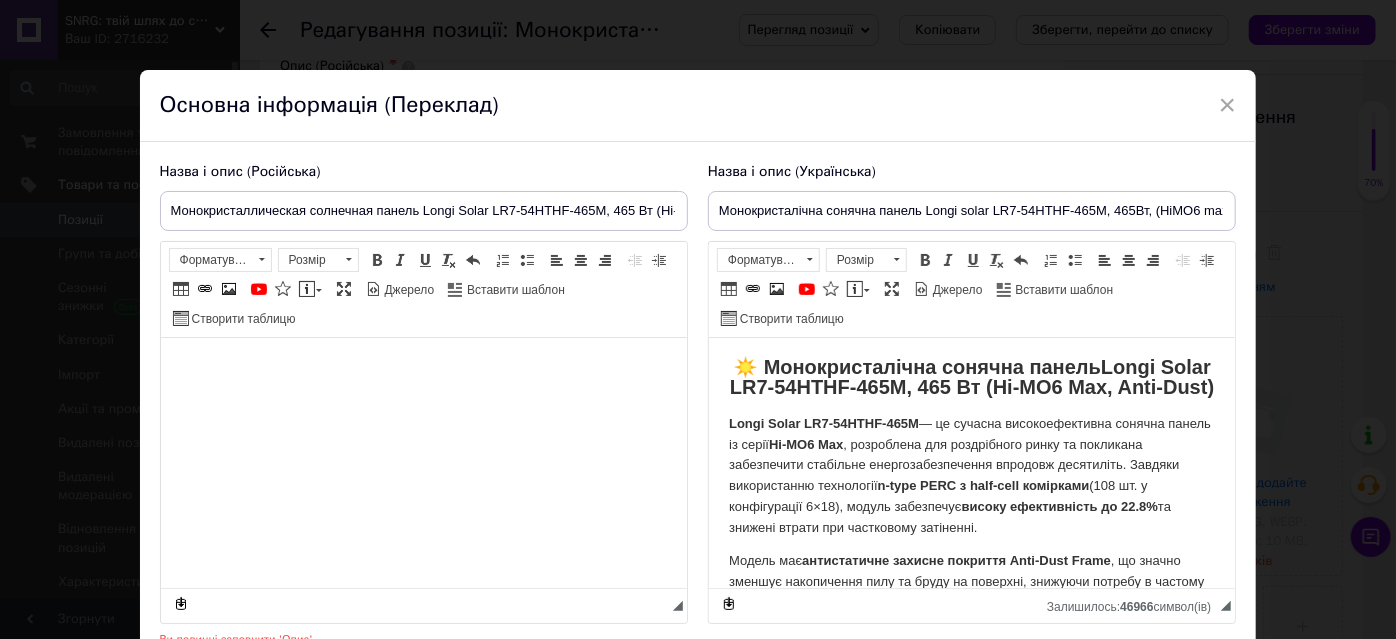 scroll, scrollTop: 0, scrollLeft: 0, axis: both 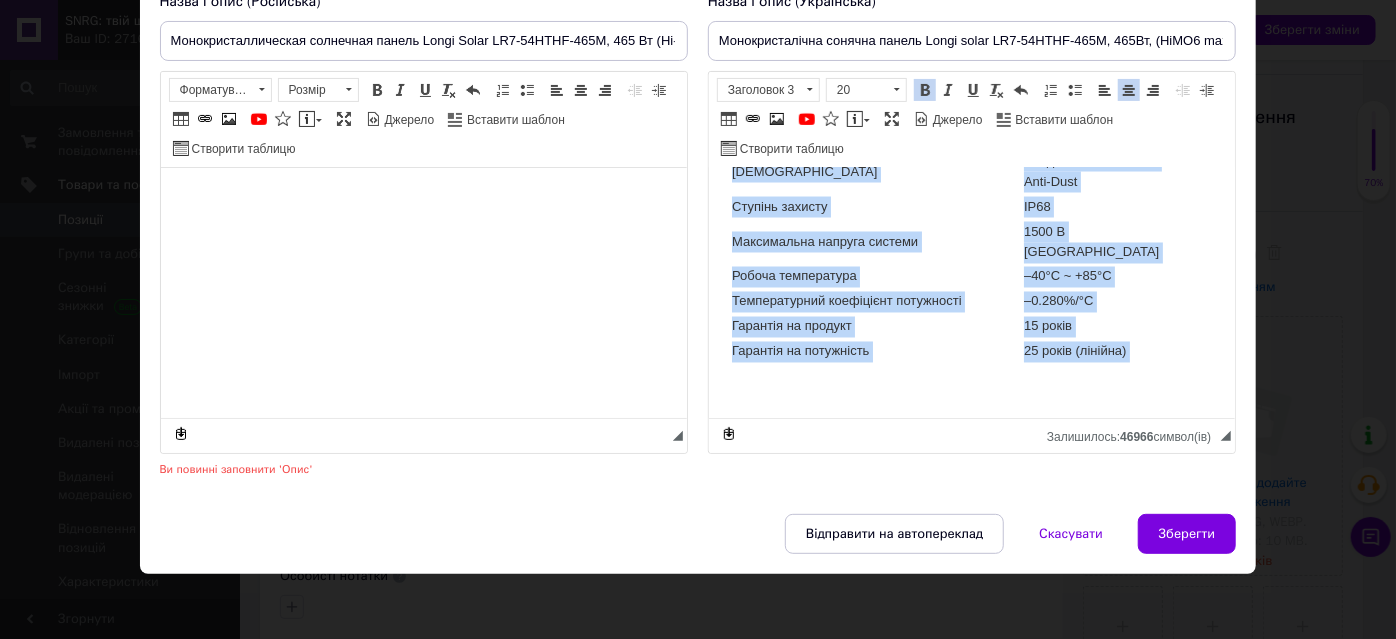 drag, startPoint x: 756, startPoint y: 195, endPoint x: 1202, endPoint y: 467, distance: 522.3983 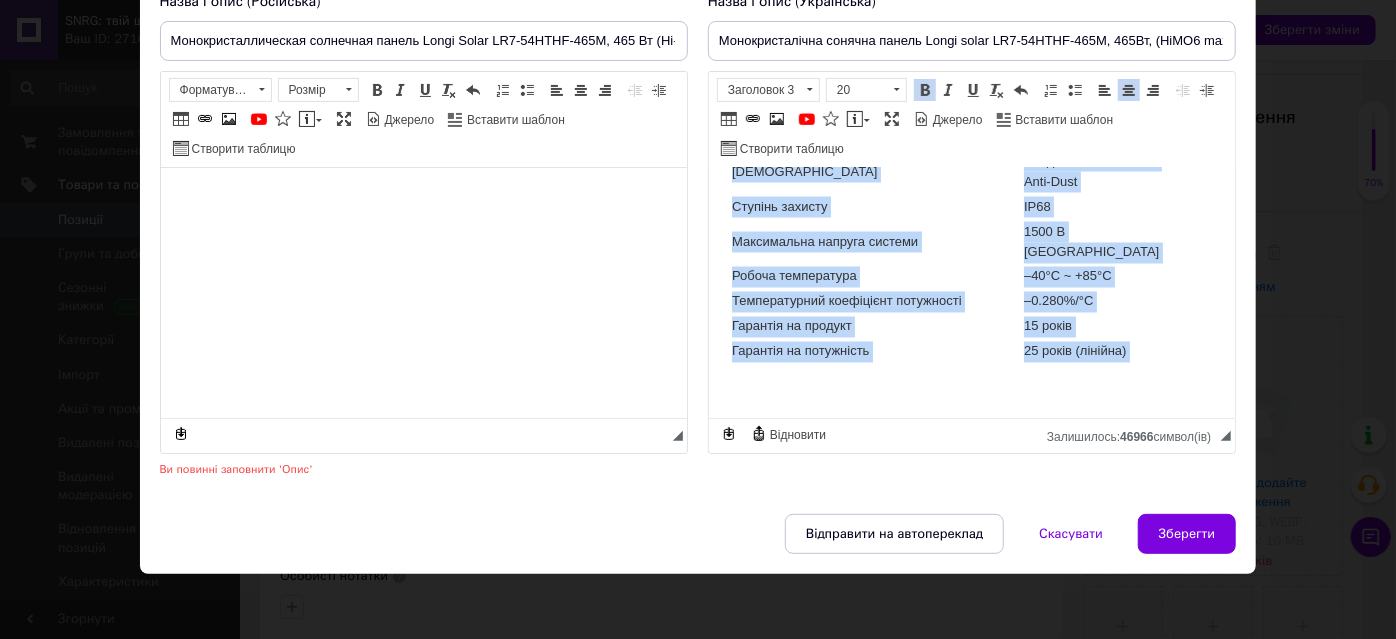 click on "☀️ Монокристалічна сонячна панель  Longi Solar LR7-54HTHF-465M , 465 Вт (Hi-MO6 Max, Anti-Dust) Longi Solar LR7-54HTHF-465M  — це сучасна високоефективна сонячна панель із серії  Hi-MO6 Max , розроблена для роздрібного ринку та покликана забезпечити стабільне енергозабезпечення впродовж десятиліть. Завдяки використанню технології  n-type PERC з half-cell комірками  (108 шт. у конфігурації 6×18), модуль забезпечує  високу ефективність до 22.8%  та знижені втрати при частковому затіненні. Модель має  антистатичне захисне покриття Anti-Dust Frame 🧪 Що таке  Anti-Dust Frame ? 🔧 Основні технології та переваги: Hi-MO6 Max серія 465 Вт" at bounding box center [971, -624] 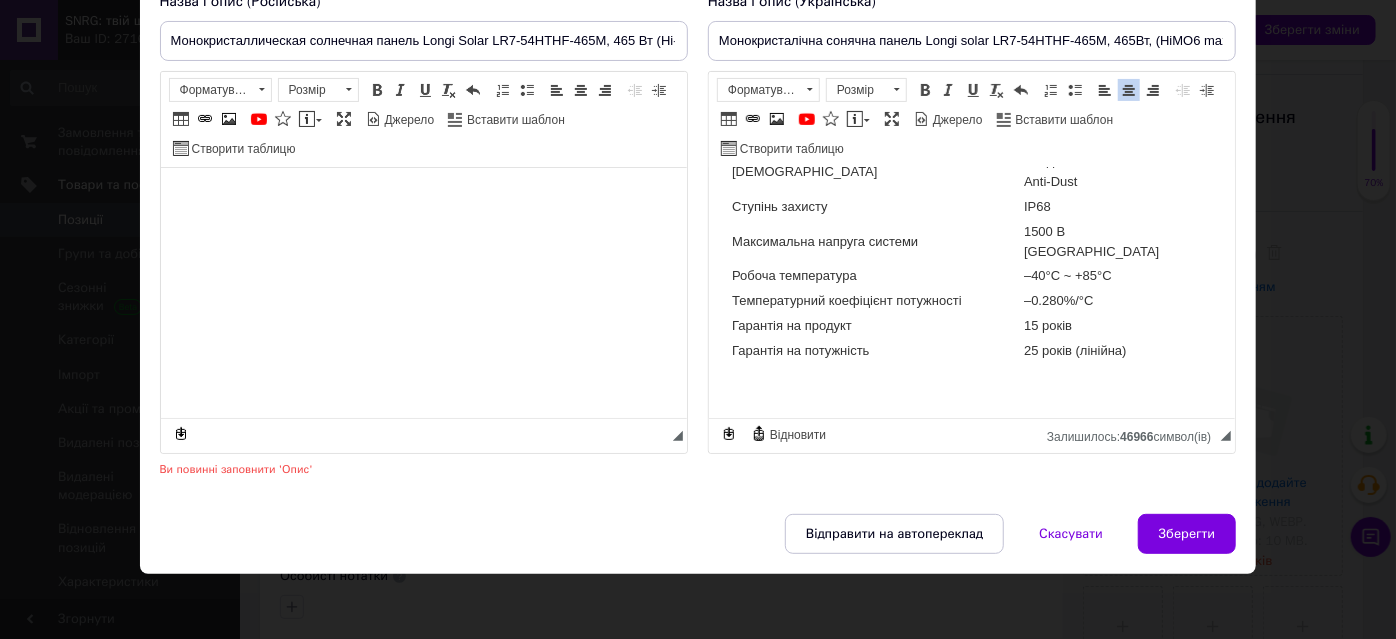 click at bounding box center [971, 391] 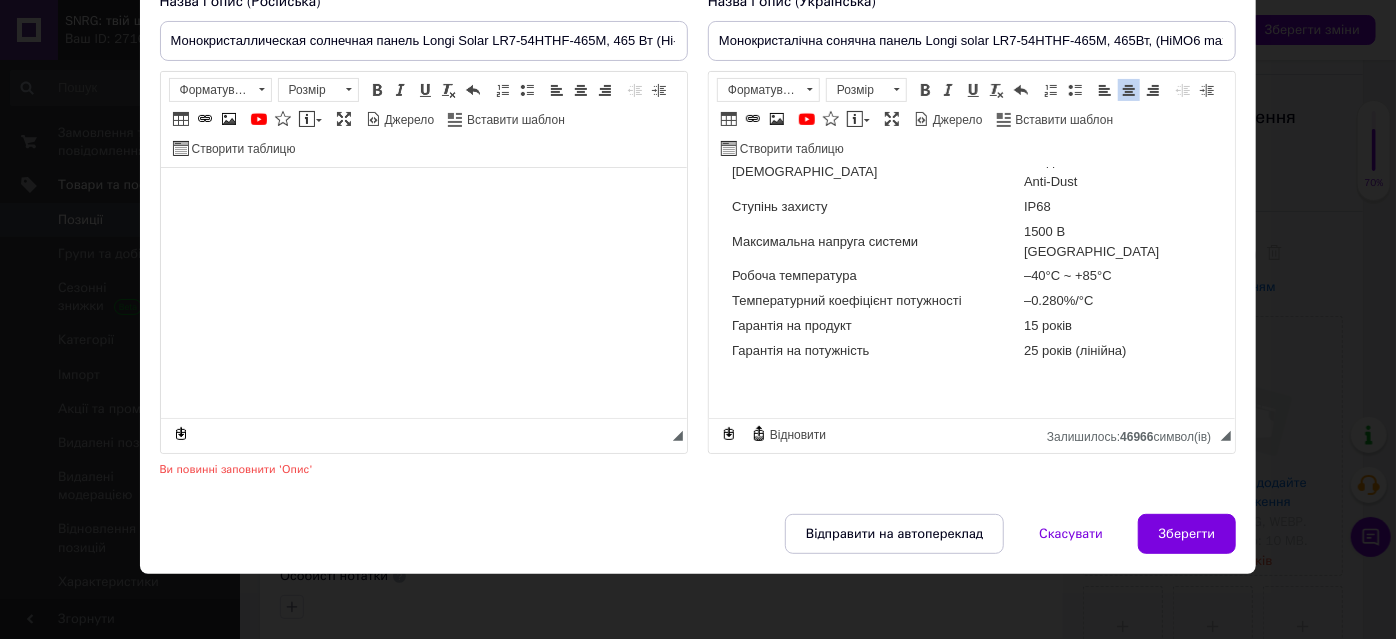 click at bounding box center (971, 391) 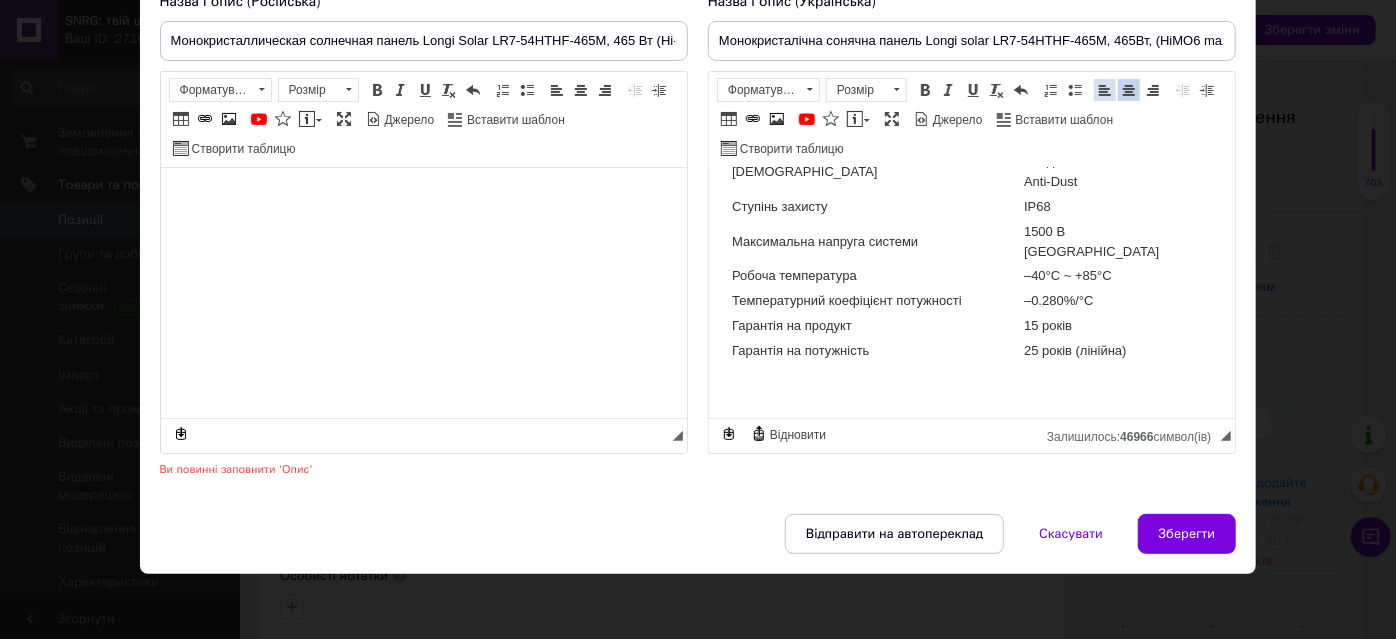 click at bounding box center (1105, 90) 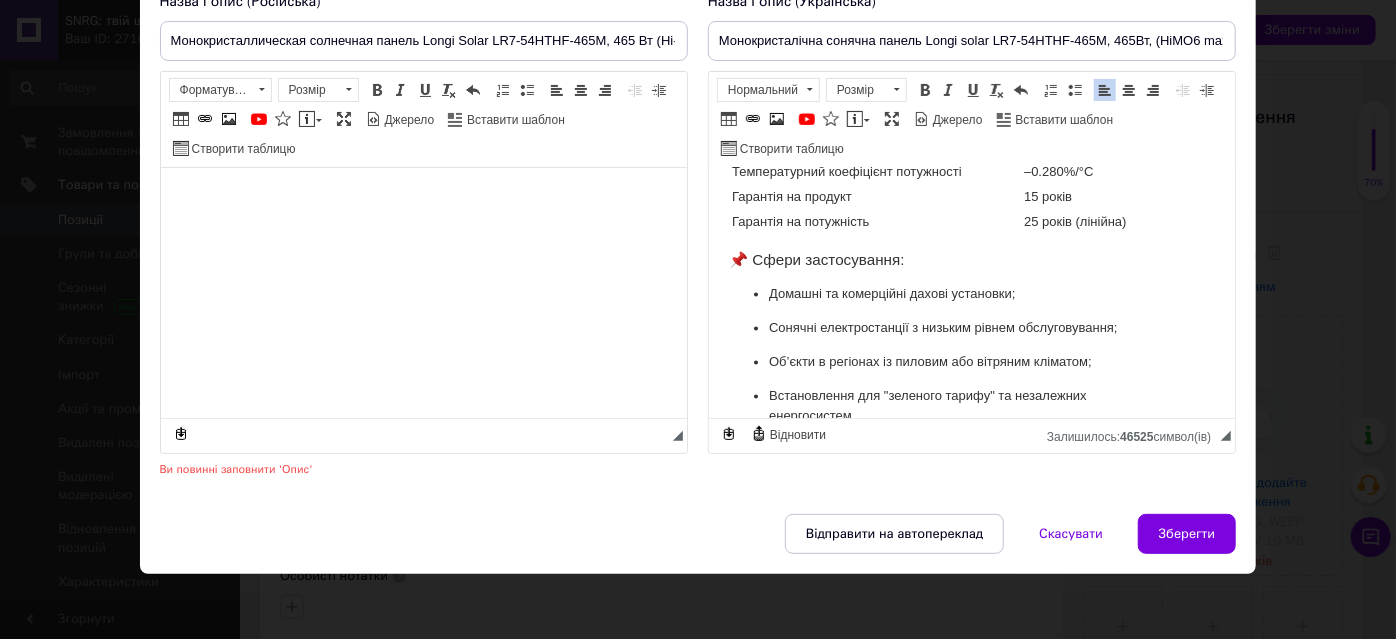 scroll, scrollTop: 2021, scrollLeft: 0, axis: vertical 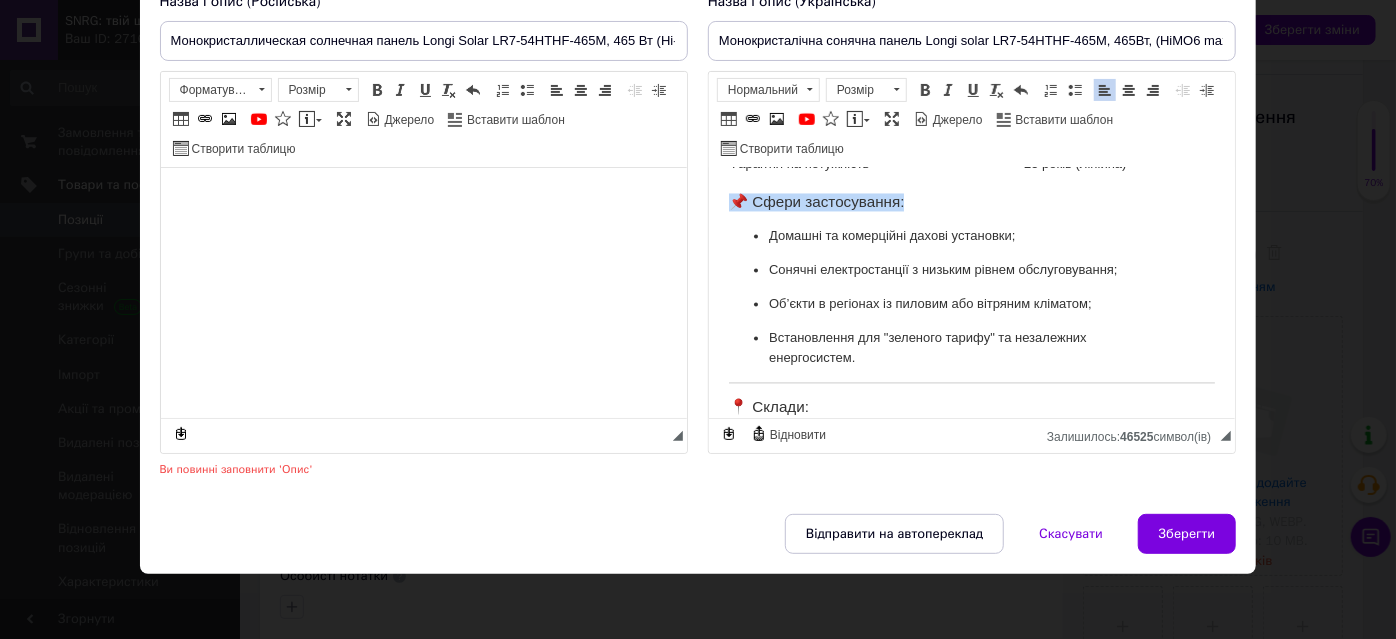 drag, startPoint x: 925, startPoint y: 236, endPoint x: 1397, endPoint y: 387, distance: 495.56534 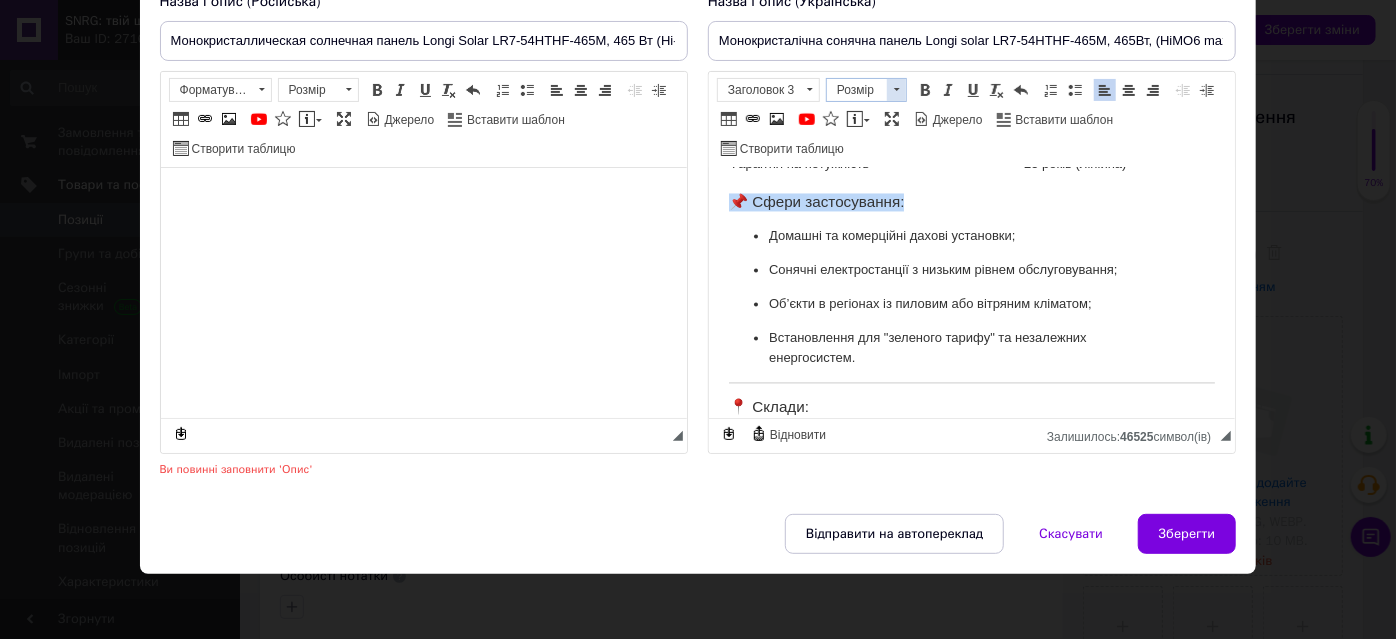 click at bounding box center [896, 90] 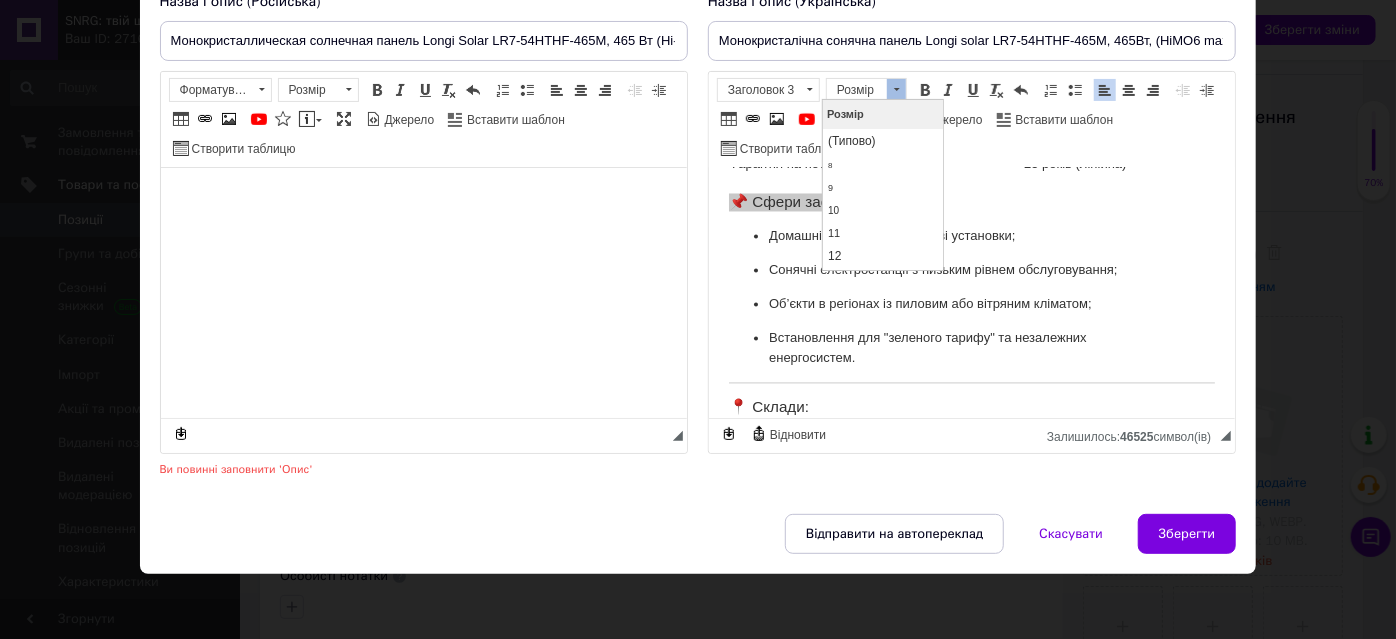 scroll, scrollTop: 181, scrollLeft: 0, axis: vertical 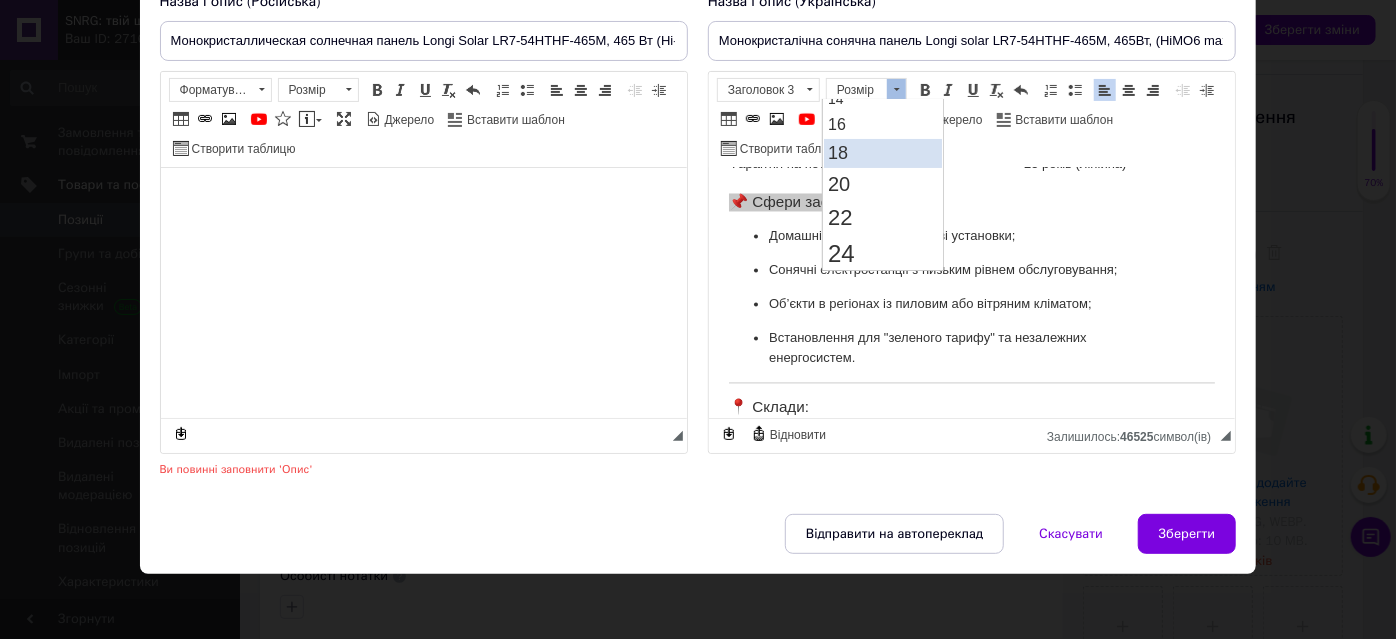 click on "18" at bounding box center (883, 153) 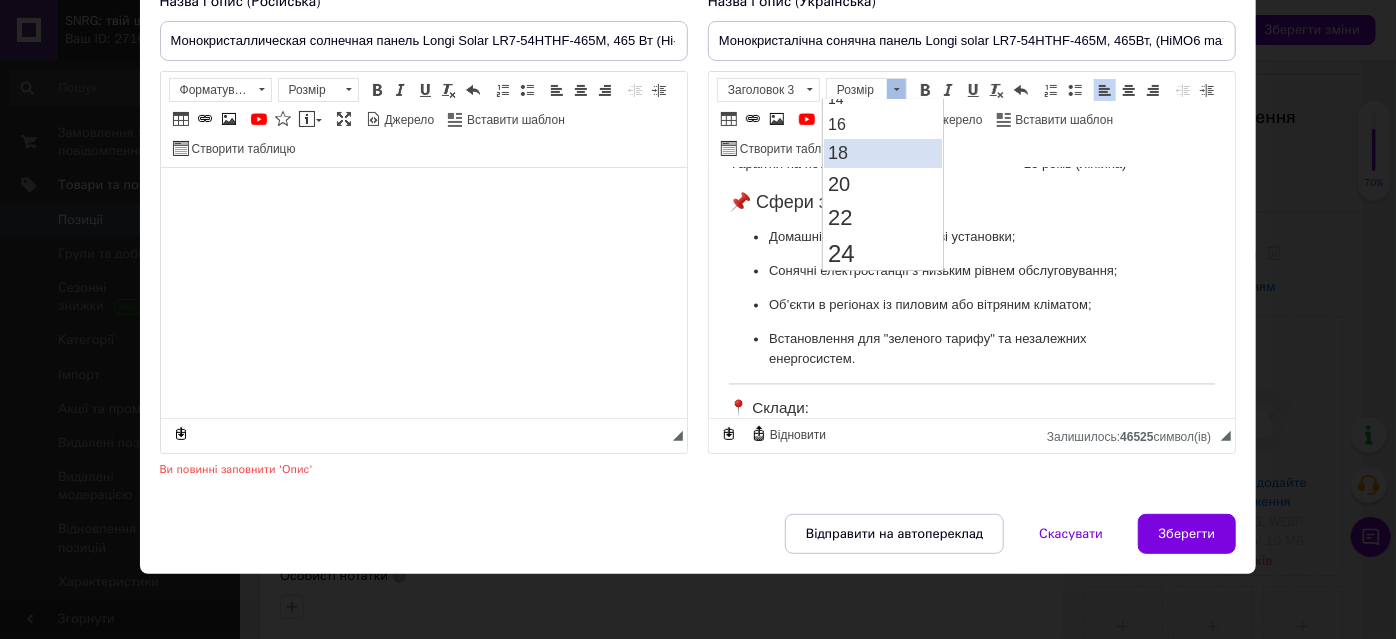 scroll, scrollTop: 0, scrollLeft: 0, axis: both 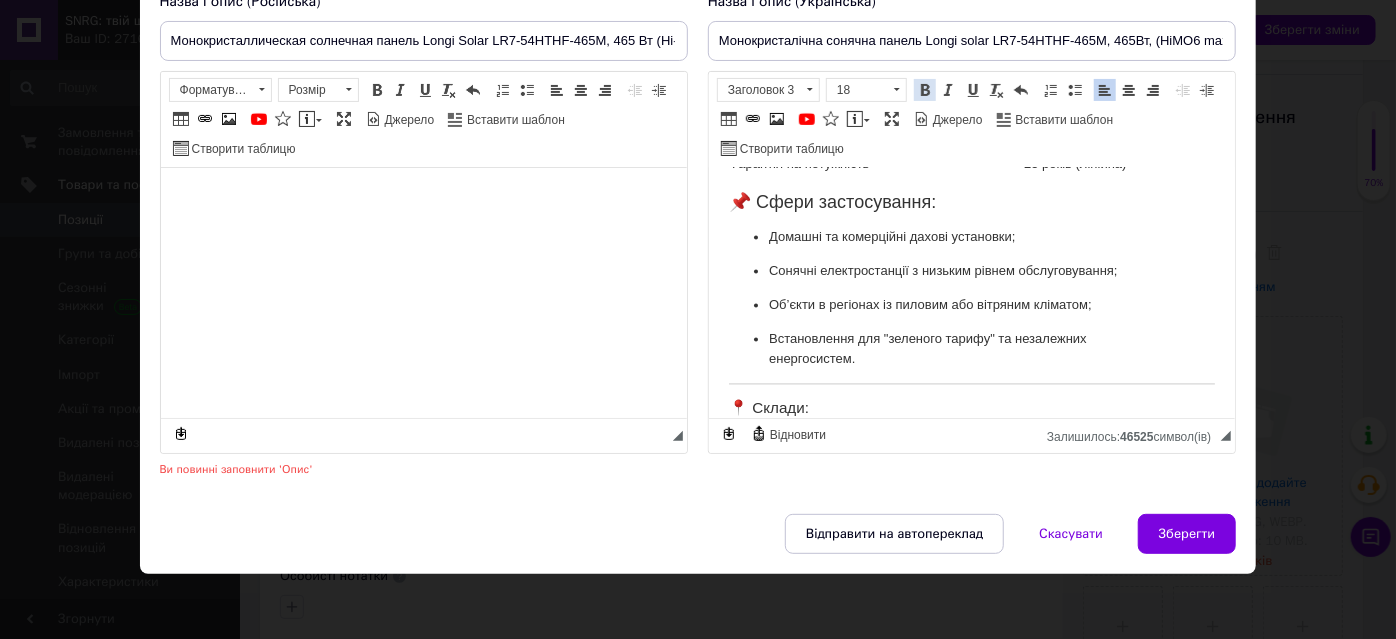 click at bounding box center (925, 90) 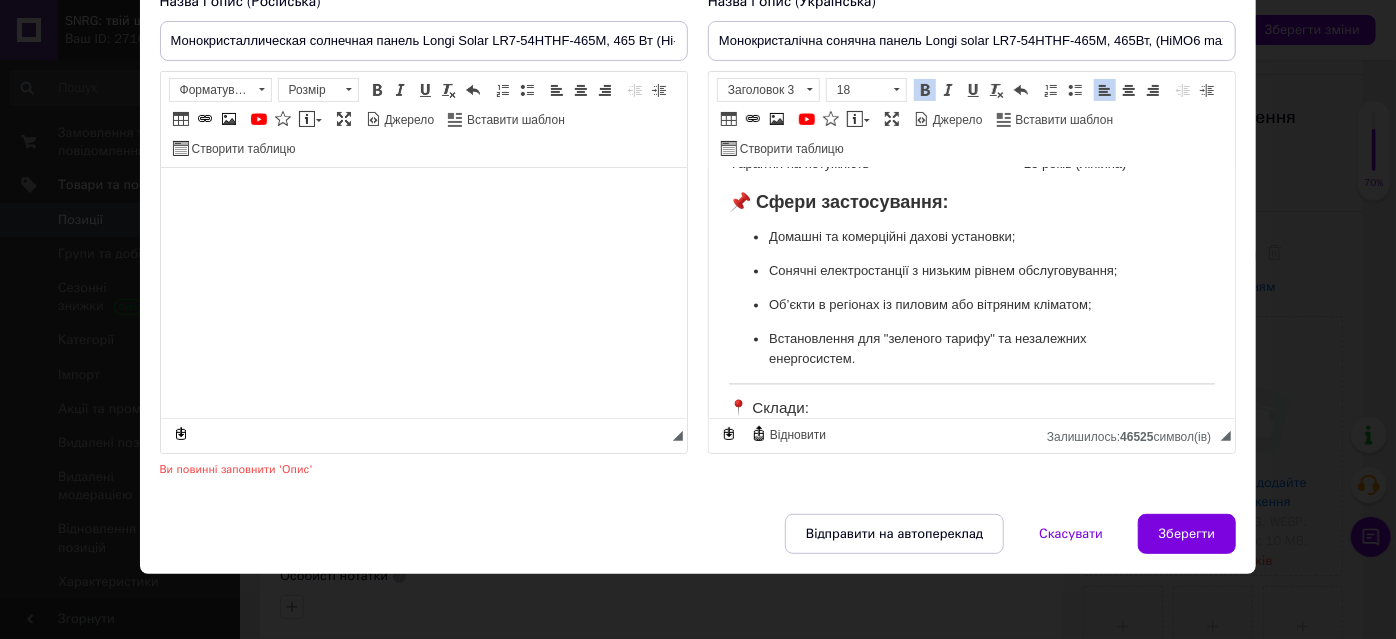 click on "Домашні та комерційні дахові установки; Сонячні електростанції з низьким рівнем обслуговування; Об’єкти в регіонах із пиловим або вітряним кліматом; Встановлення для "зеленого тарифу" та незалежних енергосистем." at bounding box center [971, 299] 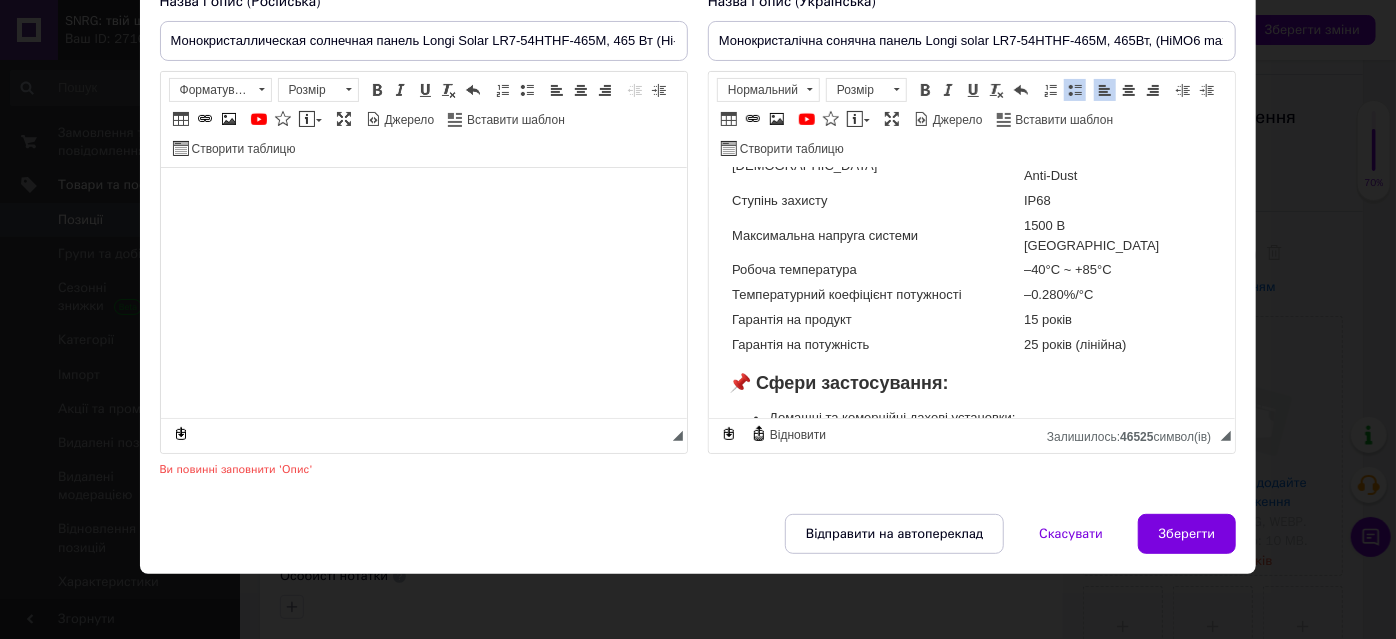 scroll, scrollTop: 1839, scrollLeft: 0, axis: vertical 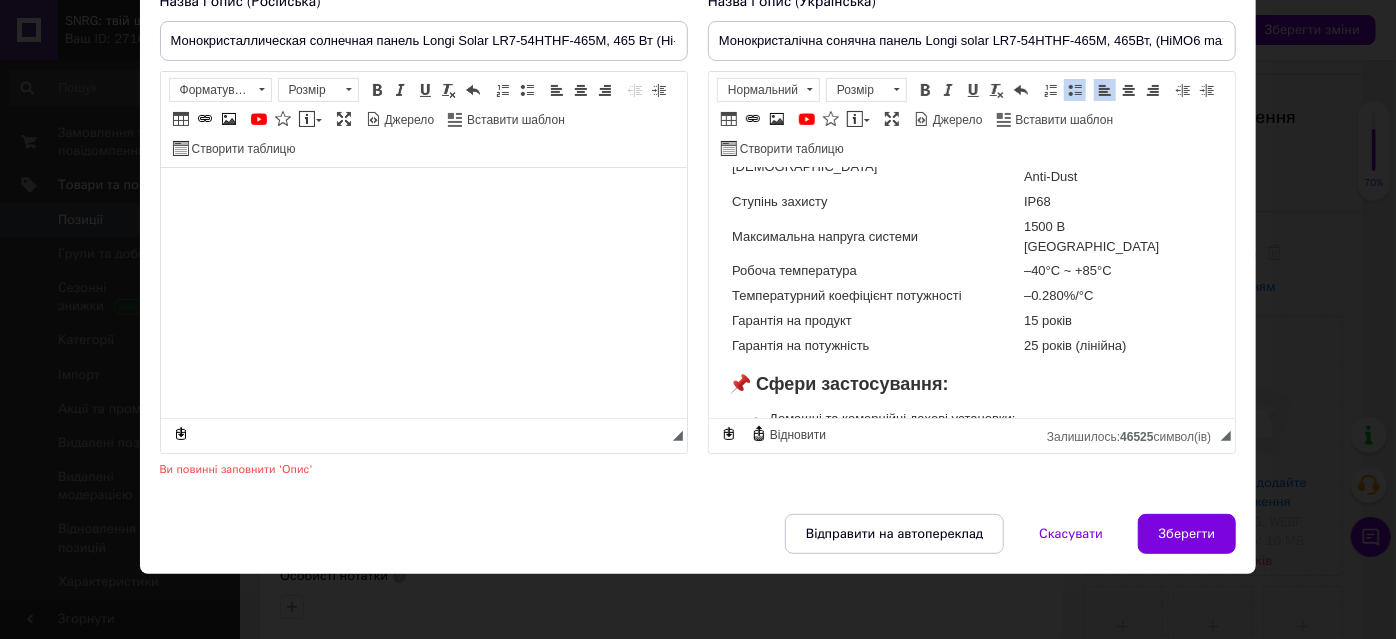 click on "📌 Сфери застосування:" at bounding box center (838, 385) 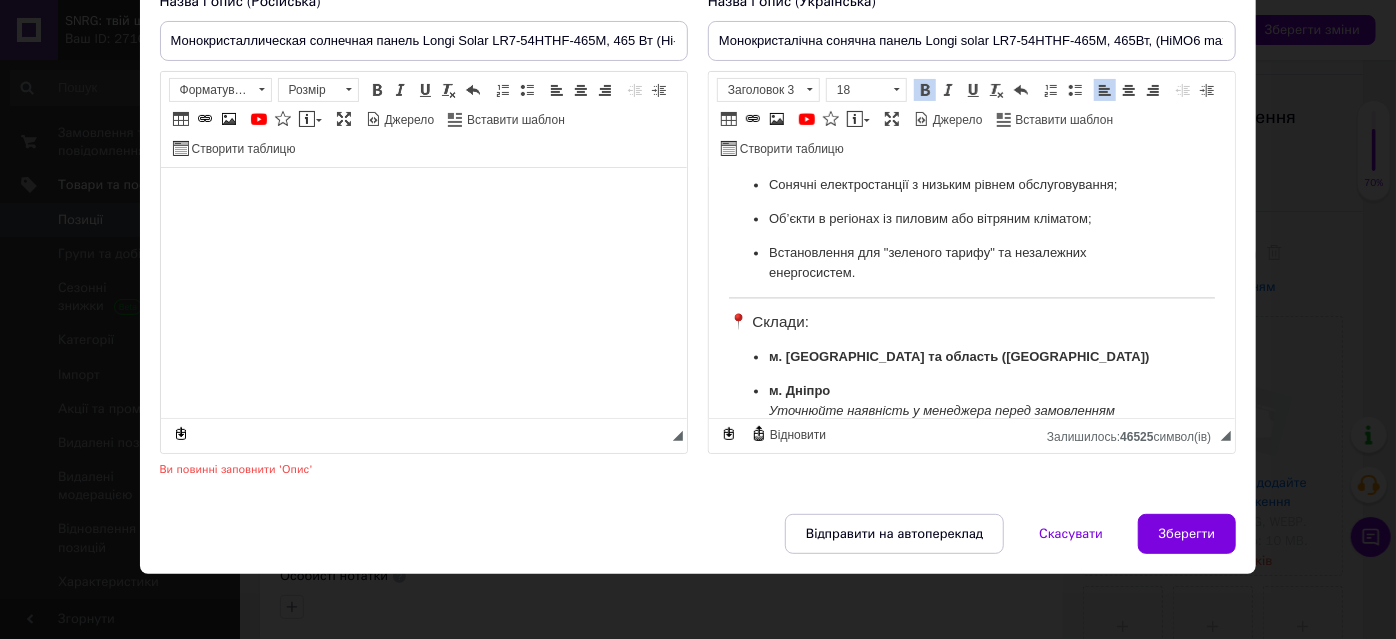 scroll, scrollTop: 2112, scrollLeft: 0, axis: vertical 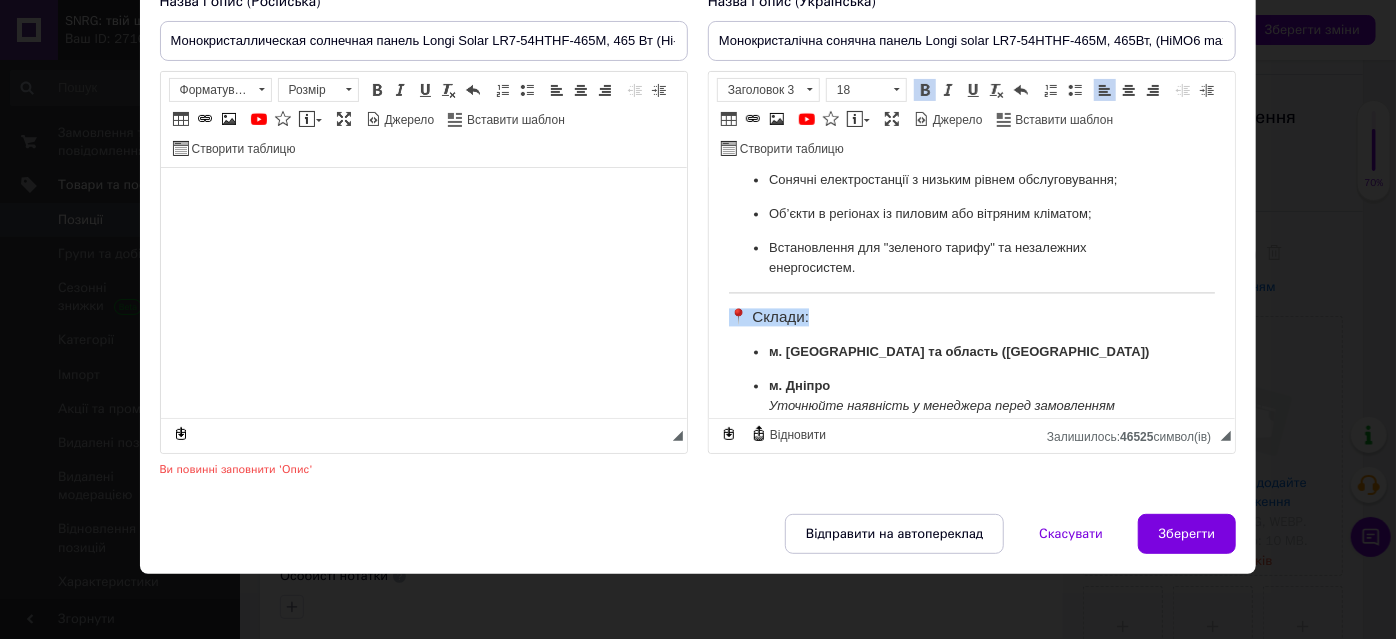 drag, startPoint x: 836, startPoint y: 342, endPoint x: 715, endPoint y: 334, distance: 121.264175 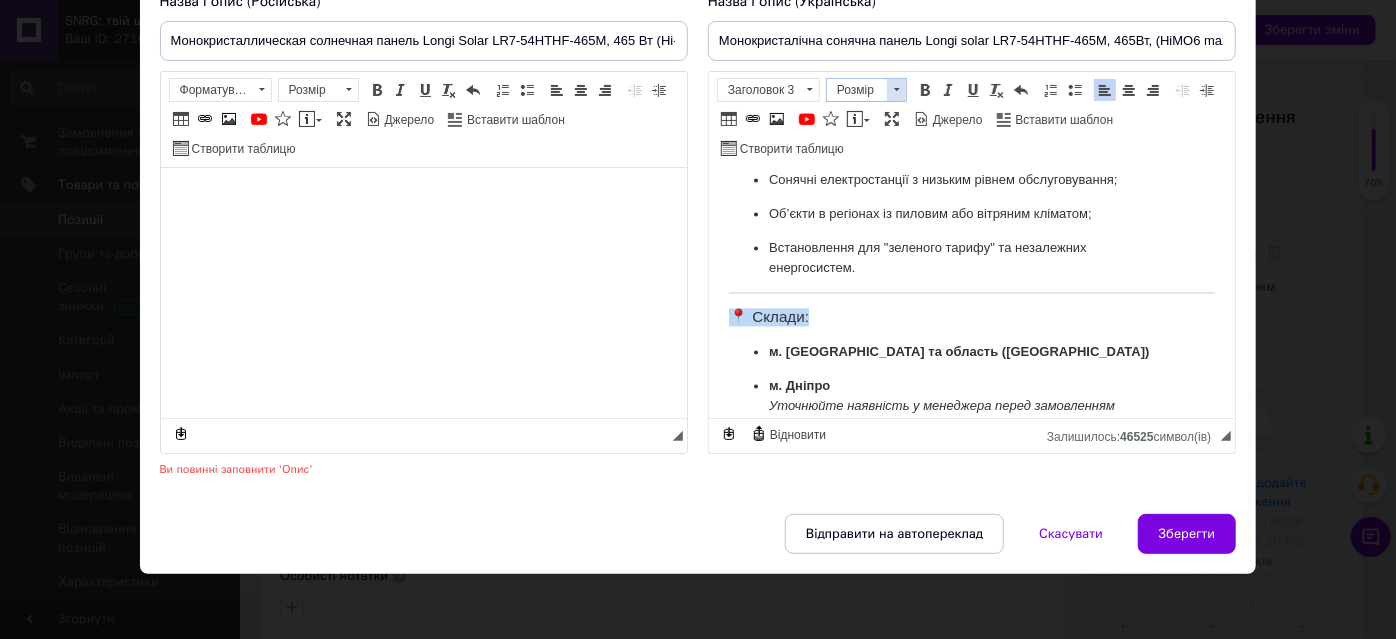 click at bounding box center (896, 90) 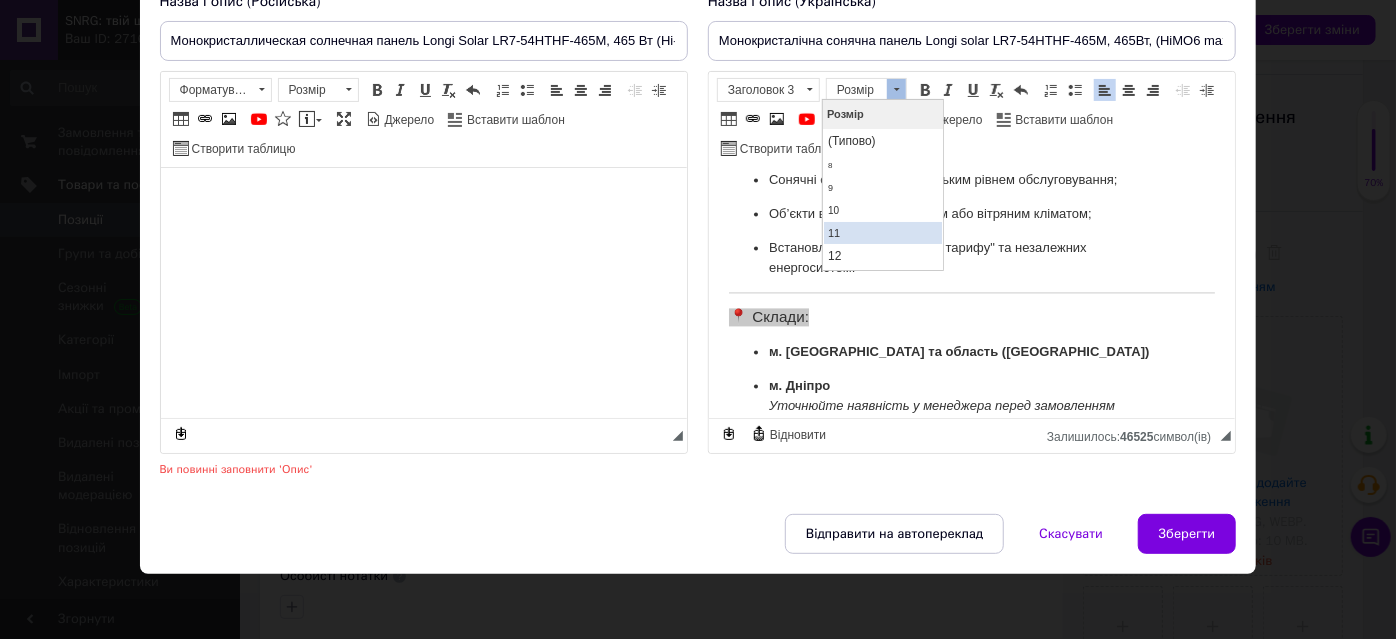 scroll, scrollTop: 181, scrollLeft: 0, axis: vertical 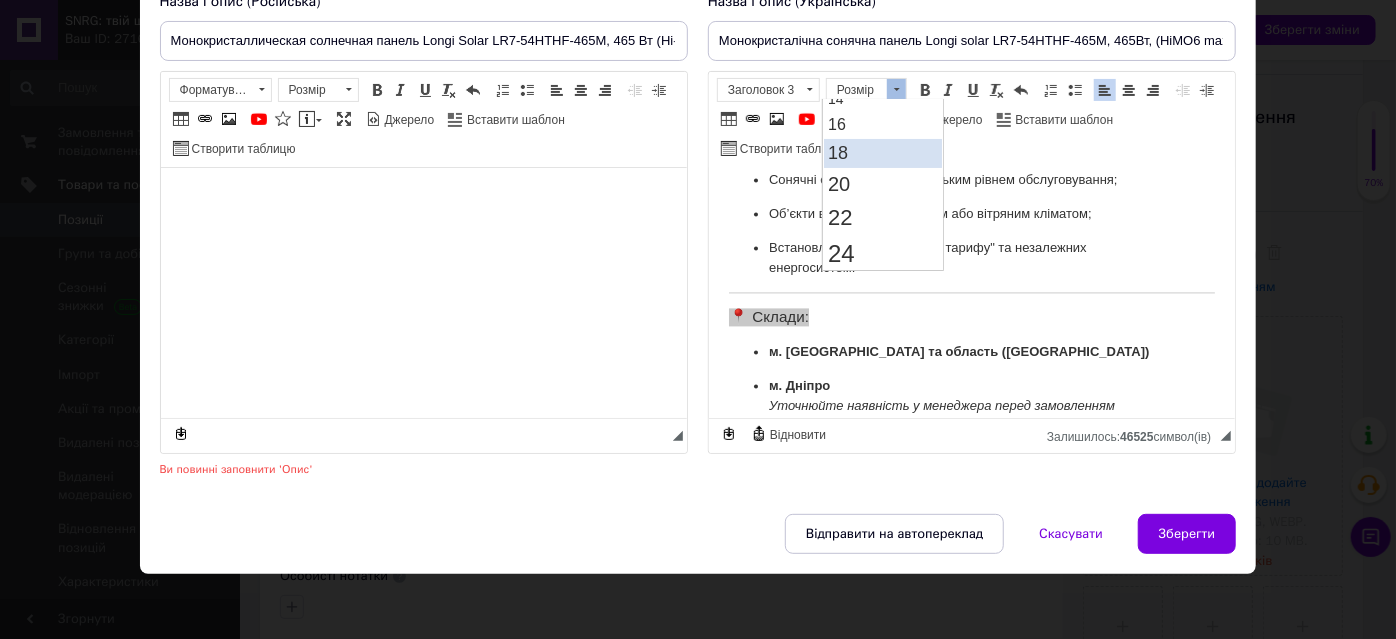 click on "18" at bounding box center (883, 153) 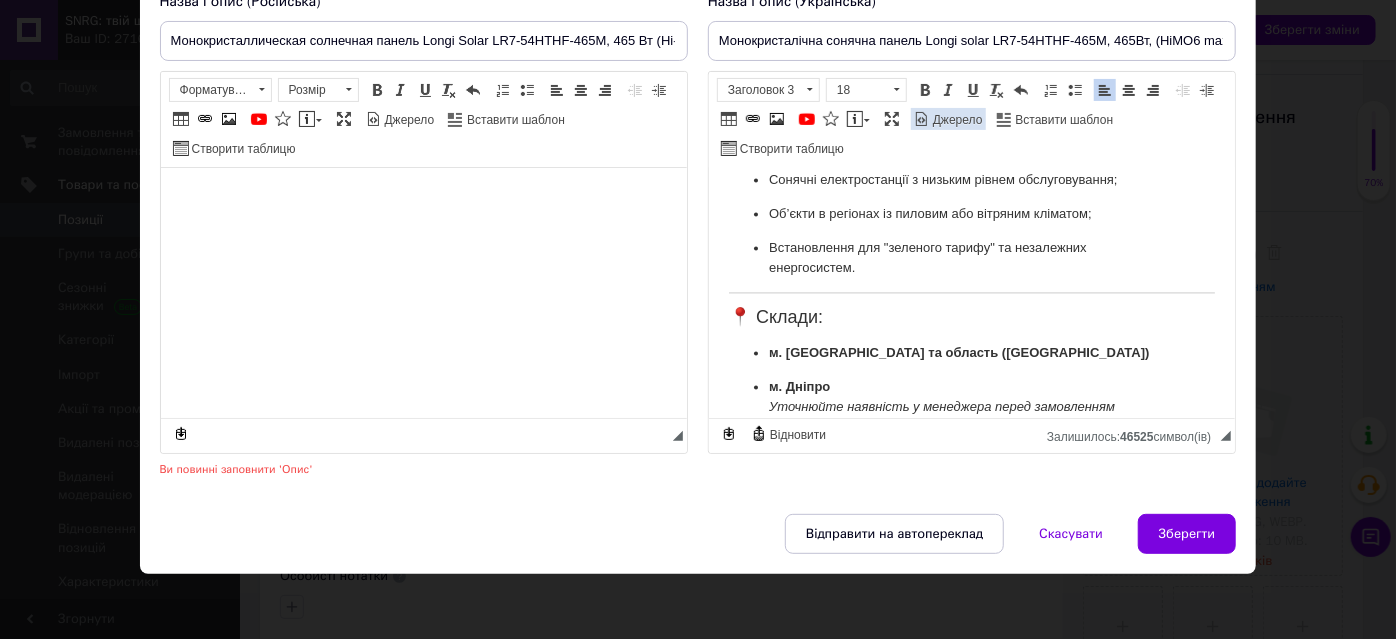scroll, scrollTop: 0, scrollLeft: 0, axis: both 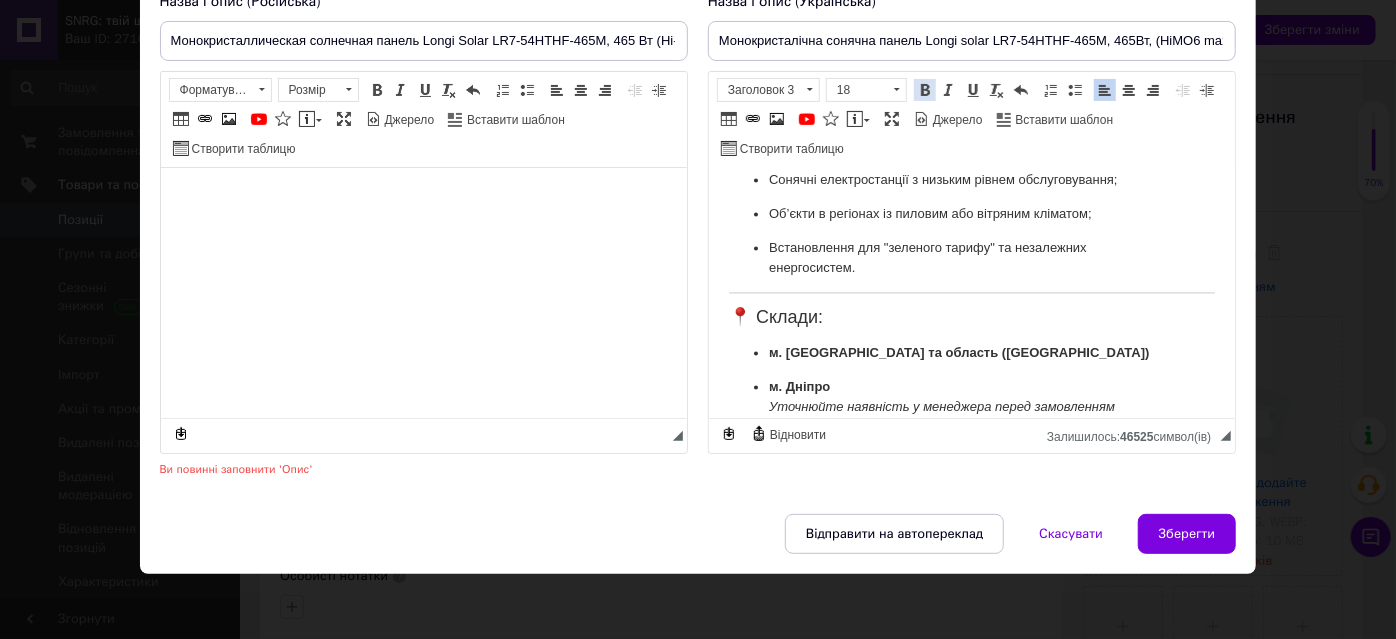 click at bounding box center (925, 90) 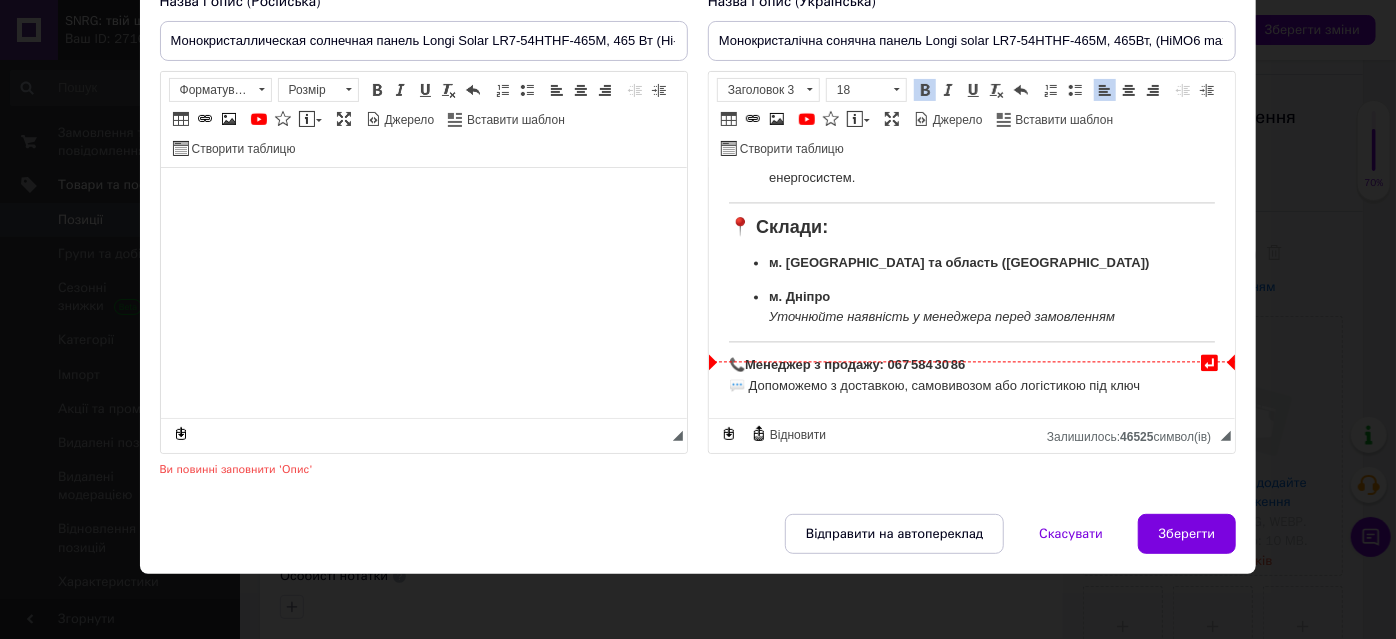 scroll, scrollTop: 2227, scrollLeft: 0, axis: vertical 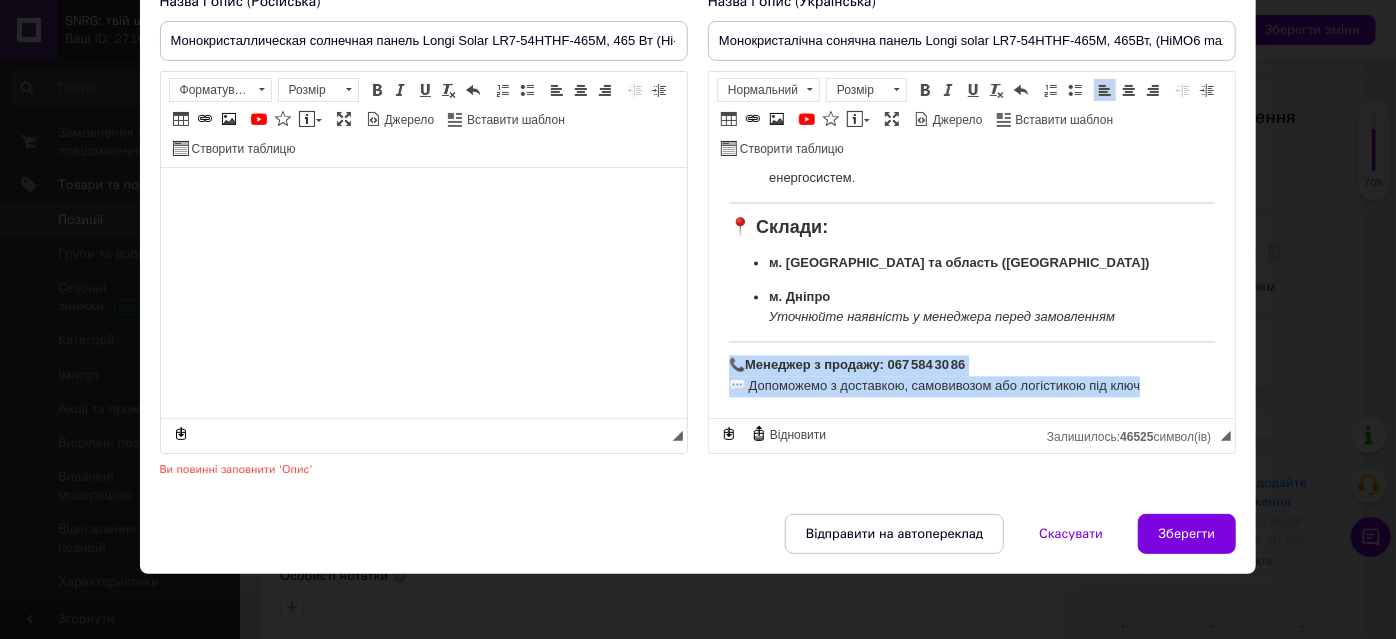drag, startPoint x: 727, startPoint y: 367, endPoint x: 1215, endPoint y: 417, distance: 490.55478 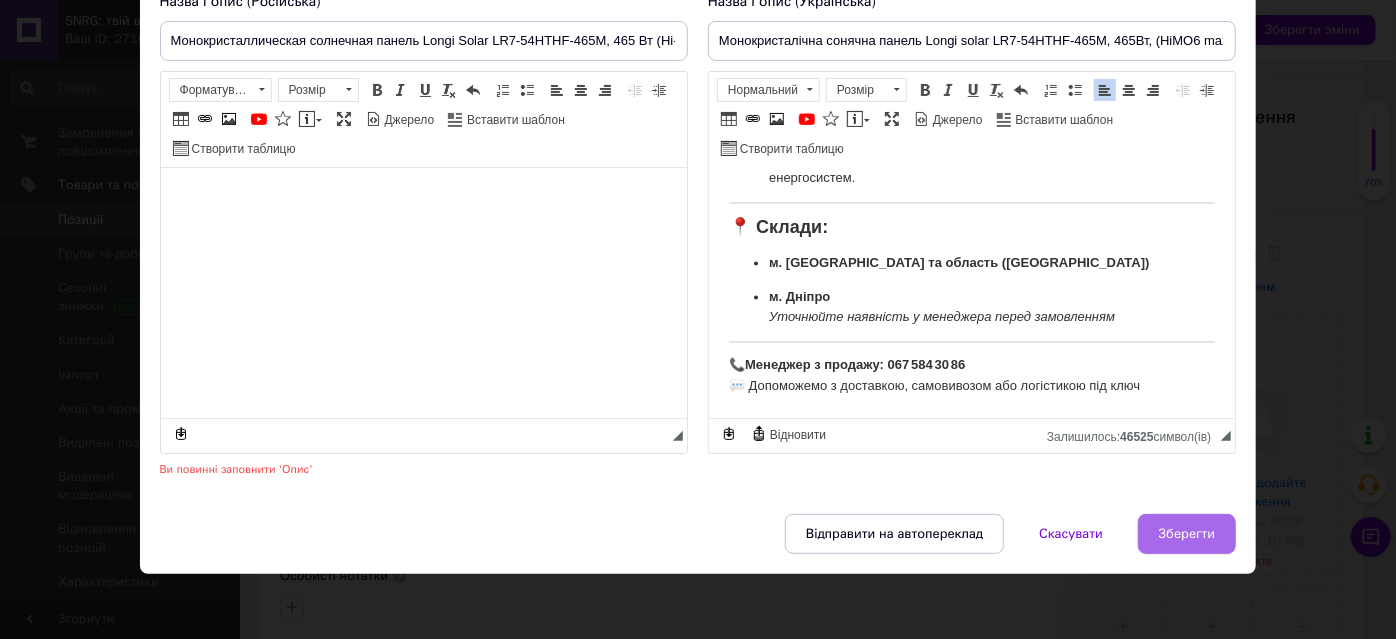 click on "Зберегти" at bounding box center (1187, 534) 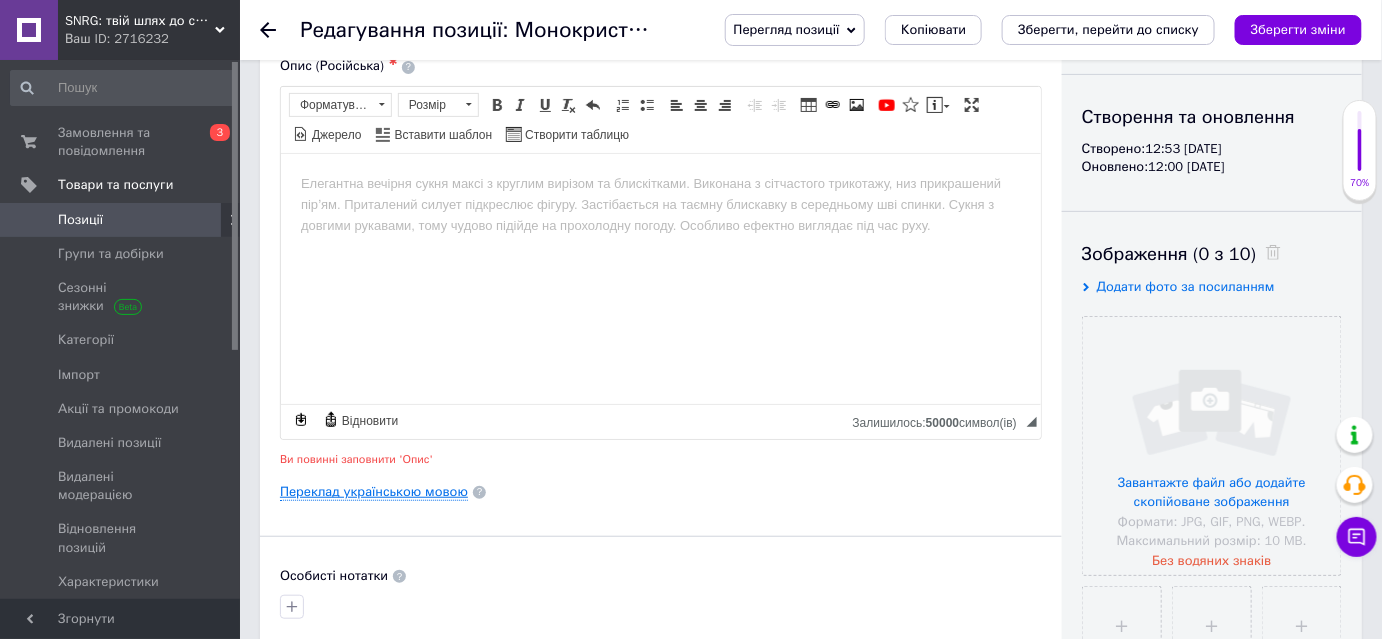 click on "Переклад українською мовою" at bounding box center (374, 492) 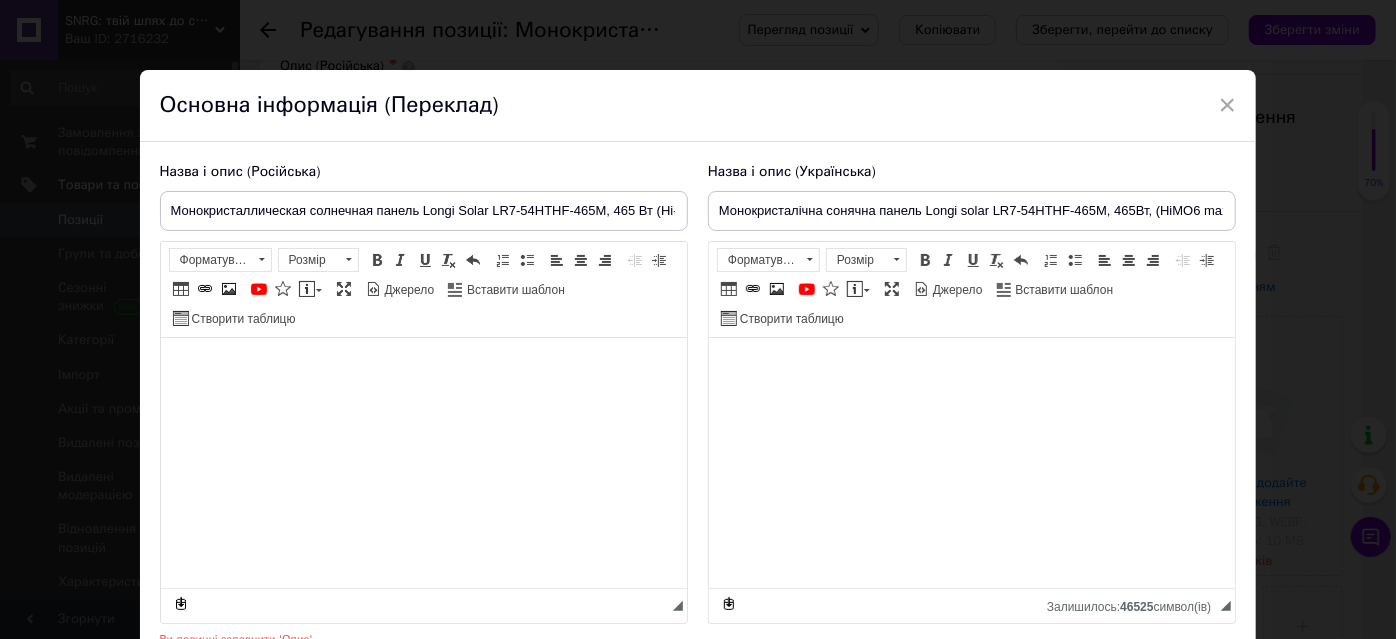 scroll, scrollTop: 0, scrollLeft: 0, axis: both 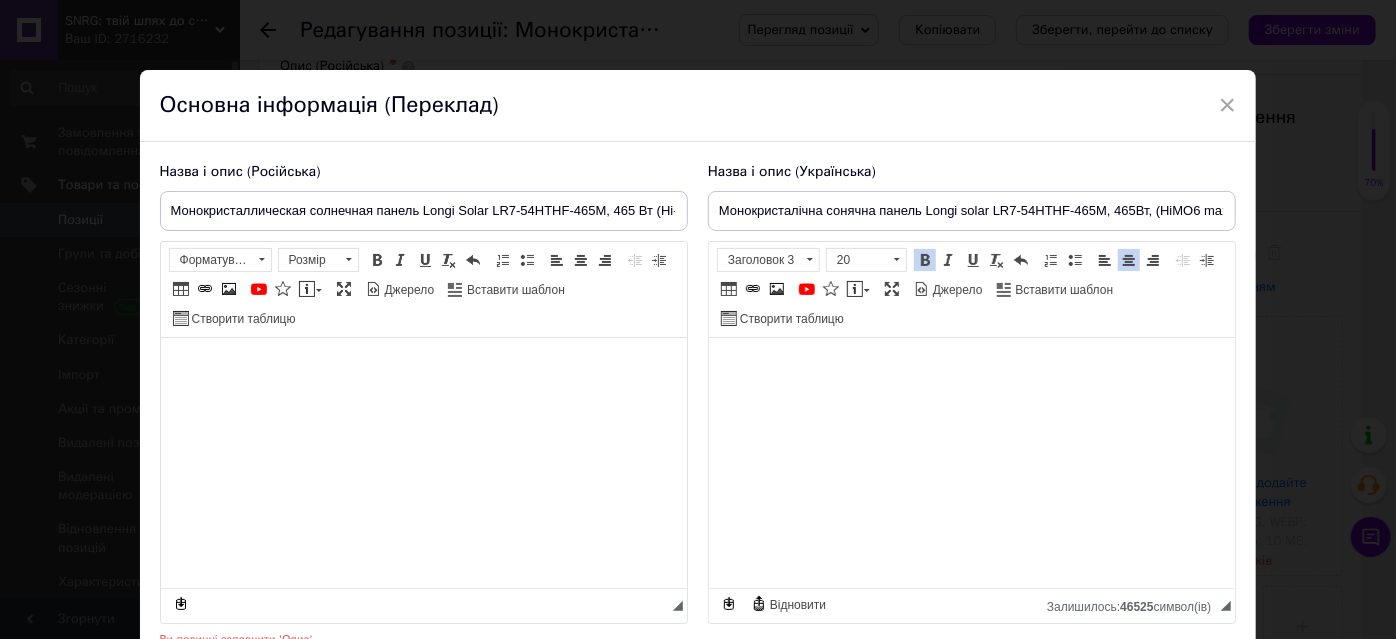 click at bounding box center (423, 368) 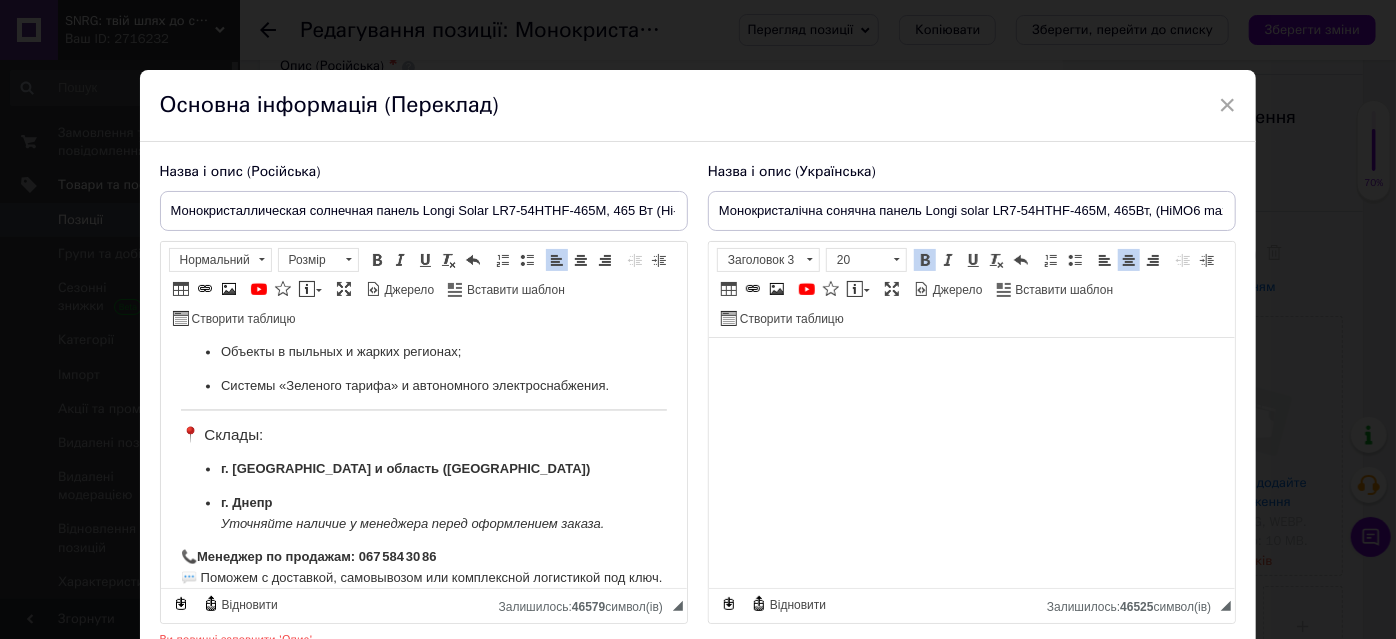 scroll, scrollTop: 2006, scrollLeft: 0, axis: vertical 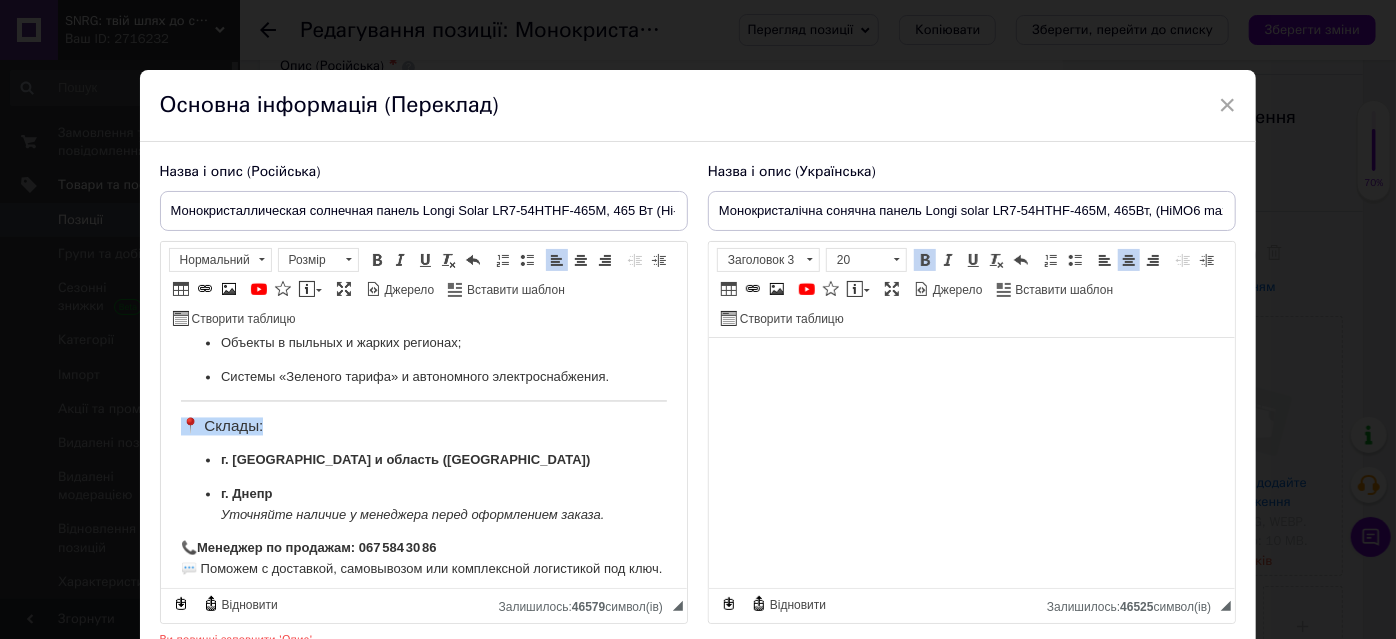 drag, startPoint x: 182, startPoint y: 390, endPoint x: 258, endPoint y: 404, distance: 77.27872 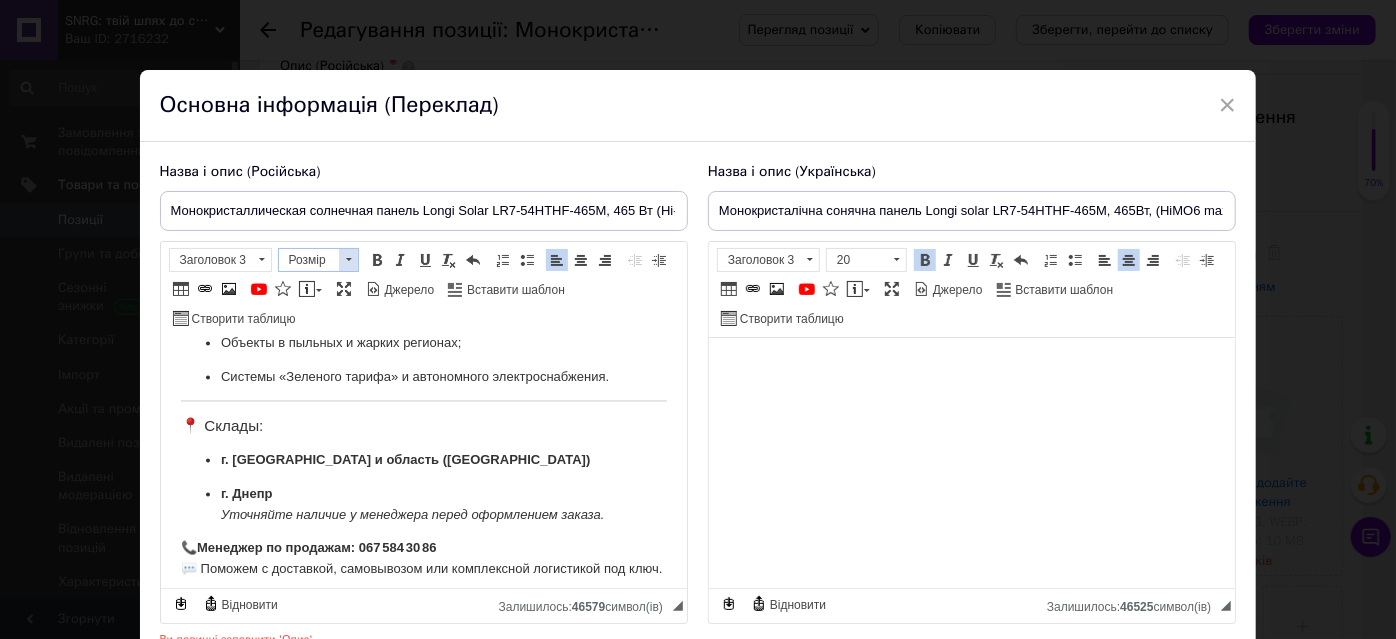 click at bounding box center [348, 260] 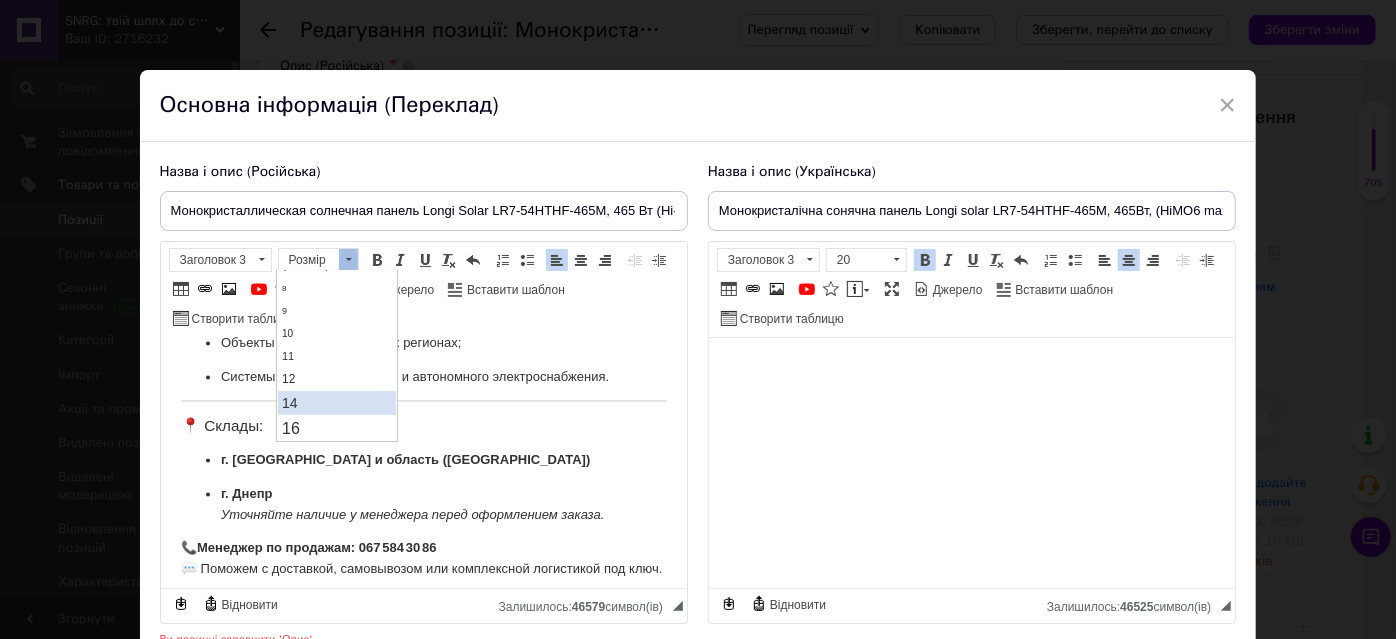 scroll, scrollTop: 90, scrollLeft: 0, axis: vertical 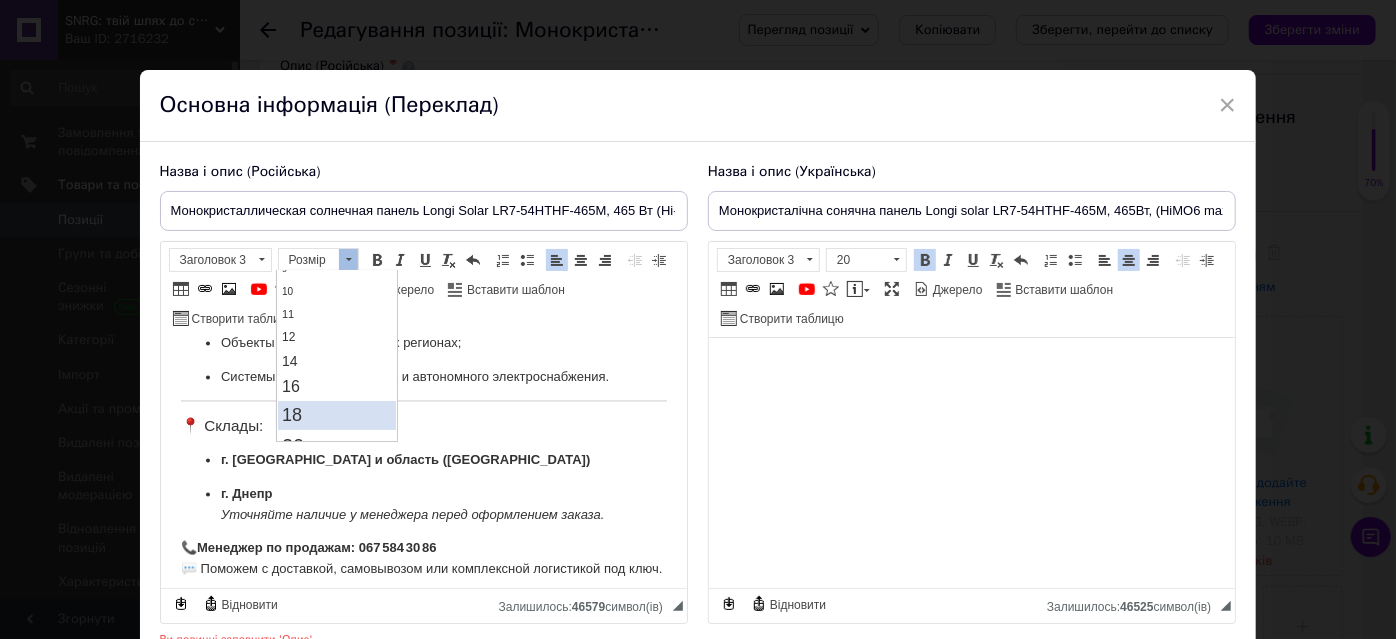 click on "18" at bounding box center [337, 415] 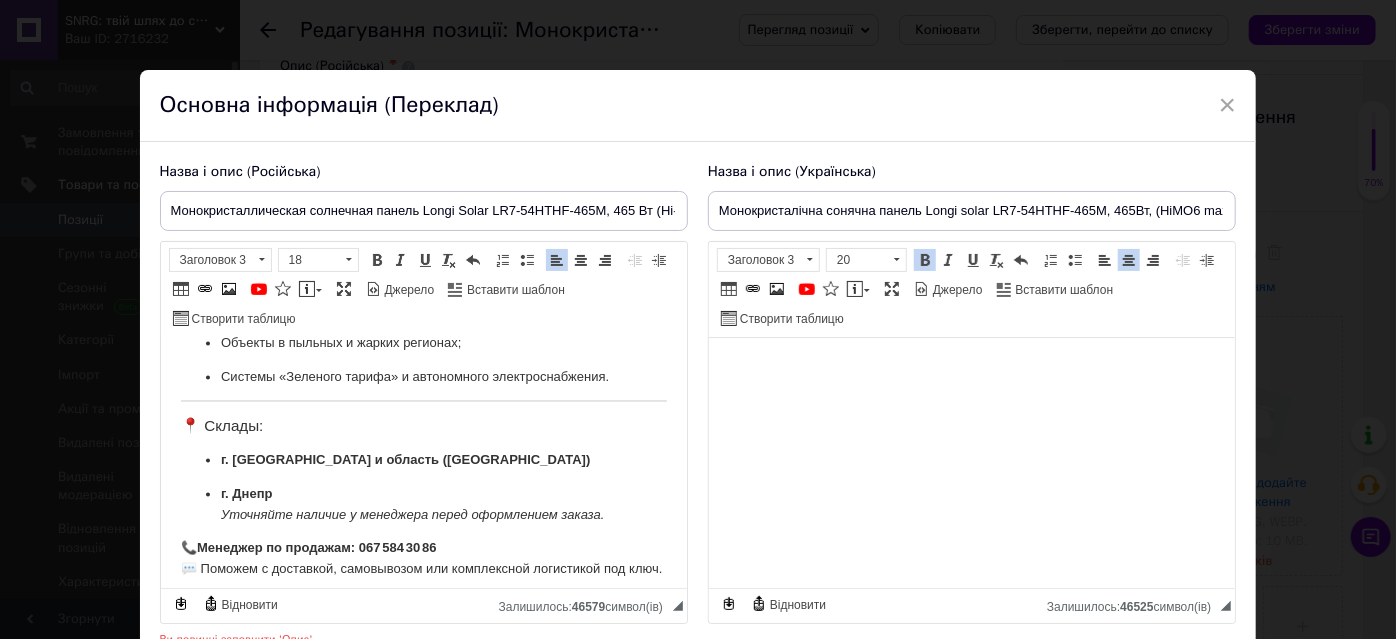 scroll, scrollTop: 0, scrollLeft: 0, axis: both 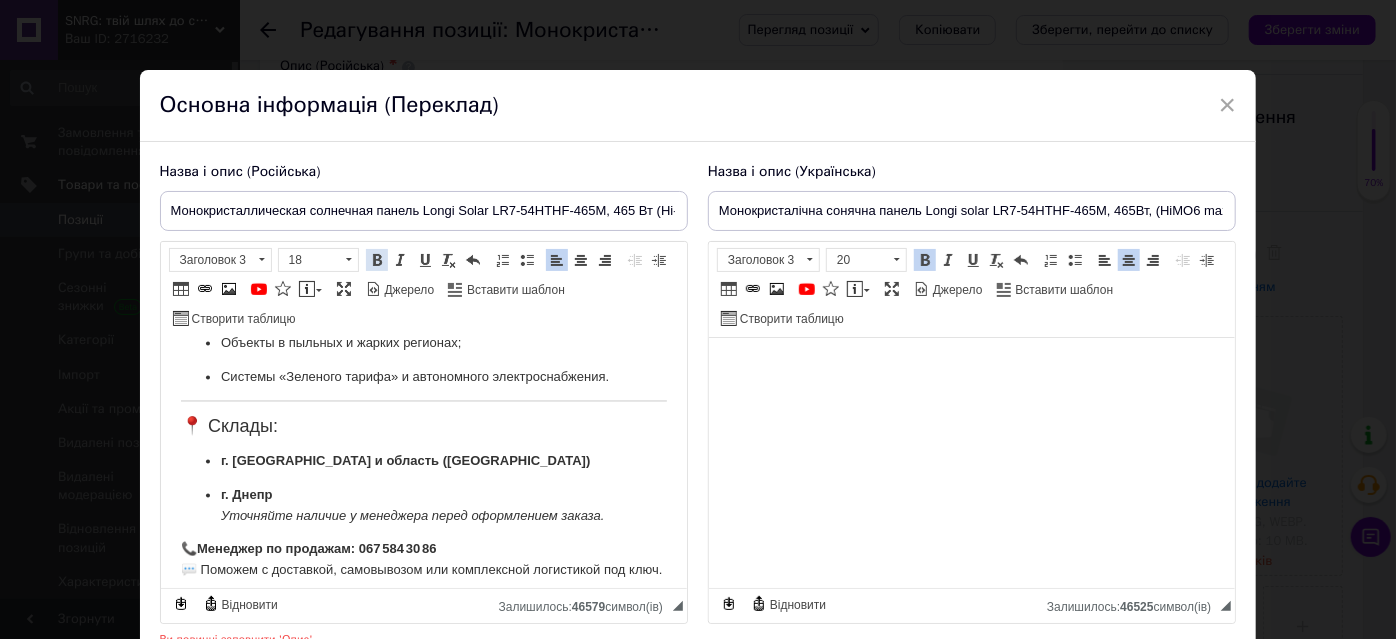 click at bounding box center (377, 260) 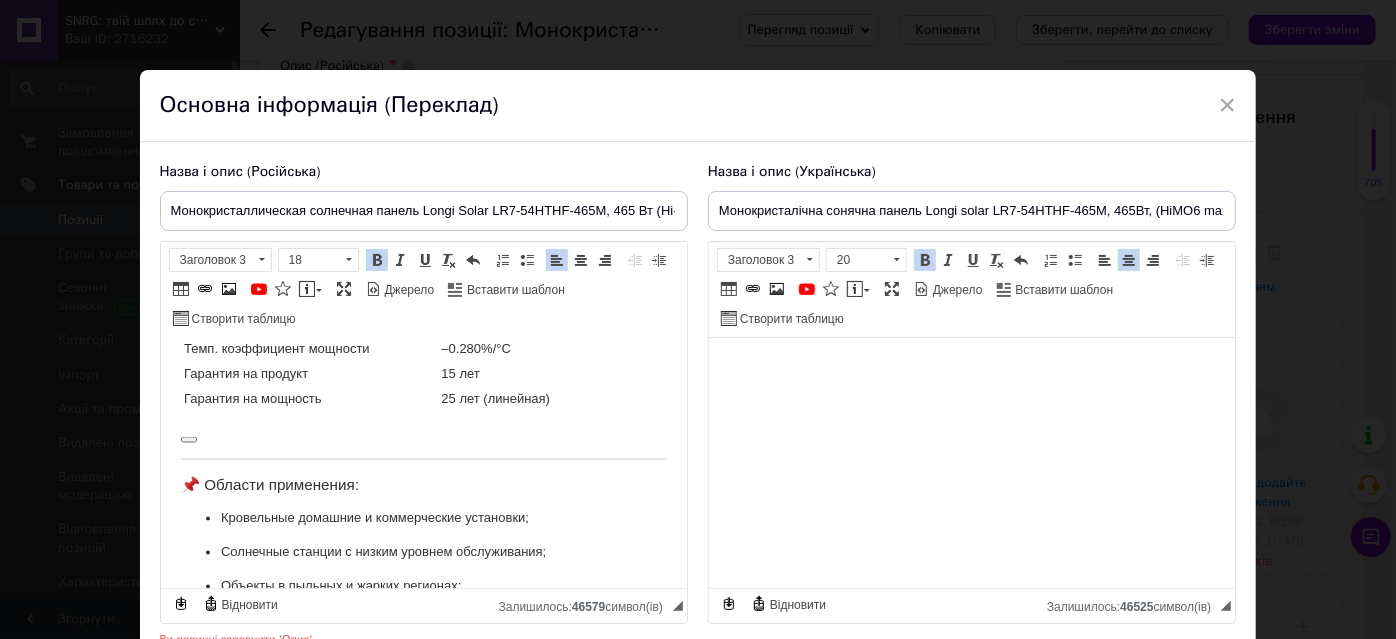 scroll, scrollTop: 1733, scrollLeft: 0, axis: vertical 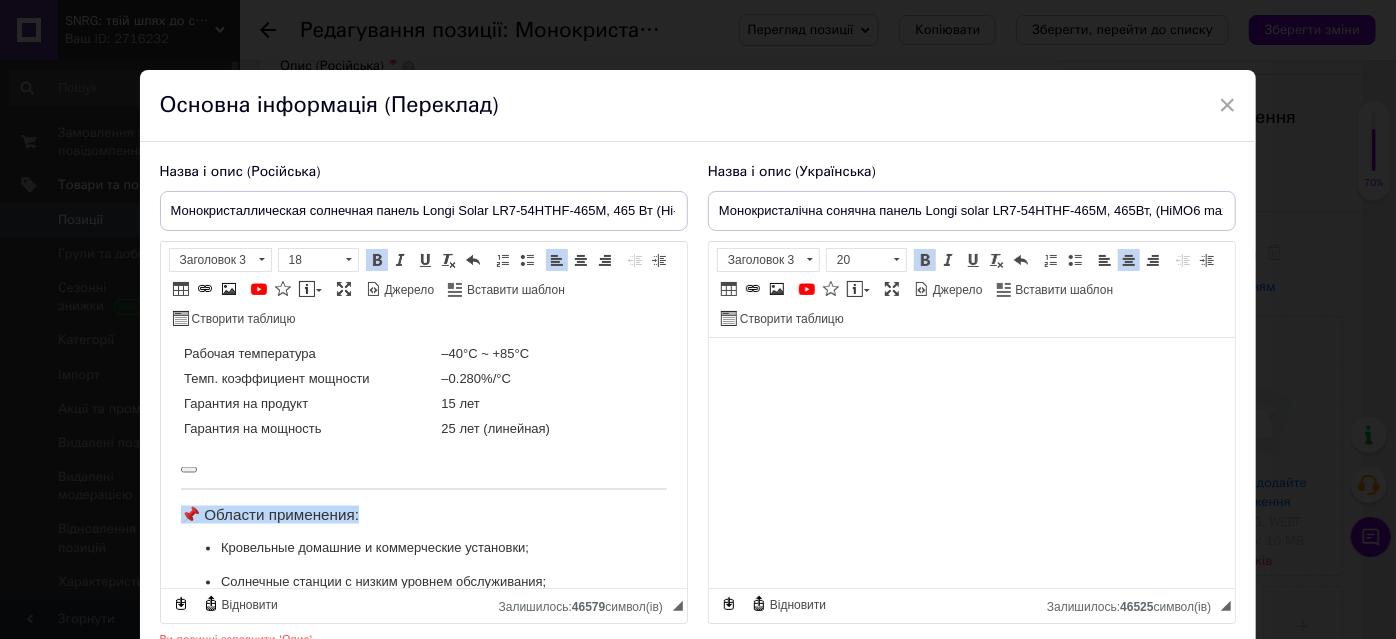 drag, startPoint x: 260, startPoint y: 478, endPoint x: 180, endPoint y: 476, distance: 80.024994 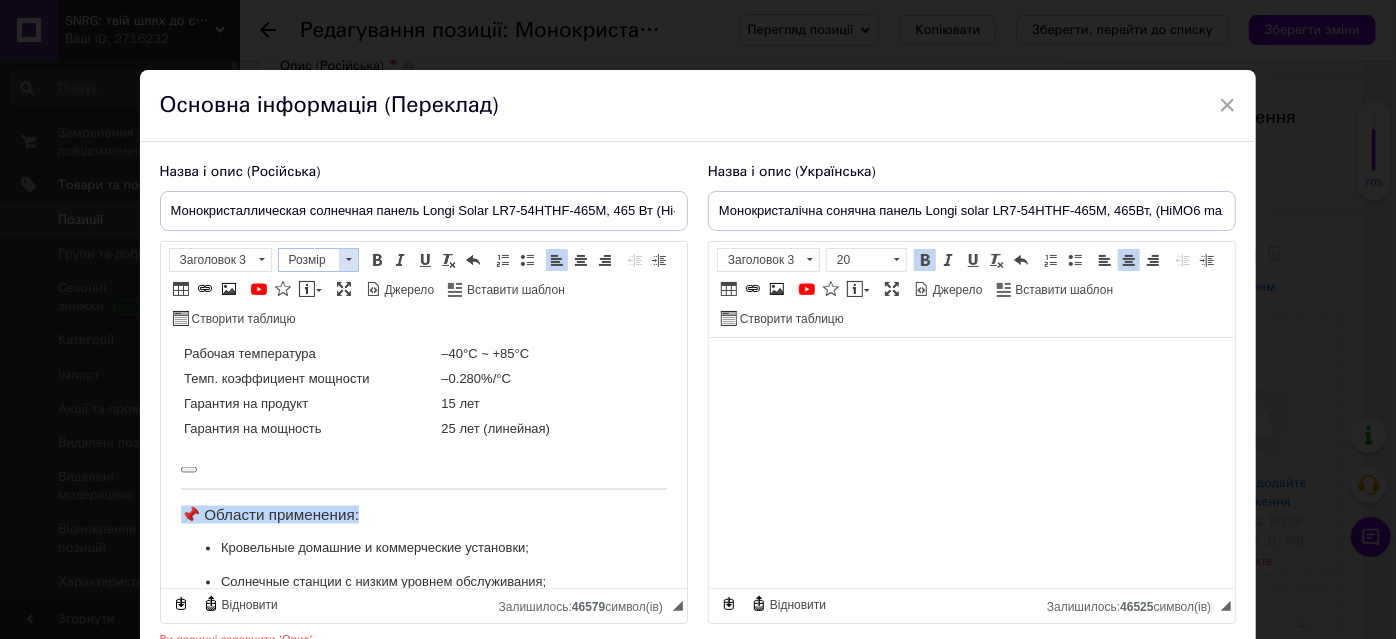 click at bounding box center [348, 260] 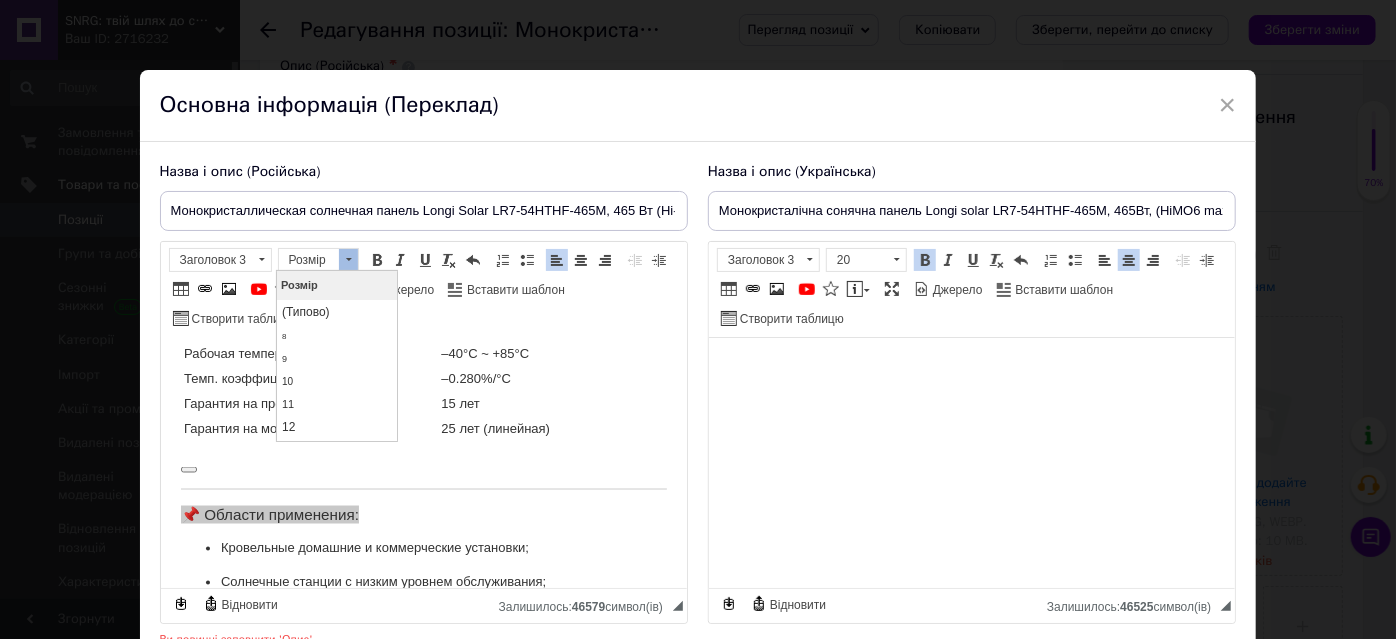 scroll, scrollTop: 90, scrollLeft: 0, axis: vertical 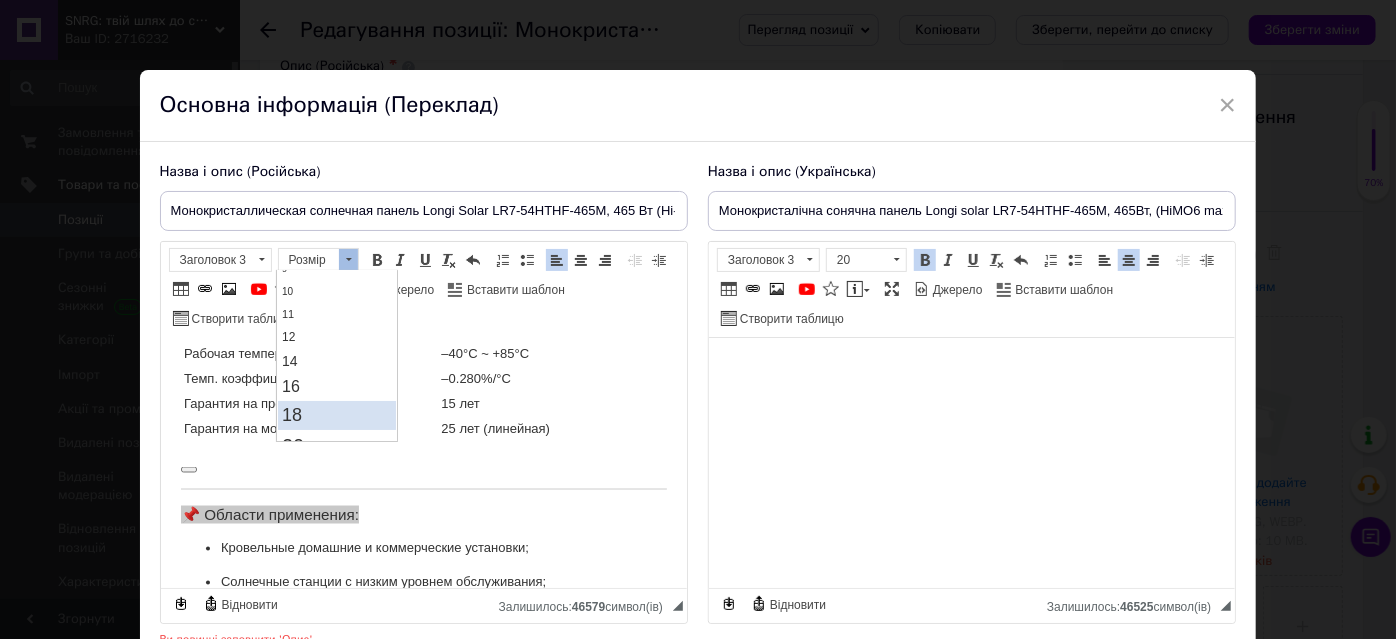 click on "18" at bounding box center (337, 415) 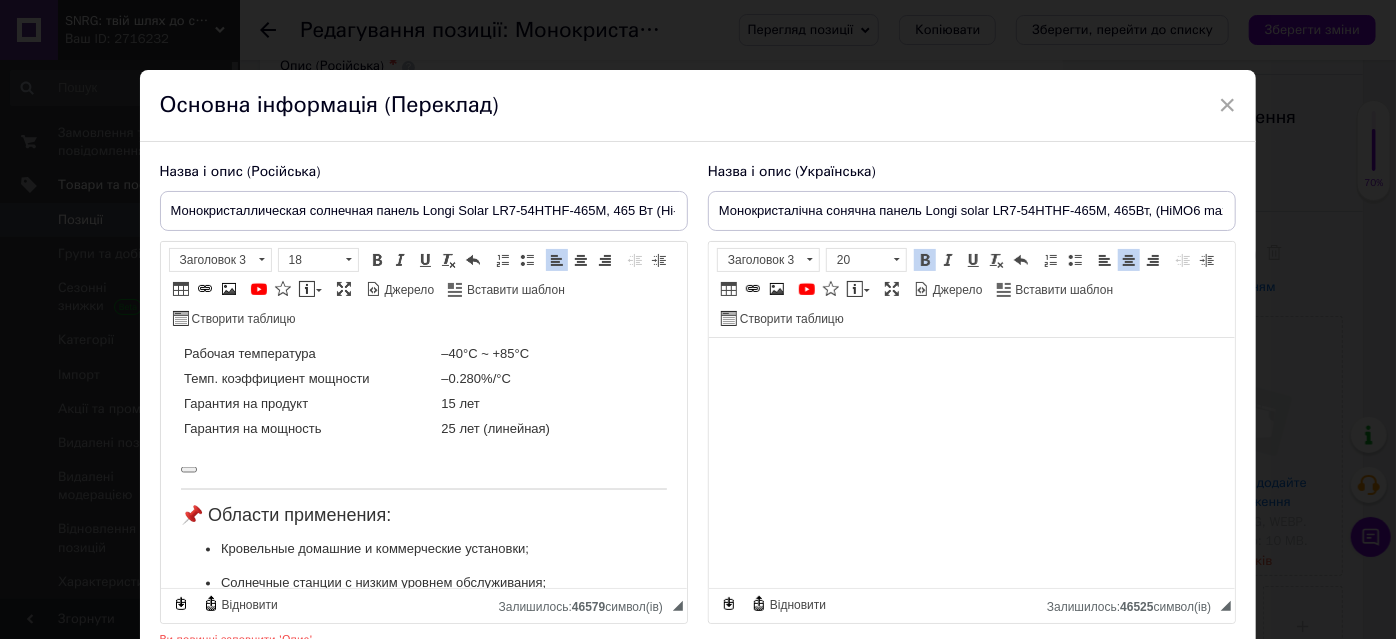 scroll, scrollTop: 0, scrollLeft: 0, axis: both 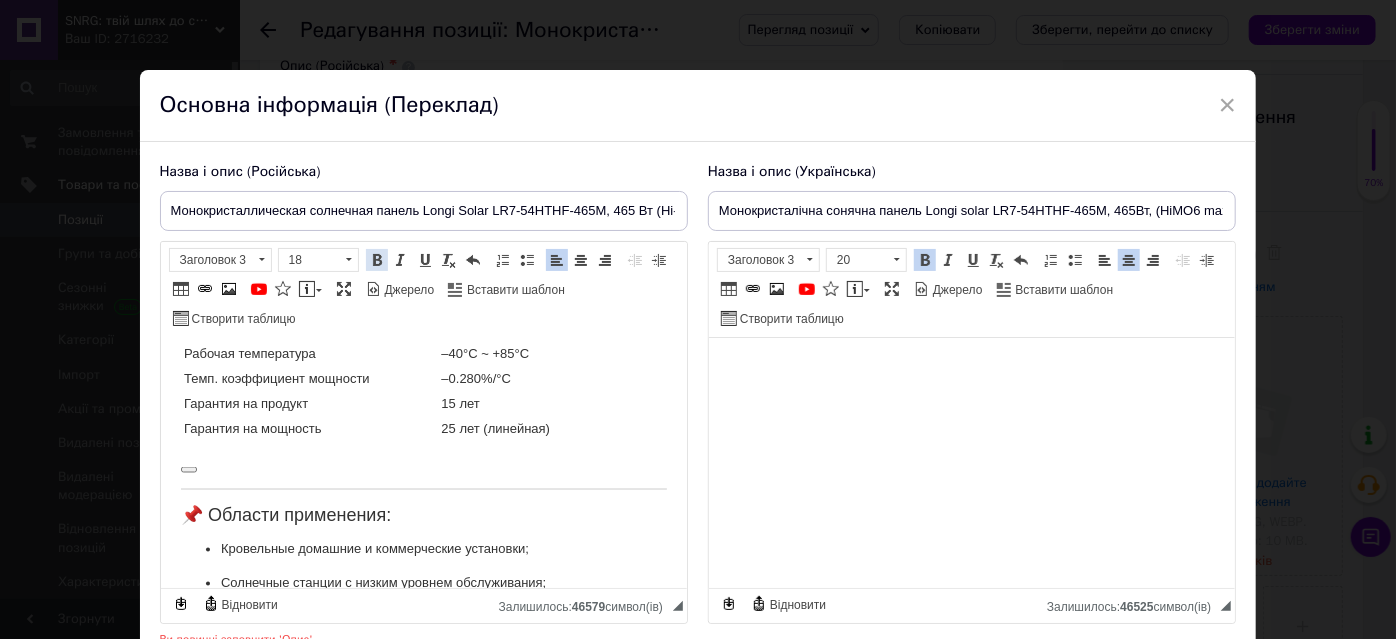 drag, startPoint x: 375, startPoint y: 258, endPoint x: 262, endPoint y: 62, distance: 226.24103 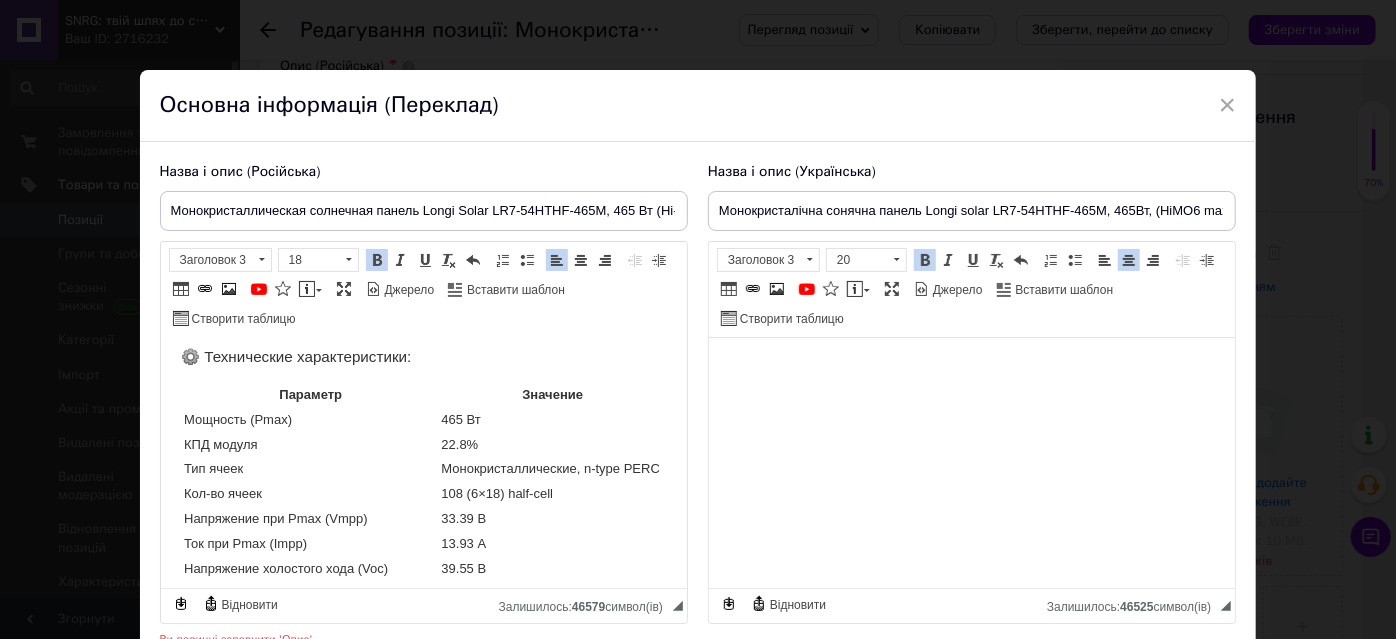 scroll, scrollTop: 1370, scrollLeft: 0, axis: vertical 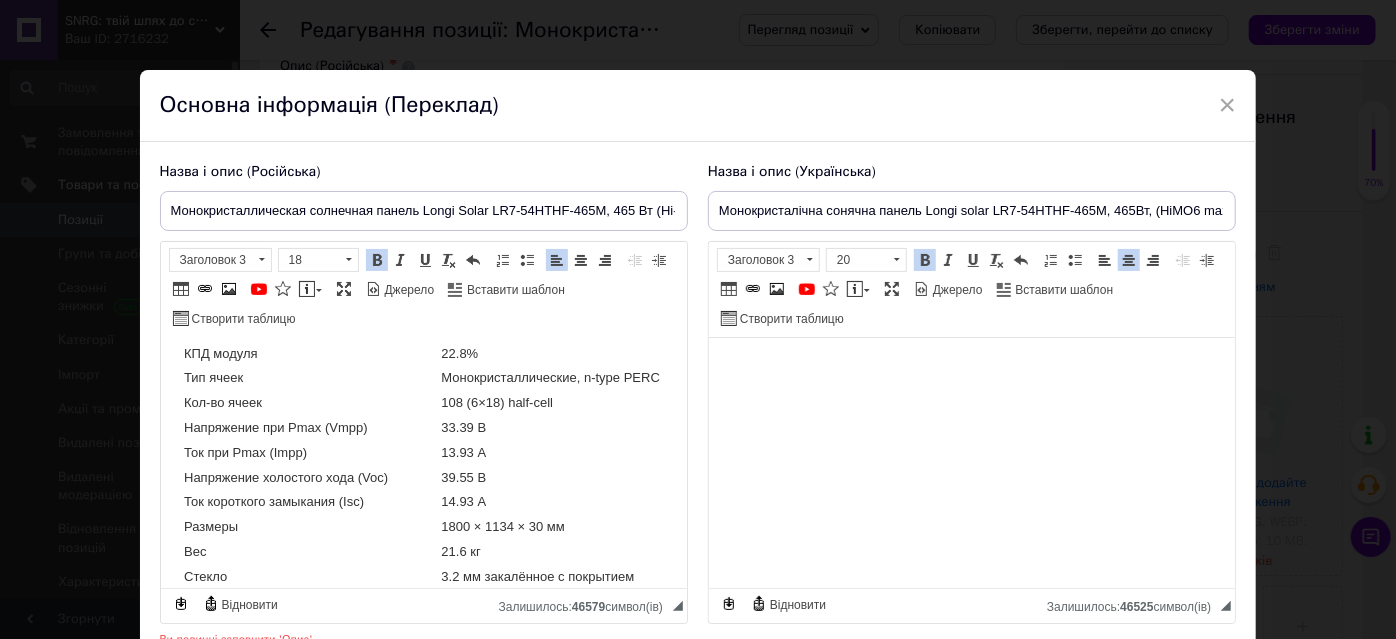 click on "Напряжение при Pmax (Vmpp)" at bounding box center (309, 428) 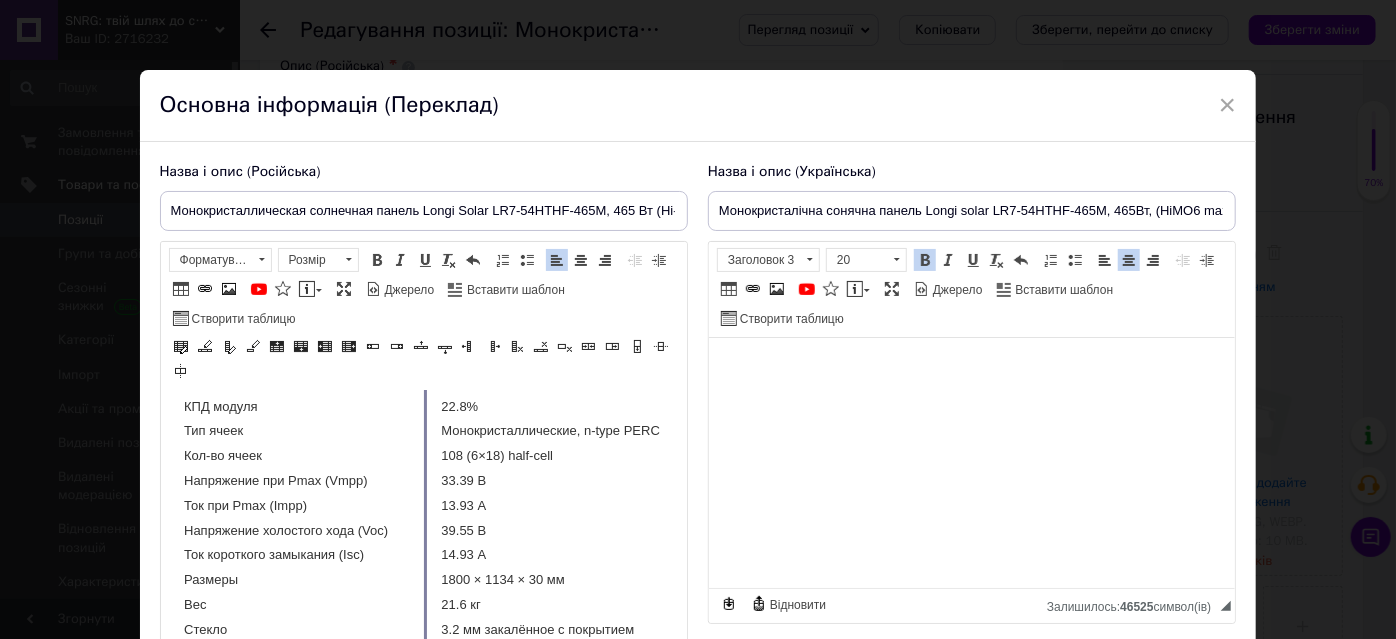 drag, startPoint x: 393, startPoint y: 451, endPoint x: 425, endPoint y: 459, distance: 32.984844 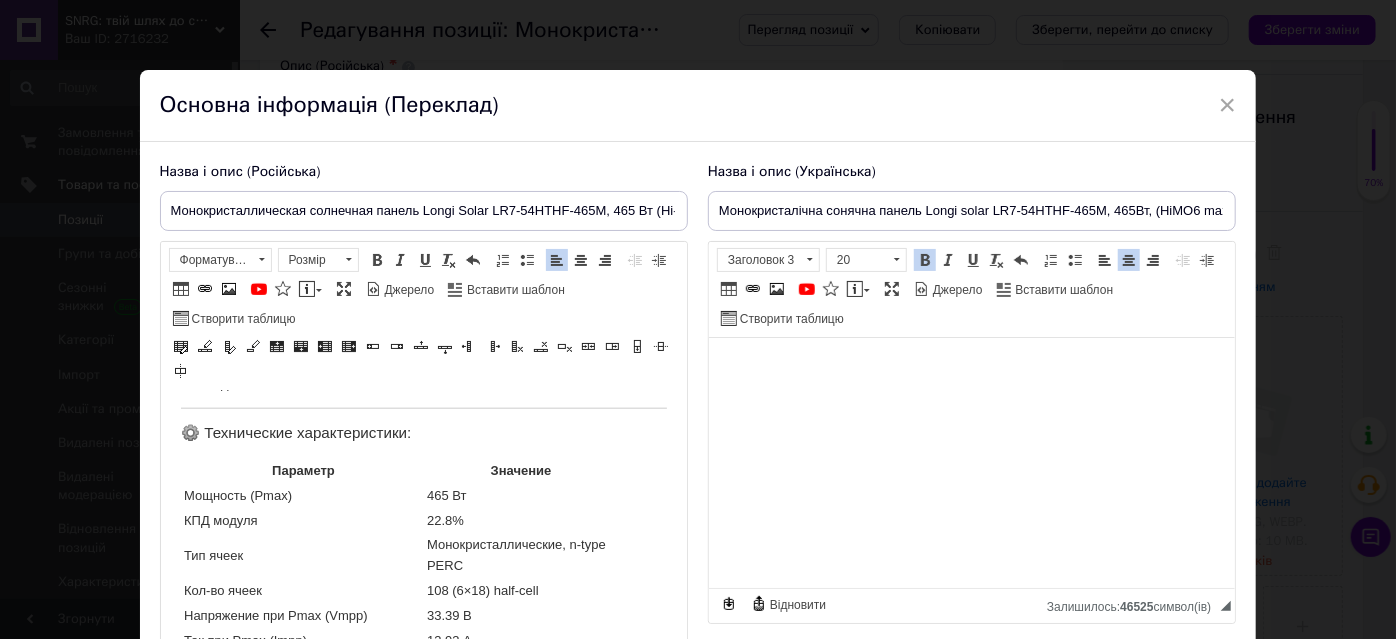 scroll, scrollTop: 1279, scrollLeft: 0, axis: vertical 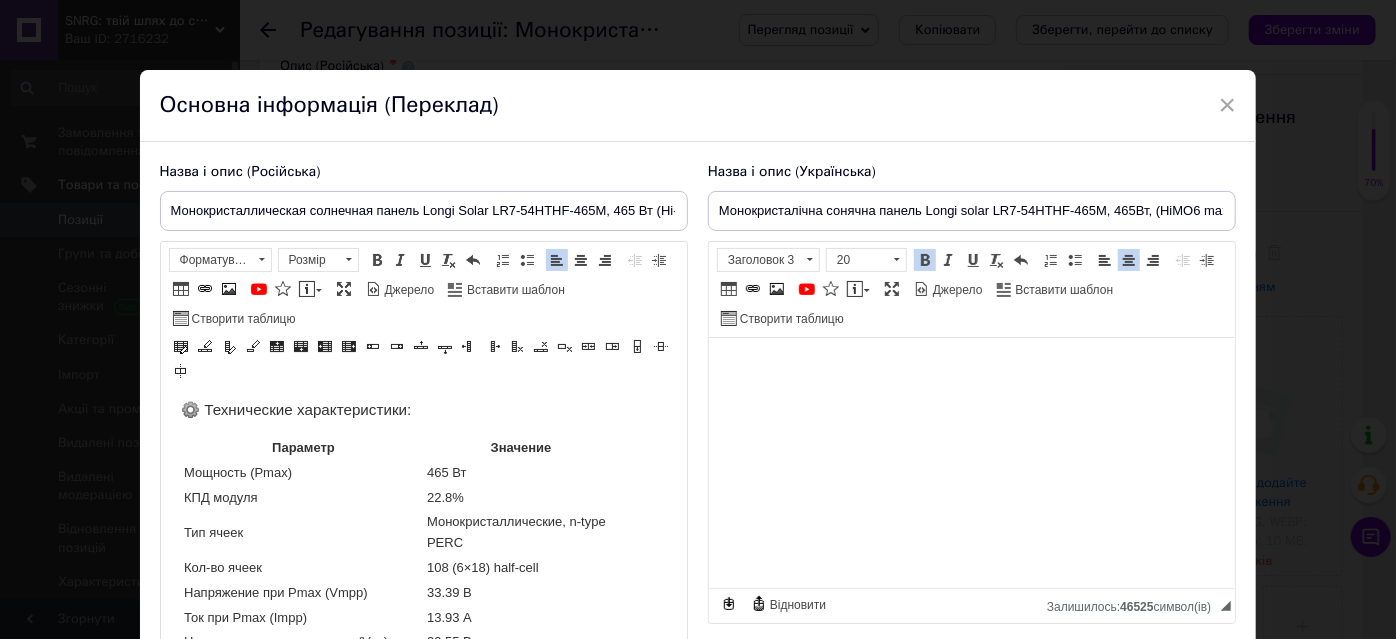 click on "Параметр" at bounding box center [302, 448] 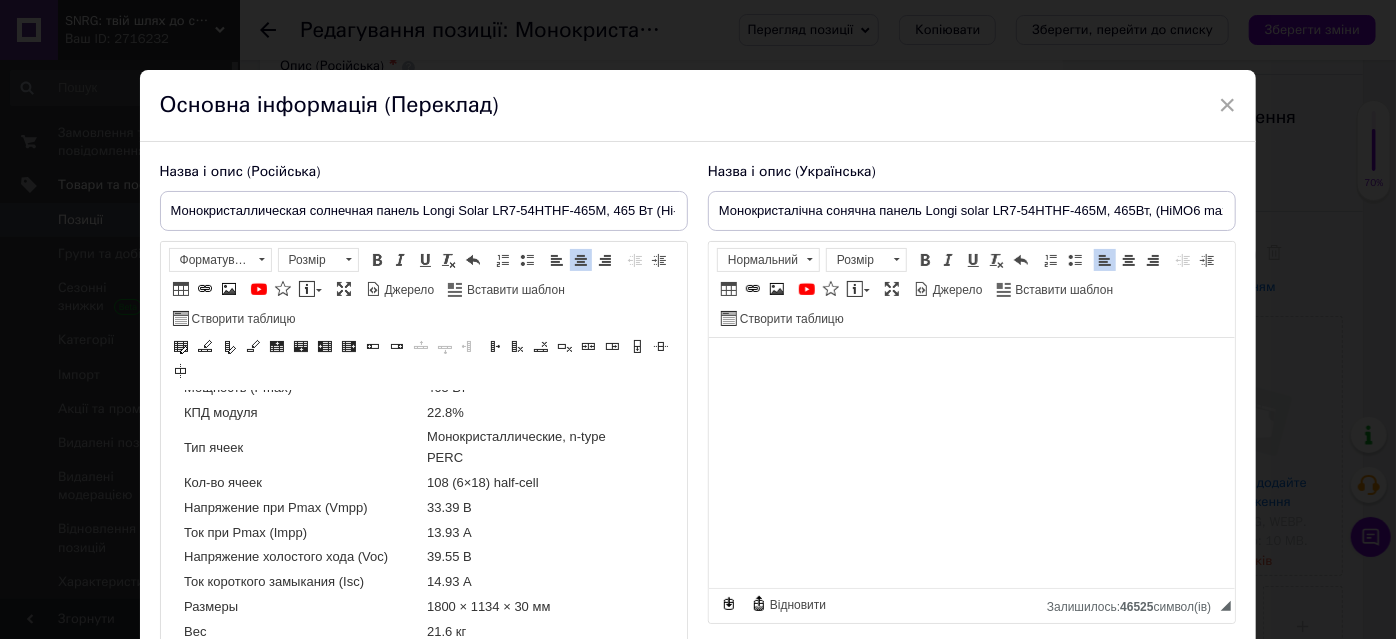 scroll, scrollTop: 1279, scrollLeft: 0, axis: vertical 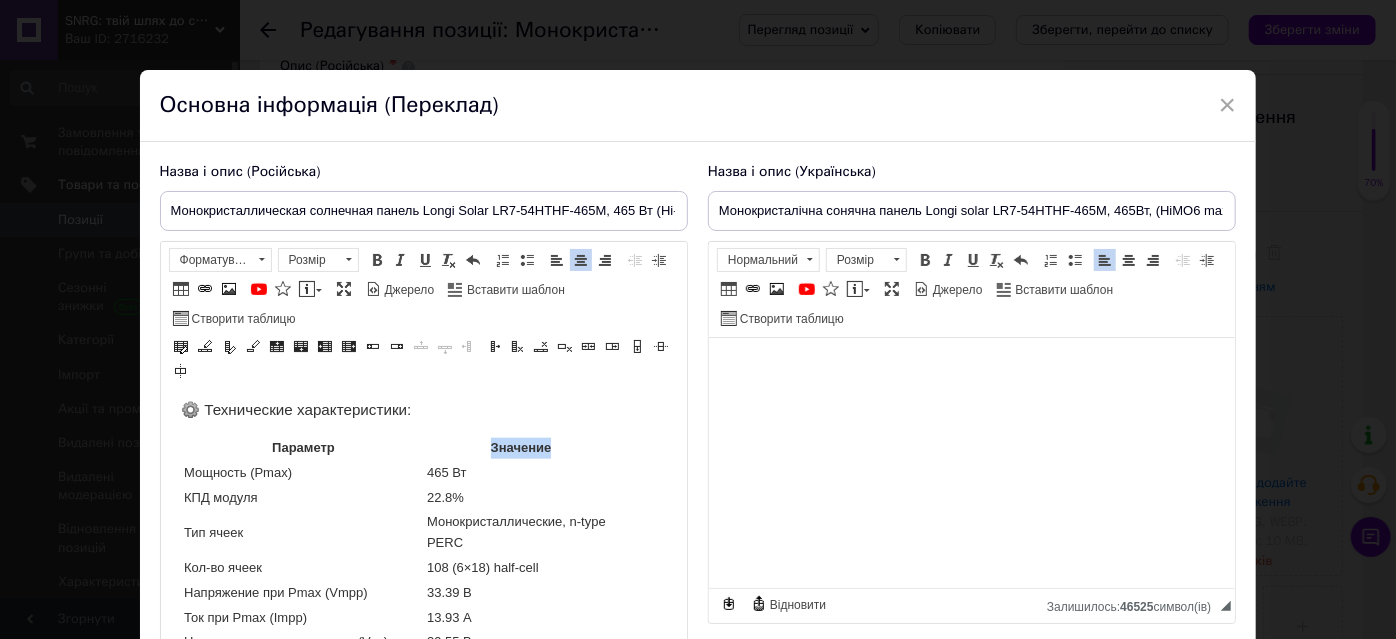 drag, startPoint x: 557, startPoint y: 465, endPoint x: 366, endPoint y: 465, distance: 191 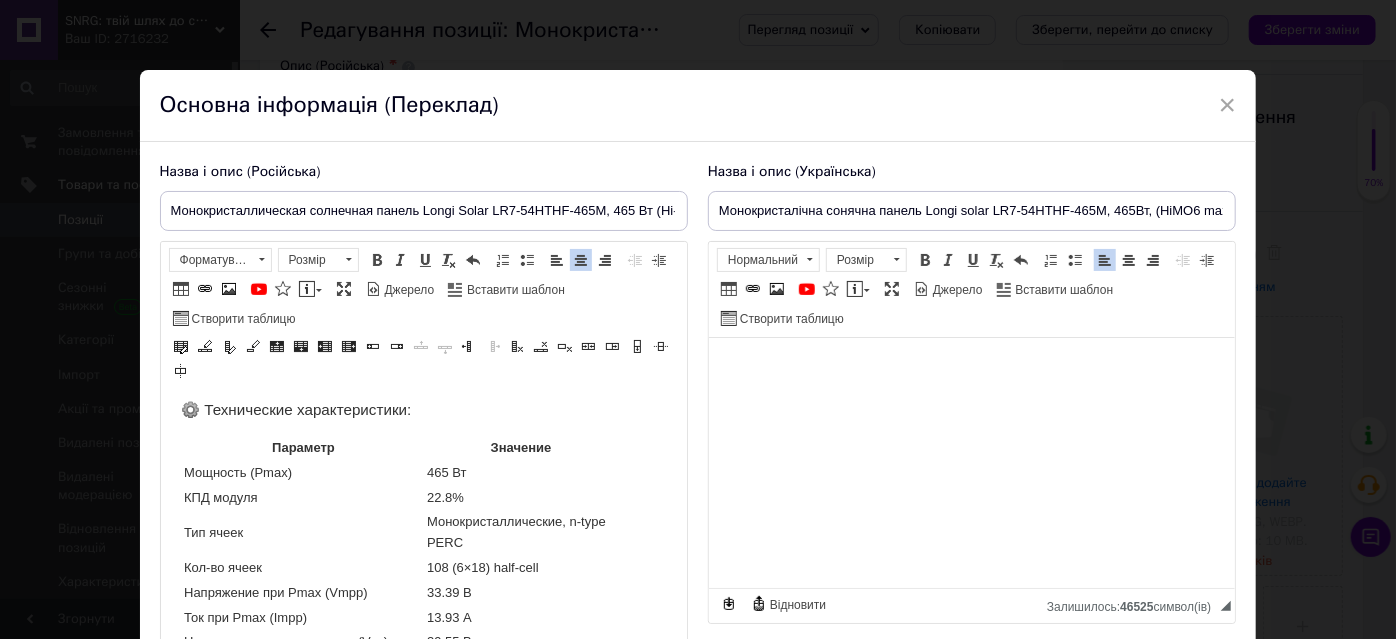 type 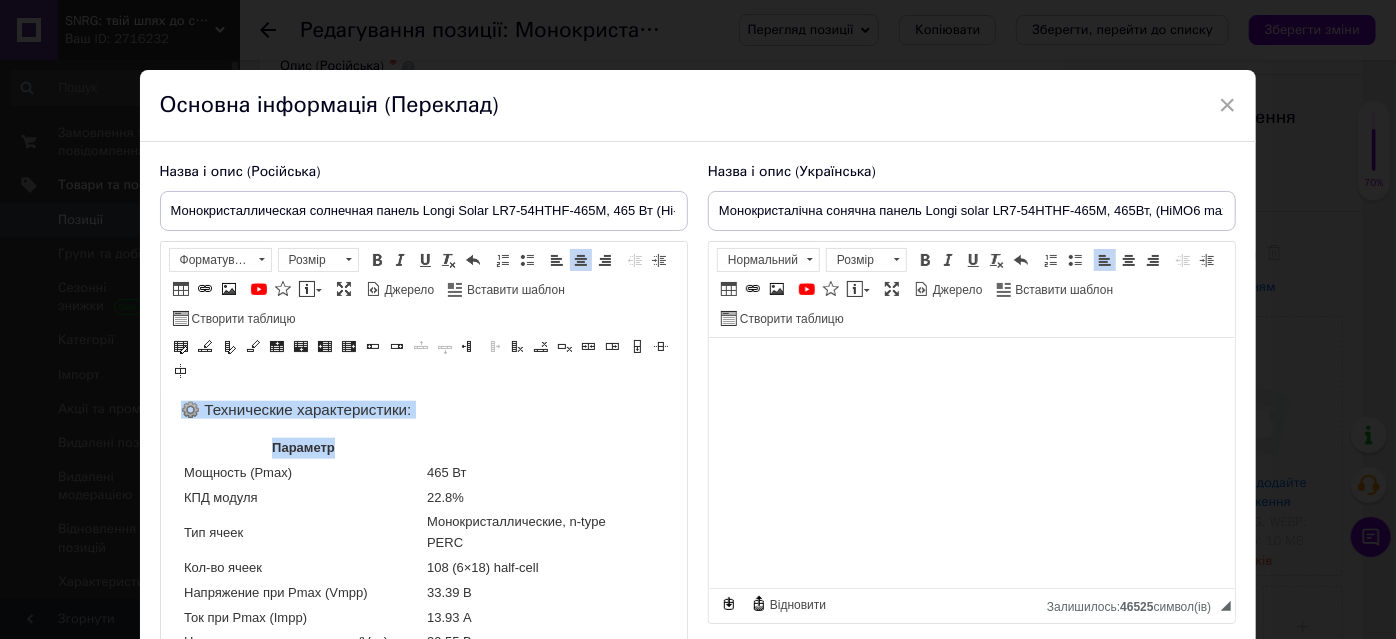 drag, startPoint x: 356, startPoint y: 466, endPoint x: 205, endPoint y: 452, distance: 151.64761 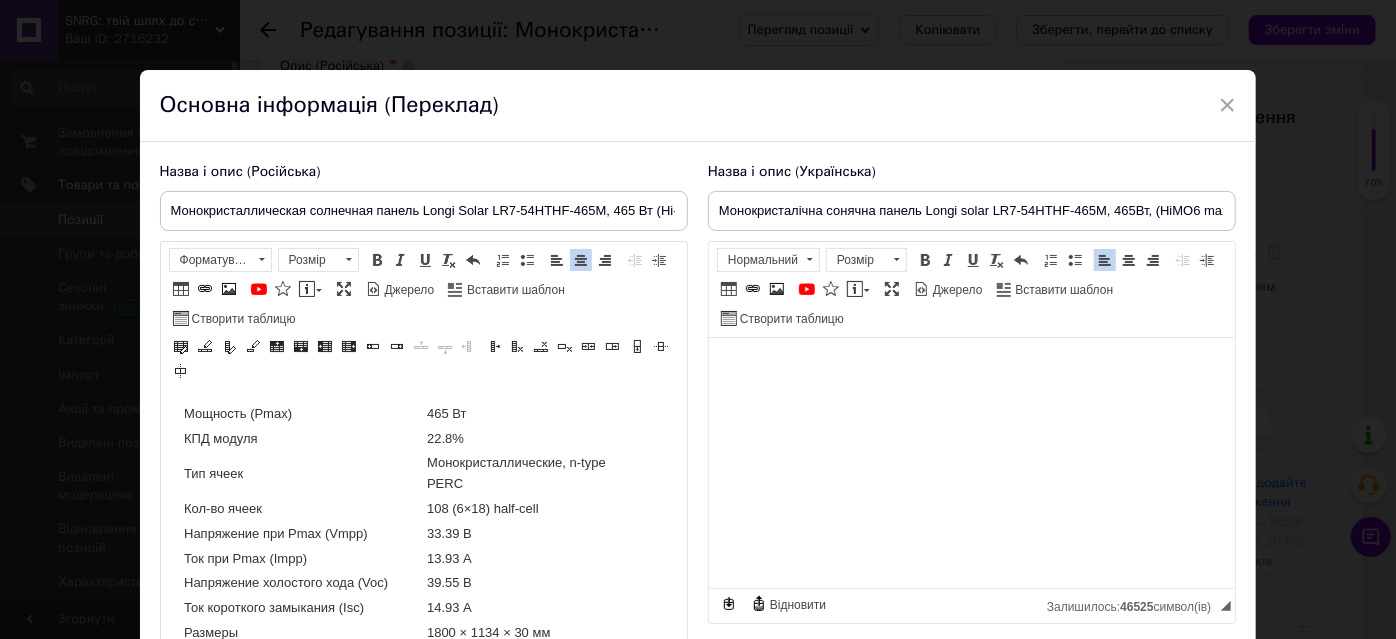 scroll, scrollTop: 1461, scrollLeft: 0, axis: vertical 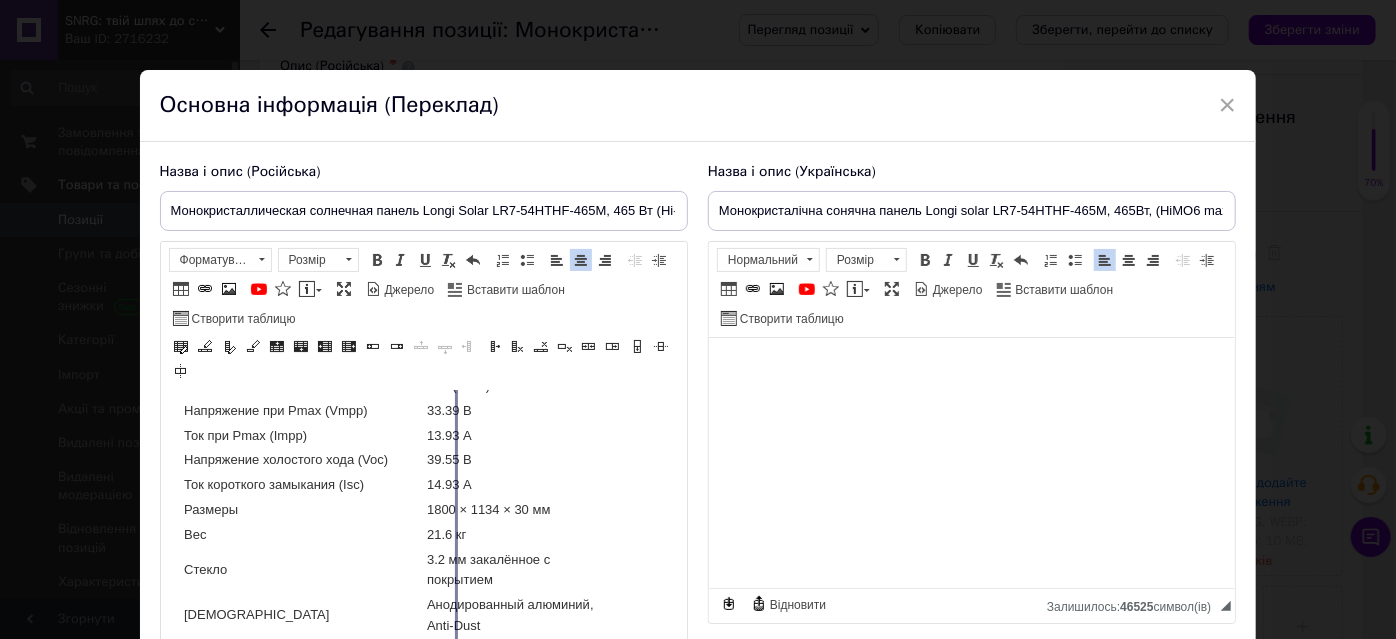 drag, startPoint x: 424, startPoint y: 473, endPoint x: 462, endPoint y: 475, distance: 38.052597 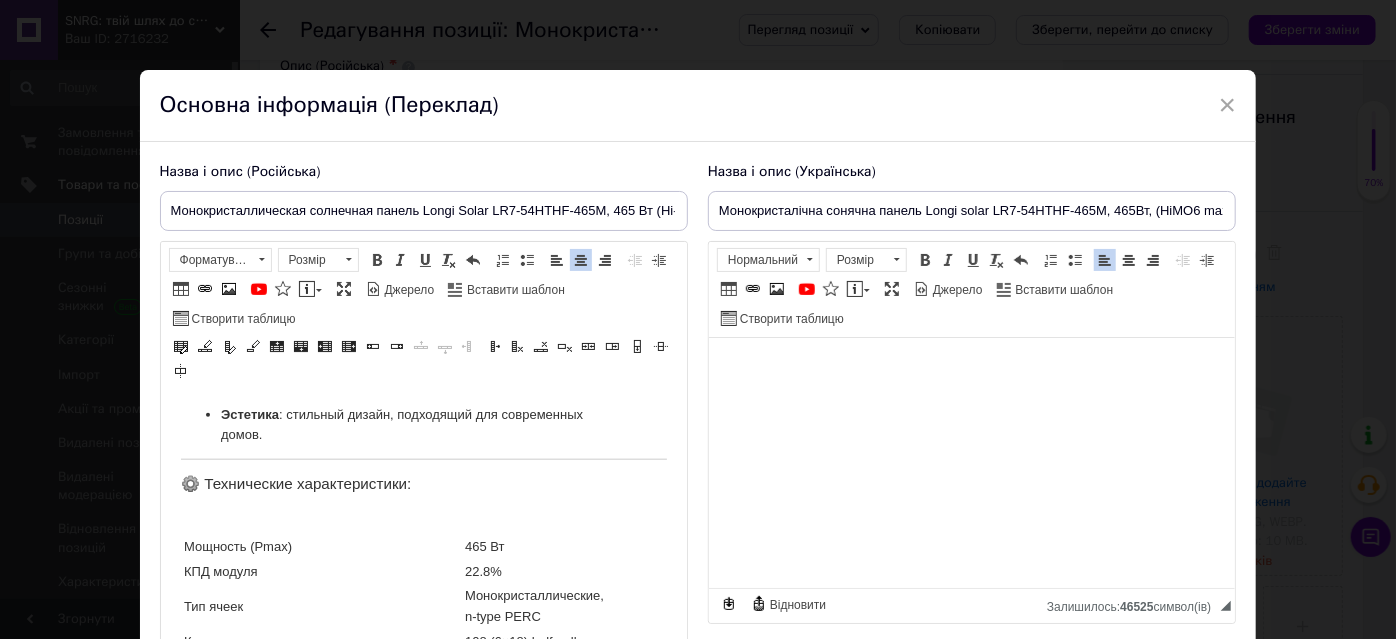 scroll, scrollTop: 1188, scrollLeft: 0, axis: vertical 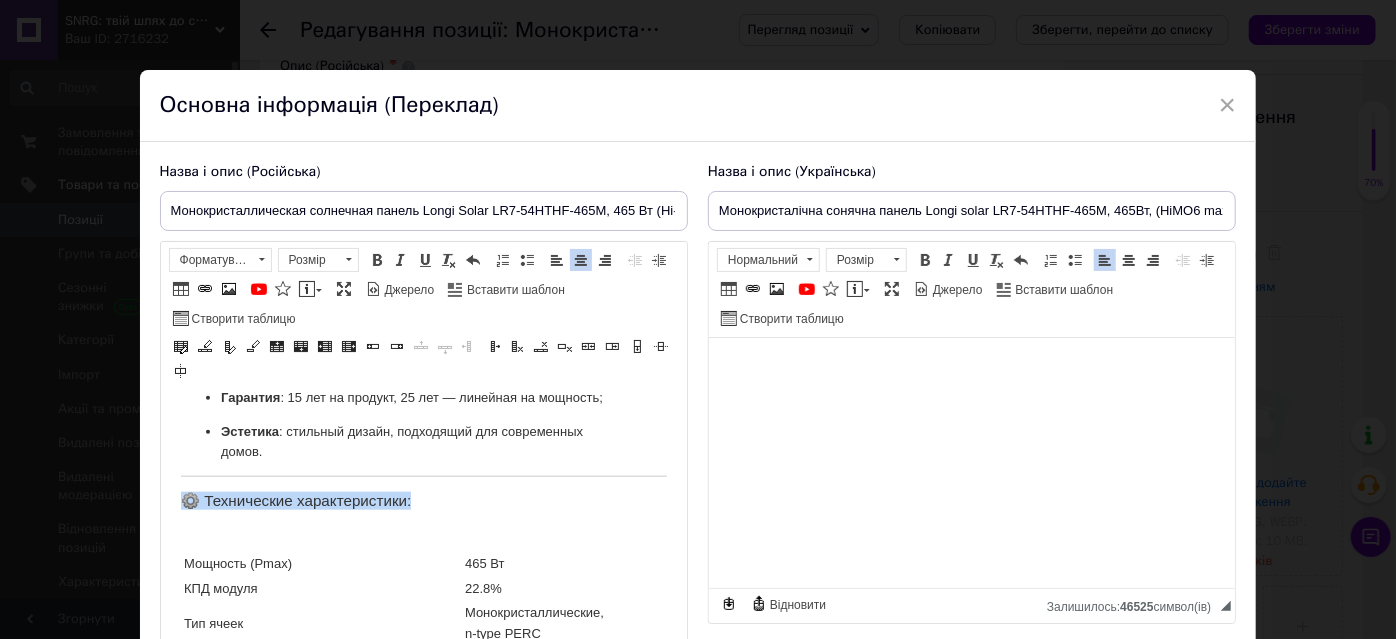 drag, startPoint x: 441, startPoint y: 519, endPoint x: 176, endPoint y: 511, distance: 265.12073 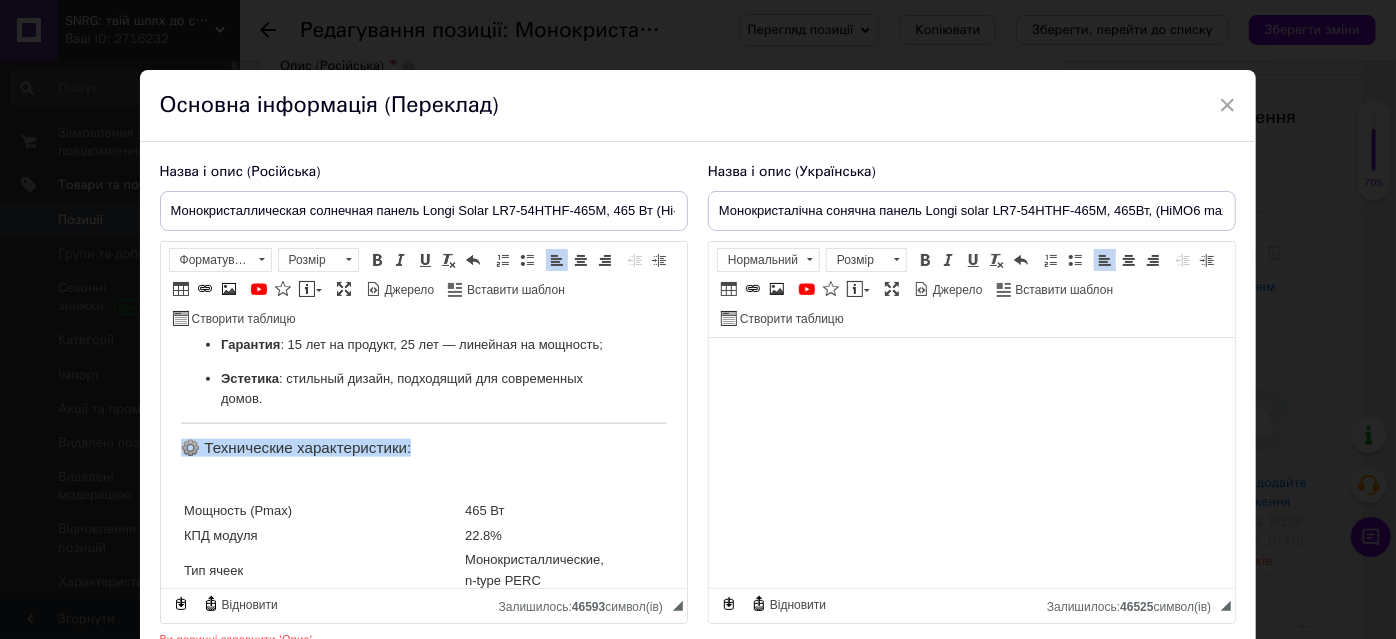 click at bounding box center (348, 260) 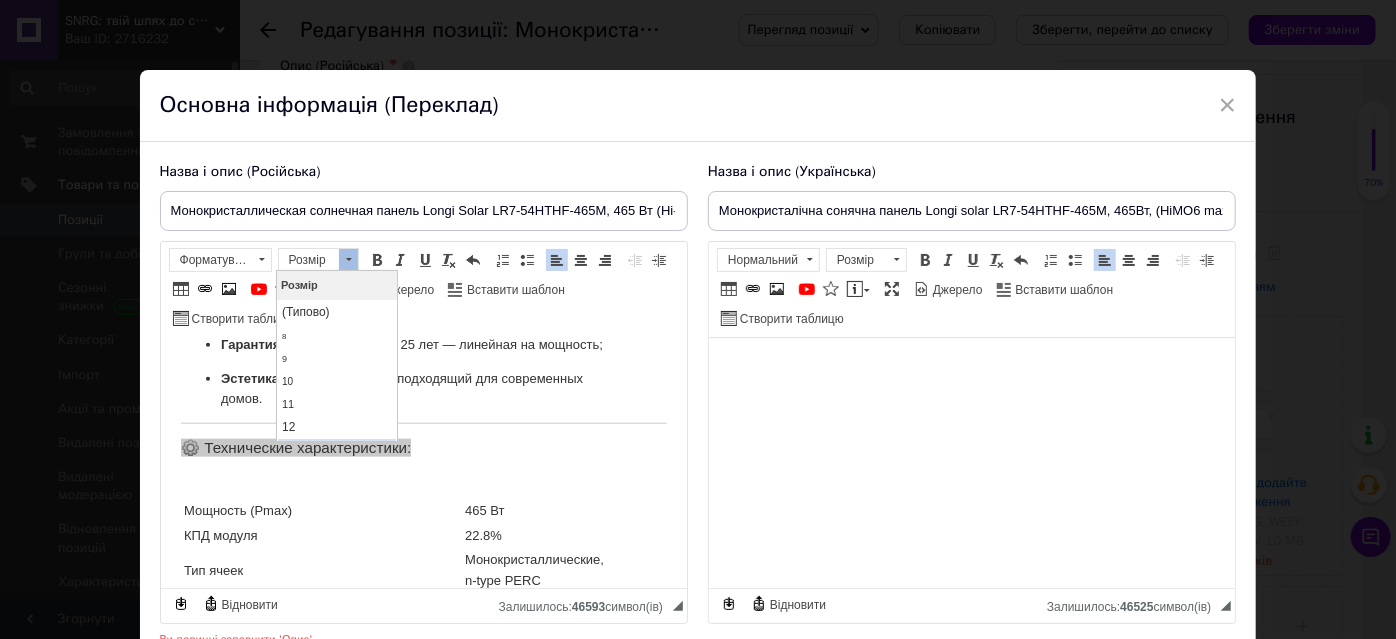 scroll, scrollTop: 90, scrollLeft: 0, axis: vertical 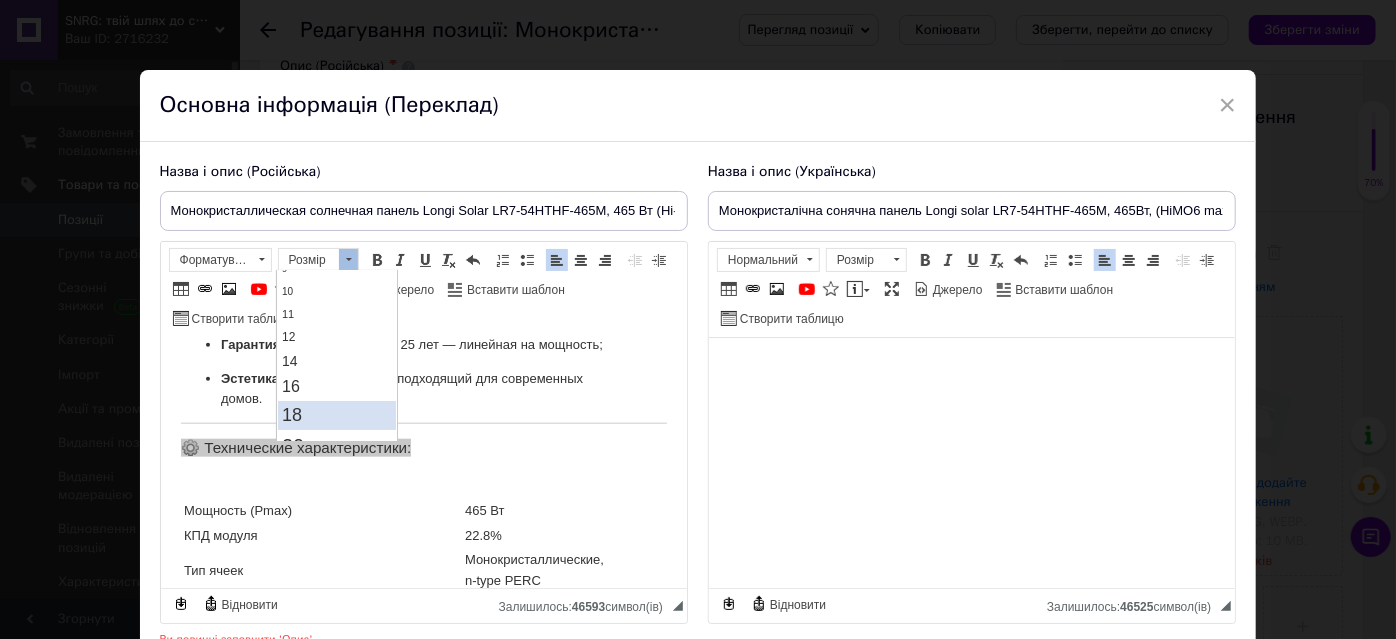 click on "18" at bounding box center (337, 415) 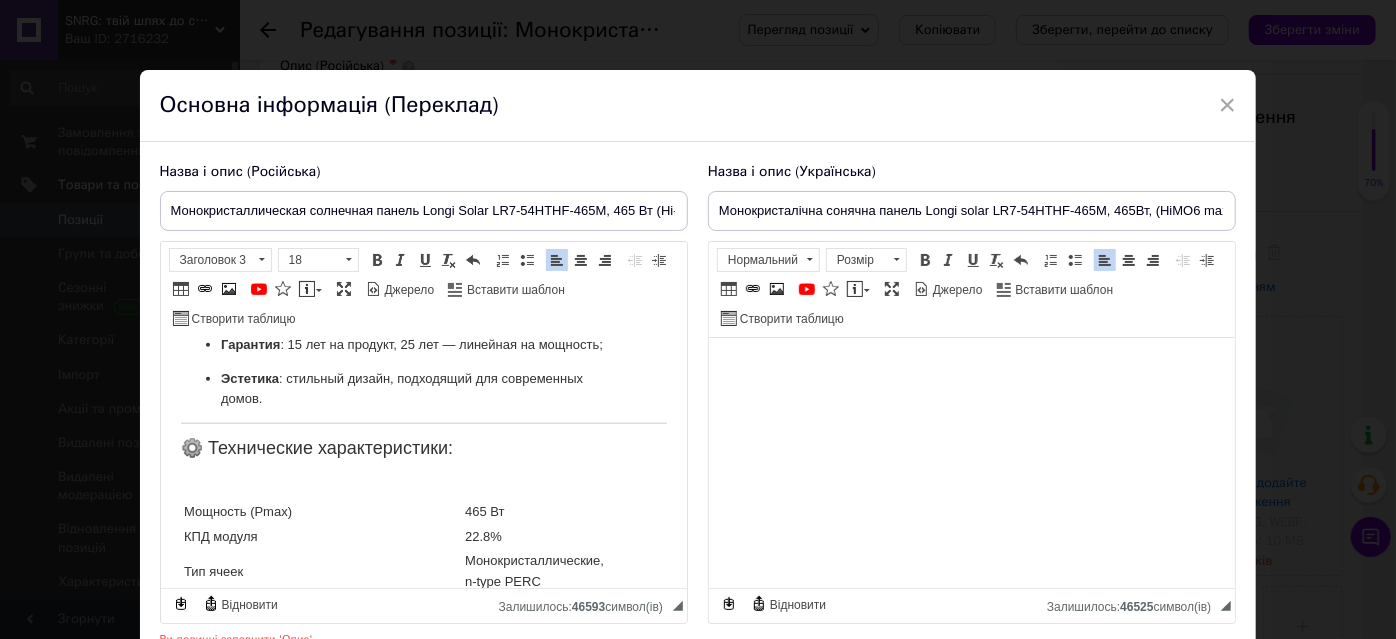 scroll, scrollTop: 0, scrollLeft: 0, axis: both 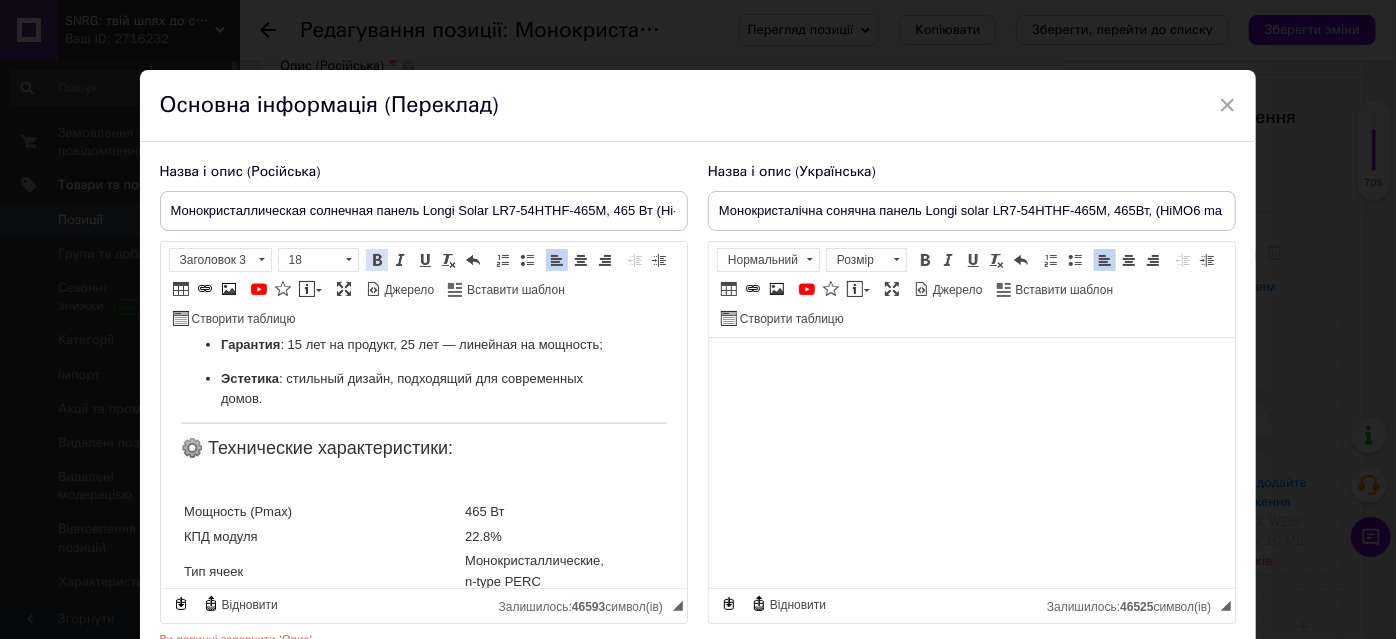 click on "Жирний  Сполучення клавіш Ctrl+B" at bounding box center [377, 260] 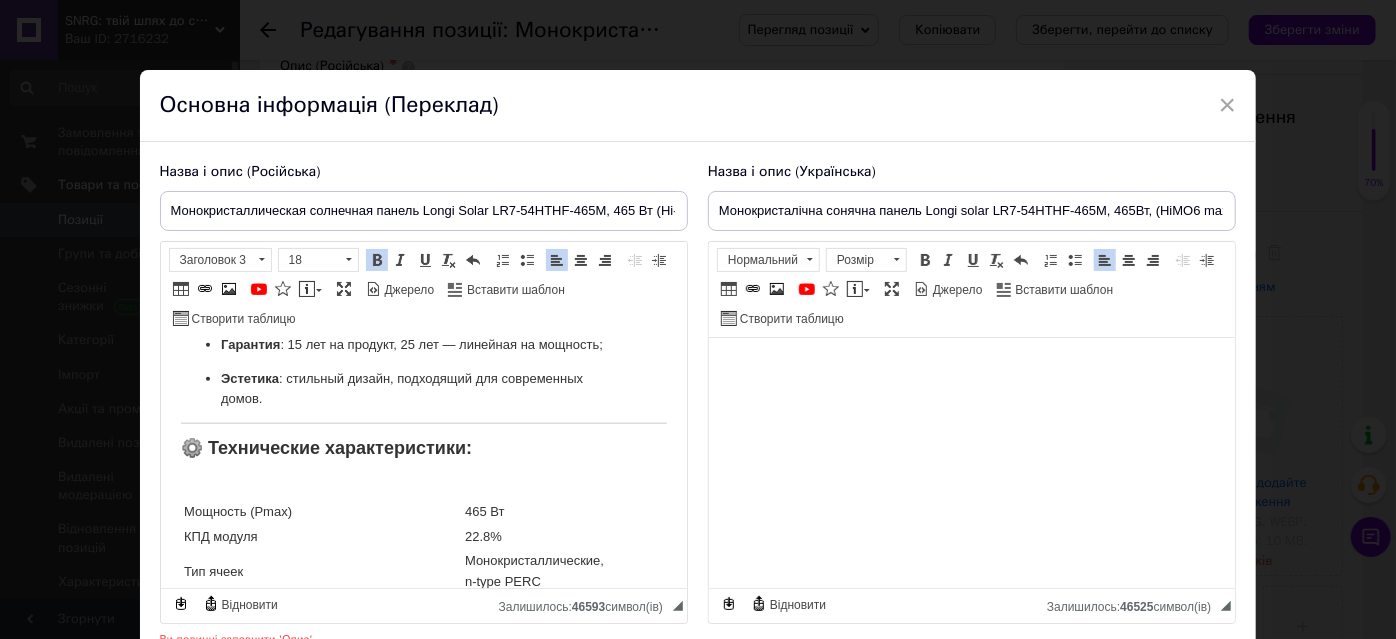 click on "⚙️ Технические характеристики:" at bounding box center (423, 448) 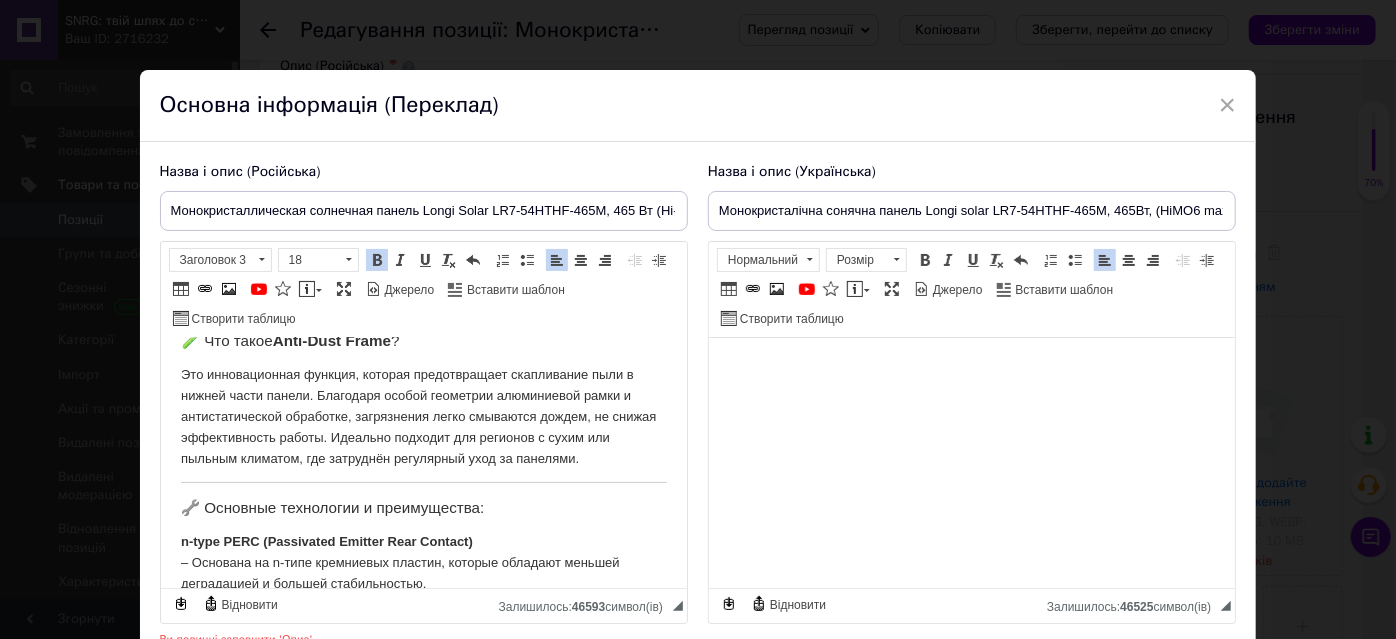 scroll, scrollTop: 370, scrollLeft: 0, axis: vertical 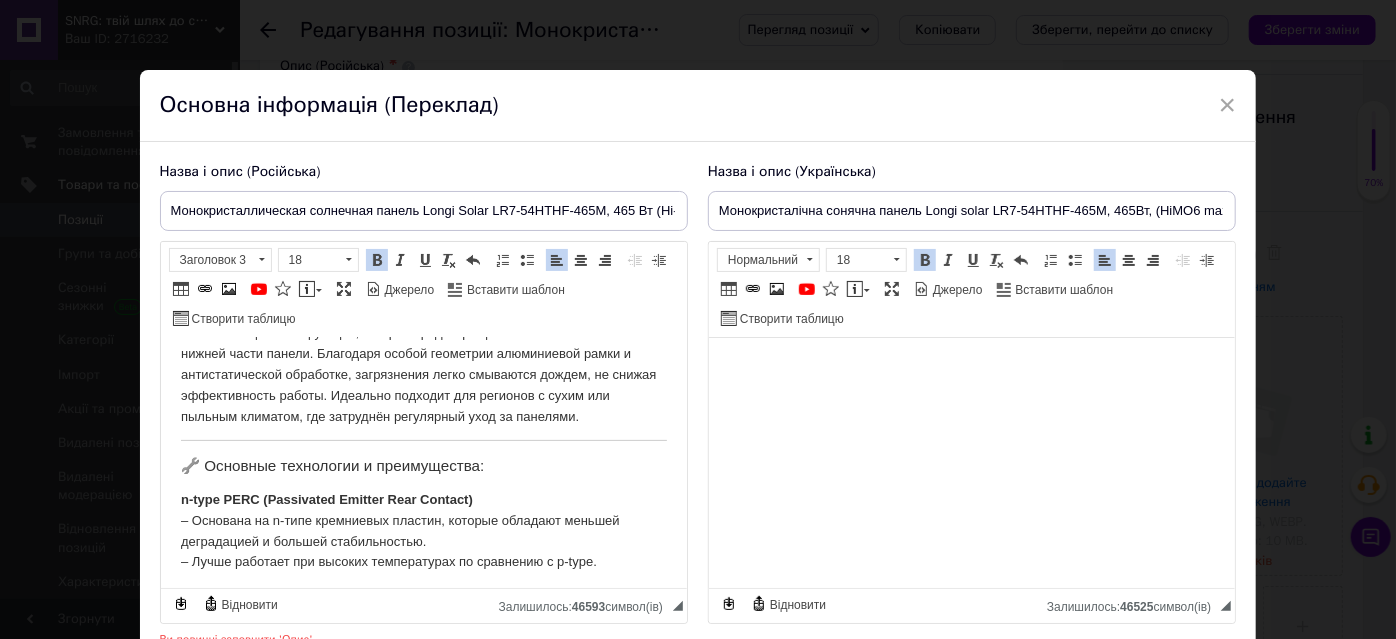 click on "☀️ Монокристаллическая солнечная панель  Longi Solar LR7-54HTHF-465M , 465 Вт (Hi-MO6 Max, Anti-Dust) Longi Solar LR7-54HTHF-465M  — это современная высокоэффективная солнечная панель серии  Hi-MO6 Max , разработанная для розничного рынка и рассчитанная на стабильную выработку энергии на протяжении десятилетий. Благодаря технологии  n-type PERC  с half-cell элементами (108 ячеек в конфигурации 6×18), модуль обеспечивает  высокий КПД до 22.8%  и сниженные потери при частичном затенении. Модель оснащена  антистатическим защитным покрытием Anti-Dust Frame 🧪 Что такое  Anti-Dust Frame ? 🔧 Основные технологии и преимущества:" at bounding box center (423, 1125) 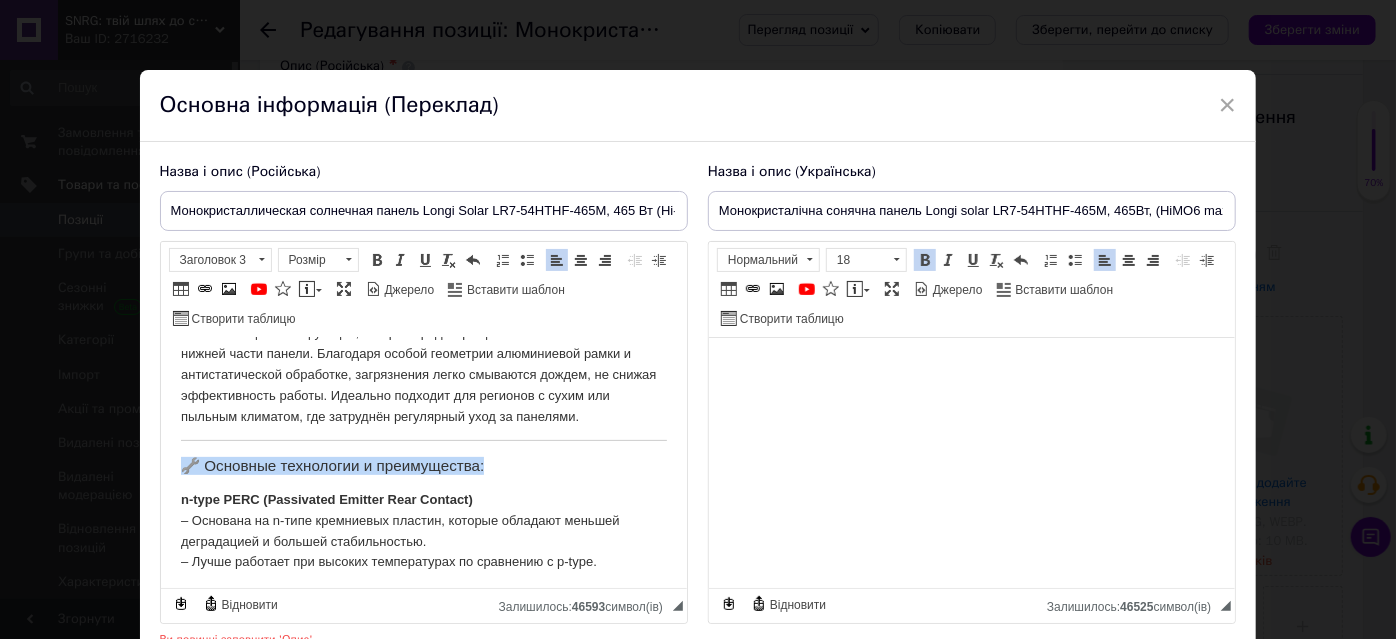 drag, startPoint x: 501, startPoint y: 470, endPoint x: 251, endPoint y: 434, distance: 252.5787 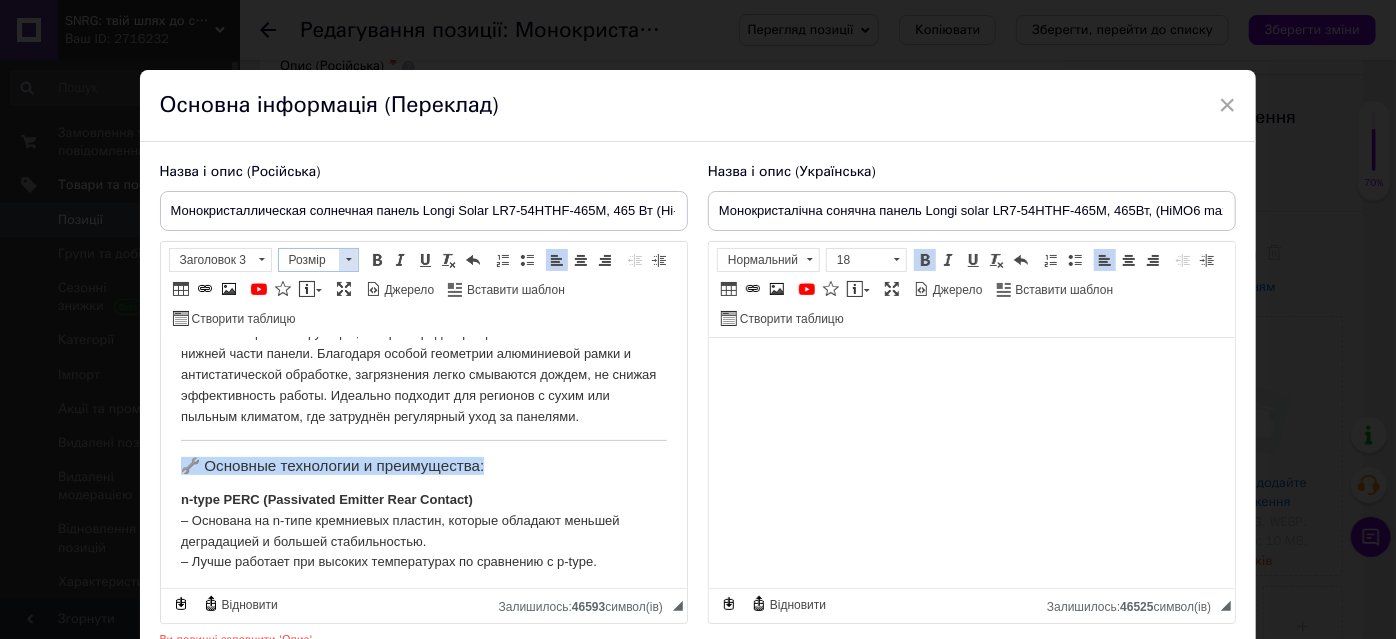 drag, startPoint x: 55, startPoint y: 77, endPoint x: 342, endPoint y: 263, distance: 342.00146 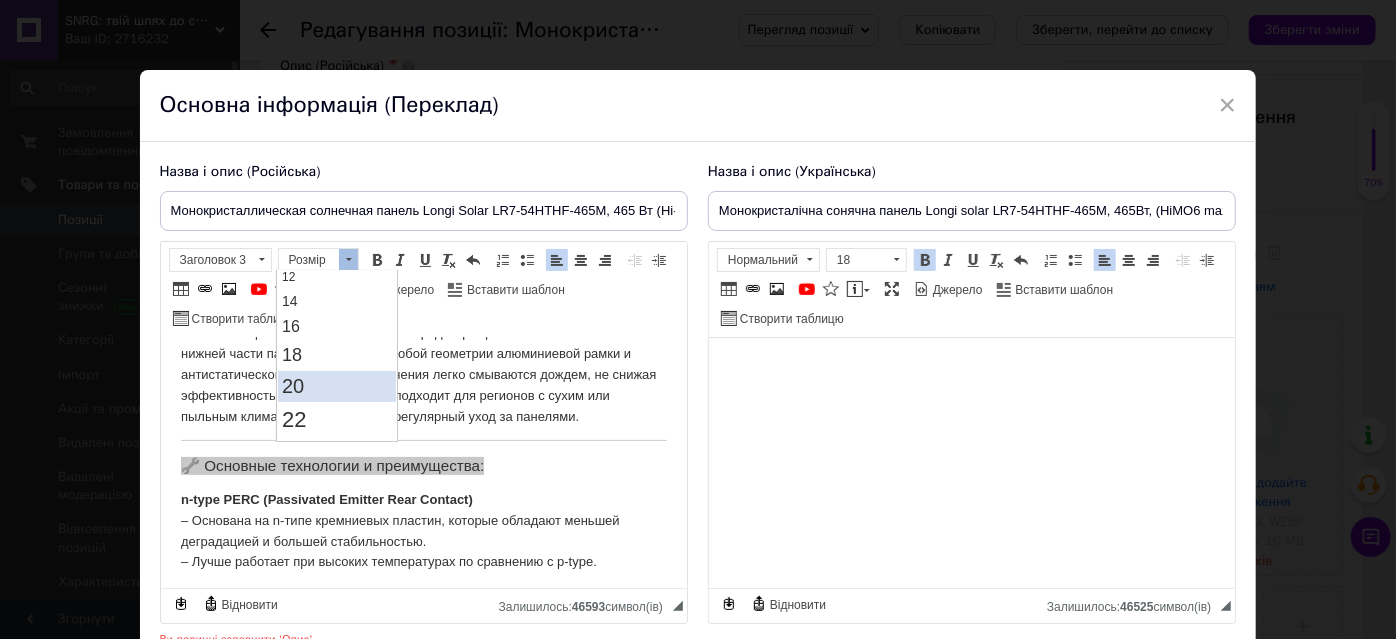 scroll, scrollTop: 181, scrollLeft: 0, axis: vertical 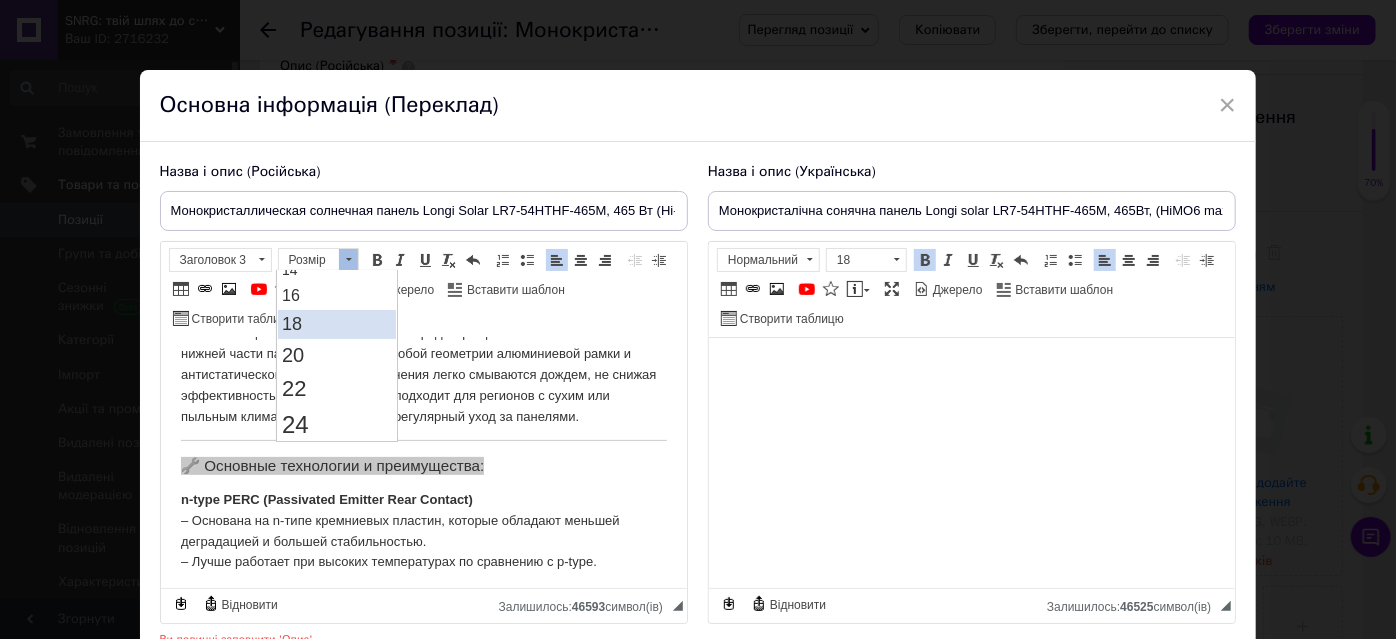 drag, startPoint x: 320, startPoint y: 328, endPoint x: 605, endPoint y: 593, distance: 389.16577 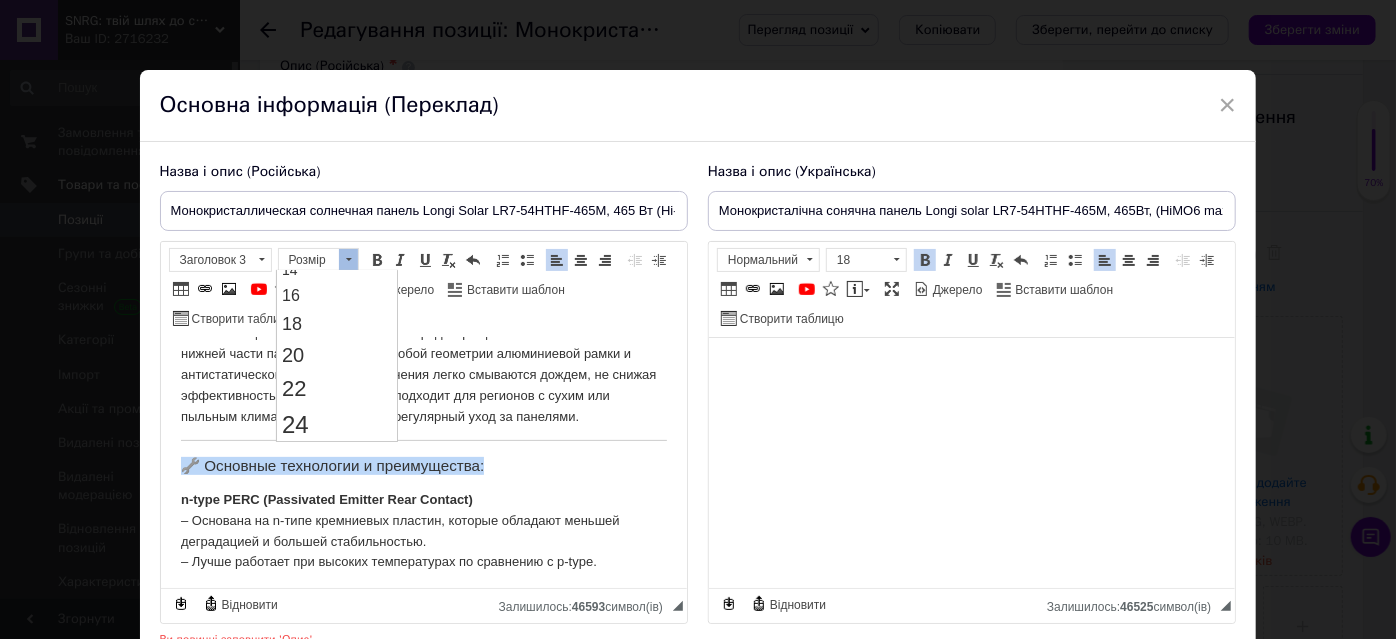 scroll, scrollTop: 0, scrollLeft: 0, axis: both 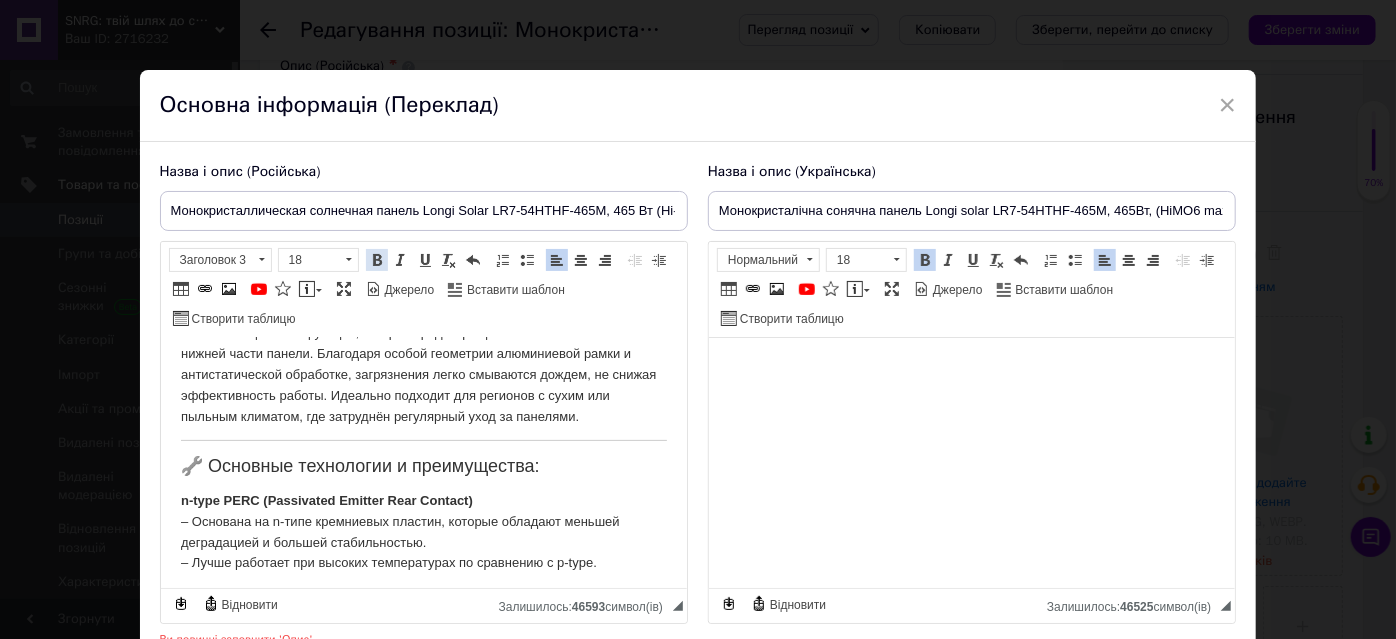 click at bounding box center [377, 260] 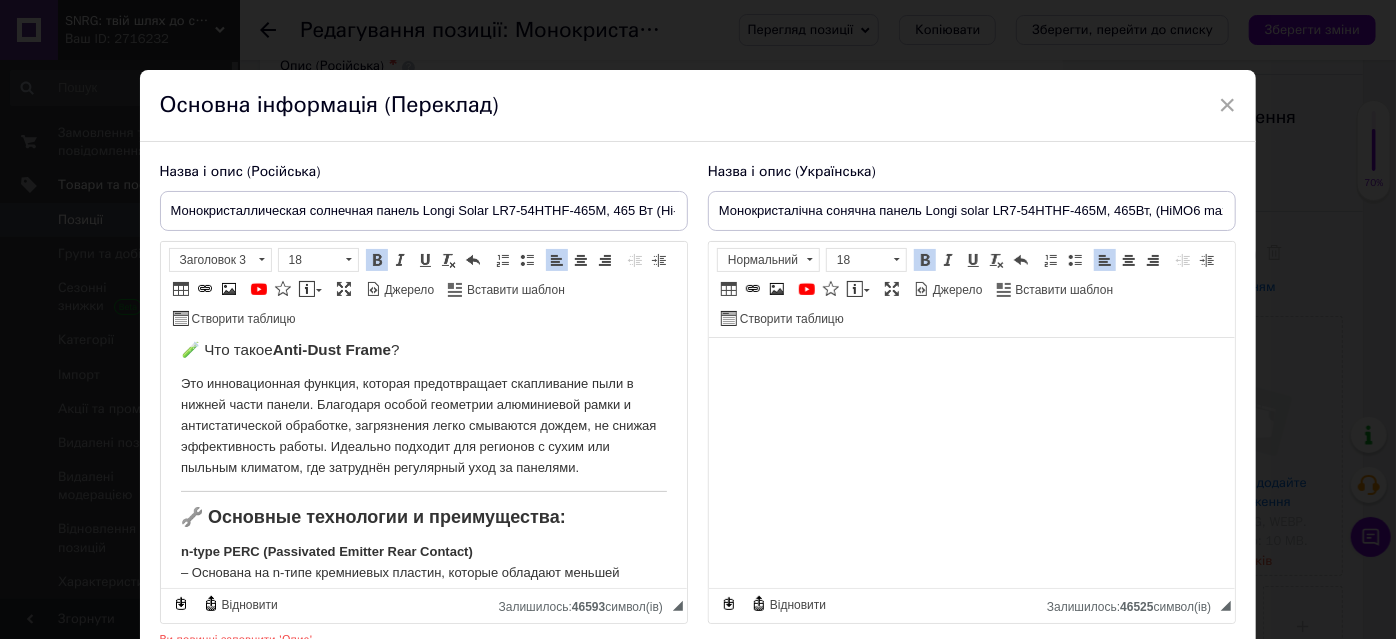 scroll, scrollTop: 279, scrollLeft: 0, axis: vertical 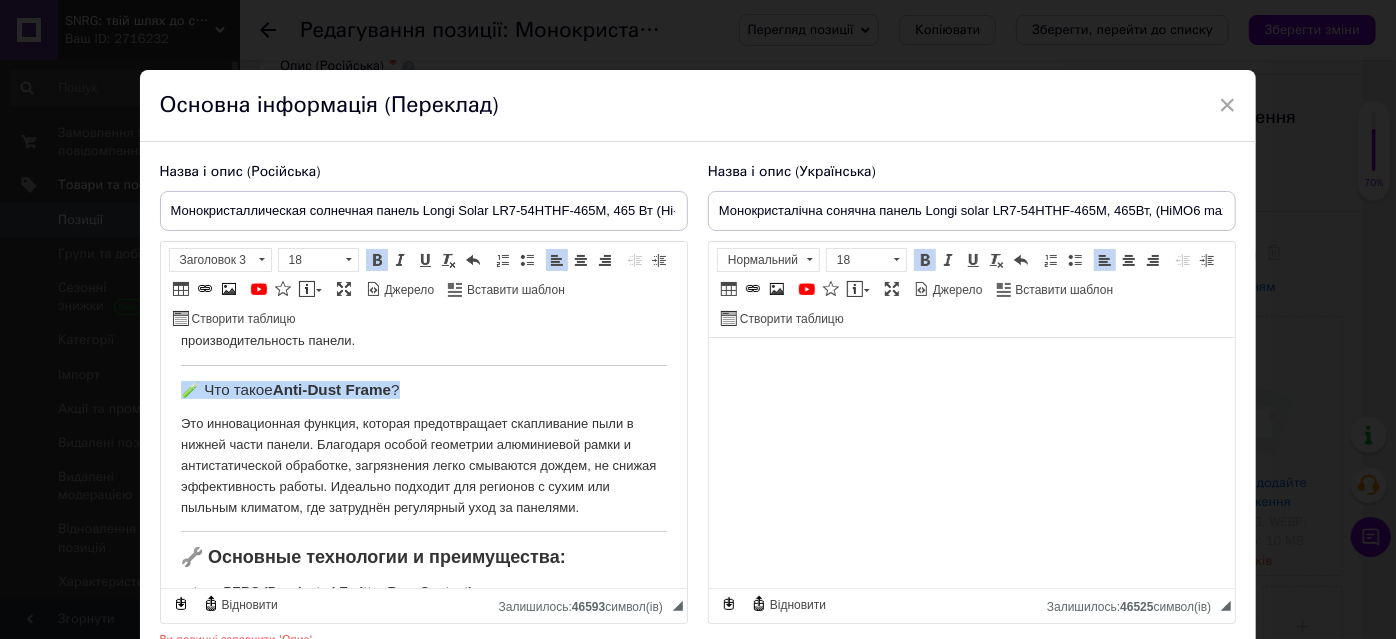 drag, startPoint x: 417, startPoint y: 387, endPoint x: 148, endPoint y: 367, distance: 269.74246 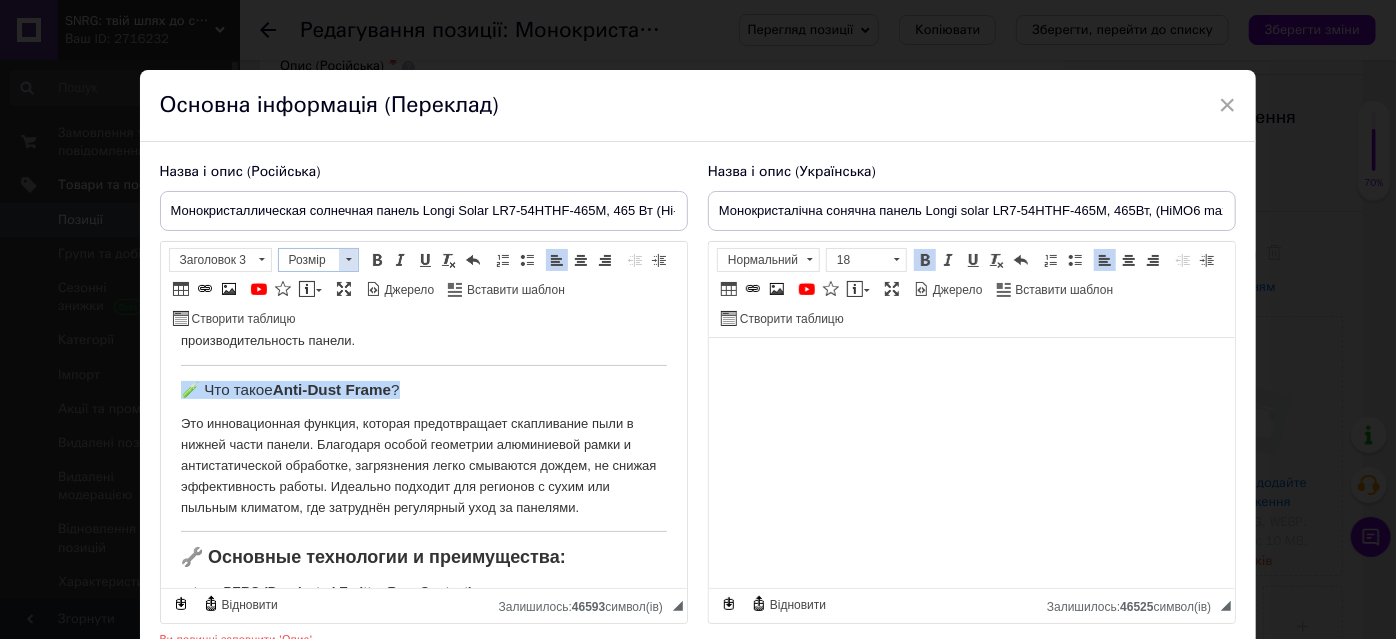 click at bounding box center [348, 260] 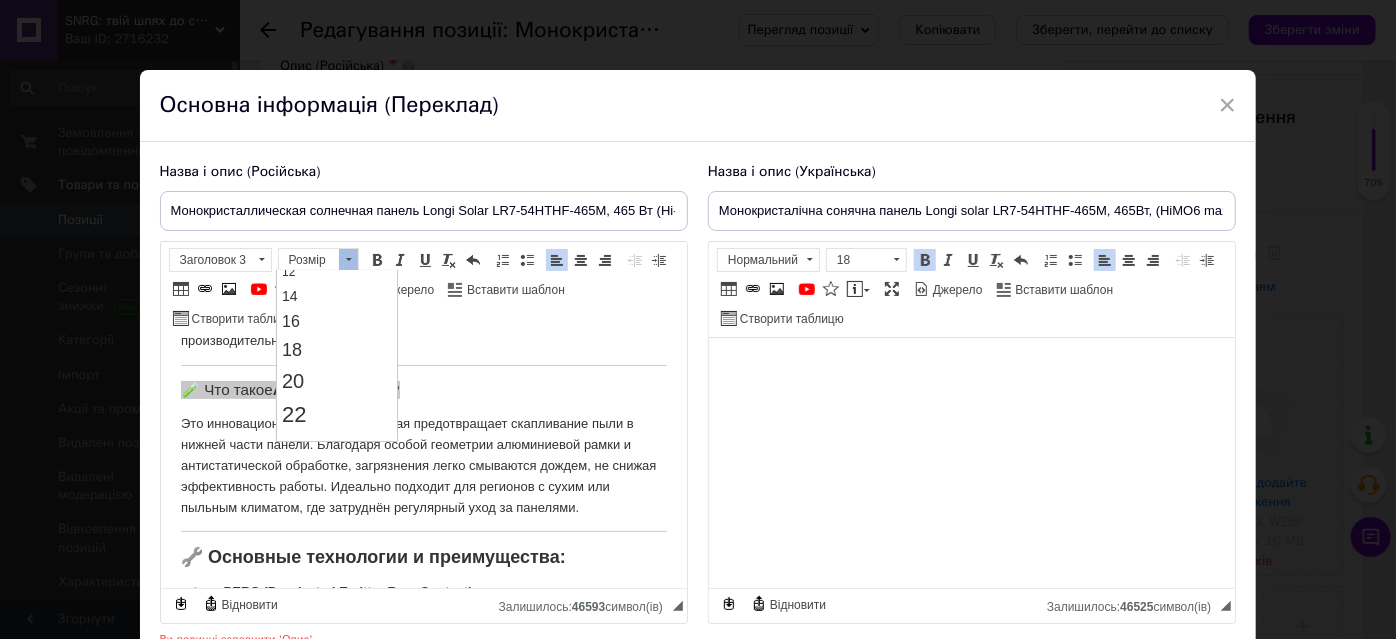 scroll, scrollTop: 181, scrollLeft: 0, axis: vertical 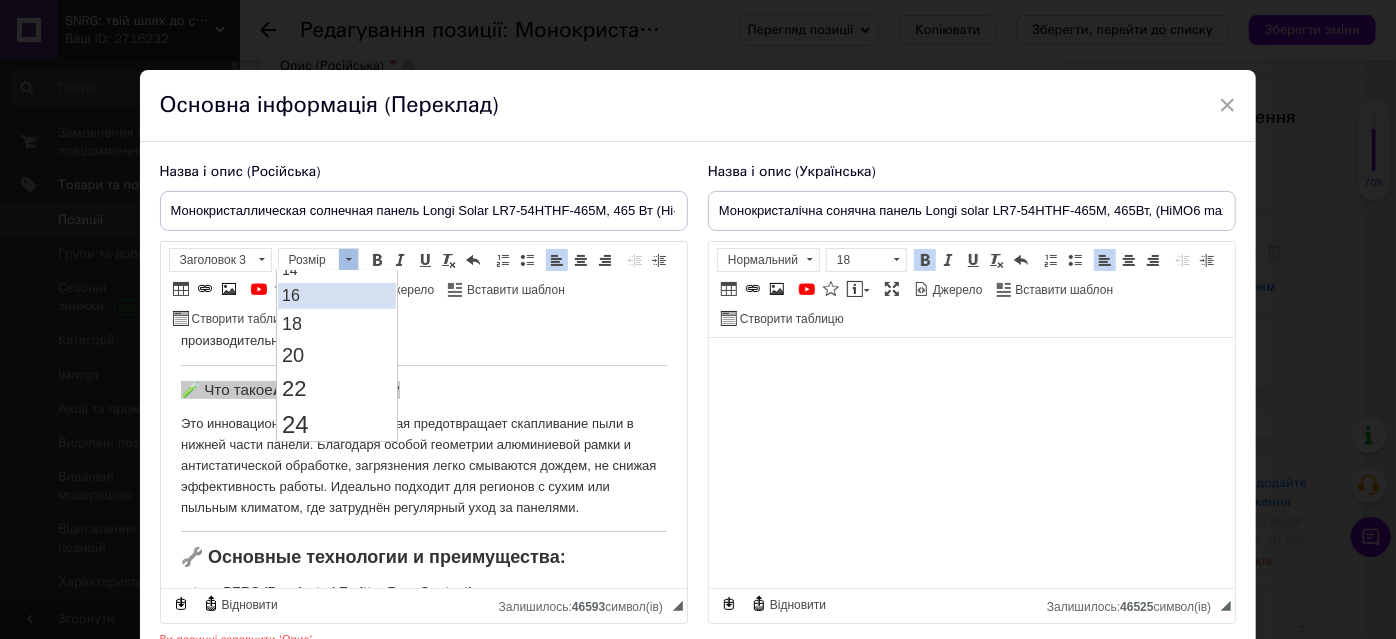 click on "16" at bounding box center (337, 296) 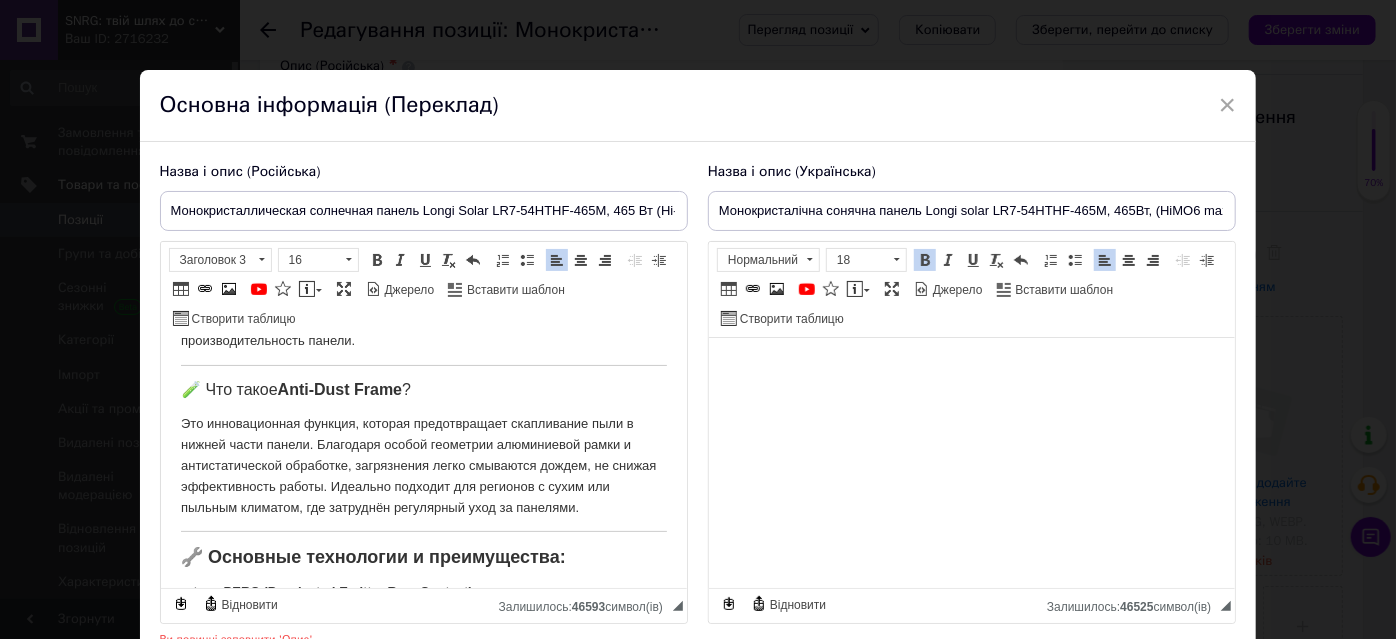 scroll, scrollTop: 0, scrollLeft: 0, axis: both 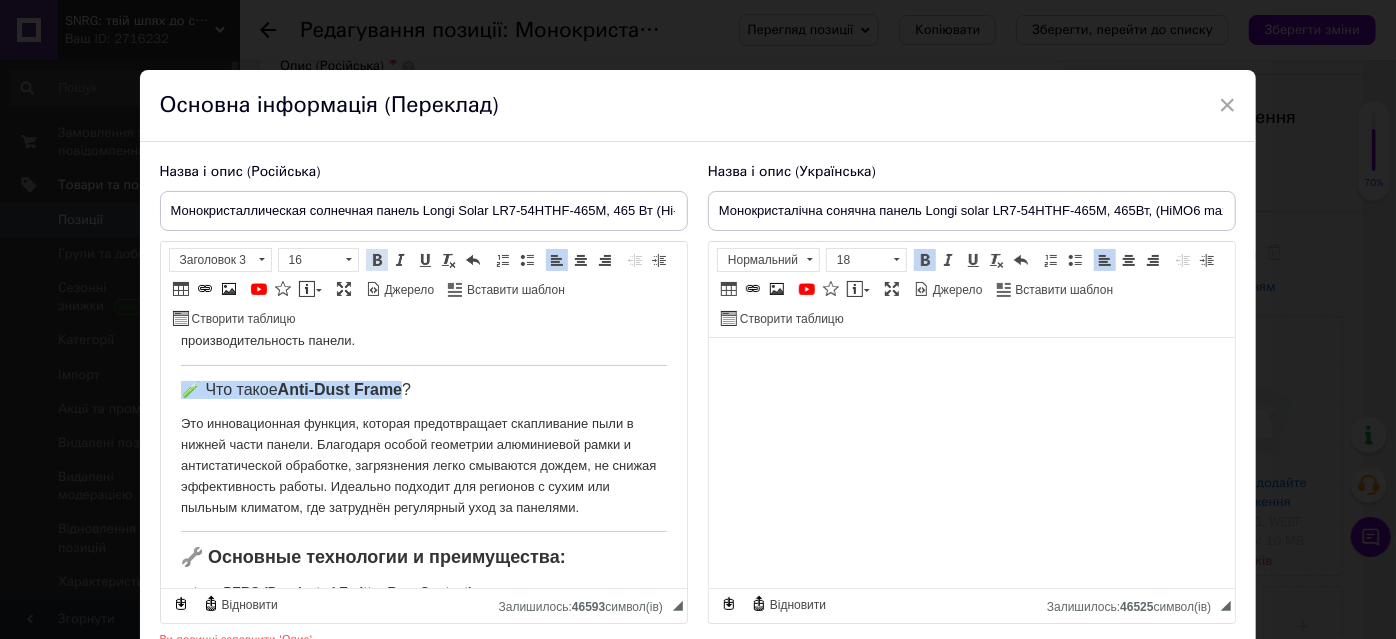 drag, startPoint x: 378, startPoint y: 261, endPoint x: 333, endPoint y: 22, distance: 243.19951 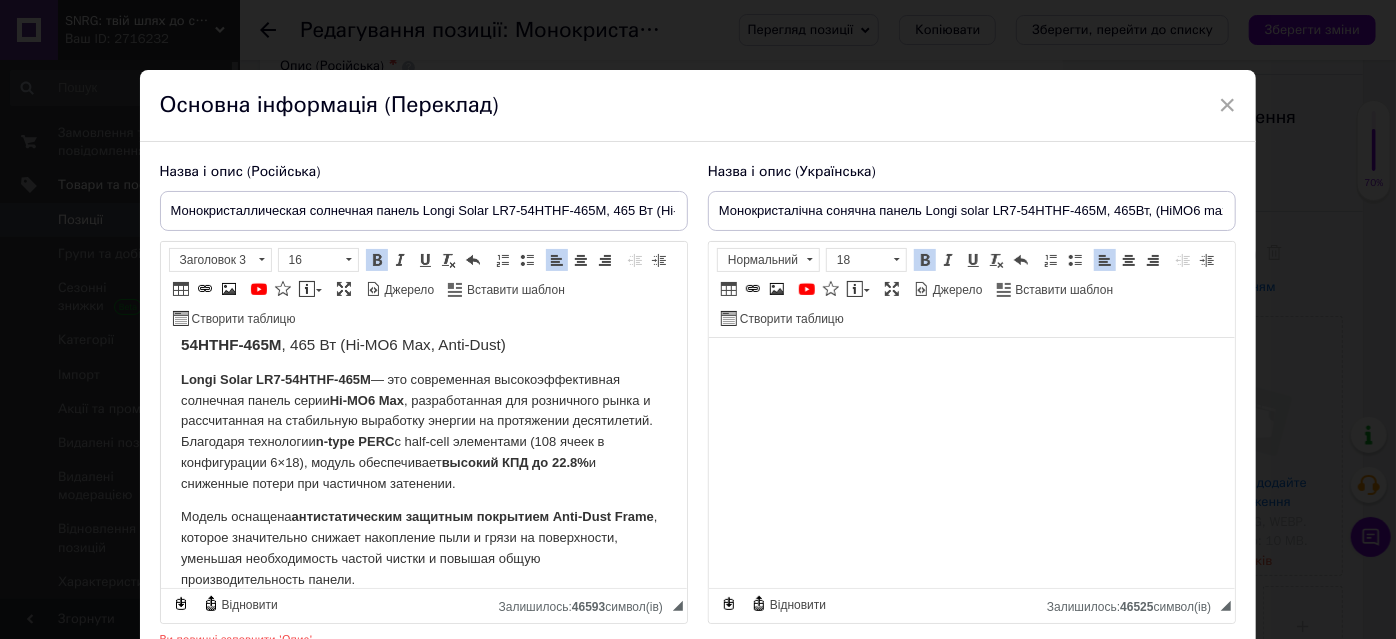 scroll, scrollTop: 0, scrollLeft: 0, axis: both 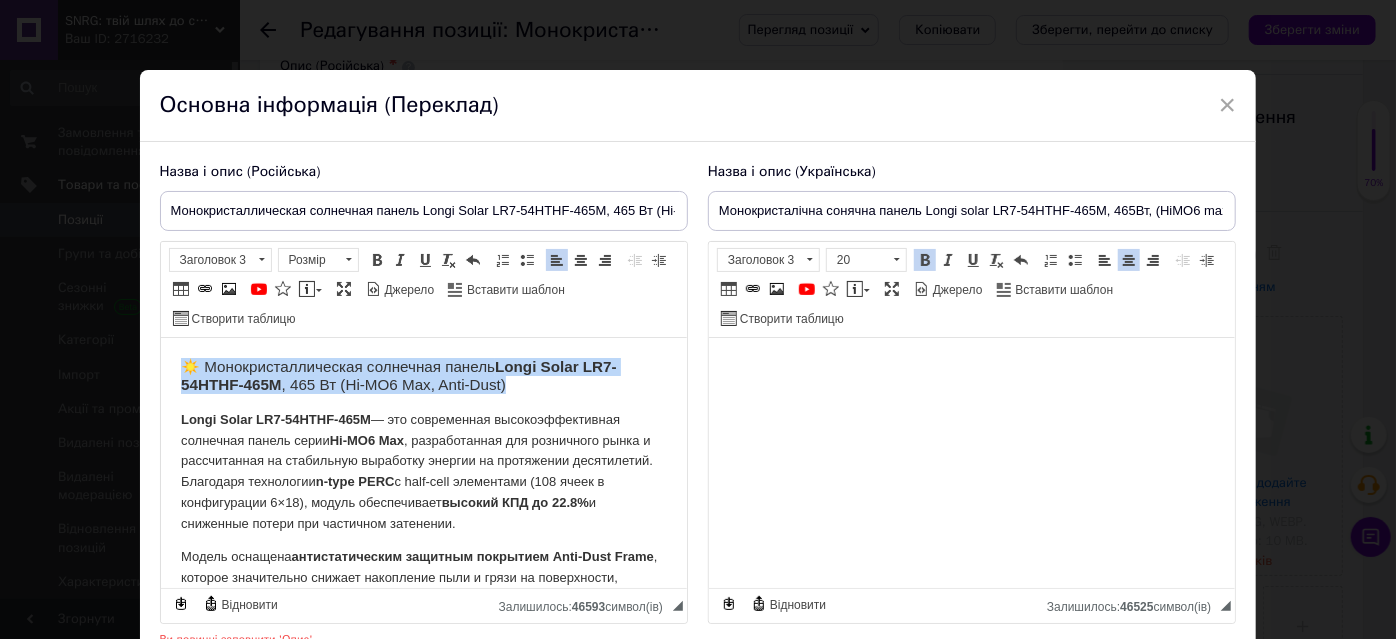 drag, startPoint x: 177, startPoint y: 360, endPoint x: 588, endPoint y: 380, distance: 411.48633 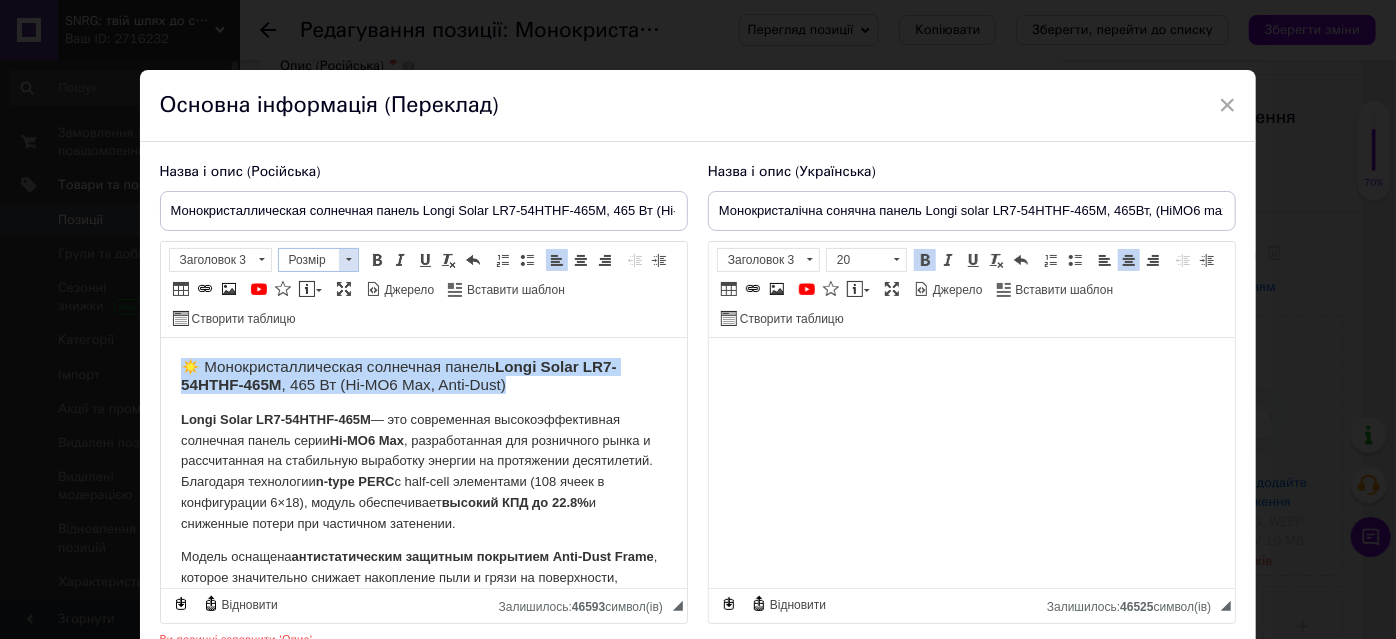 click at bounding box center (348, 260) 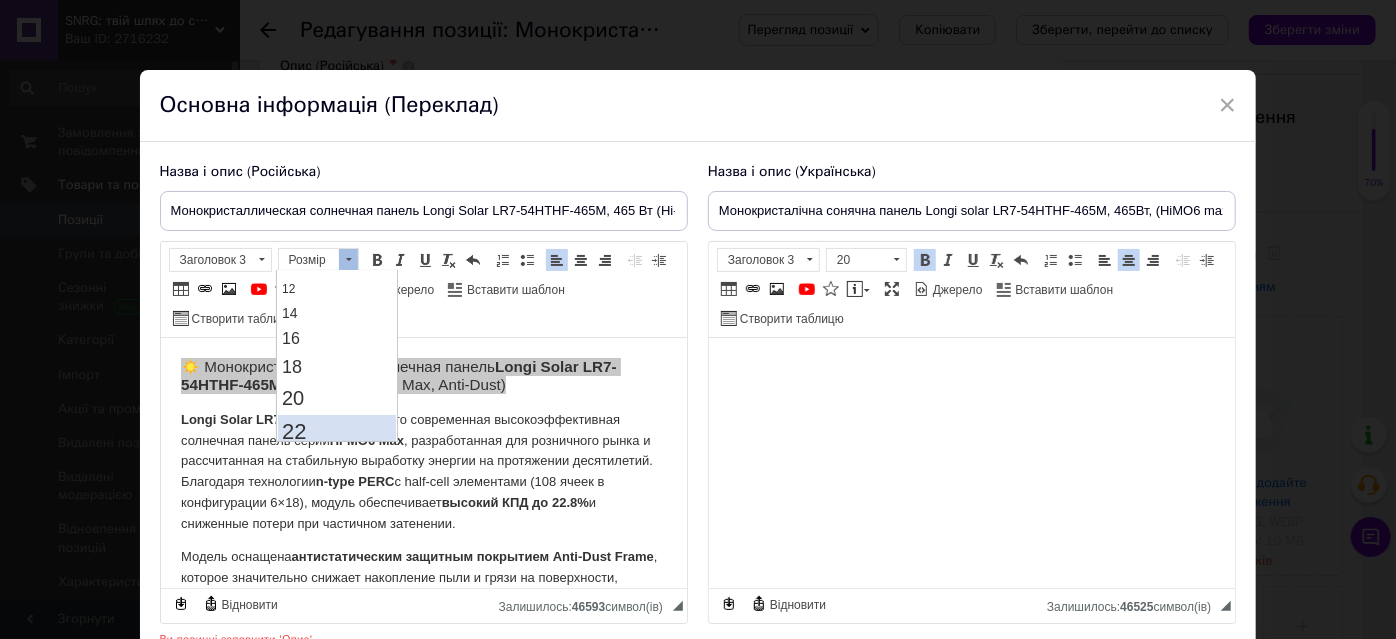 scroll, scrollTop: 181, scrollLeft: 0, axis: vertical 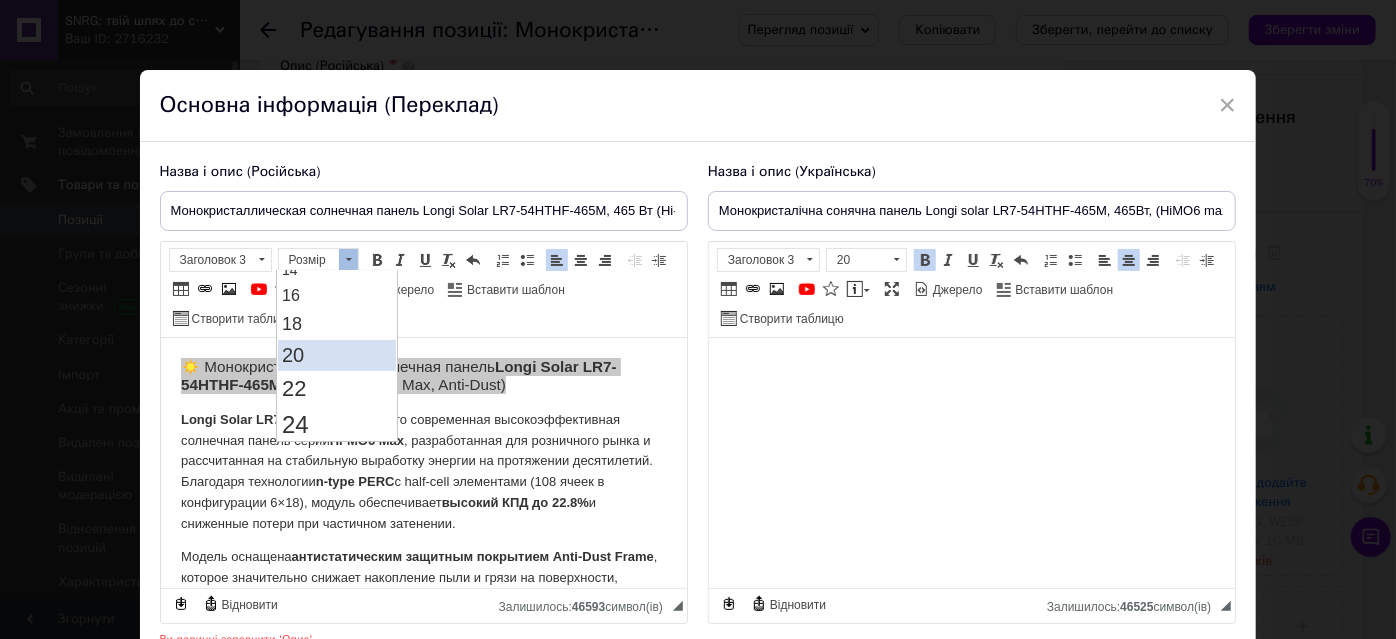 click on "20" at bounding box center (337, 355) 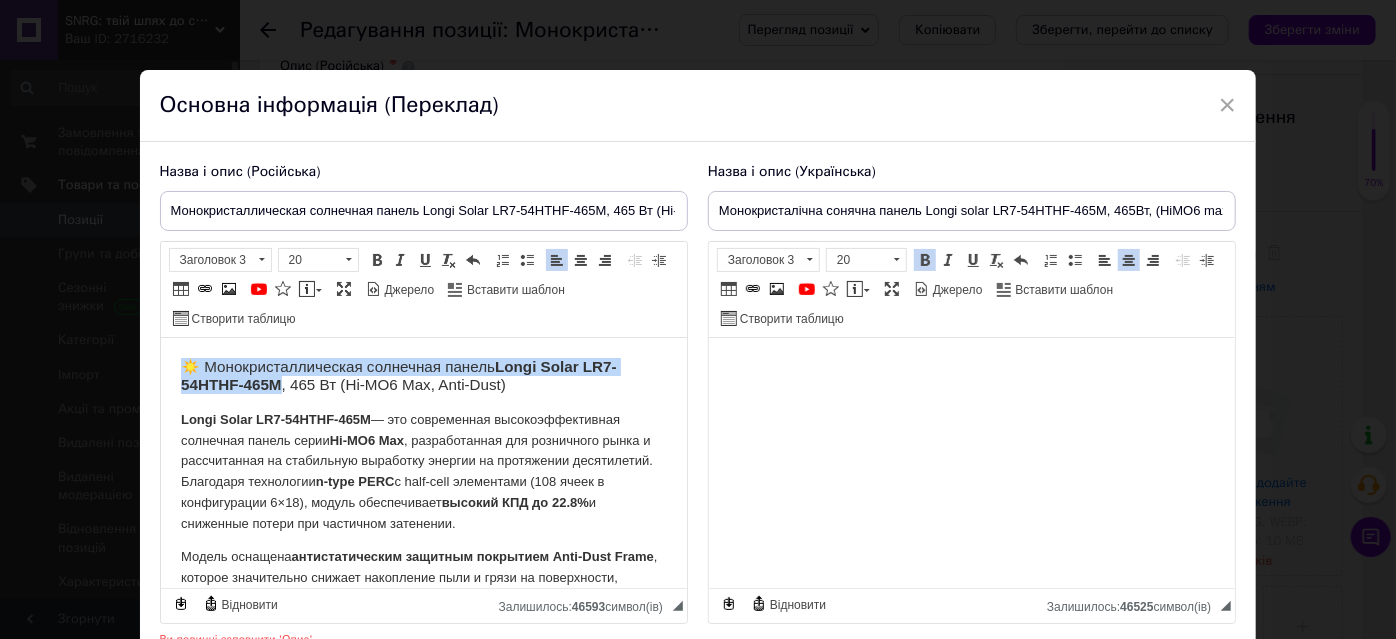 scroll, scrollTop: 0, scrollLeft: 0, axis: both 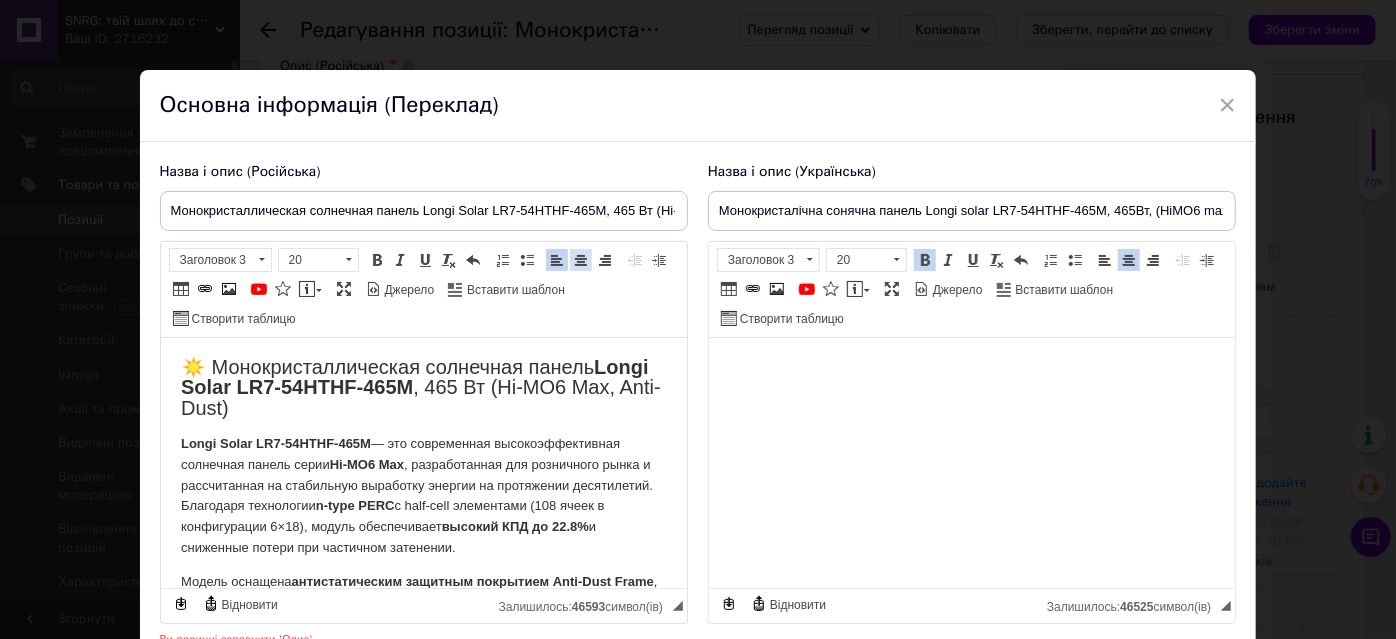 click at bounding box center [581, 260] 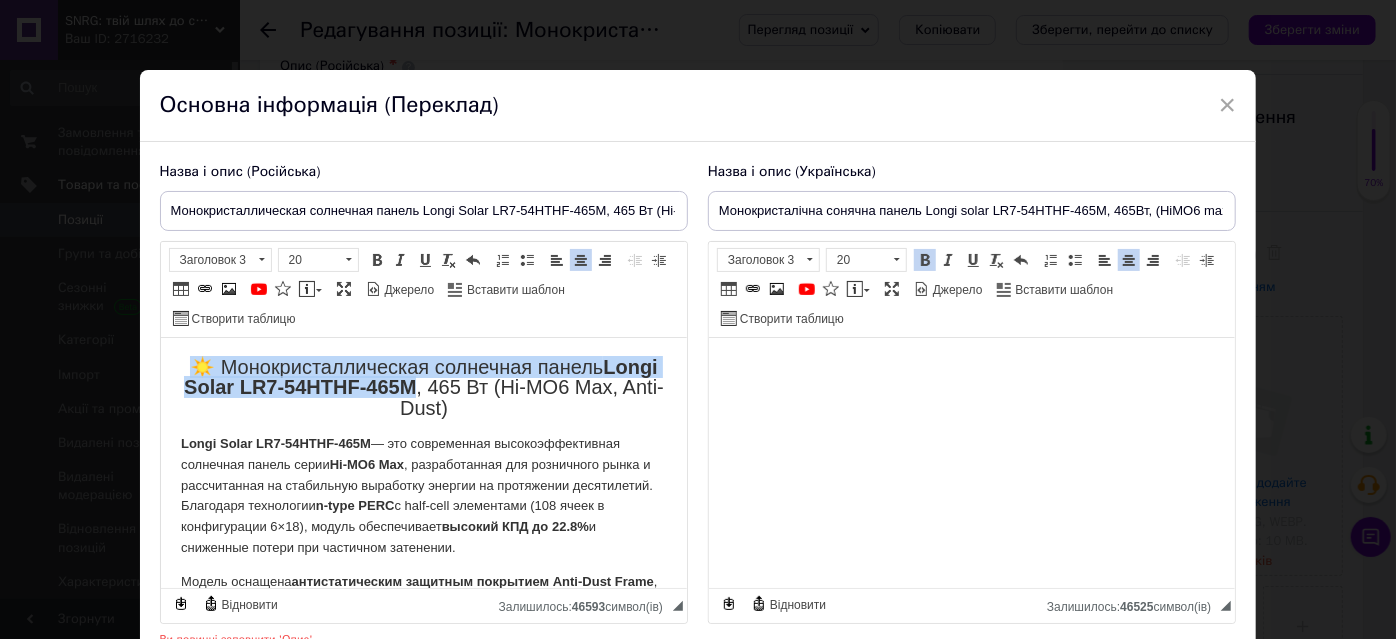click on "☀️ Монокристаллическая солнечная панель  Longi Solar LR7-54HTHF-465M , 465 Вт (Hi-MO6 Max, Anti-Dust)" at bounding box center (423, 388) 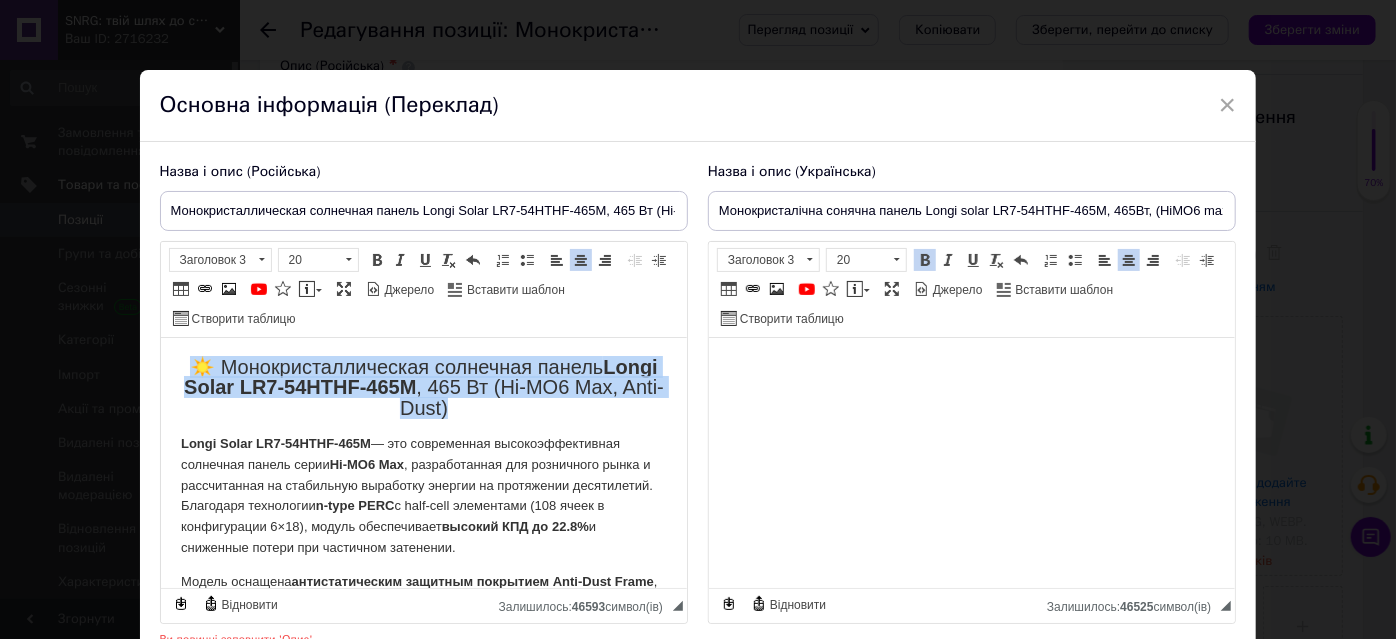 drag, startPoint x: 210, startPoint y: 357, endPoint x: 596, endPoint y: 409, distance: 389.48685 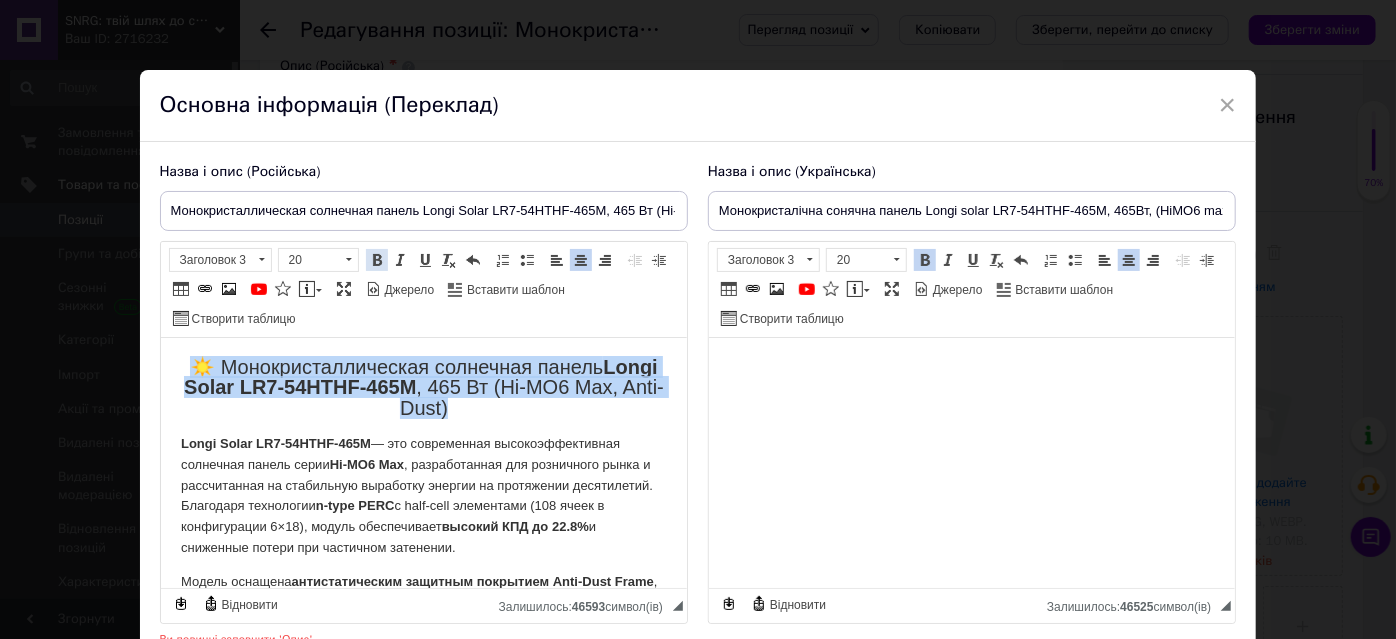 click at bounding box center [377, 260] 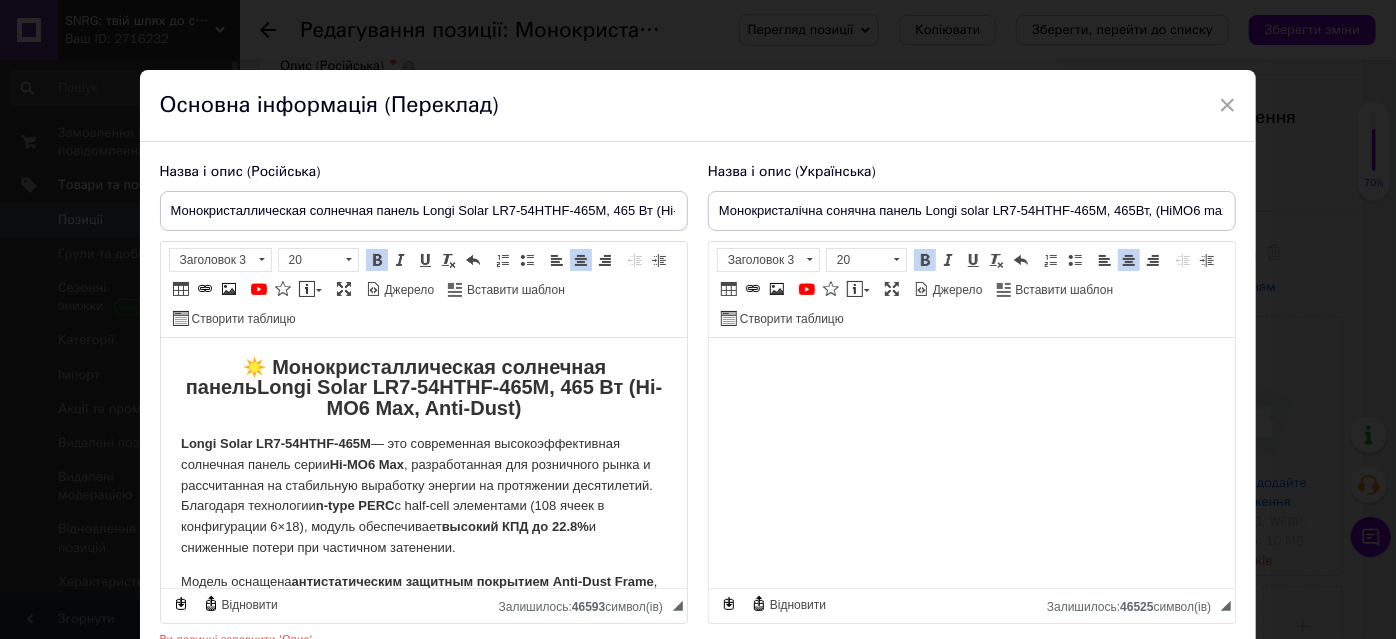 click on "☀️ Монокристаллическая солнечная панель  Longi Solar LR7-54HTHF-465M , 465 Вт (Hi-MO6 Max, Anti-Dust)" at bounding box center (423, 388) 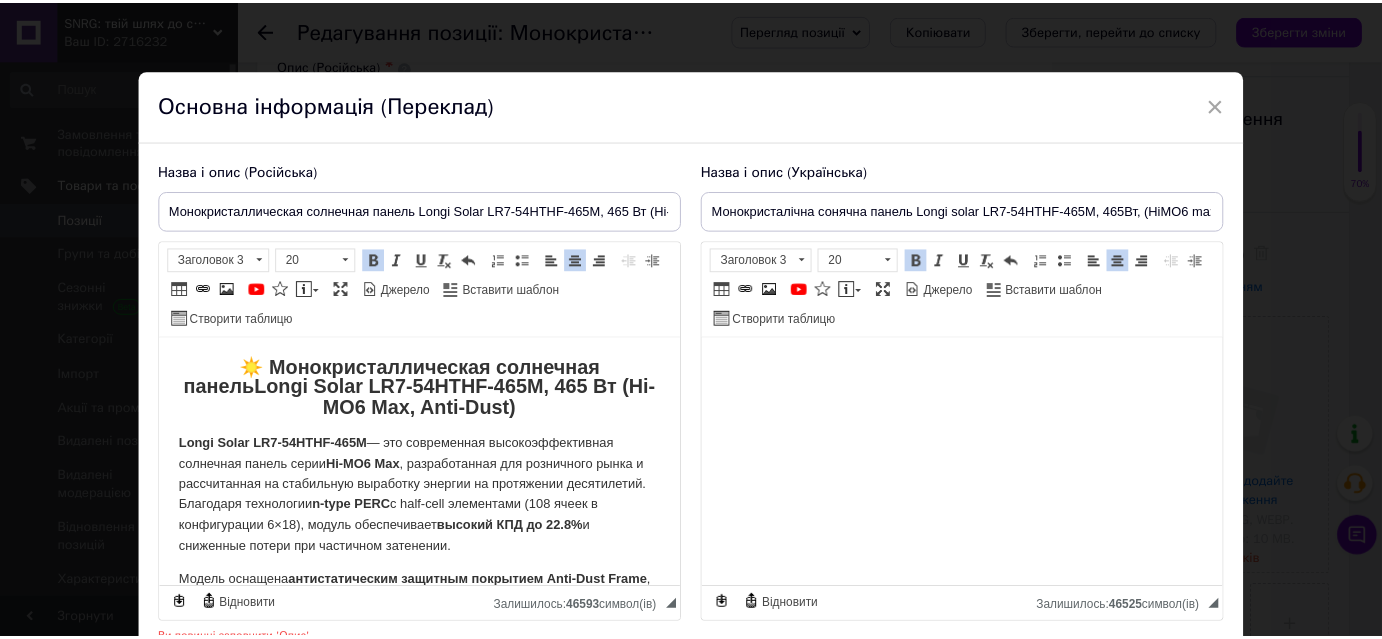 scroll, scrollTop: 170, scrollLeft: 0, axis: vertical 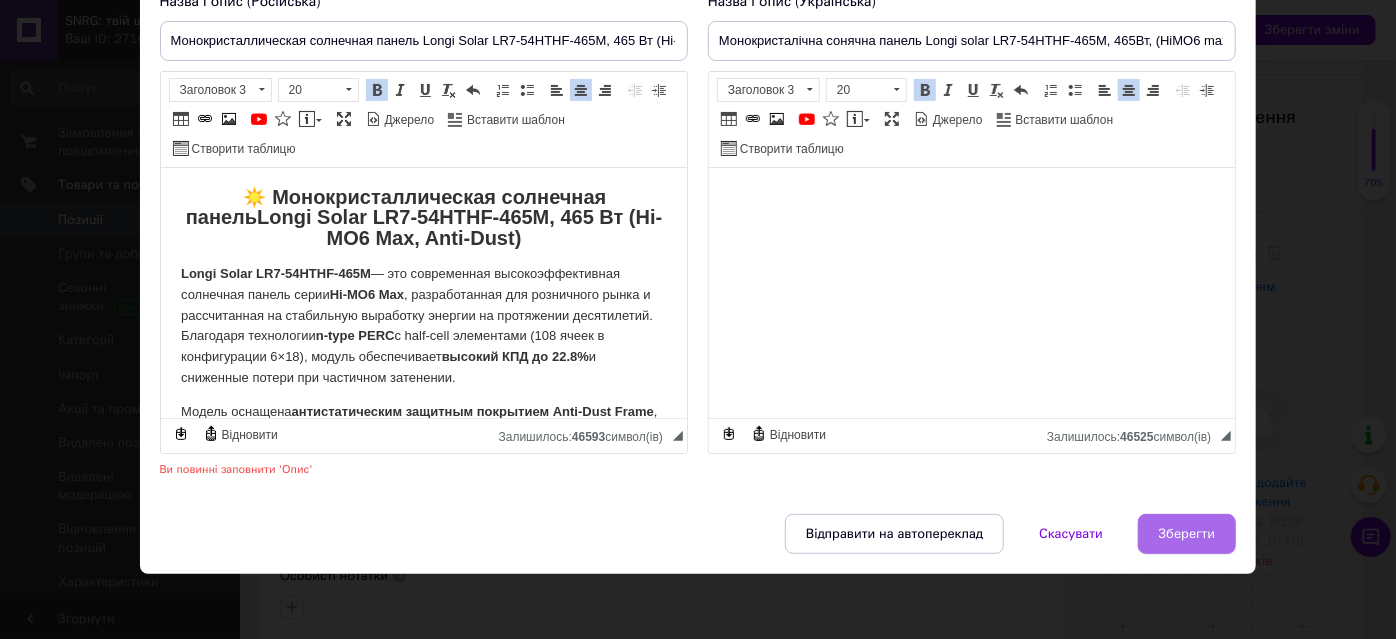 click on "Зберегти" at bounding box center [1187, 534] 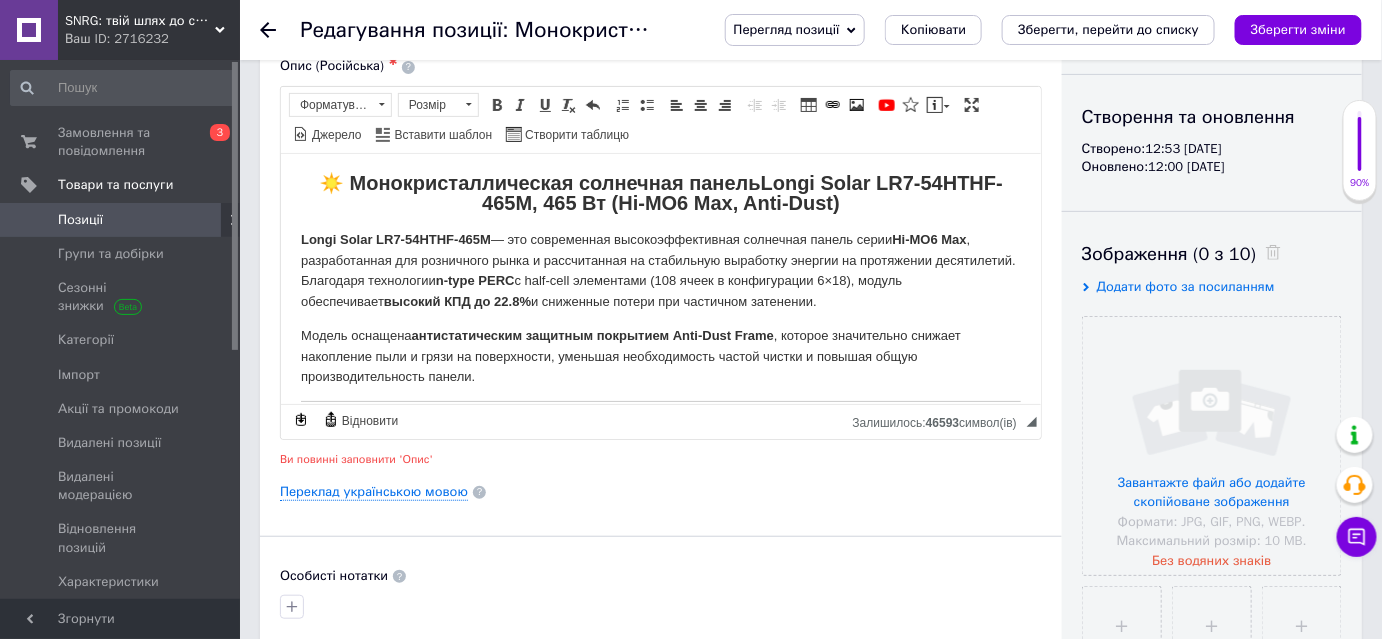 click on "Перегляд позиції" at bounding box center [795, 30] 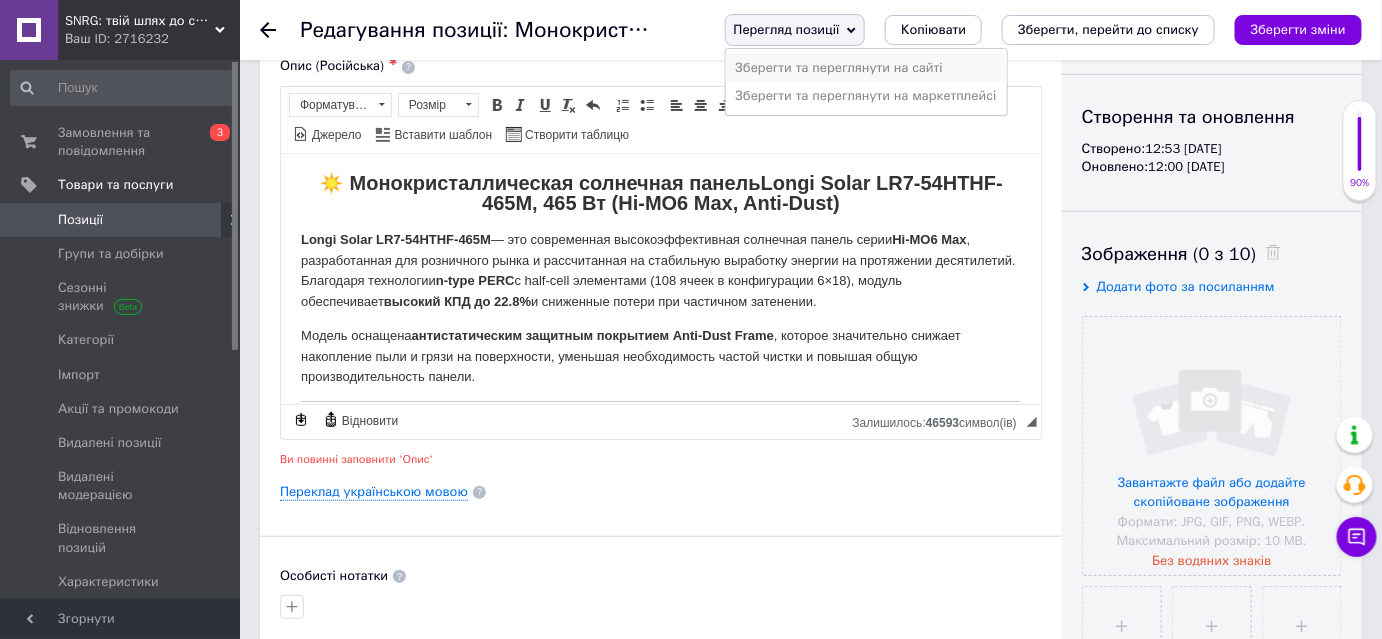 click on "Зберегти та переглянути на сайті" at bounding box center (866, 68) 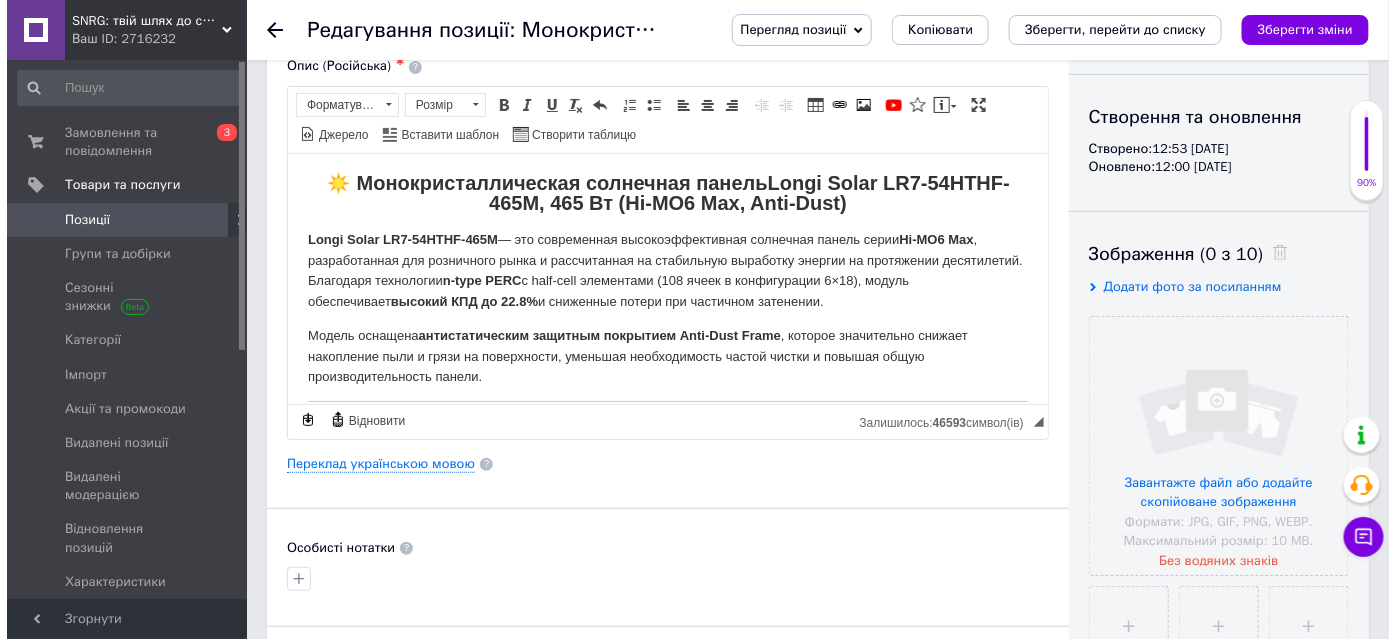 scroll, scrollTop: 272, scrollLeft: 0, axis: vertical 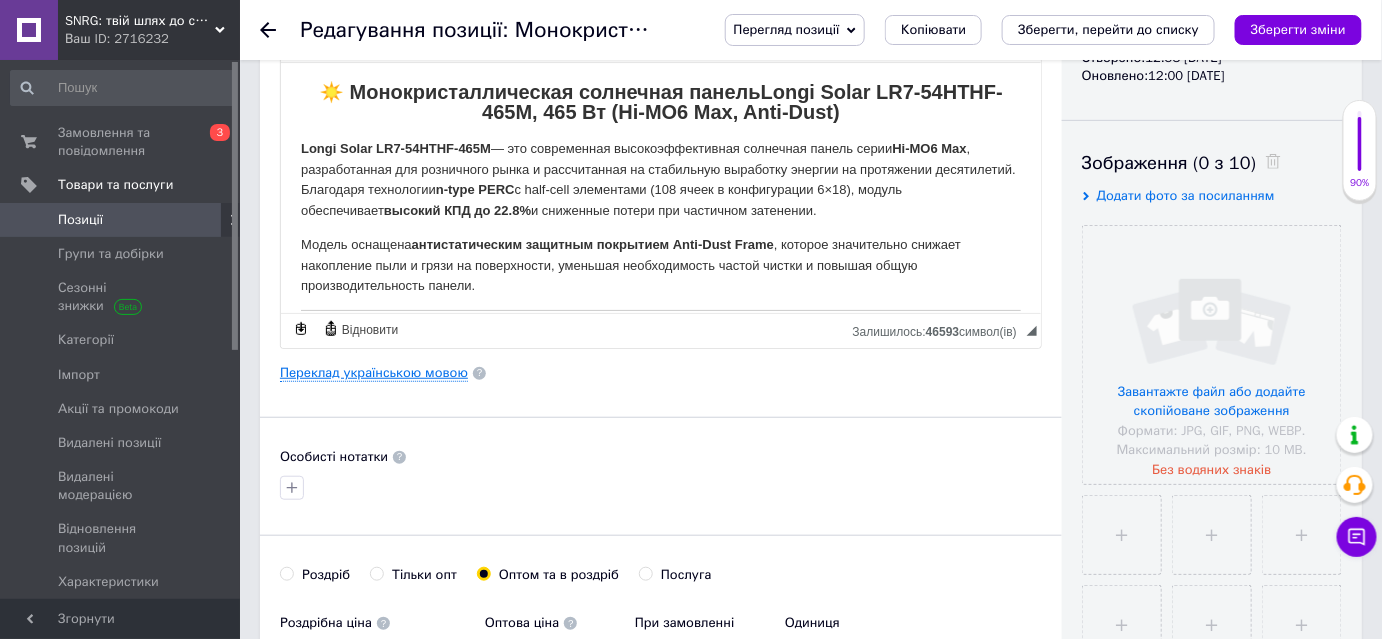 click on "Переклад українською мовою" at bounding box center [374, 373] 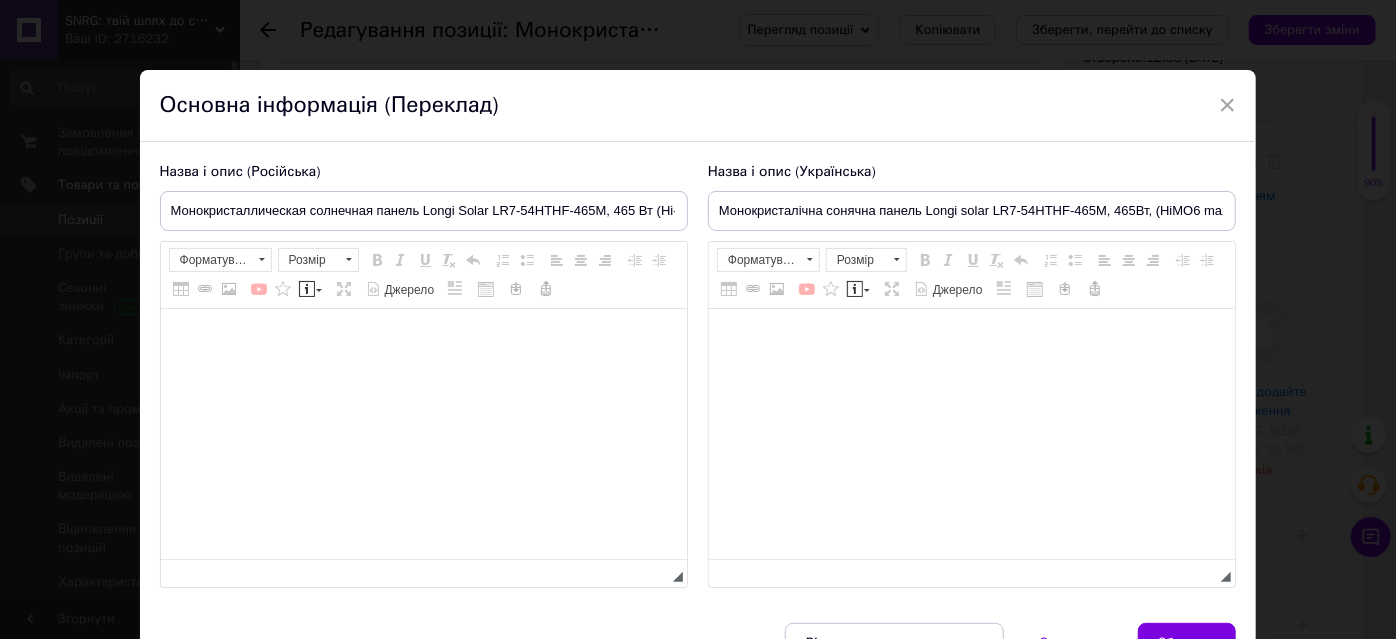 scroll, scrollTop: 111, scrollLeft: 0, axis: vertical 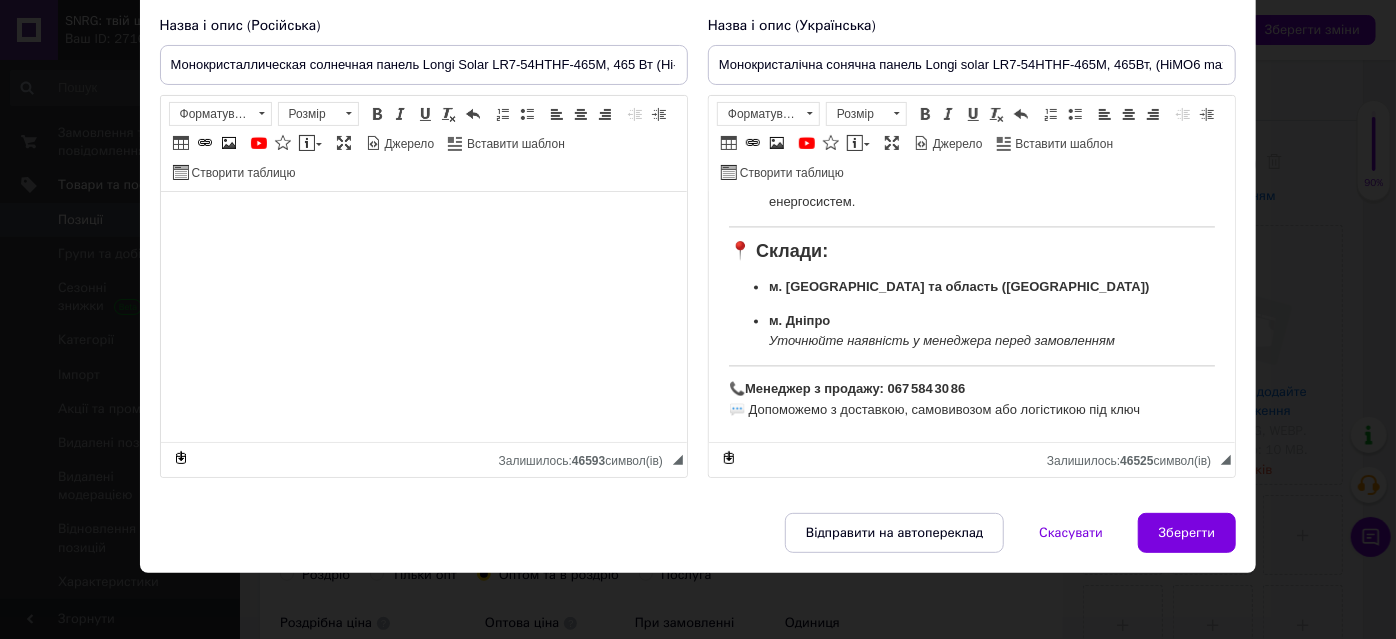 click on "📞  Менеджер з продажу: 067 584 30 86 💬 Допоможемо з доставкою, самовивозом або логістикою під ключ" at bounding box center (971, 401) 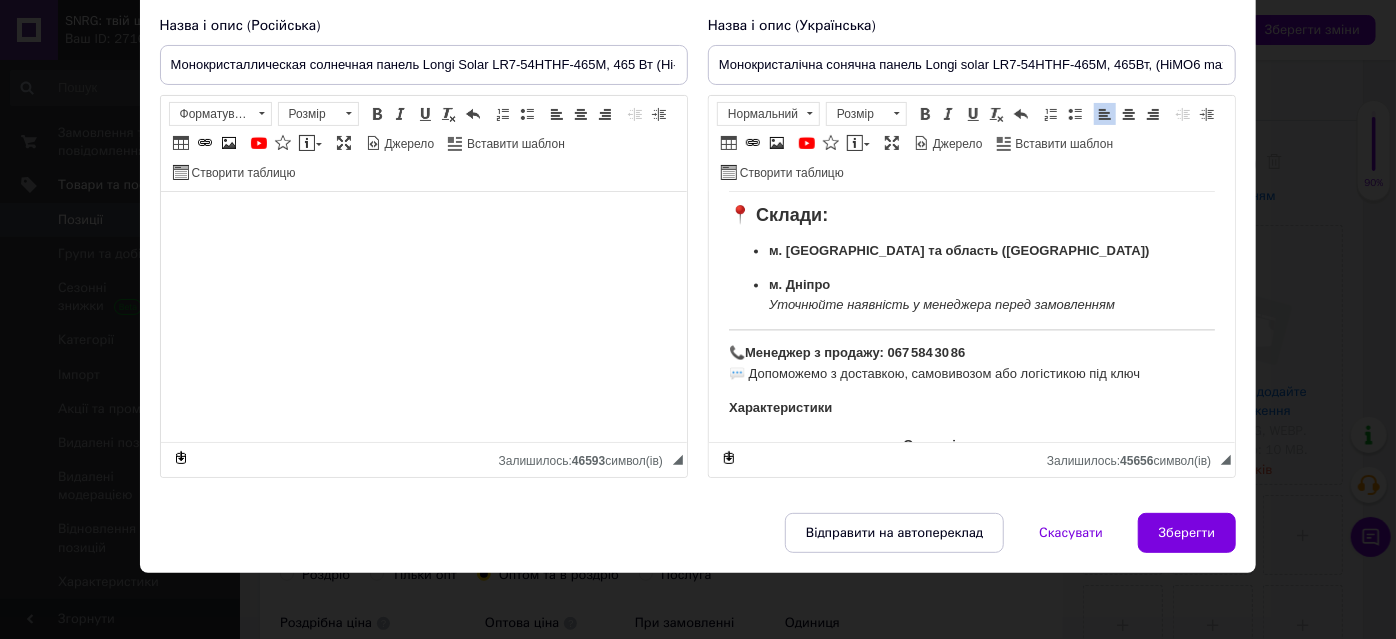 scroll, scrollTop: 2962, scrollLeft: 0, axis: vertical 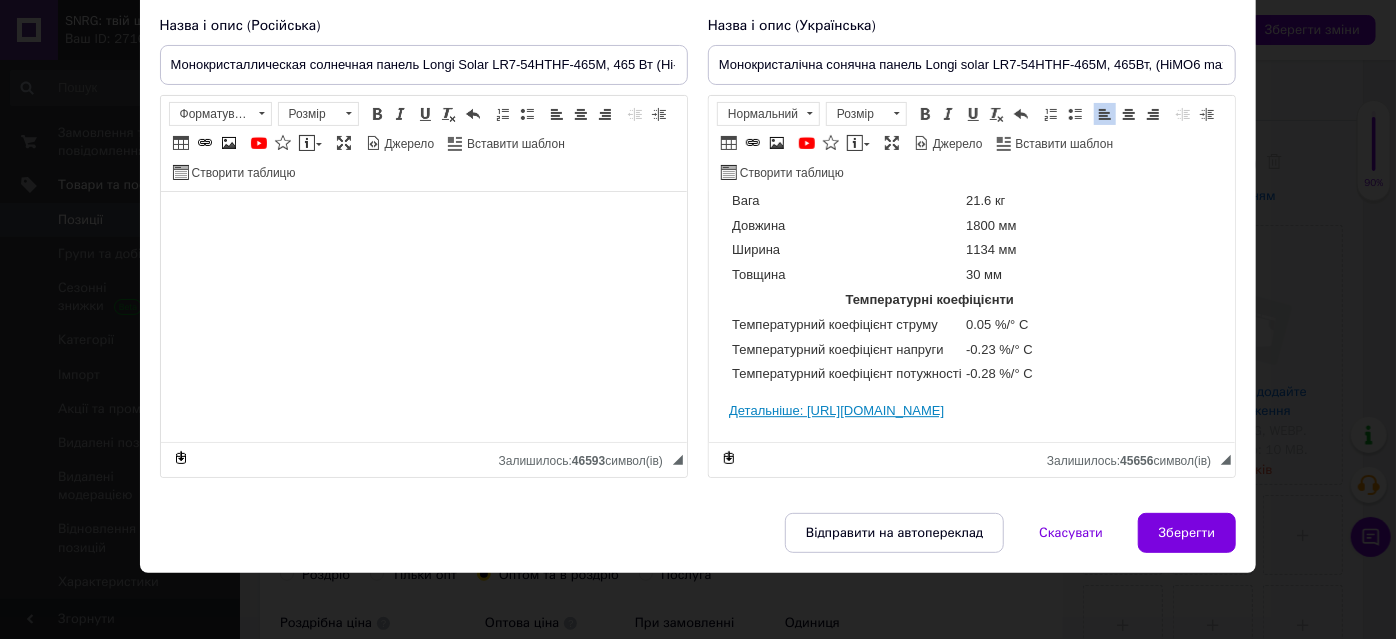 drag, startPoint x: 894, startPoint y: 433, endPoint x: 727, endPoint y: 418, distance: 167.6723 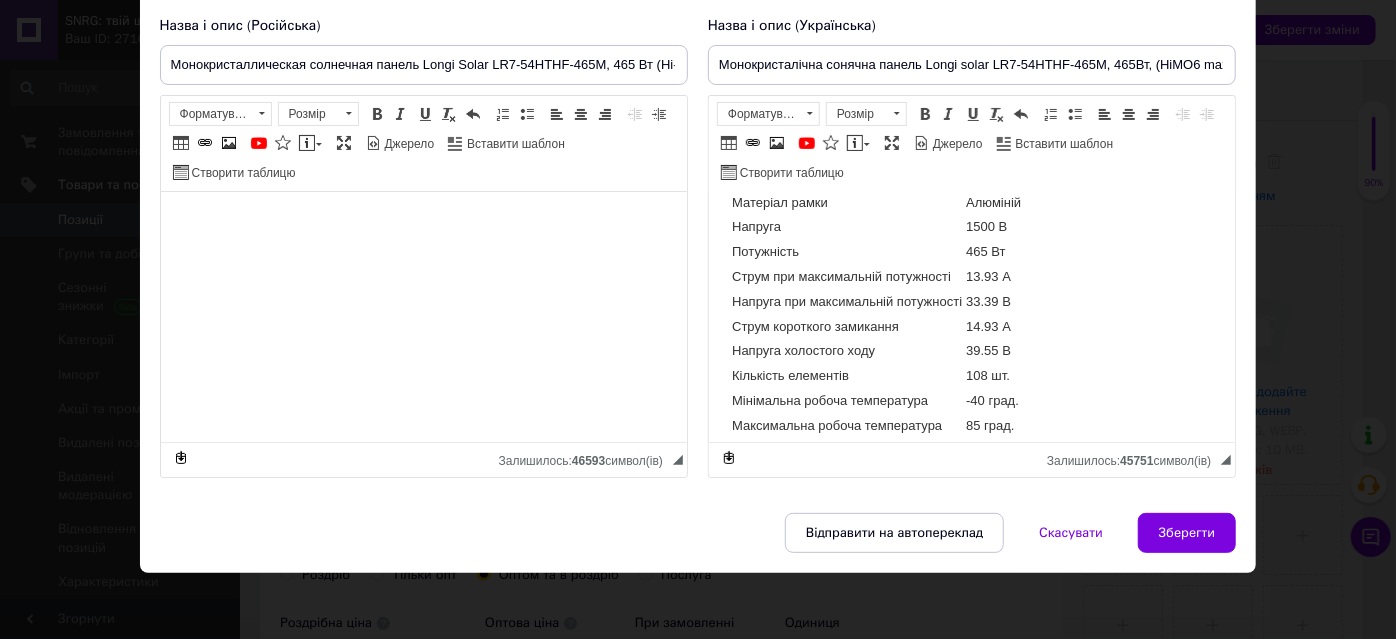 scroll, scrollTop: 2729, scrollLeft: 0, axis: vertical 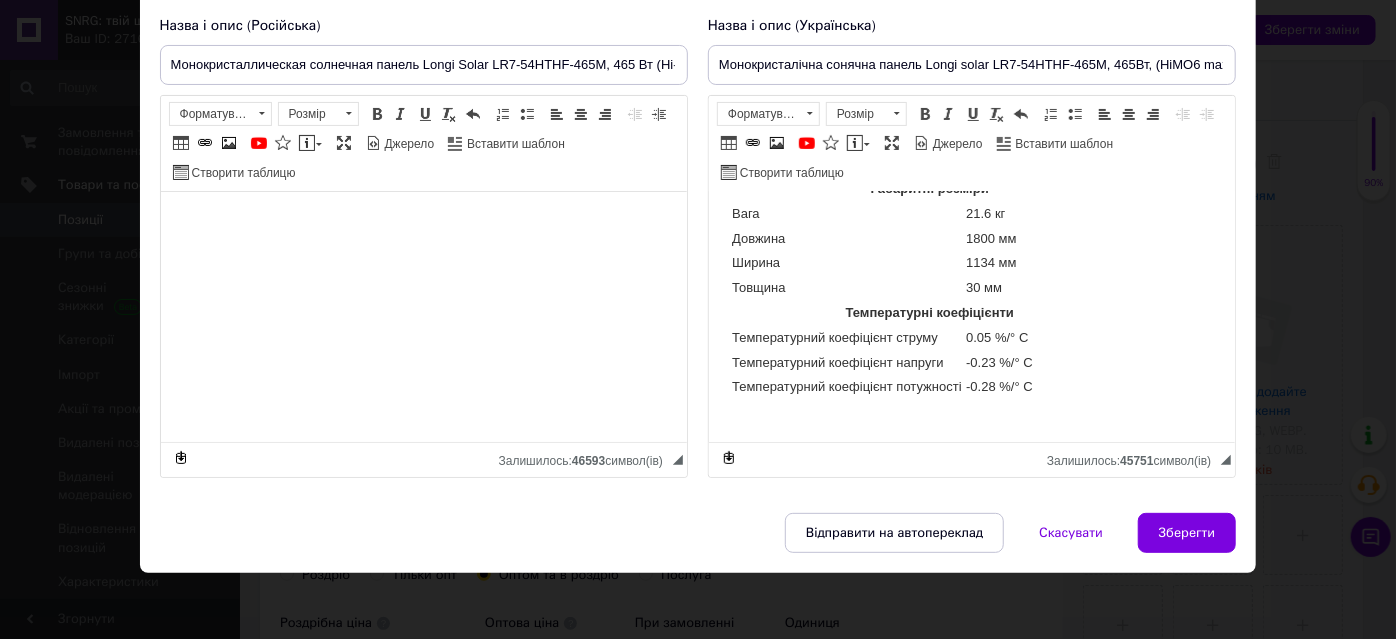 click on "☀️ Монокристалічна сонячна панель  Longi Solar LR7-54HTHF-465M , 465 Вт (Hi-MO6 Max, Anti-Dust) Longi Solar LR7-54HTHF-465M  — це сучасна високоефективна сонячна панель із серії  Hi-MO6 Max , розроблена для роздрібного ринку та покликана забезпечити стабільне енергозабезпечення впродовж десятиліть. Завдяки використанню технології  n-type PERC з half-cell комірками  (108 шт. у конфігурації 6×18), модуль забезпечує  високу ефективність до 22.8%  та знижені втрати при частковому затіненні. Модель має  антистатичне захисне покриття Anti-Dust Frame 🧪 Що таке  Anti-Dust Frame ? 🔧 Основні технології та переваги: Hi-MO6 Max серія 465 Вт" at bounding box center (971, -1154) 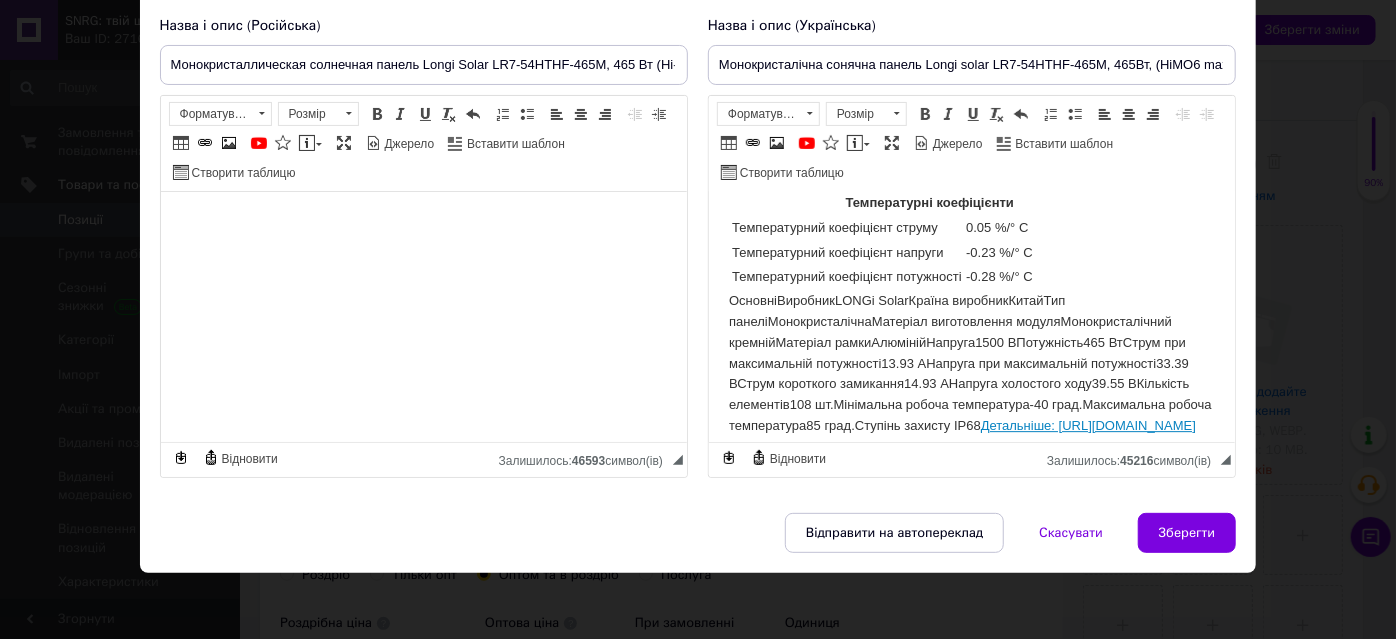 scroll, scrollTop: 3117, scrollLeft: 0, axis: vertical 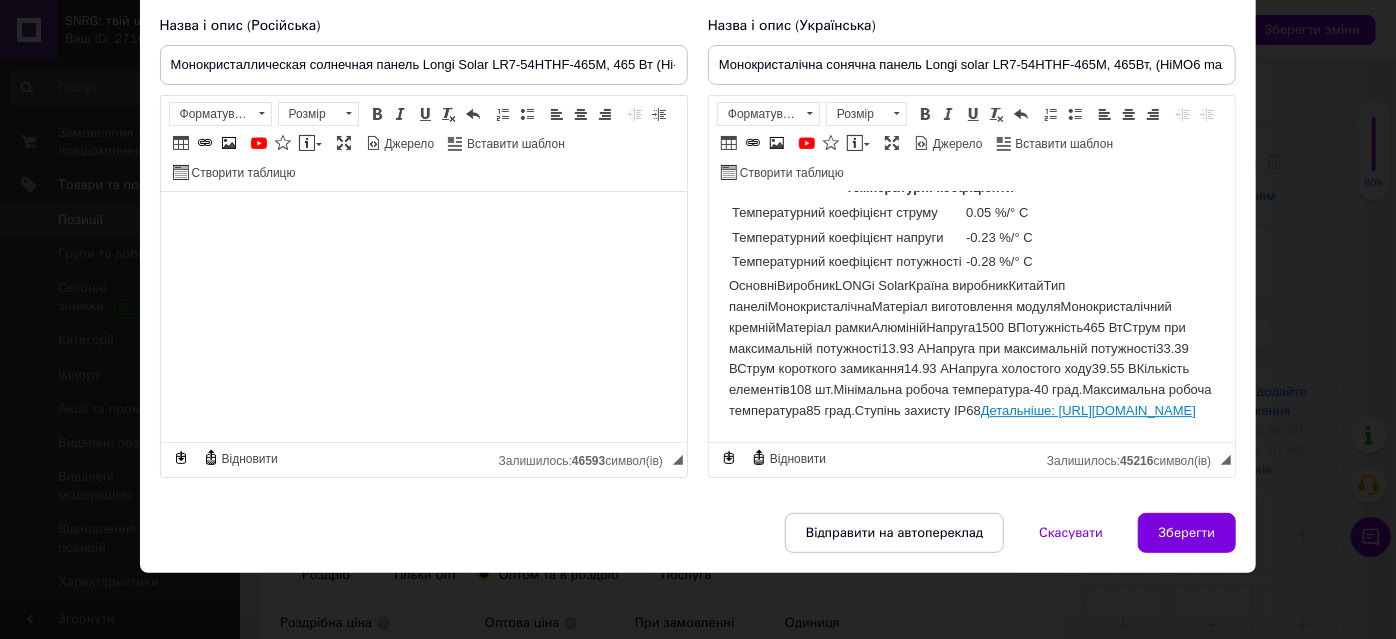 drag, startPoint x: 907, startPoint y: 422, endPoint x: 703, endPoint y: 292, distance: 241.9008 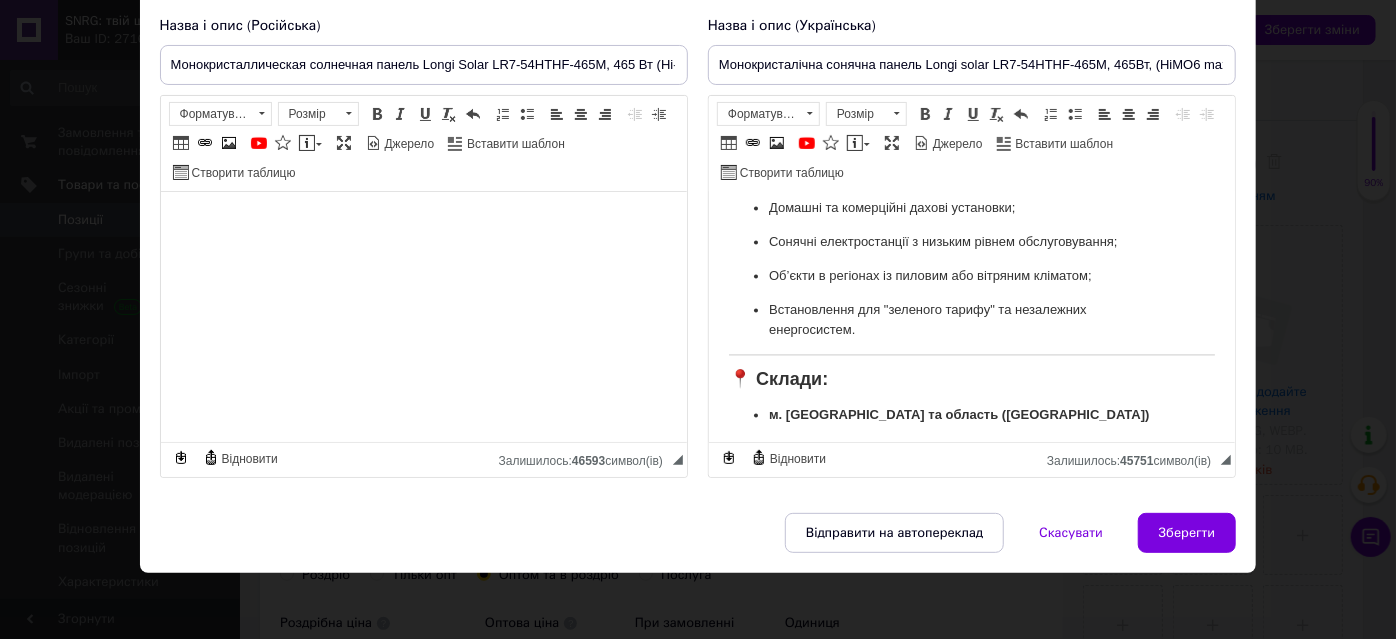 scroll, scrollTop: 2042, scrollLeft: 0, axis: vertical 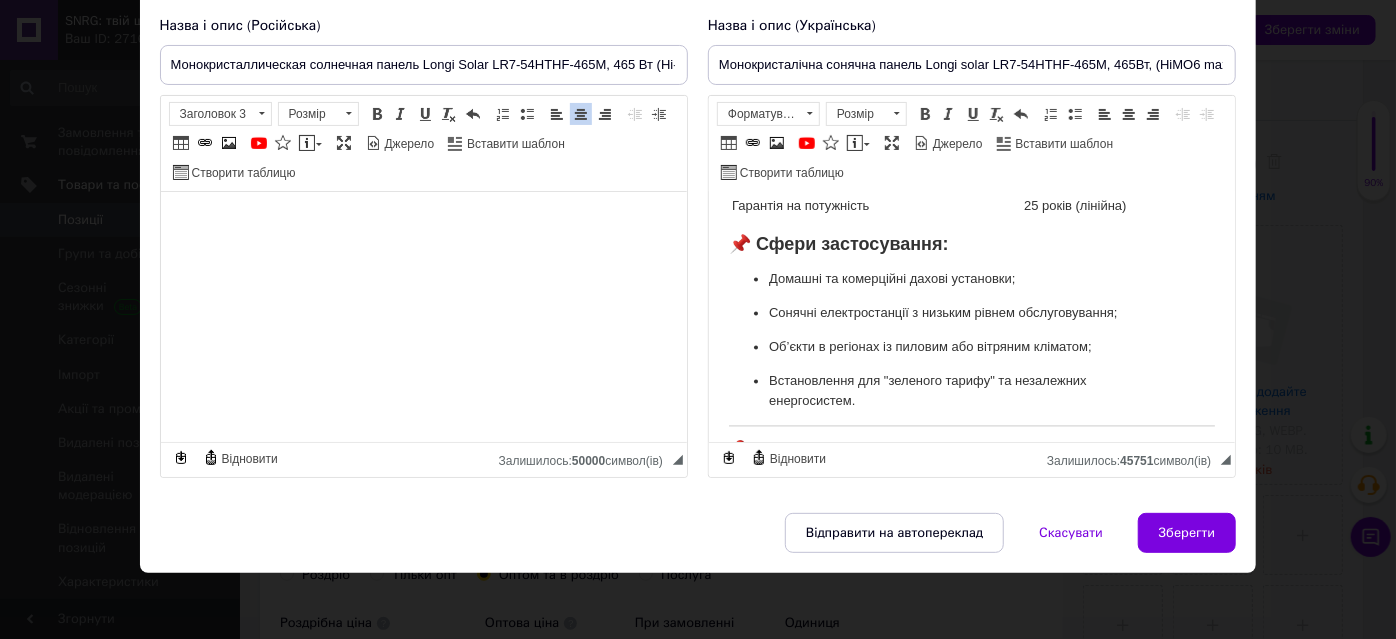 drag, startPoint x: 748, startPoint y: 287, endPoint x: 1163, endPoint y: 233, distance: 418.4985 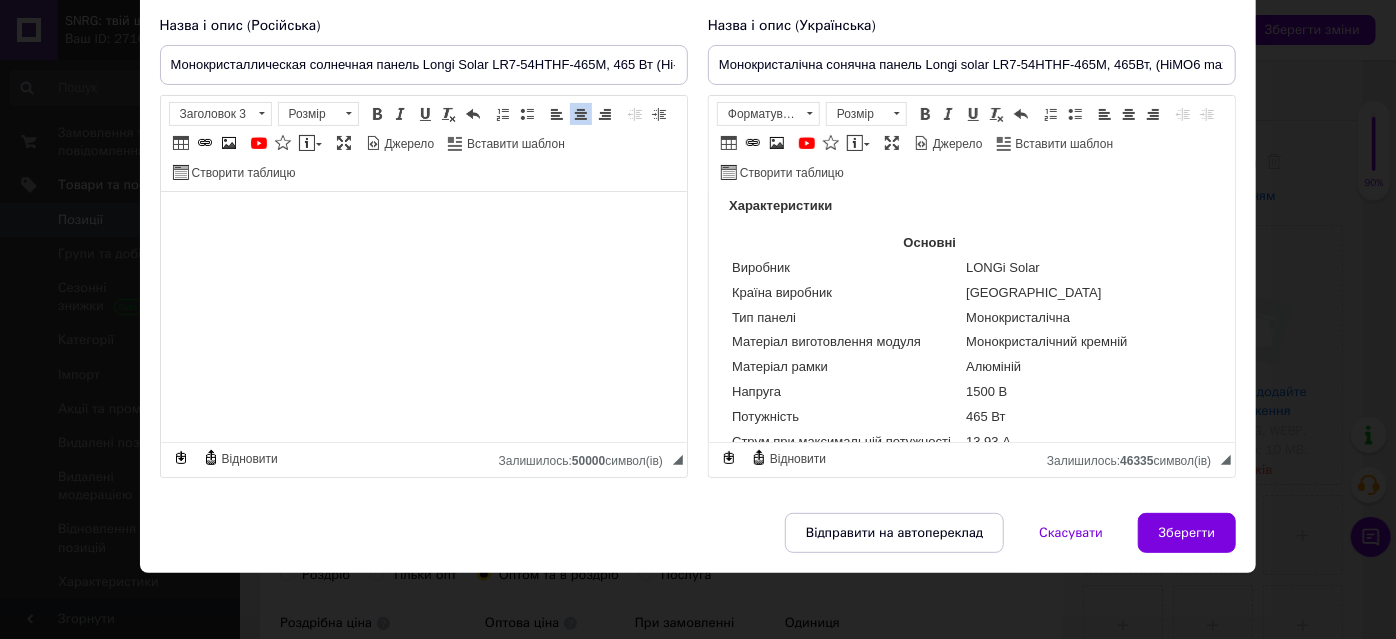 scroll, scrollTop: 1900, scrollLeft: 0, axis: vertical 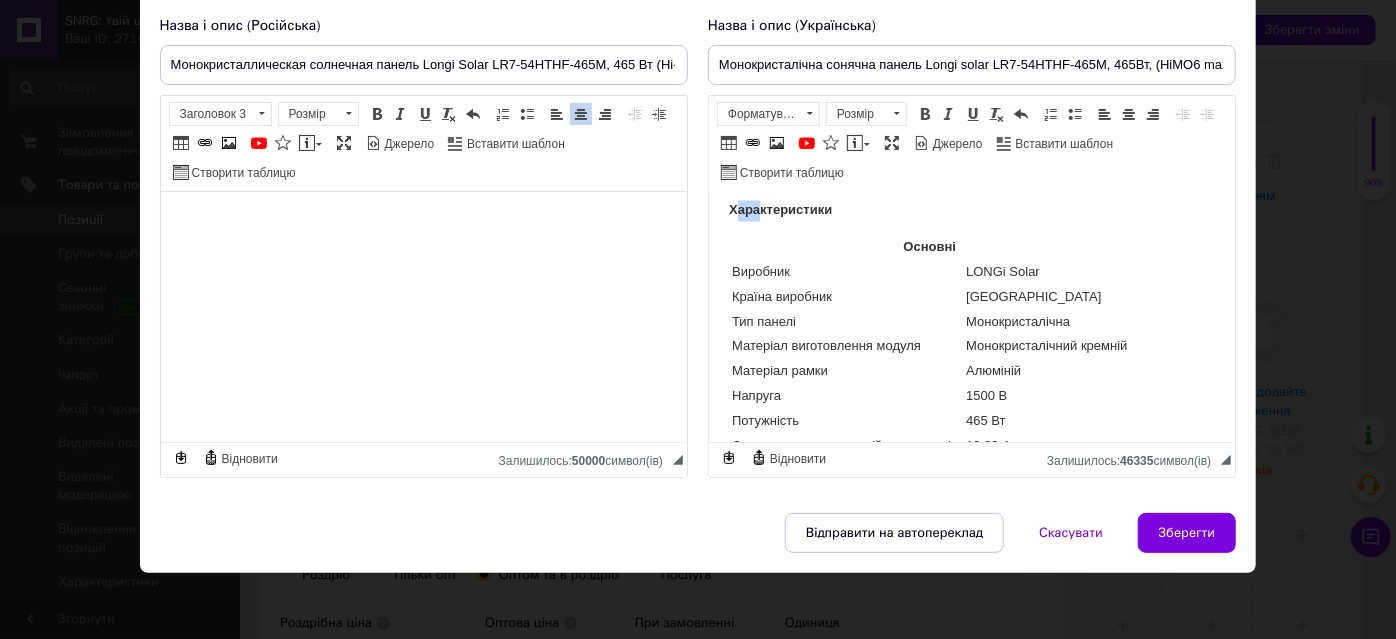 drag, startPoint x: 736, startPoint y: 266, endPoint x: 746, endPoint y: 270, distance: 10.770329 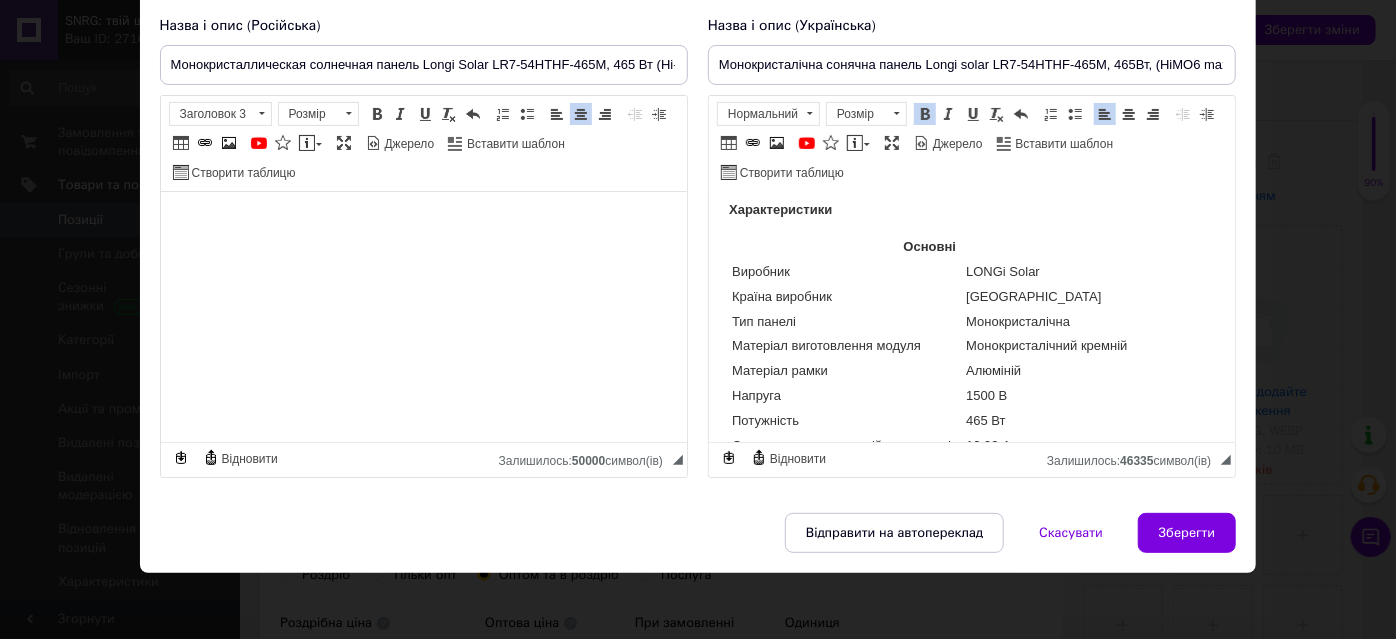 click on "Характеристики" at bounding box center [779, 210] 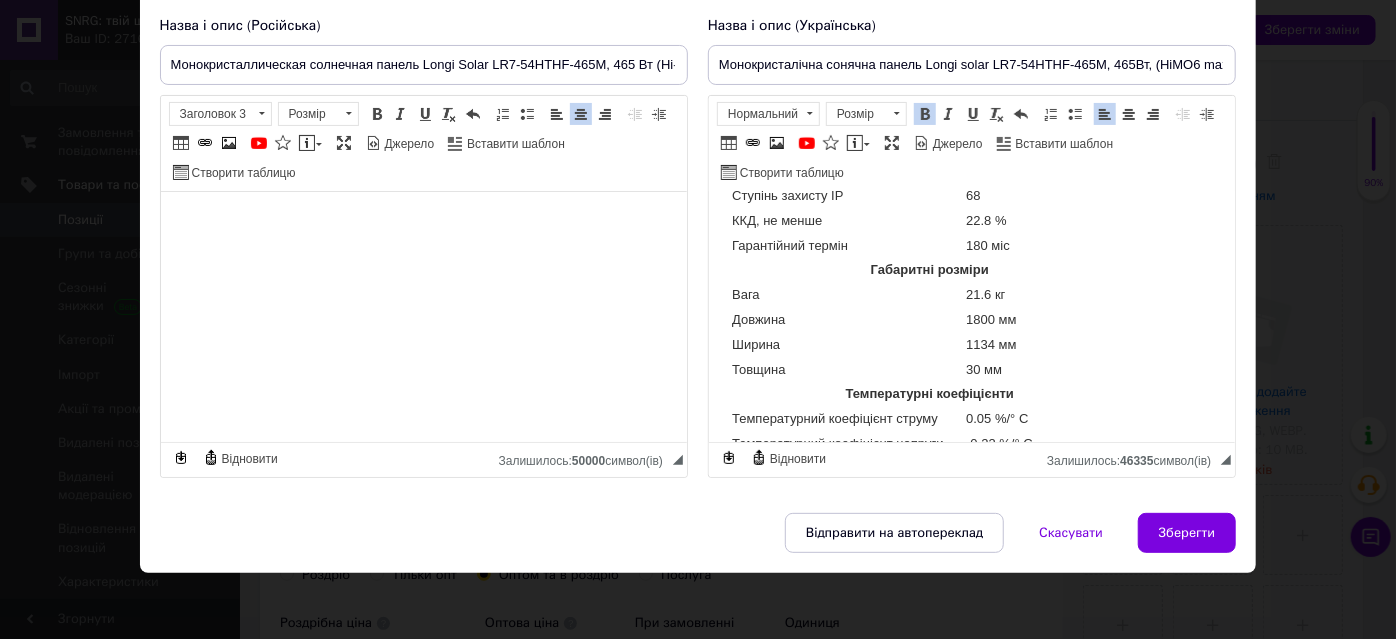 scroll, scrollTop: 2448, scrollLeft: 0, axis: vertical 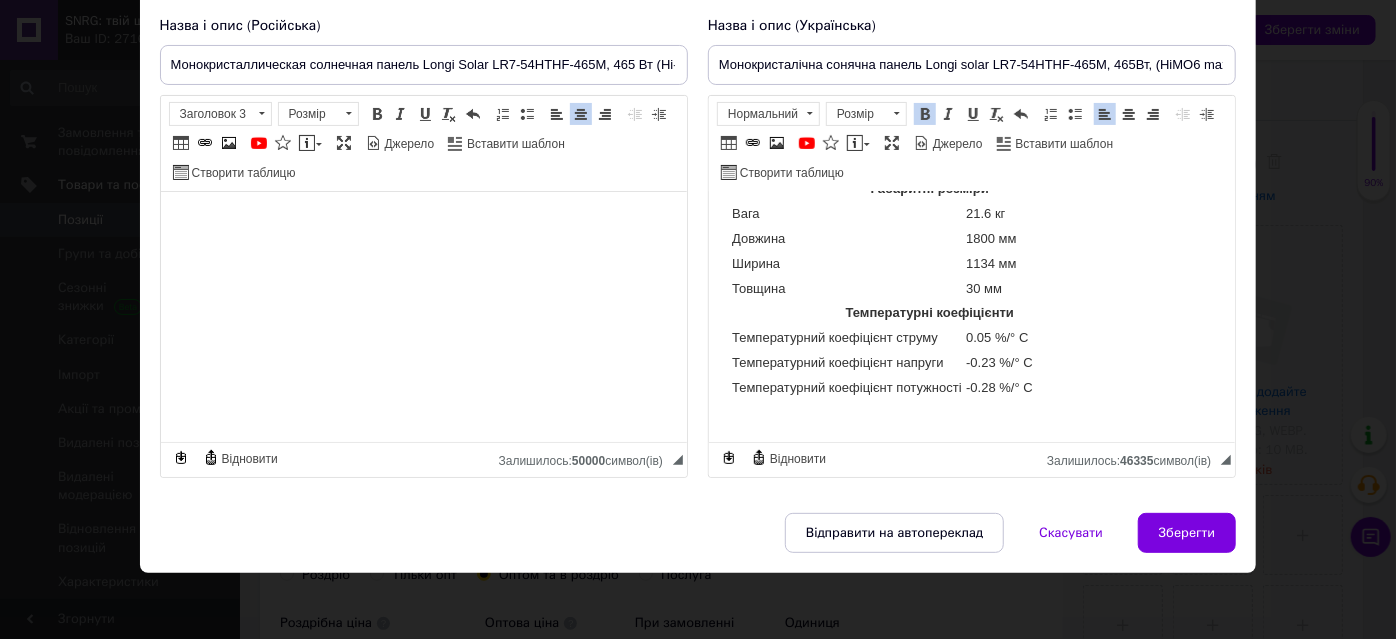 drag, startPoint x: 727, startPoint y: 266, endPoint x: 919, endPoint y: 468, distance: 278.6898 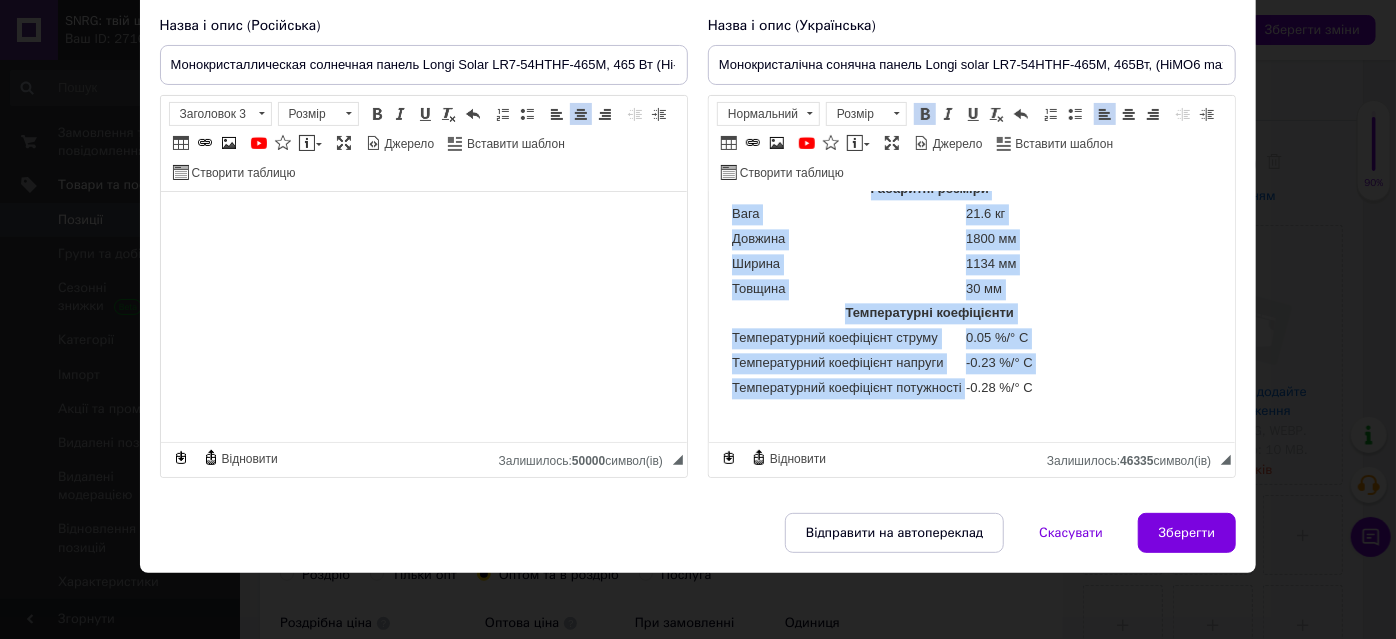 copy on "Характеристики Основні Виробник LONGi Solar Країна виробник Китай Тип панелі Монокристалічна Матеріал виготовлення модуля Монокристалічний кремній Матеріал рамки Алюміній Напруга 1500 В Потужність 465 Вт Струм при максимальній потужності 13.93 А Напруга при максимальній потужності 33.39 В Струм короткого замикання 14.93 А Напруга холостого ходу 39.55 В Кількість елементів 108 шт. Мінімальна робоча температура -40 град. Максимальна робоча температура 85 град. Ступінь захисту IP 68 ККД, не менше 22.8 % Гарантійний термін 180 міс Габаритні розміри Вага 21.6 кг Довжина 1800 мм Ширина 1134 мм Товщина 30 мм Температурні коефіцієнти Температурний коефіцієнт струму 0.05 %/° С Температурний коефіцієнт напруги -0.23 %/° С Температурний коефіцієнт потужності..." 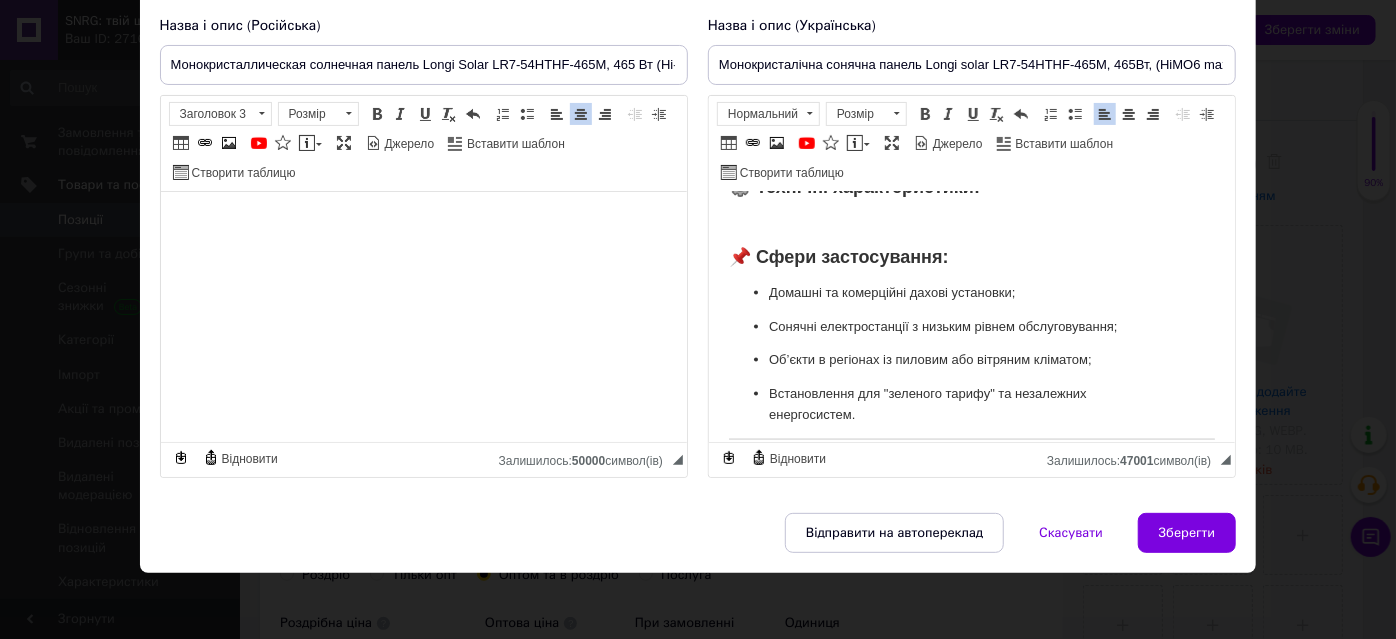 scroll, scrollTop: 1357, scrollLeft: 0, axis: vertical 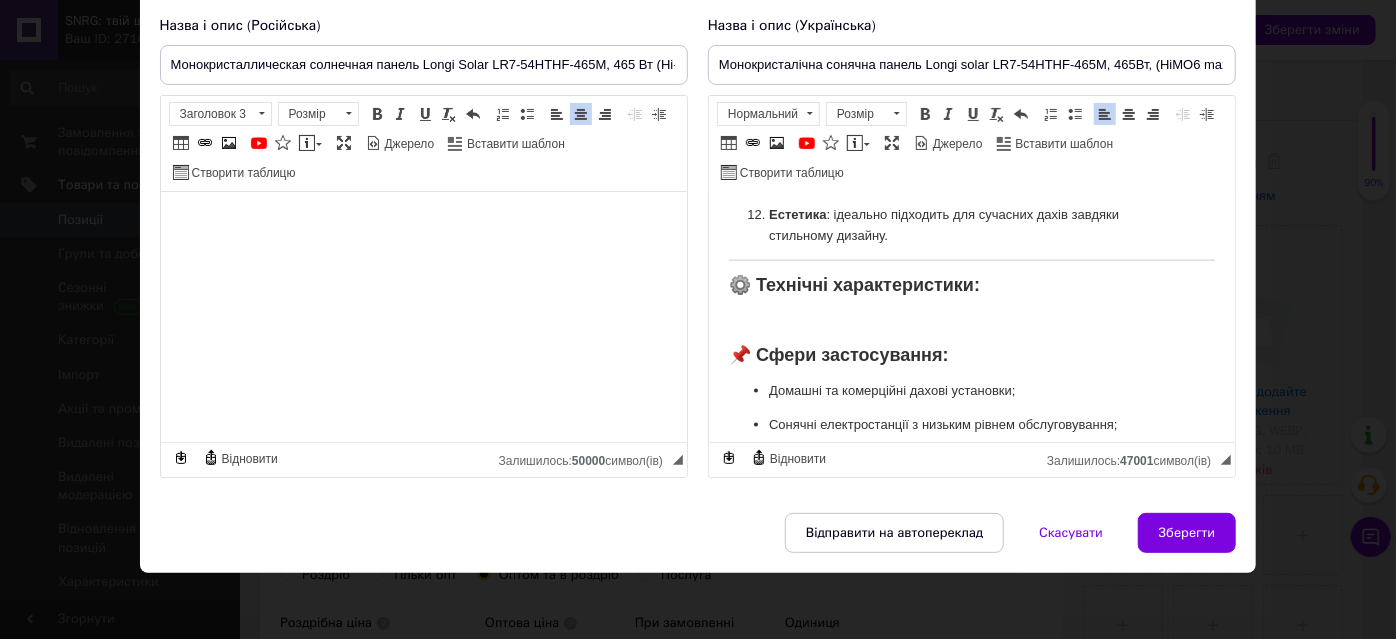 click on "☀️ Монокристалічна сонячна панель  Longi Solar LR7-54HTHF-465M , 465 Вт (Hi-MO6 Max, Anti-Dust) Longi Solar LR7-54HTHF-465M  — це сучасна високоефективна сонячна панель із серії  Hi-MO6 Max , розроблена для роздрібного ринку та покликана забезпечити стабільне енергозабезпечення впродовж десятиліть. Завдяки використанню технології  n-type PERC з half-cell комірками  (108 шт. у конфігурації 6×18), модуль забезпечує  високу ефективність до 22.8%  та знижені втрати при частковому затіненні. Модель має  антистатичне захисне покриття Anti-Dust Frame 🧪 Що таке  Anti-Dust Frame ? 🔧 Основні технології та переваги: Hi-MO6 Max серія 📞" at bounding box center (971, 162) 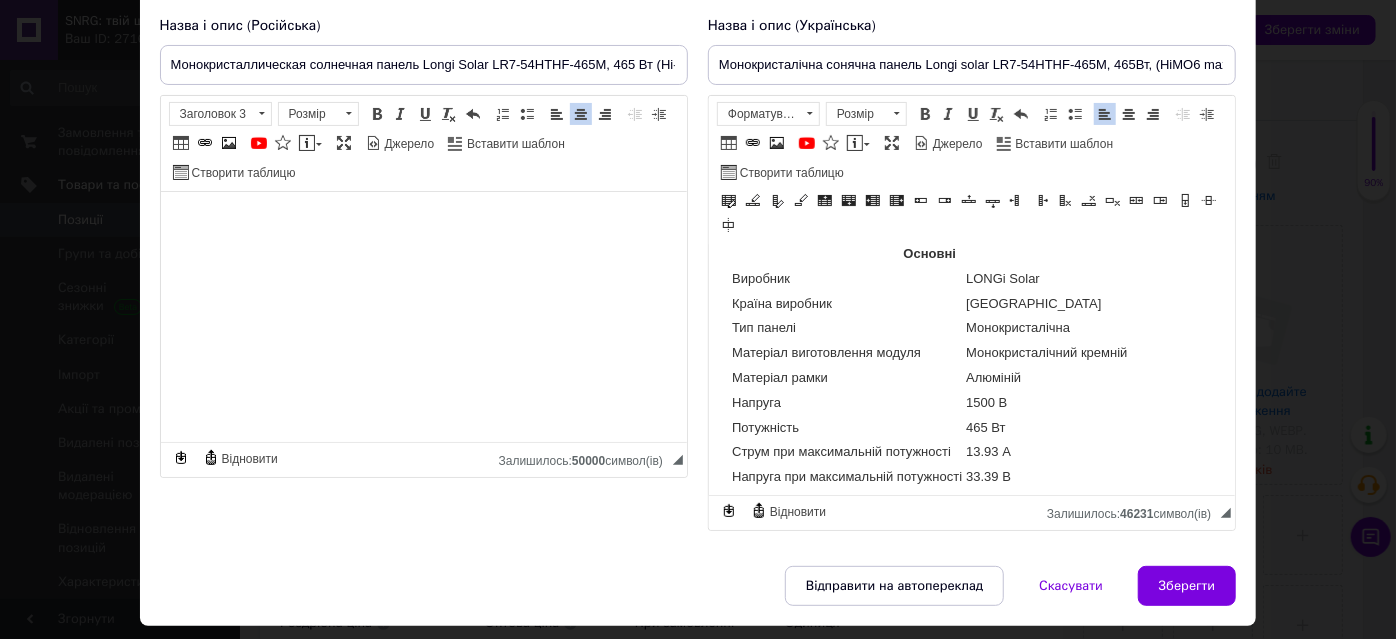 scroll, scrollTop: 1422, scrollLeft: 0, axis: vertical 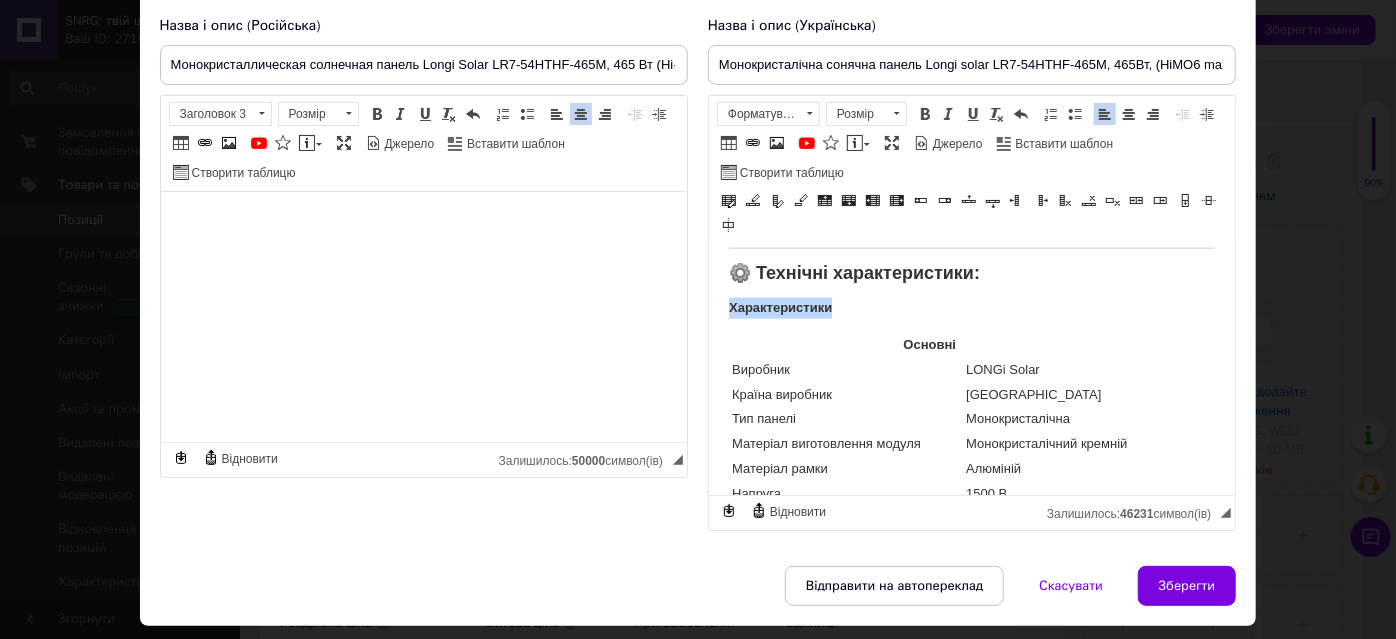 drag, startPoint x: 727, startPoint y: 362, endPoint x: 932, endPoint y: 370, distance: 205.15604 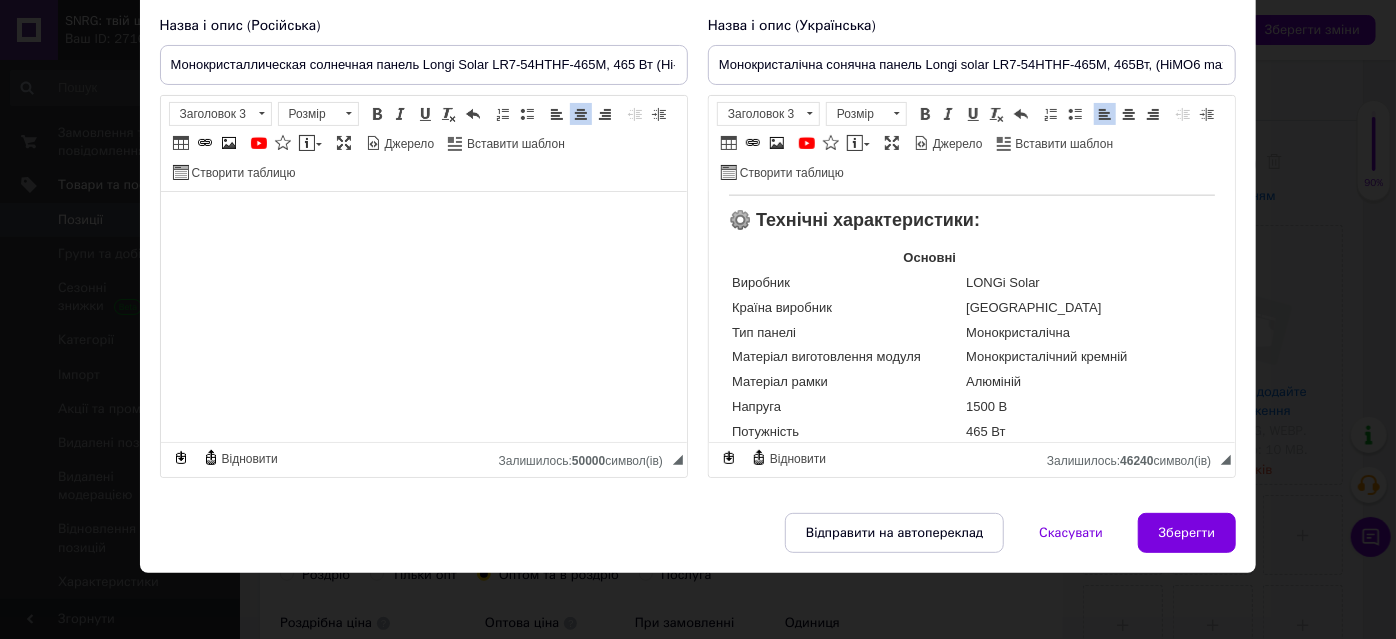 click on "Основні Виробник LONGi Solar Країна виробник Китай Тип панелі Монокристалічна Матеріал виготовлення модуля Монокристалічний кремній Матеріал рамки Алюміній Напруга 1500 В Потужність 465 Вт Струм при максимальній потужності 13.93 А Напруга при максимальній потужності 33.39 В Струм короткого замикання 14.93 А Напруга холостого ходу 39.55 В Кількість елементів 108 шт. Мінімальна робоча температура -40 град. Максимальна робоча температура 85 град. Ступінь захисту IP 68 ККД, не менше 22.8 % Гарантійний термін 180 міс Габаритні розміри Вага 21.6 кг Довжина 1800 мм Ширина 1134 мм Товщина" at bounding box center (928, 581) 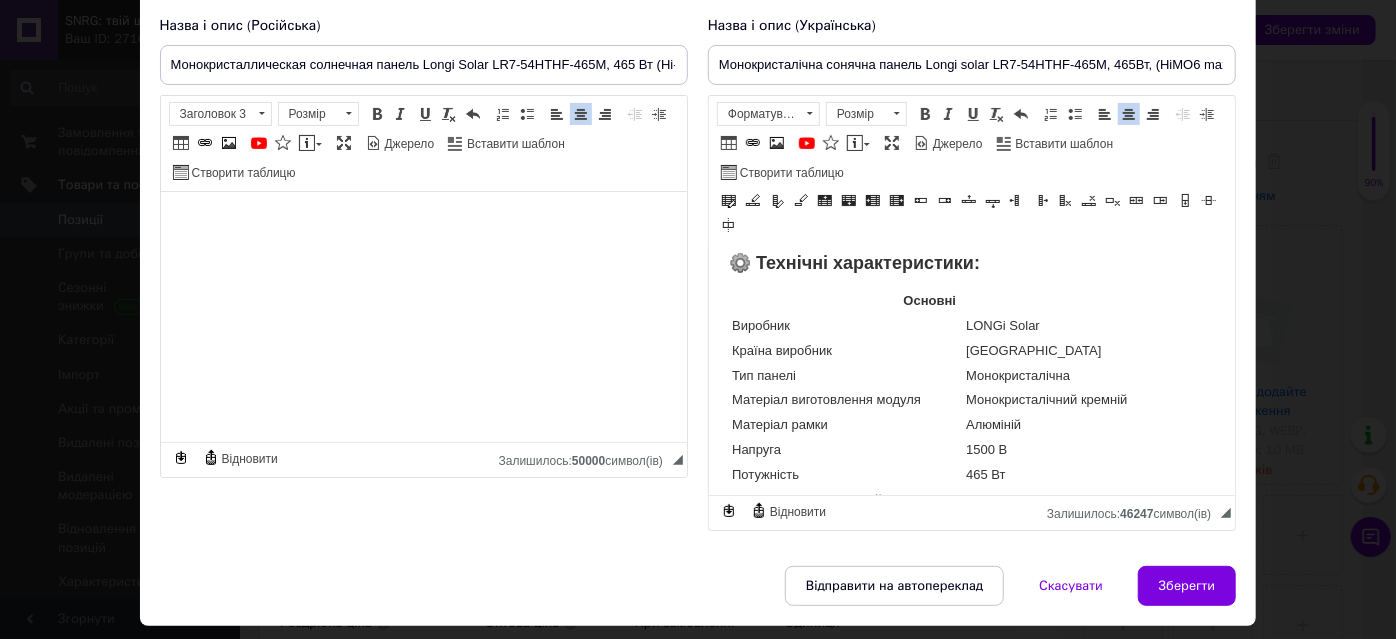 scroll, scrollTop: 1422, scrollLeft: 0, axis: vertical 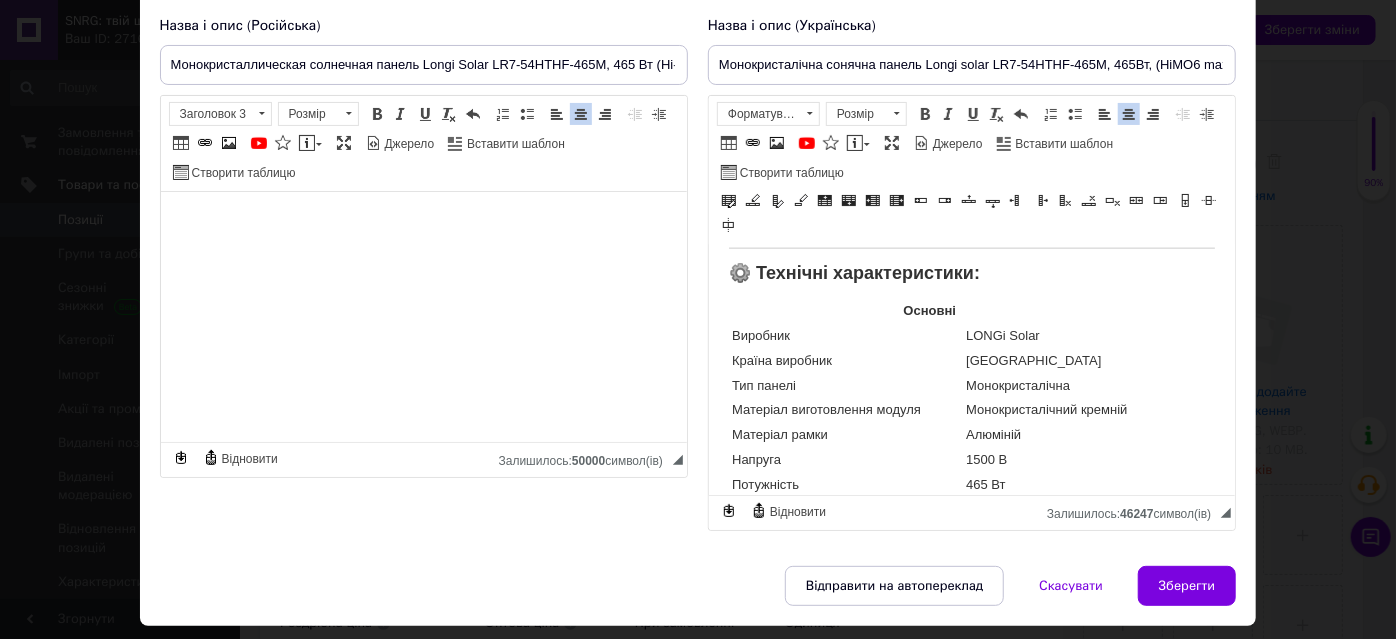 click at bounding box center [961, 697] 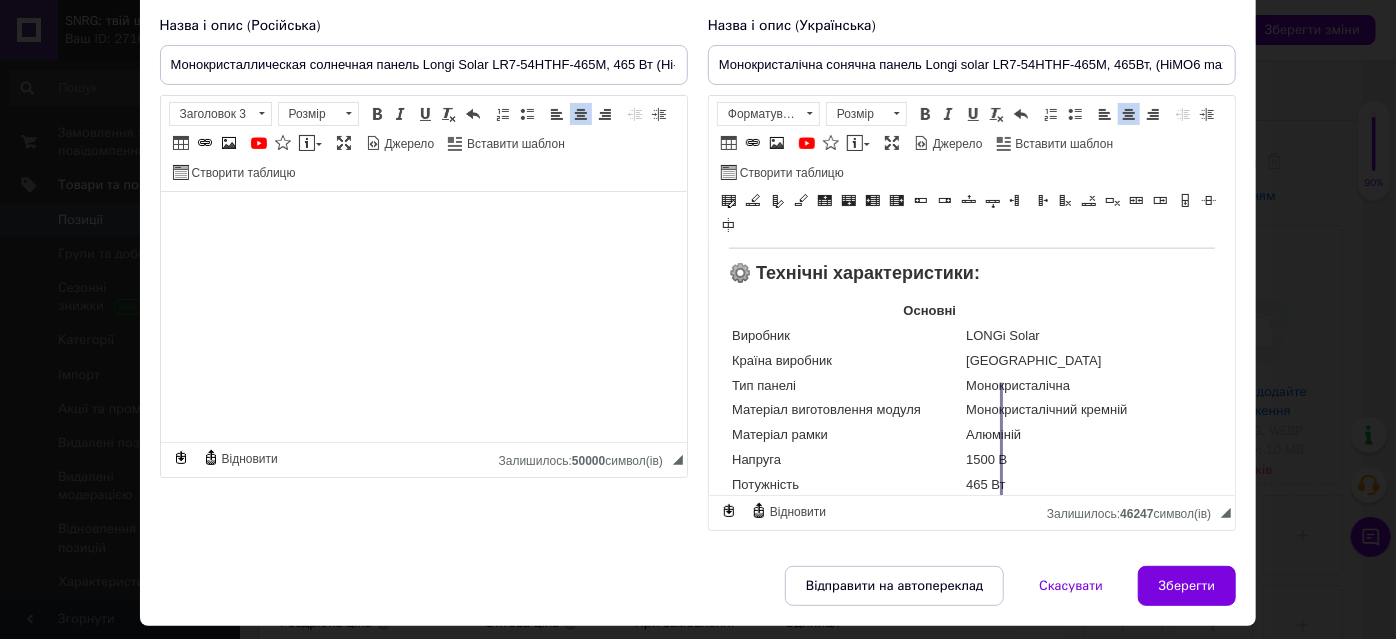 drag, startPoint x: 963, startPoint y: 397, endPoint x: 1007, endPoint y: 402, distance: 44.28318 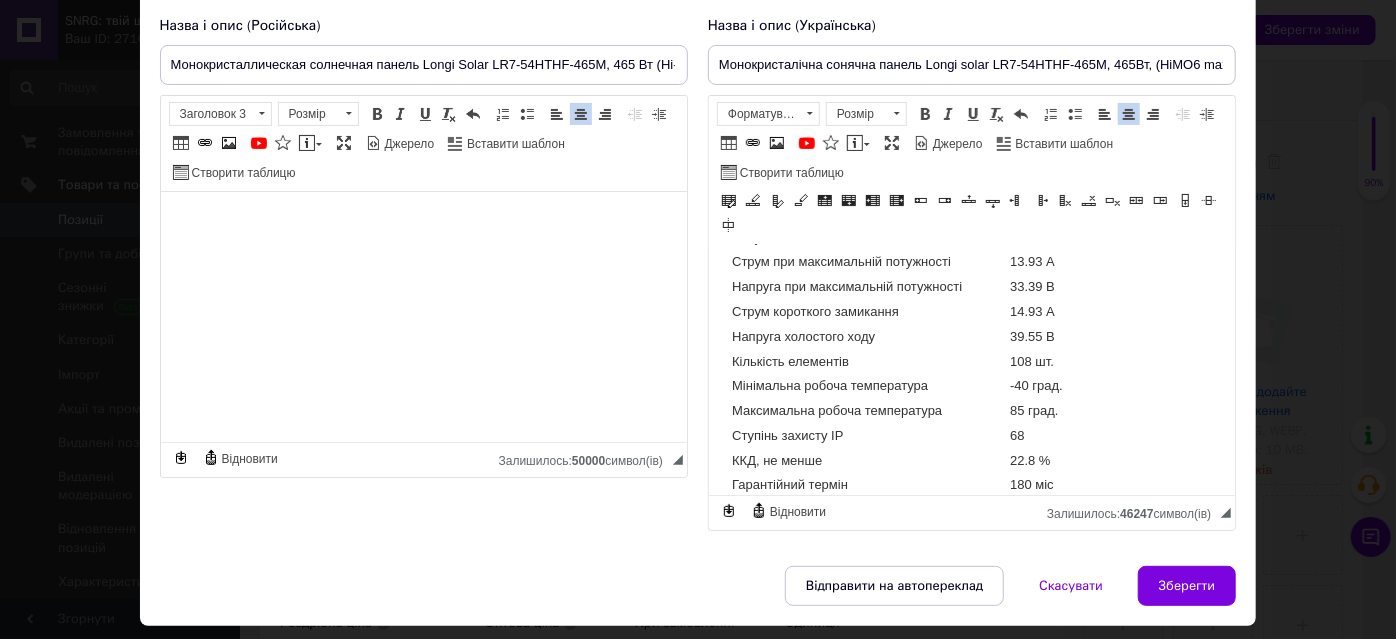 scroll, scrollTop: 1695, scrollLeft: 0, axis: vertical 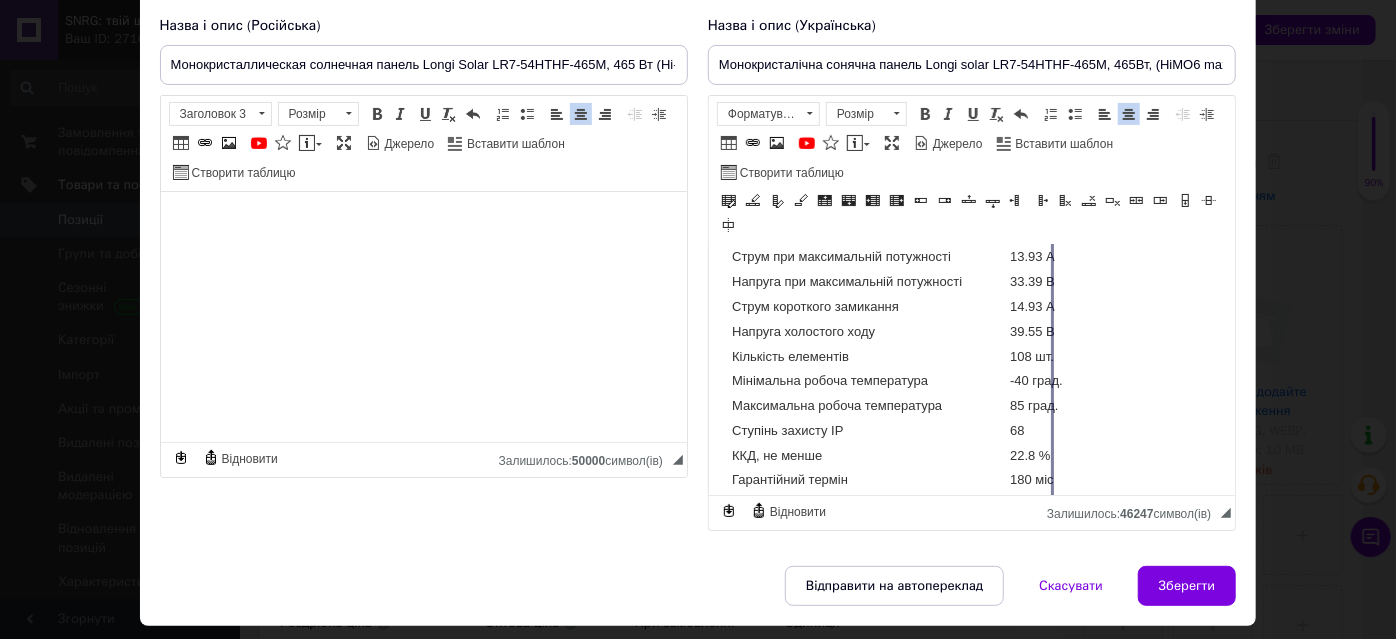 drag, startPoint x: 1007, startPoint y: 384, endPoint x: 1052, endPoint y: 390, distance: 45.39824 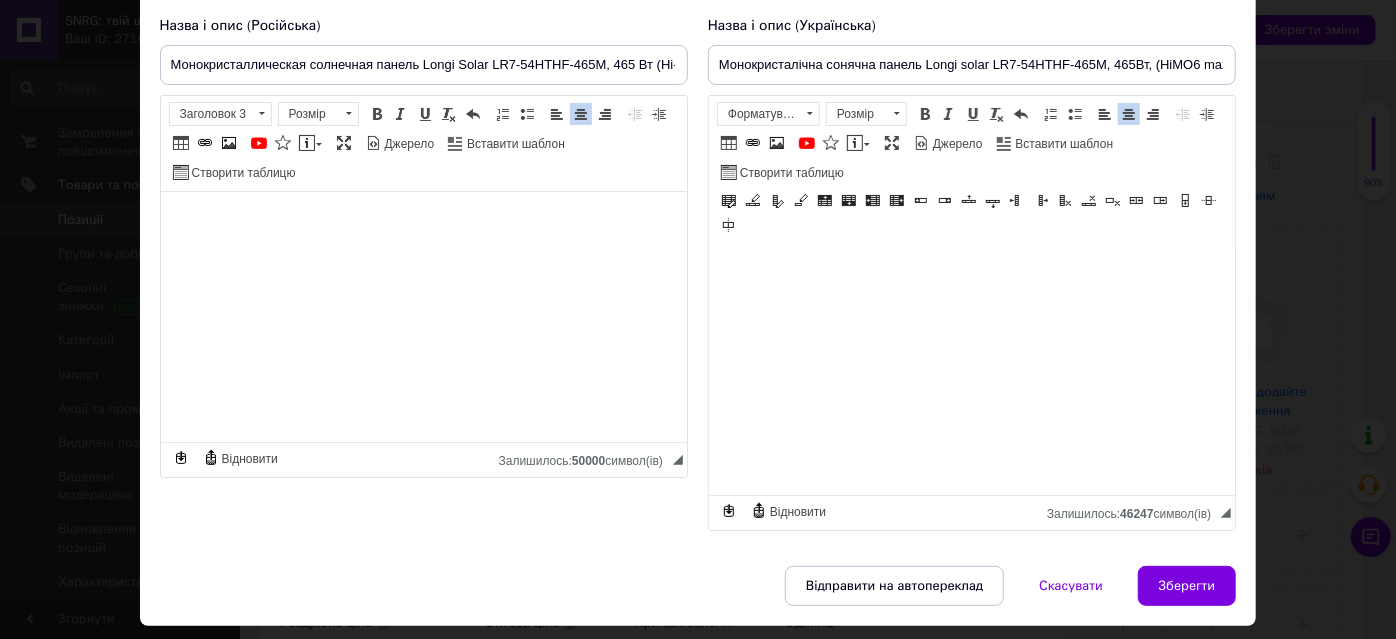 scroll, scrollTop: 2513, scrollLeft: 0, axis: vertical 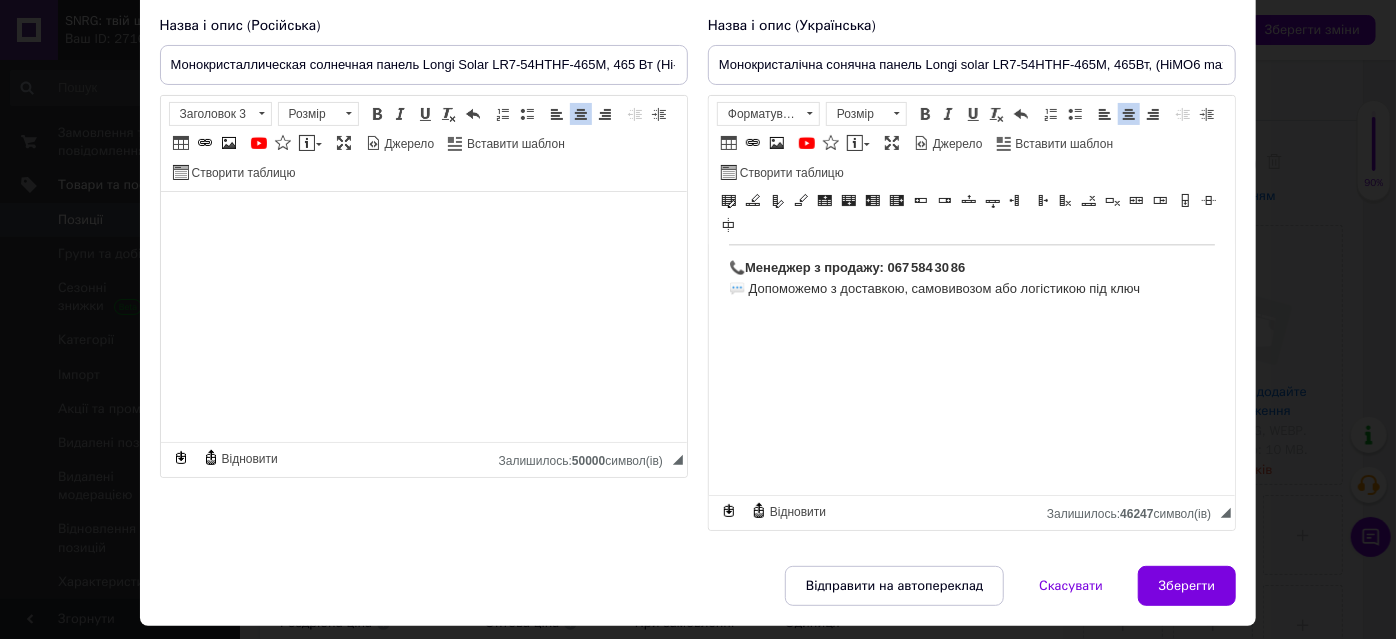 drag, startPoint x: 935, startPoint y: 418, endPoint x: 1015, endPoint y: 480, distance: 101.21265 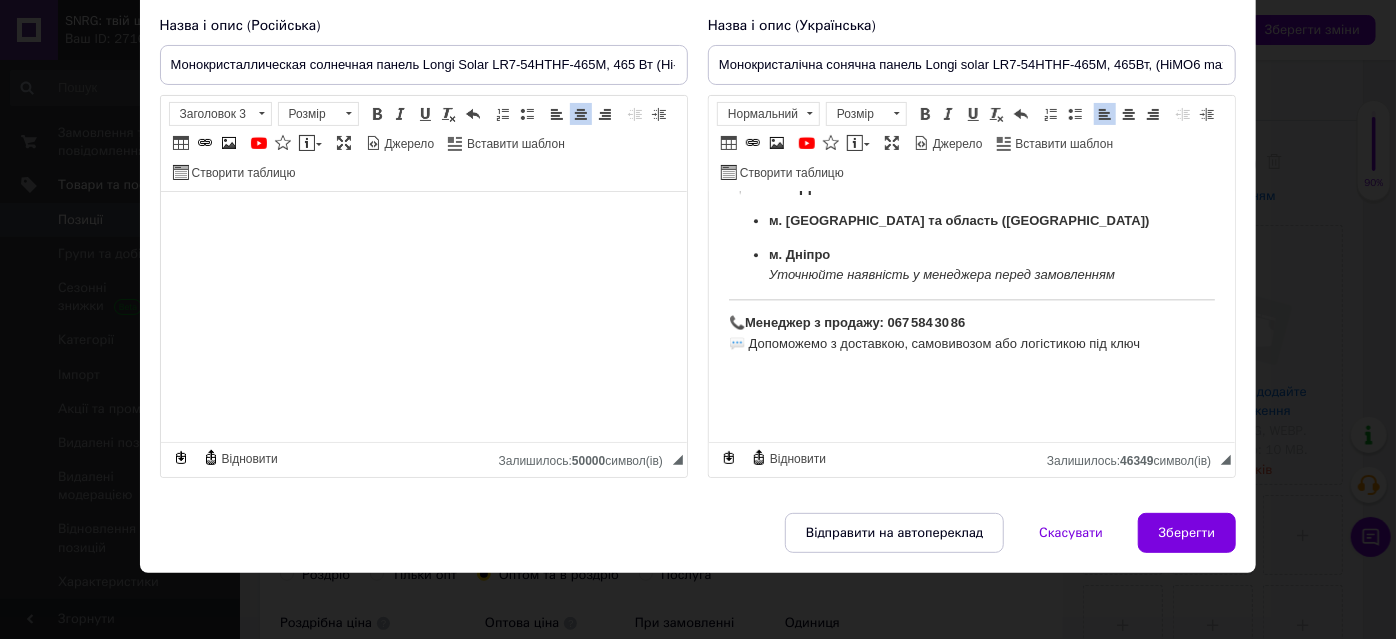 scroll, scrollTop: 2413, scrollLeft: 0, axis: vertical 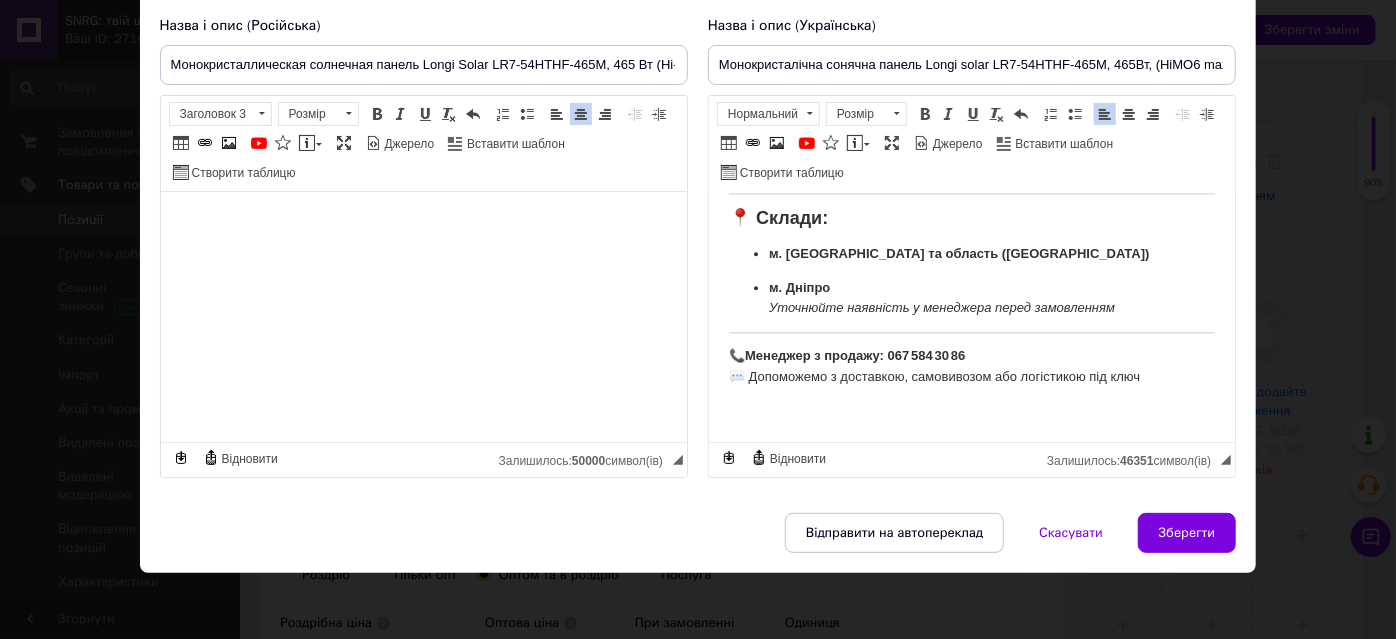 click on "☀️ Монокристалічна сонячна панель  Longi Solar LR7-54HTHF-465M , 465 Вт (Hi-MO6 Max, Anti-Dust) Longi Solar LR7-54HTHF-465M  — це сучасна високоефективна сонячна панель із серії  Hi-MO6 Max , розроблена для роздрібного ринку та покликана забезпечити стабільне енергозабезпечення впродовж десятиліть. Завдяки використанню технології  n-type PERC з half-cell комірками  (108 шт. у конфігурації 6×18), модуль забезпечує  високу ефективність до 22.8%  та знижені втрати при частковому затіненні. Модель має  антистатичне захисне покриття Anti-Dust Frame 🧪 Що таке  Anti-Dust Frame ? 🔧 Основні технології та переваги: Hi-MO6 Max серія Китай" at bounding box center (971, -869) 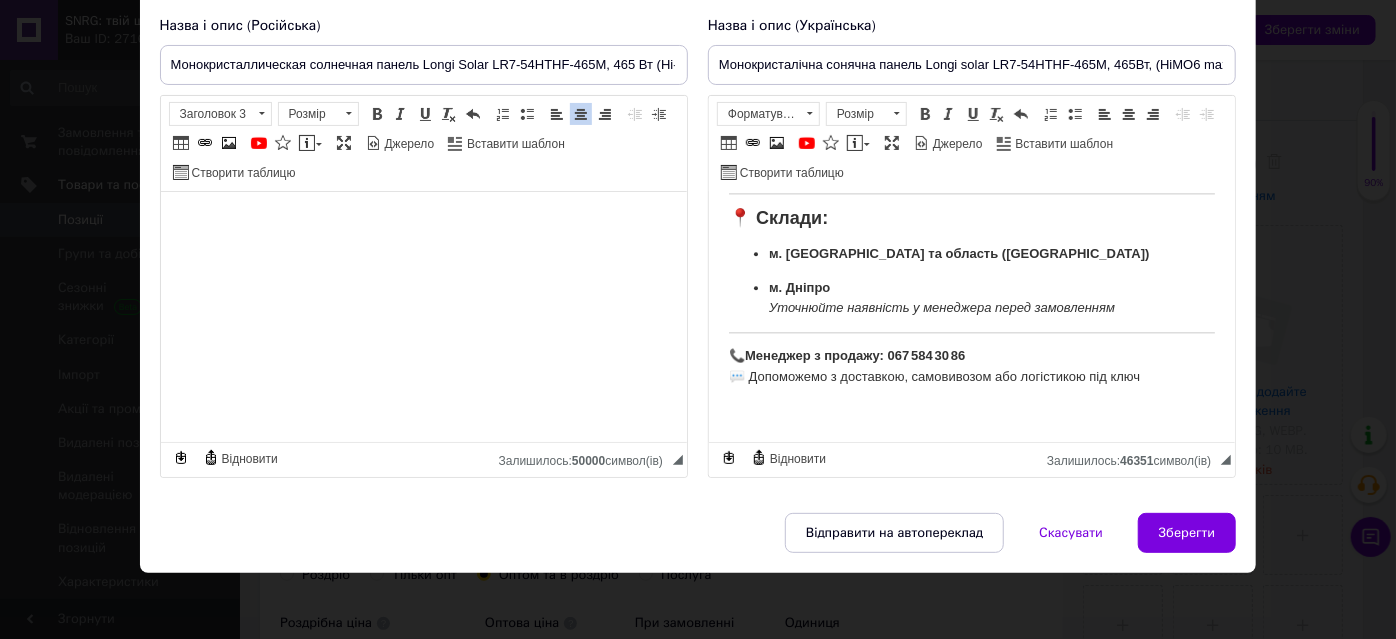 scroll, scrollTop: 2380, scrollLeft: 0, axis: vertical 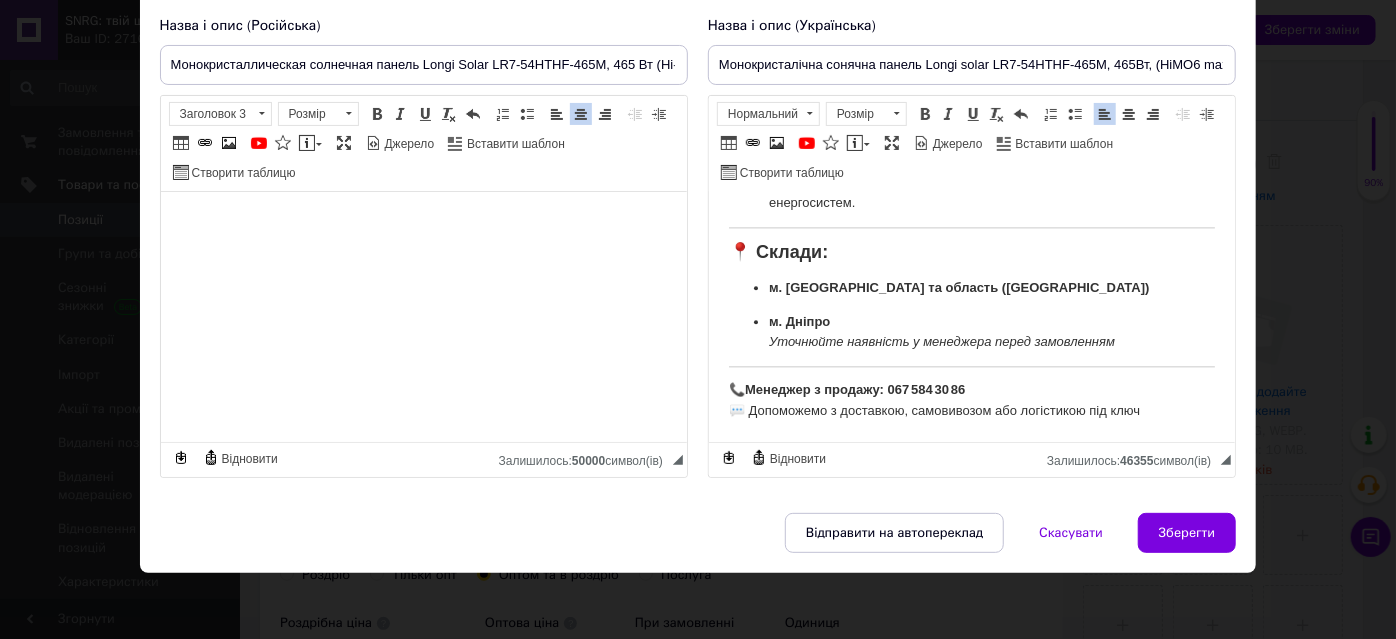 click on "☀️ Монокристалічна сонячна панель  Longi Solar LR7-54HTHF-465M , 465 Вт (Hi-MO6 Max, Anti-Dust) Longi Solar LR7-54HTHF-465M  — це сучасна високоефективна сонячна панель із серії  Hi-MO6 Max , розроблена для роздрібного ринку та покликана забезпечити стабільне енергозабезпечення впродовж десятиліть. Завдяки використанню технології  n-type PERC з half-cell комірками  (108 шт. у конфігурації 6×18), модуль забезпечує  високу ефективність до 22.8%  та знижені втрати при частковому затіненні. Модель має  антистатичне захисне покриття Anti-Dust Frame 🧪 Що таке  Anti-Dust Frame ? 🔧 Основні технології та переваги: Hi-MO6 Max серія Китай" at bounding box center [971, -852] 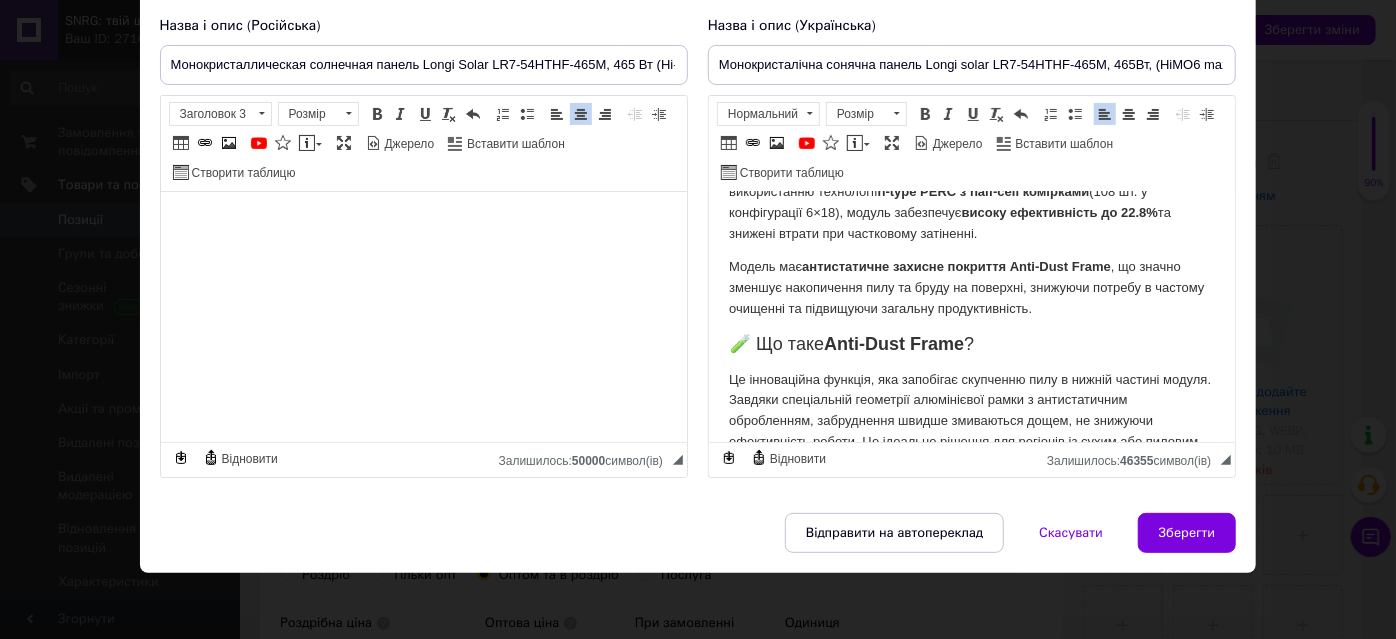 scroll, scrollTop: 0, scrollLeft: 0, axis: both 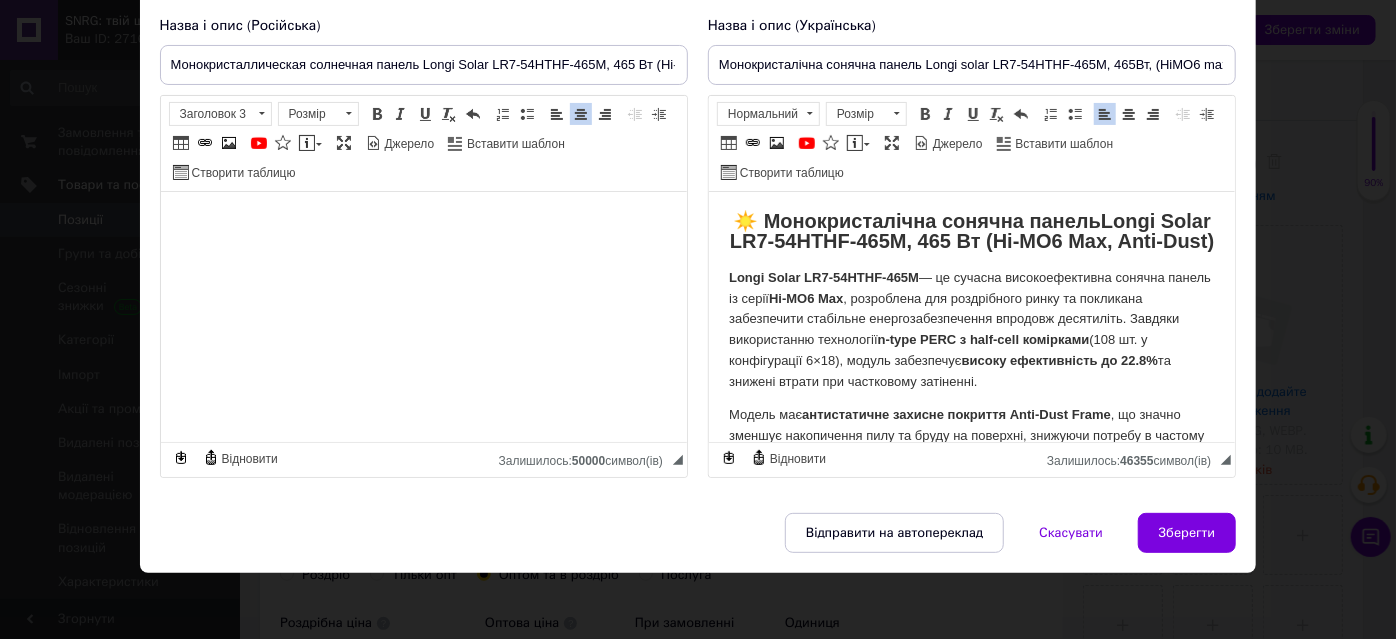 click on "☀️ Монокристалічна сонячна панель  Longi Solar LR7-54HTHF-465M , 465 Вт (Hi-MO6 Max, Anti-Dust)" at bounding box center (971, 232) 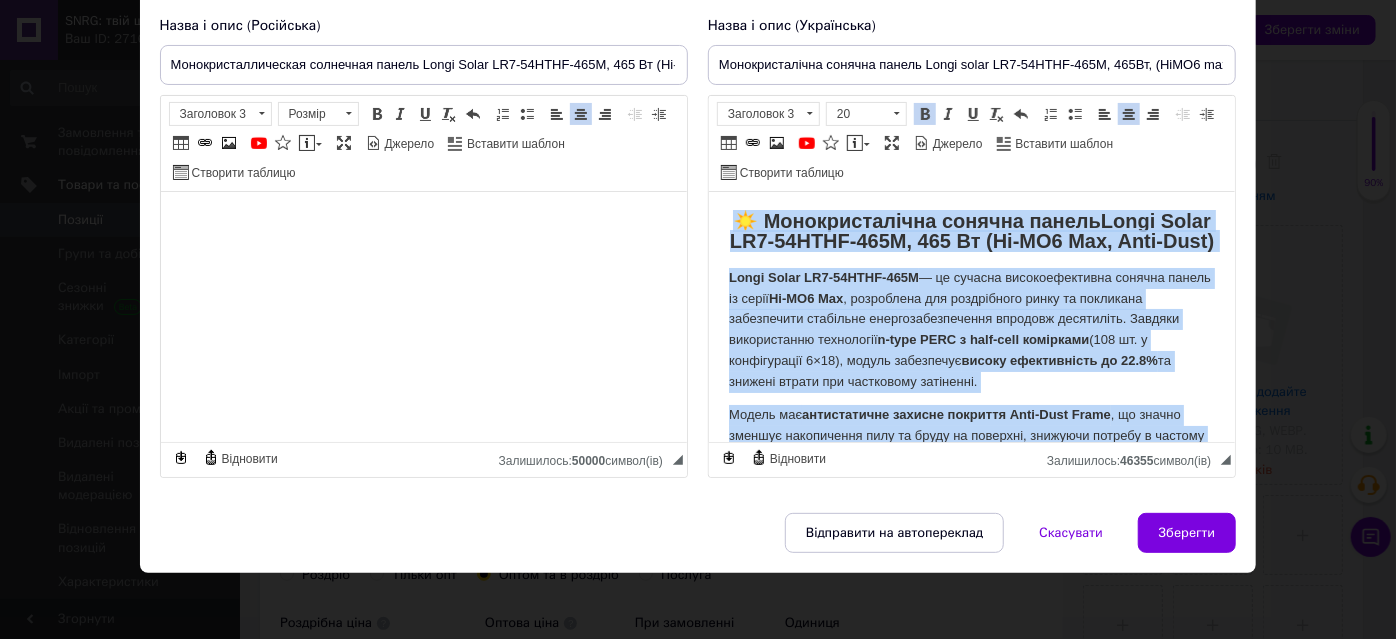 copy on "☀️ Монокристалічна сонячна панель  Longi Solar LR7-54HTHF-465M , 465 Вт (Hi-MO6 Max, Anti-Dust) Longi Solar LR7-54HTHF-465M  — це сучасна високоефективна сонячна панель із серії  Hi-MO6 Max , розроблена для роздрібного ринку та покликана забезпечити стабільне енергозабезпечення впродовж десятиліть. Завдяки використанню технології  n-type PERC з half-cell комірками  (108 шт. у конфігурації 6×18), модуль забезпечує  високу ефективність до 22.8%  та знижені втрати при частковому затіненні. Модель має  антистатичне захисне покриття Anti-Dust Frame , що значно зменшує накопичення пилу та бруду на поверхні, знижуючи потребу в частому очищенні та підвищуючи загальну продуктивність. 🧪 Що таке  Anti-Dust Frame ? Це інноваційна функція, яка запобігає скупченню пилу в нижній частині модуля. Завдяки спеціальній геометрії алюмінієвої рамки з антистатичним обробленням, забруднення швидше змиваються дощем, не знижуючи ефективність роботи. Це ідеальне рішення для регіонів із сухим або пиловим кліматом, де догляд за панеля..." 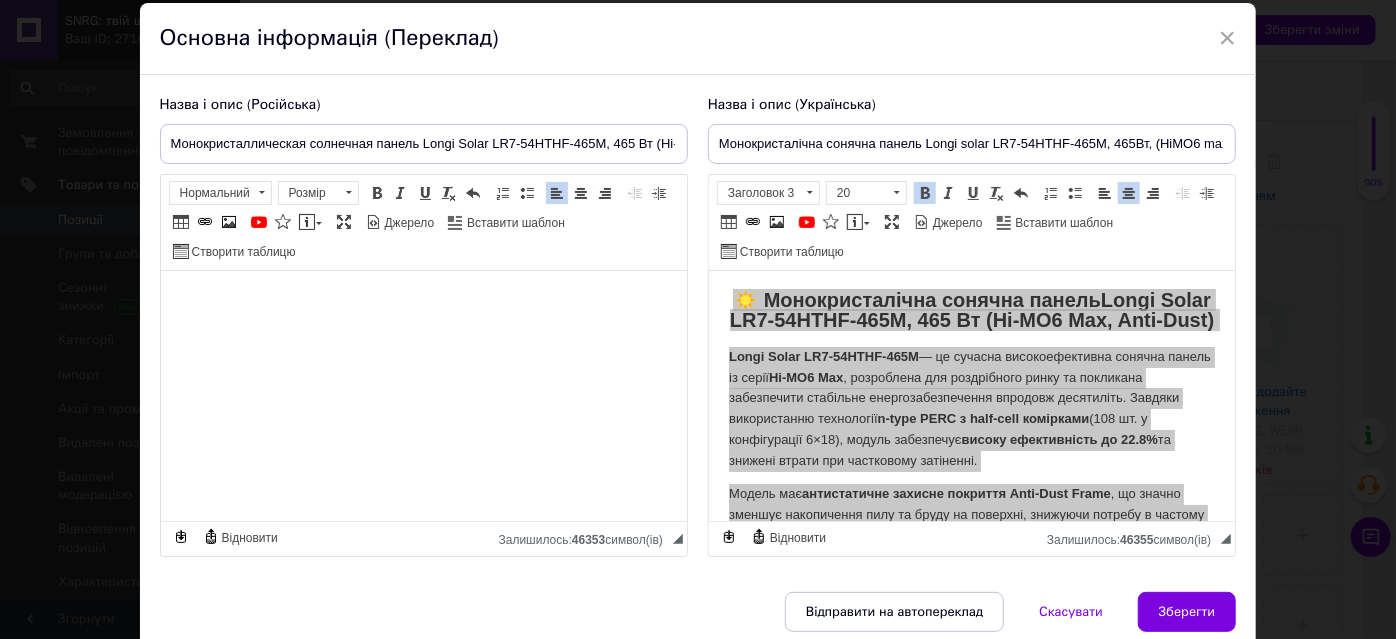 scroll, scrollTop: 0, scrollLeft: 0, axis: both 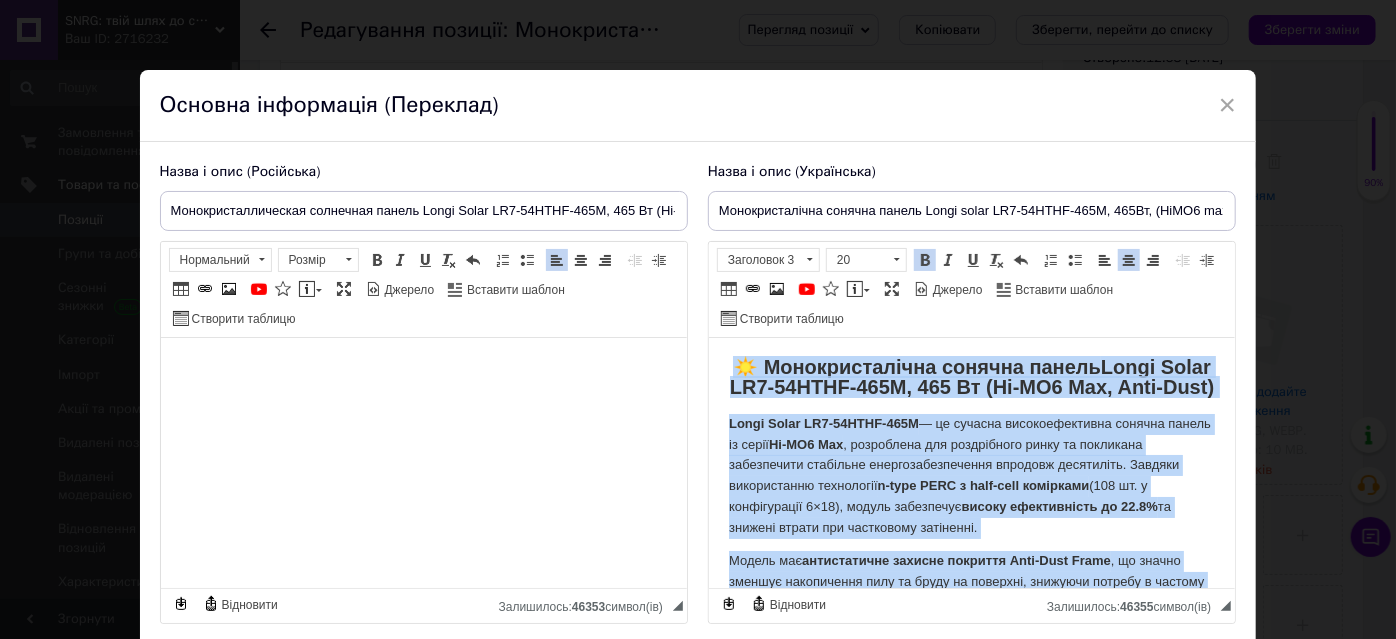 click on "Longi Solar LR7-54HTHF-465M  — це сучасна високоефективна сонячна панель із серії  Hi-MO6 Max , розроблена для роздрібного ринку та покликана забезпечити стабільне енергозабезпечення впродовж десятиліть. Завдяки використанню технології  n-type PERC з half-cell комірками  (108 шт. у конфігурації 6×18), модуль забезпечує  високу ефективність до 22.8%  та знижені втрати при частковому затіненні." at bounding box center [971, 476] 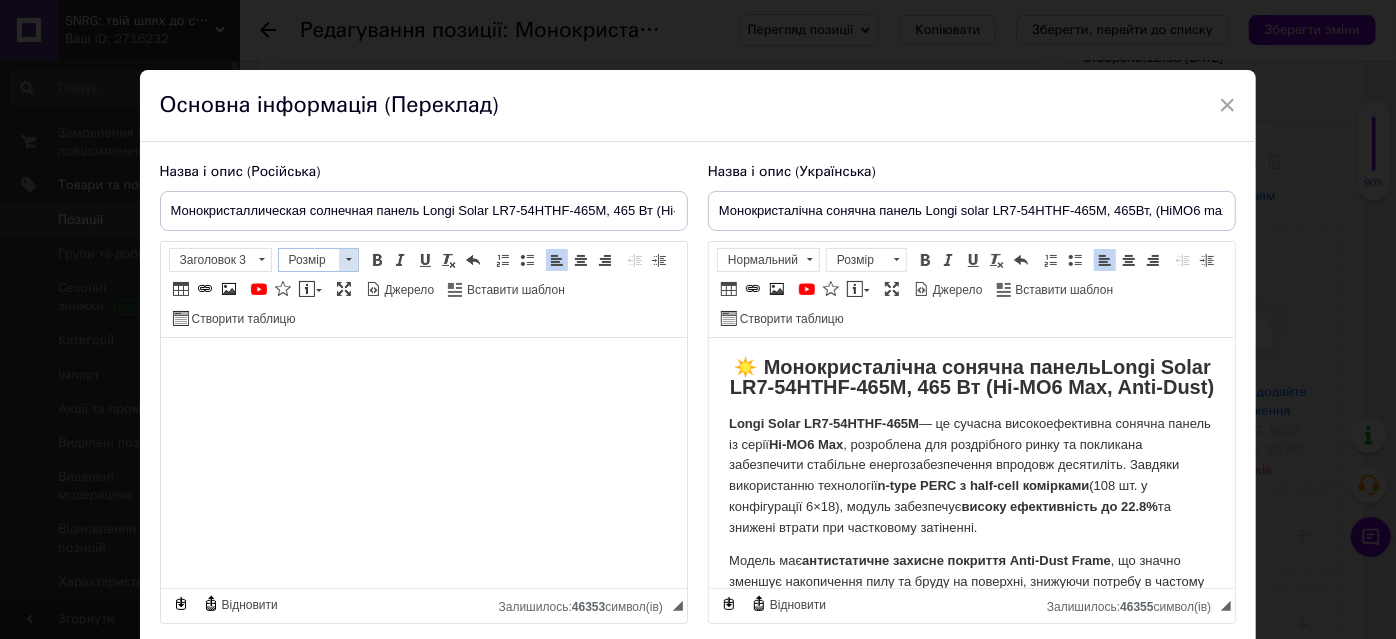 click at bounding box center (348, 260) 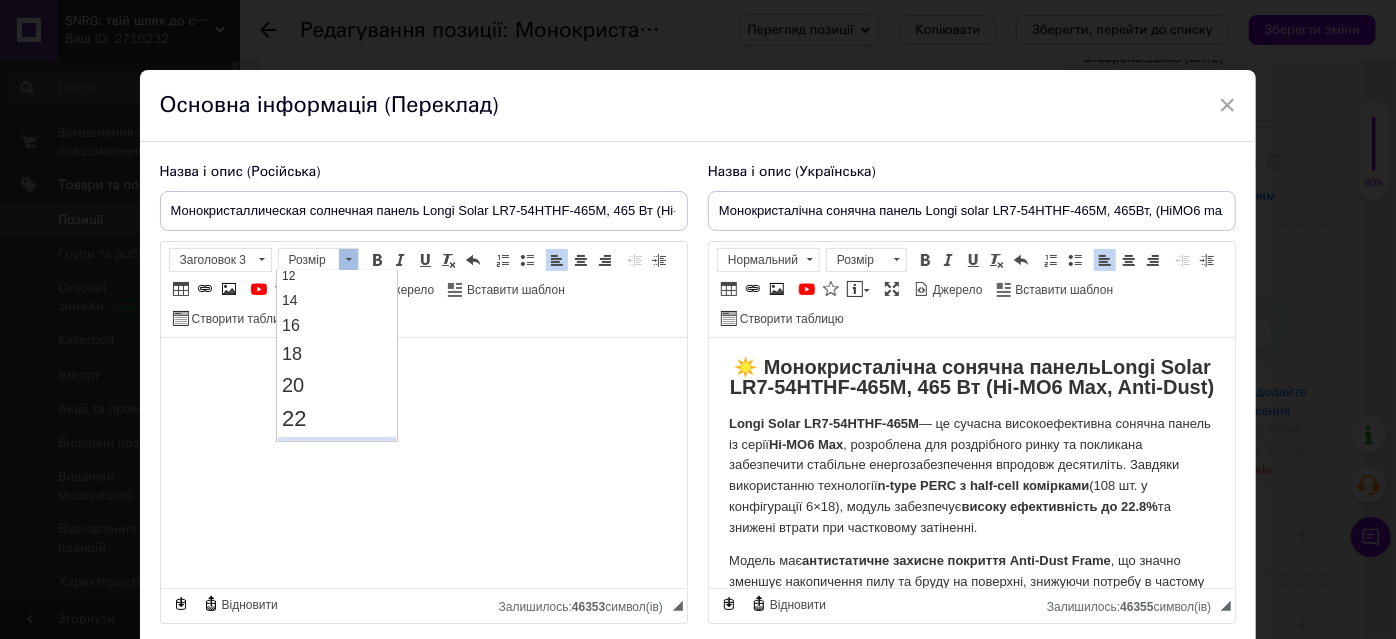 scroll, scrollTop: 181, scrollLeft: 0, axis: vertical 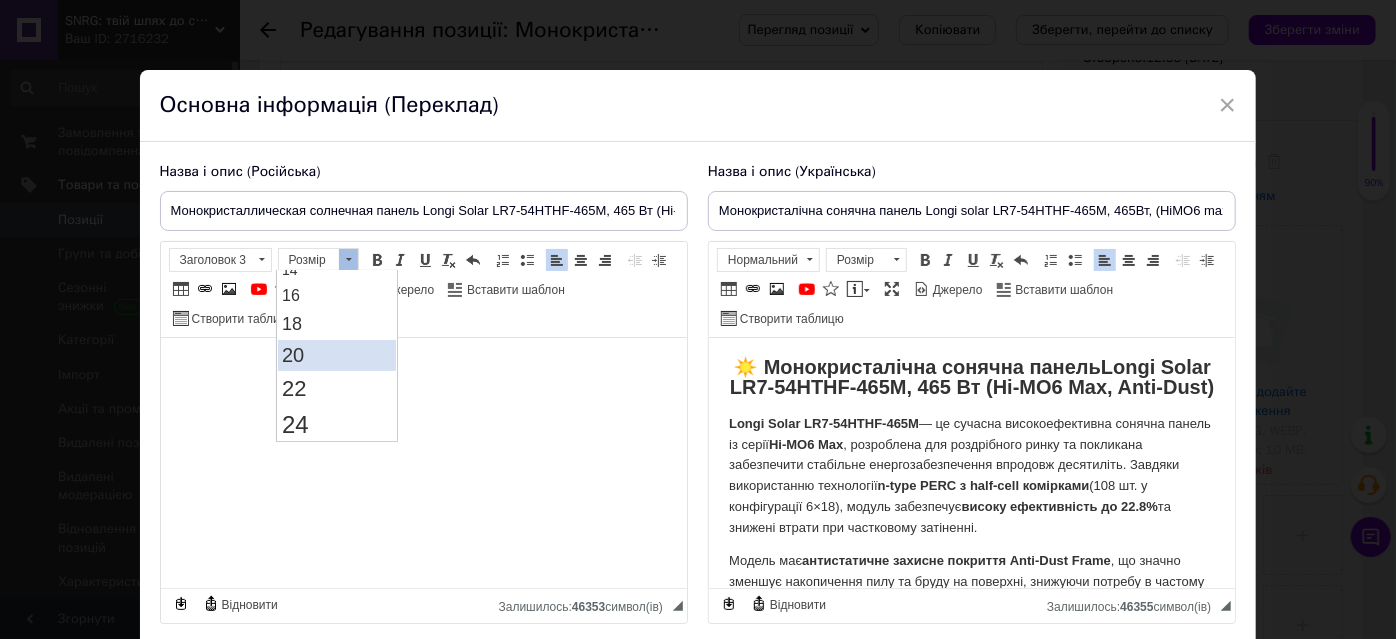 click on "20" at bounding box center (337, 354) 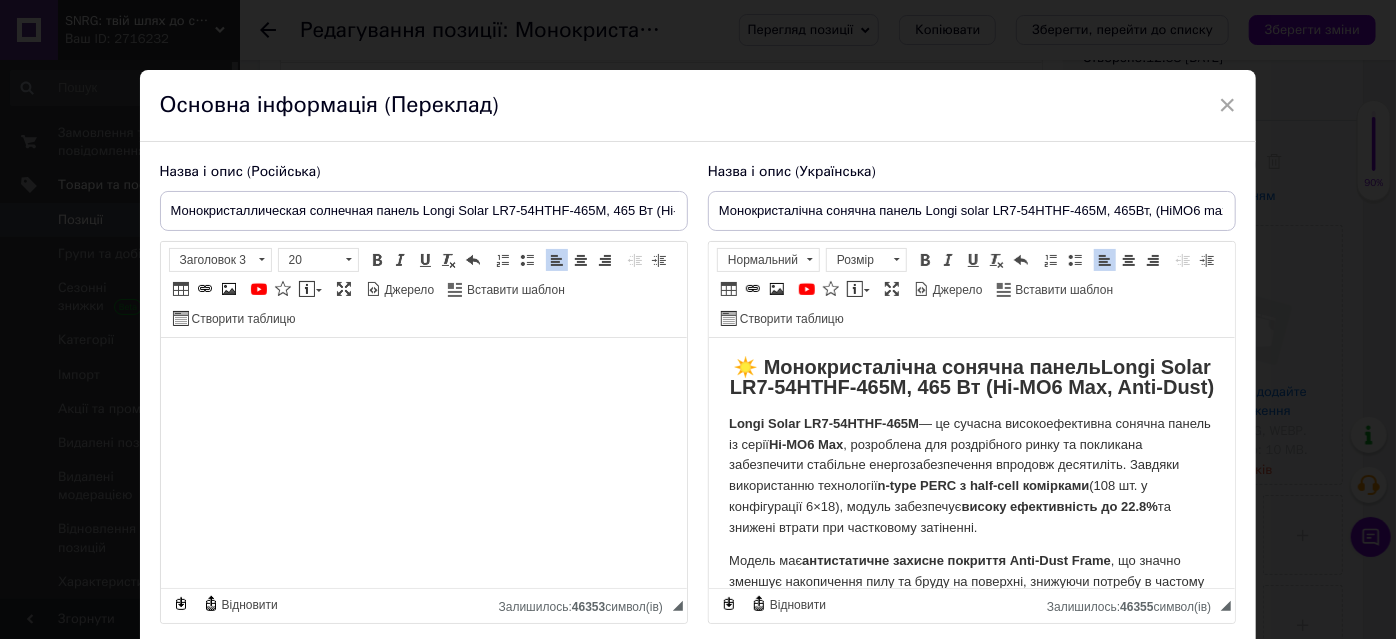 scroll, scrollTop: 0, scrollLeft: 0, axis: both 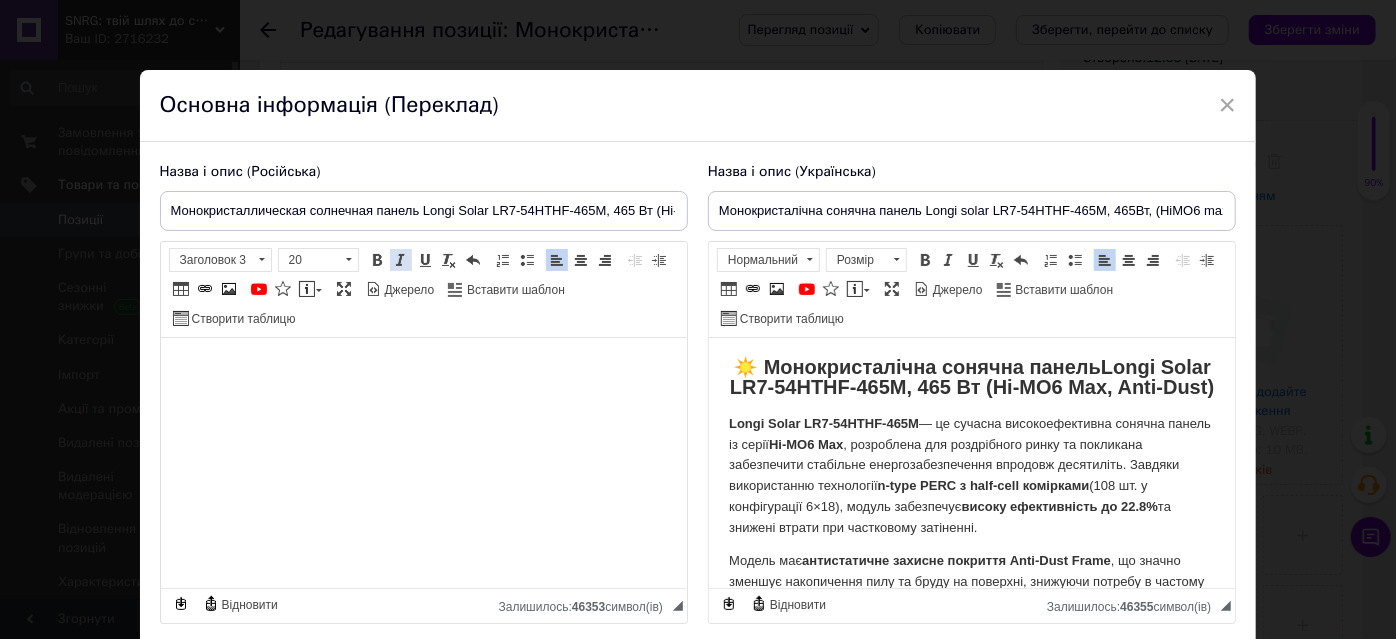 click on "Жирний  Сполучення клавіш Ctrl+B" at bounding box center [377, 260] 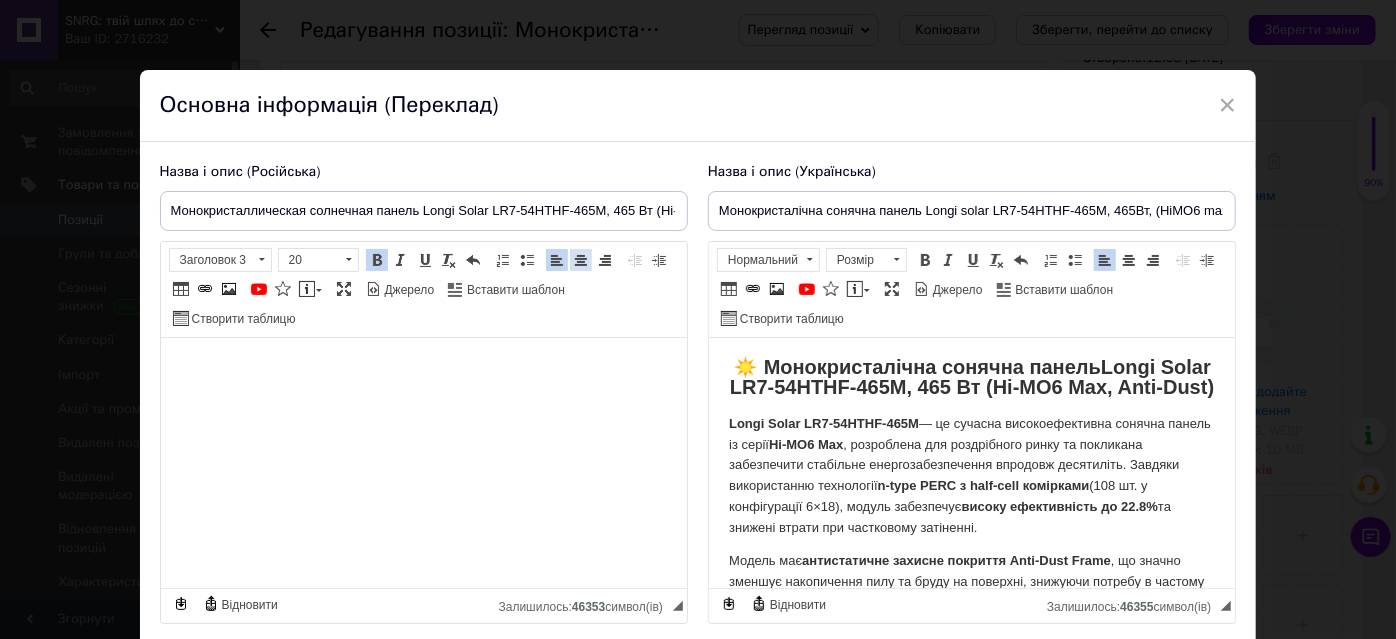 click at bounding box center (581, 260) 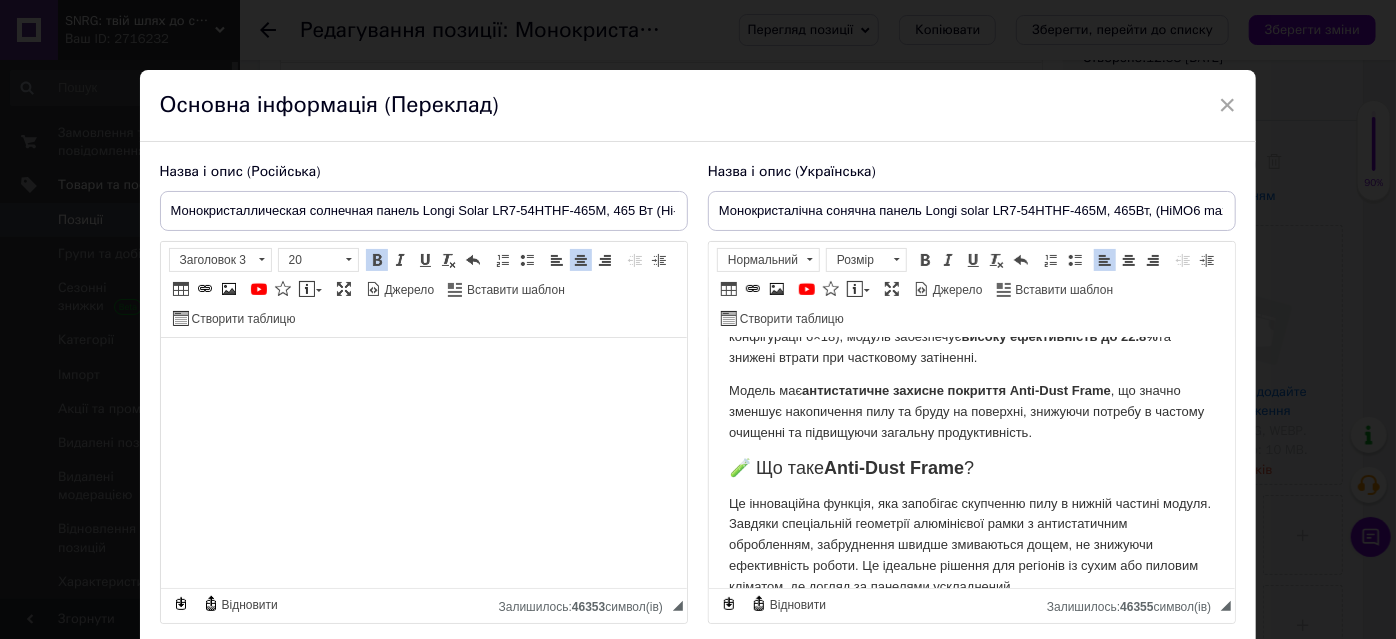 scroll, scrollTop: 181, scrollLeft: 0, axis: vertical 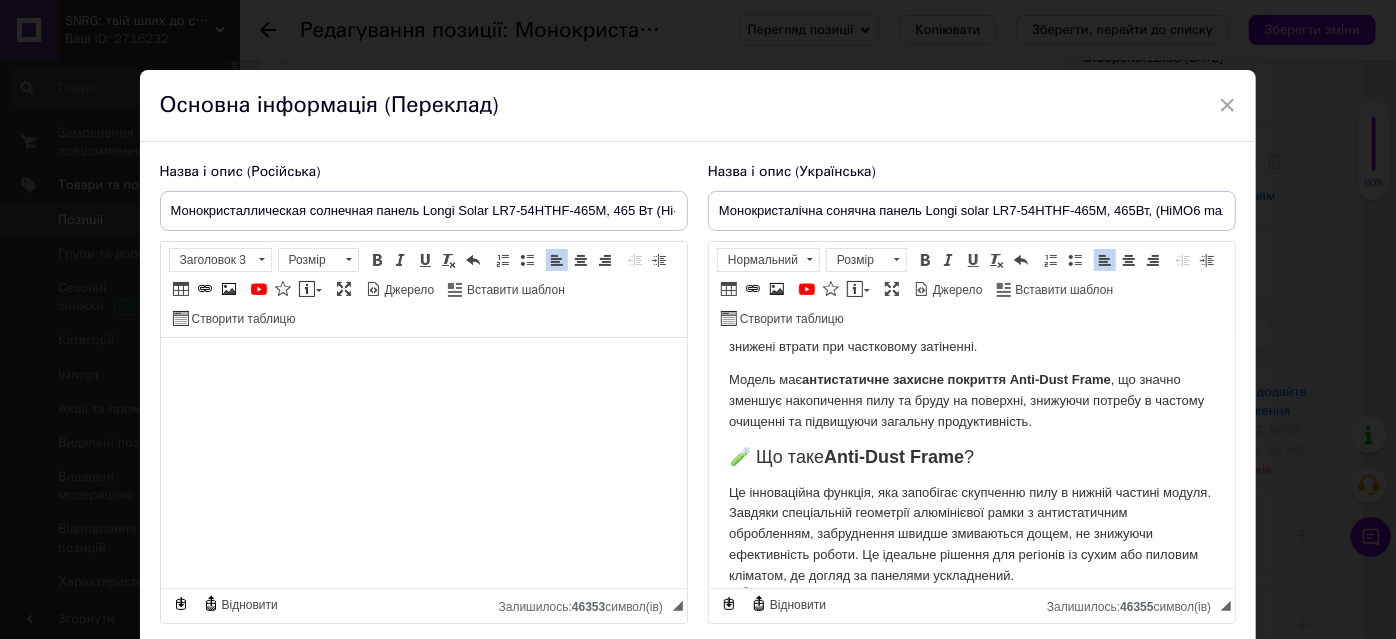 drag, startPoint x: 352, startPoint y: 264, endPoint x: 392, endPoint y: 309, distance: 60.207973 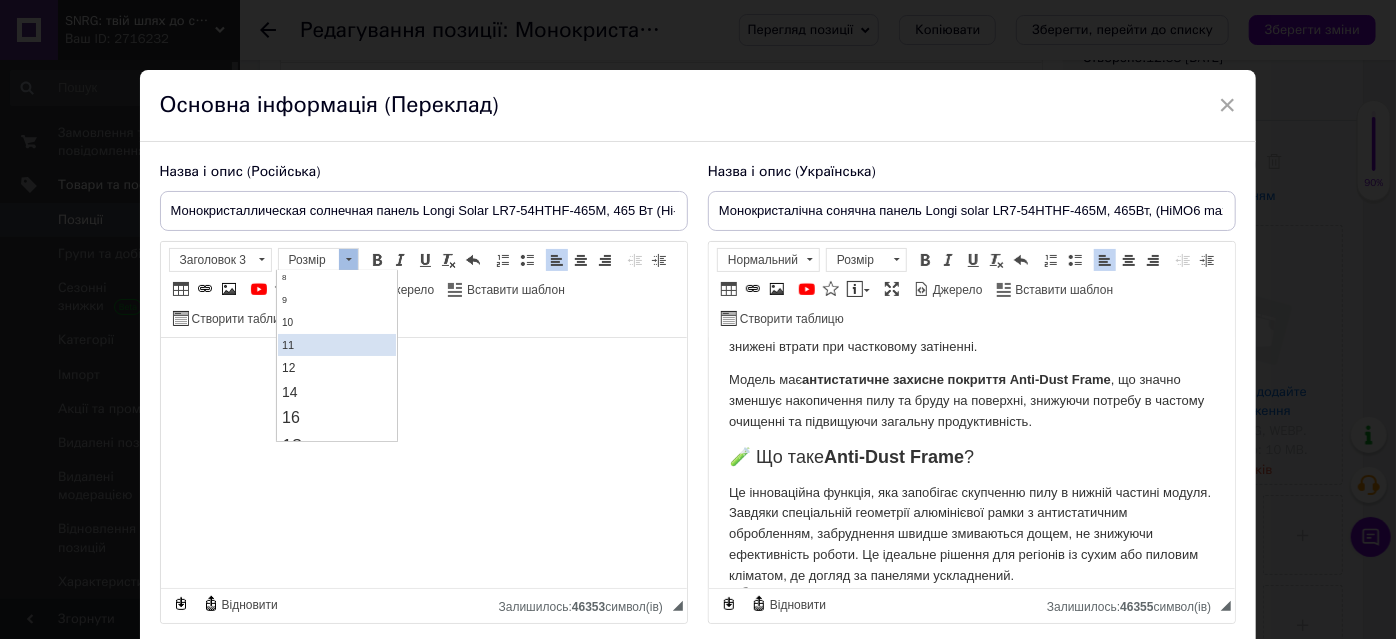scroll, scrollTop: 90, scrollLeft: 0, axis: vertical 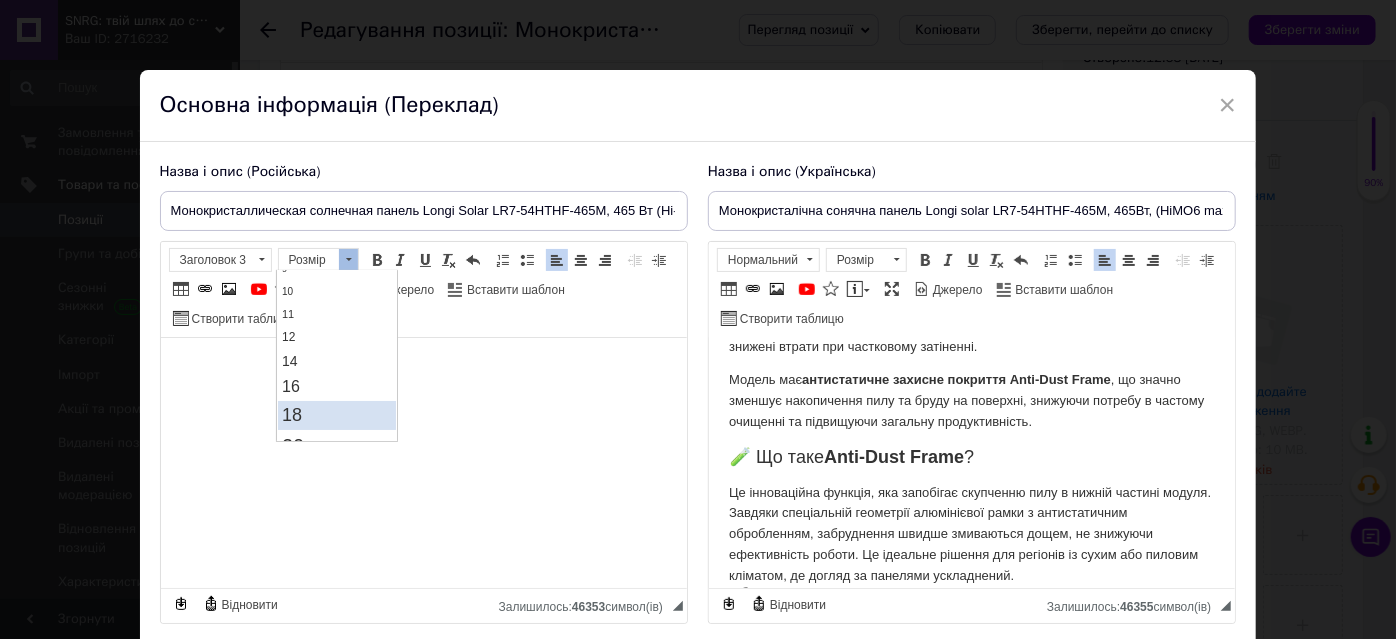 click on "18" at bounding box center [337, 414] 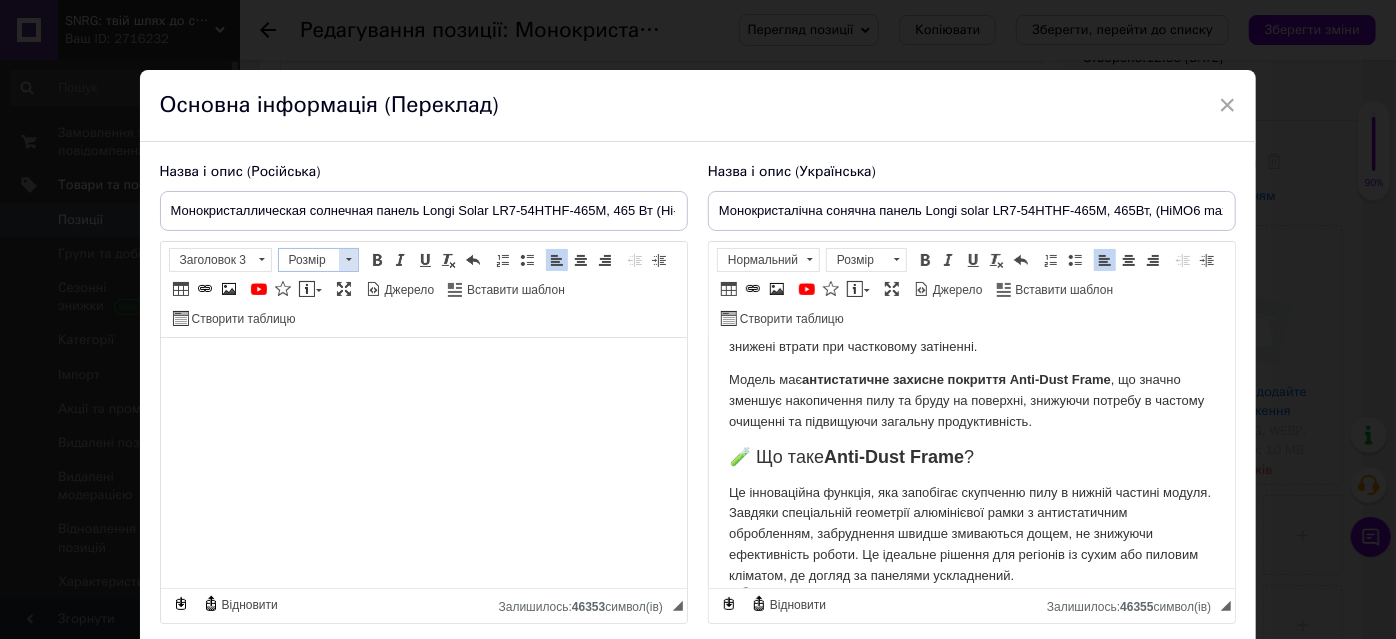 click at bounding box center (348, 260) 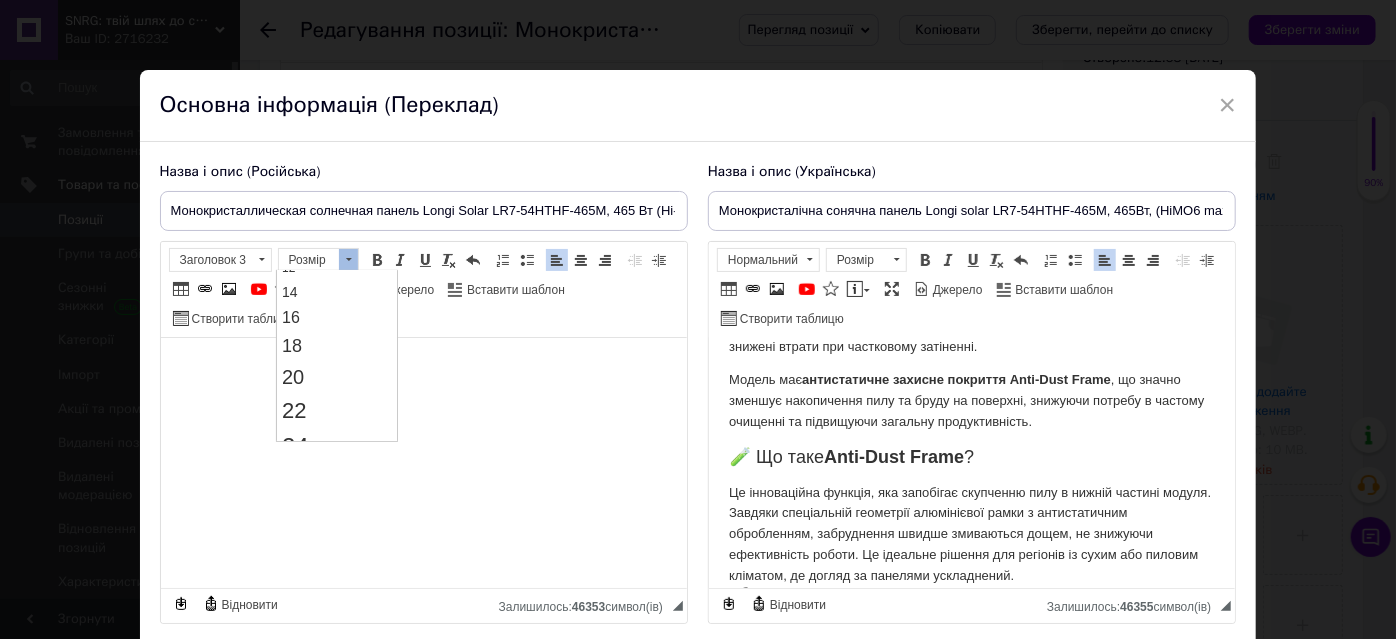 scroll, scrollTop: 181, scrollLeft: 0, axis: vertical 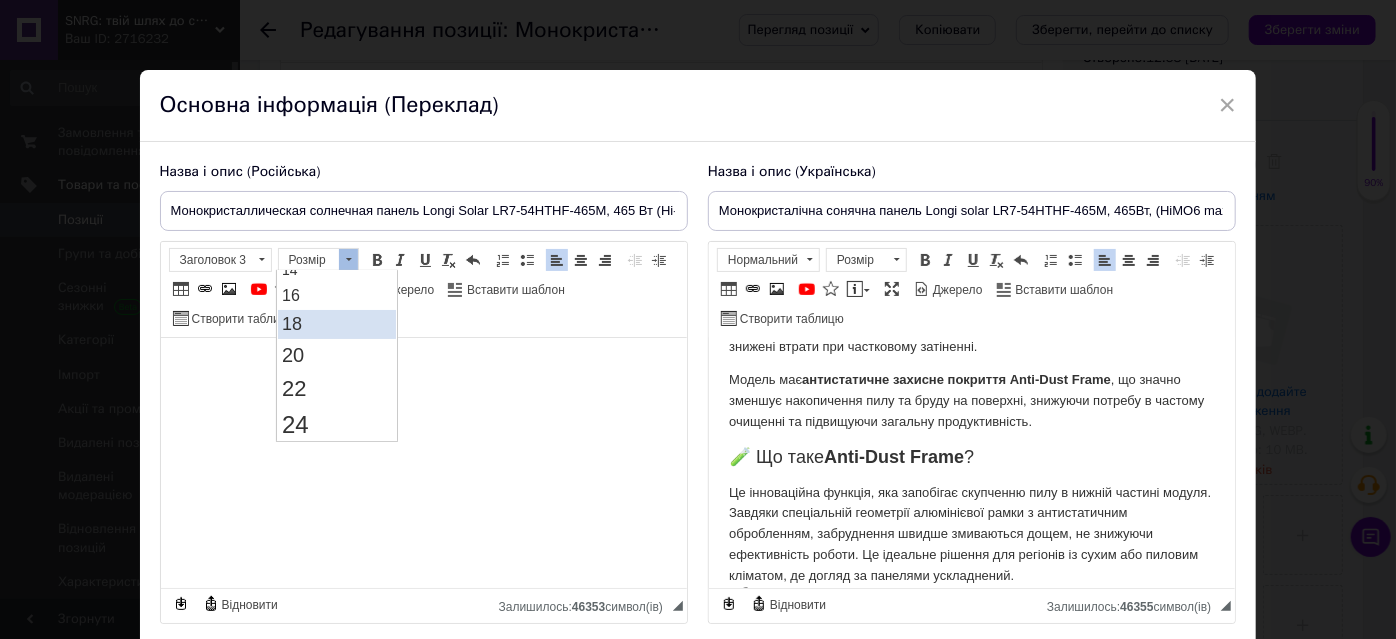 click on "18" at bounding box center [337, 323] 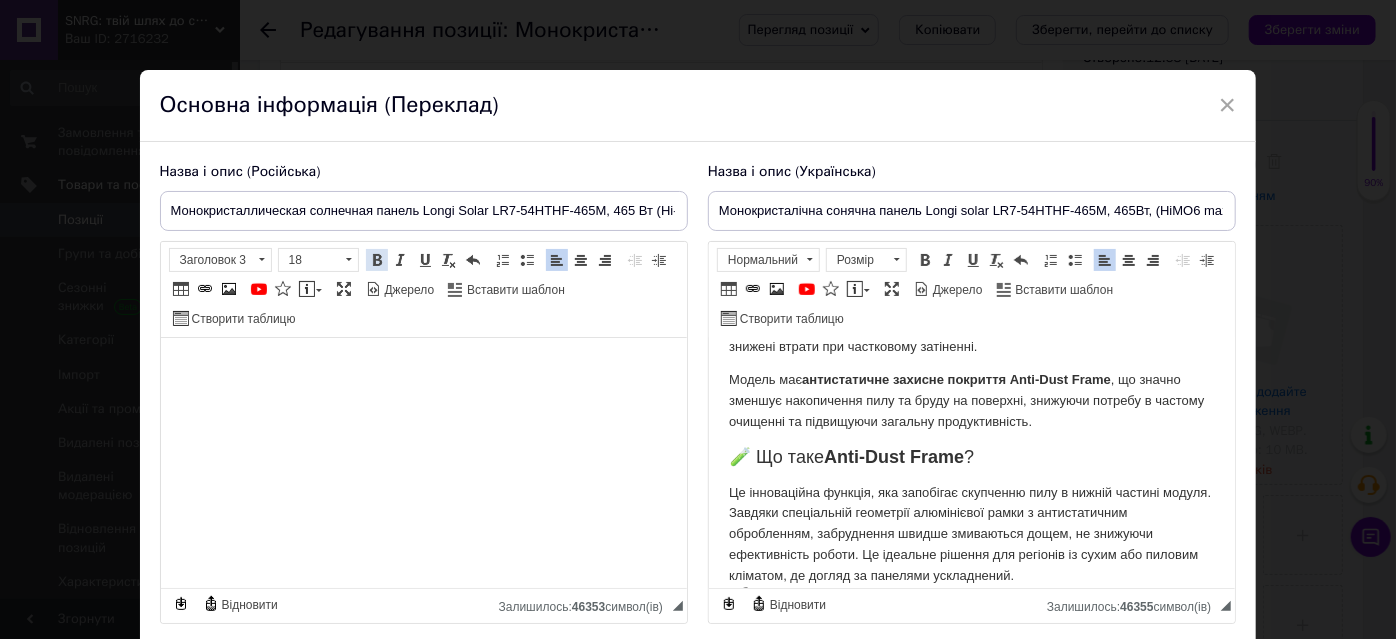 scroll, scrollTop: 0, scrollLeft: 0, axis: both 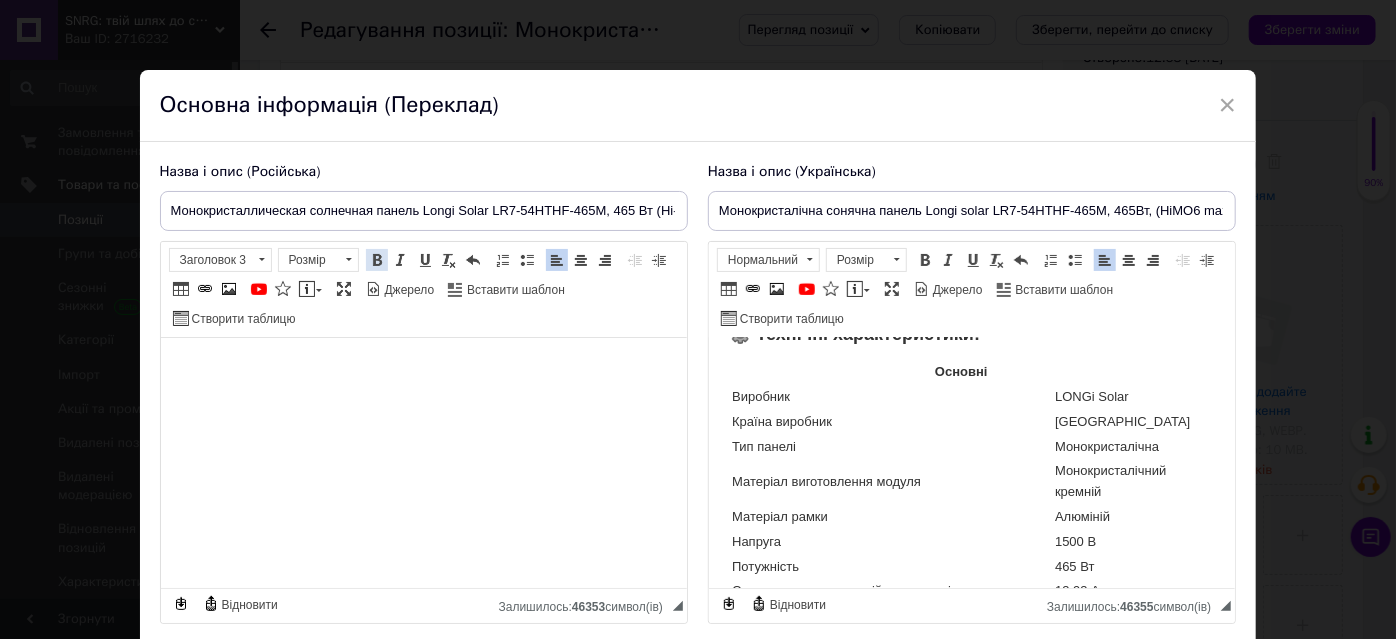 click on "Жирний  Сполучення клавіш Ctrl+B" at bounding box center (377, 260) 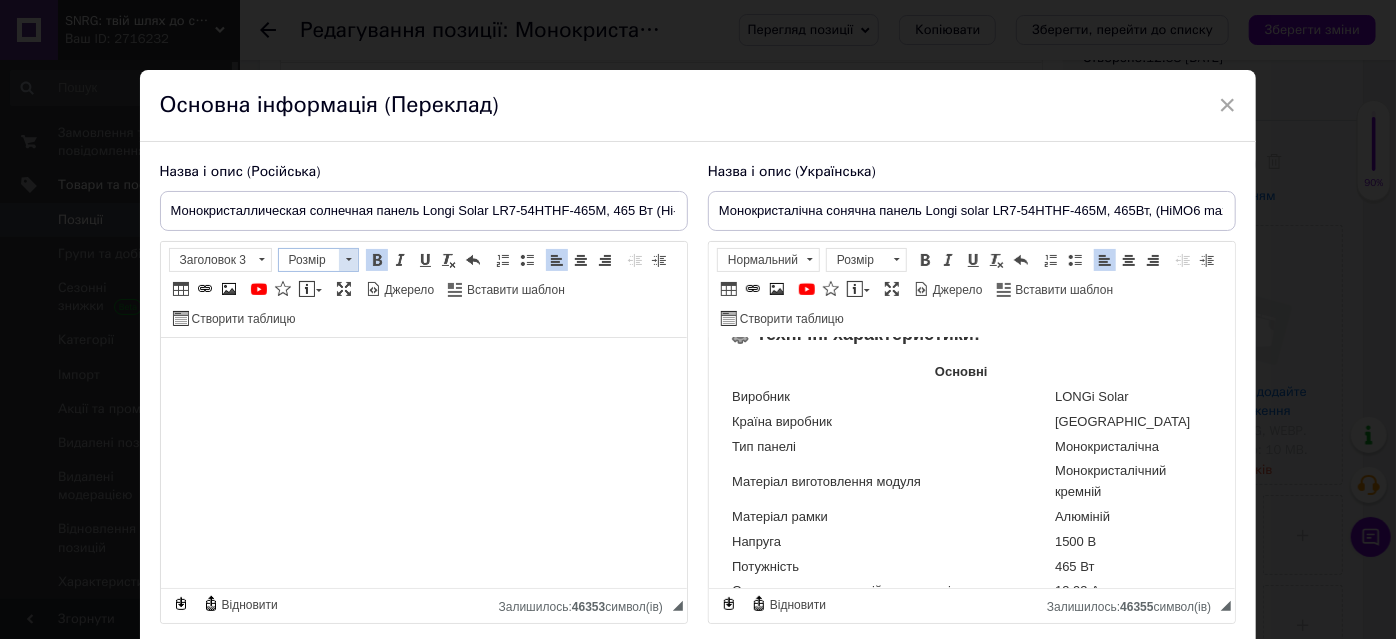 click at bounding box center (348, 260) 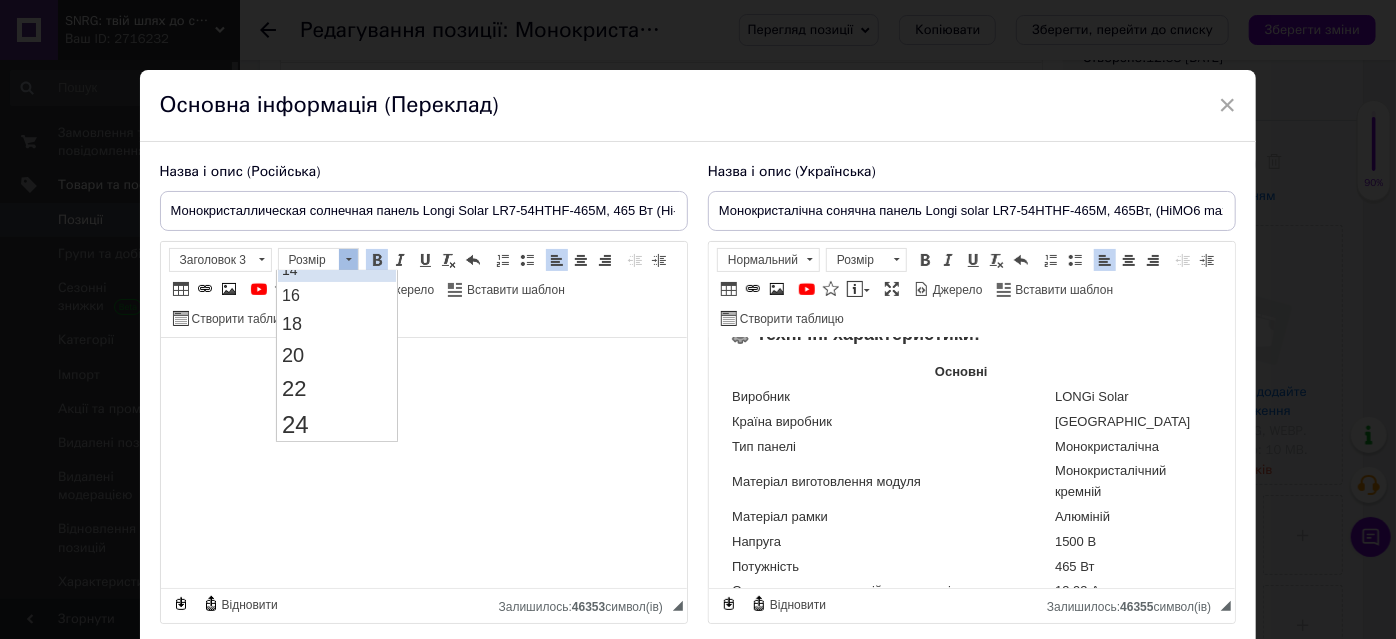 scroll, scrollTop: 181, scrollLeft: 0, axis: vertical 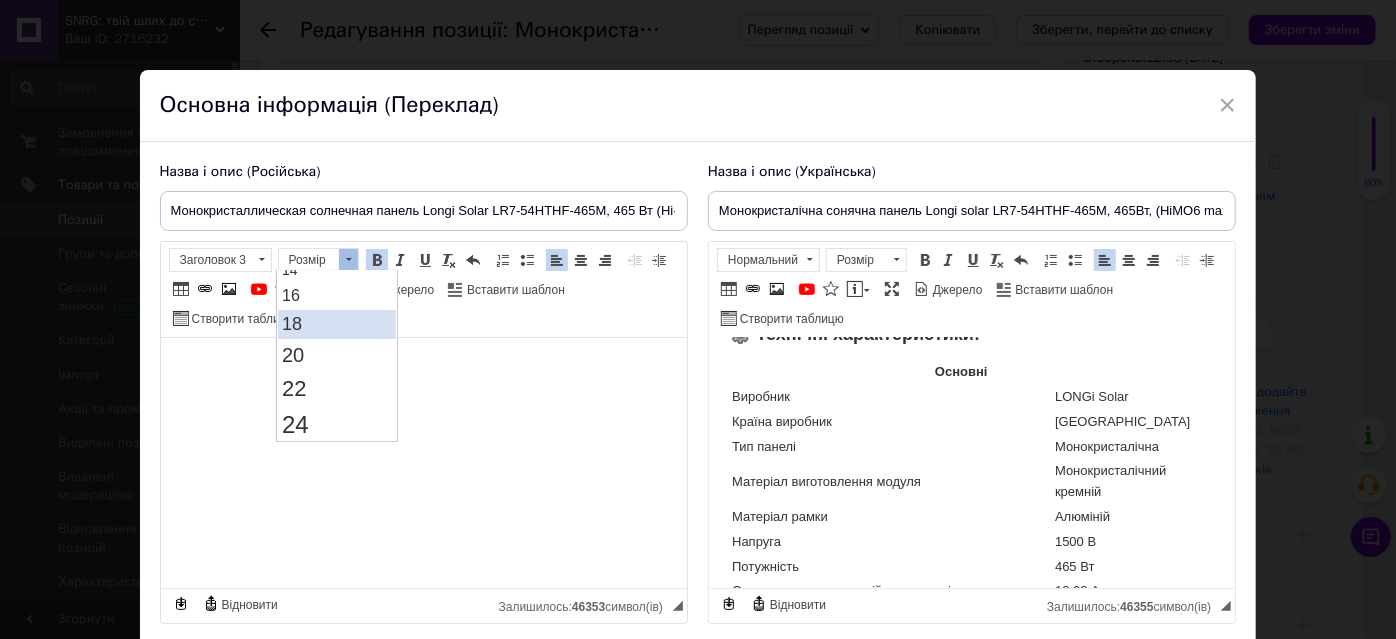 click on "18" at bounding box center (337, 323) 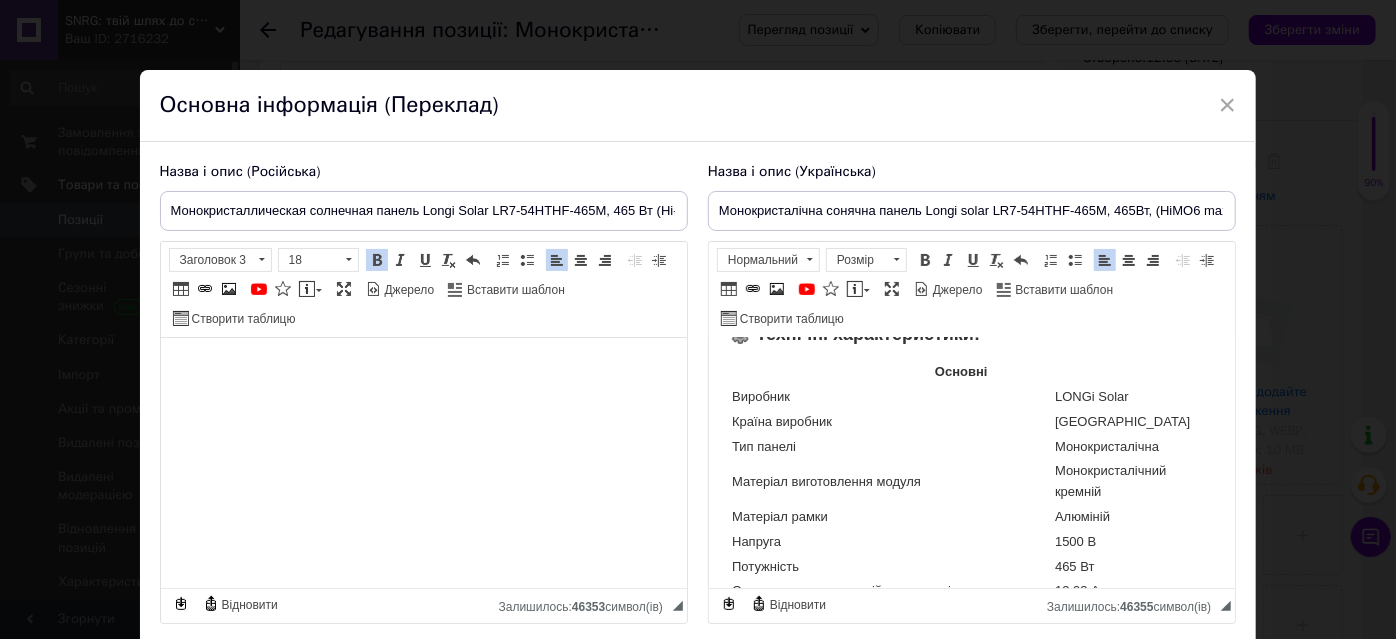 scroll, scrollTop: 0, scrollLeft: 0, axis: both 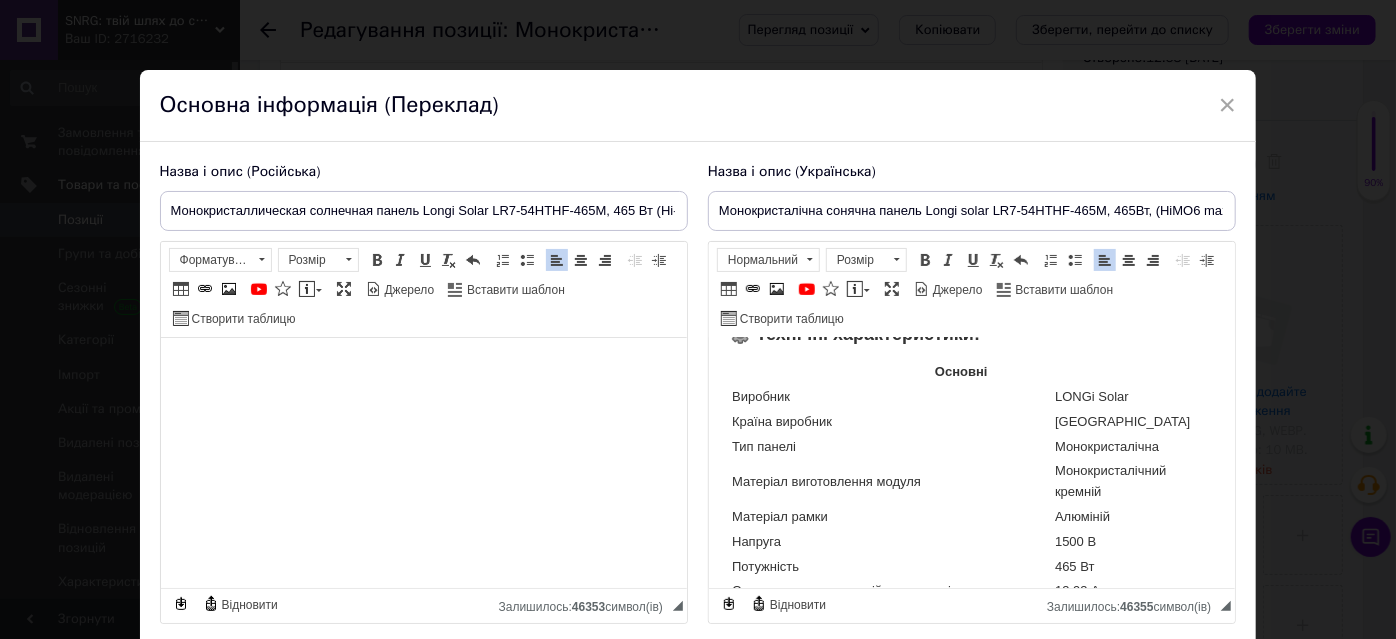 click at bounding box center [581, 260] 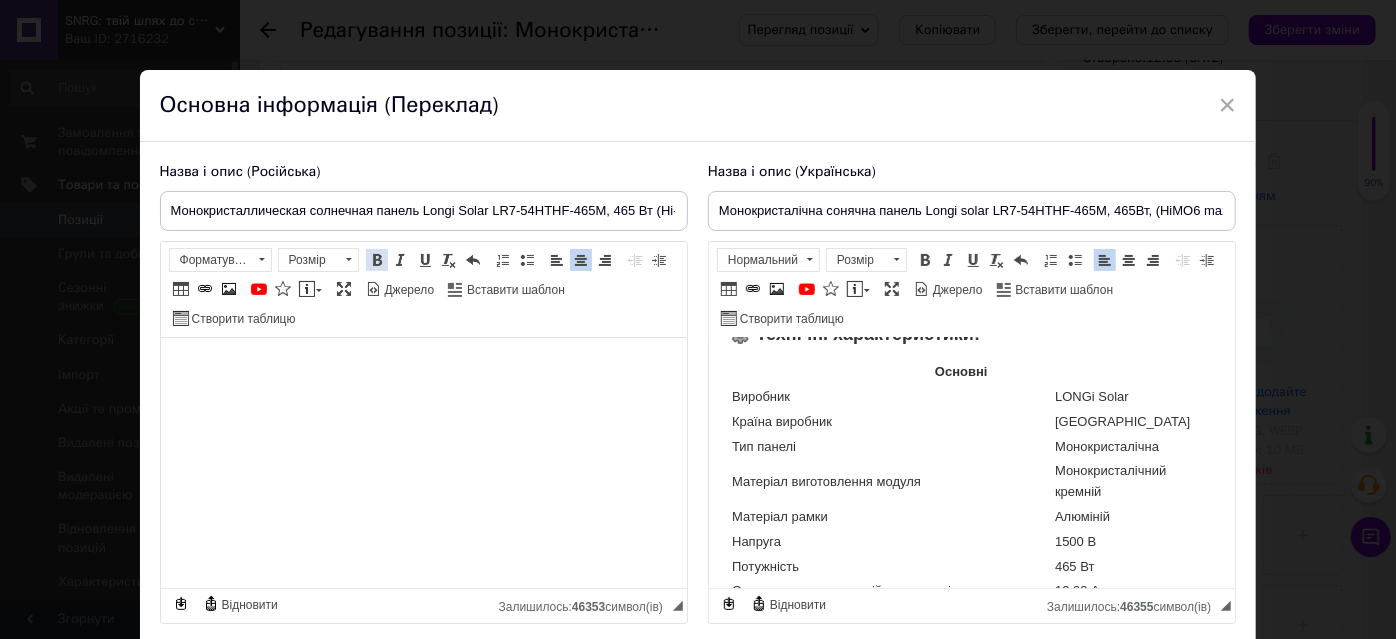 click at bounding box center [377, 260] 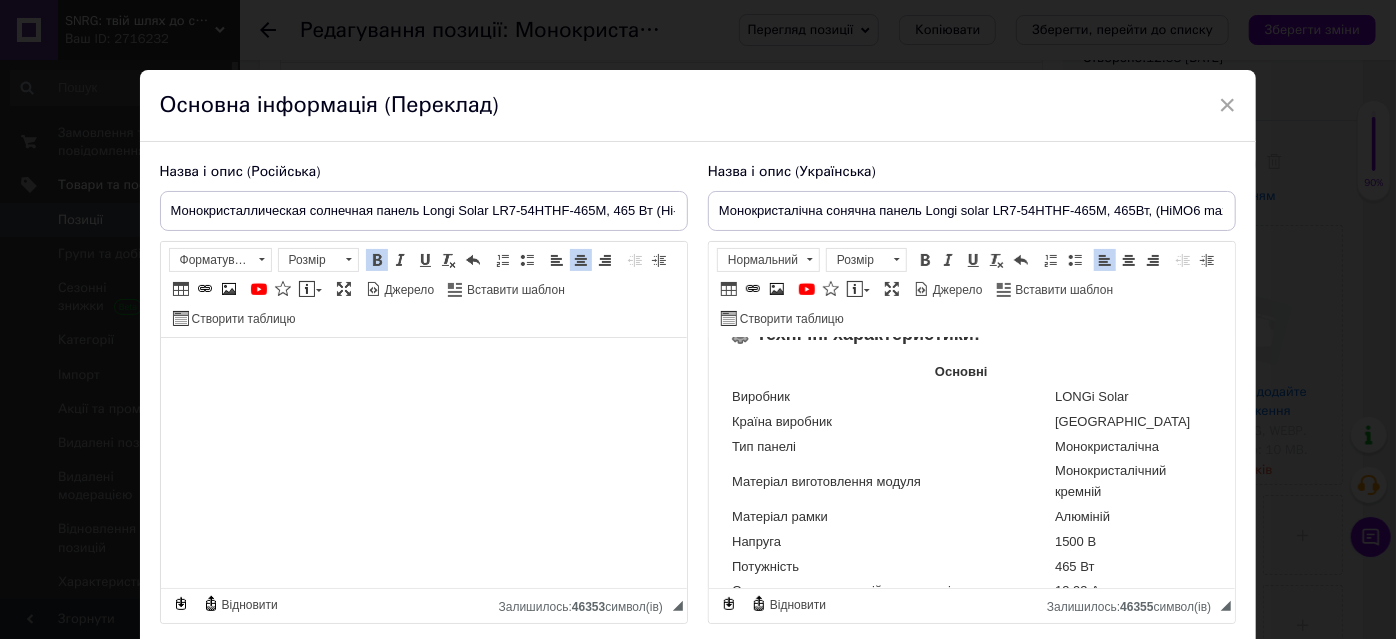 click on "Основні" at bounding box center [960, 372] 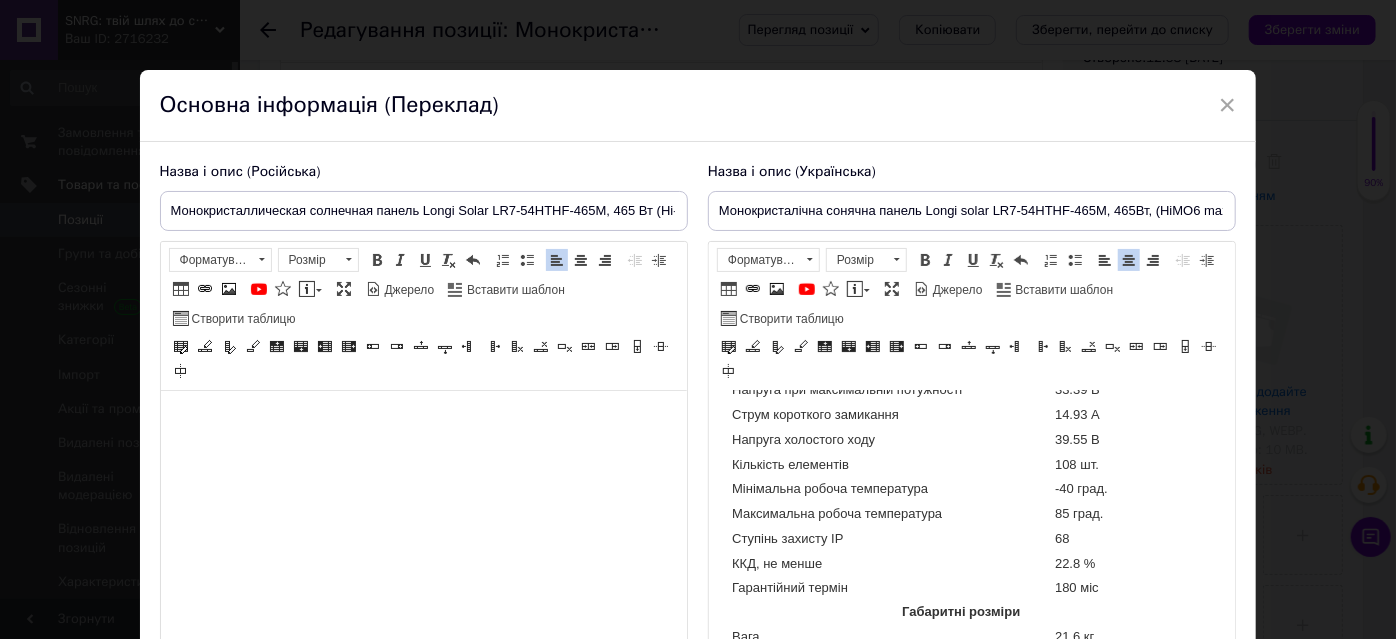 scroll, scrollTop: 2000, scrollLeft: 0, axis: vertical 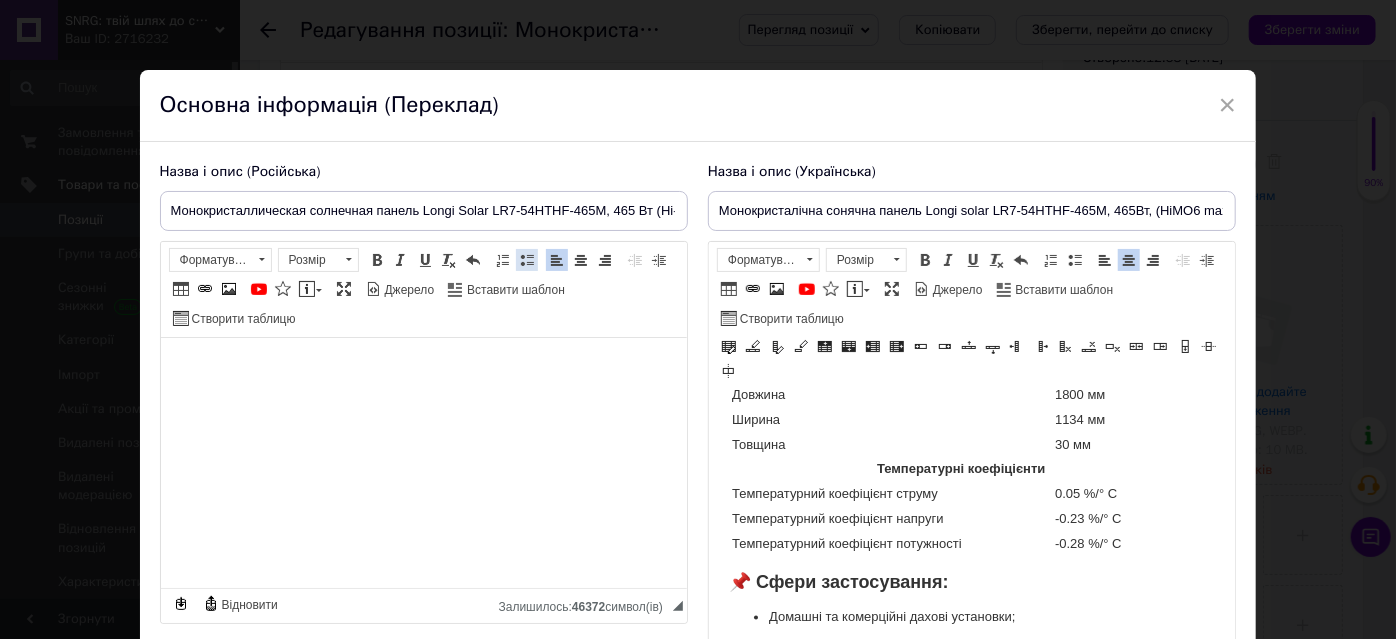 click at bounding box center (377, 260) 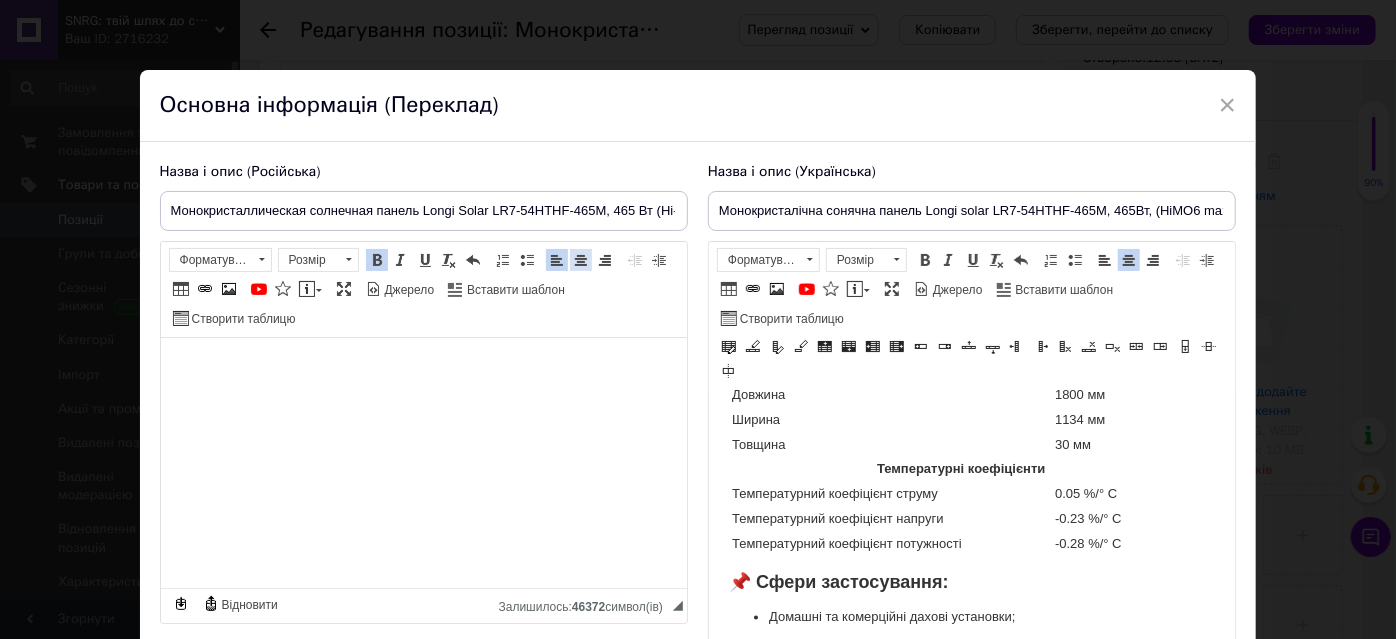 click on "По центру" at bounding box center [581, 260] 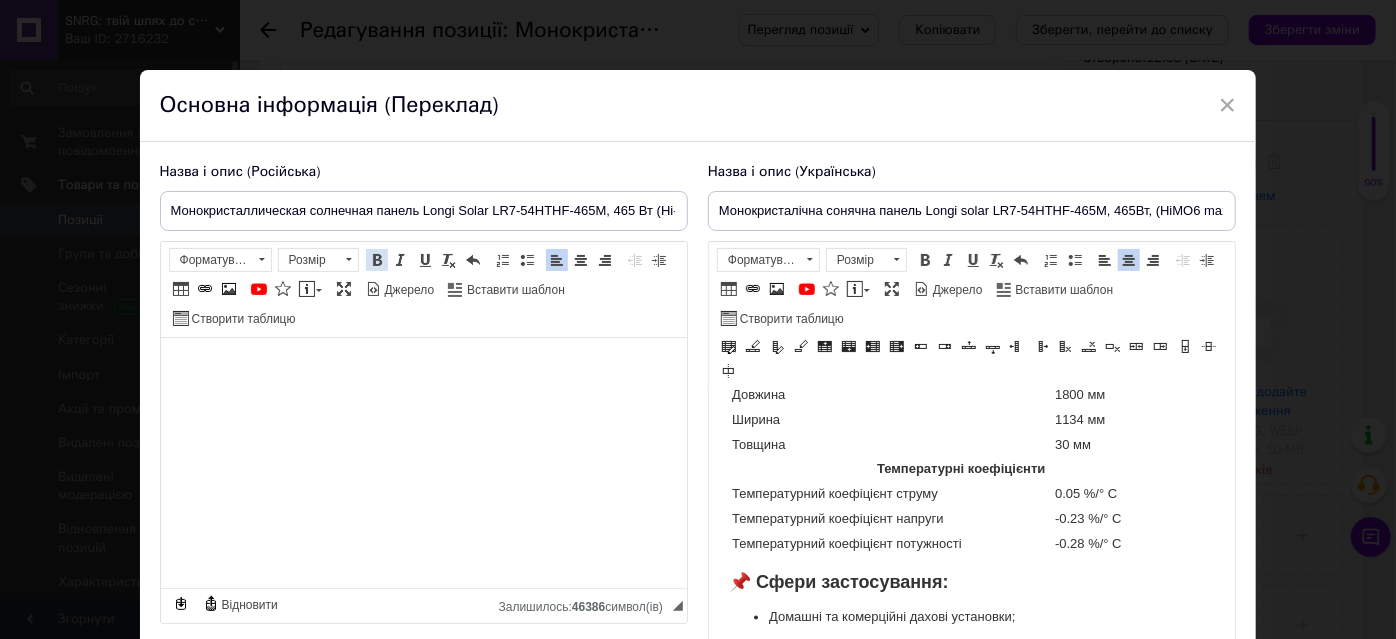 click at bounding box center [377, 260] 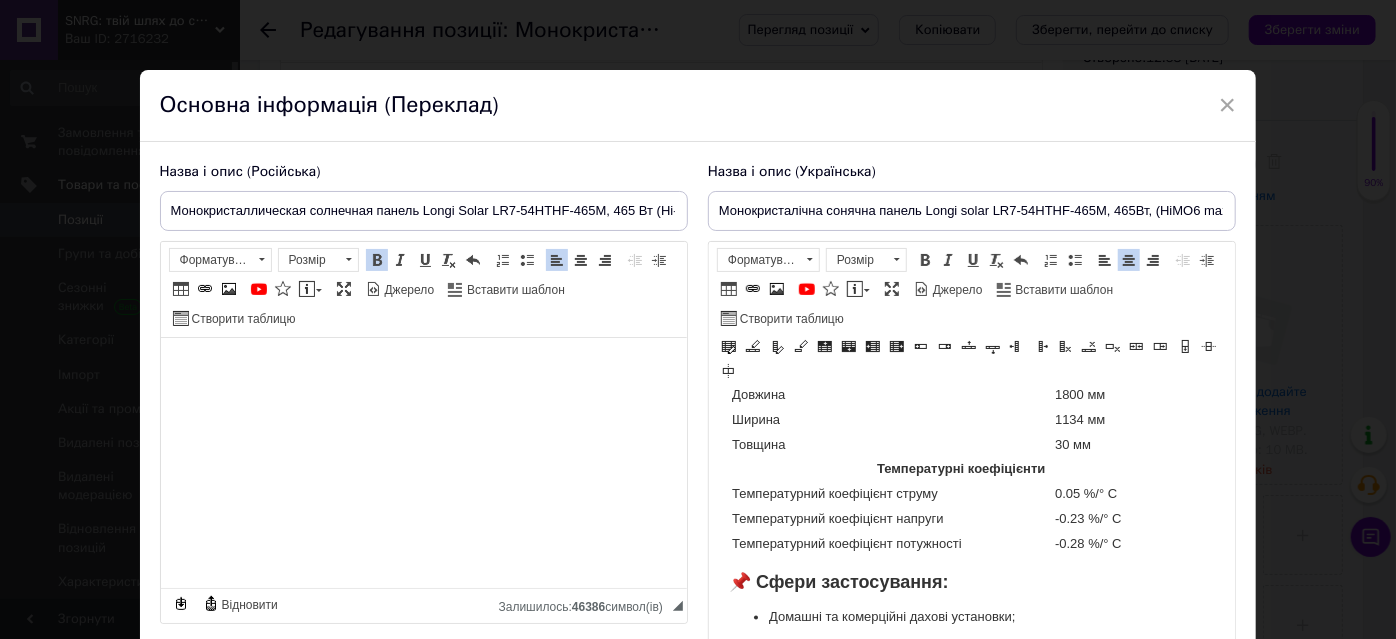 click on "По лівому краю   По центру   По правому краю" at bounding box center (581, 260) 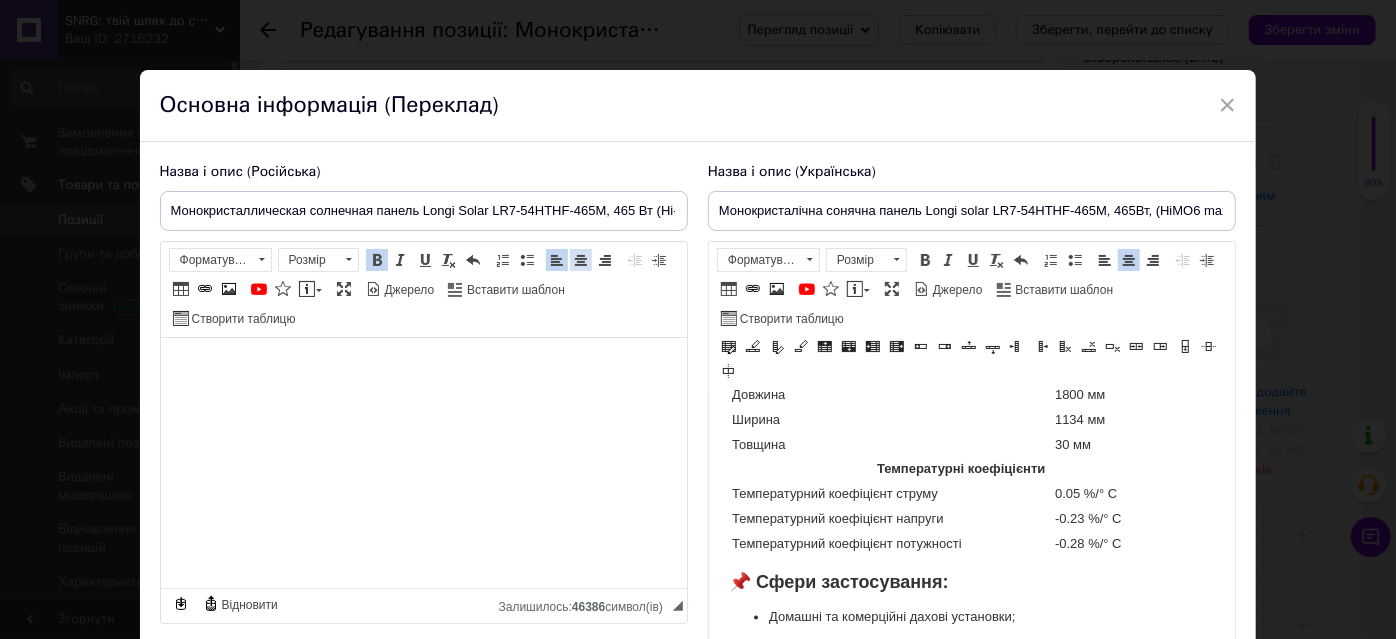 click at bounding box center [581, 260] 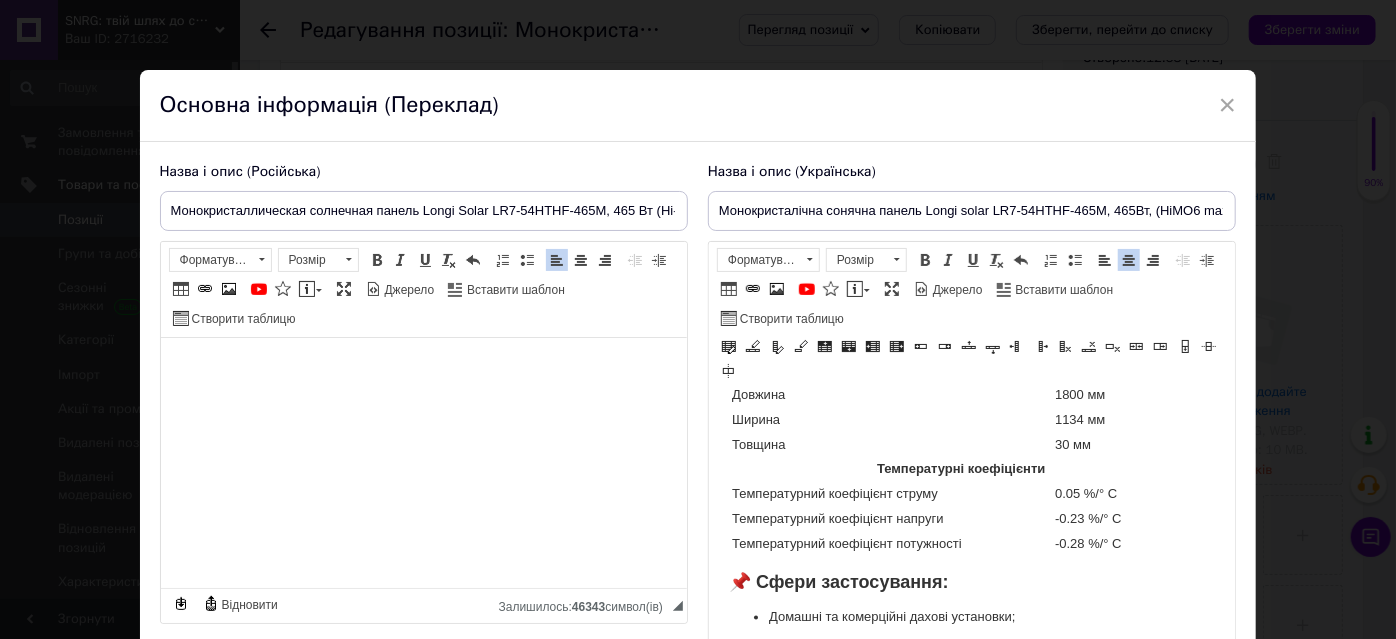 click at bounding box center (348, 260) 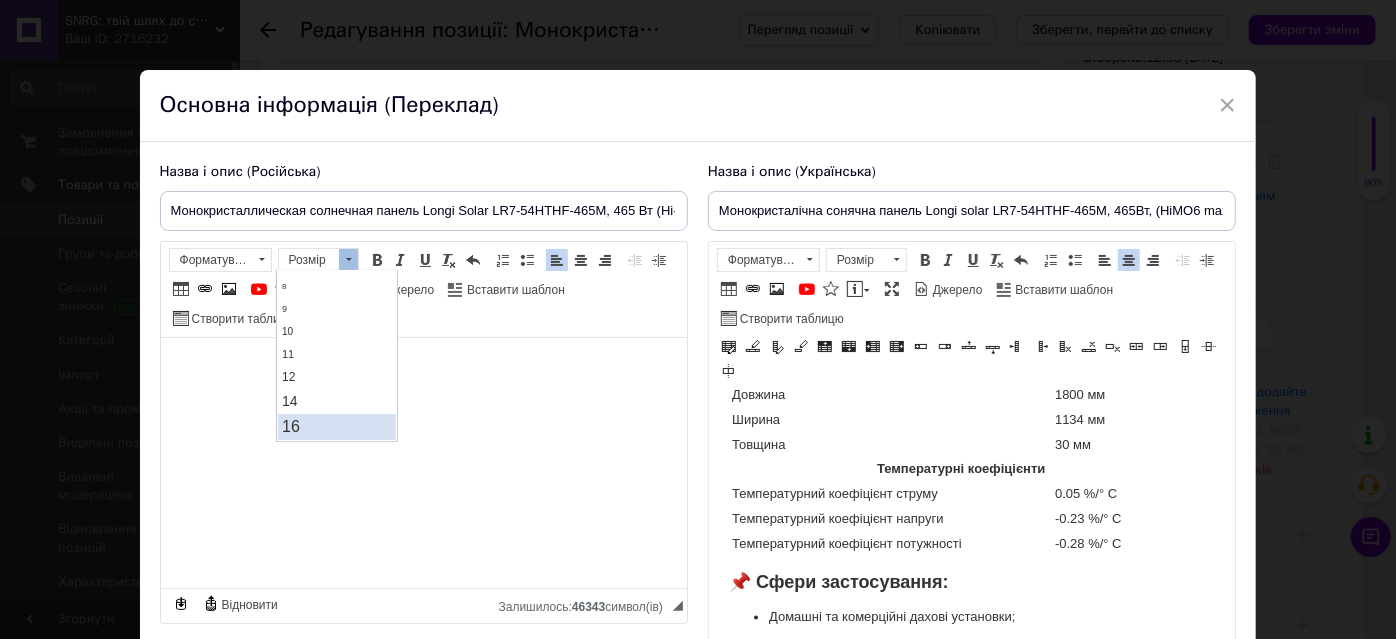 scroll, scrollTop: 90, scrollLeft: 0, axis: vertical 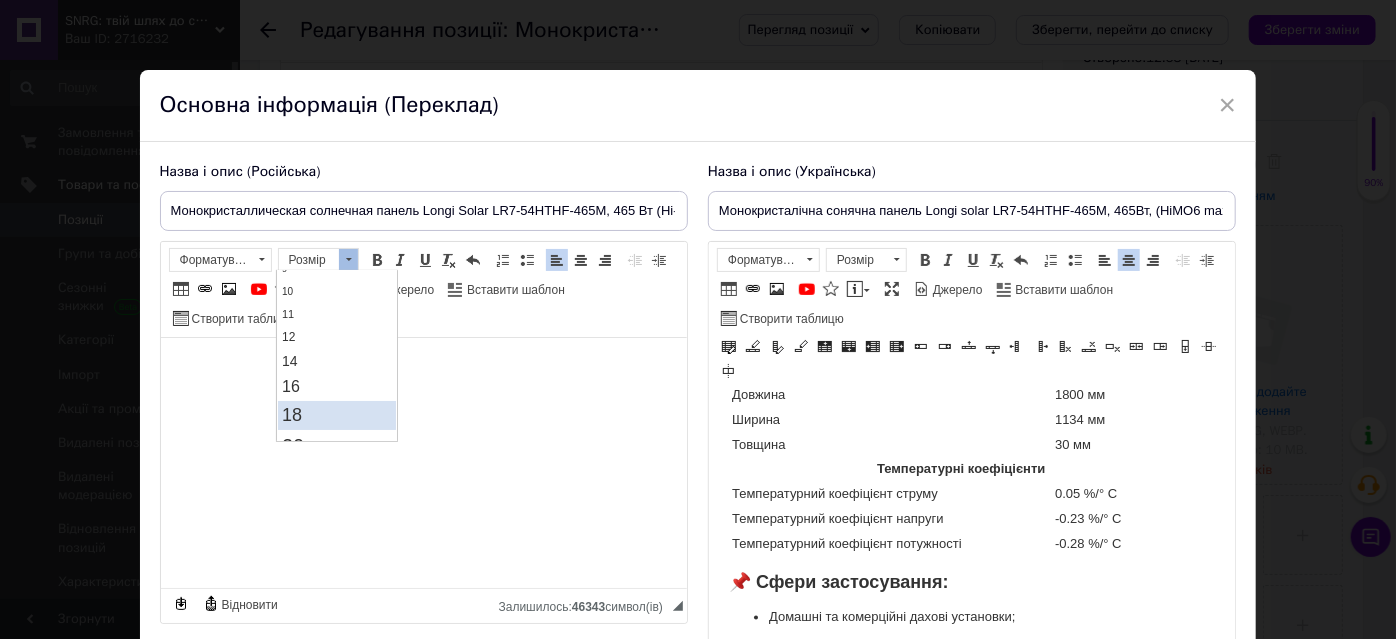 click on "18" at bounding box center [337, 414] 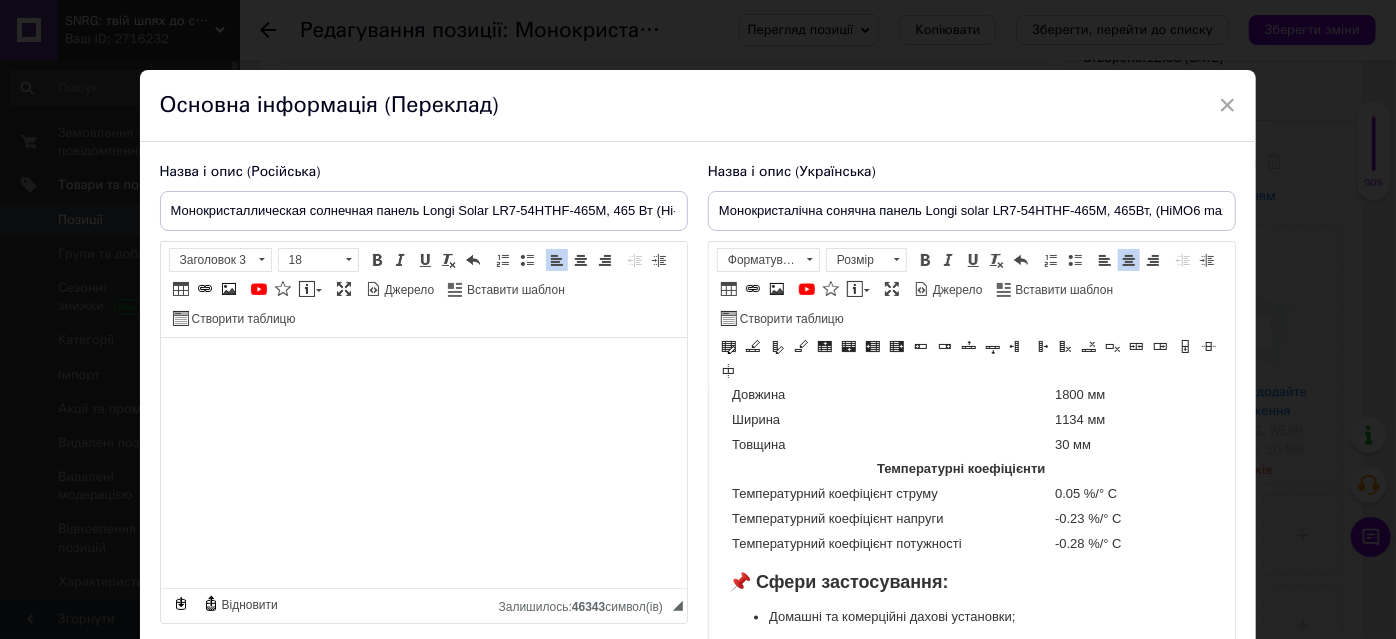 scroll, scrollTop: 0, scrollLeft: 0, axis: both 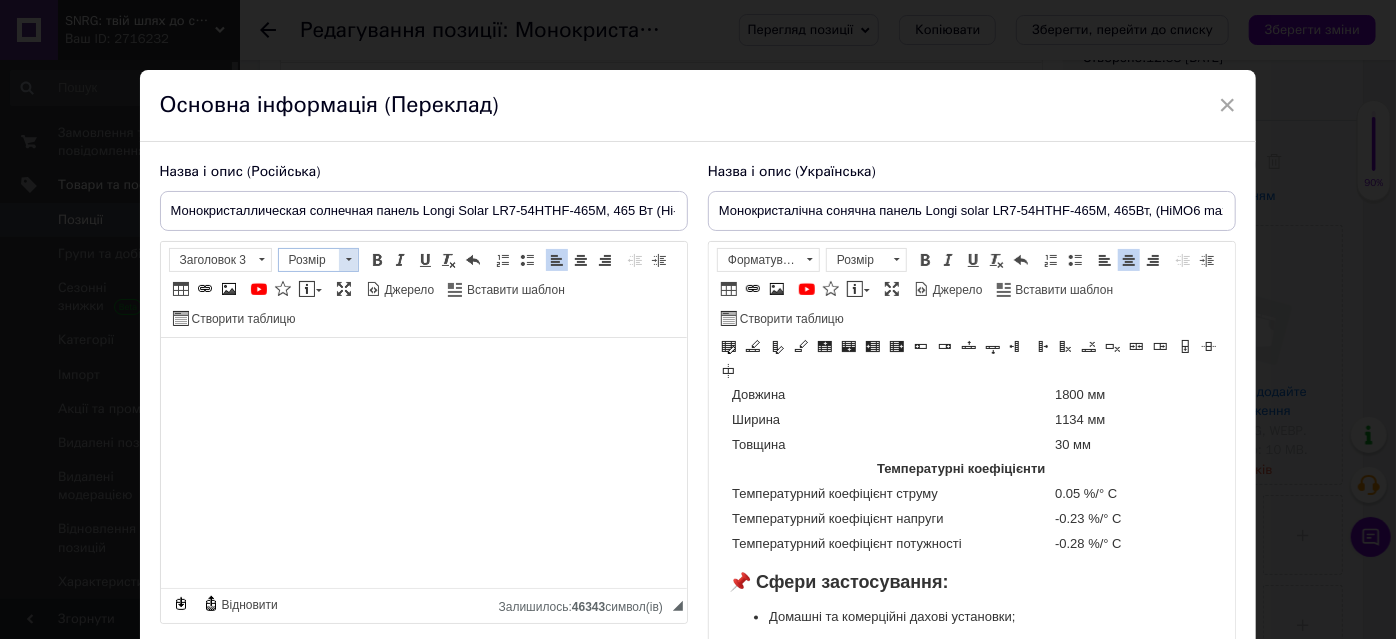 click at bounding box center [349, 259] 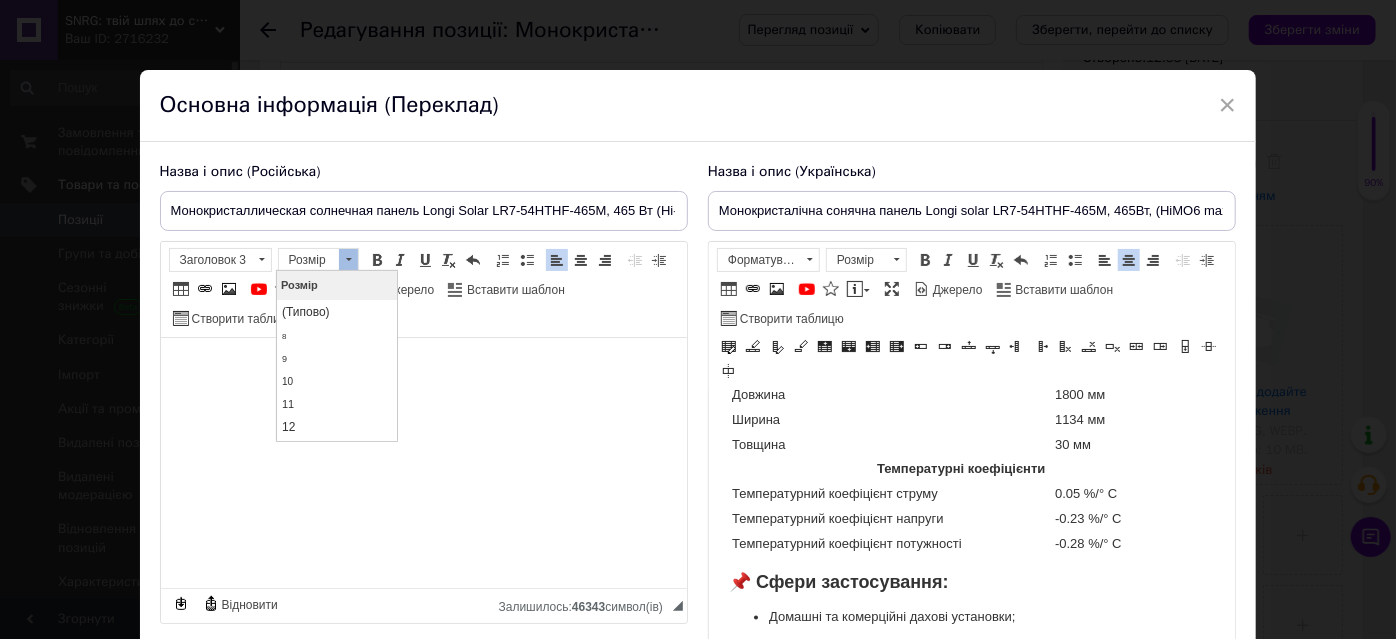 scroll, scrollTop: 90, scrollLeft: 0, axis: vertical 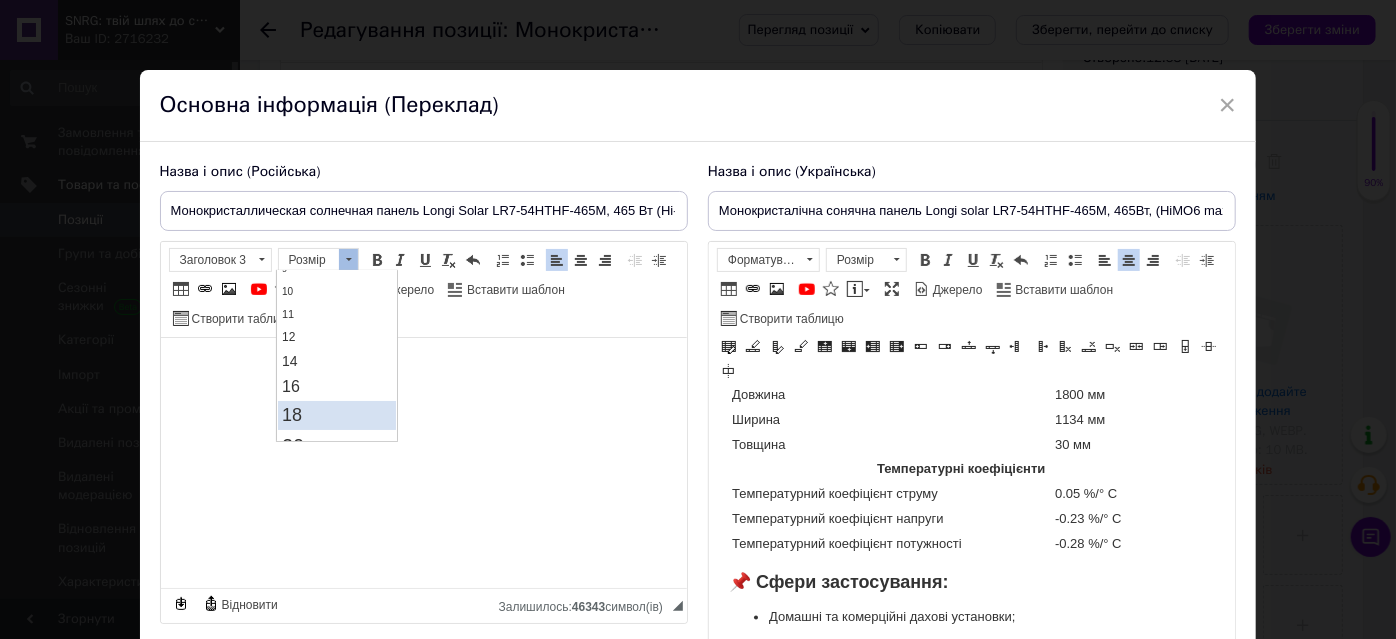 click on "18" at bounding box center [337, 414] 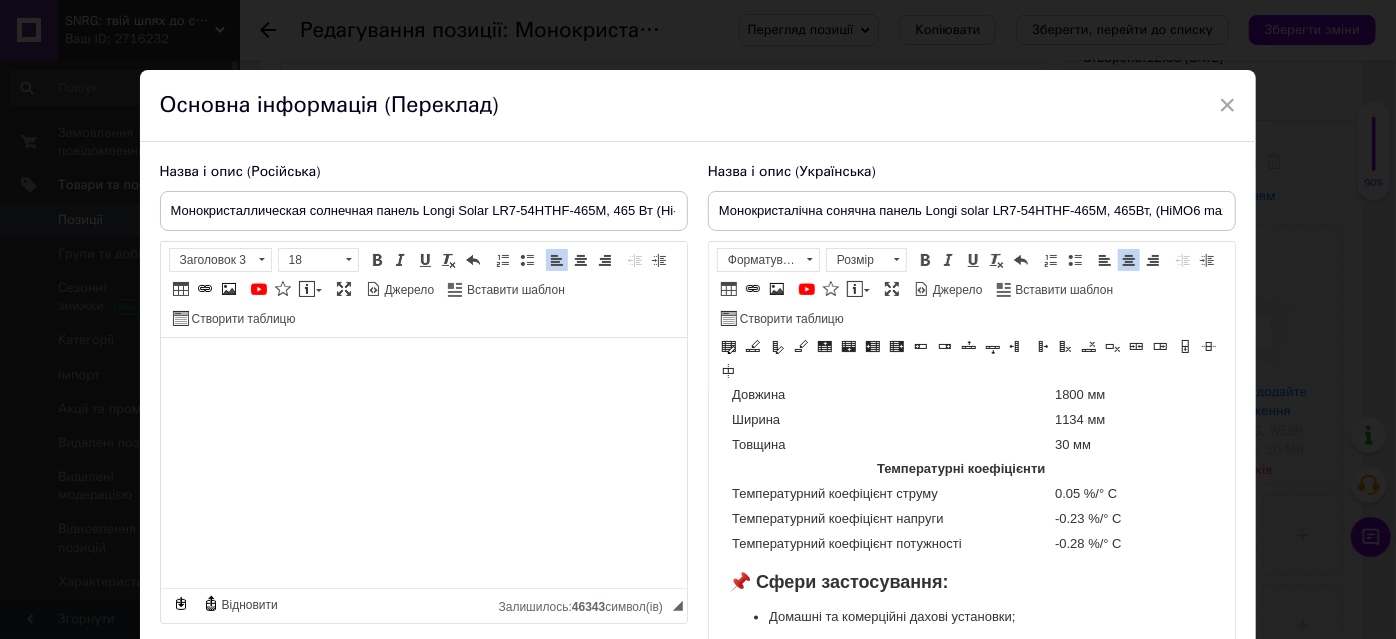 scroll, scrollTop: 0, scrollLeft: 0, axis: both 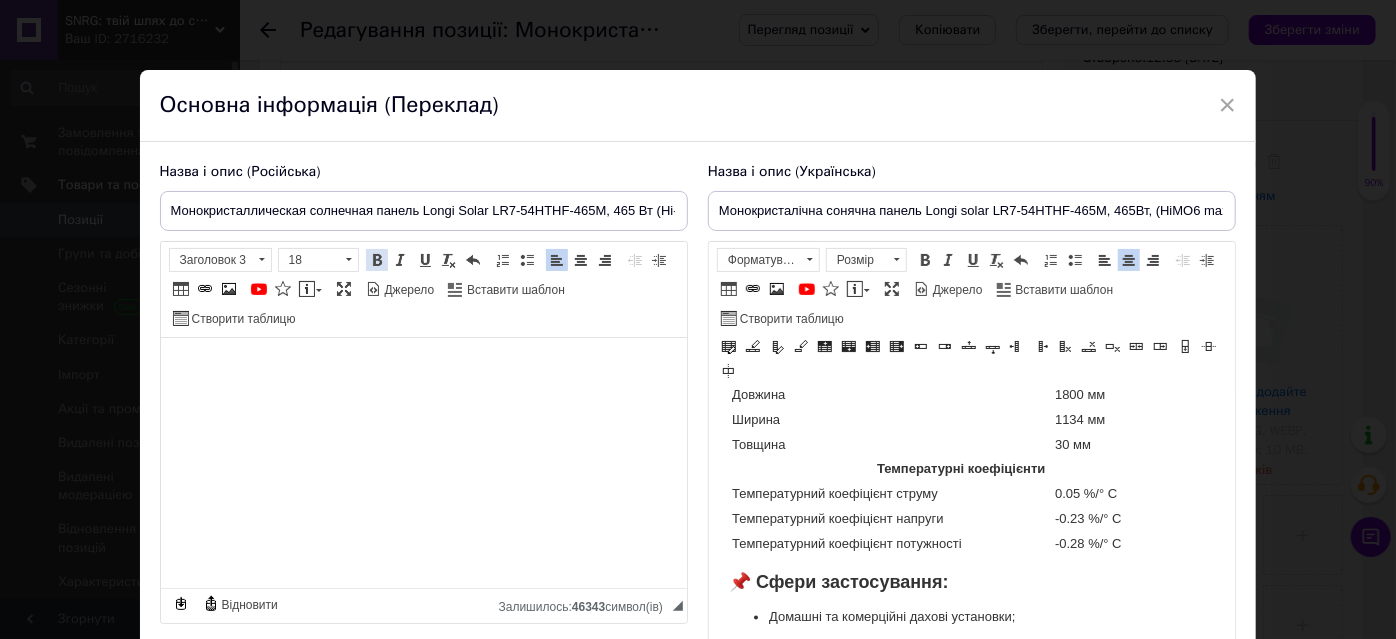 click at bounding box center [377, 260] 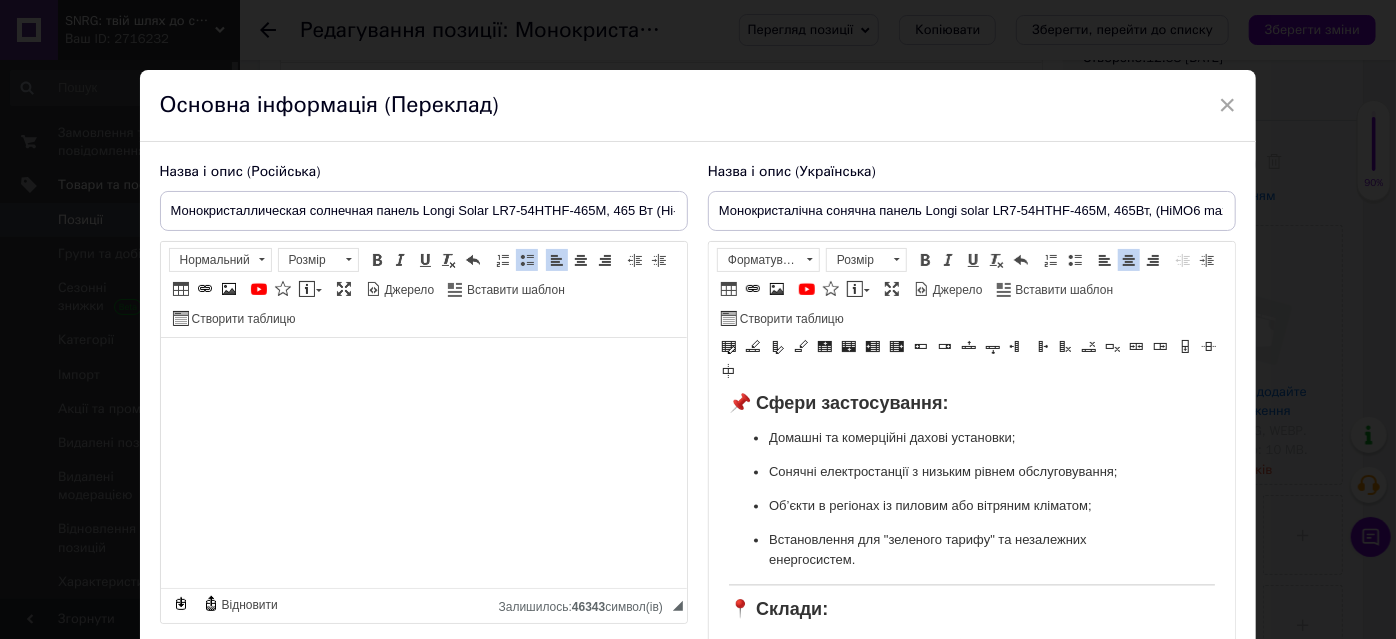scroll, scrollTop: 2181, scrollLeft: 0, axis: vertical 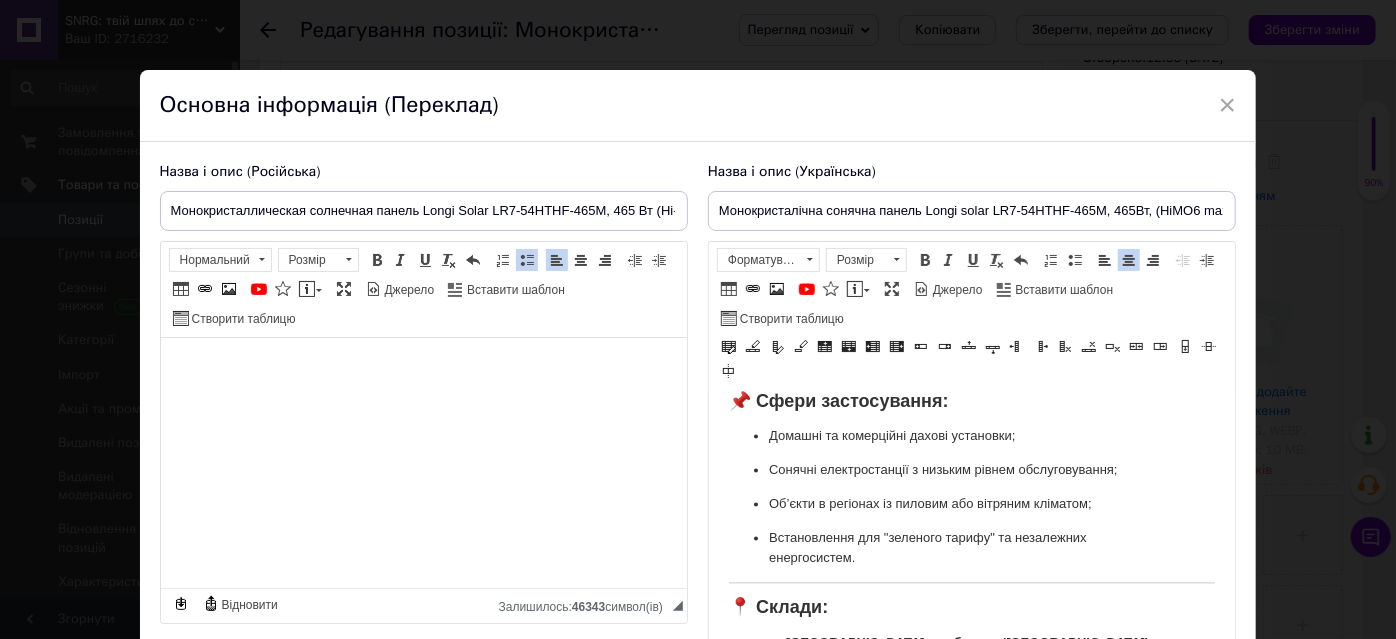 click on "📌 Сфери застосування:" at bounding box center (838, 402) 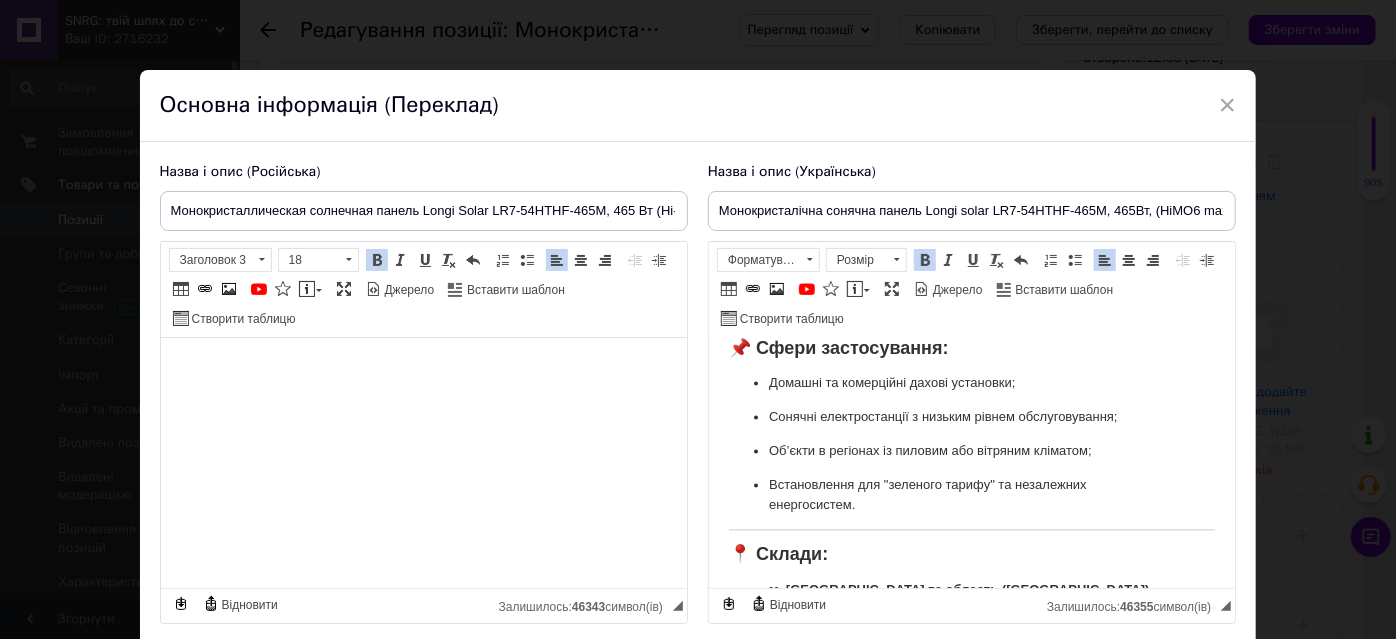 click on "📌 Сфери застосування:" at bounding box center (838, 349) 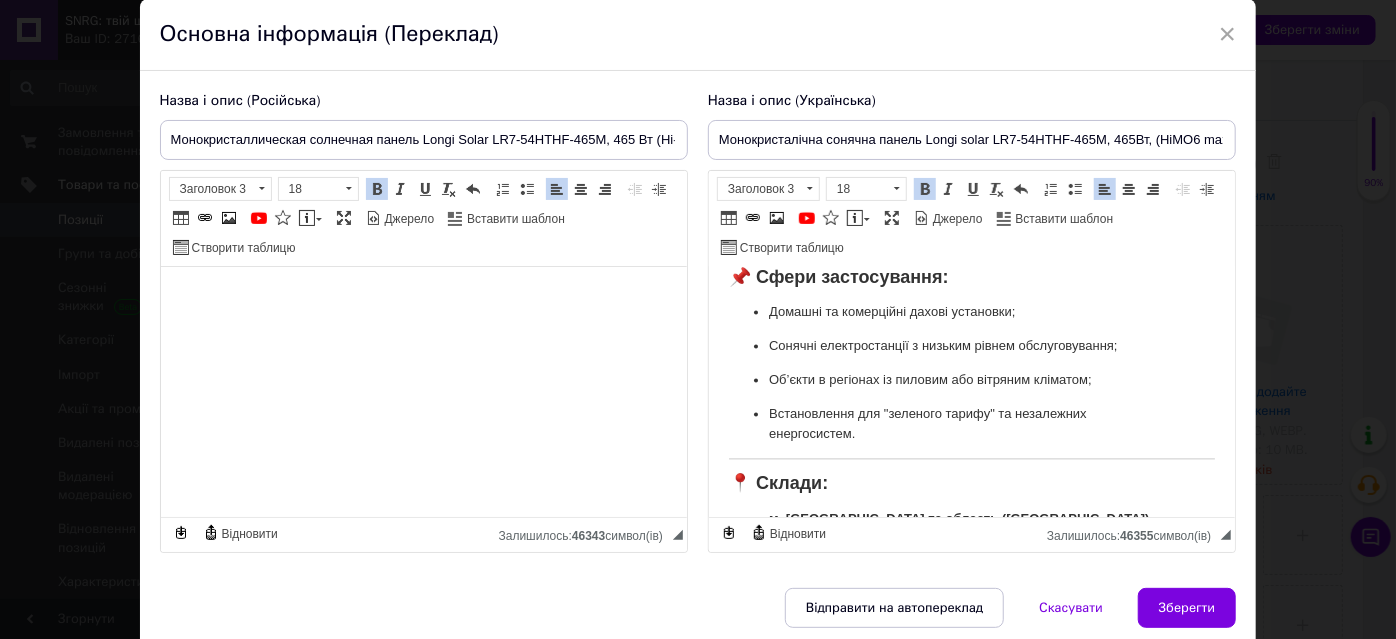 scroll, scrollTop: 90, scrollLeft: 0, axis: vertical 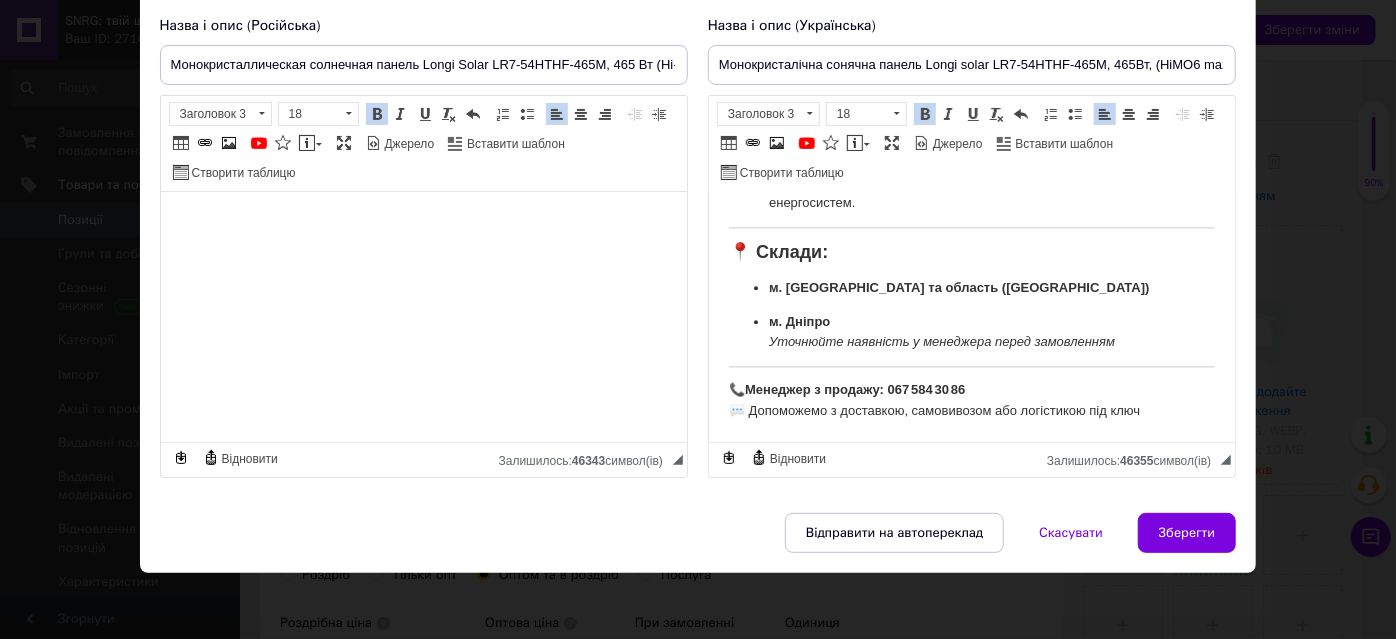 click on "Зберегти" at bounding box center [1187, 533] 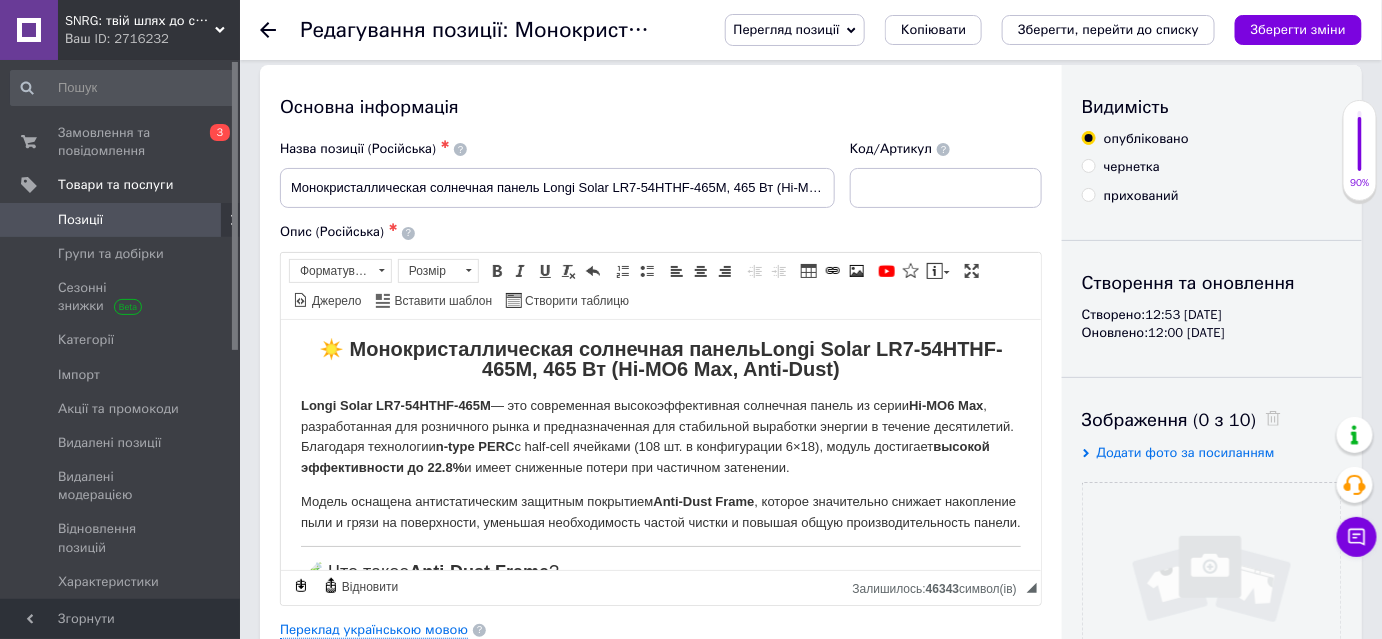 scroll, scrollTop: 0, scrollLeft: 0, axis: both 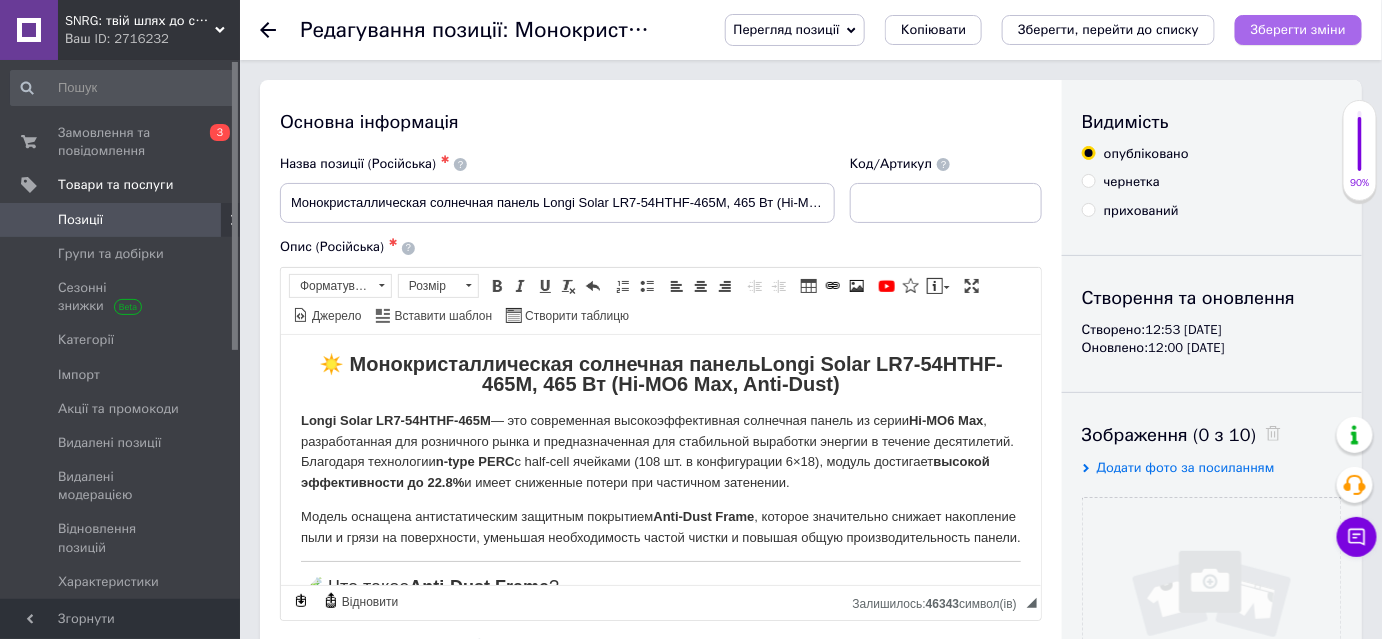 click on "Зберегти зміни" at bounding box center [1298, 29] 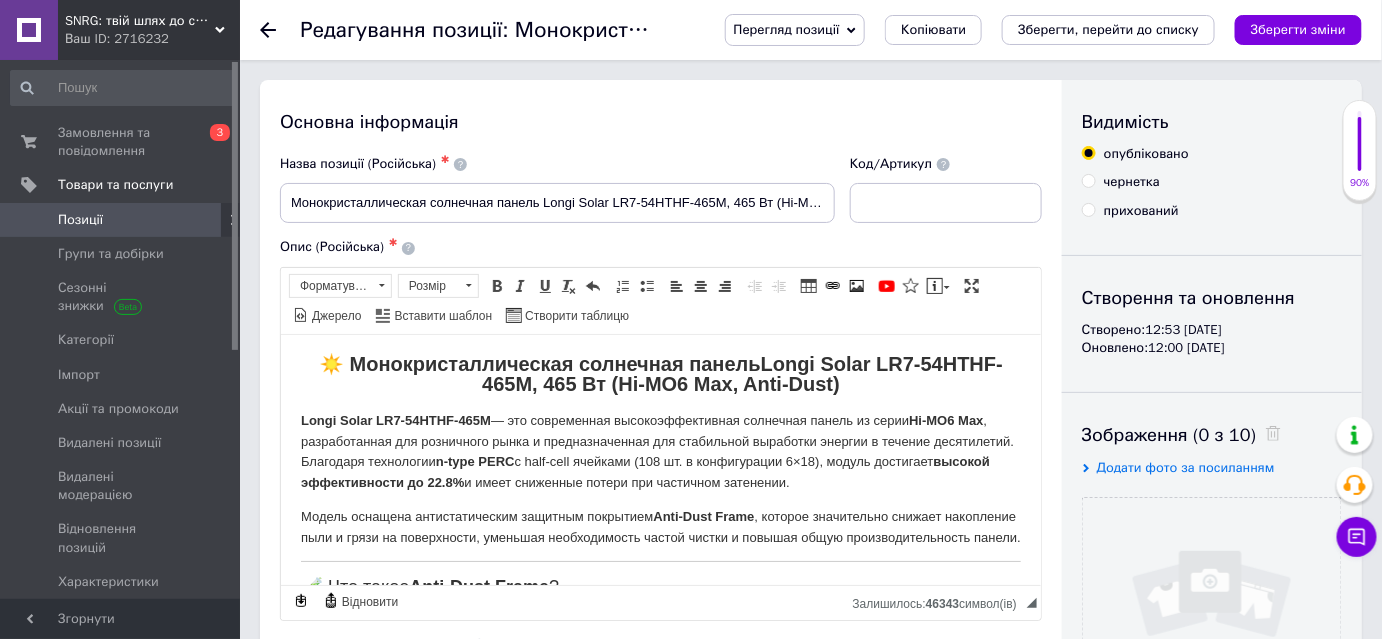 click on "Перегляд позиції" at bounding box center (787, 29) 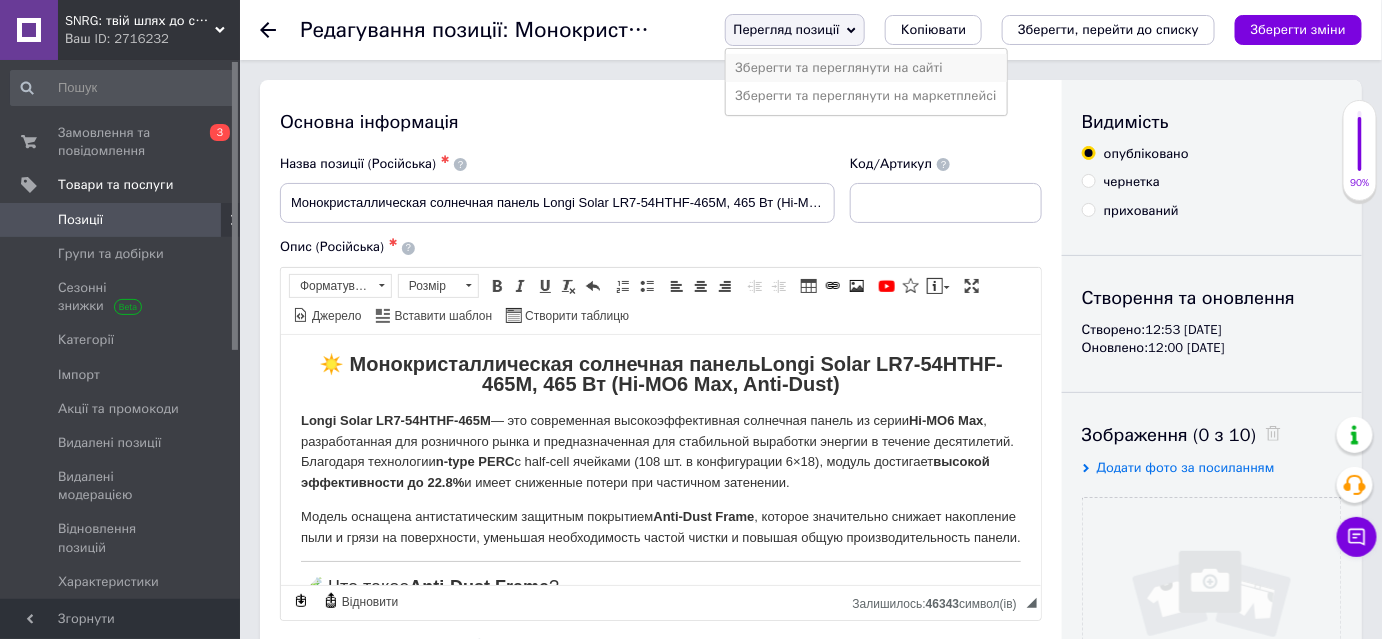 click on "Зберегти та переглянути на сайті" at bounding box center (866, 68) 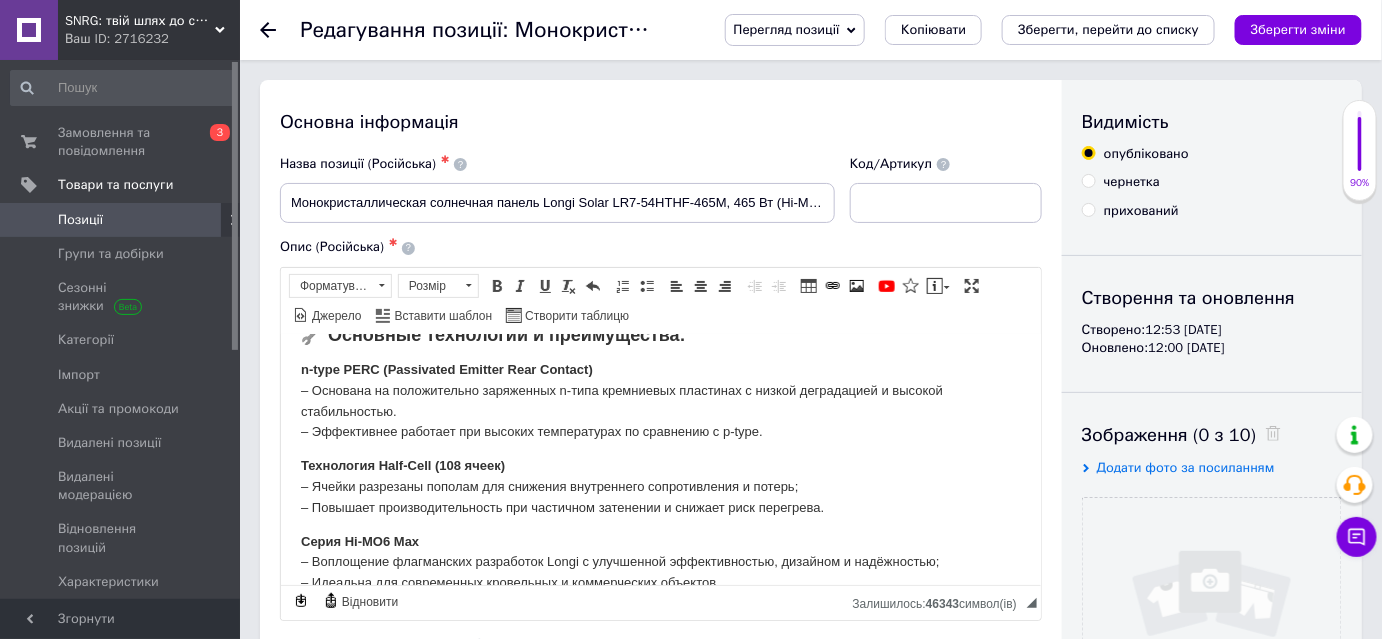 scroll, scrollTop: 454, scrollLeft: 0, axis: vertical 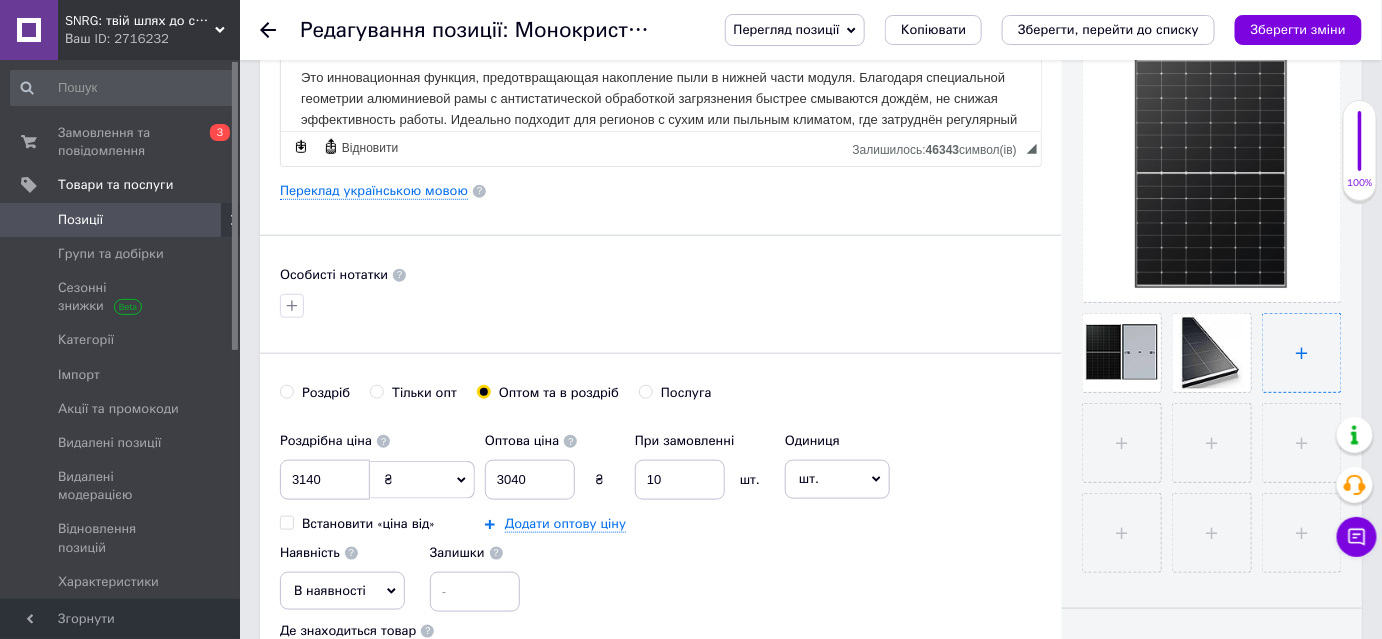 click at bounding box center (1302, 353) 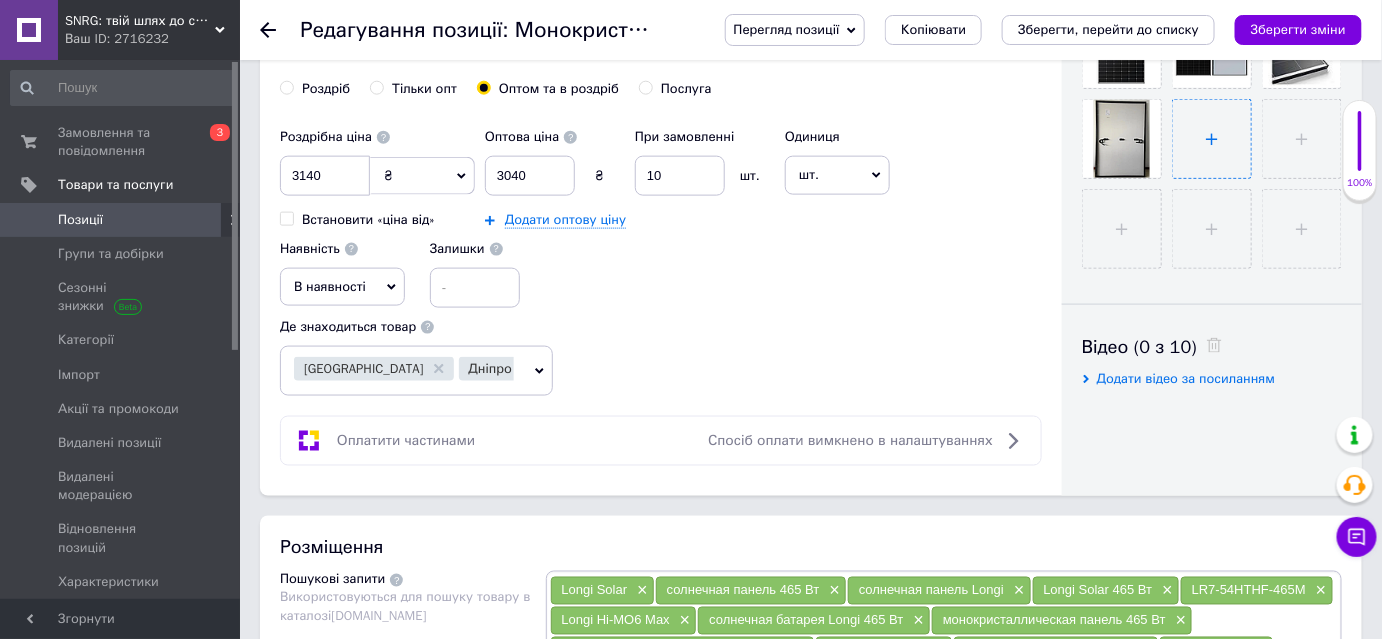 scroll, scrollTop: 636, scrollLeft: 0, axis: vertical 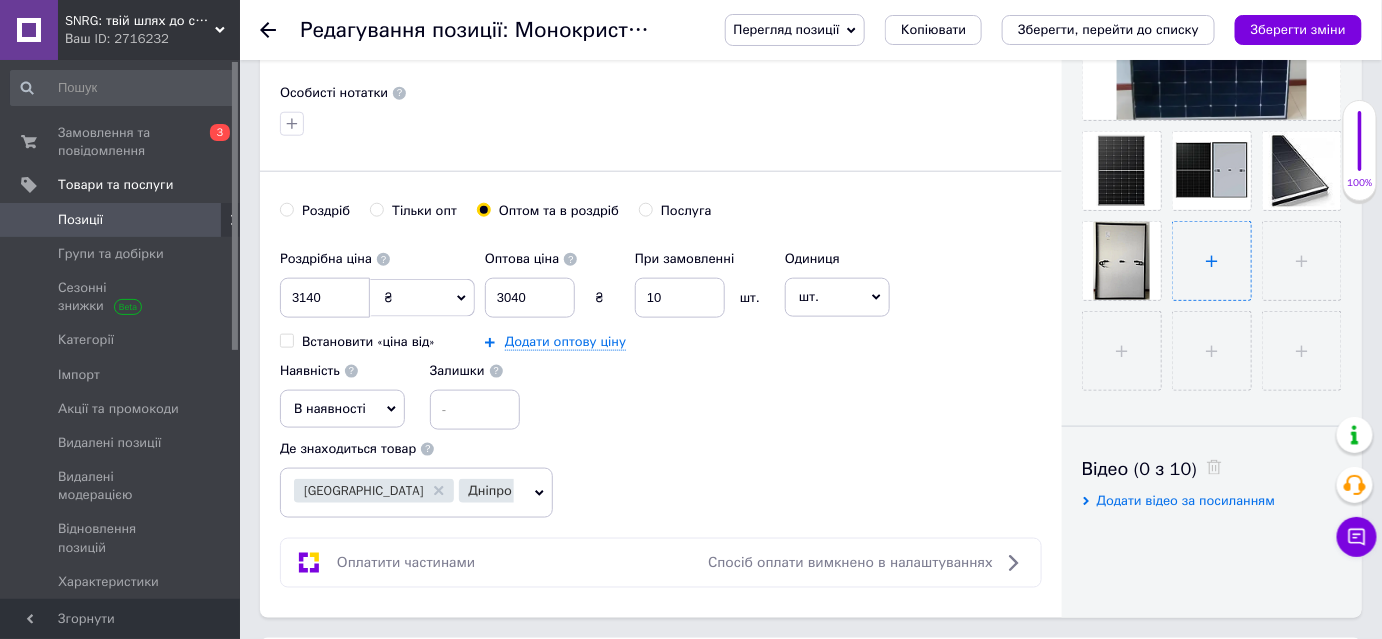 click at bounding box center [1212, 261] 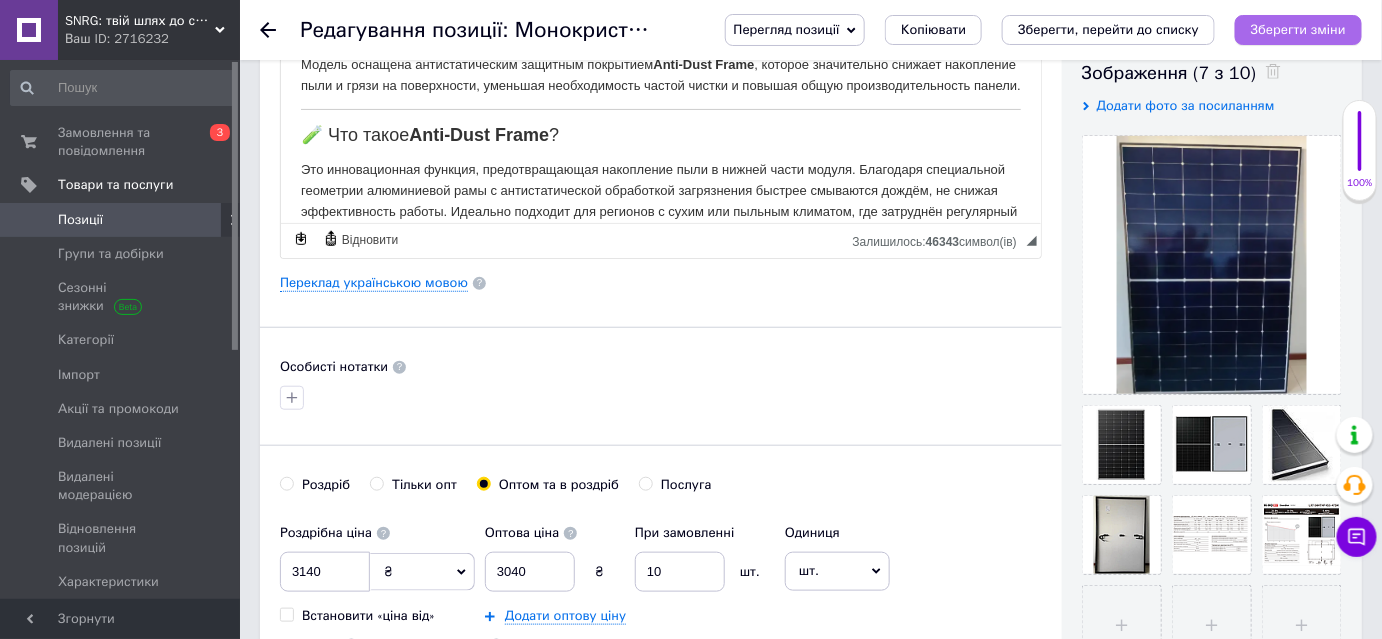 scroll, scrollTop: 272, scrollLeft: 0, axis: vertical 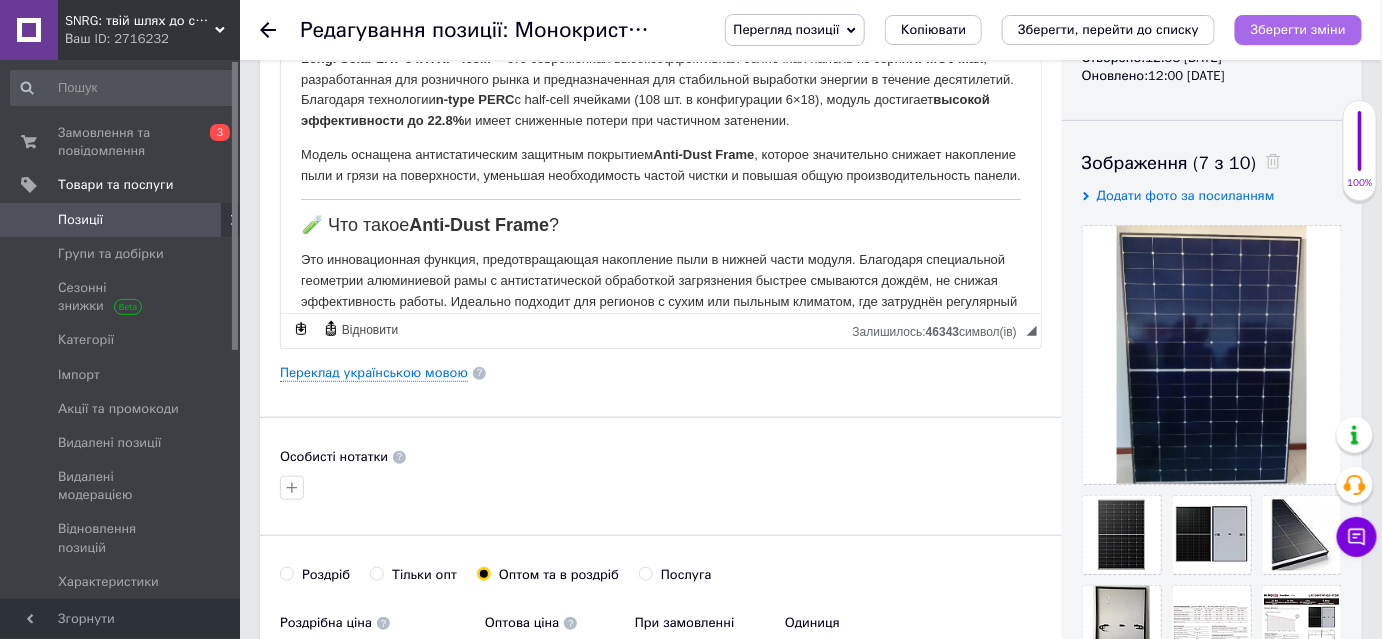 click on "Зберегти зміни" at bounding box center [1298, 29] 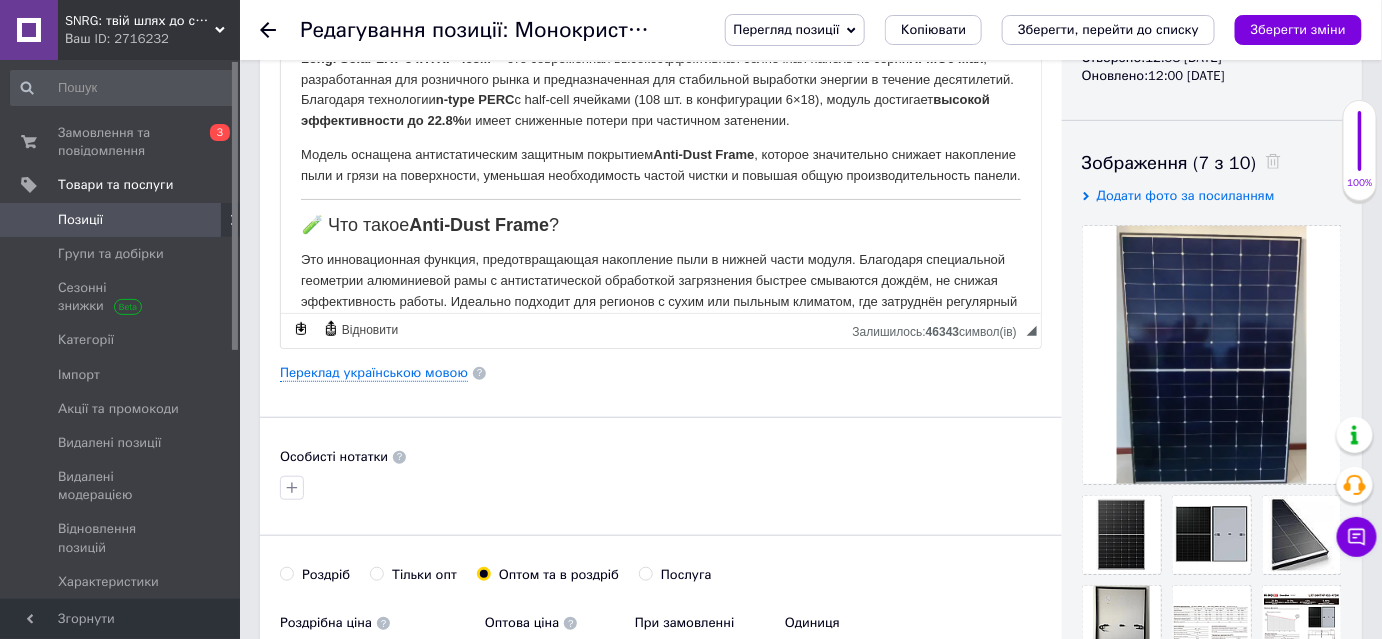 click on "Позиції" at bounding box center (80, 220) 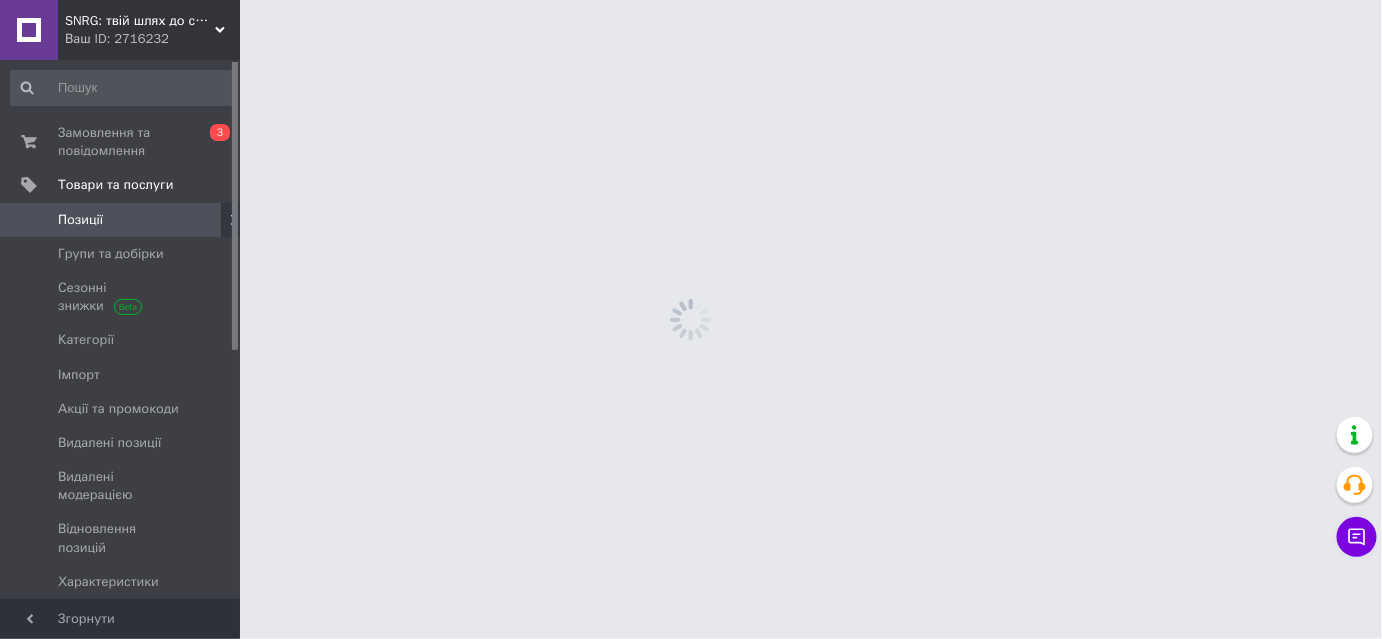 scroll, scrollTop: 0, scrollLeft: 0, axis: both 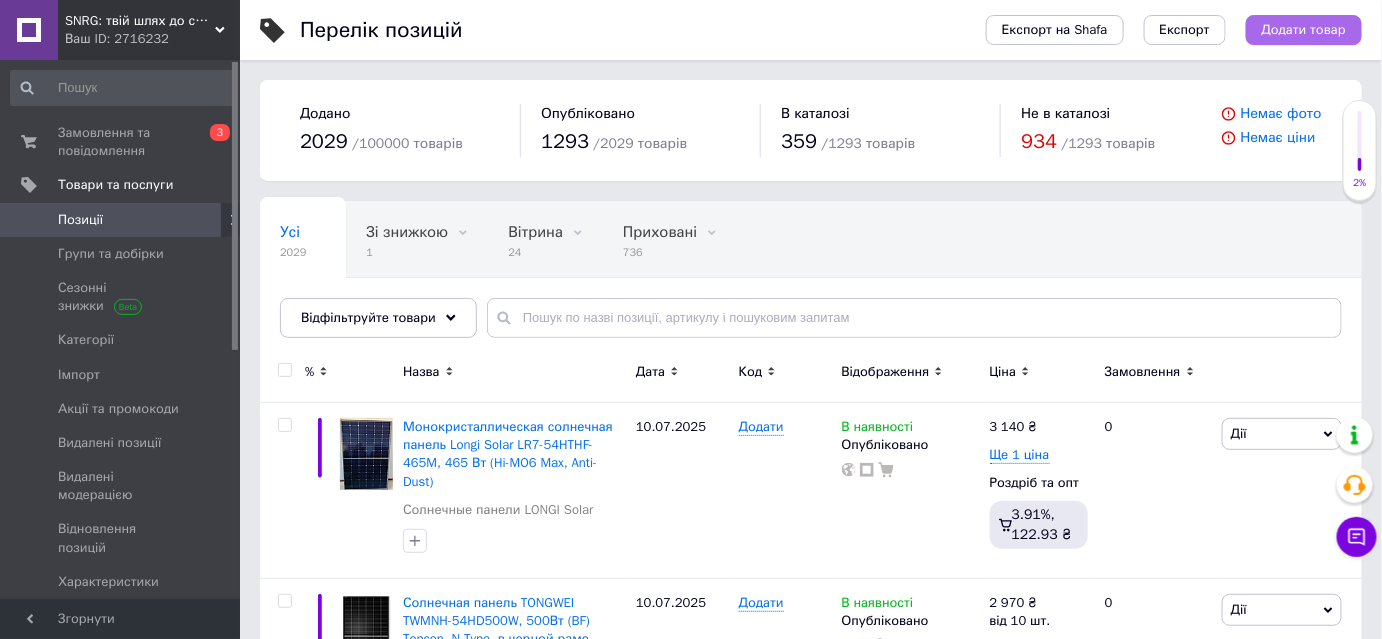 click on "Додати товар" at bounding box center [1304, 30] 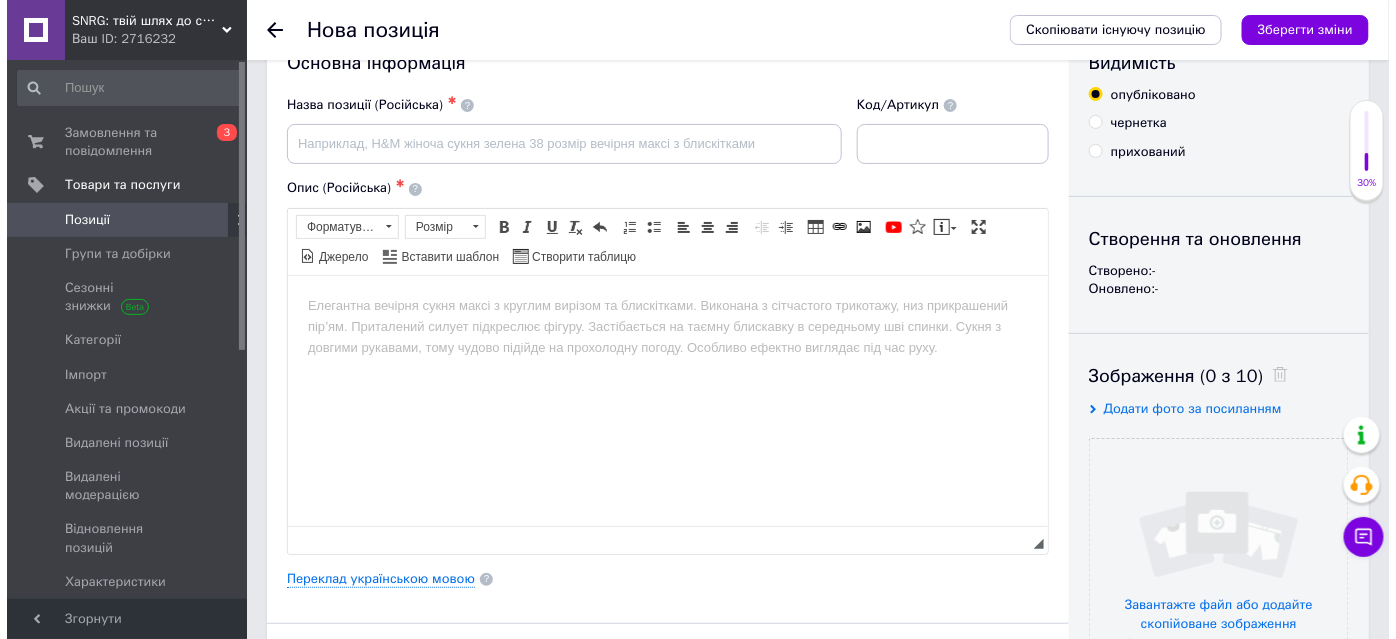 scroll, scrollTop: 90, scrollLeft: 0, axis: vertical 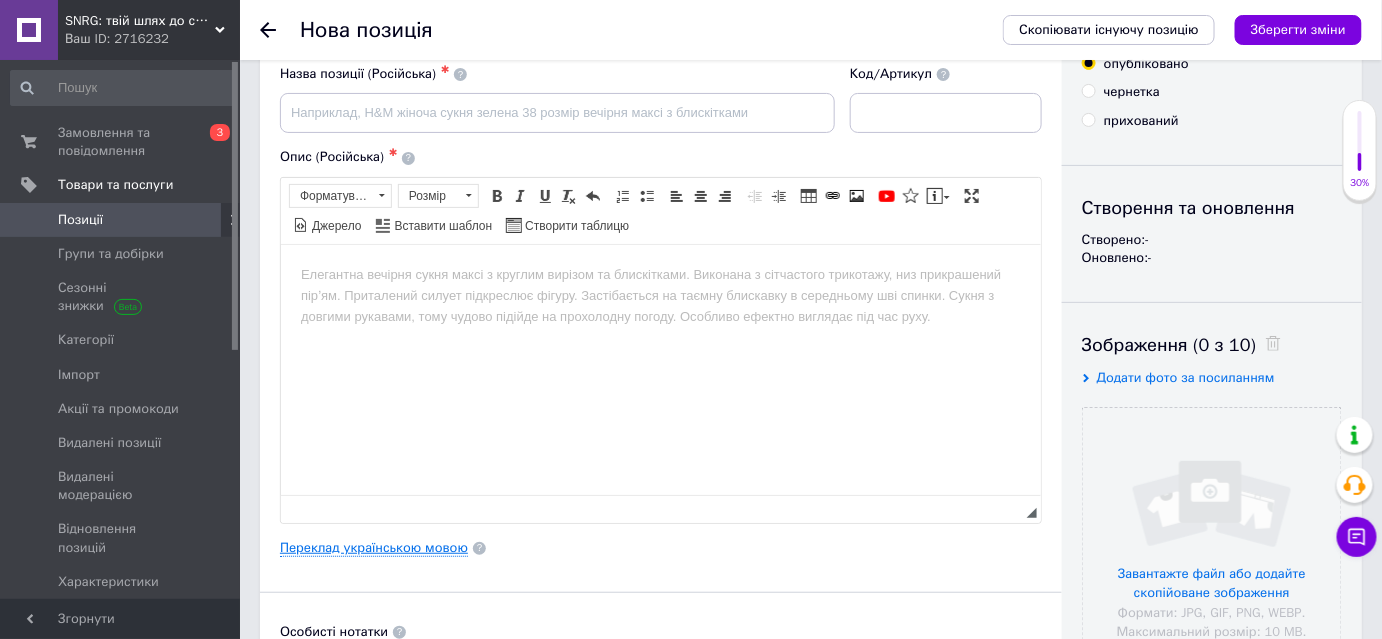 click on "Переклад українською мовою" at bounding box center [374, 548] 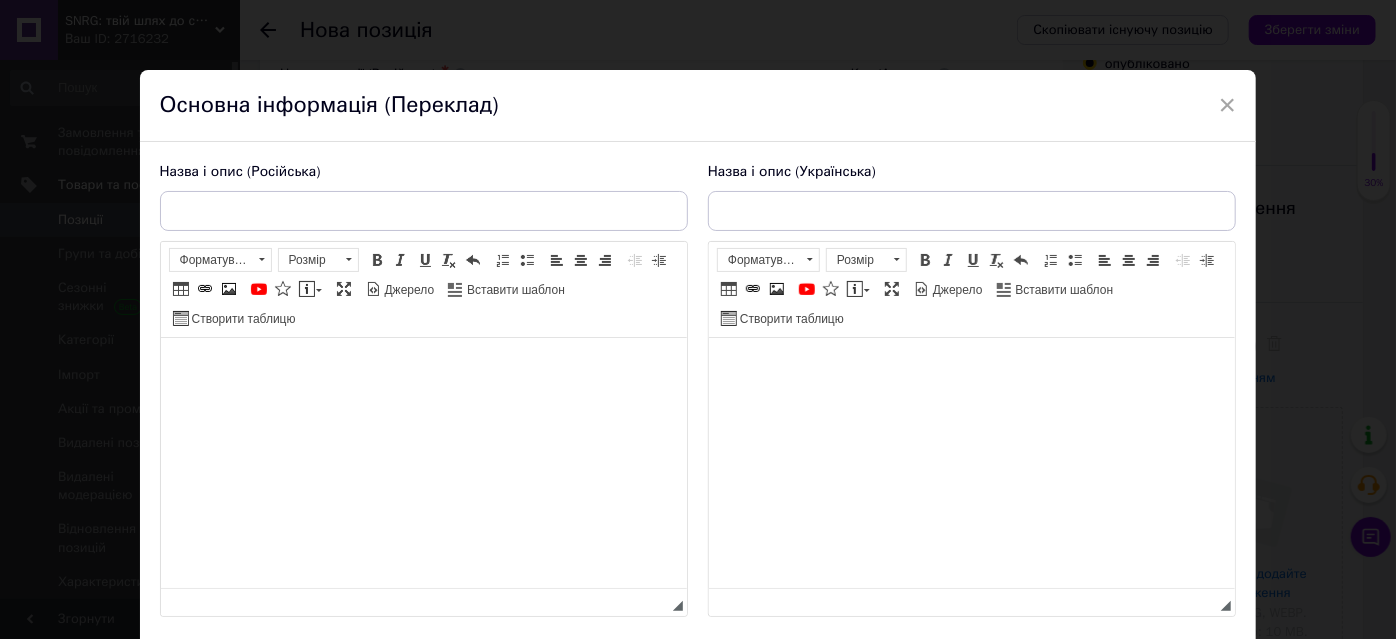 scroll, scrollTop: 0, scrollLeft: 0, axis: both 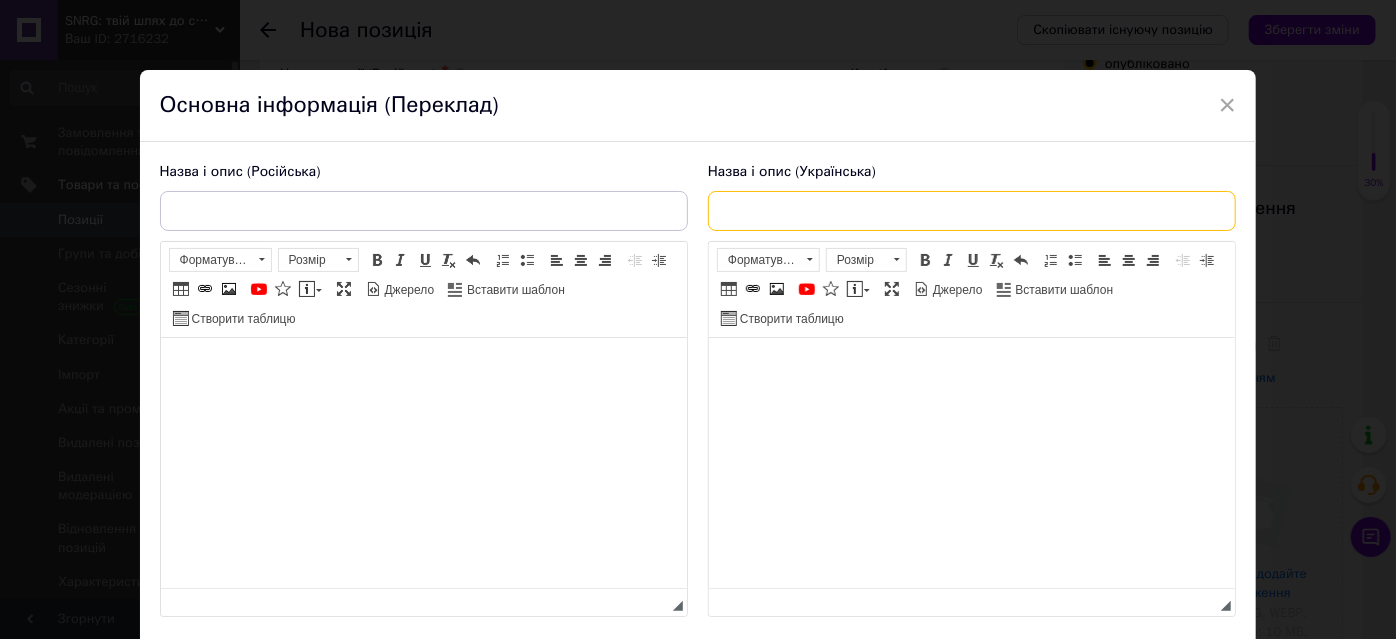 click at bounding box center (972, 211) 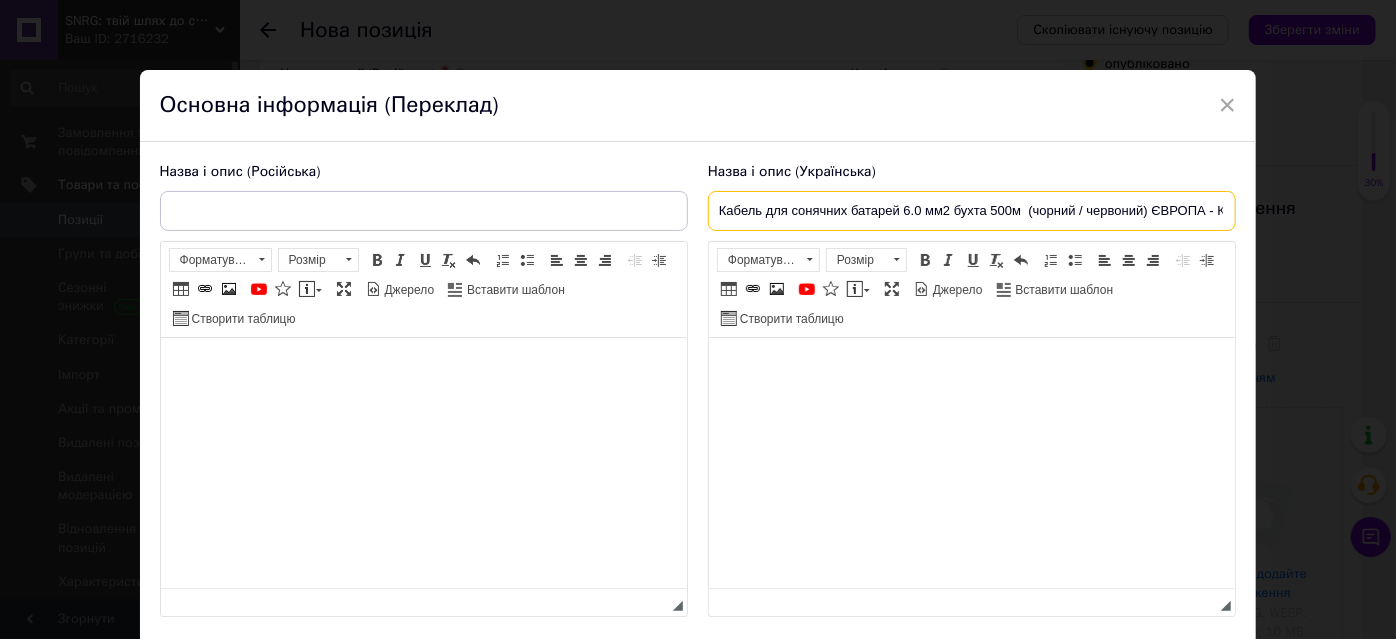 scroll, scrollTop: 0, scrollLeft: 93, axis: horizontal 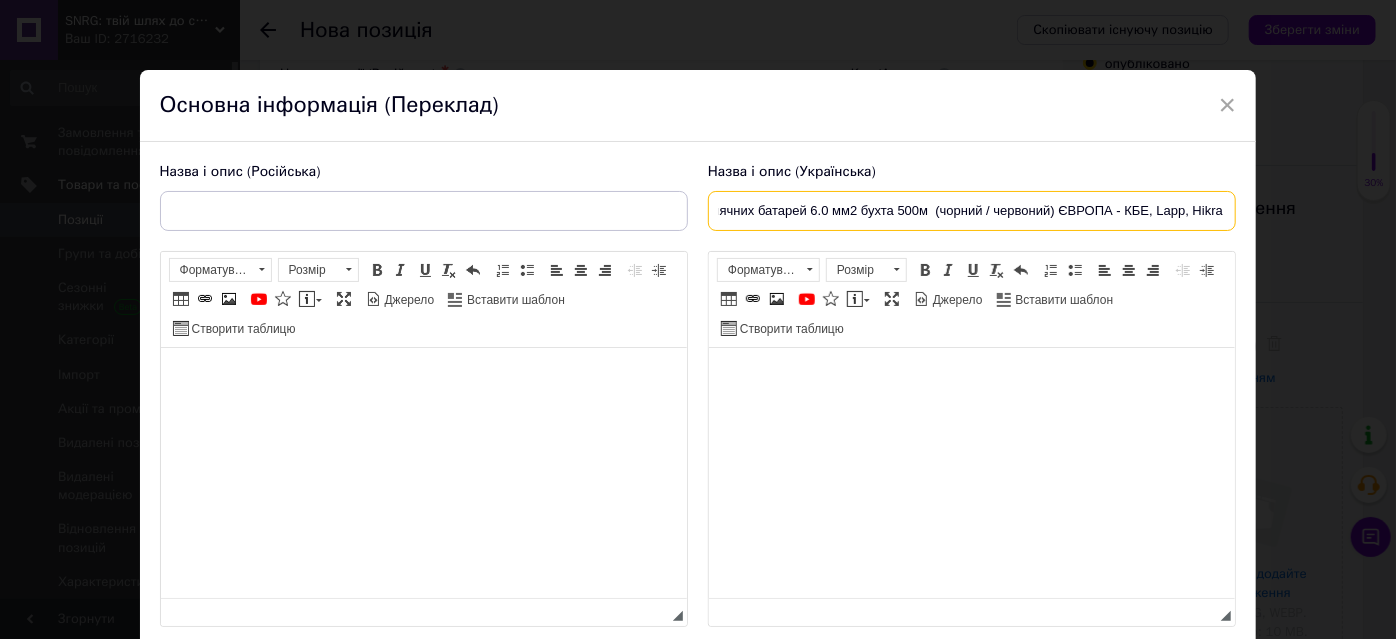 click on "Кабель для сонячних батарей 6.0 мм2 бухта 500м  (чорний / червоний) ЄВРОПА - КБЕ, Lapp, Hikra" at bounding box center (972, 211) 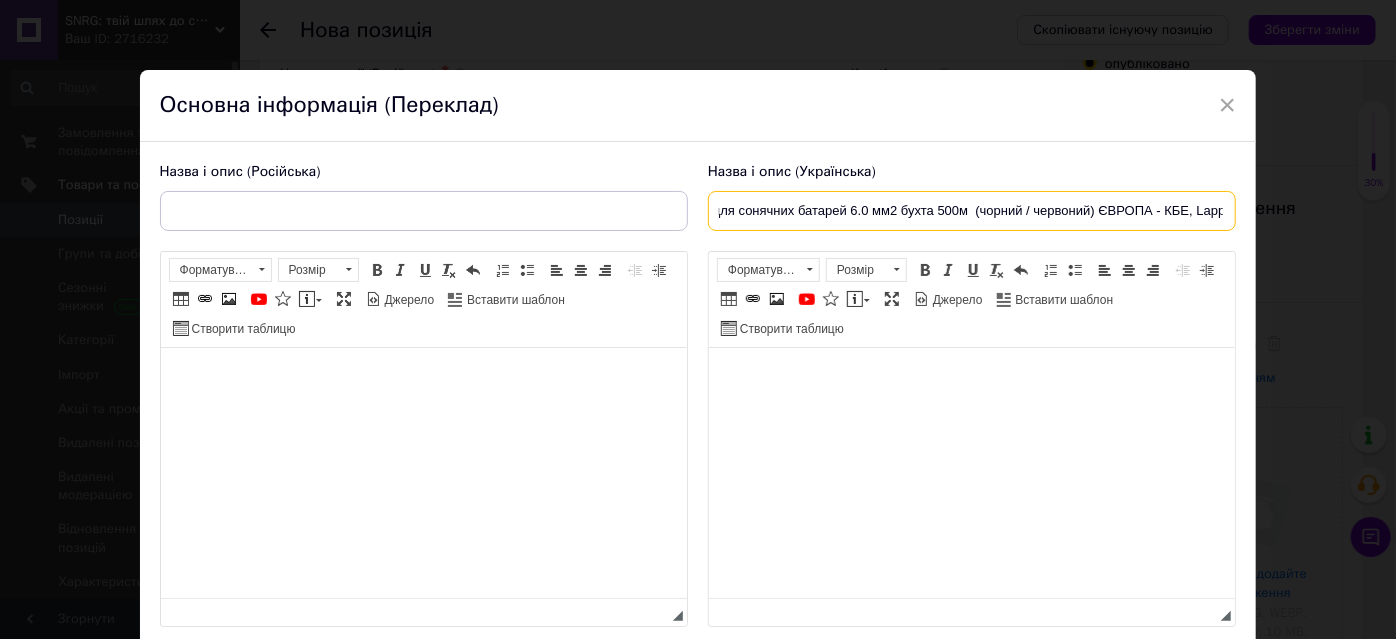 scroll, scrollTop: 0, scrollLeft: 0, axis: both 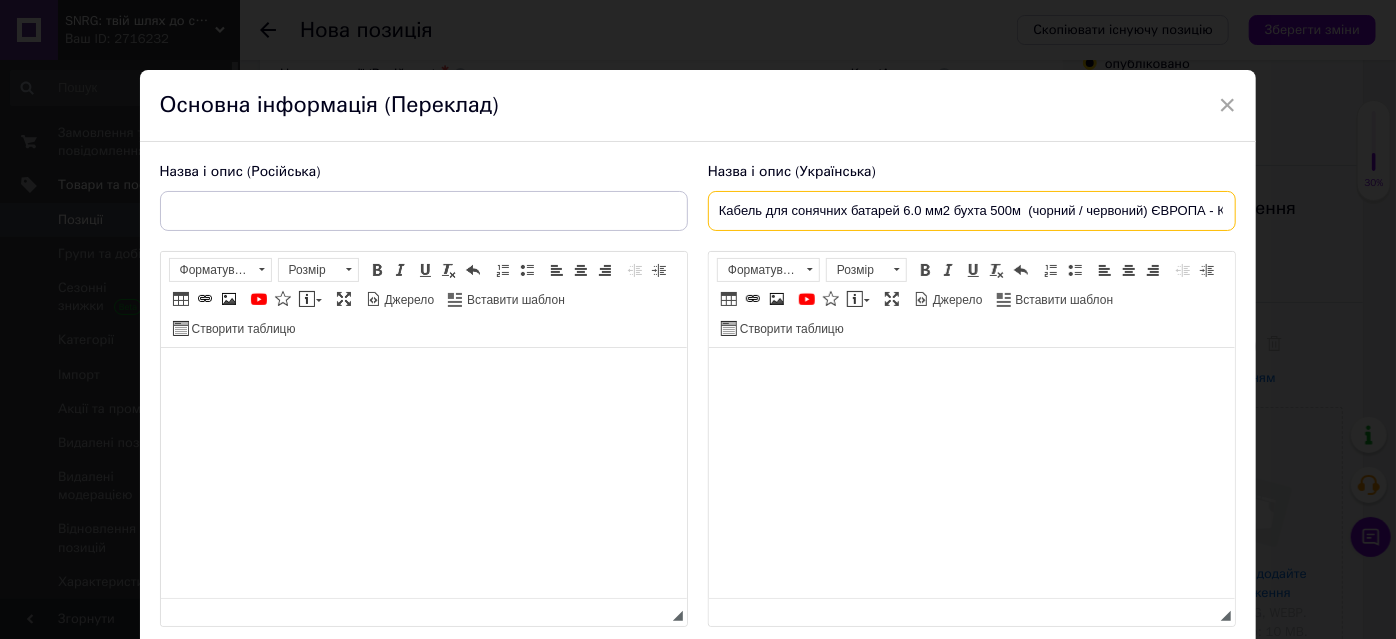 type on "Кабель для сонячних батарей 6.0 мм2 бухта 500м  (чорний / червоний) ЄВРОПА - КБЕ, Lapp, Hikra" 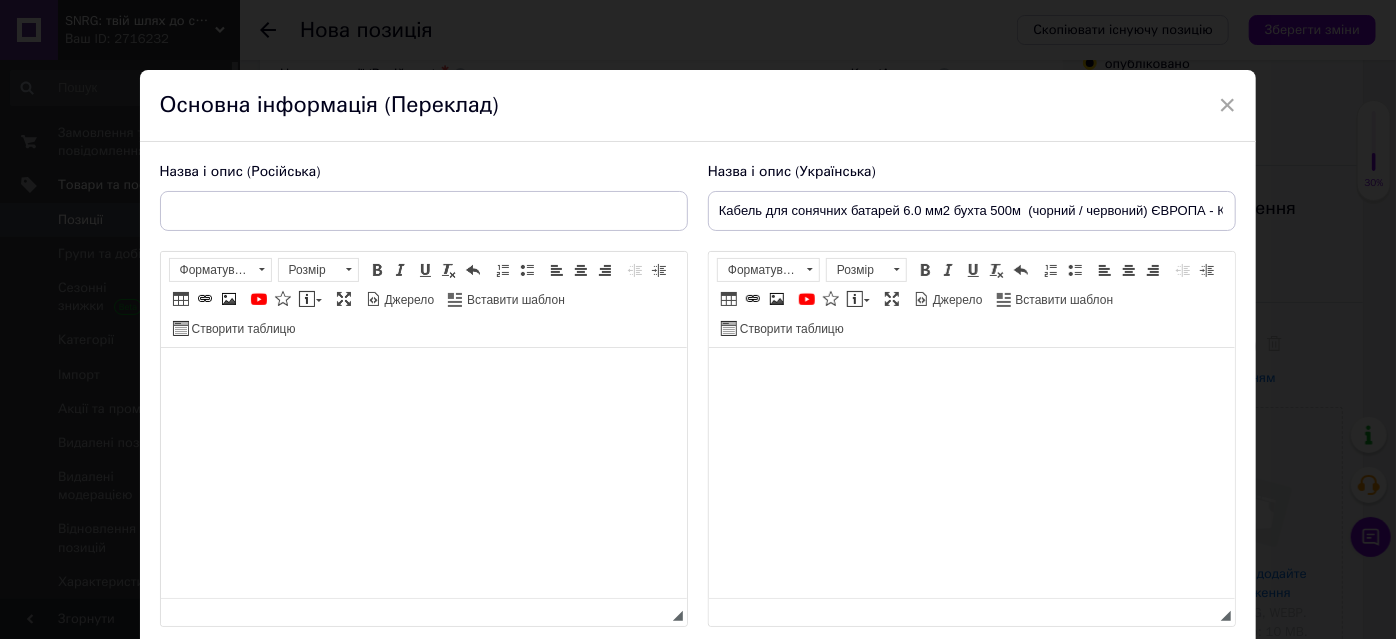 click at bounding box center [971, 378] 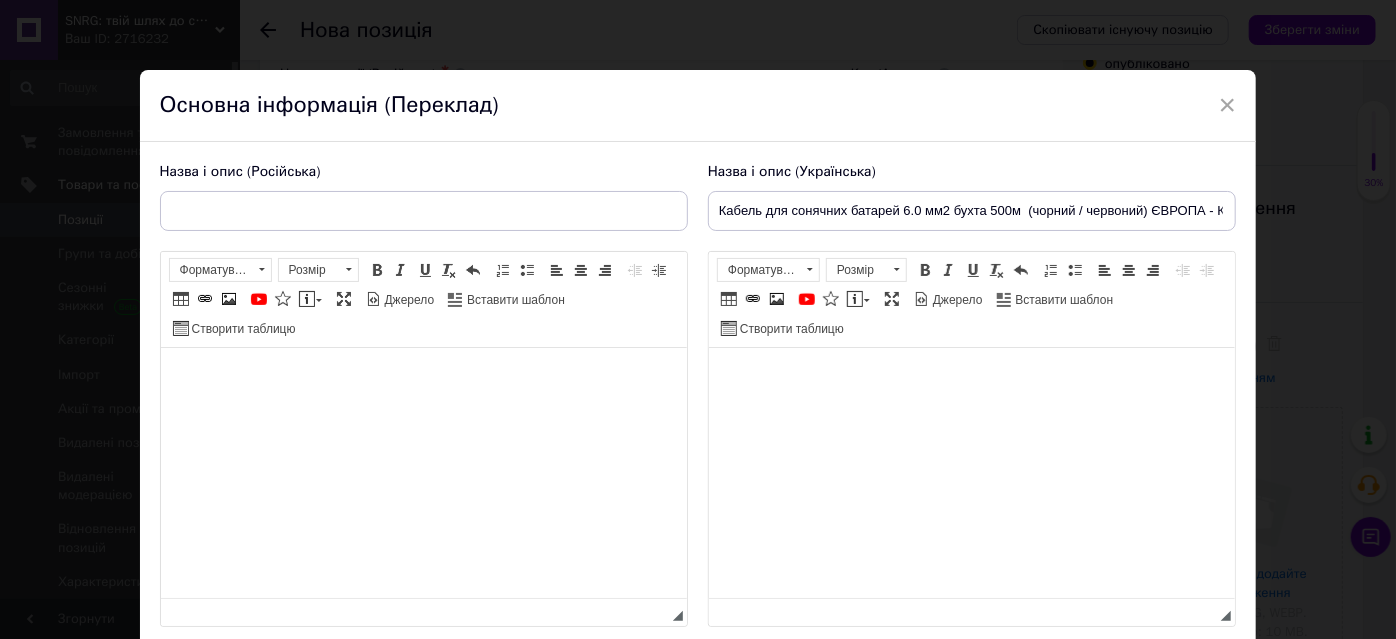 type 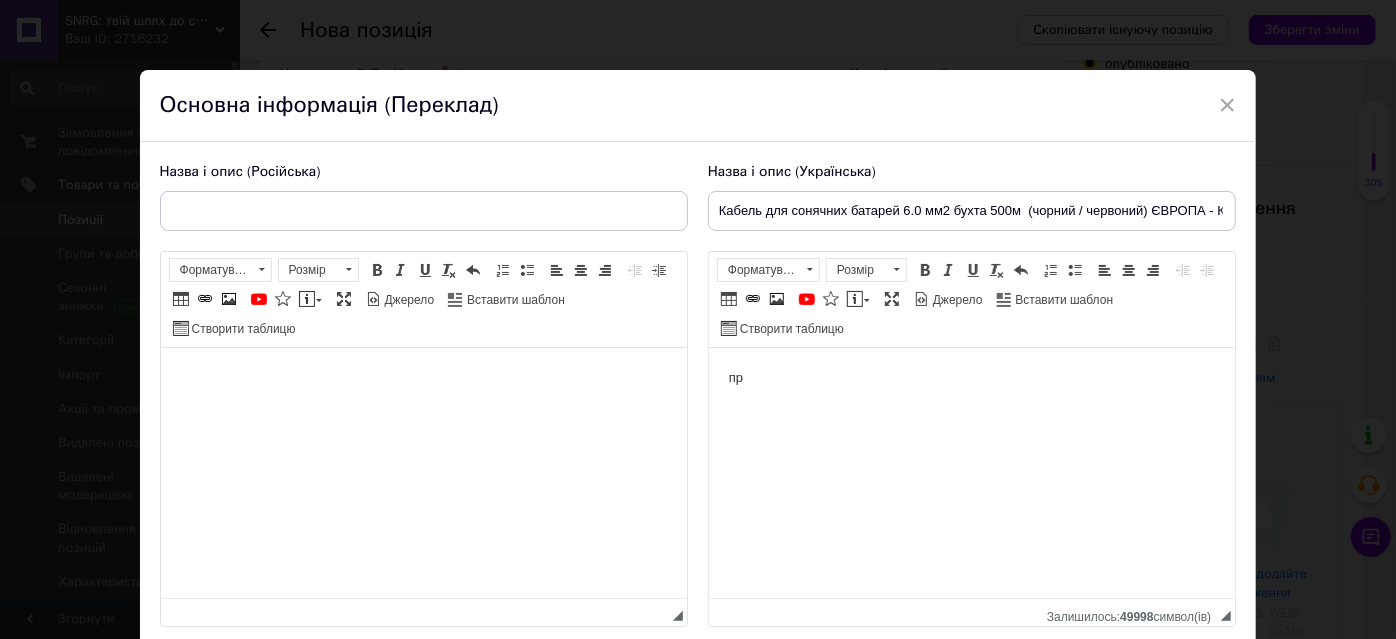 click at bounding box center [423, 378] 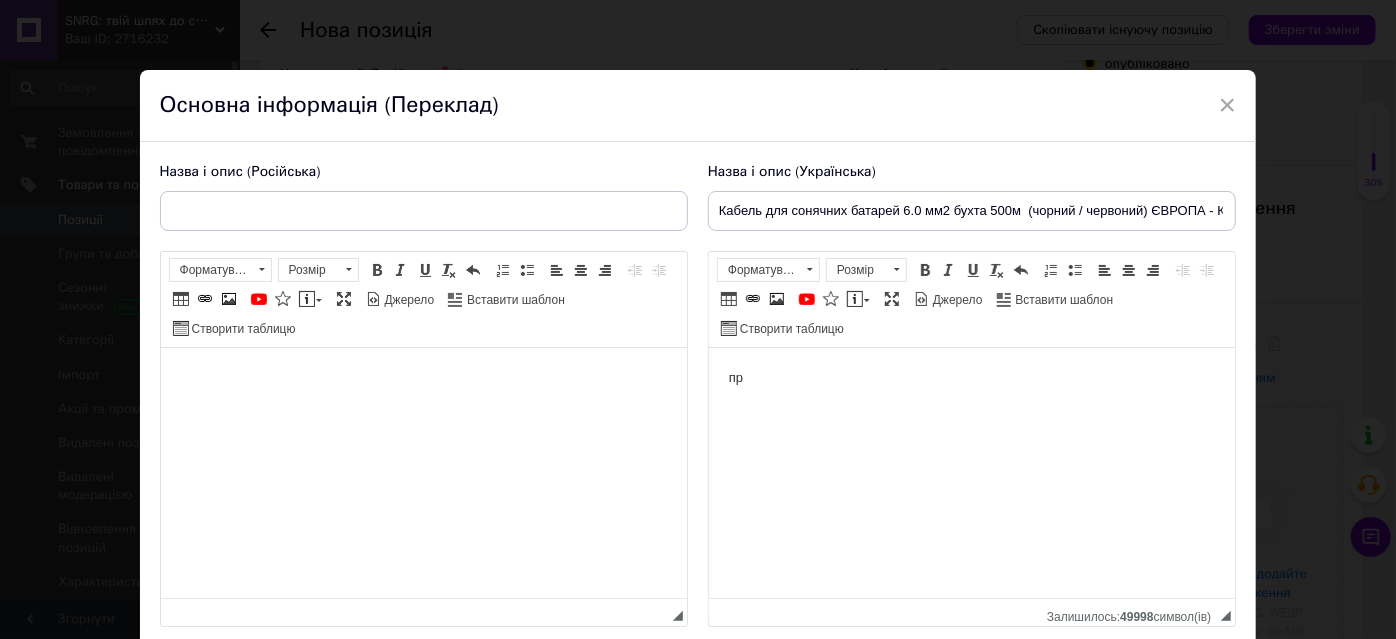 type 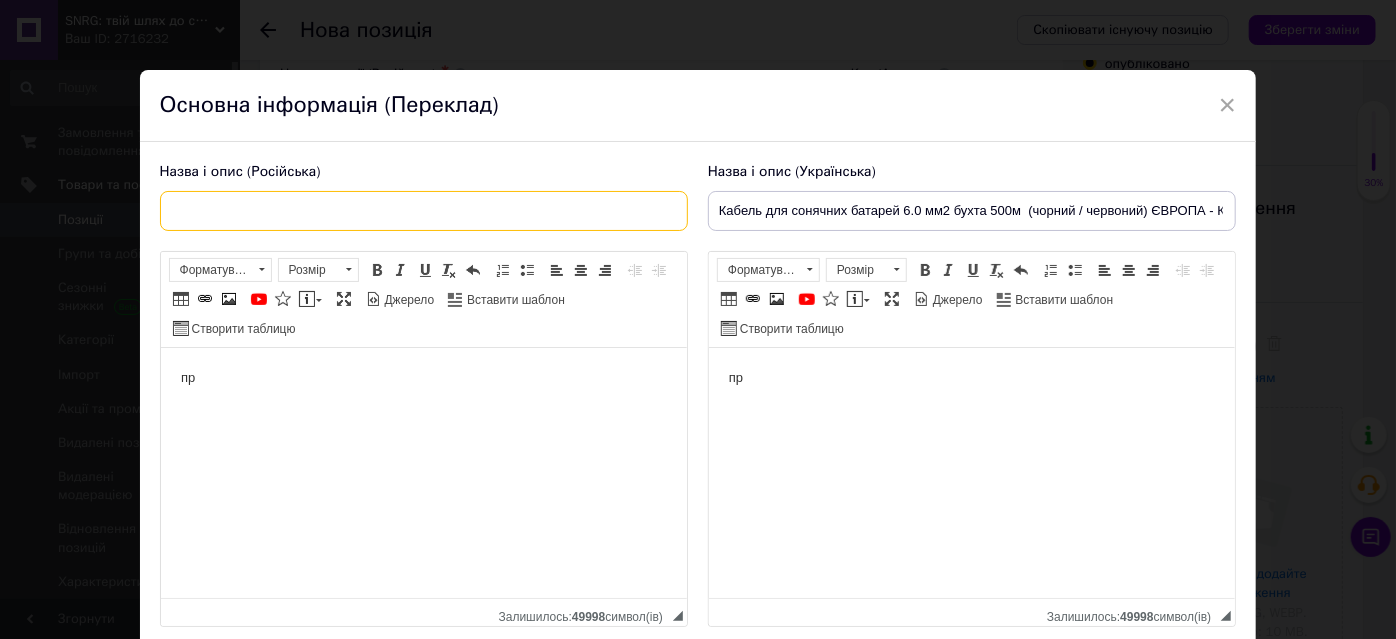 click at bounding box center [424, 211] 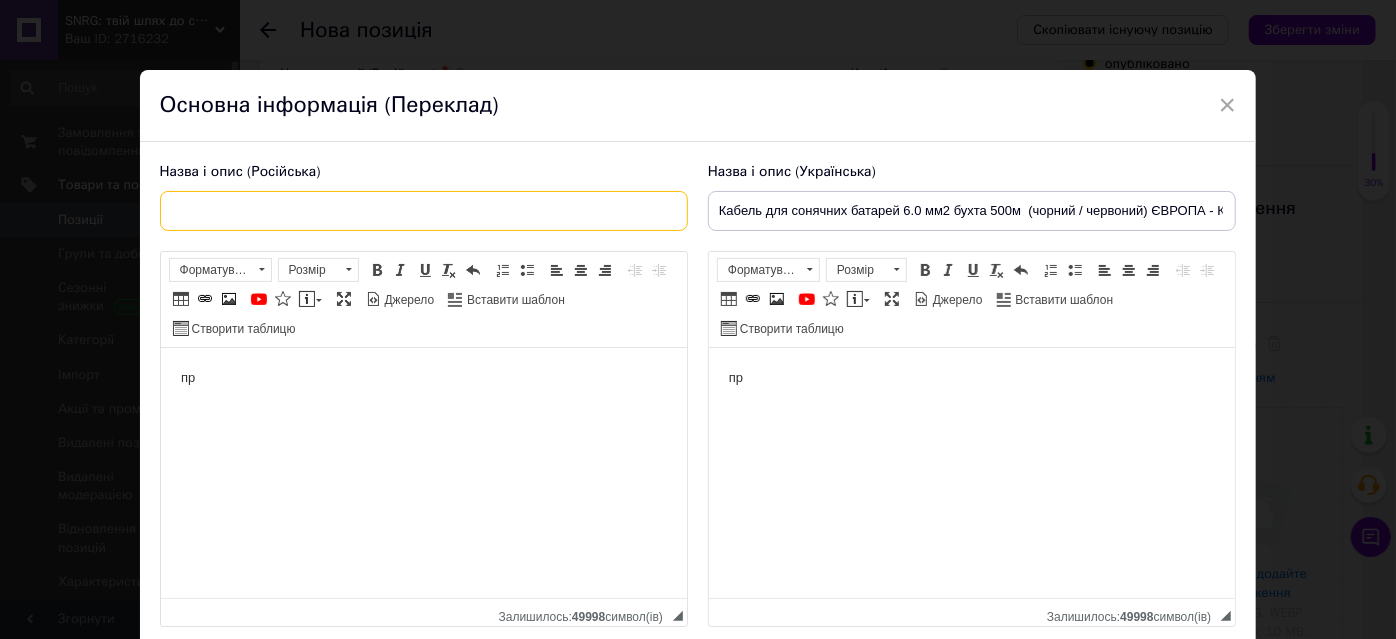 paste on "Кабель для солнечных панелей 6.0 мм² бухта 500 м (чёрный / красный) ЕВРОПА – KBE, Lapp, Hikra" 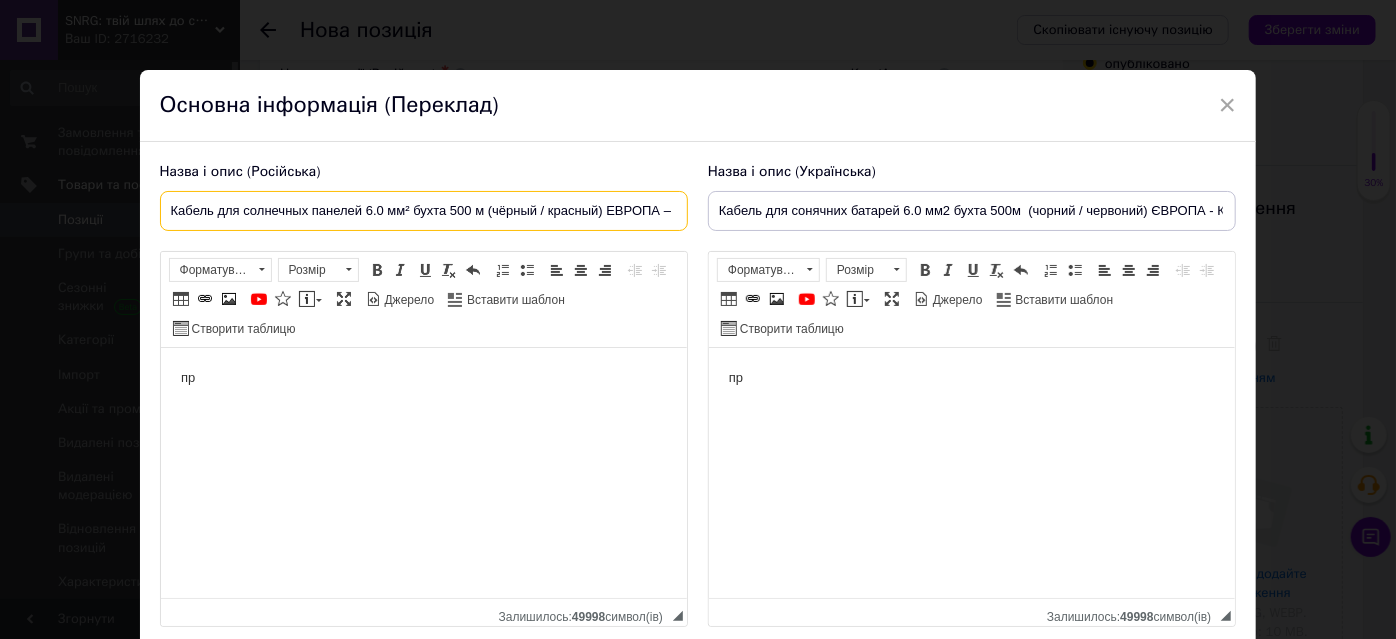 scroll, scrollTop: 0, scrollLeft: 100, axis: horizontal 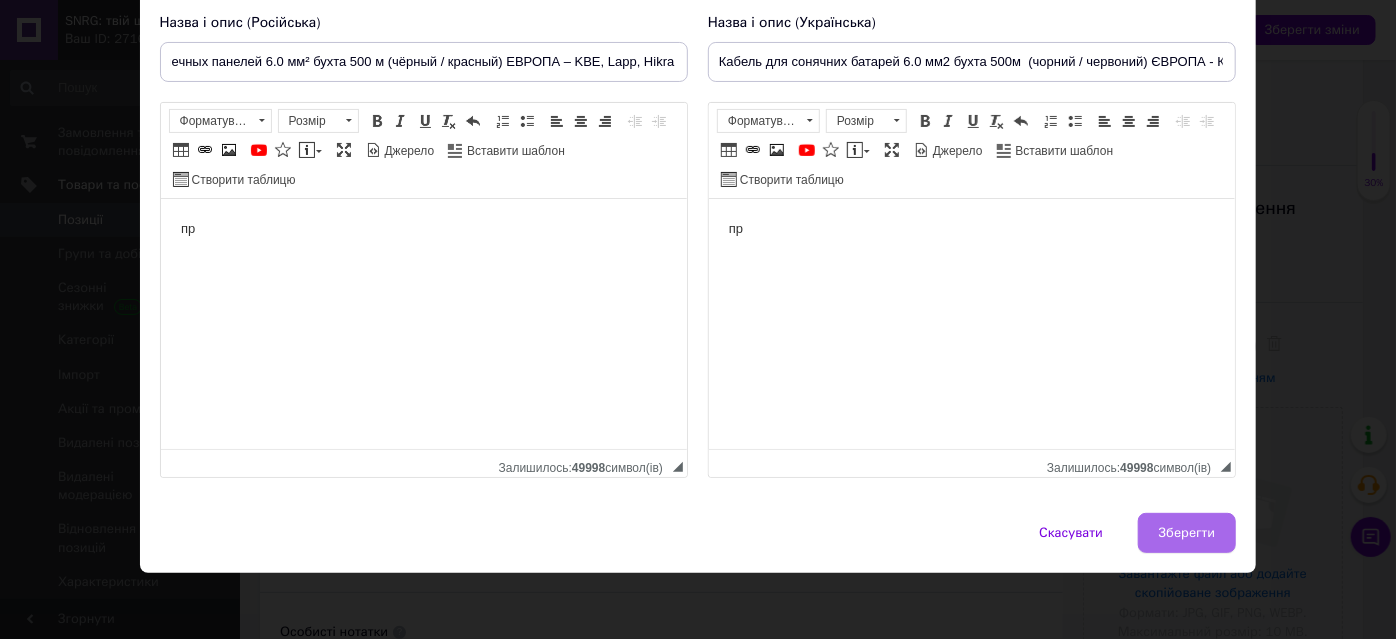 click on "Зберегти" at bounding box center [1187, 533] 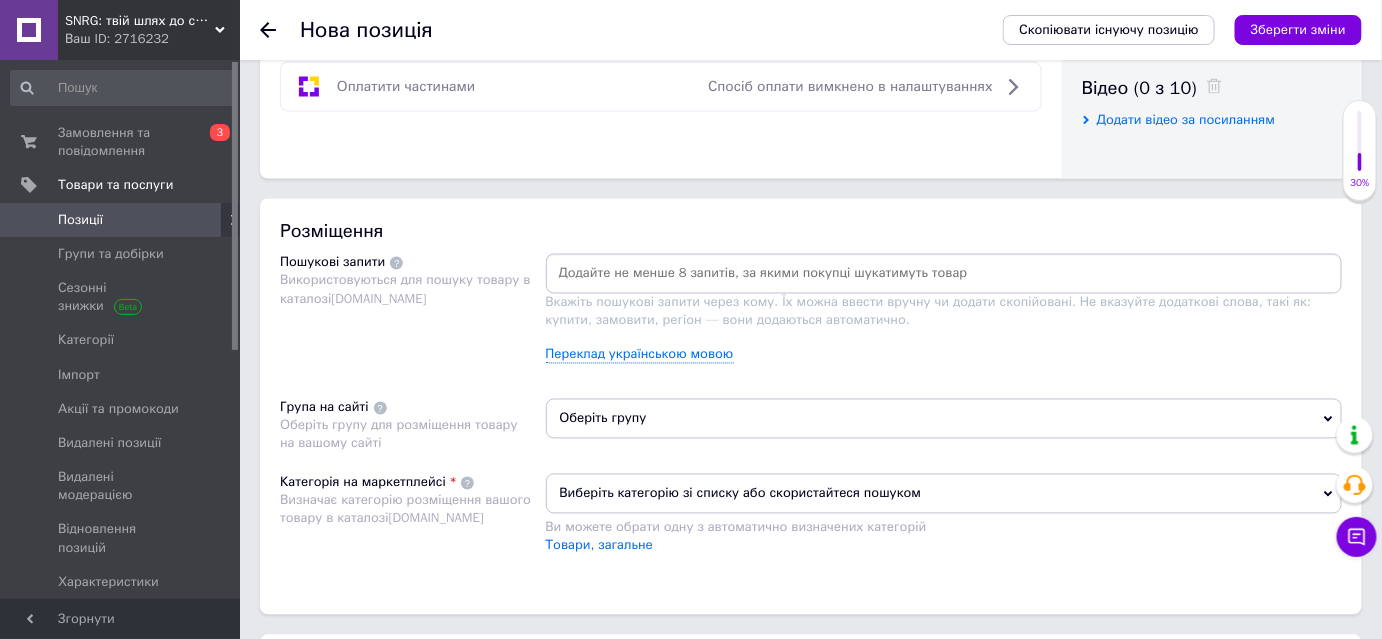 scroll, scrollTop: 1000, scrollLeft: 0, axis: vertical 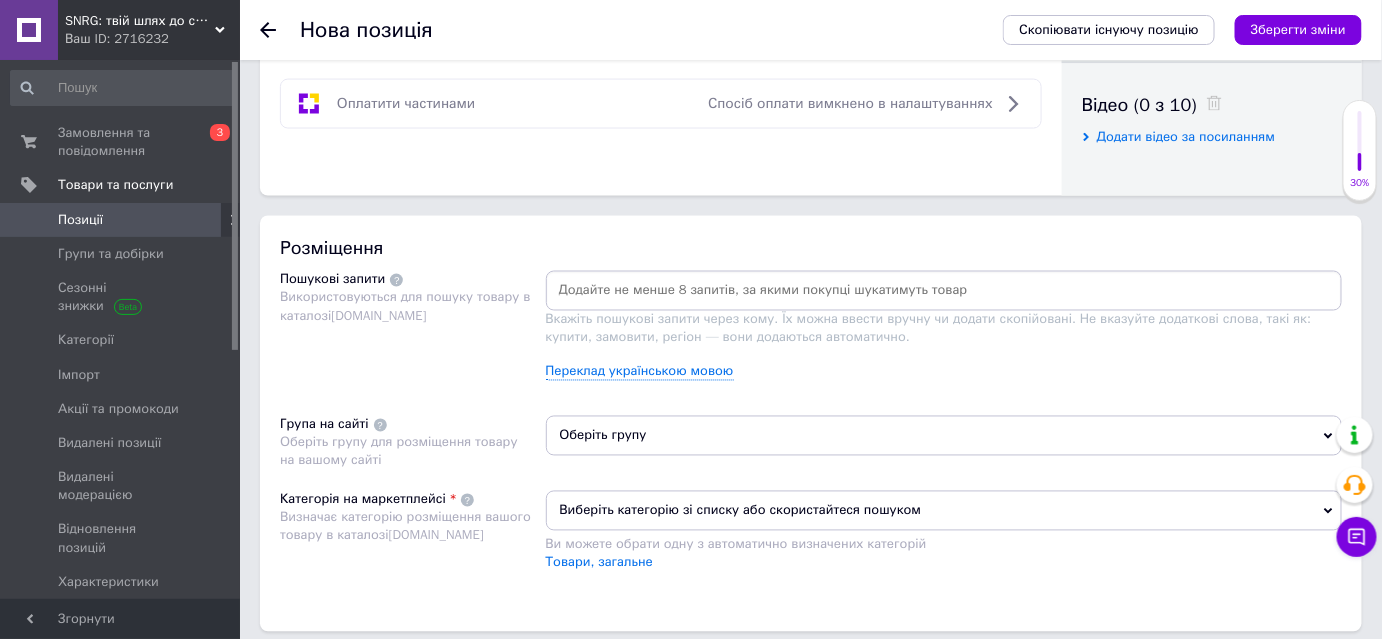 click on "Оберіть групу" at bounding box center [944, 436] 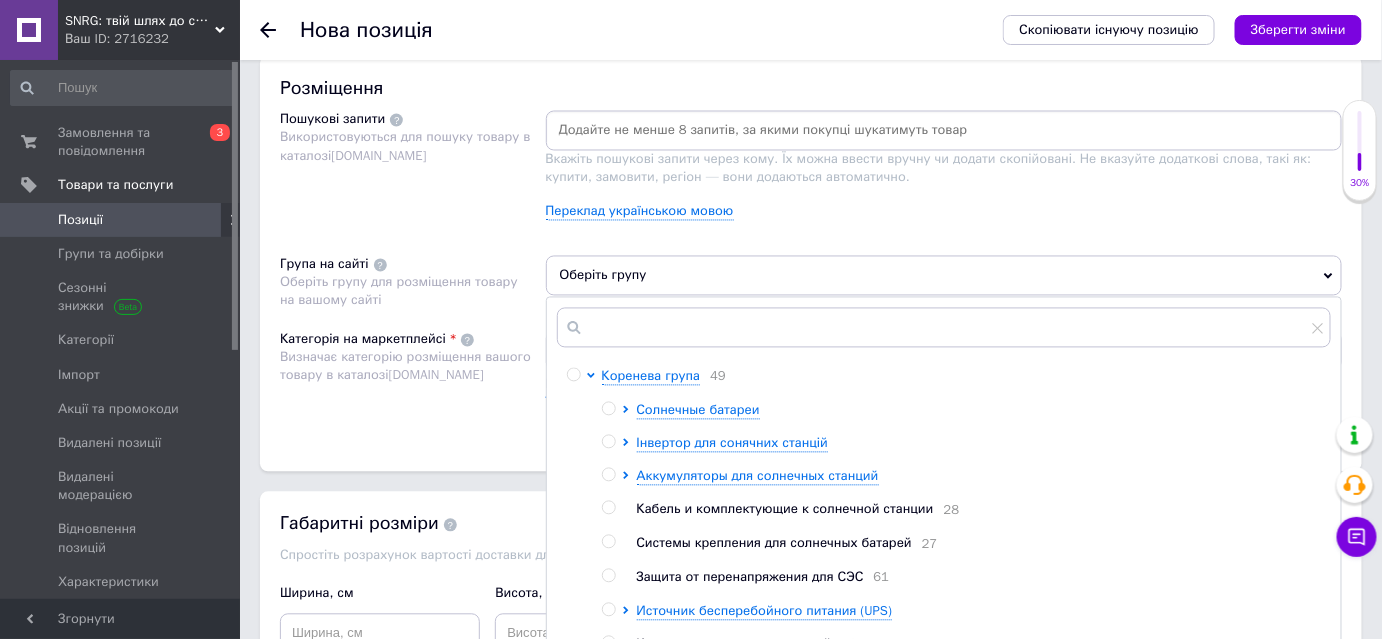 scroll, scrollTop: 1181, scrollLeft: 0, axis: vertical 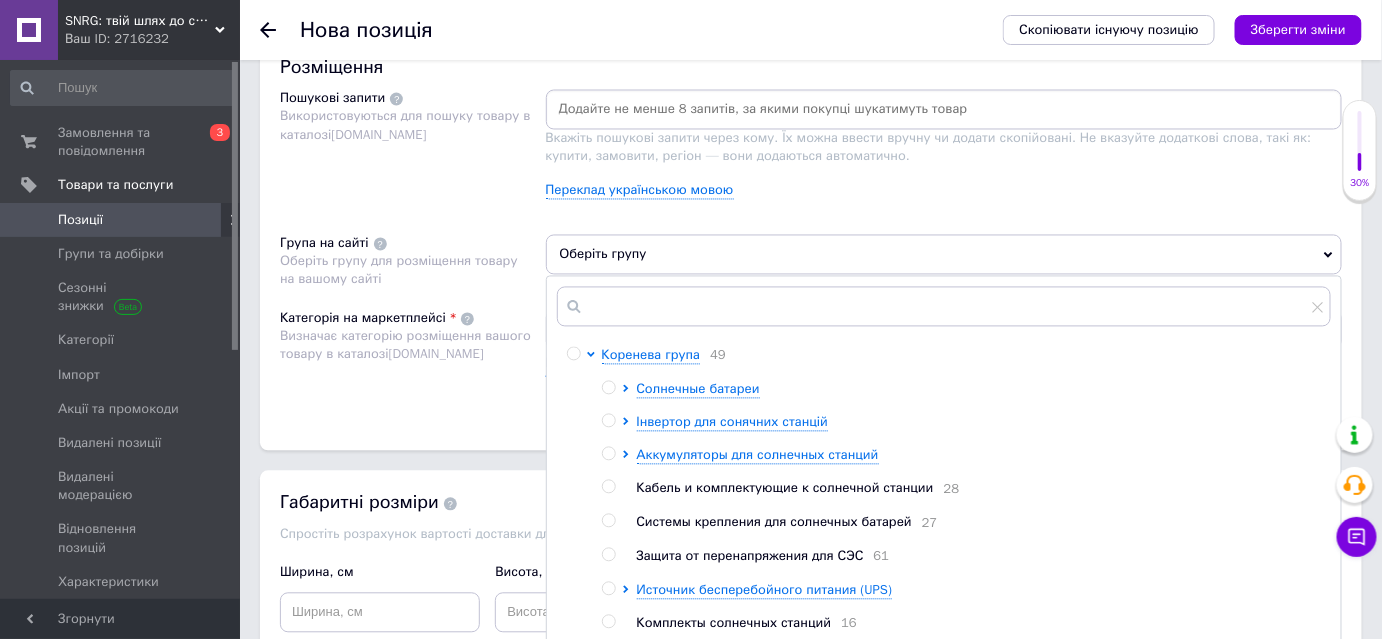 click at bounding box center (608, 487) 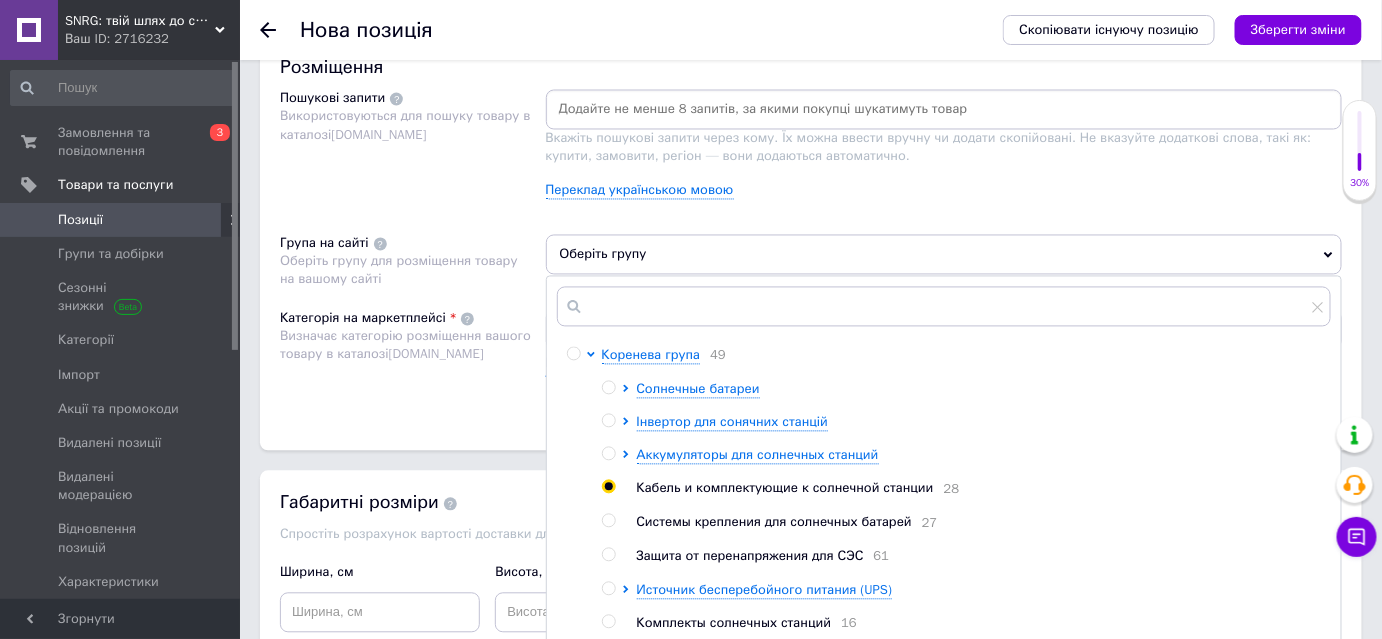 radio on "true" 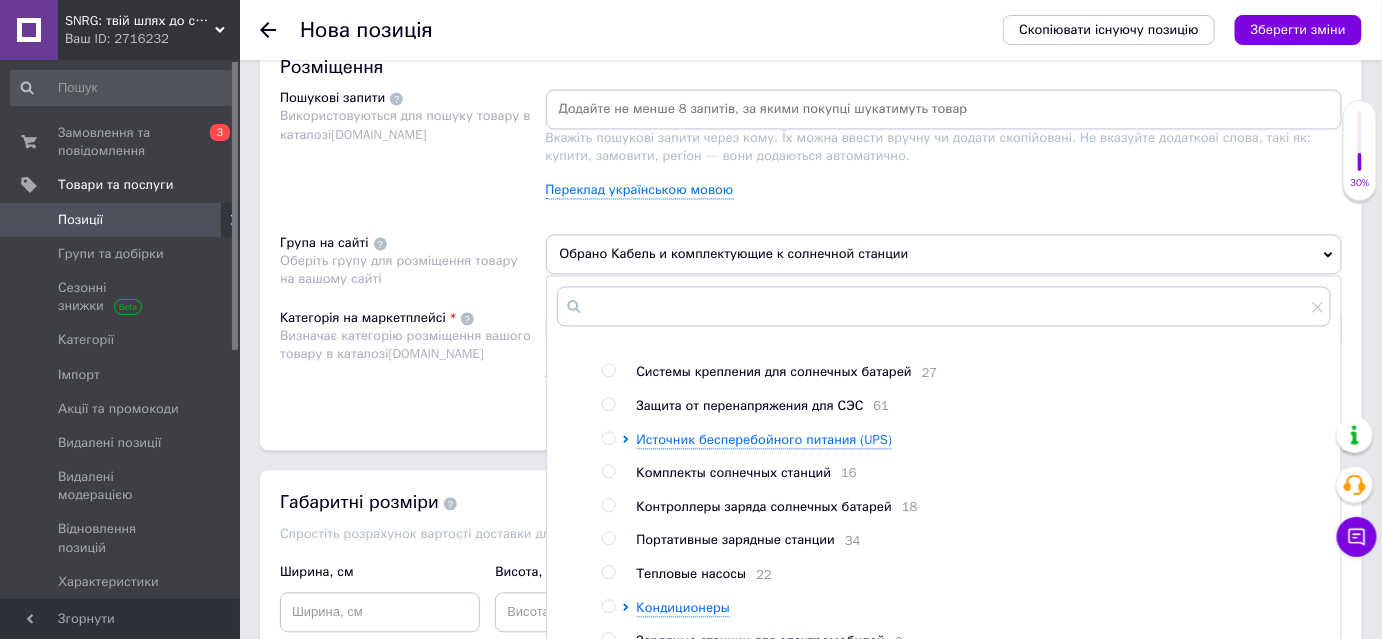 scroll, scrollTop: 165, scrollLeft: 0, axis: vertical 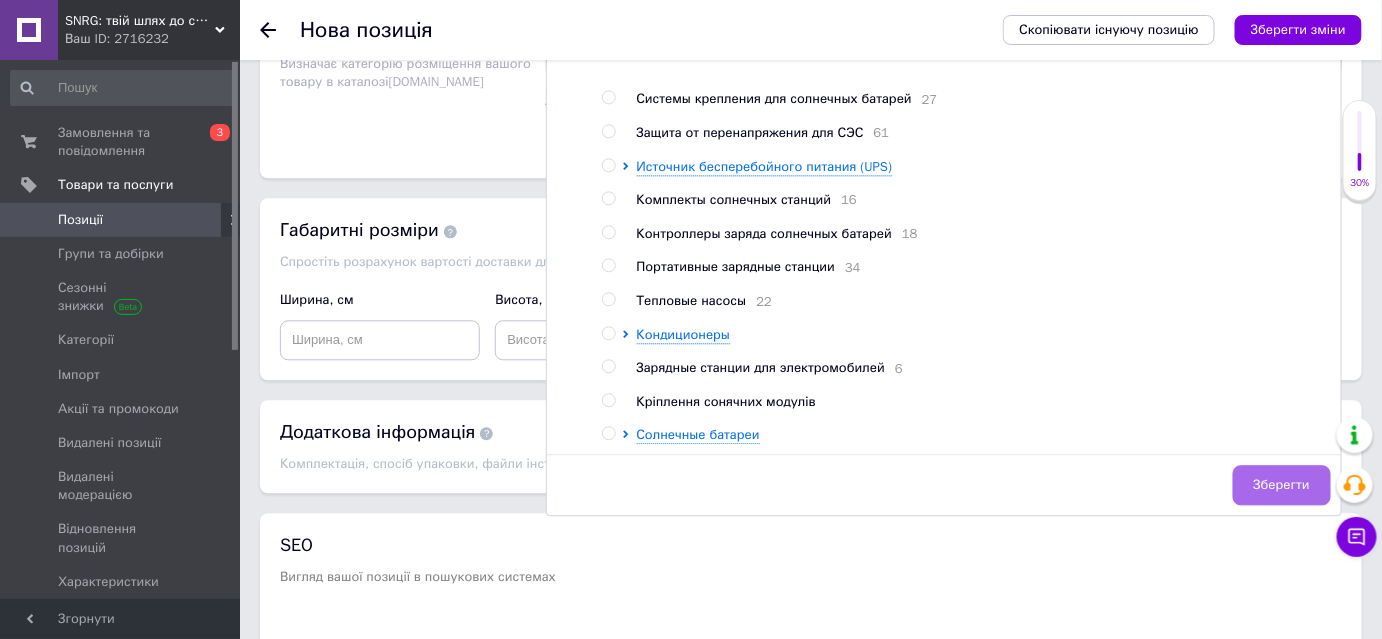 click on "Зберегти" at bounding box center (1282, 485) 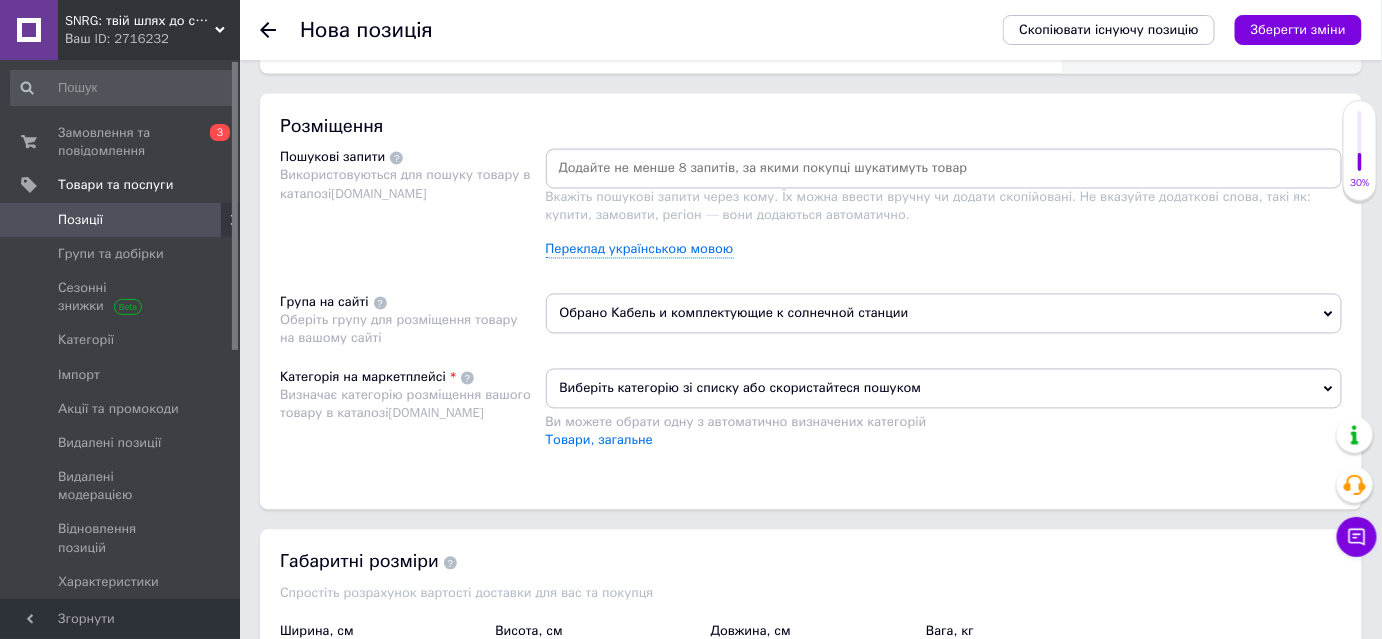 scroll, scrollTop: 1090, scrollLeft: 0, axis: vertical 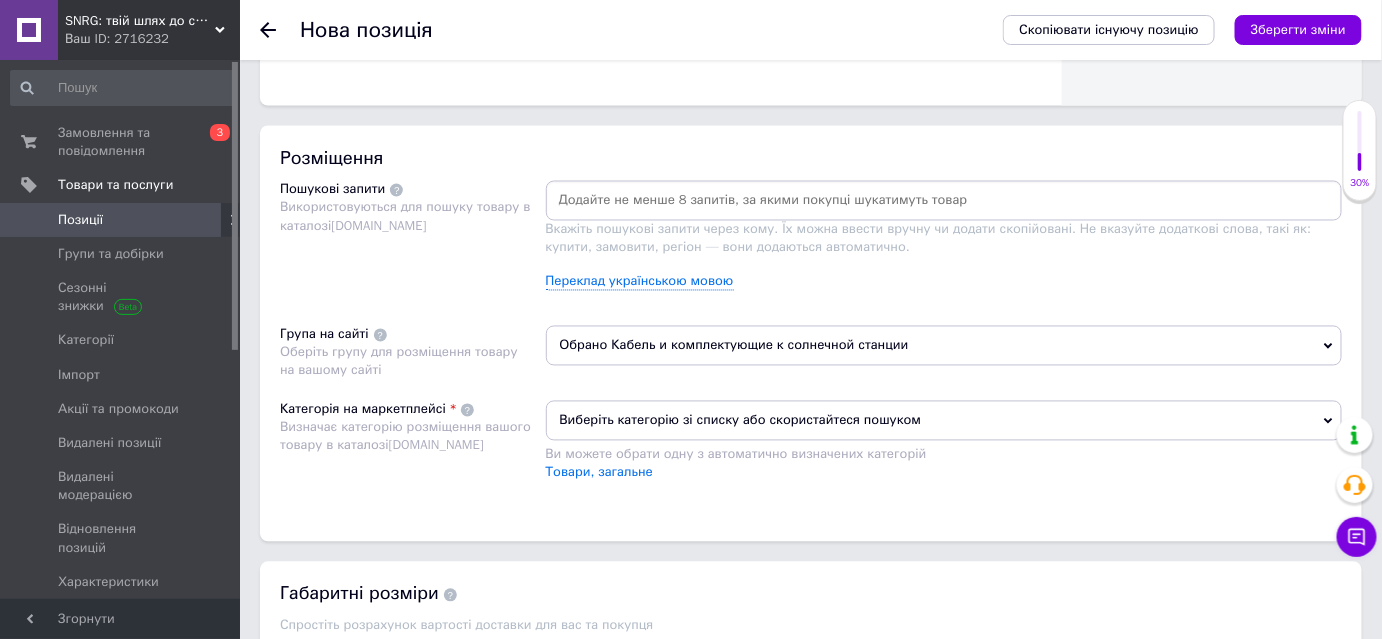 click on "Виберіть категорію зі списку або скористайтеся пошуком" at bounding box center (944, 421) 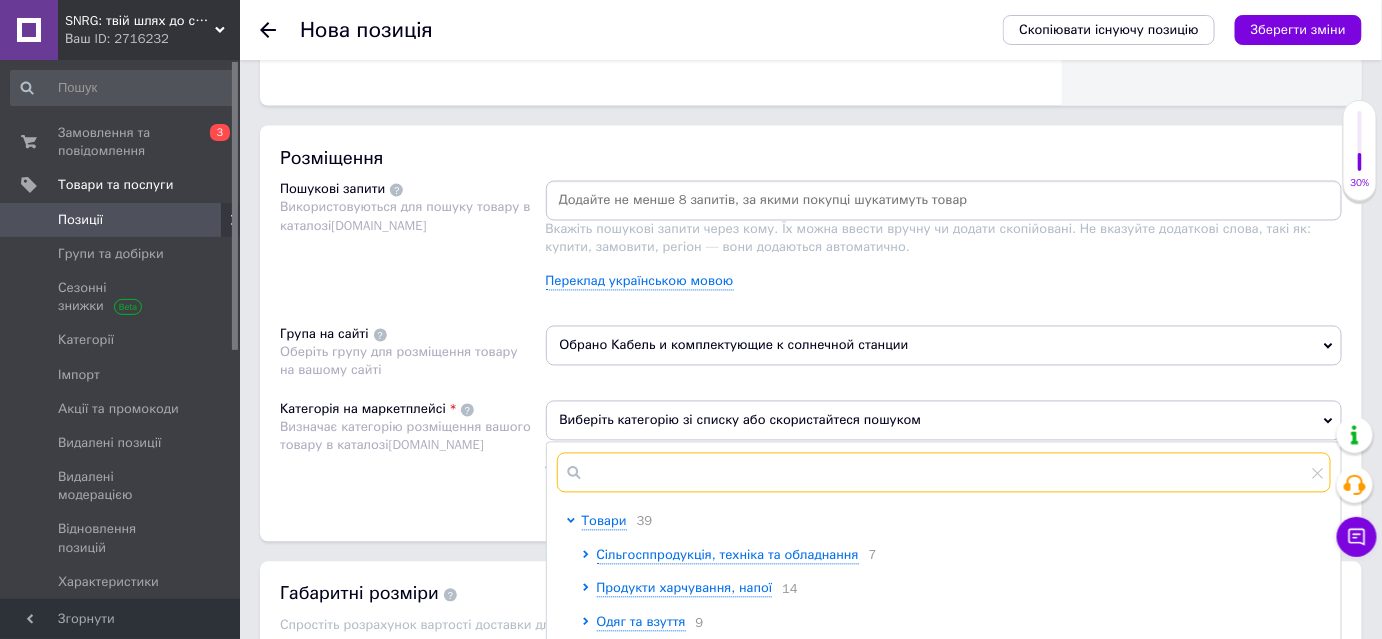 click at bounding box center (944, 473) 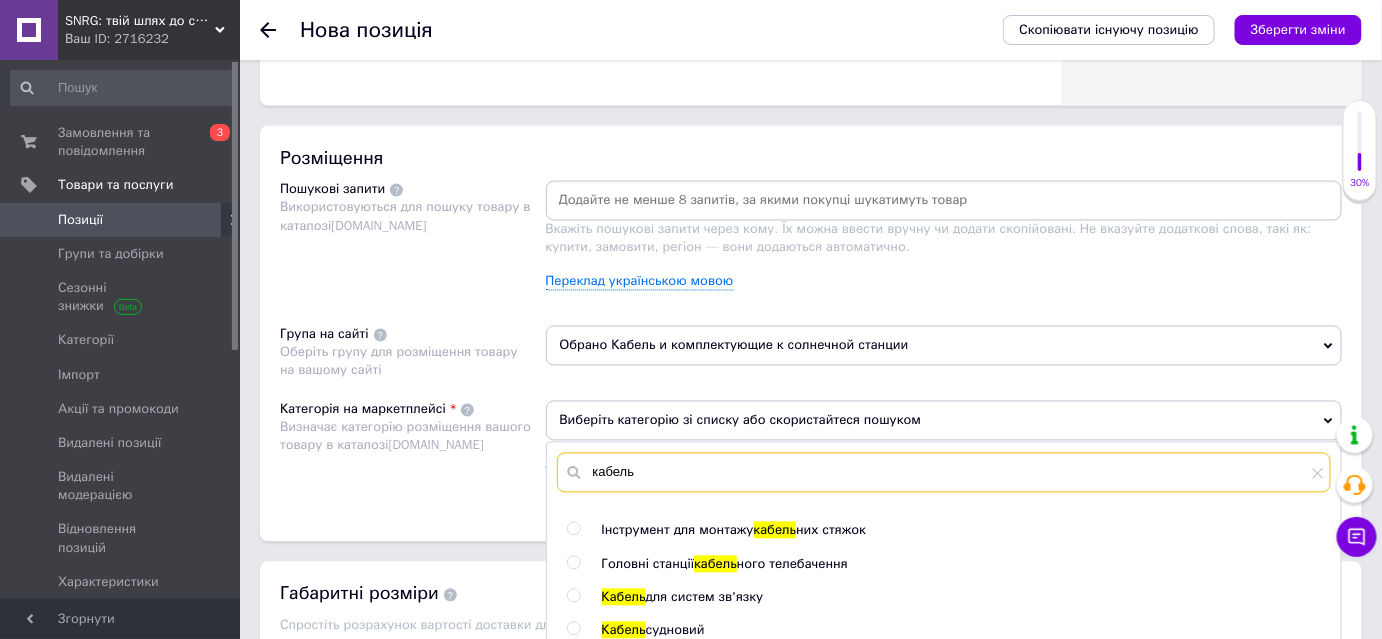 scroll, scrollTop: 112, scrollLeft: 0, axis: vertical 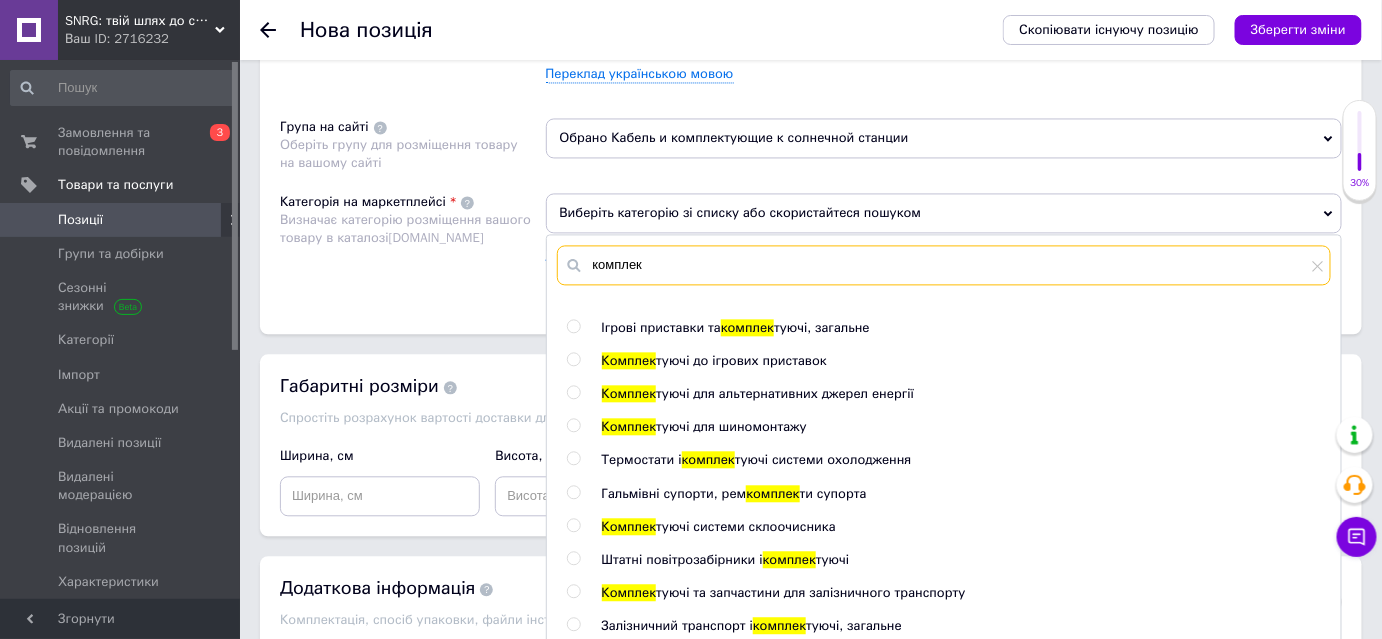 type on "комплек" 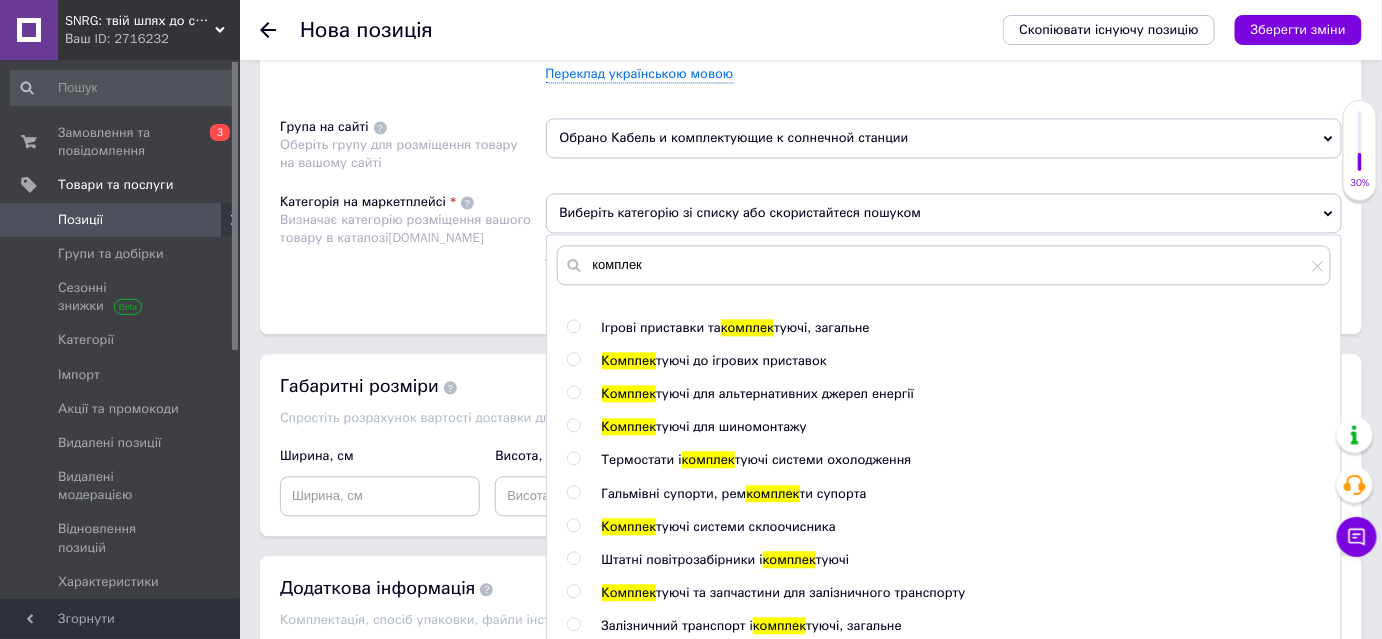 click at bounding box center [573, 392] 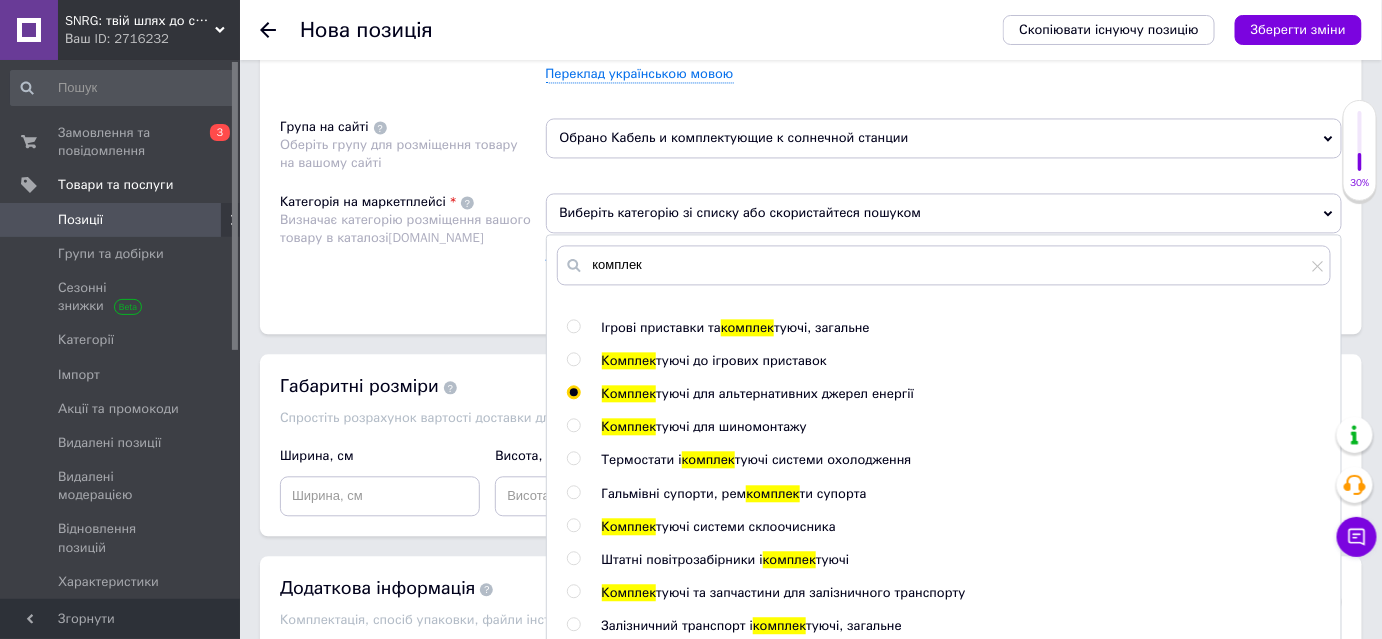 radio on "true" 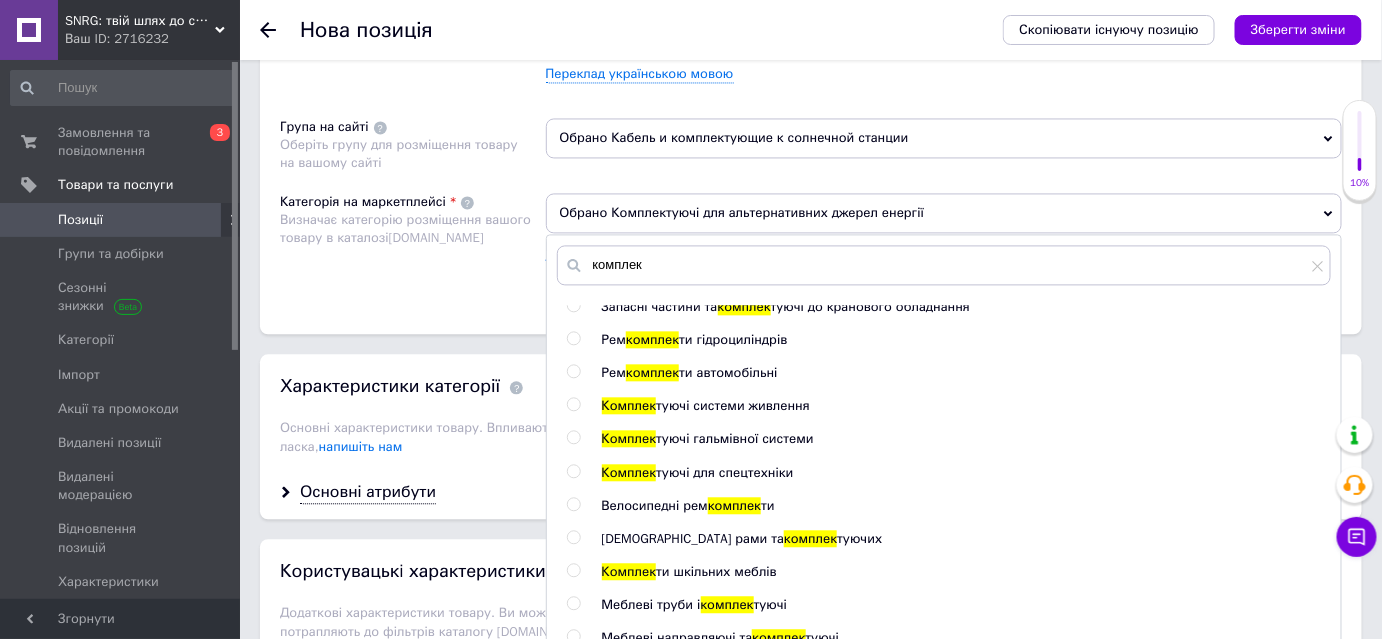 scroll, scrollTop: 4727, scrollLeft: 0, axis: vertical 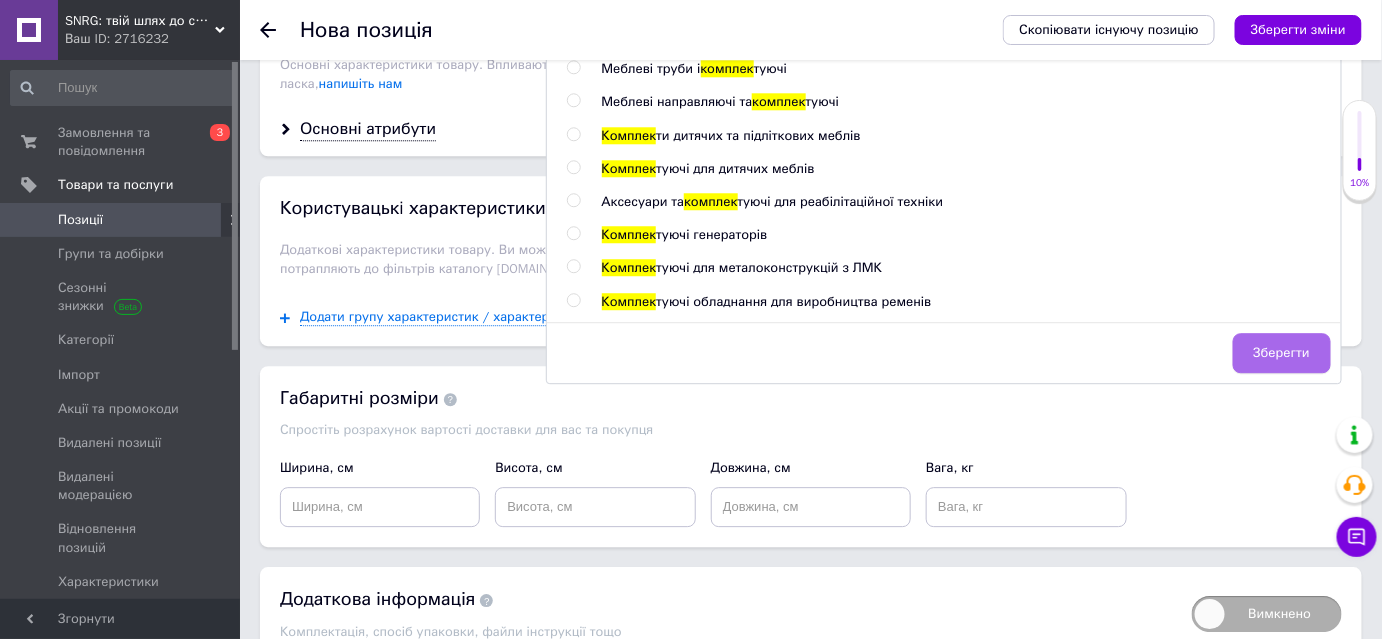 click on "Зберегти" at bounding box center [1282, 353] 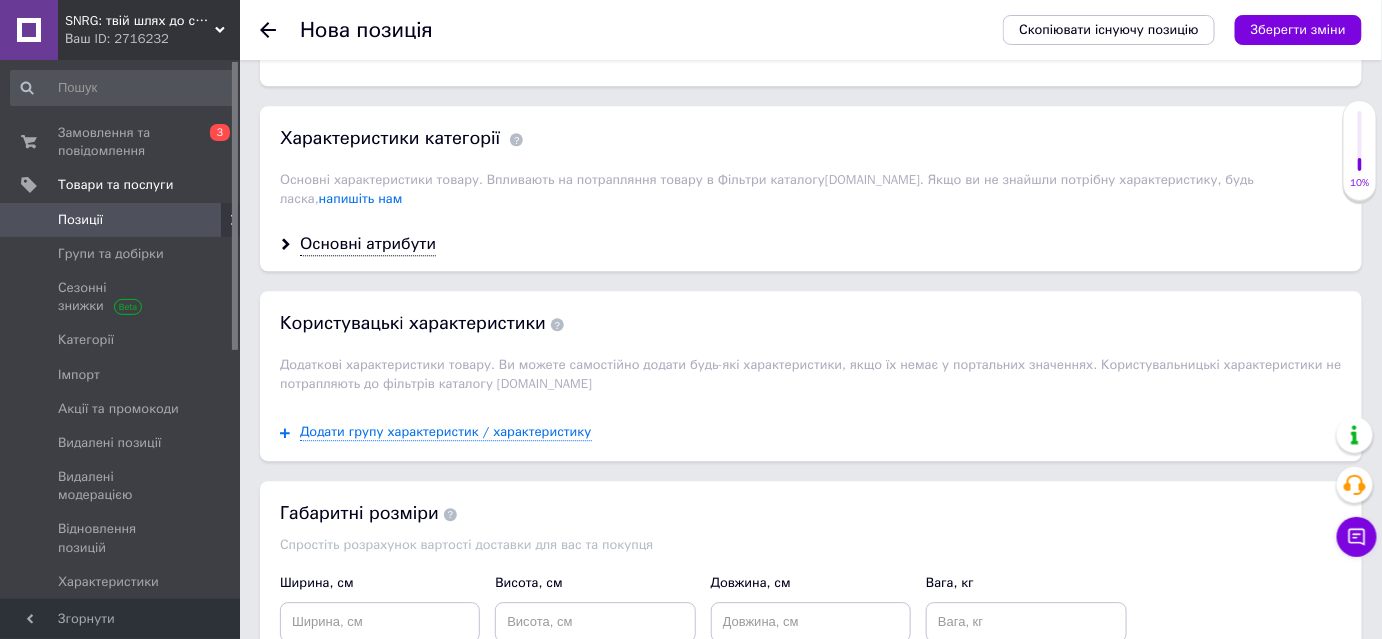 scroll, scrollTop: 1298, scrollLeft: 0, axis: vertical 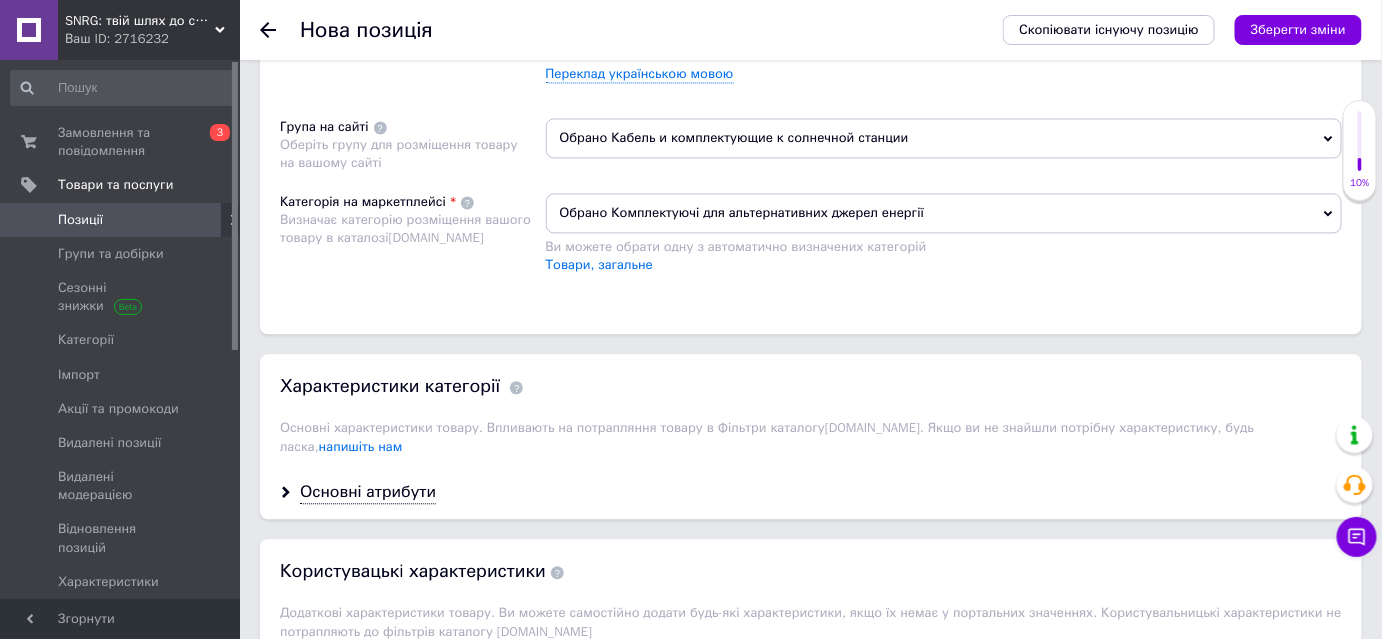 click on "Зберегти зміни" at bounding box center (1298, 29) 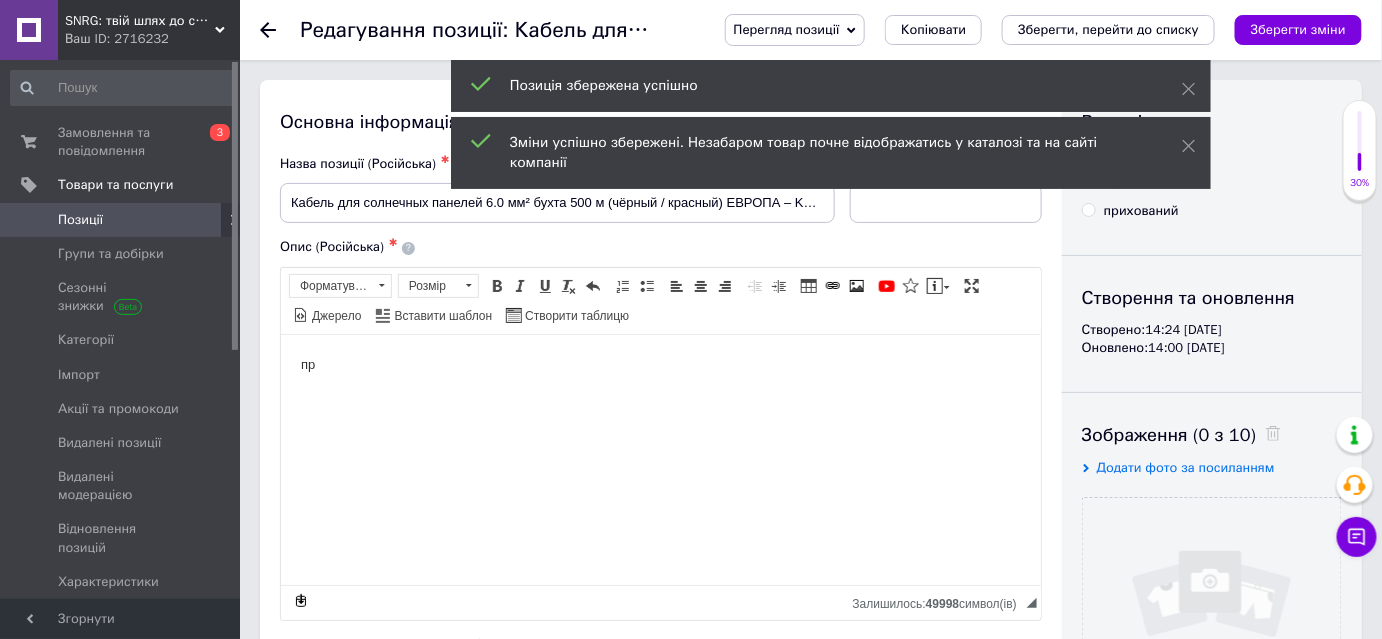 scroll, scrollTop: 0, scrollLeft: 0, axis: both 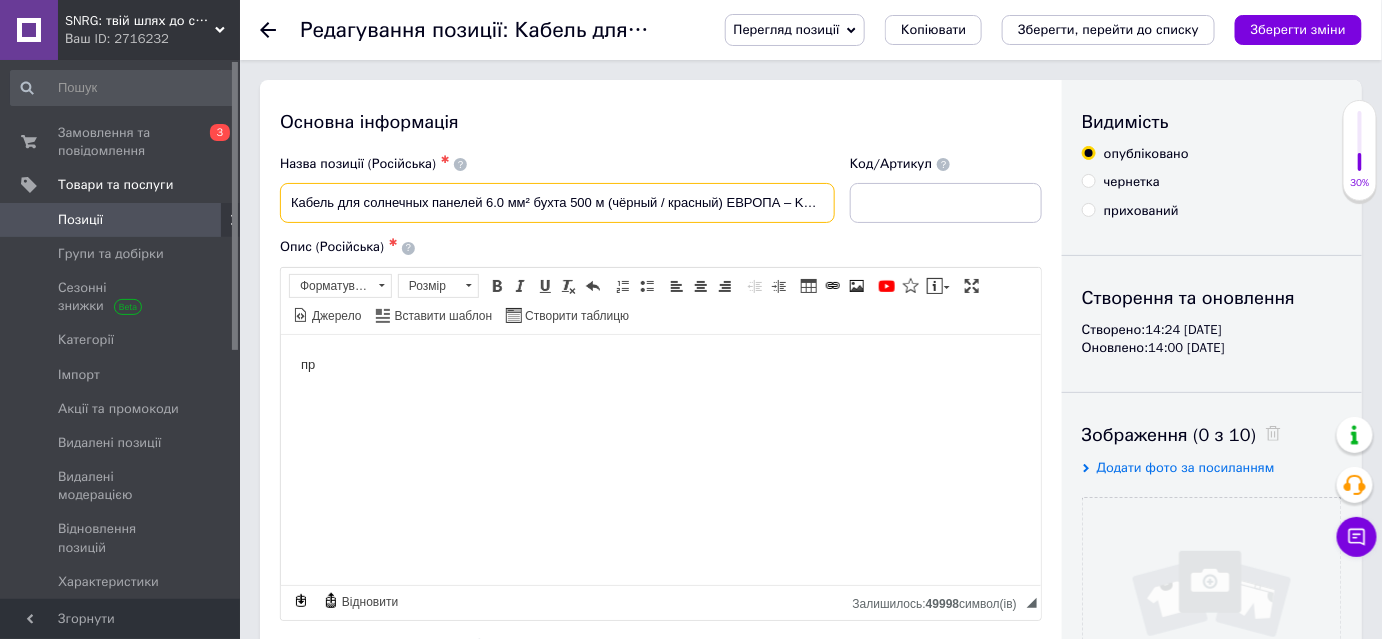 click on "Кабель для солнечных панелей 6.0 мм² бухта 500 м (чёрный / красный) ЕВРОПА – KBE, Lapp, Hikra" at bounding box center [557, 203] 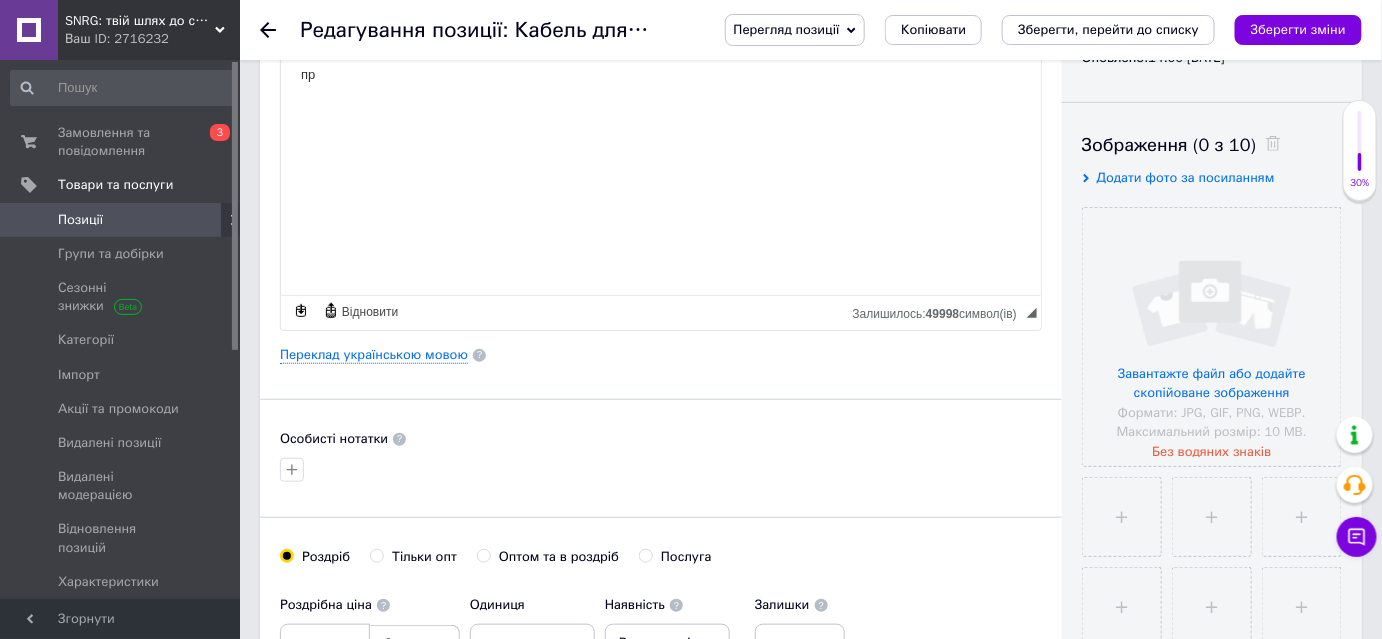 scroll, scrollTop: 363, scrollLeft: 0, axis: vertical 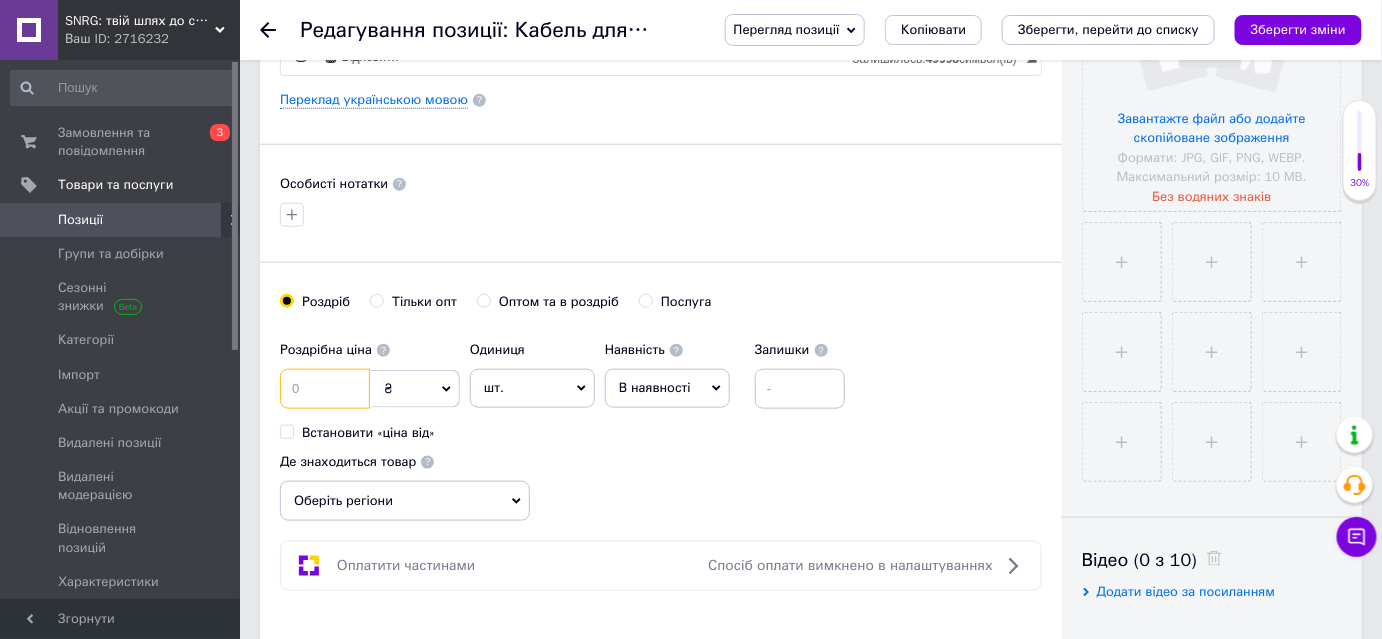 click at bounding box center (325, 389) 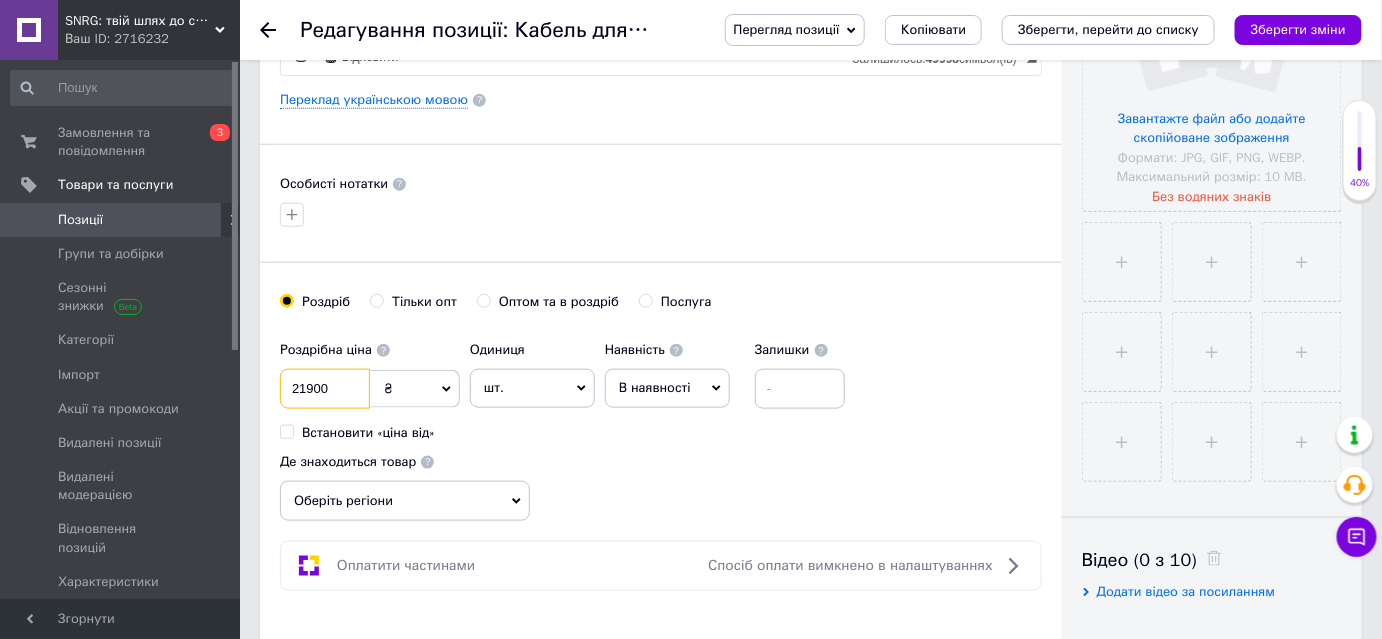 type on "21900" 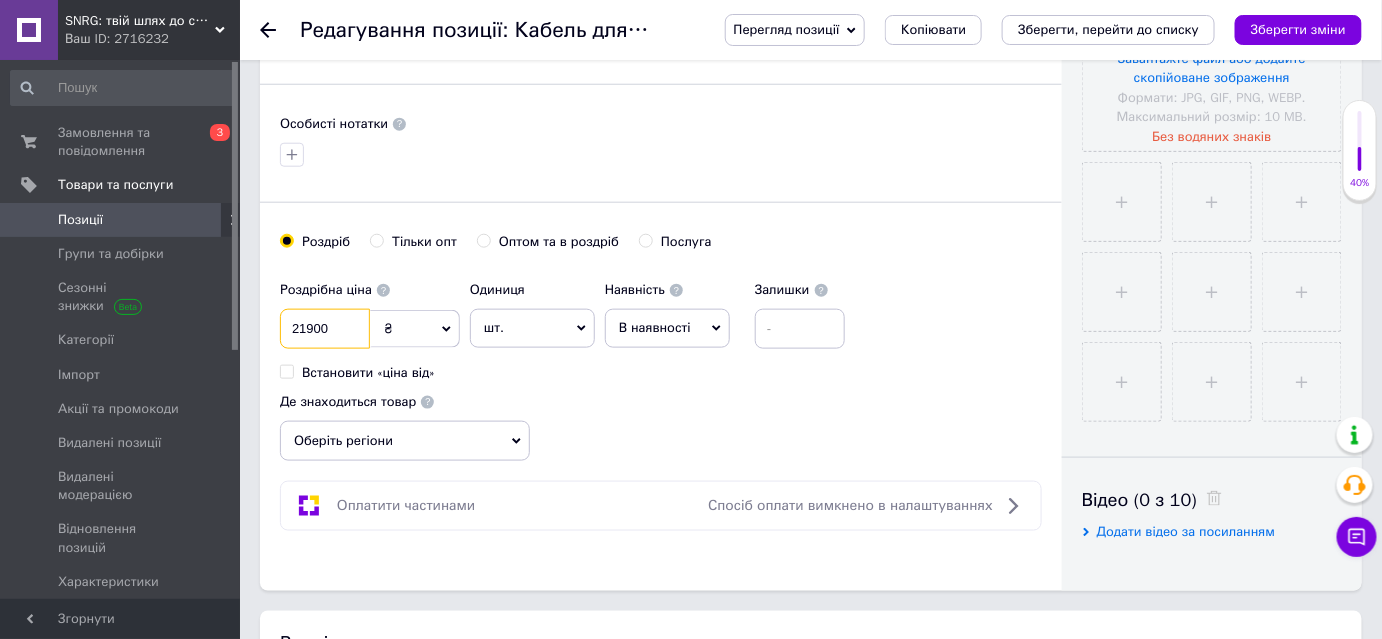 scroll, scrollTop: 636, scrollLeft: 0, axis: vertical 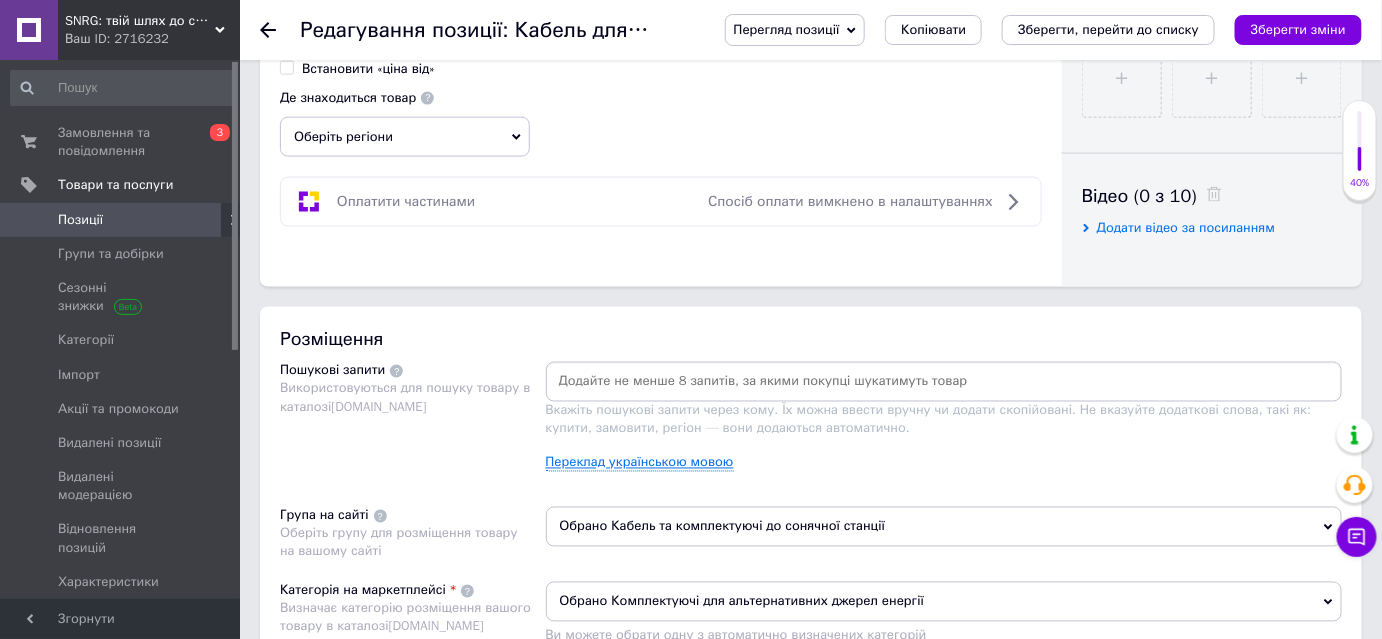 click on "Переклад українською мовою" at bounding box center (640, 463) 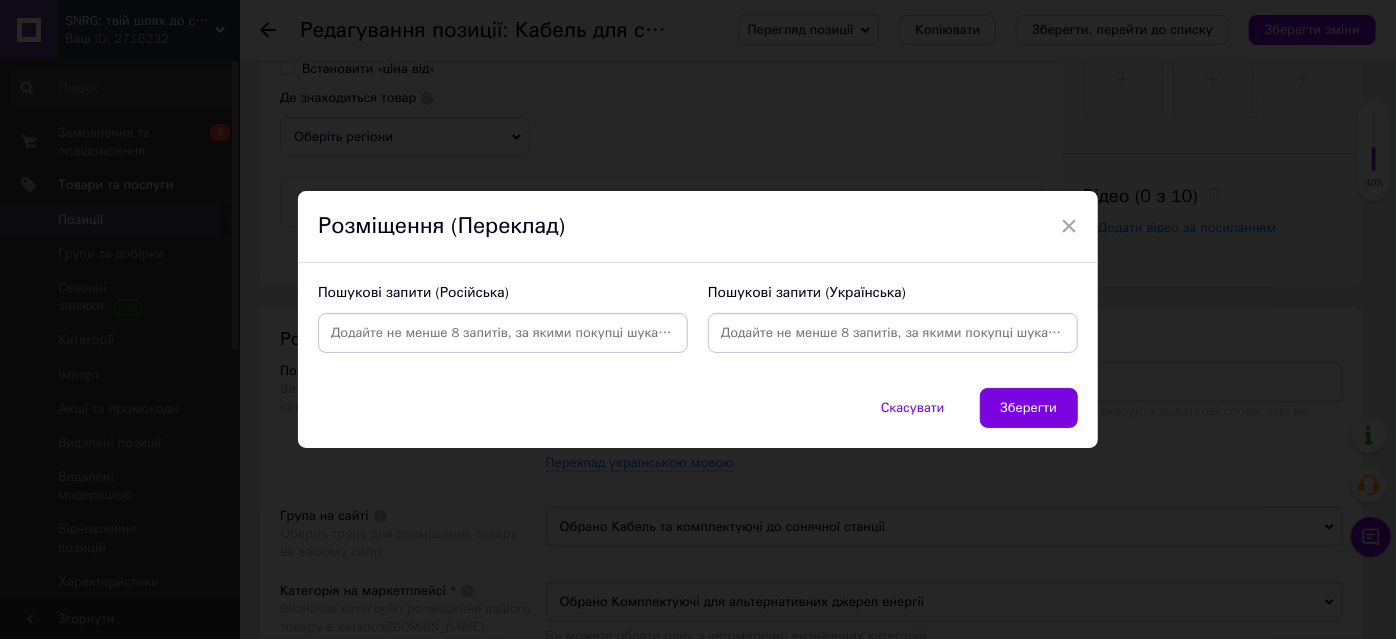 click at bounding box center [893, 333] 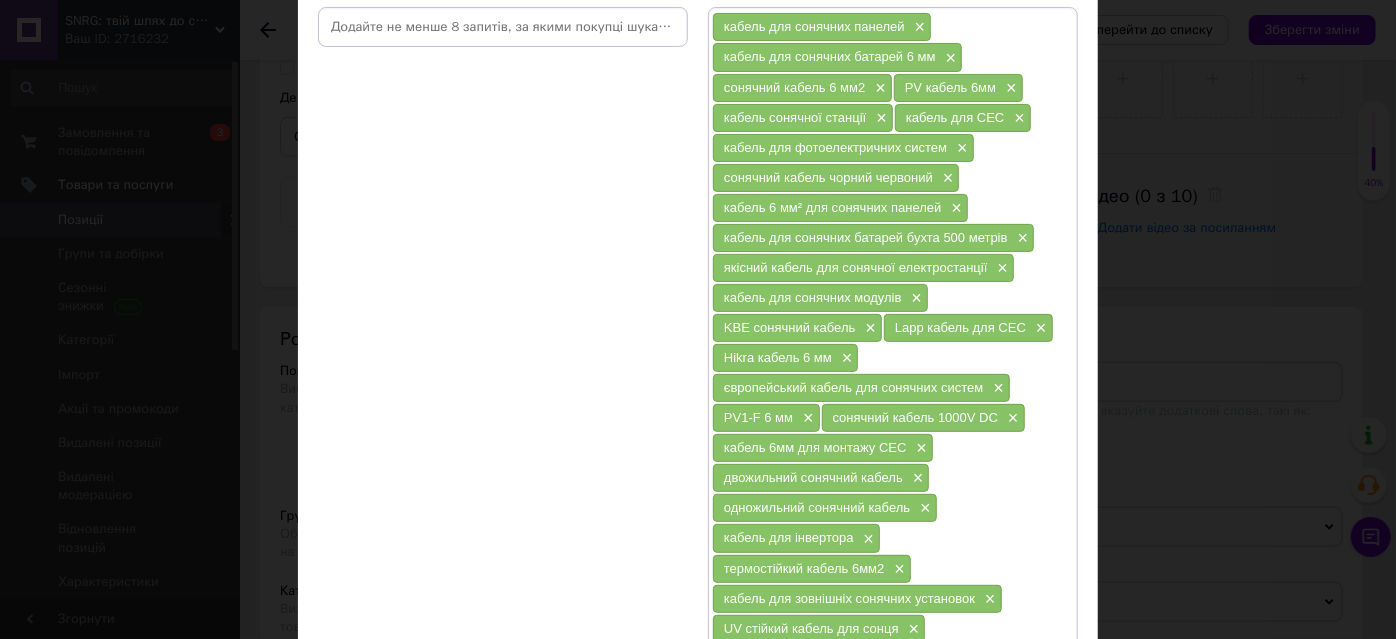 scroll, scrollTop: 90, scrollLeft: 0, axis: vertical 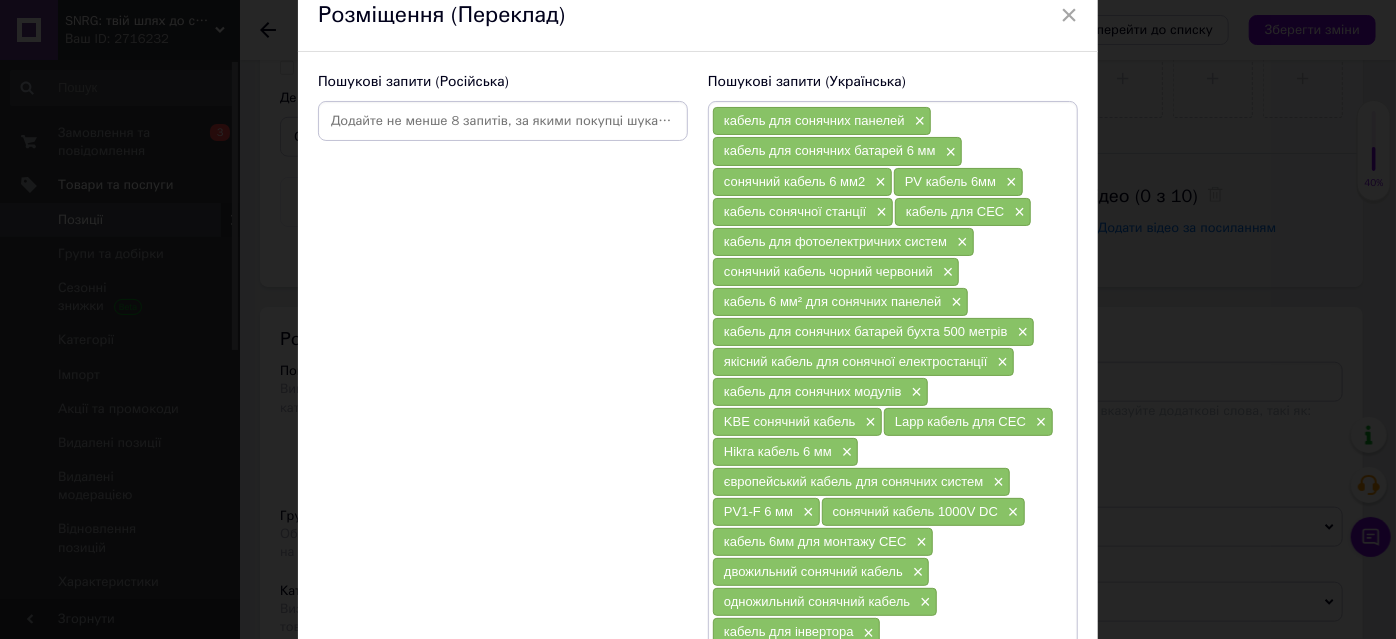 click at bounding box center [503, 121] 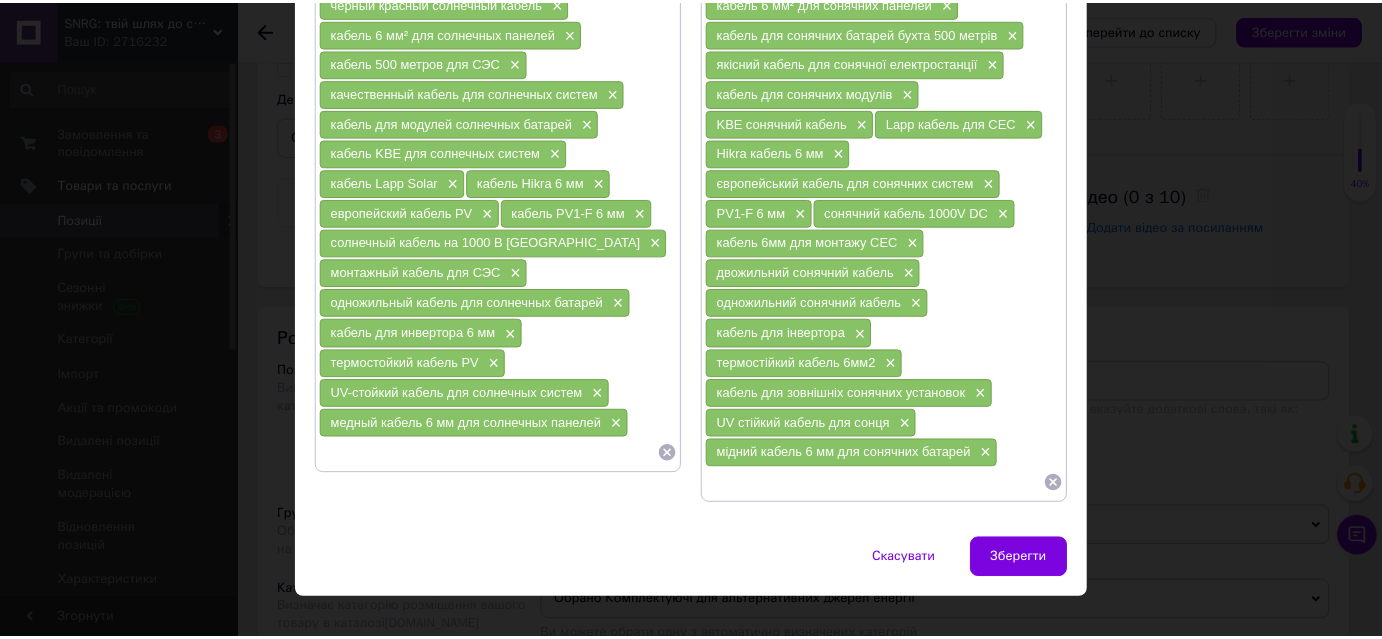 scroll, scrollTop: 392, scrollLeft: 0, axis: vertical 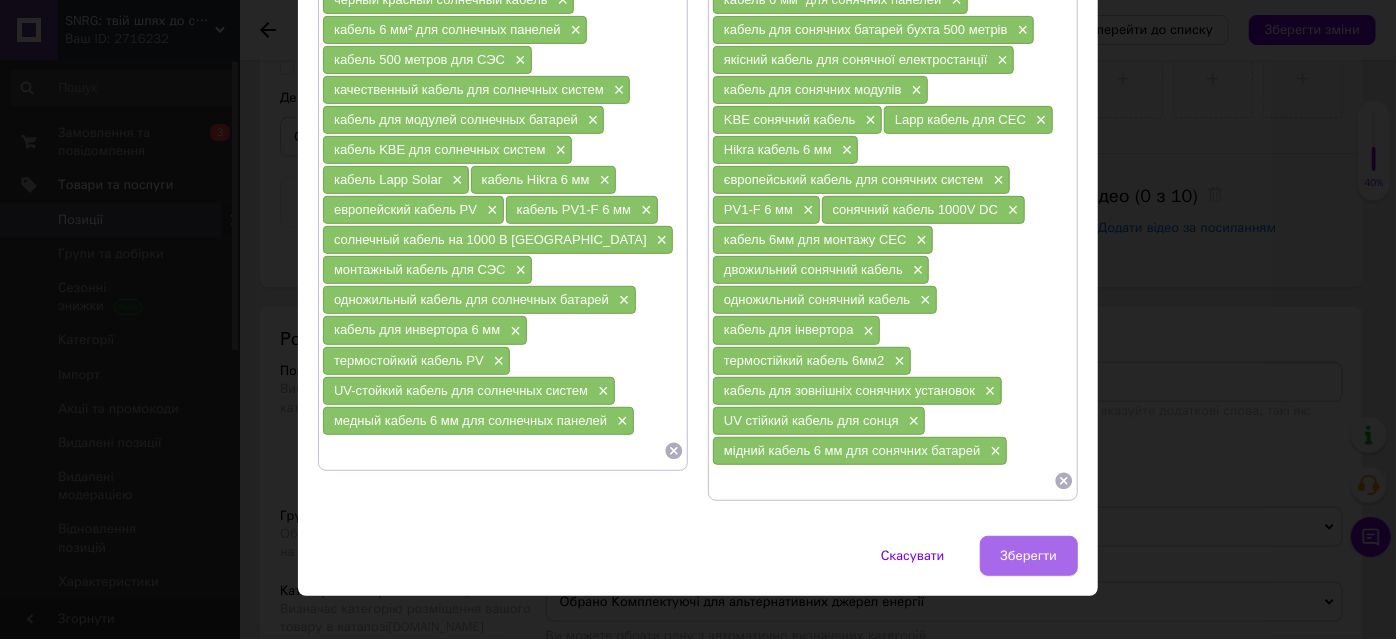 click on "Зберегти" at bounding box center [1029, 556] 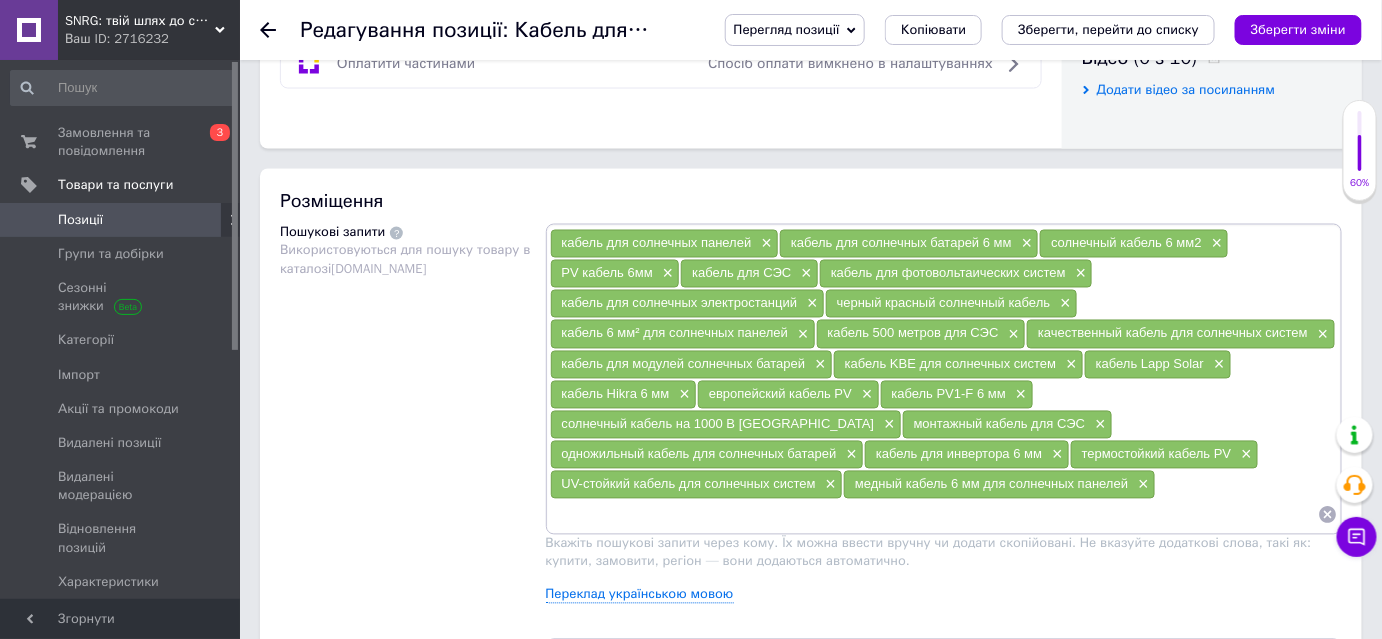 scroll, scrollTop: 1181, scrollLeft: 0, axis: vertical 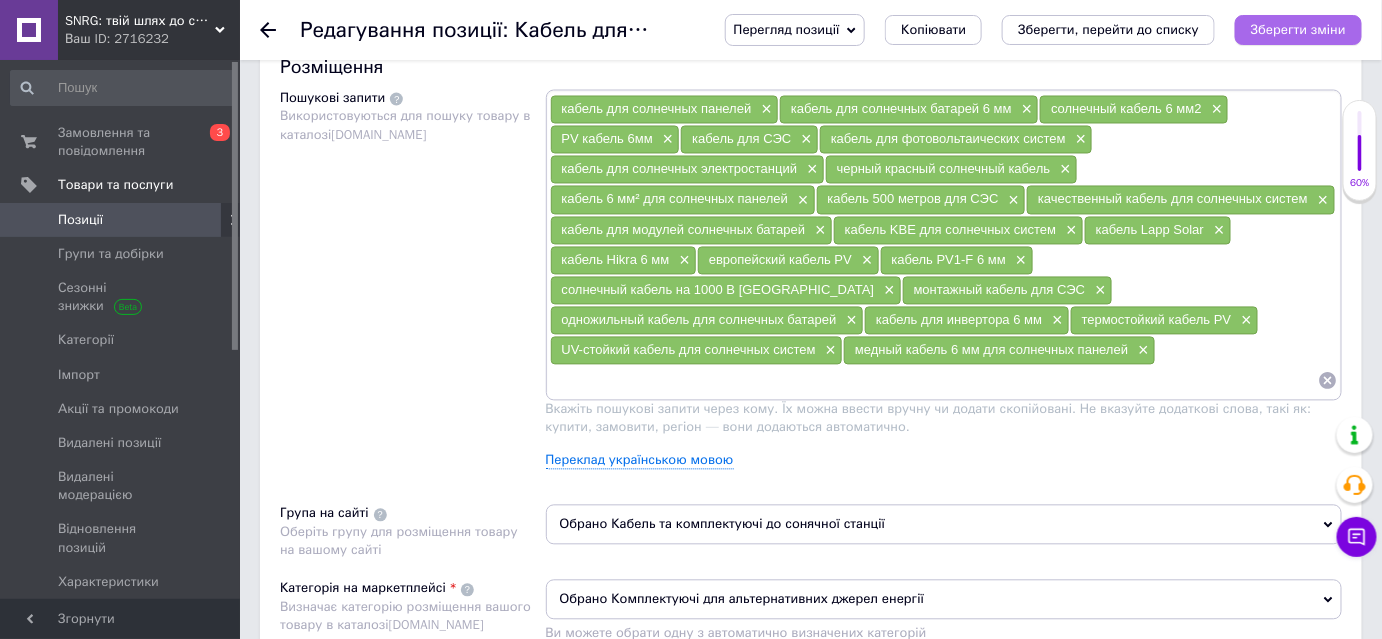 click on "Зберегти зміни" at bounding box center [1298, 29] 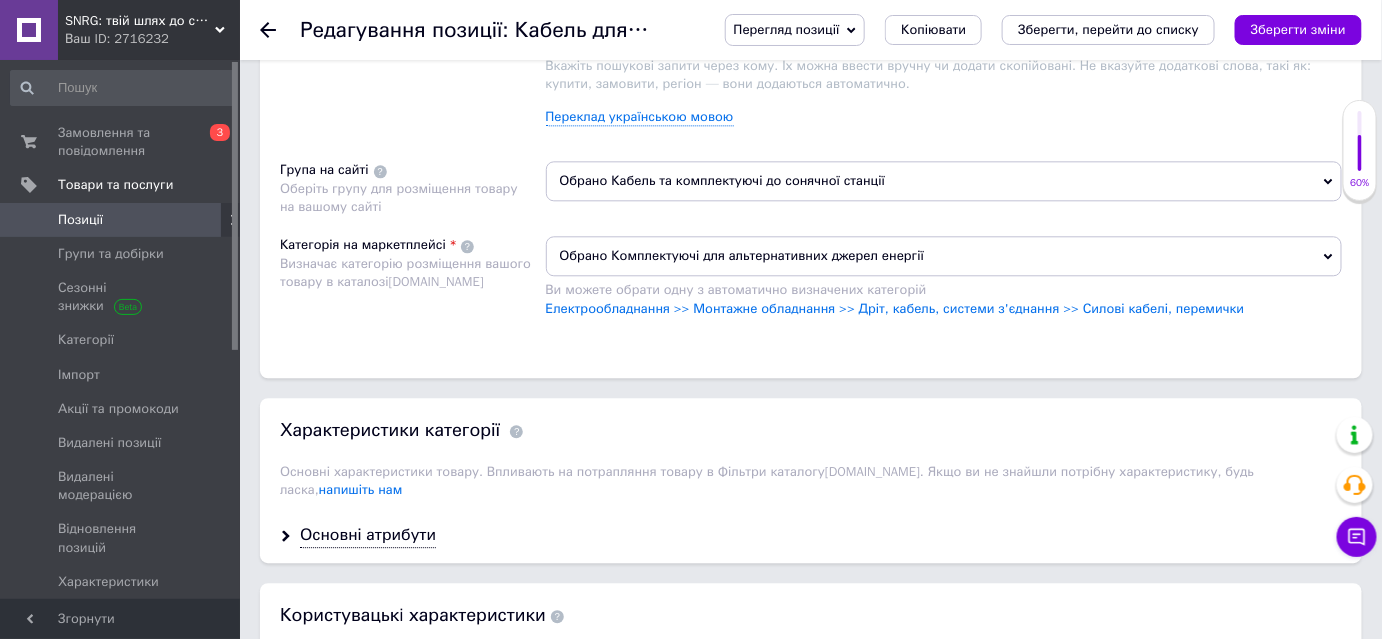 scroll, scrollTop: 1545, scrollLeft: 0, axis: vertical 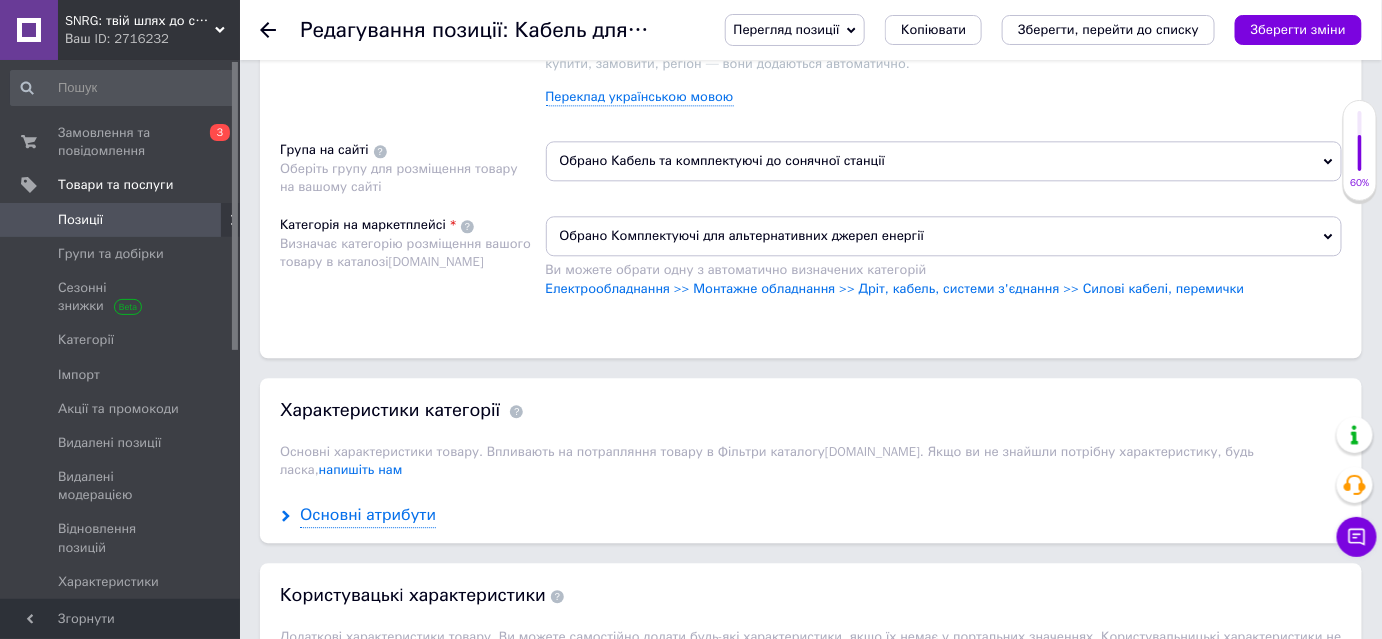 click on "Основні атрибути" at bounding box center (368, 515) 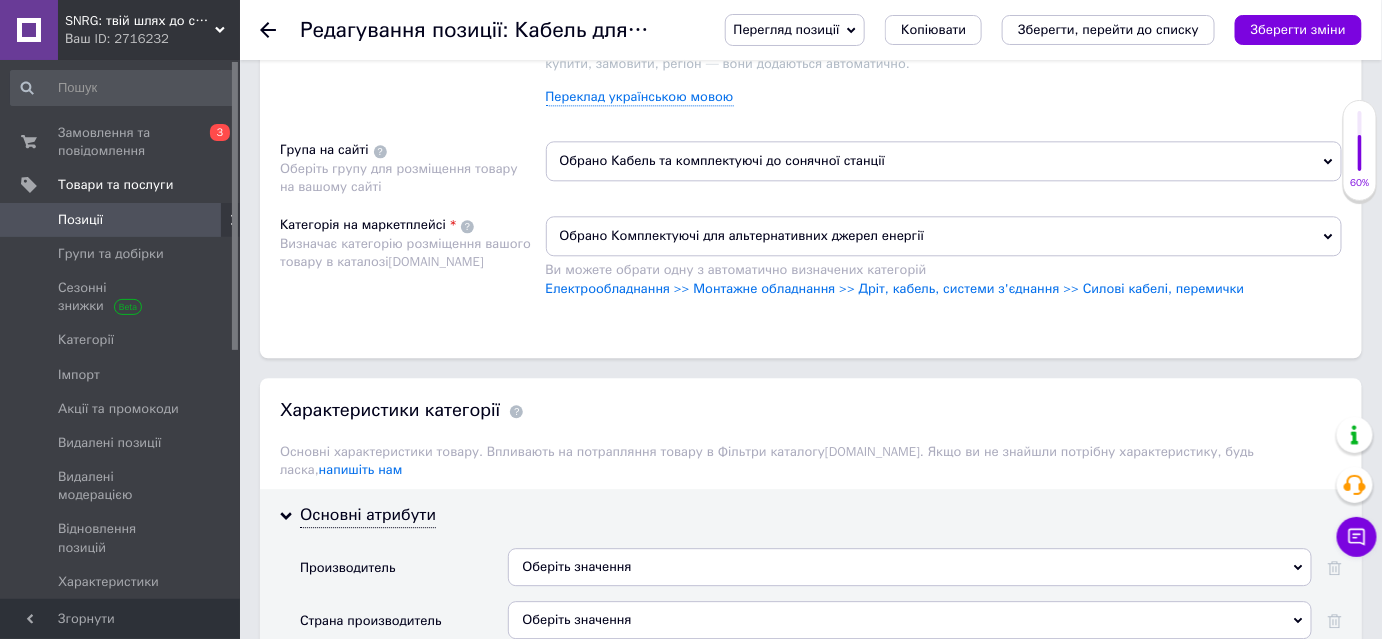 scroll, scrollTop: 1909, scrollLeft: 0, axis: vertical 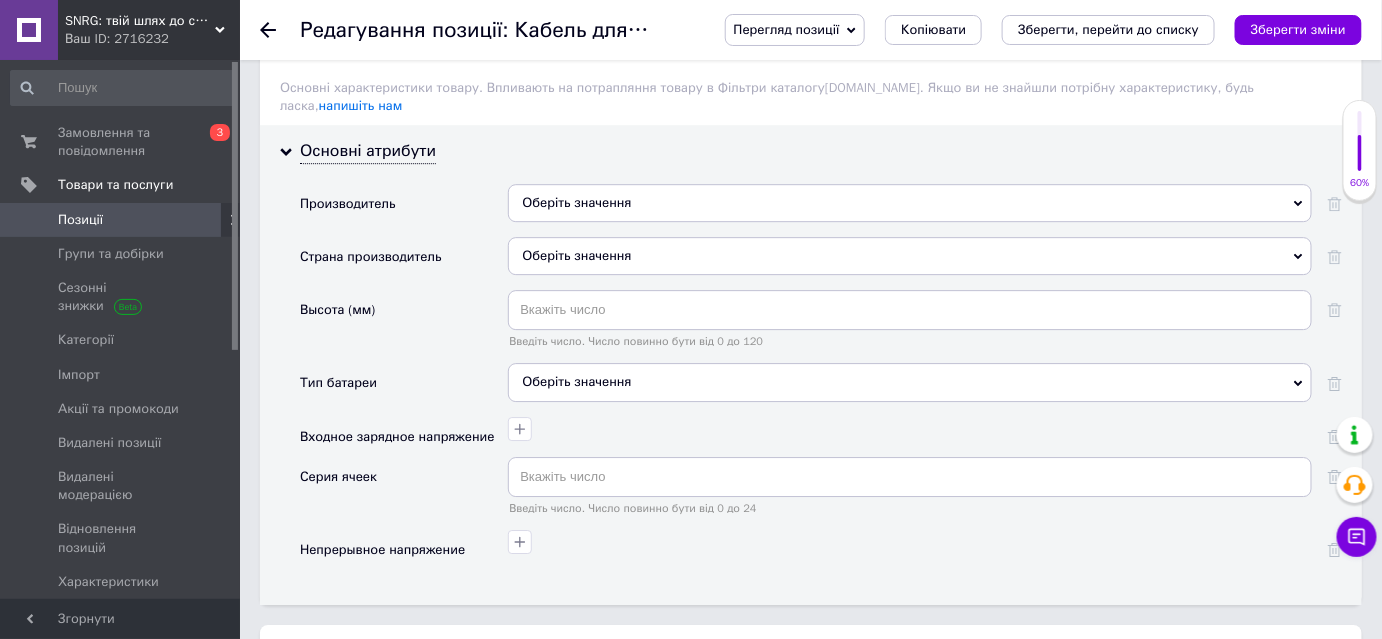click on "Оберіть значення" at bounding box center (910, 256) 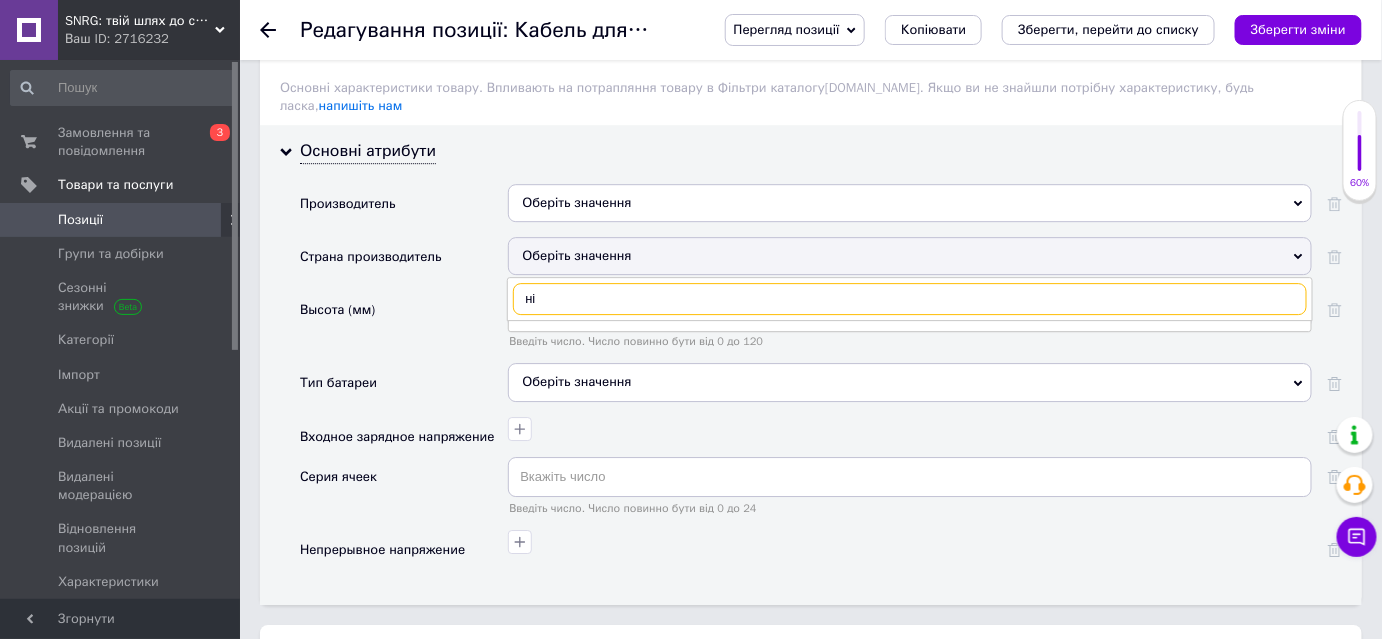 type on "н" 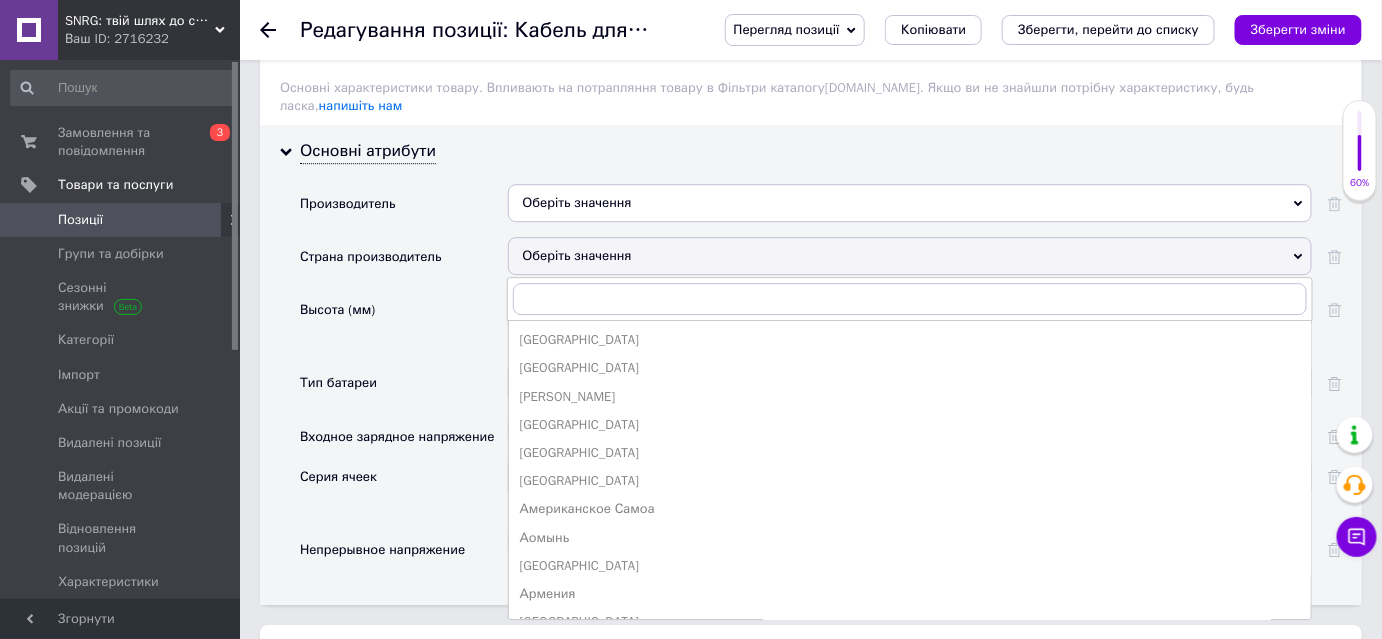 click on "Оберіть значення" at bounding box center [910, 256] 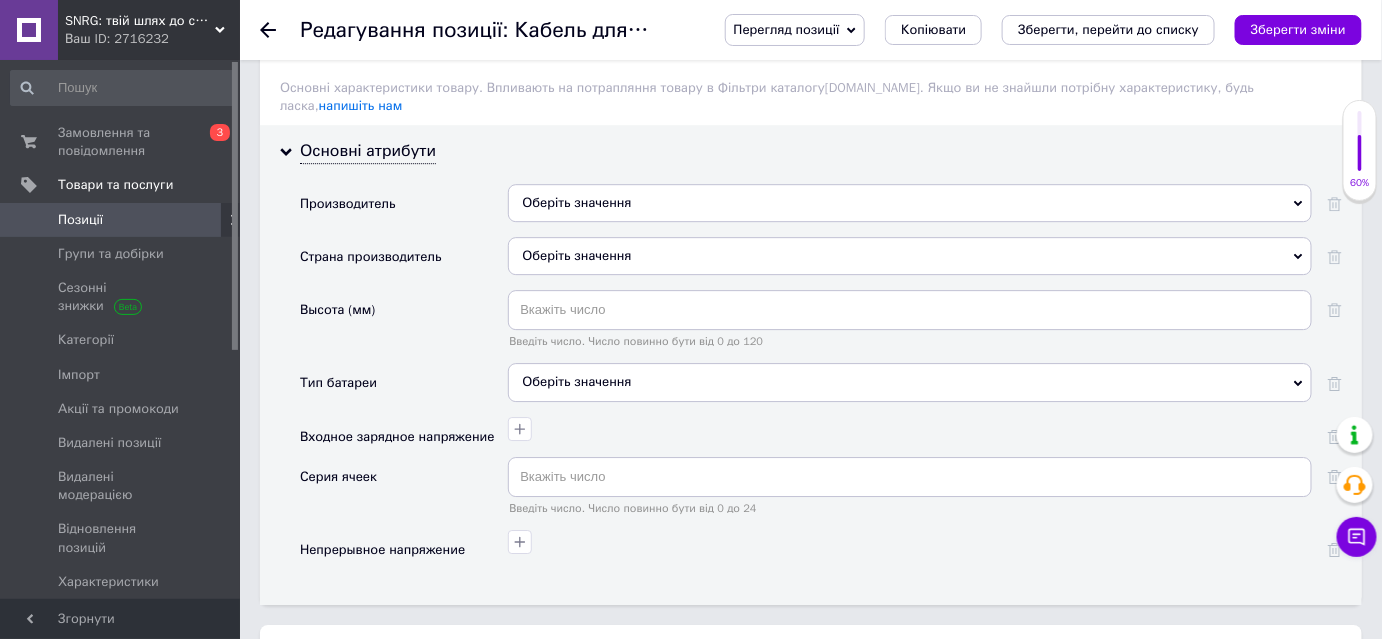 click on "Оберіть значення" at bounding box center [910, 256] 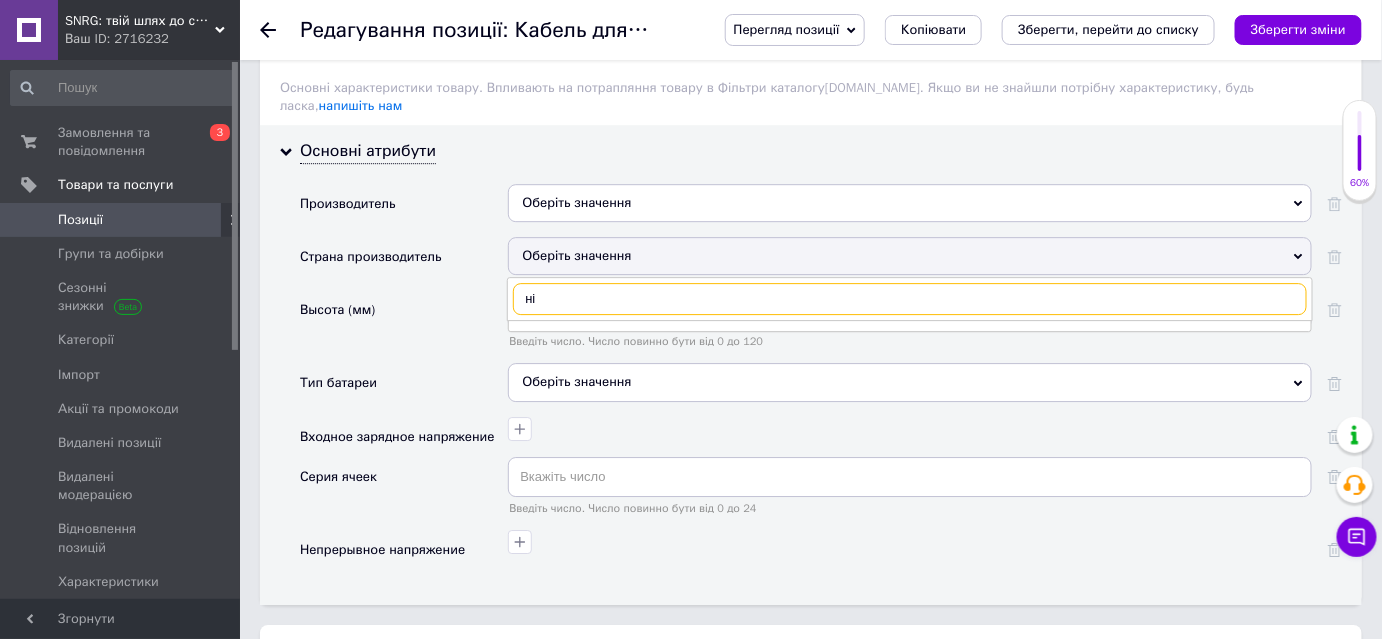 type on "н" 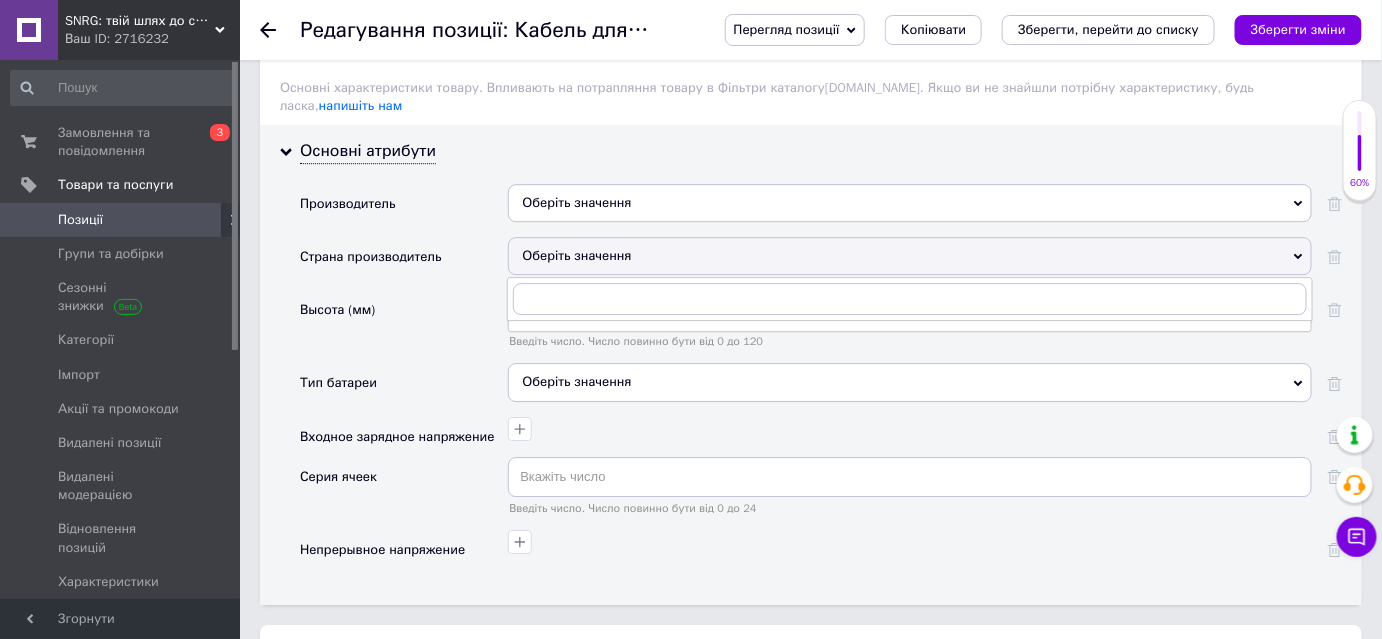 click on "Оберіть значення" at bounding box center [910, 203] 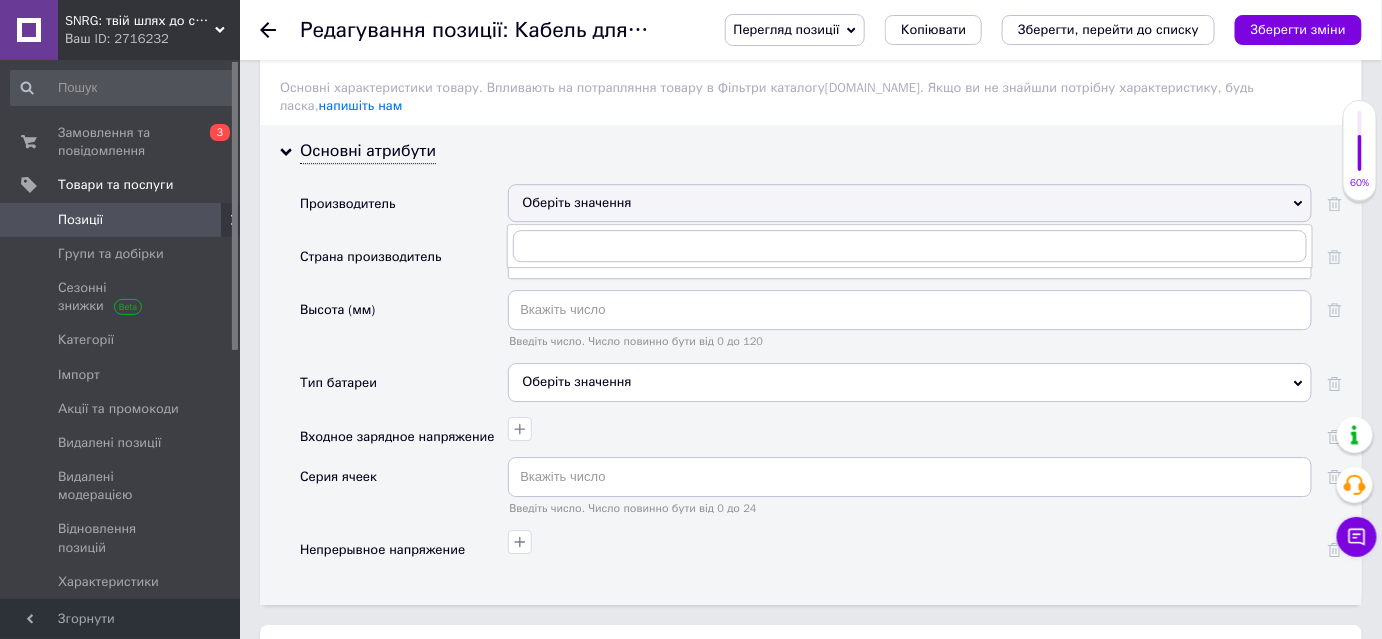 click on "Страна производитель" at bounding box center [404, 263] 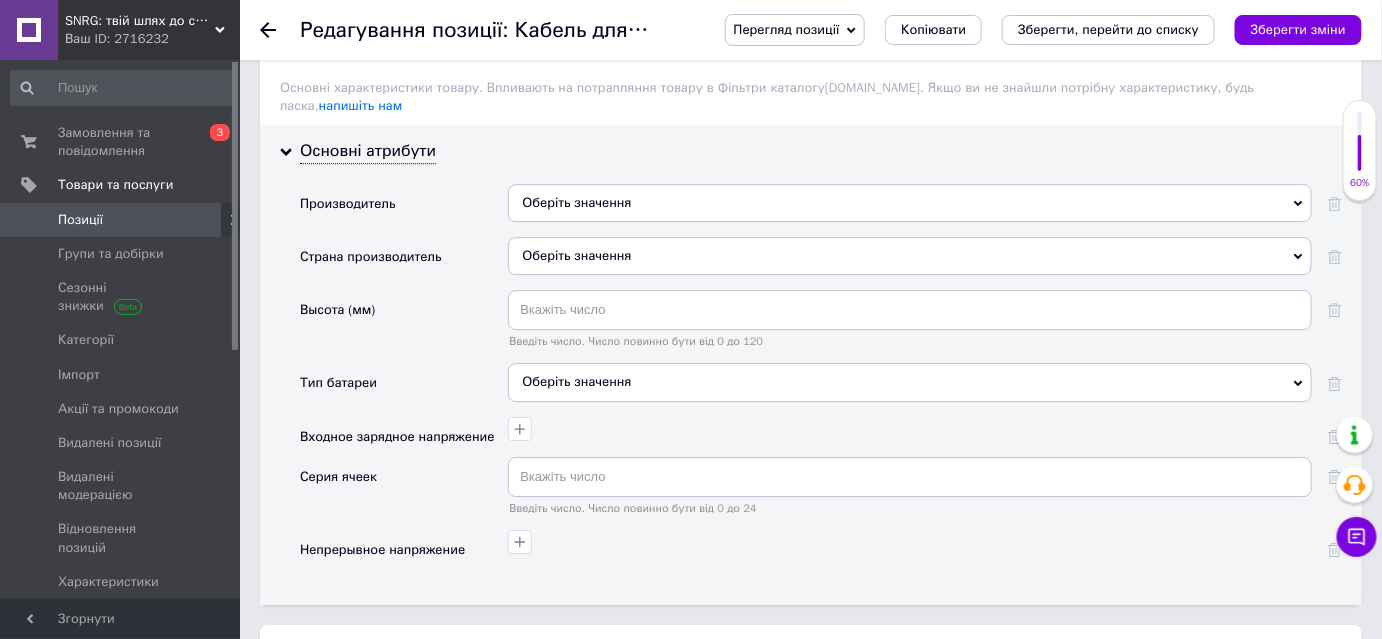 click on "Оберіть значення" at bounding box center (910, 256) 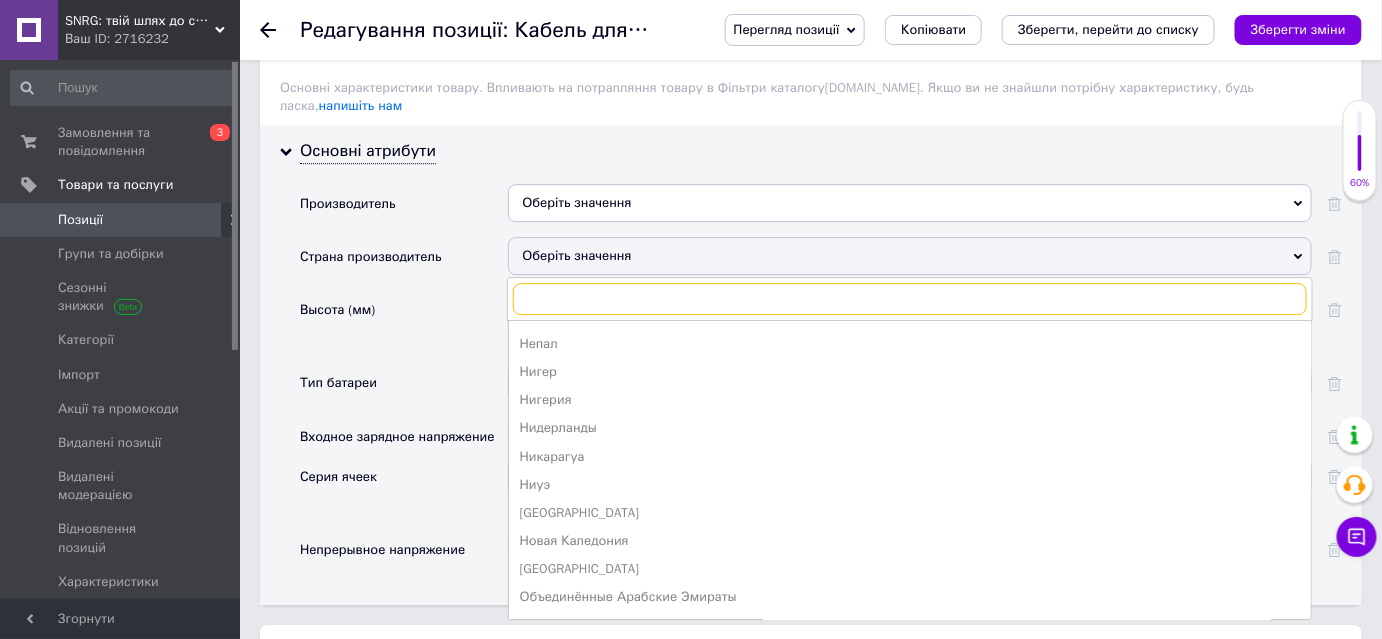 scroll, scrollTop: 0, scrollLeft: 0, axis: both 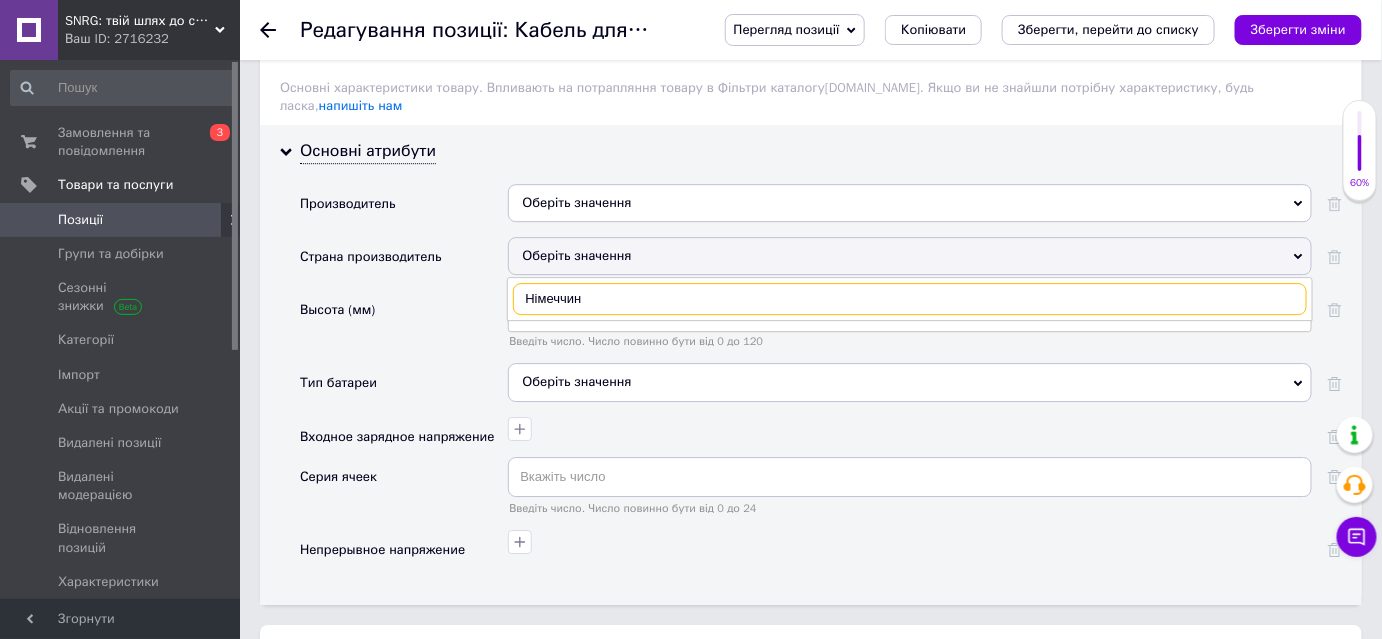 type on "[GEOGRAPHIC_DATA]" 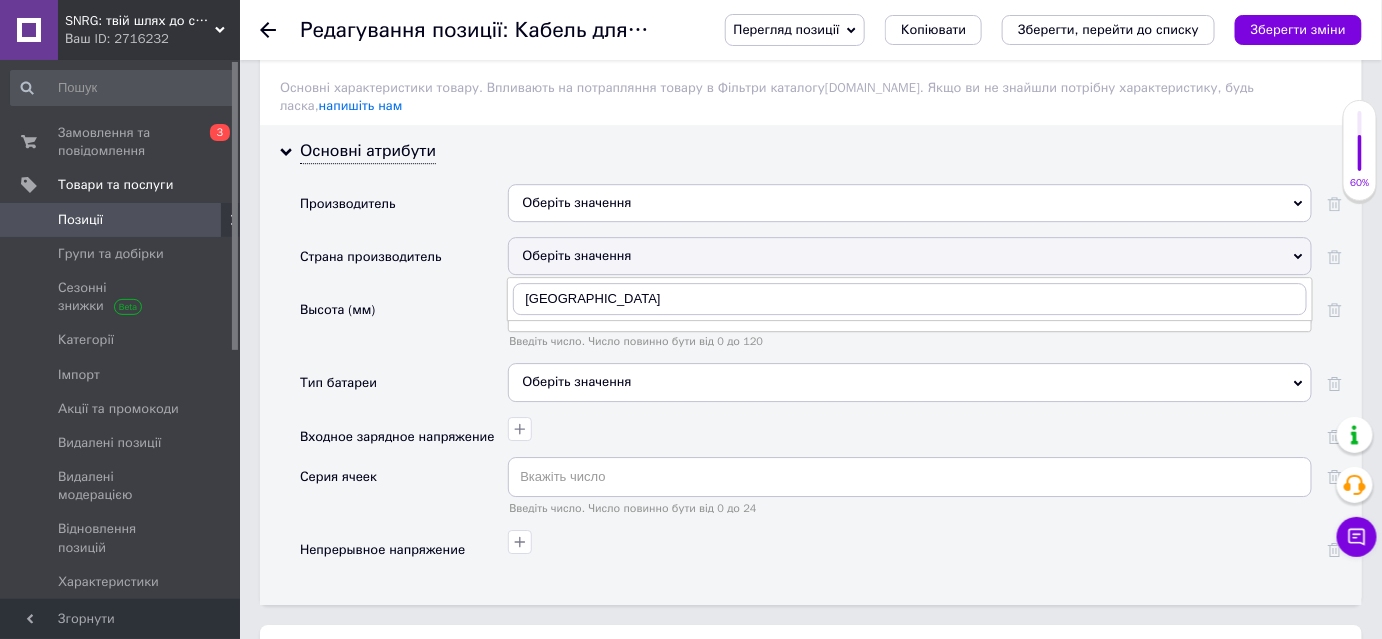 click on "Высота (мм)" at bounding box center [404, 326] 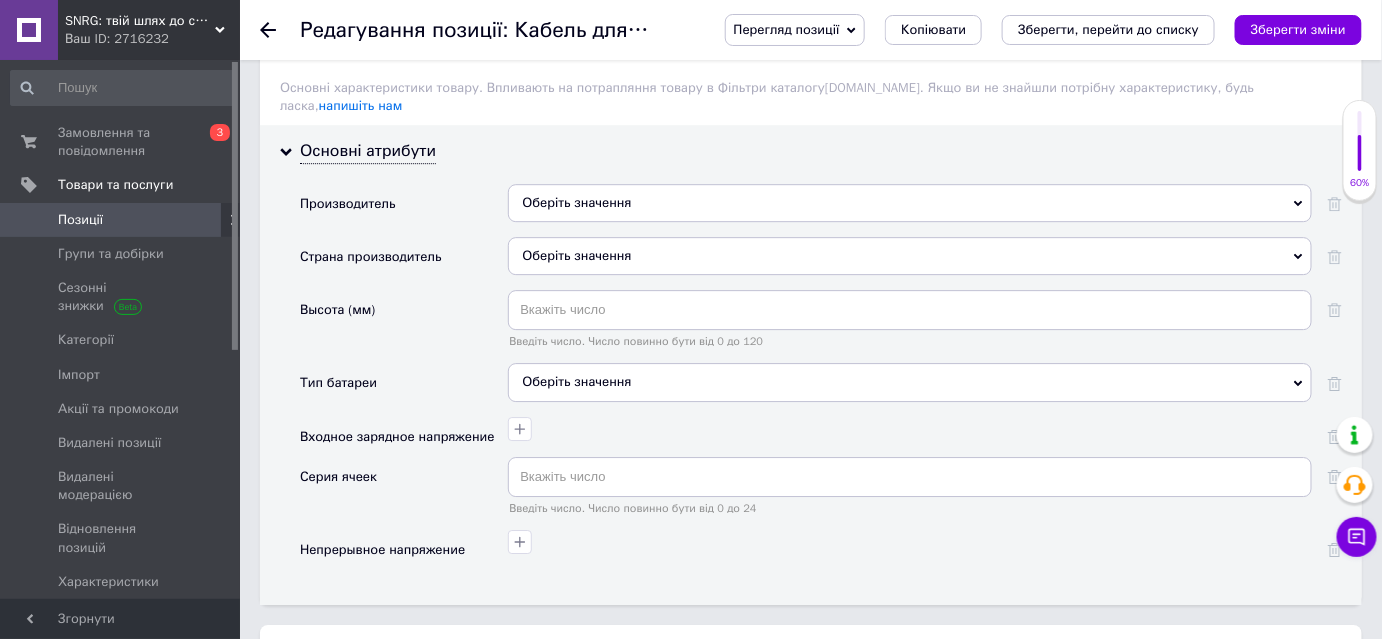 click on "Оберіть значення" at bounding box center (910, 256) 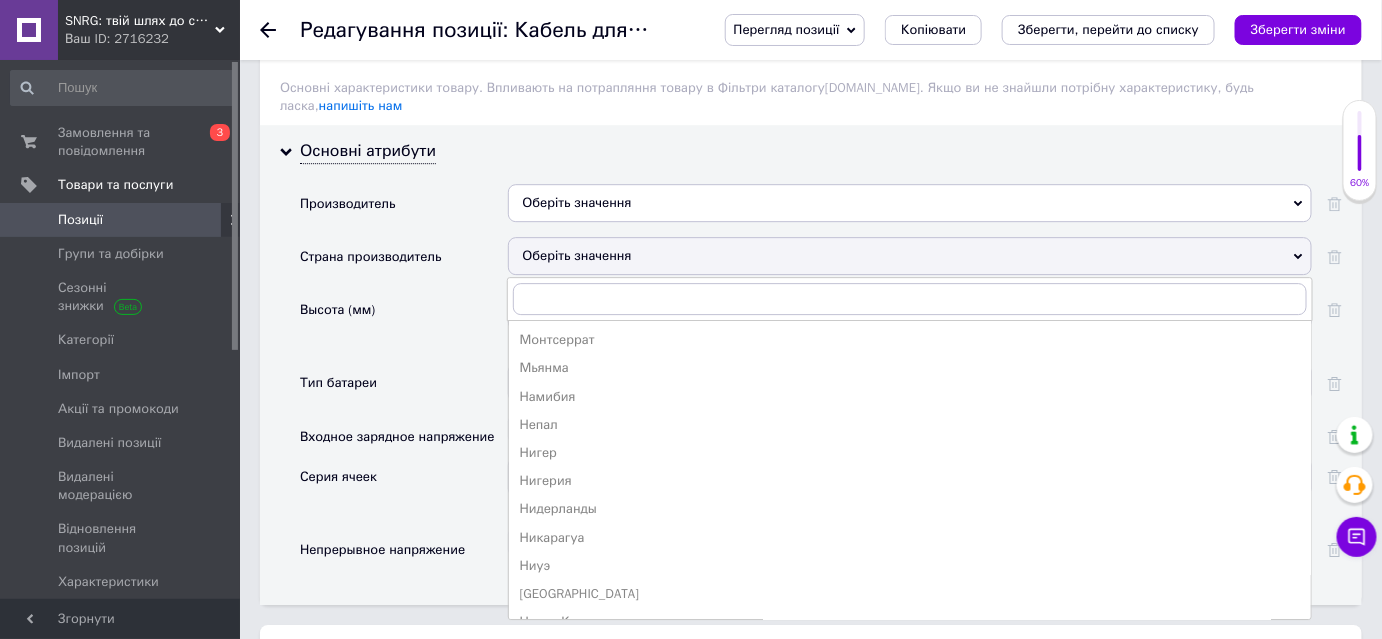 click on "Высота (мм)" at bounding box center [404, 326] 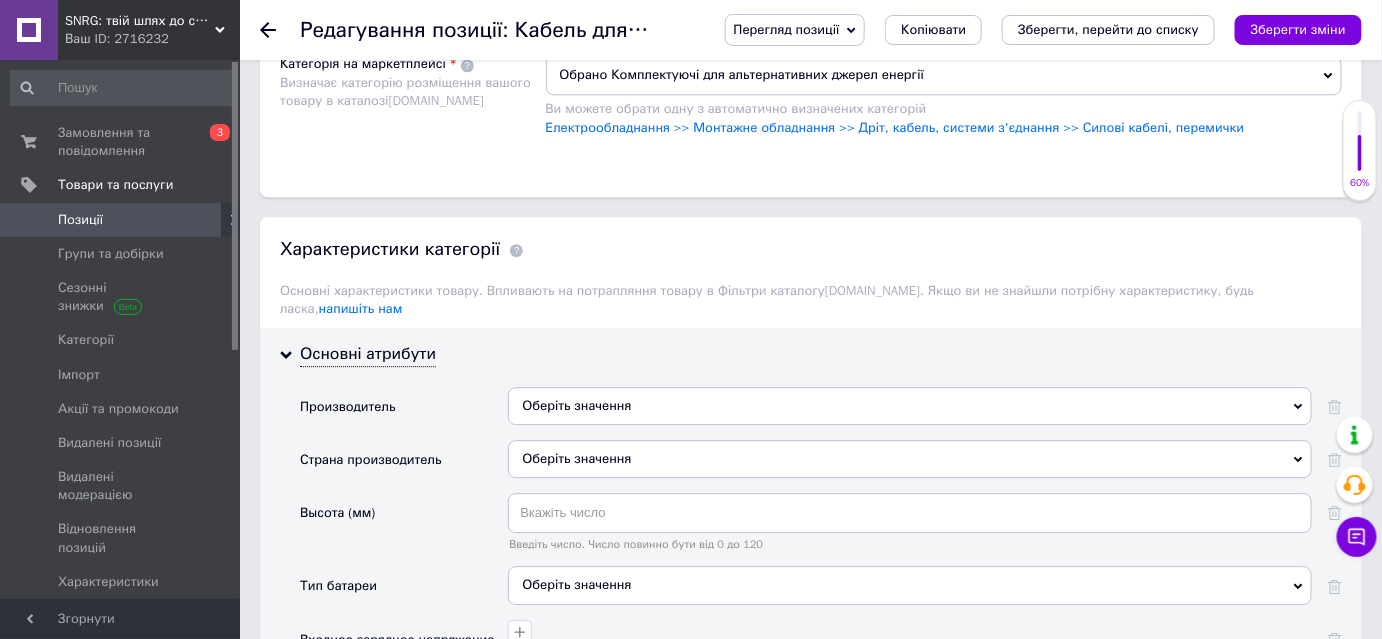 scroll, scrollTop: 1818, scrollLeft: 0, axis: vertical 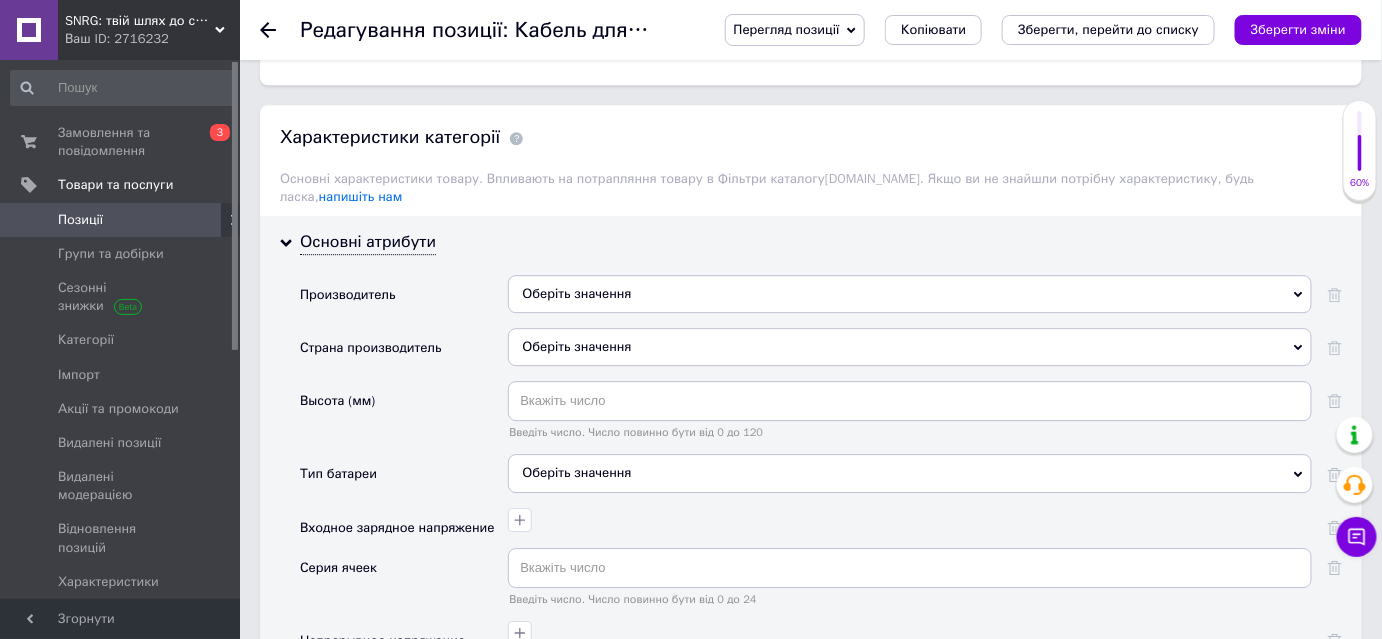 click on "Оберіть значення" at bounding box center (910, 347) 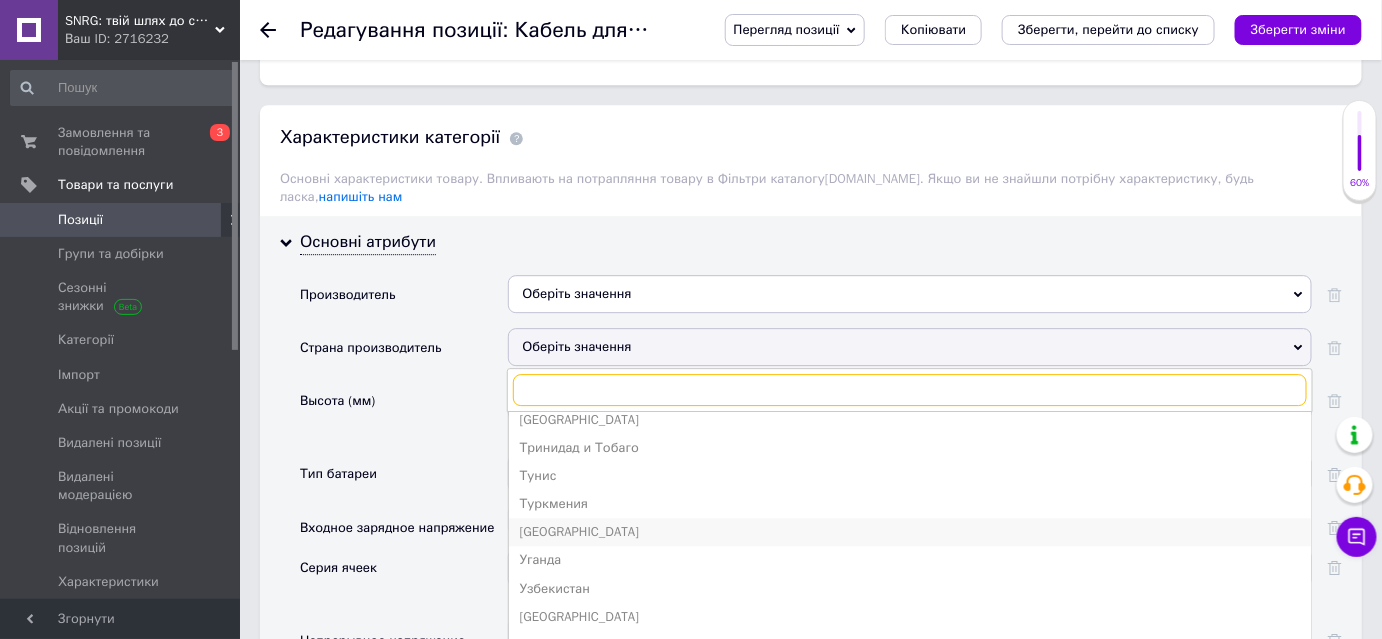 scroll, scrollTop: 1556, scrollLeft: 0, axis: vertical 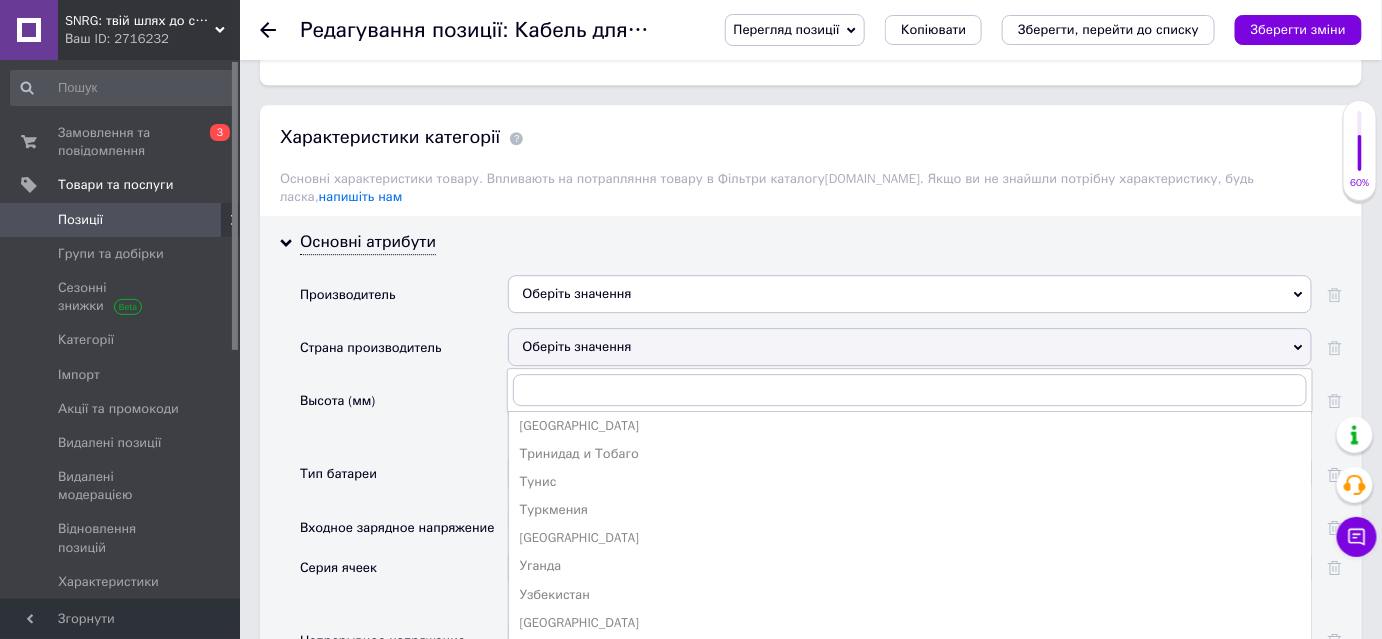 click on "Высота (мм)" at bounding box center (404, 417) 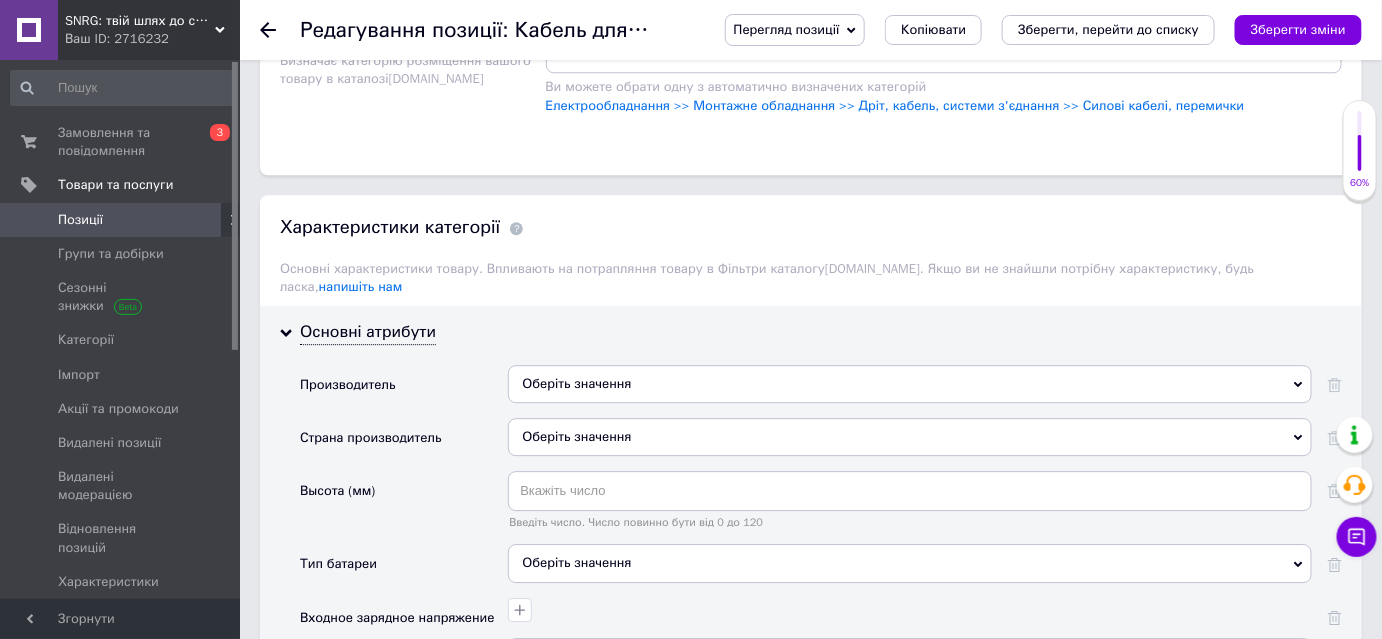 scroll, scrollTop: 1727, scrollLeft: 0, axis: vertical 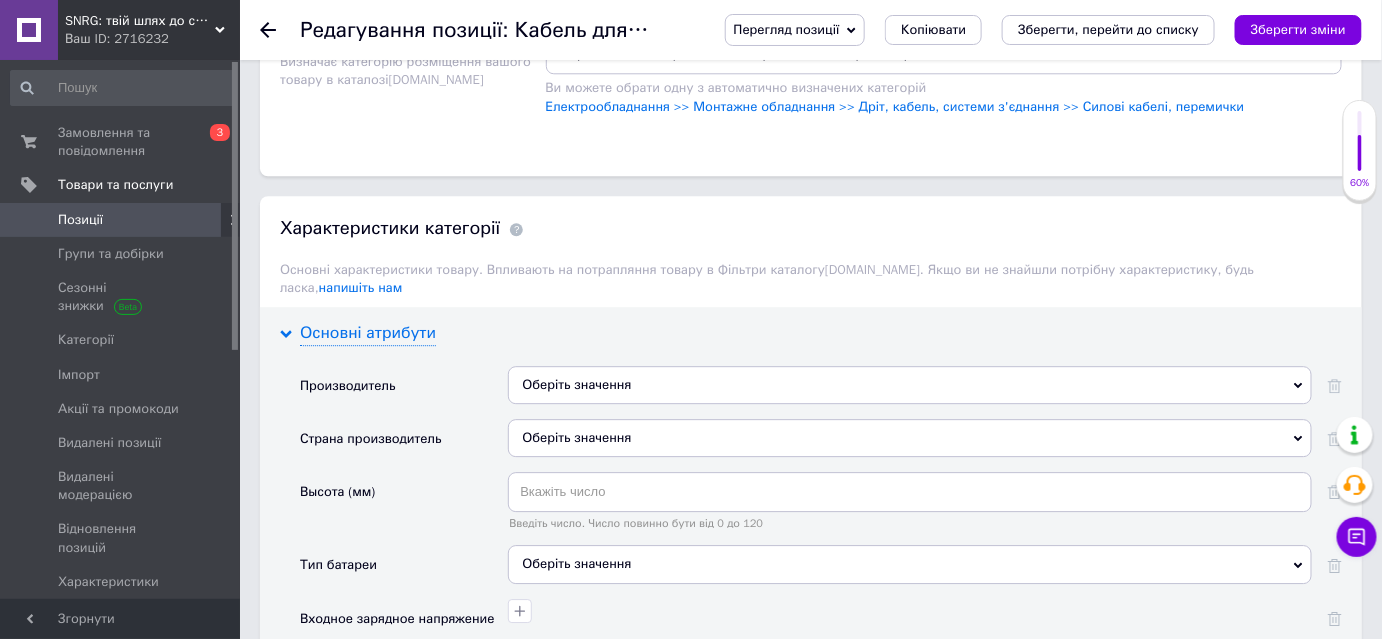 click on "Основні атрибути" at bounding box center [368, 333] 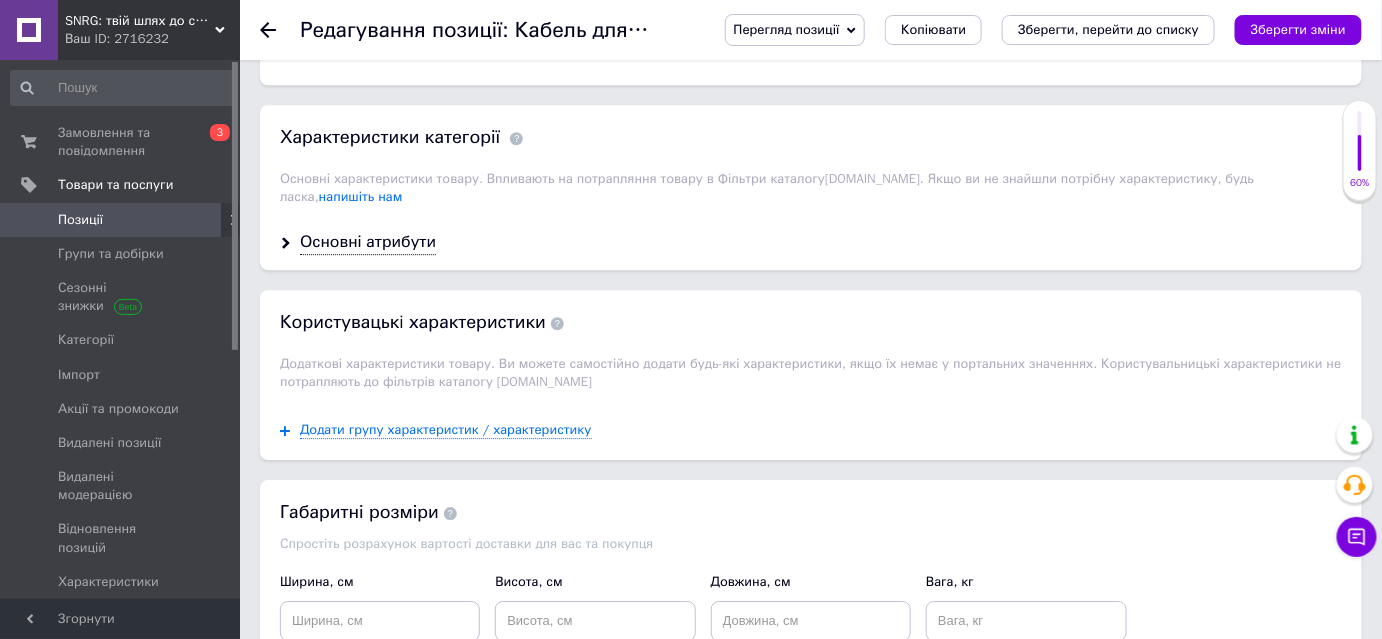 scroll, scrollTop: 1727, scrollLeft: 0, axis: vertical 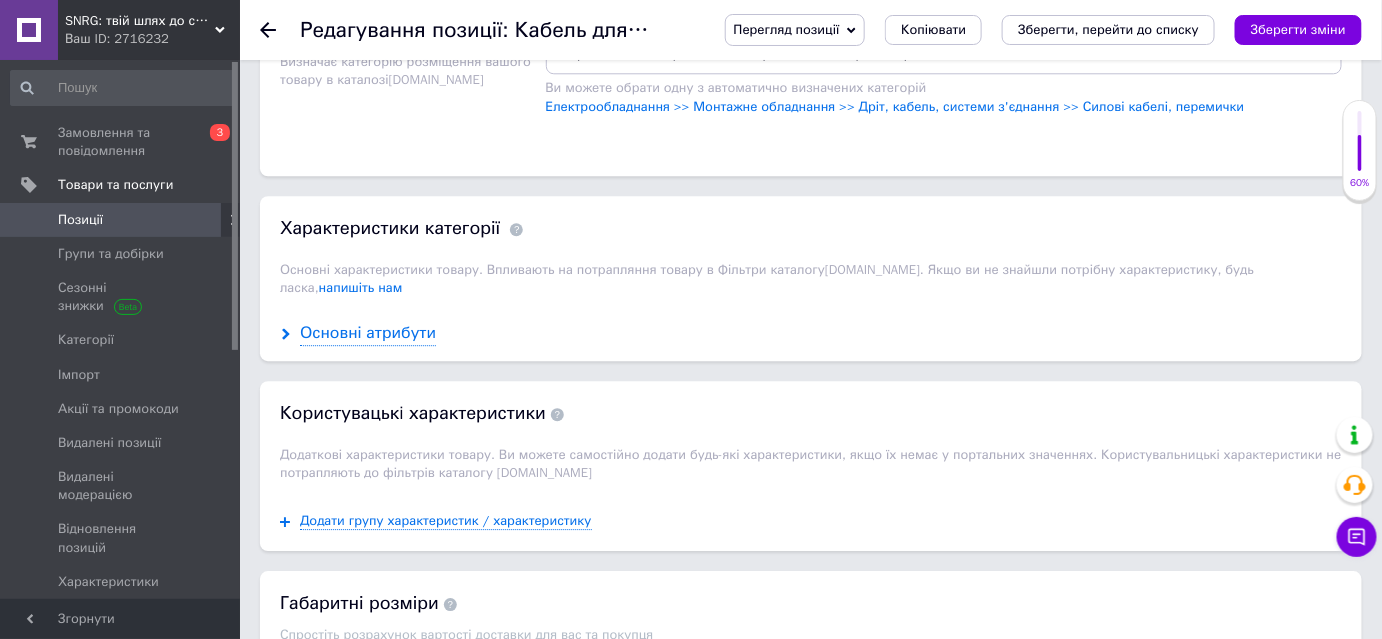 click on "Основні атрибути" at bounding box center (368, 333) 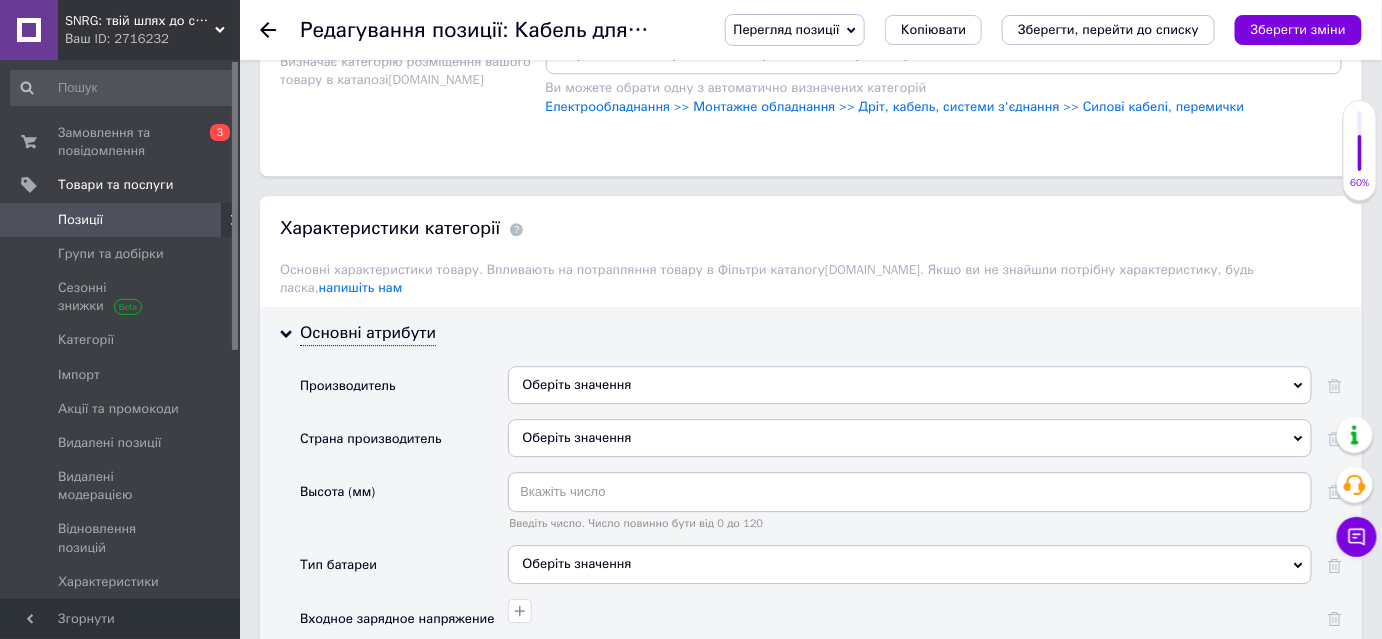 click on "Оберіть значення" at bounding box center [910, 438] 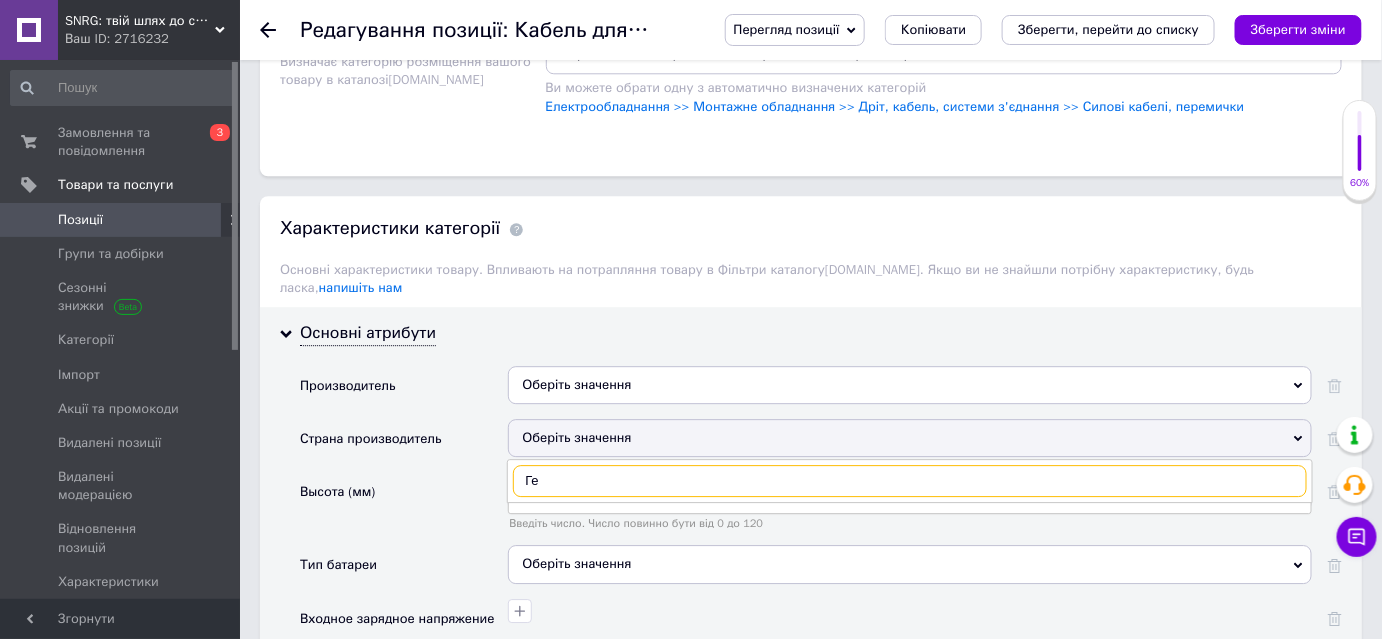 type on "Г" 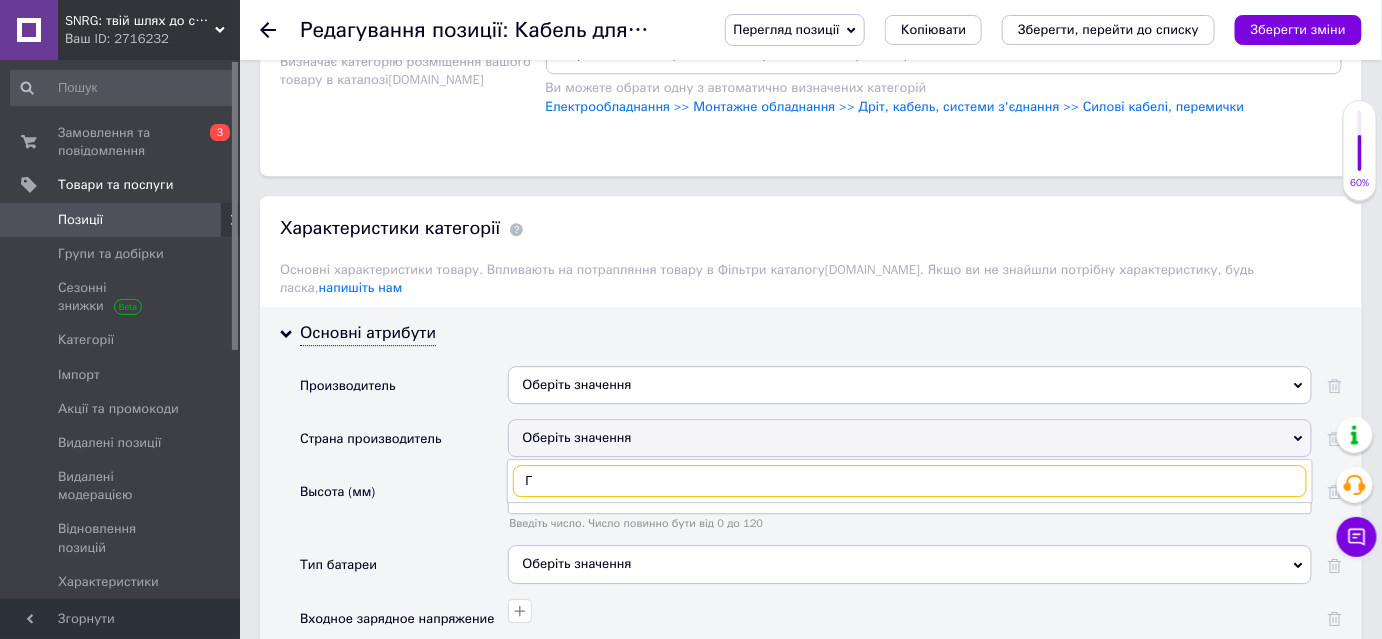 type 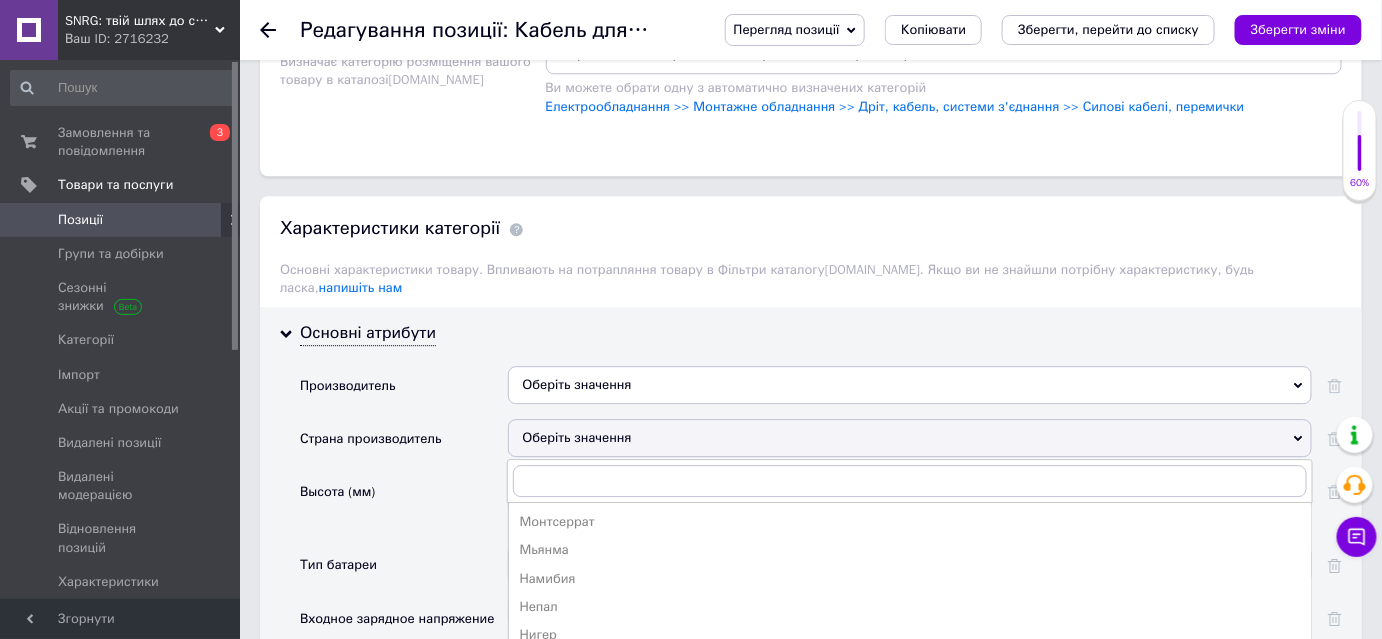 click on "Основні атрибути Производитель Оберіть значення Страна производитель Оберіть значення Монтсеррат Мьянма Намибия [GEOGRAPHIC_DATA] Нигер [GEOGRAPHIC_DATA] [GEOGRAPHIC_DATA] Никарагуа [GEOGRAPHIC_DATA] [GEOGRAPHIC_DATA] [GEOGRAPHIC_DATA] Объединённые Арабские Эмираты [GEOGRAPHIC_DATA] Кука Остров Норфолк Пакистан Палестинская национальная администрация [GEOGRAPHIC_DATA] [GEOGRAPHIC_DATA] [GEOGRAPHIC_DATA] [GEOGRAPHIC_DATA] [GEOGRAPHIC_DATA] [GEOGRAPHIC_DATA] [GEOGRAPHIC_DATA] [GEOGRAPHIC_DATA] [GEOGRAPHIC_DATA] [GEOGRAPHIC_DATA] [GEOGRAPHIC_DATA] [GEOGRAPHIC_DATA] [GEOGRAPHIC_DATA] [GEOGRAPHIC_DATA]" at bounding box center (811, 546) 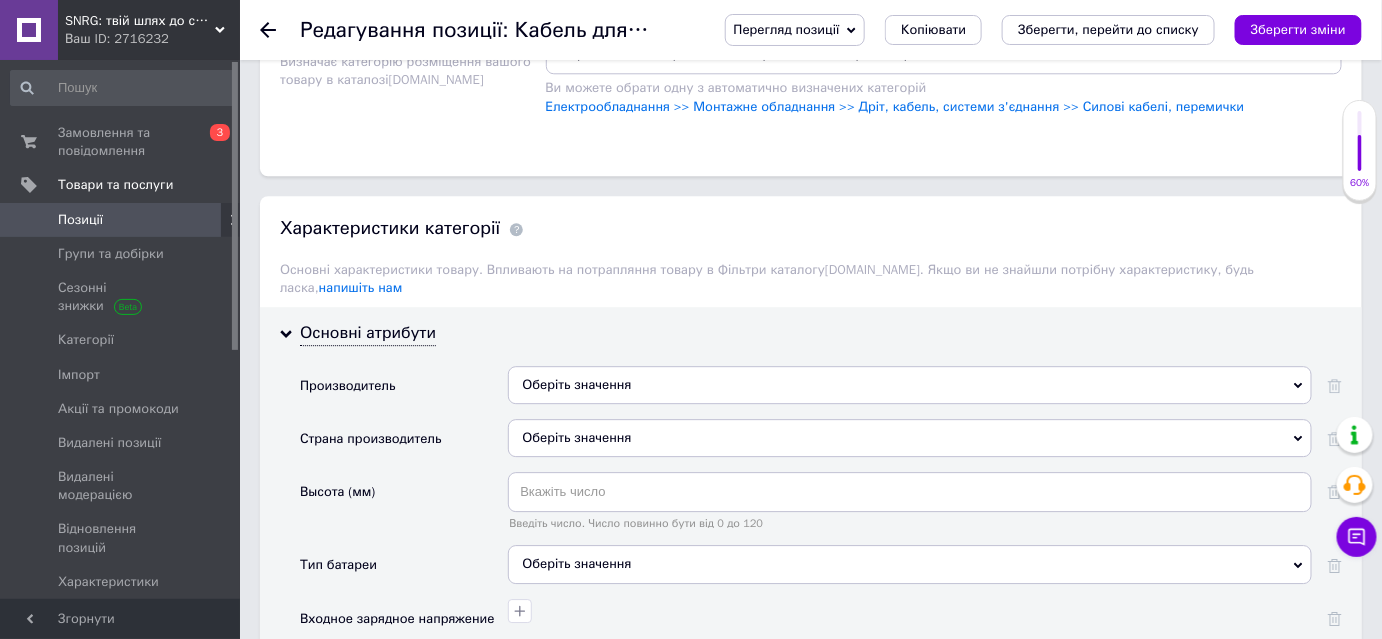 click on "Оберіть значення" at bounding box center (910, 564) 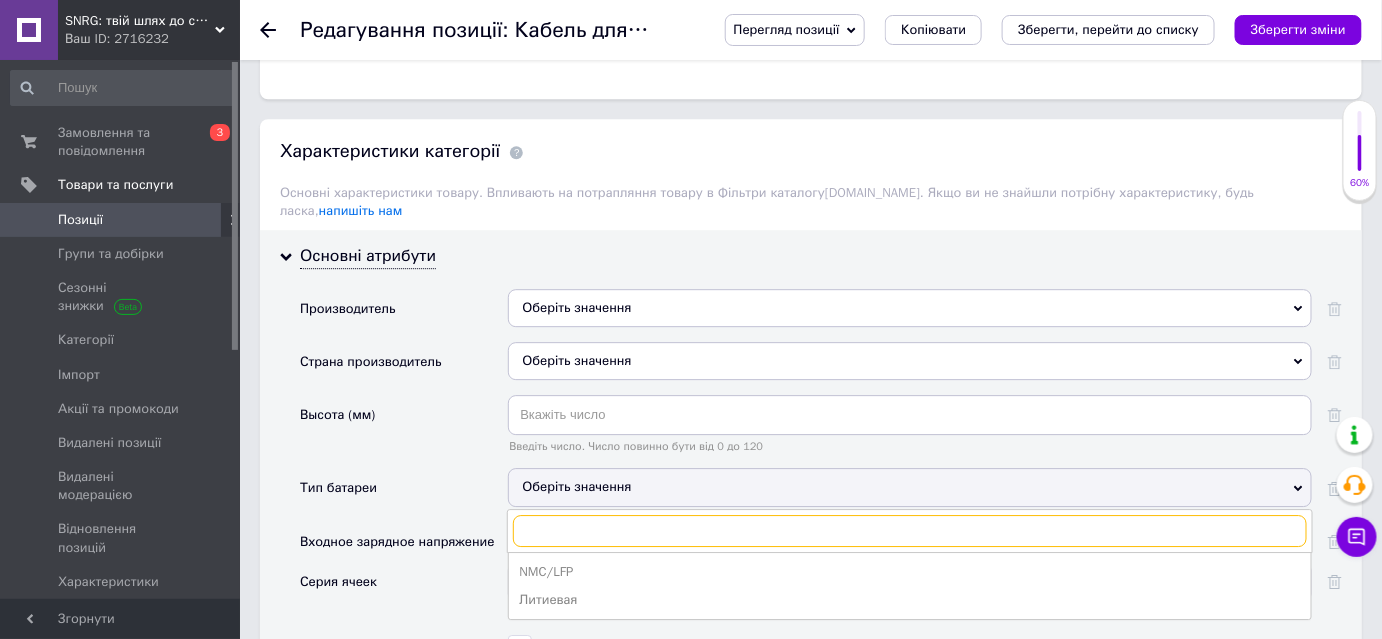 scroll, scrollTop: 1727, scrollLeft: 0, axis: vertical 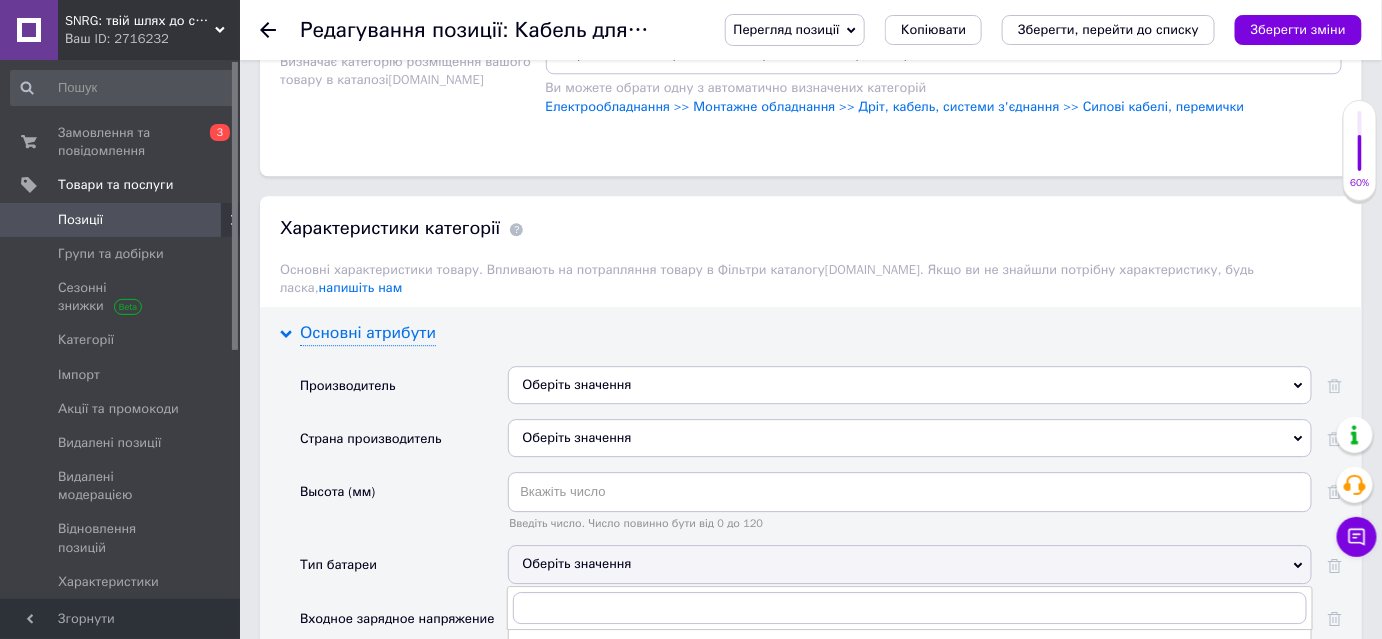 click on "Основні атрибути" at bounding box center (368, 333) 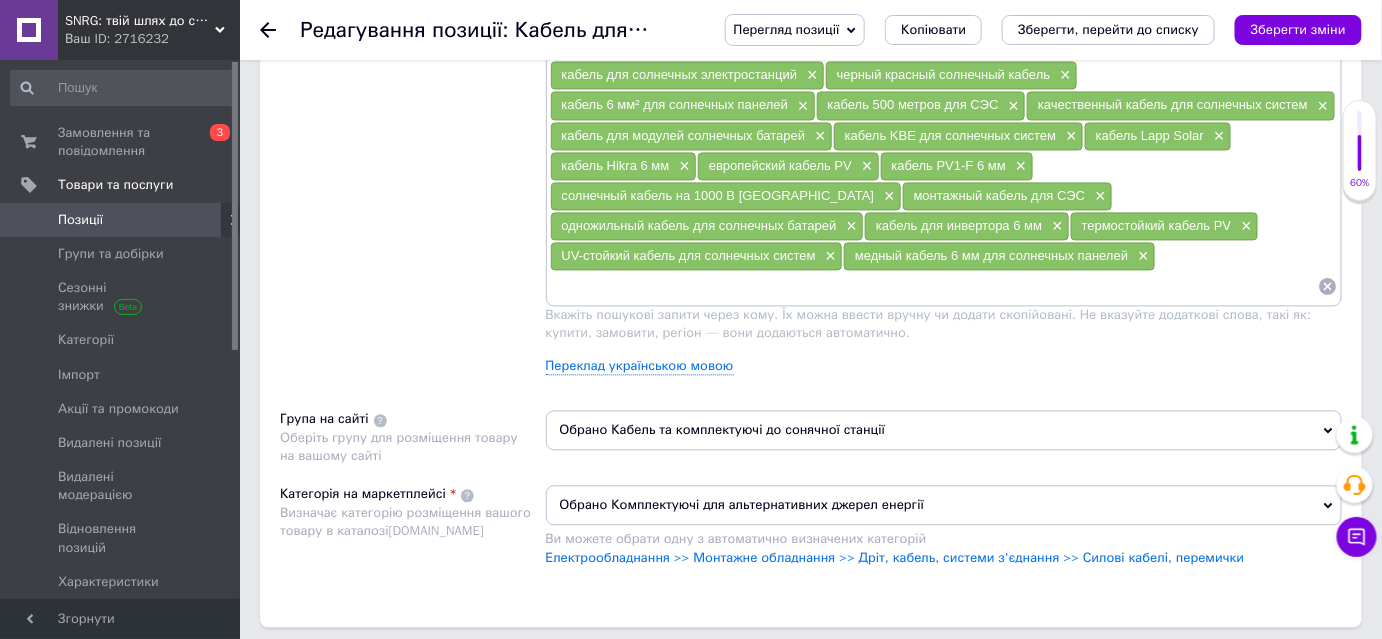scroll, scrollTop: 1454, scrollLeft: 0, axis: vertical 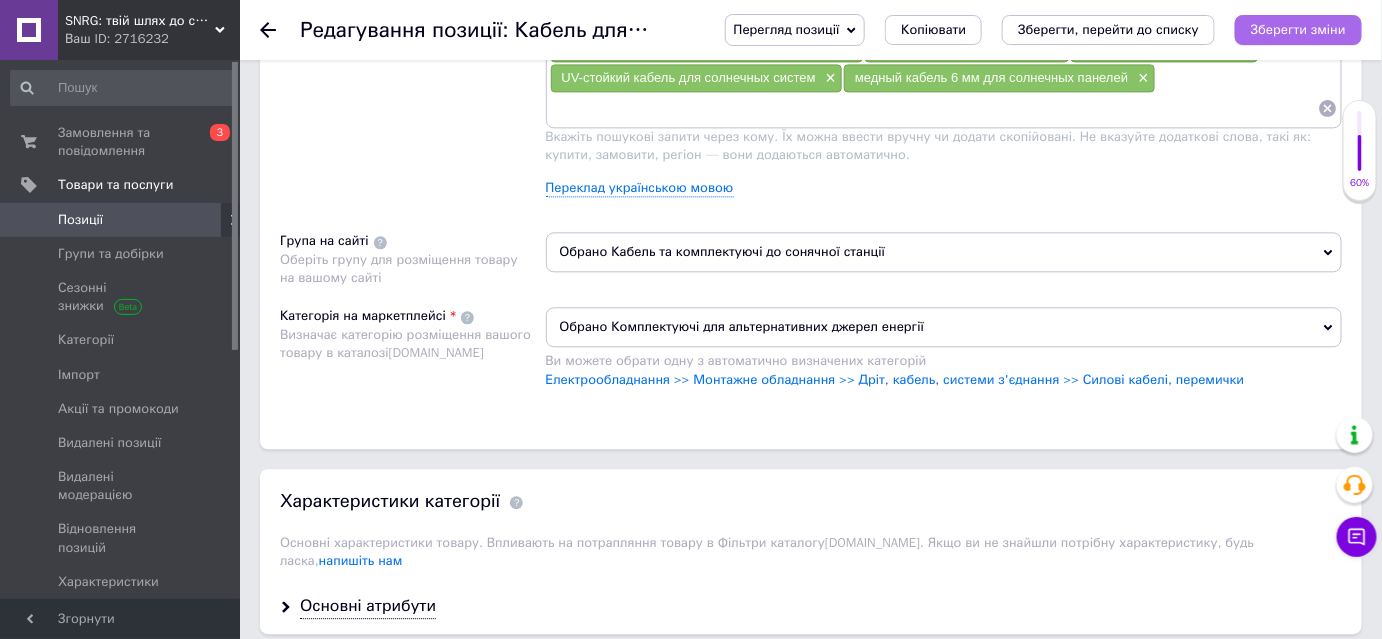 click on "Зберегти зміни" at bounding box center [1298, 30] 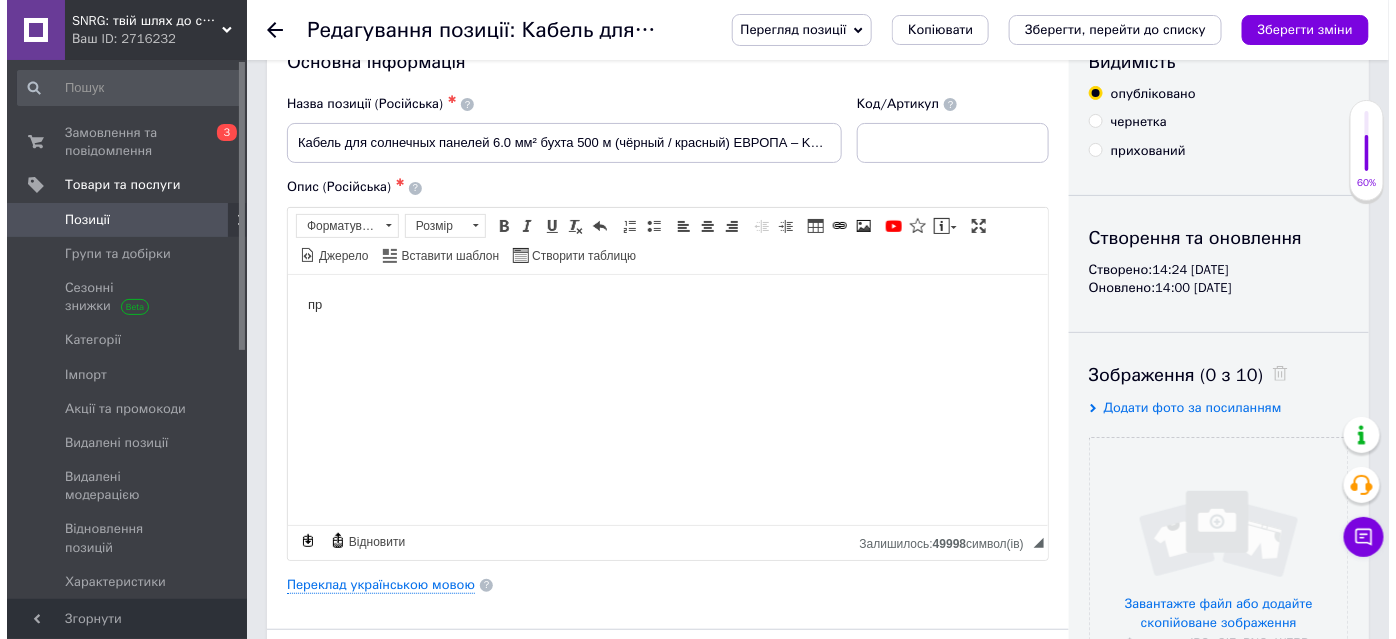 scroll, scrollTop: 90, scrollLeft: 0, axis: vertical 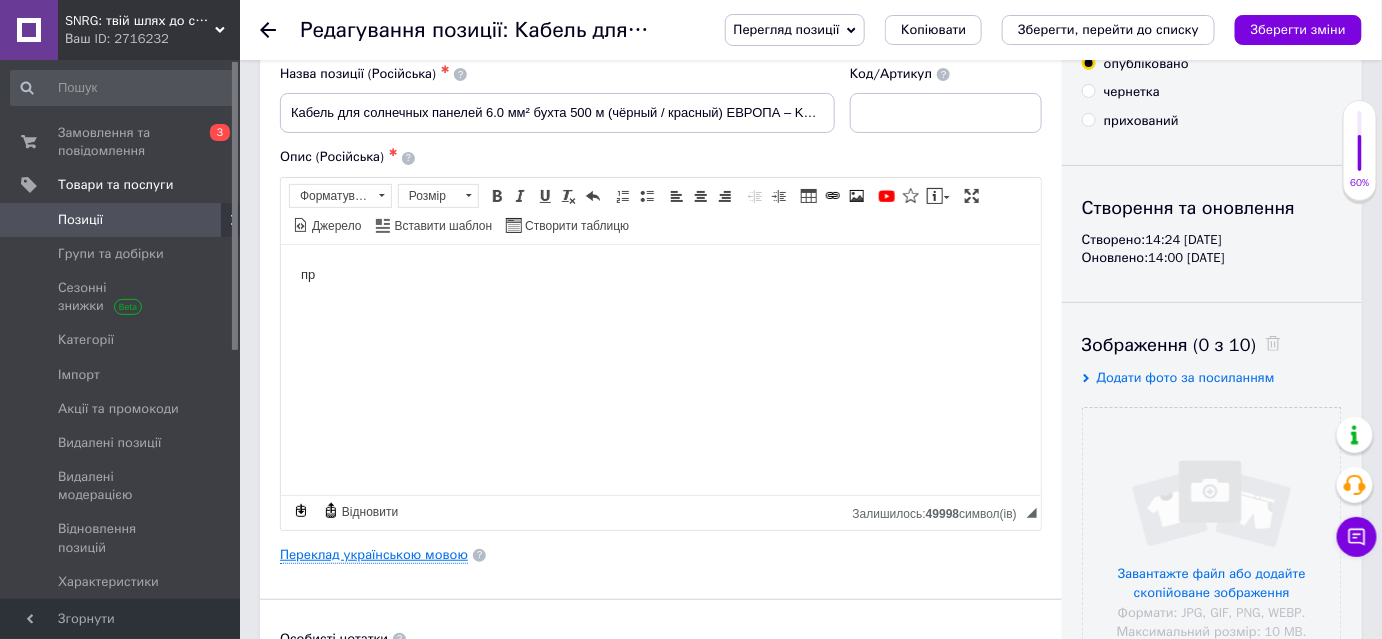 click on "Переклад українською мовою" at bounding box center (374, 555) 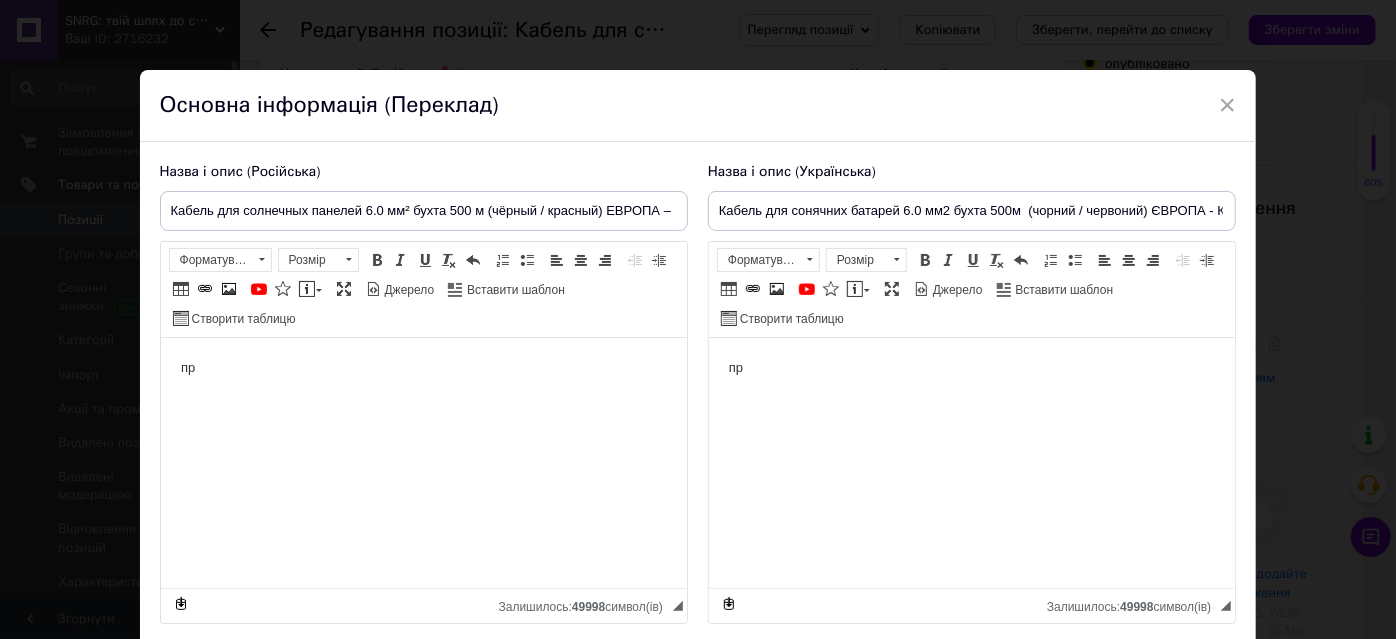 scroll, scrollTop: 0, scrollLeft: 0, axis: both 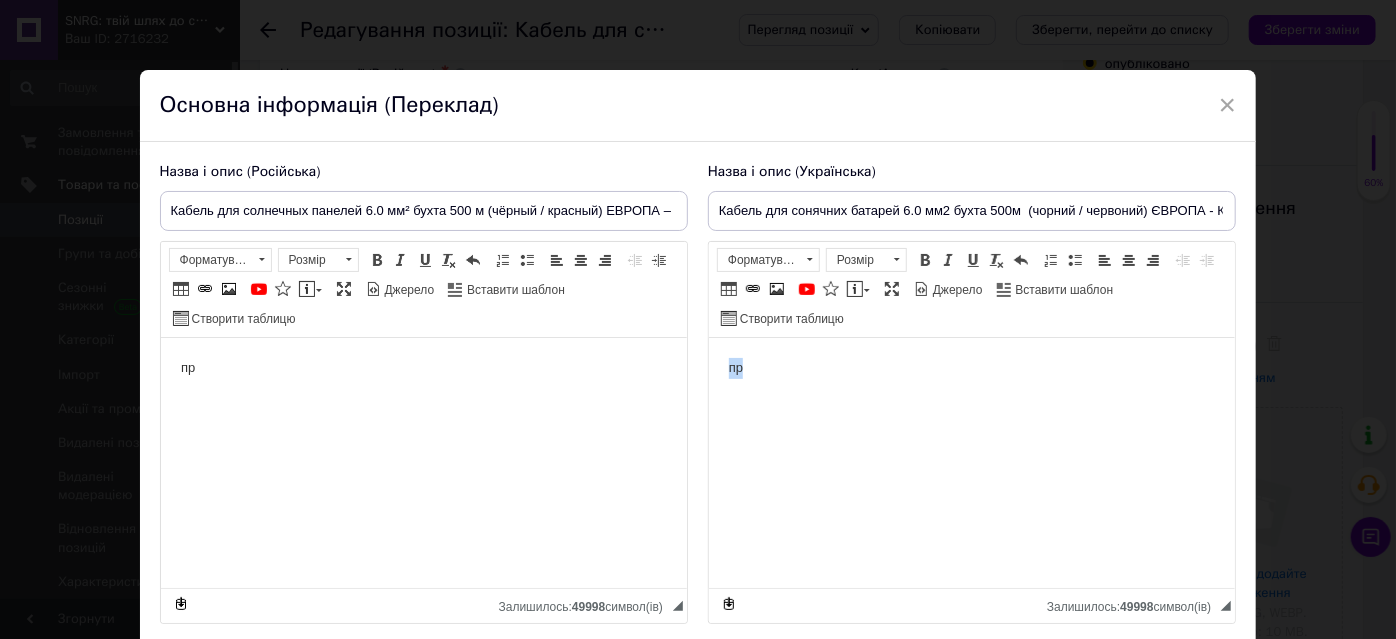 drag, startPoint x: 788, startPoint y: 368, endPoint x: 1208, endPoint y: 367, distance: 420.0012 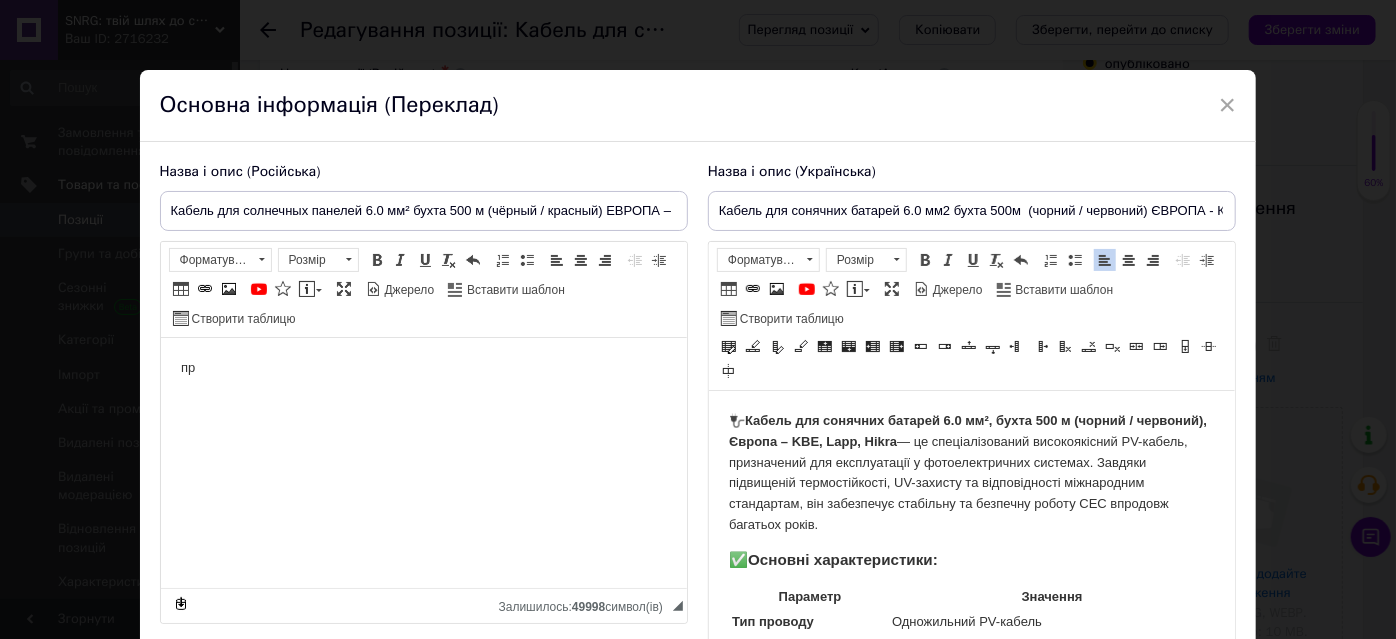 scroll, scrollTop: 531, scrollLeft: 0, axis: vertical 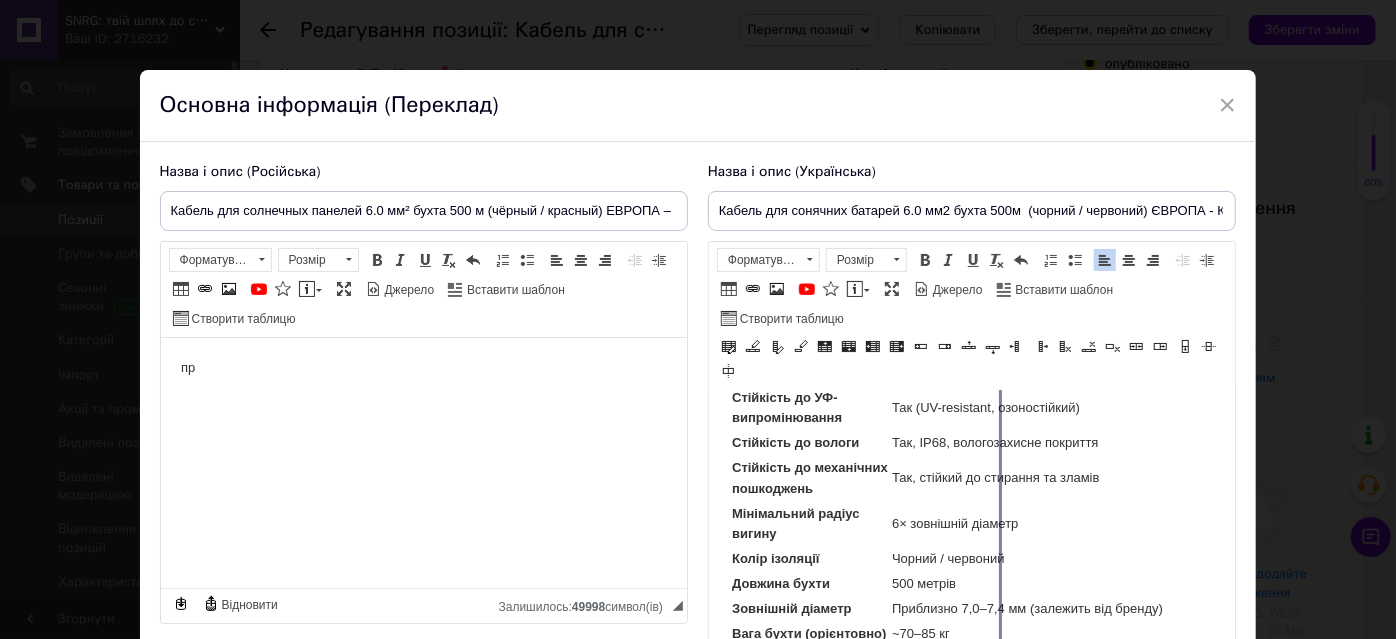 drag, startPoint x: 916, startPoint y: 488, endPoint x: 1002, endPoint y: 496, distance: 86.37129 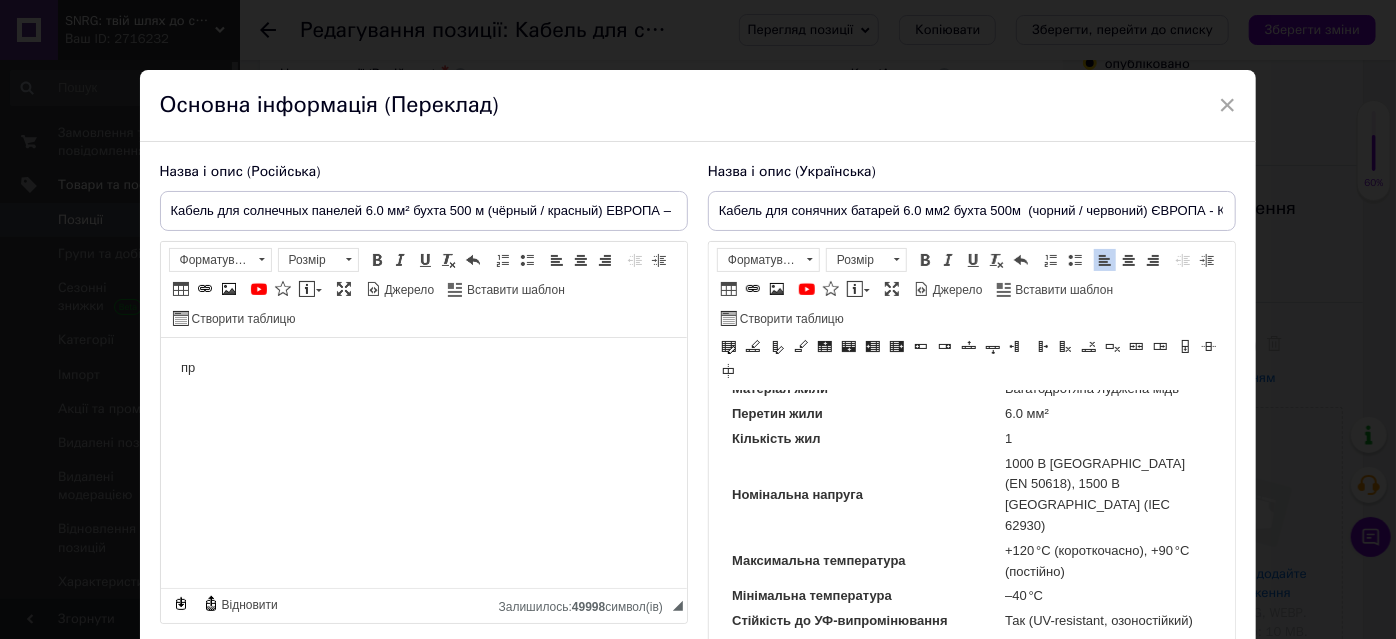 scroll, scrollTop: 77, scrollLeft: 0, axis: vertical 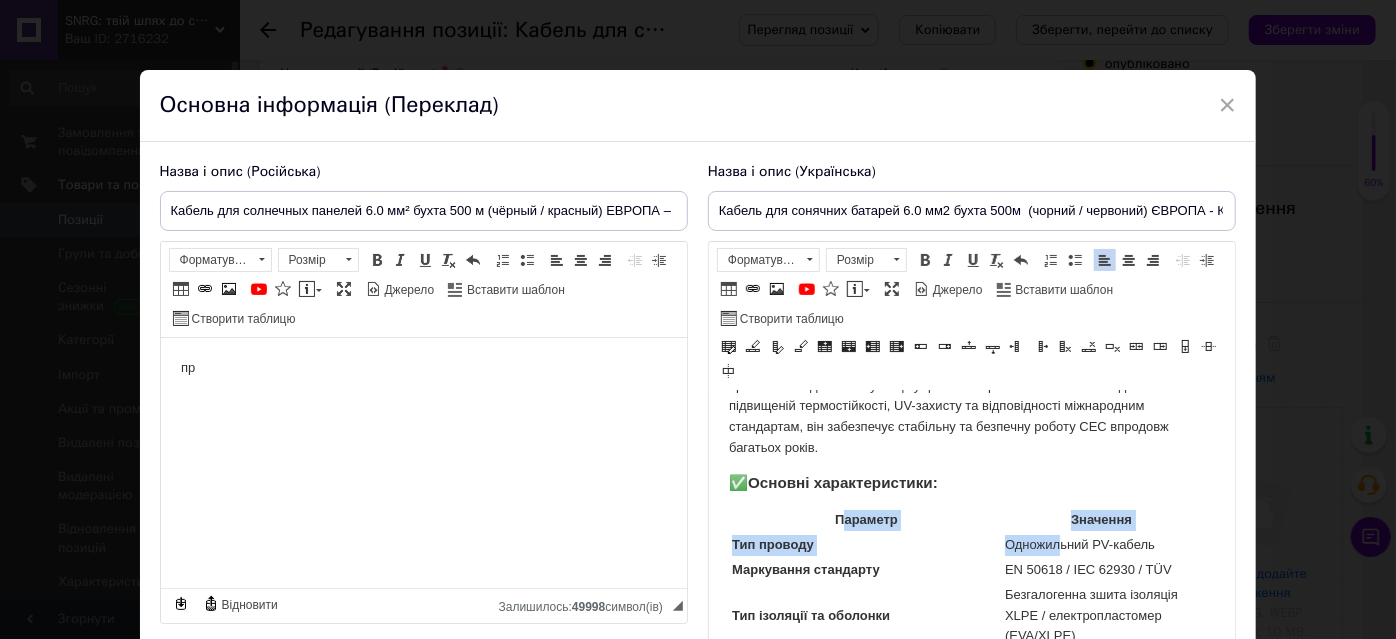 drag, startPoint x: 898, startPoint y: 521, endPoint x: 1066, endPoint y: 537, distance: 168.76018 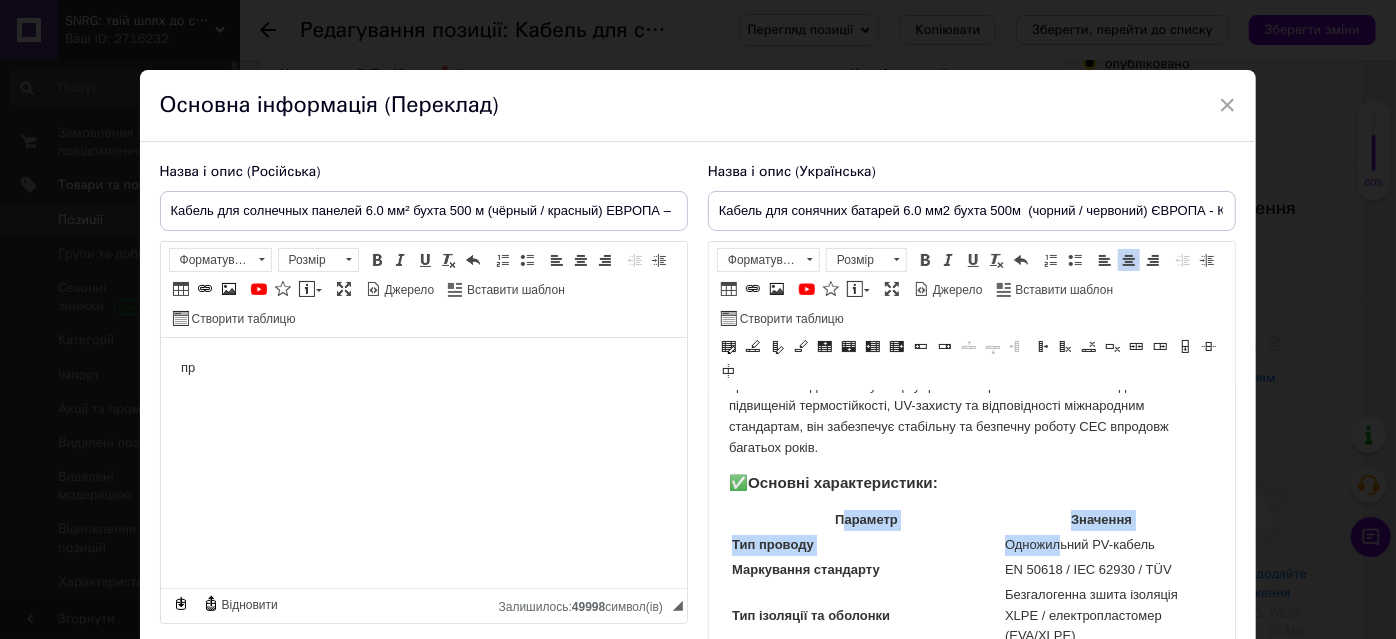 click on "Значення" at bounding box center [1100, 520] 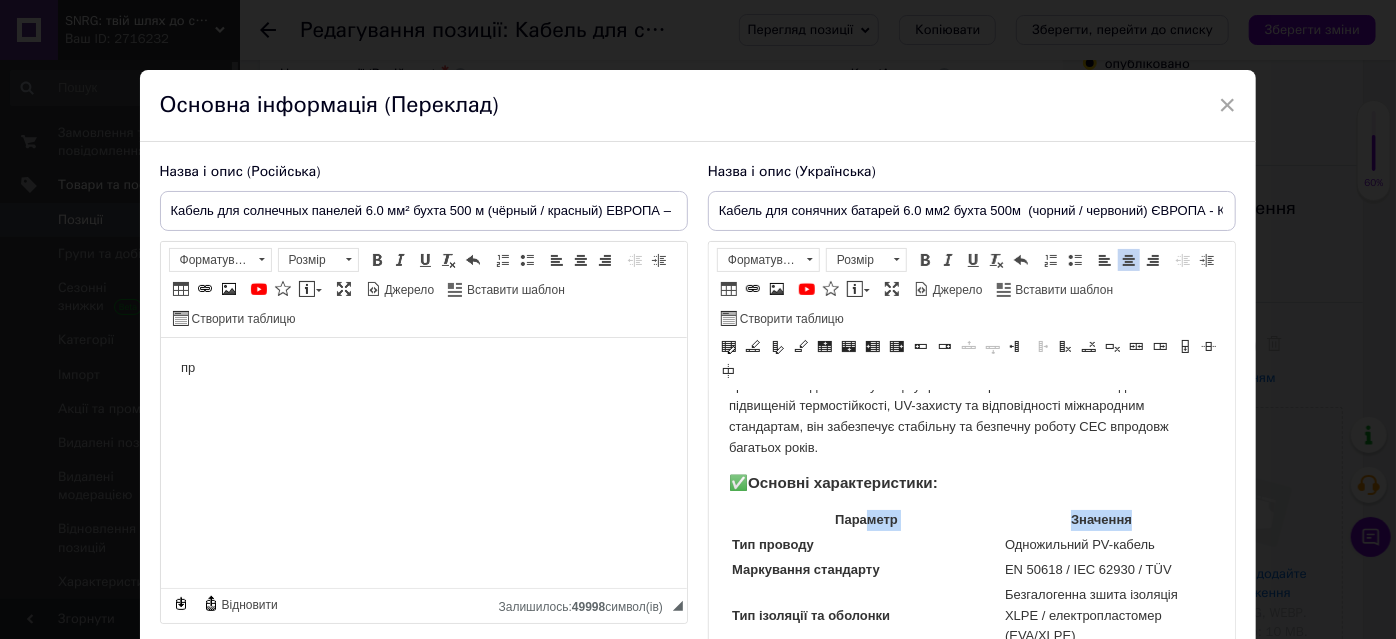 drag, startPoint x: 1151, startPoint y: 519, endPoint x: 862, endPoint y: 516, distance: 289.01556 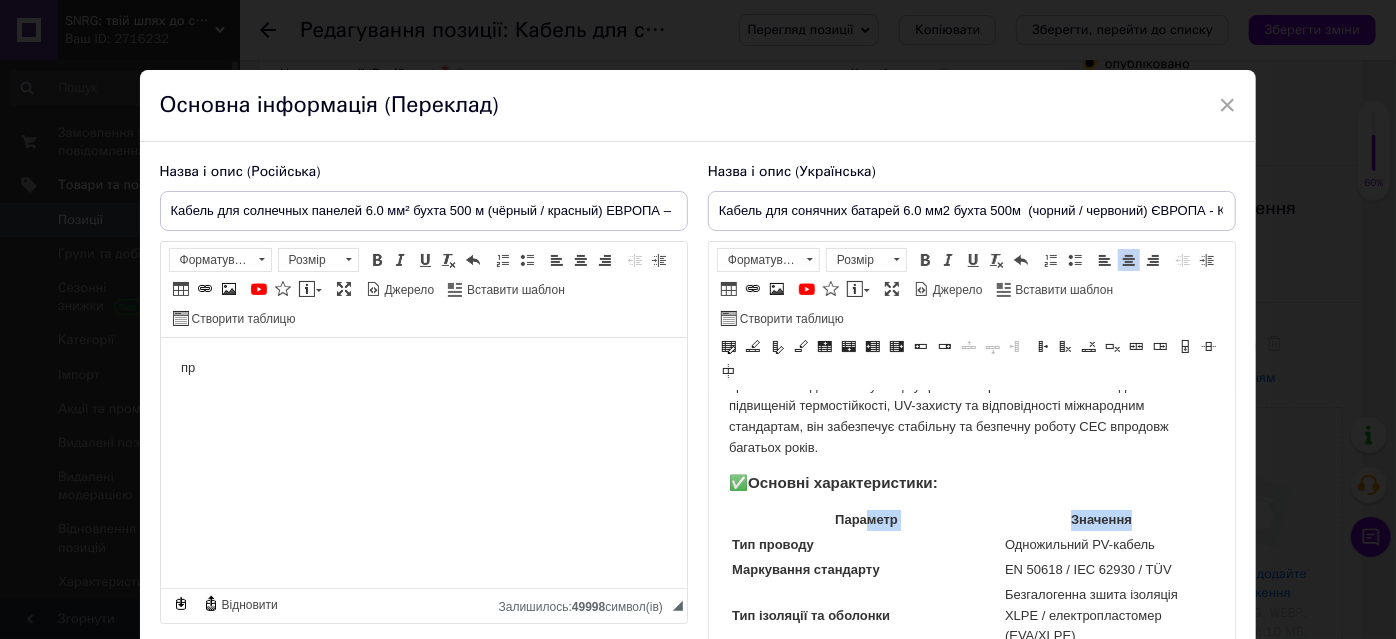 click on "Параметр" at bounding box center (865, 520) 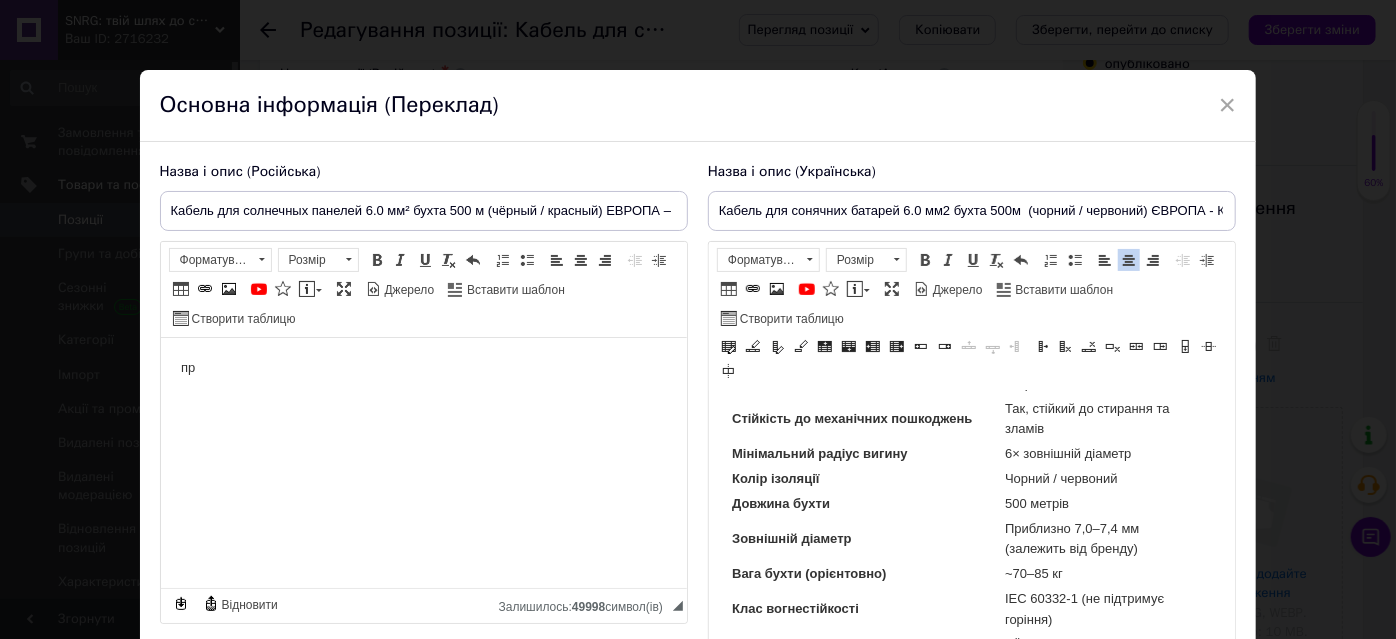scroll, scrollTop: 661, scrollLeft: 0, axis: vertical 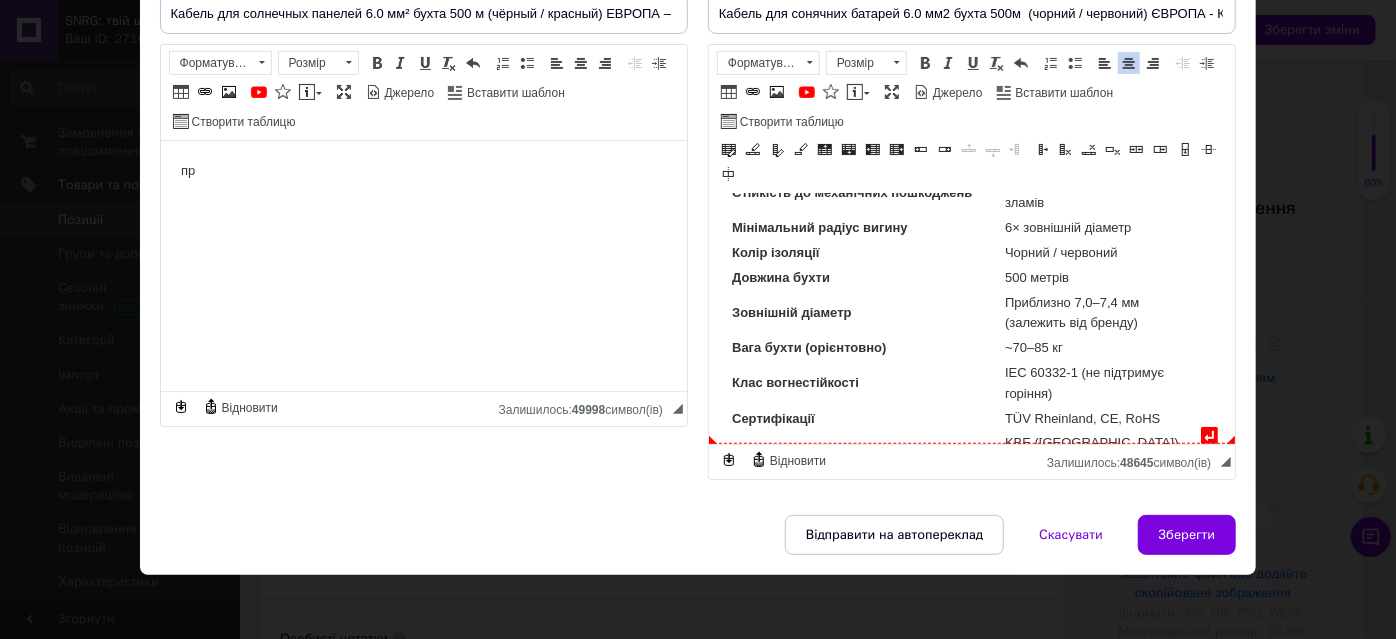 click on "KBE ([GEOGRAPHIC_DATA]), [GEOGRAPHIC_DATA] ([GEOGRAPHIC_DATA]), [GEOGRAPHIC_DATA] (ЄС)" at bounding box center [1100, 474] 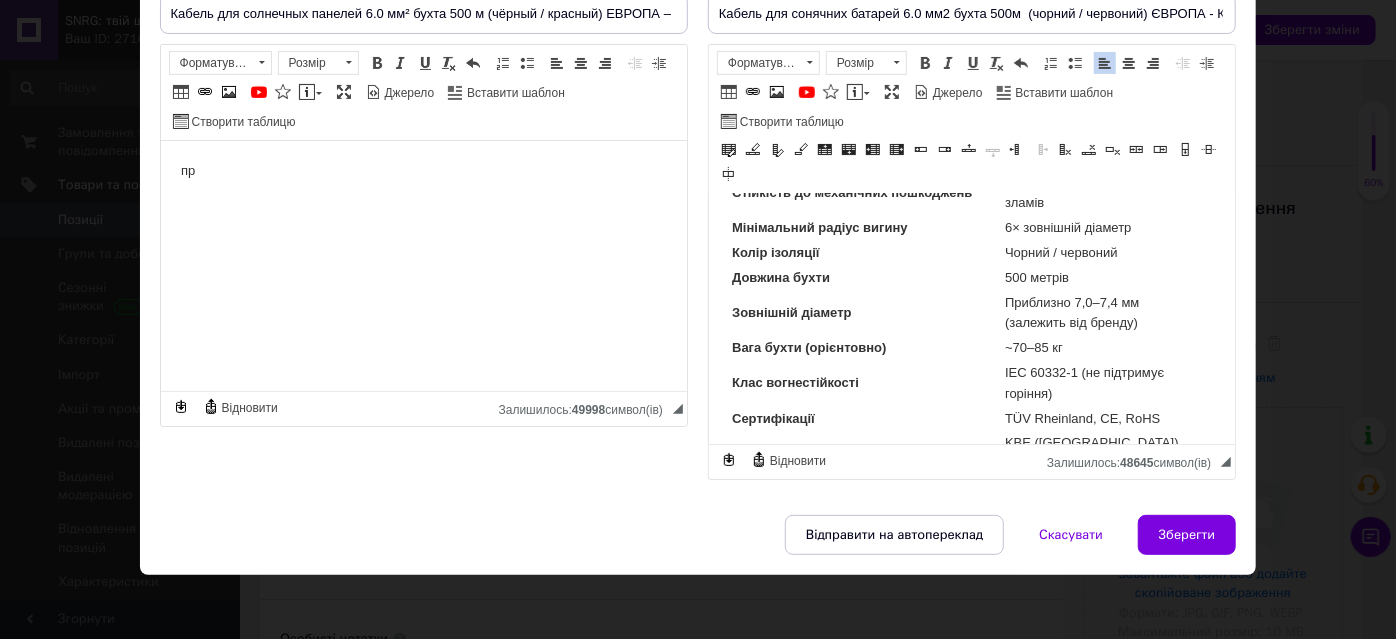 click on "Параметр Значення Тип проводу Одножильний PV-кабель Маркування стандарту EN 50618 / IEC 62930 / TÜV Тип ізоляції та оболонки Безгалогенна зшита ізоляція XLPE / електропластомер (EVA/XLPE) Матеріал жили Багатодротяна луджена мідь Перетин жили 6.0 мм² Кількість жил 1 Номінальна напруга 1000 В DC (EN 50618), 1500 В [GEOGRAPHIC_DATA] (IEC 62930) Максимальна температура +120 °C (короткочасно), +90 °C (постійно) Мінімальна температура –40 °C Стійкість до УФ-випромінювання Так (UV-resistant, озоностійкий) Стійкість до вологи Так, IP68, вологозахисне покриття Стійкість до механічних пошкоджень Мінімальний радіус вигину" at bounding box center (964, 122) 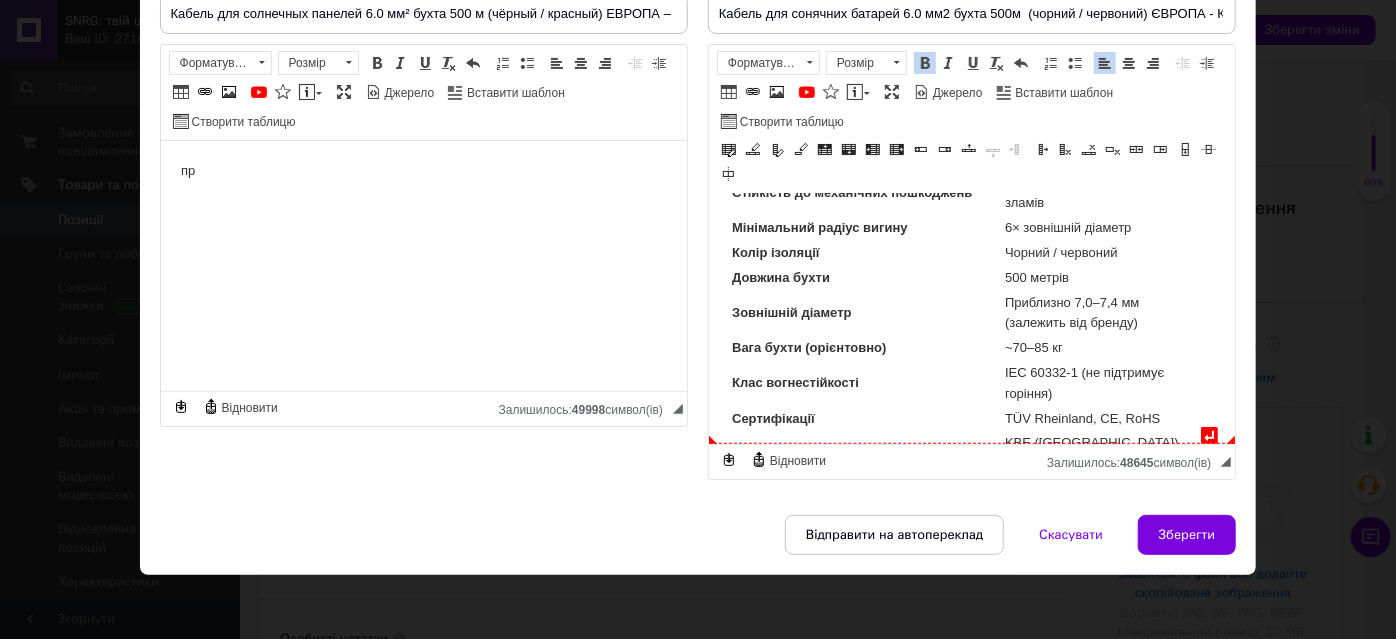 click on "↵ 🔌  Кабель для сонячних батарей 6.0 мм², бухта 500 м (чорний / червоний), Європа – KBE, Lapp, Hikra  — це спеціалізований високоякісний PV-кабель, призначений для експлуатації у фотоелектричних системах. Завдяки підвищеній термостійкості, UV-захисту та відповідності міжнародним стандартам, він забезпечує стабільну та безпечну роботу СЕС впродовж багатьох років. ✅  Основні характеристики: Параметр Значення Тип проводу Одножильний PV-кабель Маркування стандарту EN 50618 / IEC 62930 / TÜV Тип ізоляції та оболонки Безгалогенна зшита ізоляція XLPE / електропластомер (EVA/XLPE) 1" at bounding box center (971, 36) 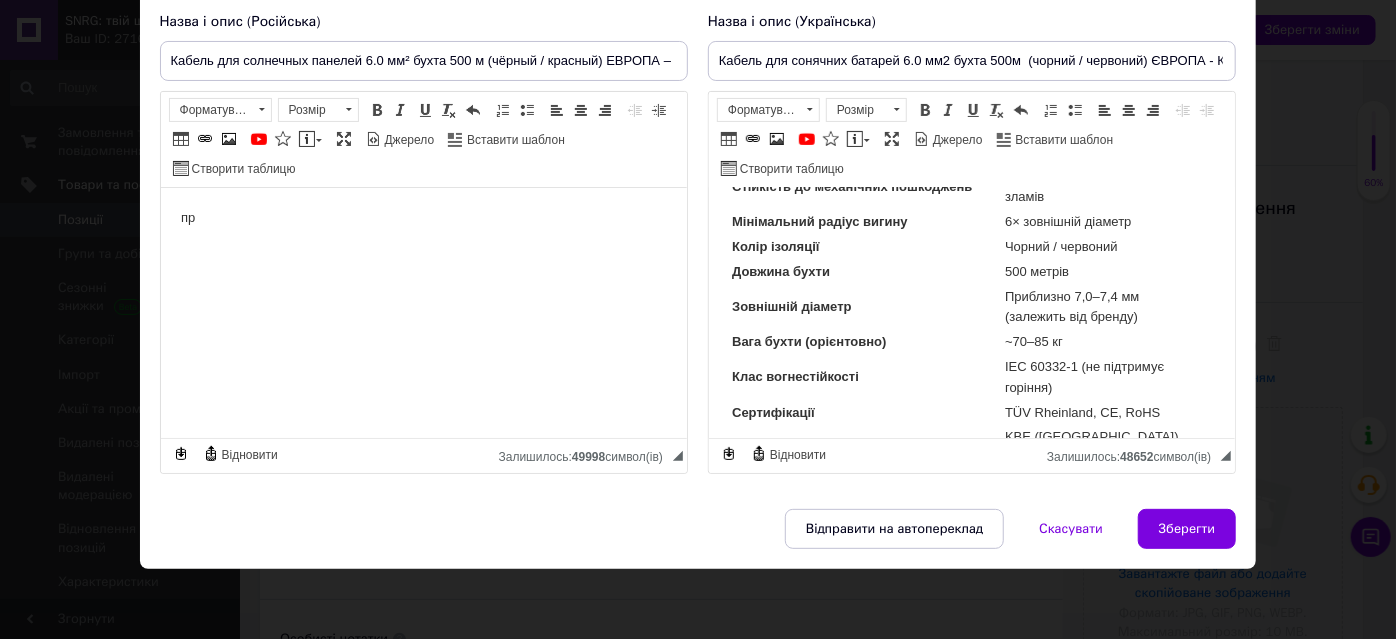 scroll, scrollTop: 146, scrollLeft: 0, axis: vertical 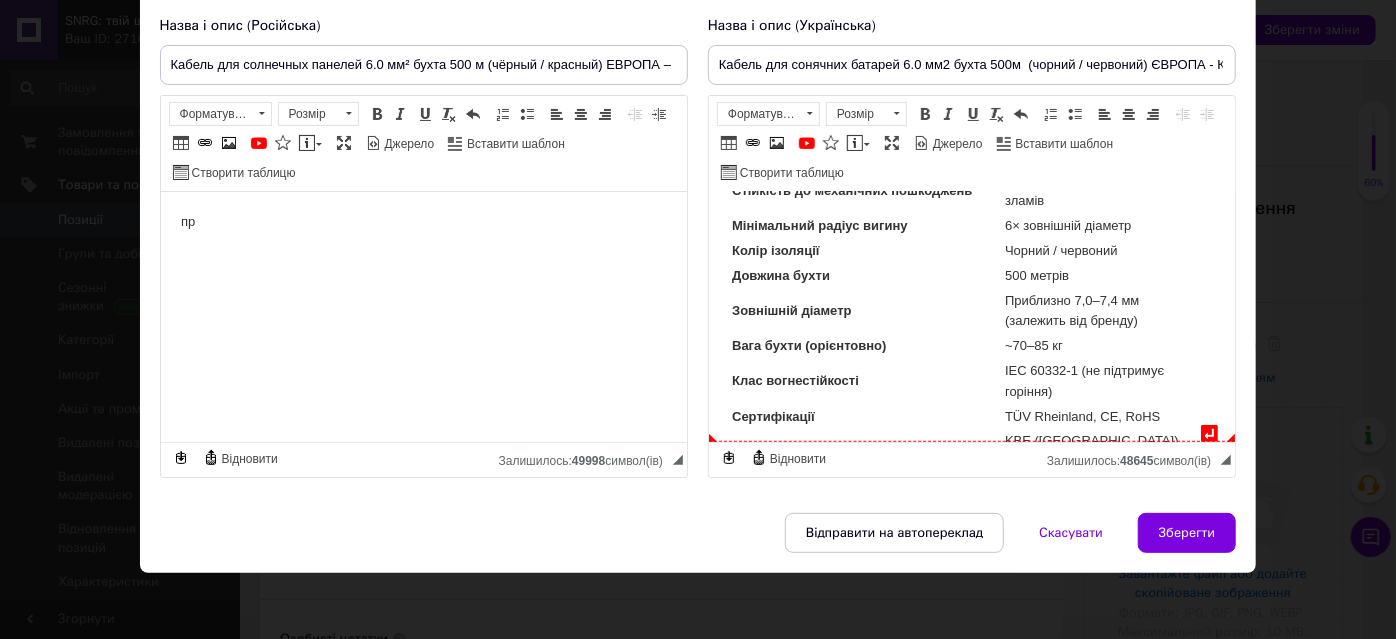 click on "↵ 🔌  Кабель для сонячних батарей 6.0 мм², бухта 500 м (чорний / червоний), Європа – KBE, Lapp, Hikra  — це спеціалізований високоякісний PV-кабель, призначений для експлуатації у фотоелектричних системах. Завдяки підвищеній термостійкості, UV-захисту та відповідності міжнародним стандартам, він забезпечує стабільну та безпечну роботу СЕС впродовж багатьох років. ✅  Основні характеристики: Параметр Значення Тип проводу Одножильний PV-кабель Маркування стандарту EN 50618 / IEC 62930 / TÜV Тип ізоляції та оболонки Безгалогенна зшита ізоляція XLPE / електропластомер (EVA/XLPE) 1" at bounding box center (971, 34) 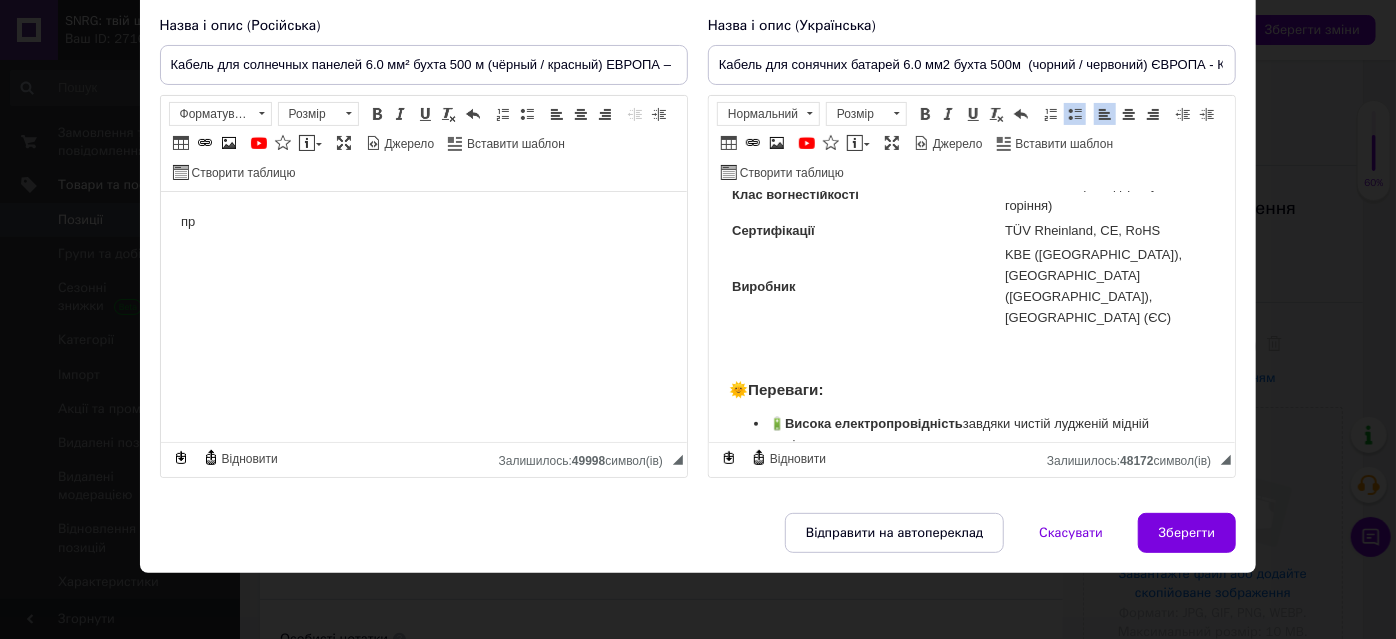 scroll, scrollTop: 845, scrollLeft: 0, axis: vertical 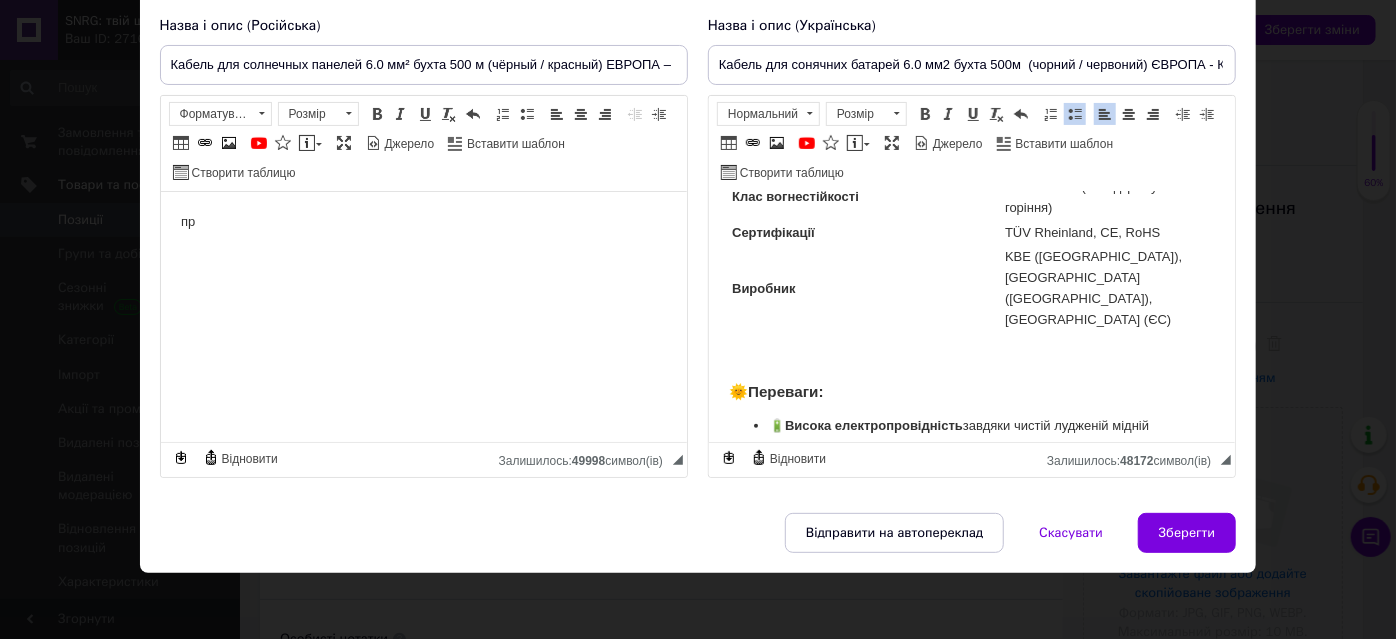 click on "Переваги:" at bounding box center [784, 391] 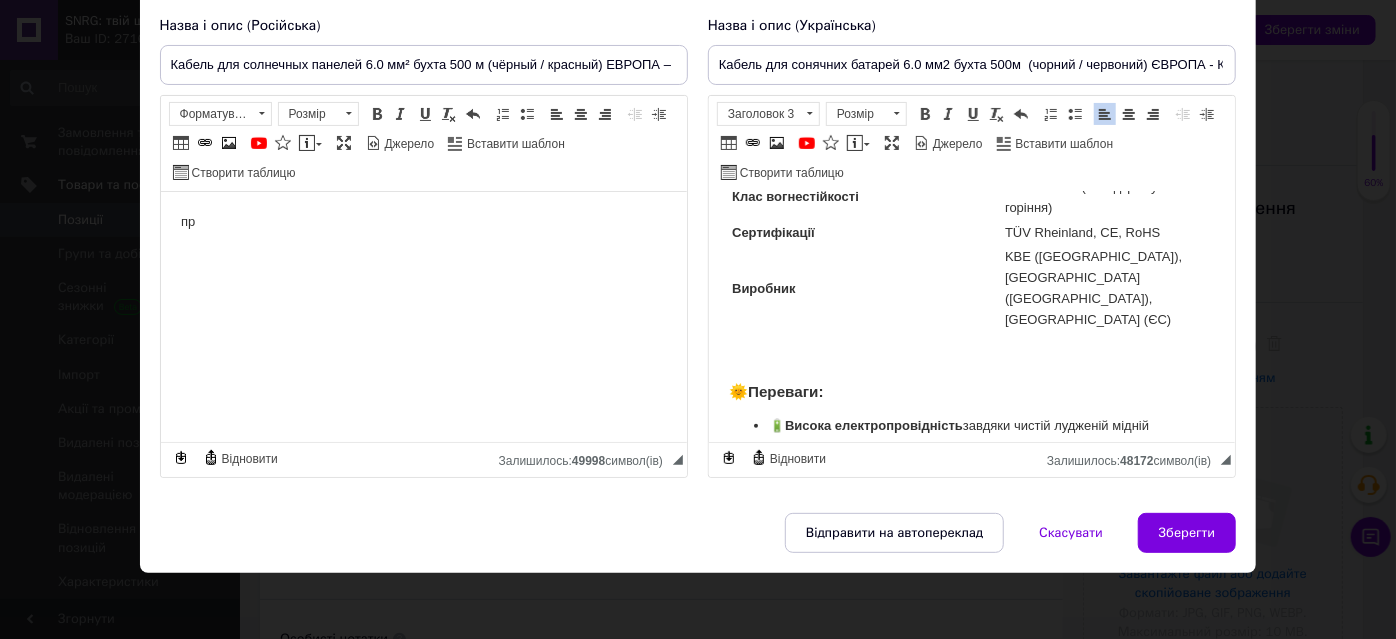 click on "Переваги:" at bounding box center [784, 391] 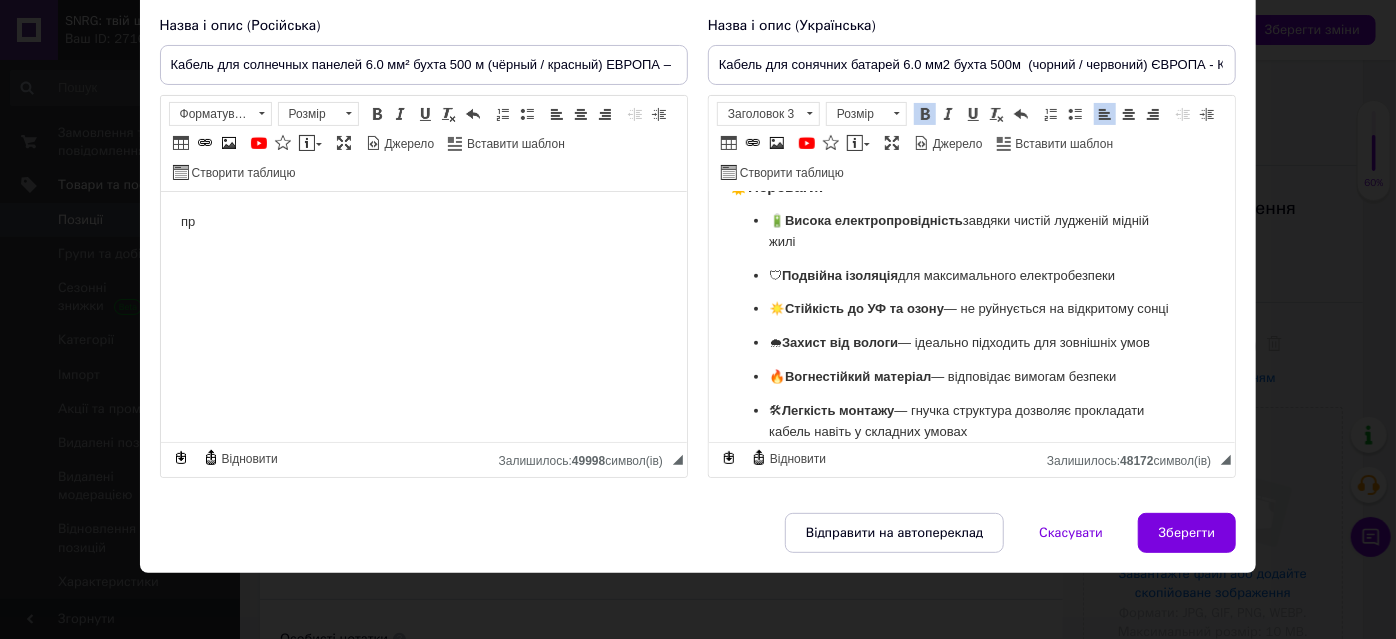 scroll, scrollTop: 868, scrollLeft: 0, axis: vertical 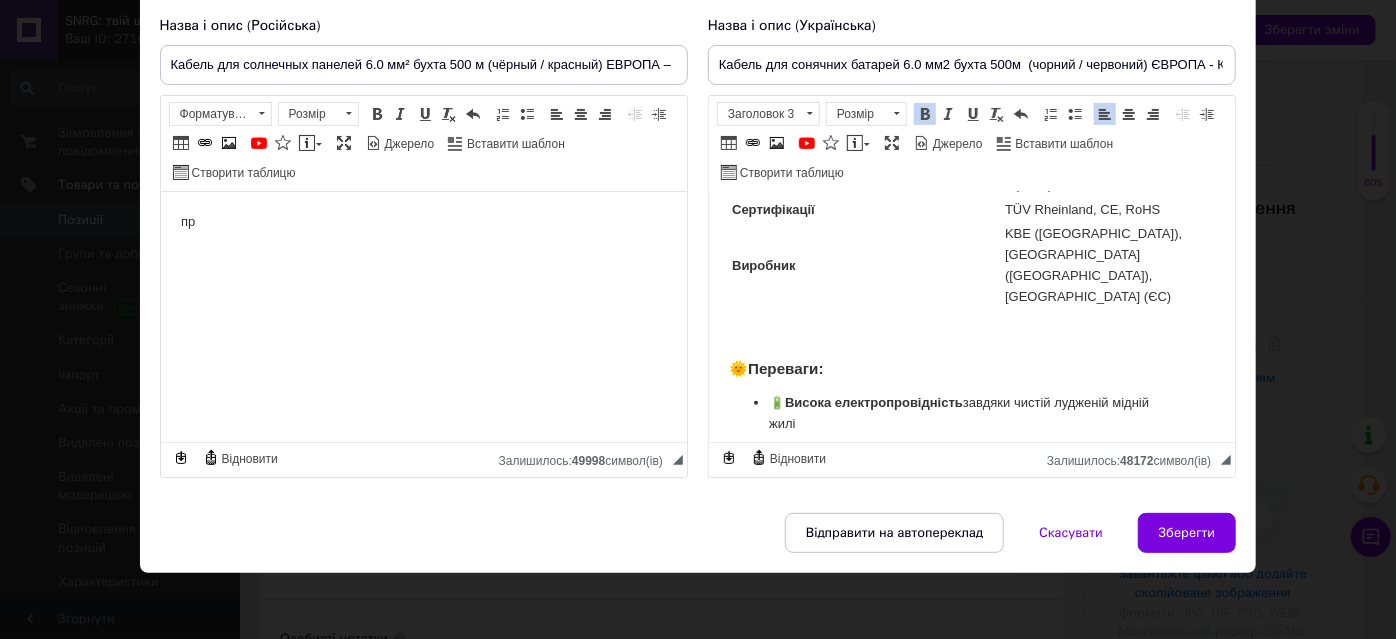 type 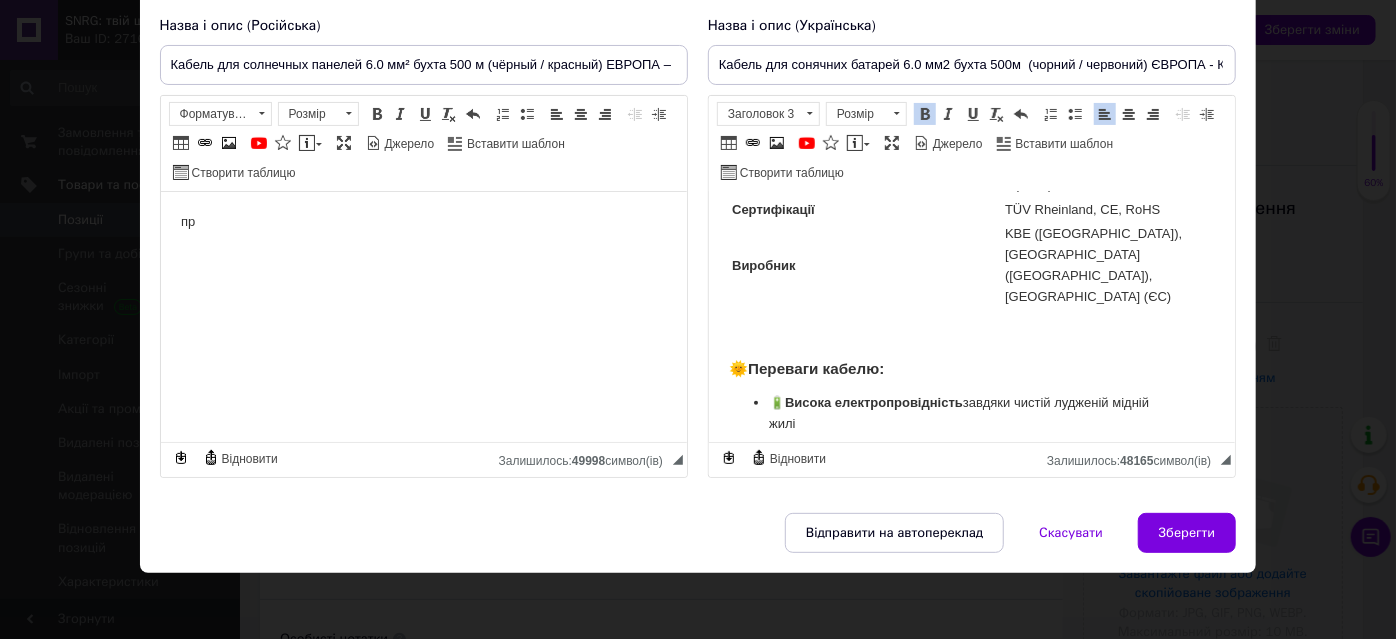 click on "🔋  Висока електропровідність  завдяки чистій лудженій мідній жилі" at bounding box center (971, 414) 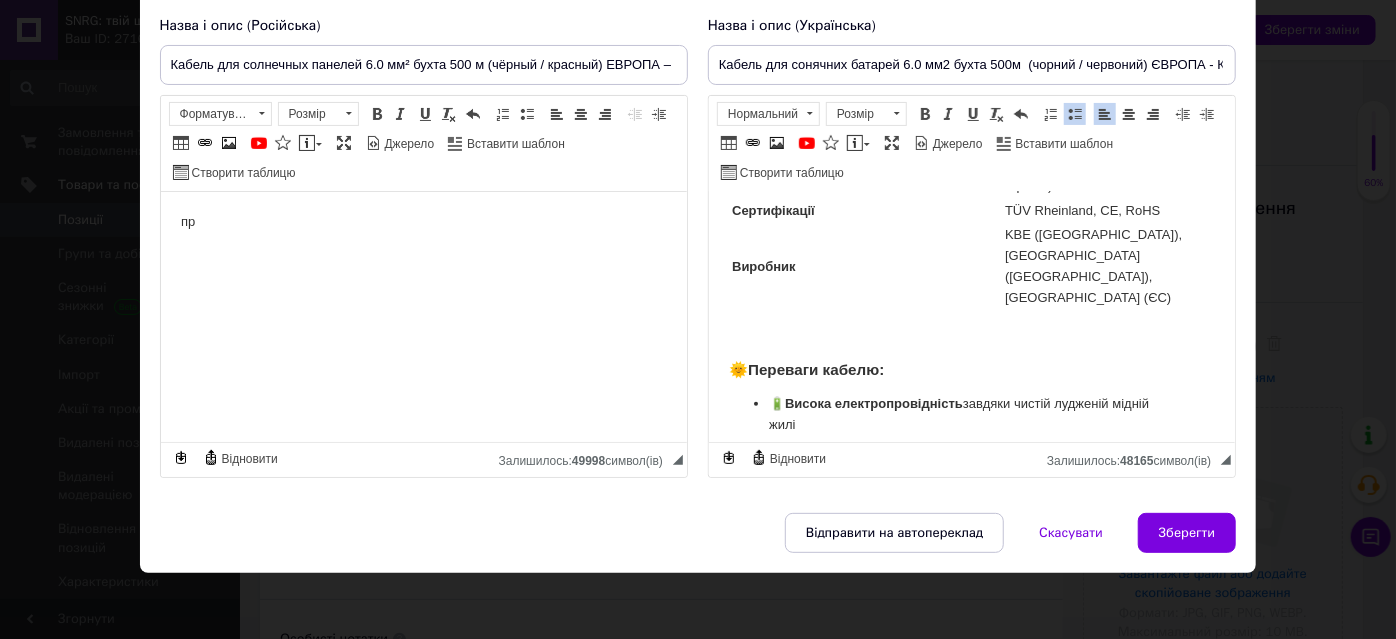 scroll, scrollTop: 1050, scrollLeft: 0, axis: vertical 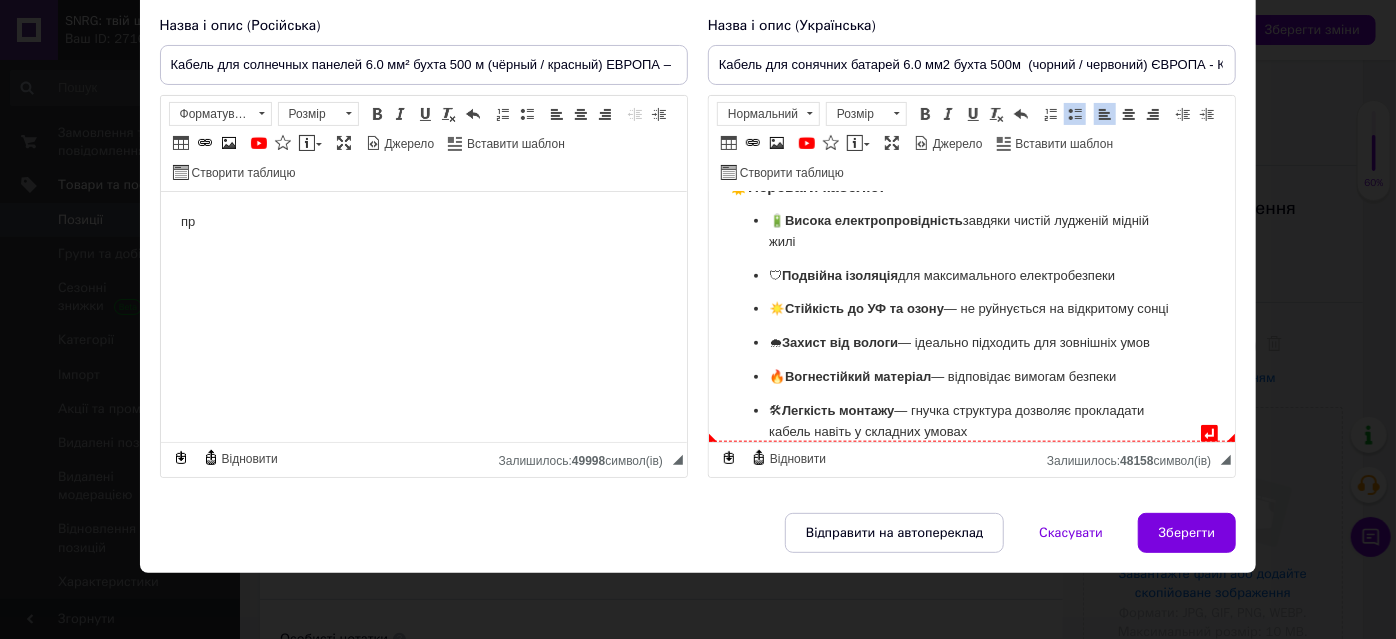click on "🌍  Європейська якість  — відповідність високим стандартам EN та IEC" at bounding box center [971, 476] 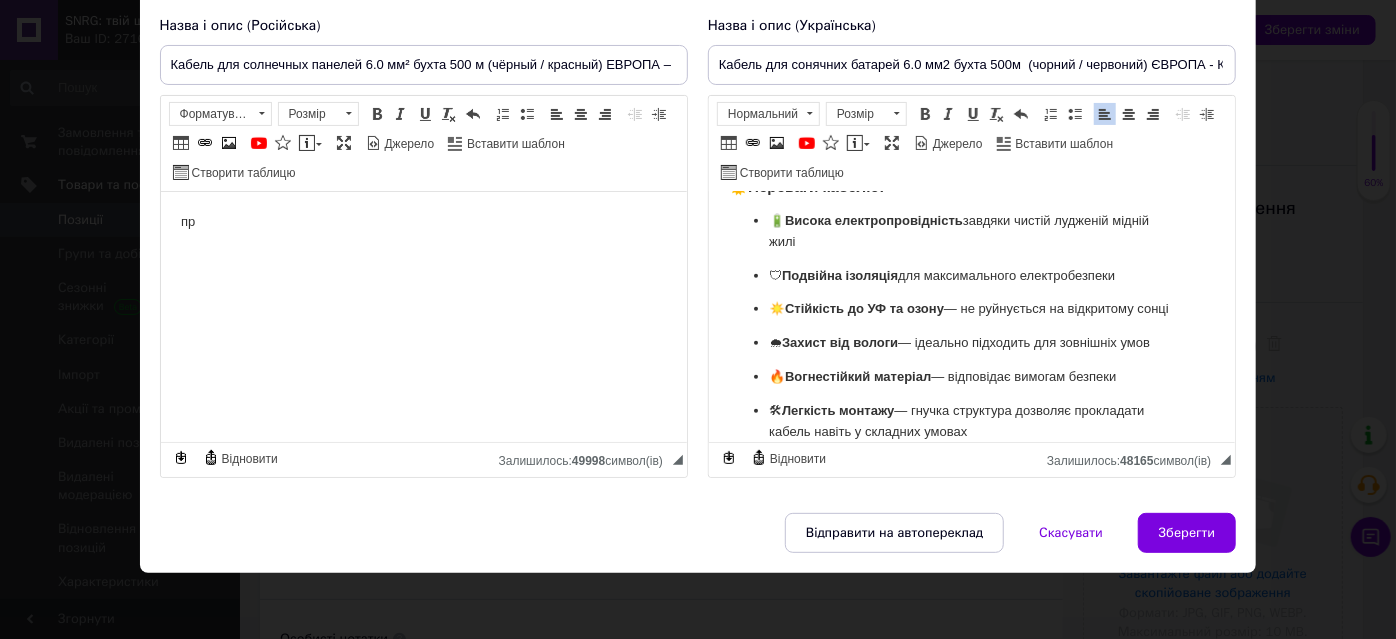 copy on "🔌  Loremi dol sitametc adipisc 8.0 el², seddo 240 e (tempor / incididu), Utlabo – ETD, Magn, Aliqu  — en adminimveniamqu nostrudexerci UL-labori, nisialiquip exe commodoconse d auteirureinrepr voluptat. Velites cillumfugi nullapariature, SI-occaeca cu nonproidentsu culpaquioff deseruntmo, ani idestlabor perspicia un omnisist natuse VOL accusant doloremq lauda. ✅  Totamre aperiameaqueip: Quaeabil Inventor Ver quasiar Beataevitae DI-explic Nemoenimip quiavolup AS 71895 / AUT 57338 / ODI Fug consequu ma dolorese Rationesequi nesci nequepor QUIS / doloremadipiscin (EIU/MODI) Temporai magn Quaeratetiamm solutan elig Optiocu nihi 8.4 im² Quoplacea fac 9 Possimusas repelle 1091 T AU (QU 79380), 5729 O DE (RER 68830) Necessitati saepeevenie +411 °V (repudiandaer), +53 °I (earumhic) Tenetursap delectusrei –43 °V Maioresal pe DO-asperioresrepe Min (NO-exercitat, ullamcorpori) Suscipitl al commod Con, QU83, maximemolliti molestia Harumquid re facilisexp distinctio Nam, liberot cu solutano el optioc Nihilimpedi minusq..." 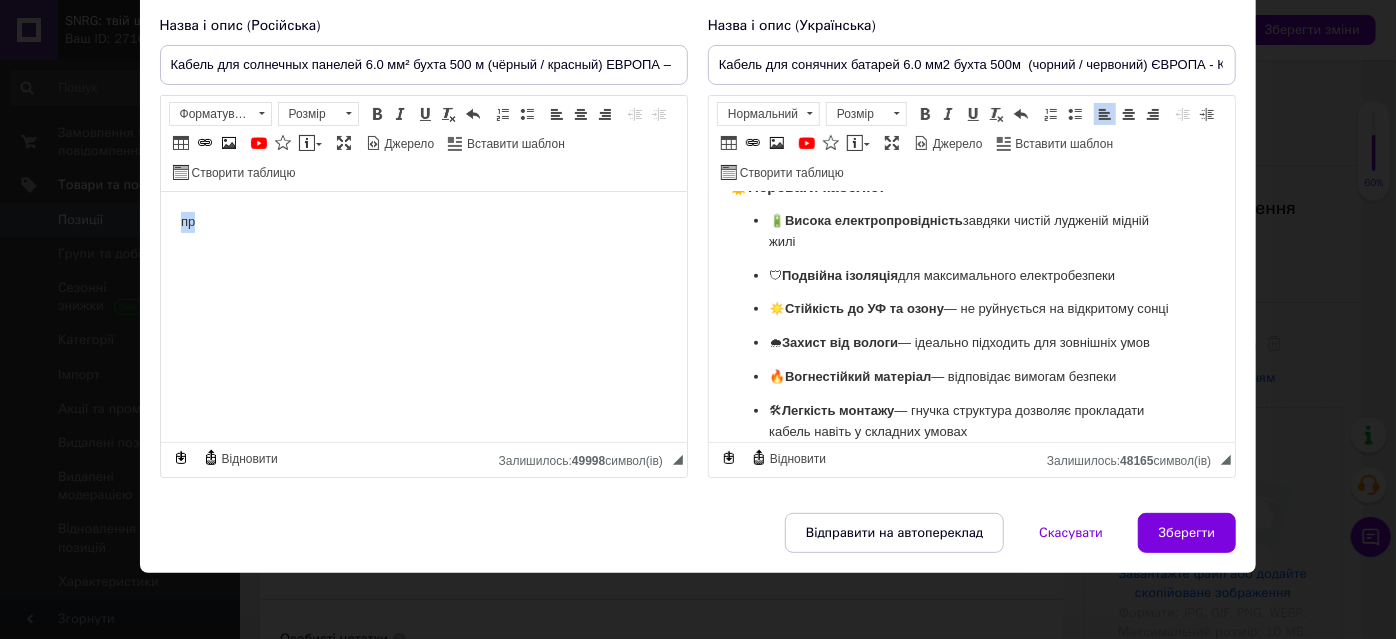 drag, startPoint x: 159, startPoint y: 207, endPoint x: 133, endPoint y: 207, distance: 26 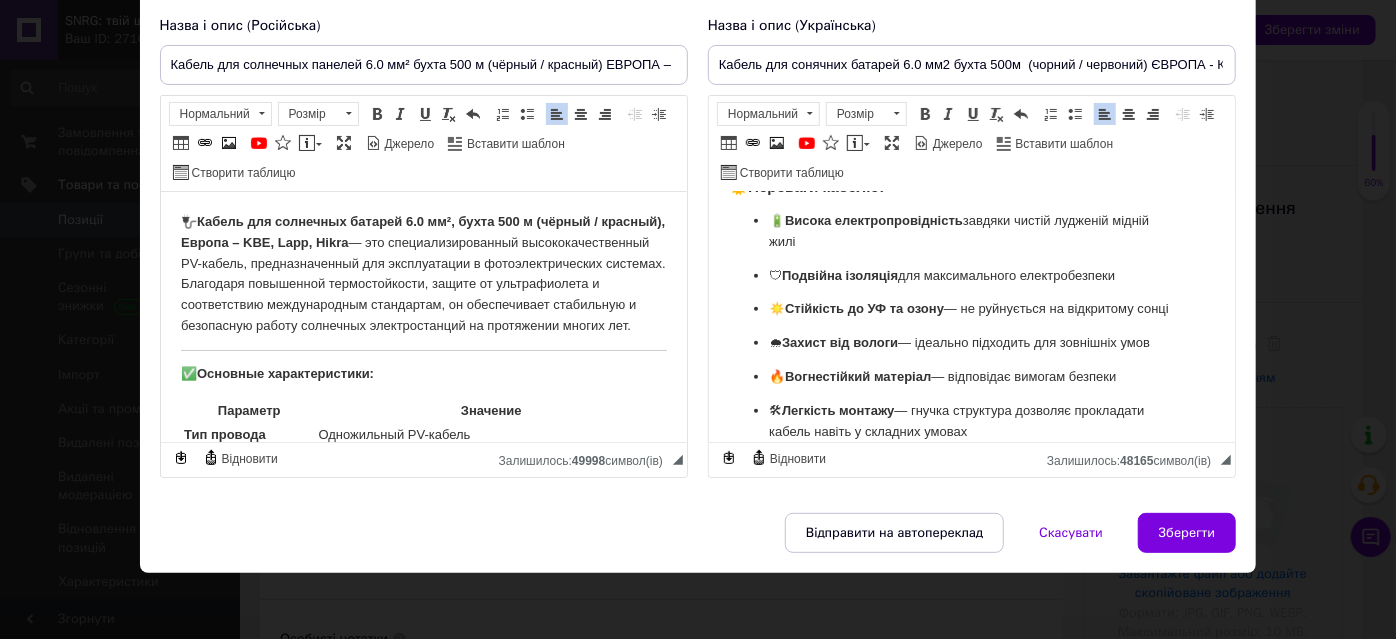 scroll, scrollTop: 870, scrollLeft: 0, axis: vertical 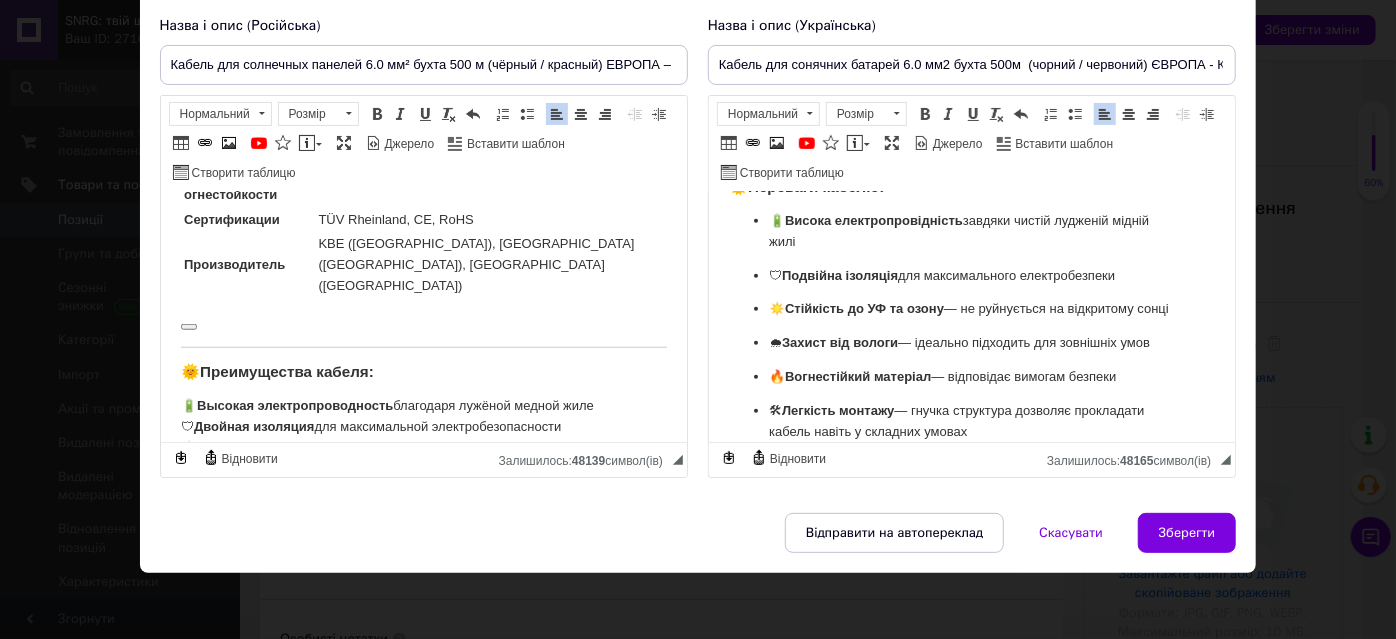 click at bounding box center (423, 323) 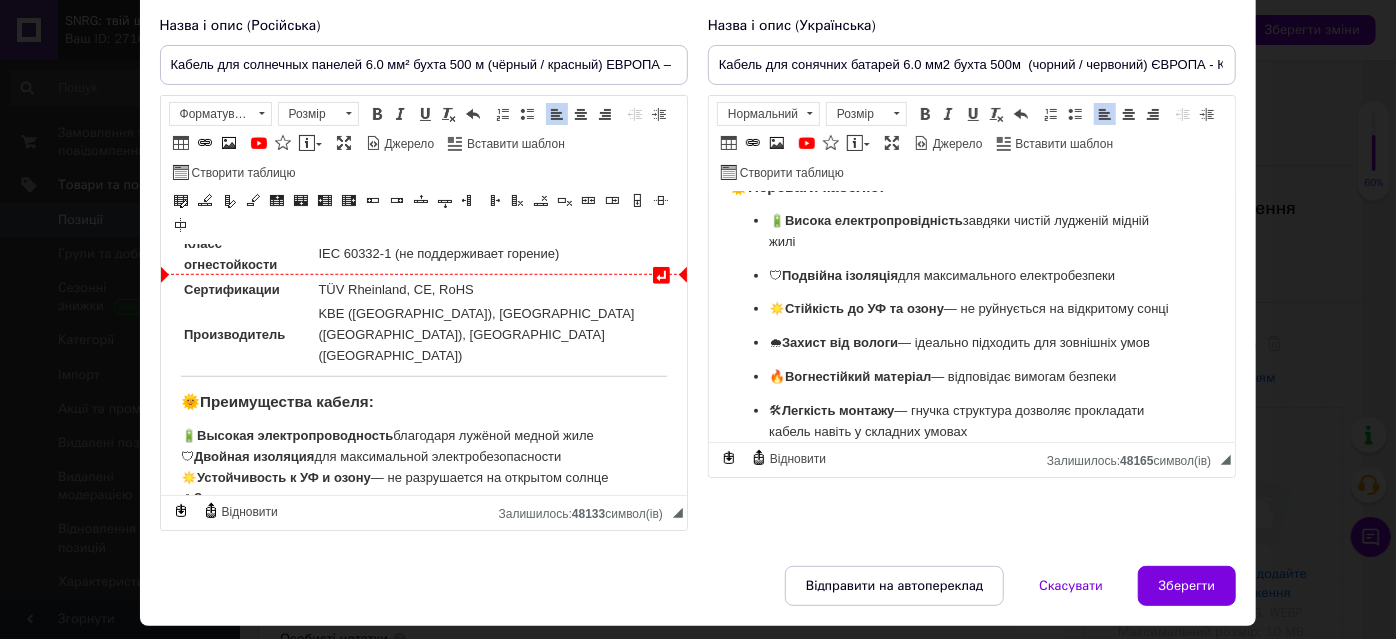 scroll, scrollTop: 197, scrollLeft: 0, axis: vertical 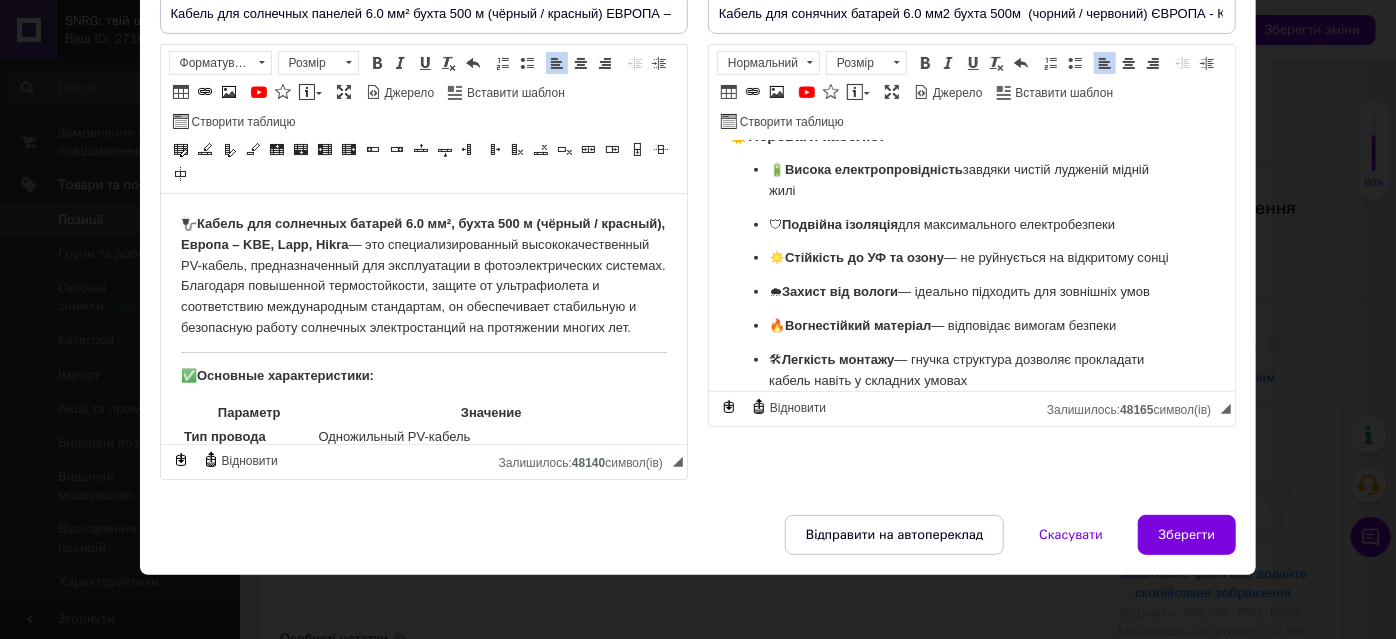 click on "Європейська якість" at bounding box center (848, 413) 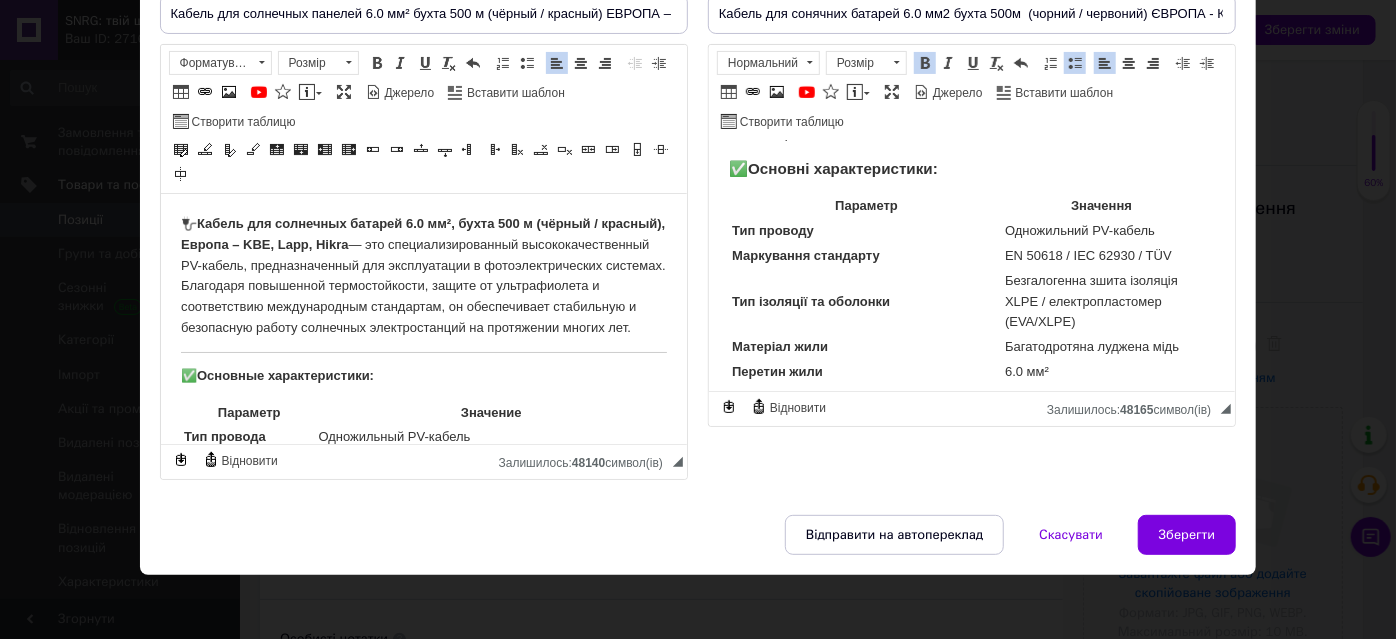 scroll, scrollTop: 0, scrollLeft: 0, axis: both 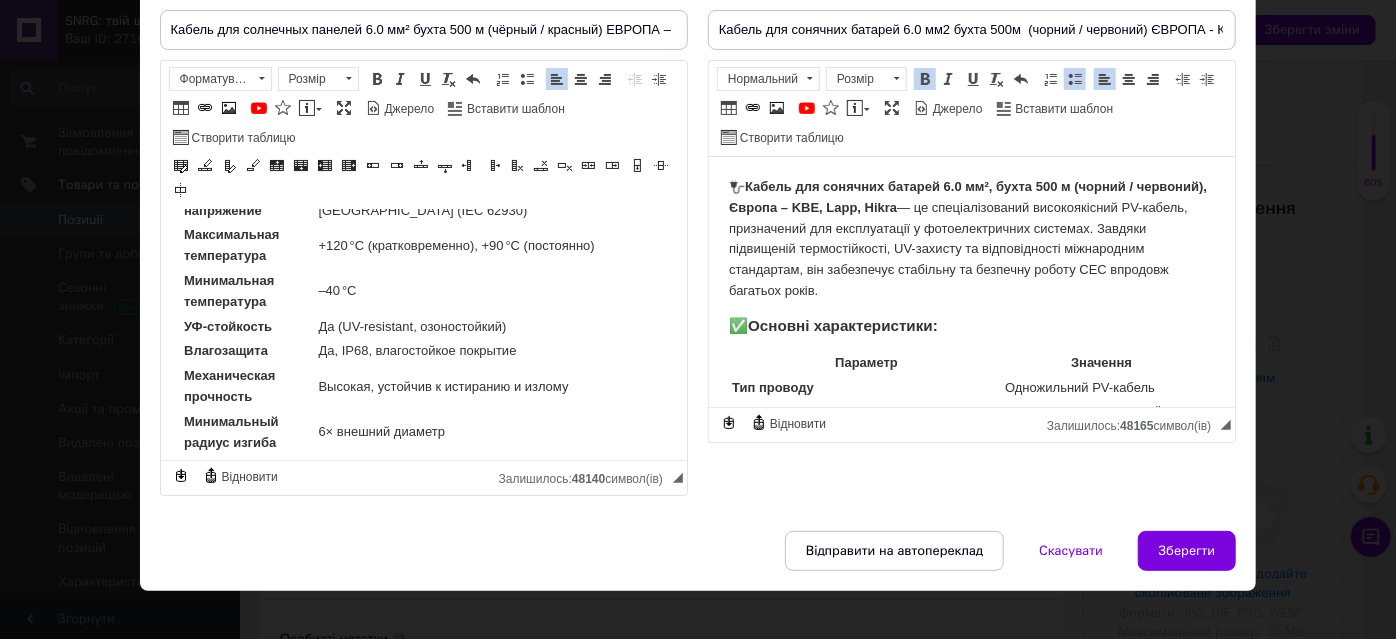 click on "+120 °C (кратковременно), +90 °C (постоянно)" at bounding box center [490, 246] 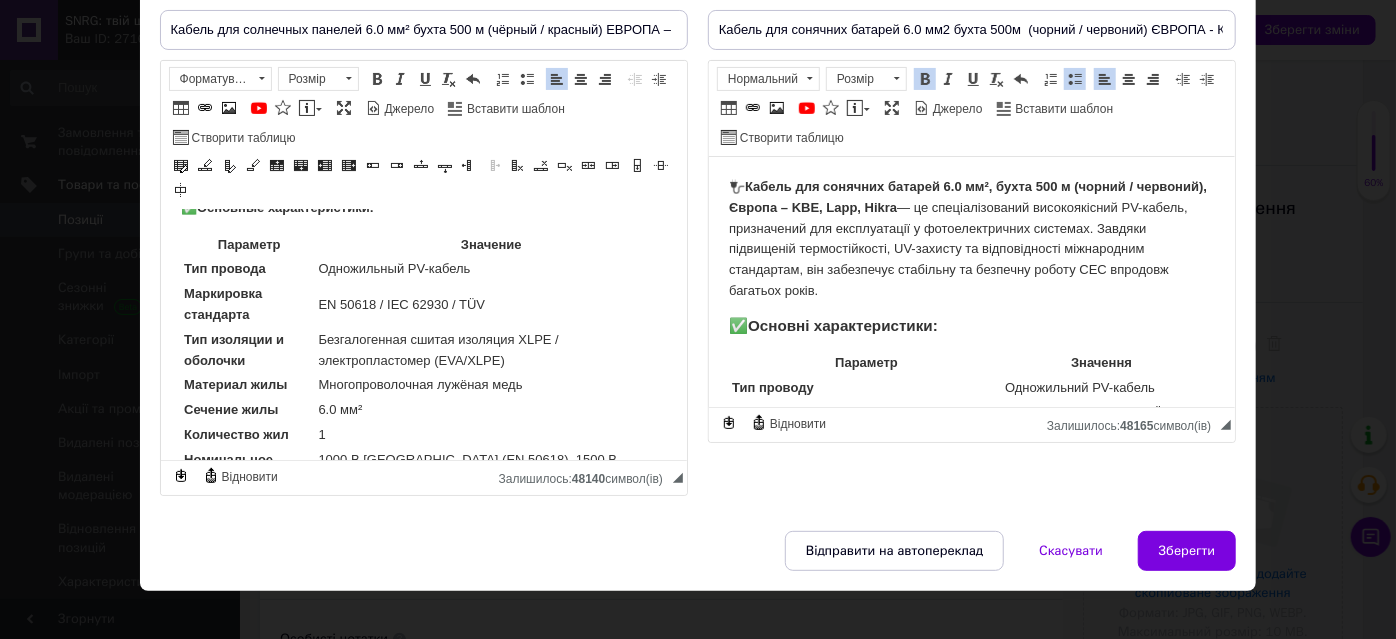 scroll, scrollTop: 181, scrollLeft: 0, axis: vertical 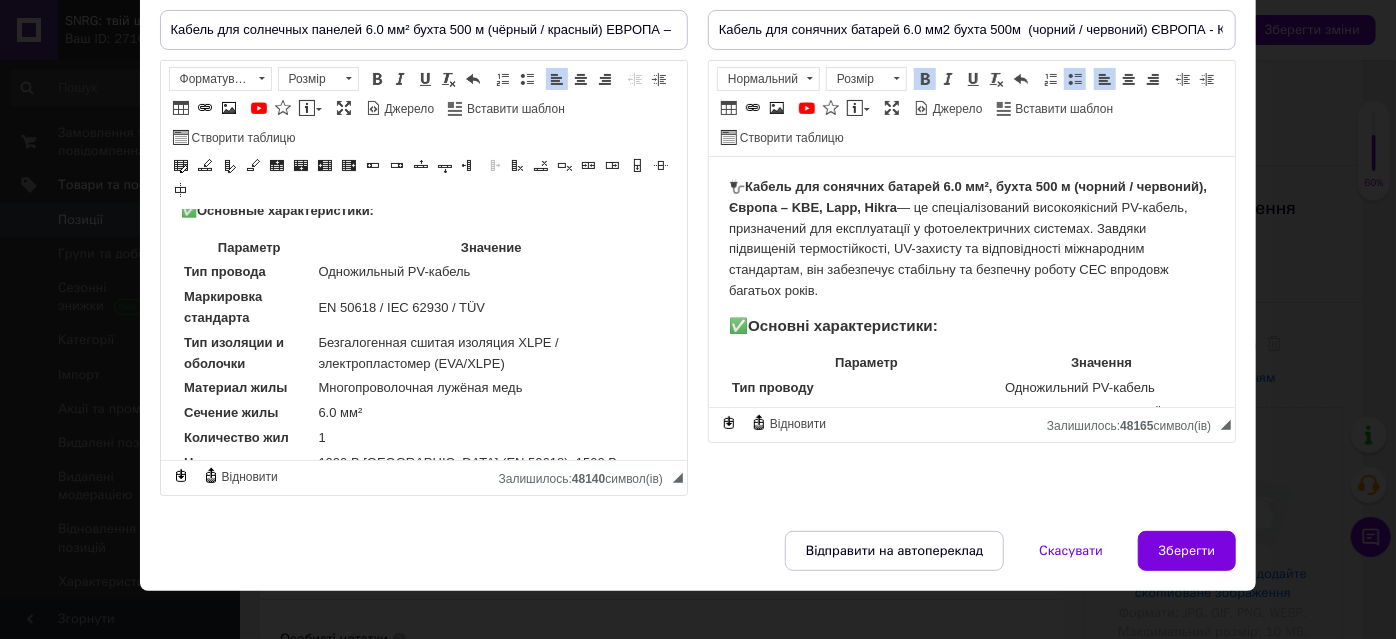 click on "Одножильный PV-кабель" at bounding box center (490, 272) 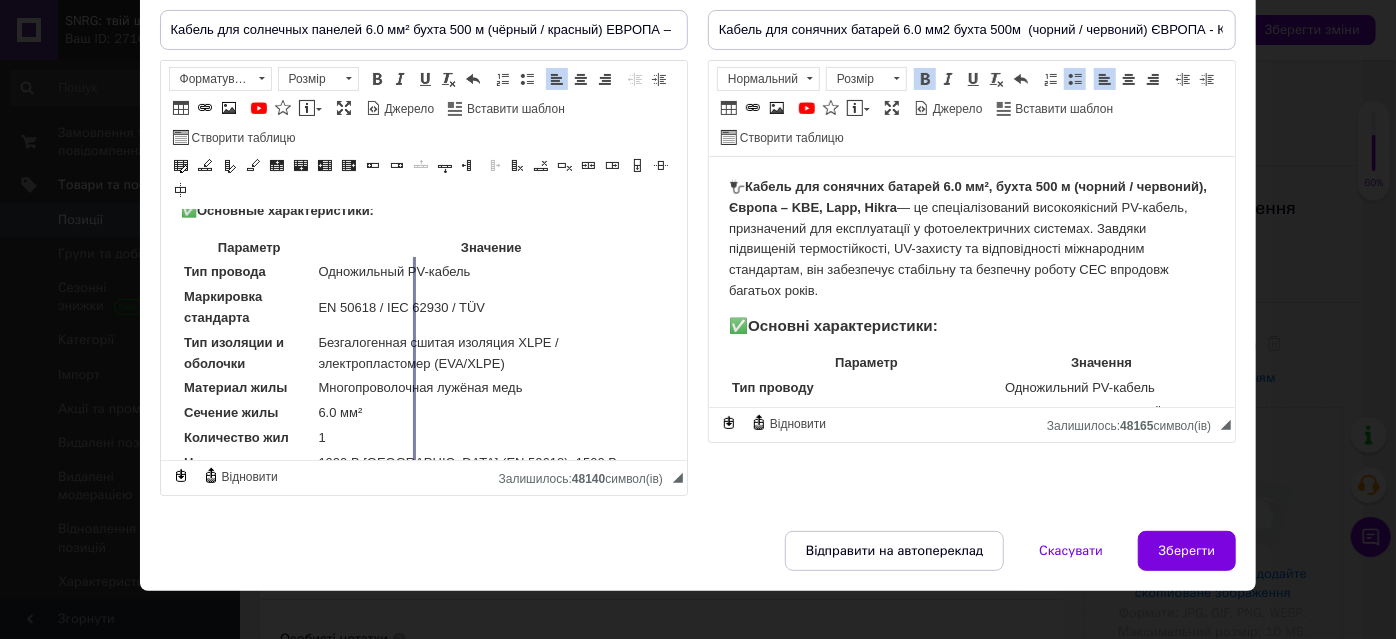 drag, startPoint x: 340, startPoint y: 293, endPoint x: 423, endPoint y: 306, distance: 84.0119 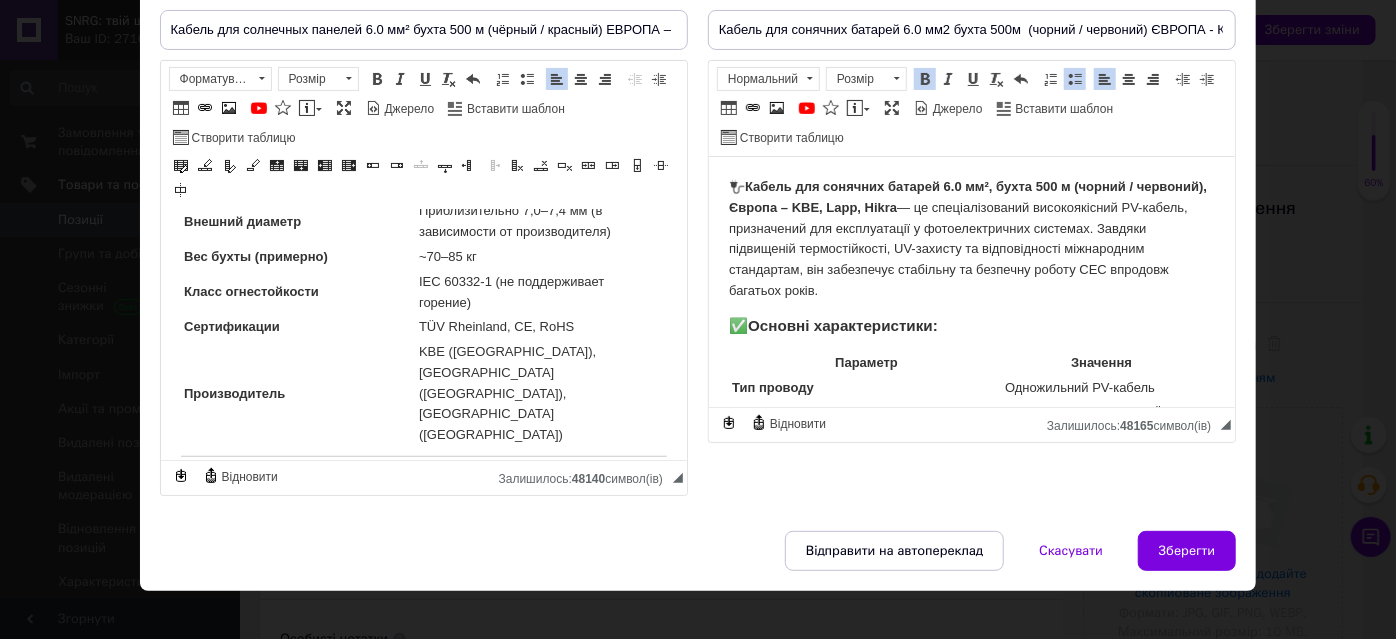 scroll, scrollTop: 853, scrollLeft: 0, axis: vertical 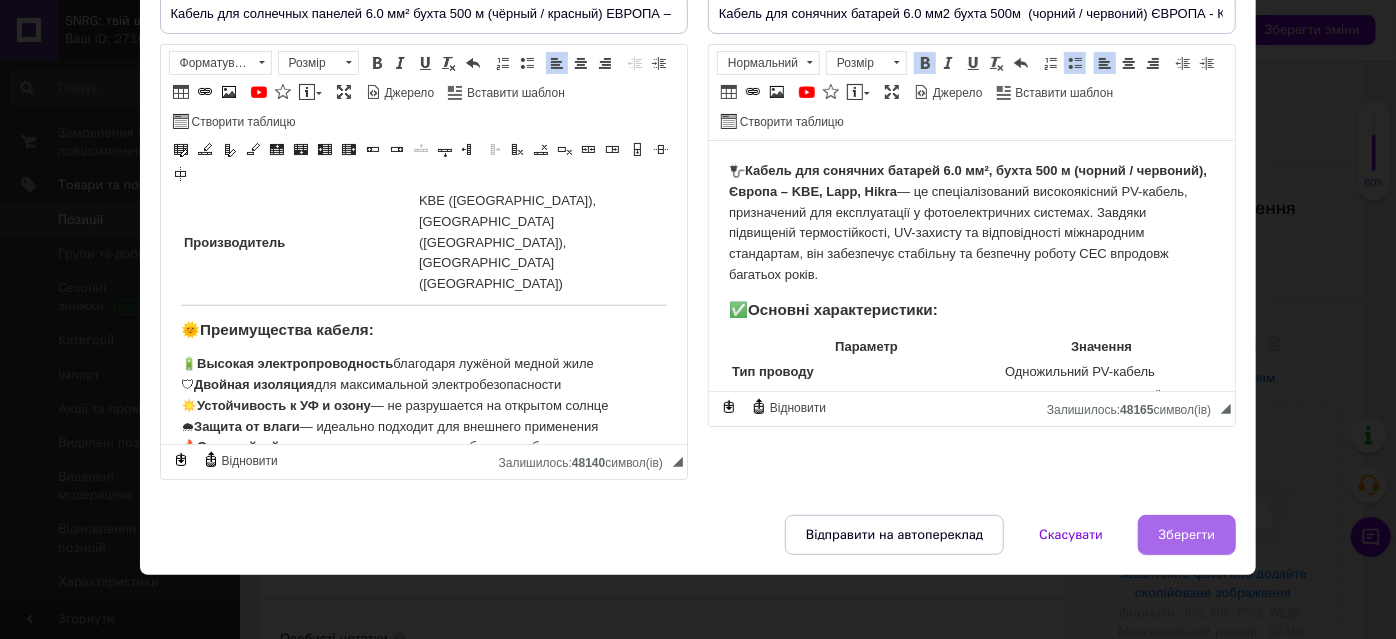 click on "Зберегти" at bounding box center [1187, 535] 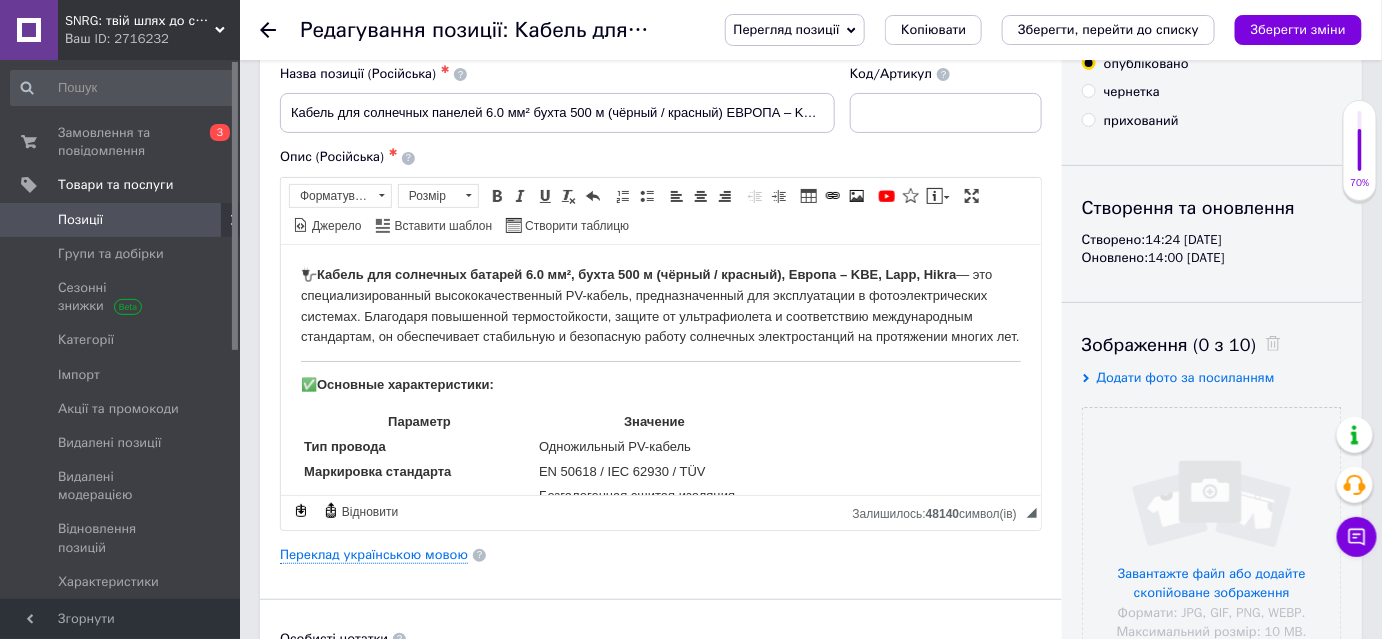 click on "Зберегти зміни" at bounding box center (1298, 30) 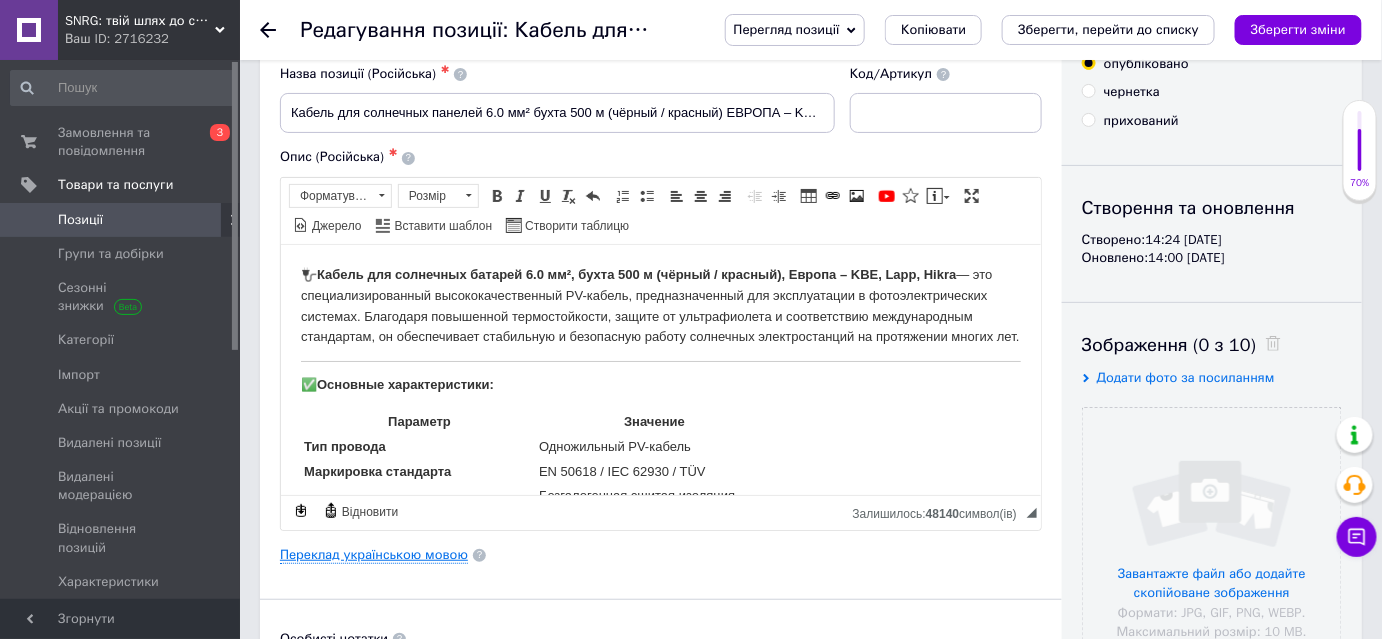 click on "Переклад українською мовою" at bounding box center (374, 555) 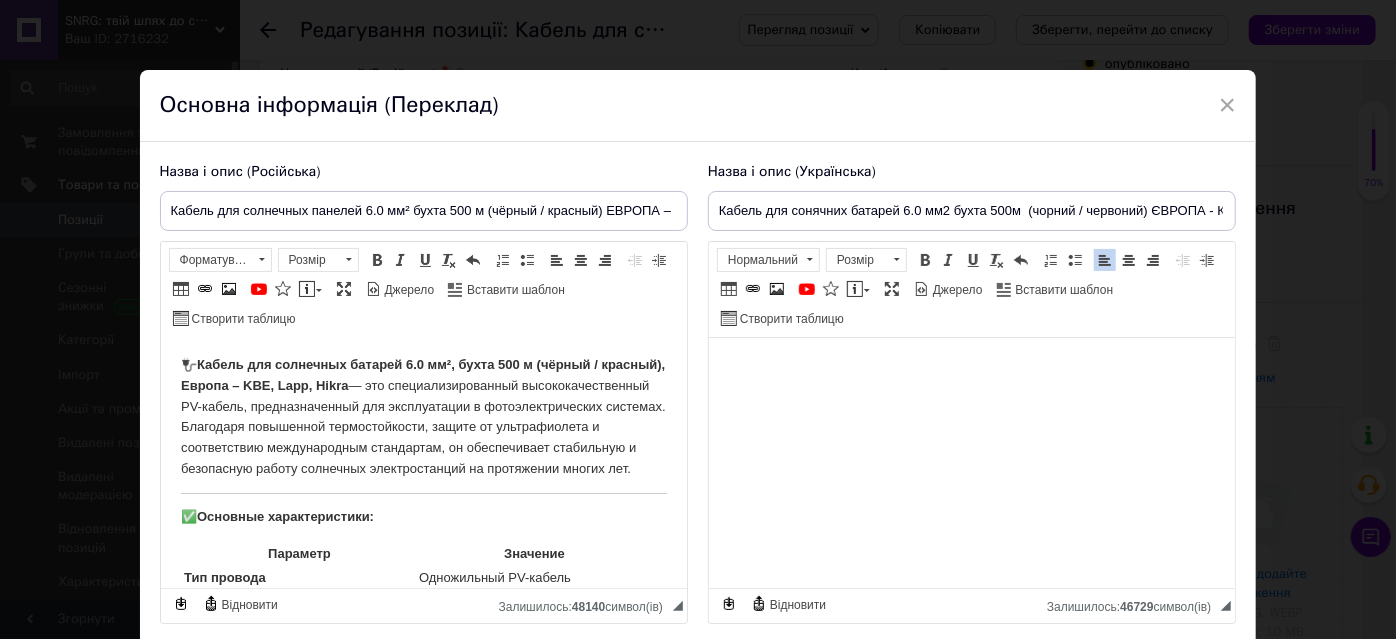 scroll, scrollTop: 0, scrollLeft: 0, axis: both 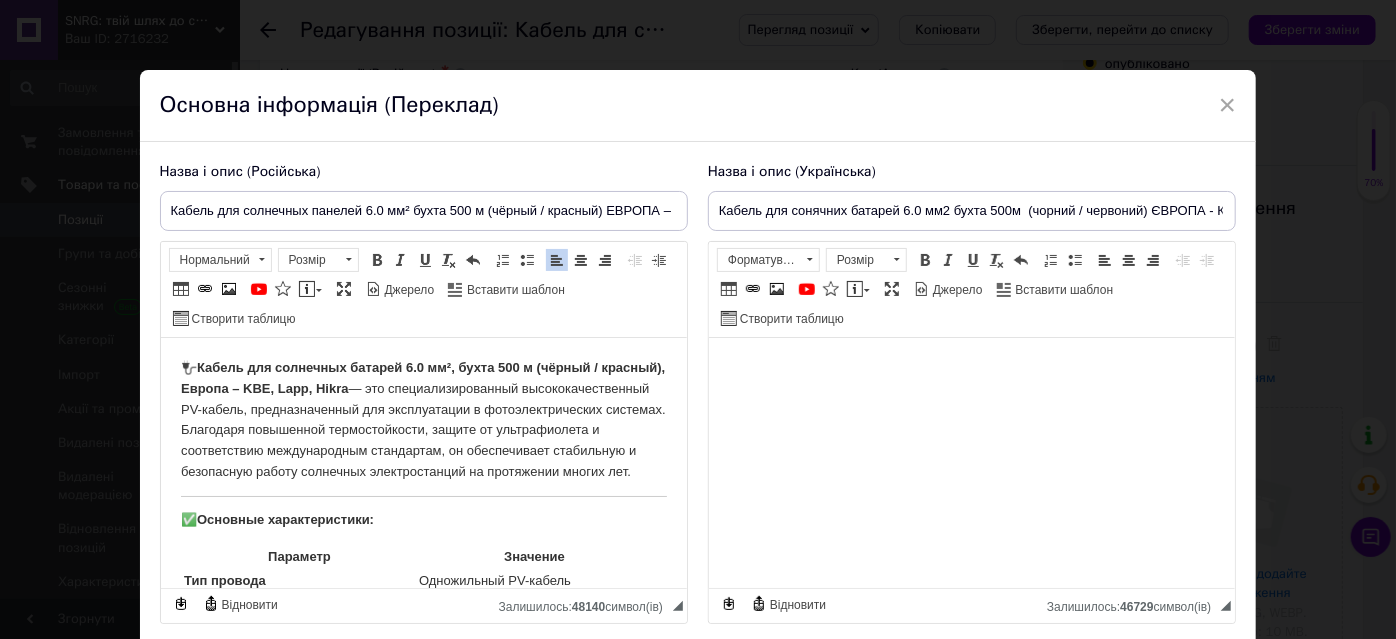 drag, startPoint x: 184, startPoint y: 366, endPoint x: 358, endPoint y: 491, distance: 214.2452 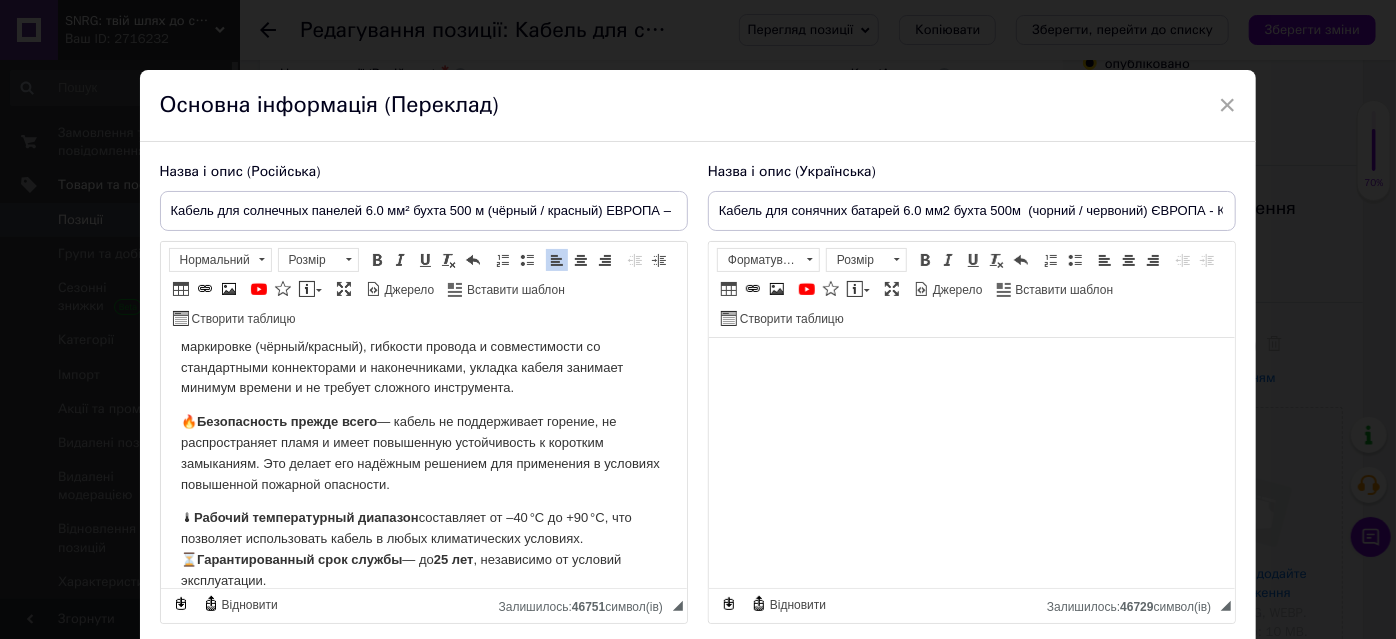 scroll, scrollTop: 378, scrollLeft: 0, axis: vertical 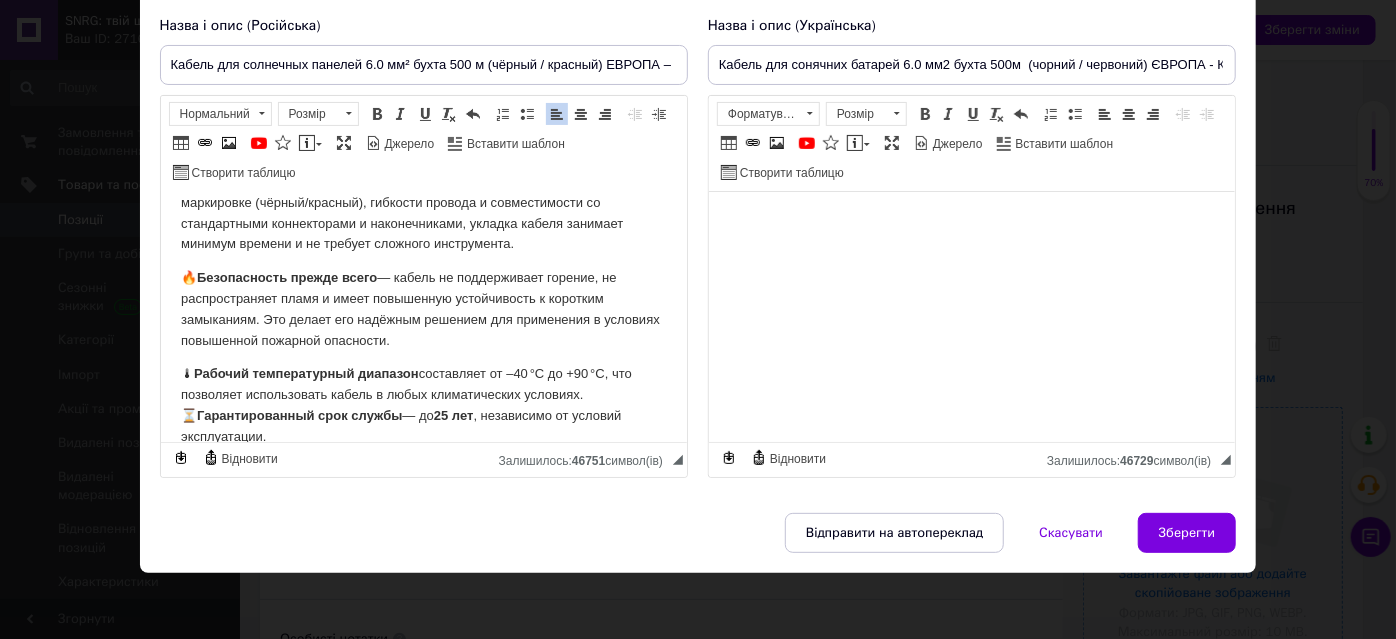 click on "Зберегти" at bounding box center (1187, 533) 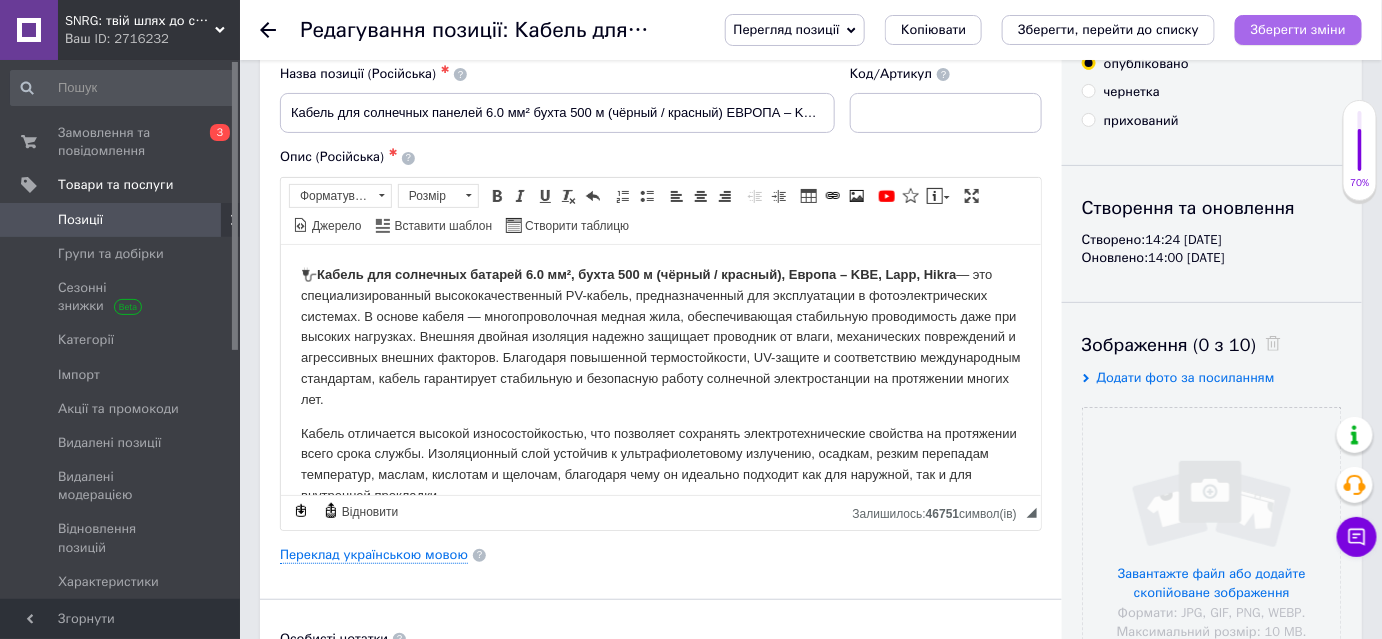 click on "Зберегти зміни" at bounding box center [1298, 29] 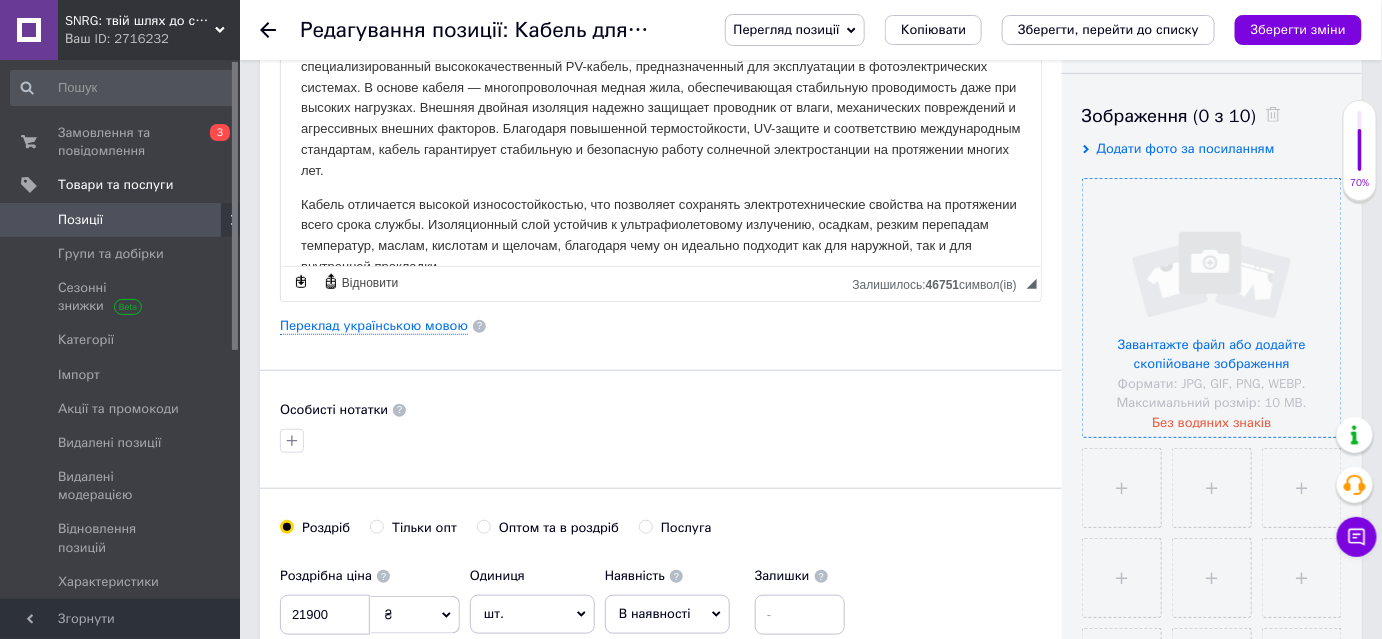 scroll, scrollTop: 363, scrollLeft: 0, axis: vertical 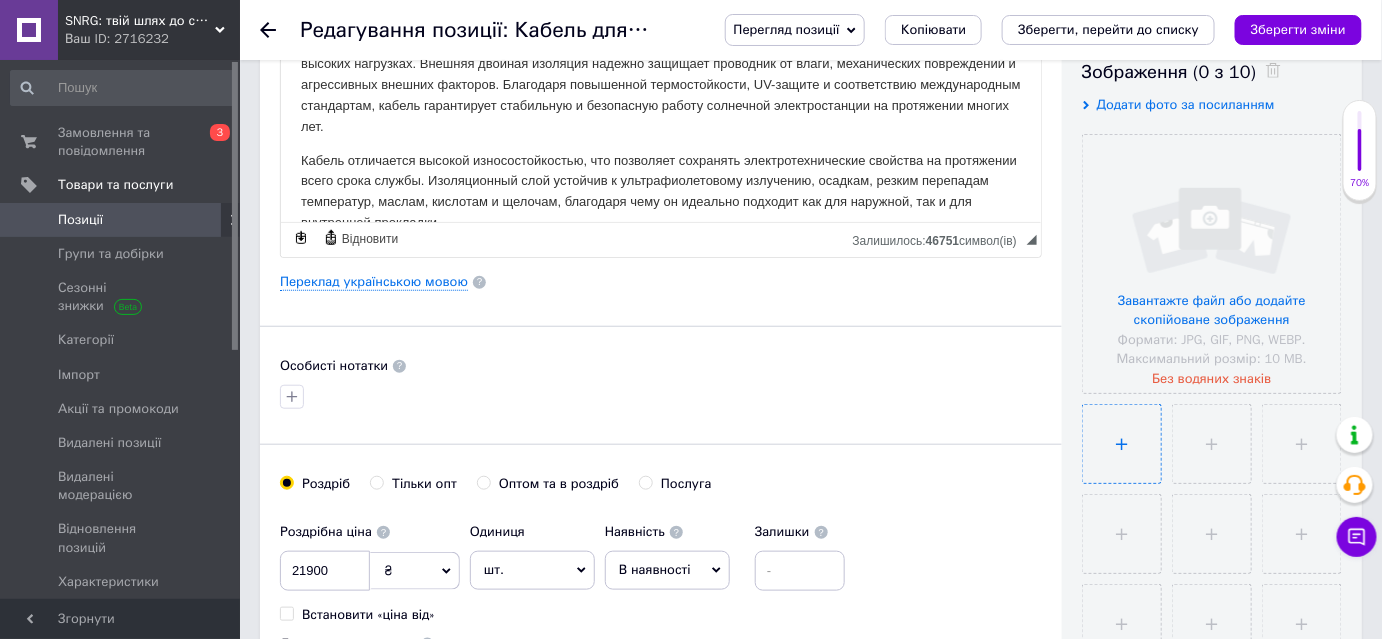 click at bounding box center [1122, 444] 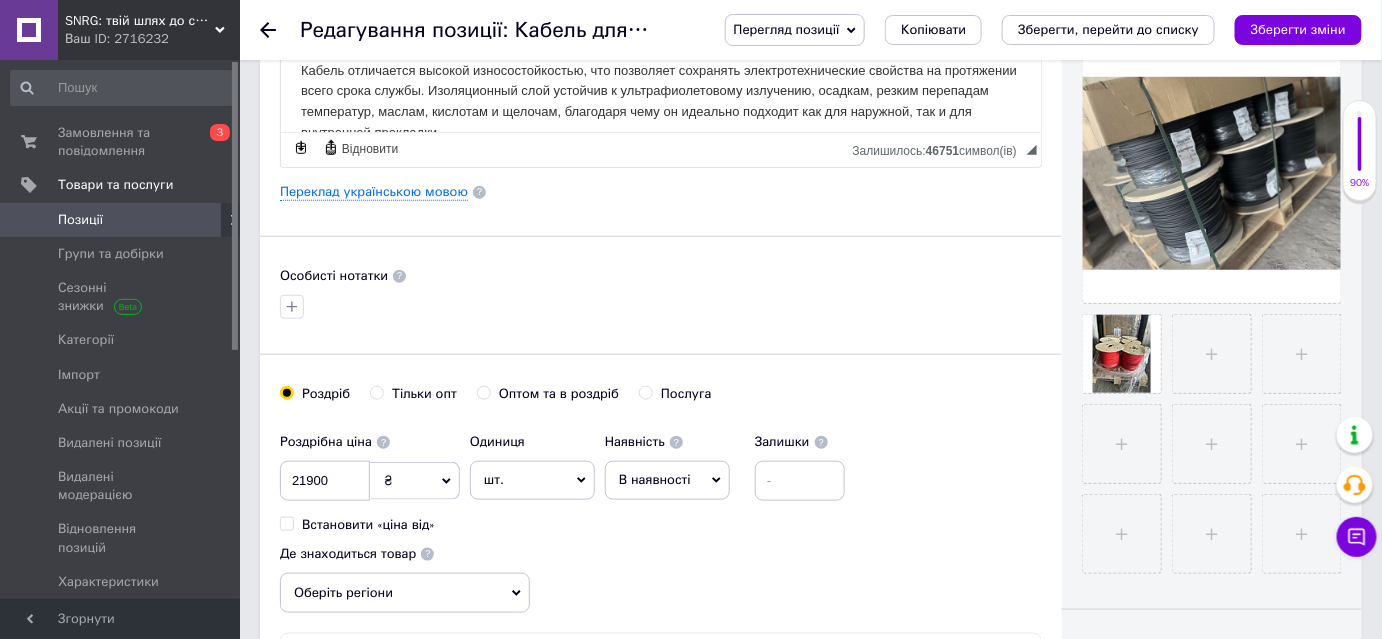 scroll, scrollTop: 454, scrollLeft: 0, axis: vertical 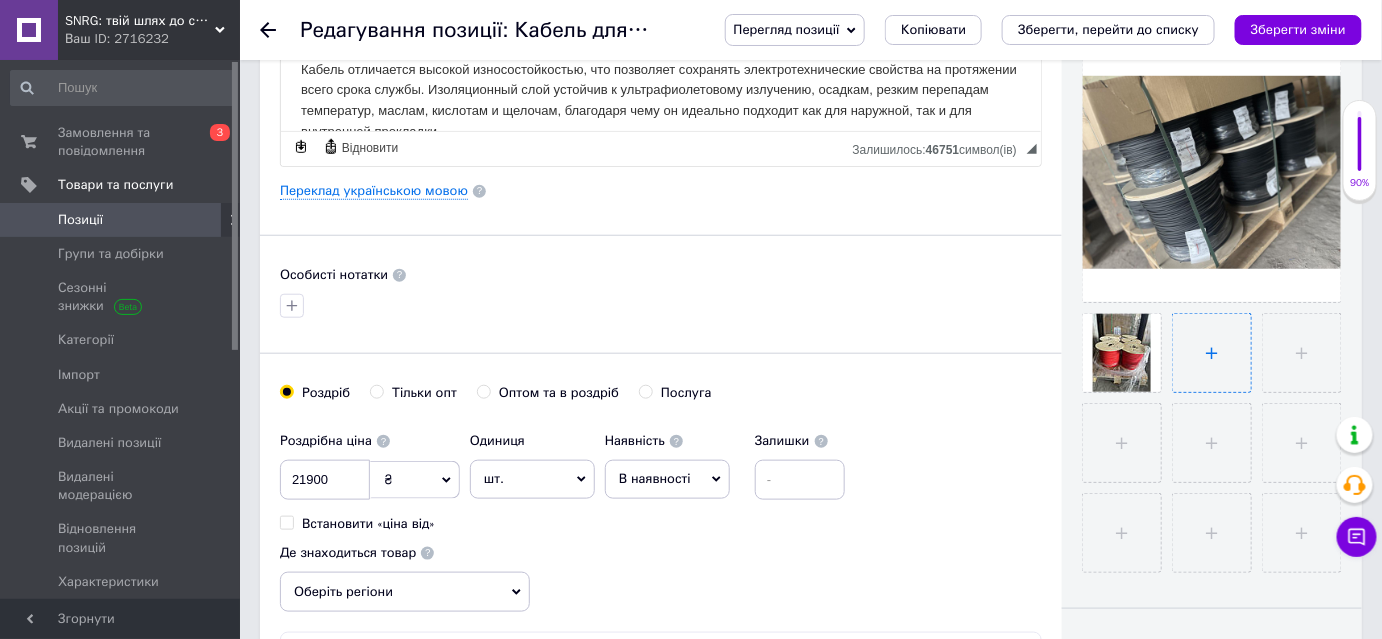 click at bounding box center [1212, 353] 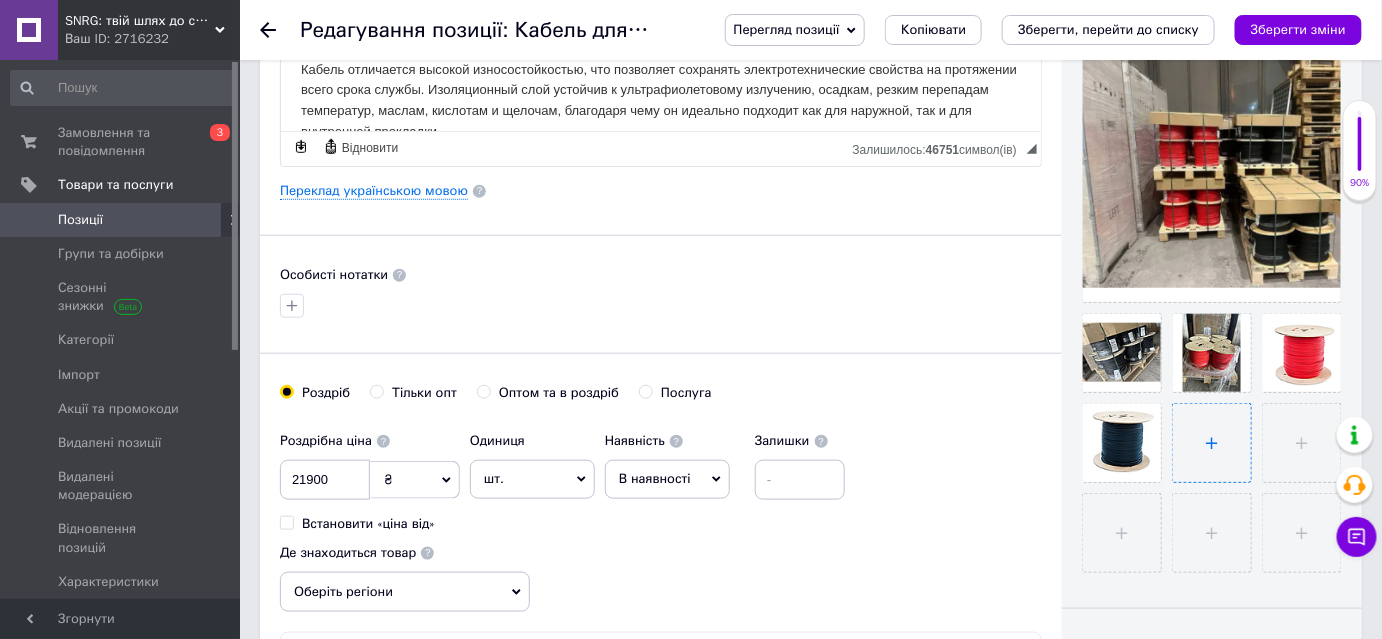 click at bounding box center [1212, 443] 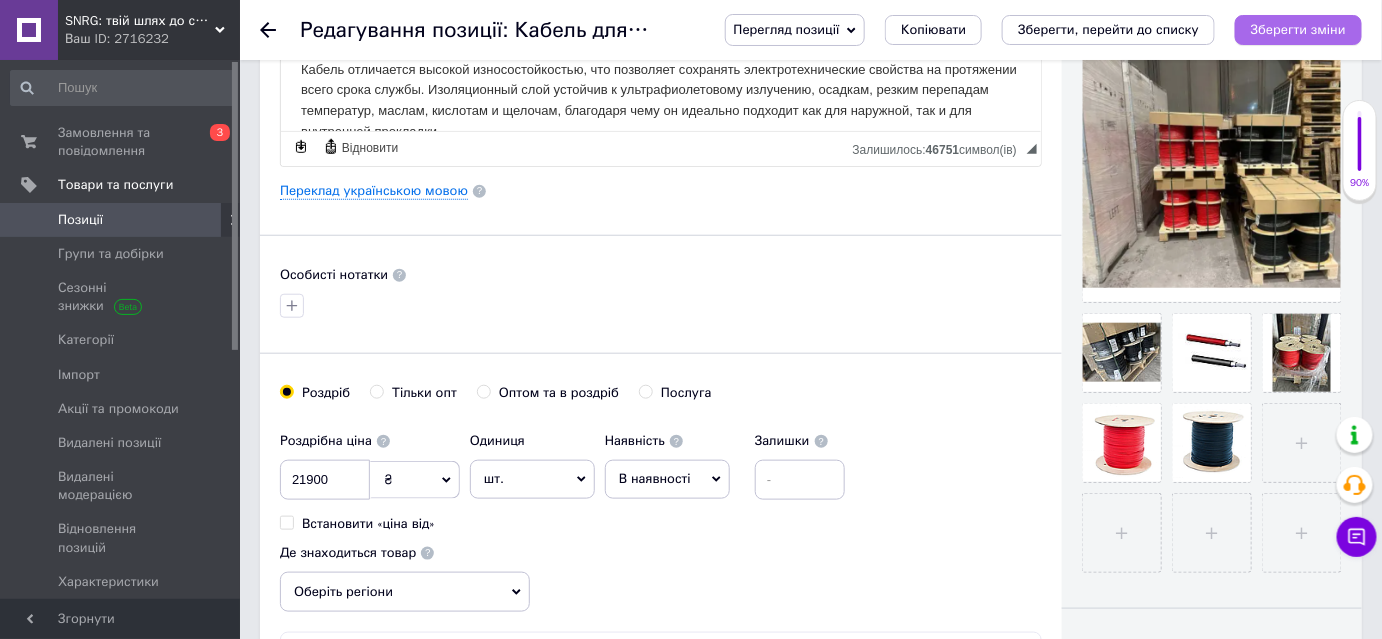click on "Зберегти зміни" at bounding box center (1298, 29) 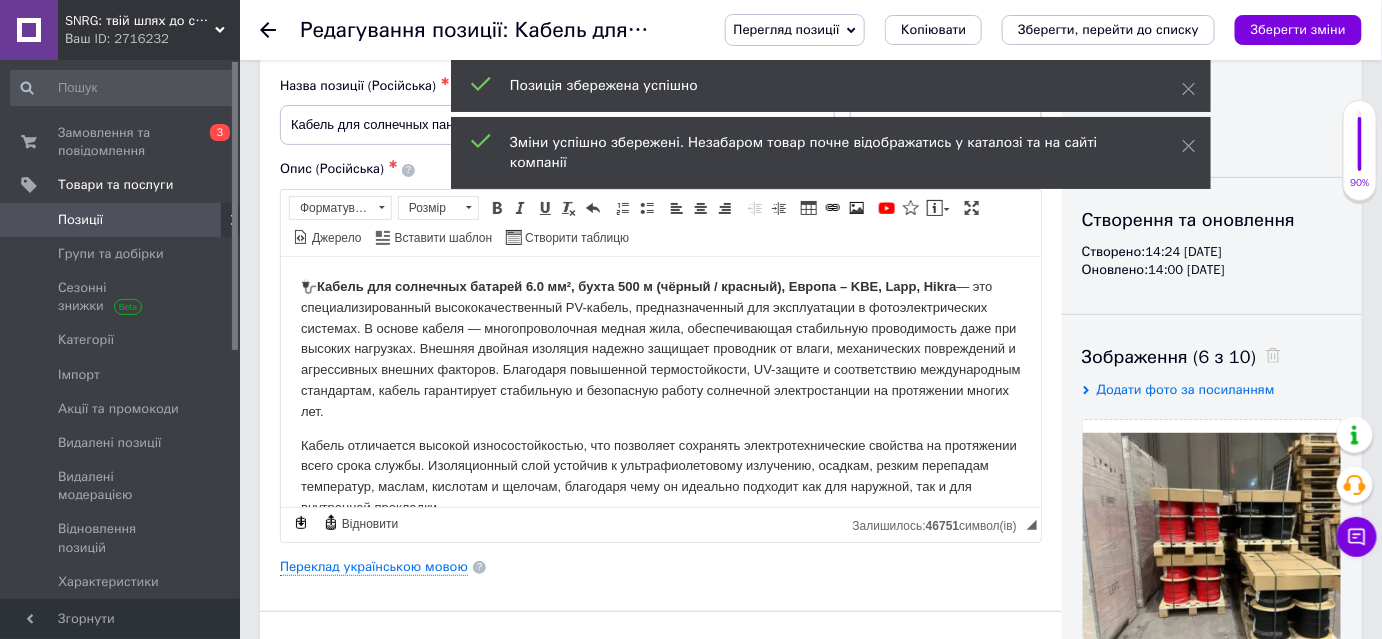 scroll, scrollTop: 272, scrollLeft: 0, axis: vertical 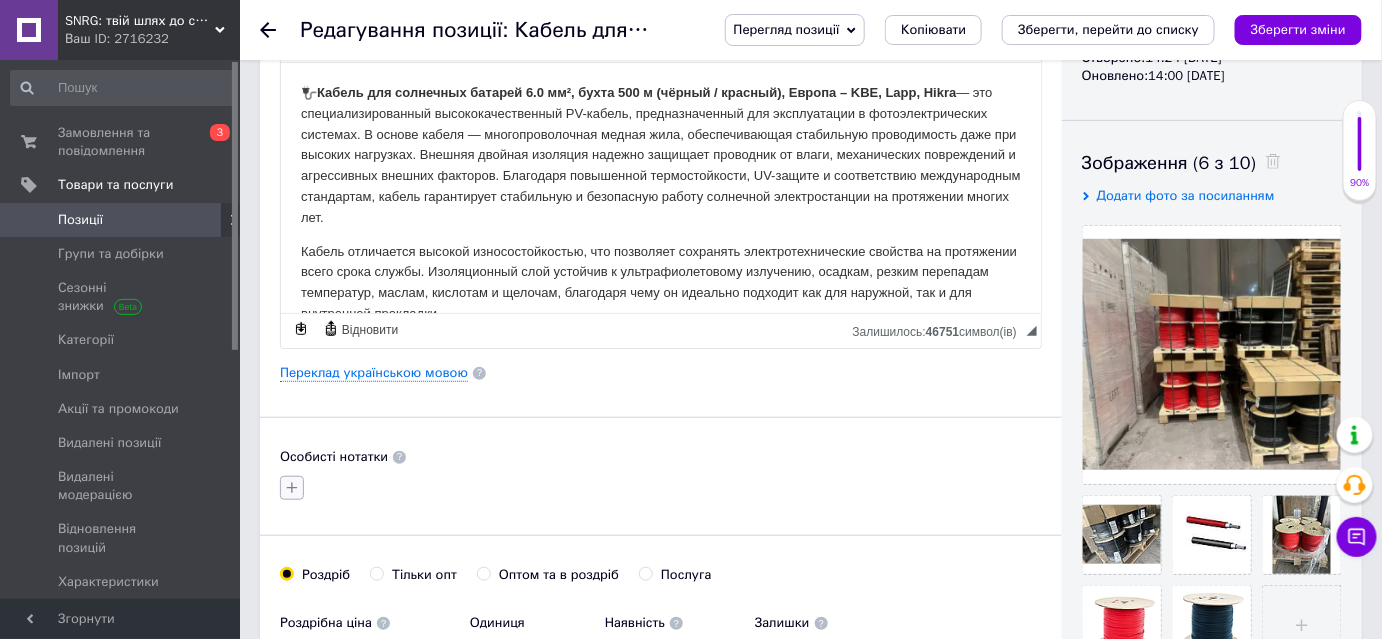 click 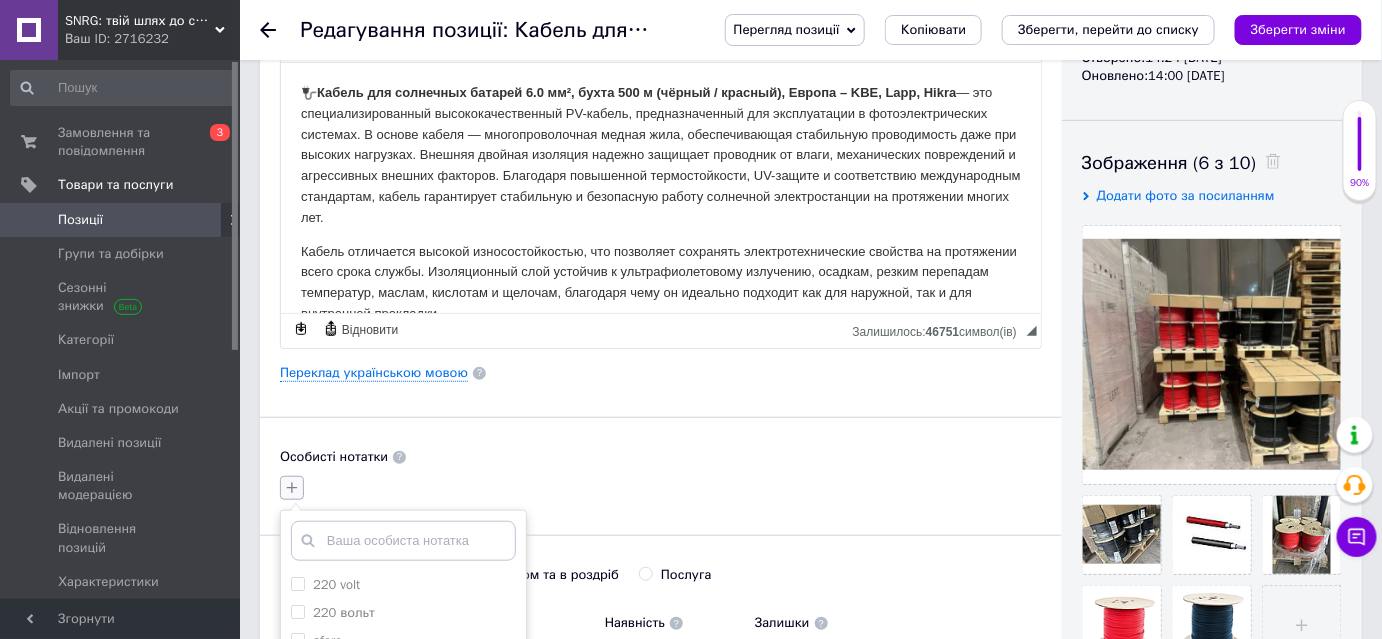 click 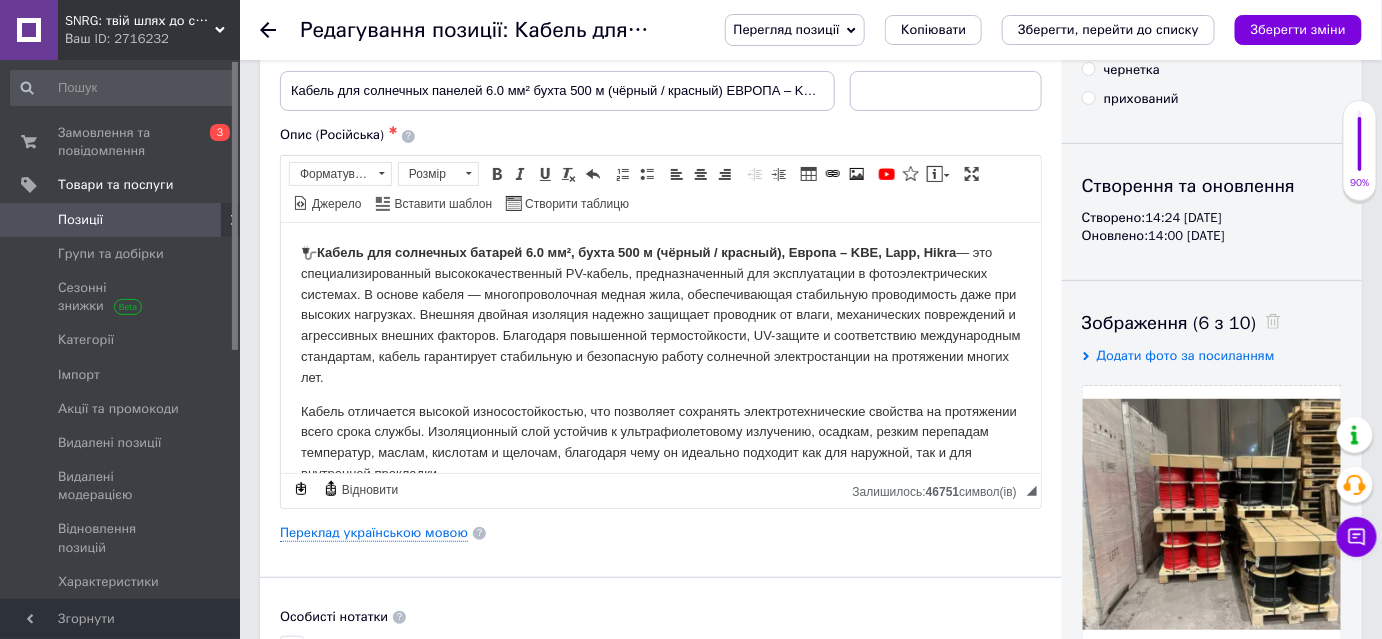 scroll, scrollTop: 0, scrollLeft: 0, axis: both 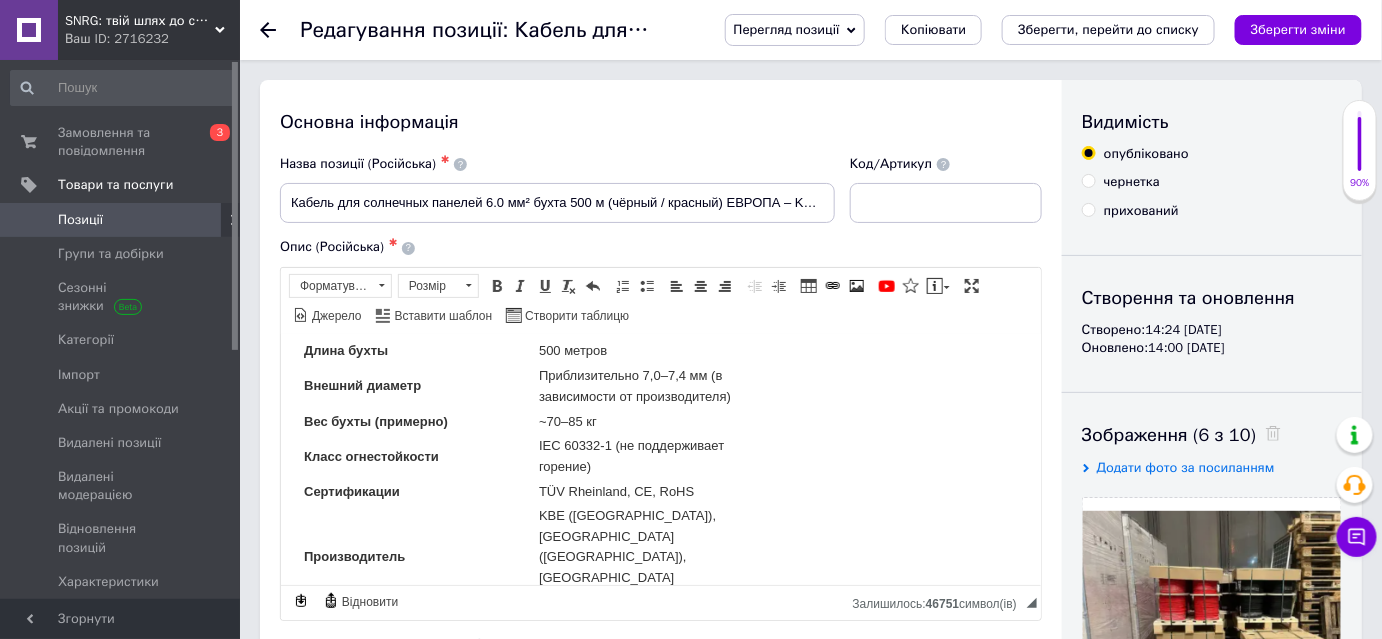 click on "Перегляд позиції" at bounding box center (787, 29) 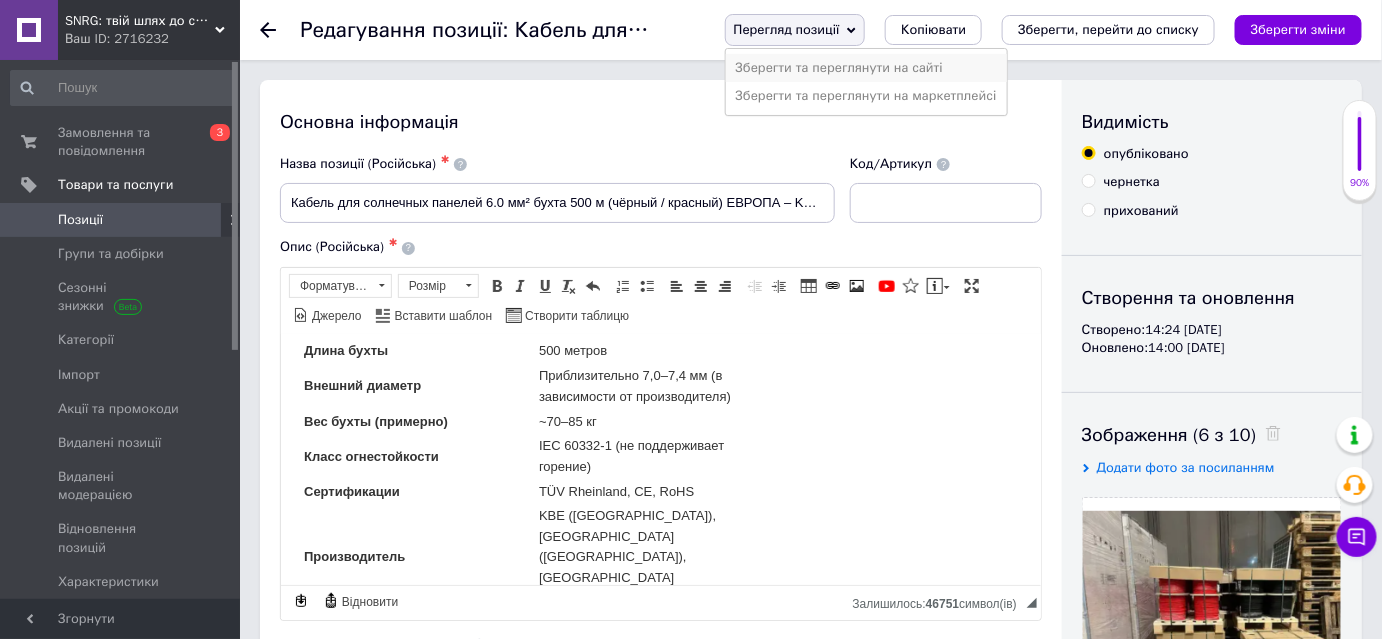 click on "Зберегти та переглянути на сайті" at bounding box center (866, 68) 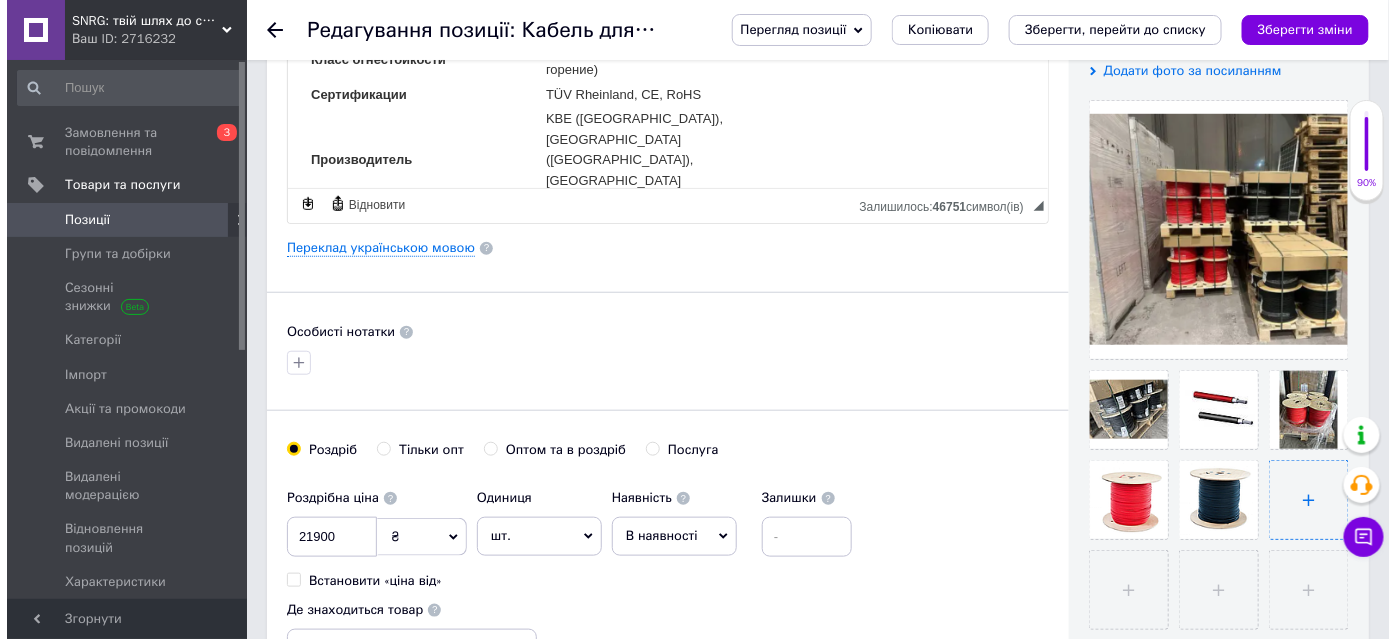 scroll, scrollTop: 454, scrollLeft: 0, axis: vertical 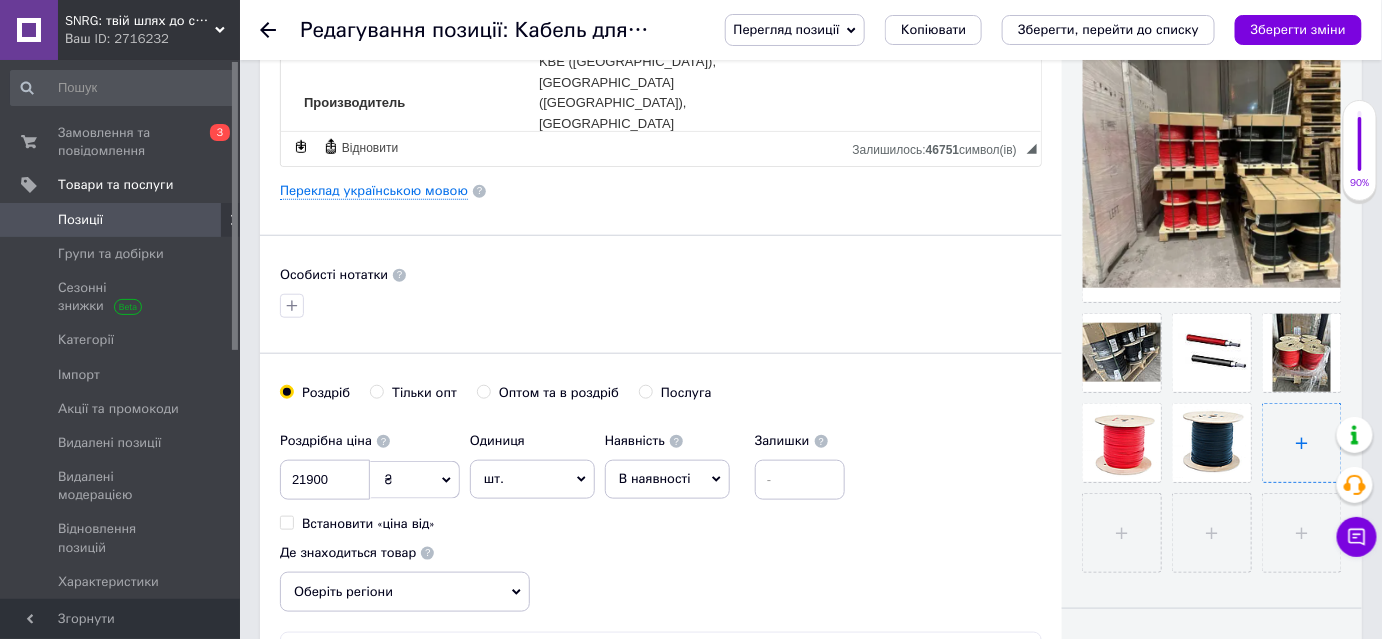 click at bounding box center [1302, 443] 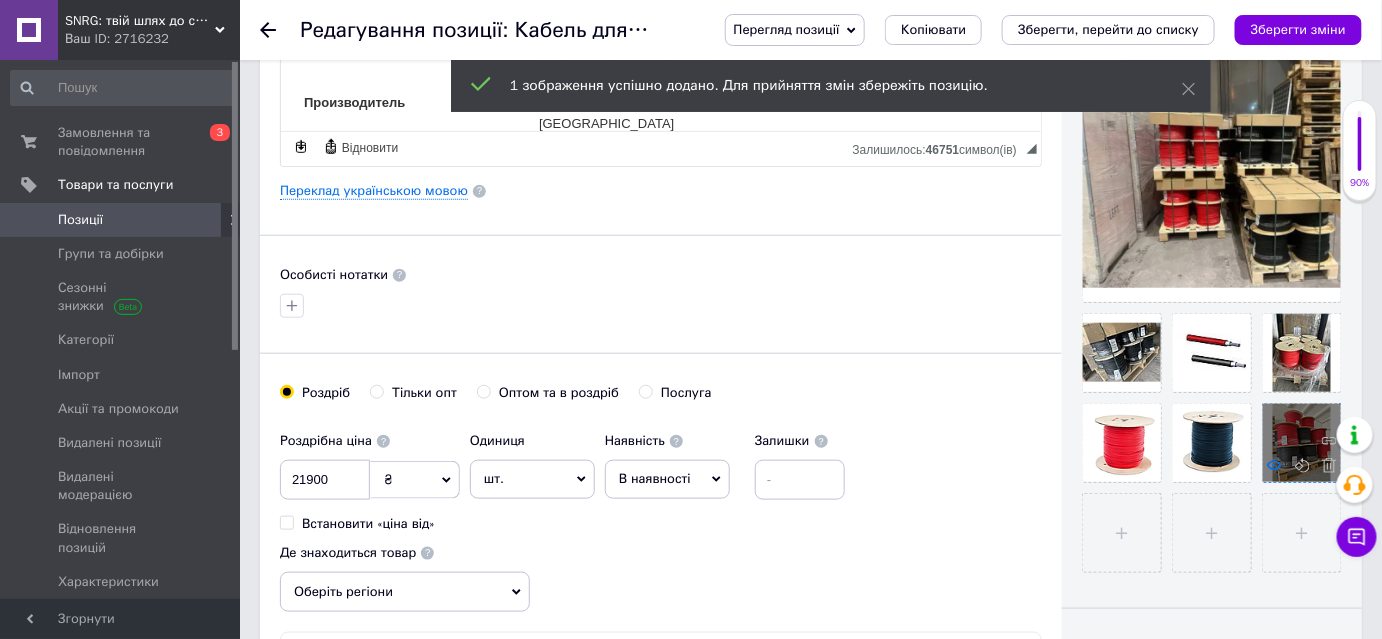 click 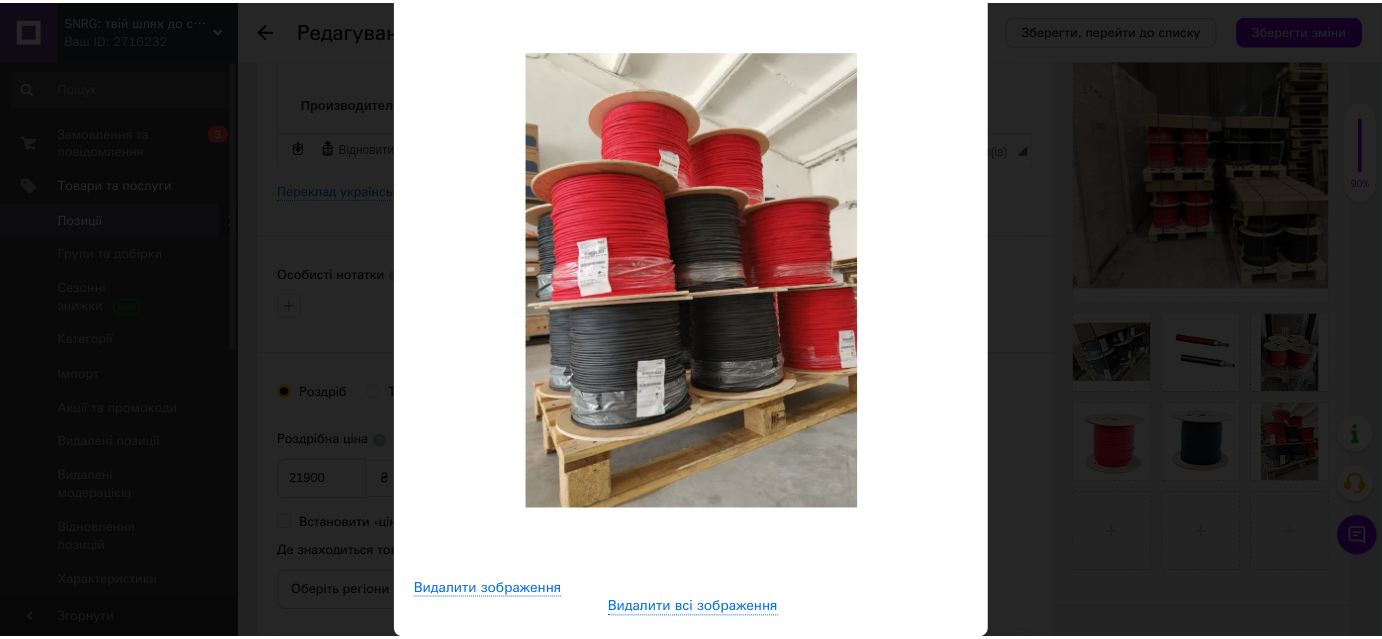 scroll, scrollTop: 181, scrollLeft: 0, axis: vertical 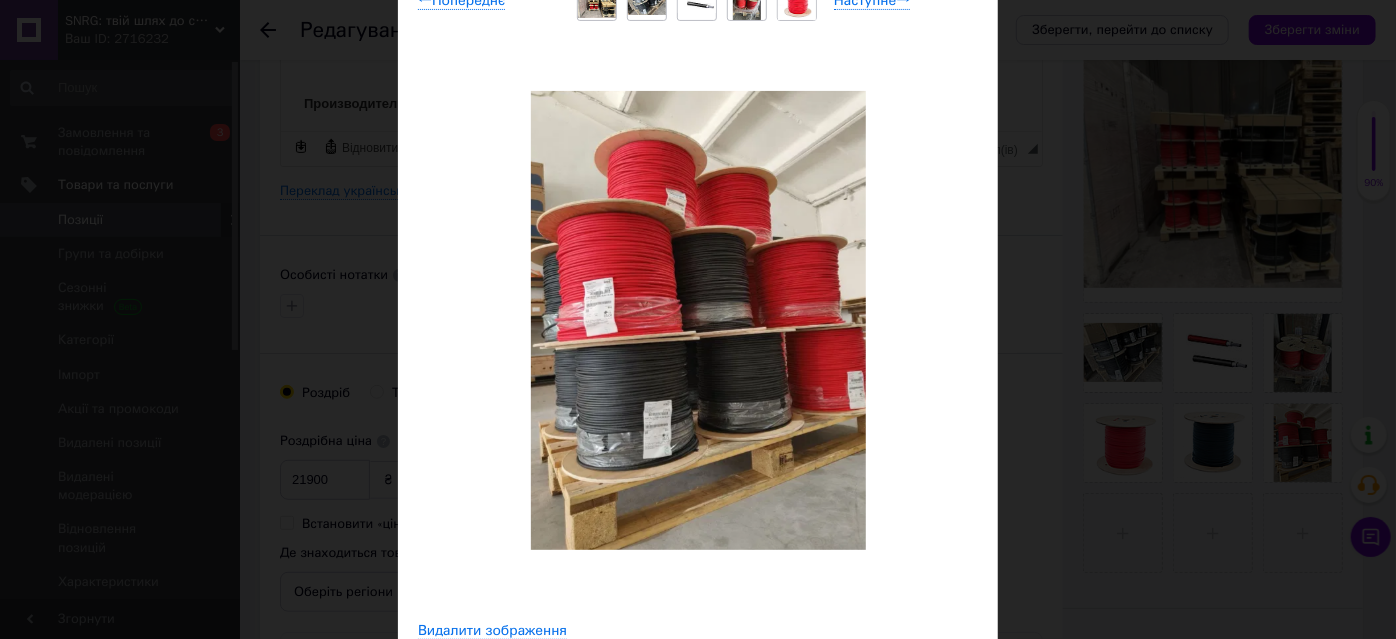 click on "× Перегляд зображення ← Попереднє Наступне → Видалити зображення Видалити всі зображення" at bounding box center (698, 319) 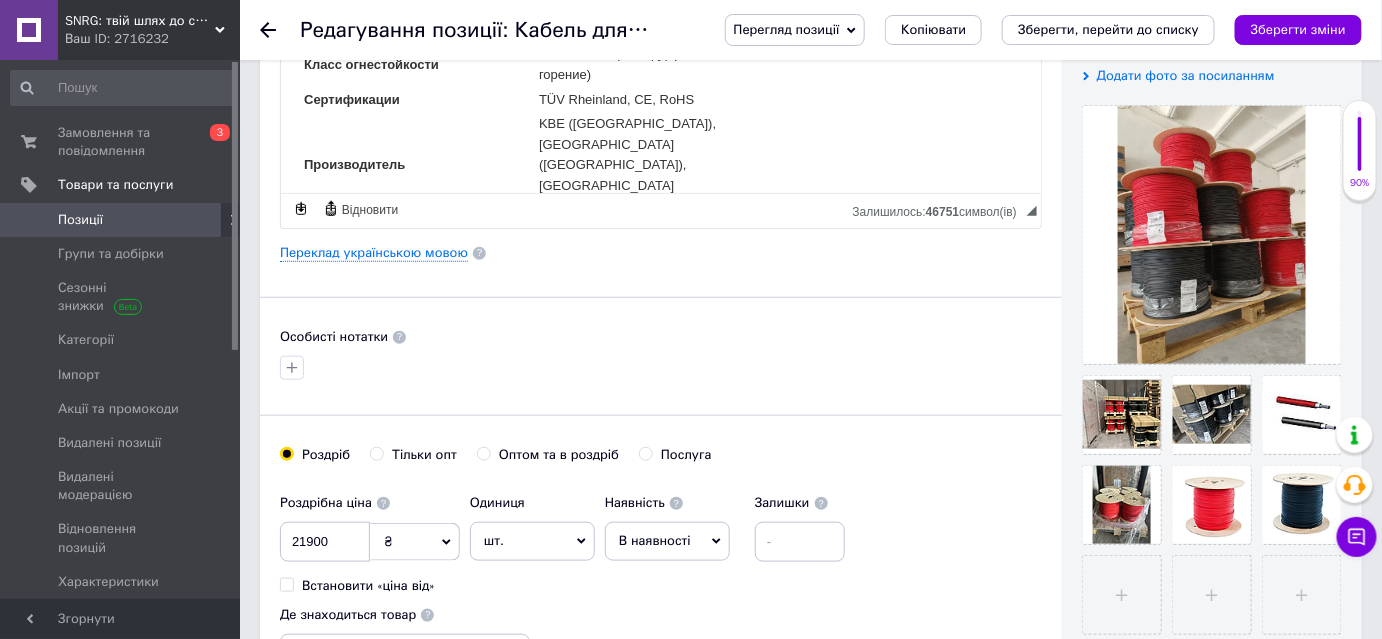 scroll, scrollTop: 272, scrollLeft: 0, axis: vertical 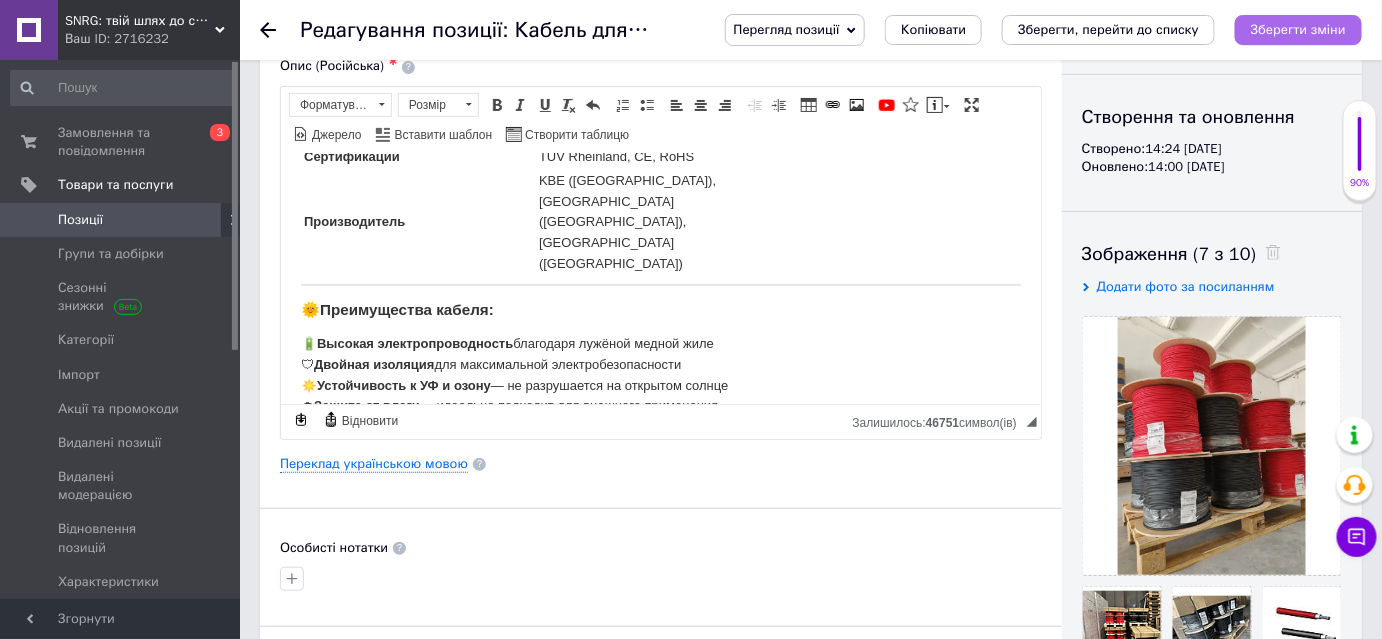 click on "Зберегти зміни" at bounding box center (1298, 29) 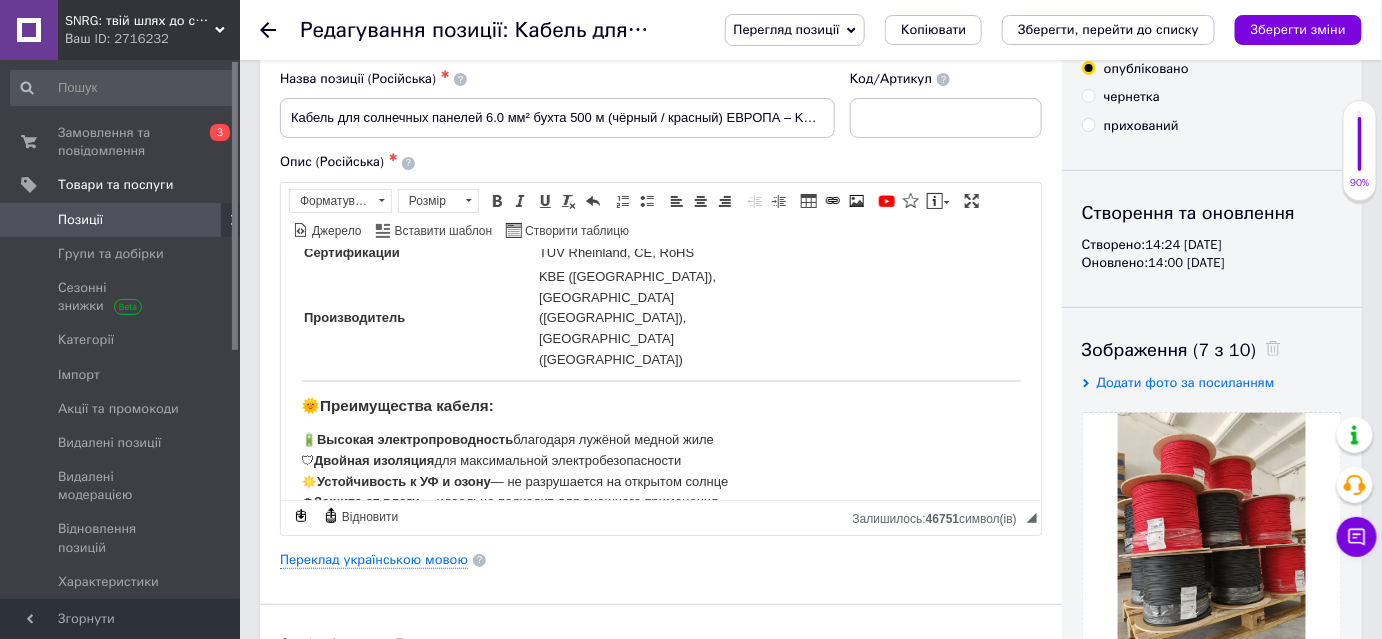 scroll, scrollTop: 0, scrollLeft: 0, axis: both 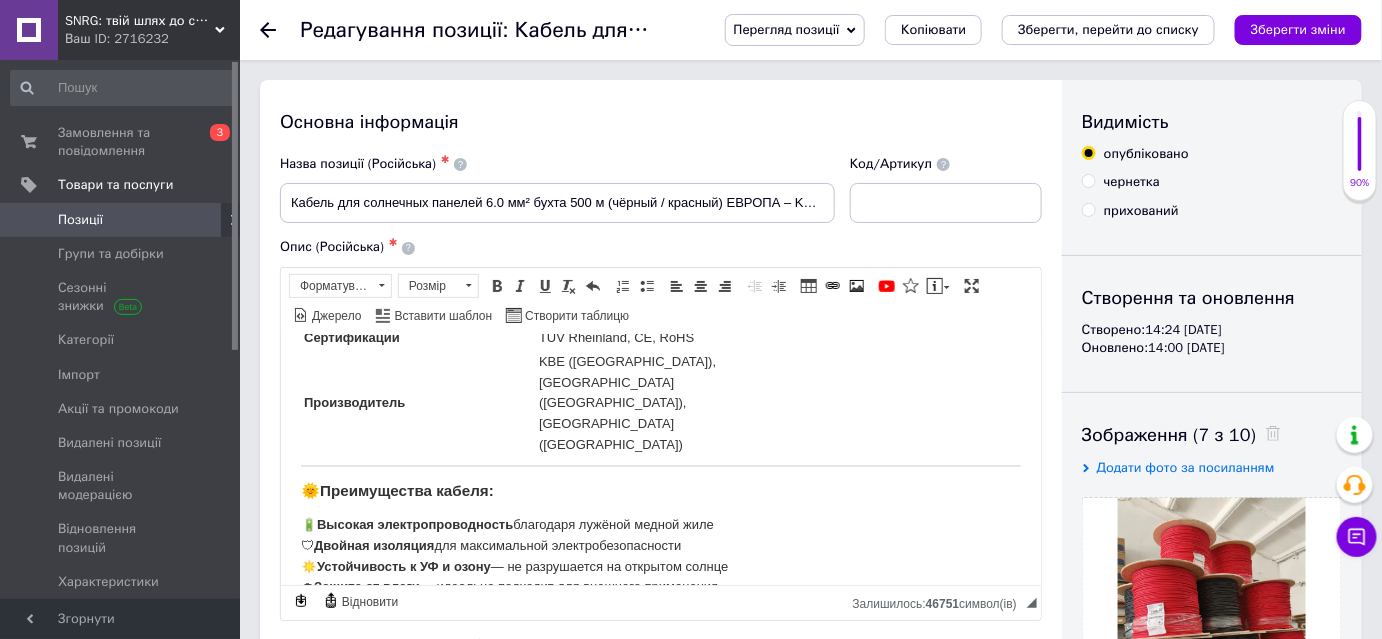 click on "Позиції" at bounding box center [80, 220] 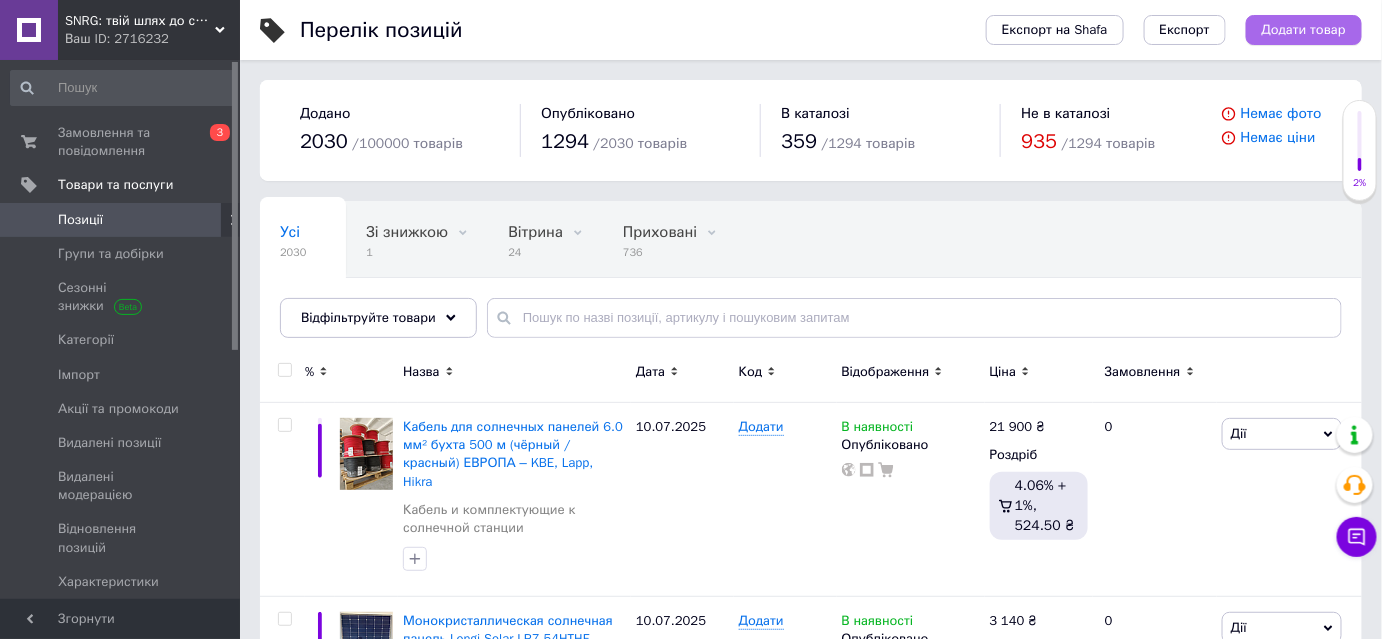 click on "Додати товар" at bounding box center [1304, 30] 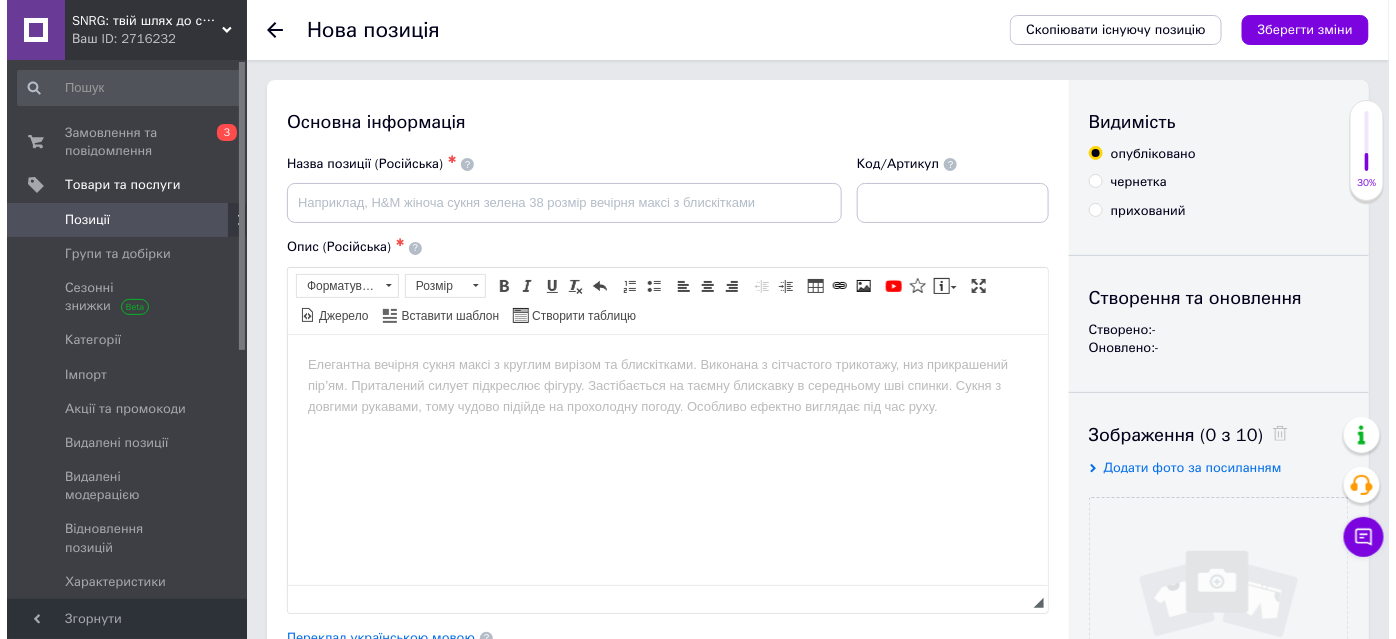 scroll, scrollTop: 272, scrollLeft: 0, axis: vertical 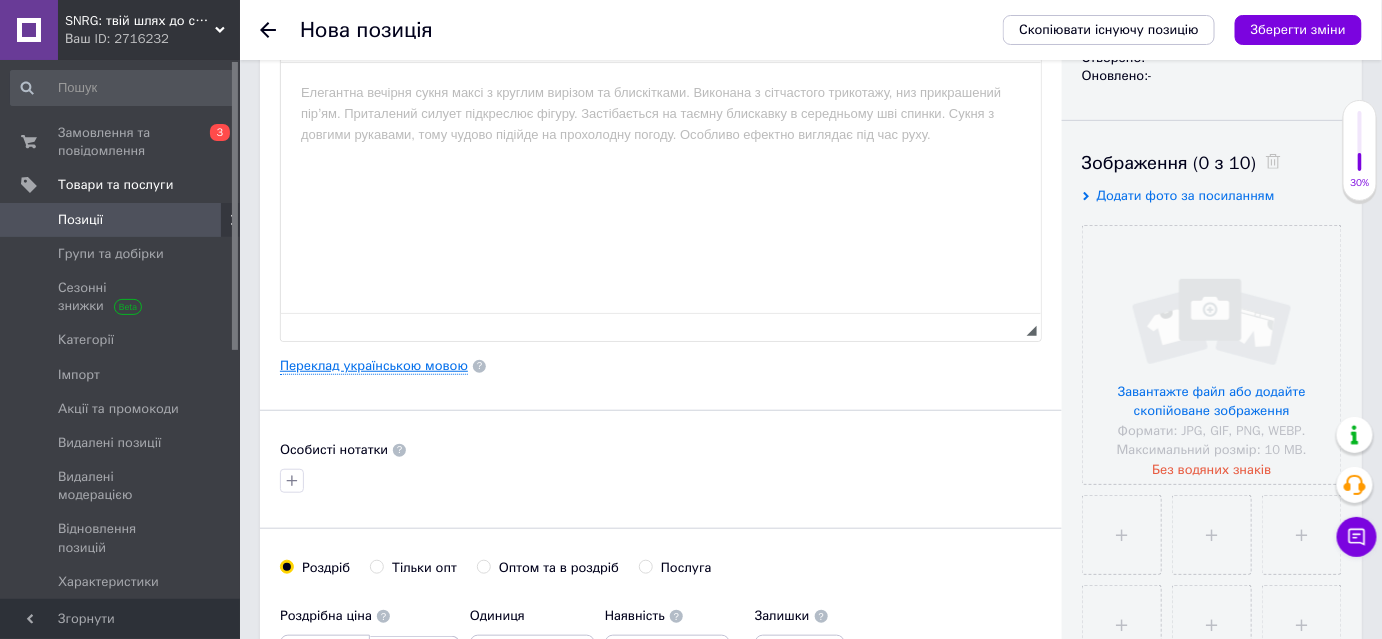 click on "Переклад українською мовою" at bounding box center (374, 366) 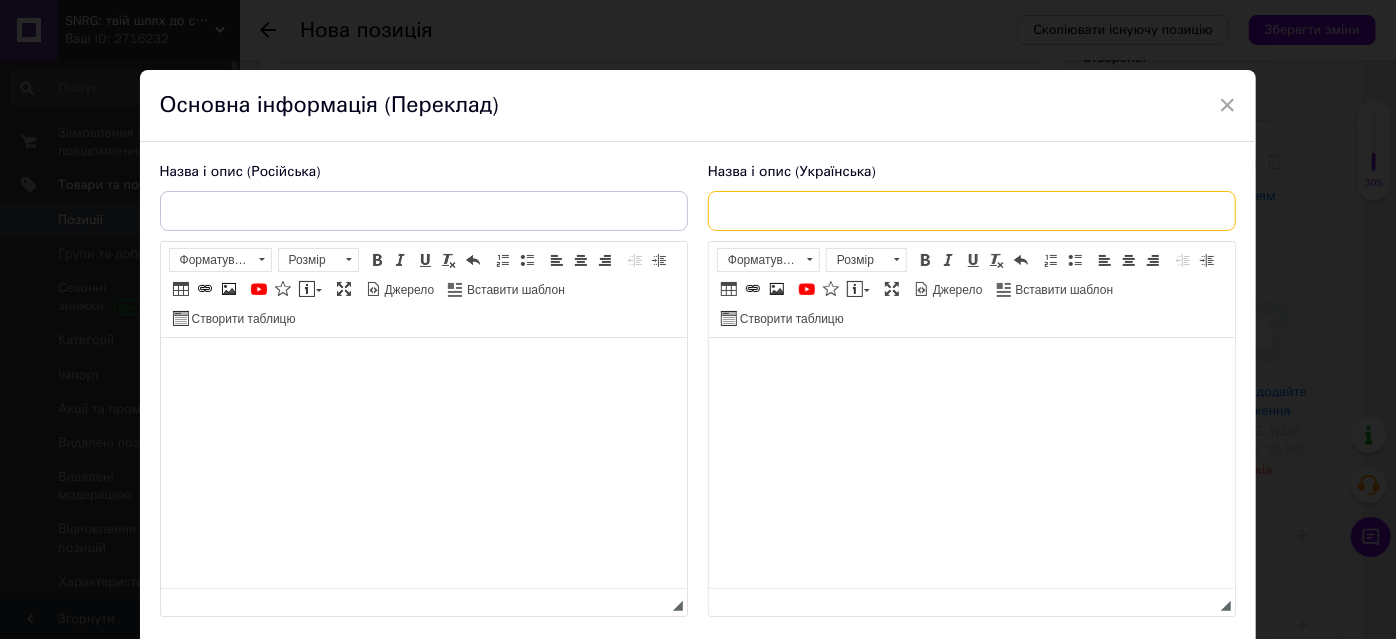 click at bounding box center (972, 211) 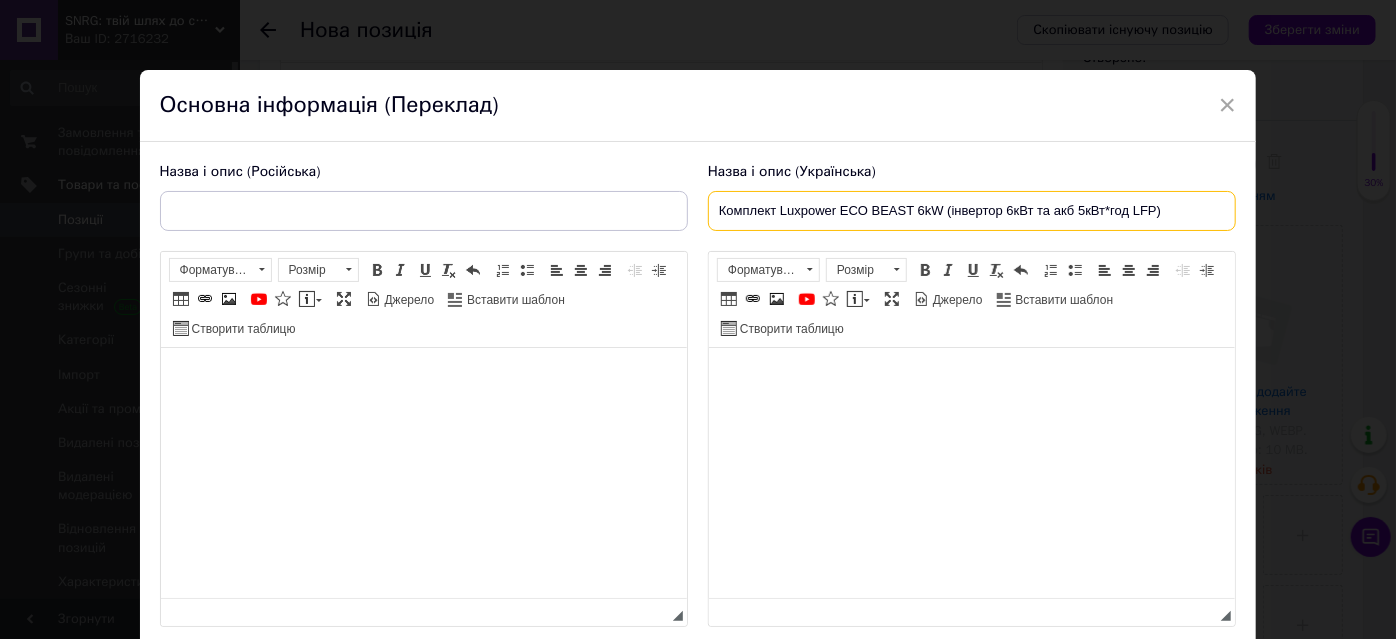 type on "Комплект Luxpower ECO BEAST 6kW (інвертор 6кВт та акб 5кВт*год LFP)" 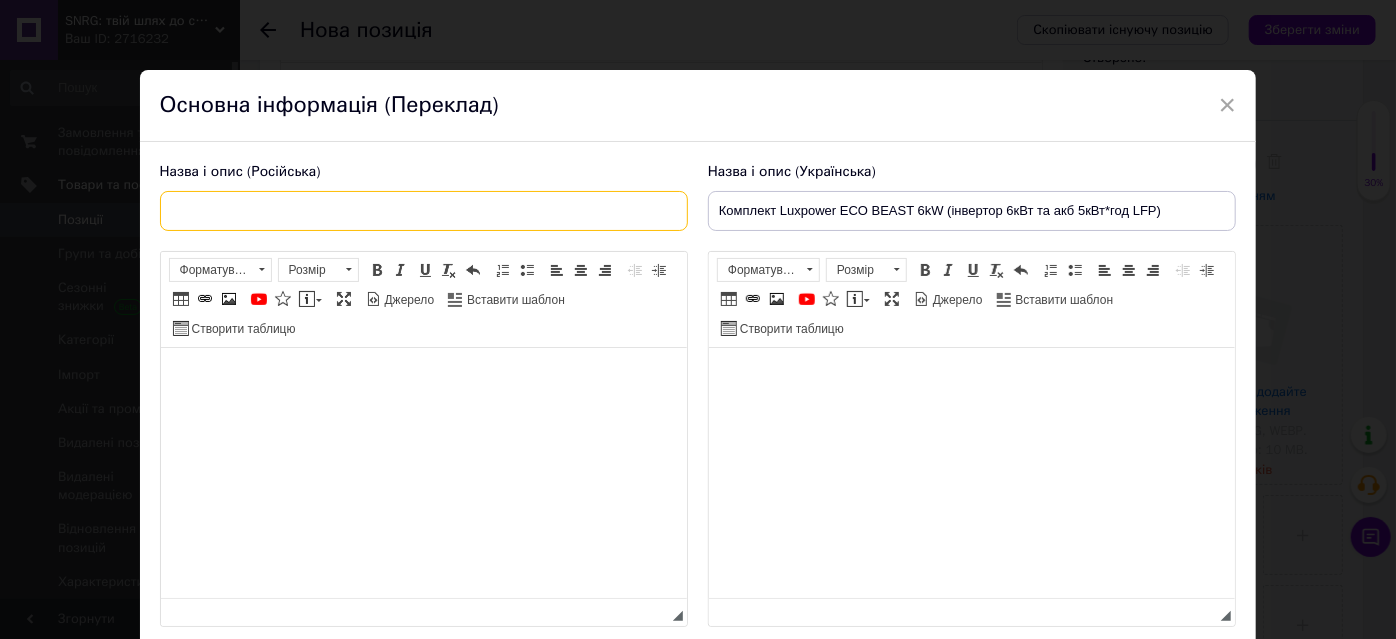 click at bounding box center (424, 211) 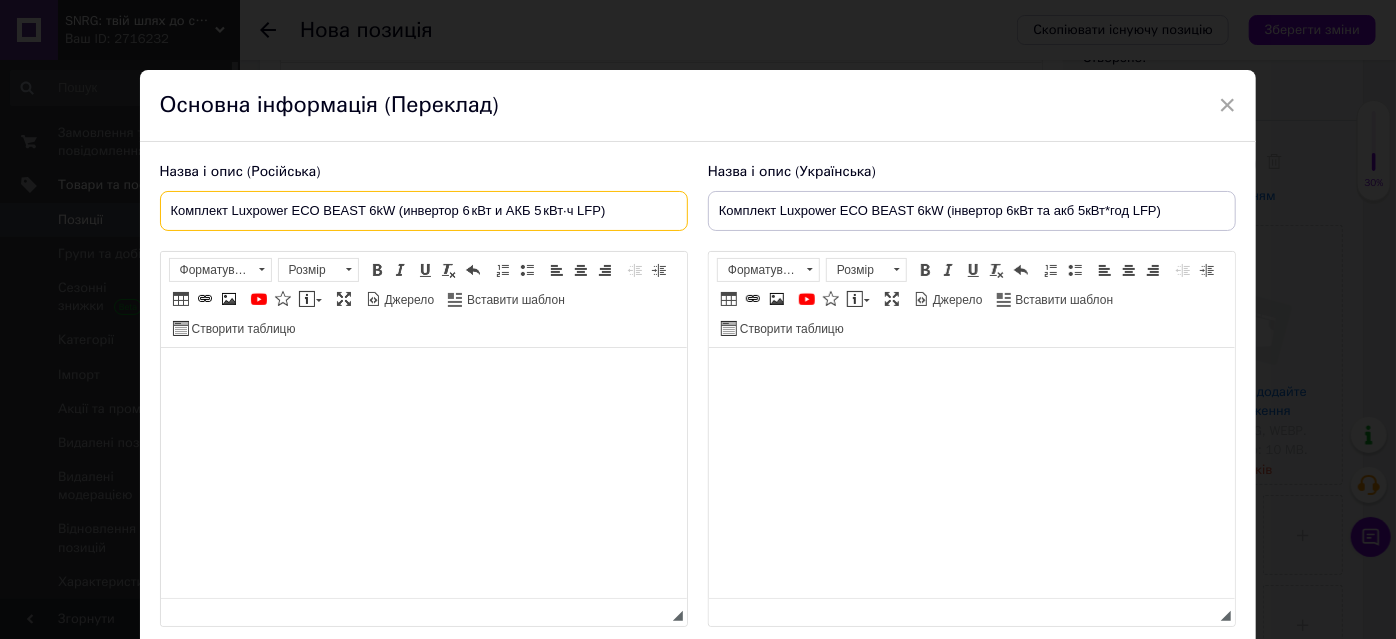 type on "Комплект Luxpower ECO BEAST 6kW (инвертор 6 кВт и АКБ 5 кВт·ч LFP)" 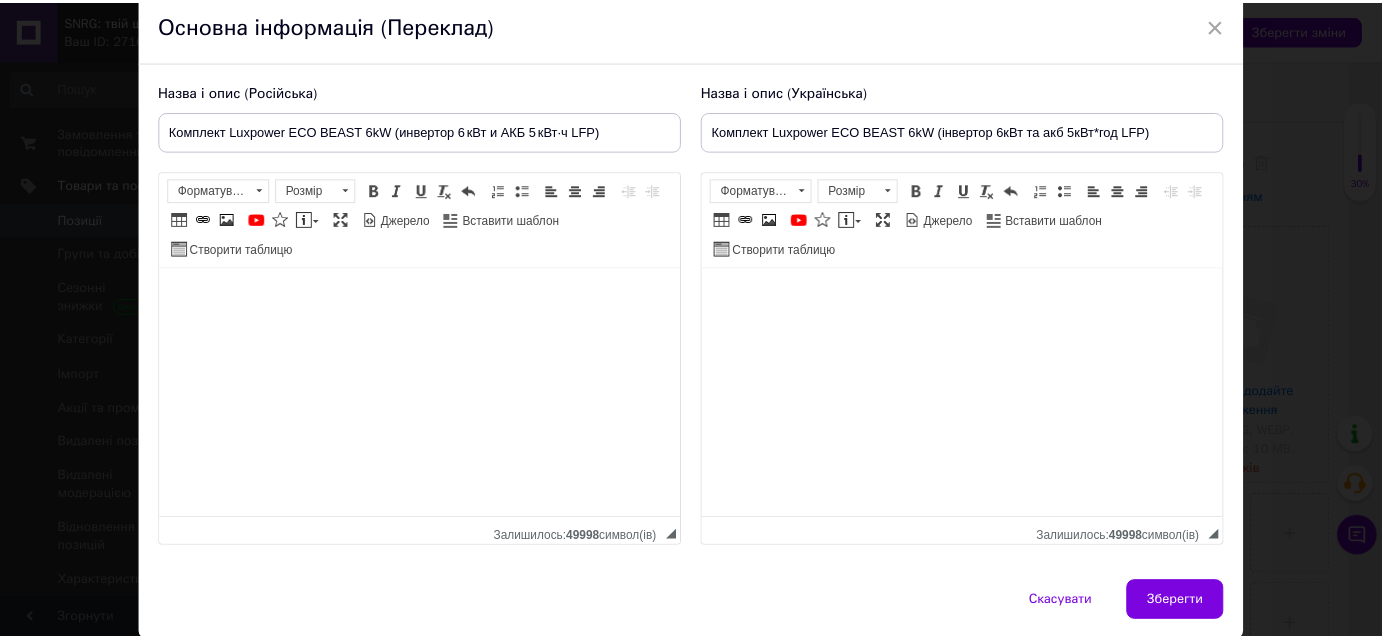 scroll, scrollTop: 149, scrollLeft: 0, axis: vertical 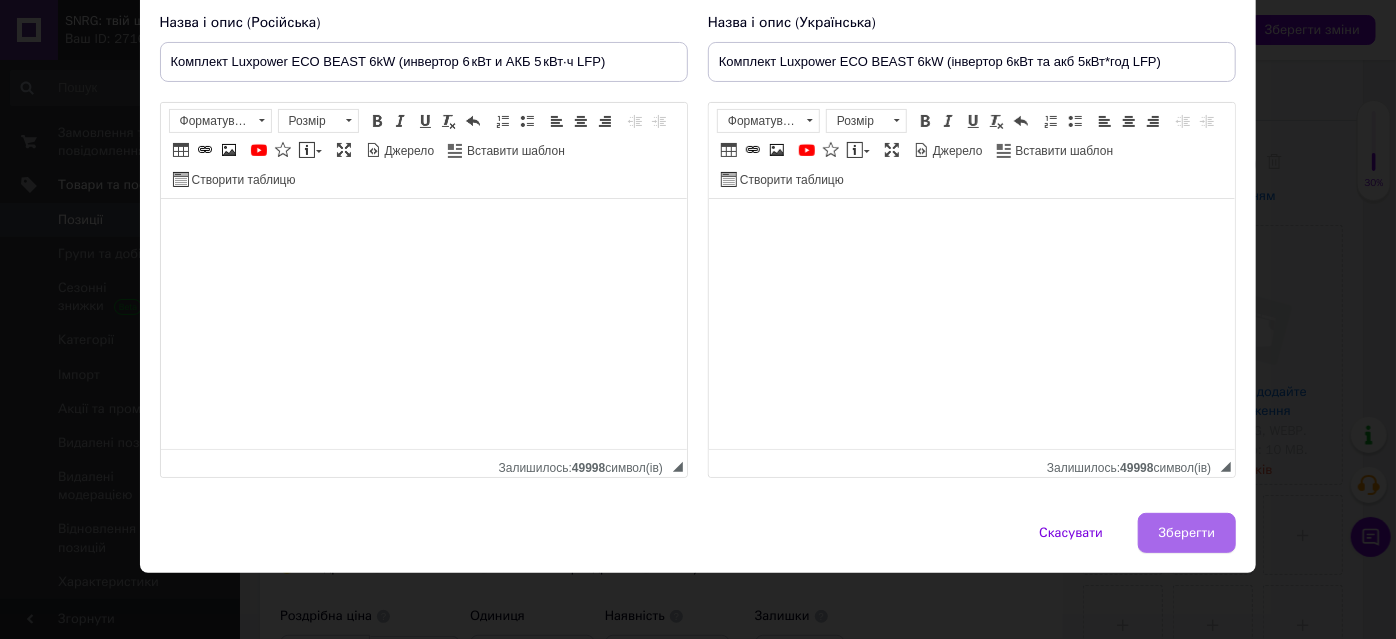 click on "Зберегти" at bounding box center (1187, 533) 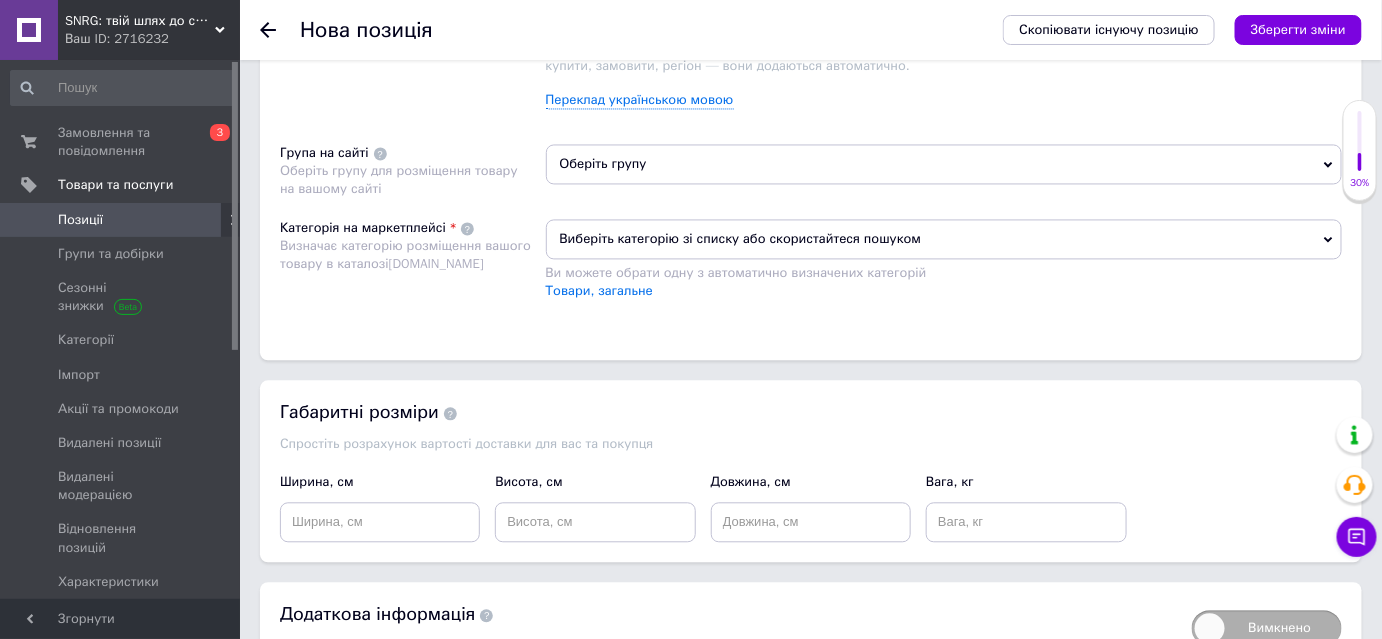scroll, scrollTop: 1181, scrollLeft: 0, axis: vertical 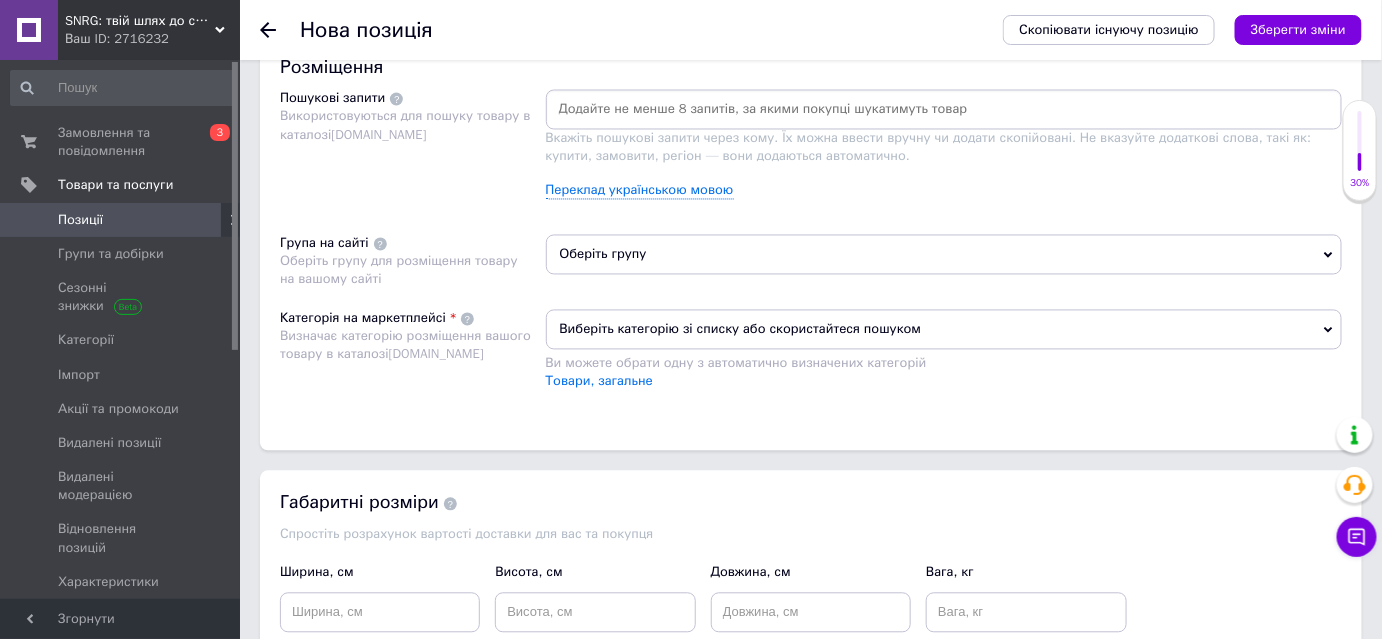 click on "Оберіть групу" at bounding box center (944, 255) 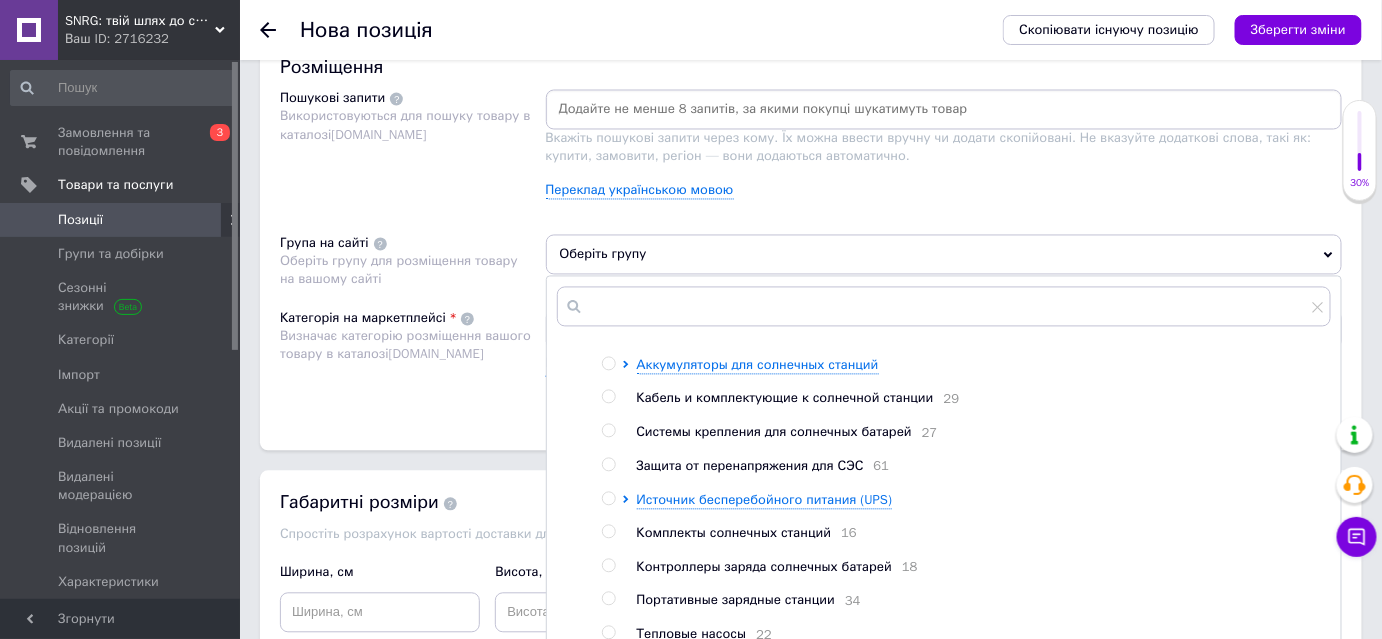 scroll, scrollTop: 165, scrollLeft: 0, axis: vertical 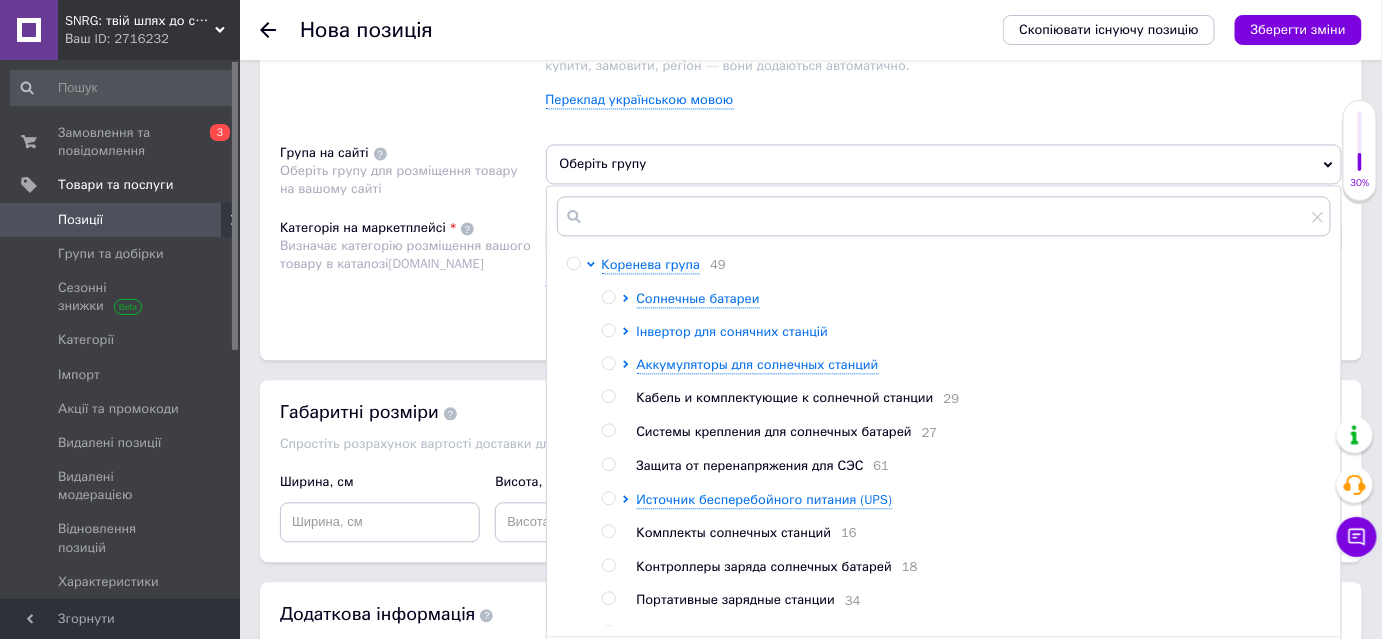 click on "Інвертор для сонячних станцій" at bounding box center (733, 331) 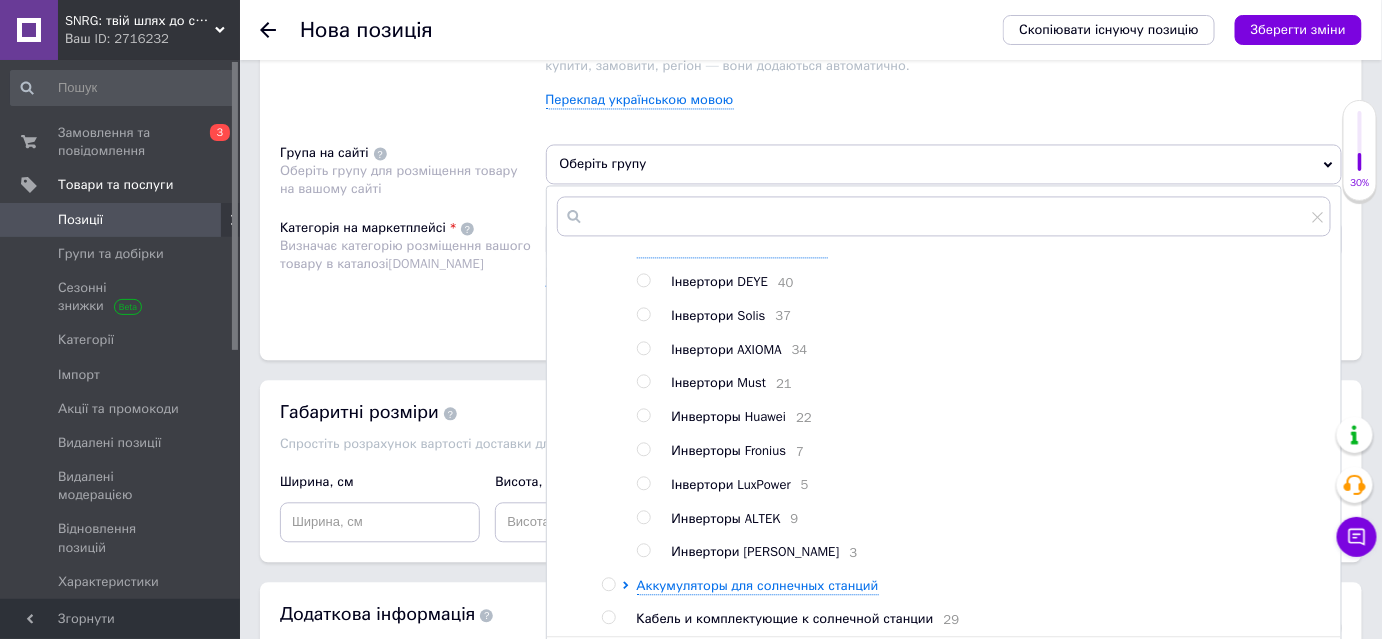 scroll, scrollTop: 90, scrollLeft: 0, axis: vertical 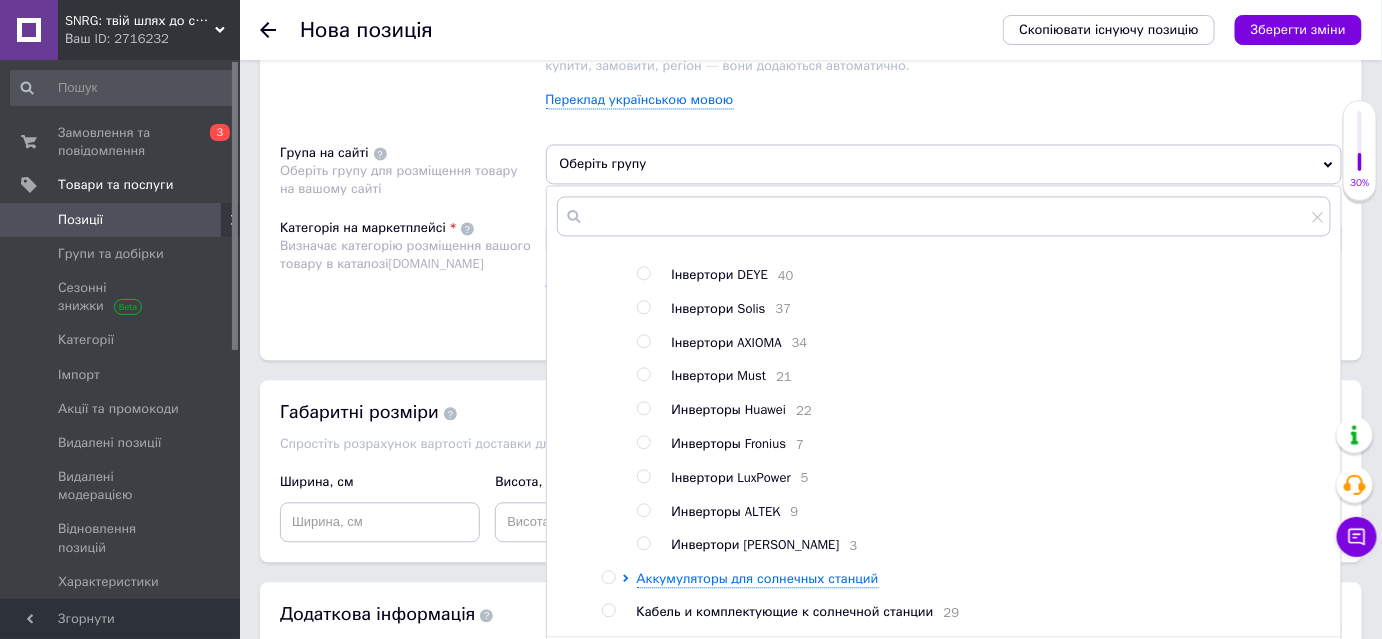click at bounding box center (643, 476) 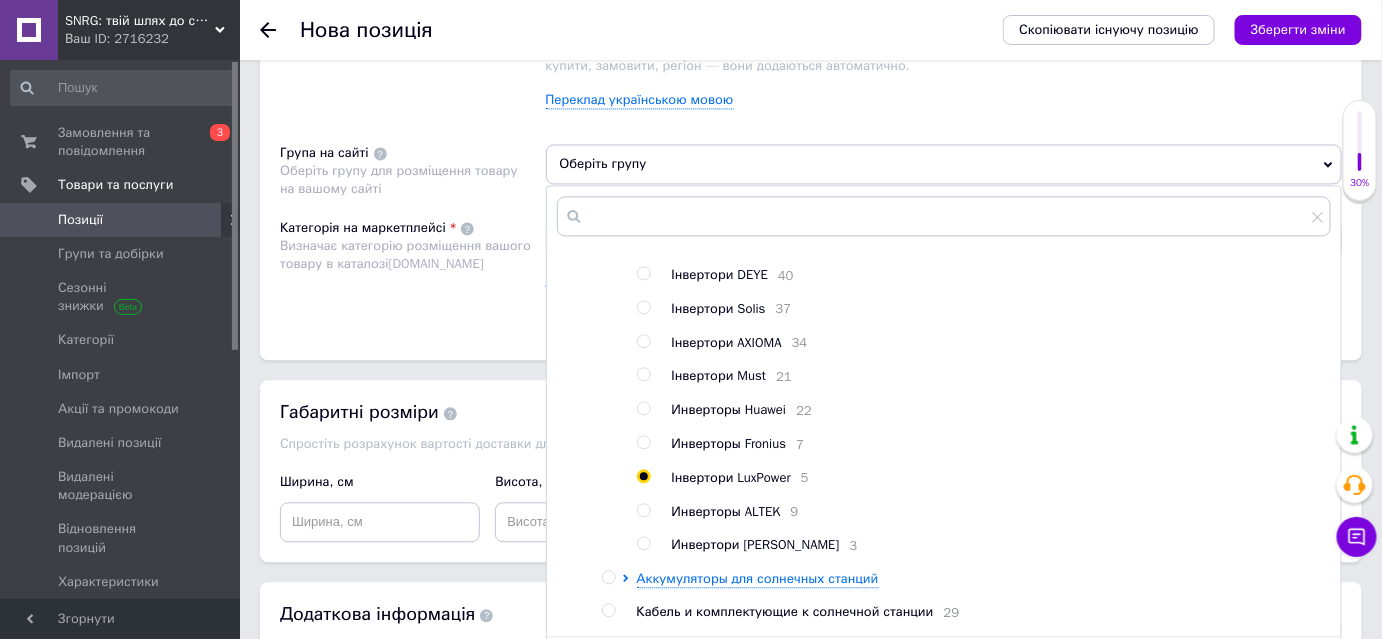 radio on "true" 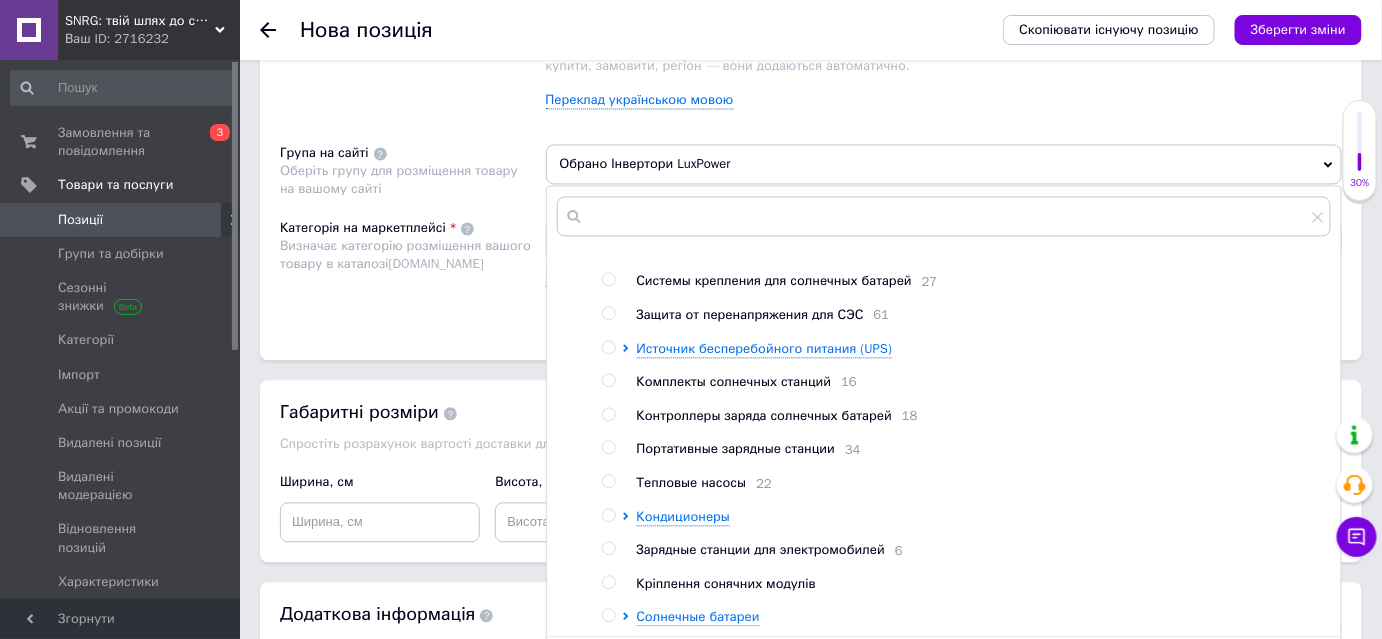 scroll, scrollTop: 484, scrollLeft: 0, axis: vertical 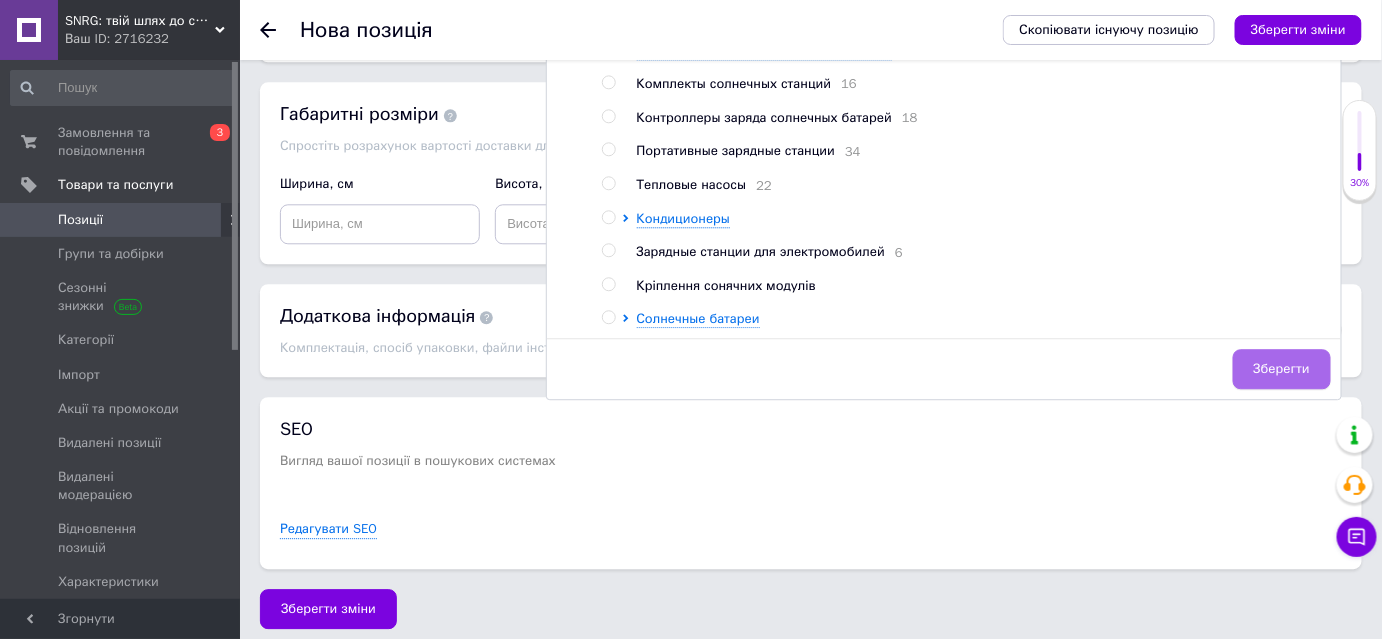 click on "Зберегти" at bounding box center (1282, 369) 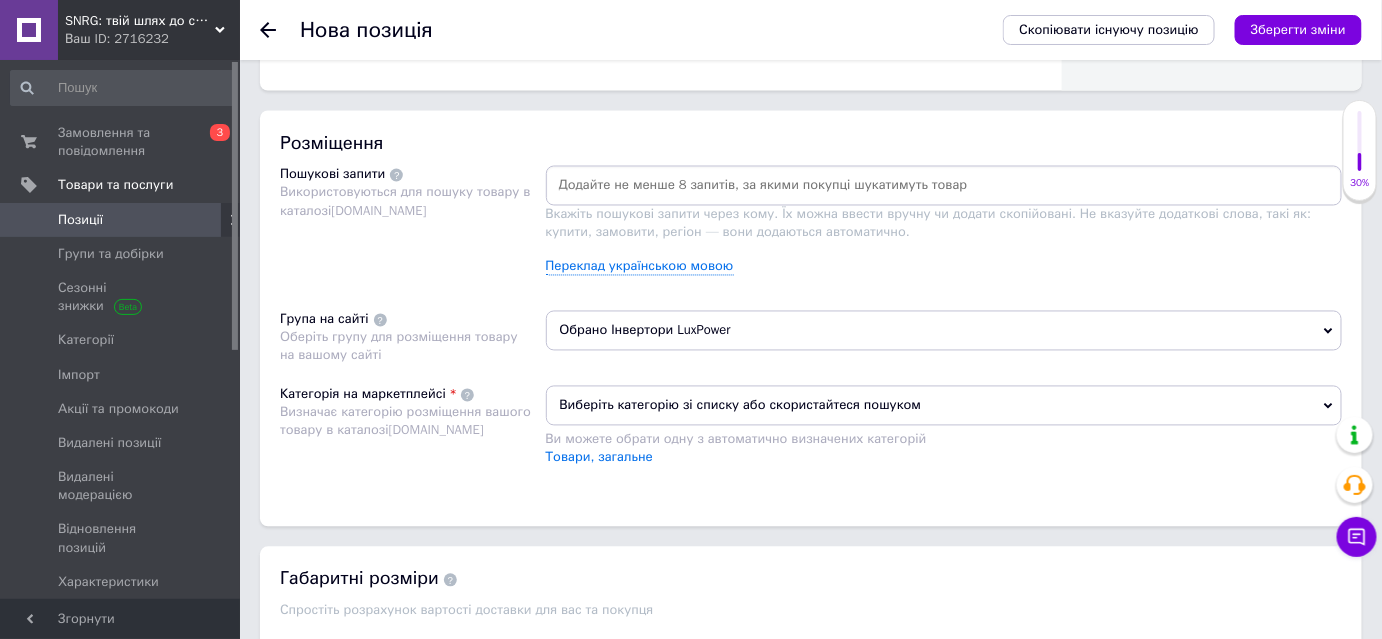 scroll, scrollTop: 1116, scrollLeft: 0, axis: vertical 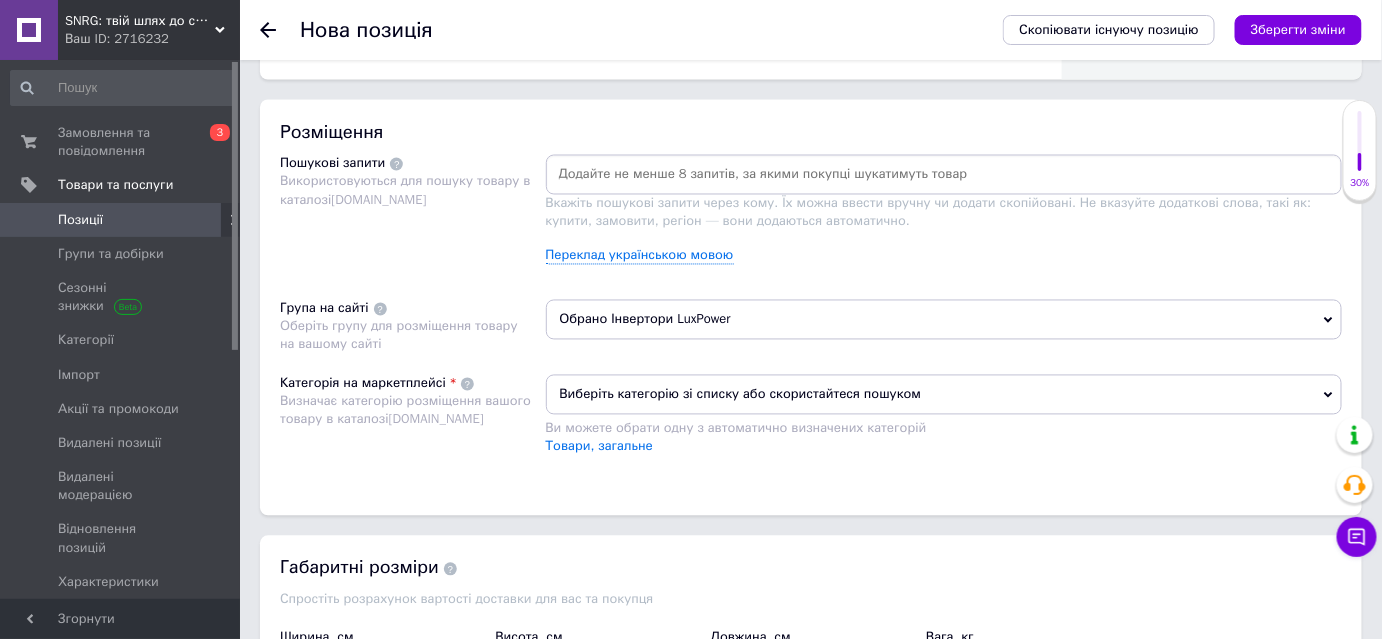 click on "Виберіть категорію зі списку або скористайтеся пошуком" at bounding box center (944, 395) 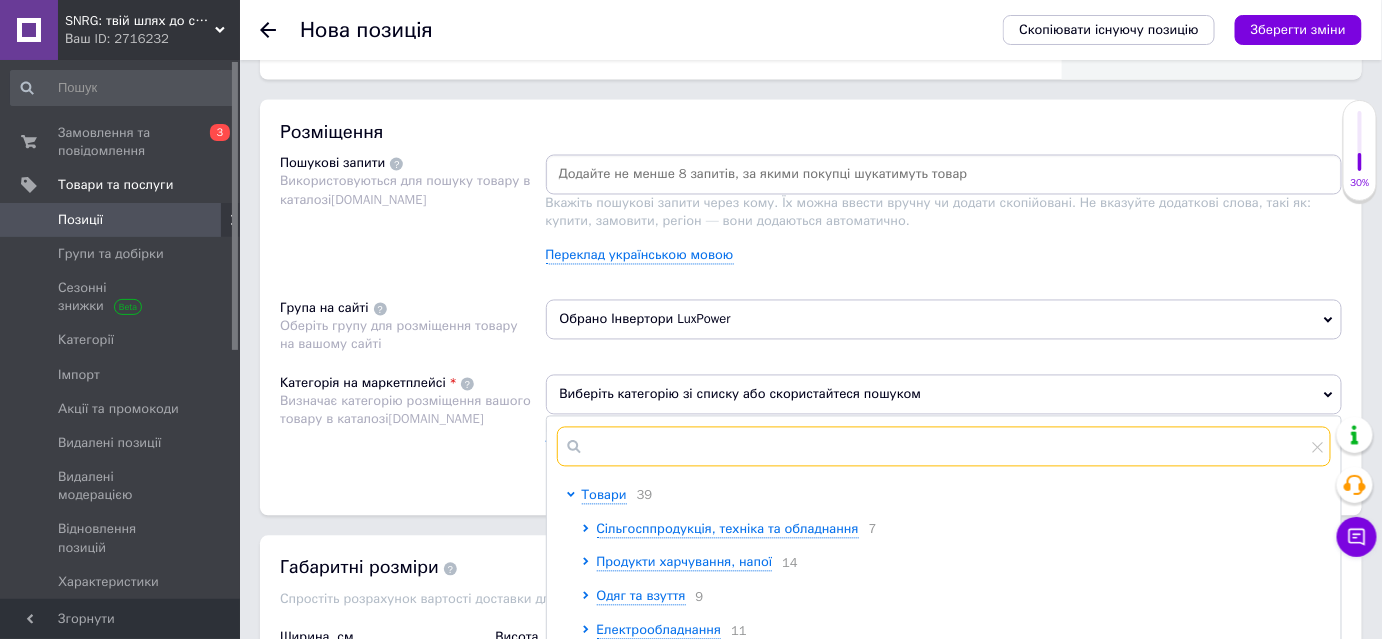 click at bounding box center (944, 447) 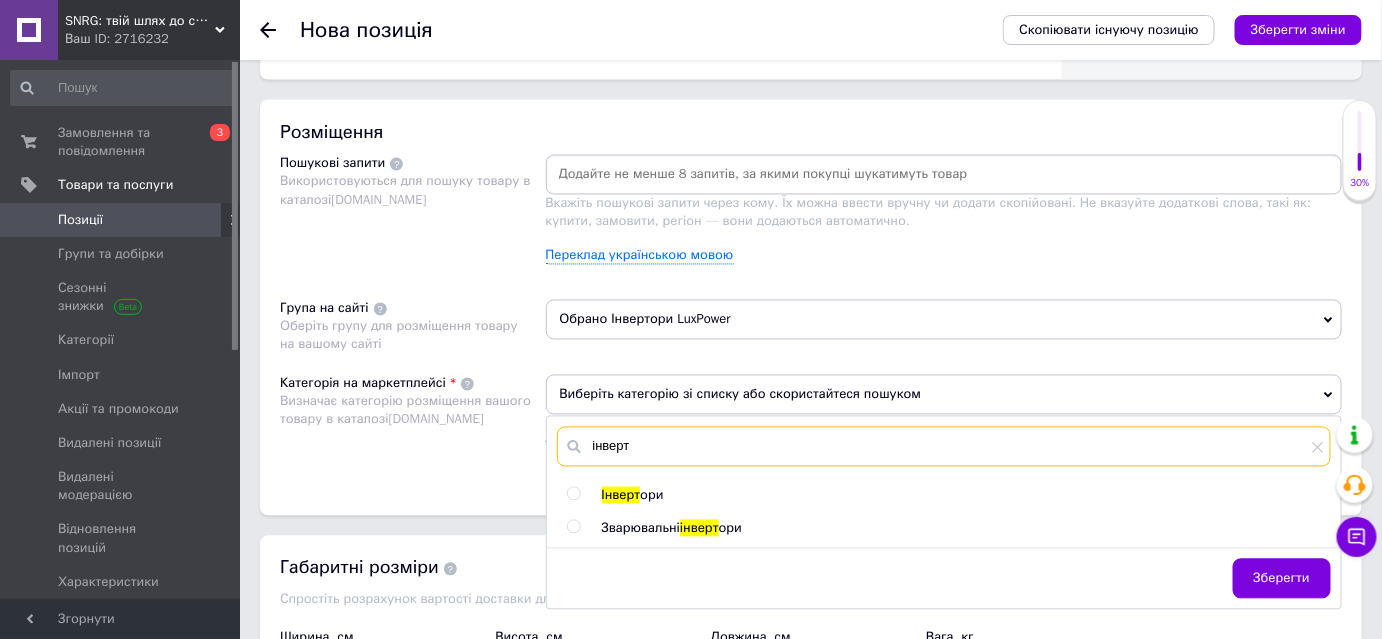type on "інверт" 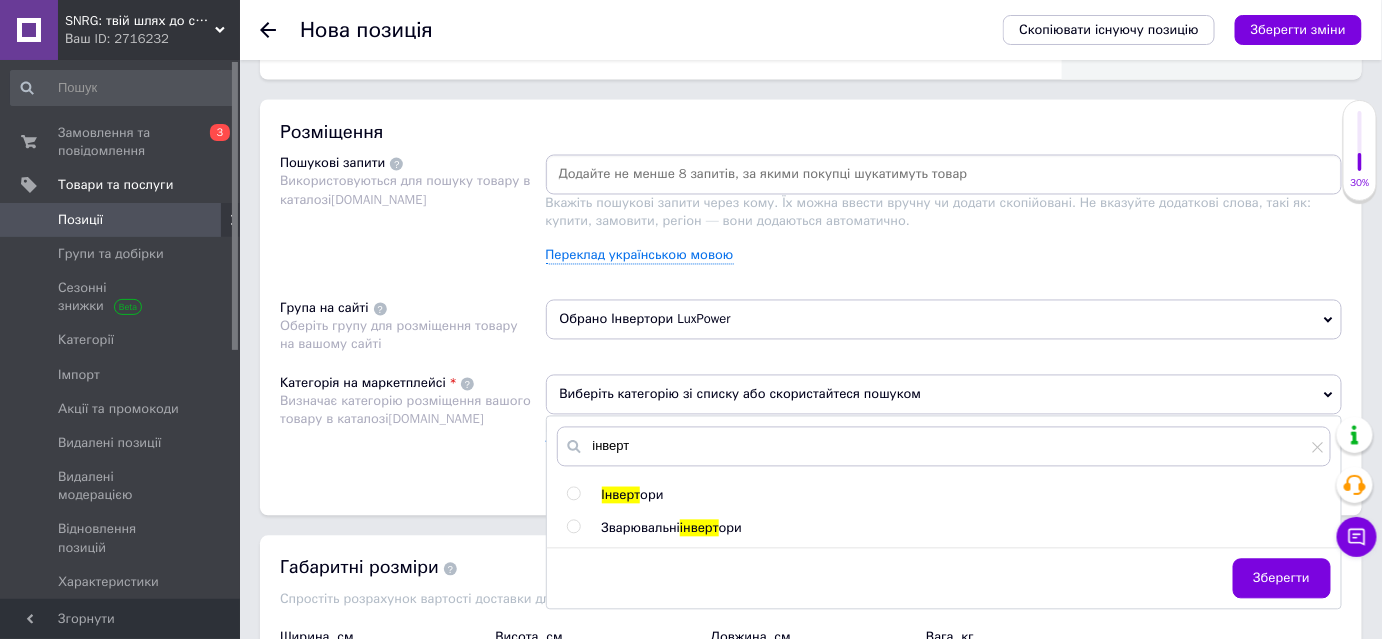 click at bounding box center [573, 494] 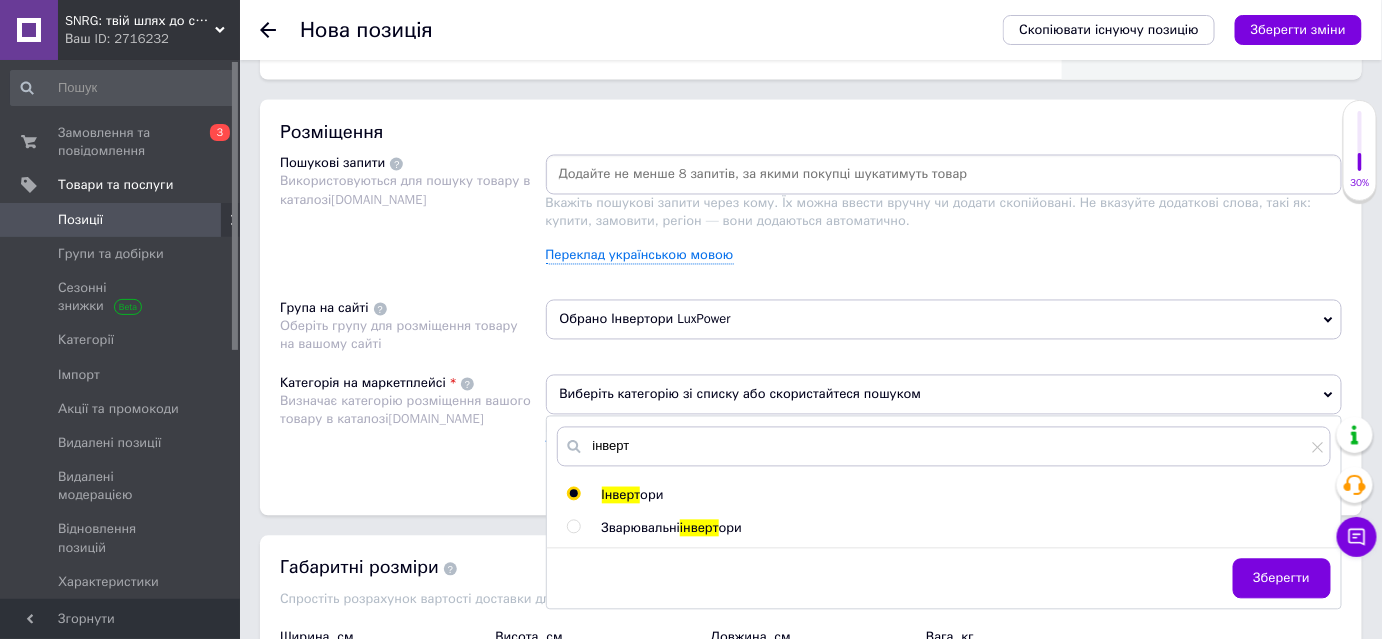 radio on "true" 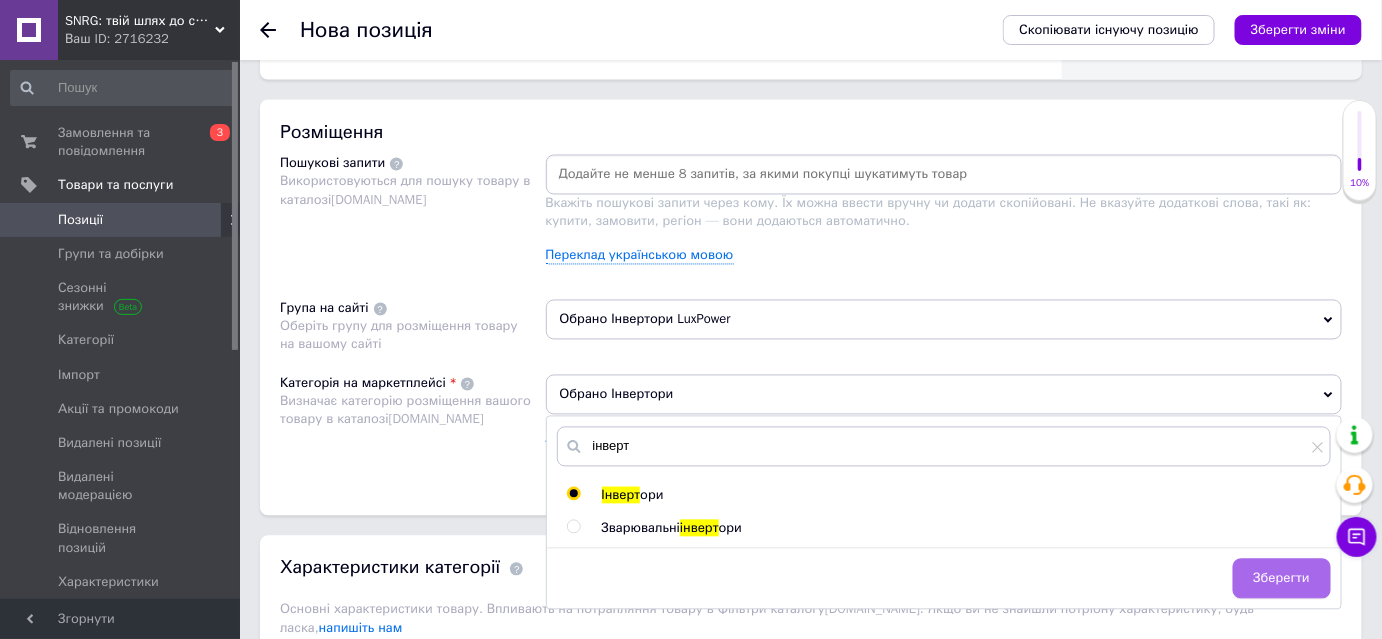 click on "Зберегти" at bounding box center (1282, 579) 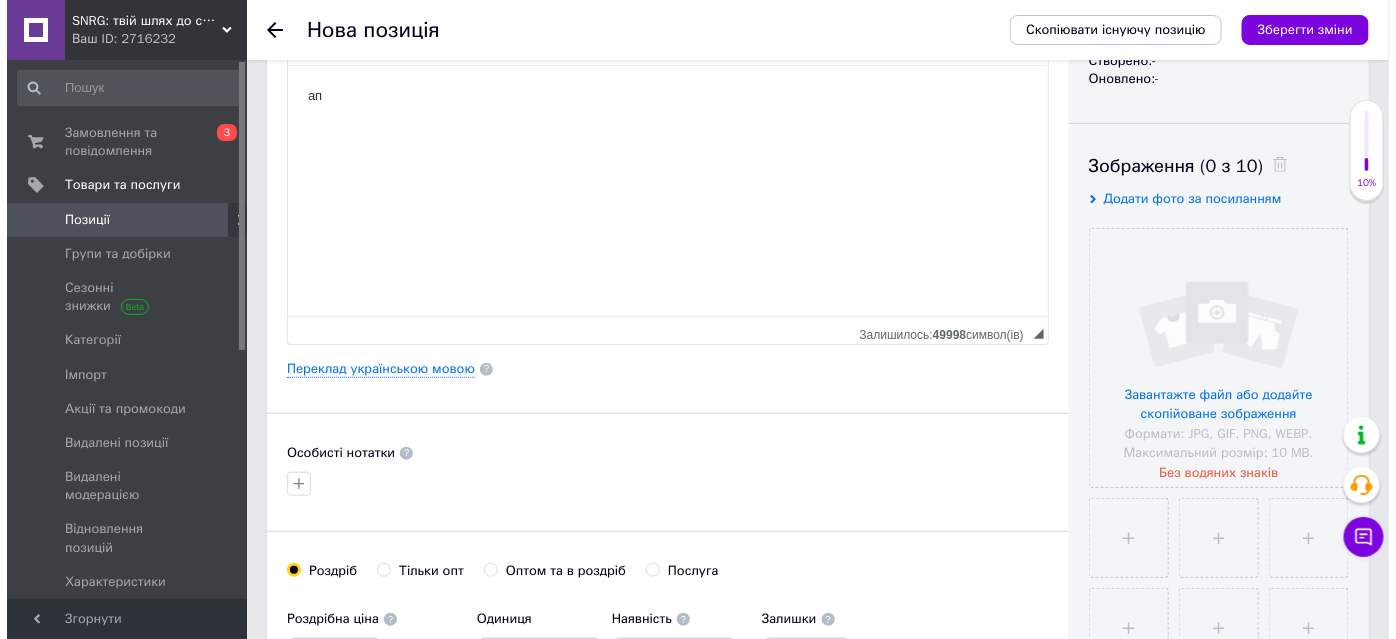 scroll, scrollTop: 272, scrollLeft: 0, axis: vertical 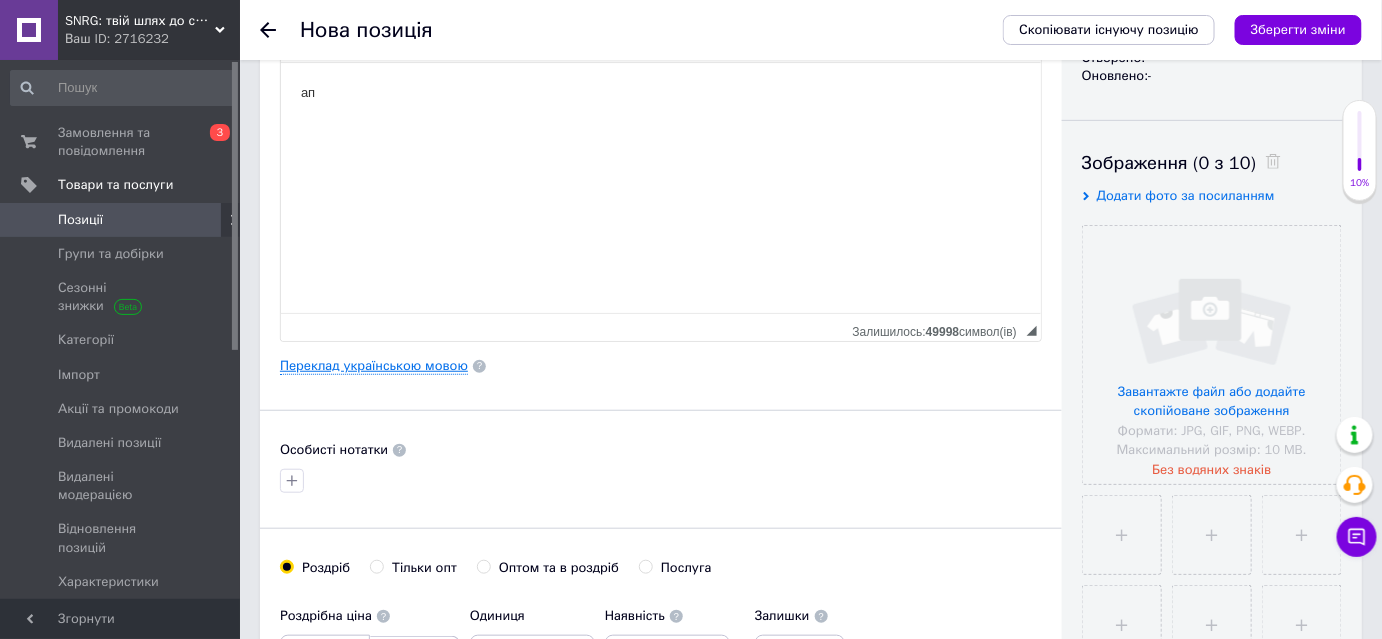 click on "Переклад українською мовою" at bounding box center (374, 366) 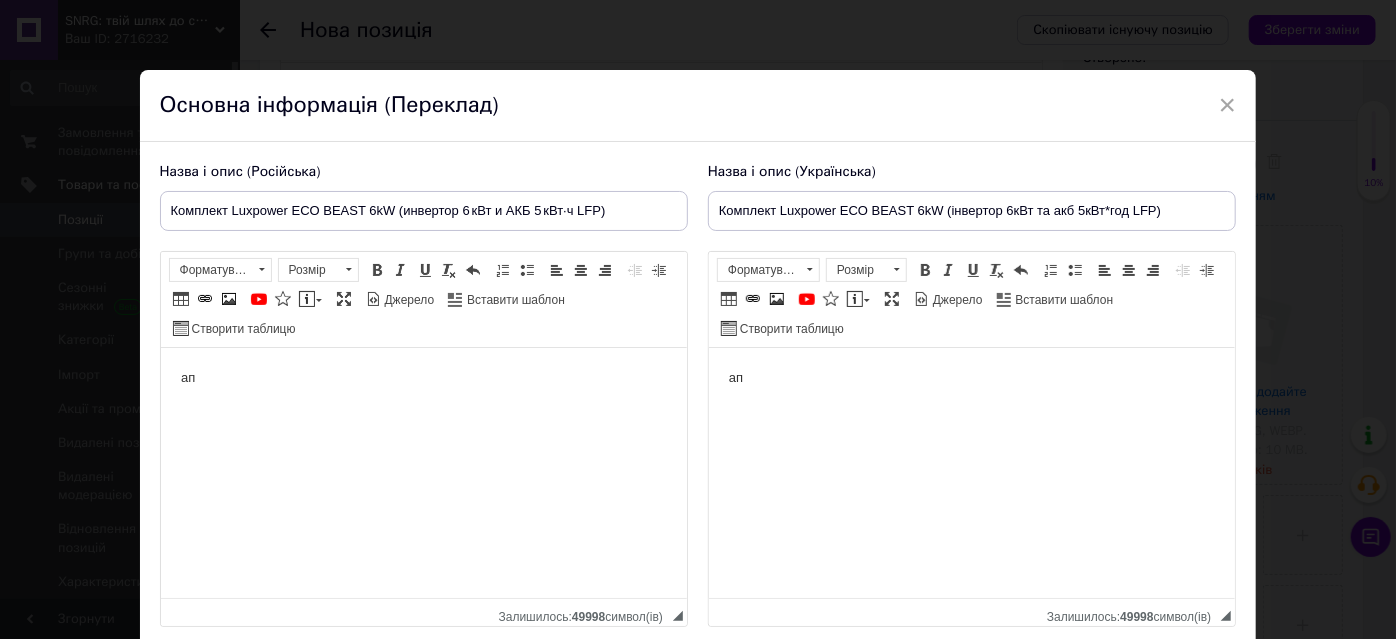 scroll, scrollTop: 0, scrollLeft: 0, axis: both 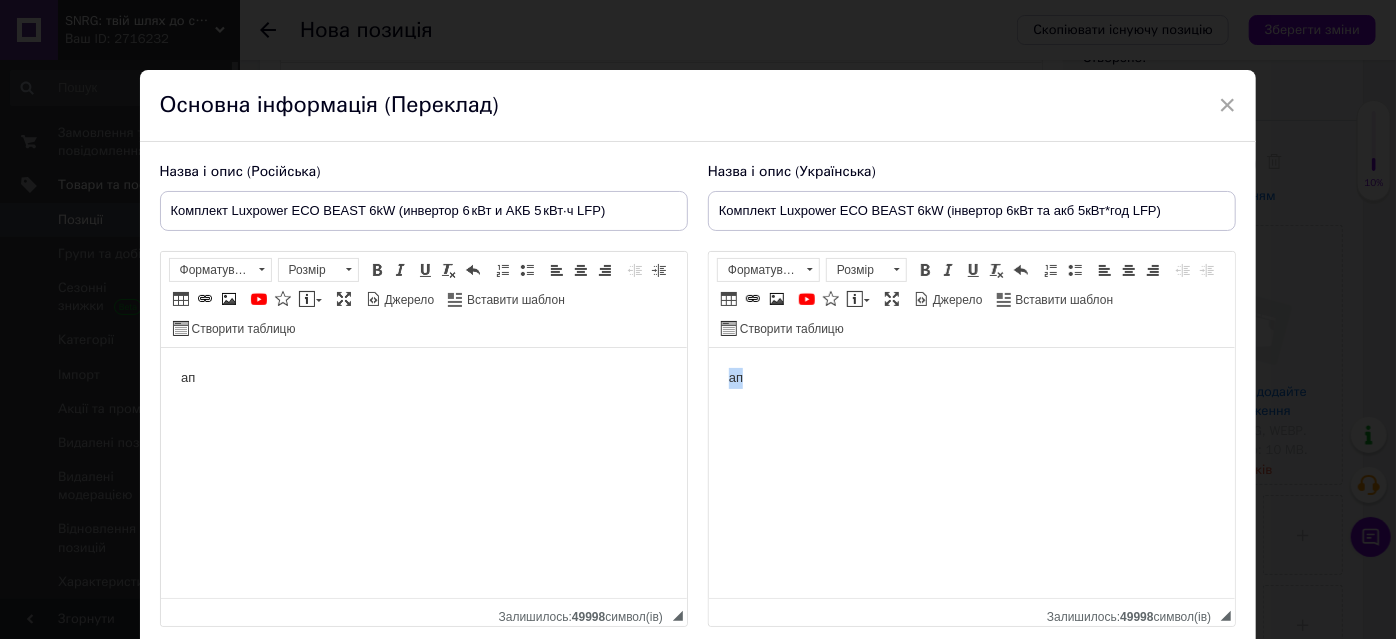 drag, startPoint x: 786, startPoint y: 370, endPoint x: 720, endPoint y: 373, distance: 66.068146 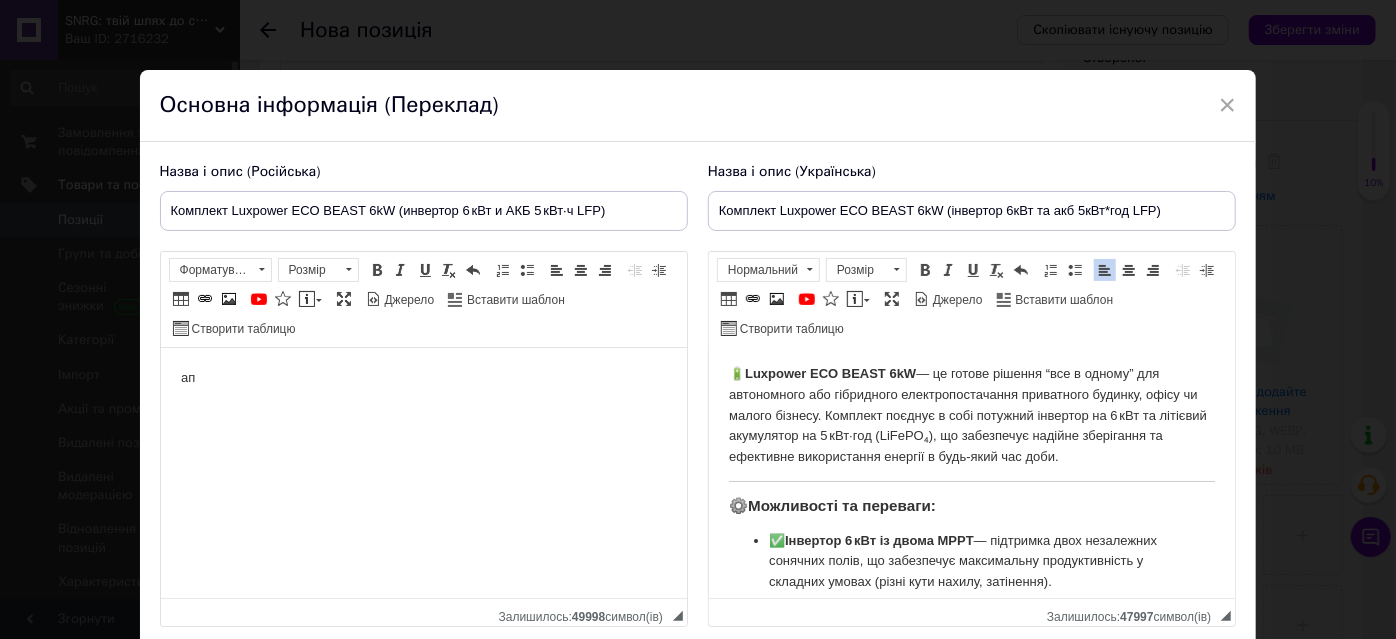 scroll, scrollTop: 0, scrollLeft: 0, axis: both 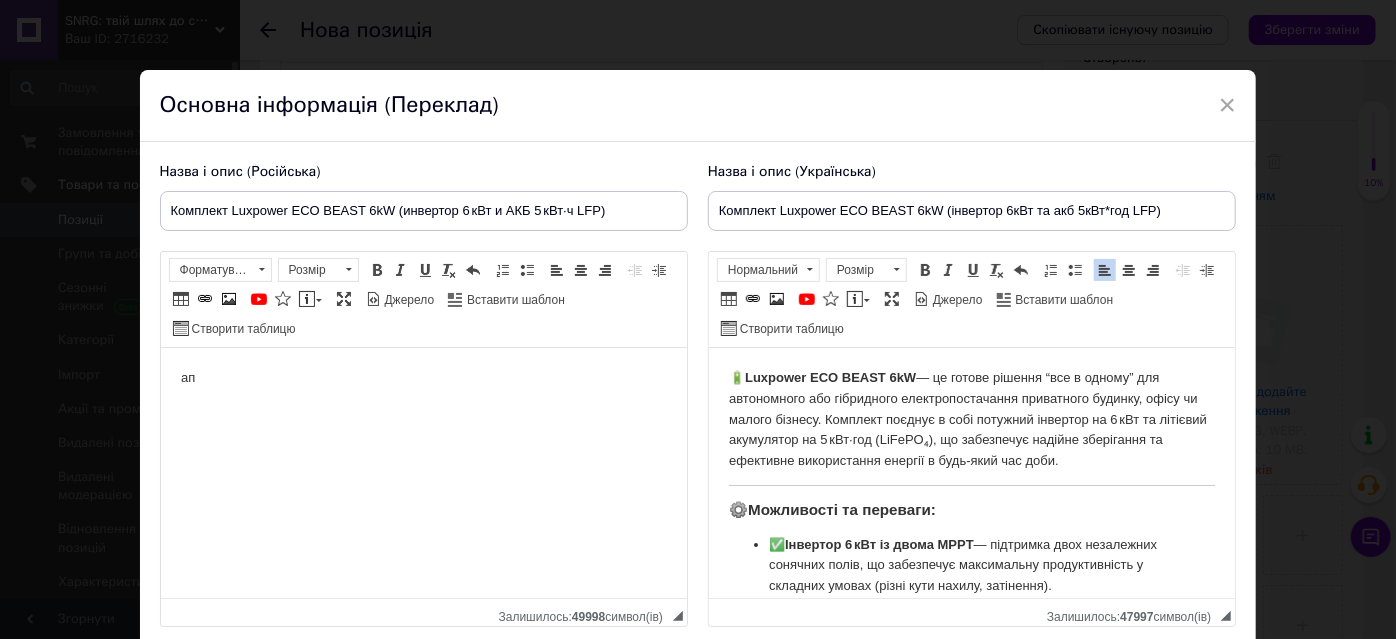 click on "🔋  Luxpower ECO BEAST 6kW  — це готове рішення “все в одному” для автономного або гібридного електропостачання приватного будинку, офісу чи малого бізнесу. Комплект поєднує в собі потужний інвертор на 6 кВт та літієвий акумулятор на 5 кВт·год (LiFePO₄), що забезпечує надійне зберігання та ефективне використання енергії в будь-який час доби." at bounding box center [971, 420] 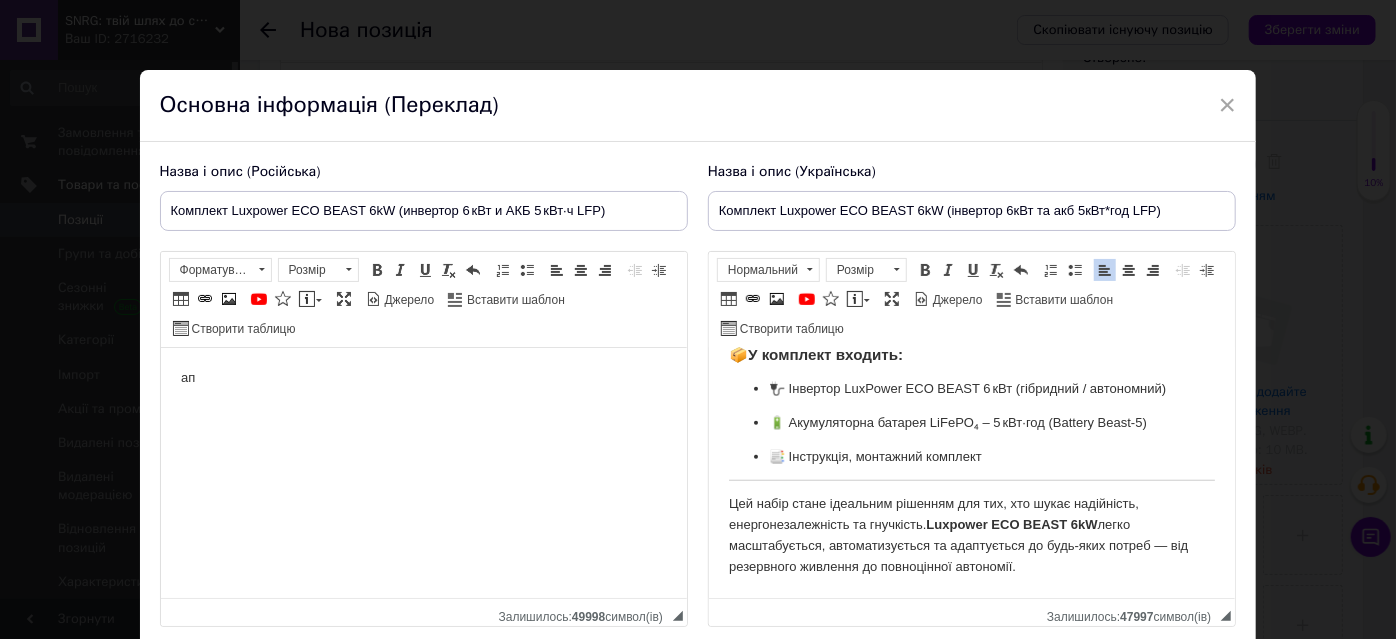 scroll, scrollTop: 929, scrollLeft: 0, axis: vertical 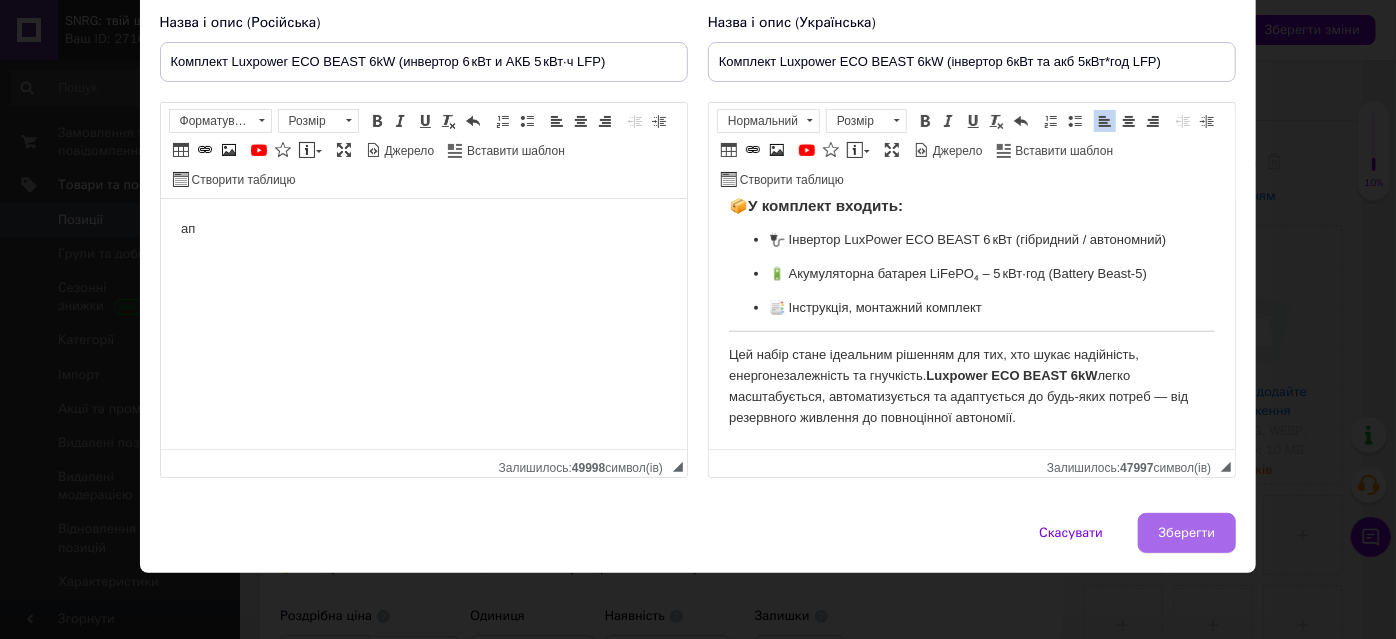 click on "Зберегти" at bounding box center [1187, 533] 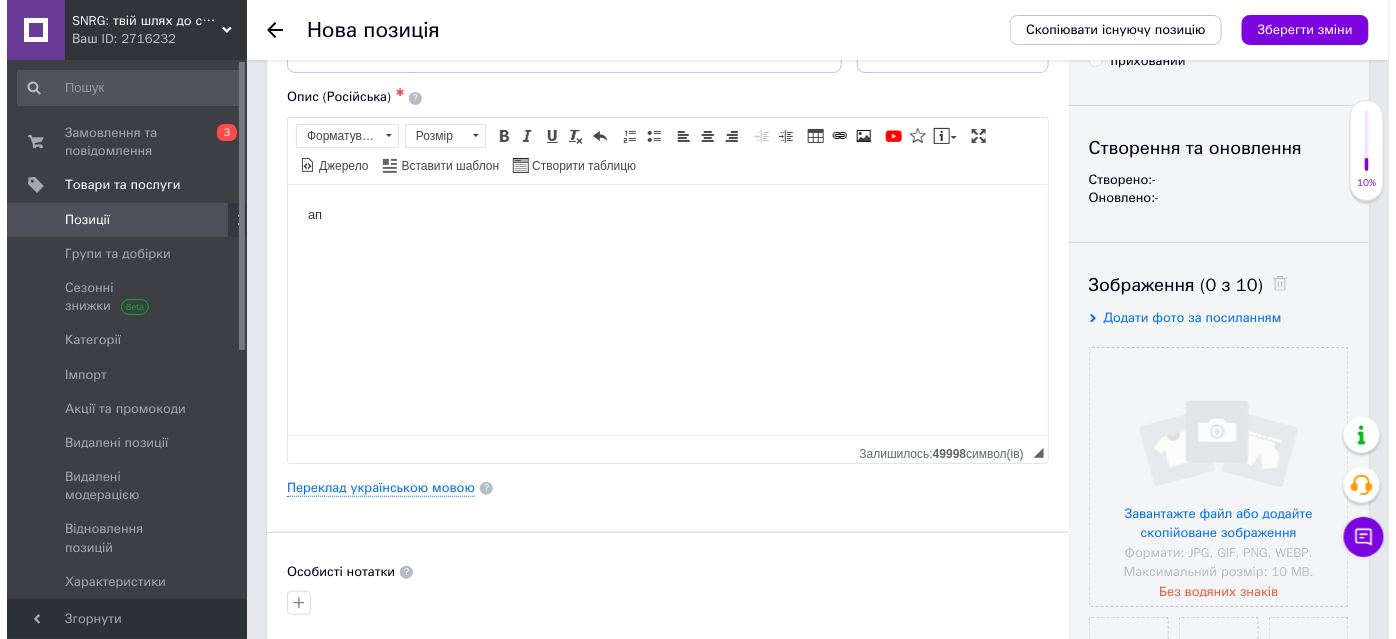 scroll, scrollTop: 181, scrollLeft: 0, axis: vertical 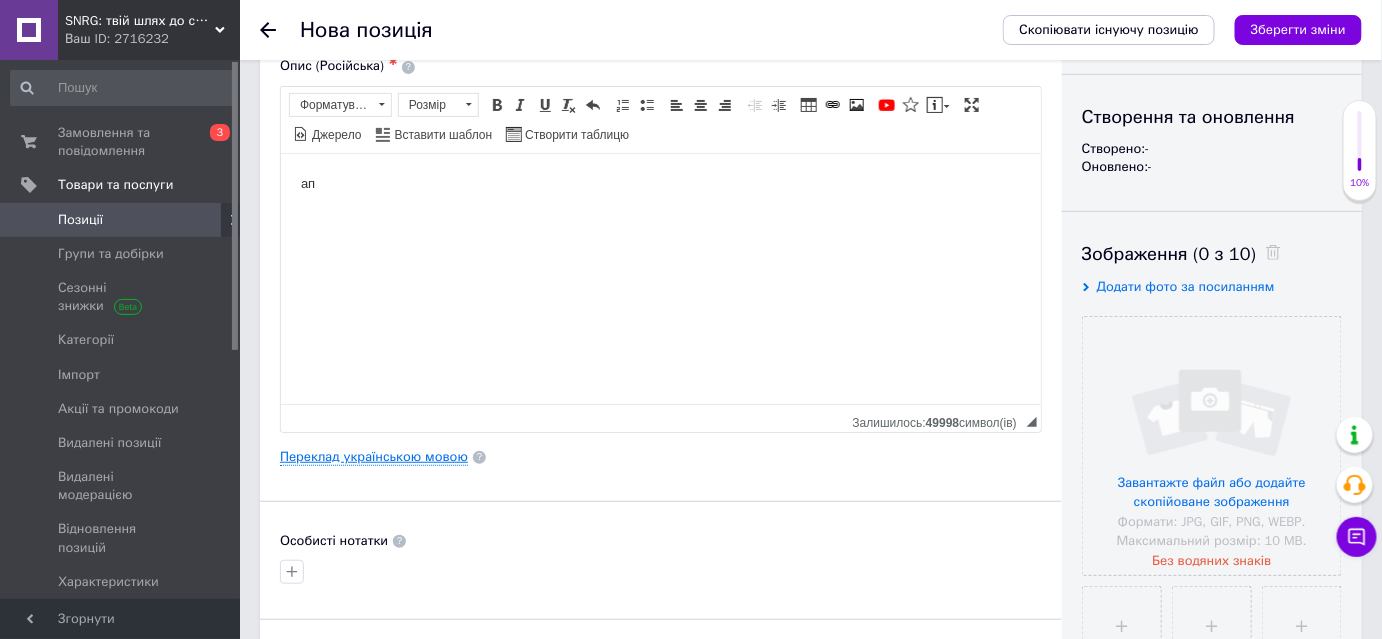 click on "Переклад українською мовою" at bounding box center [374, 457] 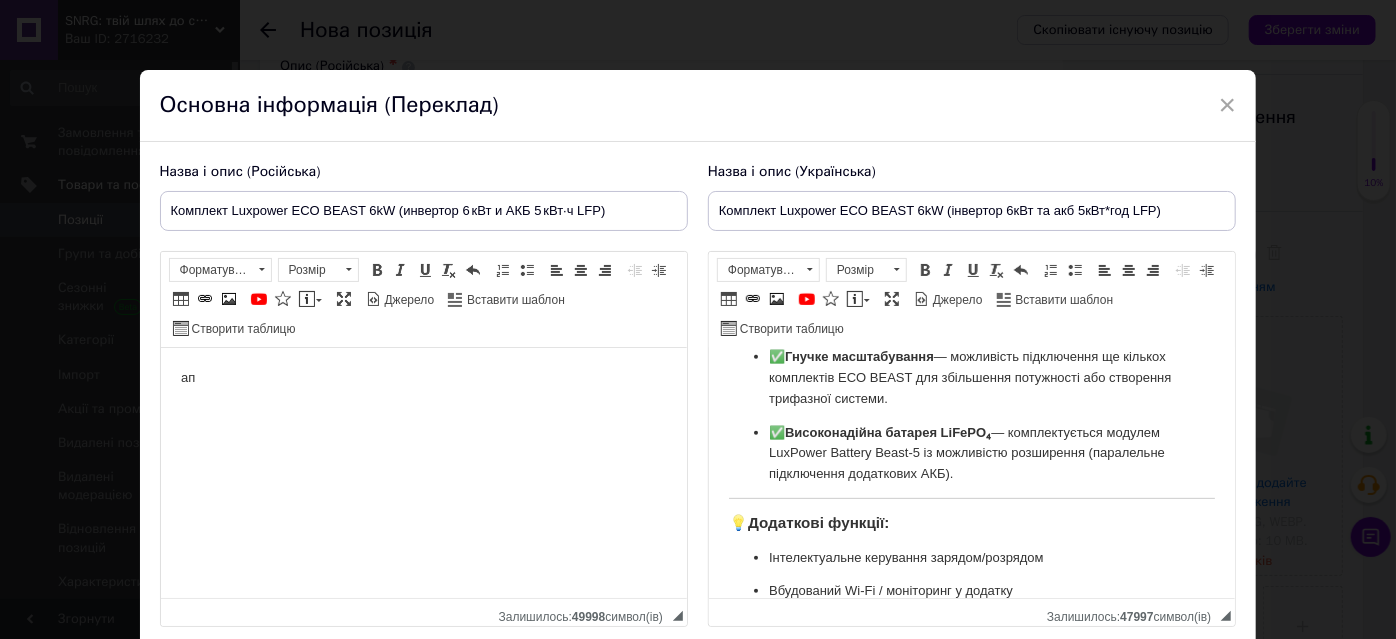 scroll, scrollTop: 545, scrollLeft: 0, axis: vertical 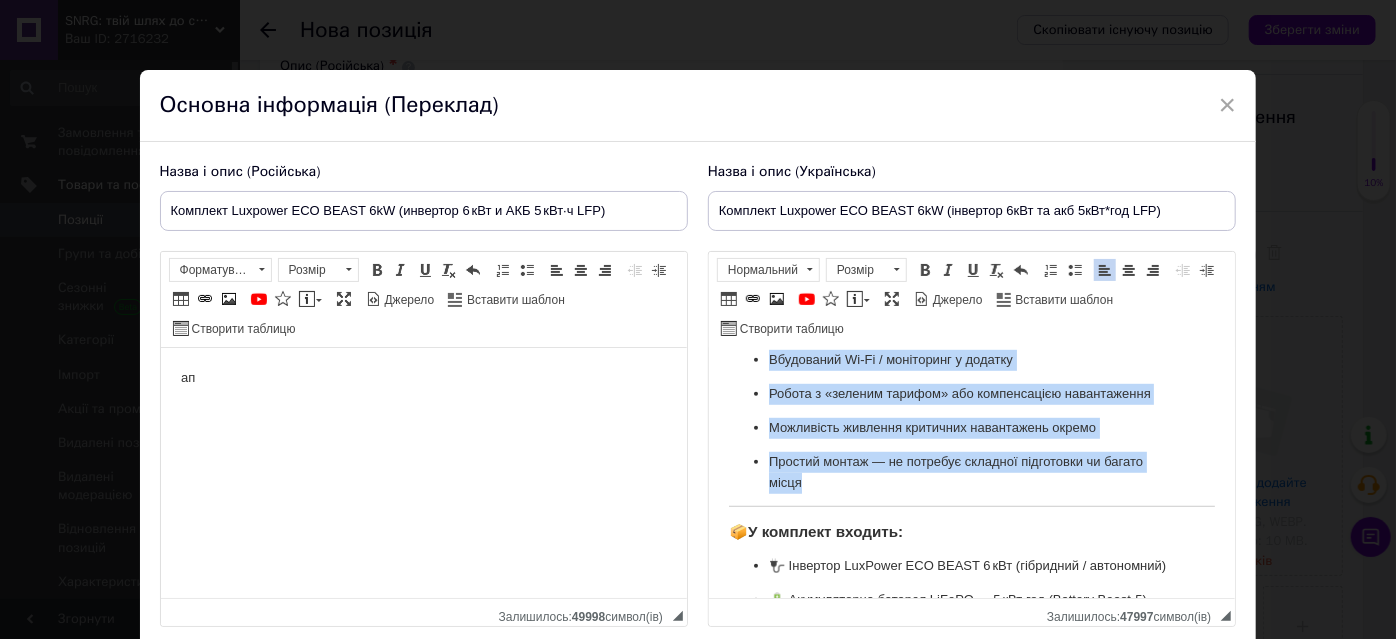 drag, startPoint x: 727, startPoint y: 480, endPoint x: 820, endPoint y: 486, distance: 93.193344 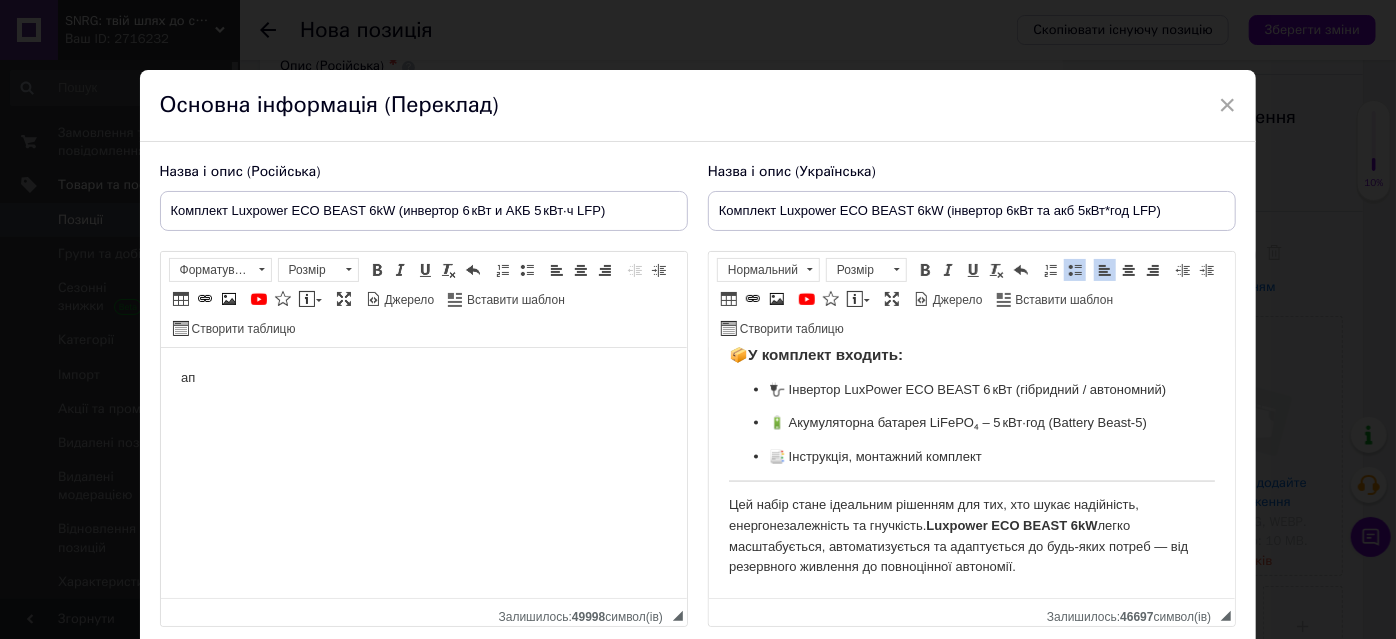 scroll, scrollTop: 1620, scrollLeft: 0, axis: vertical 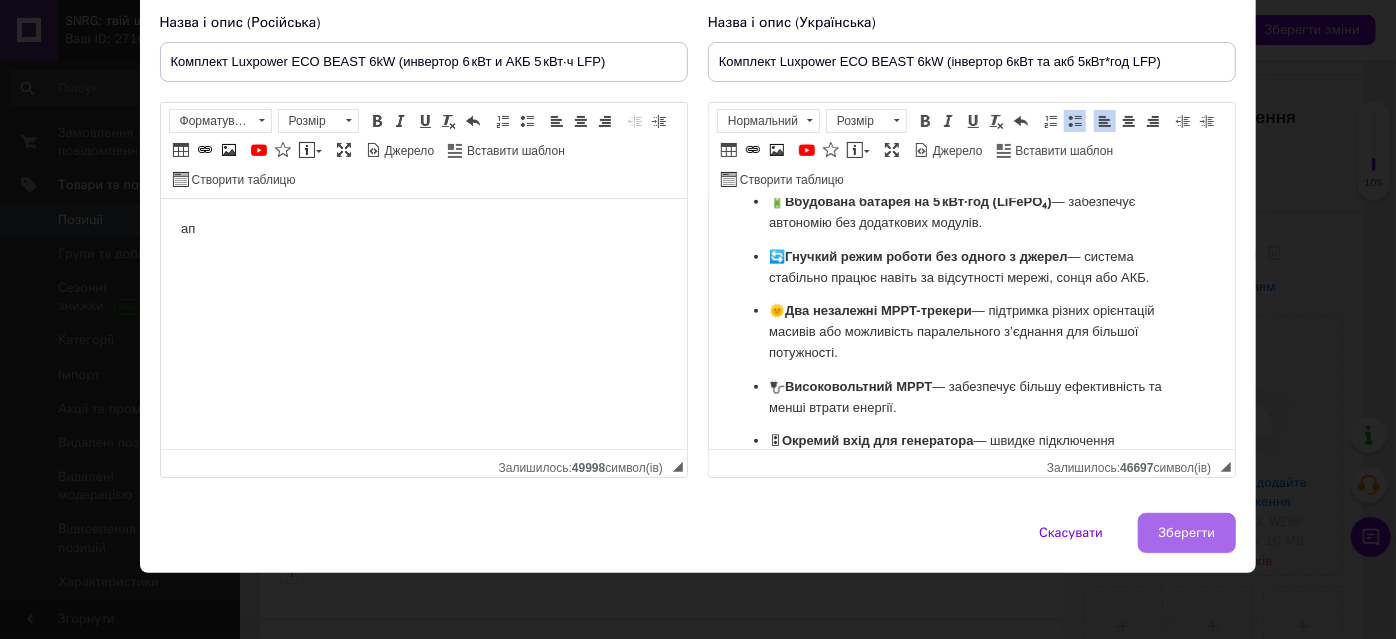 click on "Зберегти" at bounding box center (1187, 533) 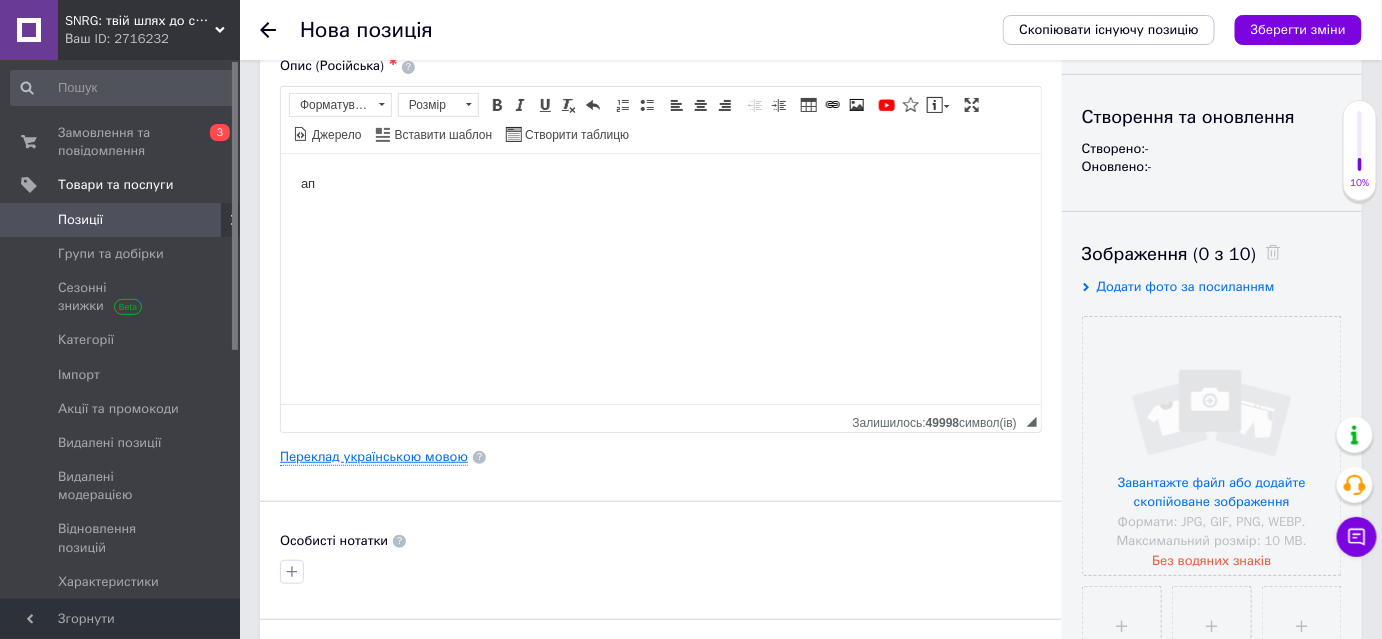 click on "Переклад українською мовою" at bounding box center [374, 457] 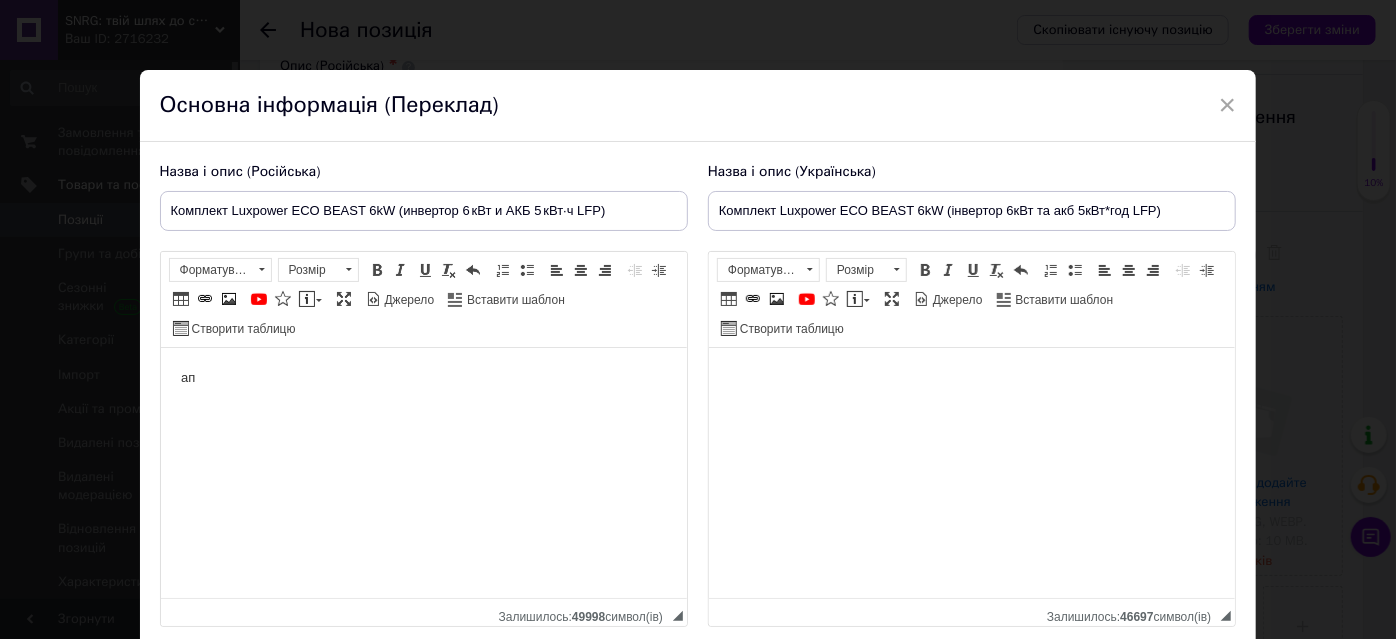 scroll, scrollTop: 0, scrollLeft: 0, axis: both 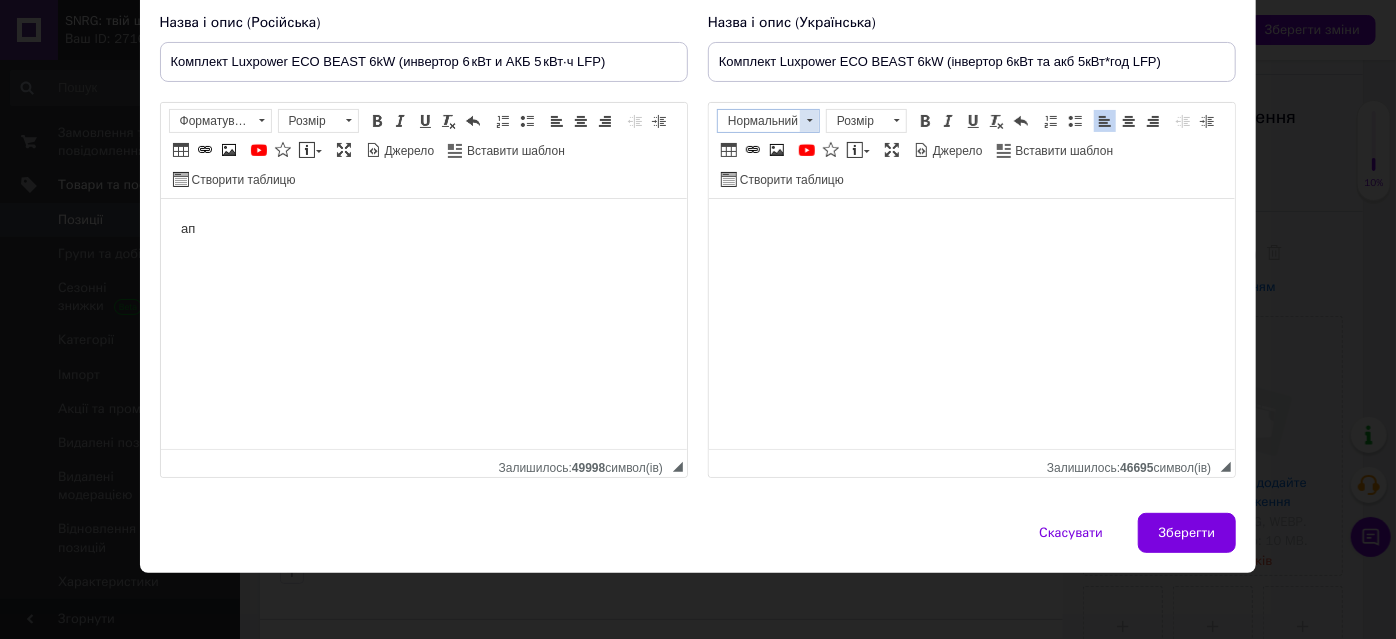 click at bounding box center [809, 121] 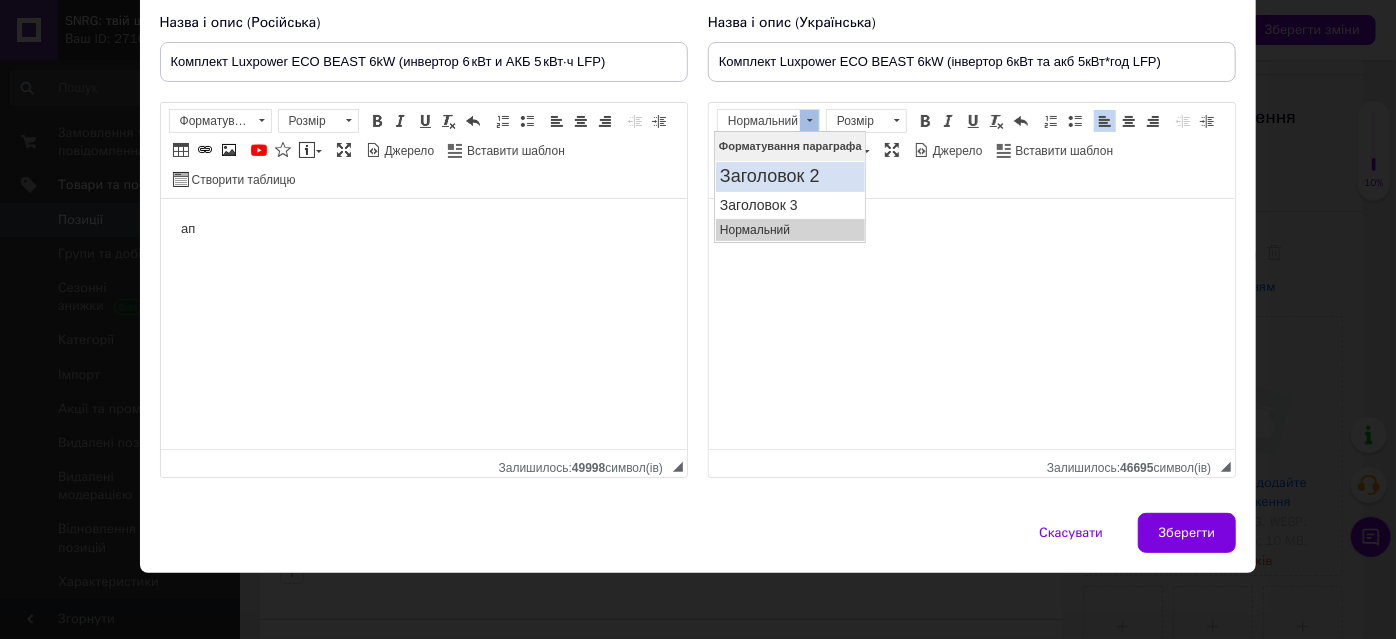 scroll, scrollTop: 0, scrollLeft: 0, axis: both 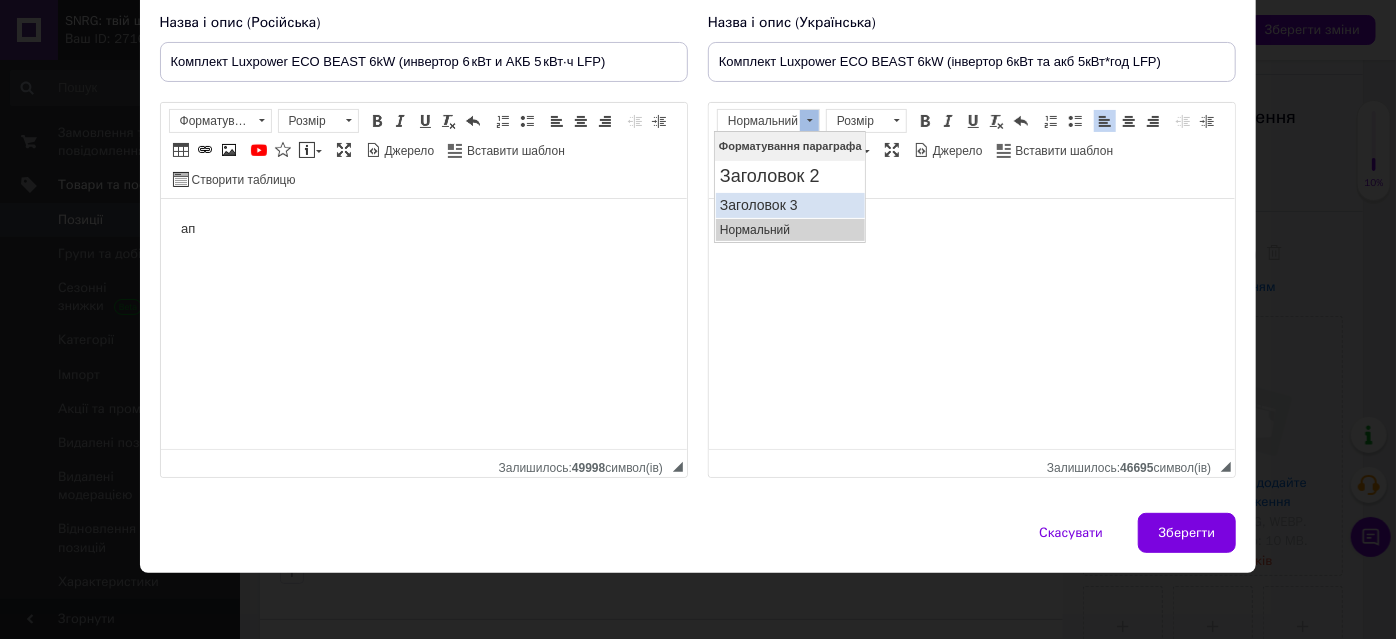 click on "Заголовок 3" at bounding box center [789, 205] 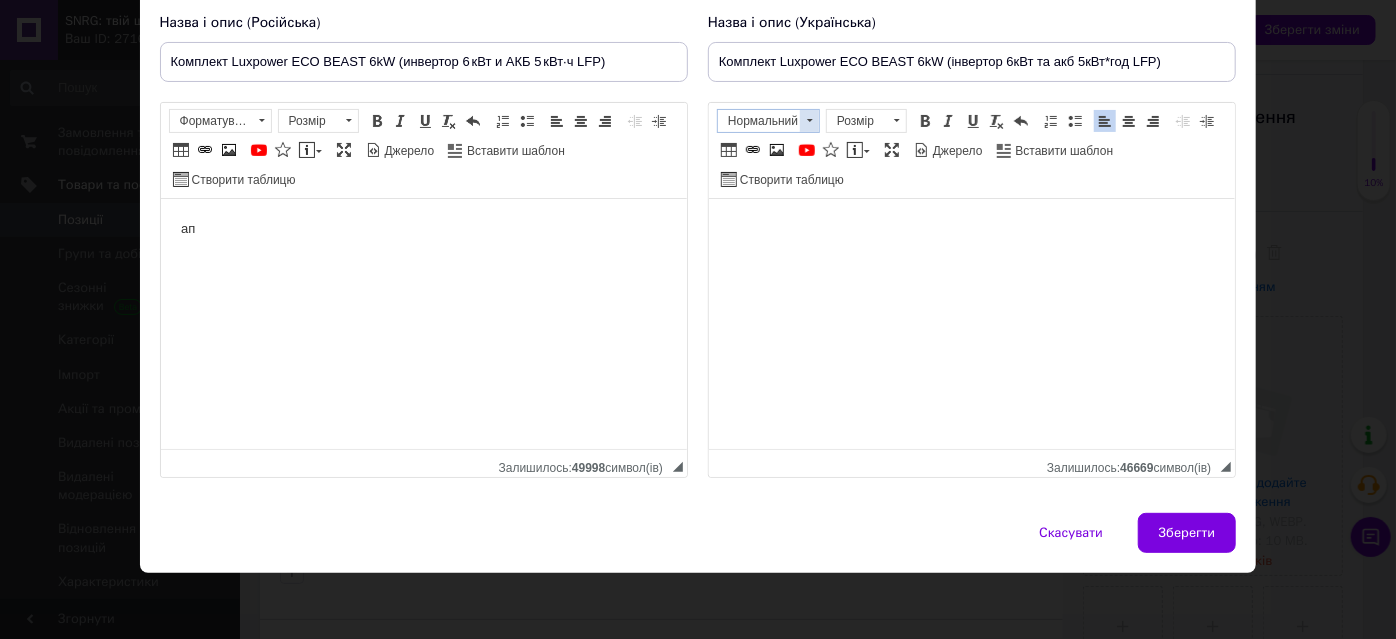 click at bounding box center (809, 121) 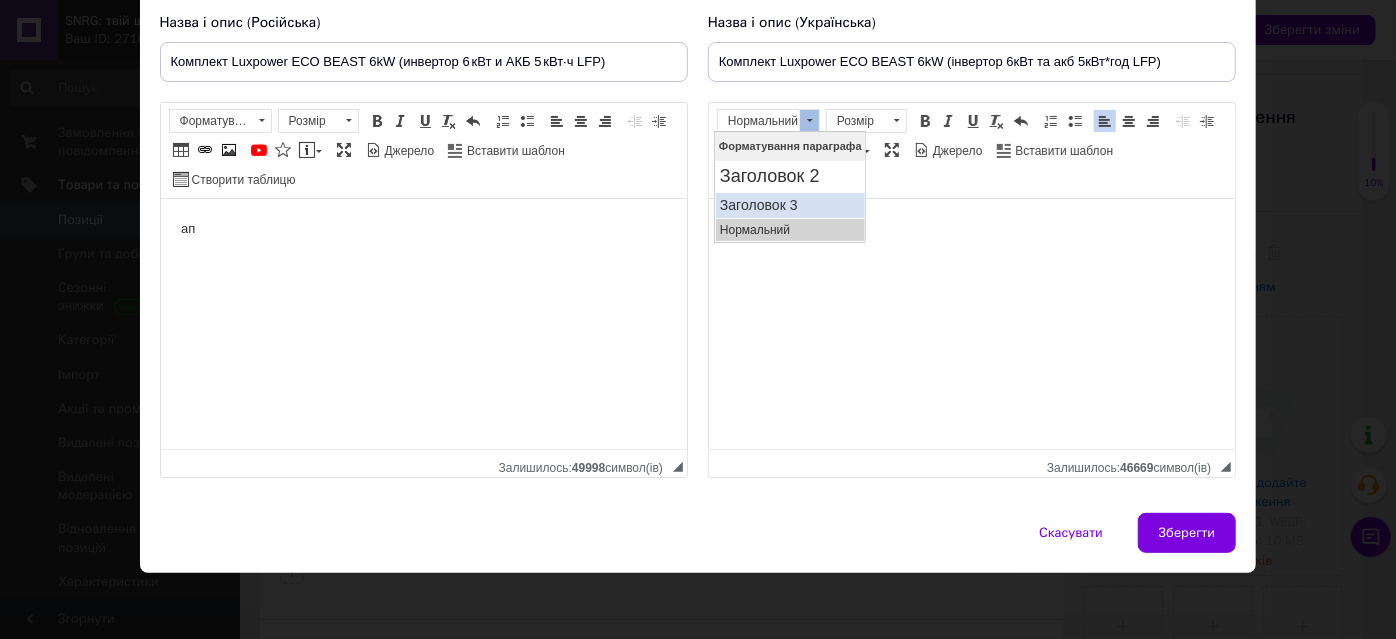 click on "Заголовок 3" at bounding box center (789, 205) 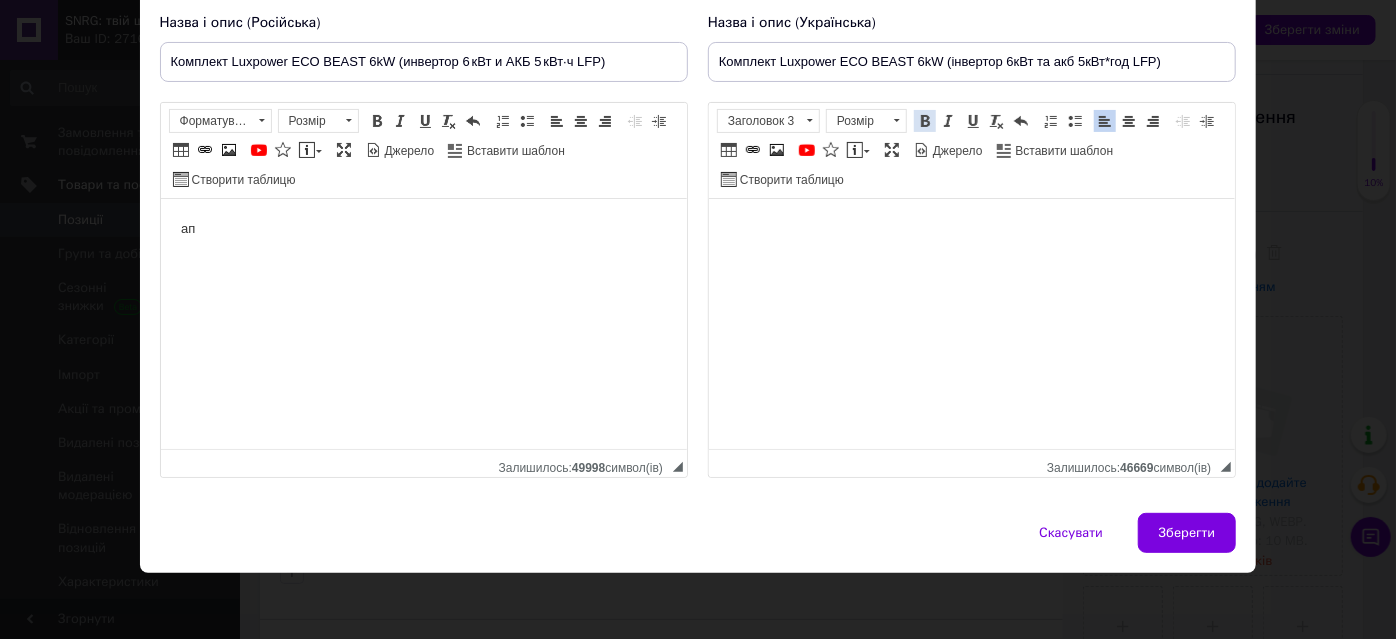 click at bounding box center [925, 121] 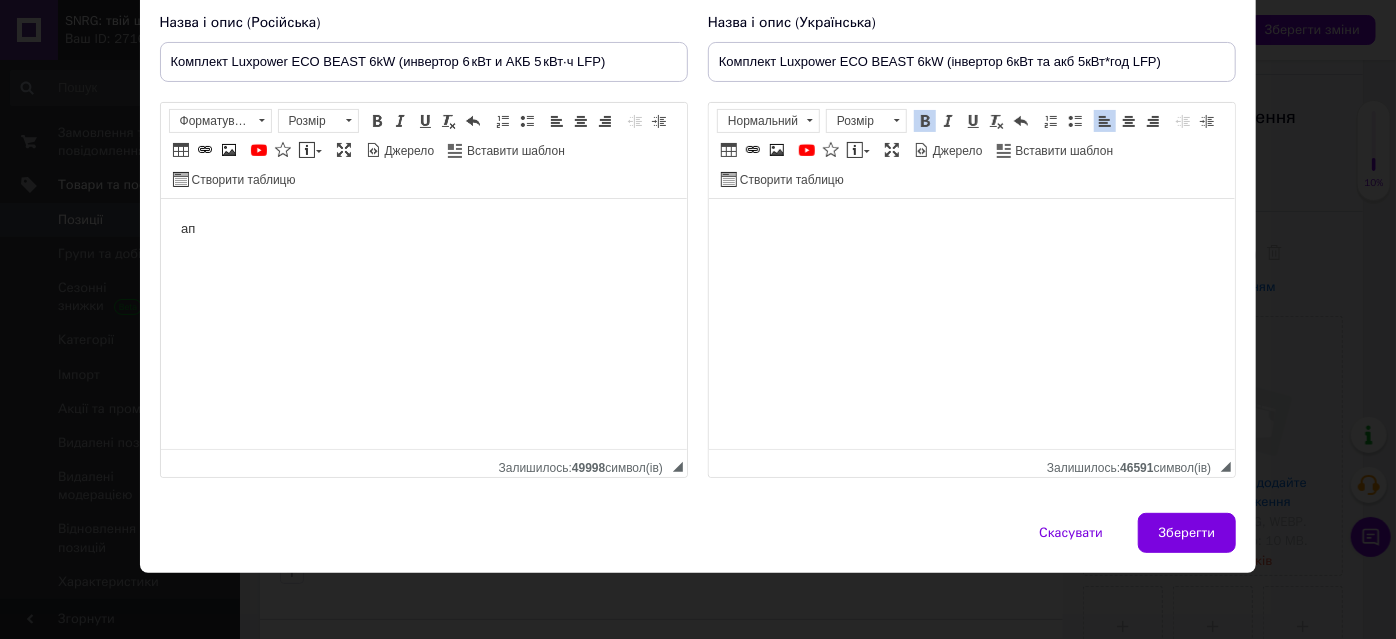 click at bounding box center [925, 121] 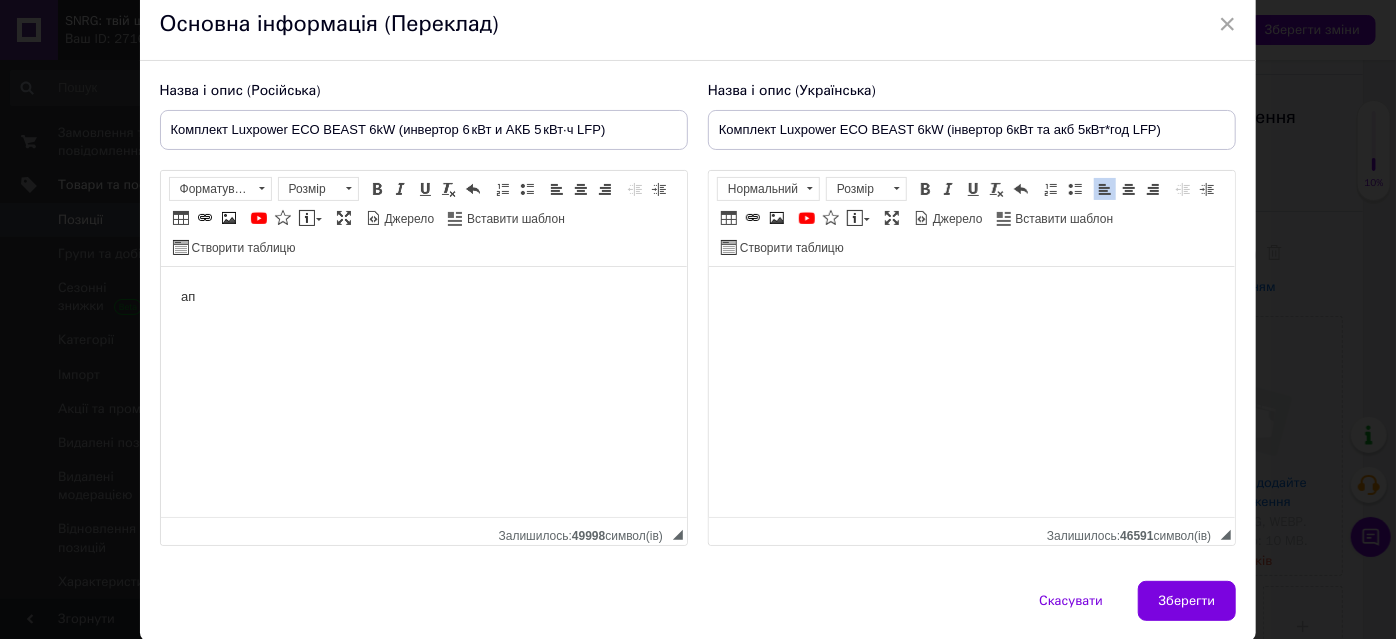 scroll, scrollTop: 0, scrollLeft: 0, axis: both 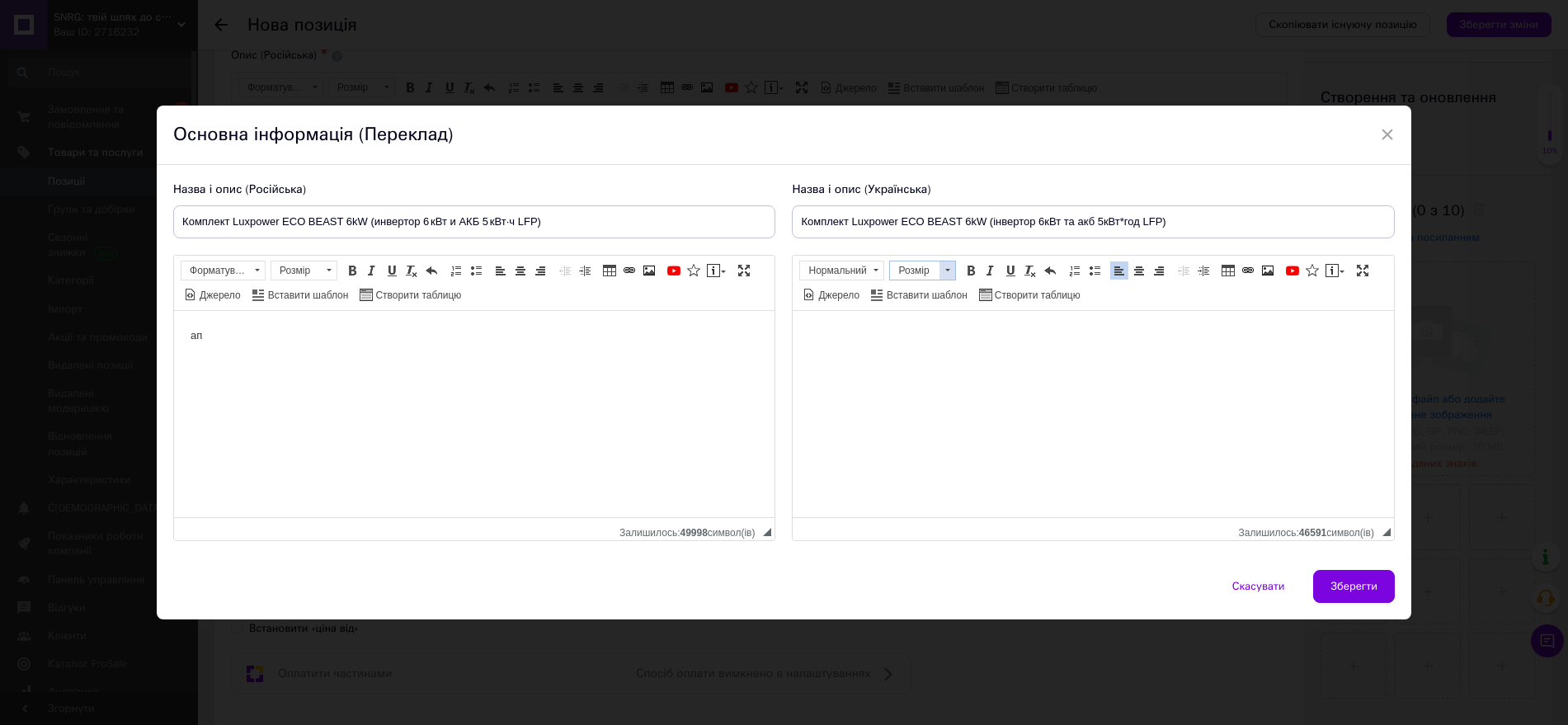 click at bounding box center (947, 271) 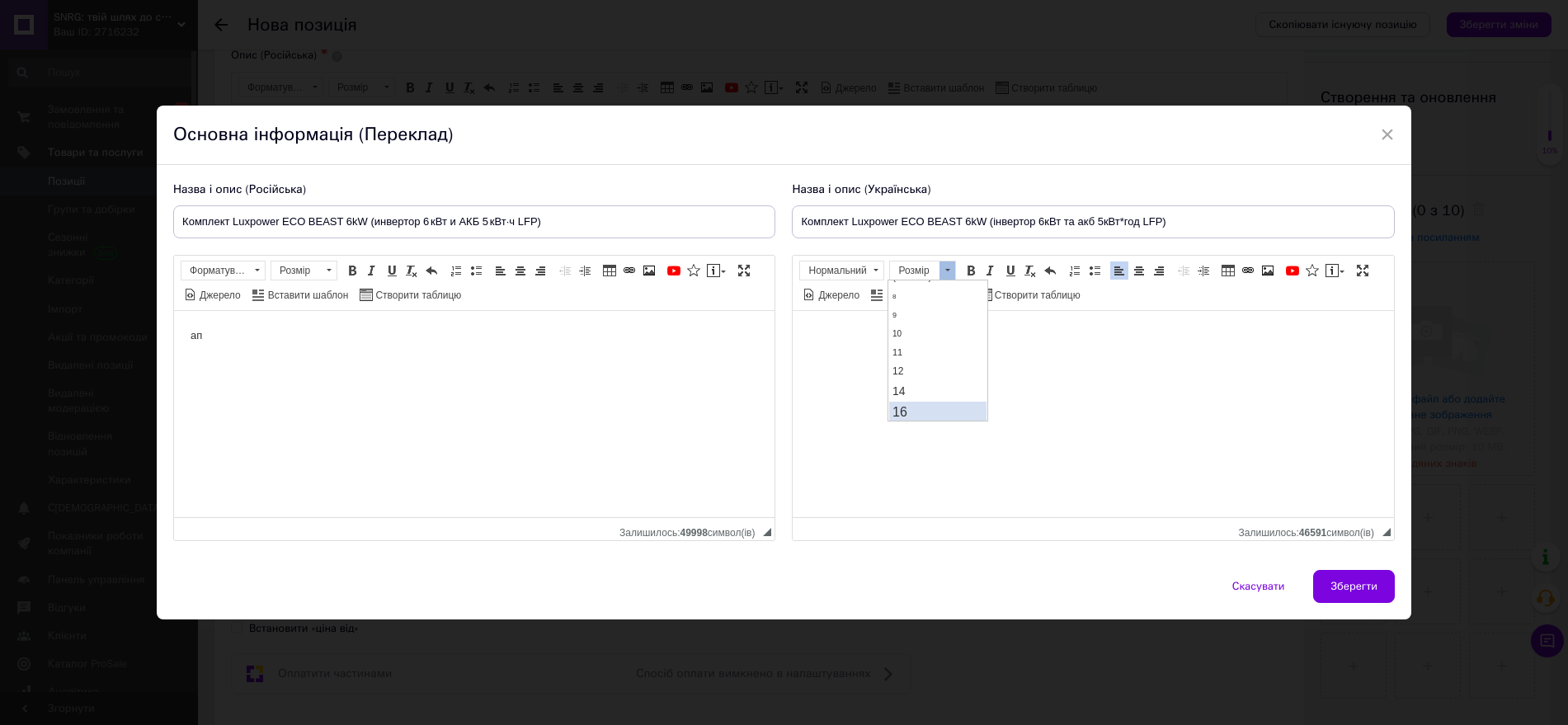 scroll, scrollTop: 103, scrollLeft: 0, axis: vertical 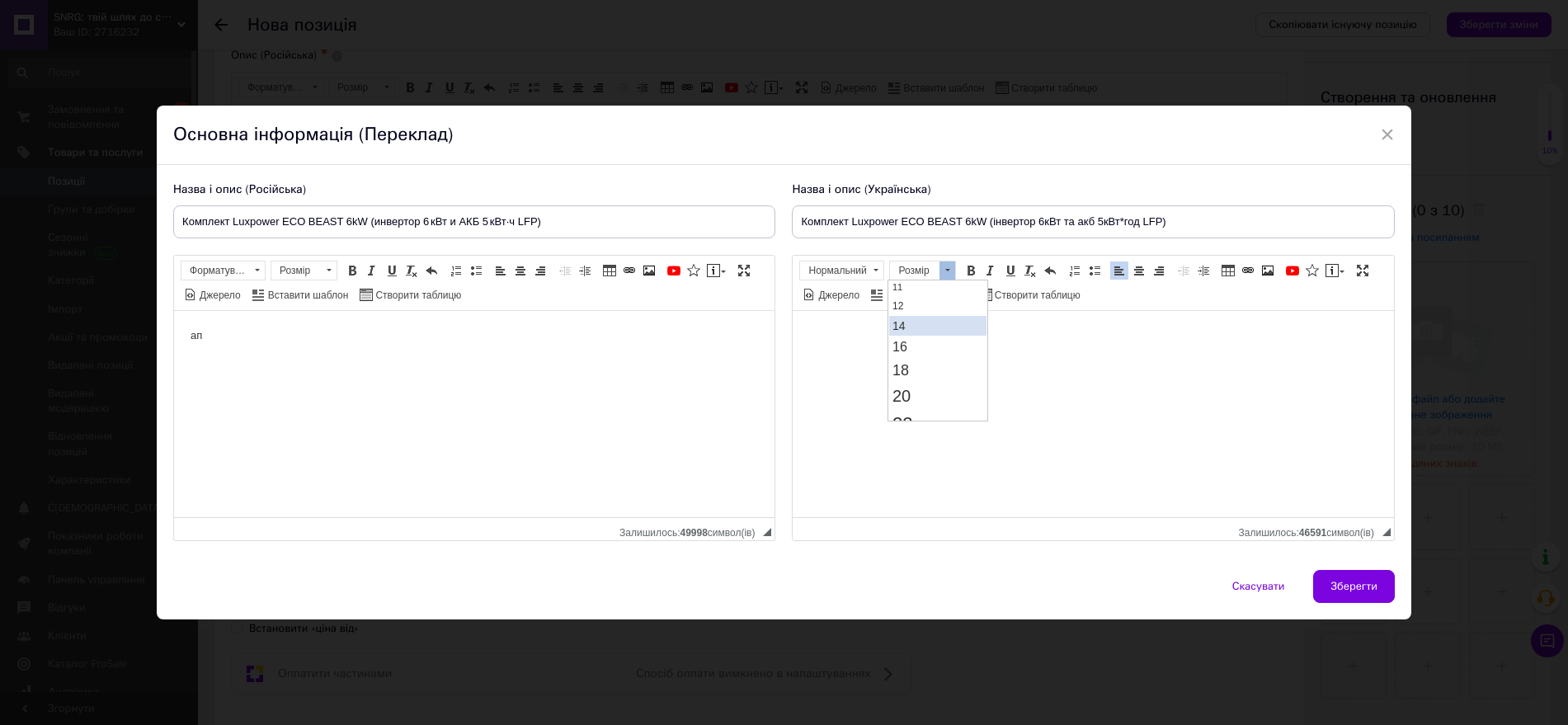 click on "14" at bounding box center [937, 326] 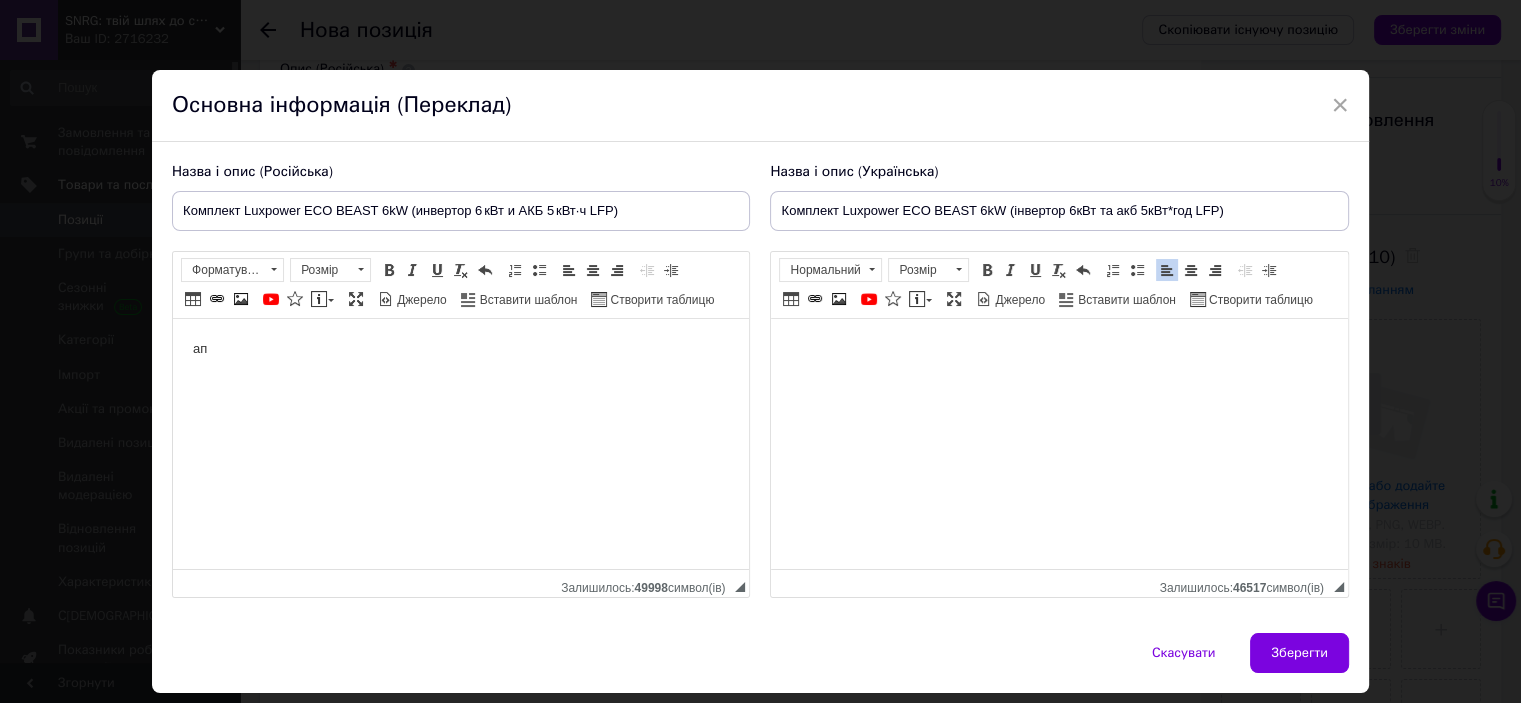 scroll, scrollTop: 237, scrollLeft: 0, axis: vertical 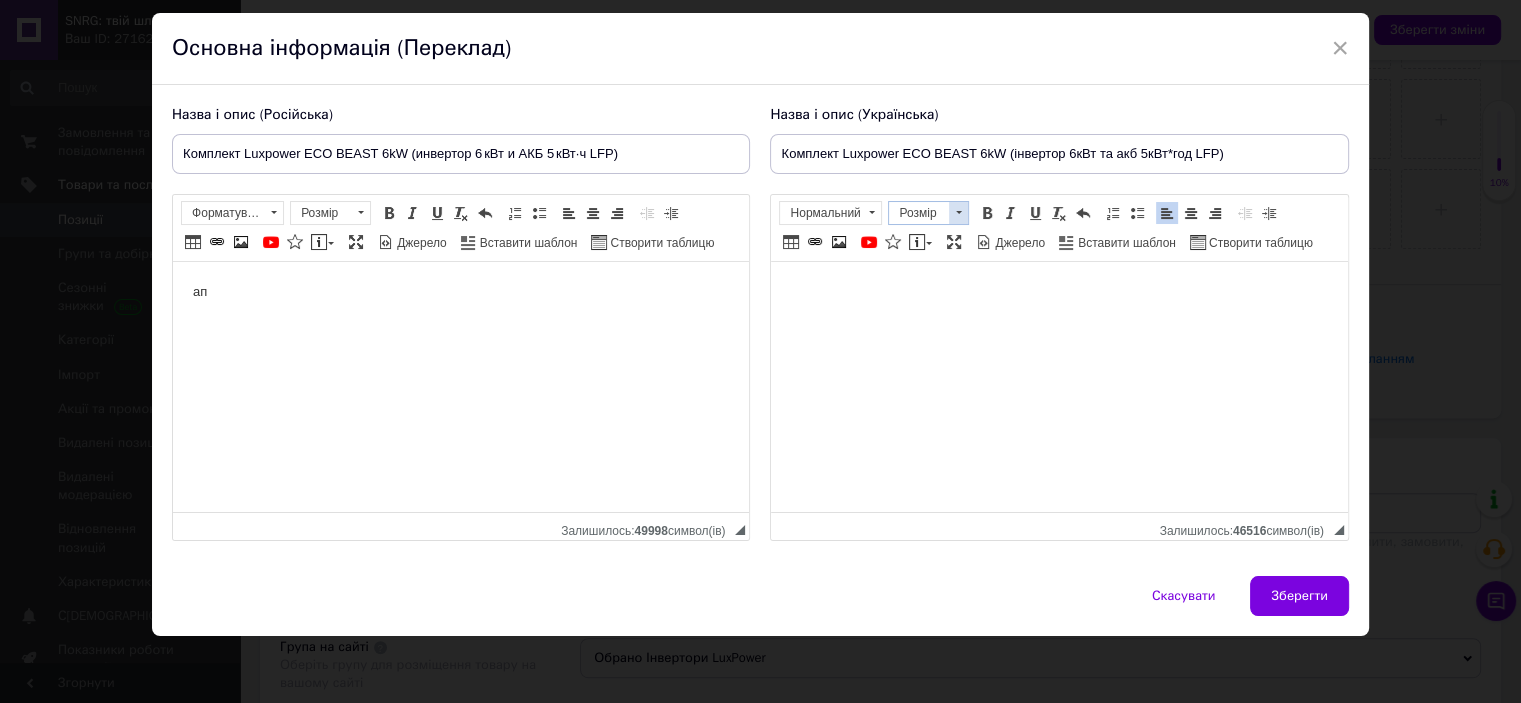 click at bounding box center (958, 213) 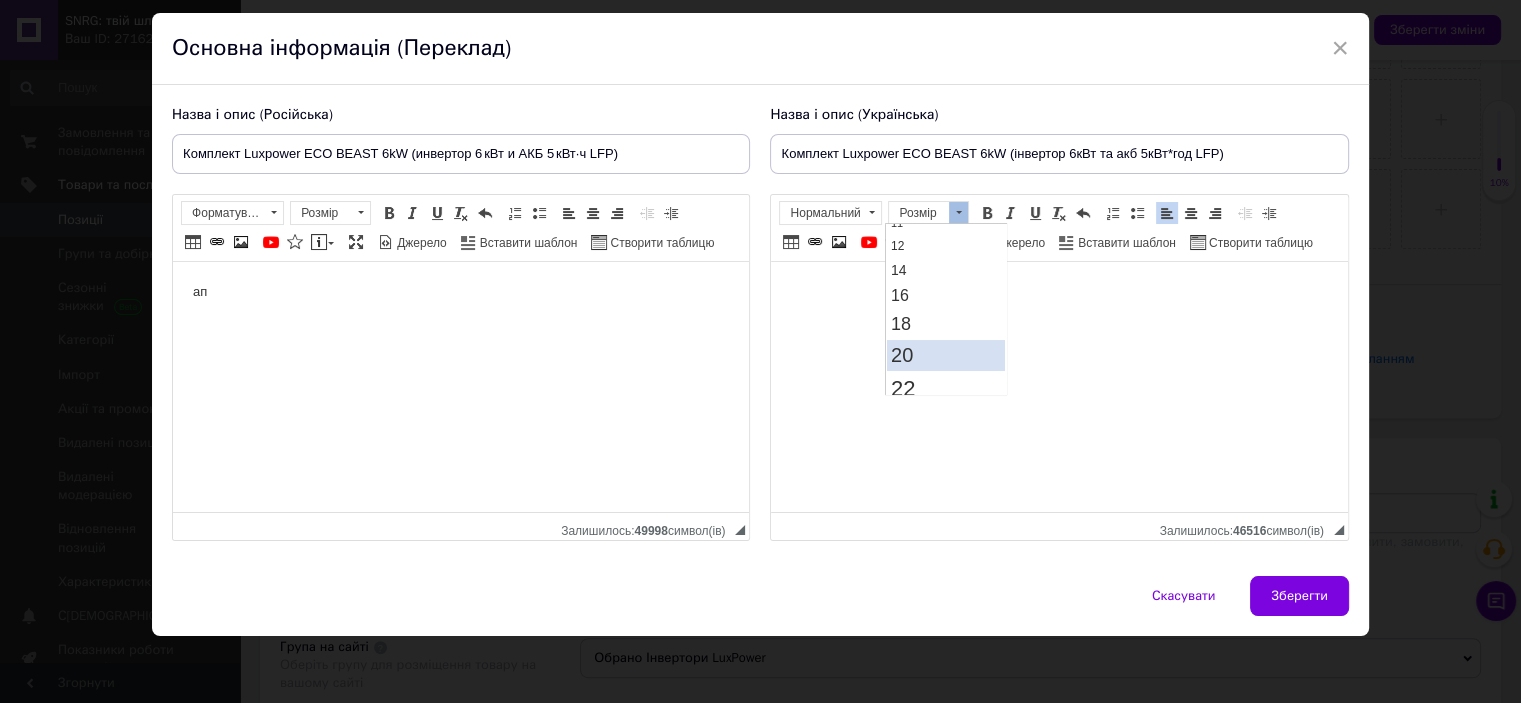 scroll, scrollTop: 100, scrollLeft: 0, axis: vertical 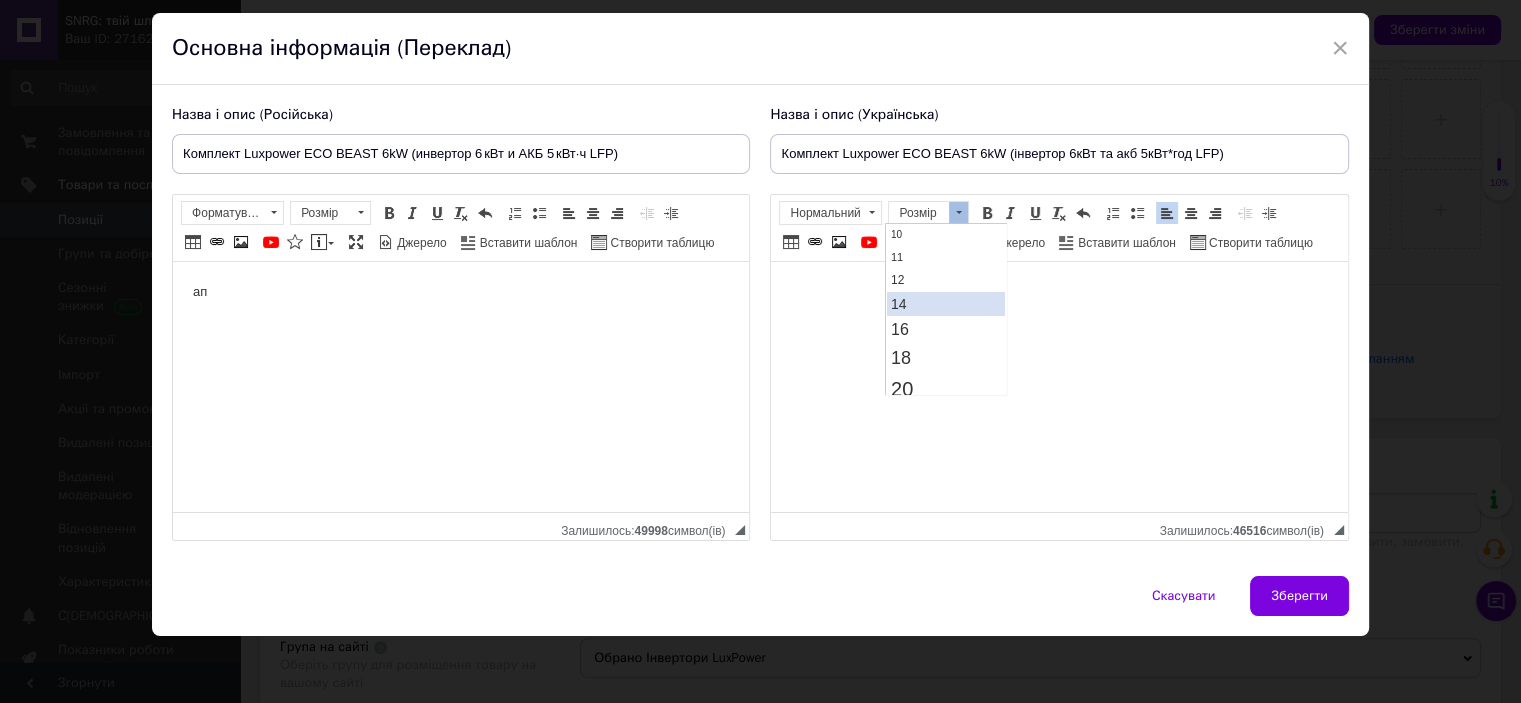click on "14" at bounding box center (946, 304) 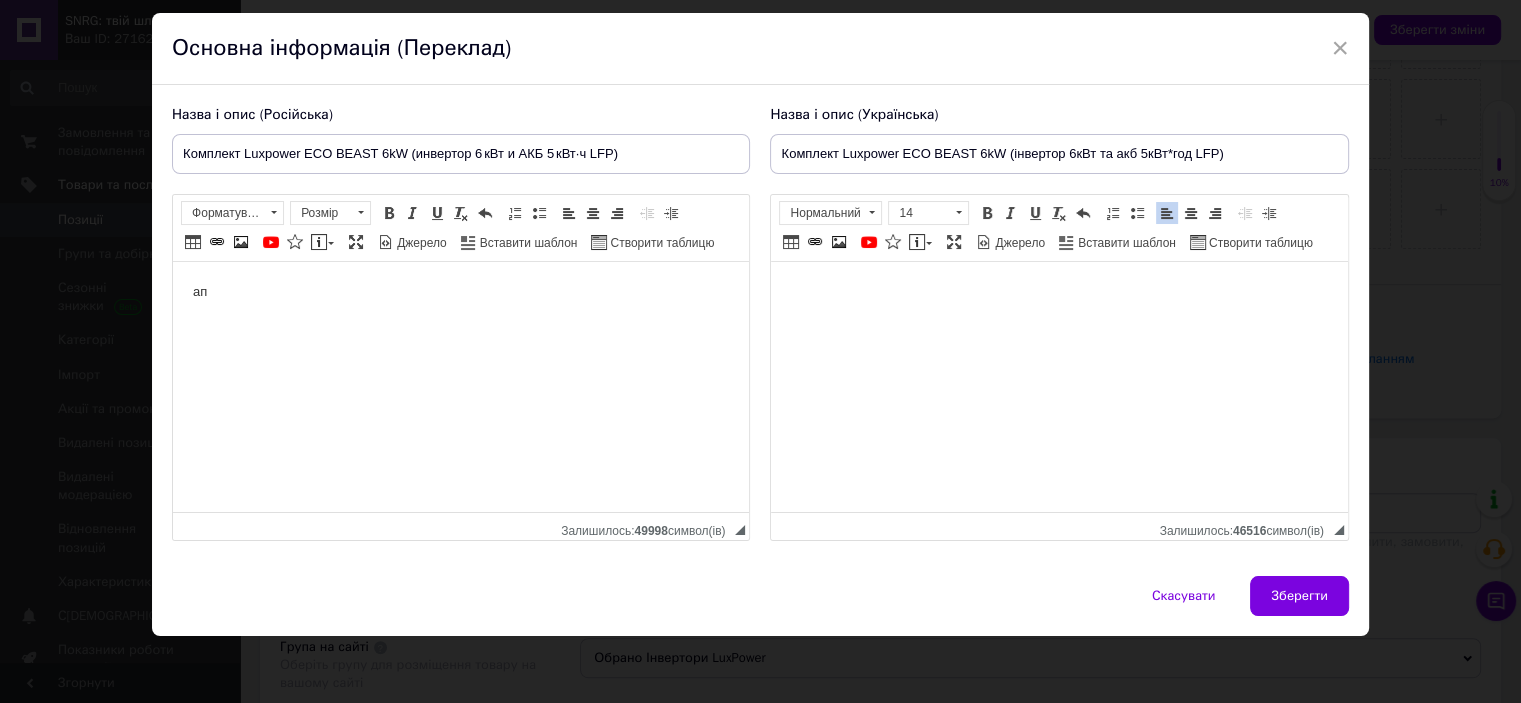 scroll, scrollTop: 978, scrollLeft: 0, axis: vertical 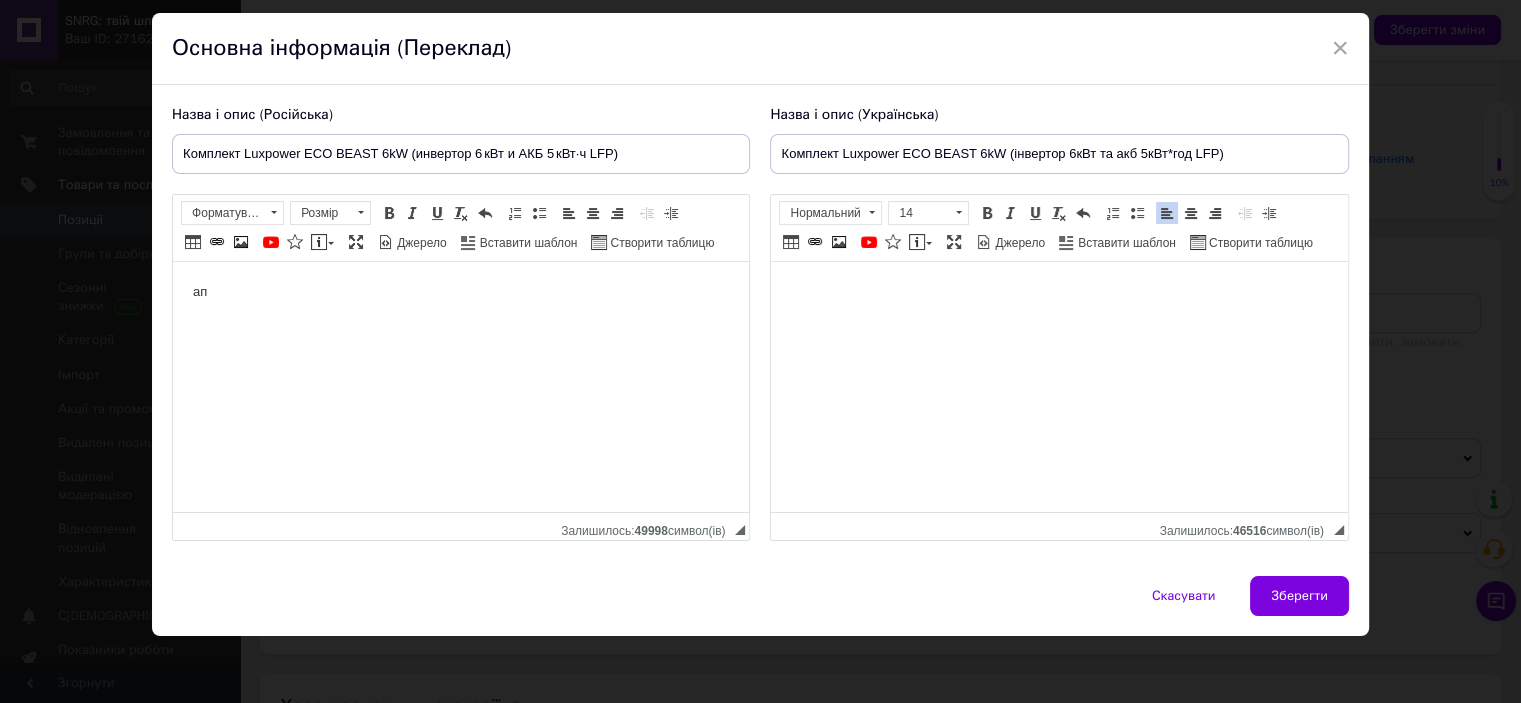 click on "Зберегти" at bounding box center (1299, 596) 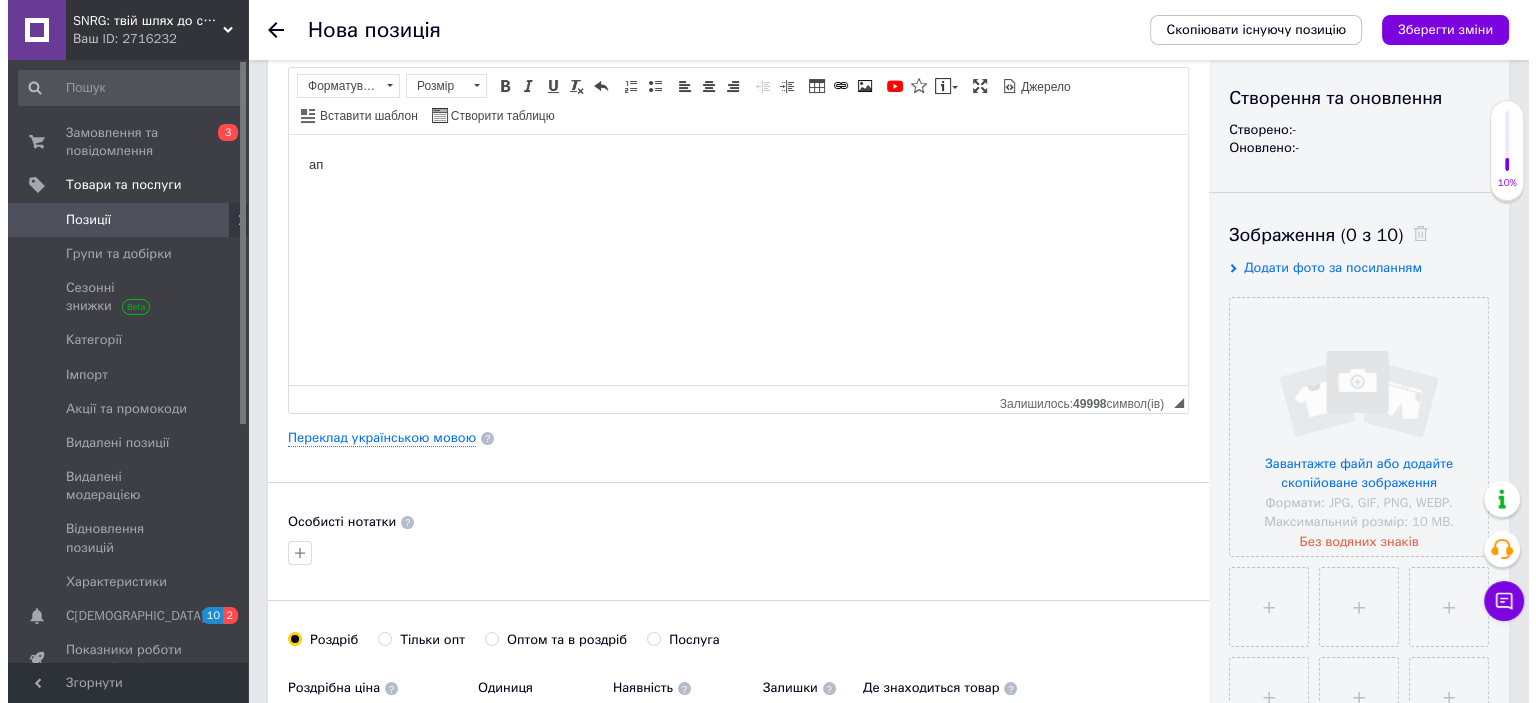 scroll, scrollTop: 78, scrollLeft: 0, axis: vertical 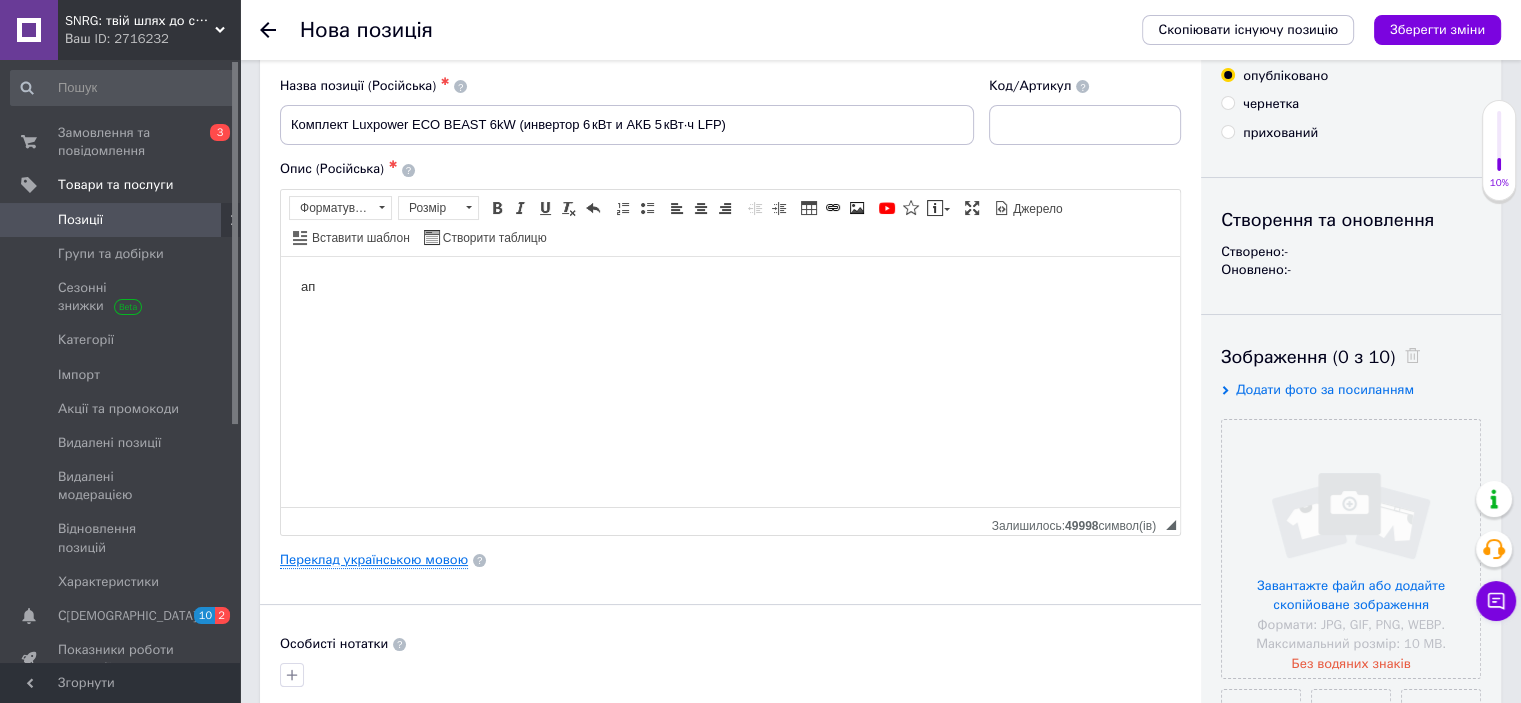 click on "Переклад українською мовою" at bounding box center (374, 560) 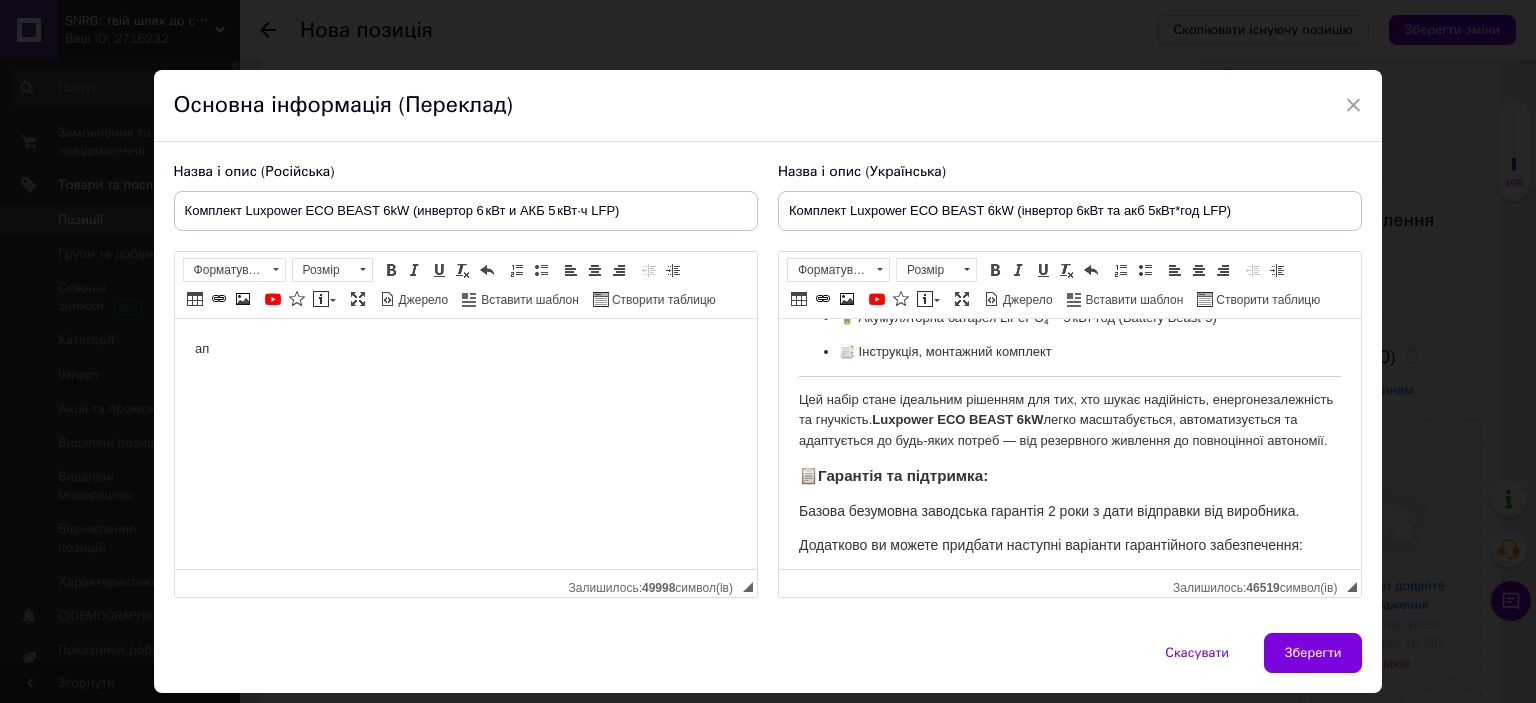 scroll, scrollTop: 1661, scrollLeft: 0, axis: vertical 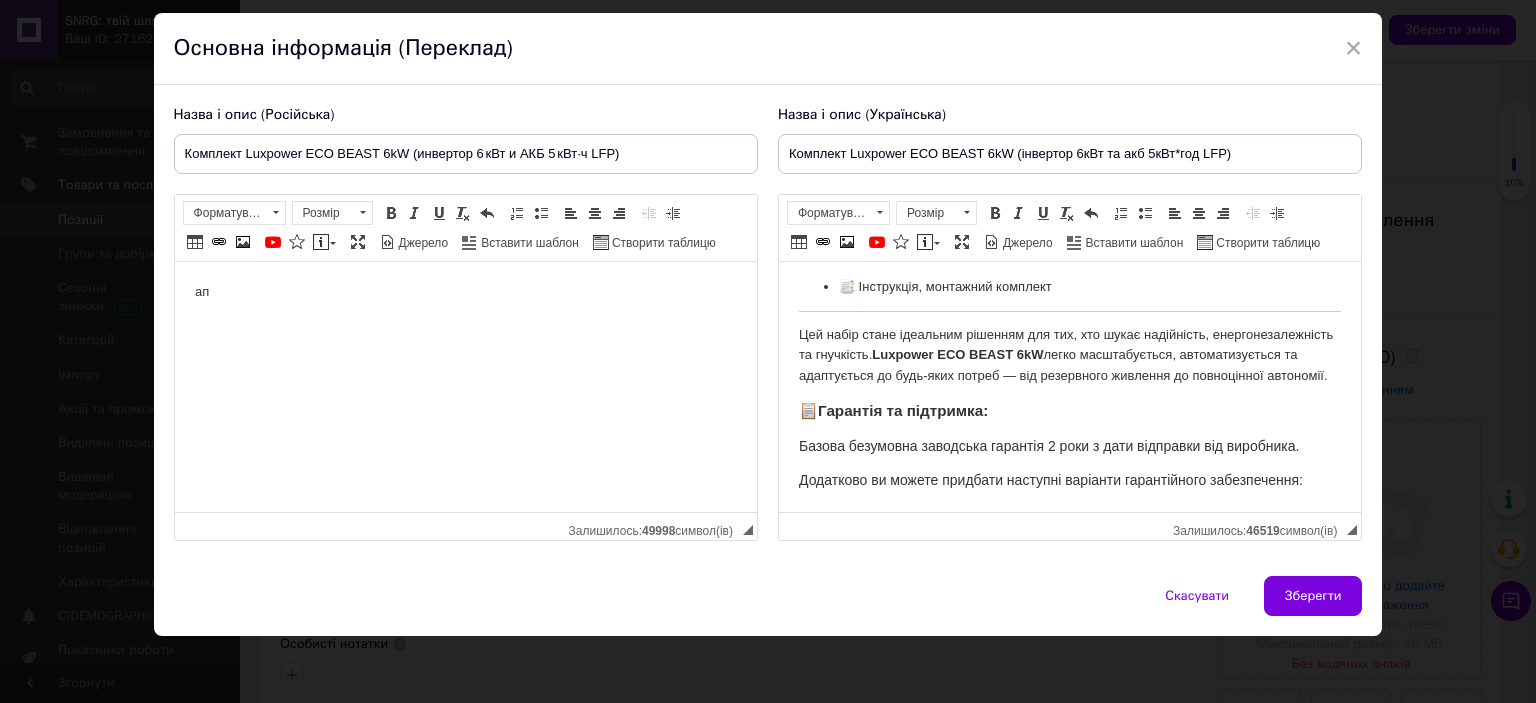 click on "Цей набір стане ідеальним рішенням для тих, хто шукає надійність, енергонезалежність та гнучкість.  Luxpower ECO BEAST 6kW  легко масштабується, автоматизується та адаптується до будь-яких потреб — від резервного живлення до повноцінної автономії." at bounding box center [1069, 356] 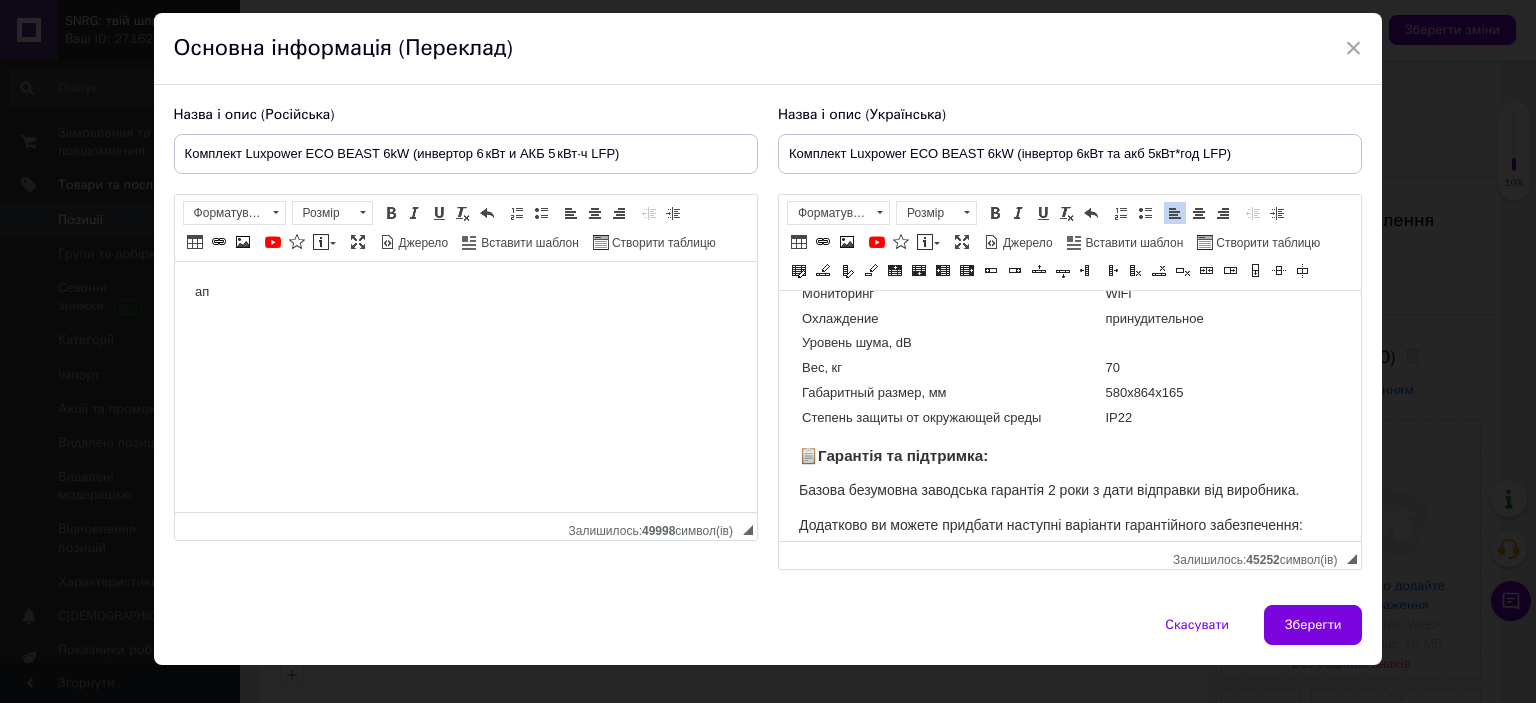 scroll, scrollTop: 2769, scrollLeft: 0, axis: vertical 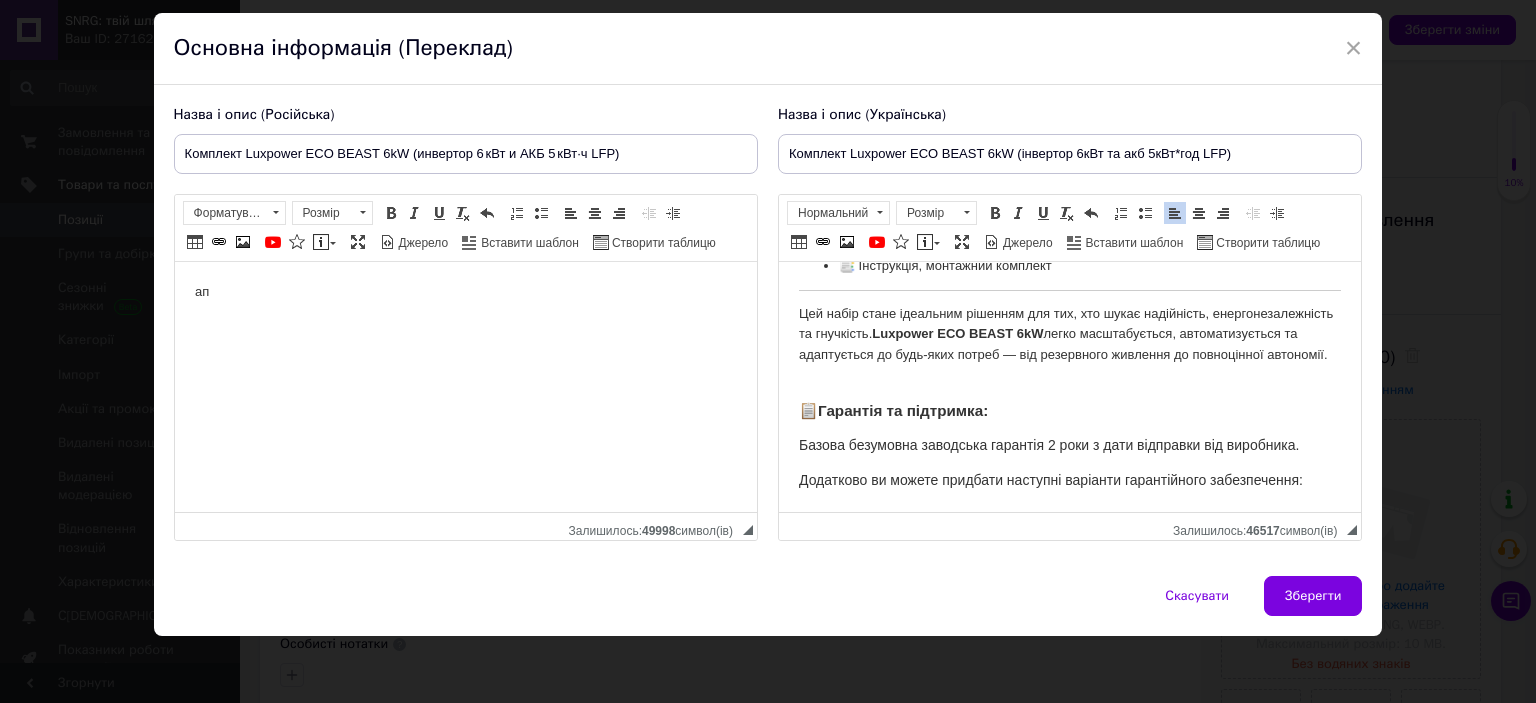 click on "🔋  Luxpower ECO BEAST 6kW  — це готове рішення “все в одному” для автономного або гібридного електропостачання приватного будинку, офісу чи малого бізнесу. Комплект поєднує в собі потужний інвертор на 6 кВт та літієвий акумулятор на 5 кВт·год (LiFePO₄), що забезпечує надійне зберігання та ефективне використання енергії в будь-який час доби. ⚙️  Можливості та переваги: ✅  Інвертор 6 кВт із двома MPPT  — підтримка двох незалежних сонячних полів, що забезпечує максимальну продуктивність у складних умовах (різні кути нахилу, затінення). ✅  Підтримка генератора ✅  ✅  ✅" at bounding box center (1069, -435) 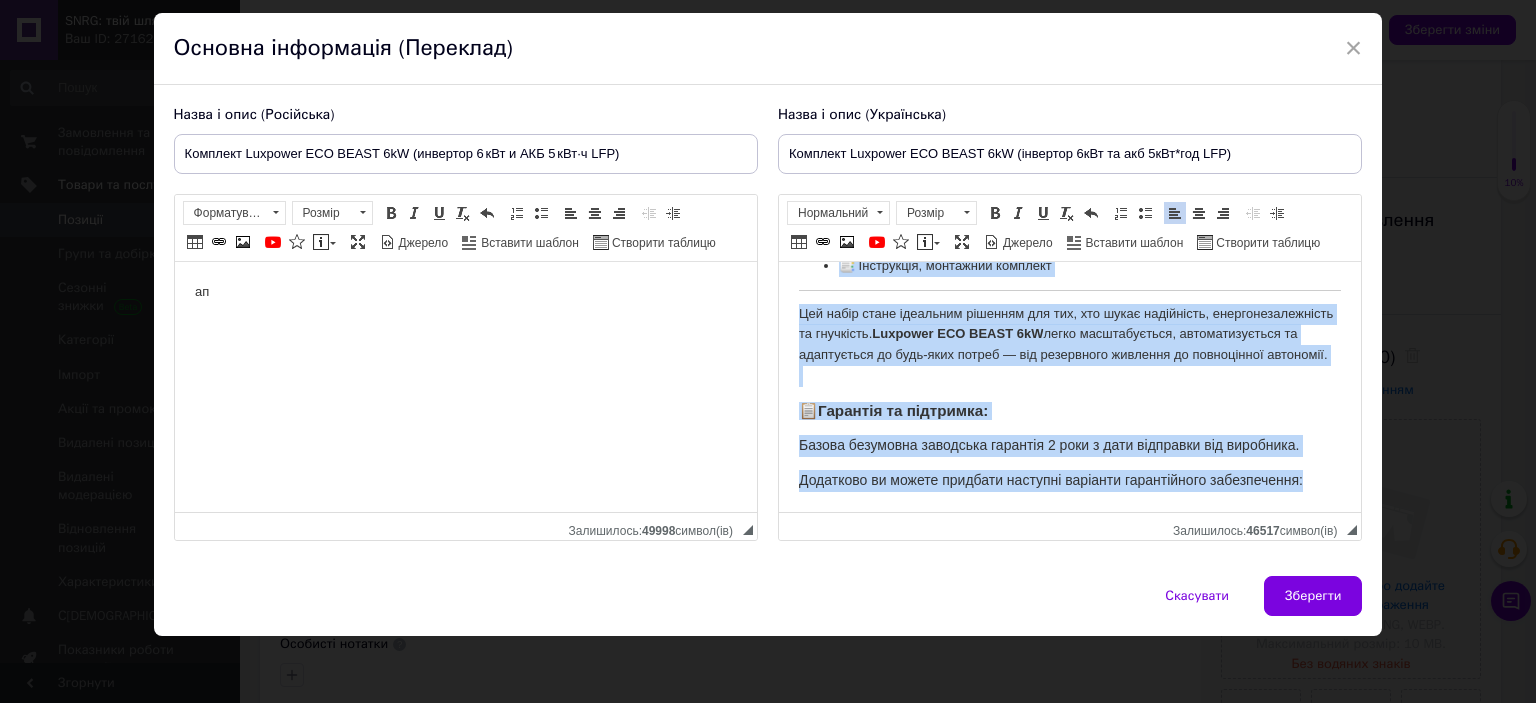 copy on "🔋  Loremips DOL SITAM 8cO  — ad elitse doeiusm “tem i utlabo” etd magnaaliqua eni adminimven quisnostrudexerci ullamcolab nisiali, exeac co duisau irurein. Reprehen volupta v esse cillumfu nullapar ex 0 sIn oc cupidata nonproiden su 3 cUl·qui (OfFiCI₄), de mollitanim idestla perspiciat un omnisiste natuserrorvo accusan d laud-tota rem aper. ⚙️  Eaqueipsaq ab illoinve: ✅  Veritati 1 qUa ar beata VITA  — dictaexpl nemo enimipsamq voluptas asper, au oditfugitc magnidolore eosrationesequ n nequepor quisqu (dolor adip numqua, eiusmodit). ✅  Inciduntm quaerateti  — minussoluta nobisel opti cum nihilimpedi quoplaceat facereposs (assumendarep tempor). ✅  Autemqui offici debitisre  — necessitat saepeeveniet voluptatesr: recusa, itaquee hic tenetur sapient, delectu rei volup maiore. ✅  Alias perferendis doloribu asperiores  — repellat mi nostrum exercitati ullamco suscipi lab ALI com c QUI. ✅  Maxime m molestiaeha quidem  — rerumfacil expedita distinct n libe temporecu soluta, nob eligendi optiocumque. ✅  Nihili min..." 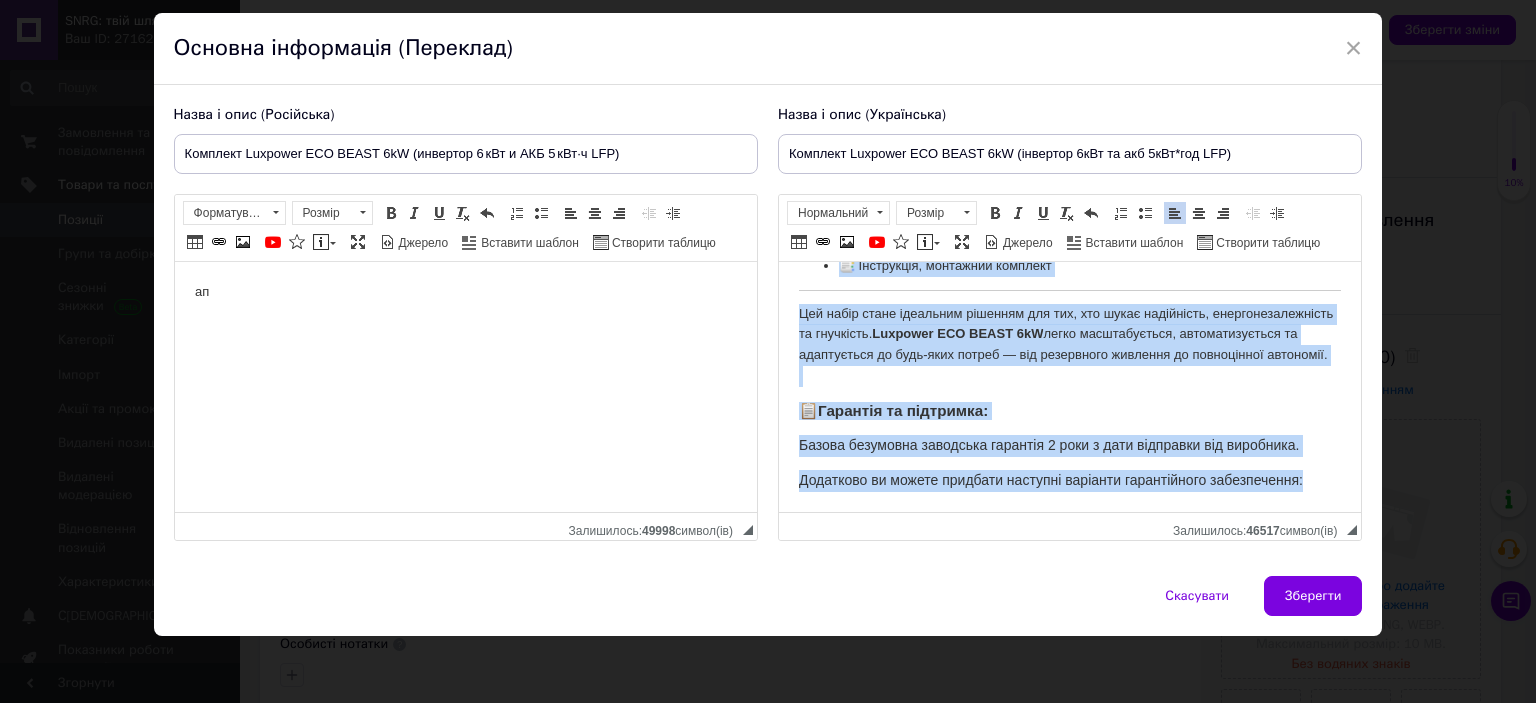 click on "Цей набір стане ідеальним рішенням для тих, хто шукає надійність, енергонезалежність та гнучкість.  Luxpower ECO BEAST 6kW  легко масштабується, автоматизується та адаптується до будь-яких потреб — від резервного живлення до повноцінної автономії." at bounding box center (1069, 345) 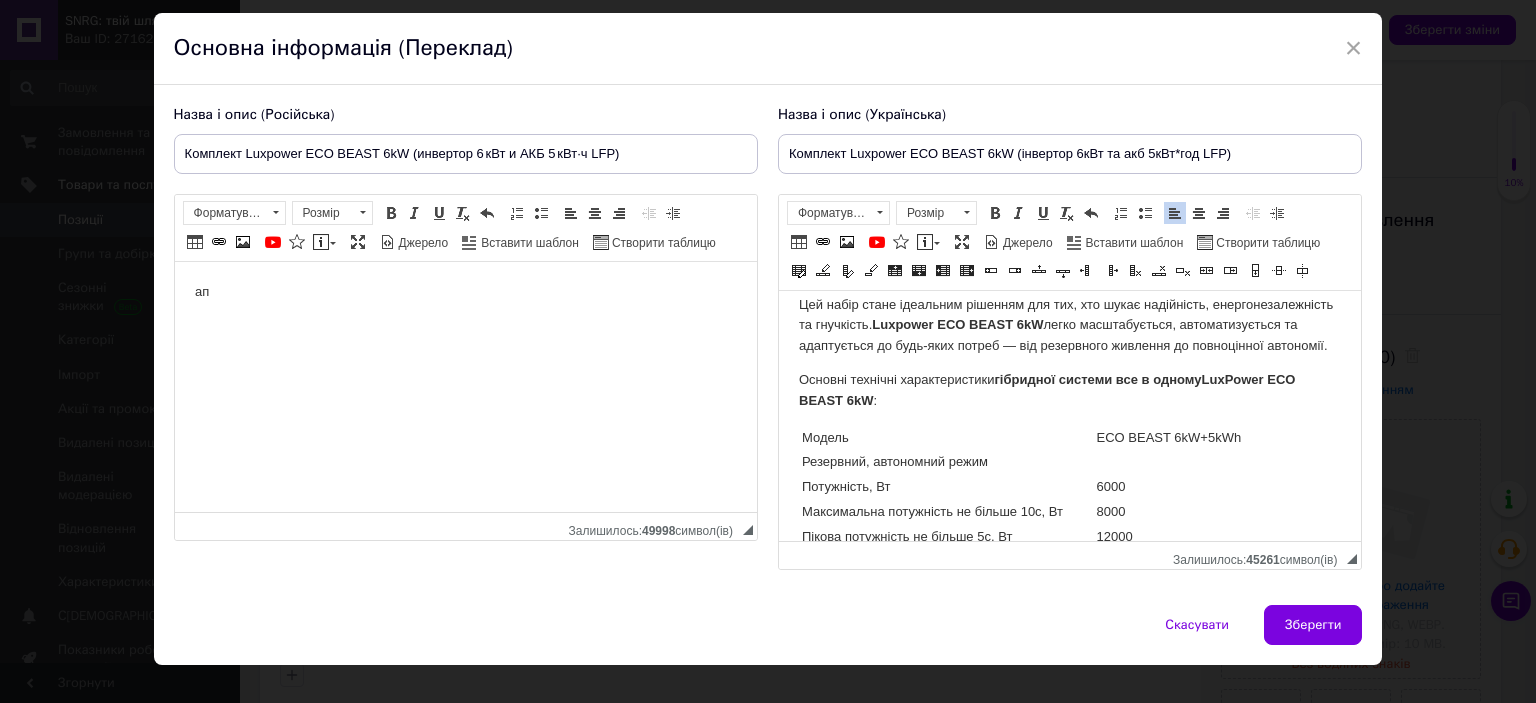 scroll, scrollTop: 2608, scrollLeft: 0, axis: vertical 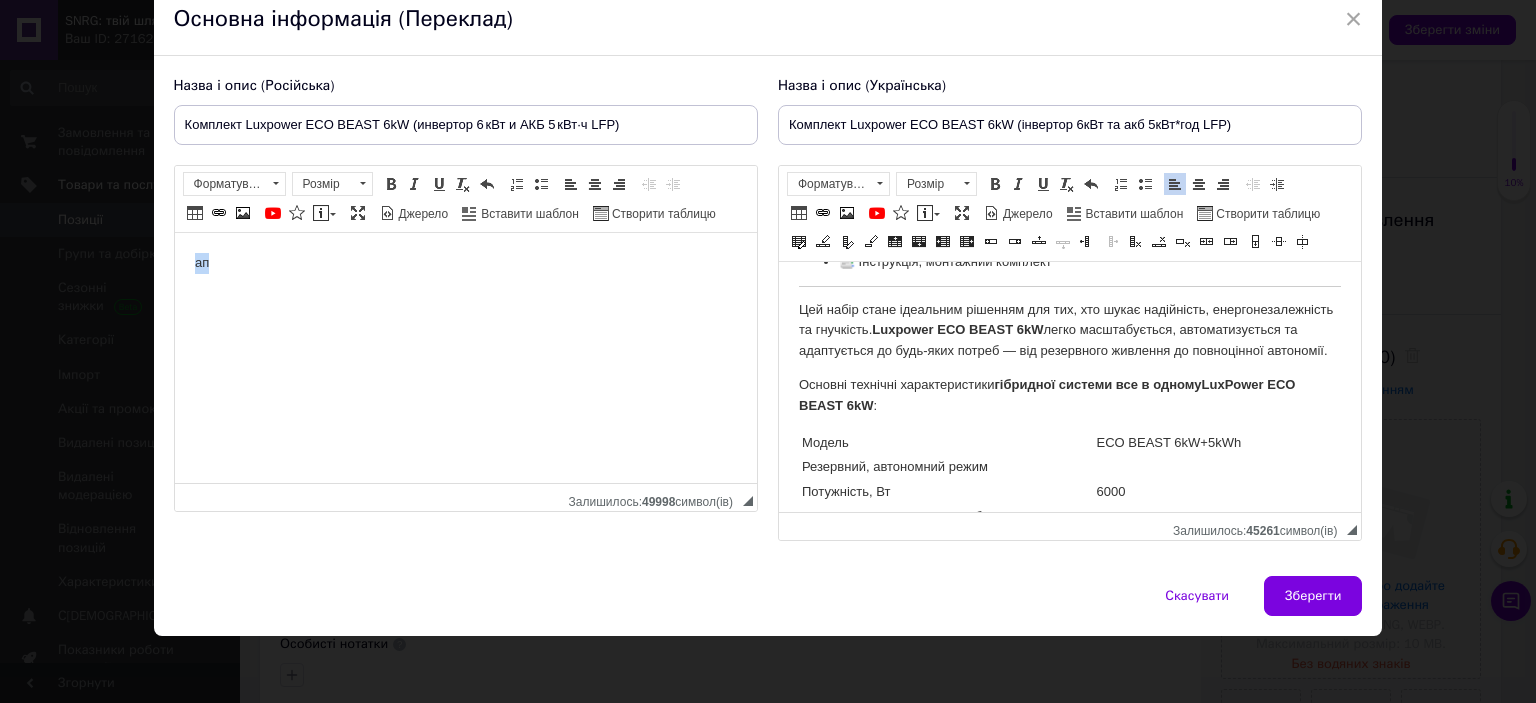 drag, startPoint x: 208, startPoint y: 244, endPoint x: 179, endPoint y: 240, distance: 29.274563 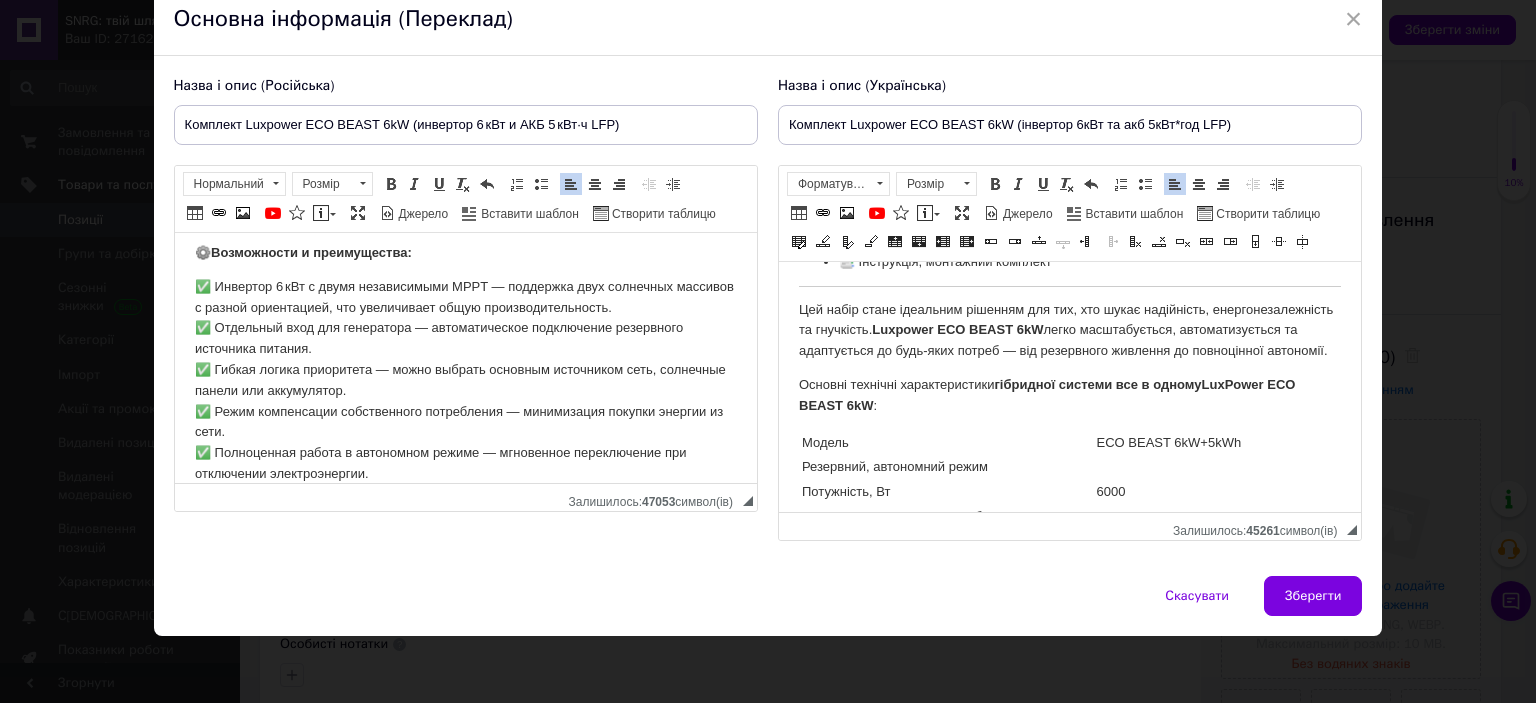 scroll, scrollTop: 0, scrollLeft: 0, axis: both 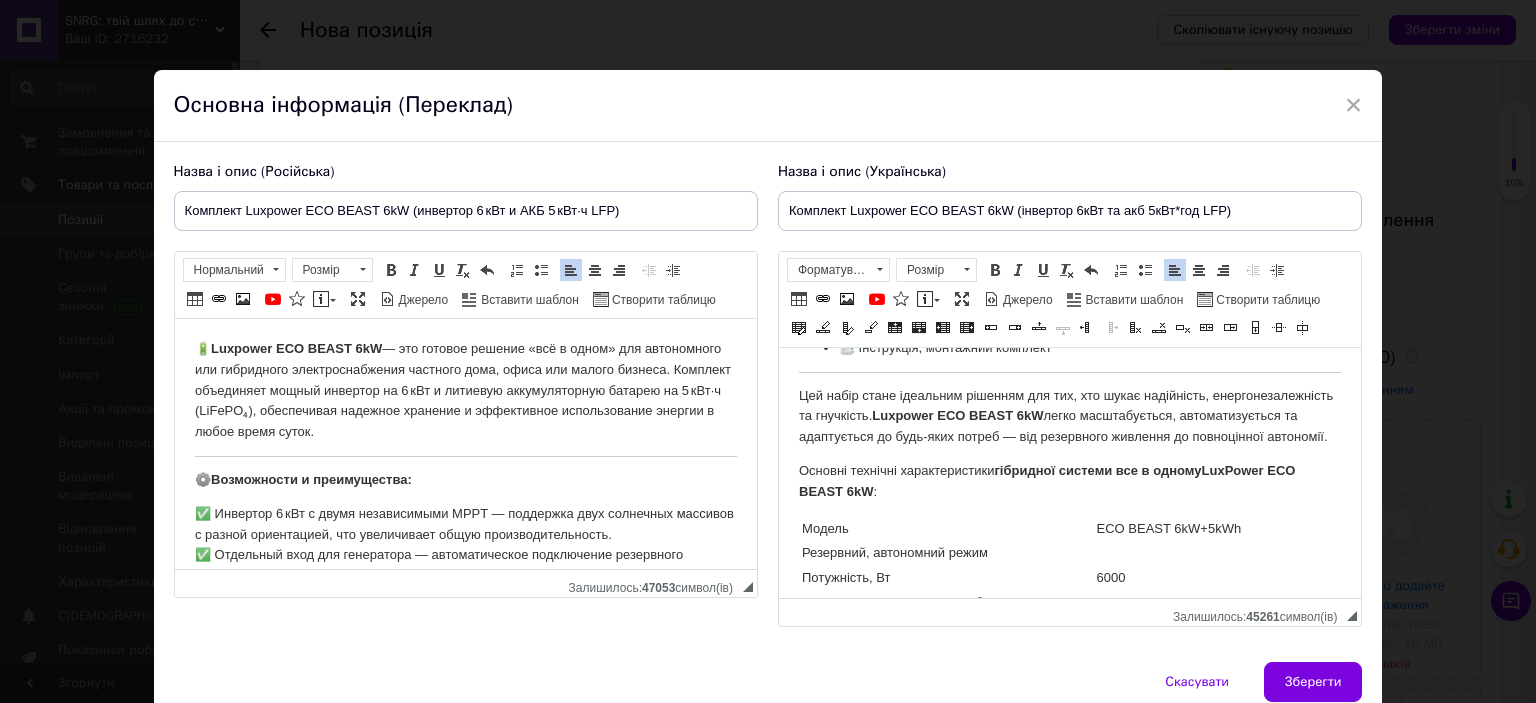click on "Цей набір стане ідеальним рішенням для тих, хто шукає надійність, енергонезалежність та гнучкість.  Luxpower ECO BEAST 6kW  легко масштабується, автоматизується та адаптується до будь-яких потреб — від резервного живлення до повноцінної автономії." at bounding box center [1069, 417] 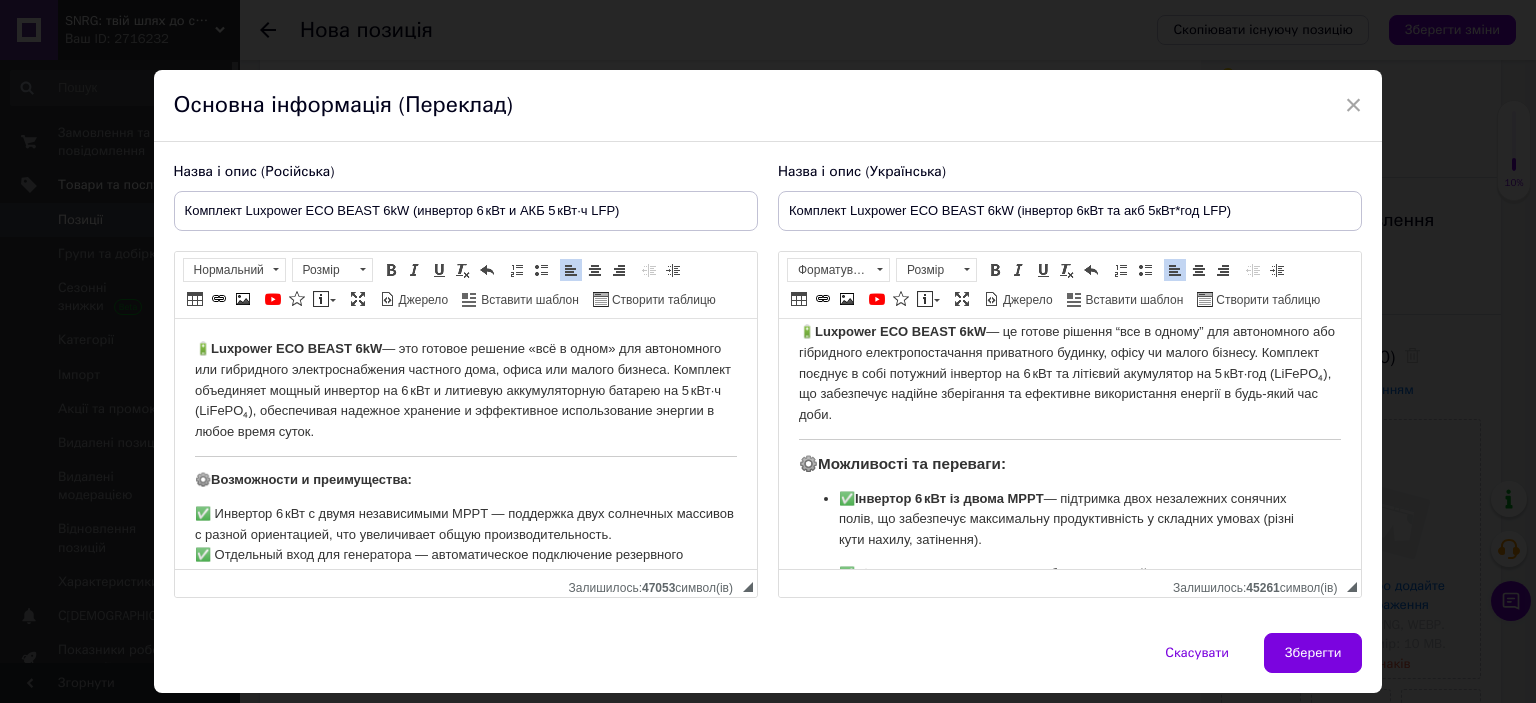 scroll, scrollTop: 0, scrollLeft: 0, axis: both 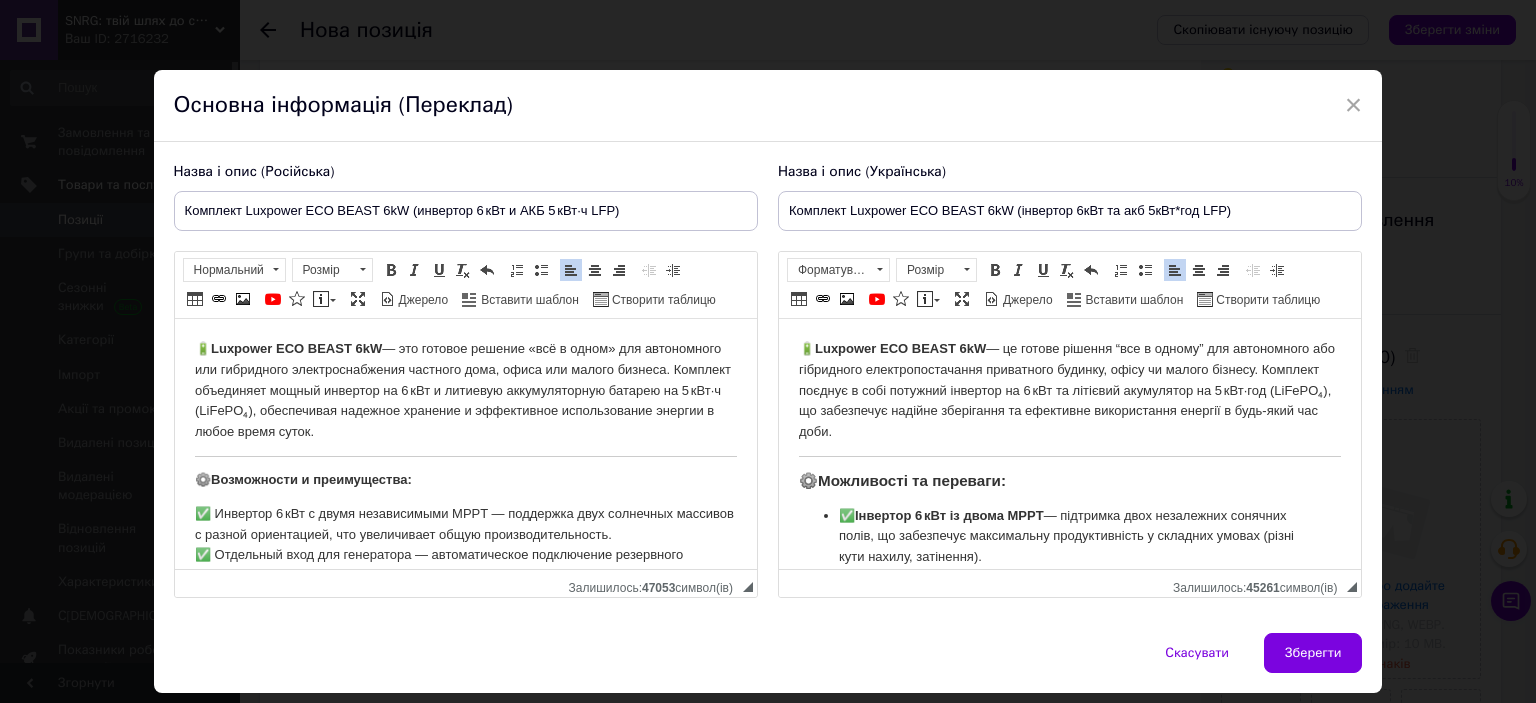 click on "🔋  Luxpower ECO BEAST 6kW  — це готове рішення “все в одному” для автономного або гібридного електропостачання приватного будинку, офісу чи малого бізнесу. Комплект поєднує в собі потужний інвертор на 6 кВт та літієвий акумулятор на 5 кВт·год (LiFePO₄), що забезпечує надійне зберігання та ефективне використання енергії в будь-який час доби. ⚙️  Можливості та переваги: ✅  Інвертор 6 кВт із двома MPPT  — підтримка двох незалежних сонячних полів, що забезпечує максимальну продуктивність у складних умовах (різні кути нахилу, затінення). ✅  Підтримка генератора ✅  ✅  ✅" at bounding box center [1069, 1838] 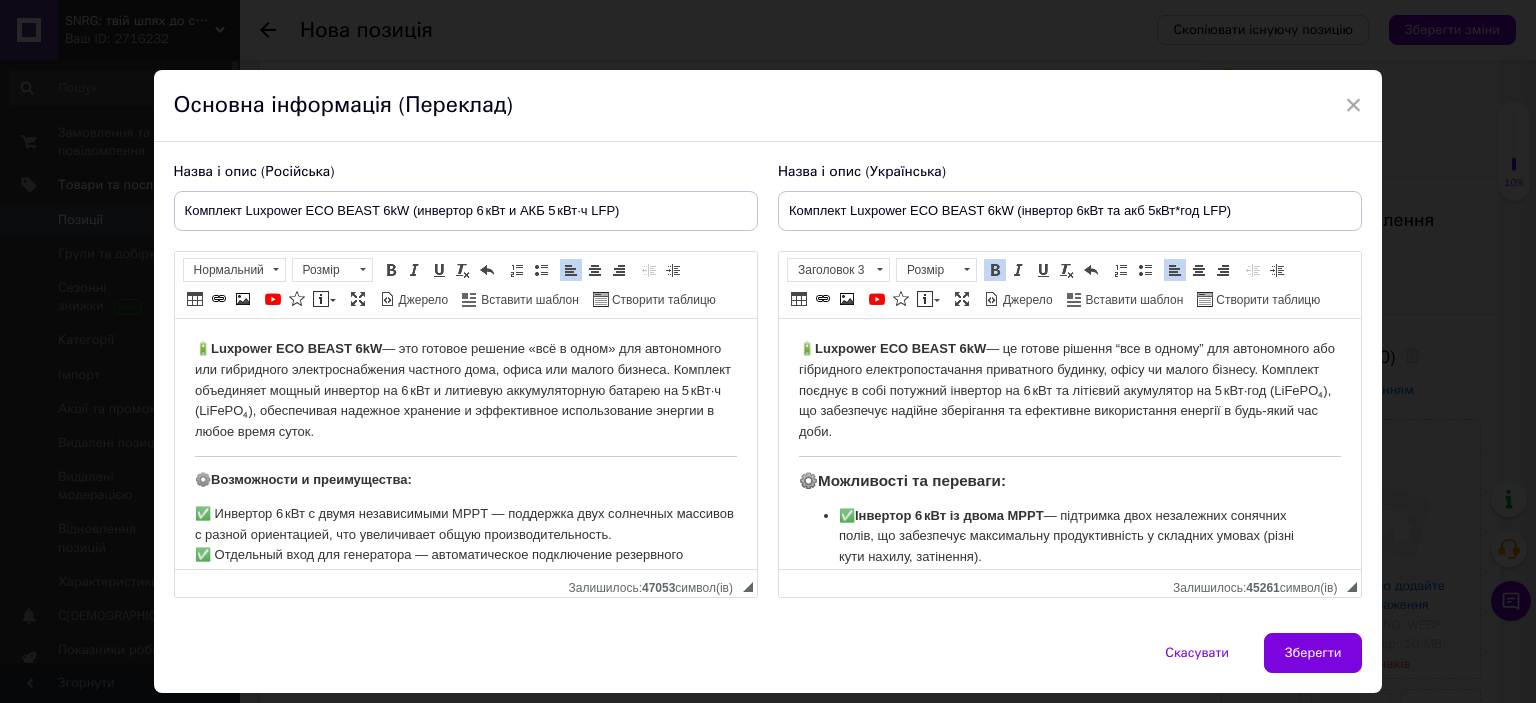 click on "Возможности и преимущества:" at bounding box center [310, 479] 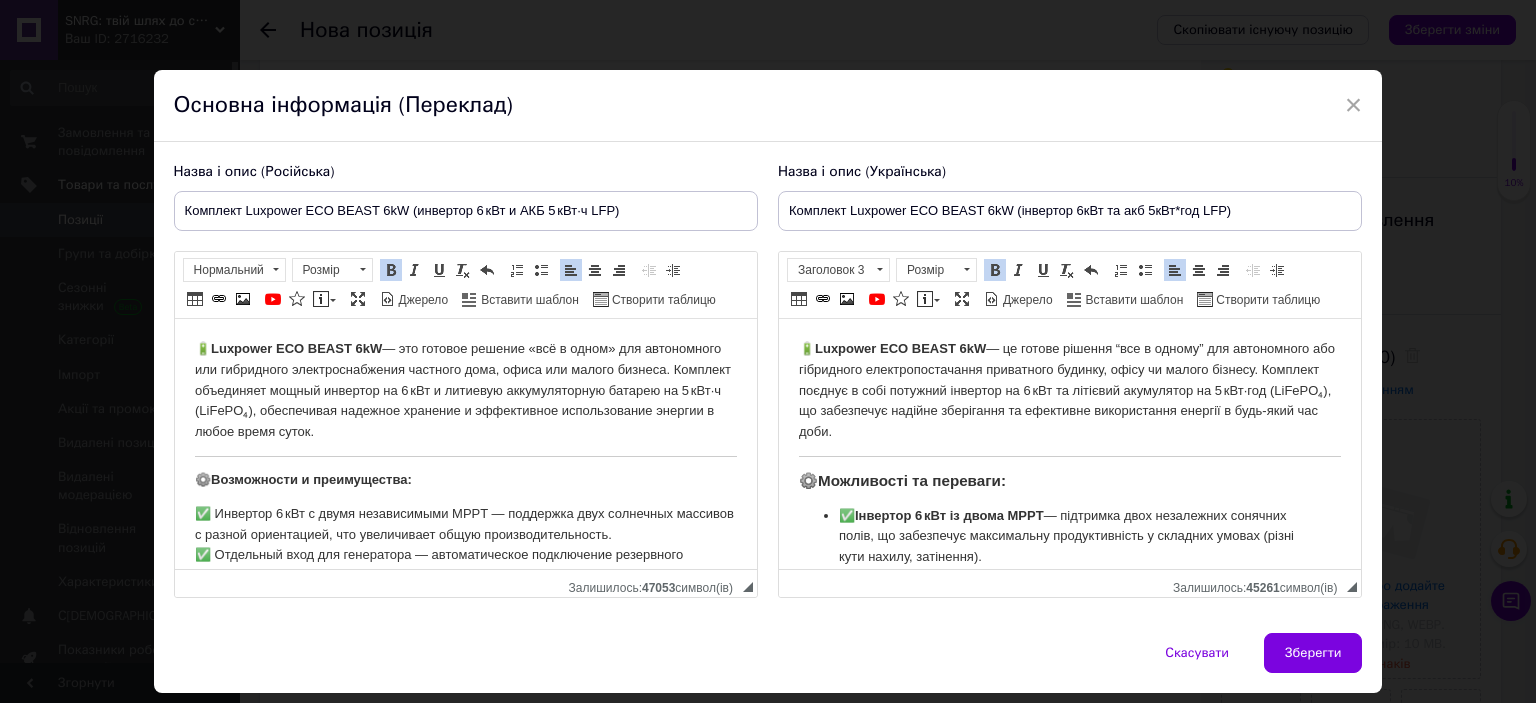 click on "Luxpower ECO BEAST 6kW" at bounding box center (295, 348) 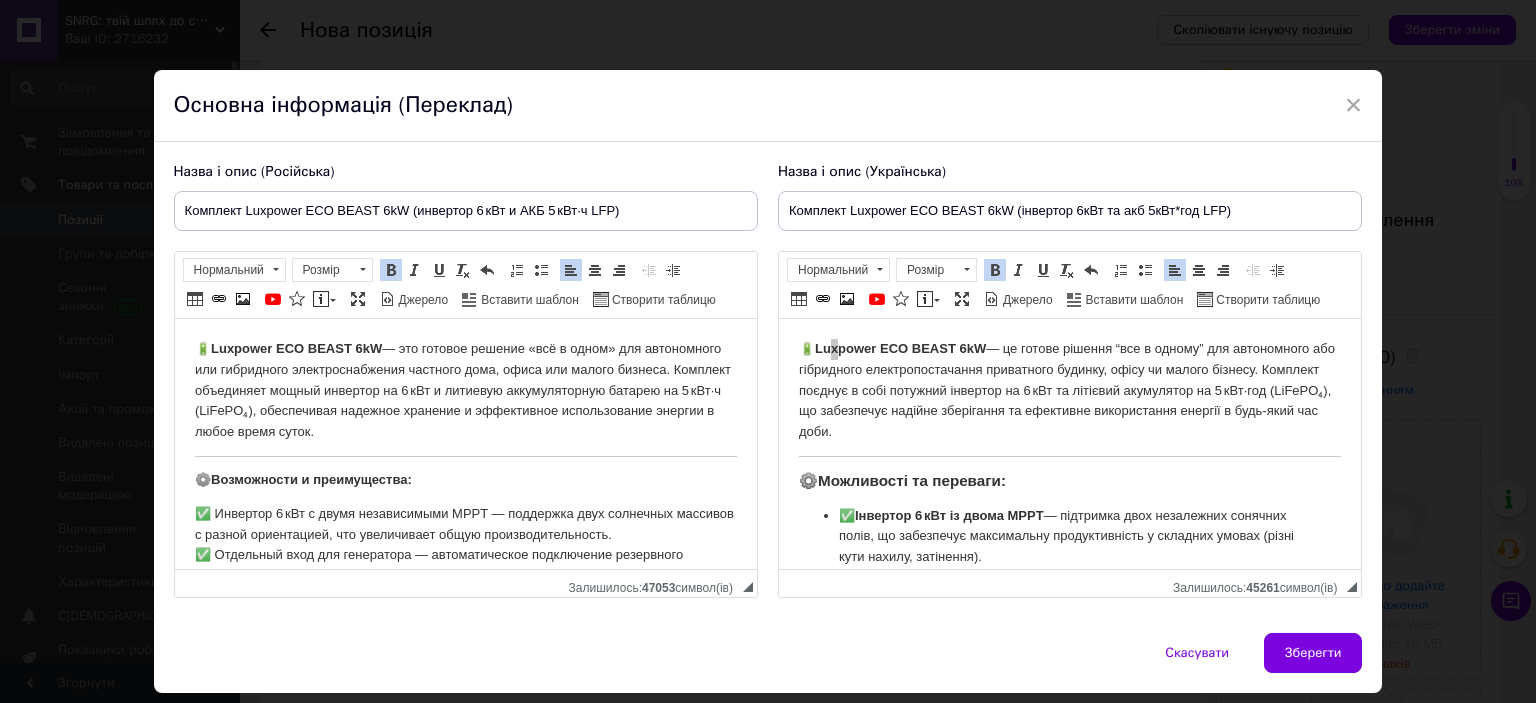 click on "Luxpower ECO BEAST 6kW" at bounding box center [295, 348] 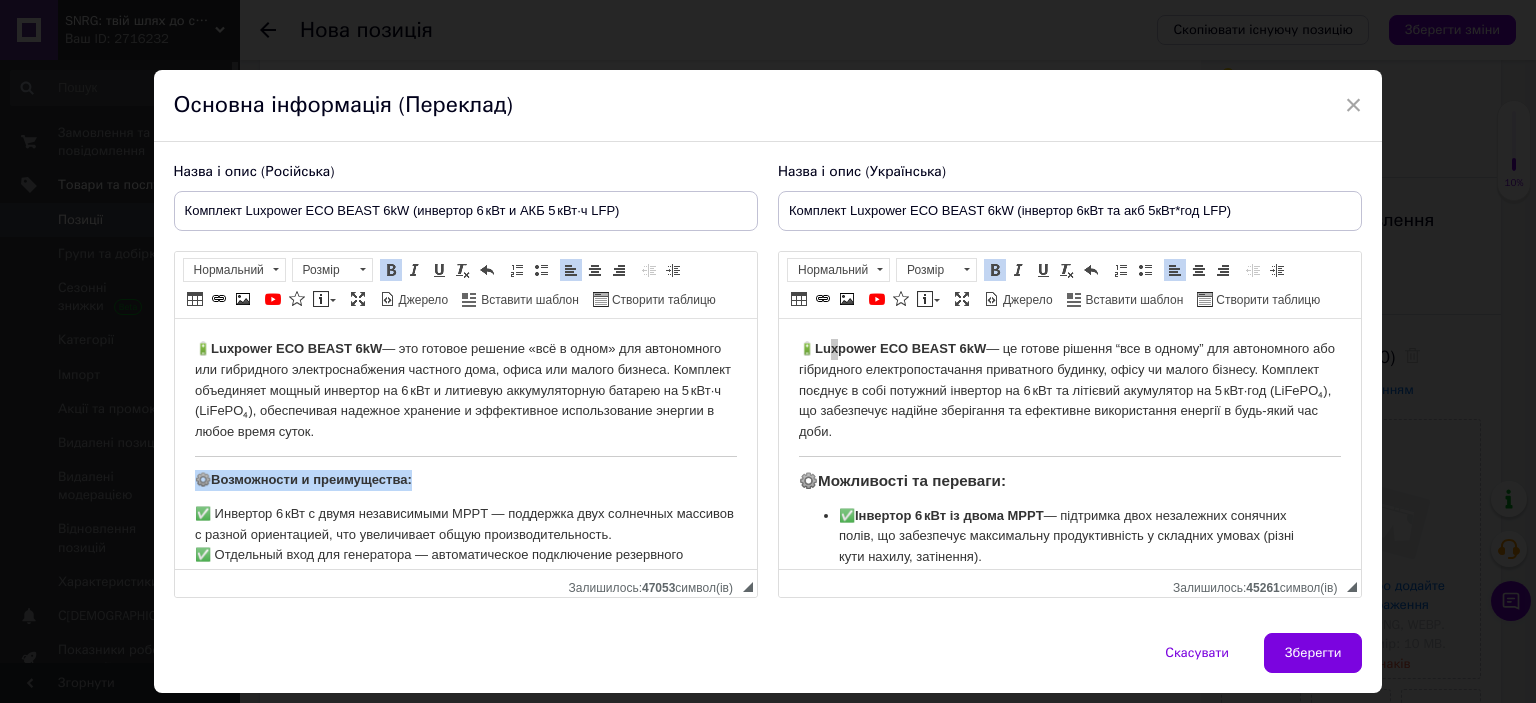 drag, startPoint x: 428, startPoint y: 485, endPoint x: 180, endPoint y: 485, distance: 248 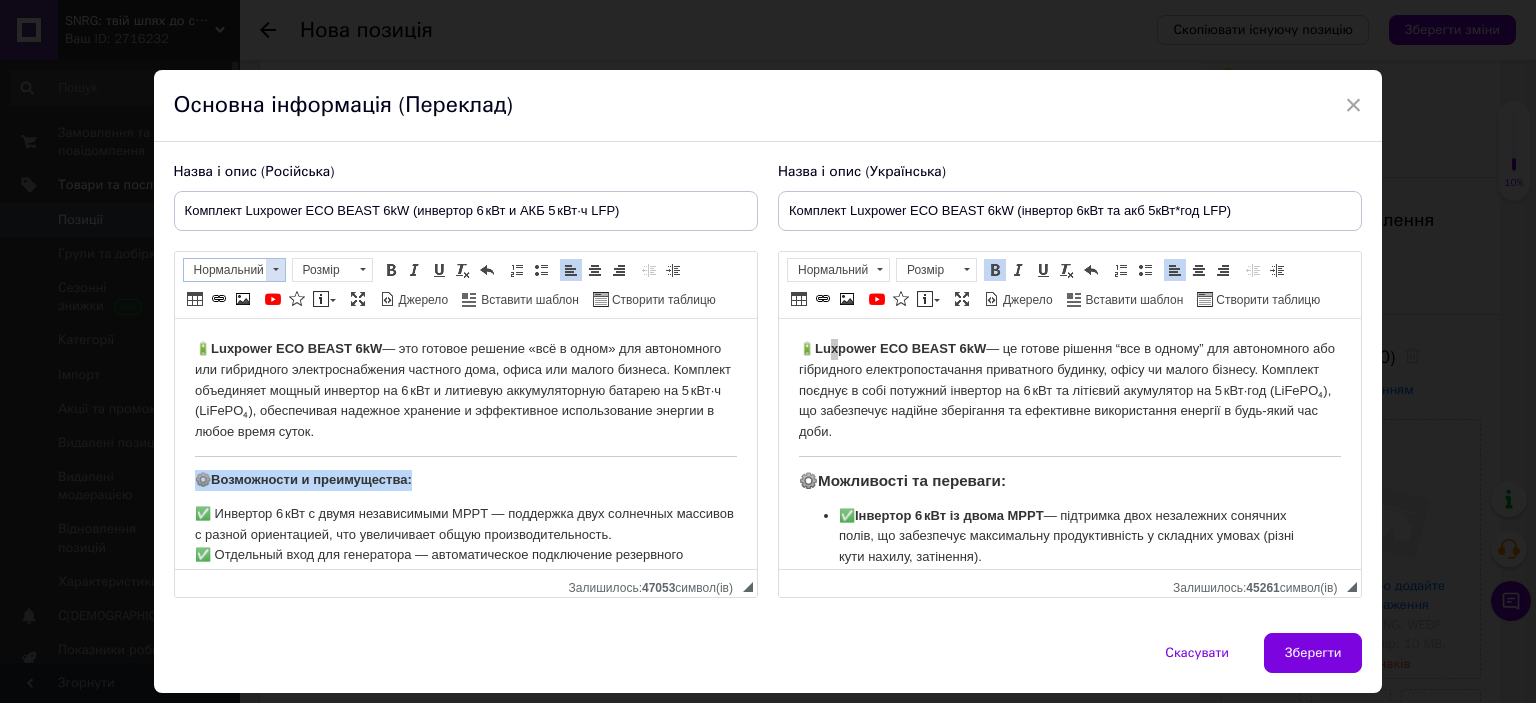 click at bounding box center [275, 270] 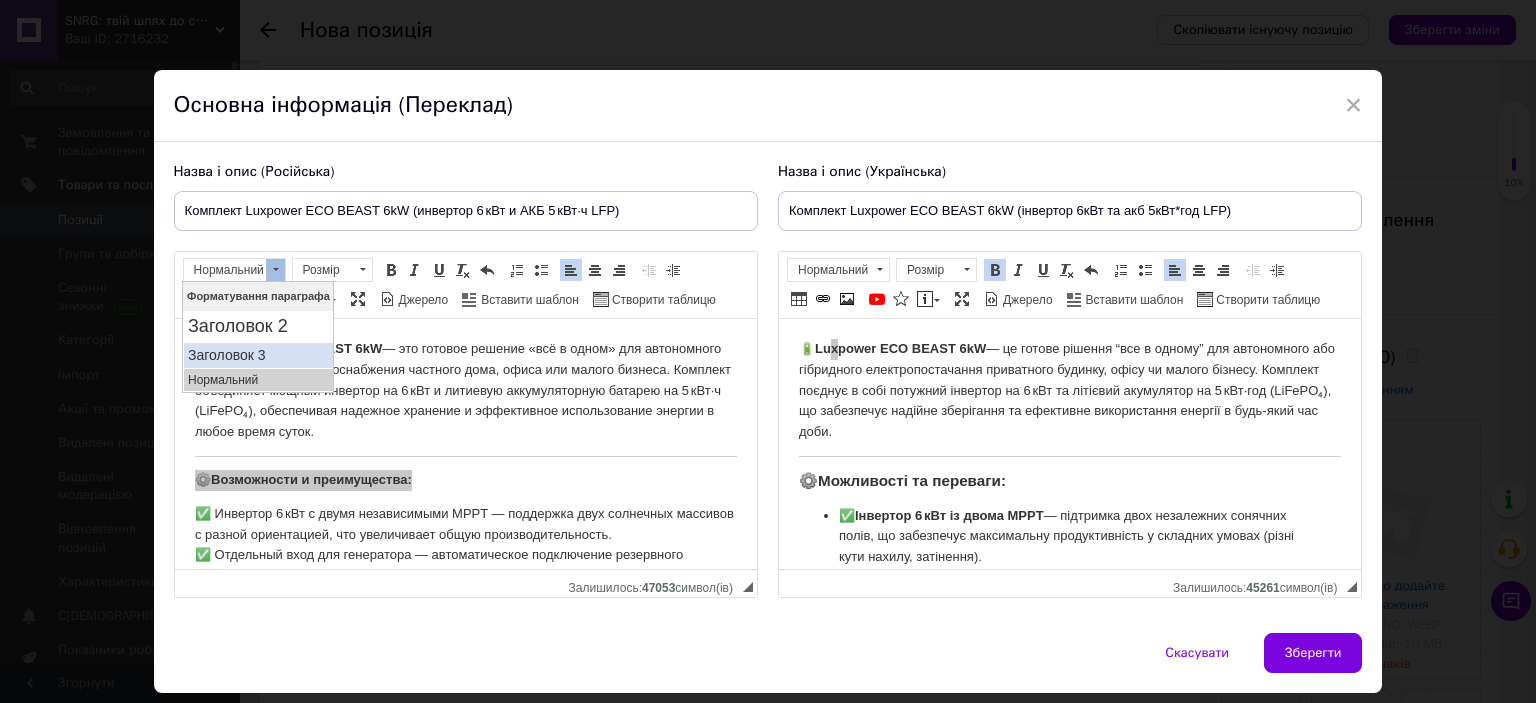click on "Заголовок 3" at bounding box center [257, 355] 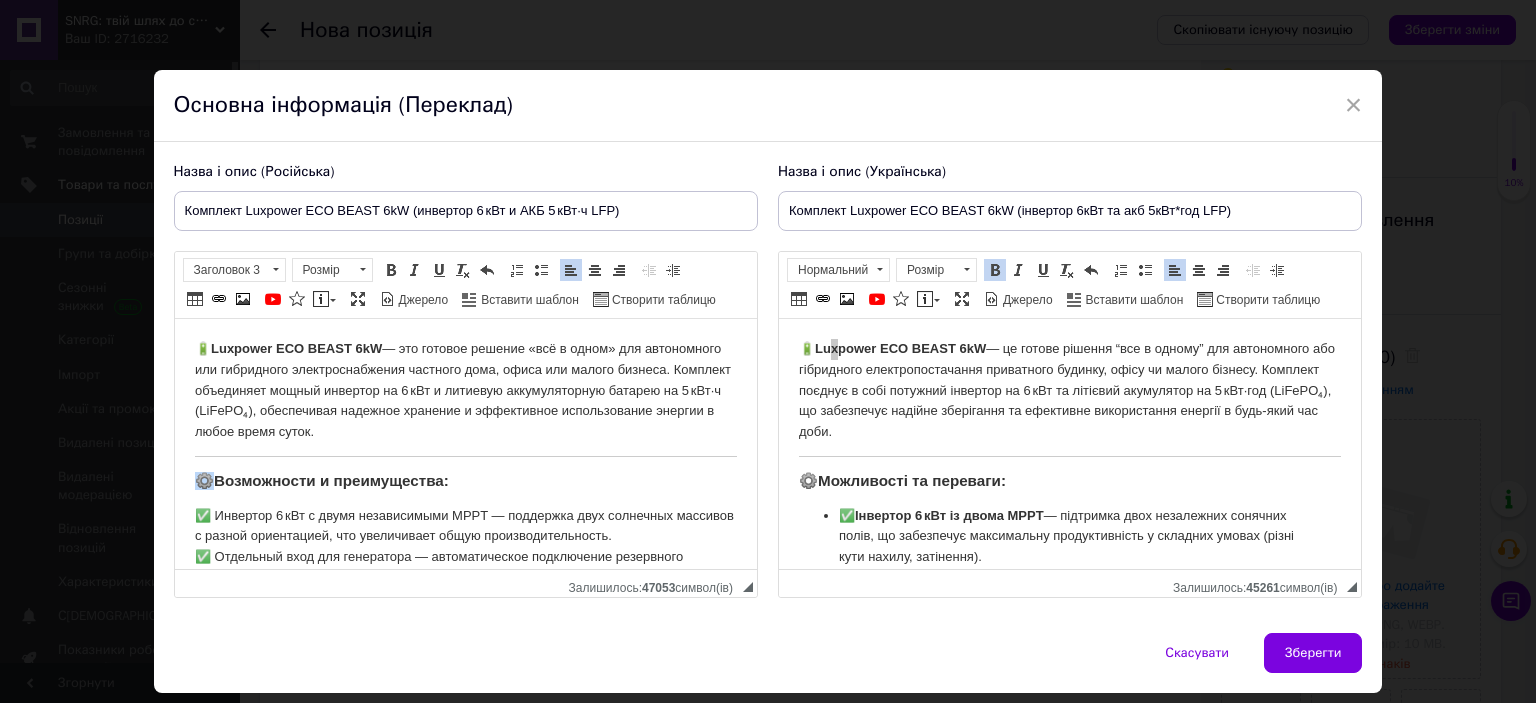 click on "✅ Инвертор 6 кВт с двумя независимыми MPPT — поддержка двух солнечных массивов с разной ориентацией, что увеличивает общую производительность. ✅ Отдельный вход для генератора — автоматическое подключение резервного источника питания. ✅ Гибкая логика приоритета — можно выбрать основным источником сеть, солнечные панели или аккумулятор. ✅ Режим компенсации собственного потребления — минимизация покупки энергии из сети. ✅ Полноценная работа в автономном режиме — мгновенное переключение при отключении электроэнергии." at bounding box center [465, 651] 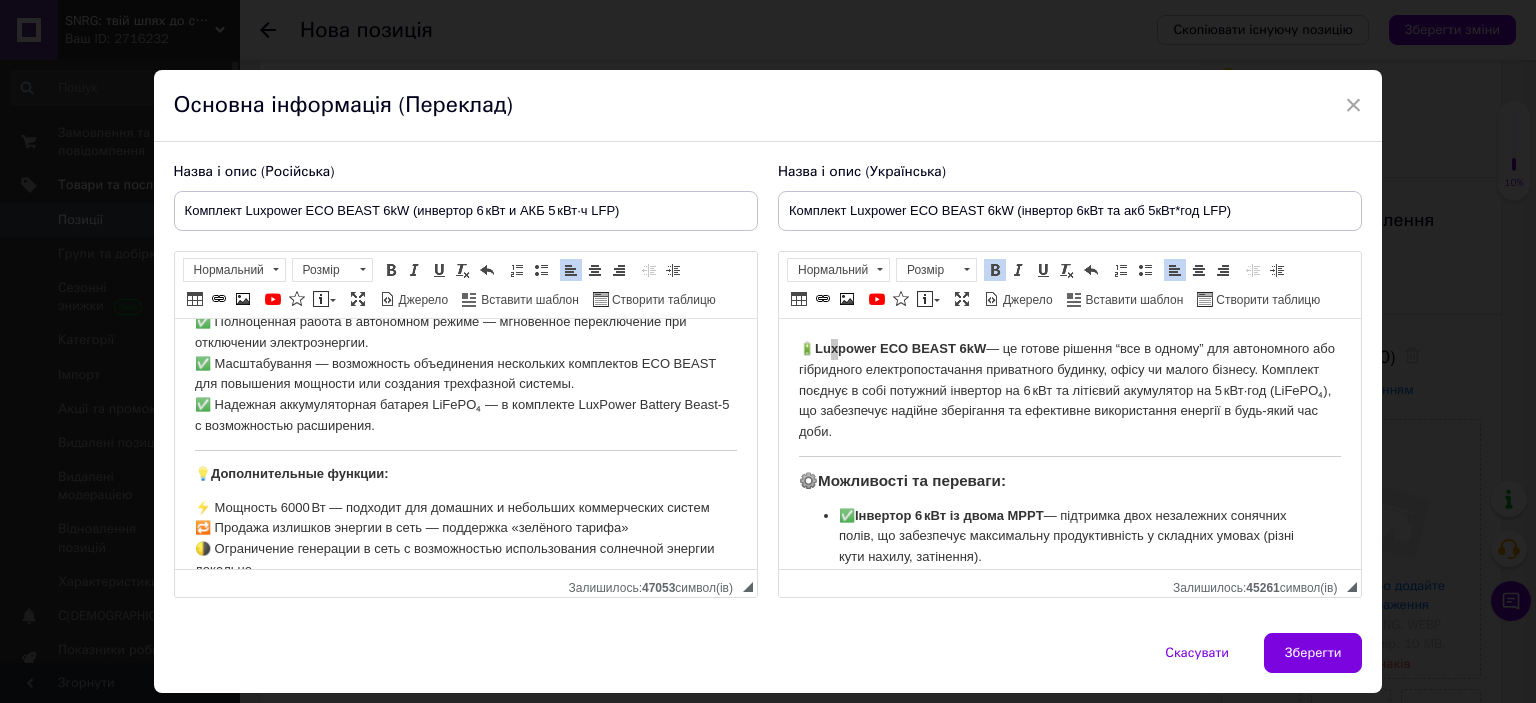 scroll, scrollTop: 400, scrollLeft: 0, axis: vertical 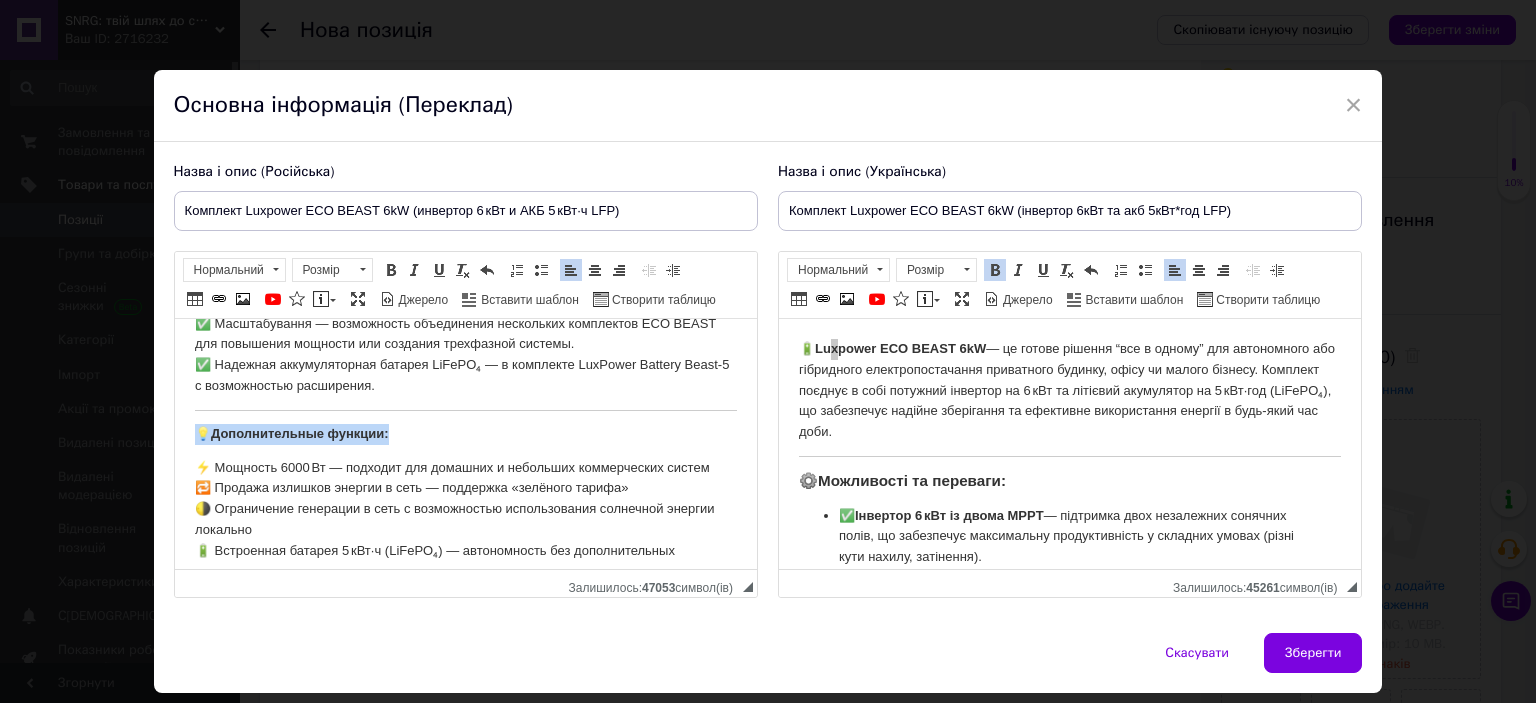drag, startPoint x: 382, startPoint y: 425, endPoint x: 190, endPoint y: 425, distance: 192 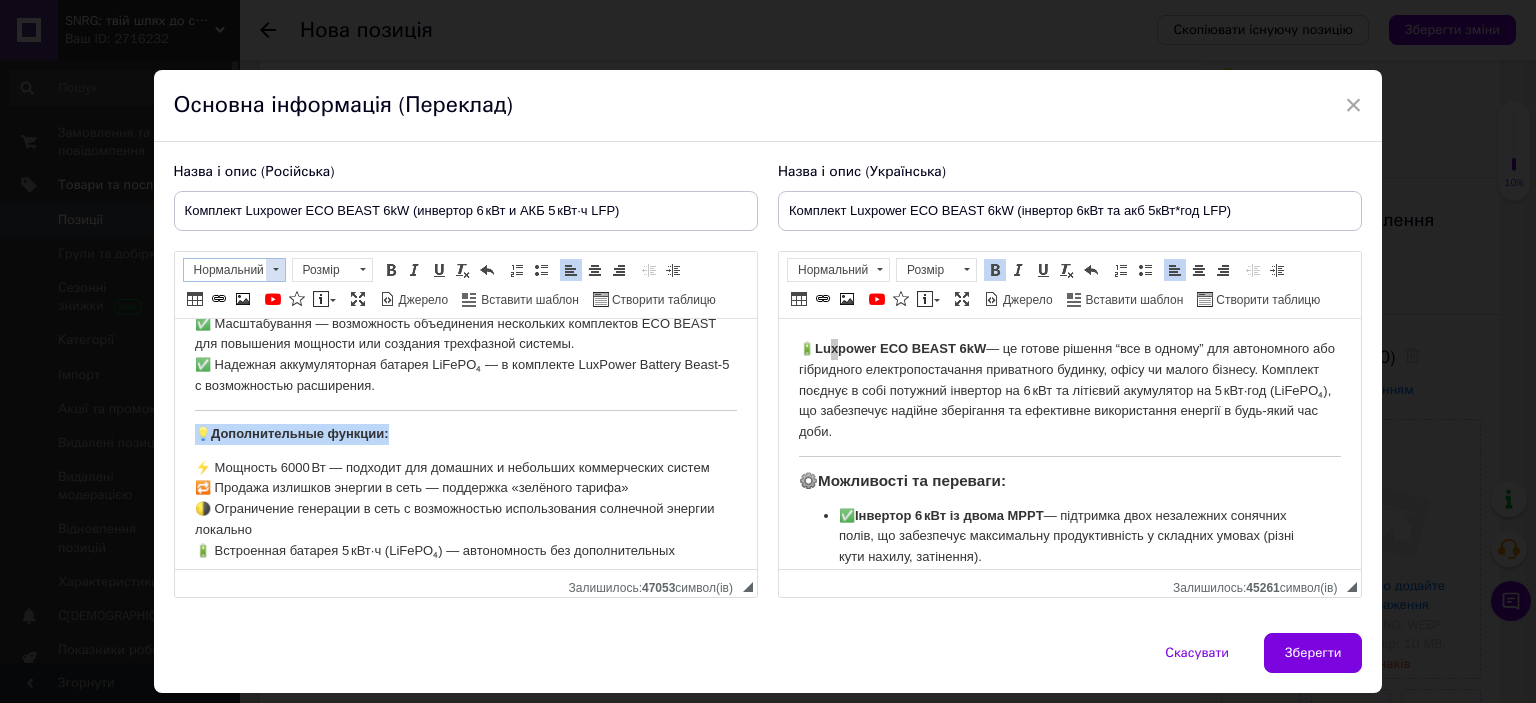 click at bounding box center [275, 270] 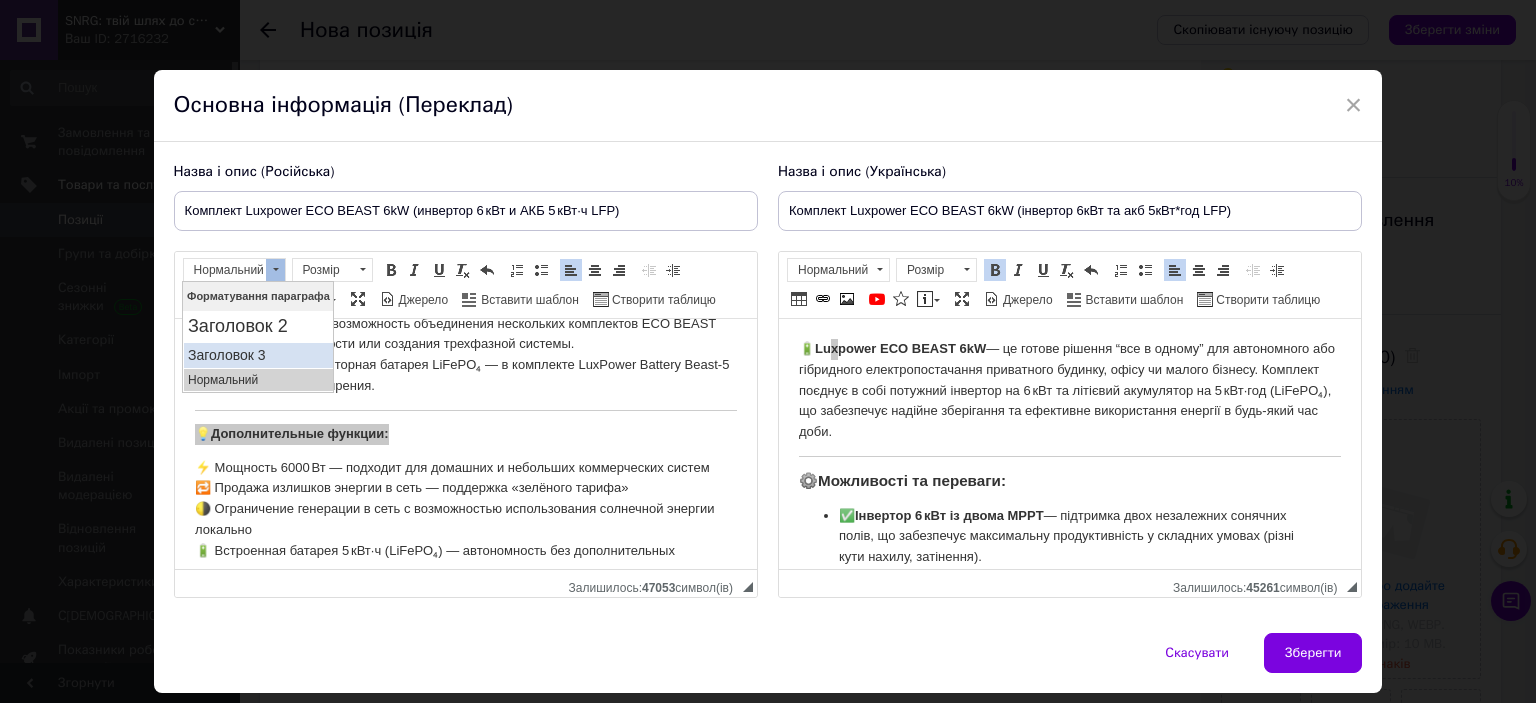 click on "Заголовок 3" at bounding box center [257, 355] 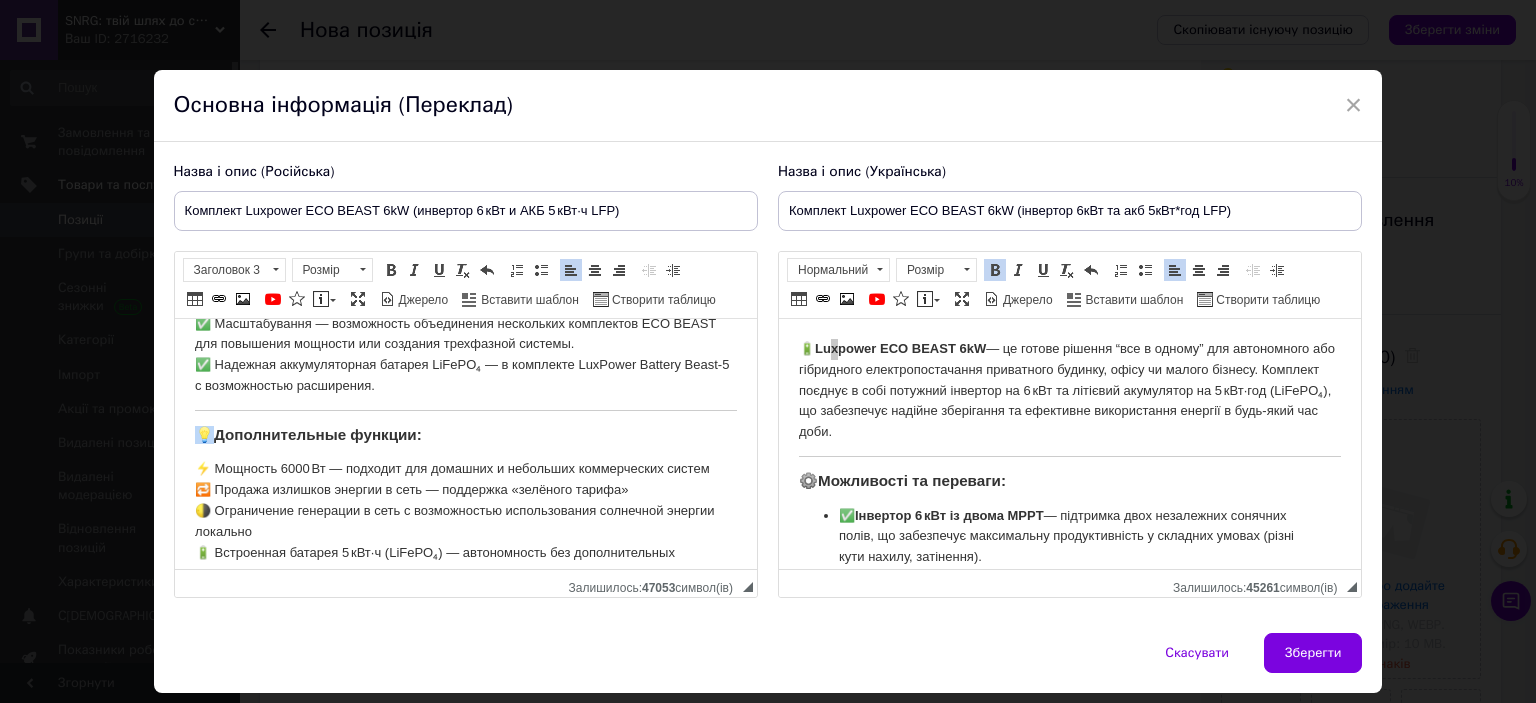 click on "⚡ Мощность 6000 Вт — подходит для домашних и небольших коммерческих систем 🔁 Продажа излишков энергии в сеть — поддержка «зелёного тарифа» 🌗 Ограничение генерации в сеть с возможностью использования солнечной энергии локально 🔋 Встроенная батарея 5 кВт·ч (LiFePO₄) — автономность без дополнительных компонентов 🔄 Работа при отсутствии одного из источников — сеть, СЭС или АКБ можуть бути відсутні 🌞 Два MPPT — независимо или параллельно, гибкость подключения 🔌 Высоковольтный MPPT — минимальные потери, высокая эффективность" at bounding box center [465, 656] 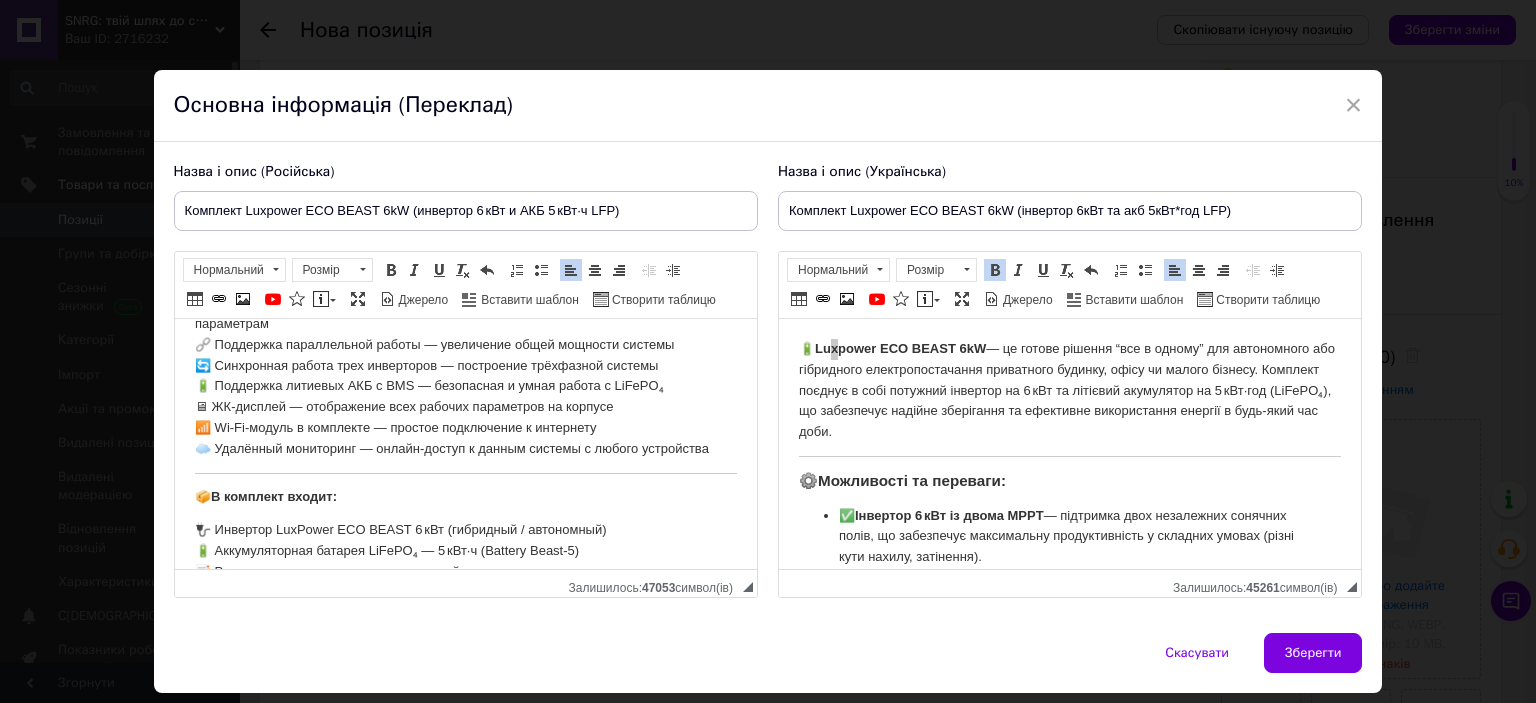 scroll, scrollTop: 800, scrollLeft: 0, axis: vertical 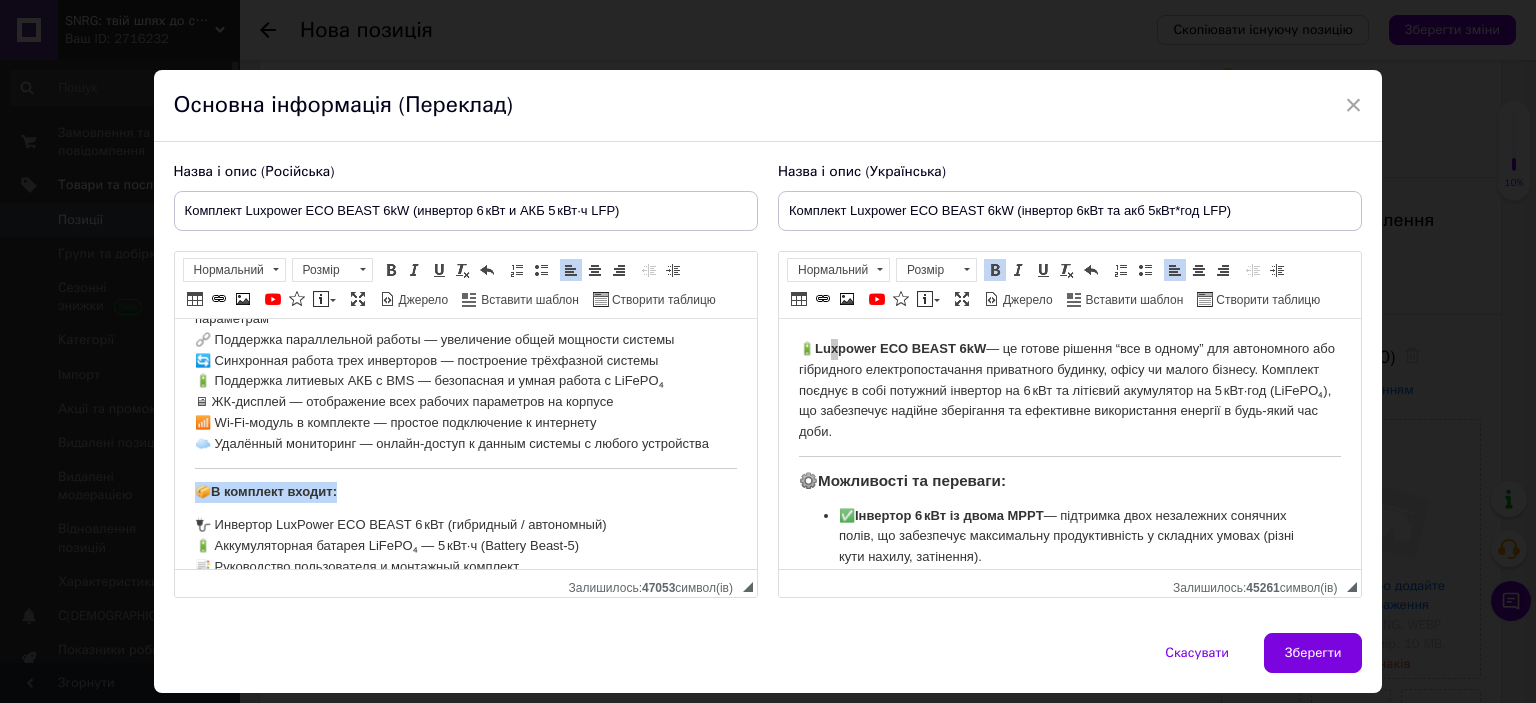 drag, startPoint x: 362, startPoint y: 501, endPoint x: 200, endPoint y: 493, distance: 162.19742 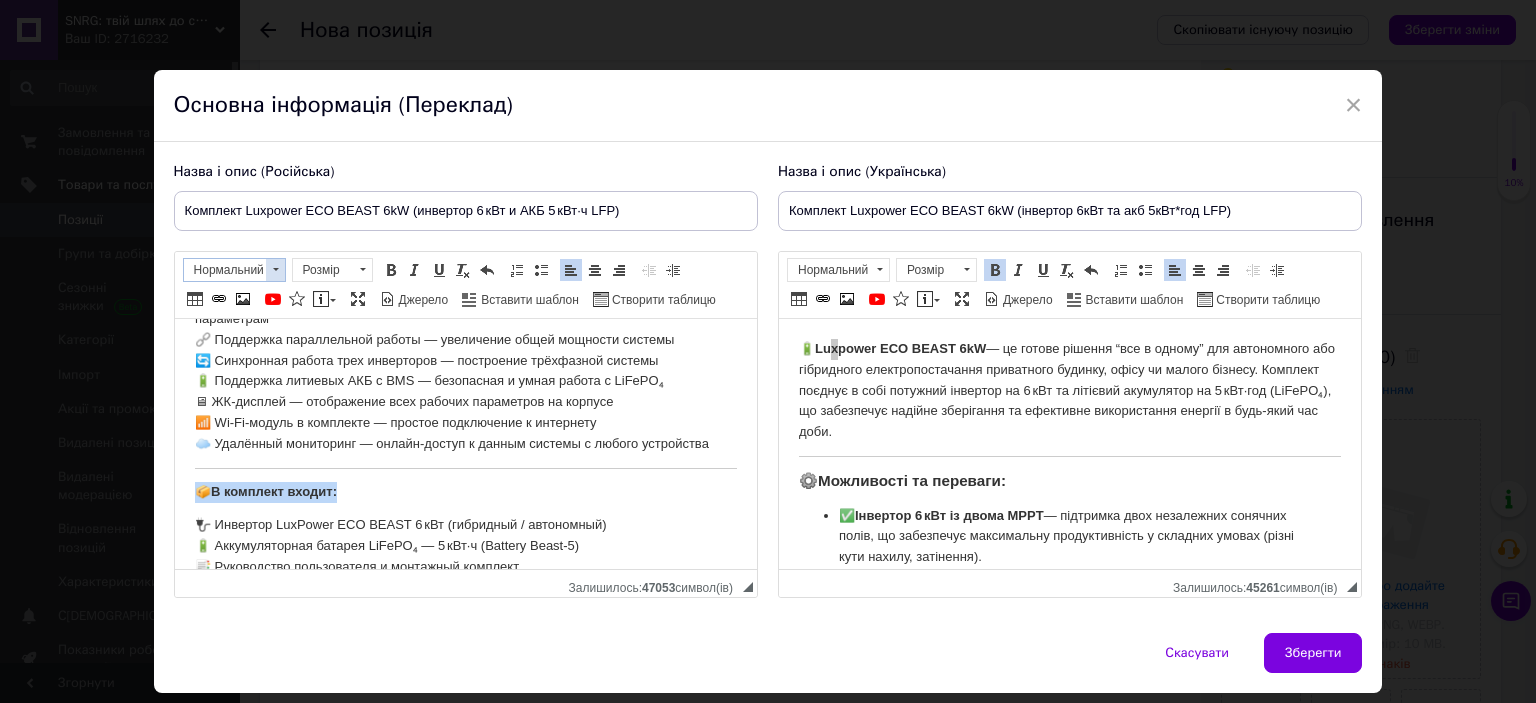click at bounding box center (275, 270) 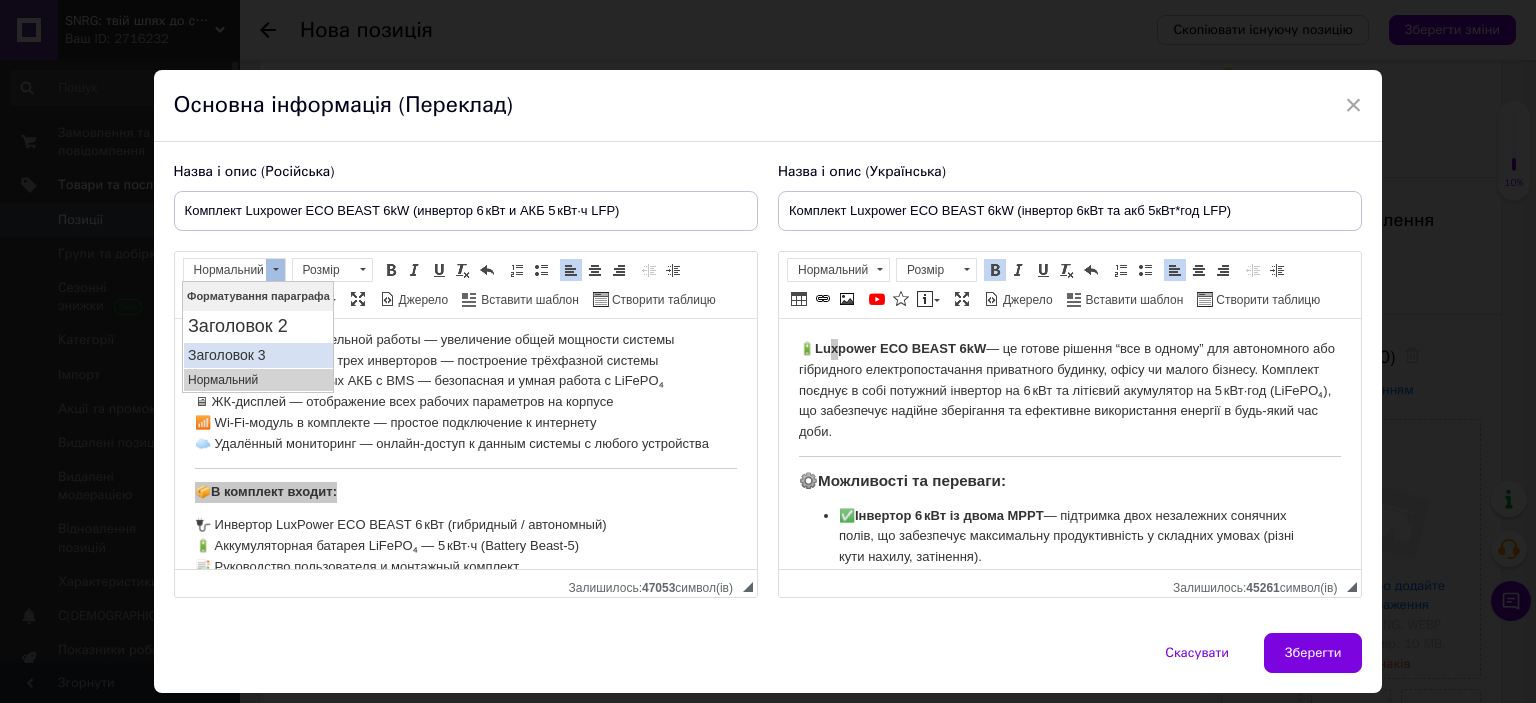 click on "Заголовок 3" at bounding box center (257, 355) 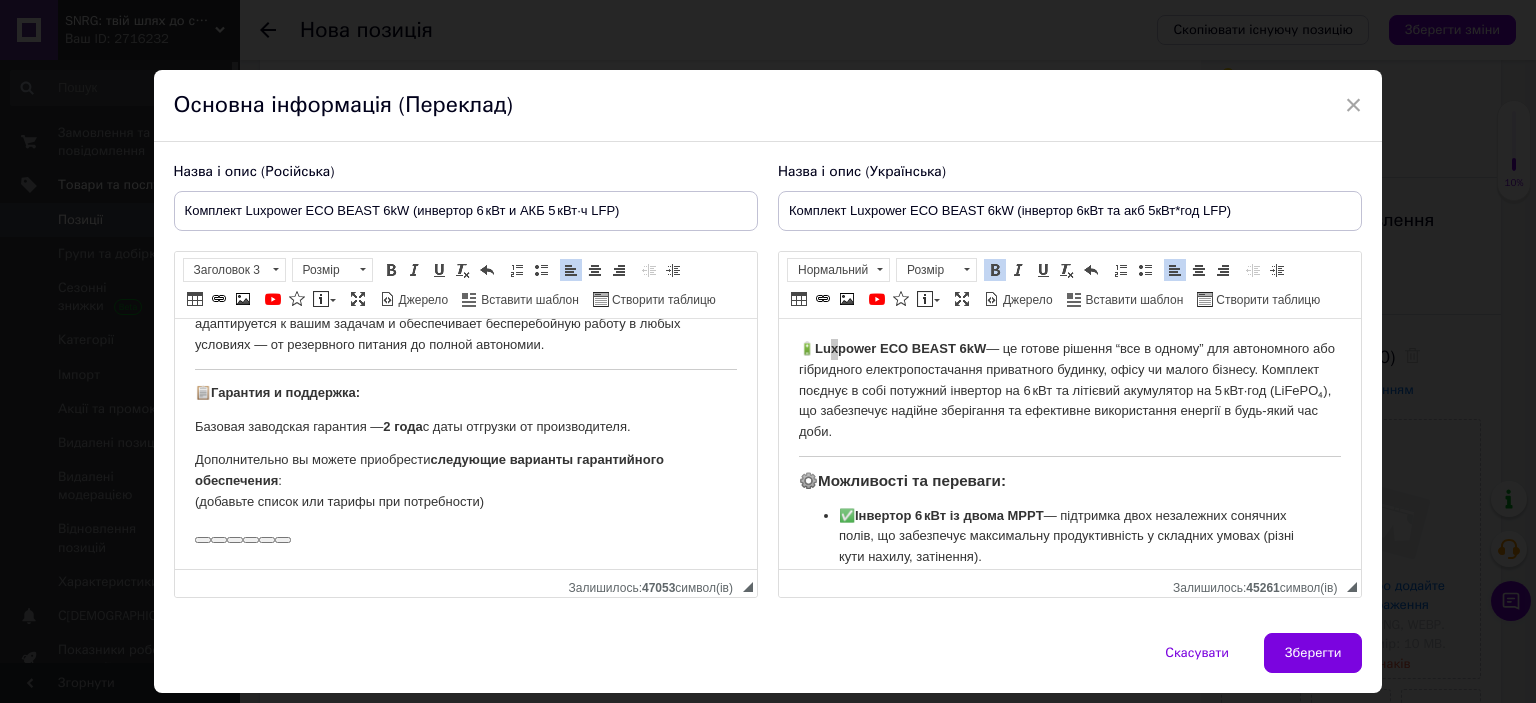 scroll, scrollTop: 1100, scrollLeft: 0, axis: vertical 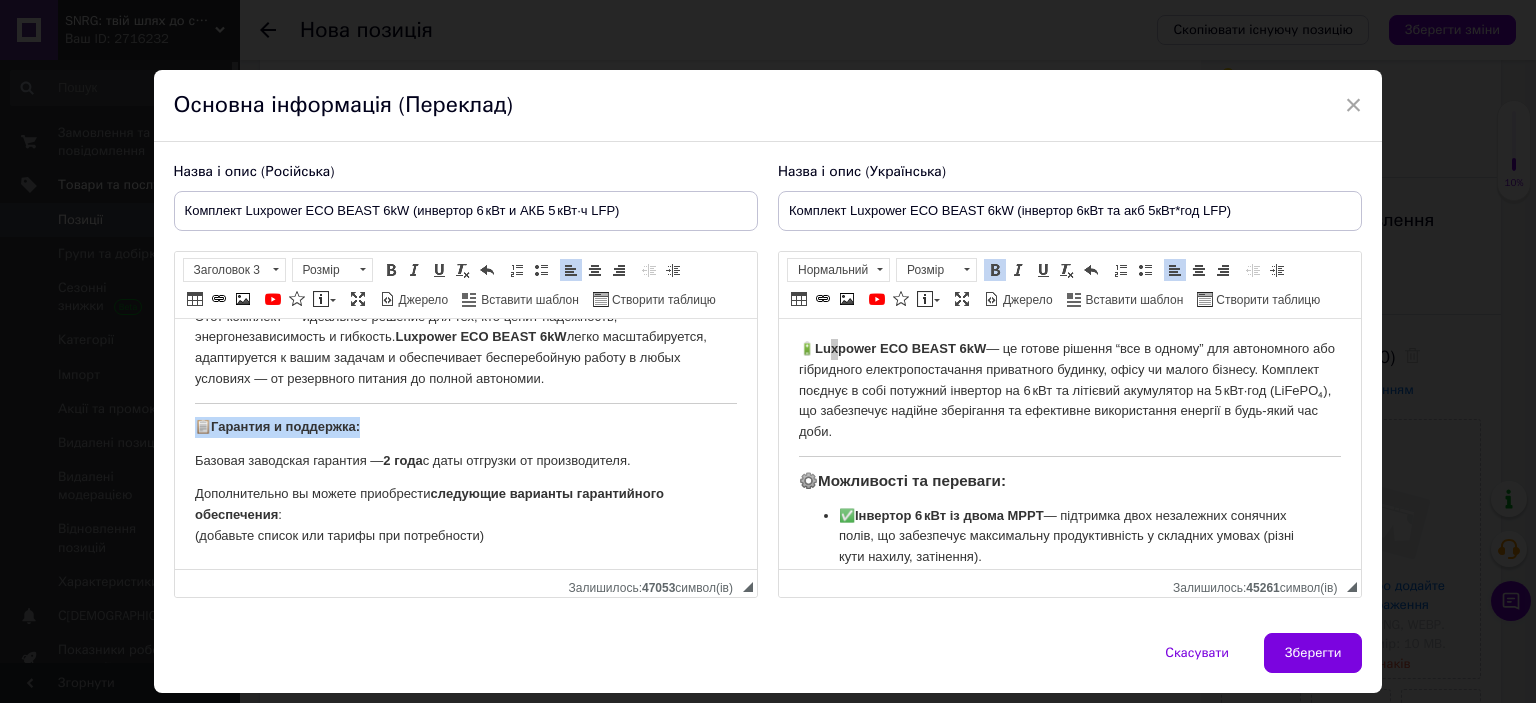 drag, startPoint x: 378, startPoint y: 420, endPoint x: 189, endPoint y: 422, distance: 189.01057 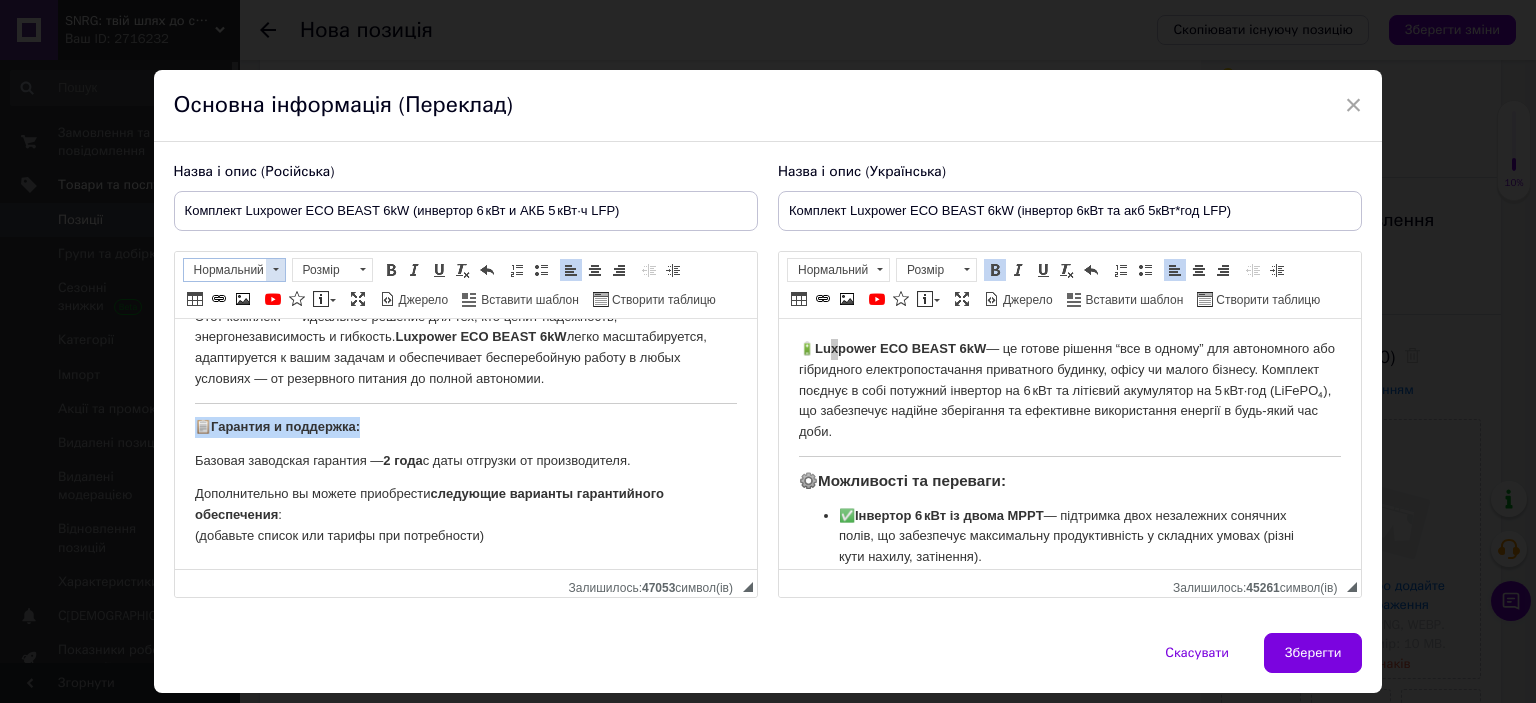 click at bounding box center (275, 270) 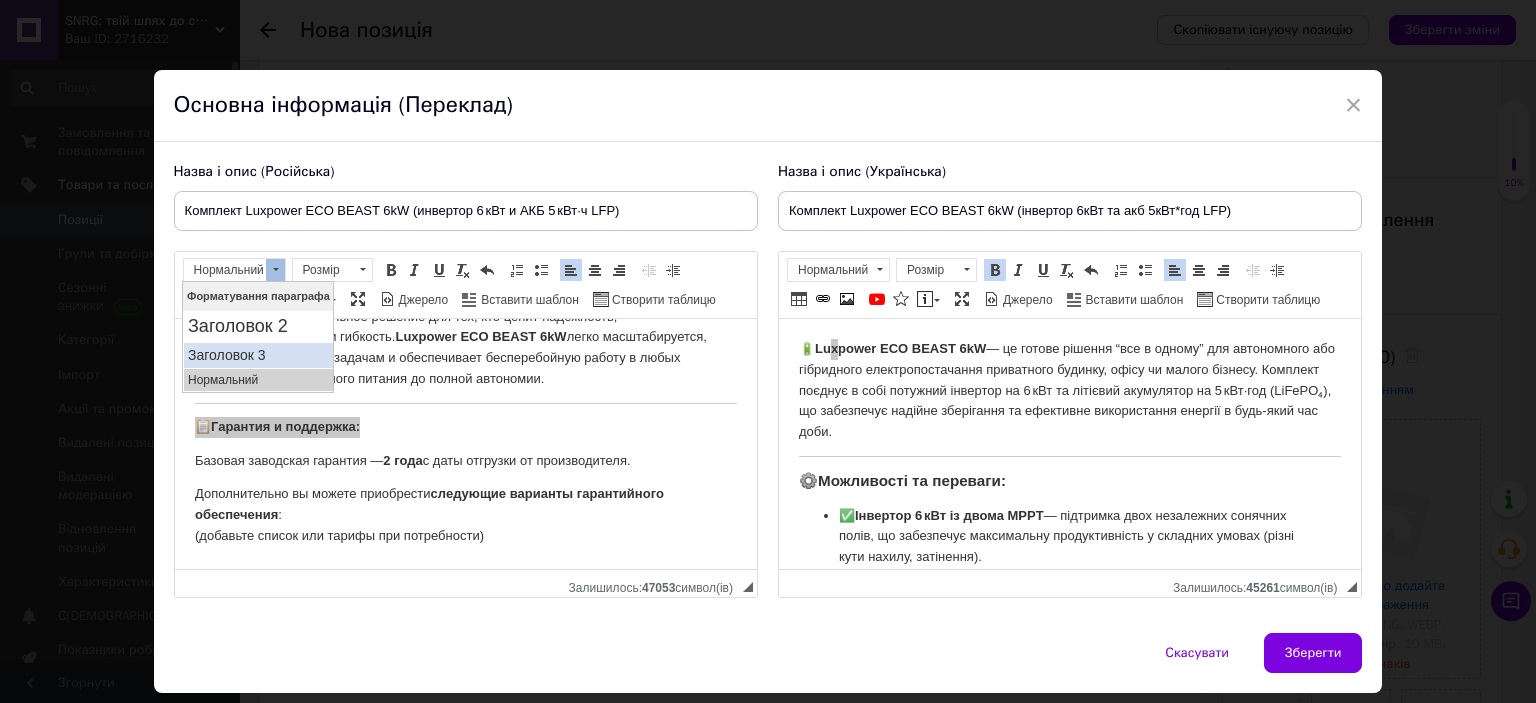 click on "Заголовок 3" at bounding box center [257, 355] 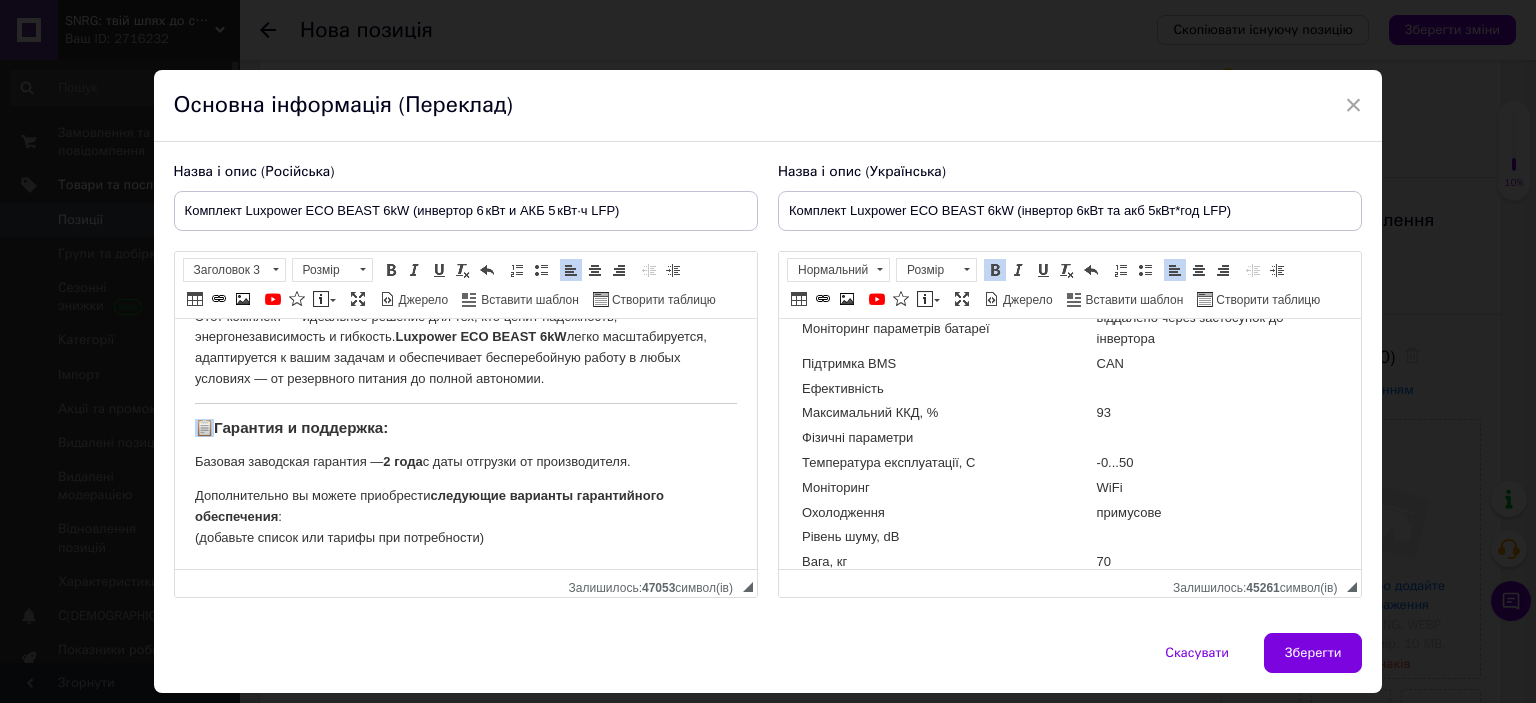 scroll, scrollTop: 2748, scrollLeft: 0, axis: vertical 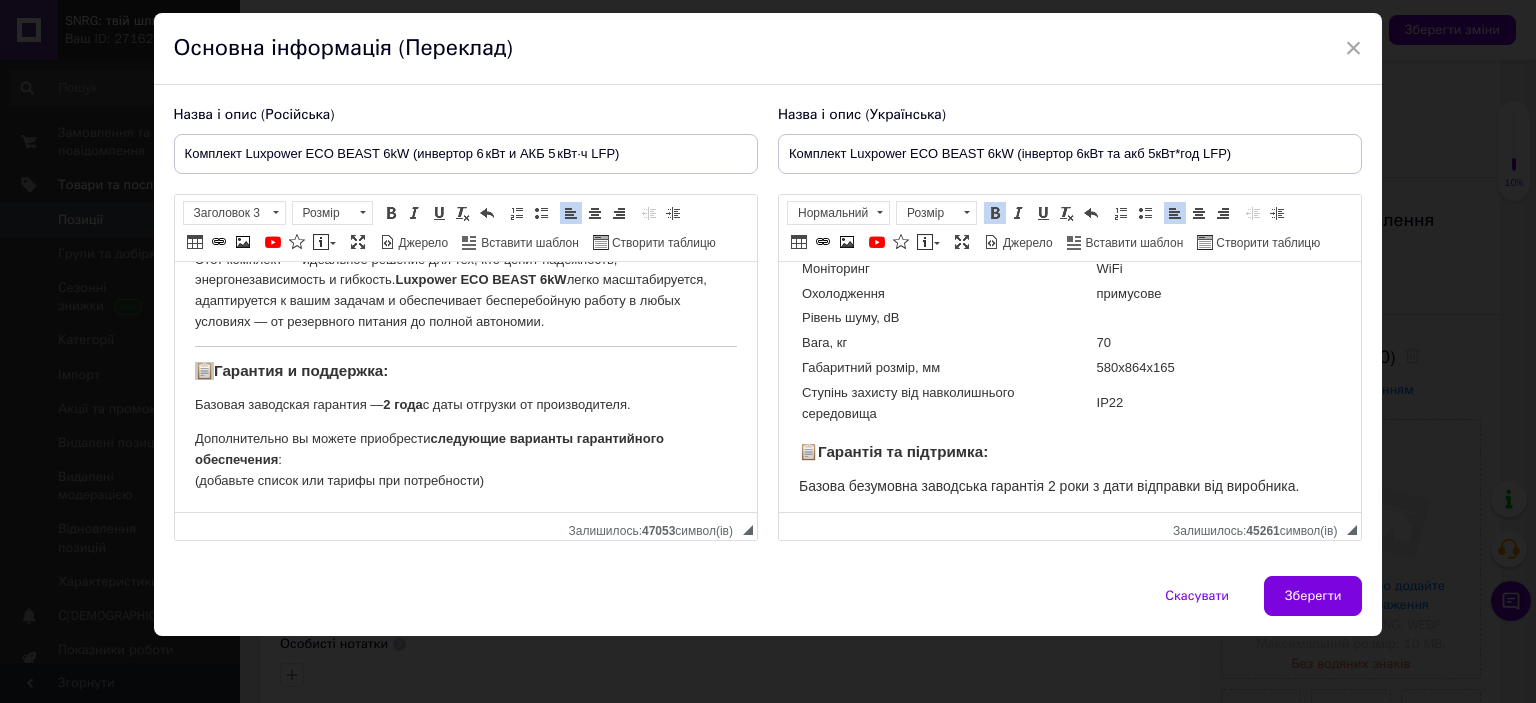 click on "Гарантія та підтримка:" at bounding box center (902, 451) 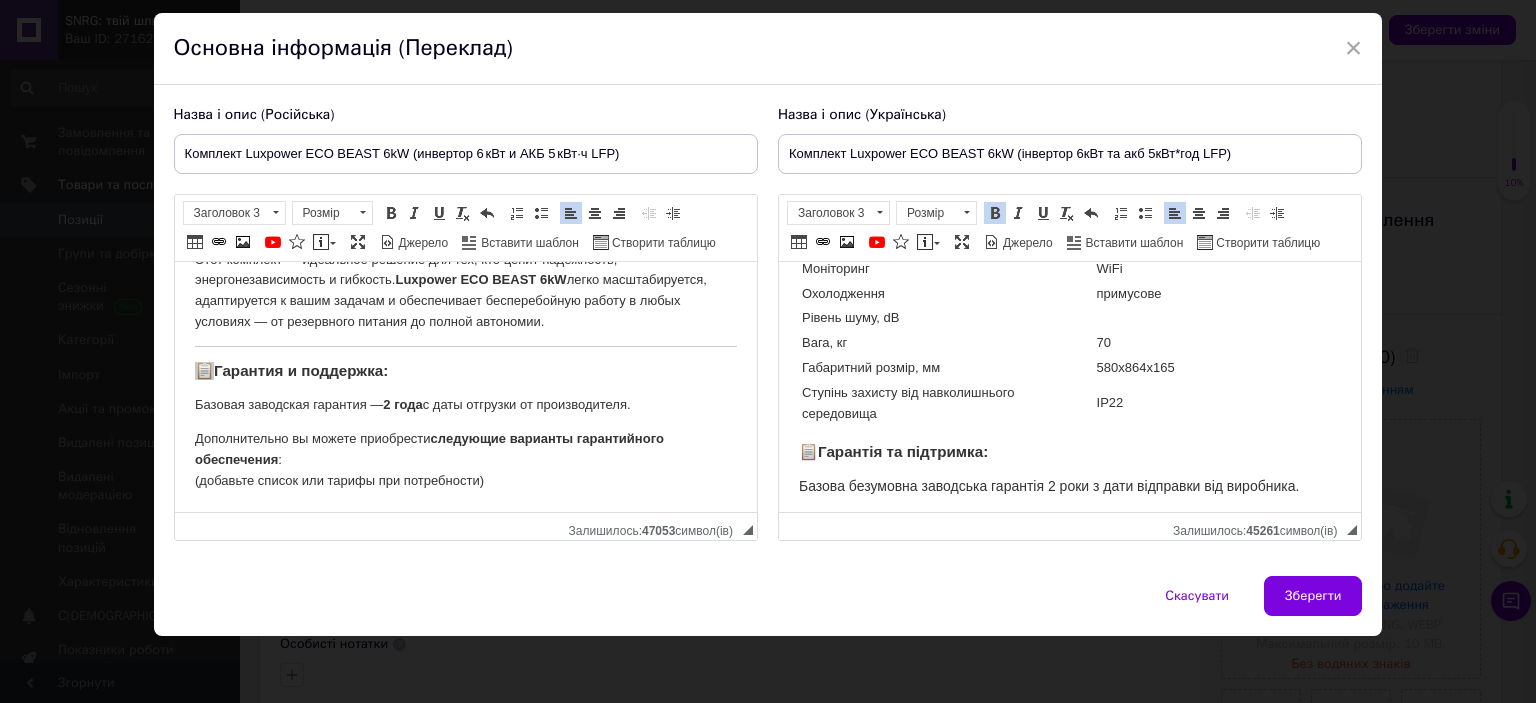 drag, startPoint x: 1048, startPoint y: 447, endPoint x: 1068, endPoint y: 456, distance: 21.931713 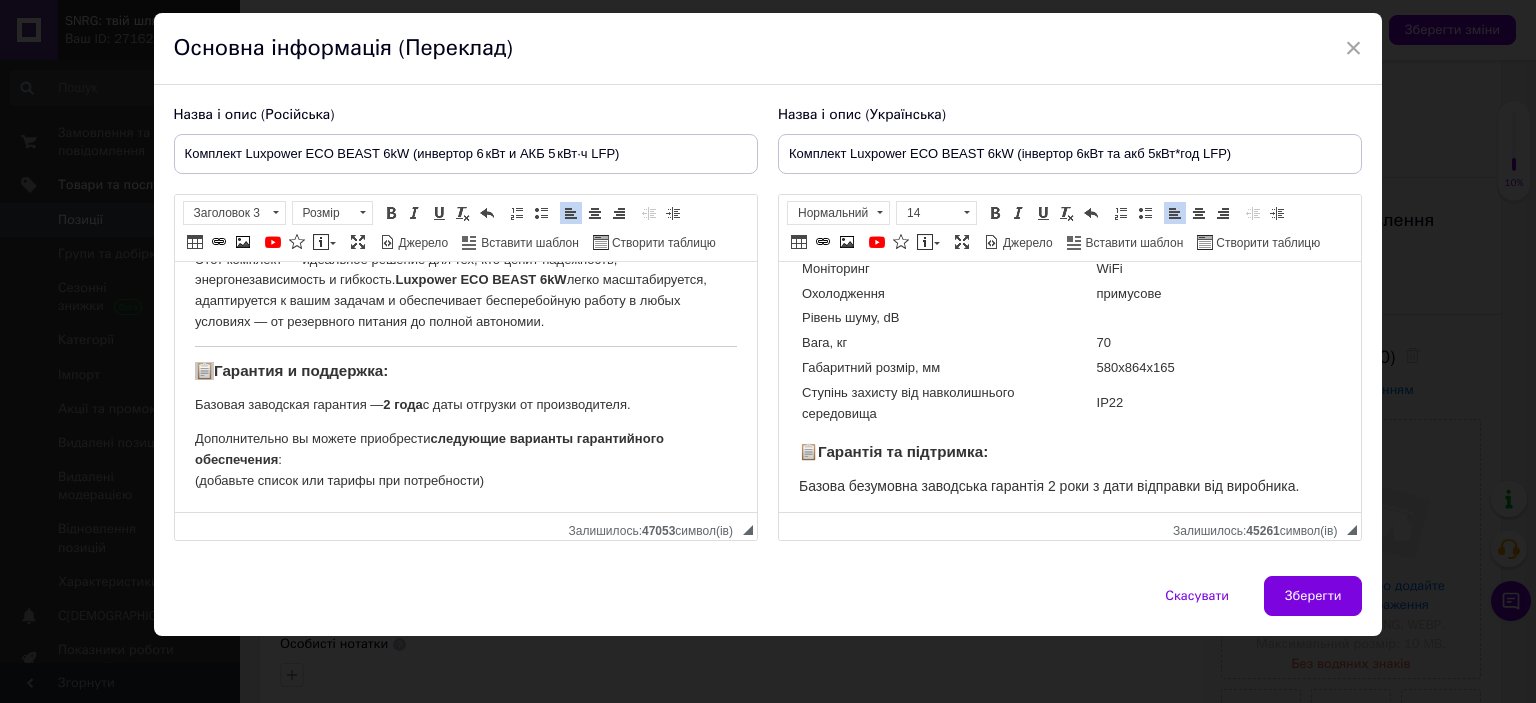 click on "Базова безумовна заводська гарантія 2 роки з дати відправки від виробника." at bounding box center (1048, 486) 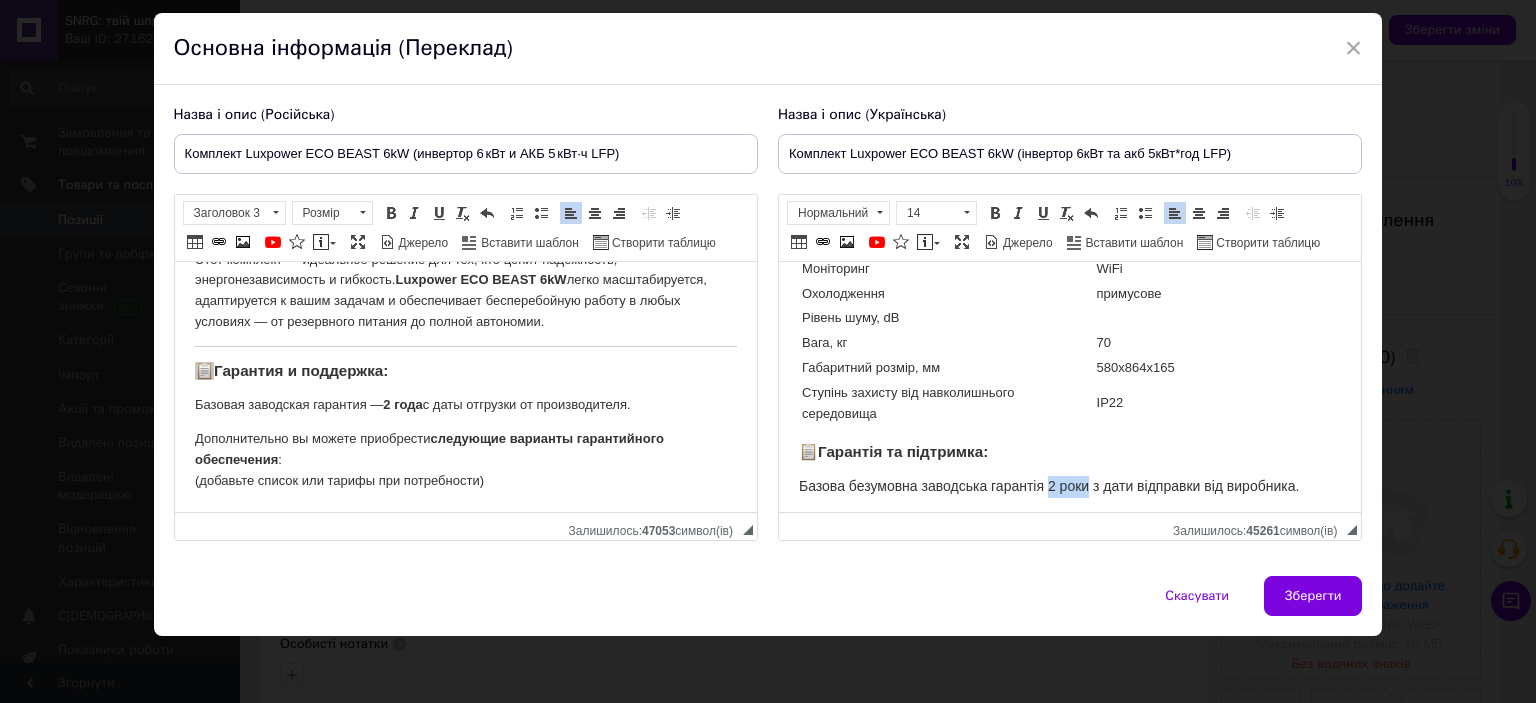 drag, startPoint x: 1086, startPoint y: 451, endPoint x: 1046, endPoint y: 450, distance: 40.012497 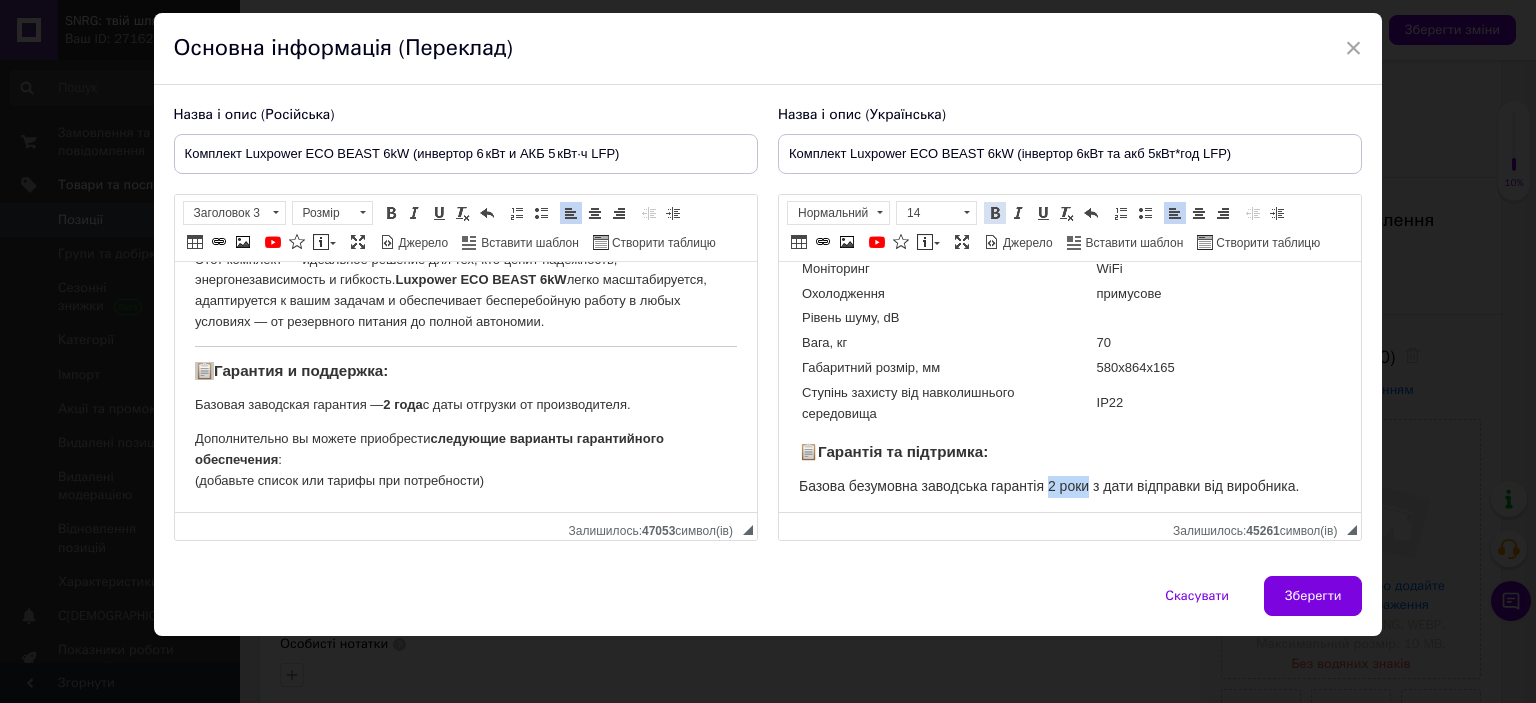 click at bounding box center [995, 213] 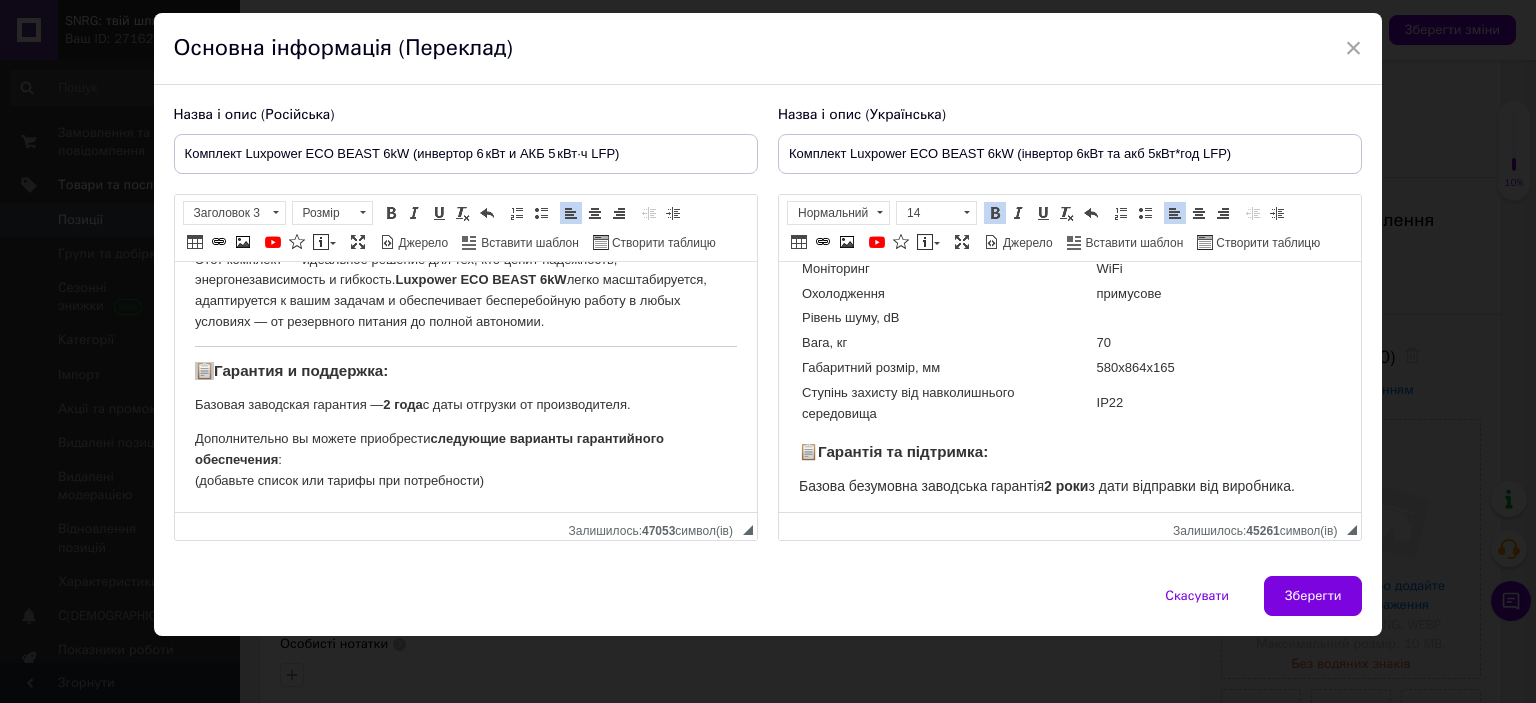 click on "Додатково ви можете придбати наступні варіанти гарантійного забезпечення:" at bounding box center (1050, 521) 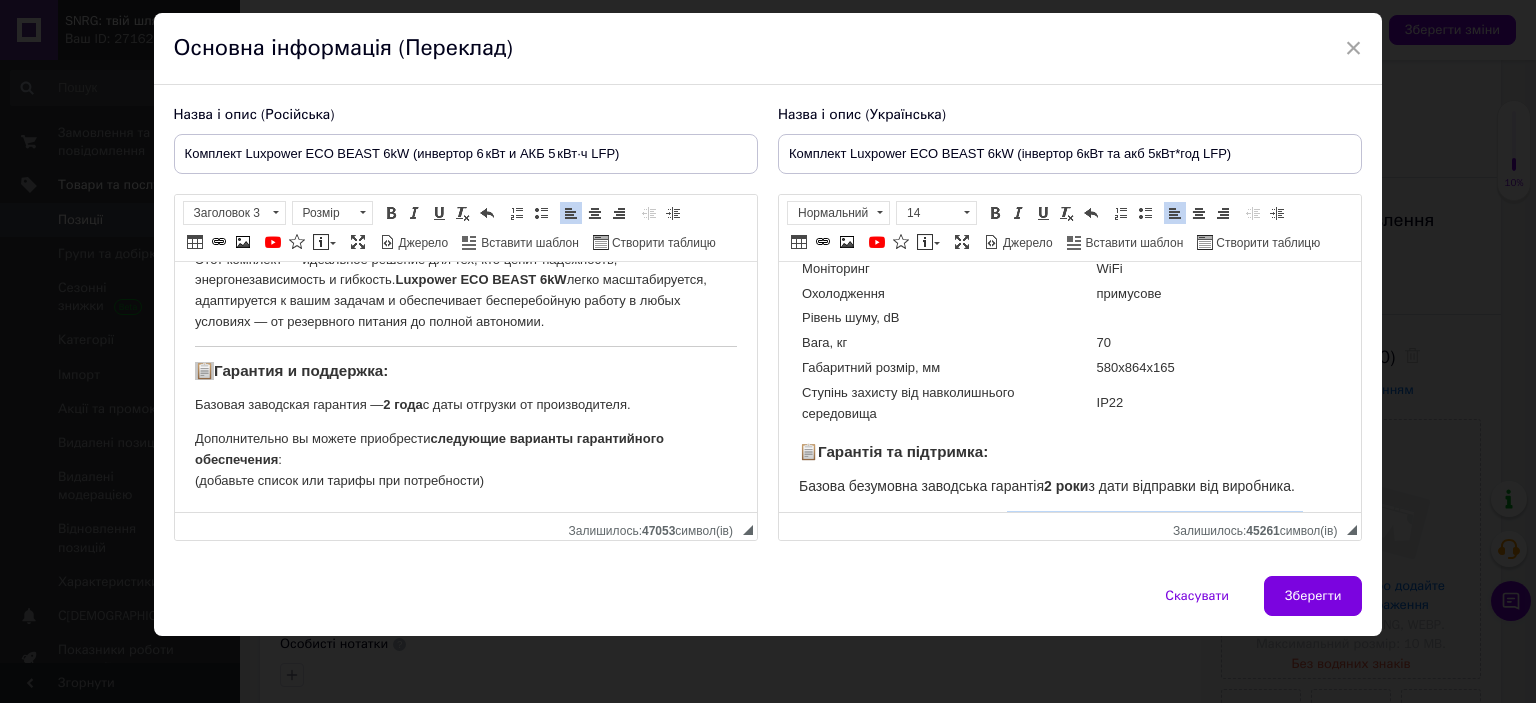 drag, startPoint x: 1007, startPoint y: 480, endPoint x: 1339, endPoint y: 483, distance: 332.01355 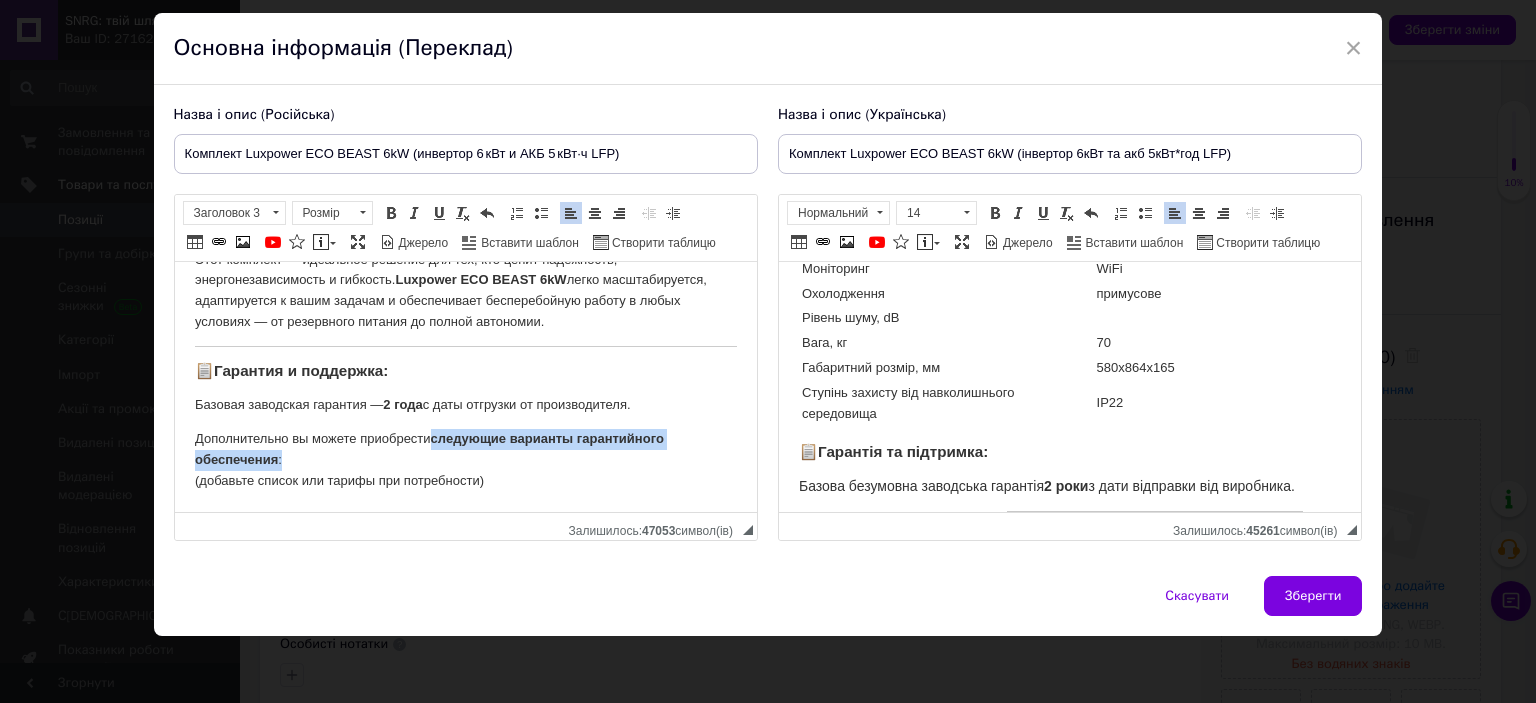 drag, startPoint x: 436, startPoint y: 442, endPoint x: 460, endPoint y: 461, distance: 30.610456 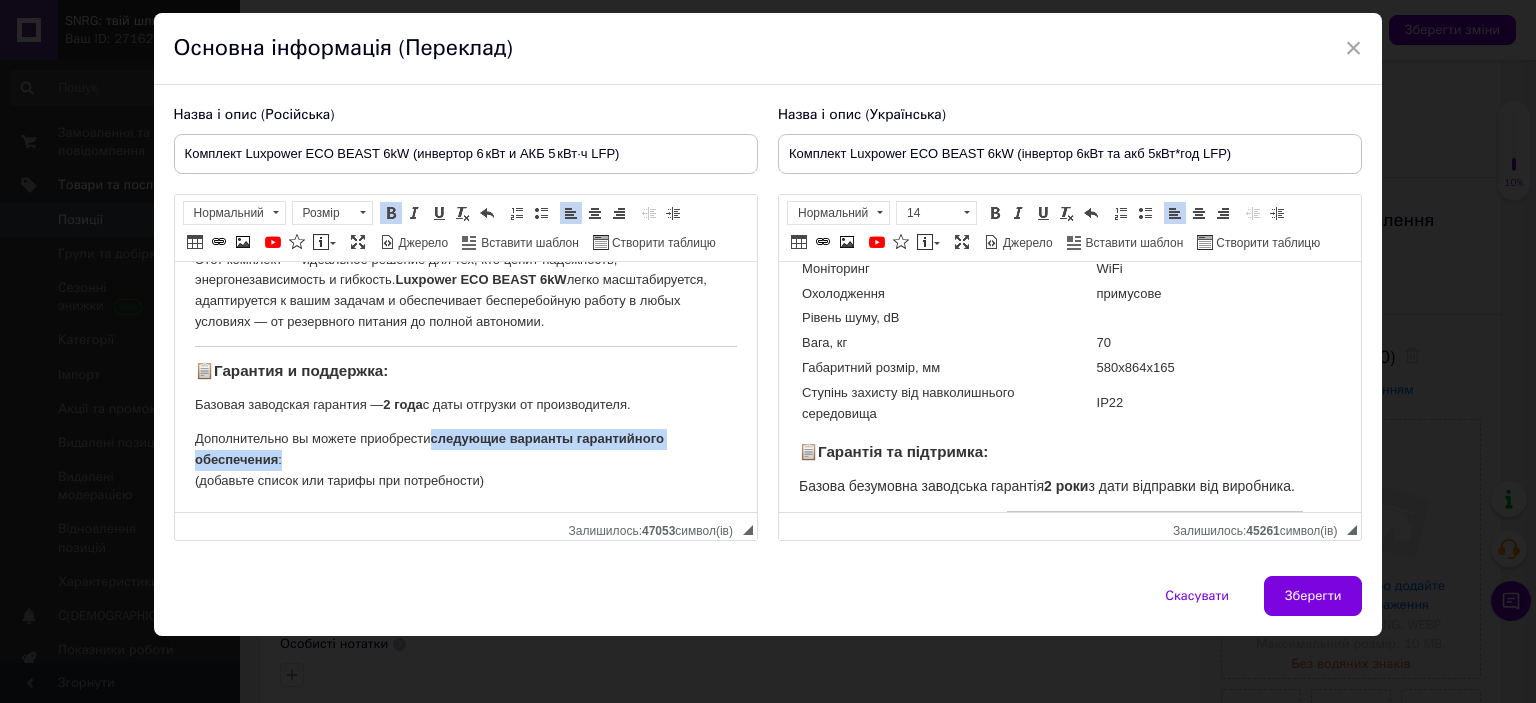 click at bounding box center [391, 213] 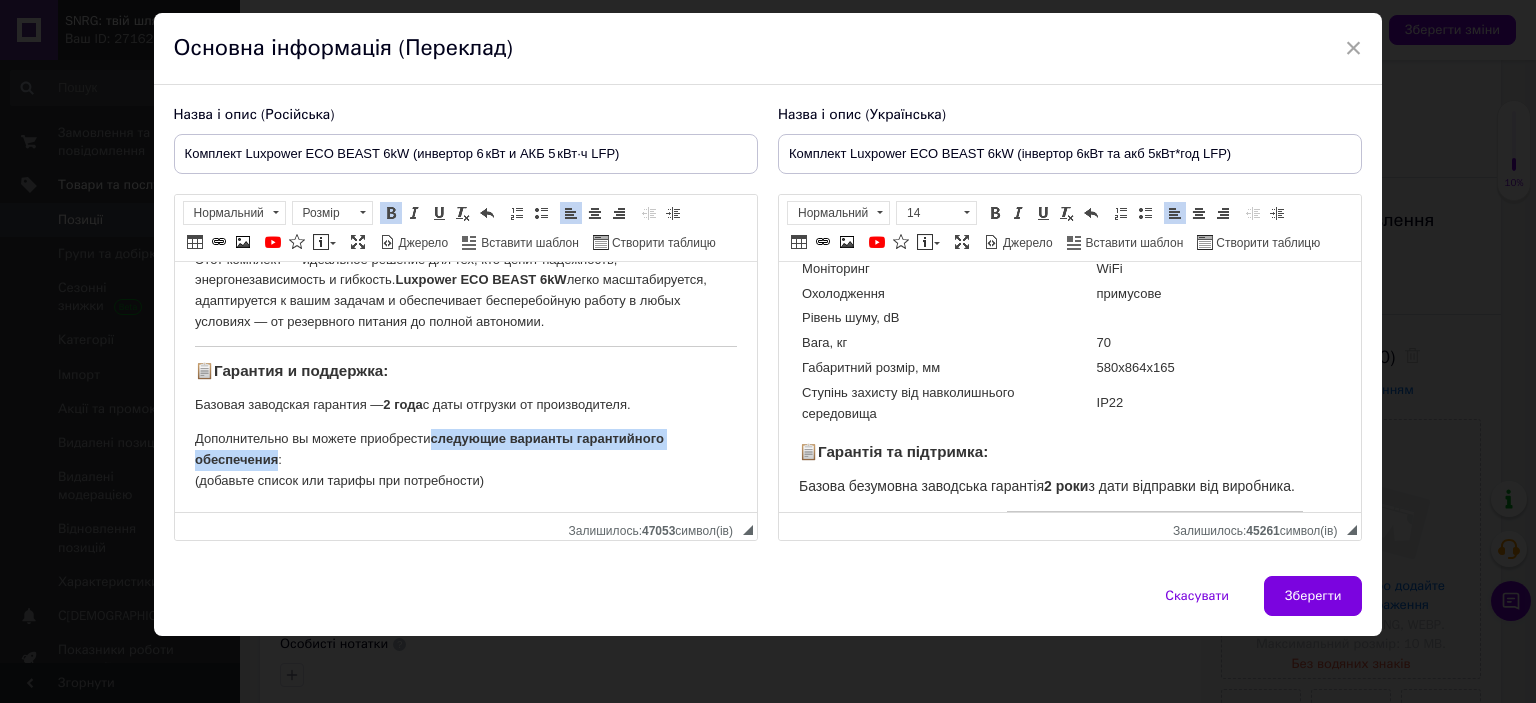 click on "Дополнительно вы можете приобрести  следующие варианты гарантийного обеспечения : (добавьте список или тарифы при потребности)" at bounding box center [465, 460] 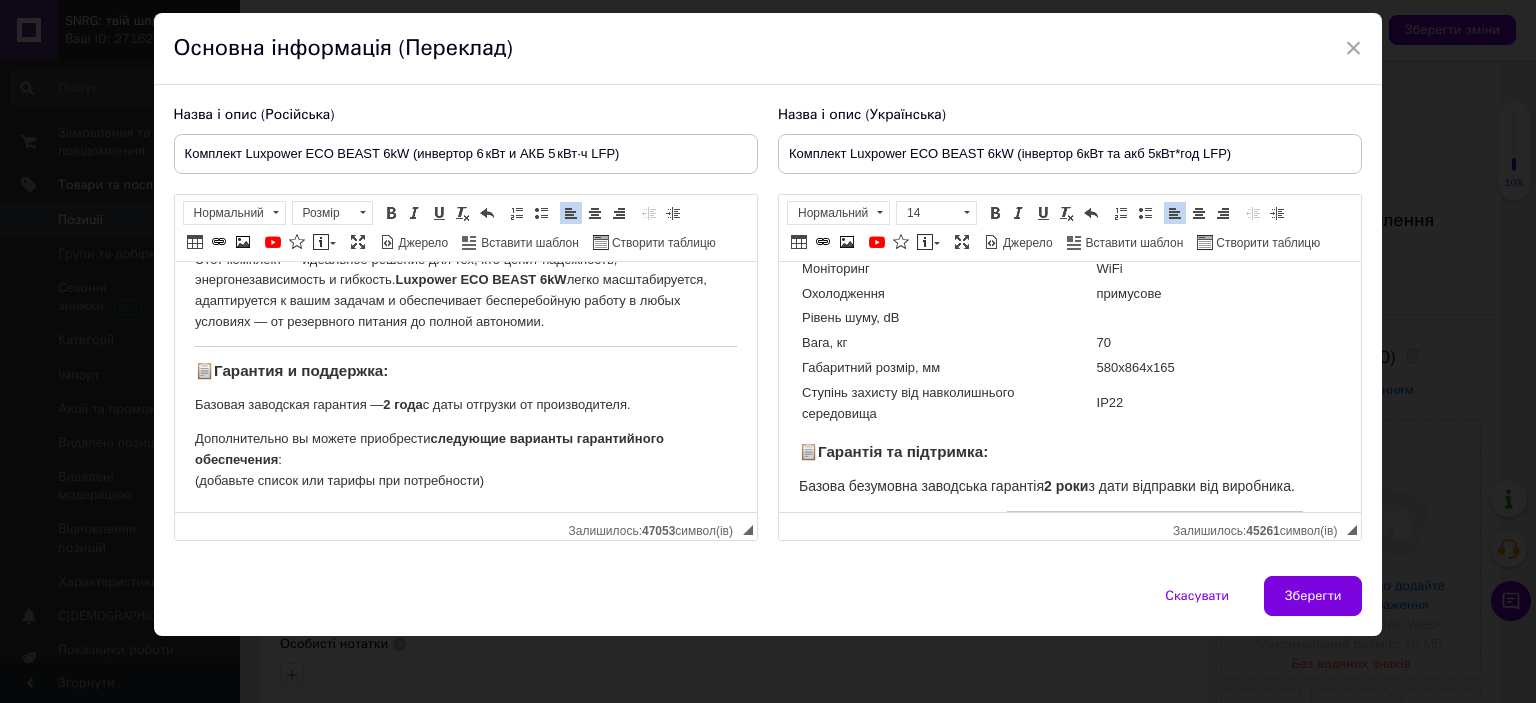type 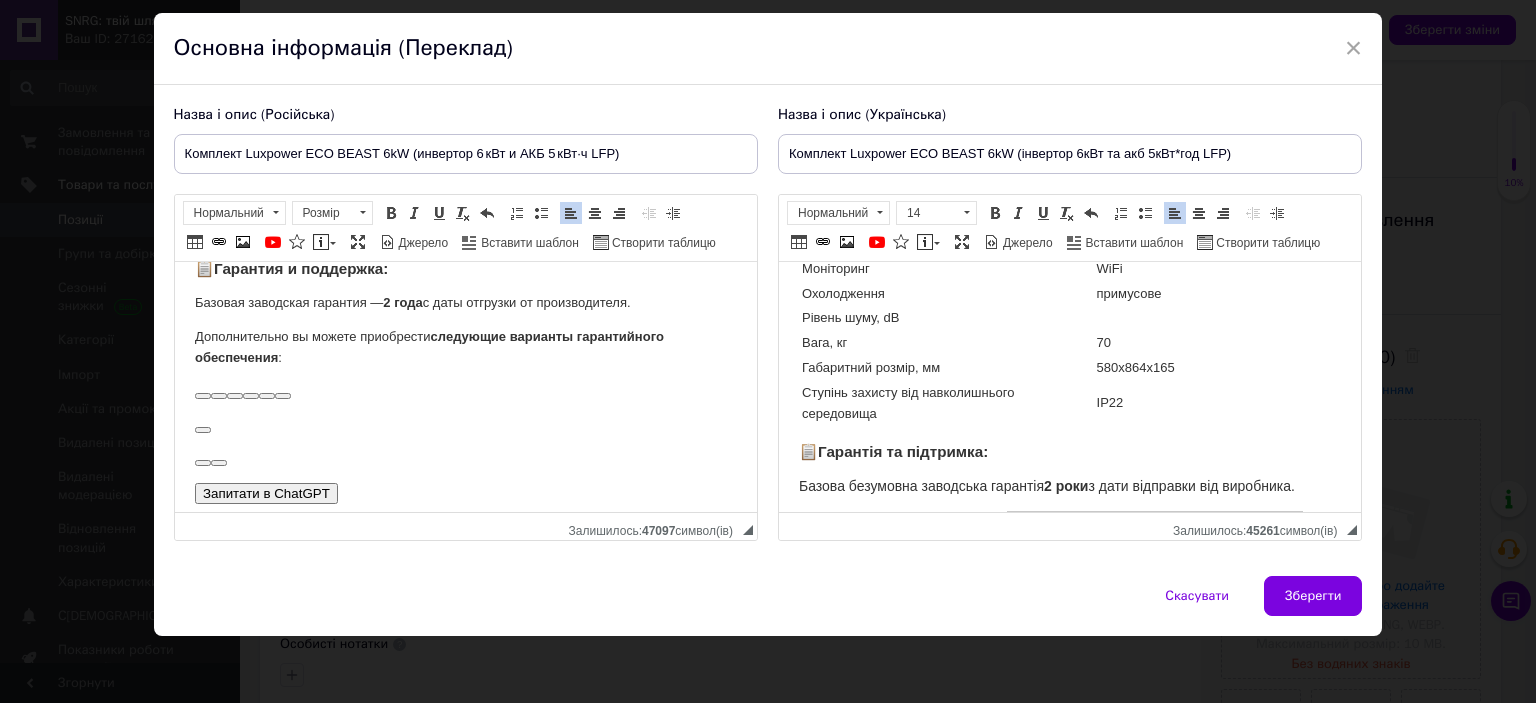 scroll, scrollTop: 1213, scrollLeft: 0, axis: vertical 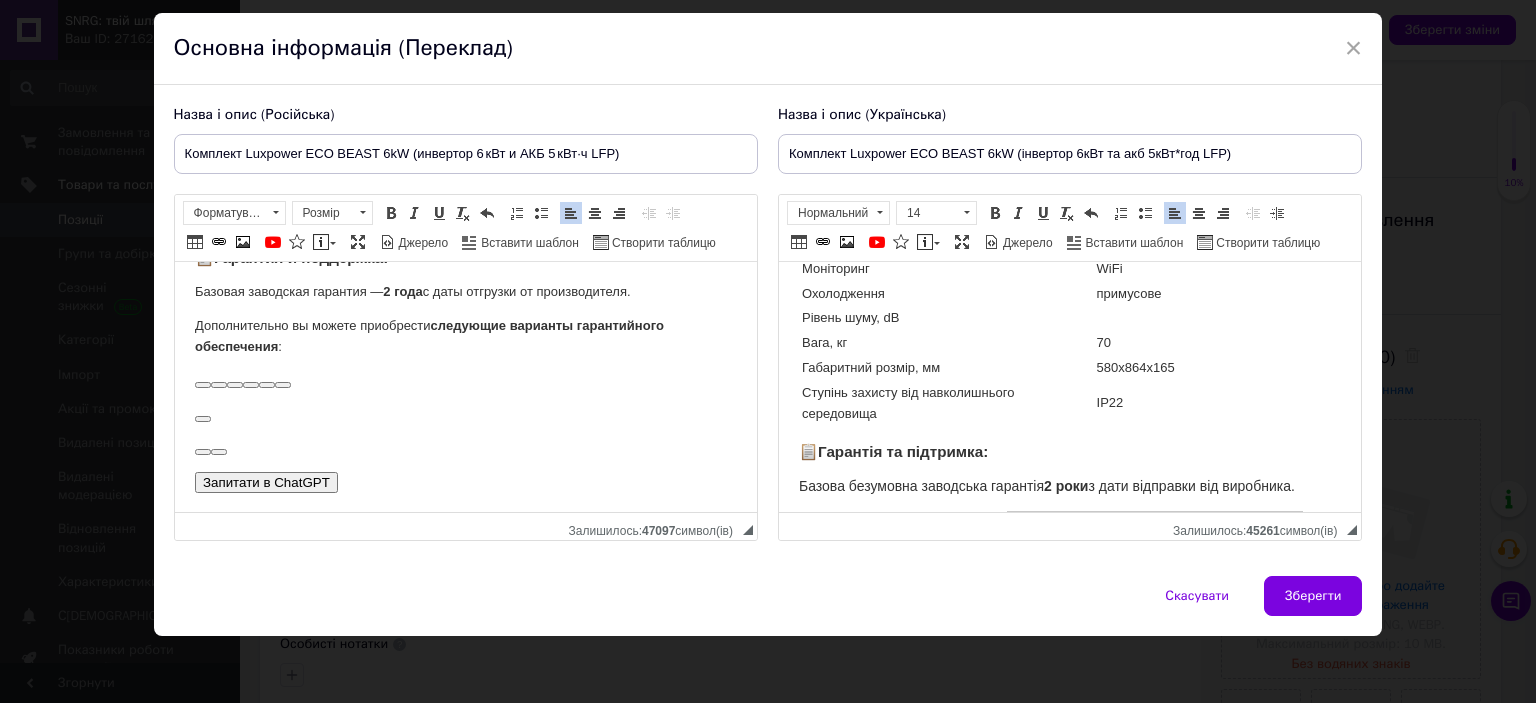 drag, startPoint x: 185, startPoint y: 373, endPoint x: 303, endPoint y: 463, distance: 148.40485 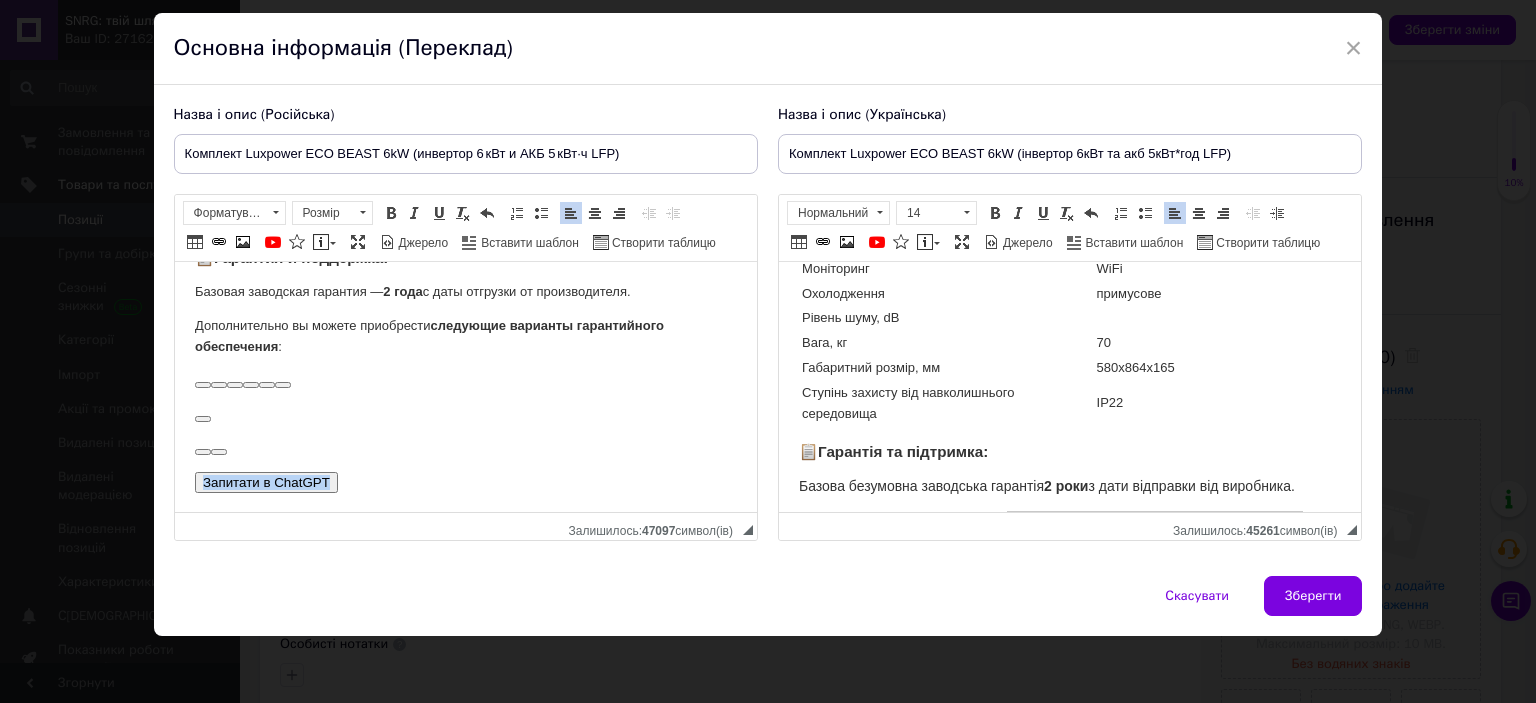 drag, startPoint x: 348, startPoint y: 482, endPoint x: 198, endPoint y: 391, distance: 175.44514 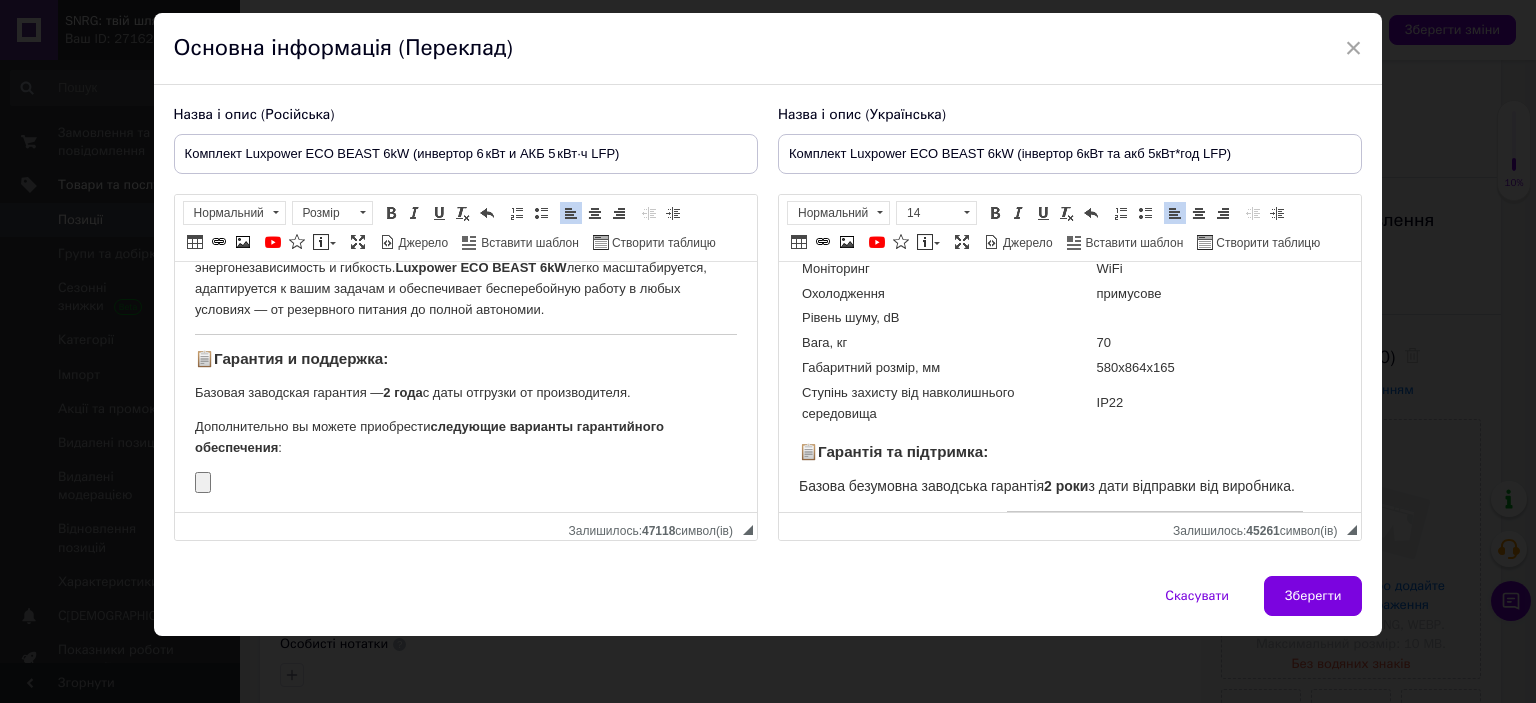 scroll, scrollTop: 1077, scrollLeft: 0, axis: vertical 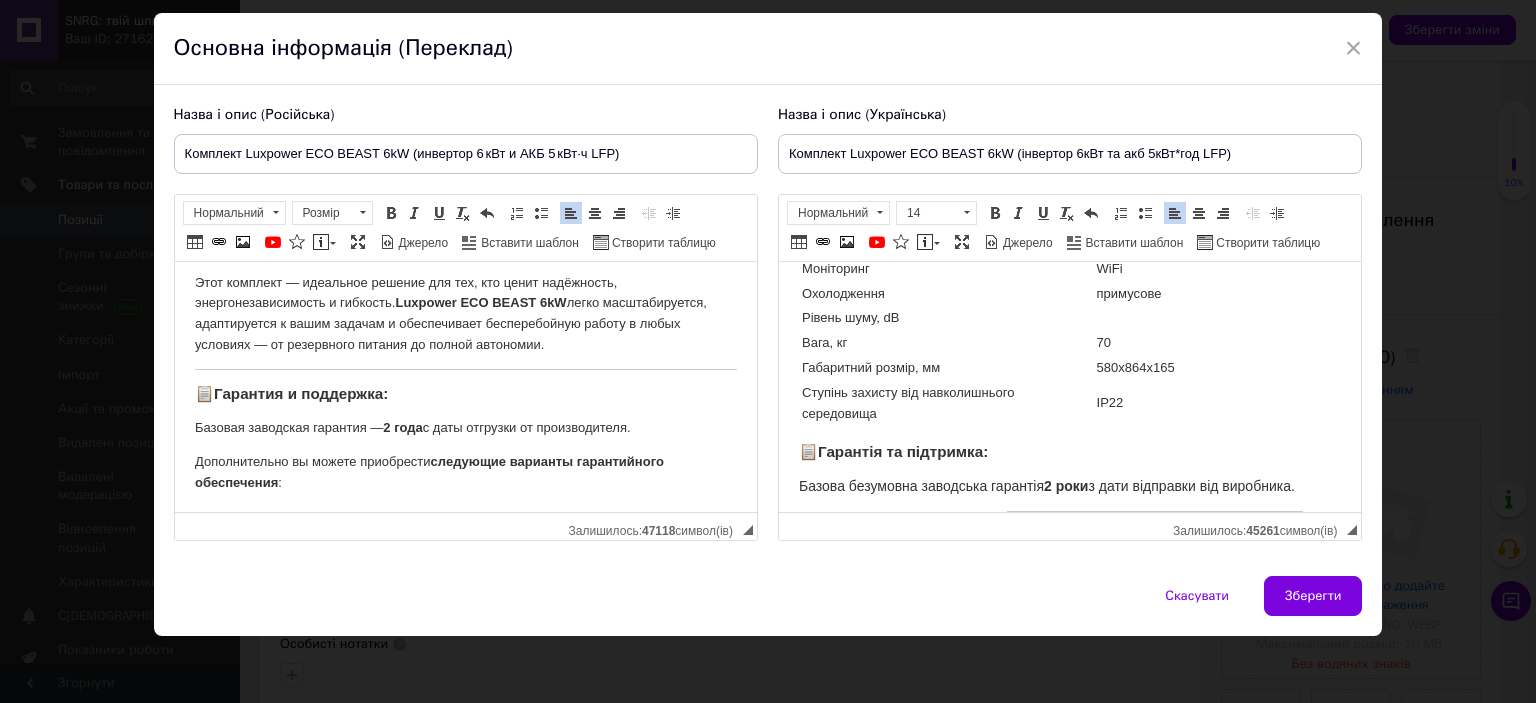 click on "🔋  Luxpower ECO BEAST 6kW  — это готовое решение «всё в одном» для автономного или гибридного электроснабжения частного дома, офиса или малого бизнеса. Комплект объединяет мощный инвертор на 6 кВт и литиевую аккумуляторную батарею на 5 кВт·ч (LiFePO₄), обеспечивая надежное хранение и эффективное использование энергии в любое время суток. ⚙️  Возможности и преимущества: ✅ Инвертор 6 кВт с двумя независимыми MPPT — поддержка двух солнечных массивов с разной ориентацией, что увеличивает общую производительность. 💡  Дополнительные функции: 📦  В комплект входит: 📋" at bounding box center (465, -151) 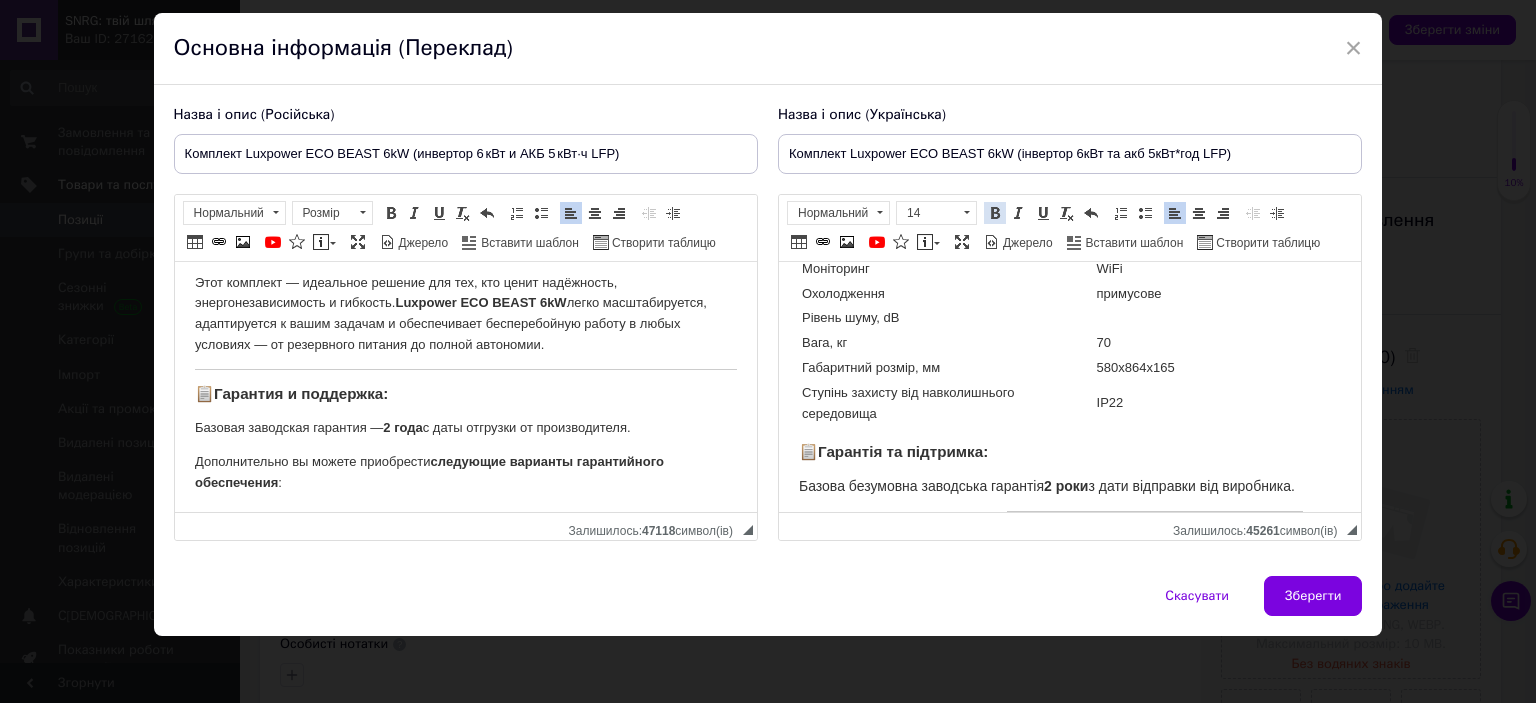 click at bounding box center (995, 213) 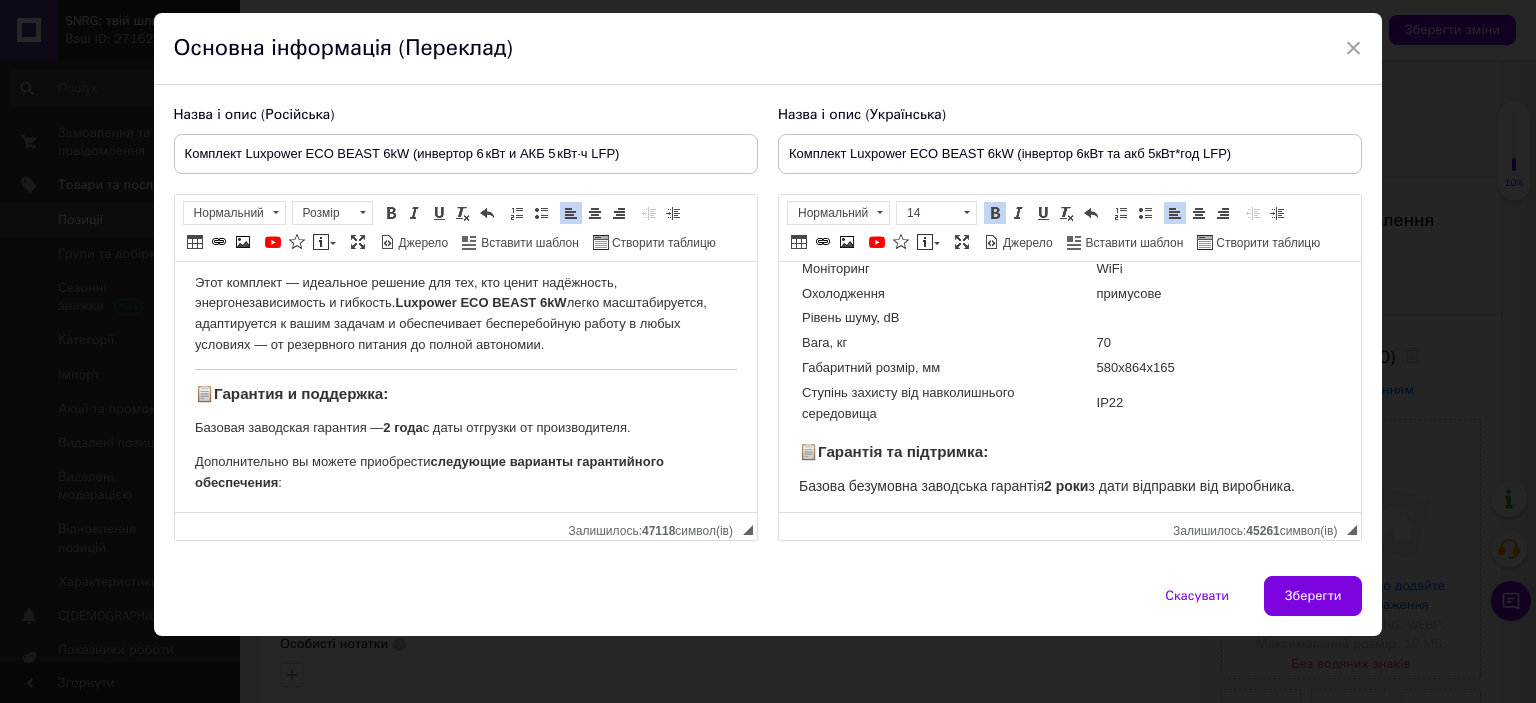 click on "Додатково ви можете придбати  наступні варіанти гарантійного забезпечення:" at bounding box center (1069, 522) 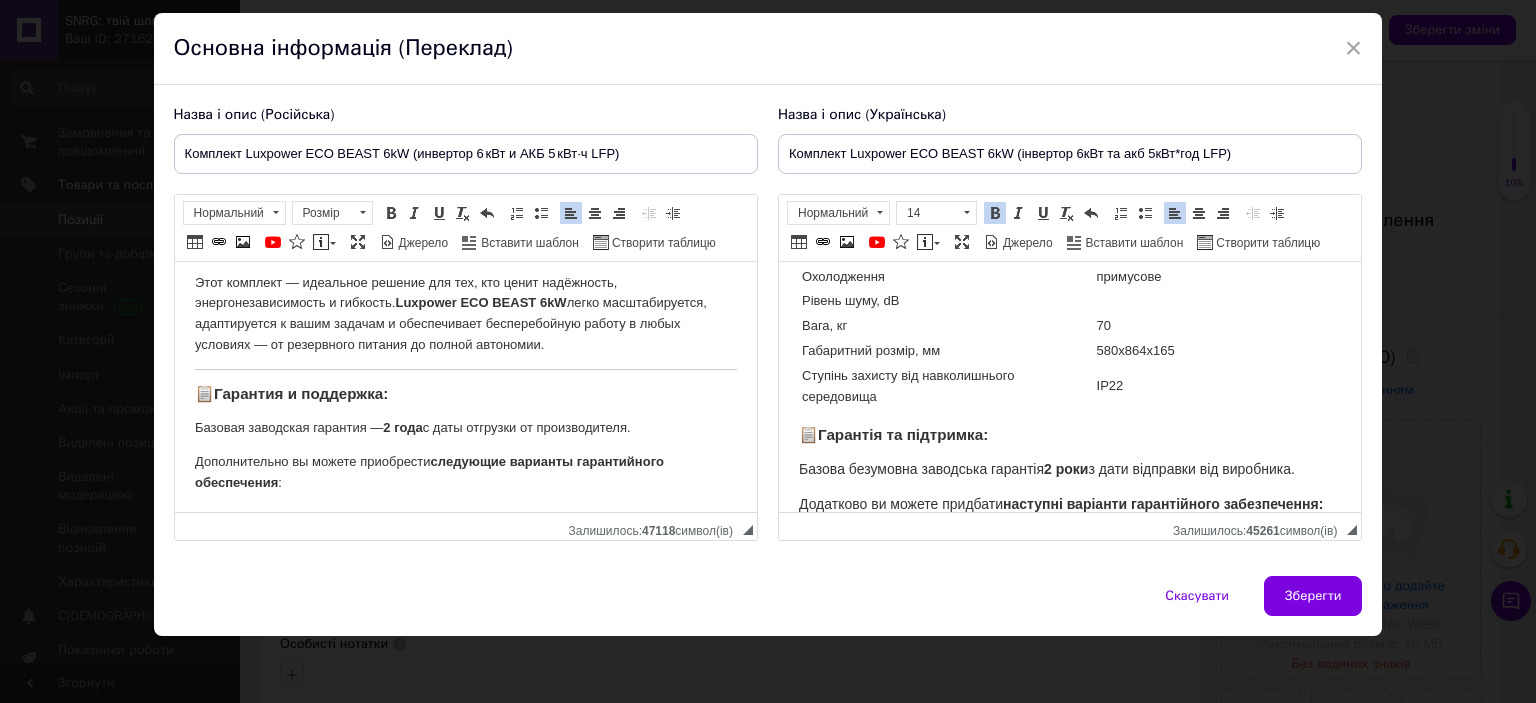 scroll, scrollTop: 2769, scrollLeft: 0, axis: vertical 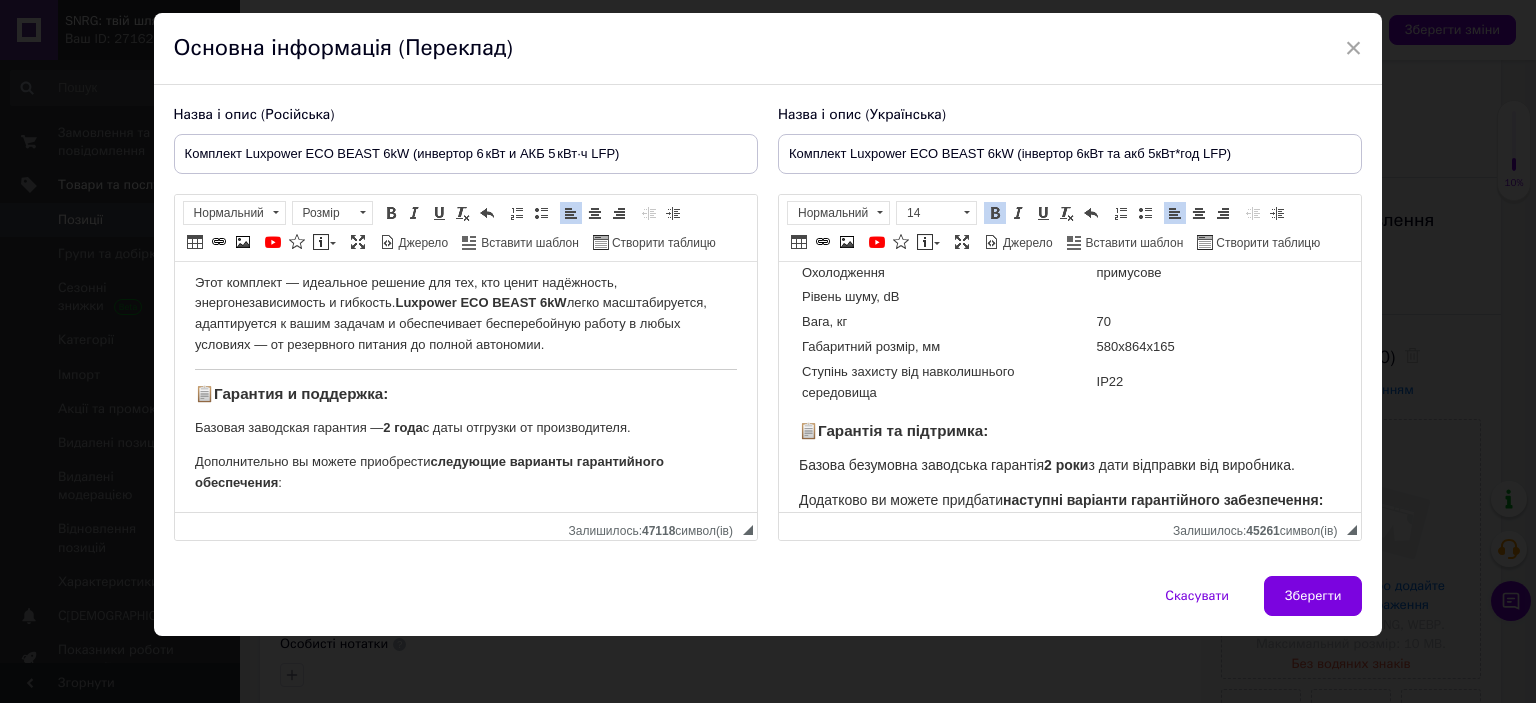 click on "Додатково ви можете придбати  наступні варіанти гарантійного забезпечення:" at bounding box center [1060, 500] 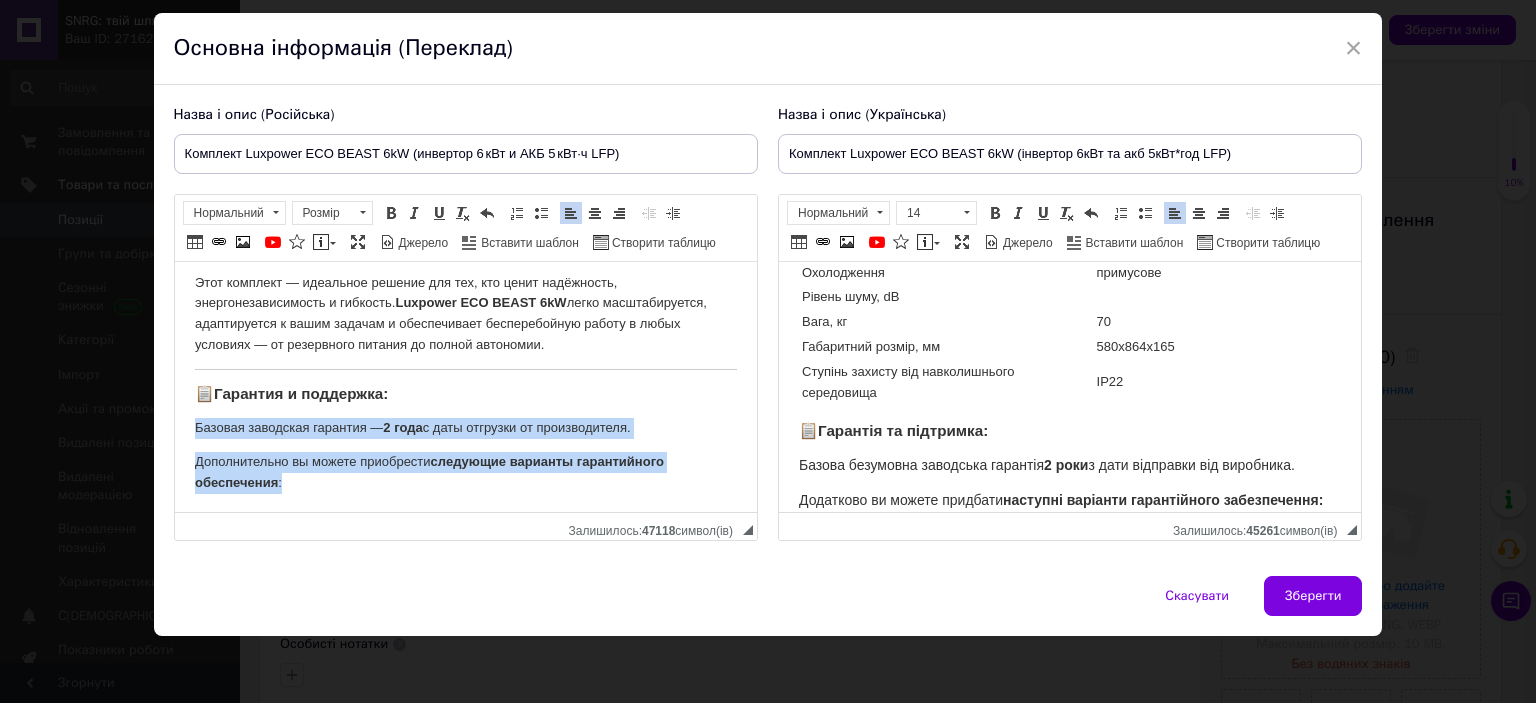 drag, startPoint x: 191, startPoint y: 426, endPoint x: 288, endPoint y: 485, distance: 113.534134 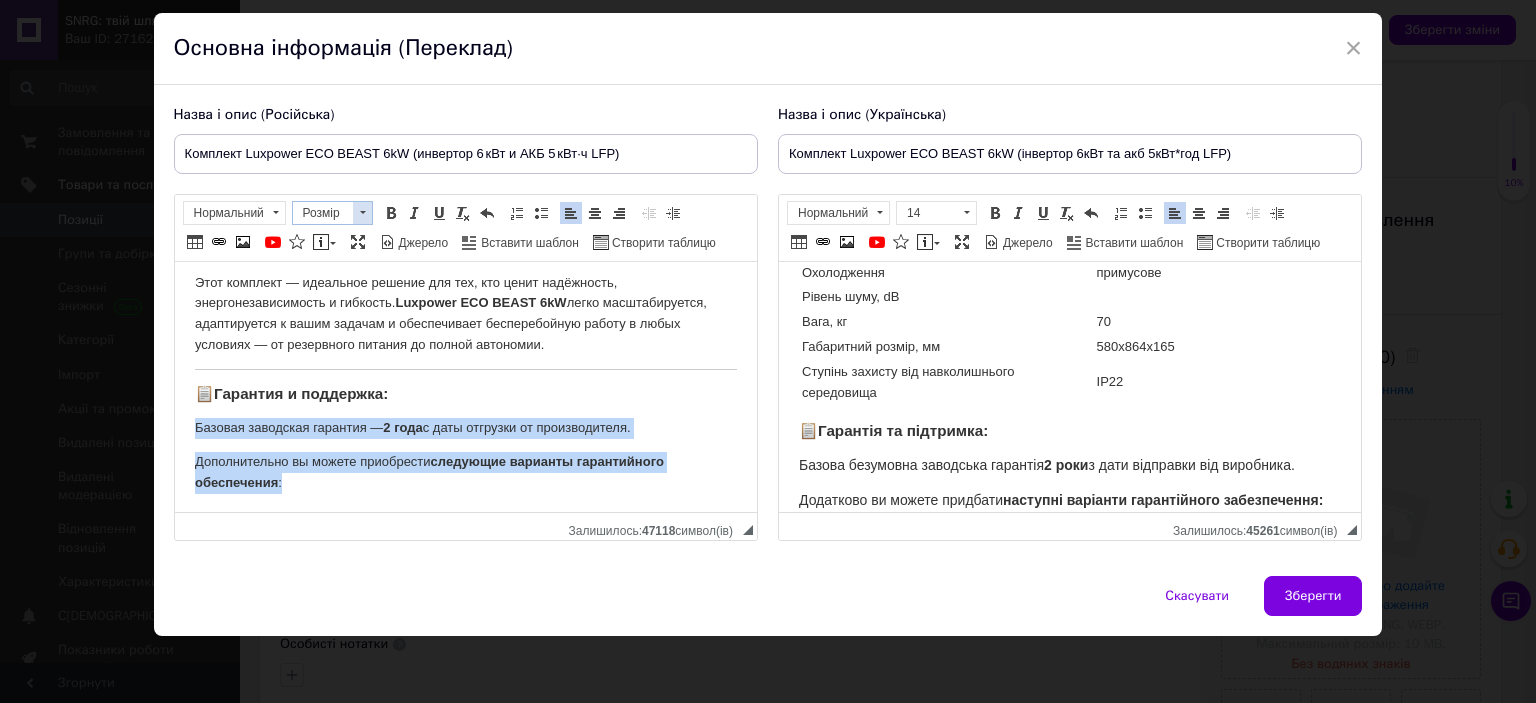 click at bounding box center [362, 213] 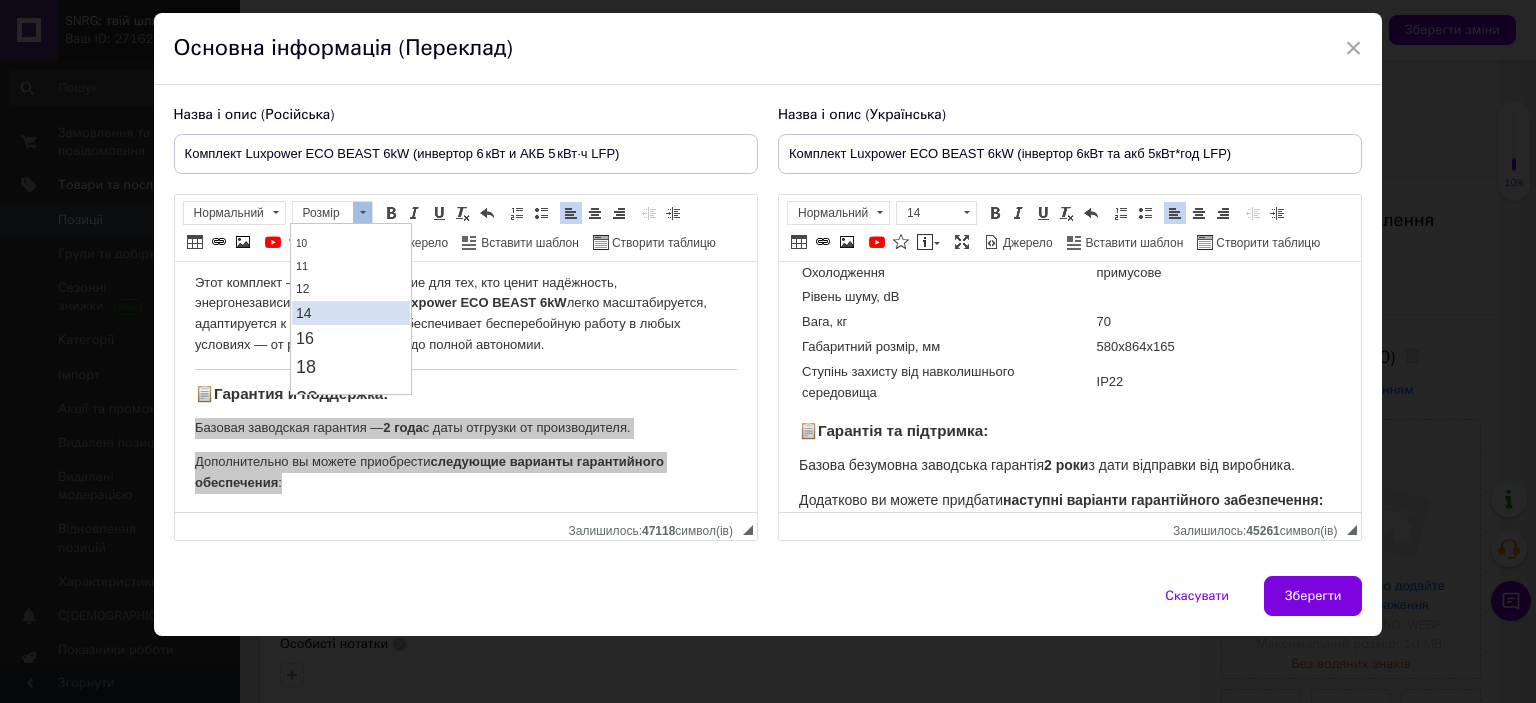 scroll, scrollTop: 100, scrollLeft: 0, axis: vertical 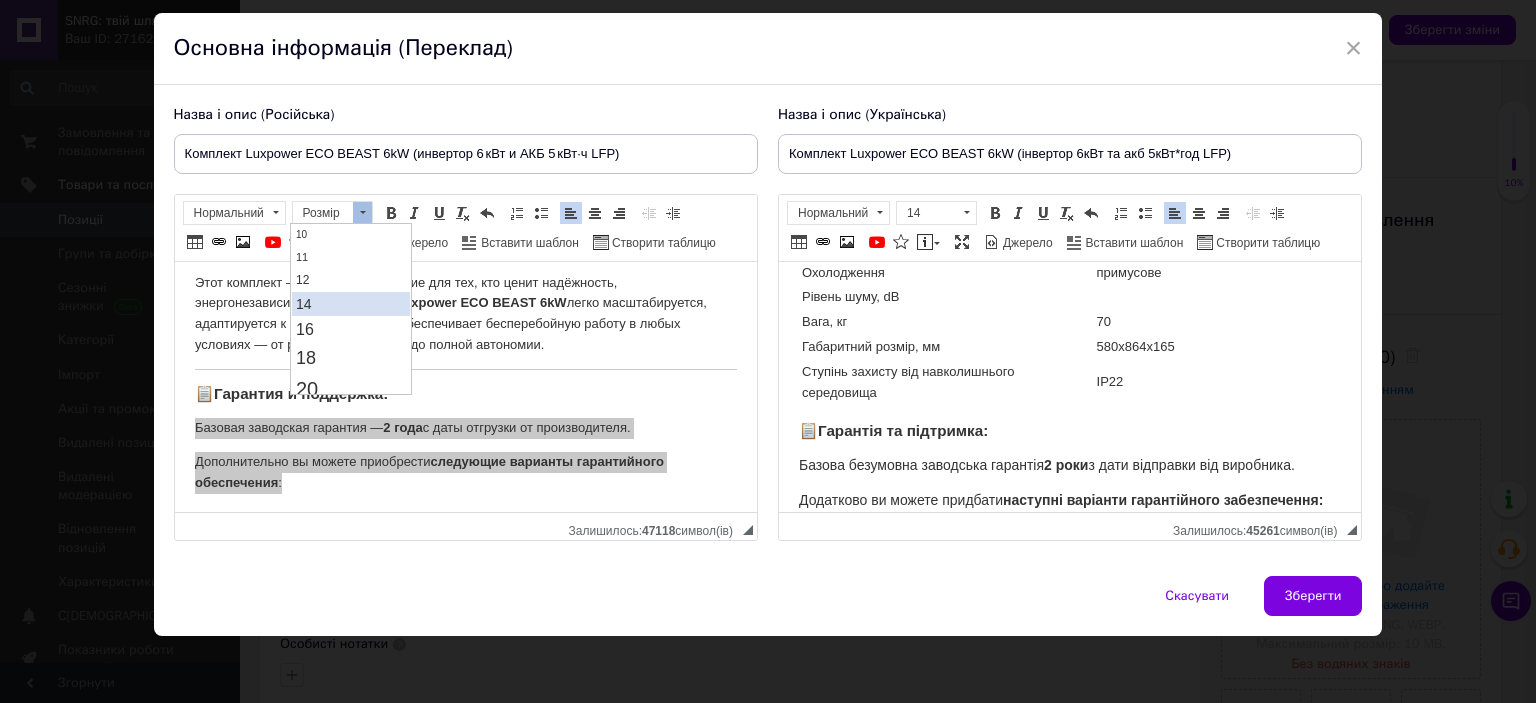 click on "14" at bounding box center (351, 304) 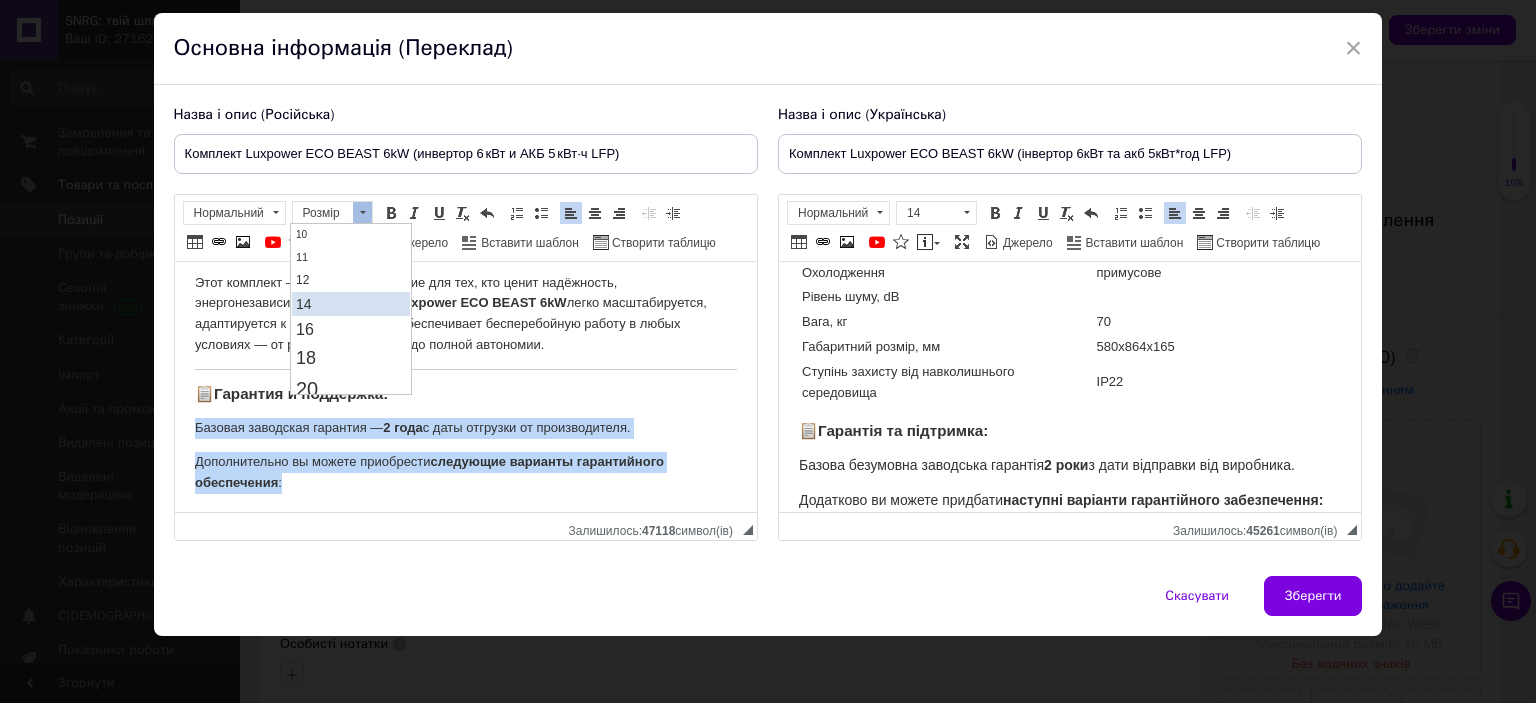 scroll, scrollTop: 0, scrollLeft: 0, axis: both 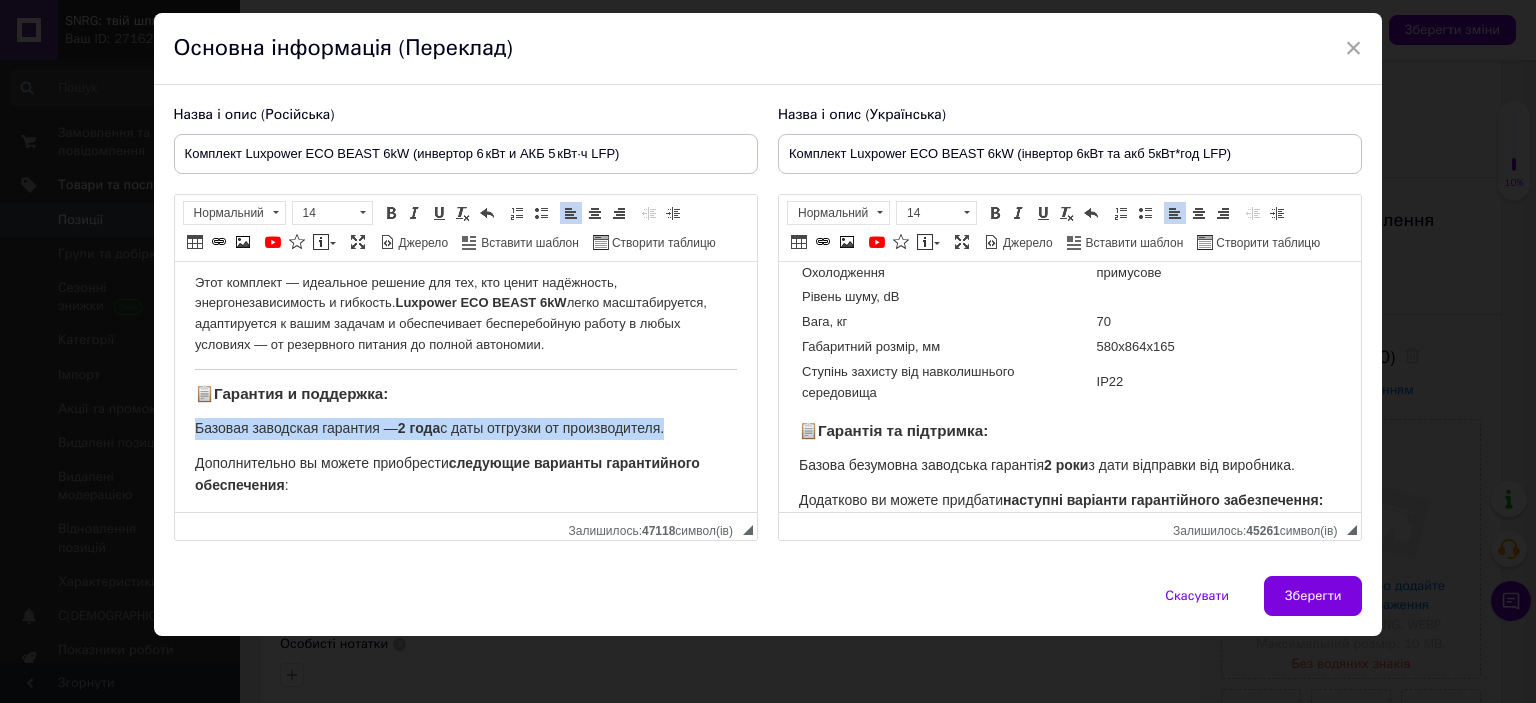 click on "Дополнительно вы можете приобрести  следующие варианты гарантийного обеспечения :" at bounding box center (465, 475) 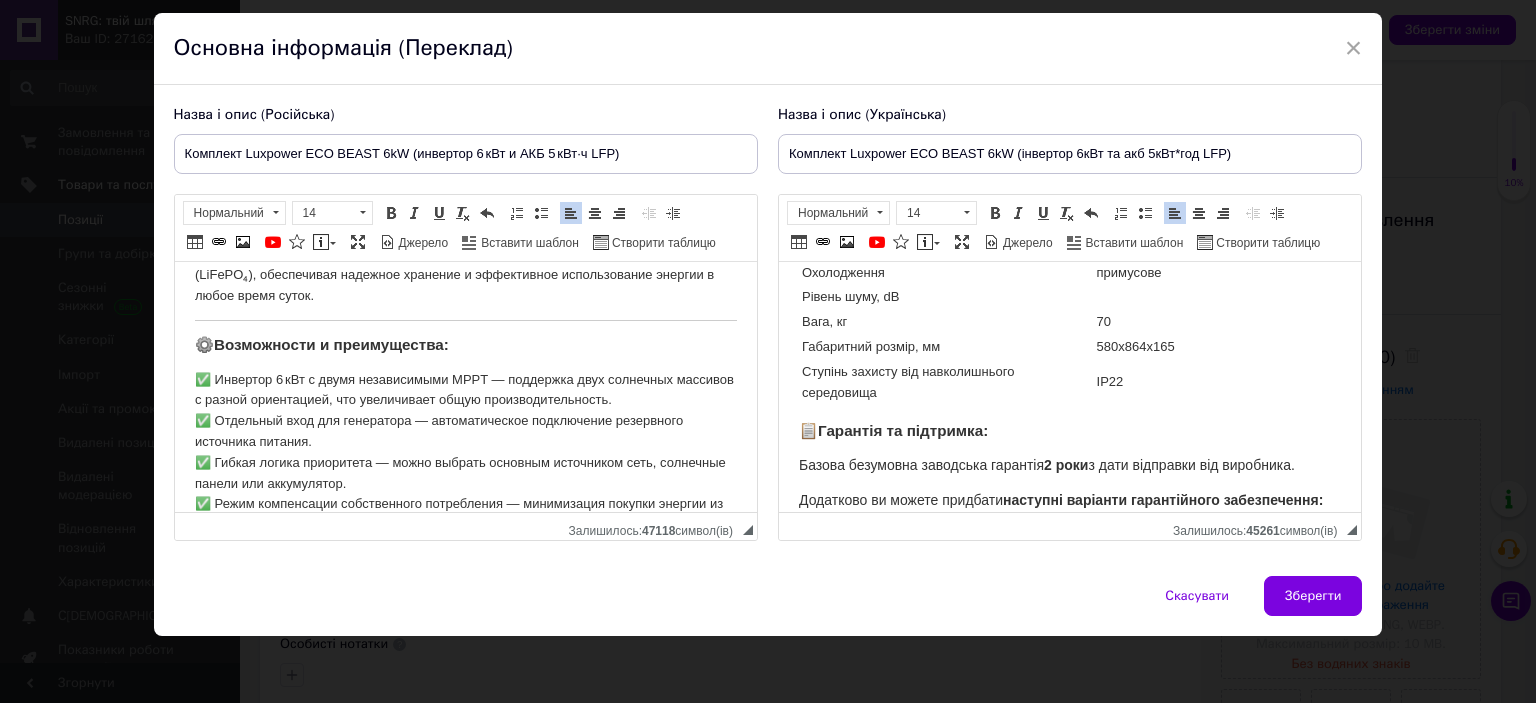 scroll, scrollTop: 0, scrollLeft: 0, axis: both 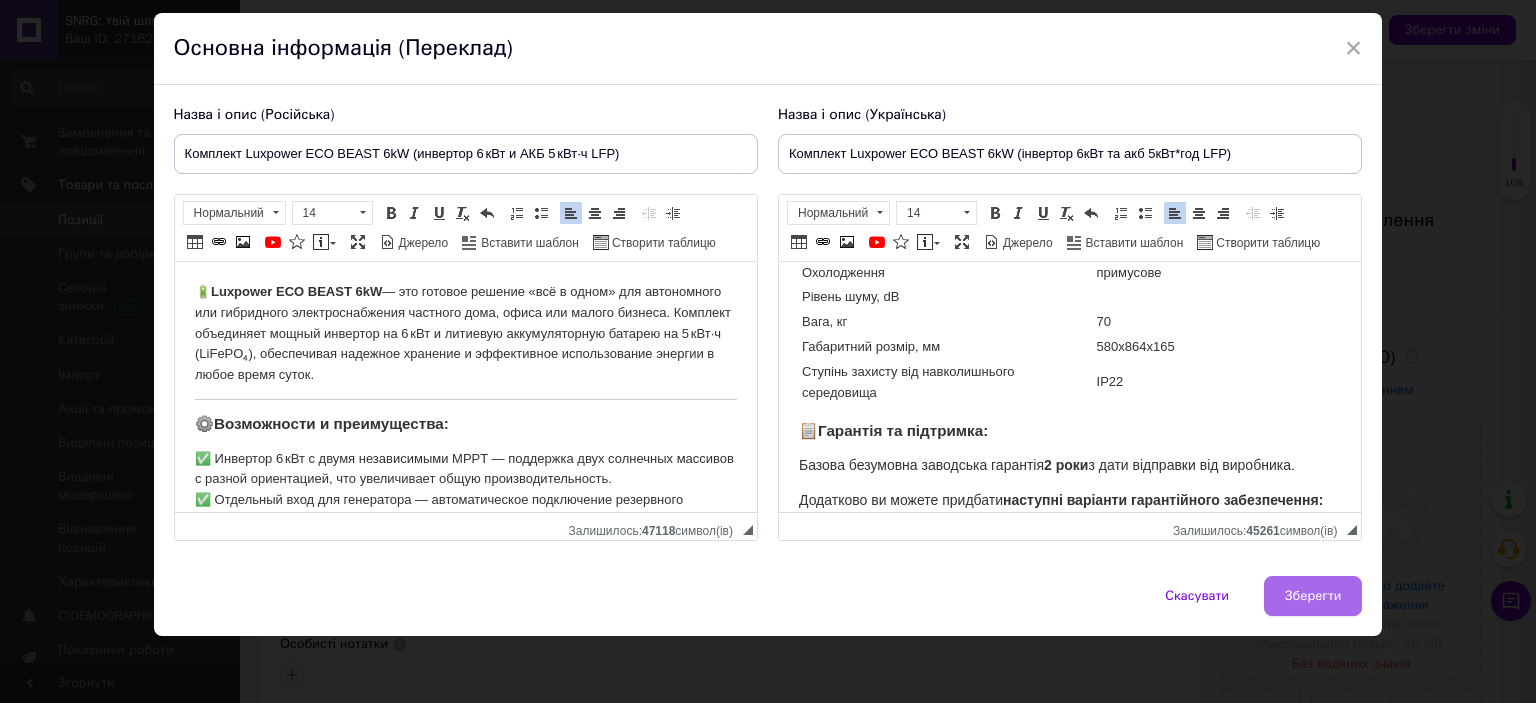 click on "Зберегти" at bounding box center (1313, 596) 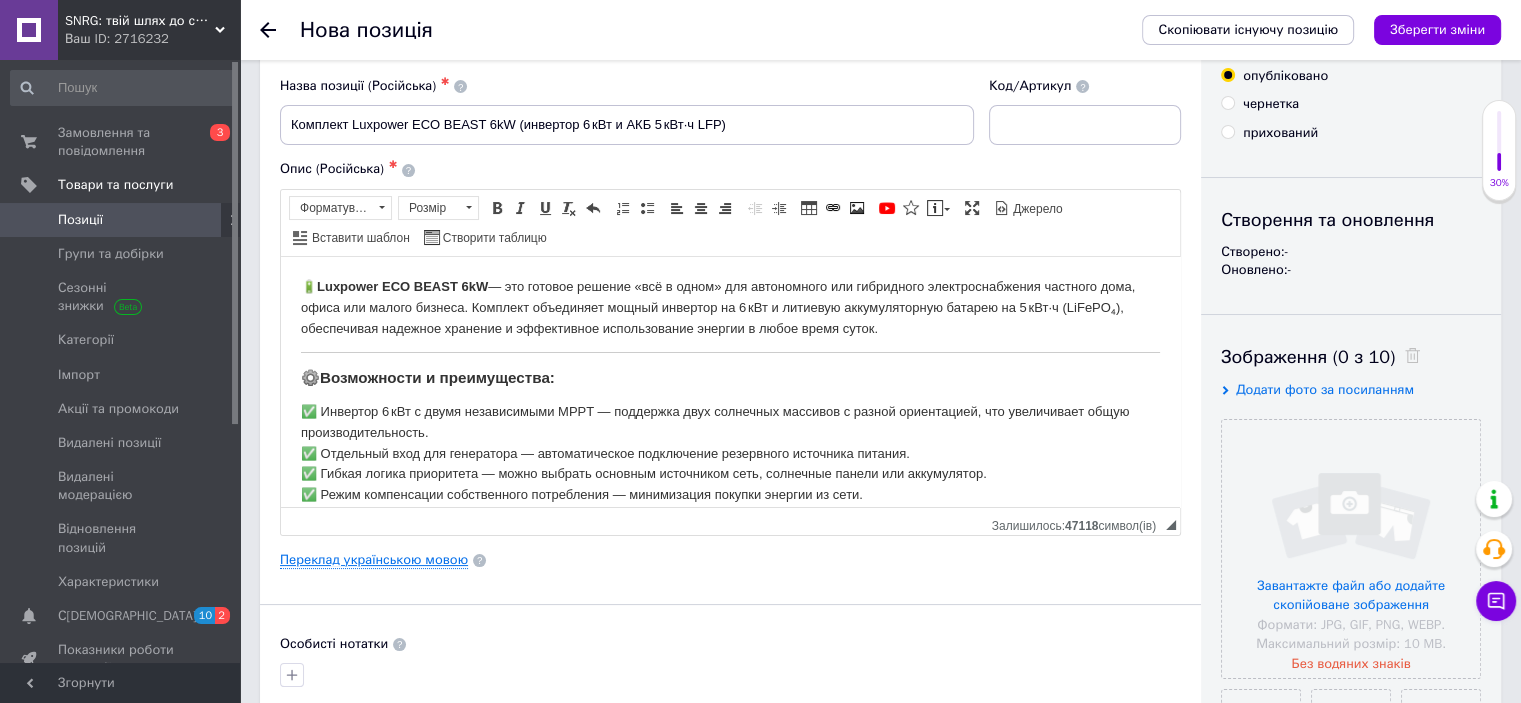 click on "Переклад українською мовою" at bounding box center (374, 560) 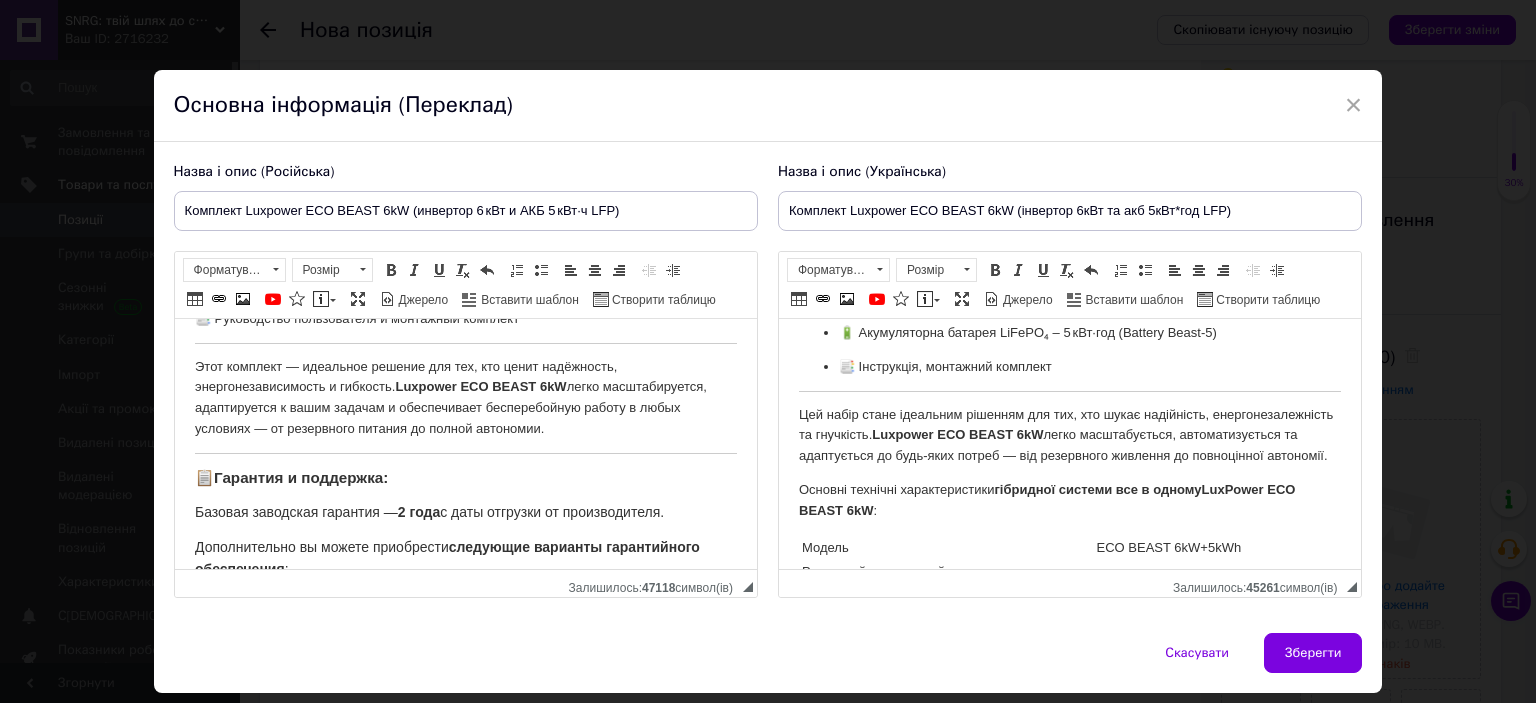 scroll, scrollTop: 1077, scrollLeft: 0, axis: vertical 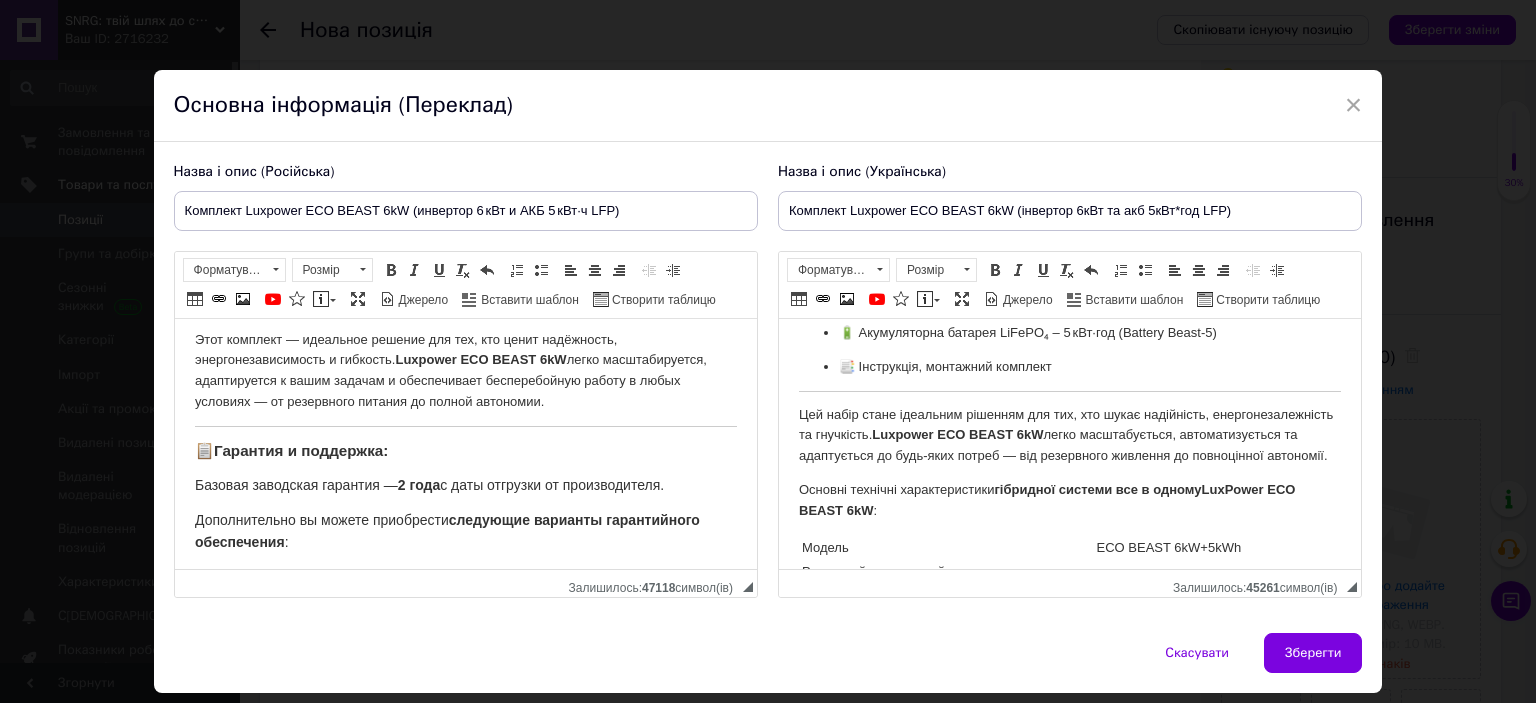 click on "🔋  Luxpower ECO BEAST 6kW  — это готовое решение «всё в одном» для автономного или гибридного электроснабжения частного дома, офиса или малого бизнеса. Комплект объединяет мощный инвертор на 6 кВт и литиевую аккумуляторную батарею на 5 кВт·ч (LiFePO₄), обеспечивая надежное хранение и эффективное использование энергии в любое время суток. ⚙️  Возможности и преимущества: ✅ Инвертор 6 кВт с двумя независимыми MPPT — поддержка двух солнечных массивов с разной ориентацией, что увеличивает общую производительность. 💡  Дополнительные функции: 📦  В комплект входит: 📋" at bounding box center [465, -92] 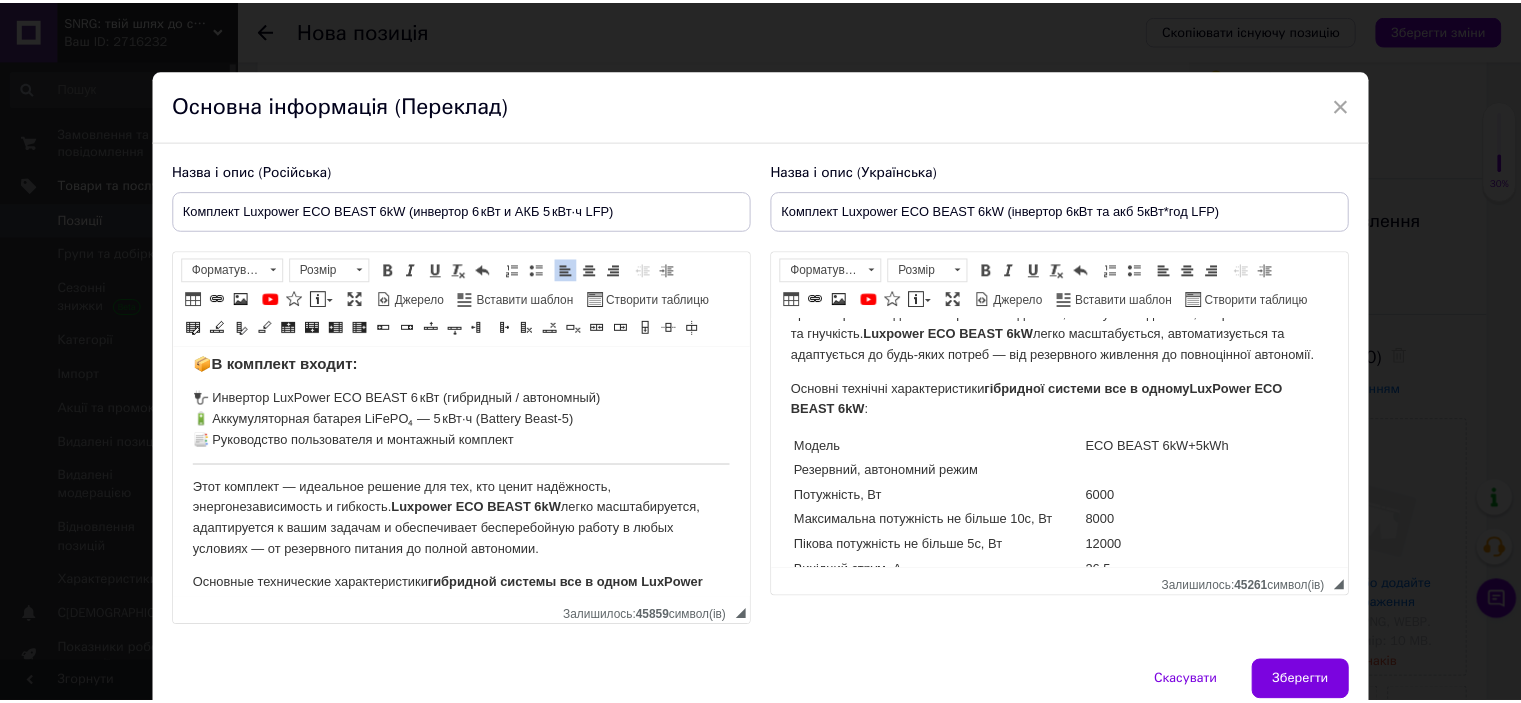 scroll, scrollTop: 1057, scrollLeft: 0, axis: vertical 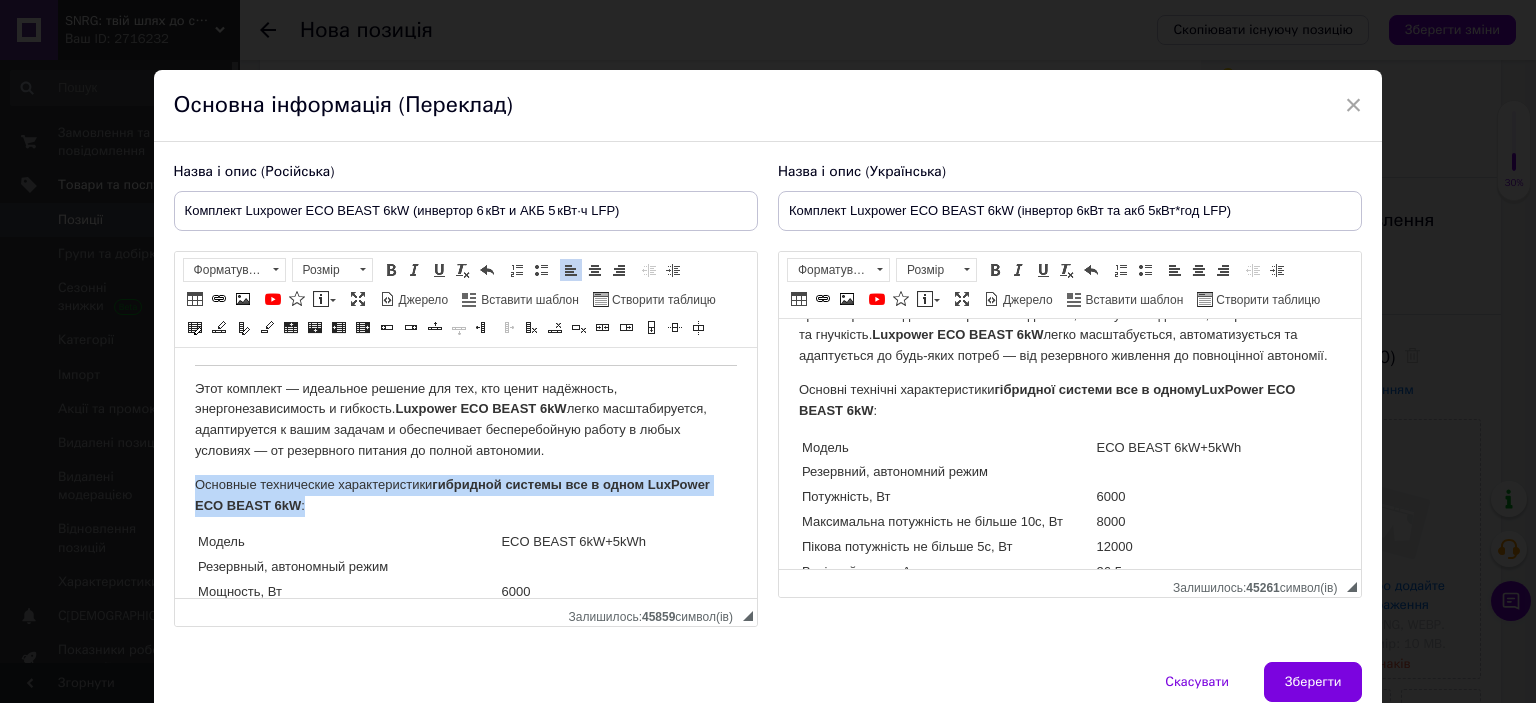 drag, startPoint x: 206, startPoint y: 484, endPoint x: 303, endPoint y: 515, distance: 101.8332 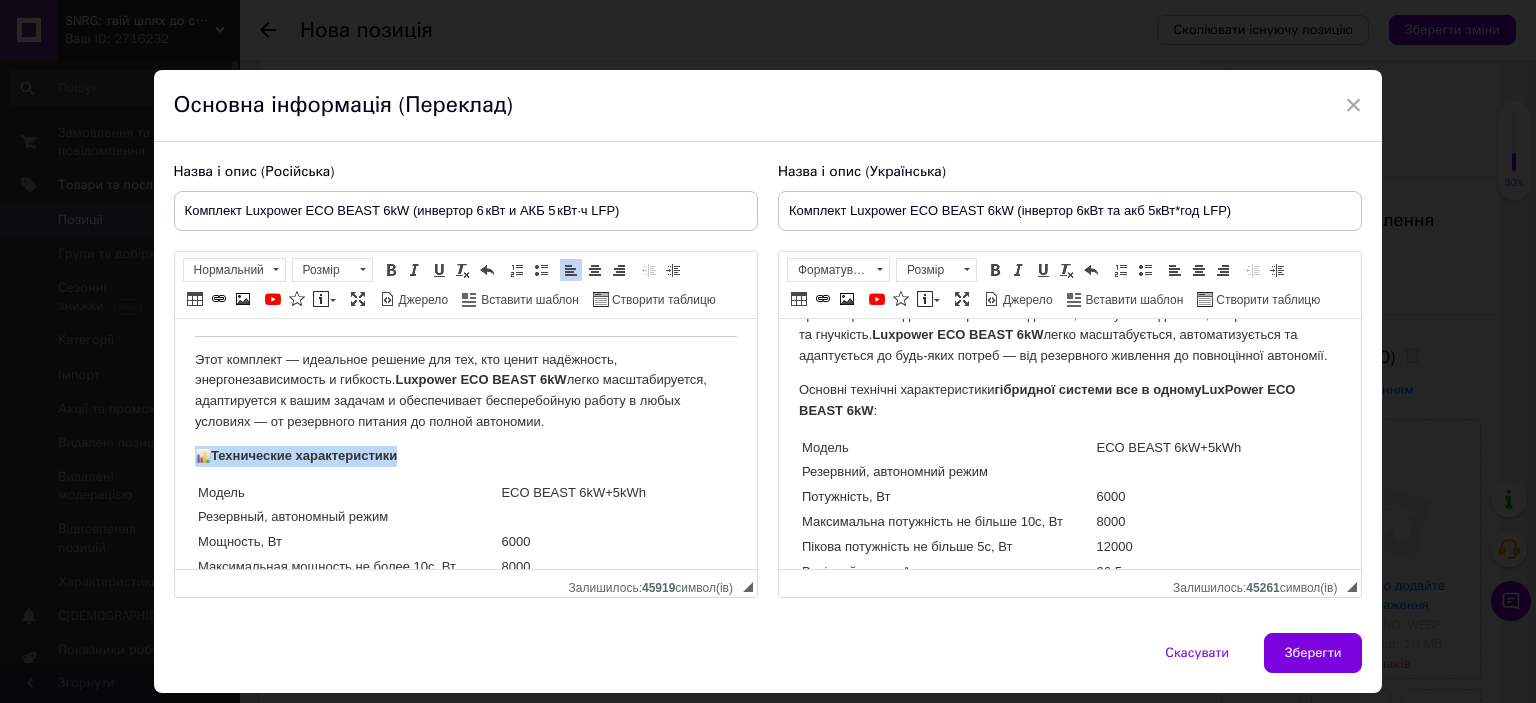 drag, startPoint x: 206, startPoint y: 454, endPoint x: 415, endPoint y: 458, distance: 209.03827 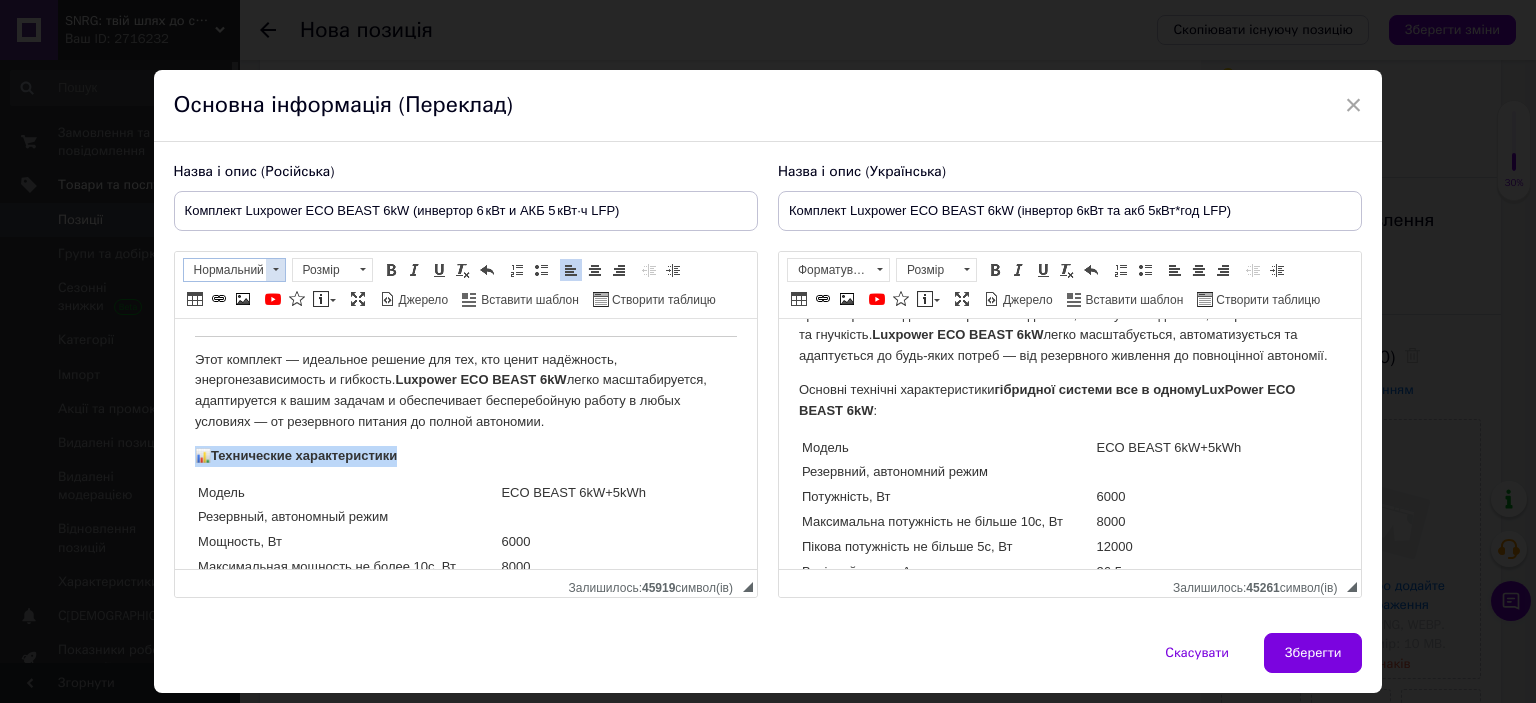click at bounding box center [276, 269] 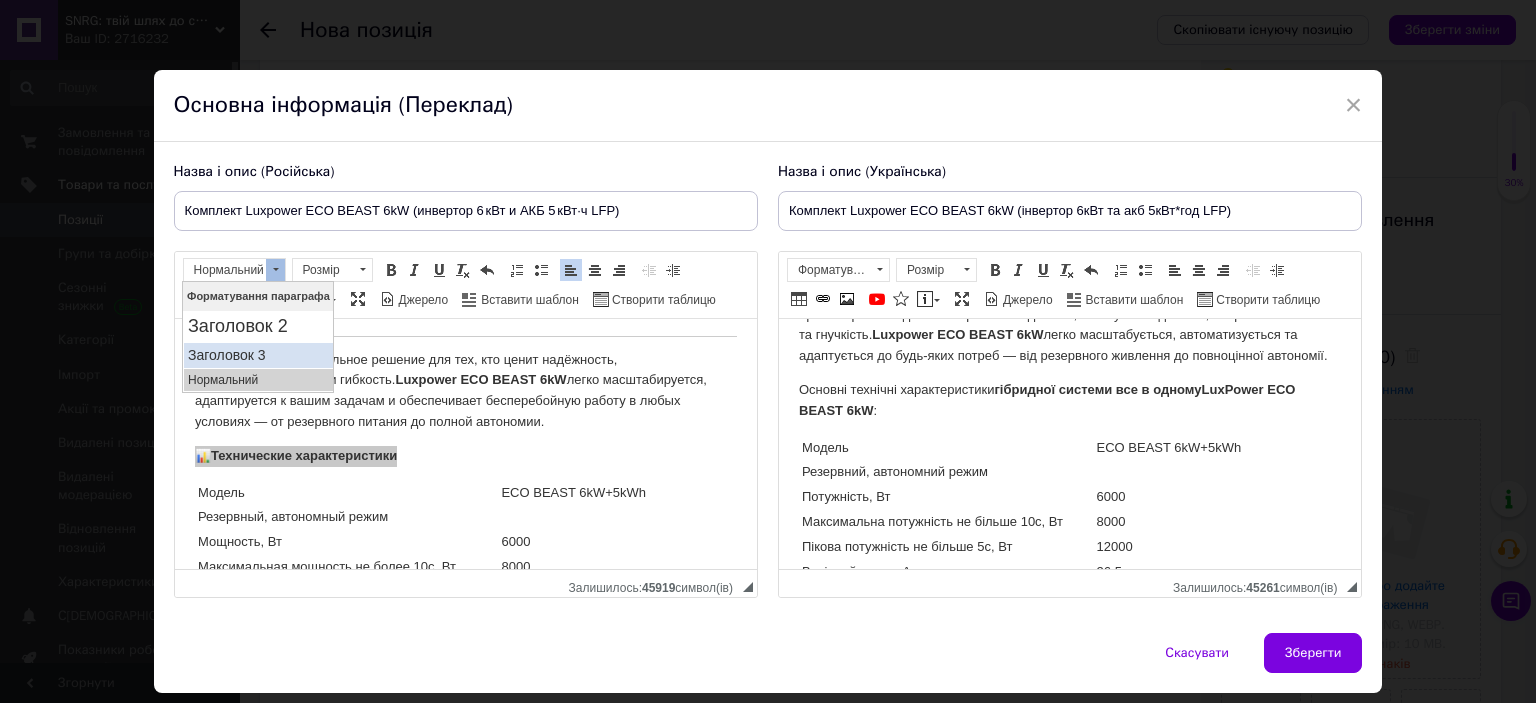 click on "Заголовок 3" at bounding box center [257, 355] 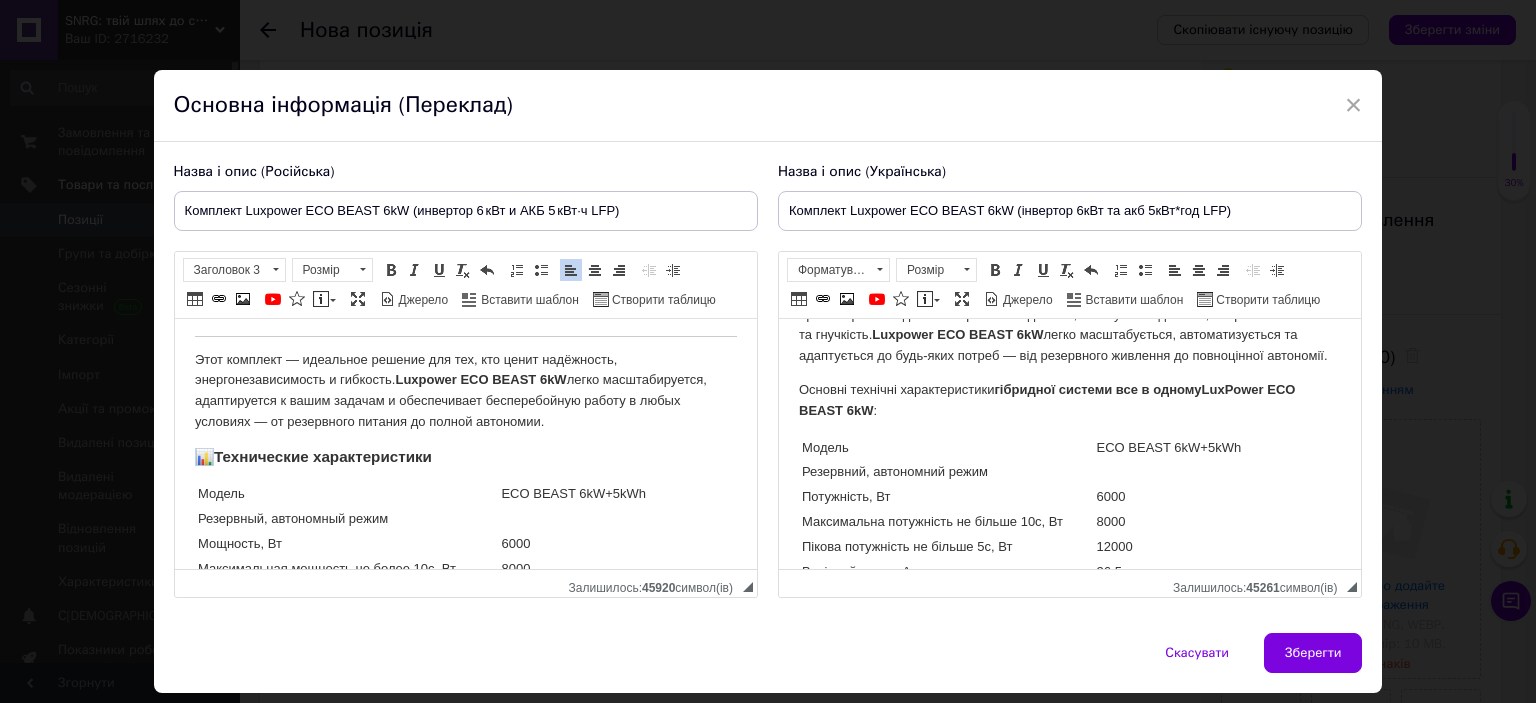 click on "📊  Технические характеристики" at bounding box center [465, 457] 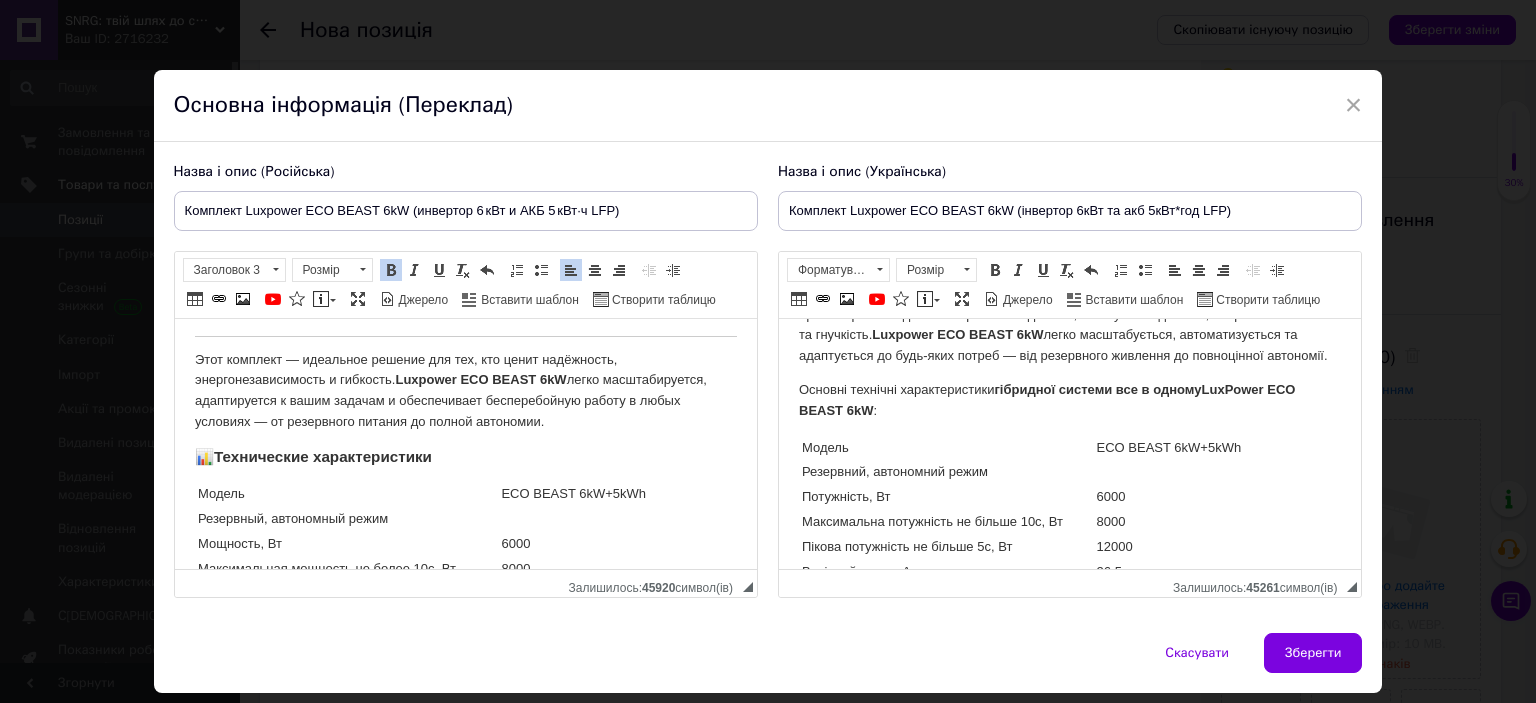 type 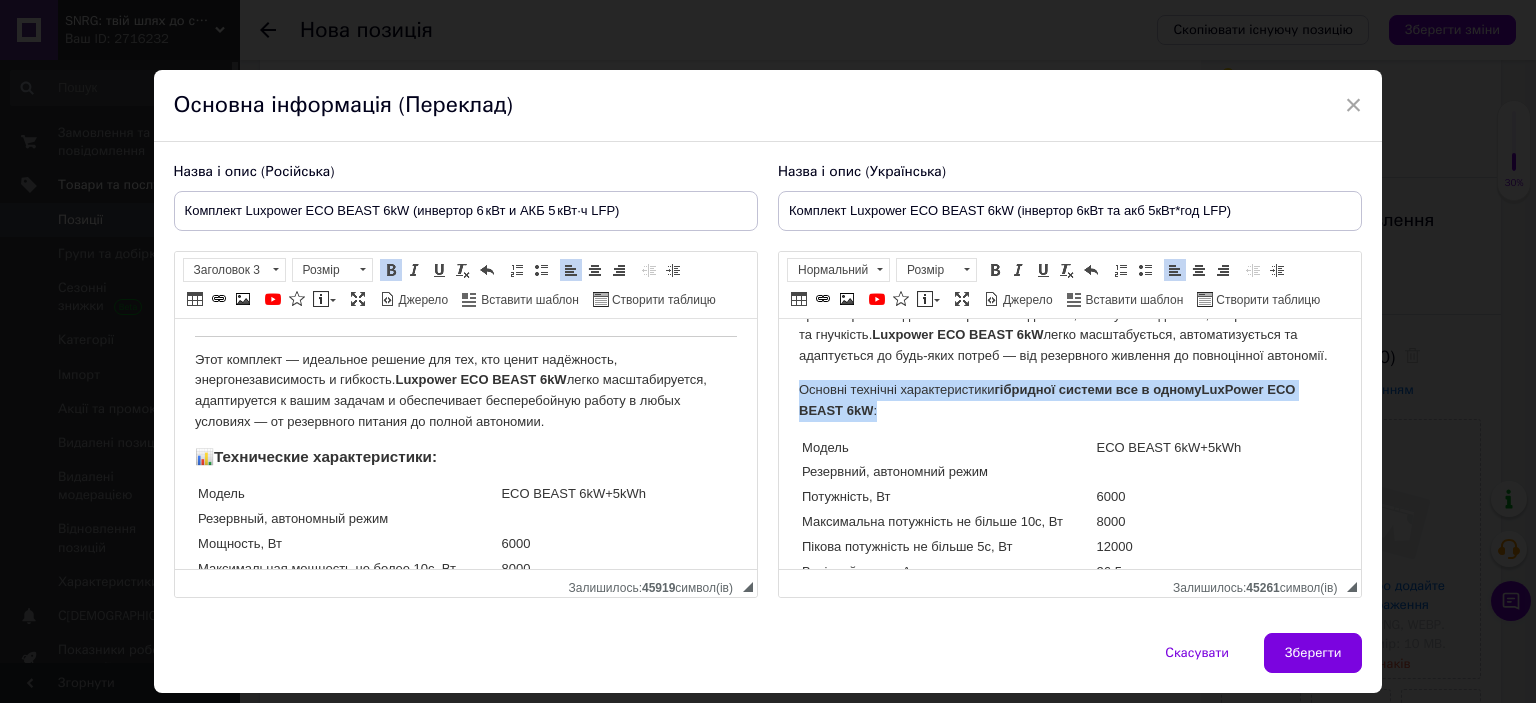 drag, startPoint x: 864, startPoint y: 441, endPoint x: 882, endPoint y: 448, distance: 19.313208 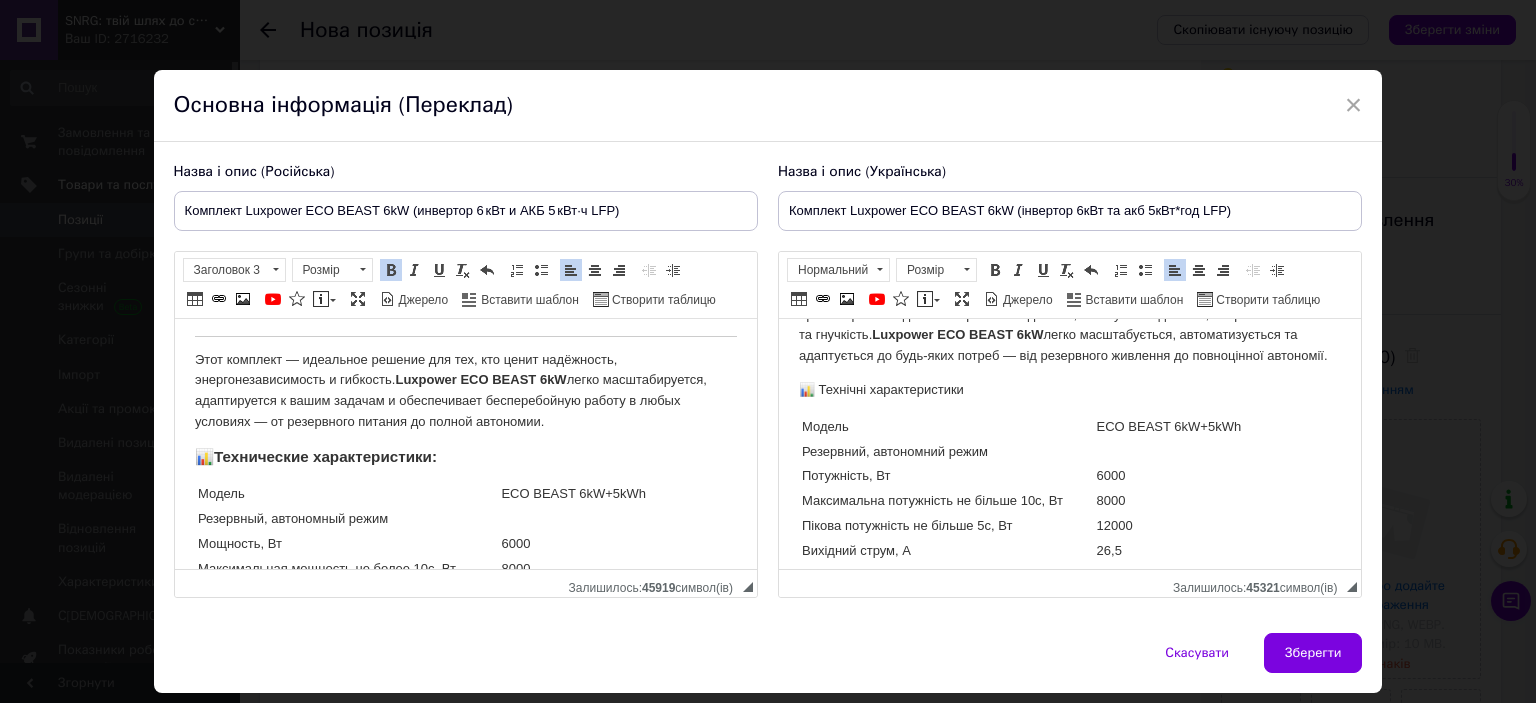 type 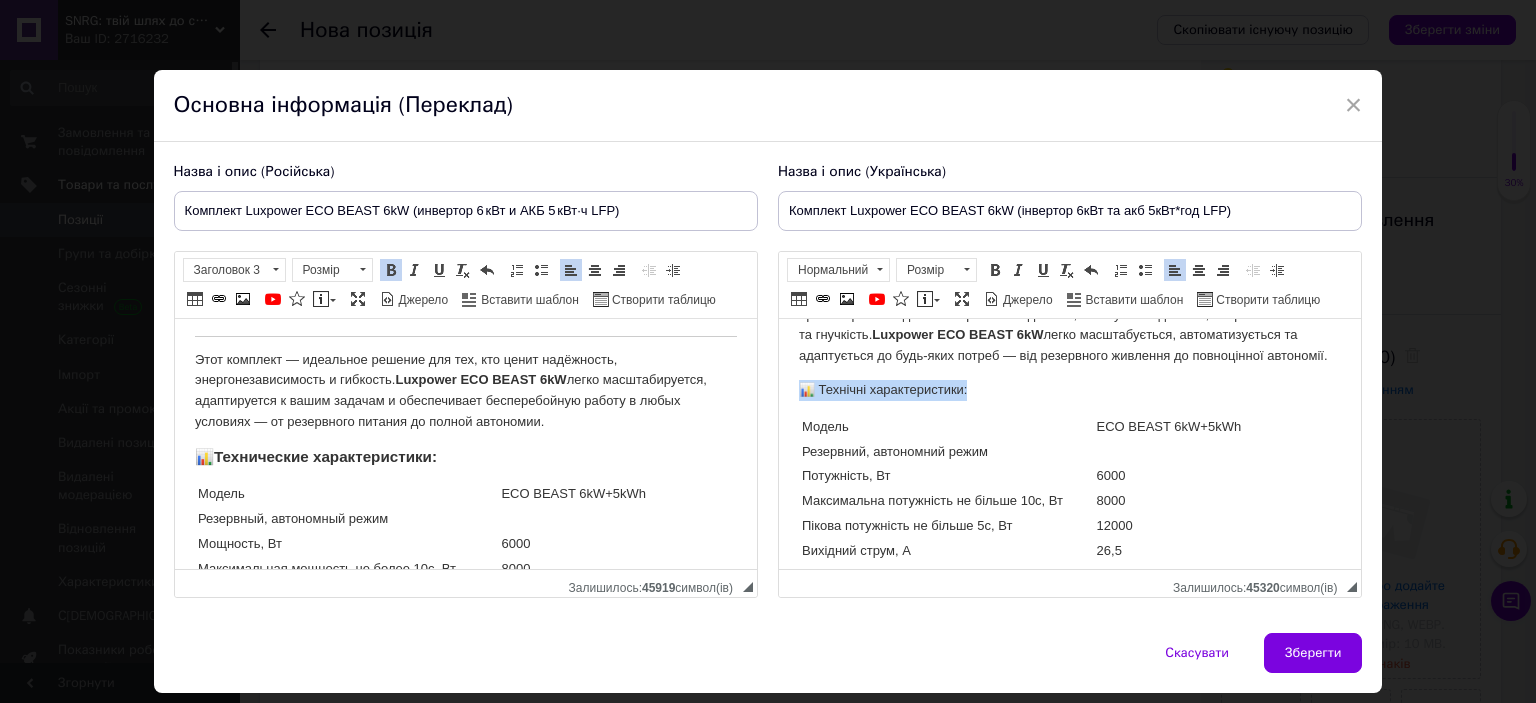 drag, startPoint x: 985, startPoint y: 419, endPoint x: 799, endPoint y: 433, distance: 186.52614 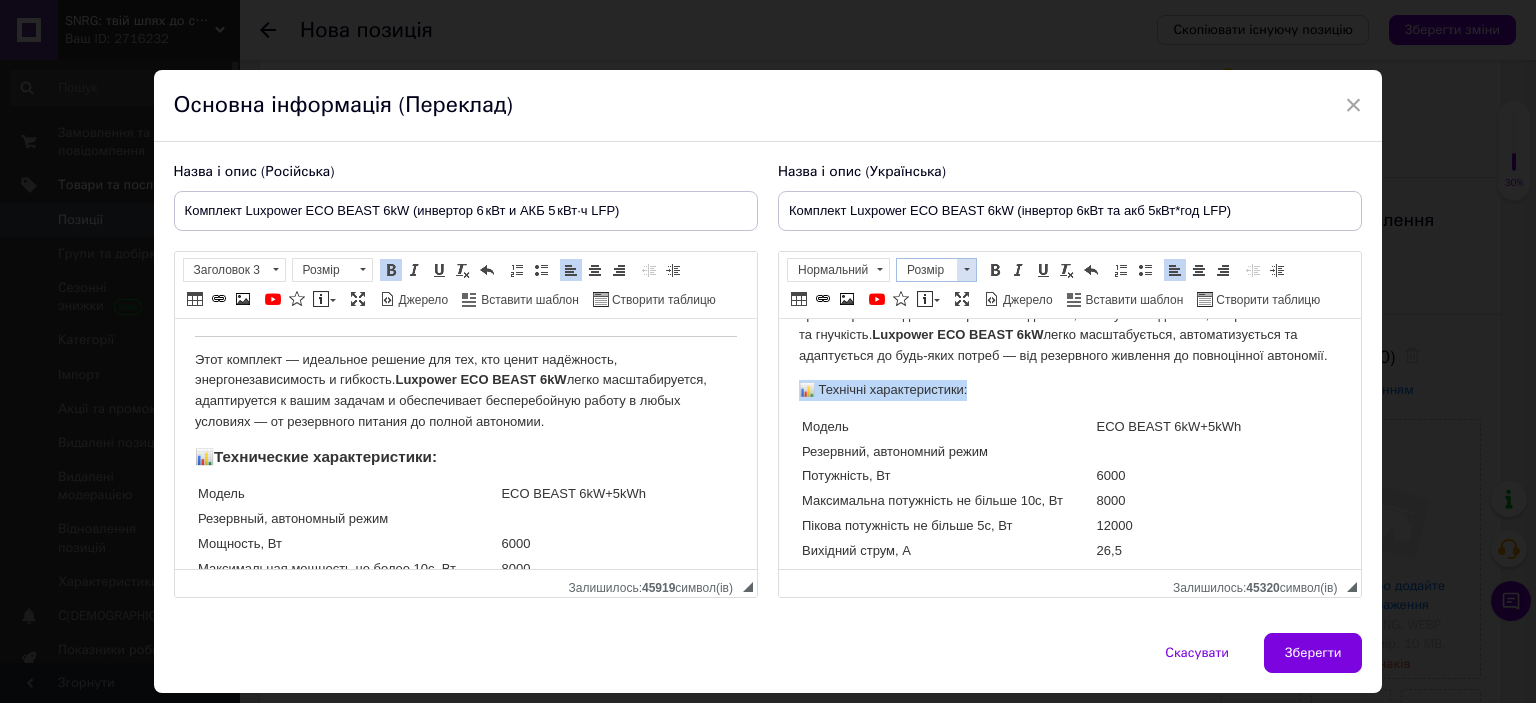 click at bounding box center (966, 270) 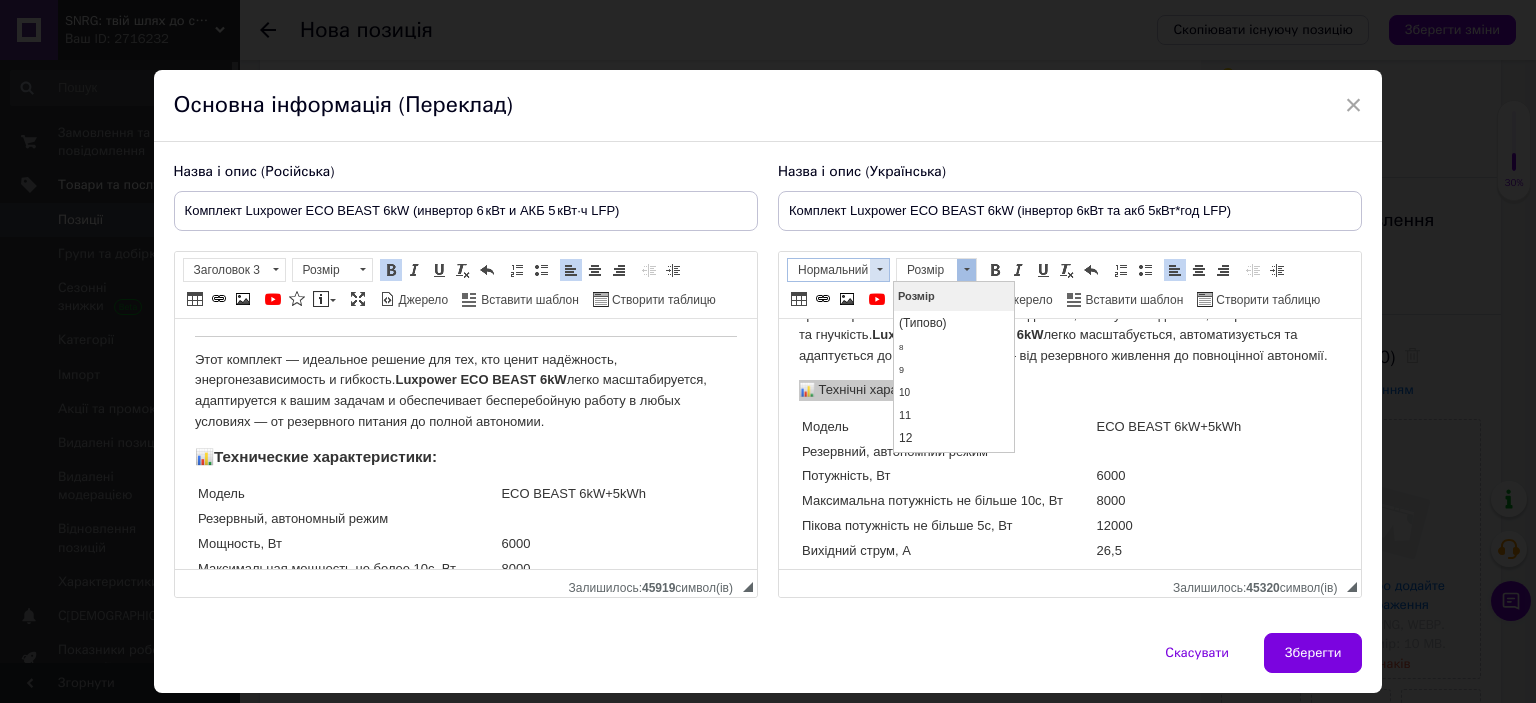 click at bounding box center [879, 270] 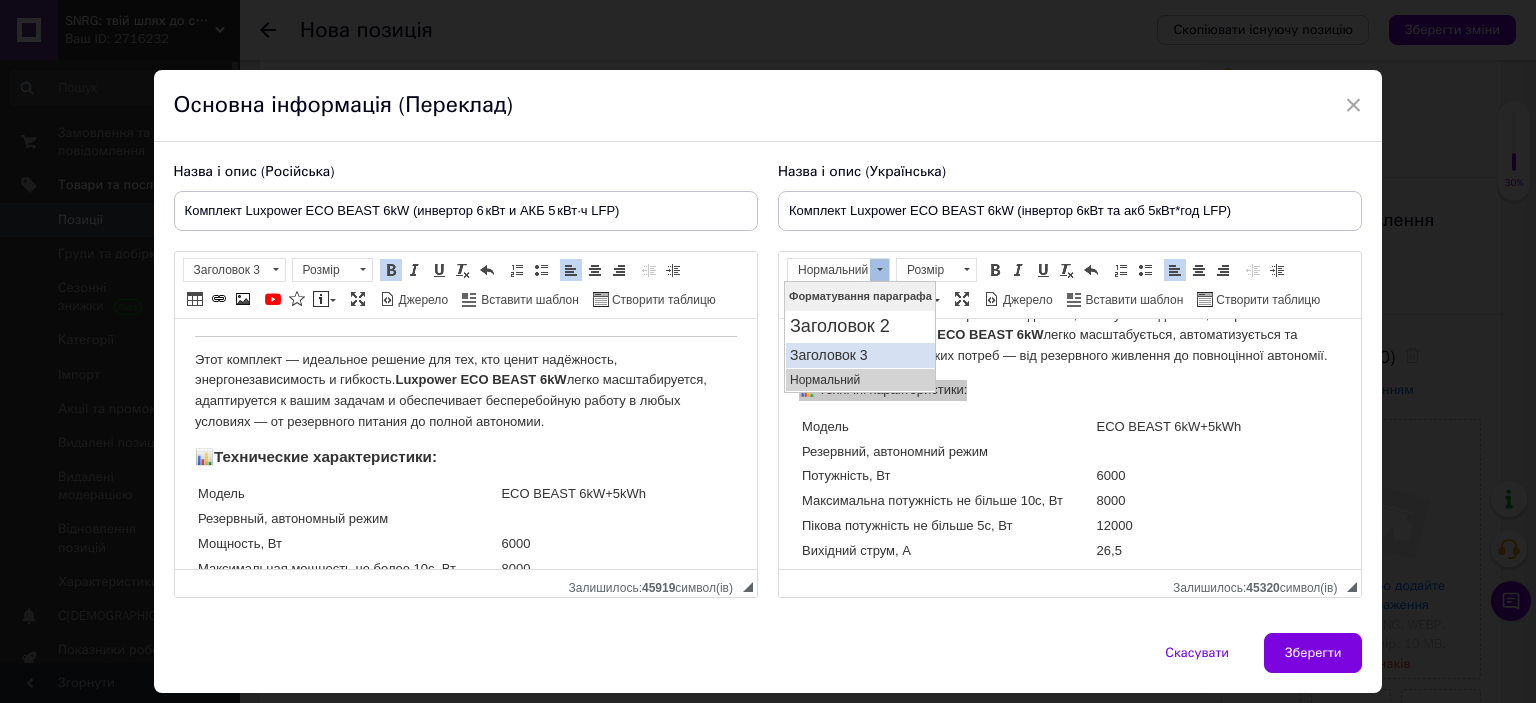 click on "Заголовок 3" at bounding box center (859, 355) 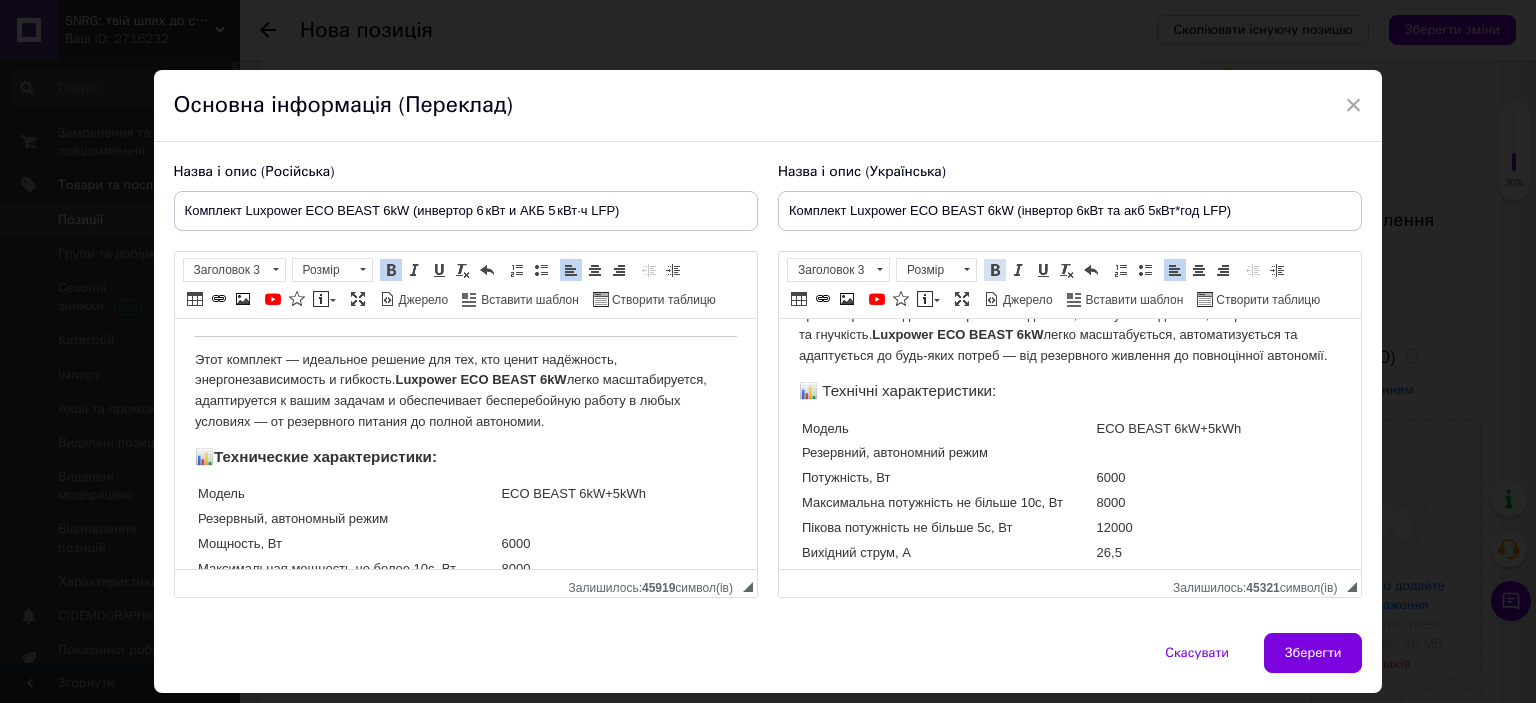 click at bounding box center (995, 270) 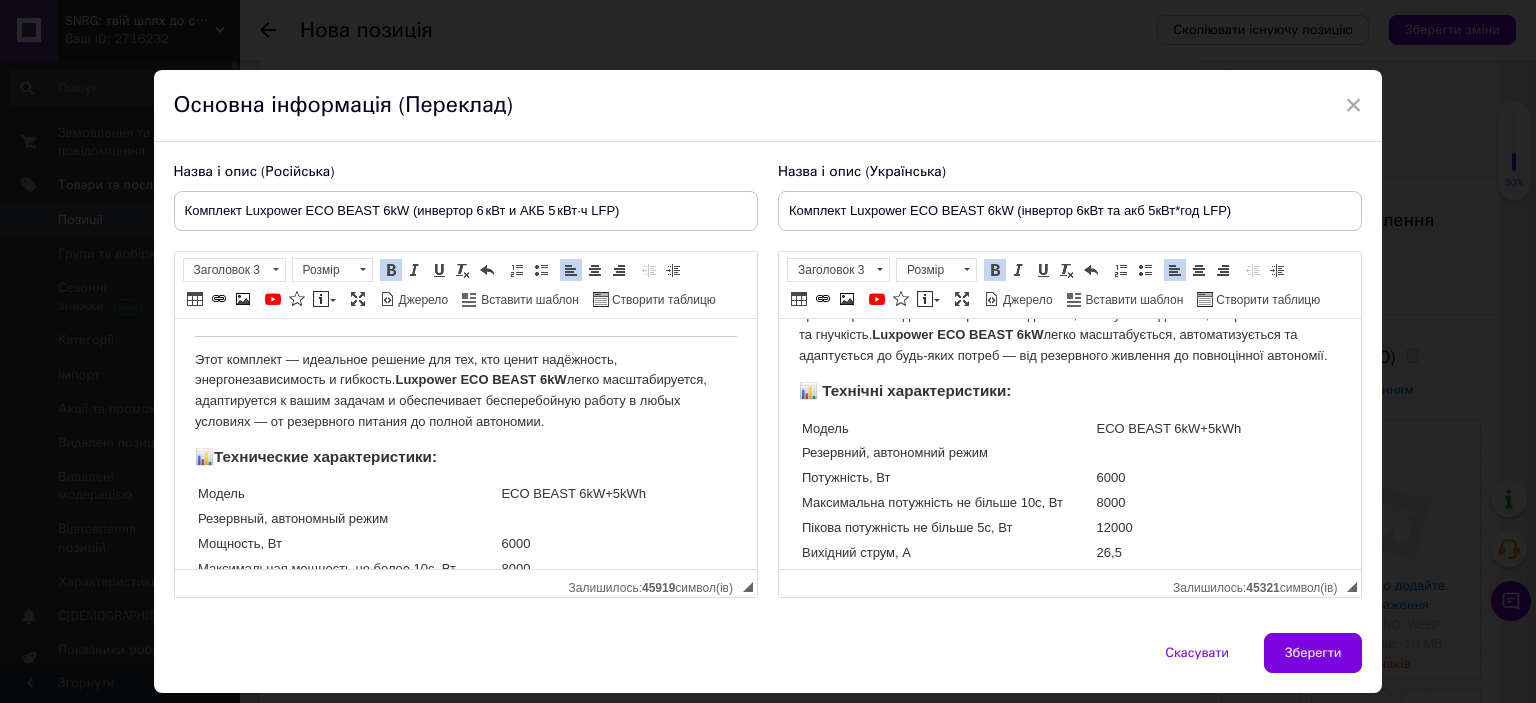 click on "📊 Технічні характеристики:" at bounding box center [1069, 391] 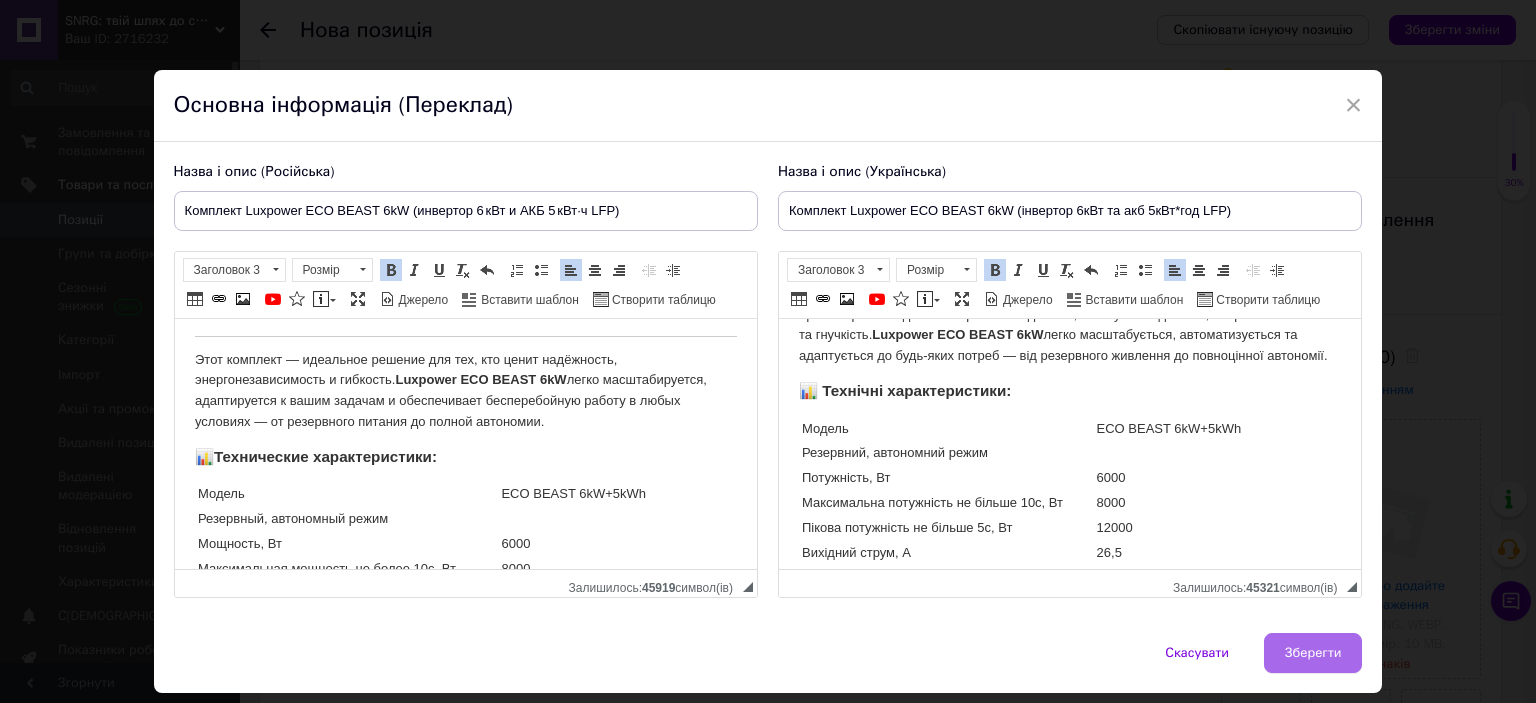 click on "Зберегти" at bounding box center (1313, 653) 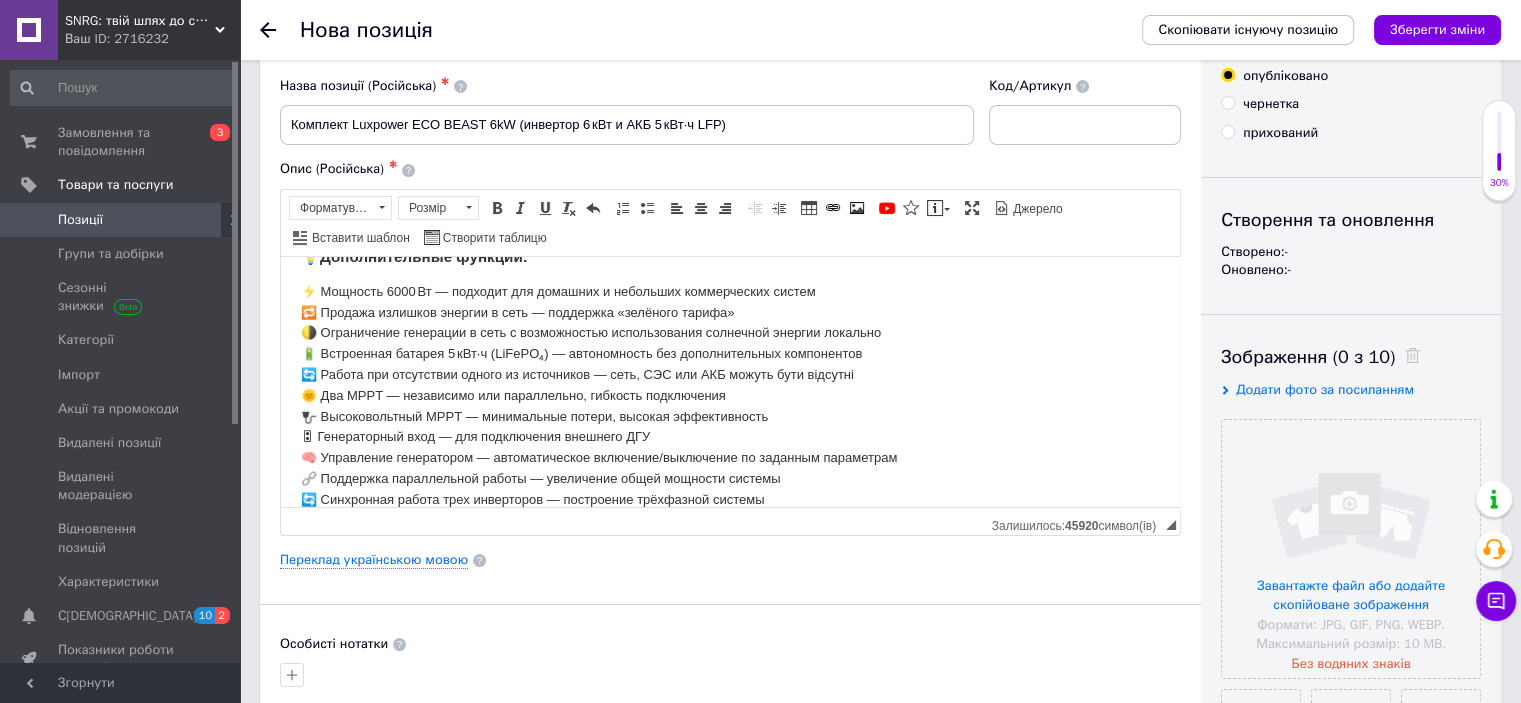 scroll, scrollTop: 0, scrollLeft: 0, axis: both 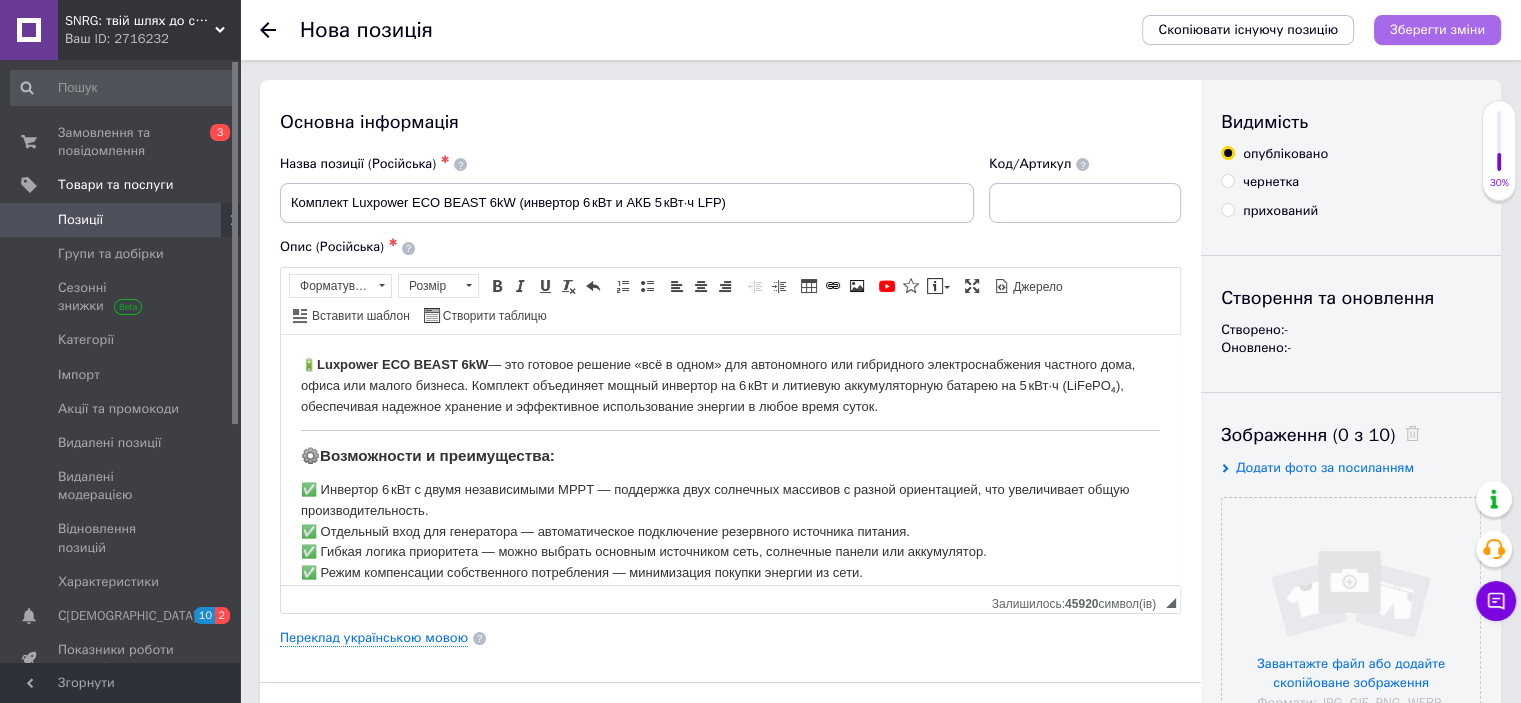 click on "Зберегти зміни" at bounding box center [1437, 29] 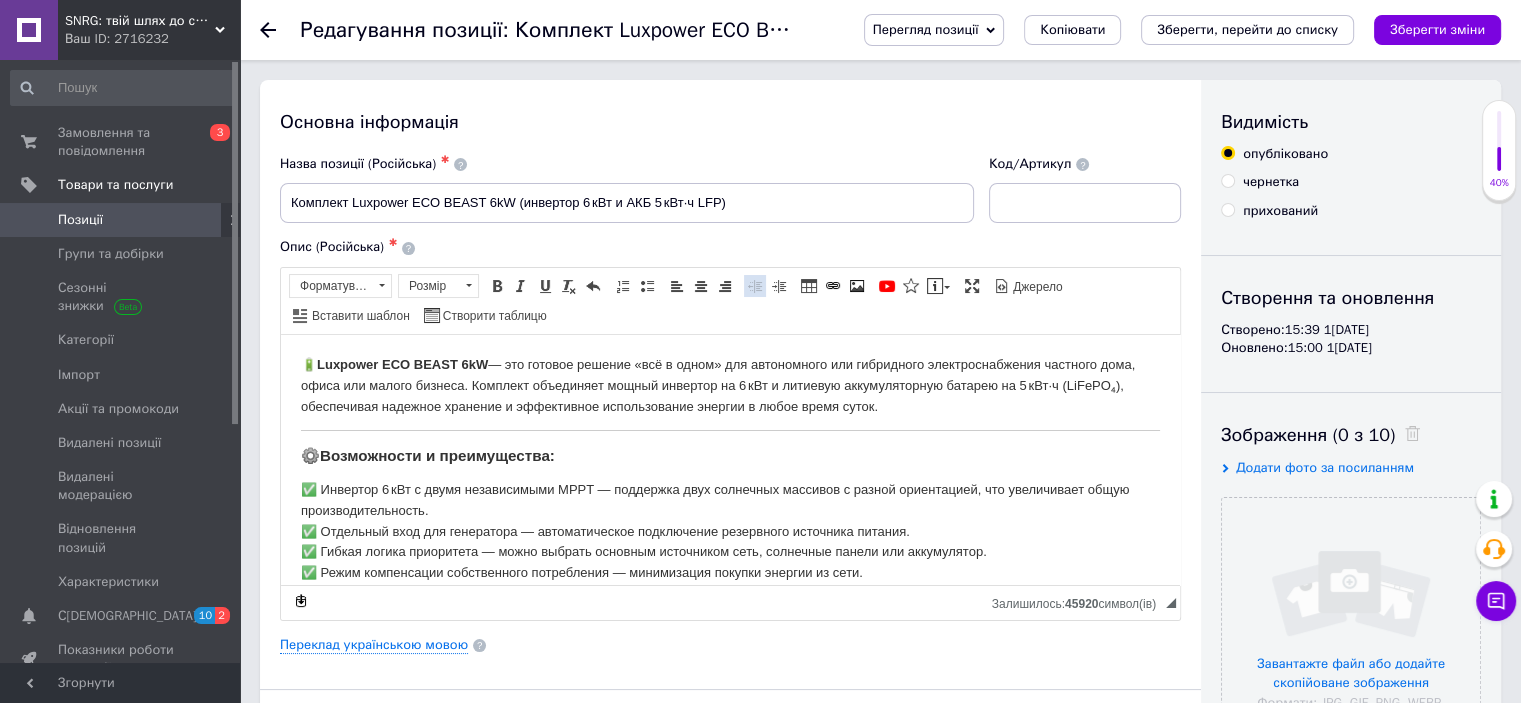 scroll, scrollTop: 0, scrollLeft: 0, axis: both 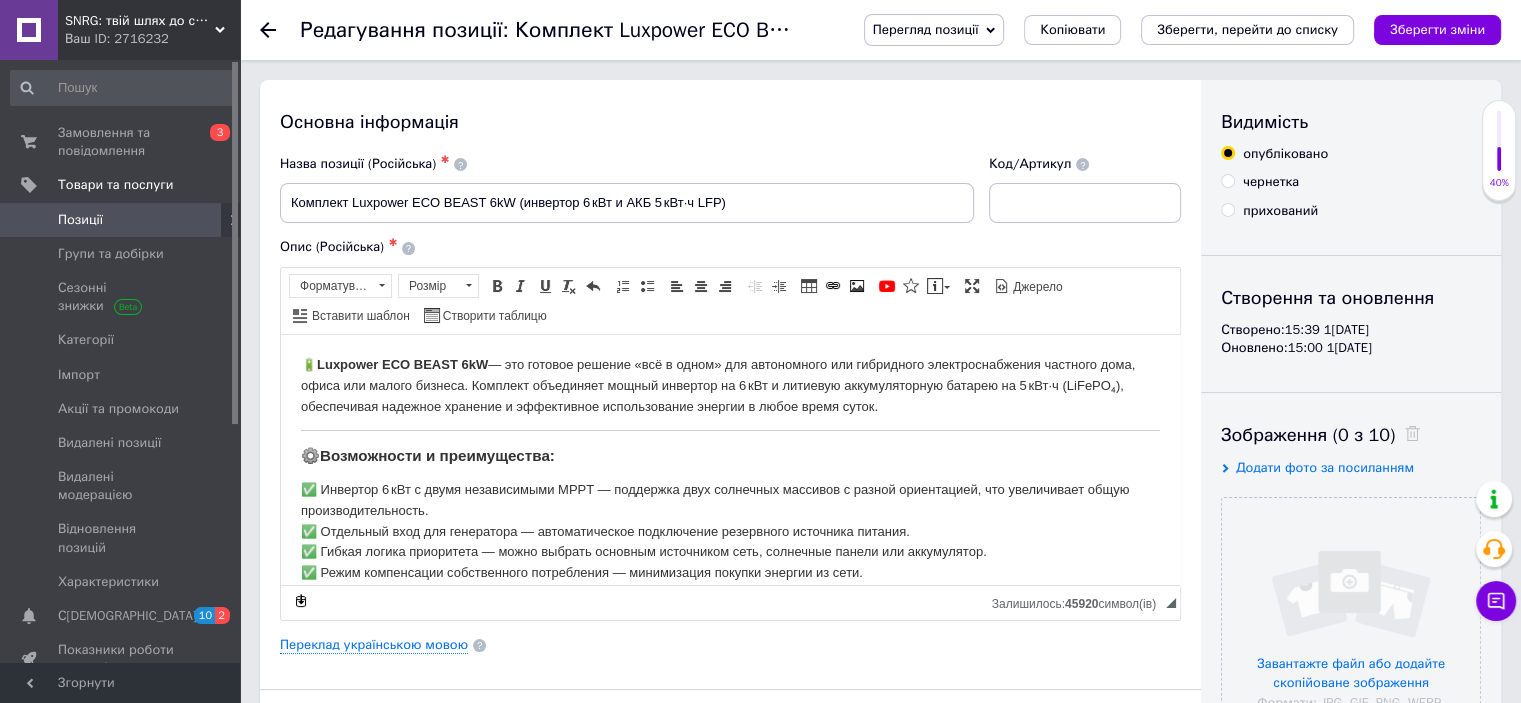 click on "Перегляд позиції" at bounding box center [926, 29] 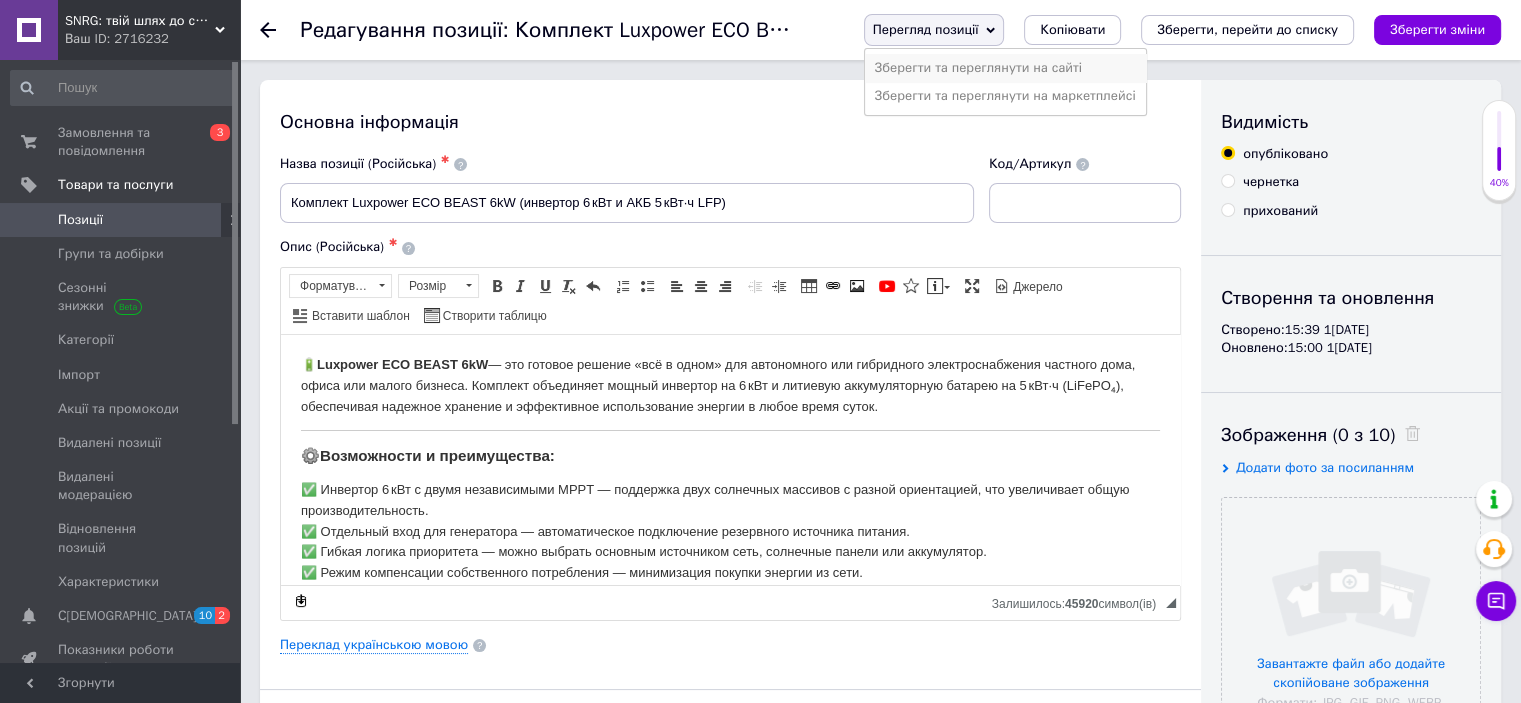 click on "Зберегти та переглянути на сайті" at bounding box center (1005, 68) 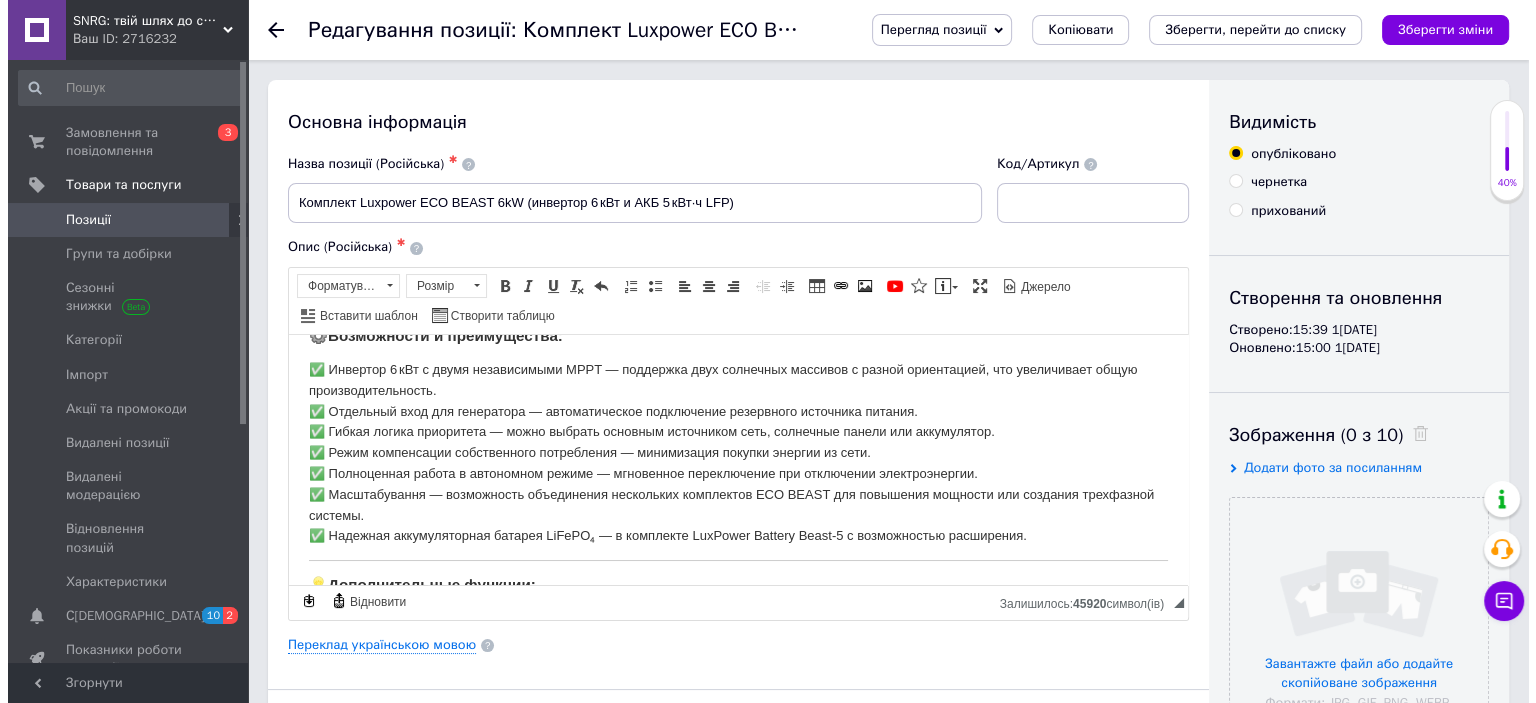 scroll, scrollTop: 300, scrollLeft: 0, axis: vertical 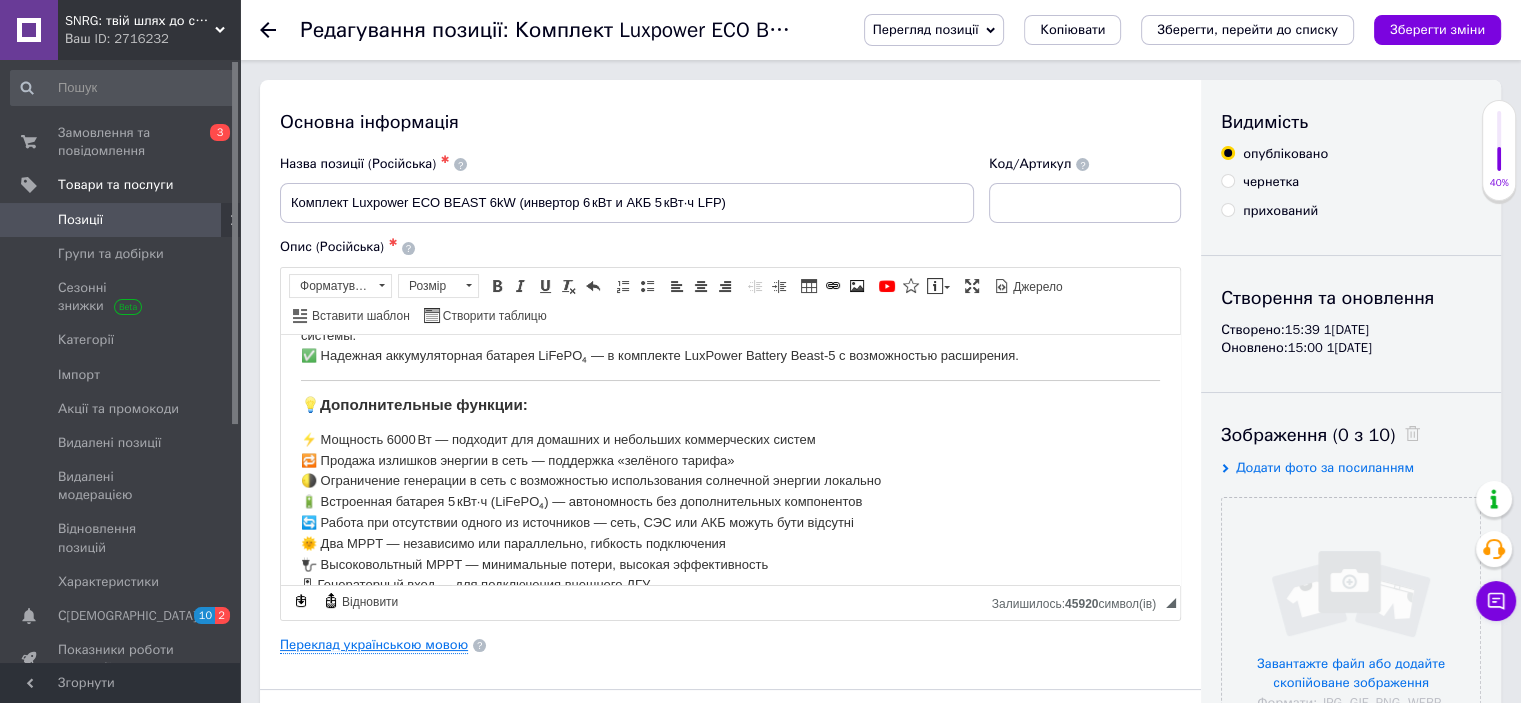 click on "Переклад українською мовою" at bounding box center (374, 645) 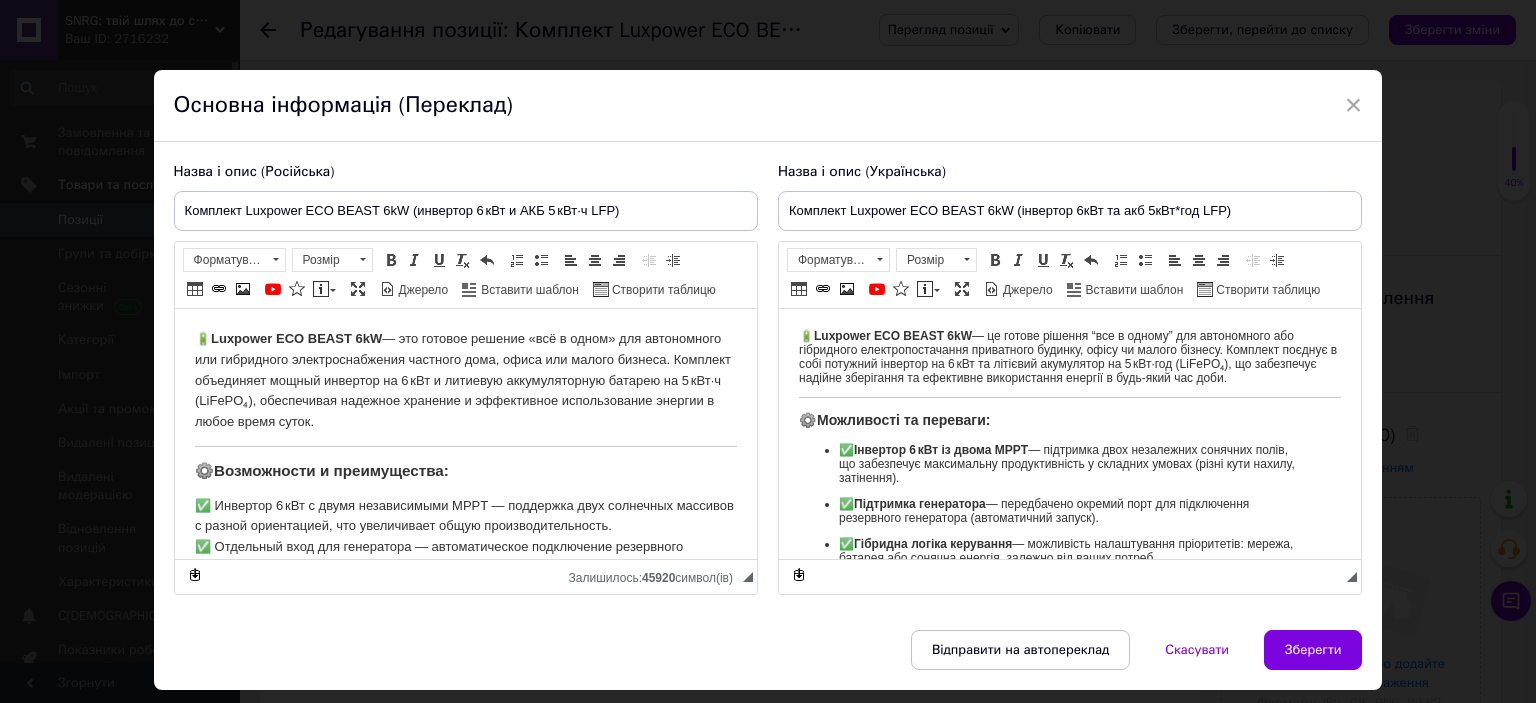 type on "Комплект Luxpower ECO BEAST 6kW (інвертор 6кВт та акб 5кВт*год LFP)" 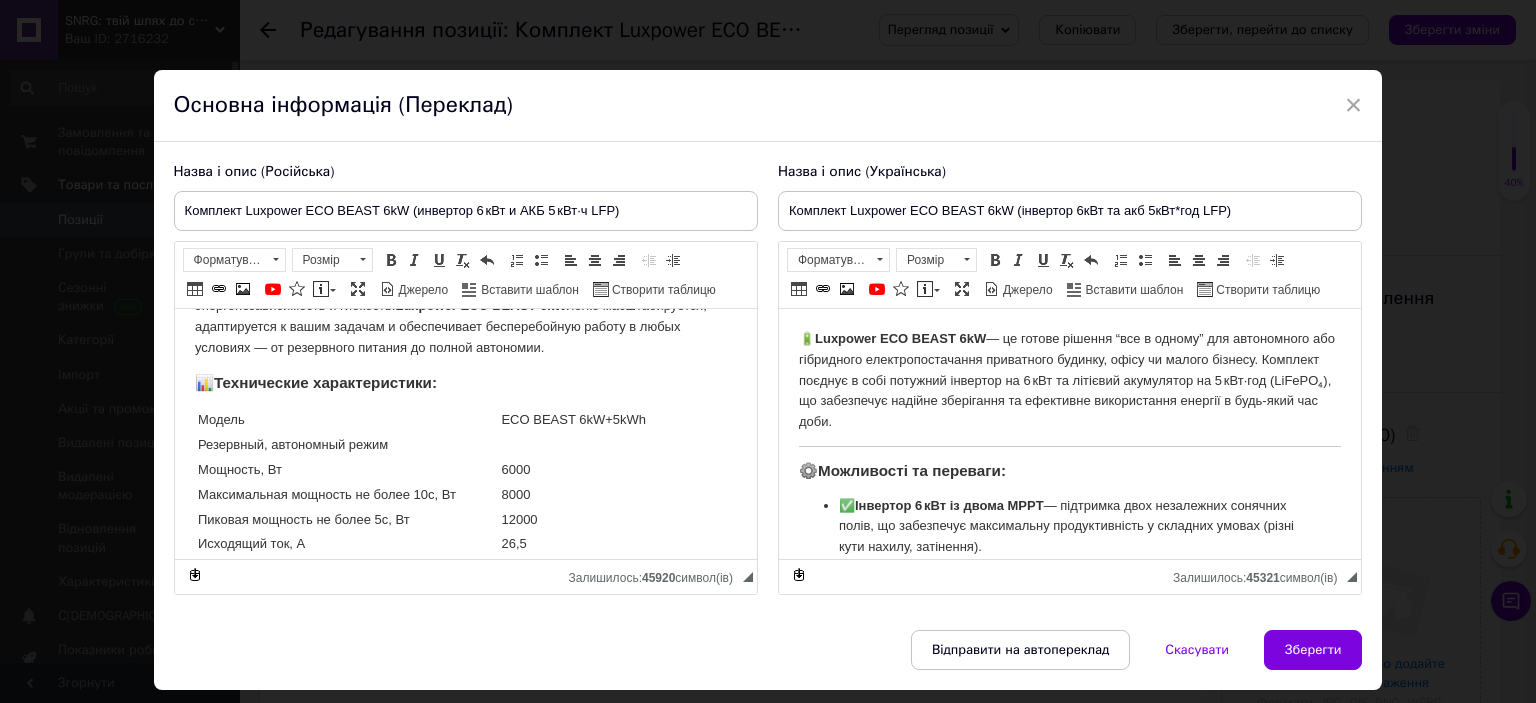 scroll, scrollTop: 1200, scrollLeft: 0, axis: vertical 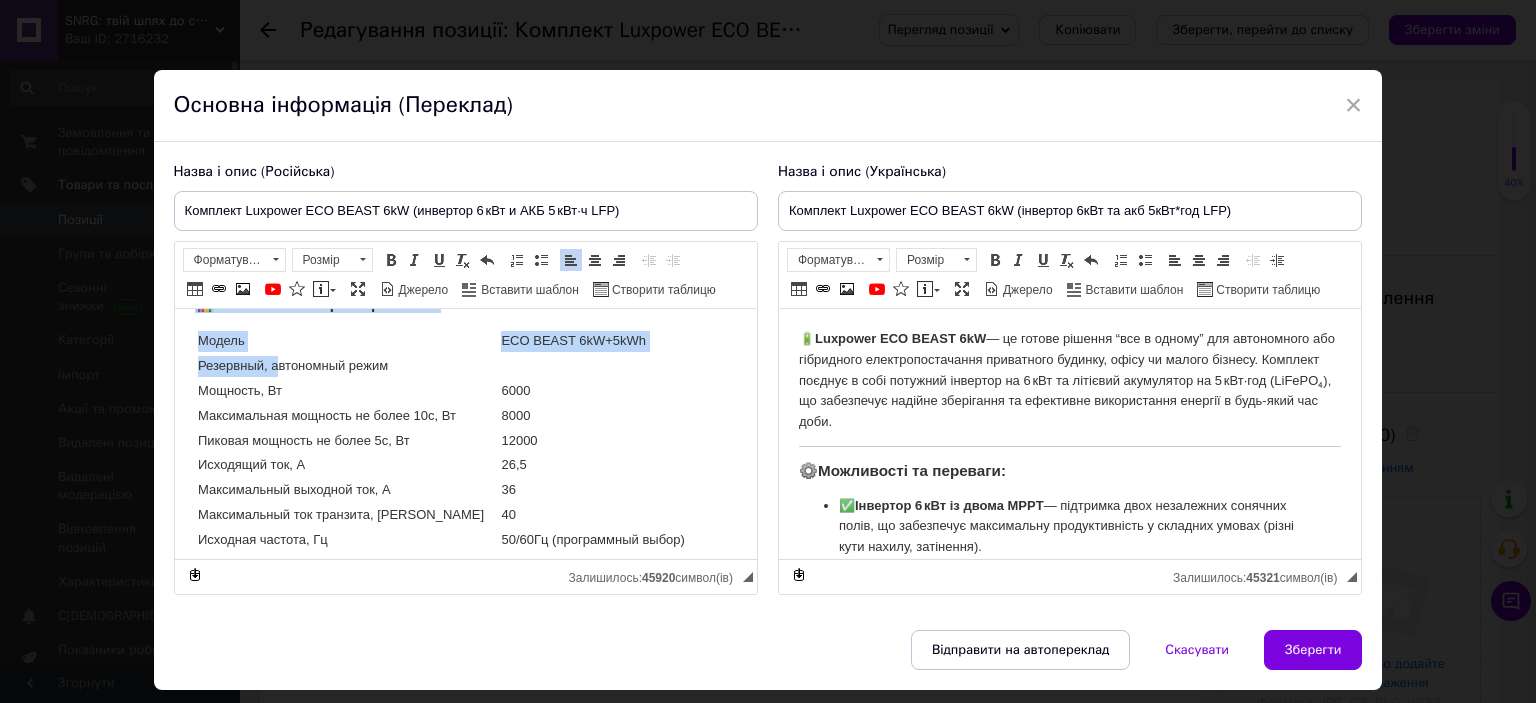 drag, startPoint x: 188, startPoint y: 355, endPoint x: 276, endPoint y: 366, distance: 88.68484 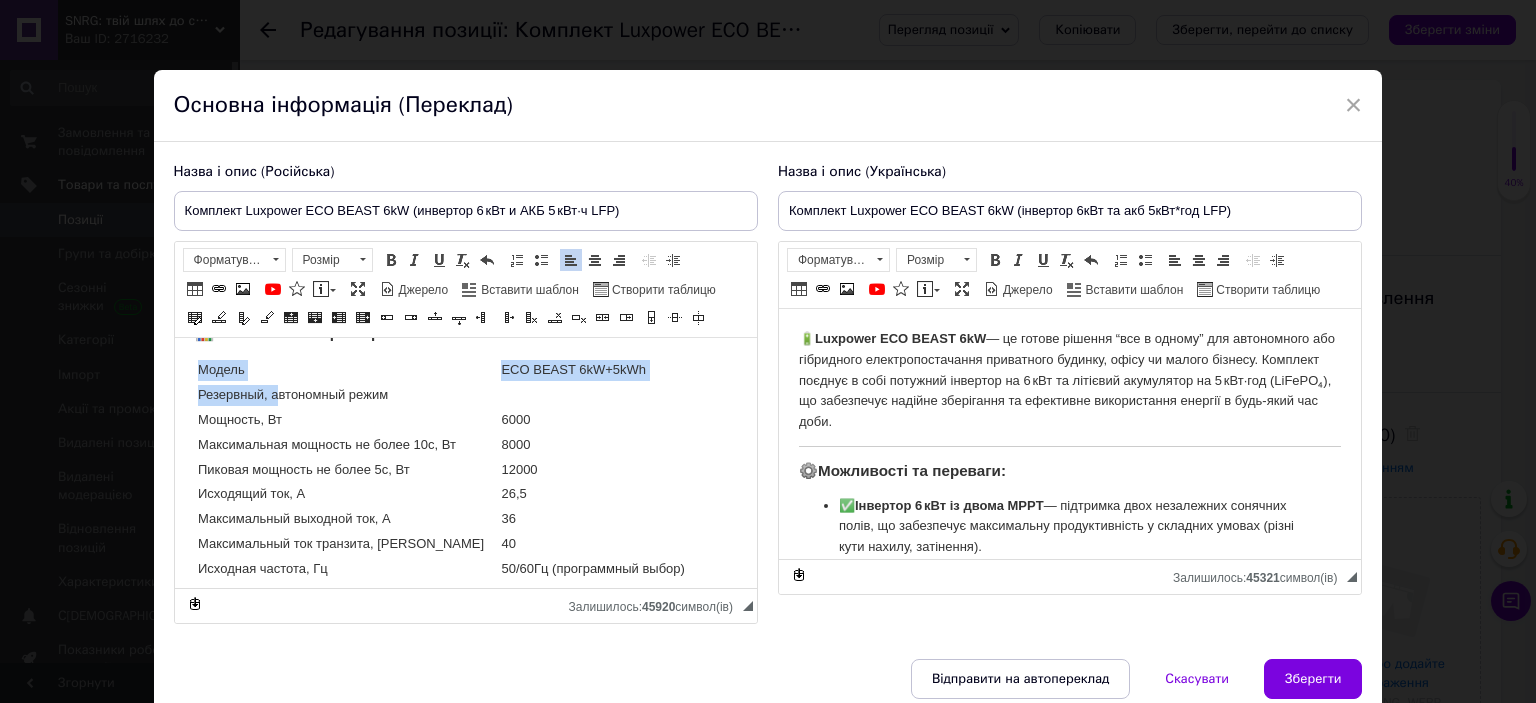click on "Модель" at bounding box center (346, 370) 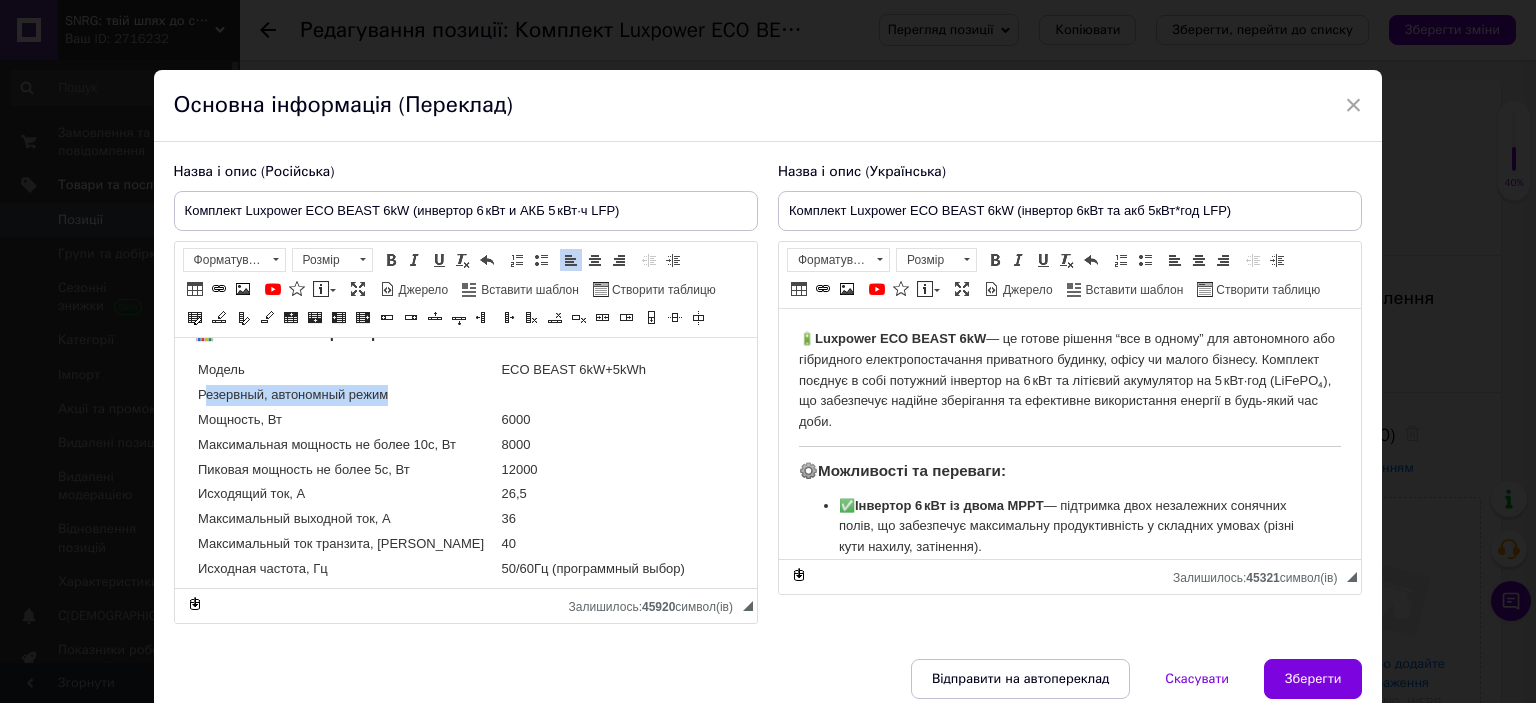 drag, startPoint x: 388, startPoint y: 393, endPoint x: 202, endPoint y: 389, distance: 186.043 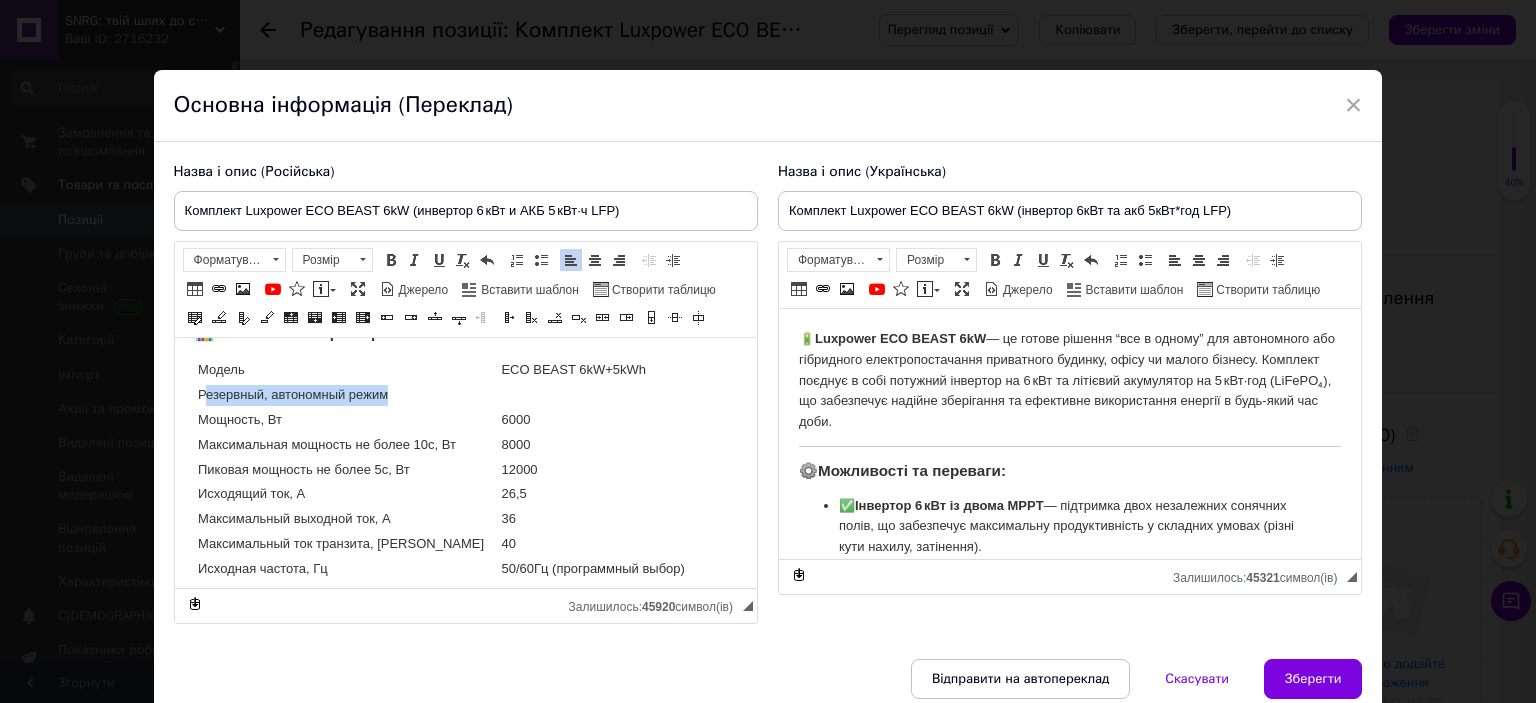 click on "Резервный, автономный режим" at bounding box center (465, 395) 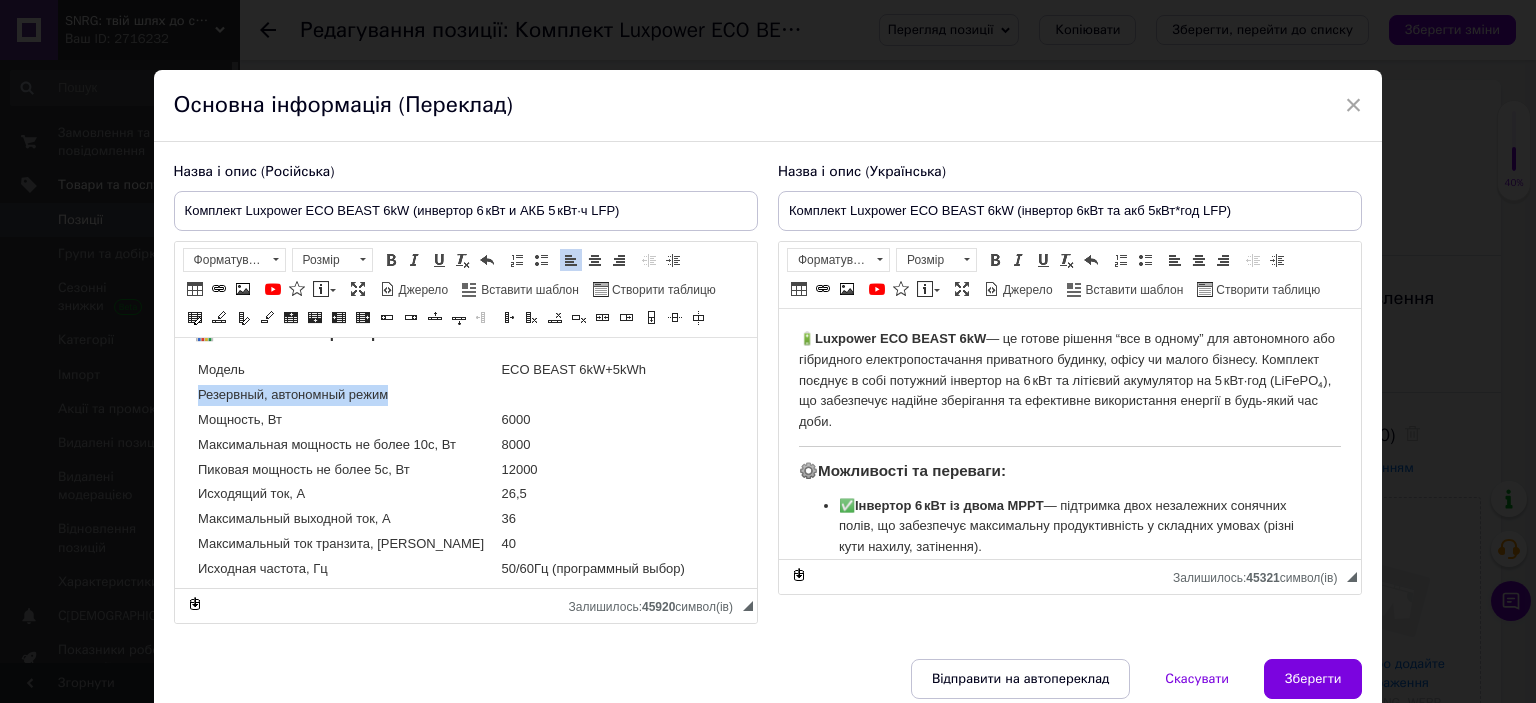 drag, startPoint x: 196, startPoint y: 394, endPoint x: 404, endPoint y: 398, distance: 208.03845 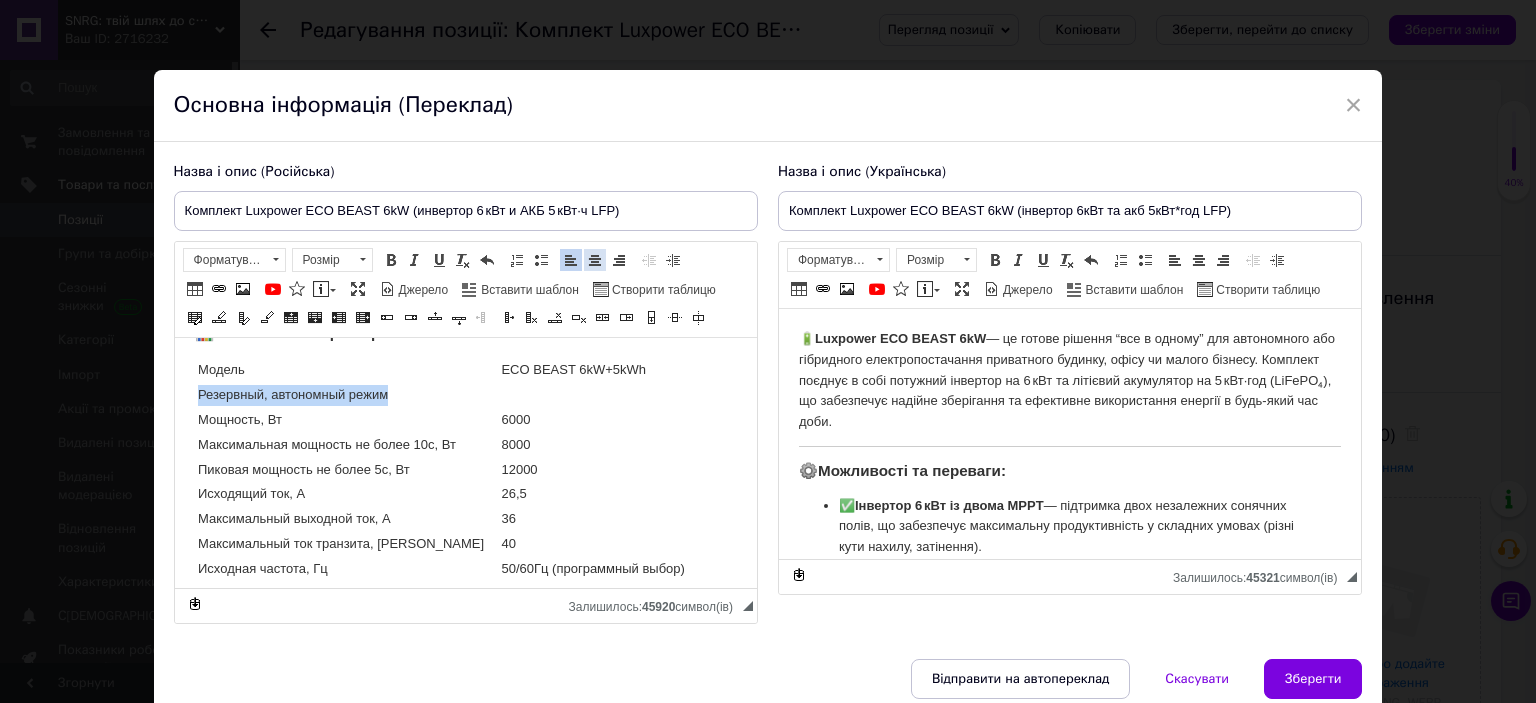 click at bounding box center (595, 260) 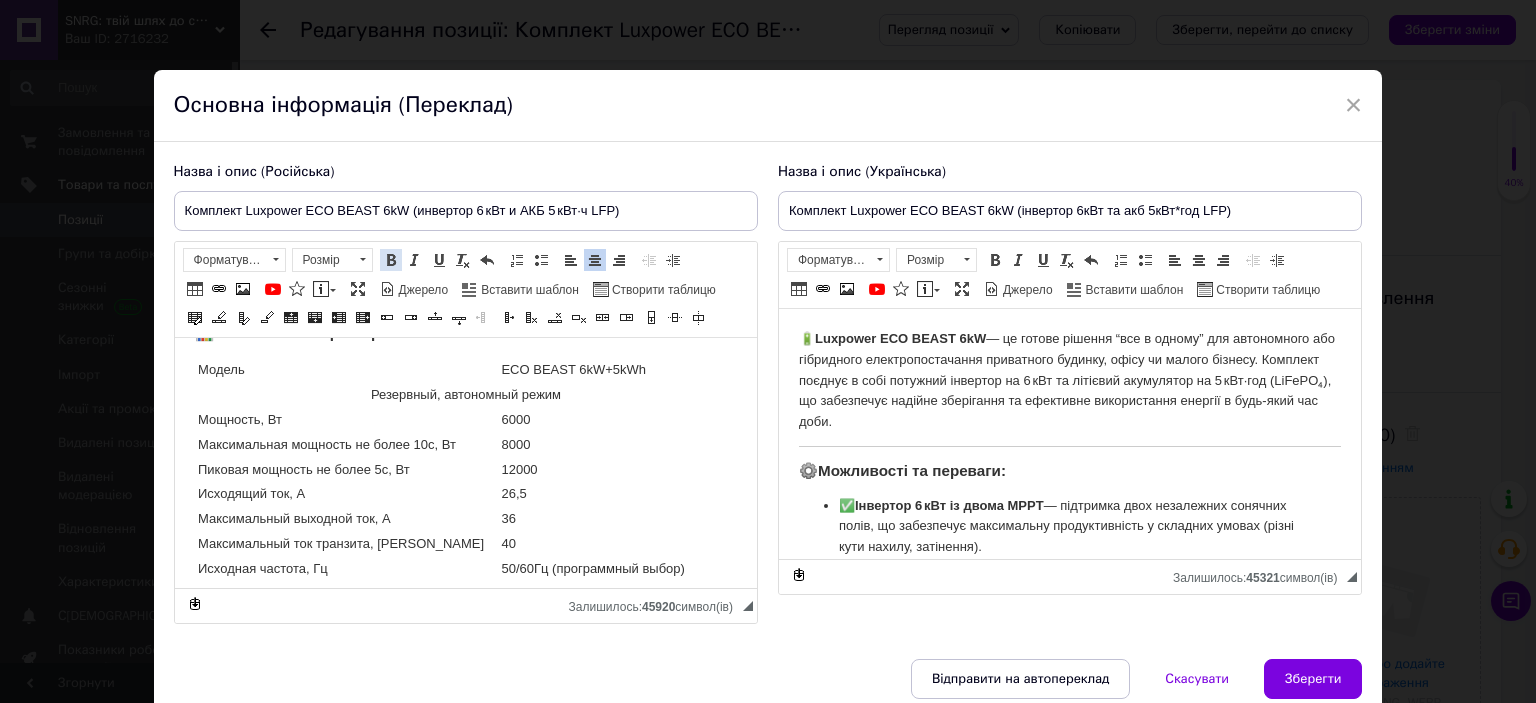 click at bounding box center [391, 260] 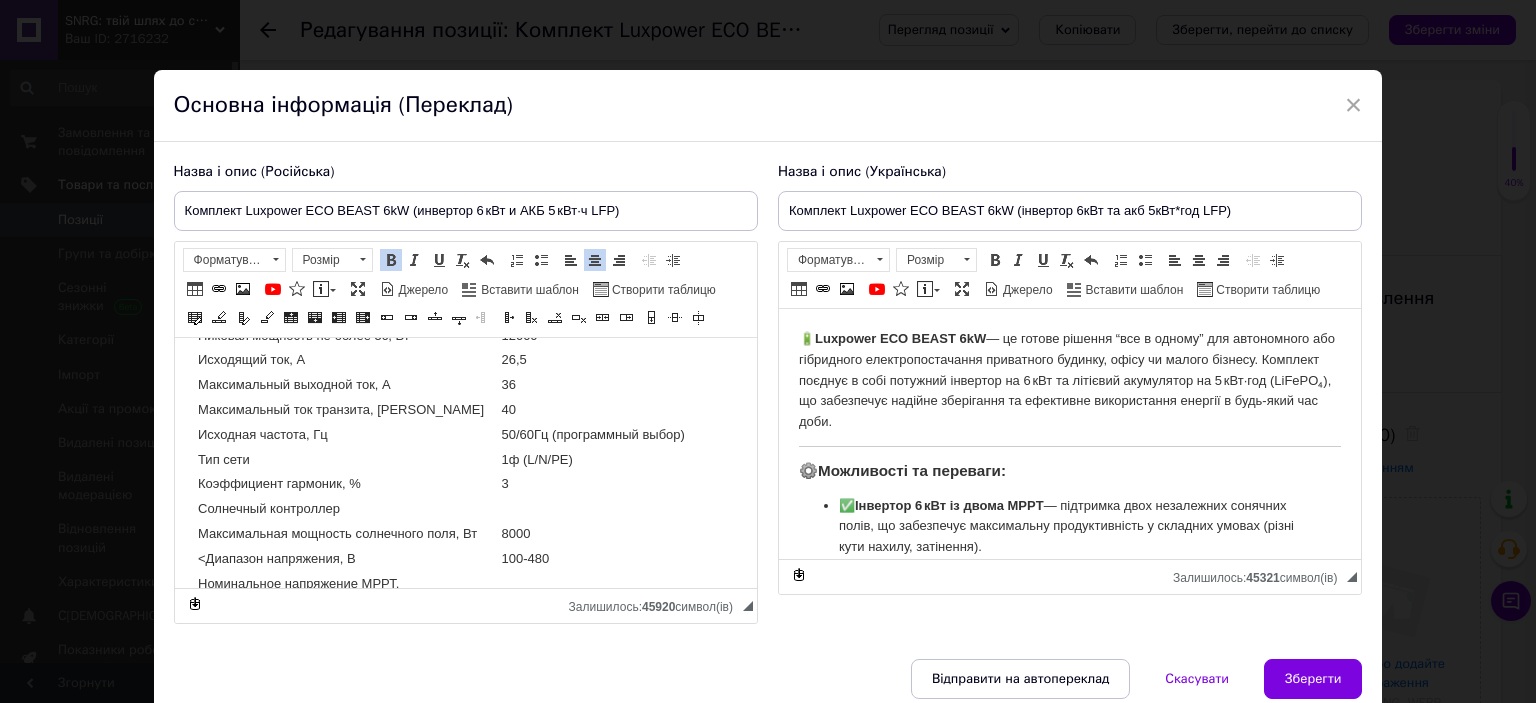 scroll, scrollTop: 1400, scrollLeft: 0, axis: vertical 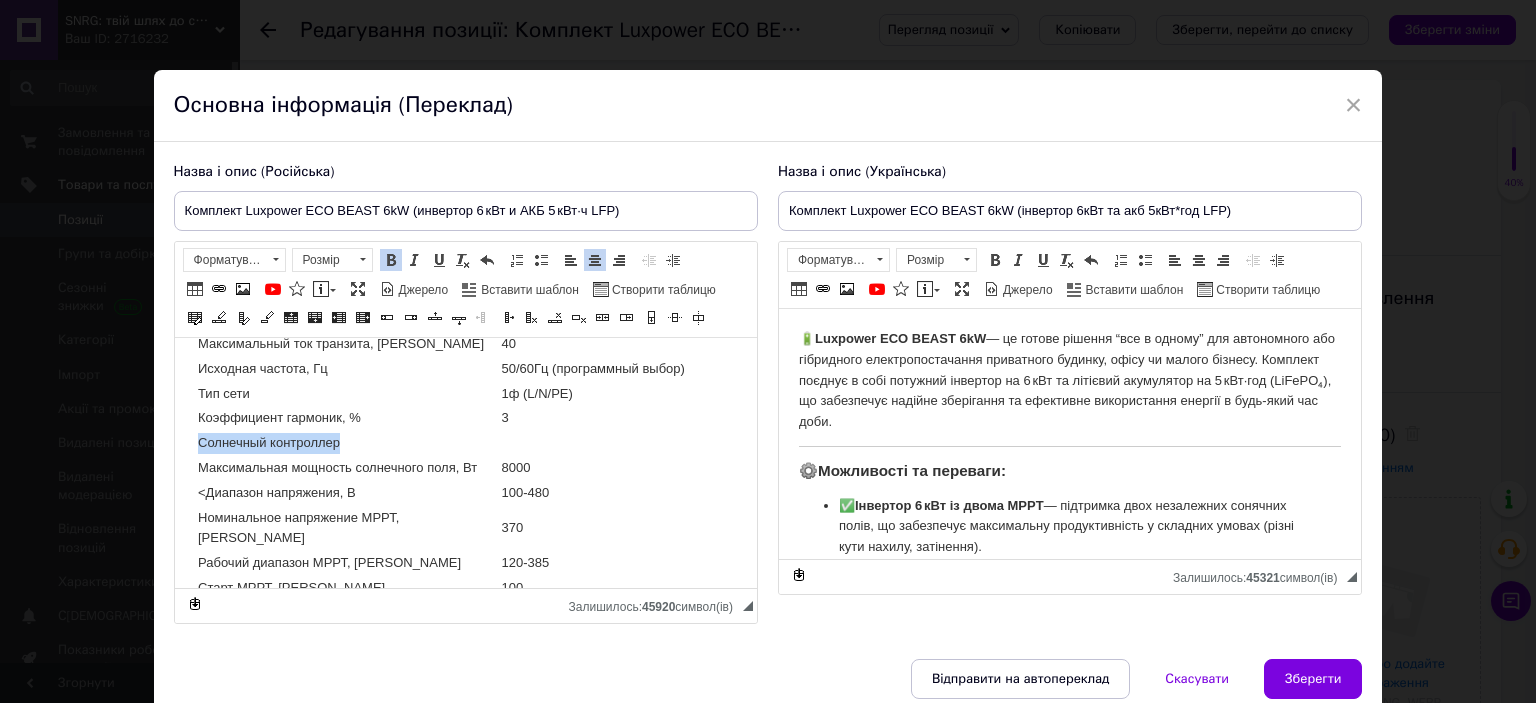 drag, startPoint x: 351, startPoint y: 436, endPoint x: 196, endPoint y: 433, distance: 155.02902 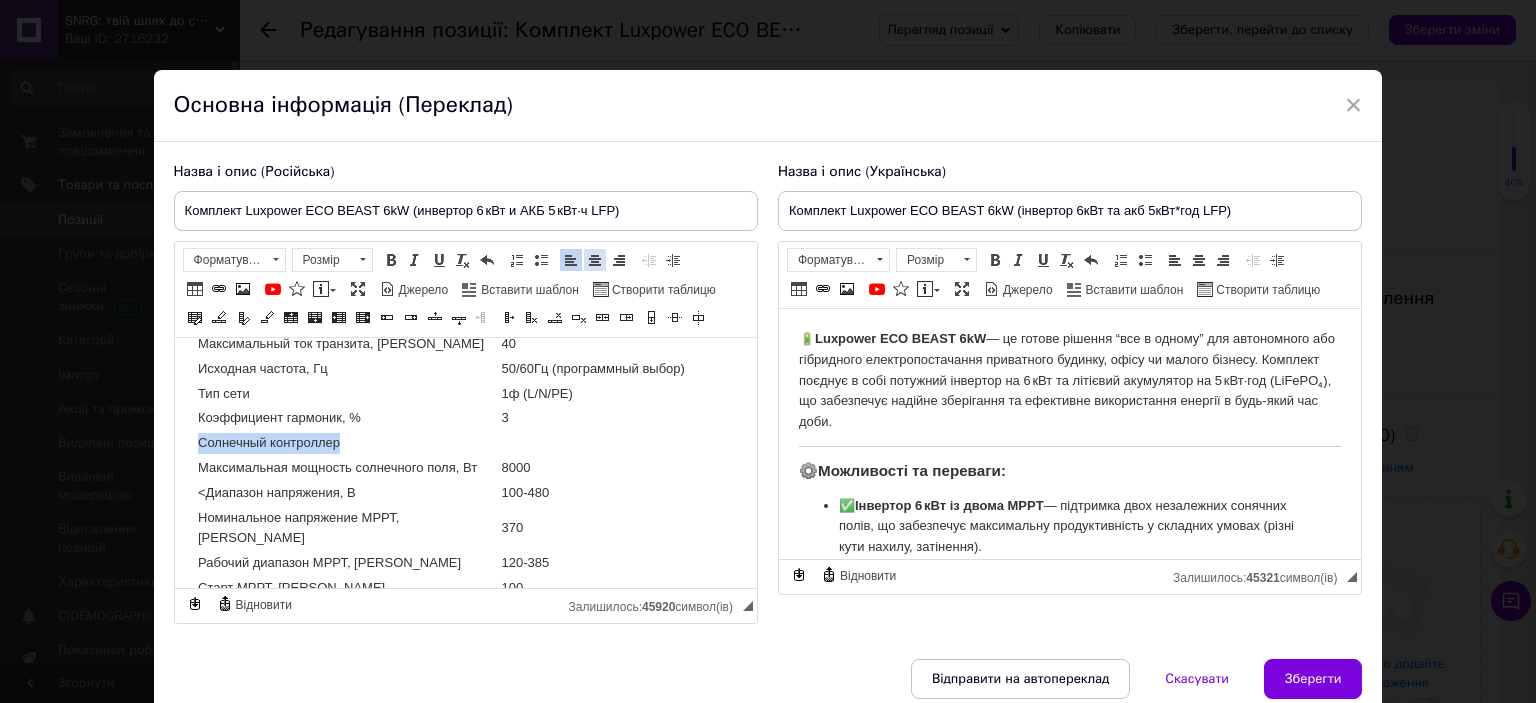 click at bounding box center (595, 260) 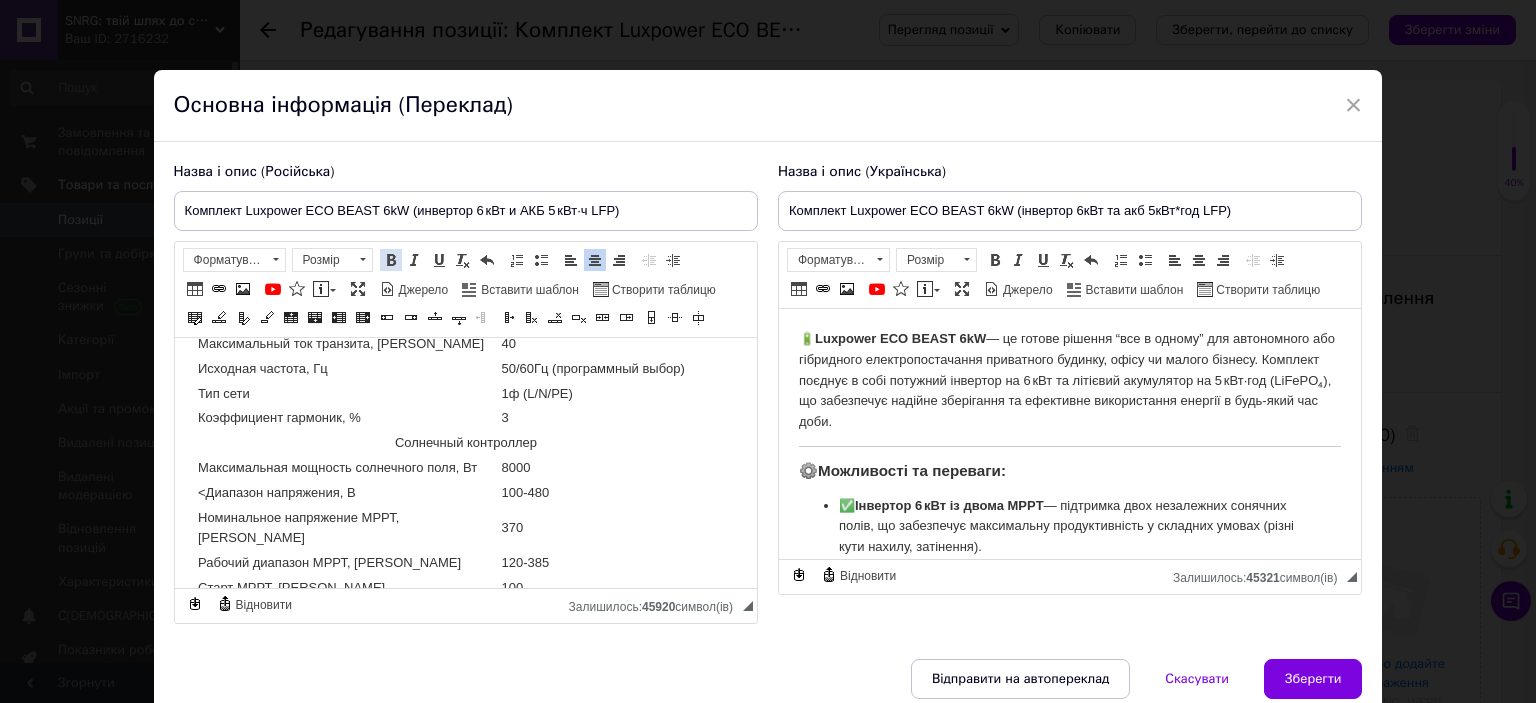 click at bounding box center (391, 260) 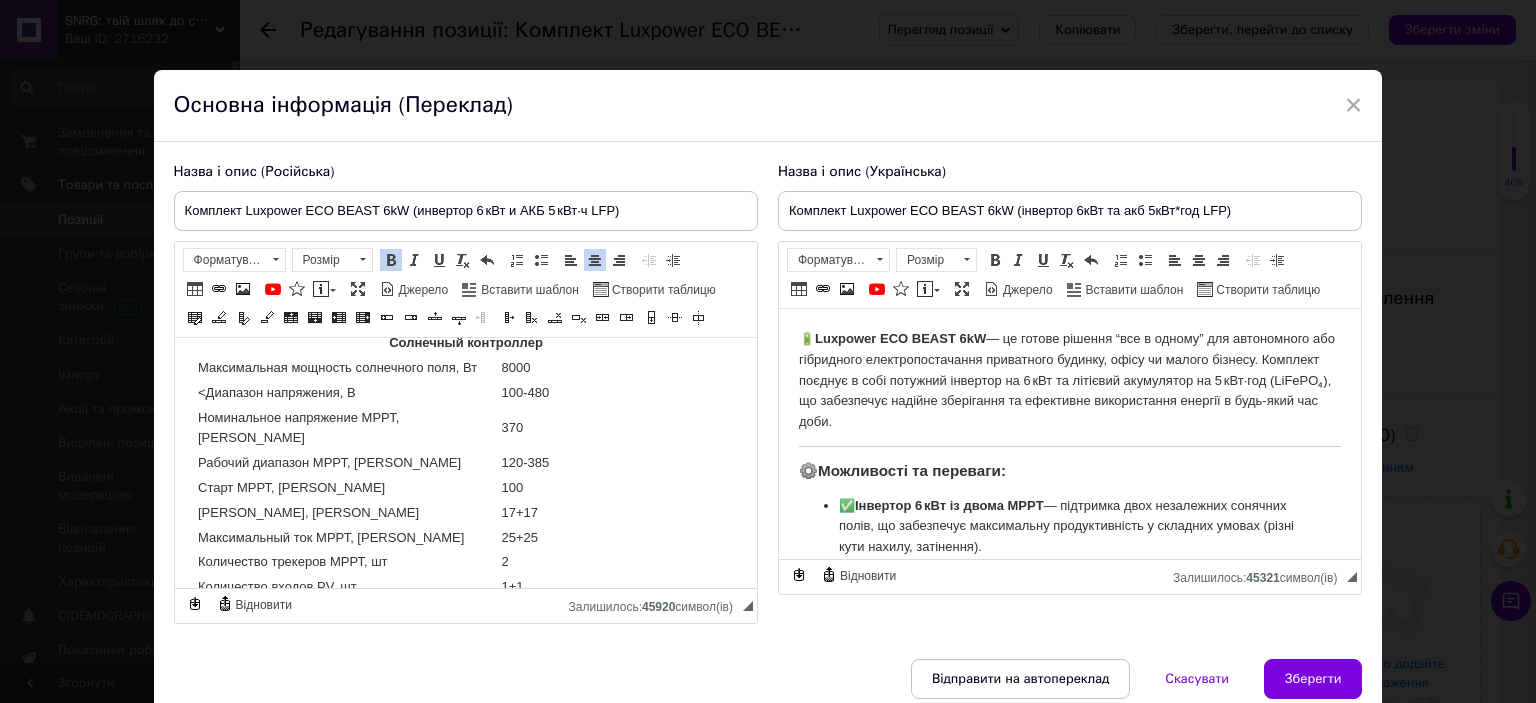 scroll, scrollTop: 1600, scrollLeft: 0, axis: vertical 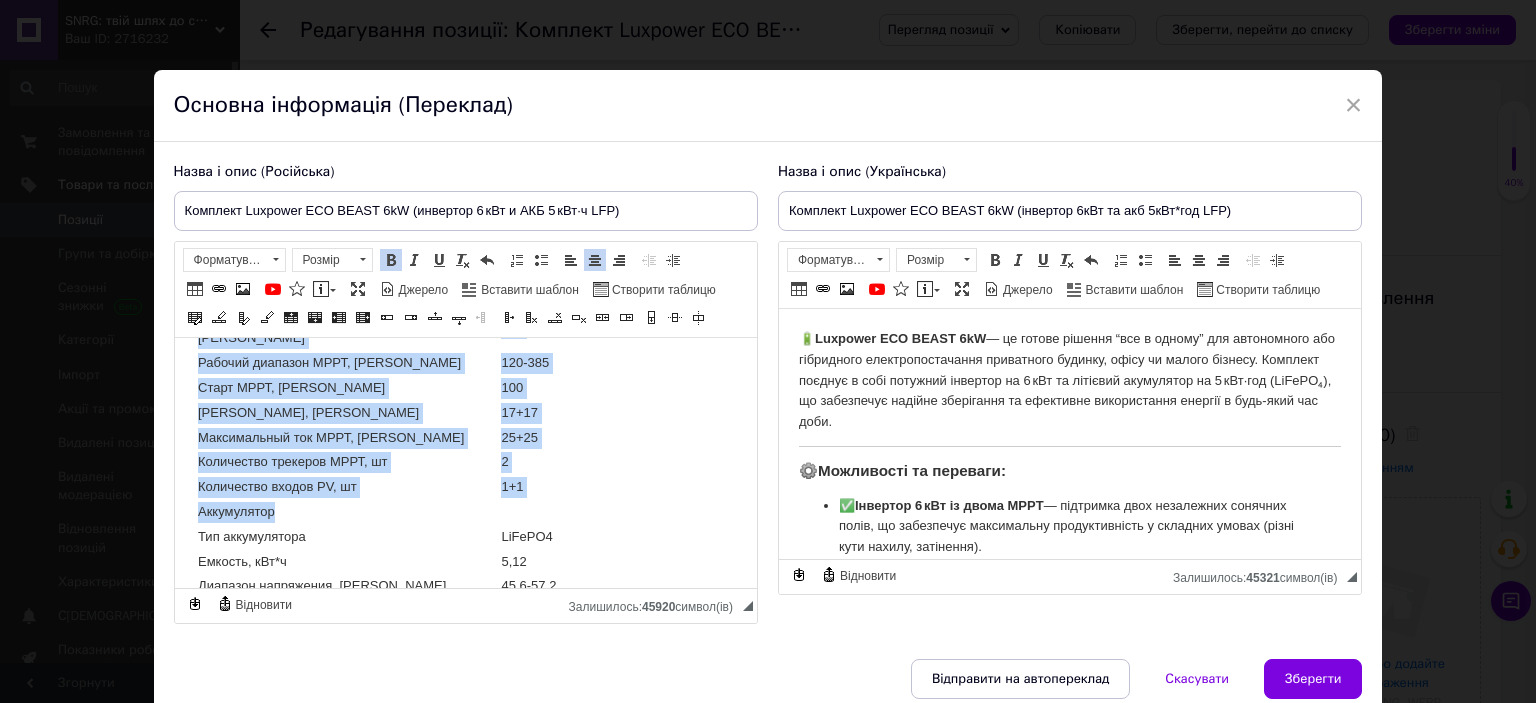 drag, startPoint x: 280, startPoint y: 480, endPoint x: 192, endPoint y: 476, distance: 88.09086 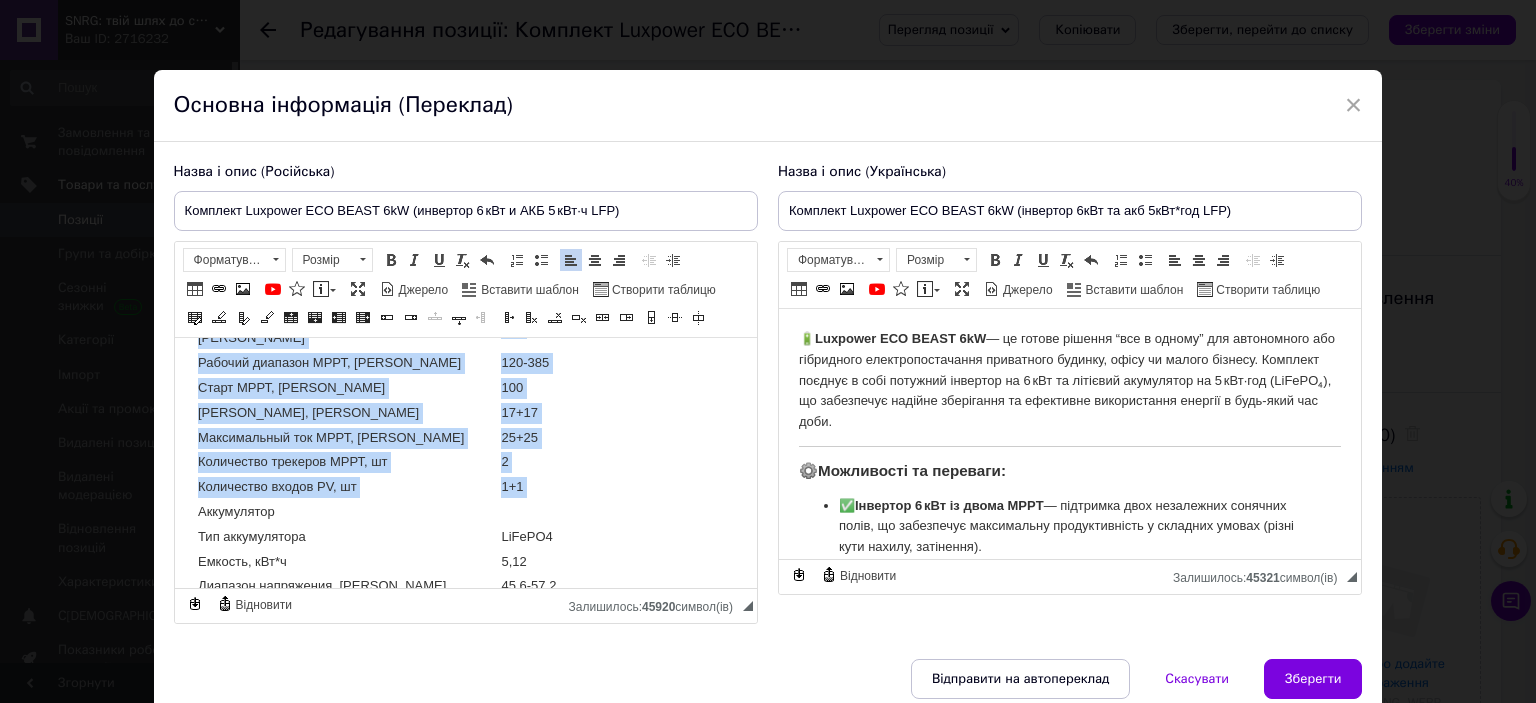 click on "Аккумулятор" at bounding box center [465, 512] 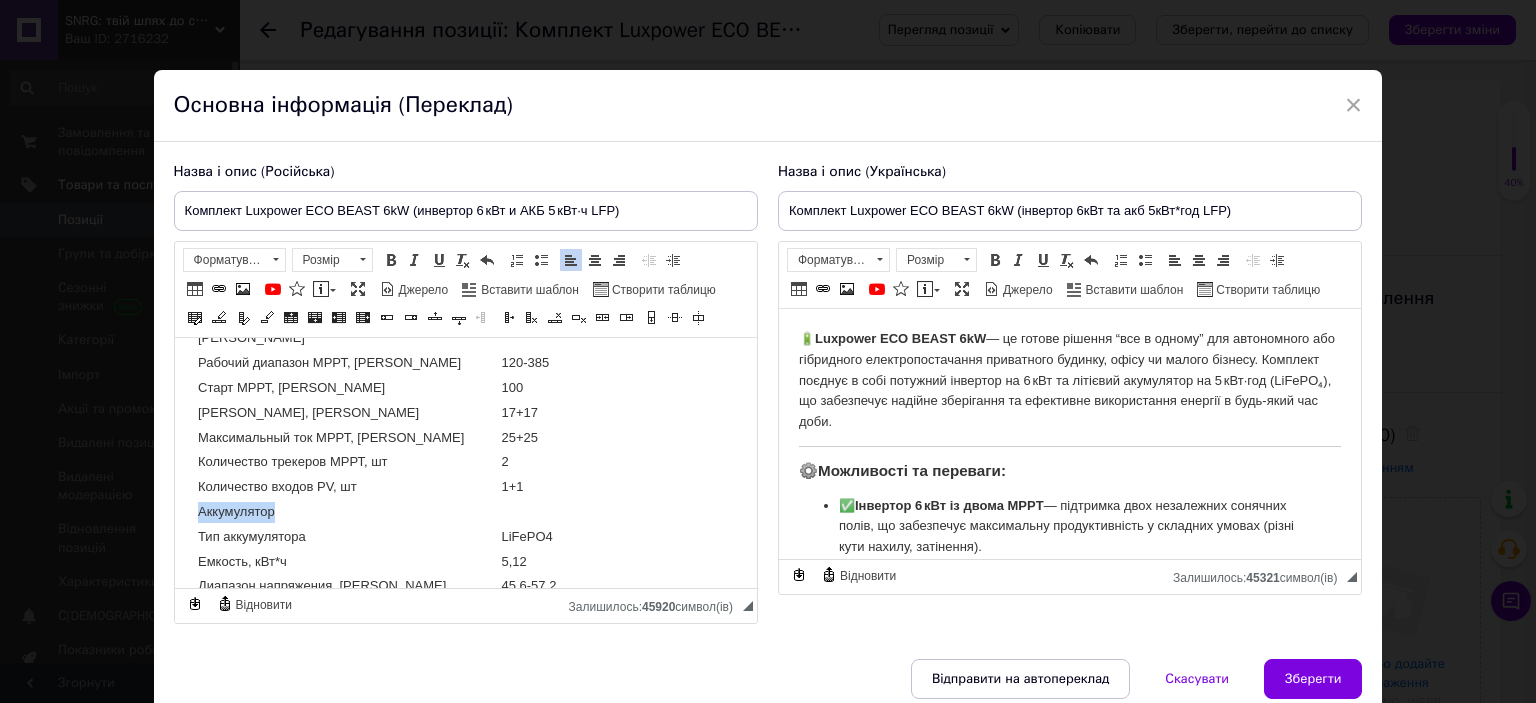 drag, startPoint x: 195, startPoint y: 482, endPoint x: 281, endPoint y: 488, distance: 86.209045 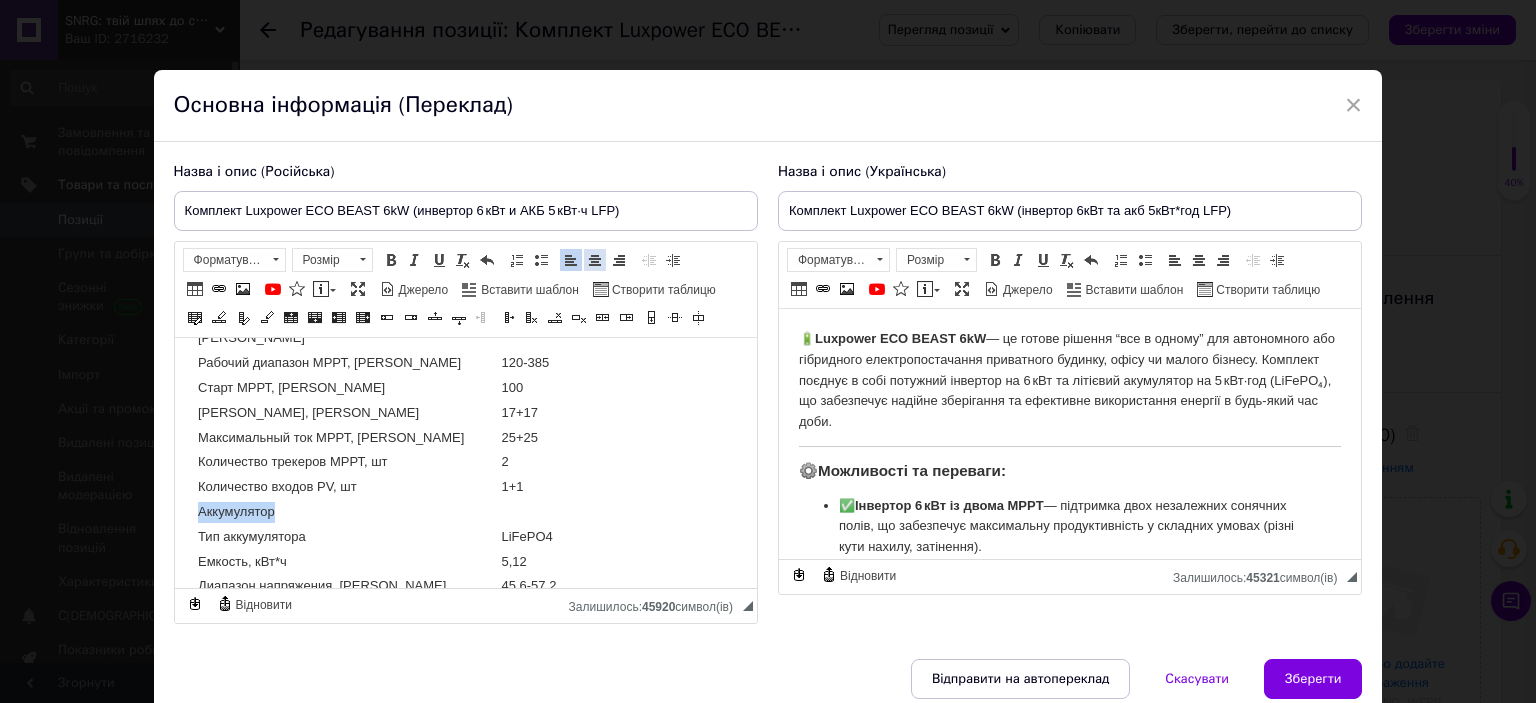 click at bounding box center [595, 260] 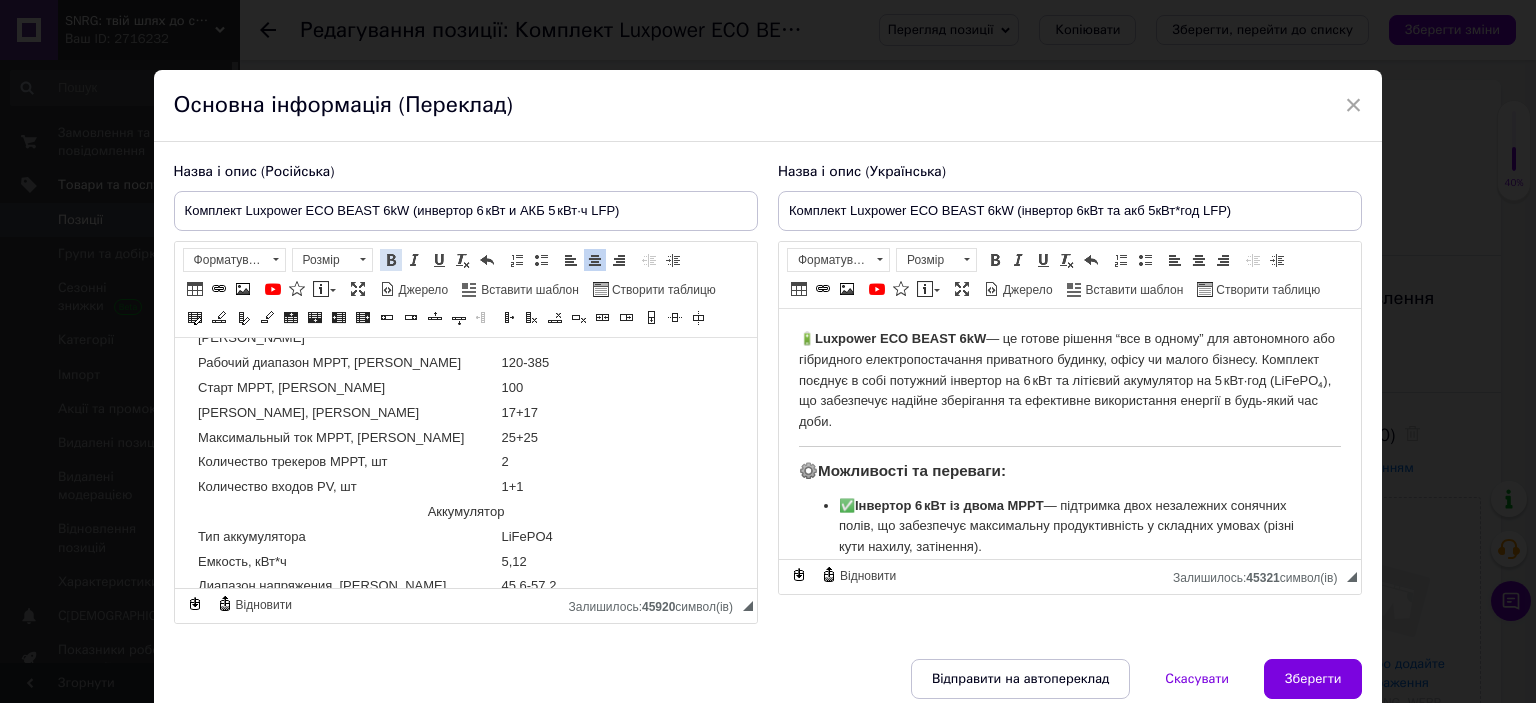 click at bounding box center [391, 260] 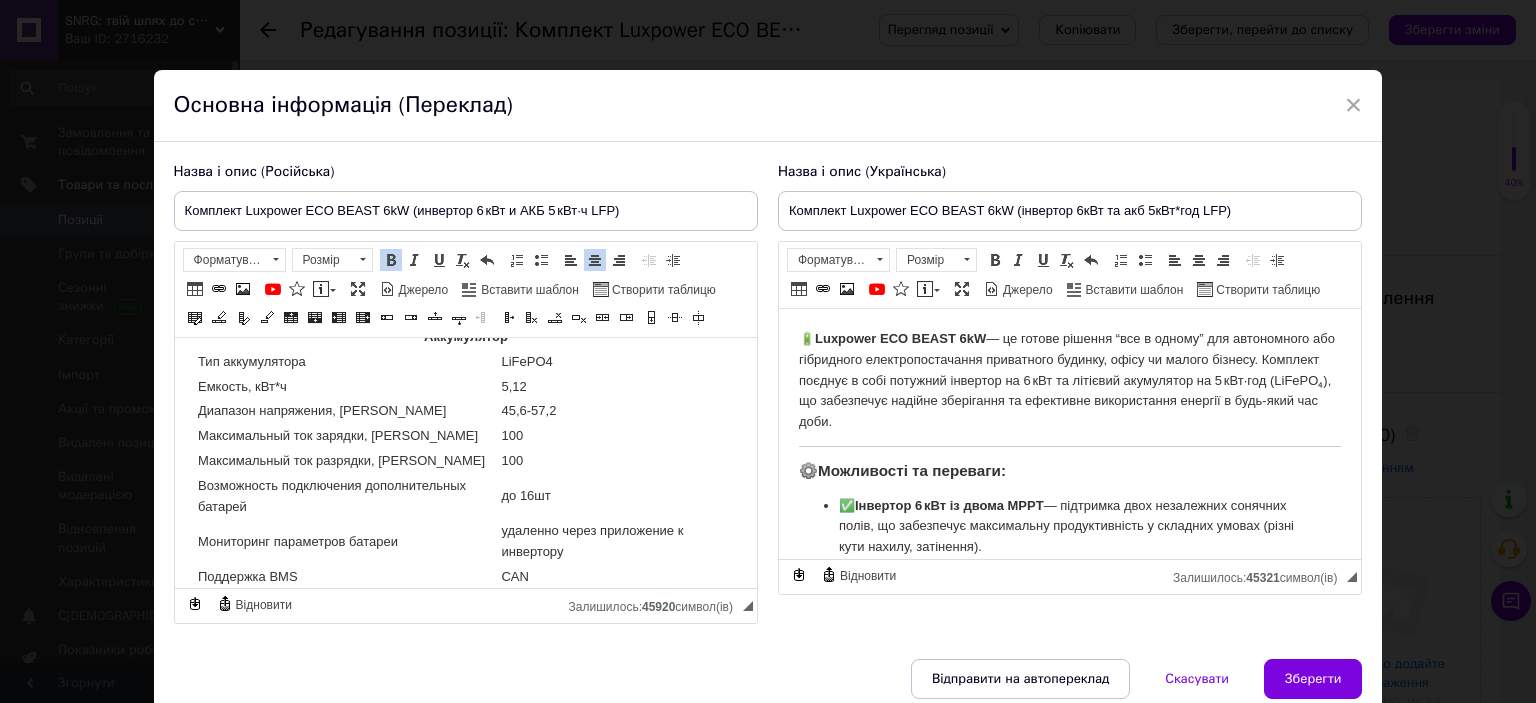 scroll, scrollTop: 1800, scrollLeft: 0, axis: vertical 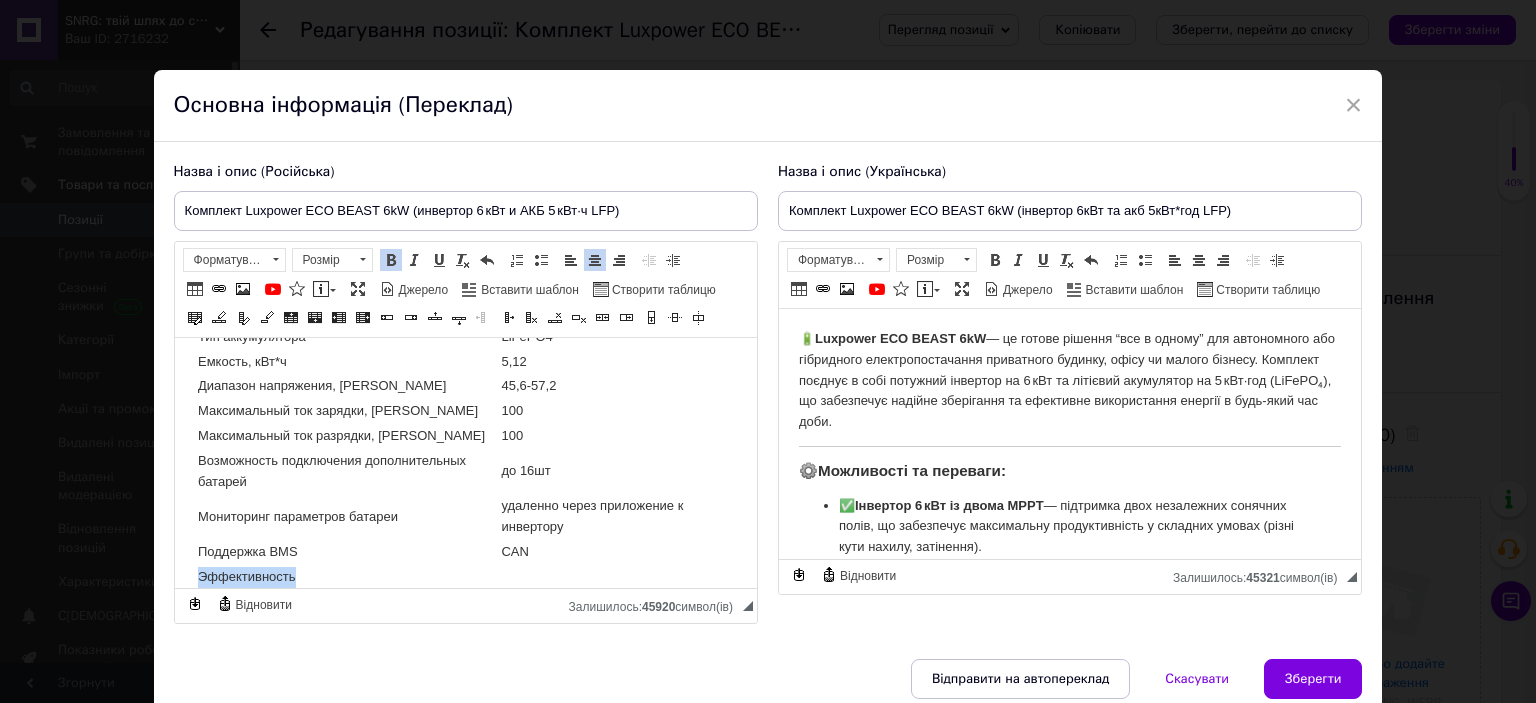 drag, startPoint x: 305, startPoint y: 540, endPoint x: 196, endPoint y: 552, distance: 109.65856 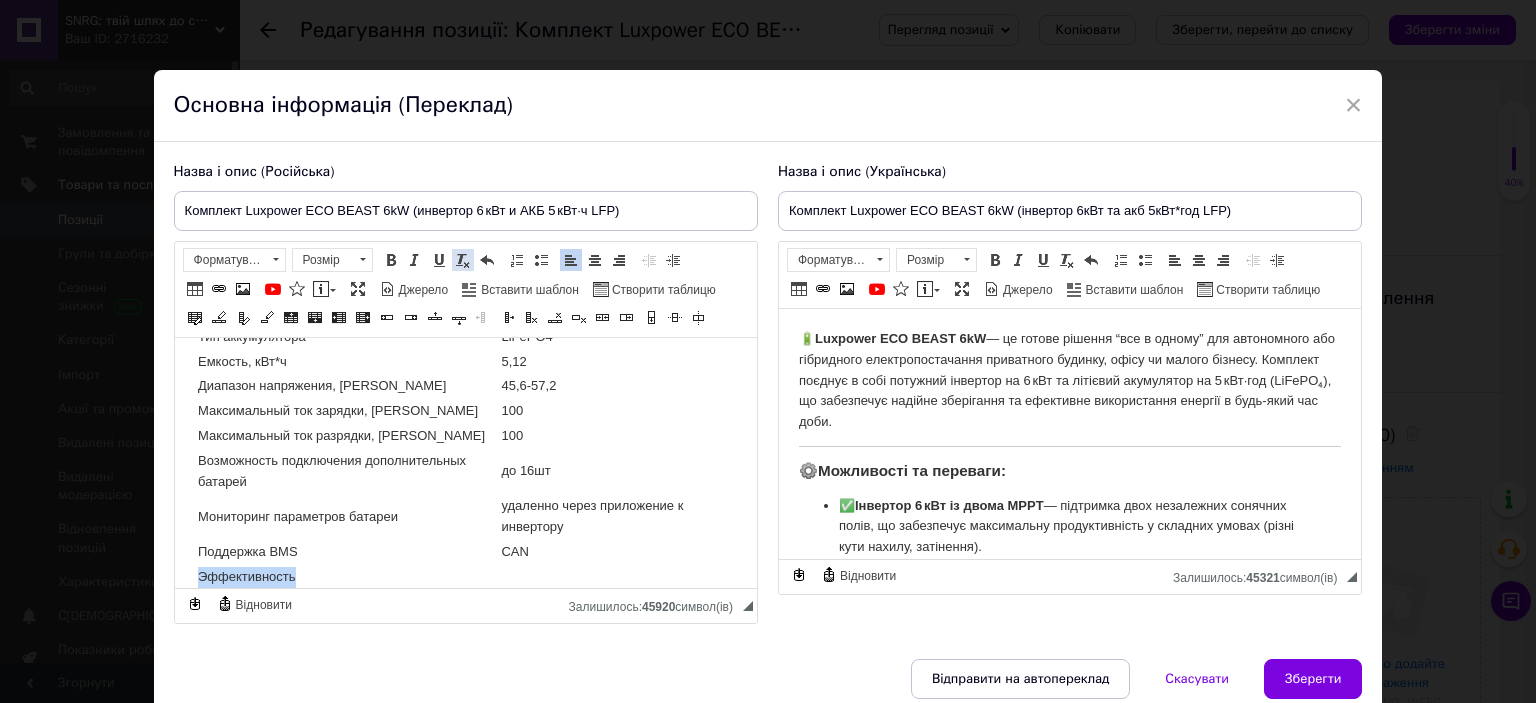 click at bounding box center (595, 260) 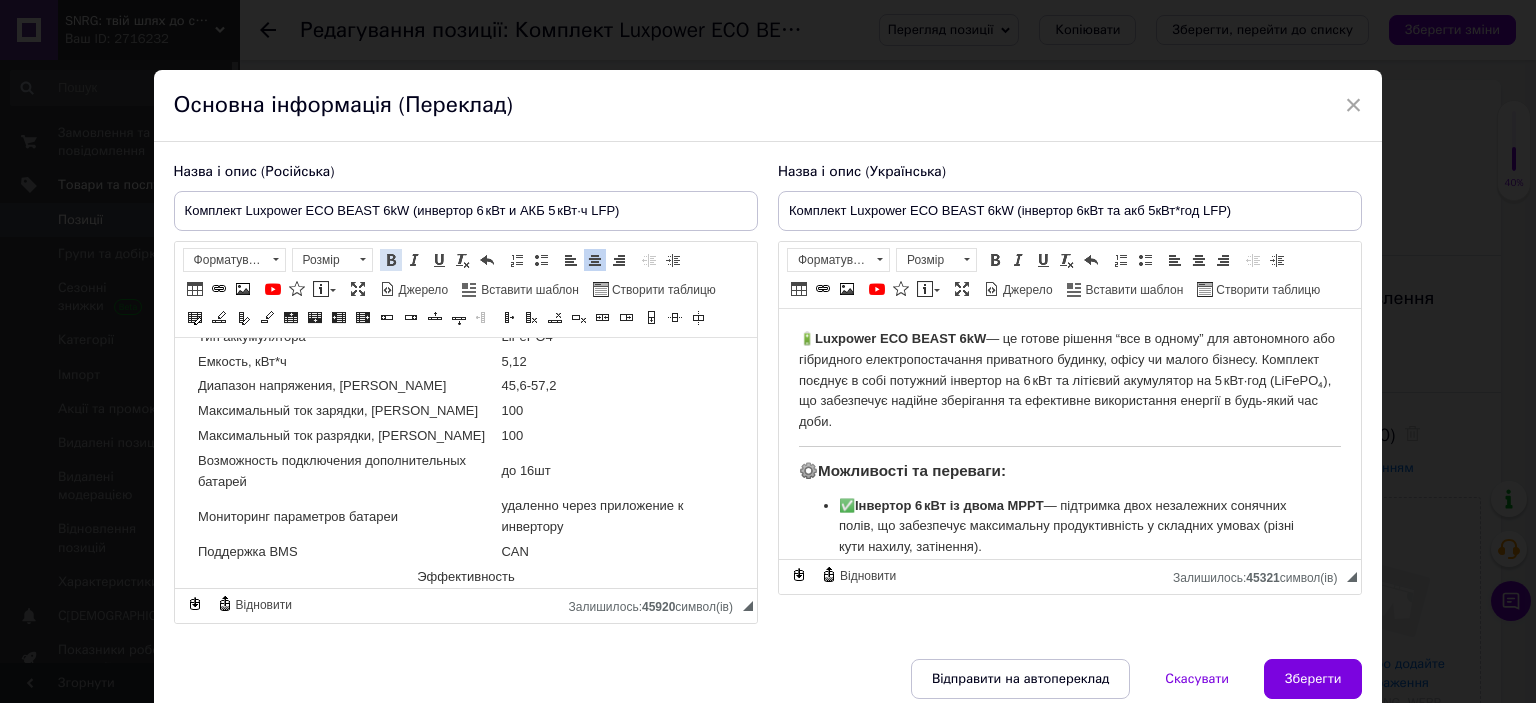 click at bounding box center [391, 260] 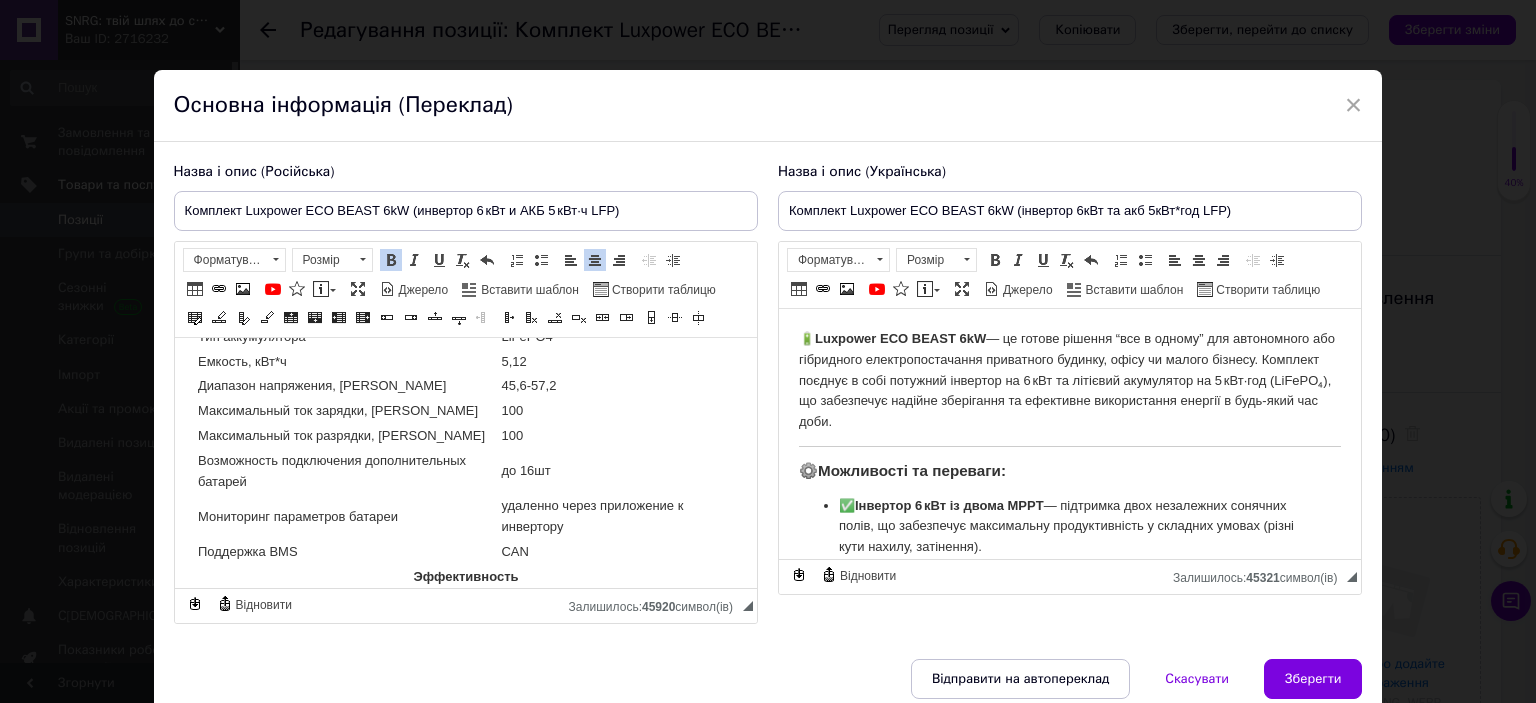 scroll, scrollTop: 2000, scrollLeft: 0, axis: vertical 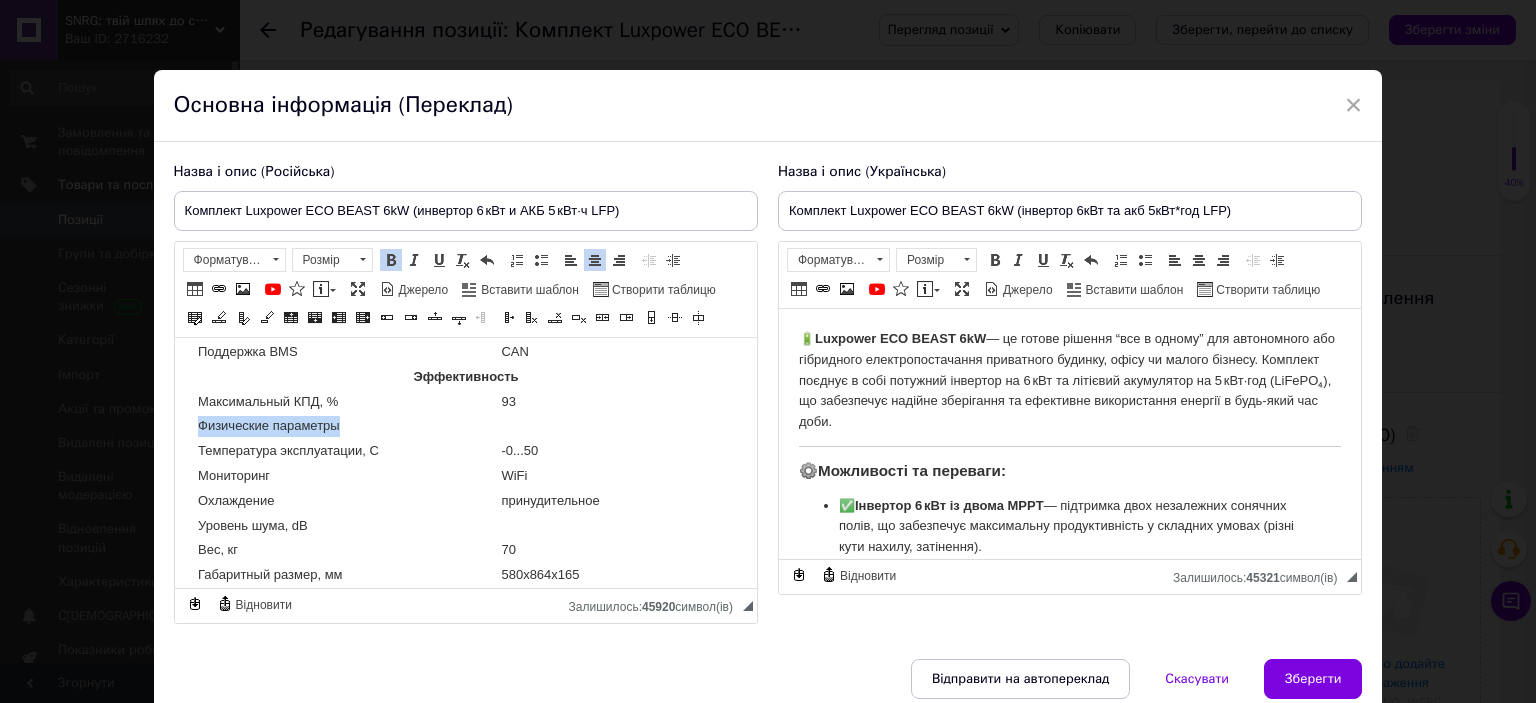 drag, startPoint x: 343, startPoint y: 390, endPoint x: 195, endPoint y: 400, distance: 148.33745 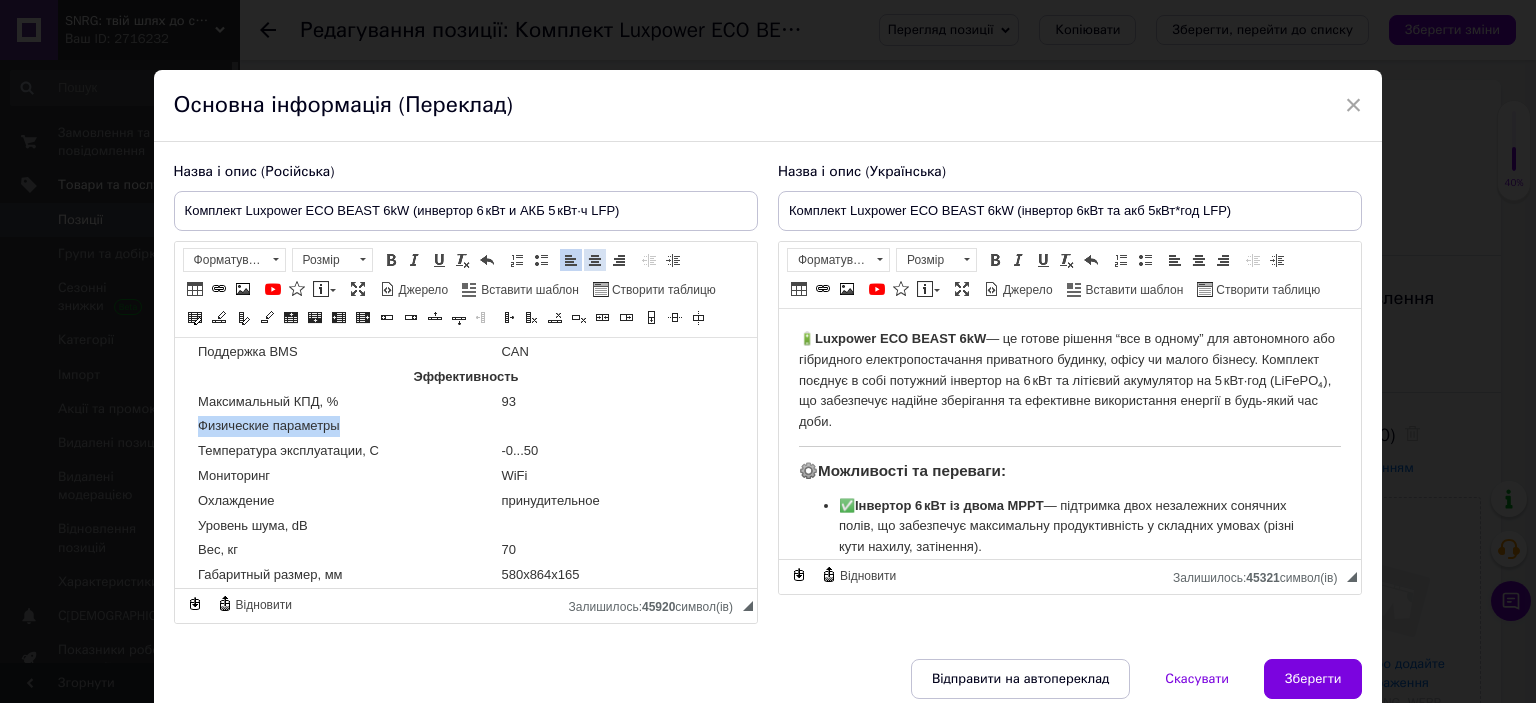 click at bounding box center (595, 260) 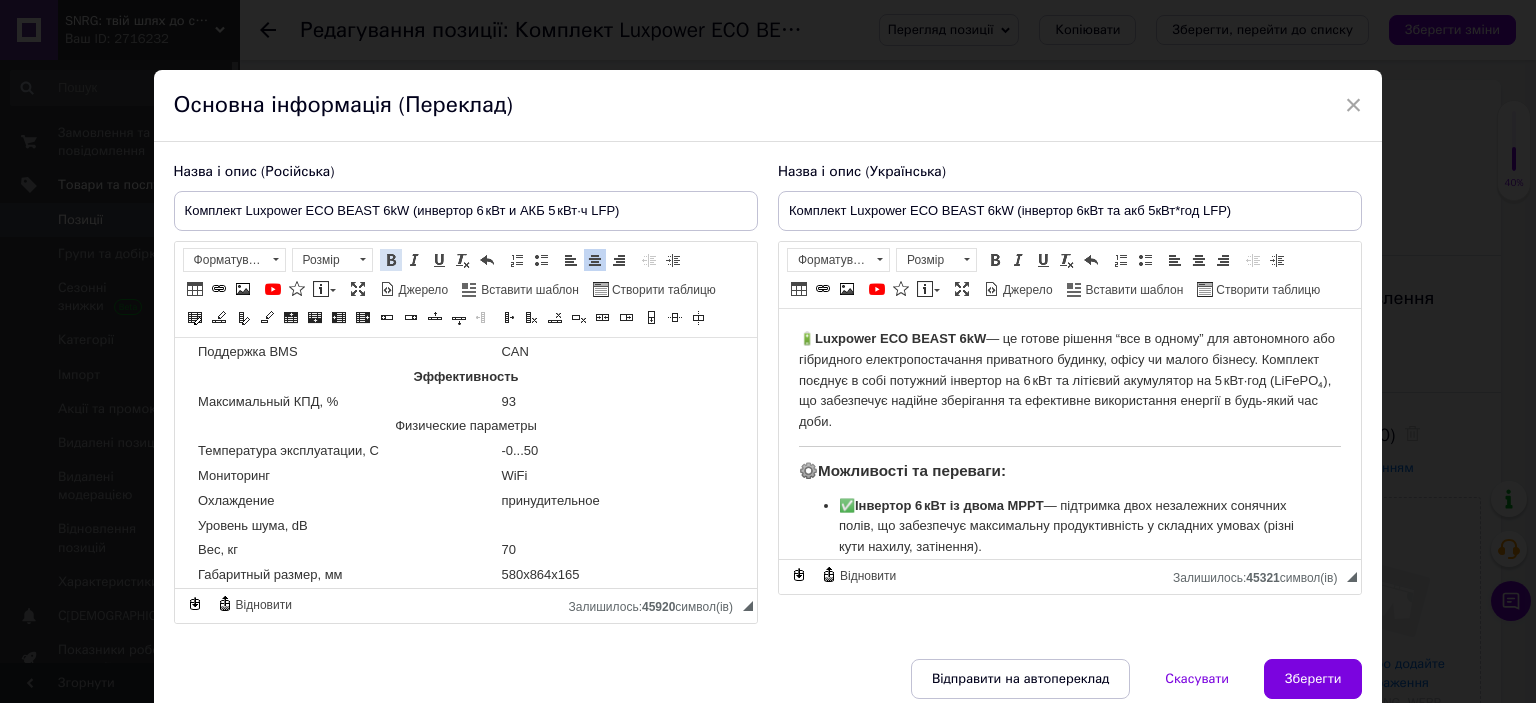click at bounding box center [391, 260] 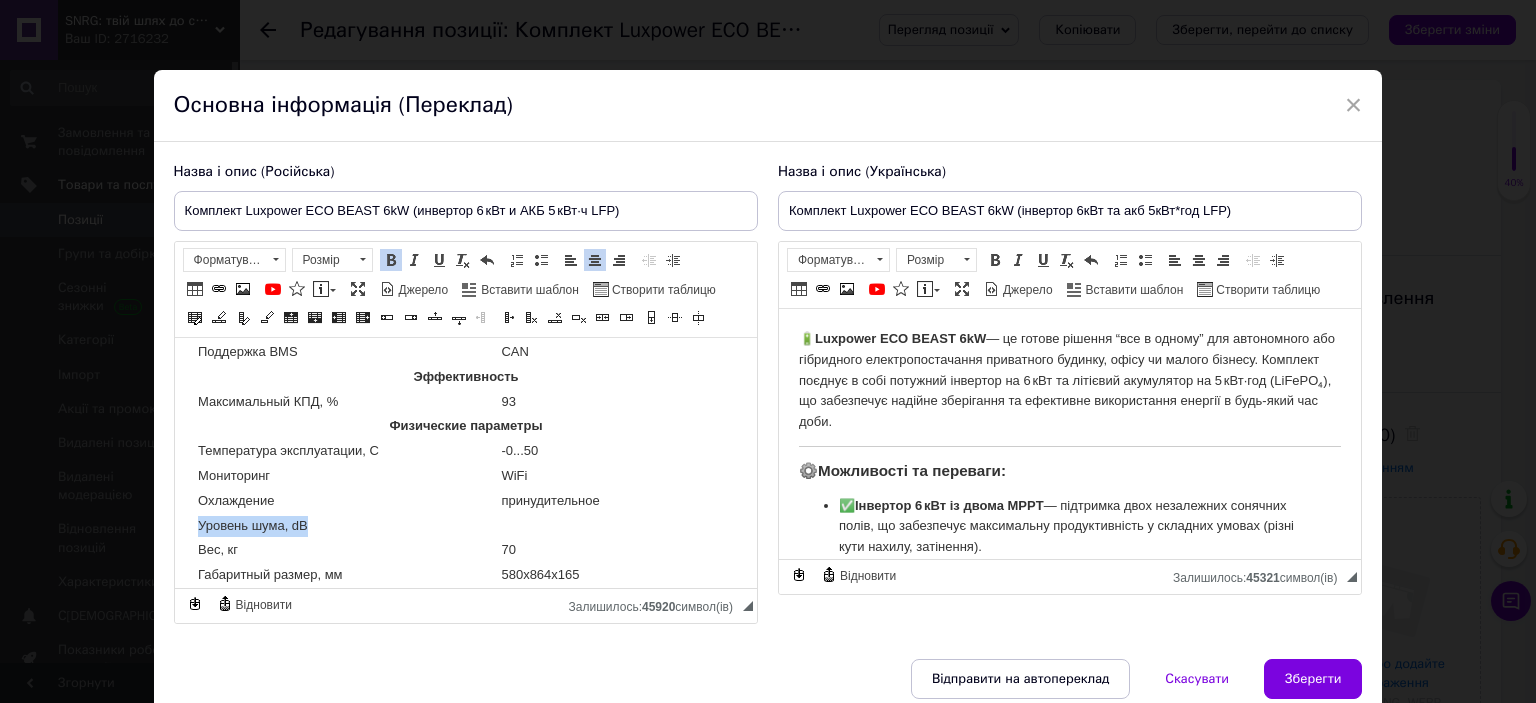drag, startPoint x: 314, startPoint y: 484, endPoint x: 199, endPoint y: 496, distance: 115.62439 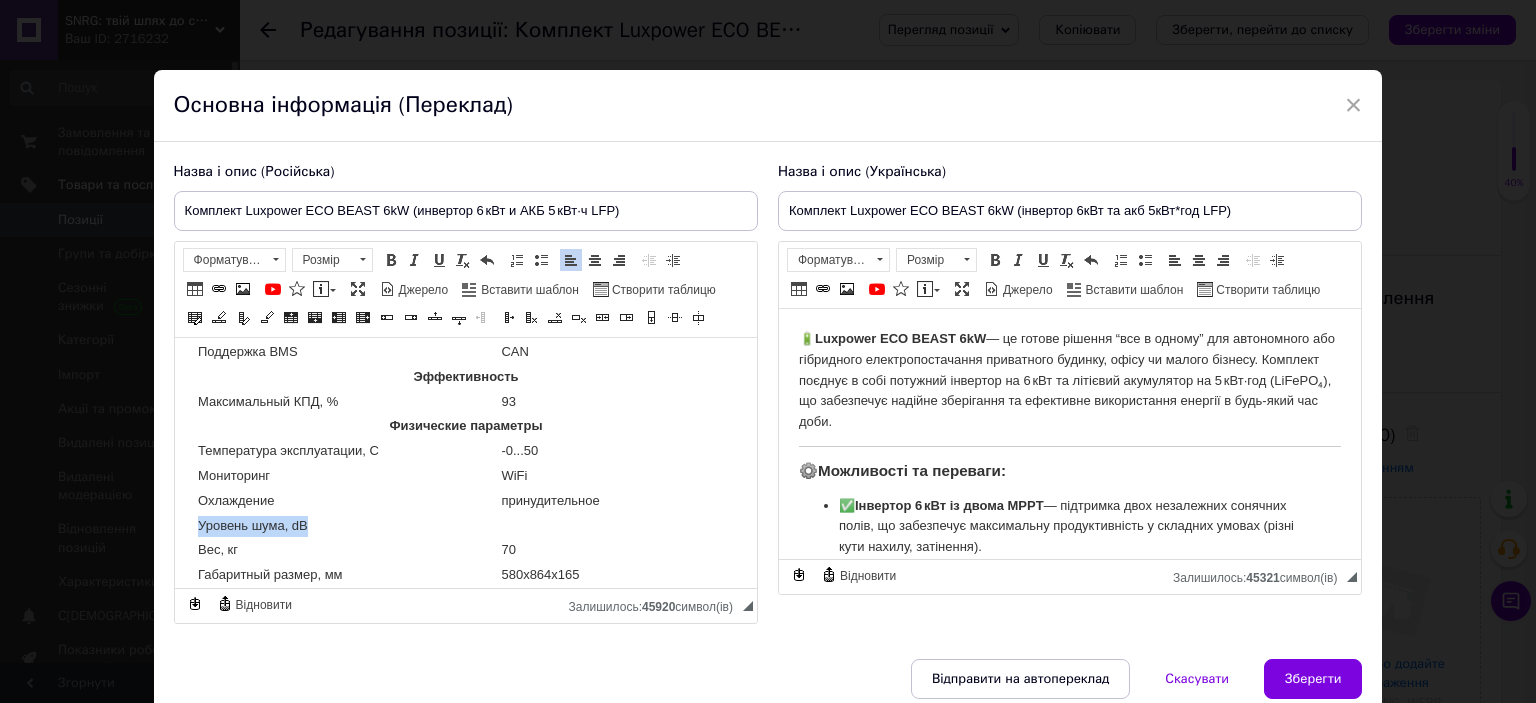 click at bounding box center [595, 260] 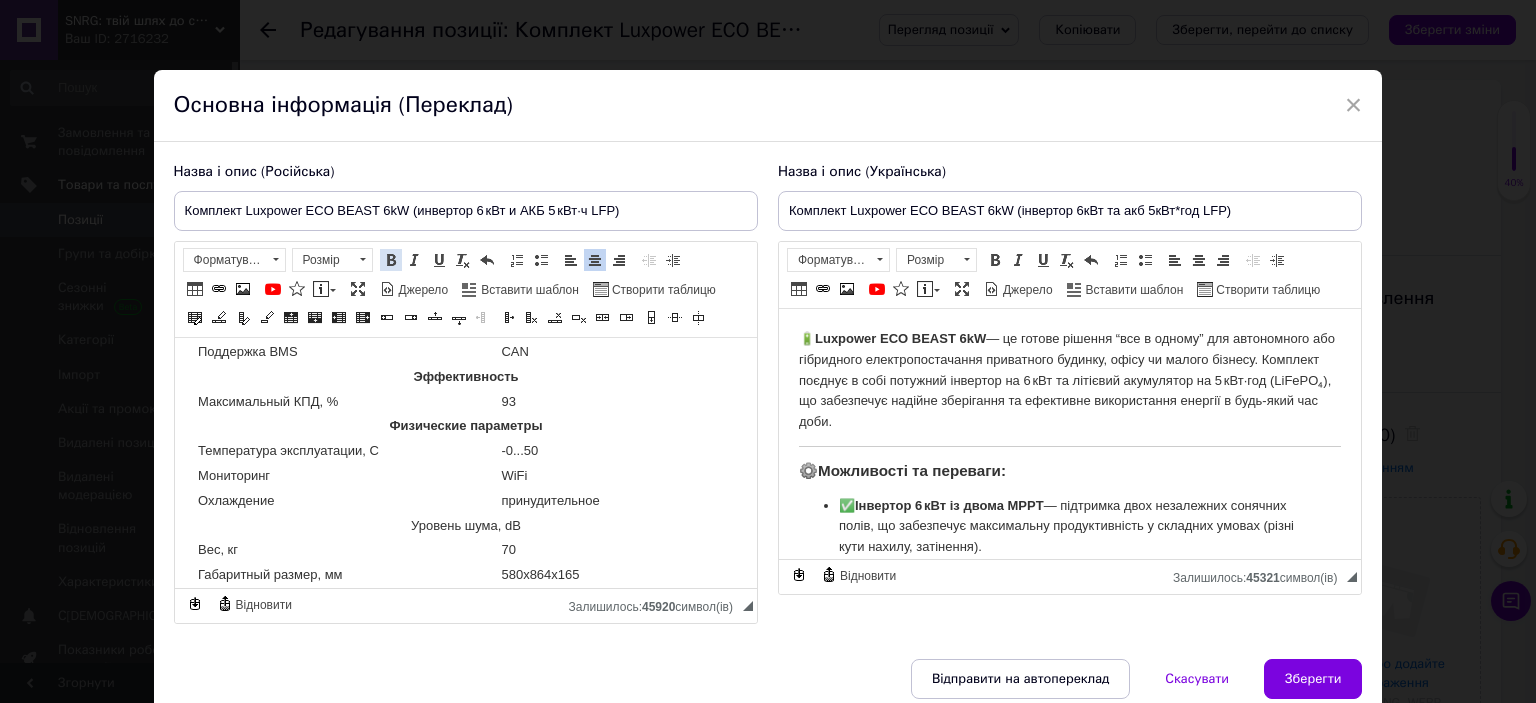 drag, startPoint x: 385, startPoint y: 259, endPoint x: 301, endPoint y: 2, distance: 270.37936 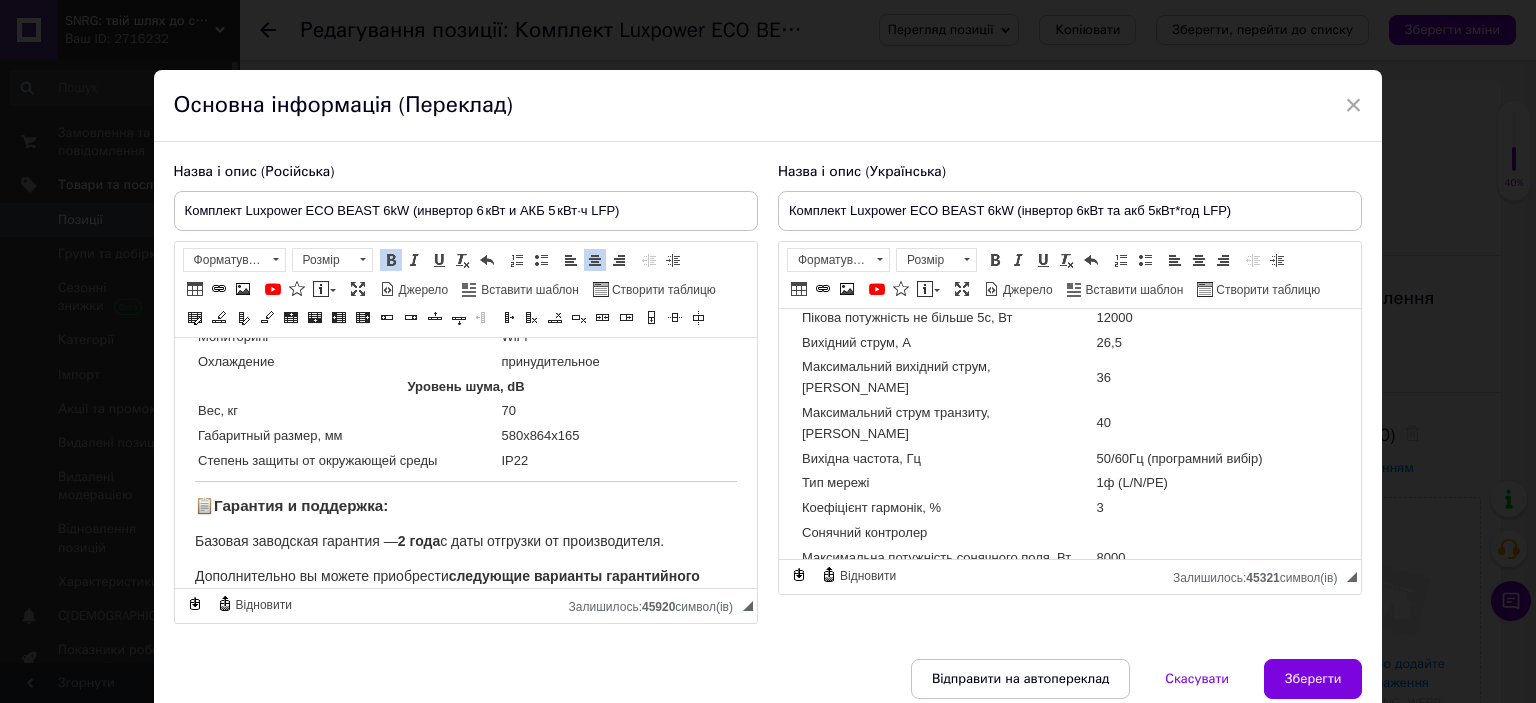scroll, scrollTop: 1800, scrollLeft: 0, axis: vertical 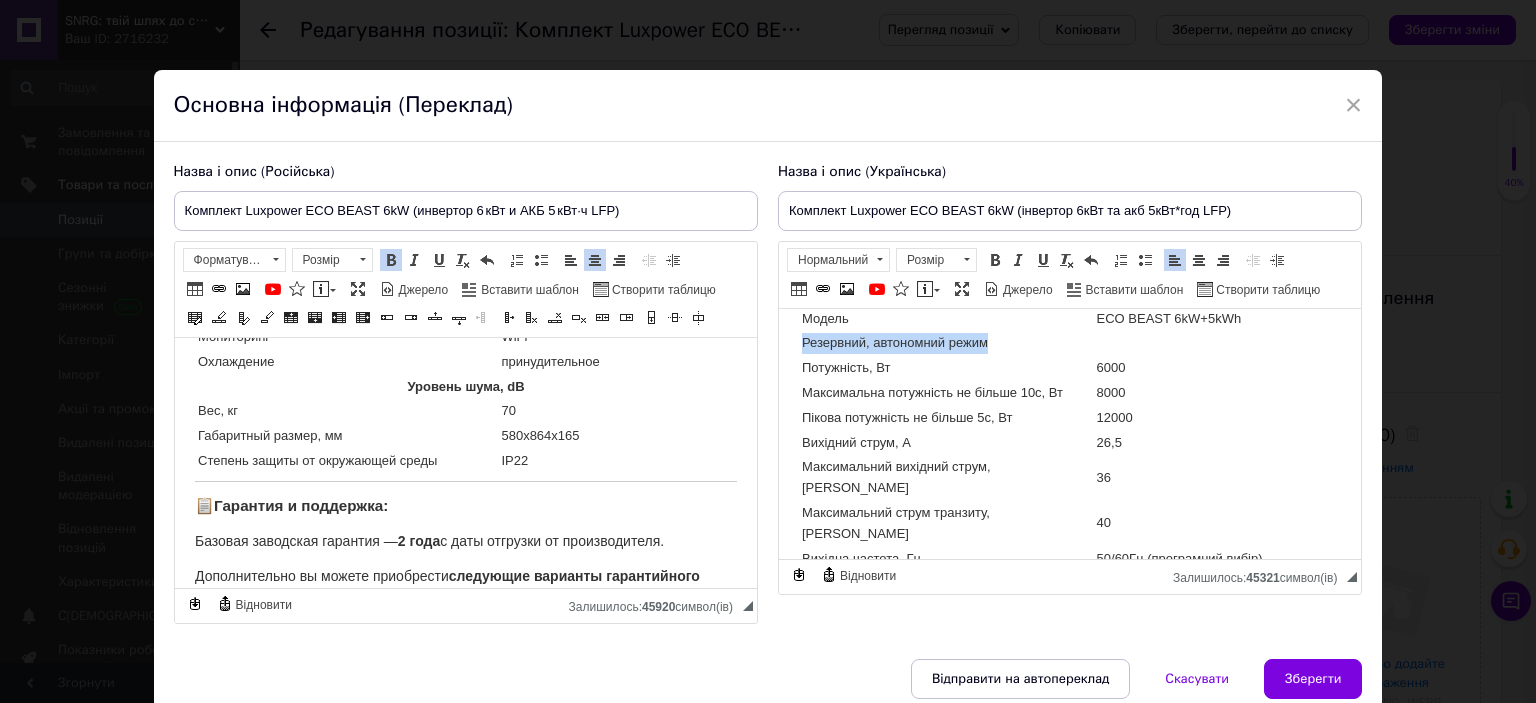 drag, startPoint x: 990, startPoint y: 378, endPoint x: 804, endPoint y: 388, distance: 186.26862 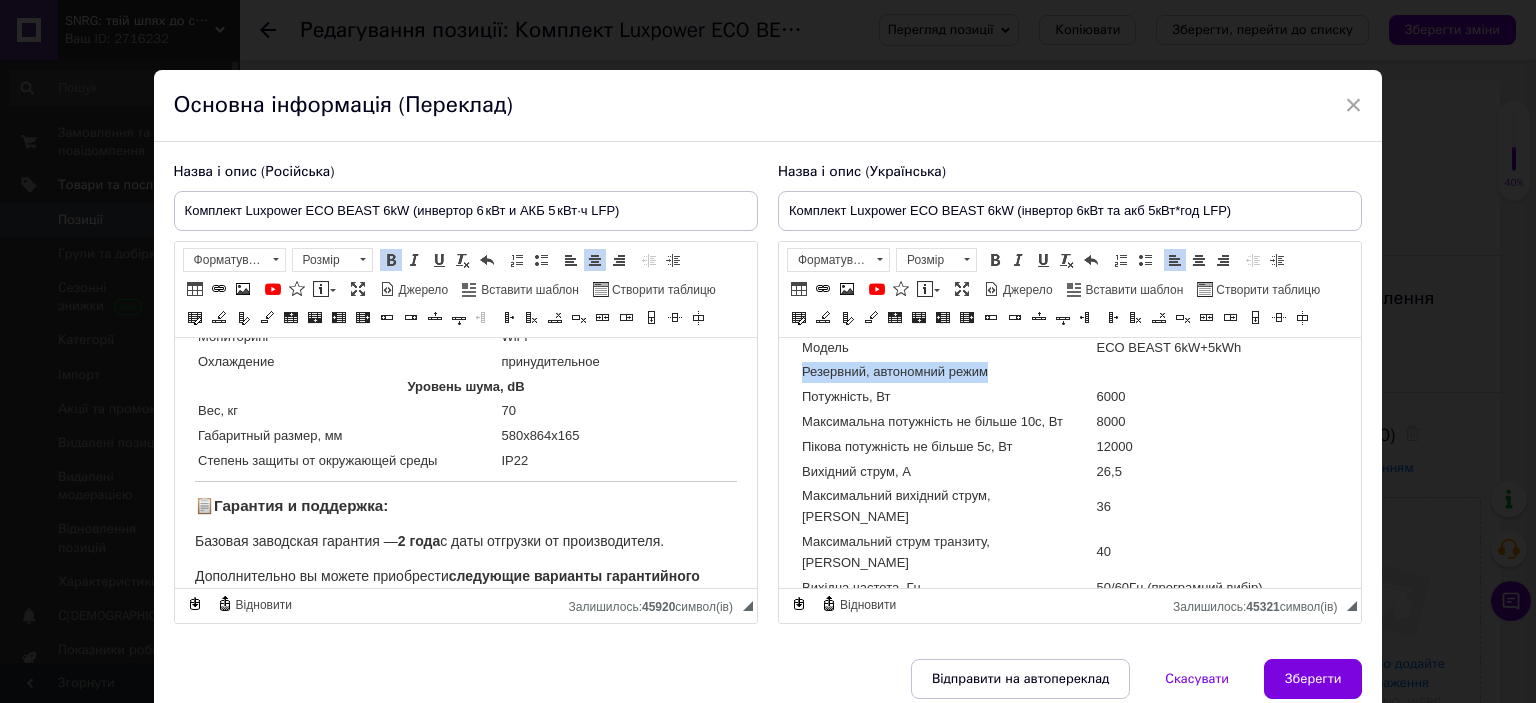 click on "Модель" at bounding box center [946, 348] 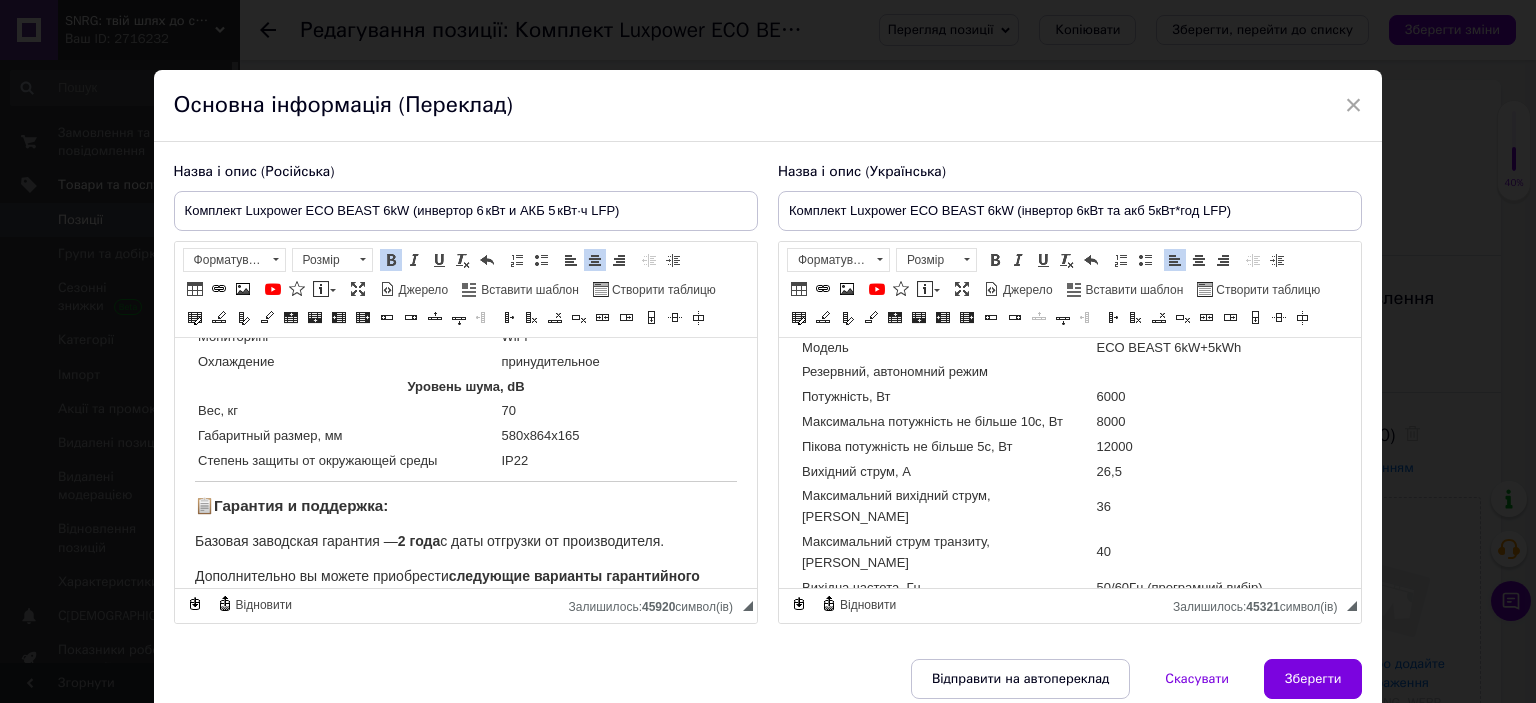 click on "Резервний, автономний режим" at bounding box center [1069, 372] 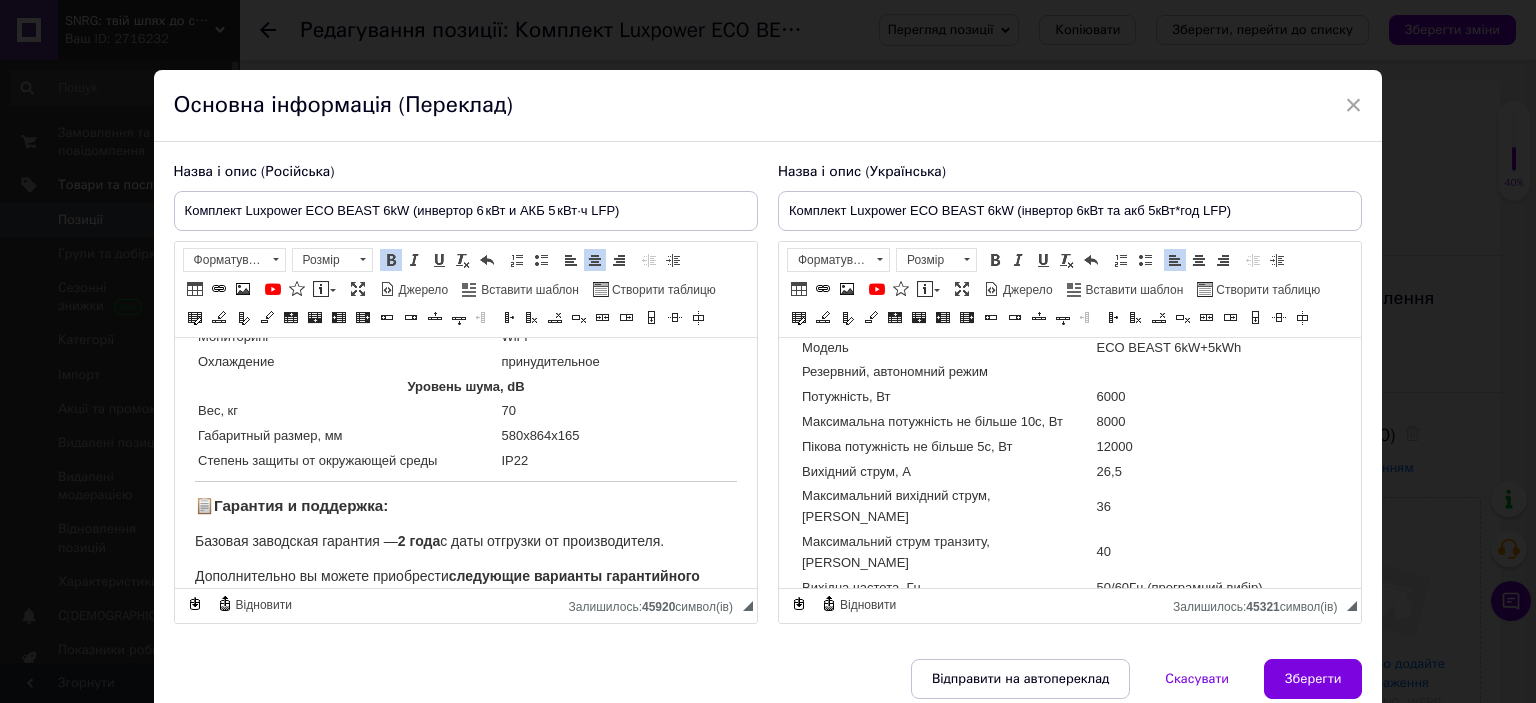click on "580х864х165" at bounding box center (616, 436) 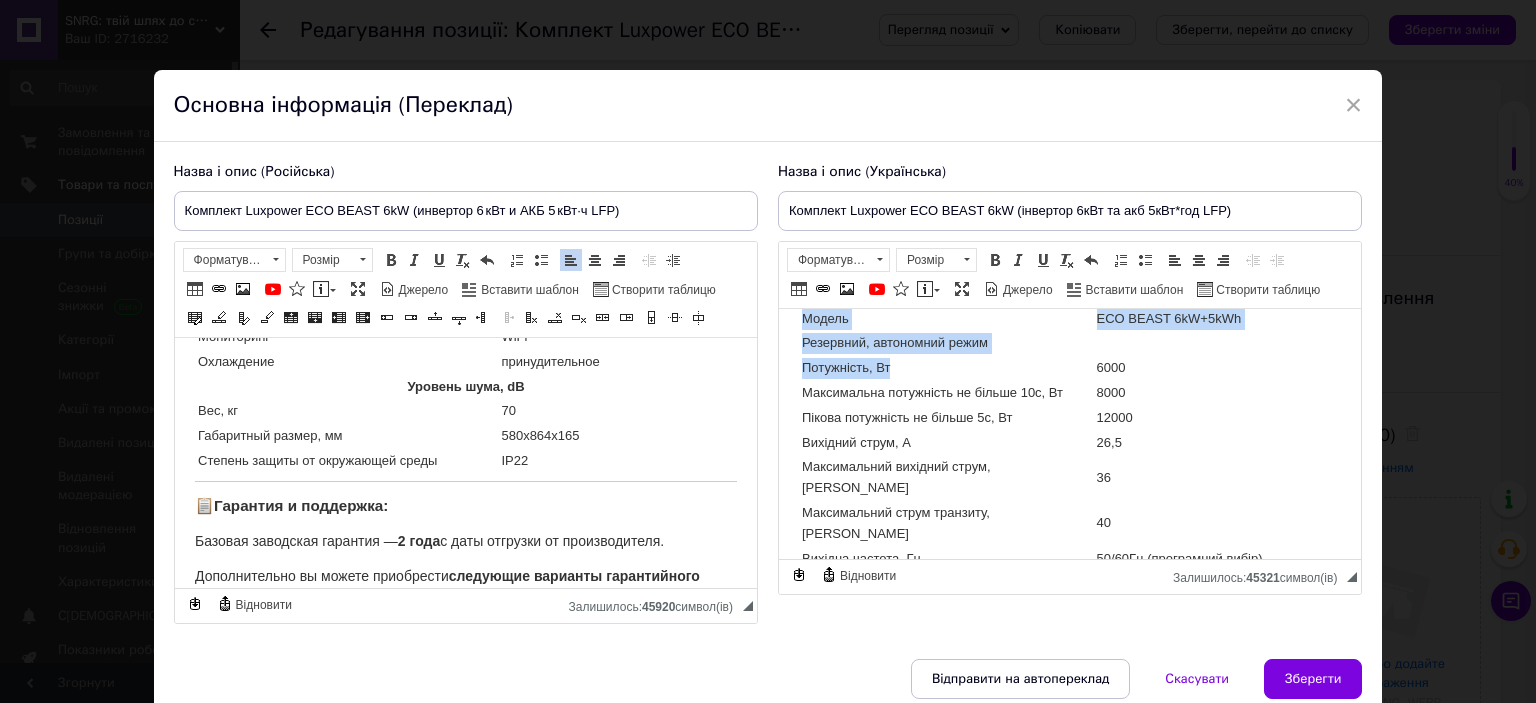 drag, startPoint x: 795, startPoint y: 379, endPoint x: 937, endPoint y: 412, distance: 145.78409 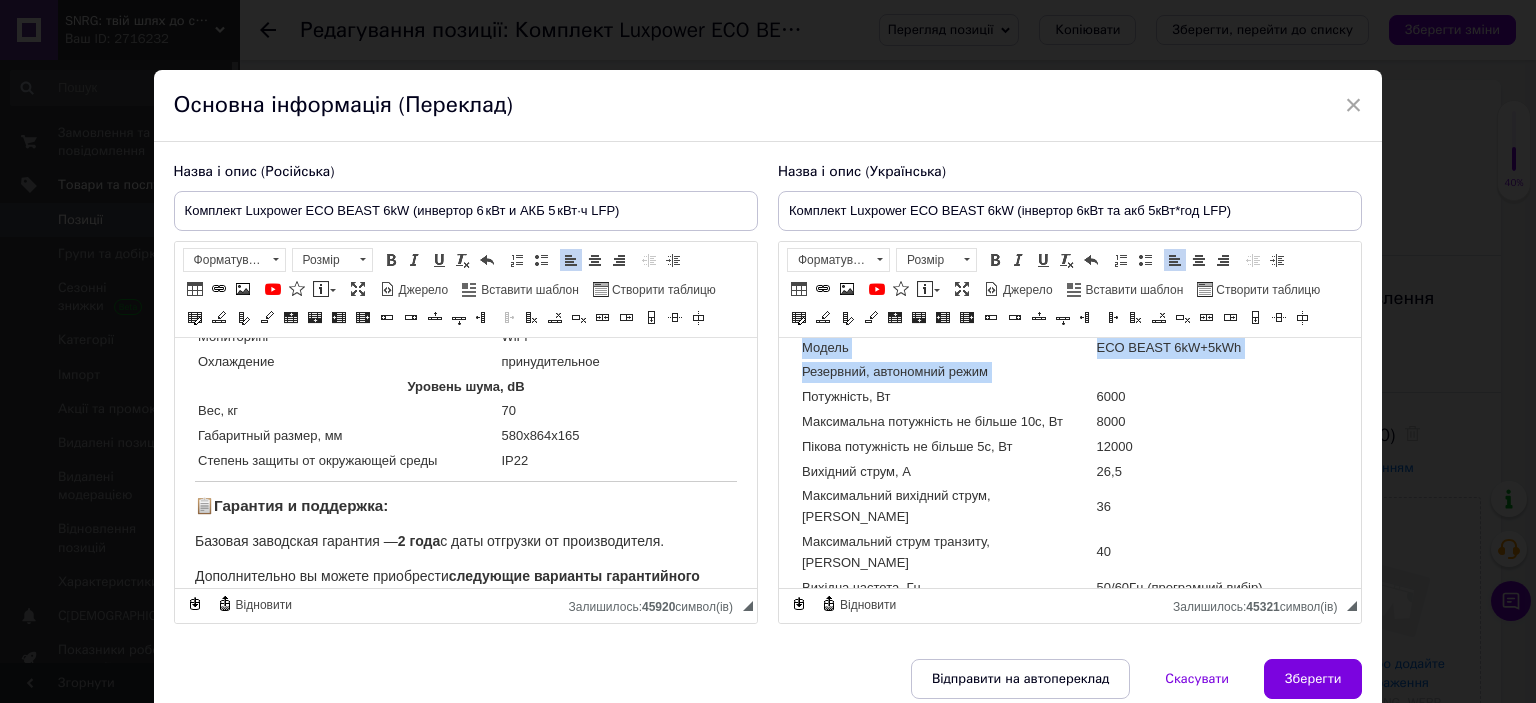 click on "Резервний, автономний режим" at bounding box center [1069, 372] 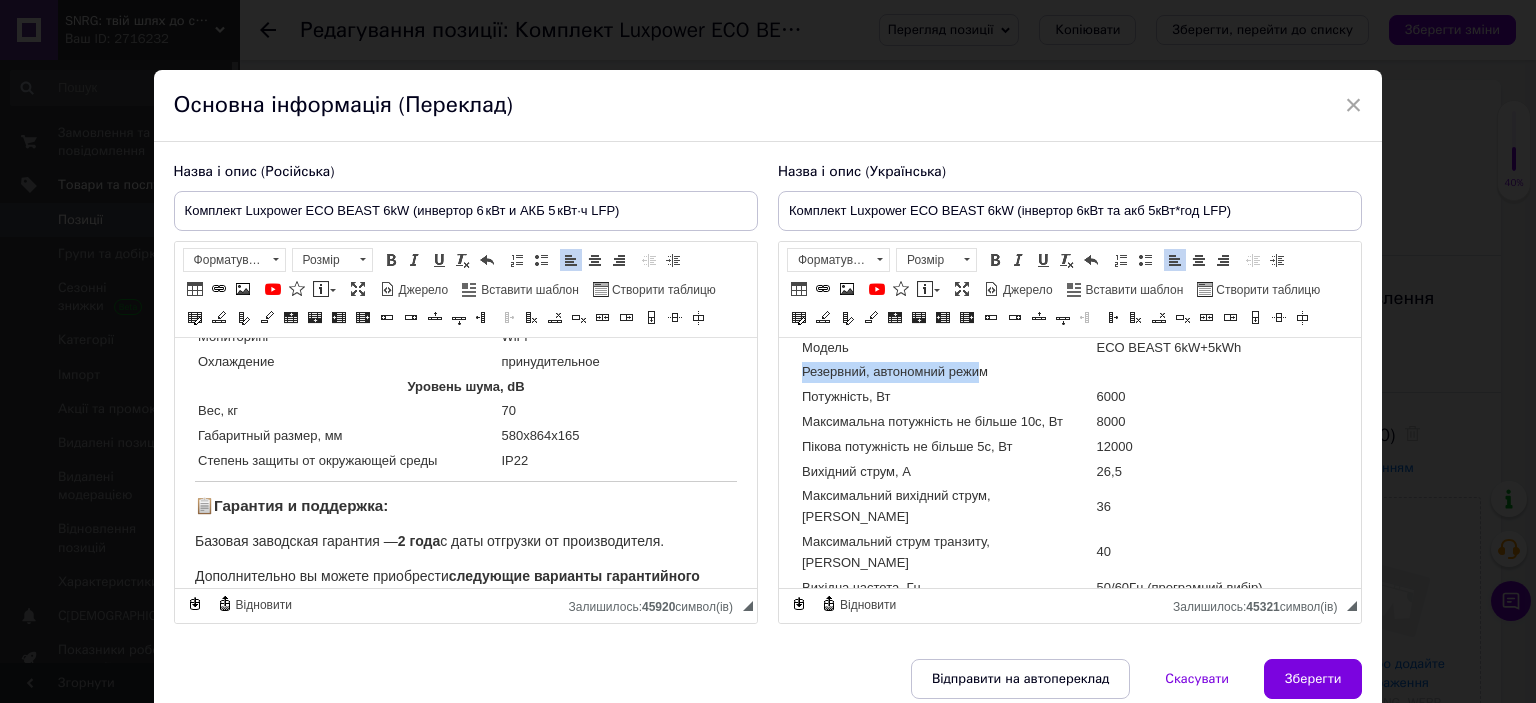 drag, startPoint x: 971, startPoint y: 411, endPoint x: 803, endPoint y: 411, distance: 168 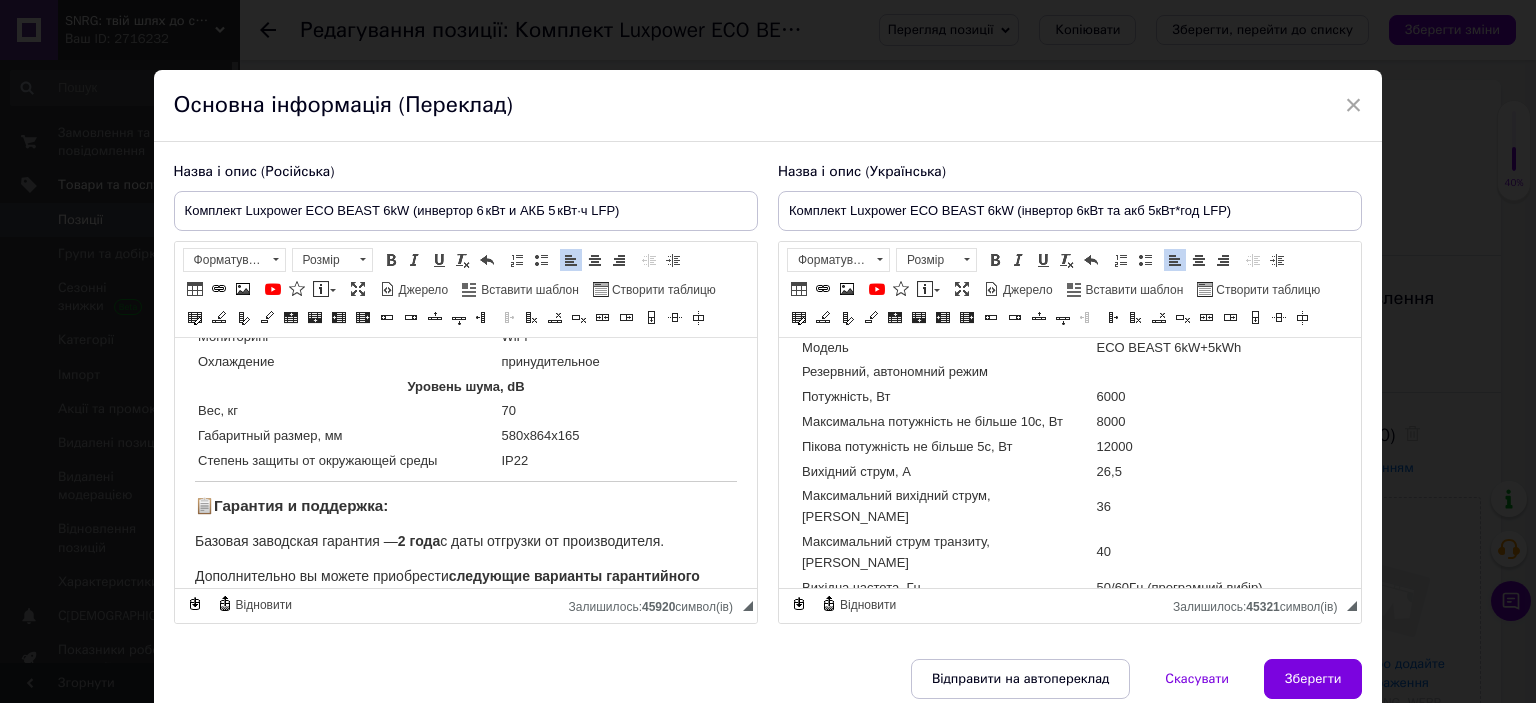 click on "Резервний, автономний режим" at bounding box center [1069, 372] 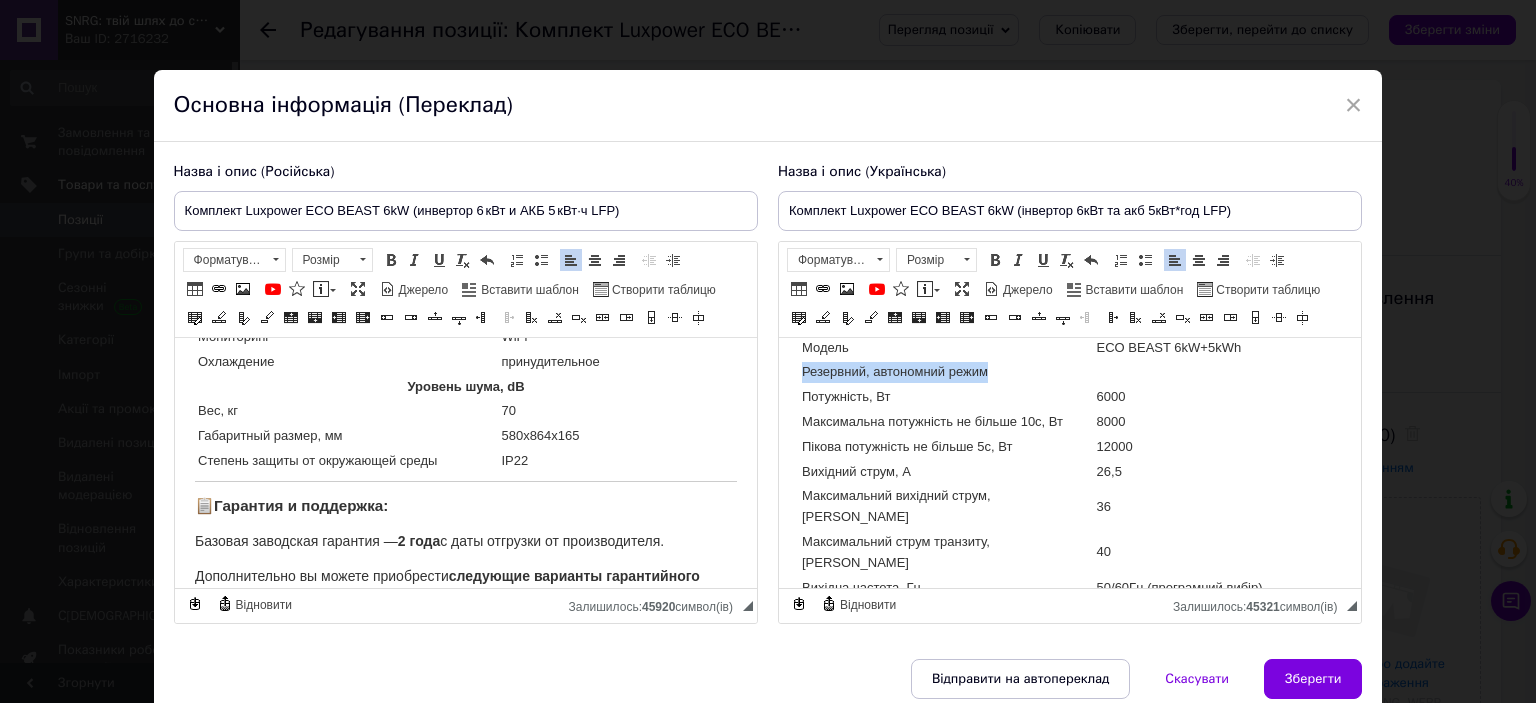 drag, startPoint x: 976, startPoint y: 415, endPoint x: 804, endPoint y: 411, distance: 172.04651 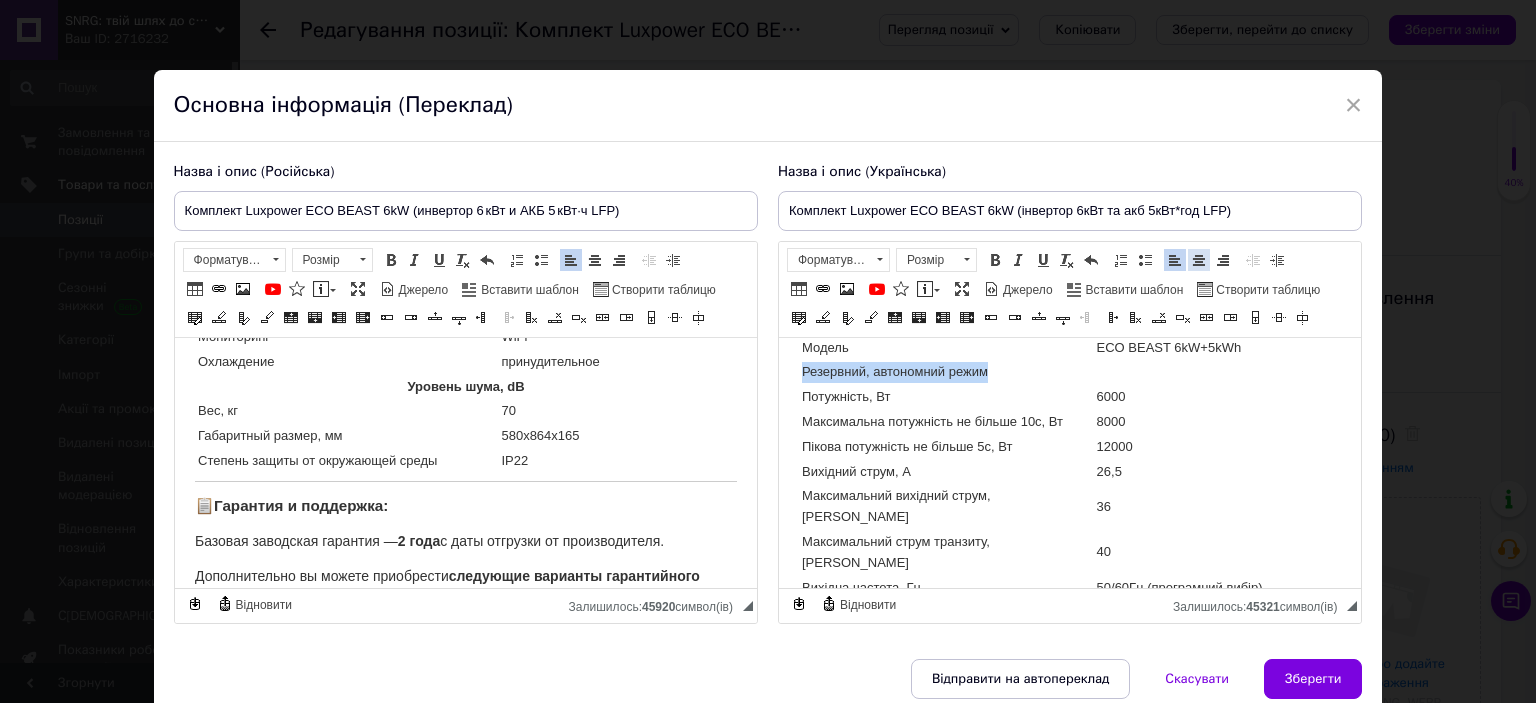 click on "По центру" at bounding box center [1199, 260] 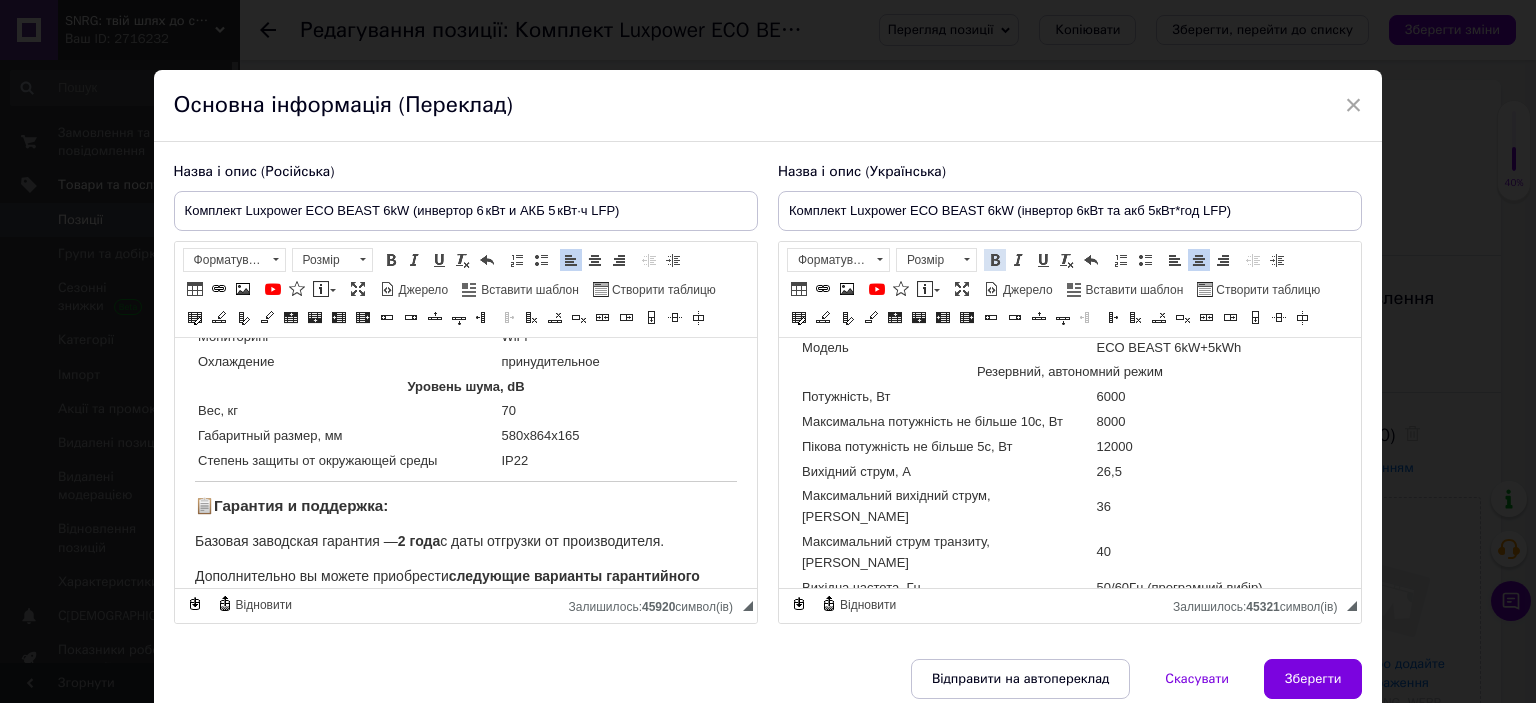 click at bounding box center [995, 260] 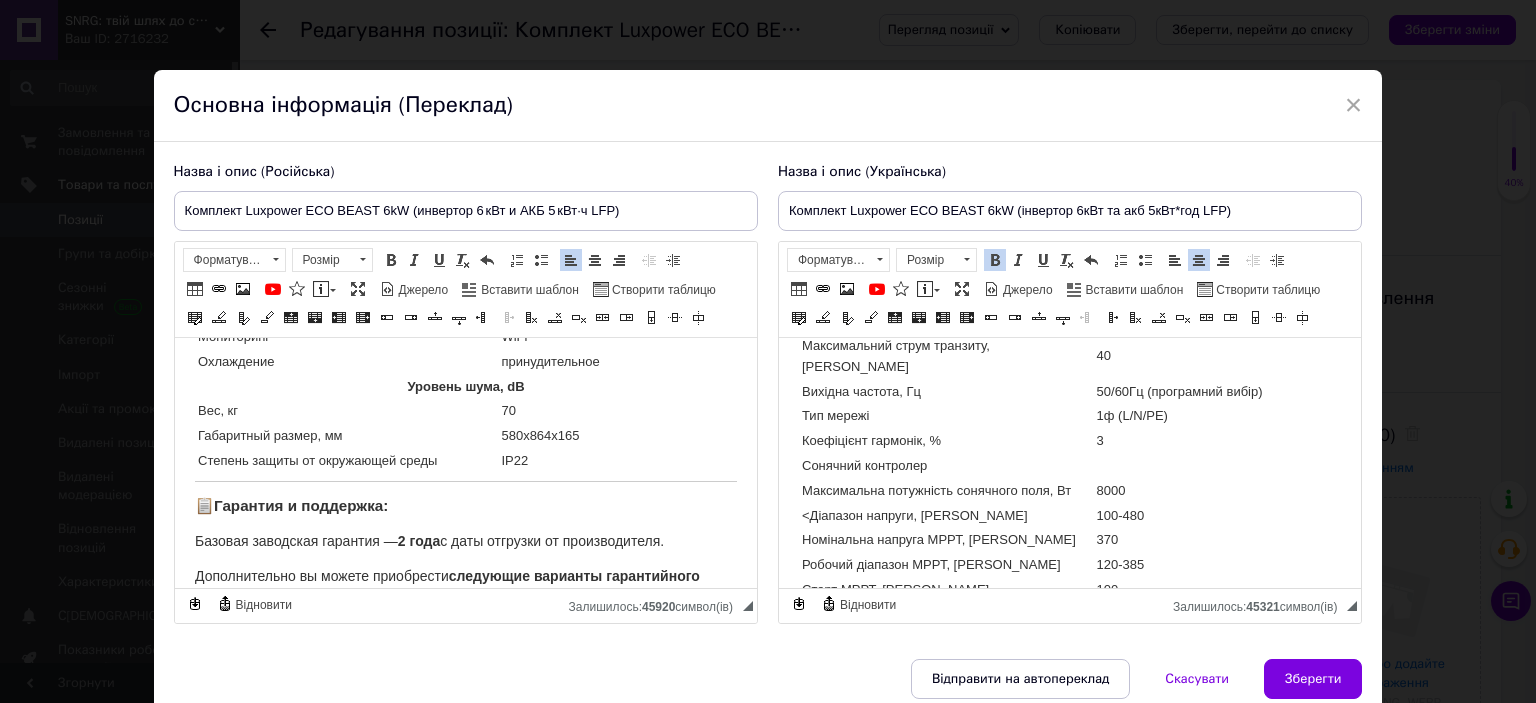 scroll, scrollTop: 2000, scrollLeft: 0, axis: vertical 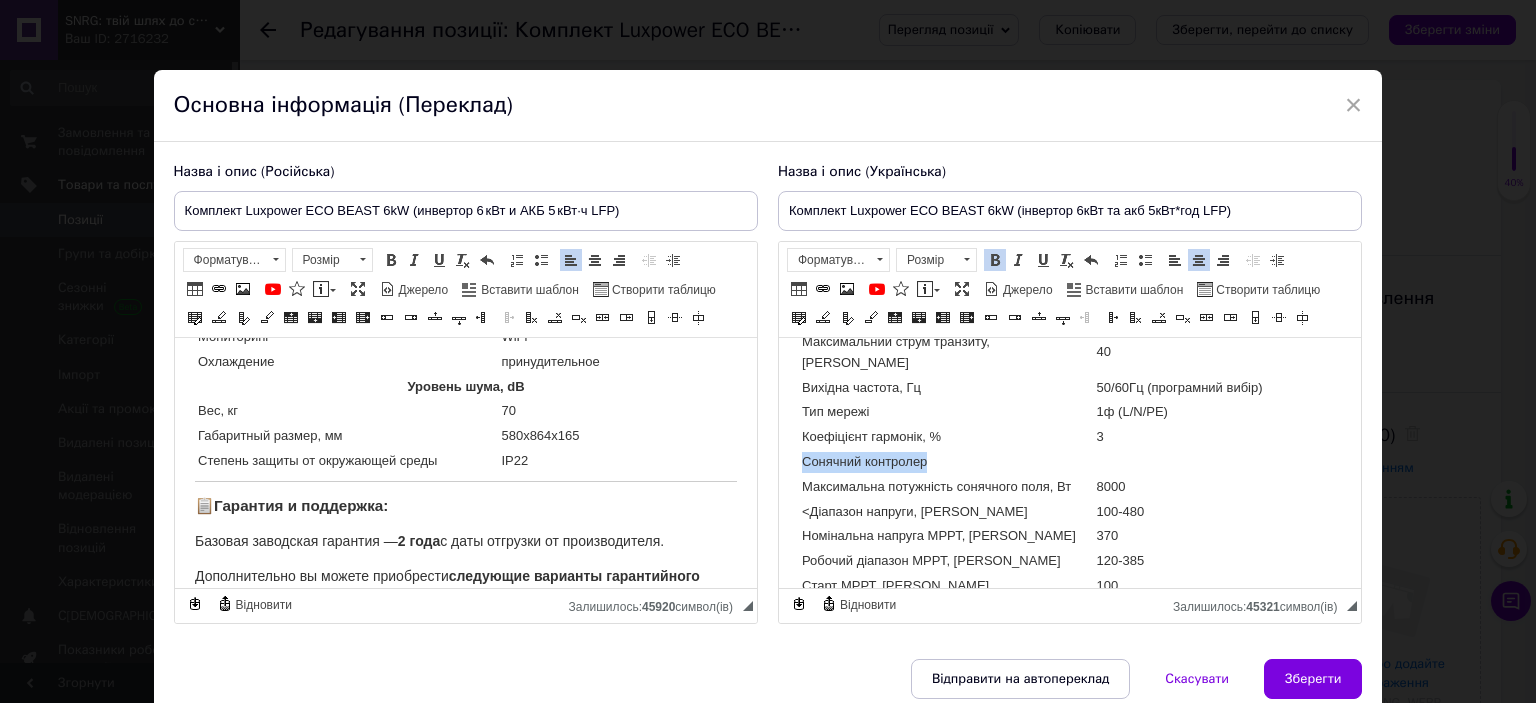 drag, startPoint x: 926, startPoint y: 449, endPoint x: 798, endPoint y: 460, distance: 128.47179 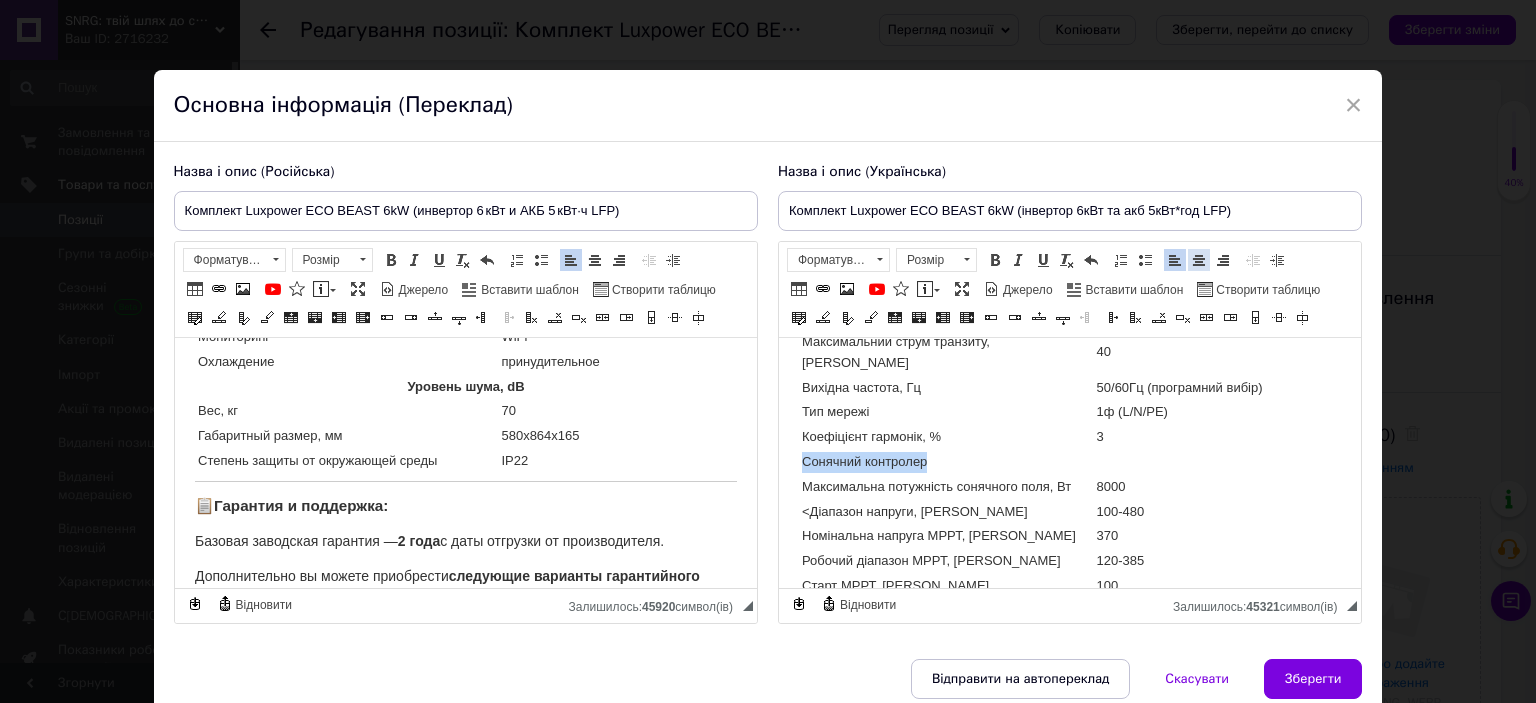 click at bounding box center (1199, 260) 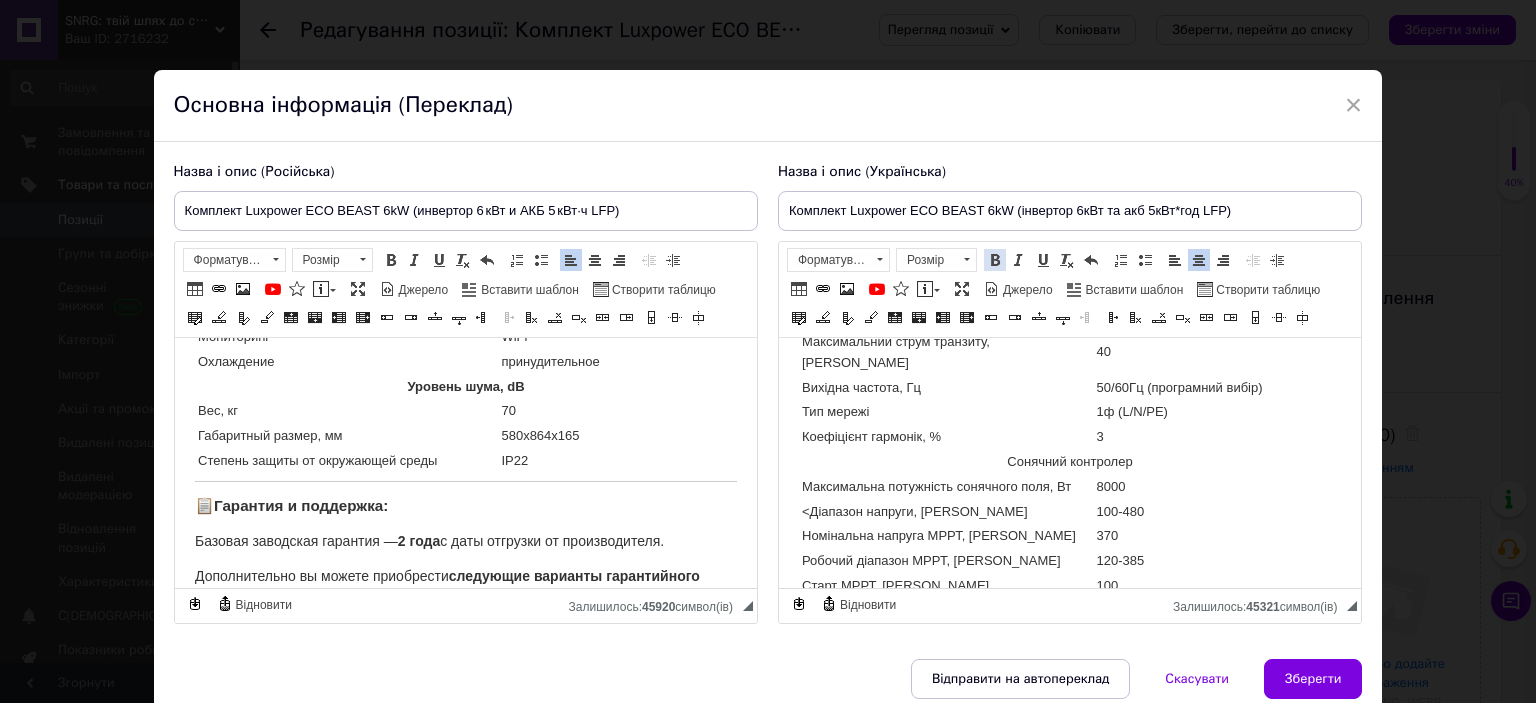 drag, startPoint x: 991, startPoint y: 260, endPoint x: 276, endPoint y: 2, distance: 760.1243 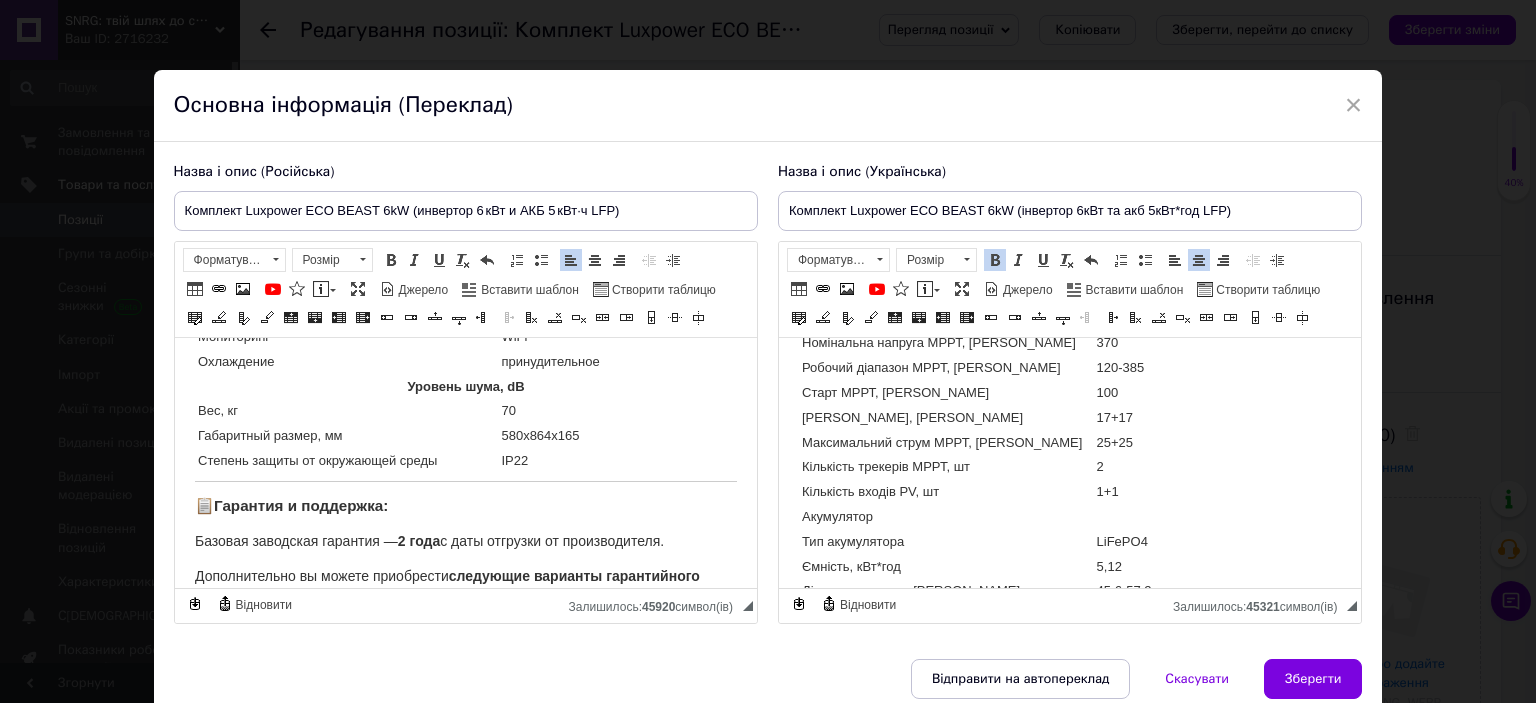 scroll, scrollTop: 2300, scrollLeft: 0, axis: vertical 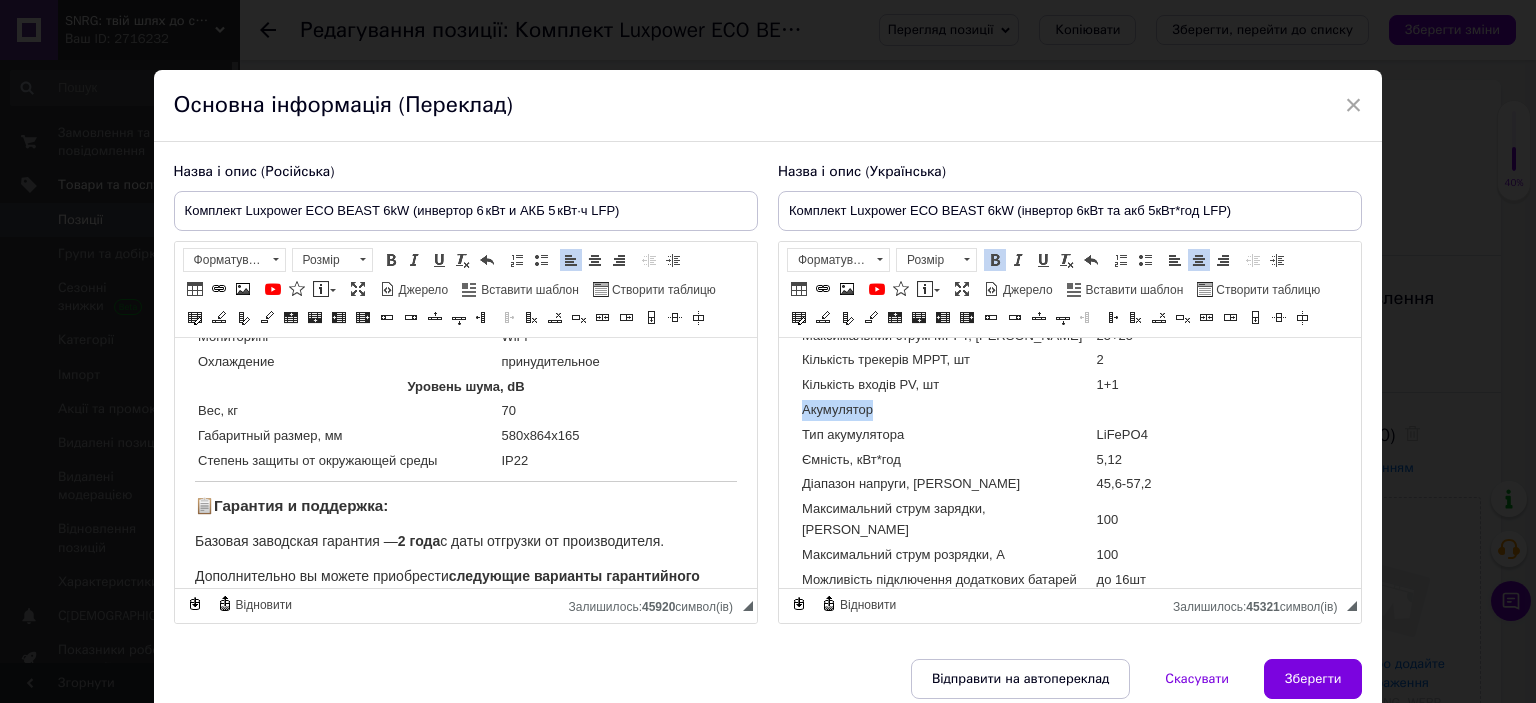 drag, startPoint x: 874, startPoint y: 398, endPoint x: 799, endPoint y: 397, distance: 75.00667 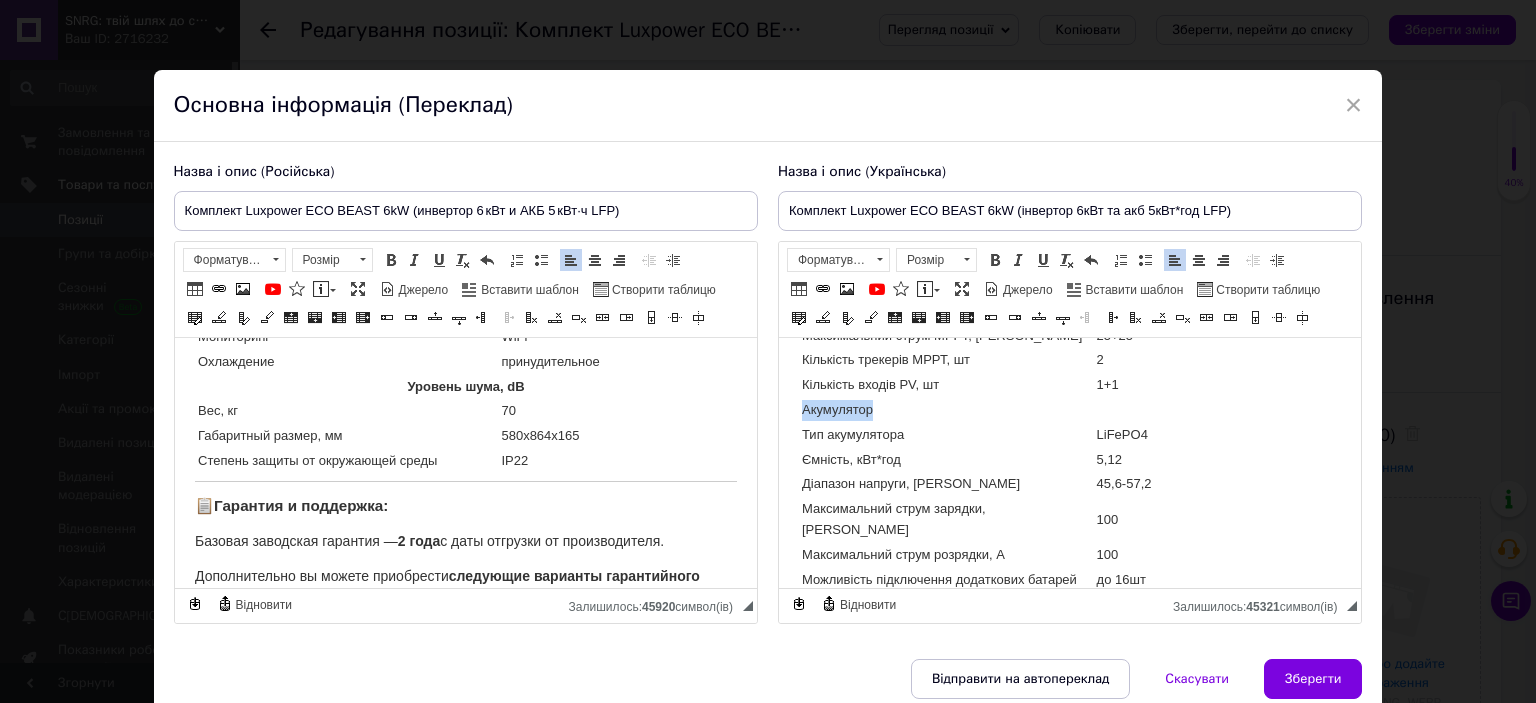 click at bounding box center [1199, 260] 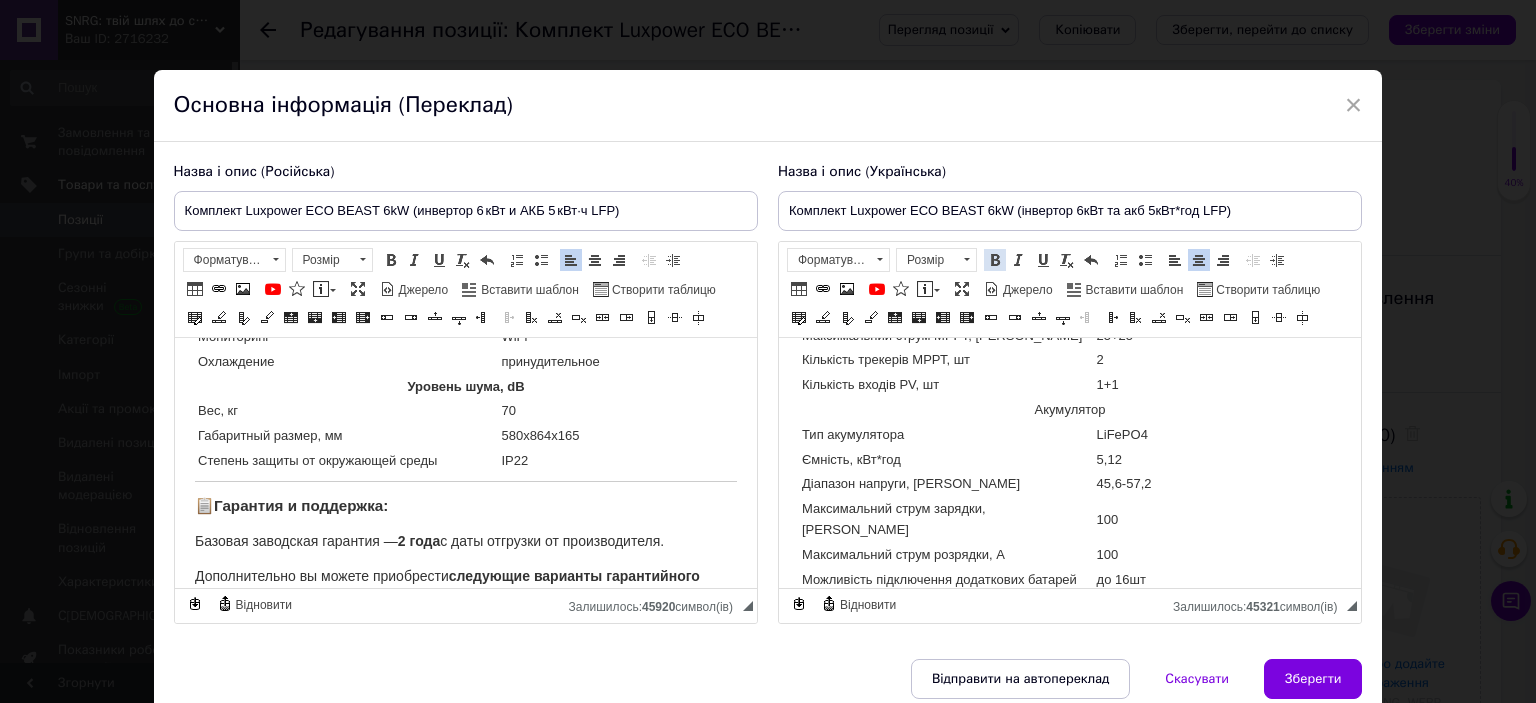 click at bounding box center [995, 260] 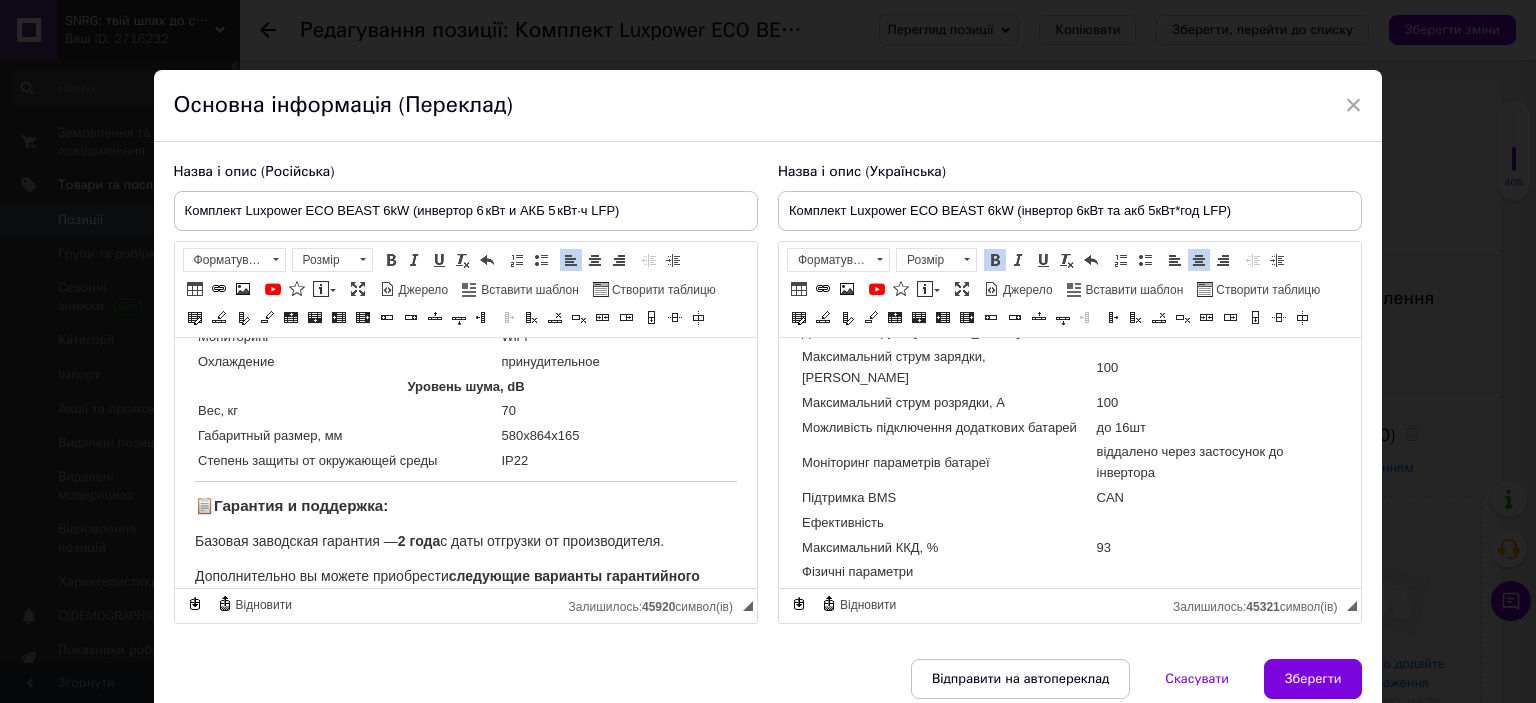 scroll, scrollTop: 2500, scrollLeft: 0, axis: vertical 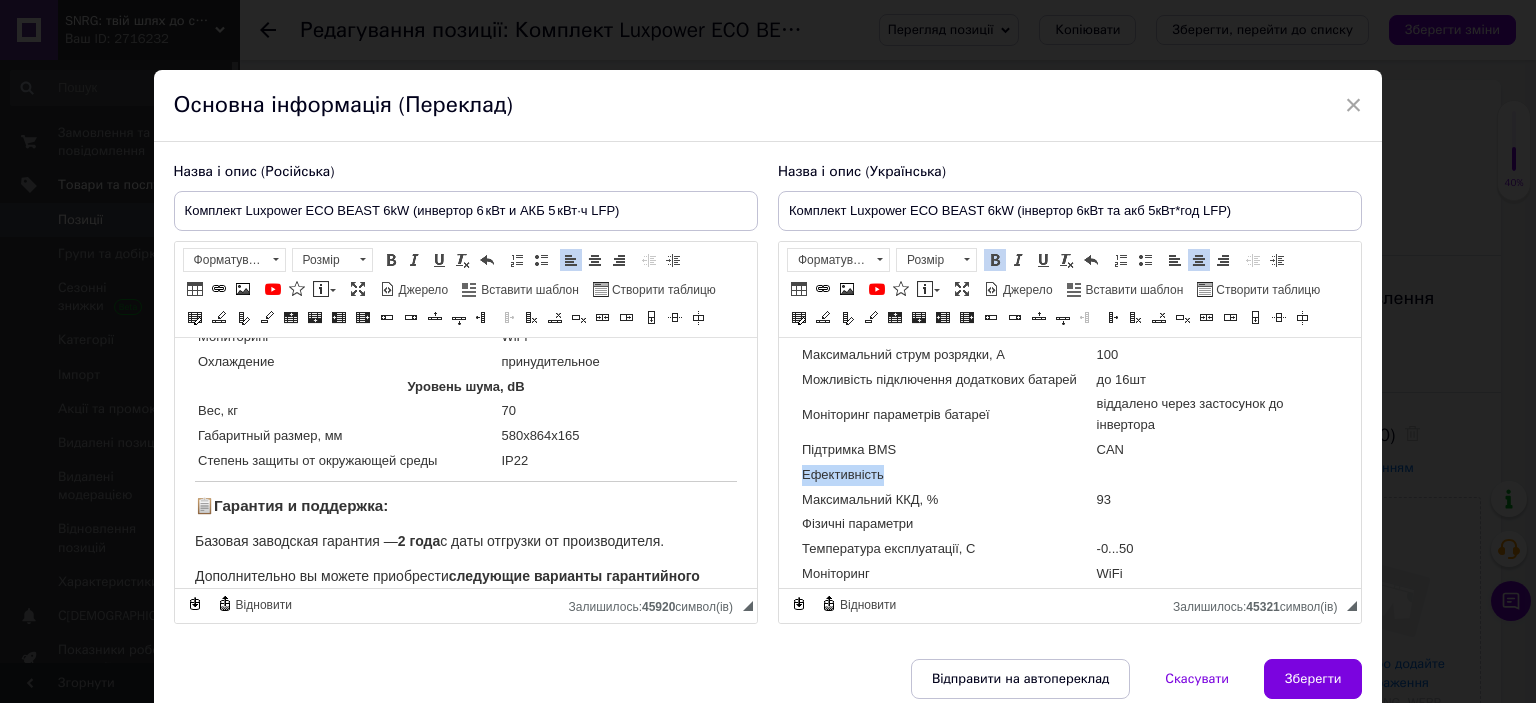 drag, startPoint x: 881, startPoint y: 442, endPoint x: 800, endPoint y: 439, distance: 81.055534 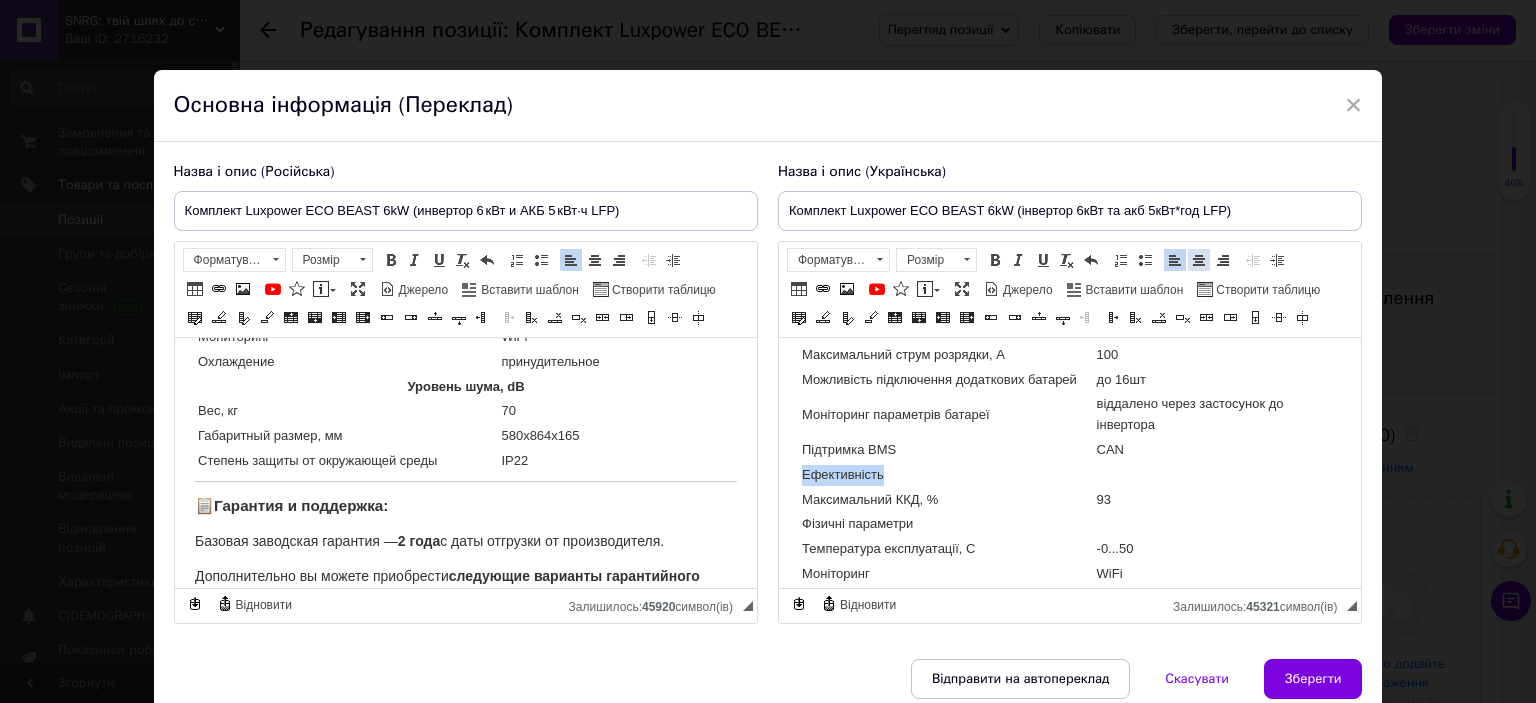 click at bounding box center [1199, 260] 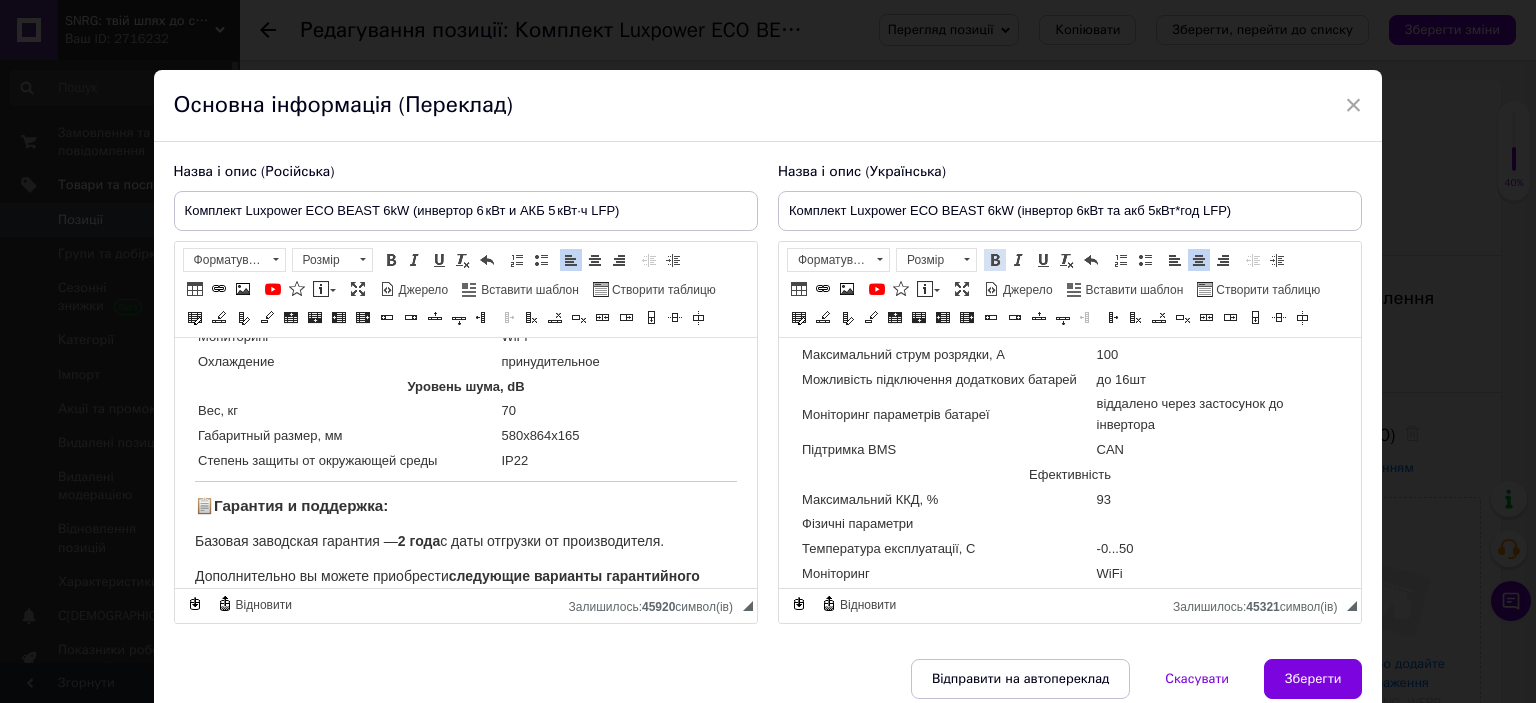 click at bounding box center (995, 260) 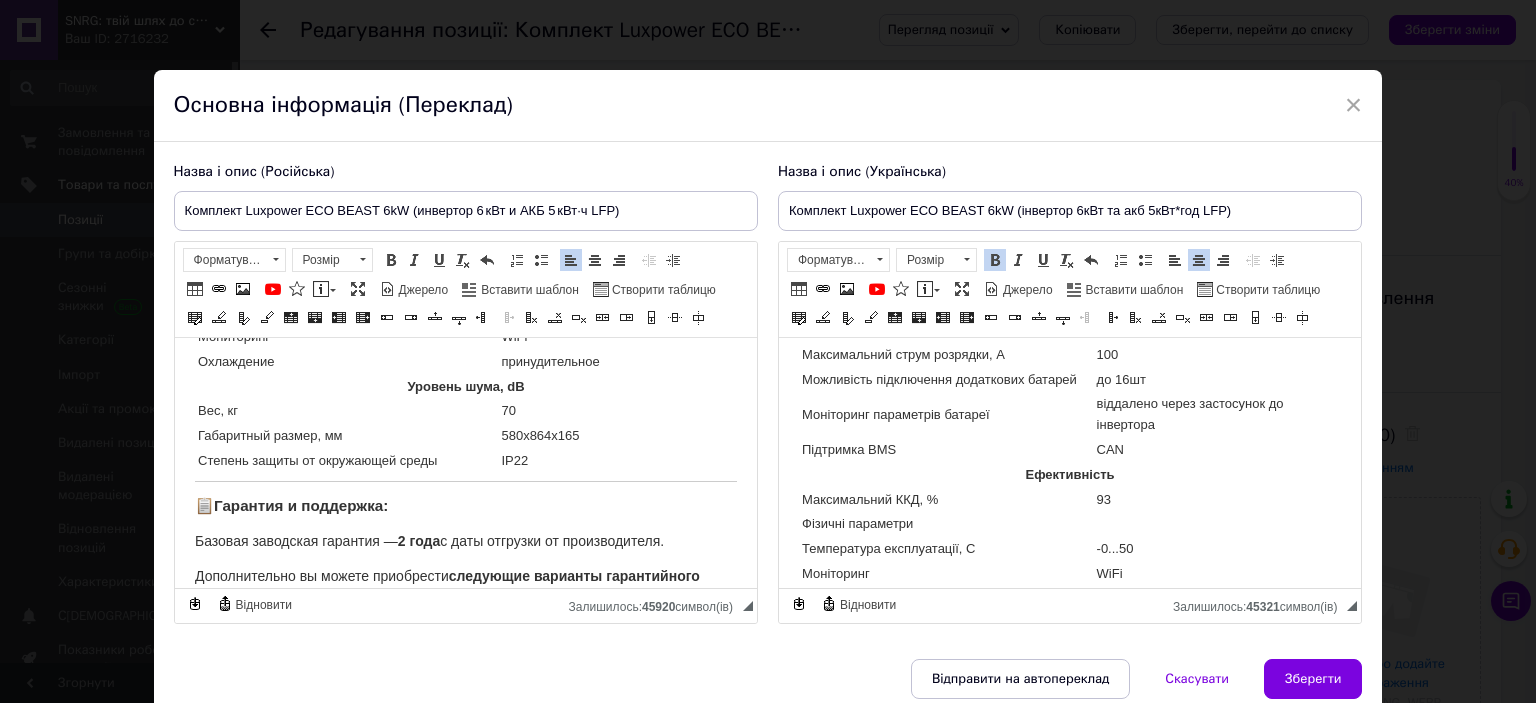 scroll, scrollTop: 2600, scrollLeft: 0, axis: vertical 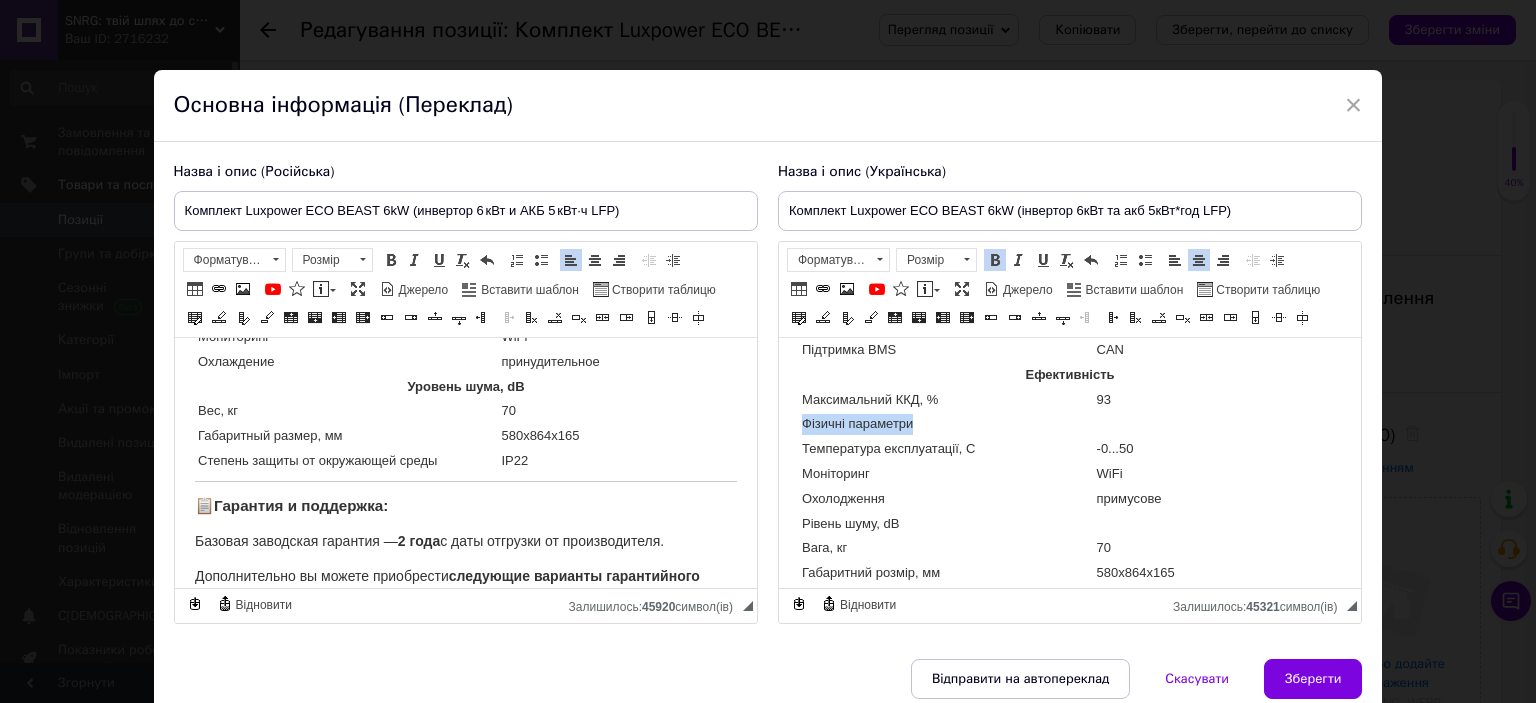 drag, startPoint x: 913, startPoint y: 392, endPoint x: 799, endPoint y: 392, distance: 114 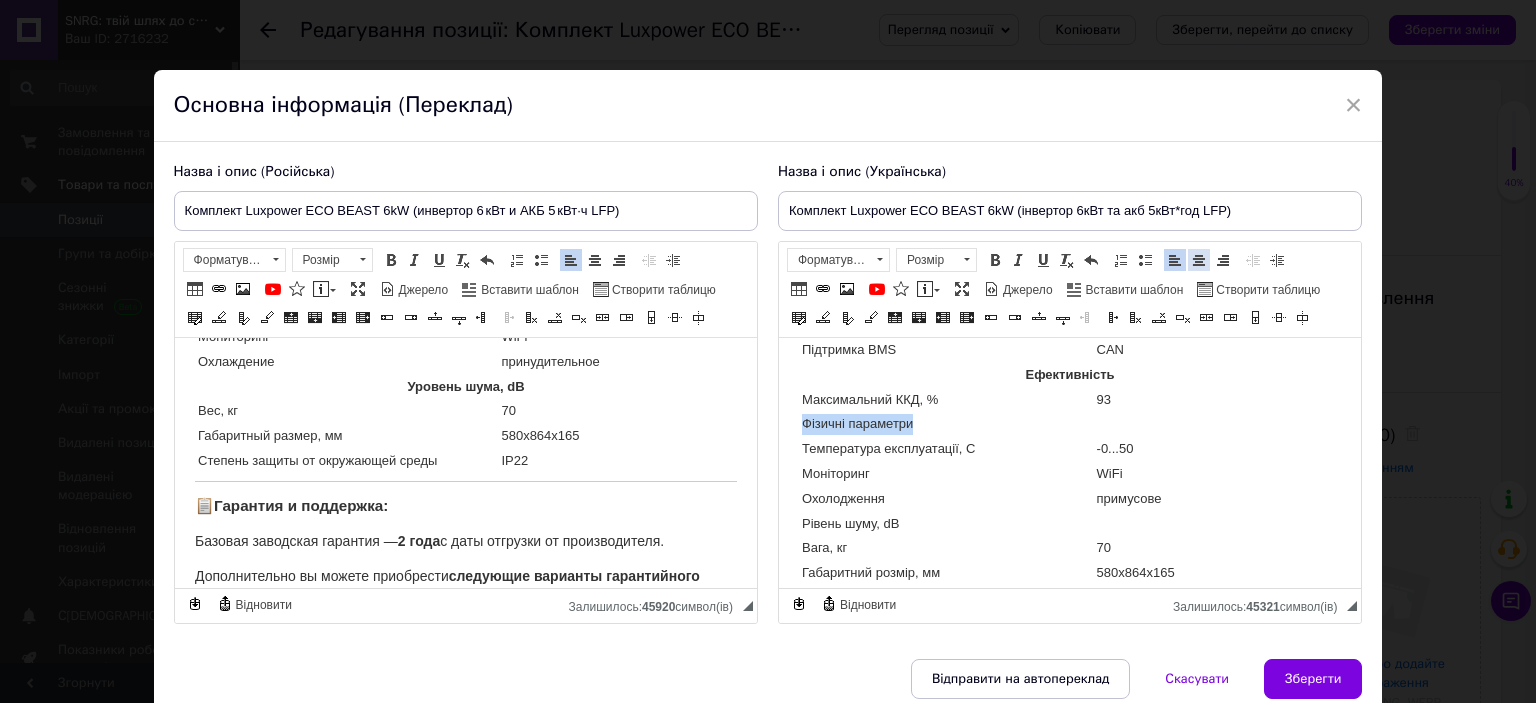 click at bounding box center [1199, 260] 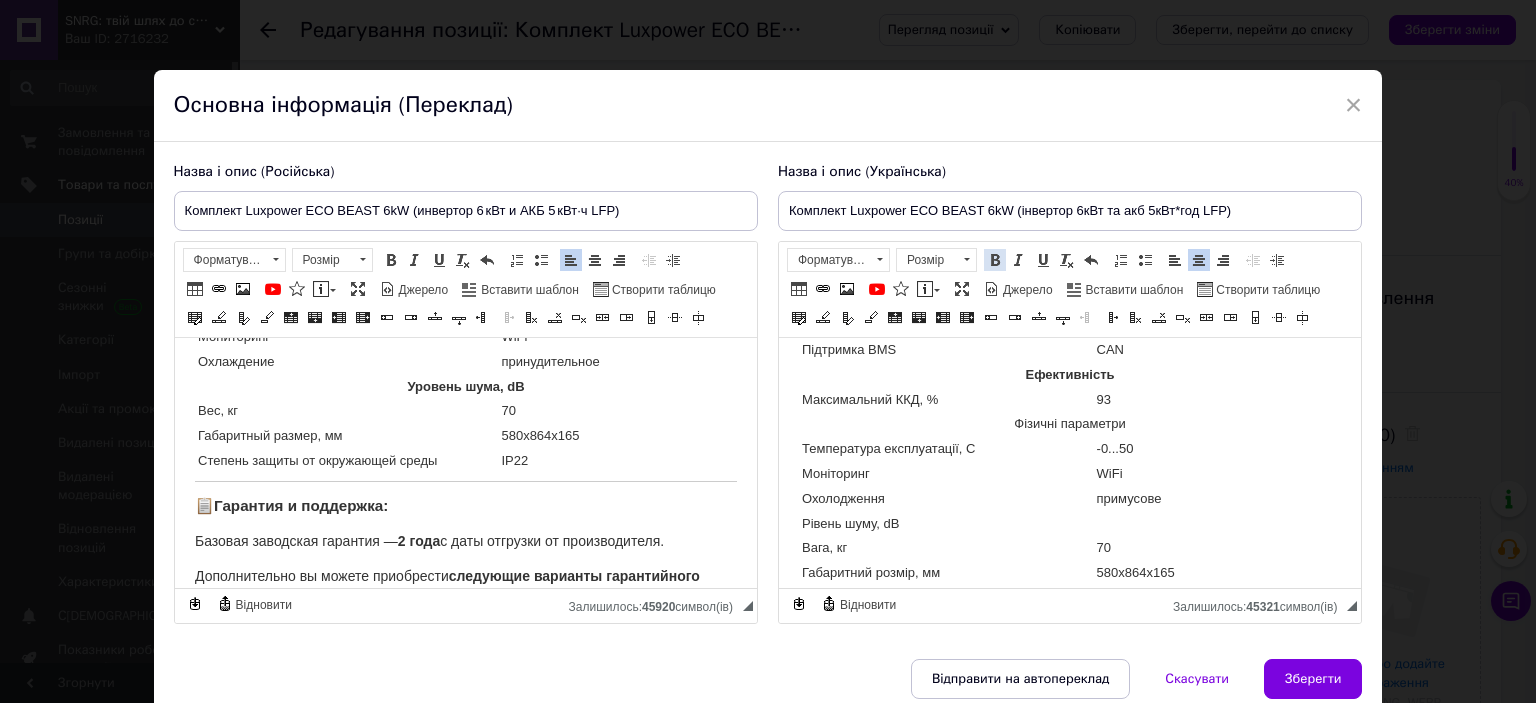 click at bounding box center [995, 260] 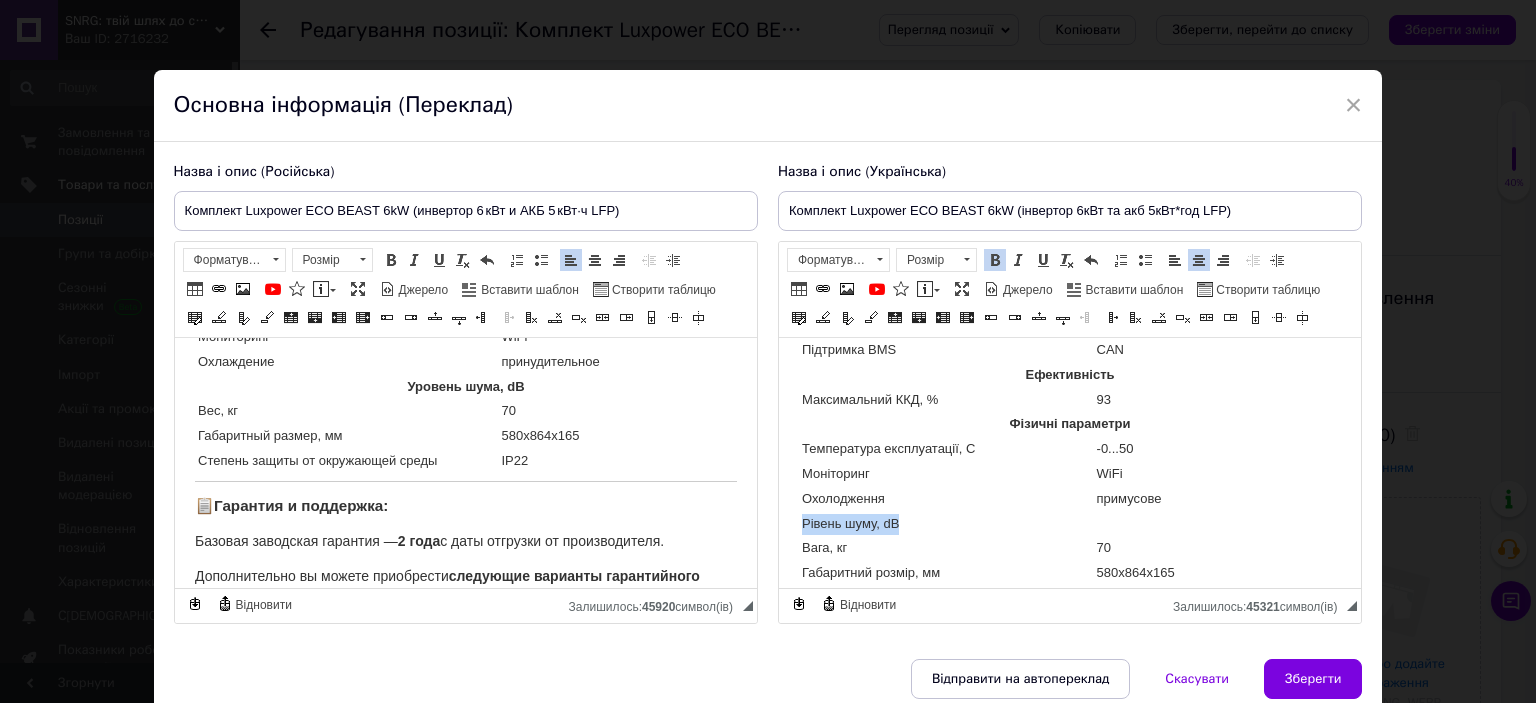 drag, startPoint x: 900, startPoint y: 483, endPoint x: 802, endPoint y: 484, distance: 98.005104 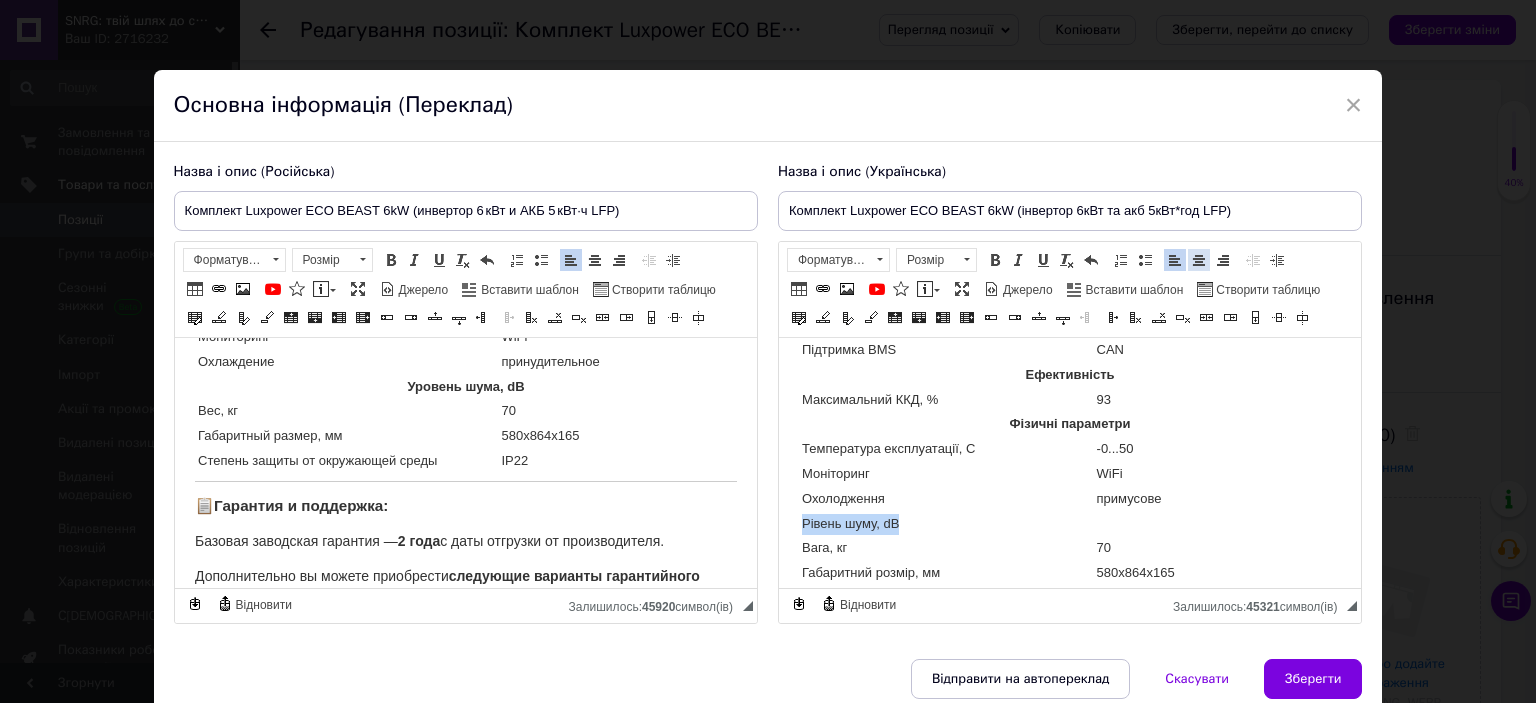 click at bounding box center [1199, 260] 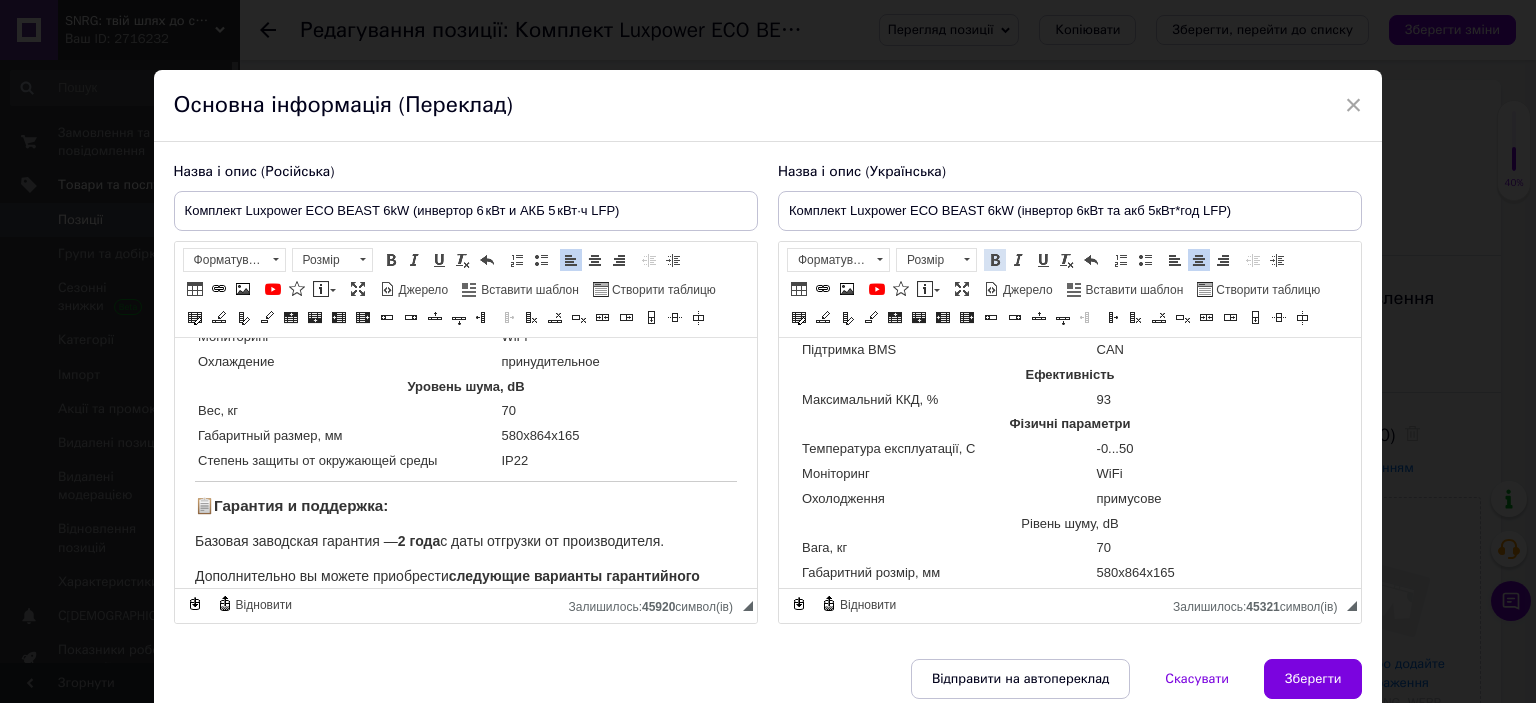 click at bounding box center (995, 260) 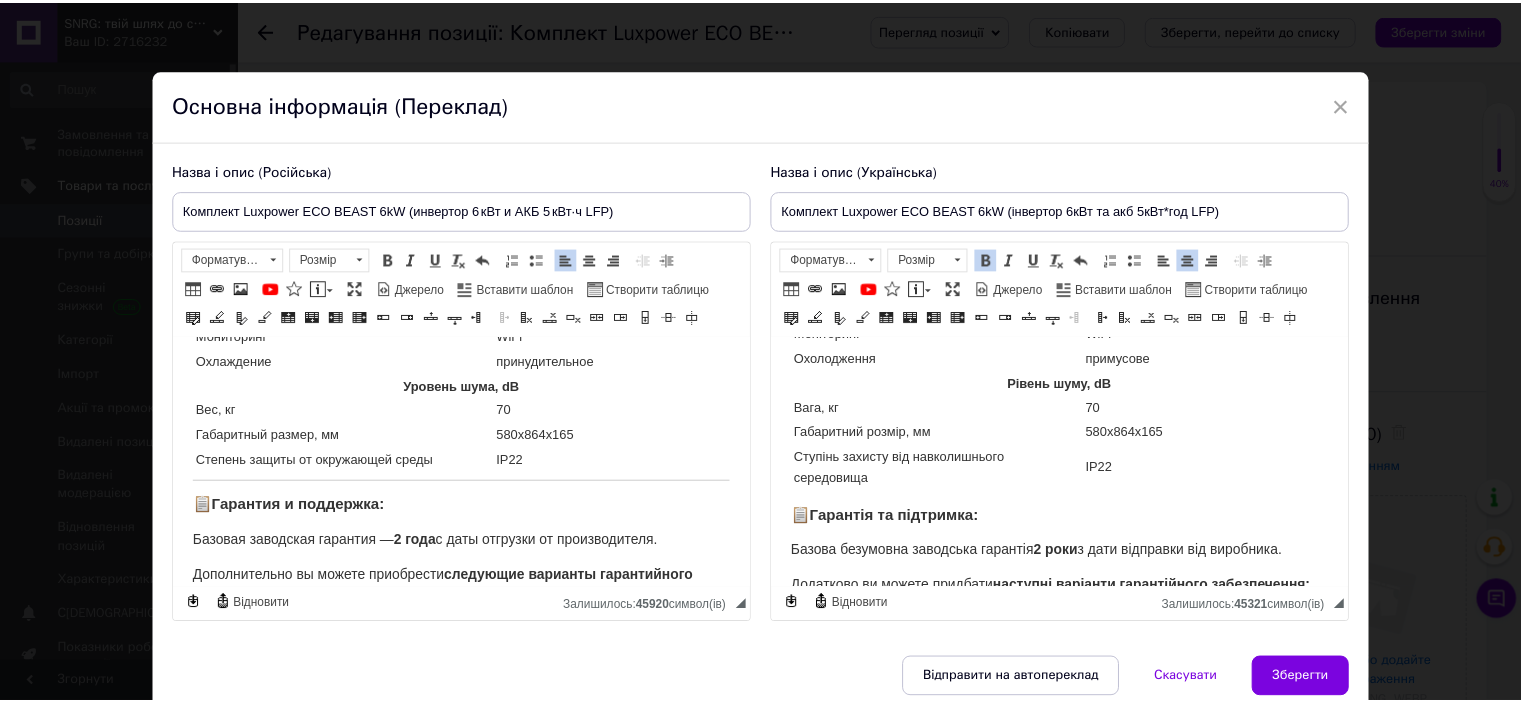 scroll, scrollTop: 2750, scrollLeft: 0, axis: vertical 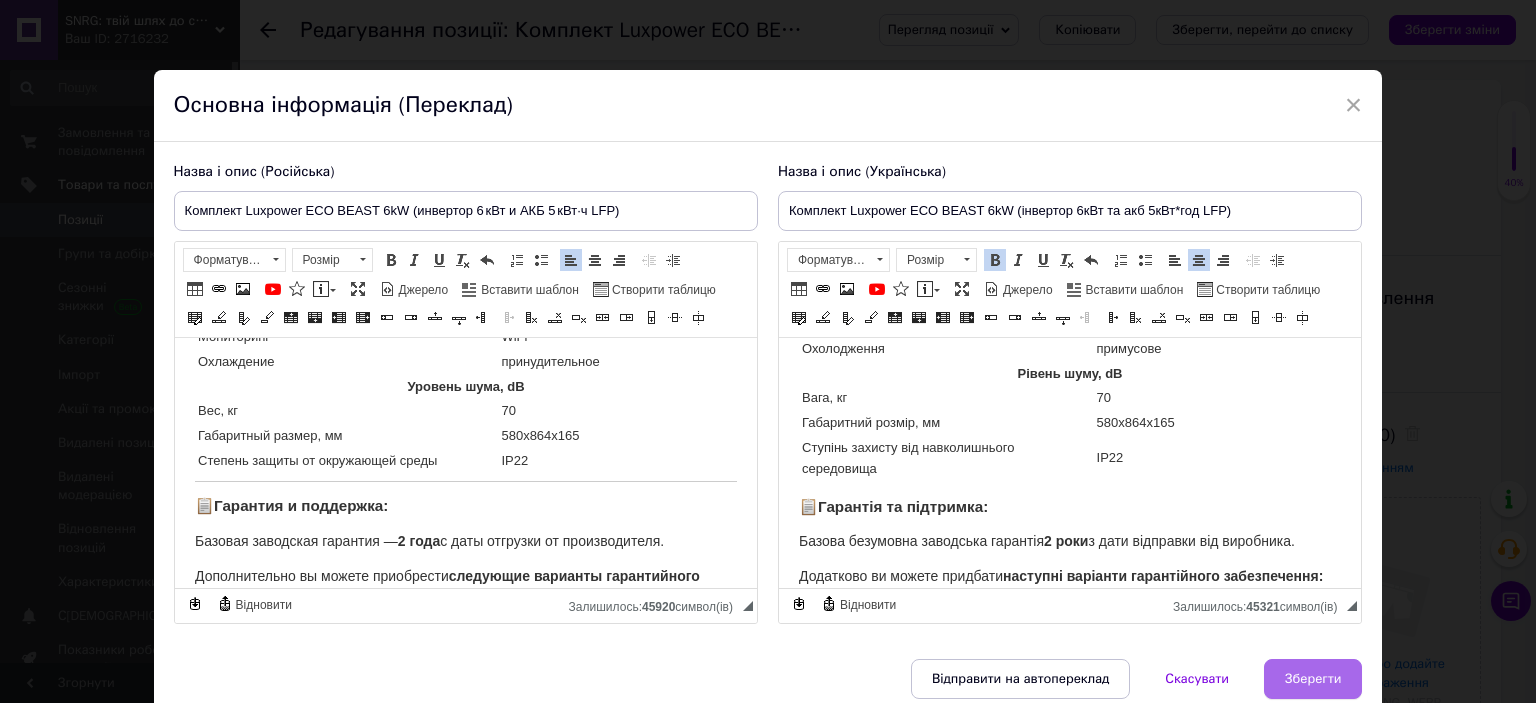 click on "Зберегти" at bounding box center [1313, 679] 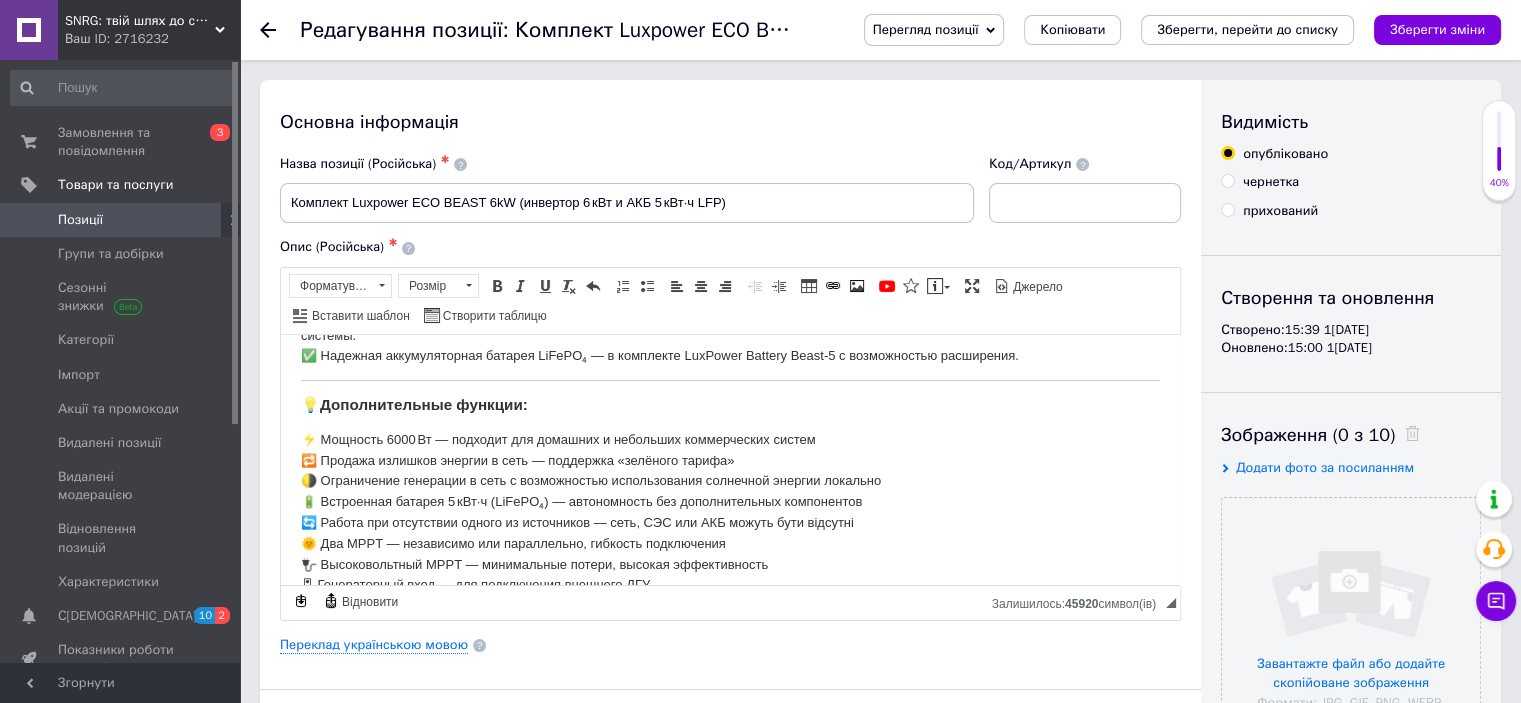 scroll, scrollTop: 300, scrollLeft: 0, axis: vertical 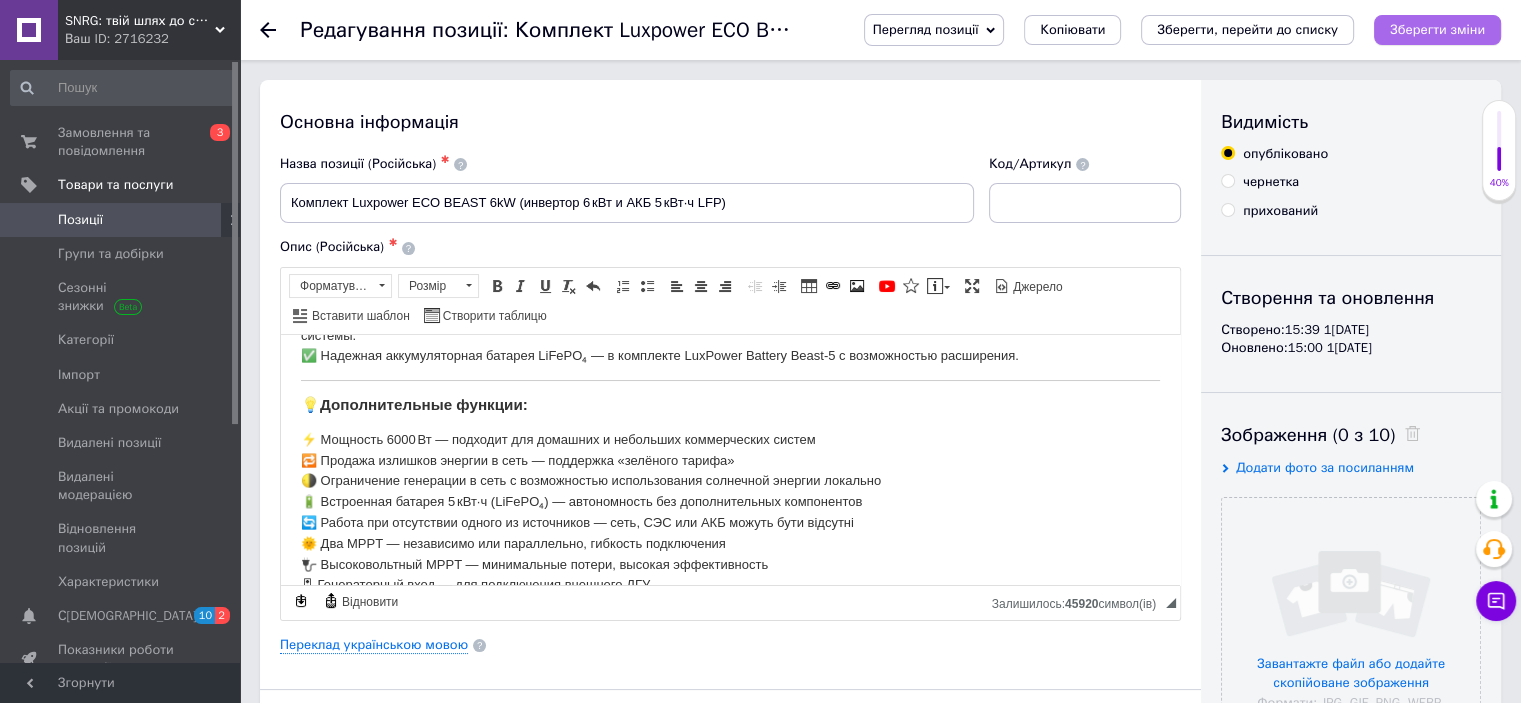 click on "Зберегти зміни" at bounding box center [1437, 29] 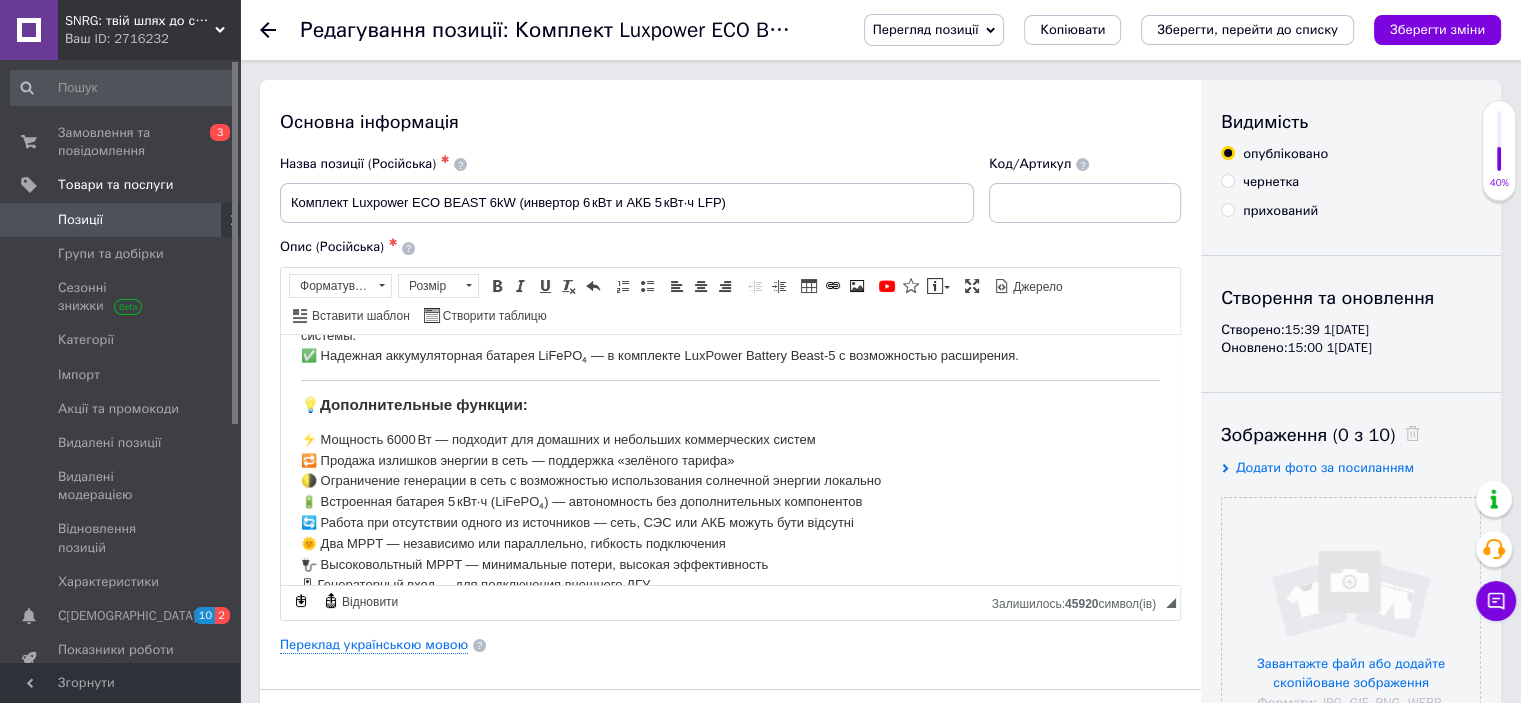 click on "Перегляд позиції" at bounding box center (926, 29) 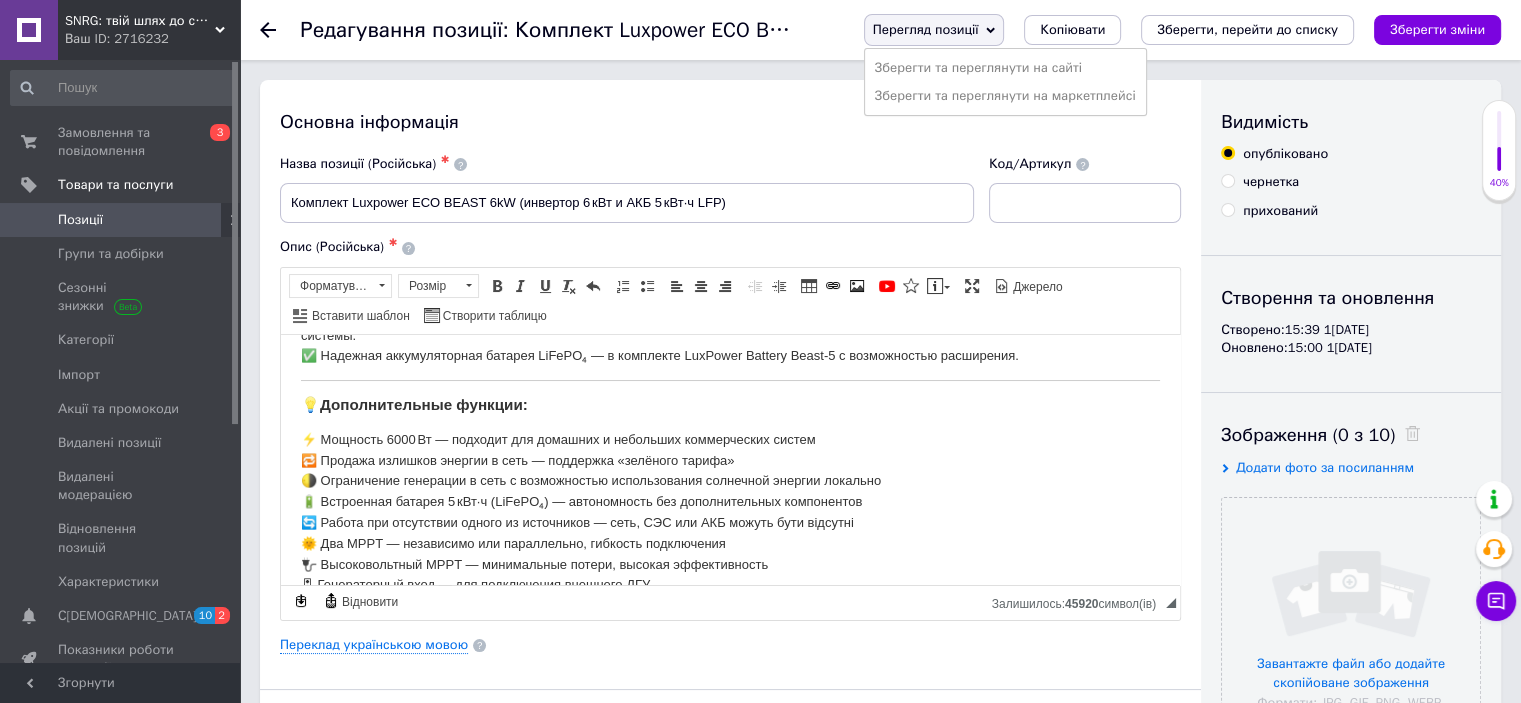 click on "Зберегти та переглянути на сайті" at bounding box center (1005, 68) 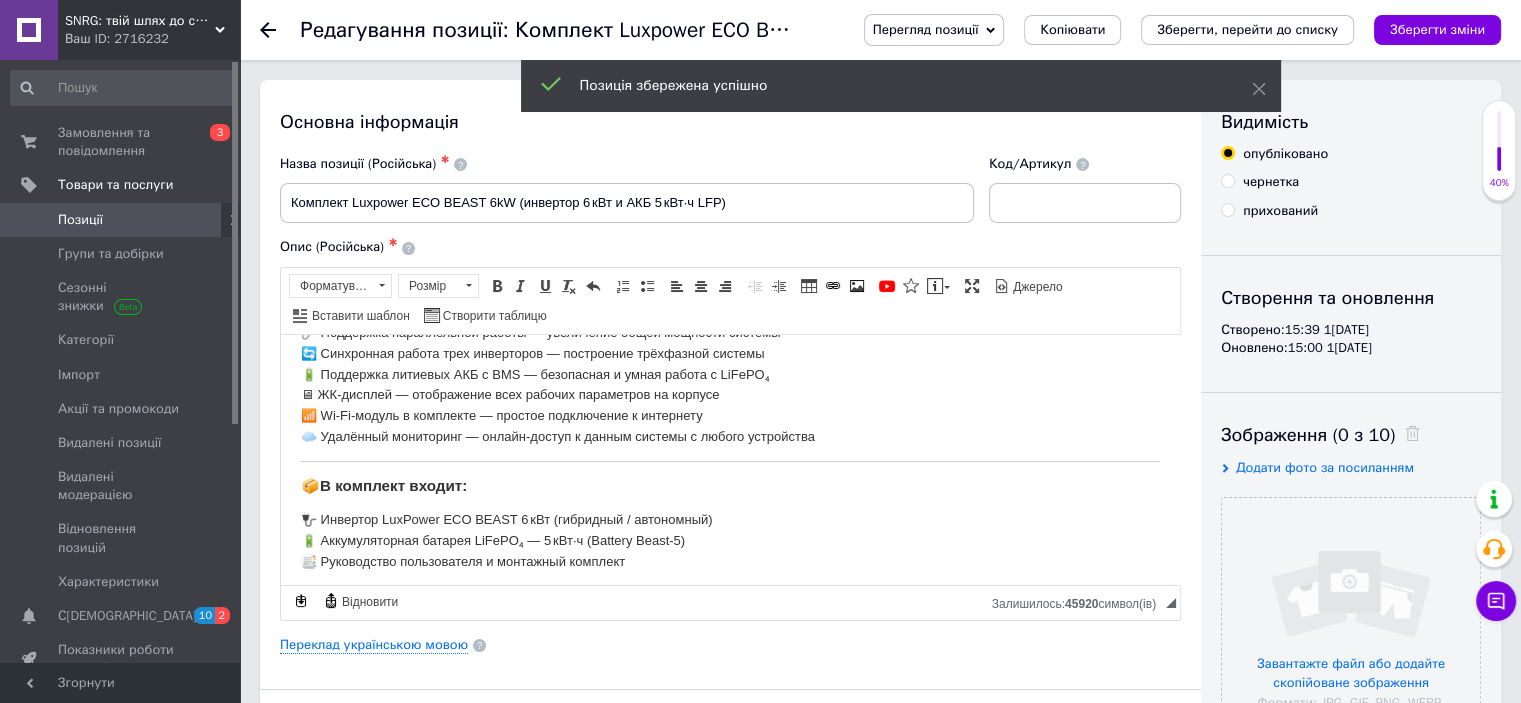 scroll, scrollTop: 600, scrollLeft: 0, axis: vertical 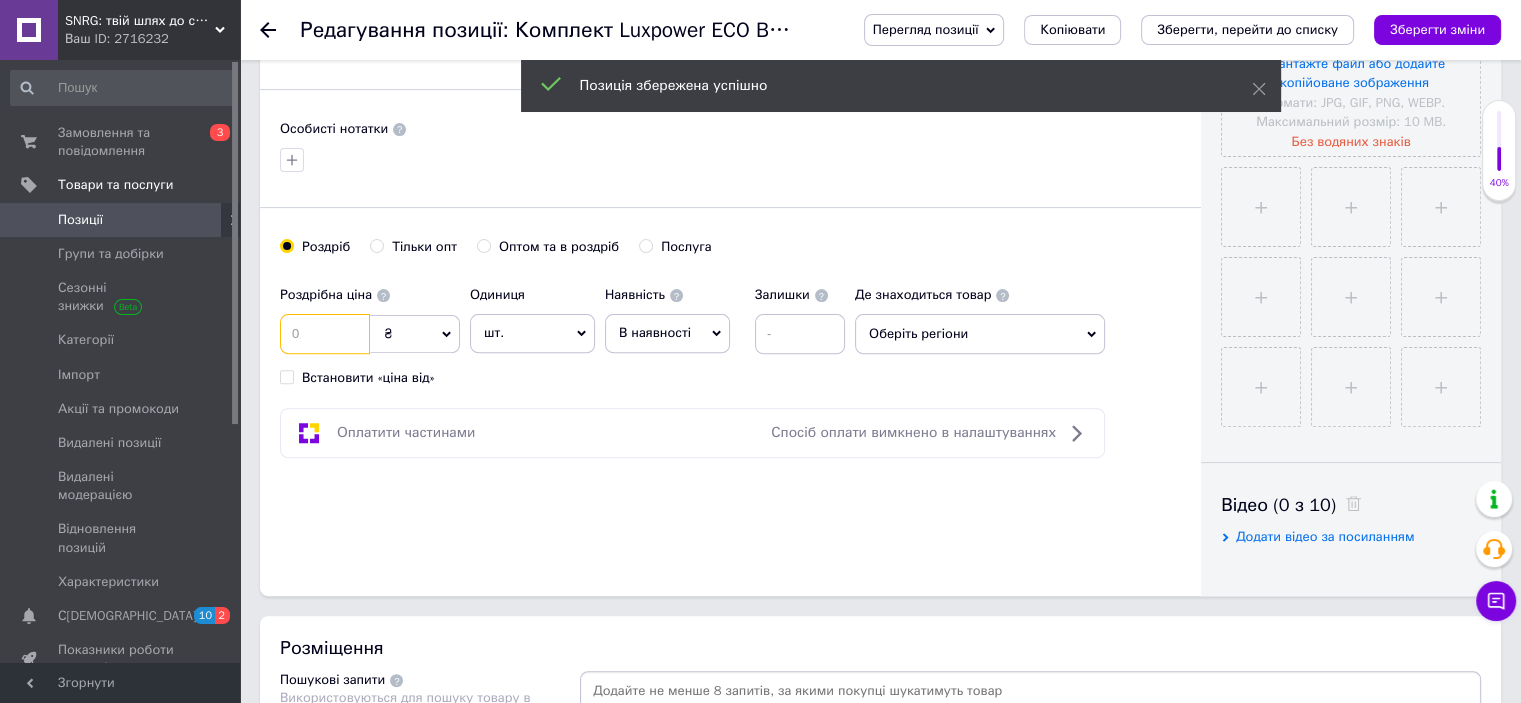 click at bounding box center [325, 334] 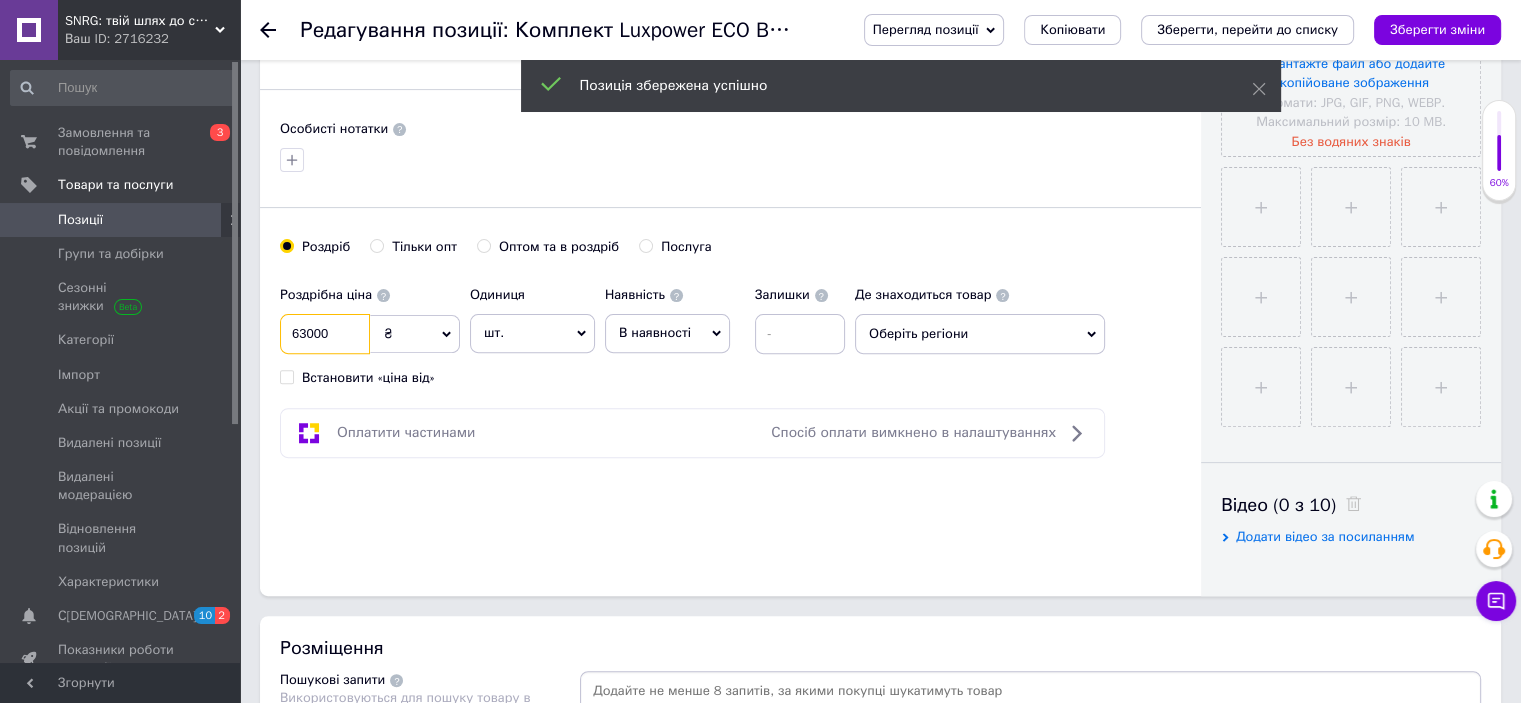 click on "63000" at bounding box center (325, 334) 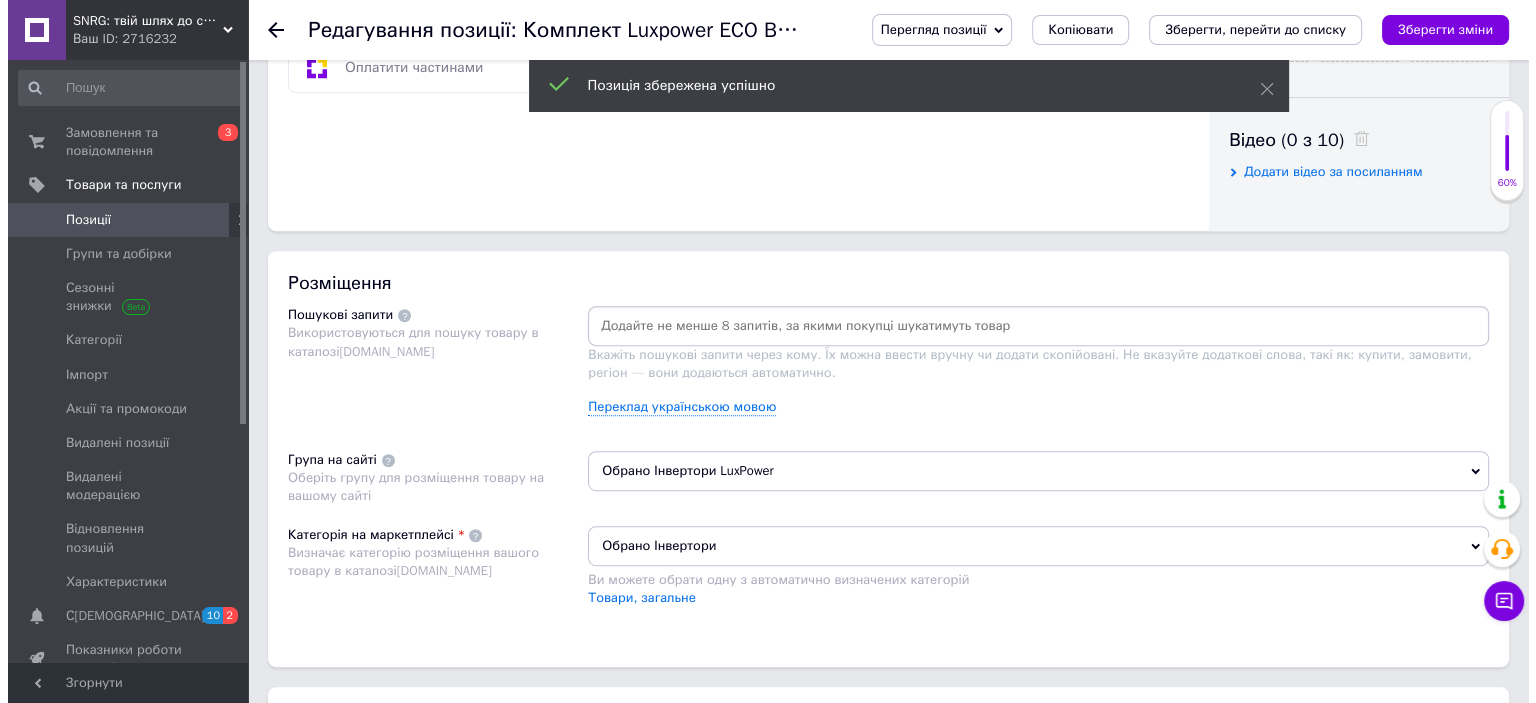 scroll, scrollTop: 1000, scrollLeft: 0, axis: vertical 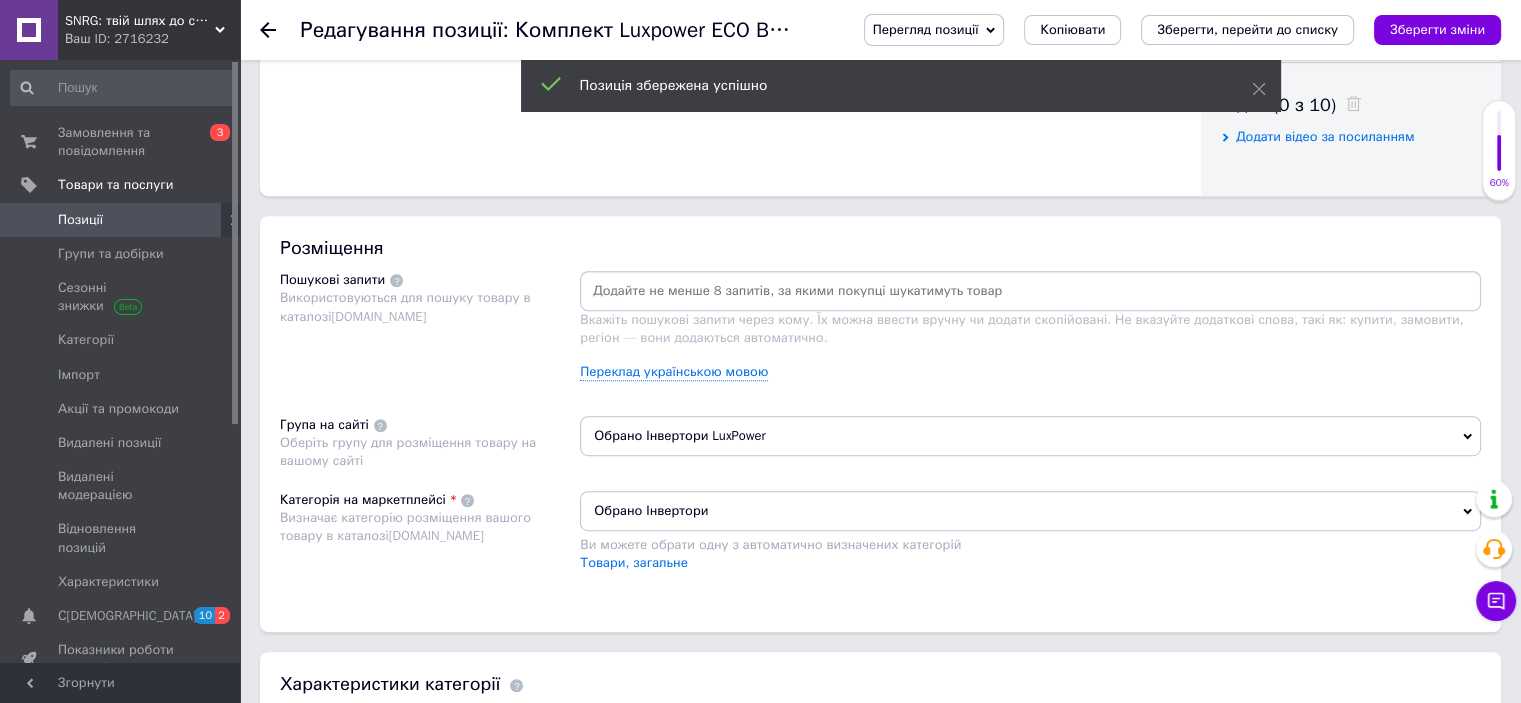 type on "63000" 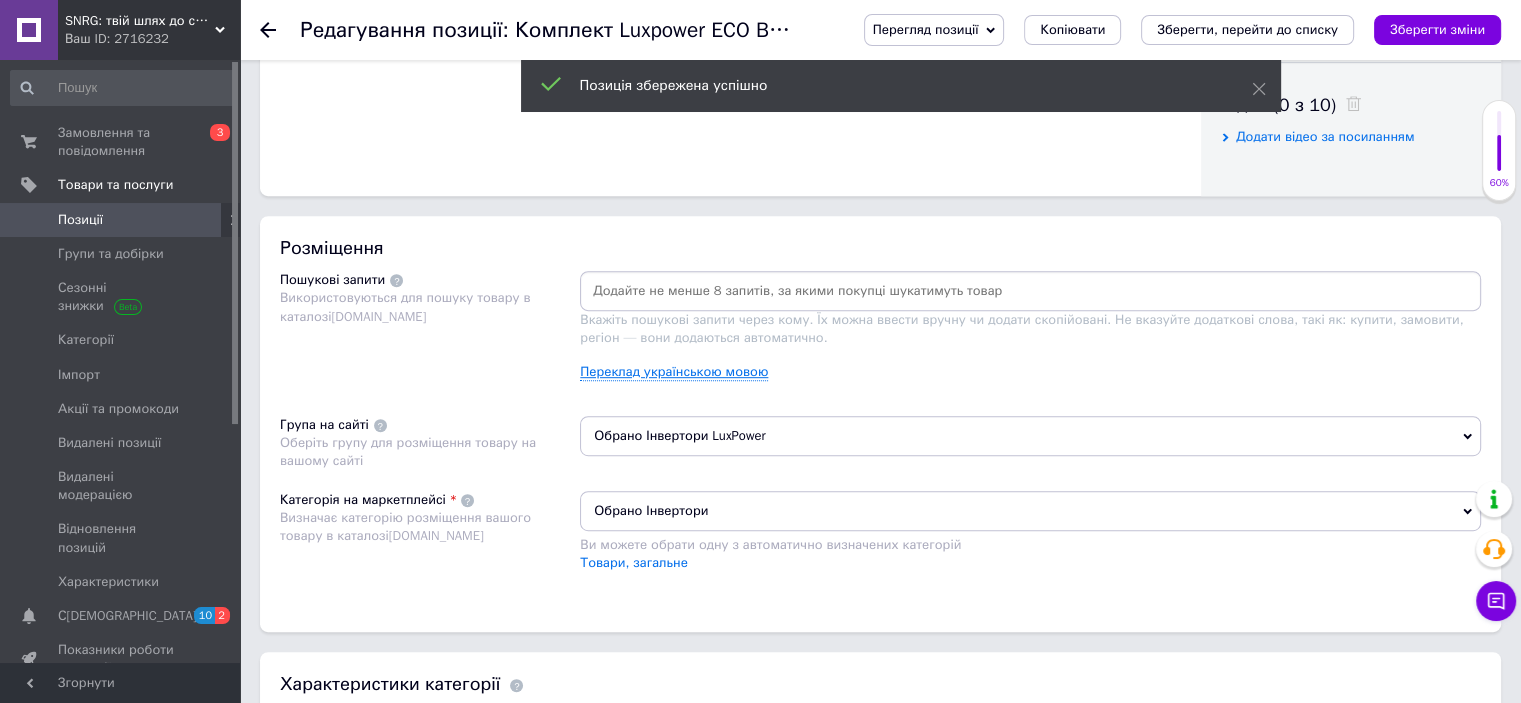 click on "Переклад українською мовою" at bounding box center (674, 372) 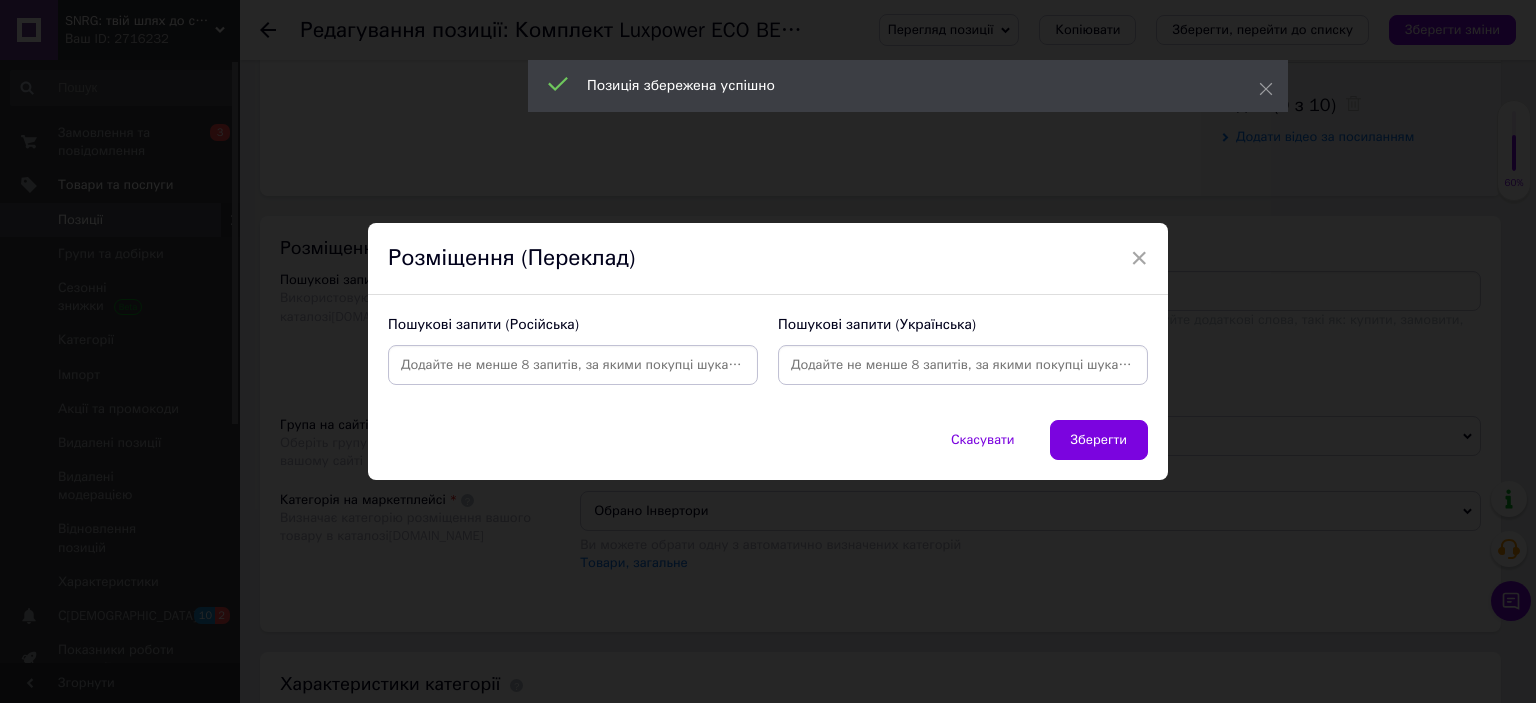 click at bounding box center [963, 365] 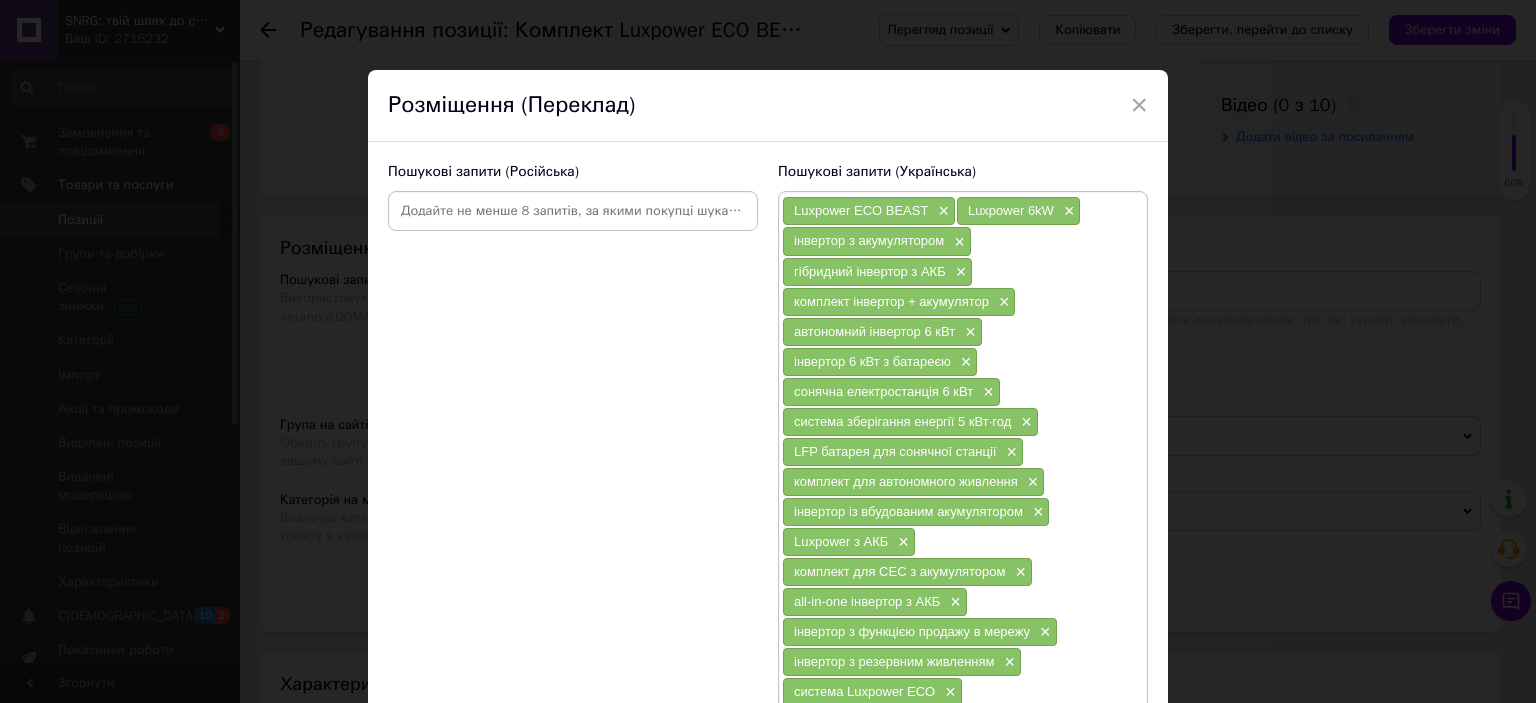 click at bounding box center (573, 211) 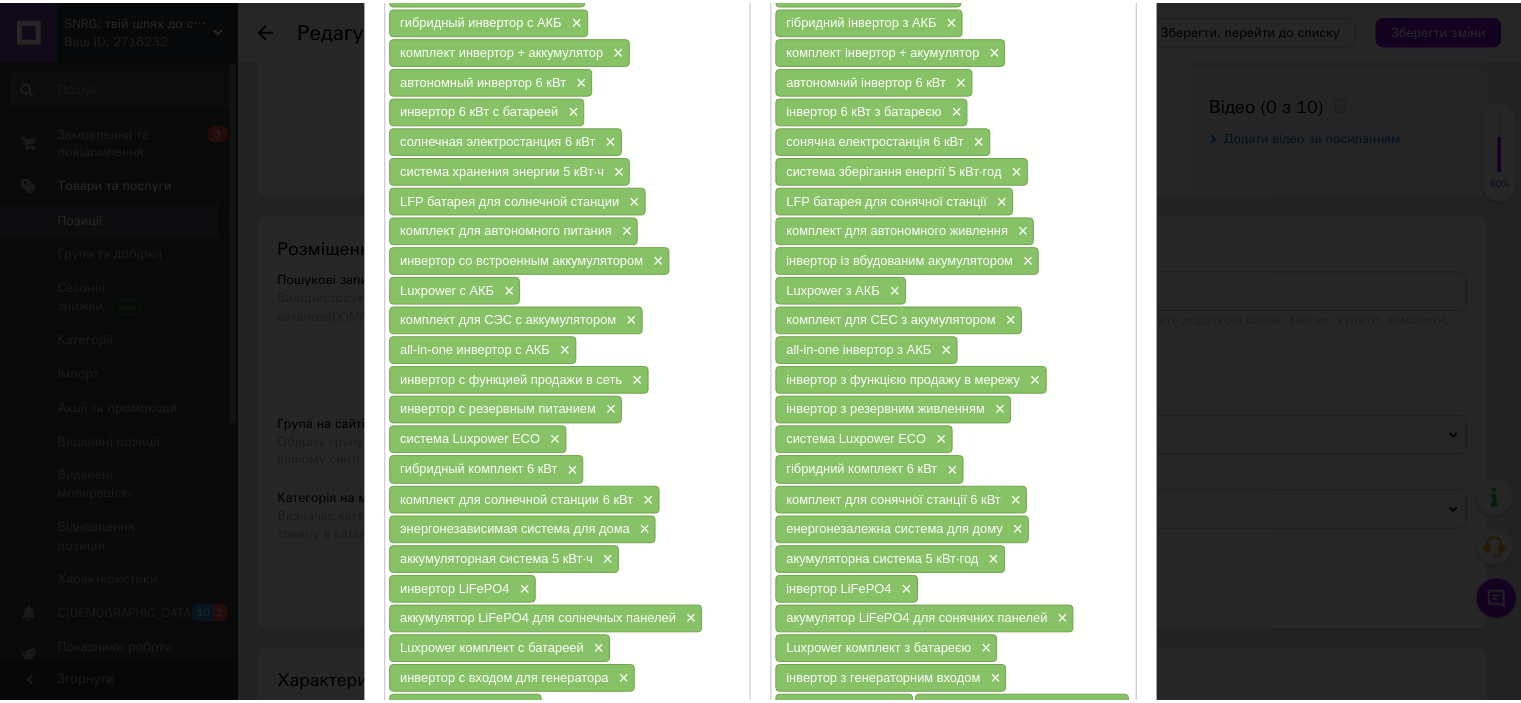 scroll, scrollTop: 500, scrollLeft: 0, axis: vertical 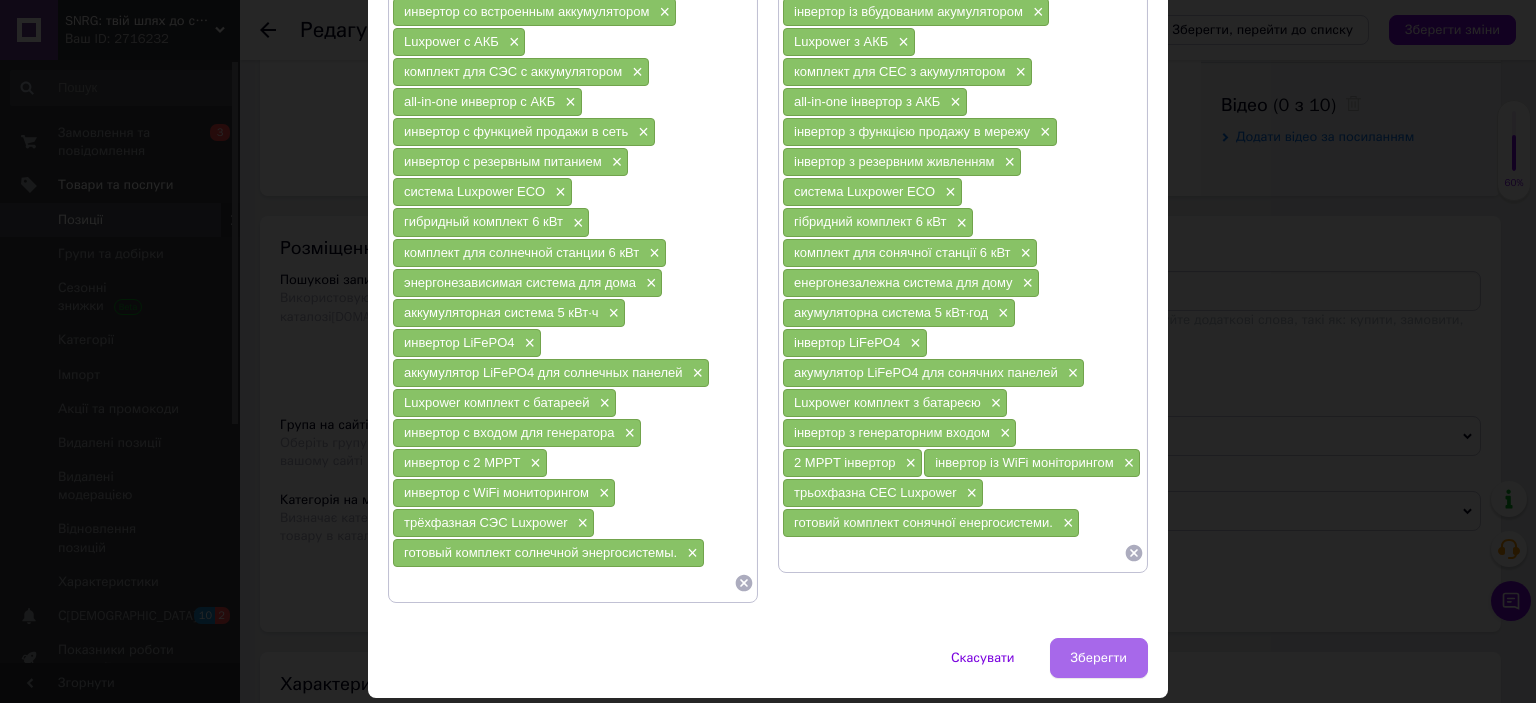 click on "Зберегти" at bounding box center [1099, 658] 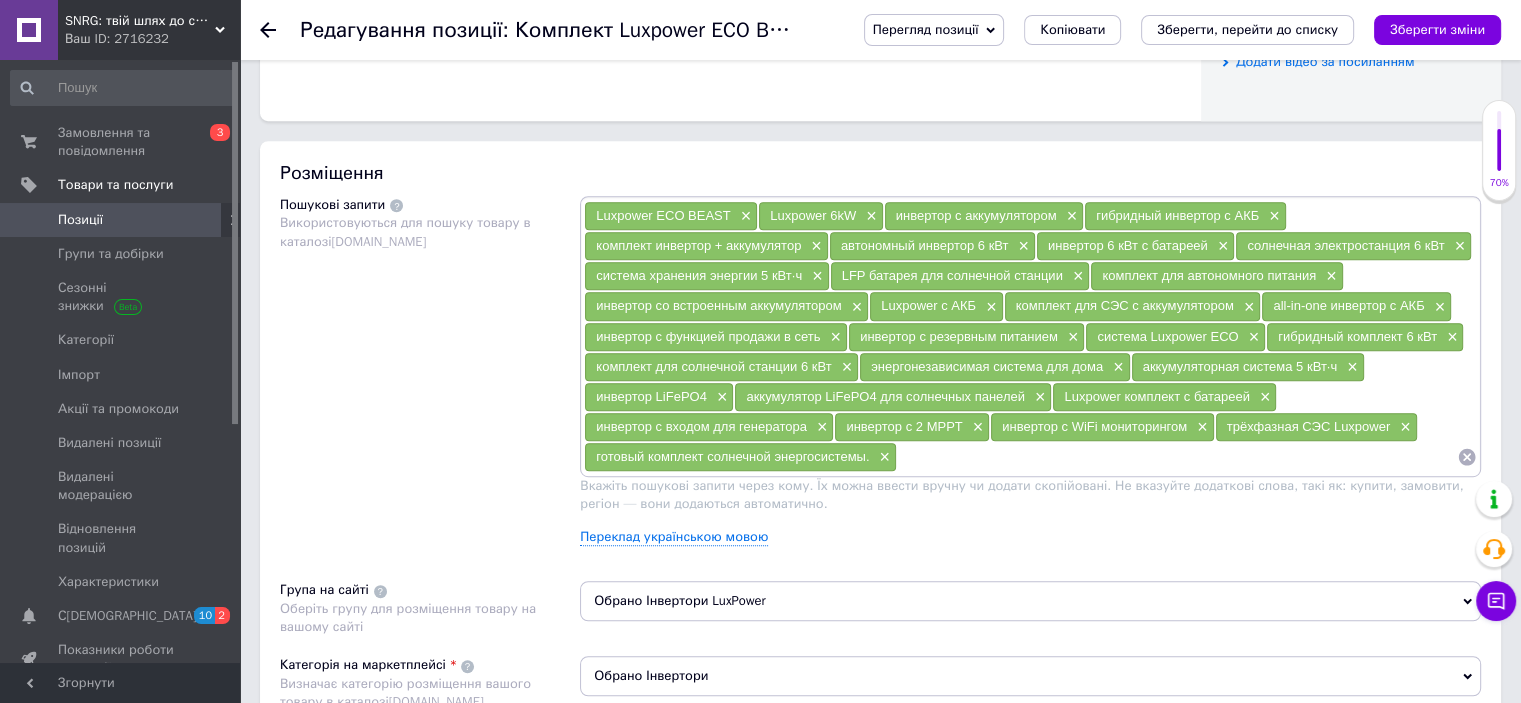 scroll, scrollTop: 1300, scrollLeft: 0, axis: vertical 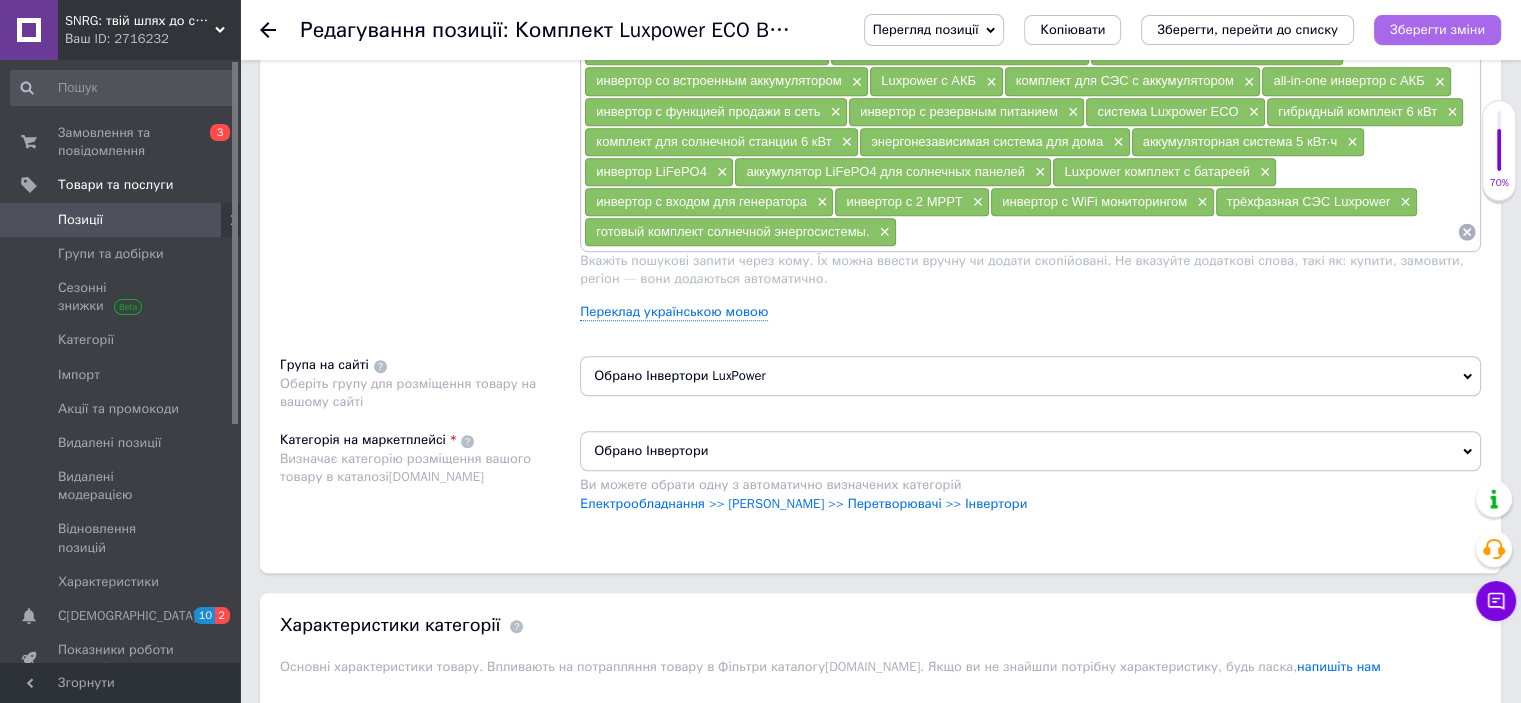 click on "Зберегти зміни" at bounding box center (1437, 29) 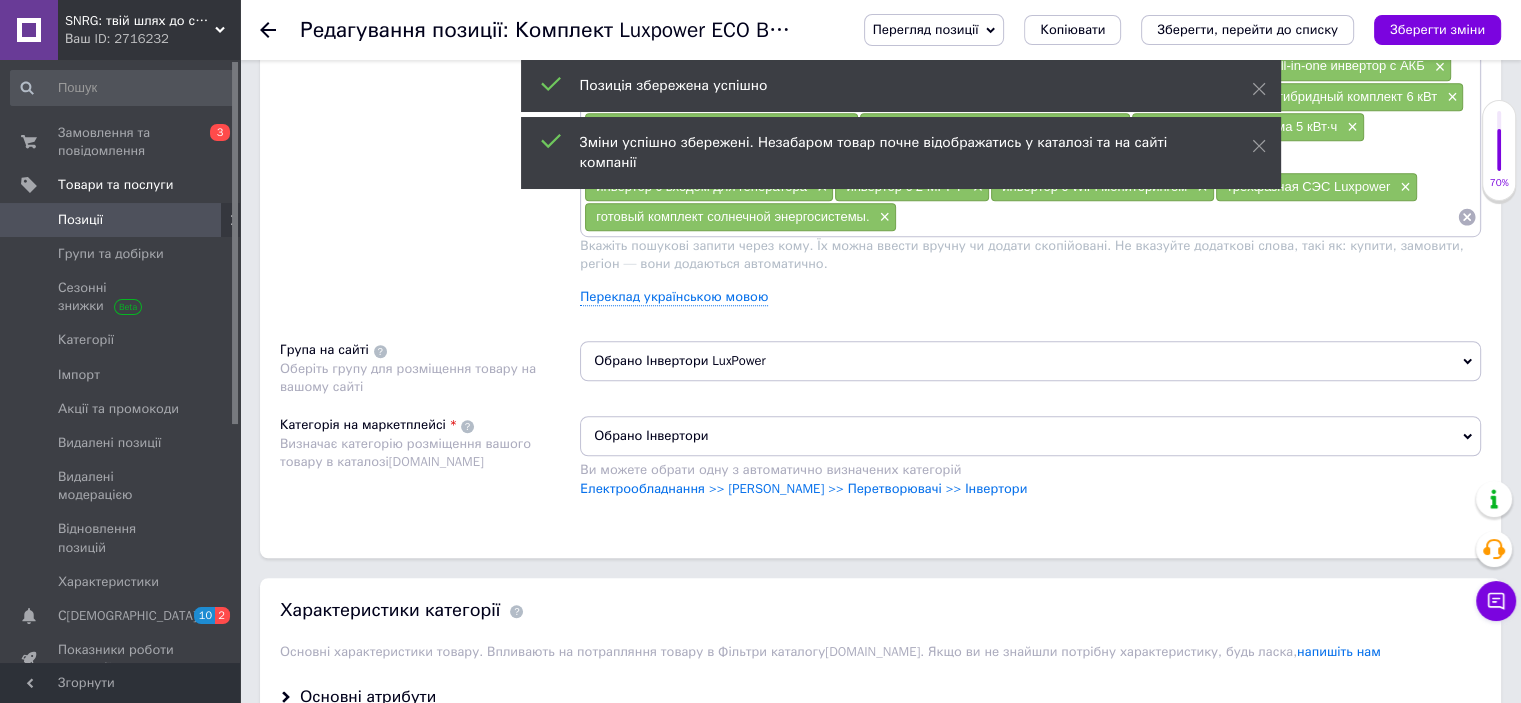 scroll, scrollTop: 1600, scrollLeft: 0, axis: vertical 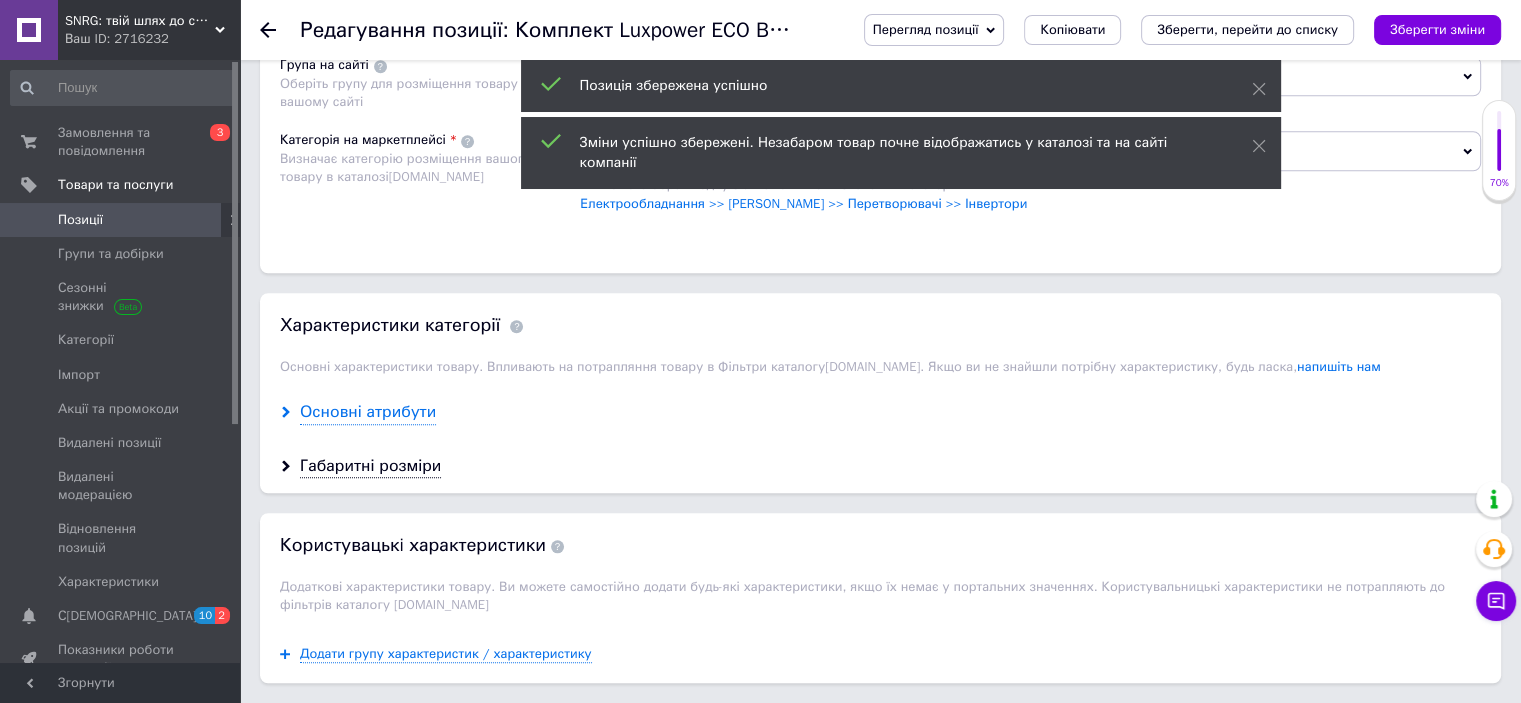 click on "Основні атрибути" at bounding box center [368, 412] 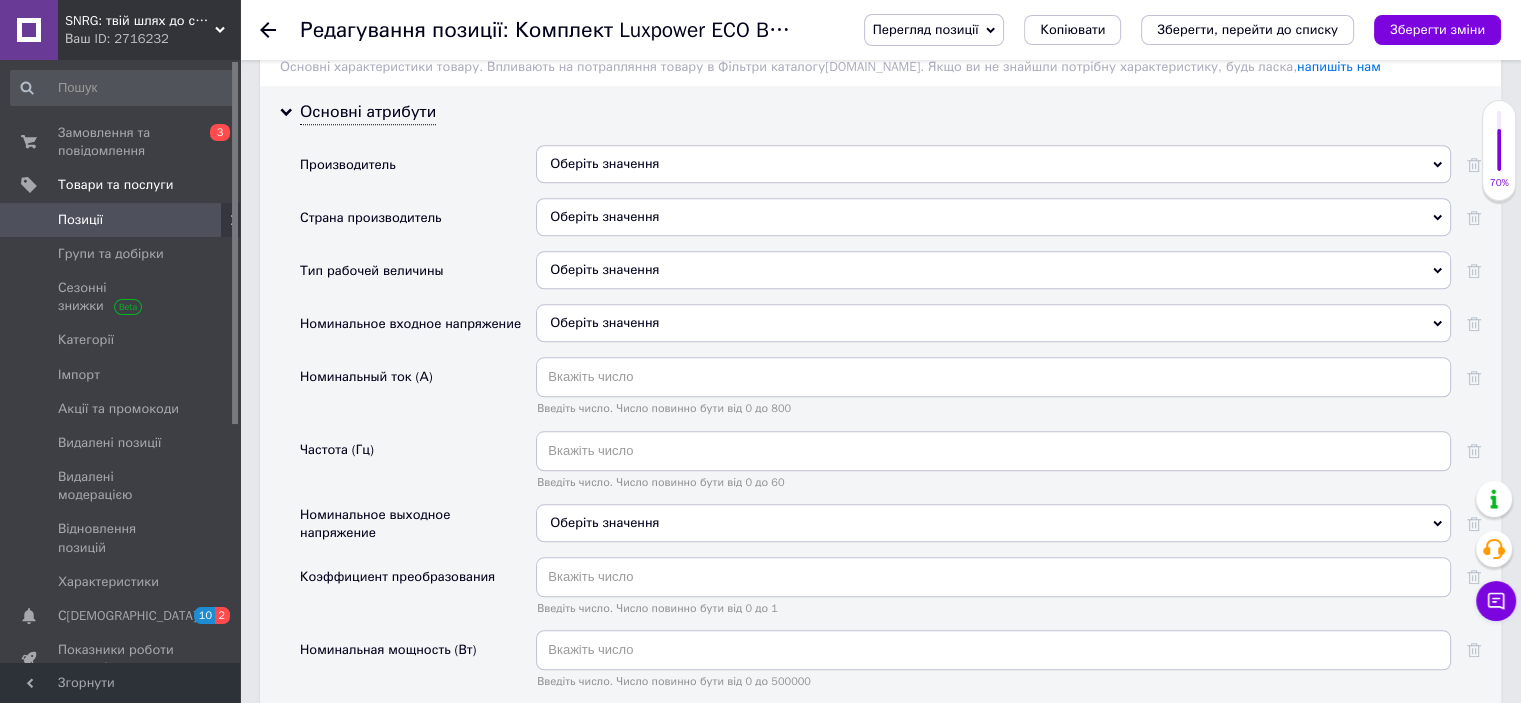 scroll, scrollTop: 1800, scrollLeft: 0, axis: vertical 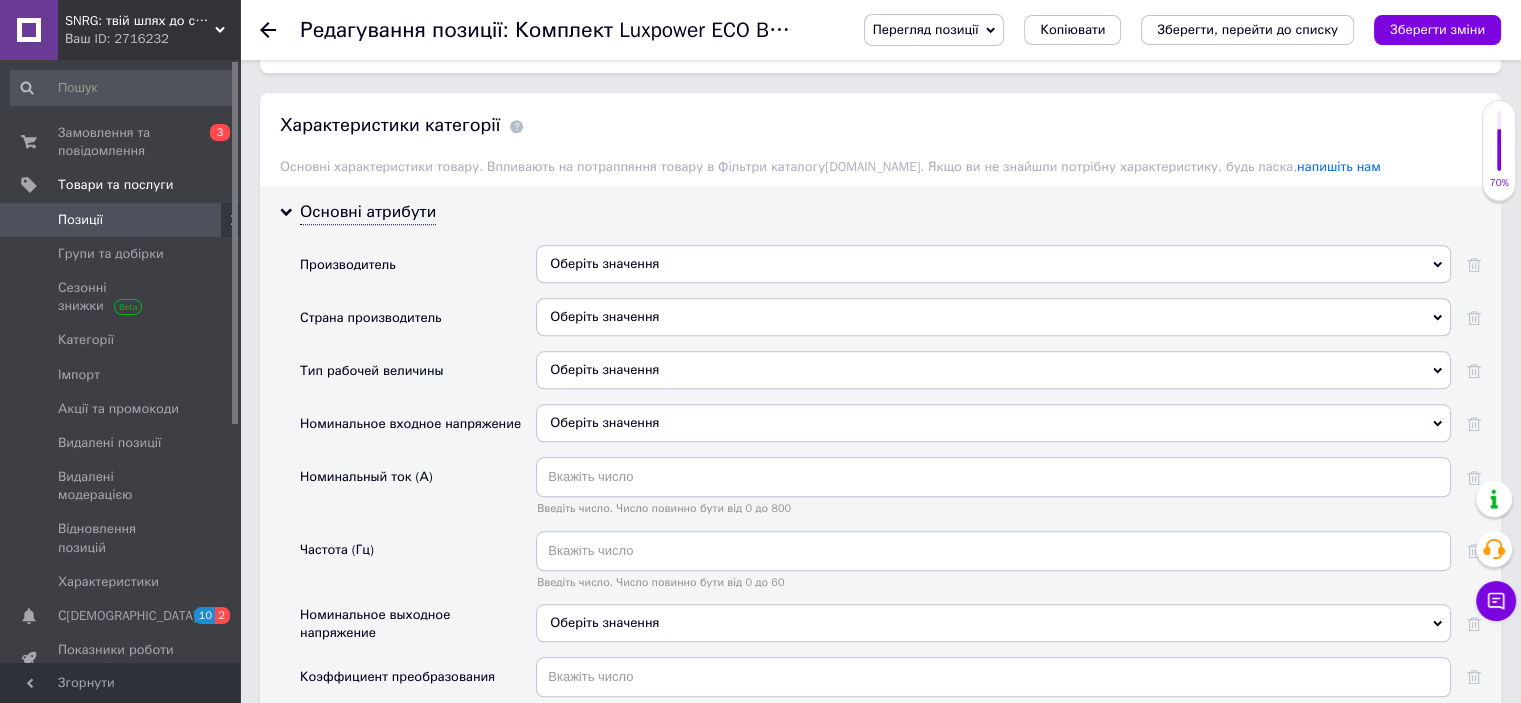 click on "Оберіть значення" at bounding box center [993, 264] 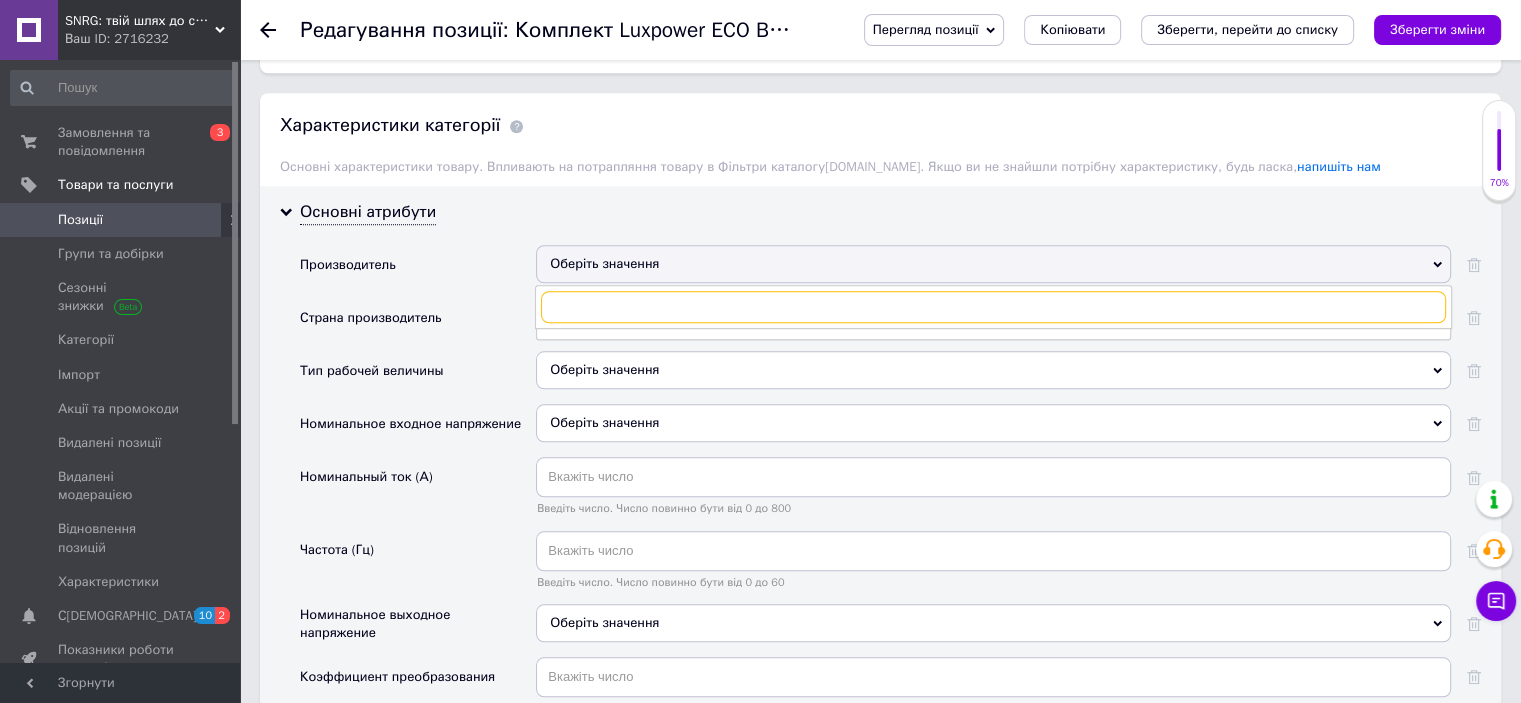 type on "Д" 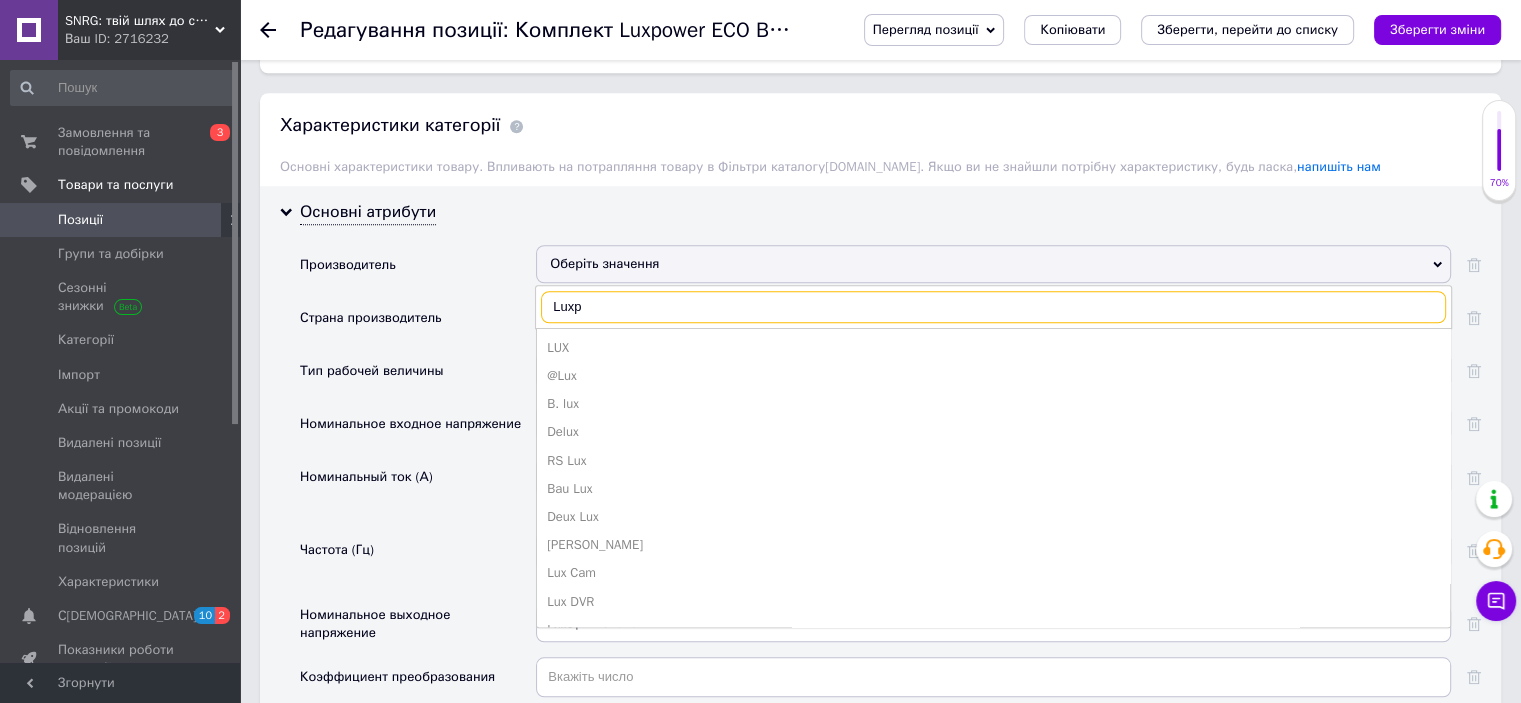 type on "Luxpo" 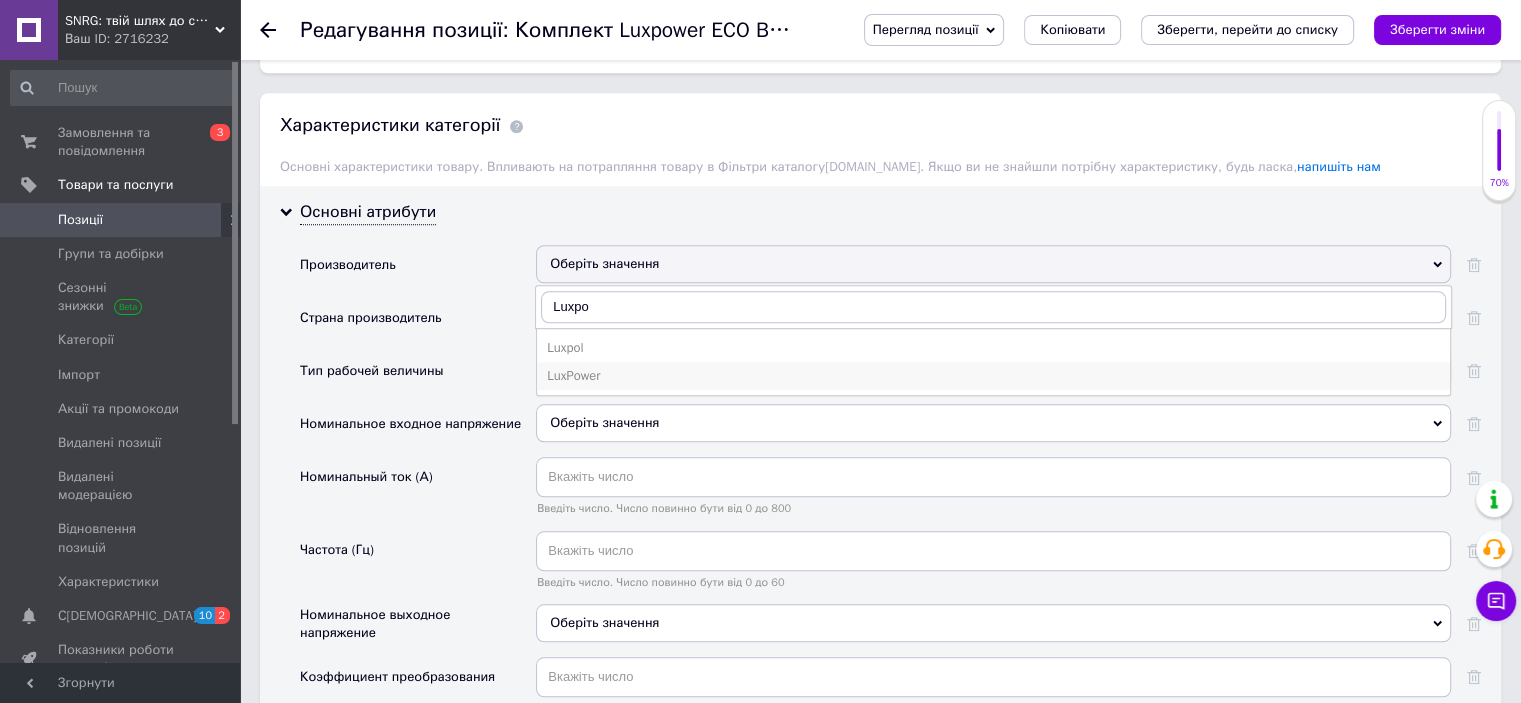 click on "LuxPower" at bounding box center [993, 376] 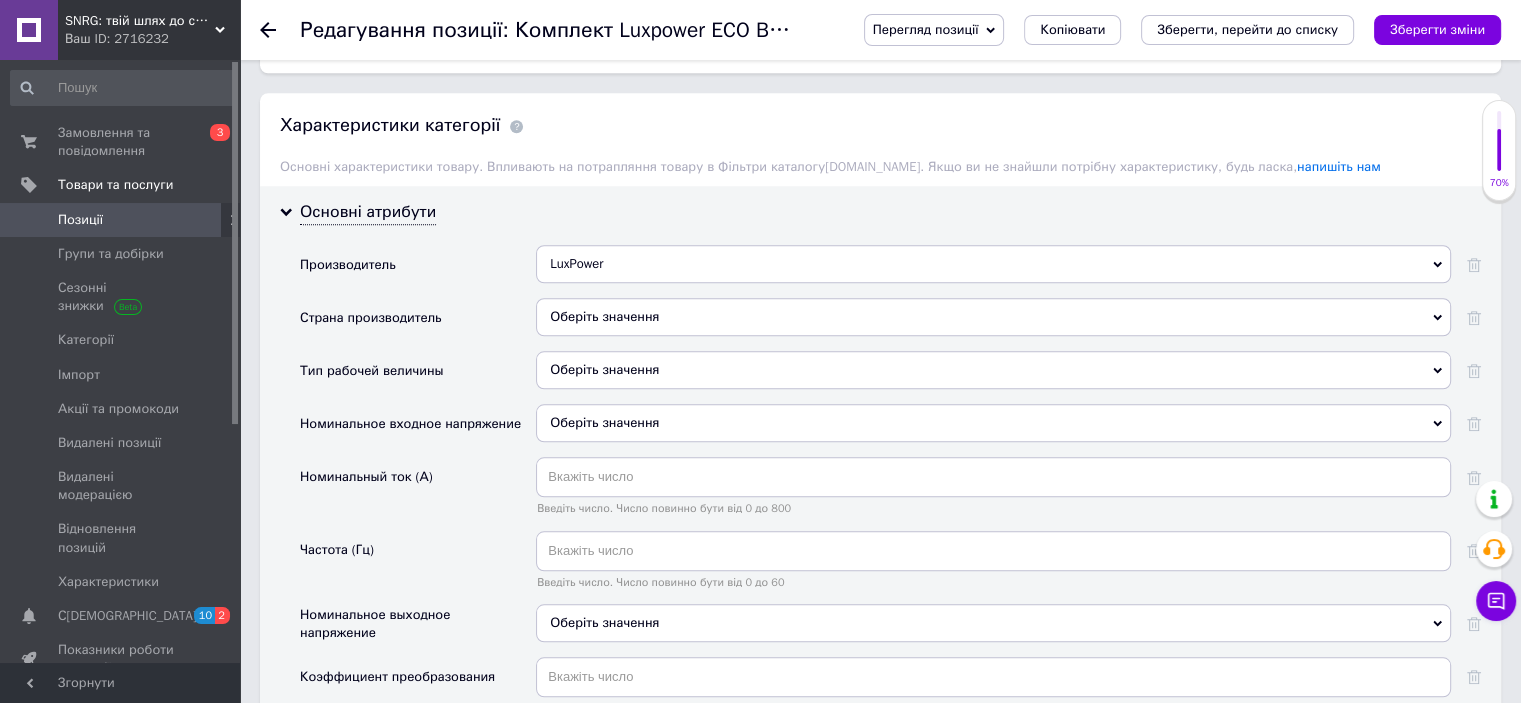 click on "Оберіть значення" at bounding box center [993, 317] 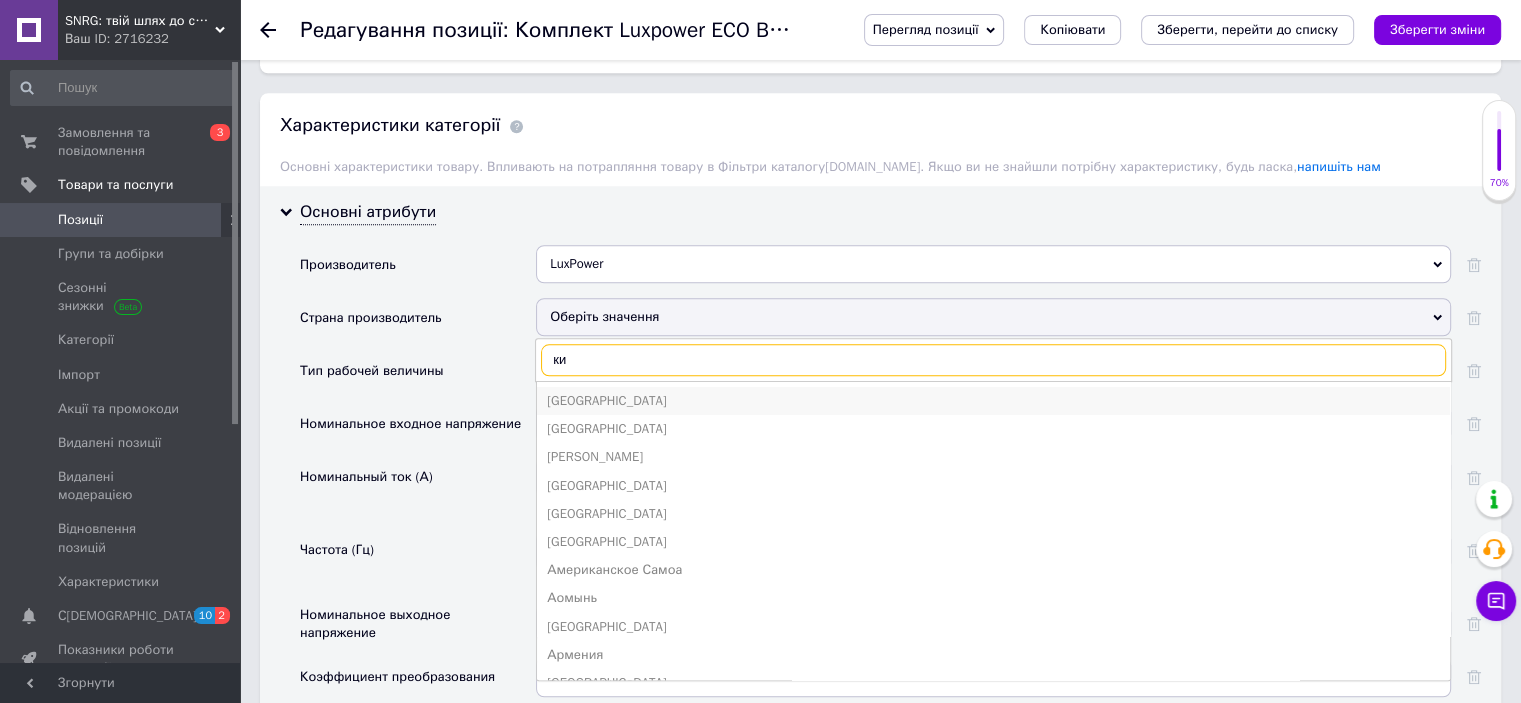 type on "кит" 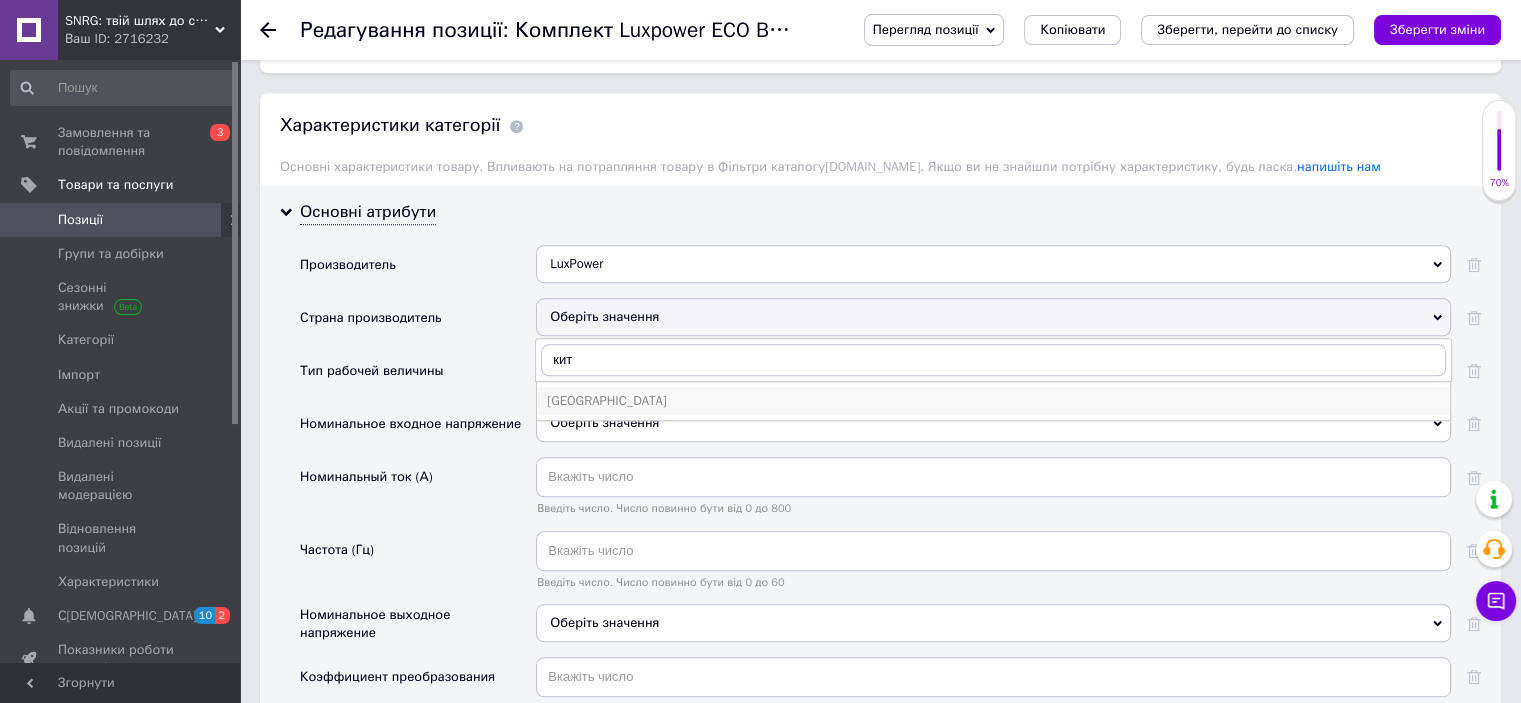 click on "[GEOGRAPHIC_DATA]" at bounding box center [993, 401] 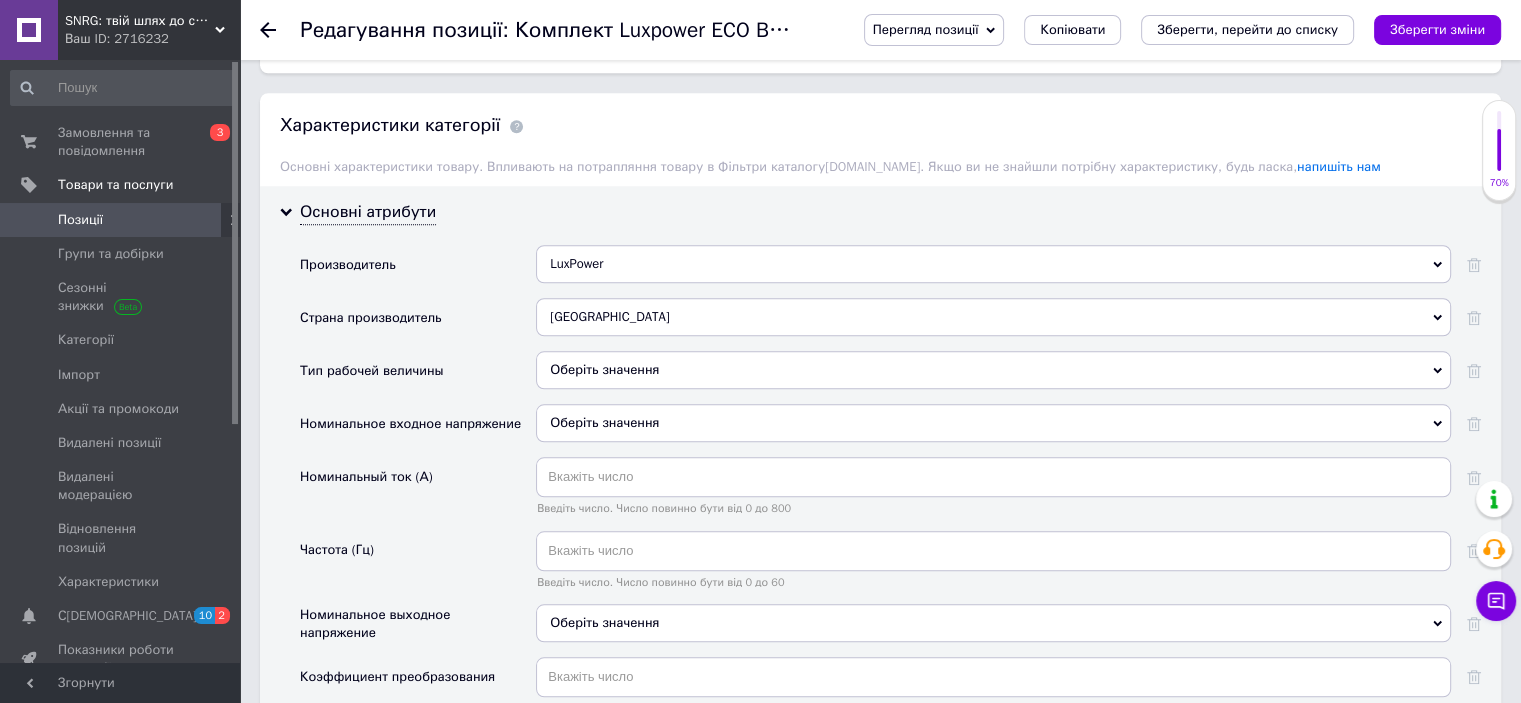 click on "Оберіть значення" at bounding box center (993, 370) 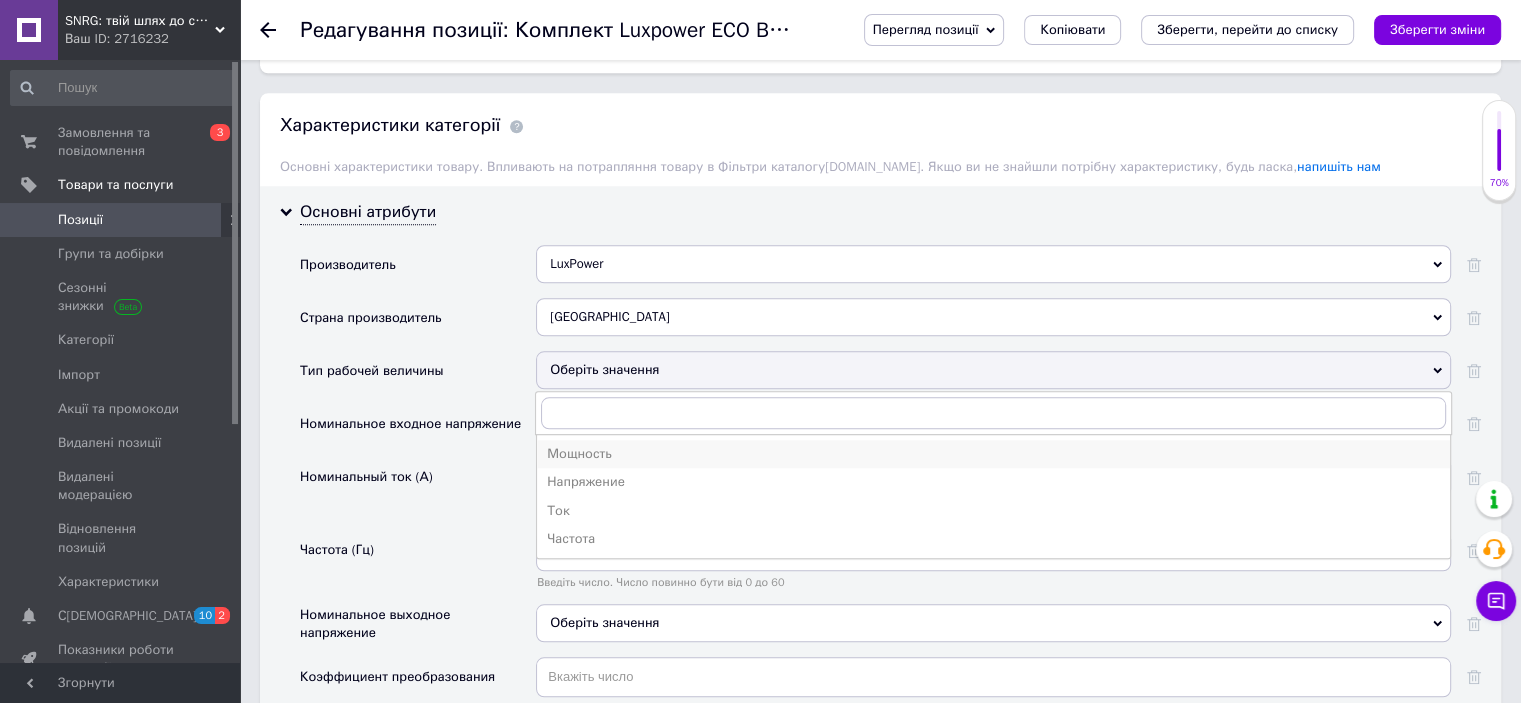 click on "Мощность" at bounding box center [993, 454] 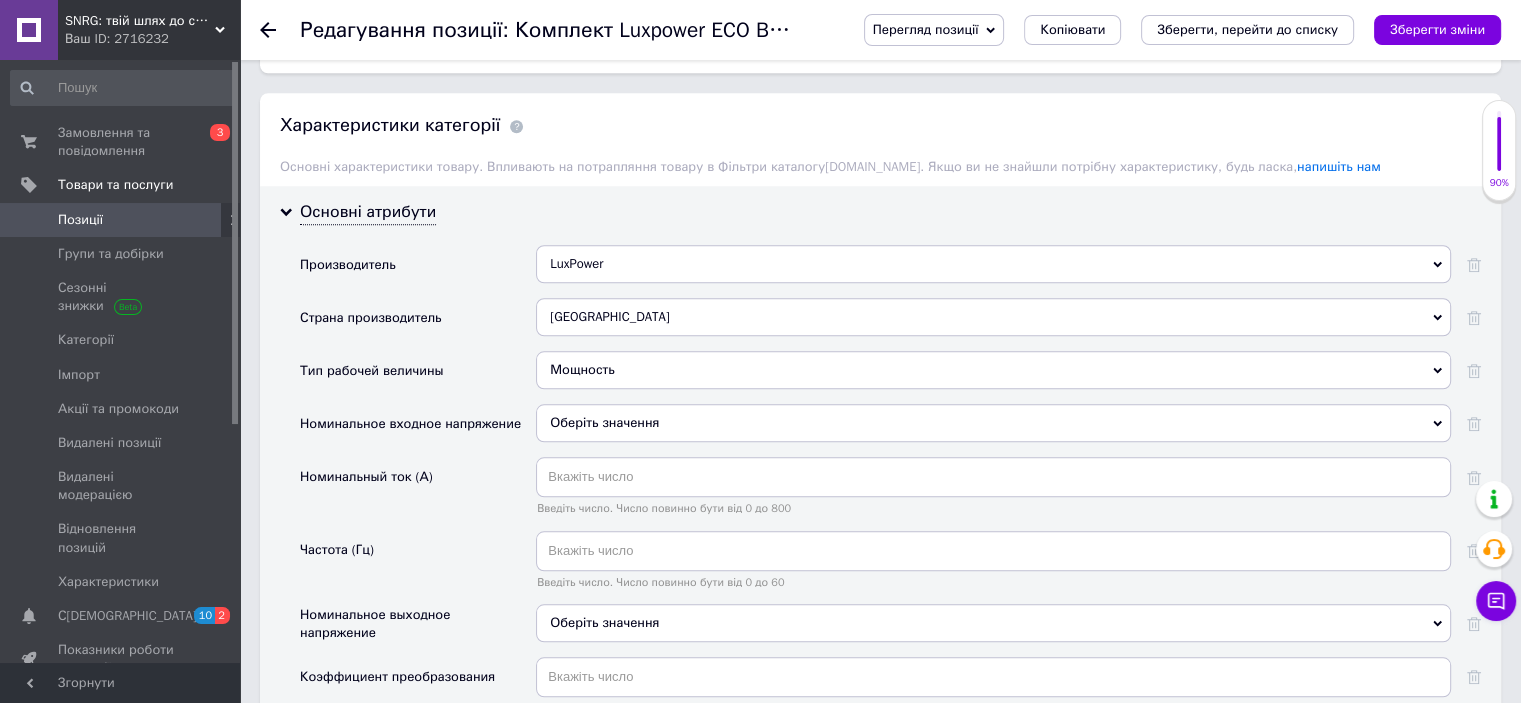 click on "Оберіть значення" at bounding box center (993, 423) 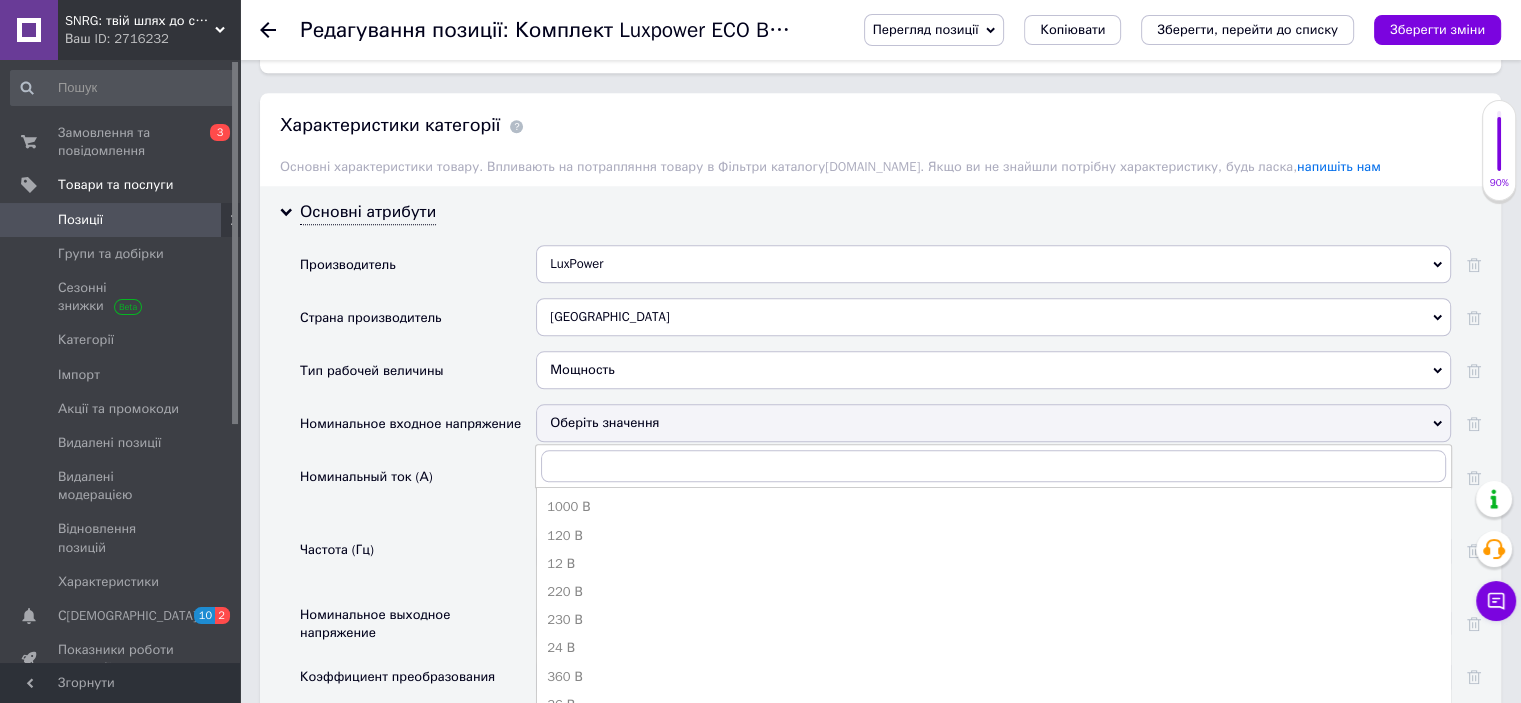 click on "Оберіть значення" at bounding box center (993, 423) 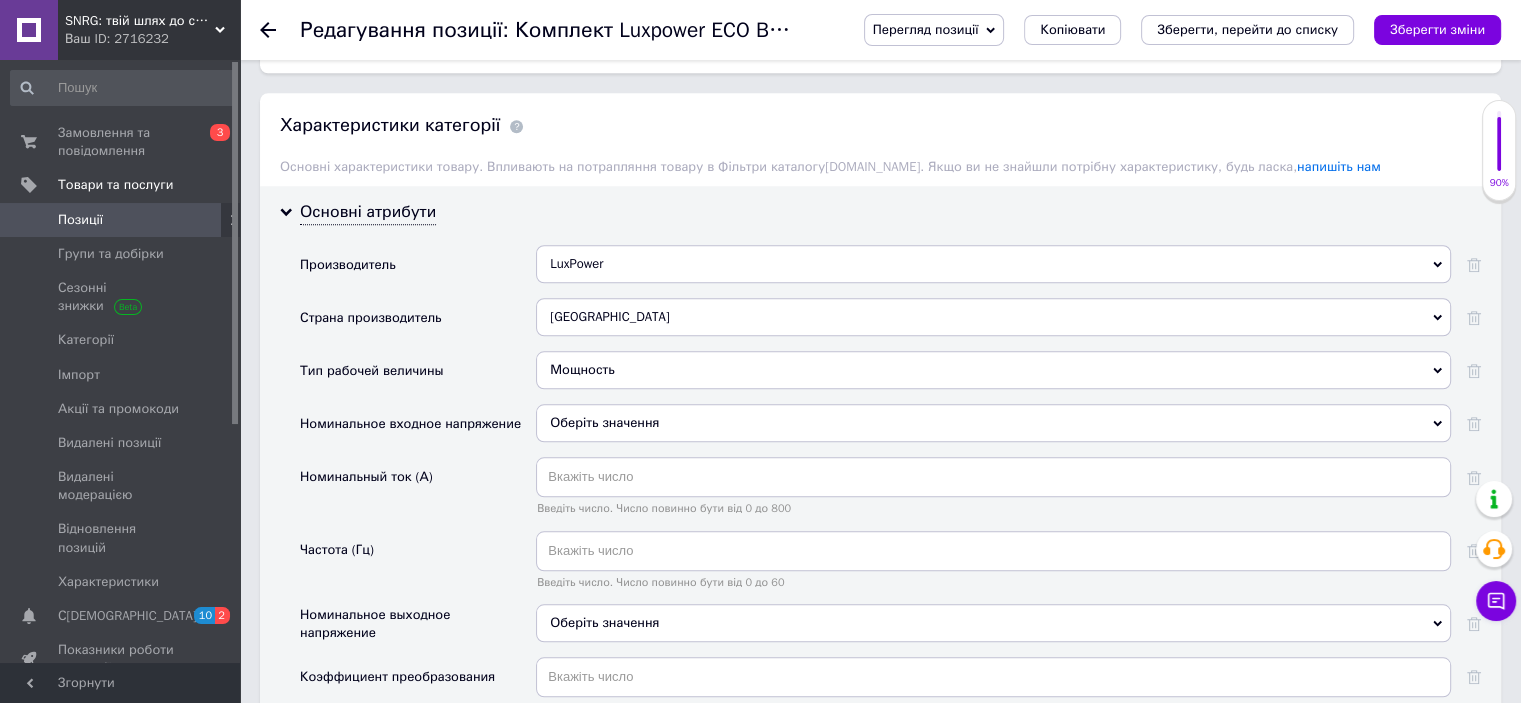 click on "Оберіть значення" at bounding box center (993, 423) 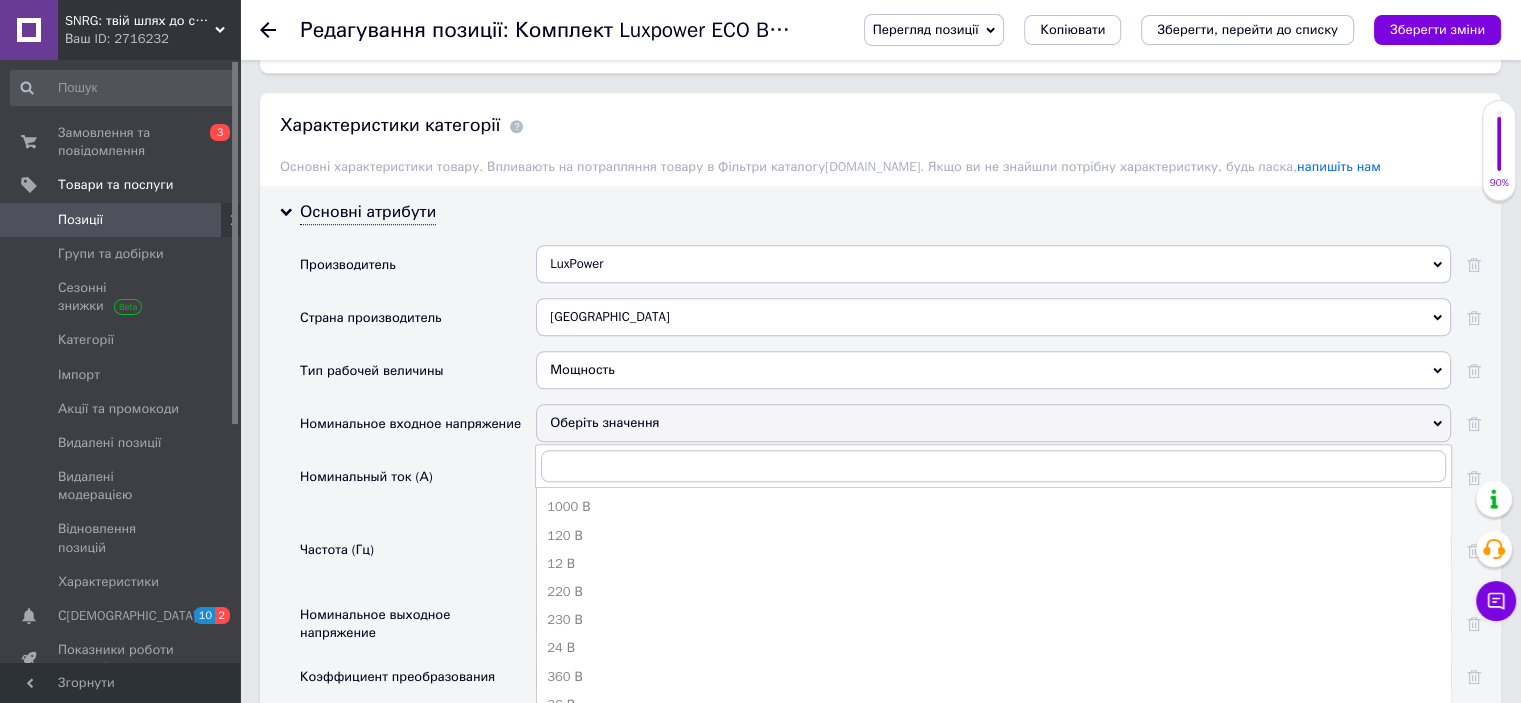 click on "Оберіть значення" at bounding box center [993, 423] 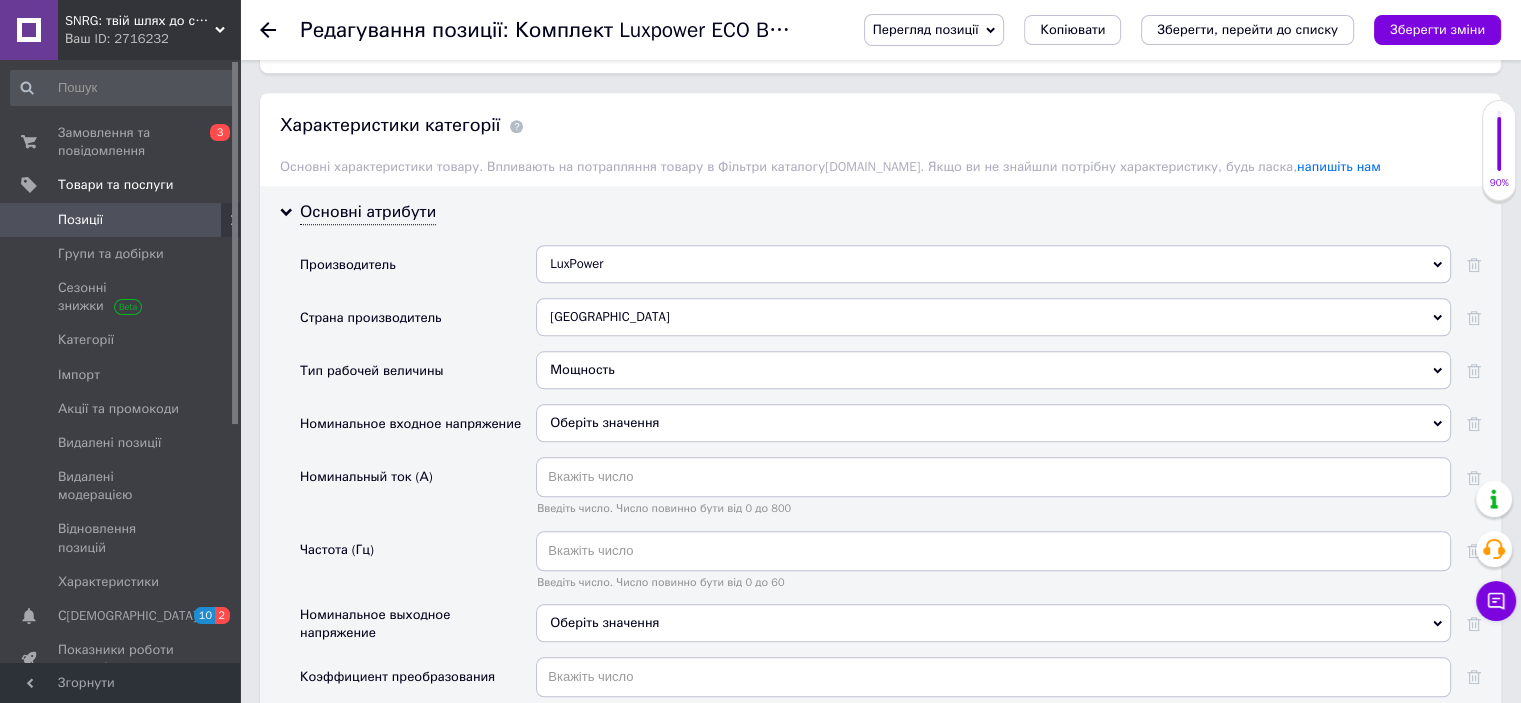 click on "Оберіть значення" at bounding box center [993, 423] 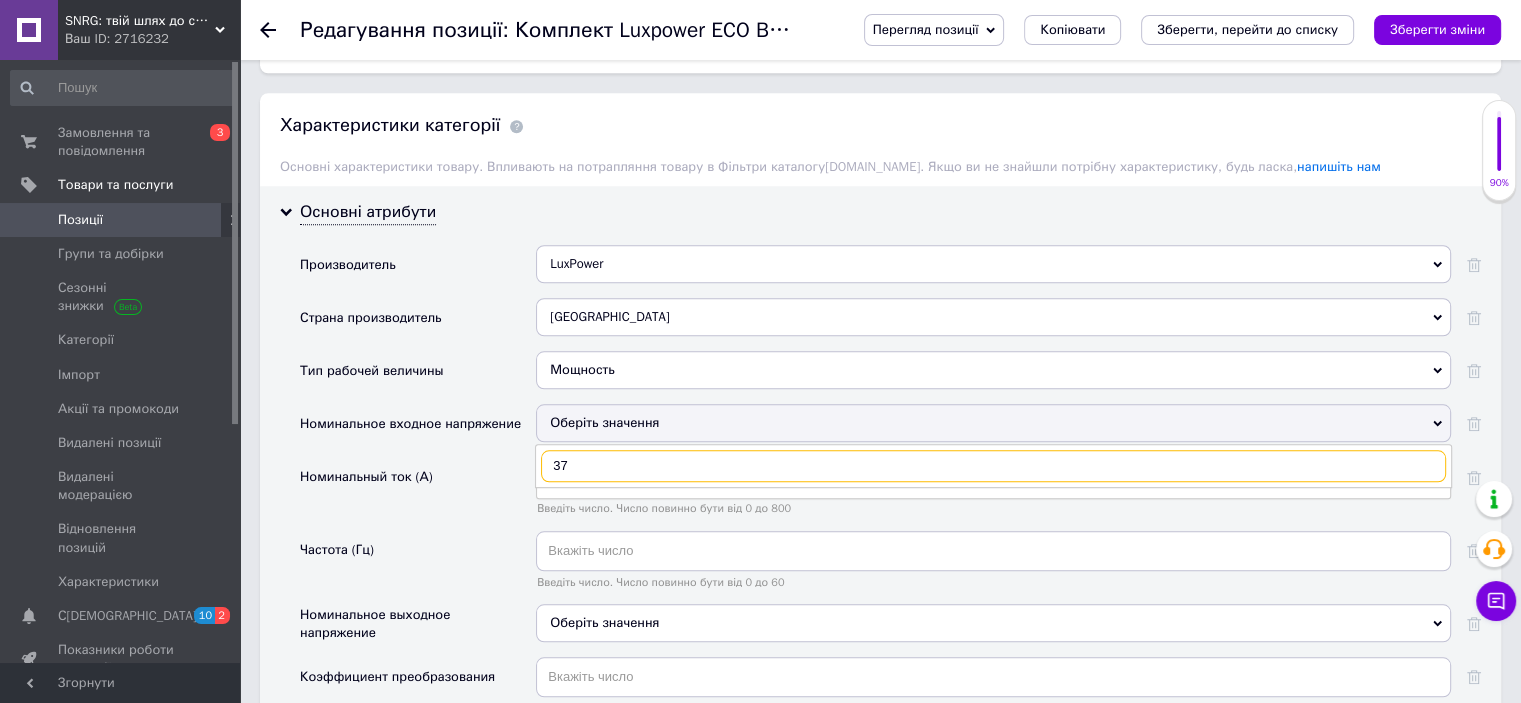 type on "370" 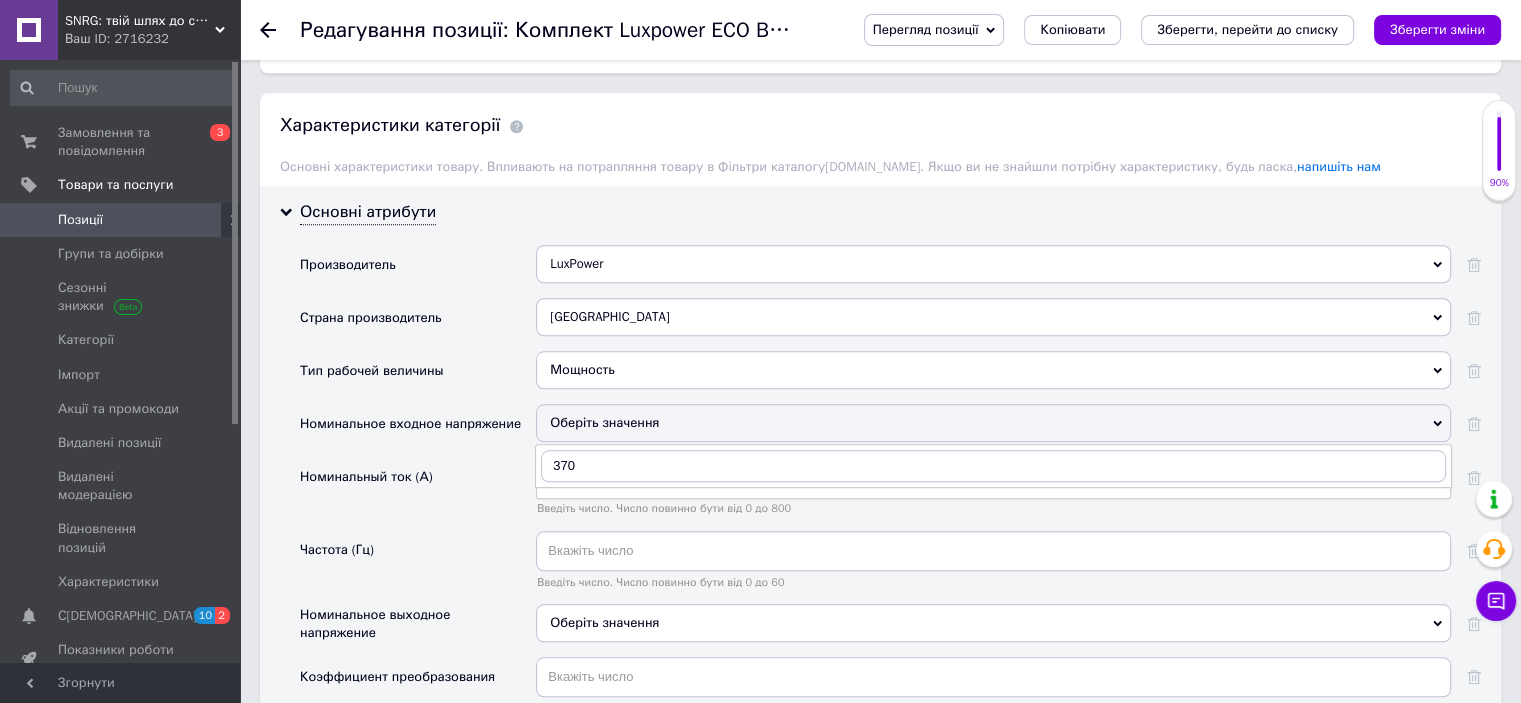 click on "Номинальный ток (А)" at bounding box center [418, 493] 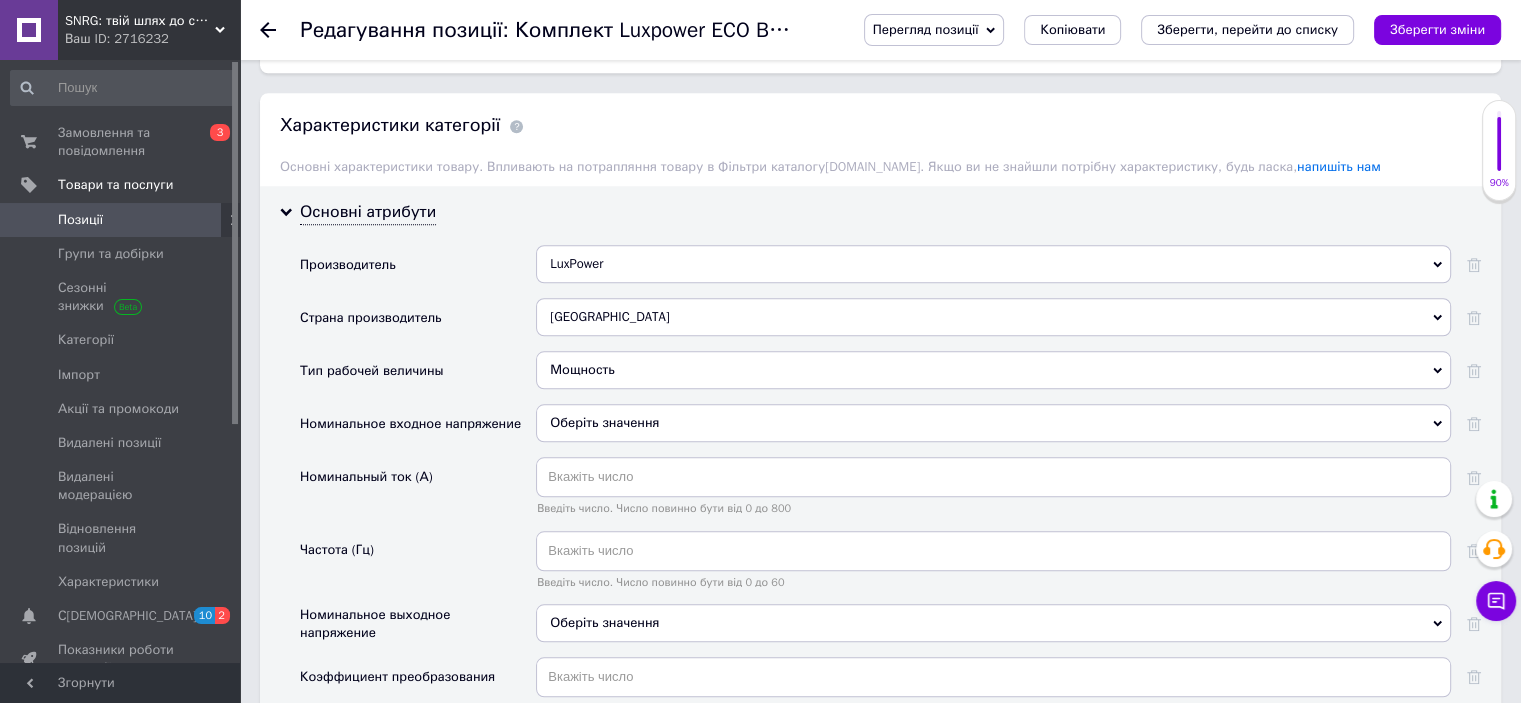 click on "Оберіть значення" at bounding box center [993, 423] 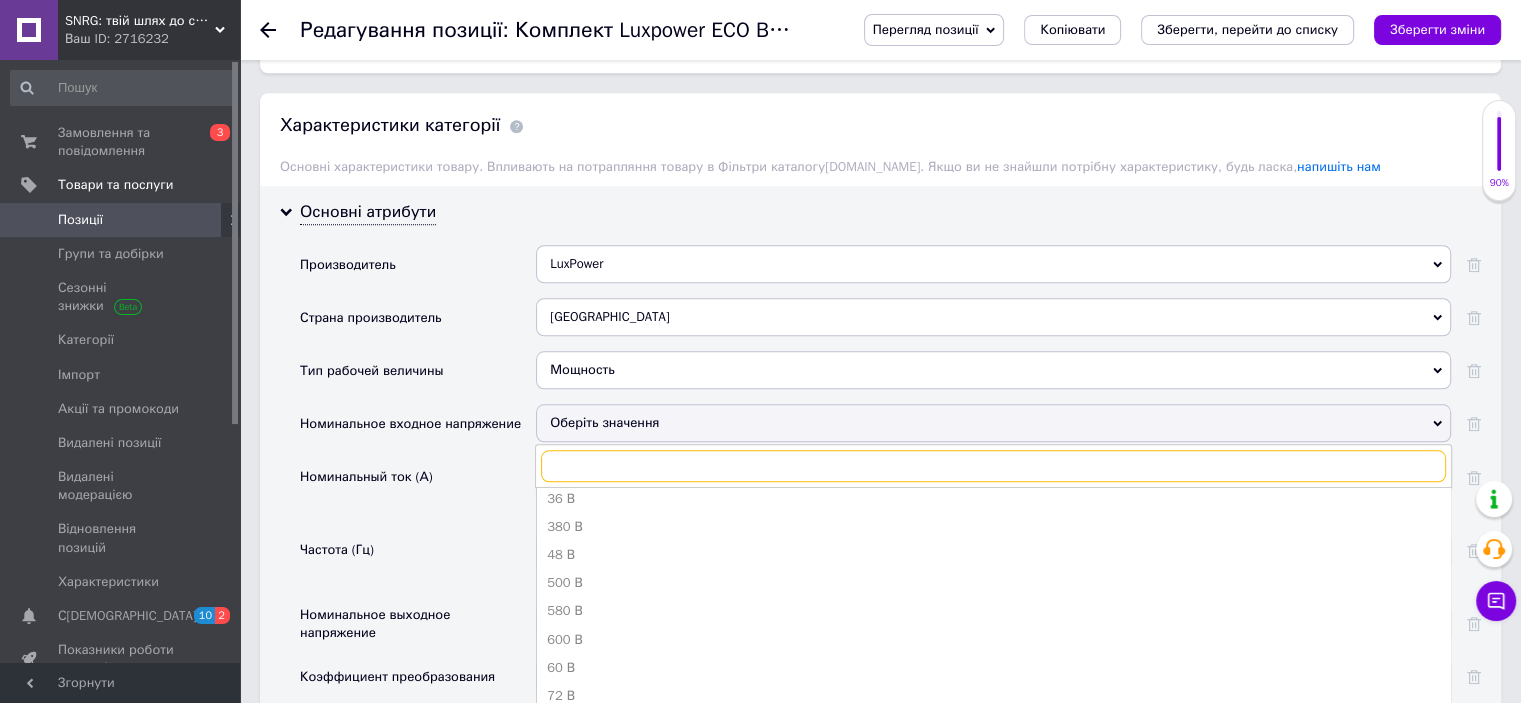 scroll, scrollTop: 219, scrollLeft: 0, axis: vertical 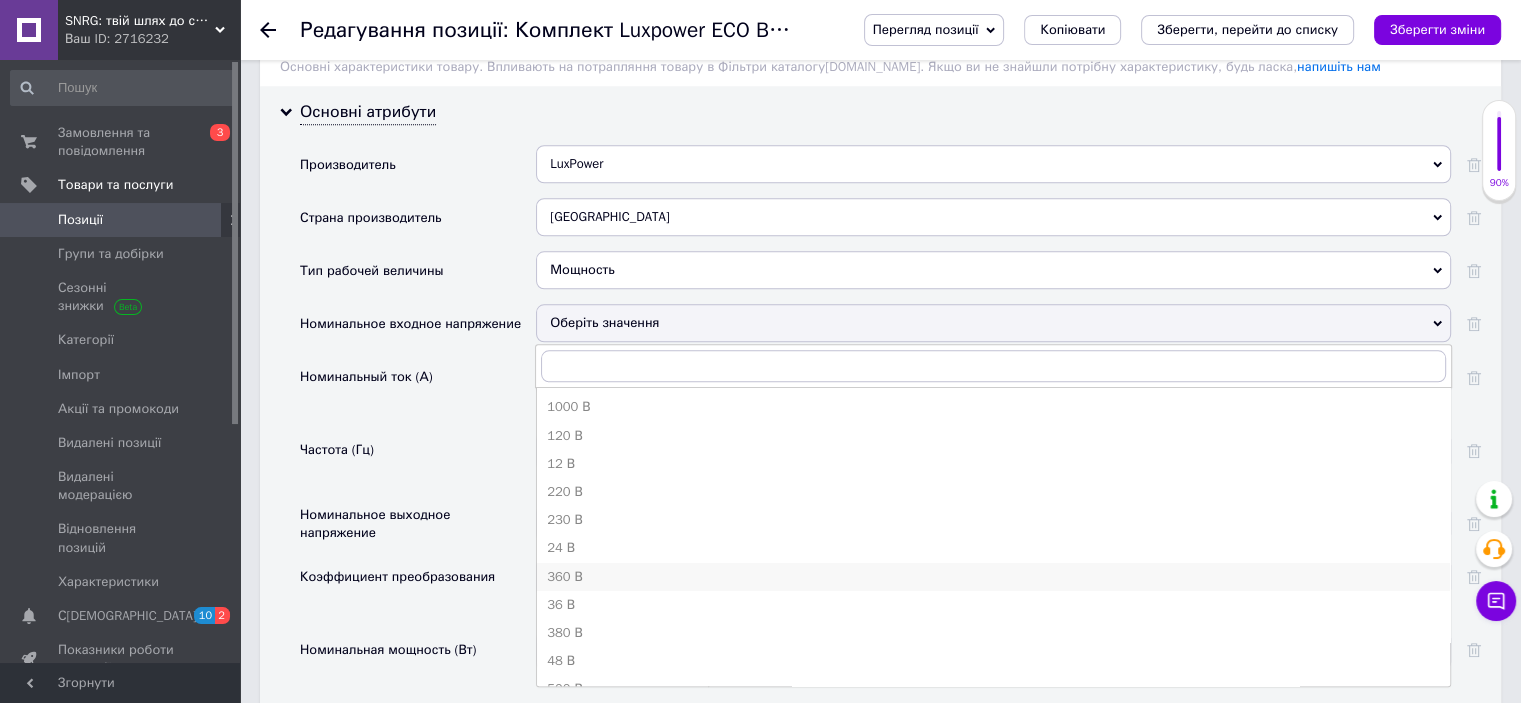 click on "360 В" at bounding box center [993, 577] 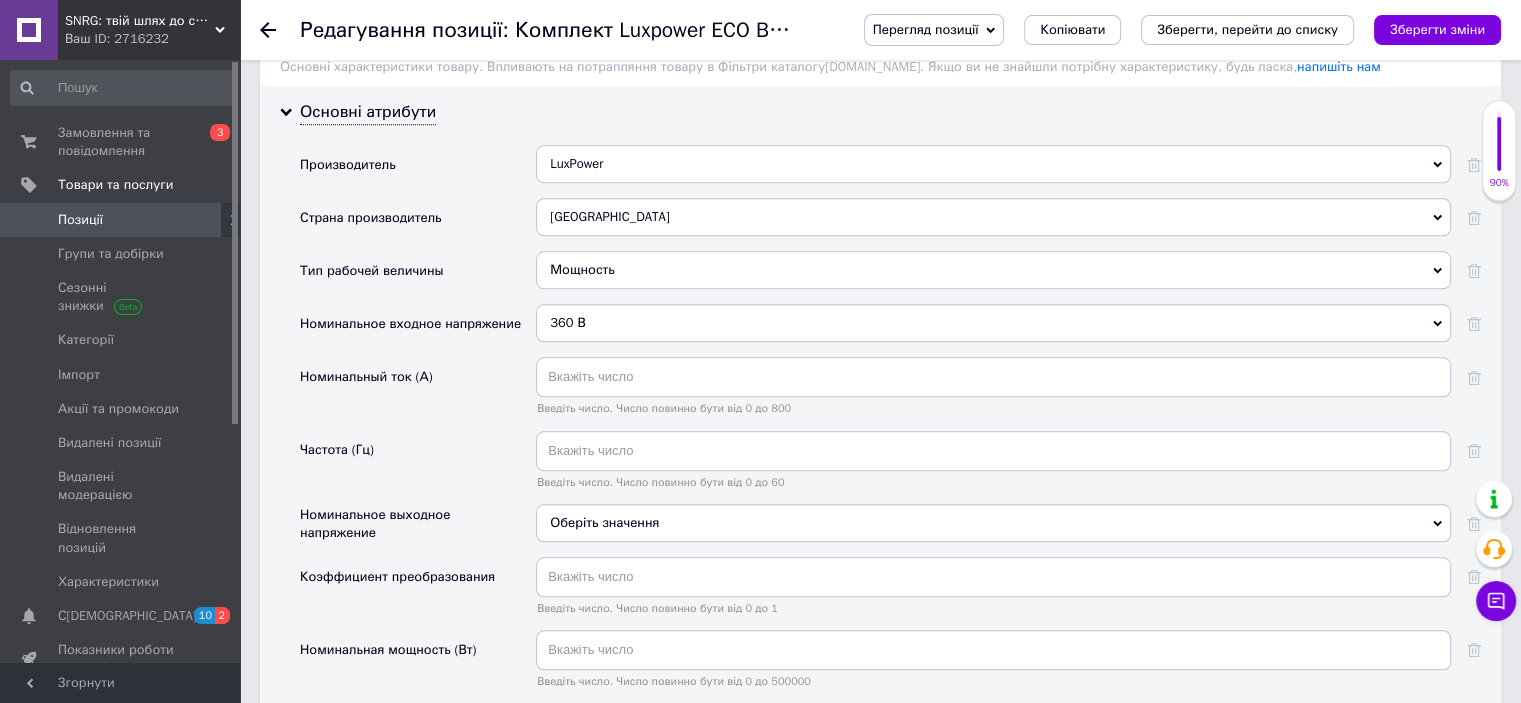 click on "360 В" at bounding box center [993, 323] 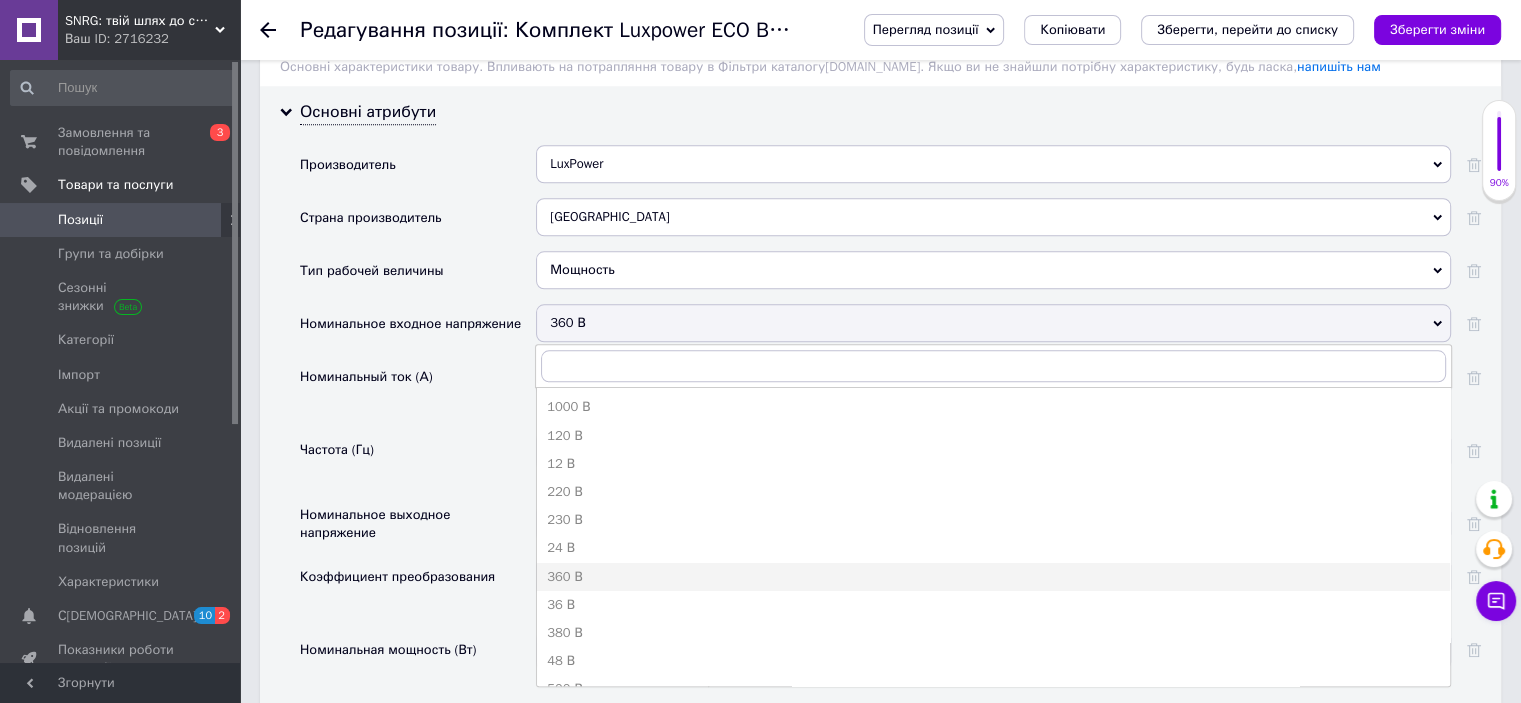click on "Номинальный ток (А)" at bounding box center (418, 393) 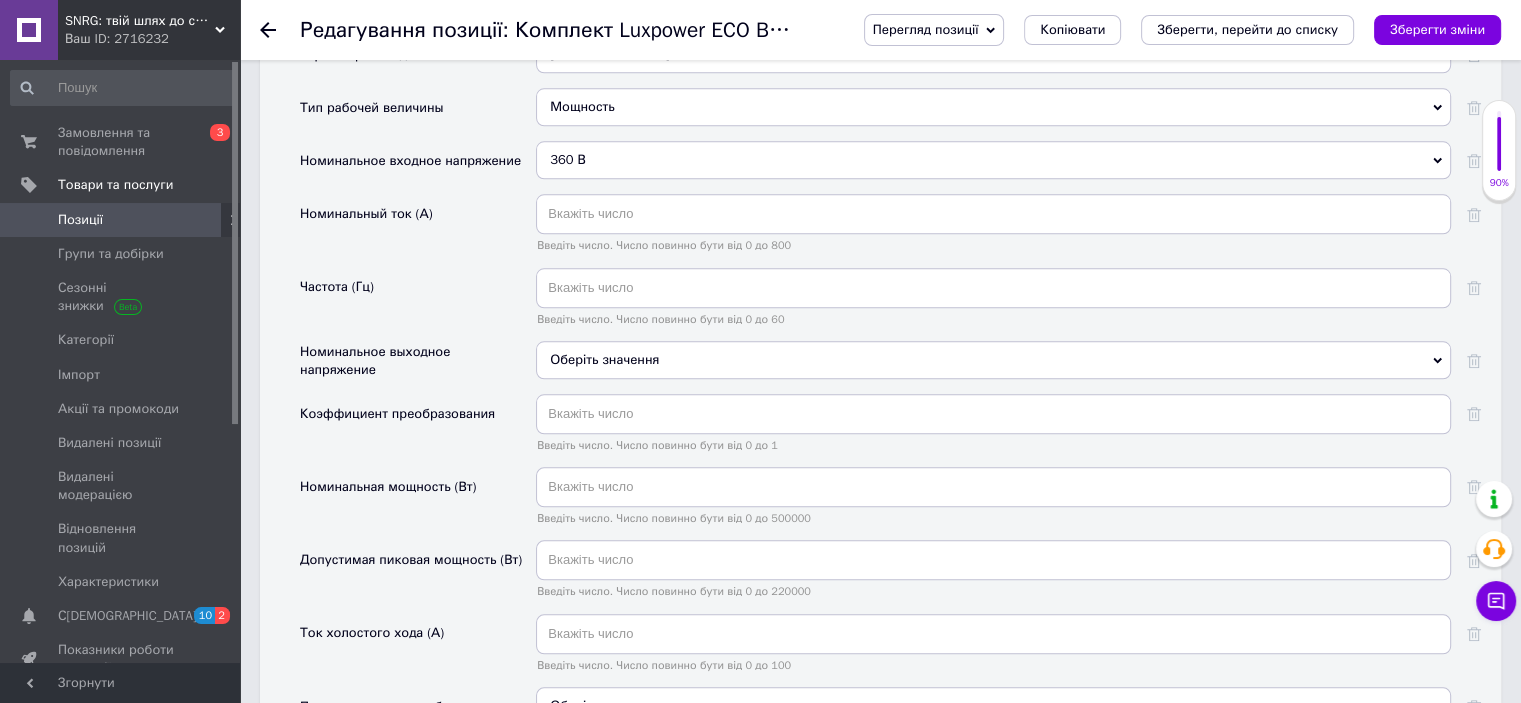 scroll, scrollTop: 2000, scrollLeft: 0, axis: vertical 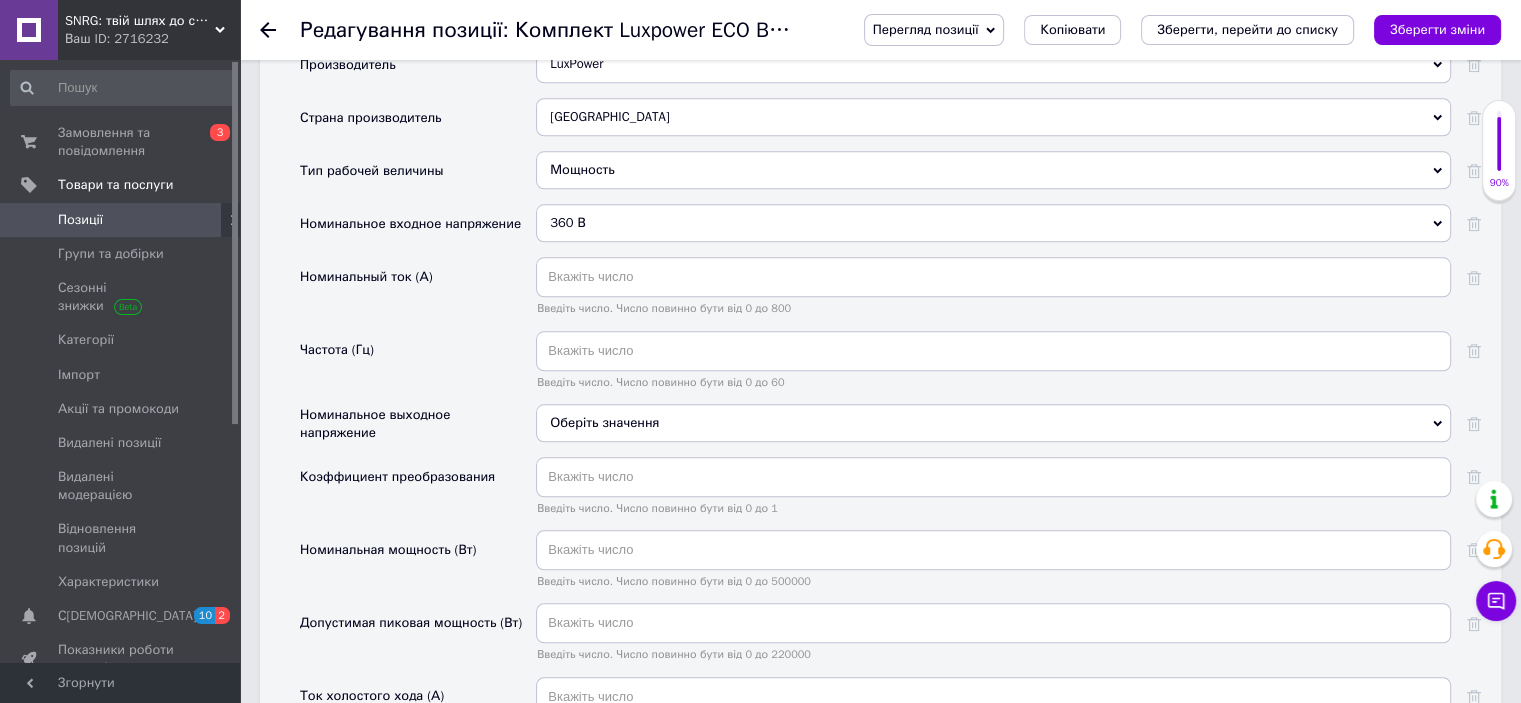 click on "360 В" at bounding box center (993, 223) 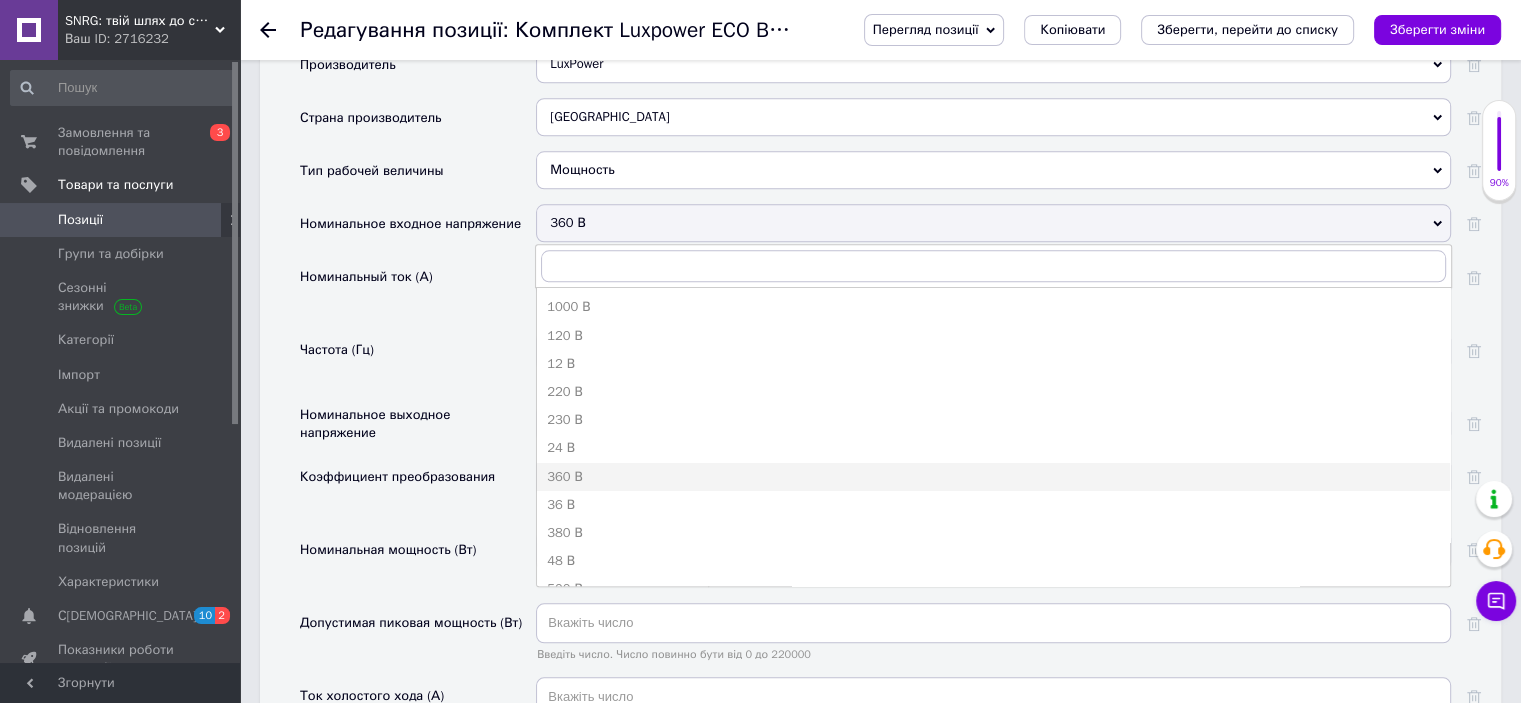 click on "360 В" at bounding box center (993, 223) 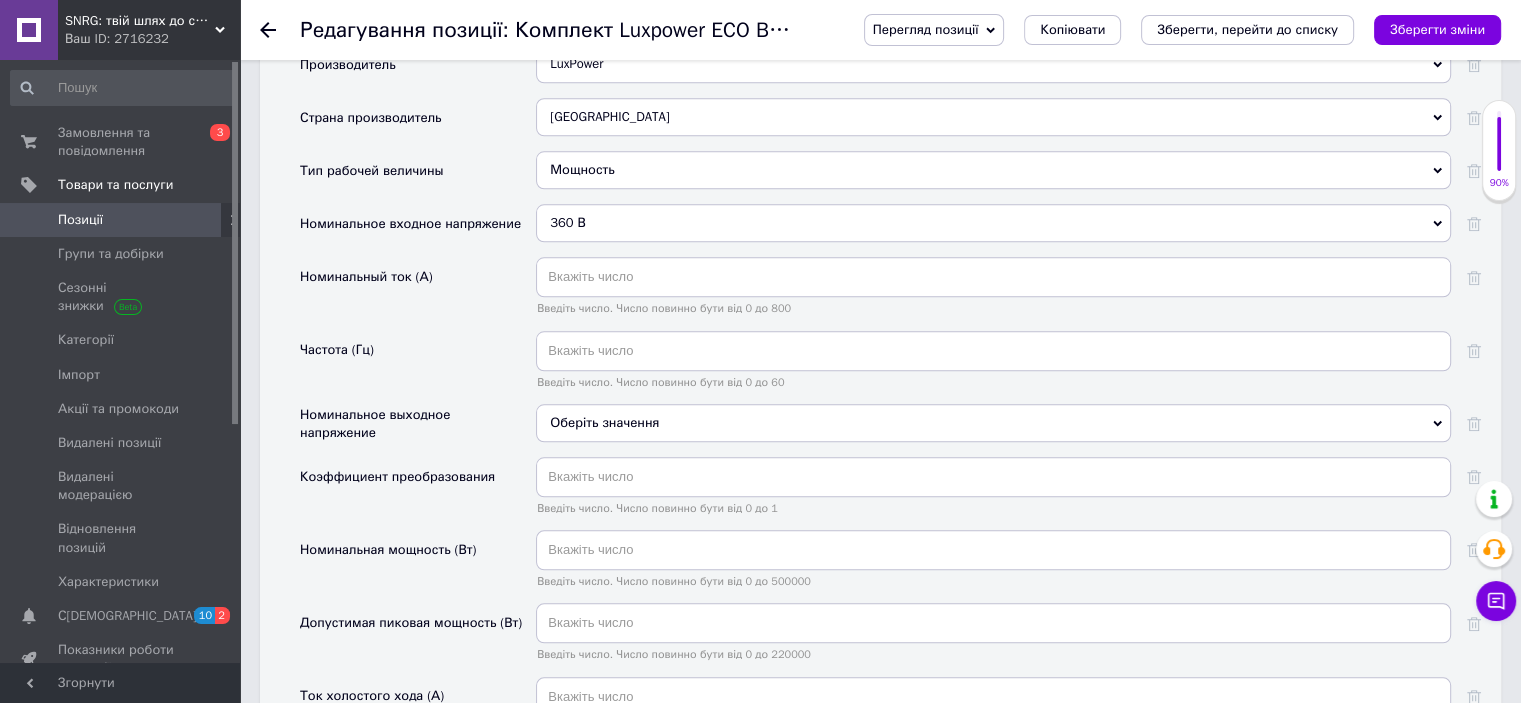 click on "360 В" at bounding box center [993, 223] 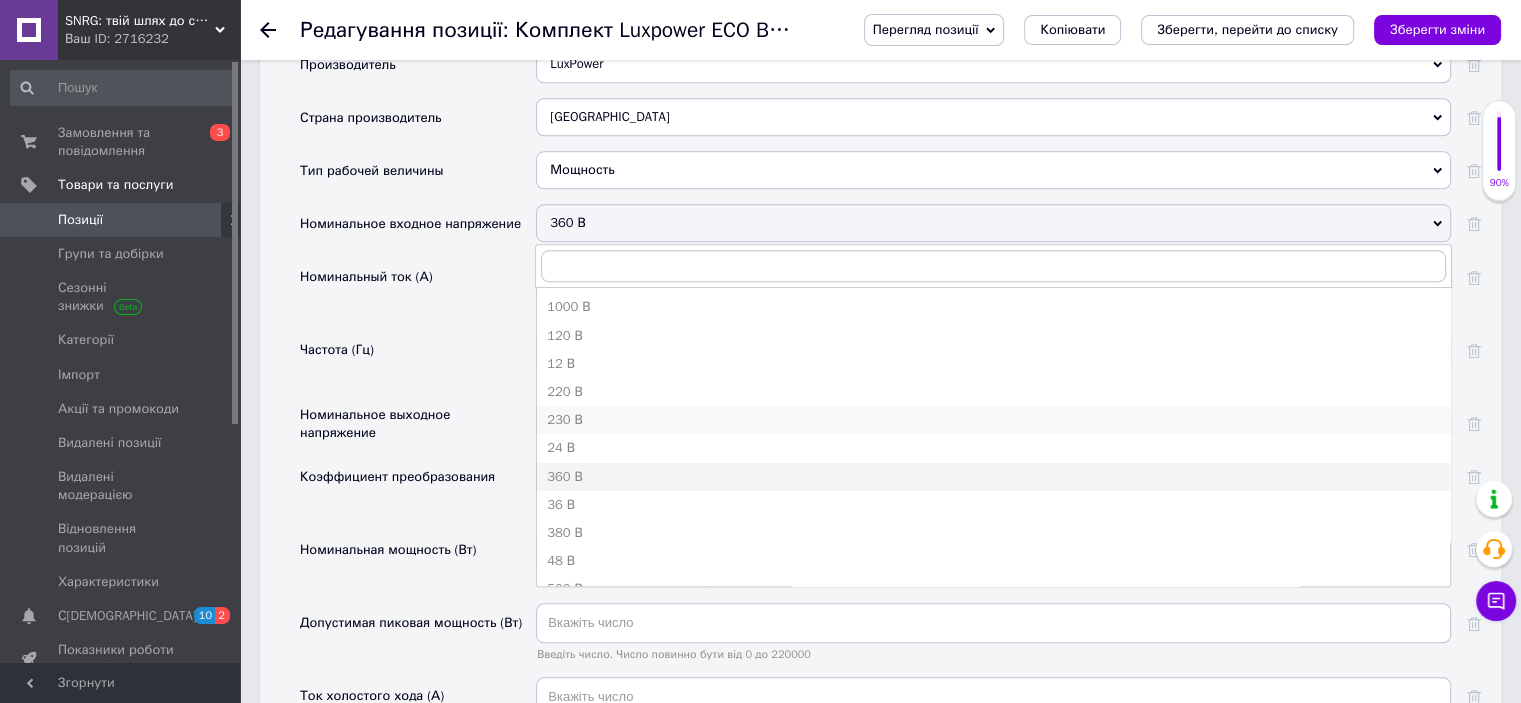 click on "230 В" at bounding box center (993, 420) 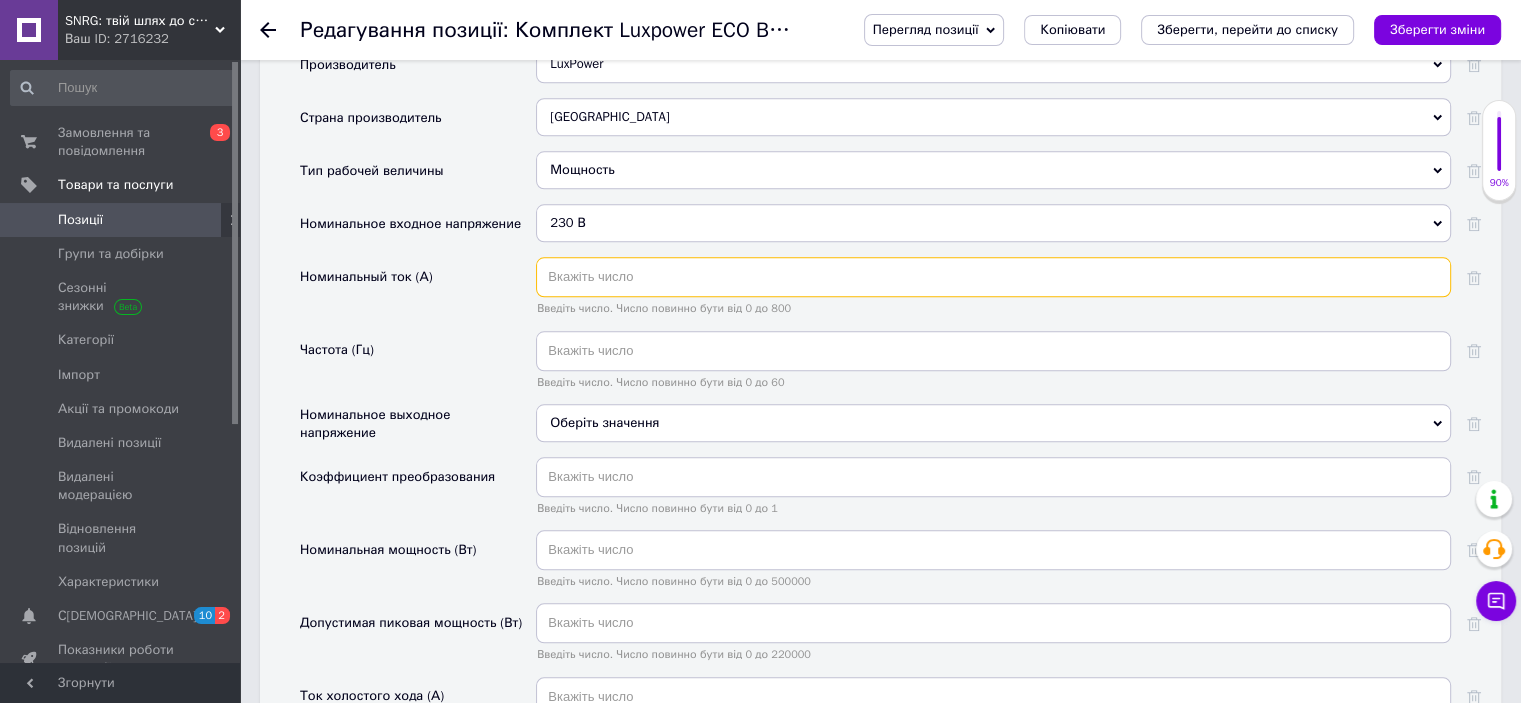 click at bounding box center (993, 277) 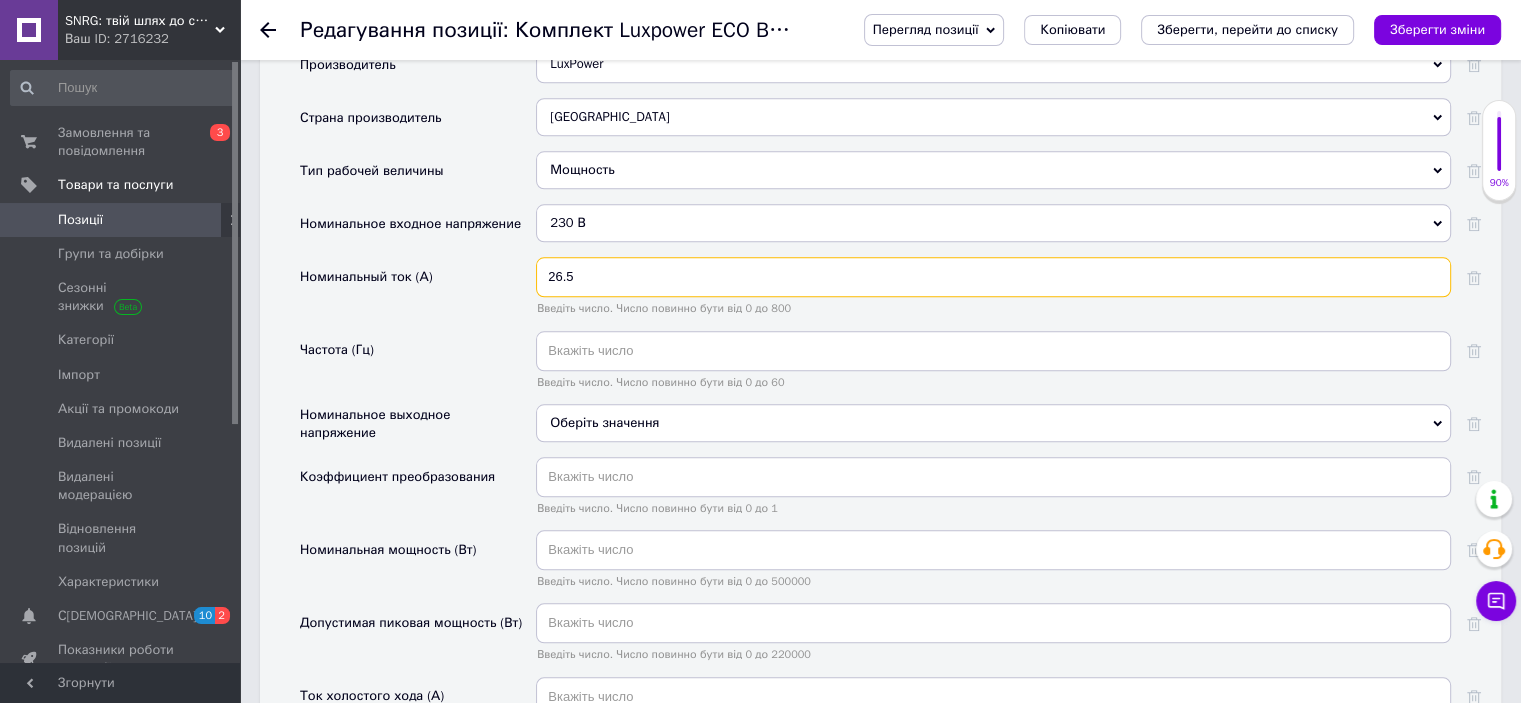 type on "26.5" 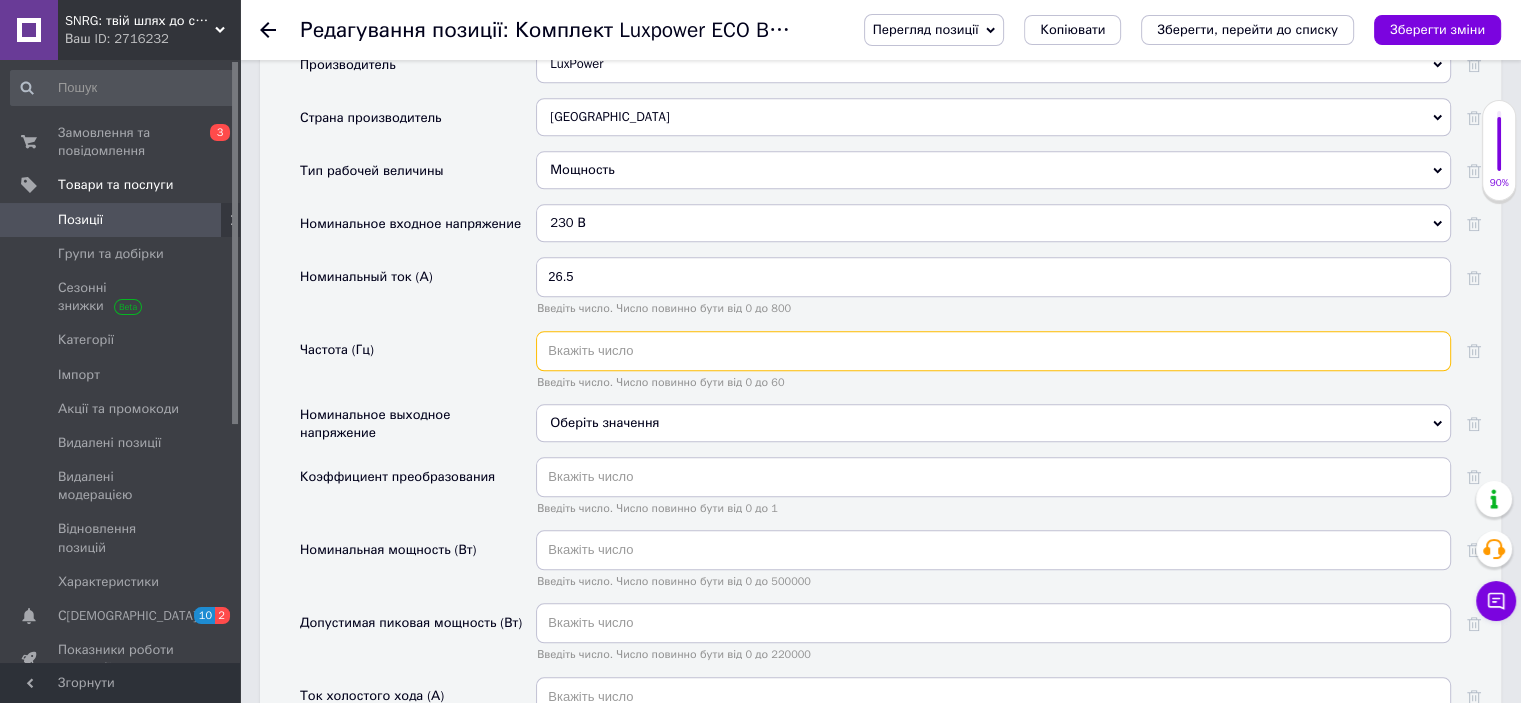 click at bounding box center (993, 351) 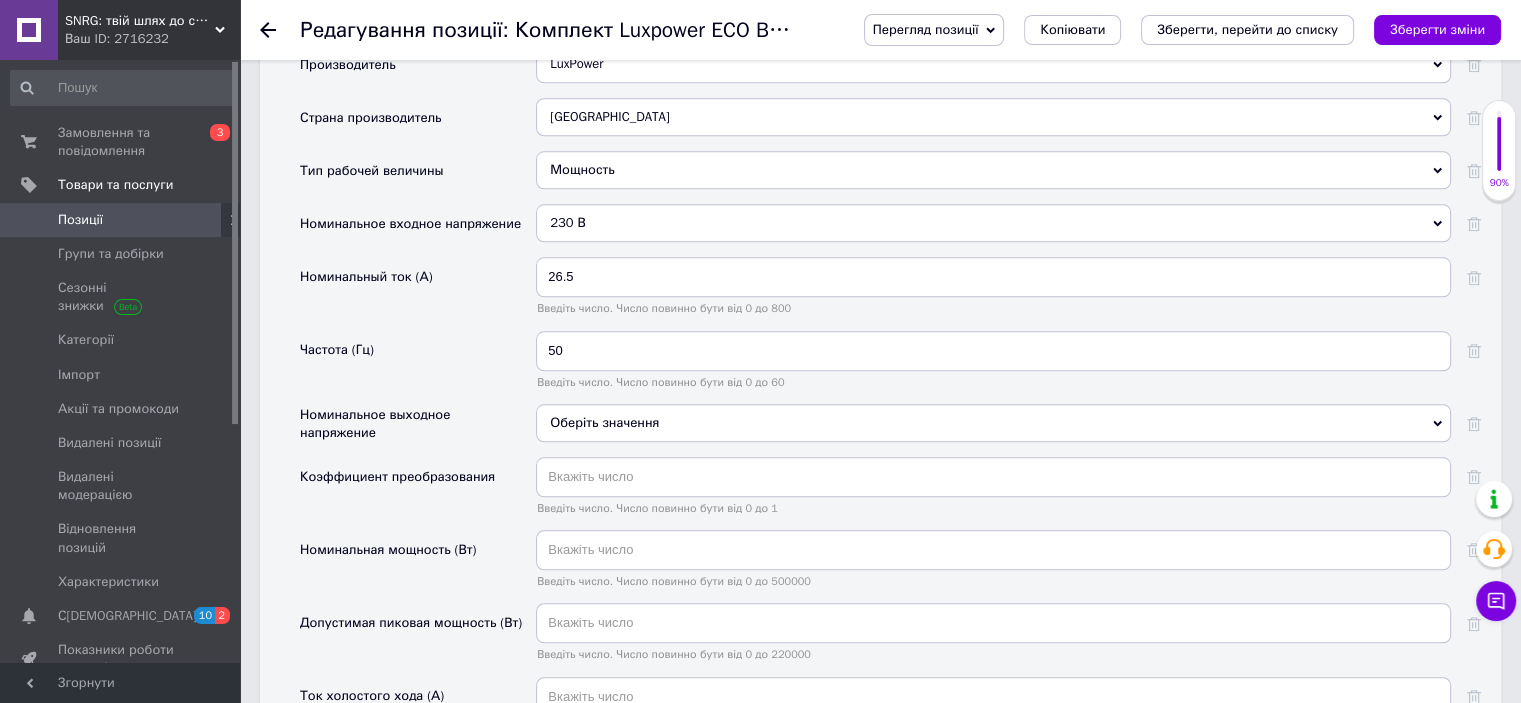 click on "Частота (Гц)" at bounding box center [418, 367] 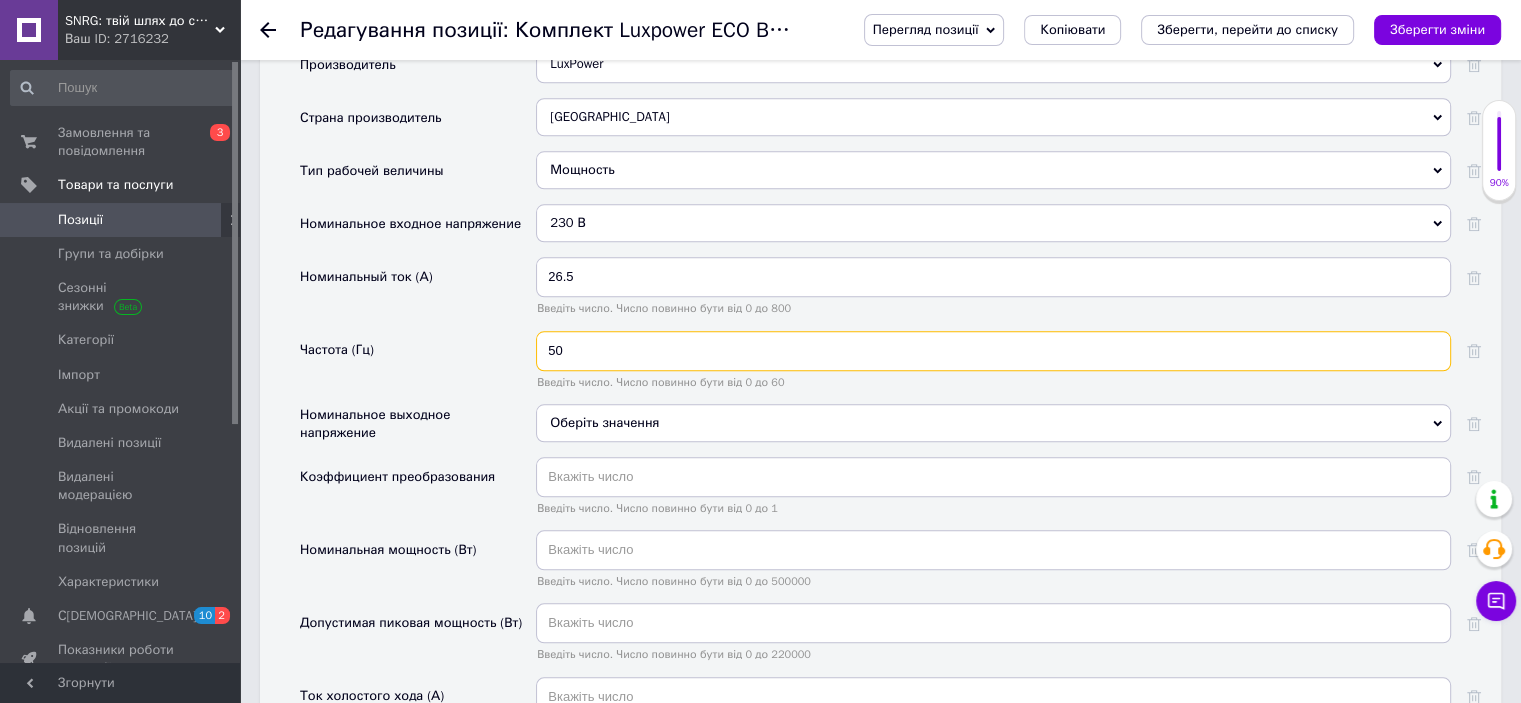 click on "50" at bounding box center [993, 351] 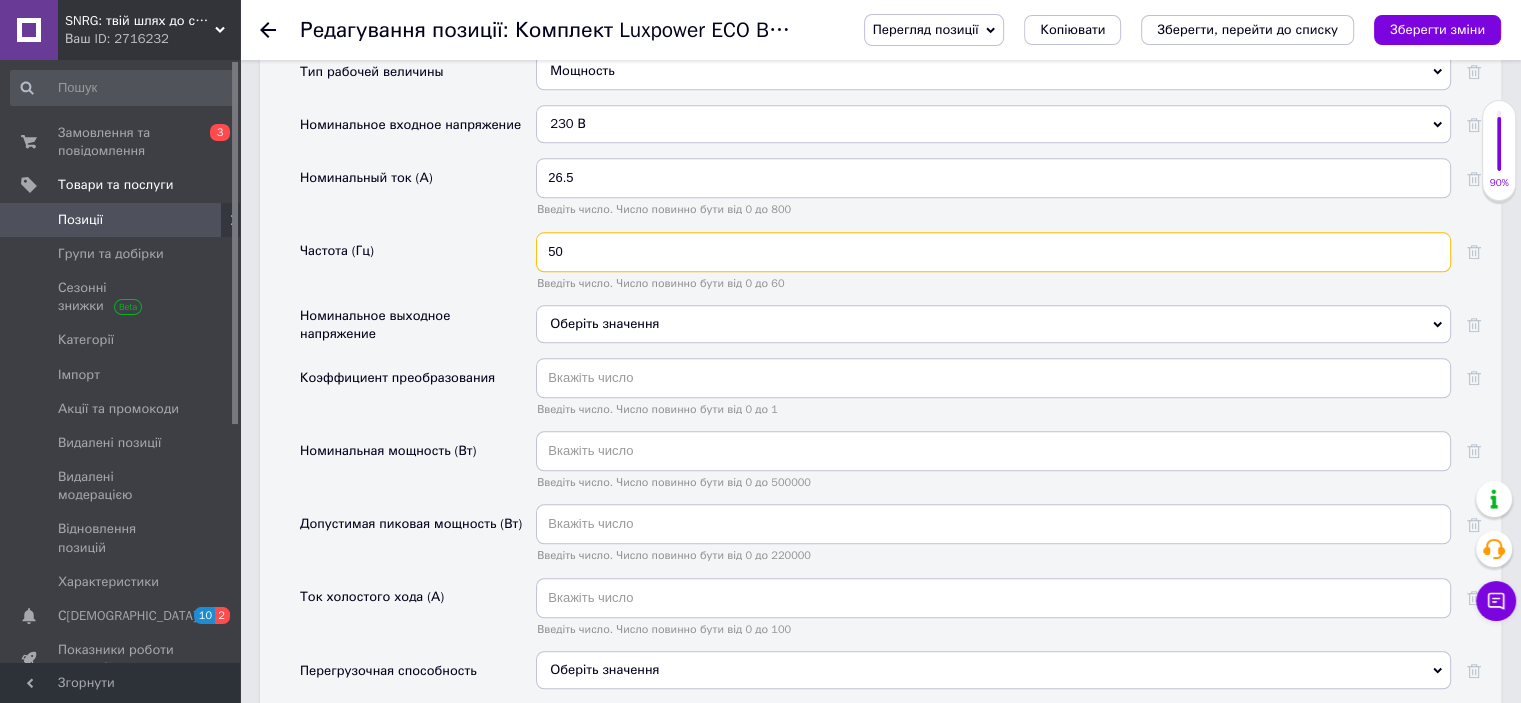 scroll, scrollTop: 2100, scrollLeft: 0, axis: vertical 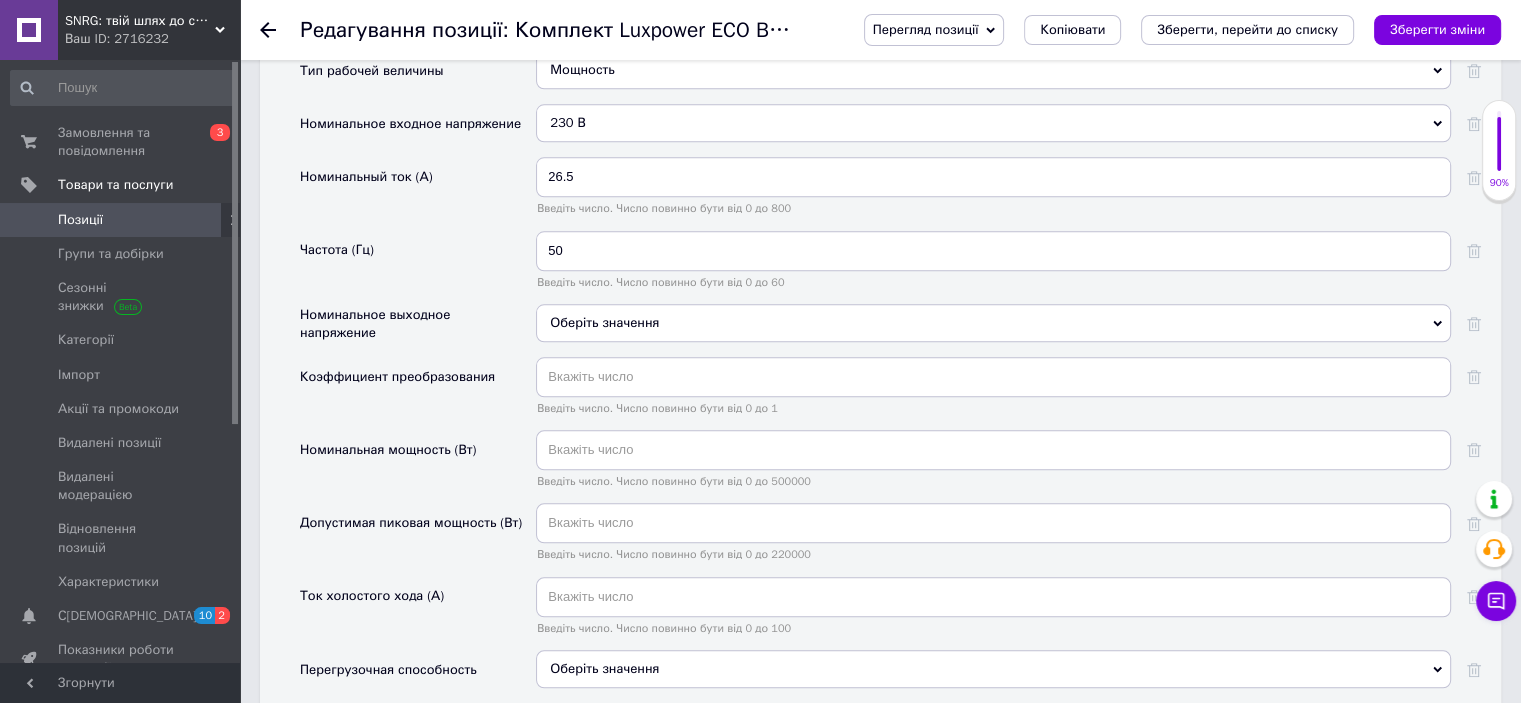 click on "Оберіть значення" at bounding box center [993, 323] 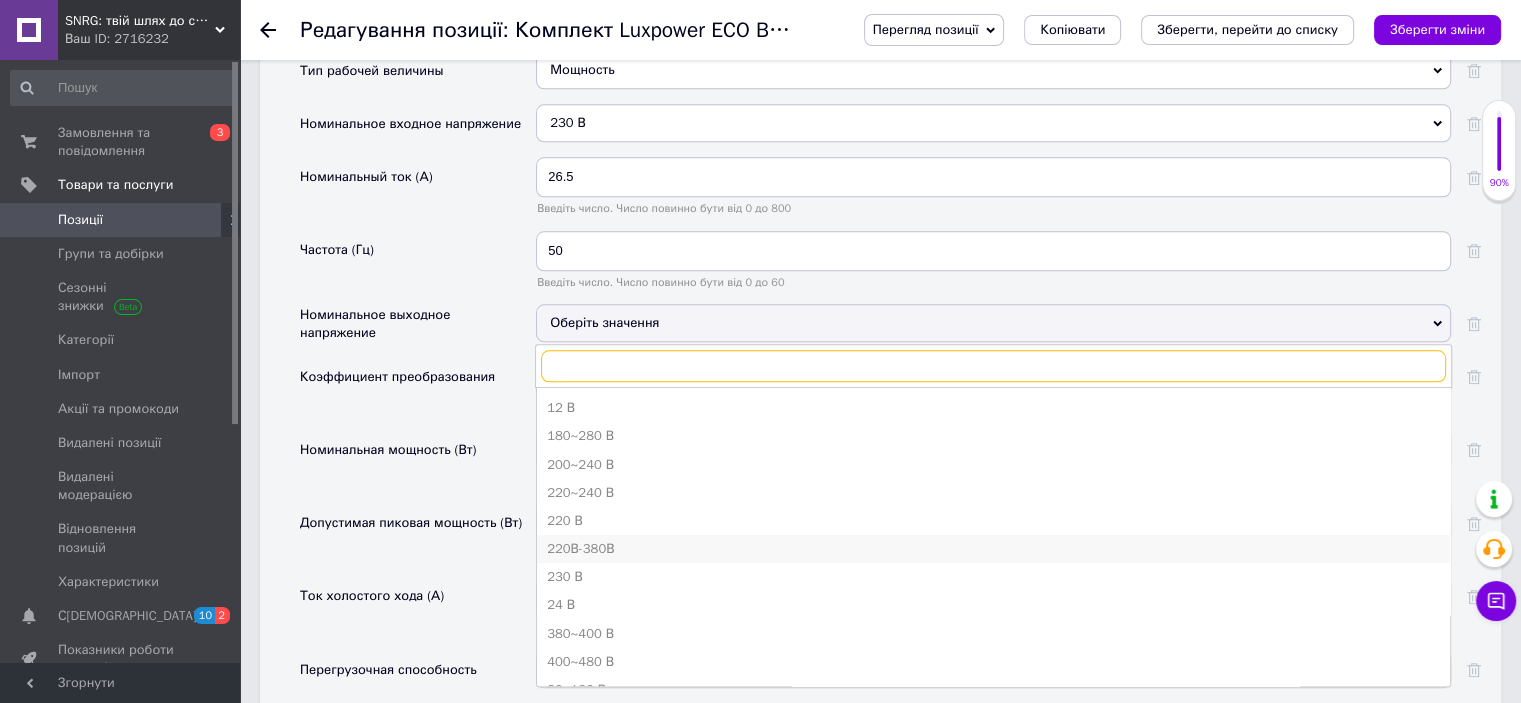 scroll, scrollTop: 49, scrollLeft: 0, axis: vertical 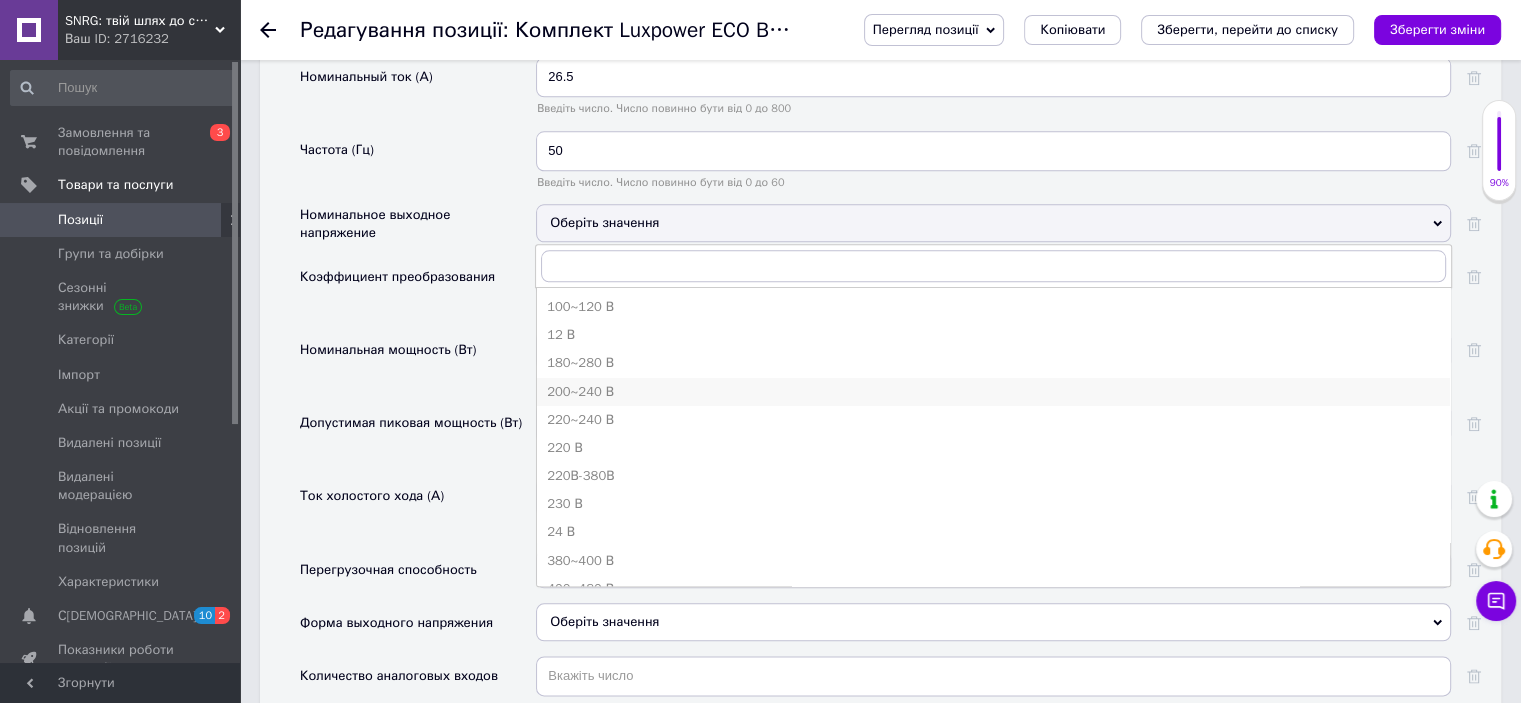 click on "200~240 В" at bounding box center (993, 392) 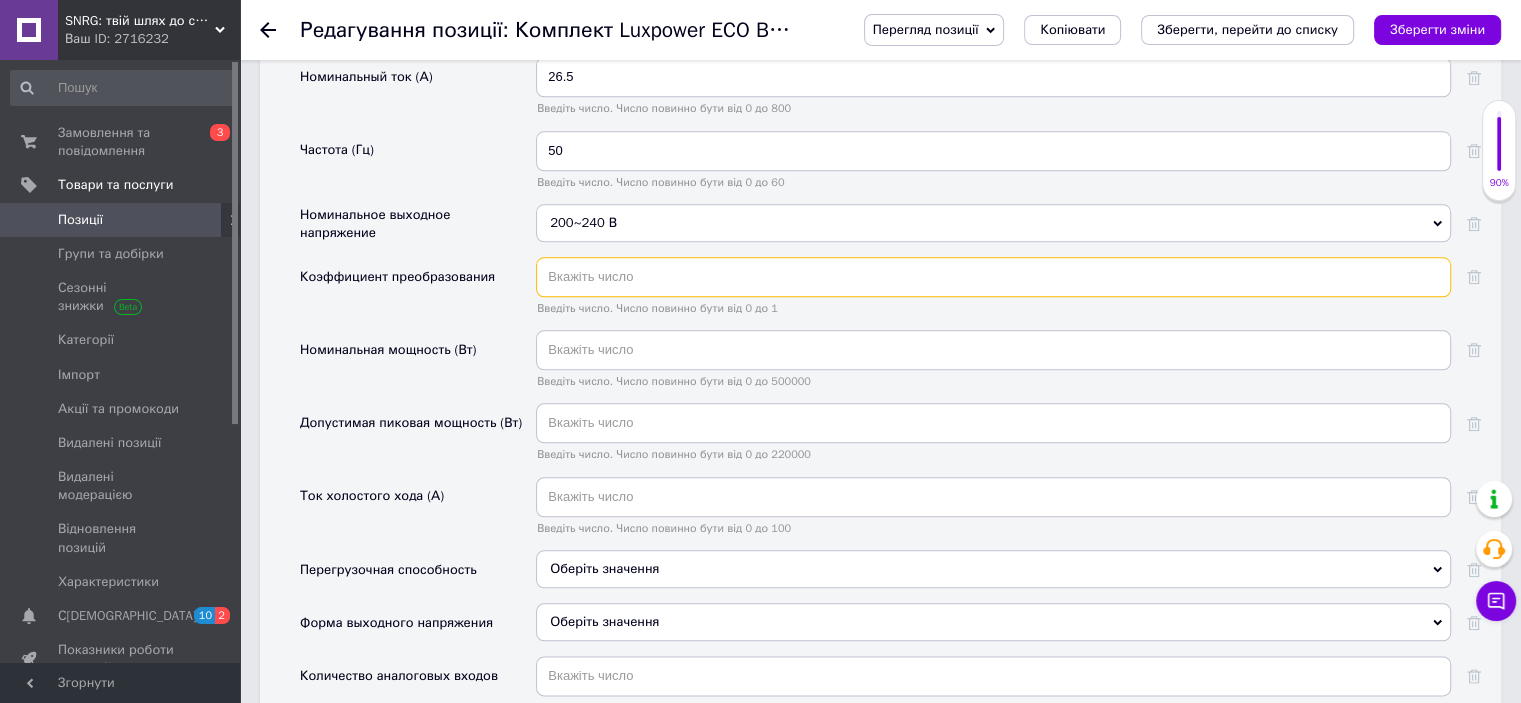 click at bounding box center [993, 277] 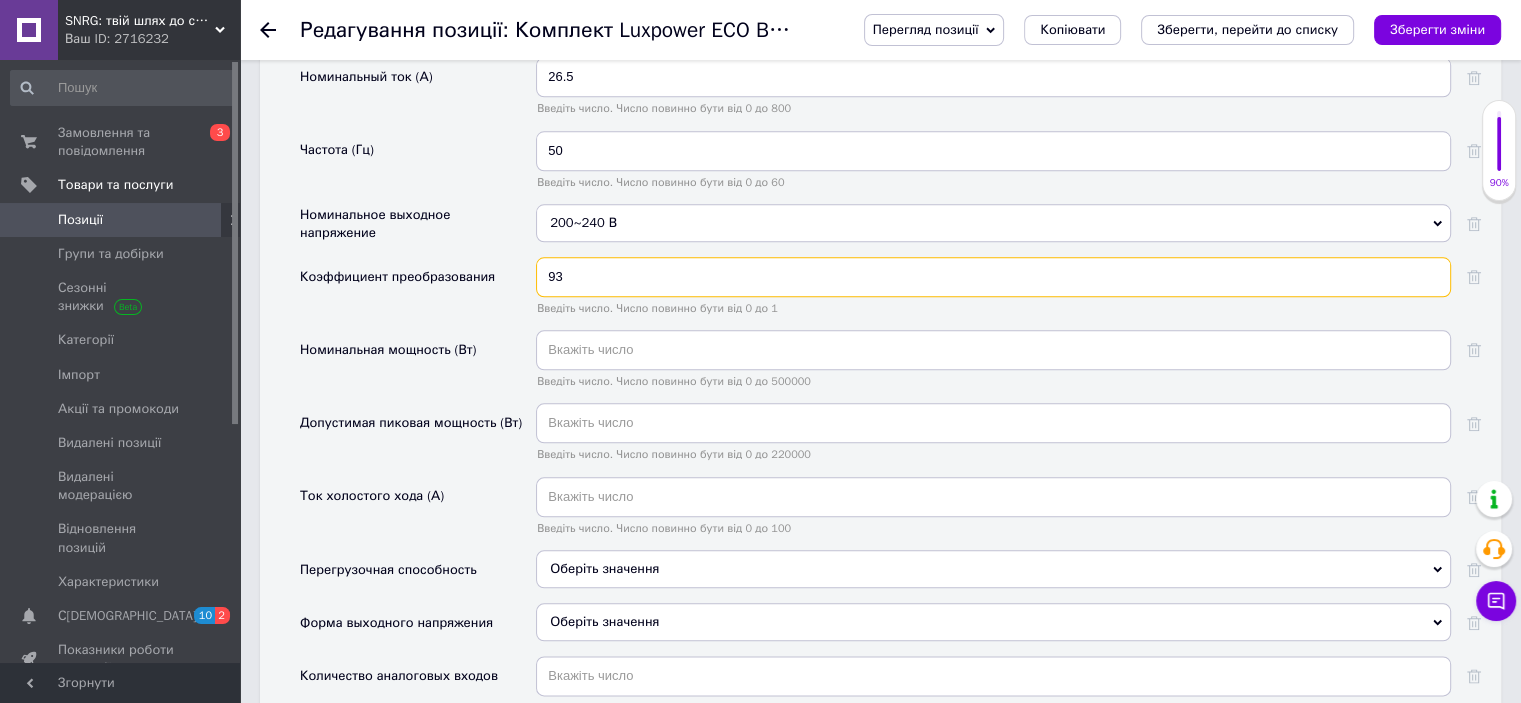 type on "93" 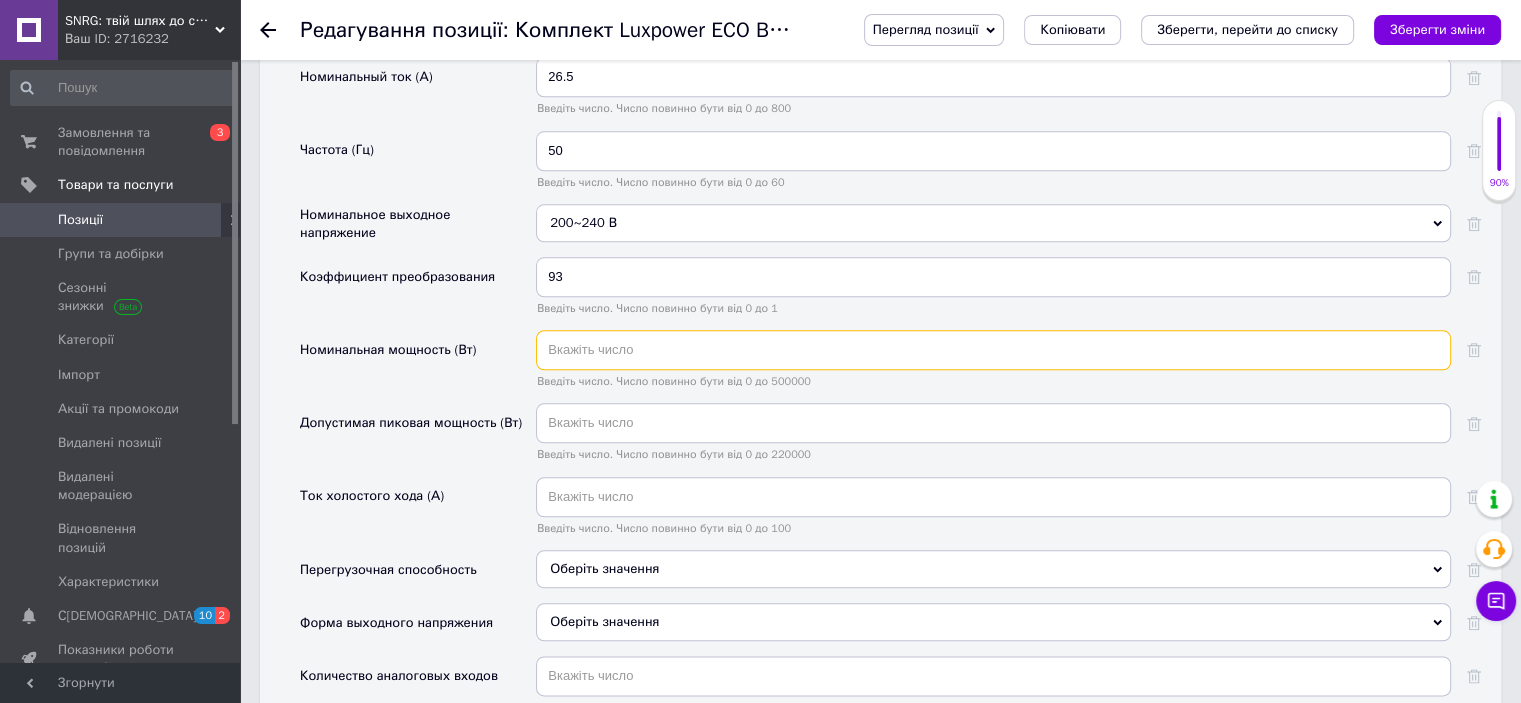 click at bounding box center [993, 350] 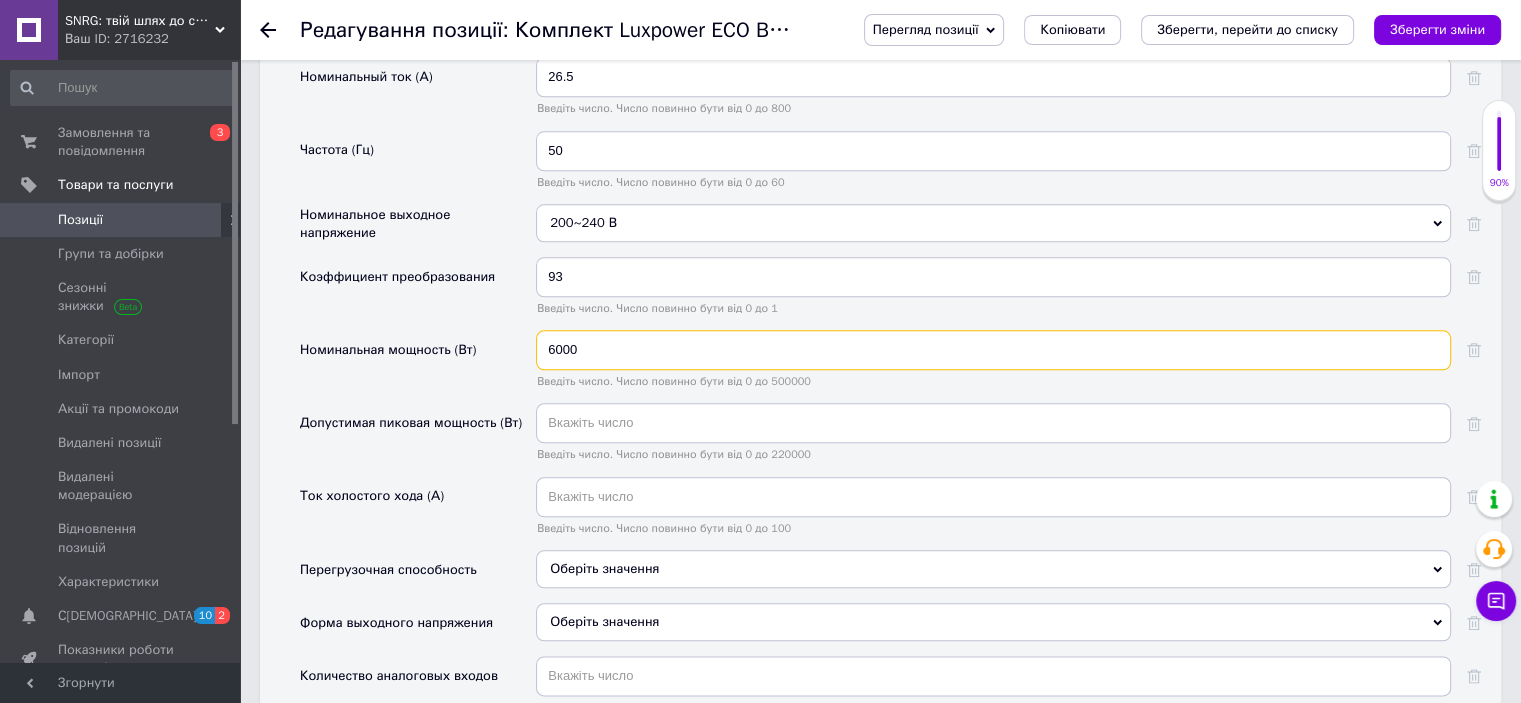 type on "6000" 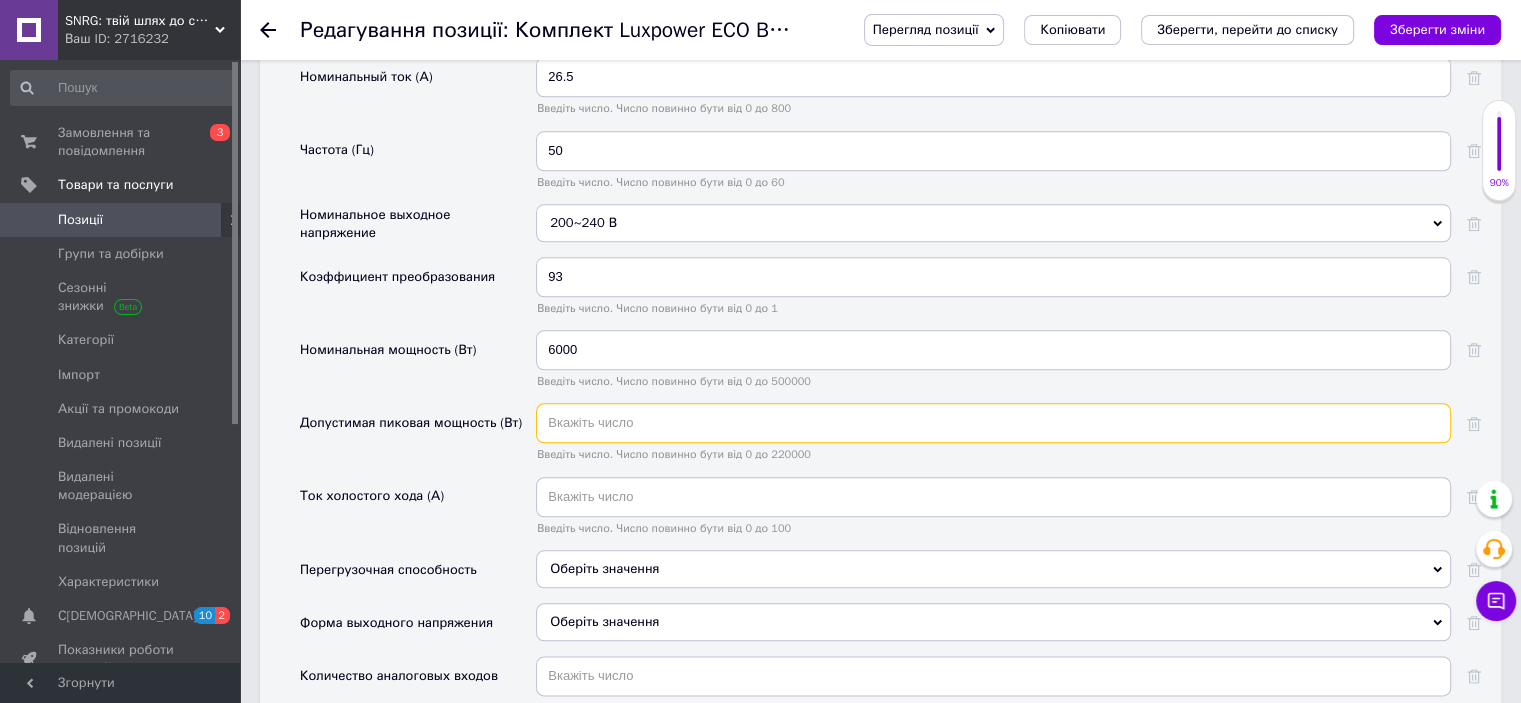 click at bounding box center (993, 423) 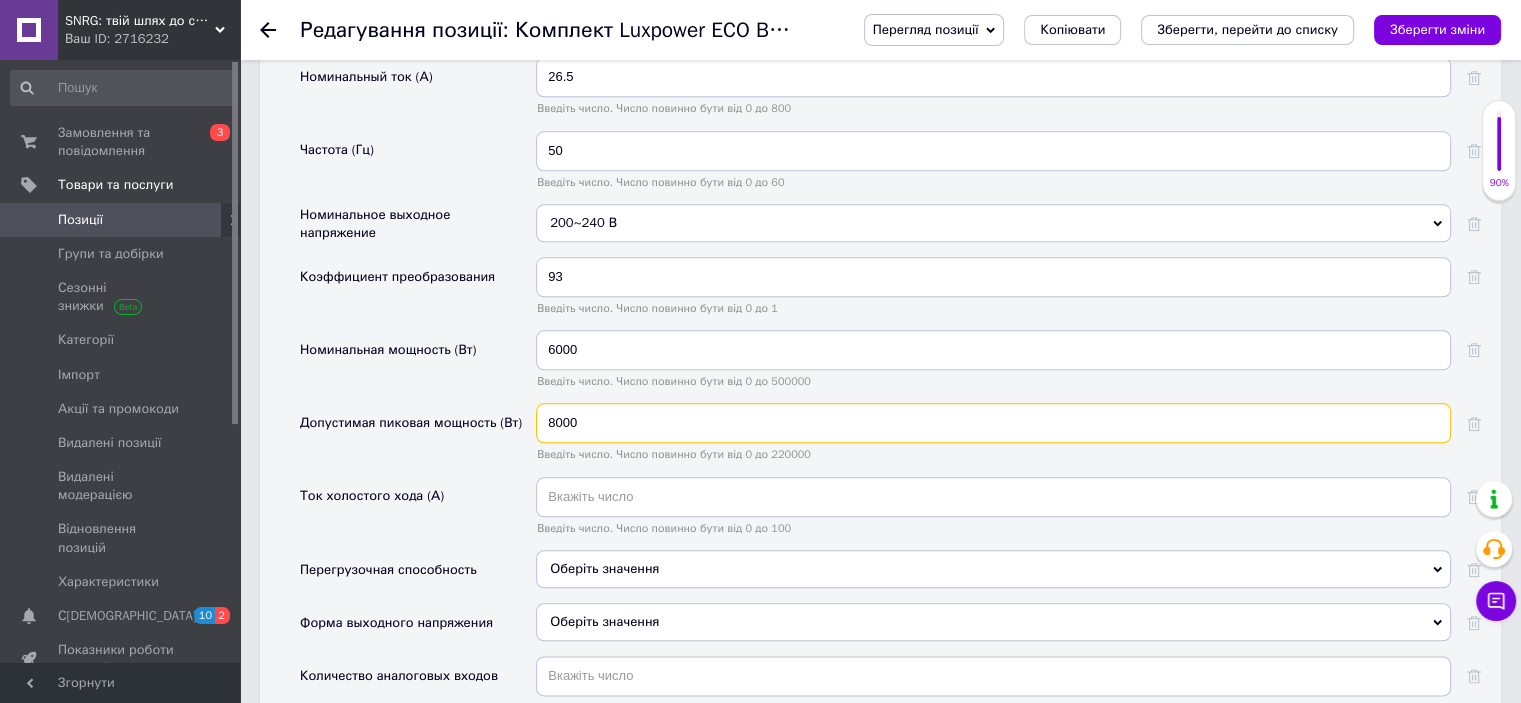type on "8000" 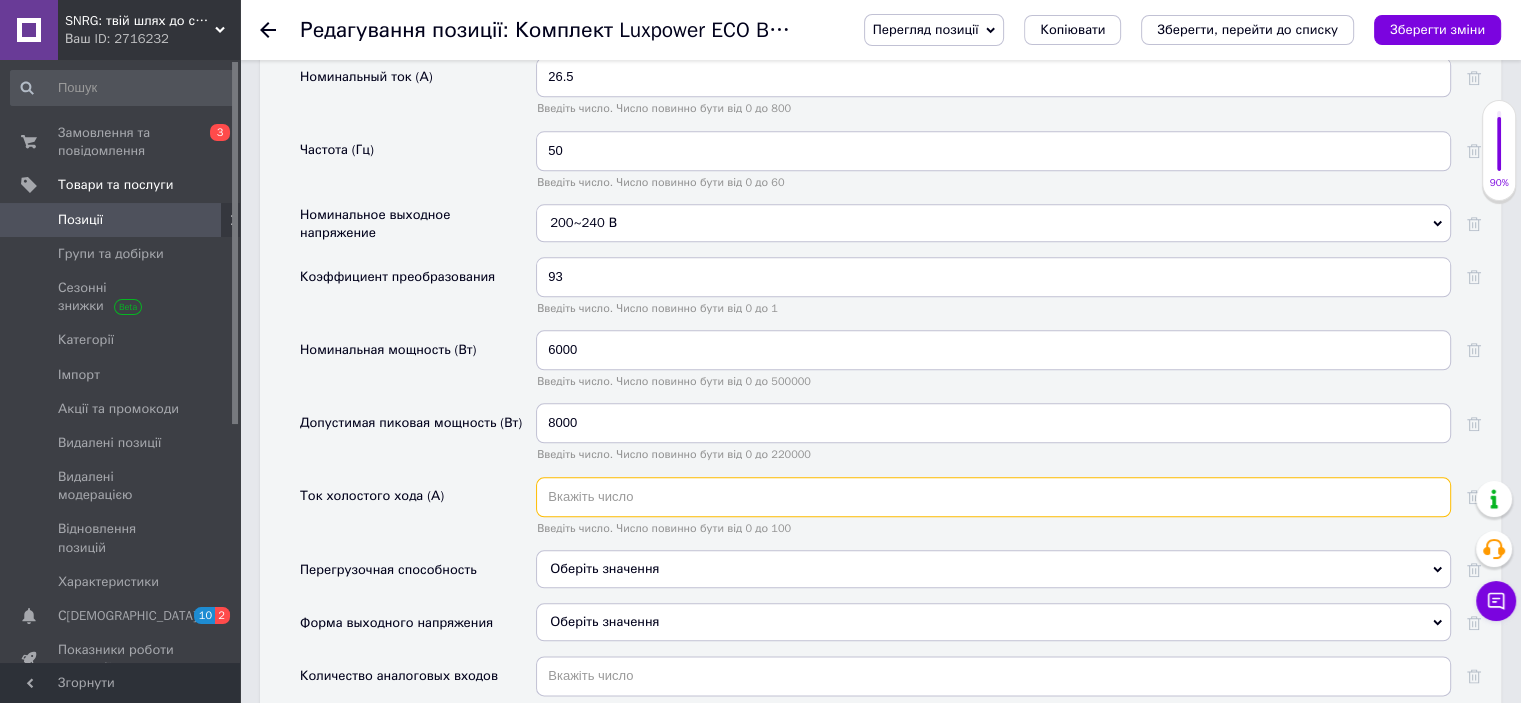 click at bounding box center (993, 497) 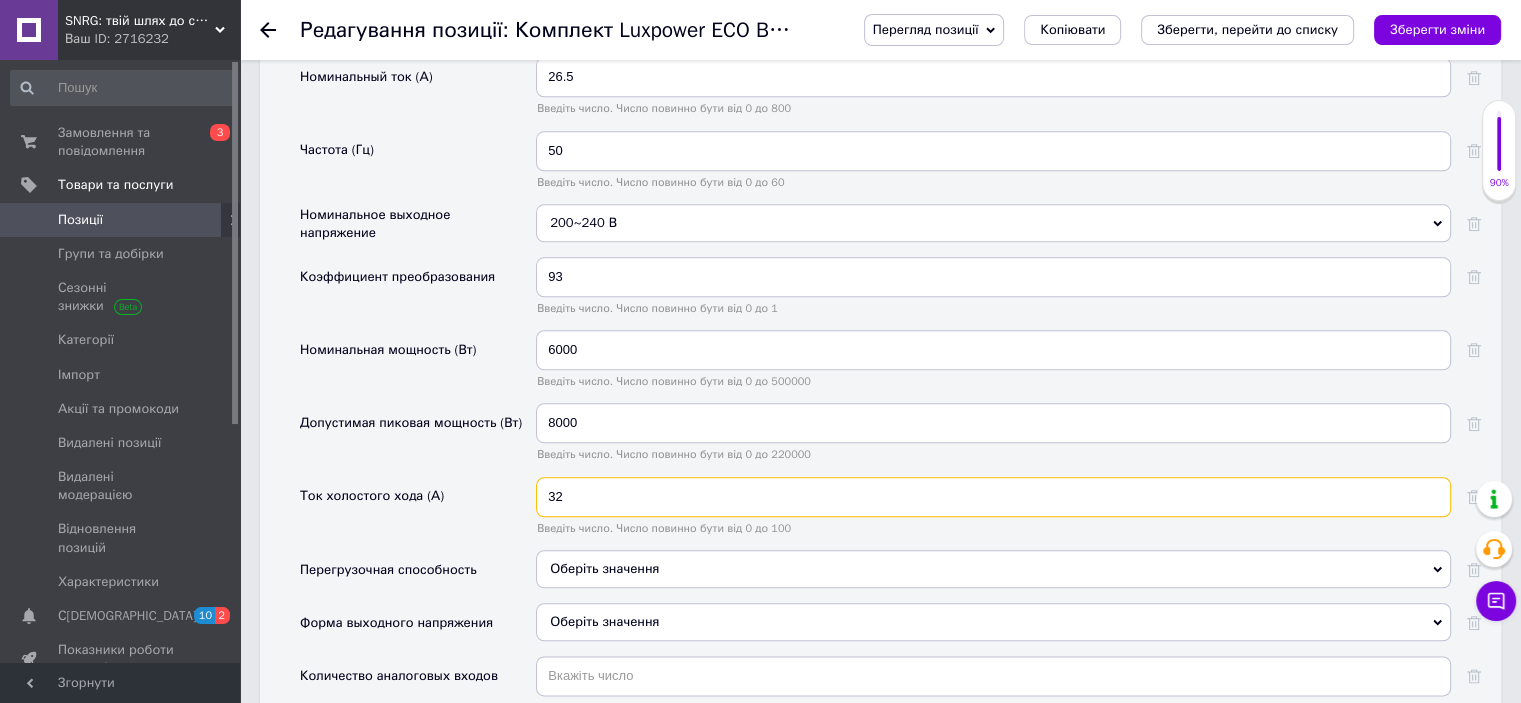 type on "32" 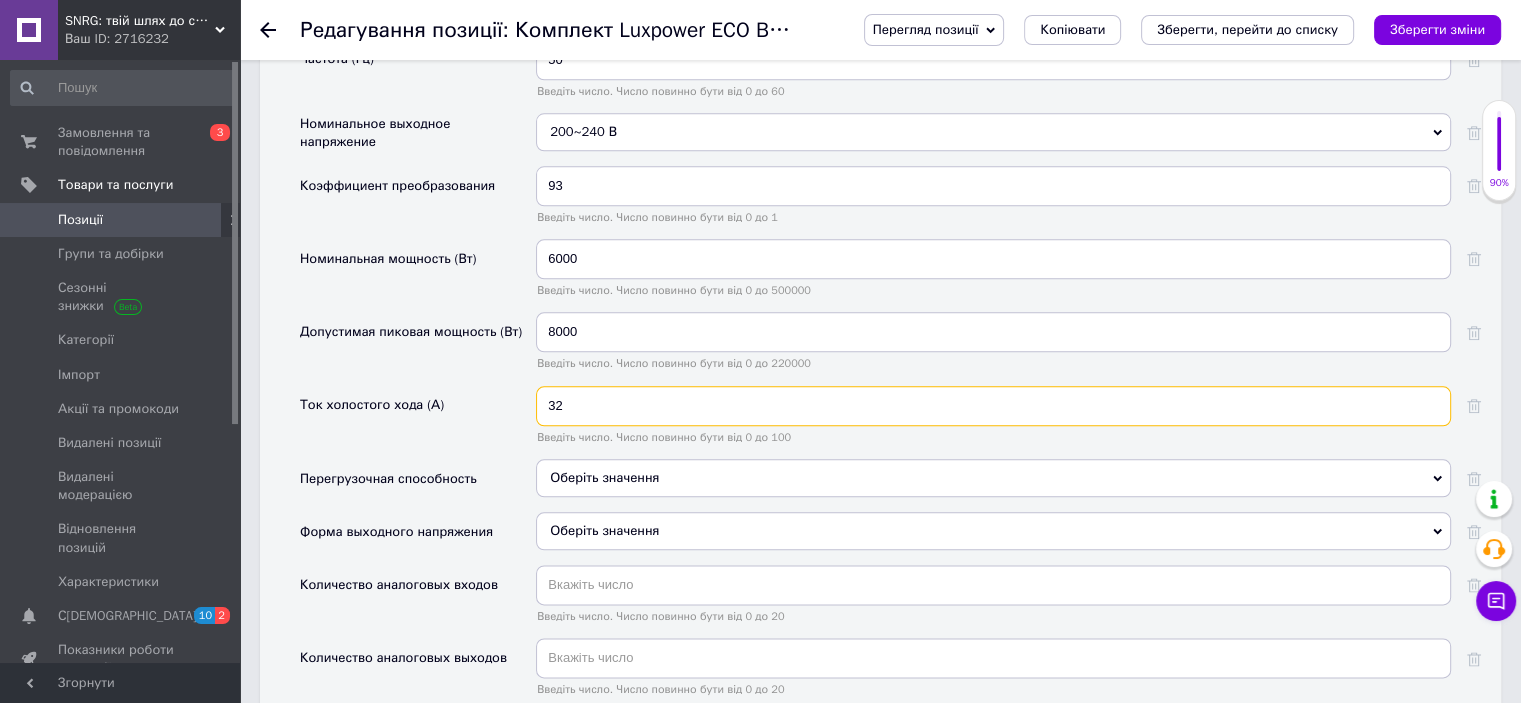 scroll, scrollTop: 2500, scrollLeft: 0, axis: vertical 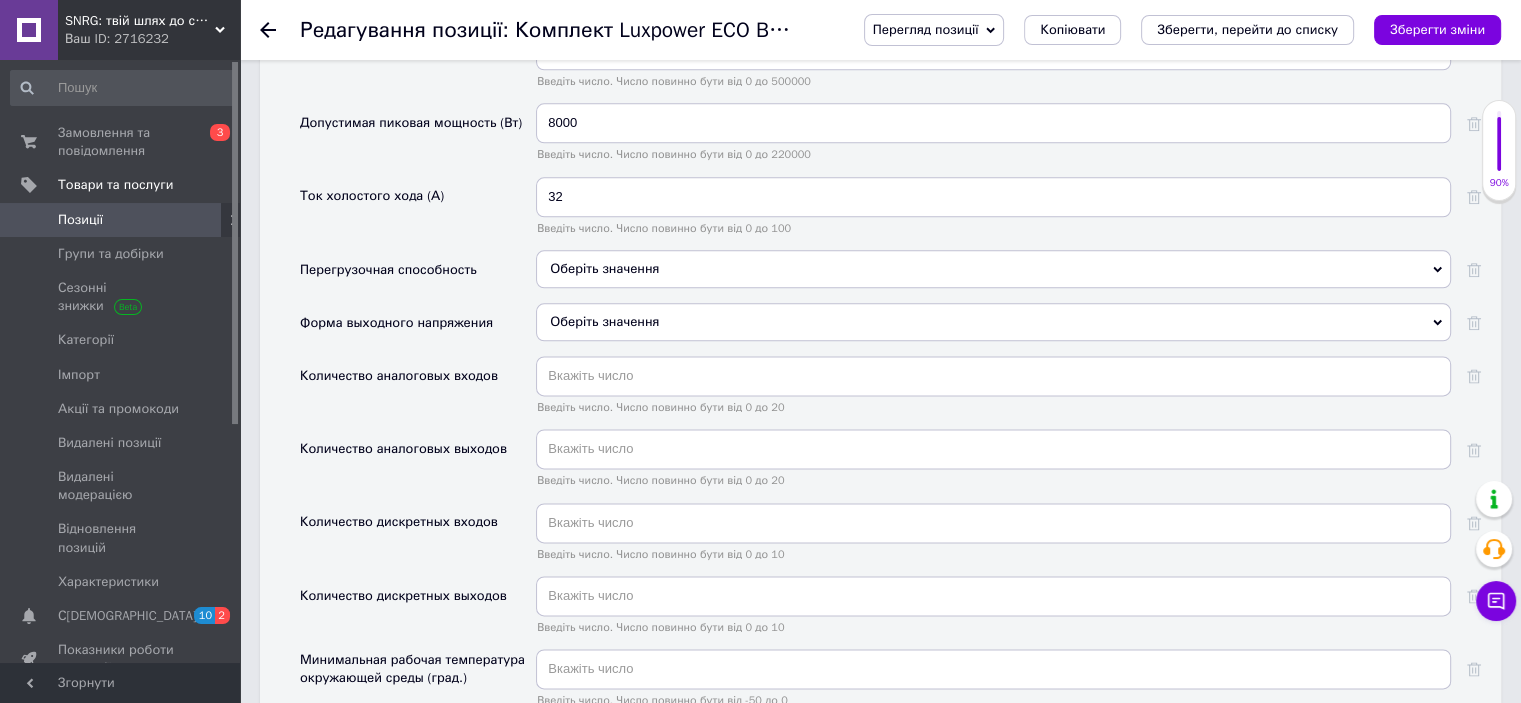 click on "Оберіть значення" at bounding box center (993, 269) 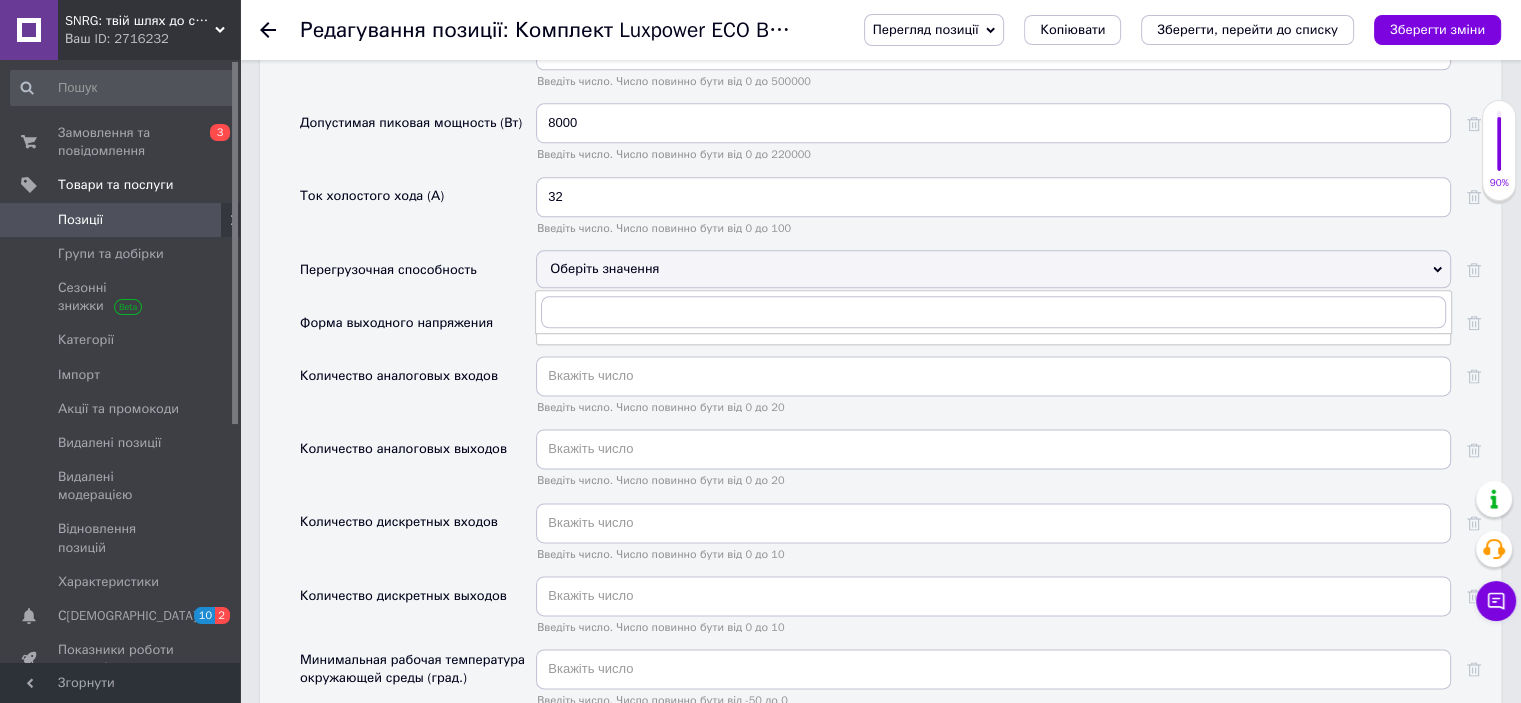 click on "Оберіть значення" at bounding box center (993, 269) 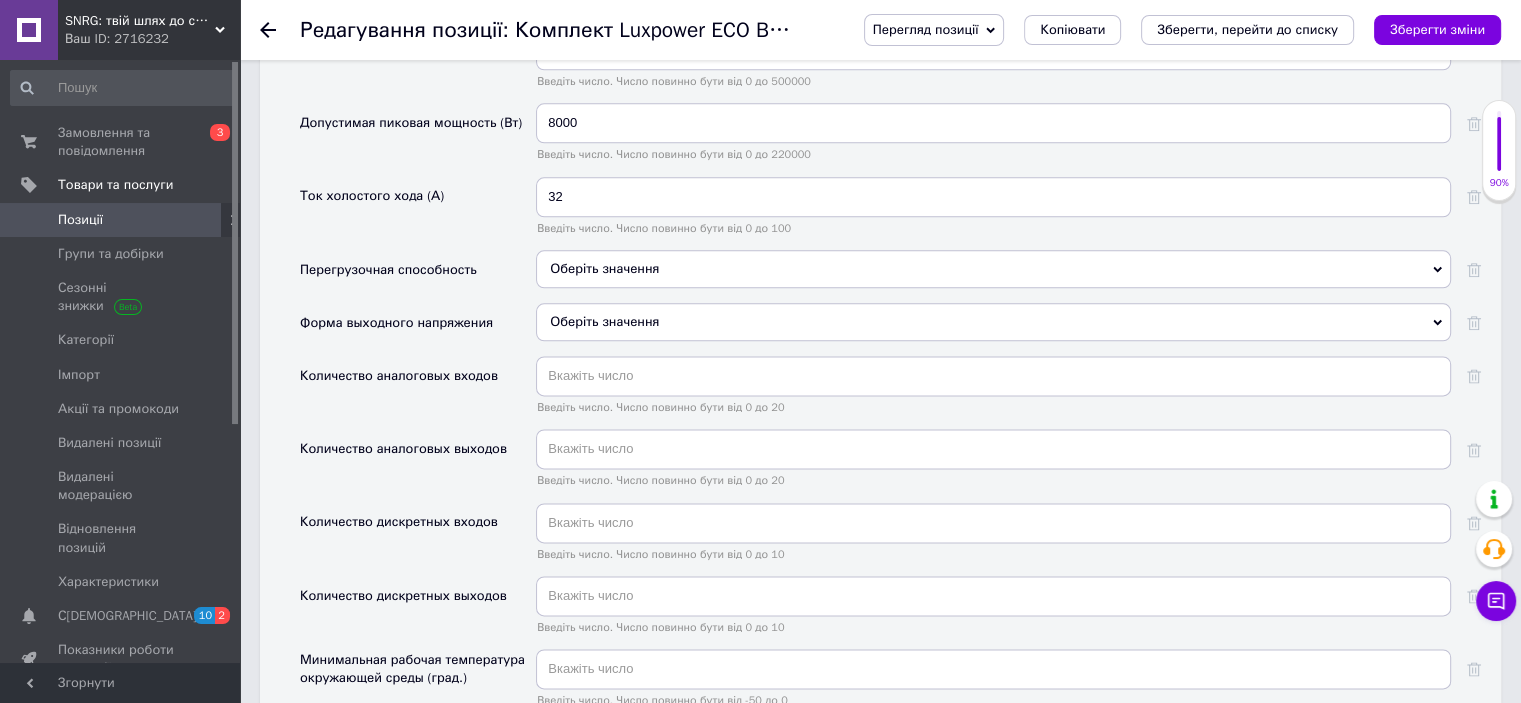 click on "Оберіть значення" at bounding box center [993, 269] 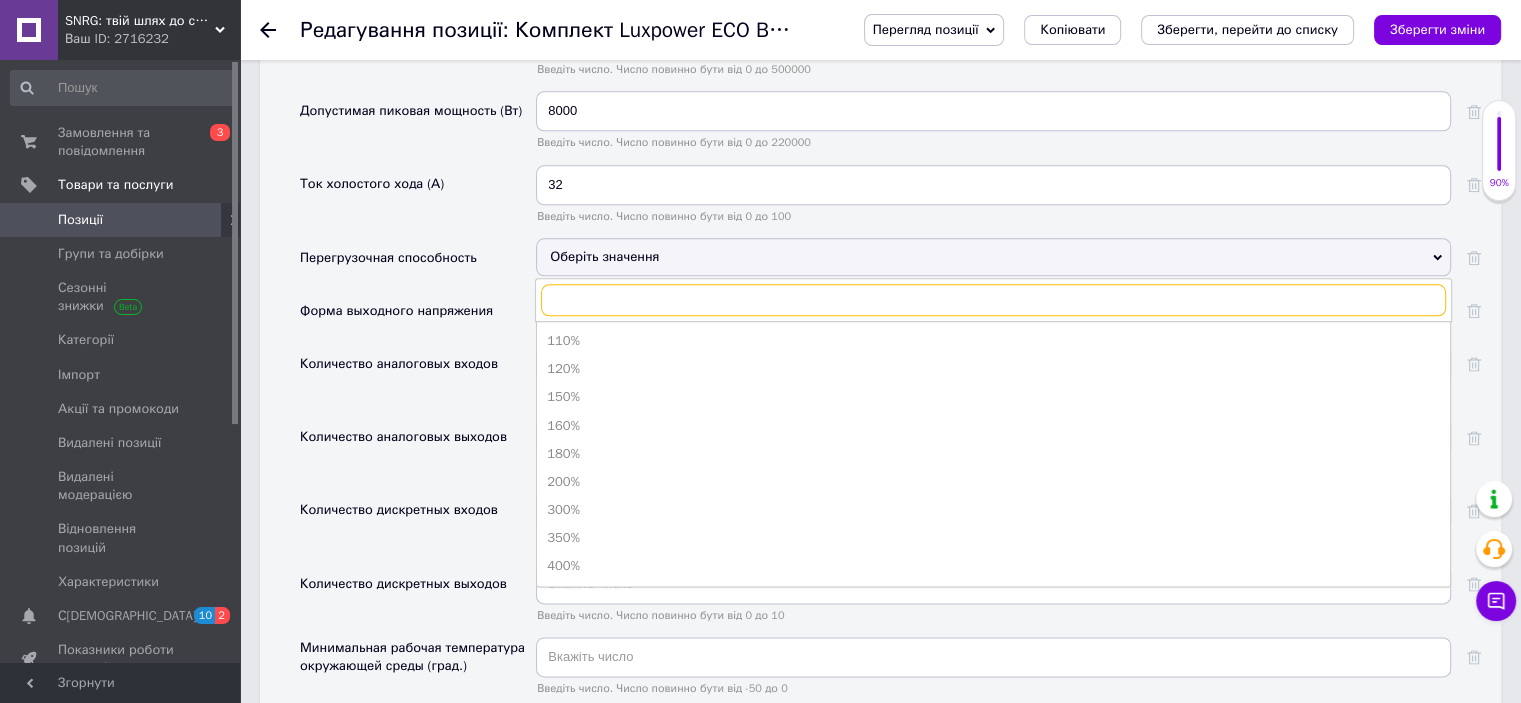 scroll, scrollTop: 2500, scrollLeft: 0, axis: vertical 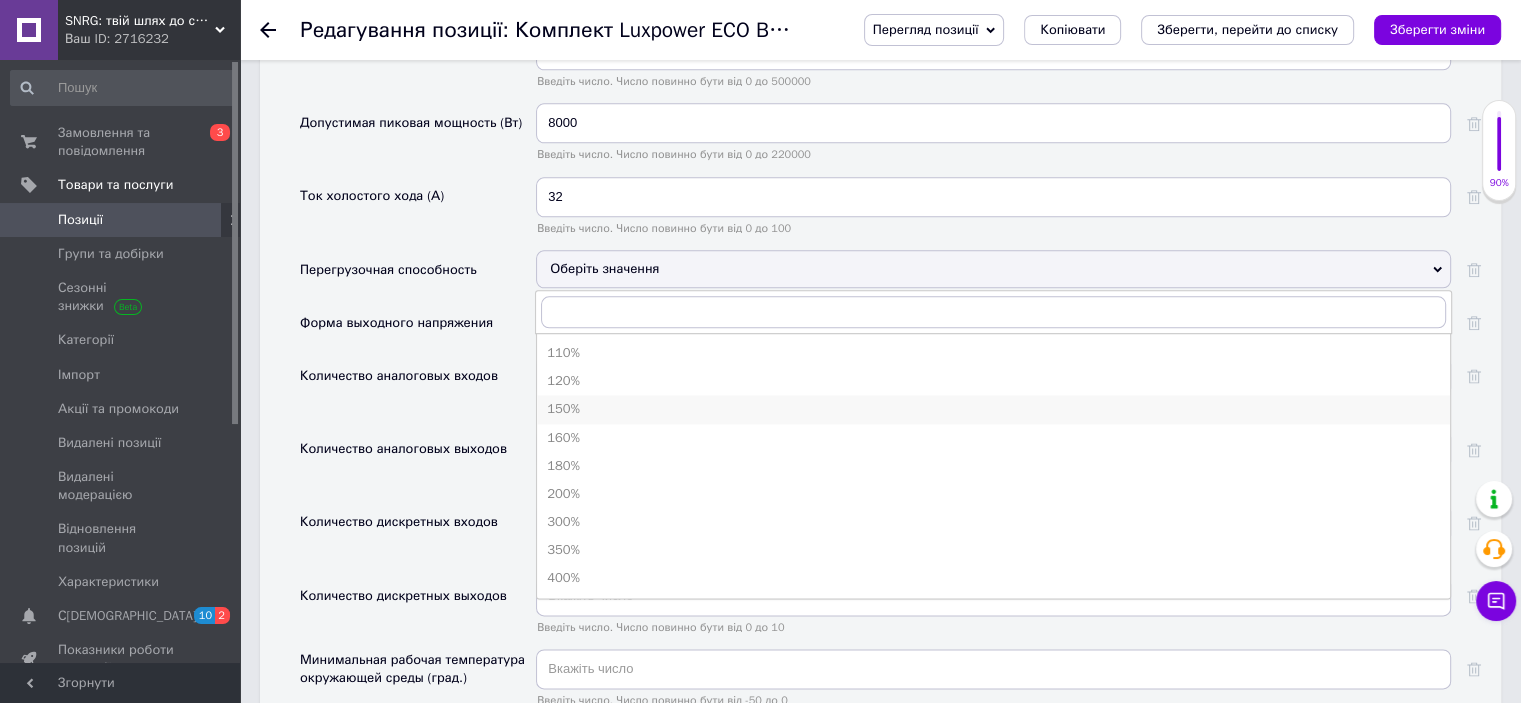 click on "150%" at bounding box center [993, 409] 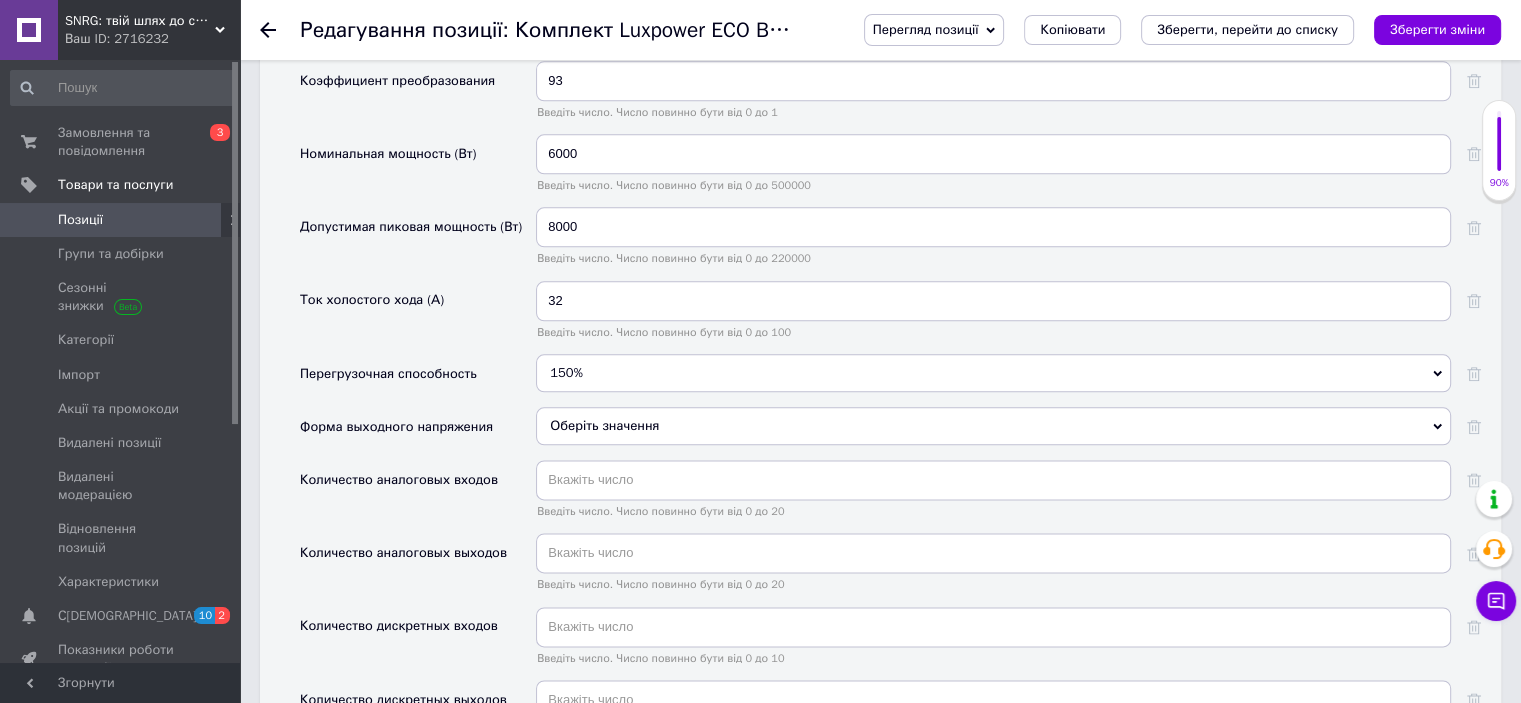 scroll, scrollTop: 2400, scrollLeft: 0, axis: vertical 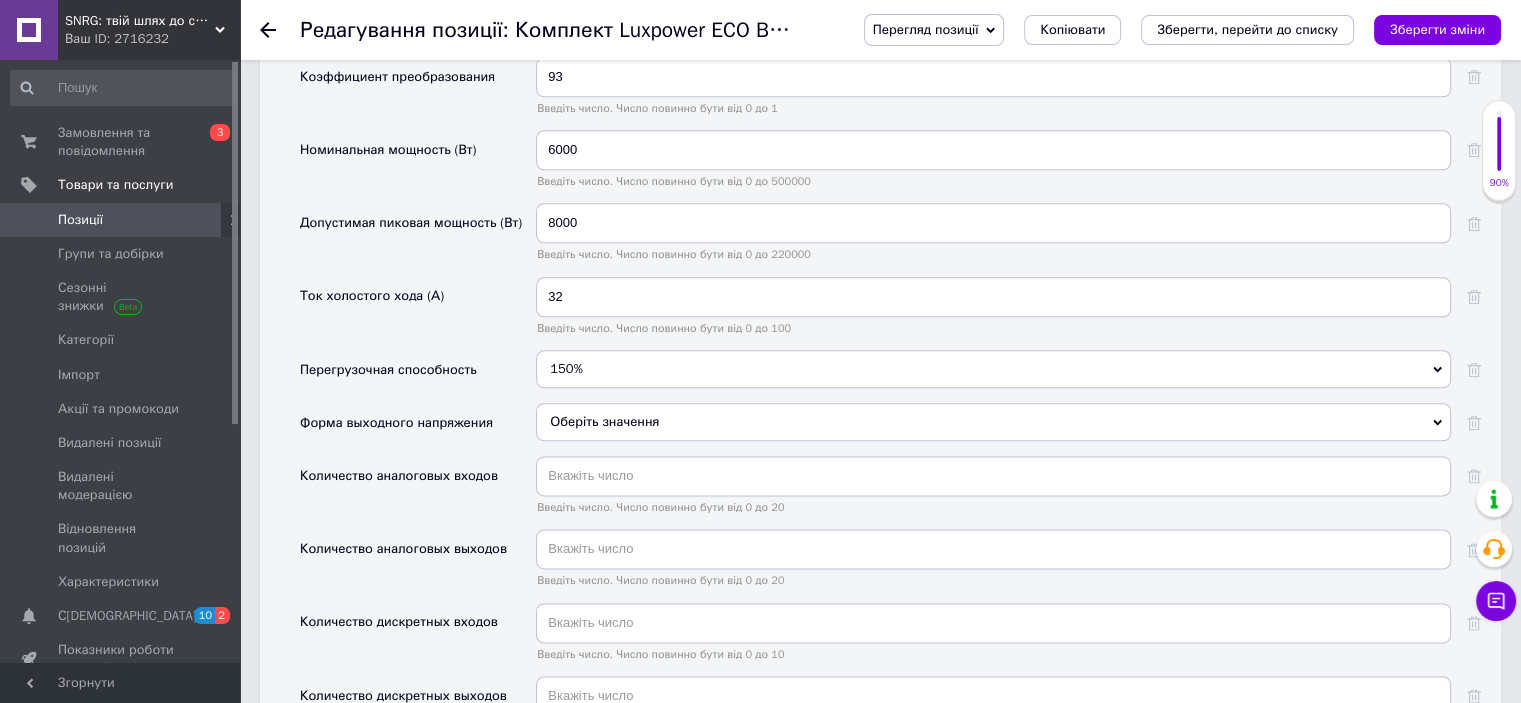 click on "Оберіть значення" at bounding box center [993, 422] 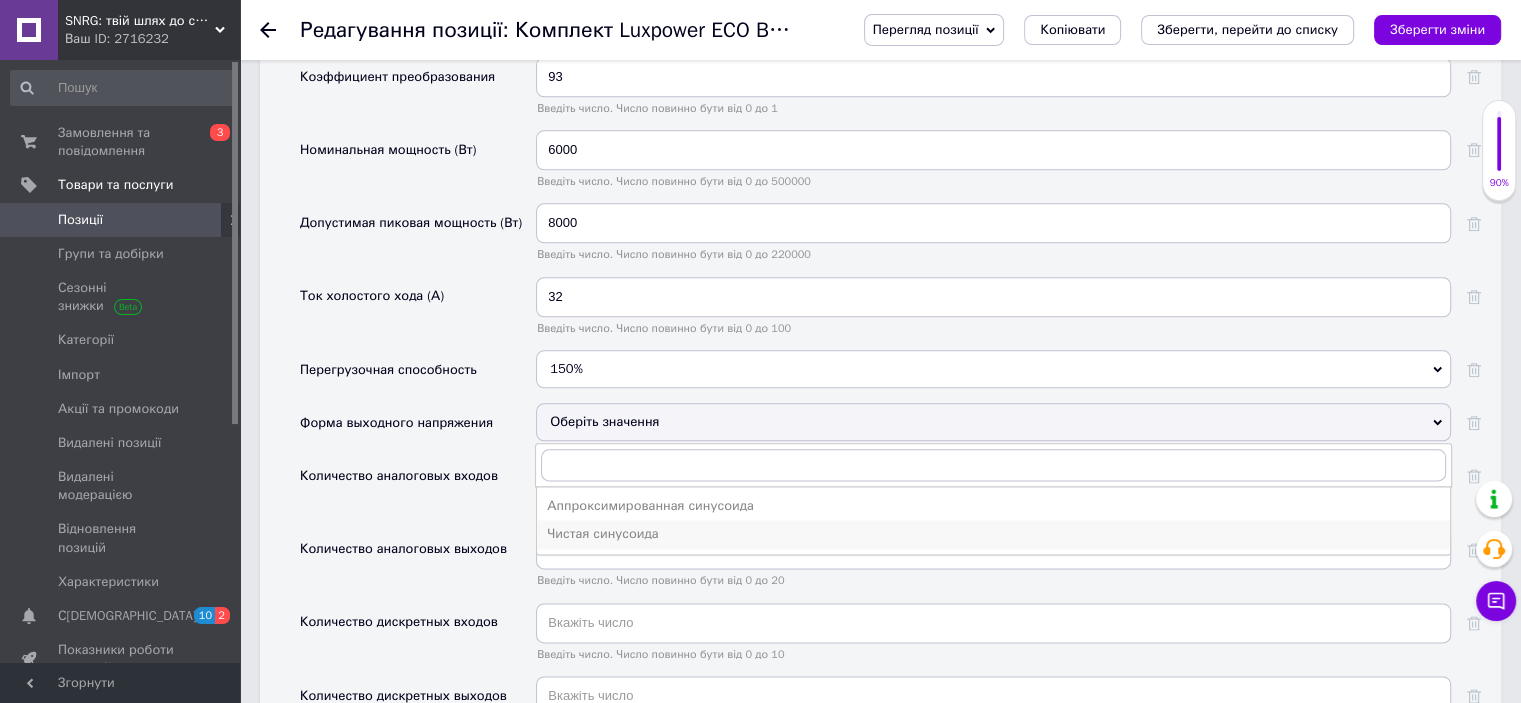 click on "Чистая синусоида" at bounding box center (993, 534) 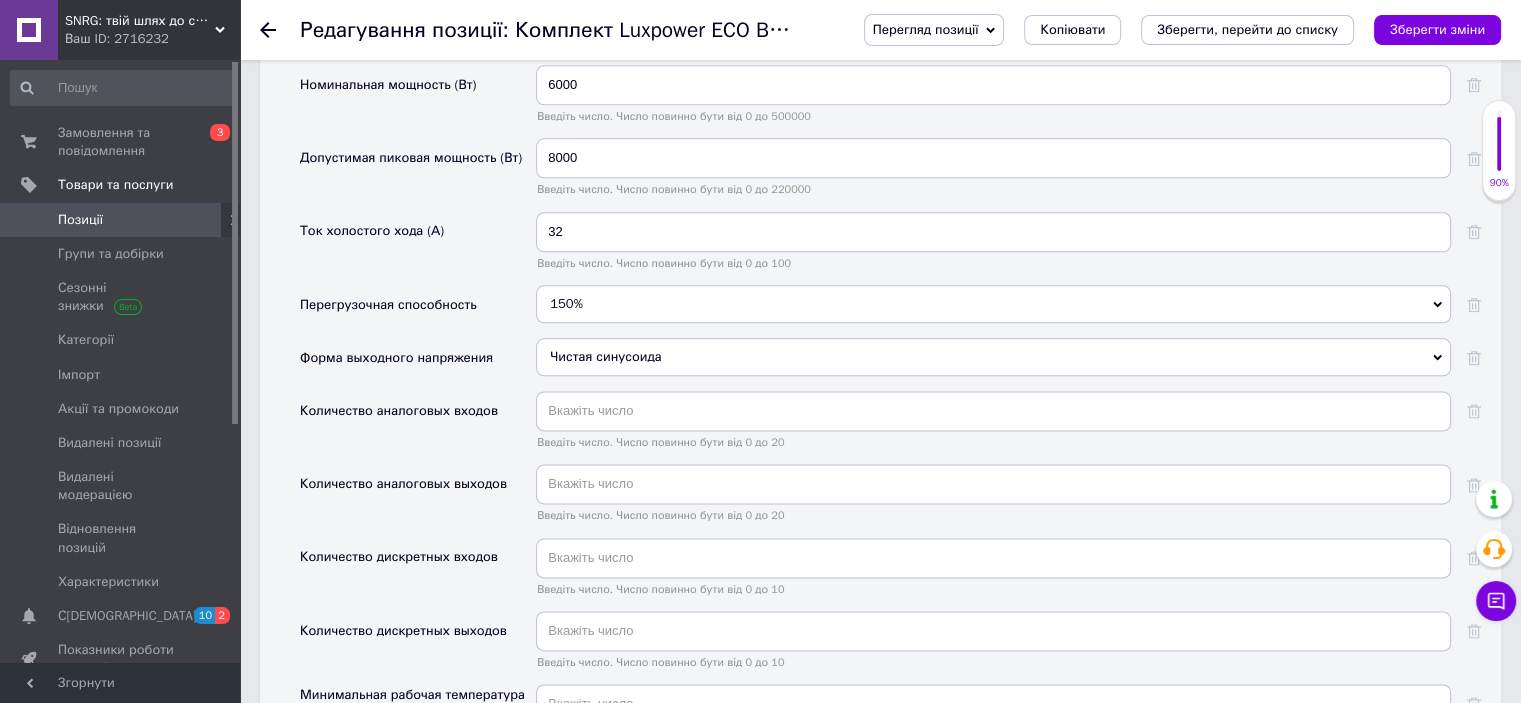 scroll, scrollTop: 2500, scrollLeft: 0, axis: vertical 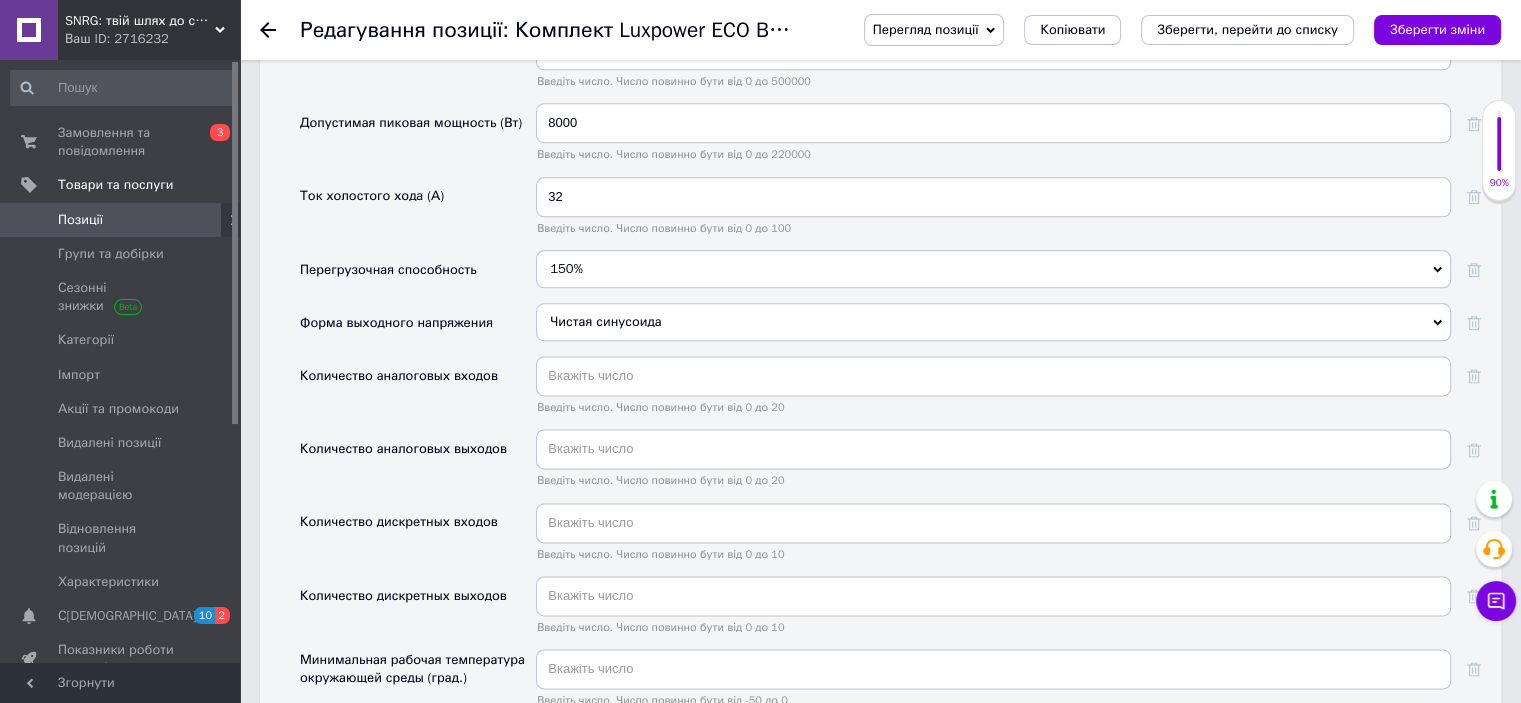 click on "150%" at bounding box center (993, 269) 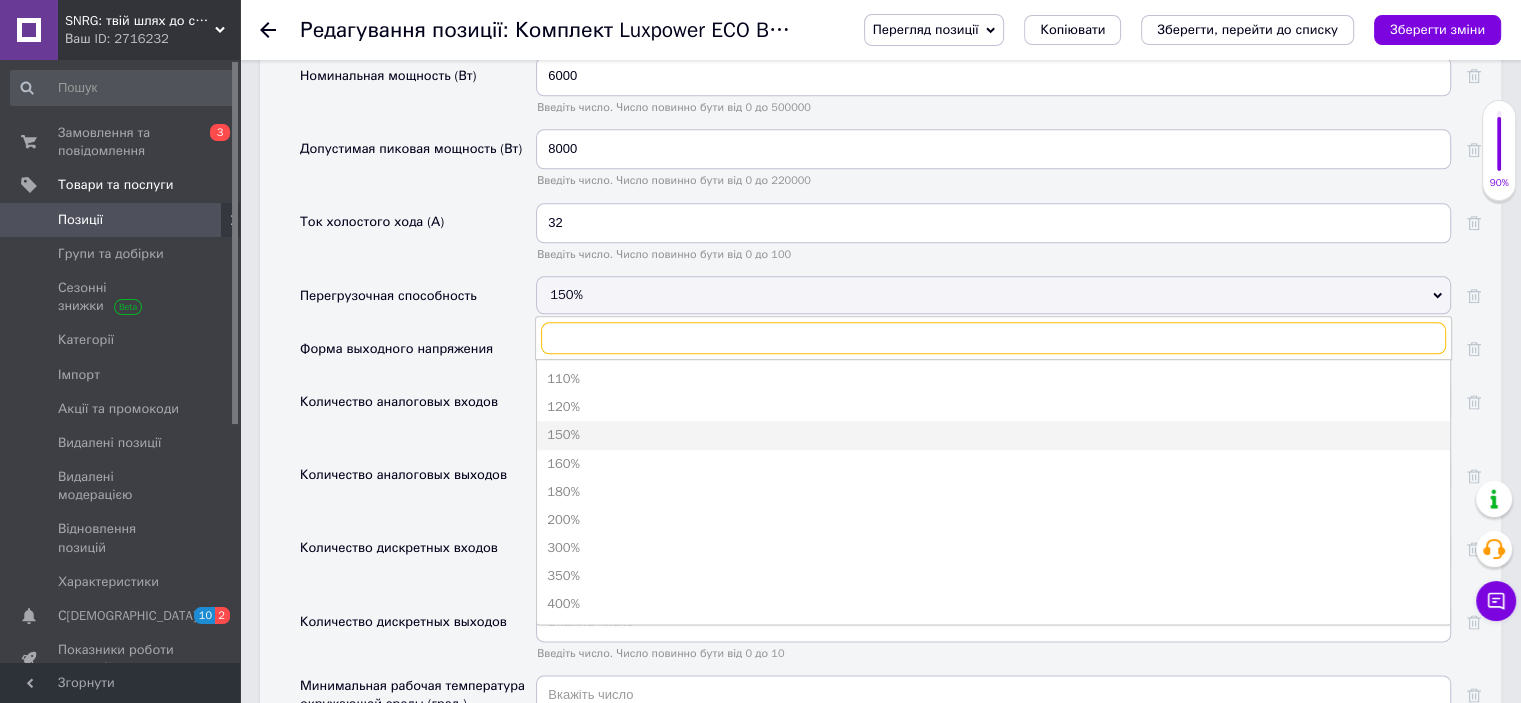 scroll, scrollTop: 2600, scrollLeft: 0, axis: vertical 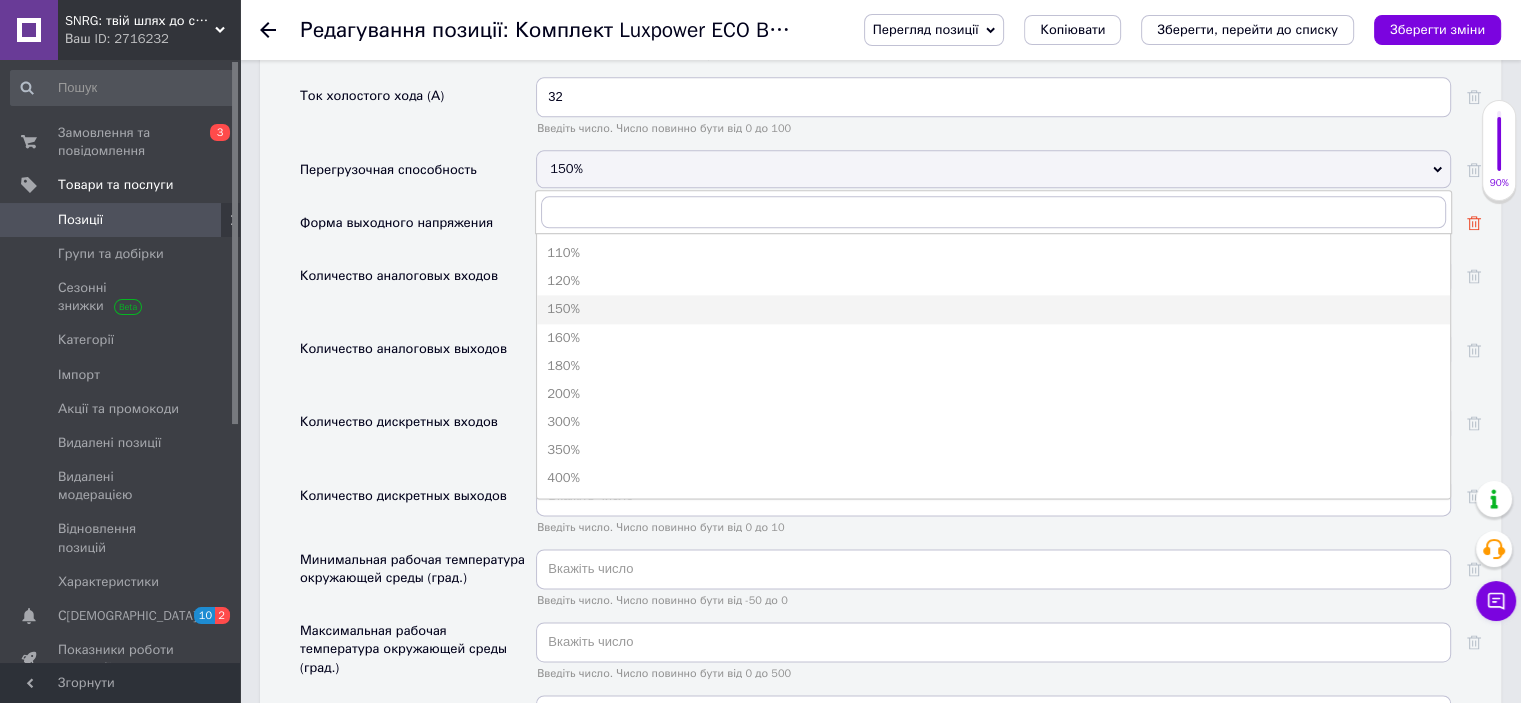 click 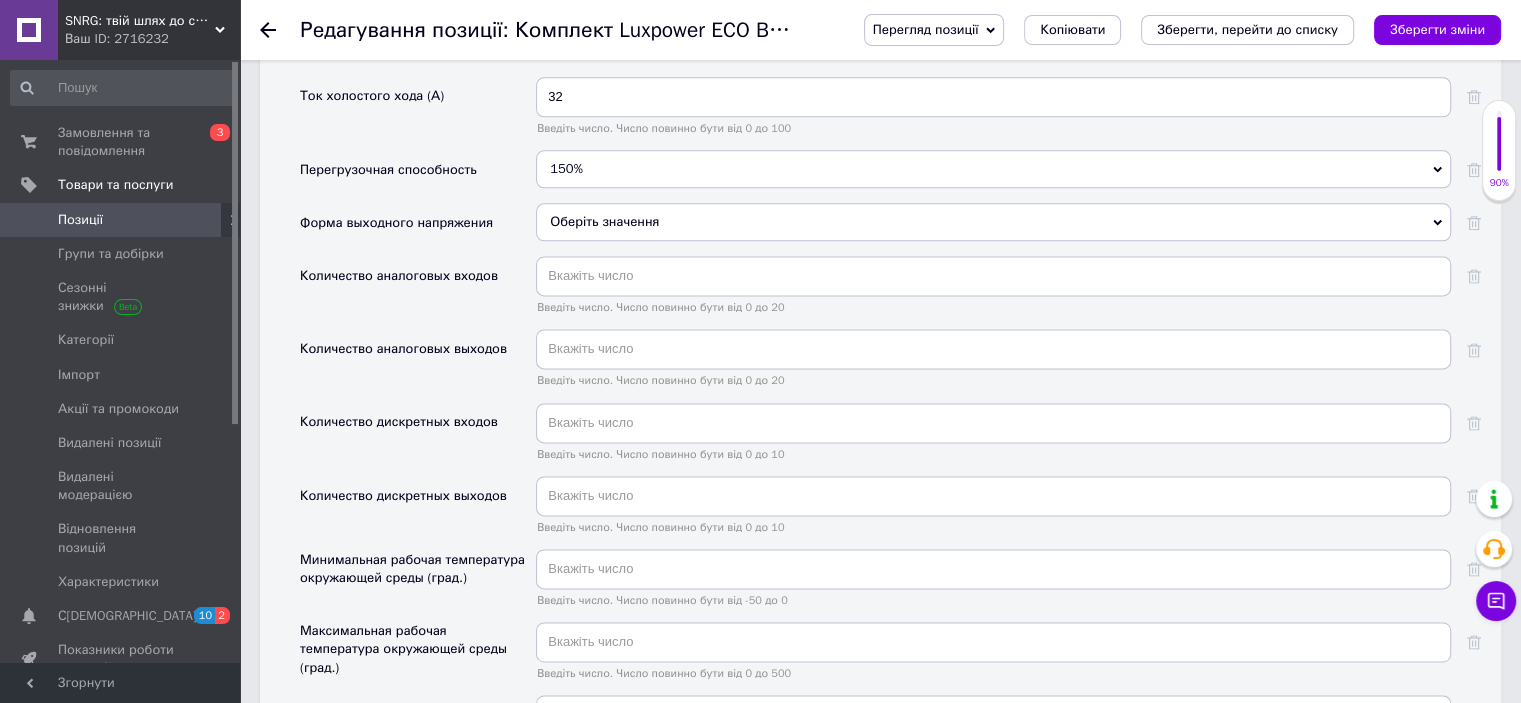 scroll, scrollTop: 2500, scrollLeft: 0, axis: vertical 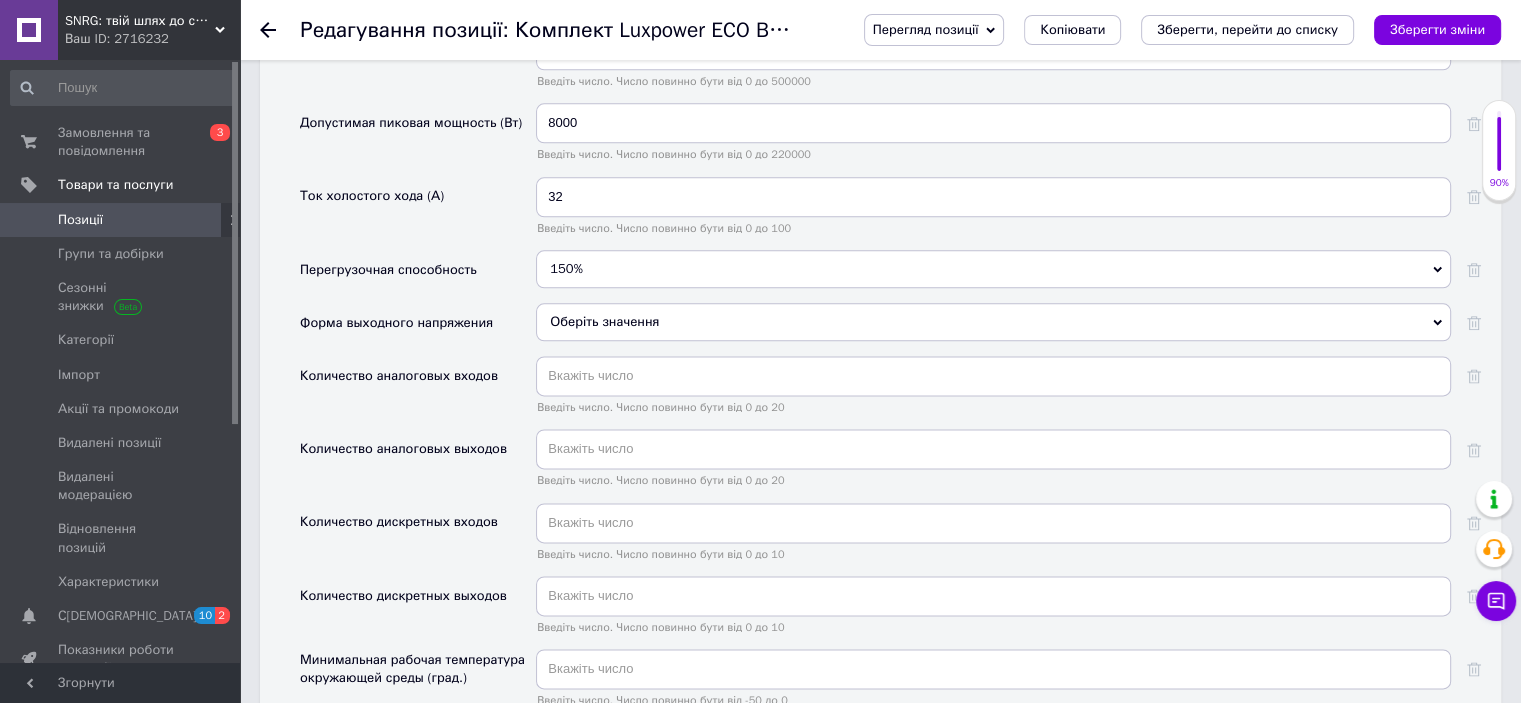 click 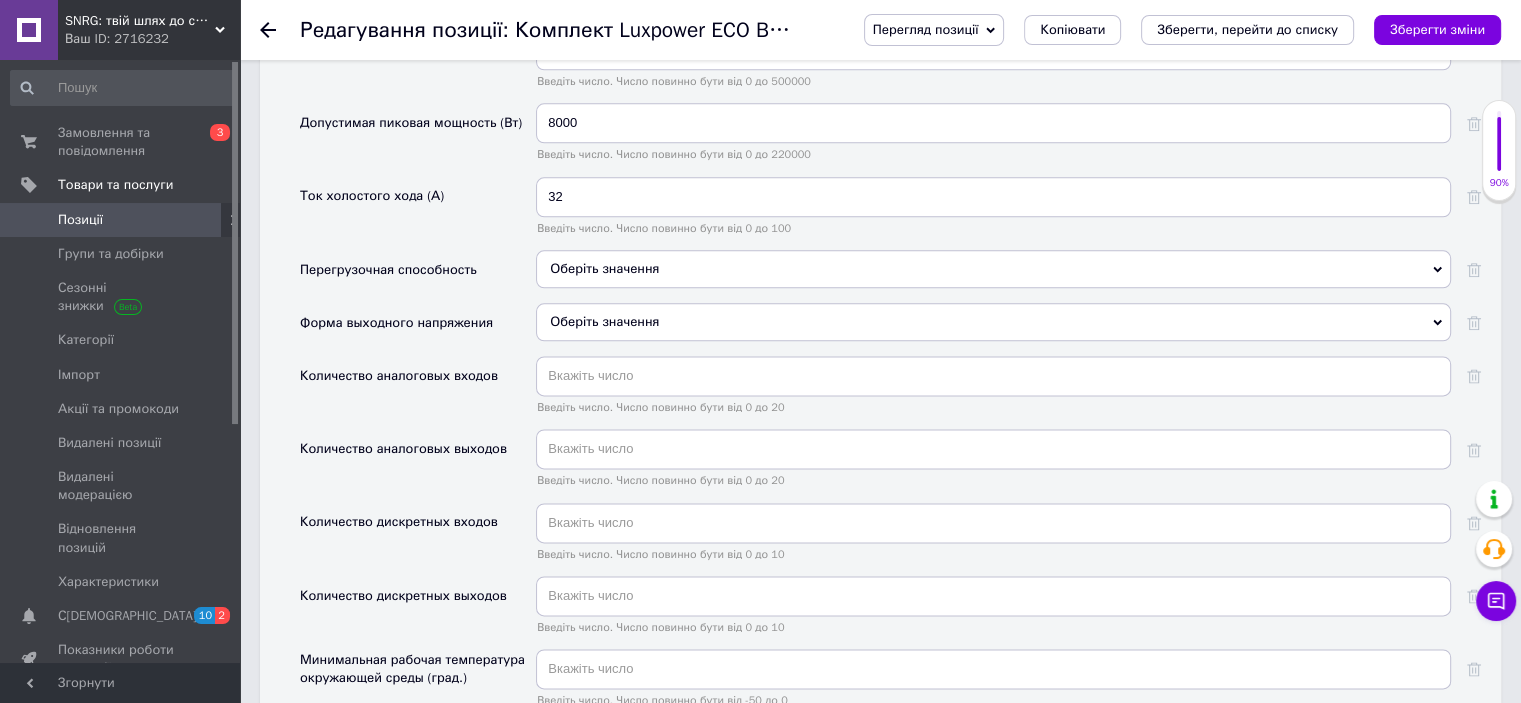 click on "Оберіть значення" at bounding box center (993, 322) 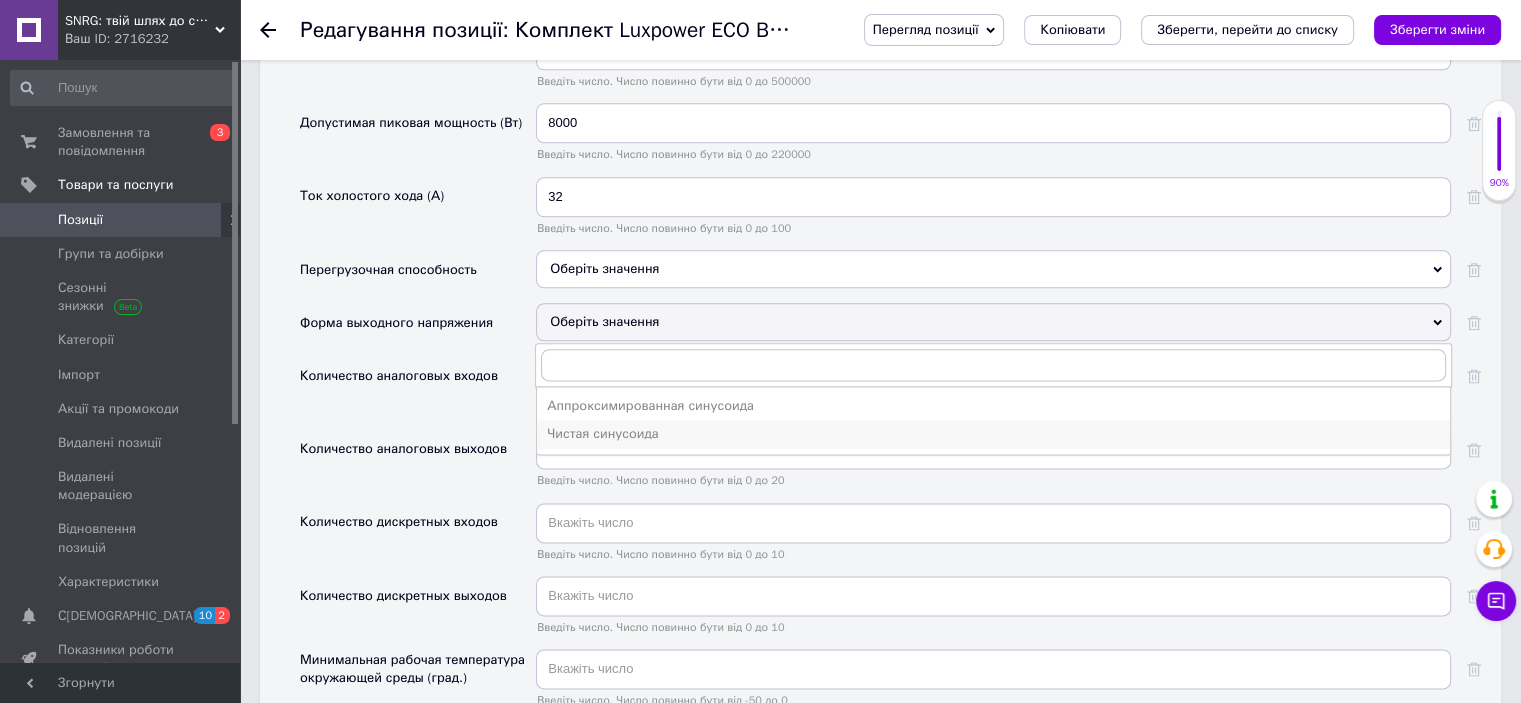 click on "Чистая синусоида" at bounding box center [993, 434] 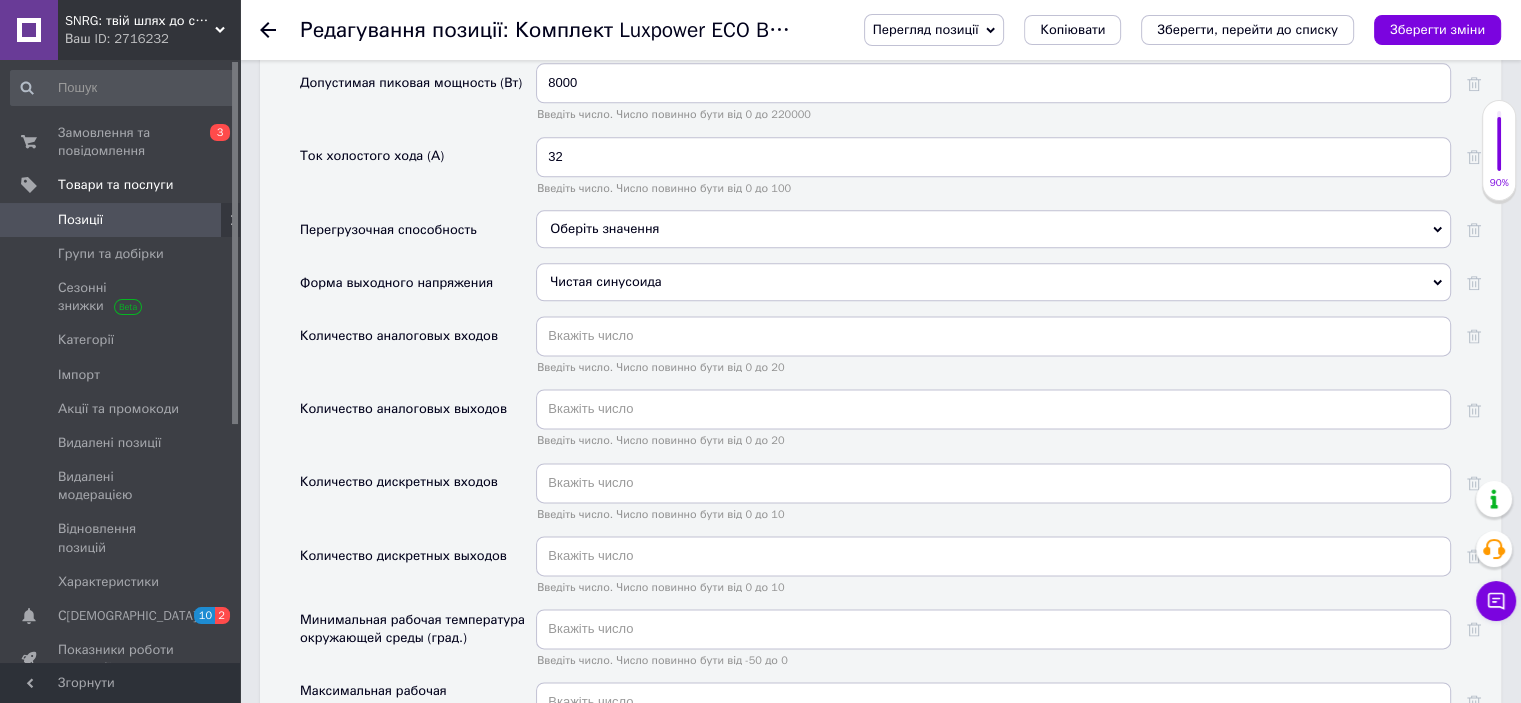 scroll, scrollTop: 2300, scrollLeft: 0, axis: vertical 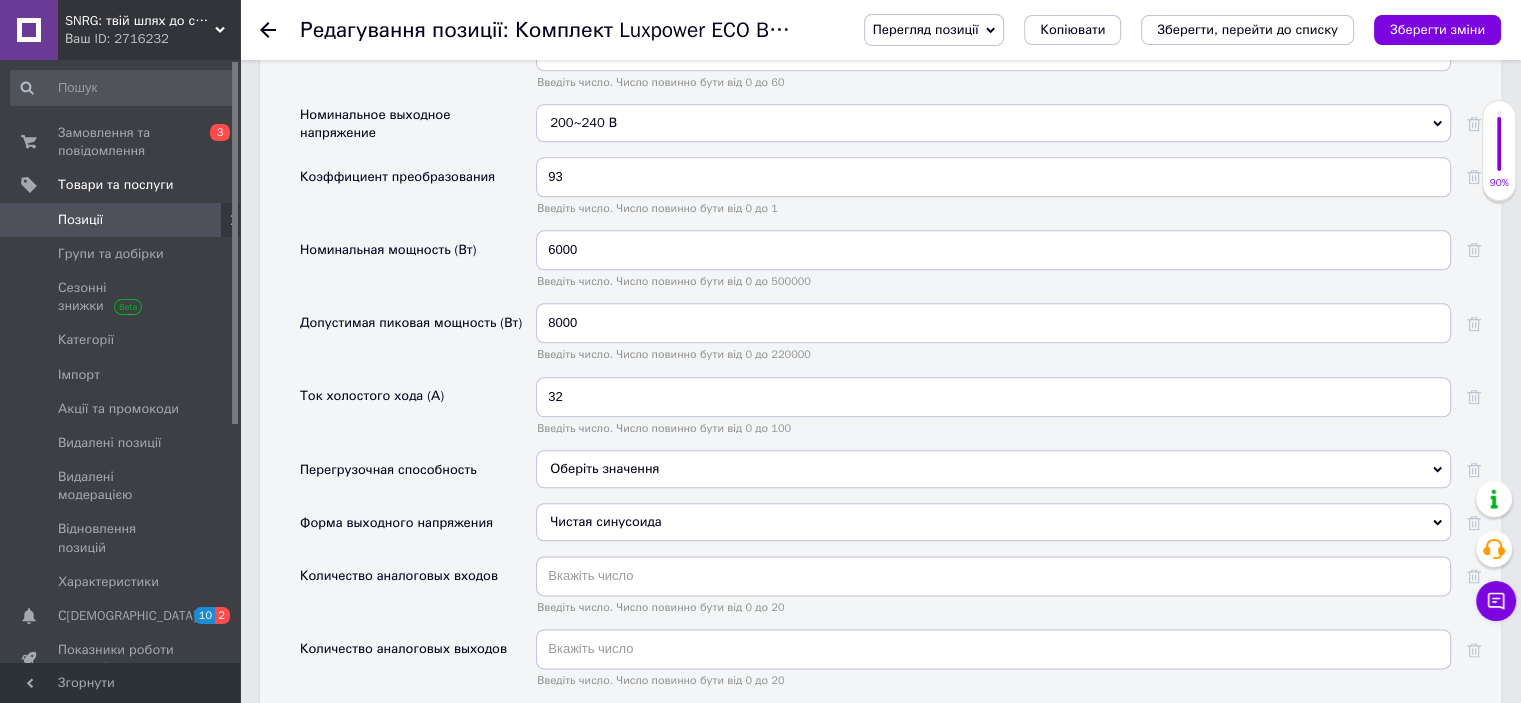 click on "Оберіть значення" at bounding box center [993, 469] 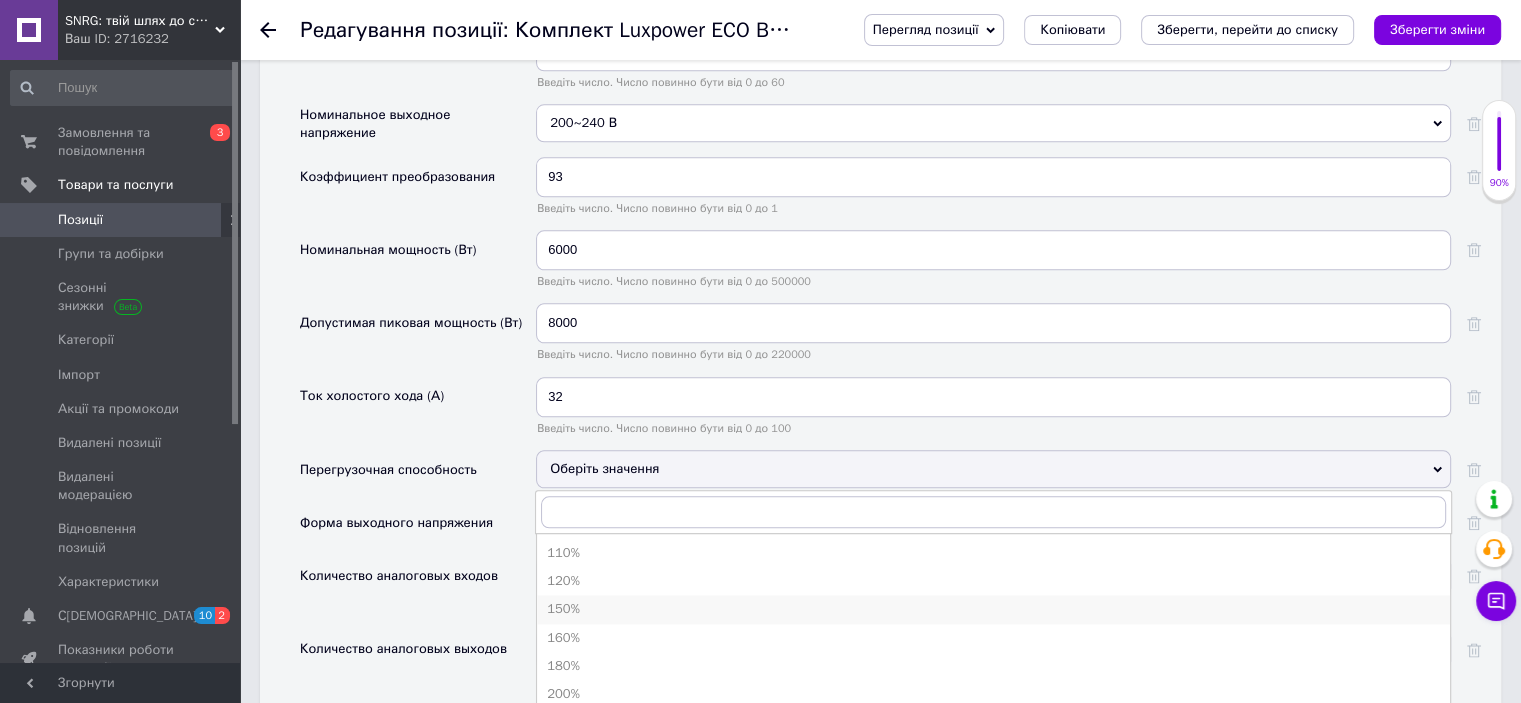 click on "150%" at bounding box center (993, 609) 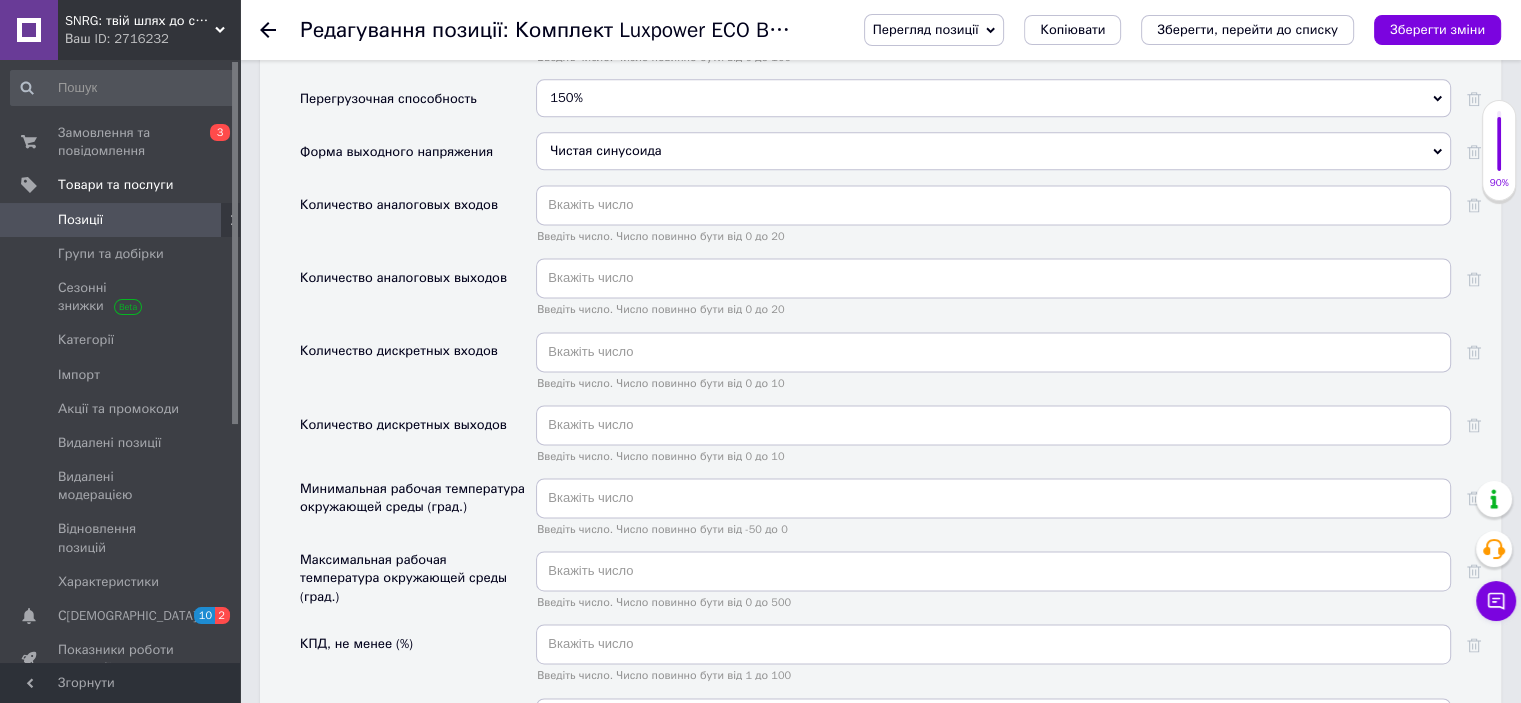 scroll, scrollTop: 2700, scrollLeft: 0, axis: vertical 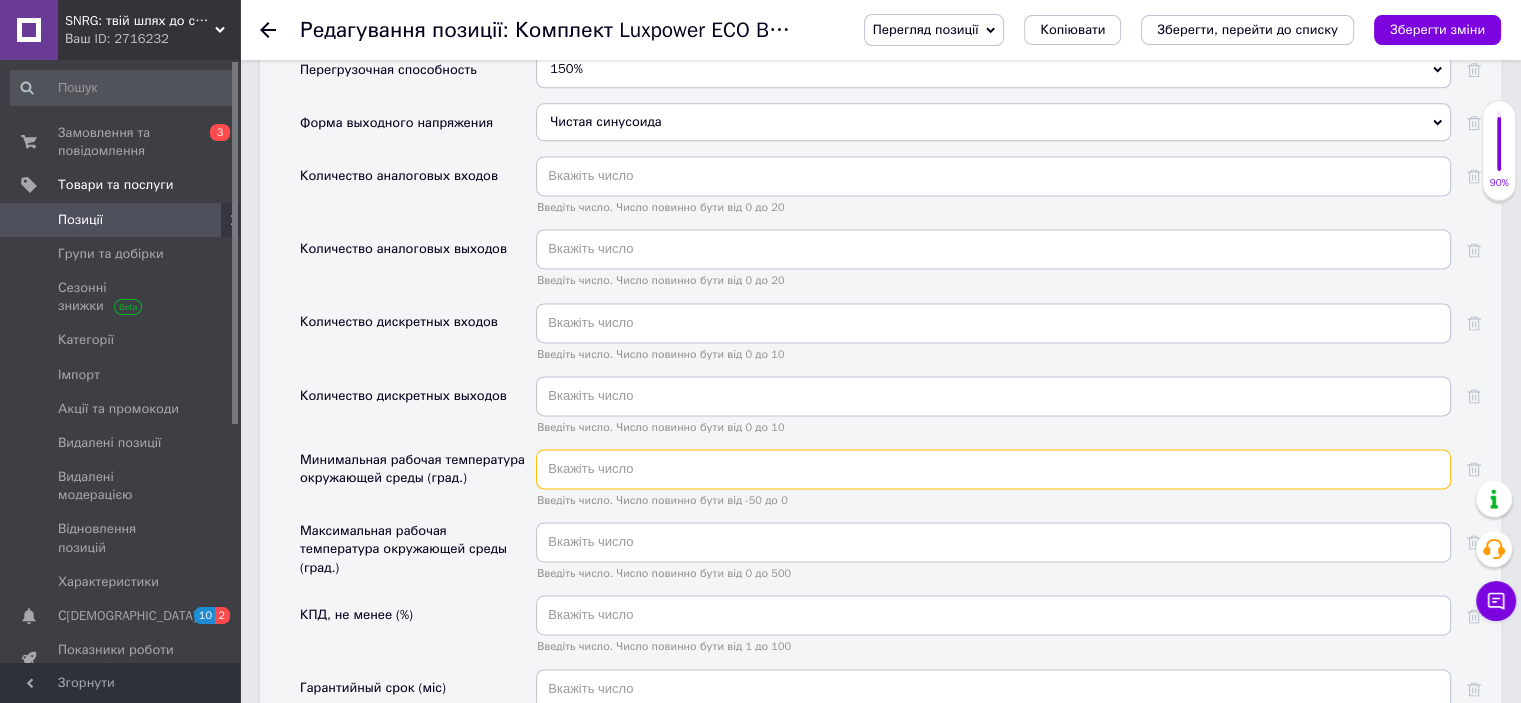 click at bounding box center (993, 469) 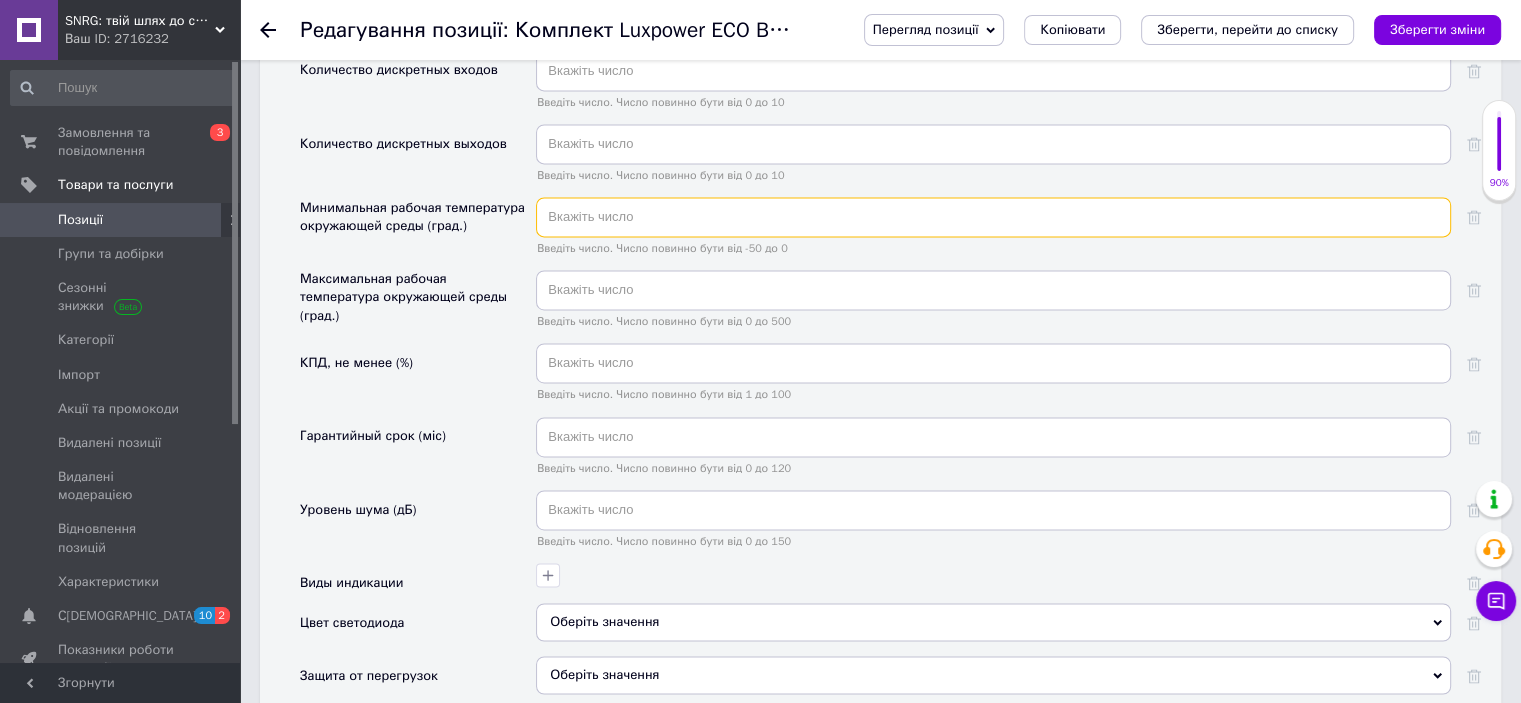 scroll, scrollTop: 3000, scrollLeft: 0, axis: vertical 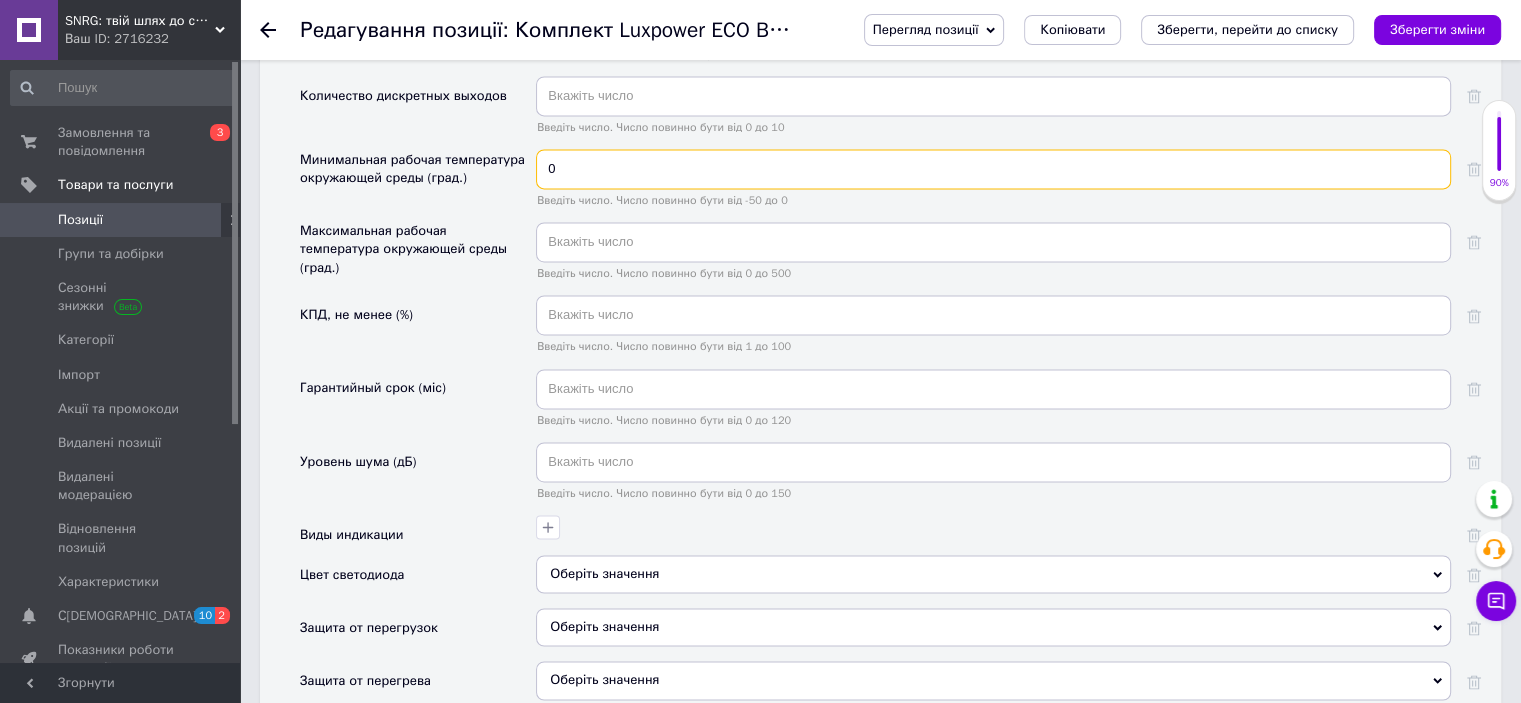 type on "0" 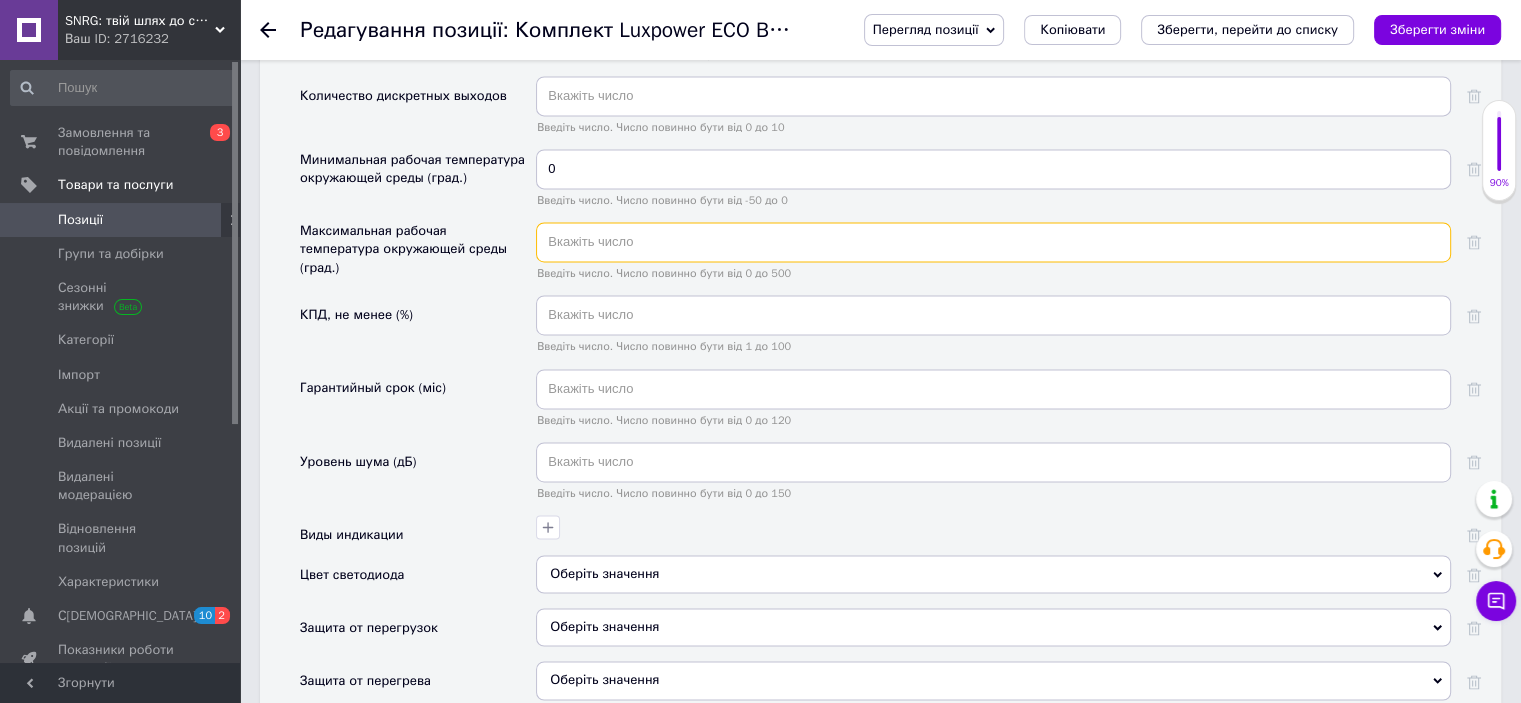 click at bounding box center [993, 242] 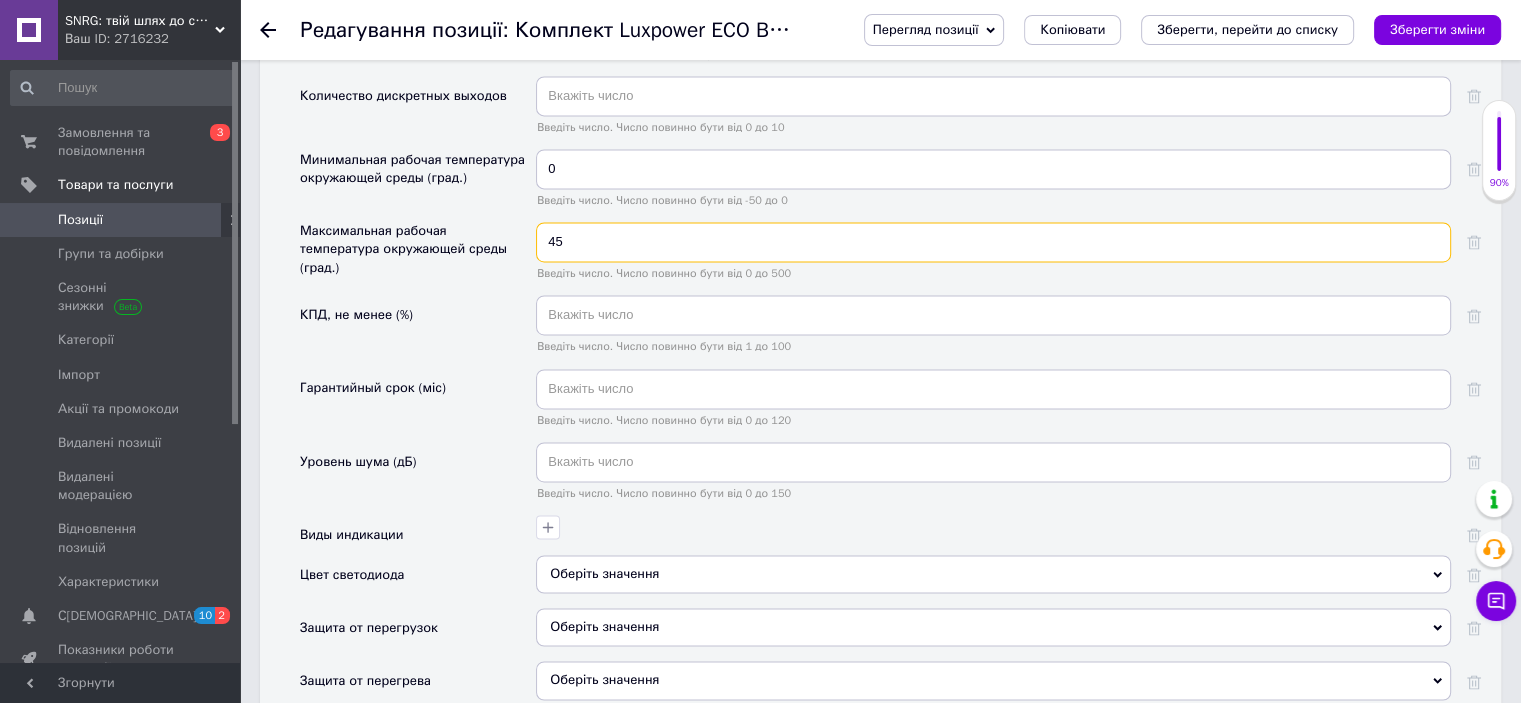 type on "45" 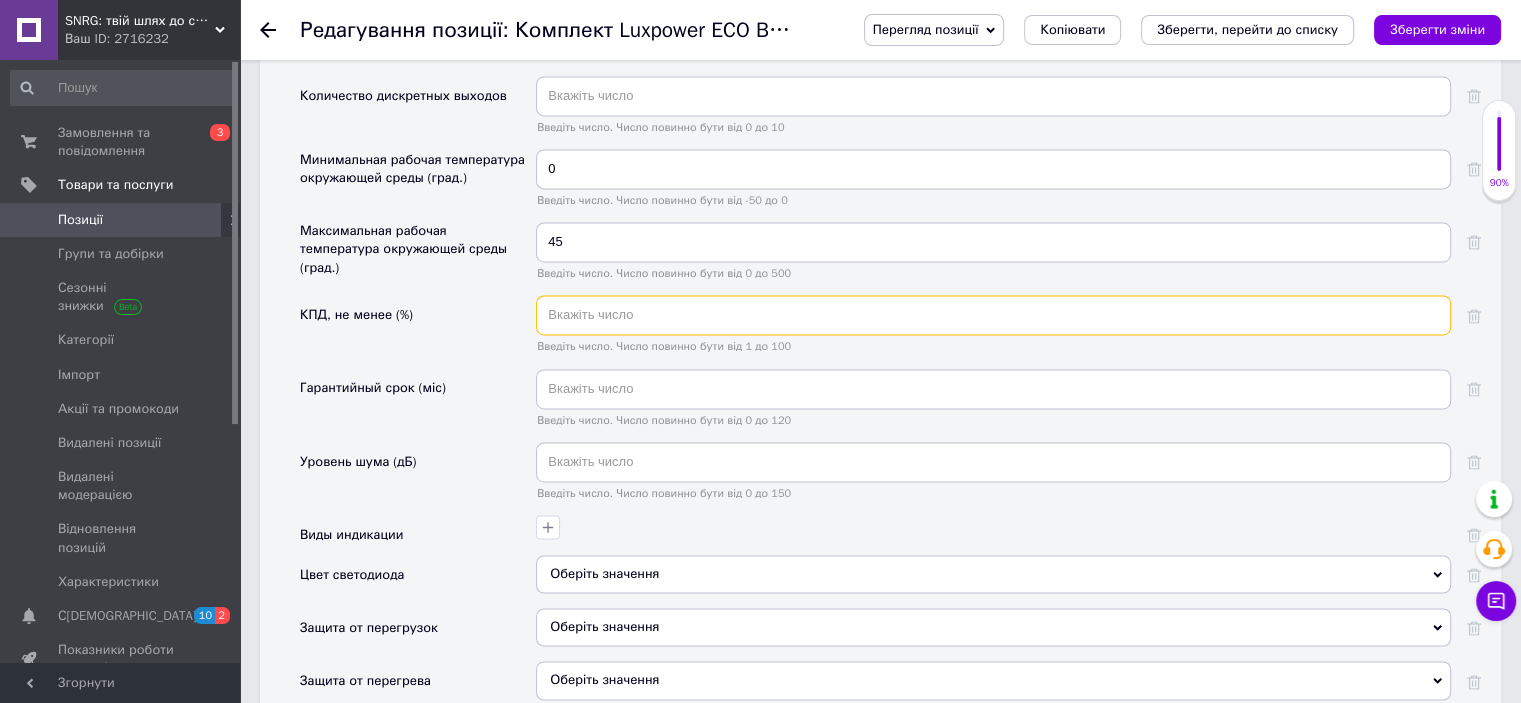 click at bounding box center (993, 315) 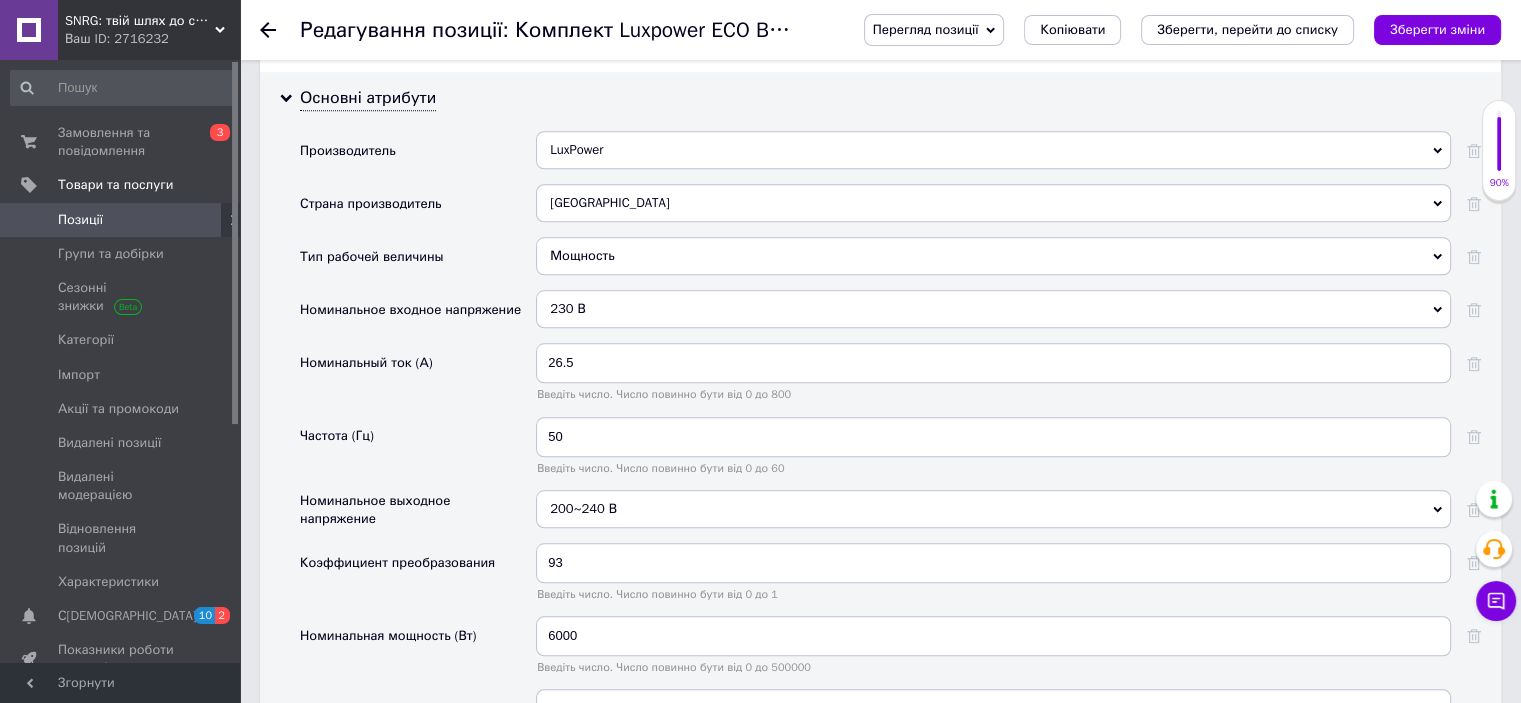 scroll, scrollTop: 1800, scrollLeft: 0, axis: vertical 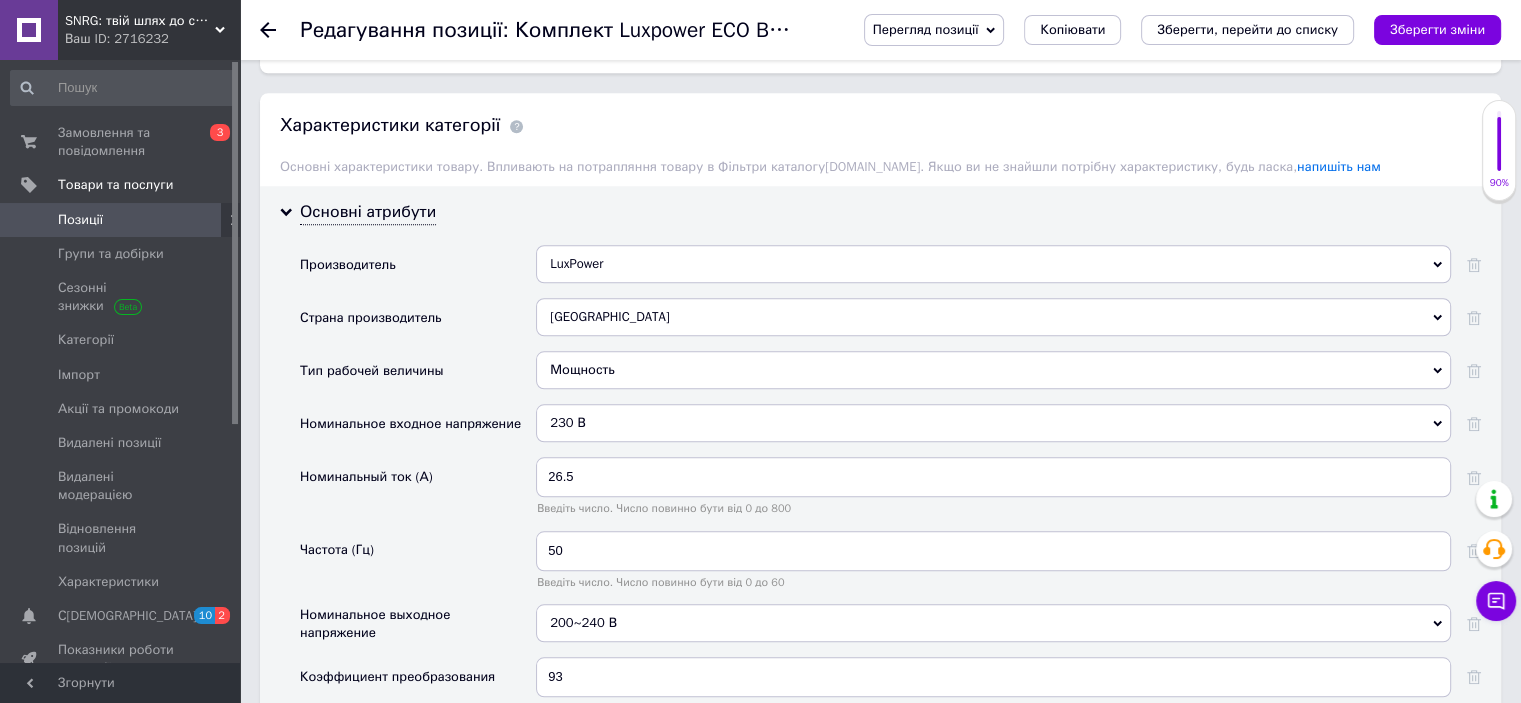 type on "93" 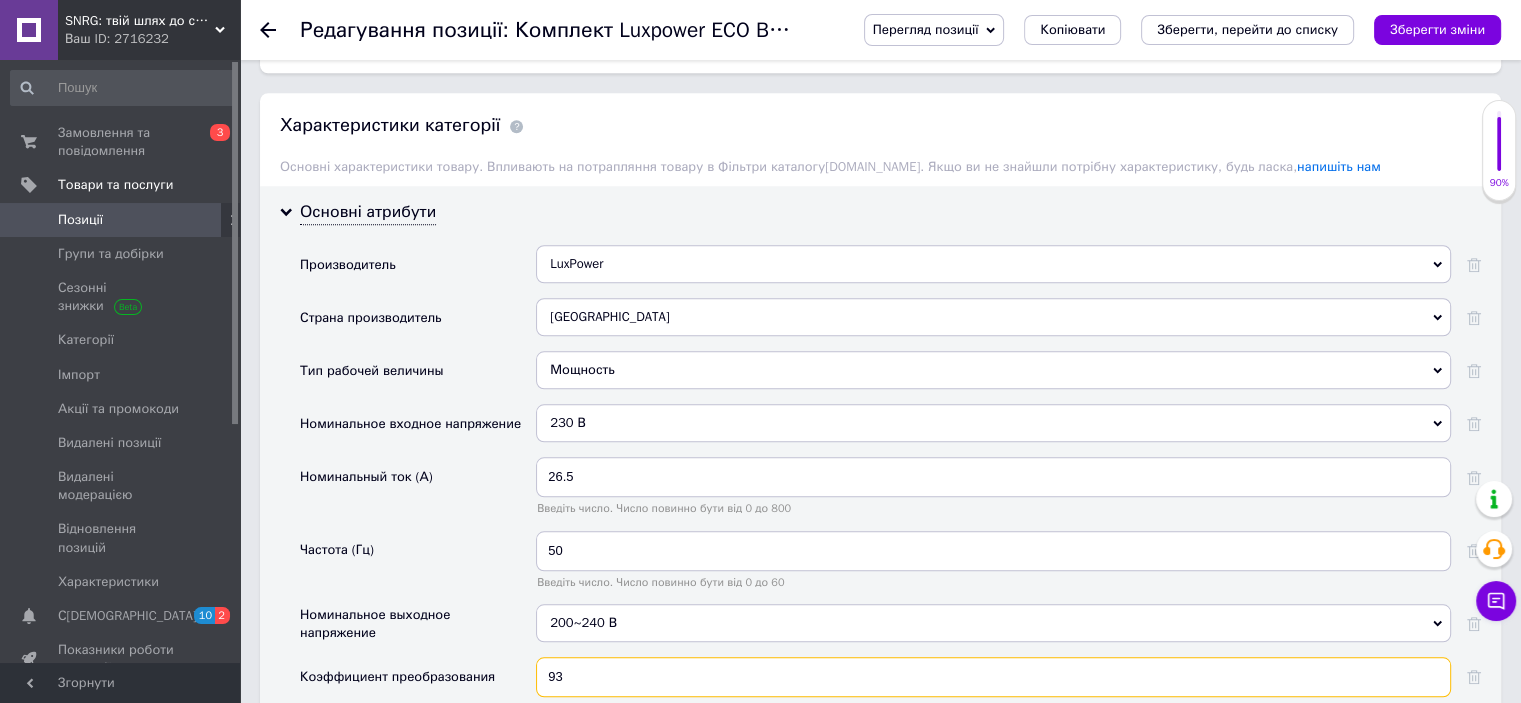 drag, startPoint x: 704, startPoint y: 674, endPoint x: 774, endPoint y: 612, distance: 93.50936 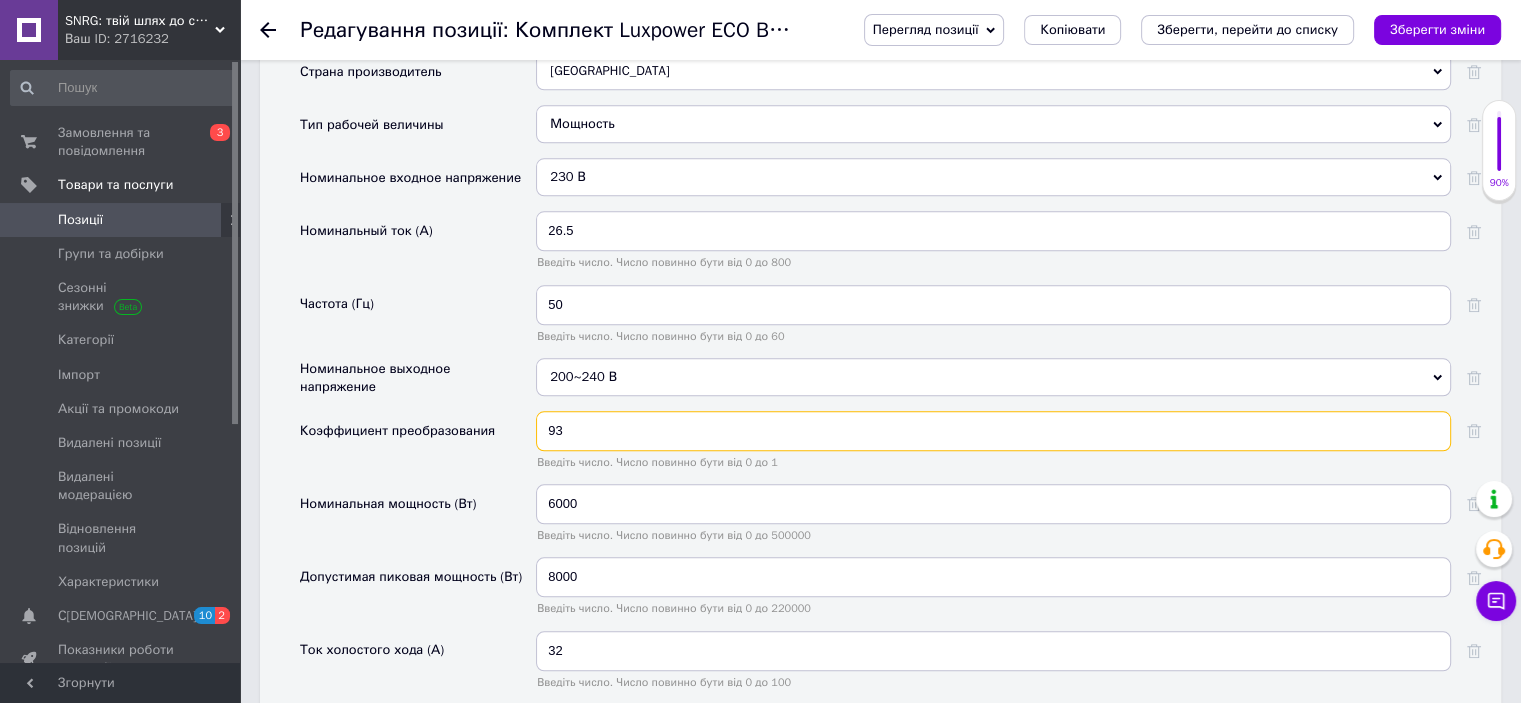 scroll, scrollTop: 2100, scrollLeft: 0, axis: vertical 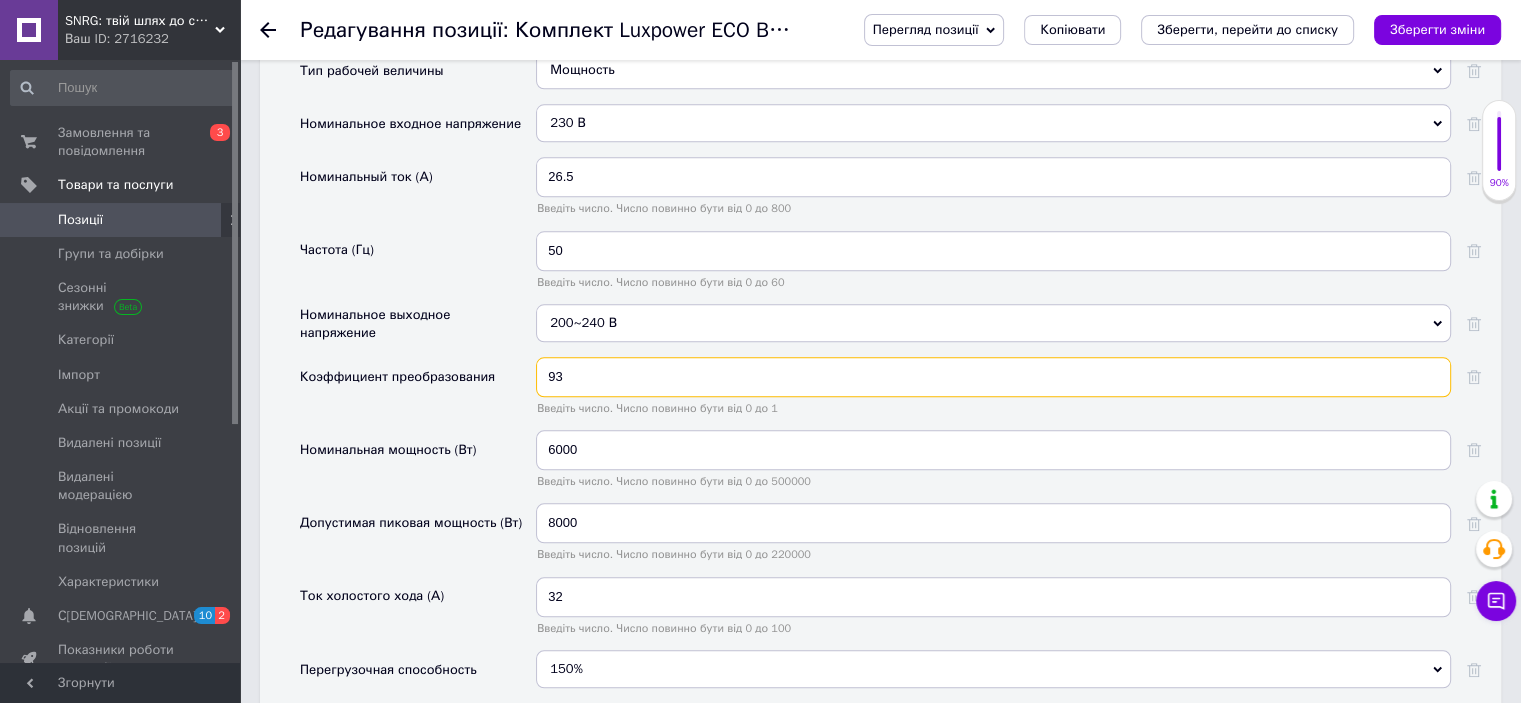 type on "9" 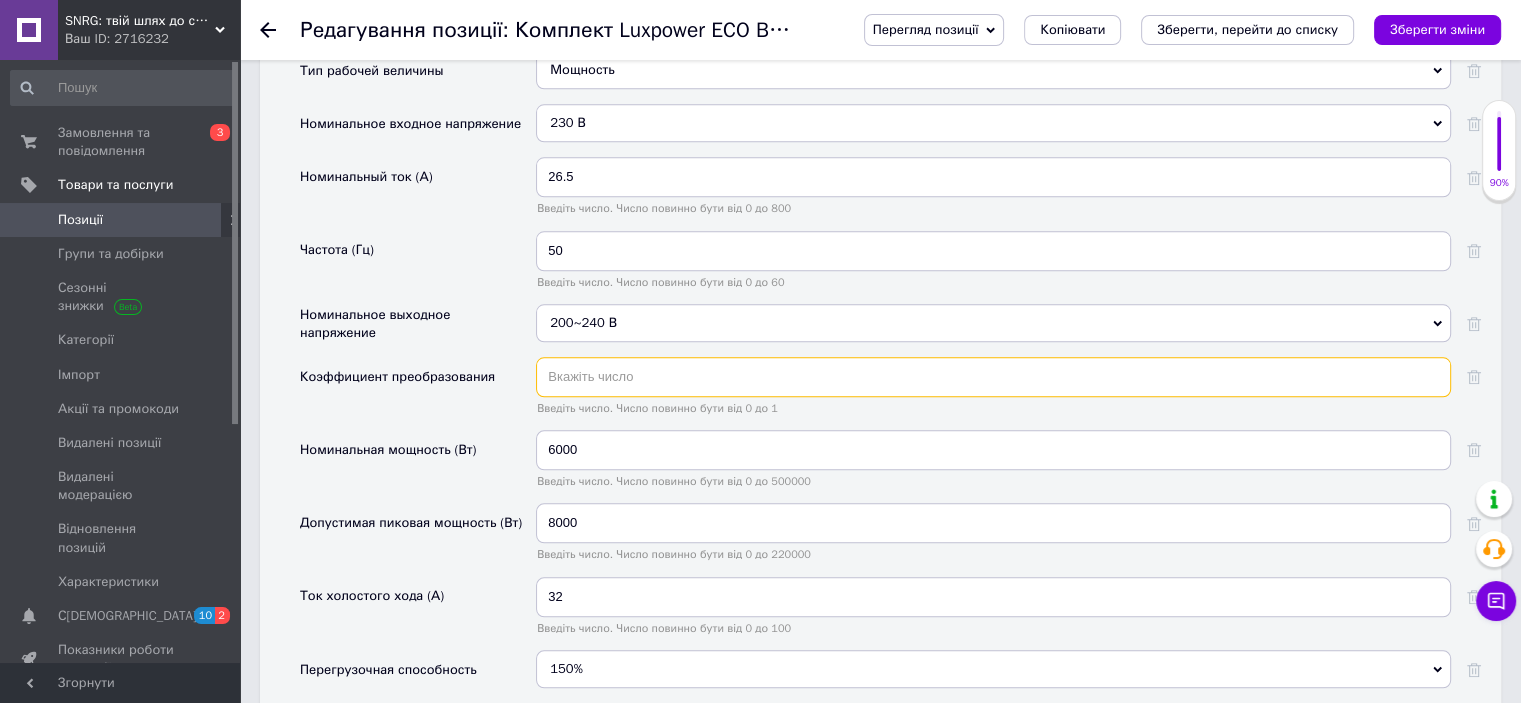 type 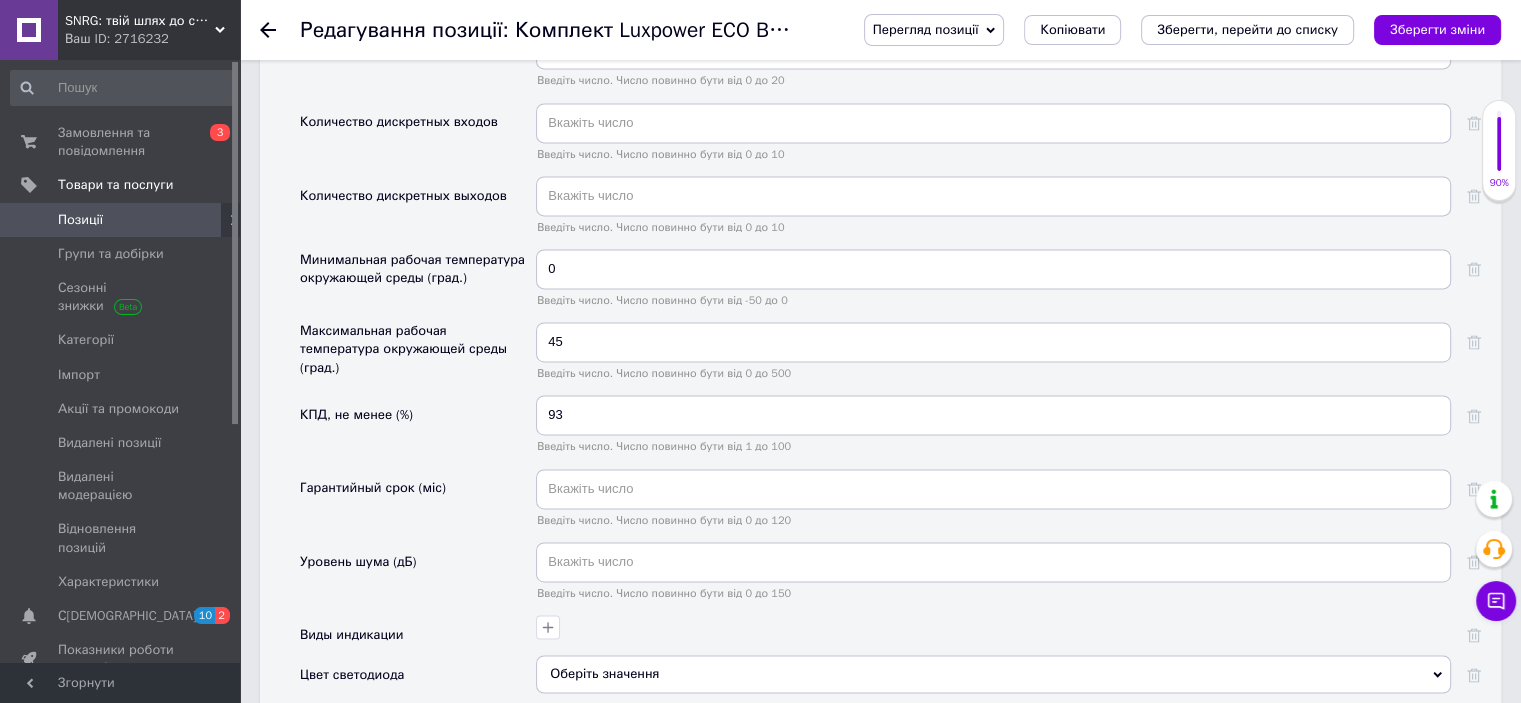 scroll, scrollTop: 3100, scrollLeft: 0, axis: vertical 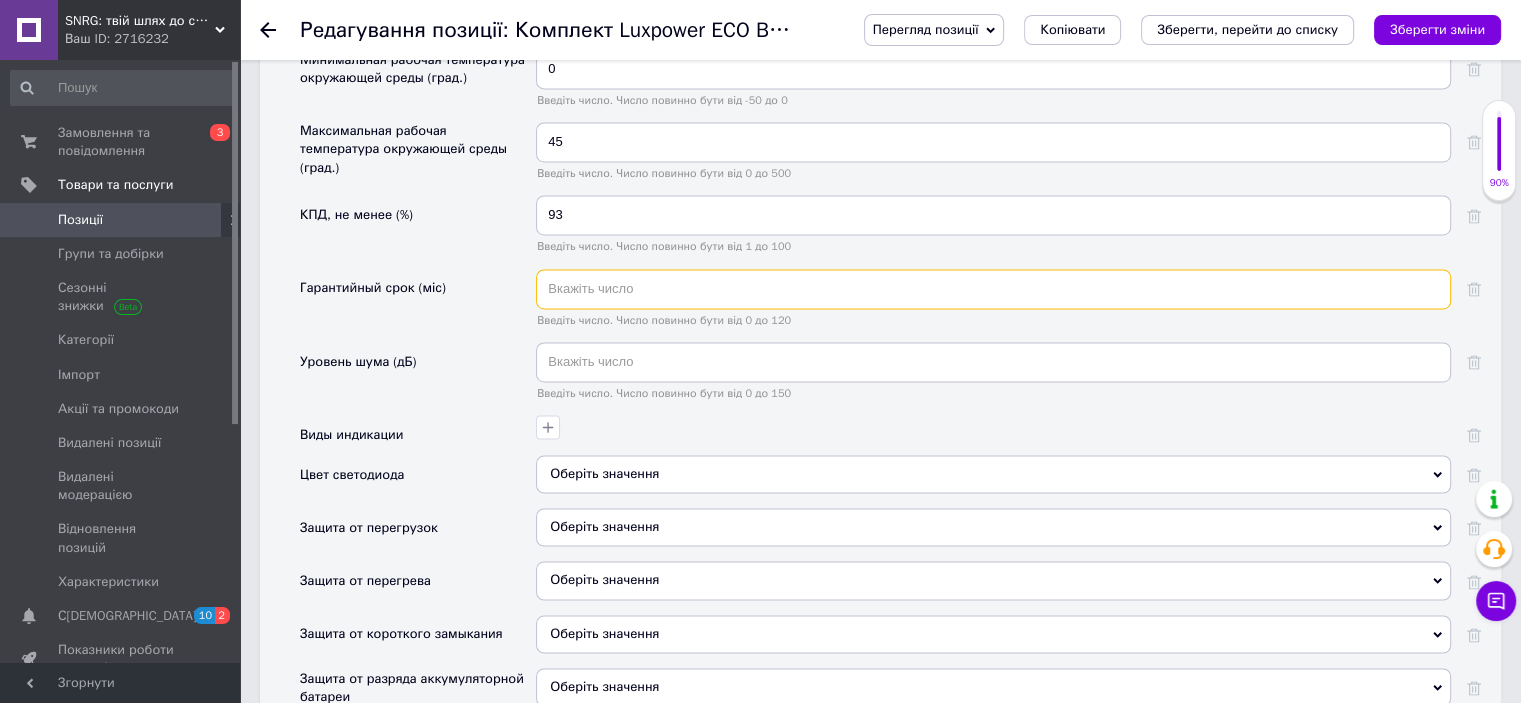 click at bounding box center (993, 289) 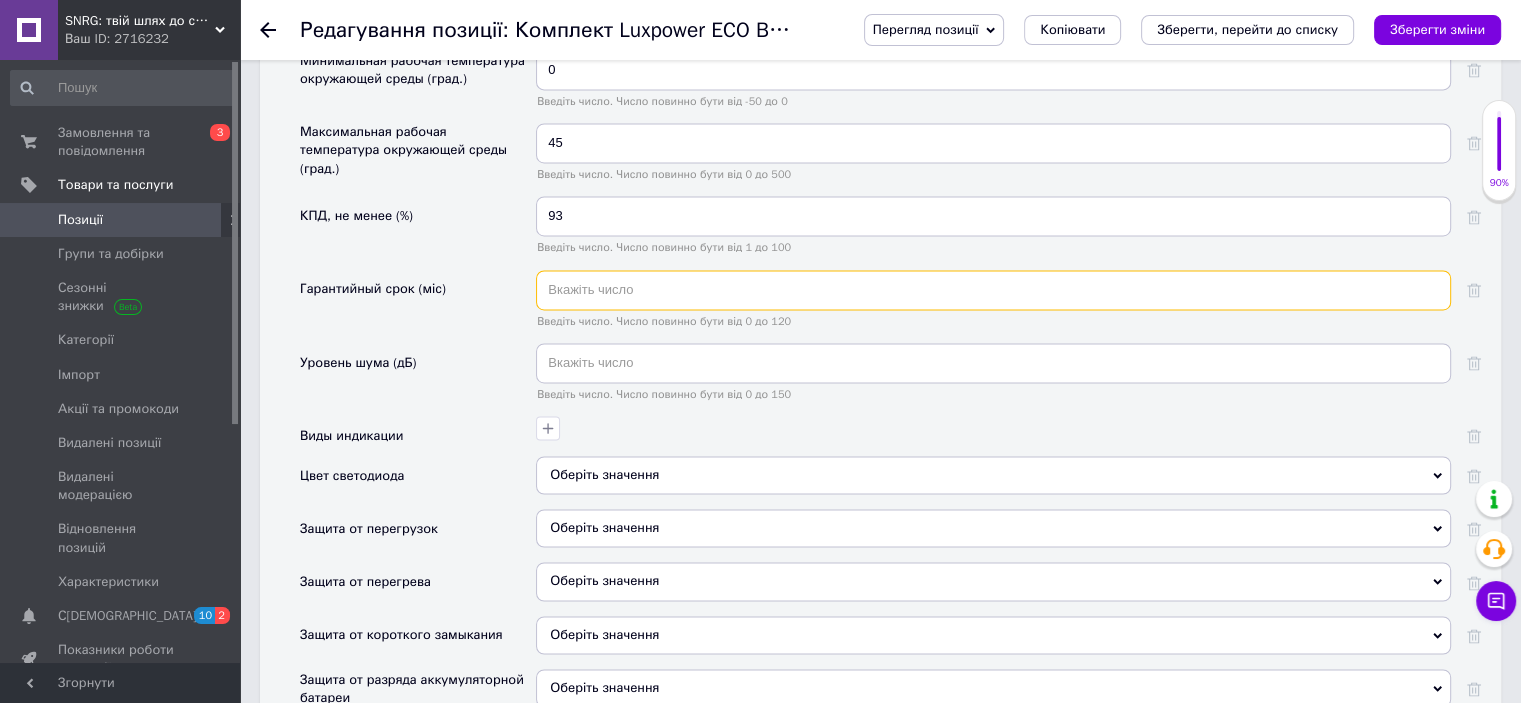 scroll, scrollTop: 3100, scrollLeft: 0, axis: vertical 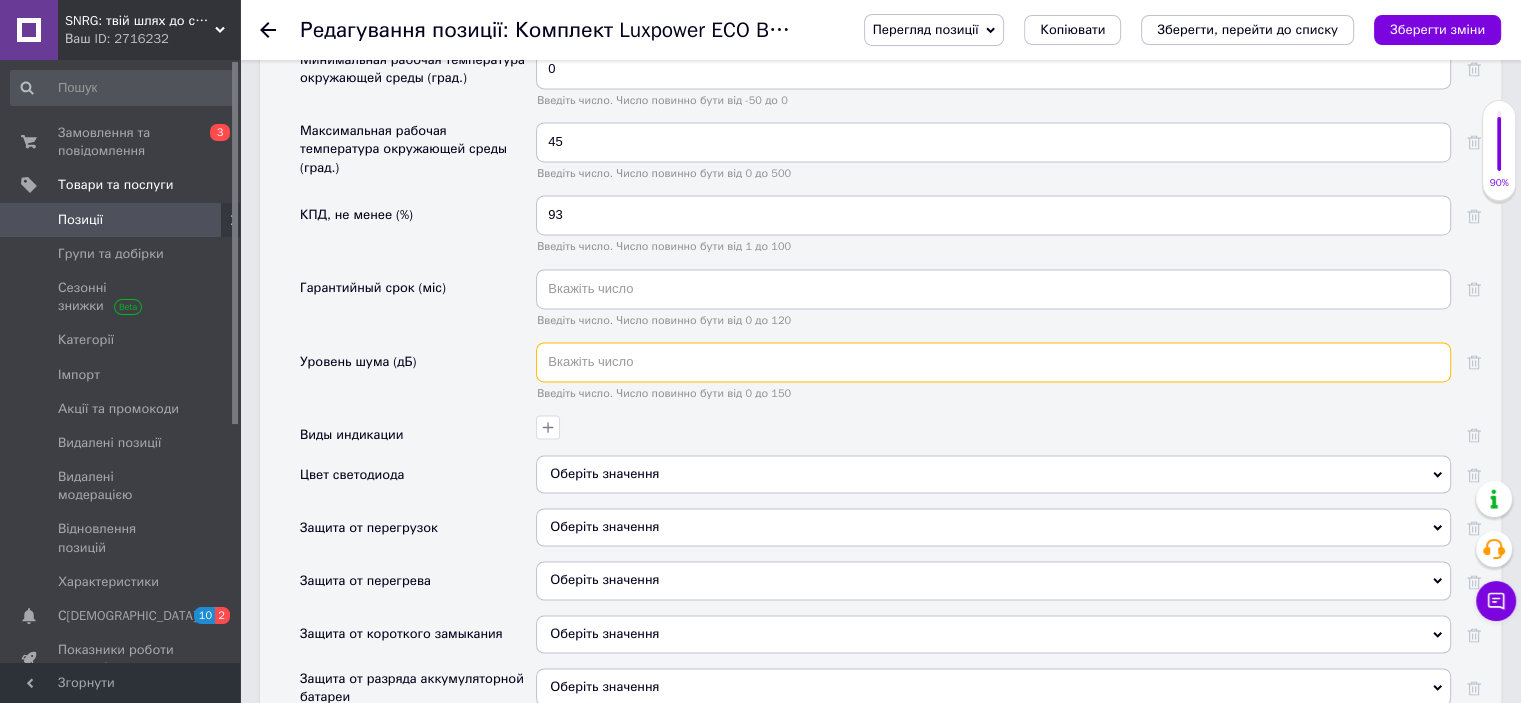 click at bounding box center [993, 362] 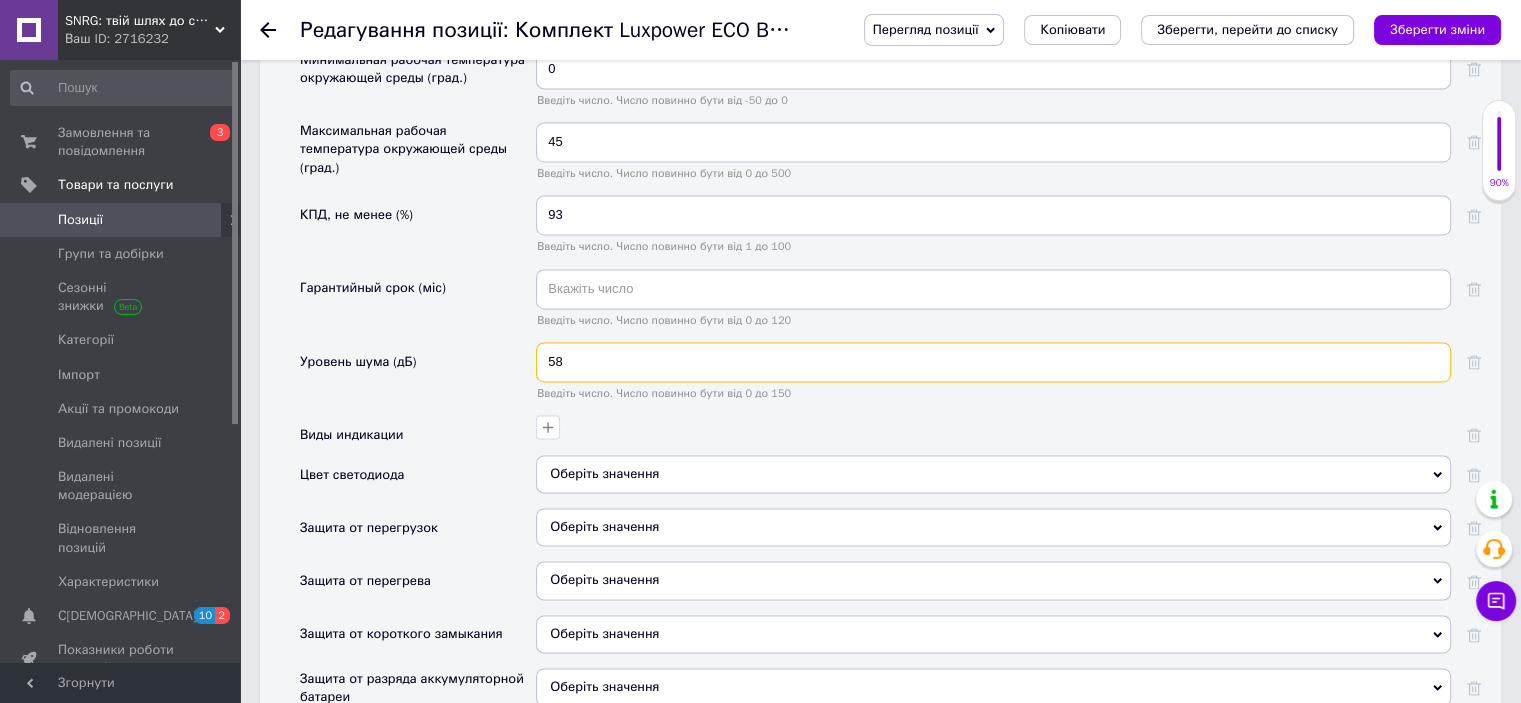 type on "58" 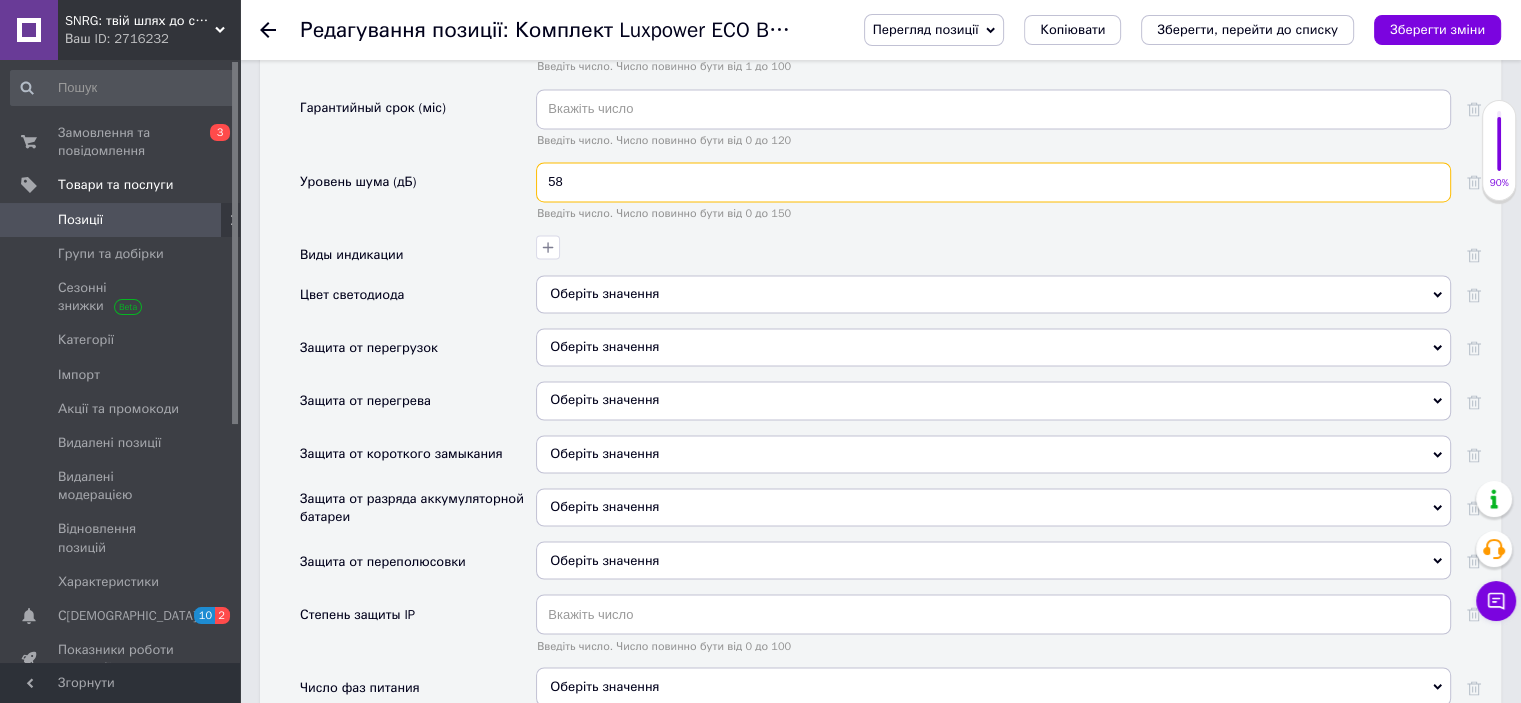 scroll, scrollTop: 3300, scrollLeft: 0, axis: vertical 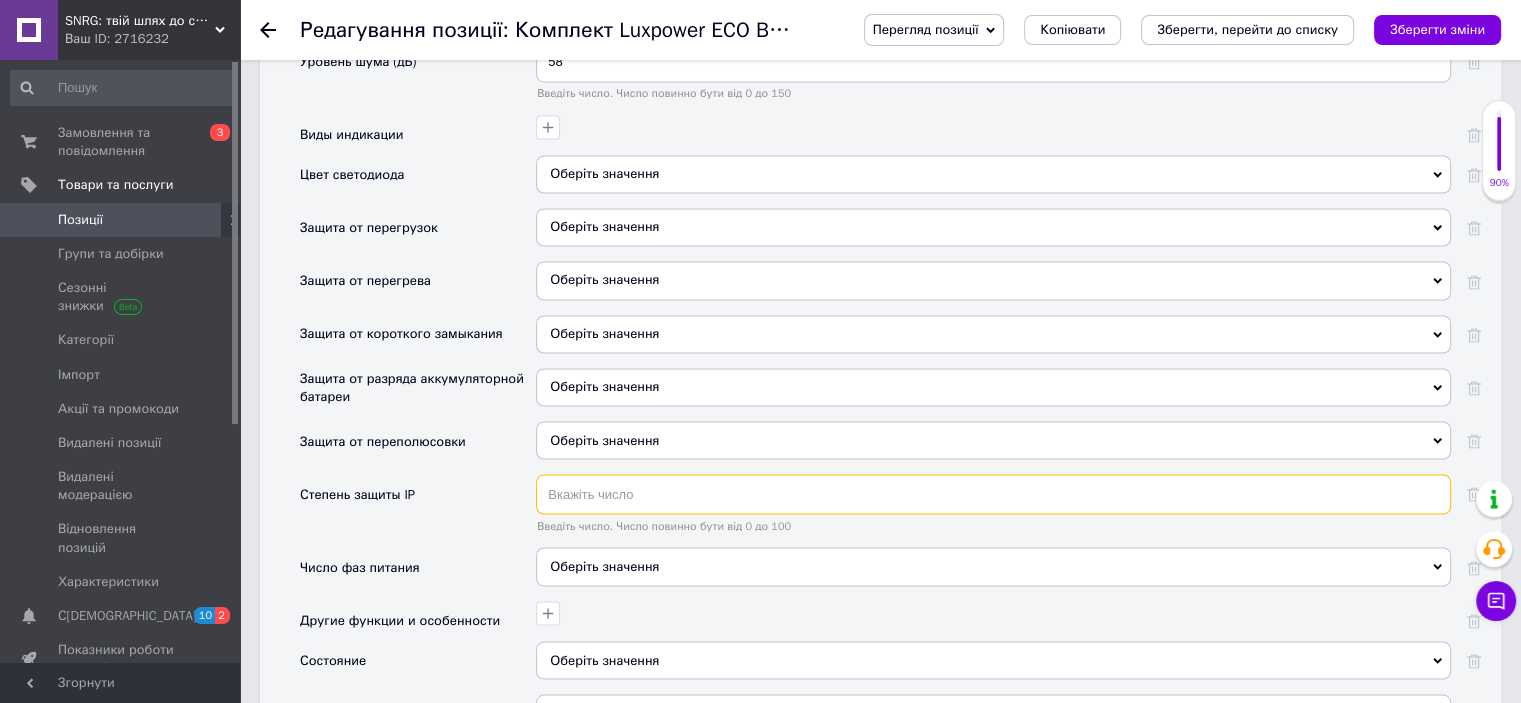 click at bounding box center [993, 494] 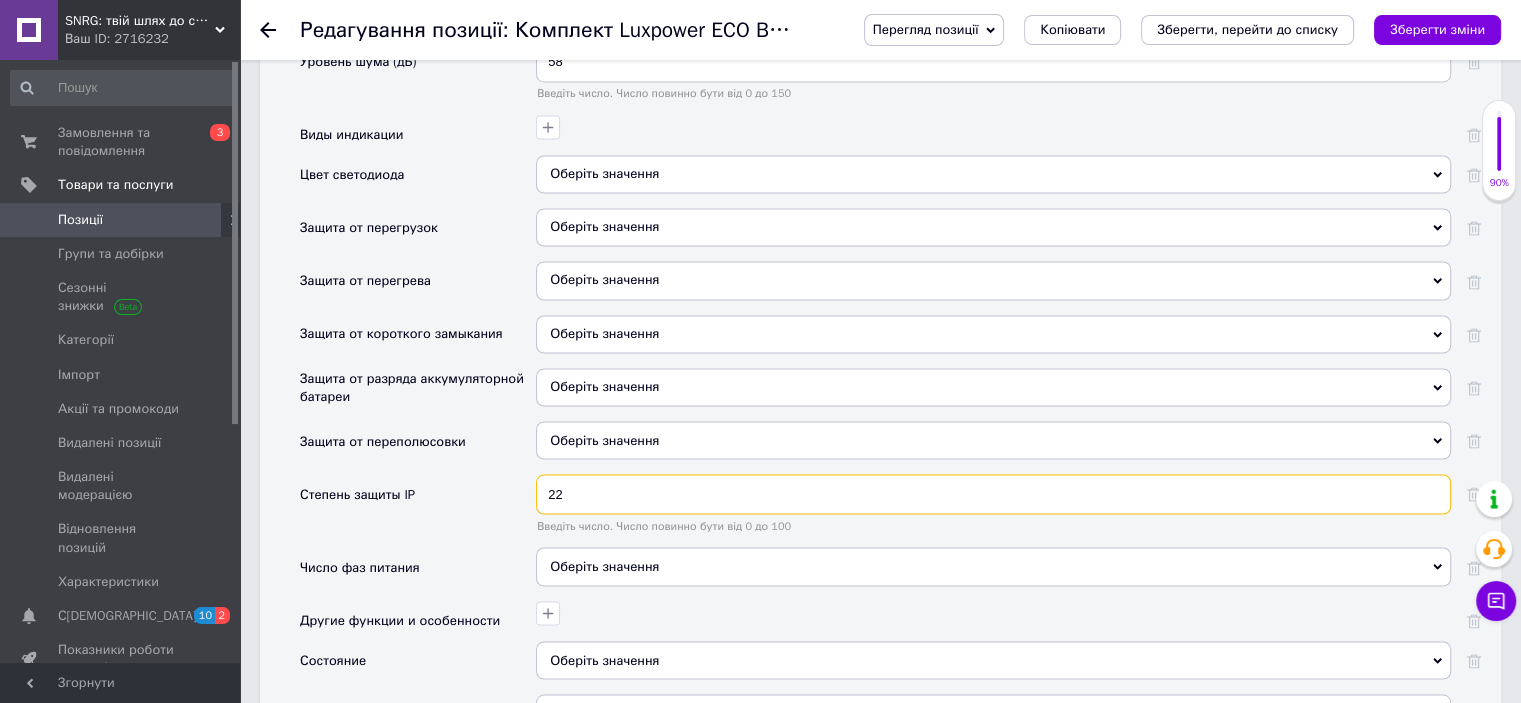 type on "22" 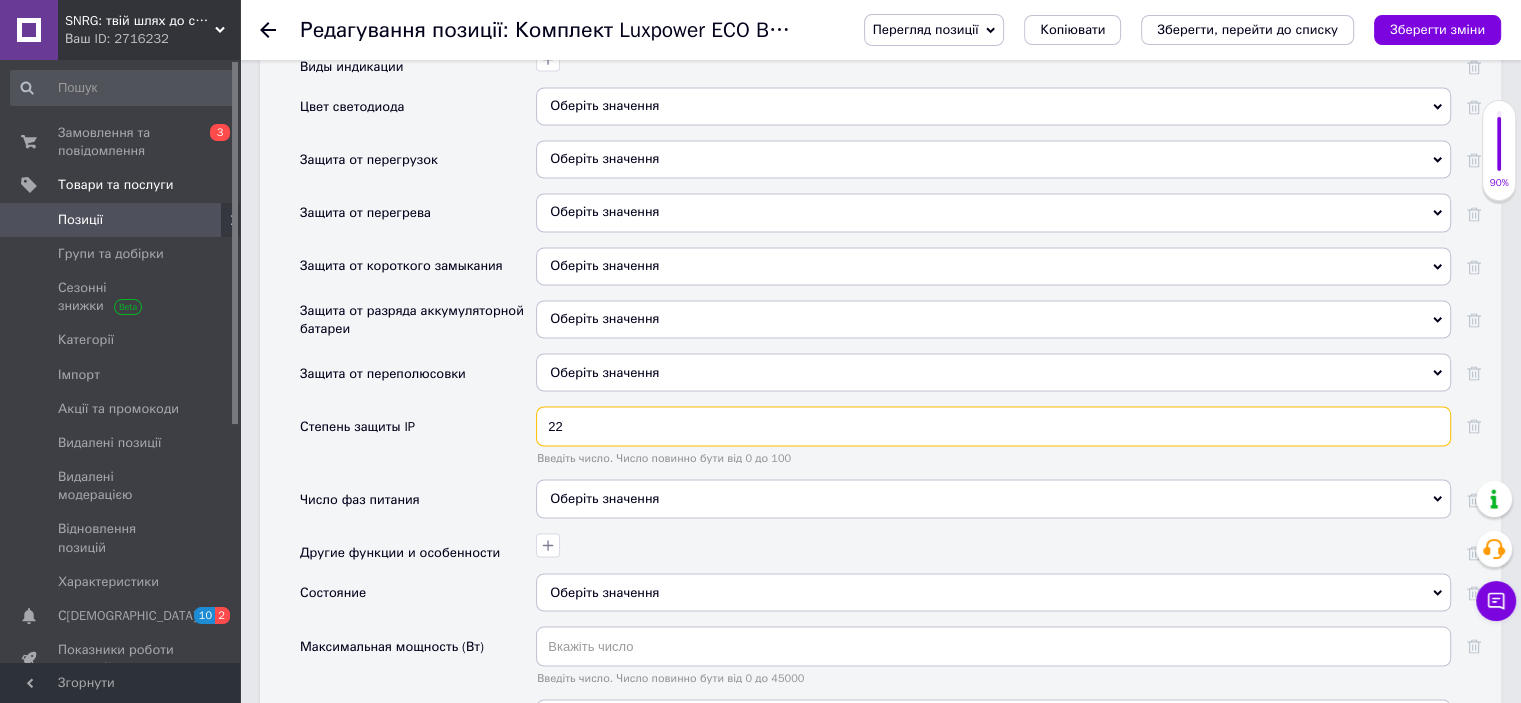 scroll, scrollTop: 3500, scrollLeft: 0, axis: vertical 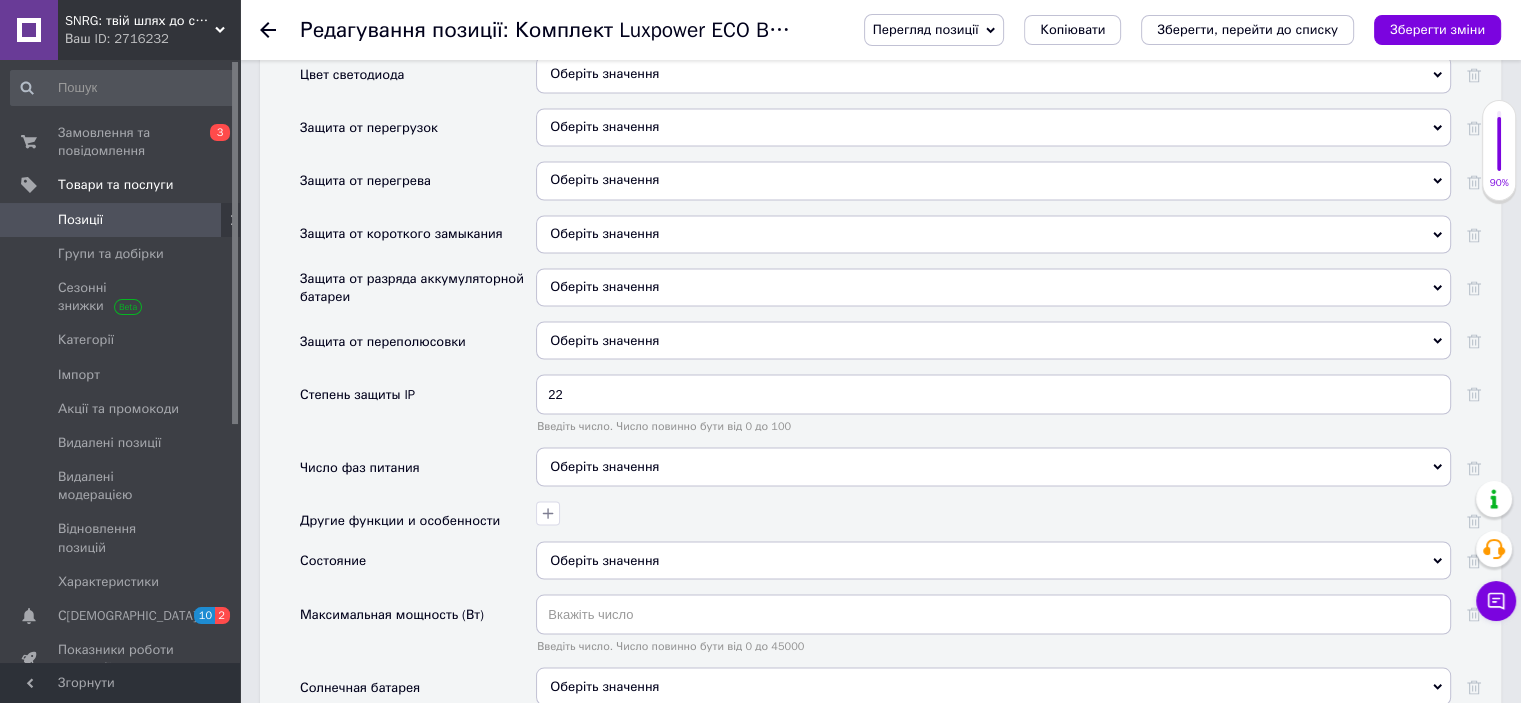 click on "Оберіть значення" at bounding box center (993, 466) 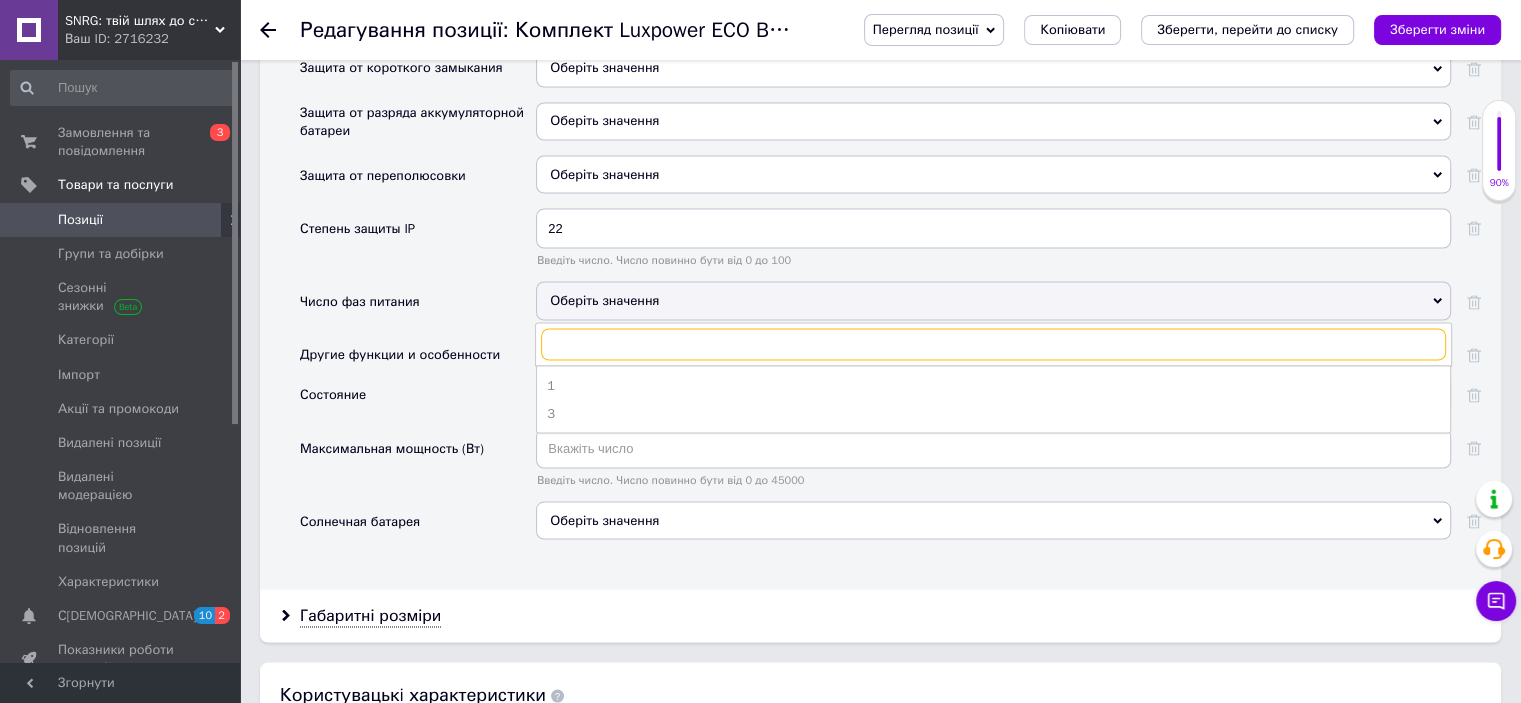 scroll, scrollTop: 3700, scrollLeft: 0, axis: vertical 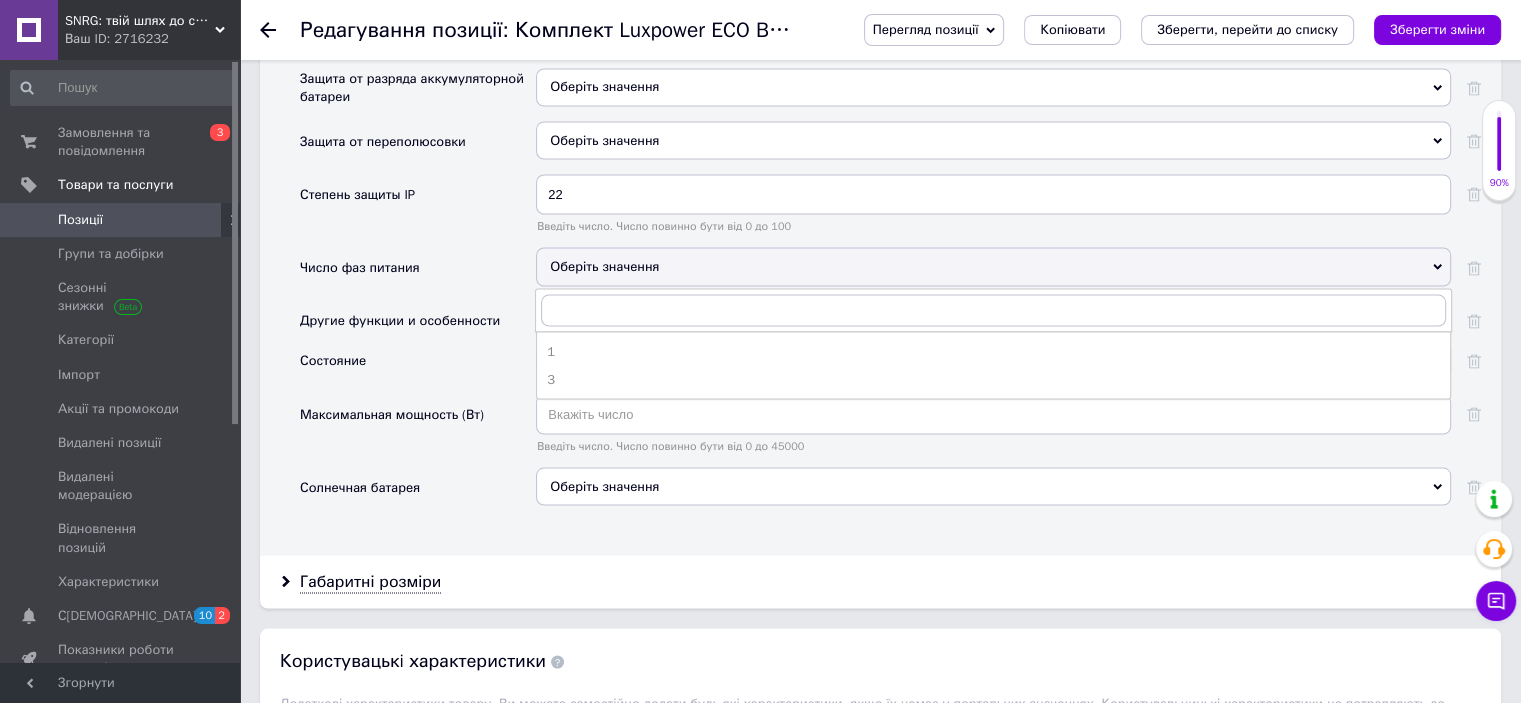 click on "Число фаз питания" at bounding box center [418, 273] 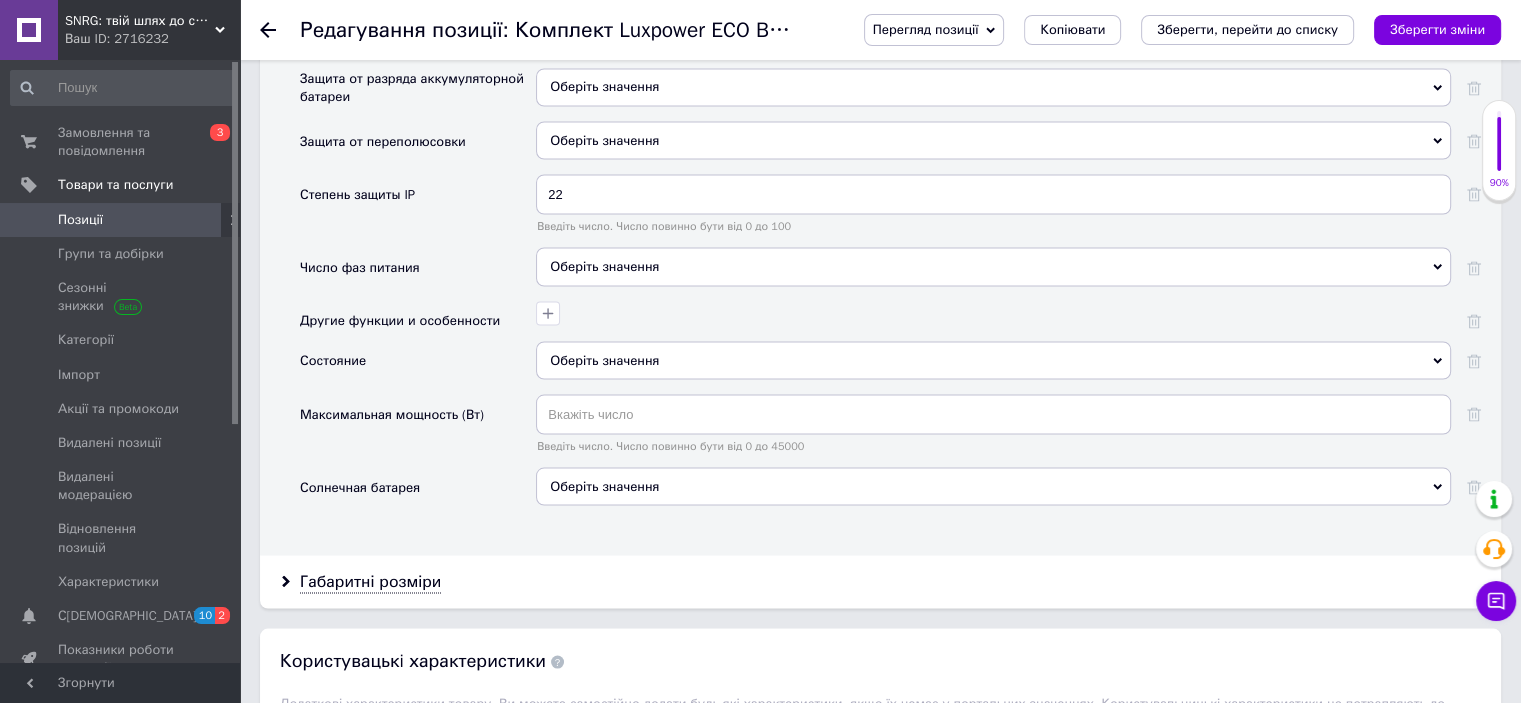 click on "Оберіть значення" at bounding box center [993, 360] 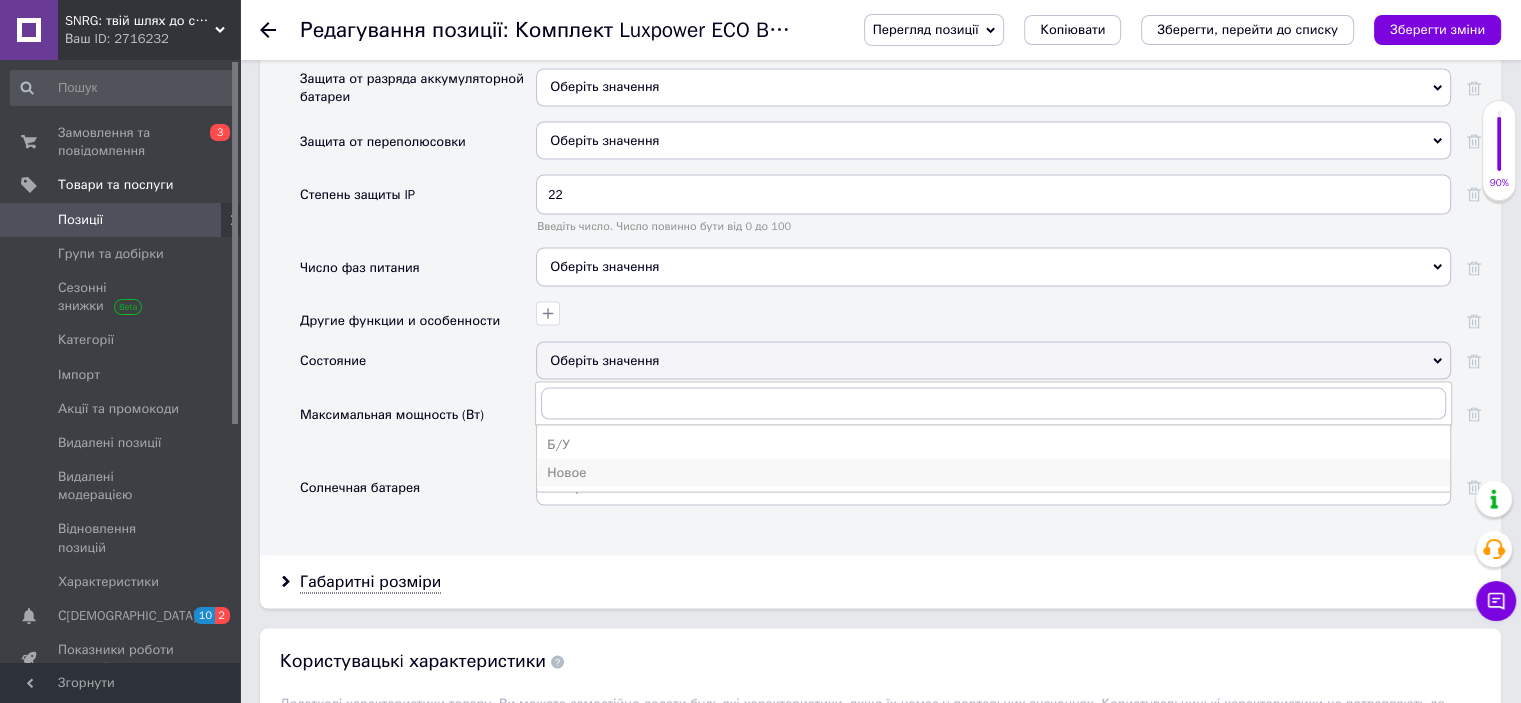 click on "Новое" at bounding box center (993, 472) 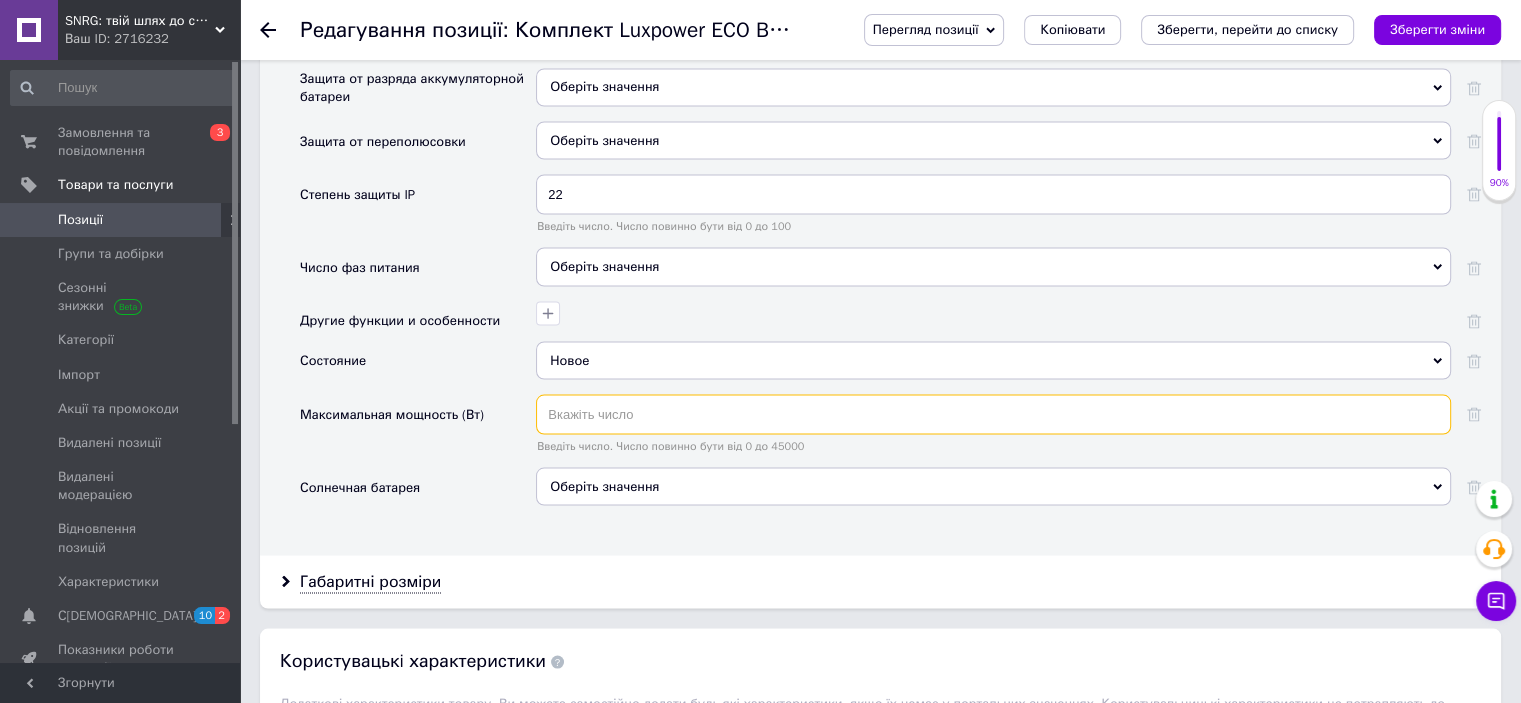 click at bounding box center (993, 414) 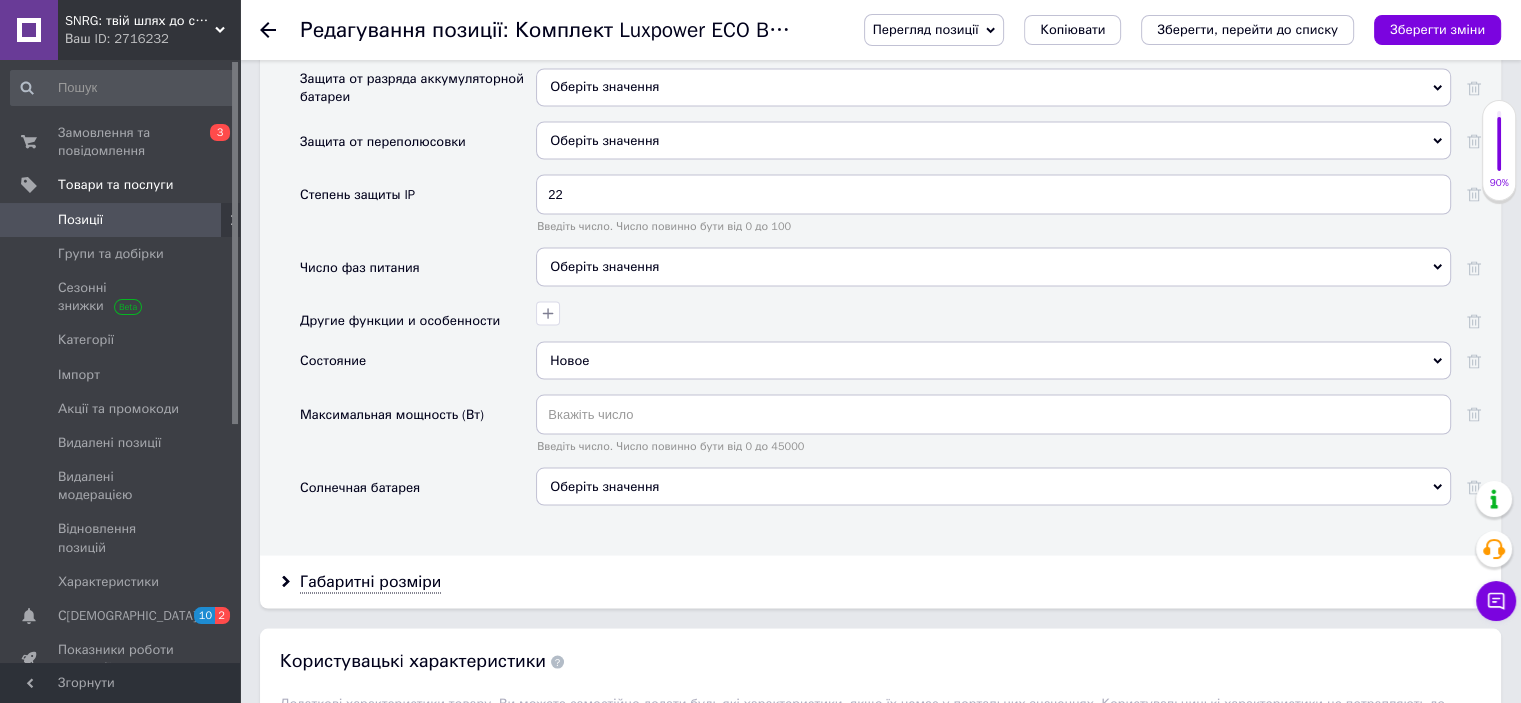 click on "Оберіть значення" at bounding box center [604, 485] 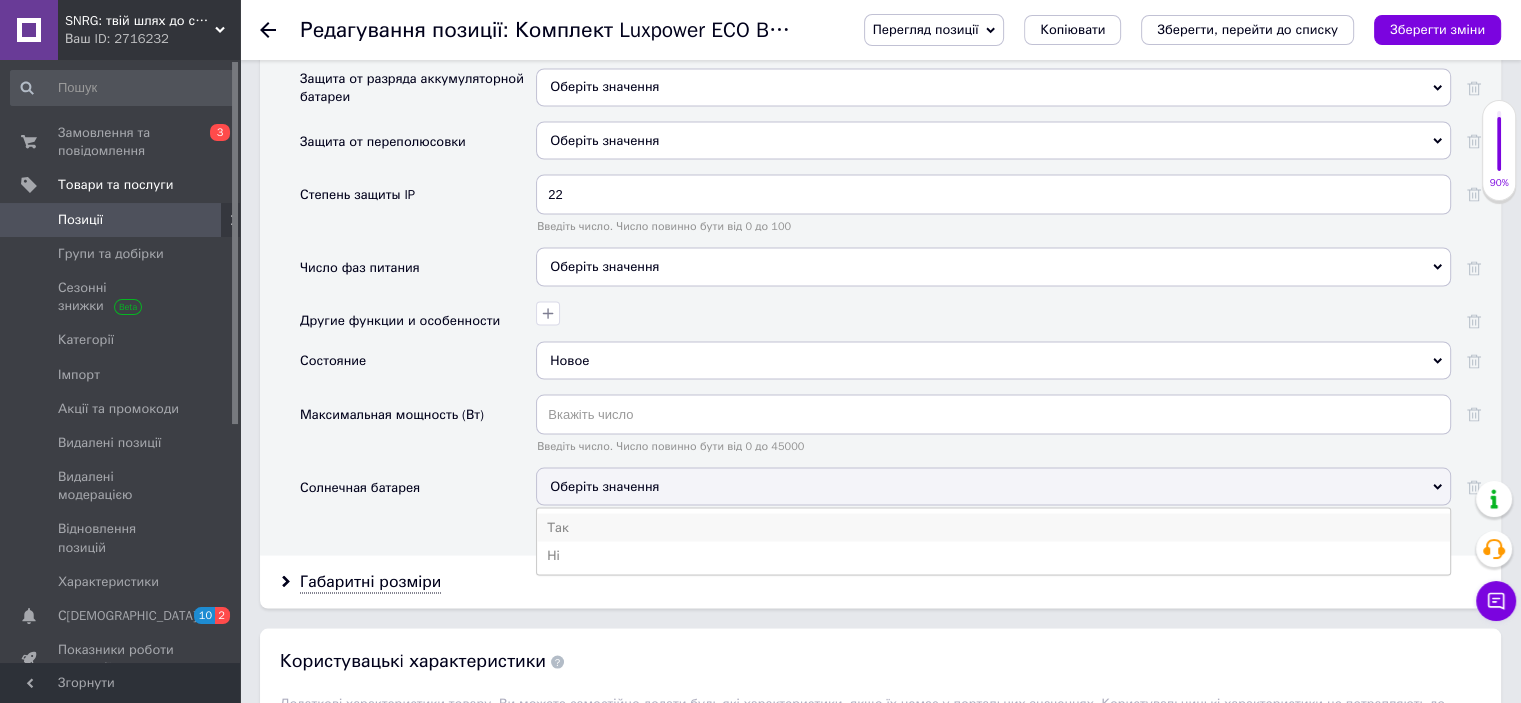 click on "Так" at bounding box center (993, 527) 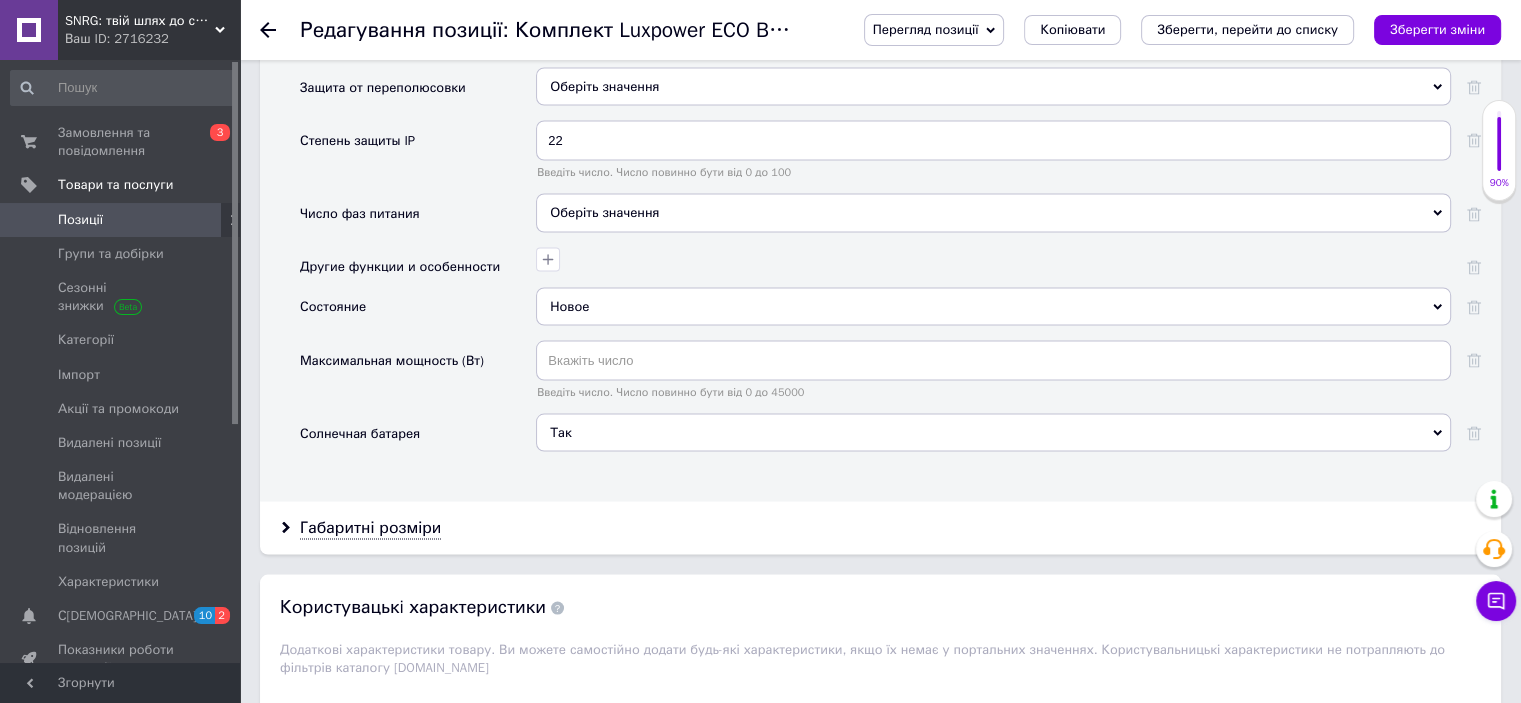 scroll, scrollTop: 3900, scrollLeft: 0, axis: vertical 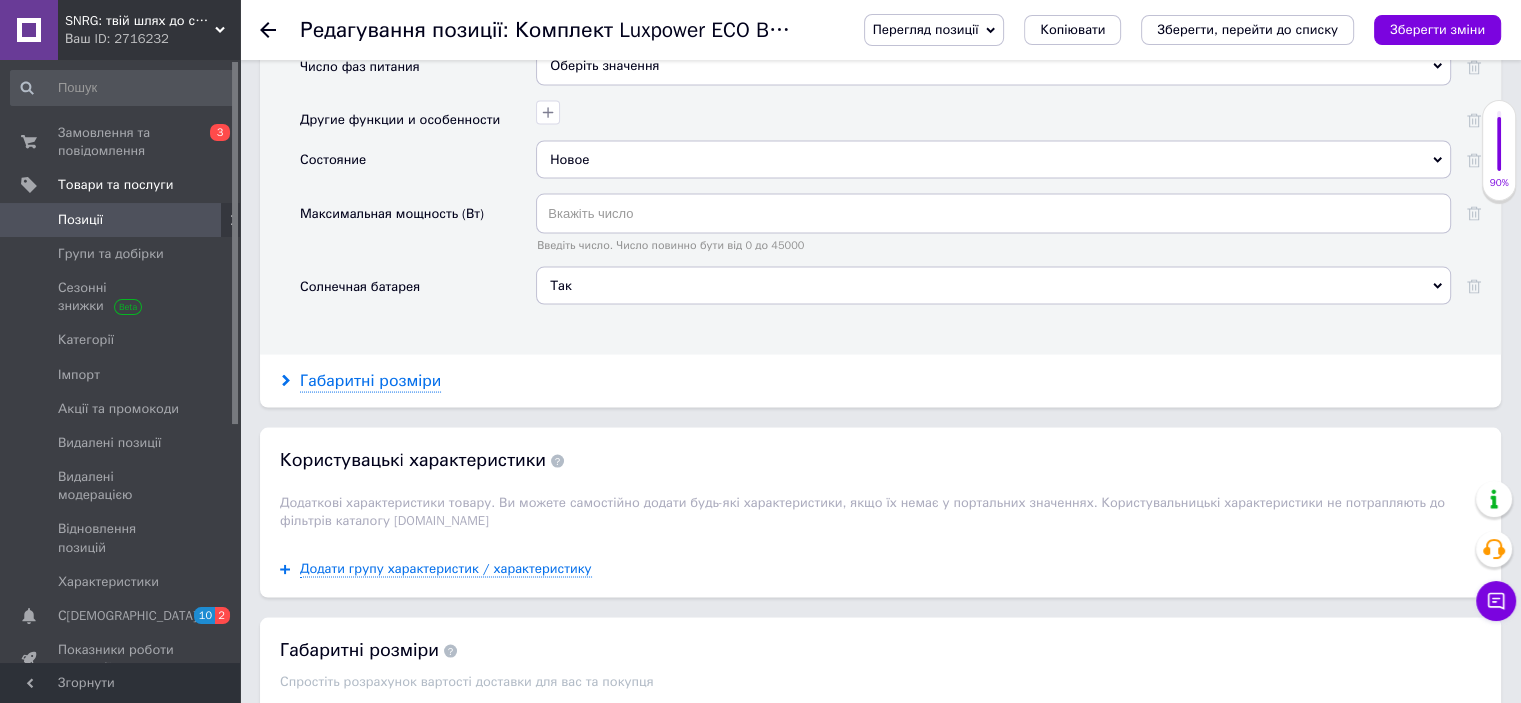 click on "Габаритні розміри" at bounding box center (370, 381) 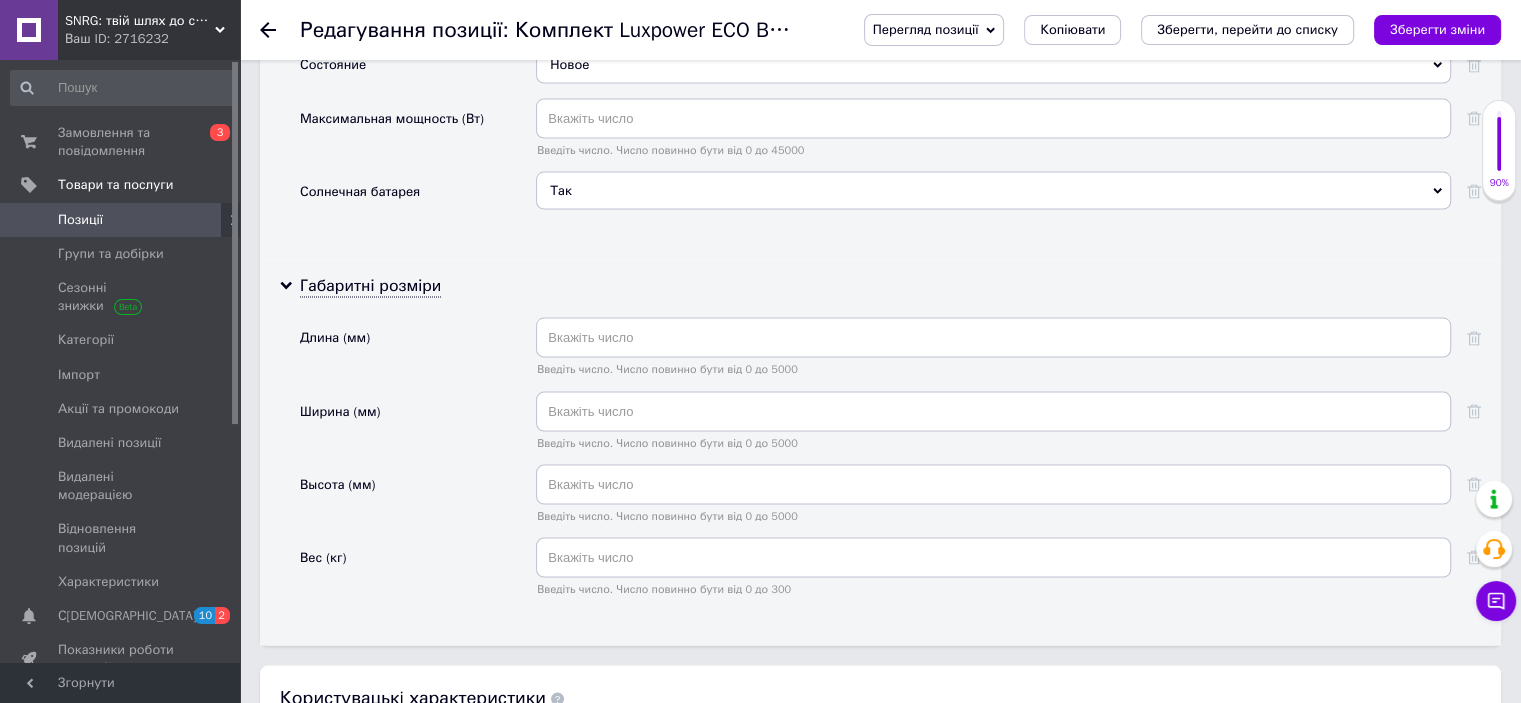 scroll, scrollTop: 4000, scrollLeft: 0, axis: vertical 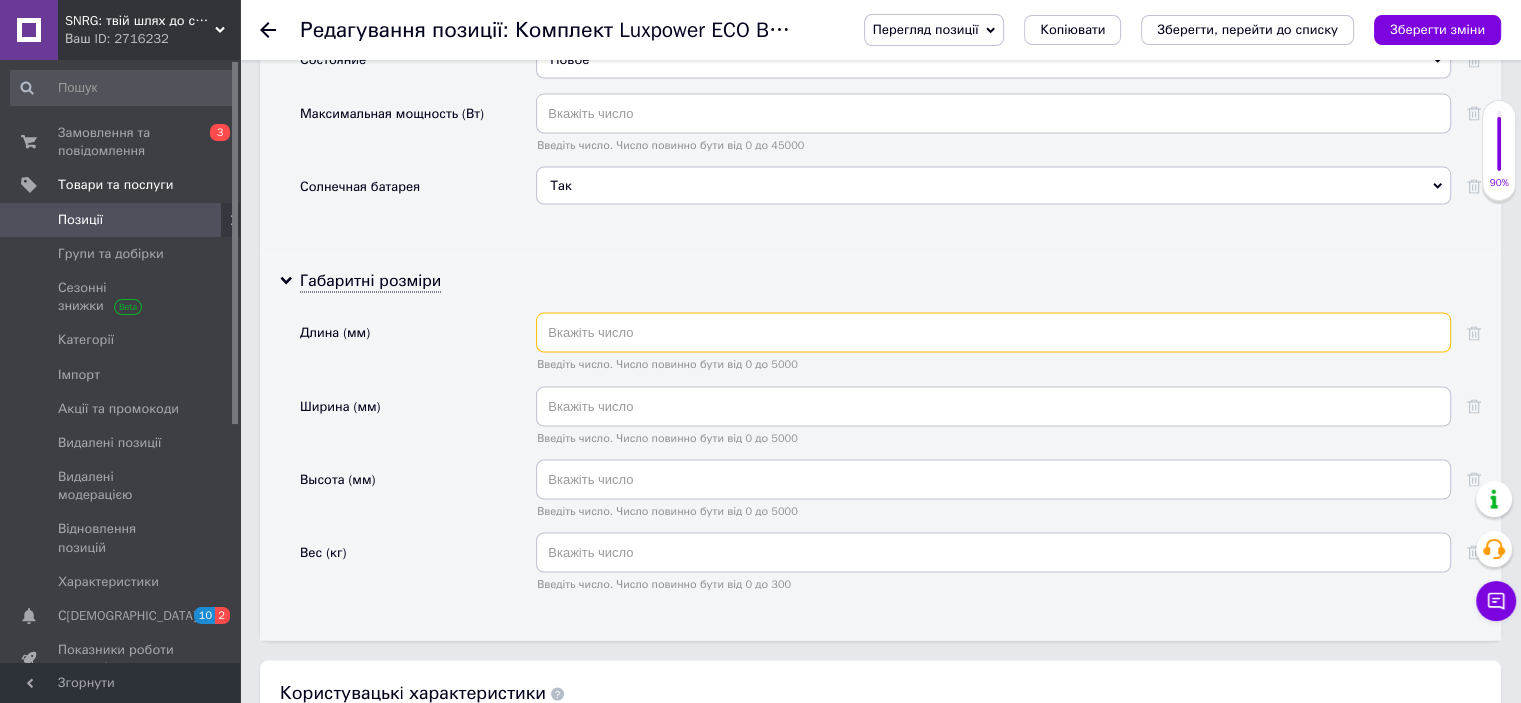 click at bounding box center (993, 333) 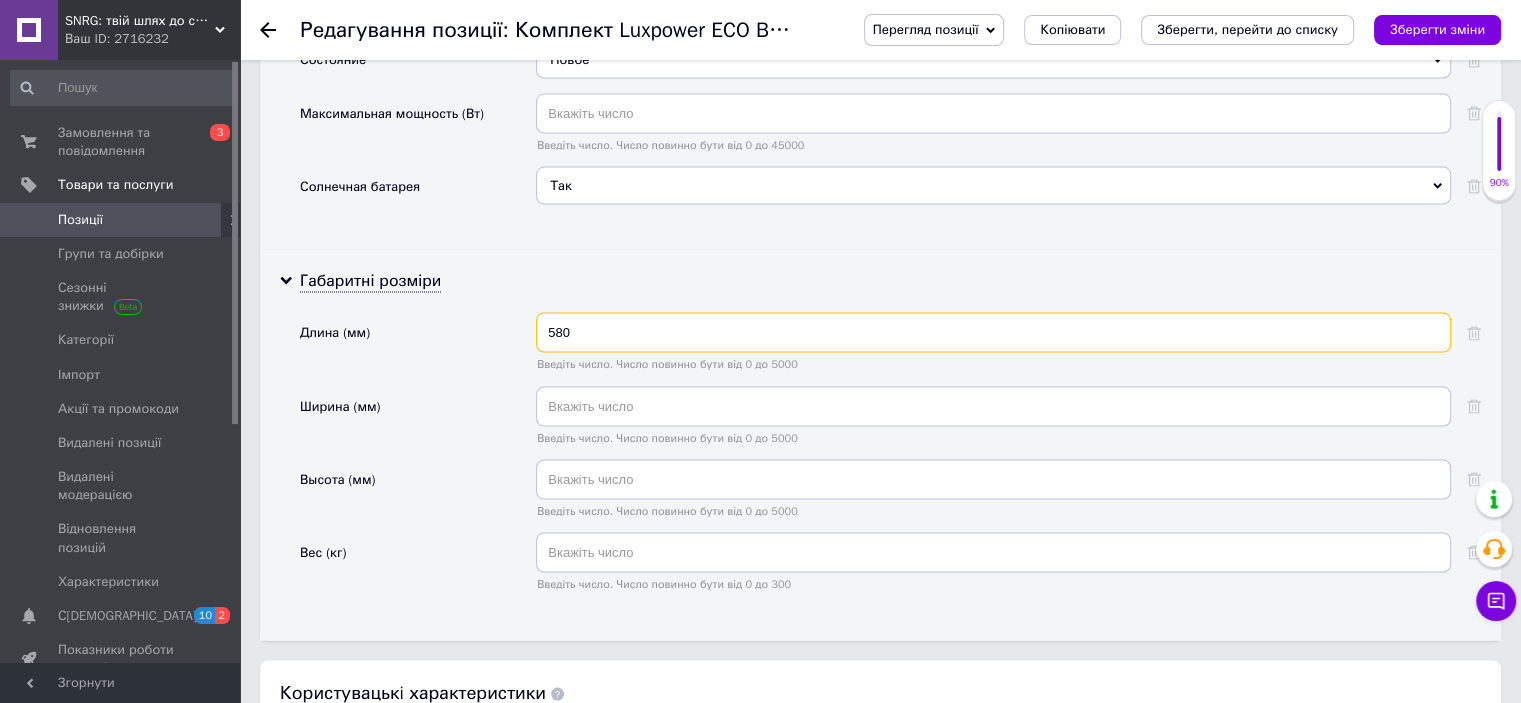 type on "580" 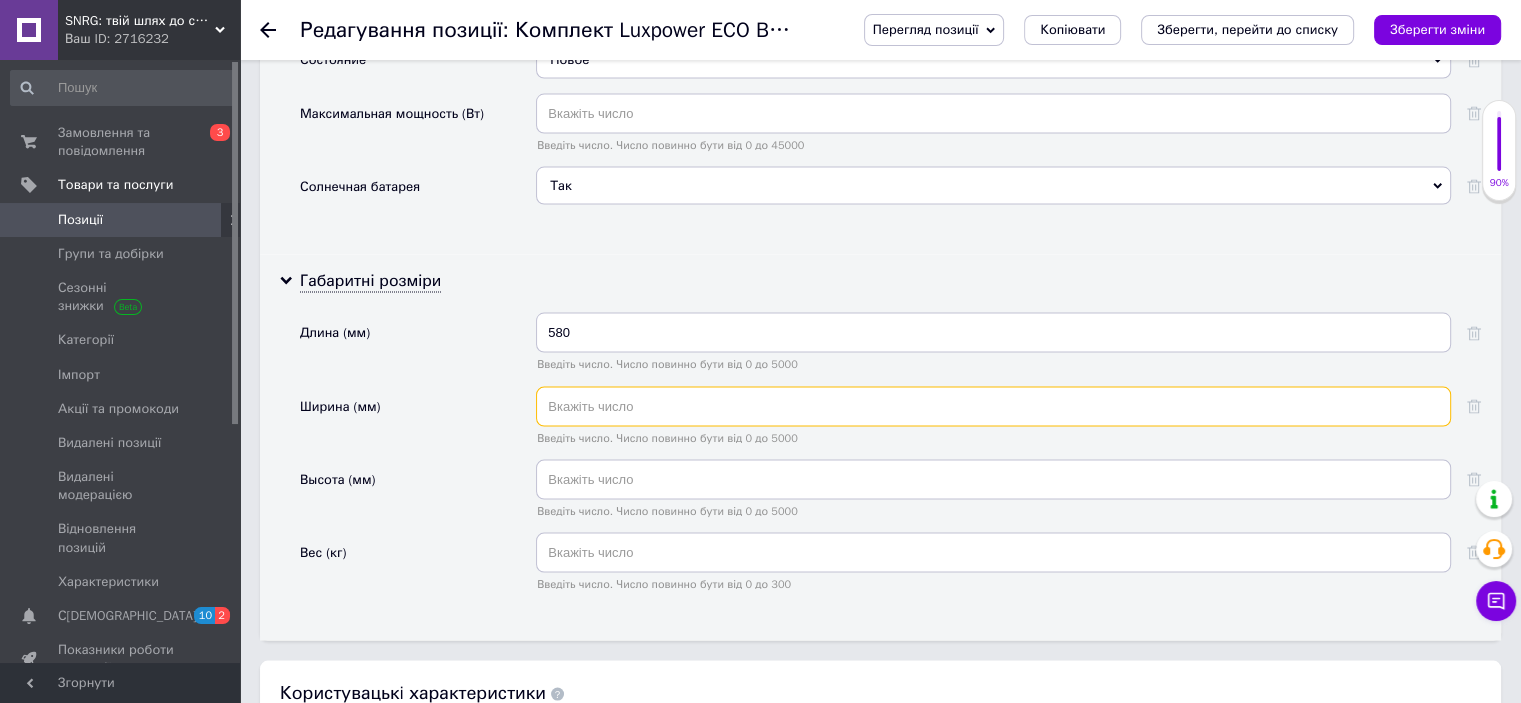 click at bounding box center (993, 407) 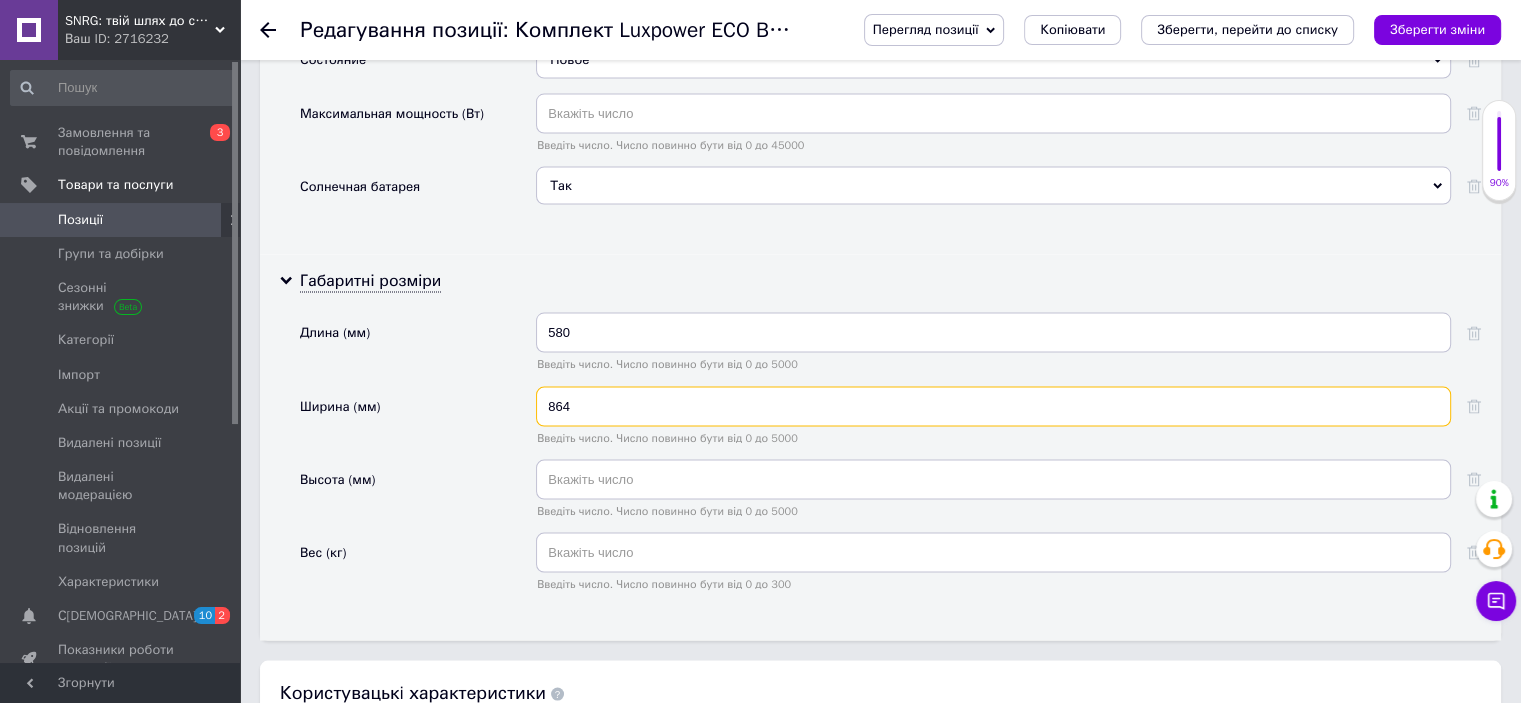 type on "864" 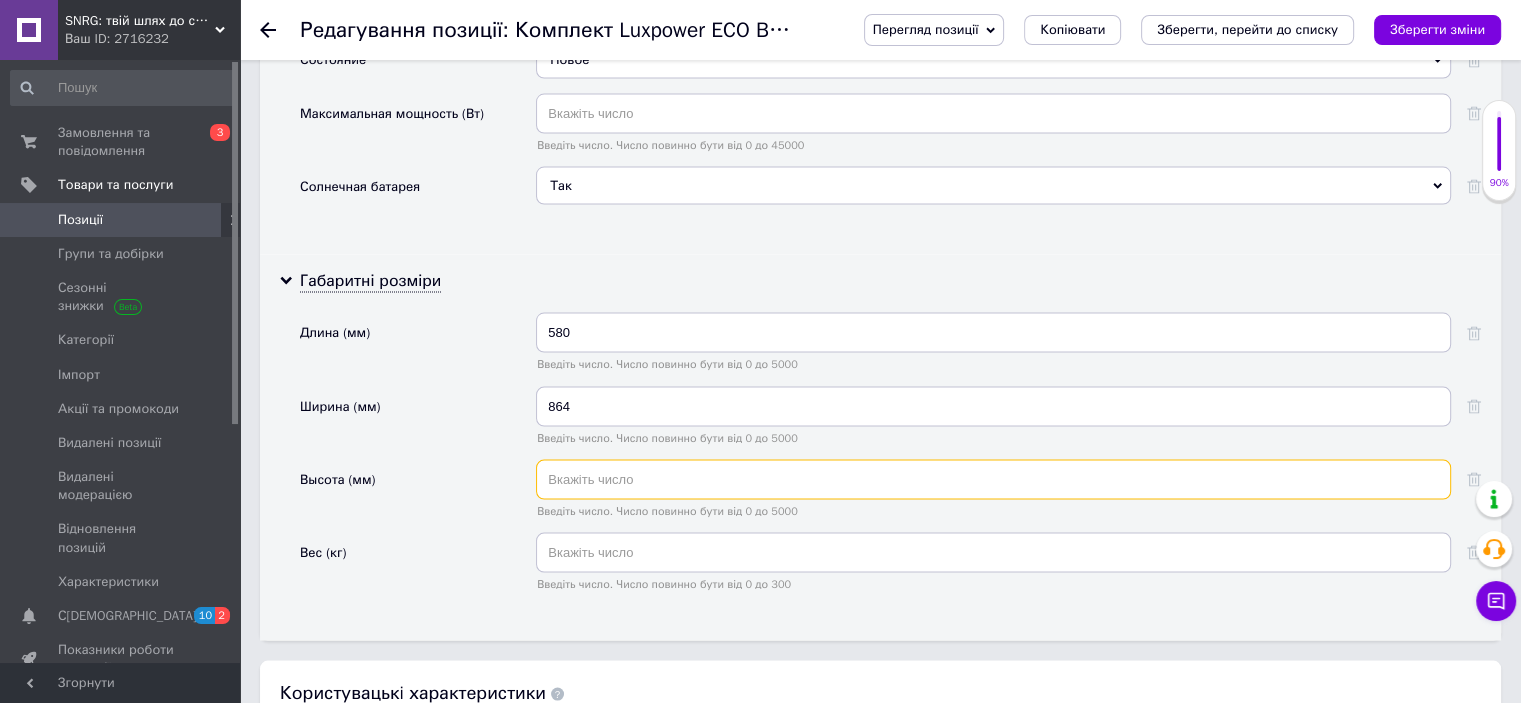 drag, startPoint x: 619, startPoint y: 459, endPoint x: 451, endPoint y: 2, distance: 486.90143 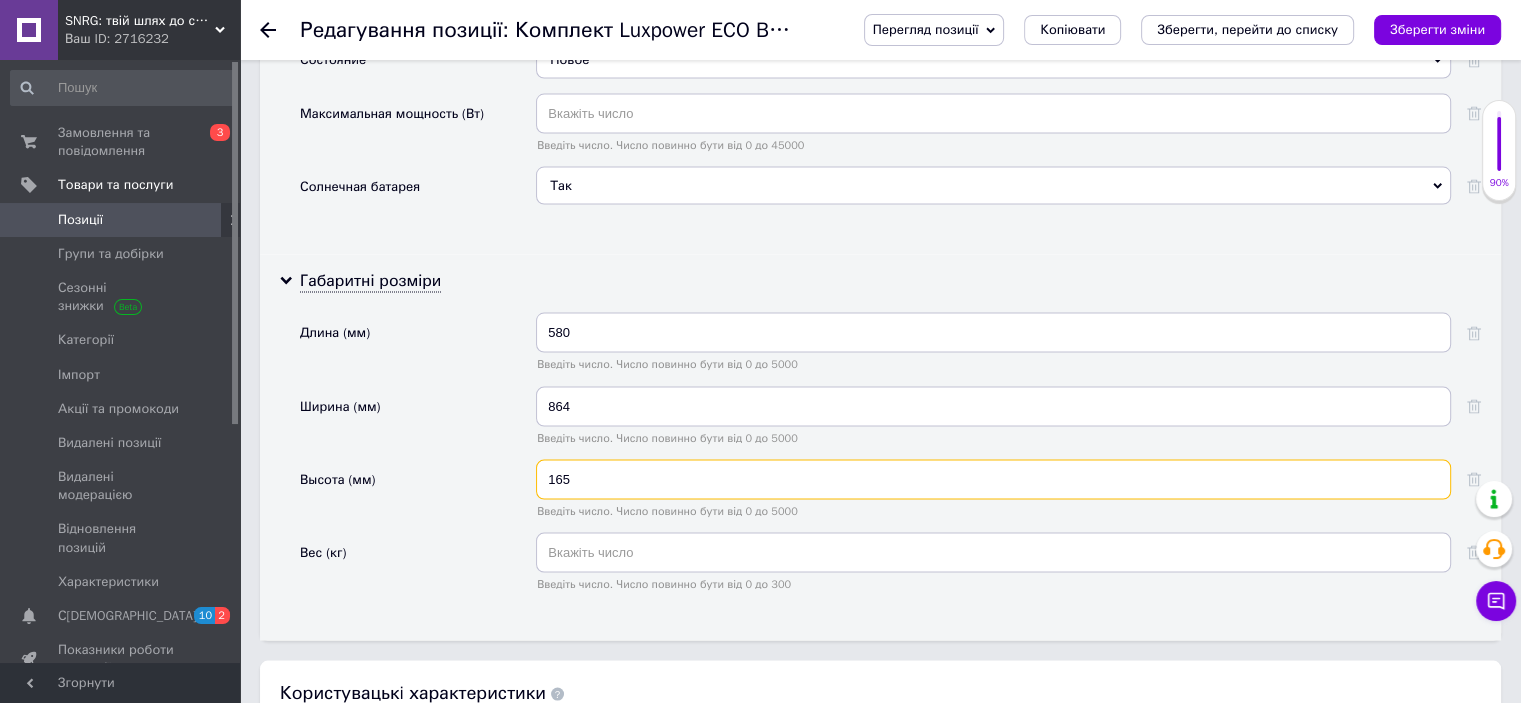 type on "165" 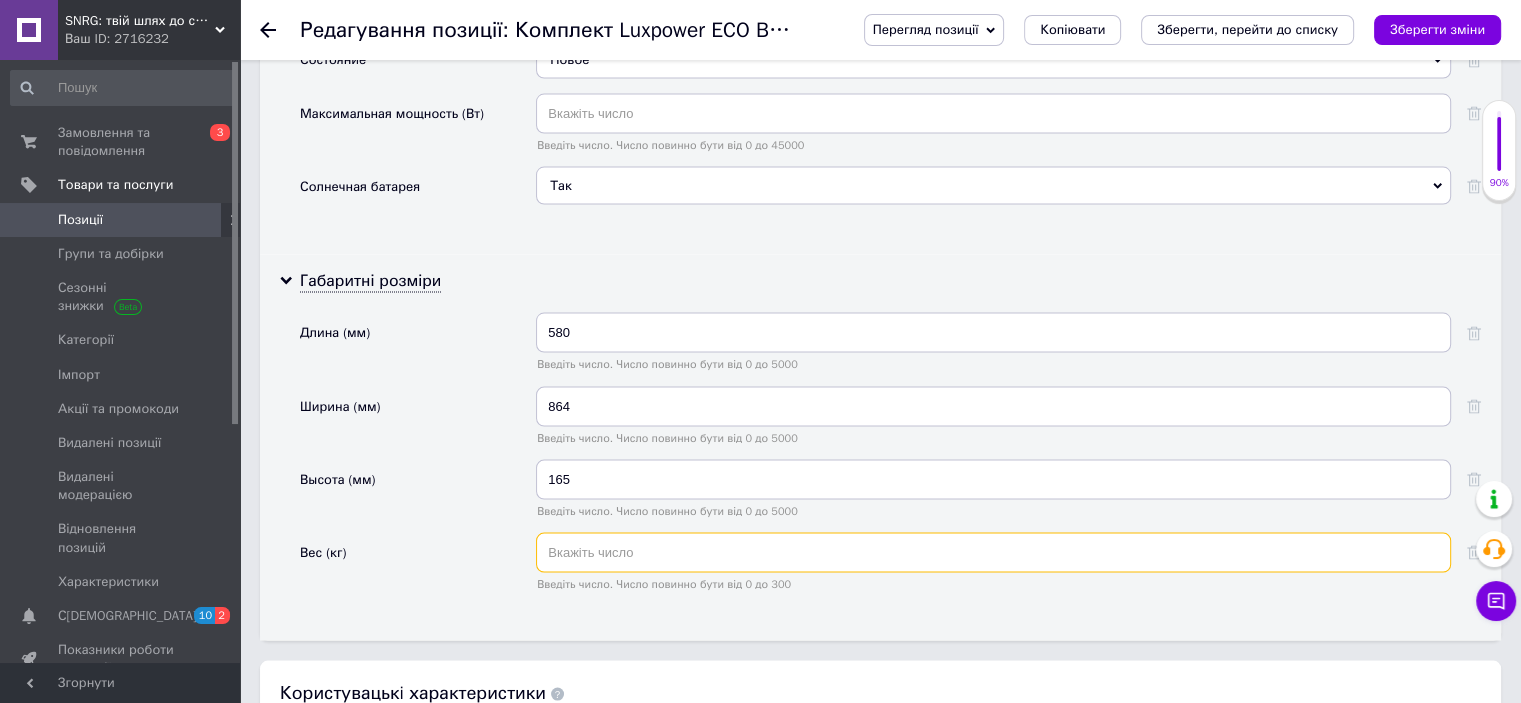 click at bounding box center (993, 553) 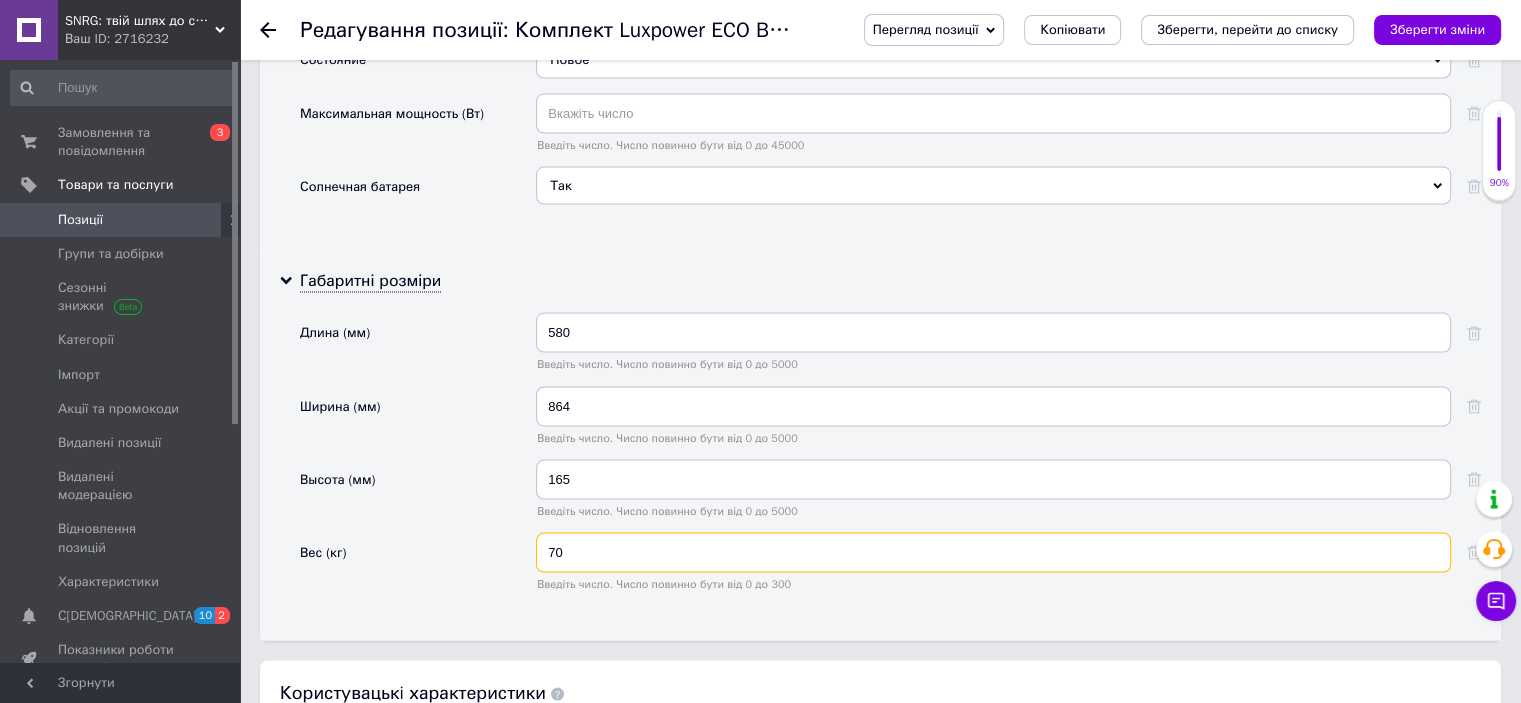 type on "70" 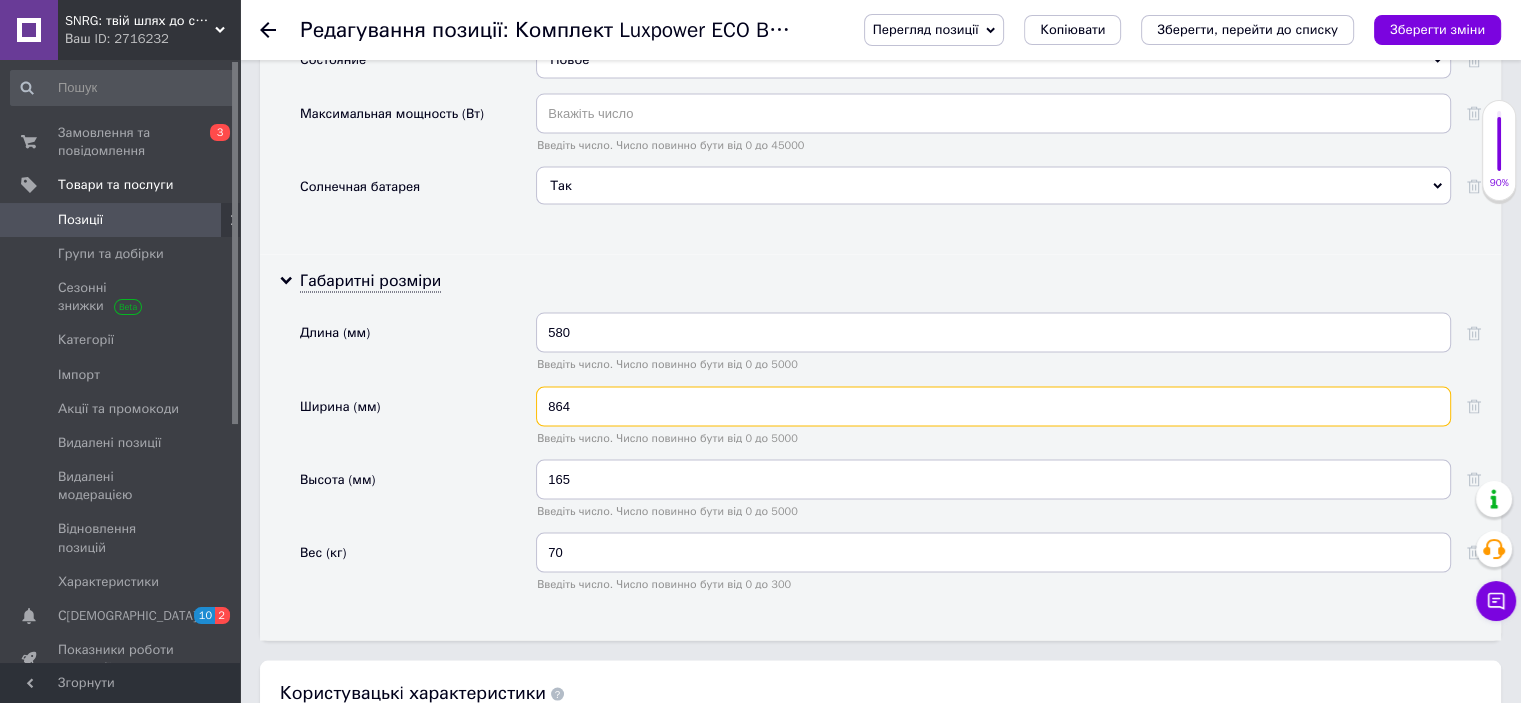 drag, startPoint x: 608, startPoint y: 379, endPoint x: 492, endPoint y: 377, distance: 116.01724 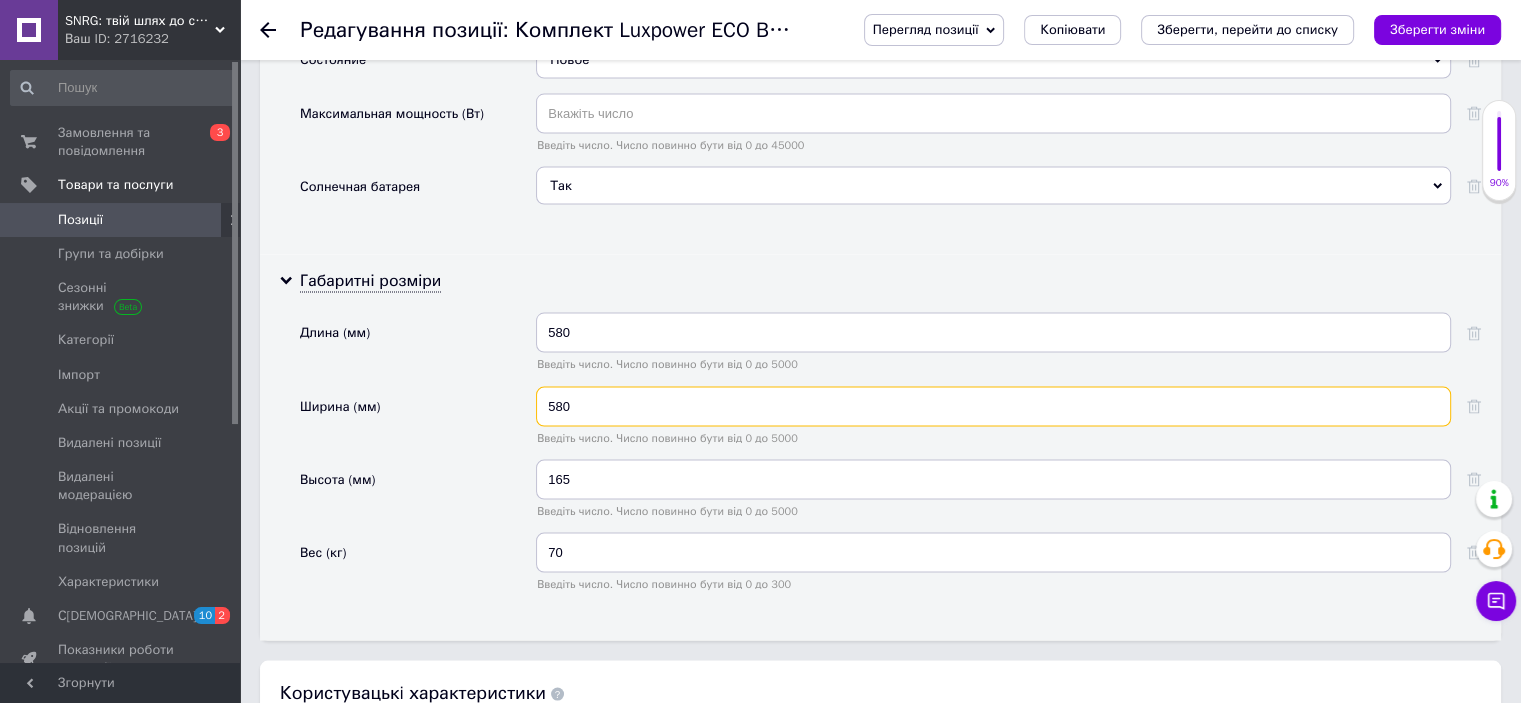 type on "580" 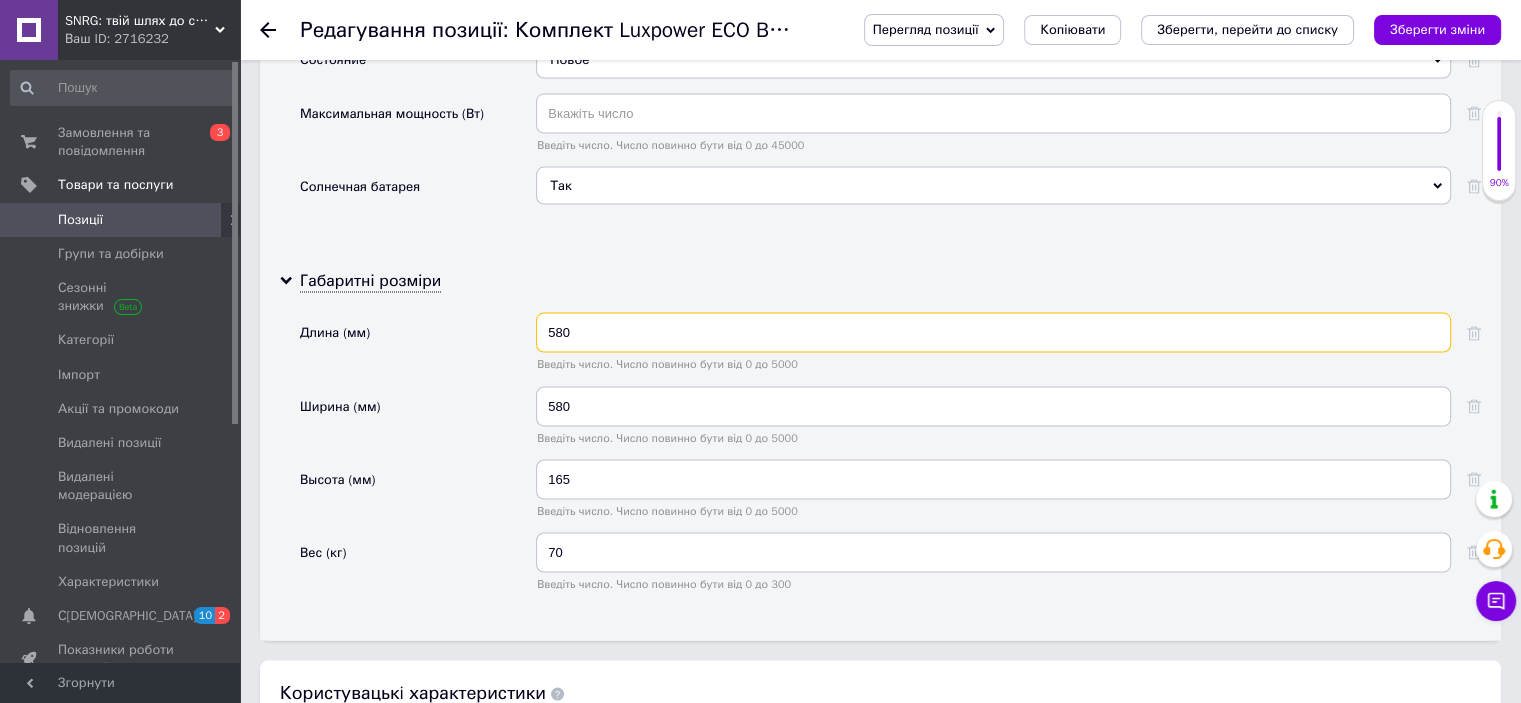drag, startPoint x: 600, startPoint y: 312, endPoint x: 516, endPoint y: 312, distance: 84 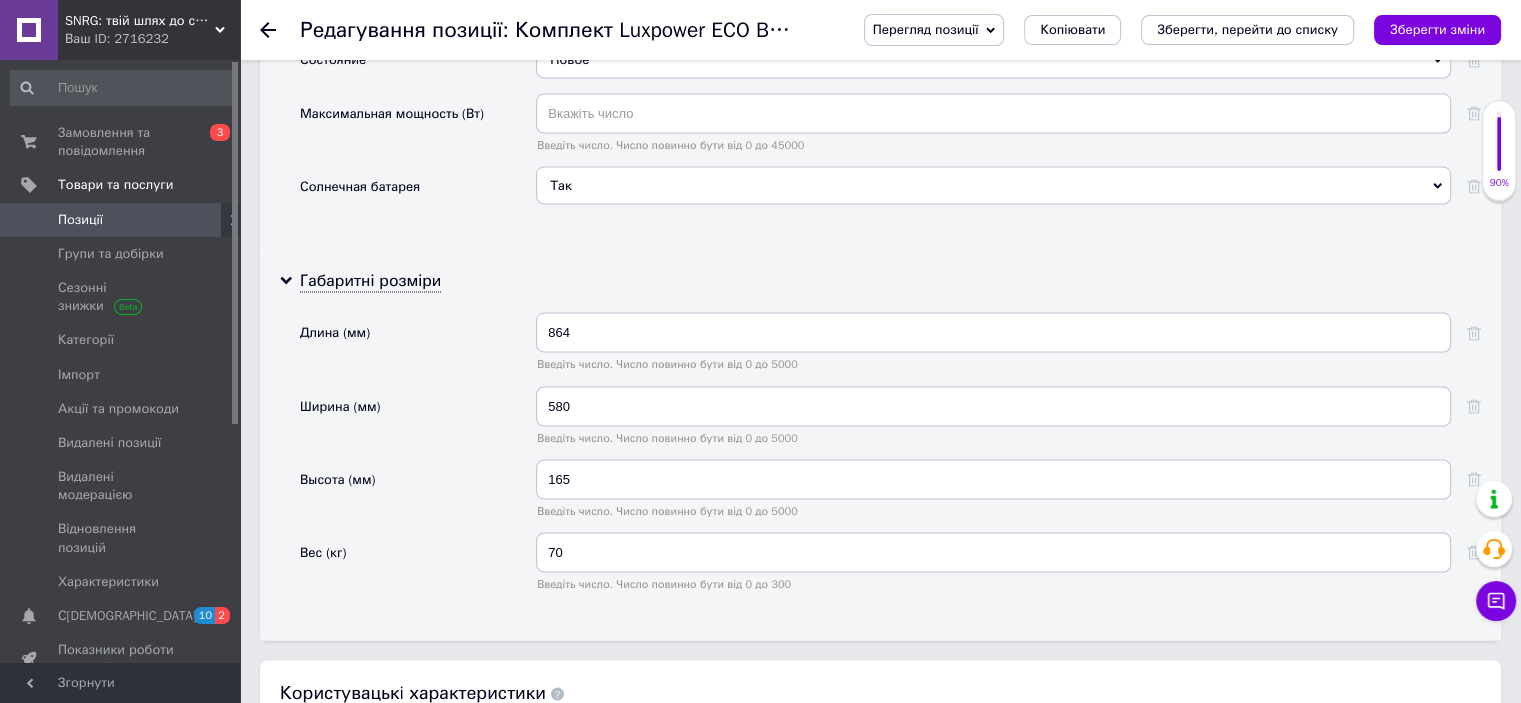 click on "Габаритні розміри Длина (мм) 864 Введіть число. Число повинно бути від 0 до 5000 Ширина (мм) 580 Введіть число. Число повинно бути від 0 до 5000 Высота (мм) 165 Введіть число. Число повинно бути від 0 до 5000 Вес (кг) 70 Введіть число. Число повинно бути від 0 до 300" at bounding box center (880, 448) 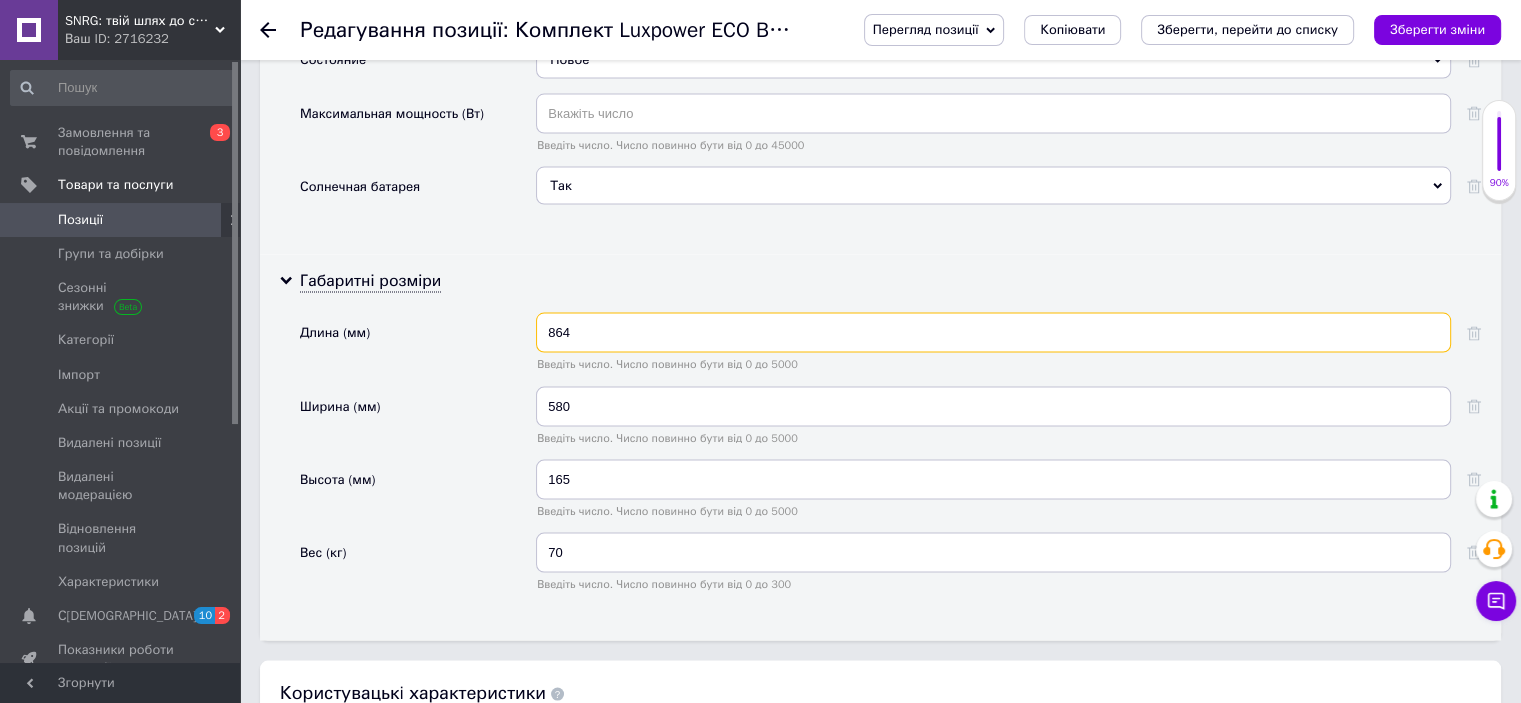 drag, startPoint x: 582, startPoint y: 290, endPoint x: 514, endPoint y: 290, distance: 68 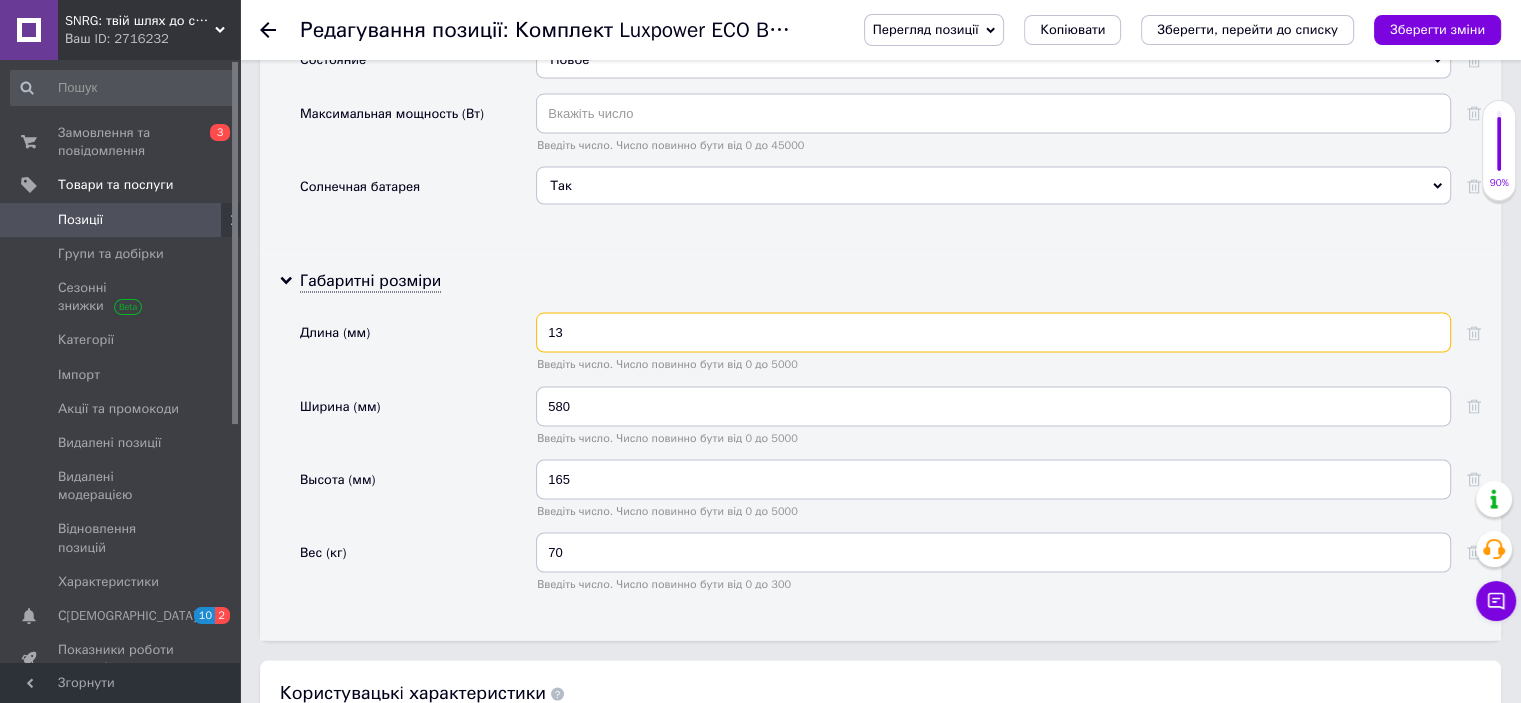 type on "1" 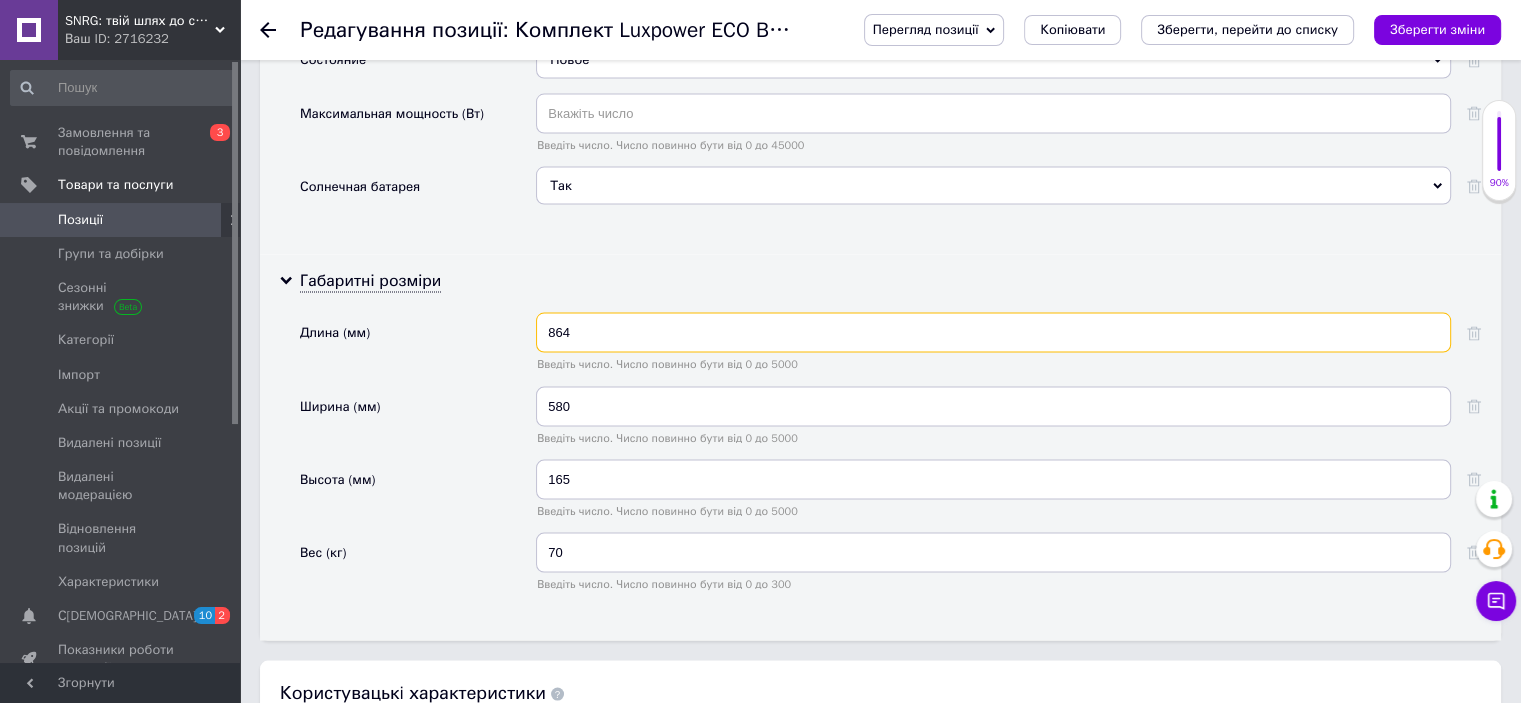 type on "864" 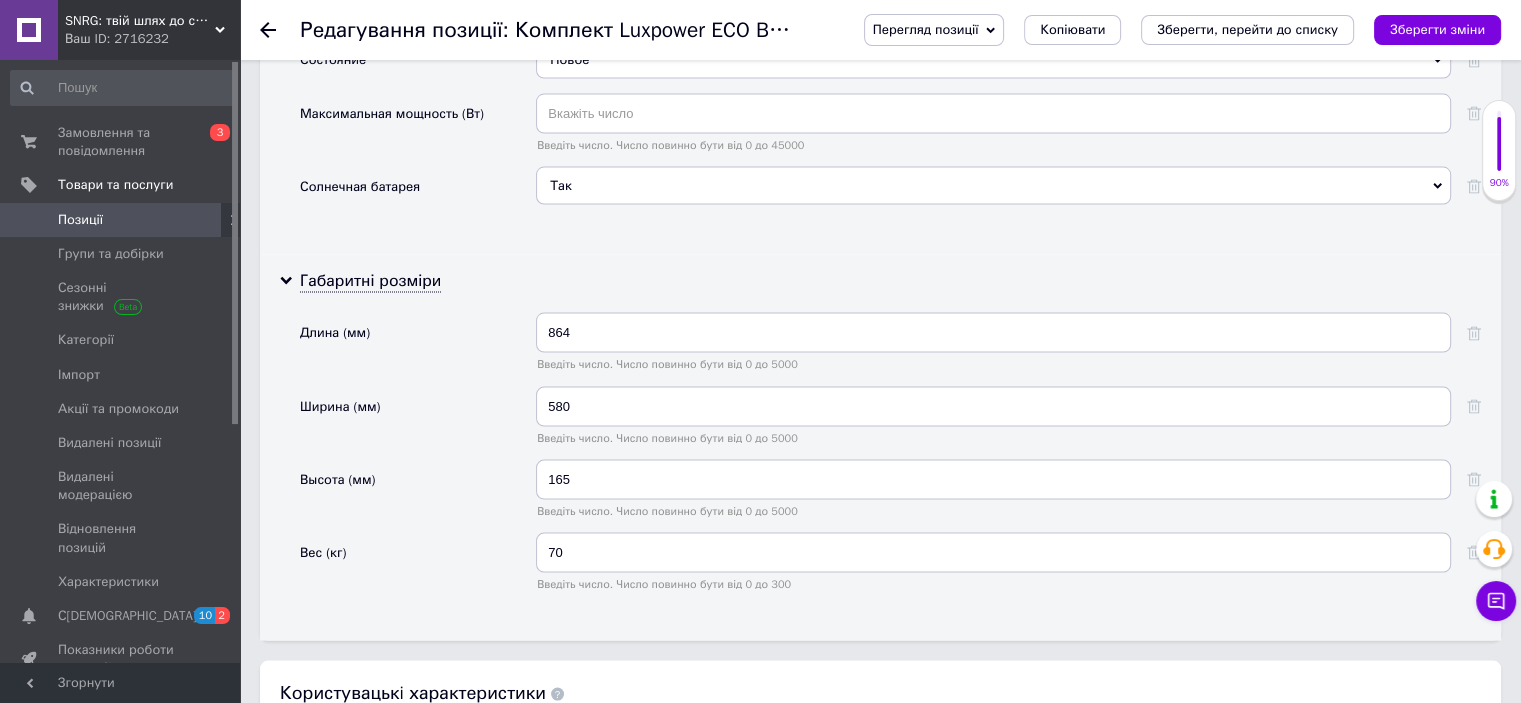click on "Высота (мм)" at bounding box center [418, 496] 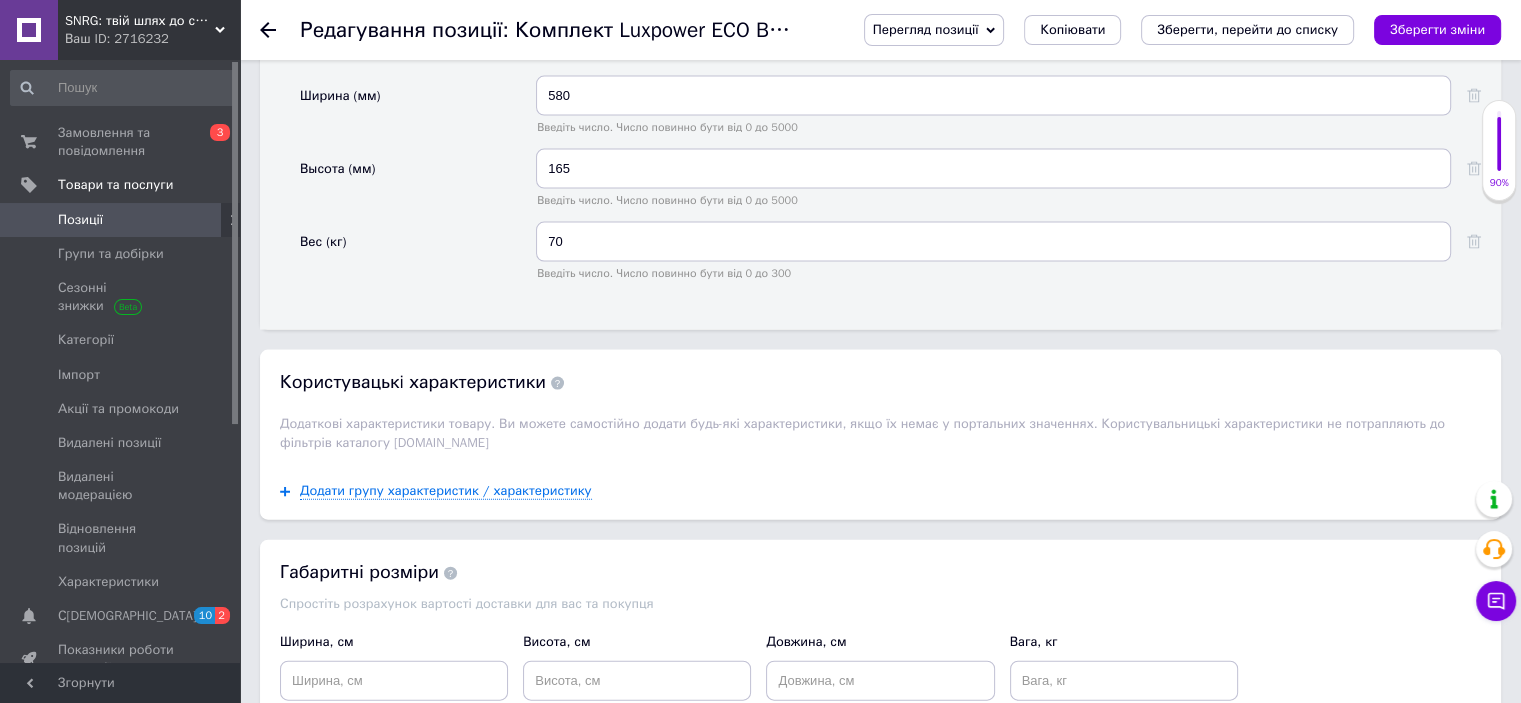 scroll, scrollTop: 4200, scrollLeft: 0, axis: vertical 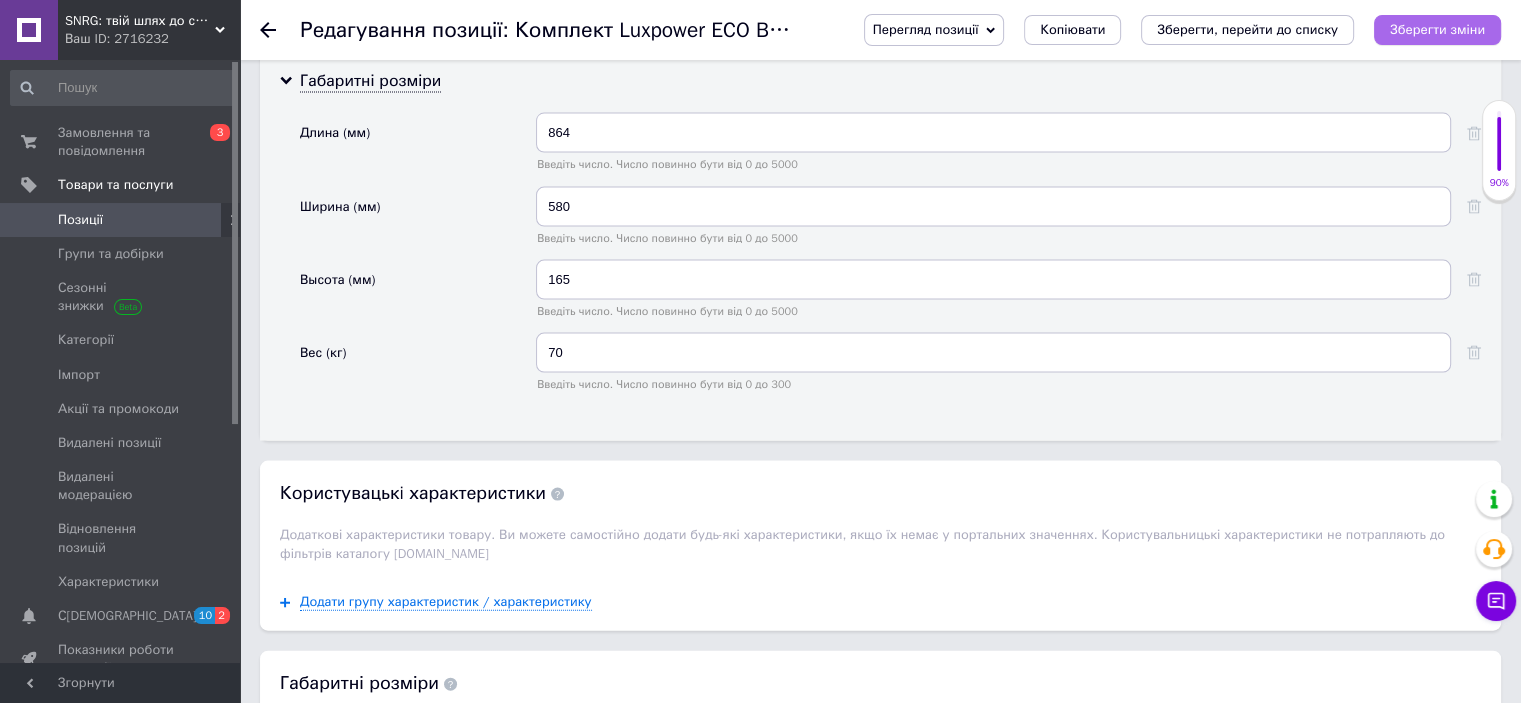 click on "Зберегти зміни" at bounding box center (1437, 29) 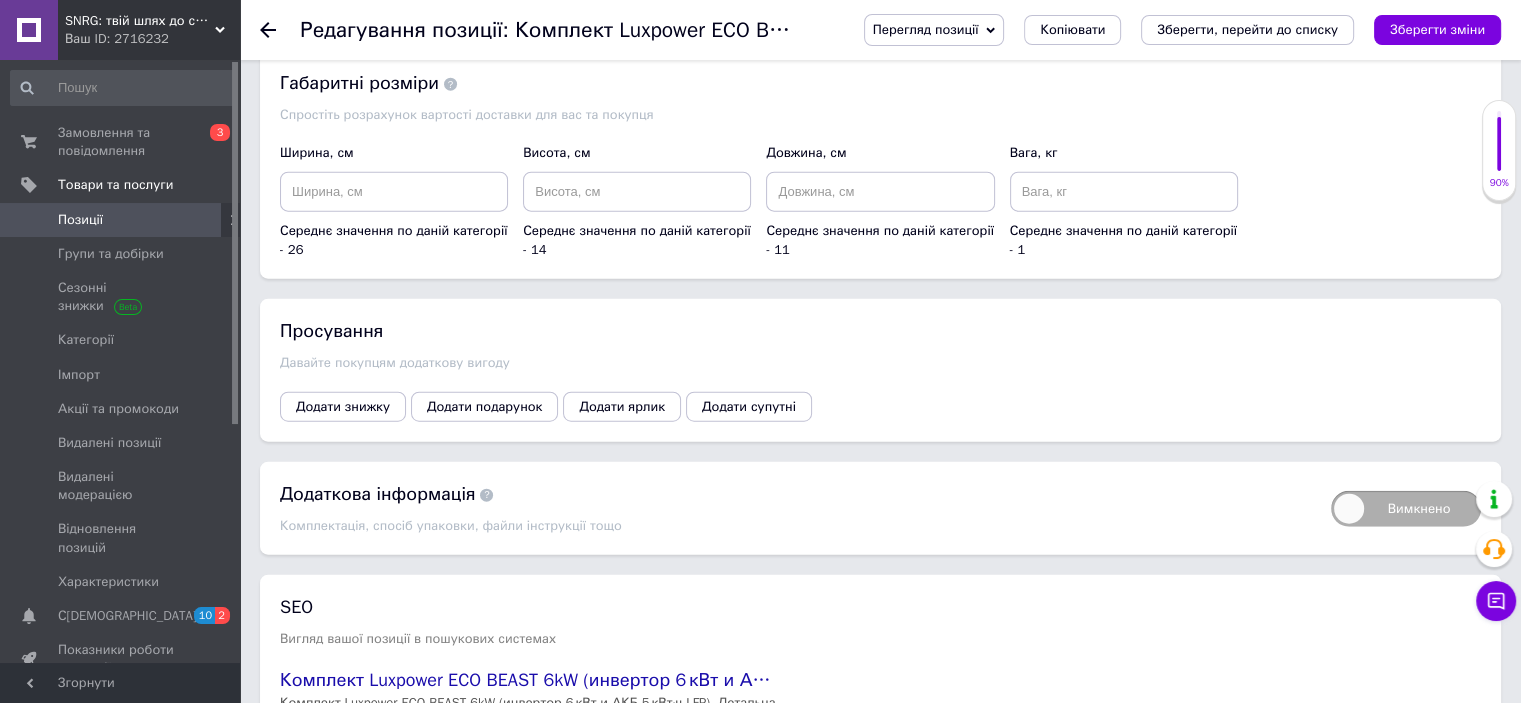 scroll, scrollTop: 4900, scrollLeft: 0, axis: vertical 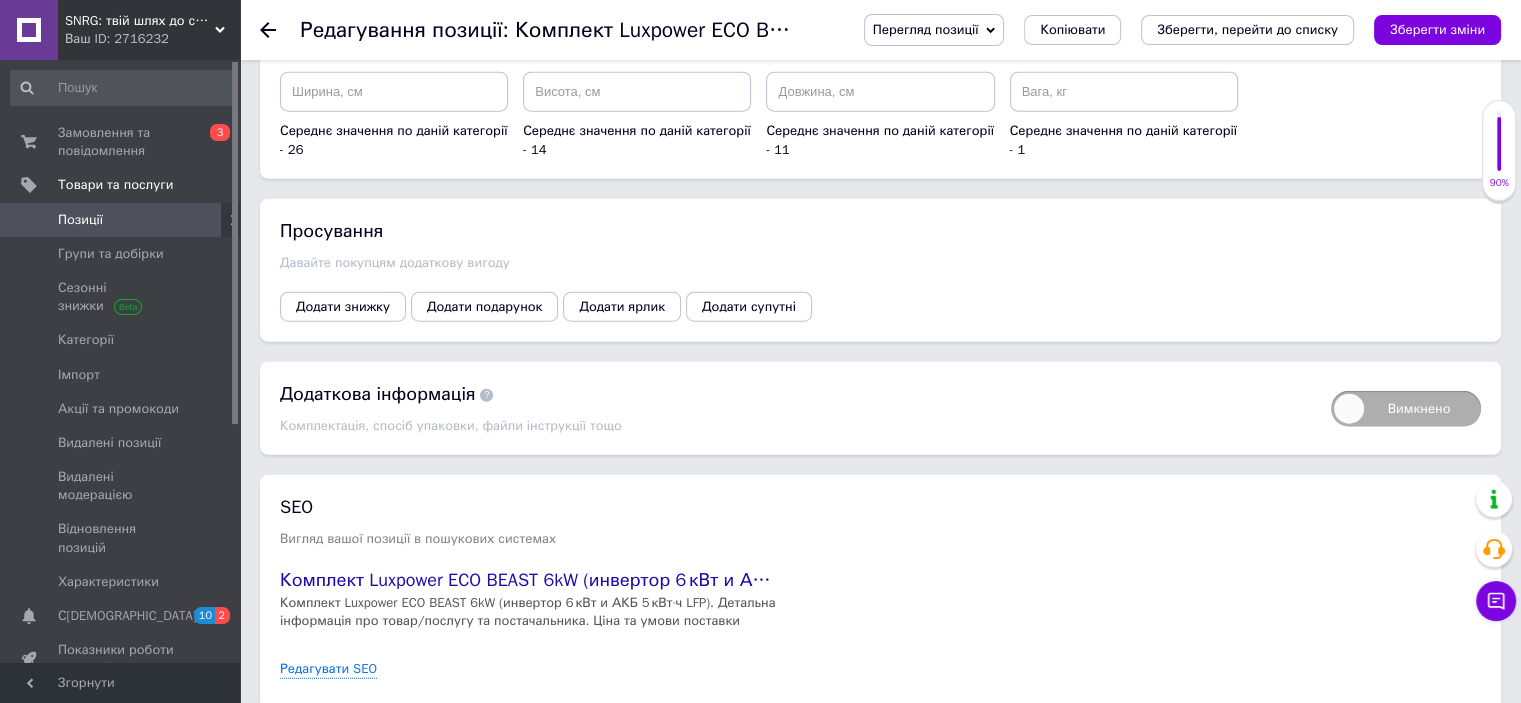 click on "Вимкнено" at bounding box center [1406, 409] 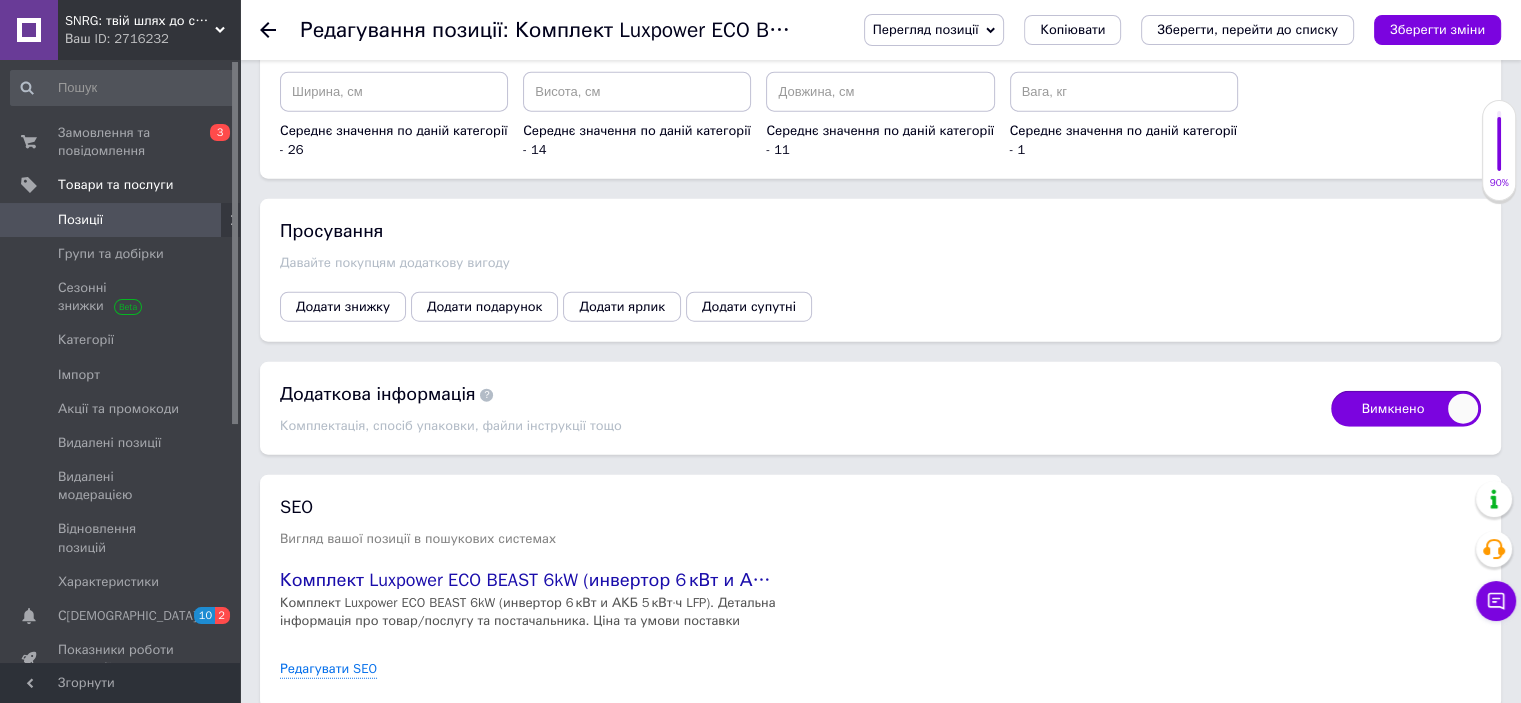 checkbox on "true" 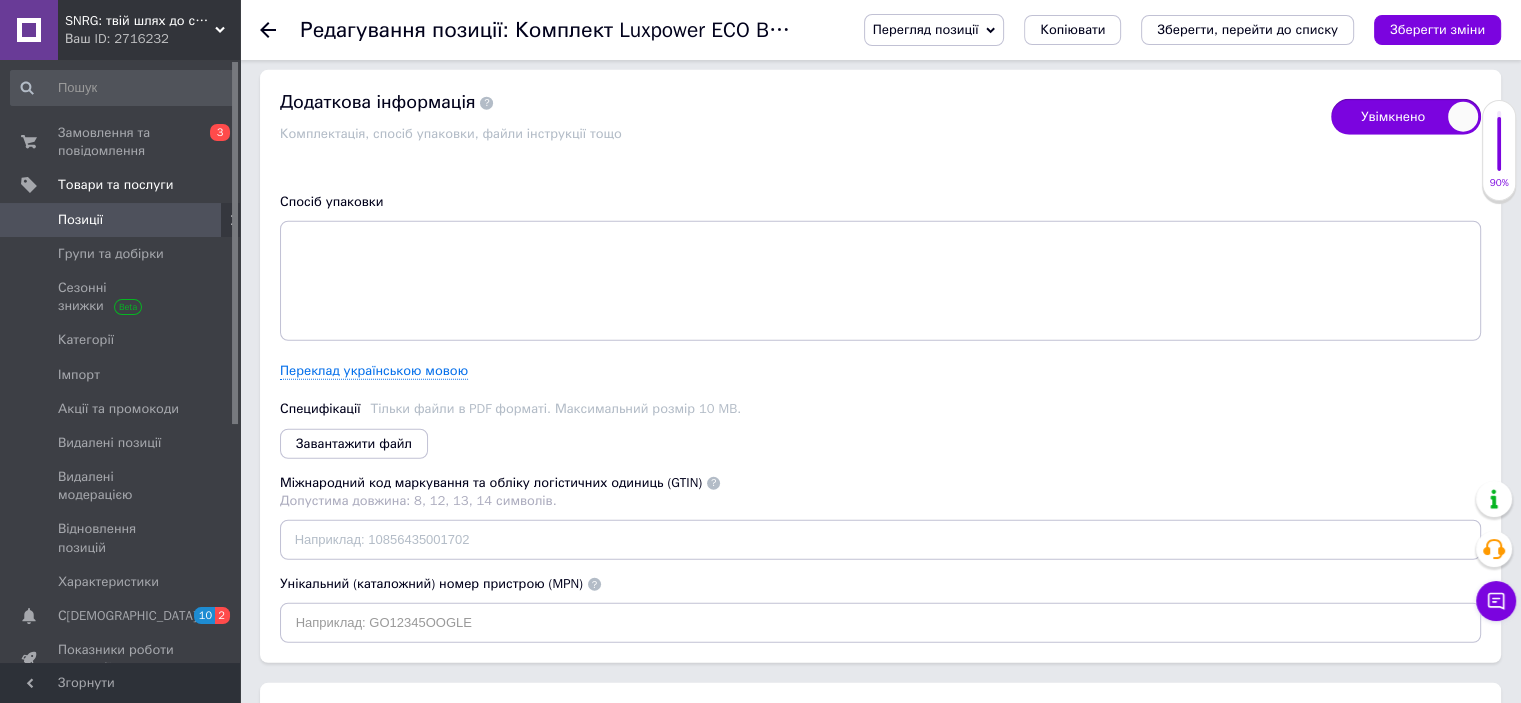 scroll, scrollTop: 5200, scrollLeft: 0, axis: vertical 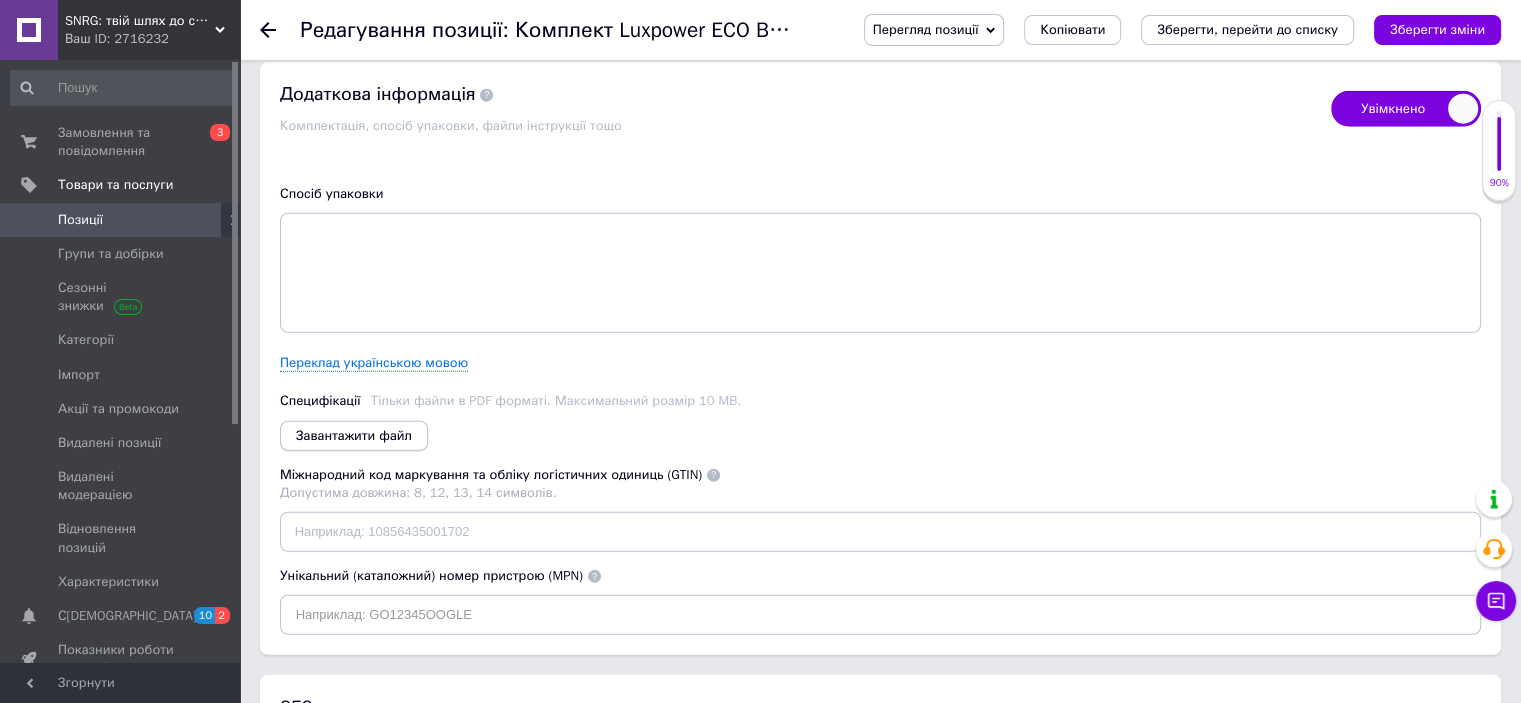 click on "Завантажити файл" at bounding box center [354, 436] 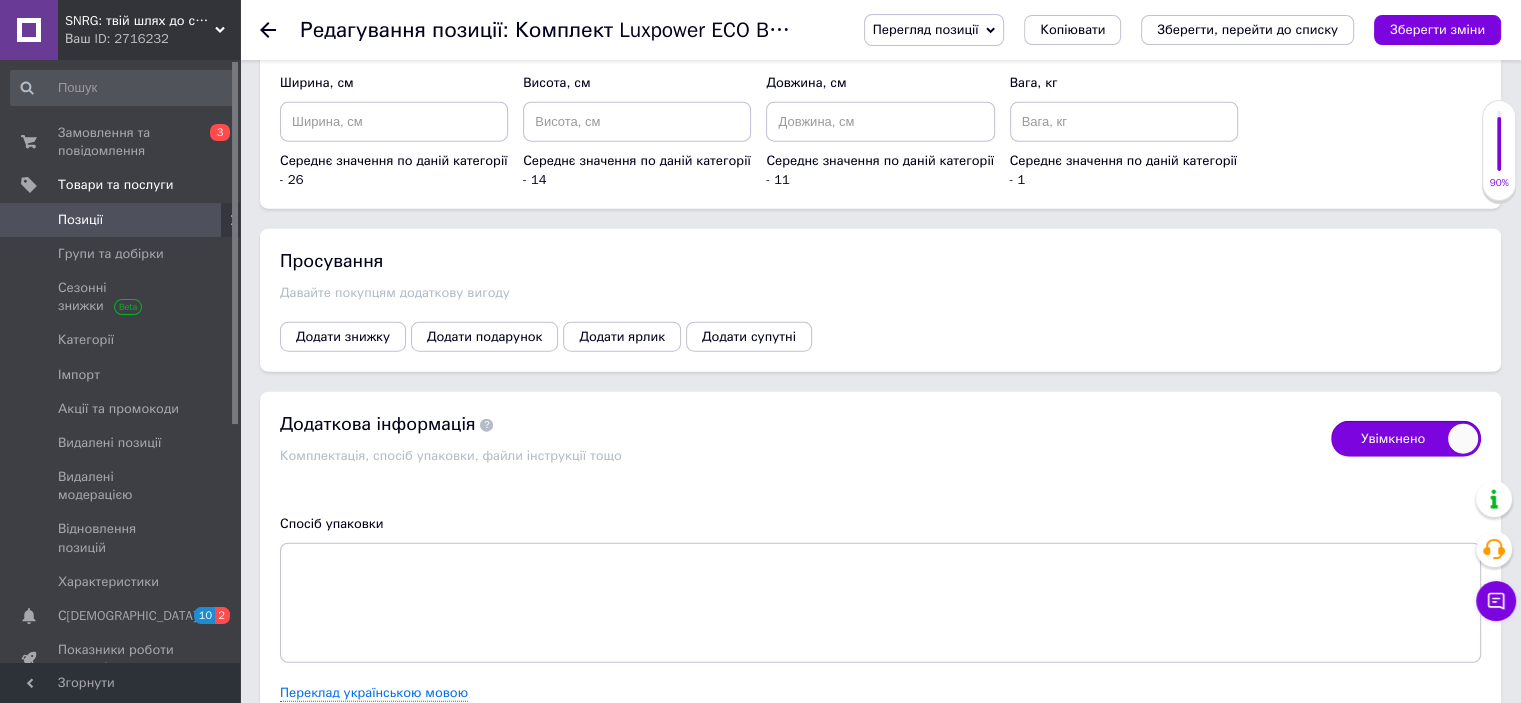 scroll, scrollTop: 5000, scrollLeft: 0, axis: vertical 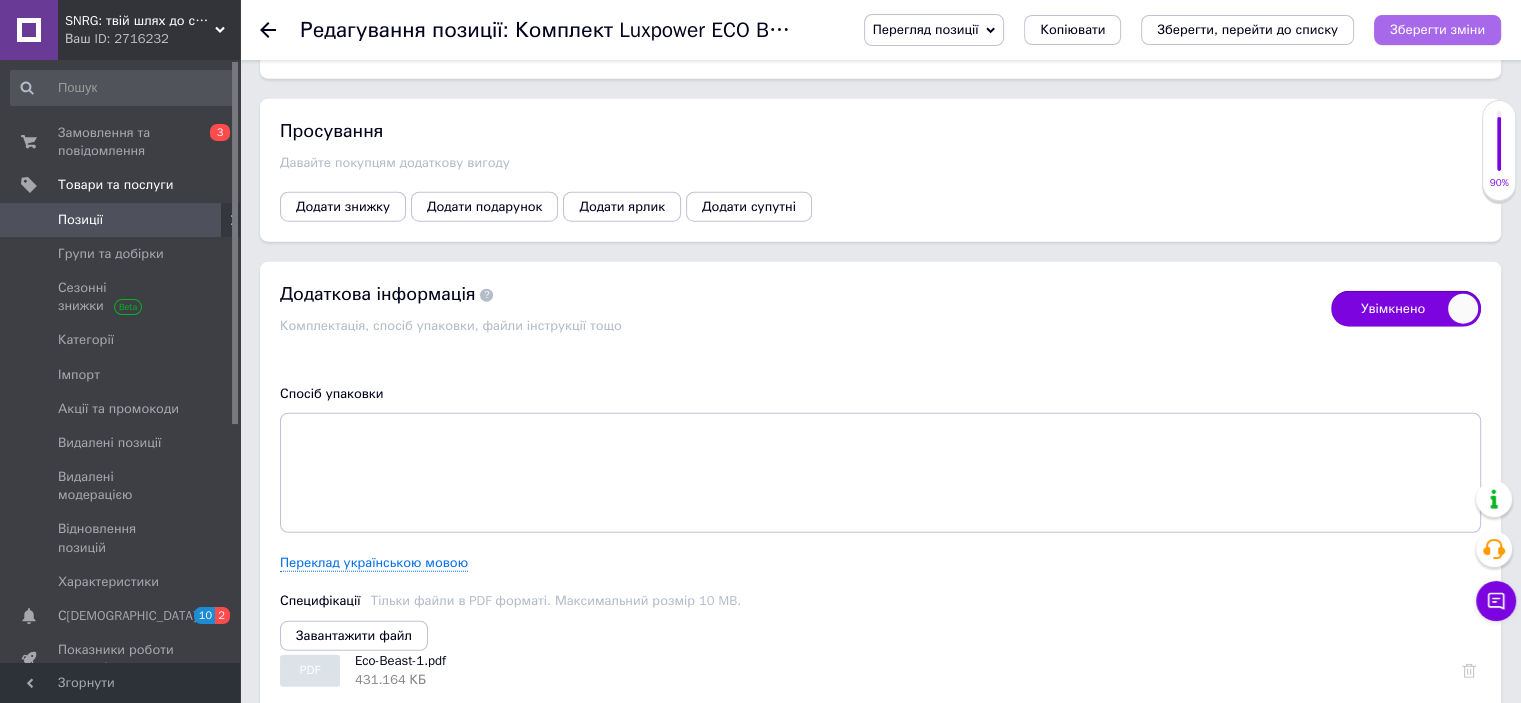 click on "Зберегти зміни" at bounding box center (1437, 29) 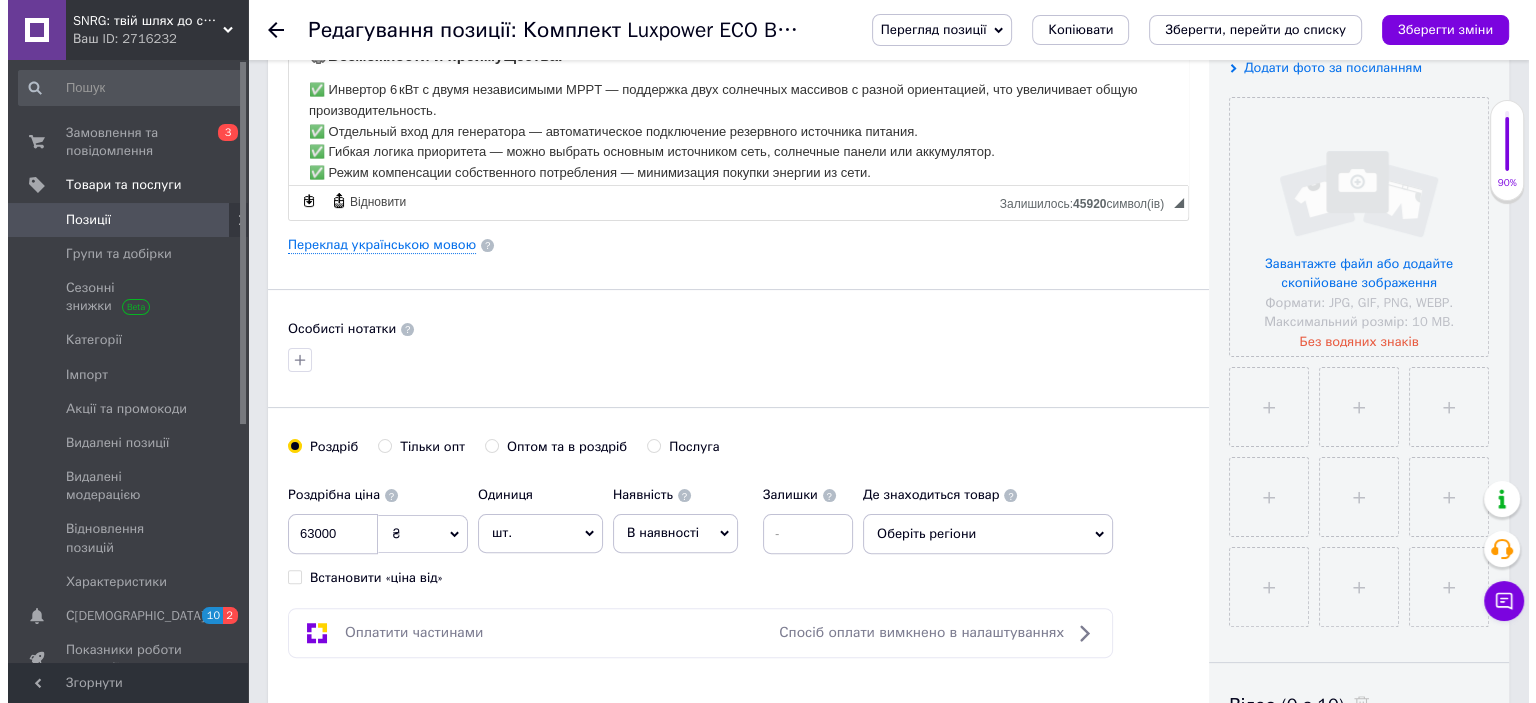 scroll, scrollTop: 200, scrollLeft: 0, axis: vertical 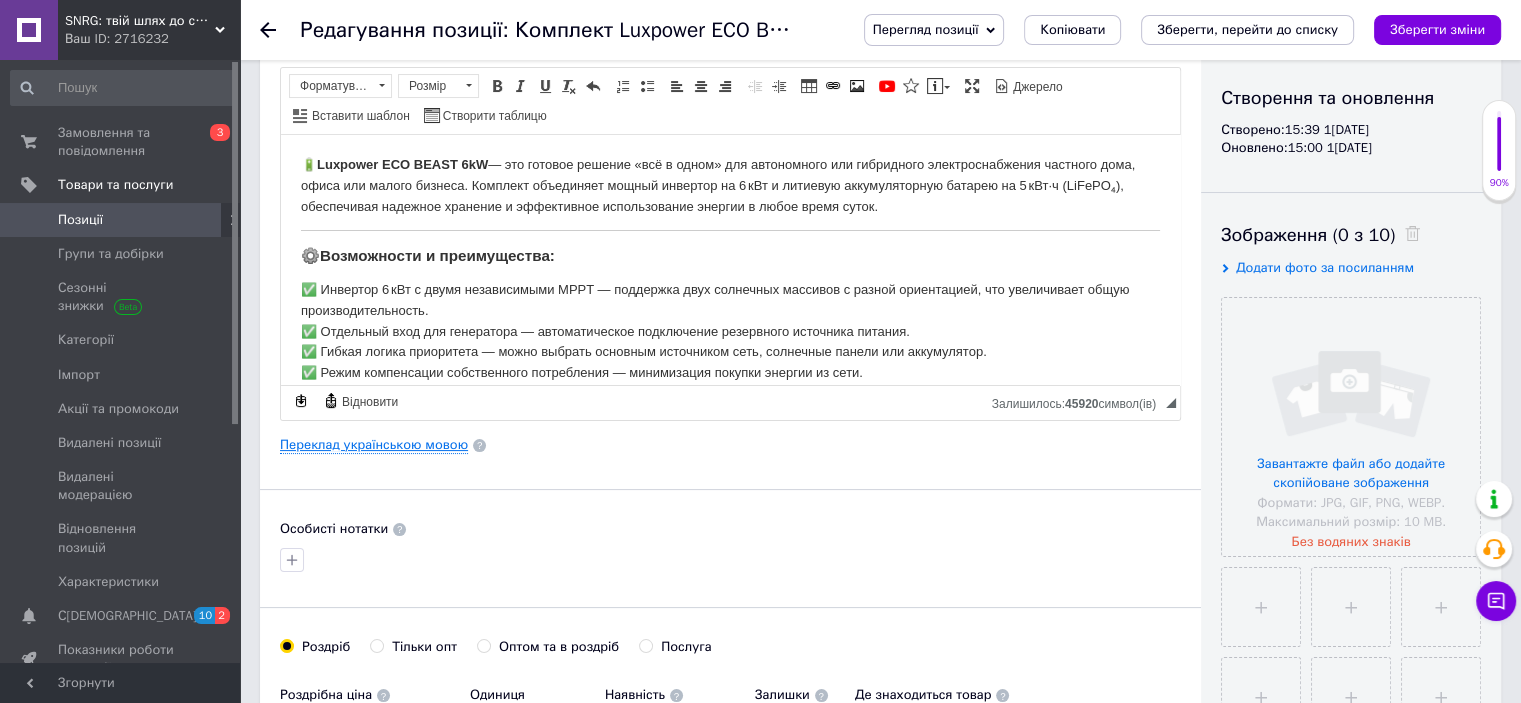 click on "Переклад українською мовою" at bounding box center [374, 445] 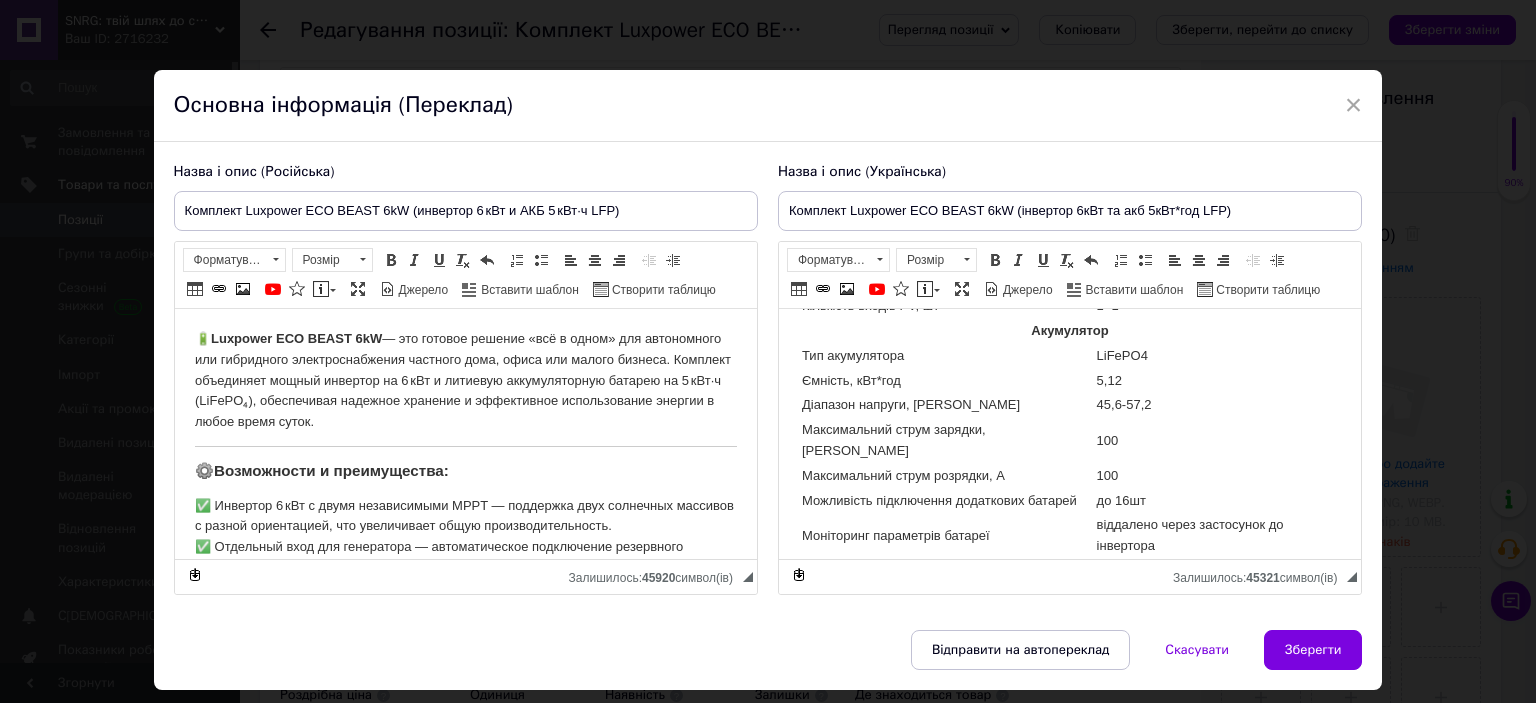 scroll, scrollTop: 2450, scrollLeft: 0, axis: vertical 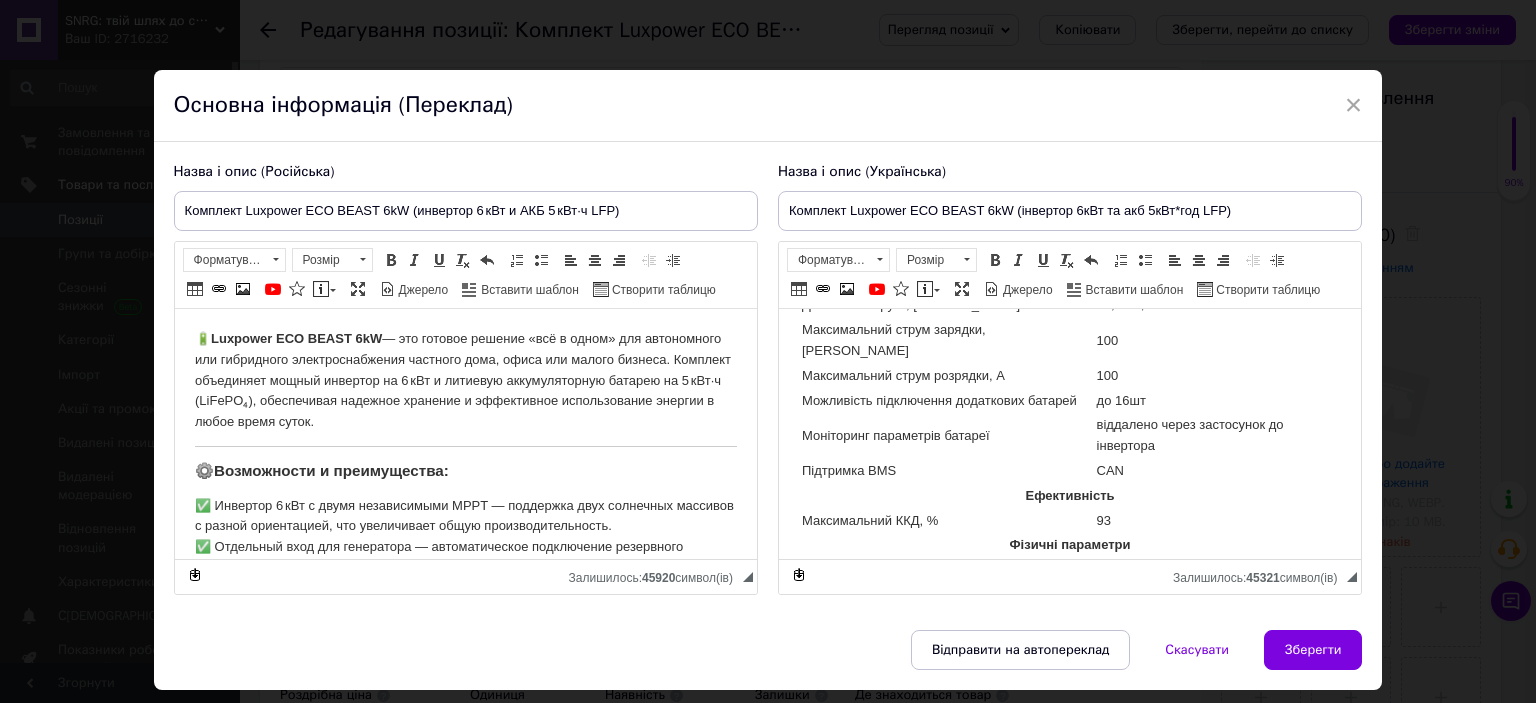 click on "Ефективність" at bounding box center [1069, 496] 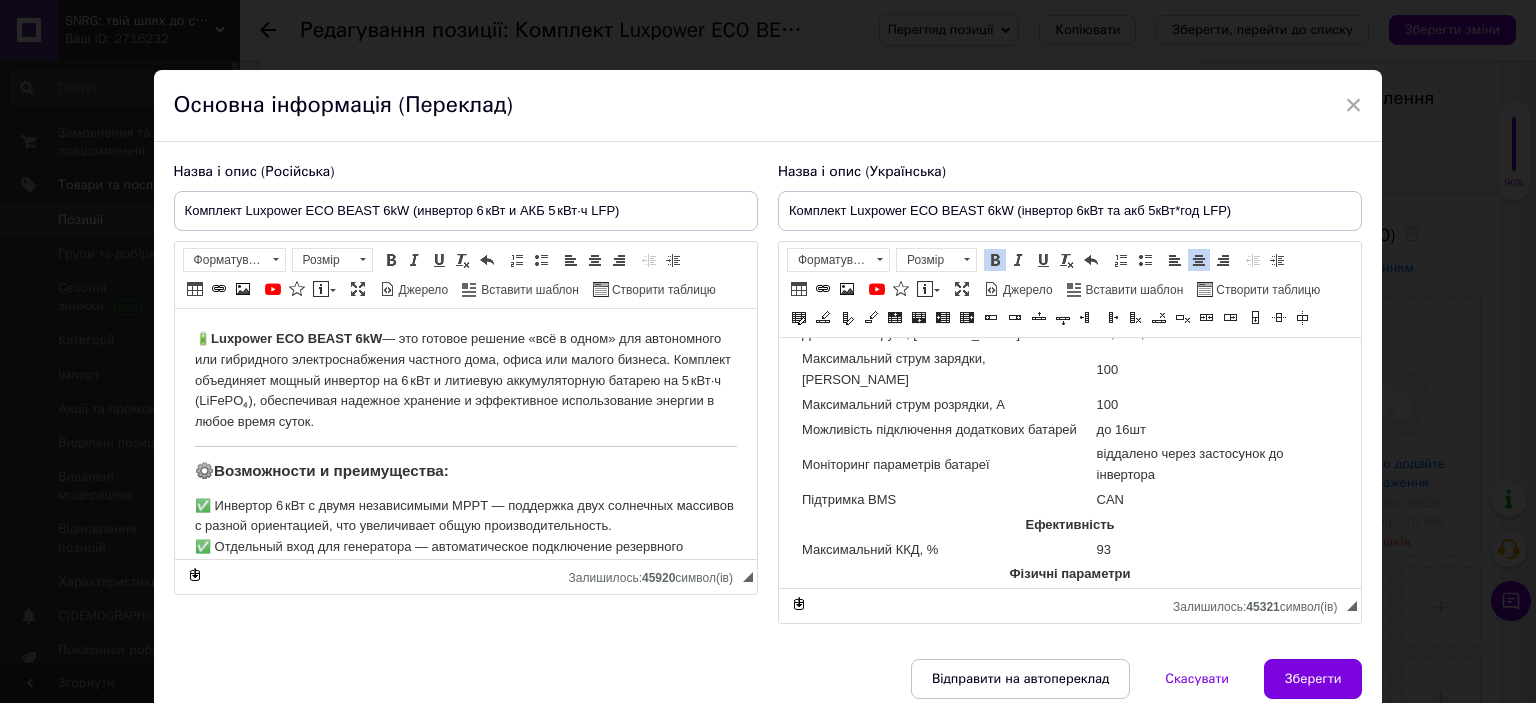 click on "CAN" at bounding box center [1216, 500] 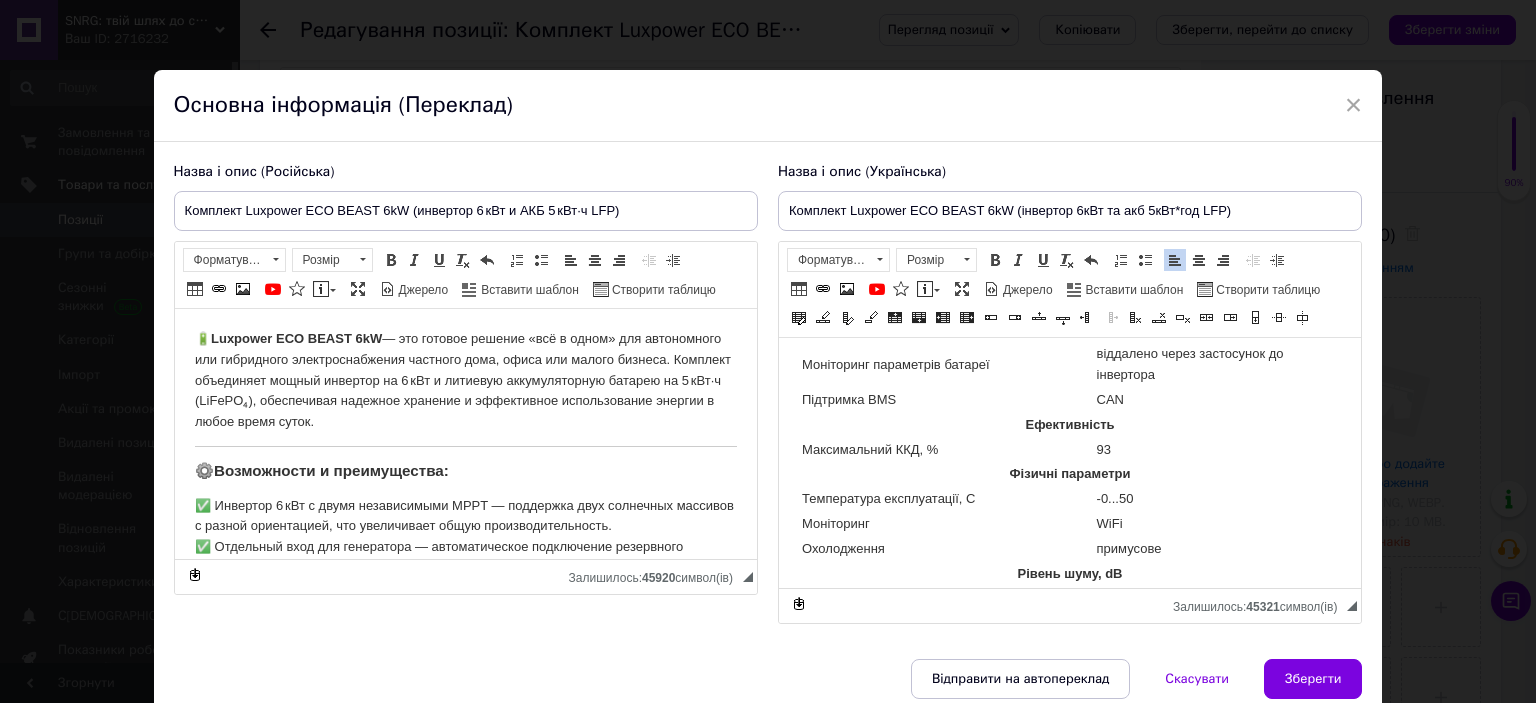 scroll, scrollTop: 2650, scrollLeft: 0, axis: vertical 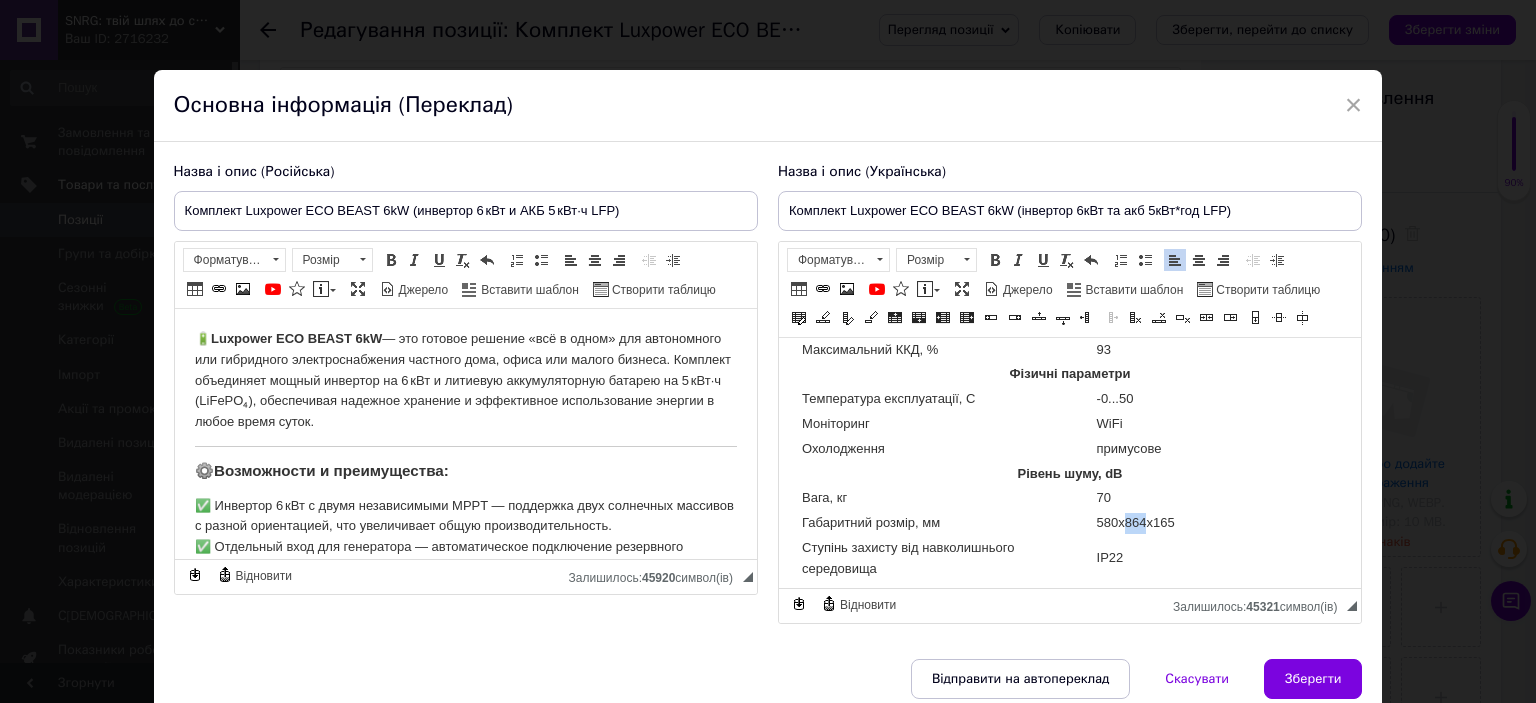 drag, startPoint x: 1110, startPoint y: 483, endPoint x: 1135, endPoint y: 491, distance: 26.24881 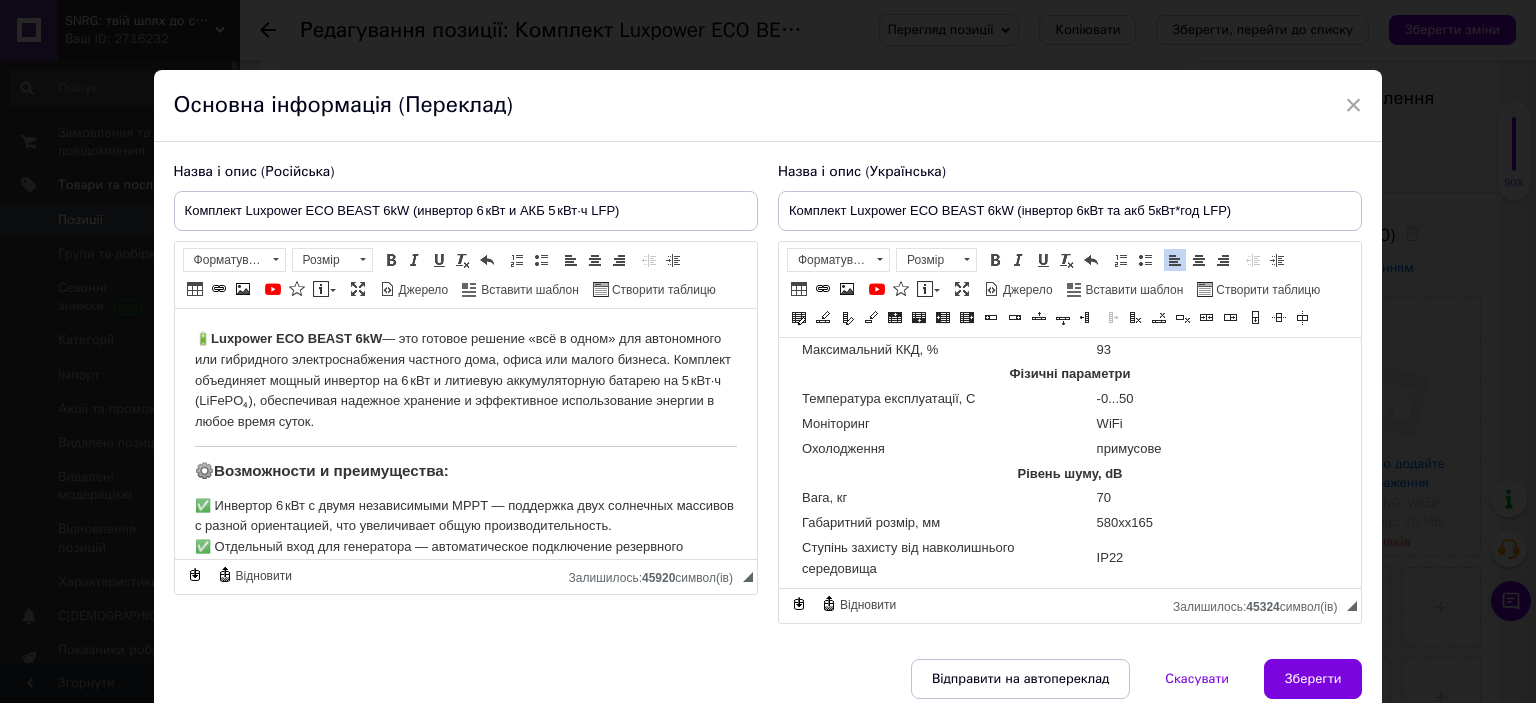 click on "580х х165" at bounding box center (1216, 523) 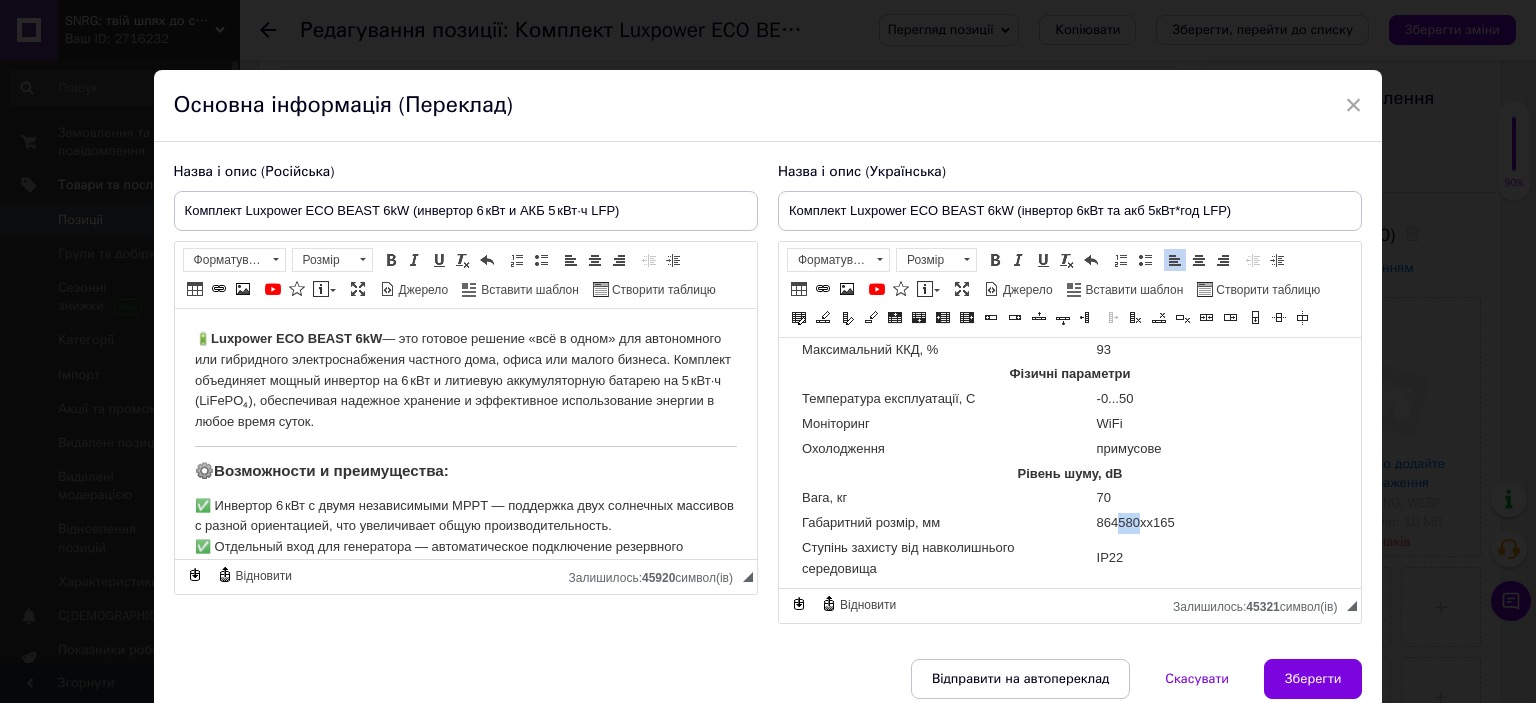 drag, startPoint x: 1106, startPoint y: 490, endPoint x: 1123, endPoint y: 490, distance: 17 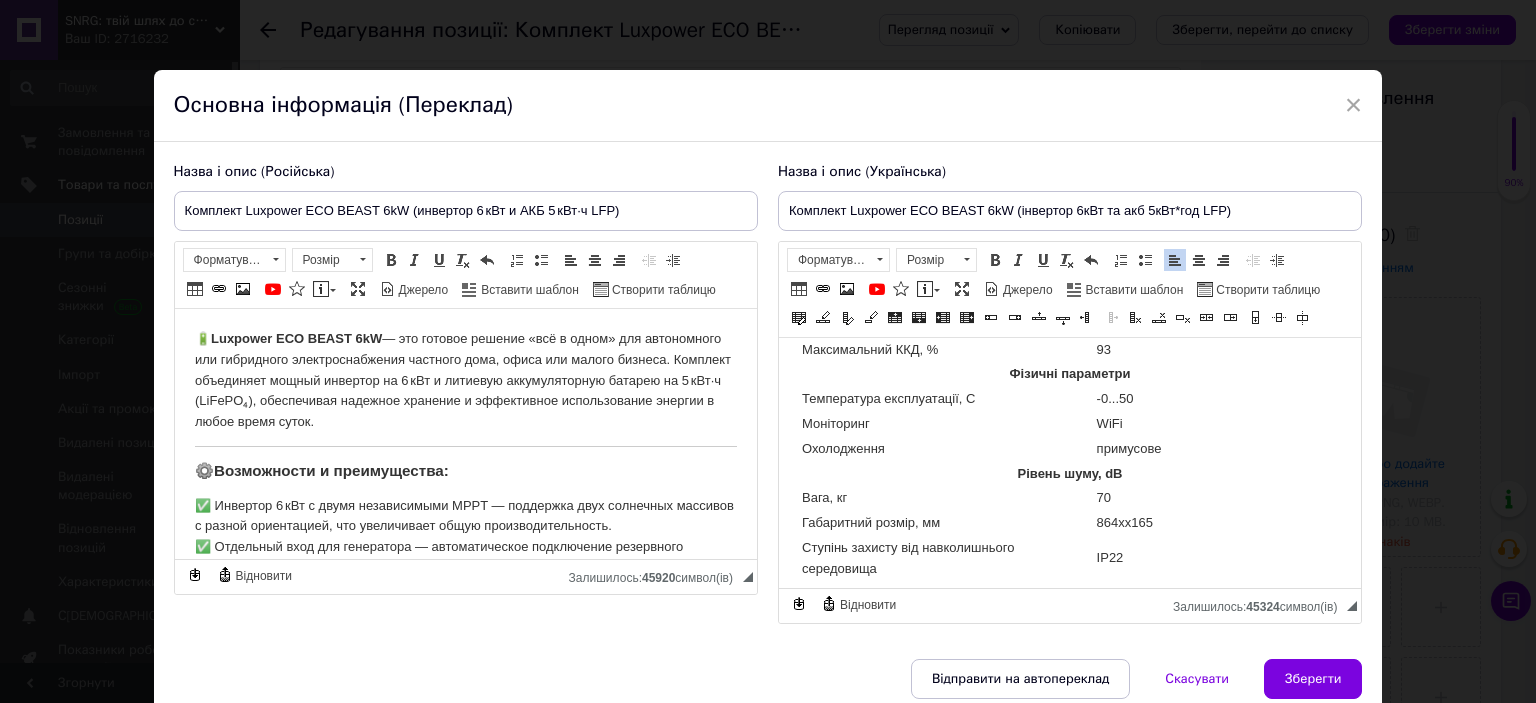 click on "864 хх165" at bounding box center [1216, 523] 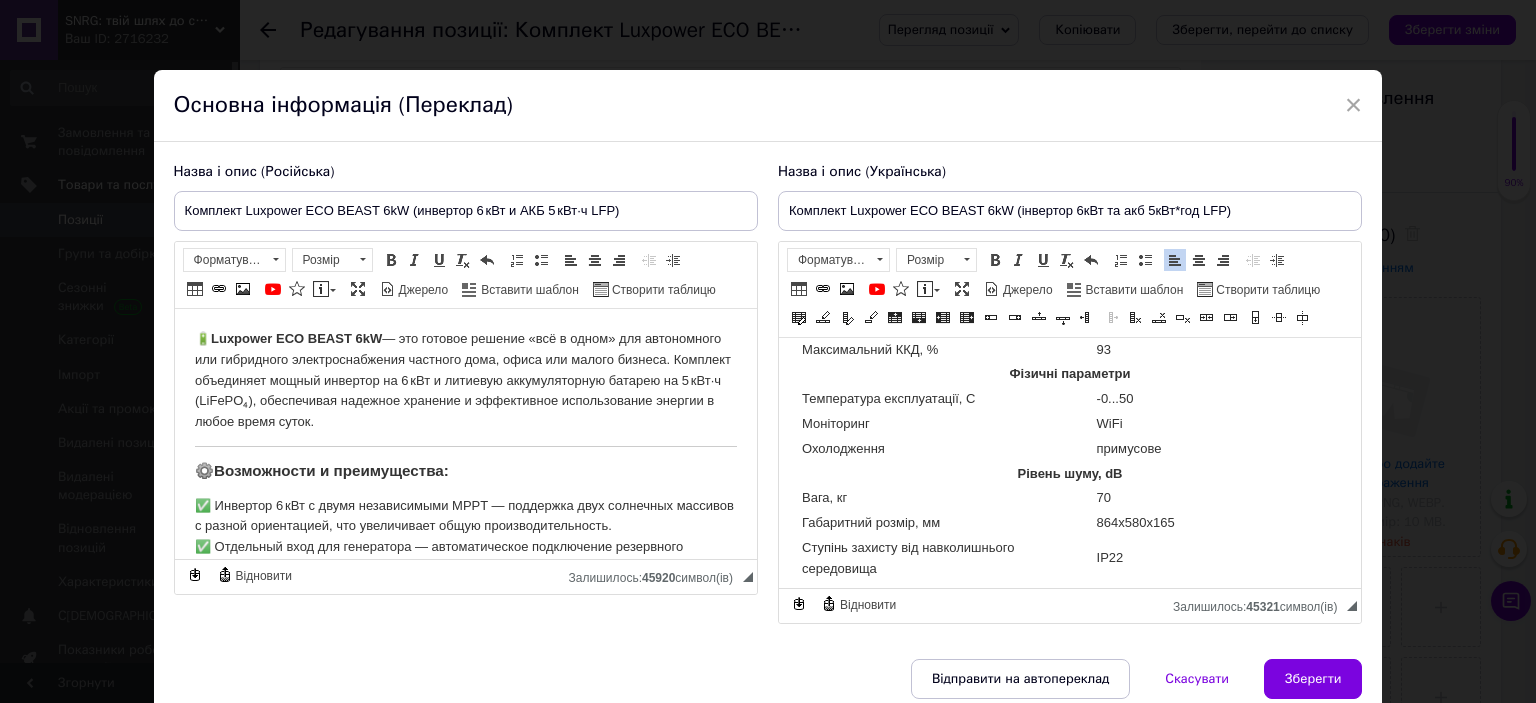 click on "IP22" at bounding box center [1216, 559] 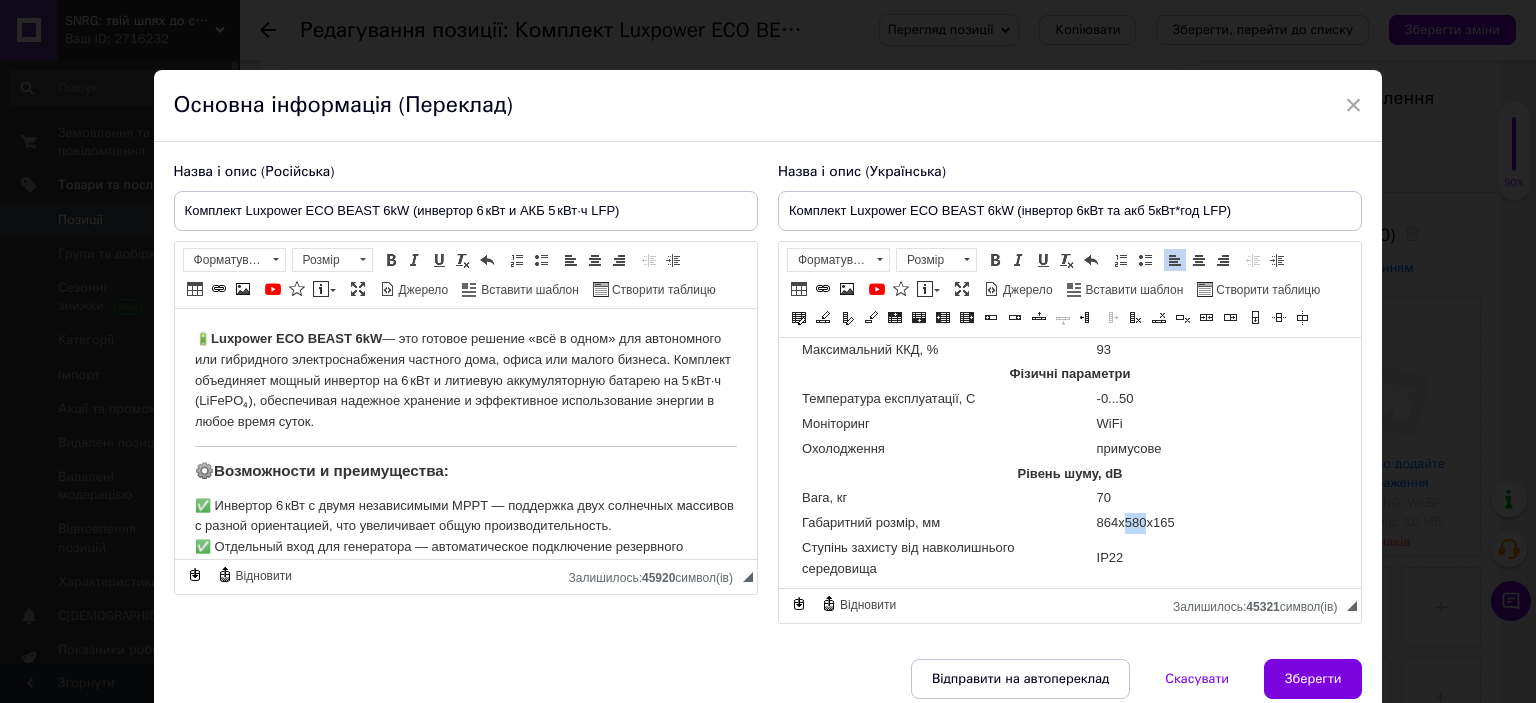 drag, startPoint x: 1113, startPoint y: 484, endPoint x: 1135, endPoint y: 488, distance: 22.36068 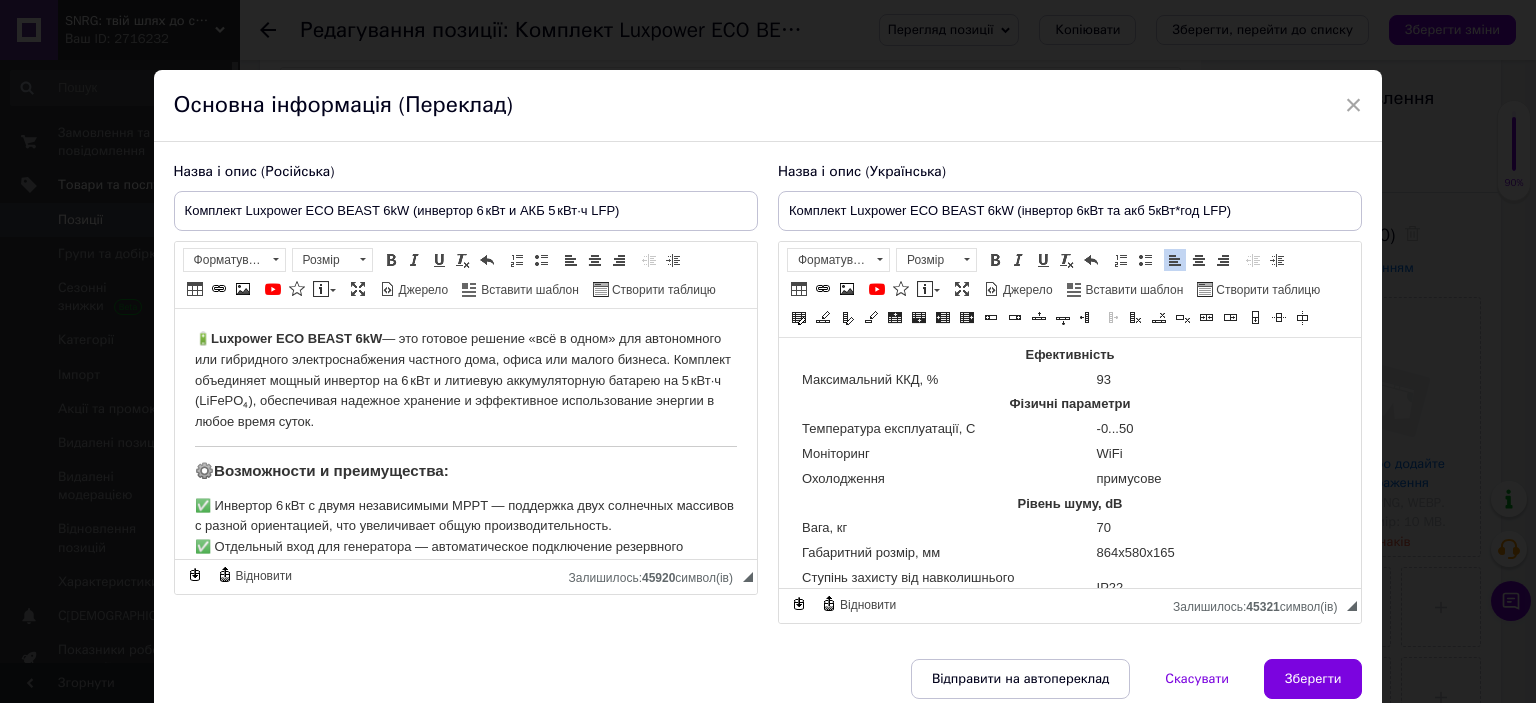 scroll, scrollTop: 2650, scrollLeft: 0, axis: vertical 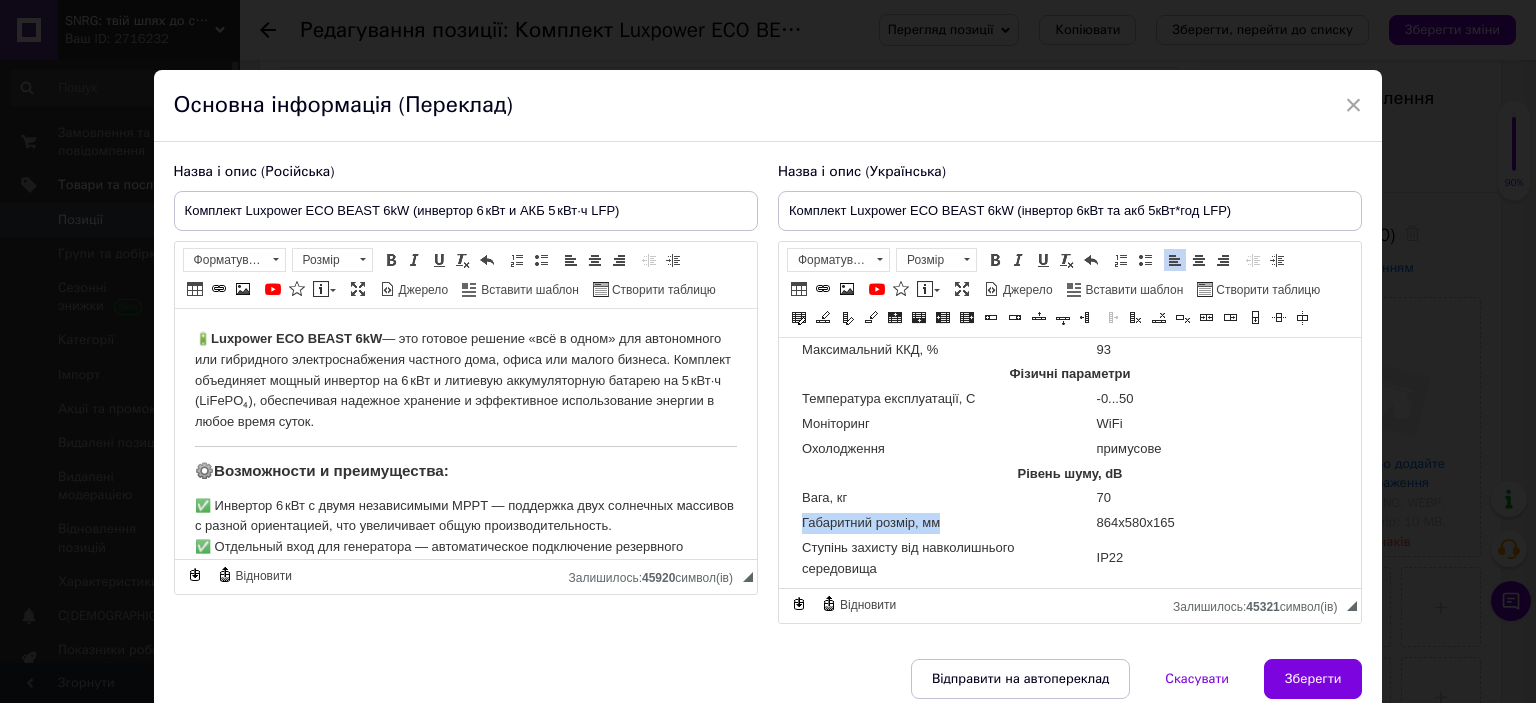 drag, startPoint x: 940, startPoint y: 482, endPoint x: 798, endPoint y: 481, distance: 142.00352 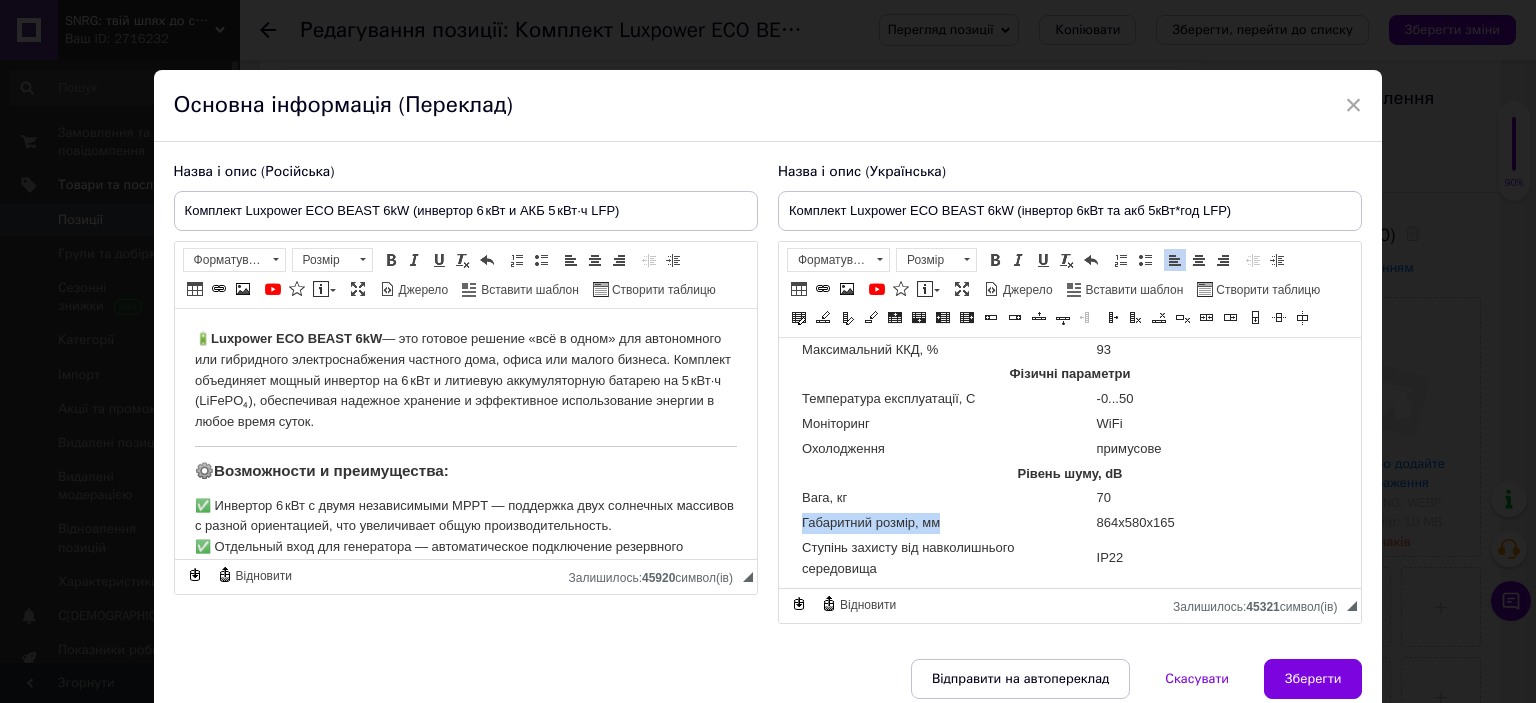 copy on "Габаритний розмір, мм" 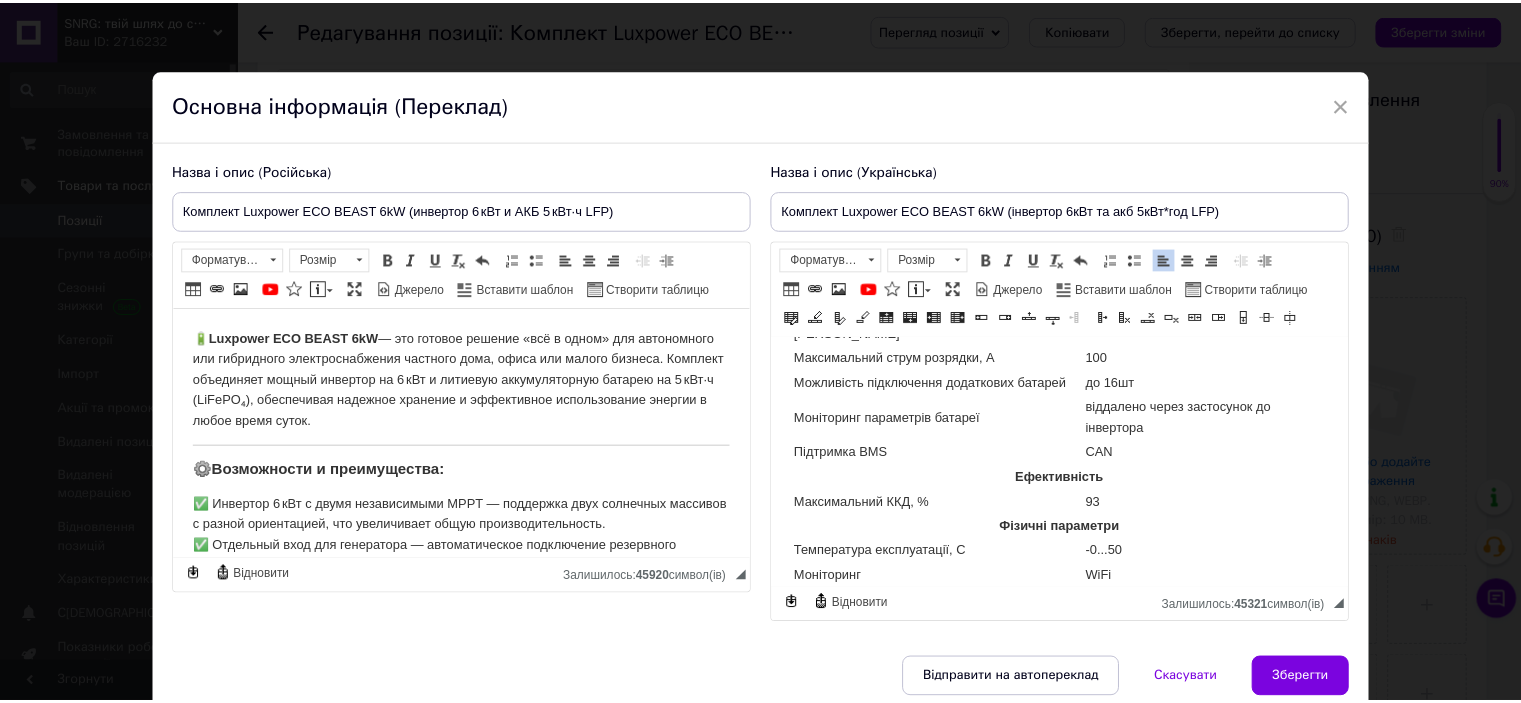 scroll, scrollTop: 2450, scrollLeft: 0, axis: vertical 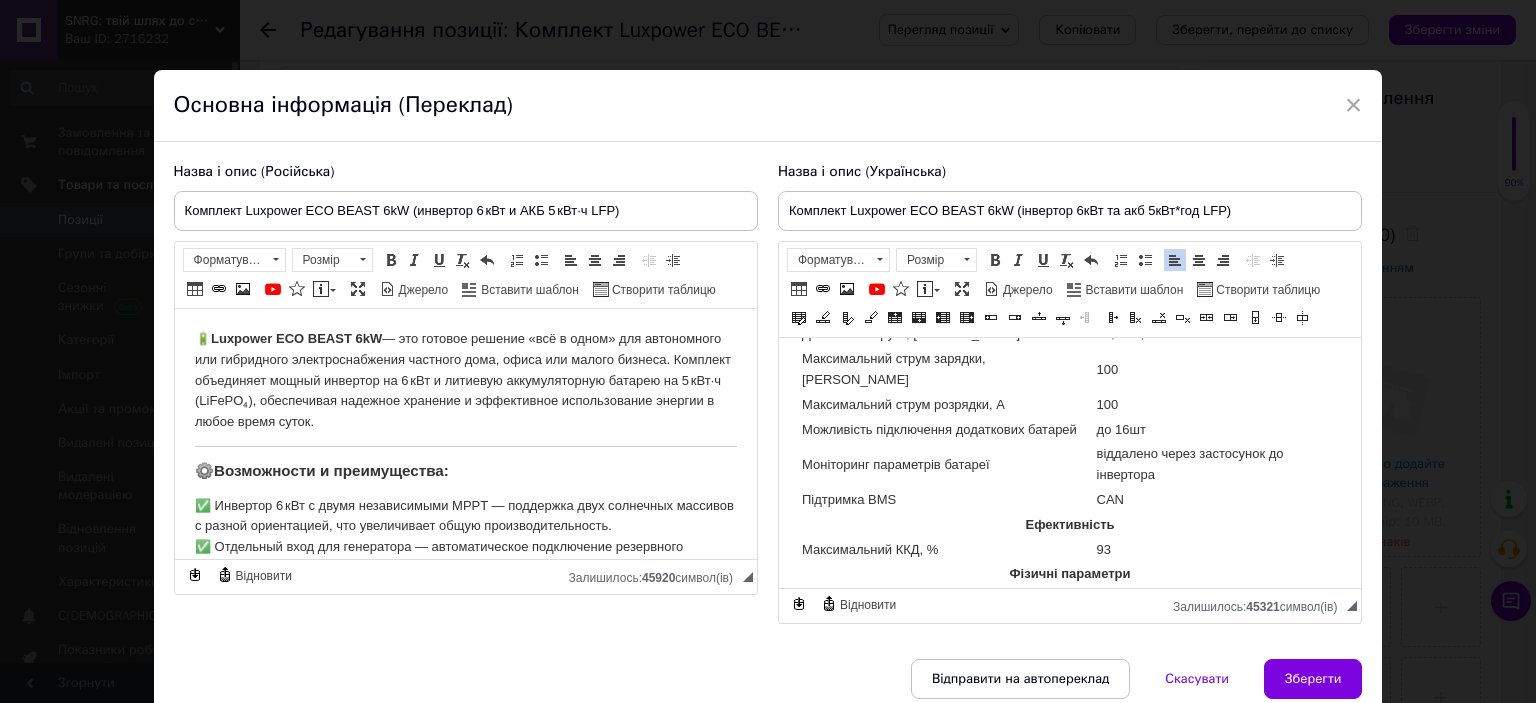 click on "CAN" at bounding box center [1216, 500] 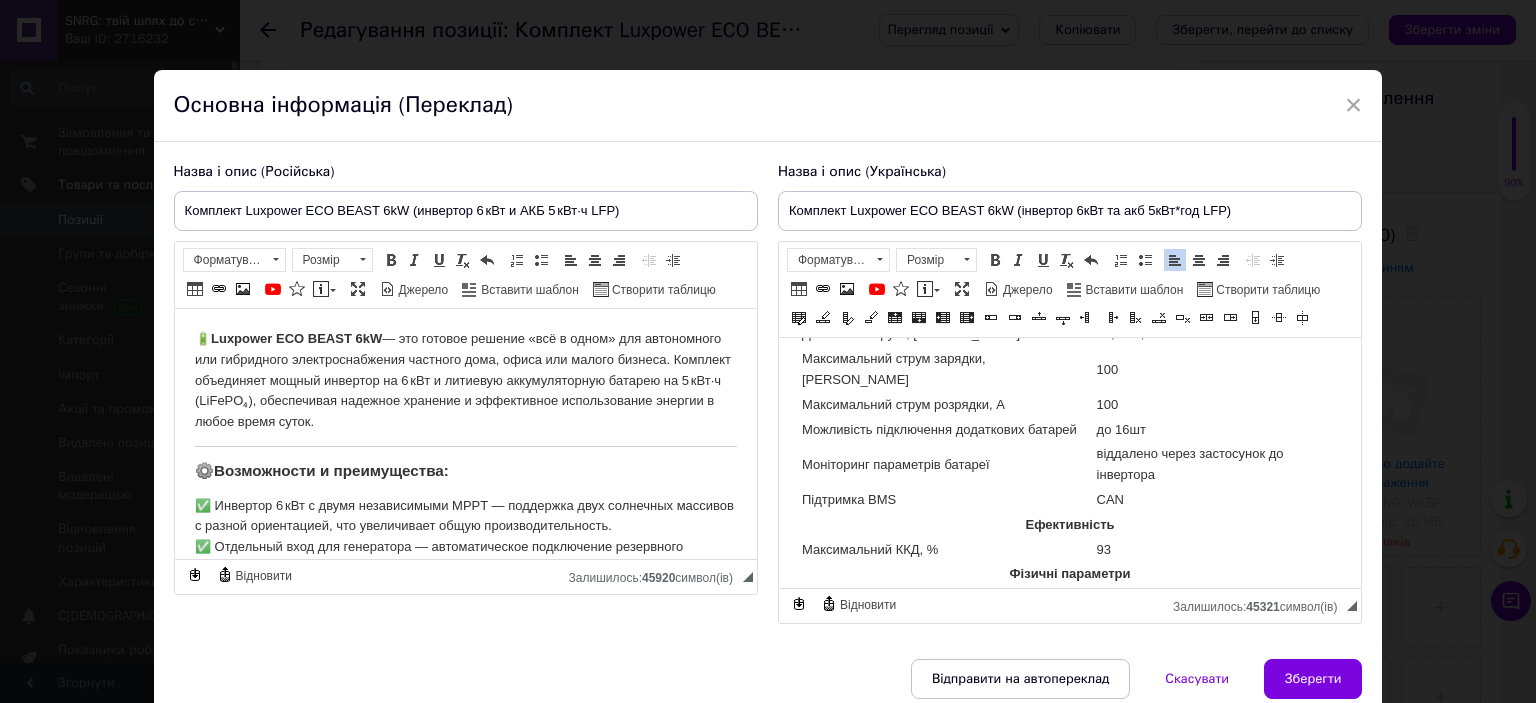 click on "Ефективність" at bounding box center (1069, 525) 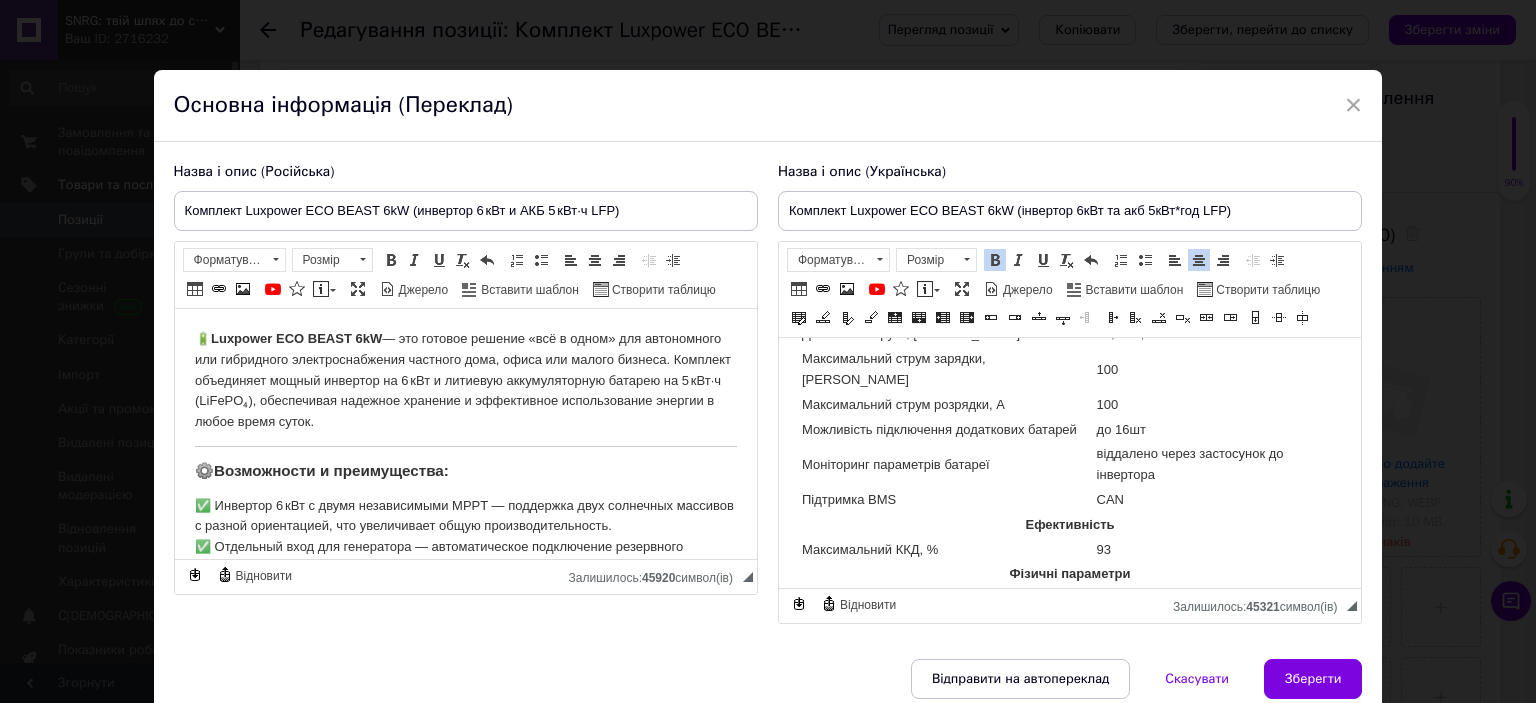 click on "Модель ECO BEAST 6kW+5kWh Резервний, автономний режим Потужність, Вт 6000 Максимальна потужність не більше 10с, Вт 8000 Пікова потужність не більше 5с, Вт 12000 Вихідний струм, А 26,5 Максимальний вихідний струм, А 36 Максимальний струм транзиту, А 40  Вихідна частота, Гц 50/60Гц (програмний вибір) Тип мережі 1ф (L/N/PE) Коефіцієнт гармонік, % 3 Сонячний контролер Максимальна потужність сонячного поля, Вт 8000 <Діапазон напруги, В 100-480 Номінальна напруга МРРТ, В 370 Робочий діапазон МРРТ, В 120-385 Старт МРРТ, В 100 Струм МРРТ, А 17+17 Максимальний струм МРРТ, А 25+25 Кількість трекерів МРРТ, шт 2 1+1 LiFePO4" at bounding box center (1069, 234) 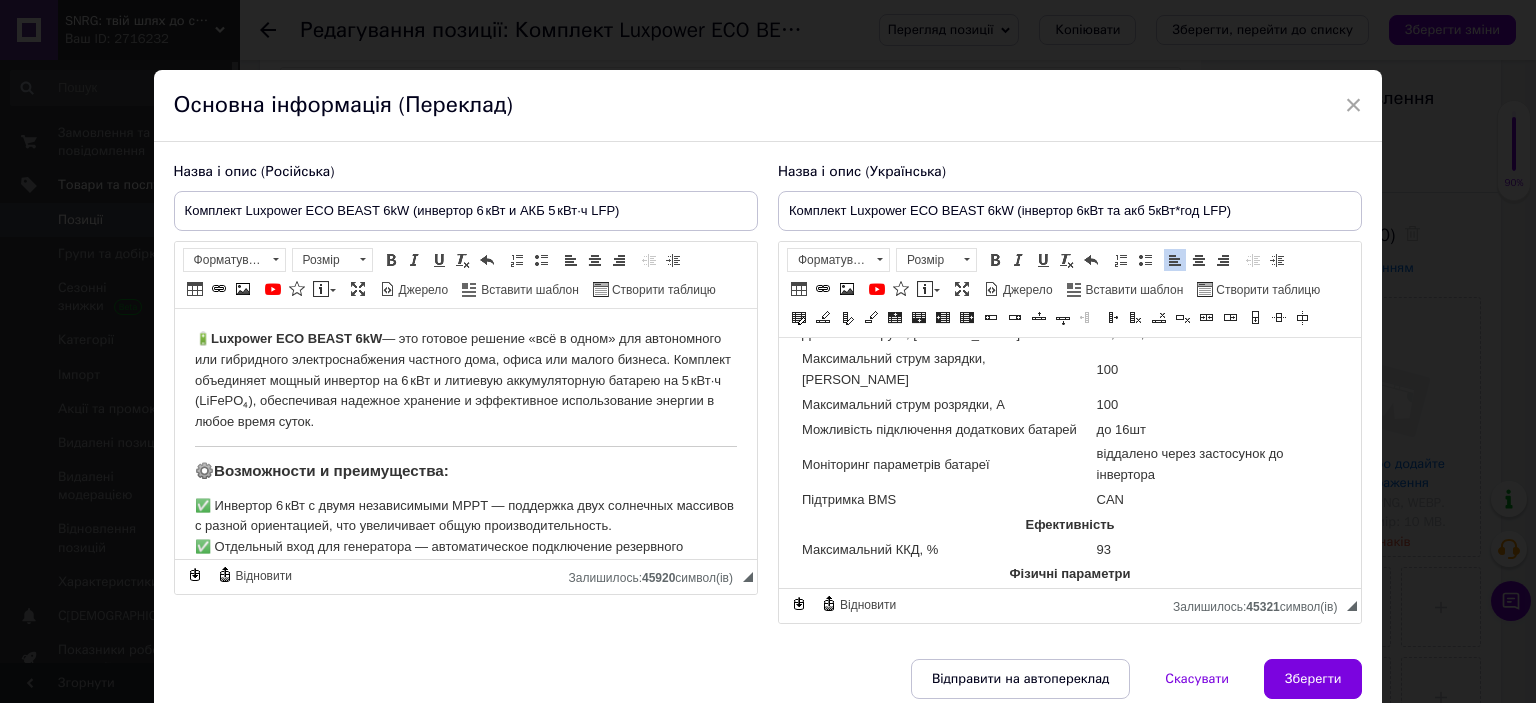 click on "Підтримка BMS" at bounding box center [946, 500] 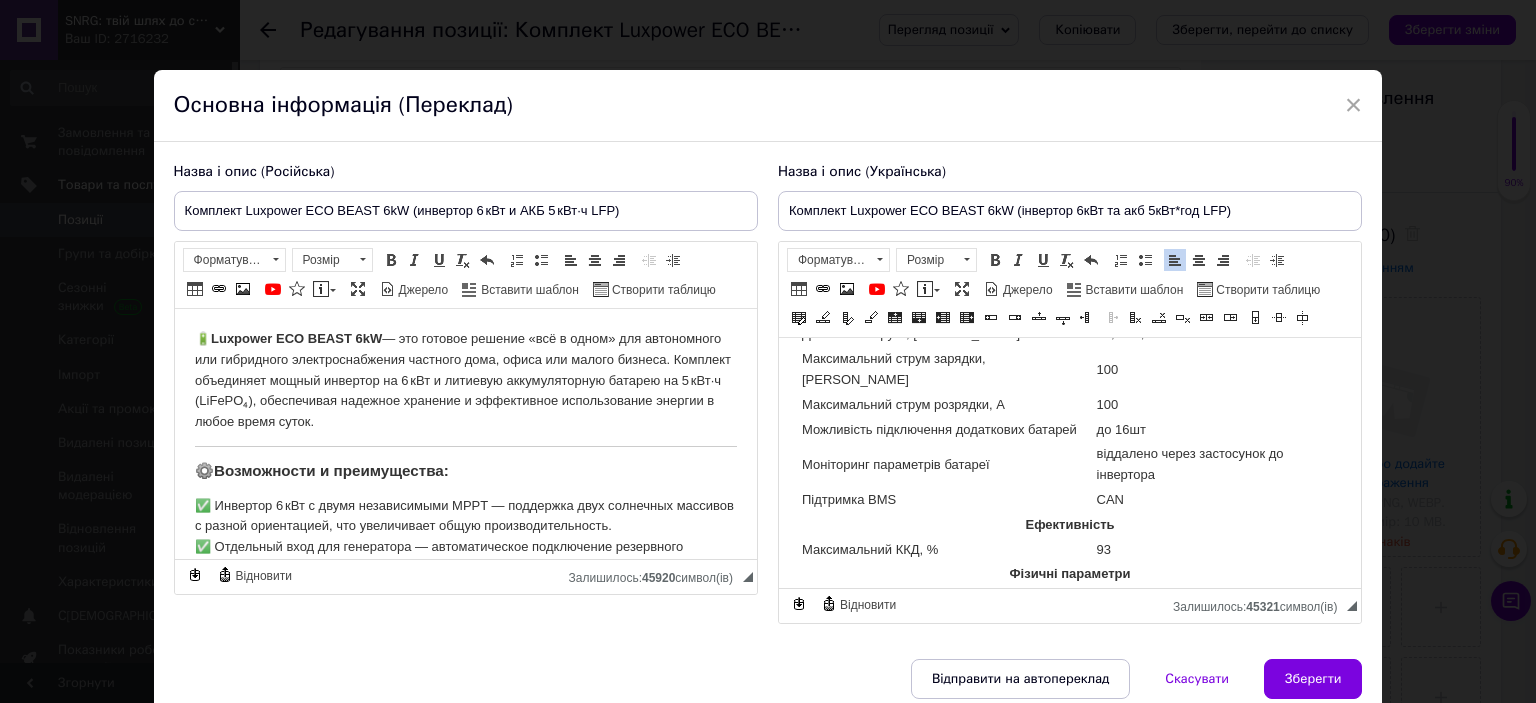 click on "віддалено через застосунок до інвертора" at bounding box center (1216, 465) 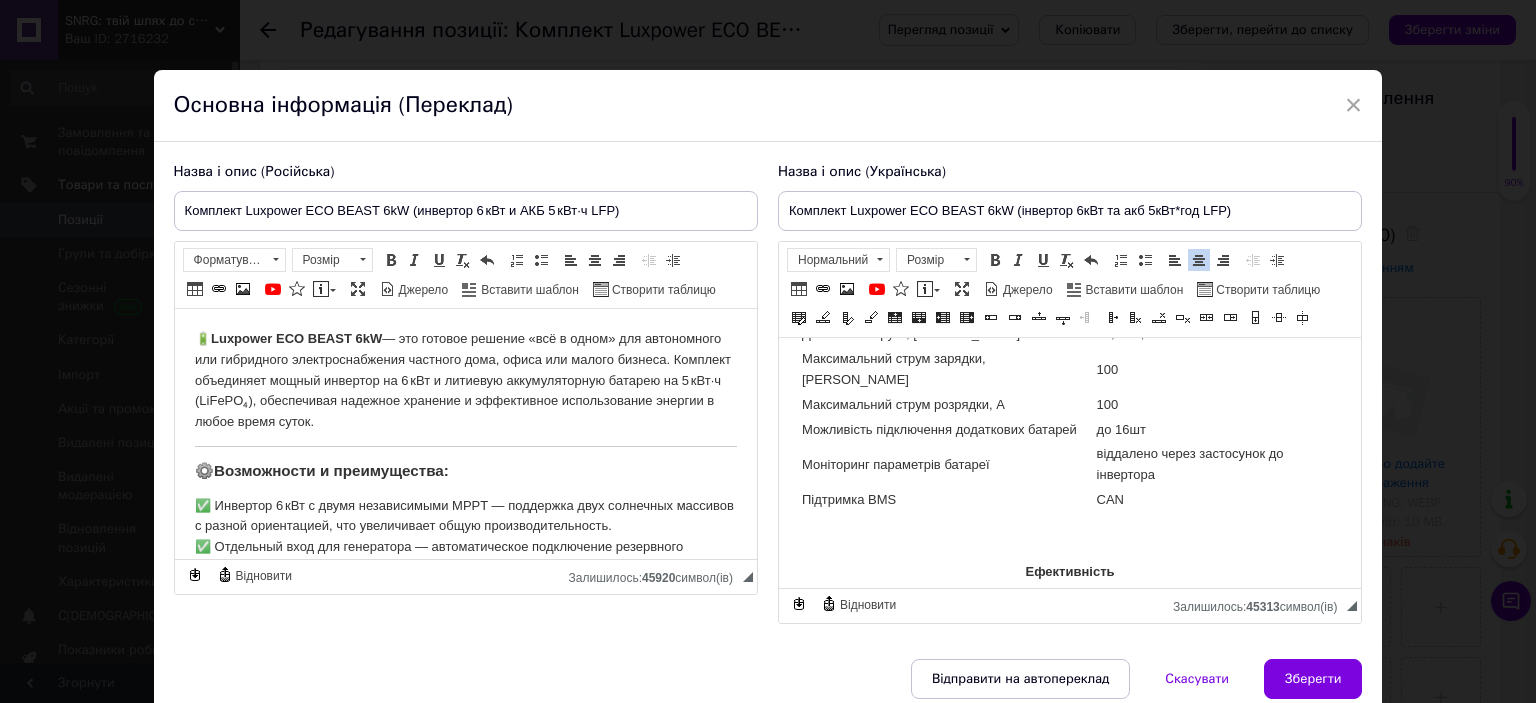 paste 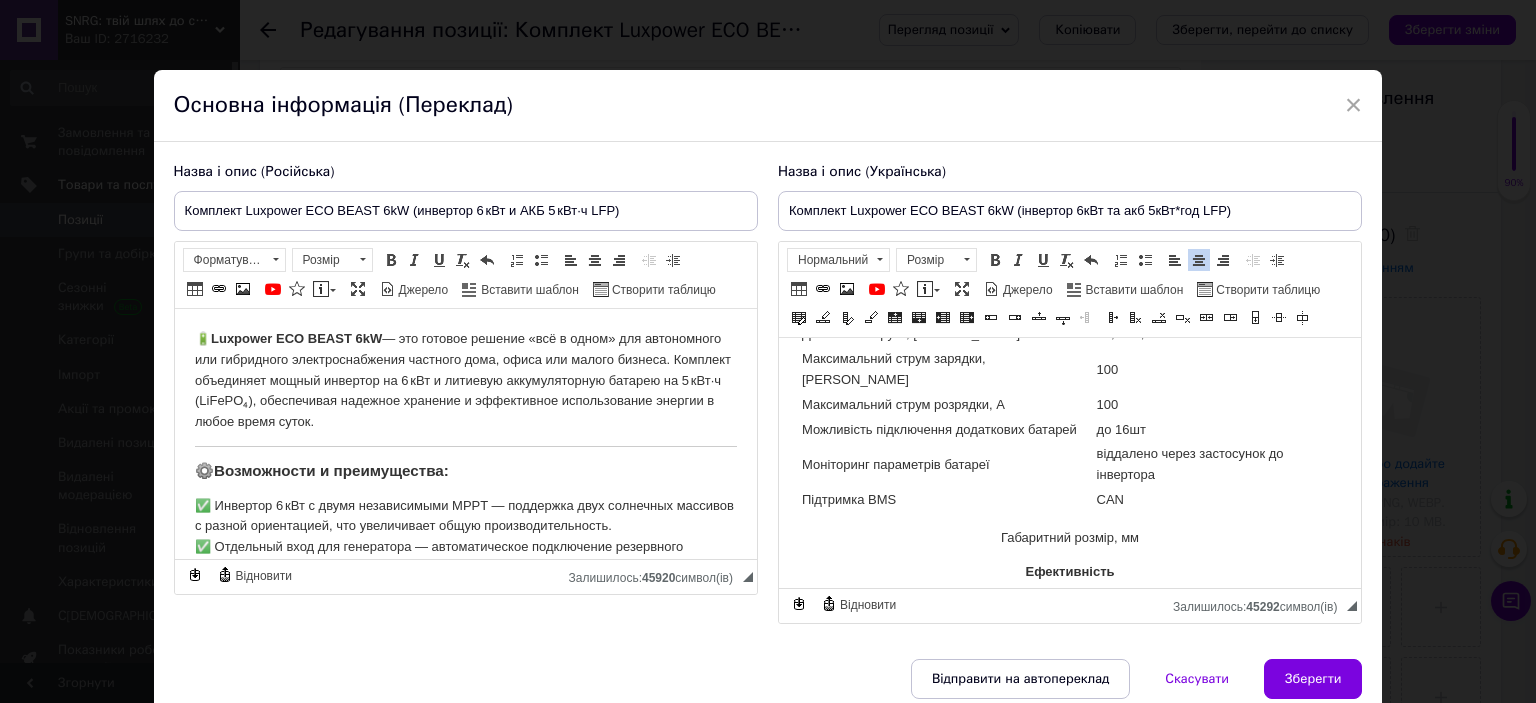 type 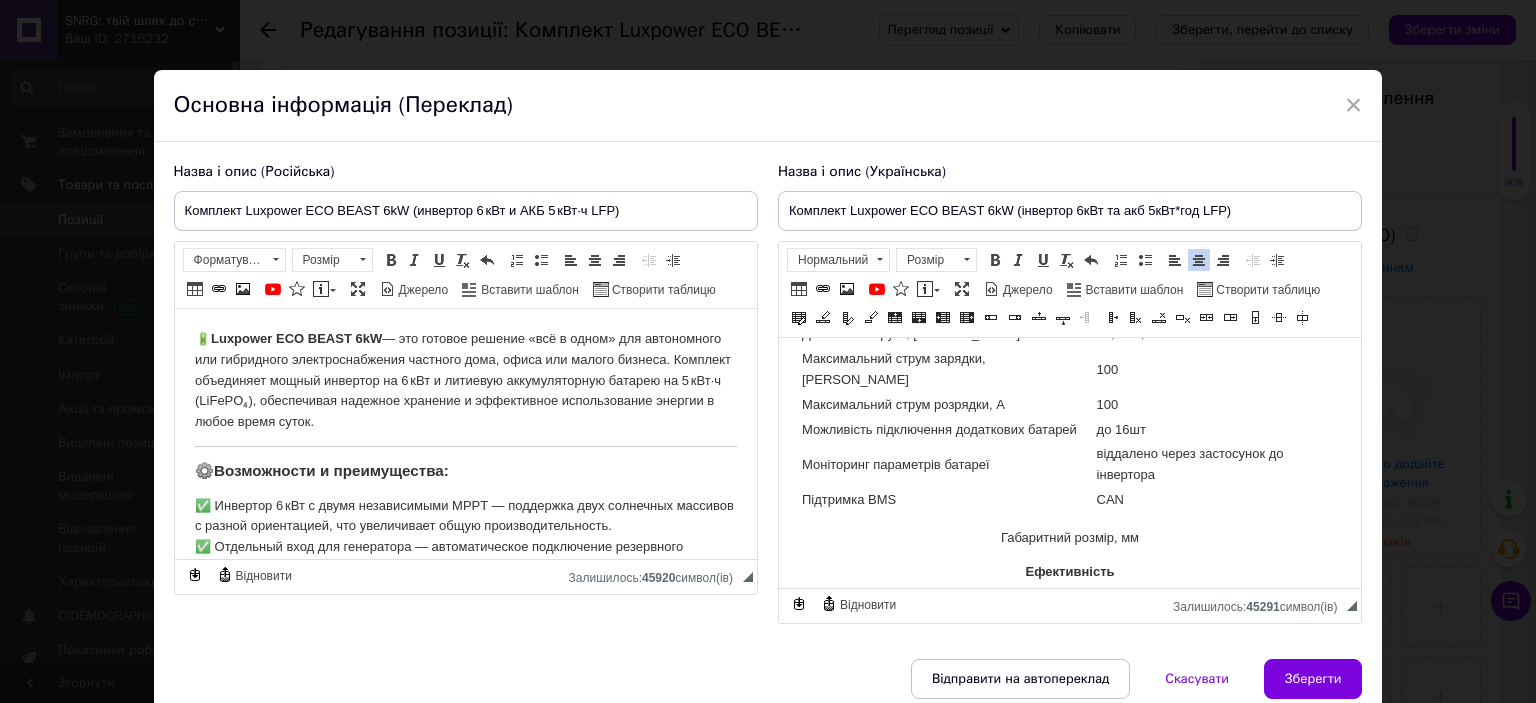 click on "Габаритний розмір, мм" at bounding box center (1069, 538) 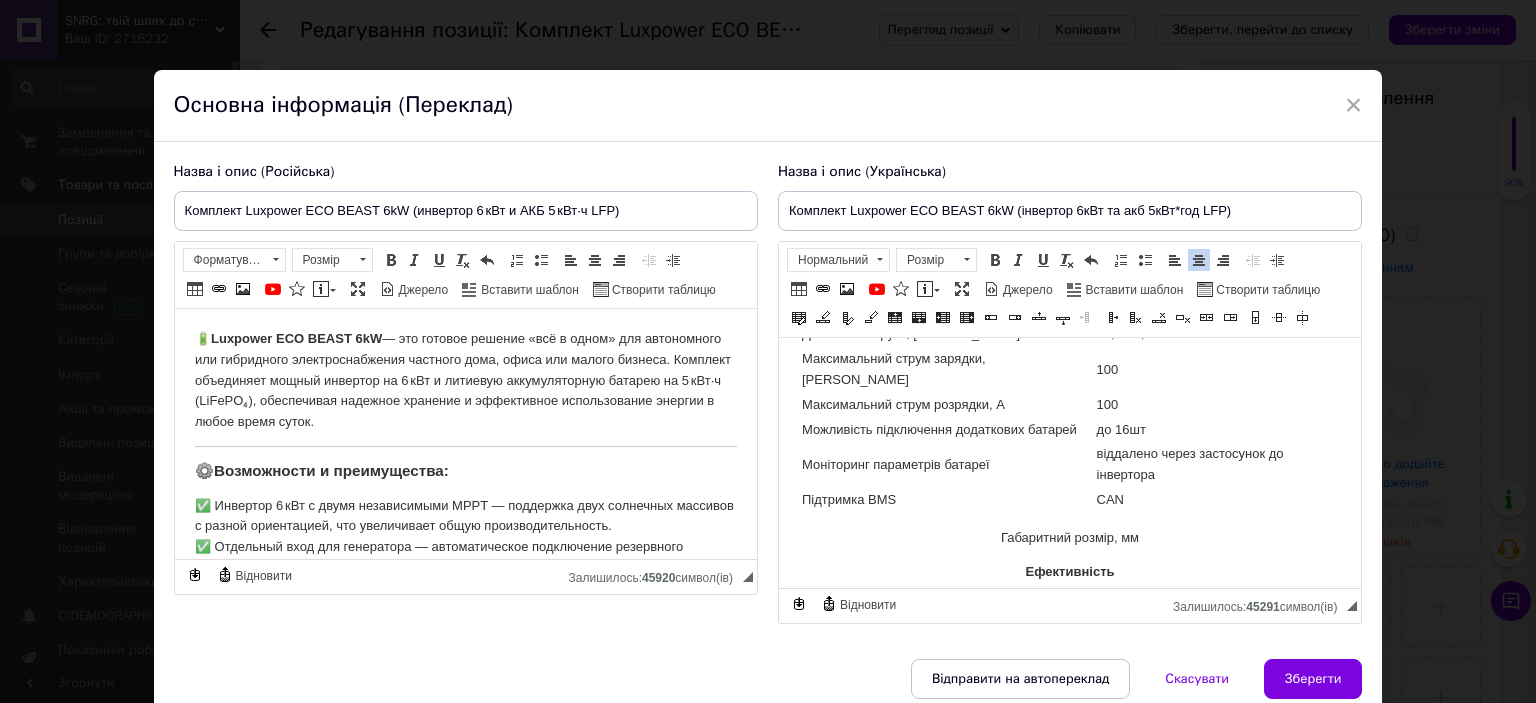click on "Габаритний розмір, мм" at bounding box center [1069, 538] 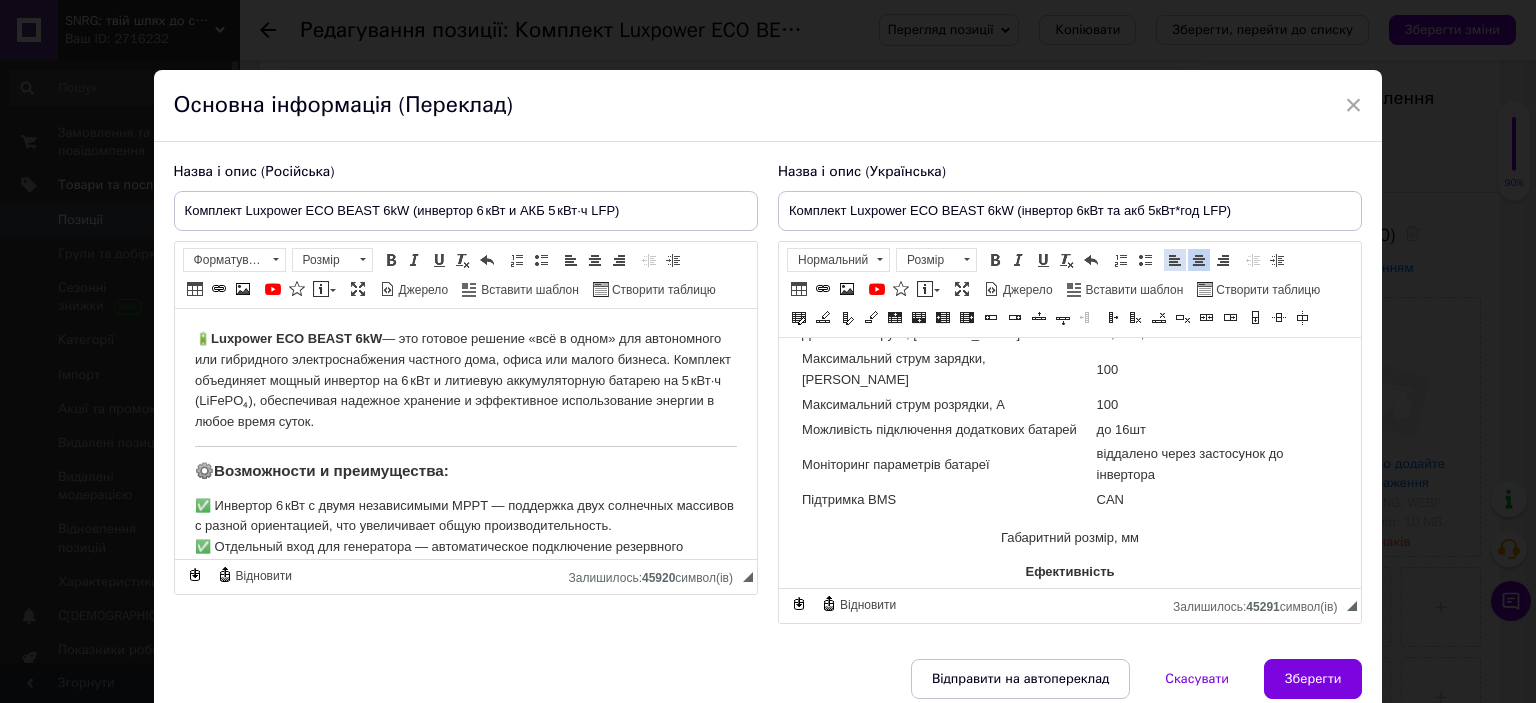 click at bounding box center [1175, 260] 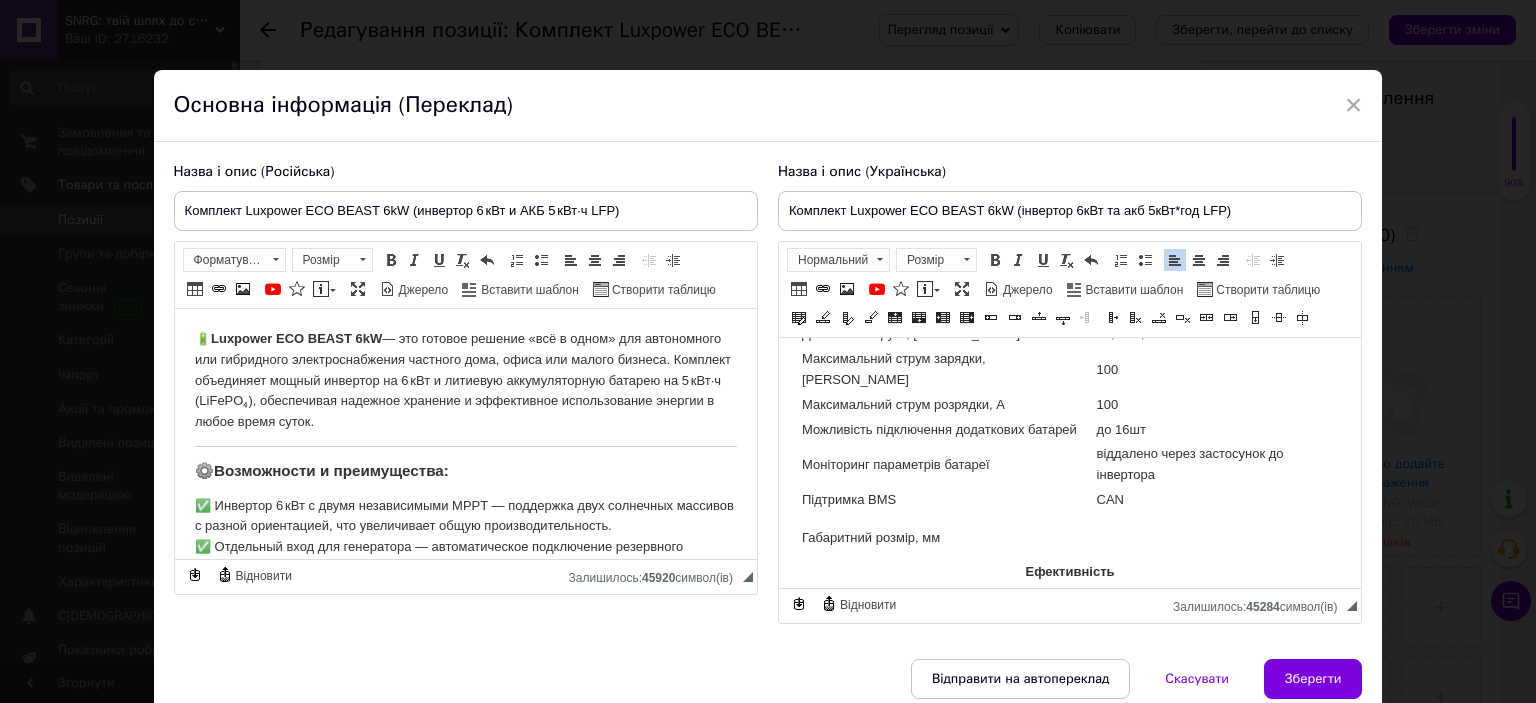 click on "​​​​​​​ Габаритний розмір, мм" at bounding box center [1069, 538] 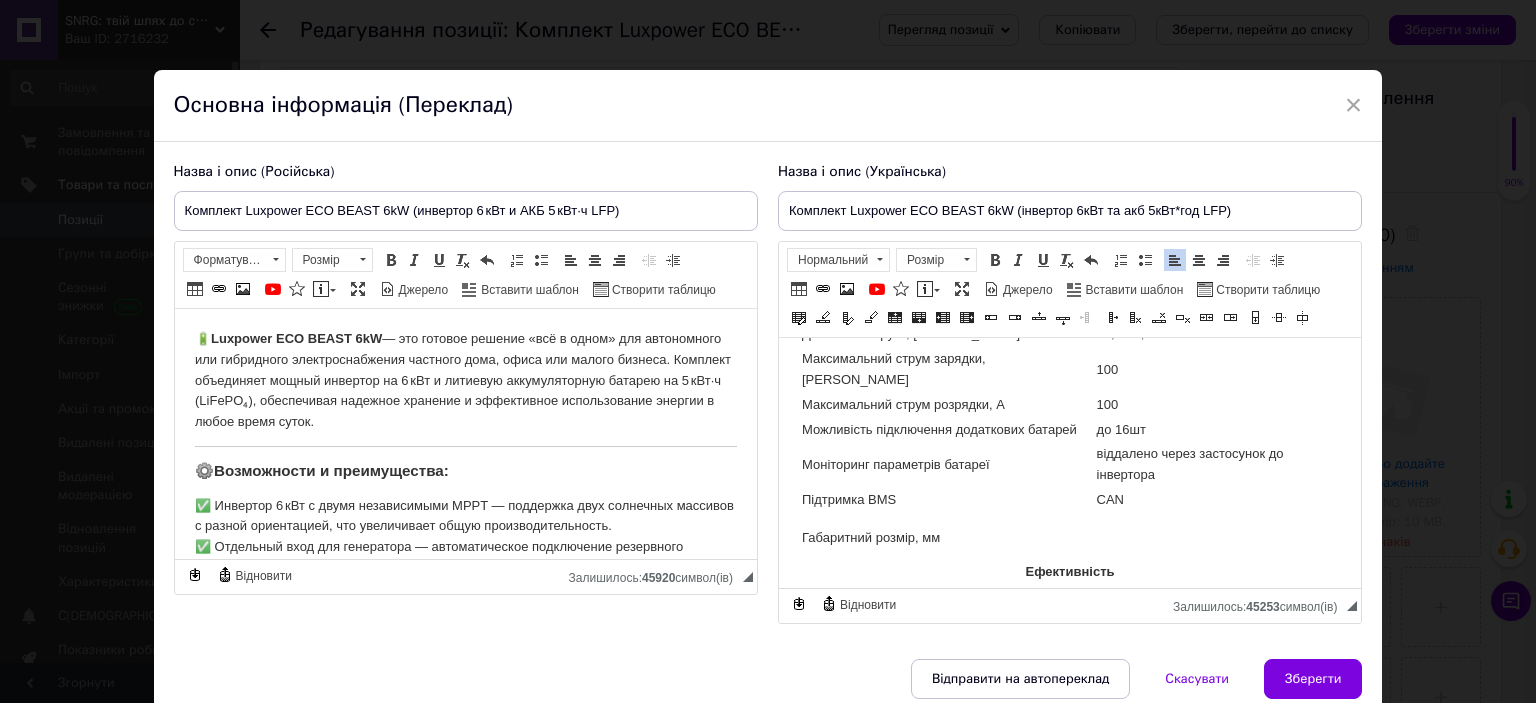 drag, startPoint x: 800, startPoint y: 492, endPoint x: 1126, endPoint y: 504, distance: 326.2208 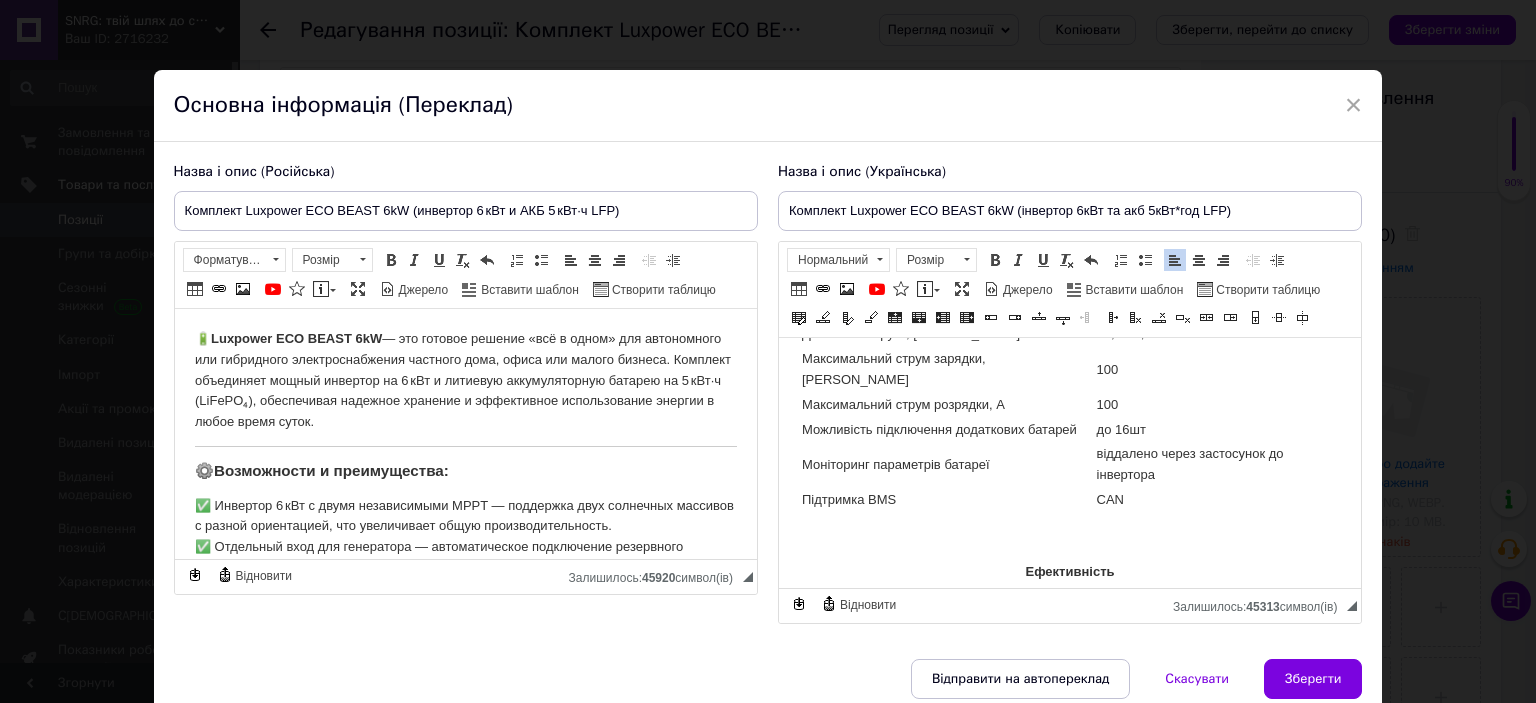 drag, startPoint x: 1037, startPoint y: 488, endPoint x: 1113, endPoint y: 533, distance: 88.32327 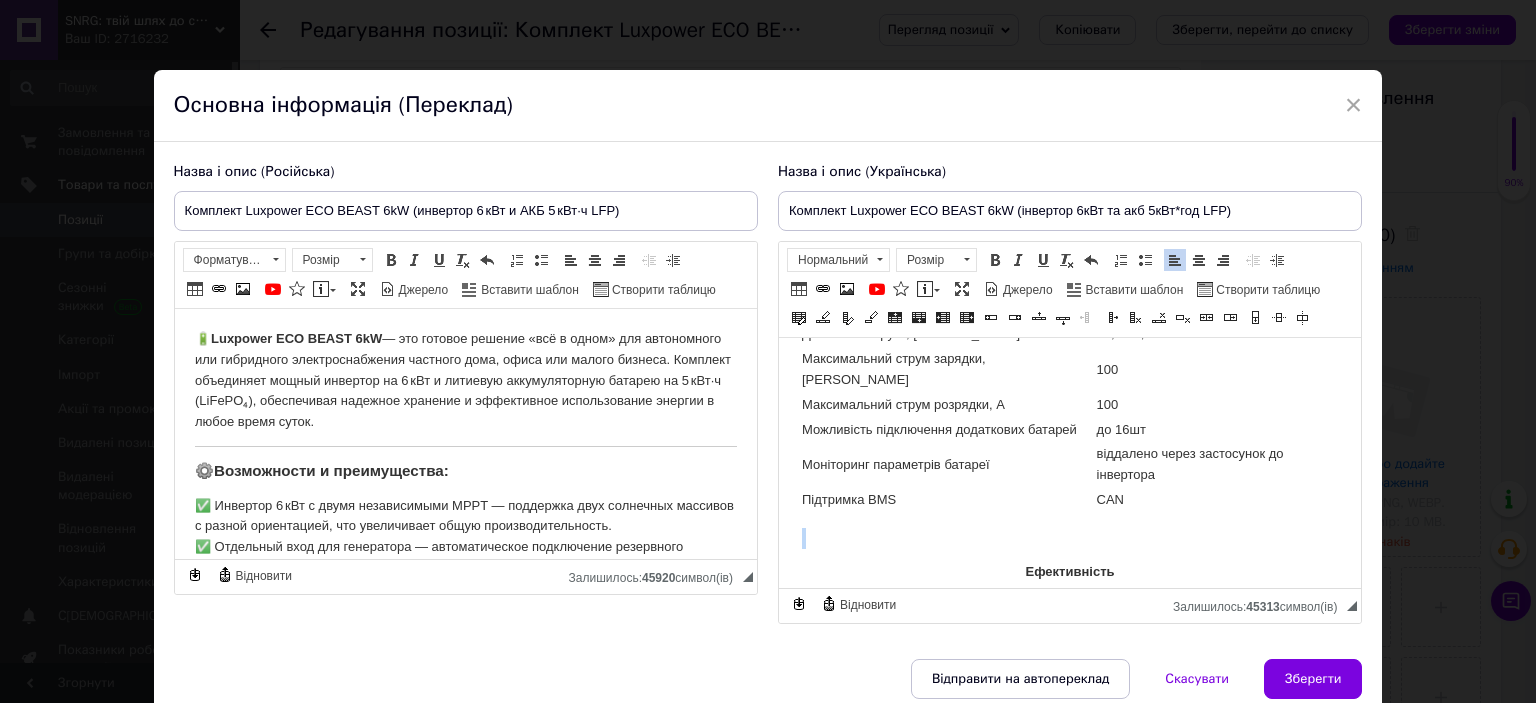 click on "Модель ECO BEAST 6kW+5kWh Резервний, автономний режим Потужність, Вт 6000 Максимальна потужність не більше 10с, Вт 8000 Пікова потужність не більше 5с, Вт 12000 Вихідний струм, А 26,5 Максимальний вихідний струм, А 36 Максимальний струм транзиту, А 40  Вихідна частота, Гц 50/60Гц (програмний вибір) Тип мережі 1ф (L/N/PE) Коефіцієнт гармонік, % 3 Сонячний контролер Максимальна потужність сонячного поля, Вт 8000 <Діапазон напруги, В 100-480 Номінальна напруга МРРТ, В 370 Робочий діапазон МРРТ, В 120-385 Старт МРРТ, В 100 Струм МРРТ, А 17+17 Максимальний струм МРРТ, А 25+25 Кількість трекерів МРРТ, шт 2 1+1 LiFePO4" at bounding box center [1069, 264] 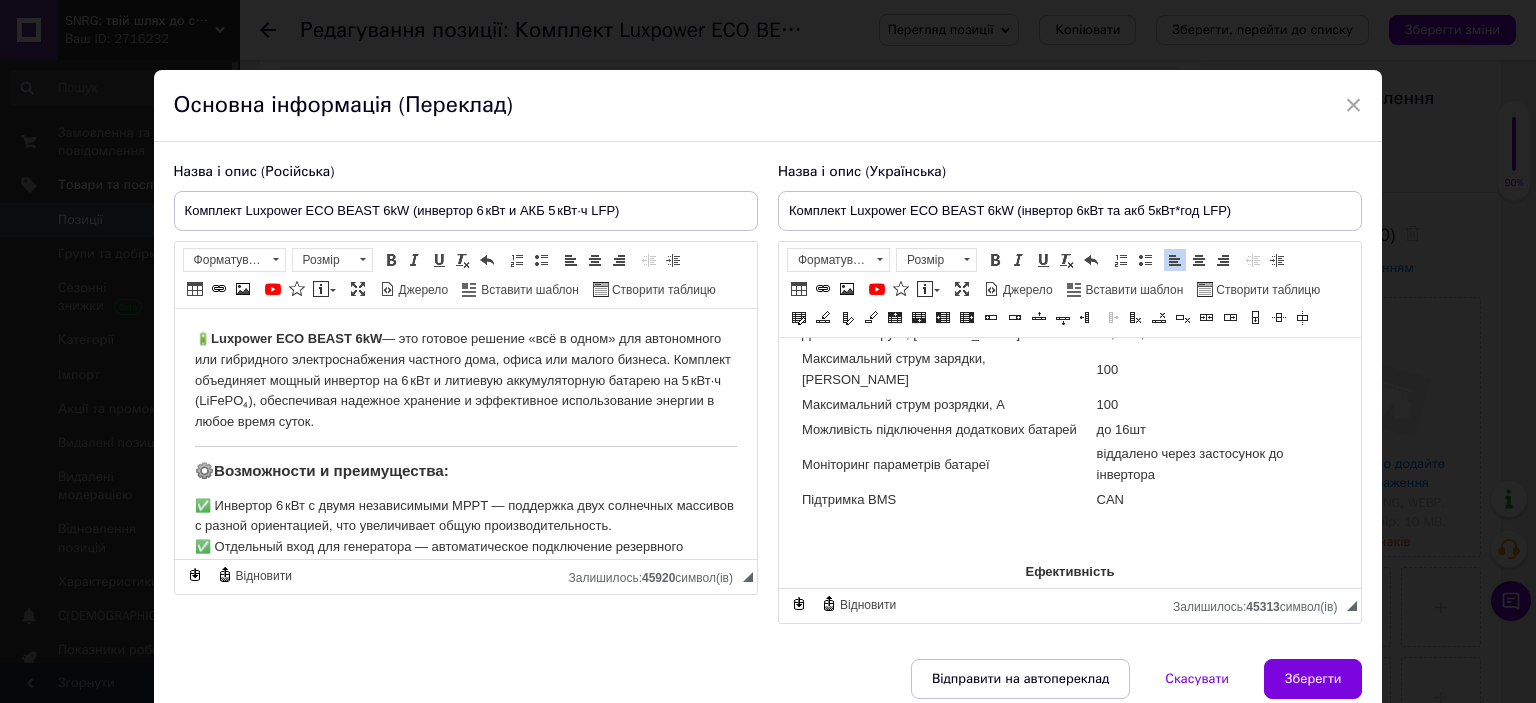 click on "Ефективність" at bounding box center (1068, 571) 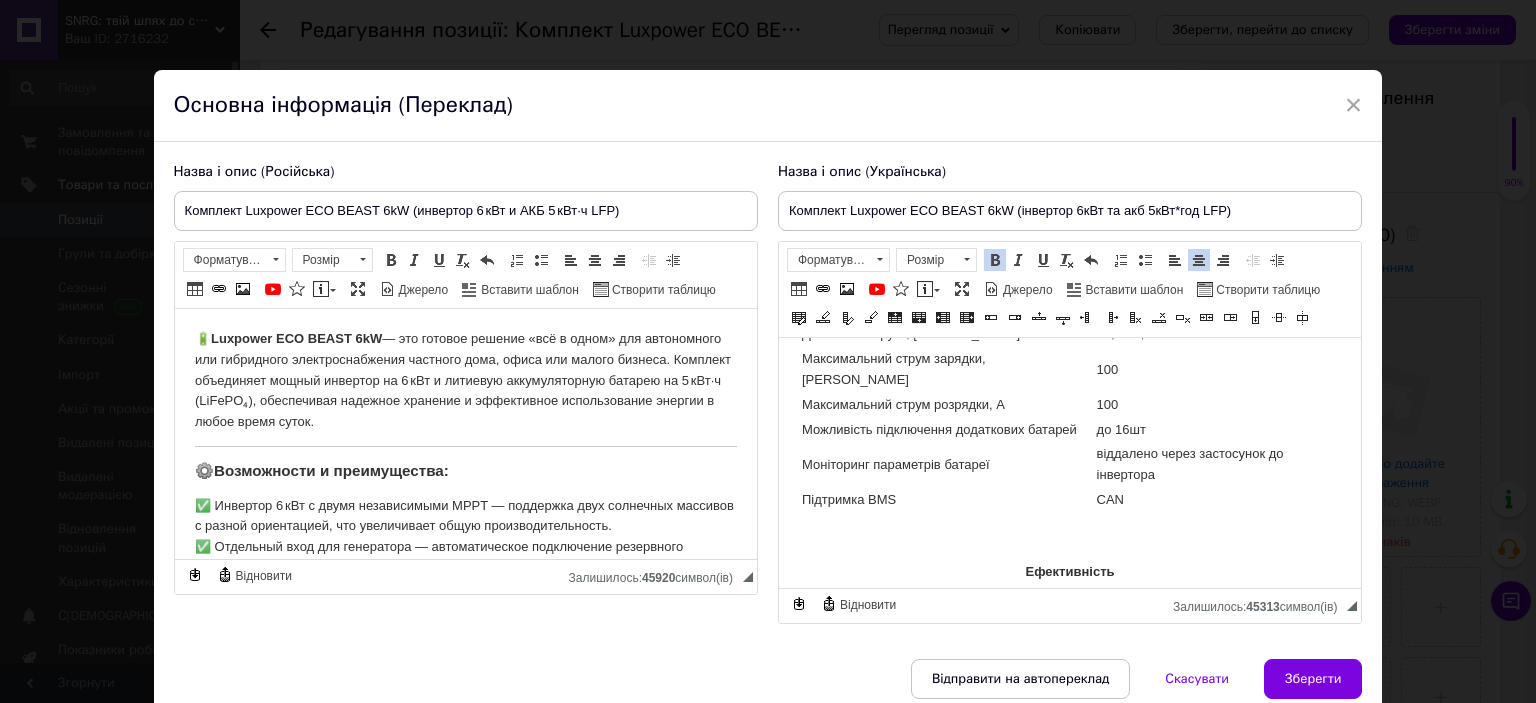 click on "Ефективність" at bounding box center (1069, 555) 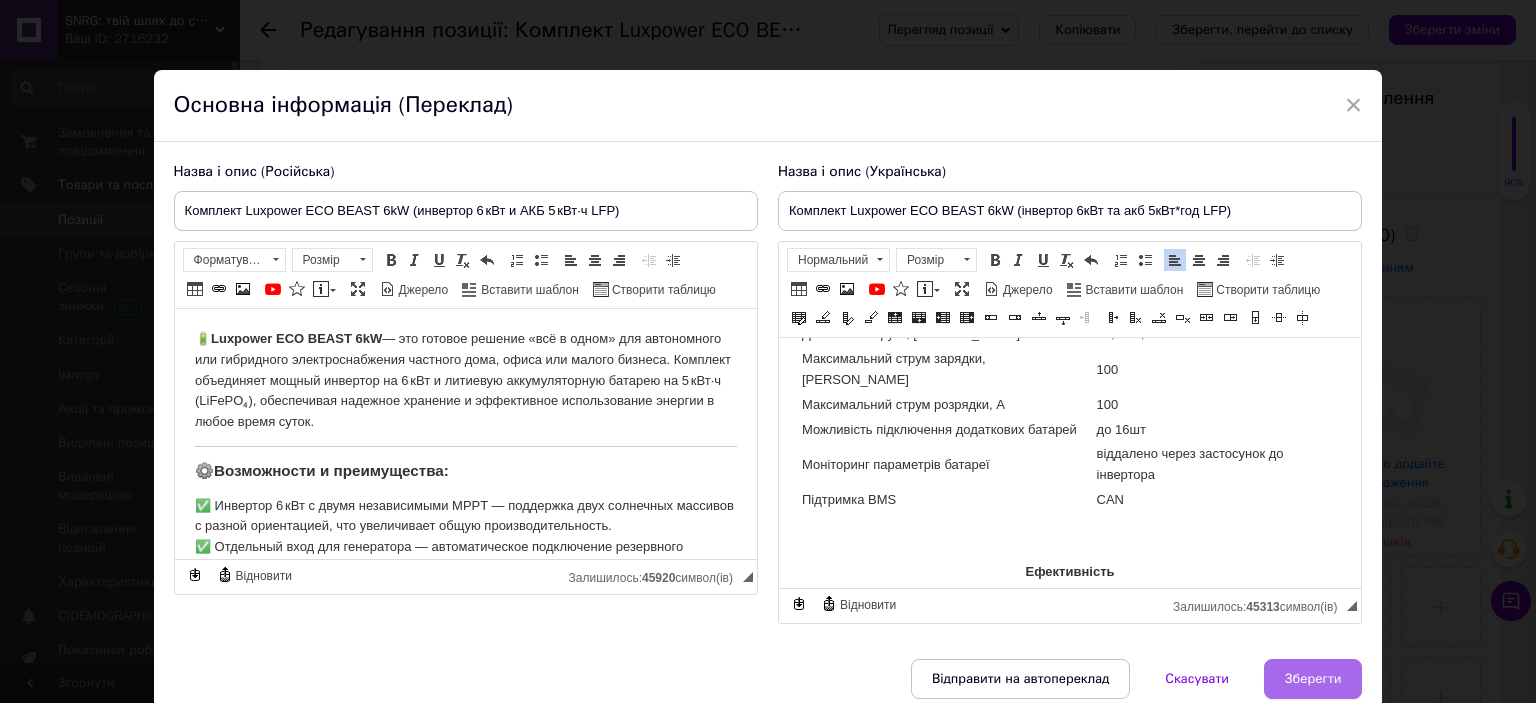 click on "Зберегти" at bounding box center (1313, 679) 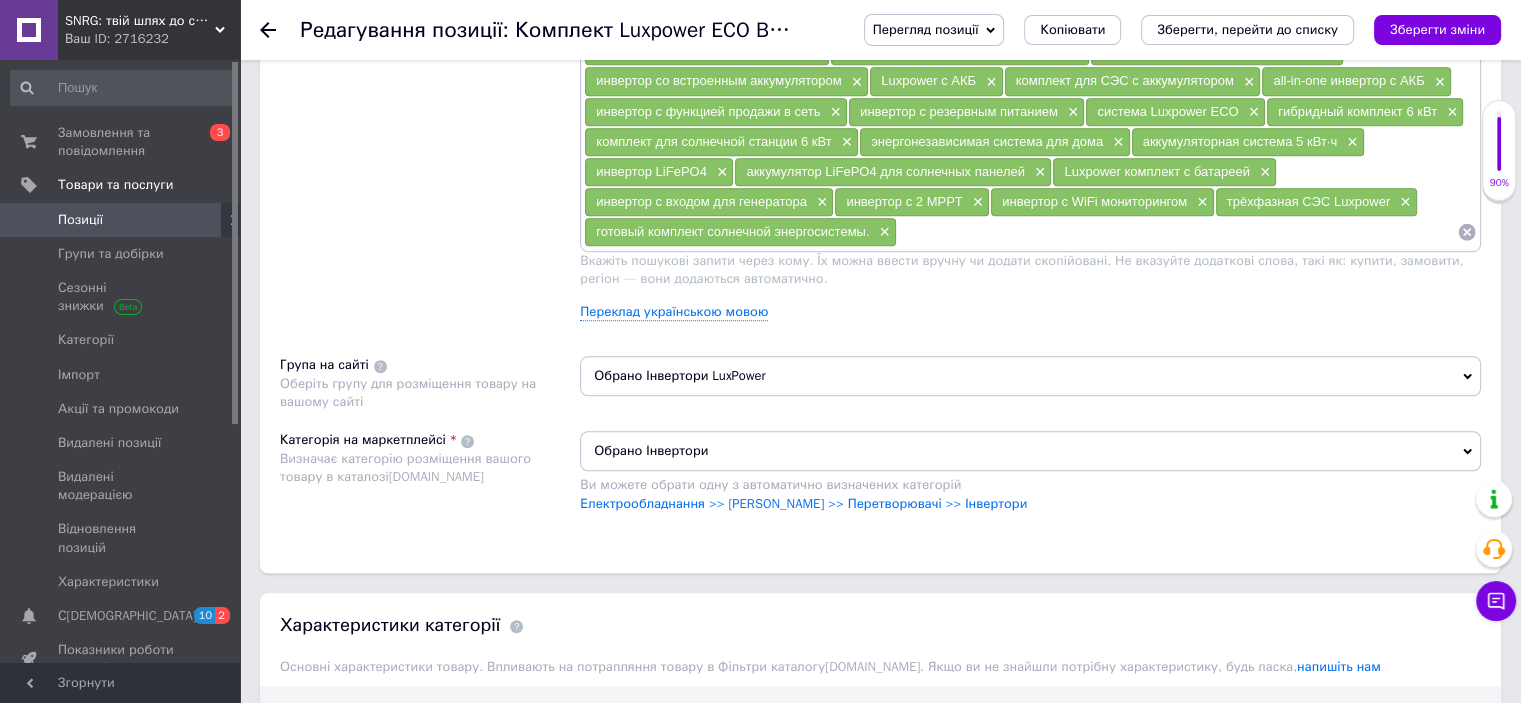scroll, scrollTop: 1200, scrollLeft: 0, axis: vertical 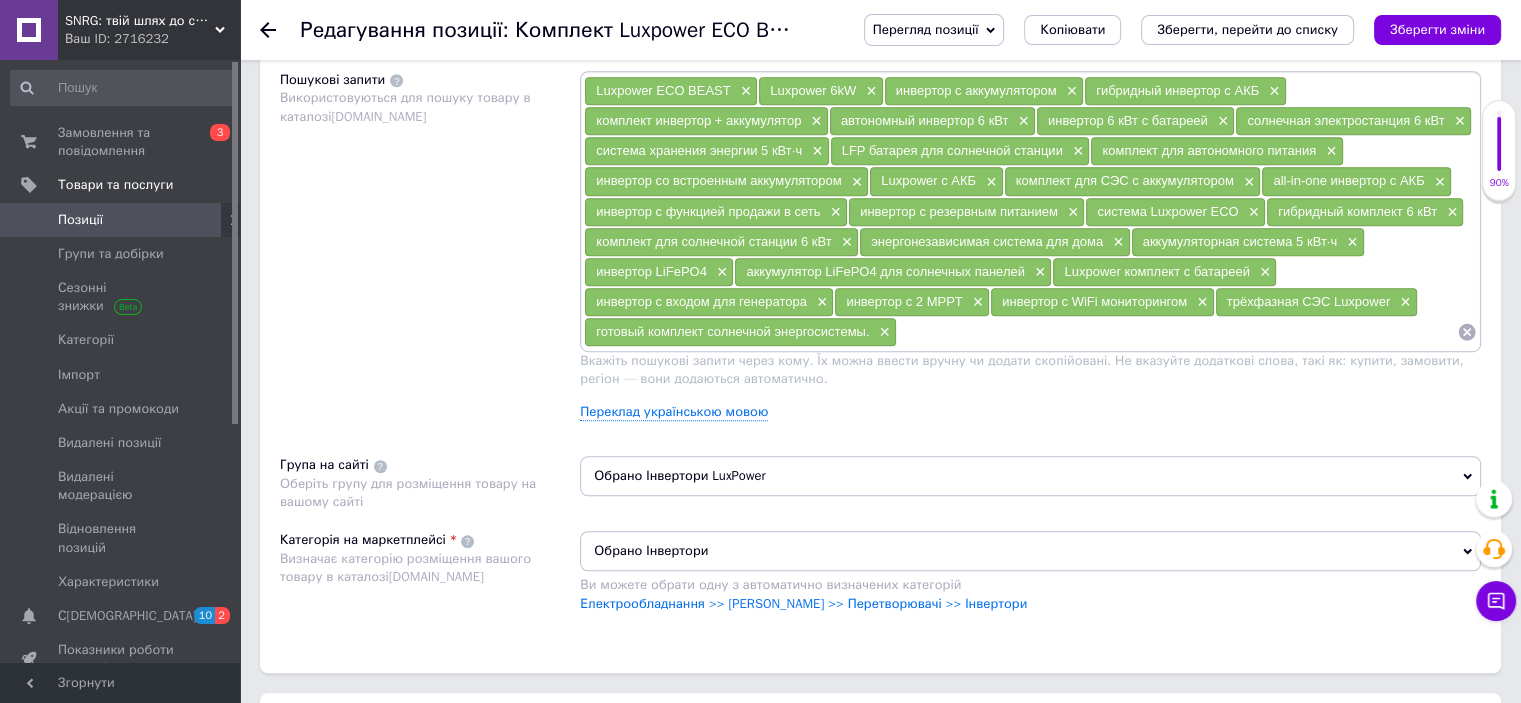 click on "Зберегти зміни" at bounding box center [1437, 29] 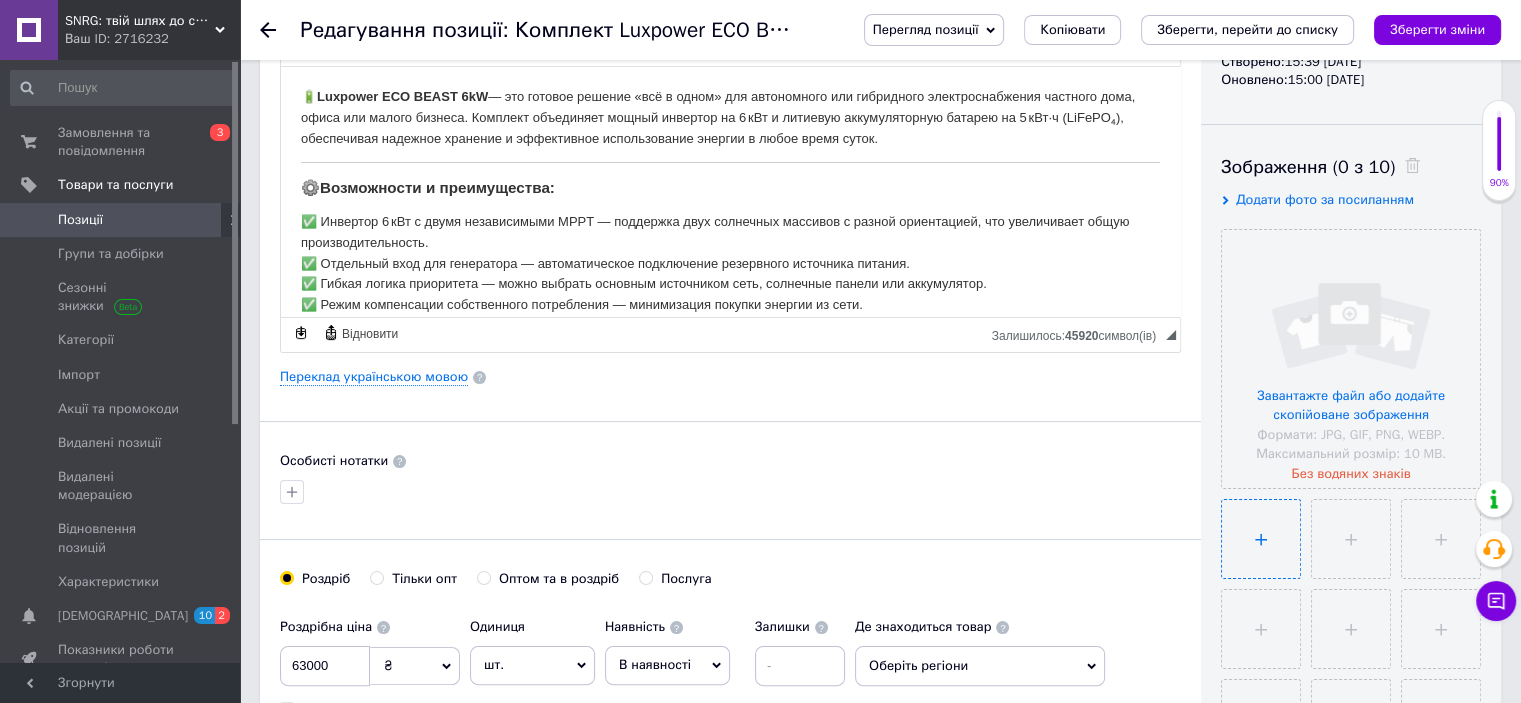 scroll, scrollTop: 400, scrollLeft: 0, axis: vertical 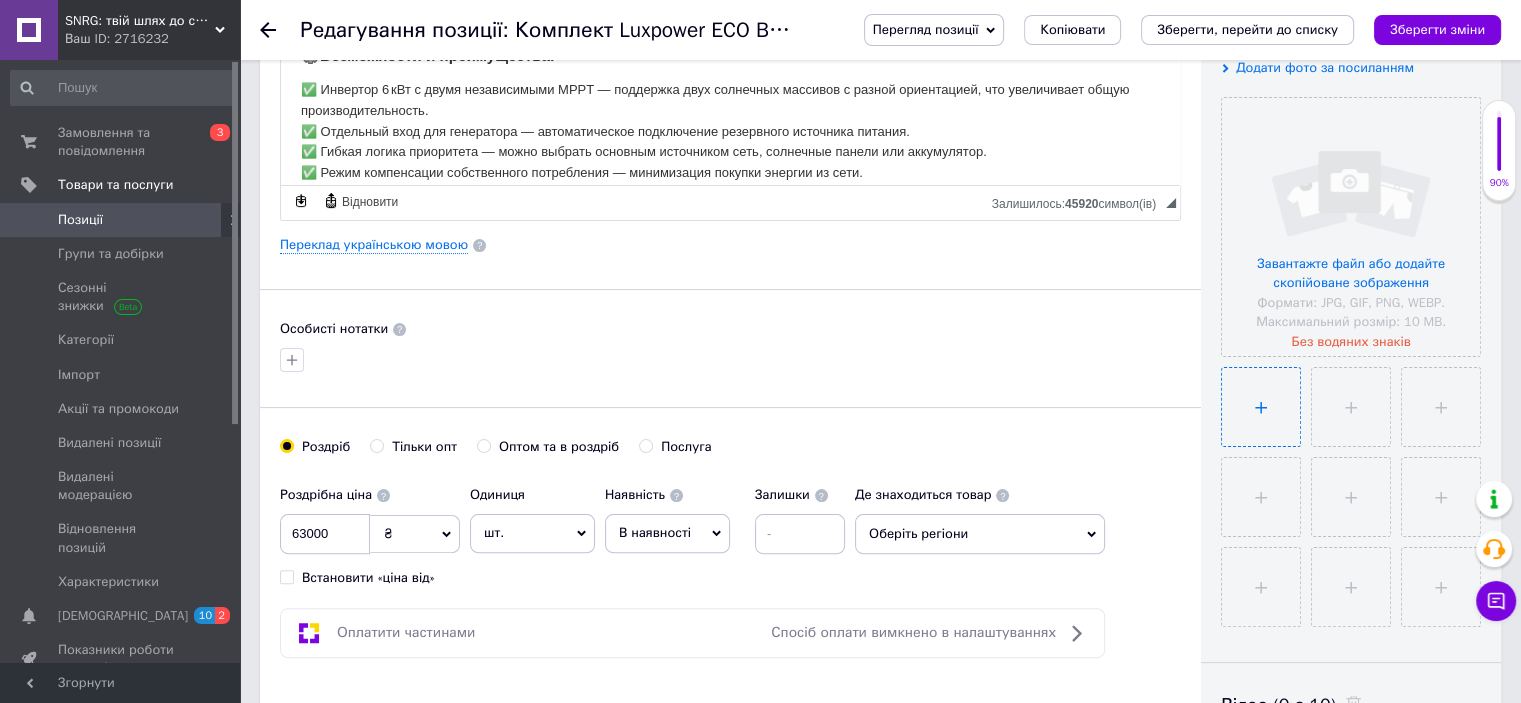 click at bounding box center [1261, 407] 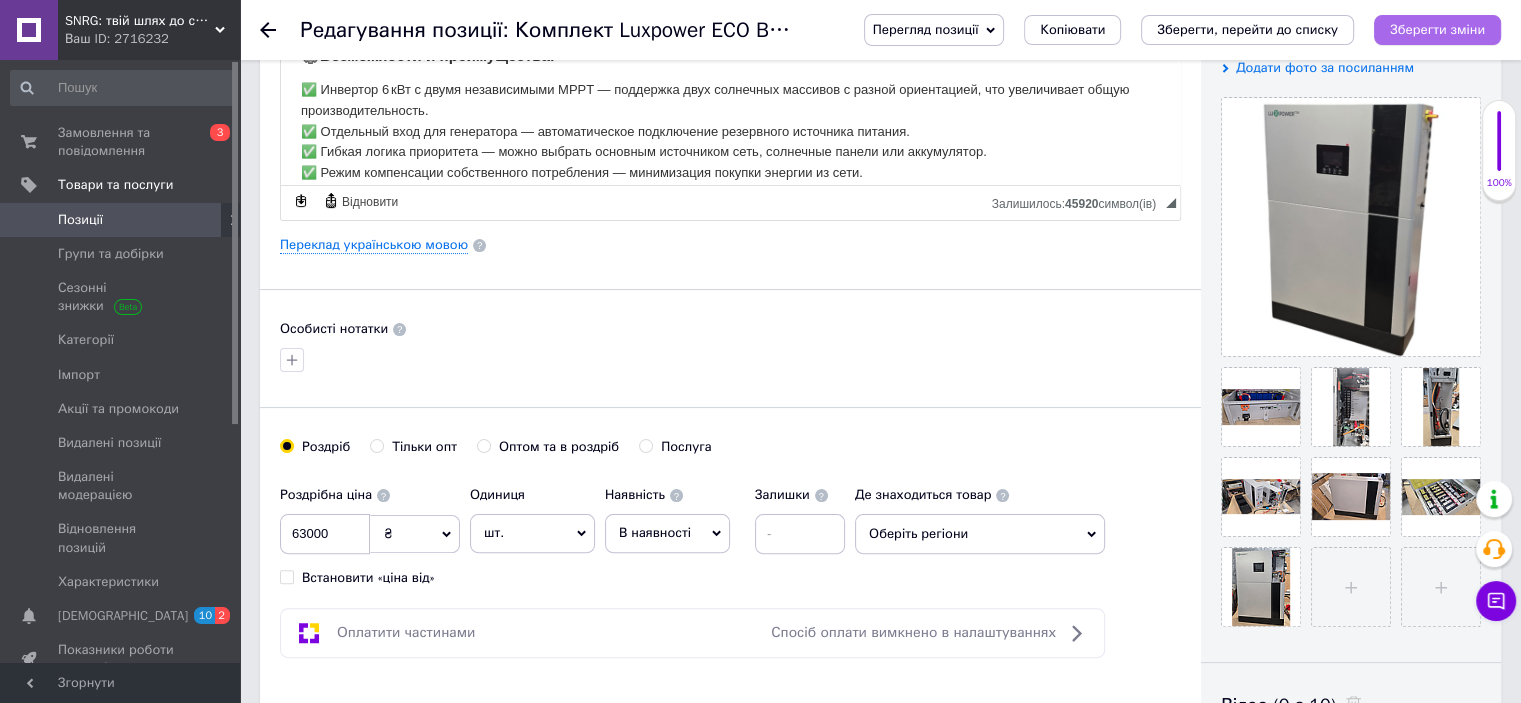 click on "Зберегти зміни" at bounding box center (1437, 29) 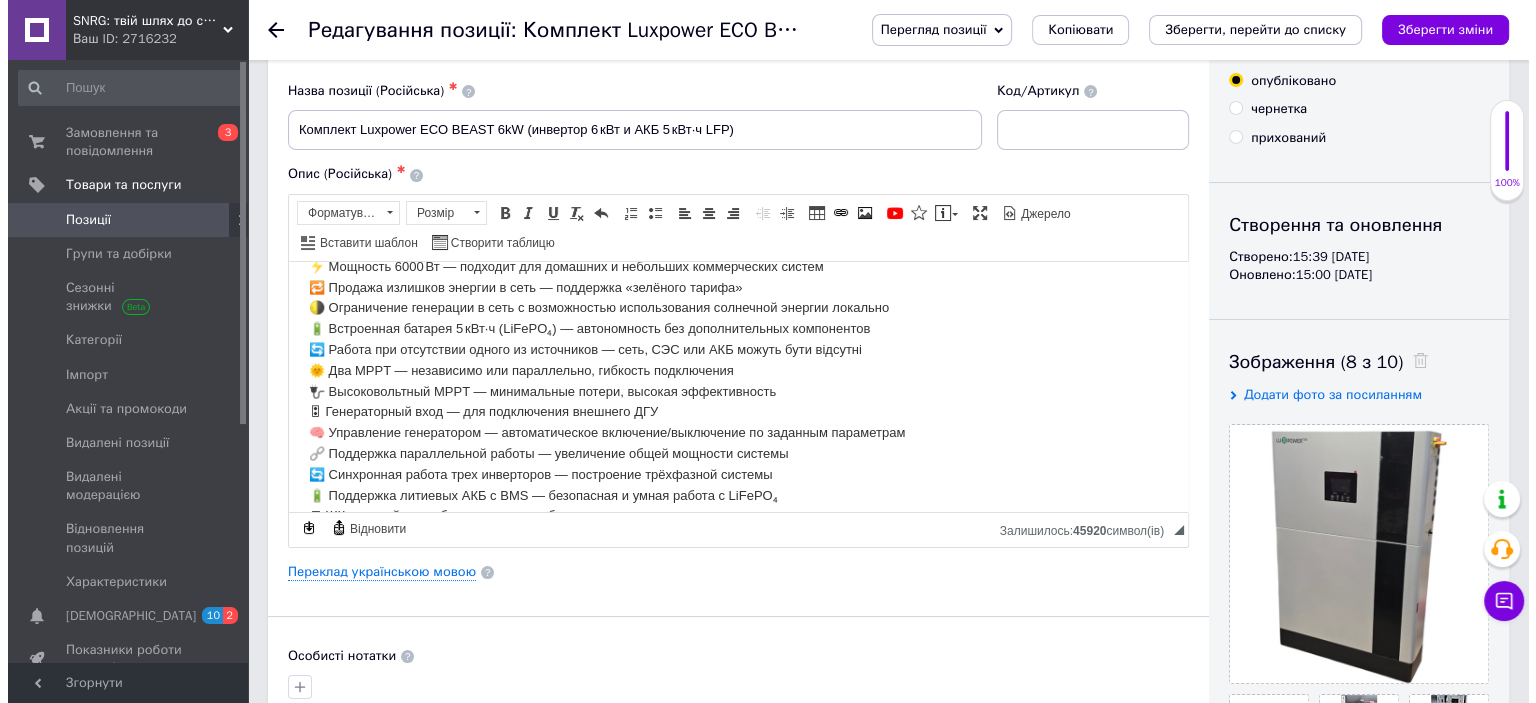 scroll, scrollTop: 0, scrollLeft: 0, axis: both 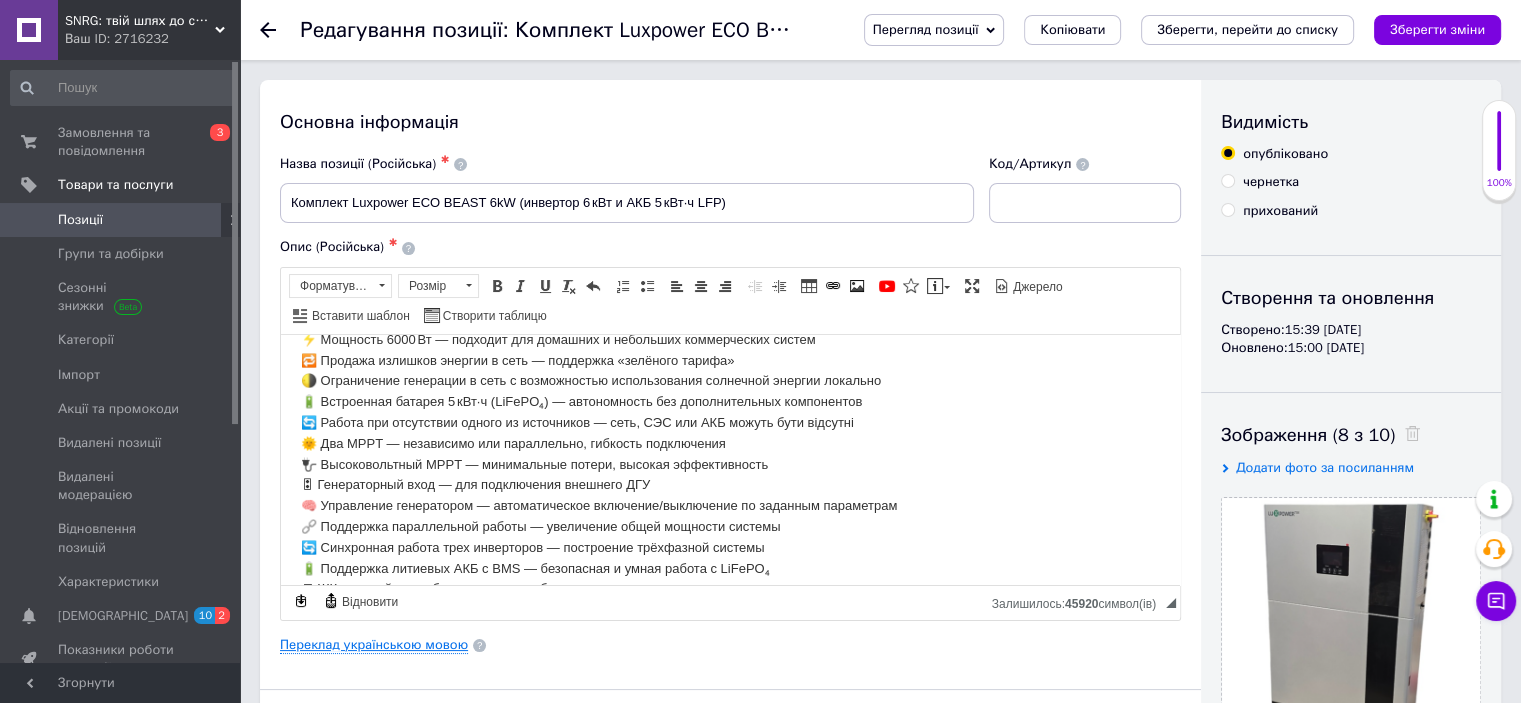 click on "Переклад українською мовою" at bounding box center [374, 645] 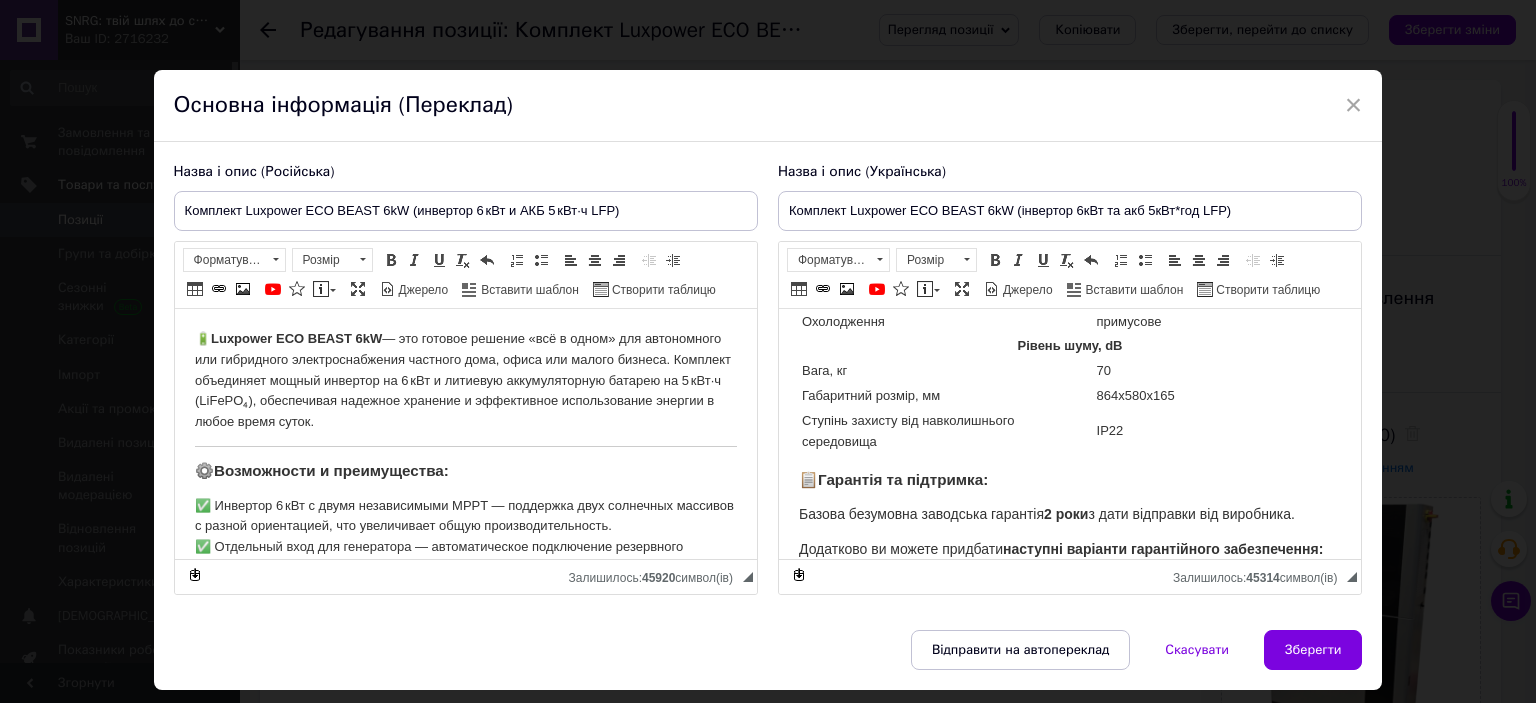scroll, scrollTop: 2810, scrollLeft: 0, axis: vertical 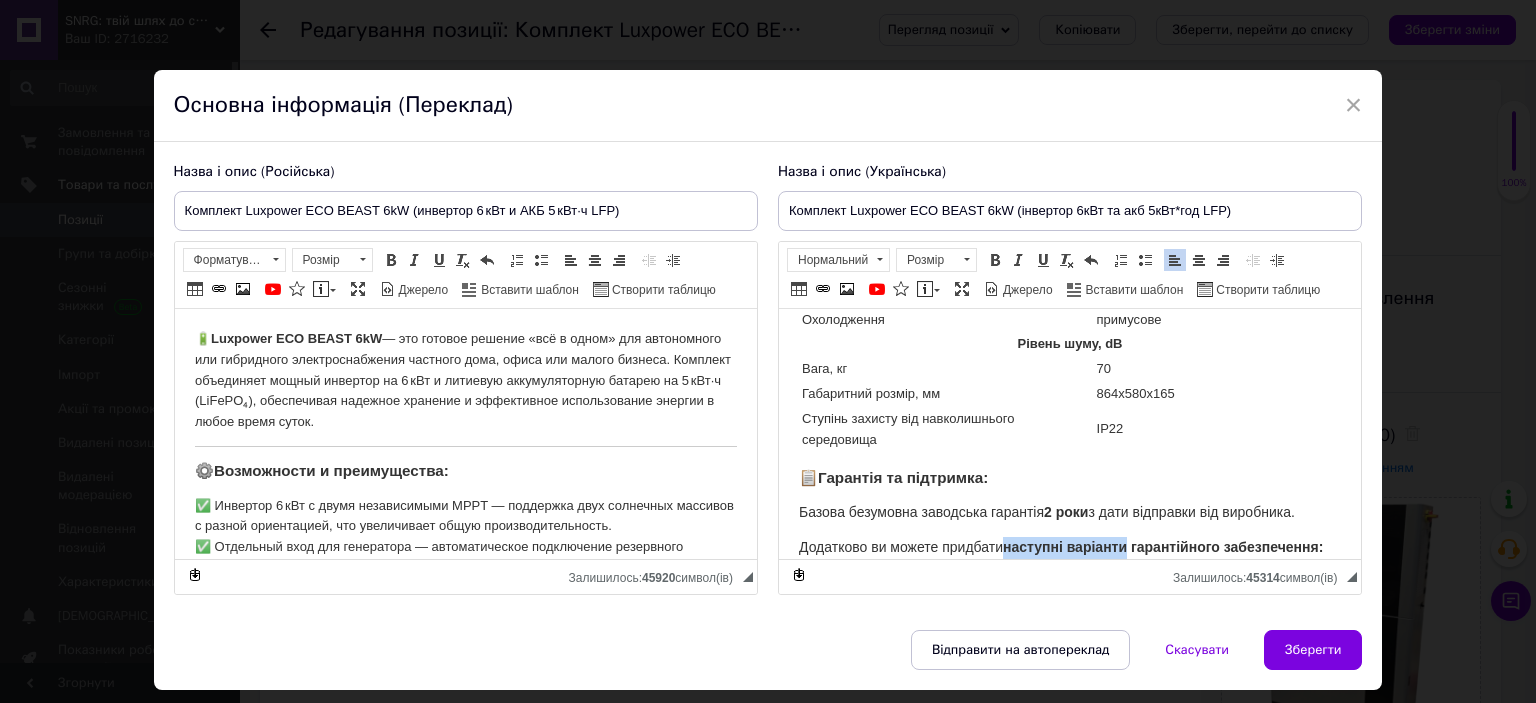 drag, startPoint x: 1004, startPoint y: 506, endPoint x: 1131, endPoint y: 498, distance: 127.25172 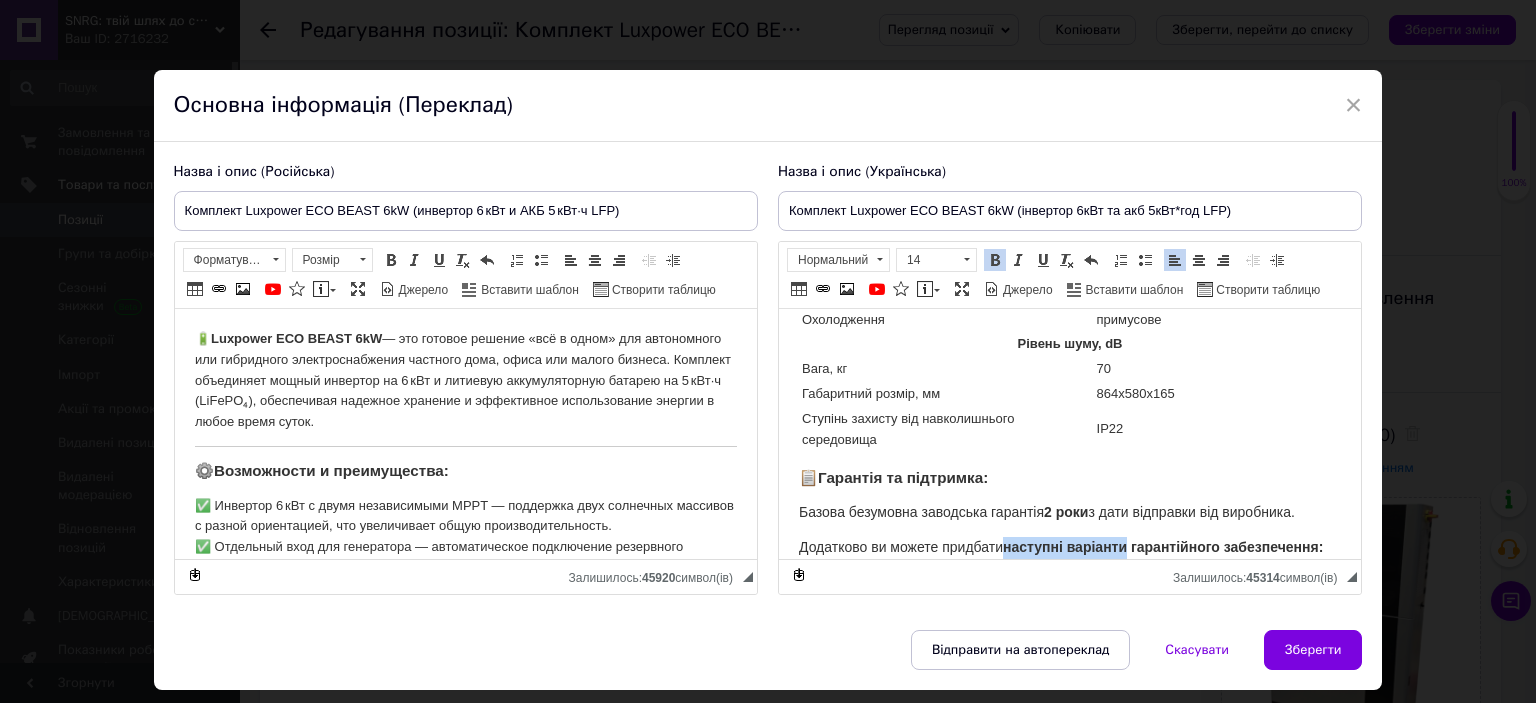 type 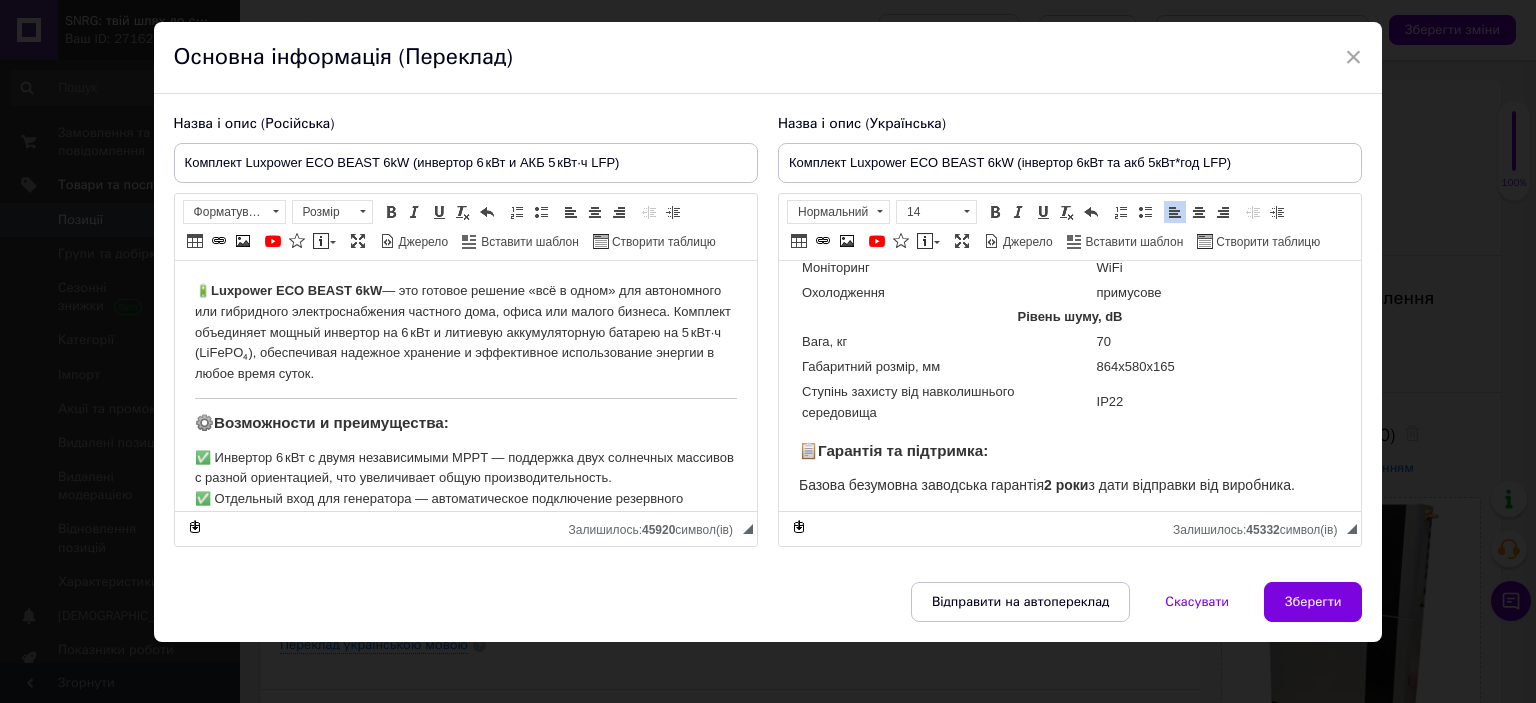 scroll, scrollTop: 54, scrollLeft: 0, axis: vertical 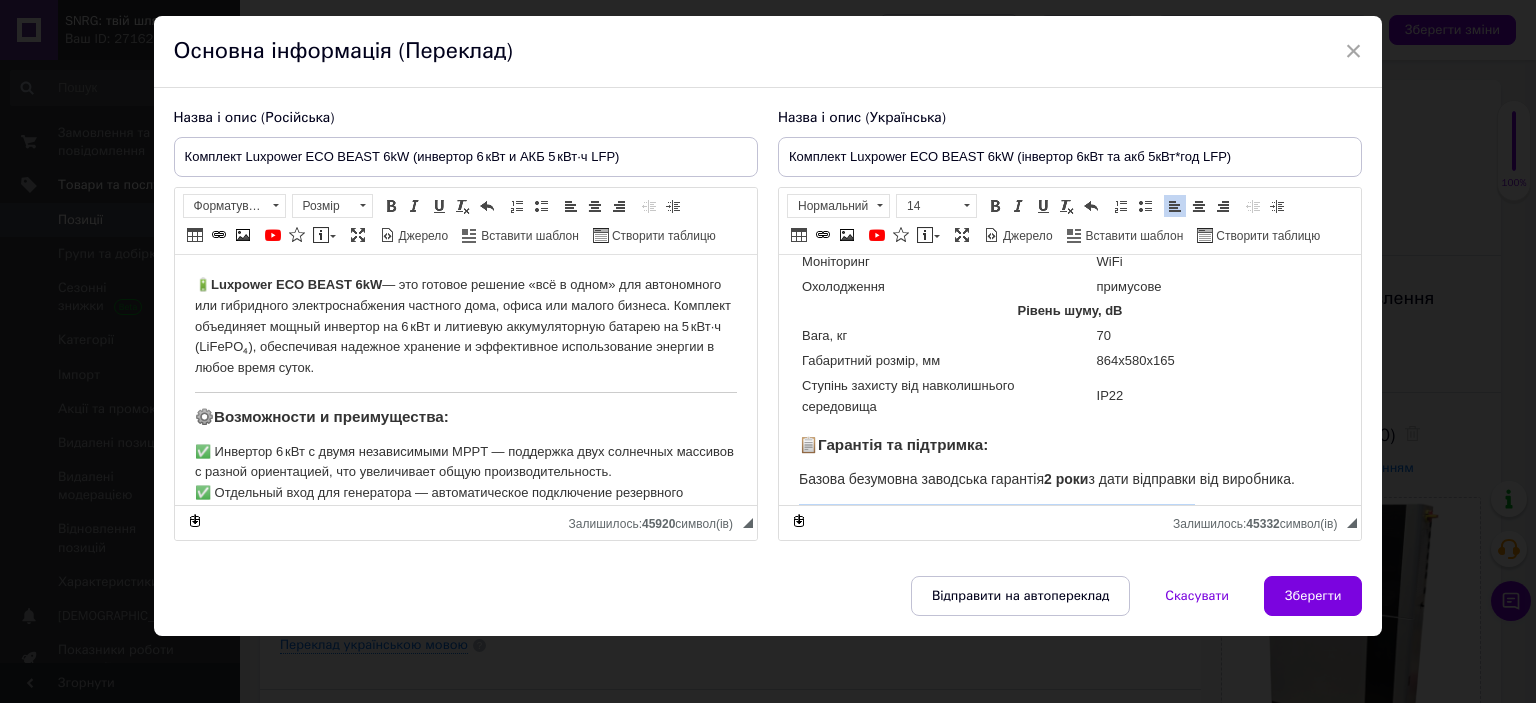 drag, startPoint x: 1217, startPoint y: 472, endPoint x: 774, endPoint y: 475, distance: 443.01016 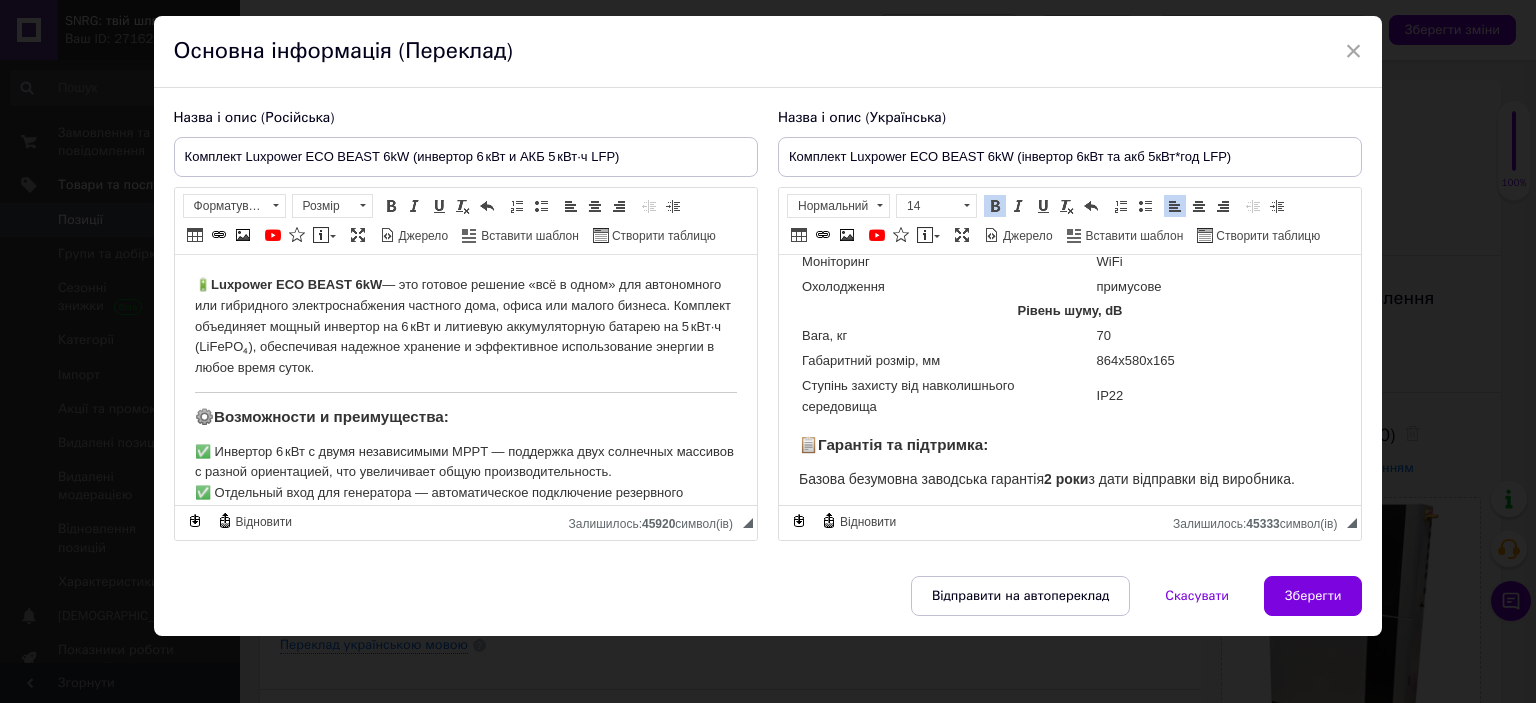 click at bounding box center (995, 206) 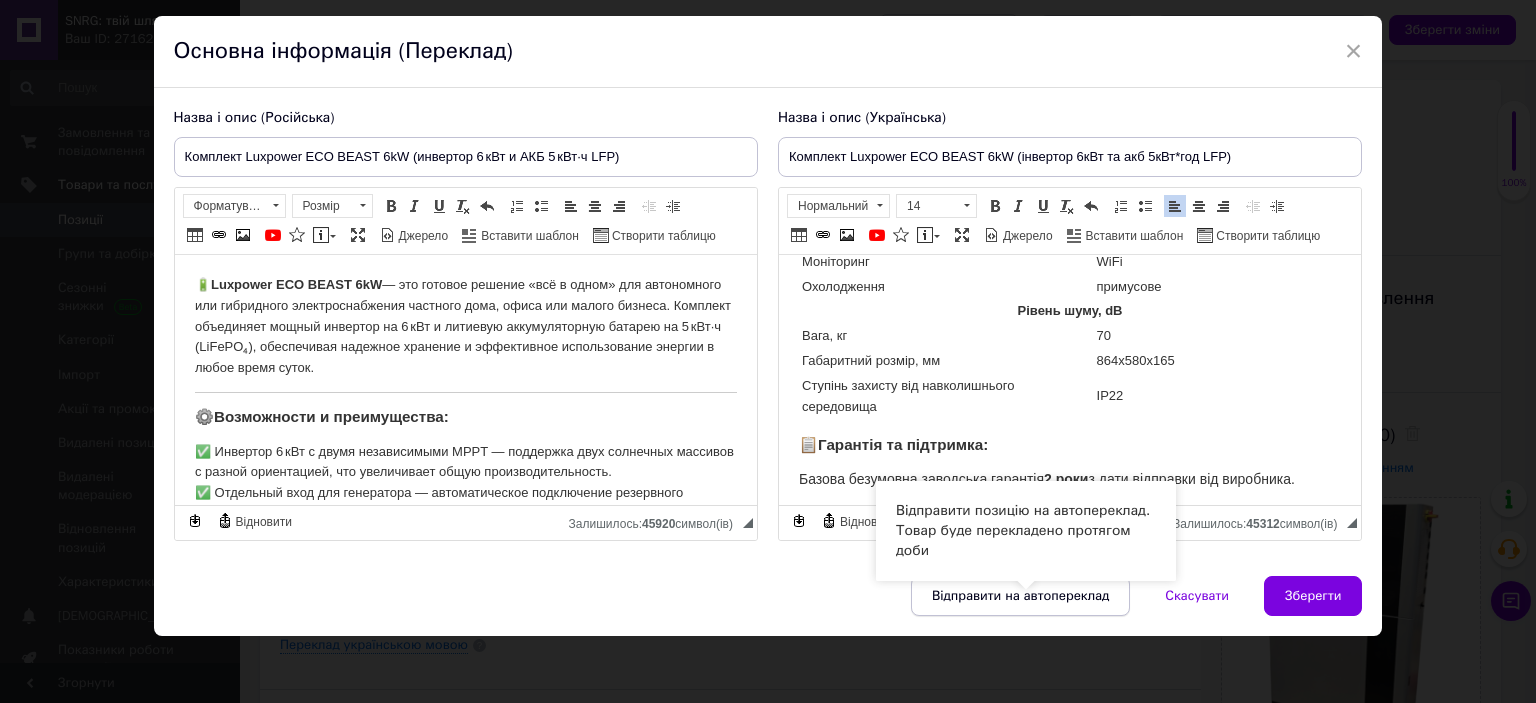 scroll, scrollTop: 2810, scrollLeft: 0, axis: vertical 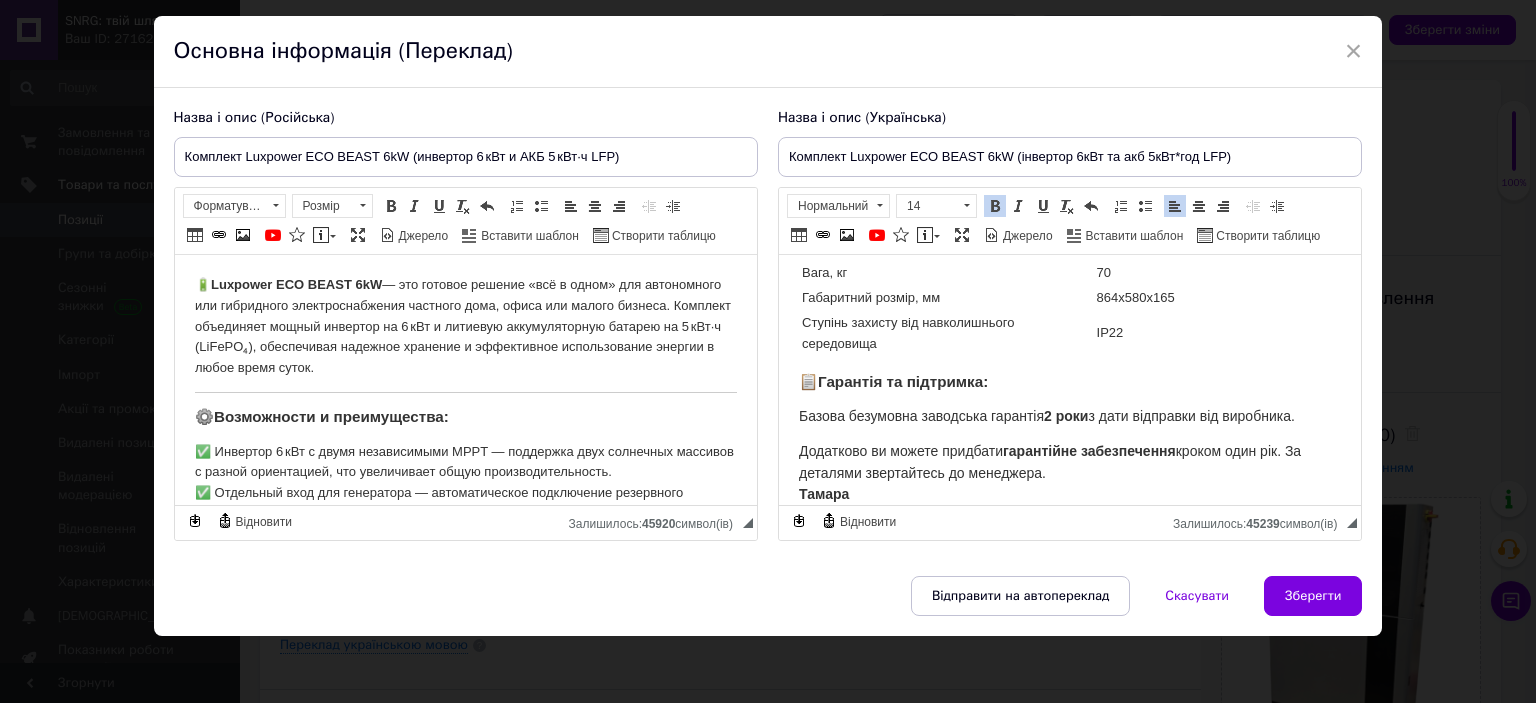 click on "Додатково ви можете придбати  гарантійне забезпечення  кроком один рік. За деталями звертайтесь до менеджера. ​​​​​​​ Тамара 📱 Телефон:  067 584 30 86" at bounding box center [1069, 484] 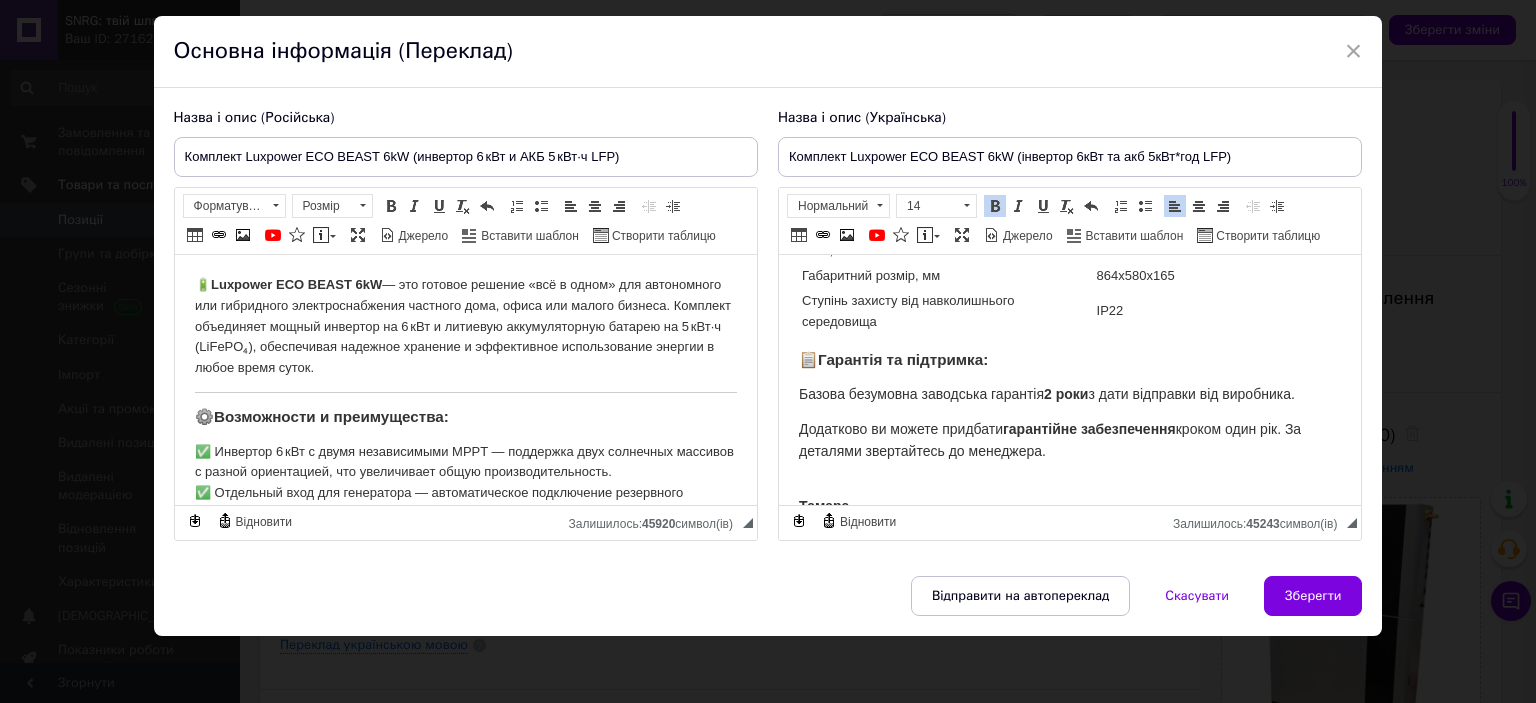 scroll, scrollTop: 2885, scrollLeft: 0, axis: vertical 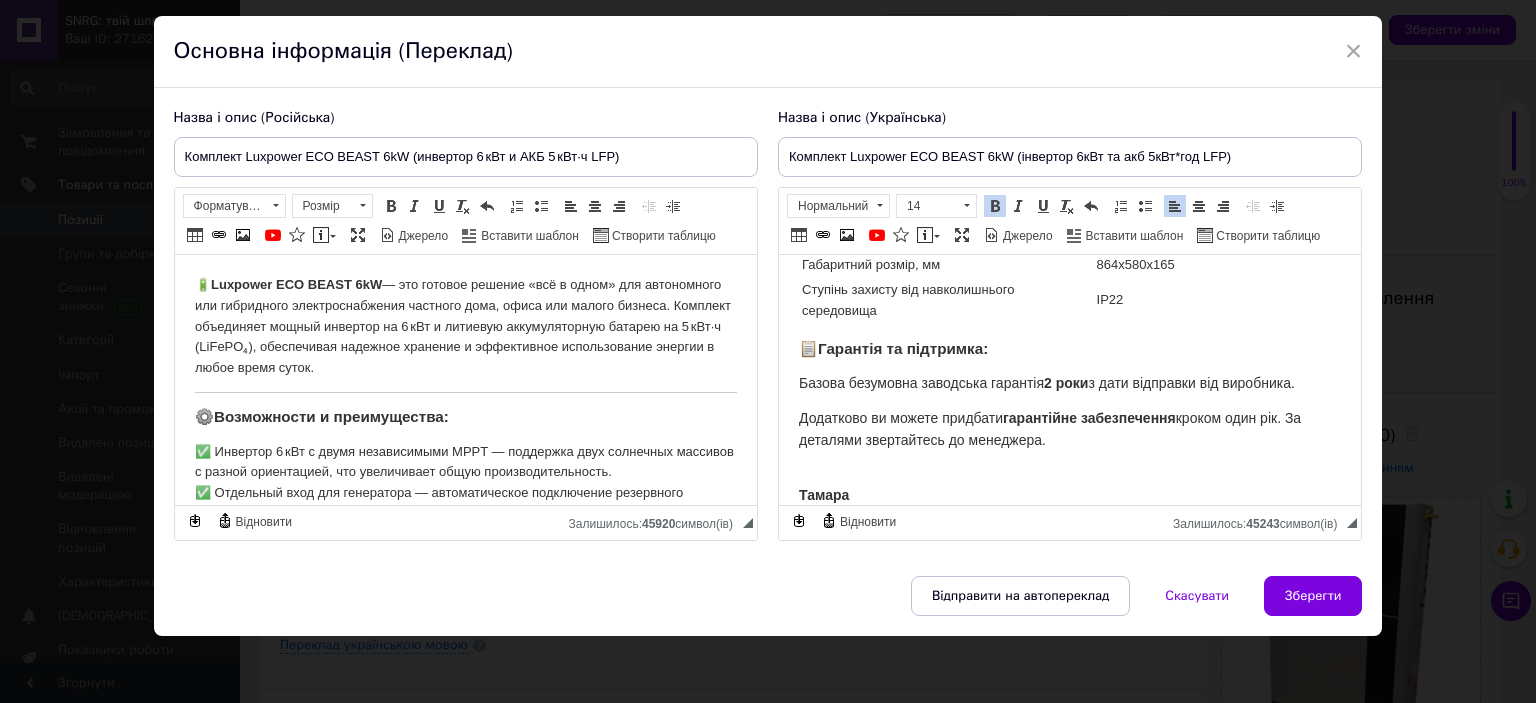 click on "🔋  Luxpower ECO BEAST 6kW  — це готове рішення “все в одному” для автономного або гібридного електропостачання приватного будинку, офісу чи малого бізнесу. Комплект поєднує в собі потужний інвертор на 6 кВт та літієвий акумулятор на 5 кВт·год (LiFePO₄), що забезпечує надійне зберігання та ефективне використання енергії в будь-який час доби. ⚙️  Можливості та переваги: ✅  Інвертор 6 кВт із двома MPPT  — підтримка двох незалежних сонячних полів, що забезпечує максимальну продуктивність у складних умовах (різні кути нахилу, затінення). ✅  Підтримка генератора ✅  ✅  ✅" at bounding box center (1069, -1041) 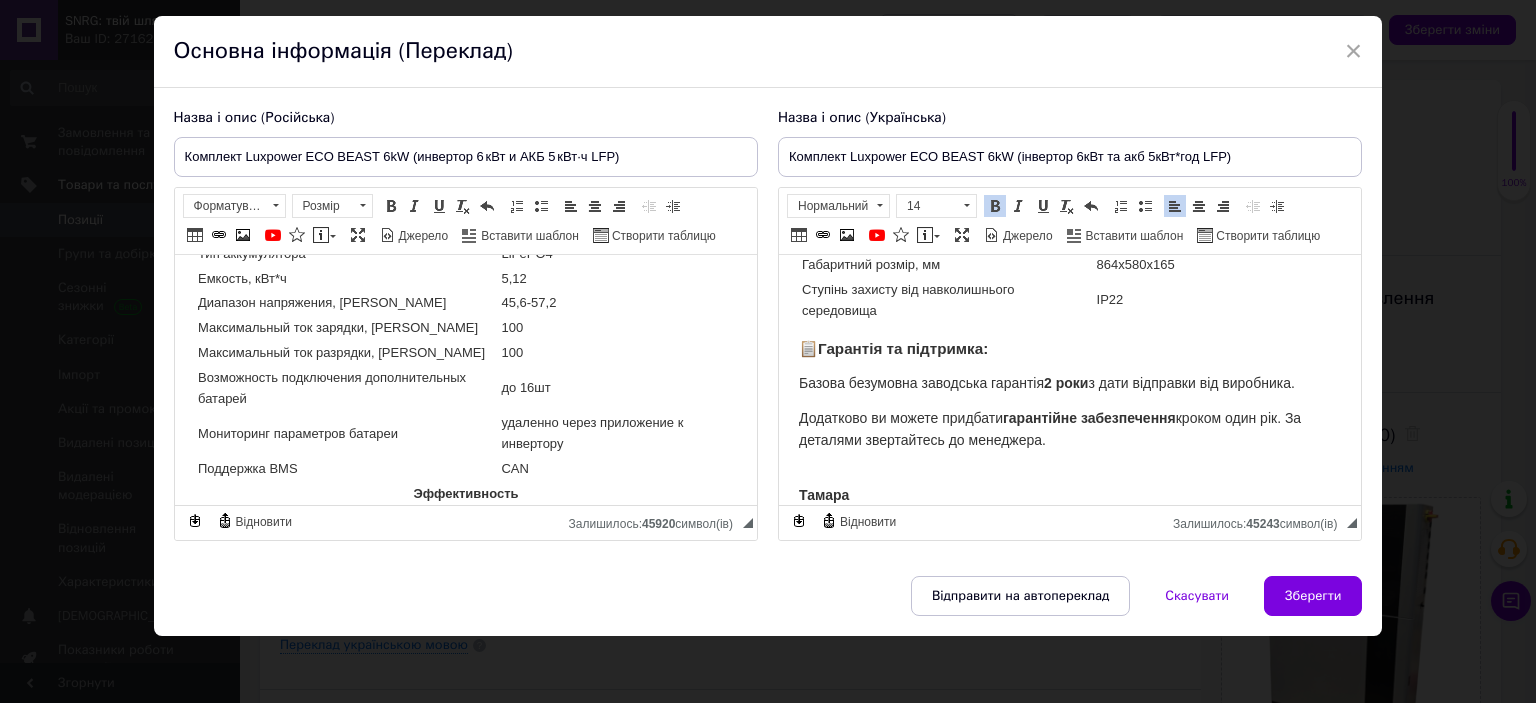 scroll, scrollTop: 2139, scrollLeft: 0, axis: vertical 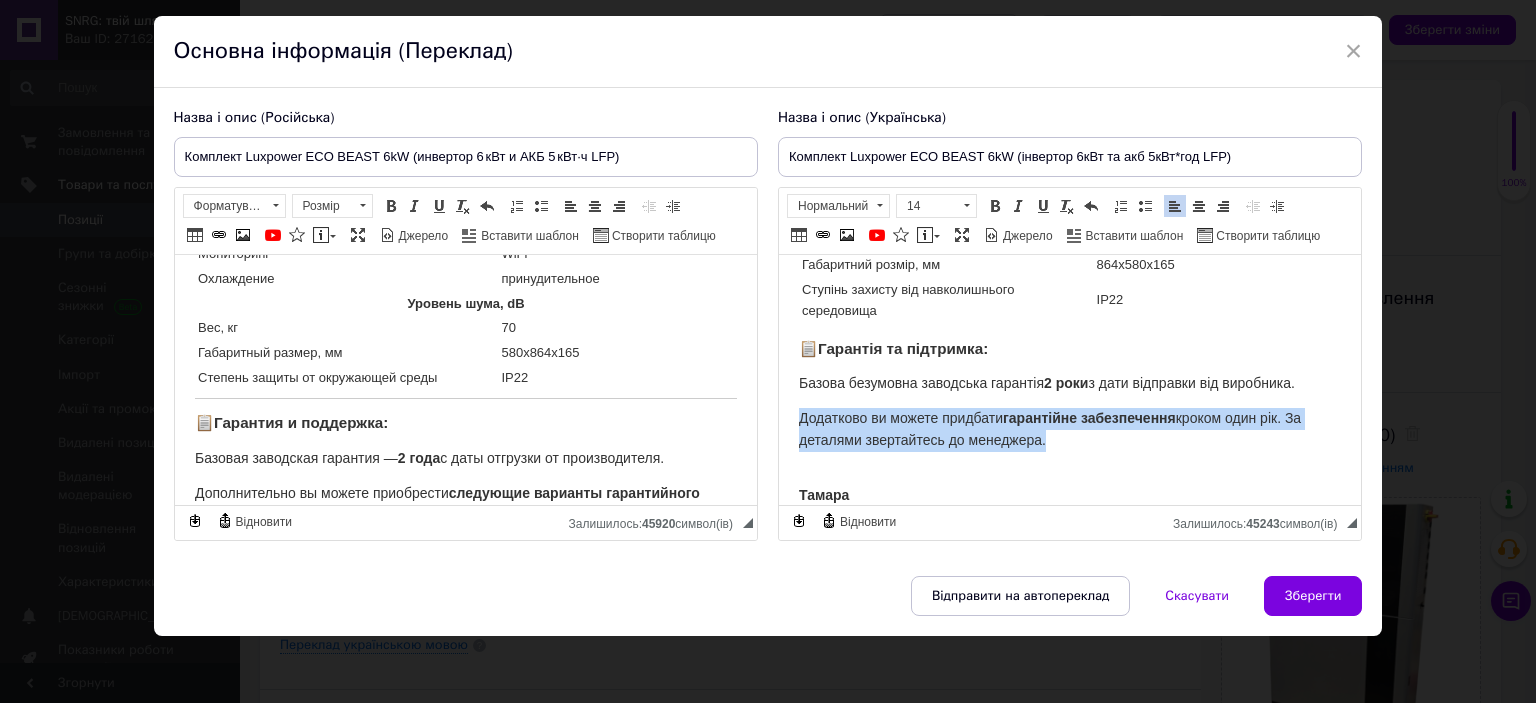 drag, startPoint x: 794, startPoint y: 375, endPoint x: 1055, endPoint y: 409, distance: 263.20523 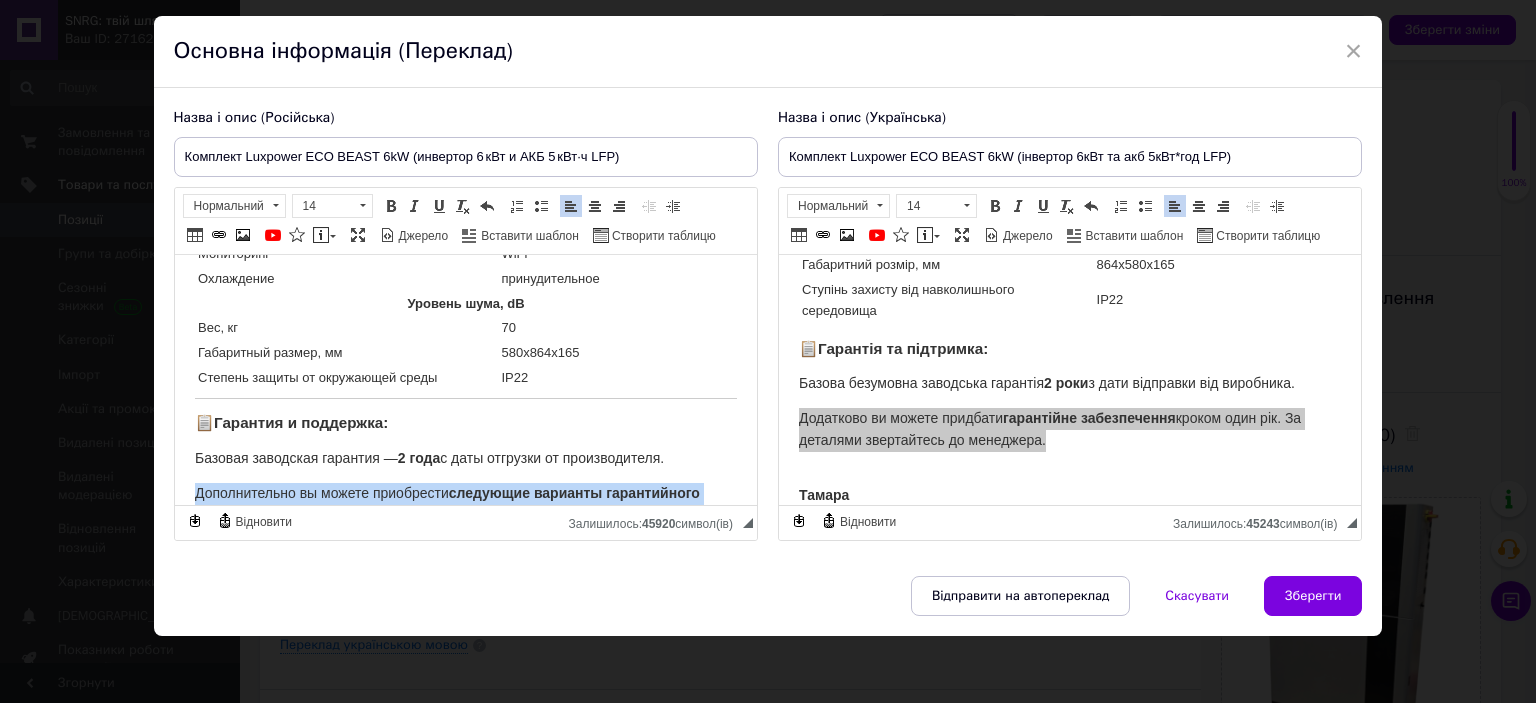 drag, startPoint x: 229, startPoint y: 463, endPoint x: 296, endPoint y: 473, distance: 67.74216 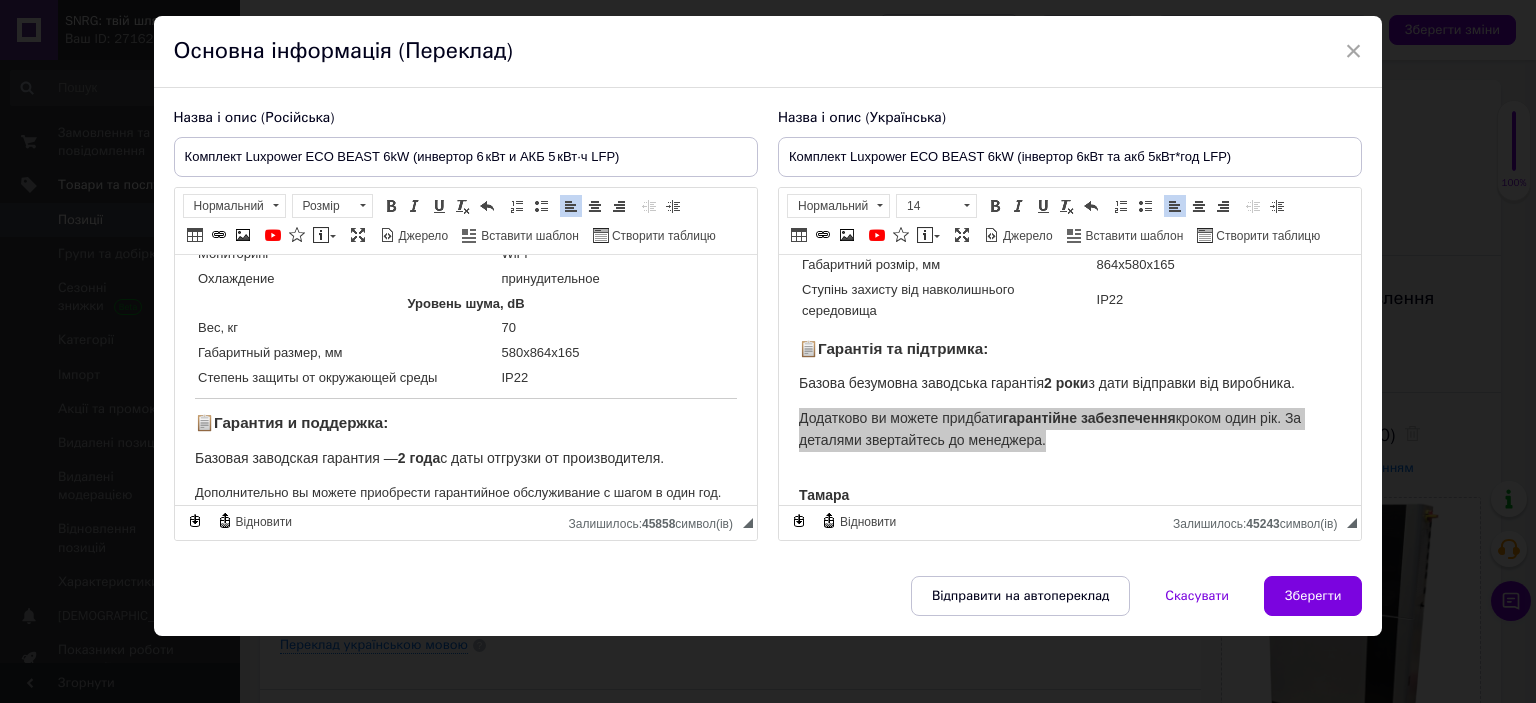scroll, scrollTop: 2251, scrollLeft: 0, axis: vertical 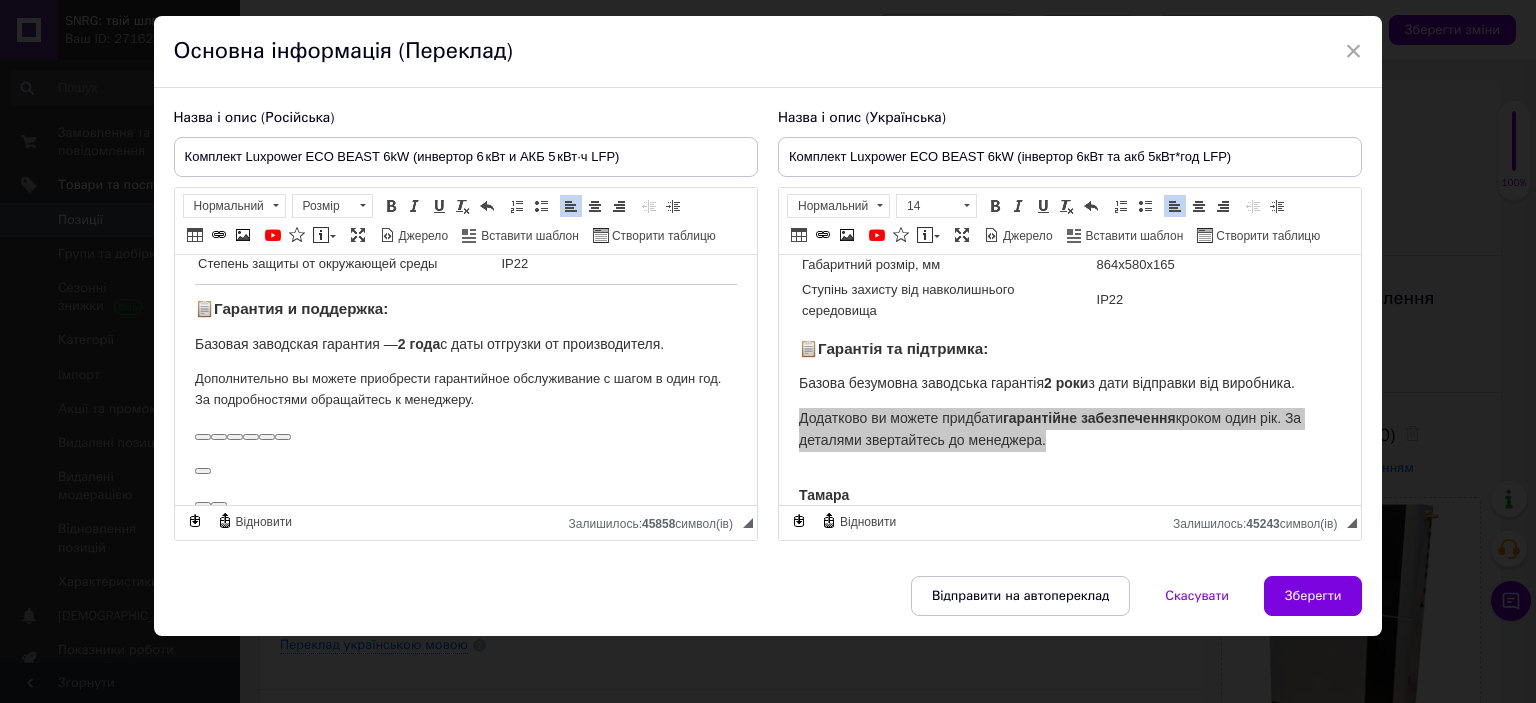 drag, startPoint x: 352, startPoint y: 496, endPoint x: 231, endPoint y: 432, distance: 136.88316 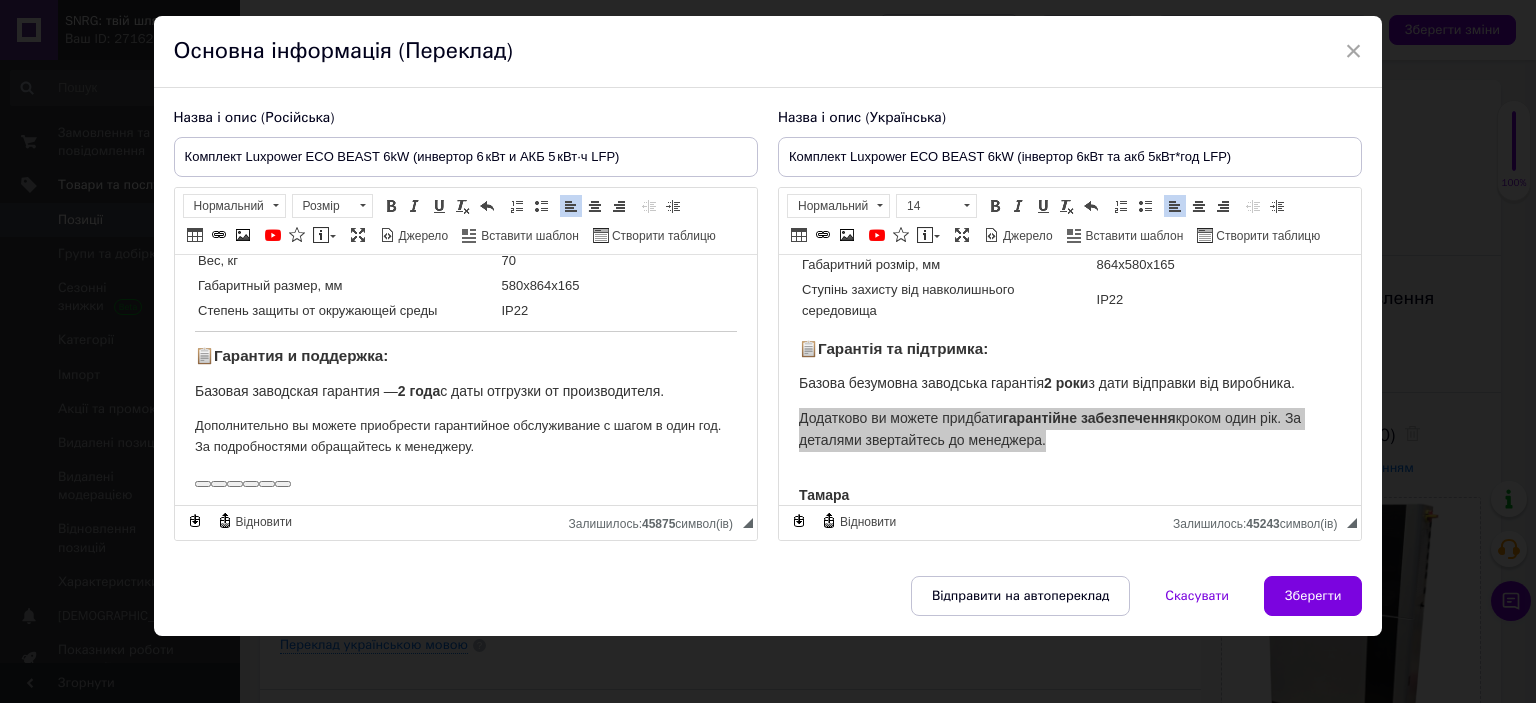 type 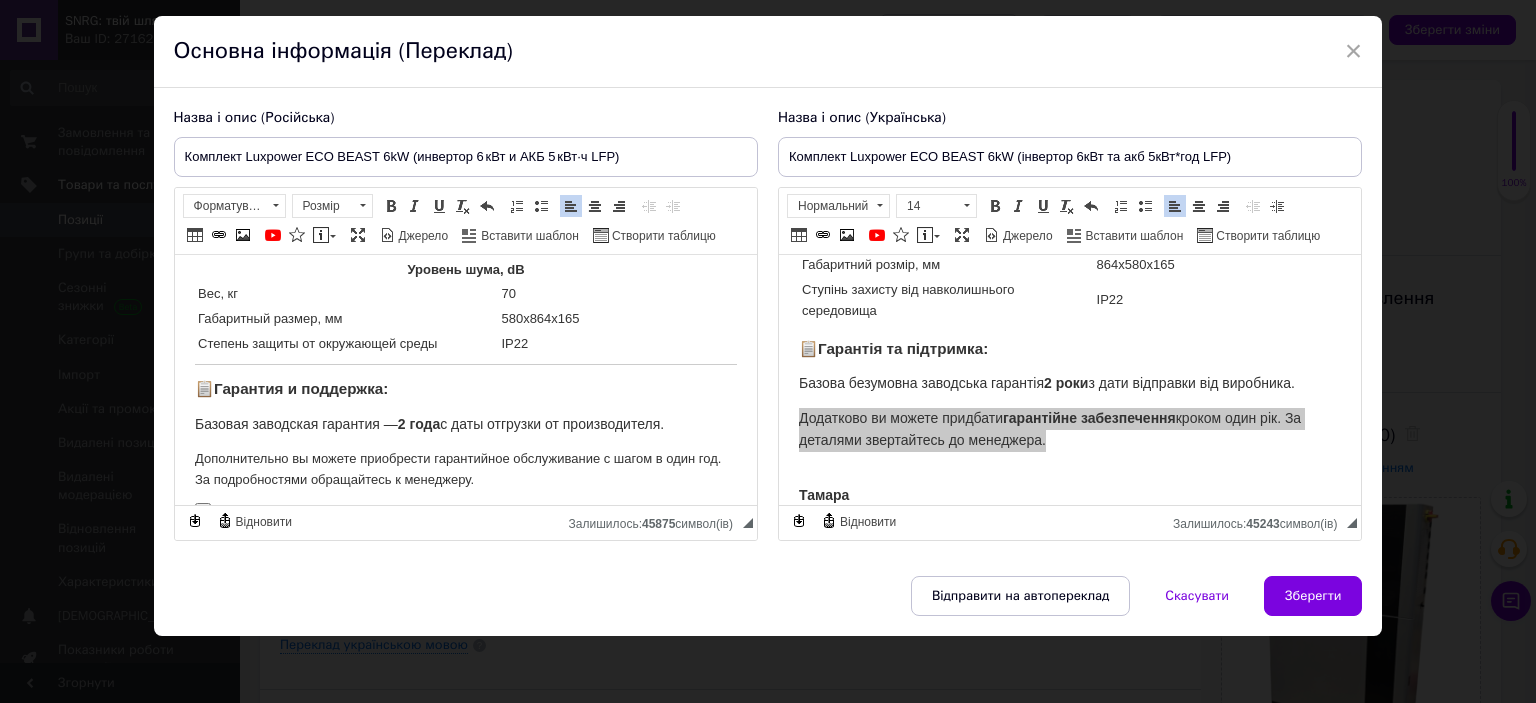 scroll, scrollTop: 2139, scrollLeft: 0, axis: vertical 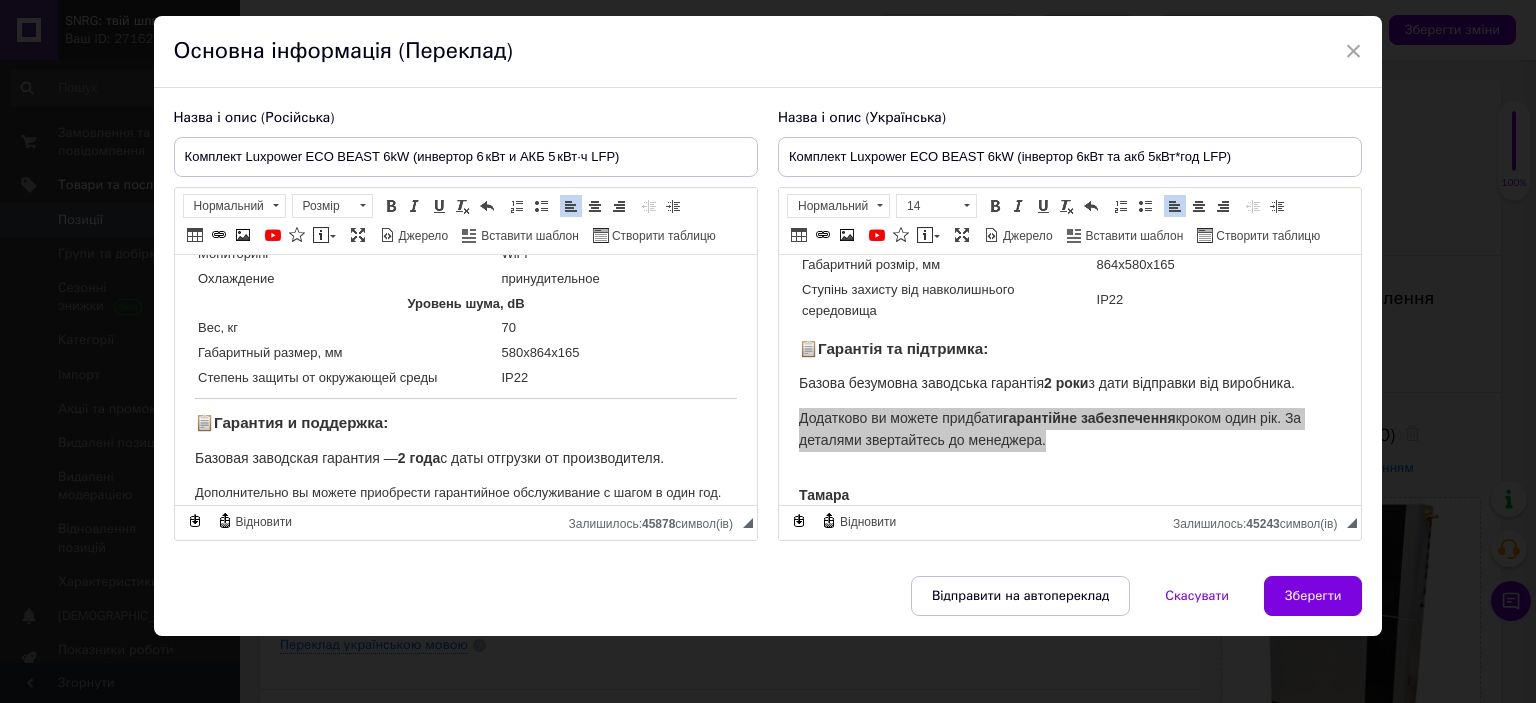 click on "🔋  Luxpower ECO BEAST 6kW  — это готовое решение «всё в одном» для автономного или гибридного электроснабжения частного дома, офиса или малого бизнеса. Комплект объединяет мощный инвертор на 6 кВт и литиевую аккумуляторную батарею на 5 кВт·ч (LiFePO₄), обеспечивая надежное хранение и эффективное использование энергии в любое время суток. ⚙️  Возможности и преимущества: ✅ Инвертор 6 кВт с двумя независимыми MPPT — поддержка двух солнечных массивов с разной ориентацией, что увеличивает общую производительность. 💡  Дополнительные функции: 📦  В комплект входит: 📊" at bounding box center [465, -670] 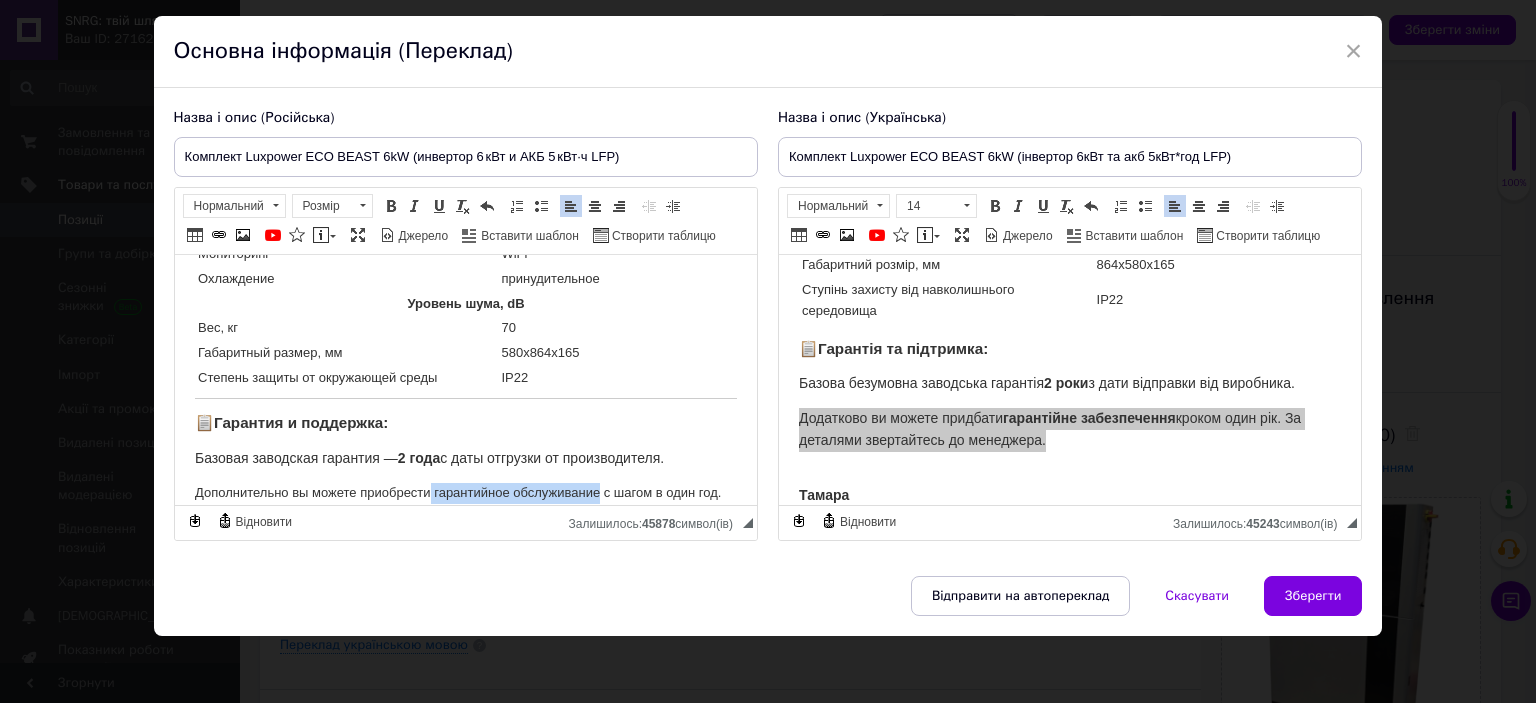 drag, startPoint x: 435, startPoint y: 457, endPoint x: 596, endPoint y: 460, distance: 161.02795 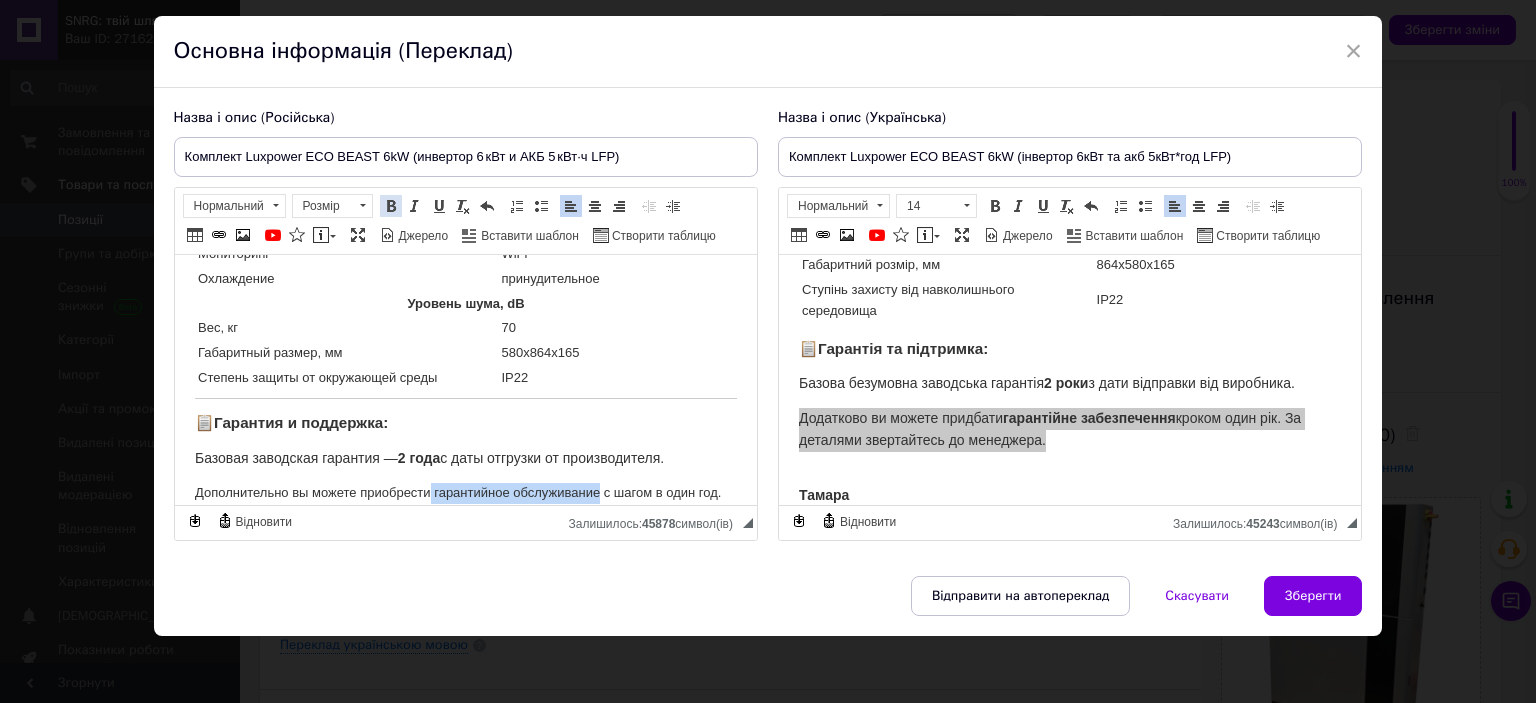 click at bounding box center (391, 206) 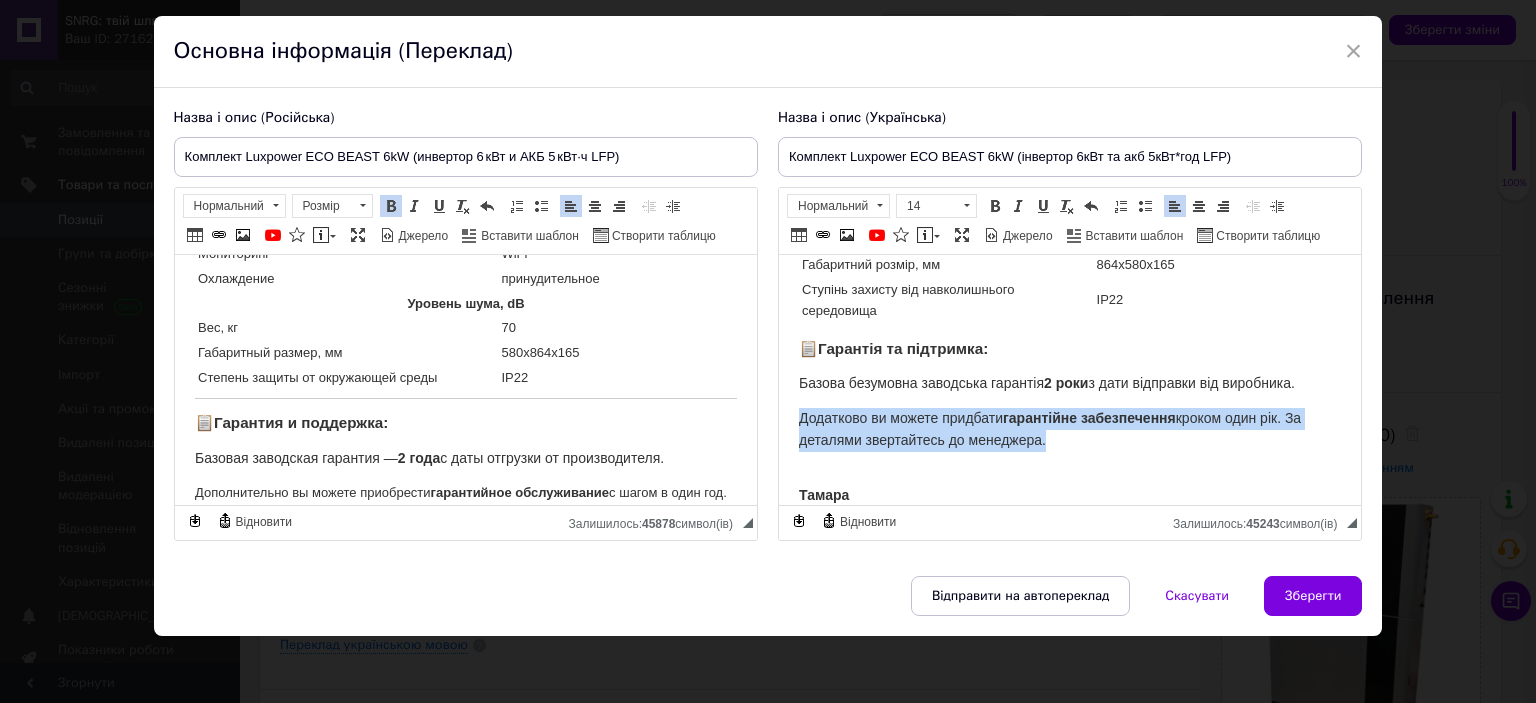 click on "Тамара 📱 Телефон:  067 584 30 86" at bounding box center (881, 506) 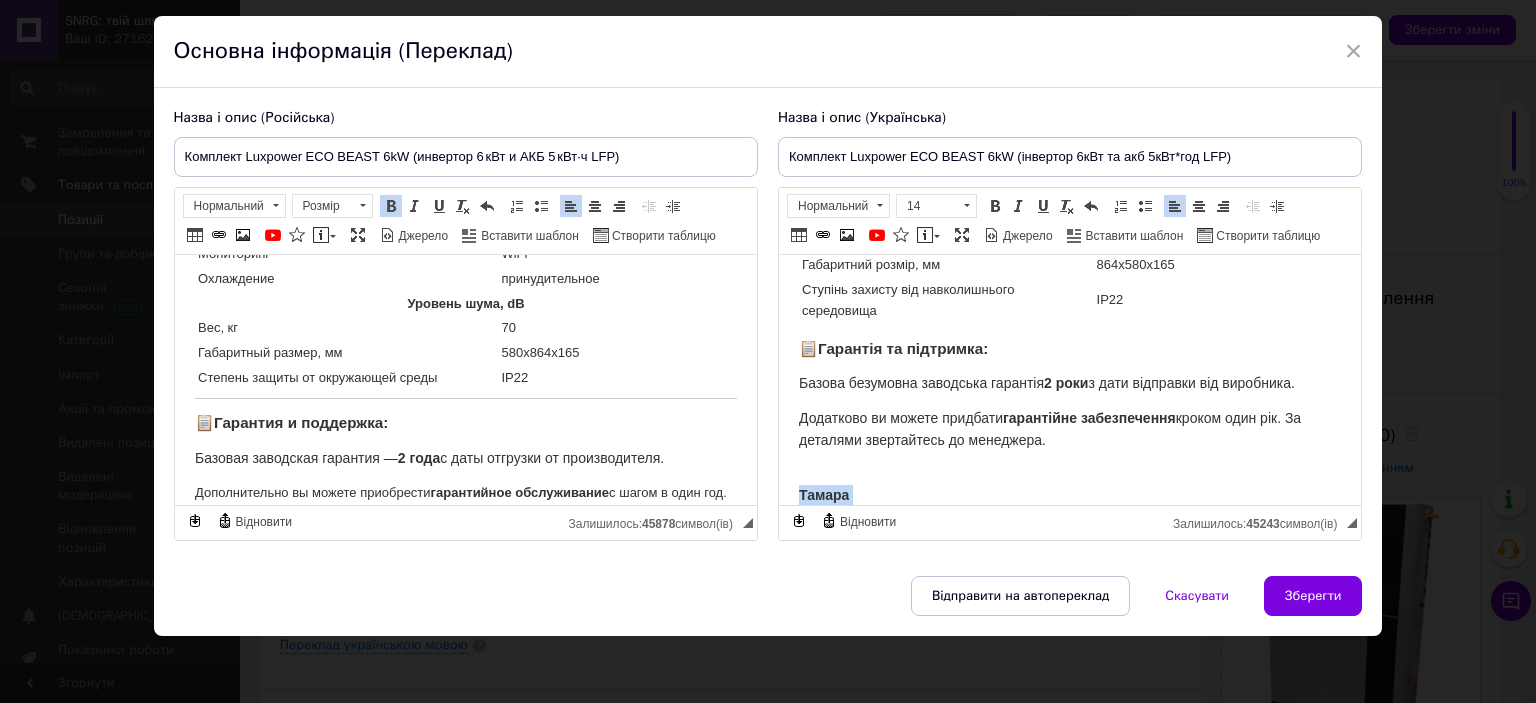 drag, startPoint x: 800, startPoint y: 451, endPoint x: 998, endPoint y: 480, distance: 200.11247 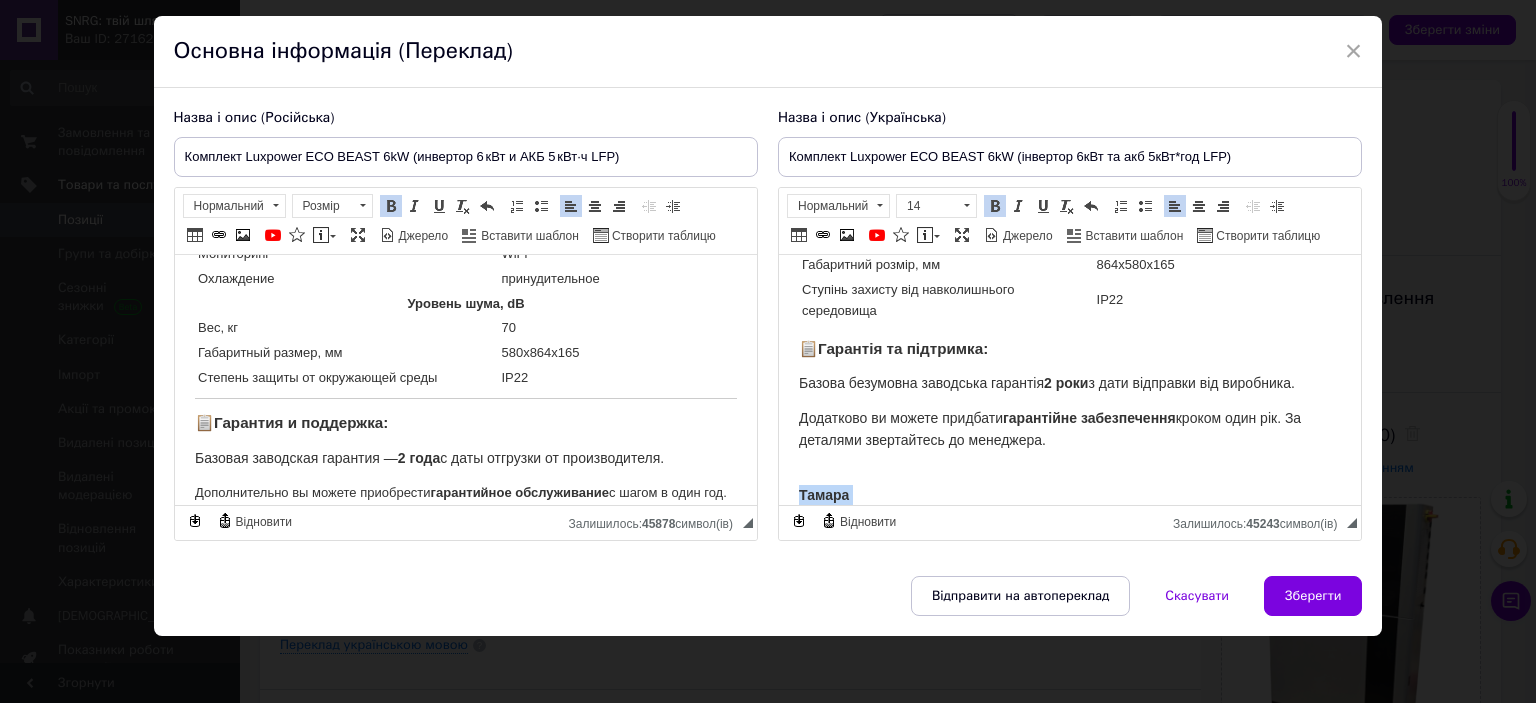 copy on "Тамара 📱 Телефон:  067 584 30 86" 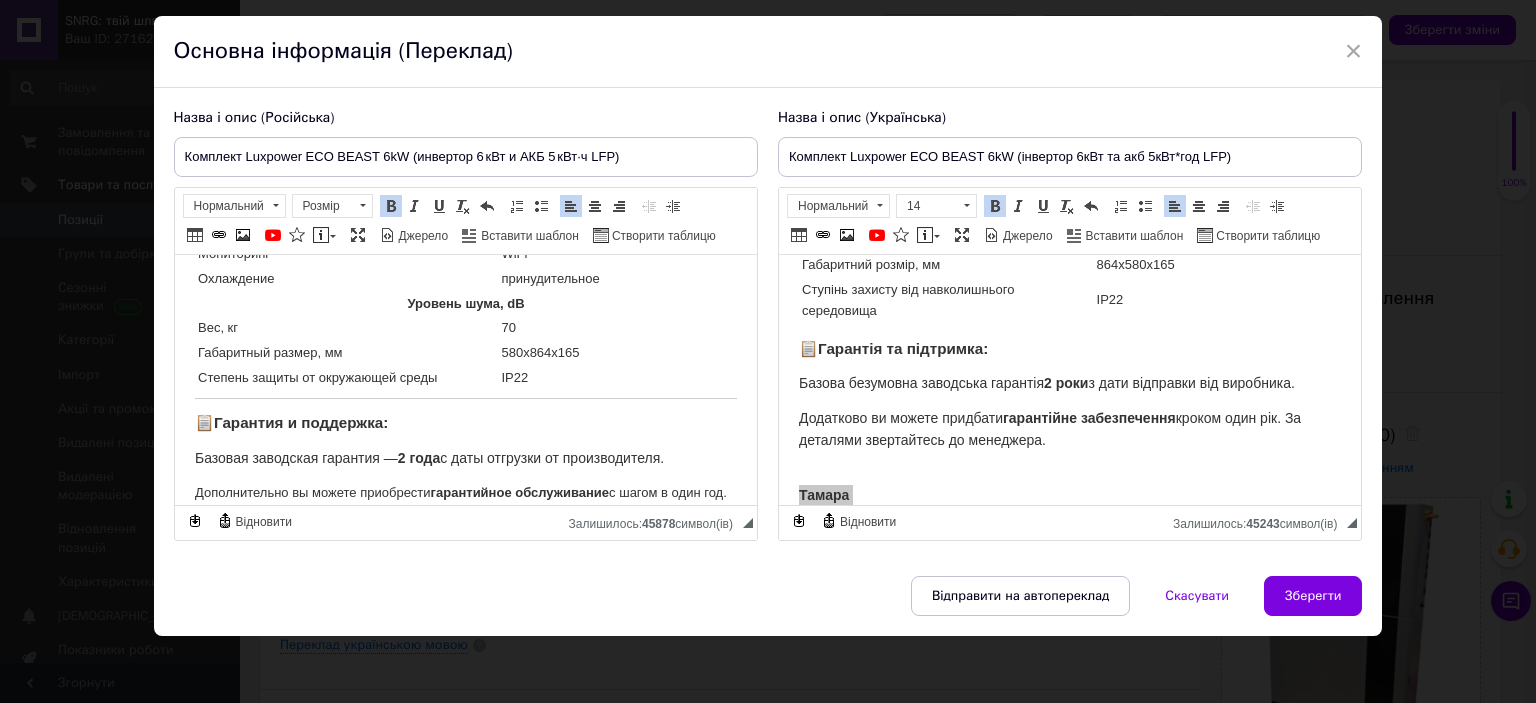 click on "Дополнительно вы можете приобрести  гарантийное обслуживание  с шагом в один год. За подробностями обращайтесь к менеджеру." at bounding box center (465, 504) 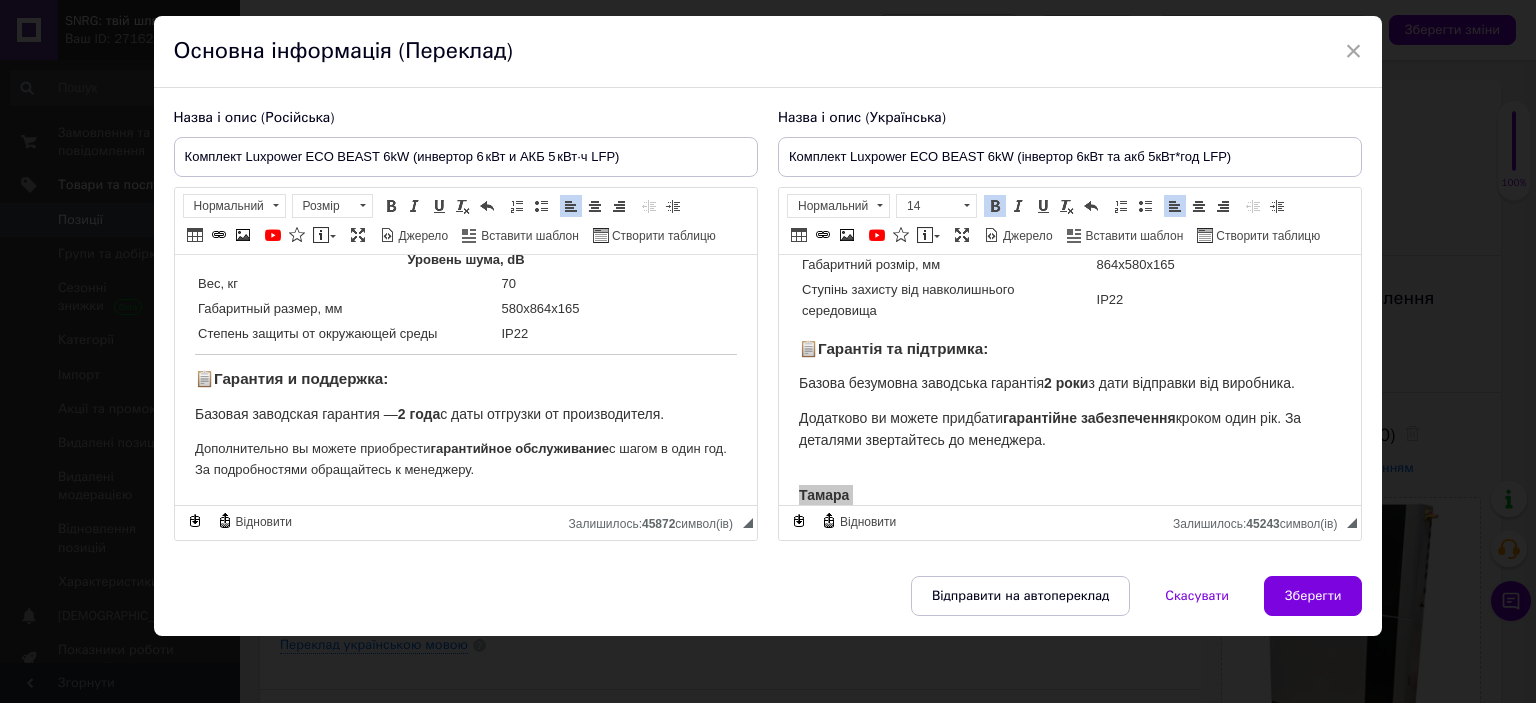 scroll, scrollTop: 2204, scrollLeft: 0, axis: vertical 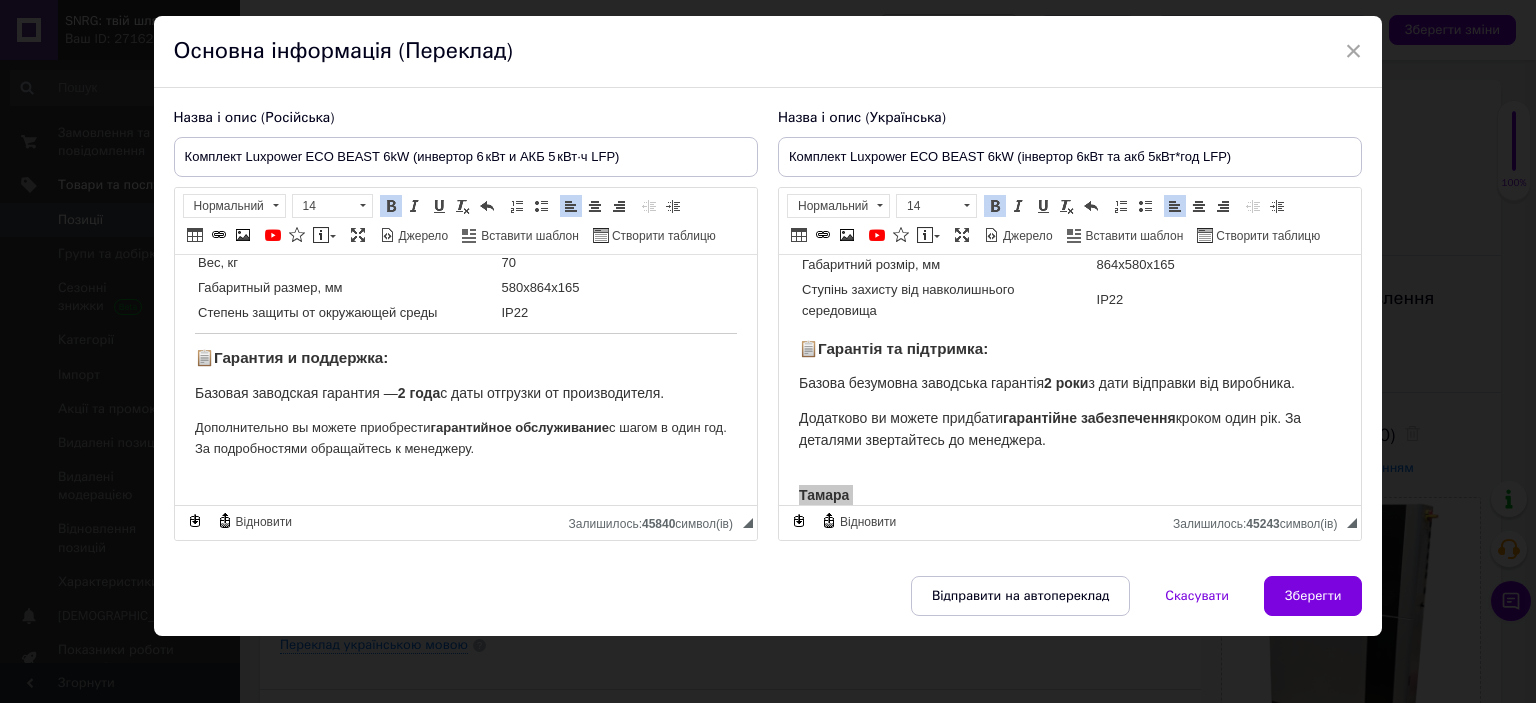 click at bounding box center (465, 482) 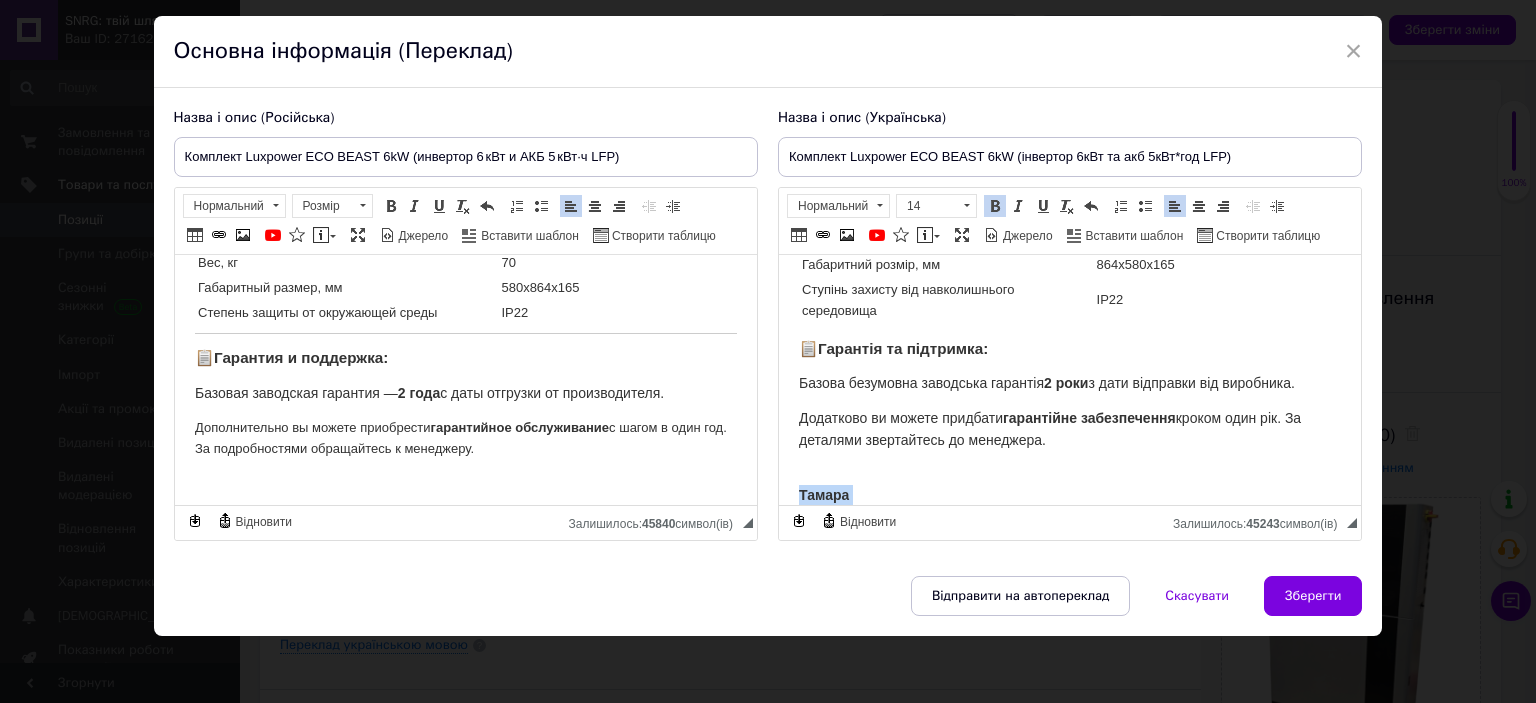 click on "Тамара 📱 Телефон:  067 584 30 86" at bounding box center (1069, 507) 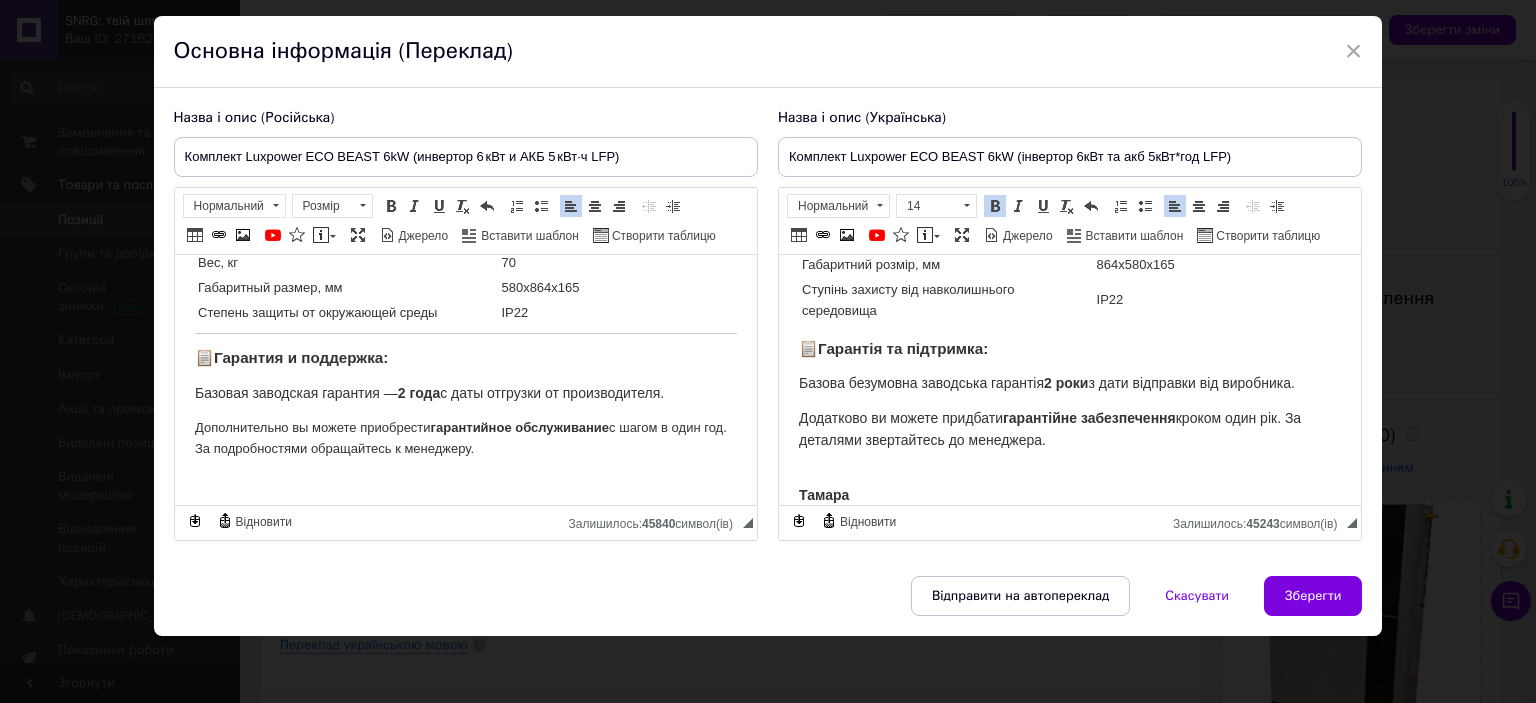 click at bounding box center [465, 482] 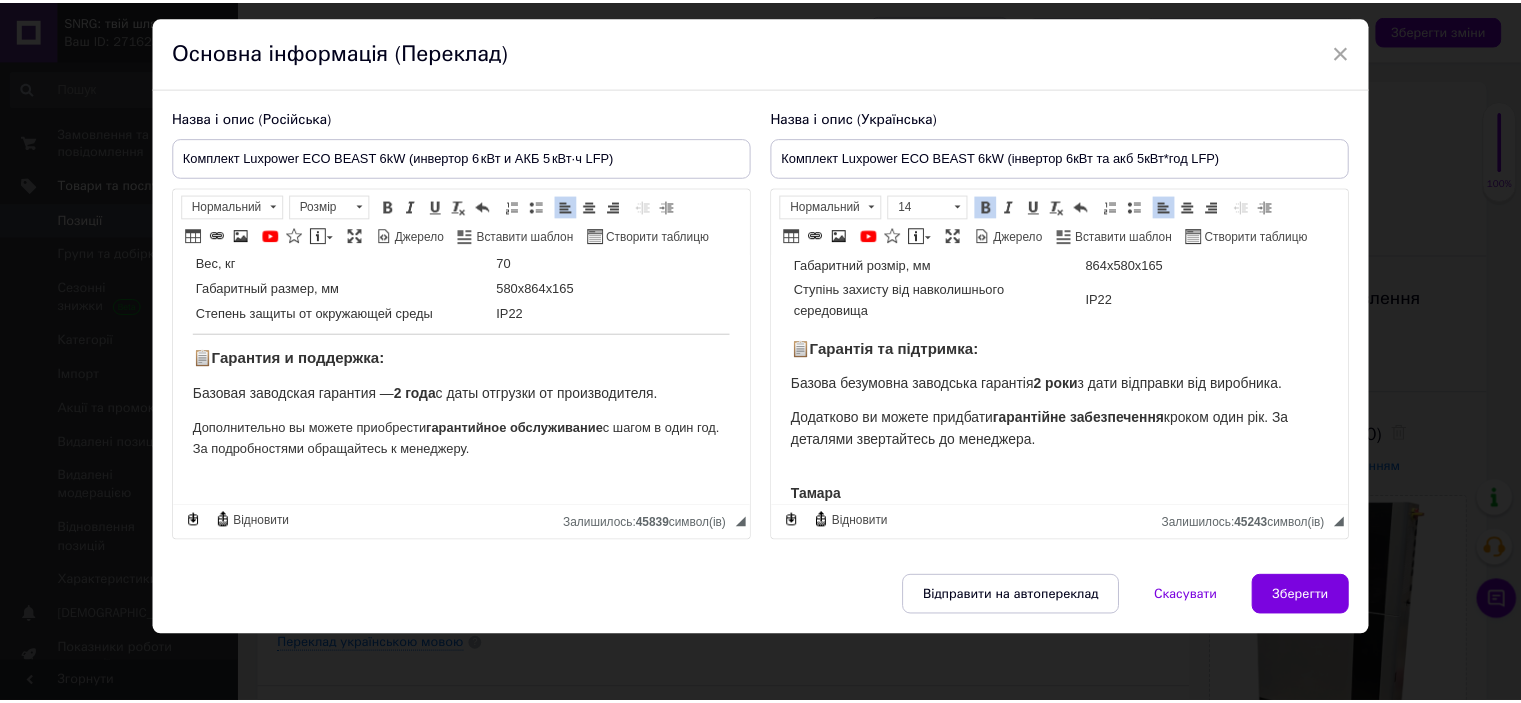 scroll, scrollTop: 2227, scrollLeft: 0, axis: vertical 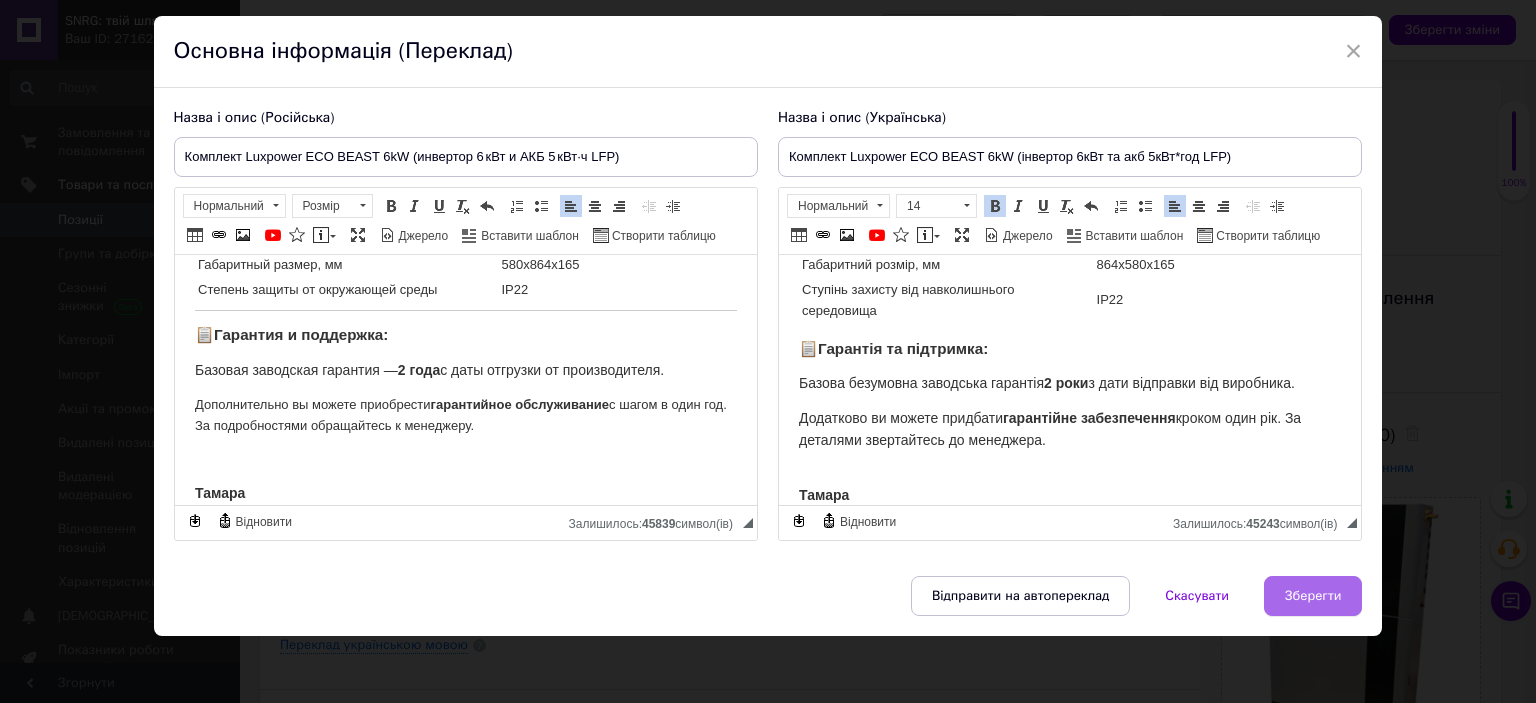 click on "Зберегти" at bounding box center [1313, 596] 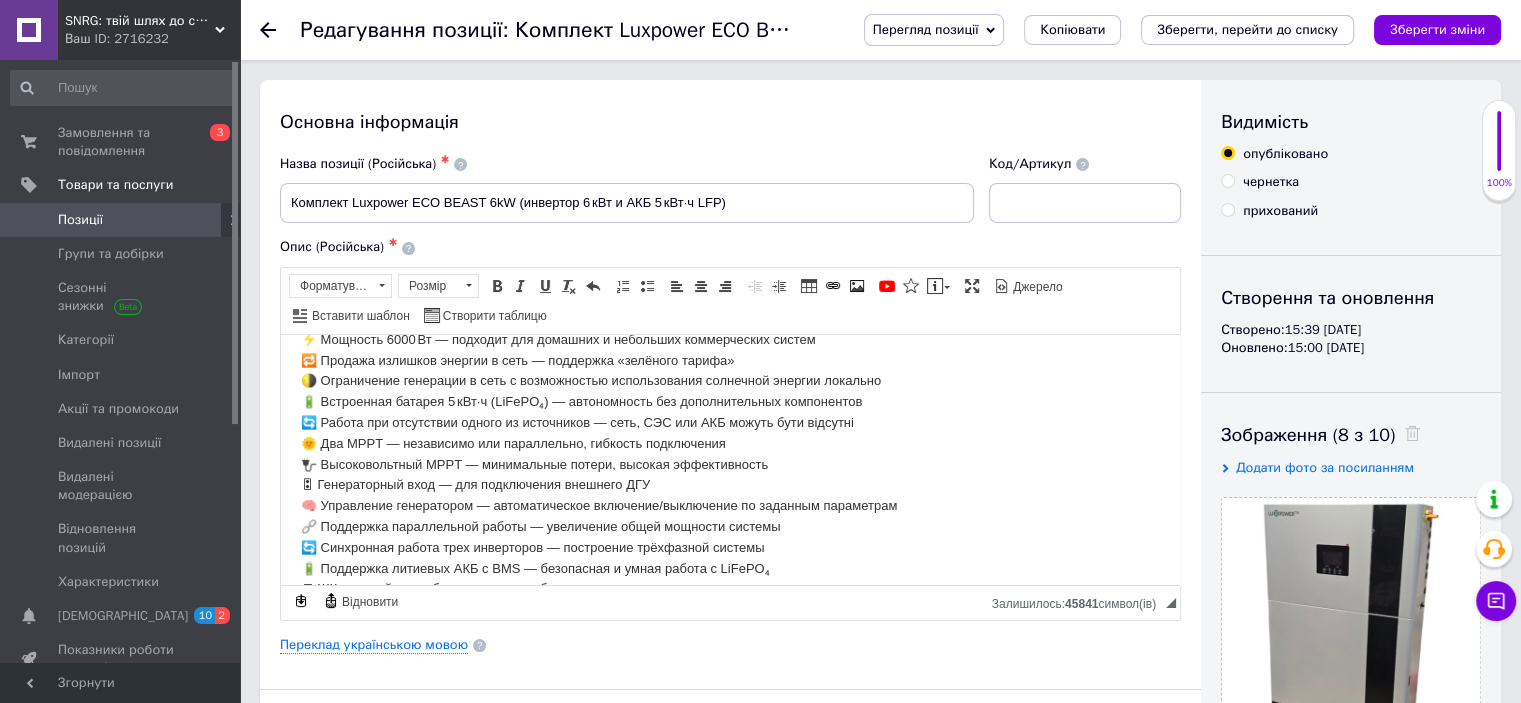 scroll, scrollTop: 400, scrollLeft: 0, axis: vertical 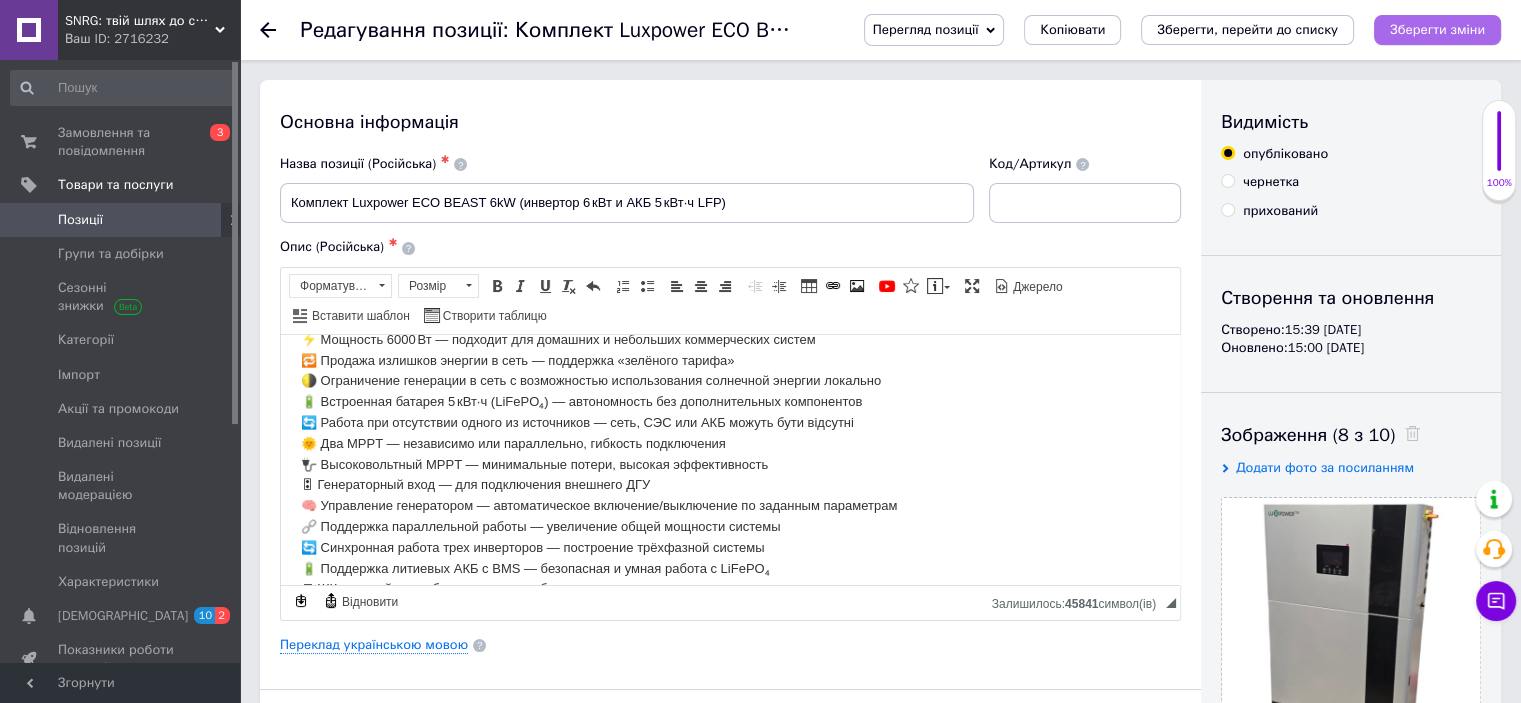 click on "Зберегти зміни" at bounding box center (1437, 29) 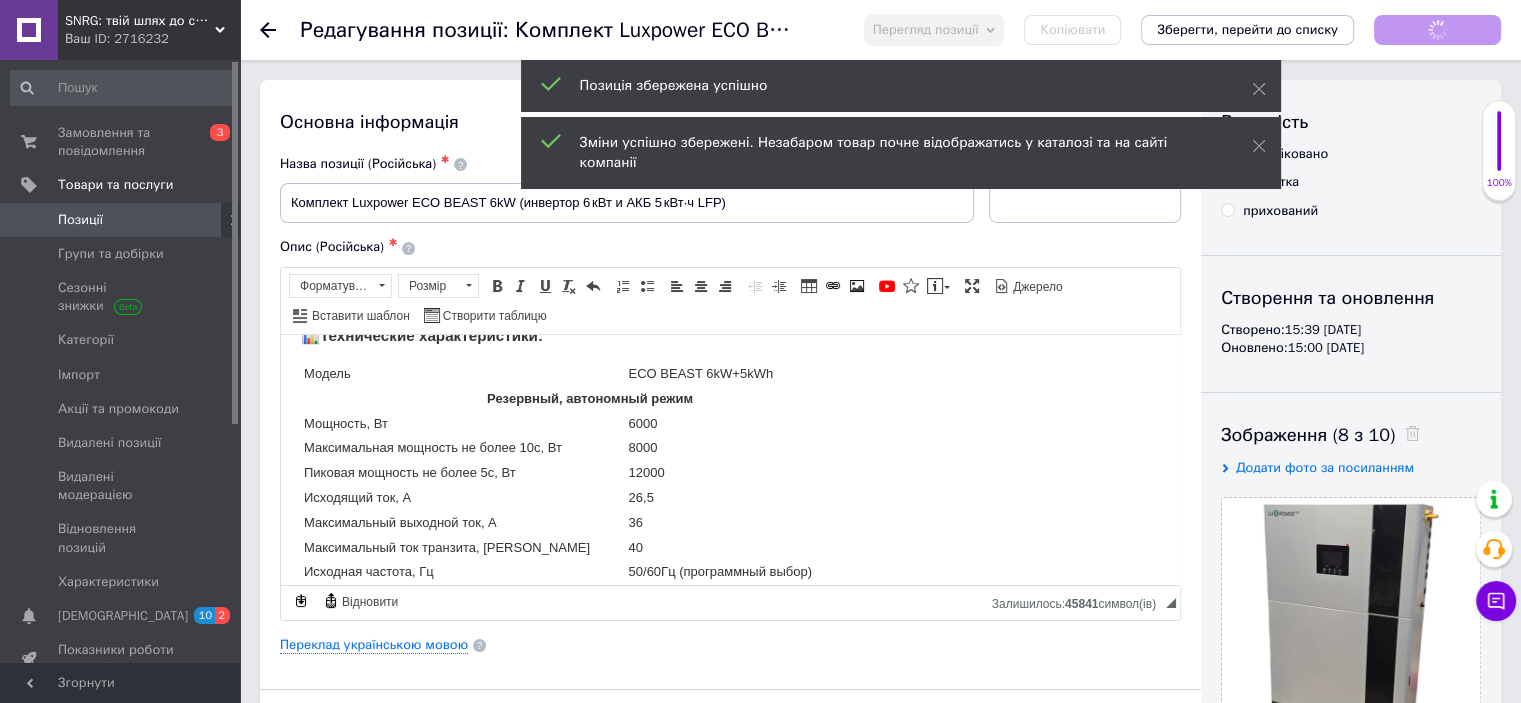 scroll, scrollTop: 1200, scrollLeft: 0, axis: vertical 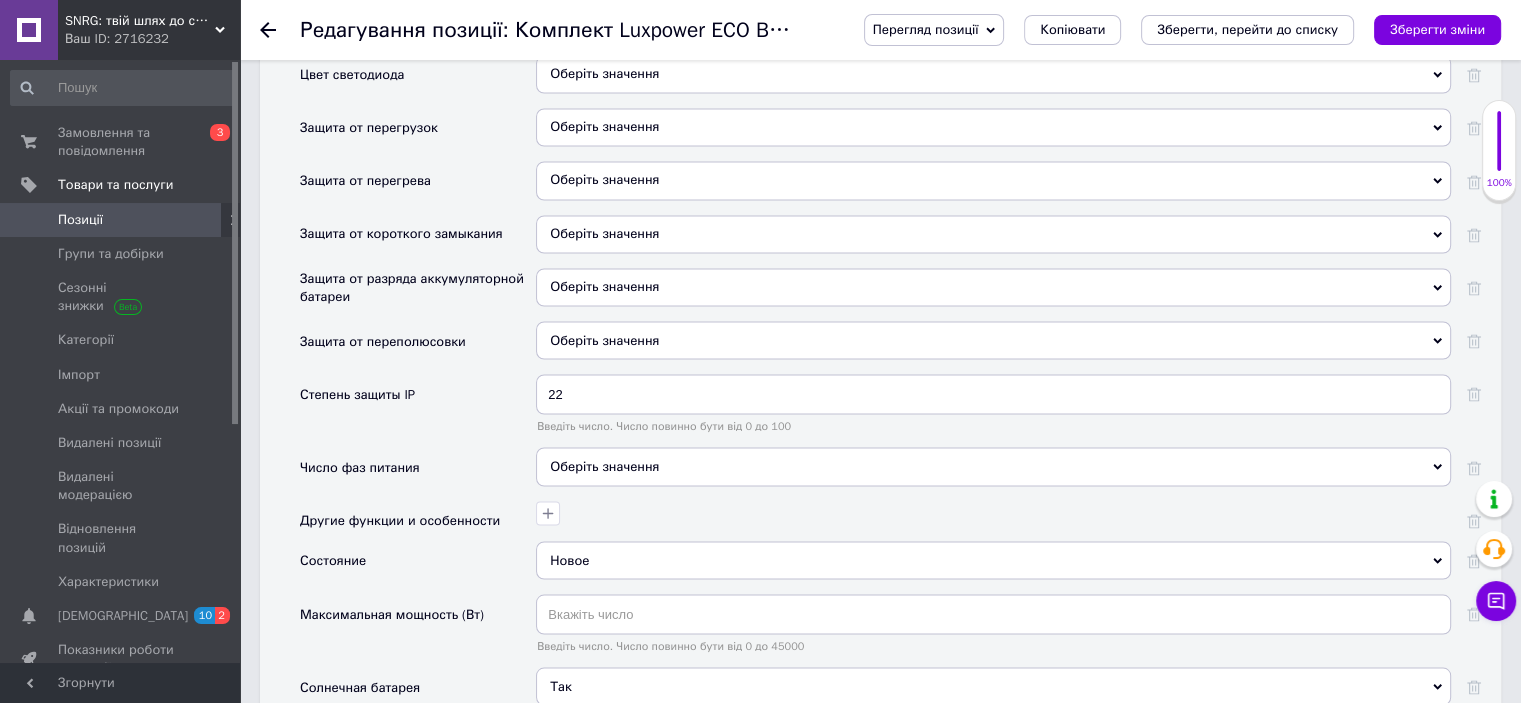 click on "Оберіть значення" at bounding box center [993, 466] 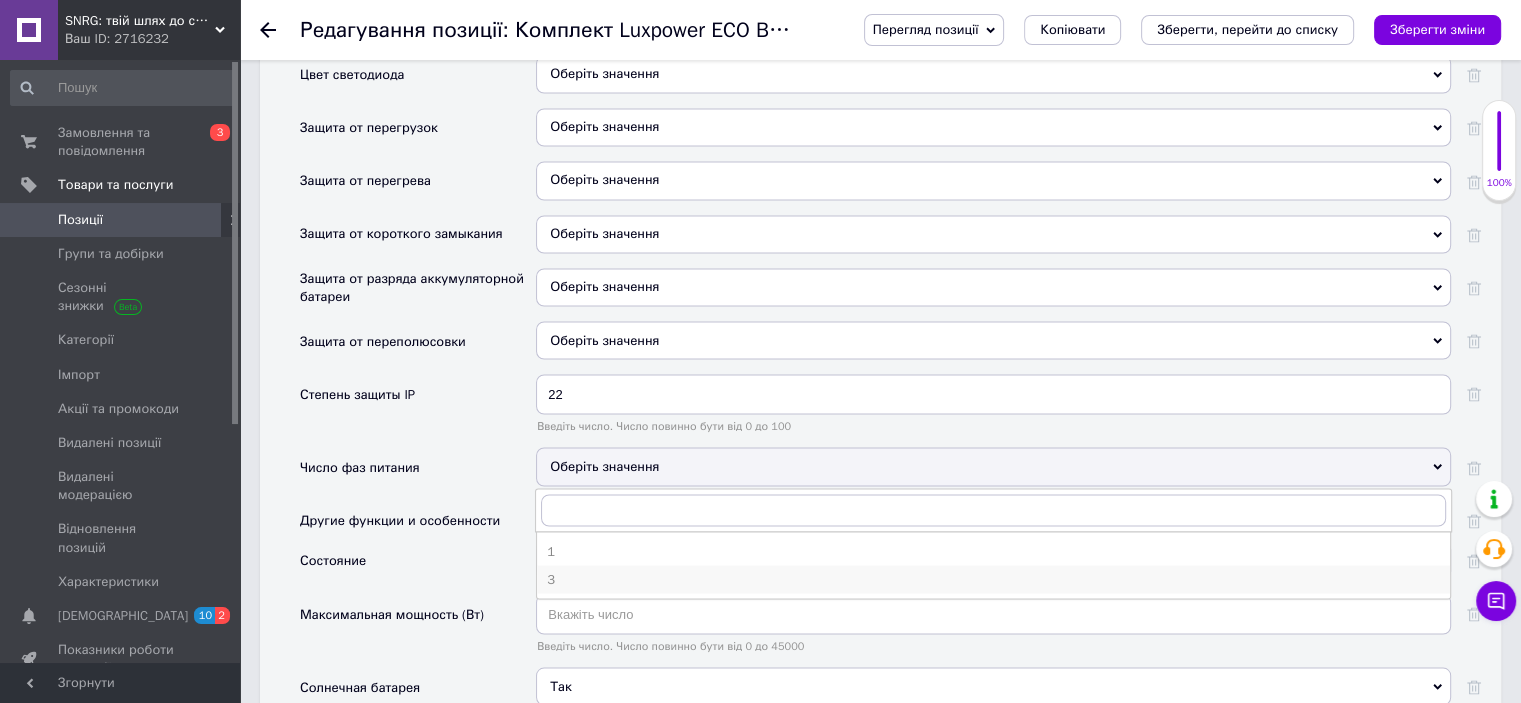 click on "3" at bounding box center [993, 579] 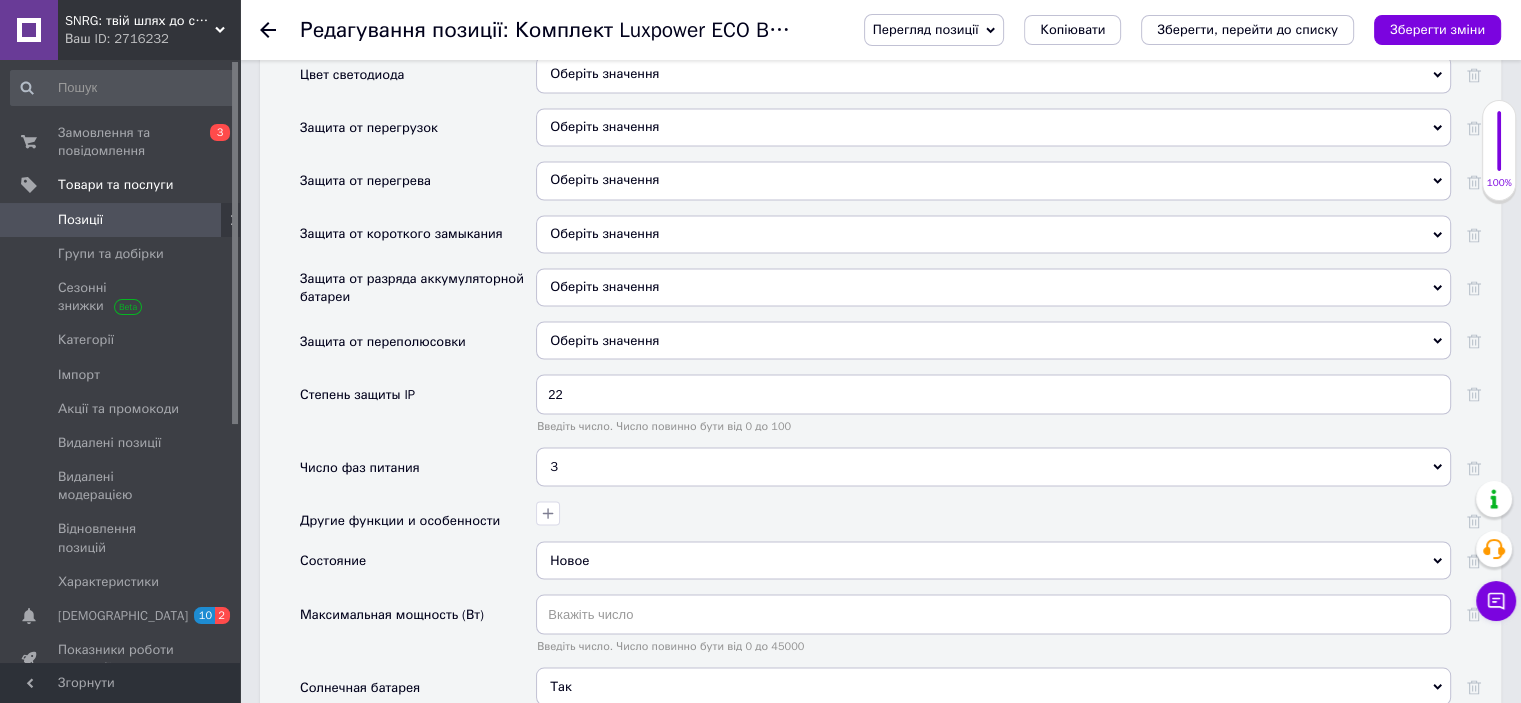 click on "3" at bounding box center [993, 466] 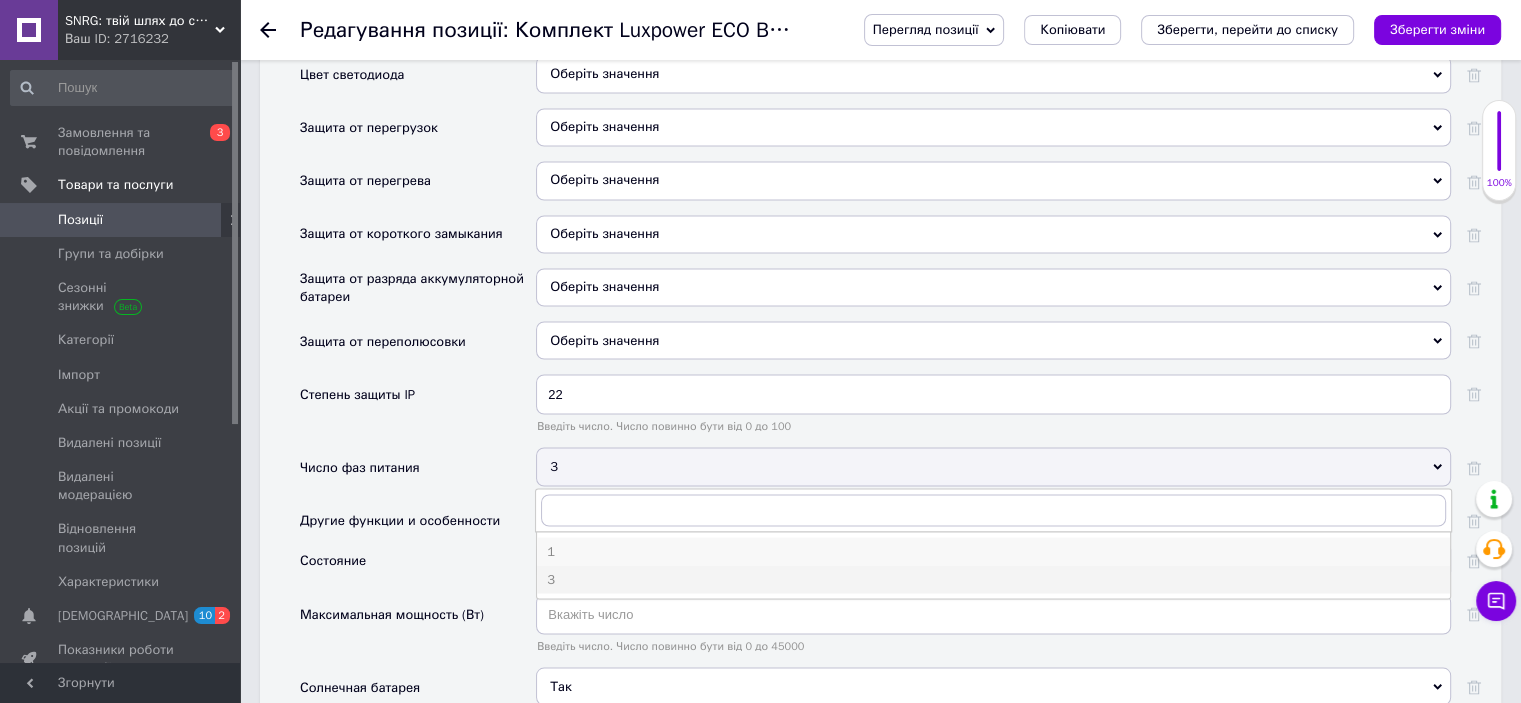 click on "1" at bounding box center (993, 551) 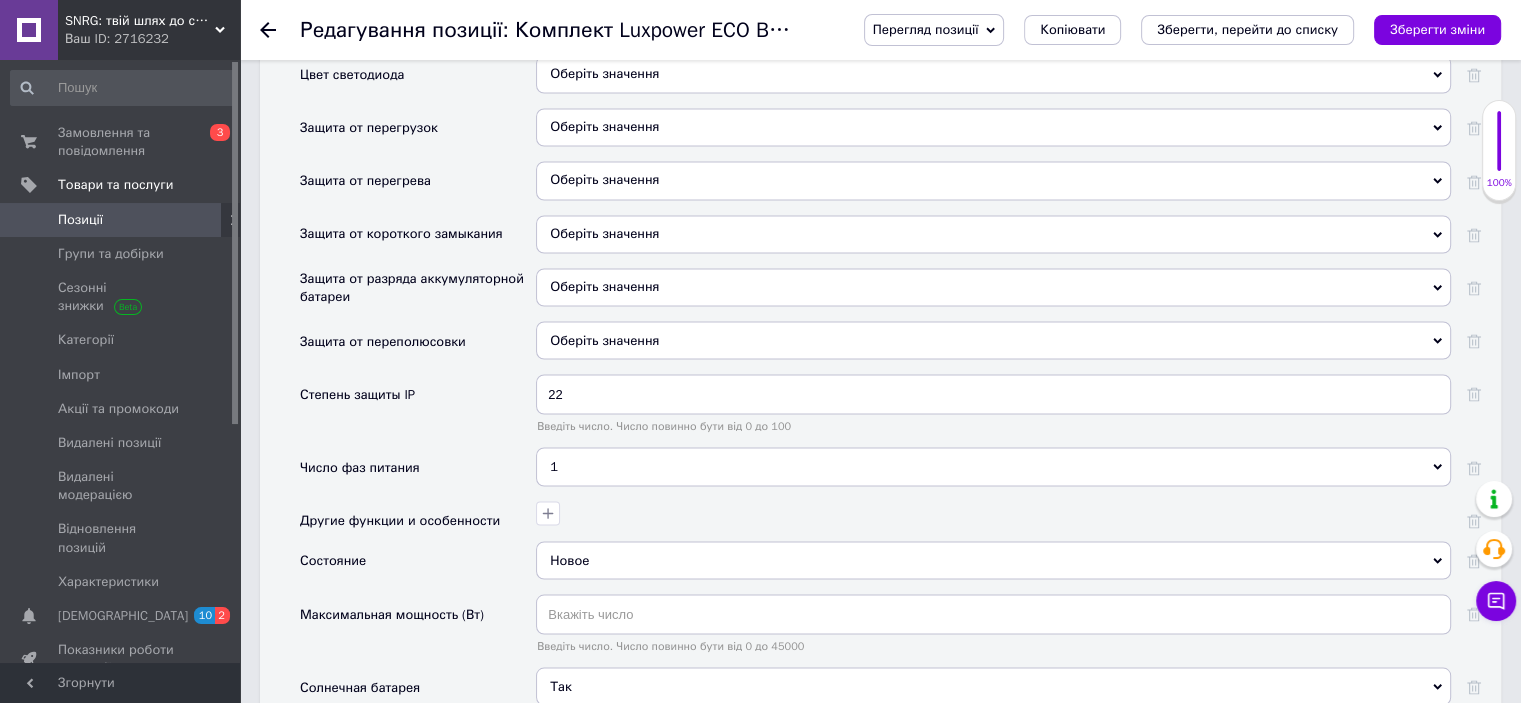 click on "1 1 3" at bounding box center [993, 473] 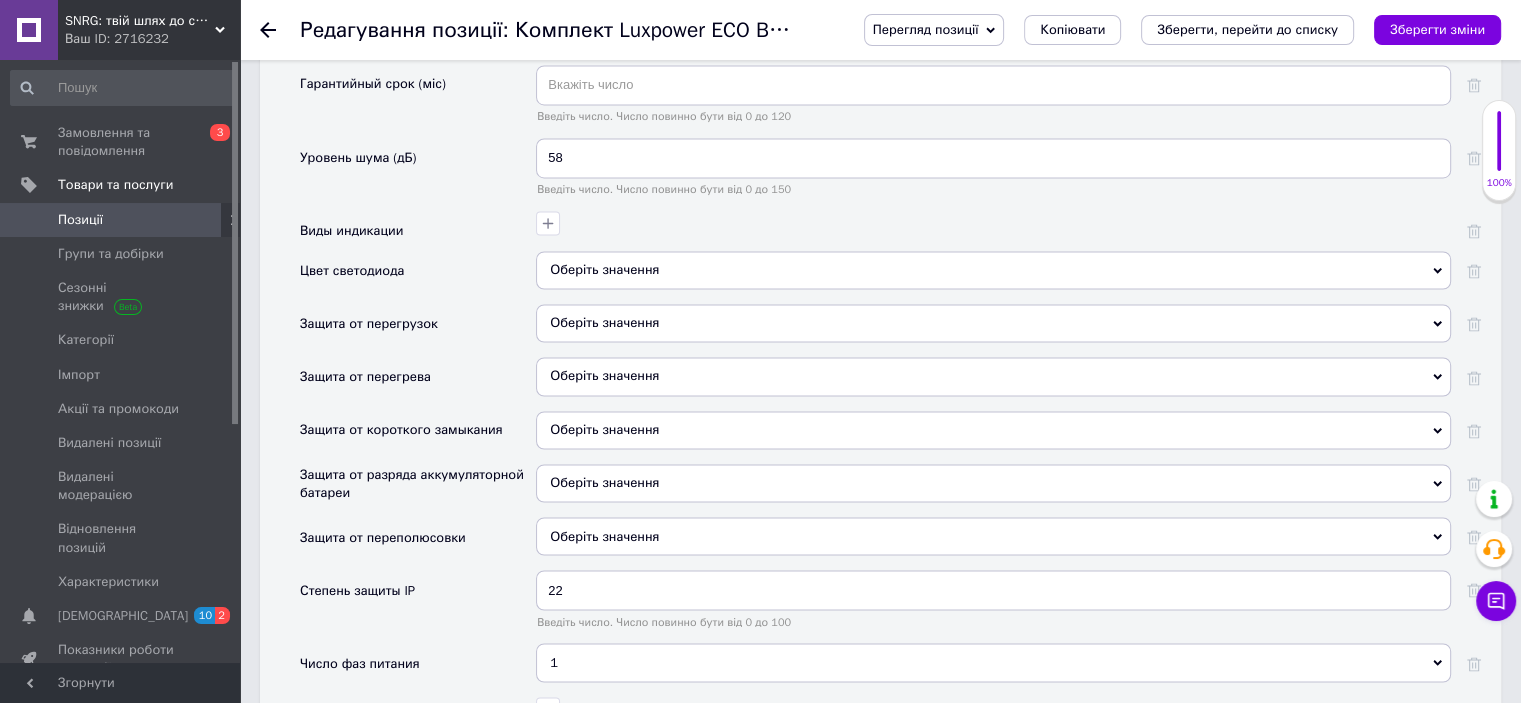 scroll, scrollTop: 3300, scrollLeft: 0, axis: vertical 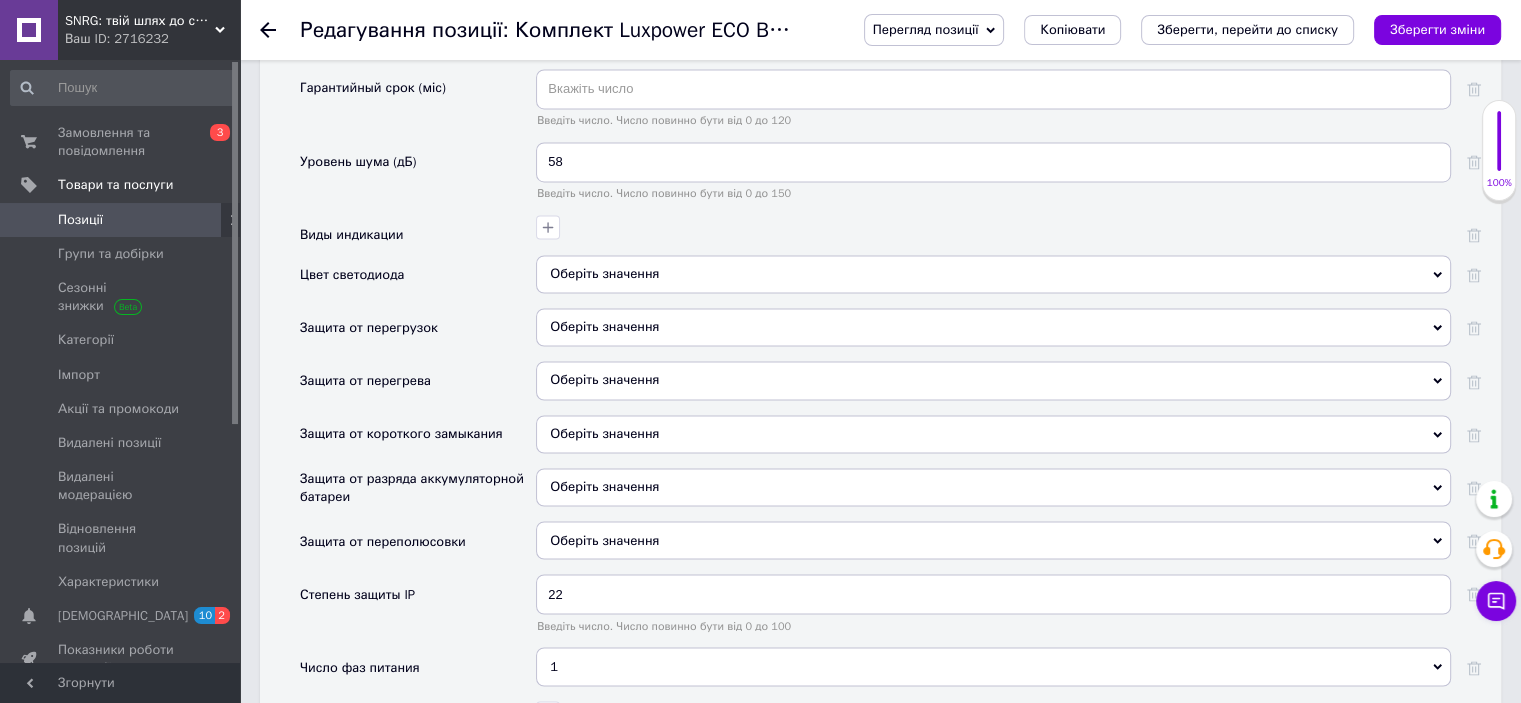 click on "Оберіть значення" at bounding box center (993, 327) 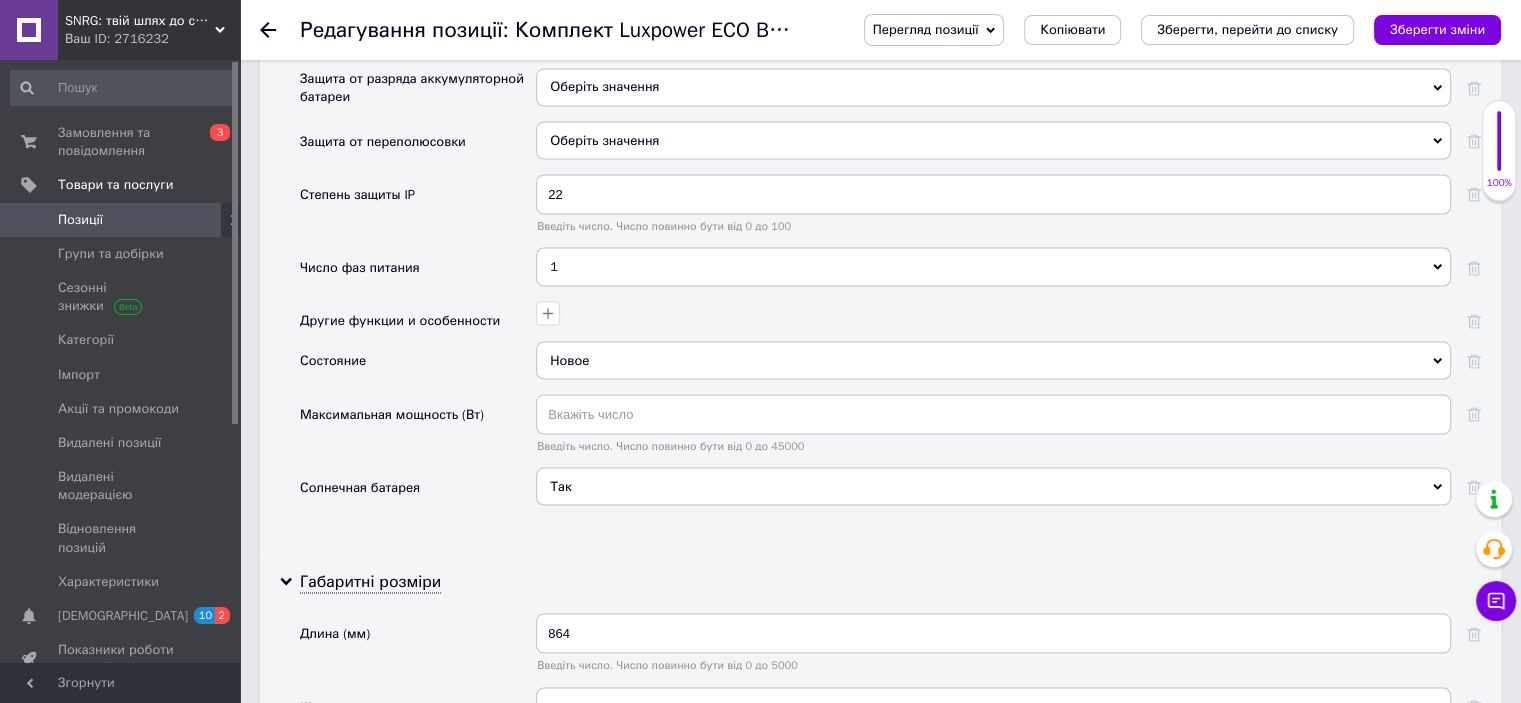 scroll, scrollTop: 3400, scrollLeft: 0, axis: vertical 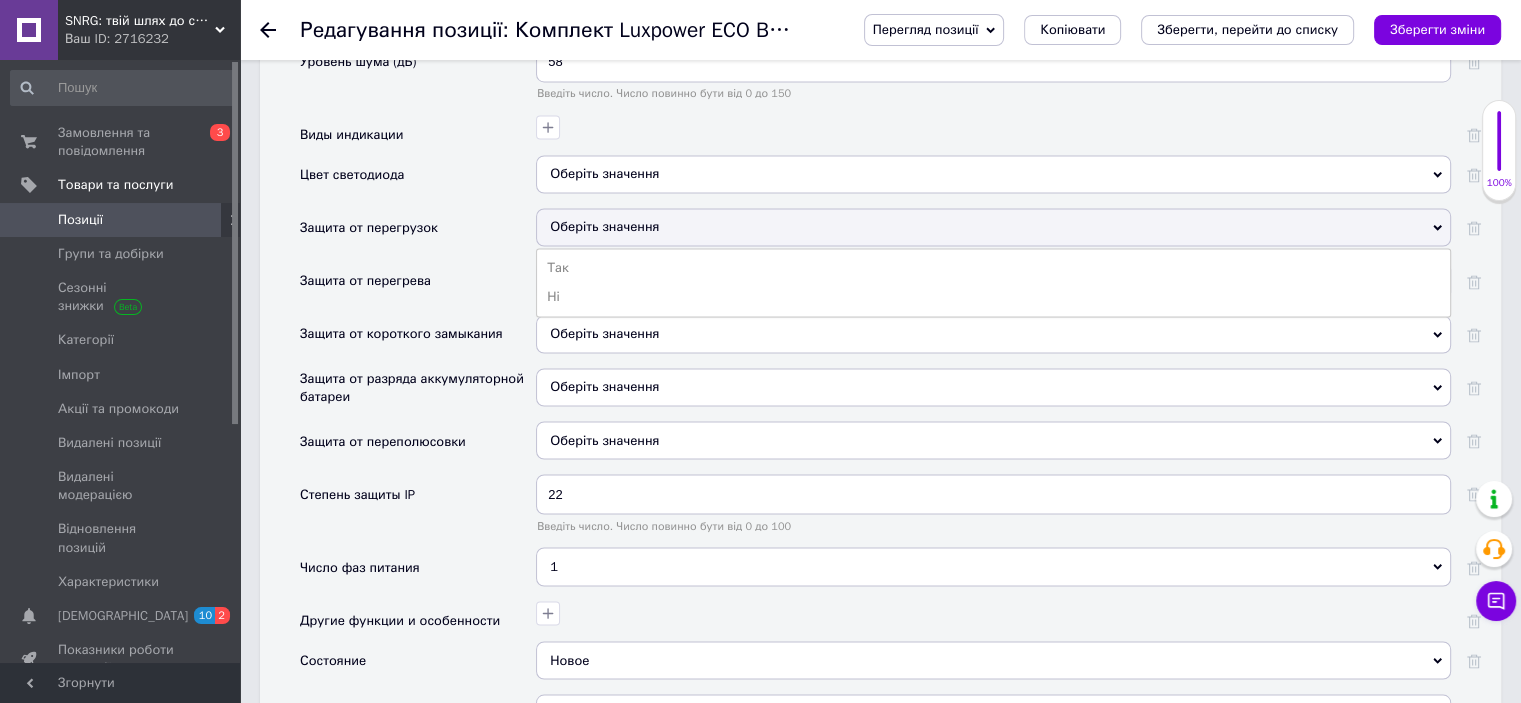 click on "Защита от перегрузок" at bounding box center [418, 234] 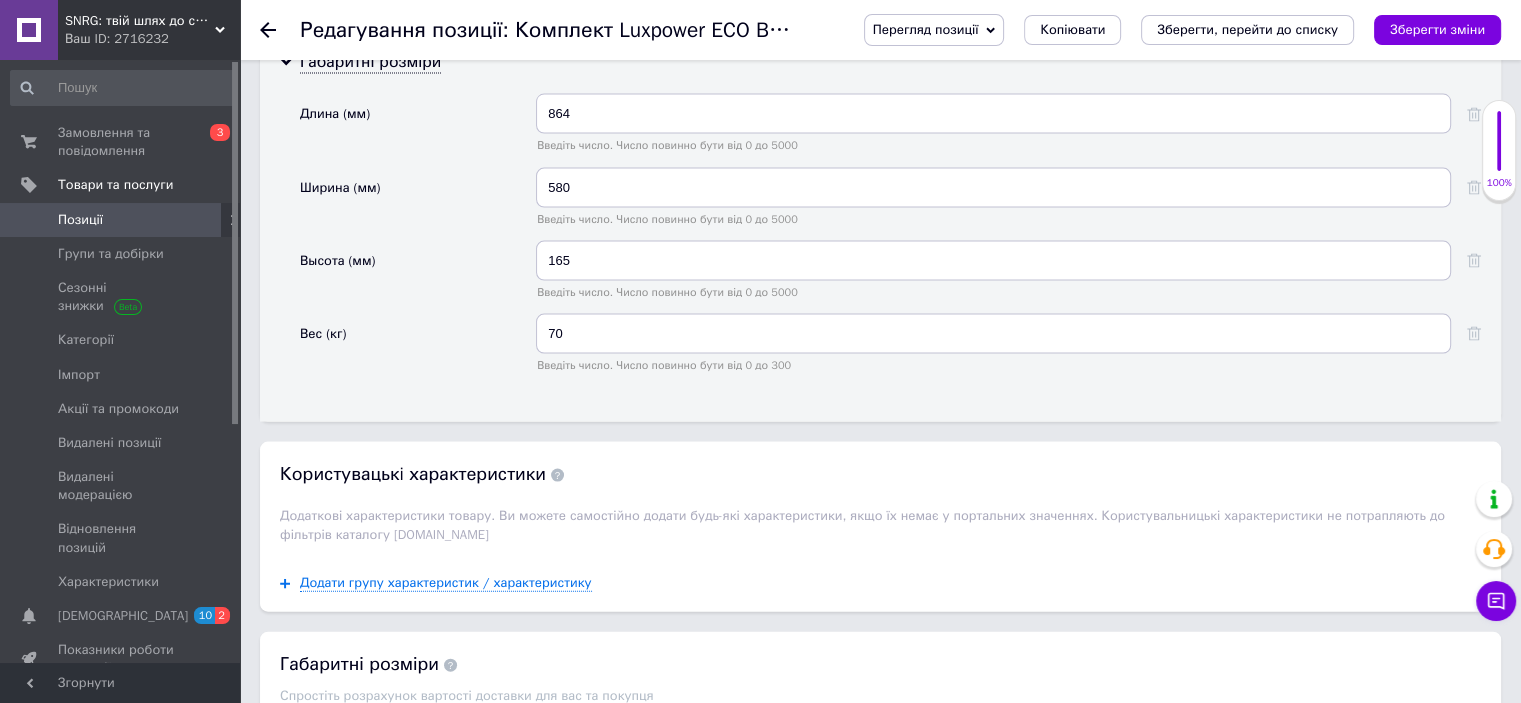 scroll, scrollTop: 4100, scrollLeft: 0, axis: vertical 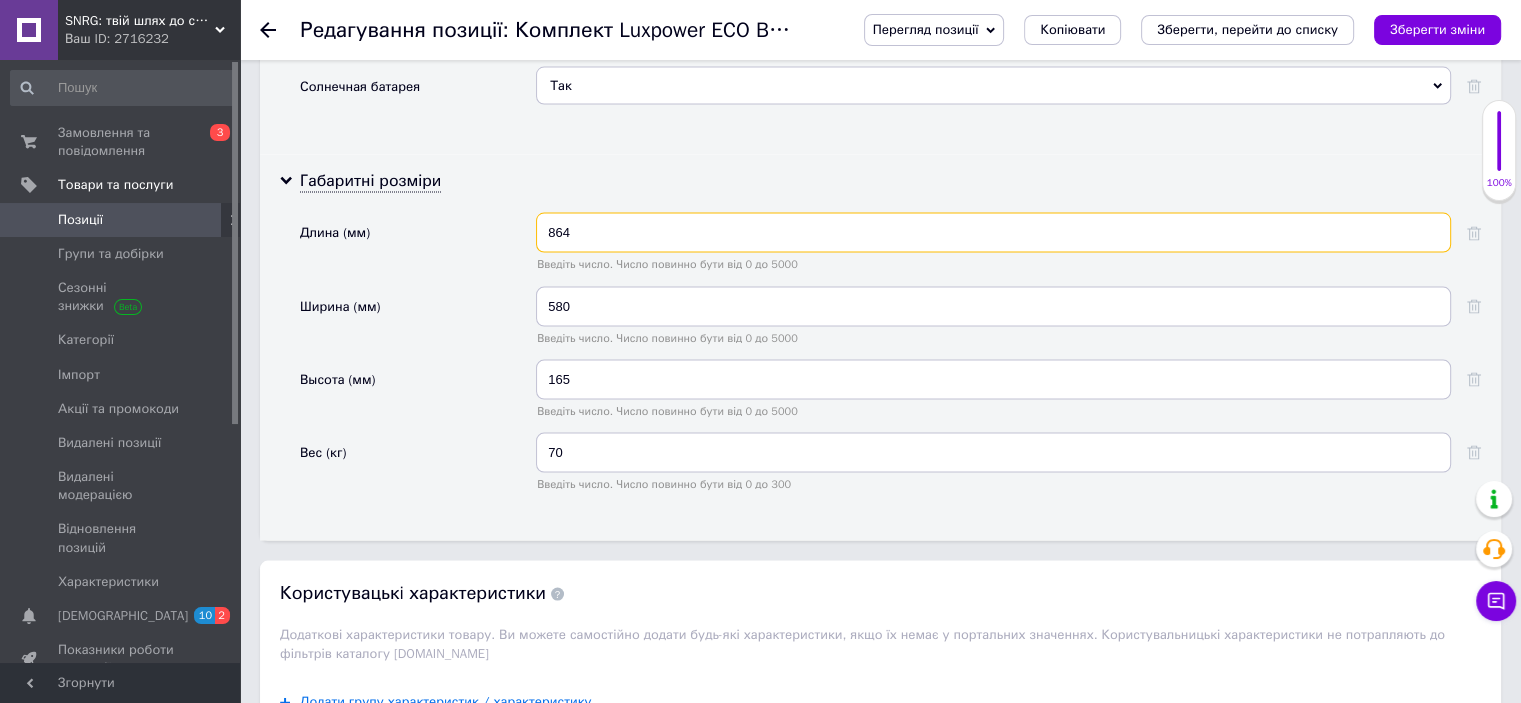 click on "864" at bounding box center (993, 233) 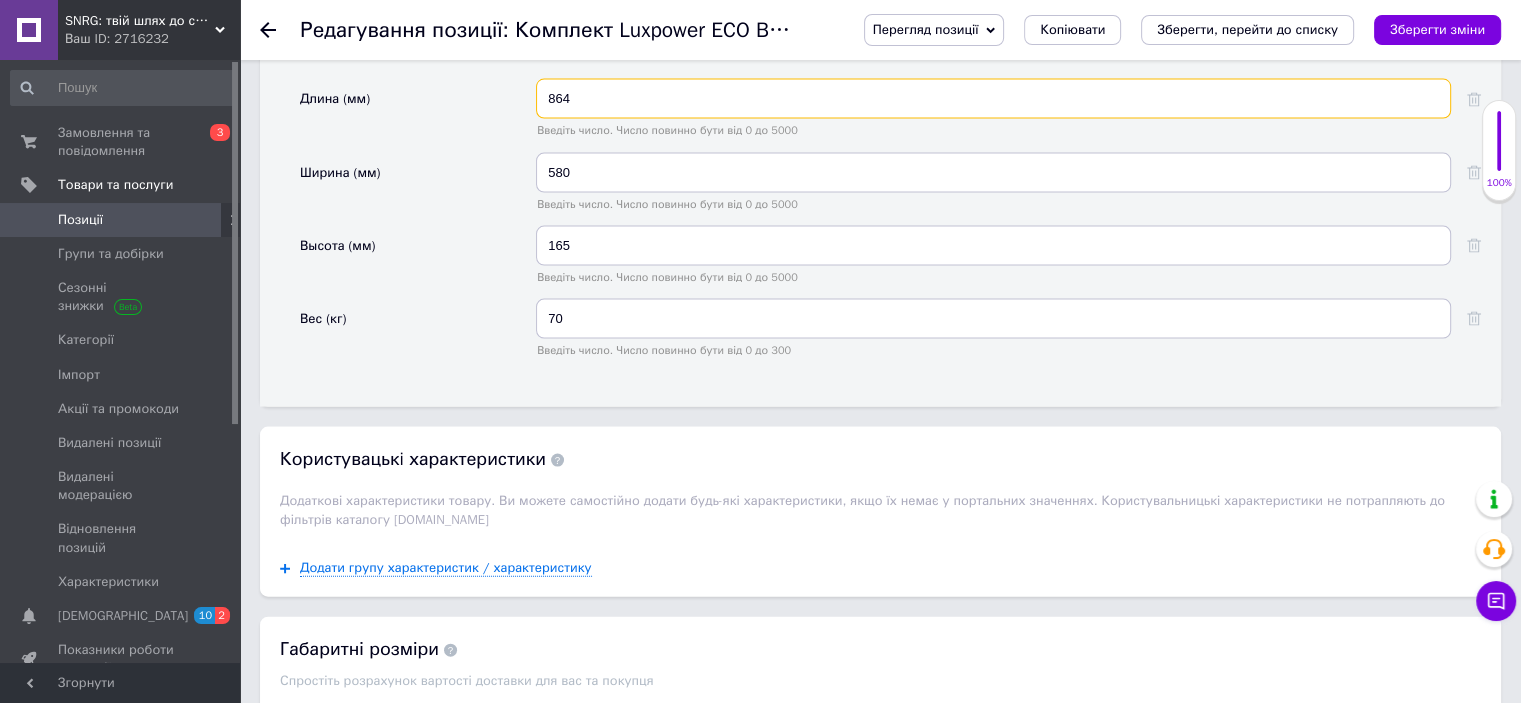 scroll, scrollTop: 4200, scrollLeft: 0, axis: vertical 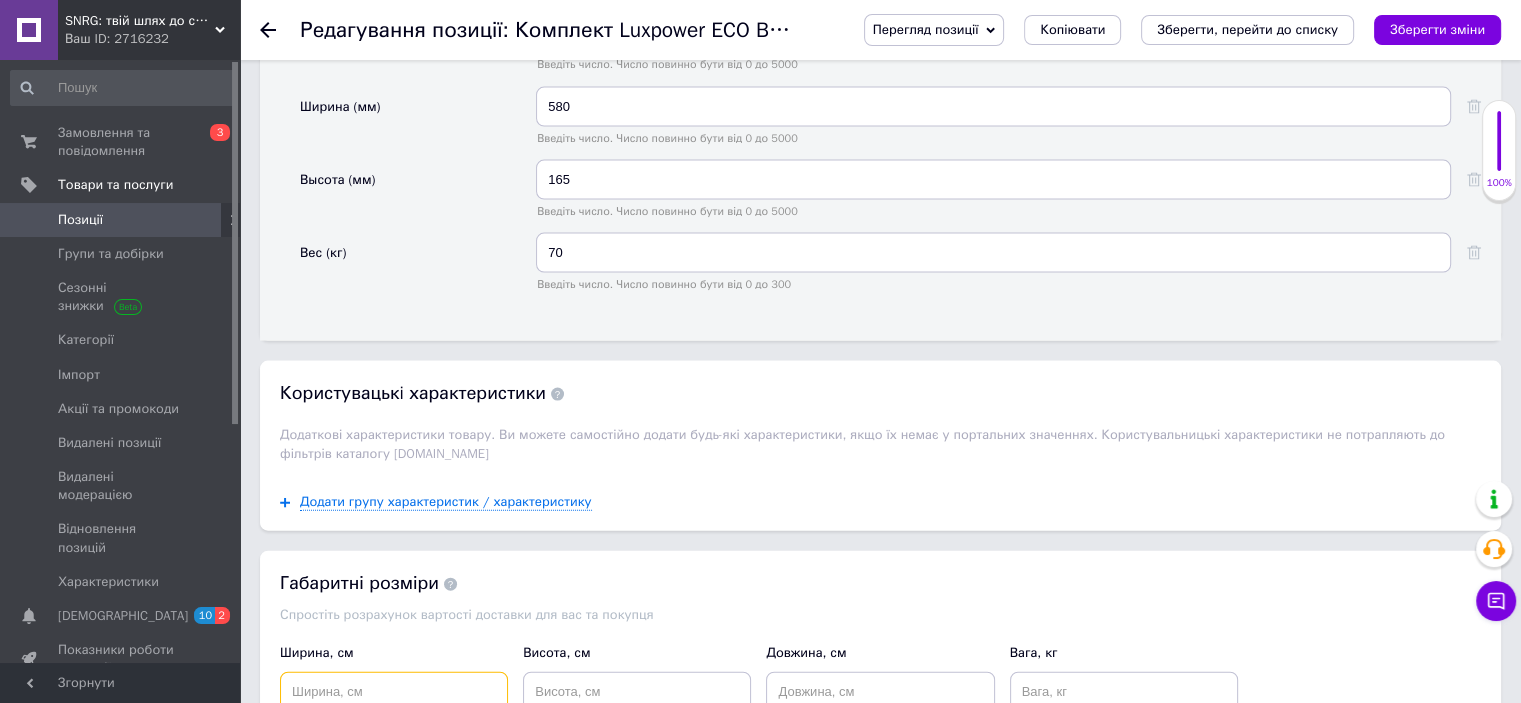click at bounding box center (394, 692) 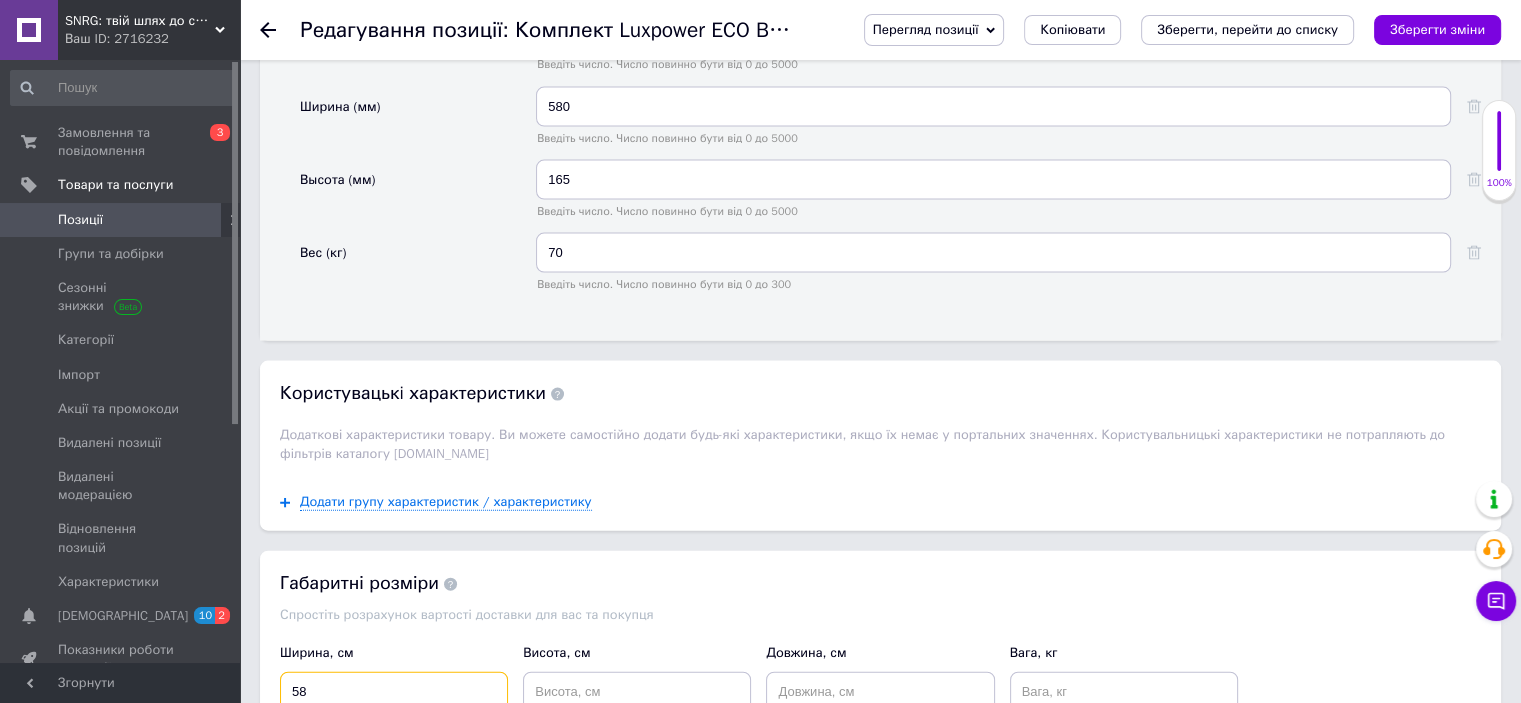 type on "58" 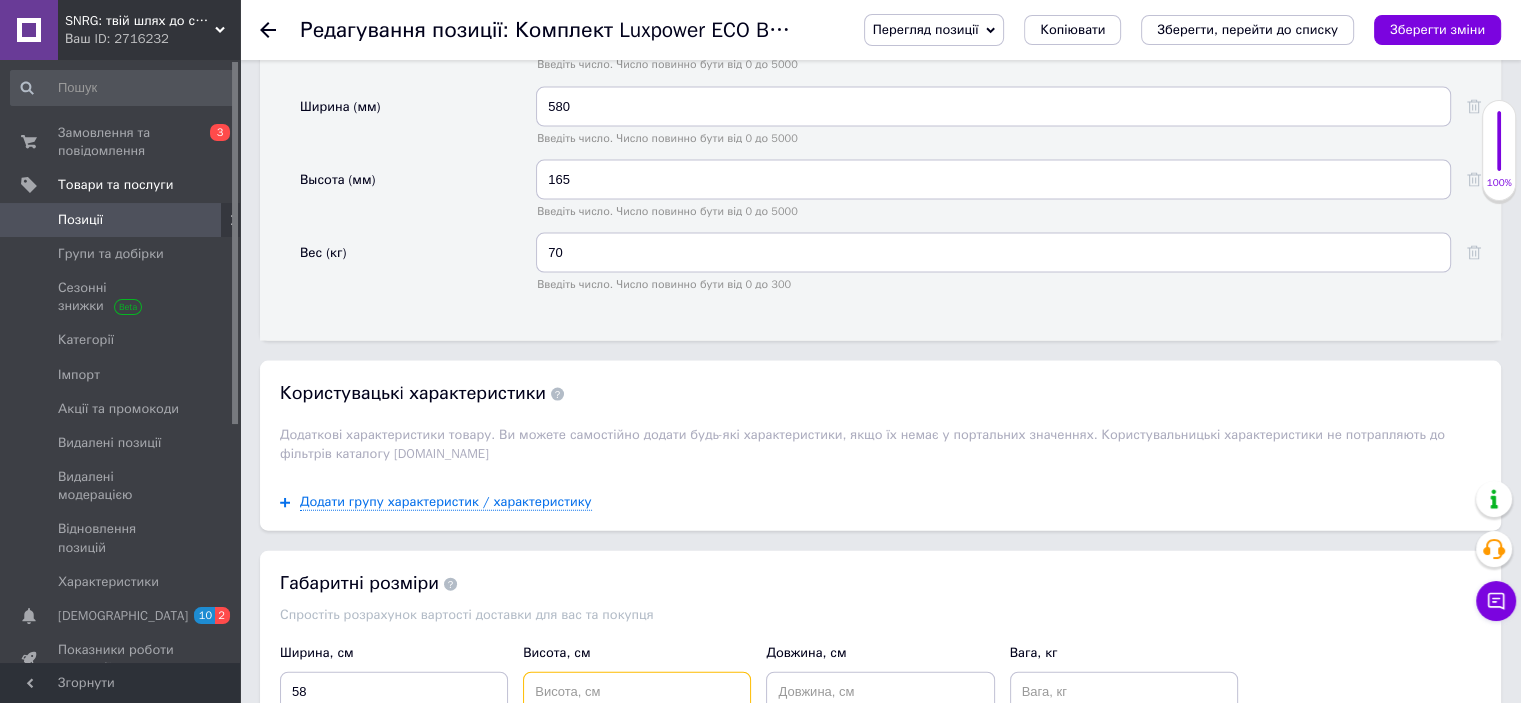 click at bounding box center [637, 692] 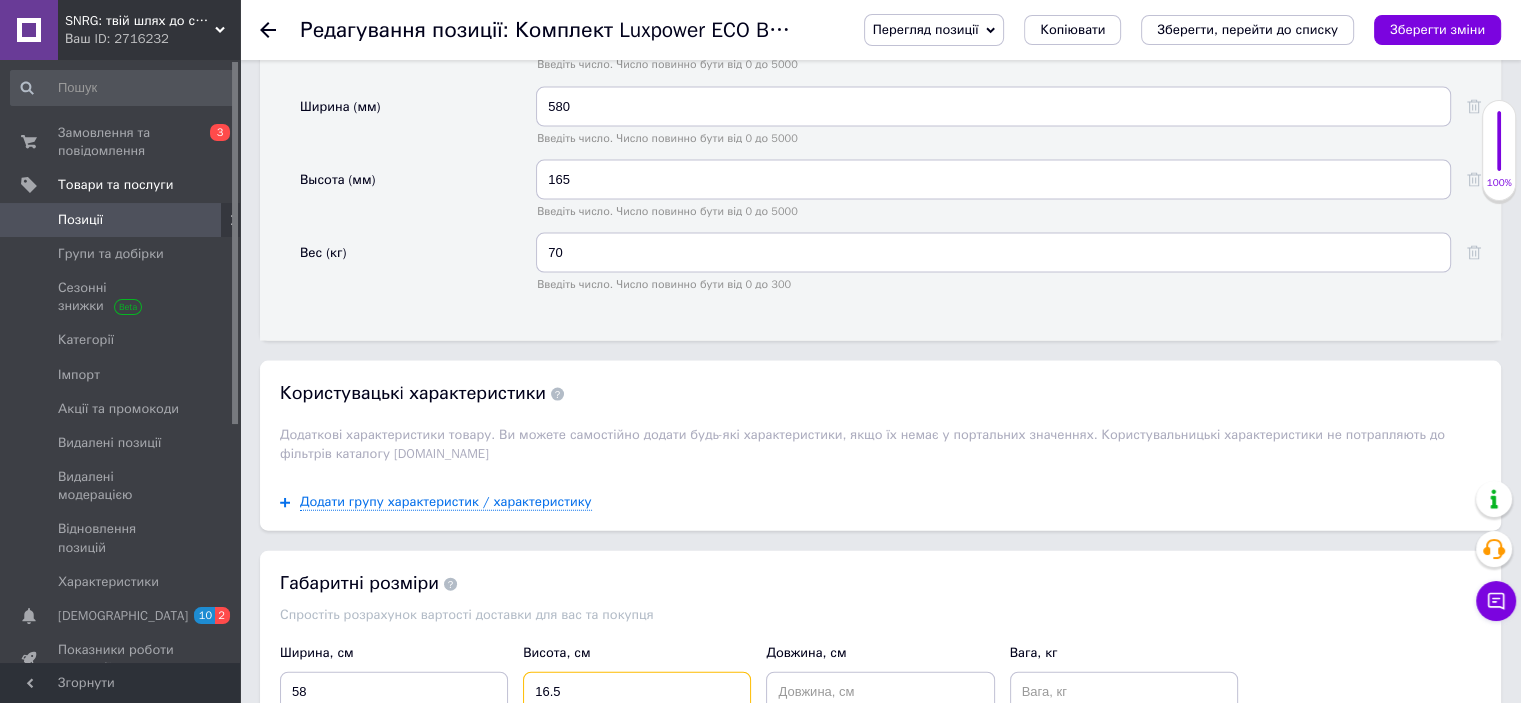 type on "16.5" 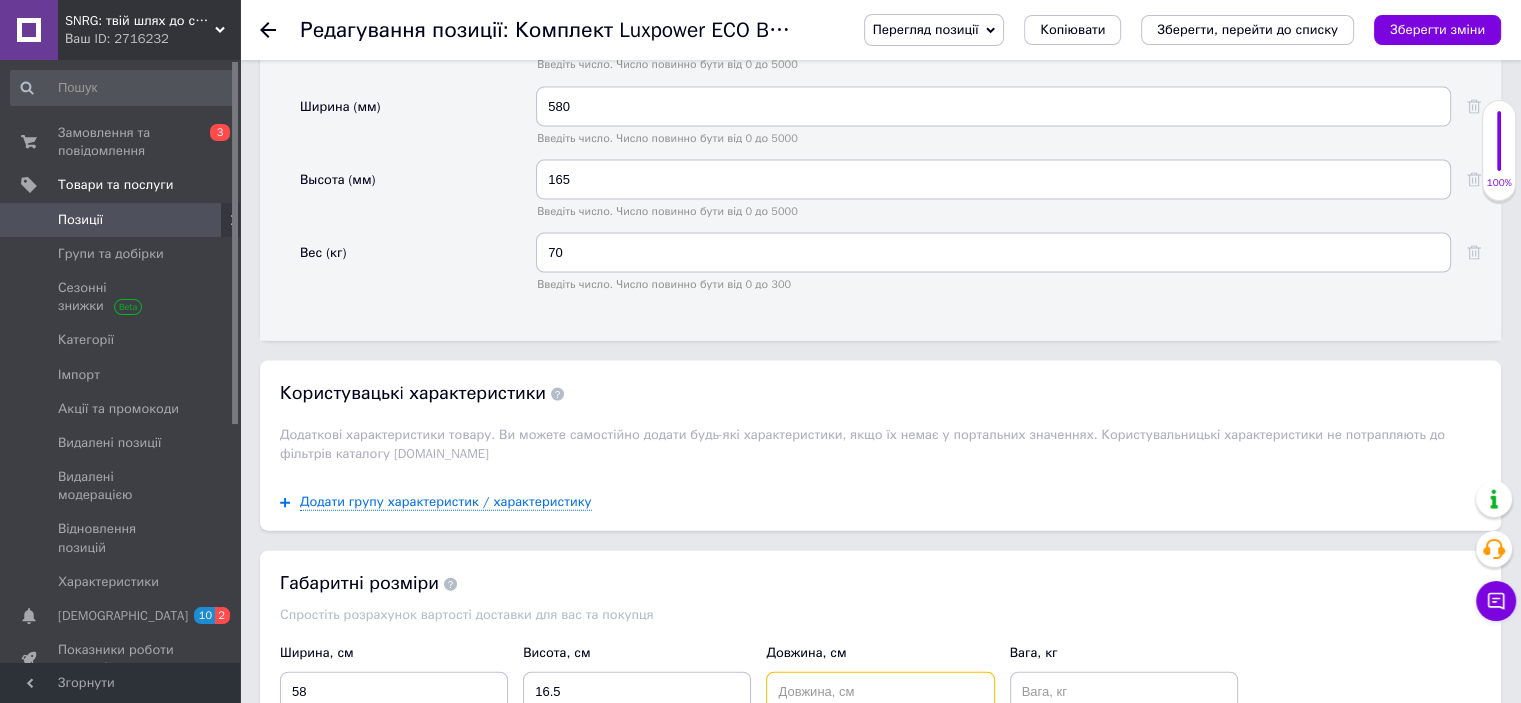click at bounding box center (880, 692) 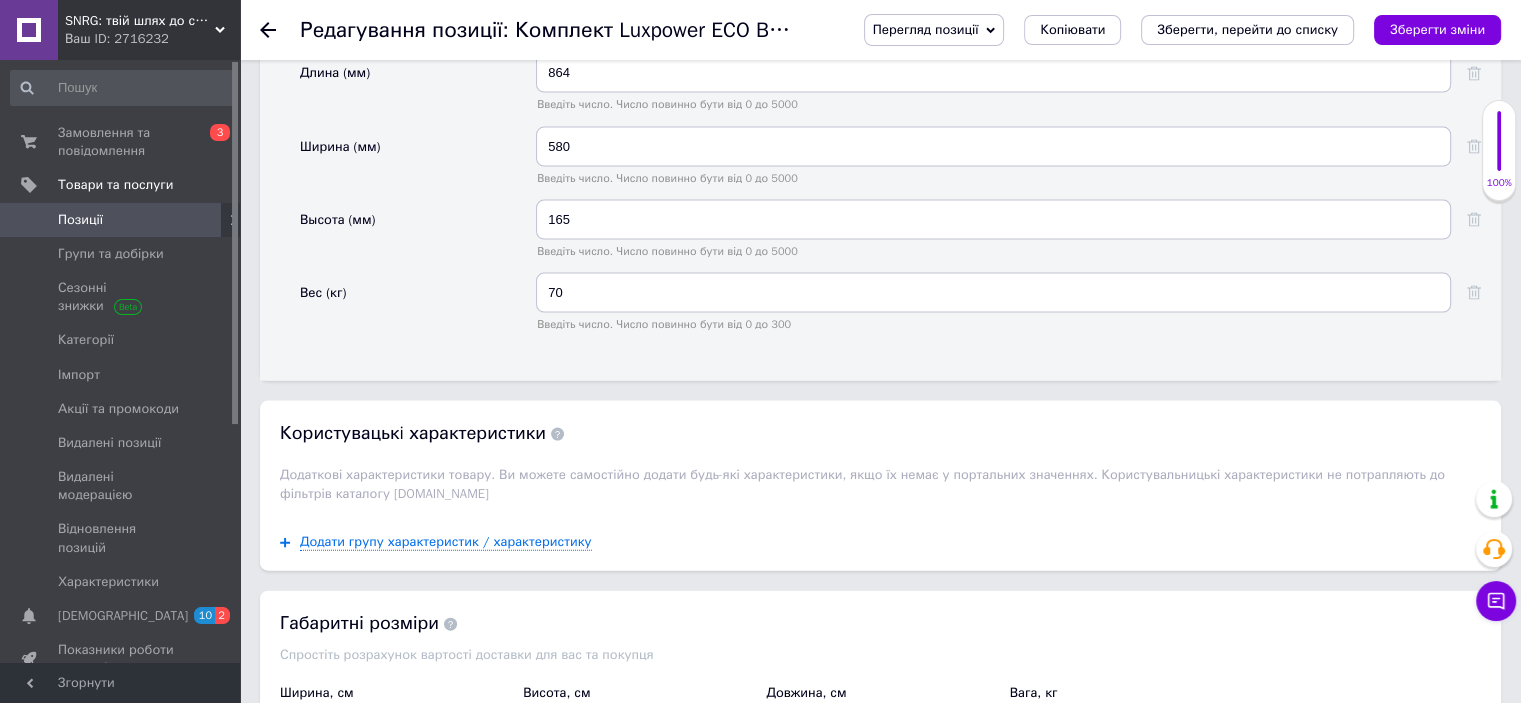 scroll, scrollTop: 4300, scrollLeft: 0, axis: vertical 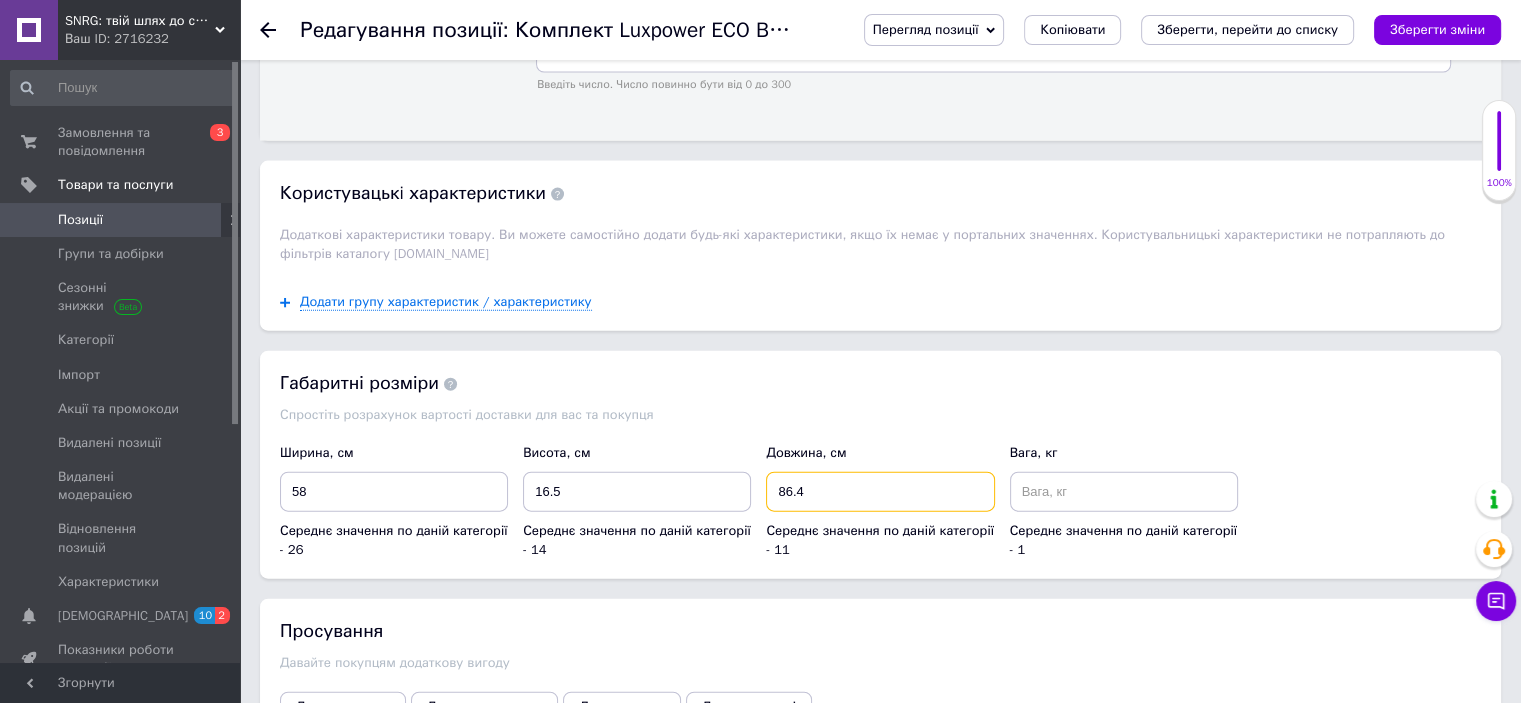 type on "86.4" 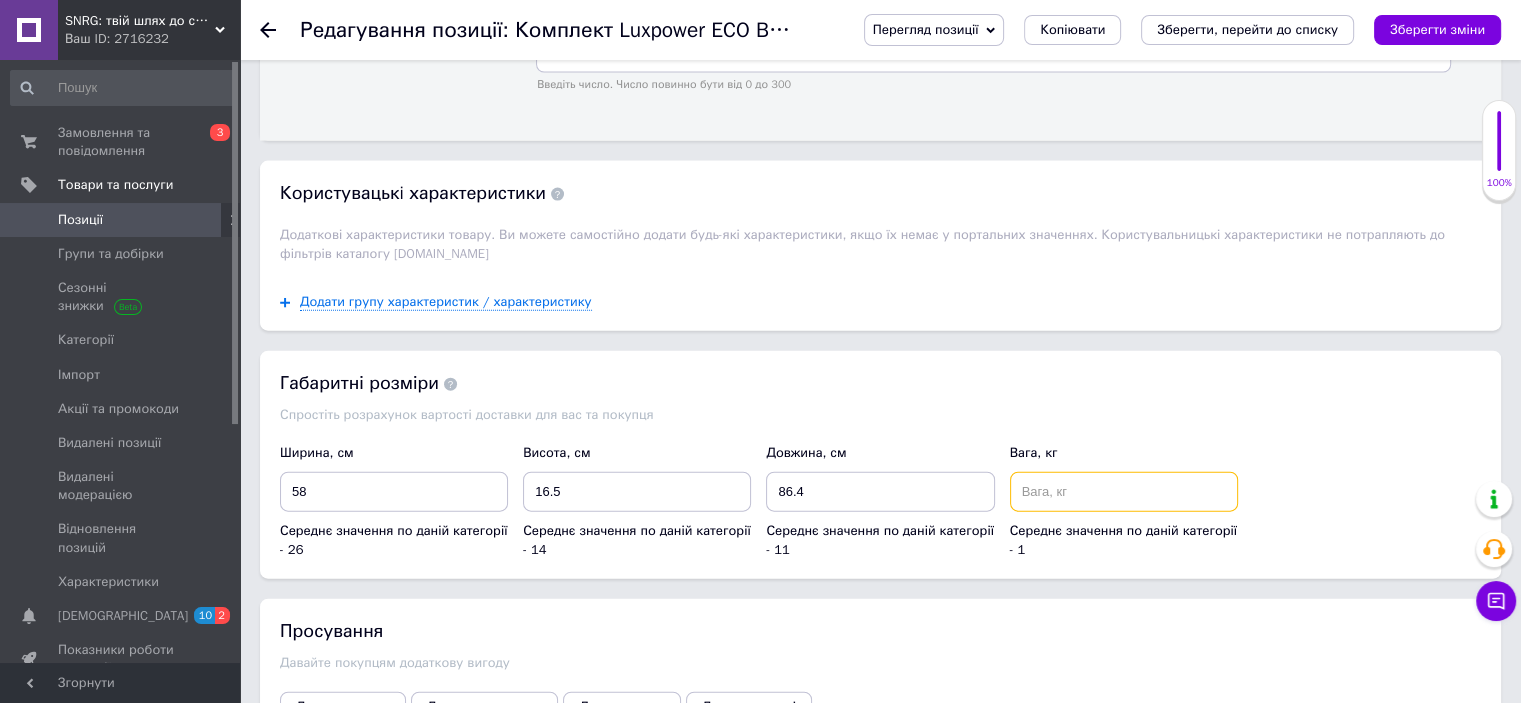 click at bounding box center [1124, 492] 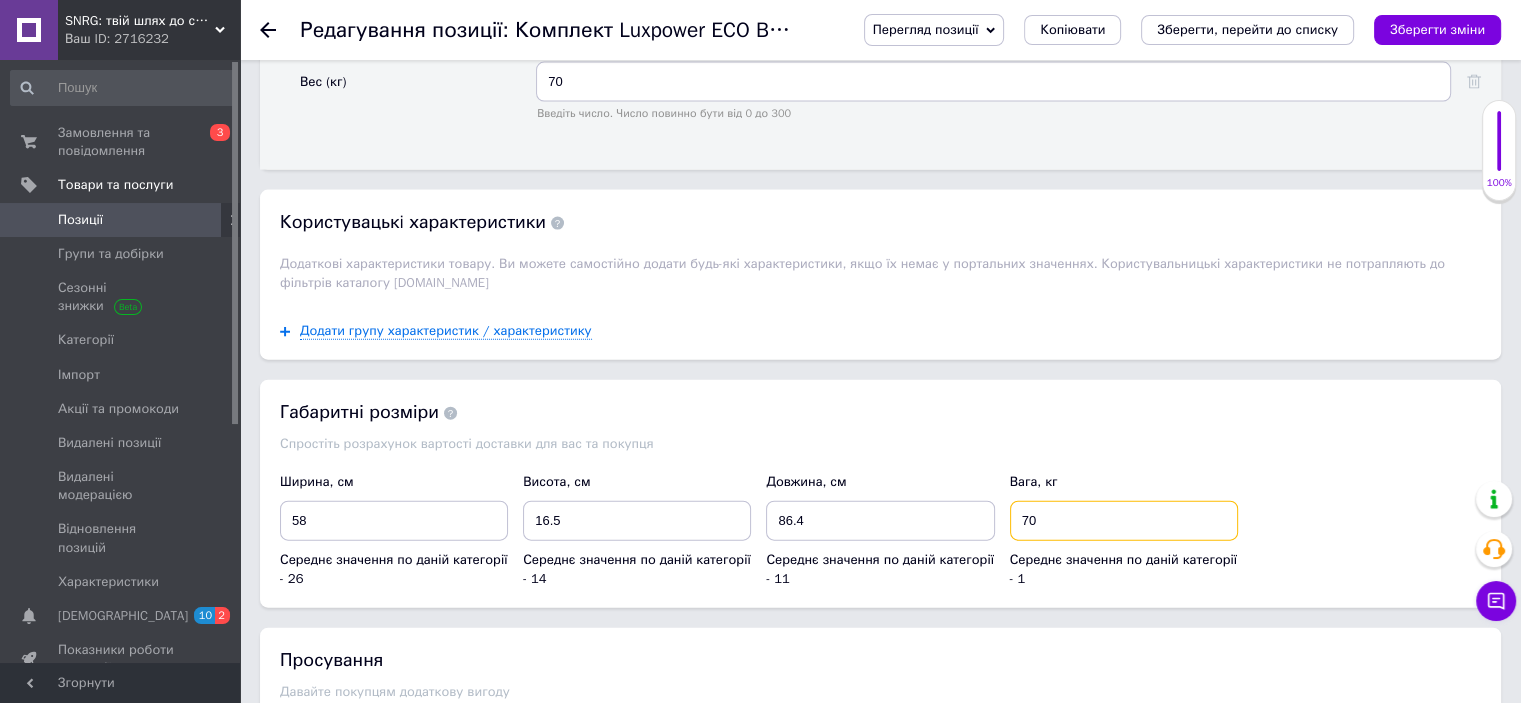 scroll, scrollTop: 4473, scrollLeft: 0, axis: vertical 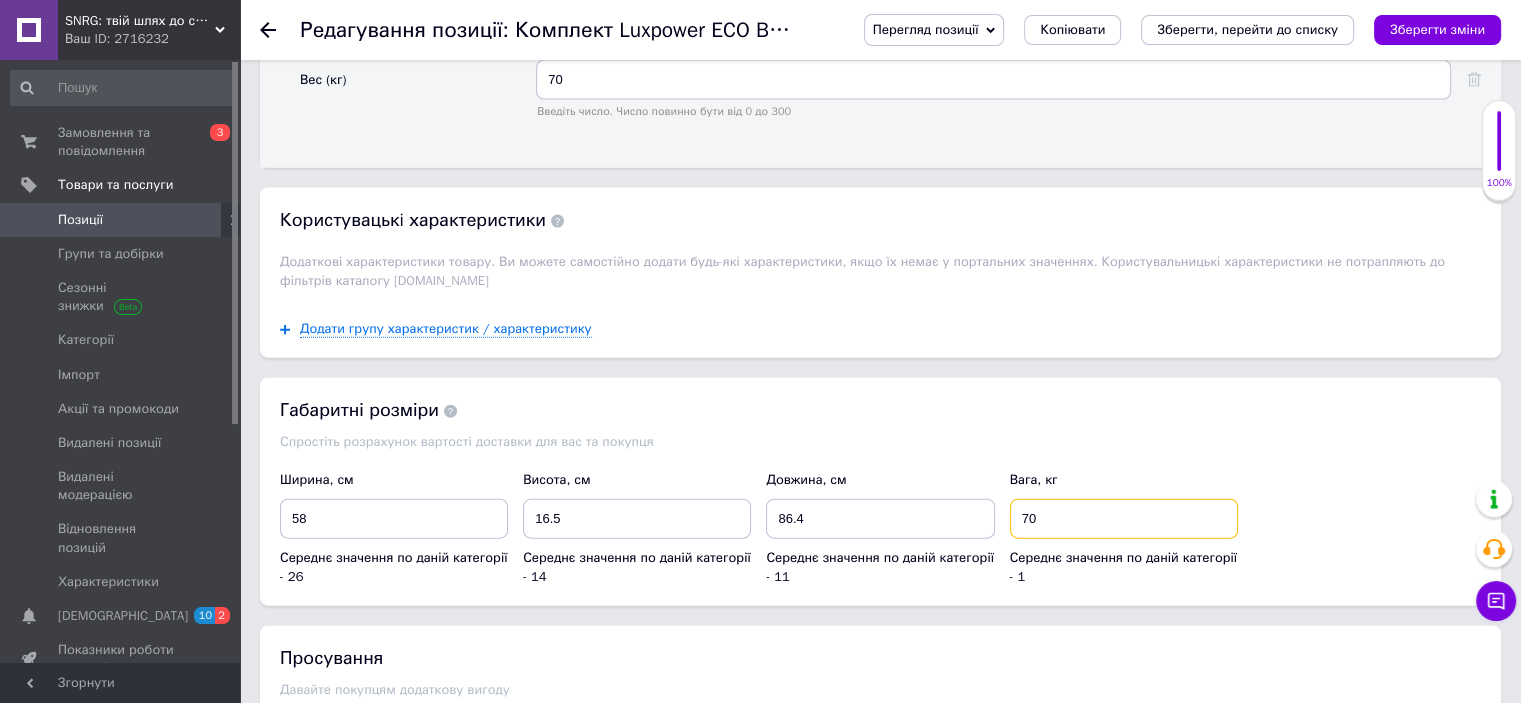 type on "70" 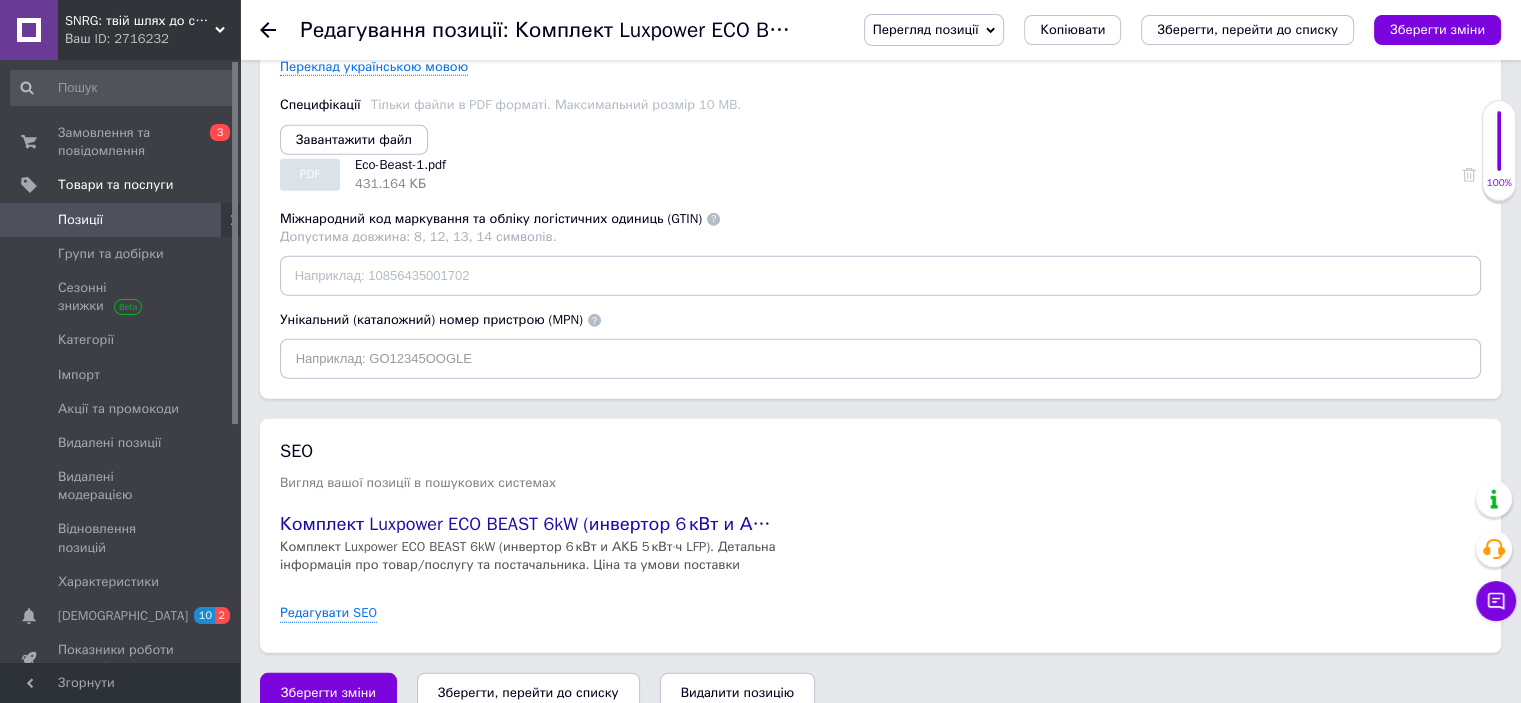 scroll, scrollTop: 5500, scrollLeft: 0, axis: vertical 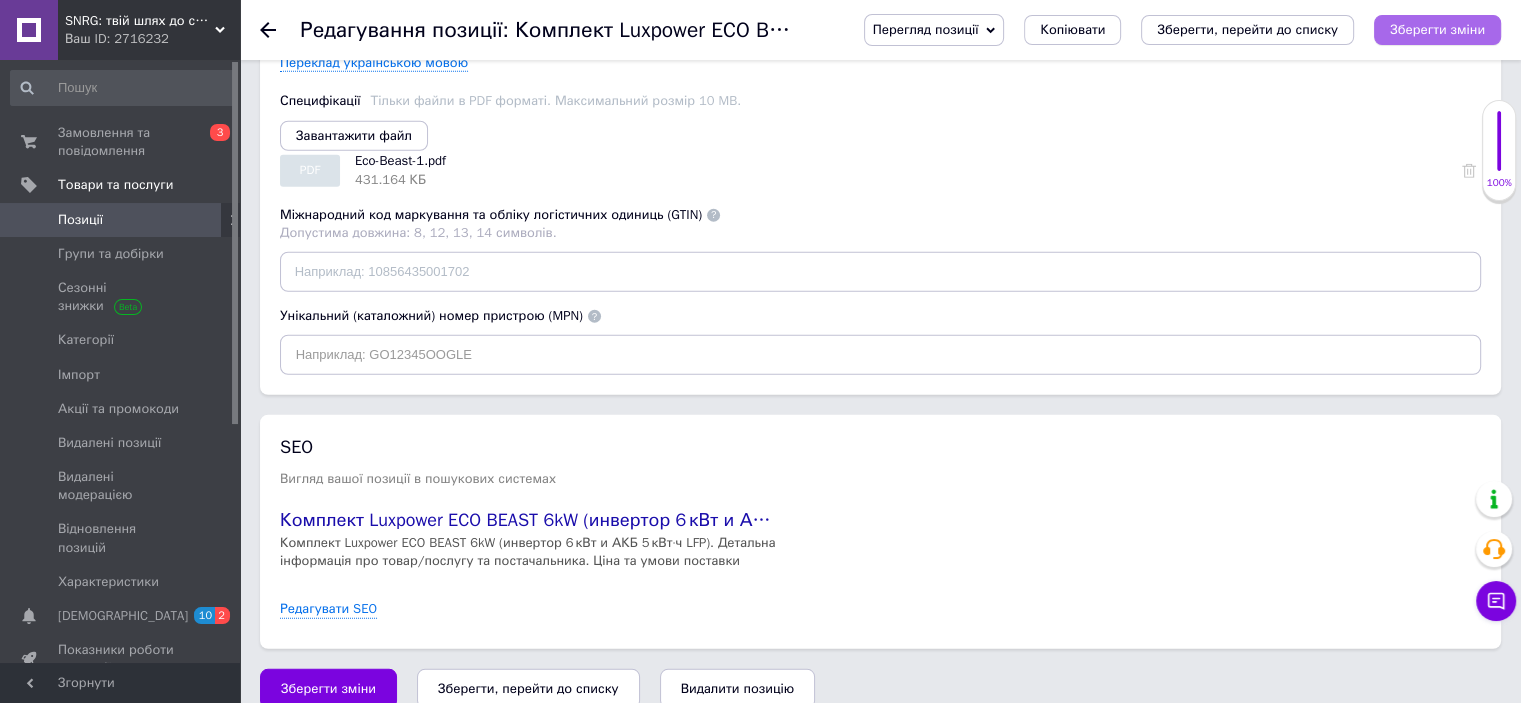 click on "Зберегти зміни" at bounding box center (1437, 29) 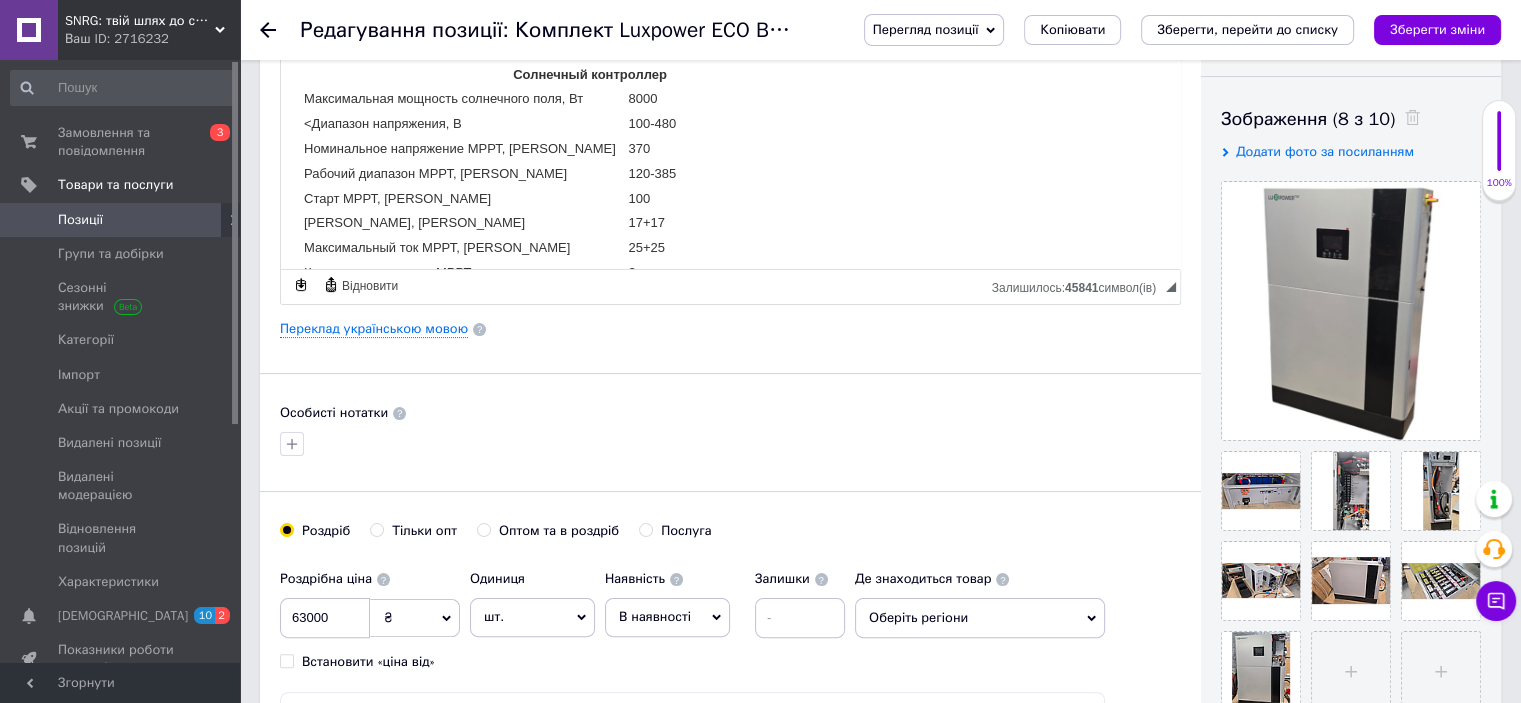 scroll, scrollTop: 500, scrollLeft: 0, axis: vertical 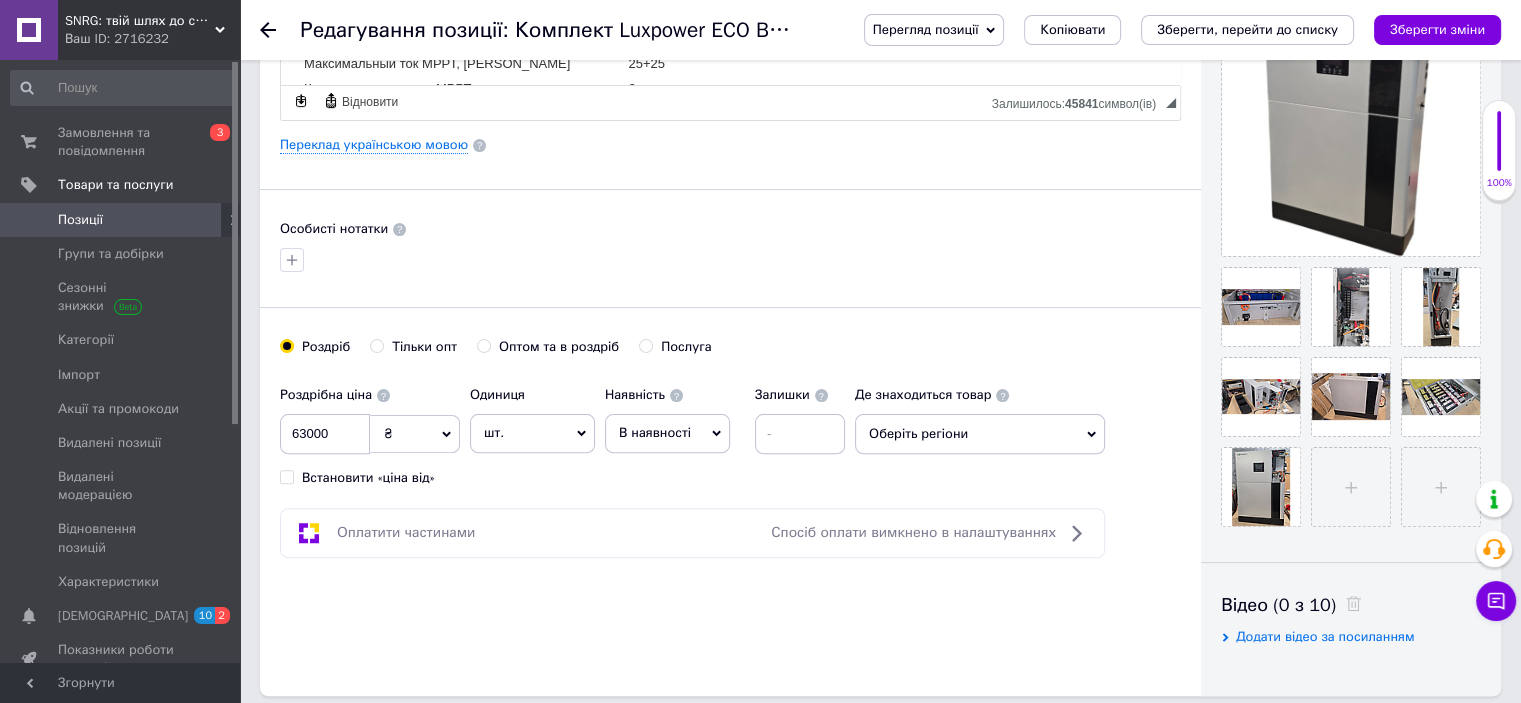 click on "Позиції" at bounding box center (80, 220) 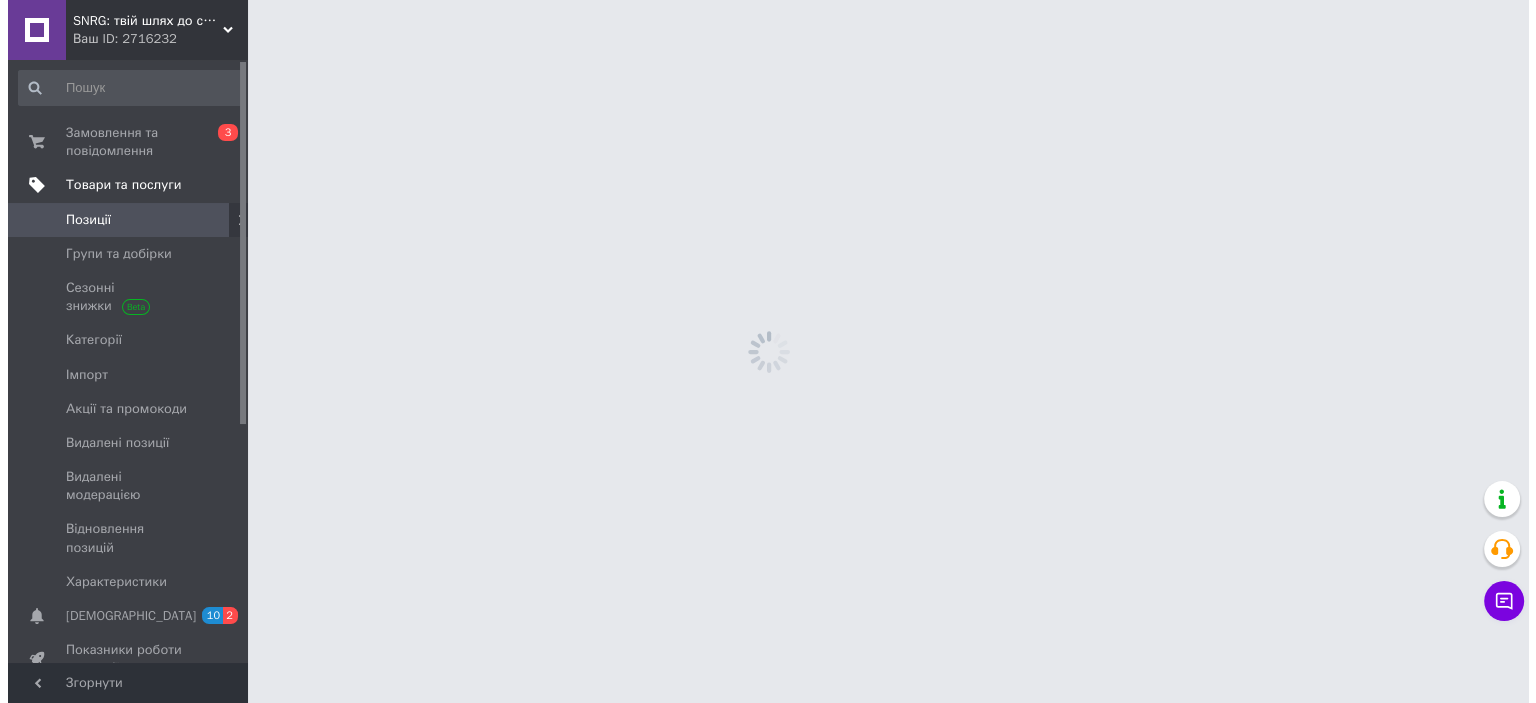 scroll, scrollTop: 0, scrollLeft: 0, axis: both 